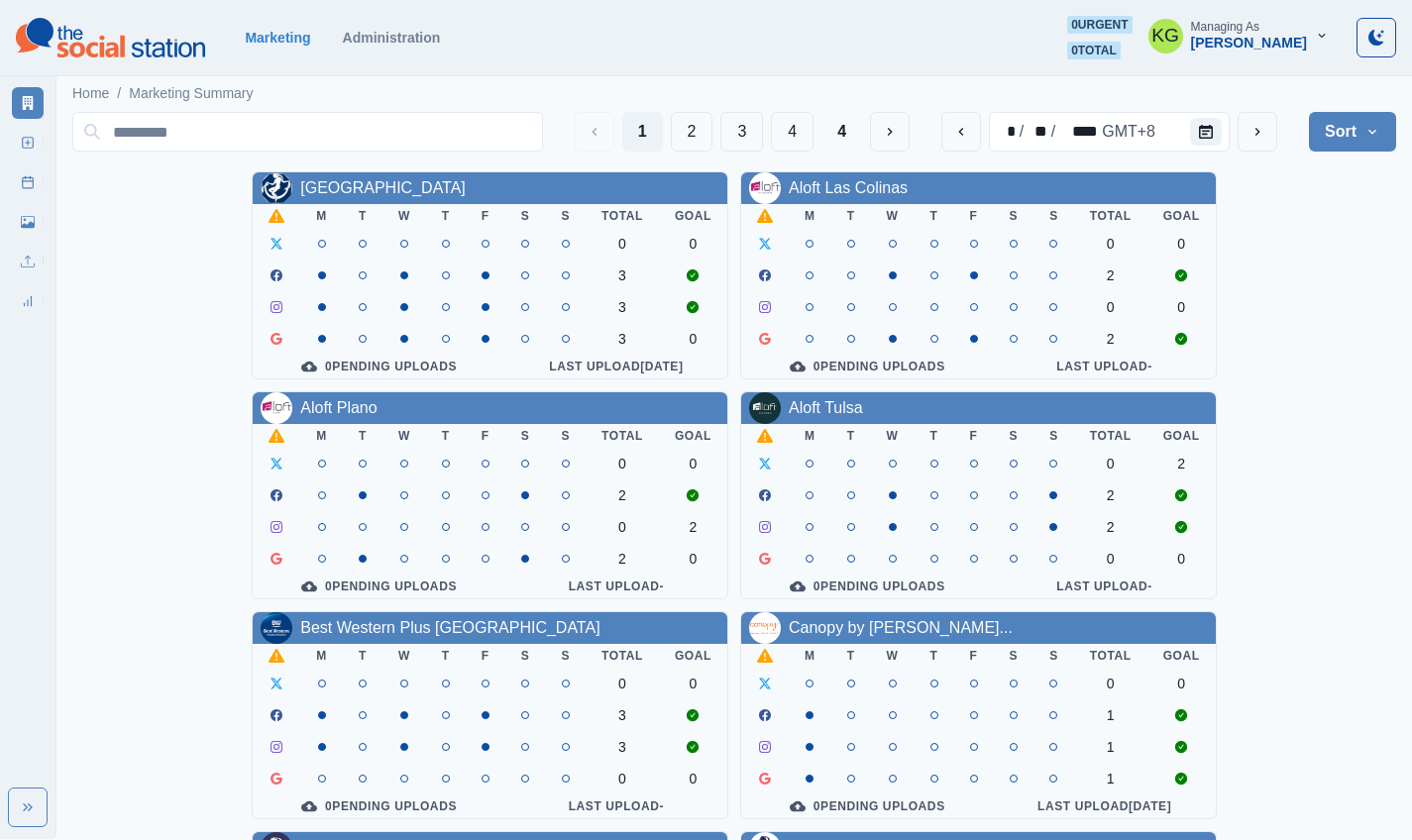 scroll, scrollTop: 0, scrollLeft: 0, axis: both 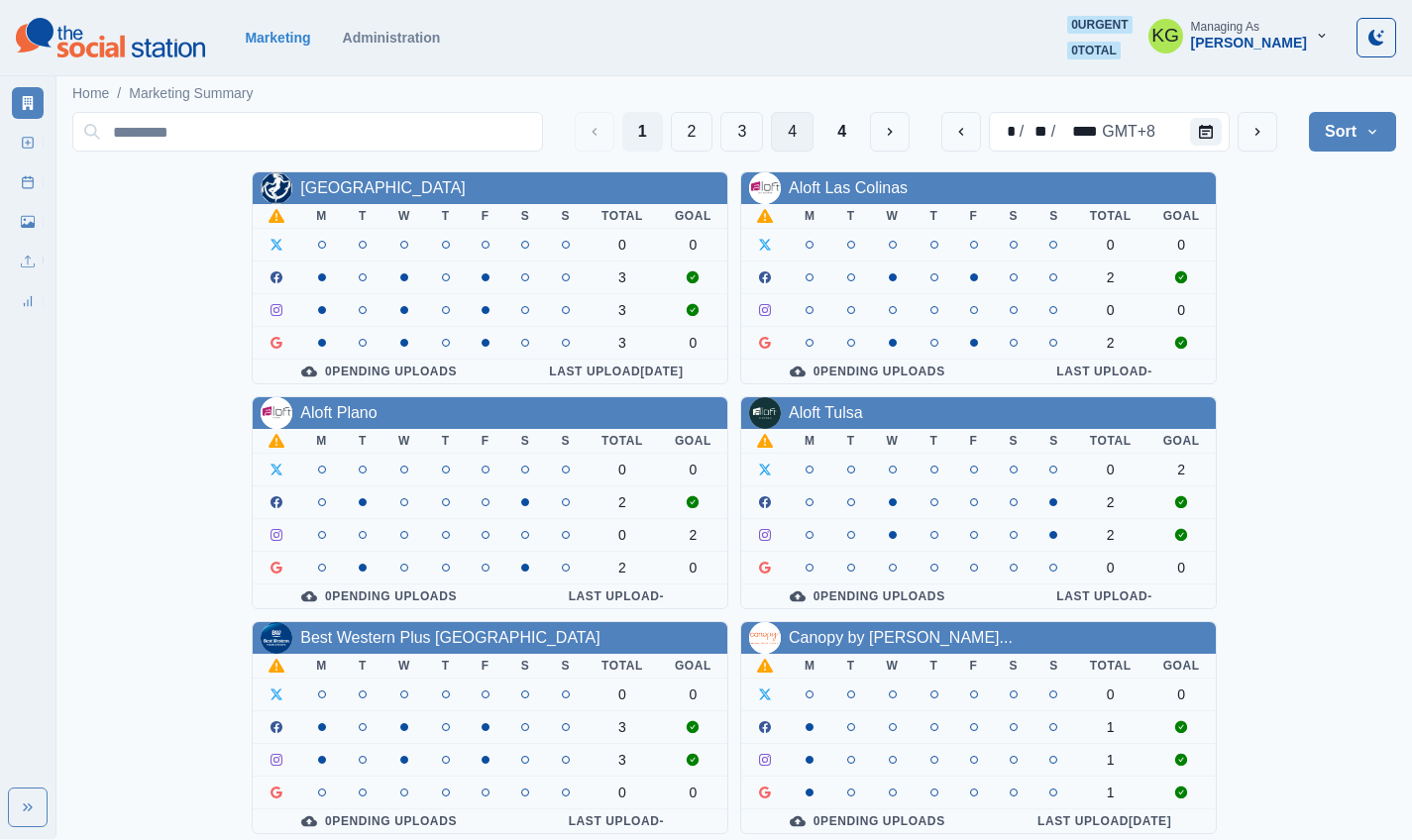 click on "4" at bounding box center [792, 132] 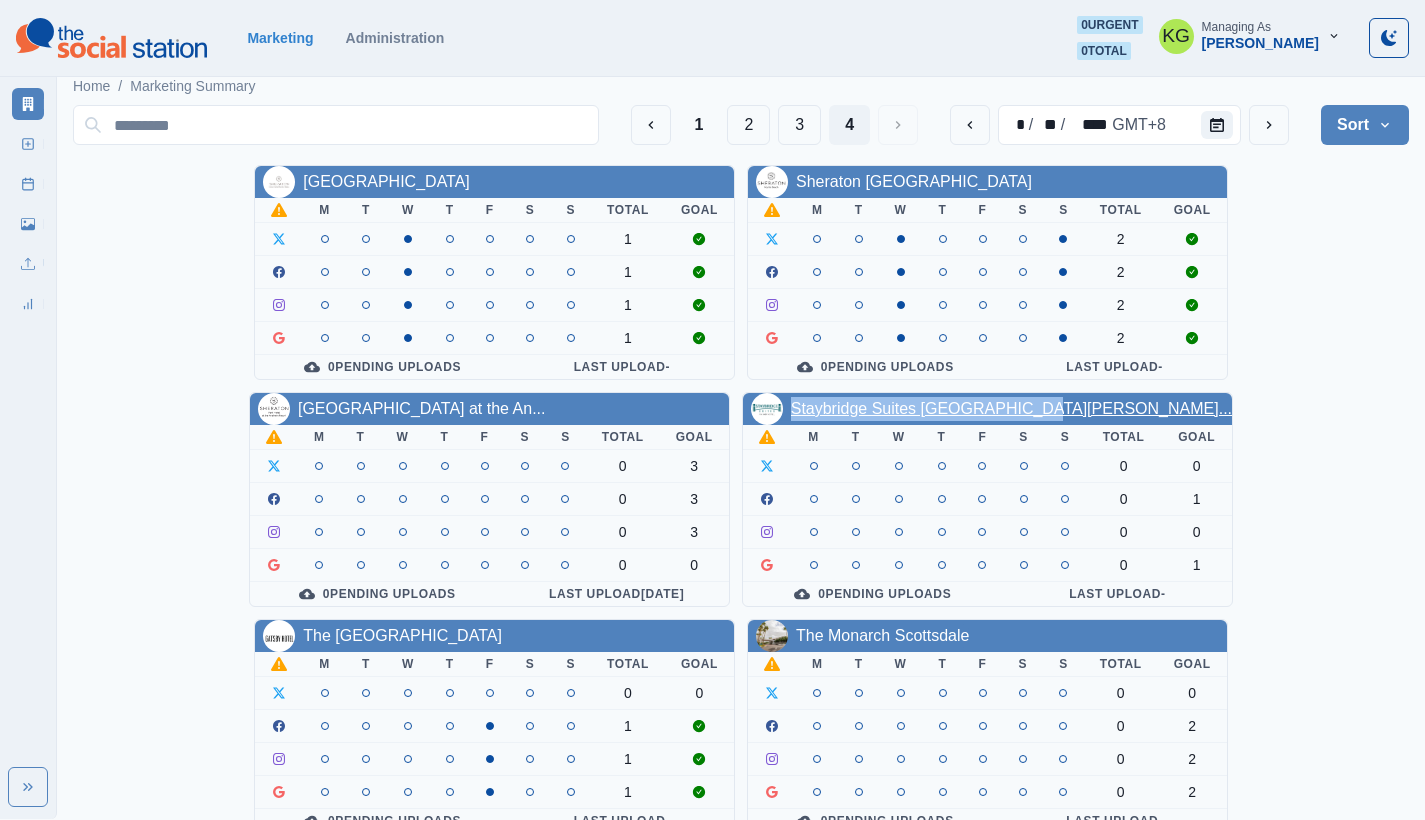 scroll, scrollTop: 0, scrollLeft: 0, axis: both 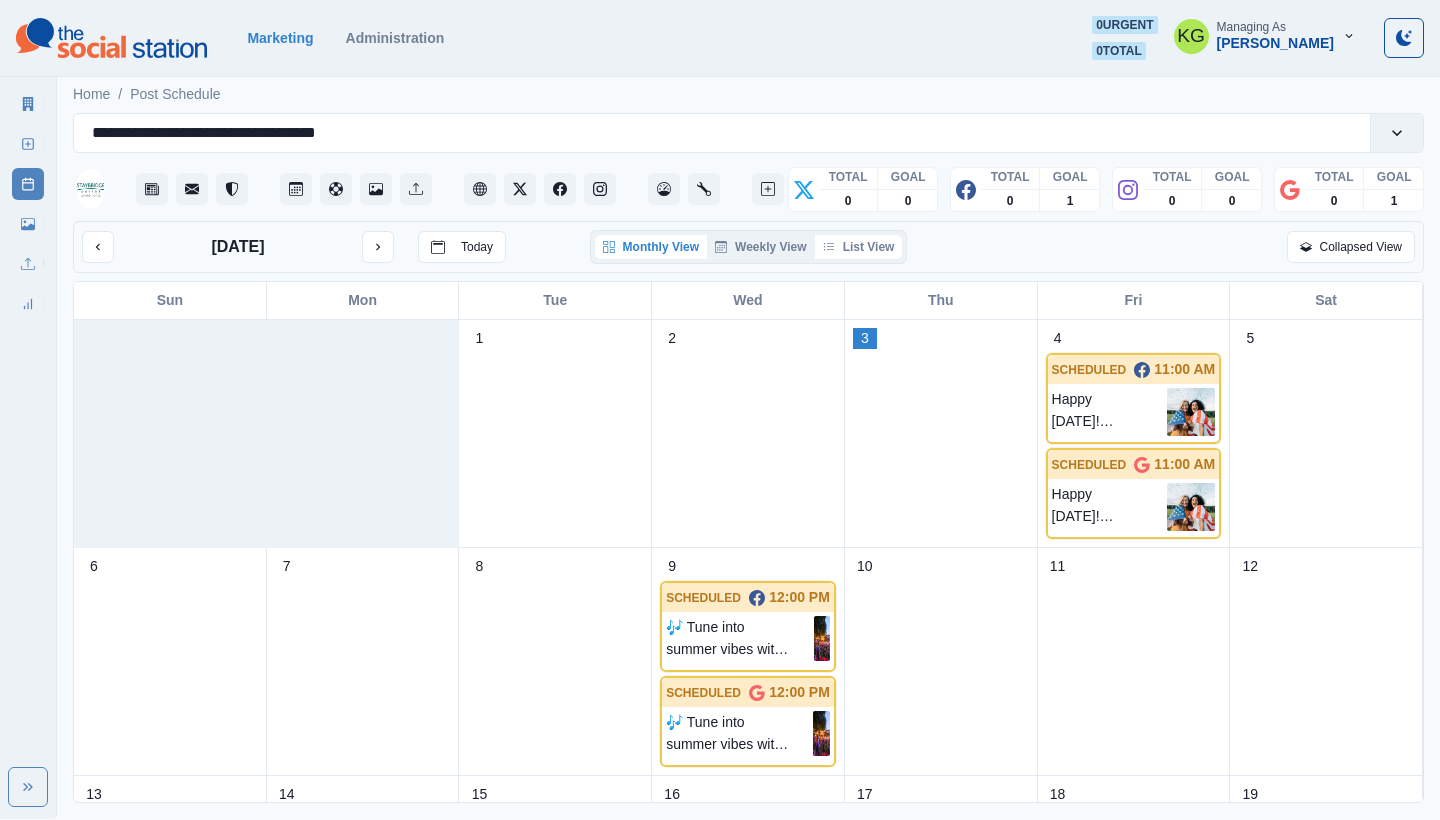click on "List View" at bounding box center (859, 247) 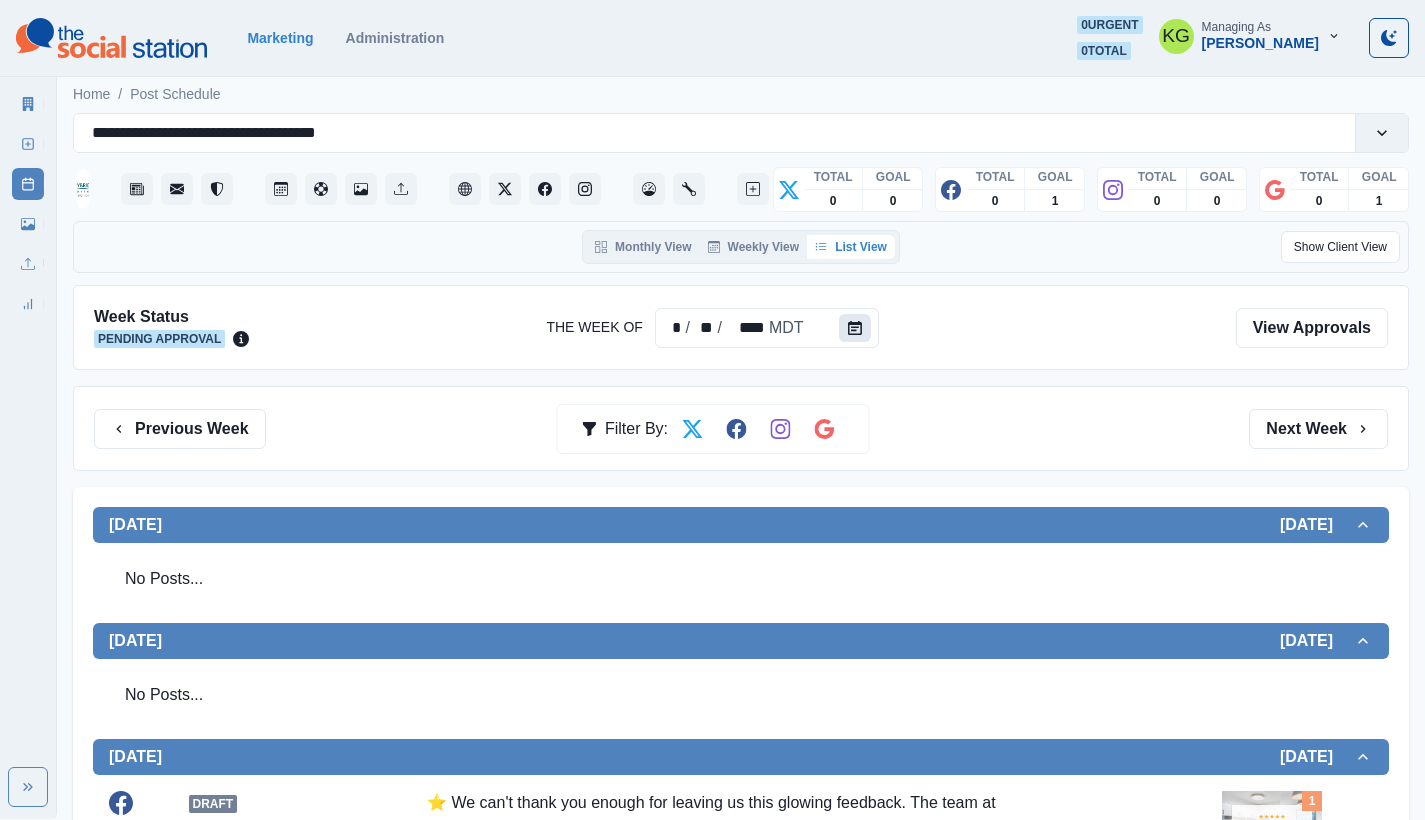 click 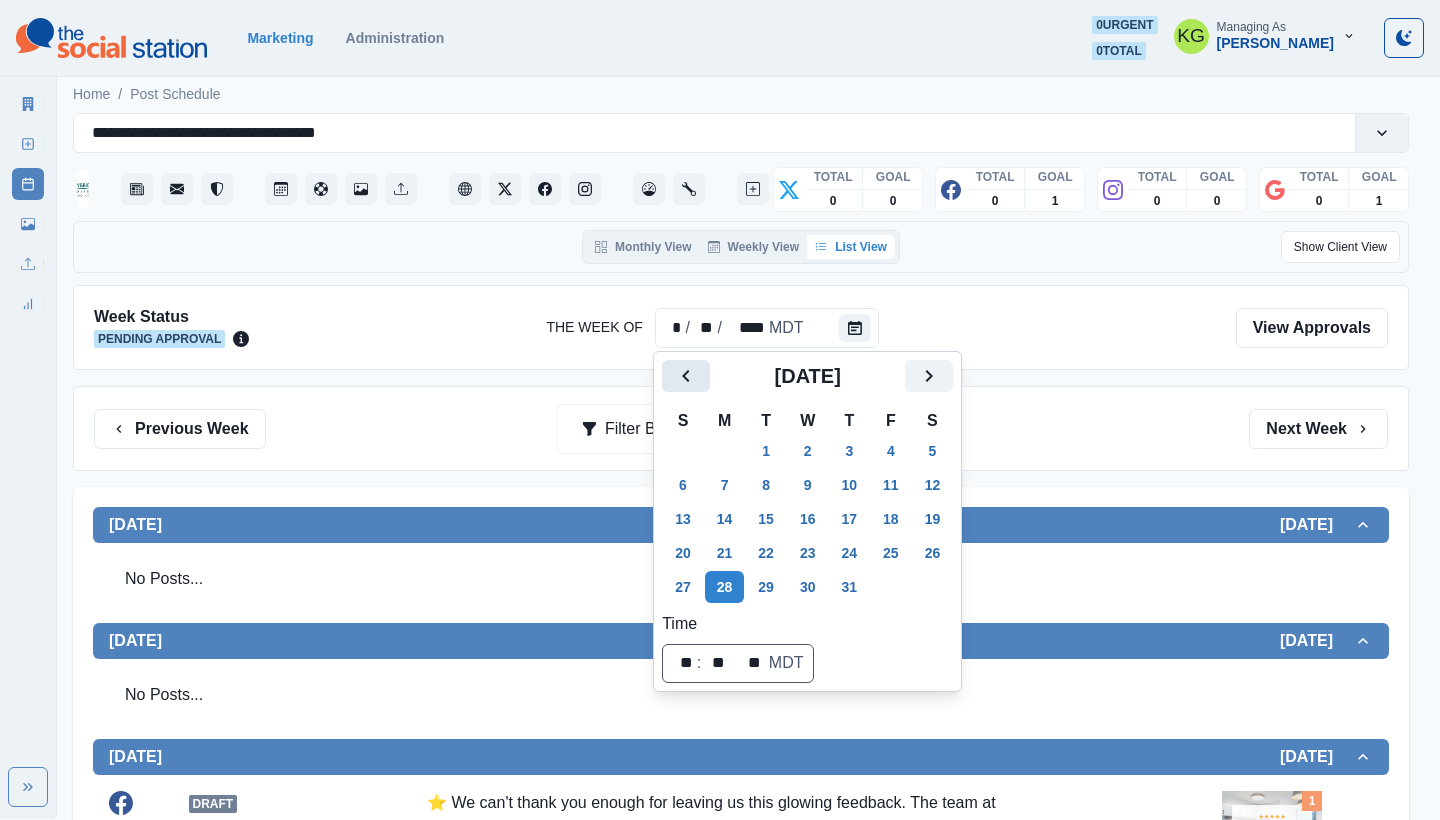 click 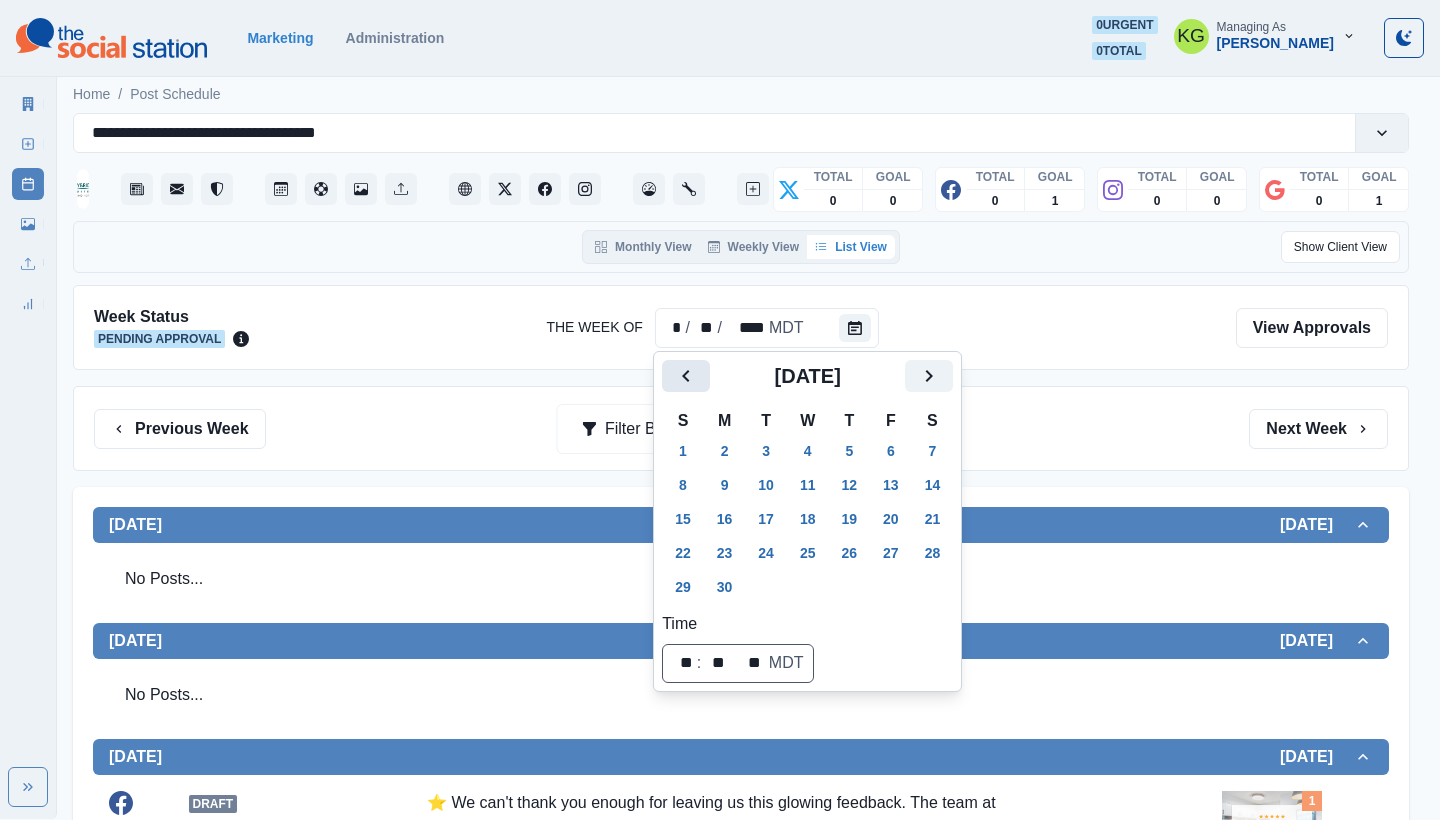 click 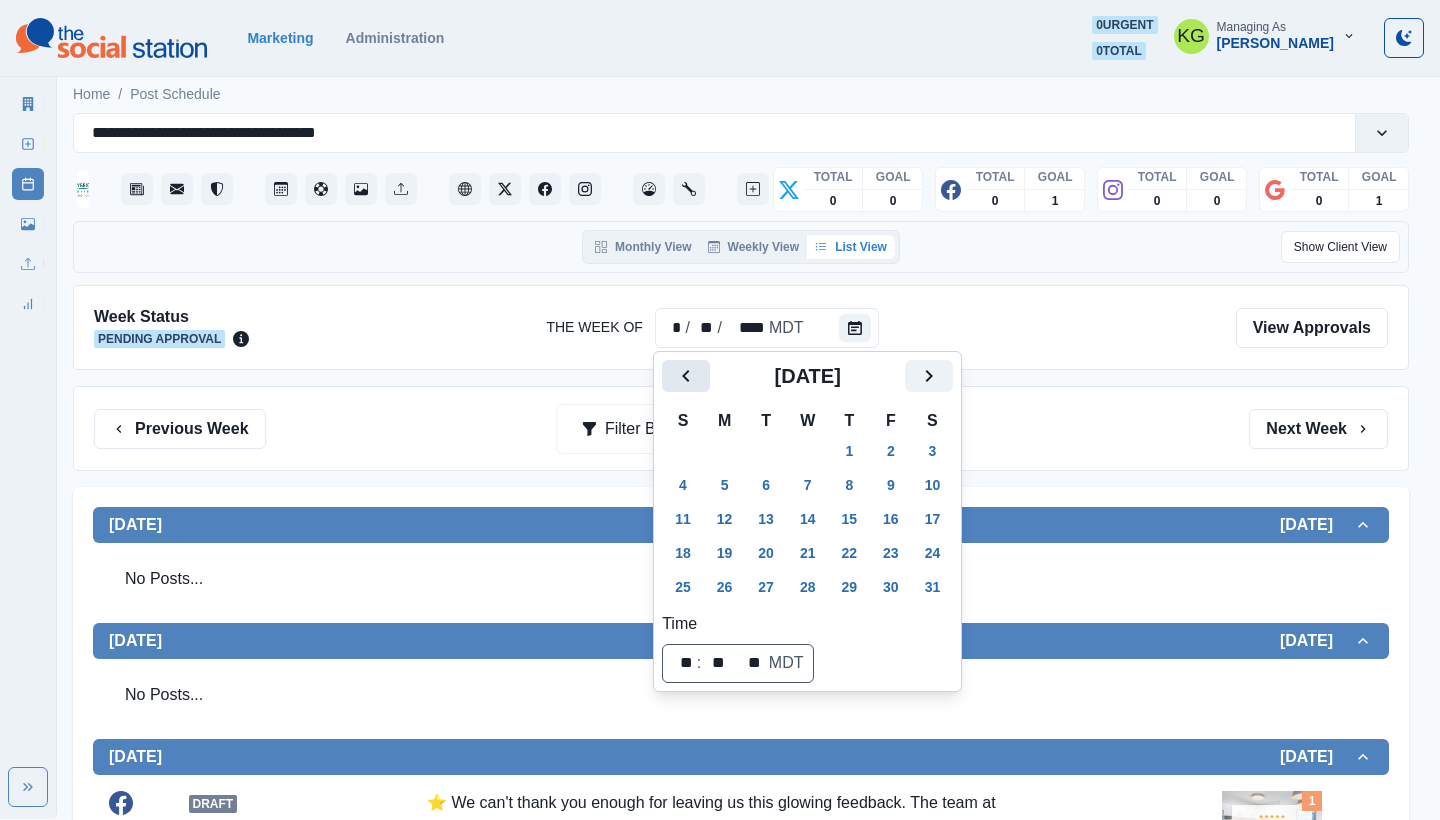 click 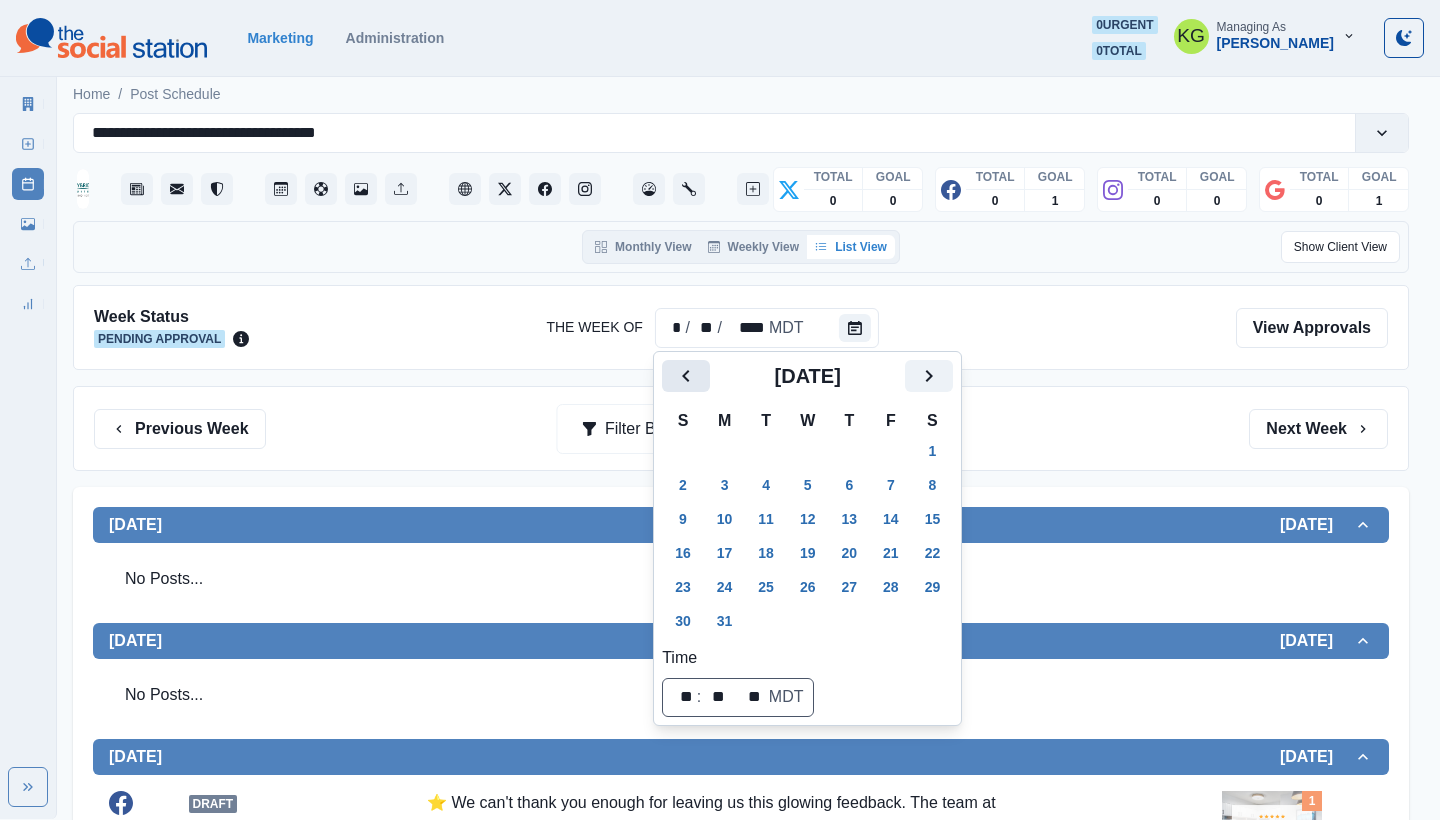 click 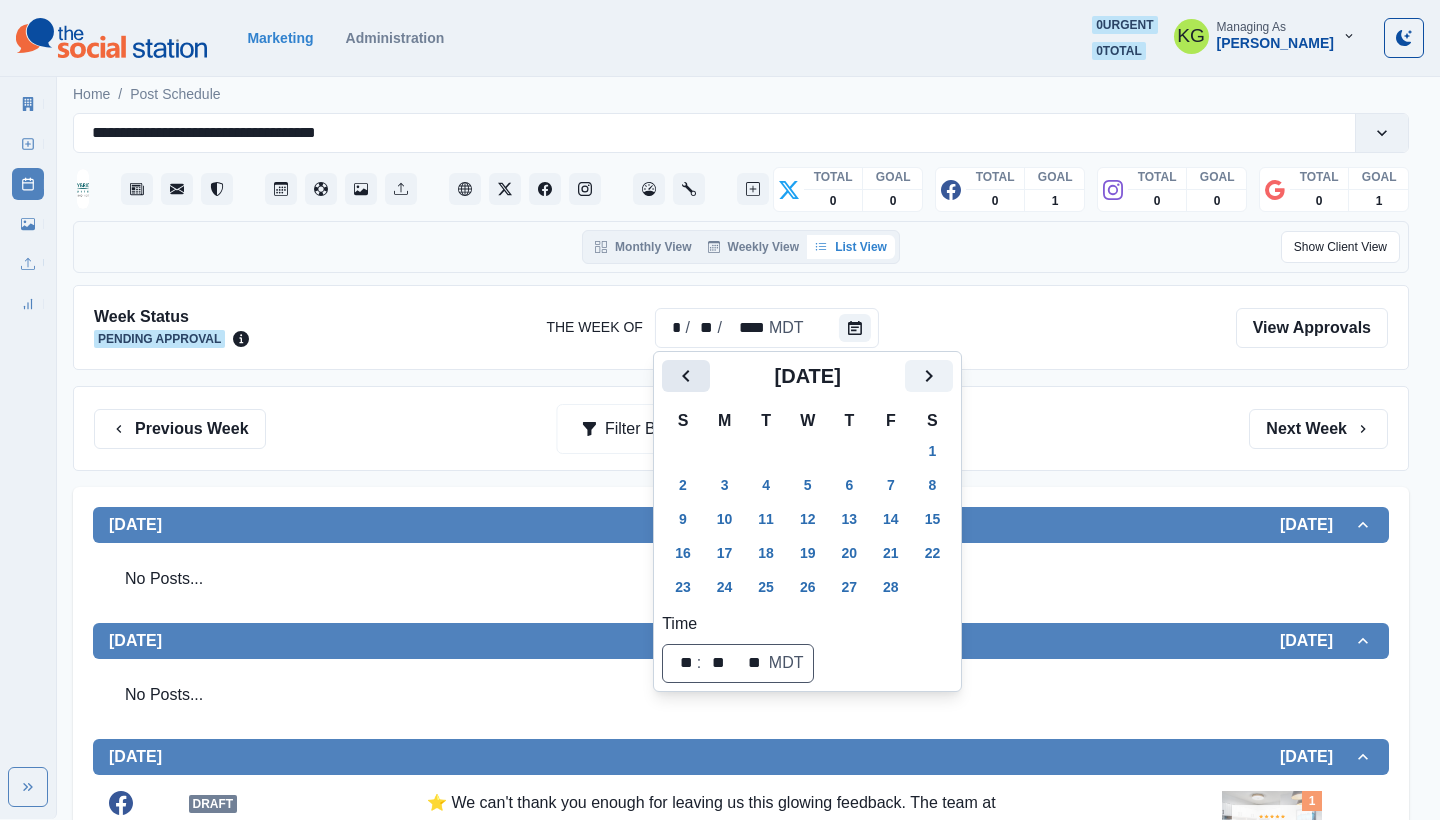 click 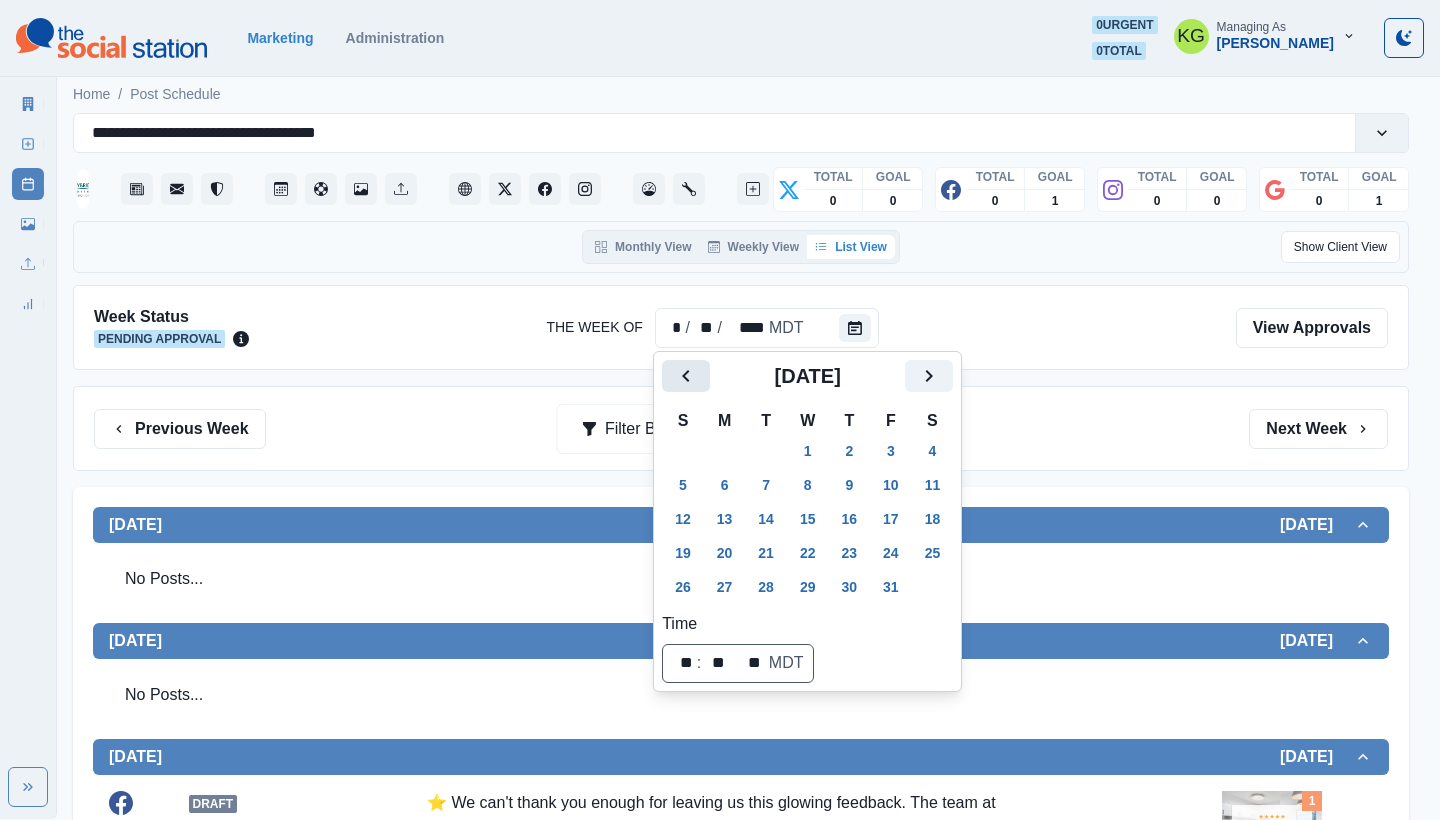 click 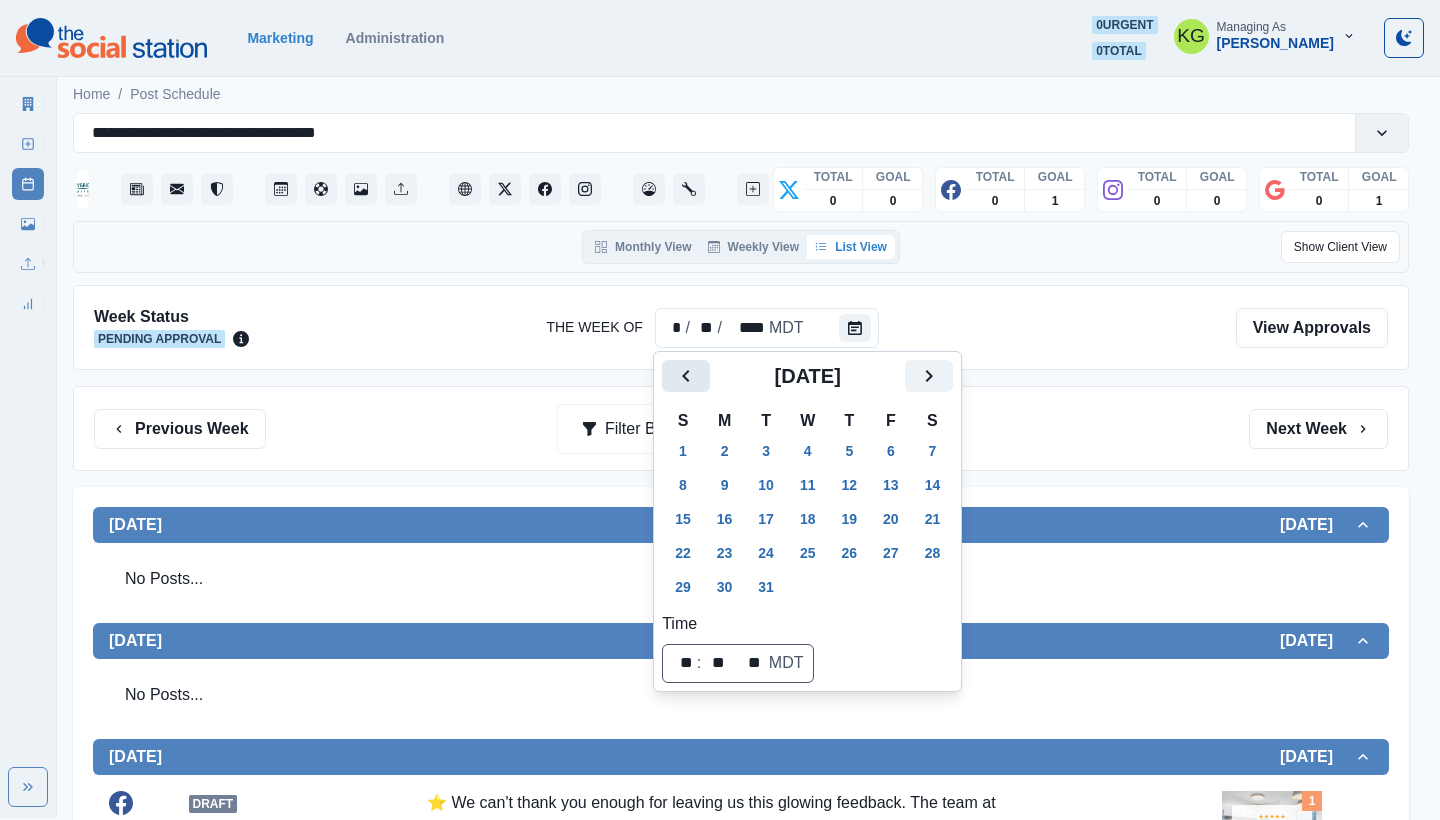 click 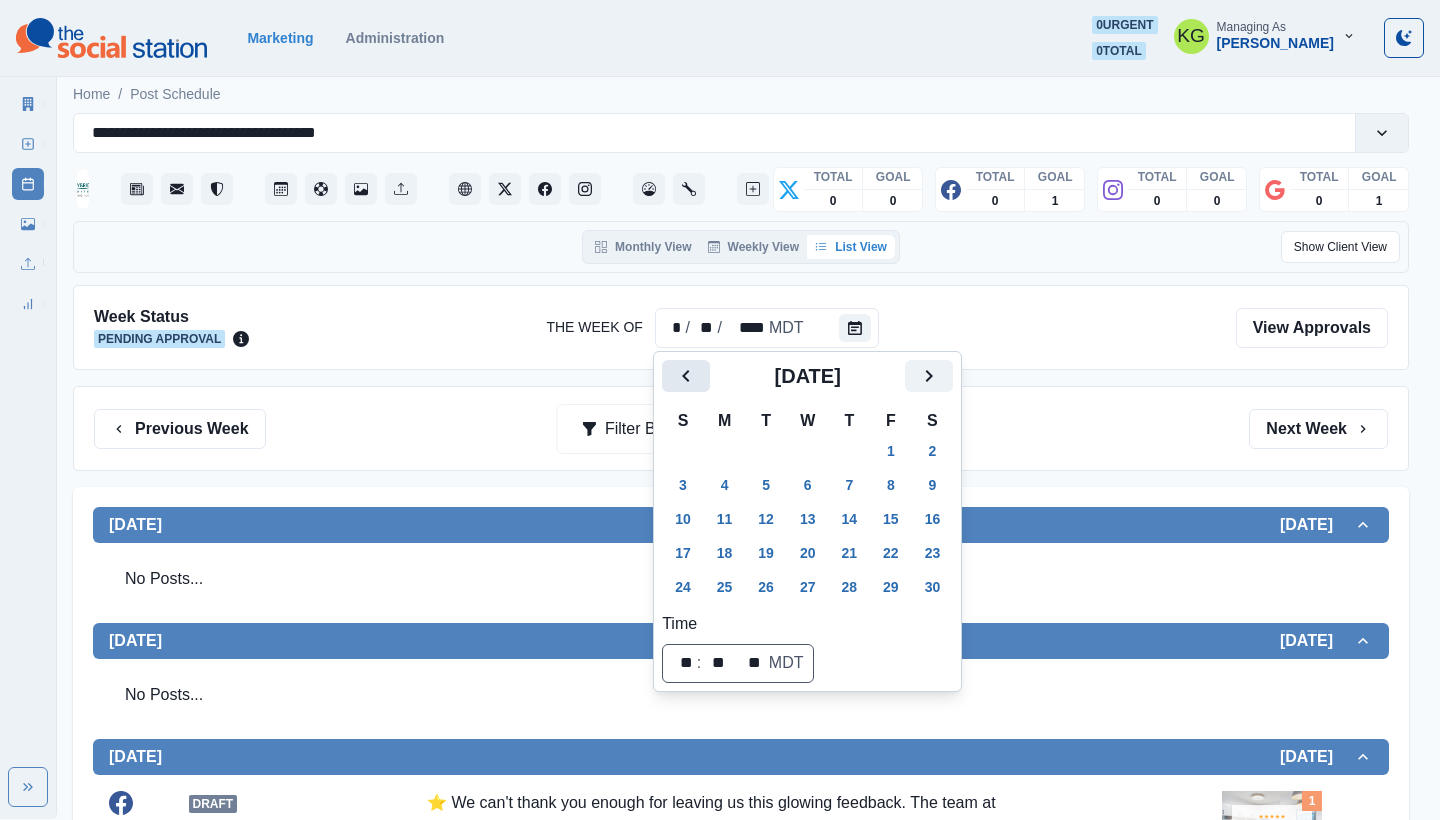 click 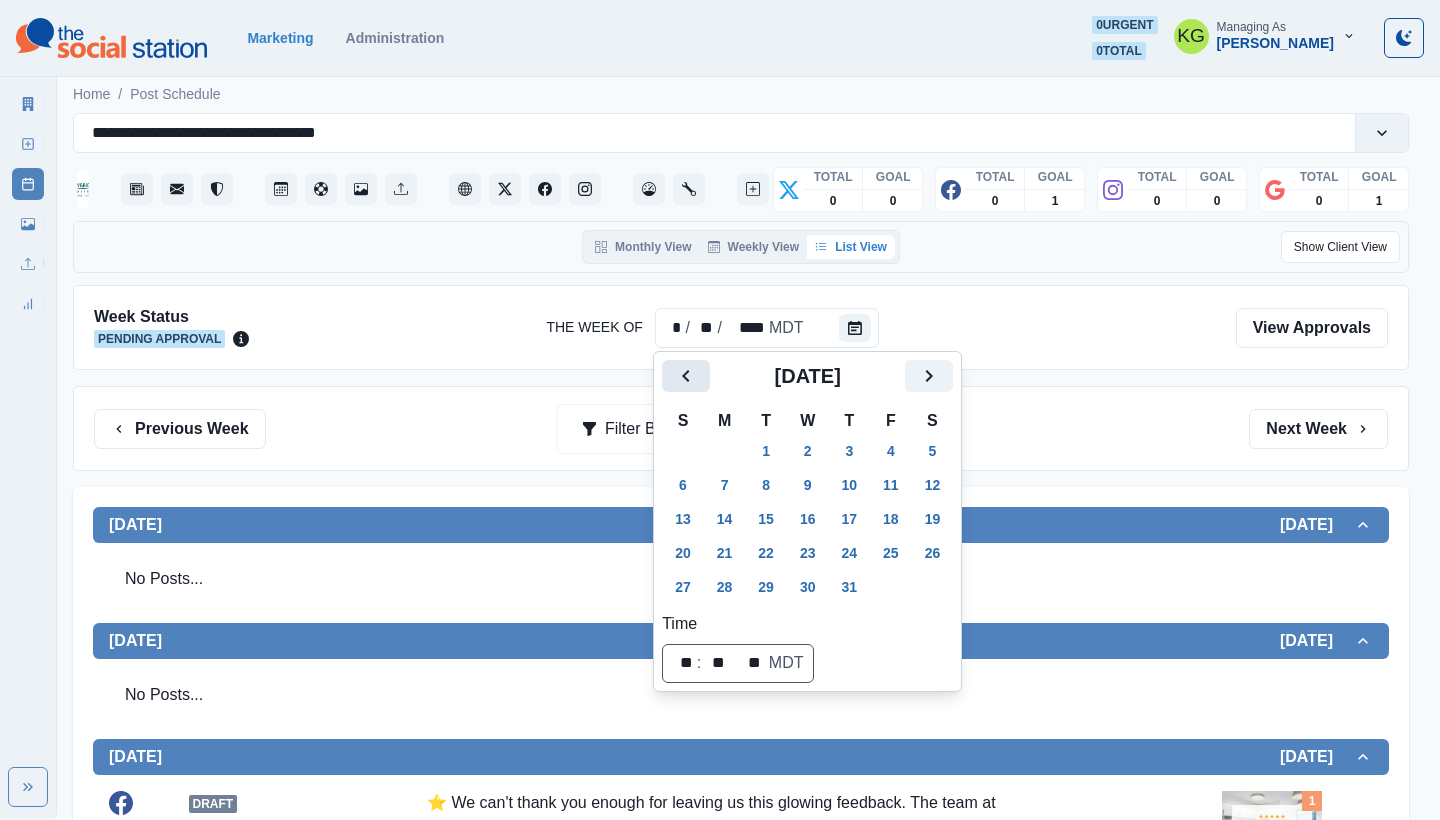 click 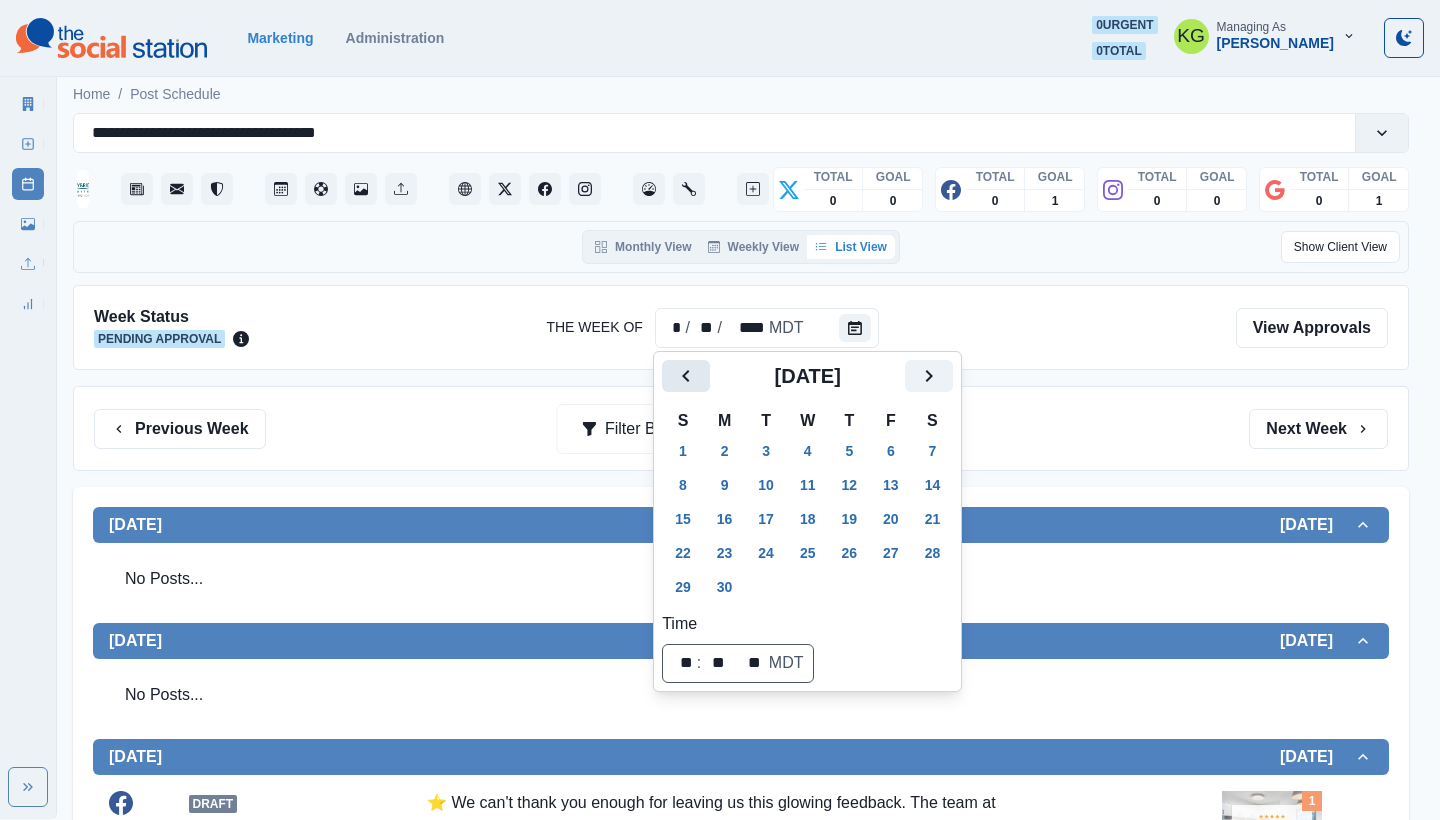 click 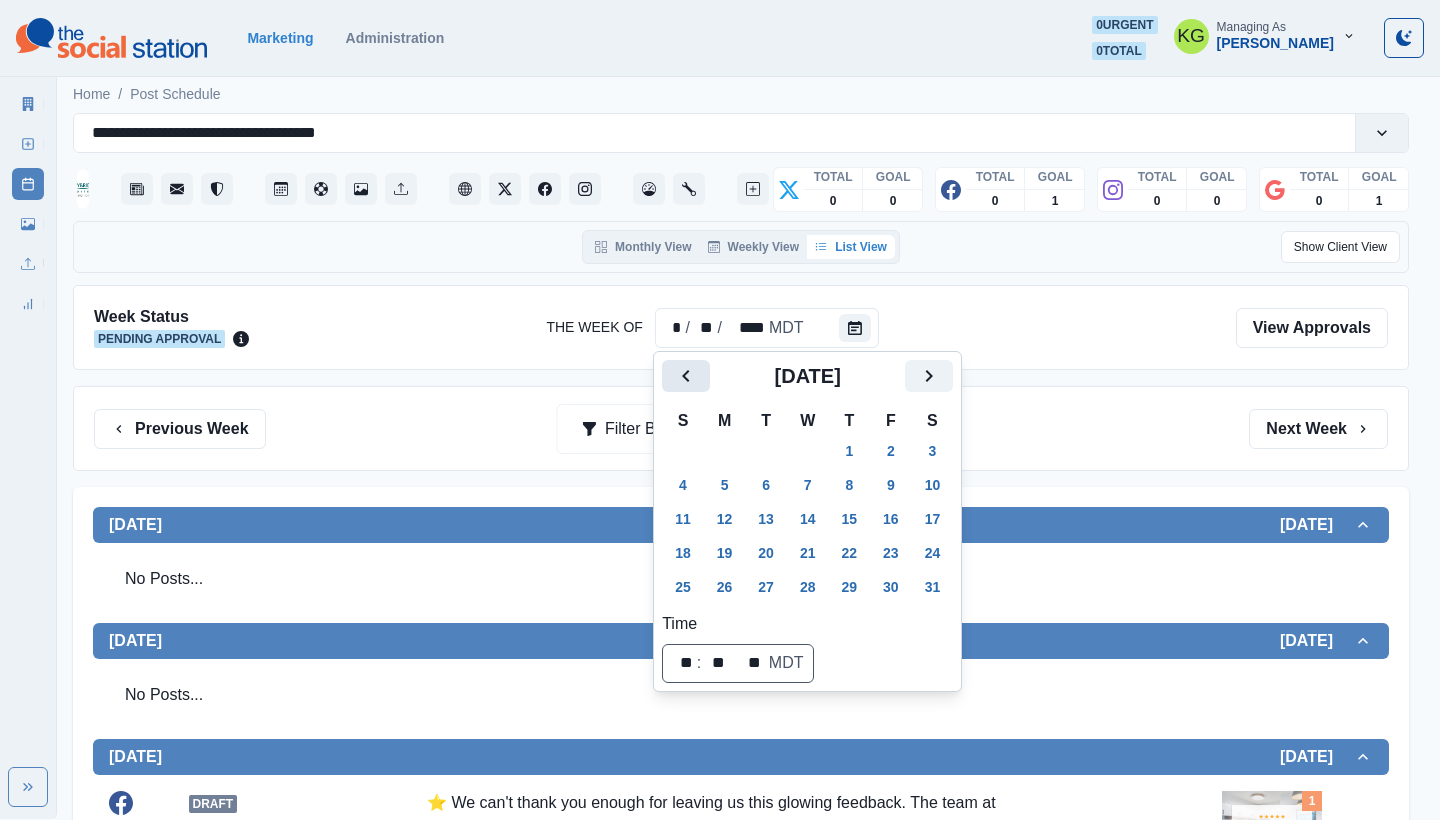 click 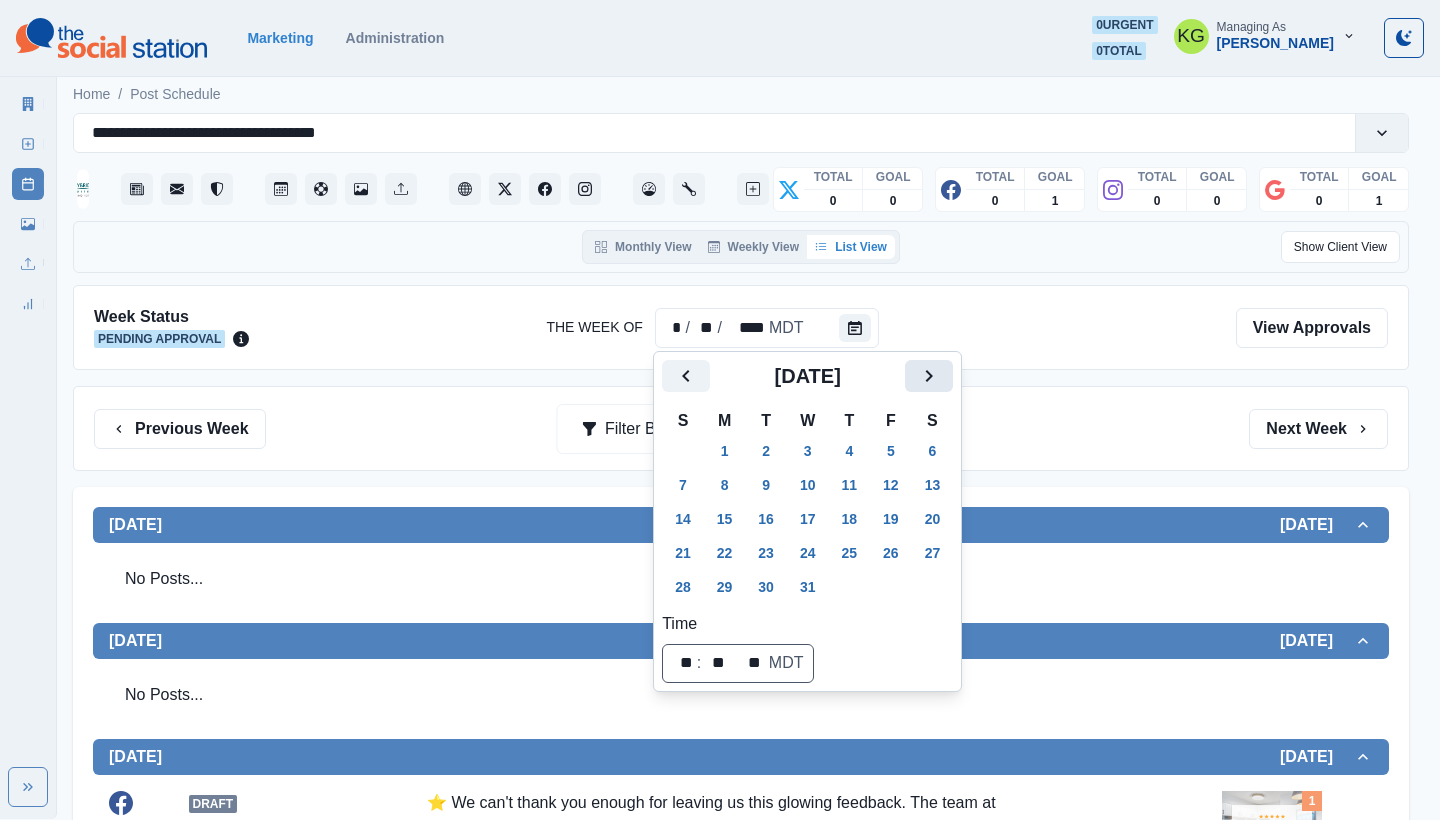 click 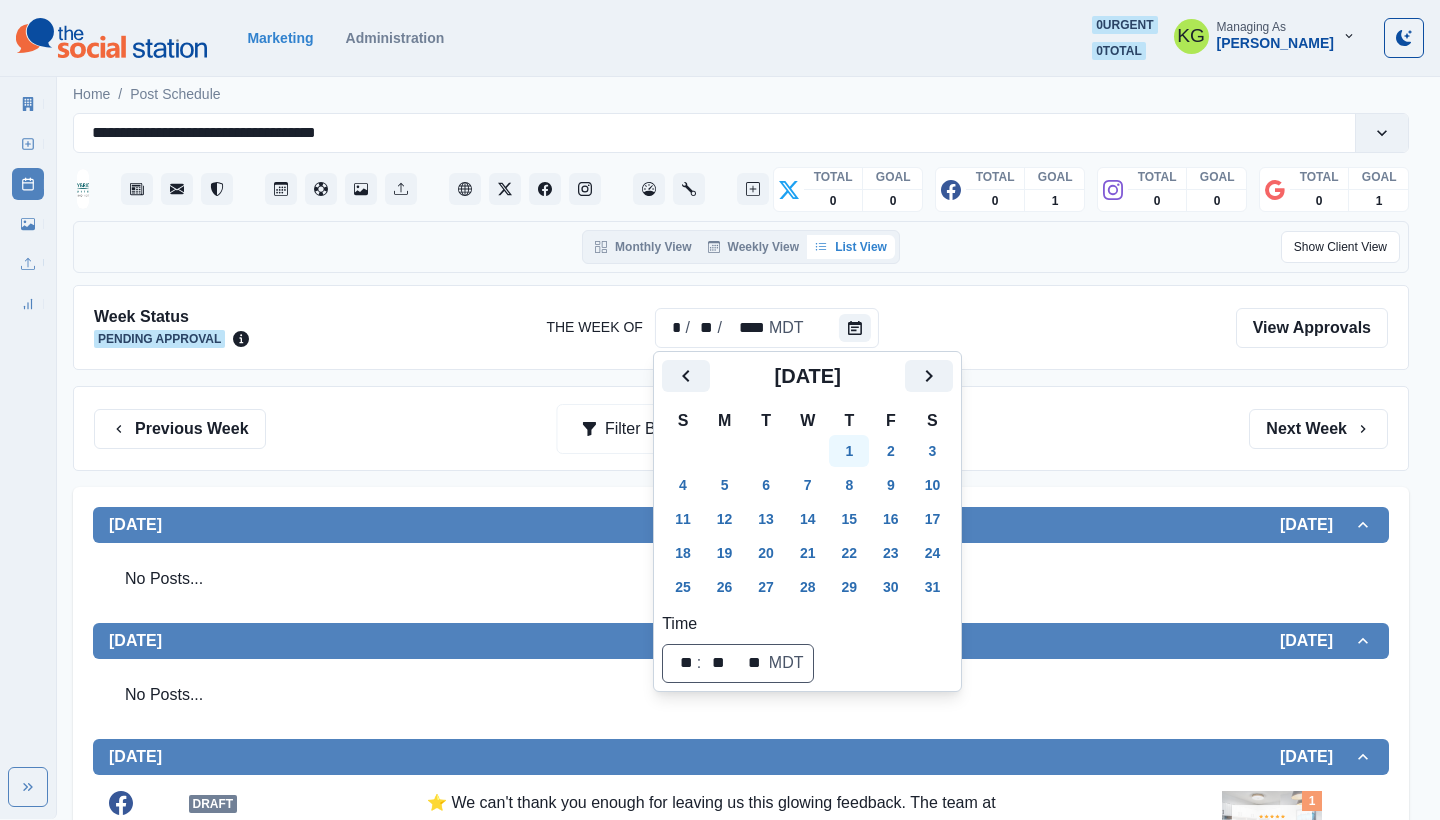 click on "1" at bounding box center [849, 451] 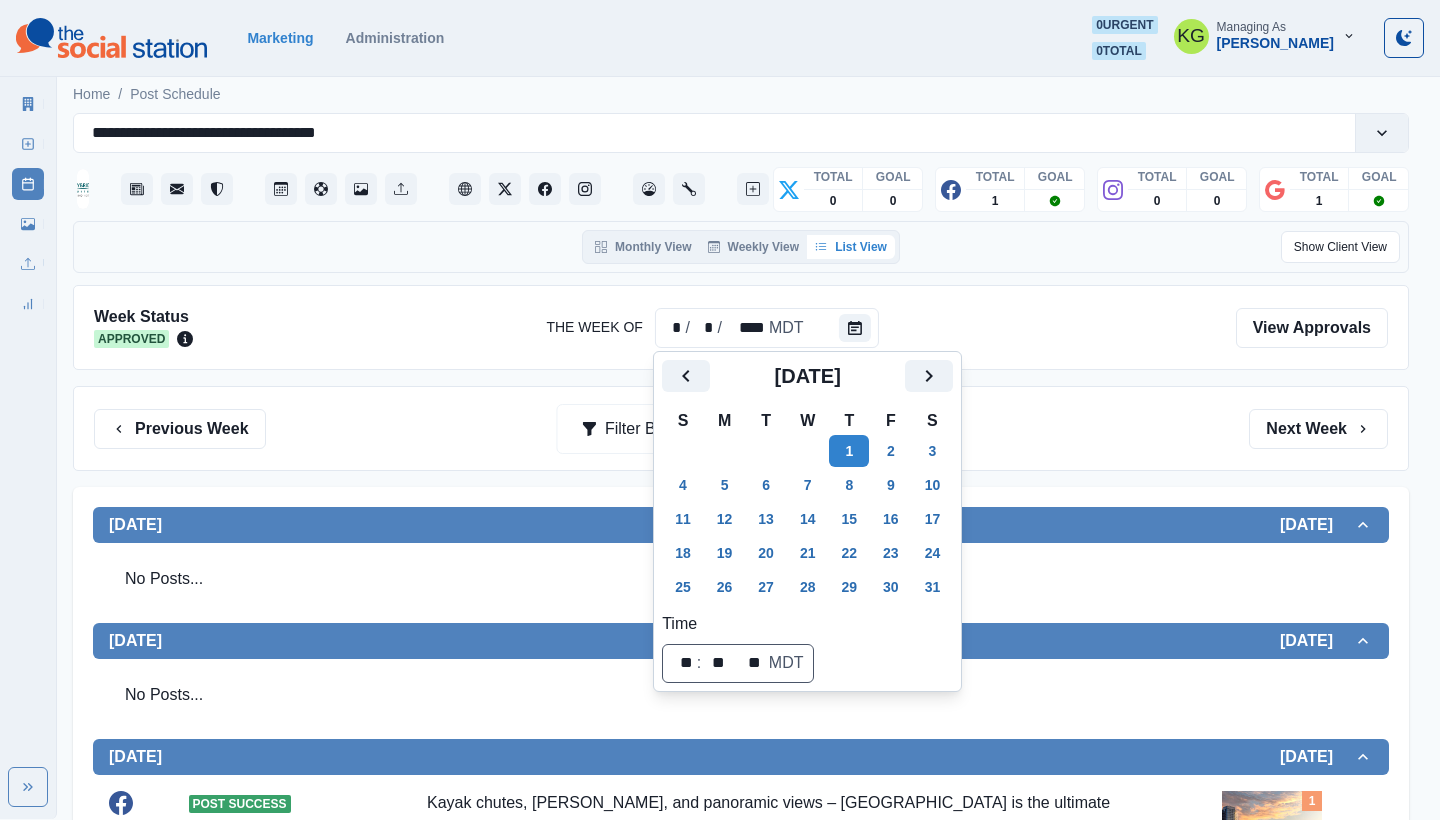 click on "Previous Week Filter By: Next Week" at bounding box center (741, 428) 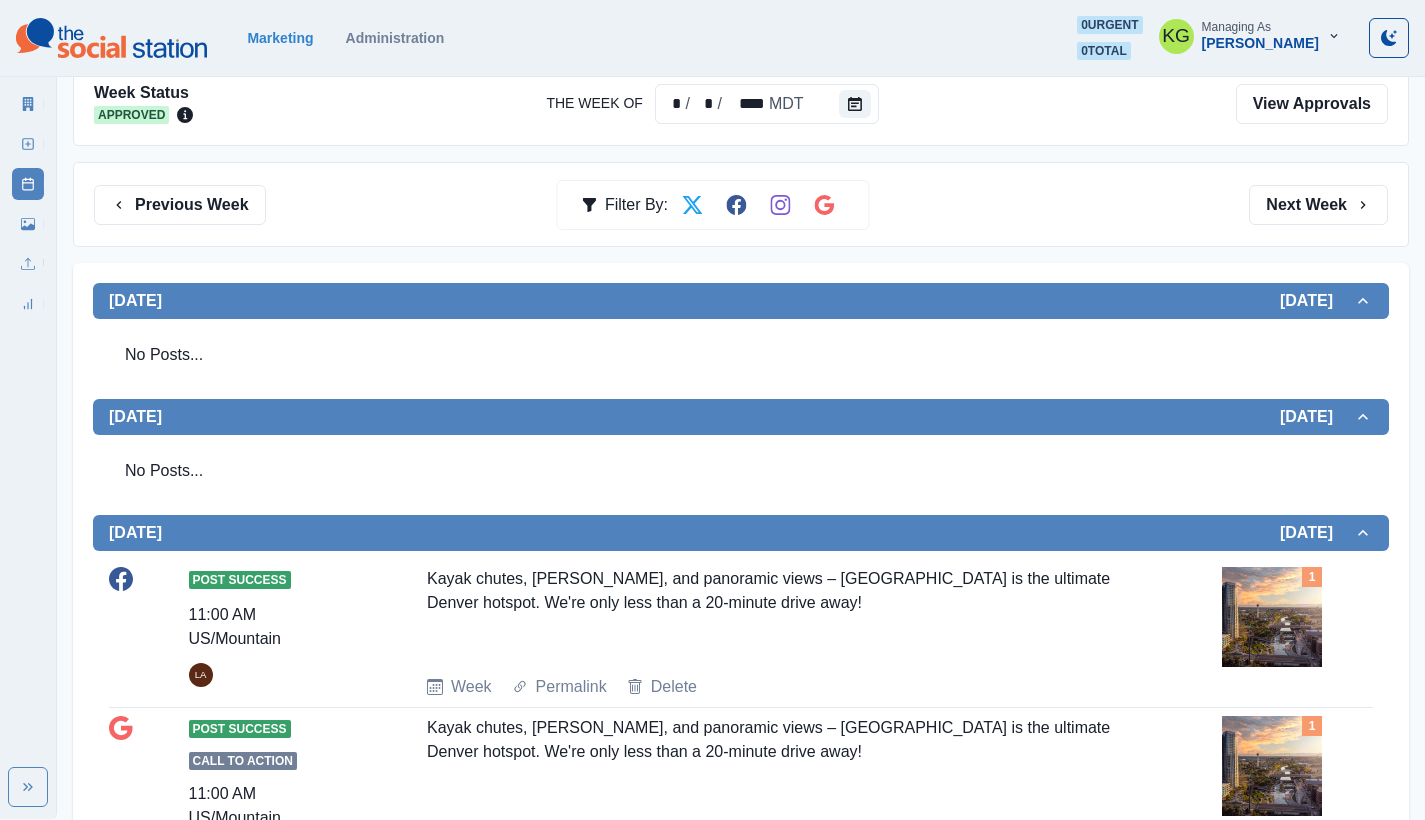 scroll, scrollTop: 0, scrollLeft: 0, axis: both 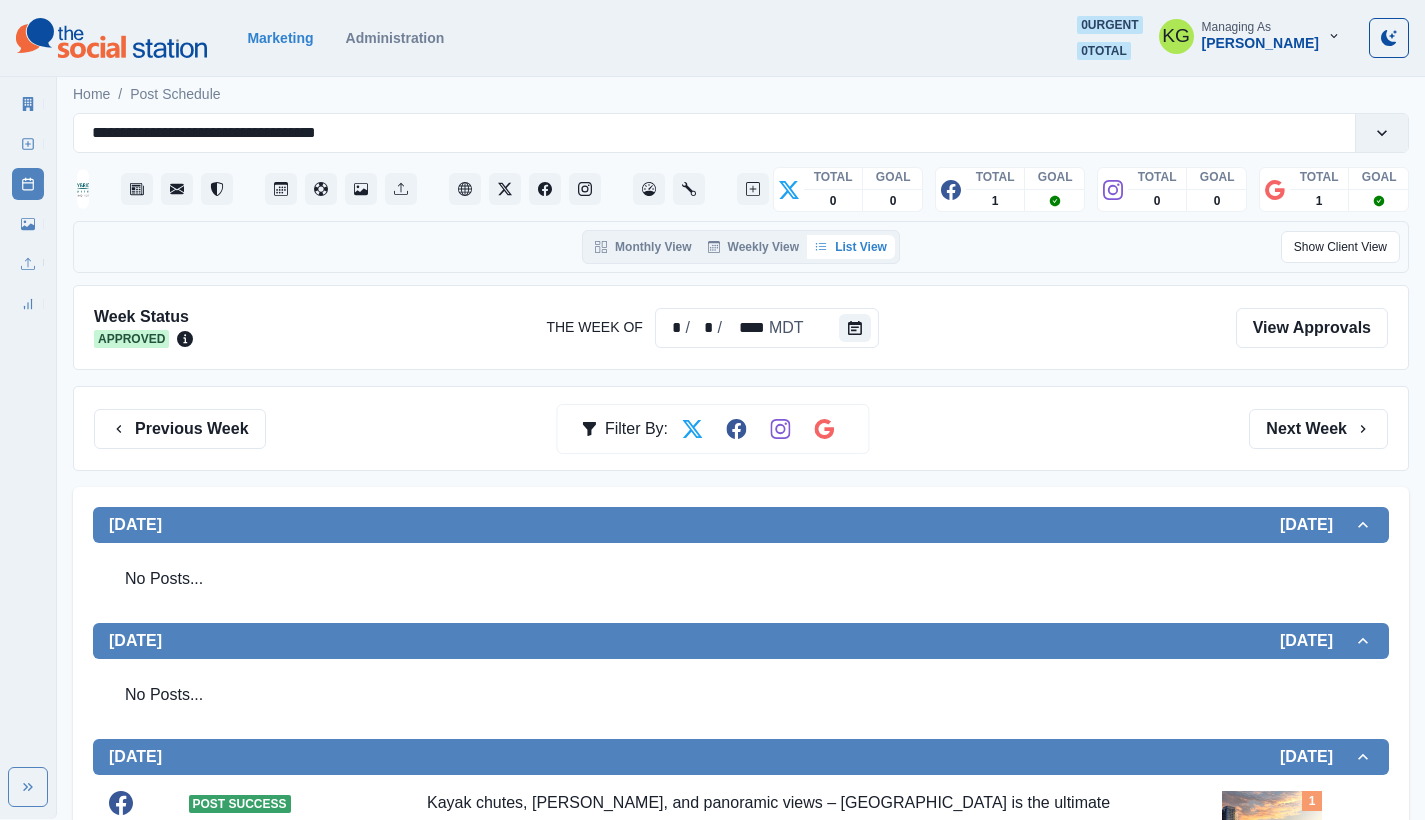 click on "Previous Week Filter By: Next Week" at bounding box center [741, 428] 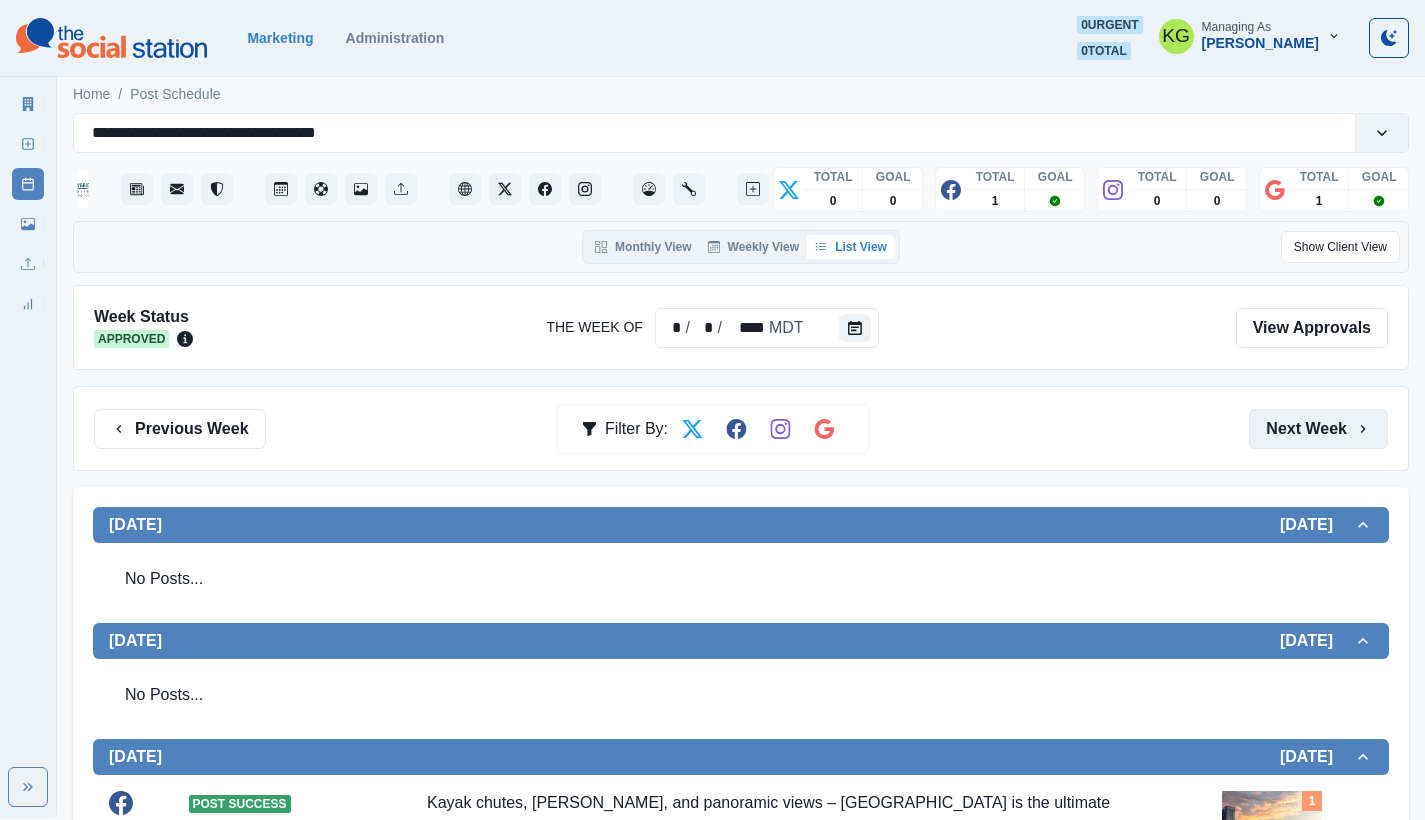 click on "Next Week" at bounding box center [1318, 429] 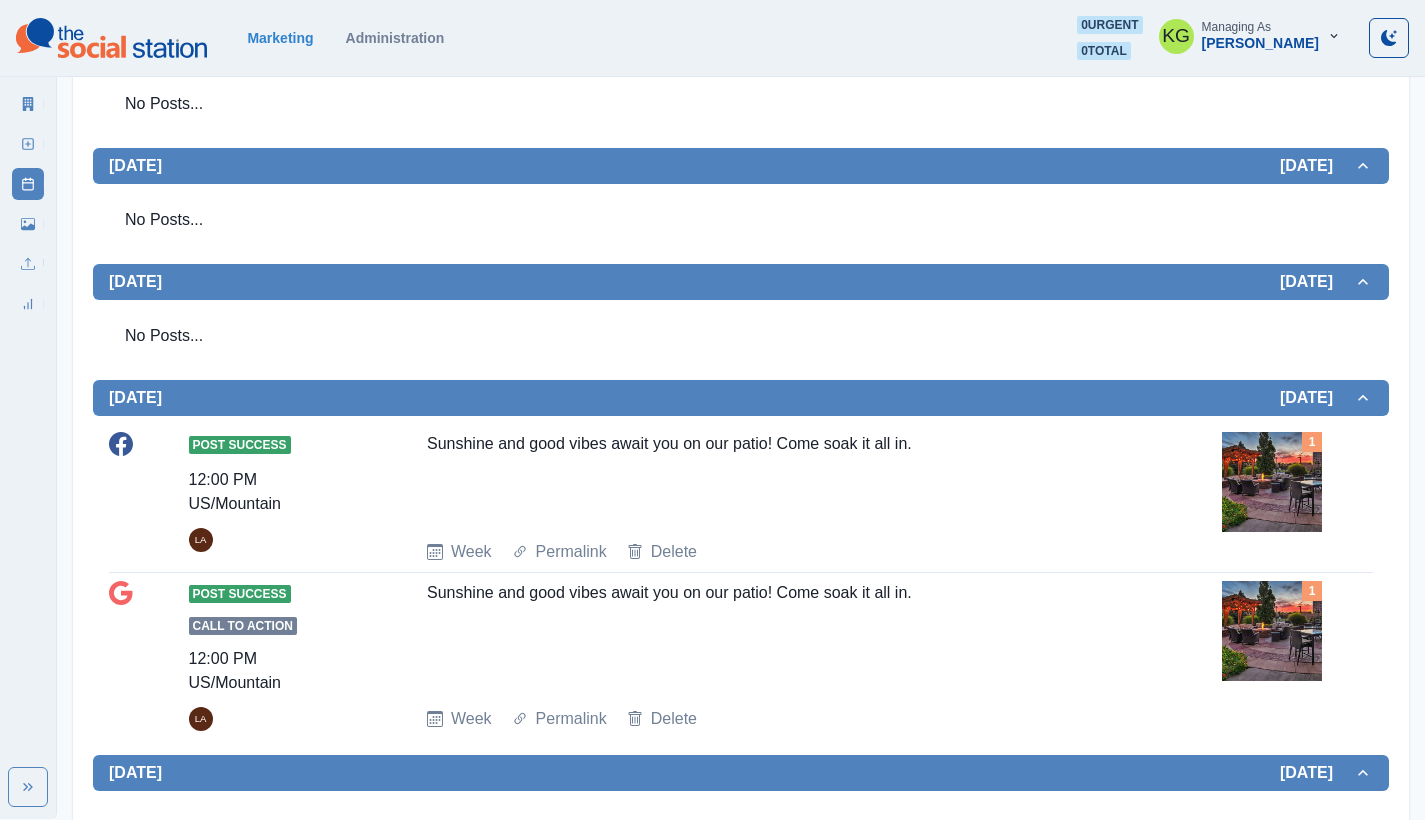scroll, scrollTop: 669, scrollLeft: 0, axis: vertical 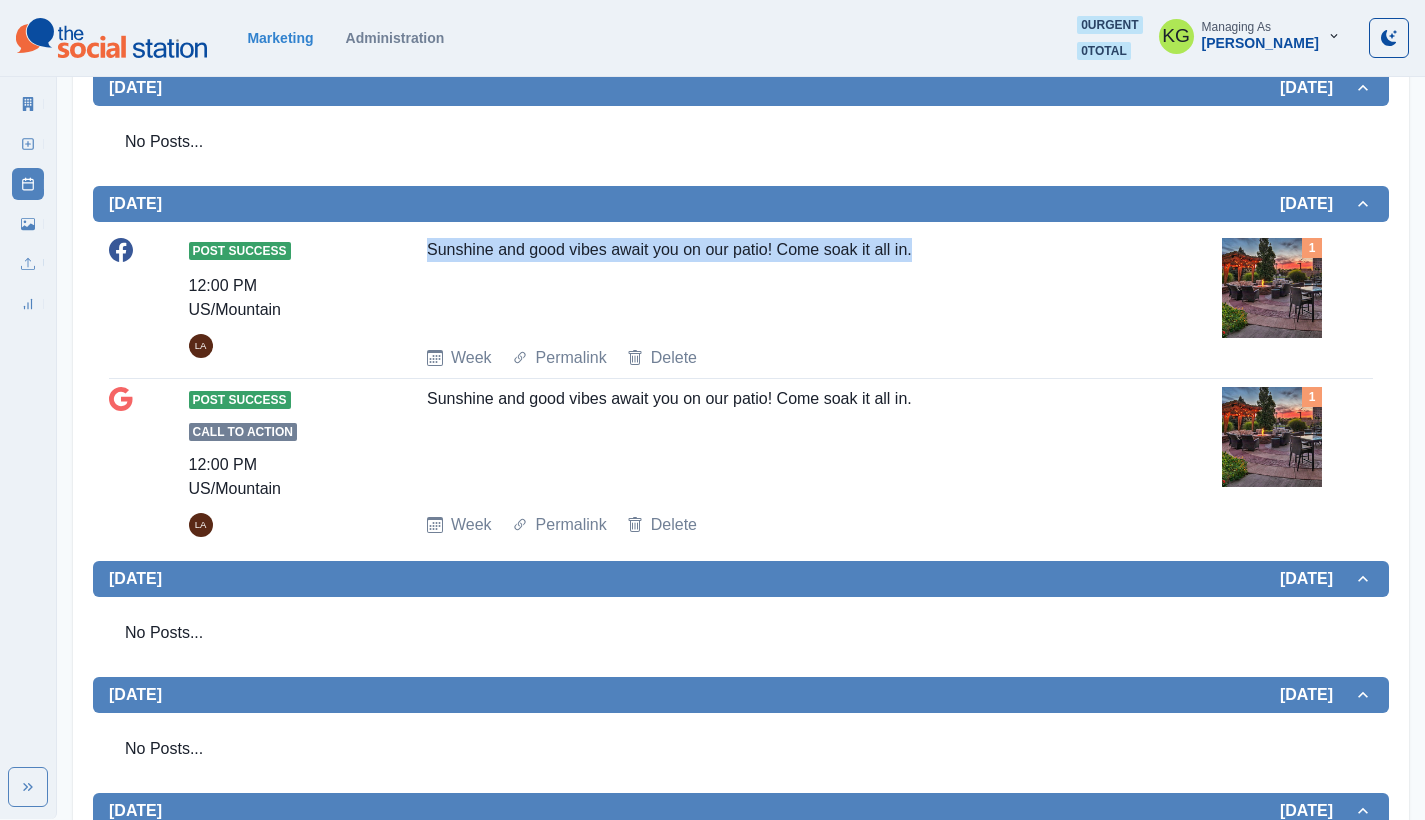 drag, startPoint x: 791, startPoint y: 262, endPoint x: 940, endPoint y: 266, distance: 149.05368 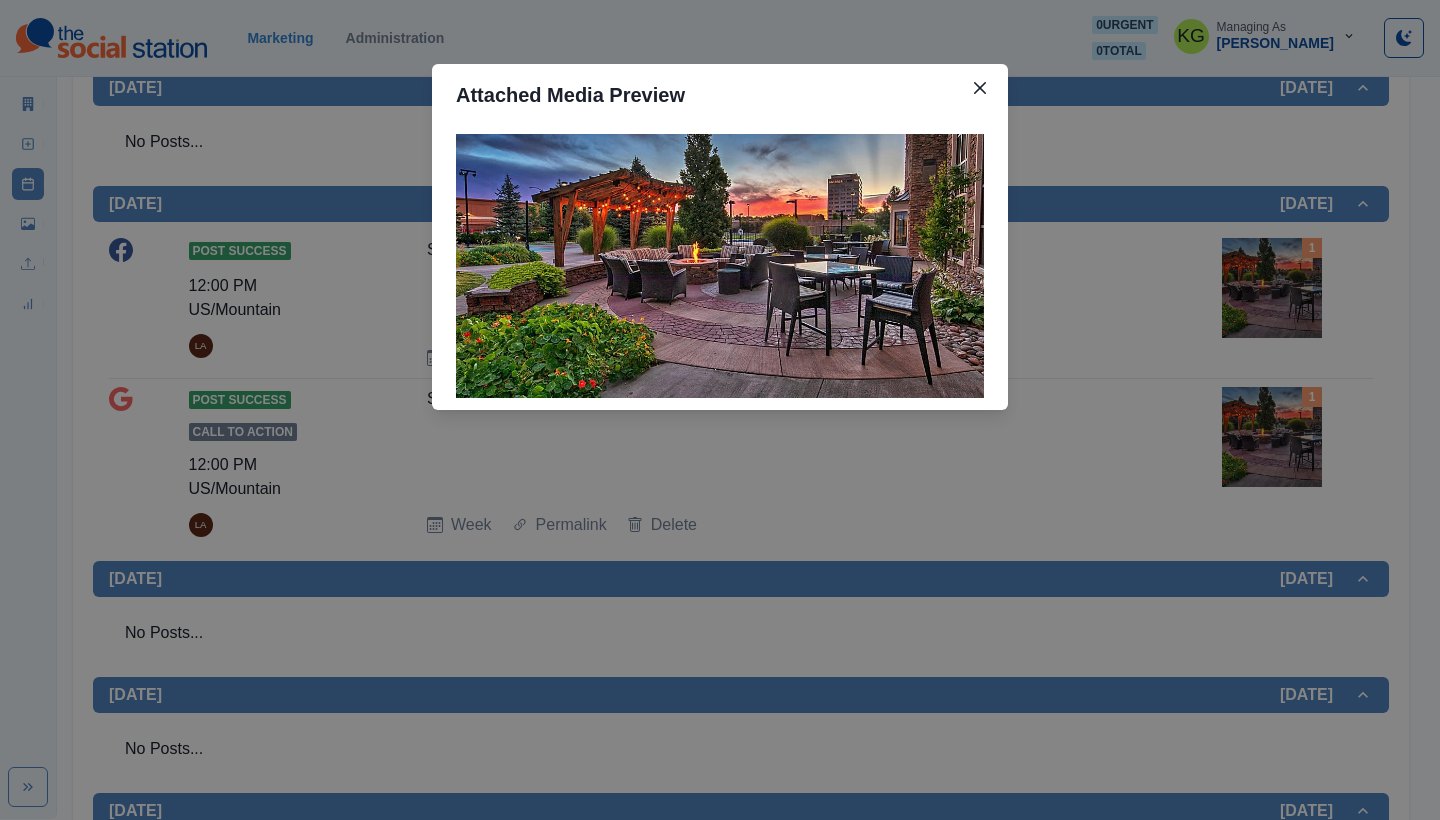 click on "Attached Media Preview" at bounding box center [720, 410] 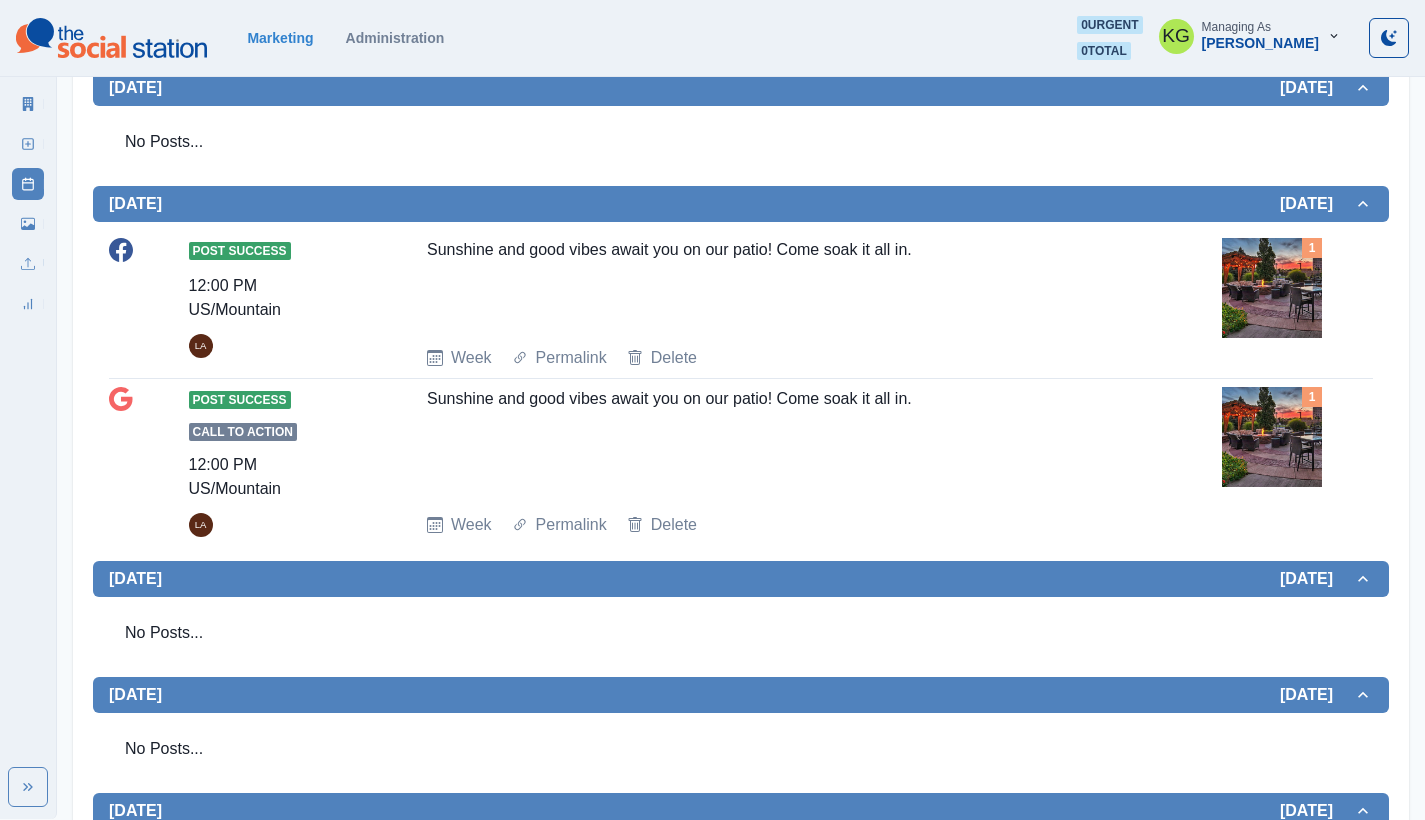 scroll, scrollTop: 0, scrollLeft: 0, axis: both 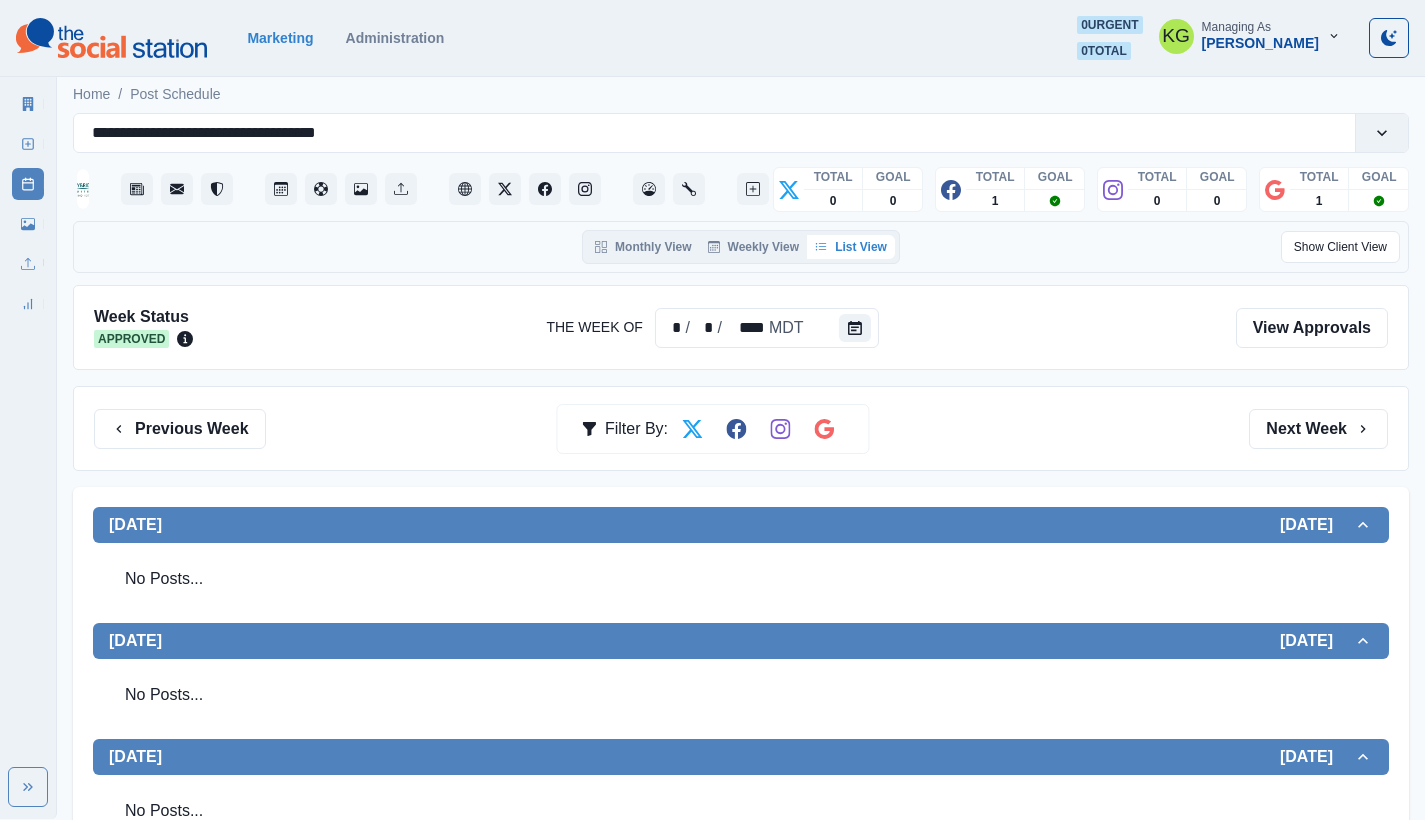 click on "Marketing Administration 0  urgent 0  total KG Managing As Katrina Gallardo" at bounding box center (712, 38) 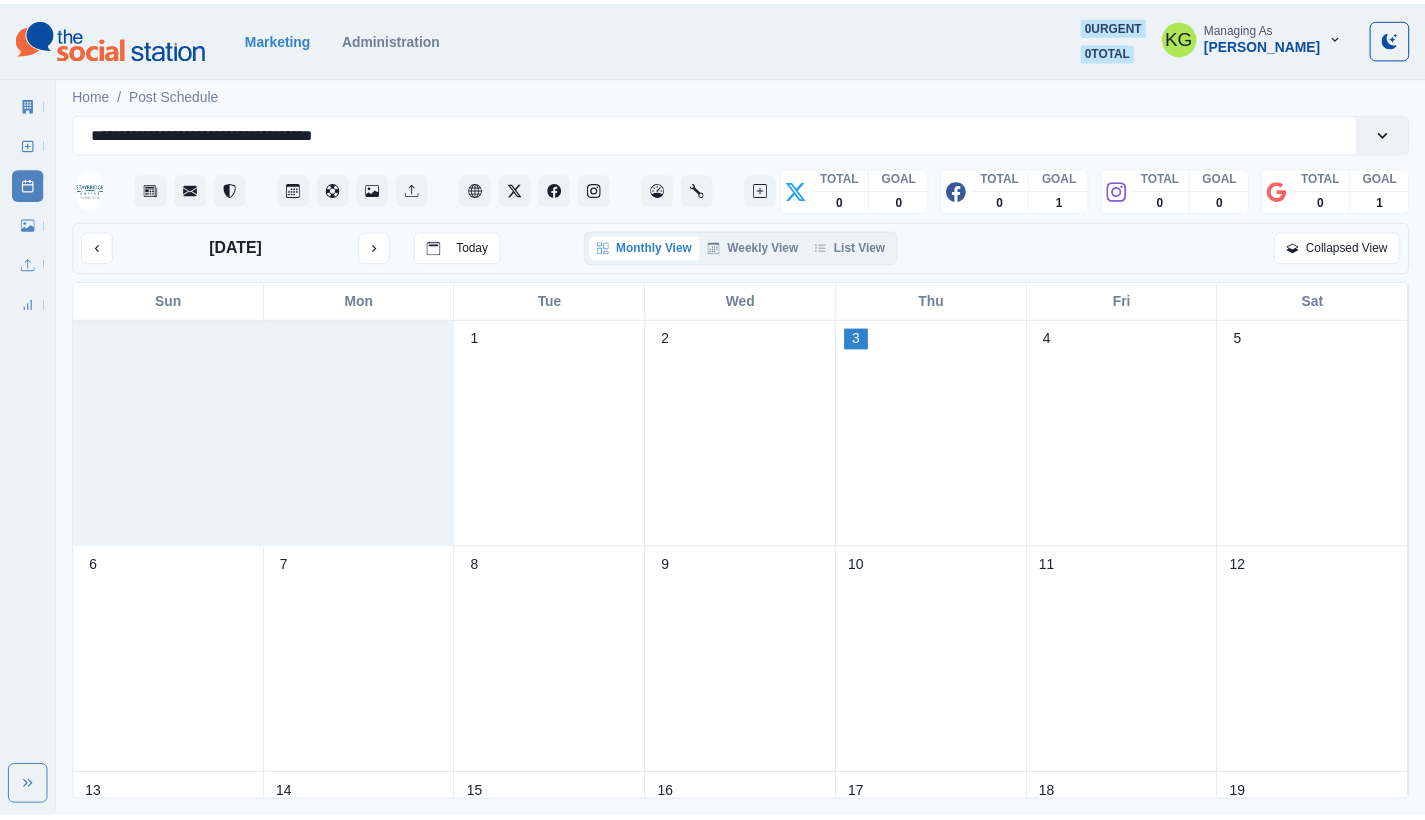 scroll, scrollTop: 0, scrollLeft: 0, axis: both 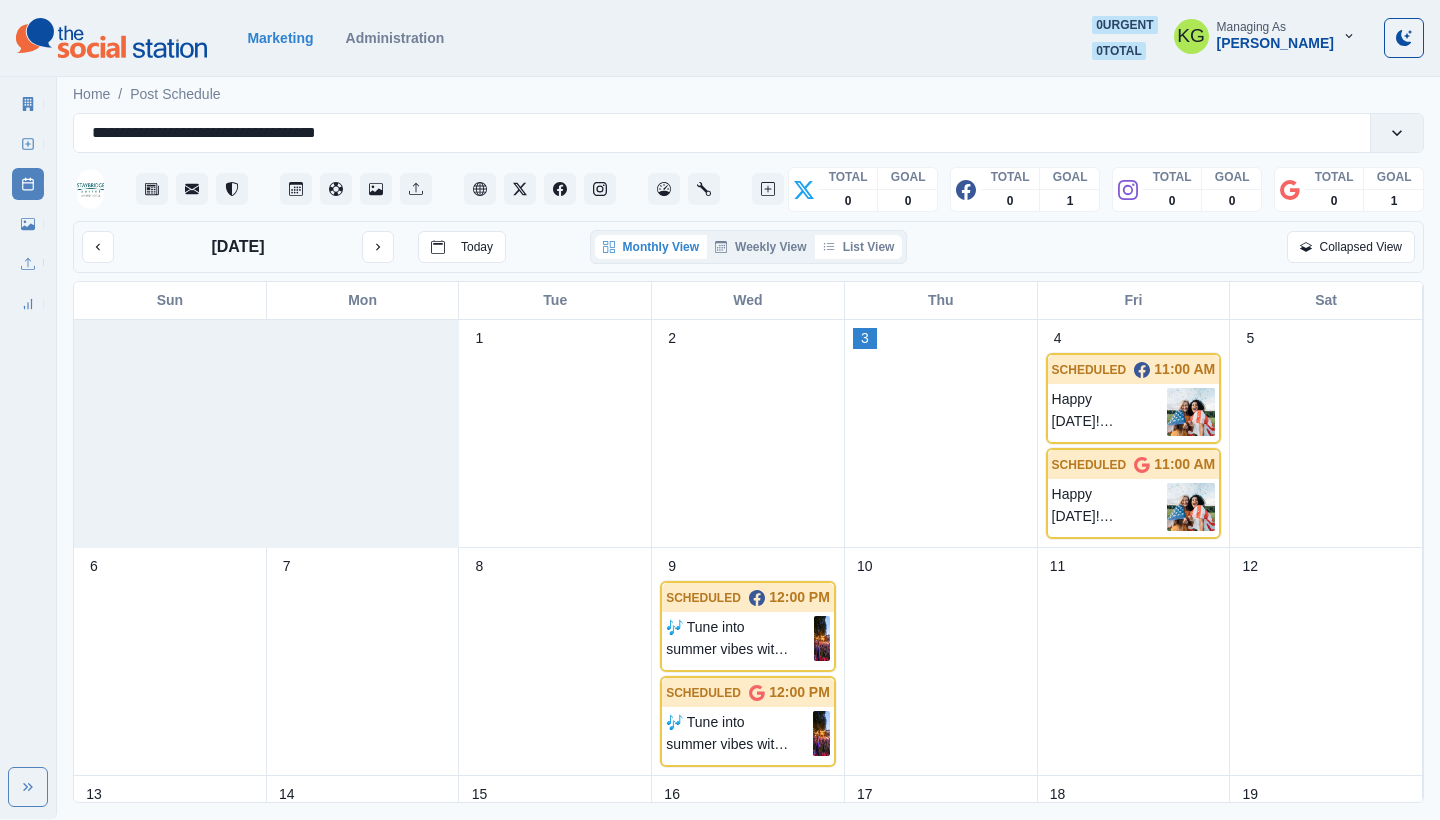 click on "List View" at bounding box center (859, 247) 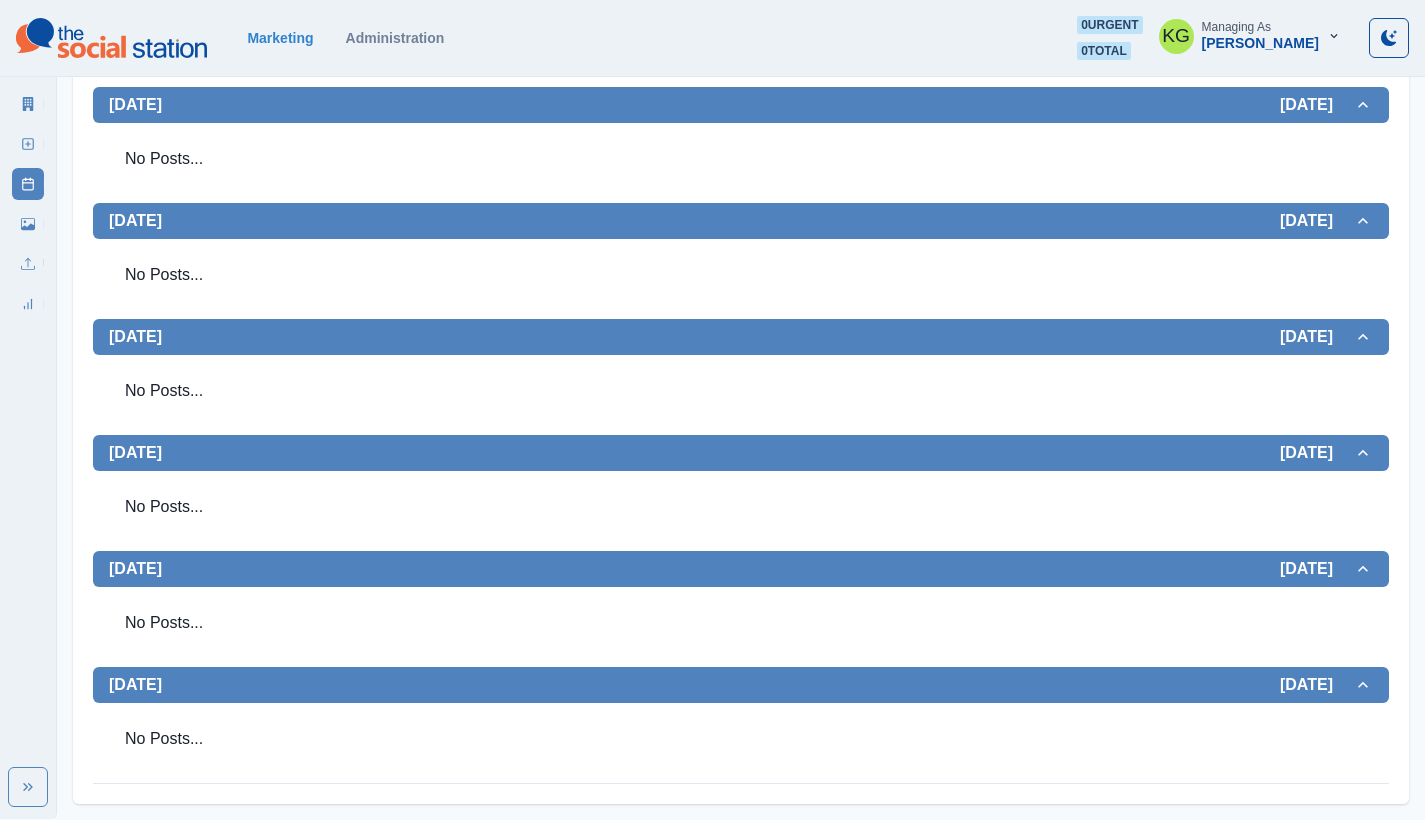 scroll, scrollTop: 0, scrollLeft: 0, axis: both 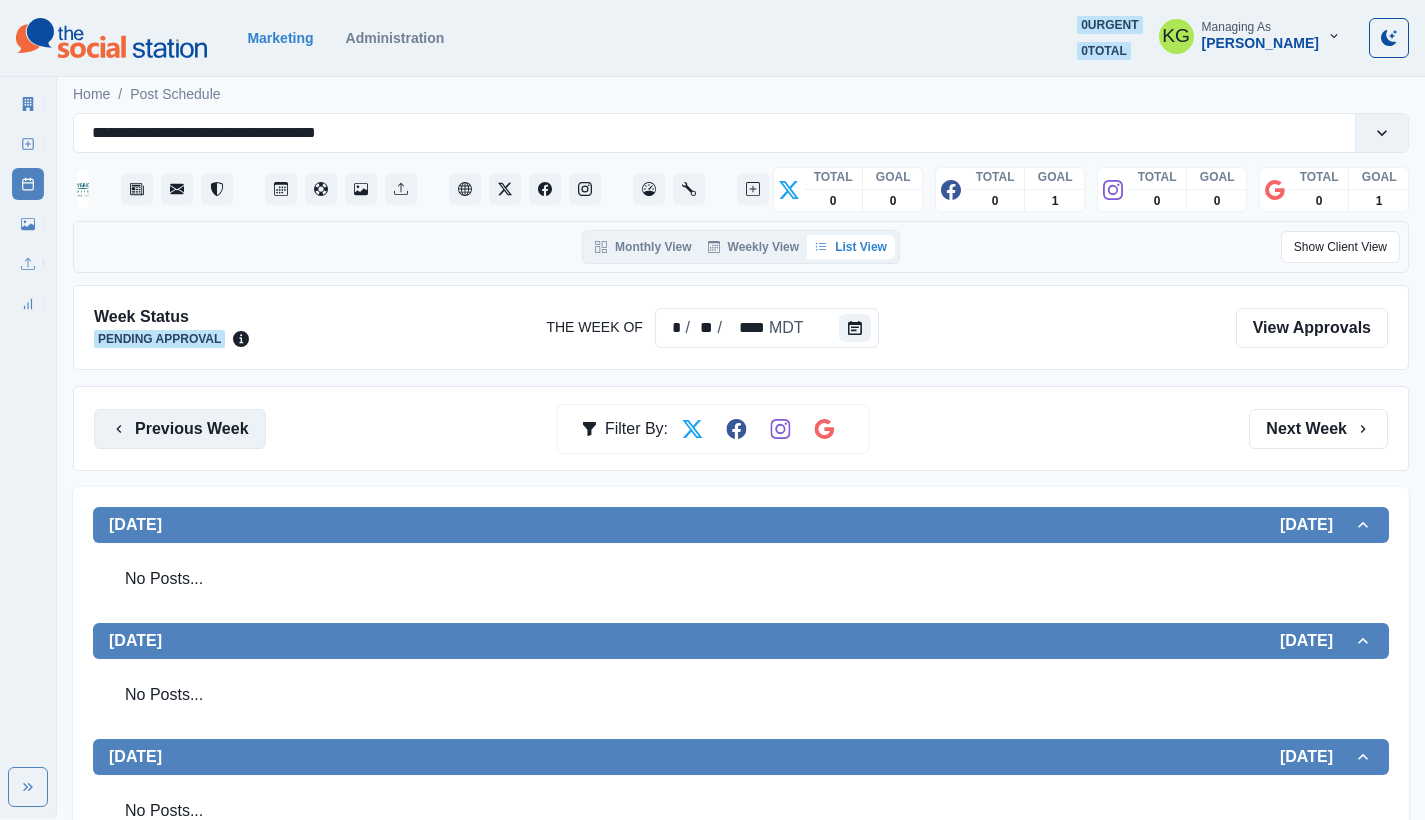 click on "Previous Week" at bounding box center (180, 429) 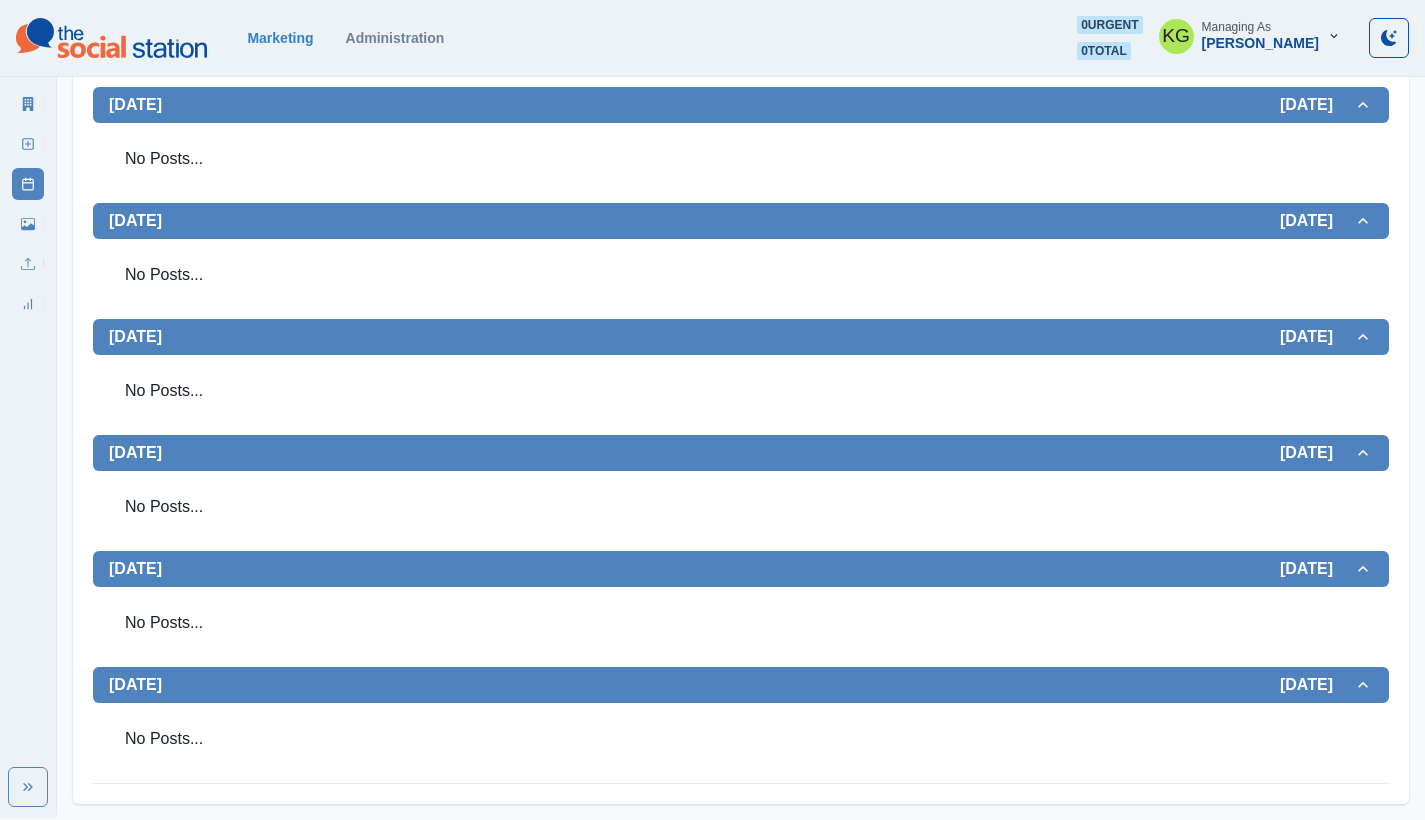 scroll, scrollTop: 0, scrollLeft: 0, axis: both 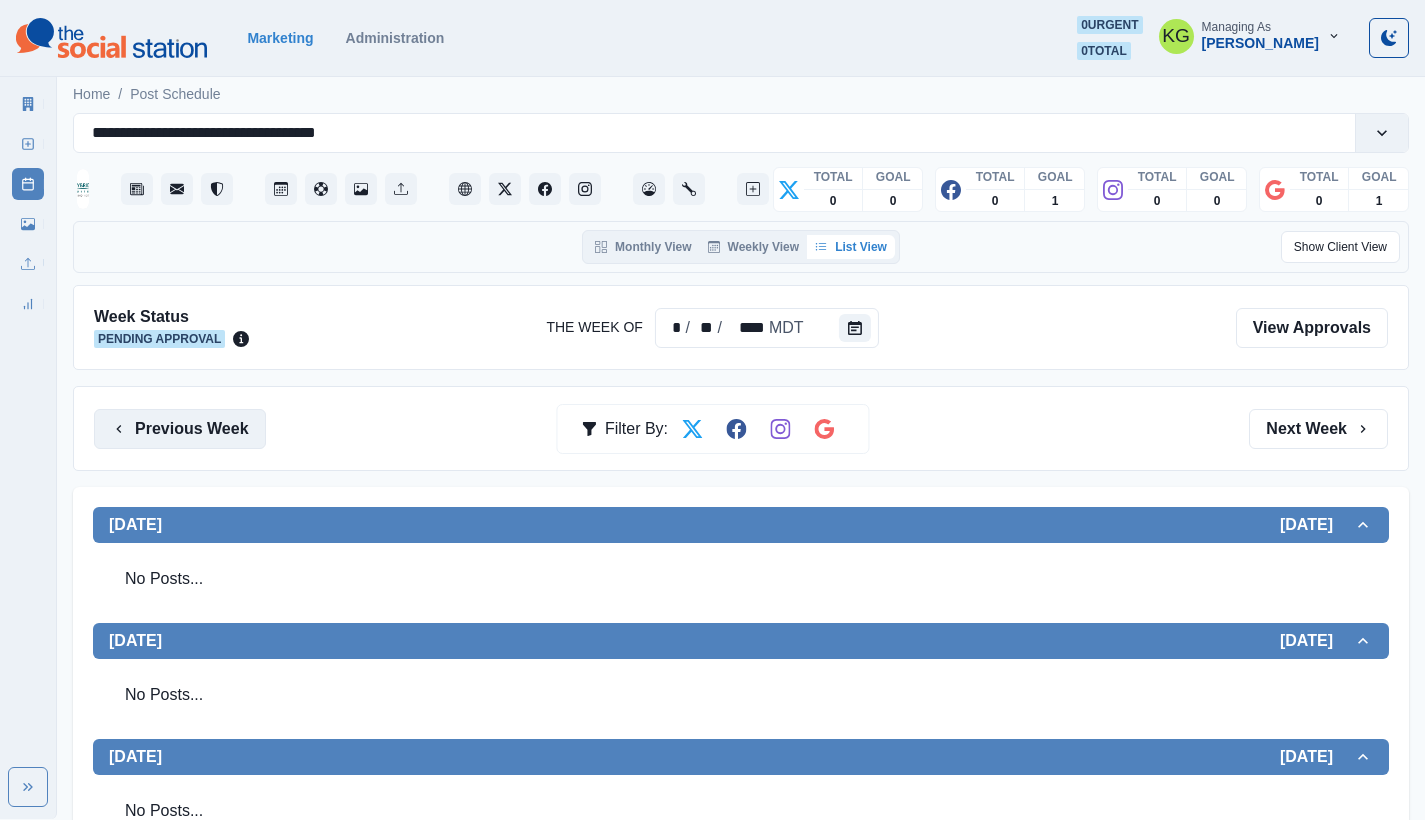 click on "Previous Week" at bounding box center (180, 429) 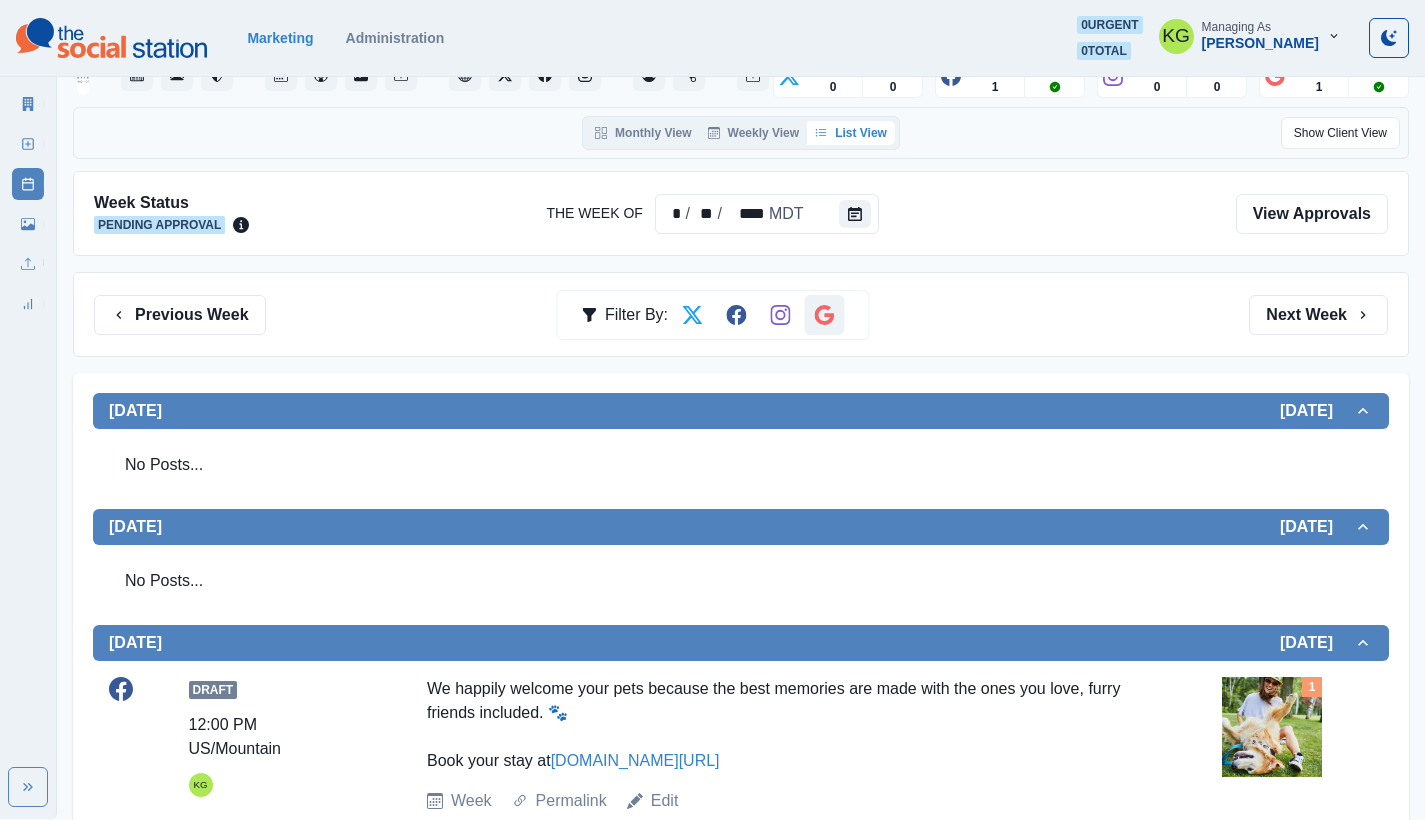 scroll, scrollTop: 0, scrollLeft: 0, axis: both 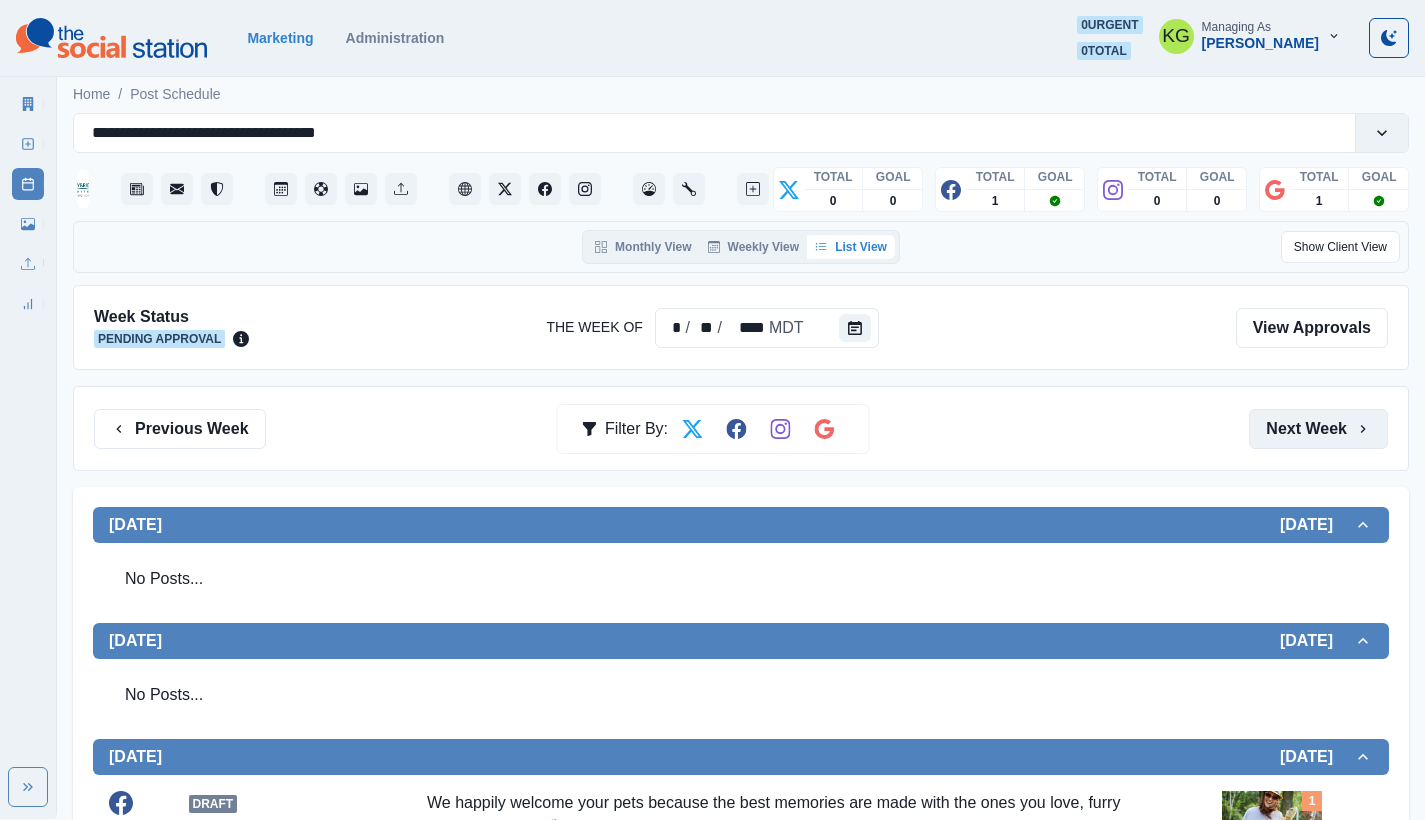 click on "Next Week" at bounding box center [1318, 429] 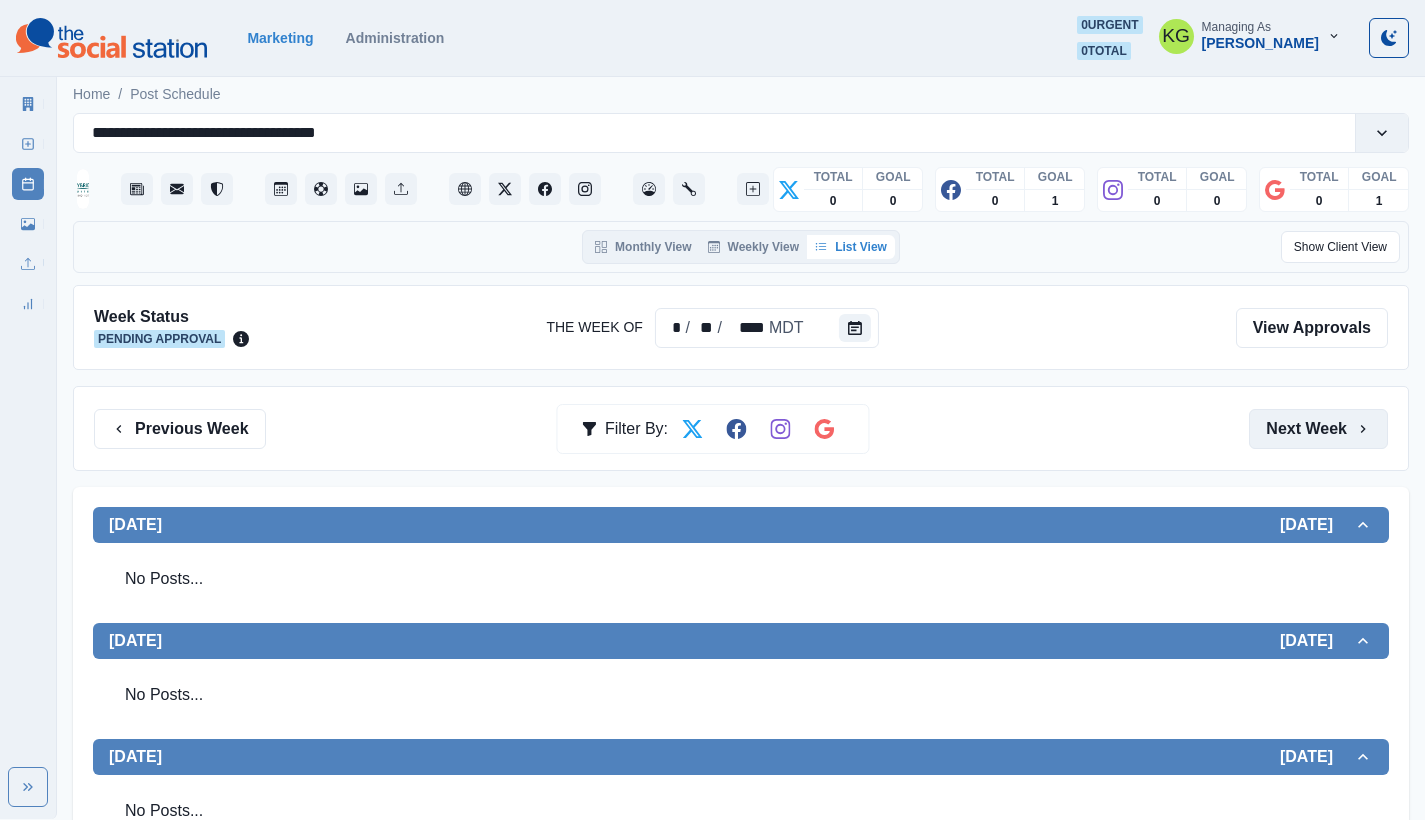 click on "Next Week" at bounding box center [1318, 429] 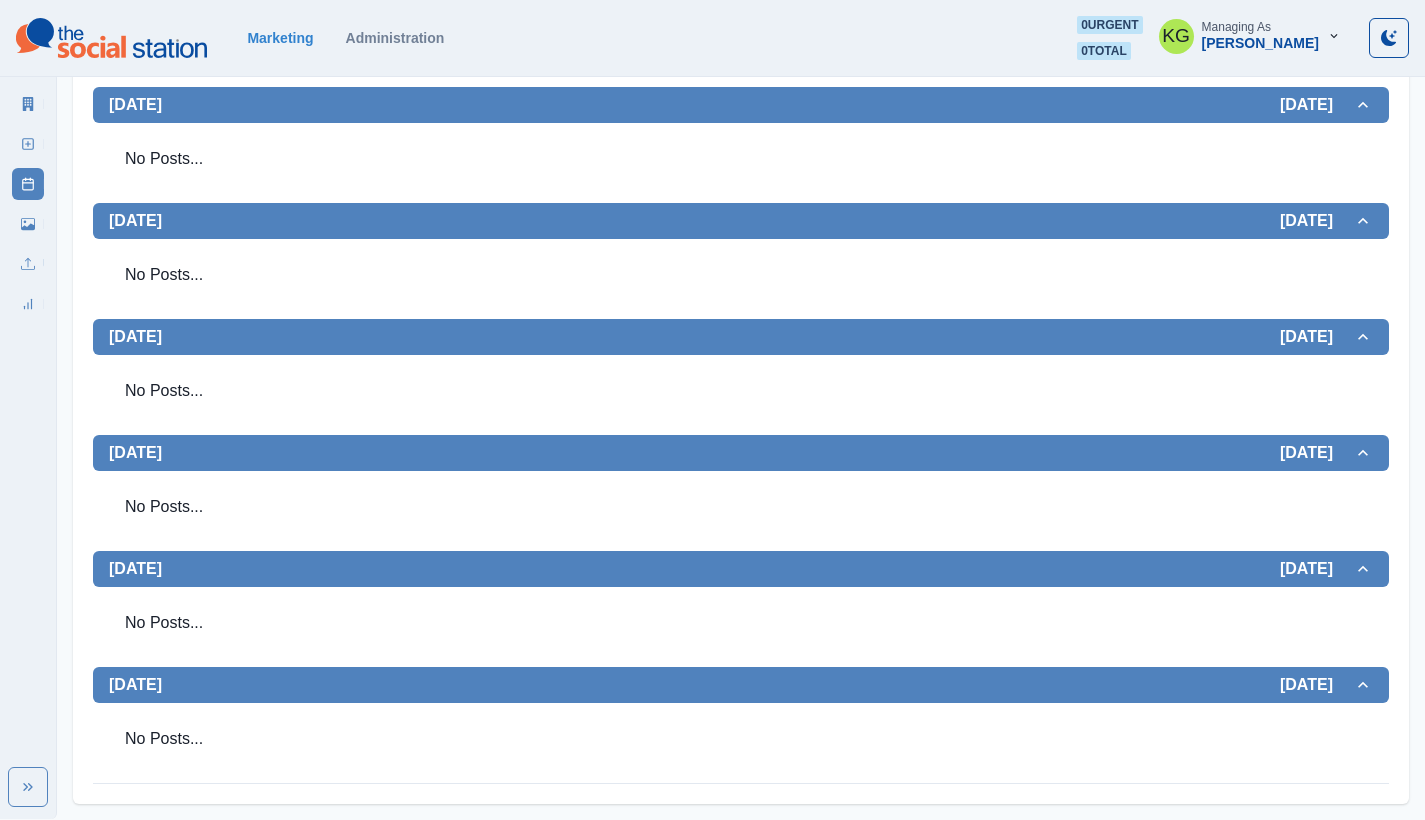 scroll, scrollTop: 0, scrollLeft: 0, axis: both 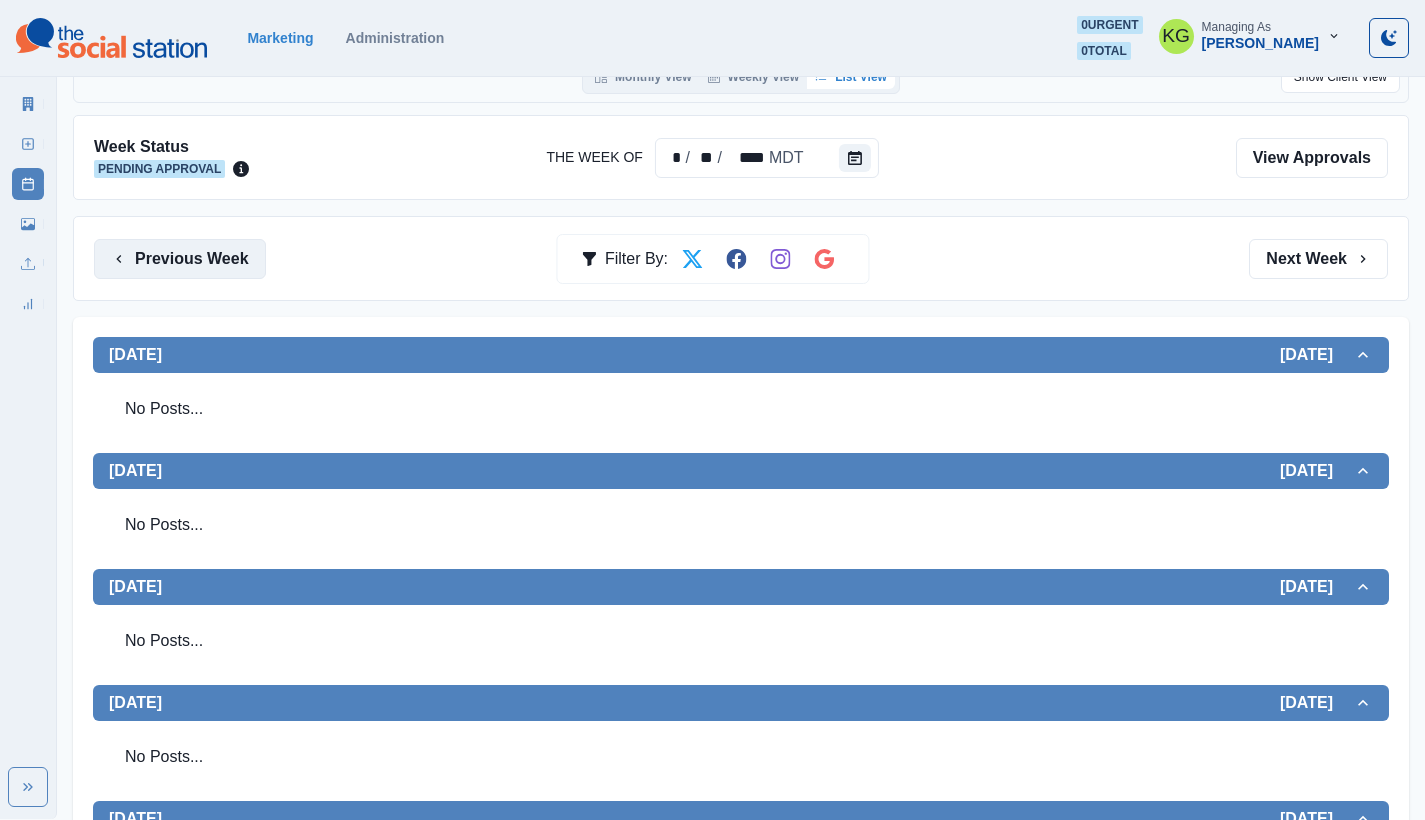 click on "Previous Week" at bounding box center (180, 259) 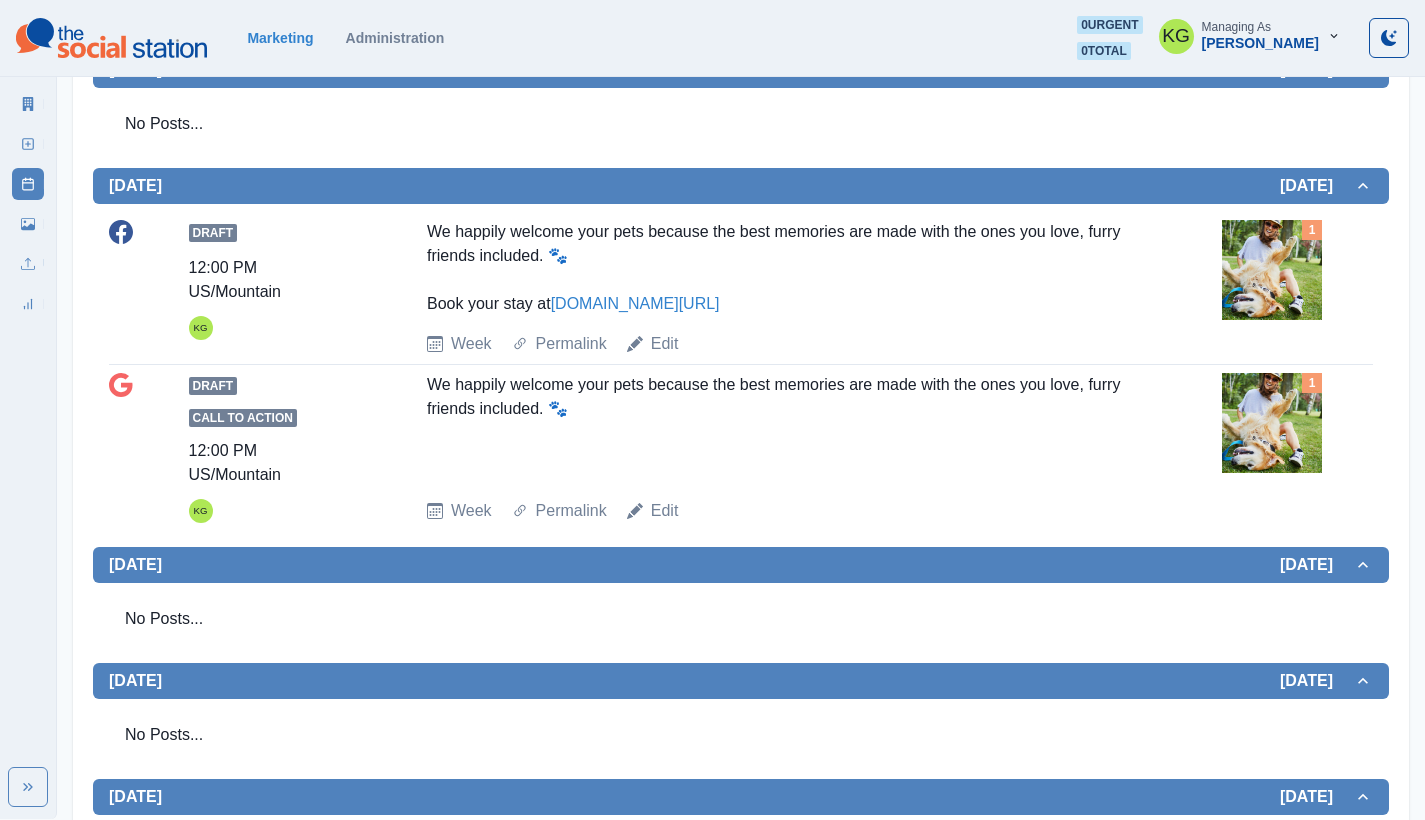 scroll, scrollTop: 198, scrollLeft: 0, axis: vertical 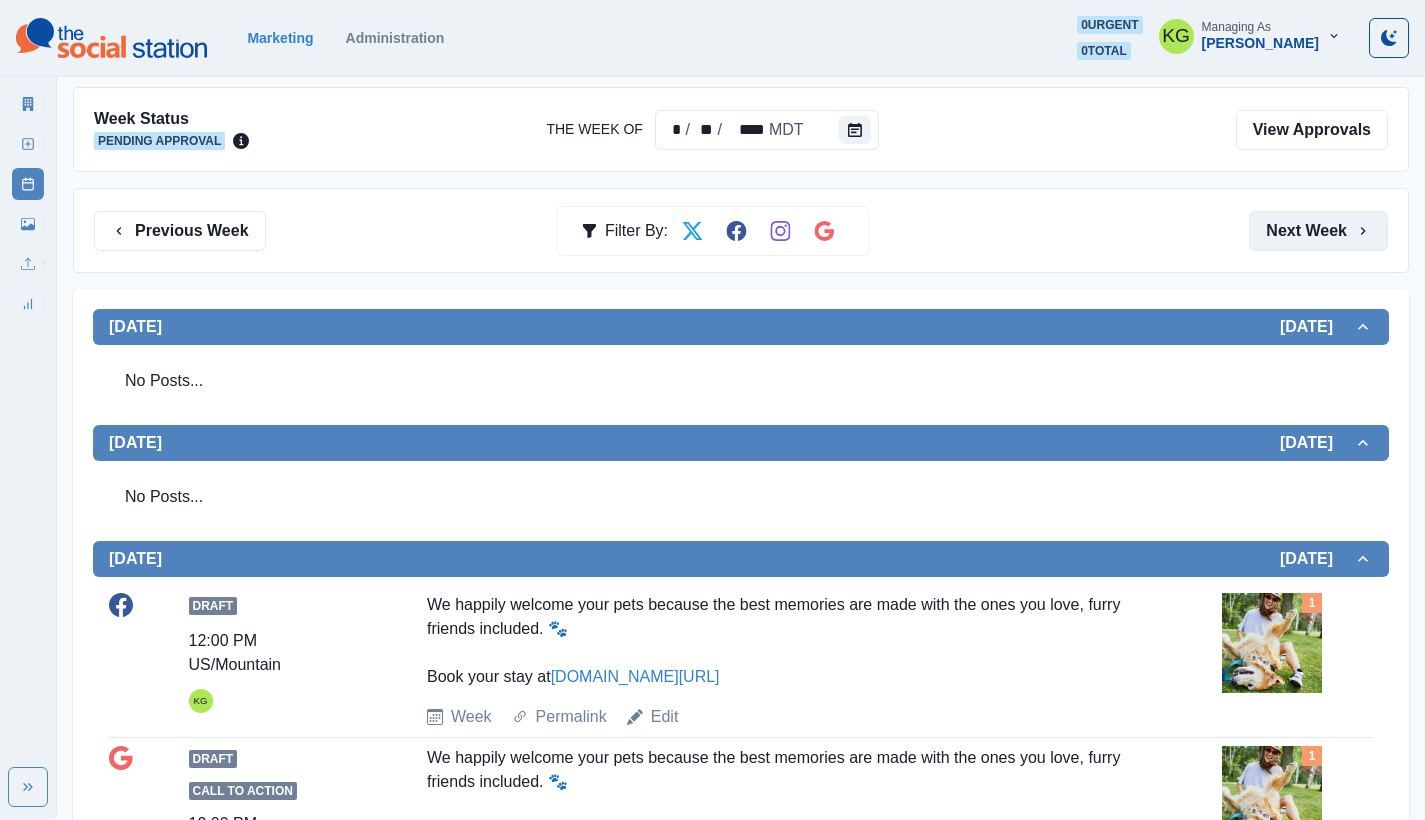 click on "Next Week" at bounding box center [1318, 231] 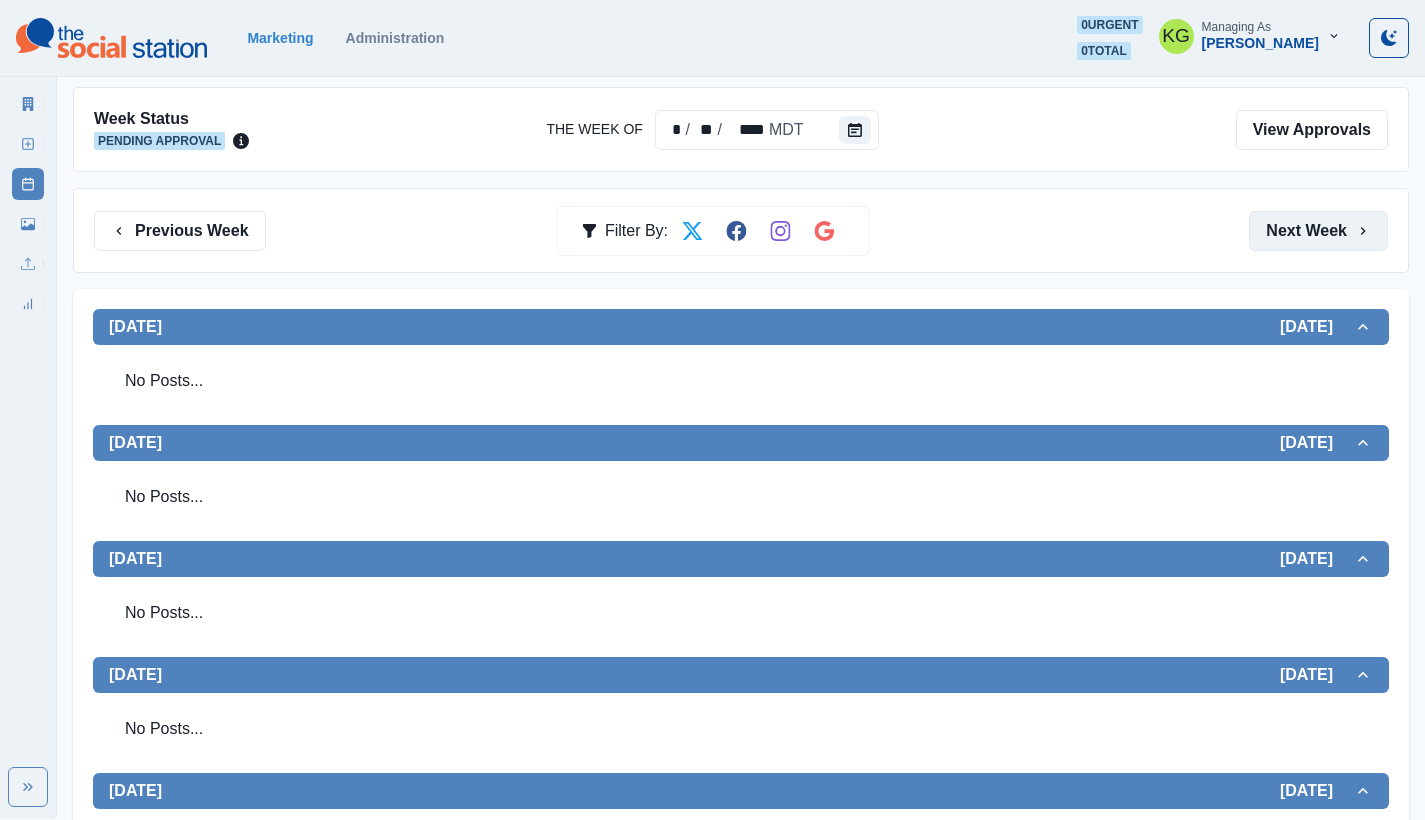 click on "Next Week" at bounding box center [1318, 231] 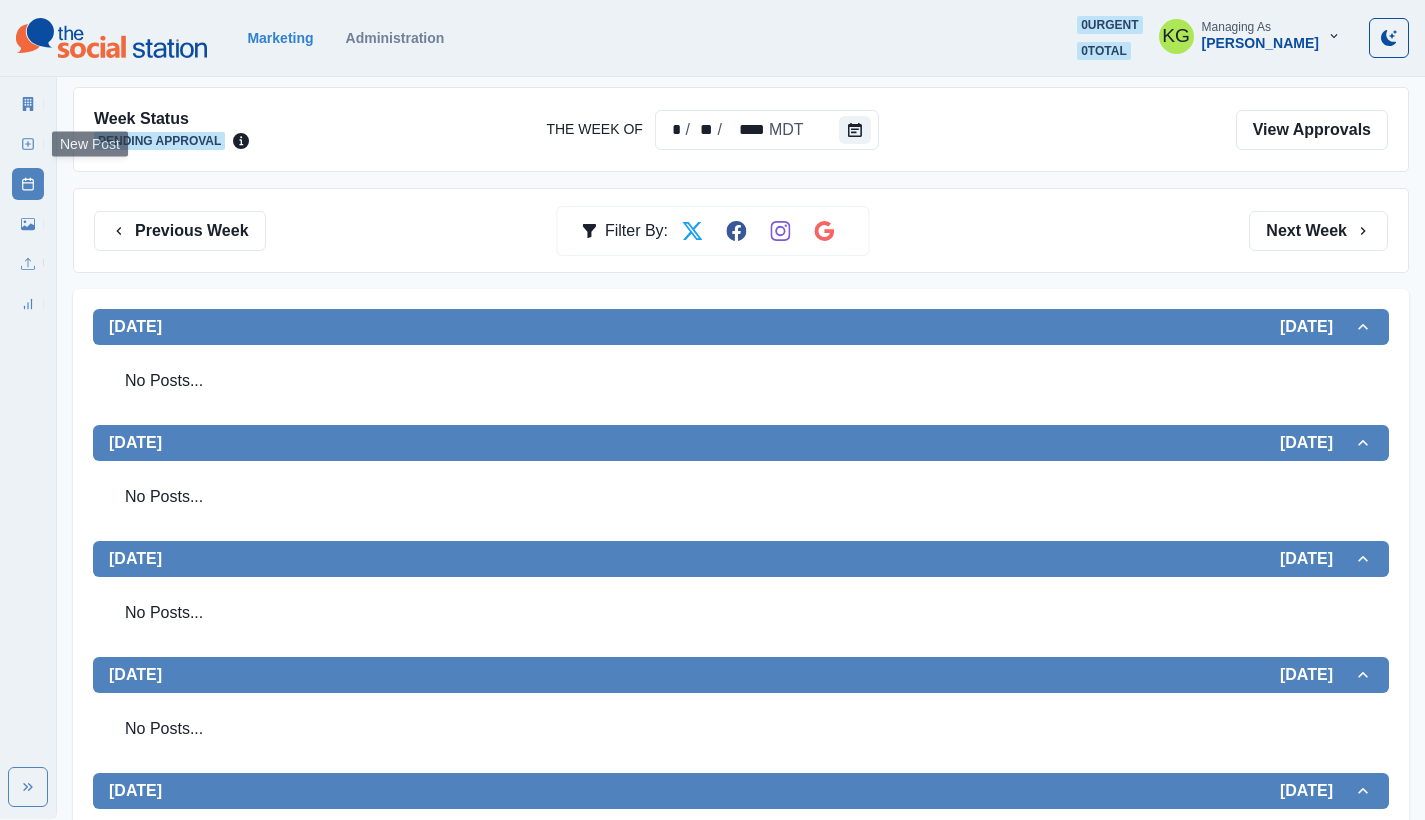 click 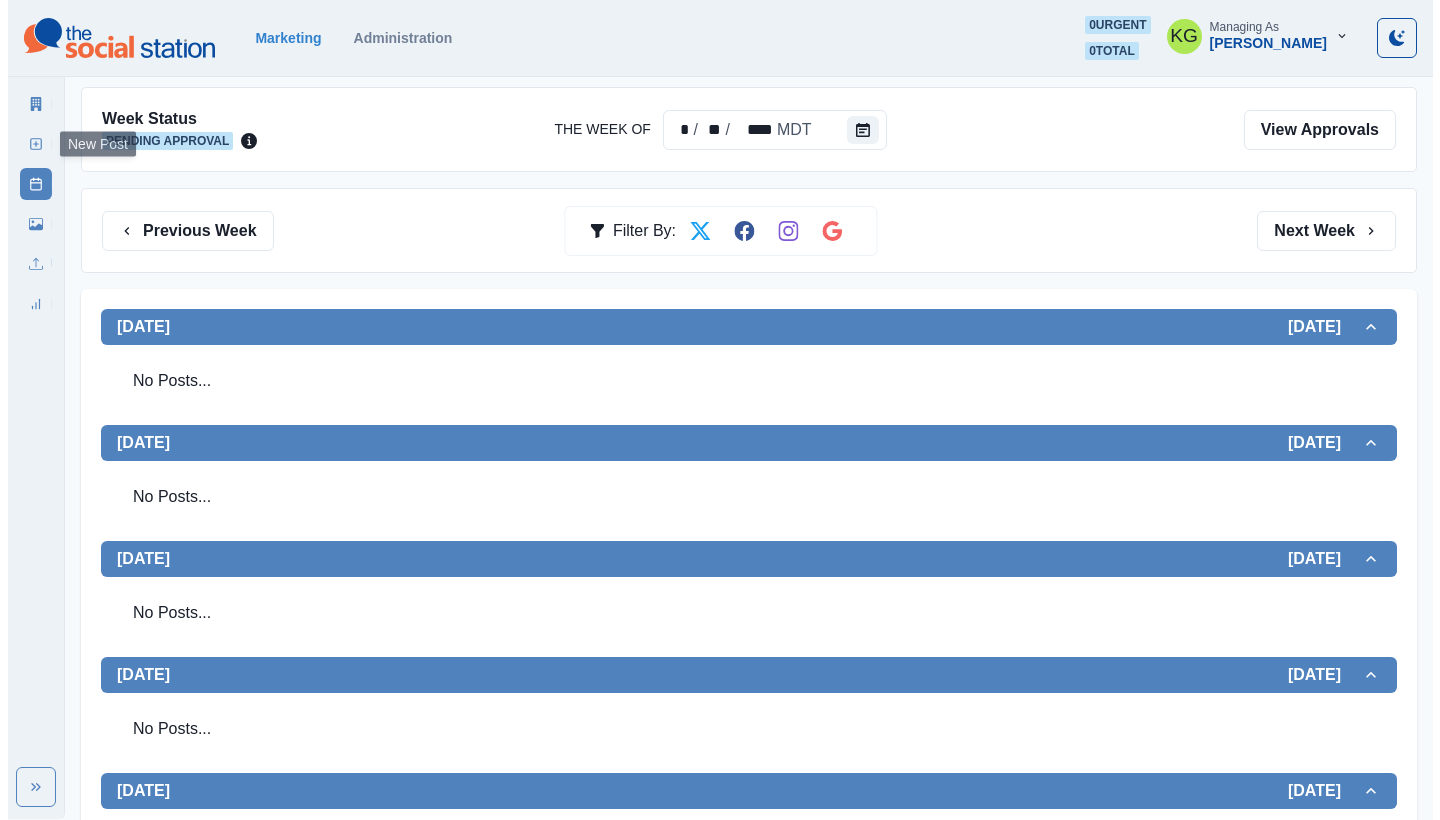 scroll, scrollTop: 0, scrollLeft: 0, axis: both 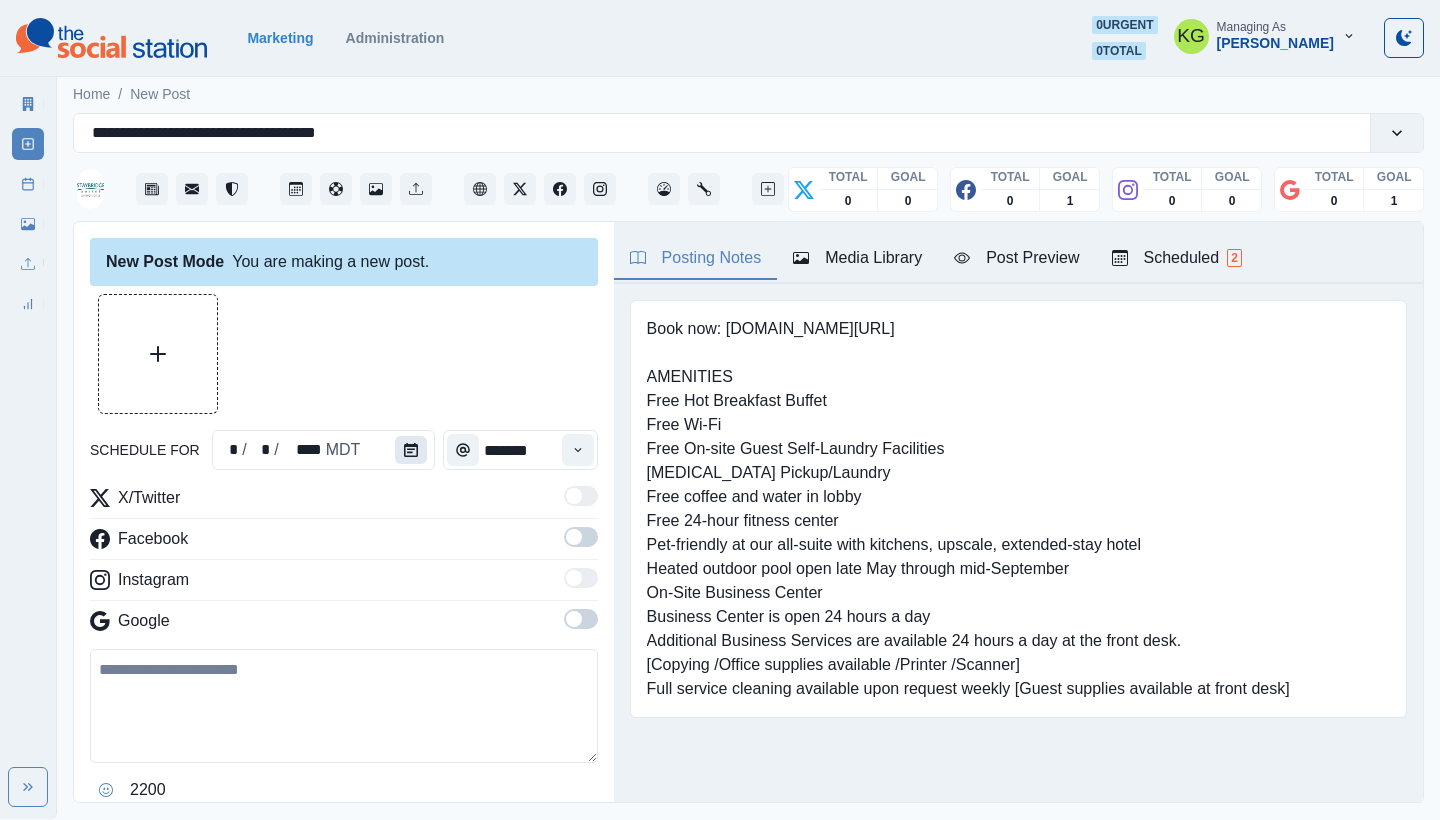 click at bounding box center [411, 450] 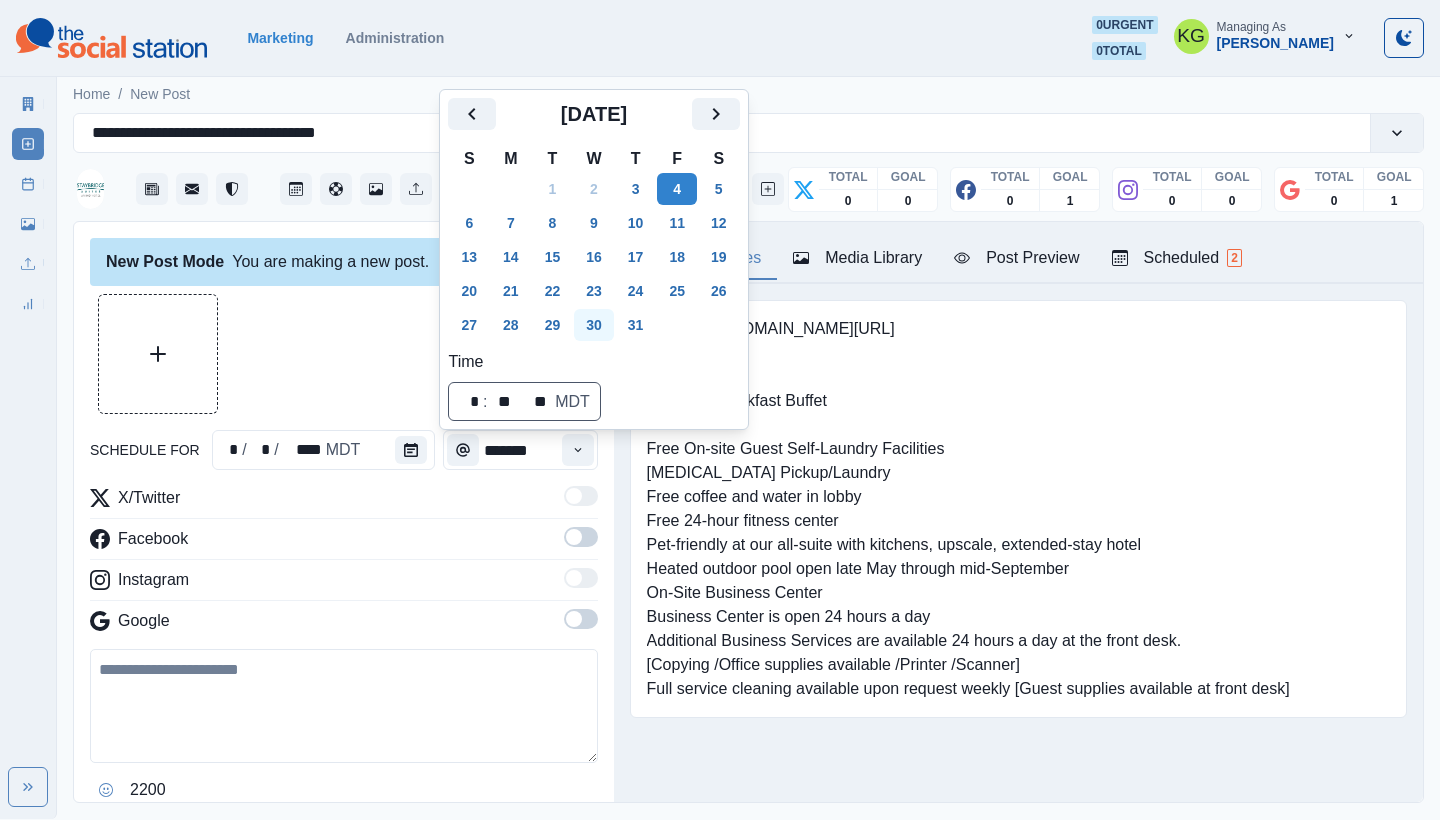 click on "30" at bounding box center (594, 325) 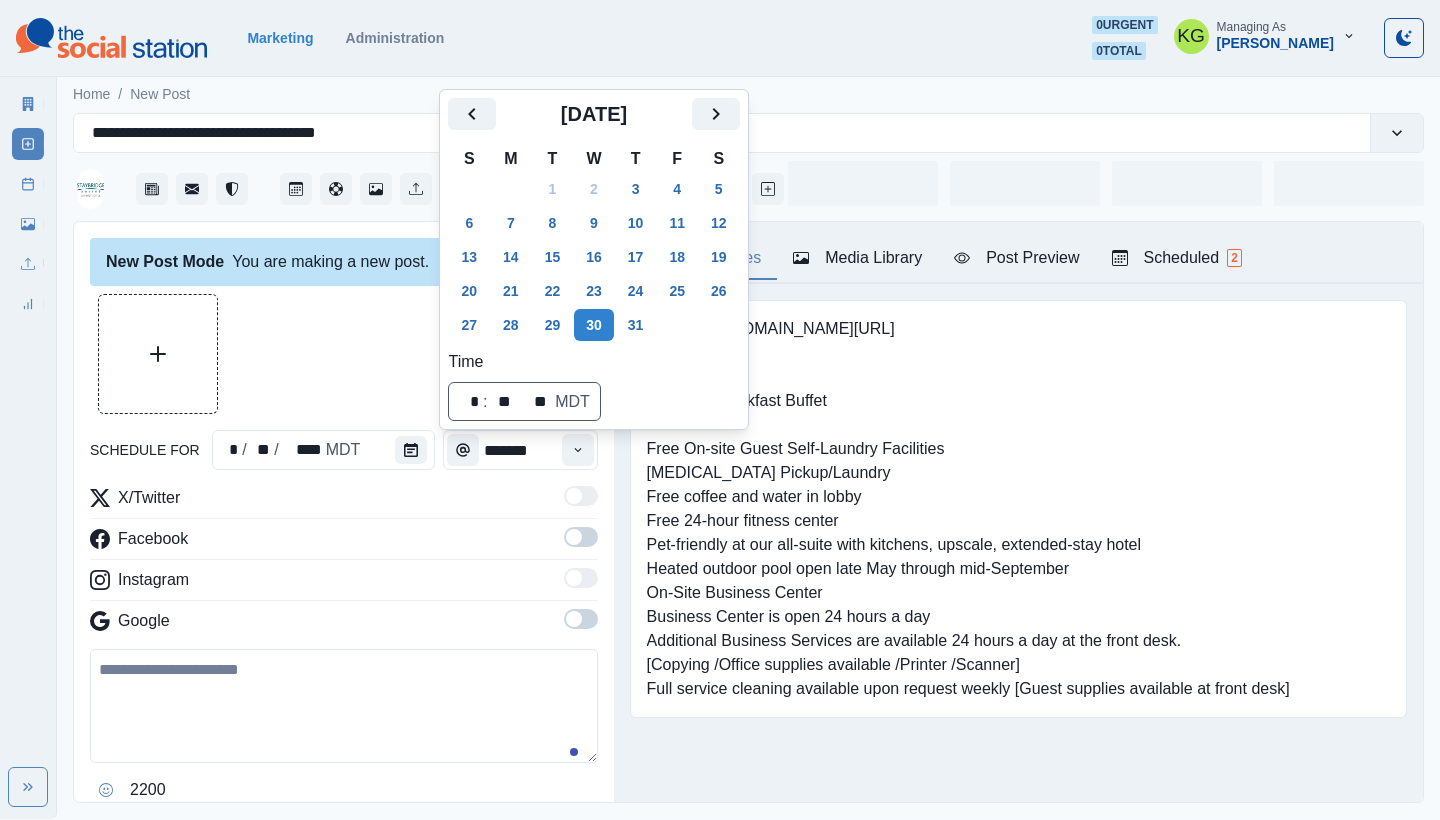 click at bounding box center (344, 354) 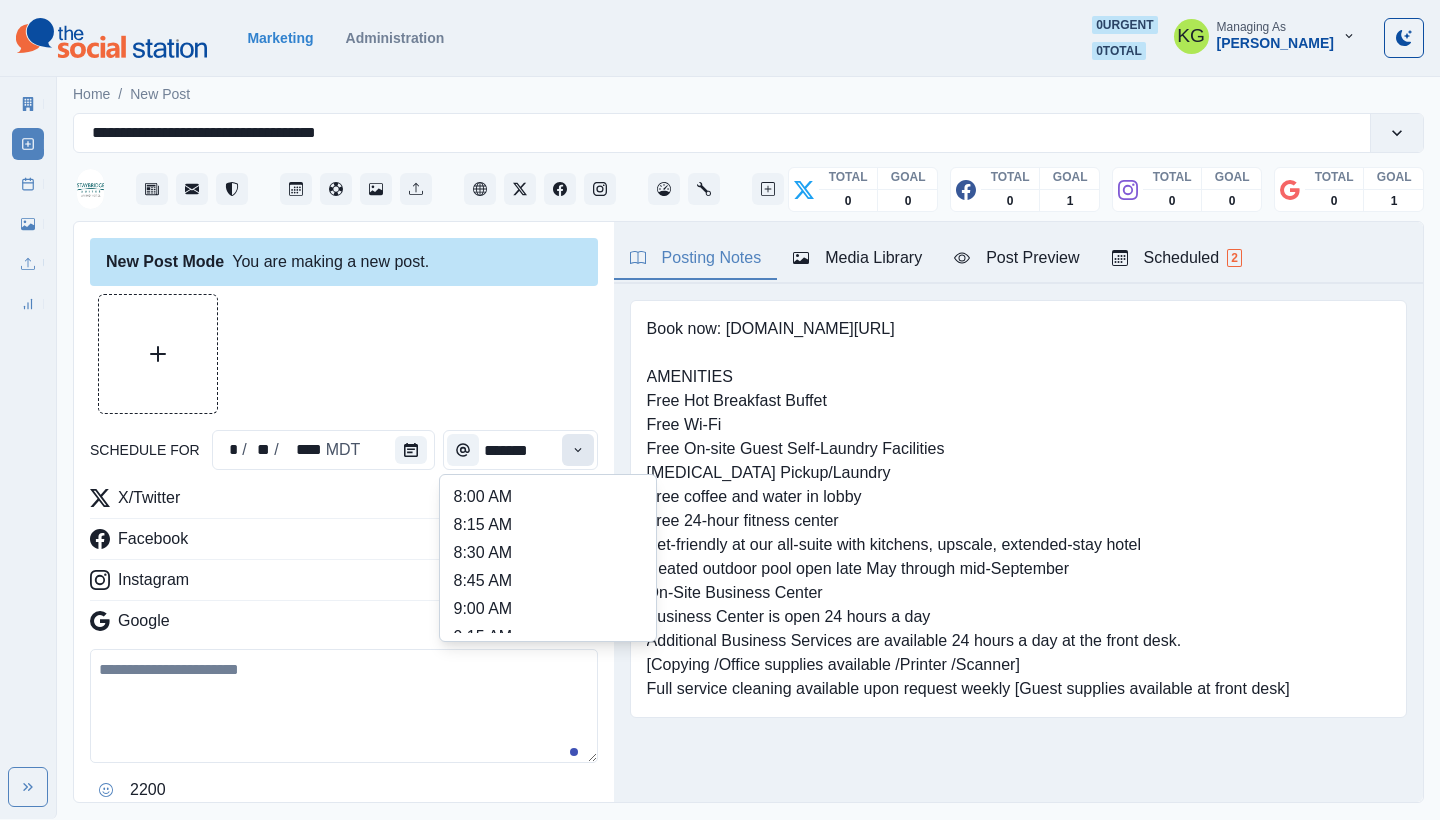 click at bounding box center (578, 450) 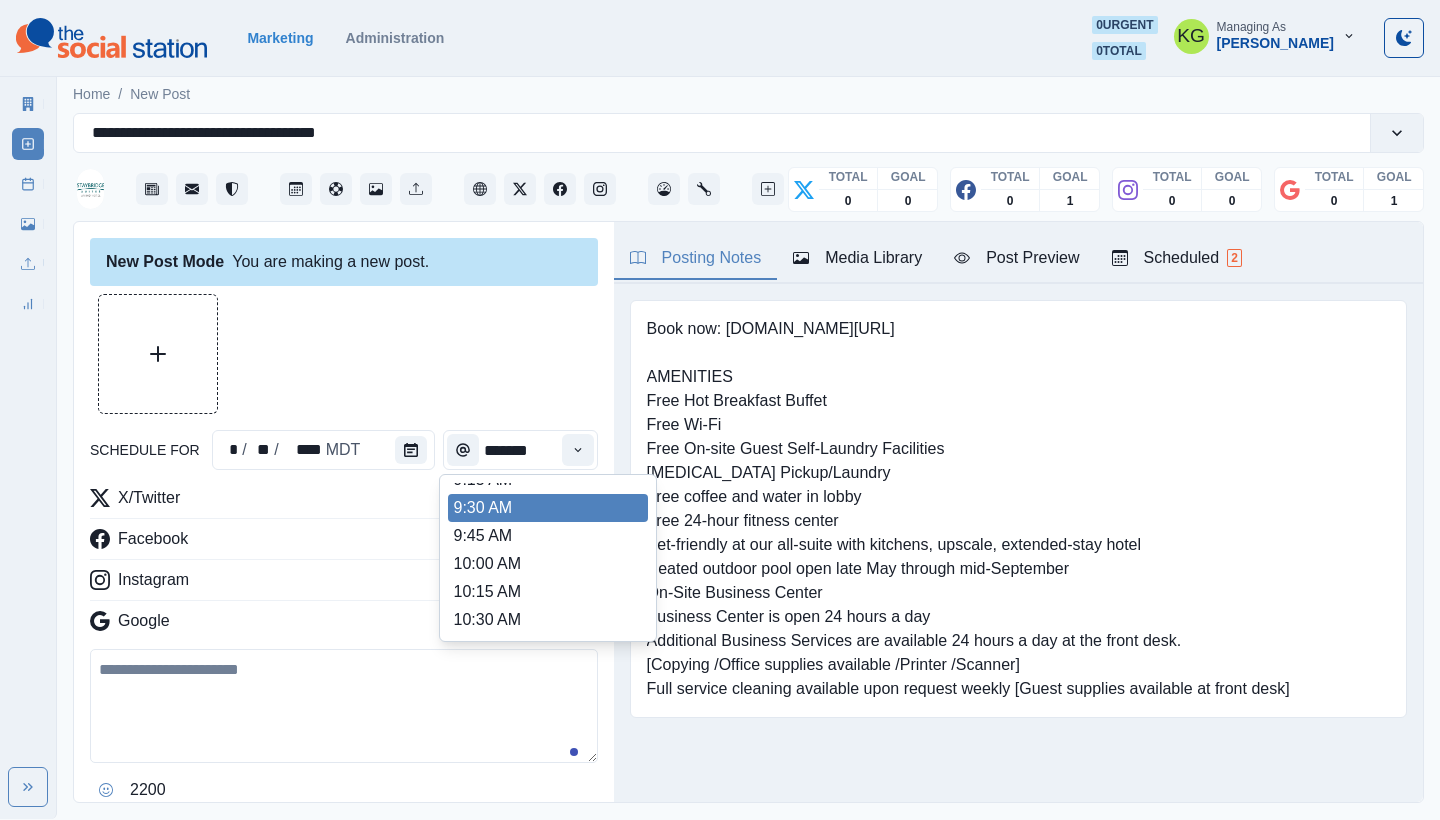 scroll, scrollTop: 319, scrollLeft: 0, axis: vertical 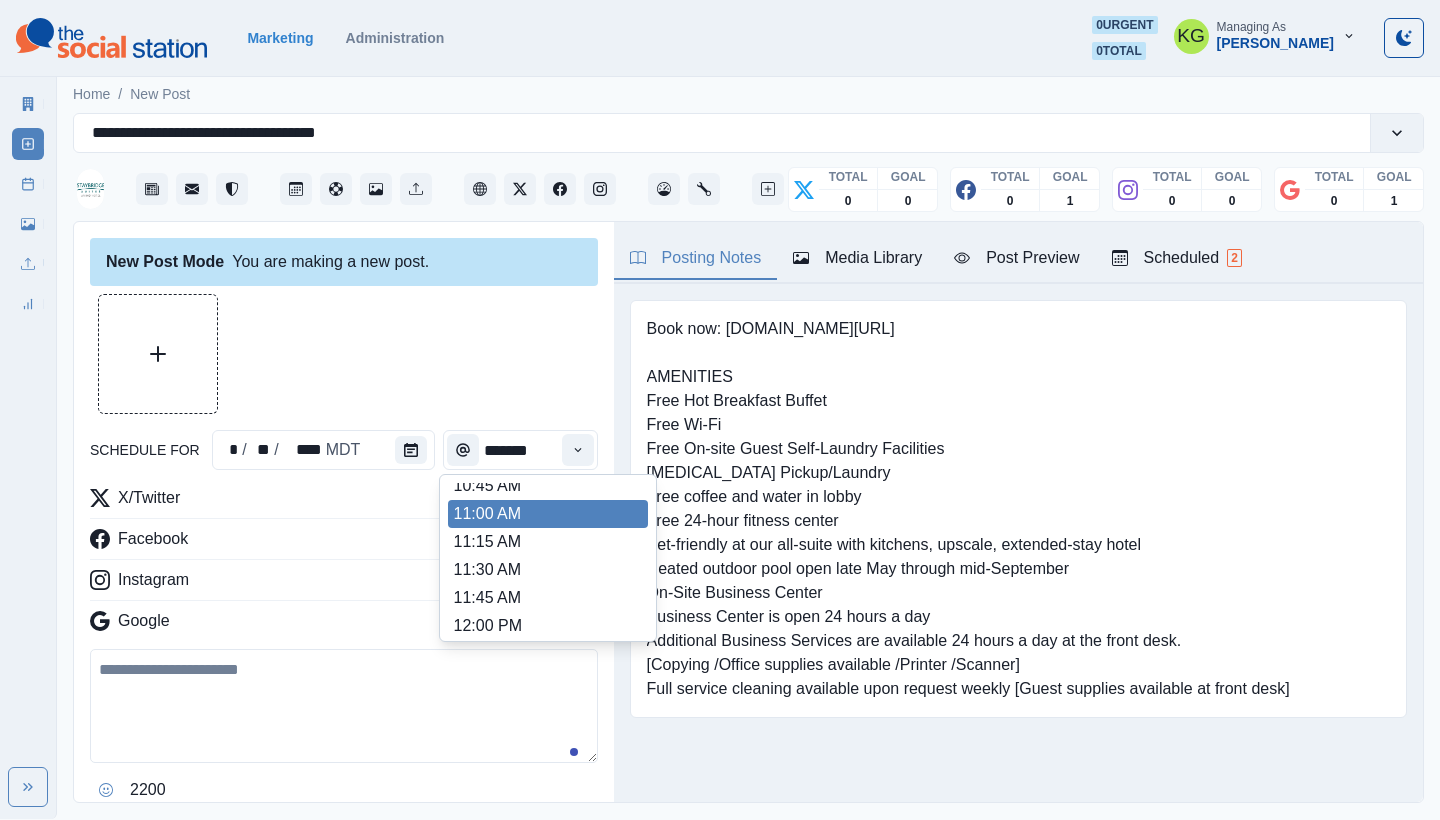 click on "11:00 AM" at bounding box center [548, 514] 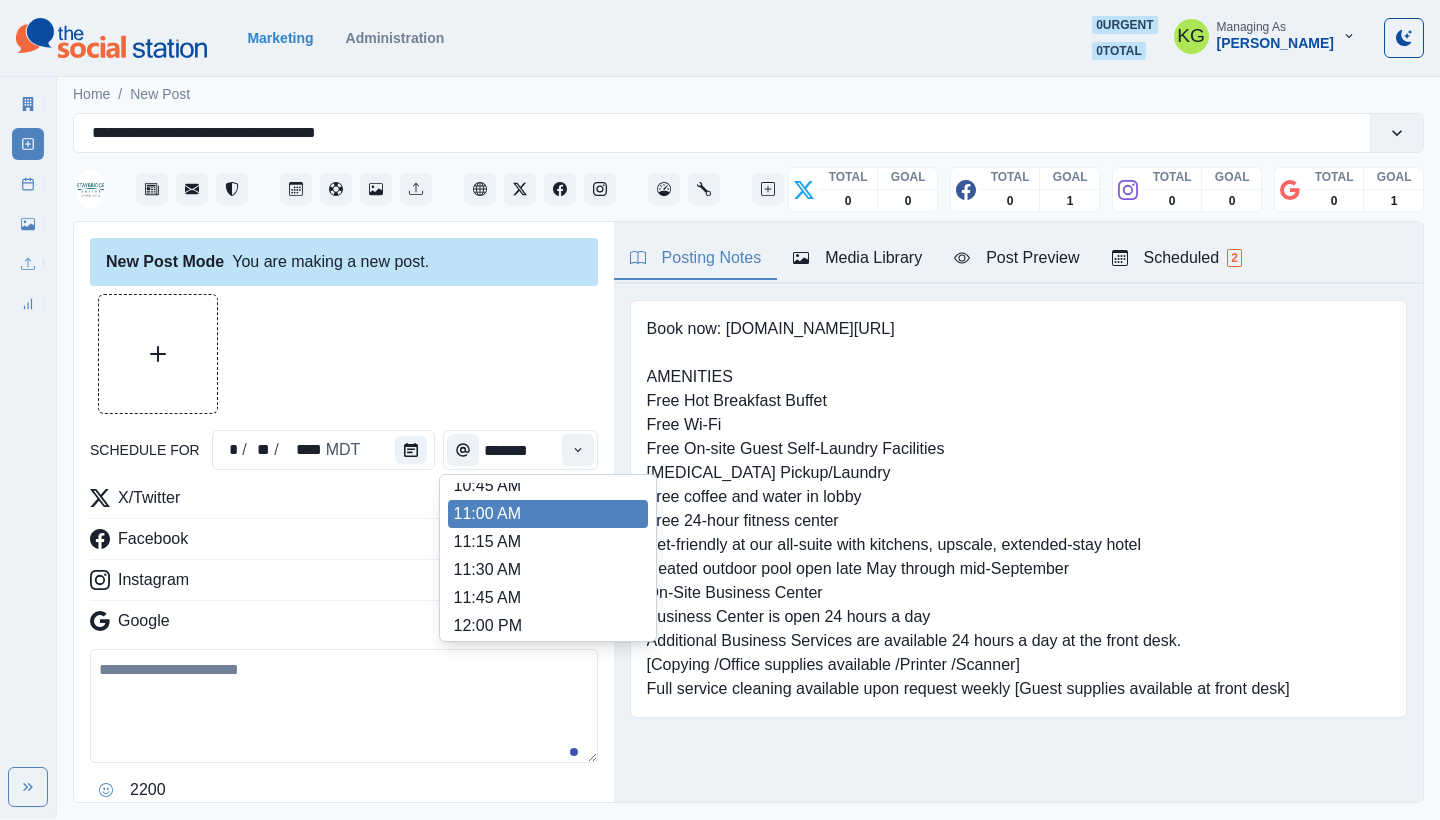 type on "********" 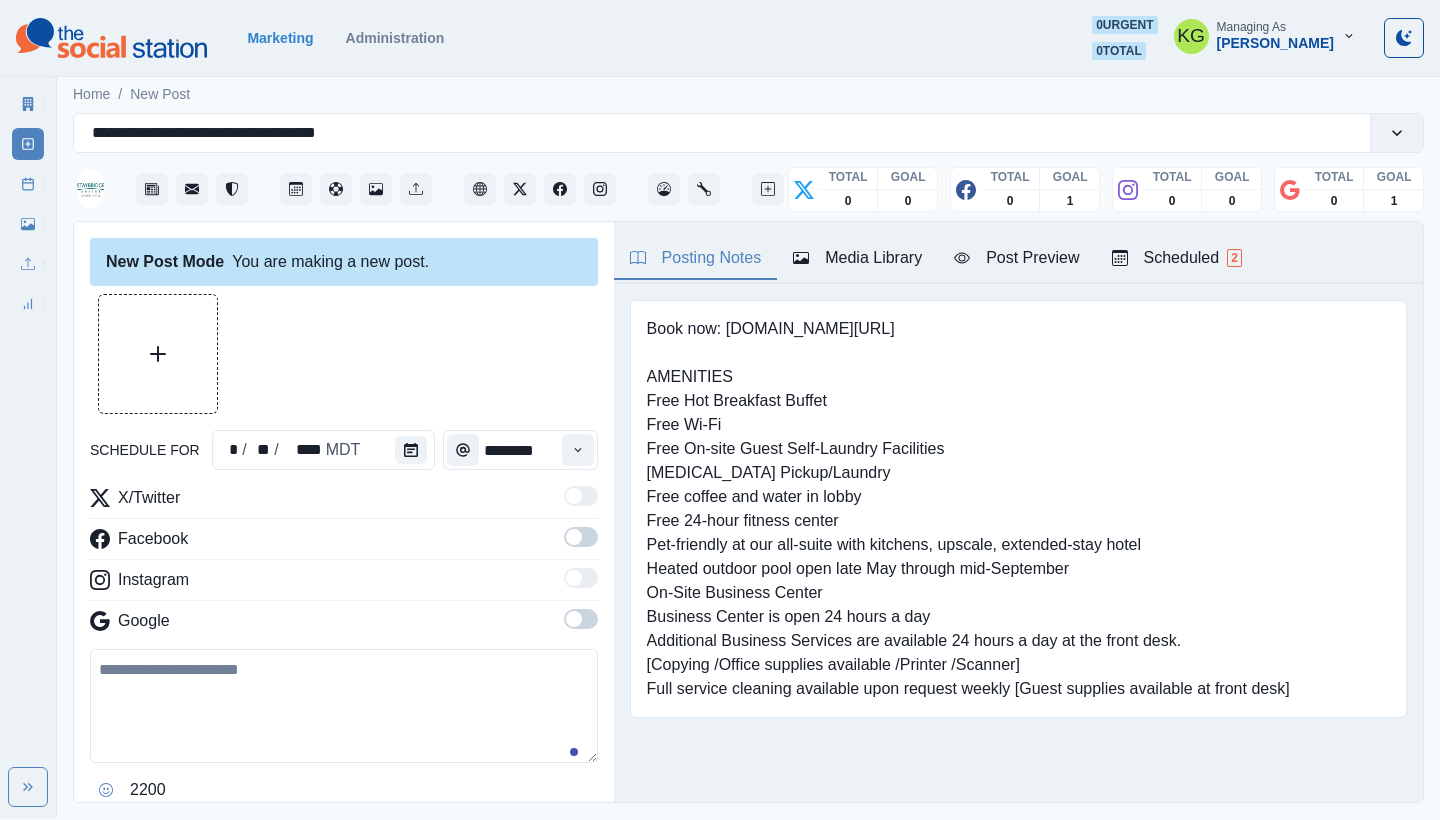 click at bounding box center (574, 619) 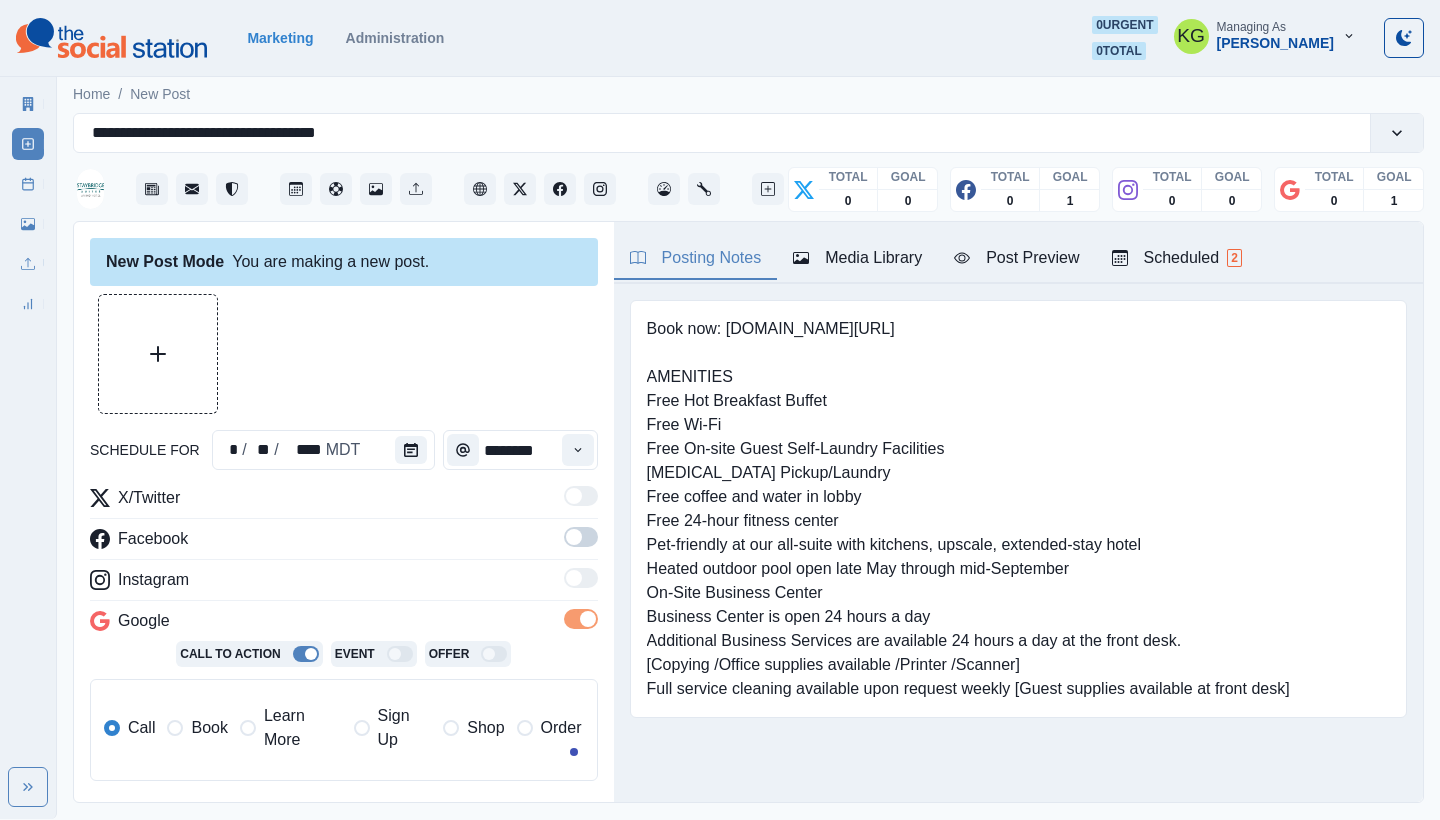 click at bounding box center [574, 537] 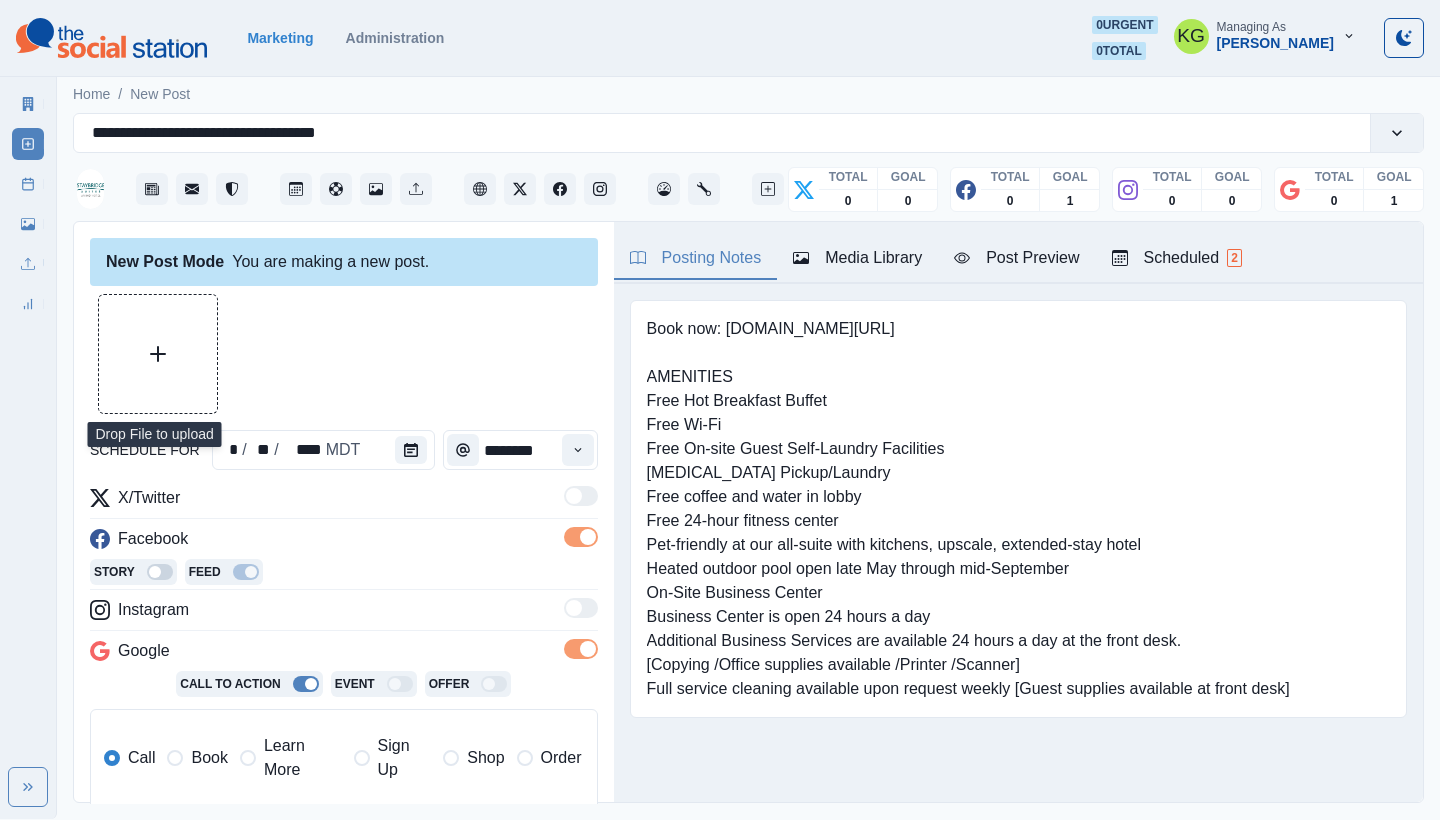click at bounding box center (158, 354) 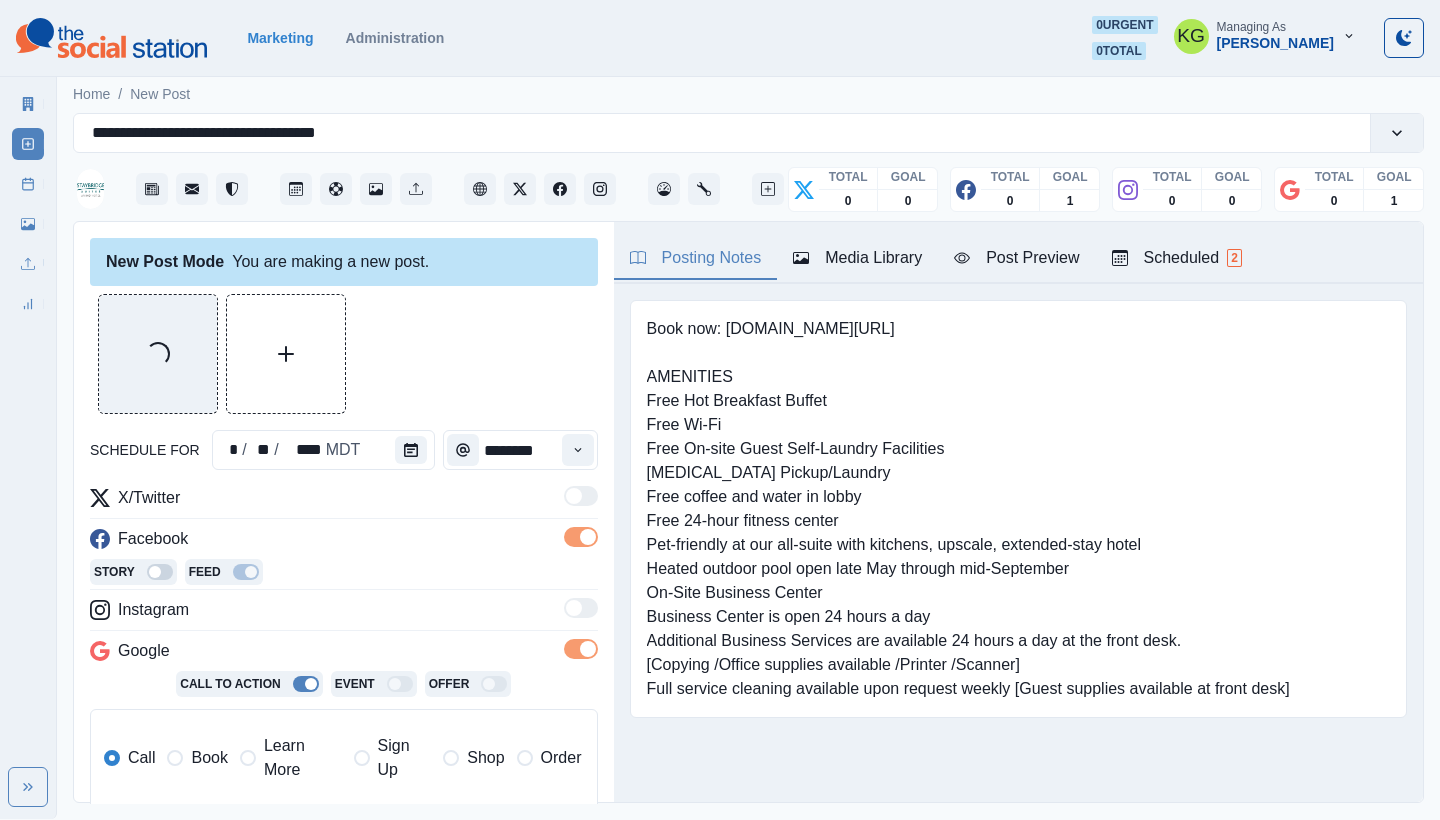 scroll, scrollTop: 372, scrollLeft: 0, axis: vertical 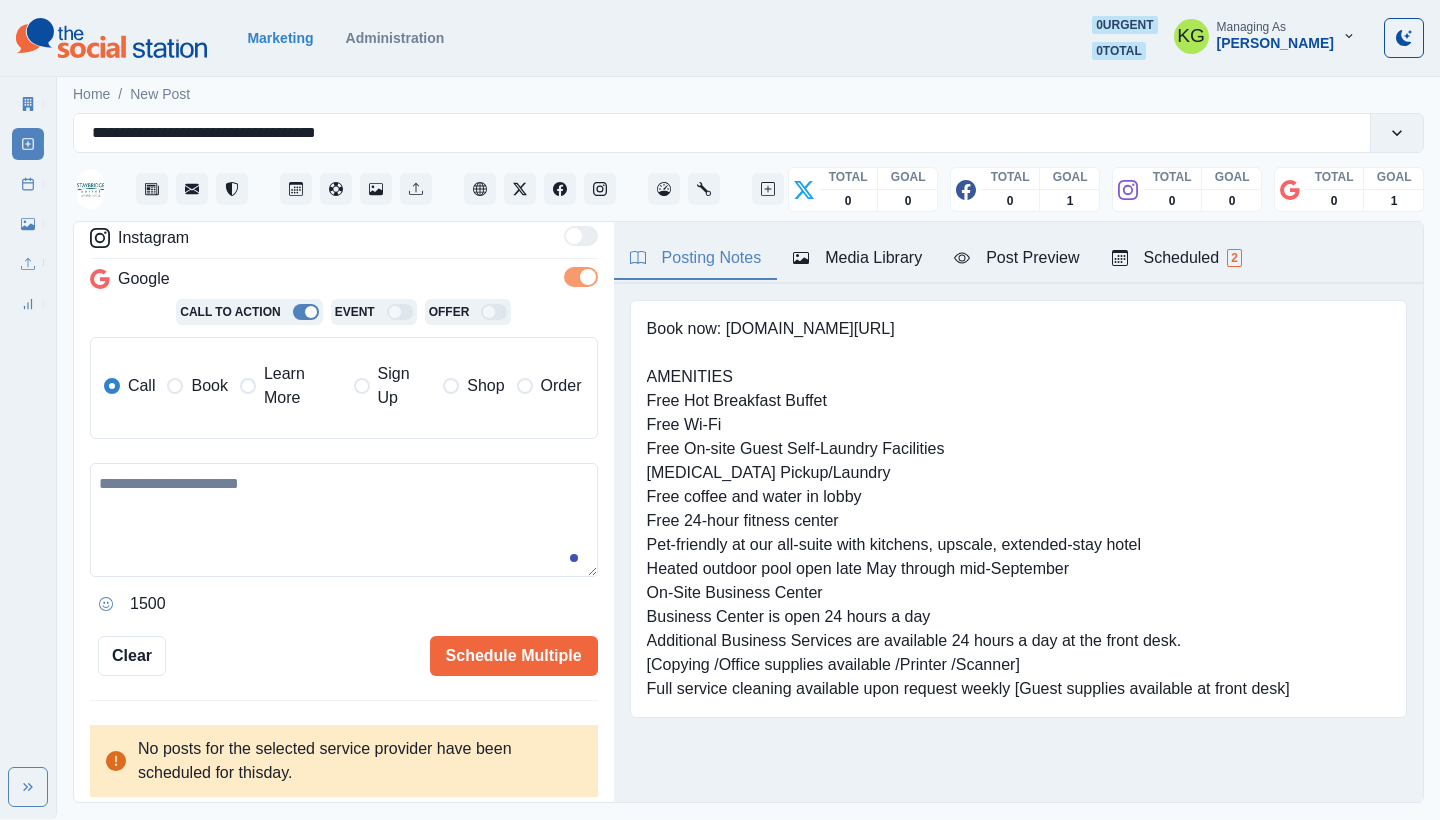 click on "Learn More" at bounding box center [303, 386] 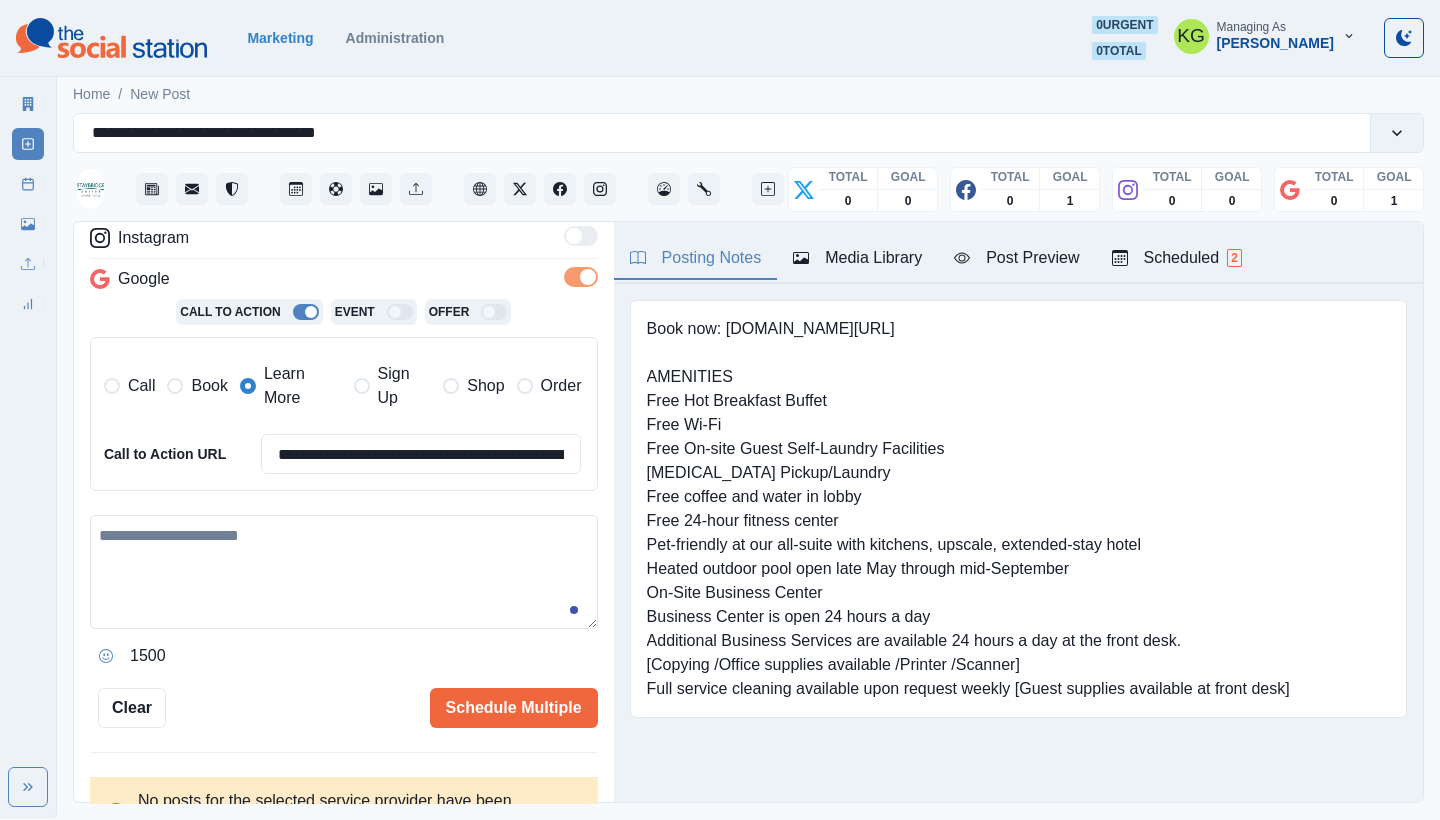 click at bounding box center (175, 386) 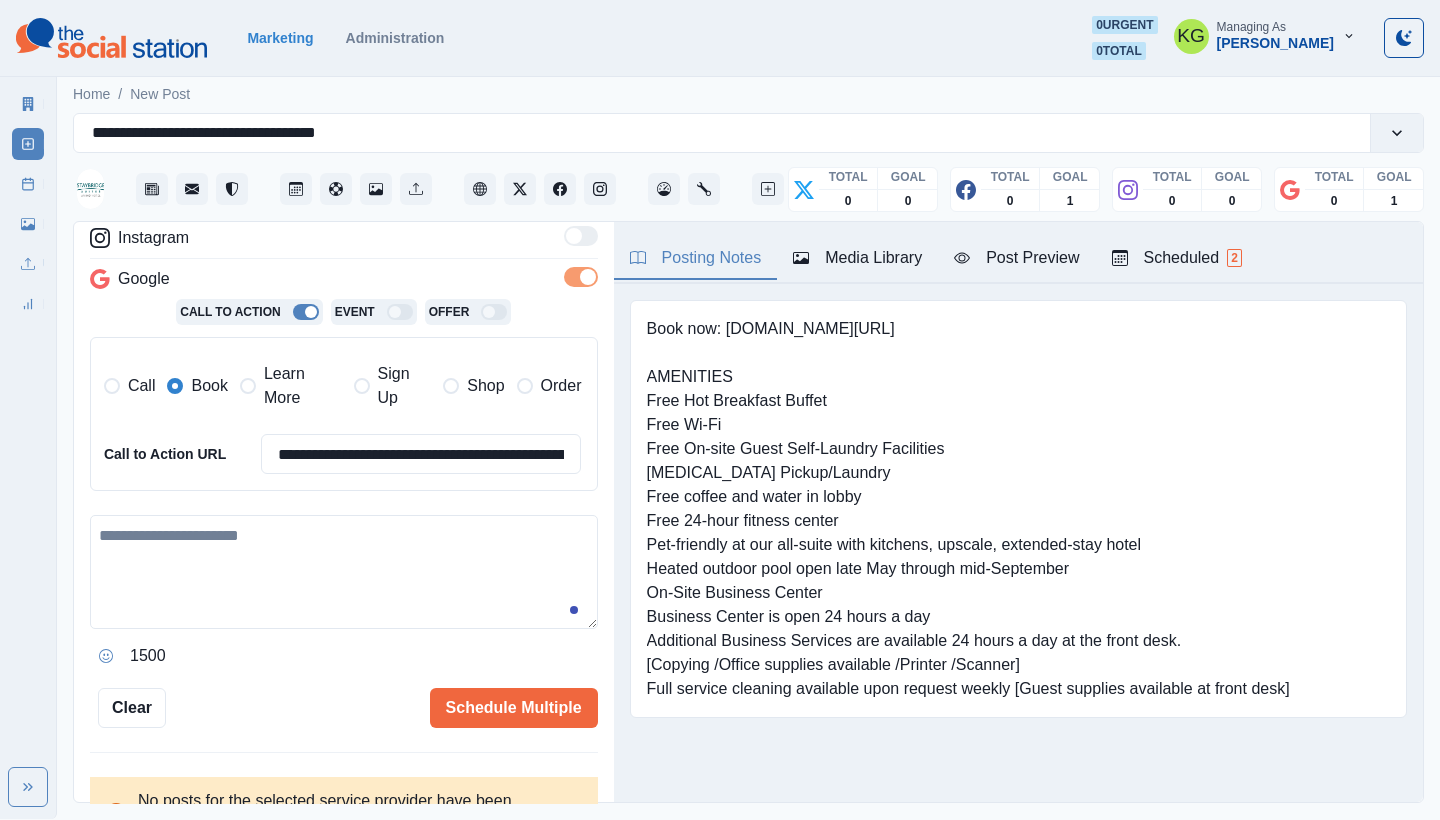 click at bounding box center (344, 572) 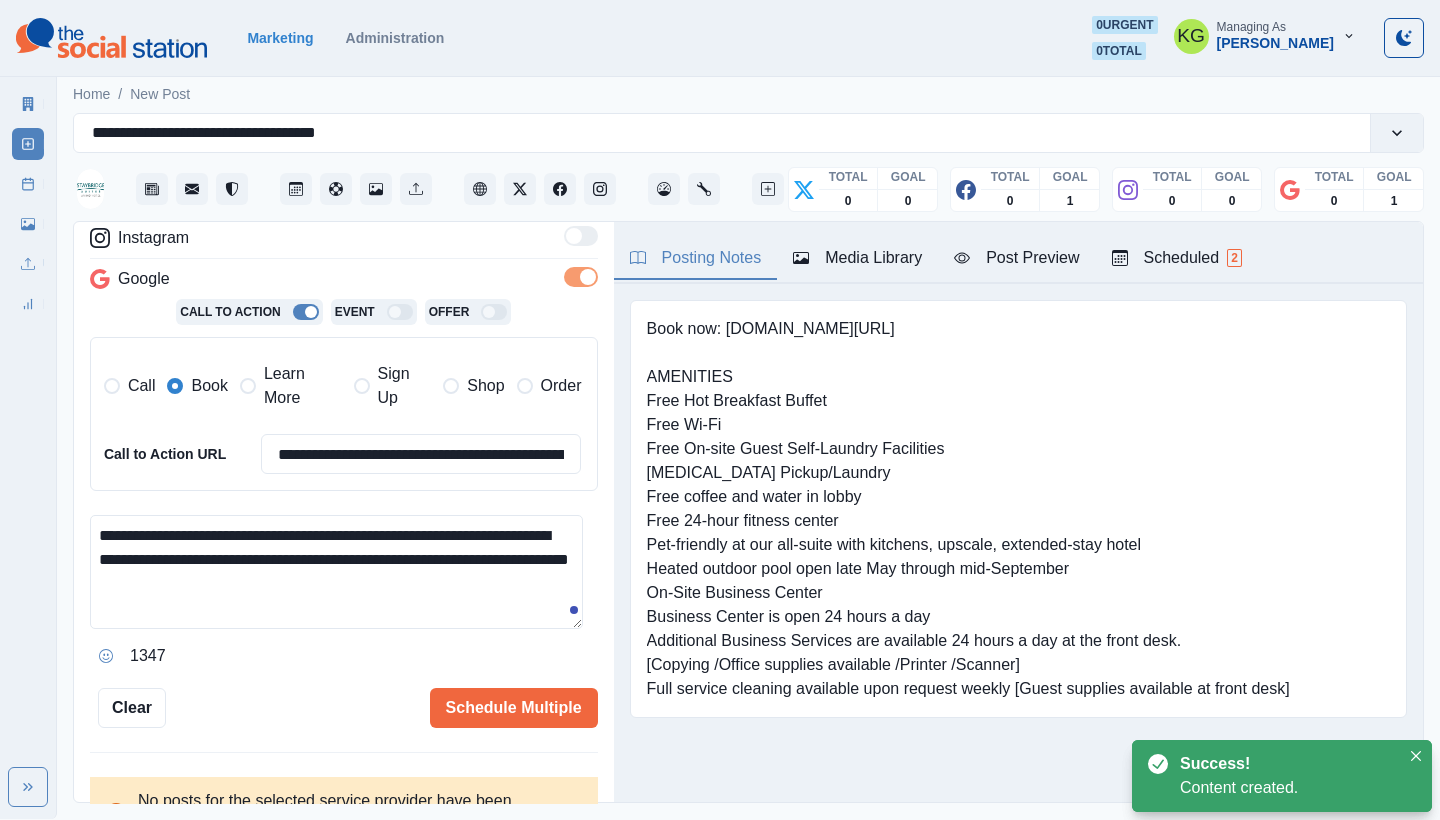 drag, startPoint x: 249, startPoint y: 550, endPoint x: 291, endPoint y: 548, distance: 42.047592 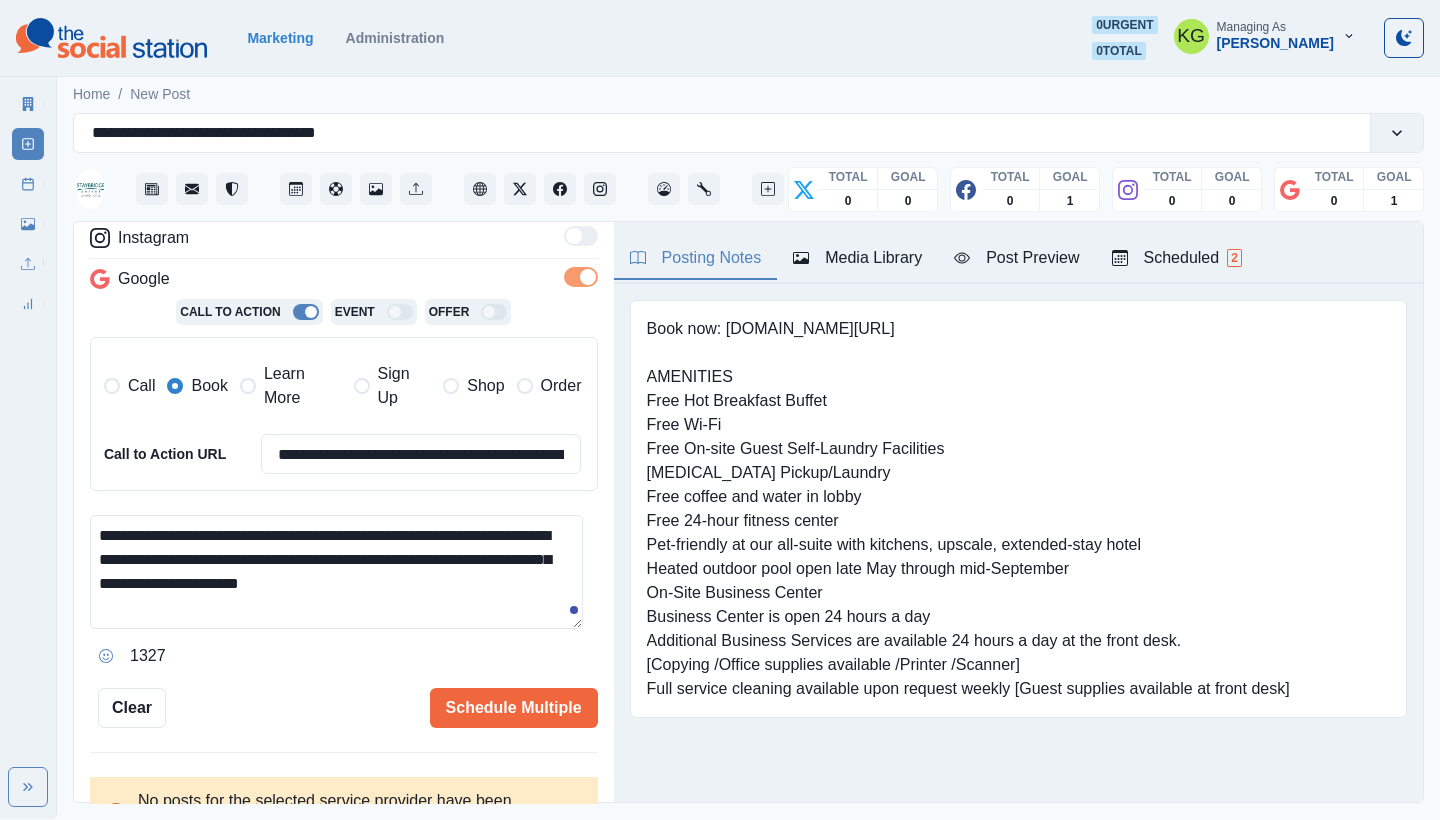 click on "**********" at bounding box center (336, 572) 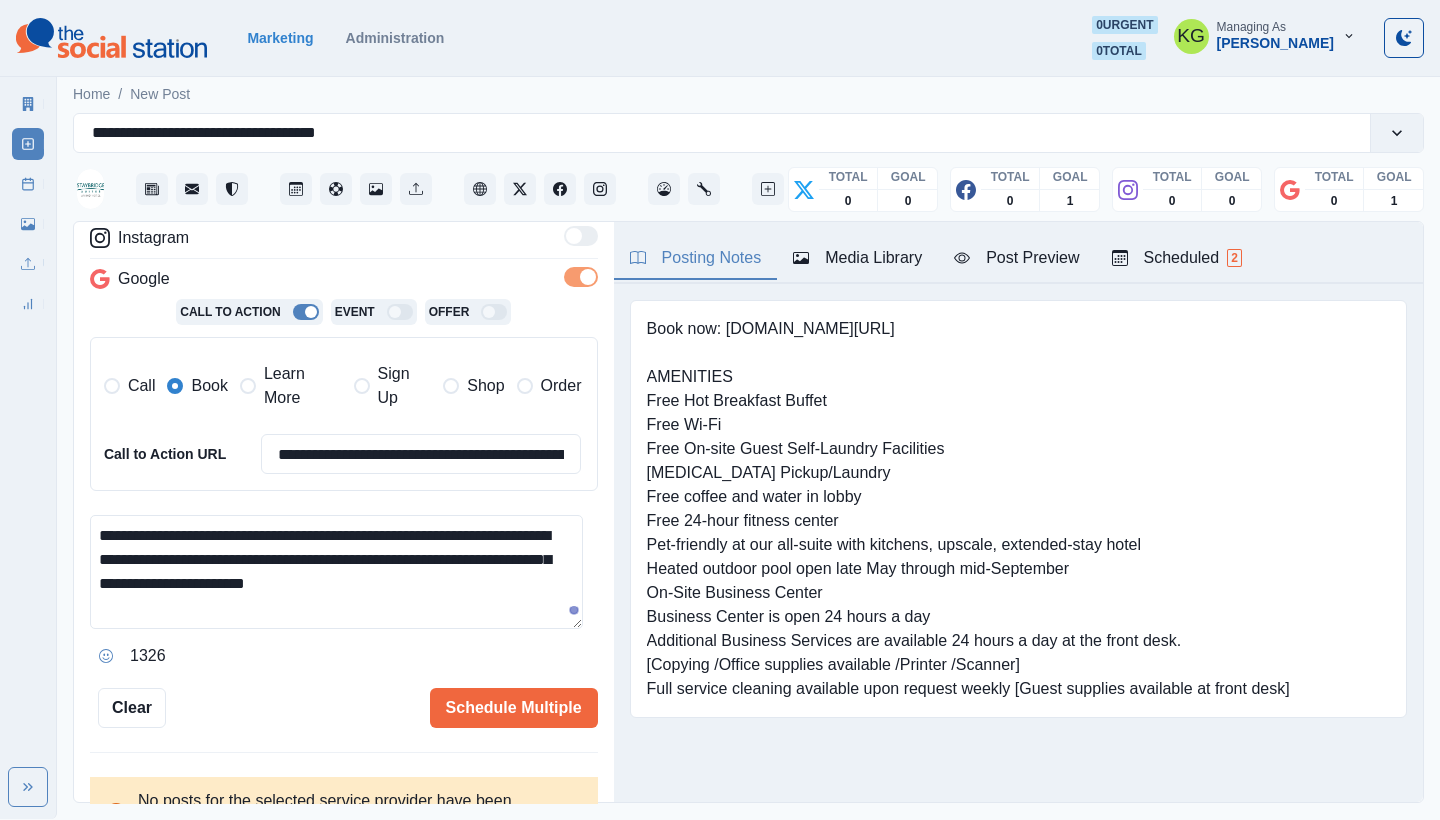 click 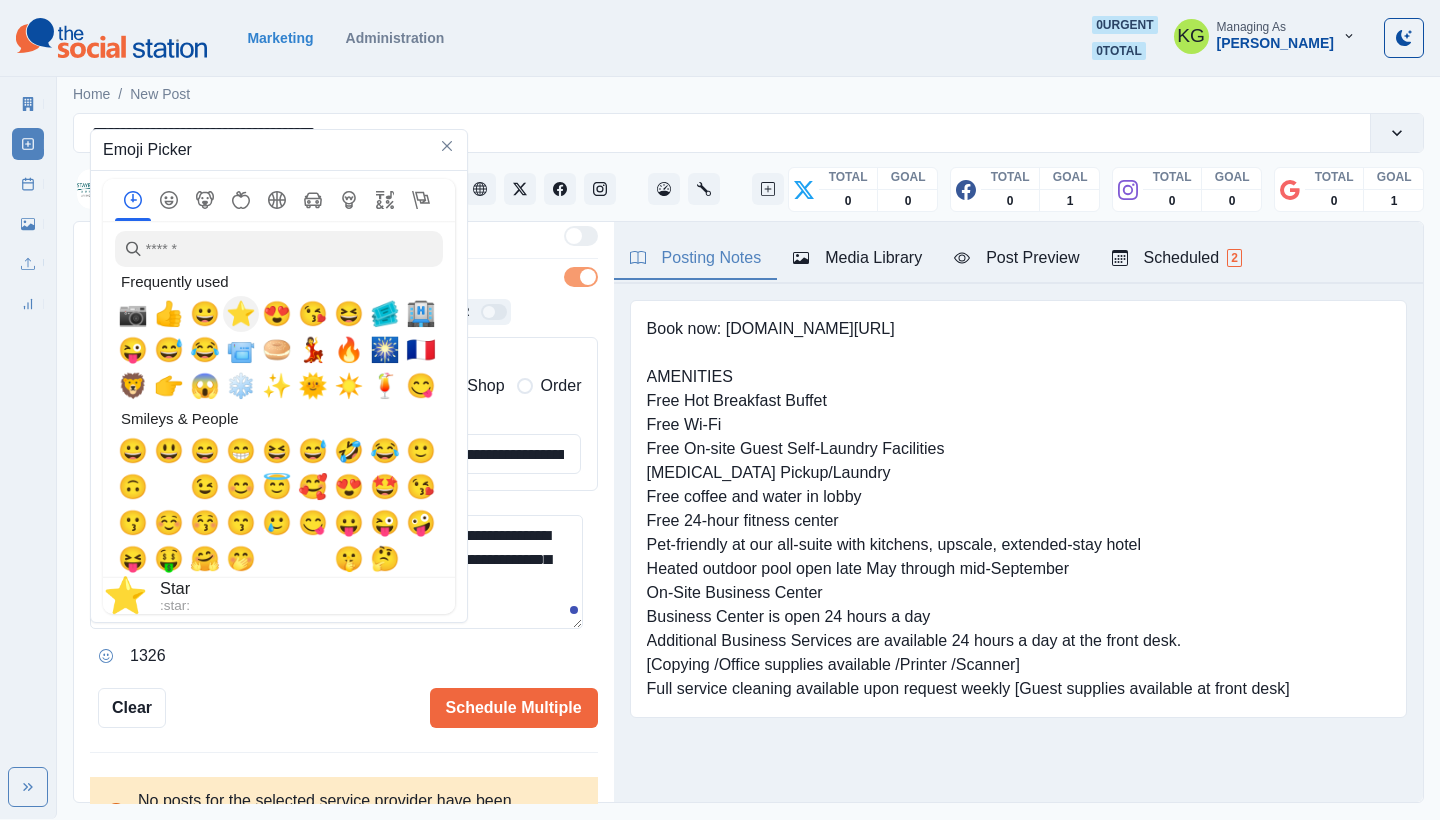 click on "⭐" at bounding box center [241, 314] 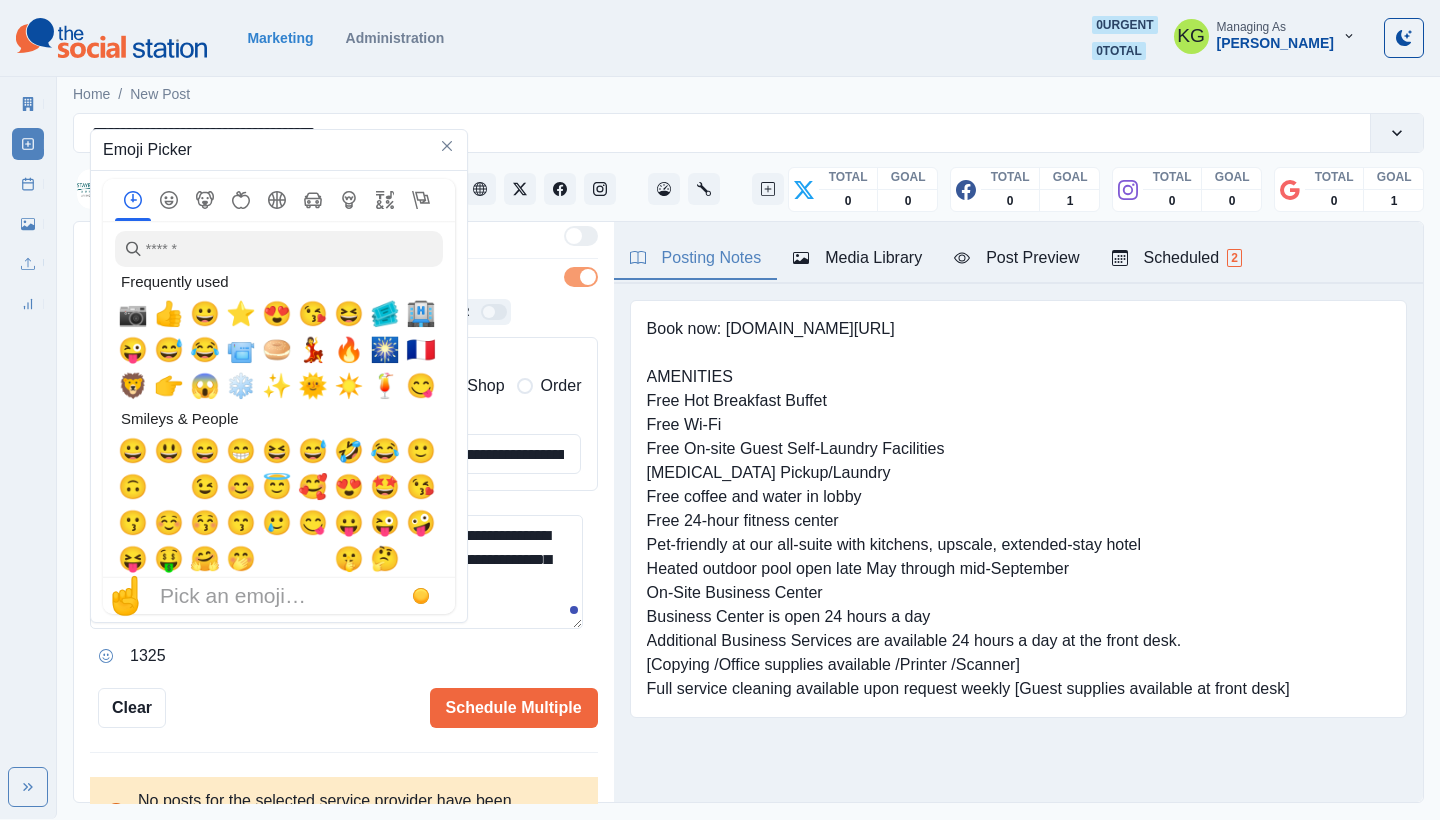 click on "**********" at bounding box center (336, 572) 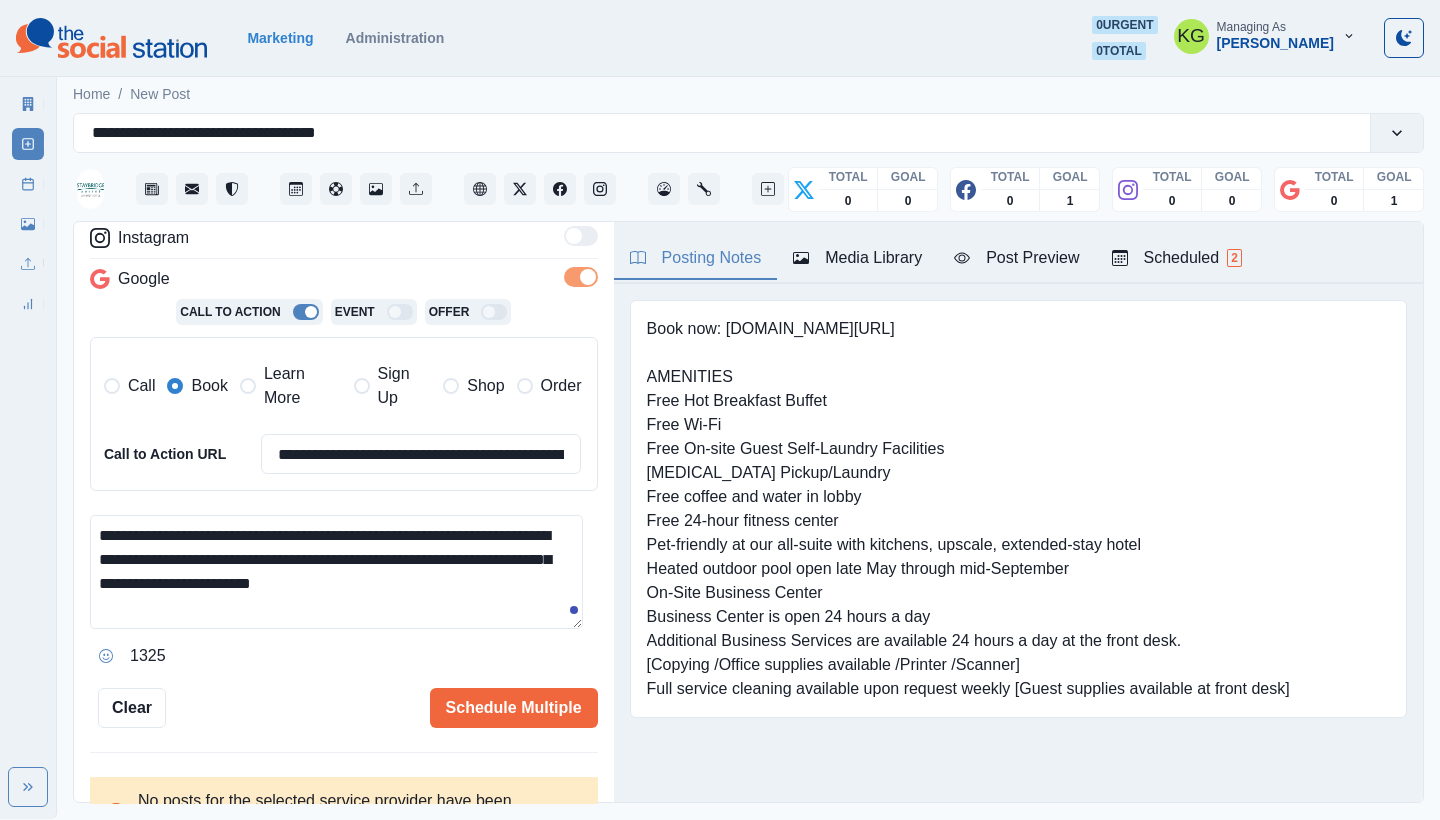 click on "**********" at bounding box center [336, 572] 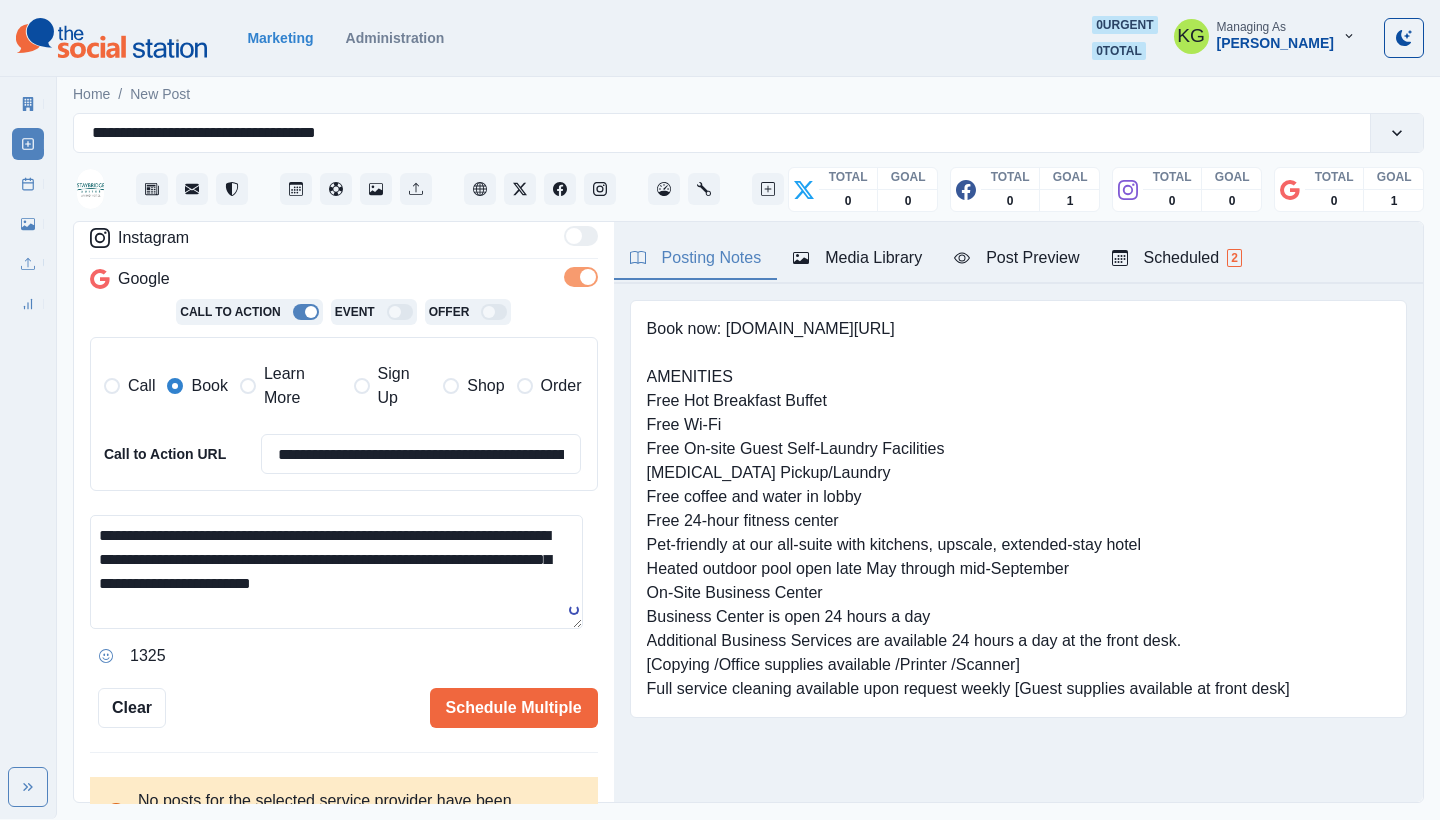 click on "**********" at bounding box center (336, 572) 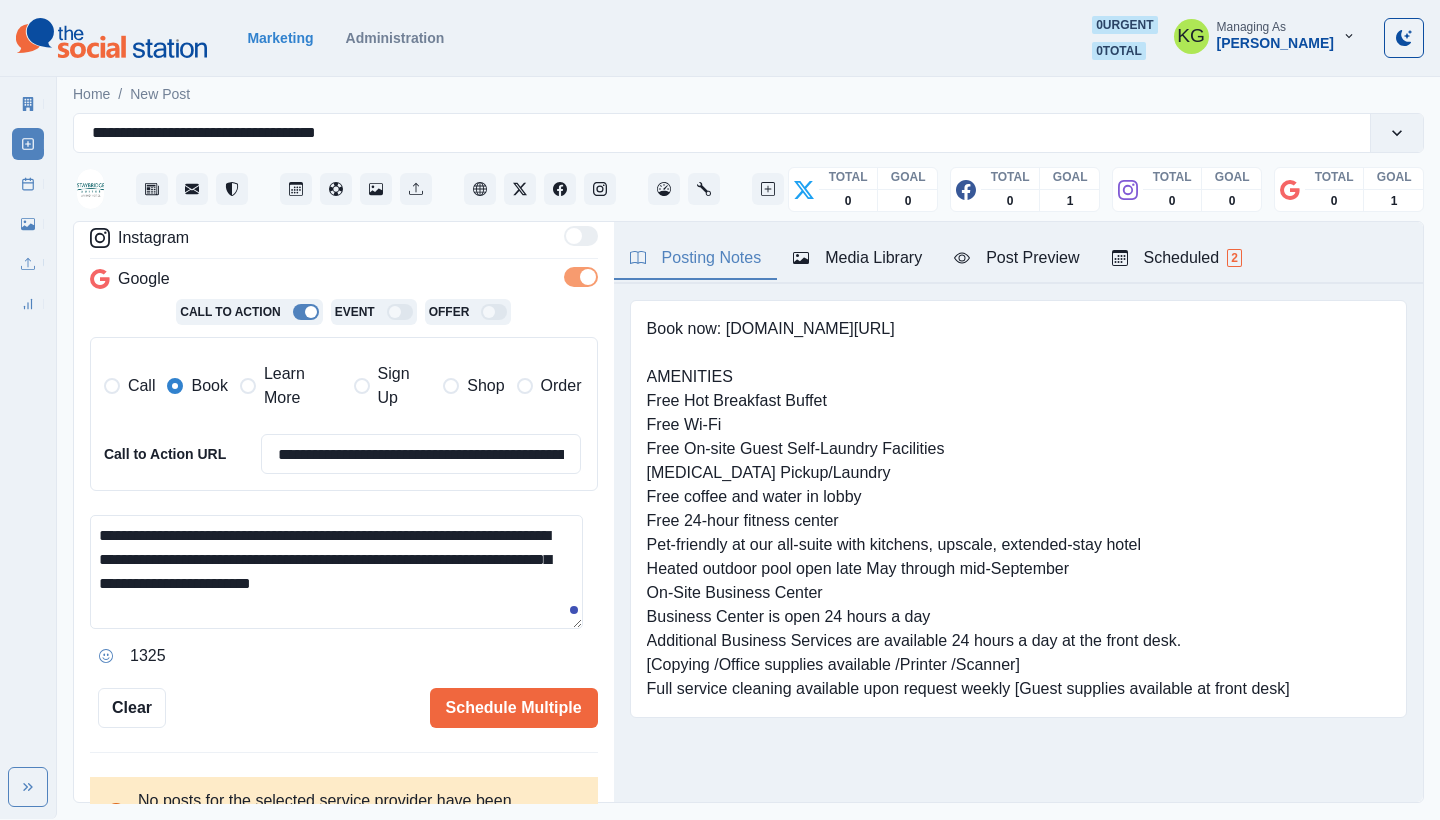 click on "**********" at bounding box center [336, 572] 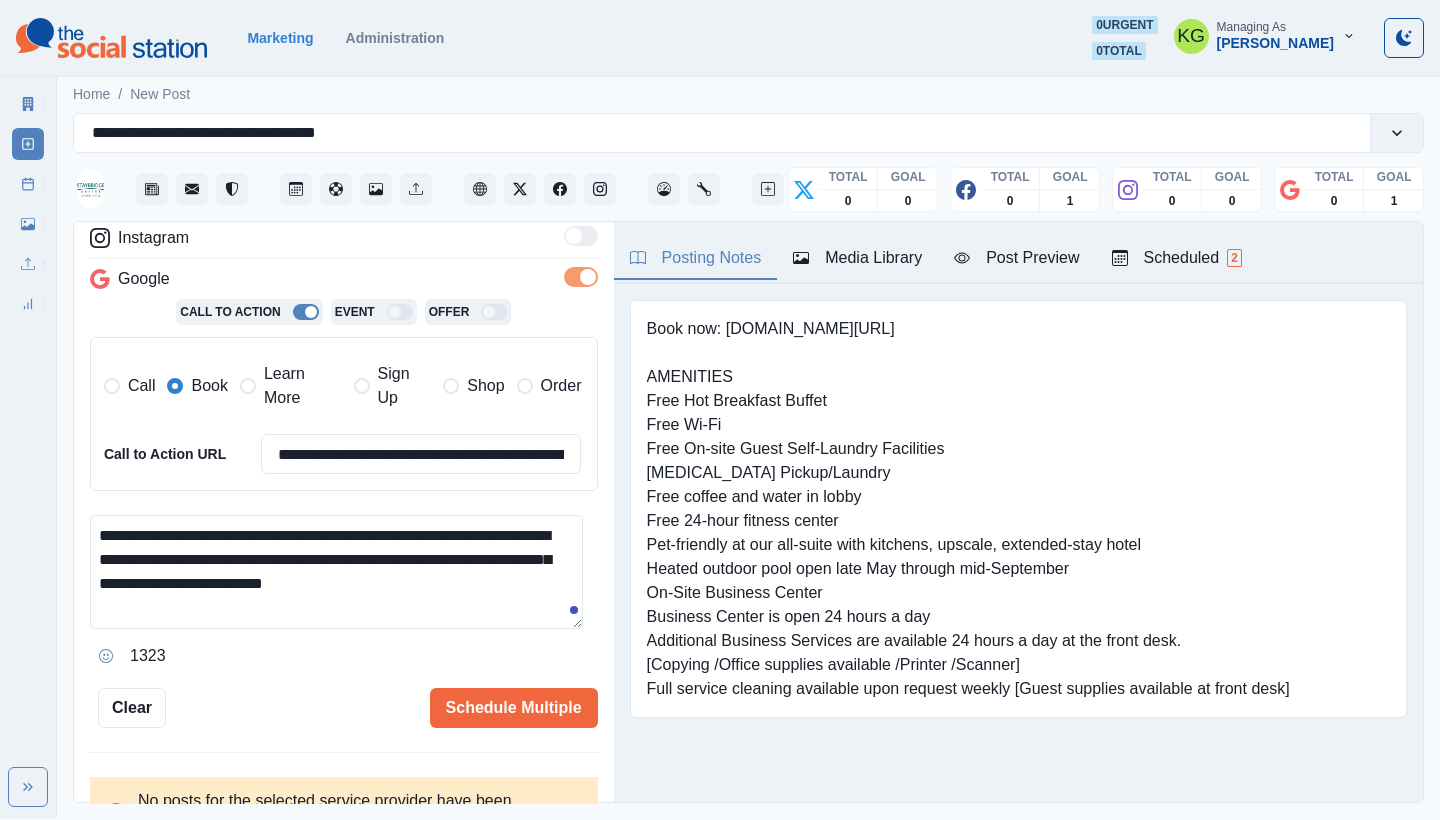 click on "**********" at bounding box center (336, 572) 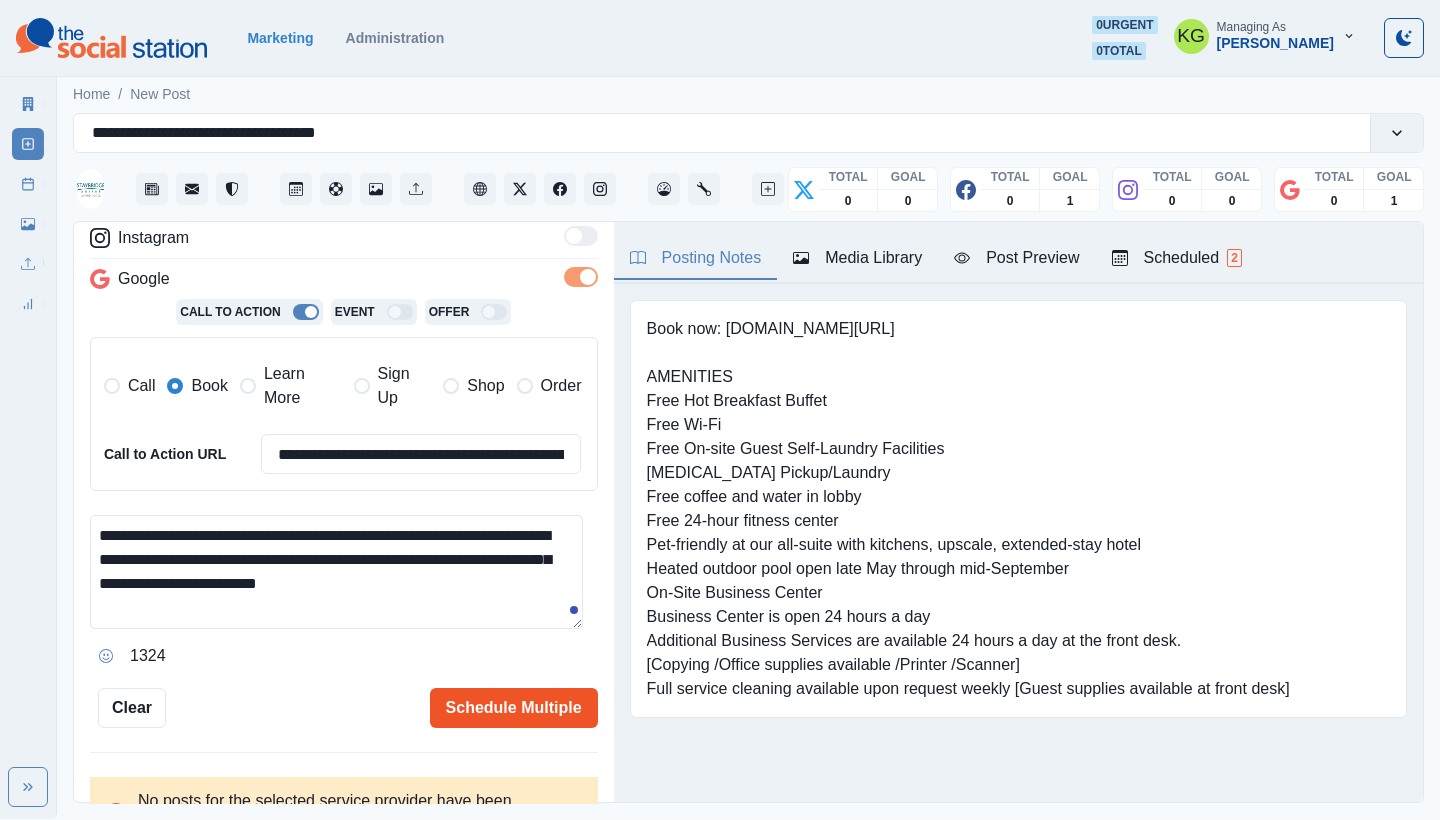 type on "**********" 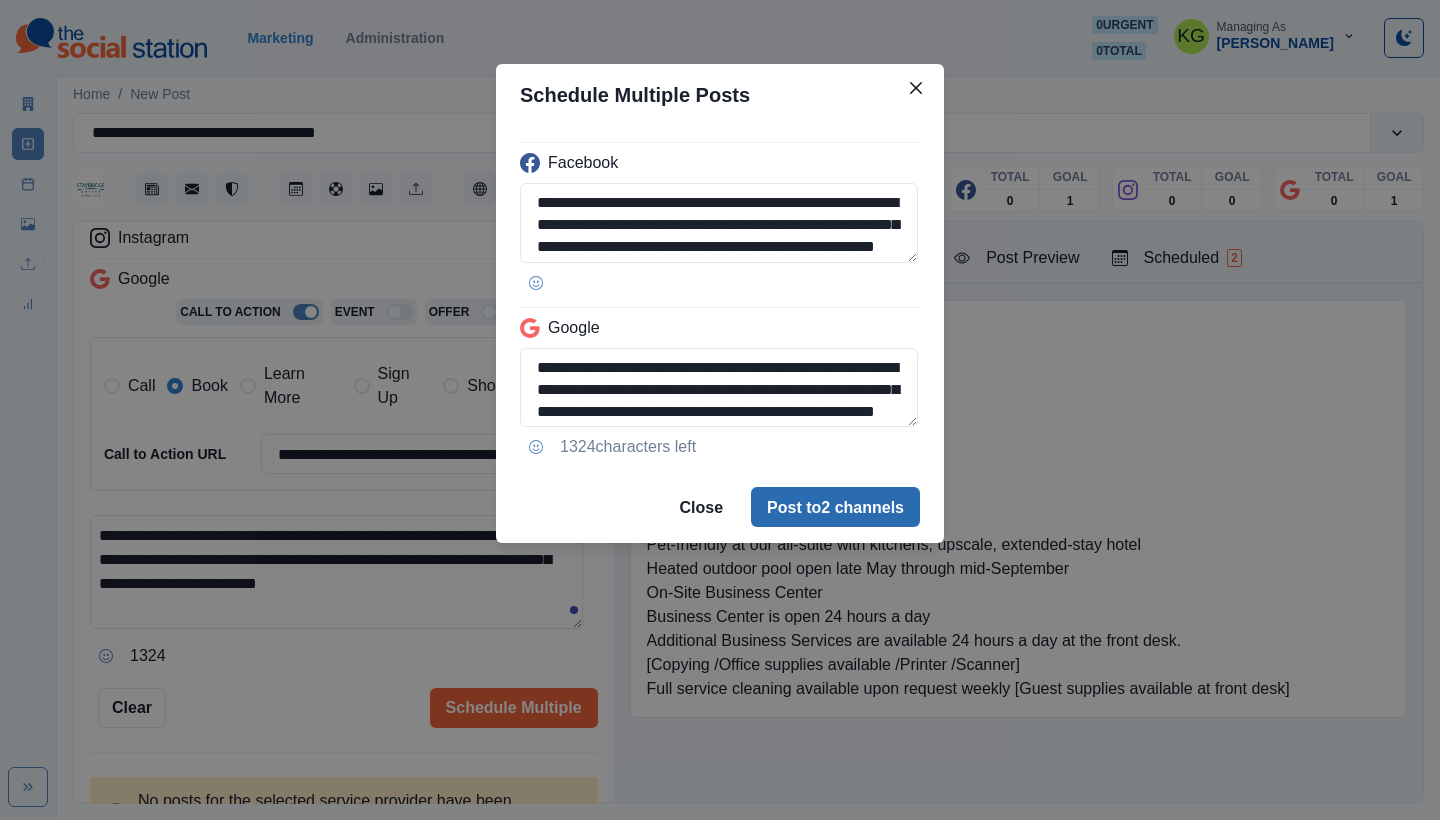 click on "Post to  2   channels" at bounding box center [835, 507] 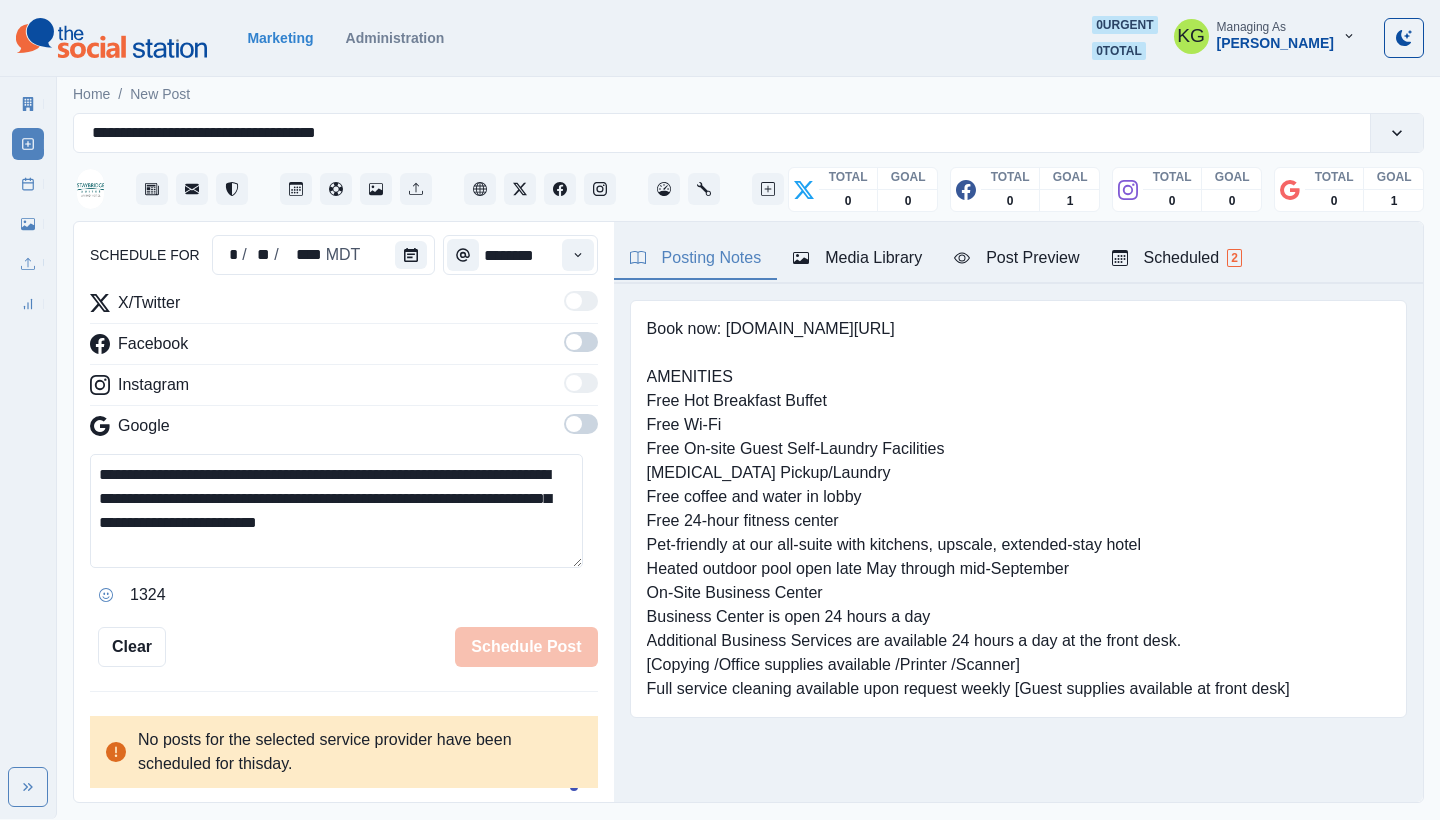 type 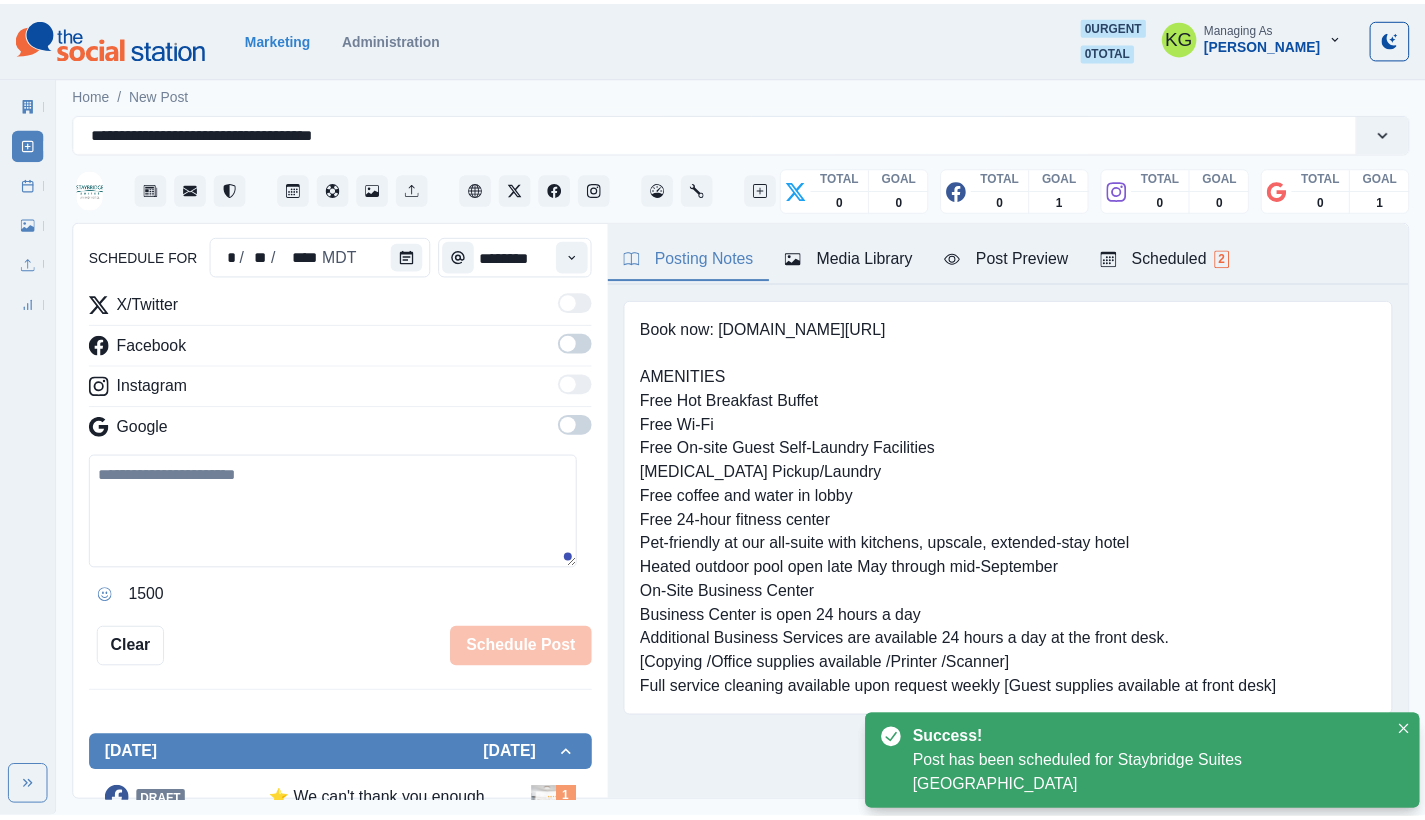 scroll, scrollTop: 122, scrollLeft: 0, axis: vertical 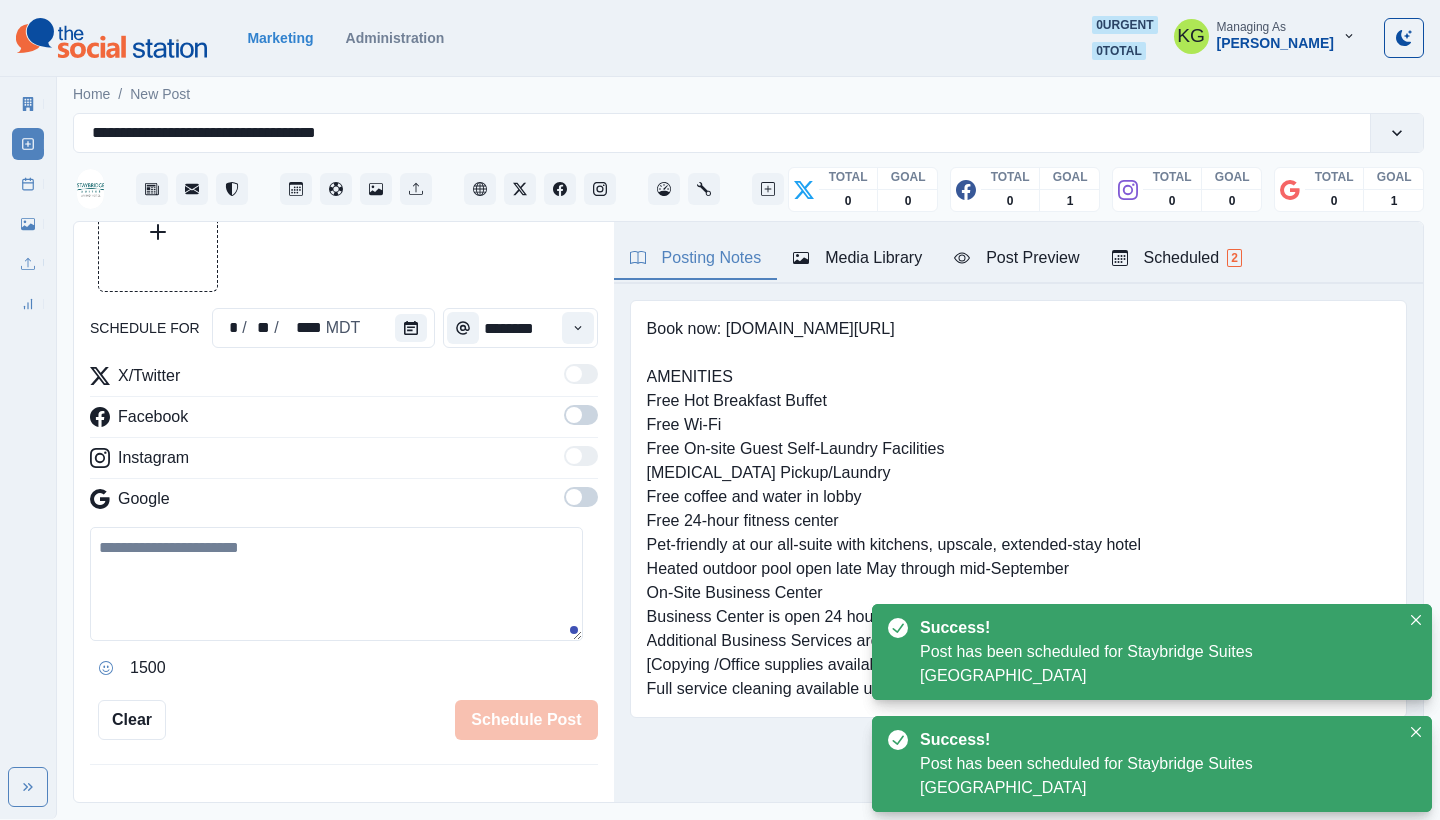 click on "Post Schedule" at bounding box center [28, 184] 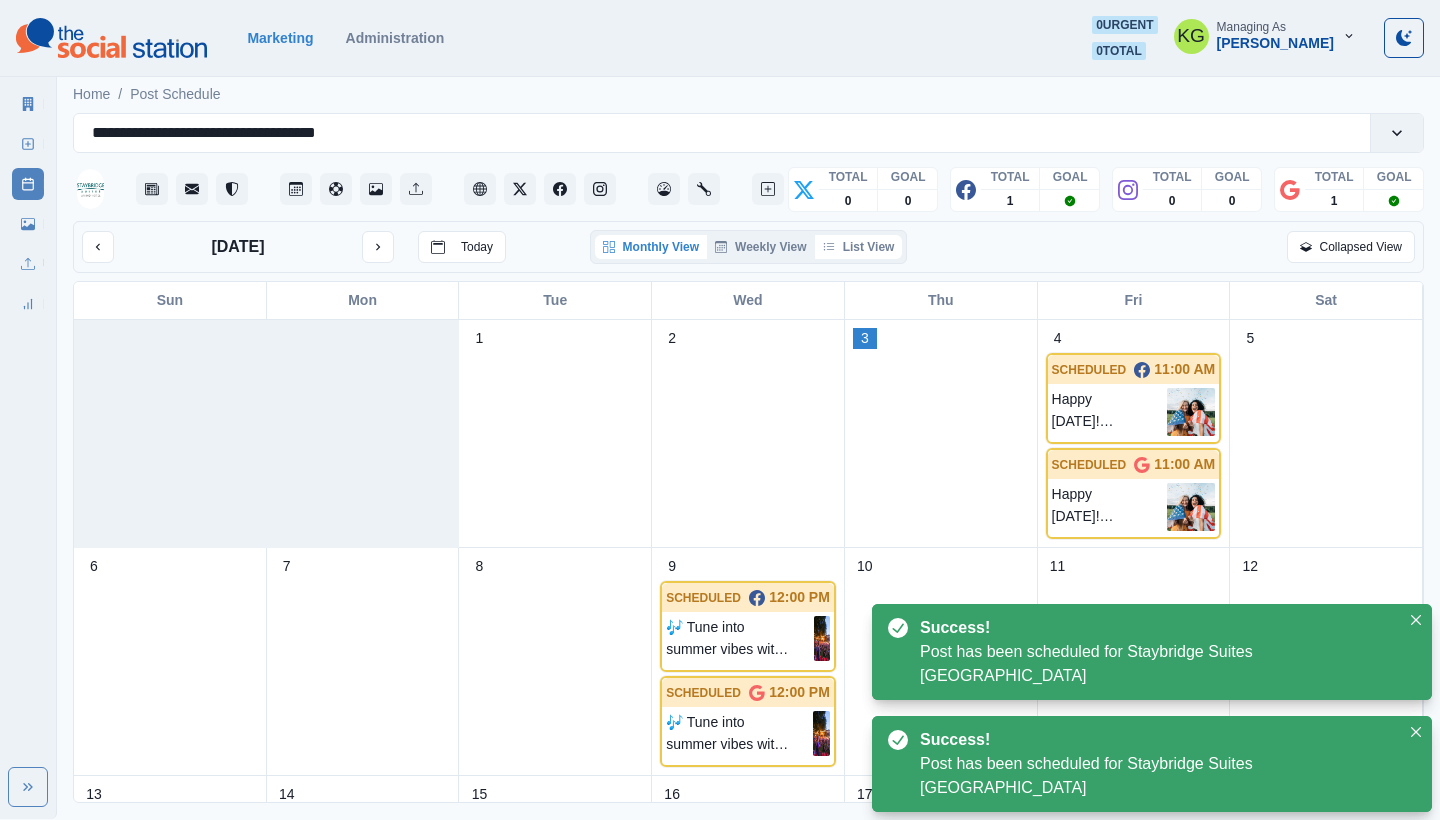 click on "List View" at bounding box center [859, 247] 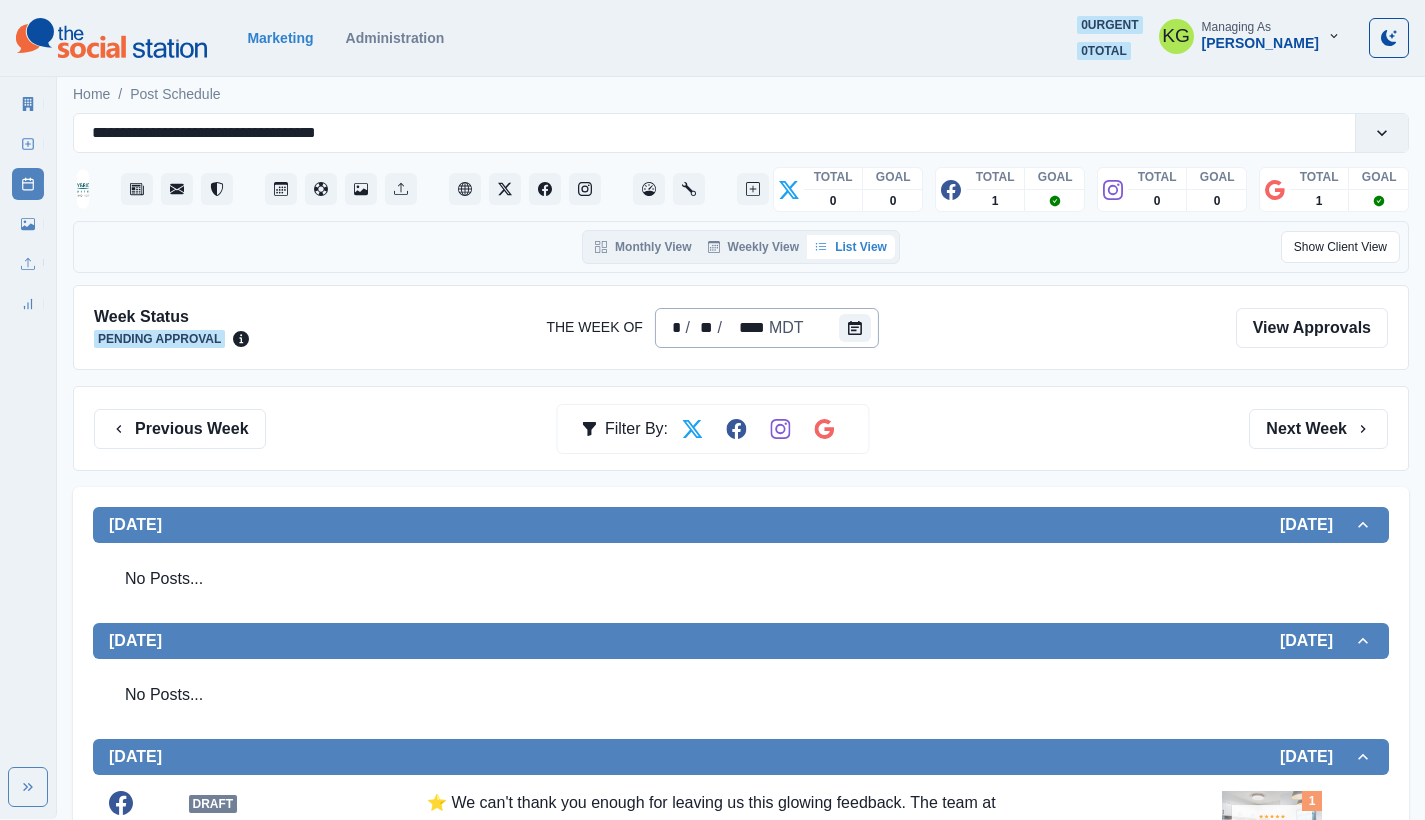 scroll, scrollTop: 262, scrollLeft: 0, axis: vertical 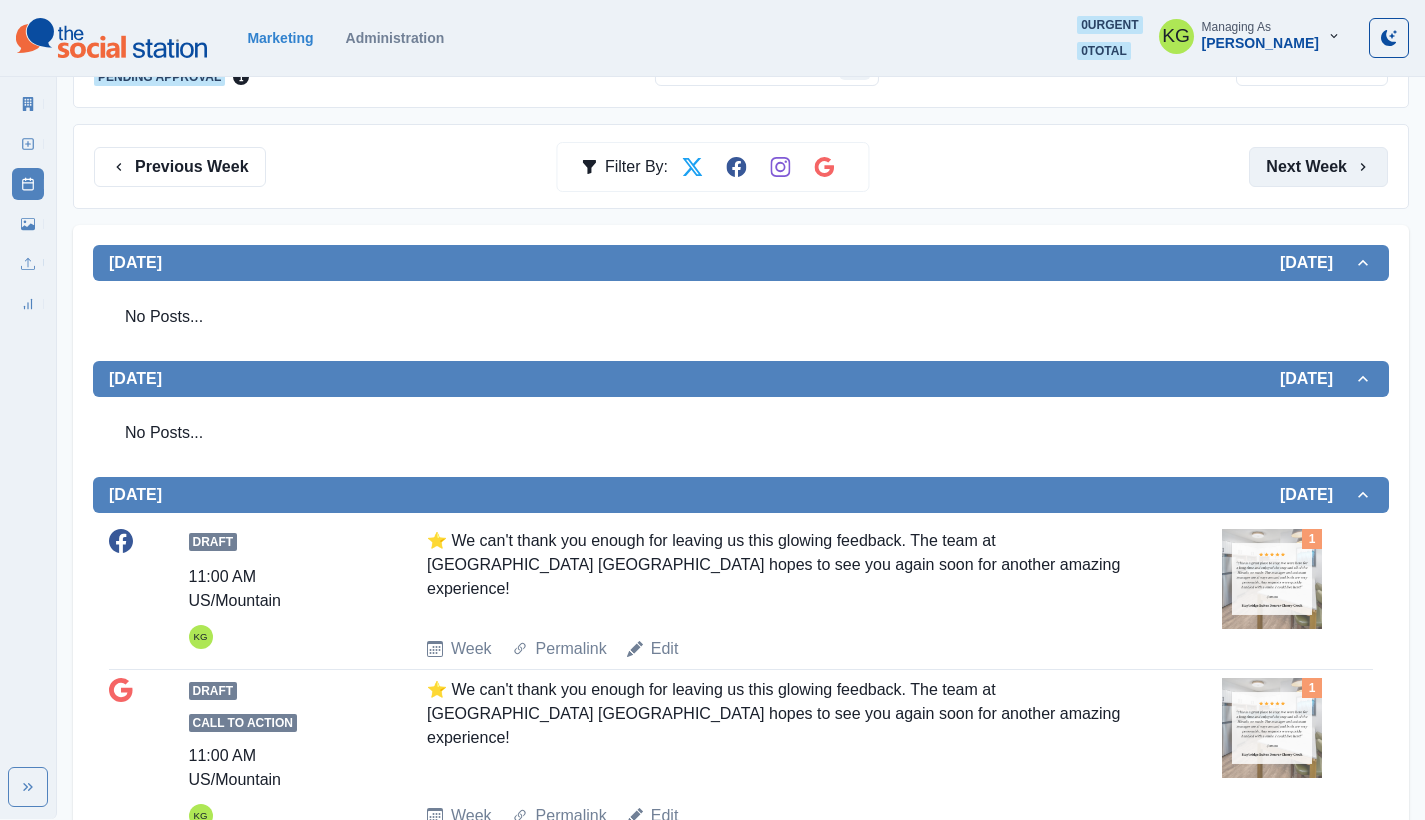 click on "Next Week" at bounding box center (1318, 167) 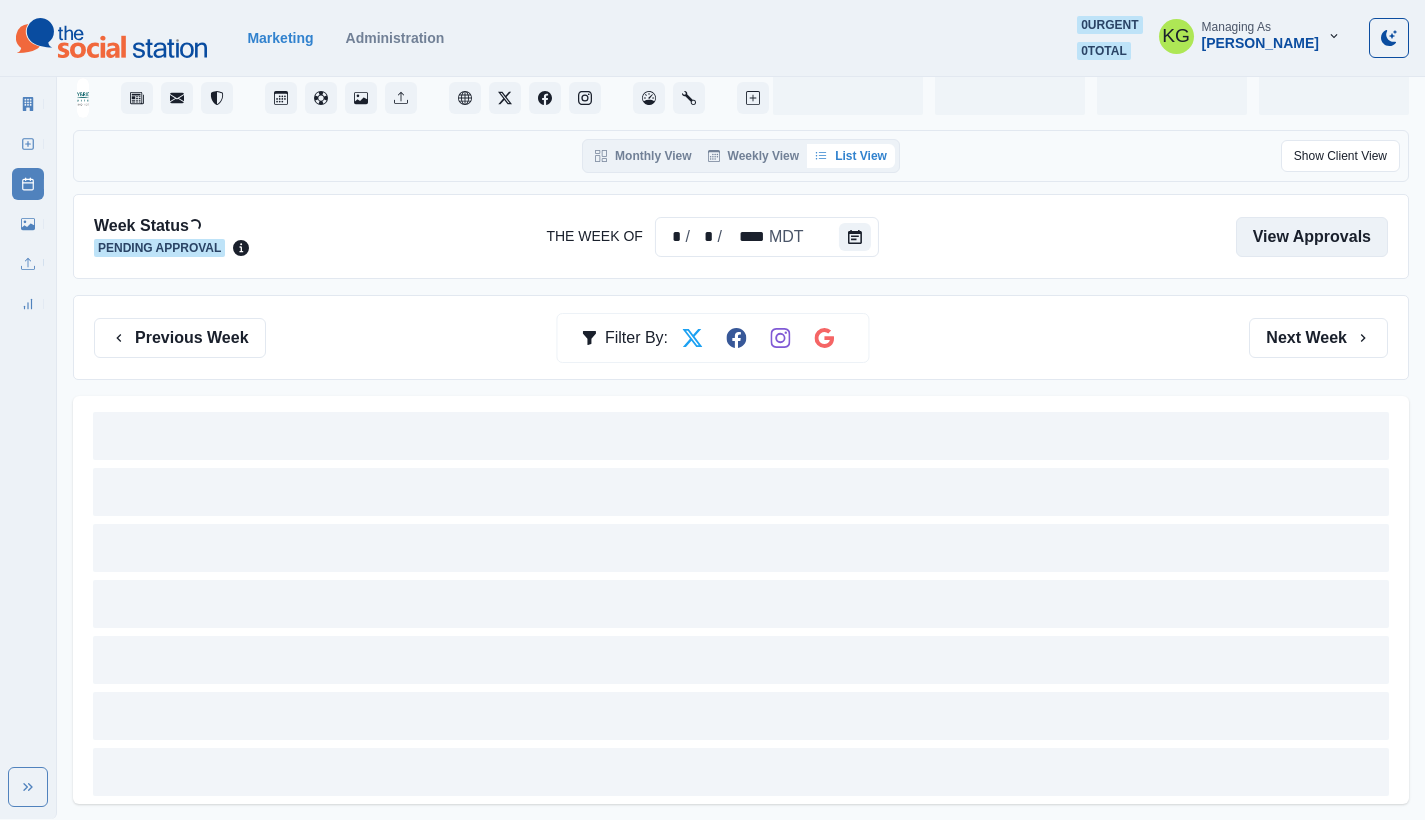 scroll, scrollTop: 0, scrollLeft: 0, axis: both 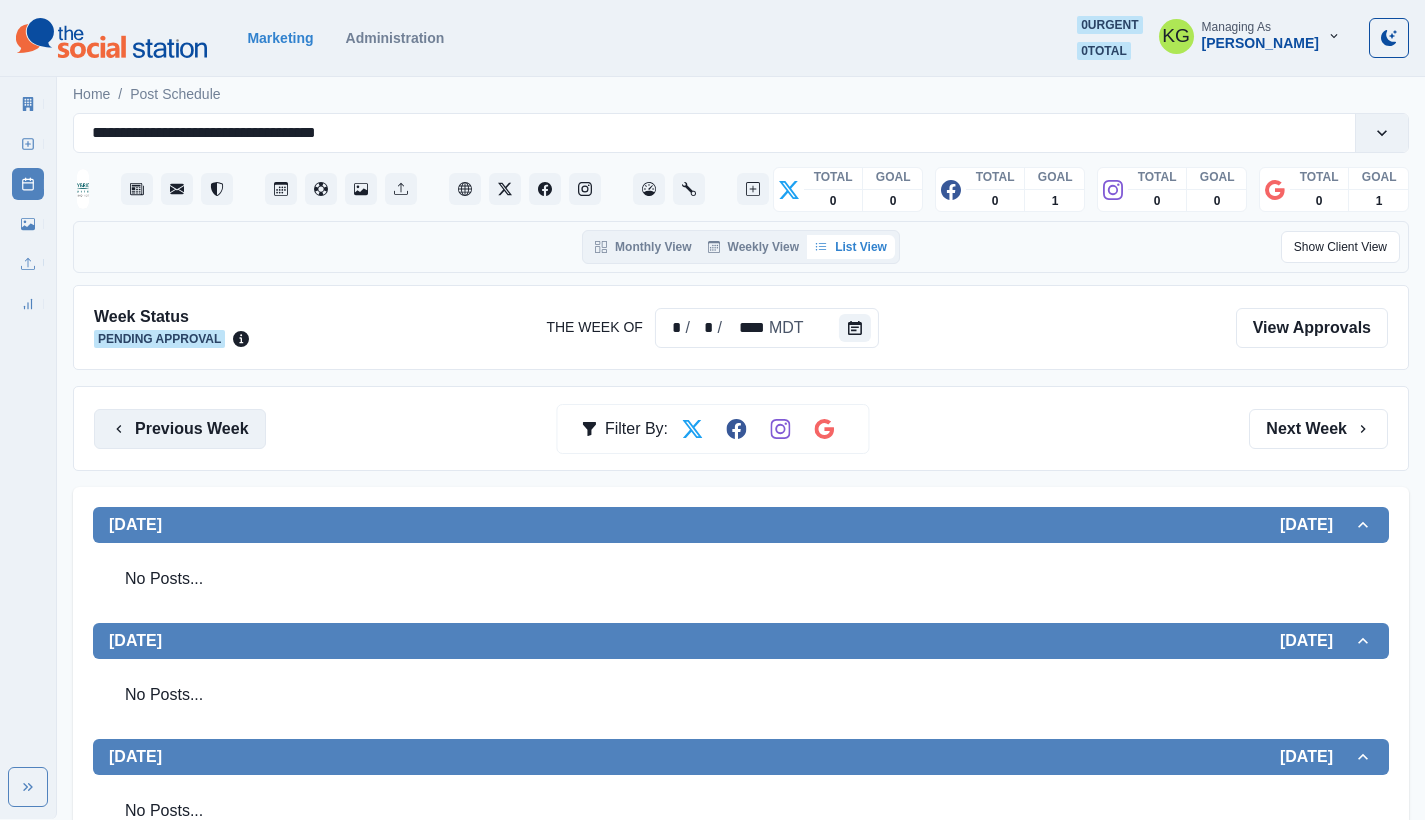 click on "Previous Week" at bounding box center [180, 429] 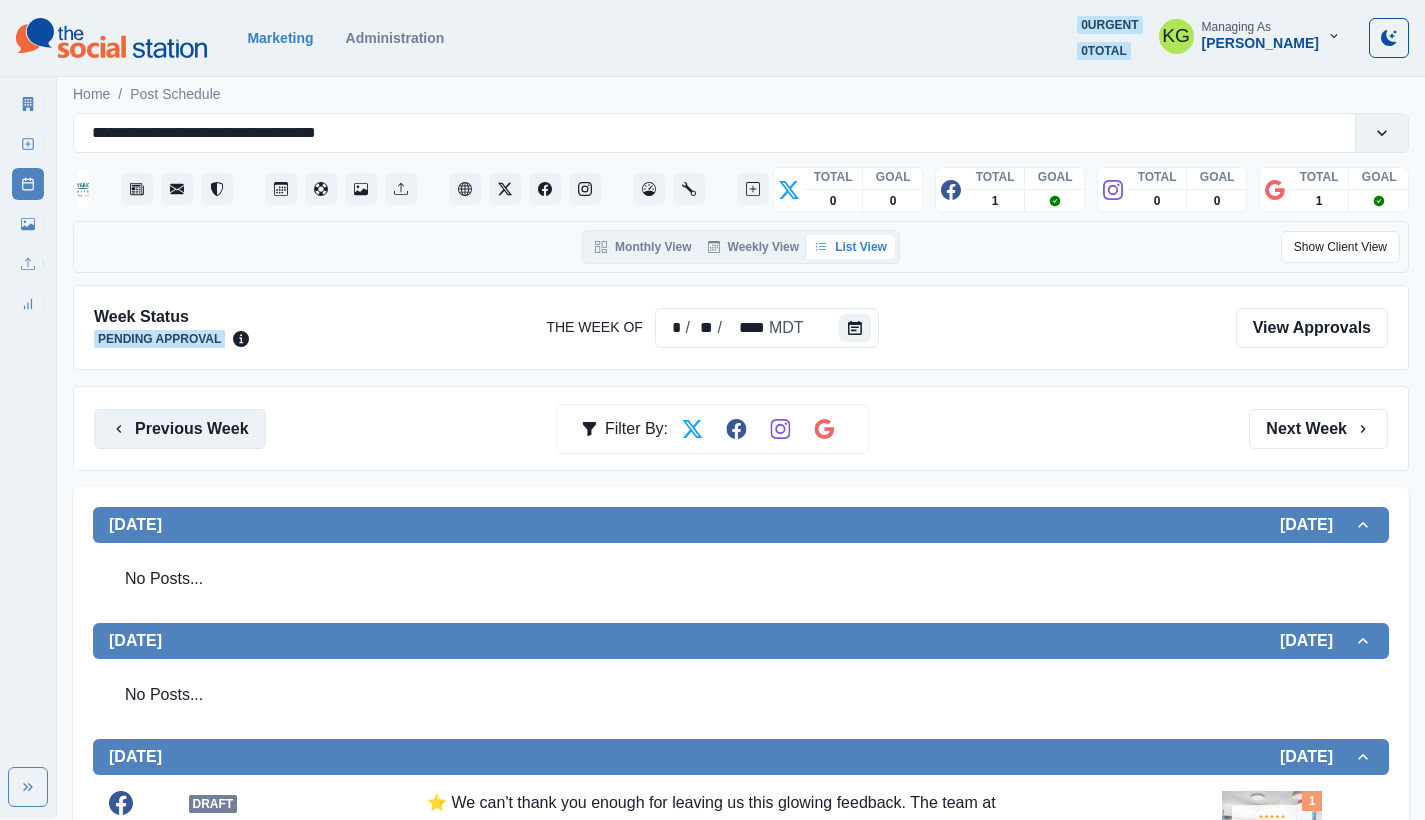 click on "Previous Week" at bounding box center (180, 429) 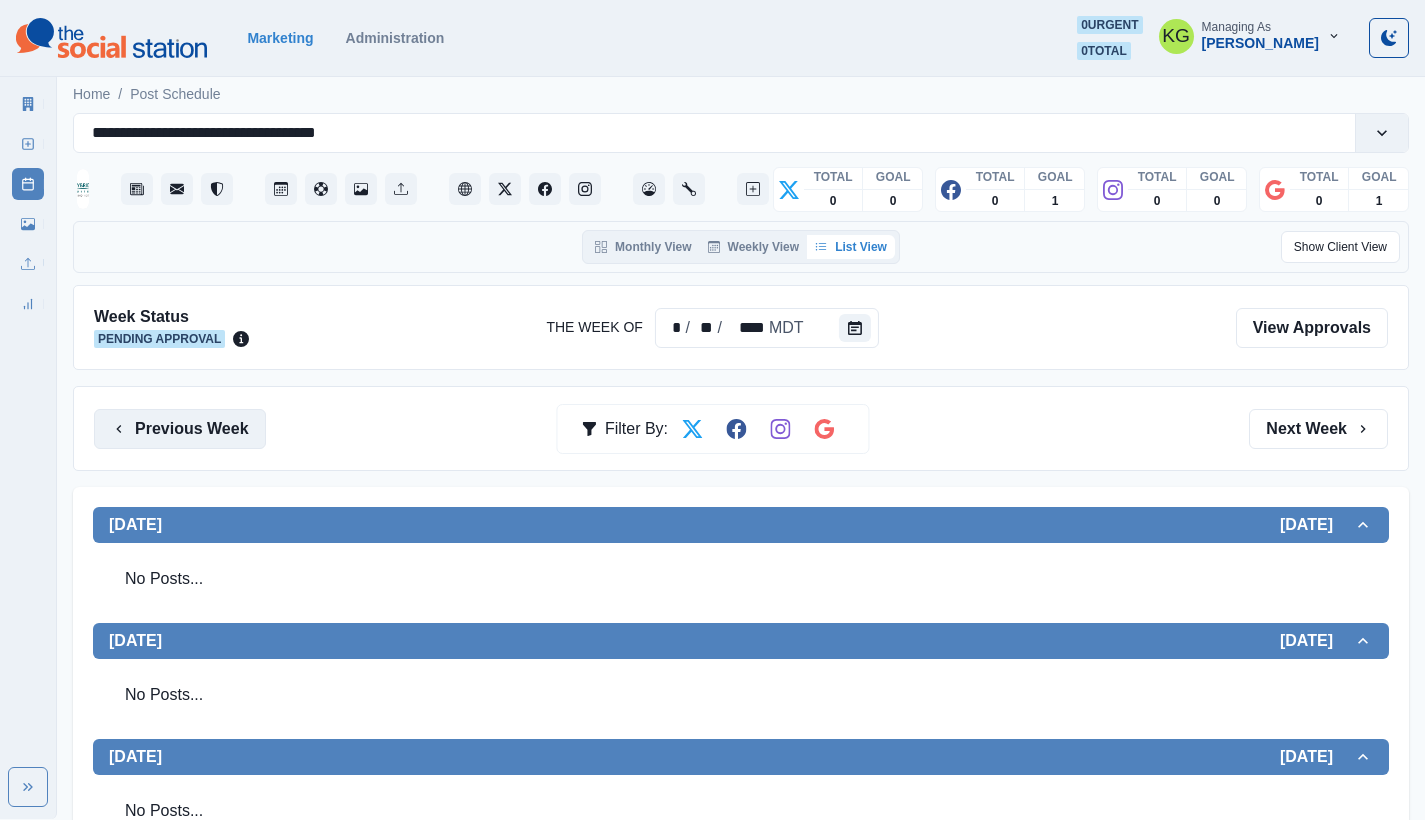 click on "Previous Week" at bounding box center (180, 429) 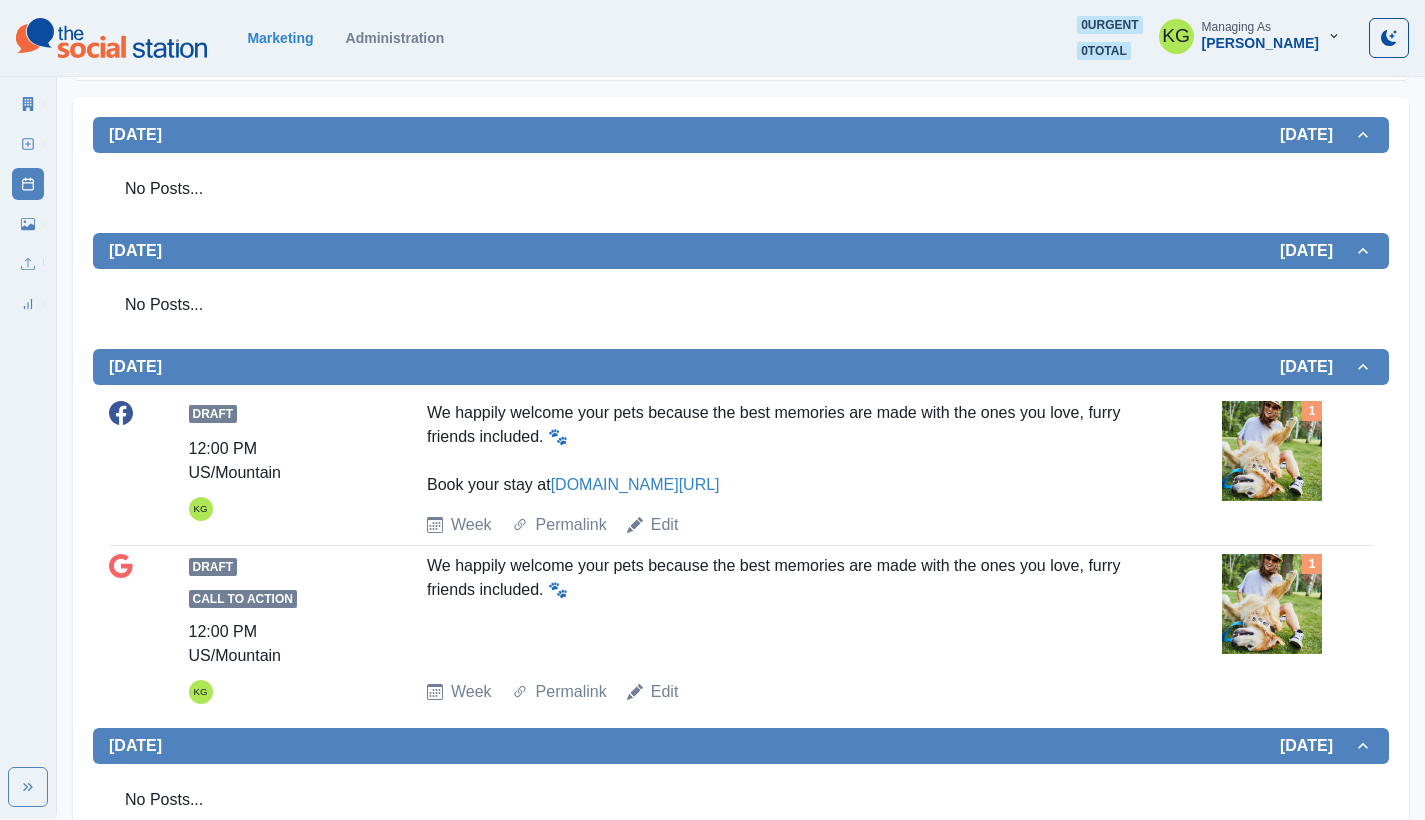 scroll, scrollTop: 0, scrollLeft: 0, axis: both 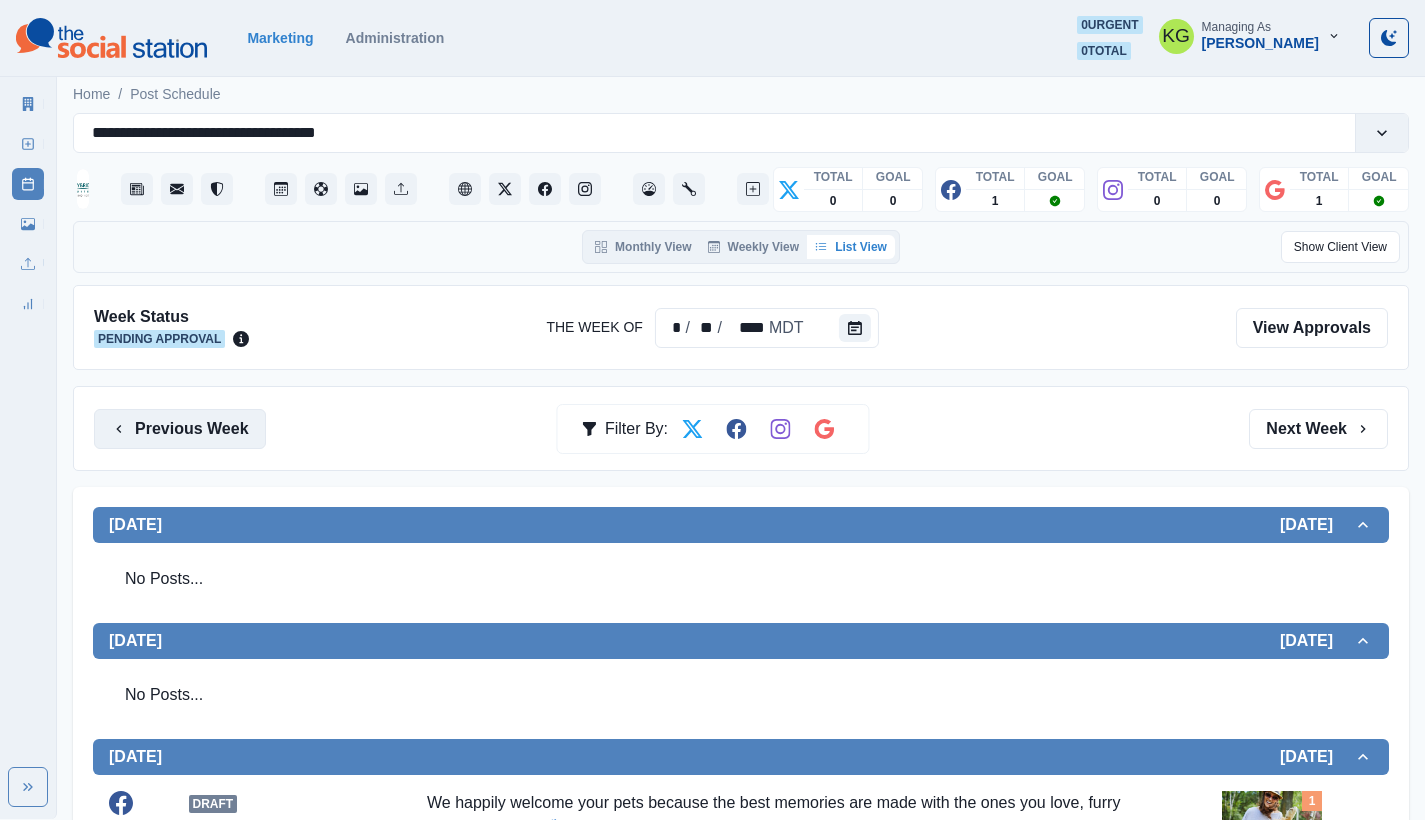 click on "Previous Week" at bounding box center (180, 429) 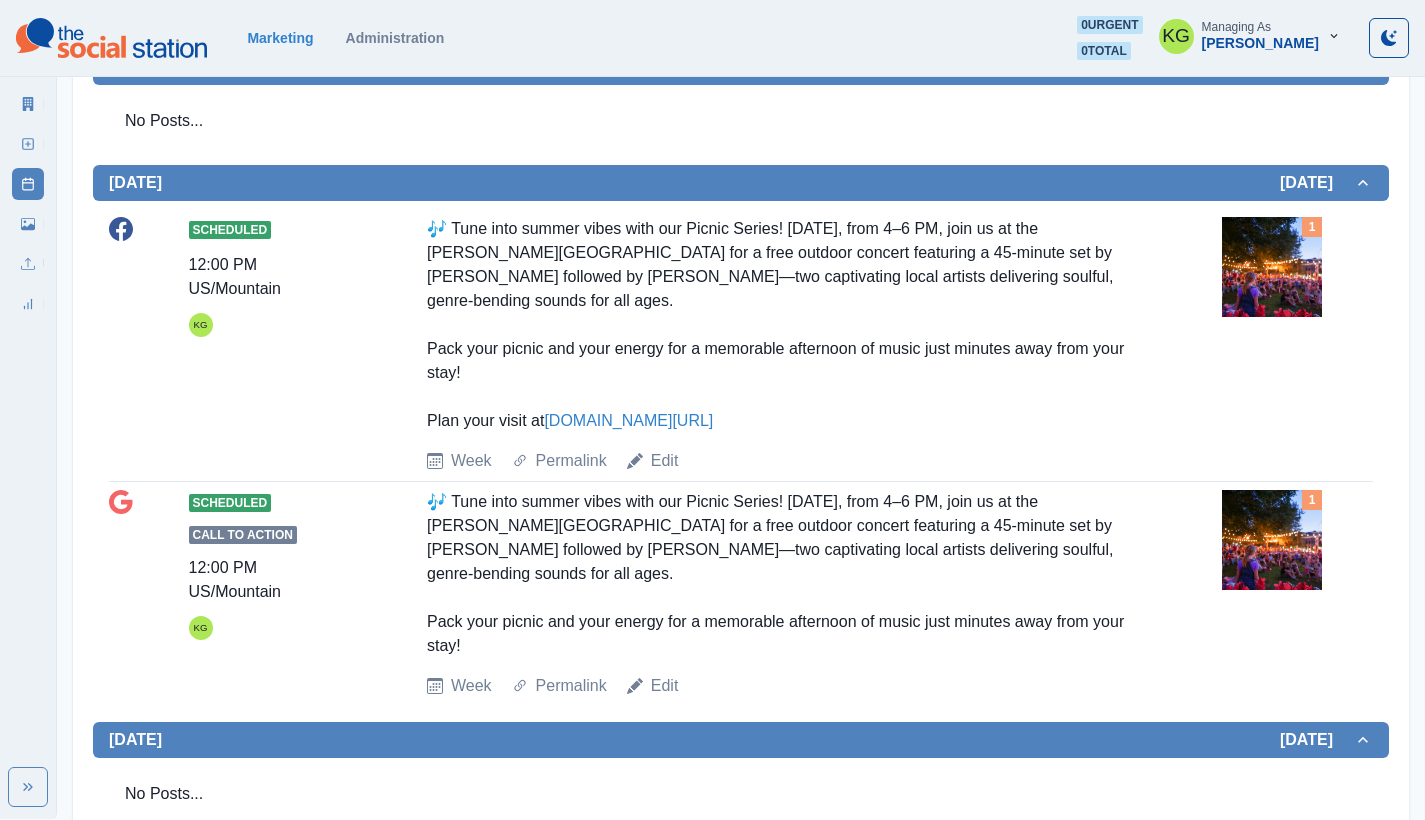 scroll, scrollTop: 0, scrollLeft: 0, axis: both 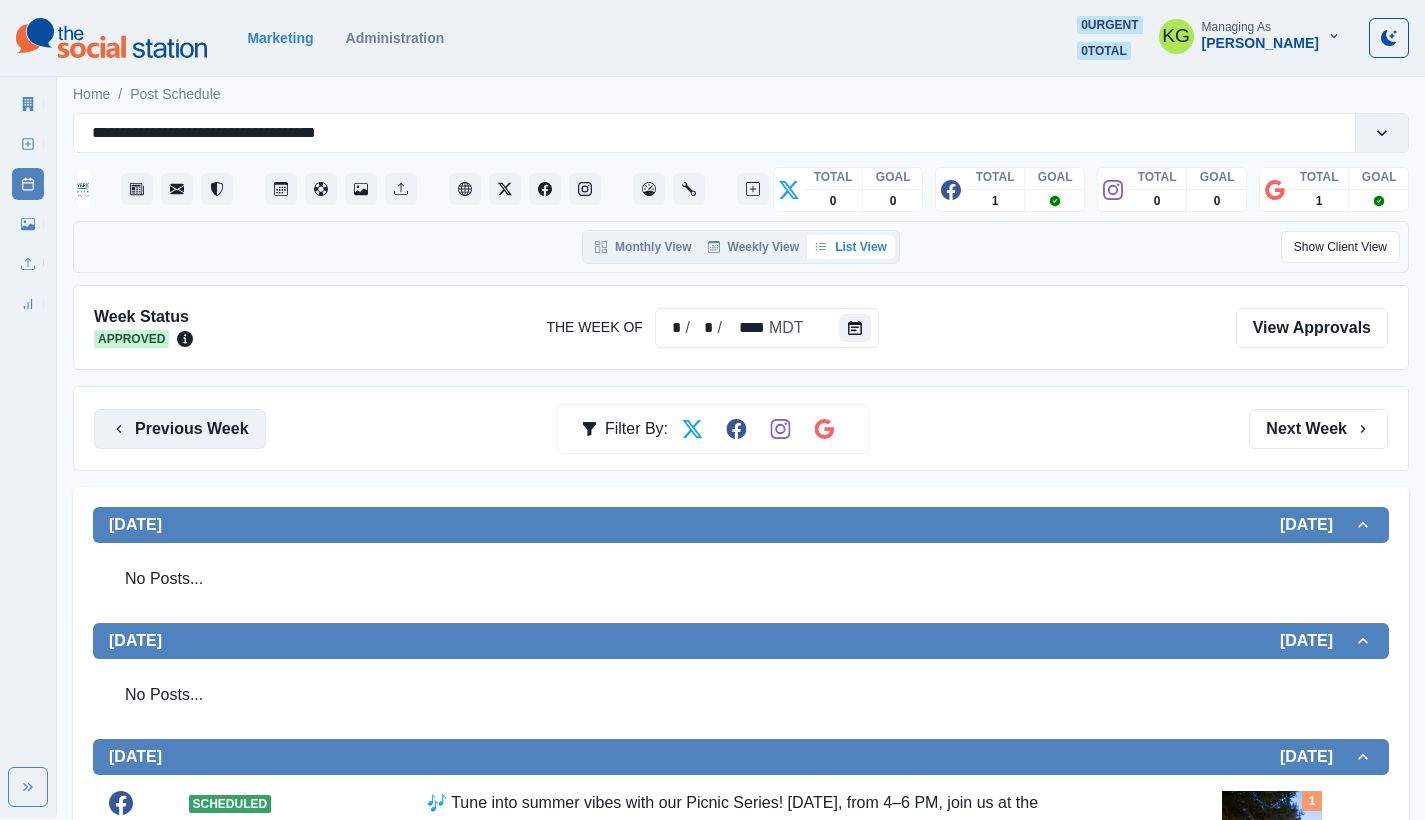 click on "Previous Week" at bounding box center (180, 429) 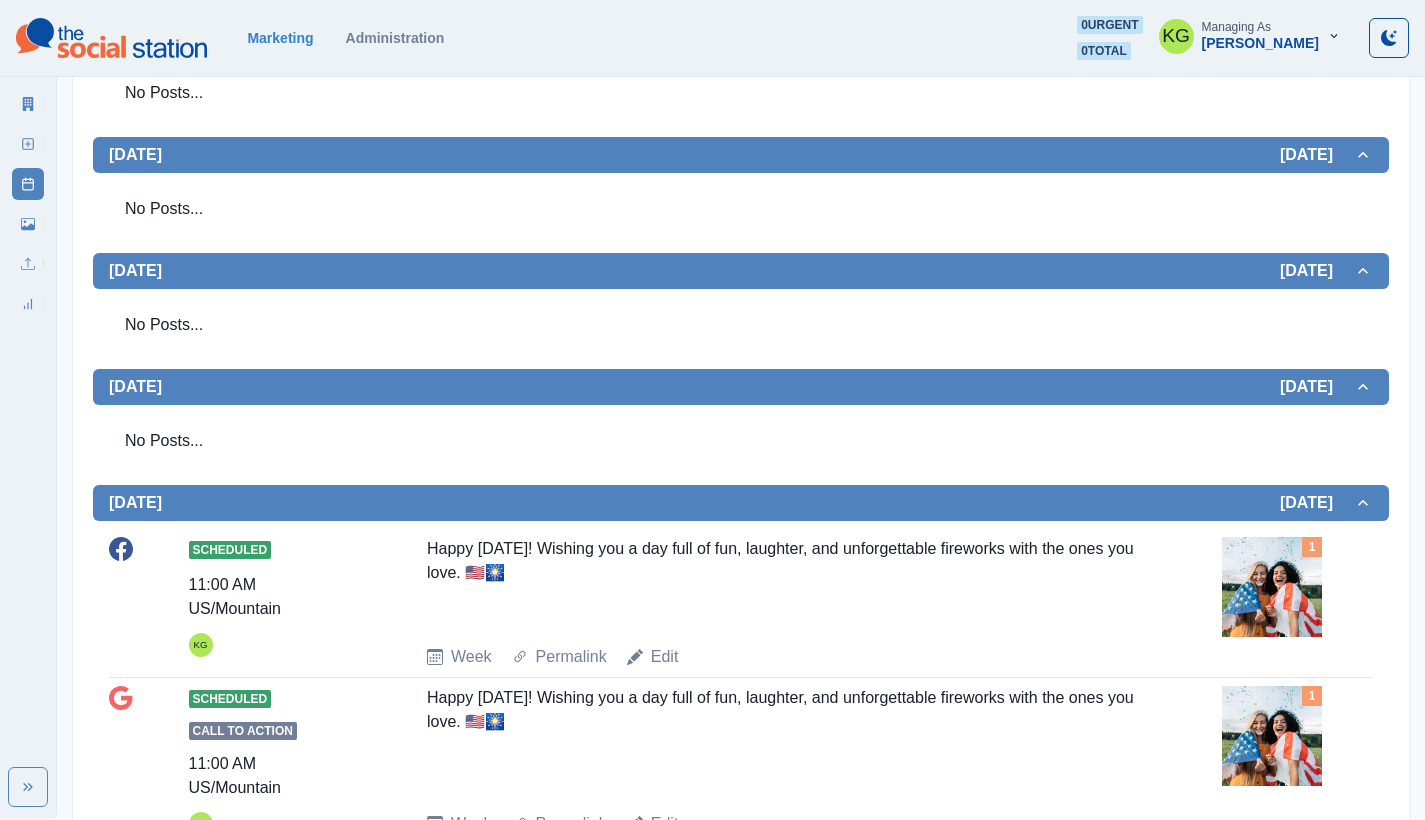 scroll, scrollTop: 0, scrollLeft: 0, axis: both 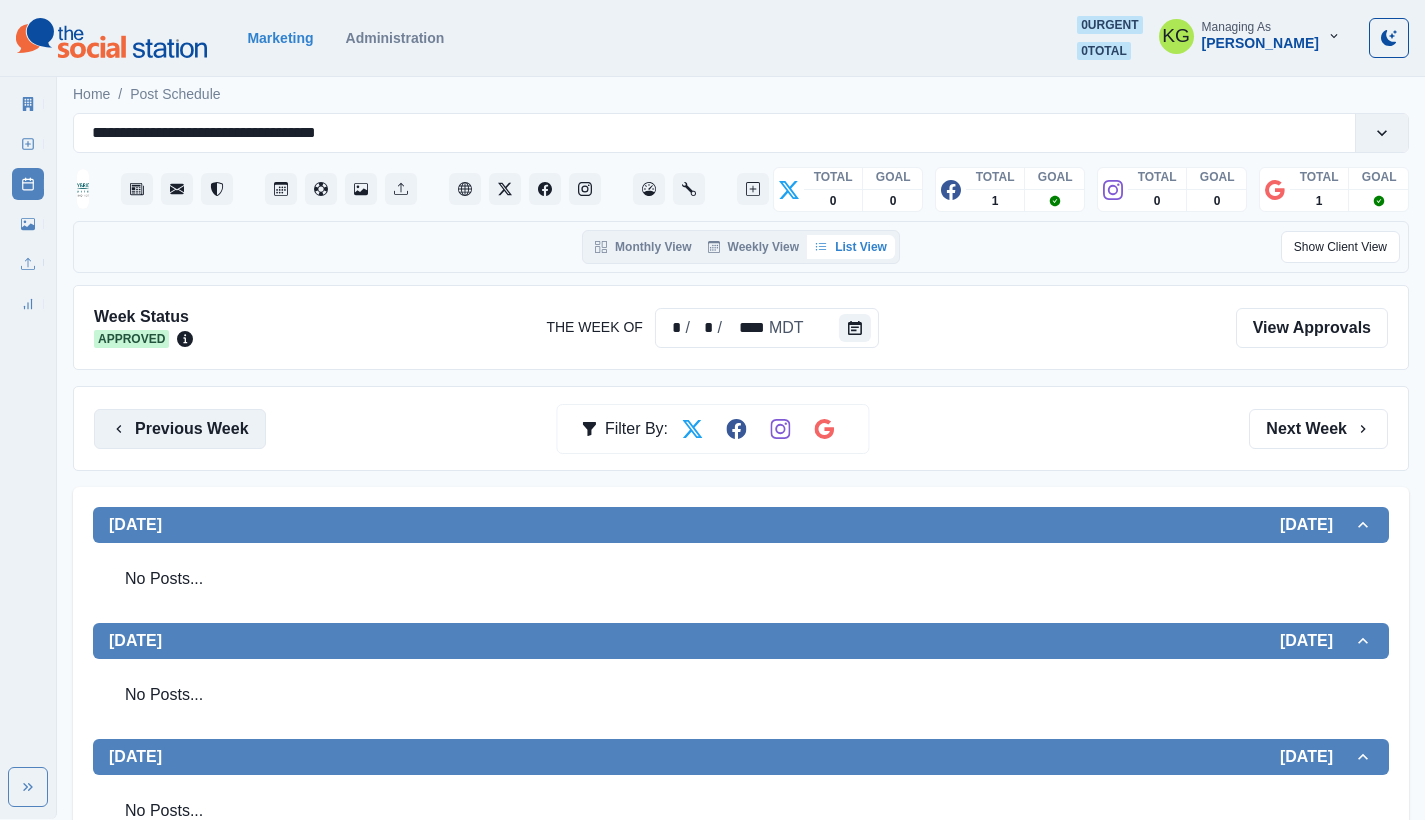 click on "Previous Week" at bounding box center [180, 429] 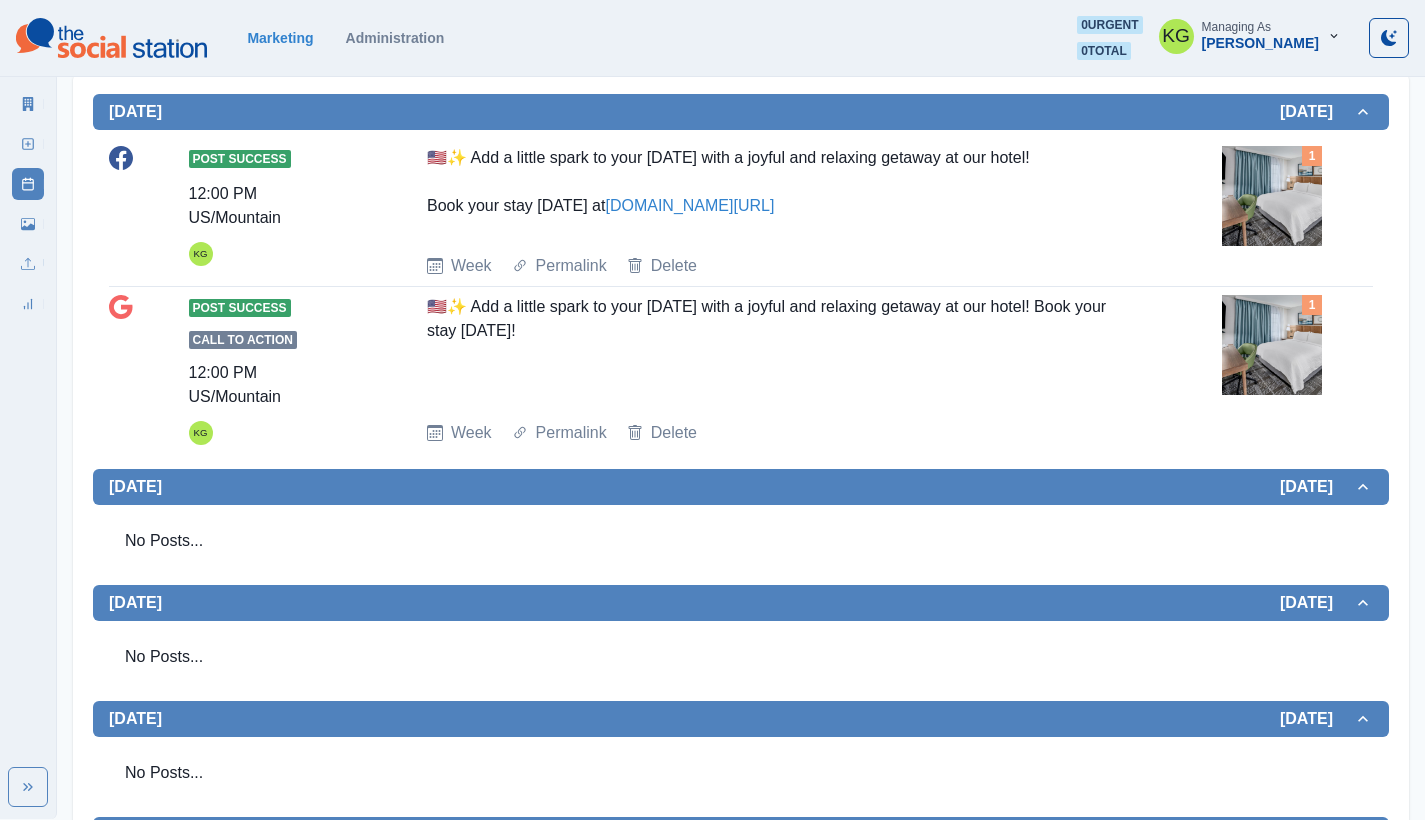 scroll, scrollTop: 0, scrollLeft: 0, axis: both 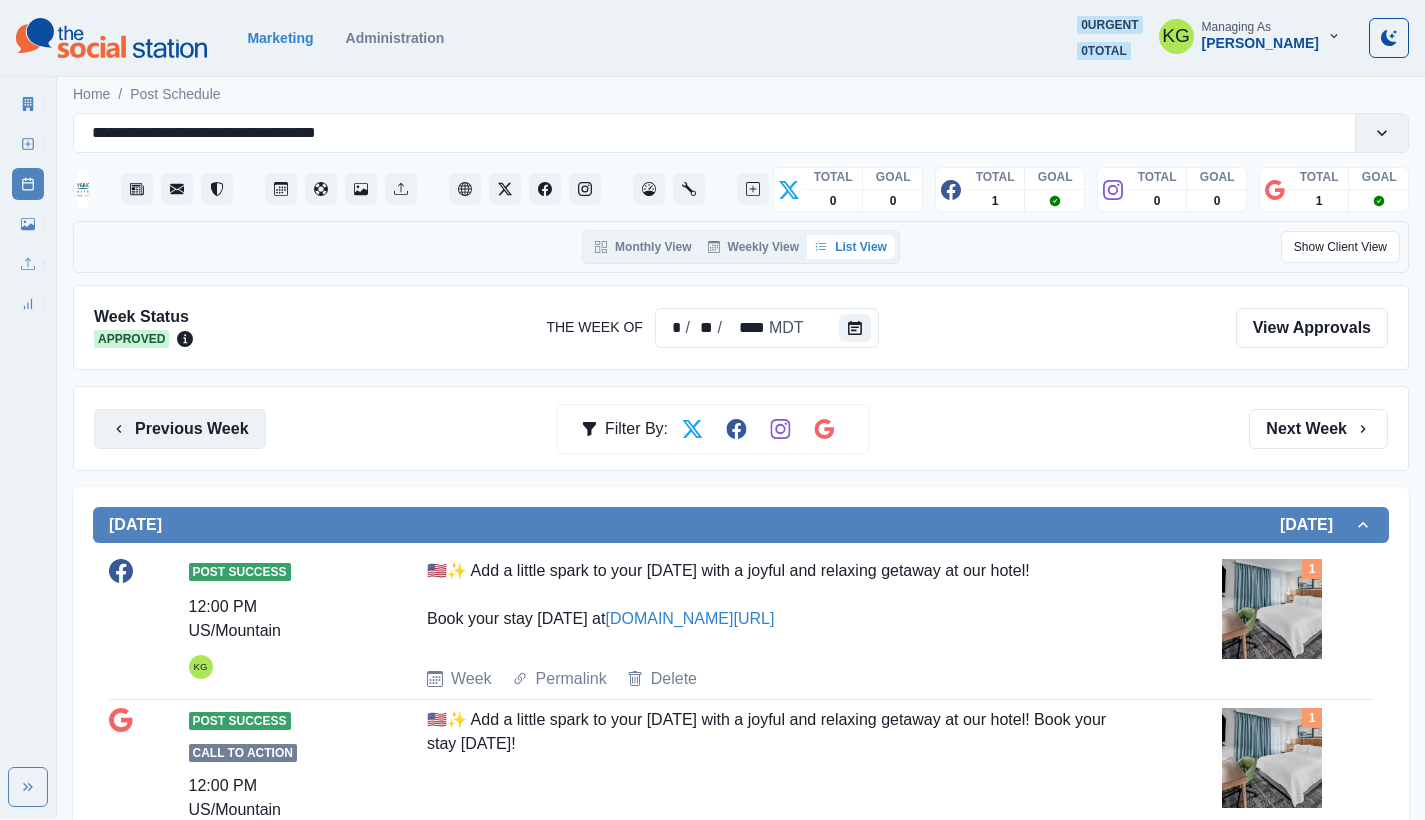 click on "Previous Week" at bounding box center [180, 429] 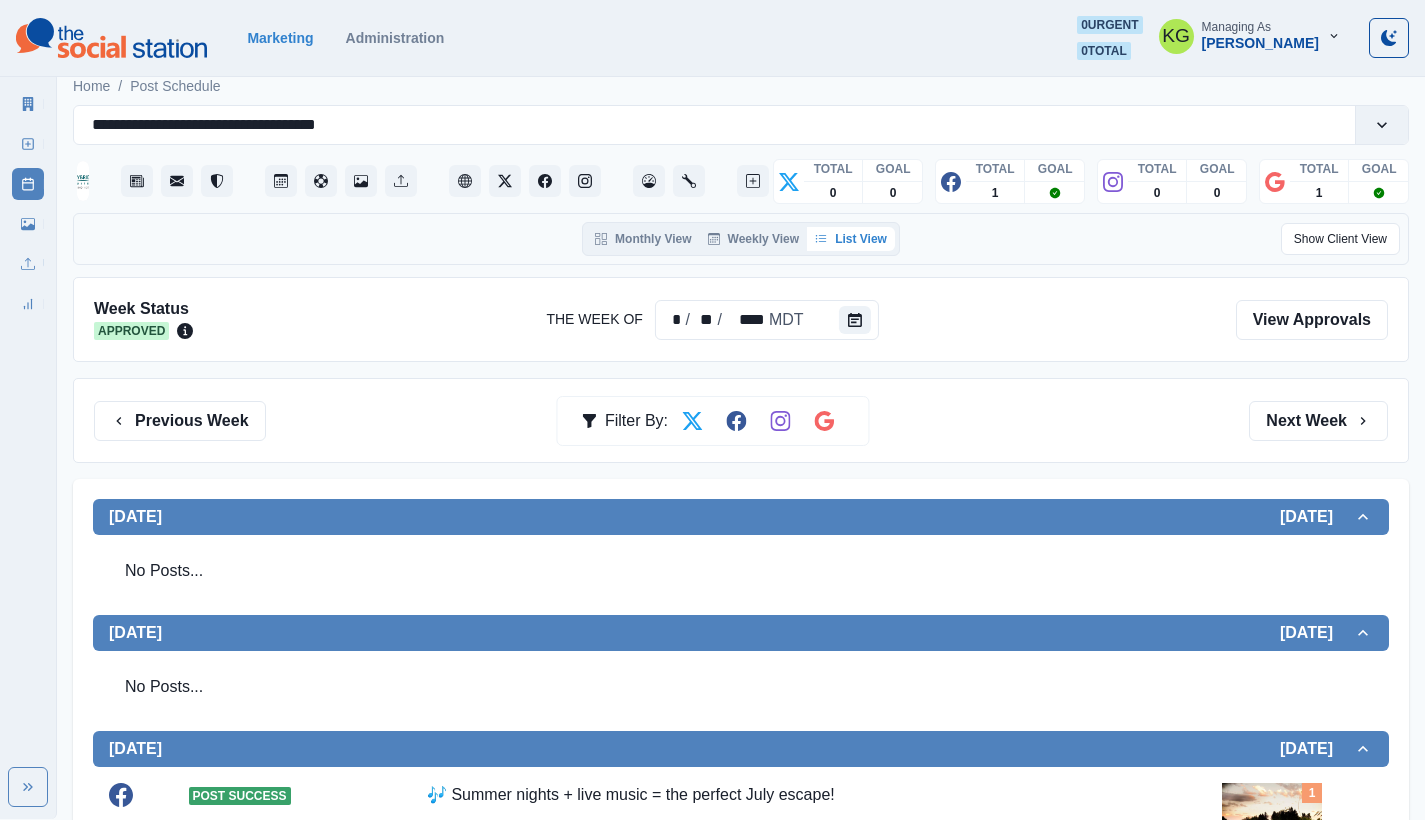 scroll, scrollTop: 0, scrollLeft: 0, axis: both 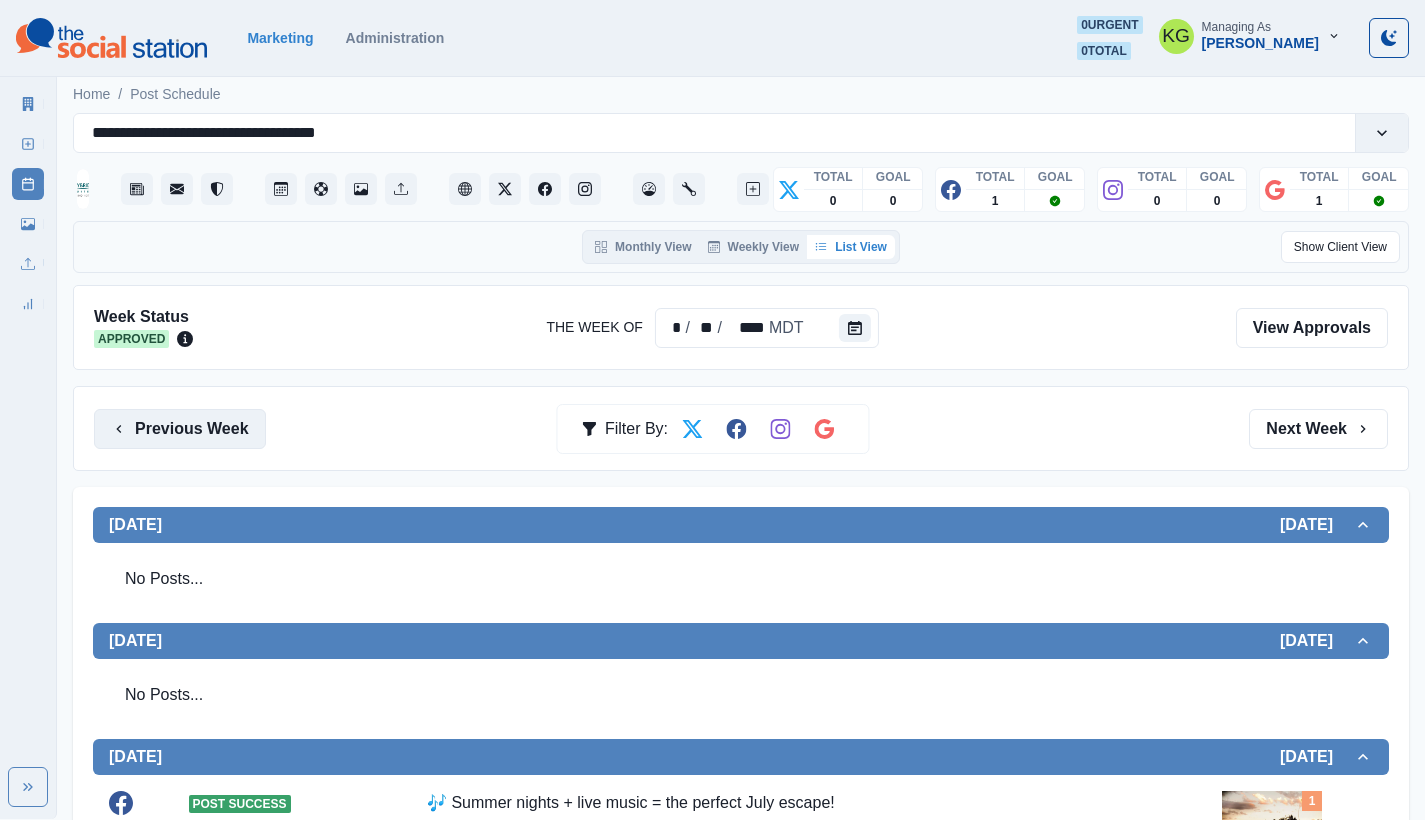 click on "Previous Week" at bounding box center [180, 429] 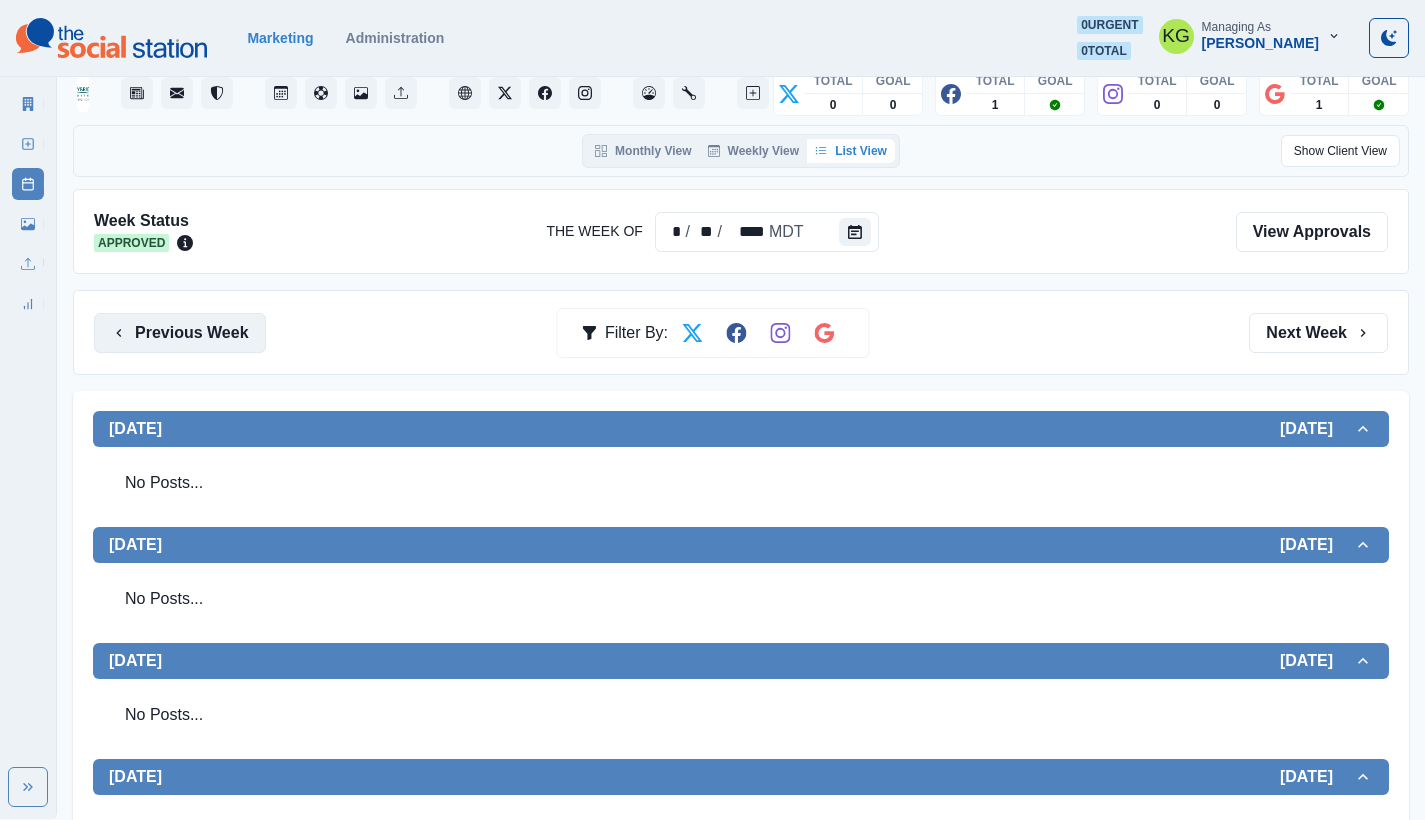 click on "Previous Week" at bounding box center (180, 333) 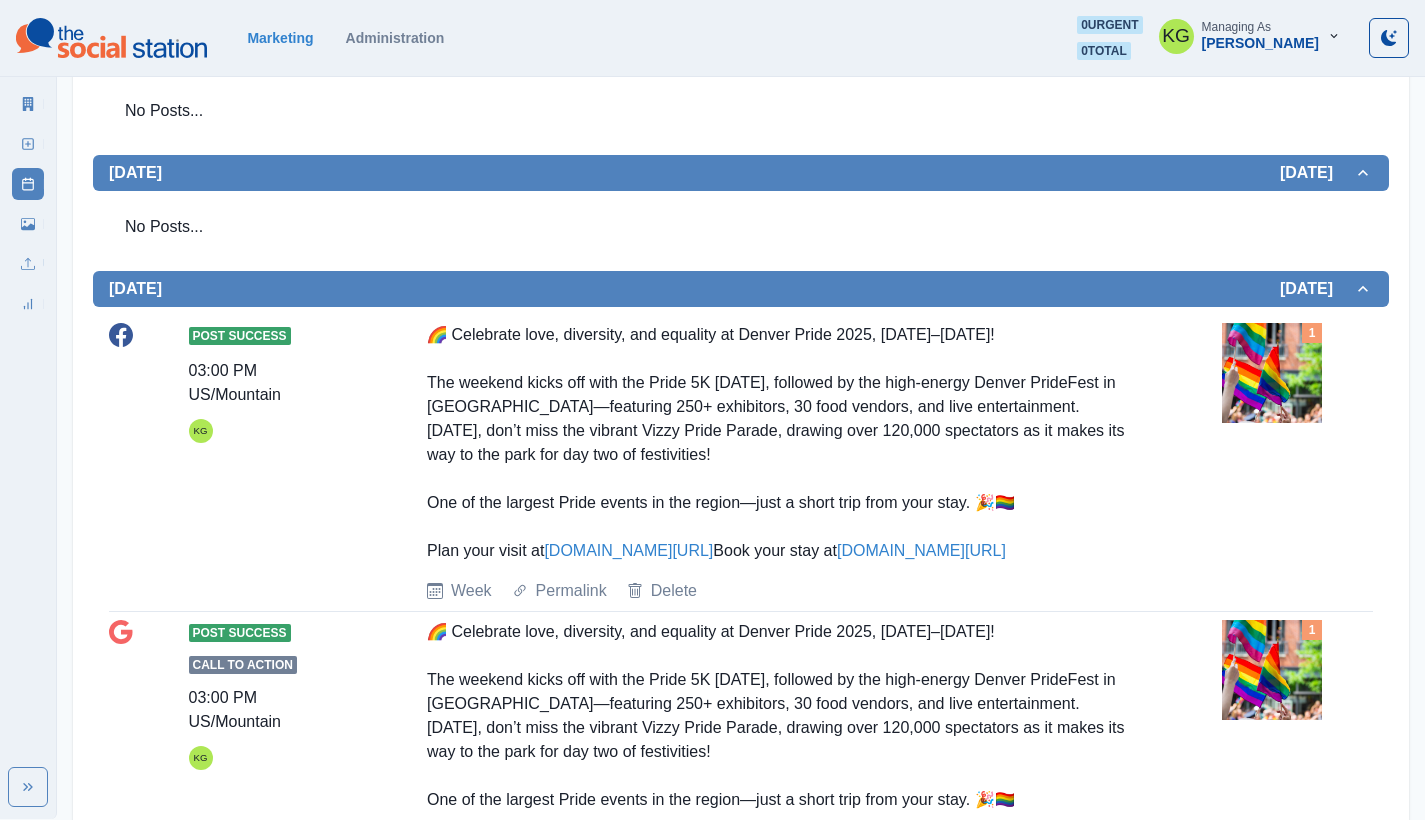 scroll, scrollTop: 0, scrollLeft: 0, axis: both 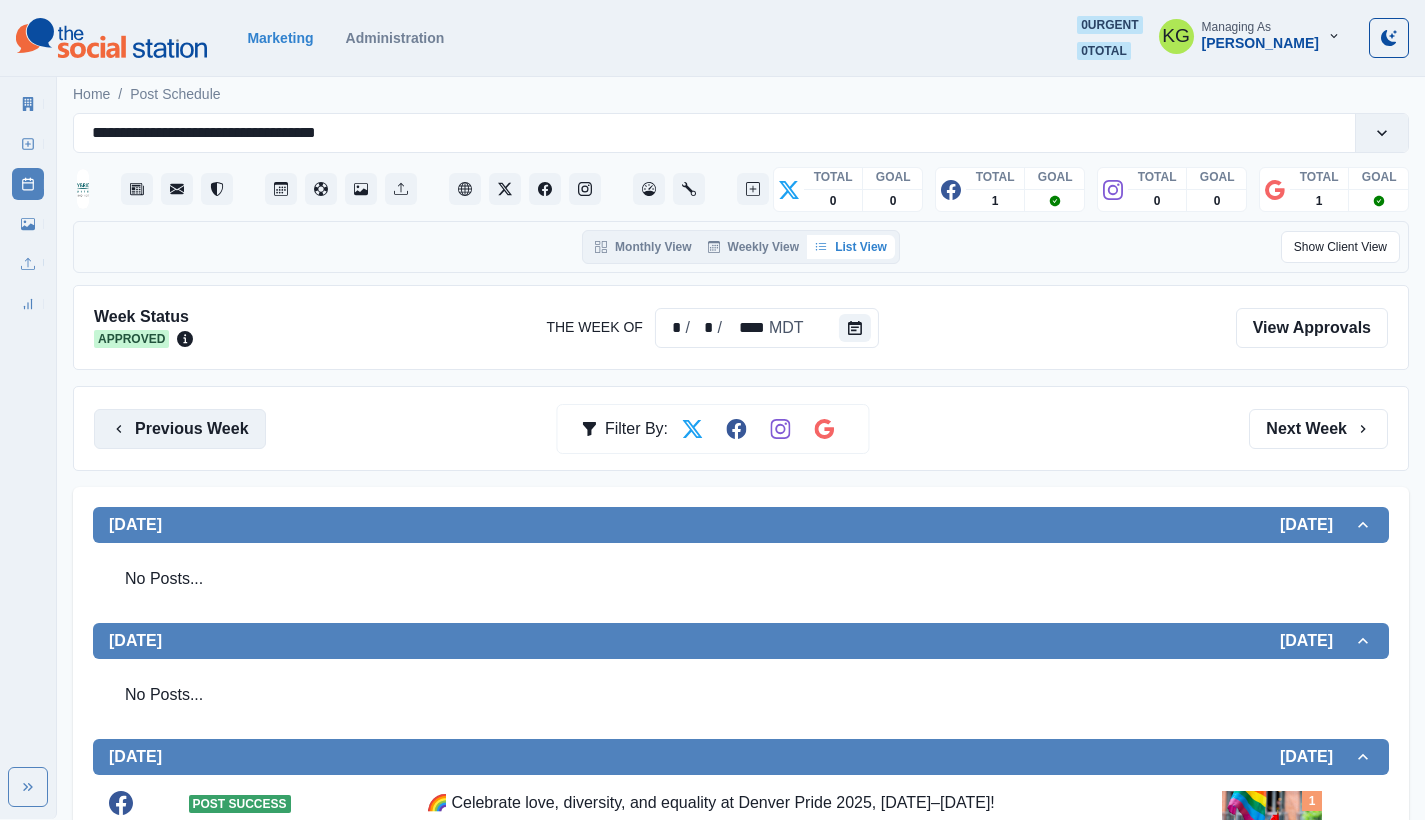 click on "Previous Week" at bounding box center (180, 429) 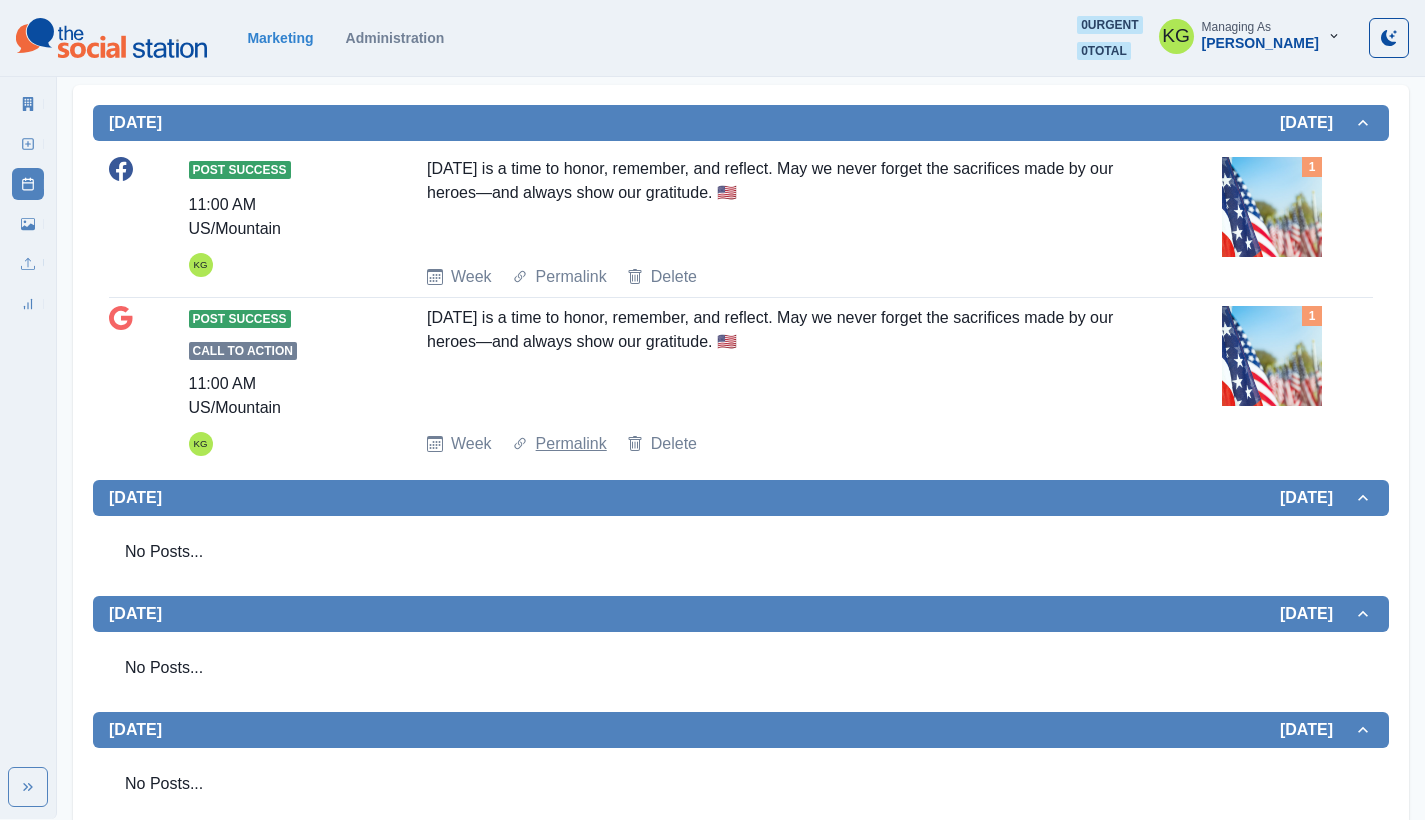 scroll, scrollTop: 0, scrollLeft: 0, axis: both 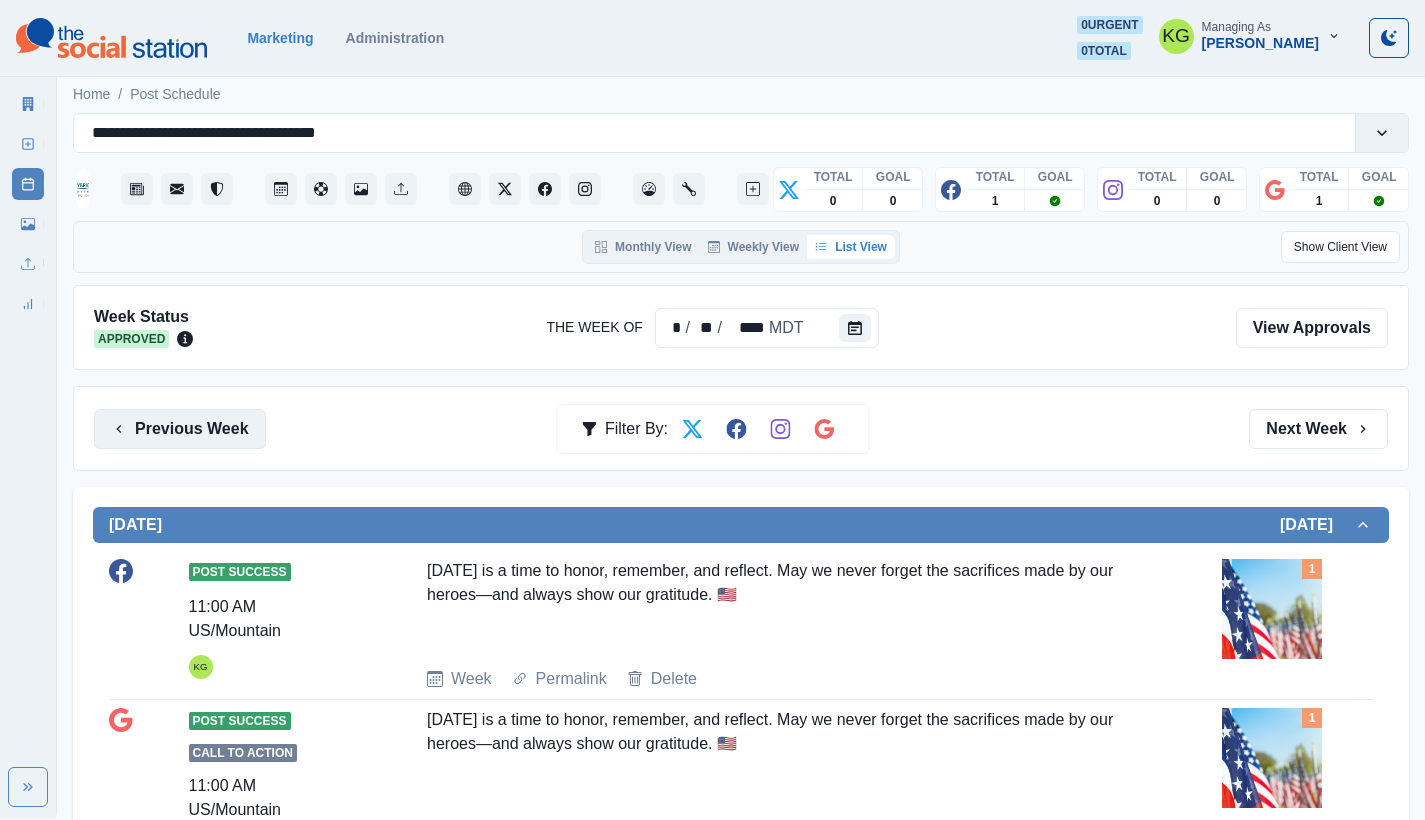 click on "Previous Week" at bounding box center (180, 429) 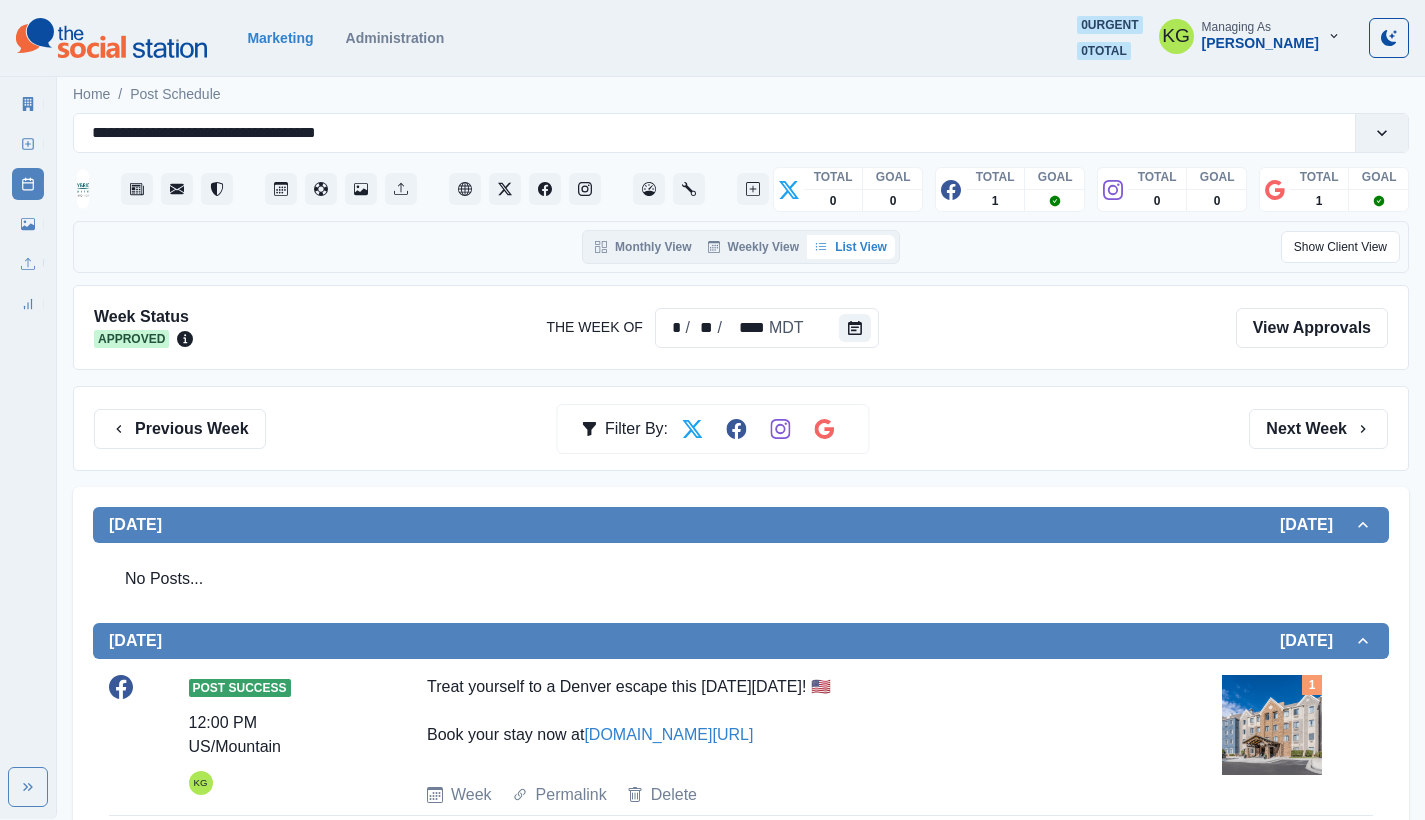 scroll, scrollTop: 175, scrollLeft: 0, axis: vertical 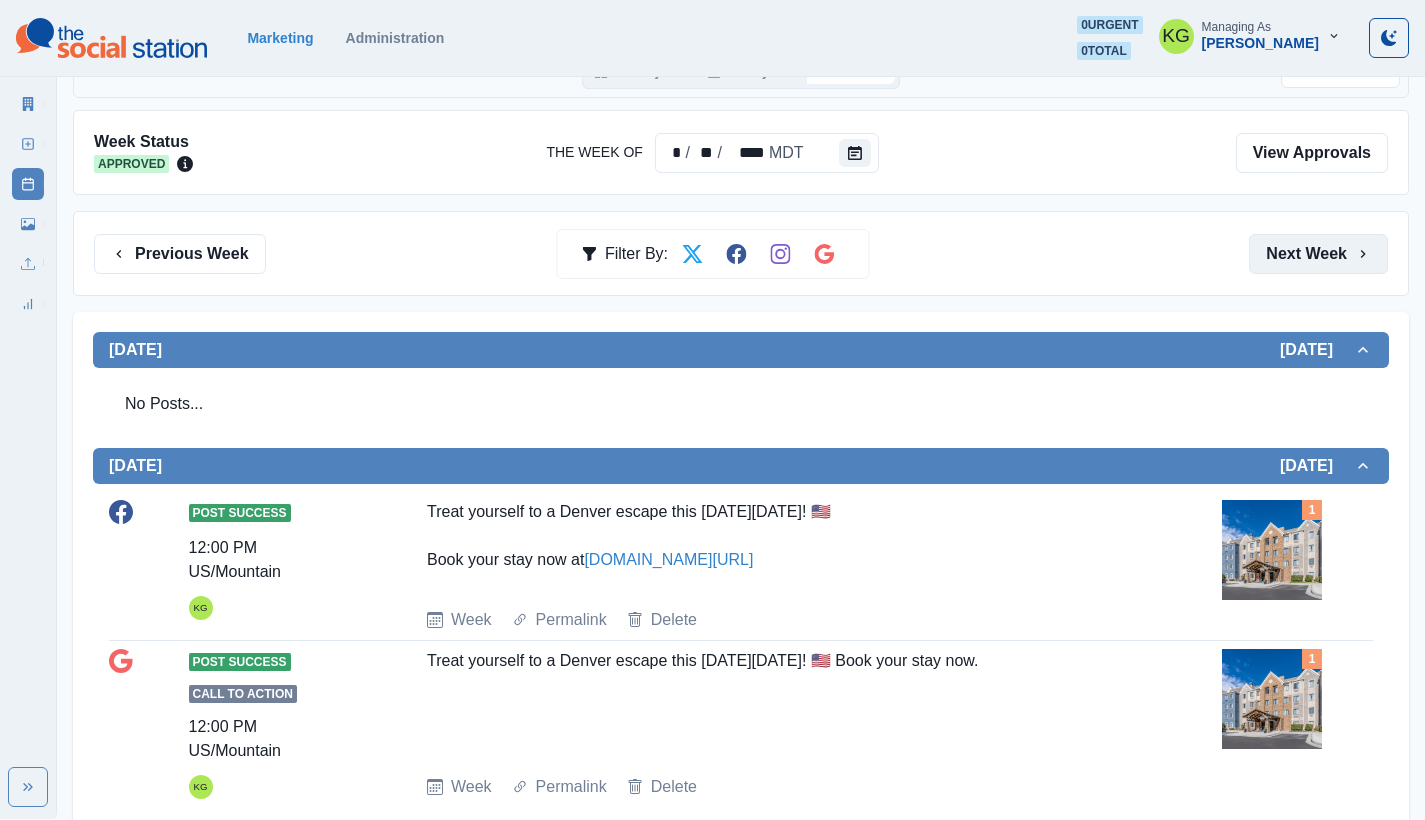 click on "Next Week" at bounding box center (1318, 254) 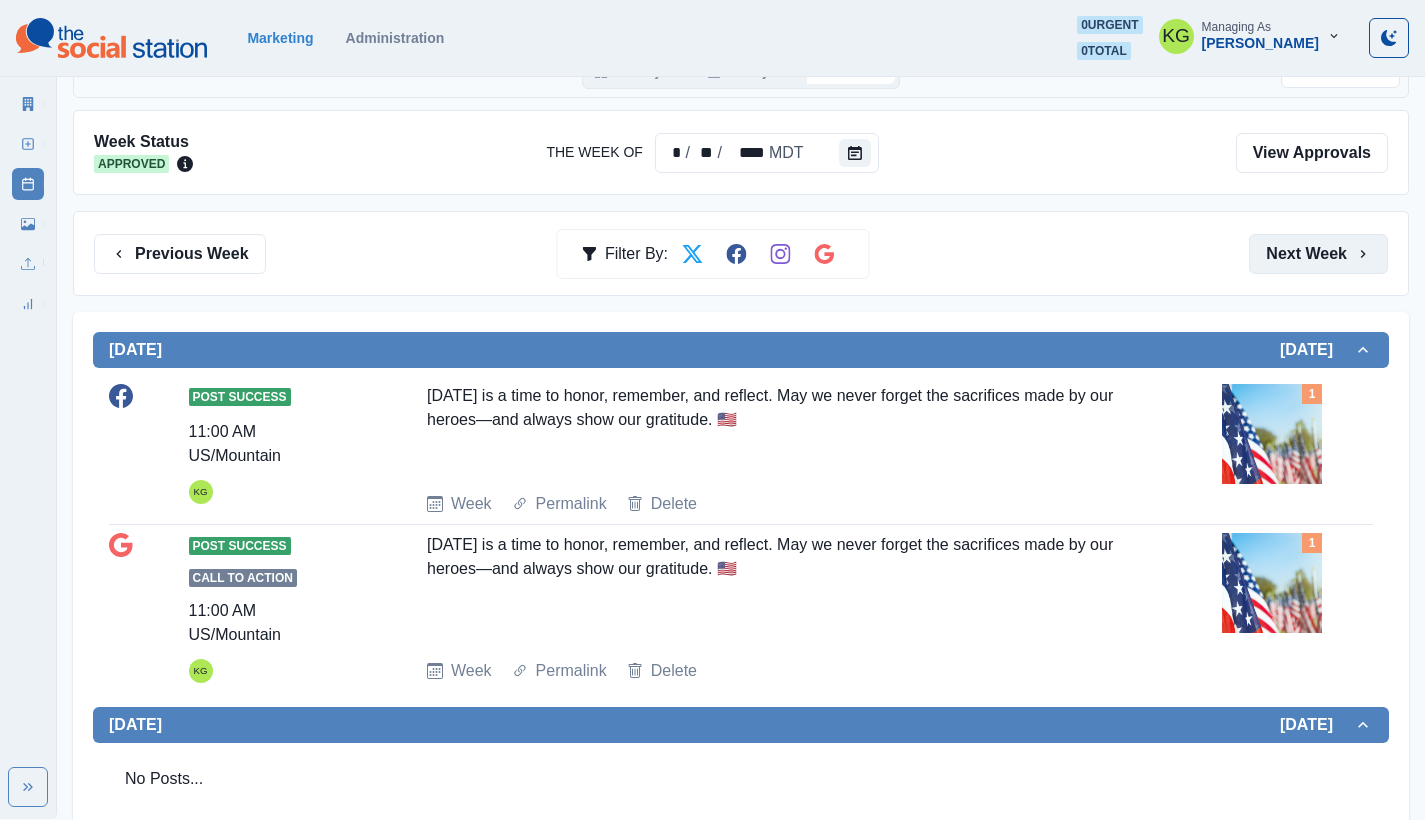 click on "Next Week" at bounding box center [1318, 254] 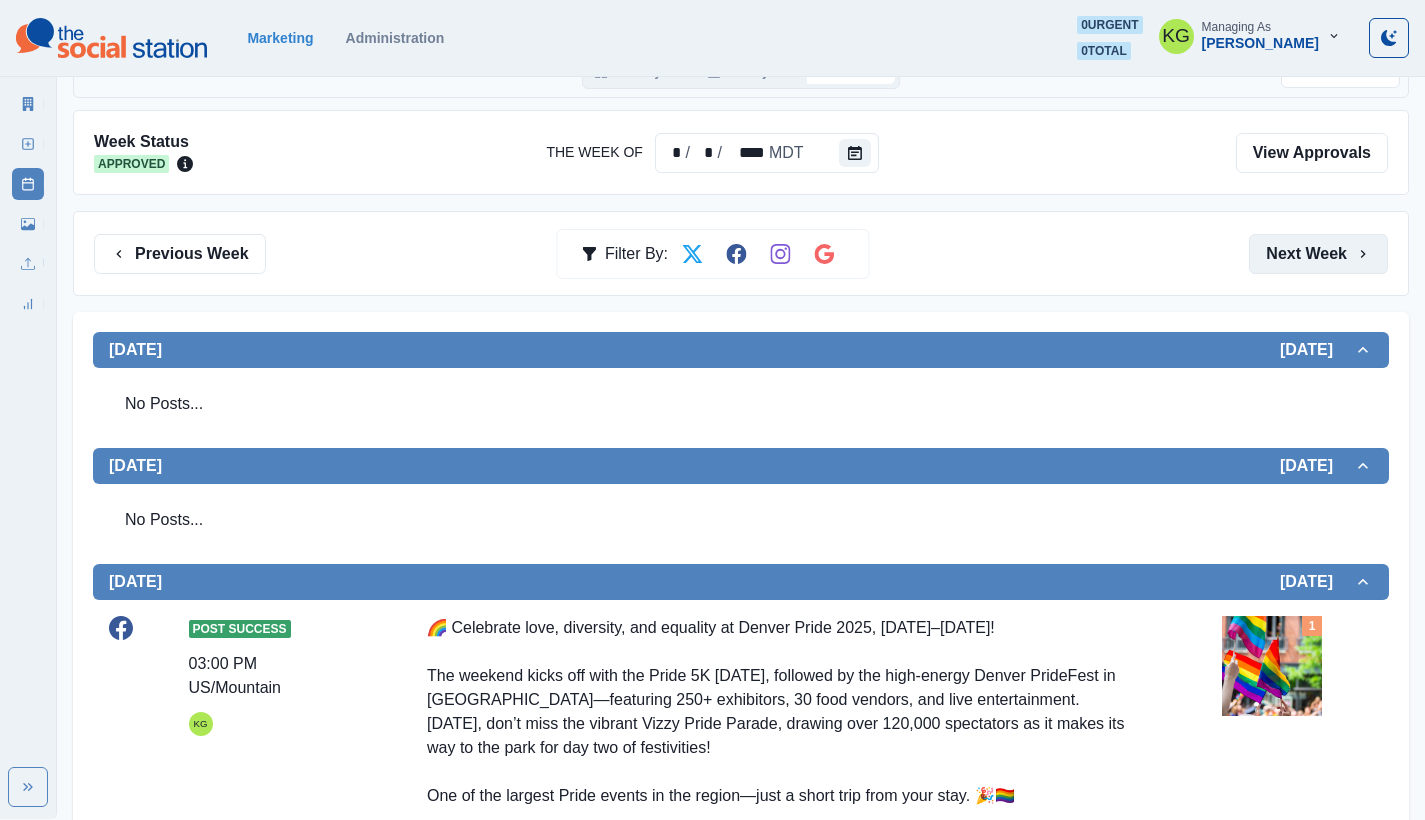 click on "Next Week" at bounding box center [1318, 254] 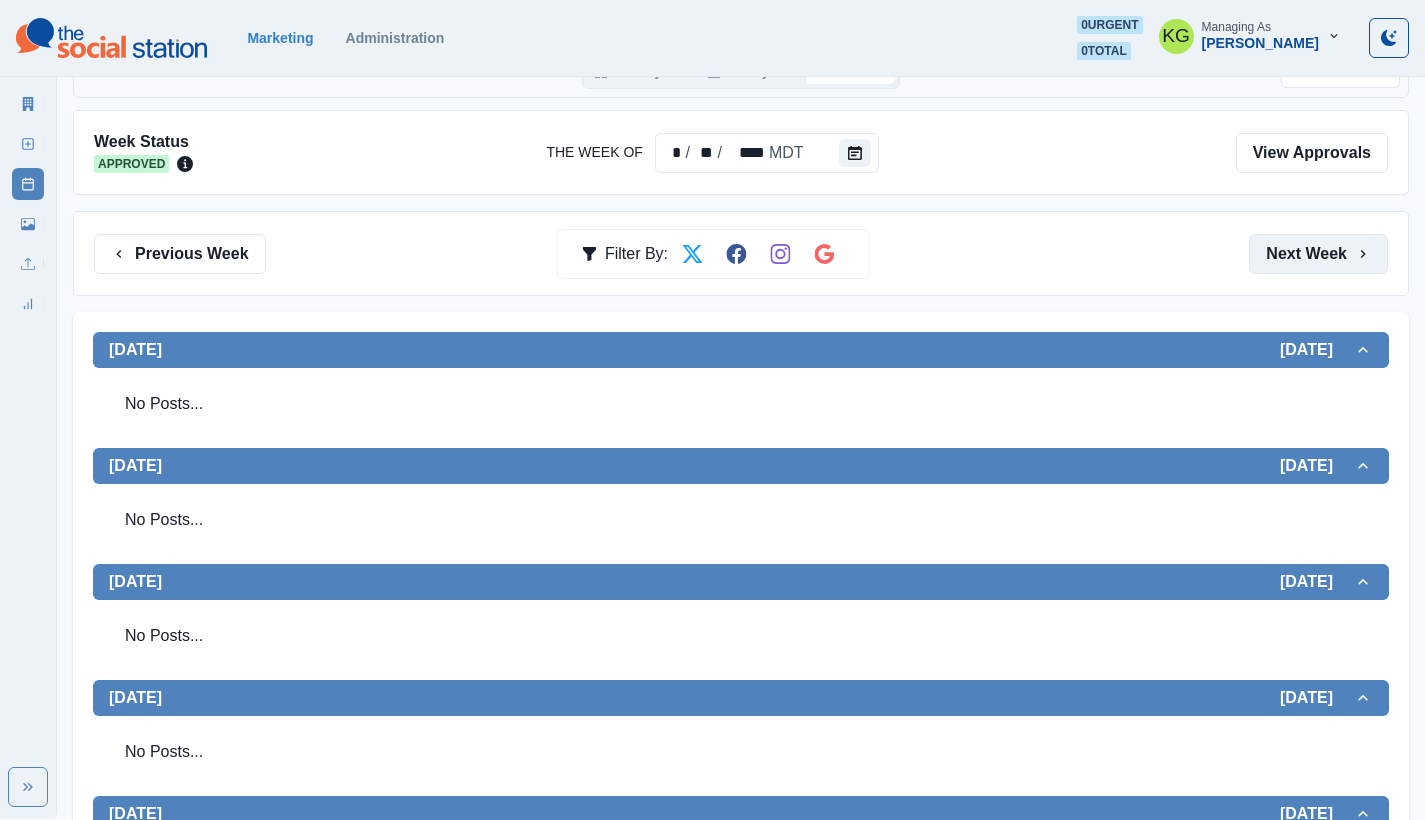 click on "Next Week" at bounding box center (1318, 254) 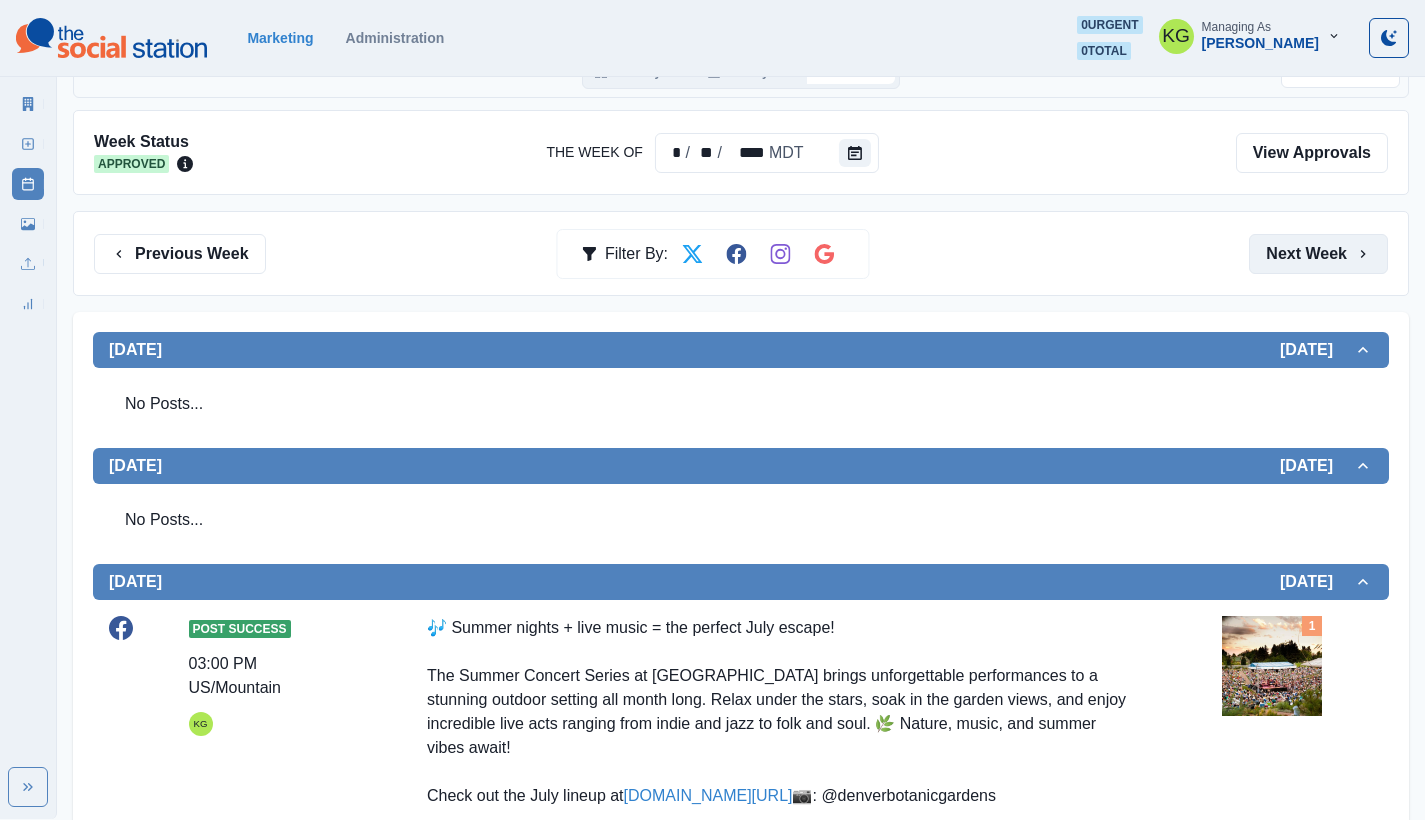 click on "Next Week" at bounding box center (1318, 254) 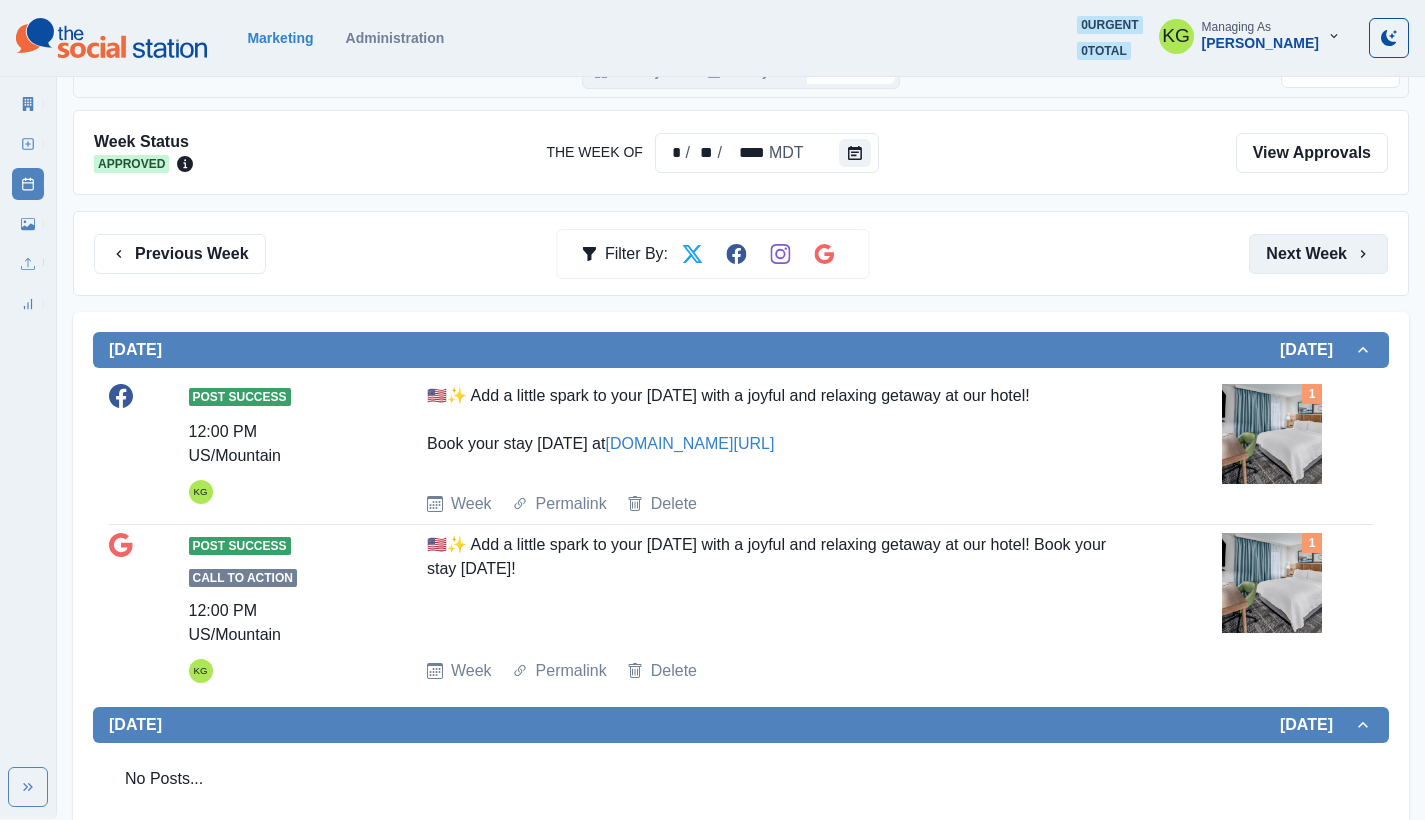 click on "Next Week" at bounding box center [1318, 254] 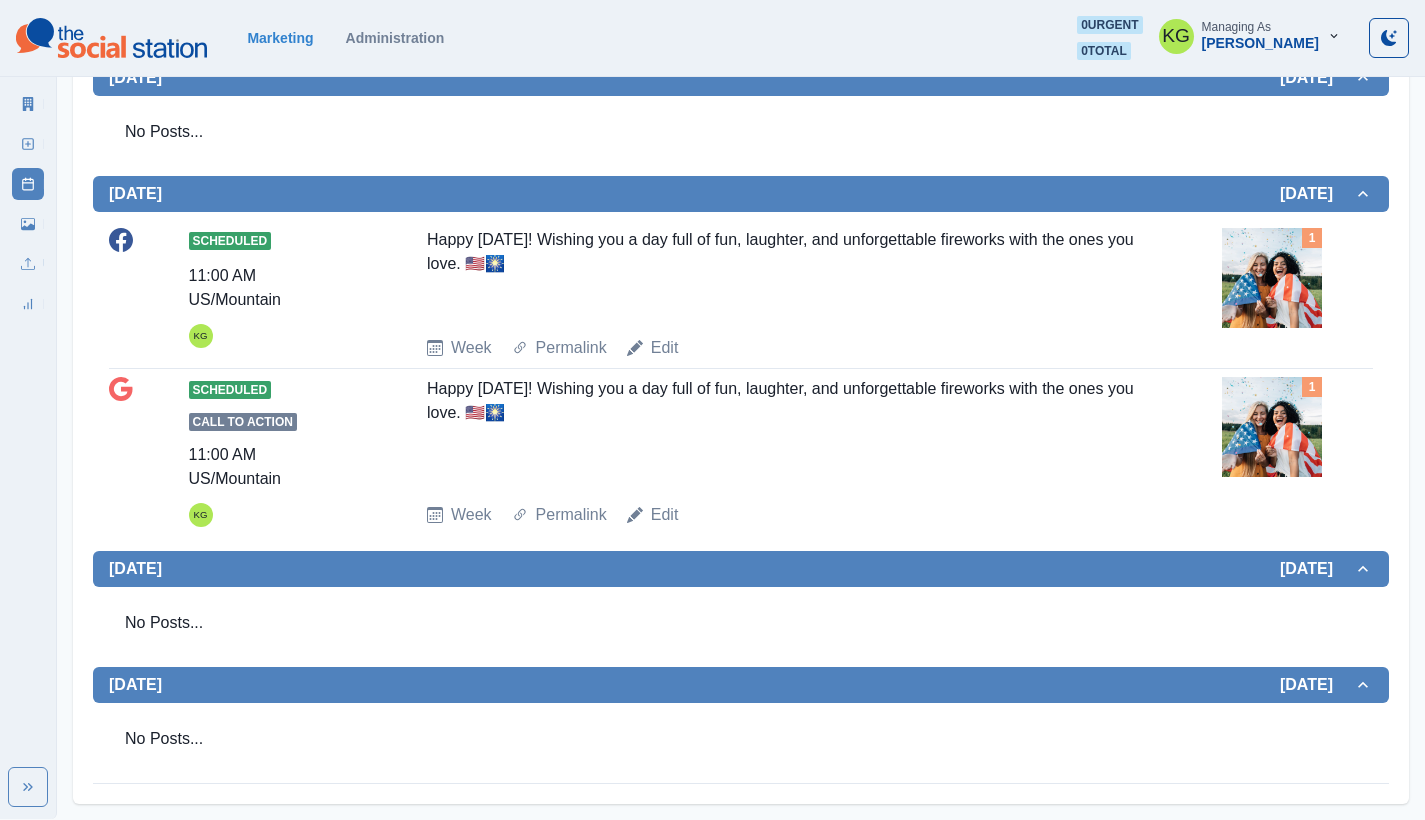 scroll, scrollTop: 0, scrollLeft: 0, axis: both 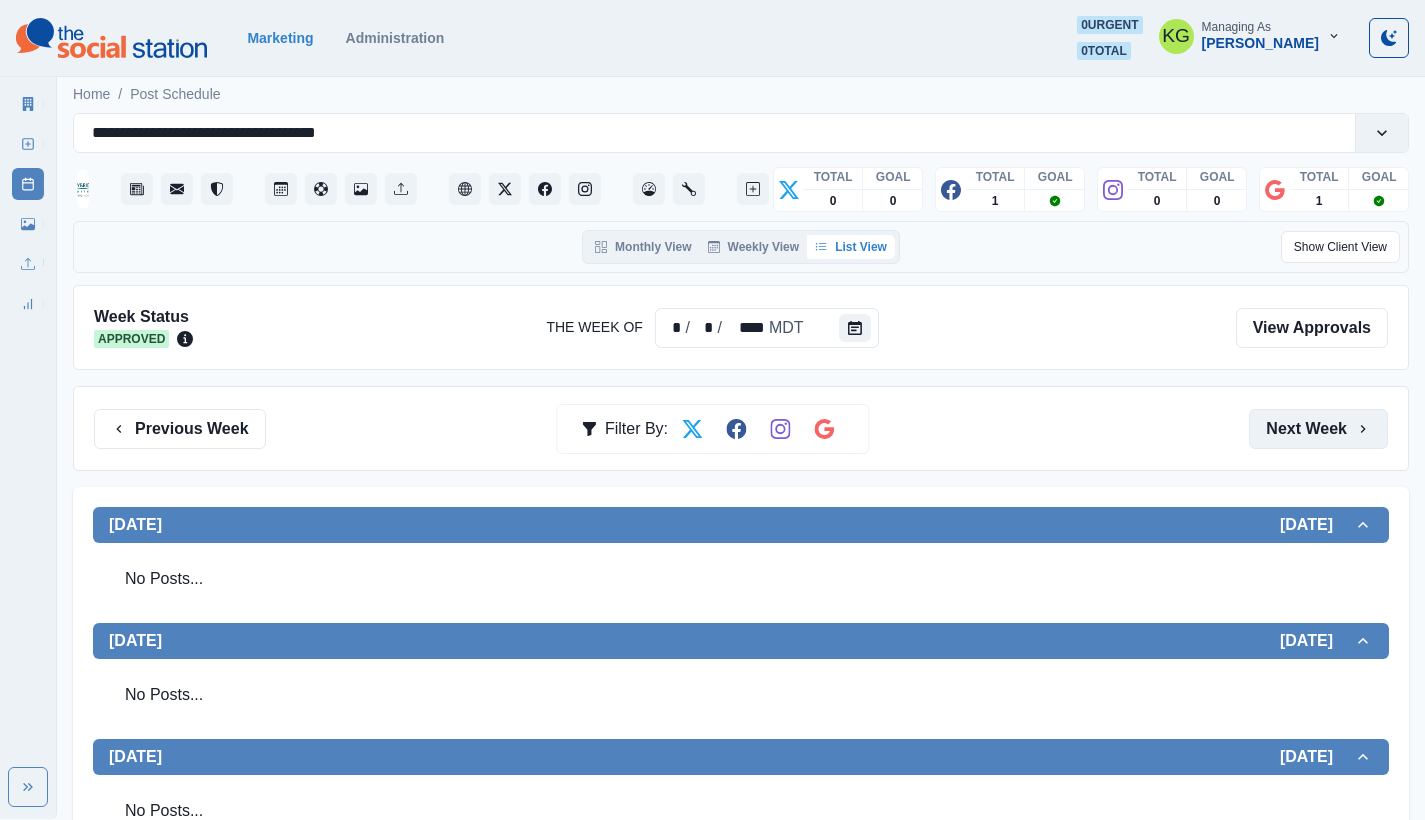 click on "Next Week" at bounding box center (1318, 429) 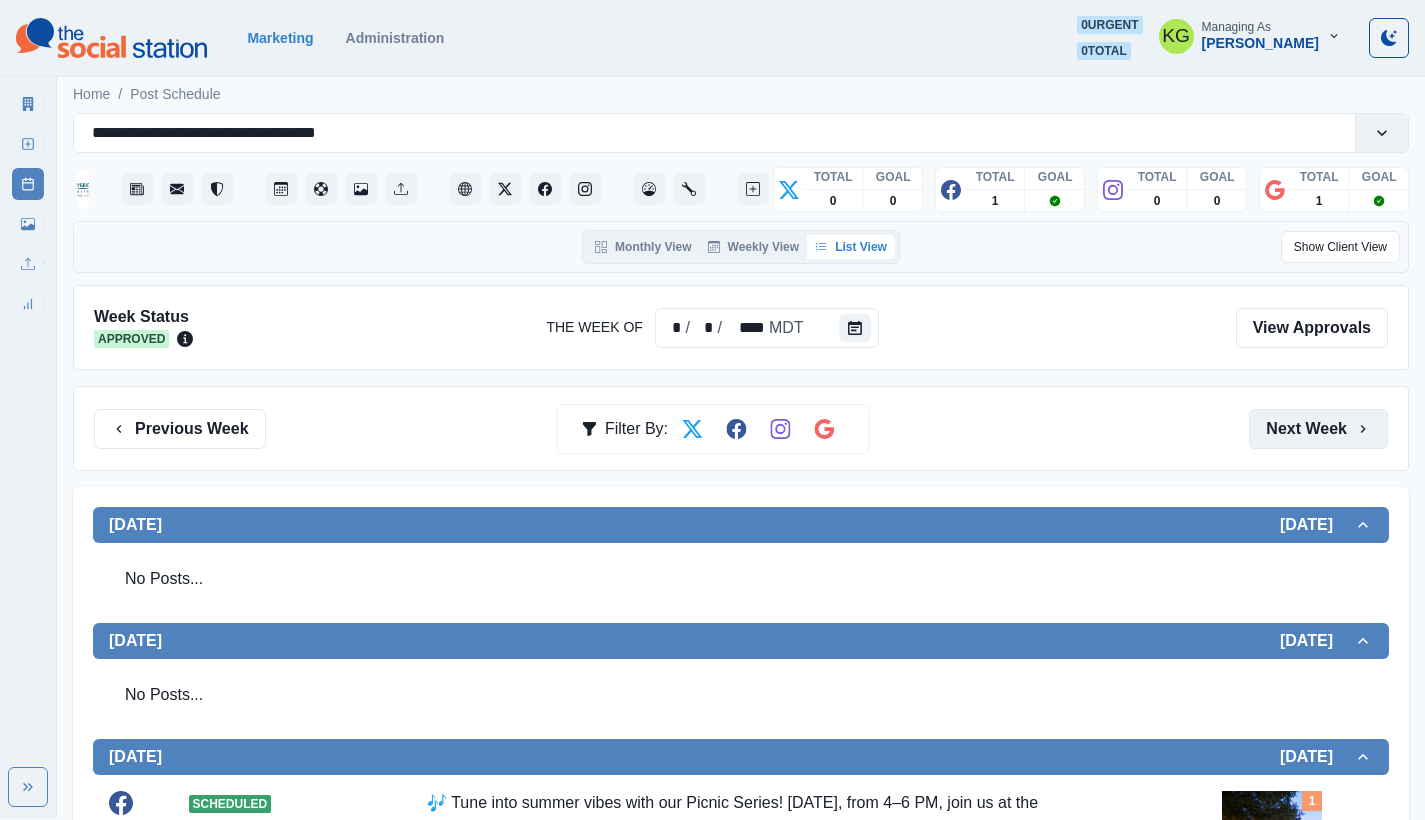 click on "Next Week" at bounding box center [1318, 429] 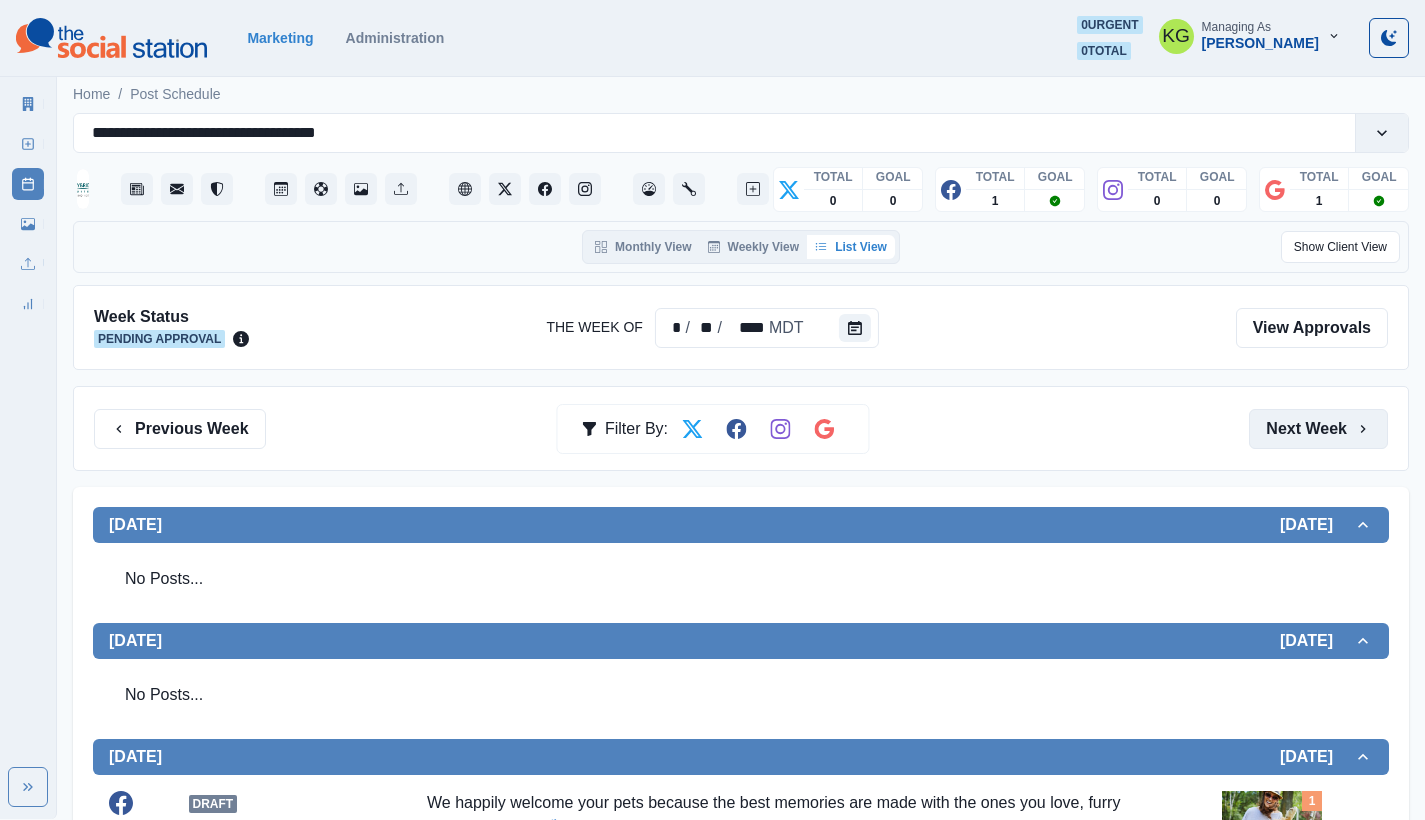 click on "Next Week" at bounding box center (1318, 429) 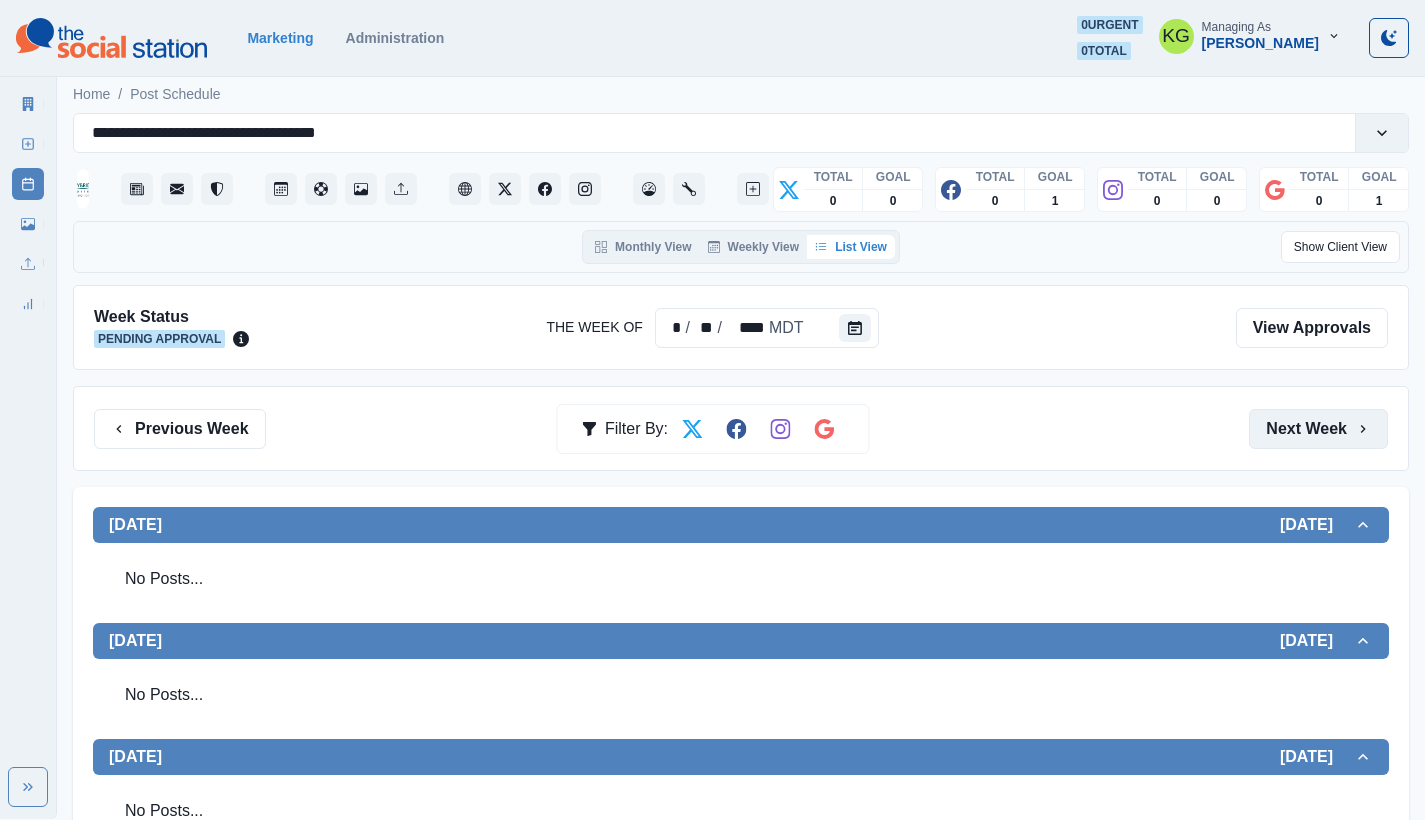 click on "Next Week" at bounding box center (1318, 429) 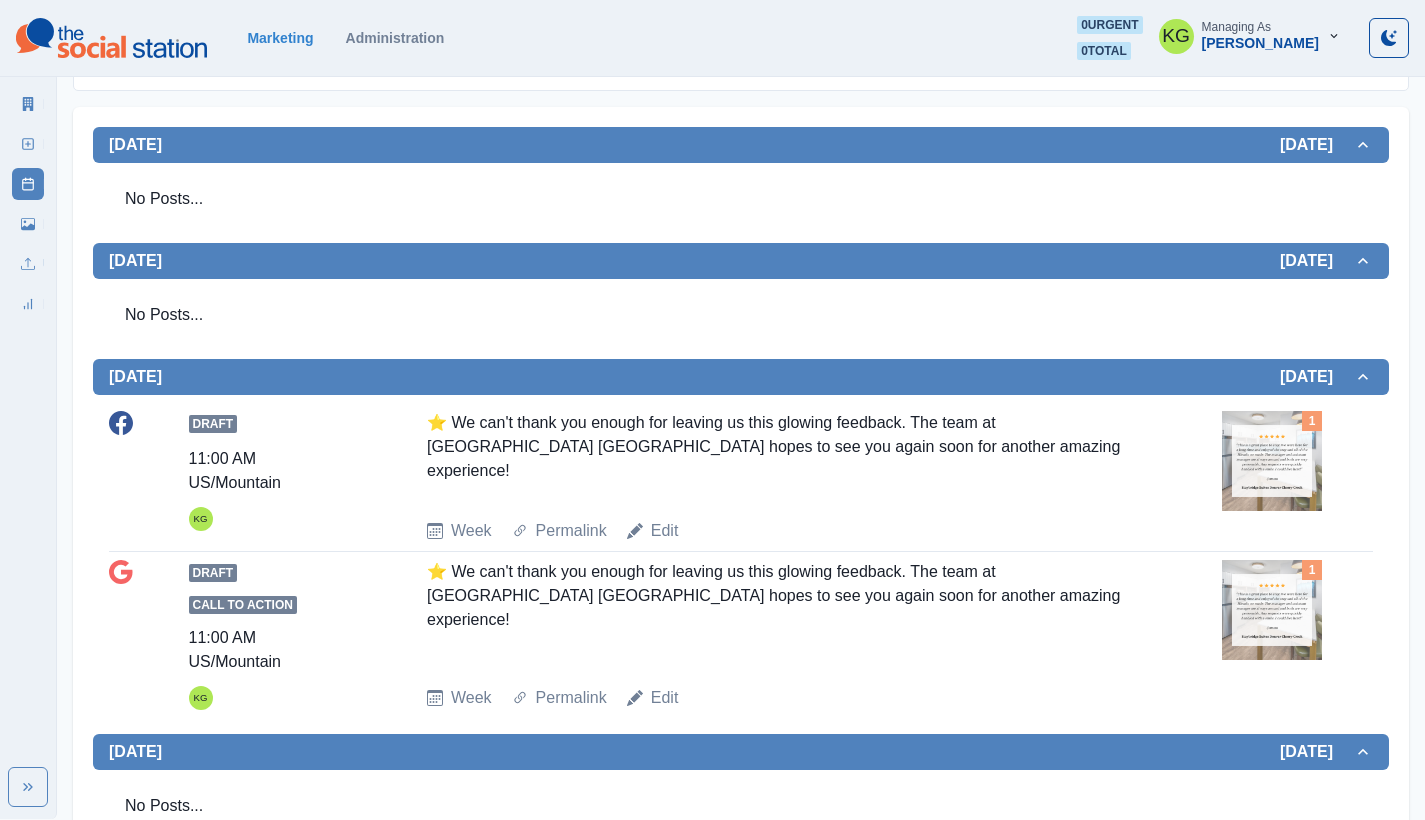 scroll, scrollTop: 0, scrollLeft: 0, axis: both 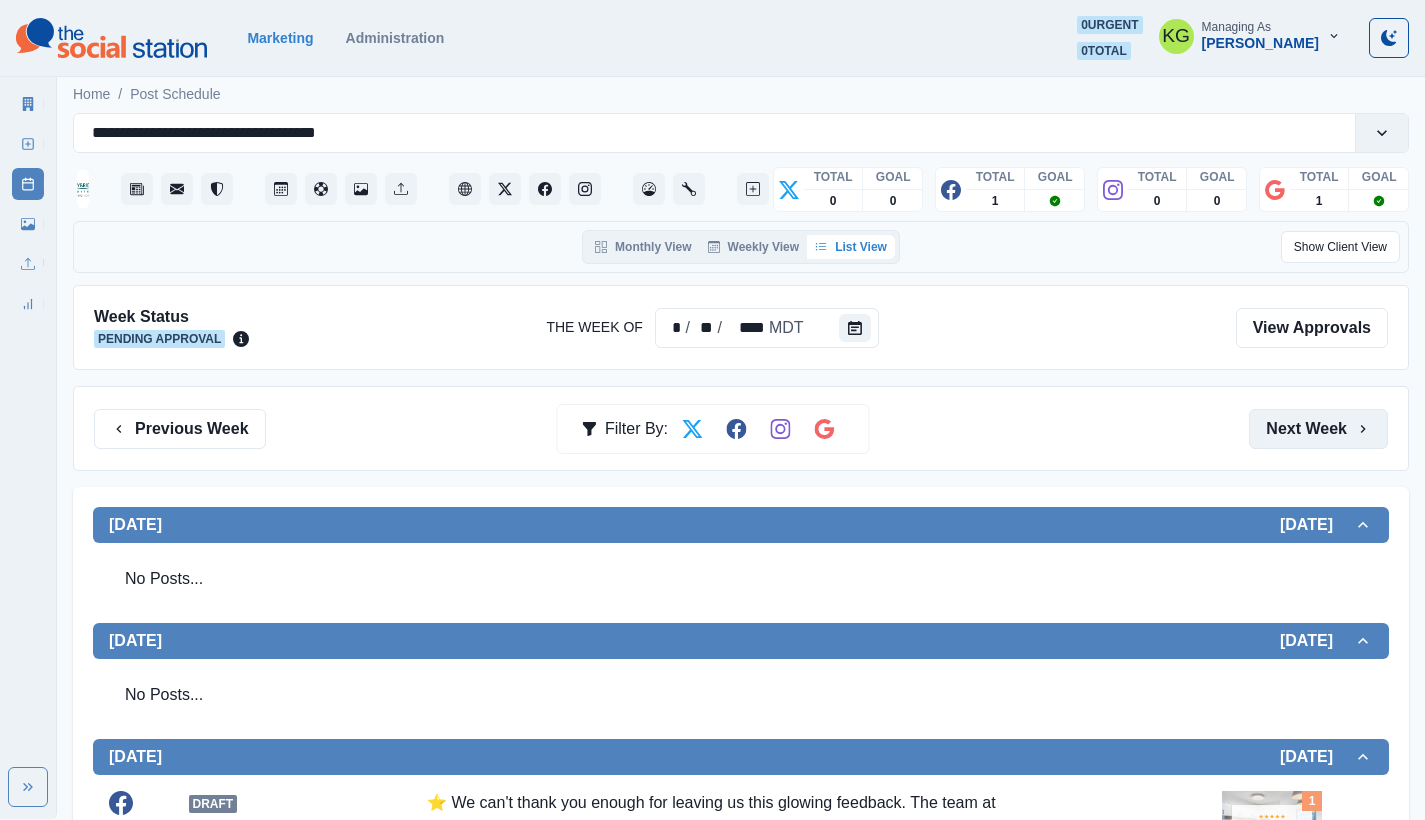 click on "Next Week" at bounding box center [1318, 429] 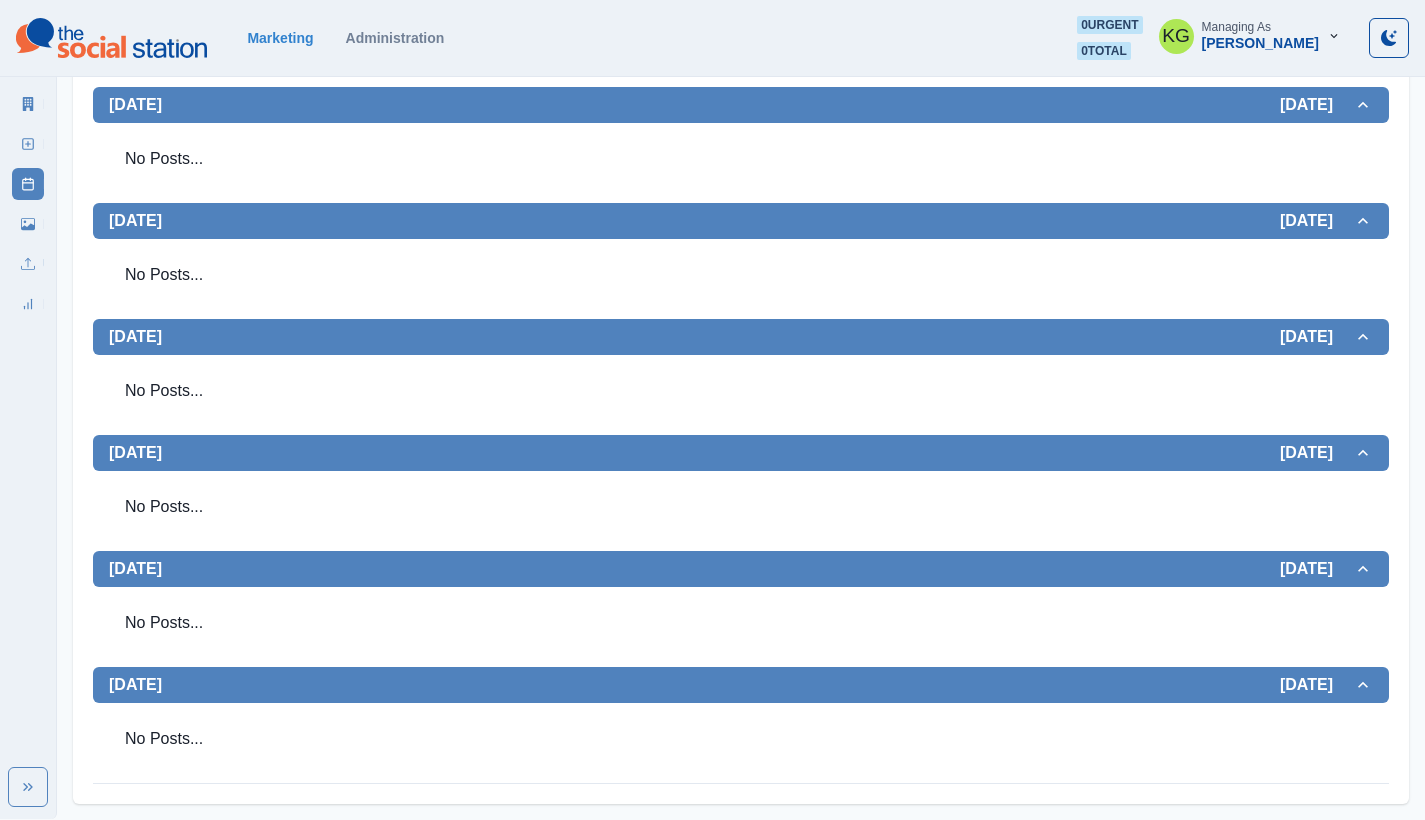 scroll, scrollTop: 0, scrollLeft: 0, axis: both 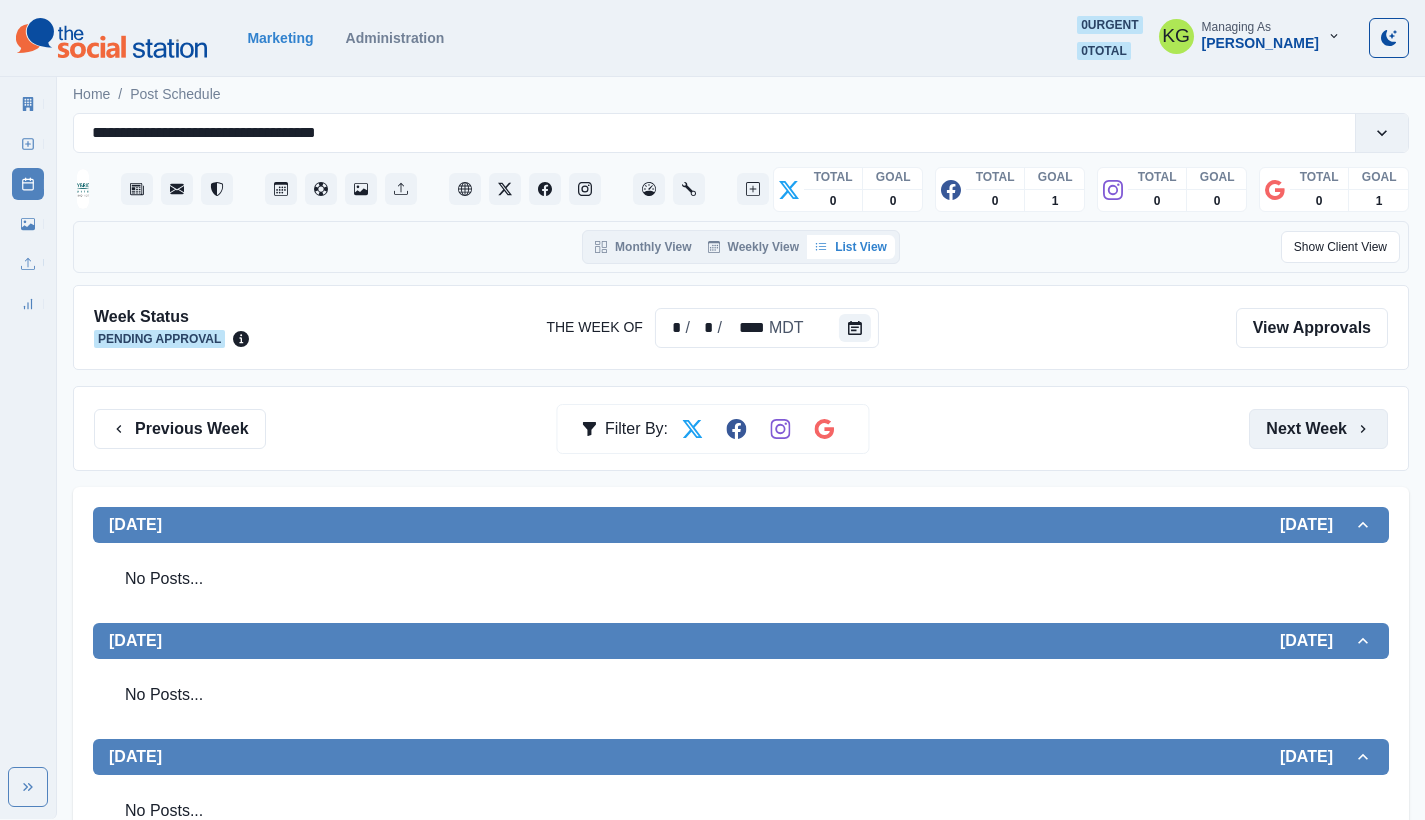 click on "Next Week" at bounding box center (1318, 429) 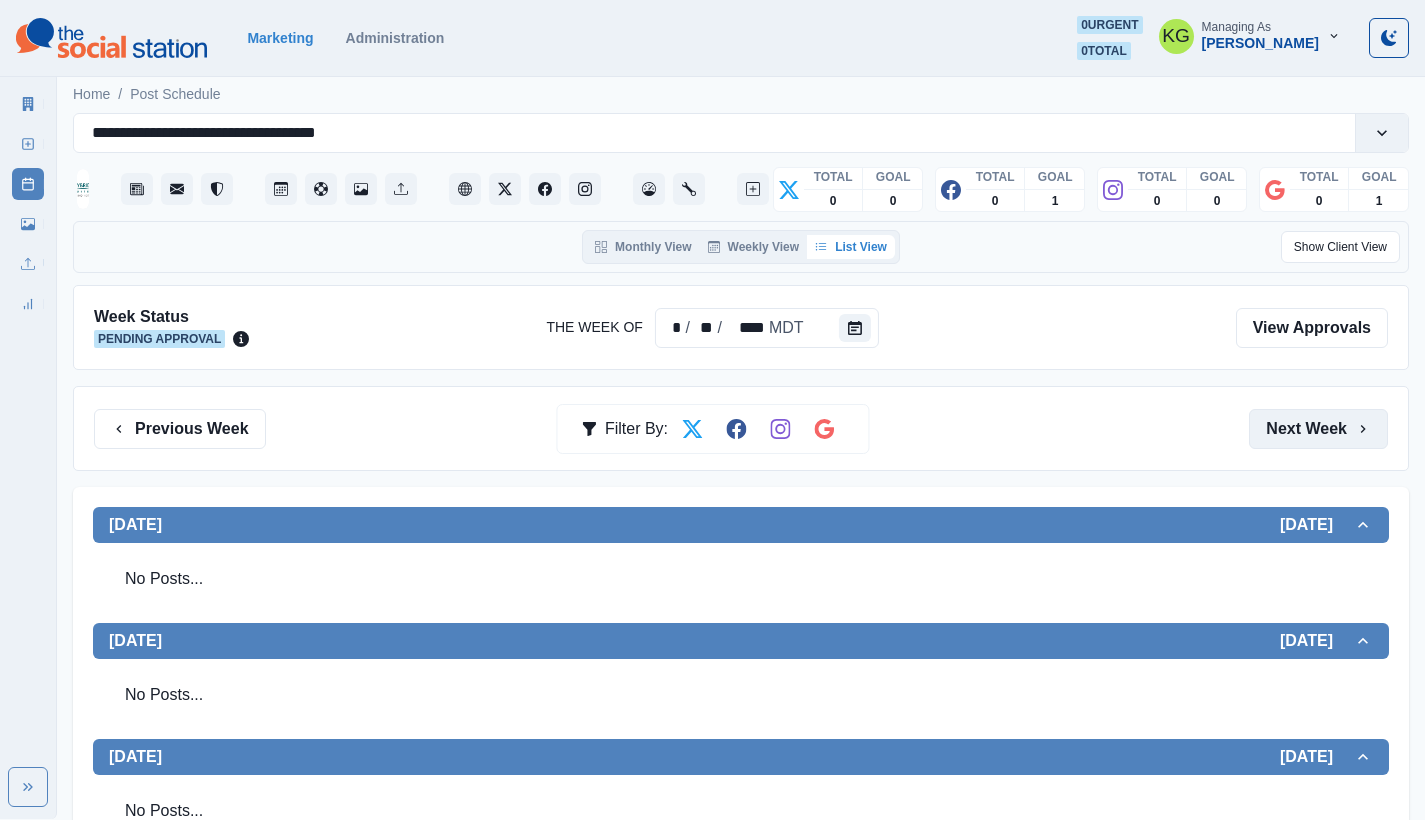 scroll, scrollTop: 400, scrollLeft: 0, axis: vertical 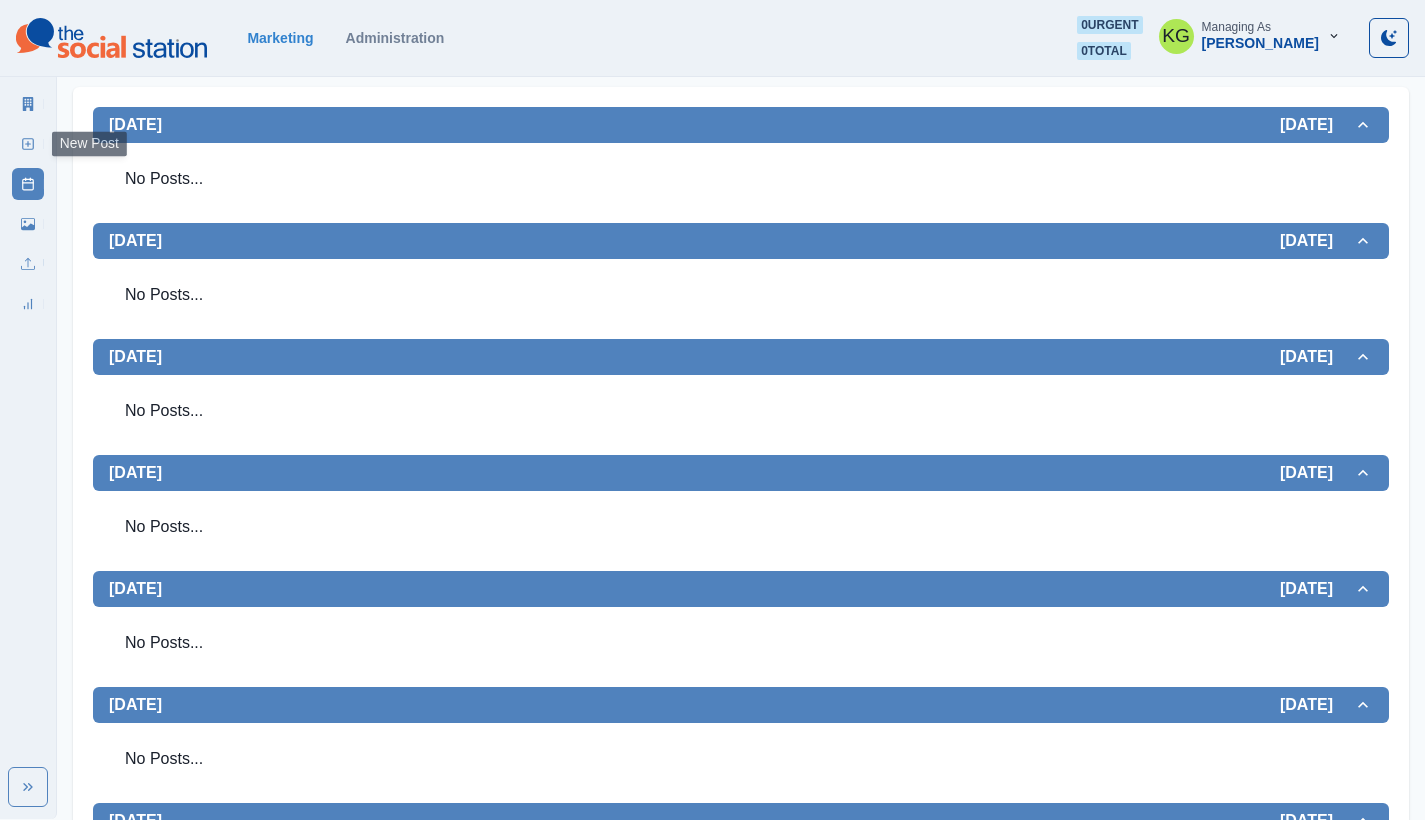 click 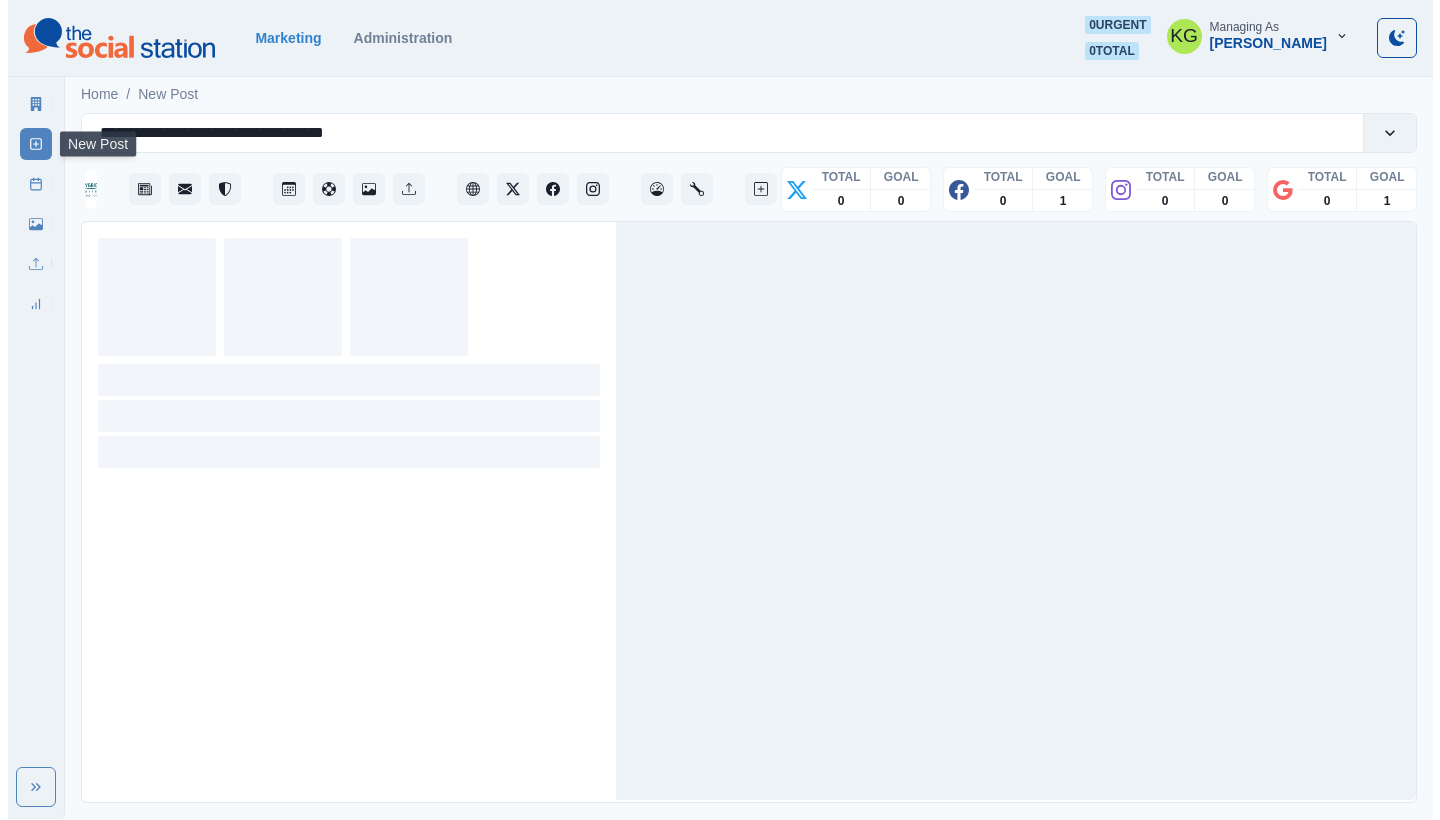 scroll, scrollTop: 0, scrollLeft: 0, axis: both 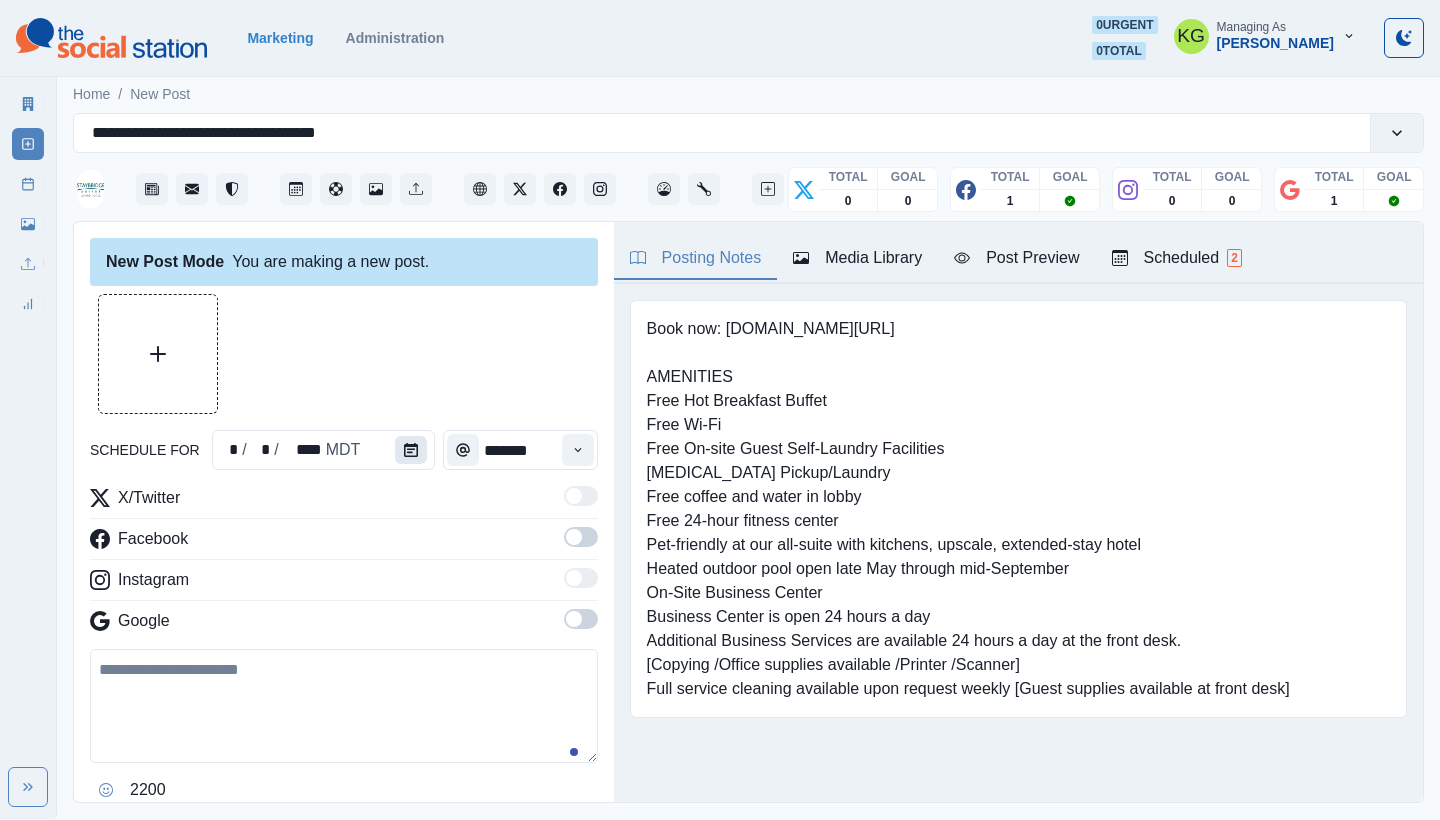 click at bounding box center [411, 450] 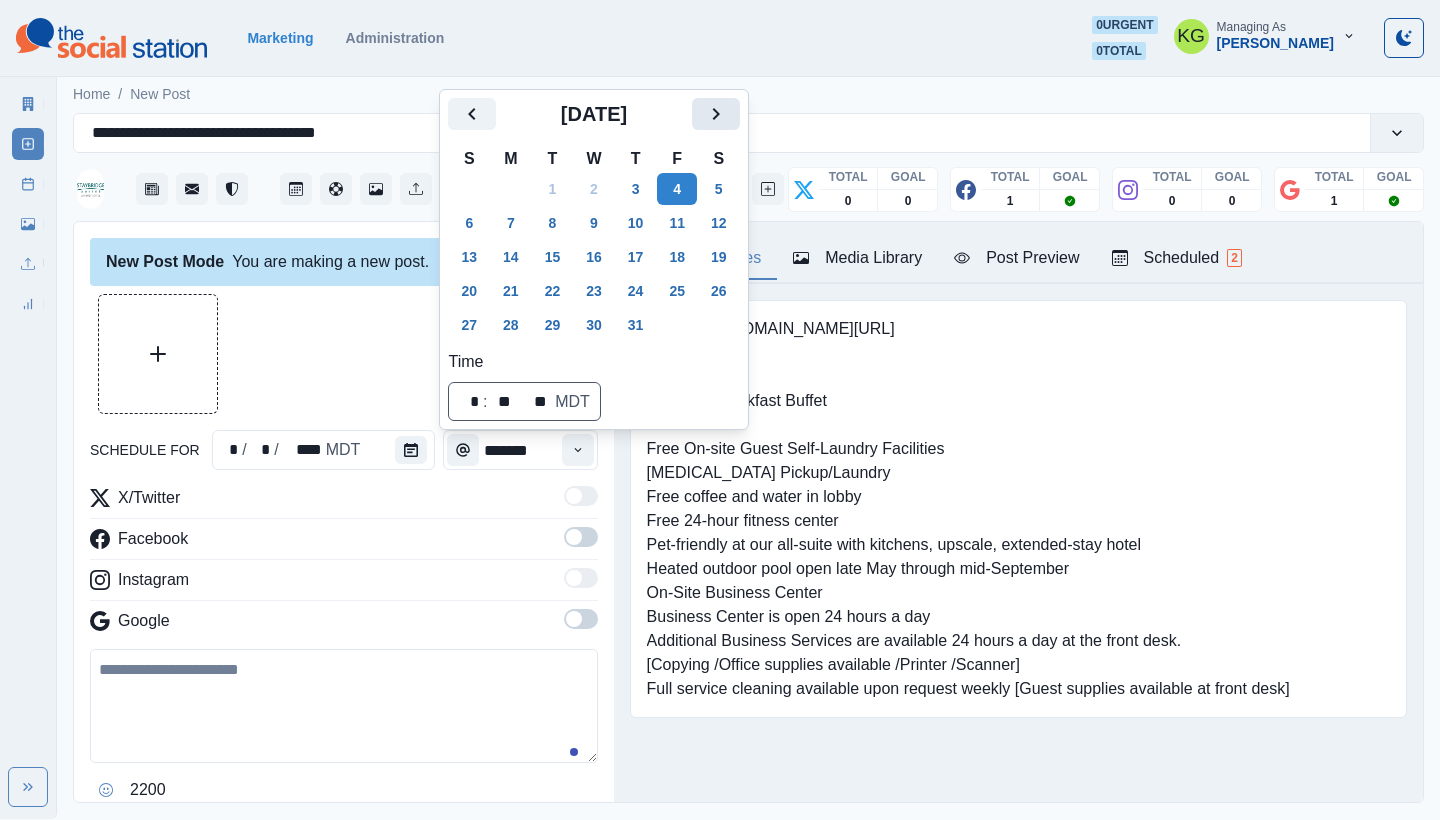 click 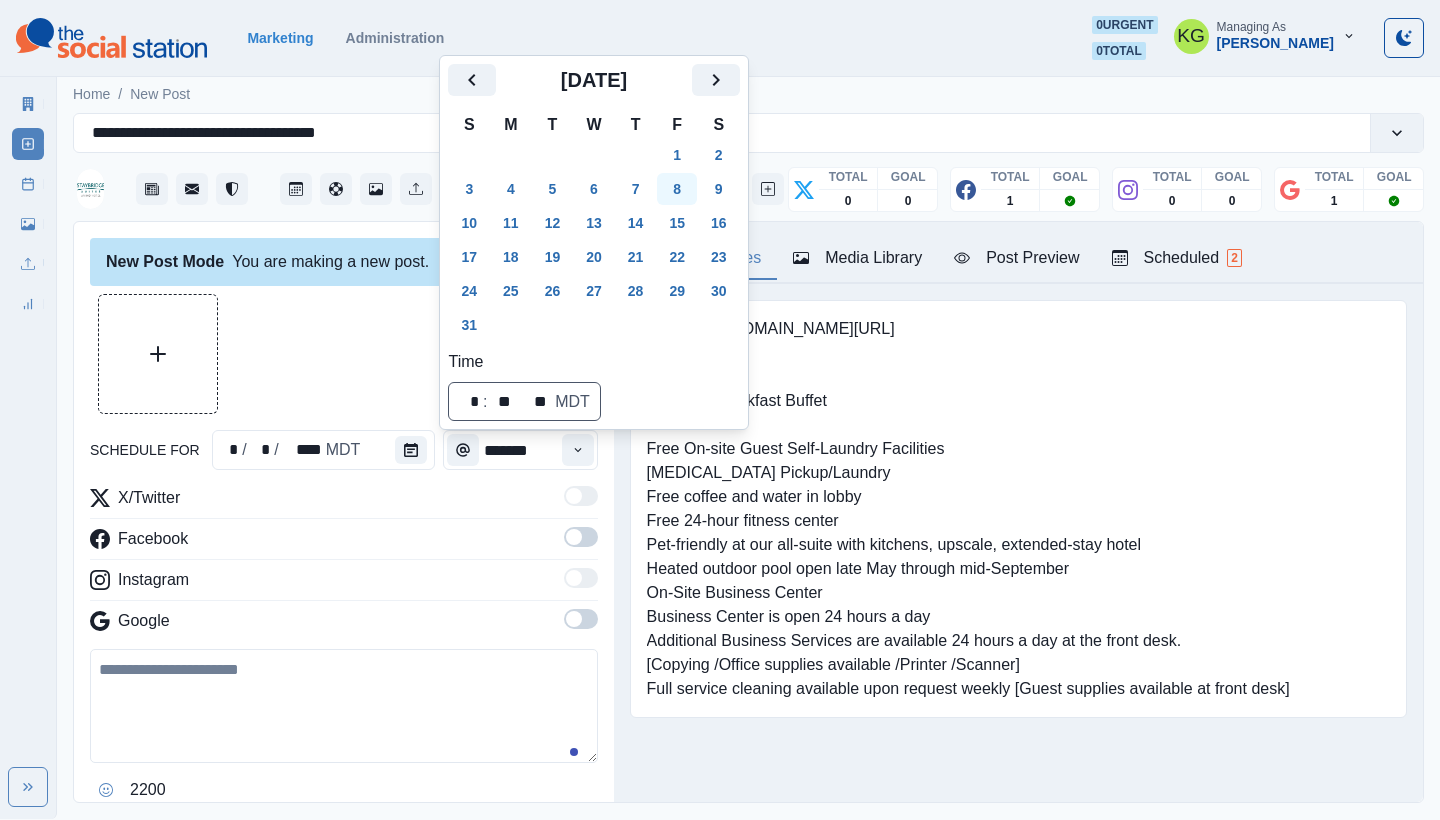 click on "8" at bounding box center [677, 189] 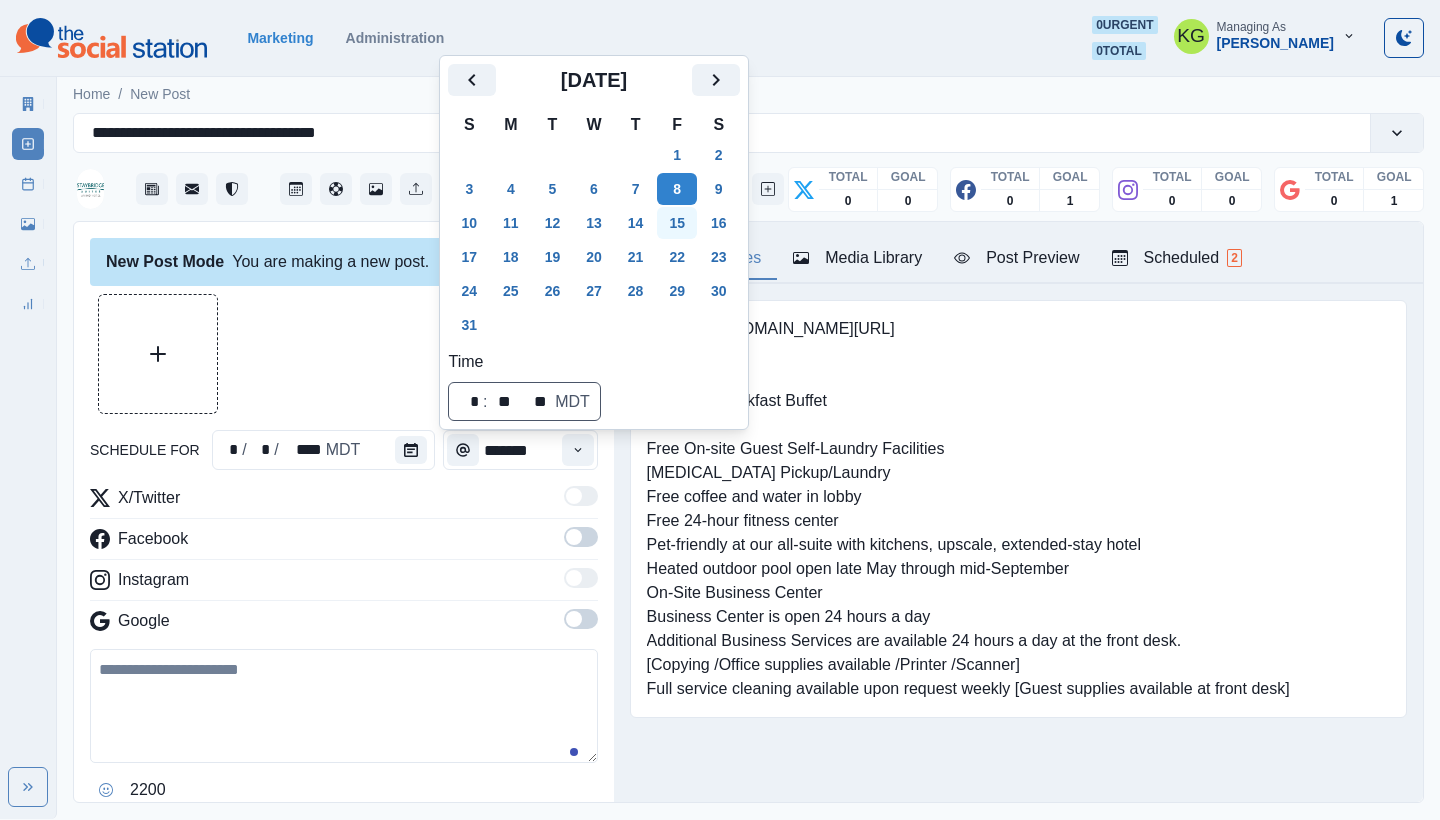 click on "15" at bounding box center [677, 223] 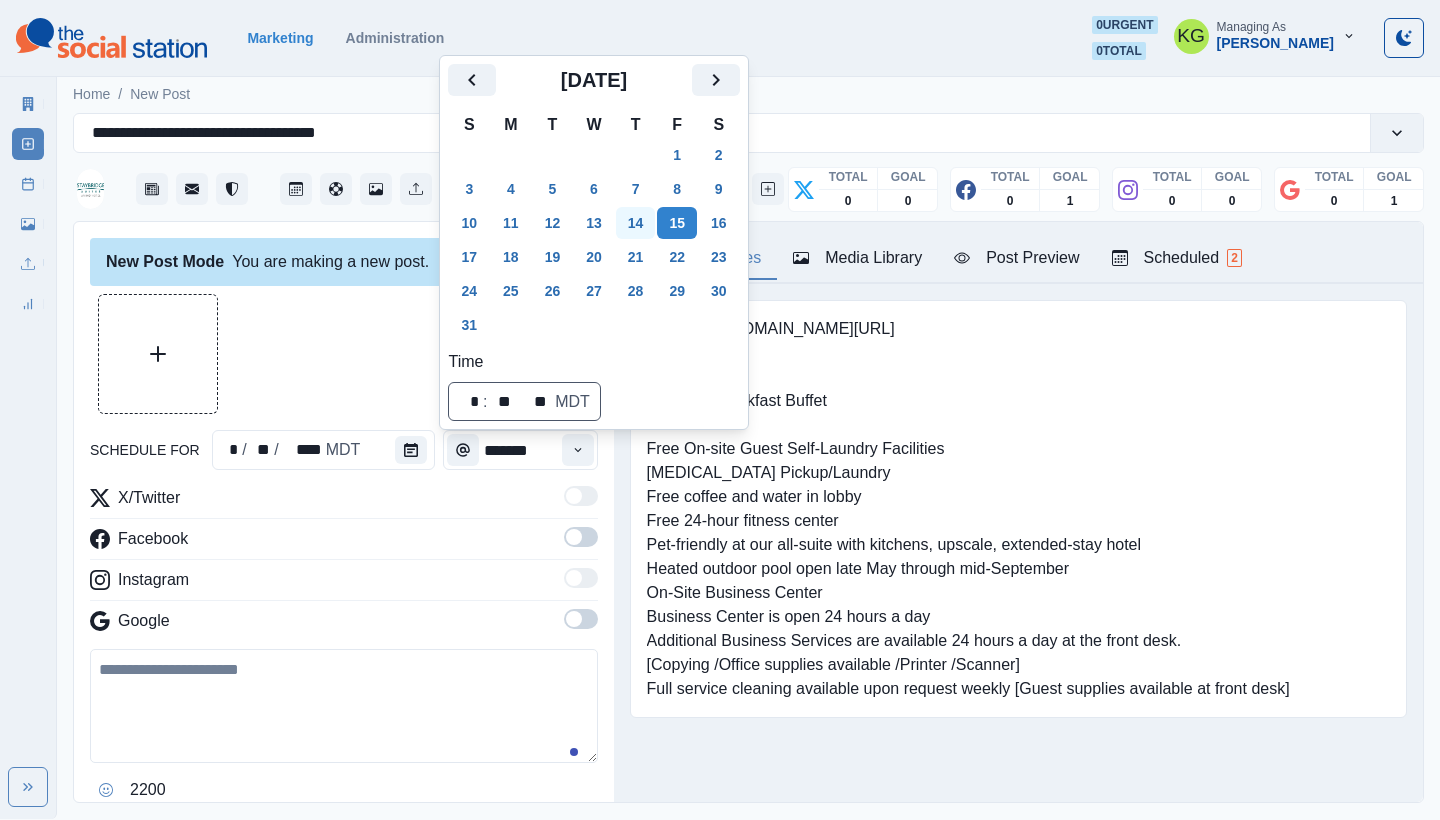 click on "14" at bounding box center (636, 223) 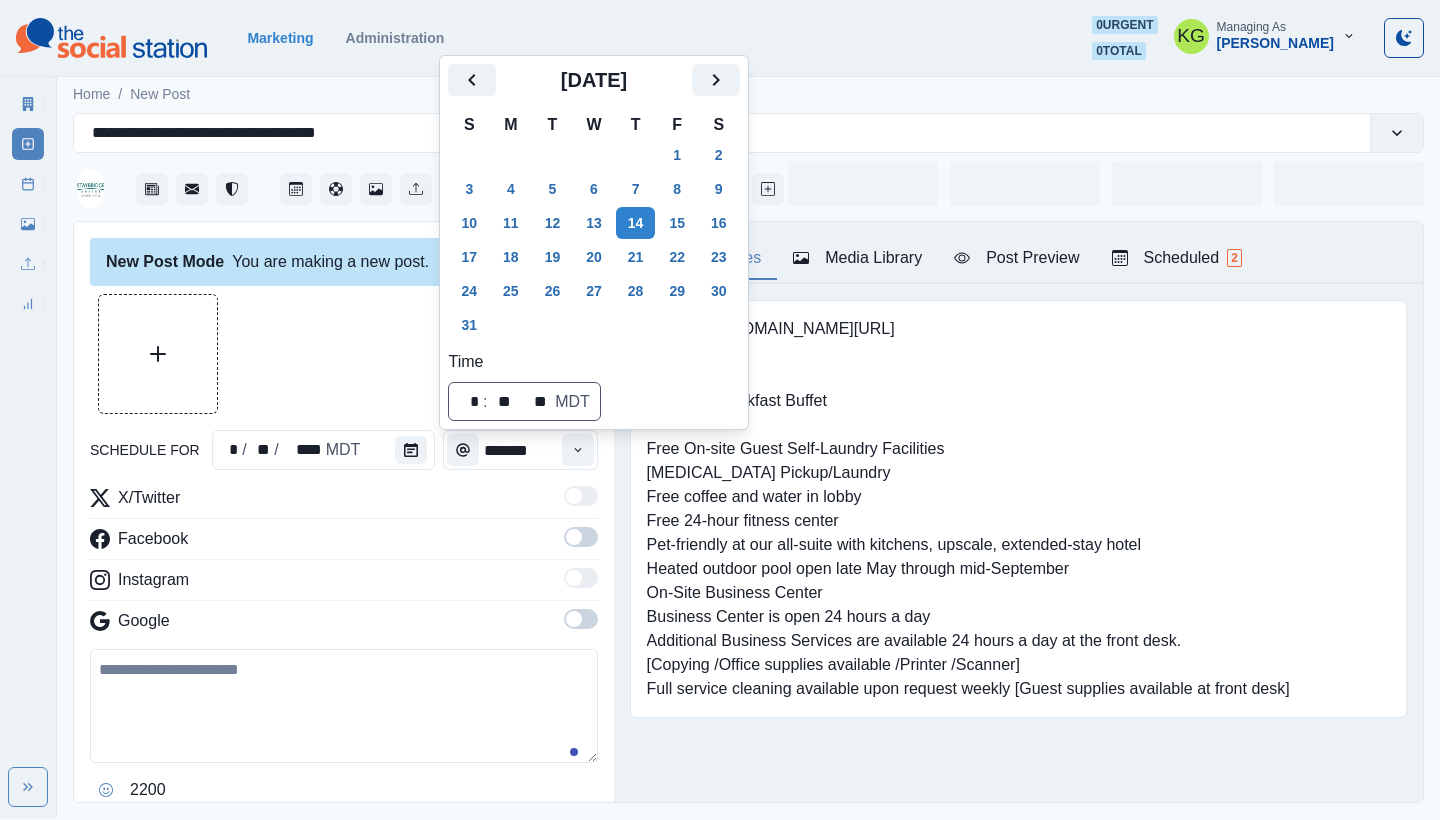 click at bounding box center [344, 354] 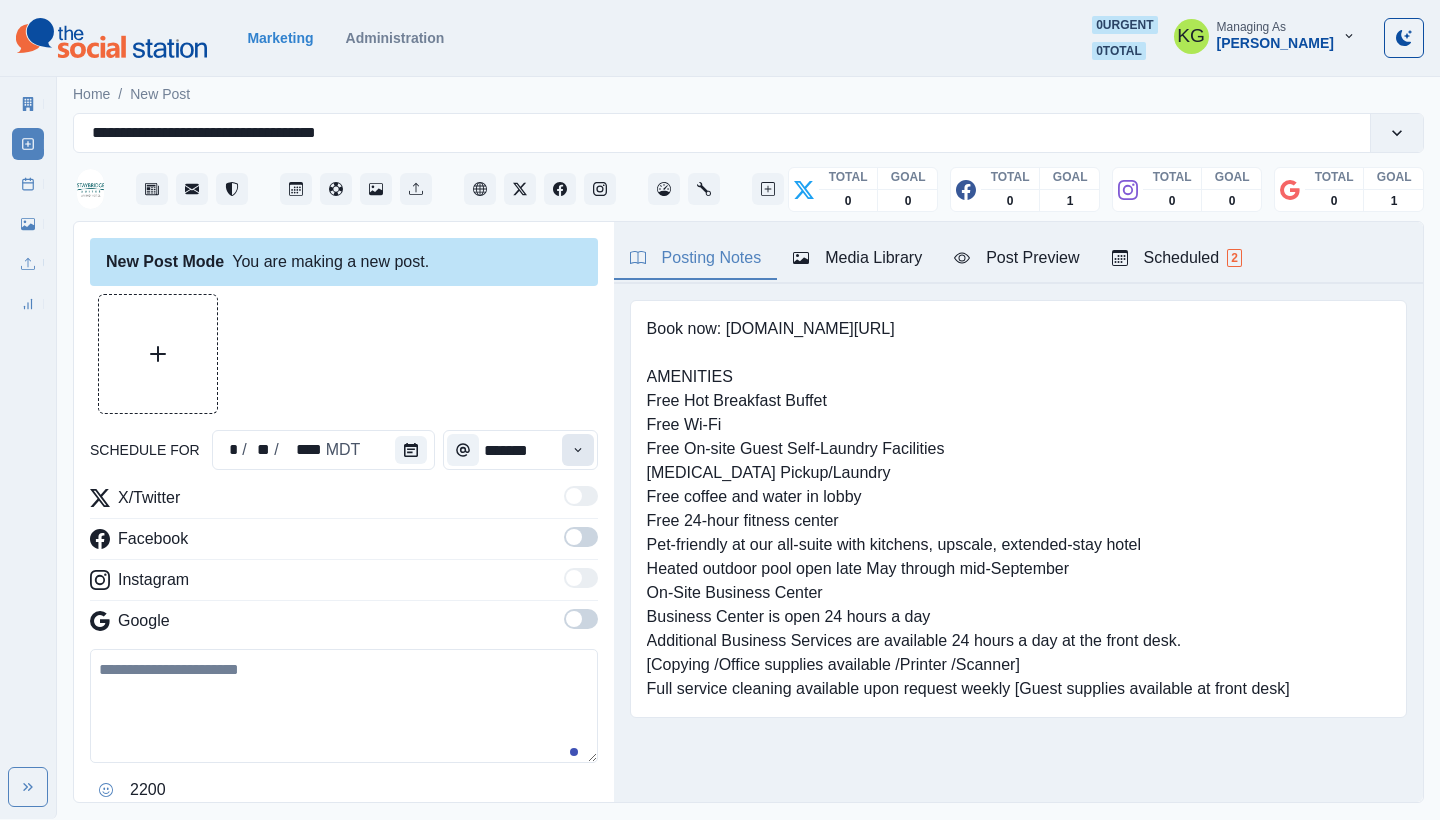 click 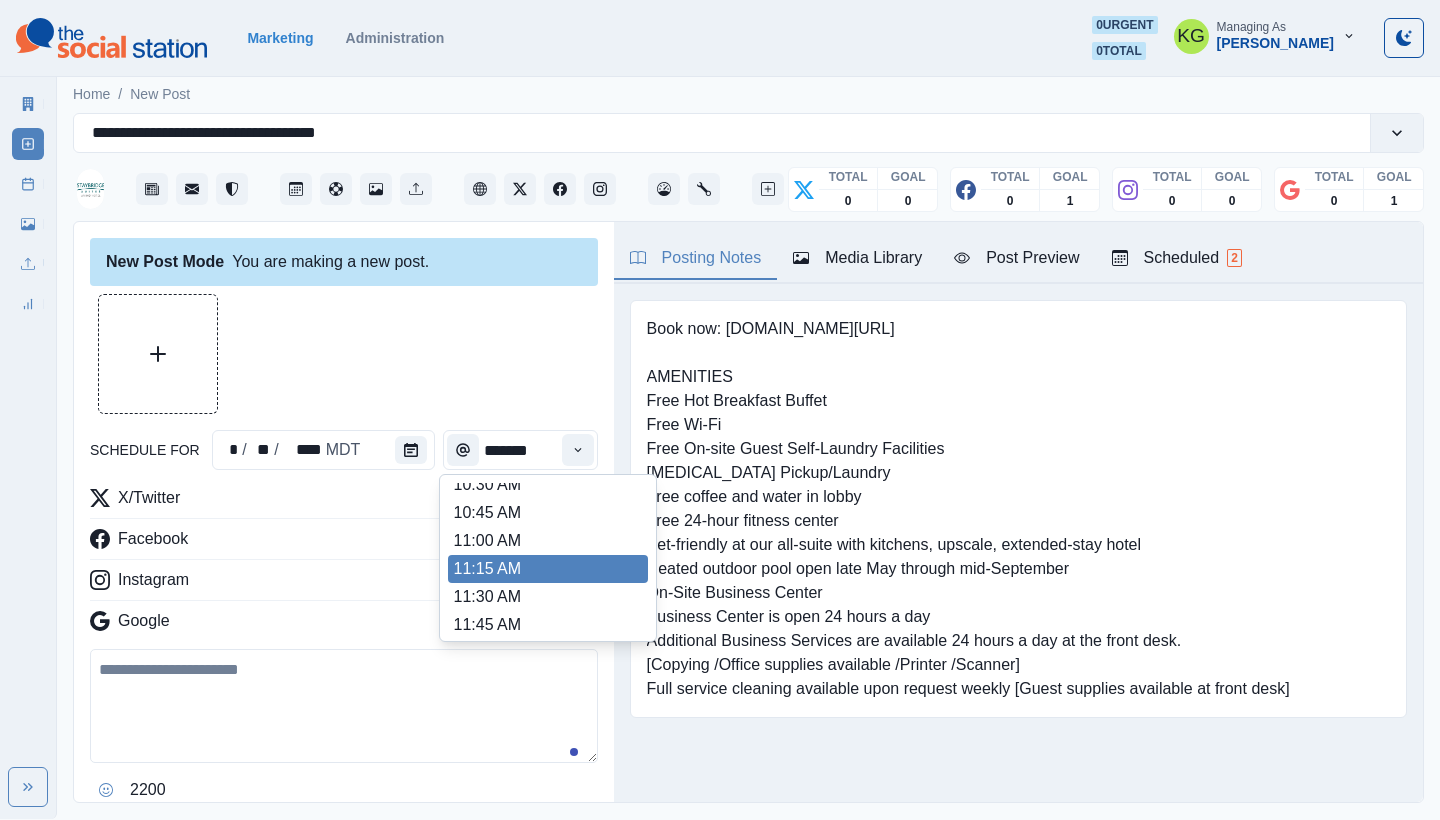 scroll, scrollTop: 711, scrollLeft: 0, axis: vertical 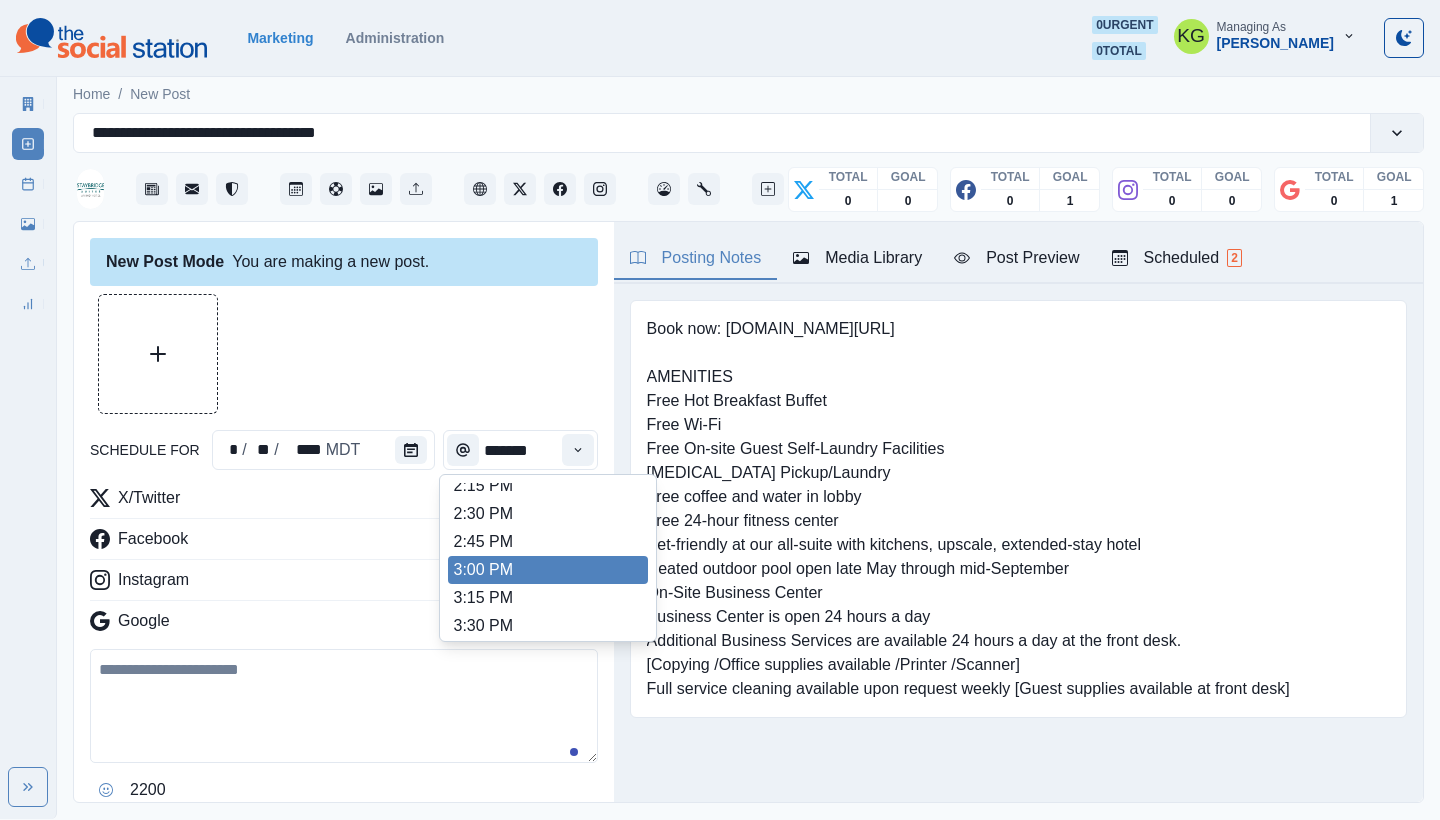 click on "3:00 PM" at bounding box center (548, 570) 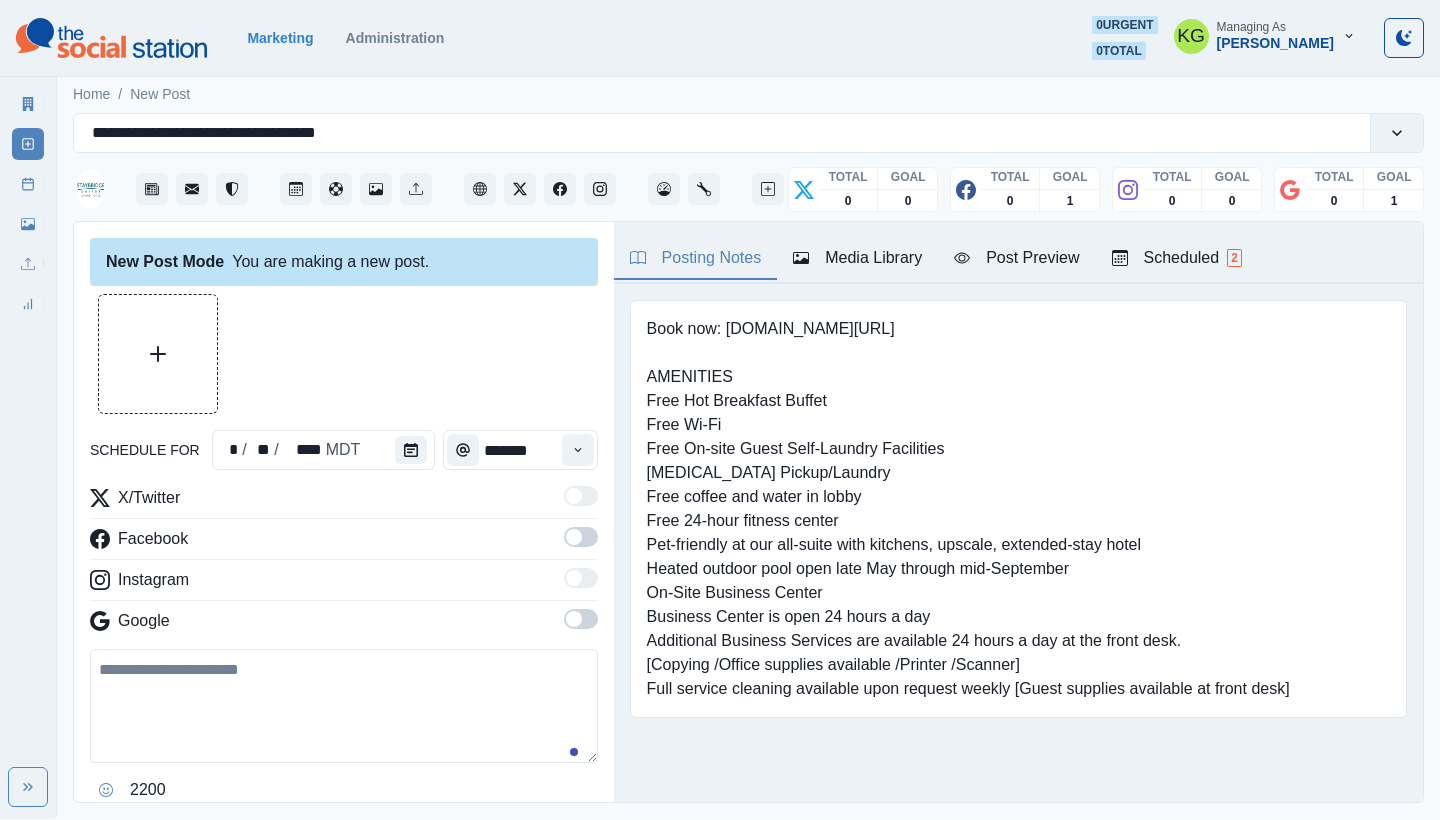 drag, startPoint x: 566, startPoint y: 617, endPoint x: 572, endPoint y: 570, distance: 47.38143 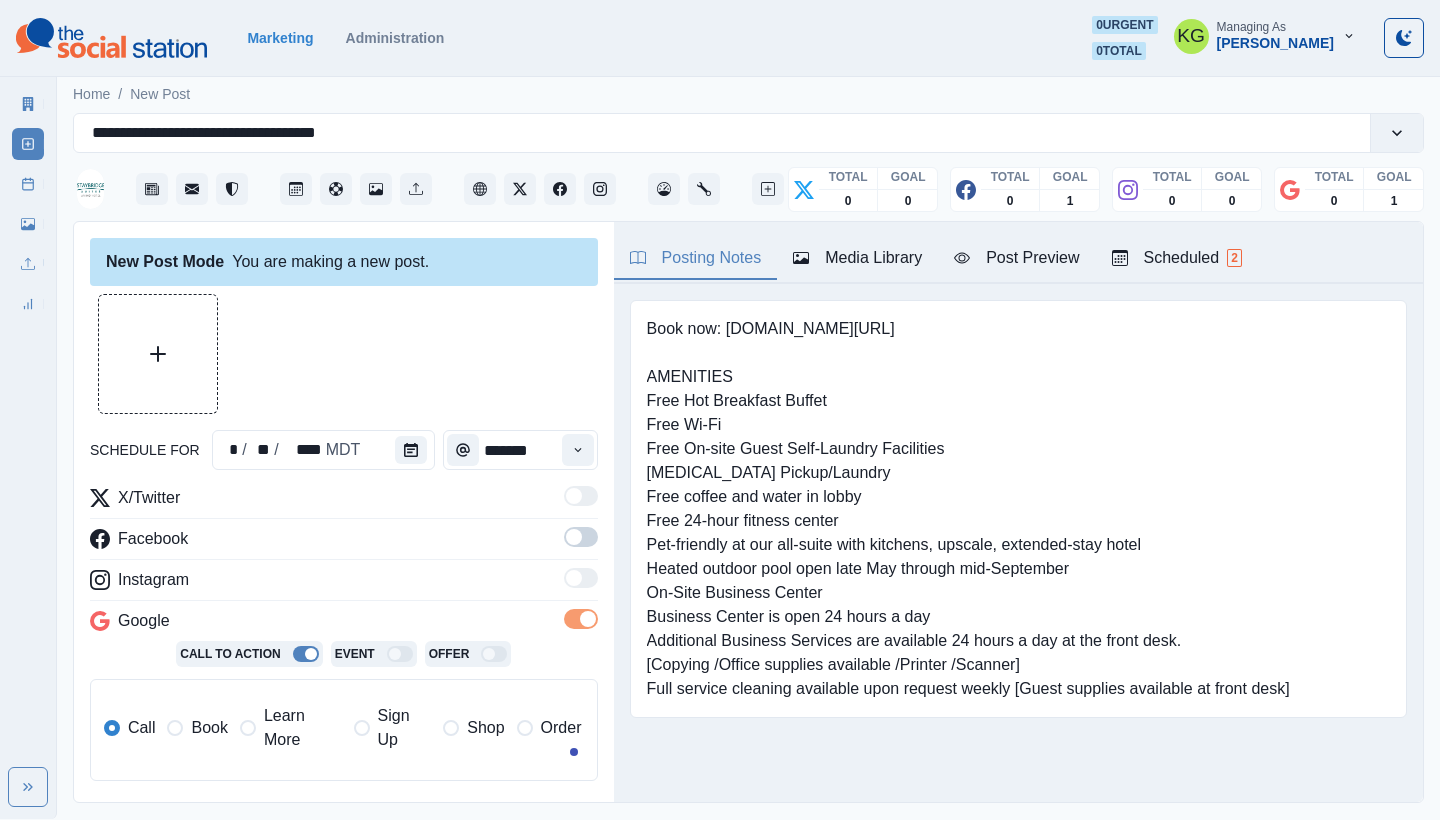 click at bounding box center (581, 537) 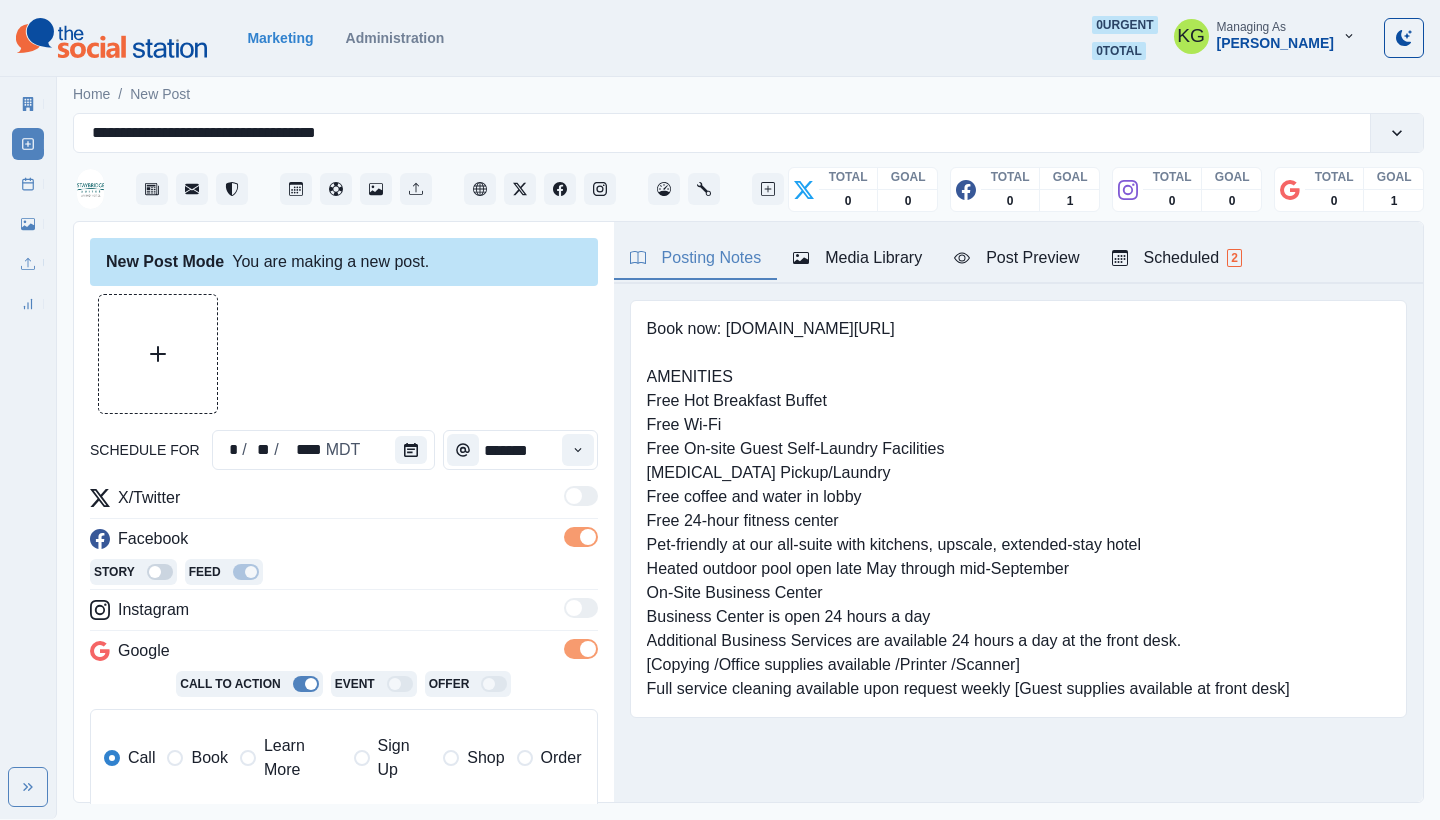 click on "Media Library" at bounding box center (857, 259) 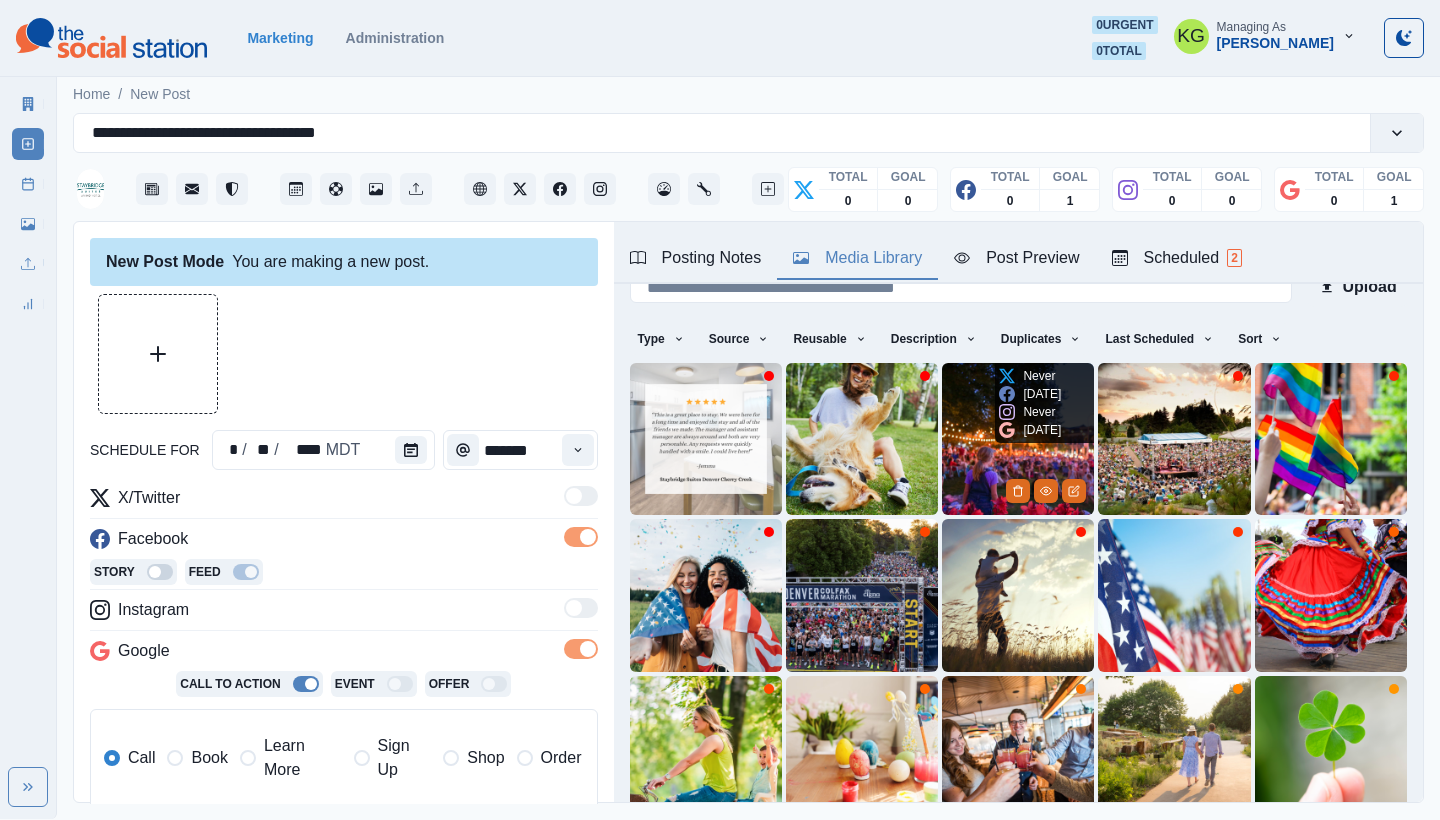 scroll, scrollTop: 171, scrollLeft: 0, axis: vertical 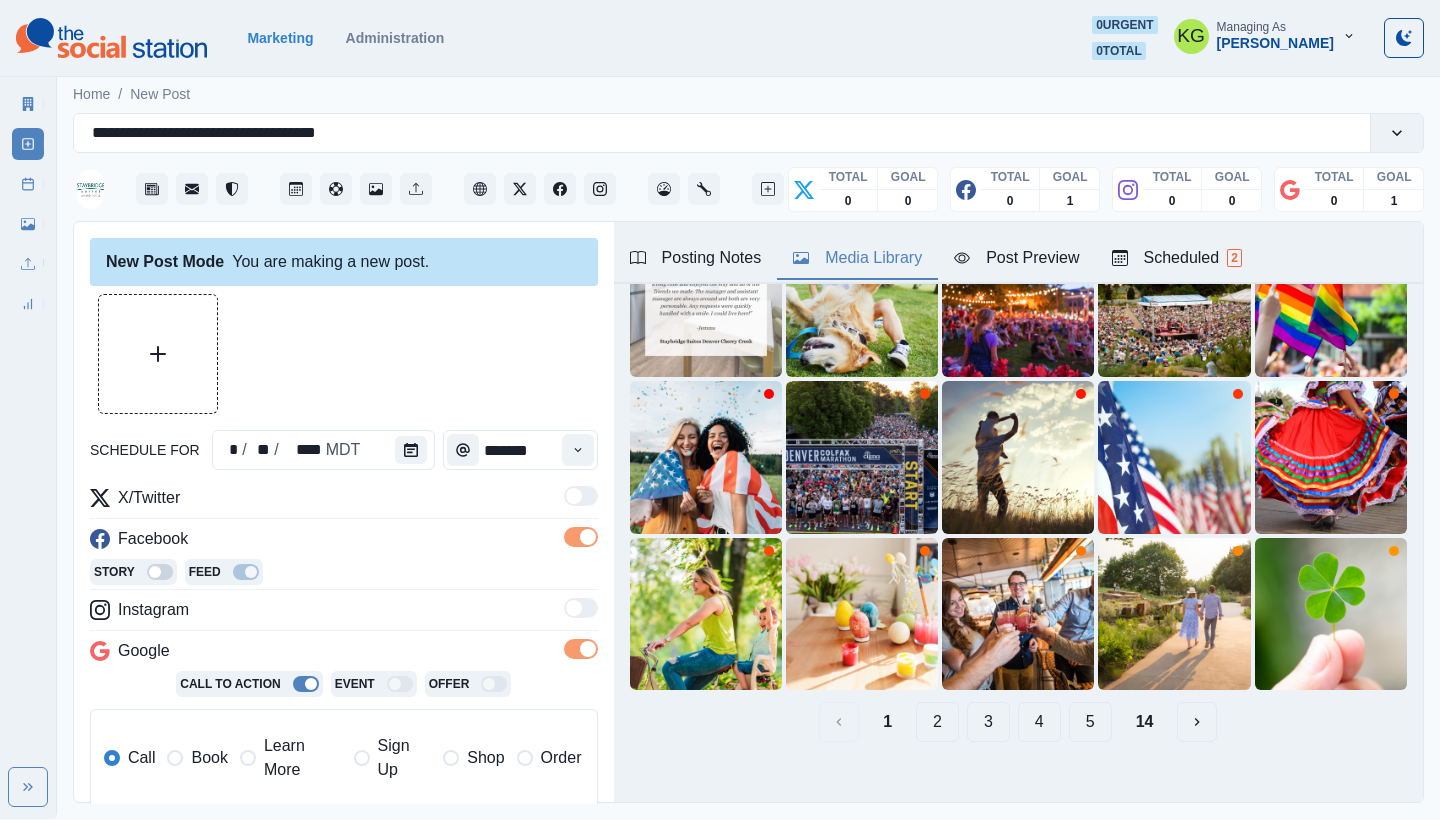 click on "14" at bounding box center [1145, 722] 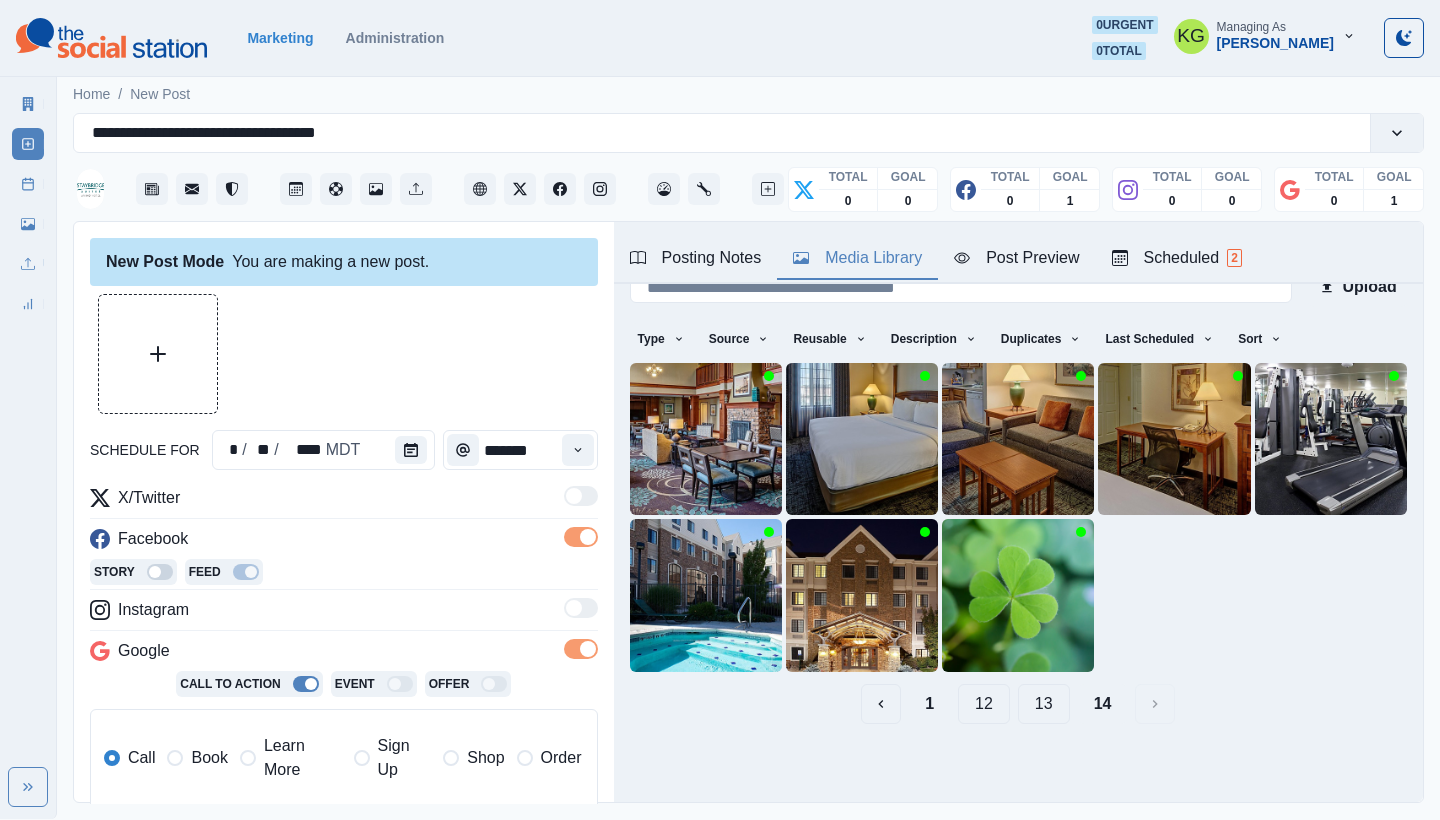 scroll, scrollTop: 0, scrollLeft: 0, axis: both 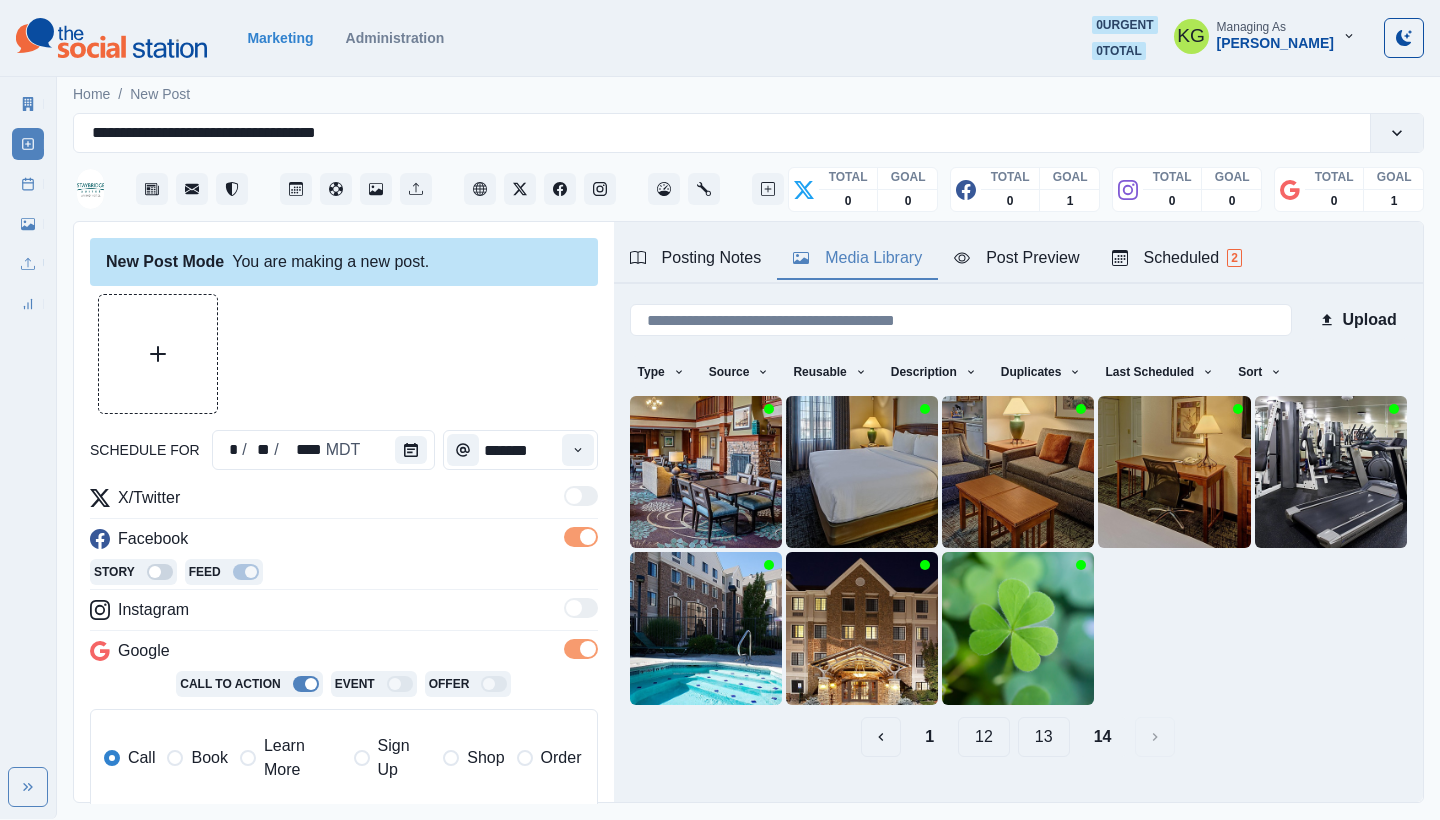 click on "13" at bounding box center (1044, 737) 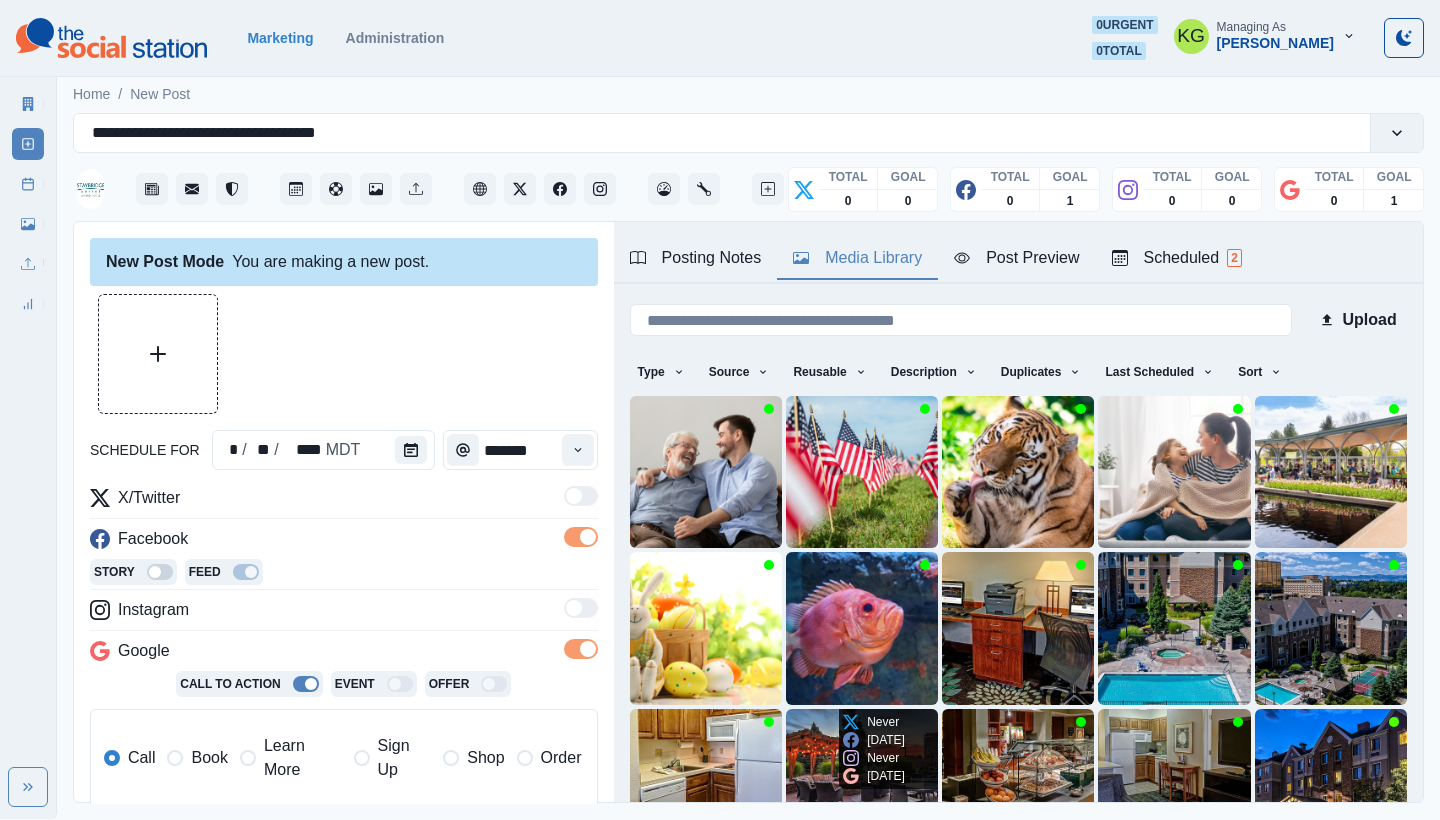 scroll, scrollTop: 171, scrollLeft: 0, axis: vertical 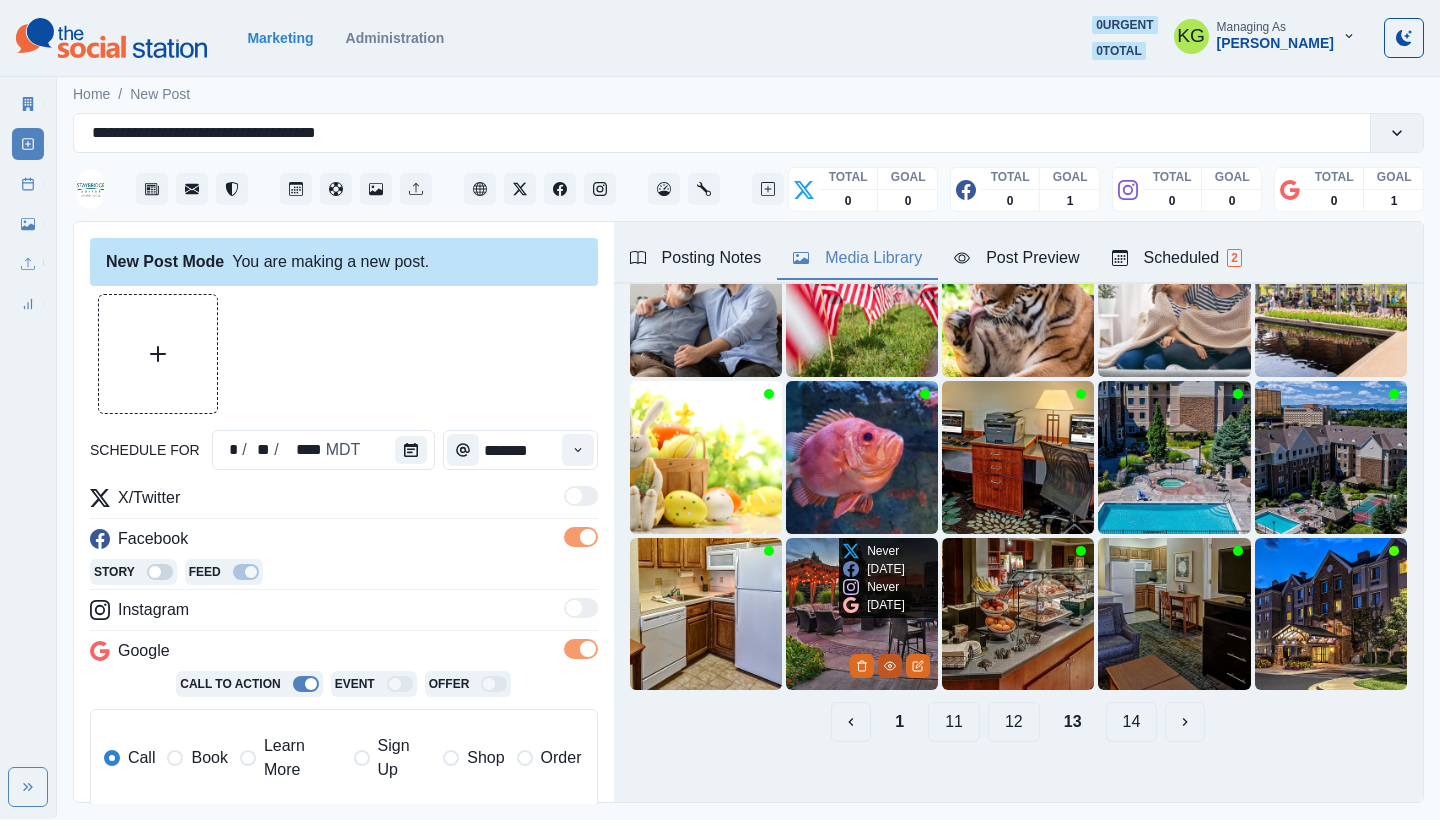 click 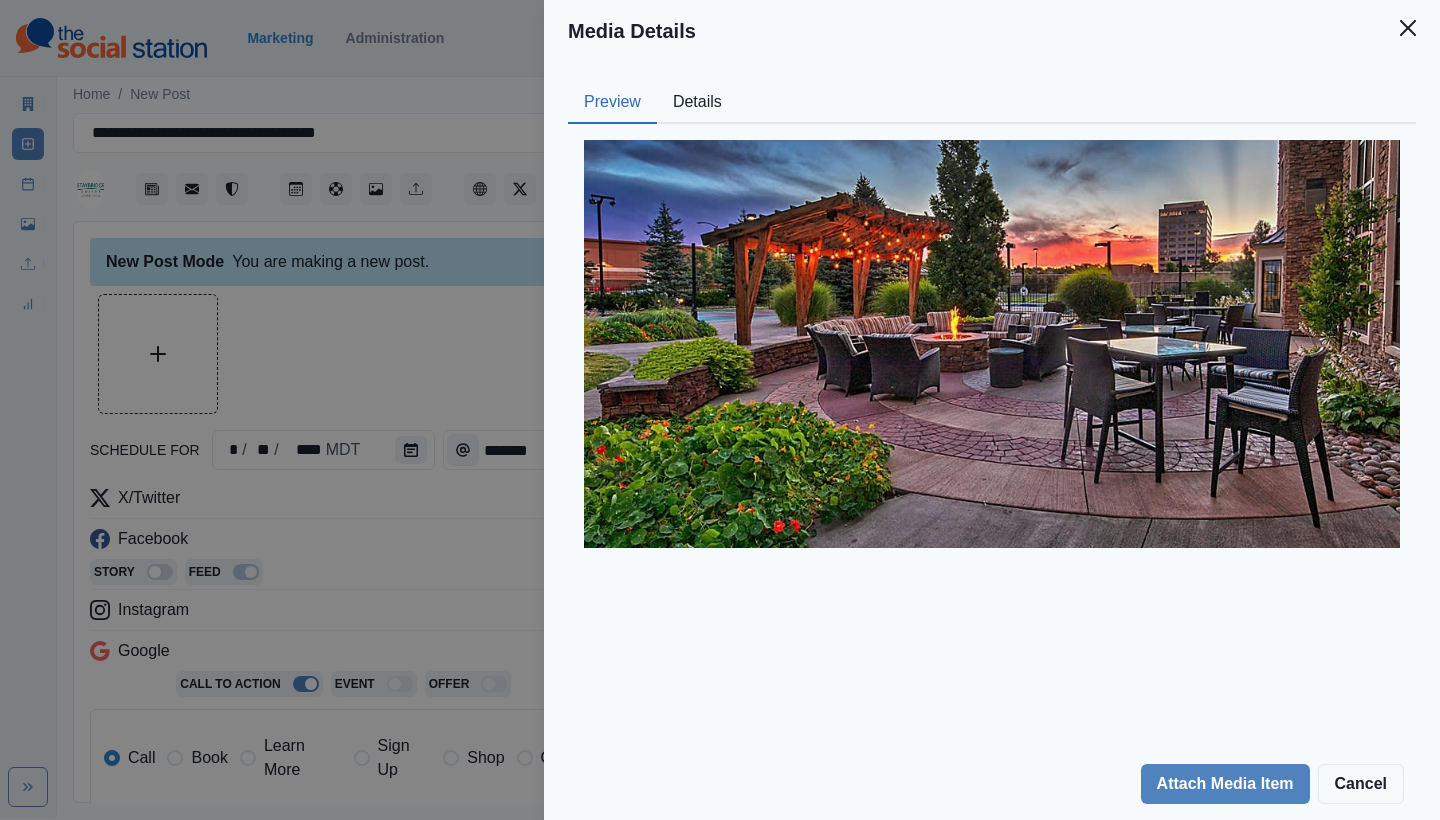 click on "Media Details" at bounding box center (992, 31) 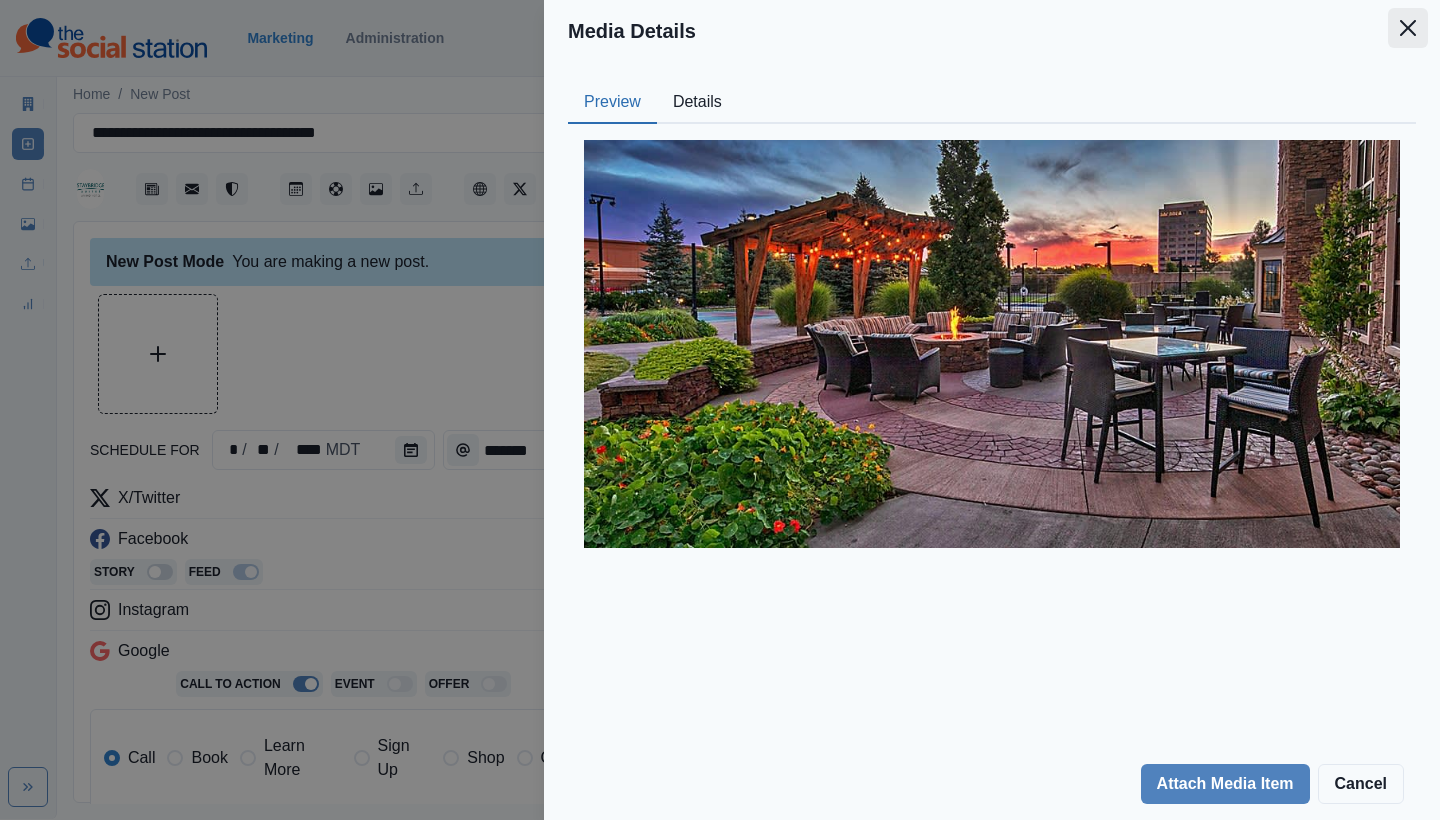 click at bounding box center (1408, 28) 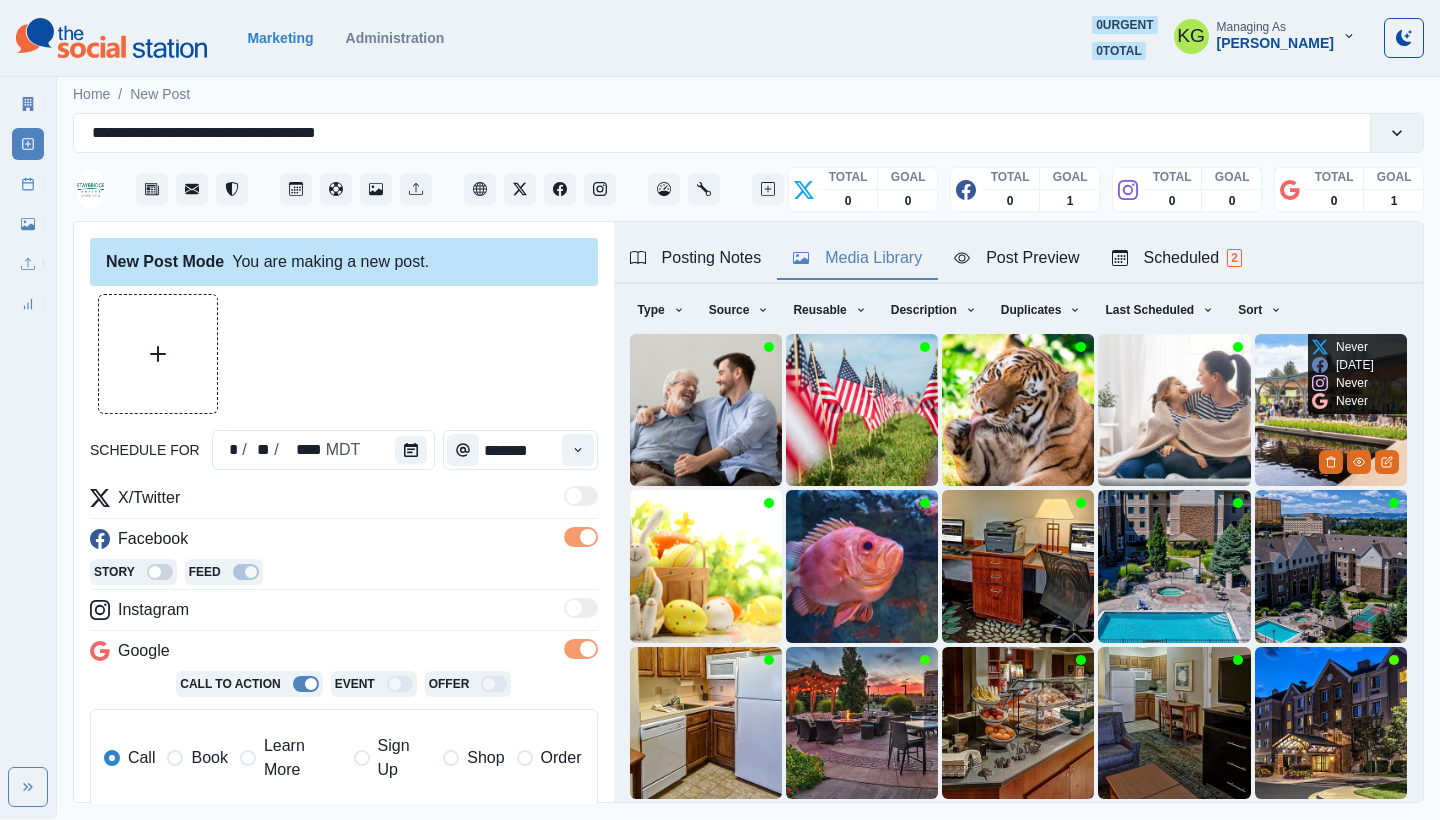 scroll, scrollTop: 171, scrollLeft: 0, axis: vertical 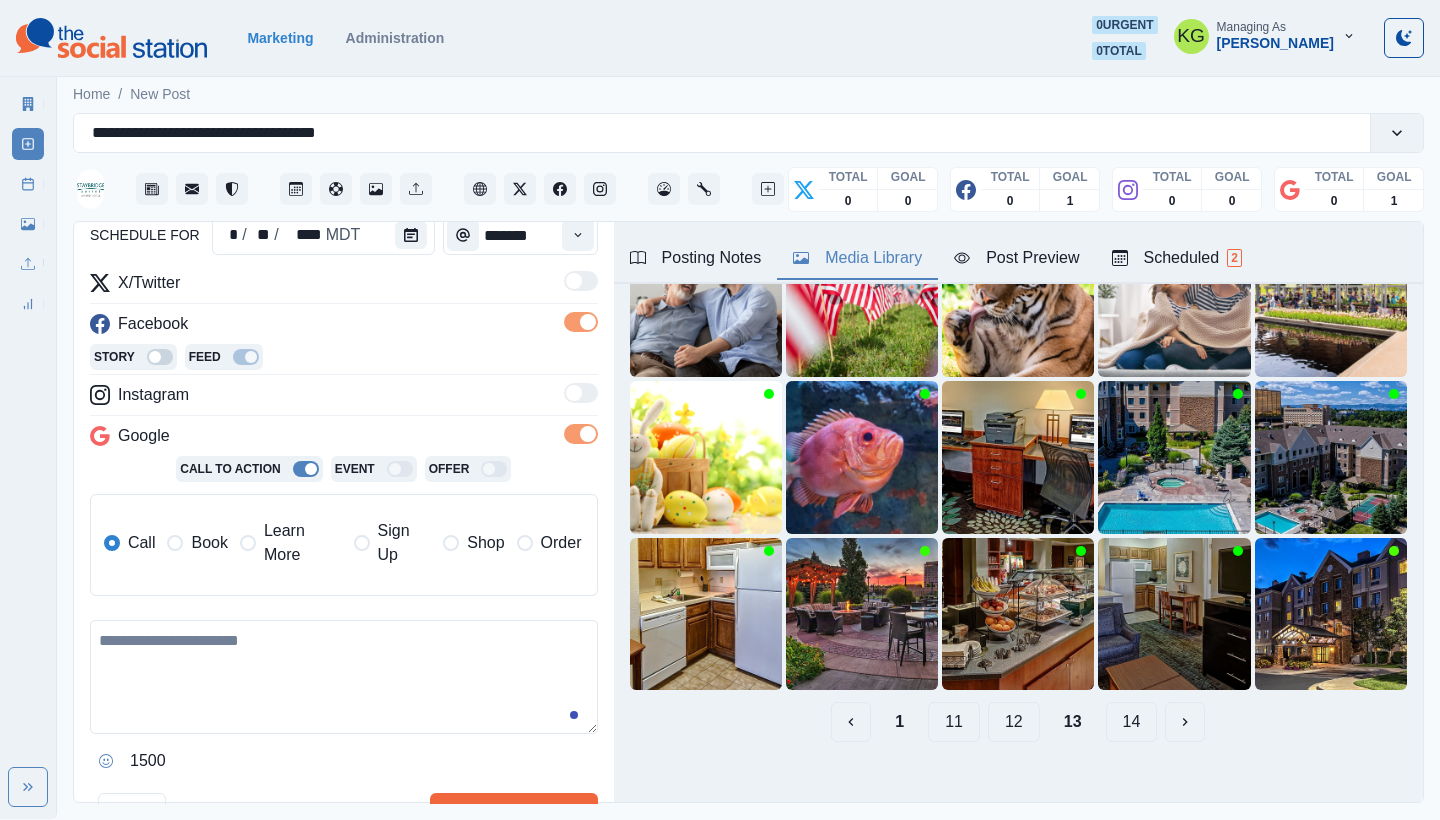 click on "Book" at bounding box center (197, 543) 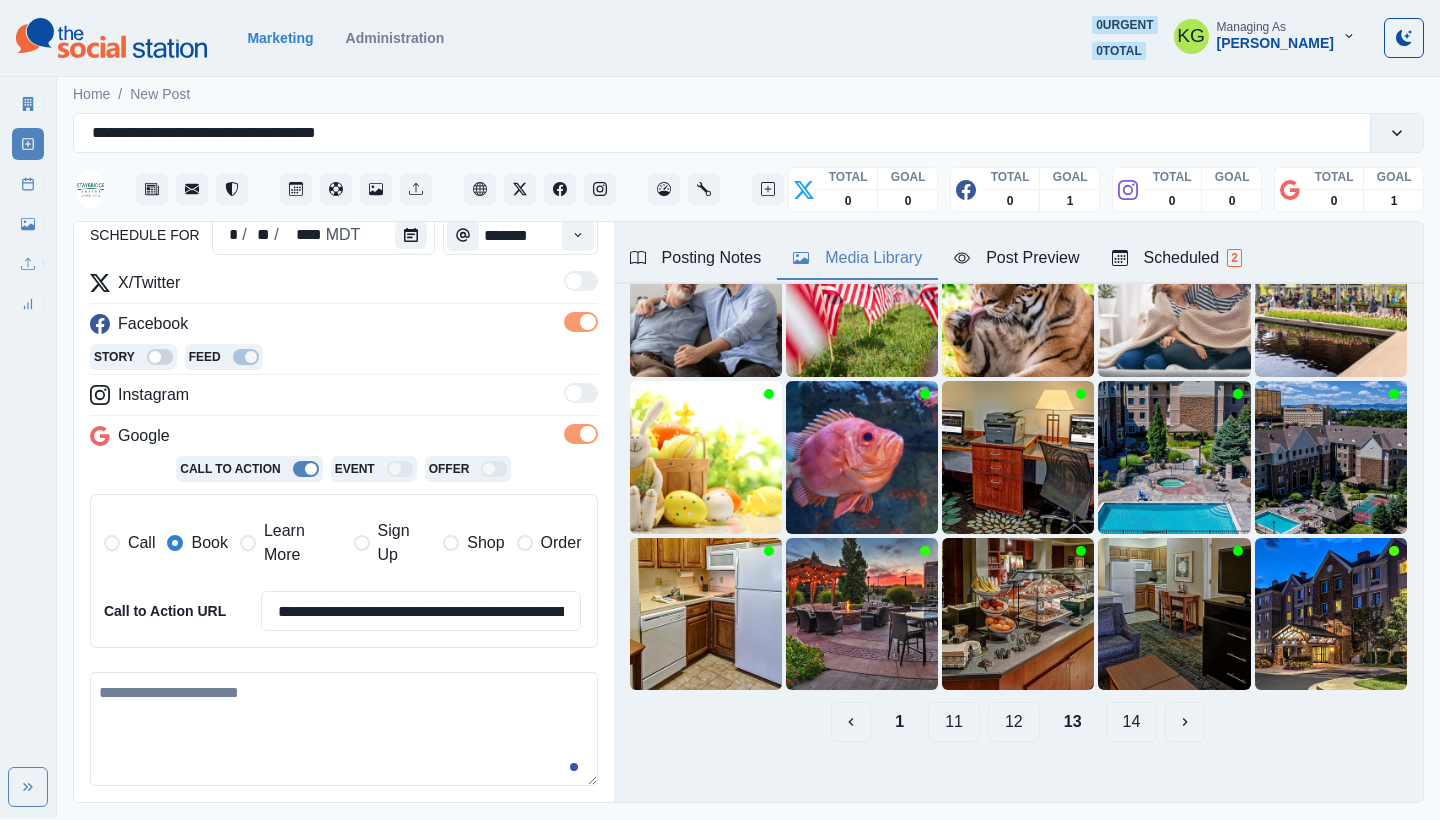 click at bounding box center (344, 729) 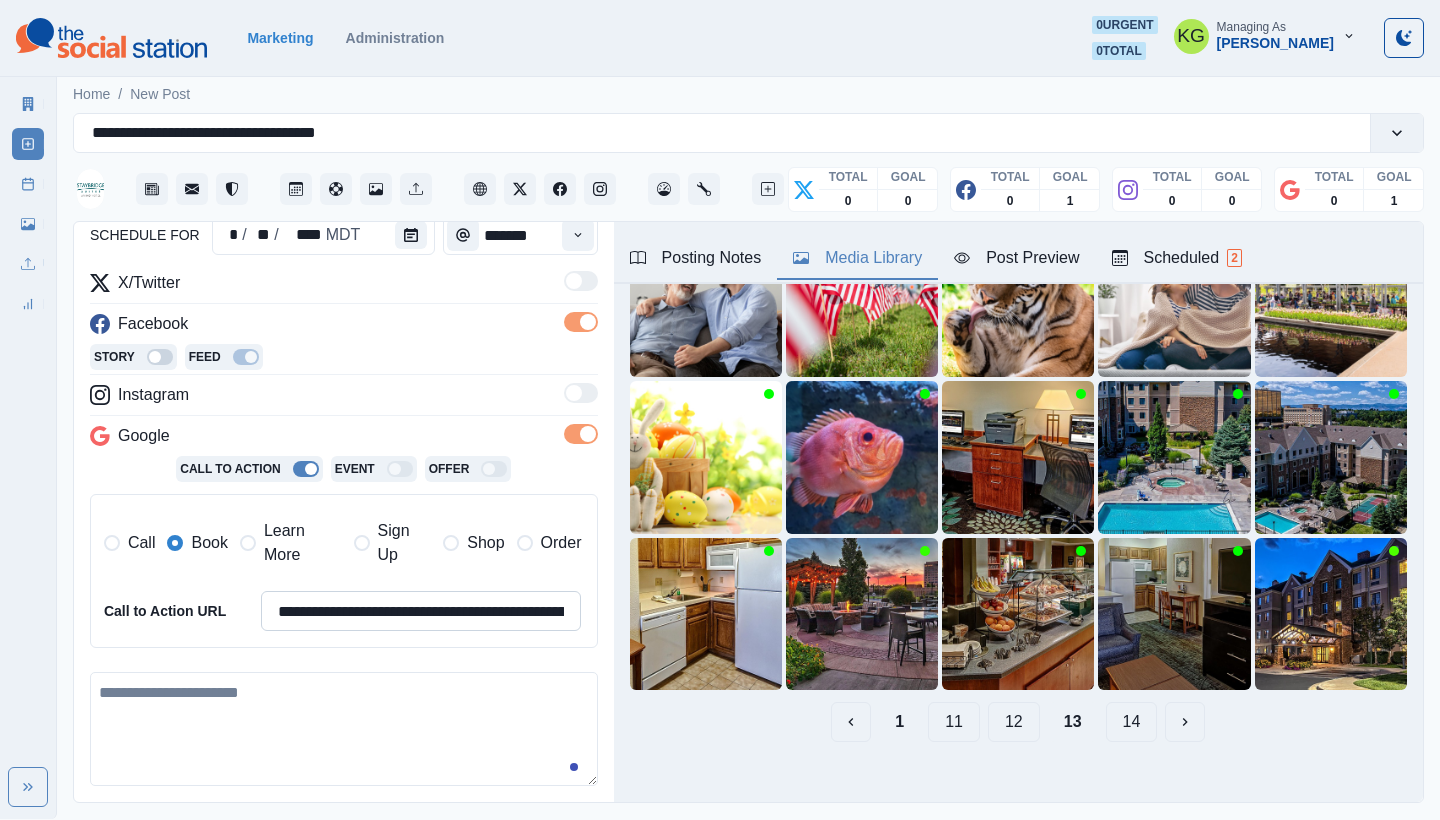 paste on "**********" 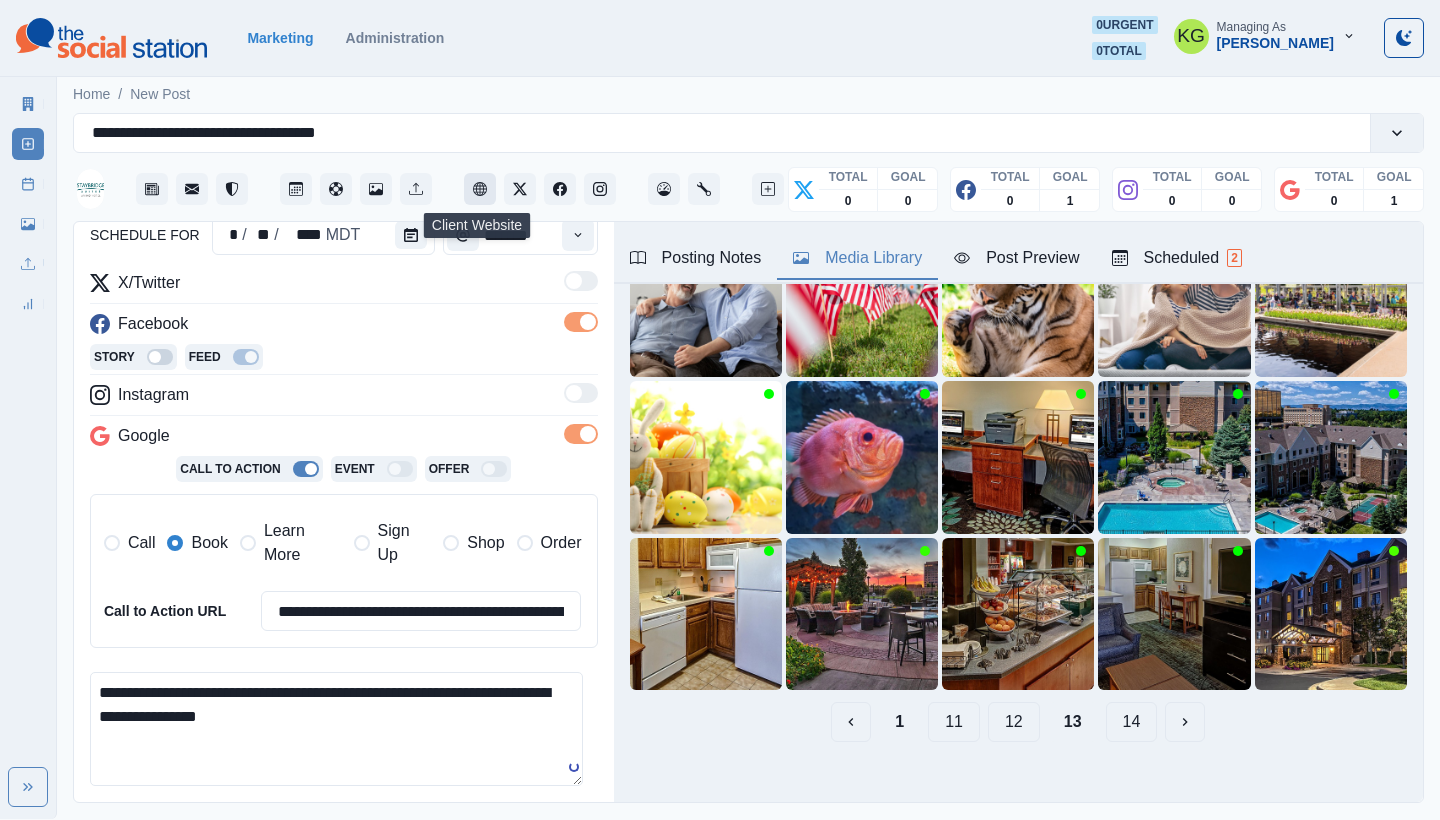 type on "**********" 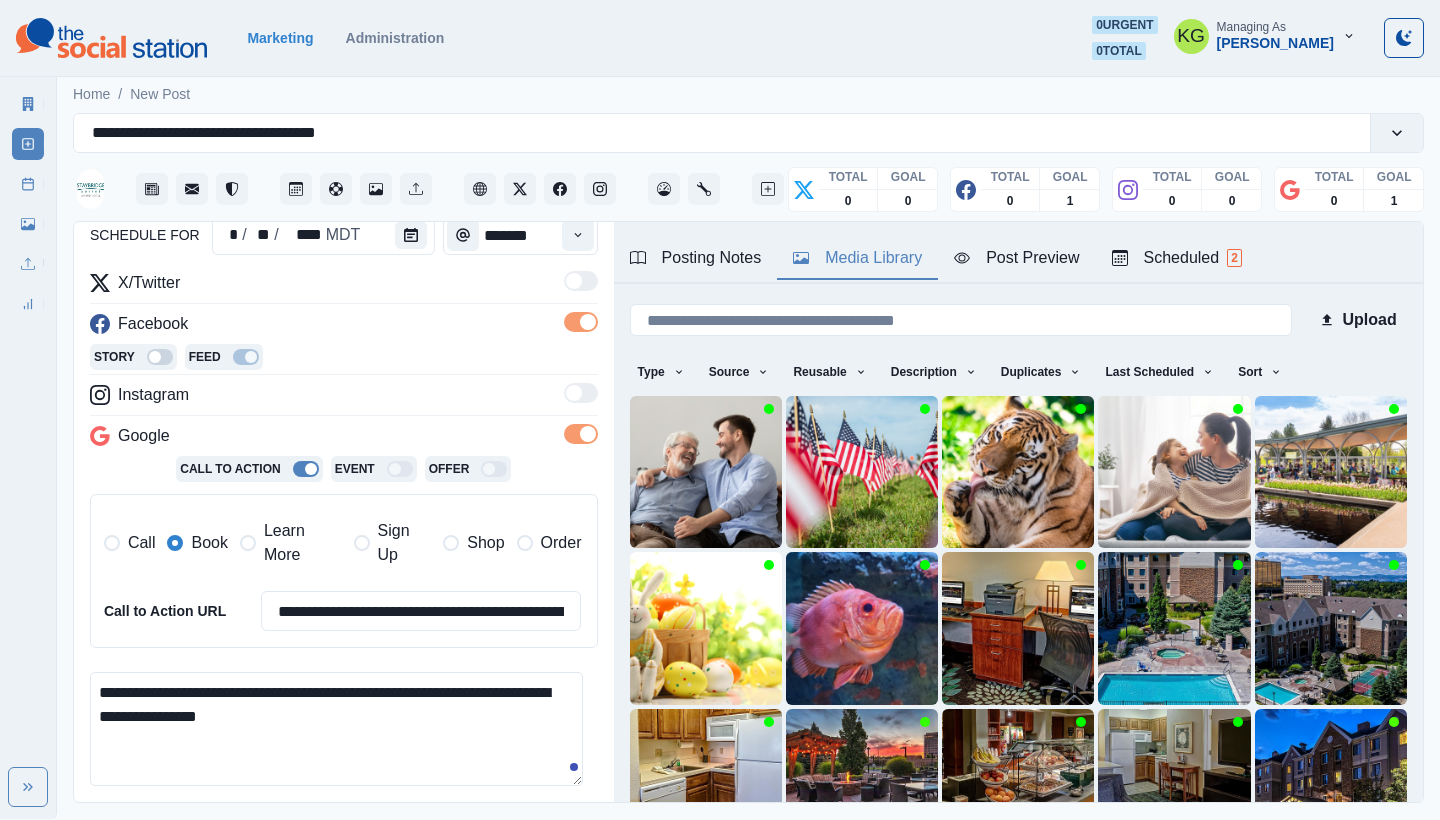 scroll, scrollTop: 171, scrollLeft: 0, axis: vertical 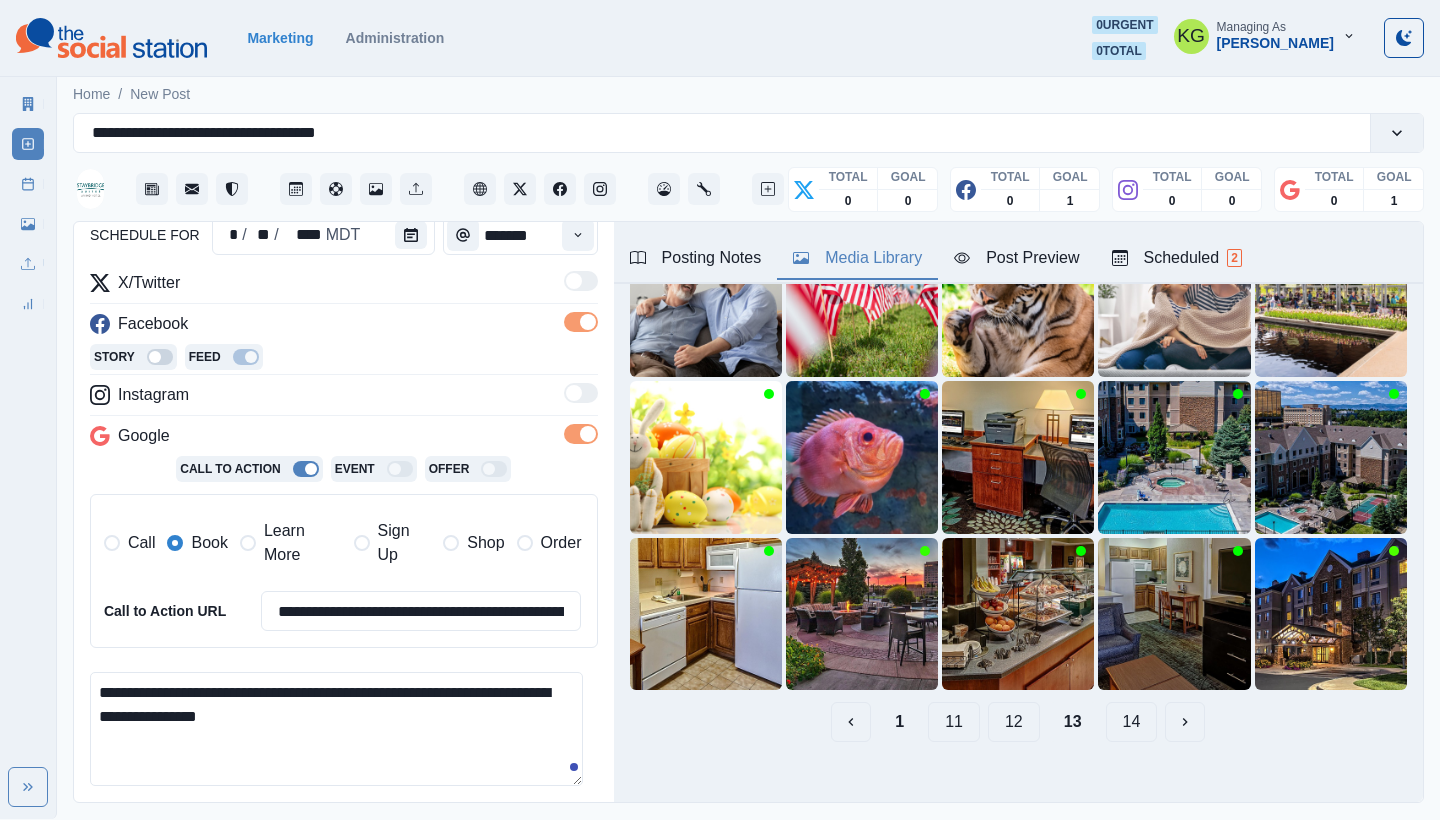click on "14" at bounding box center [1132, 722] 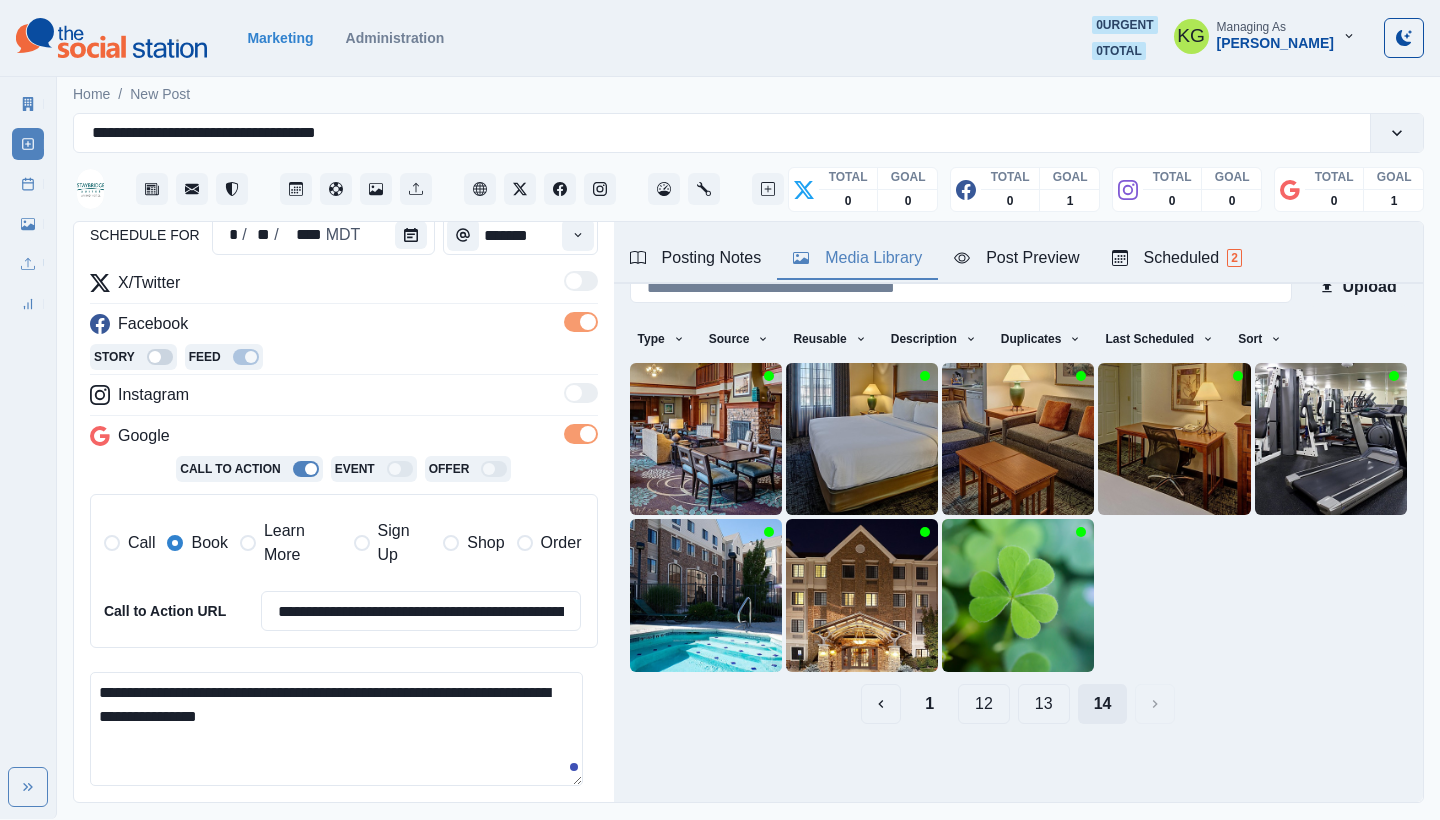 scroll, scrollTop: 21, scrollLeft: 0, axis: vertical 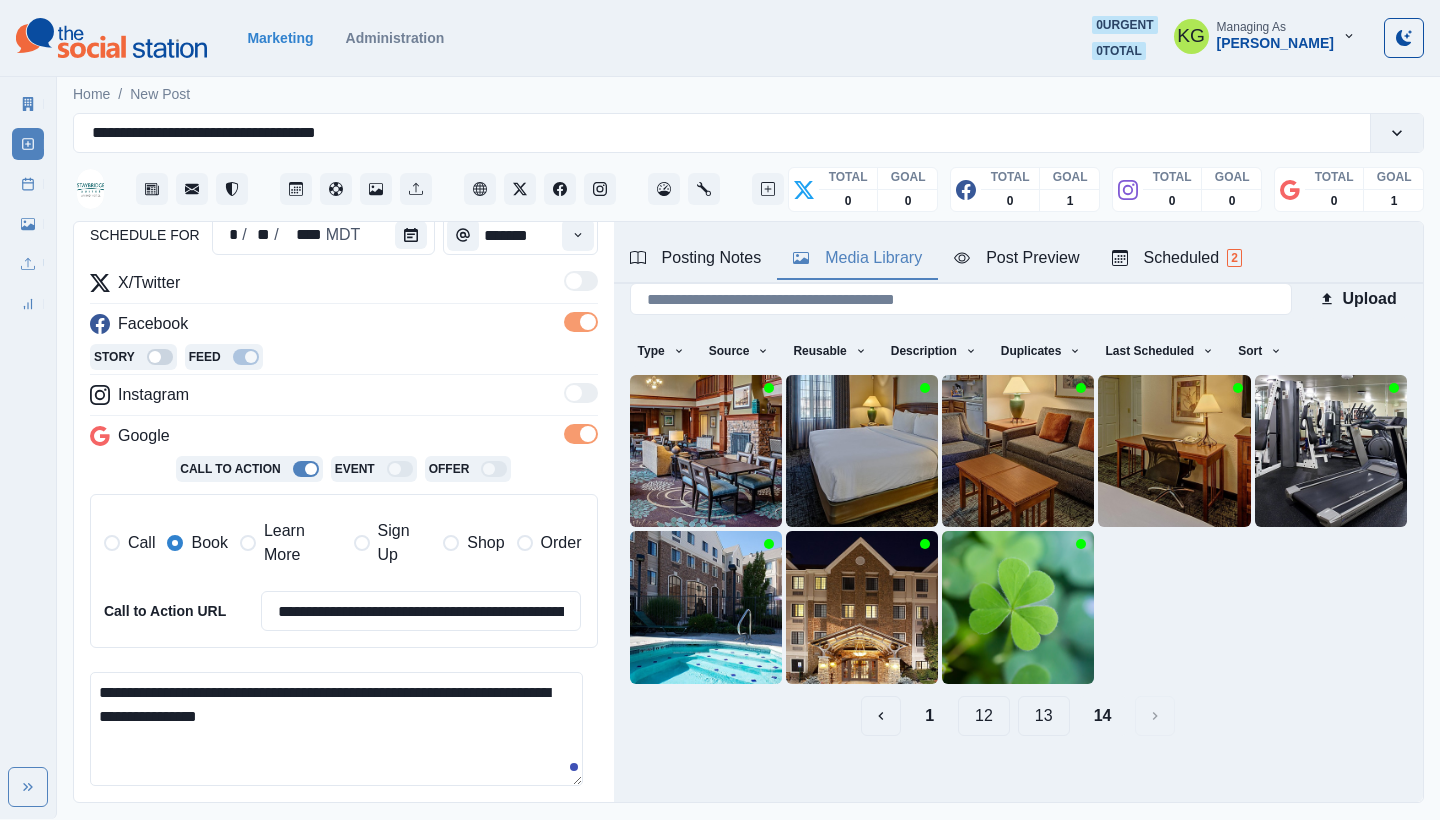 click on "13" at bounding box center [1044, 716] 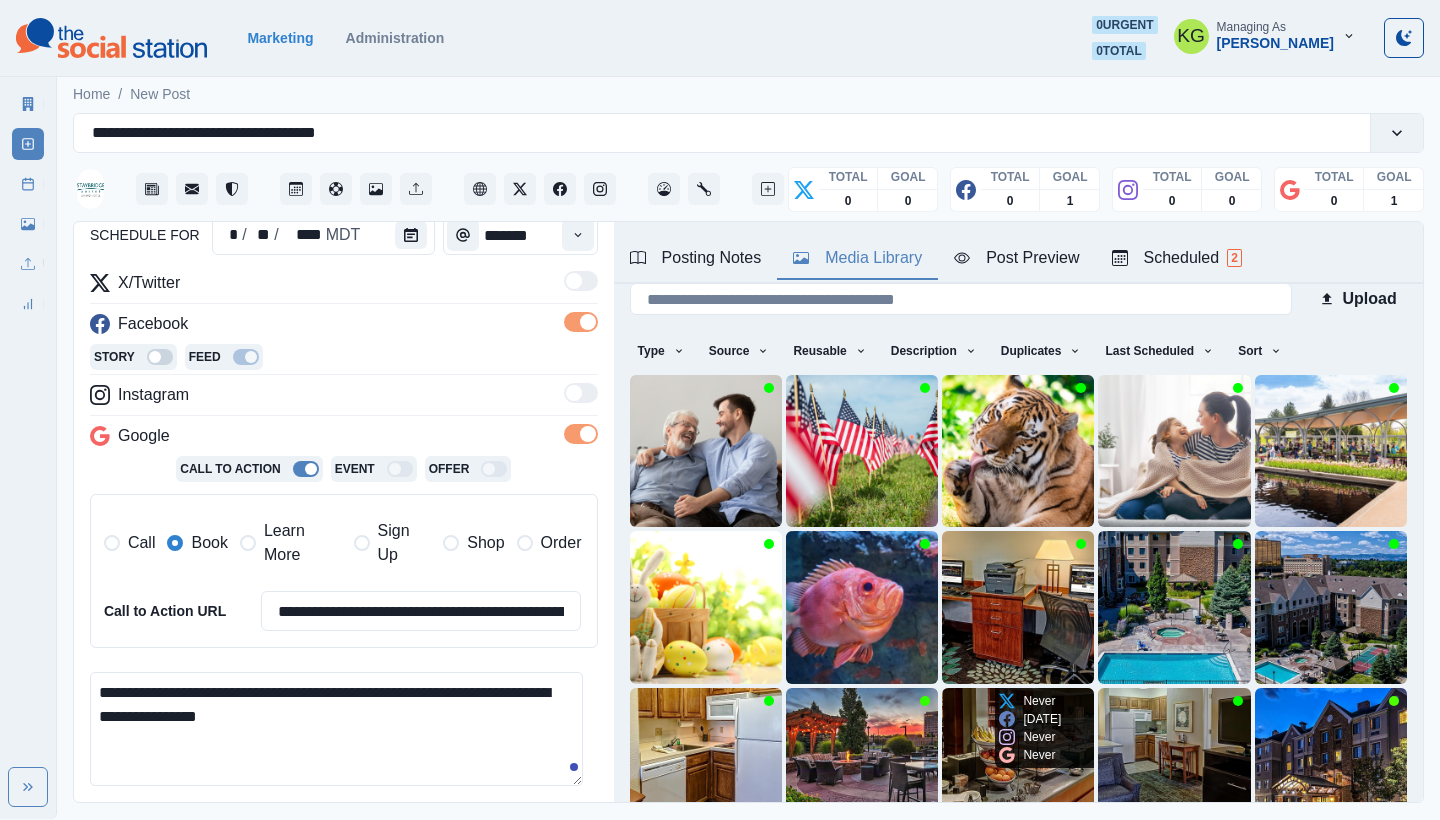 scroll, scrollTop: 171, scrollLeft: 0, axis: vertical 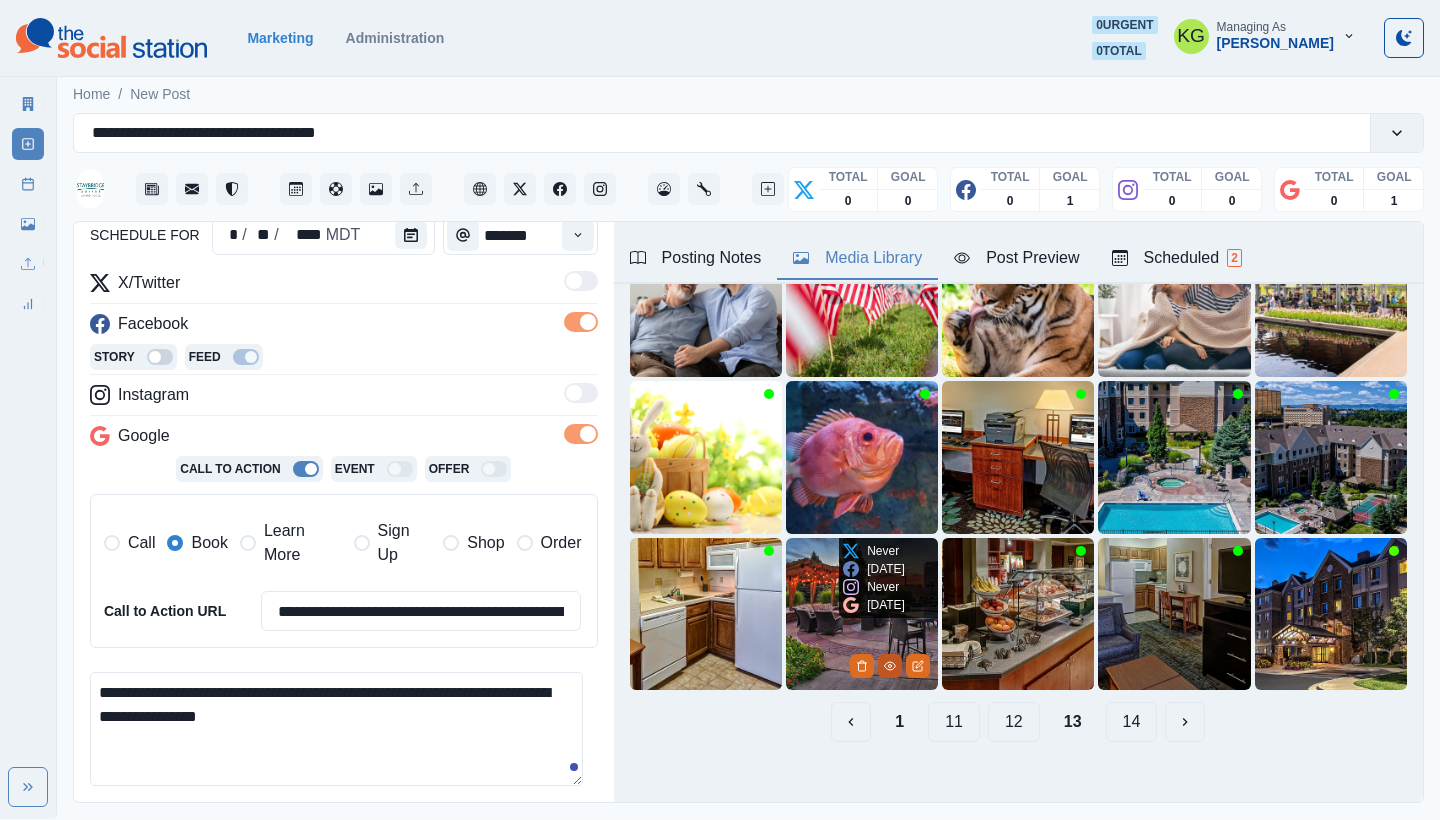 click at bounding box center [890, 666] 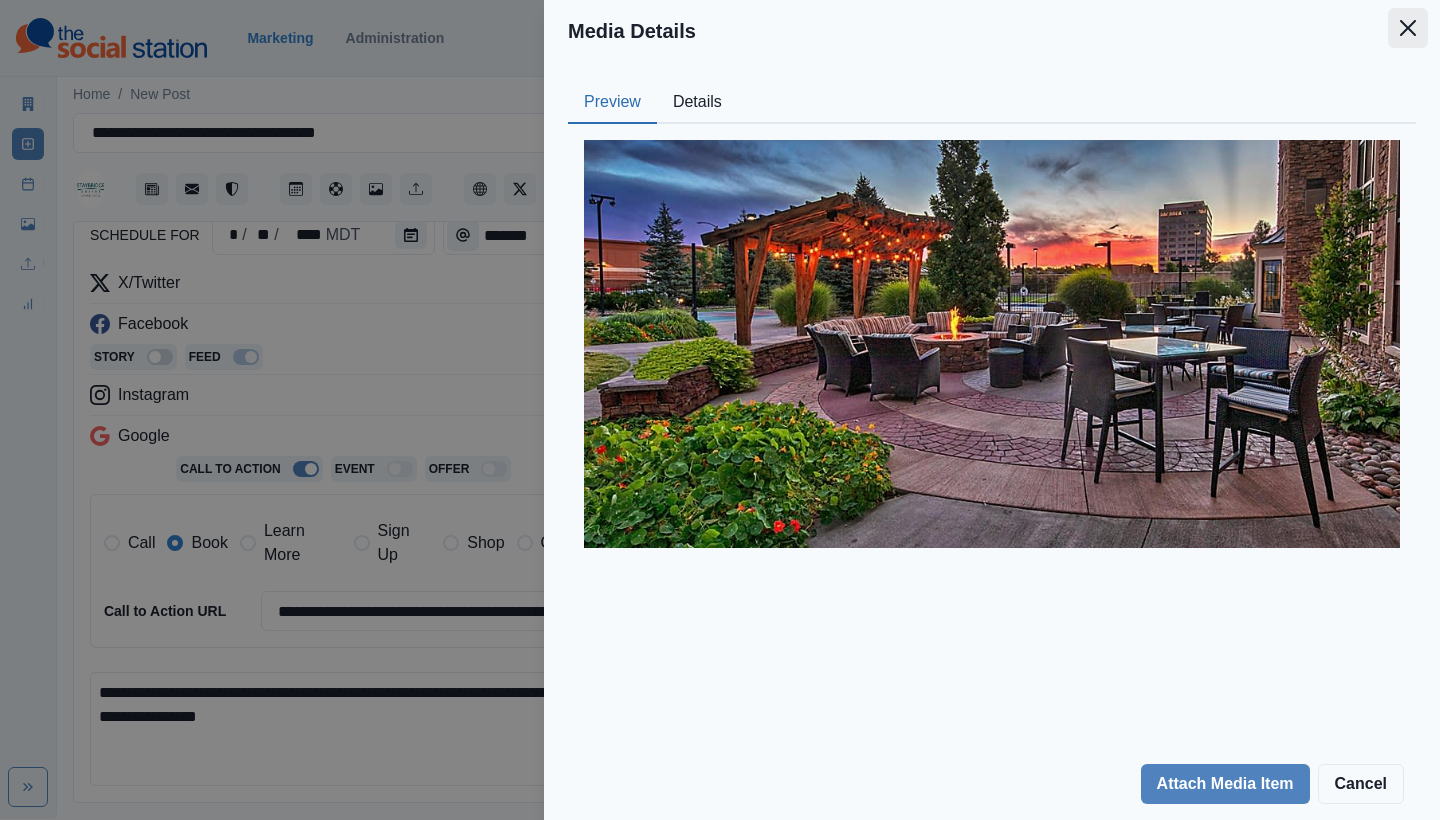 click at bounding box center [1408, 28] 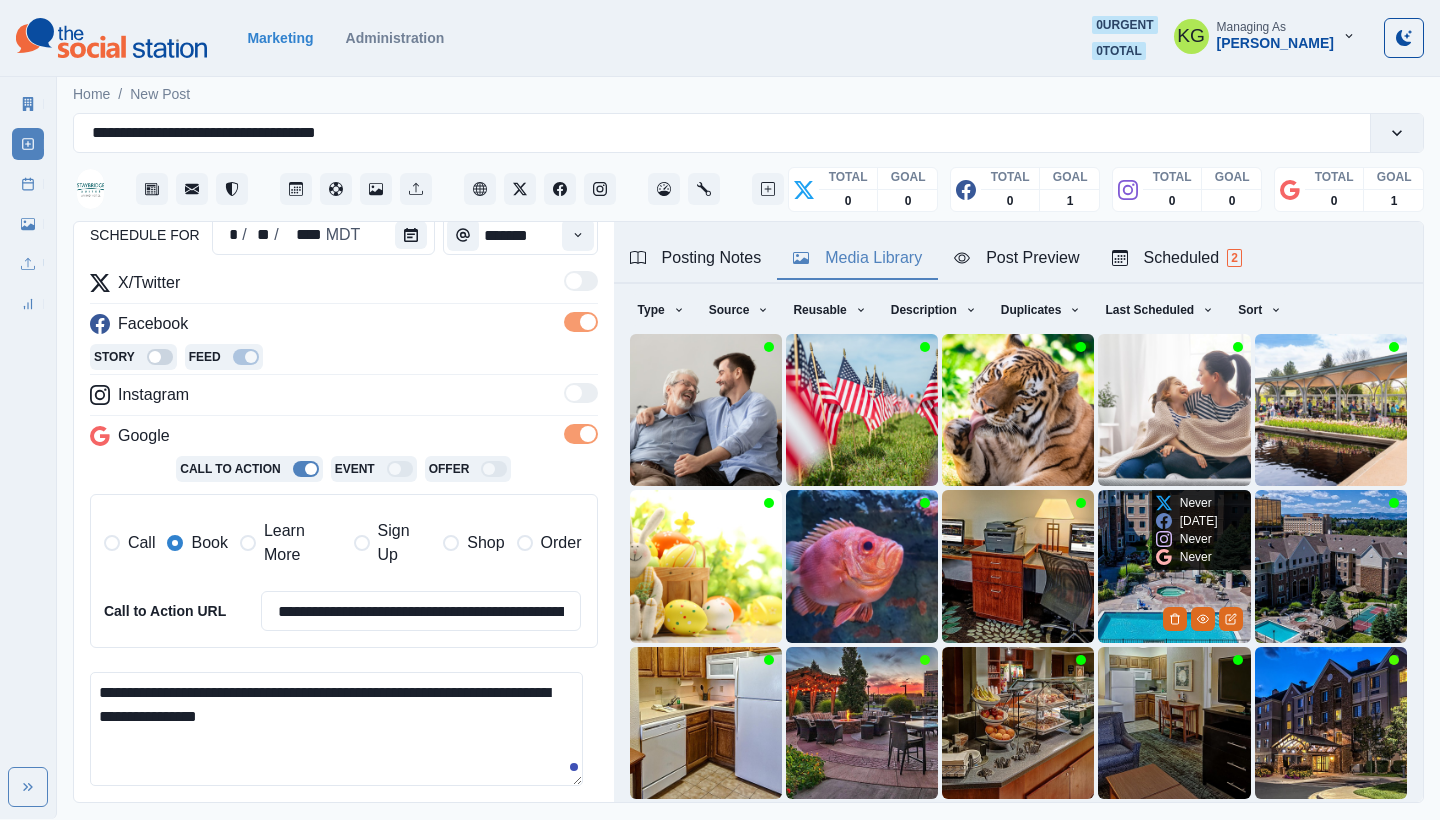 scroll, scrollTop: 171, scrollLeft: 0, axis: vertical 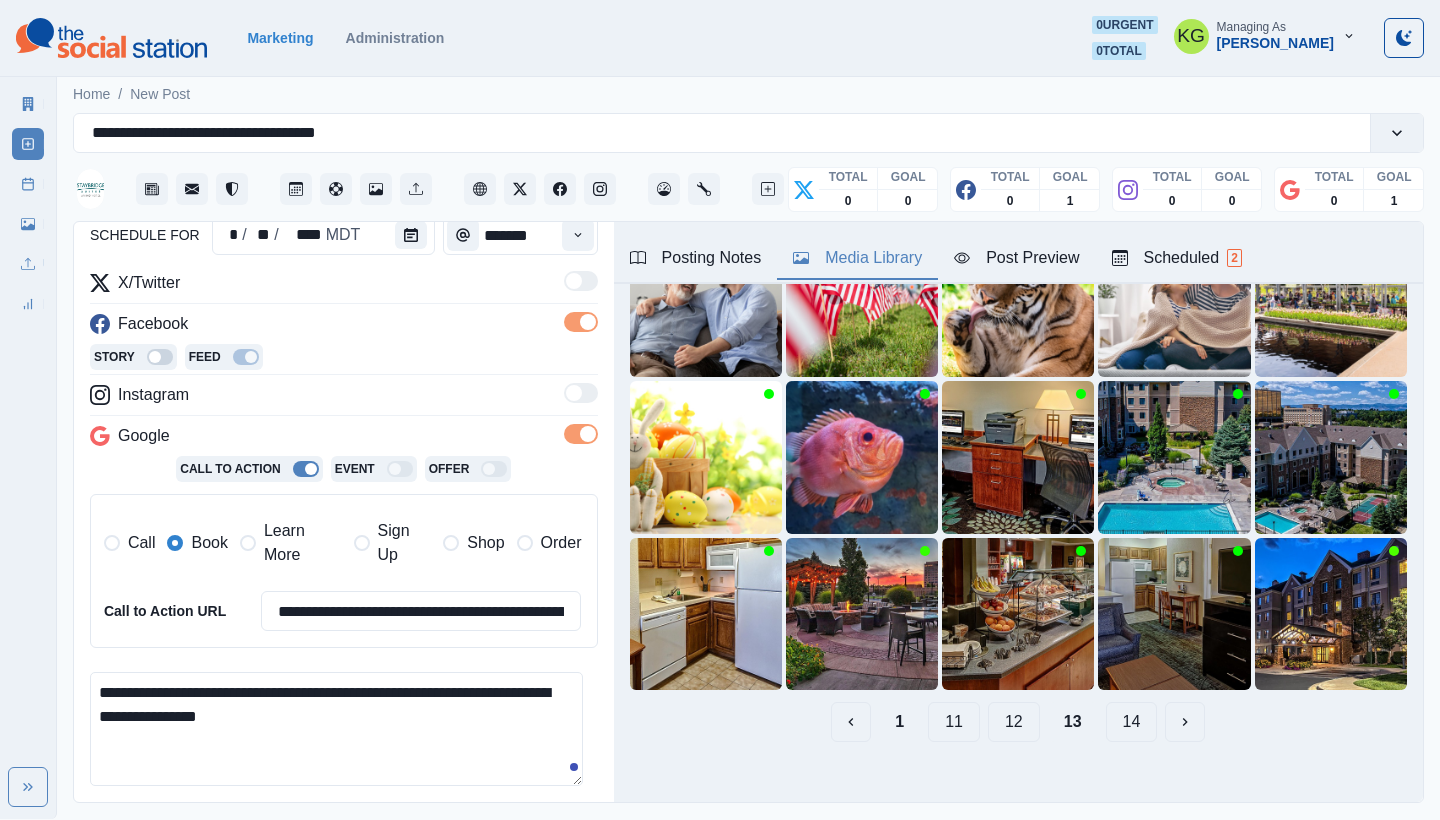 click on "12" at bounding box center [1014, 722] 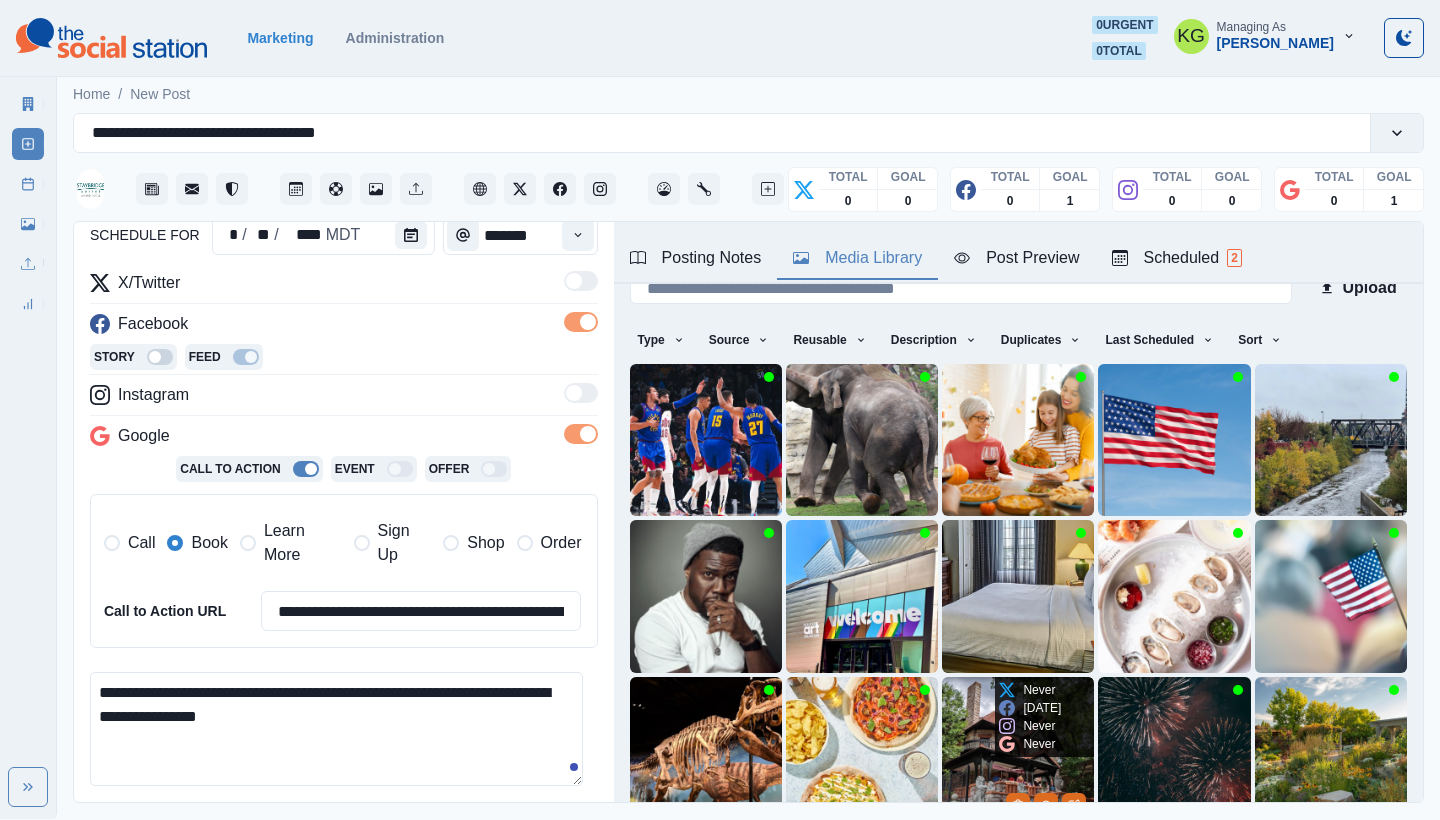 scroll, scrollTop: 149, scrollLeft: 0, axis: vertical 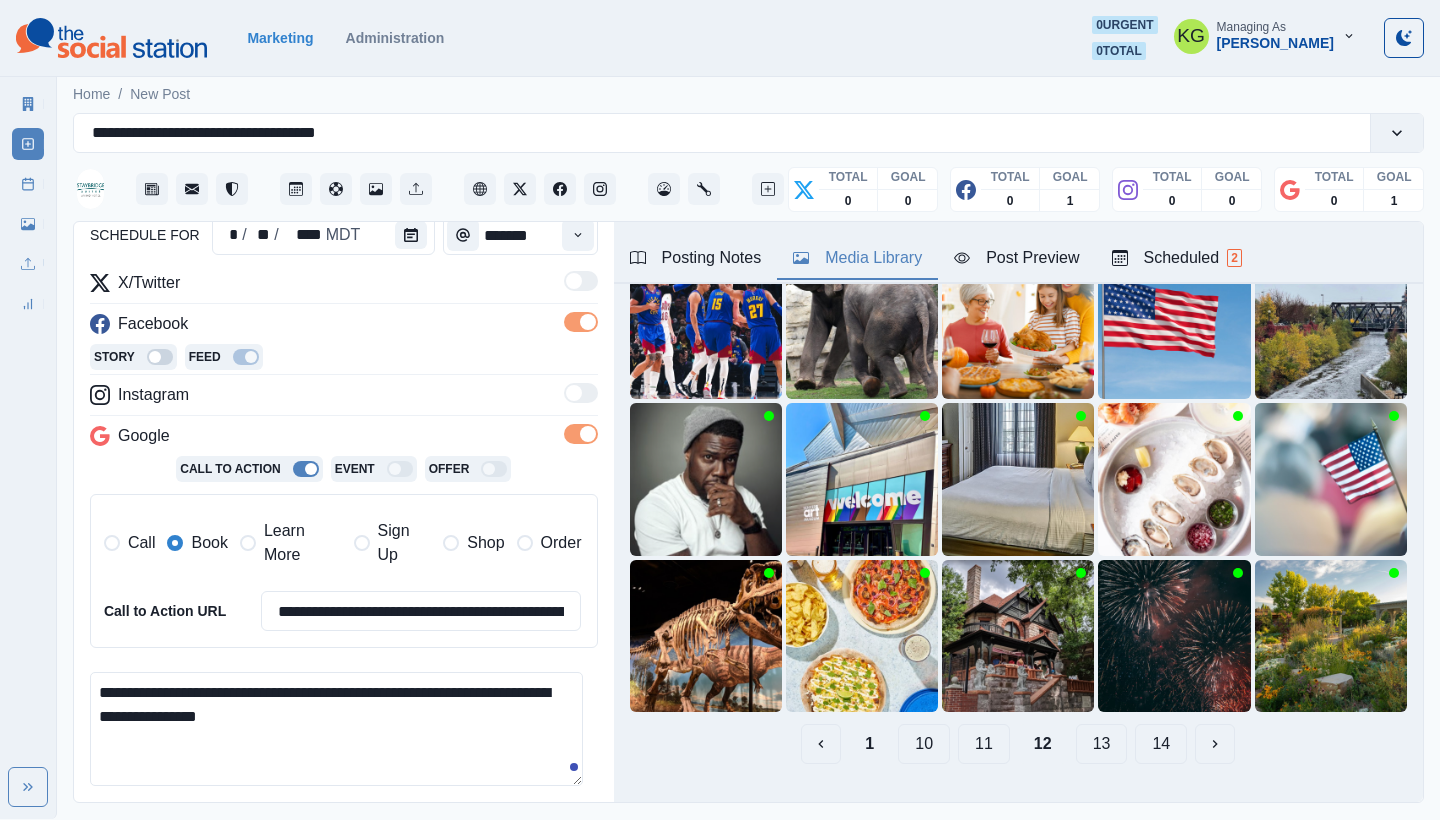 click on "11" at bounding box center (984, 744) 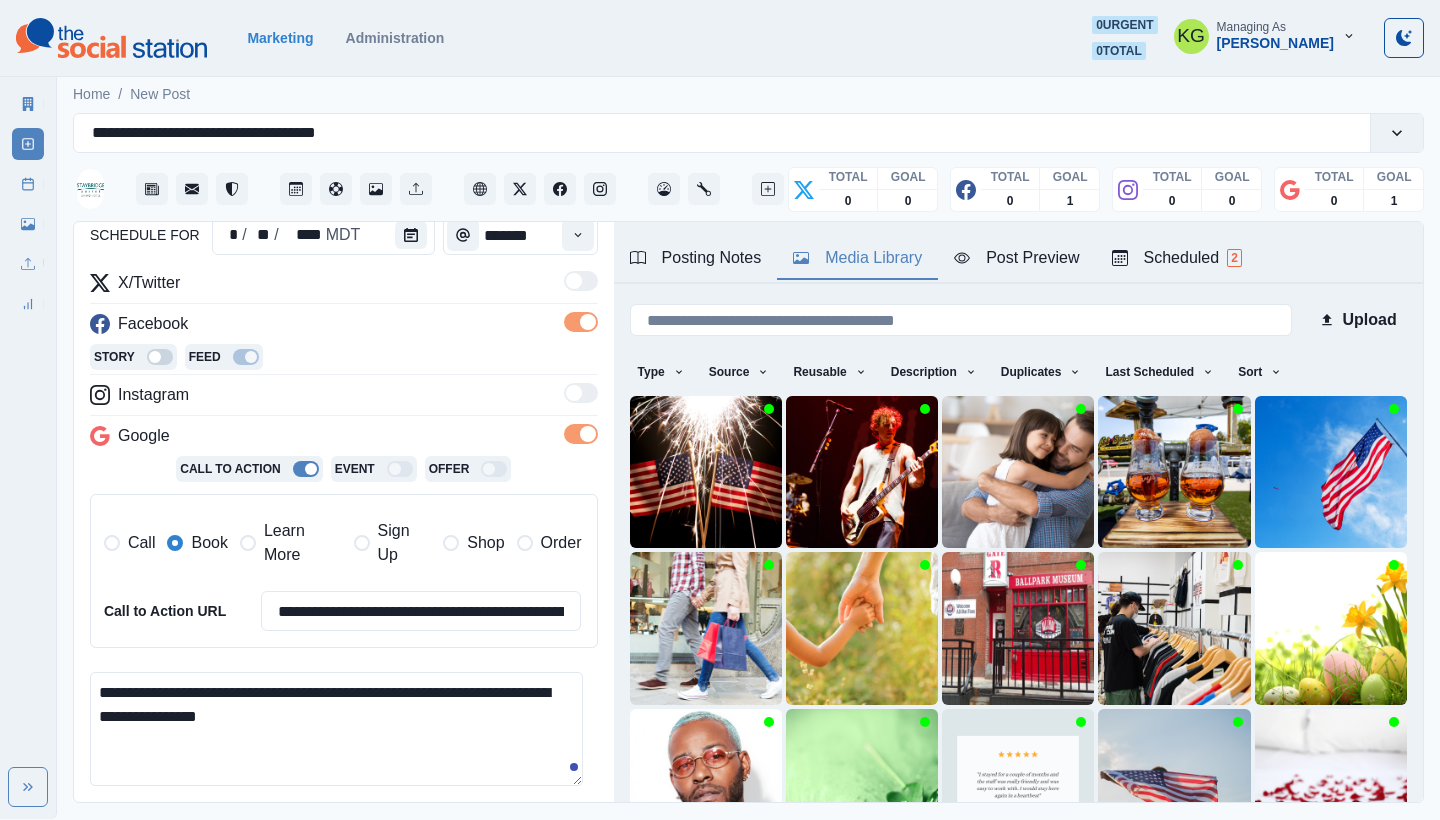 scroll, scrollTop: 171, scrollLeft: 0, axis: vertical 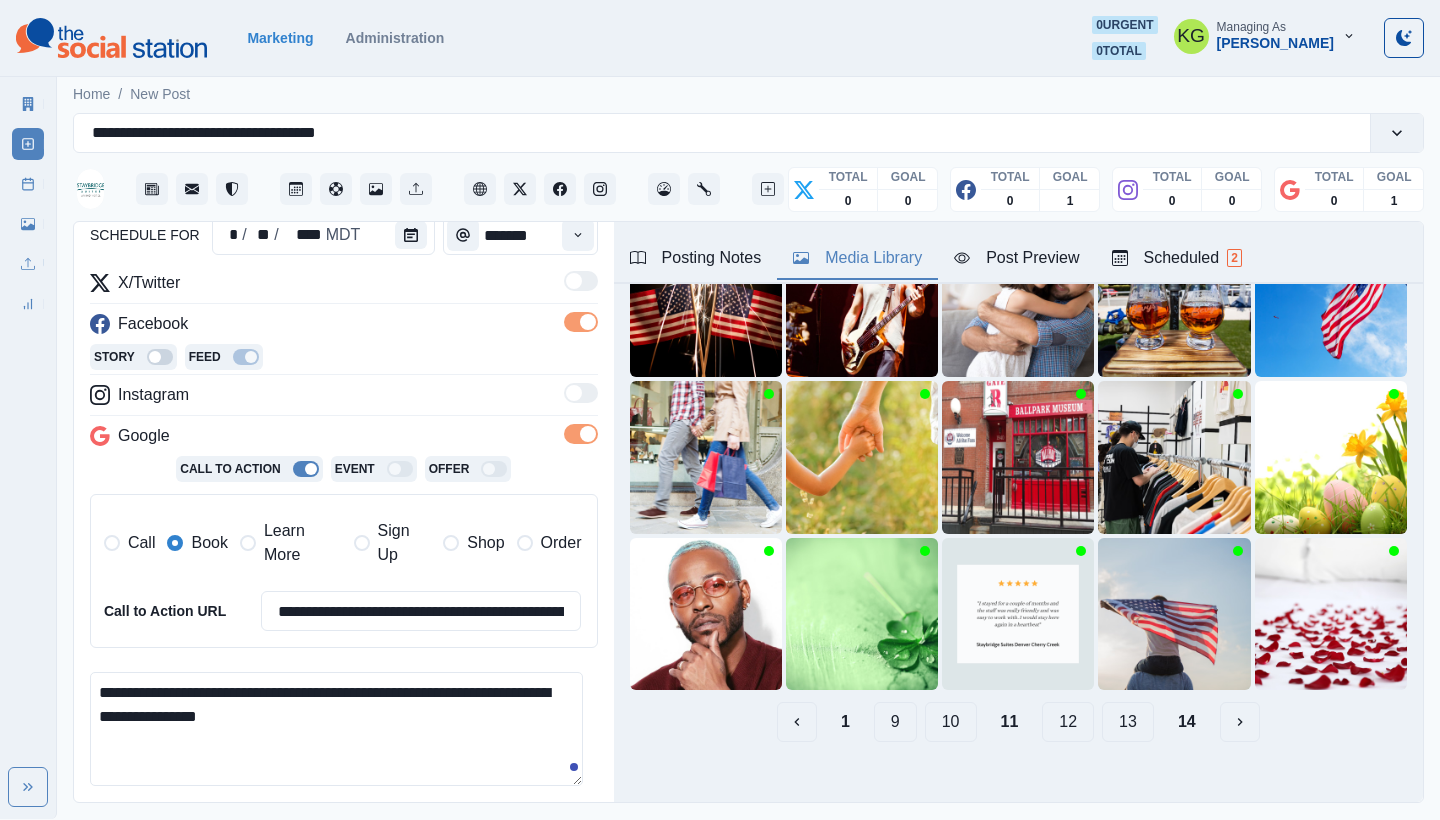 click on "10" at bounding box center (951, 722) 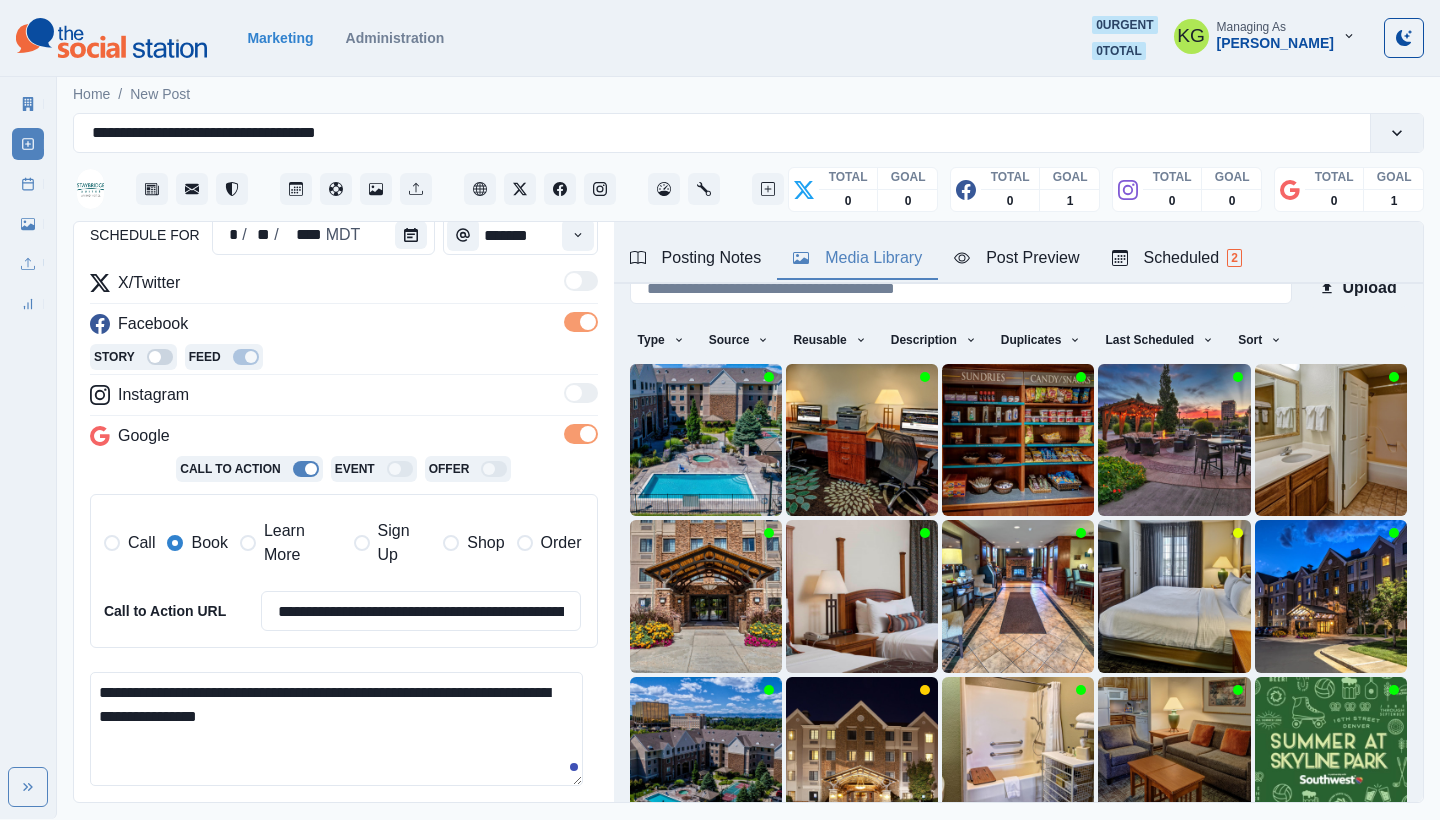 scroll, scrollTop: 171, scrollLeft: 0, axis: vertical 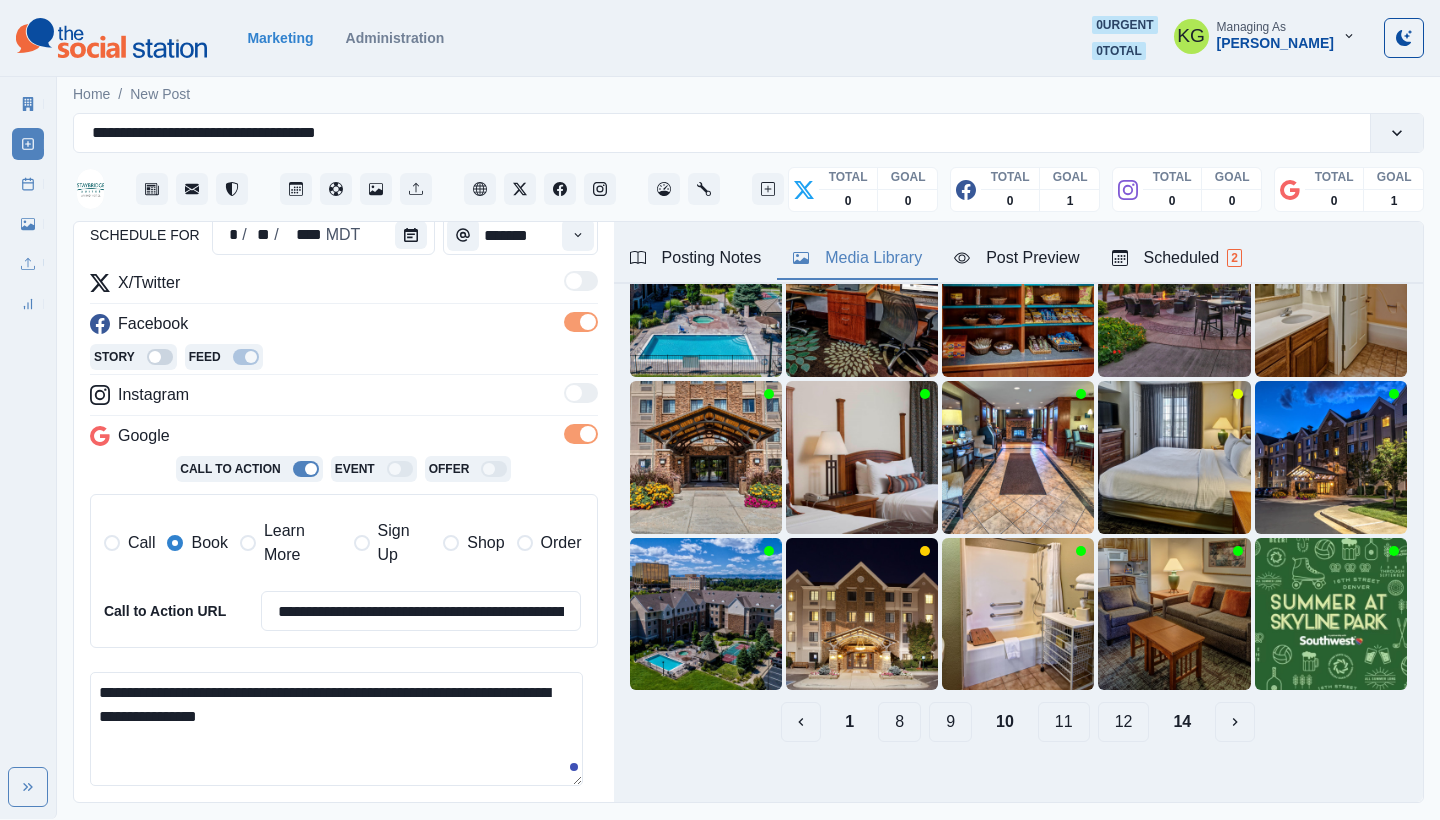 click on "9" at bounding box center [950, 722] 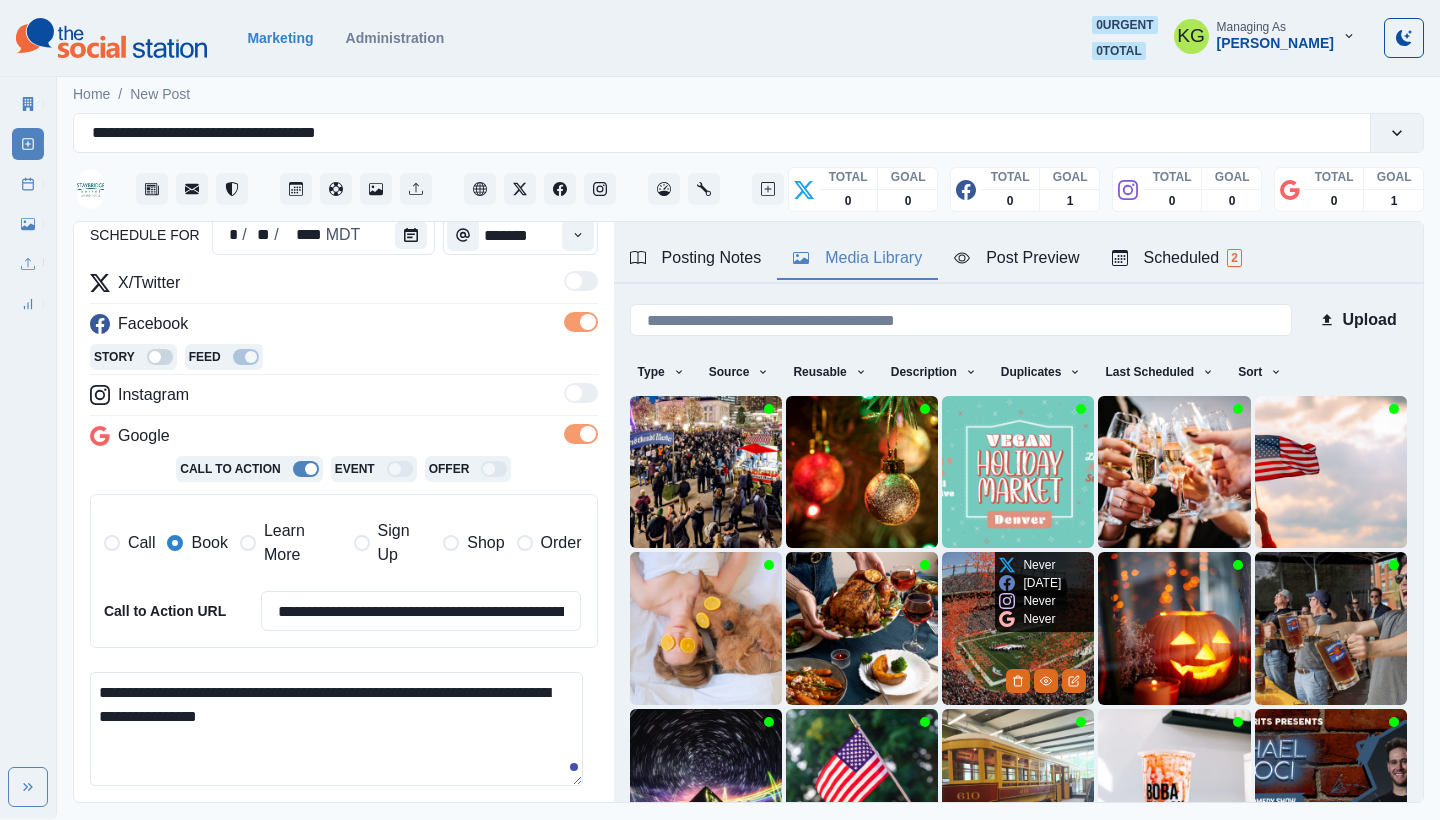 scroll, scrollTop: 171, scrollLeft: 0, axis: vertical 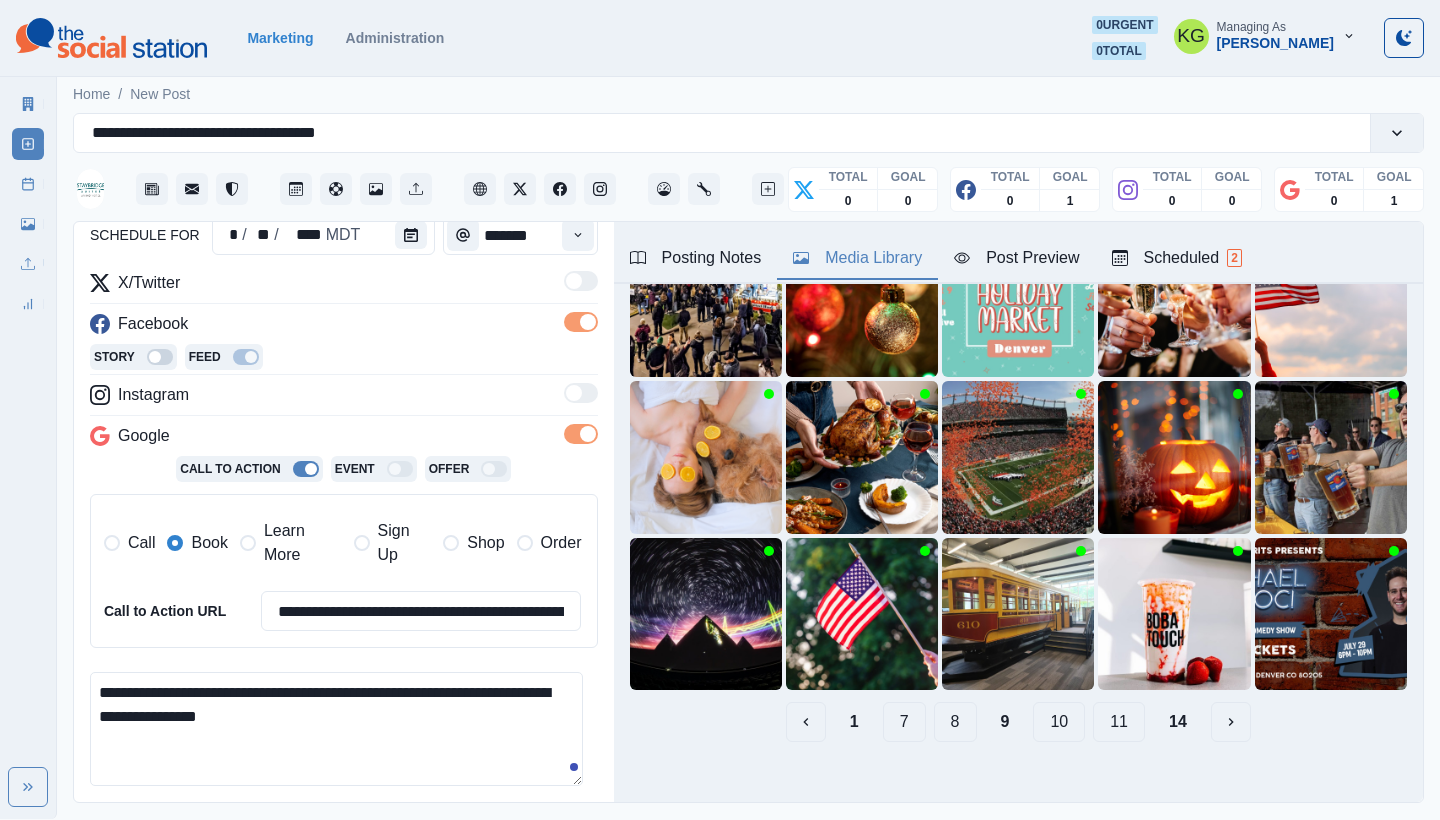click on "8" at bounding box center [955, 722] 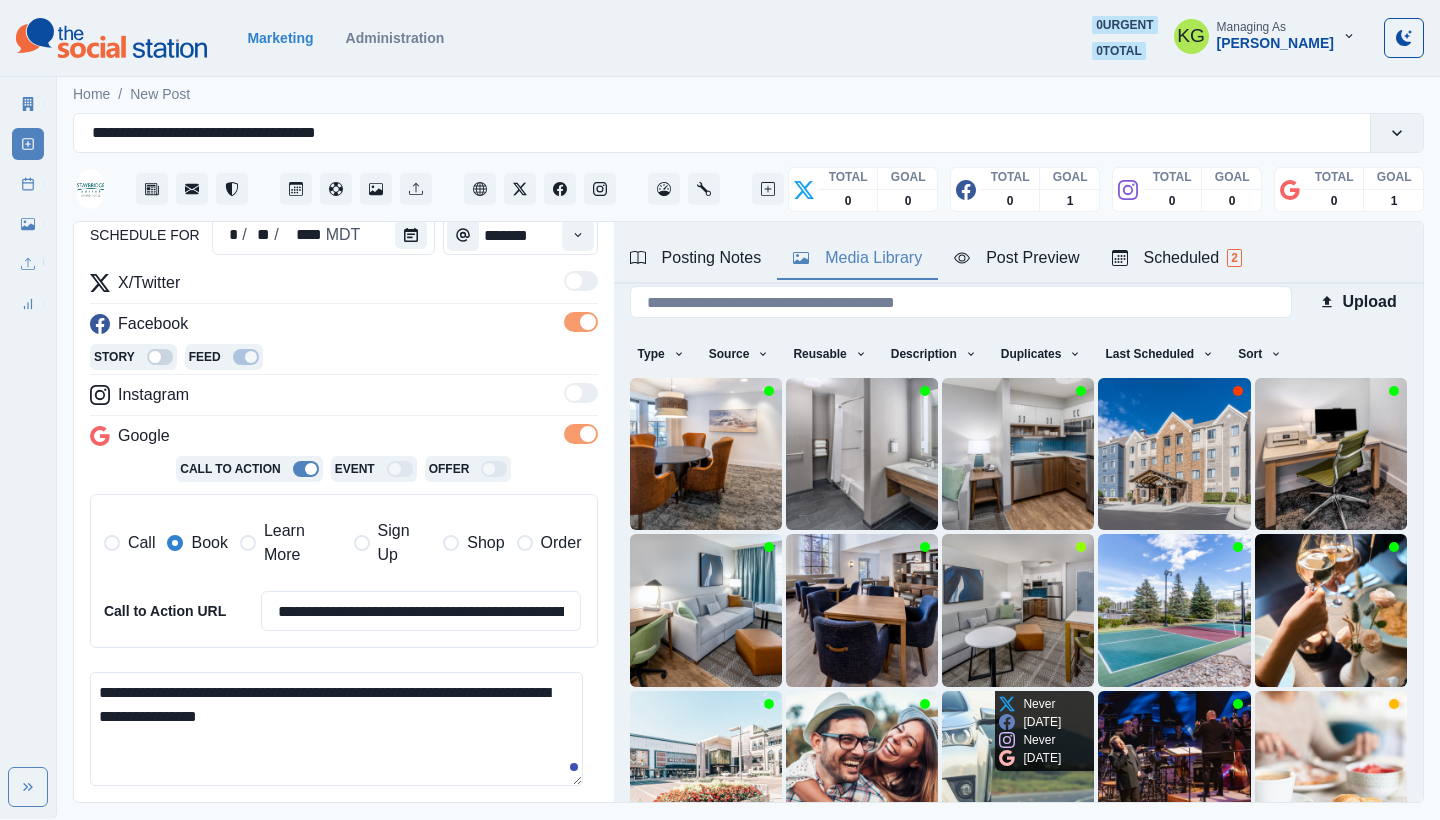 scroll, scrollTop: 171, scrollLeft: 0, axis: vertical 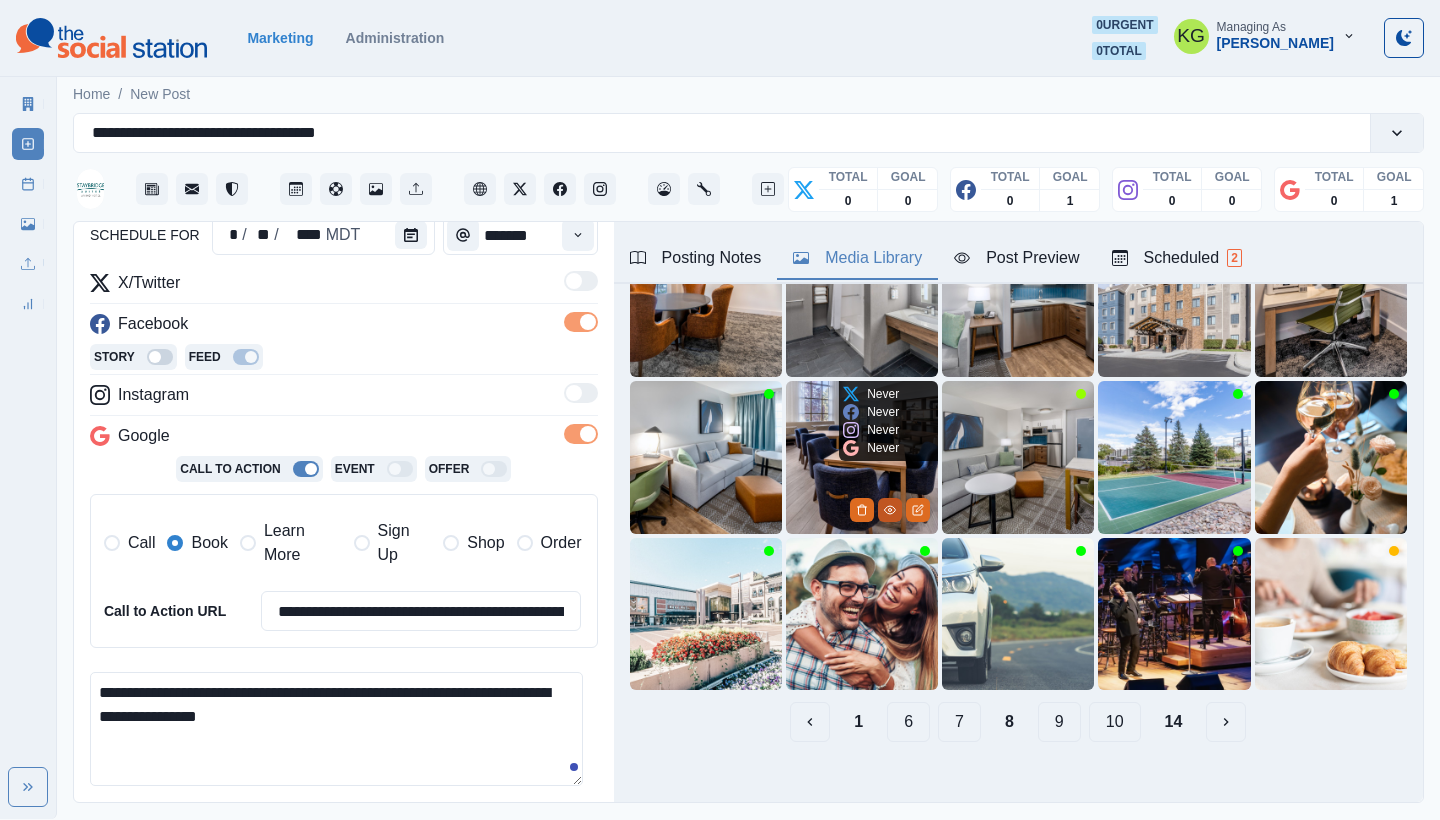 click at bounding box center [890, 510] 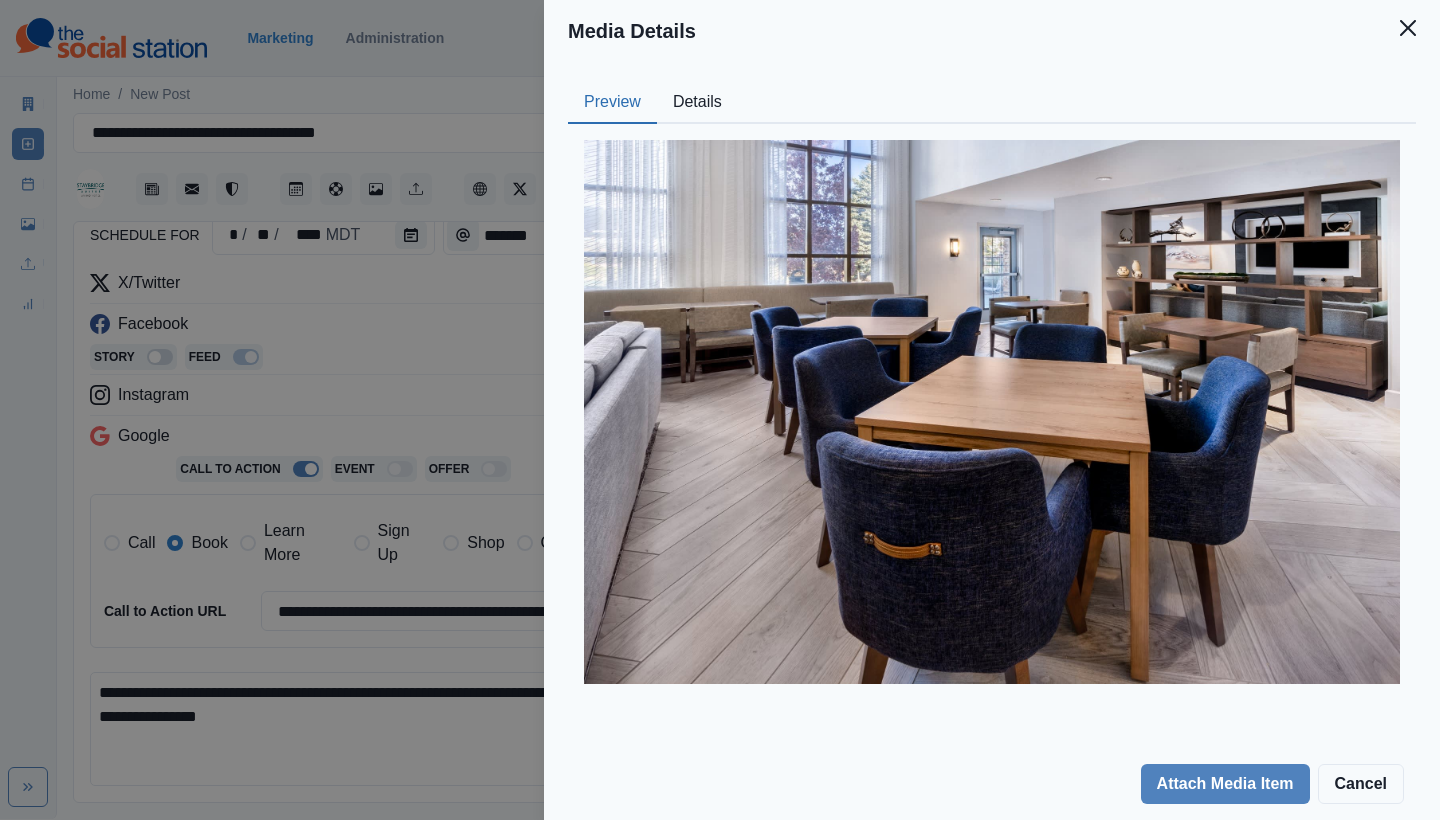 click 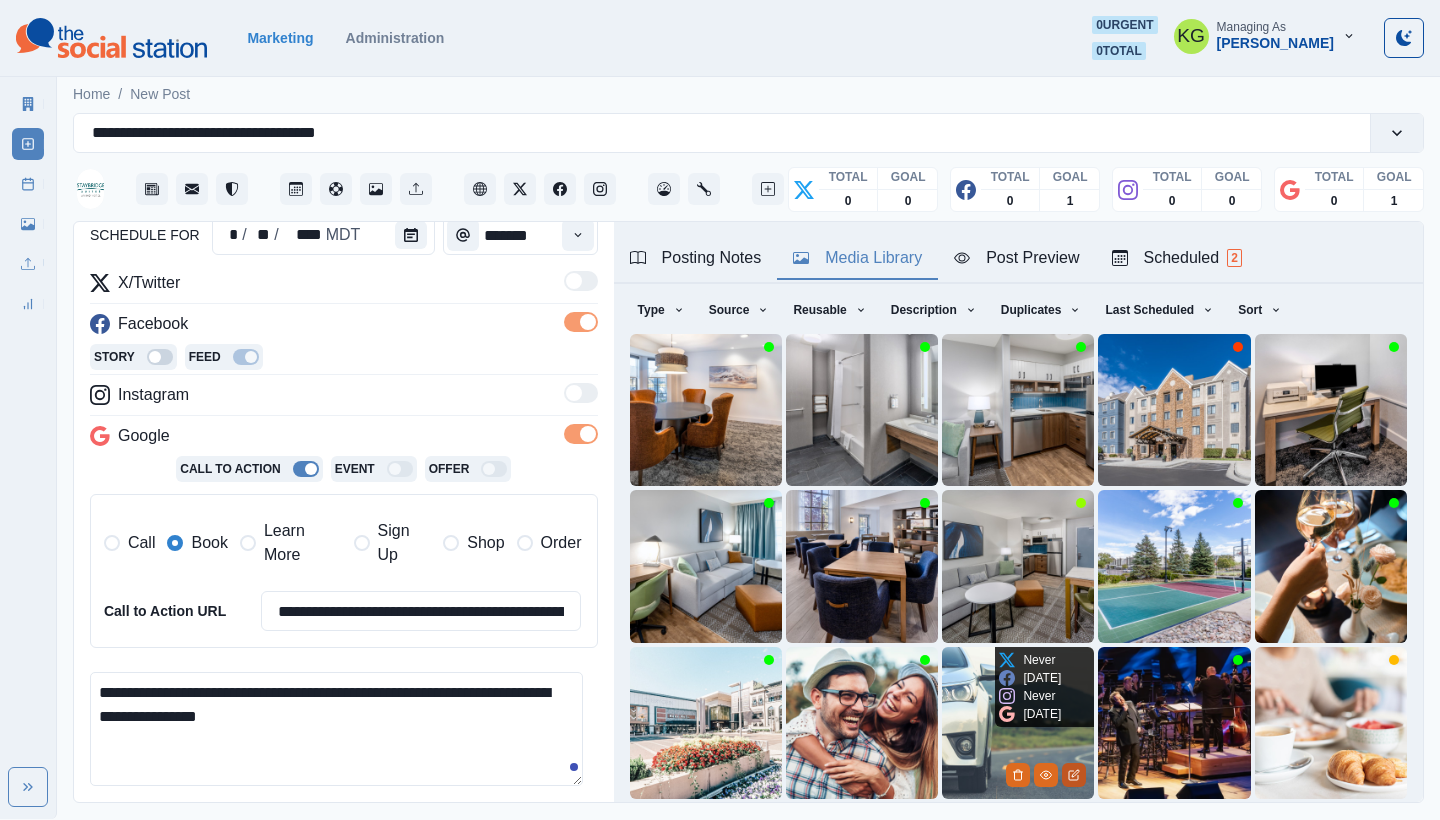 scroll, scrollTop: 171, scrollLeft: 0, axis: vertical 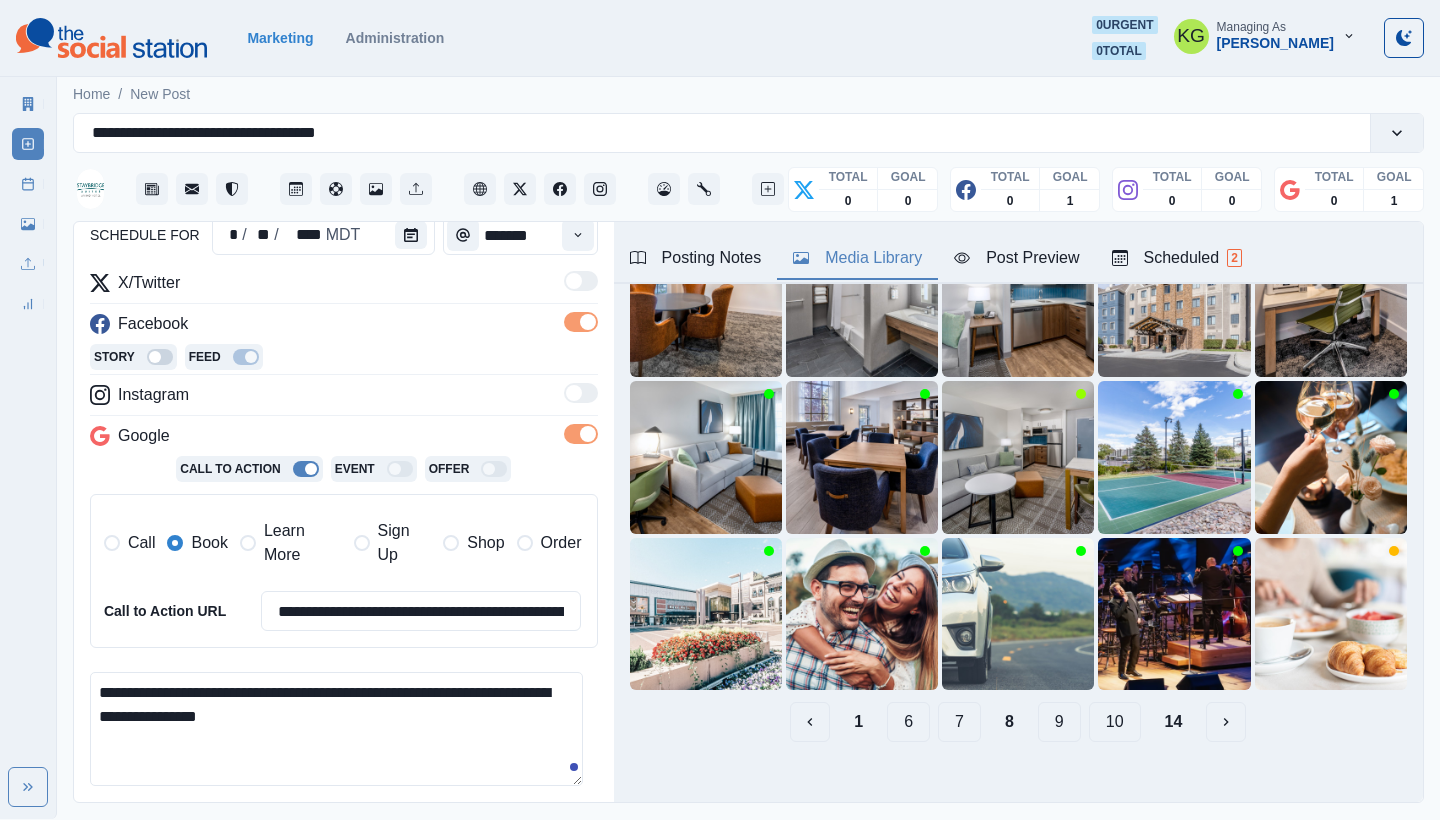 click on "7" at bounding box center (959, 722) 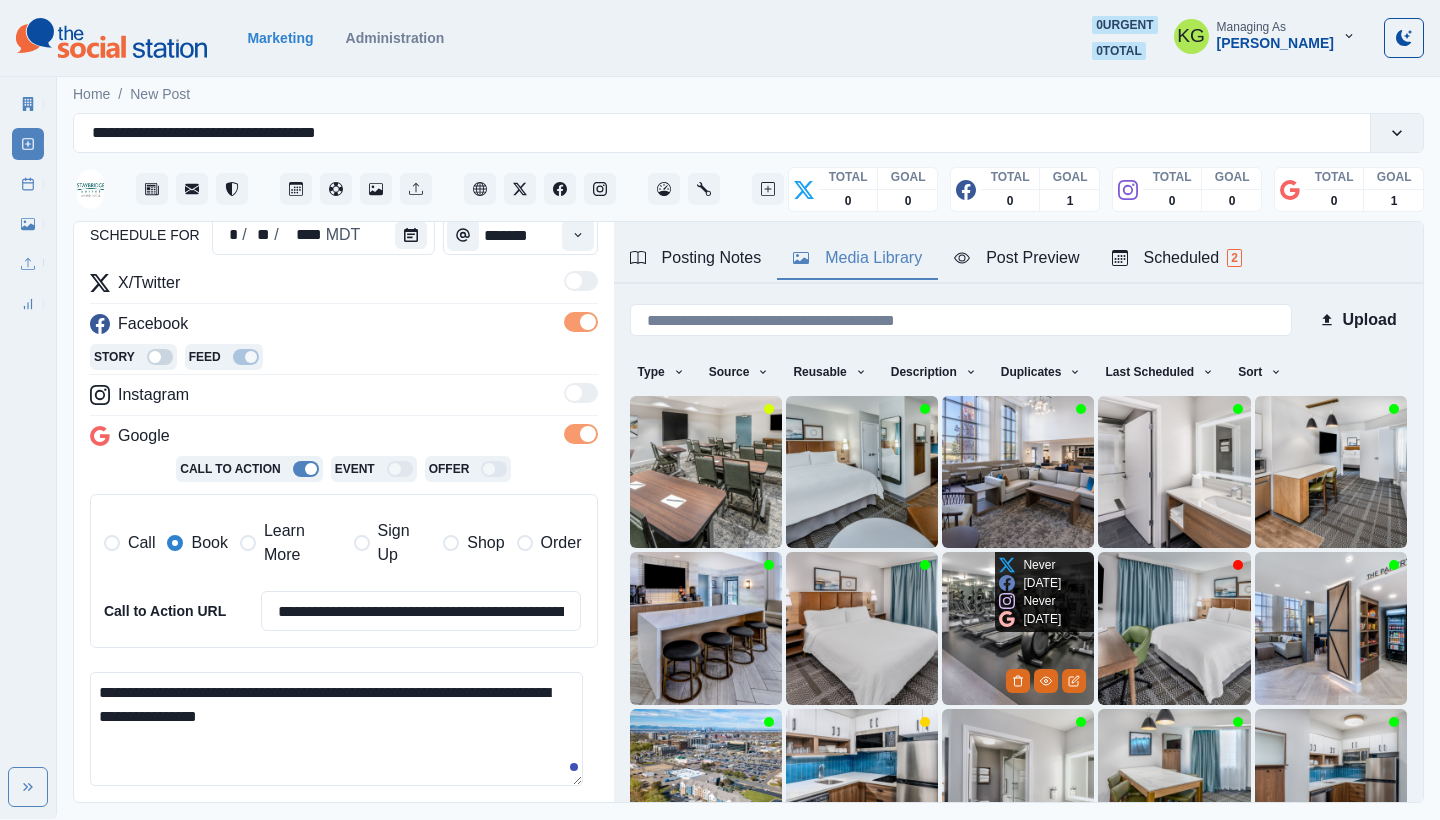 scroll, scrollTop: 171, scrollLeft: 0, axis: vertical 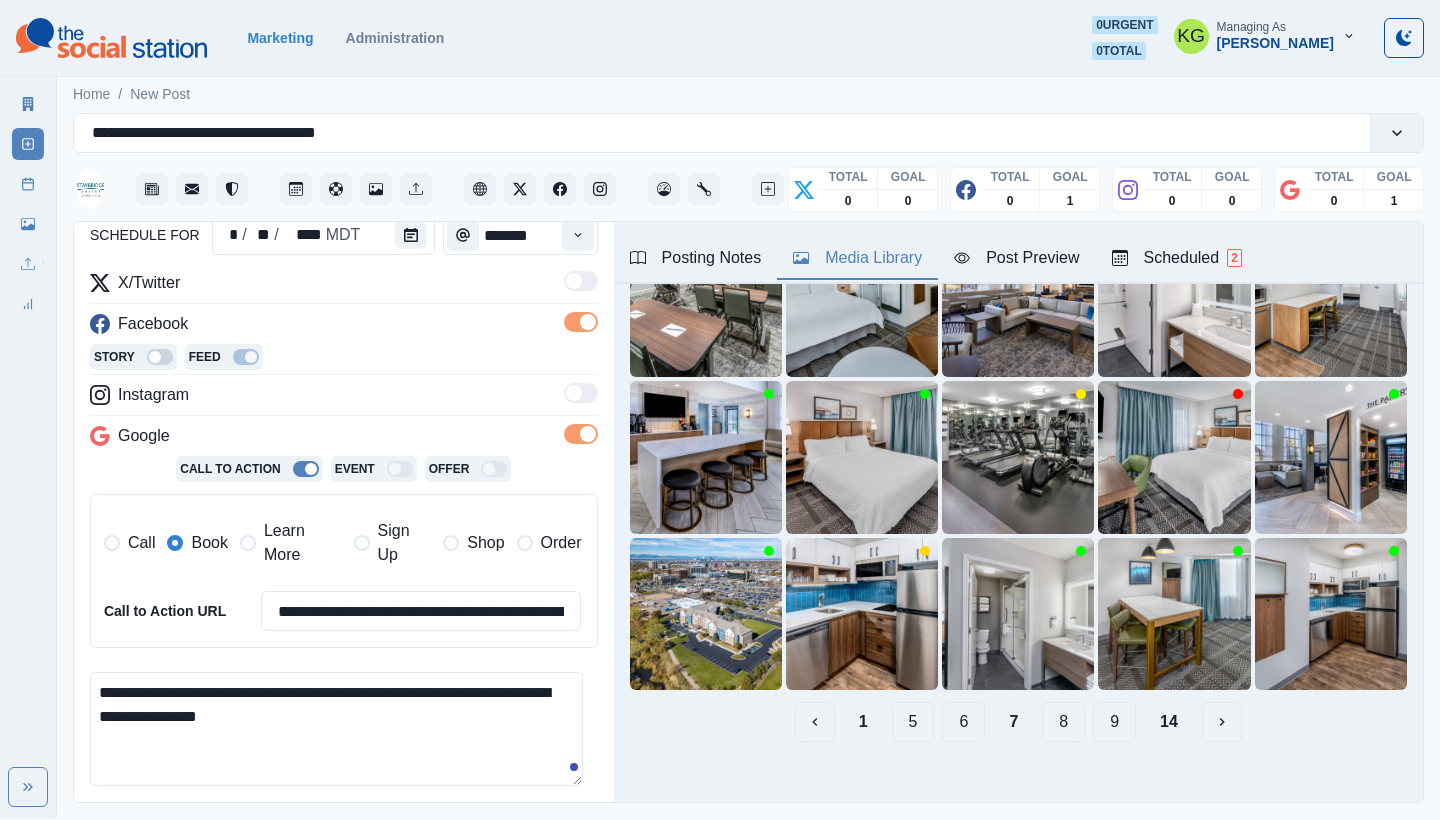 click on "6" at bounding box center (963, 722) 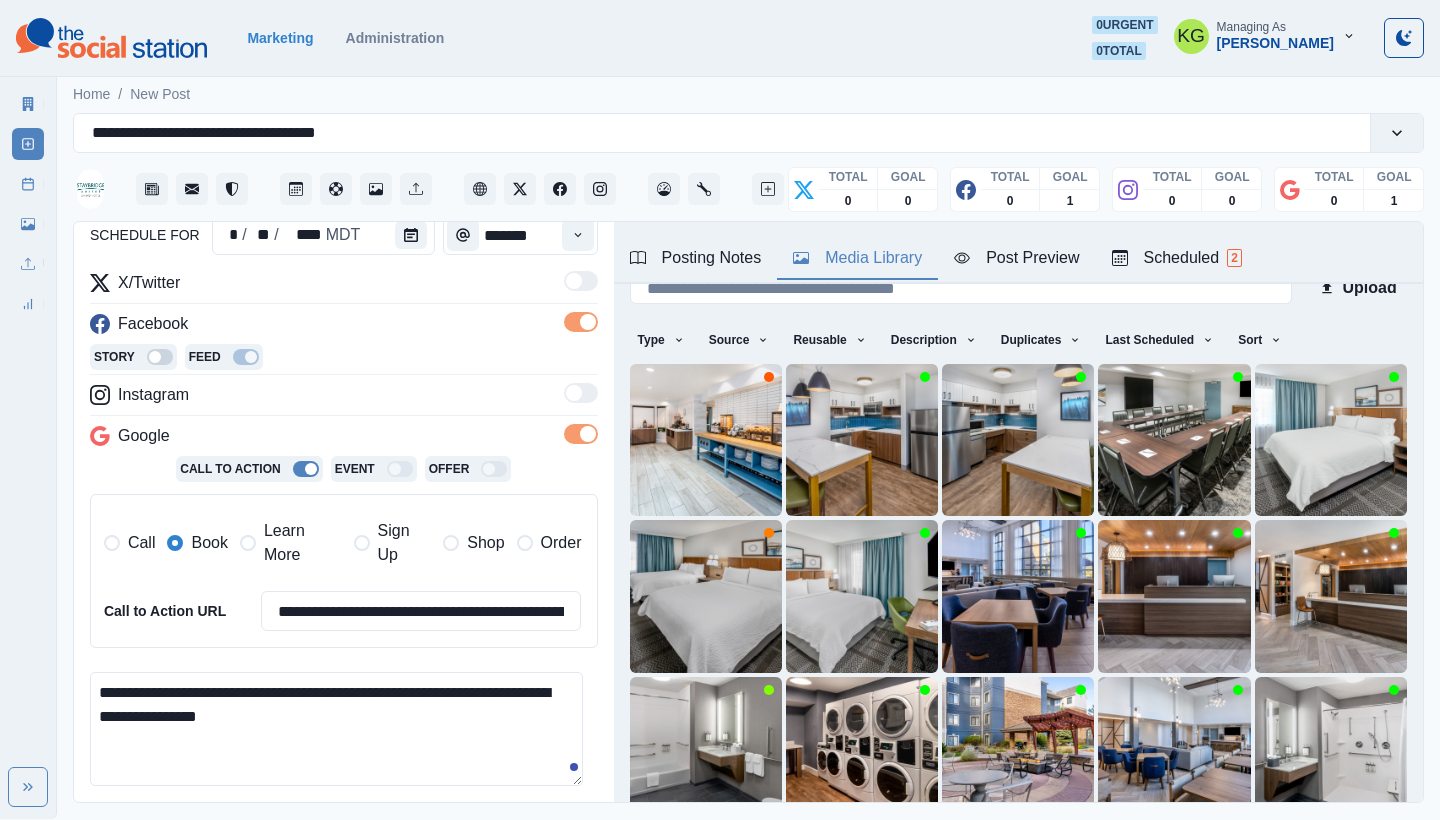 scroll, scrollTop: 171, scrollLeft: 0, axis: vertical 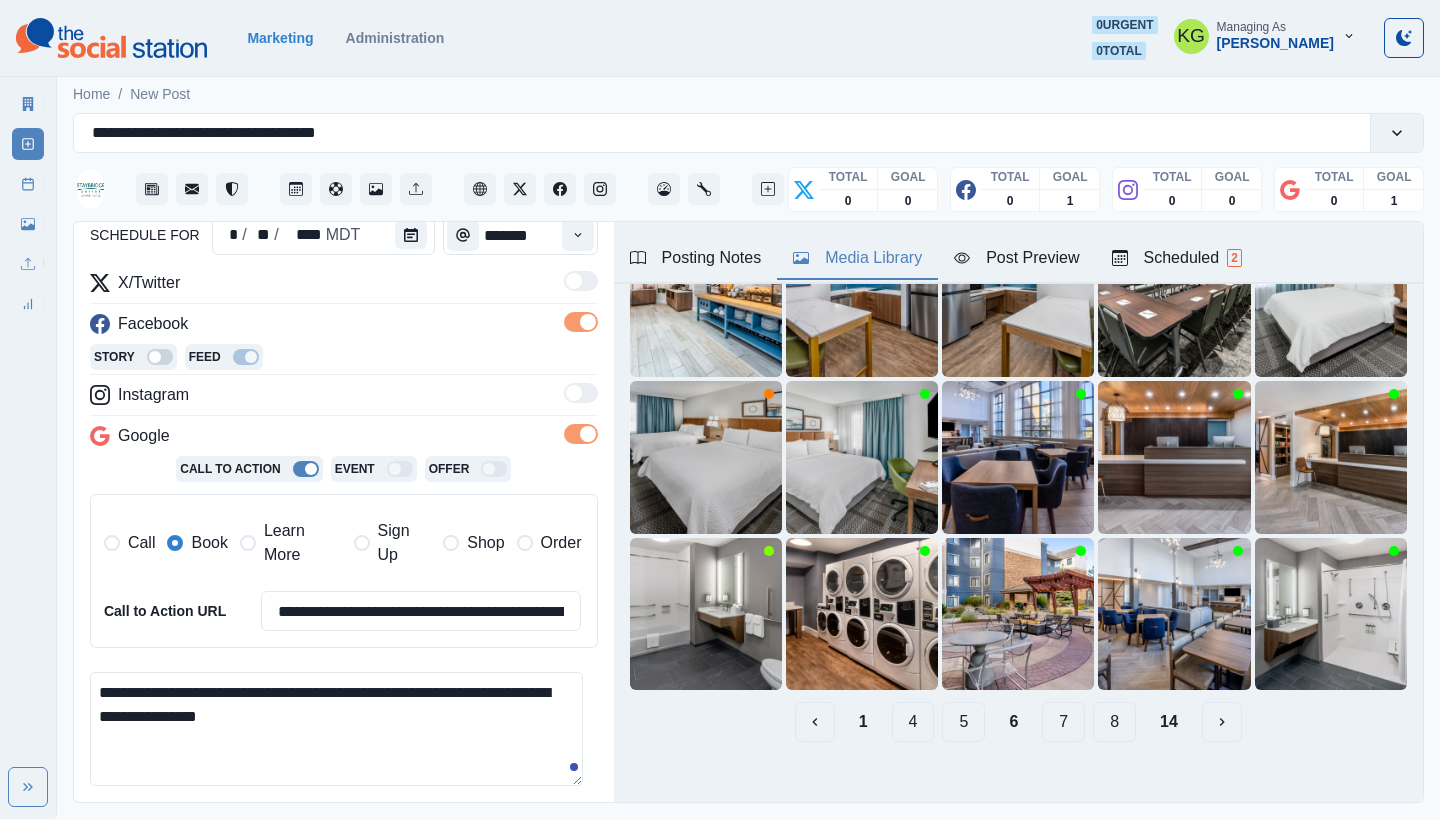 click on "5" at bounding box center (963, 722) 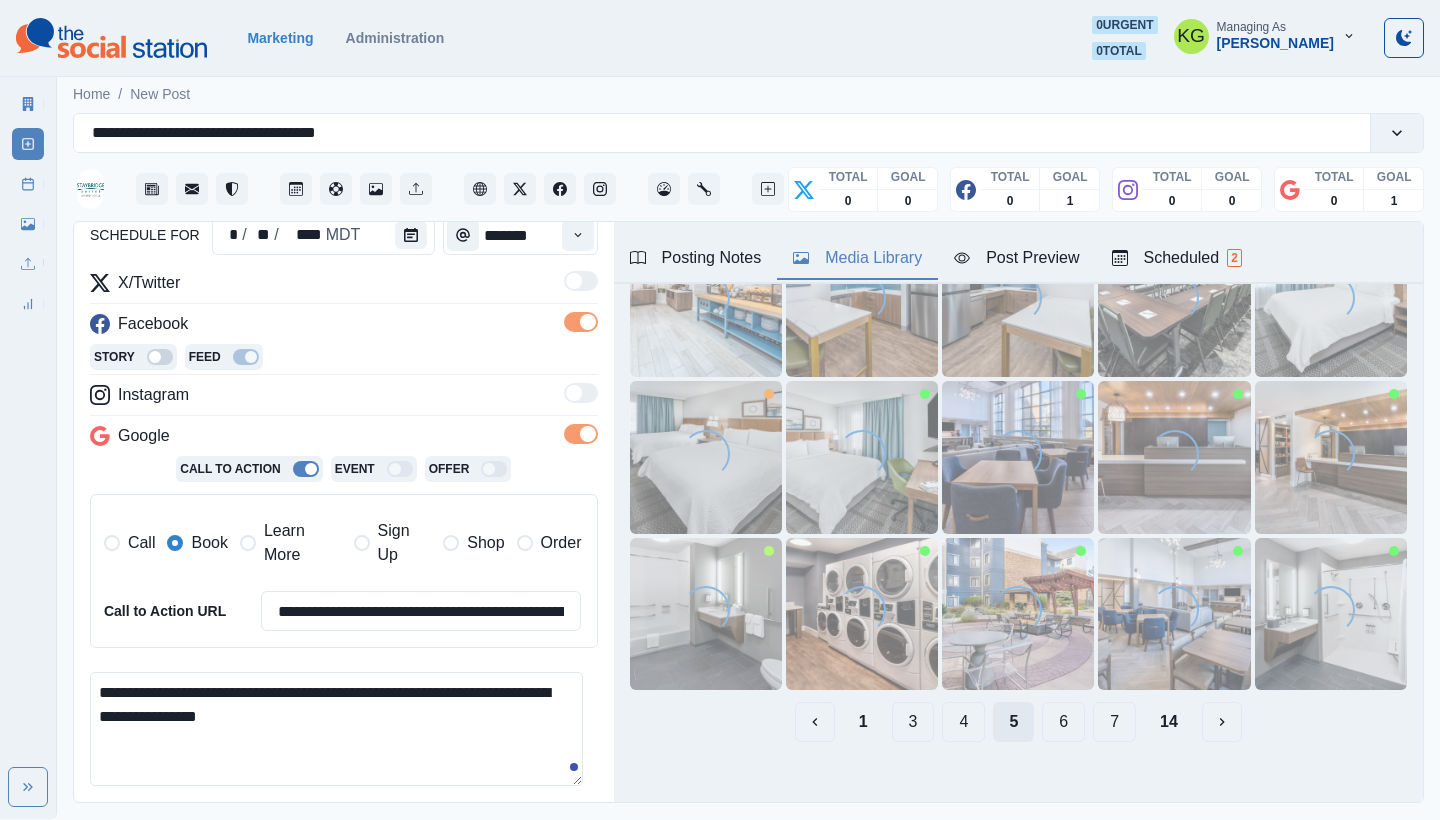 scroll, scrollTop: 125, scrollLeft: 0, axis: vertical 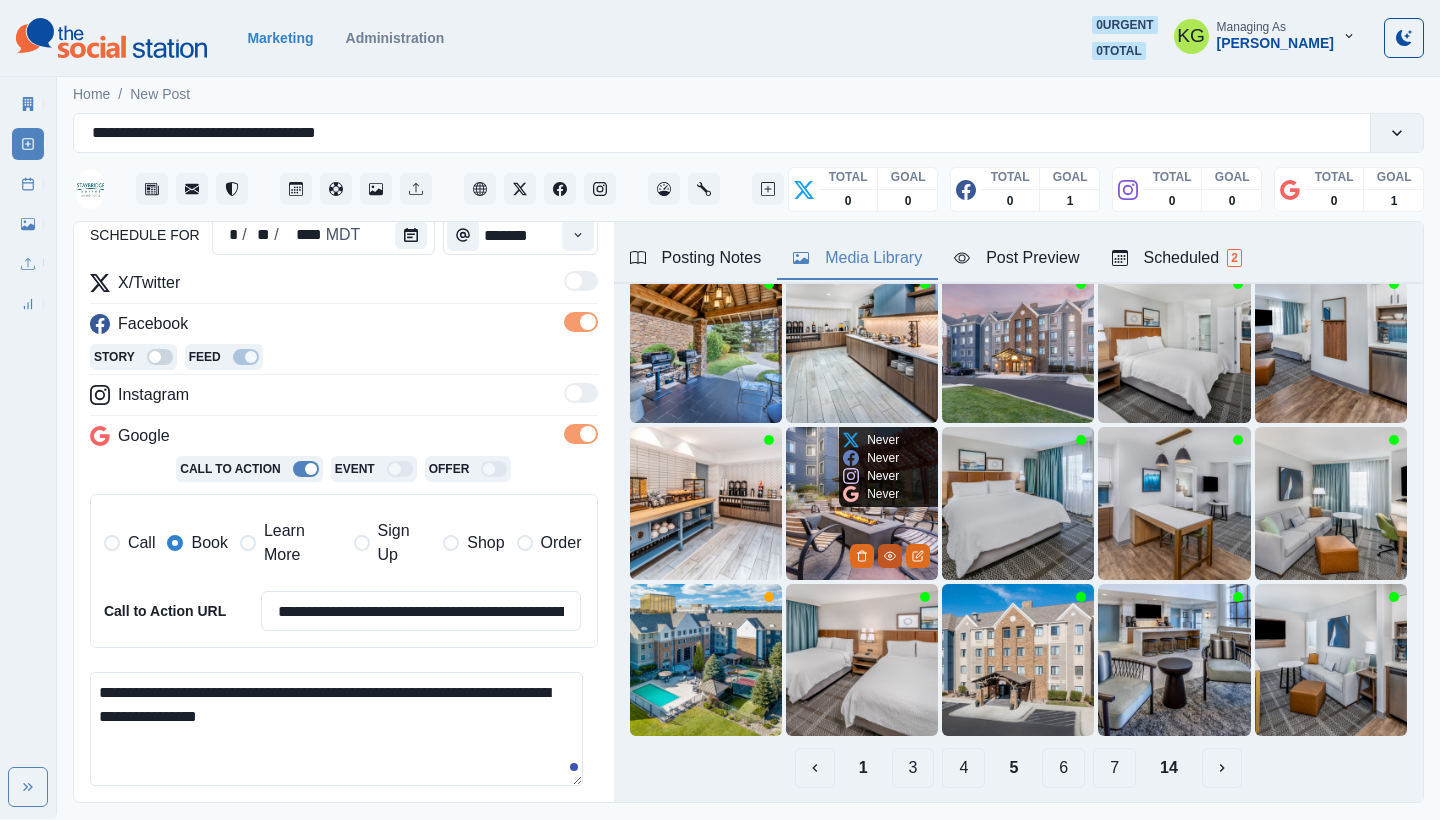 click at bounding box center (890, 556) 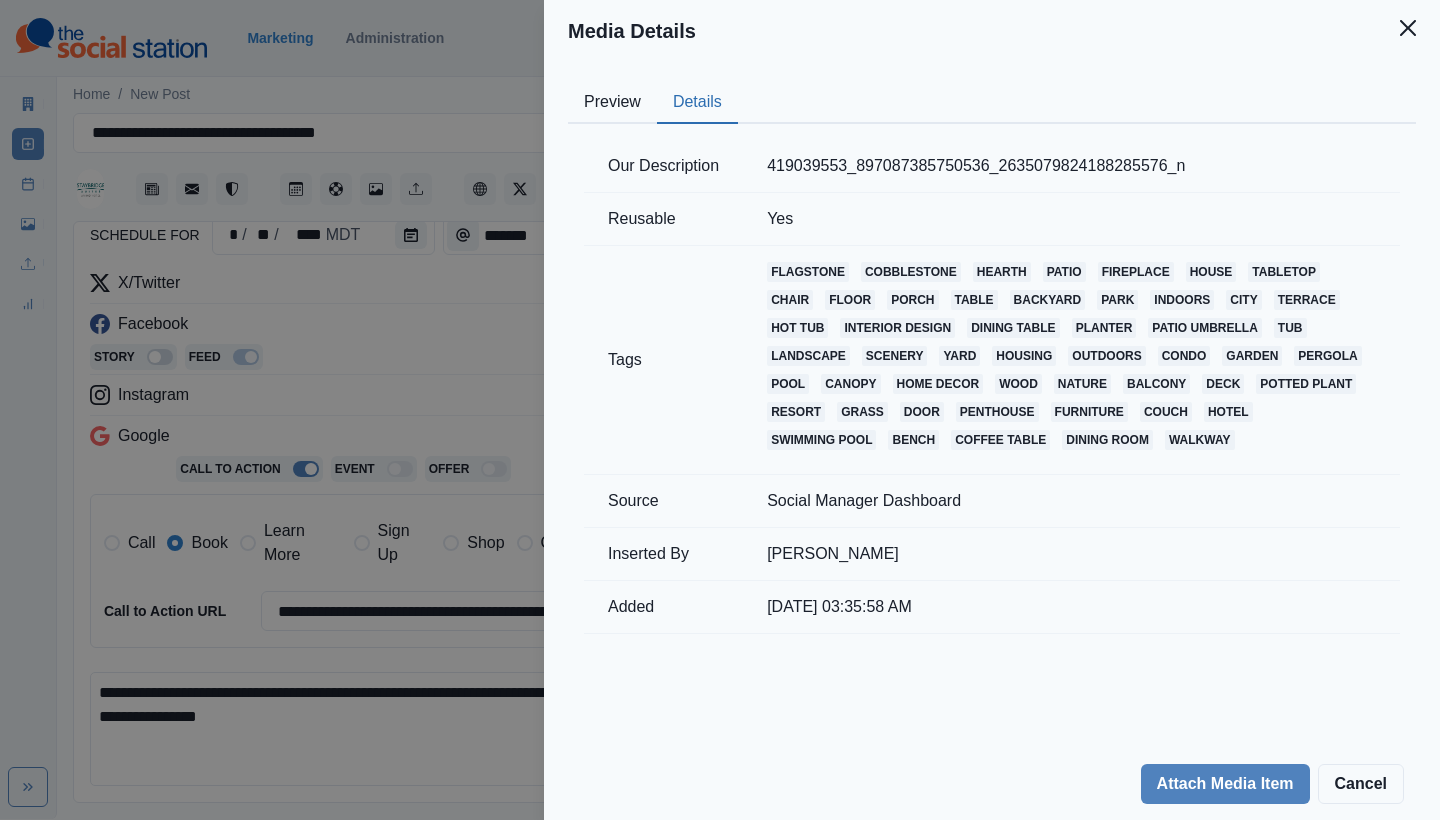 click on "Details" at bounding box center (697, 103) 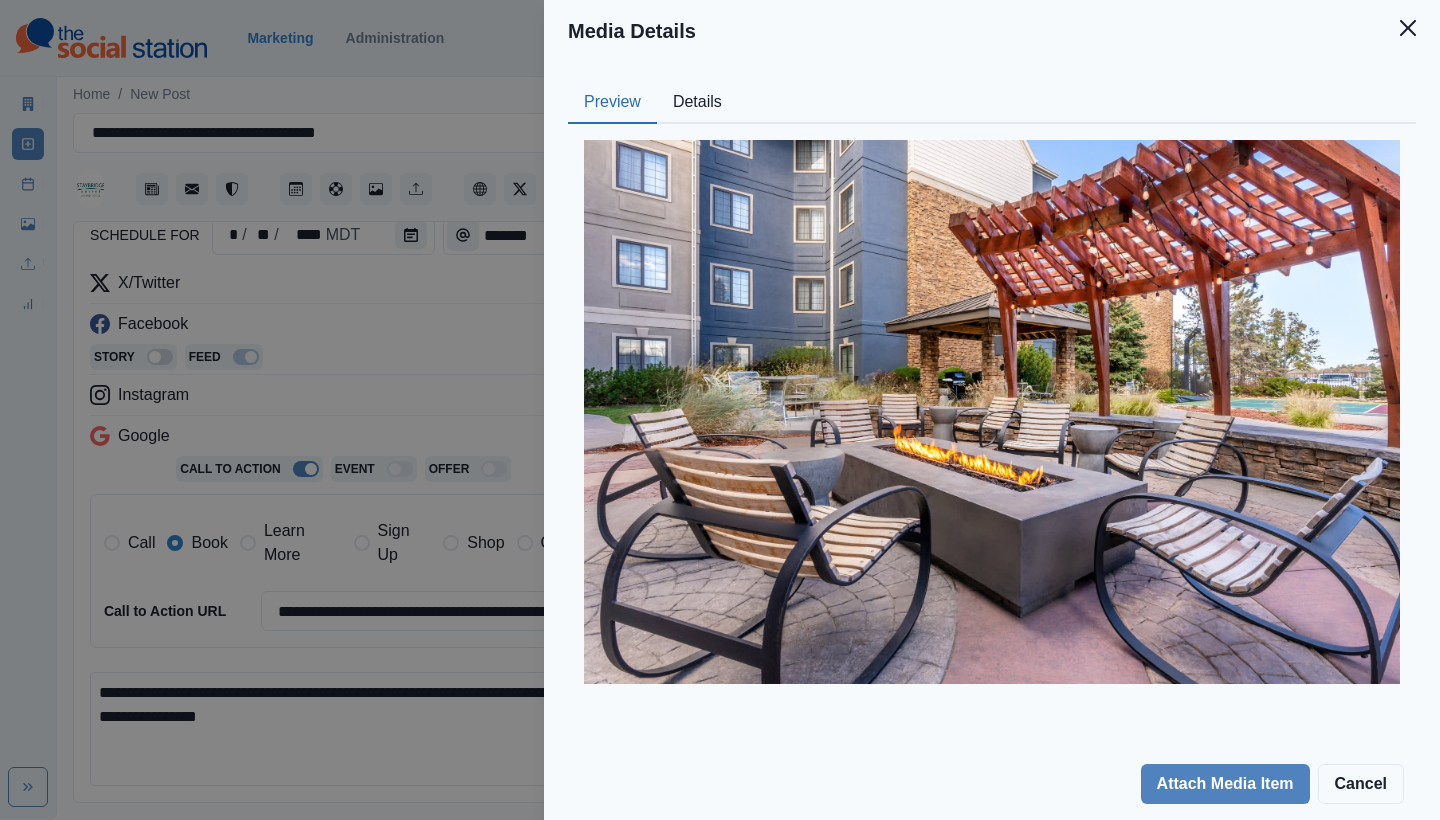 click on "Media Details Preview Details Our Description 419039553_897087385750536_2635079824188285576_n Reusable Yes Tags flagstone cobblestone hearth patio fireplace house tabletop chair floor porch table backyard park indoors city terrace hot tub interior design dining table planter patio umbrella tub landscape scenery yard housing outdoors condo garden pergola pool canopy home decor wood nature balcony deck potted plant resort grass door penthouse furniture couch hotel swimming pool bench coffee table dining room walkway Source Social Manager Dashboard Inserted By Gizelle Carlos Added 02/07/2024, 03:35:58 AM Attach Media Item Cancel" at bounding box center [720, 410] 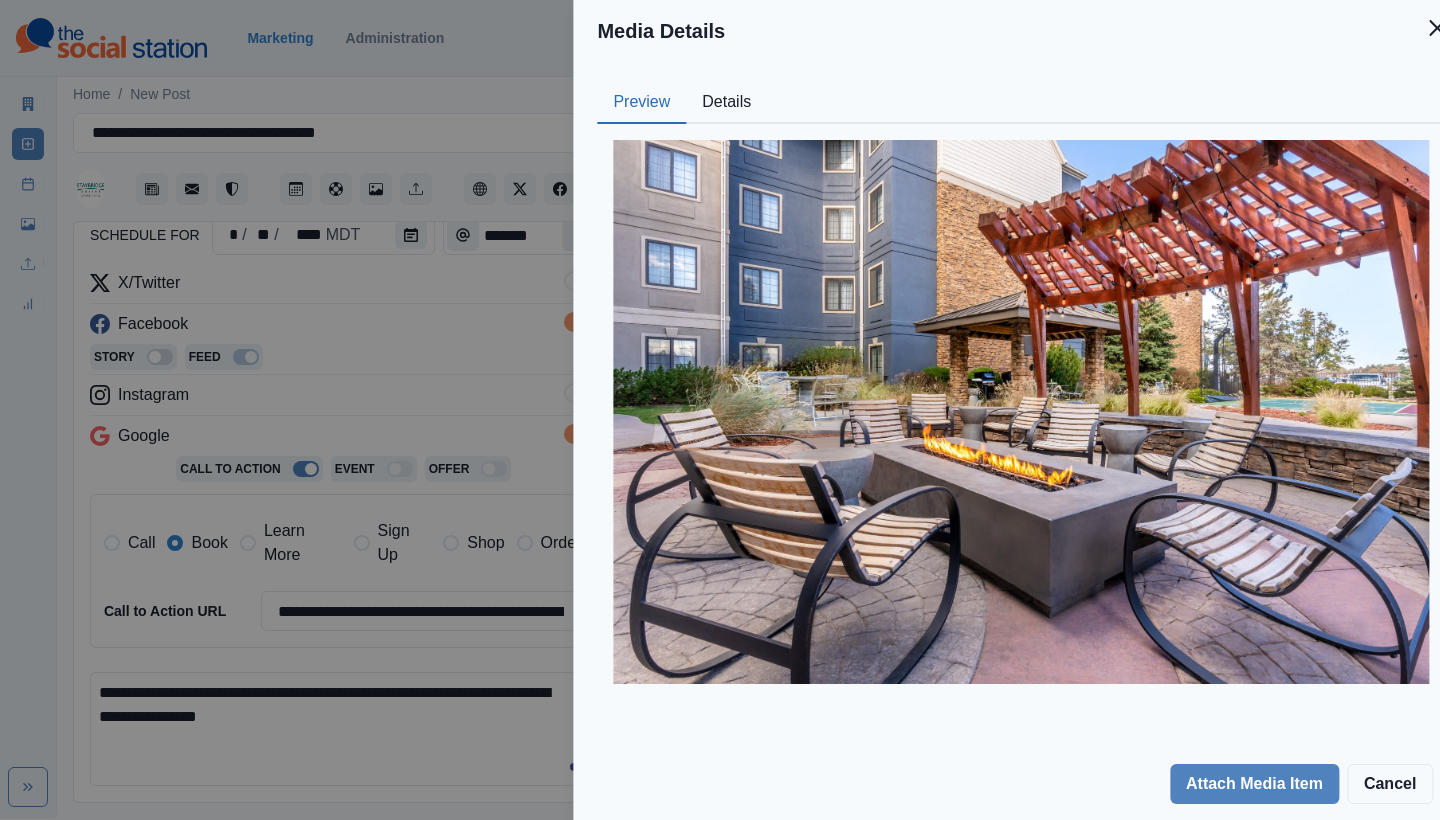 scroll, scrollTop: 62, scrollLeft: 0, axis: vertical 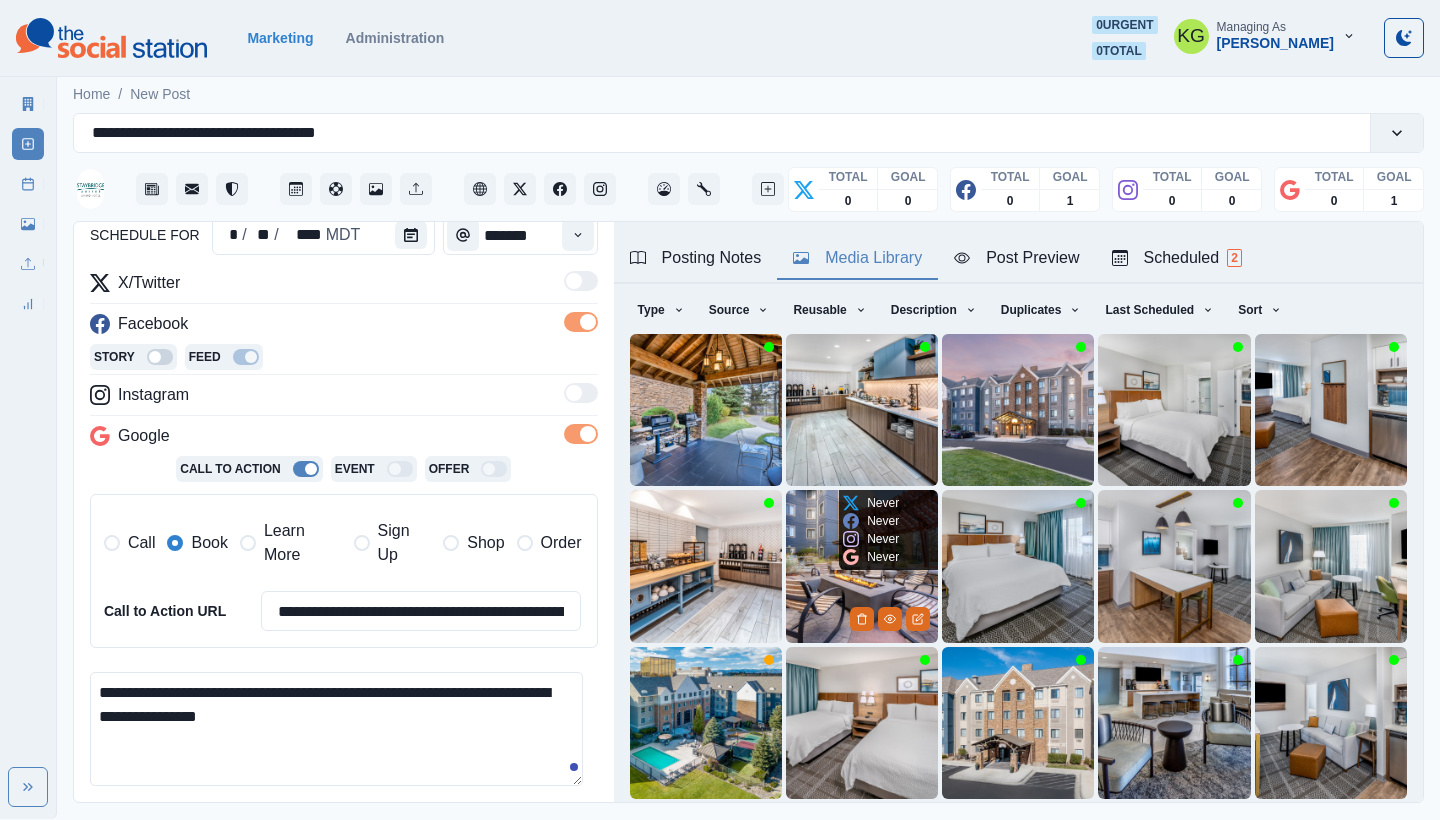 click on "Never Never Never Never" at bounding box center (871, 530) 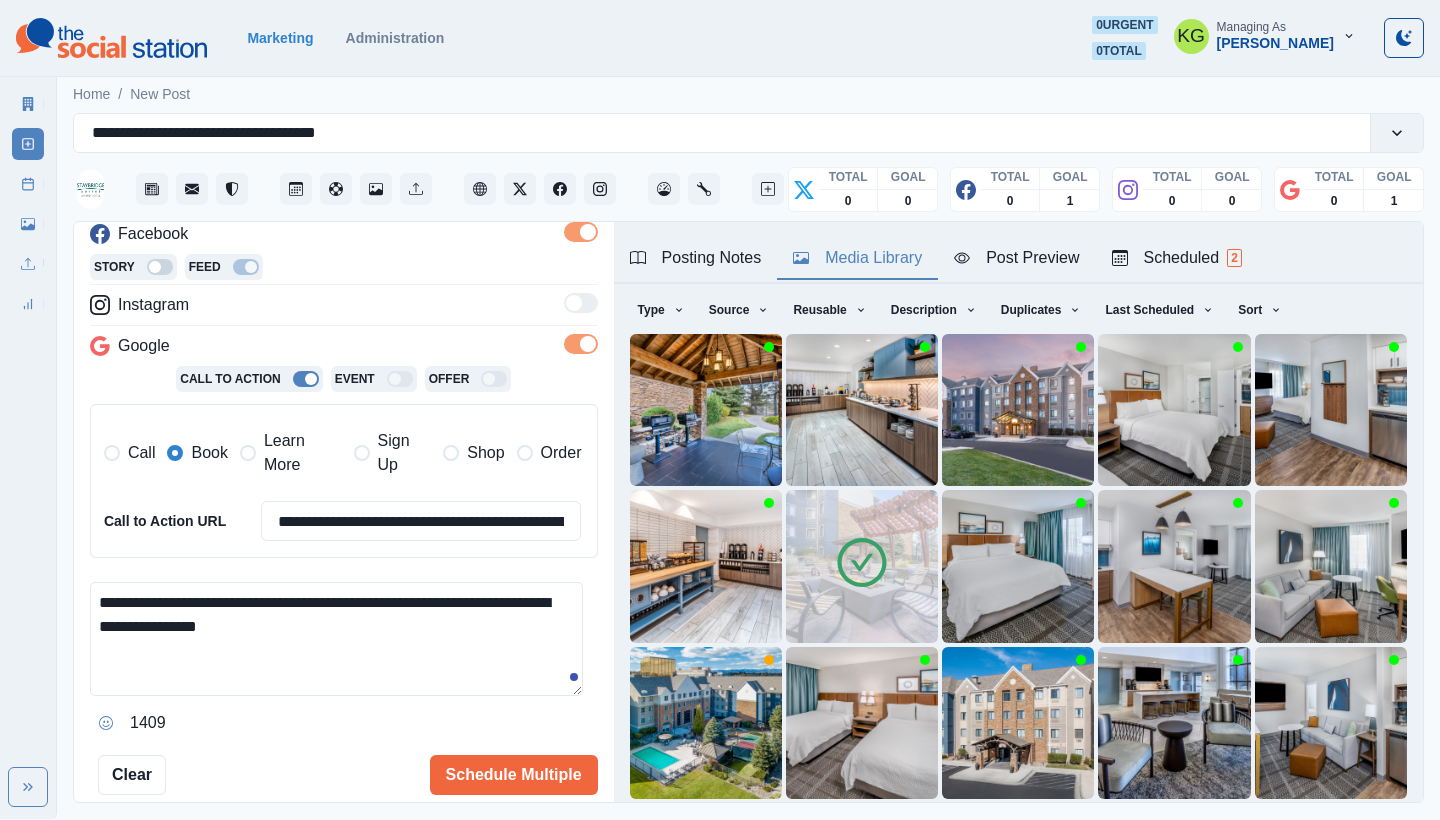 scroll, scrollTop: 344, scrollLeft: 0, axis: vertical 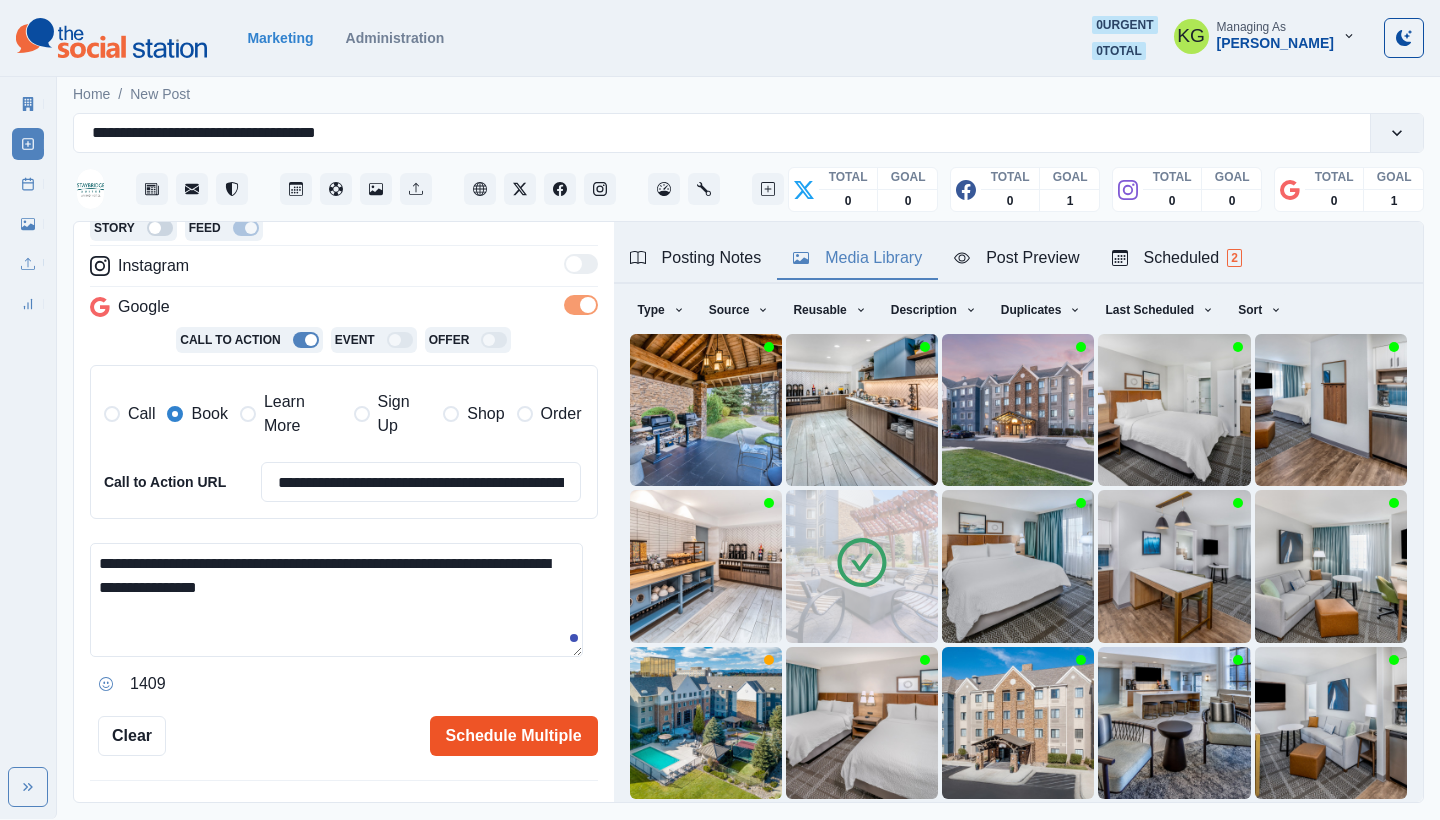 click on "Schedule Multiple" at bounding box center (514, 736) 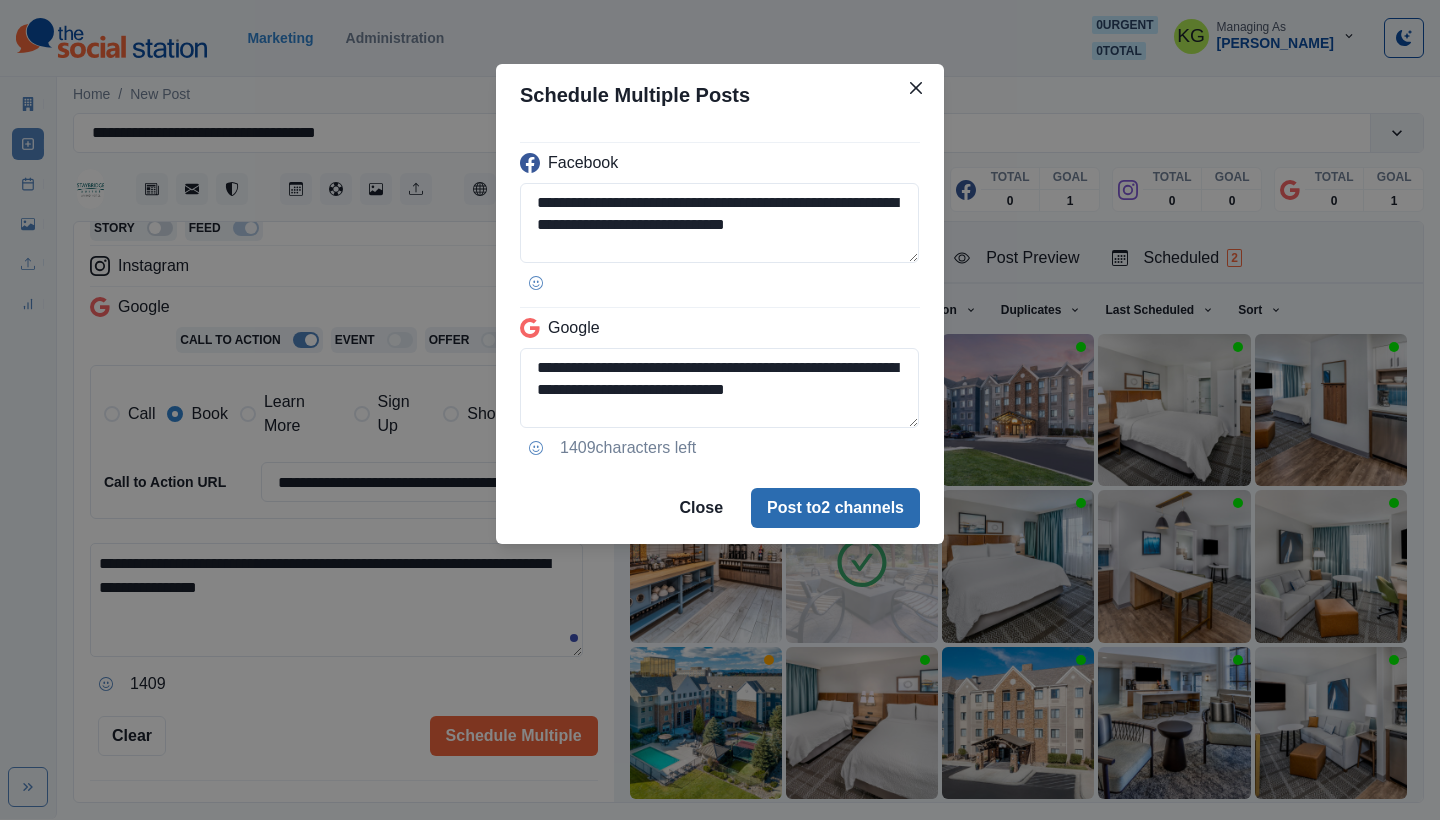 click on "Post to  2   channels" at bounding box center [835, 508] 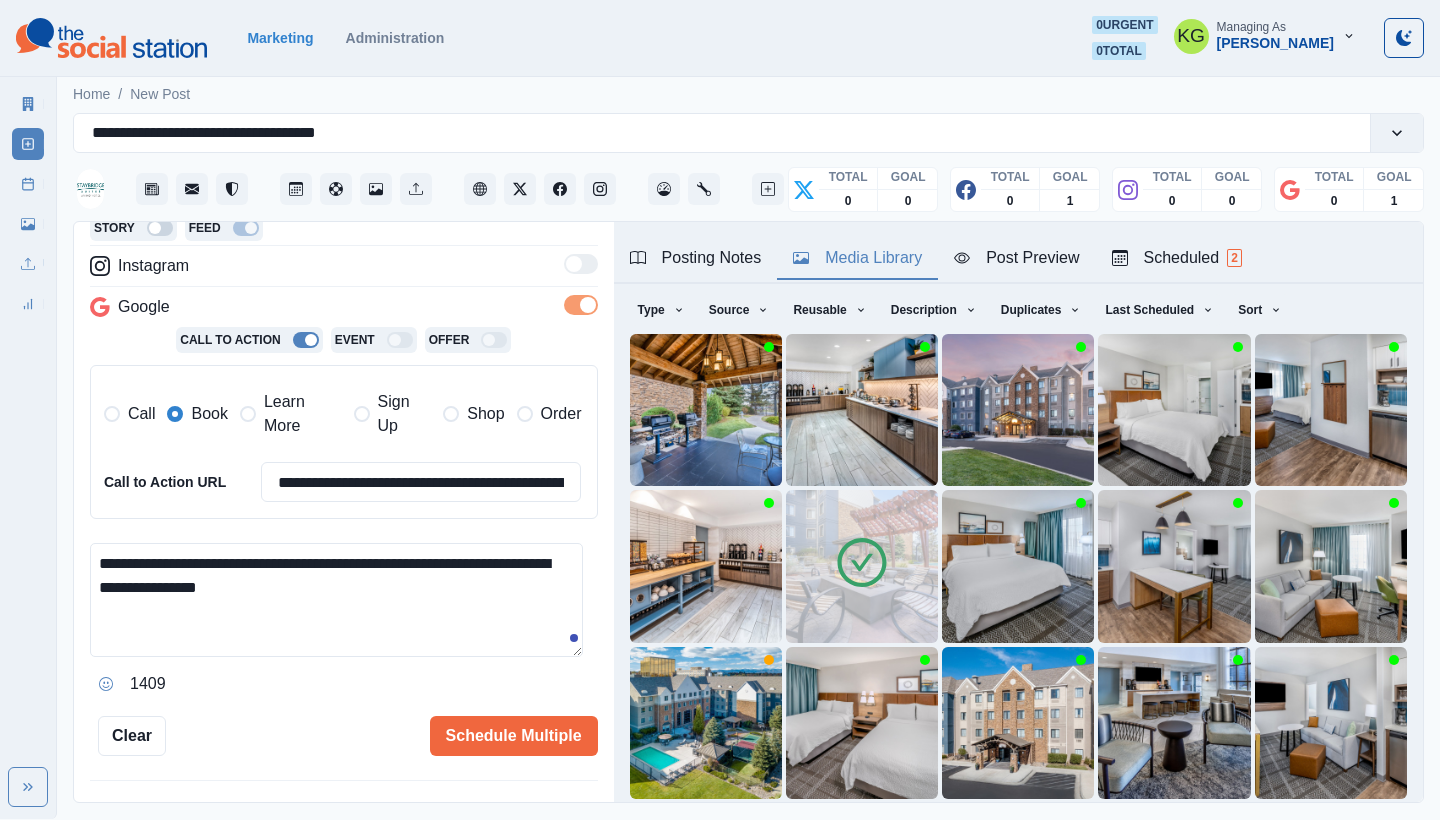type 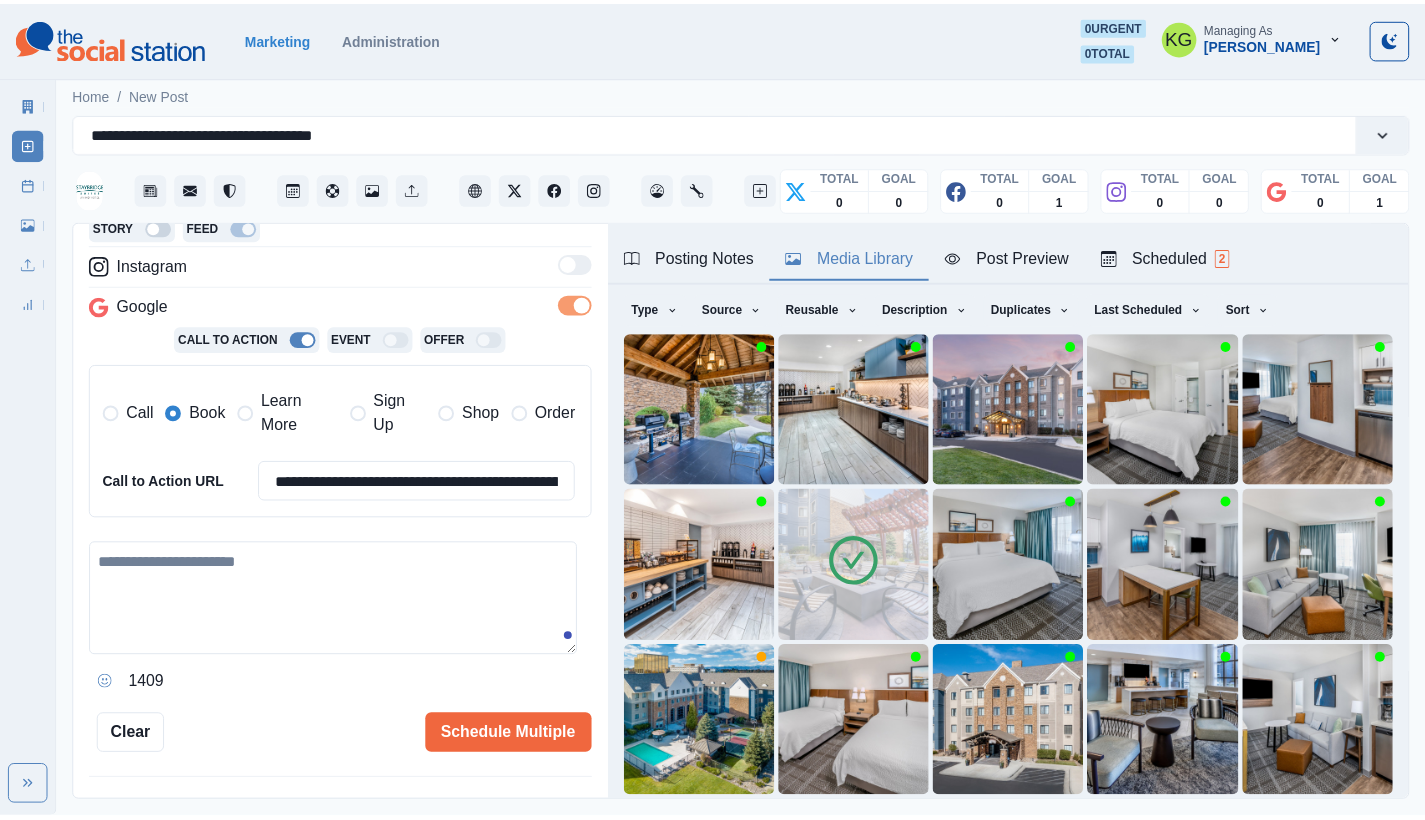 scroll, scrollTop: 194, scrollLeft: 0, axis: vertical 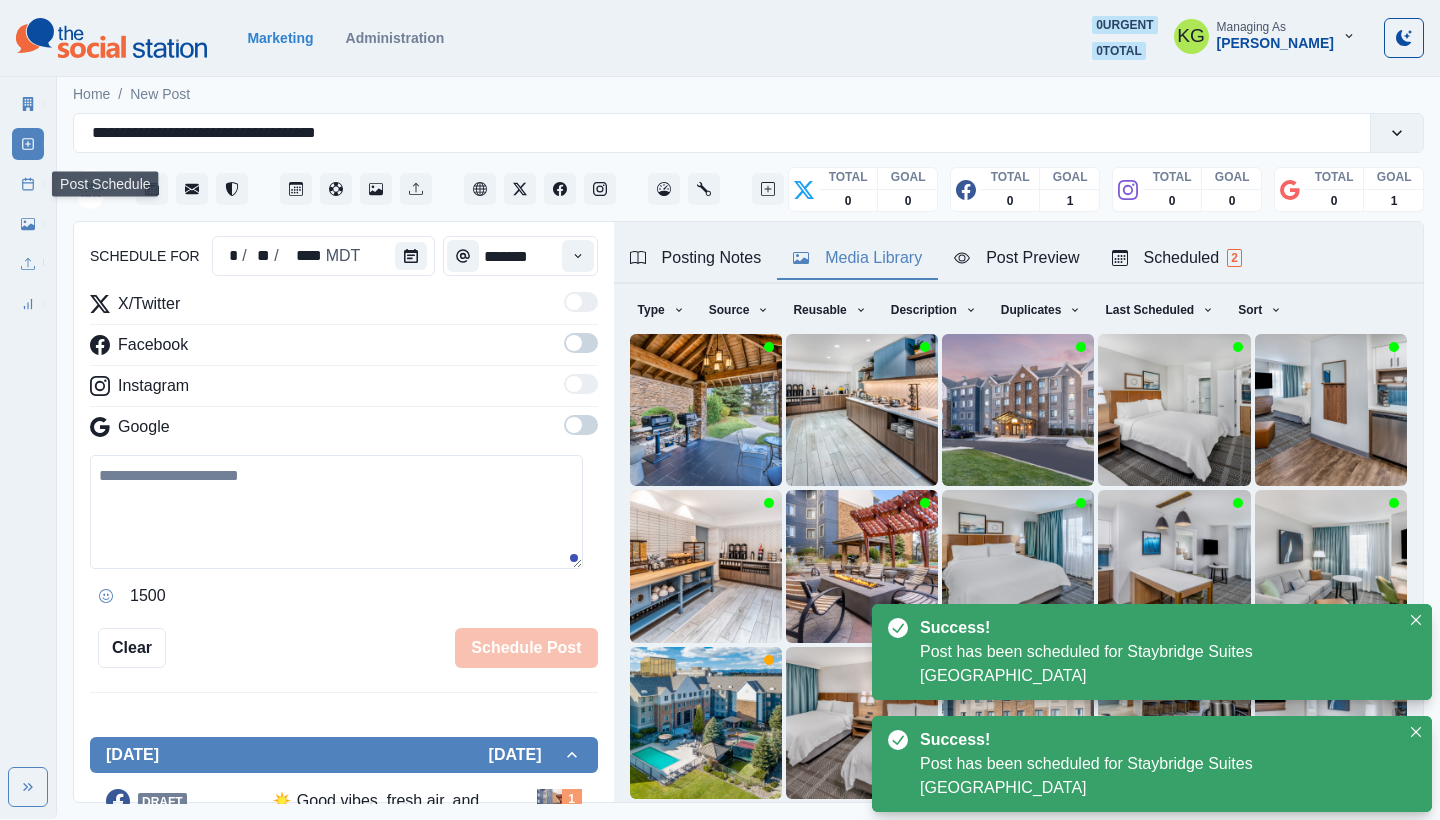 click on "Post Schedule" at bounding box center (28, 184) 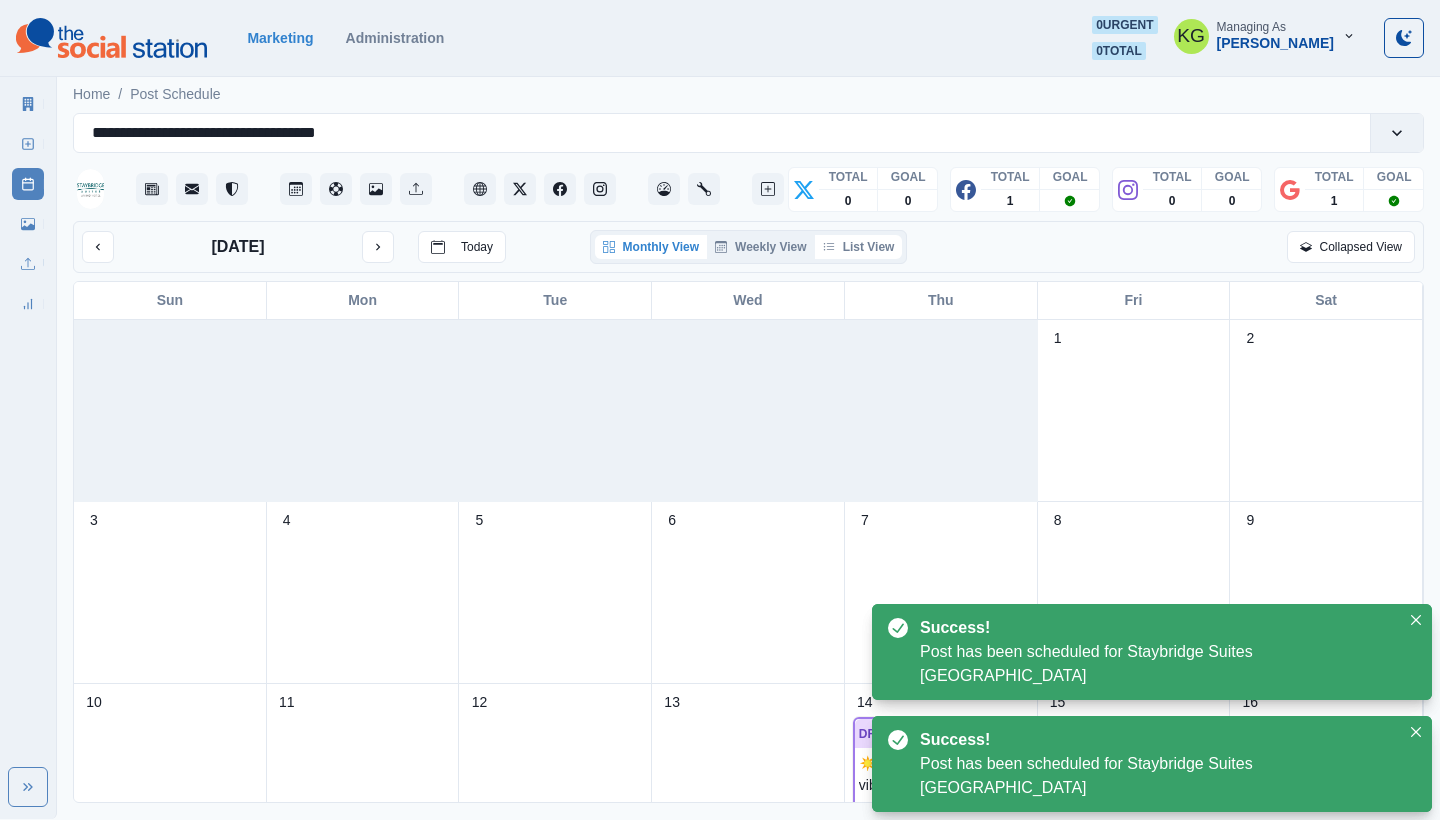 click on "List View" at bounding box center (859, 247) 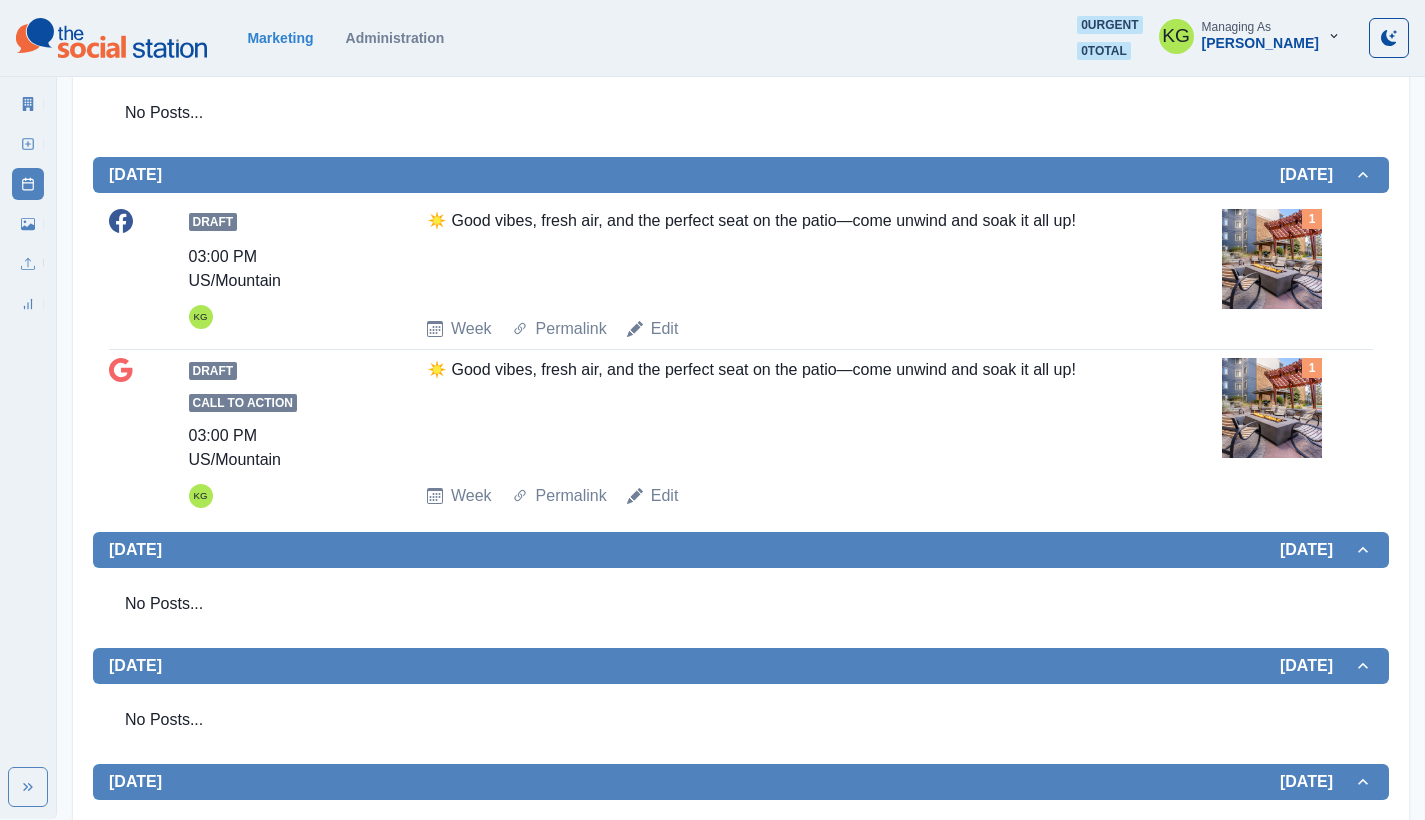 scroll, scrollTop: 291, scrollLeft: 0, axis: vertical 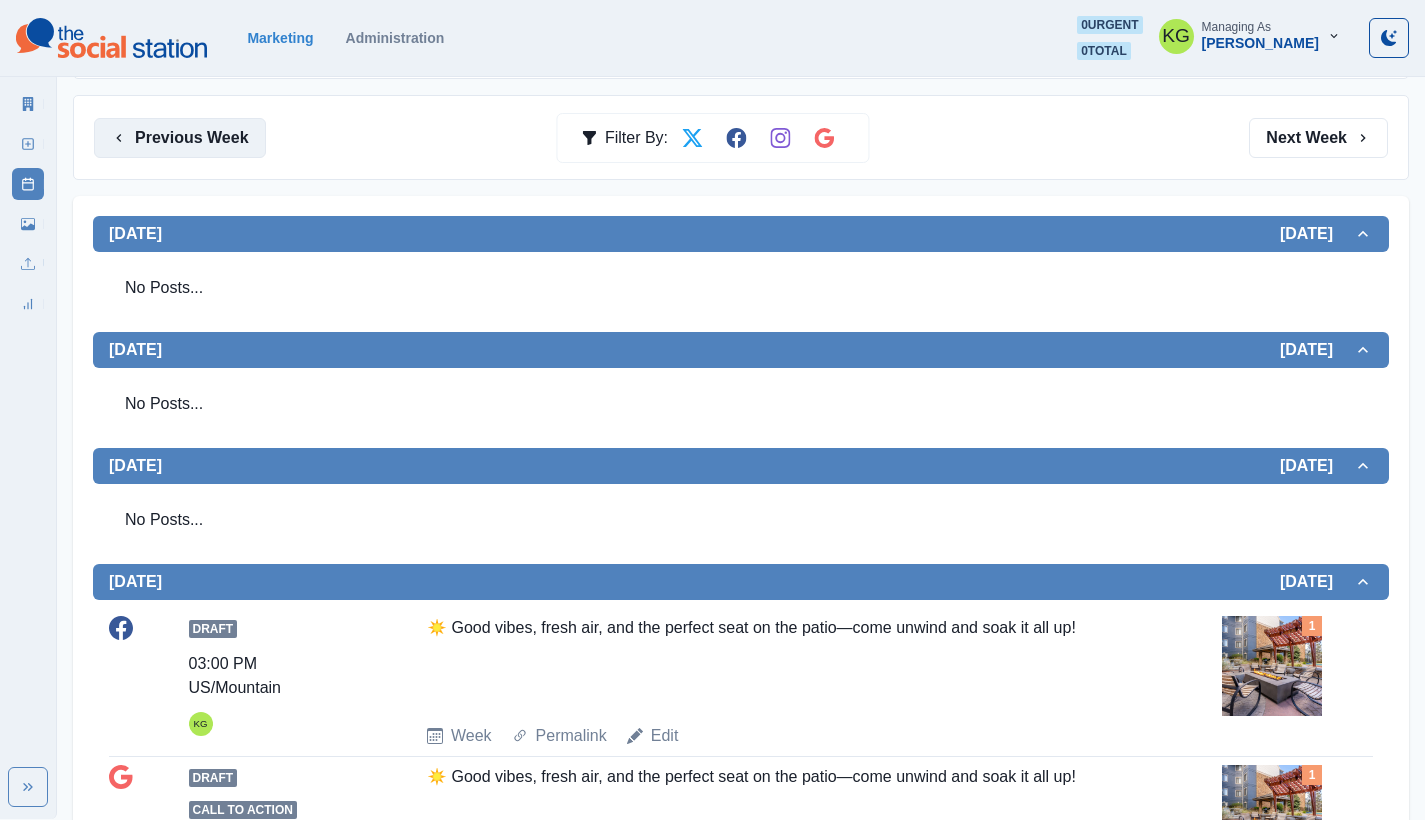 click on "Previous Week" at bounding box center (180, 138) 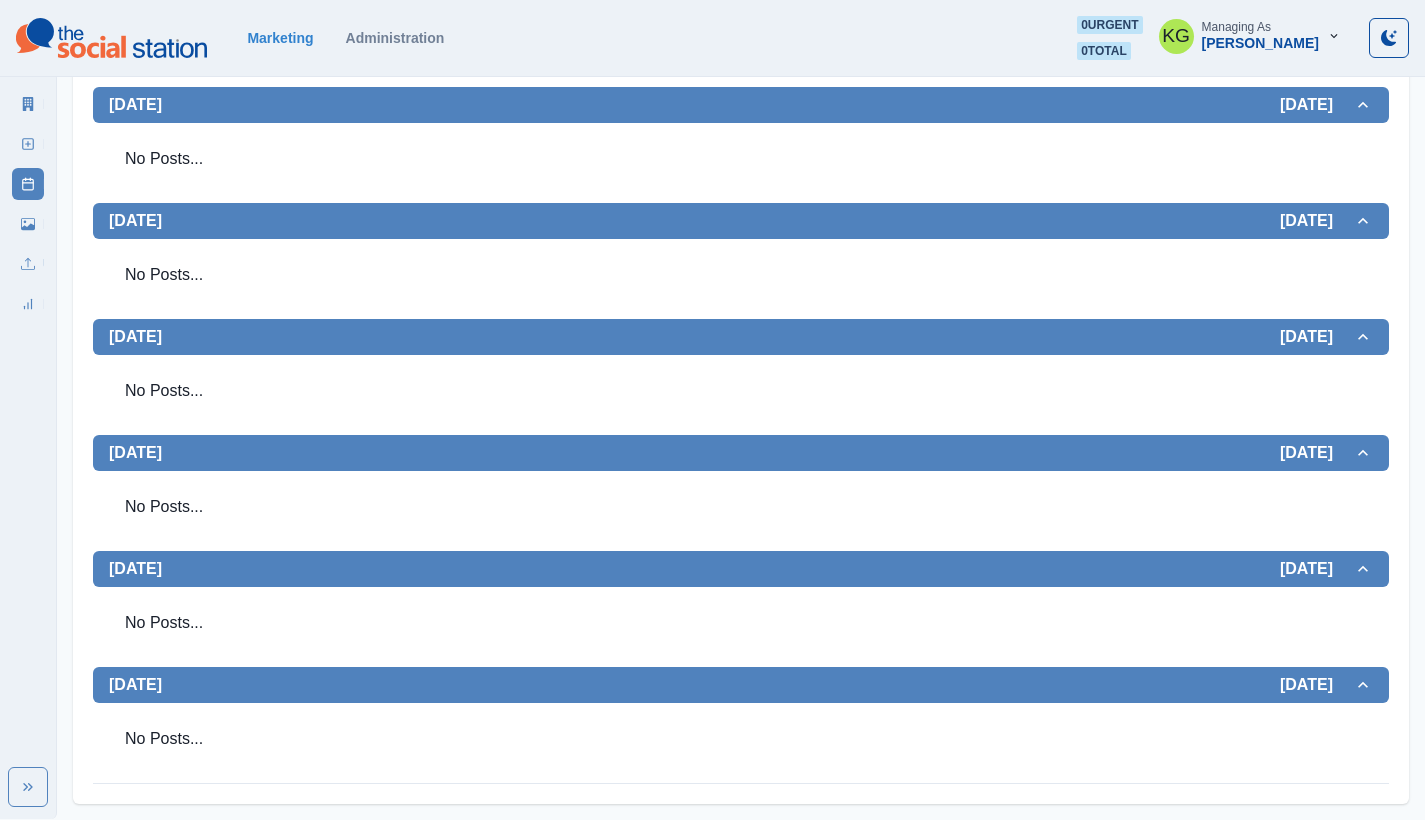 scroll, scrollTop: 0, scrollLeft: 0, axis: both 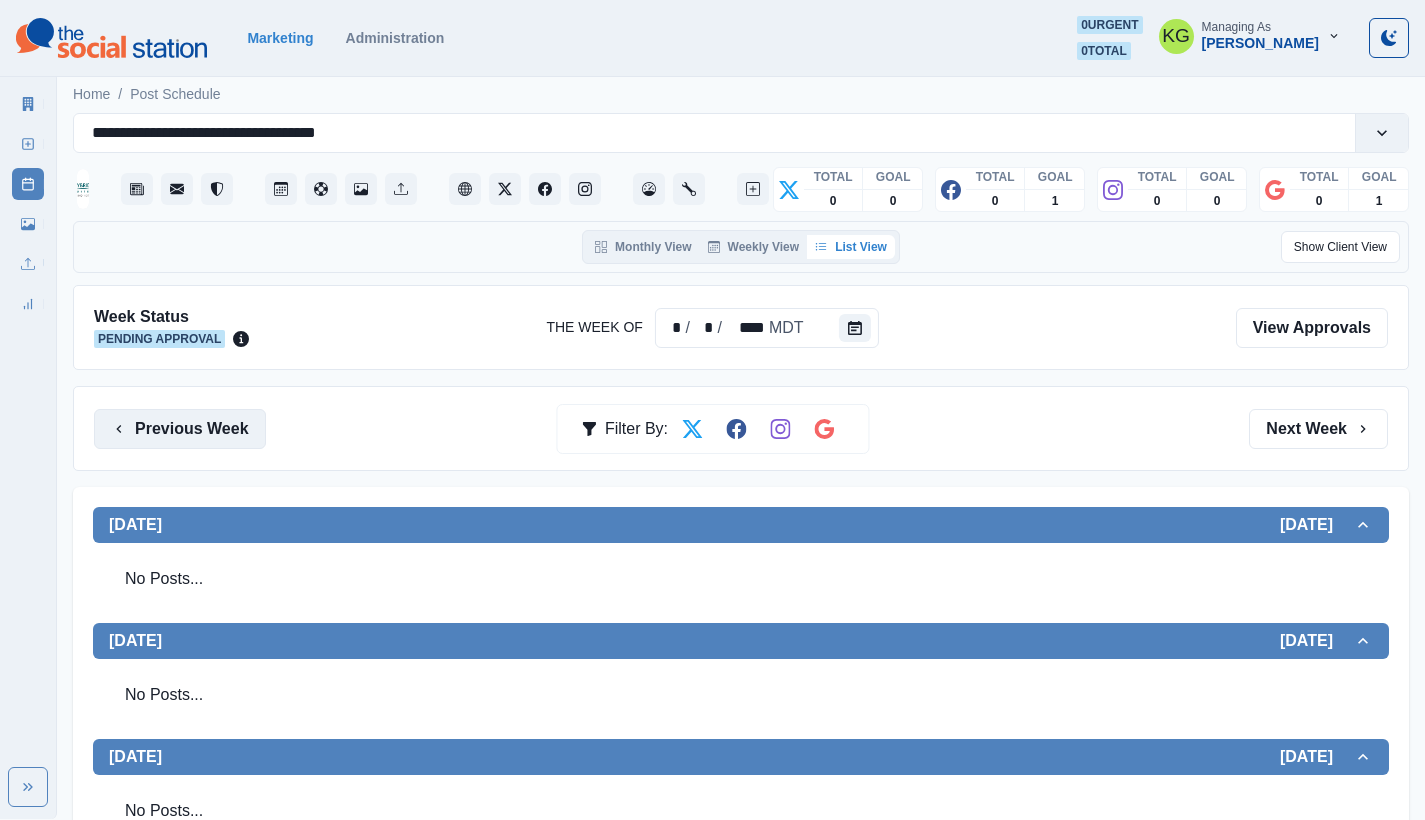 click on "Previous Week" at bounding box center (180, 429) 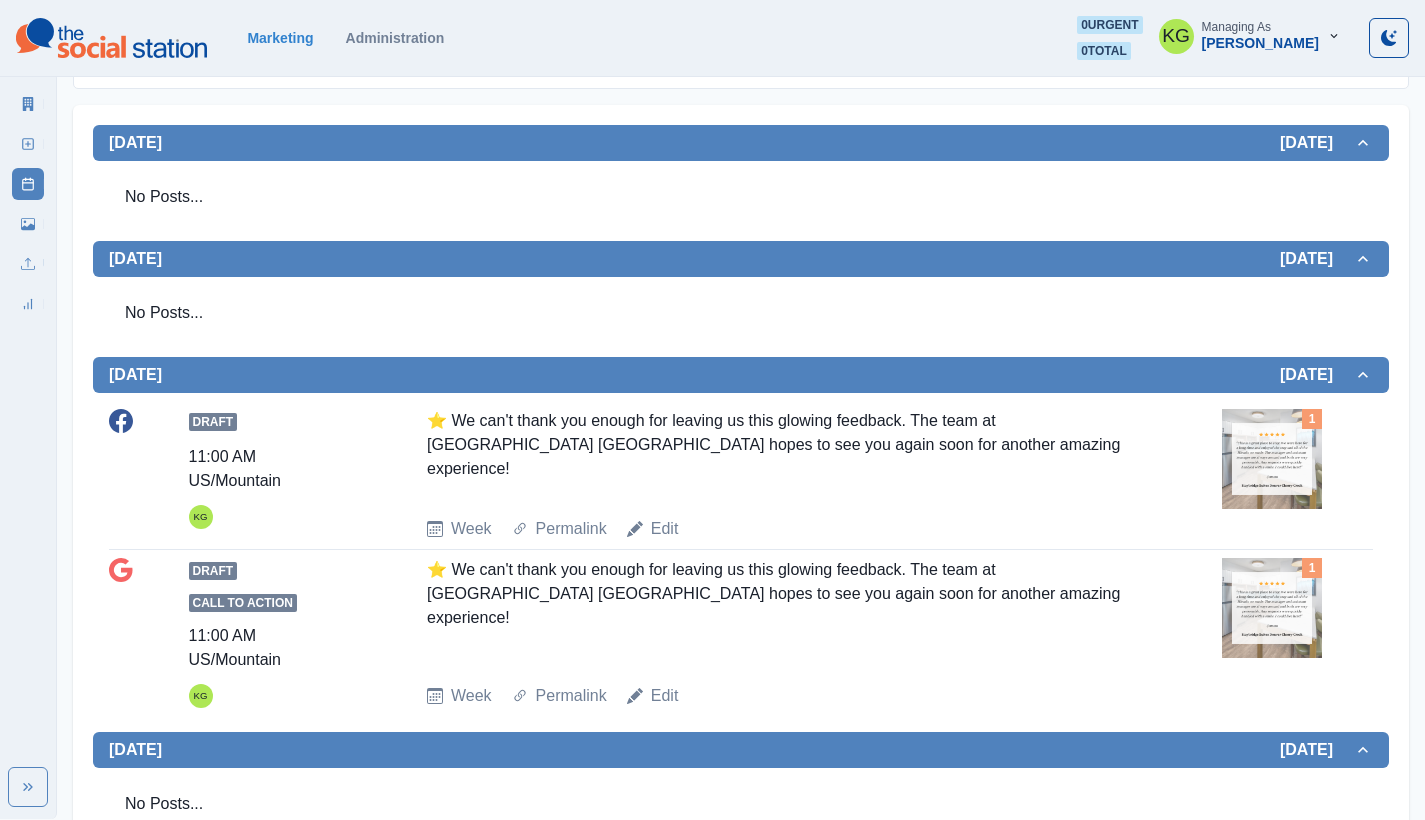 scroll, scrollTop: 0, scrollLeft: 0, axis: both 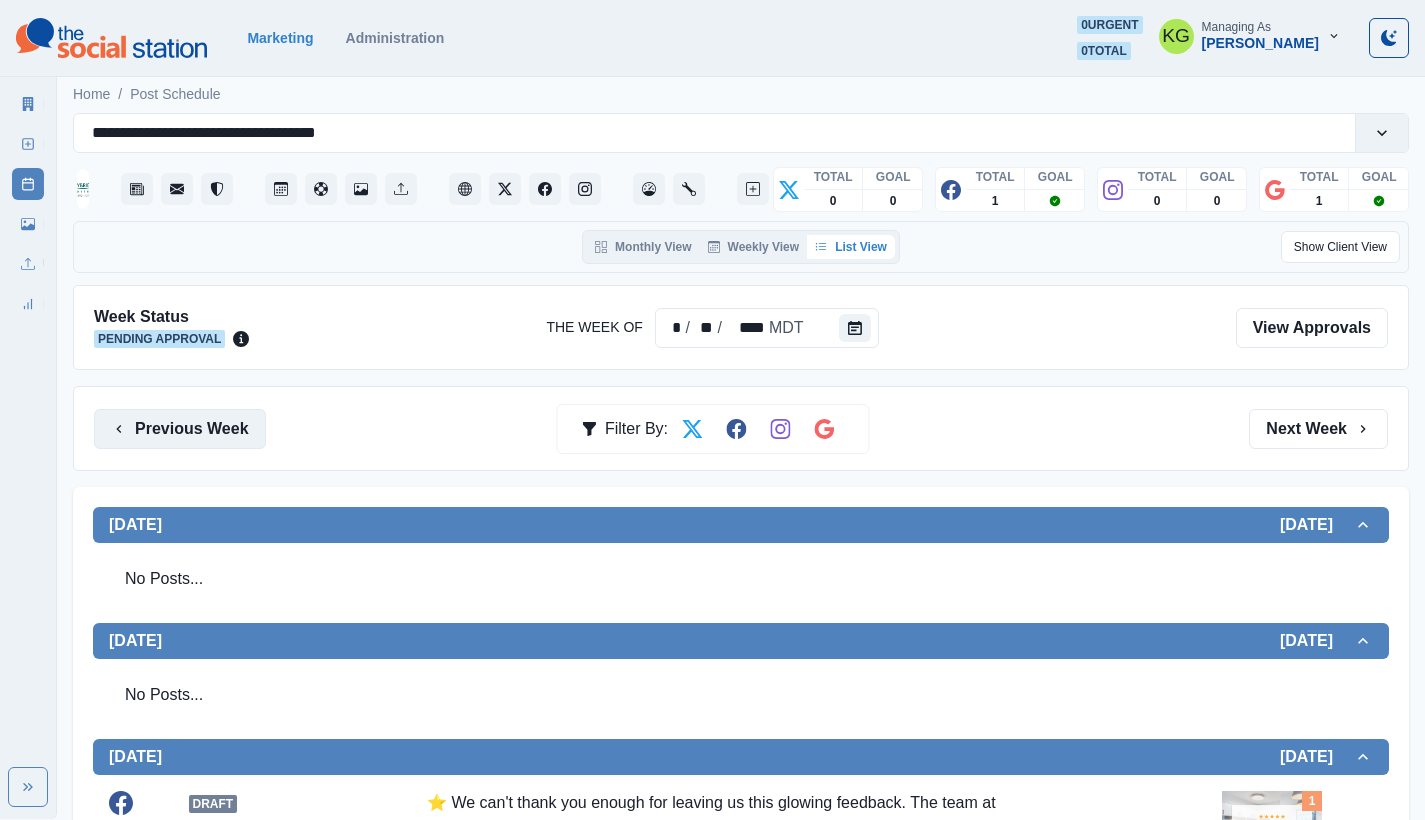 click on "Previous Week" at bounding box center [180, 429] 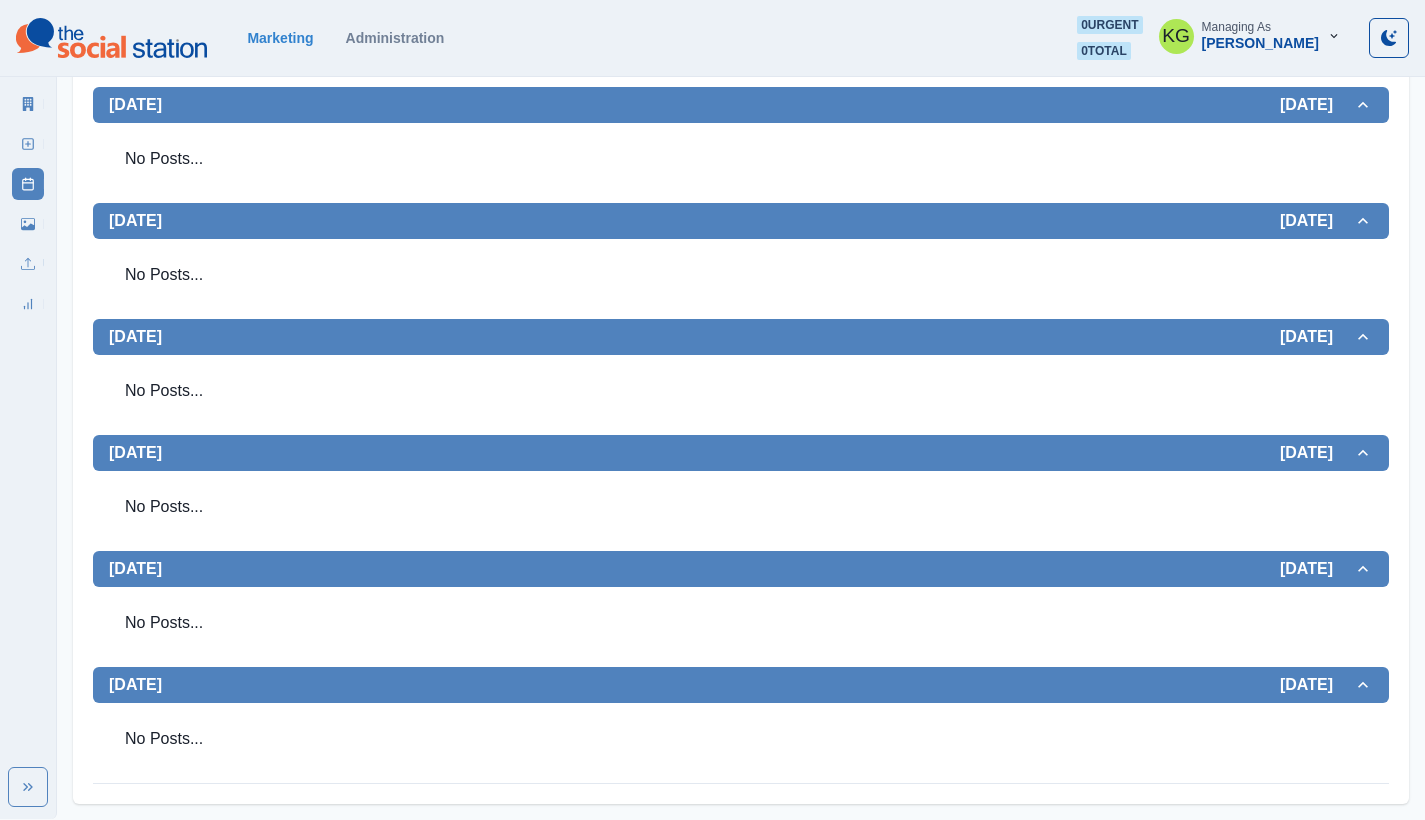 scroll, scrollTop: 0, scrollLeft: 0, axis: both 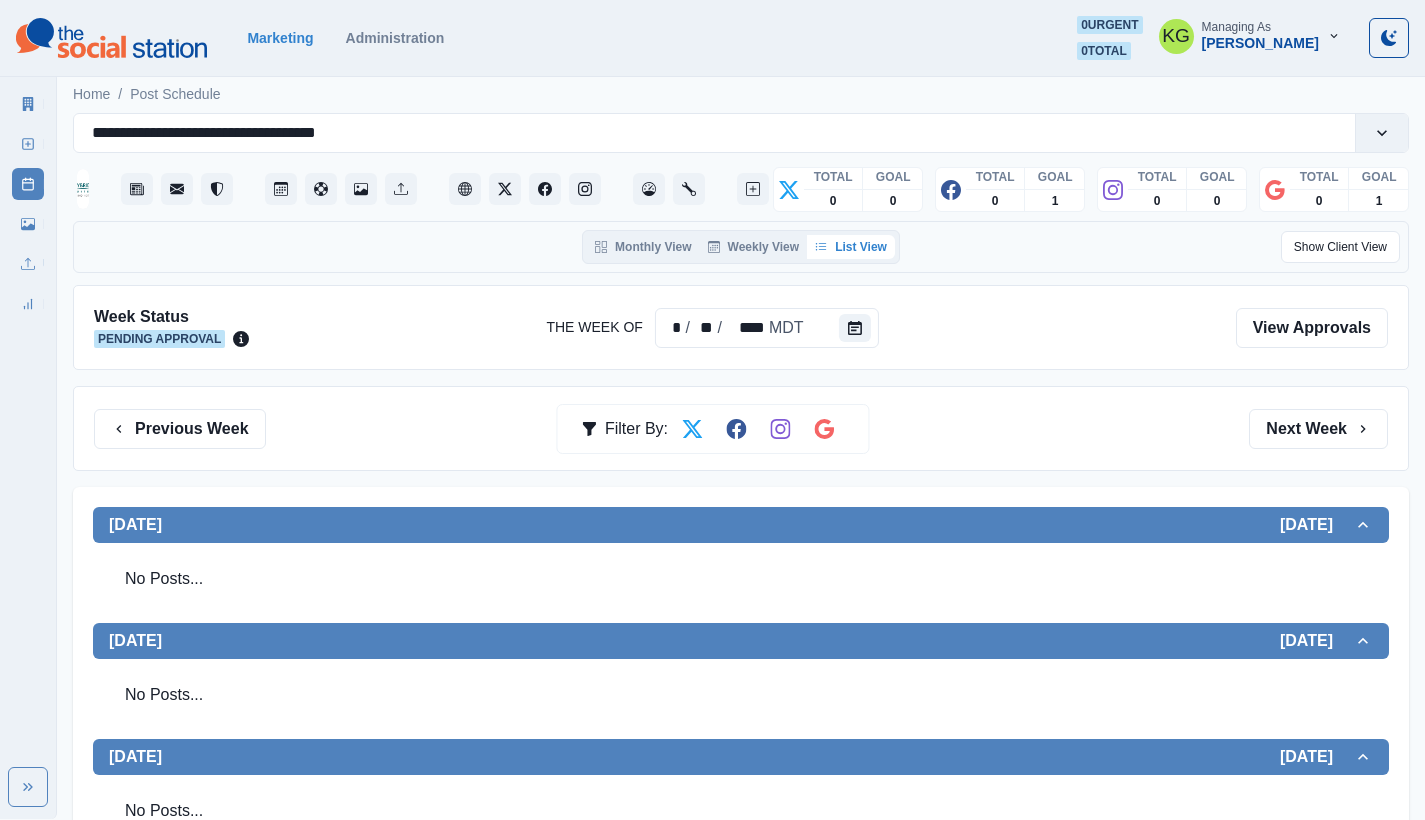 click on "Previous Week Filter By: Next Week" at bounding box center (741, 429) 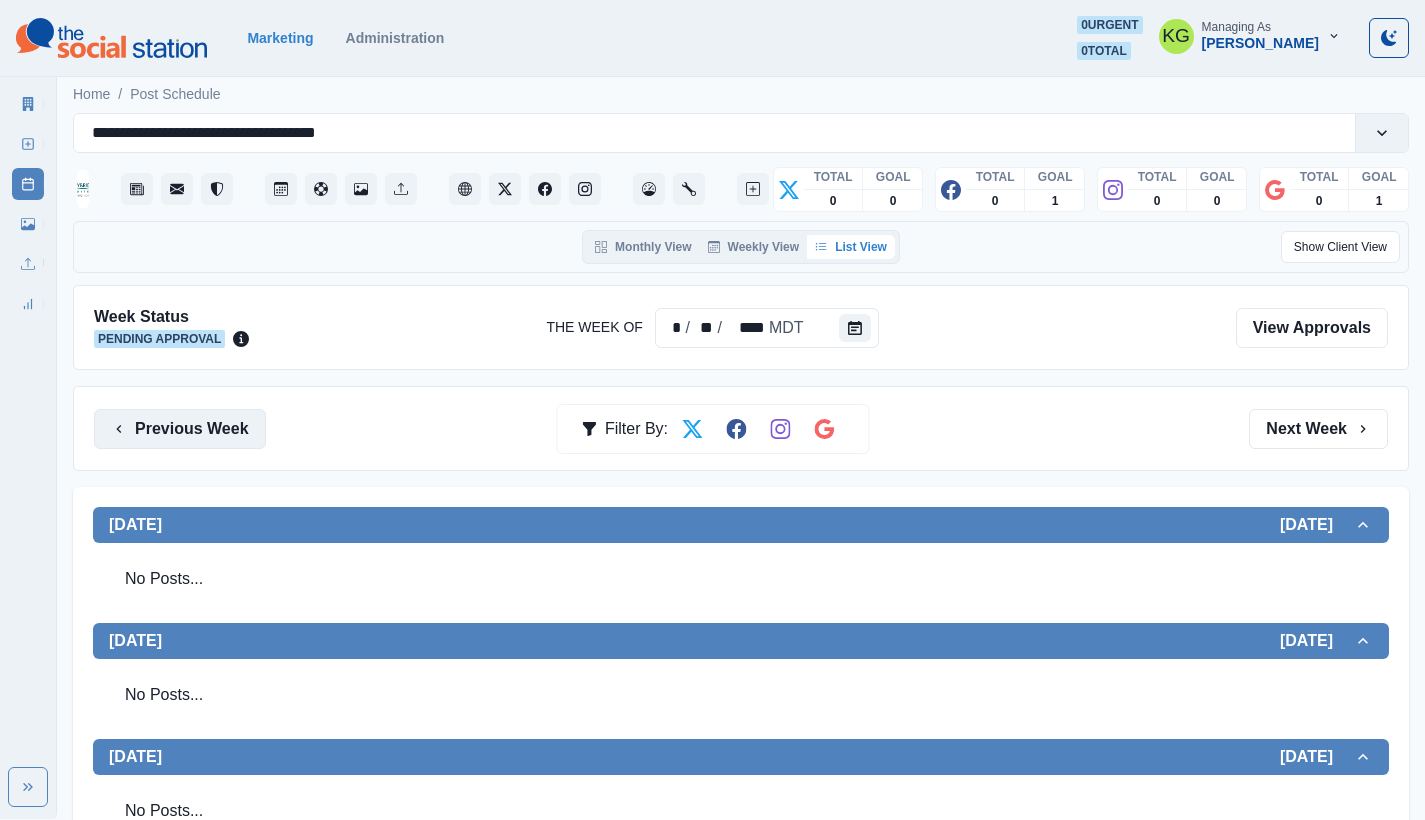 click on "Previous Week" at bounding box center [180, 429] 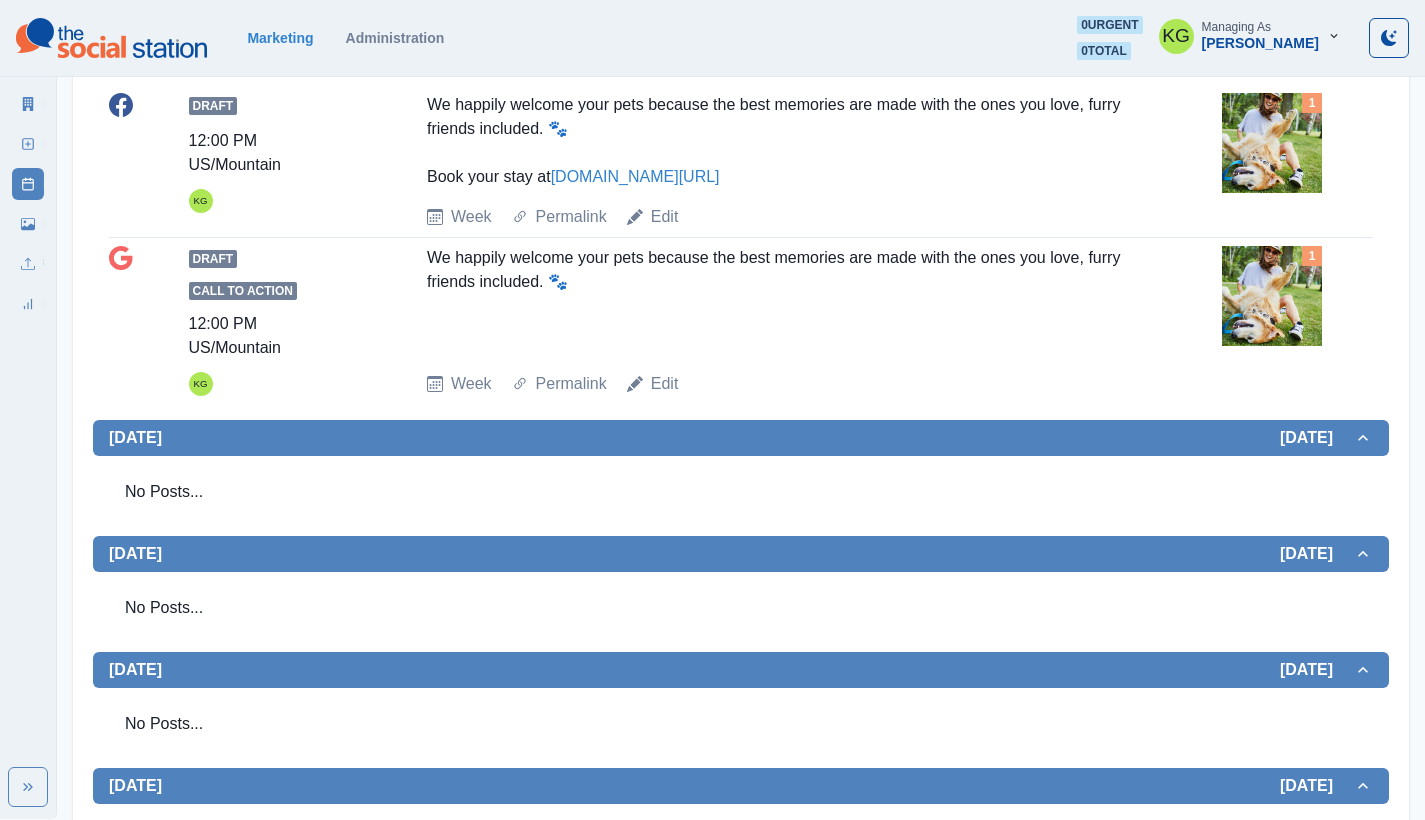 scroll, scrollTop: 552, scrollLeft: 0, axis: vertical 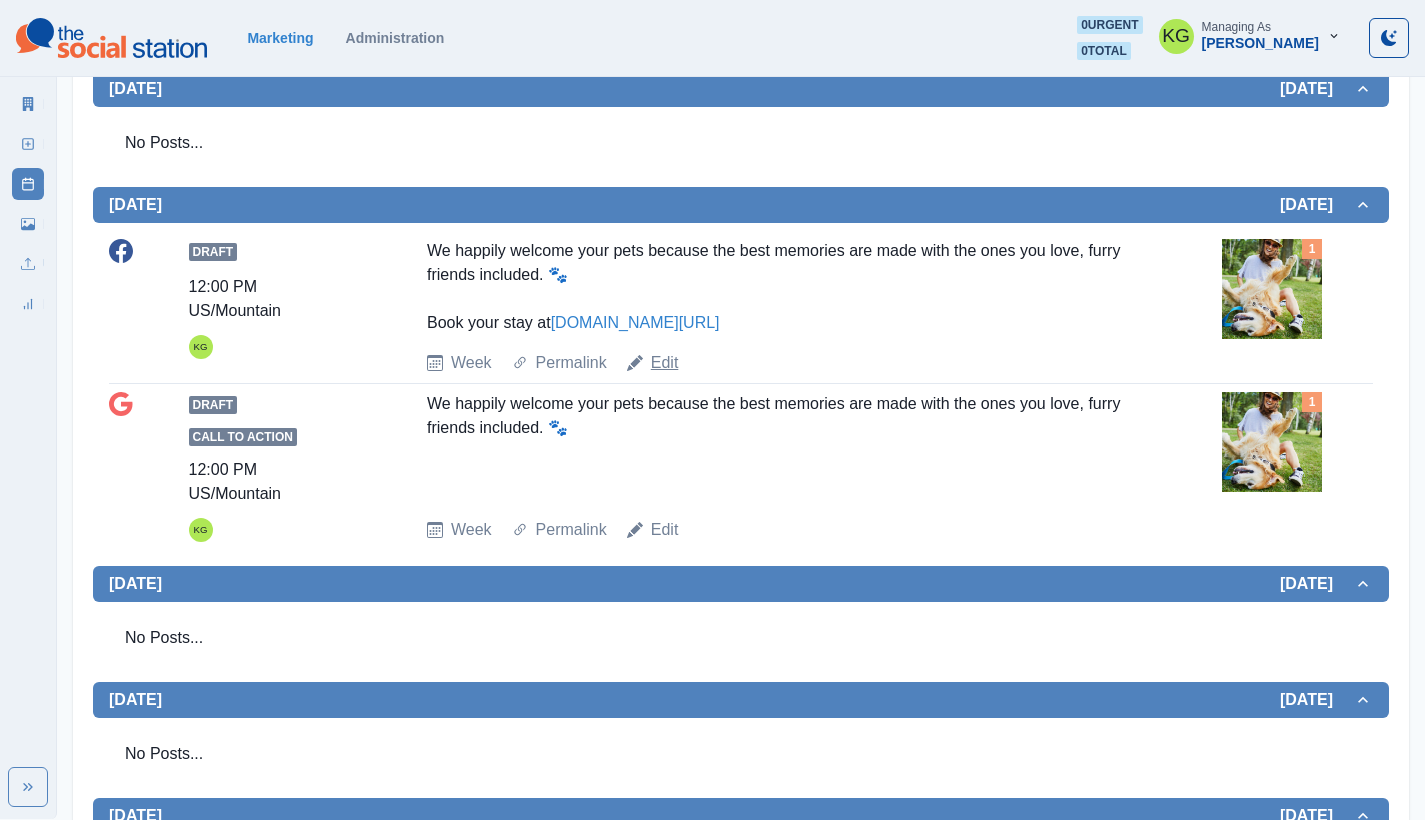 click on "Edit" at bounding box center [665, 363] 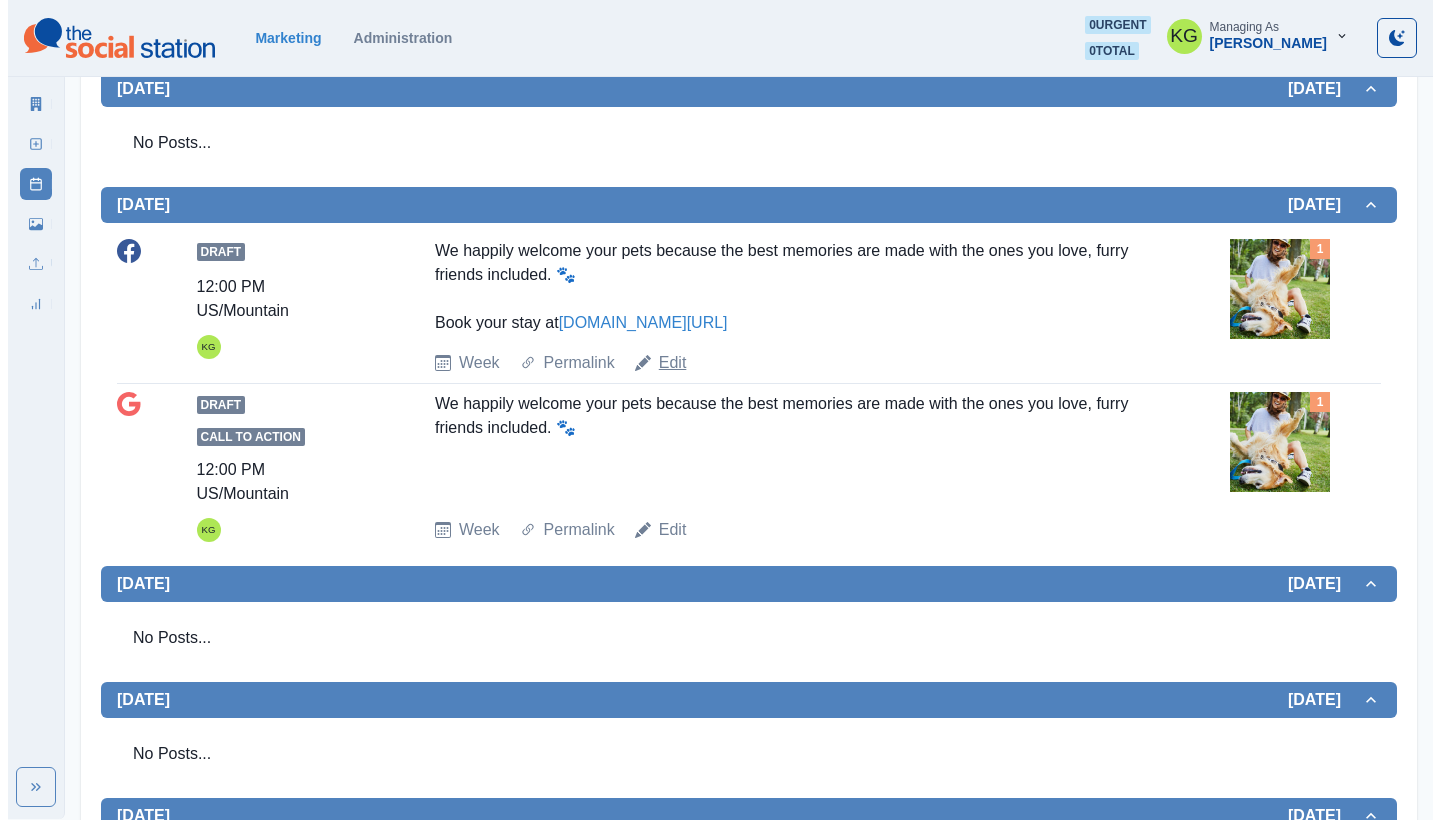 scroll, scrollTop: 0, scrollLeft: 0, axis: both 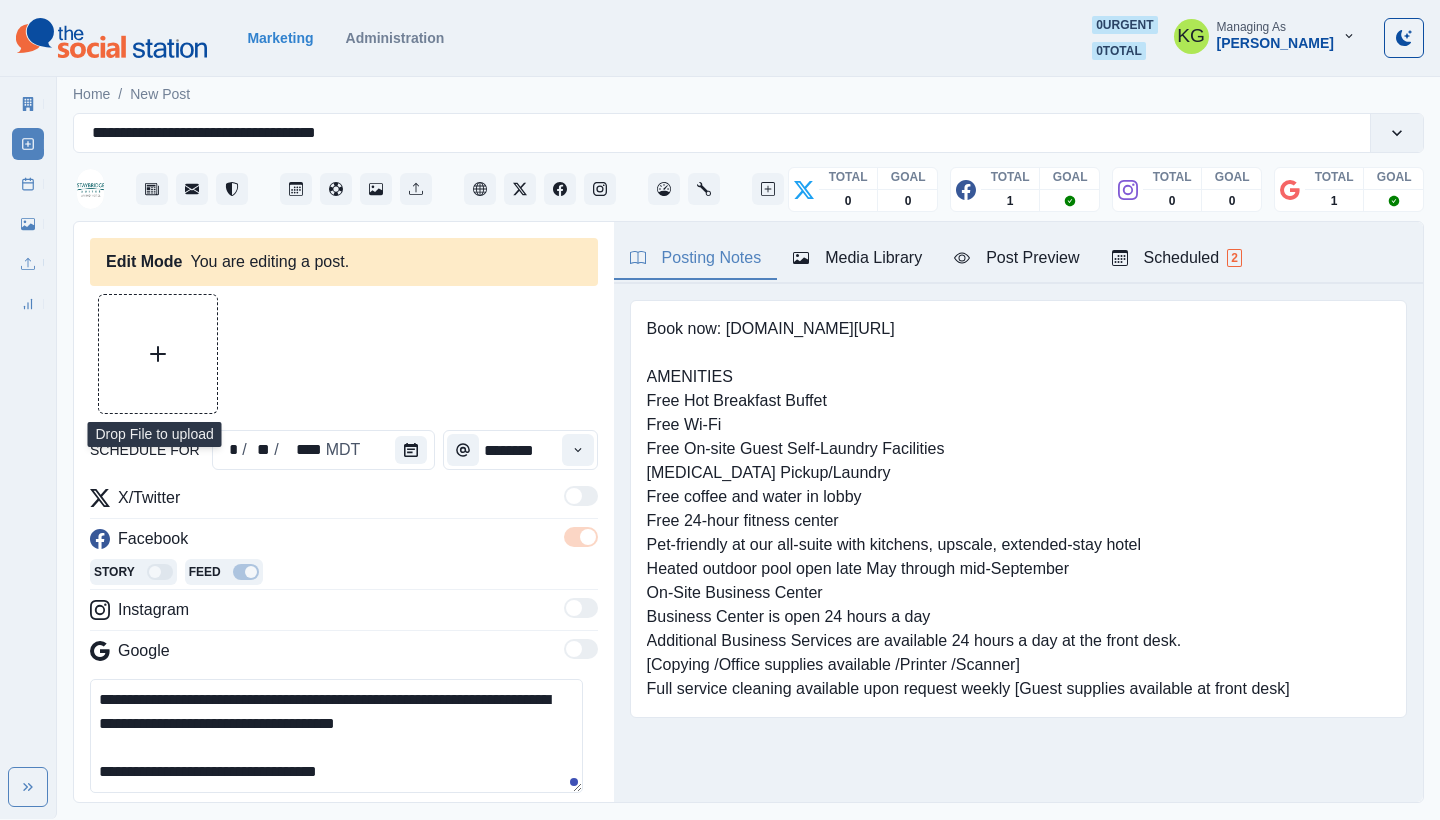 click at bounding box center (158, 354) 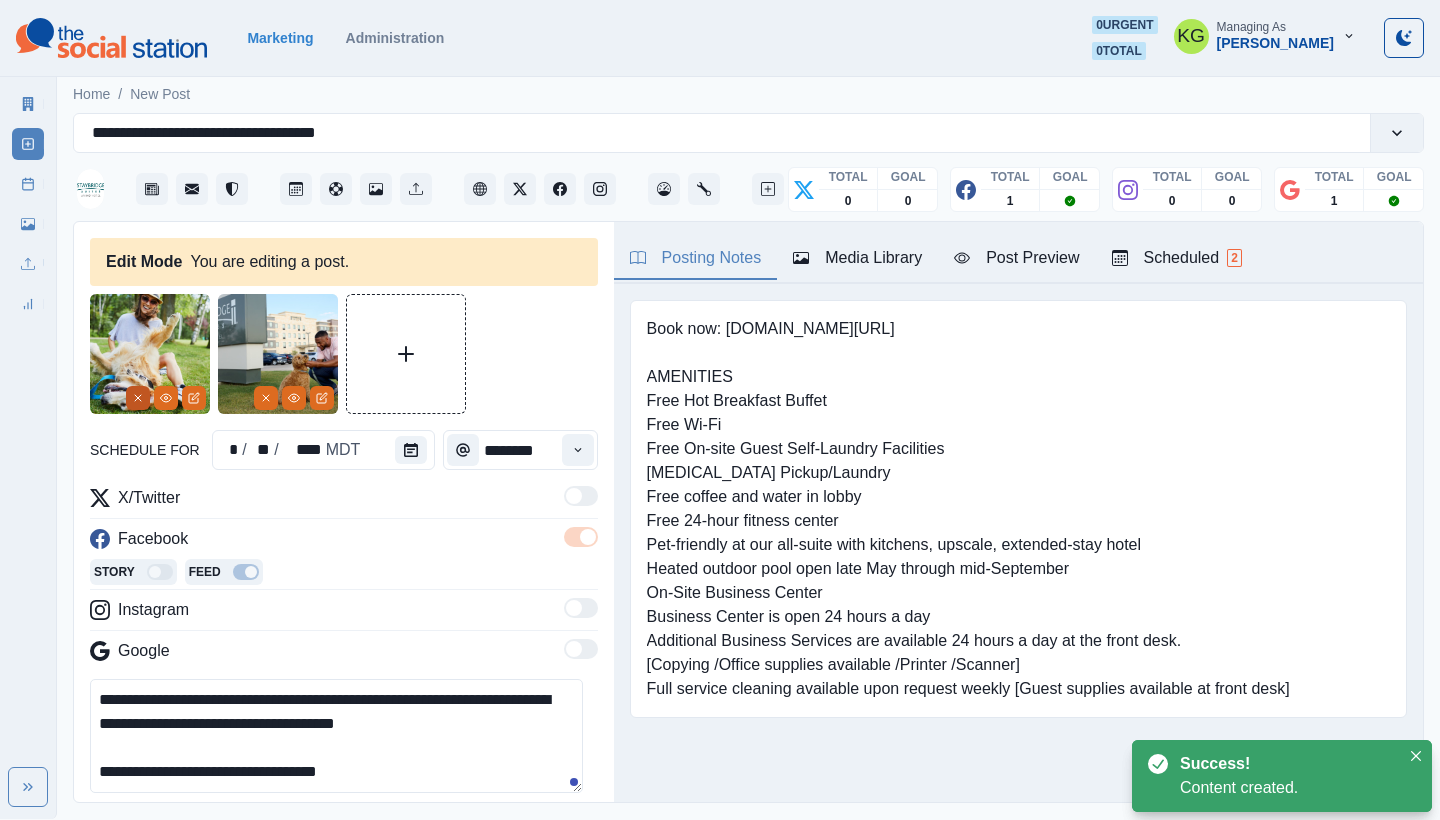 click 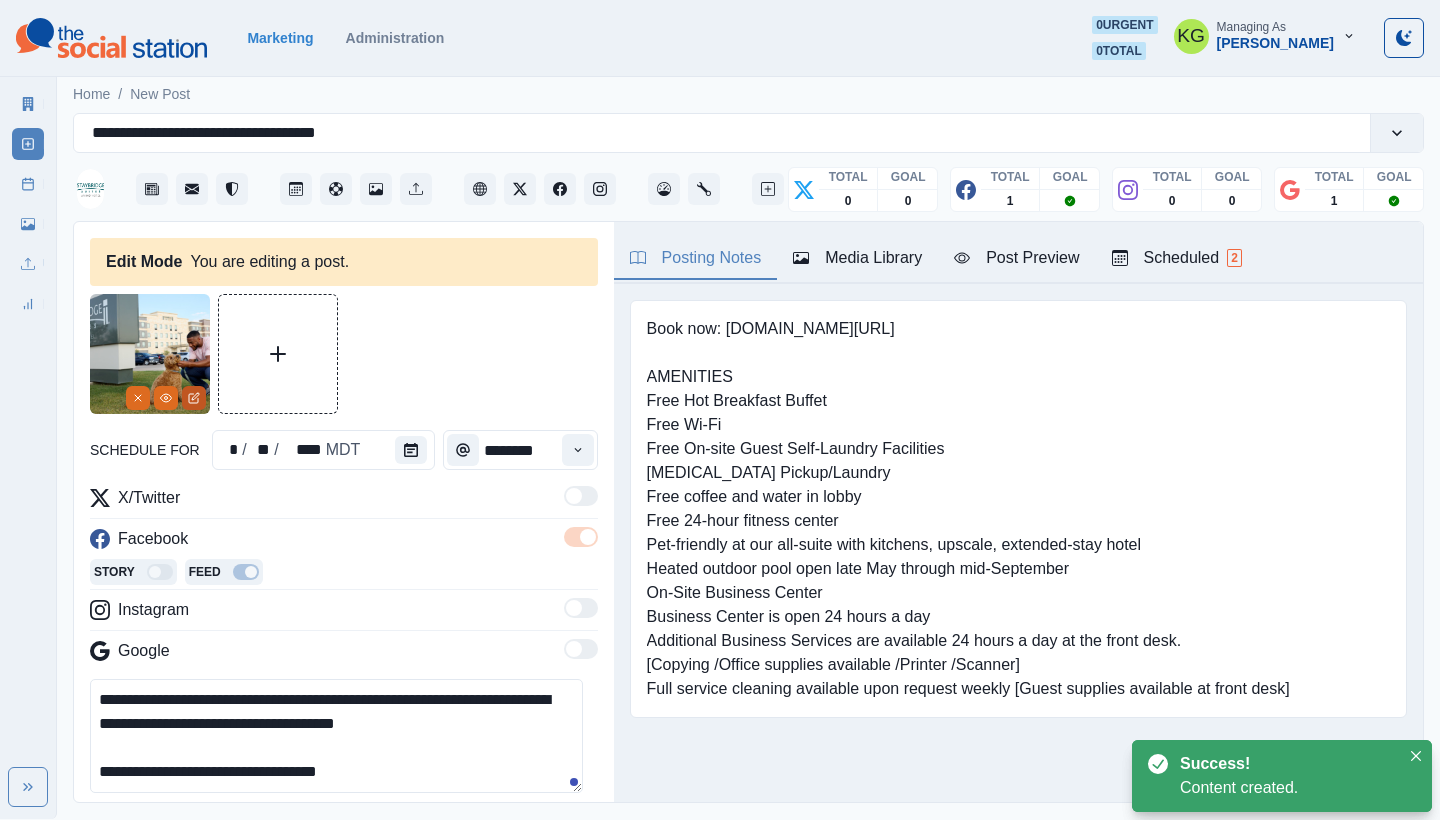 click at bounding box center [194, 398] 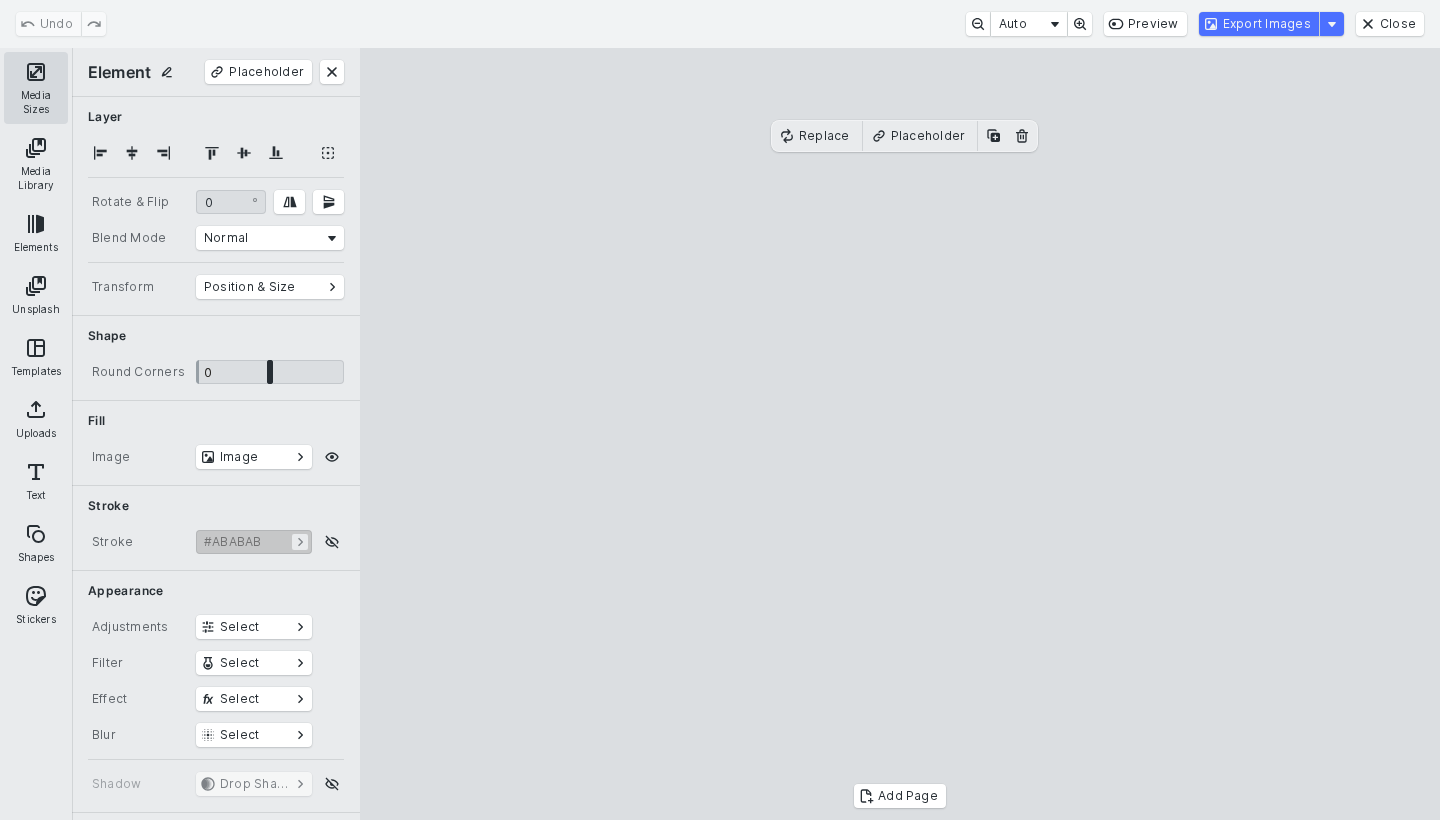 click on "Media Sizes" at bounding box center [36, 88] 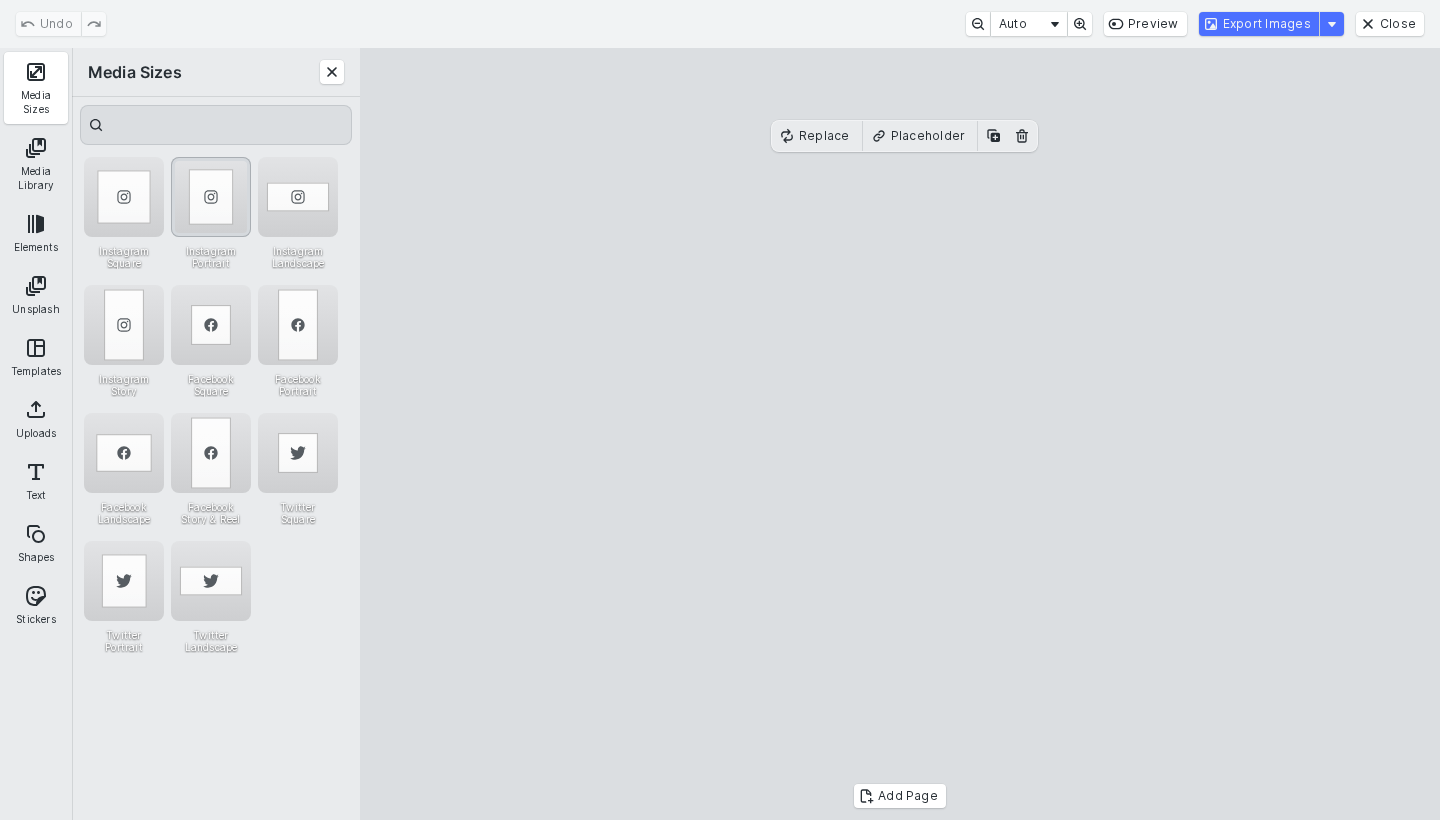 click at bounding box center (211, 197) 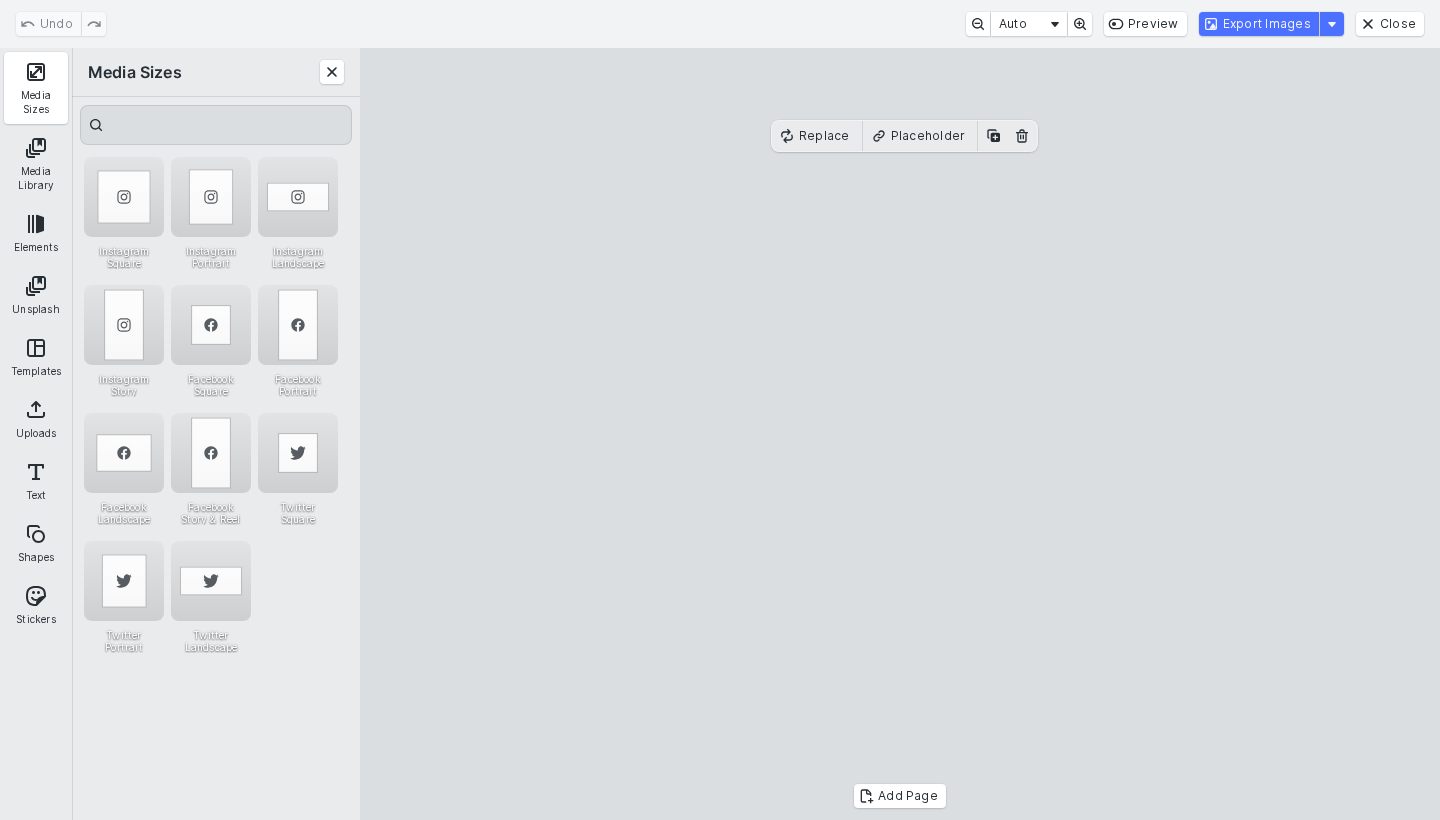 click at bounding box center [900, 434] 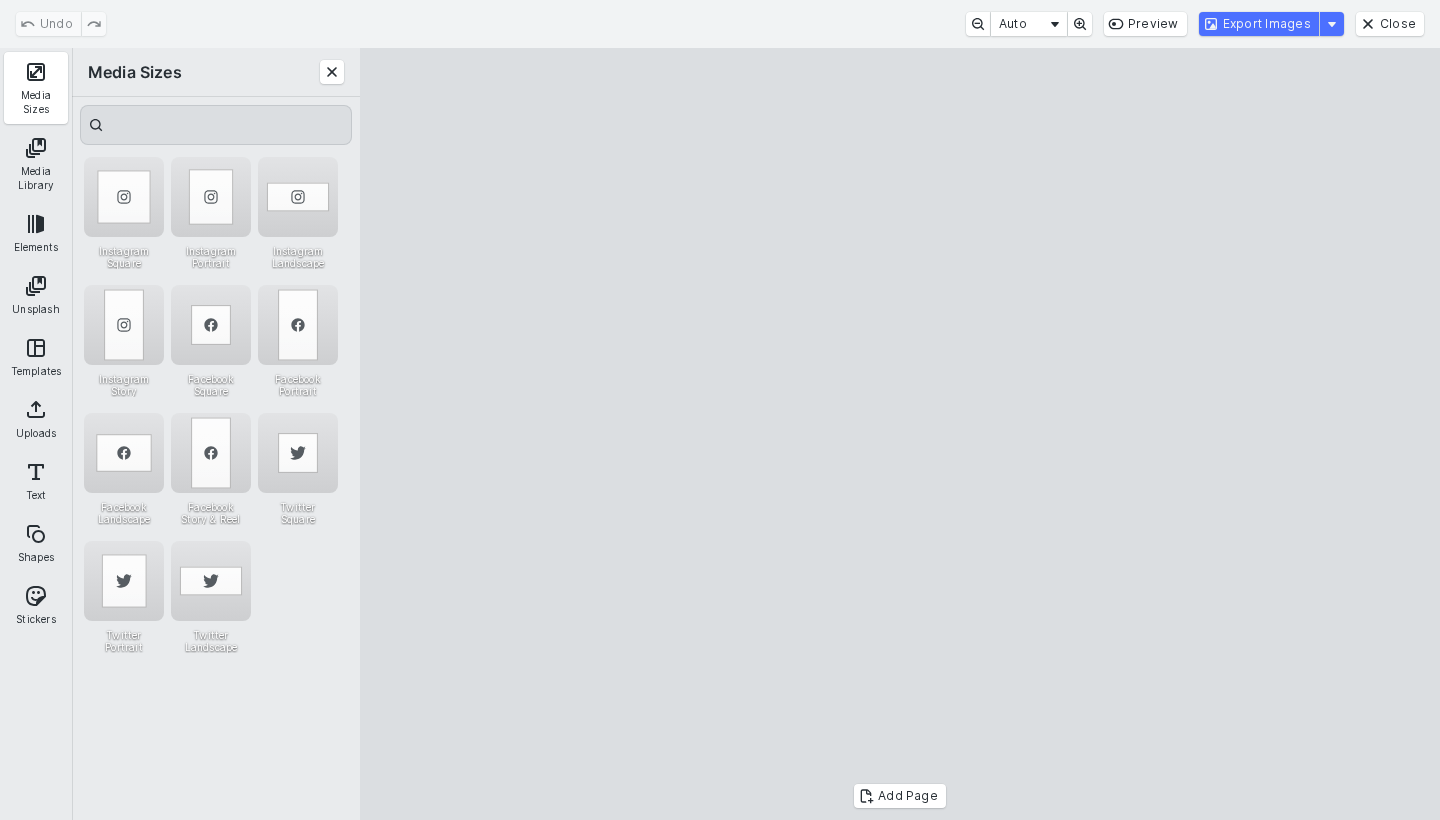 drag, startPoint x: 930, startPoint y: 368, endPoint x: 818, endPoint y: 367, distance: 112.00446 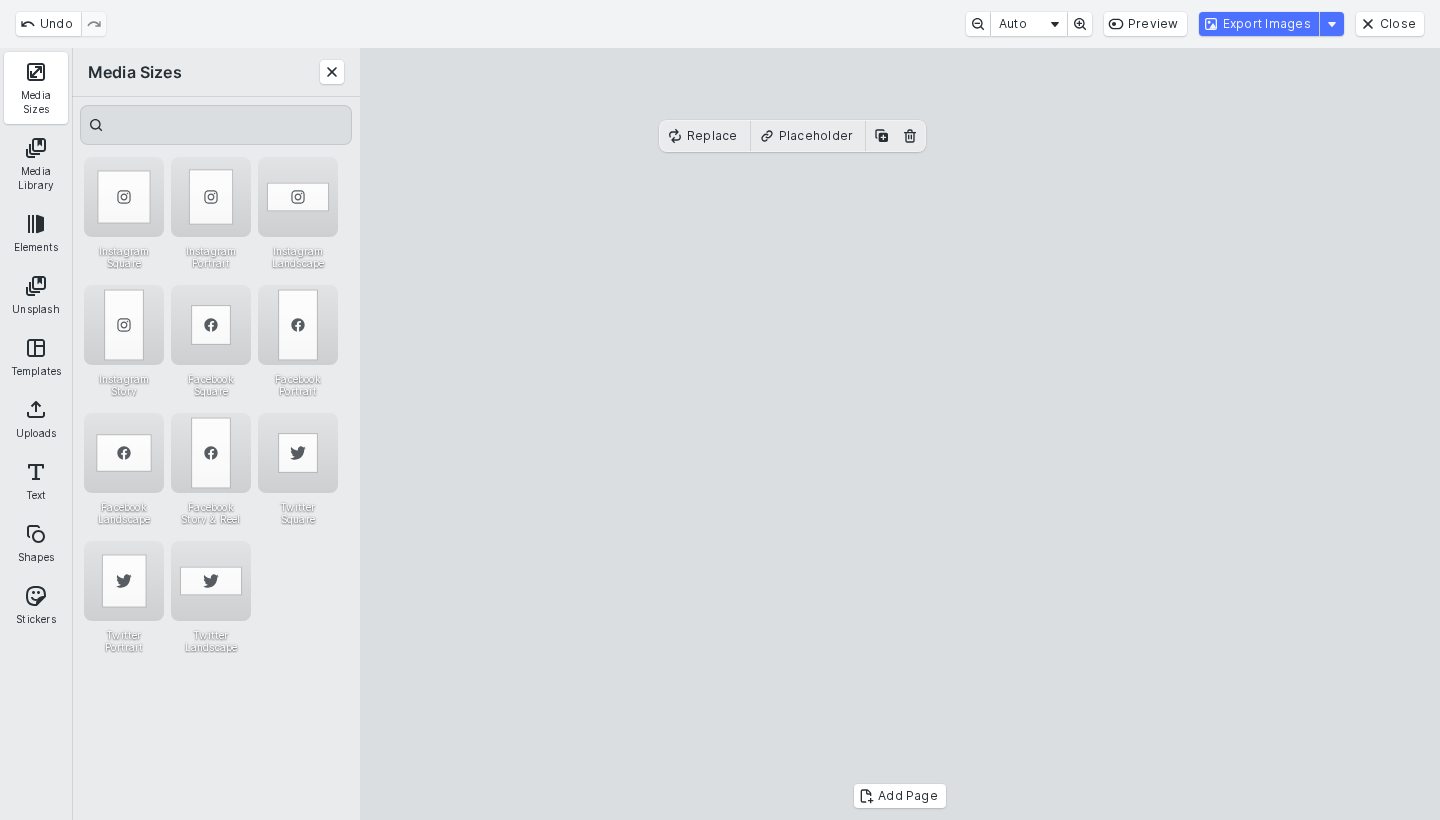 click at bounding box center [900, 434] 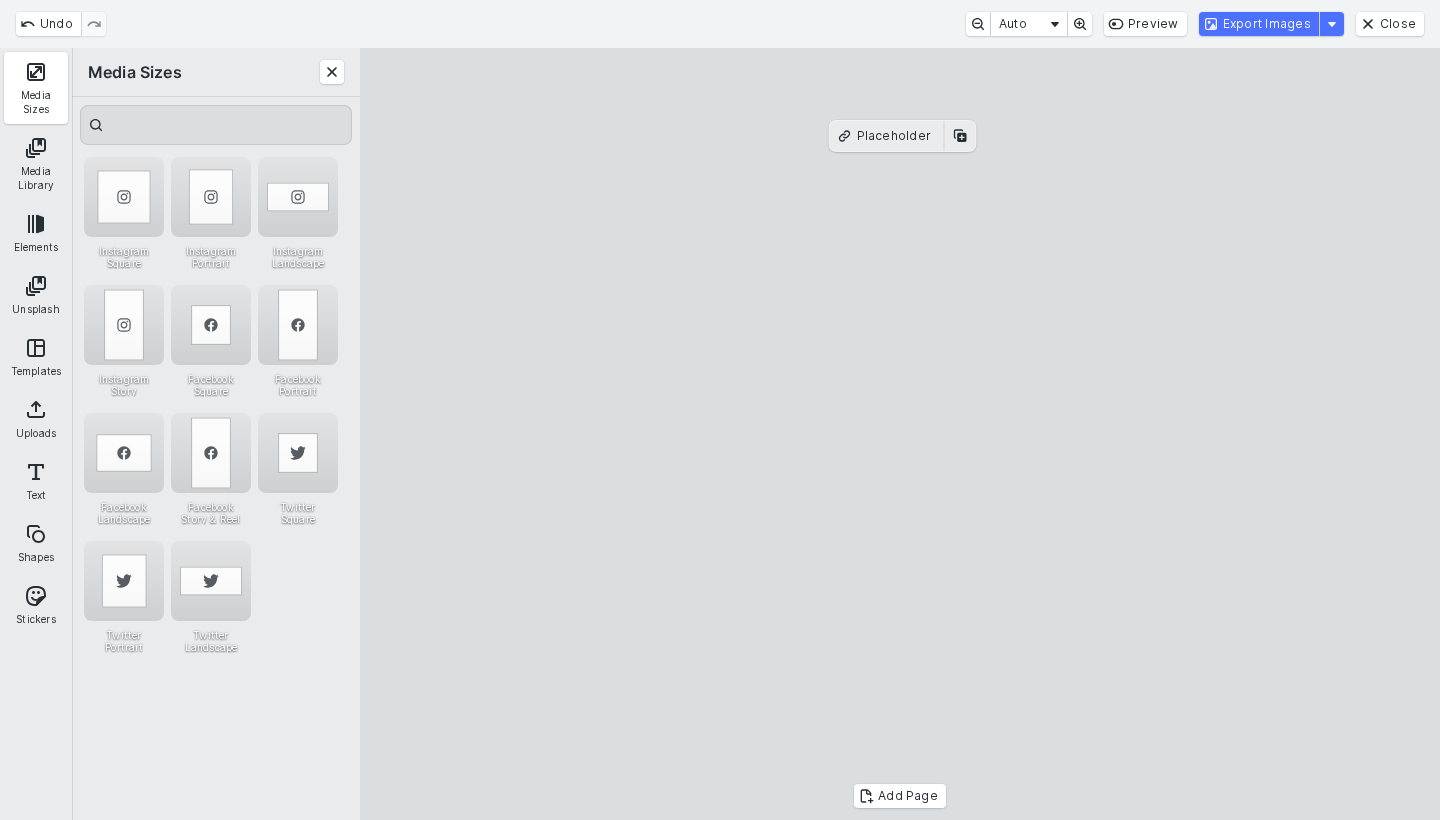 click at bounding box center [900, 434] 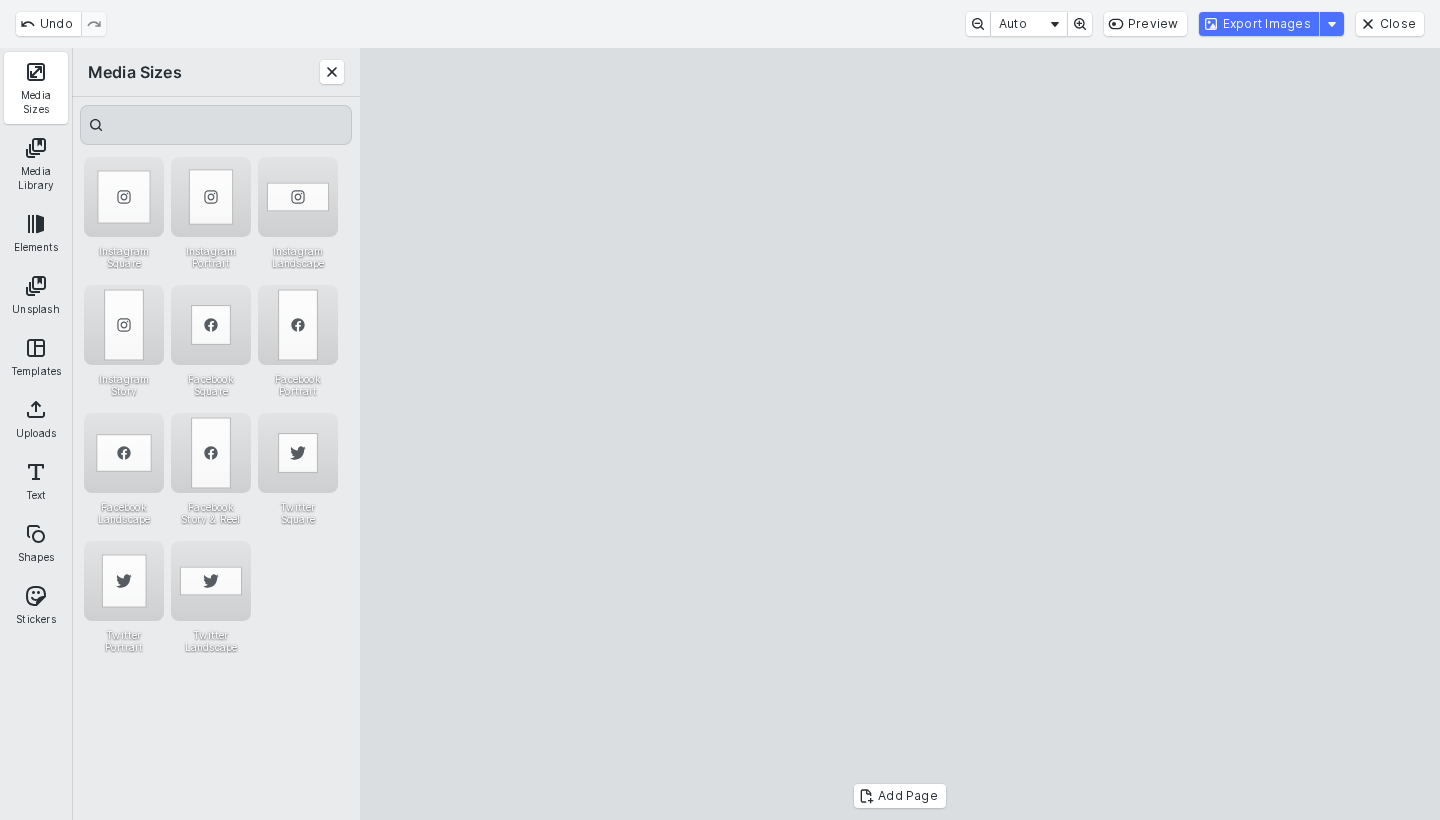 drag, startPoint x: 1020, startPoint y: 449, endPoint x: 1134, endPoint y: 452, distance: 114.03947 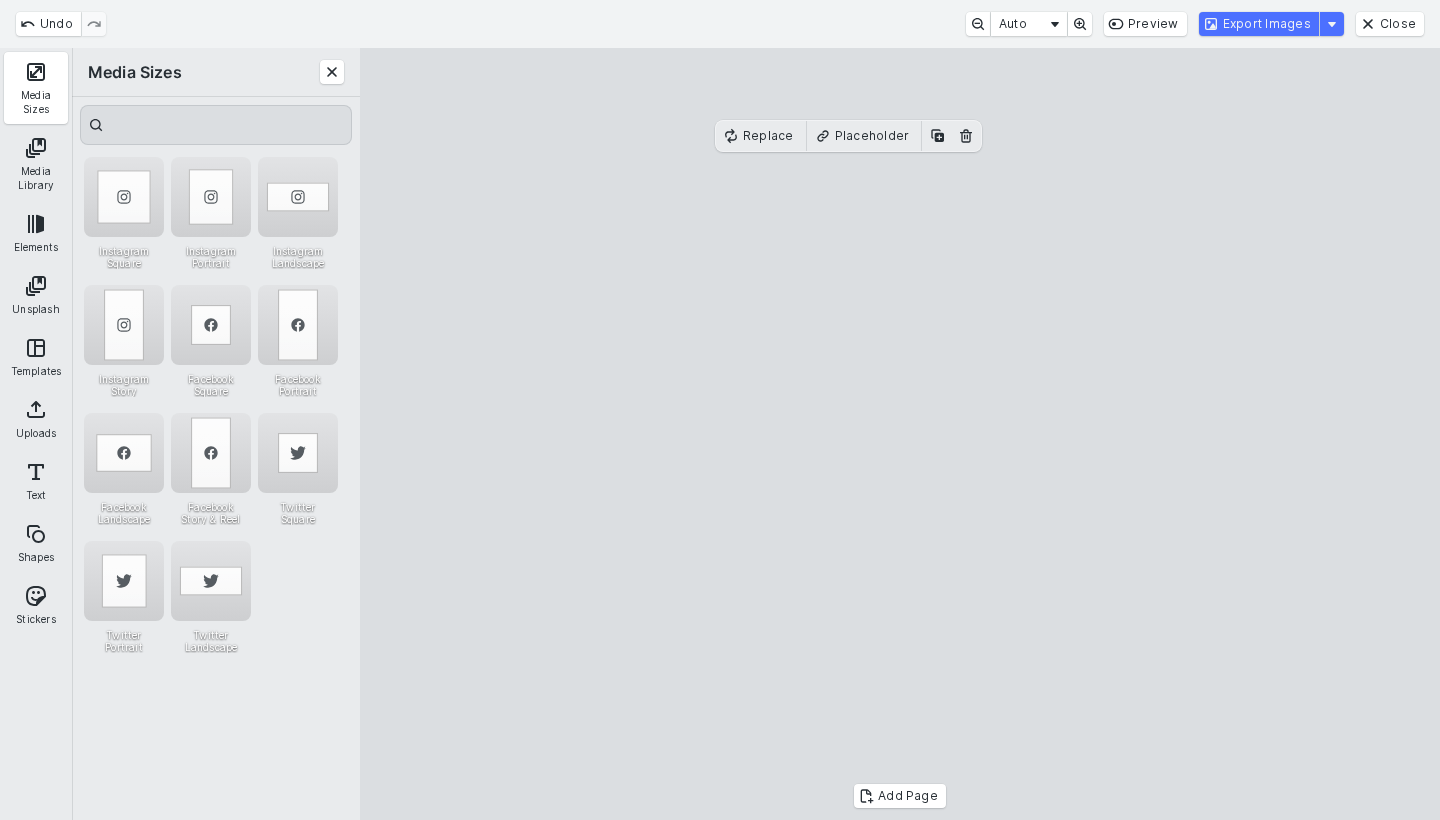 click at bounding box center (900, 434) 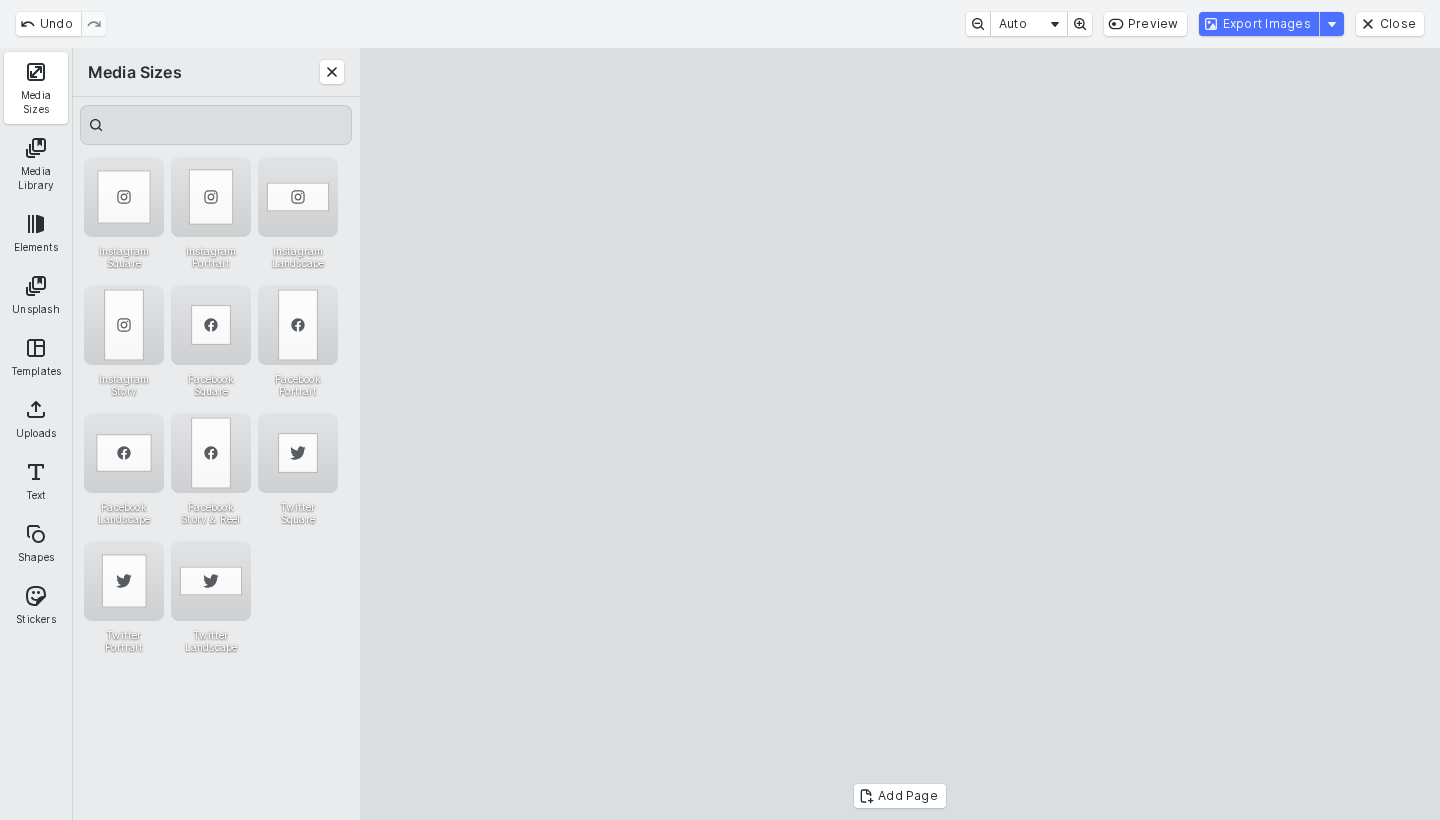 click at bounding box center [900, 434] 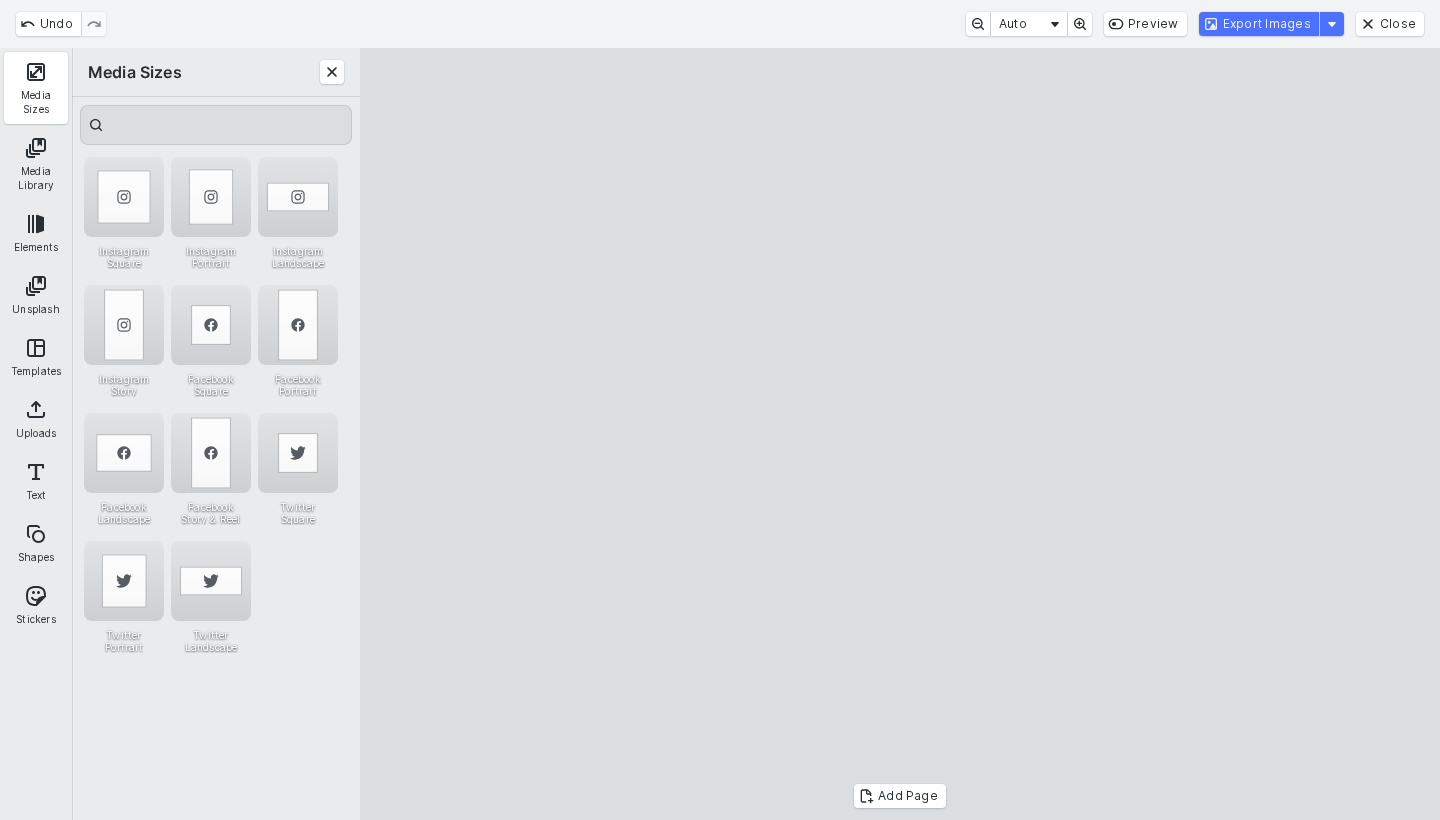 click at bounding box center (900, 434) 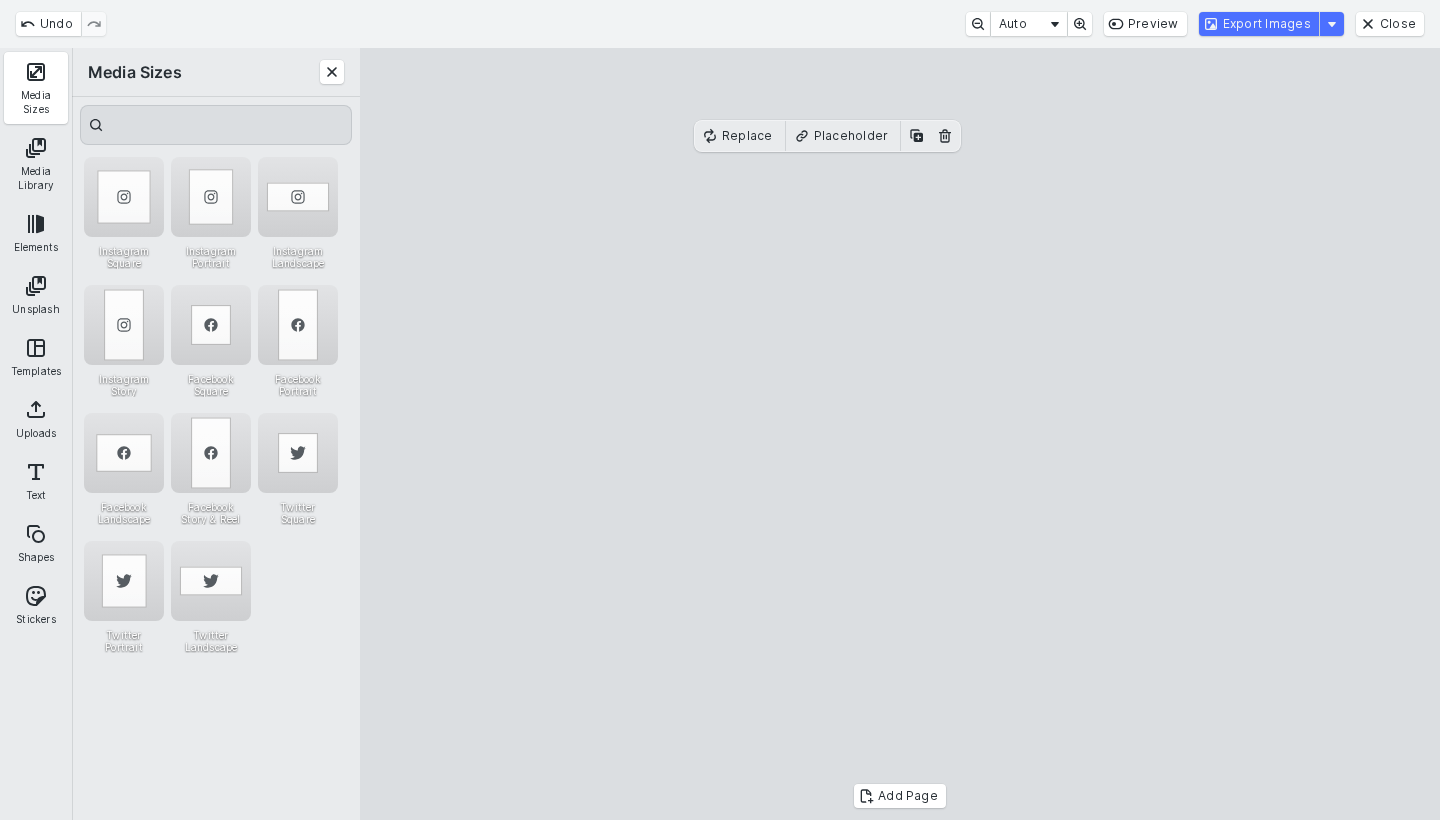click at bounding box center [900, 434] 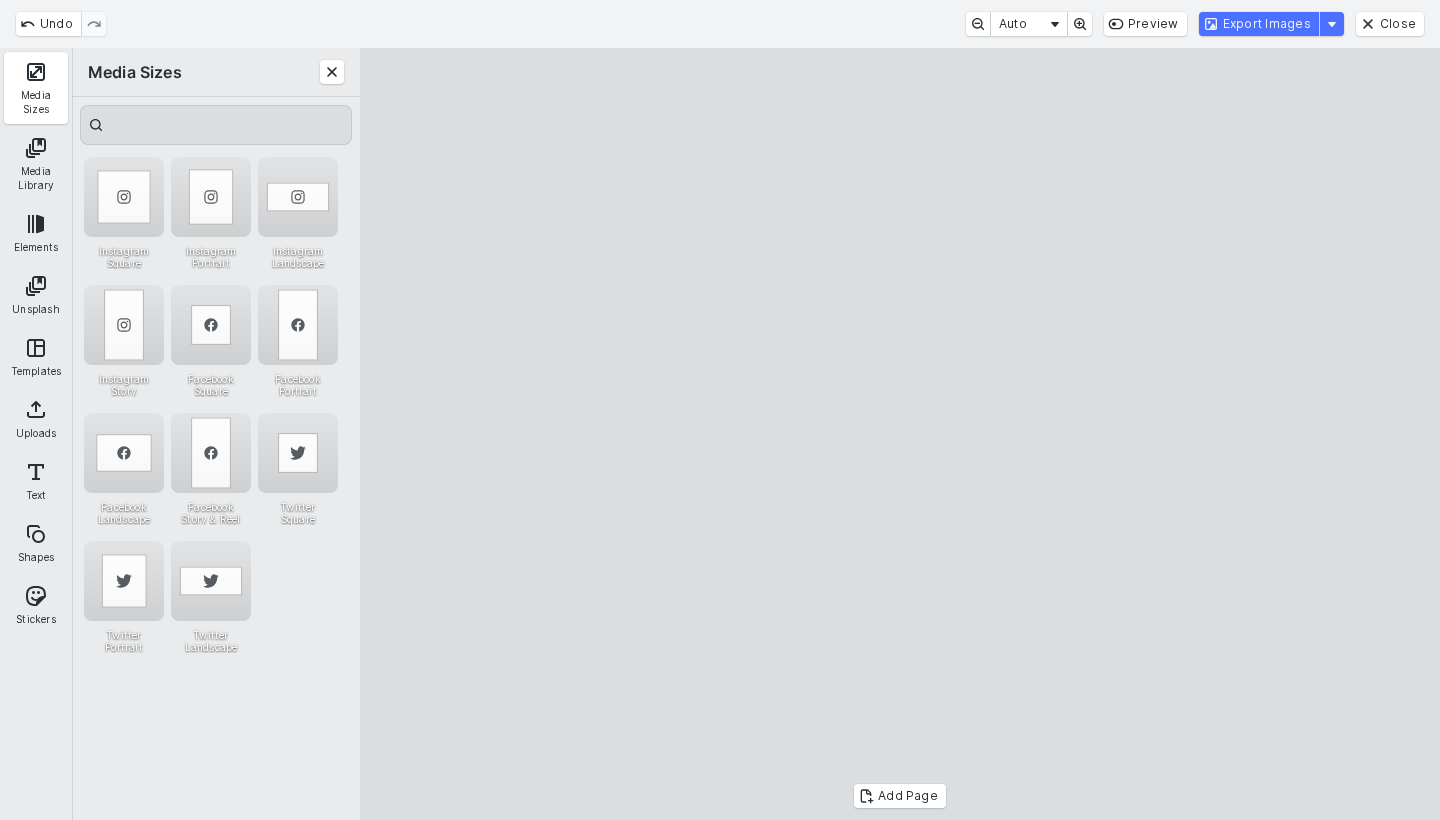 drag, startPoint x: 1063, startPoint y: 444, endPoint x: 1033, endPoint y: 447, distance: 30.149628 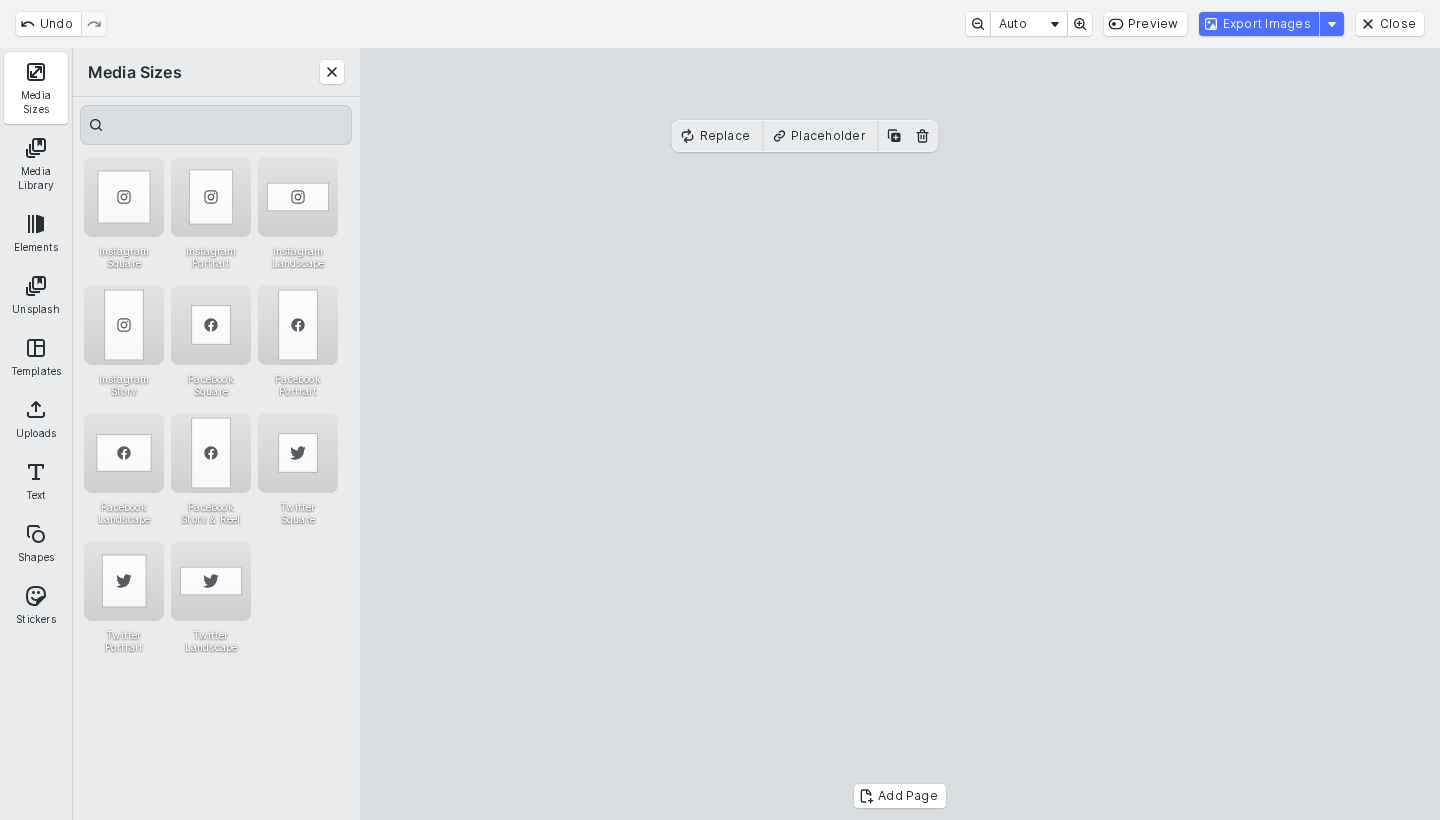 click at bounding box center [900, 434] 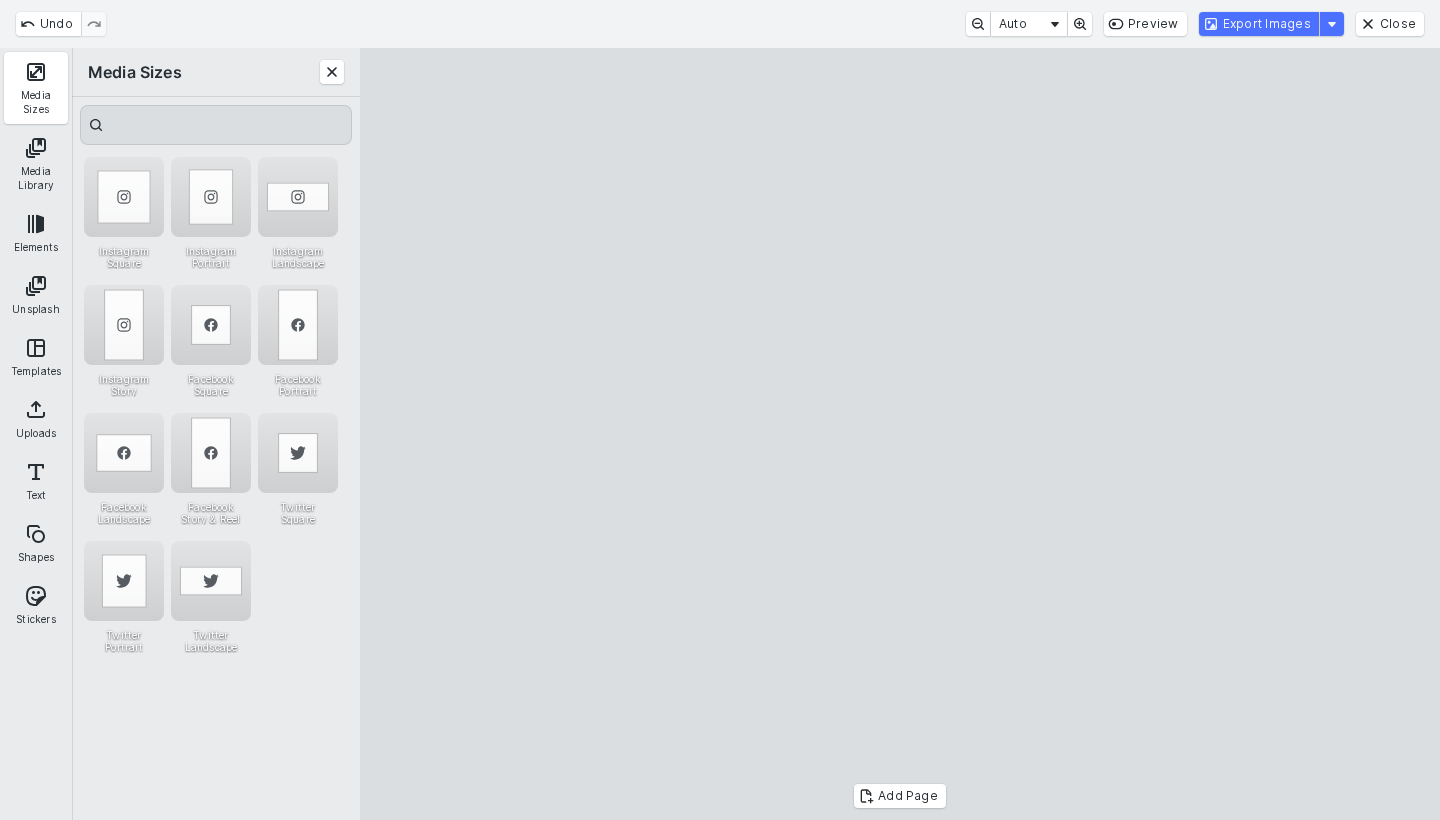drag, startPoint x: 1074, startPoint y: 443, endPoint x: 1096, endPoint y: 442, distance: 22.022715 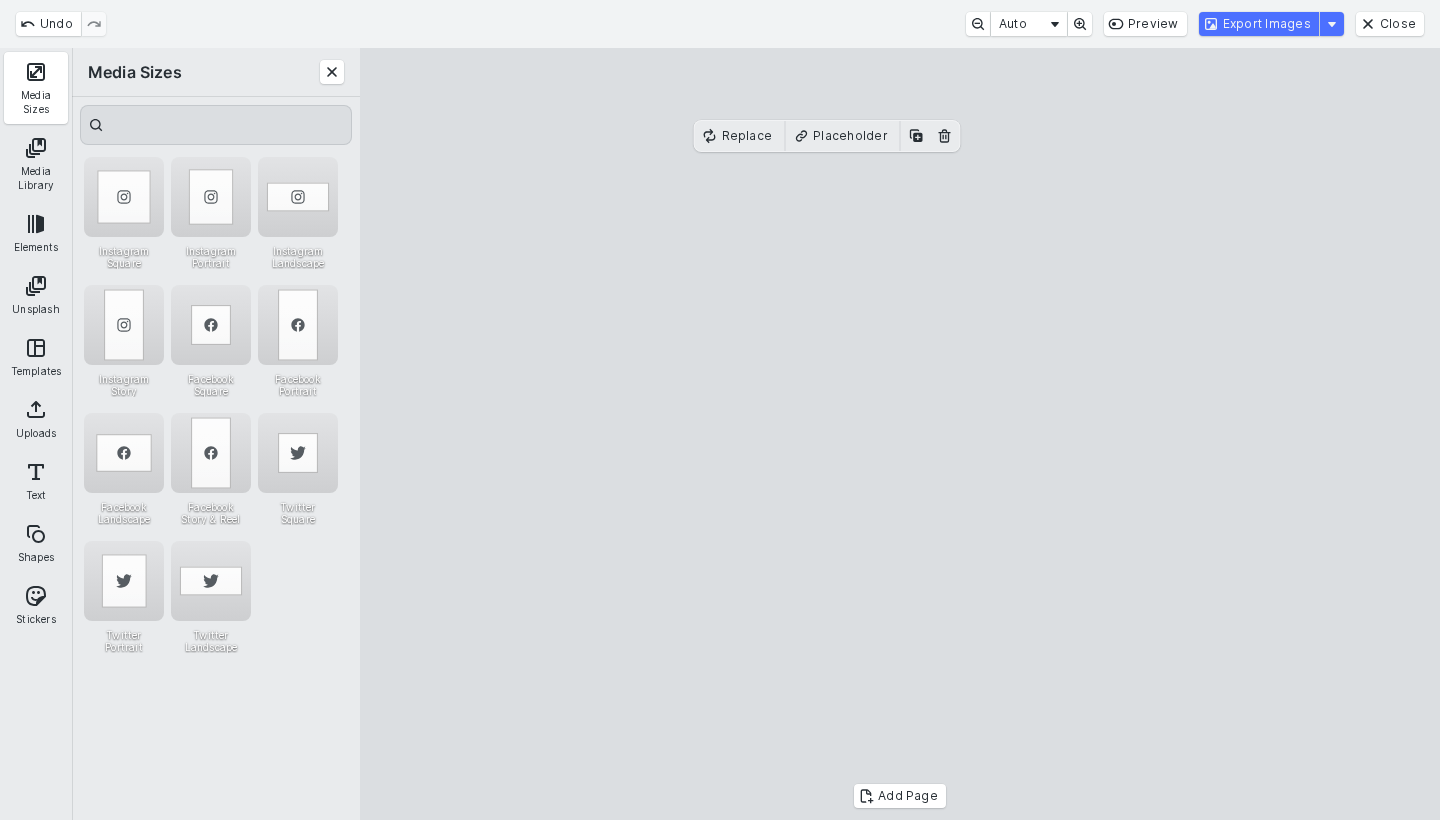 click at bounding box center [900, 434] 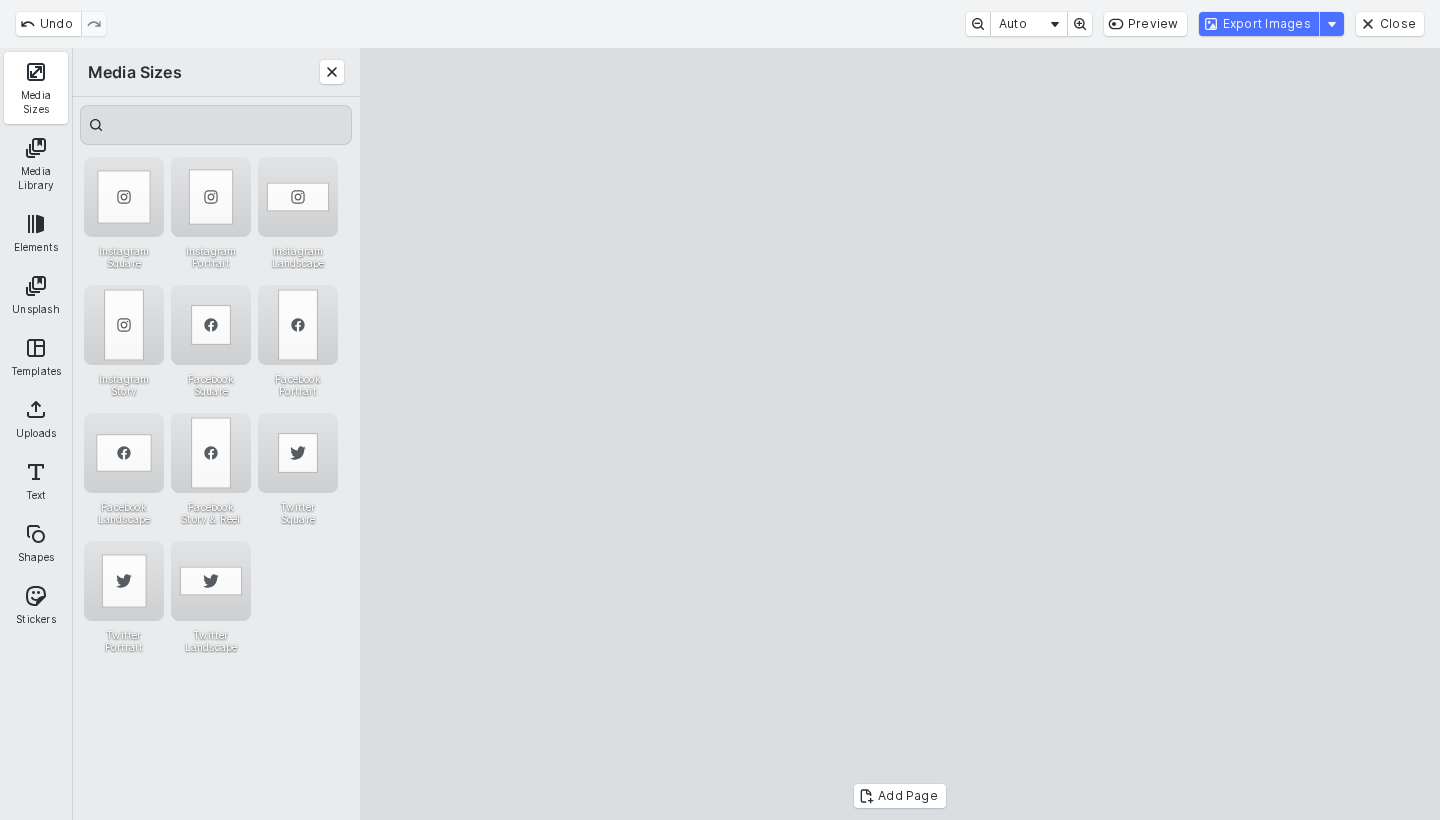 click at bounding box center [900, 434] 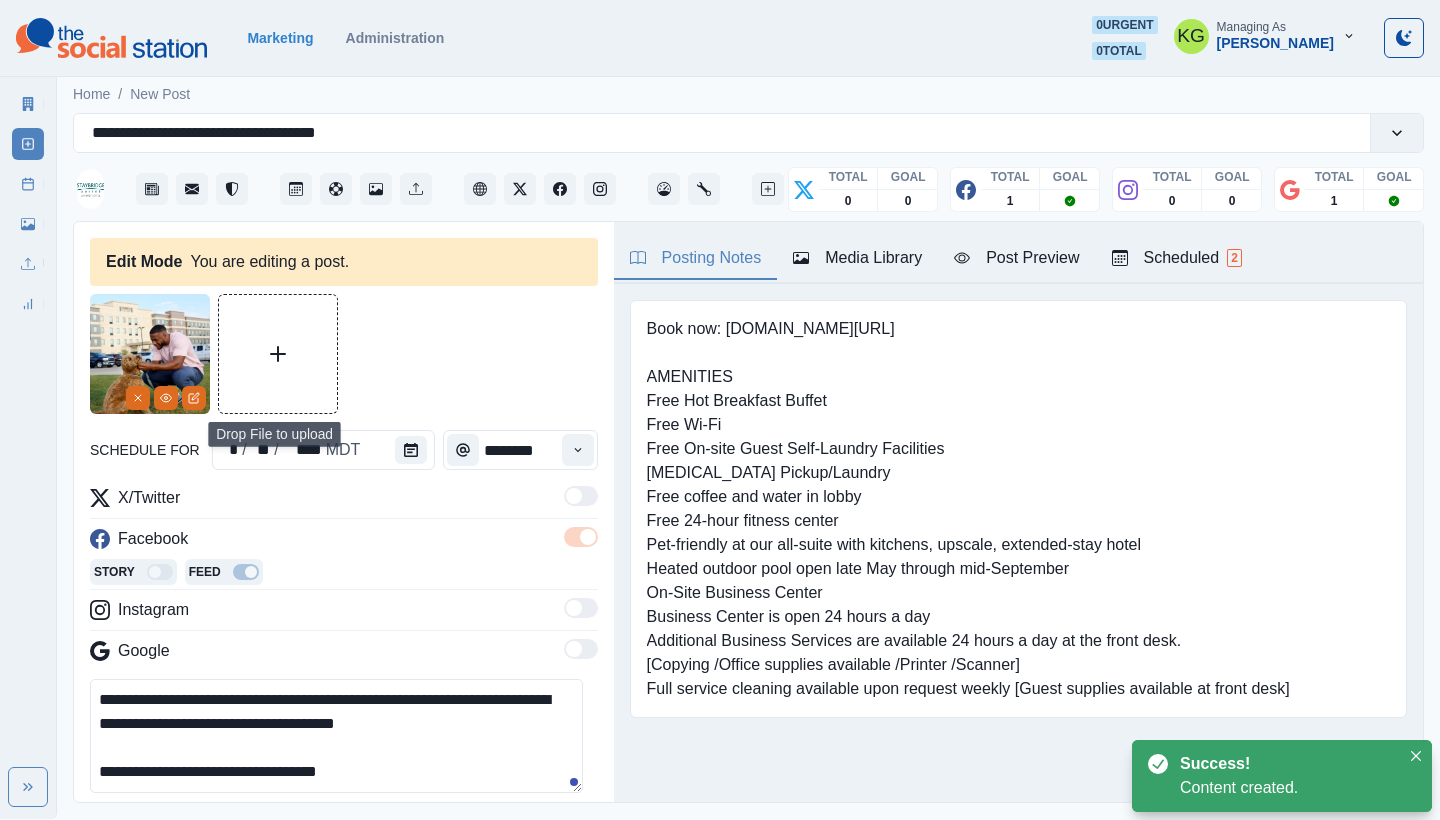 scroll, scrollTop: 441, scrollLeft: 0, axis: vertical 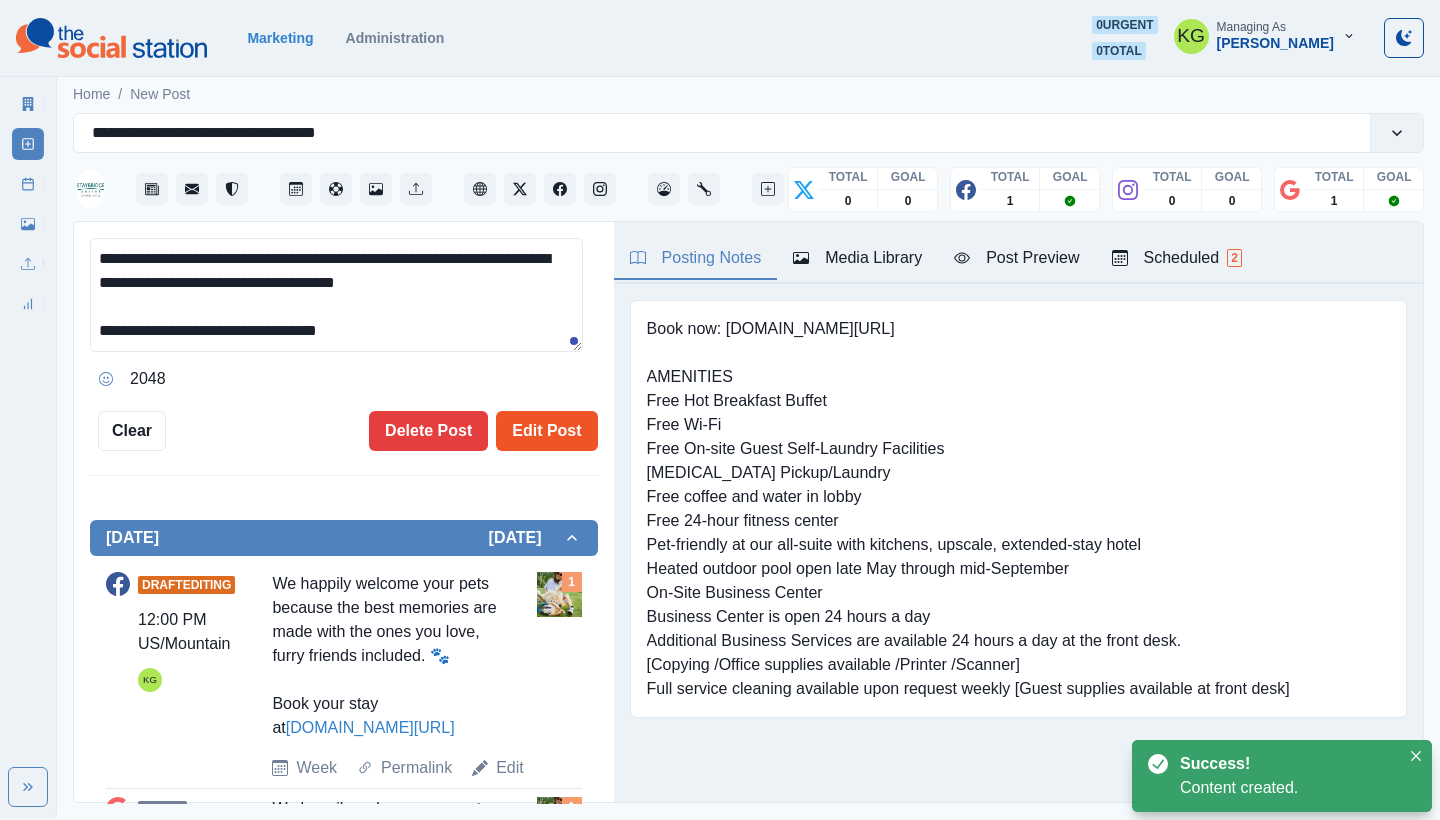 click on "Edit Post" at bounding box center (546, 431) 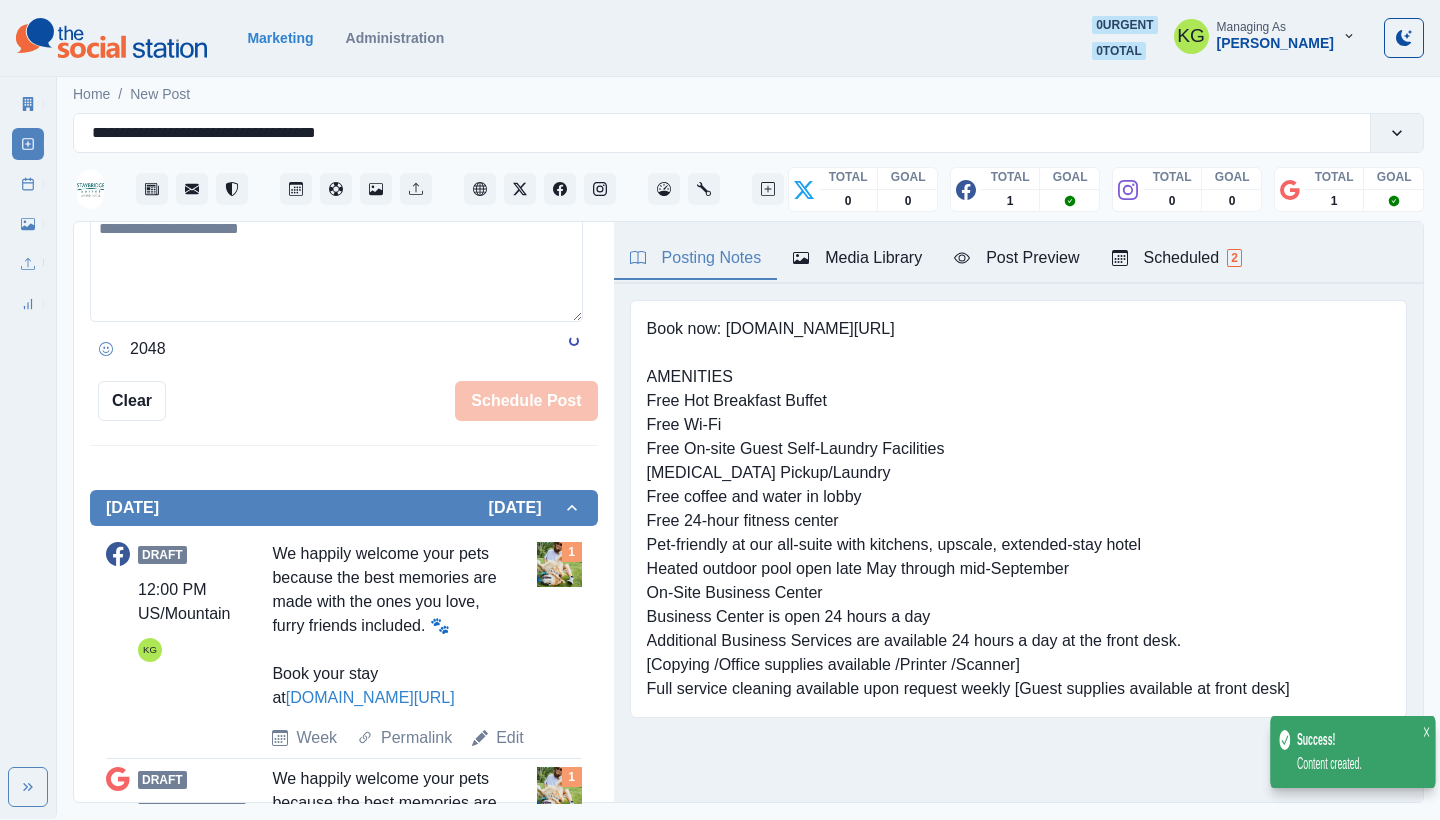 scroll, scrollTop: 606, scrollLeft: 0, axis: vertical 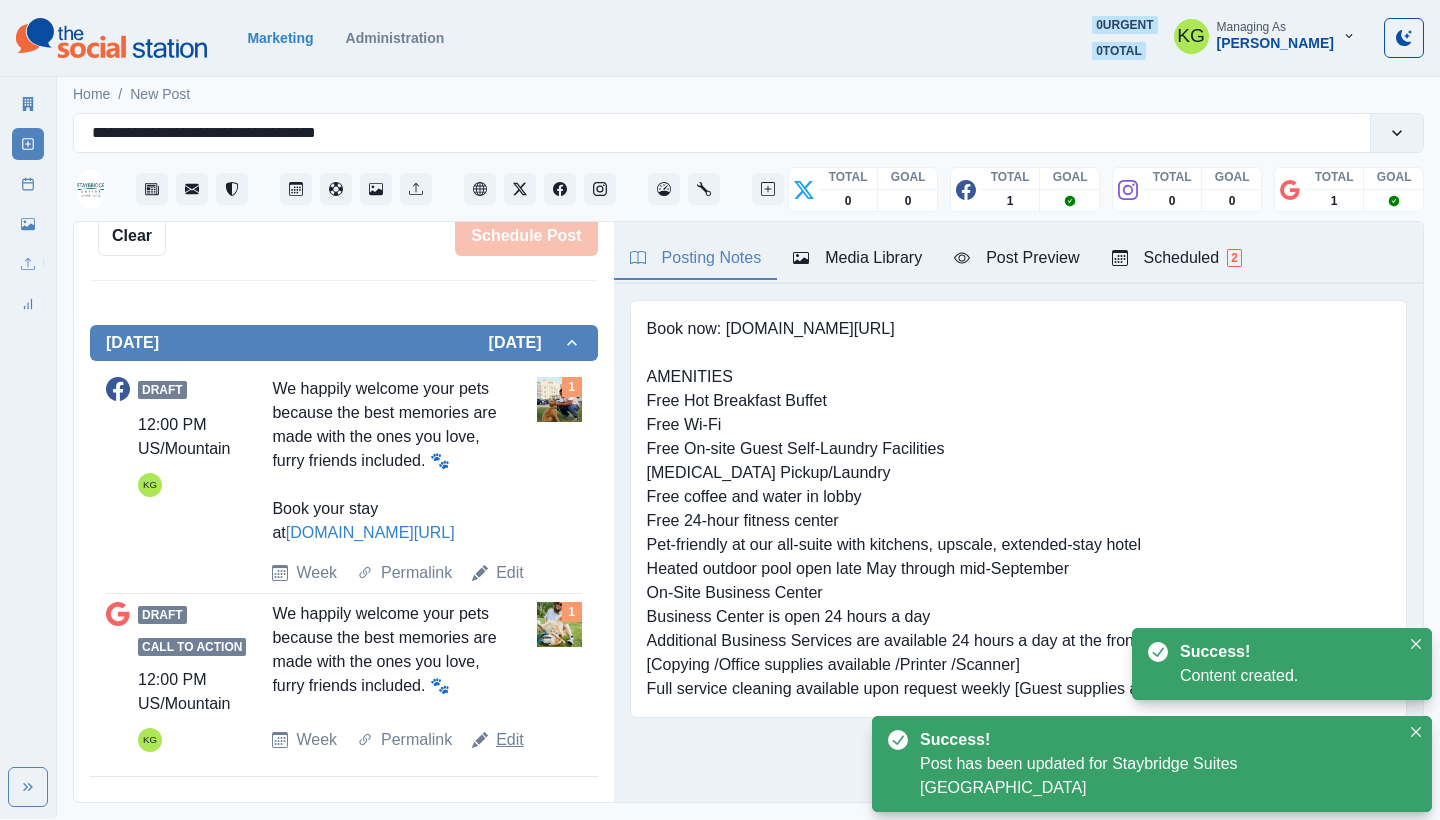 click on "Edit" at bounding box center [510, 740] 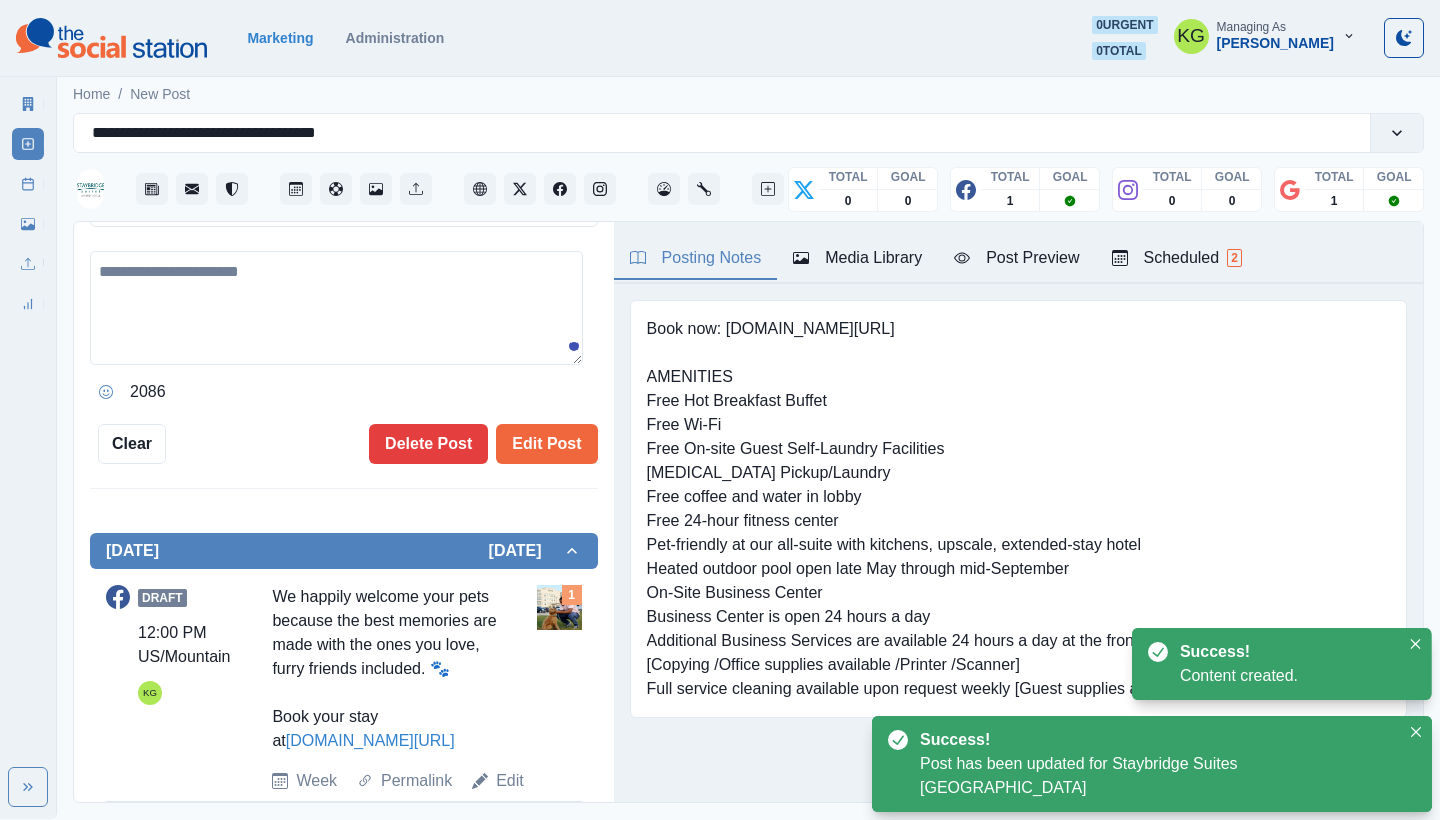 type on "**********" 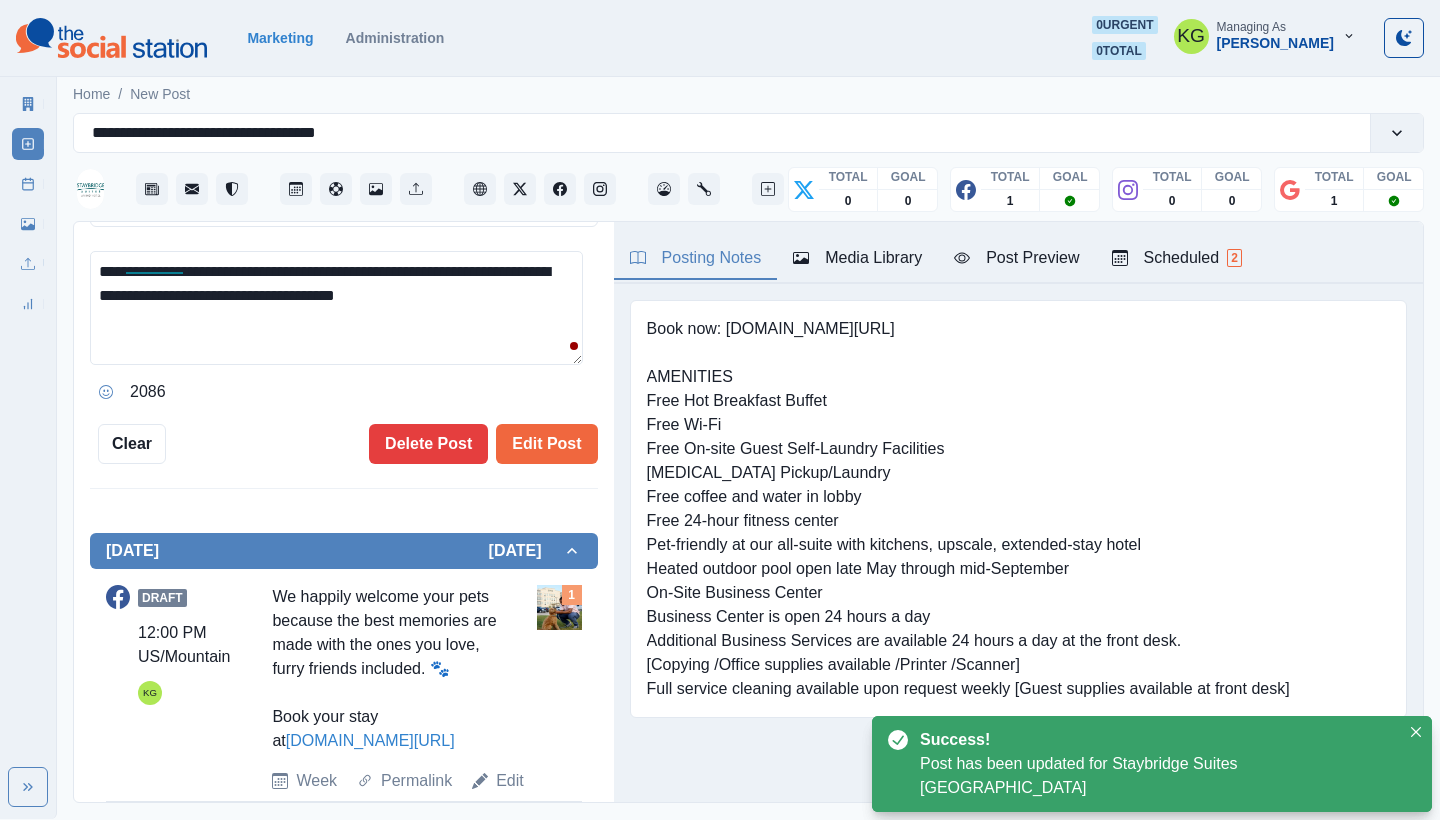 click on "Media Library" at bounding box center (857, 258) 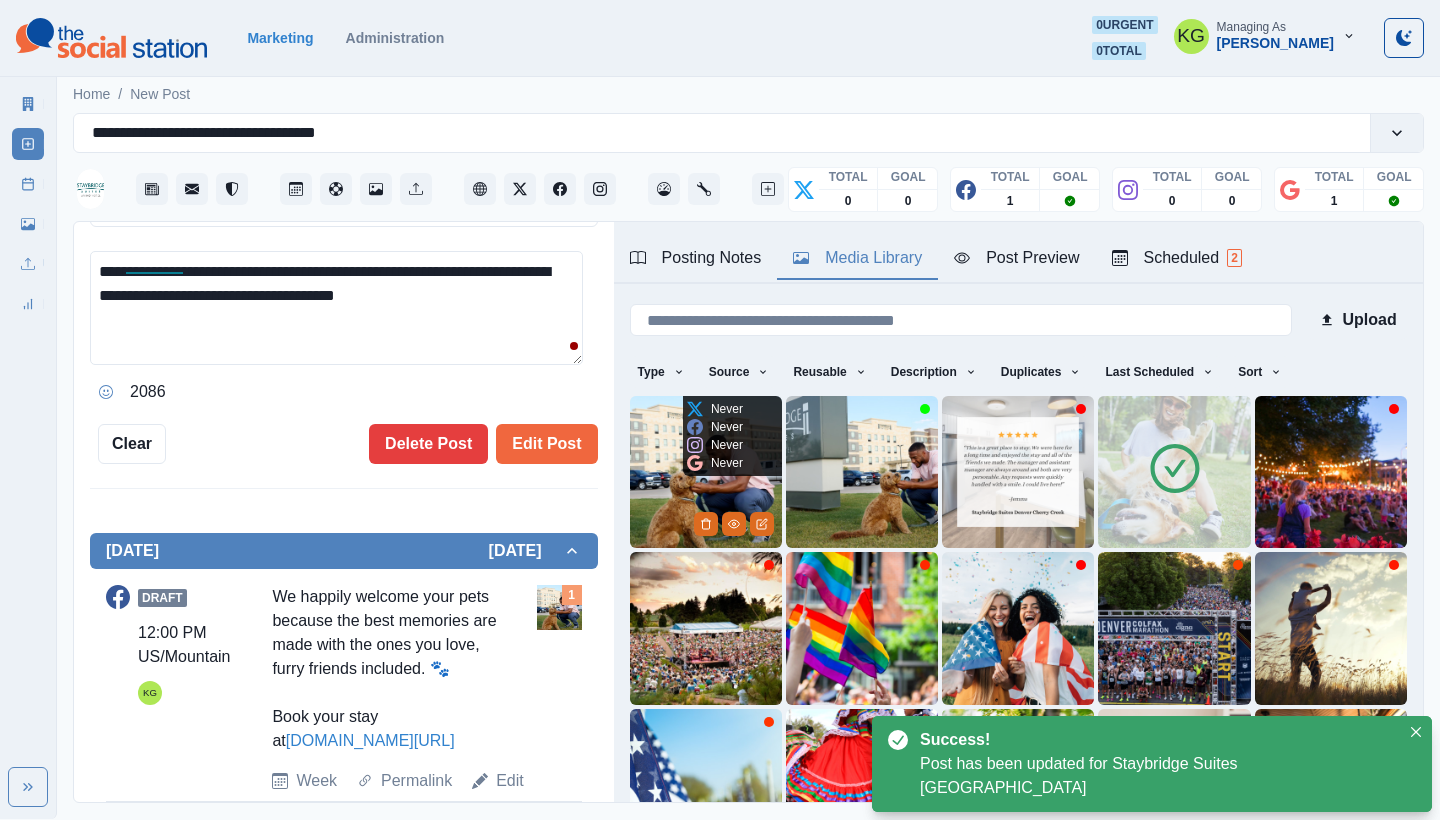 click at bounding box center [706, 472] 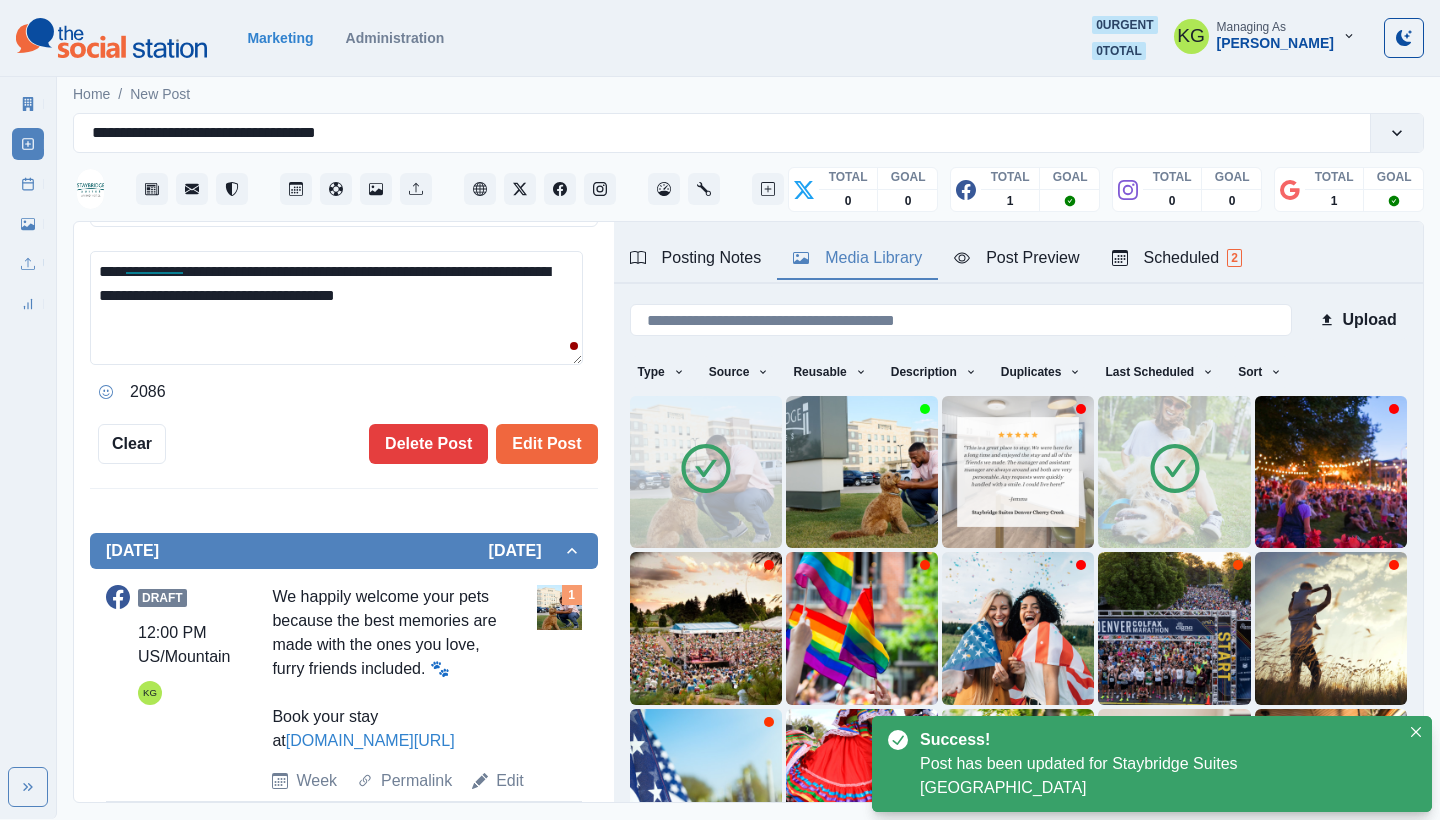 scroll, scrollTop: 640, scrollLeft: 0, axis: vertical 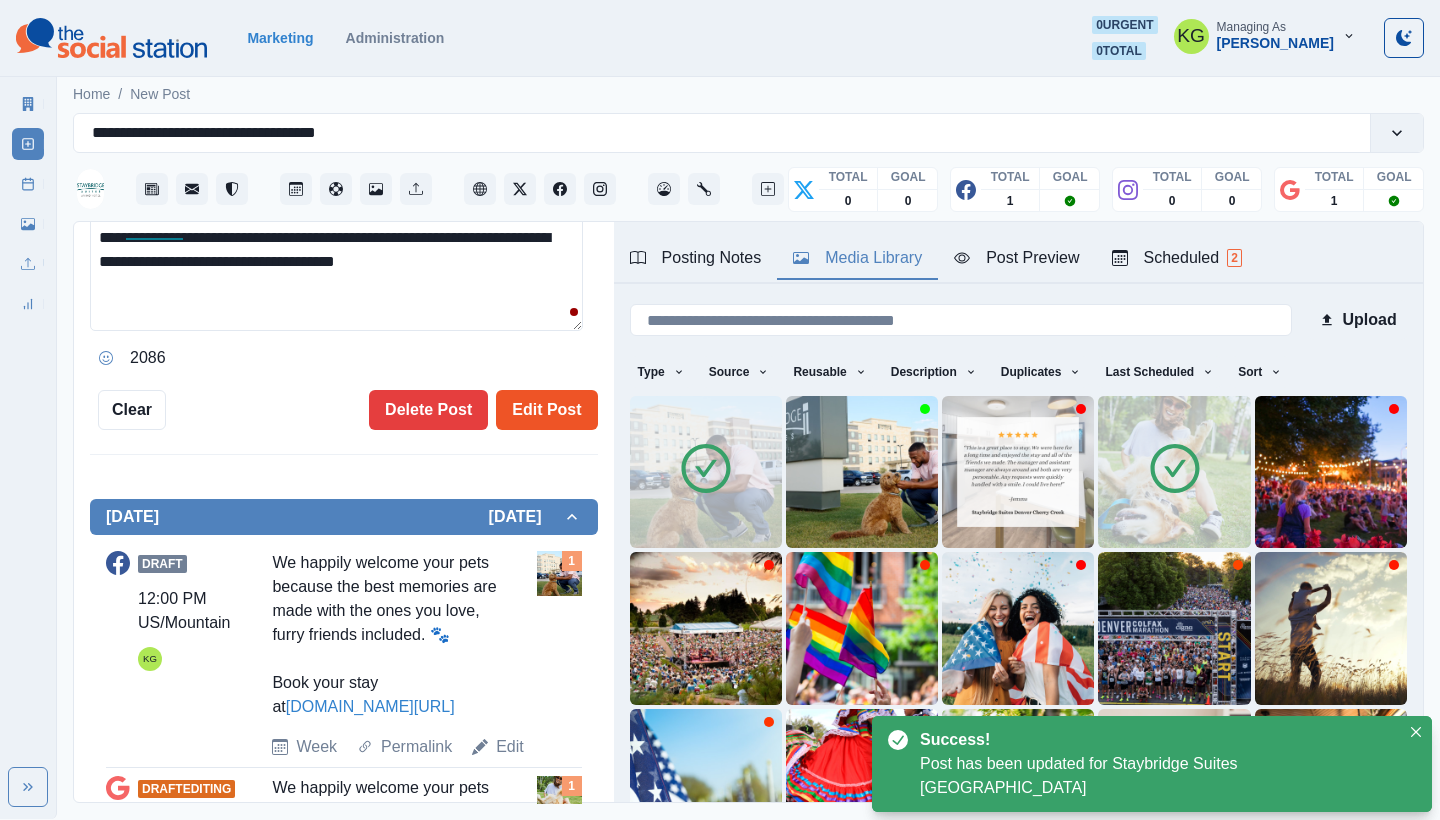 click on "Edit Post" at bounding box center [546, 410] 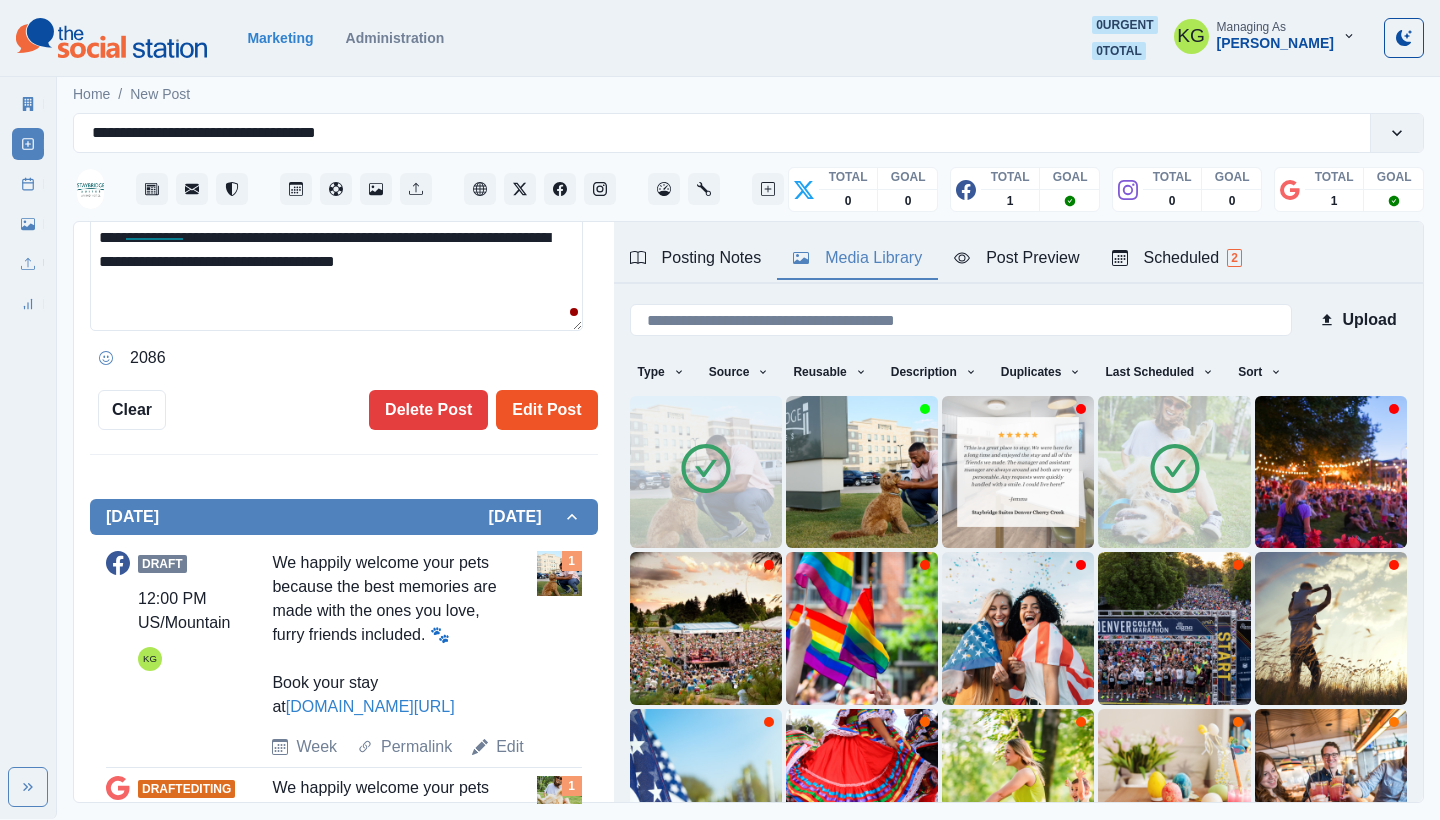 type 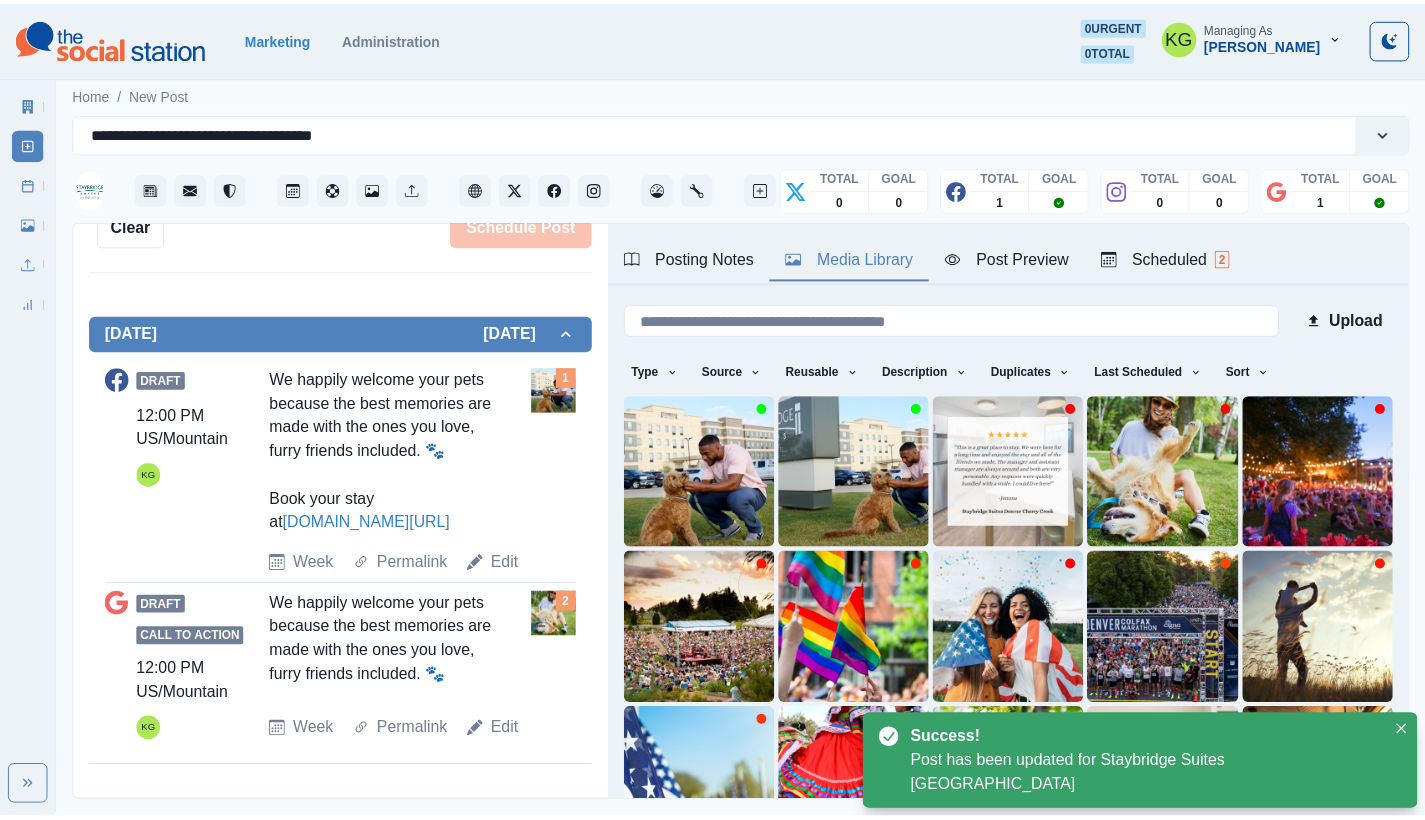 scroll, scrollTop: 238, scrollLeft: 0, axis: vertical 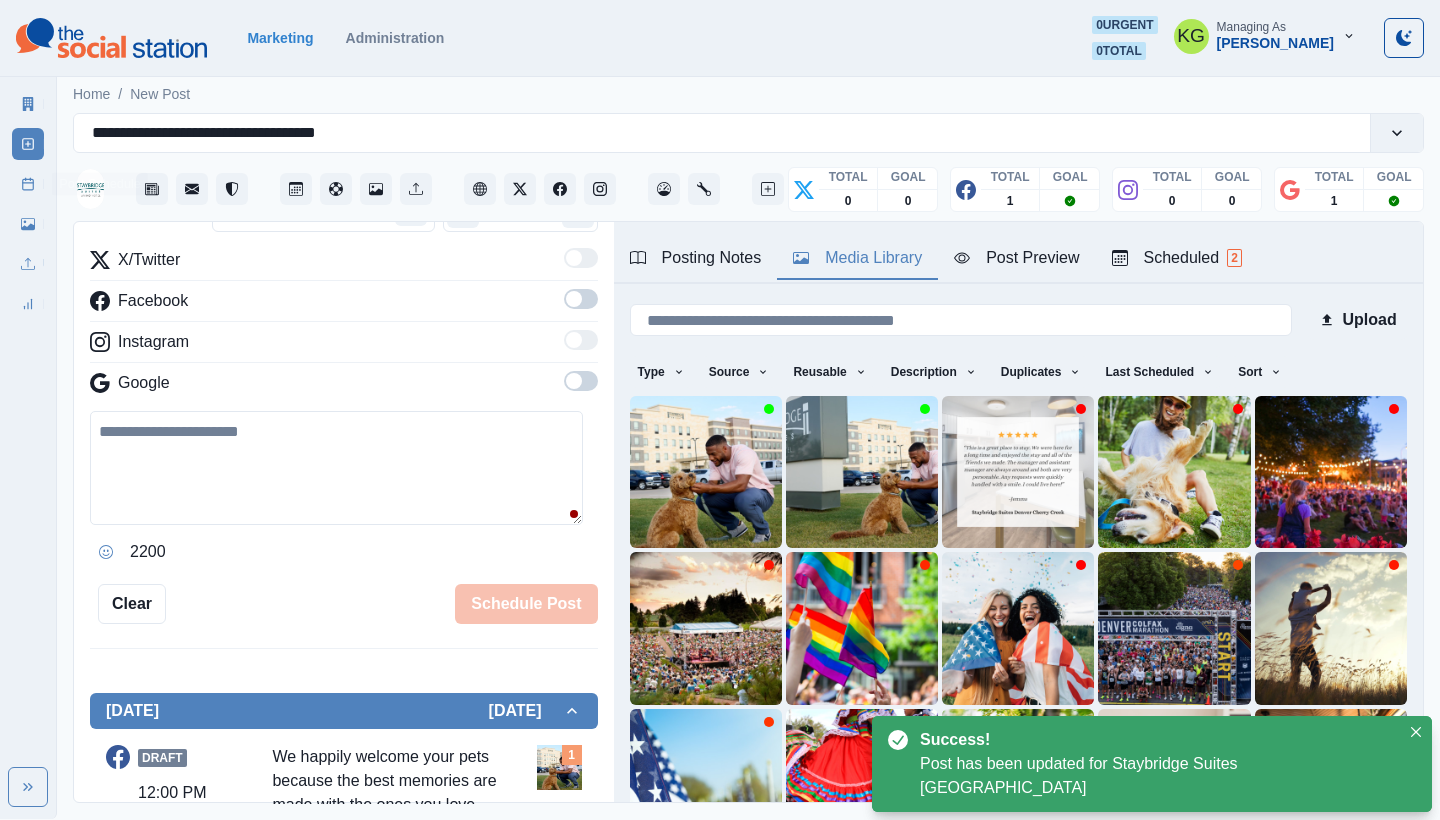 click 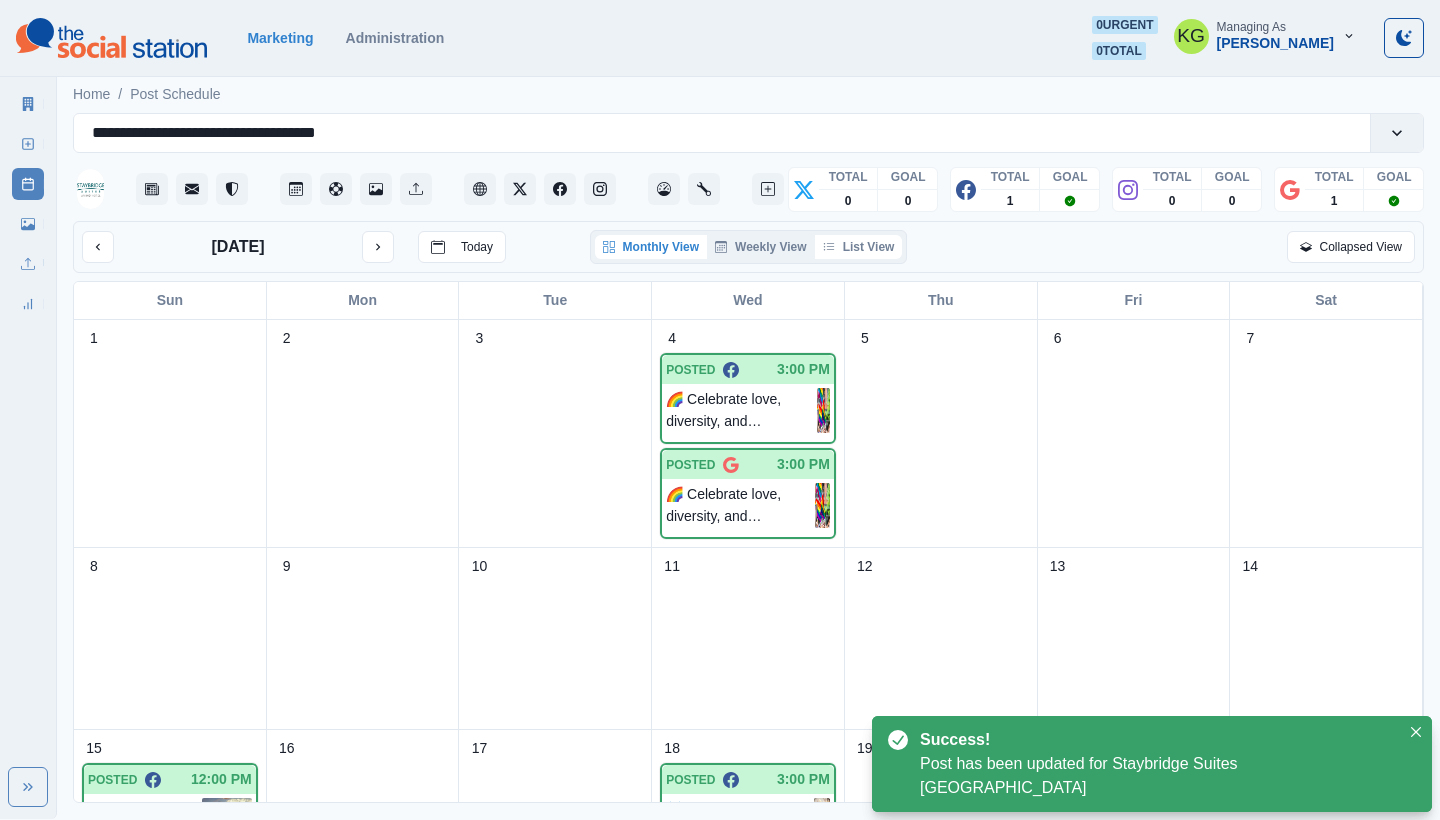 click on "List View" at bounding box center (859, 247) 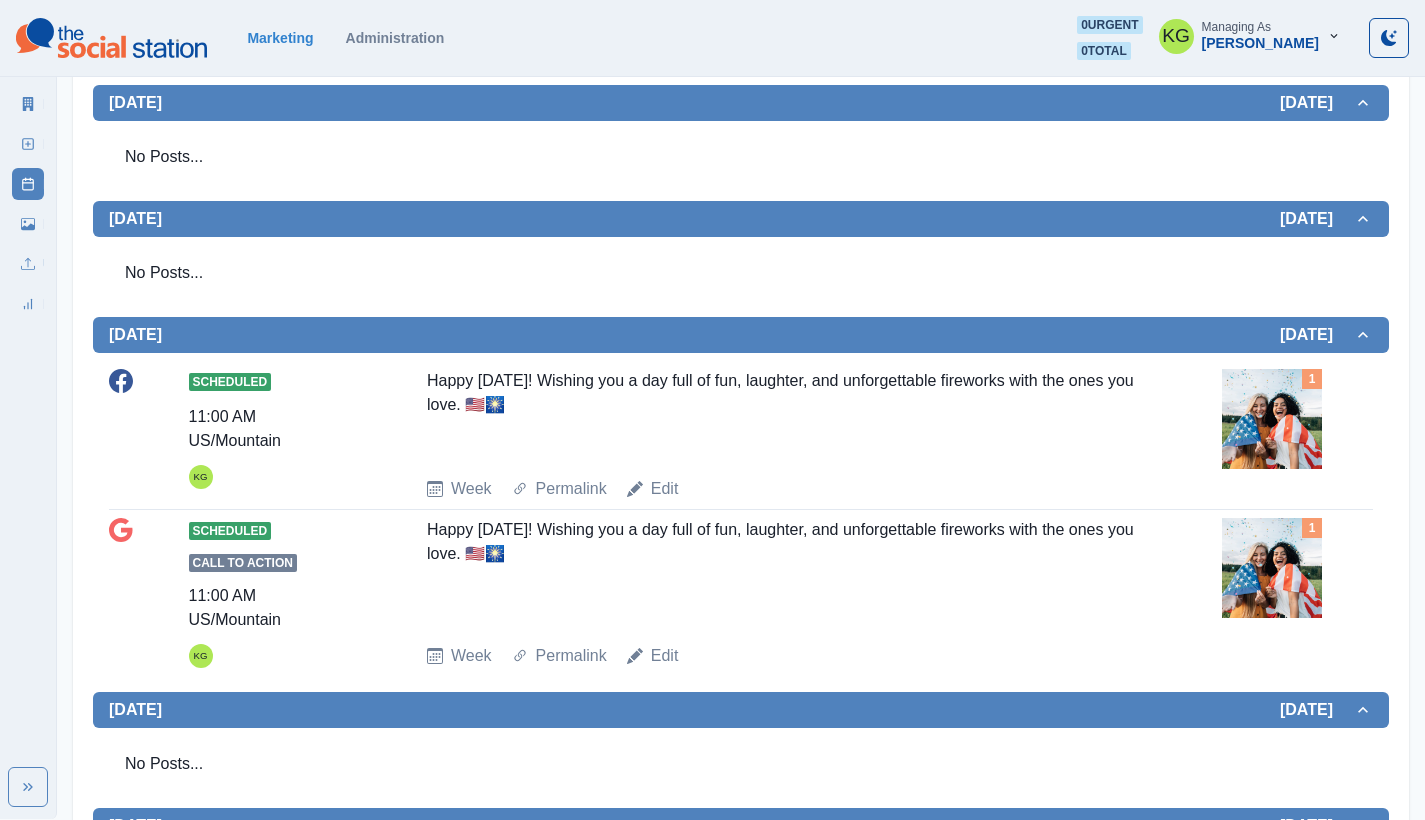 scroll, scrollTop: 247, scrollLeft: 0, axis: vertical 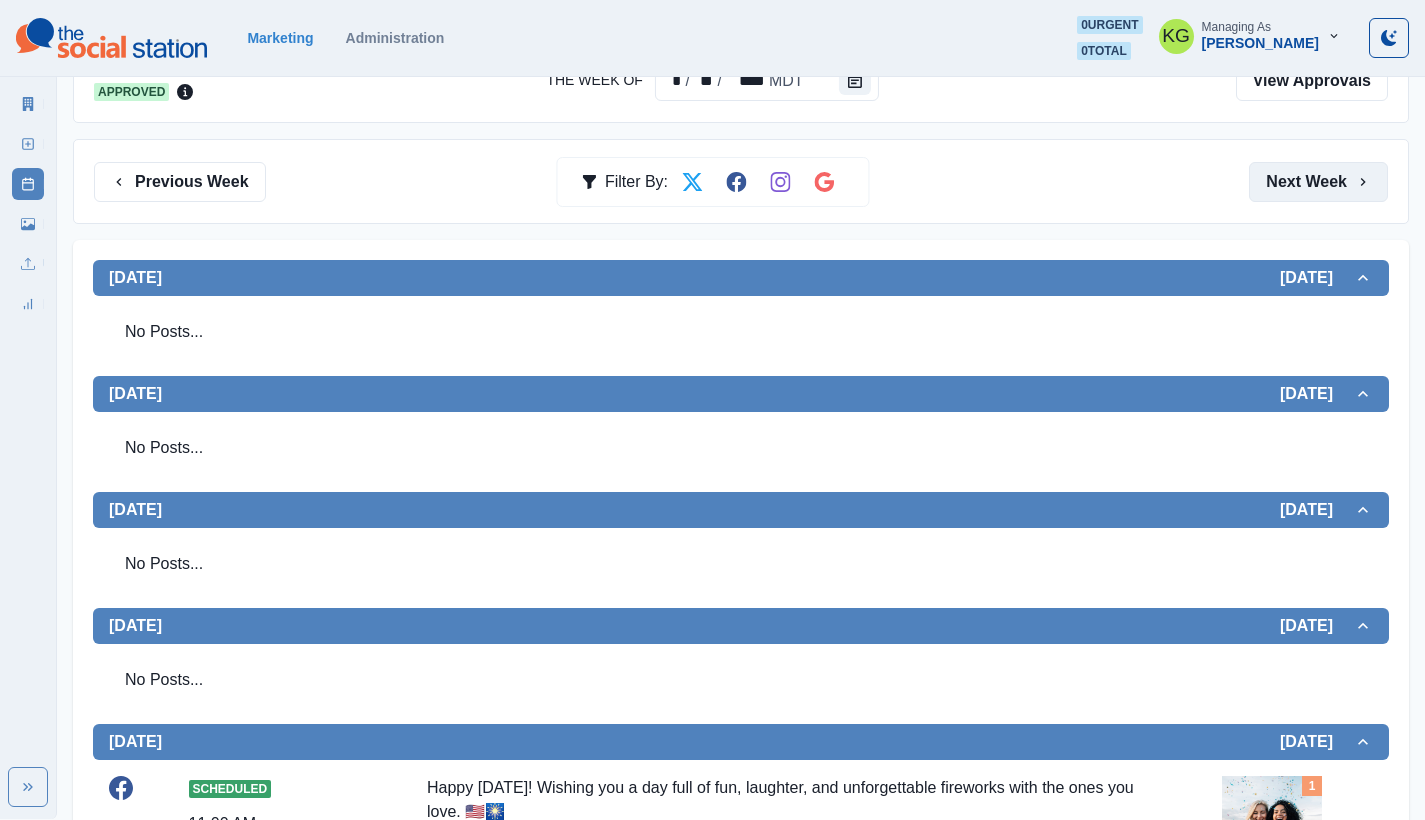 click on "Next Week" at bounding box center [1318, 182] 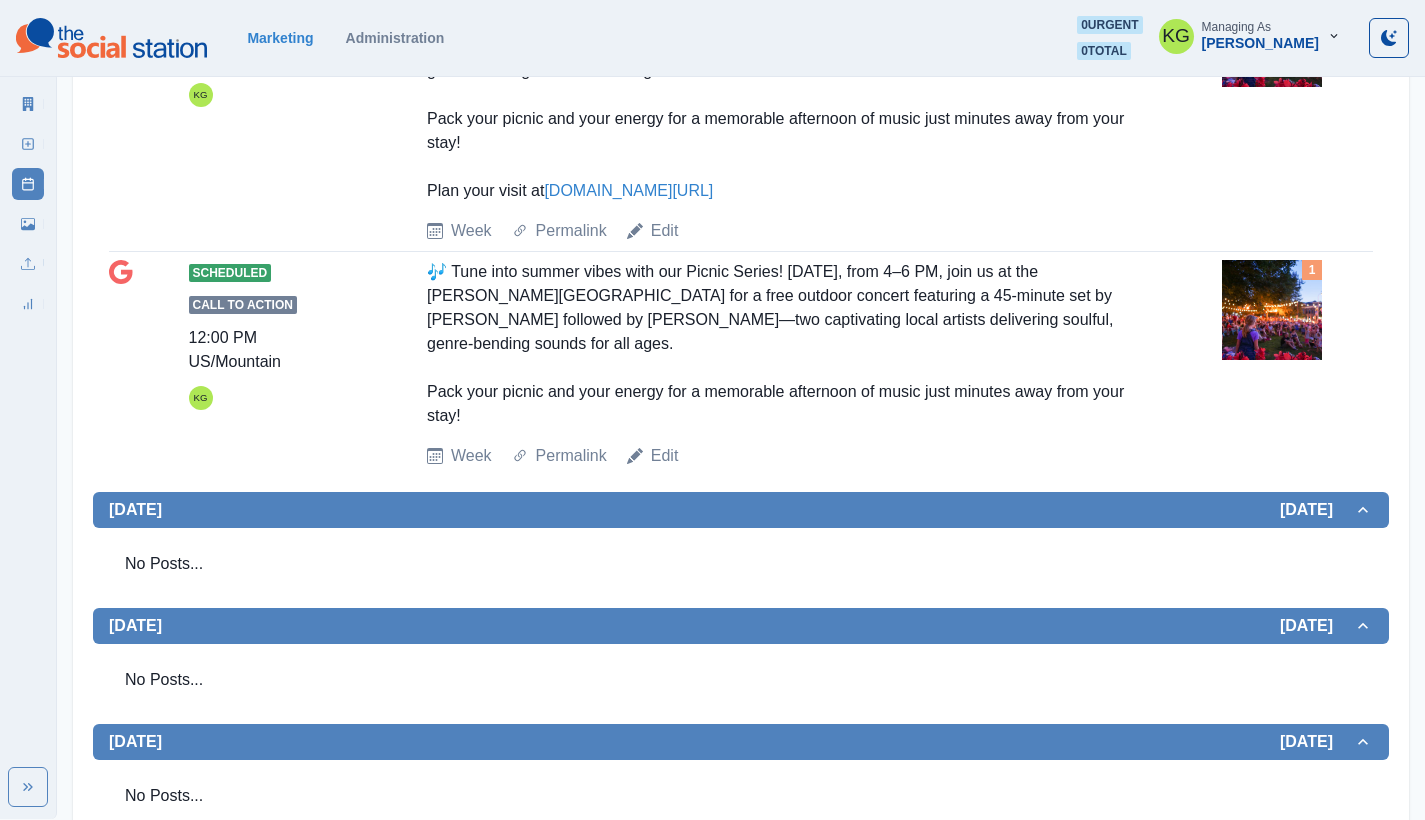 scroll, scrollTop: 0, scrollLeft: 0, axis: both 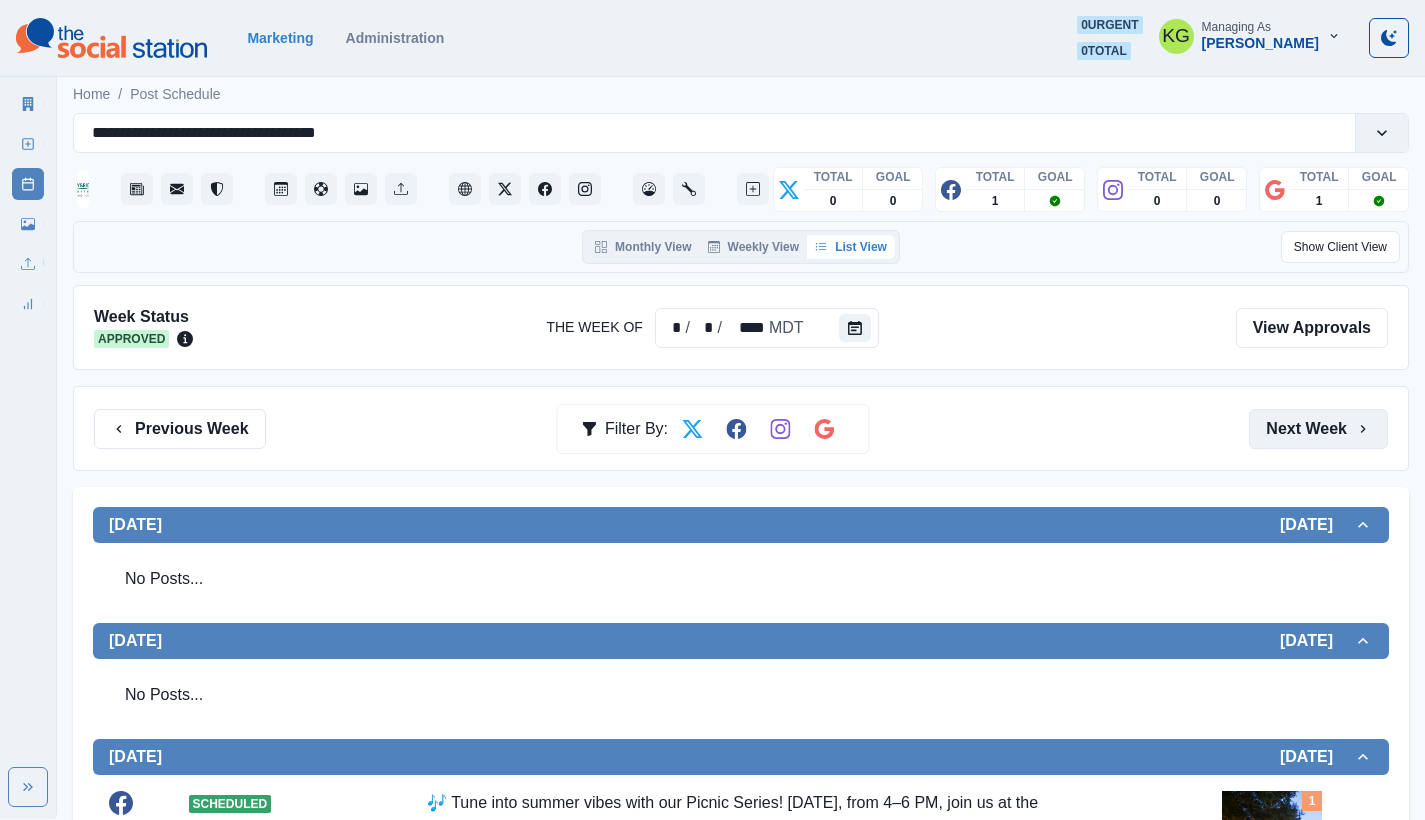 click on "Next Week" at bounding box center [1318, 429] 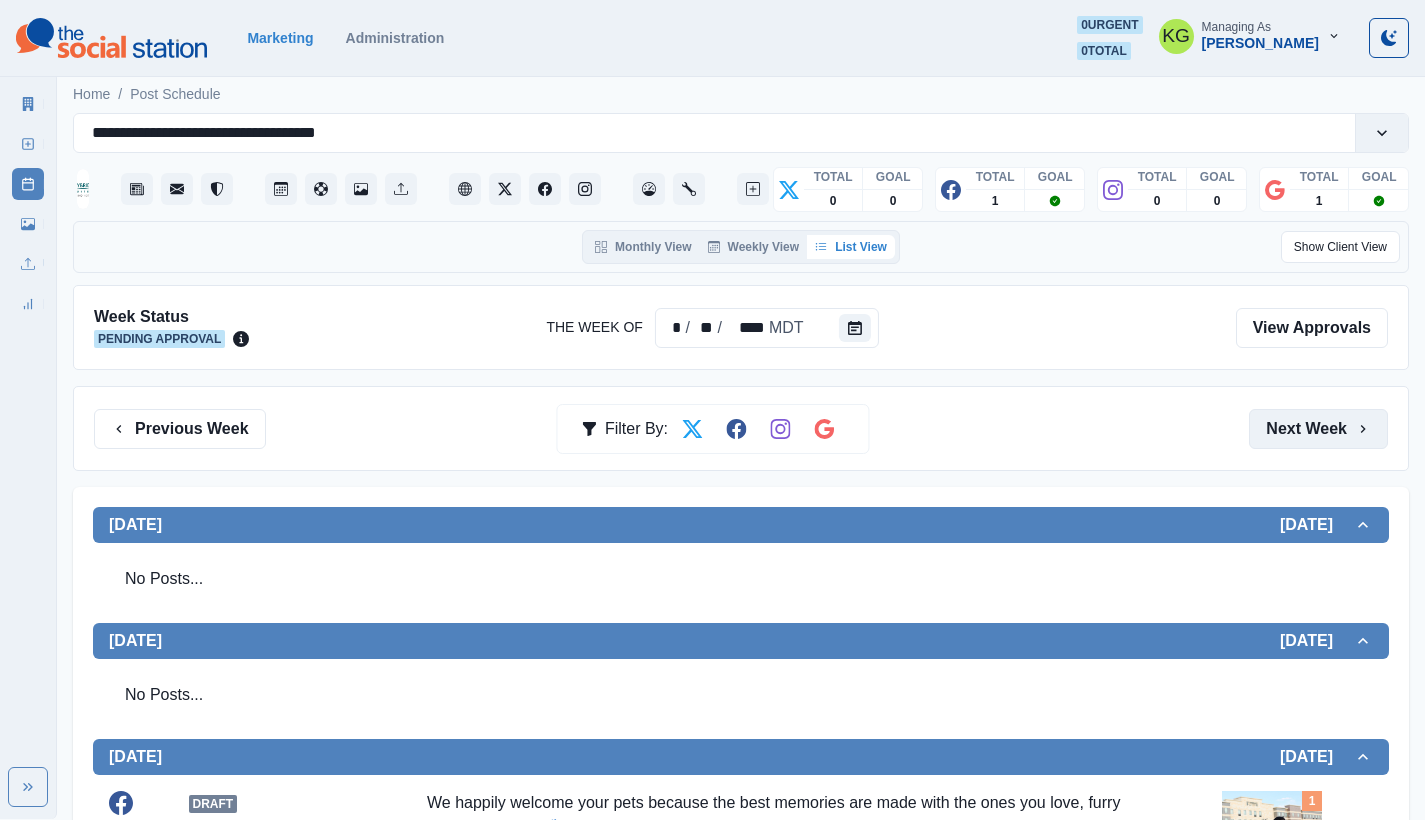 scroll, scrollTop: 421, scrollLeft: 0, axis: vertical 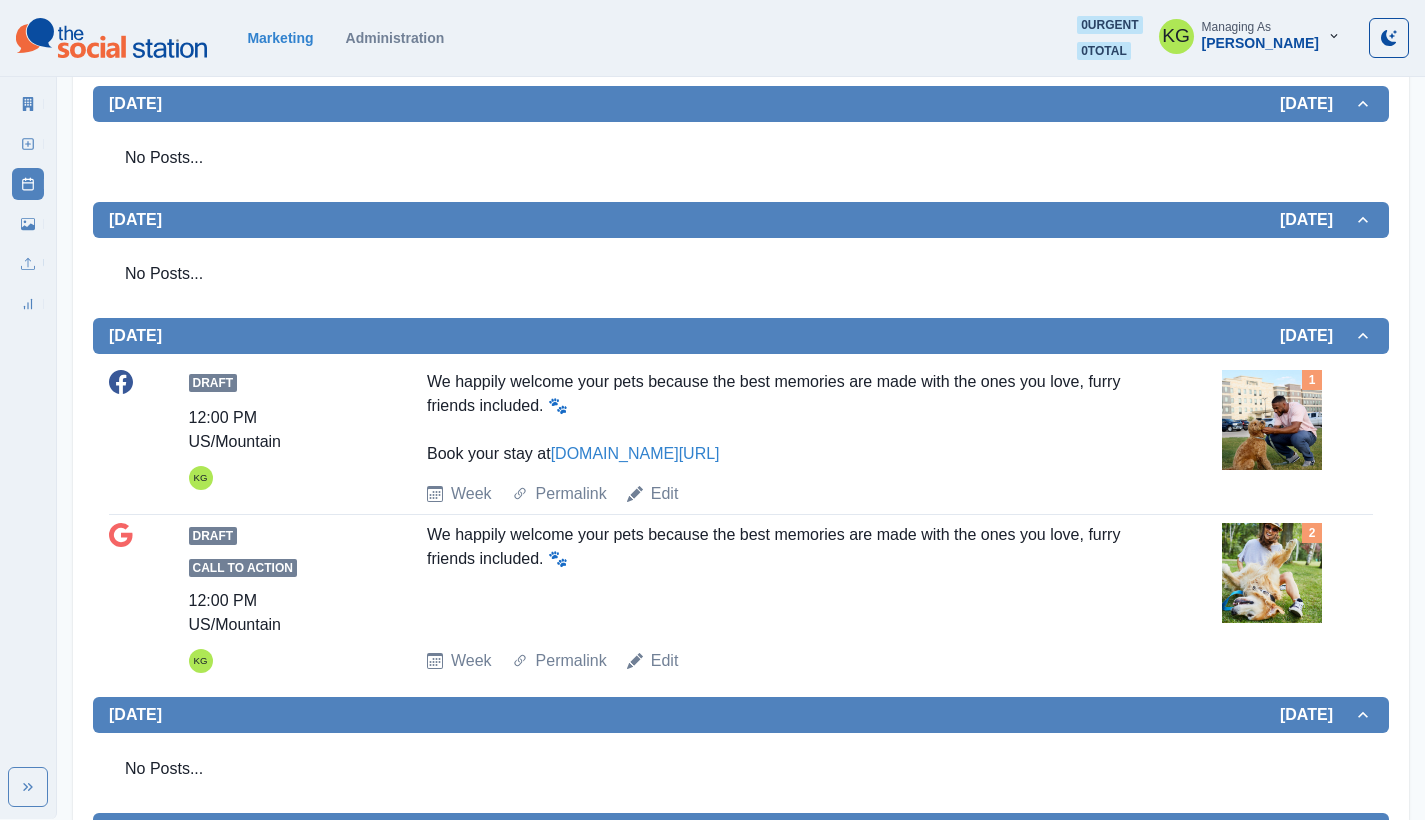 click on "Draft  Call to Action 12:00 PM US/Mountain KG We happily welcome your pets because the best memories are made with the ones you love, furry friends included. 🐾 Week Permalink Edit 2" at bounding box center [741, 598] 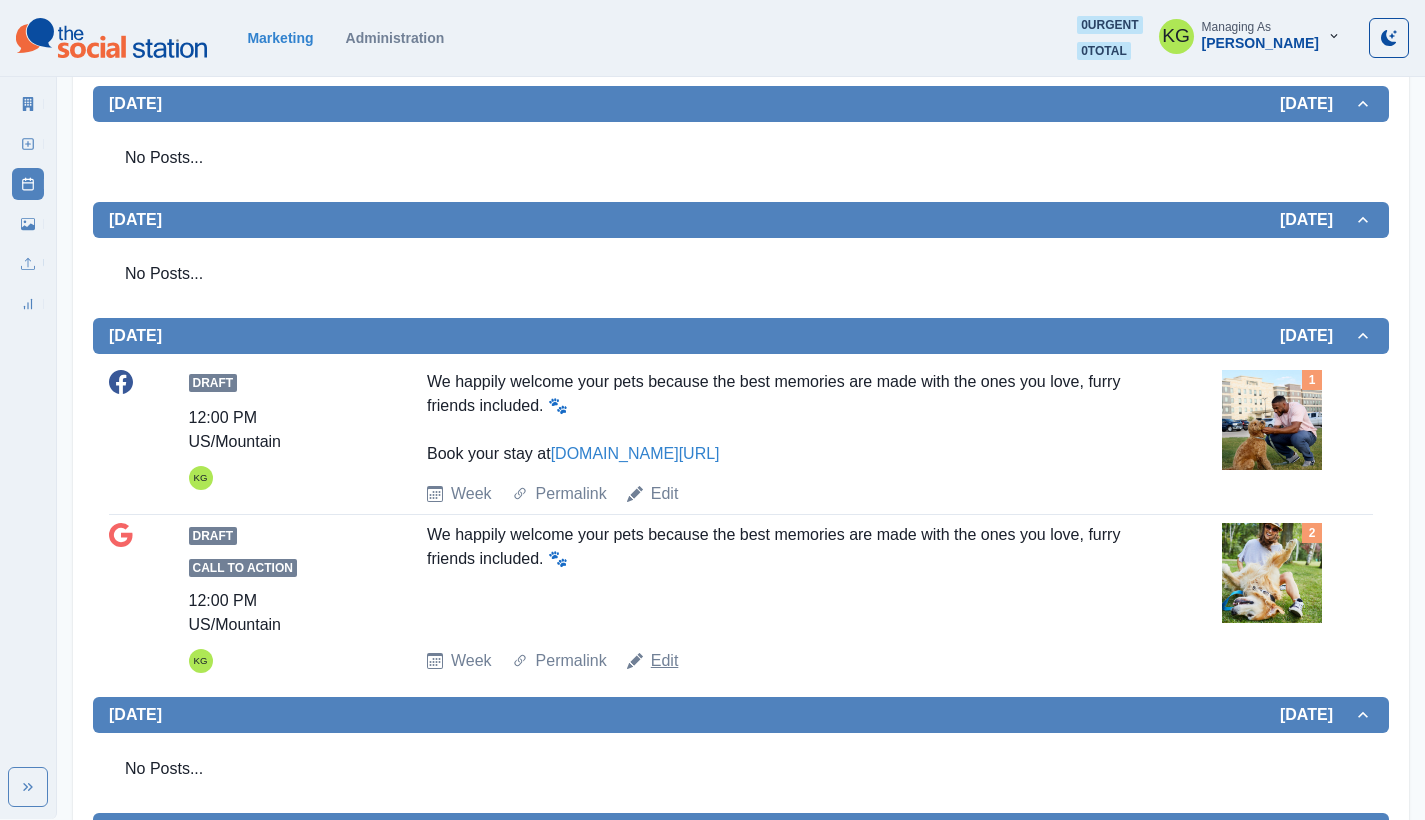 click on "Edit" at bounding box center [665, 661] 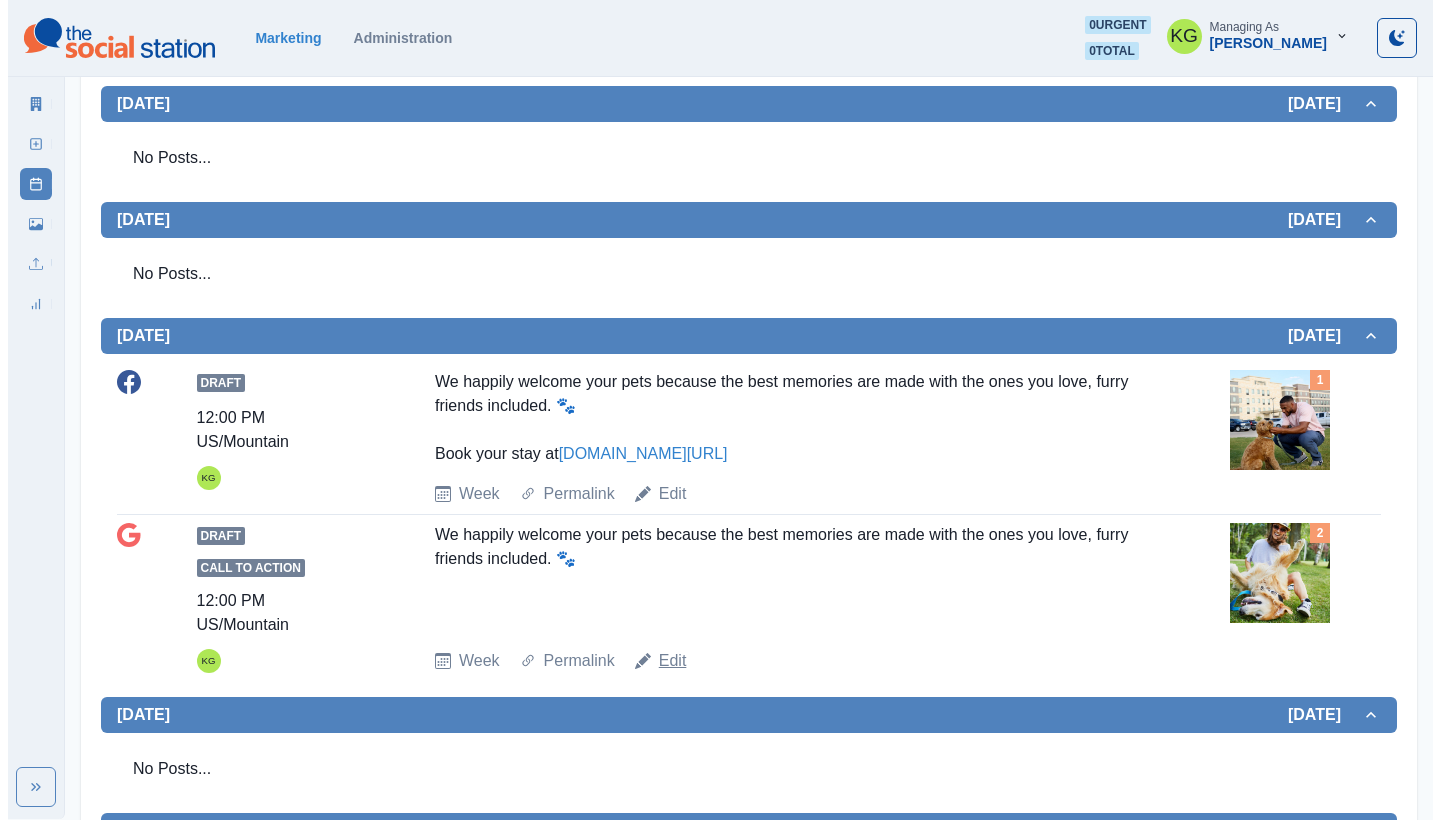scroll, scrollTop: 0, scrollLeft: 0, axis: both 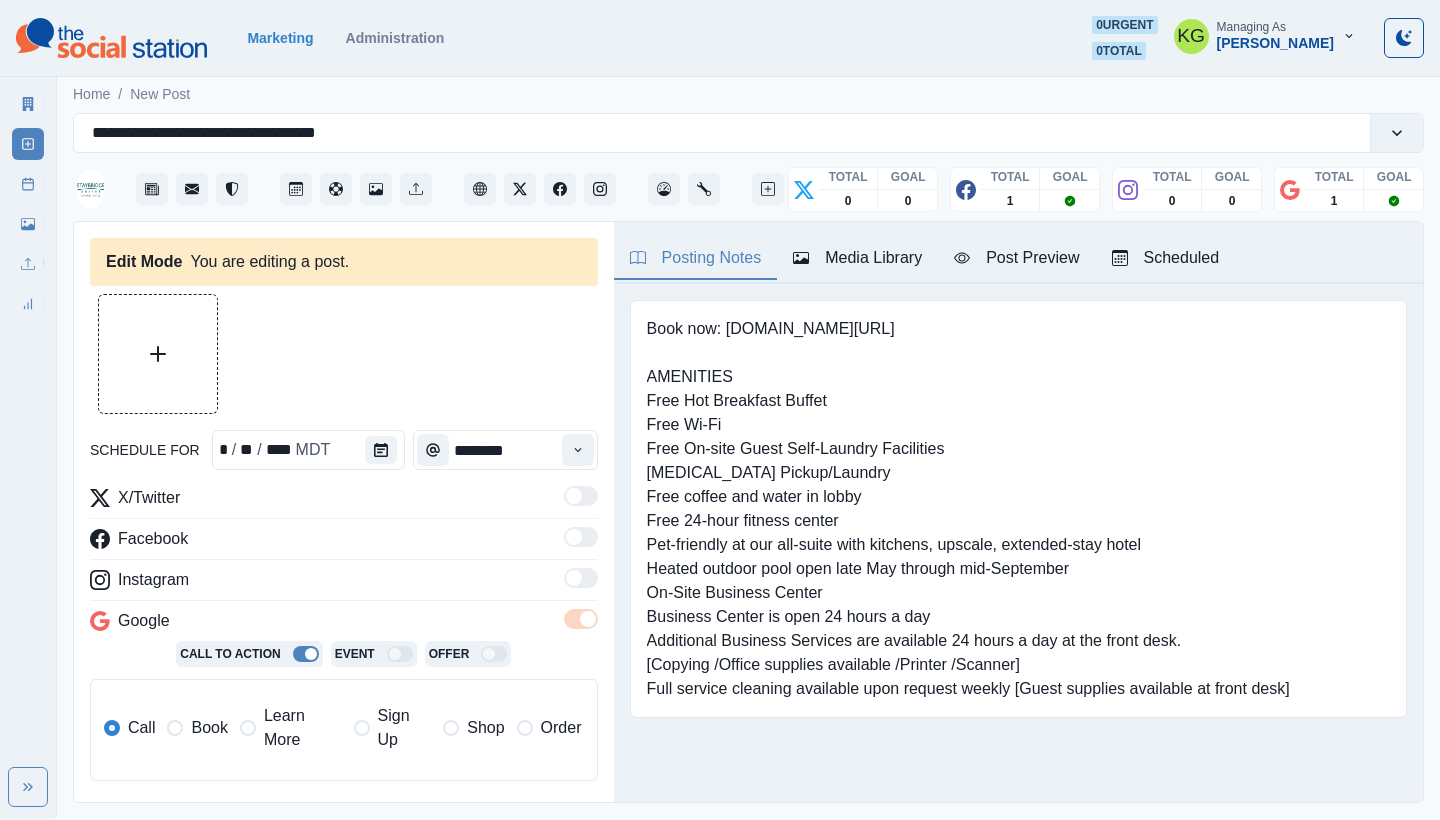 type on "**********" 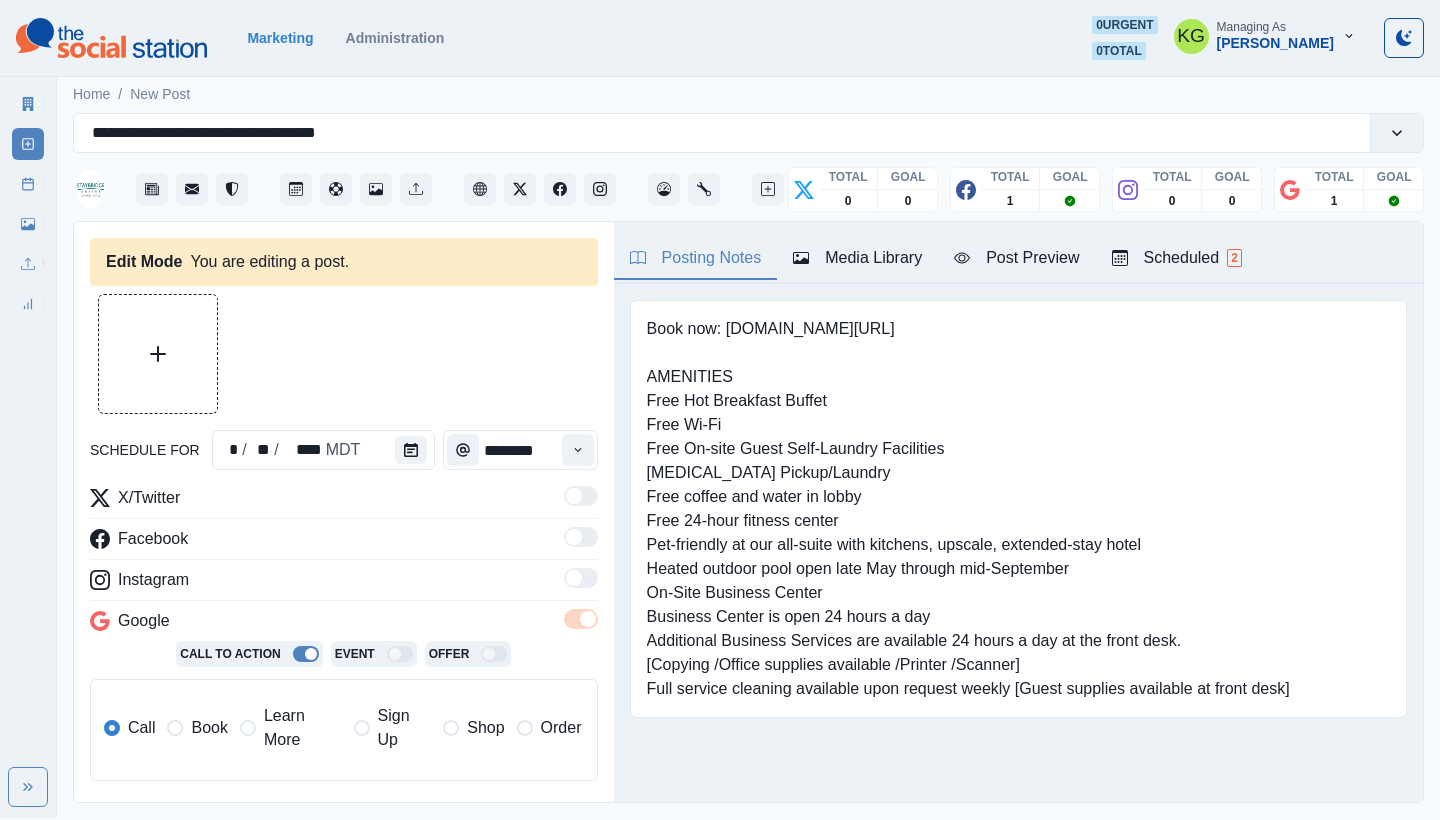 click on "Media Library" at bounding box center [857, 258] 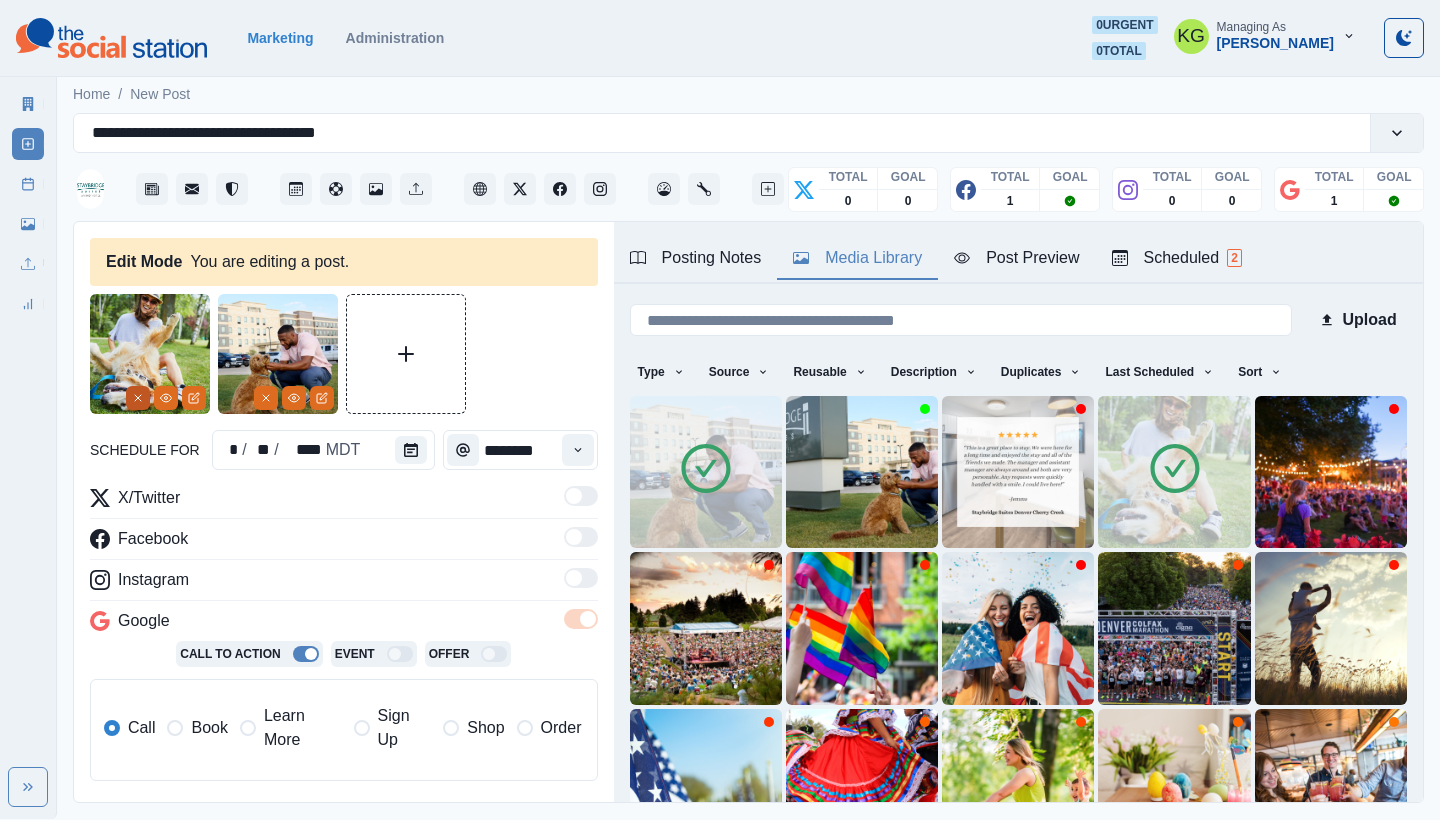 click at bounding box center (138, 398) 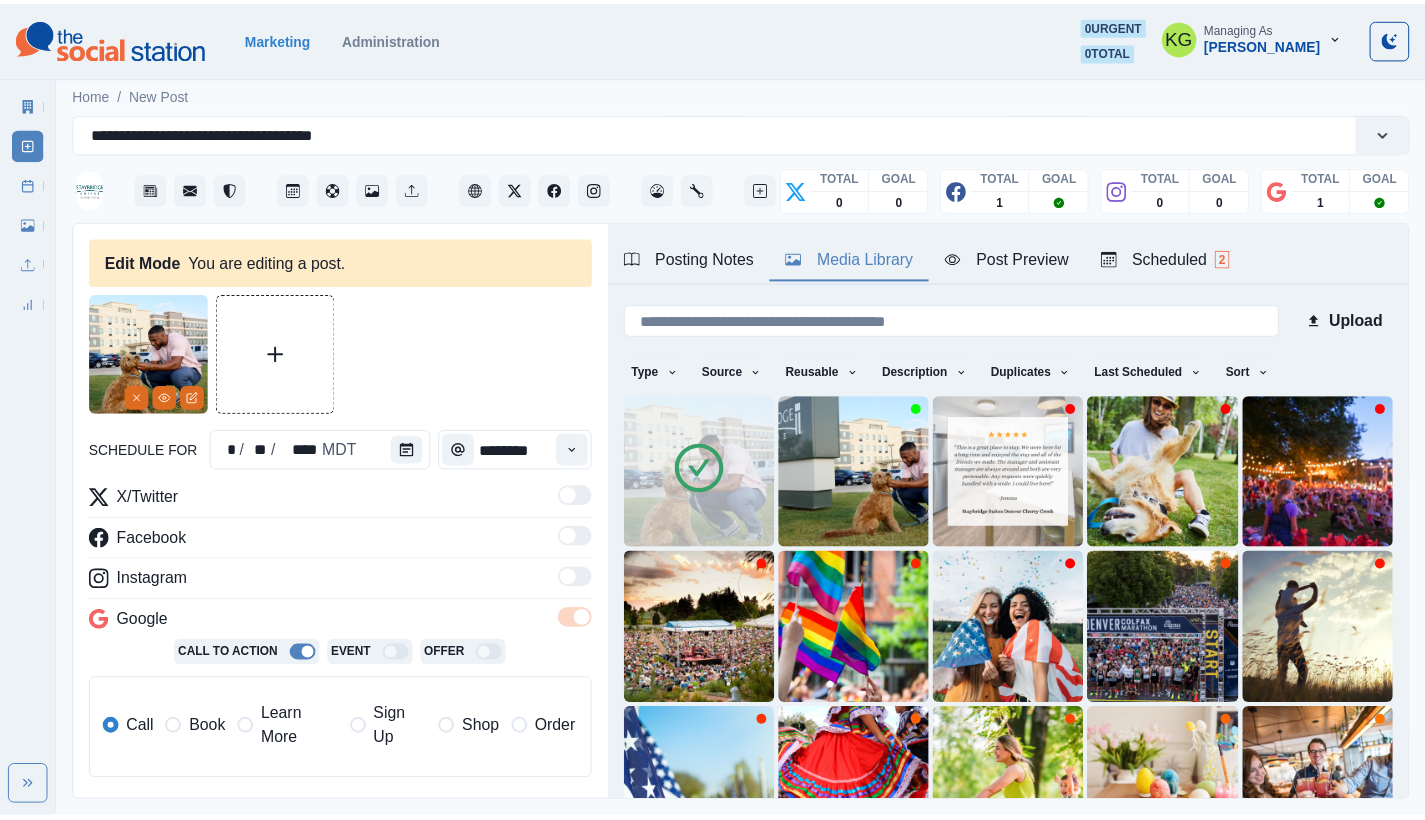 scroll, scrollTop: 441, scrollLeft: 0, axis: vertical 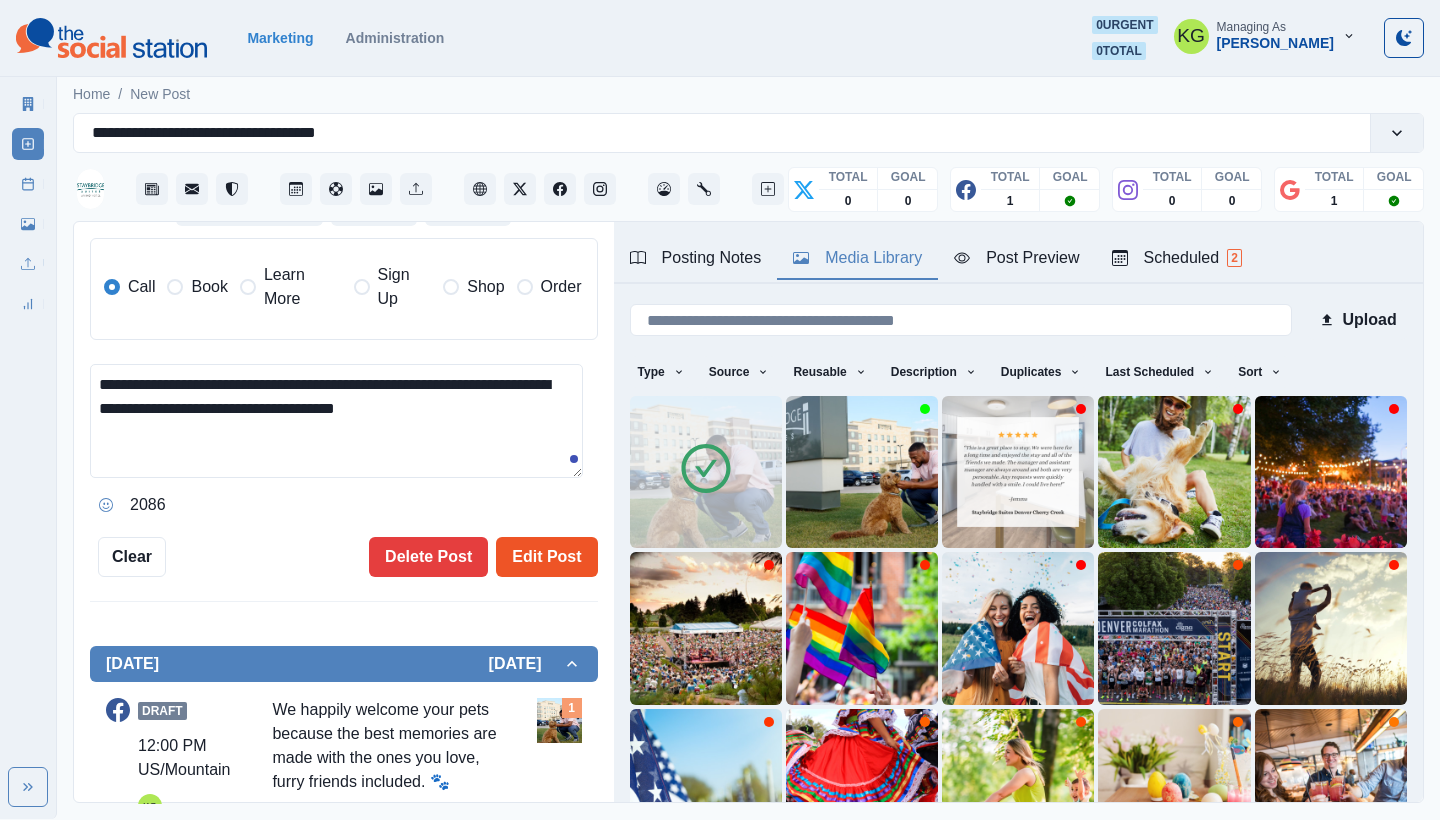 click on "Edit Post" at bounding box center [546, 557] 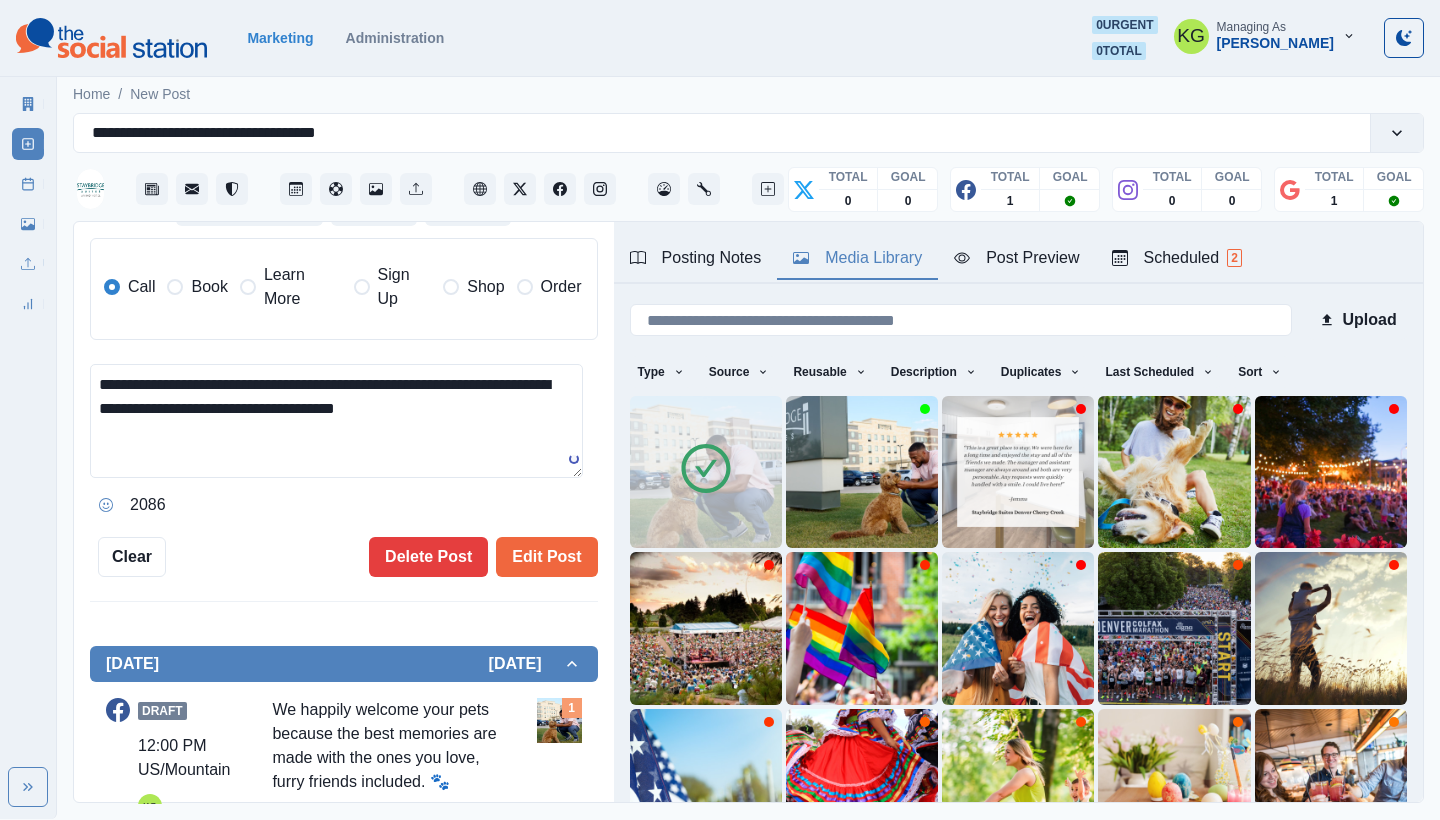 type 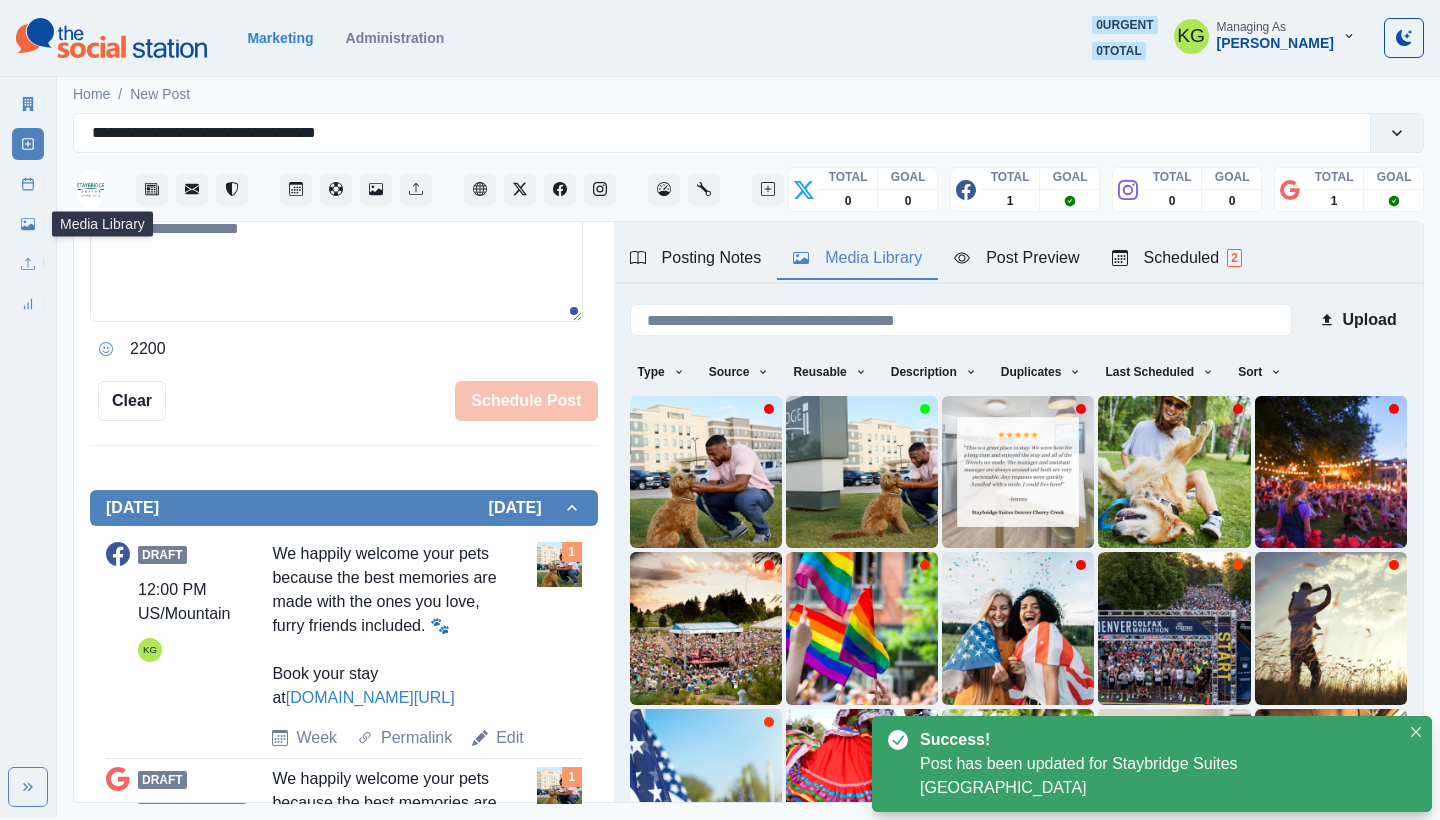 click on "Post Schedule" at bounding box center [28, 184] 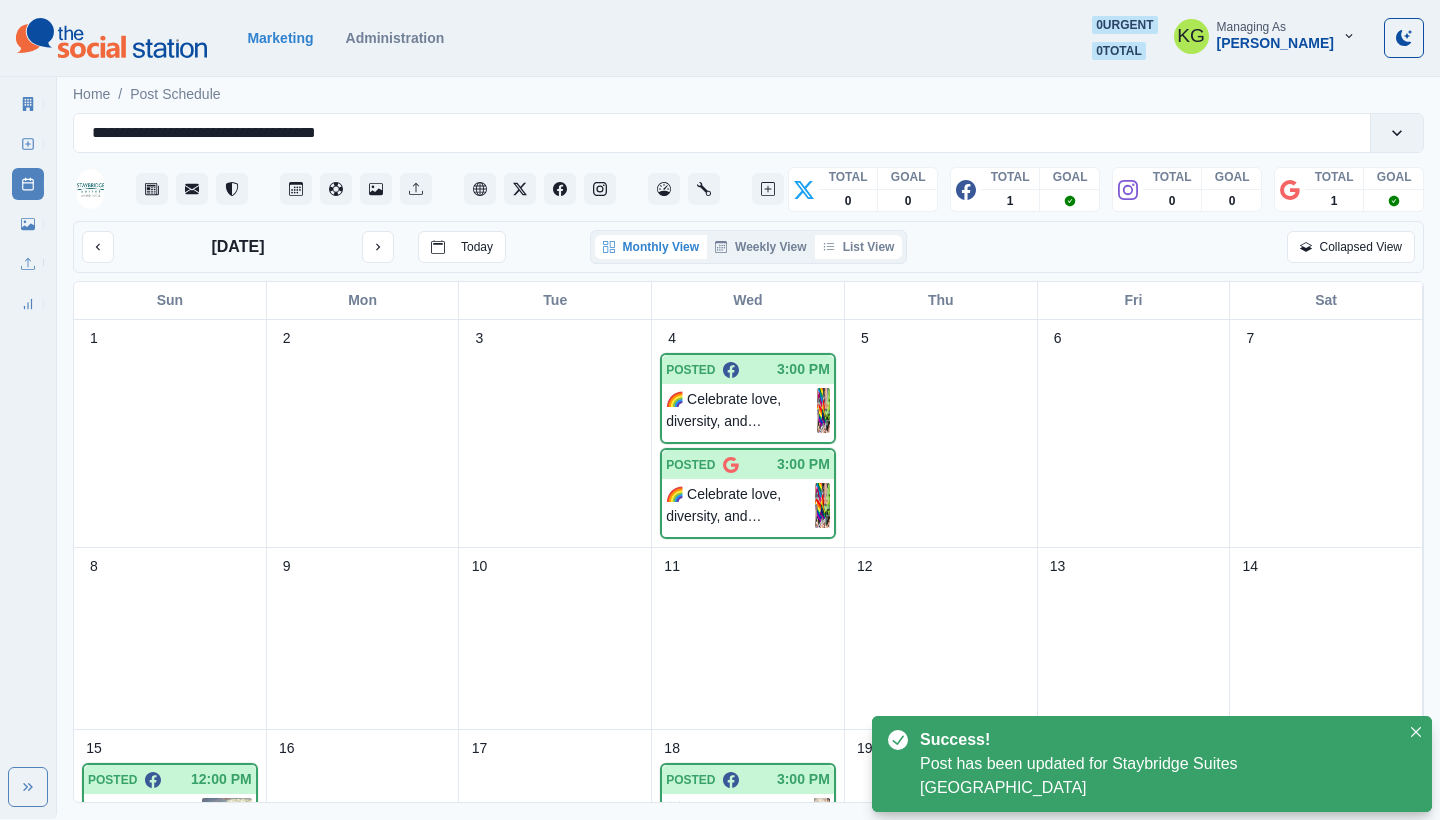 click on "List View" at bounding box center (859, 247) 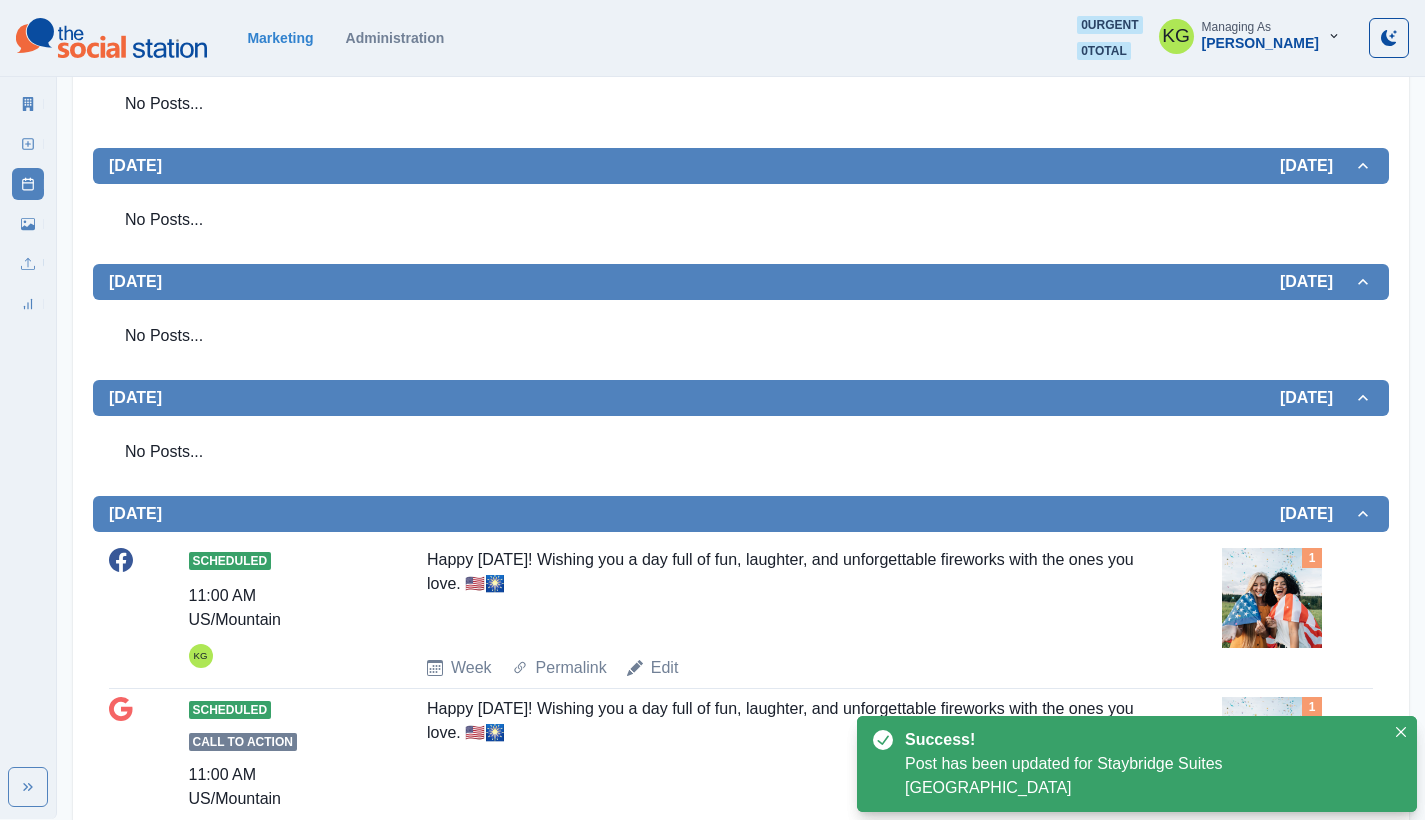 scroll, scrollTop: 39, scrollLeft: 0, axis: vertical 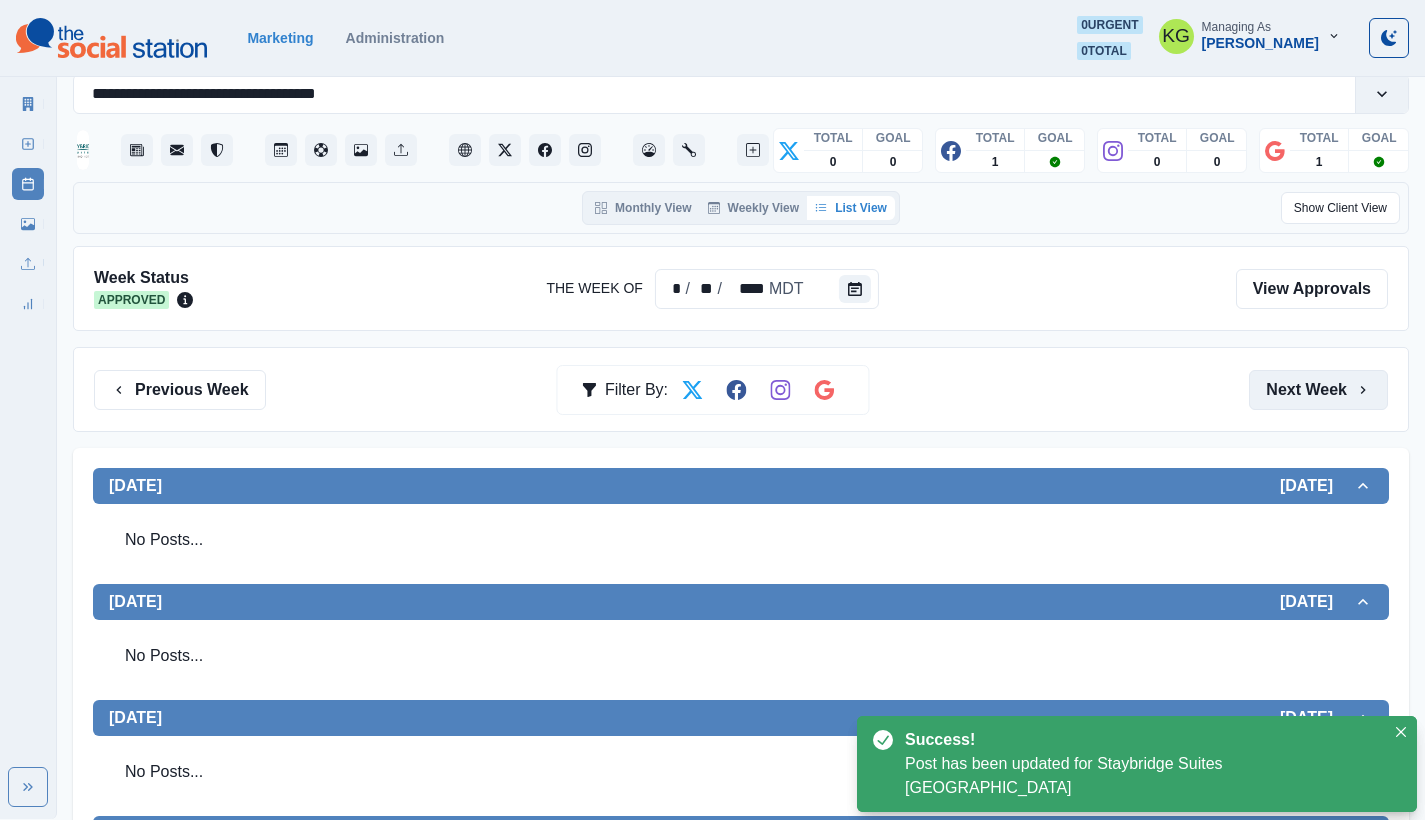 click on "Next Week" at bounding box center [1318, 390] 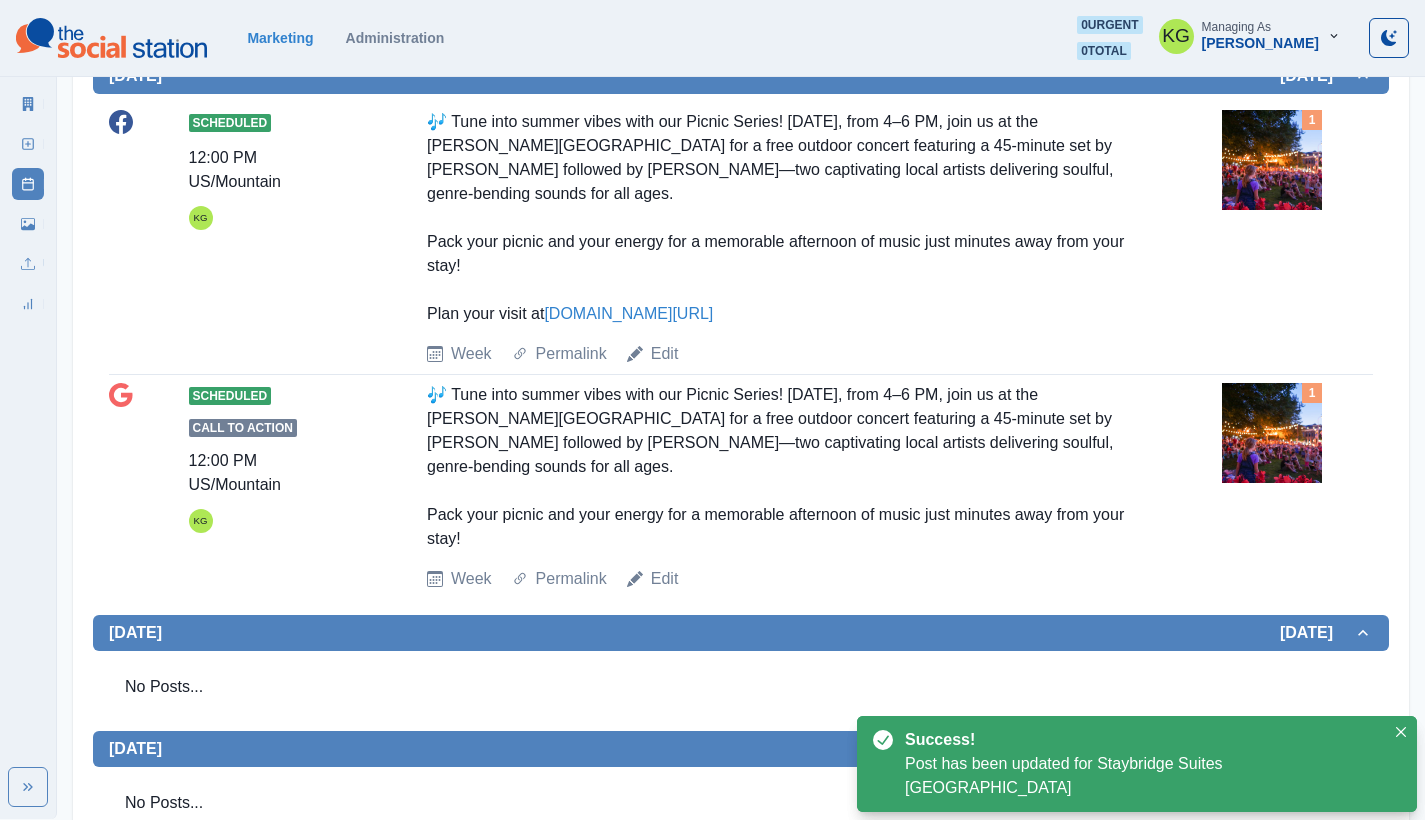 scroll, scrollTop: 0, scrollLeft: 0, axis: both 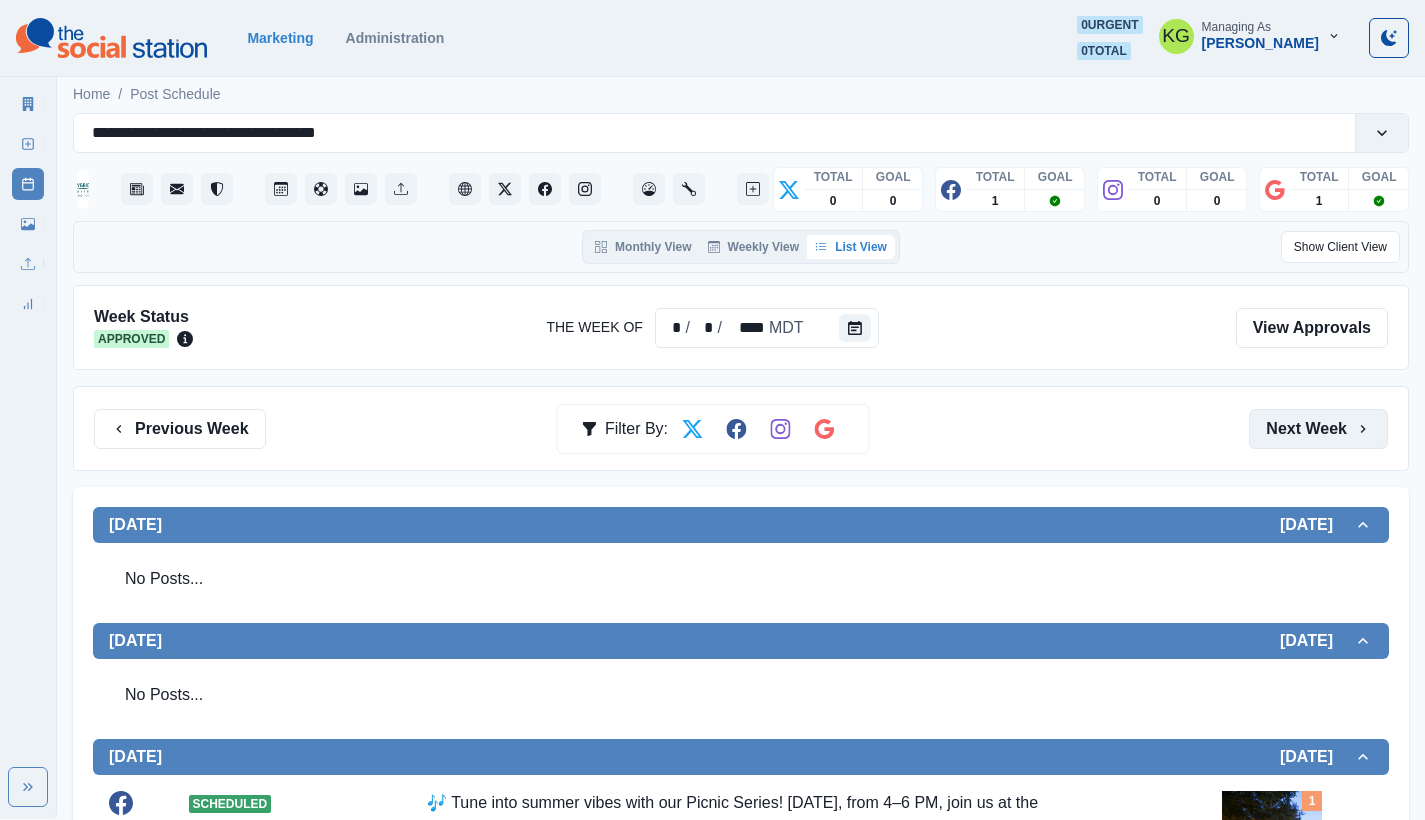 click on "Next Week" at bounding box center [1318, 429] 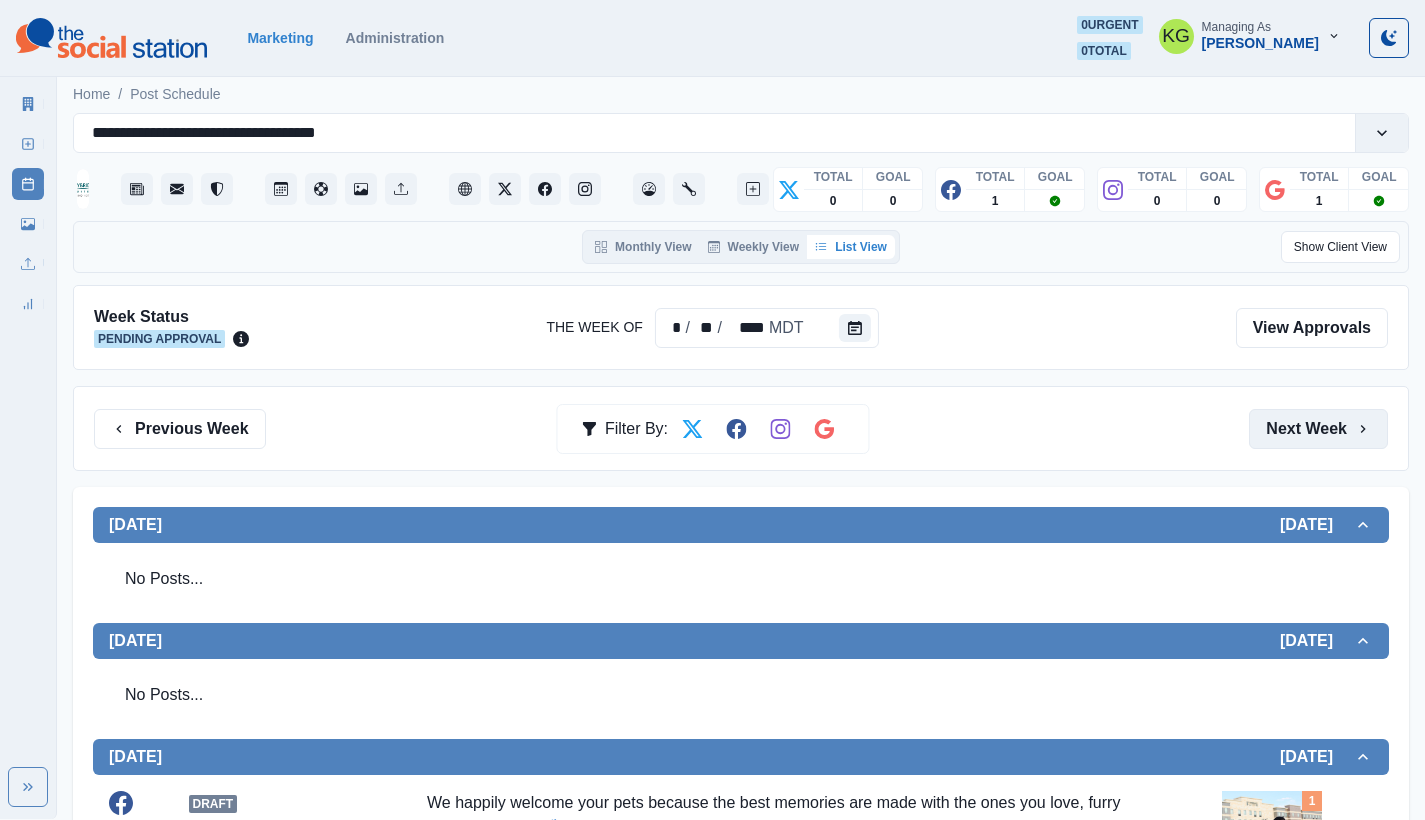 scroll, scrollTop: 394, scrollLeft: 0, axis: vertical 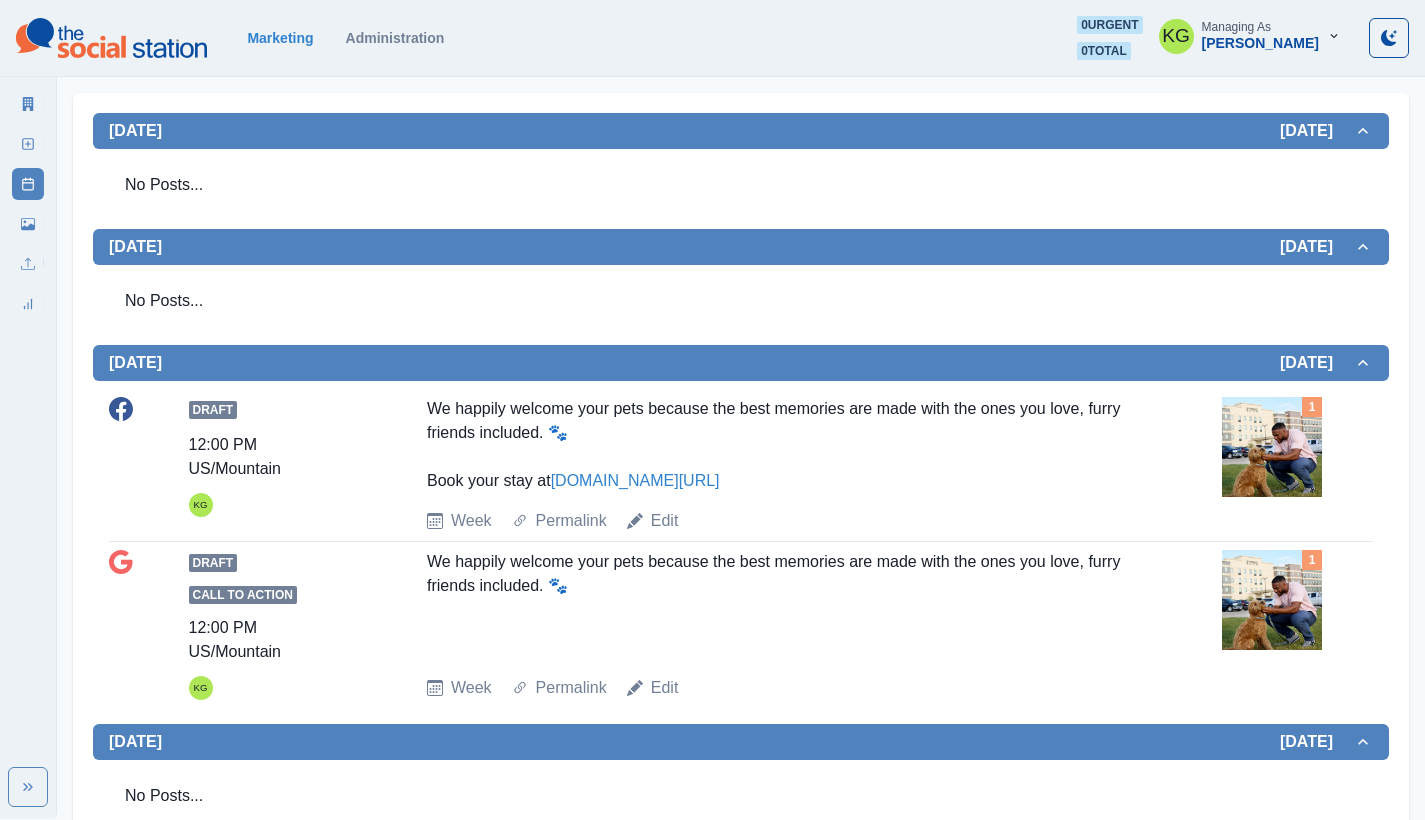 click at bounding box center [1272, 600] 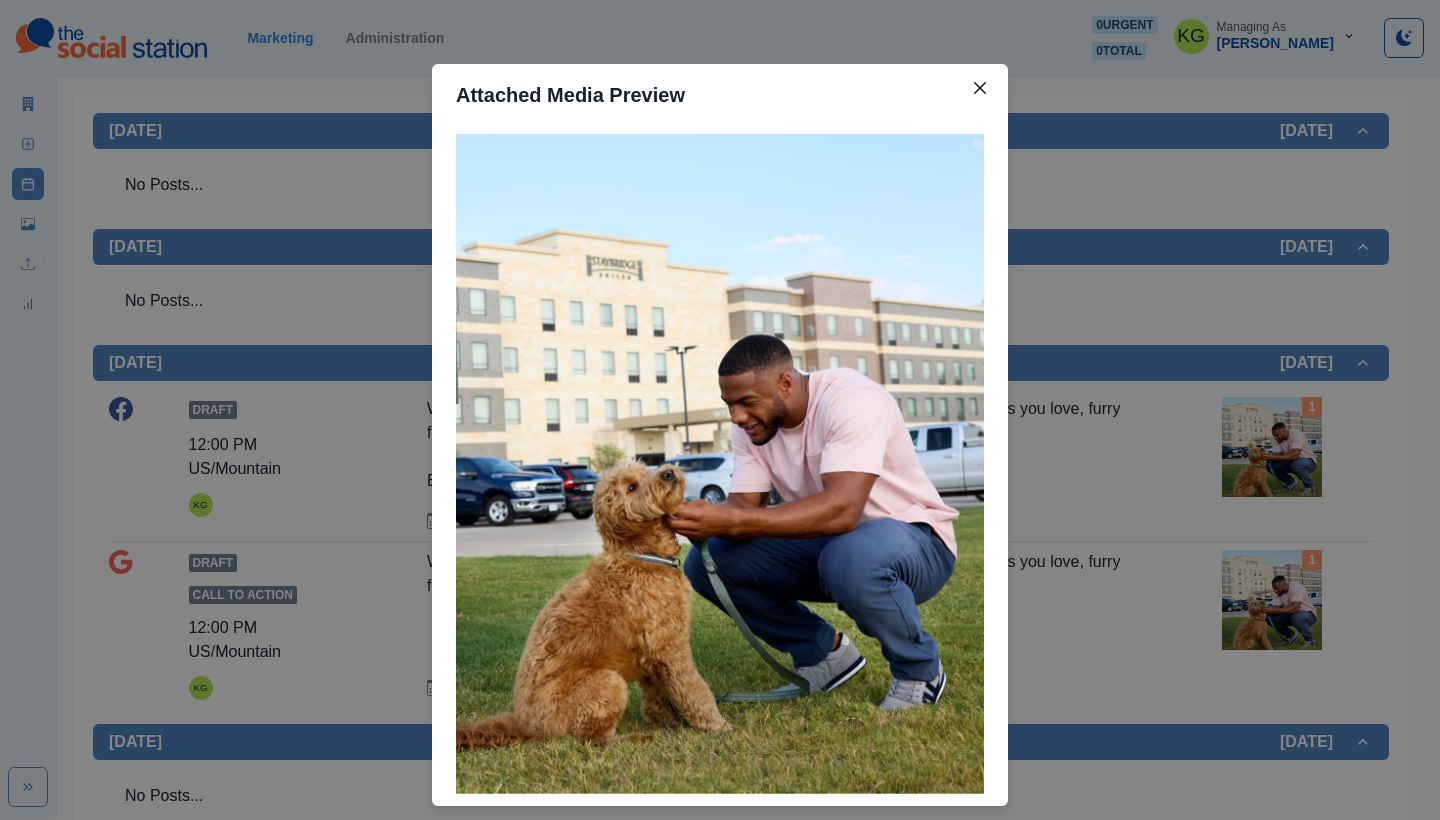 click on "Attached Media Preview" at bounding box center [720, 410] 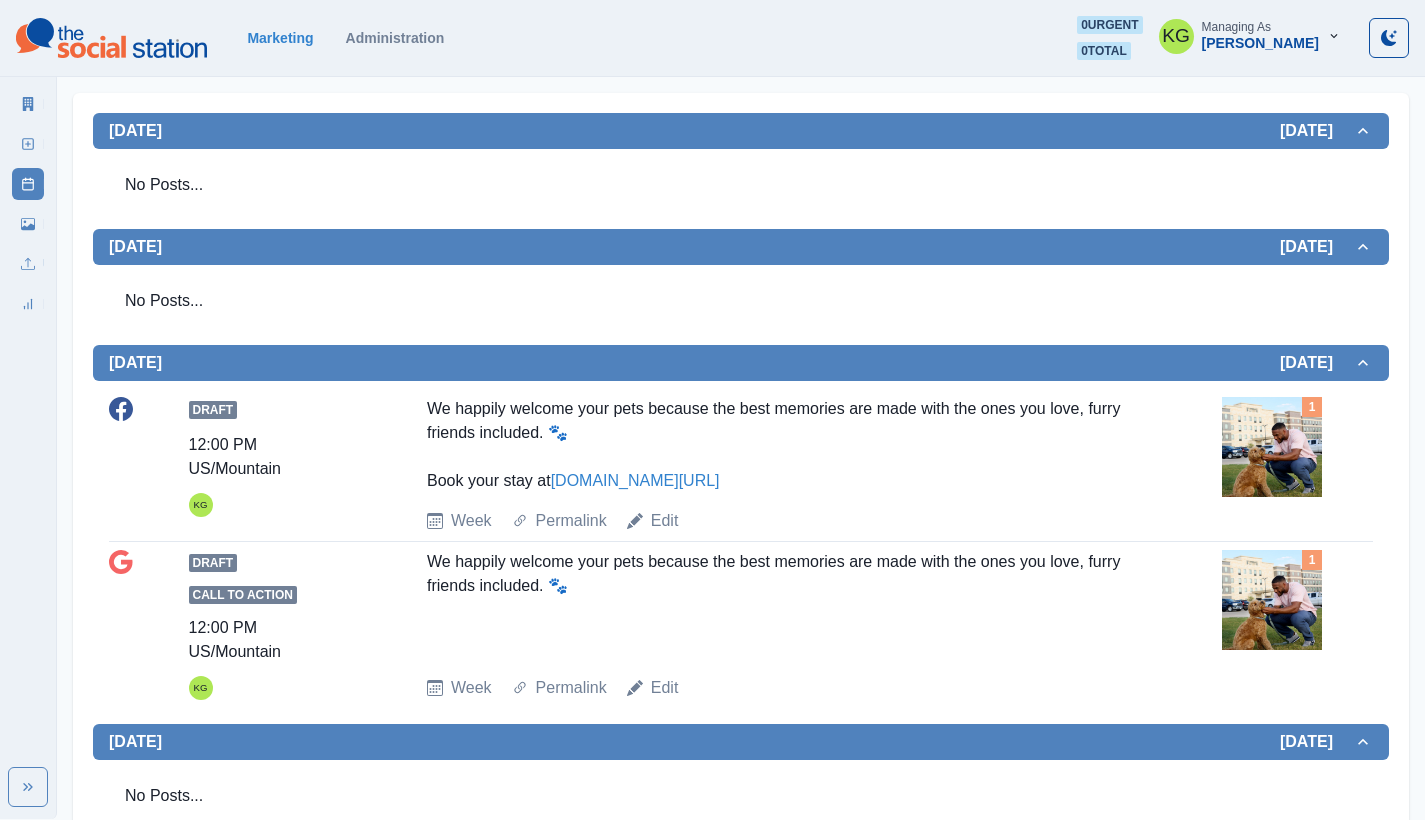 scroll, scrollTop: 0, scrollLeft: 0, axis: both 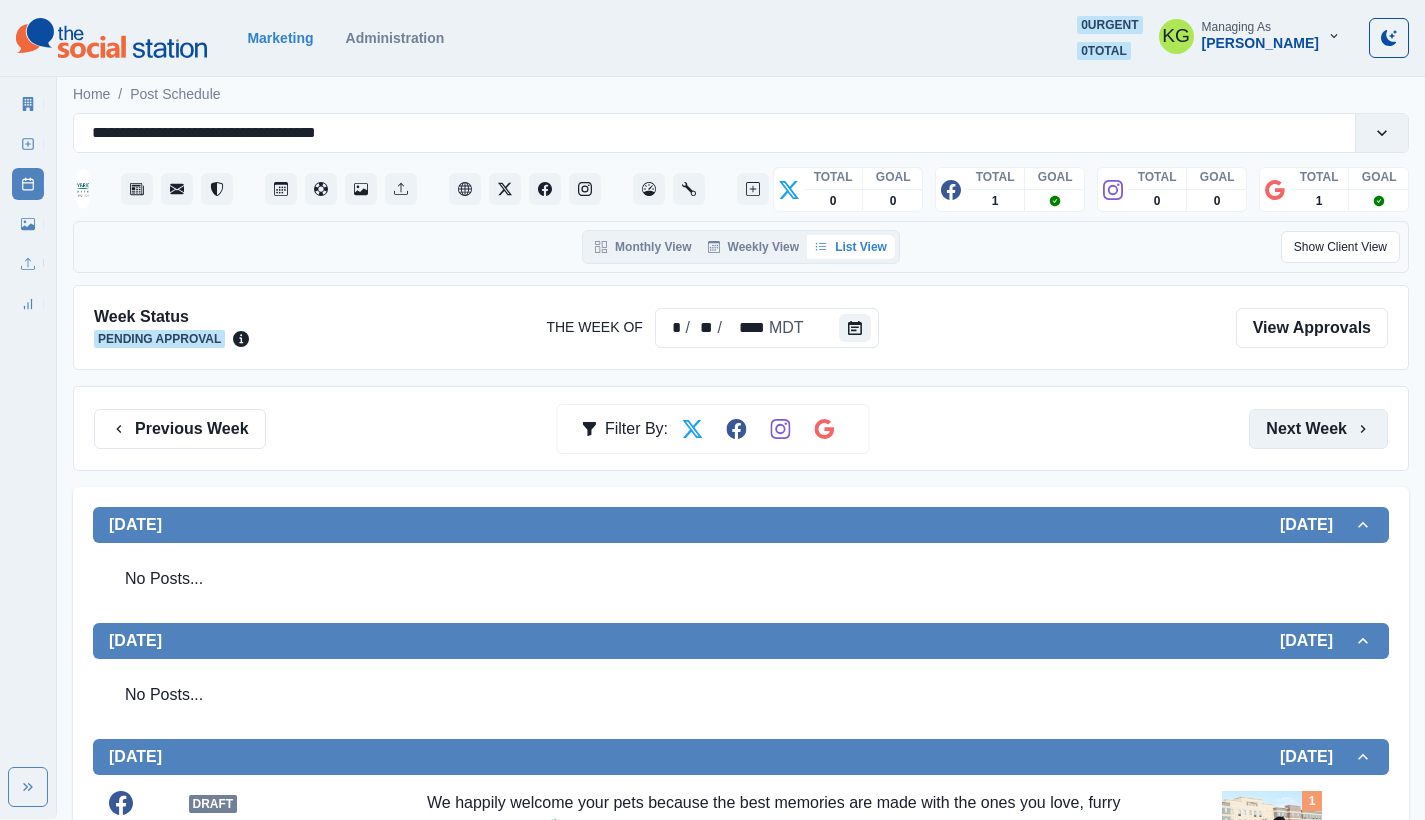 click 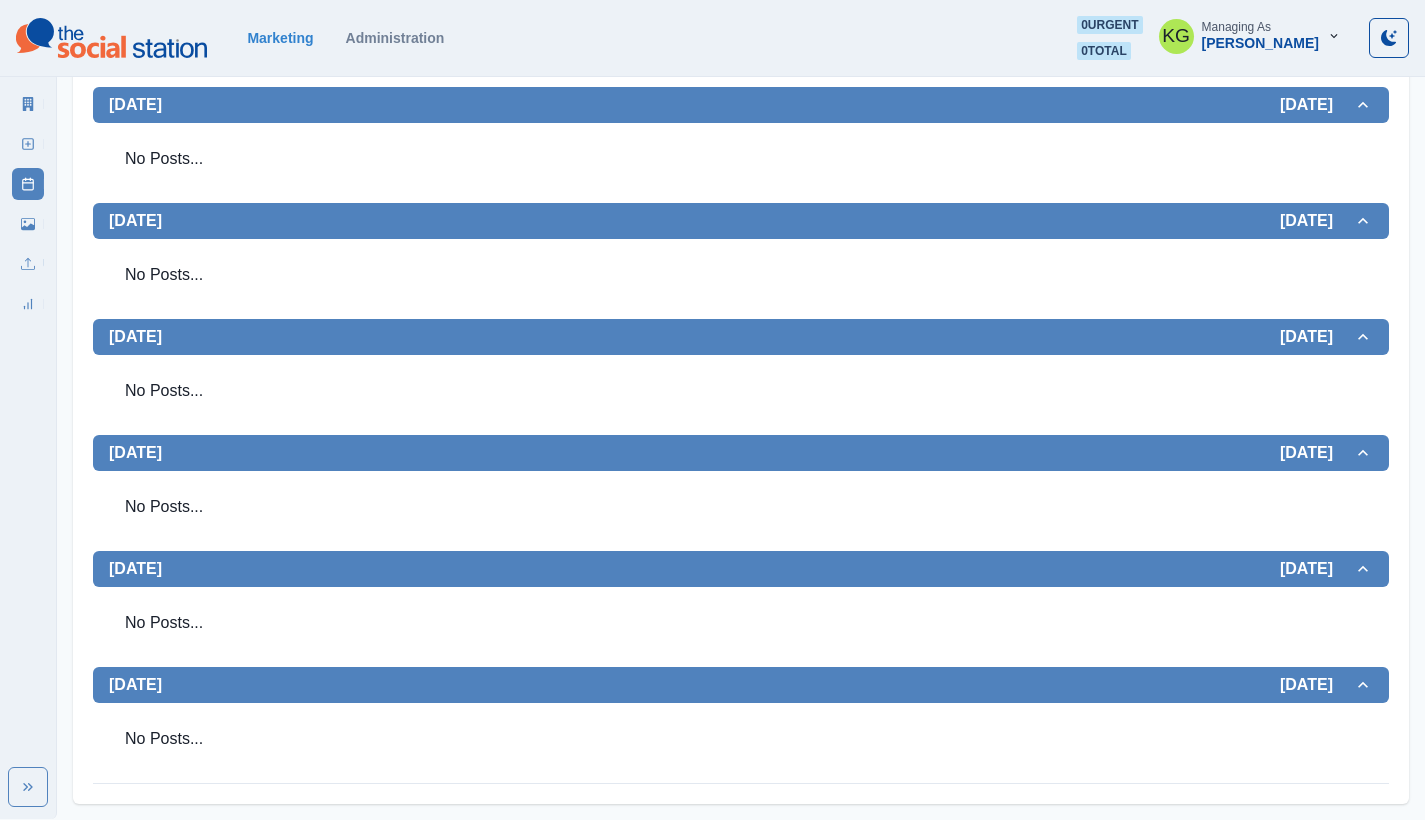 scroll, scrollTop: 0, scrollLeft: 0, axis: both 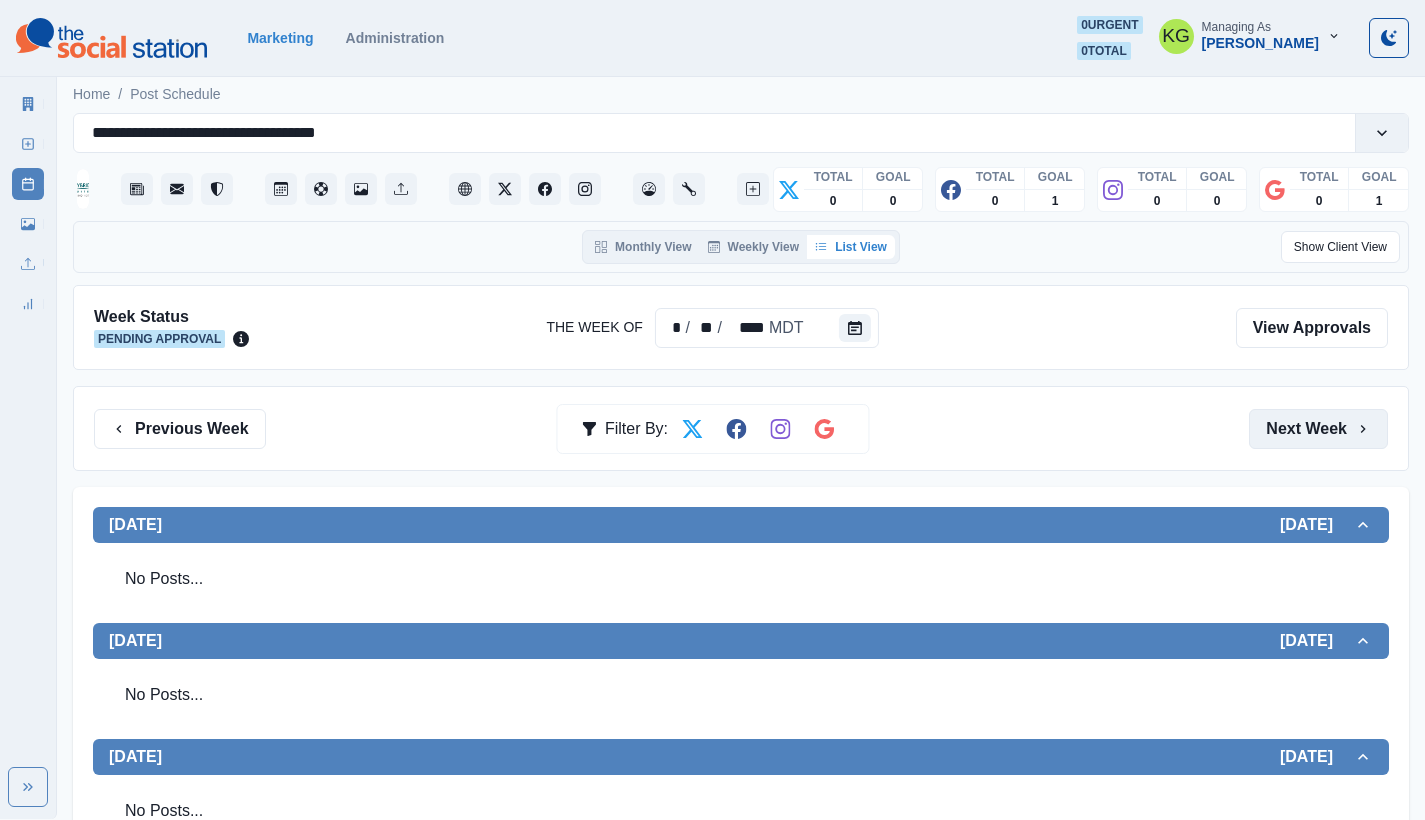 click 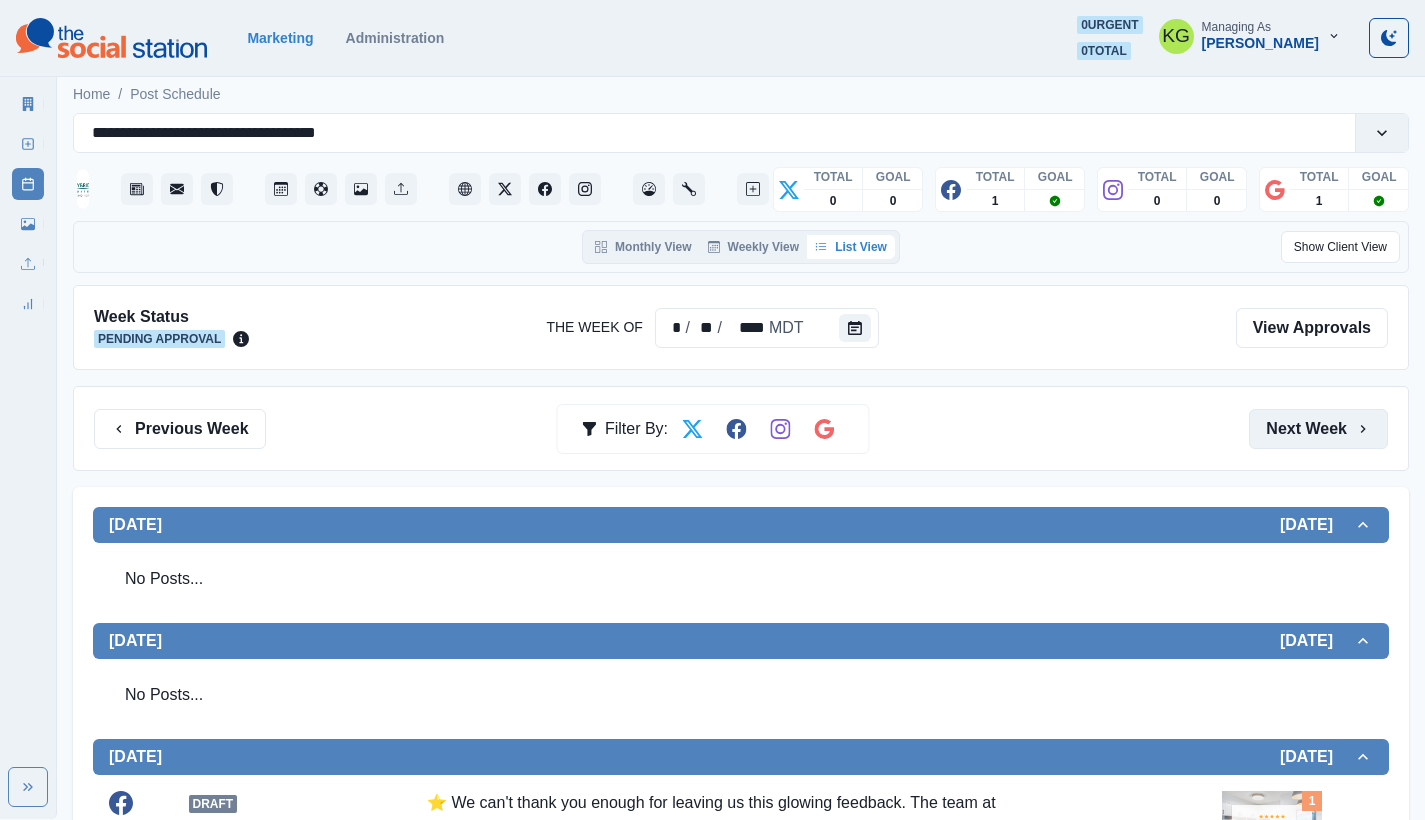 scroll, scrollTop: 425, scrollLeft: 0, axis: vertical 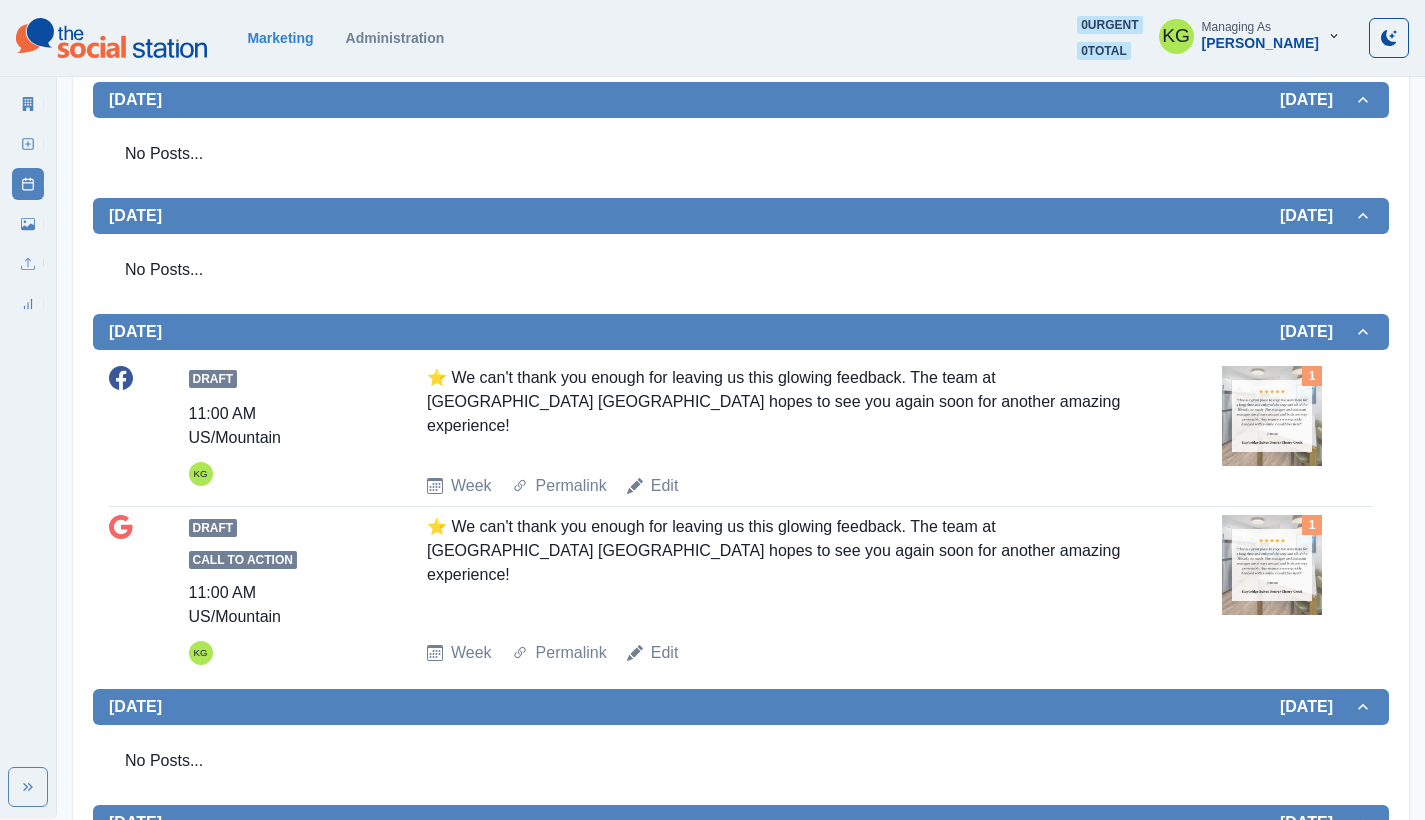 click at bounding box center [1272, 416] 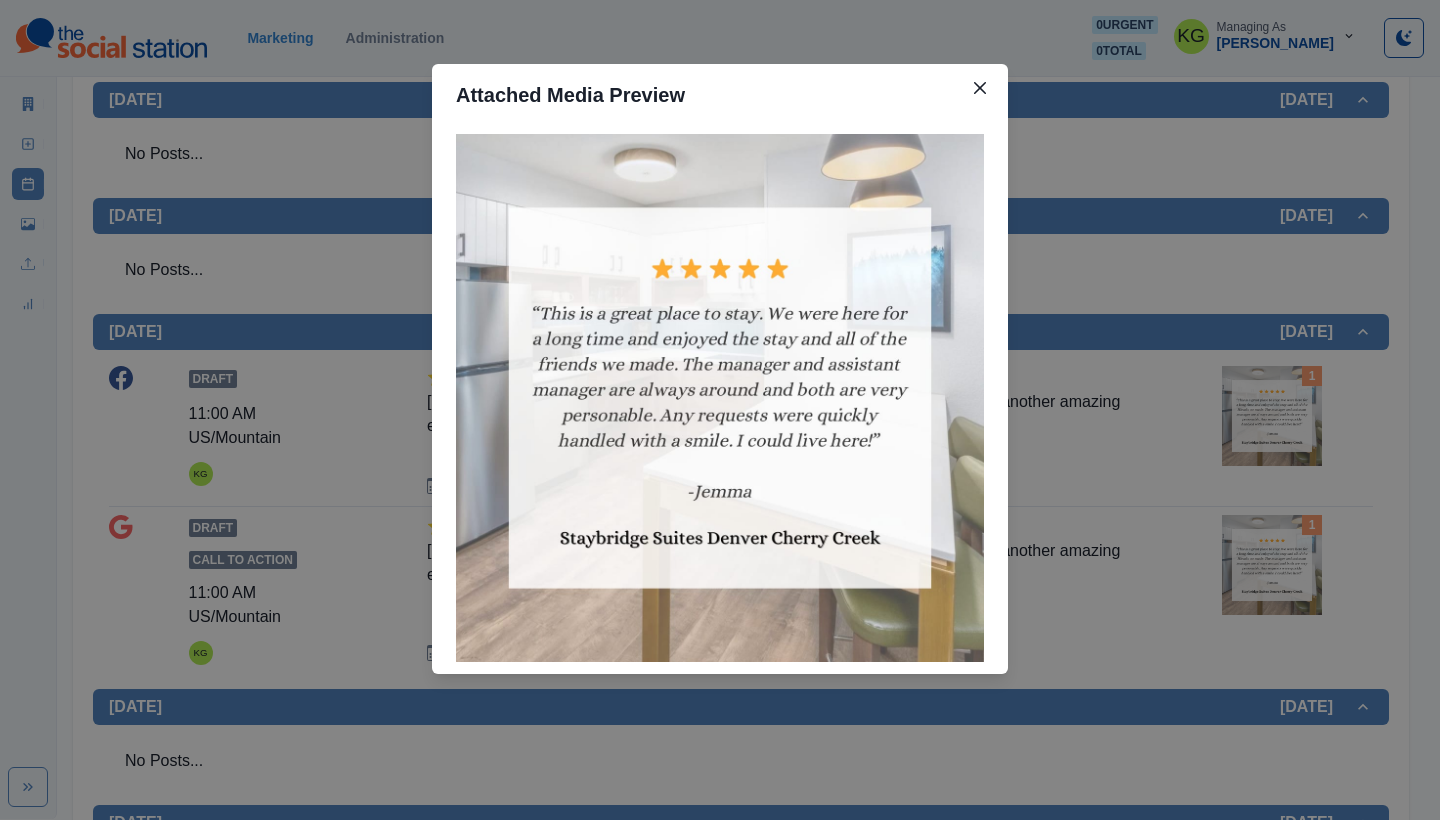 click on "Attached Media Preview" at bounding box center [720, 410] 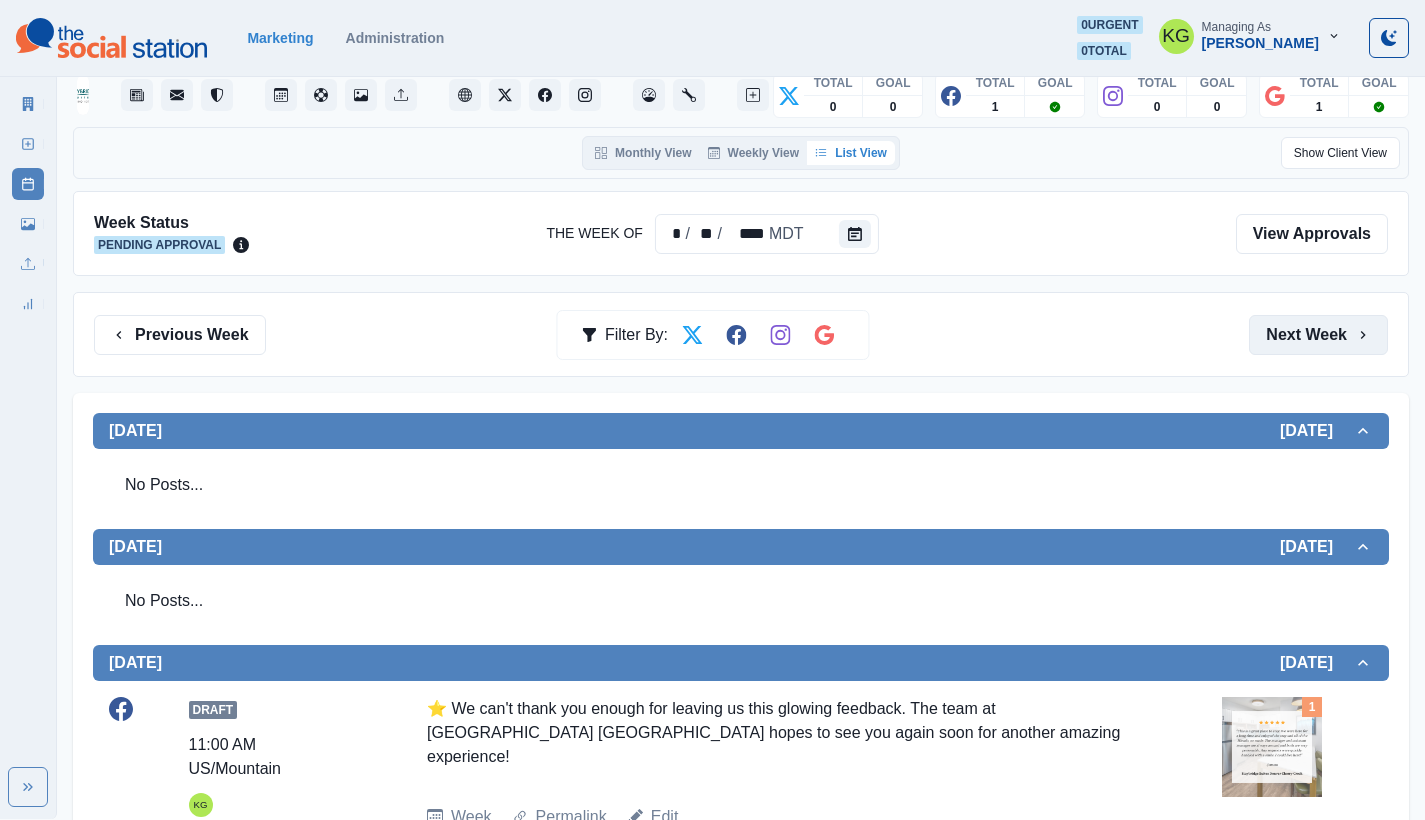 click on "Next Week" at bounding box center (1318, 335) 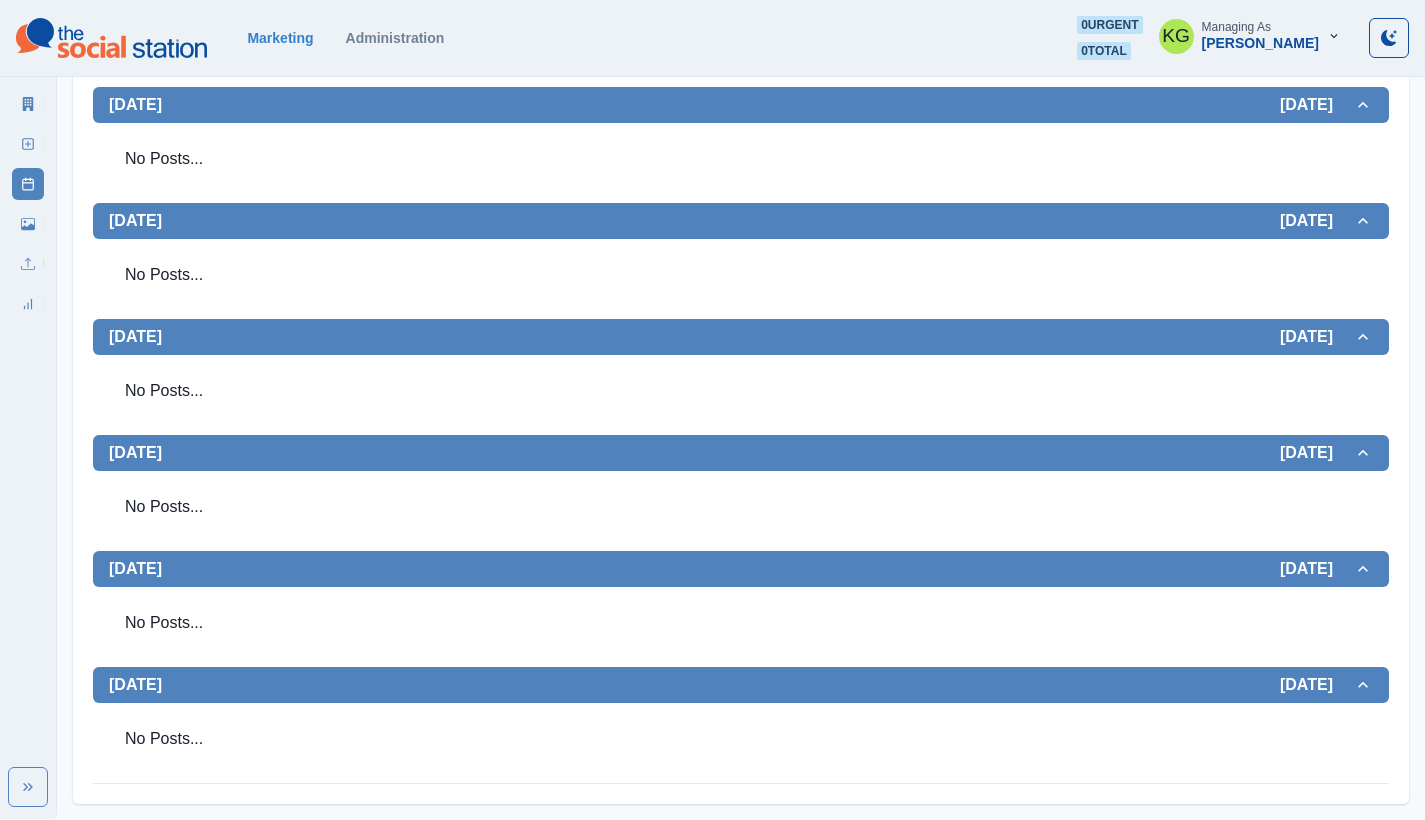 scroll, scrollTop: 0, scrollLeft: 0, axis: both 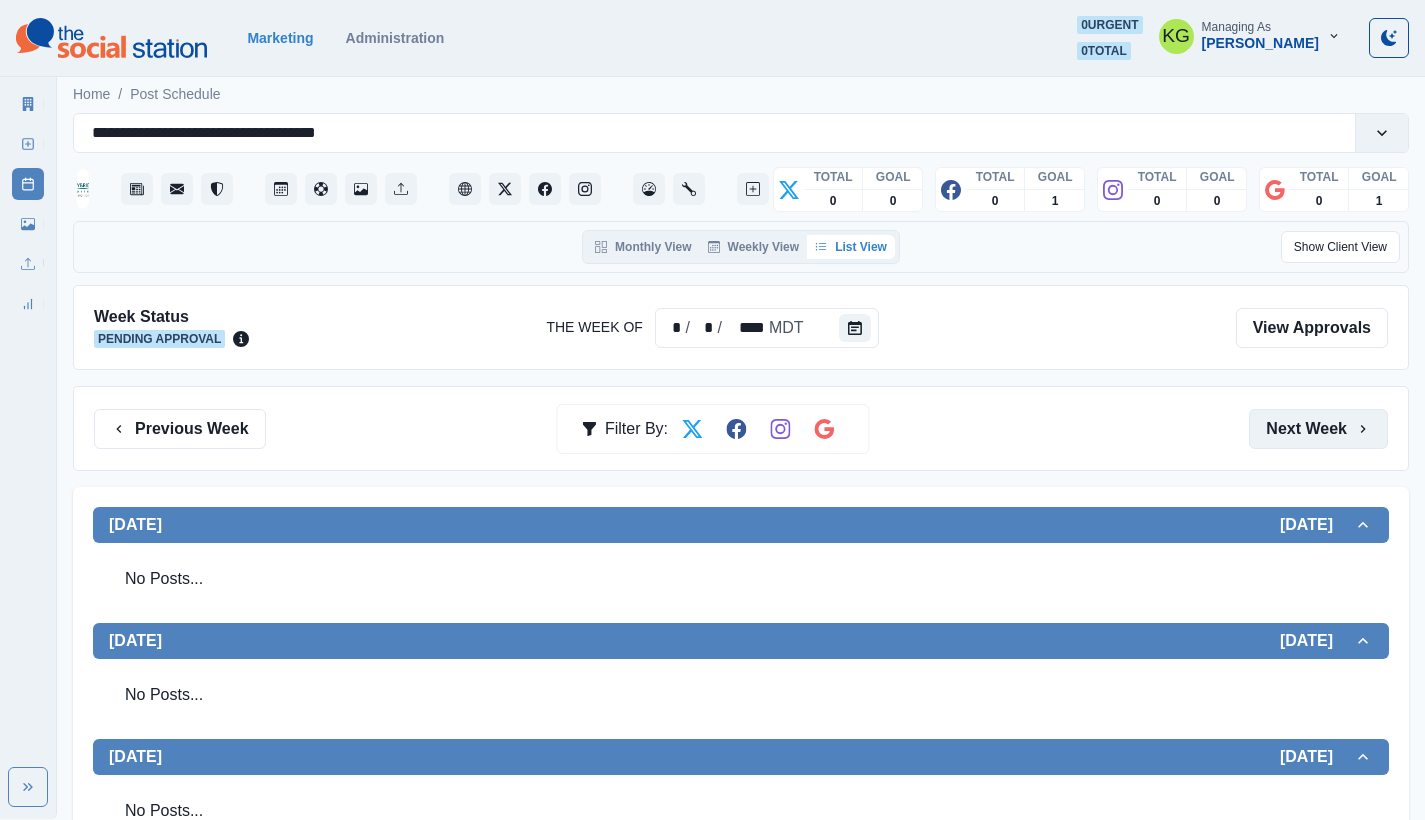 click on "Next Week" at bounding box center [1318, 429] 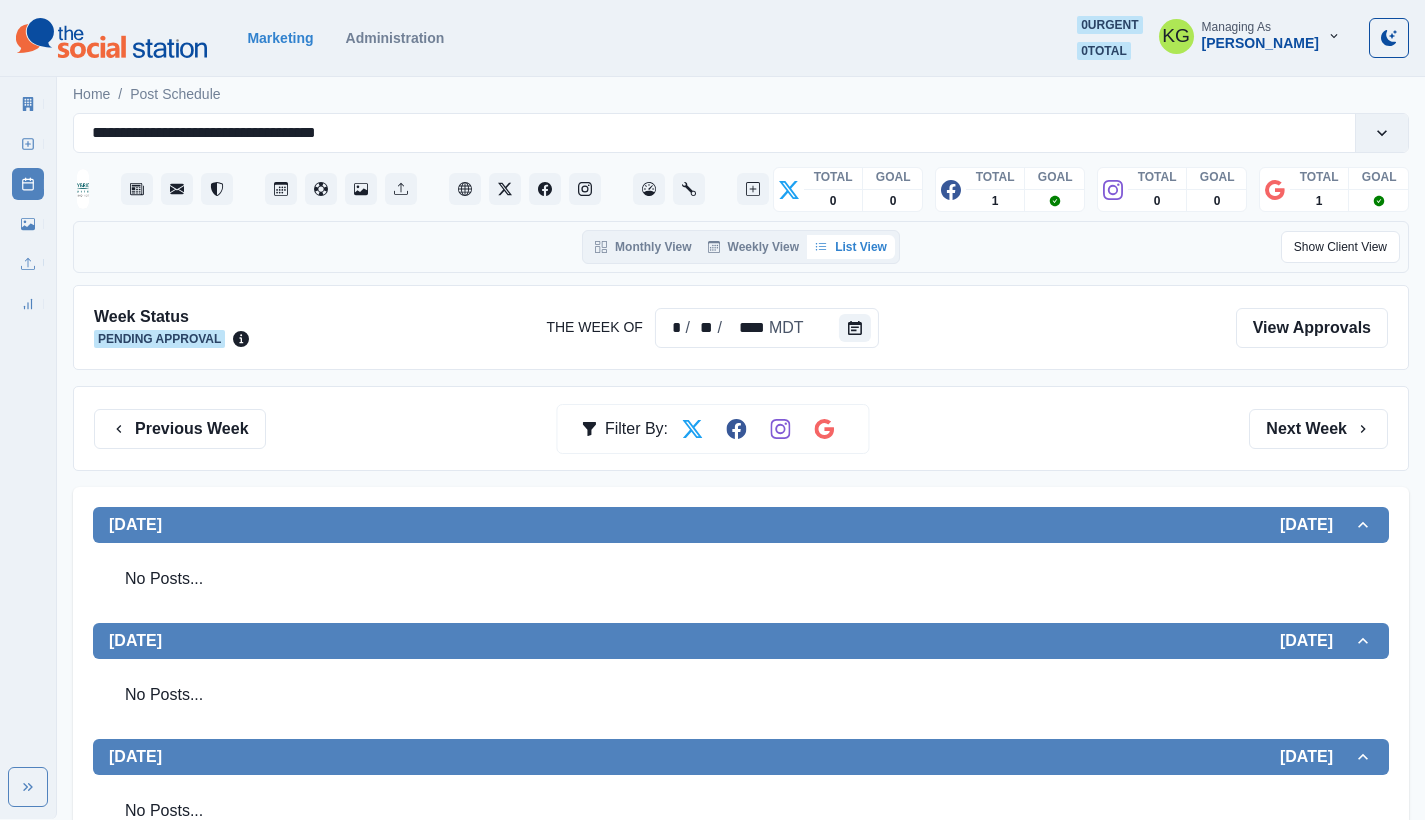 scroll, scrollTop: 626, scrollLeft: 0, axis: vertical 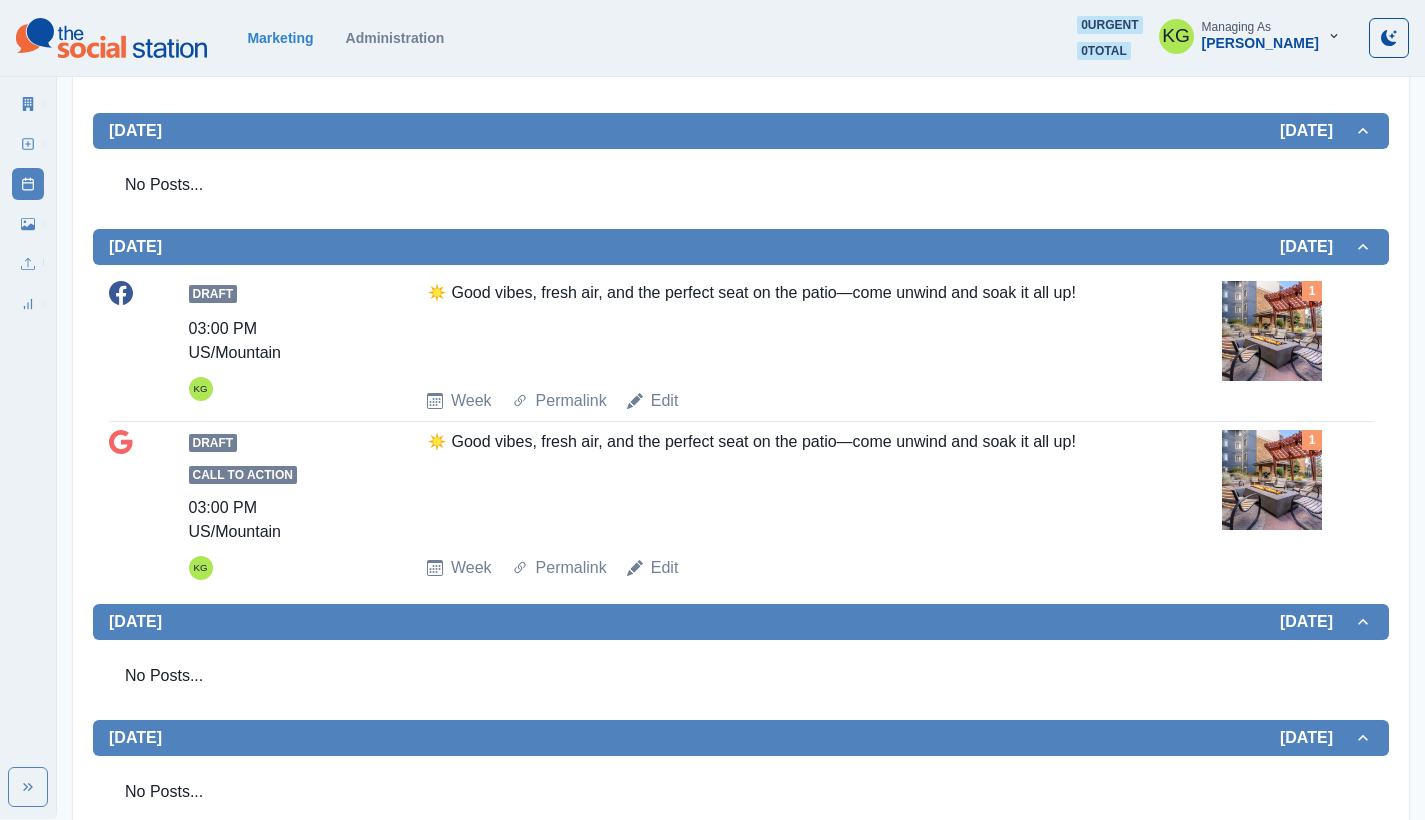 click at bounding box center (1272, 331) 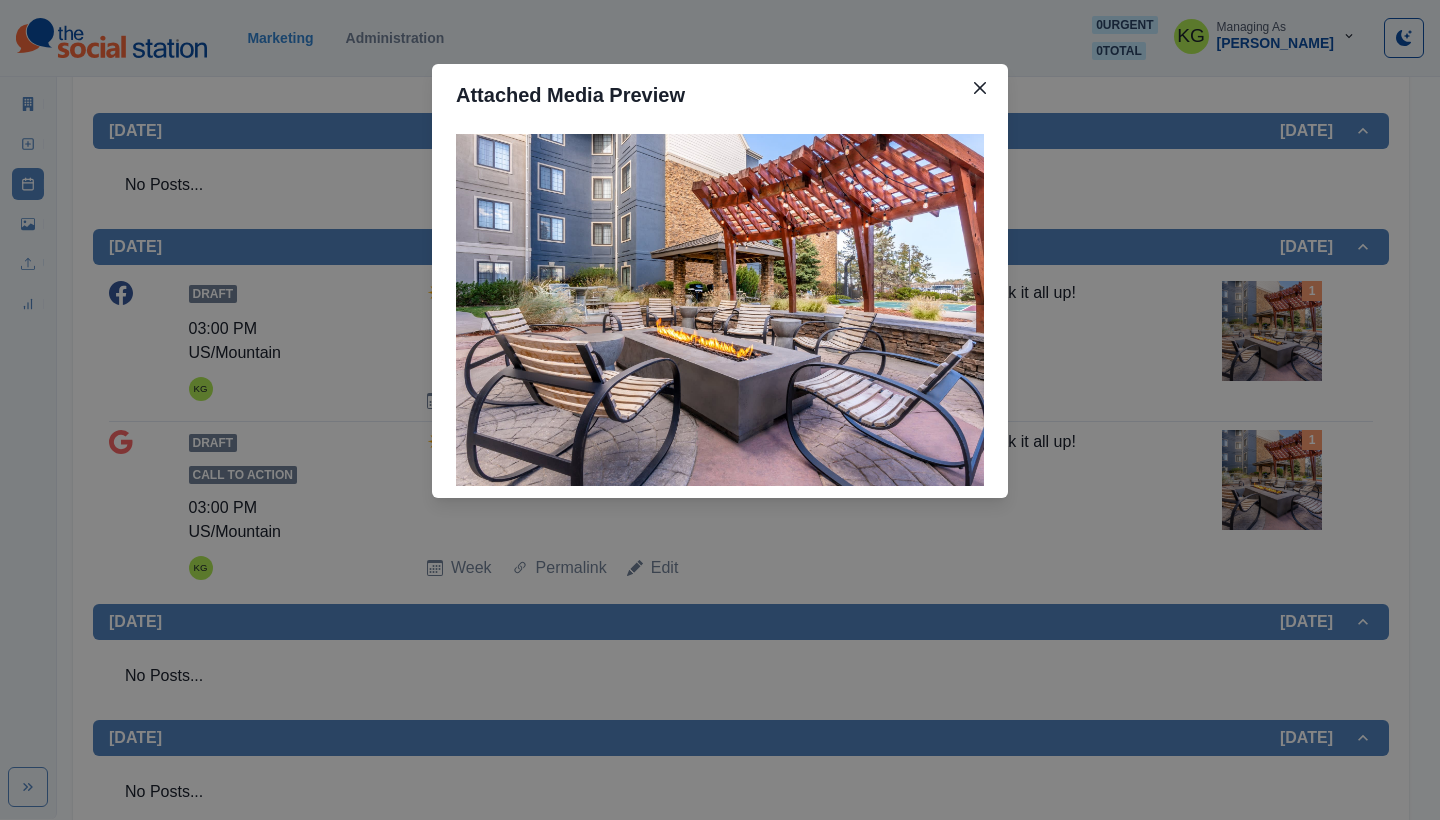 click on "Attached Media Preview" at bounding box center (720, 410) 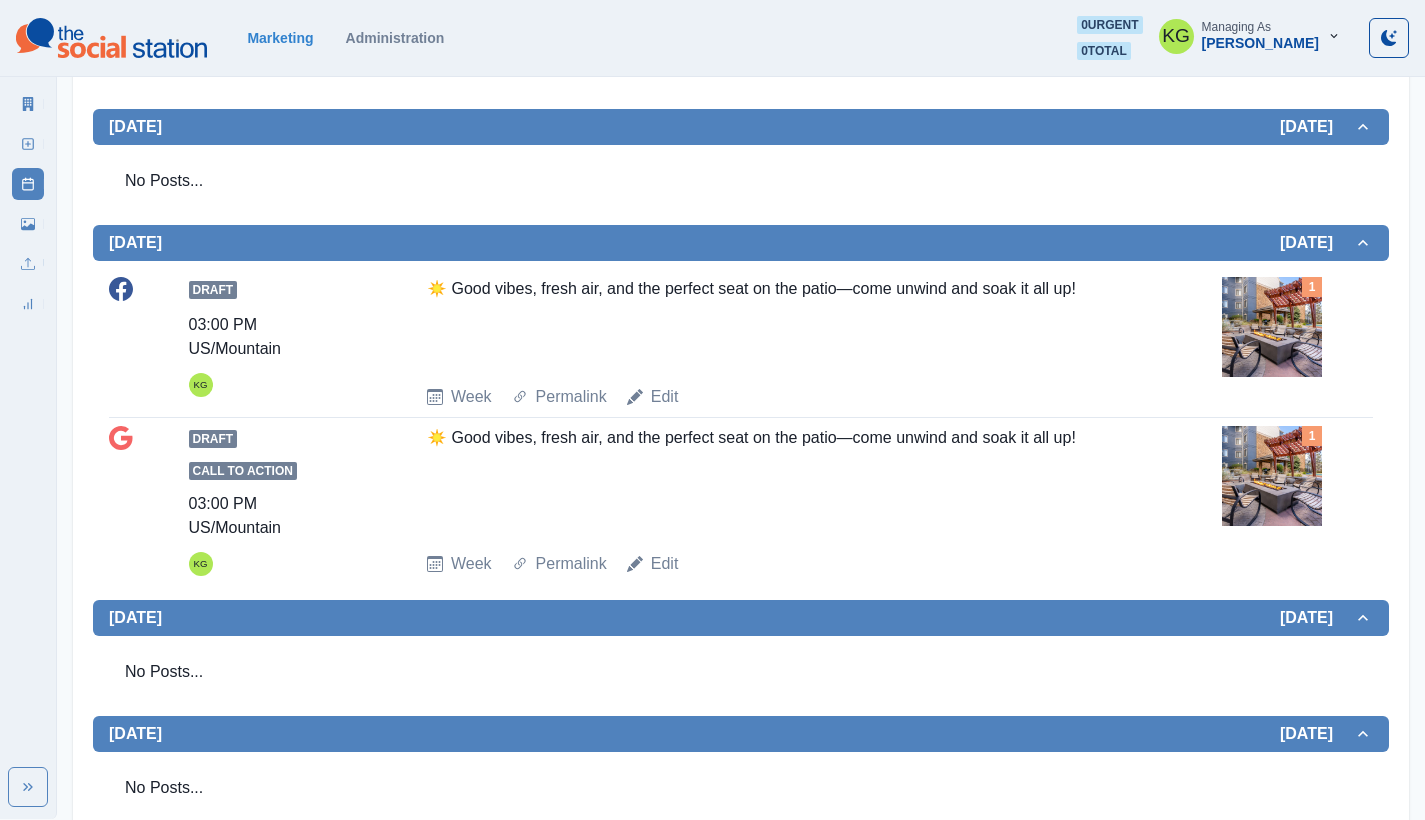 scroll, scrollTop: 0, scrollLeft: 0, axis: both 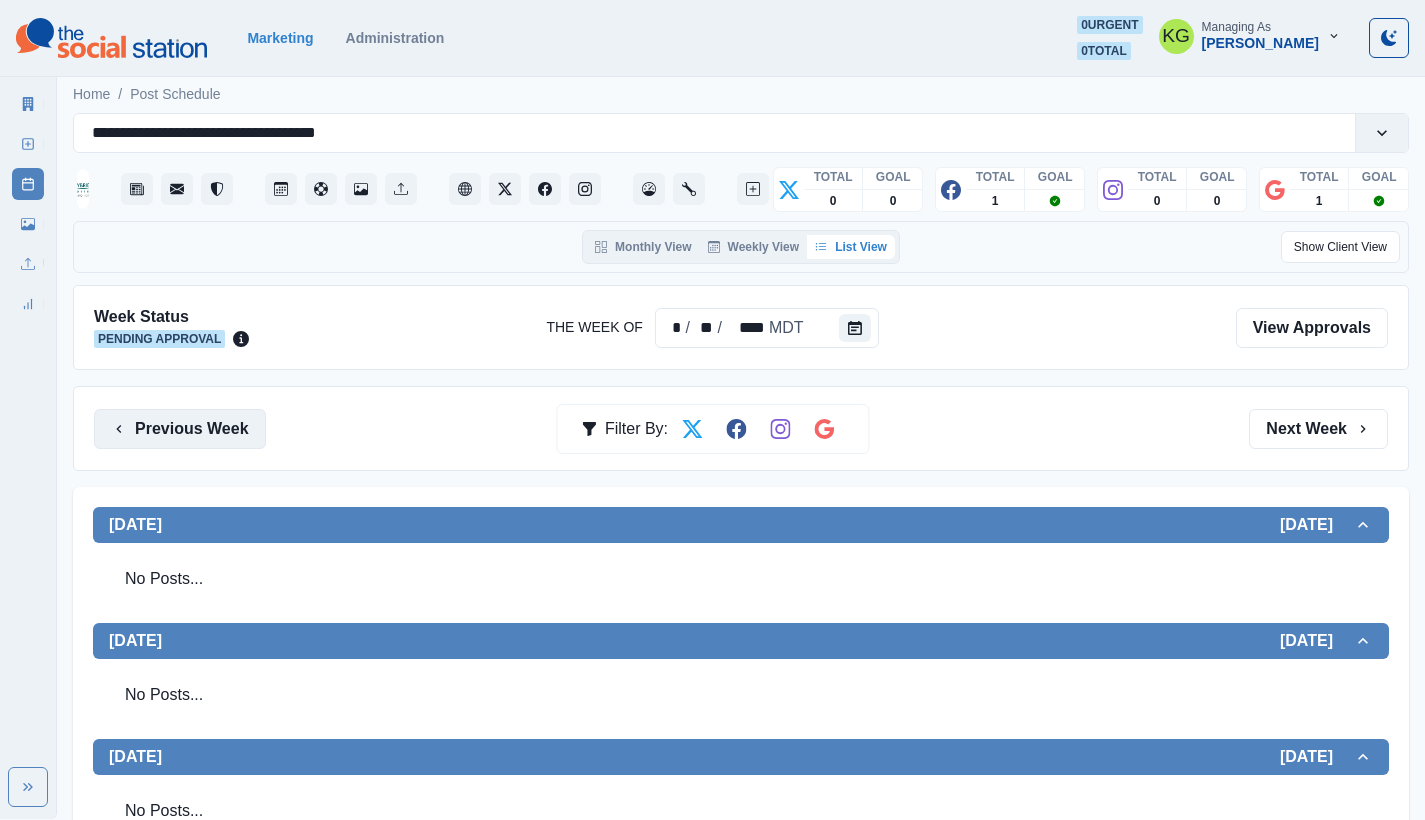 click on "Previous Week" at bounding box center [180, 429] 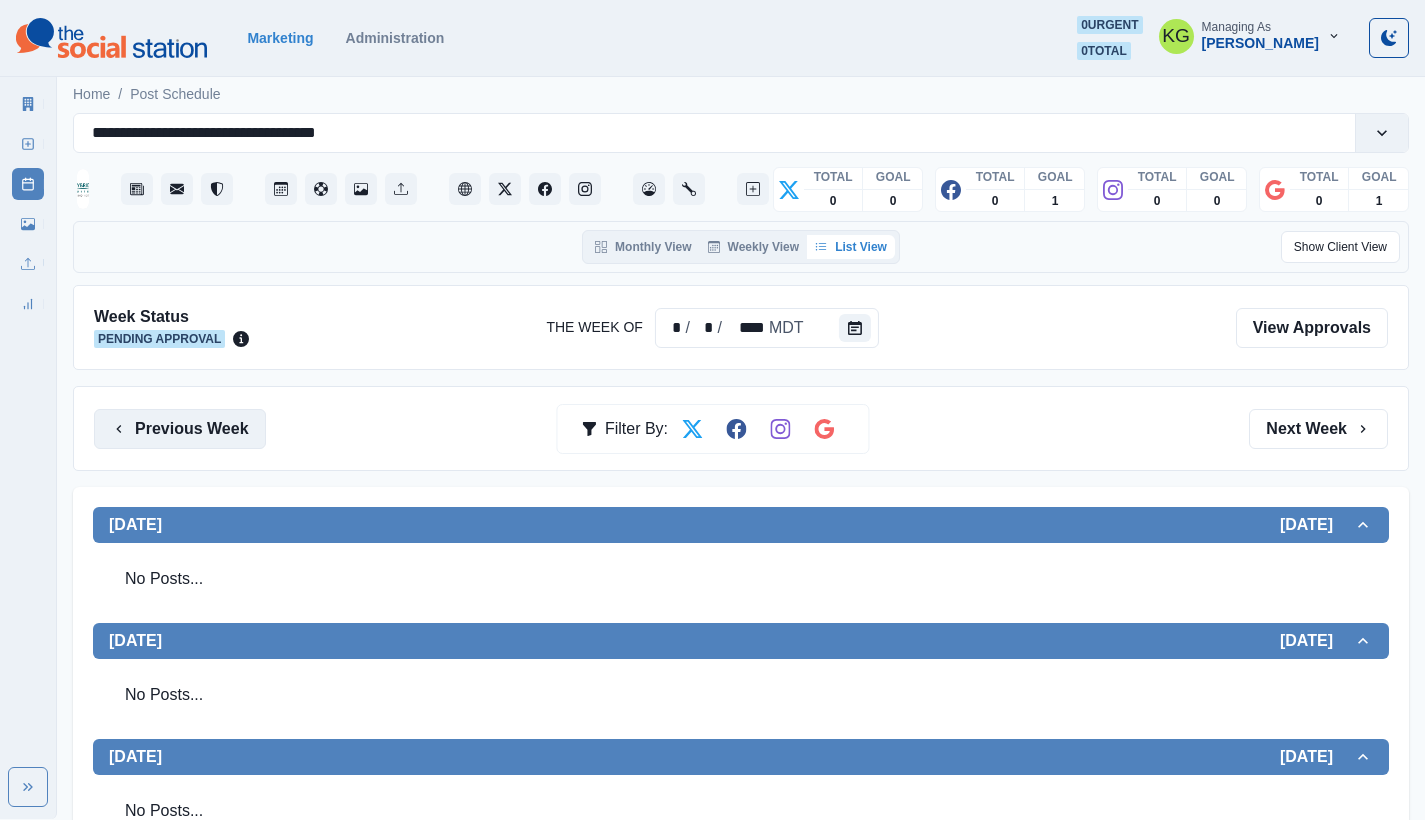 click on "Previous Week" at bounding box center [180, 429] 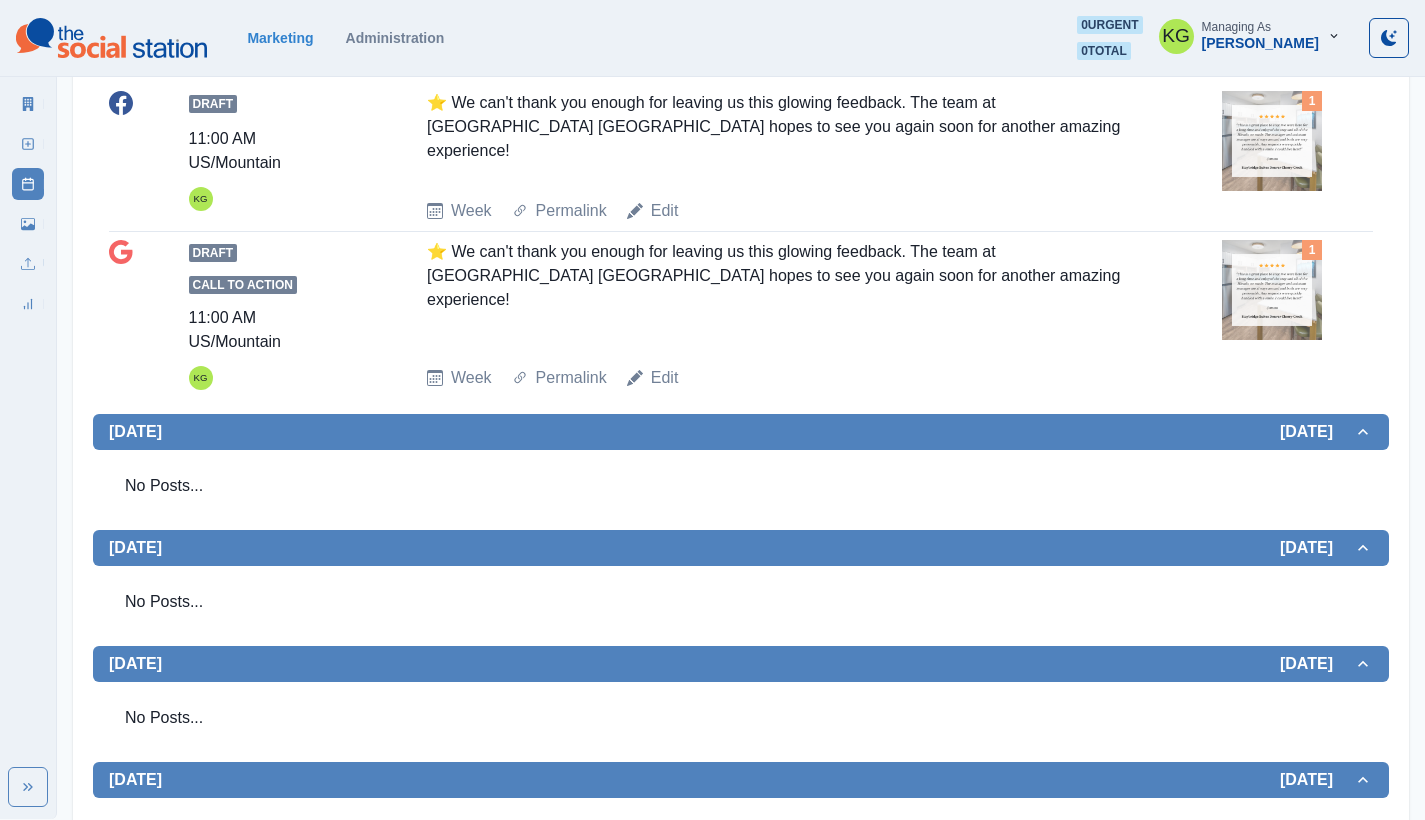 scroll, scrollTop: 23, scrollLeft: 0, axis: vertical 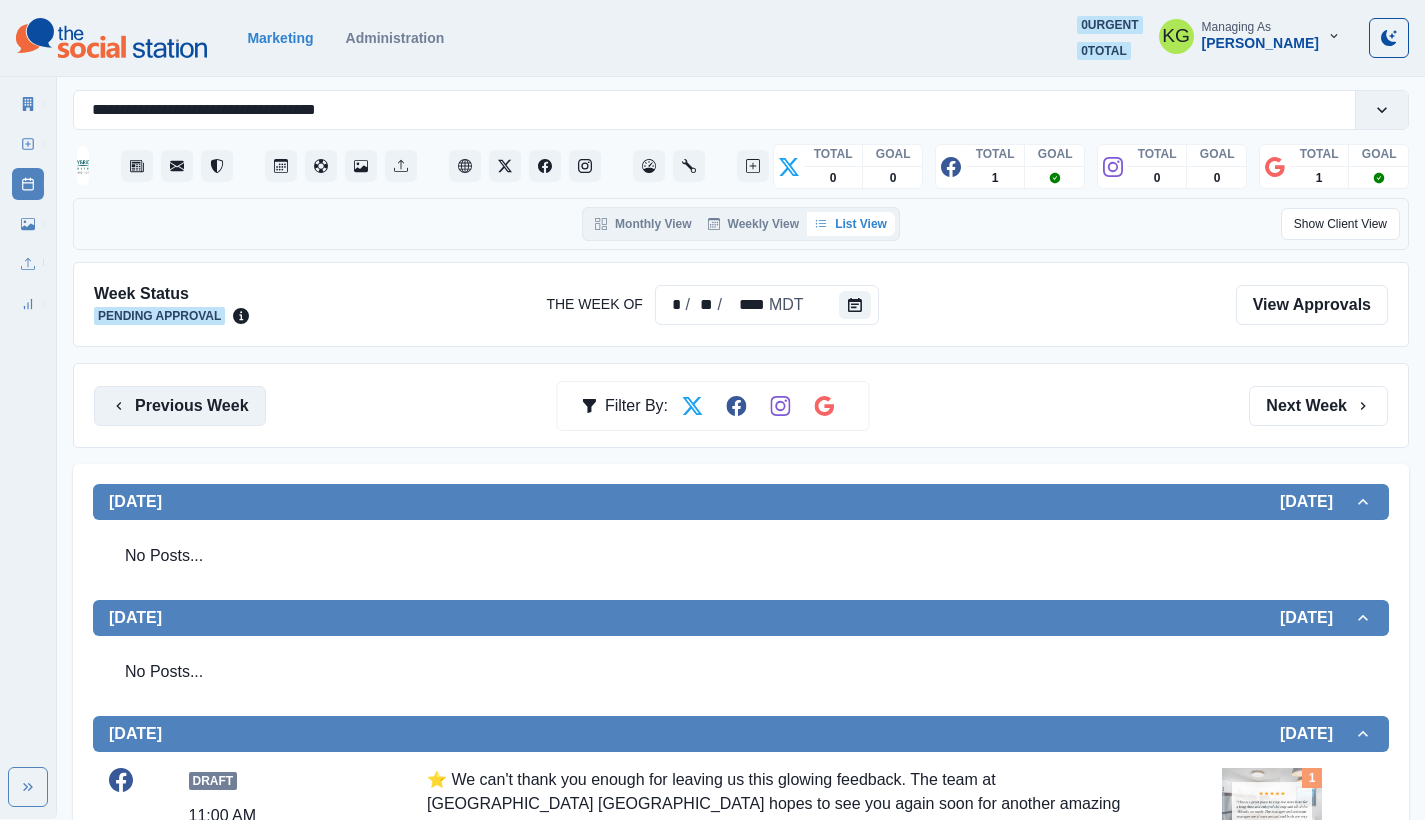 click 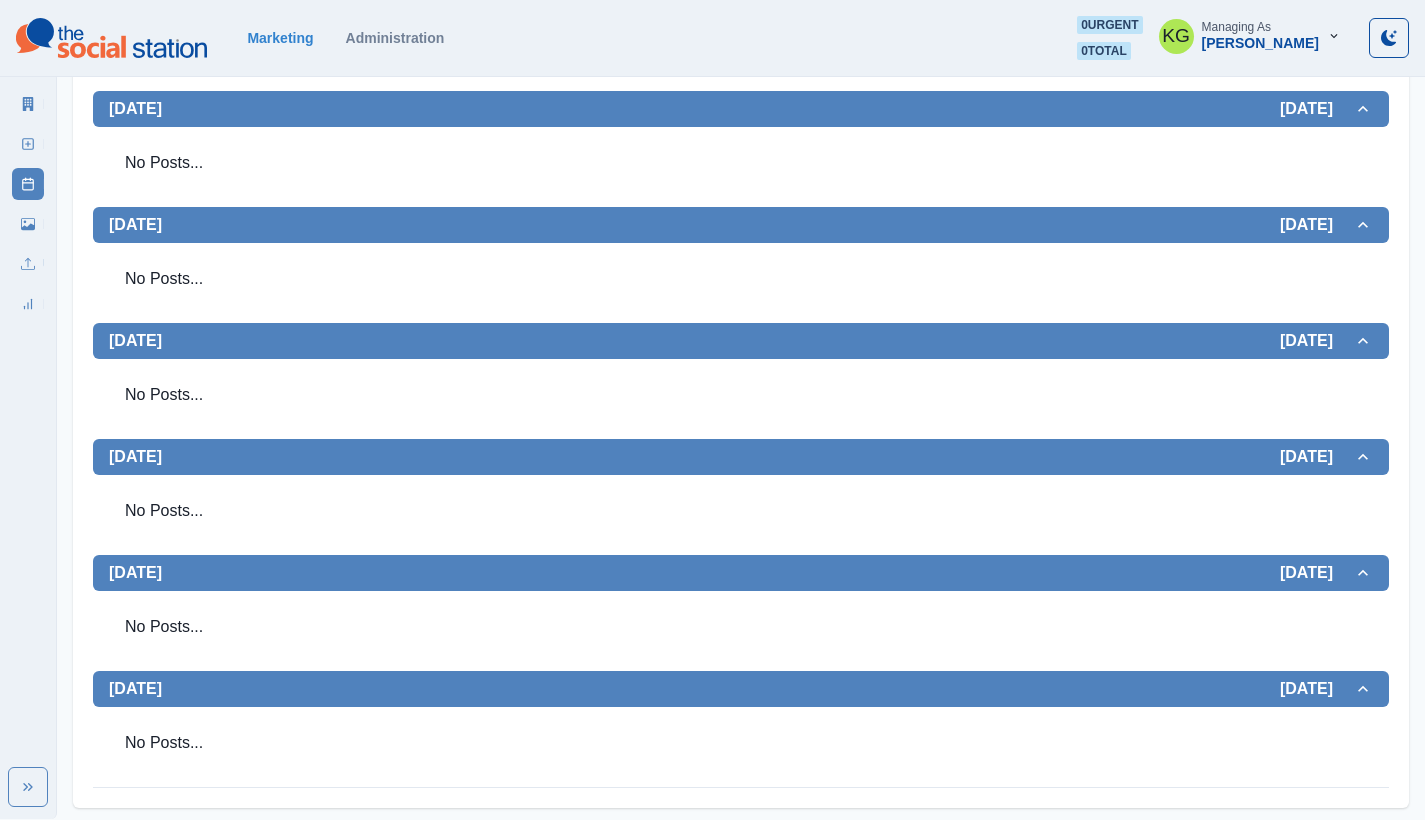 scroll, scrollTop: 0, scrollLeft: 0, axis: both 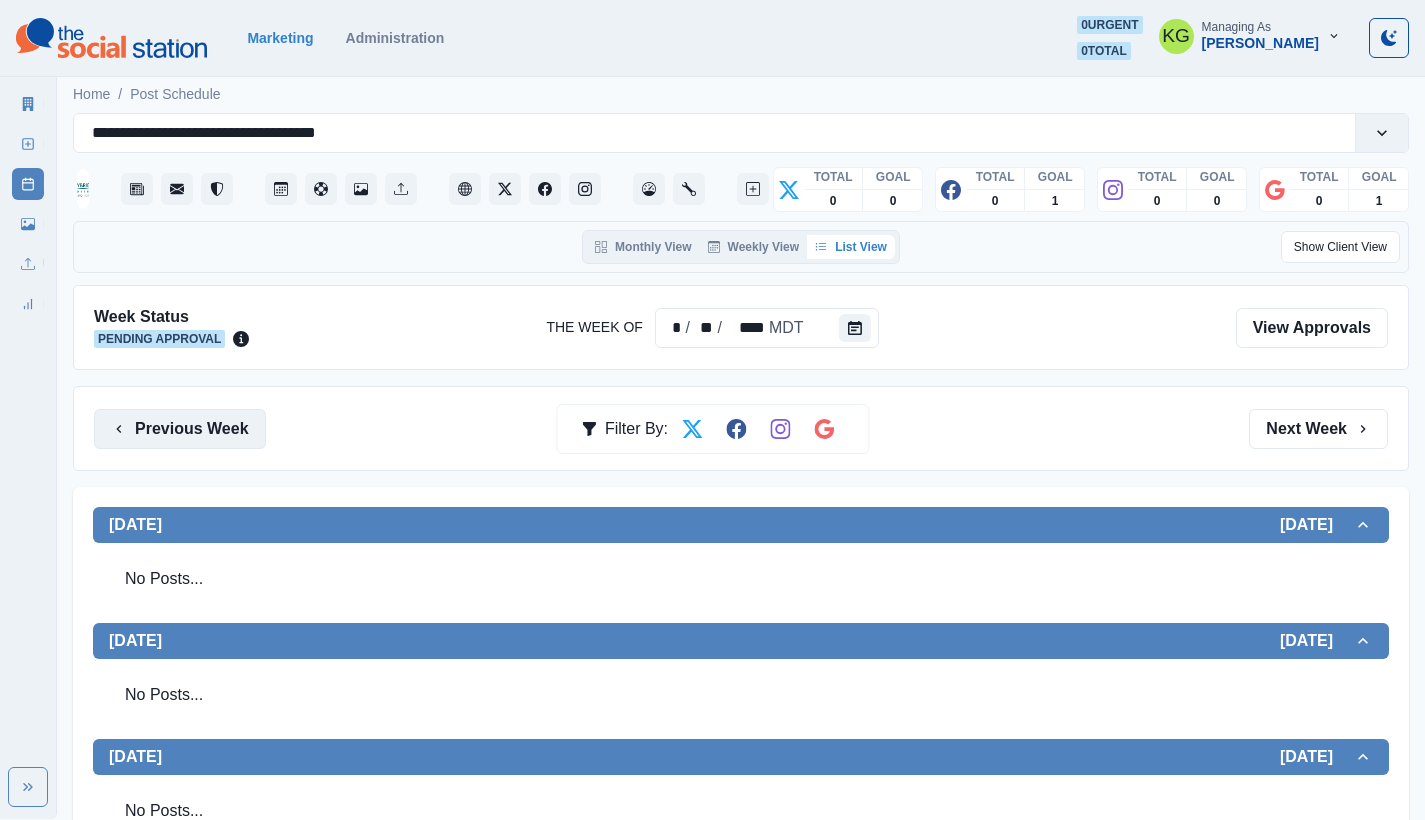 click on "Previous Week" at bounding box center [180, 429] 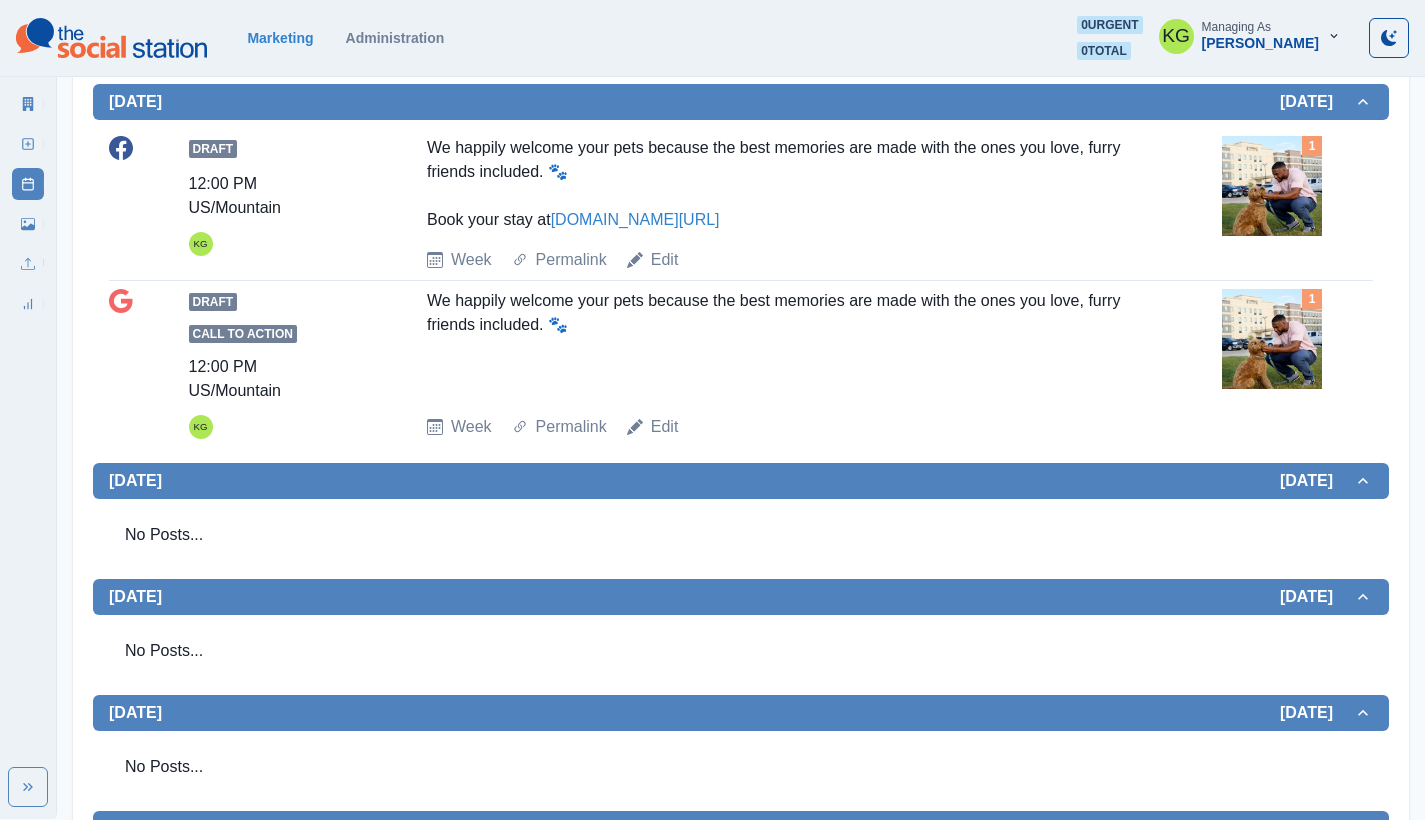 scroll, scrollTop: 255, scrollLeft: 0, axis: vertical 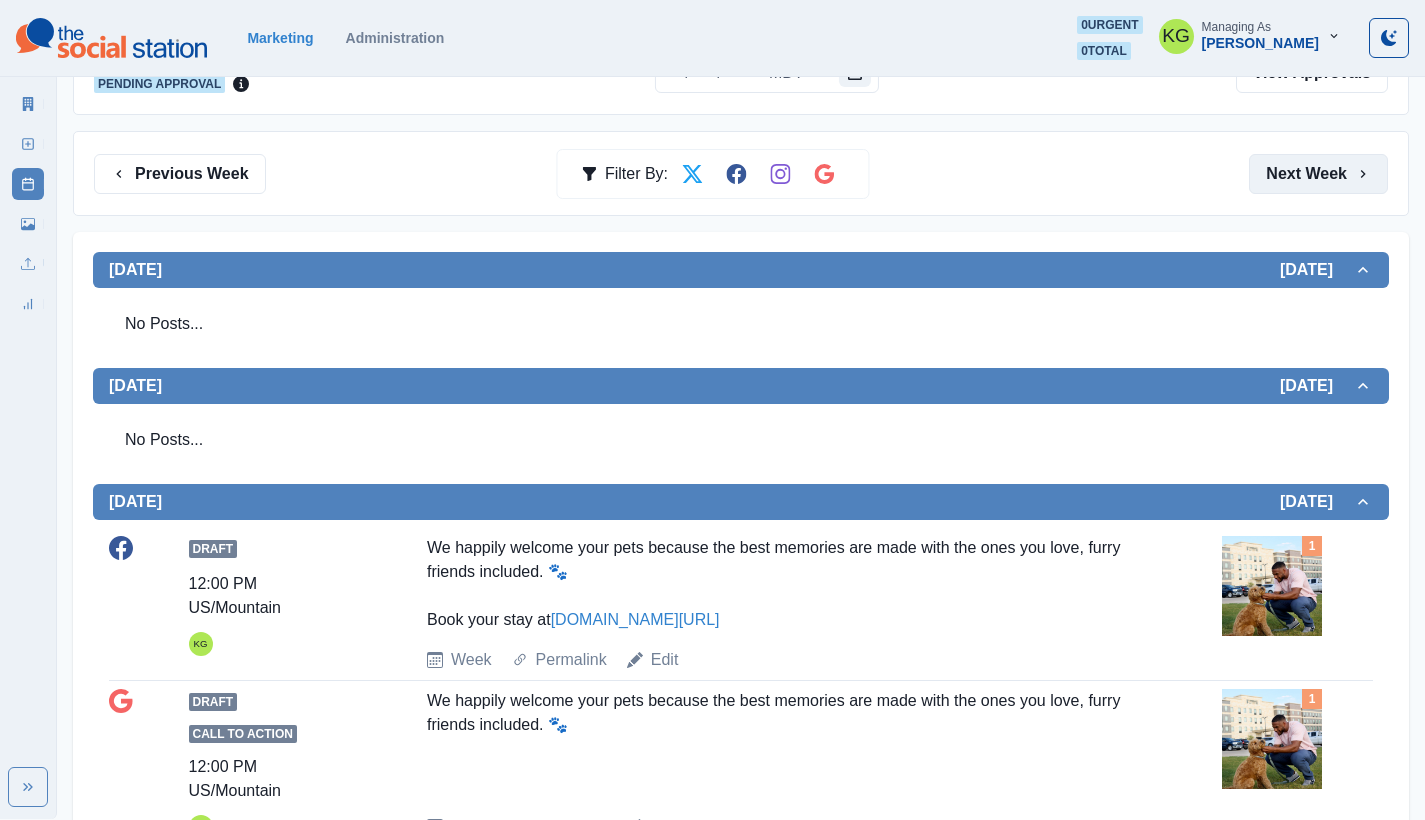 click on "Next Week" at bounding box center (1318, 174) 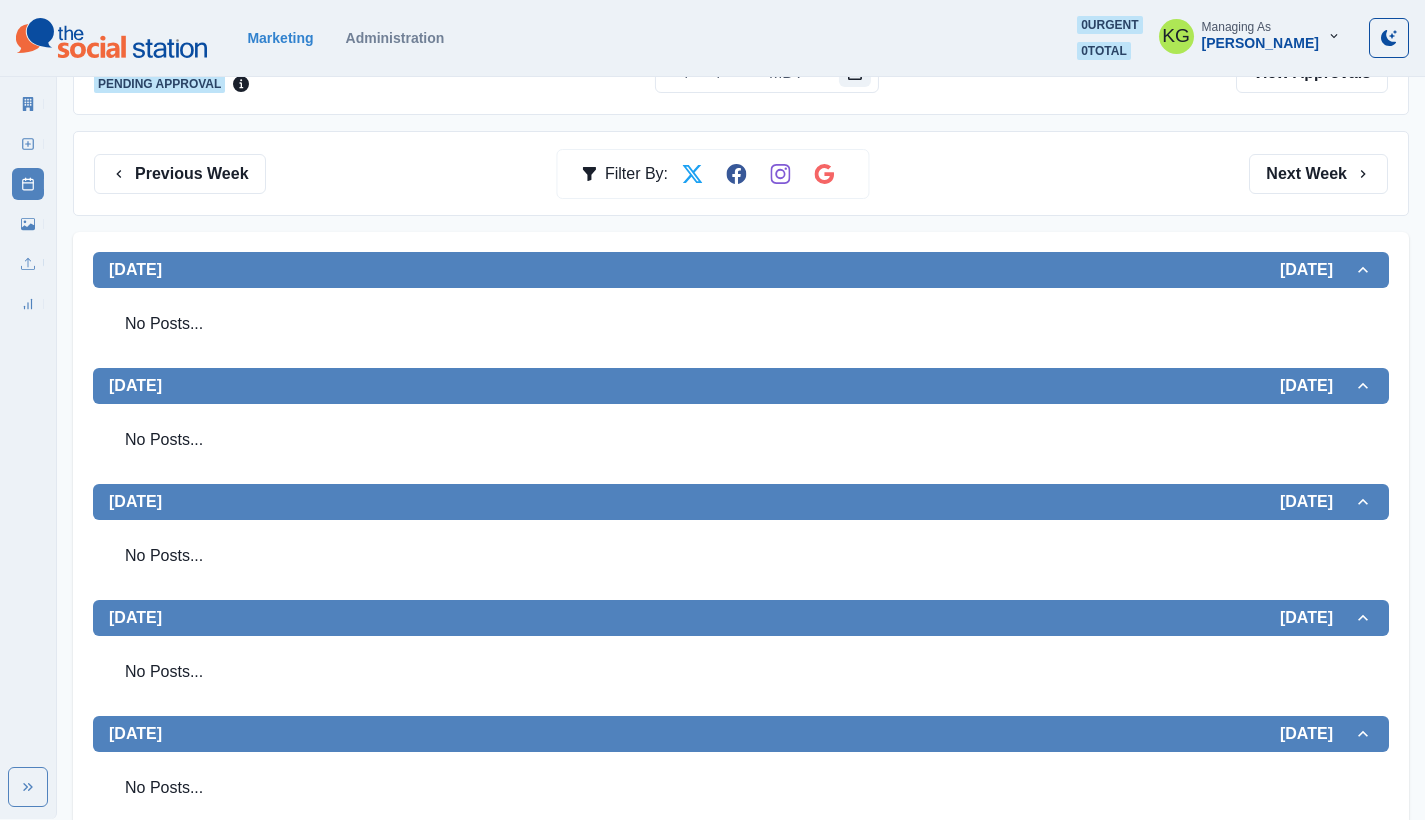 scroll, scrollTop: 293, scrollLeft: 0, axis: vertical 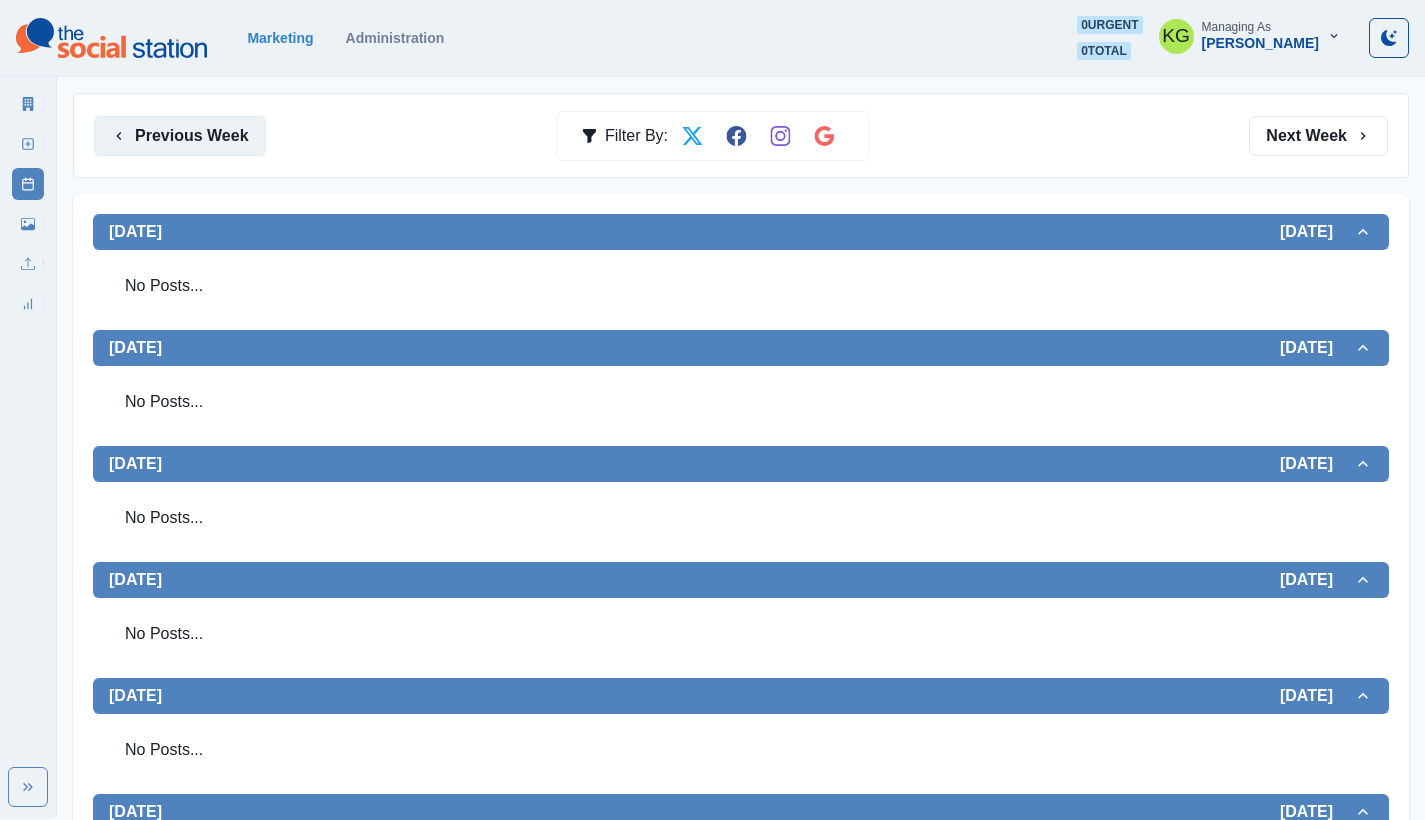click on "Previous Week" at bounding box center [180, 136] 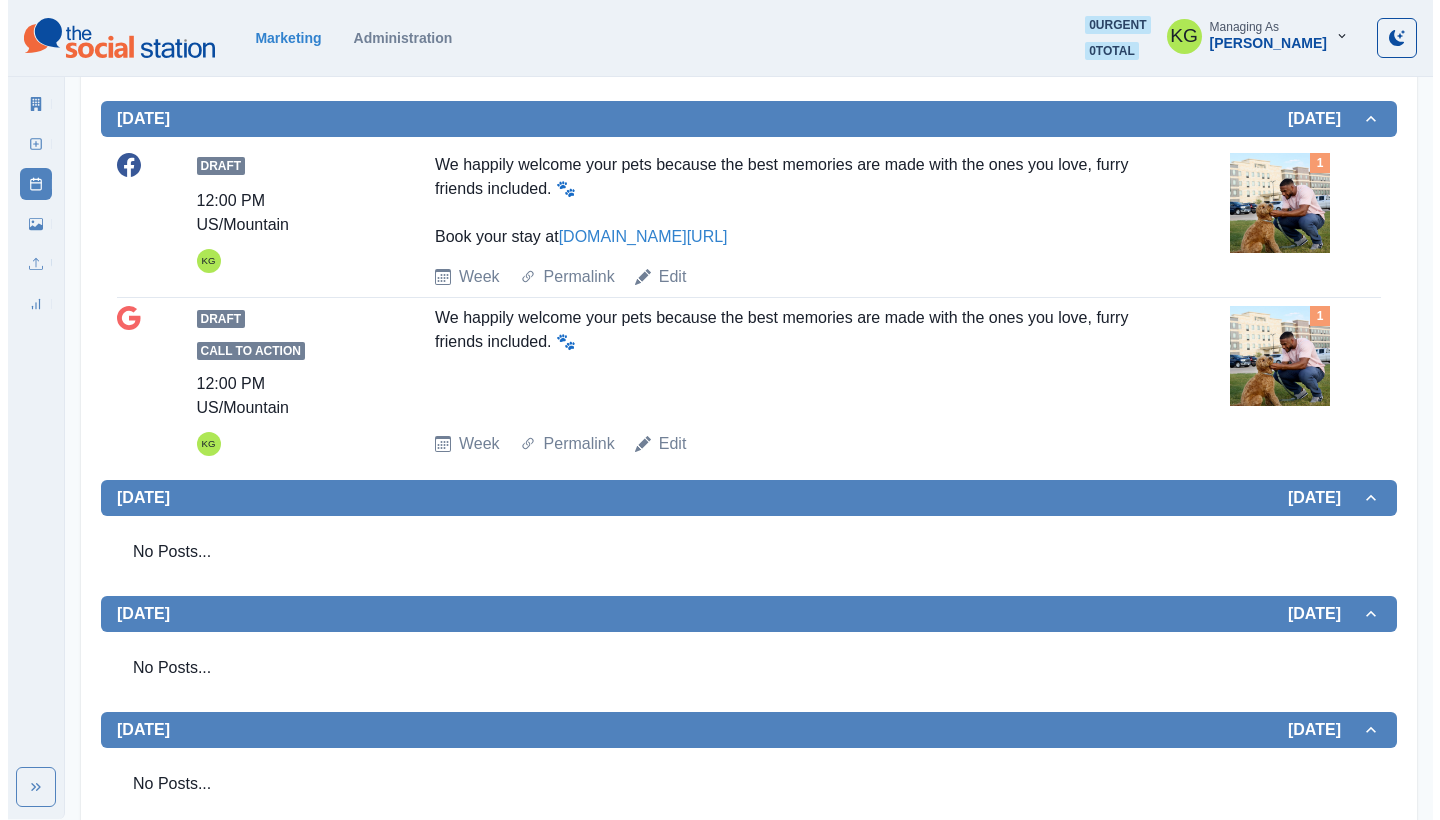 scroll, scrollTop: 0, scrollLeft: 0, axis: both 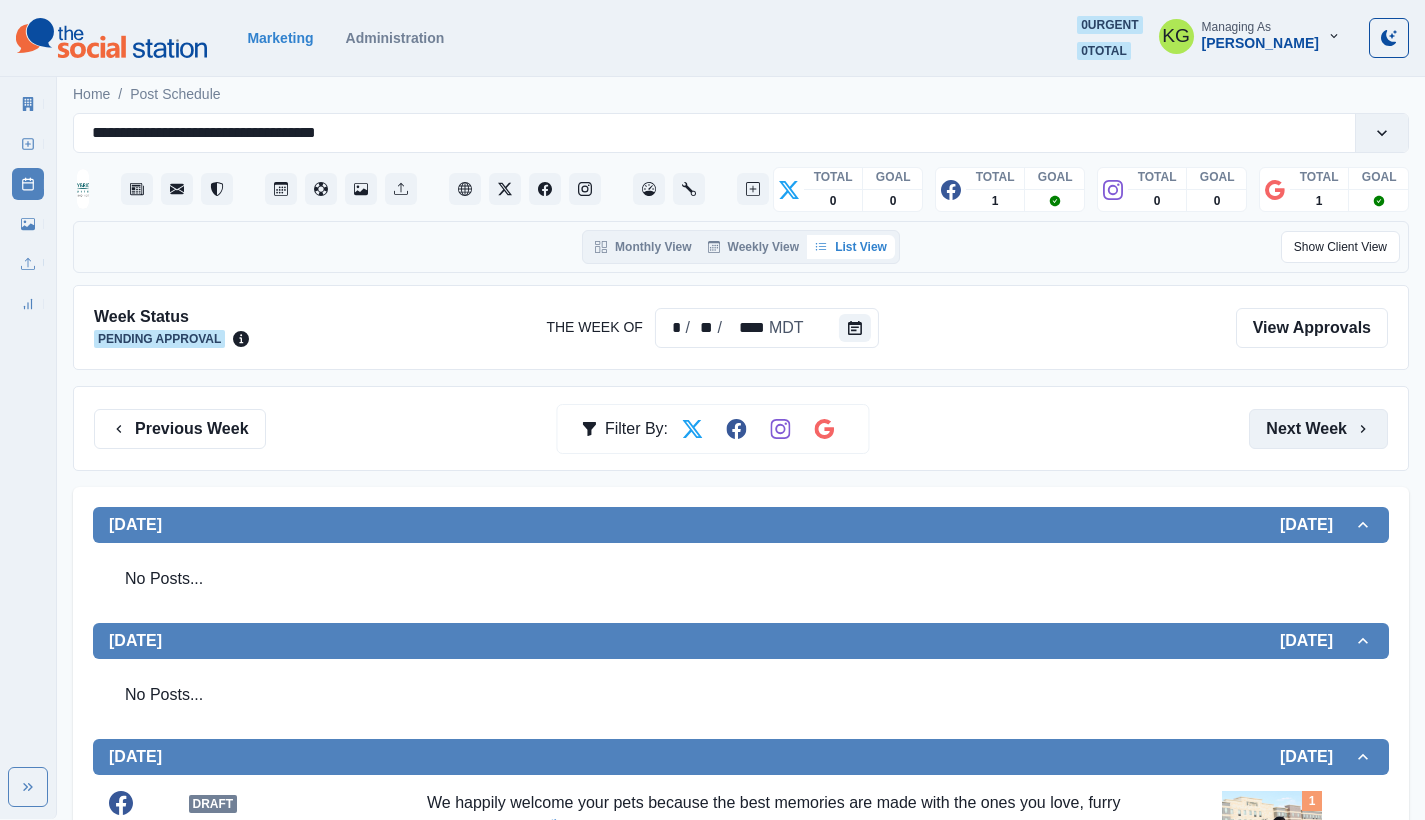 click on "Next Week" at bounding box center [1318, 429] 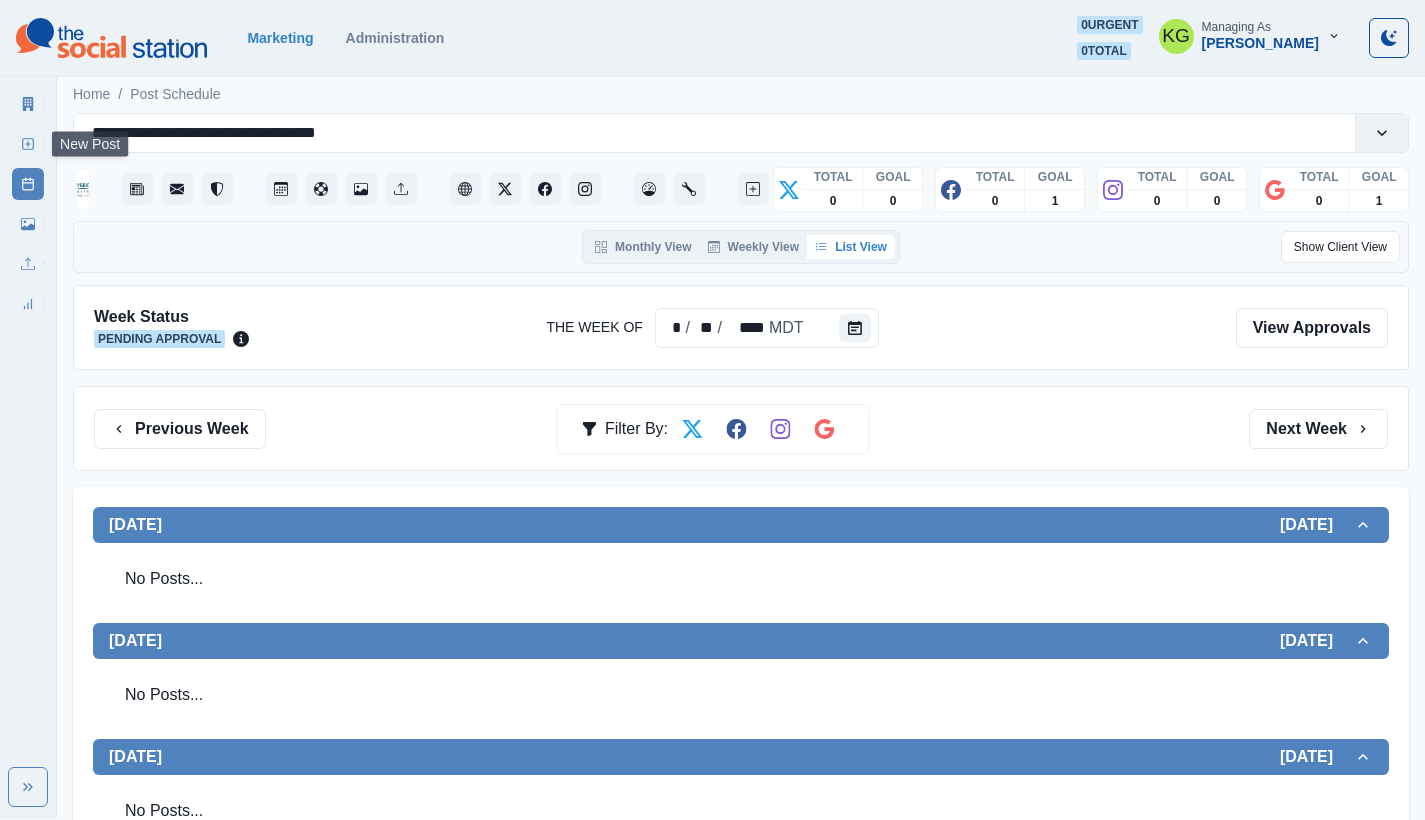 click 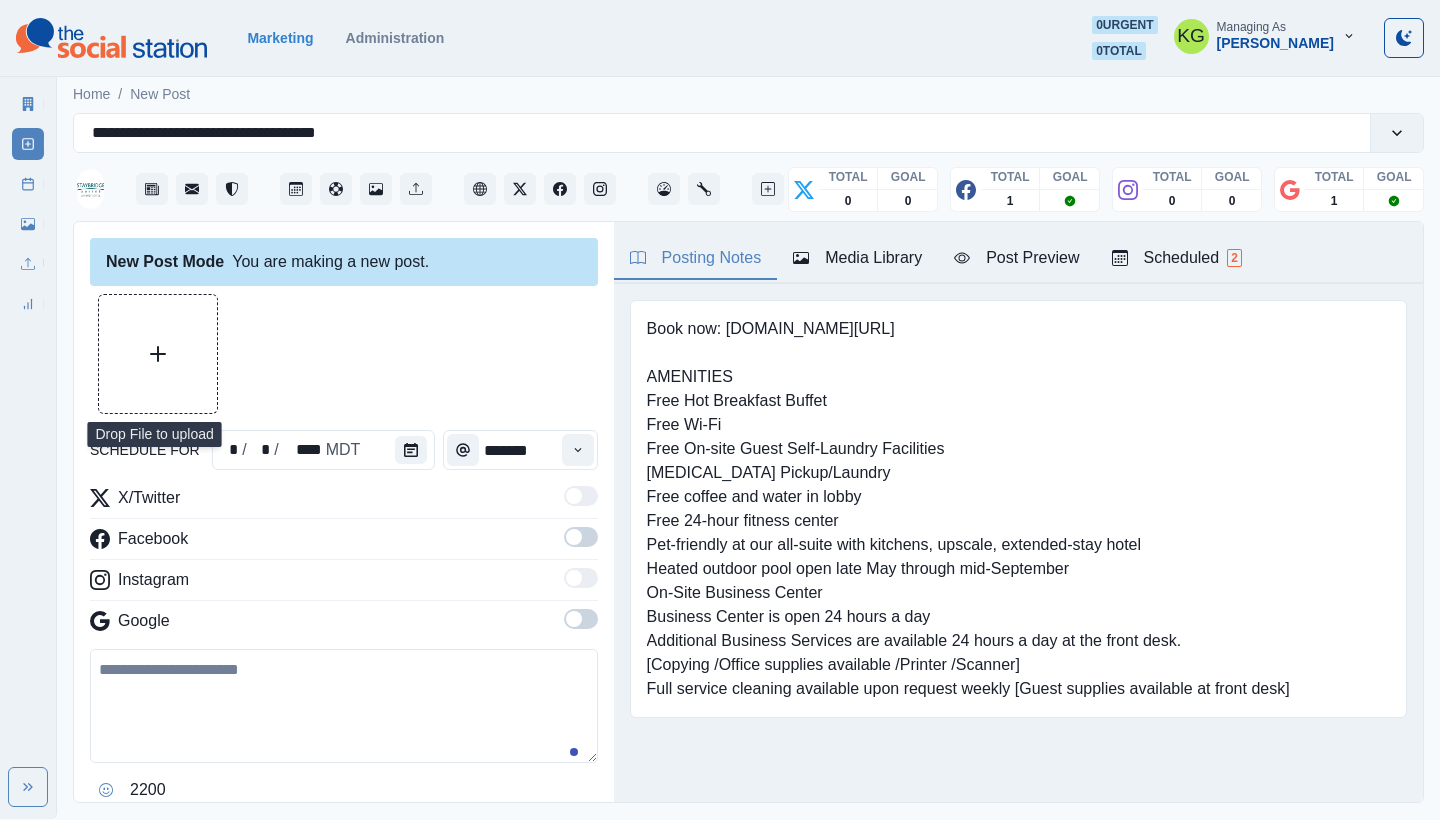 click at bounding box center [158, 354] 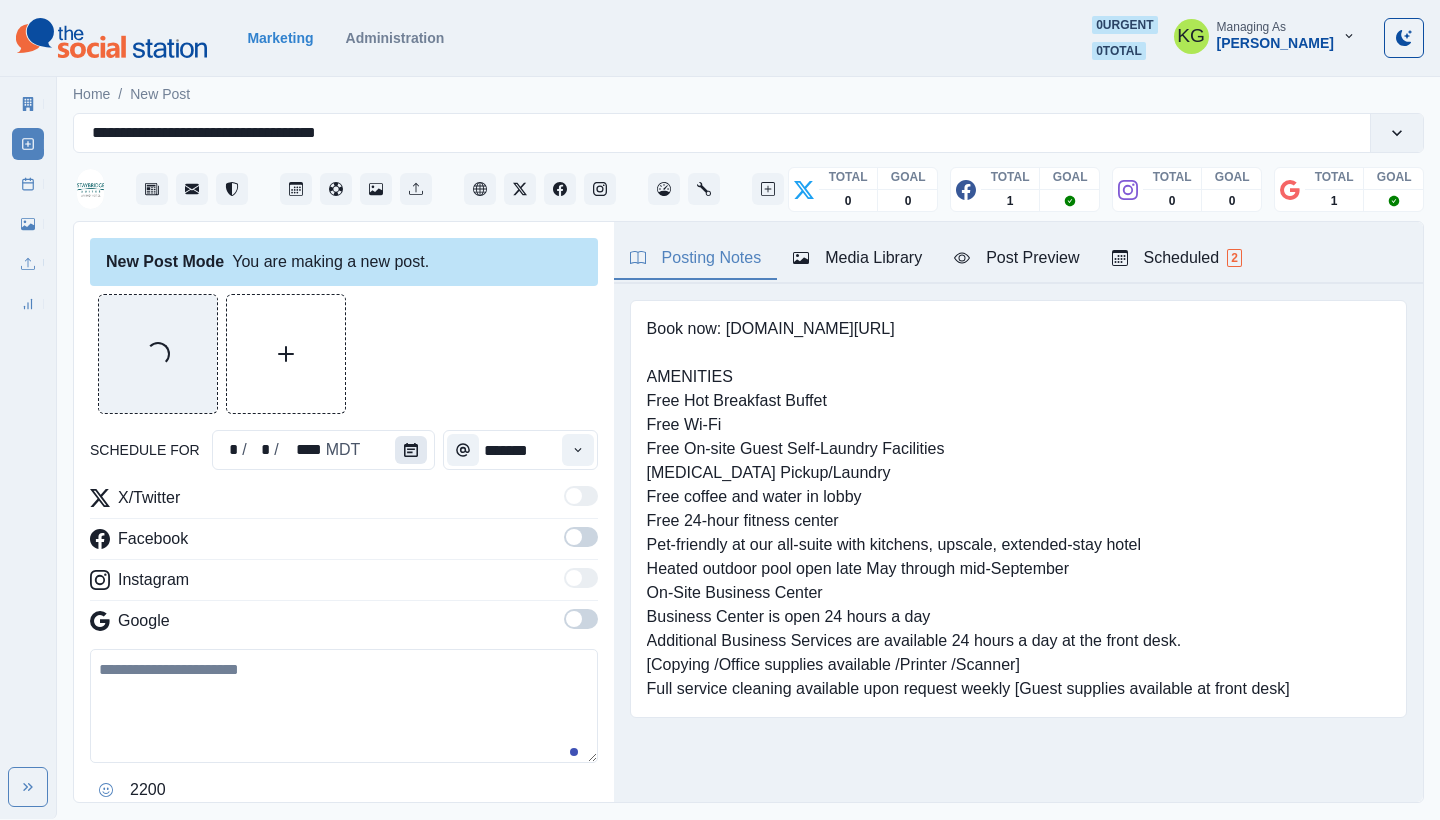 click at bounding box center [411, 450] 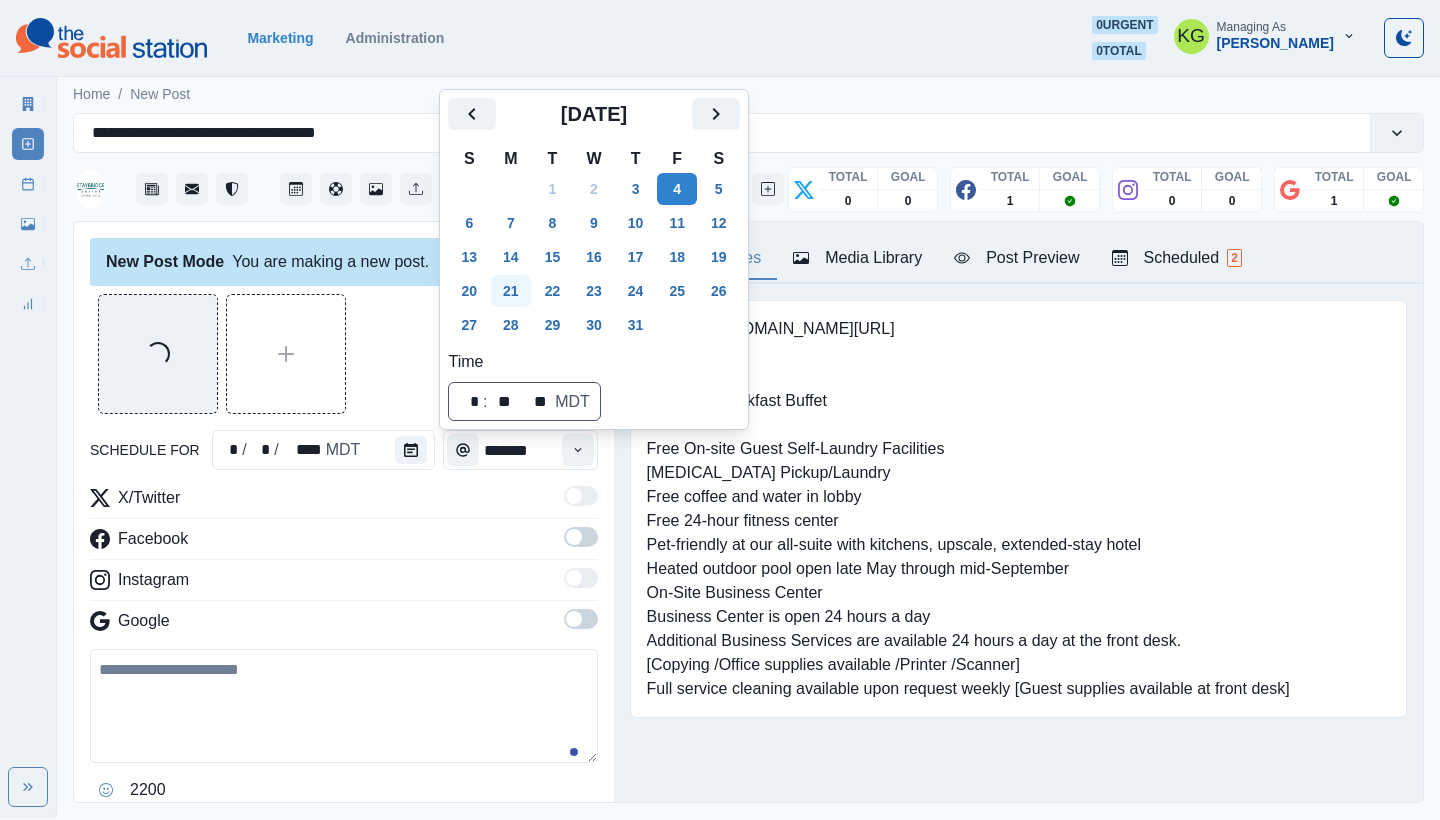click on "21" at bounding box center (511, 291) 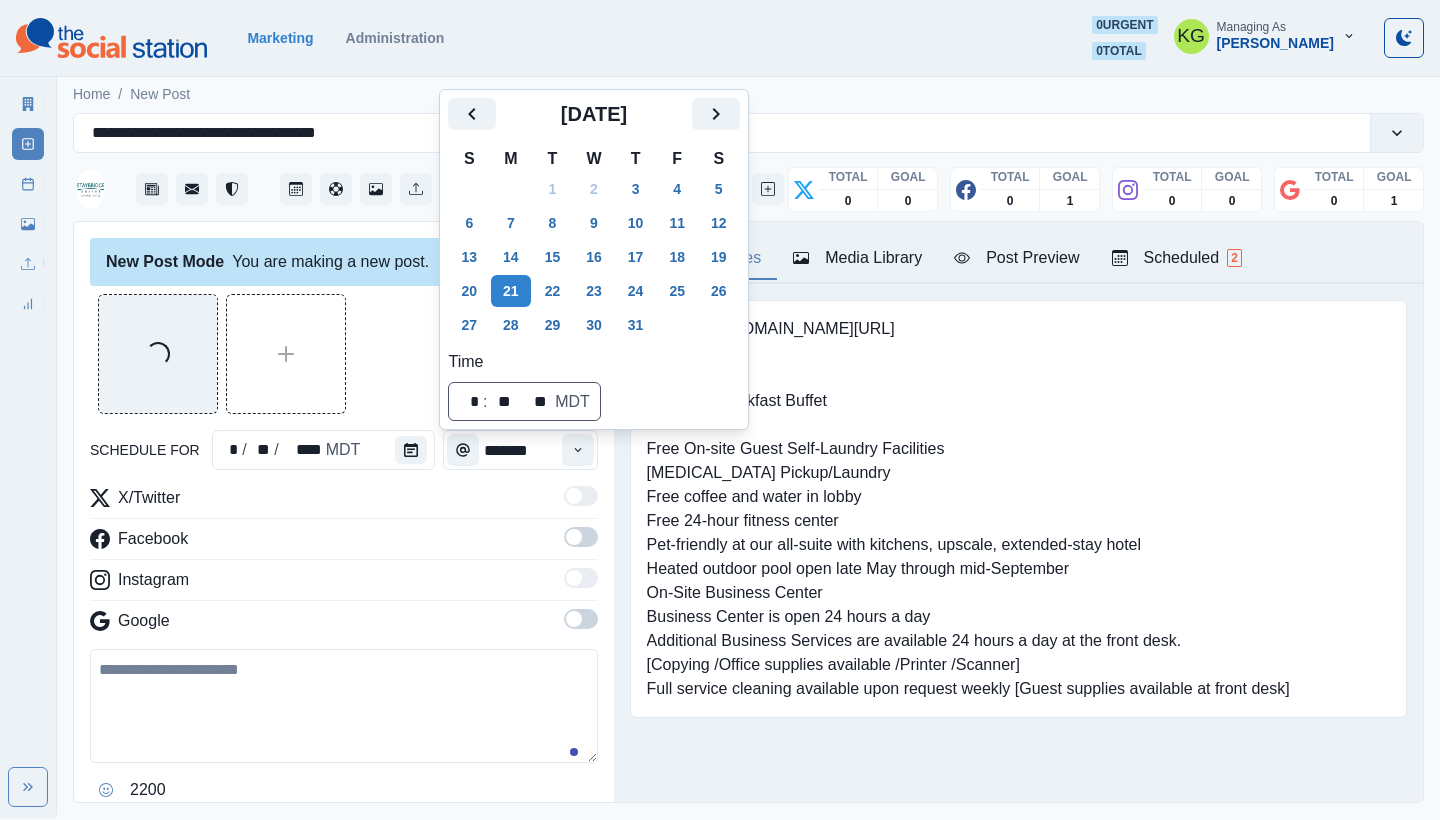 click on "Loading..." at bounding box center (344, 354) 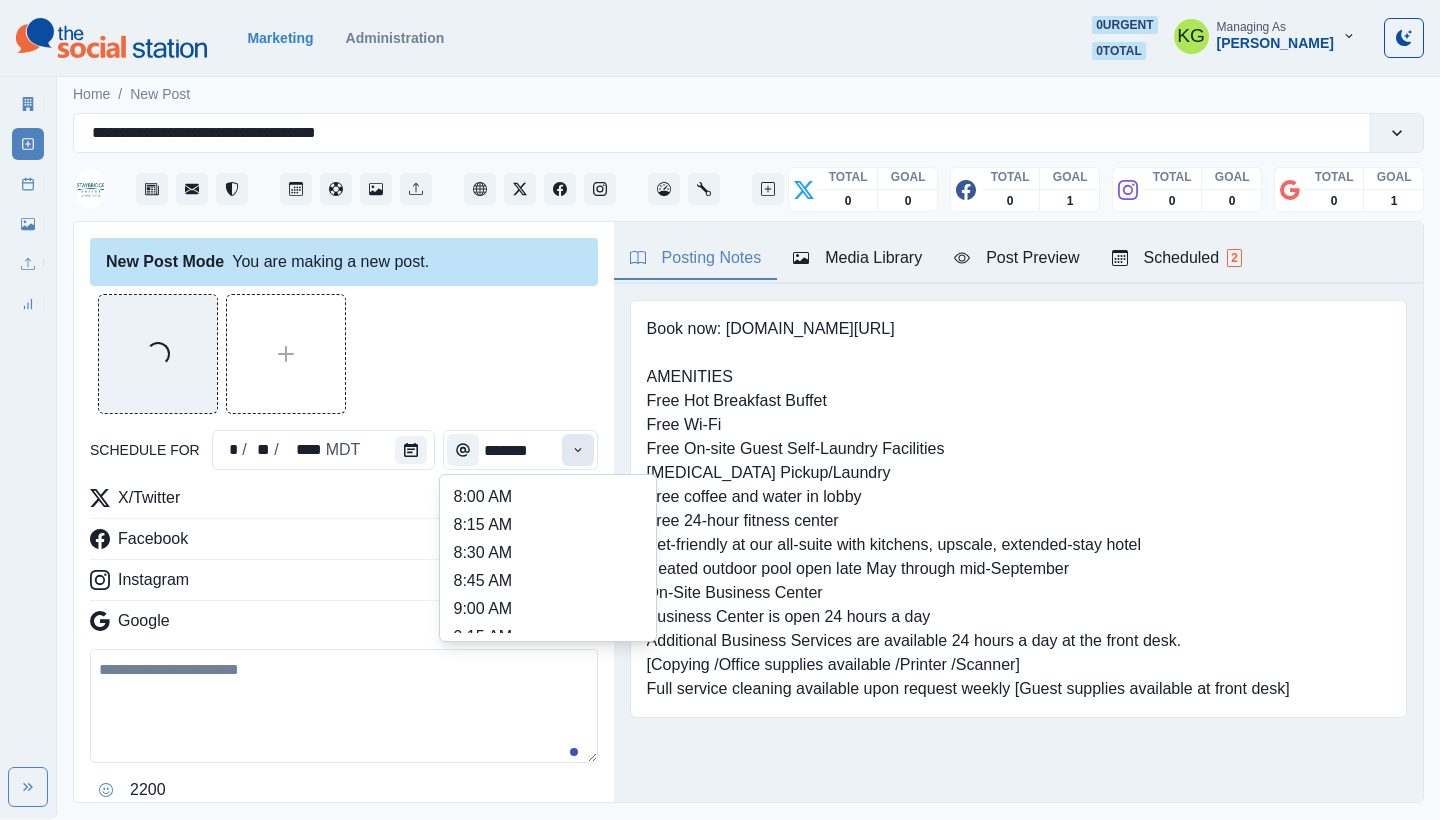 click at bounding box center [578, 450] 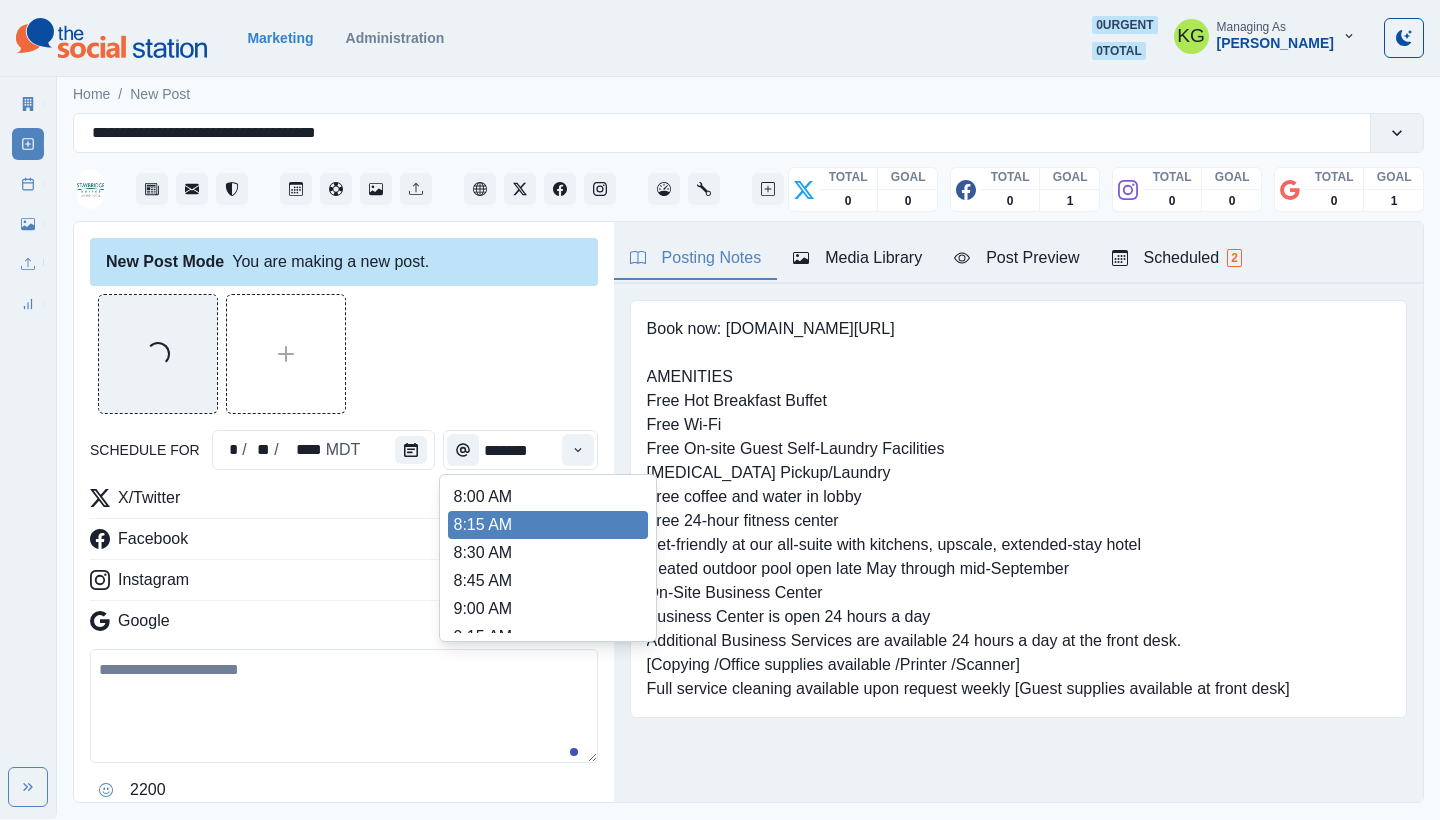 scroll, scrollTop: 397, scrollLeft: 0, axis: vertical 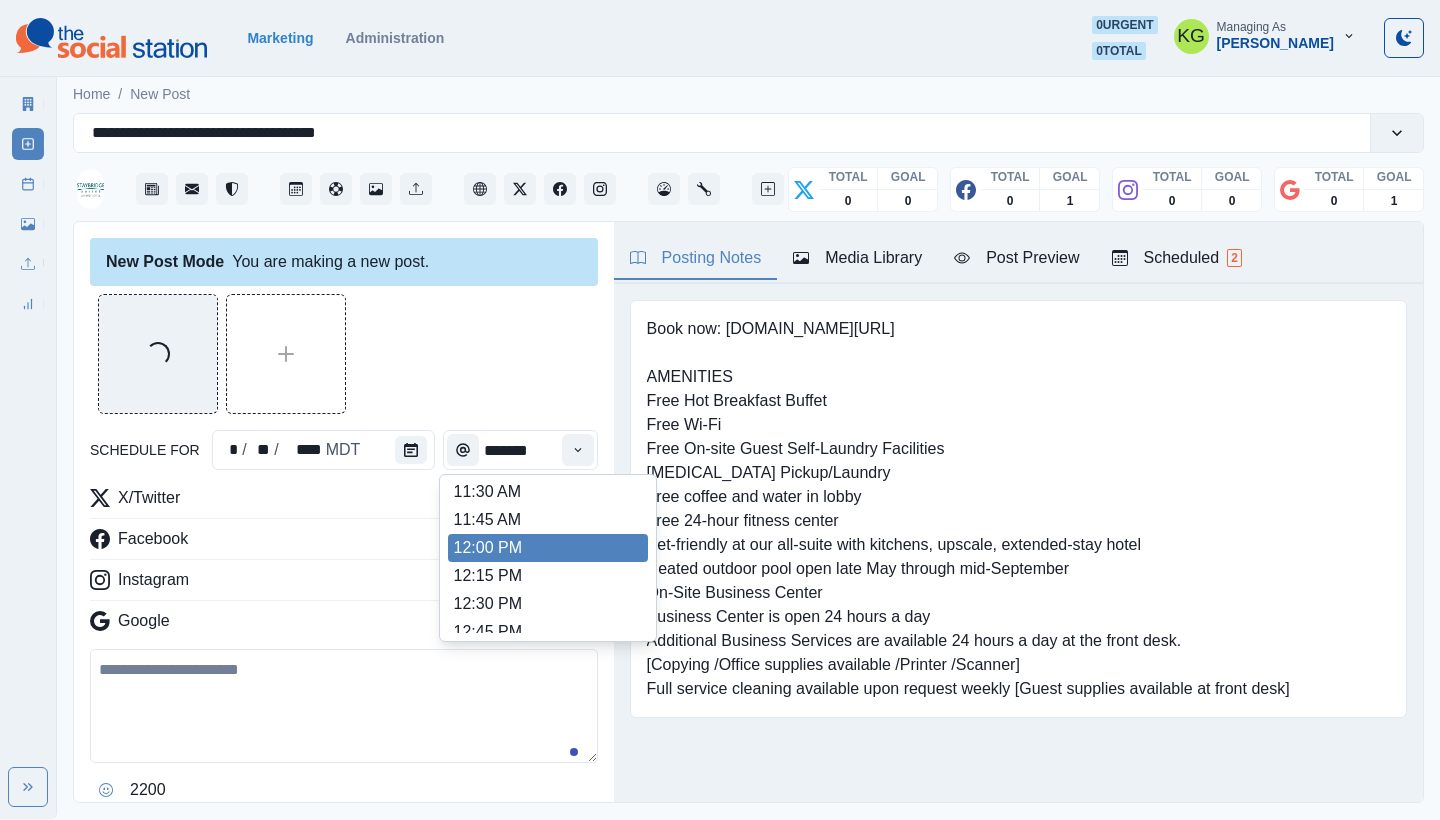 click on "12:00 PM" at bounding box center (548, 548) 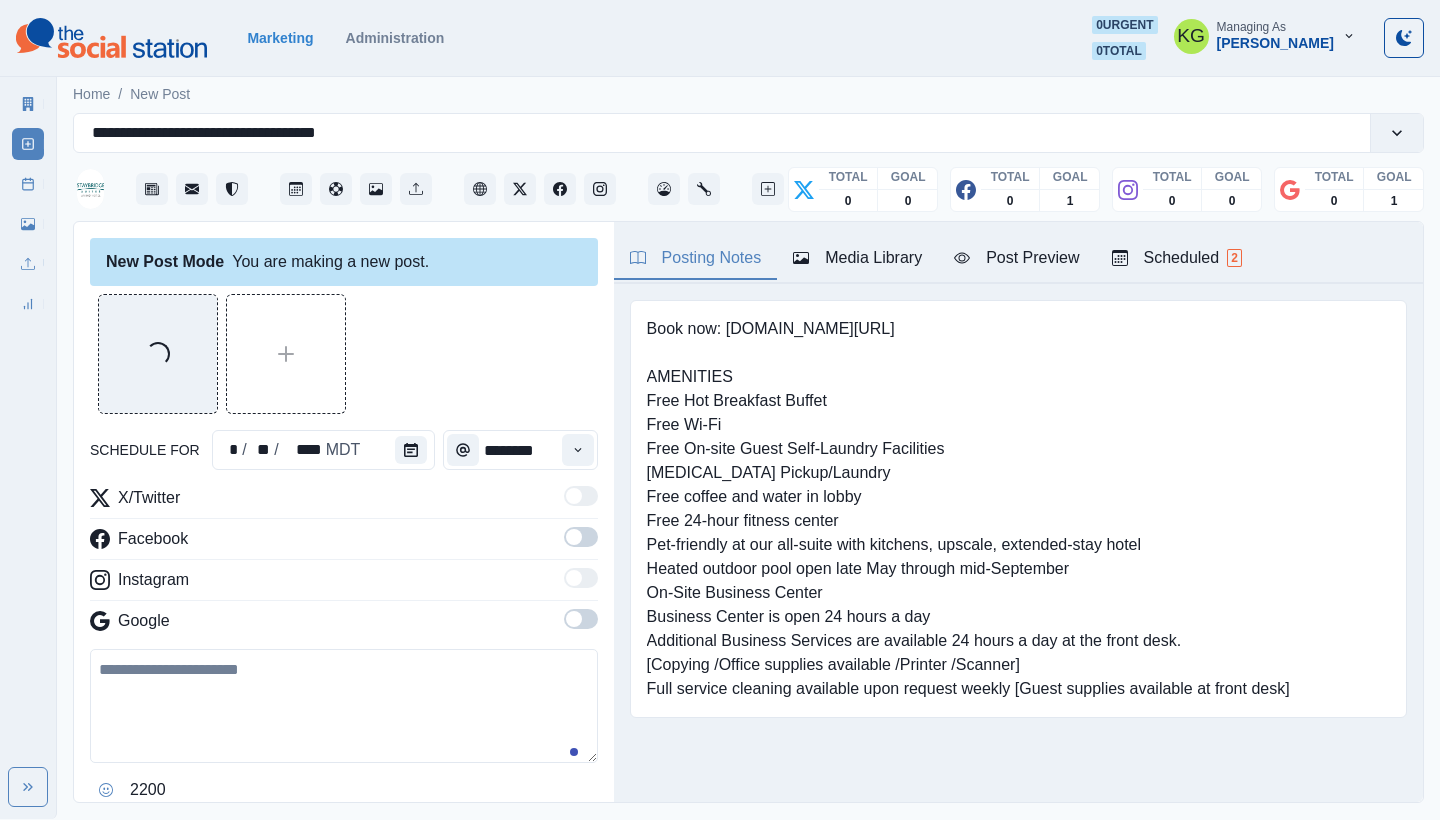 click at bounding box center (581, 537) 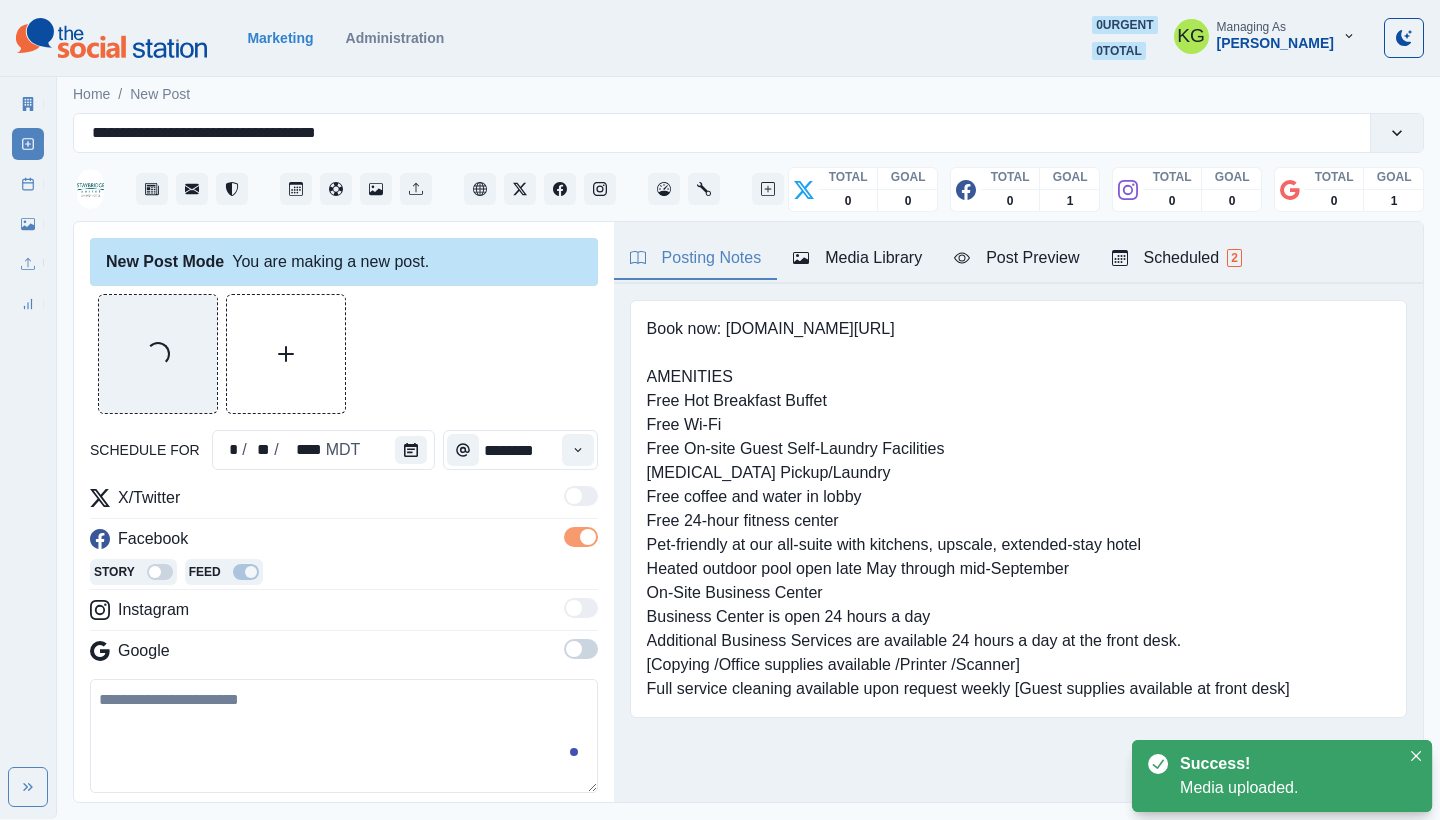 click at bounding box center (581, 649) 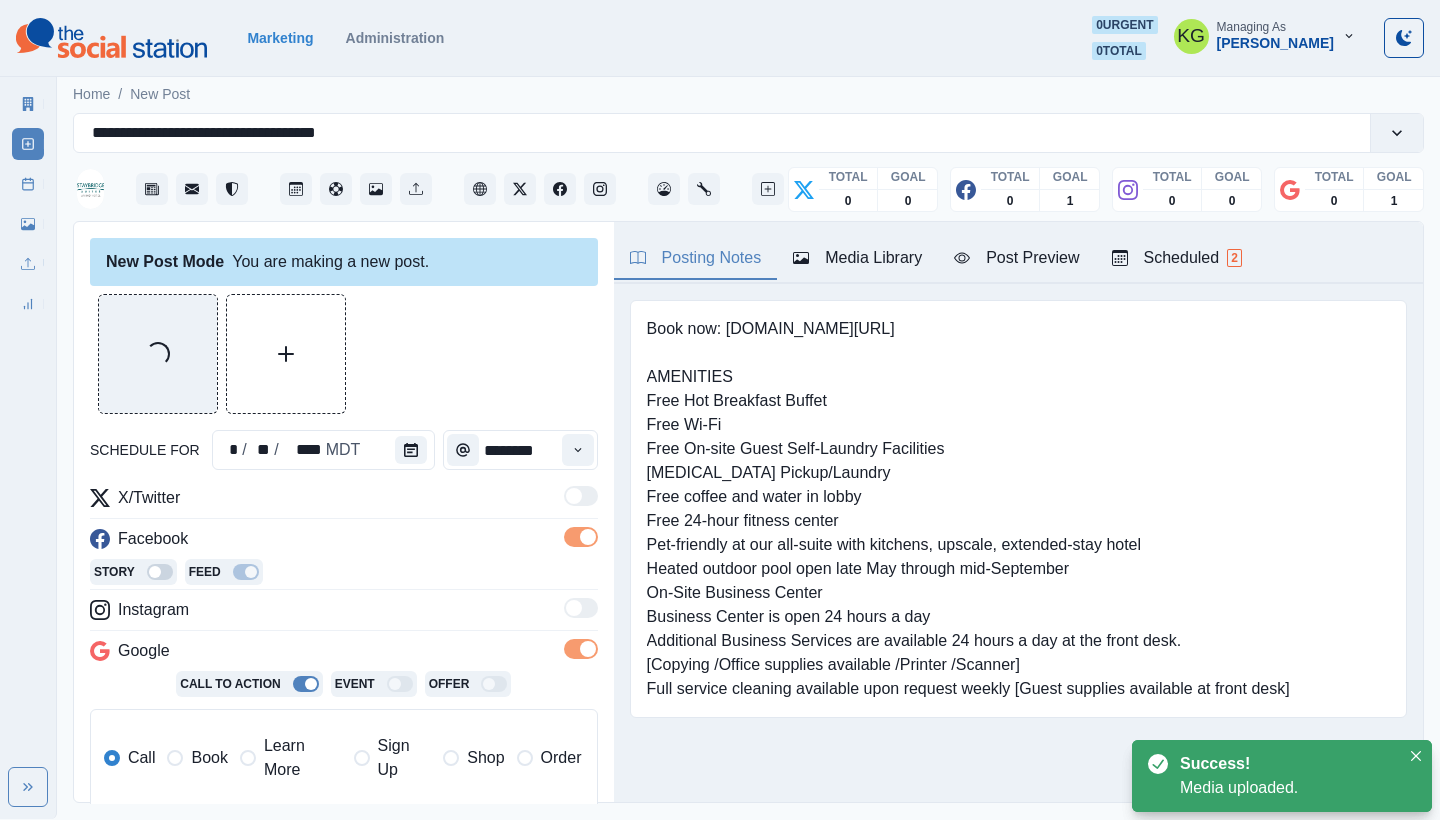 click on "Learn More" at bounding box center (291, 758) 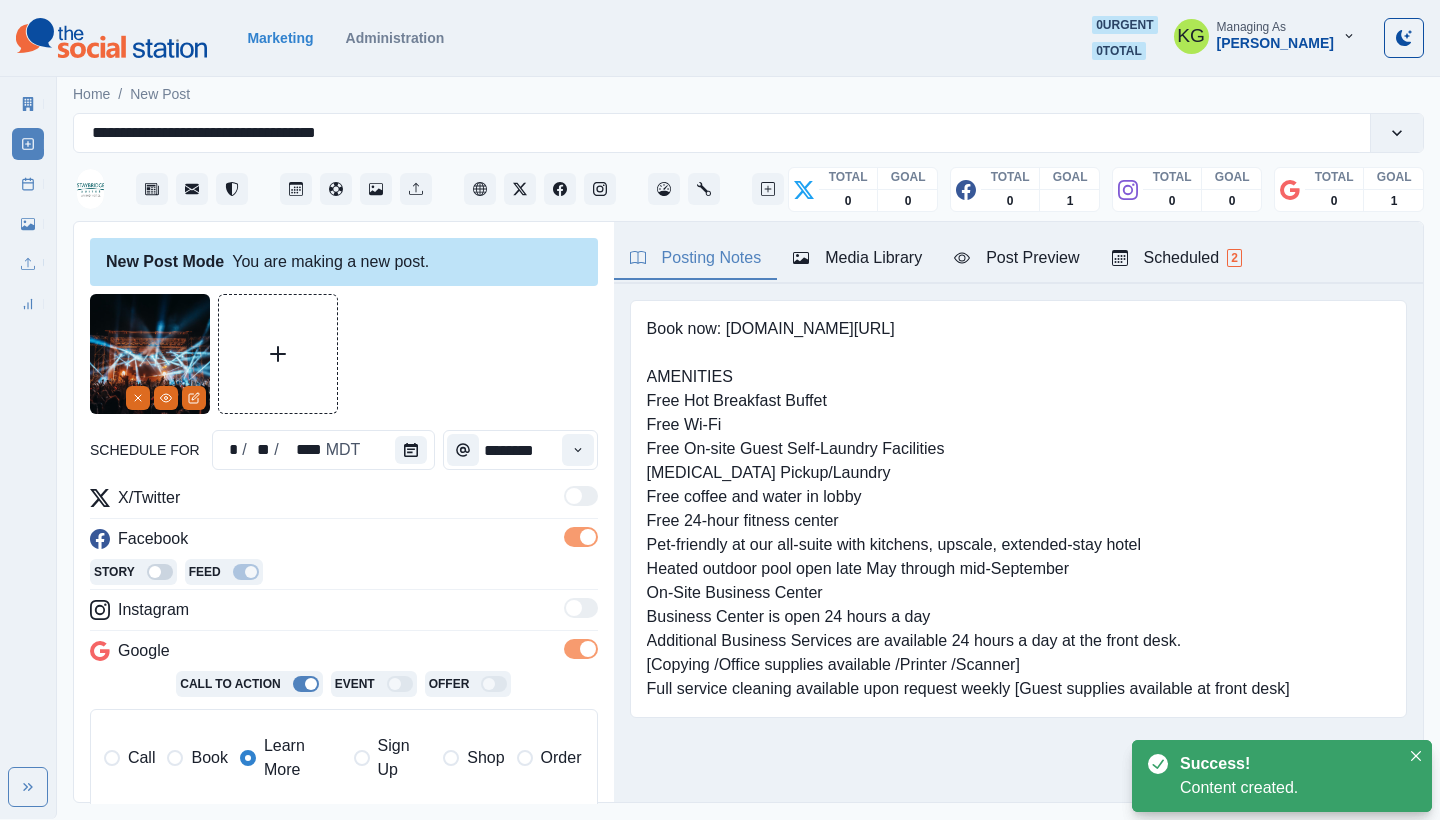 scroll, scrollTop: 424, scrollLeft: 0, axis: vertical 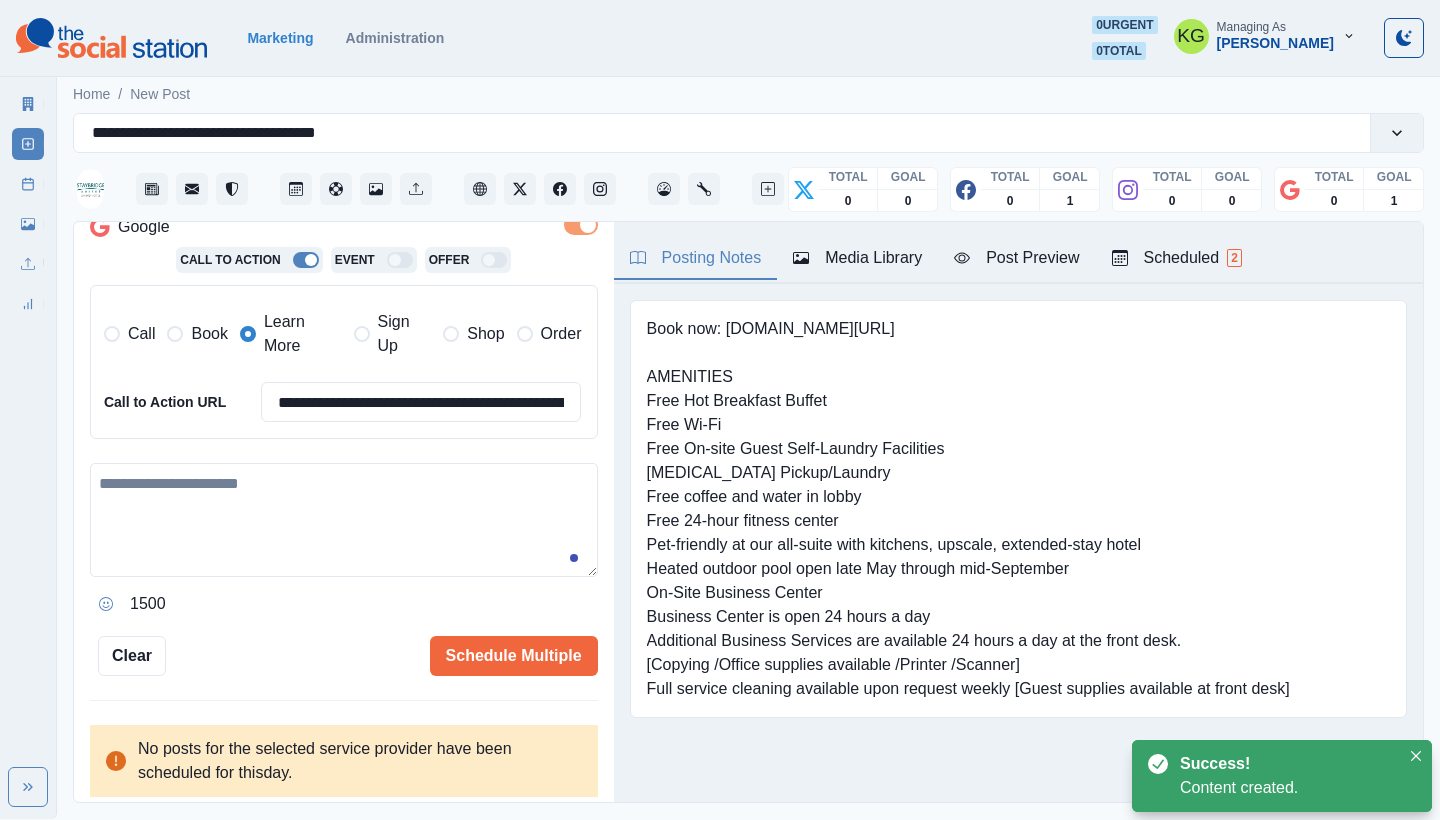 click at bounding box center (344, 520) 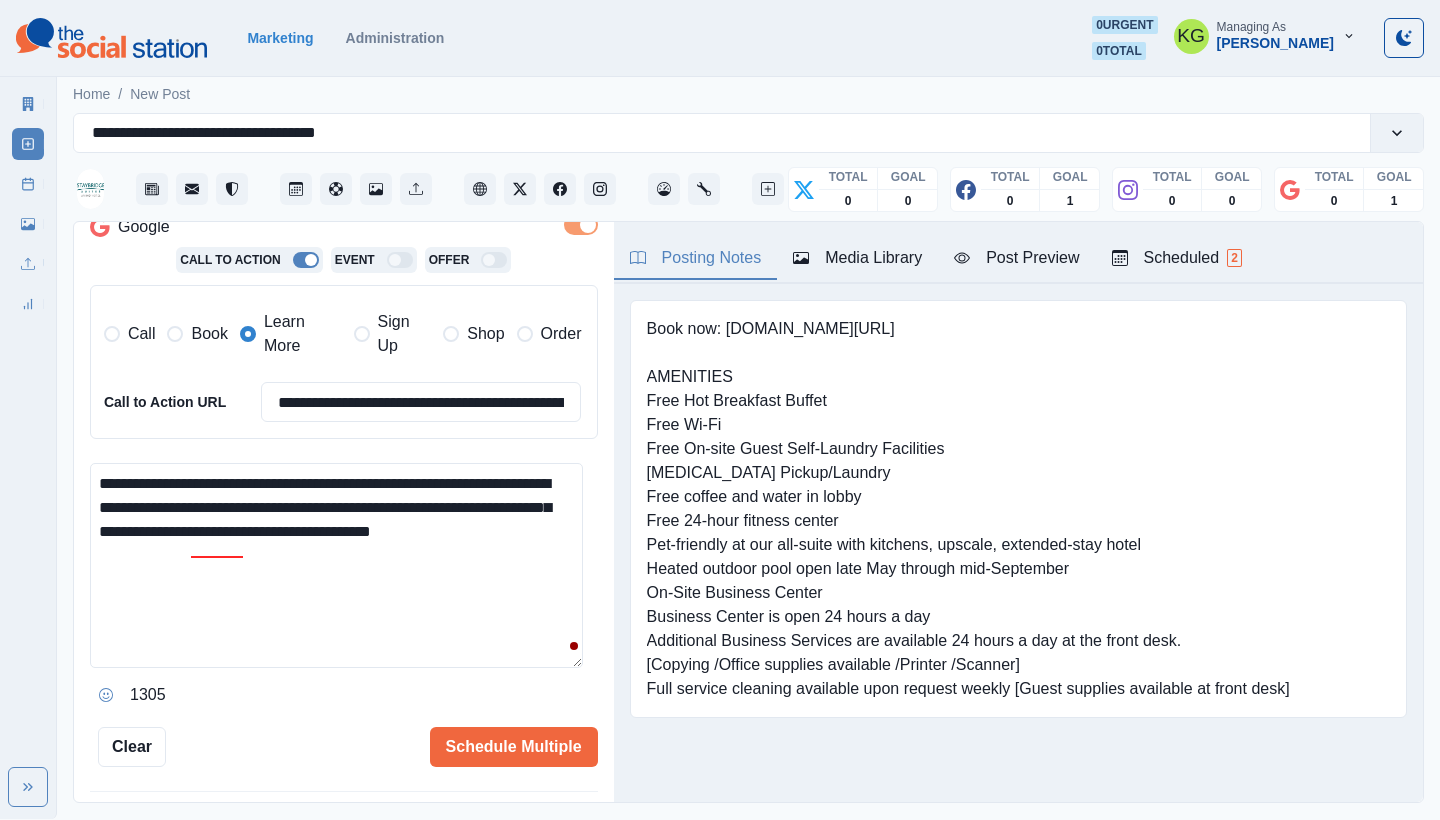 click on "**********" at bounding box center [336, 565] 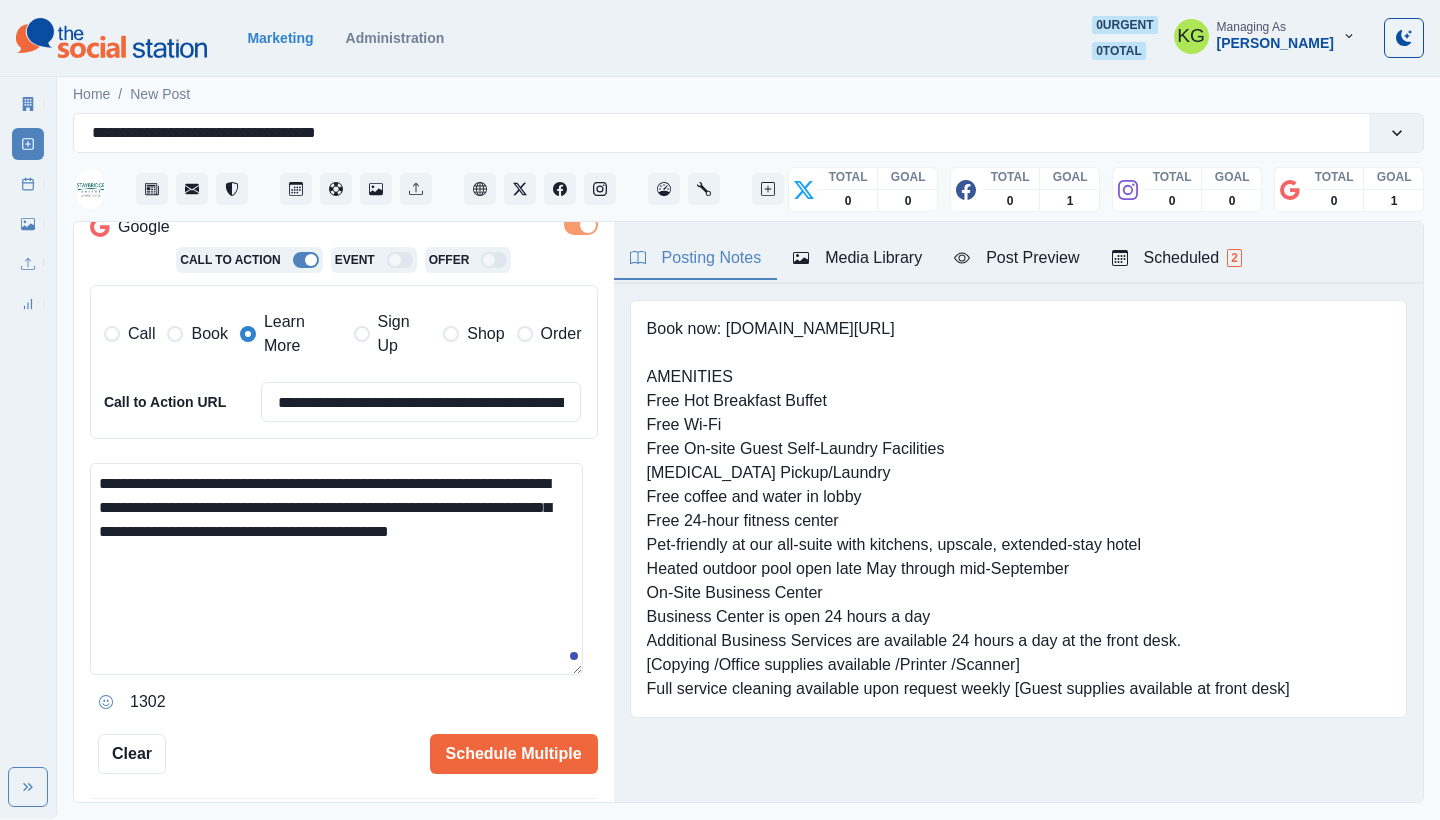 paste on "**********" 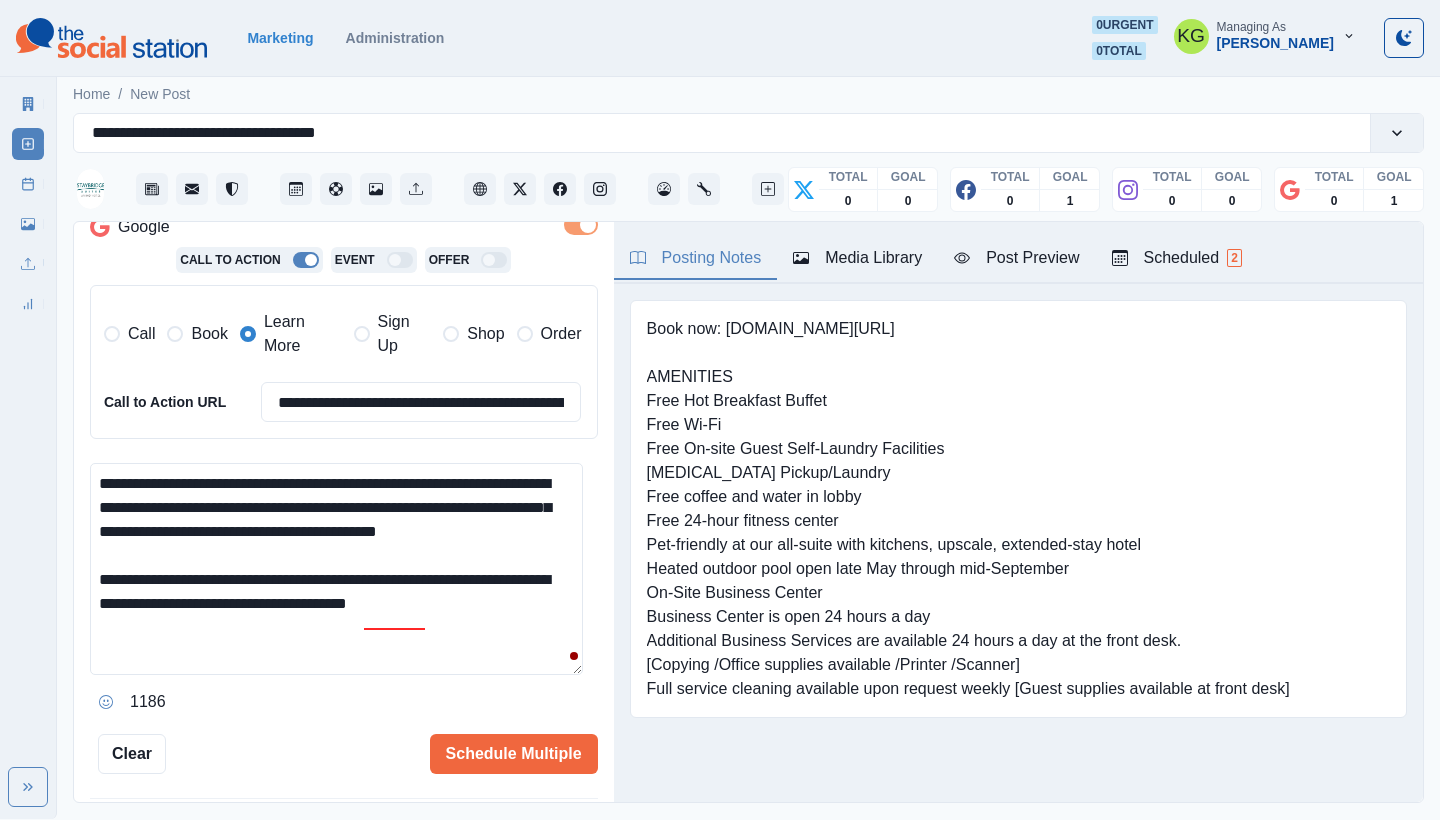 click on "**********" at bounding box center (336, 569) 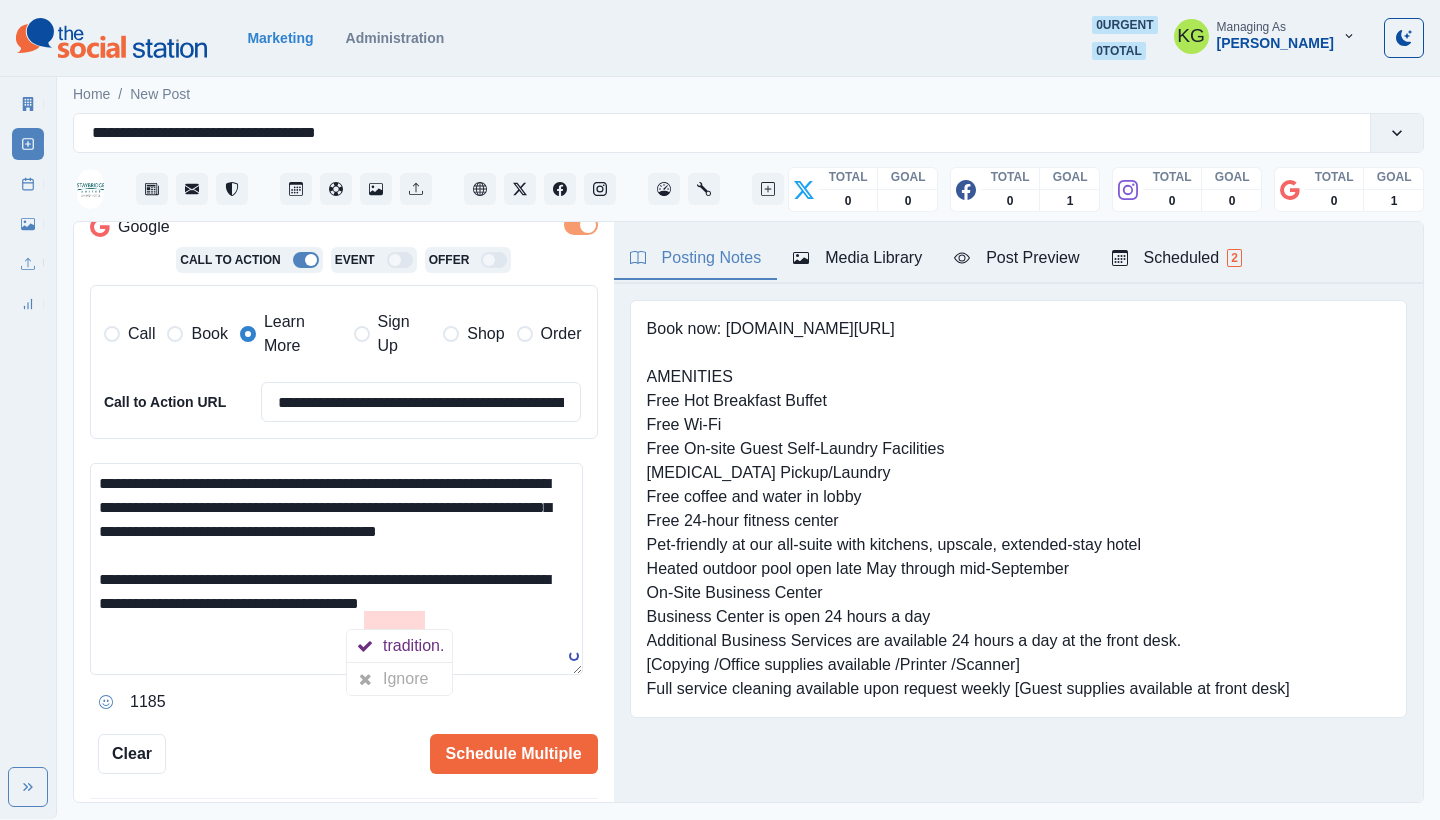 scroll, scrollTop: 11, scrollLeft: 0, axis: vertical 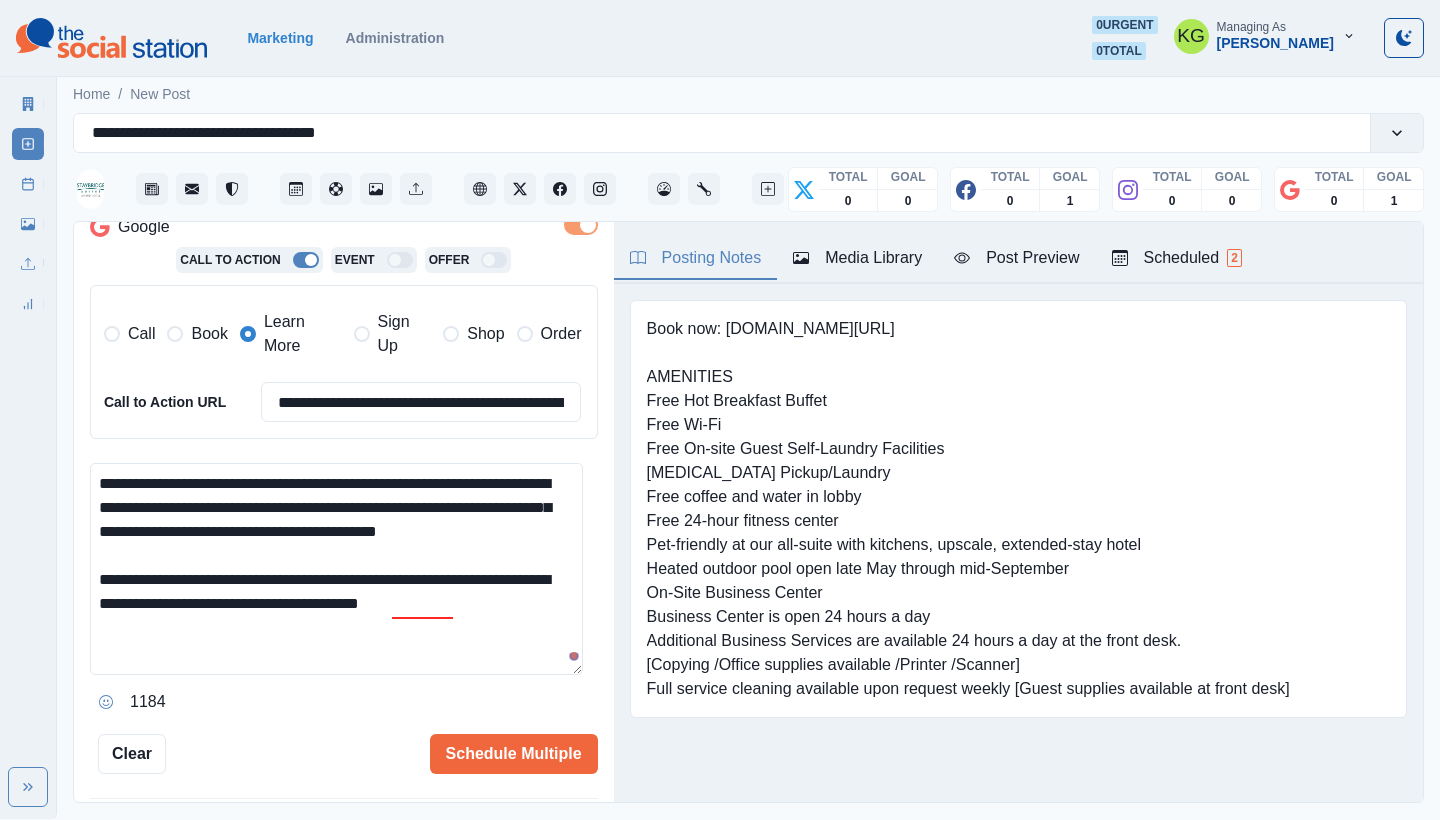 paste on "**********" 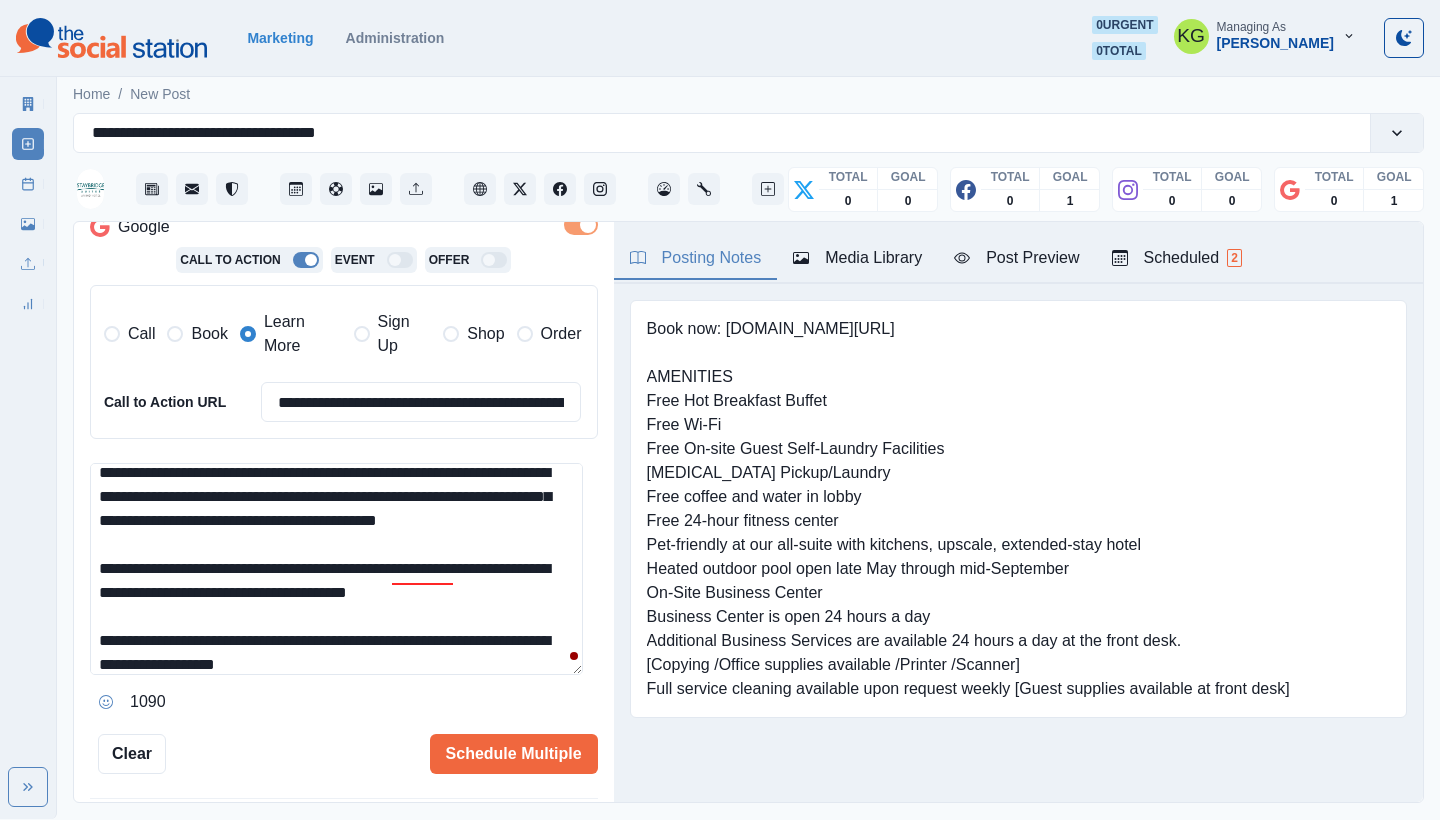 scroll, scrollTop: 46, scrollLeft: 0, axis: vertical 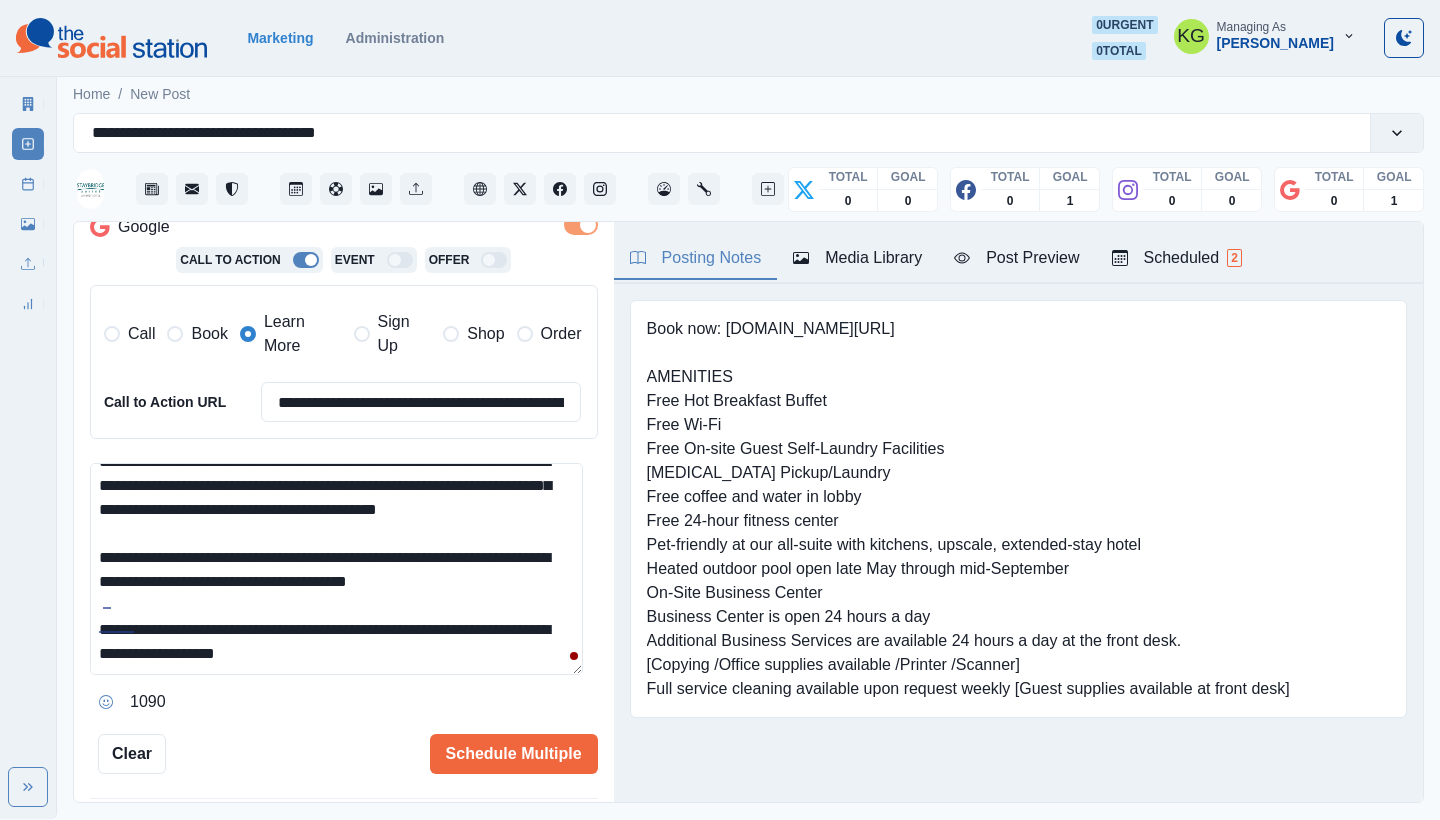 click on "**********" at bounding box center (336, 569) 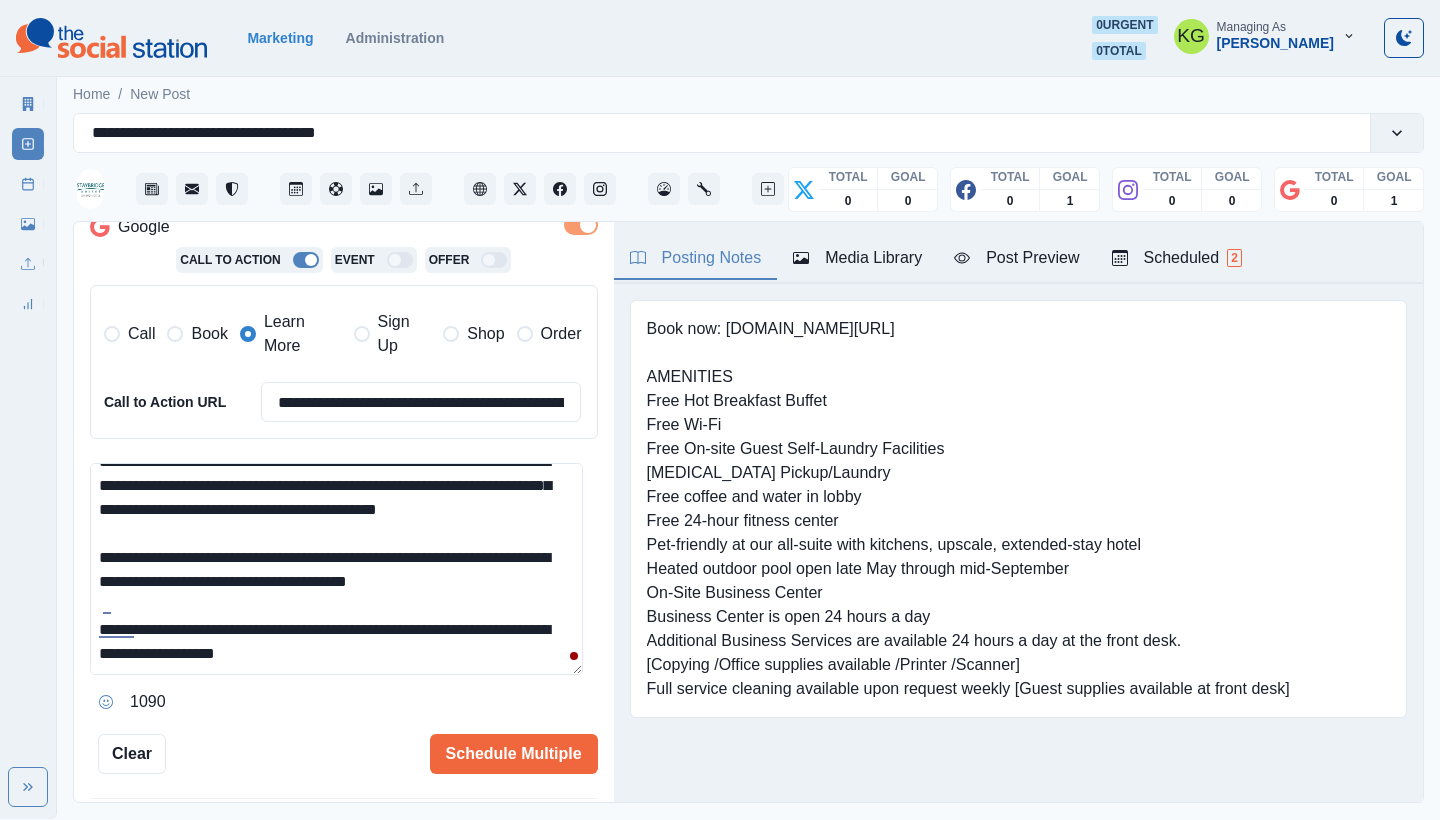scroll, scrollTop: 24, scrollLeft: 0, axis: vertical 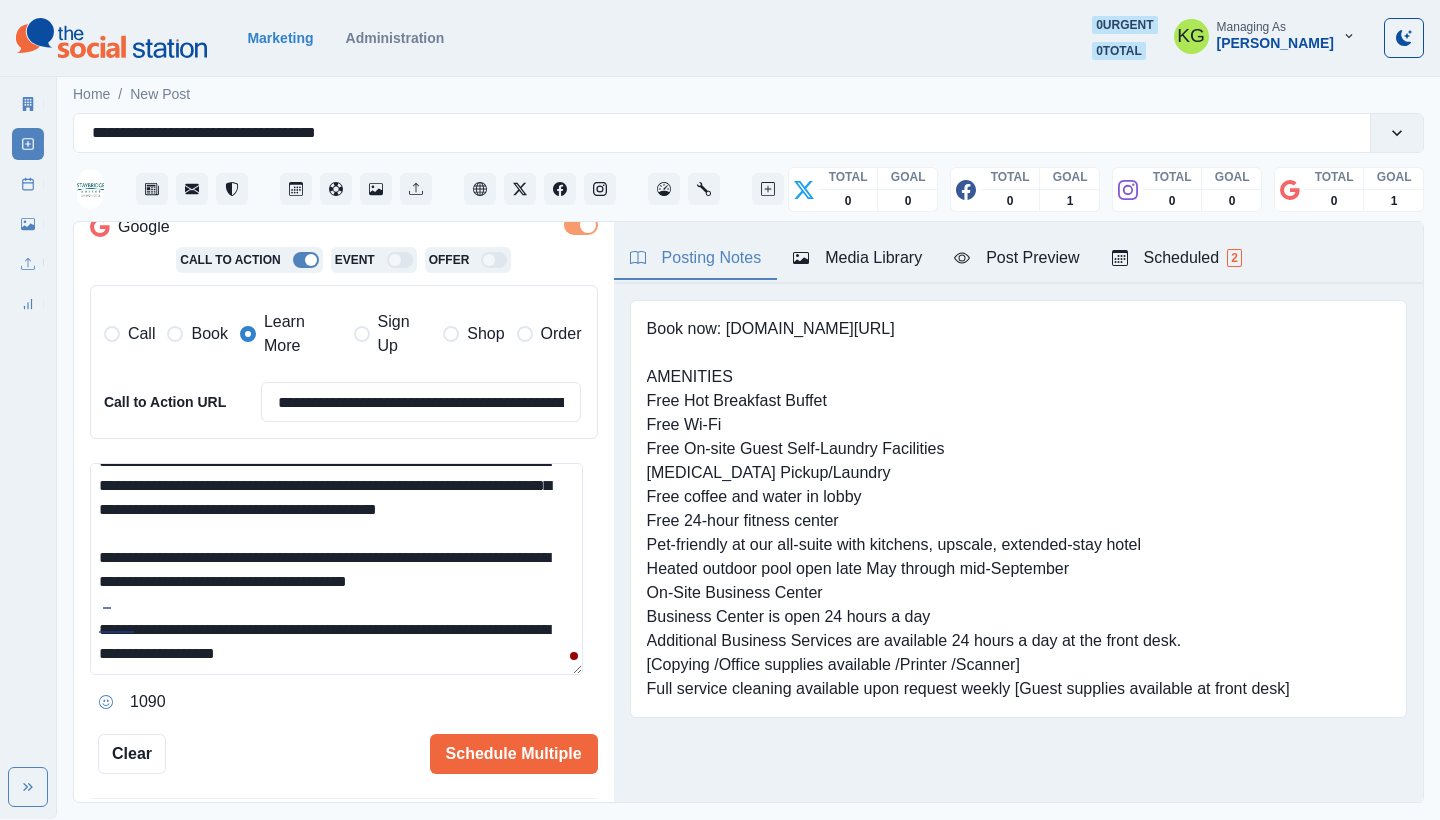 click on "**********" at bounding box center [336, 569] 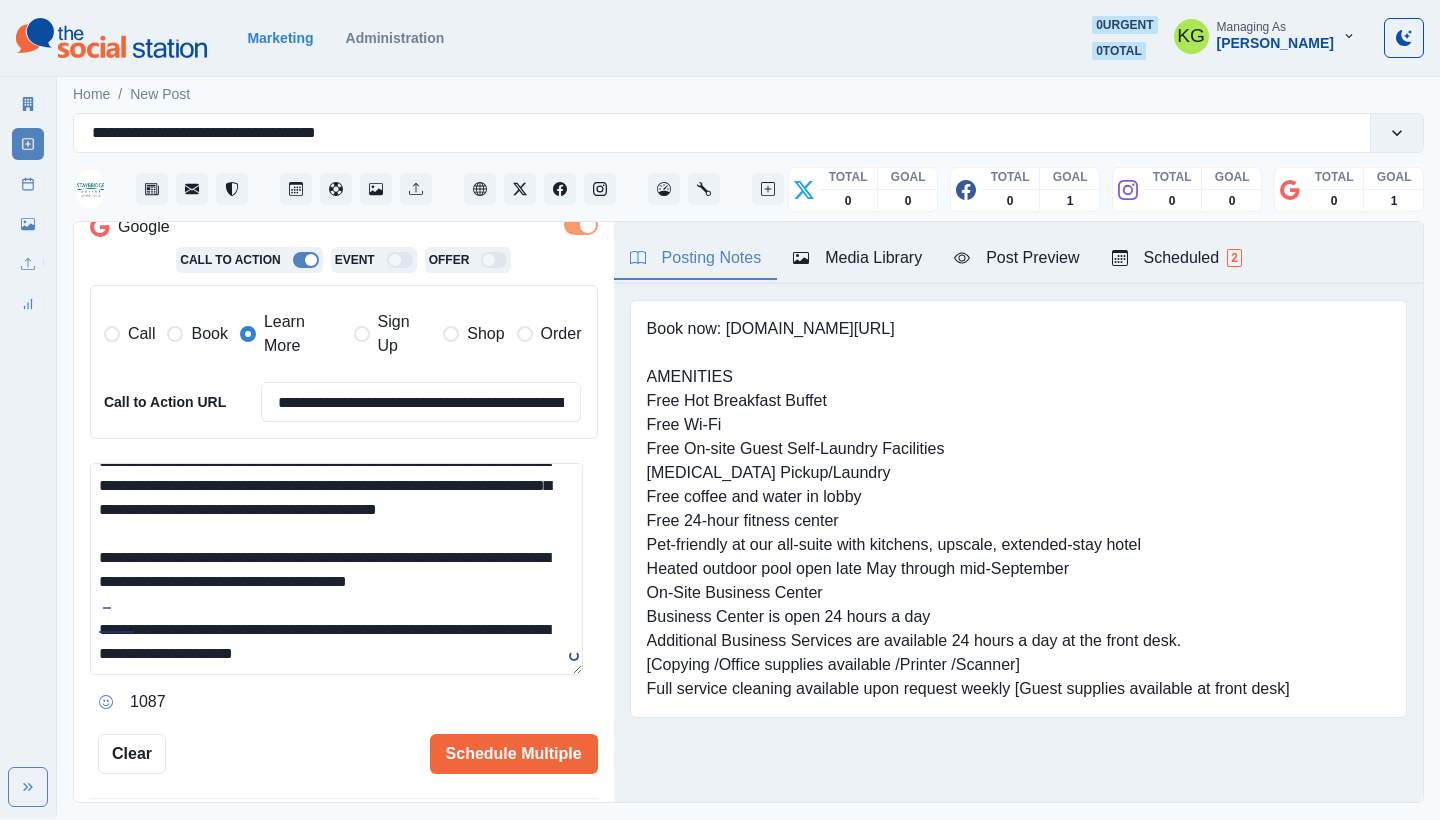 click on "**********" at bounding box center [336, 569] 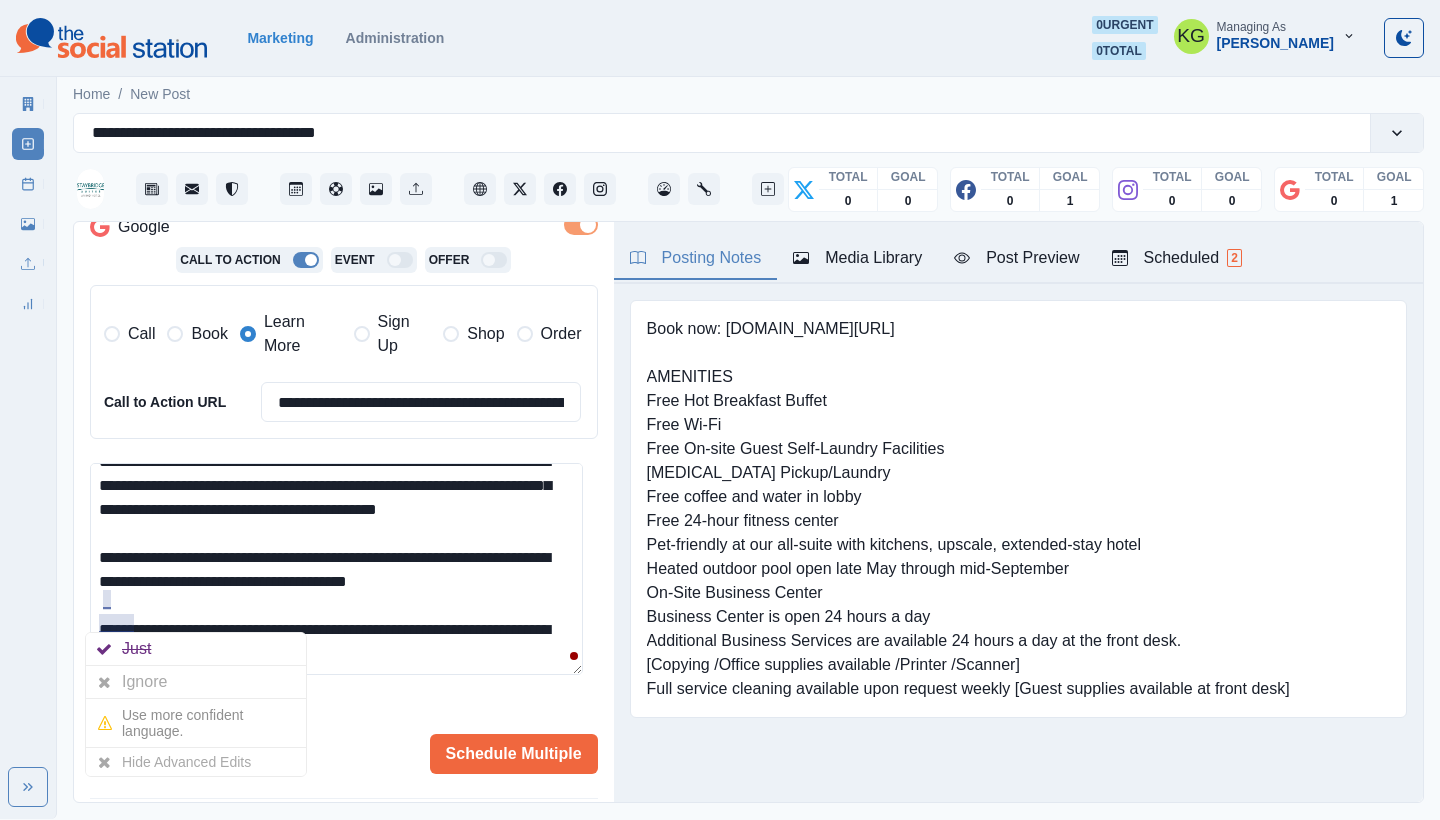 click on "**********" at bounding box center [344, 513] 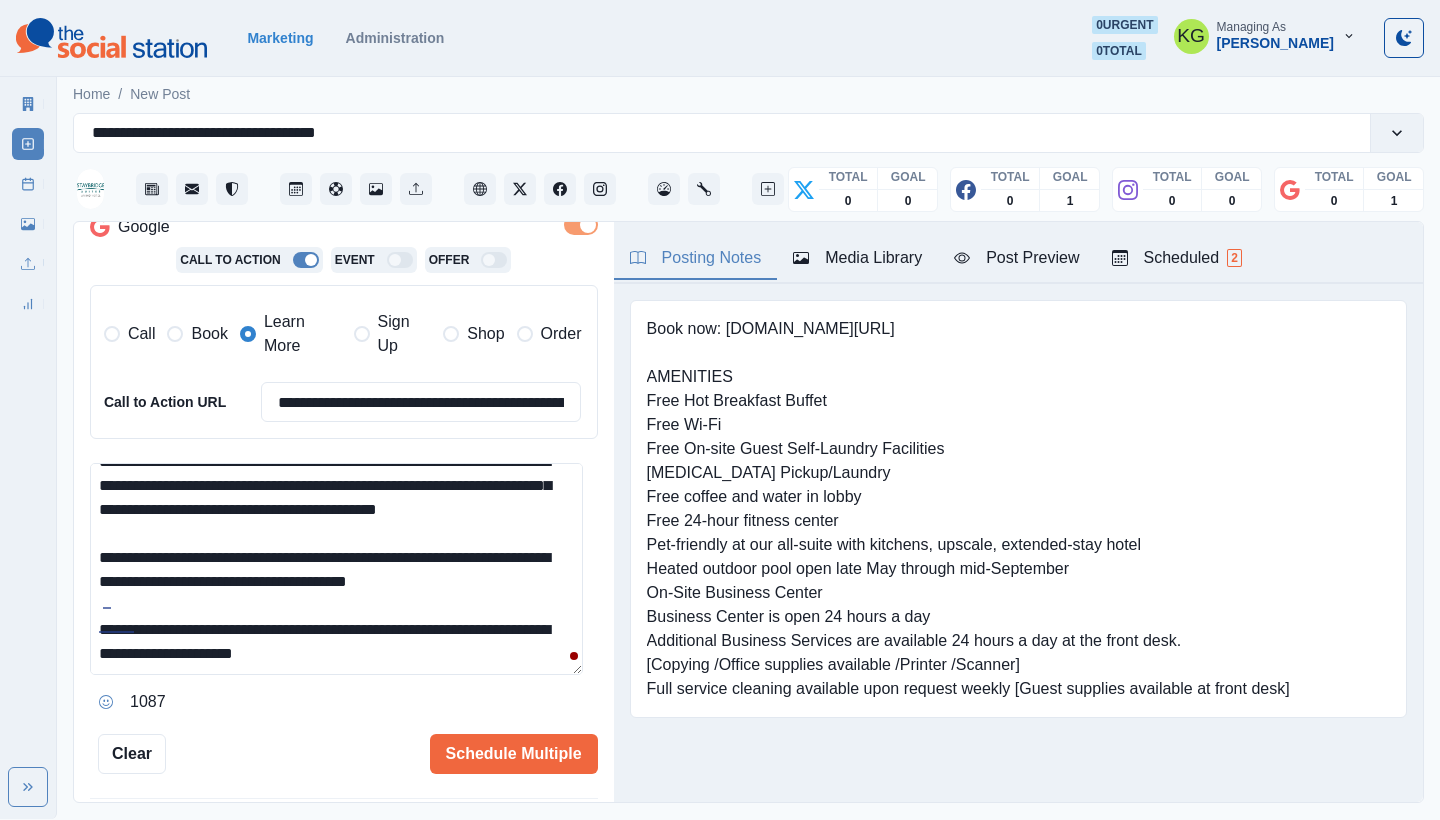 click on "**********" at bounding box center [336, 569] 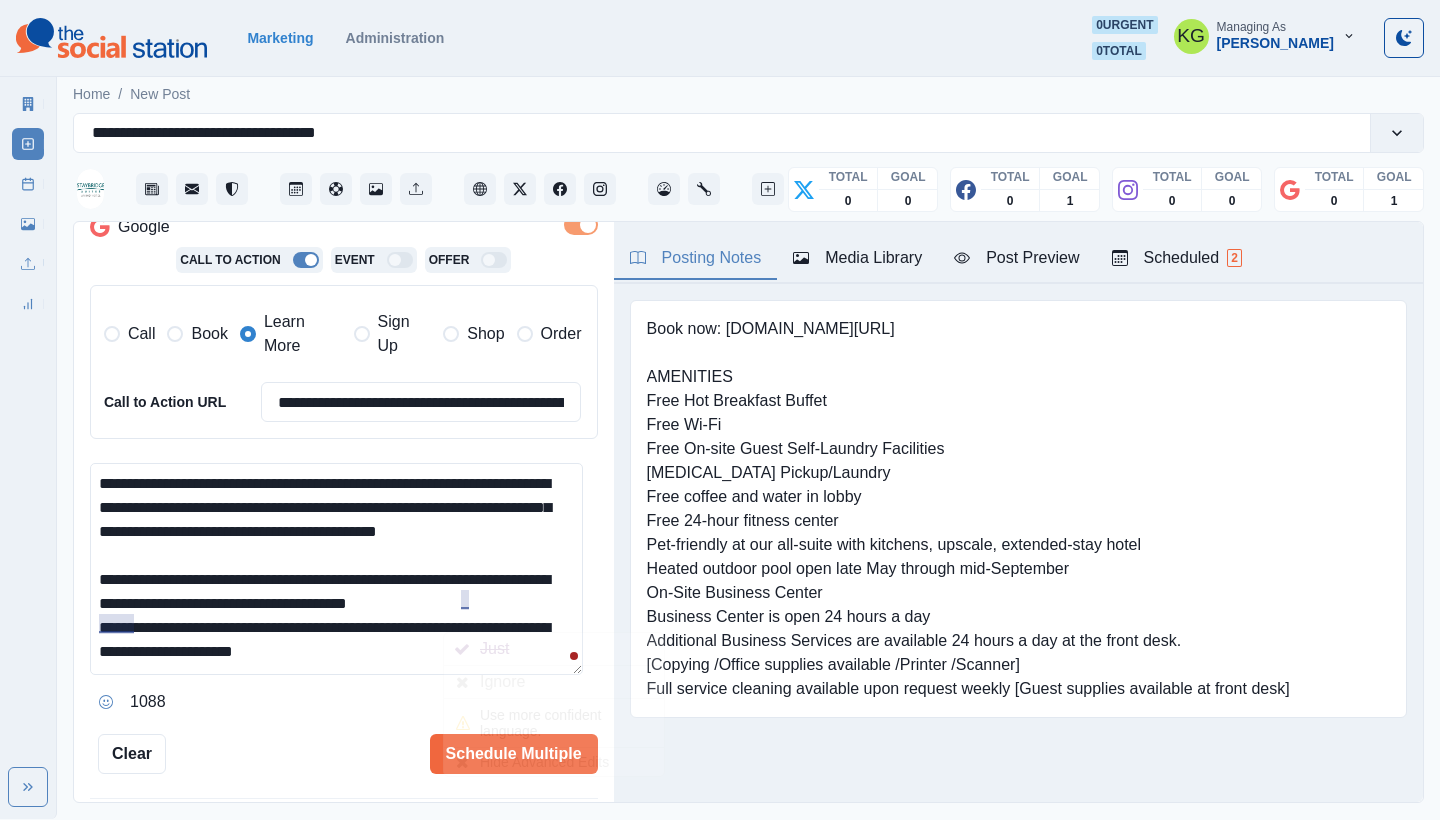 scroll, scrollTop: 22, scrollLeft: 0, axis: vertical 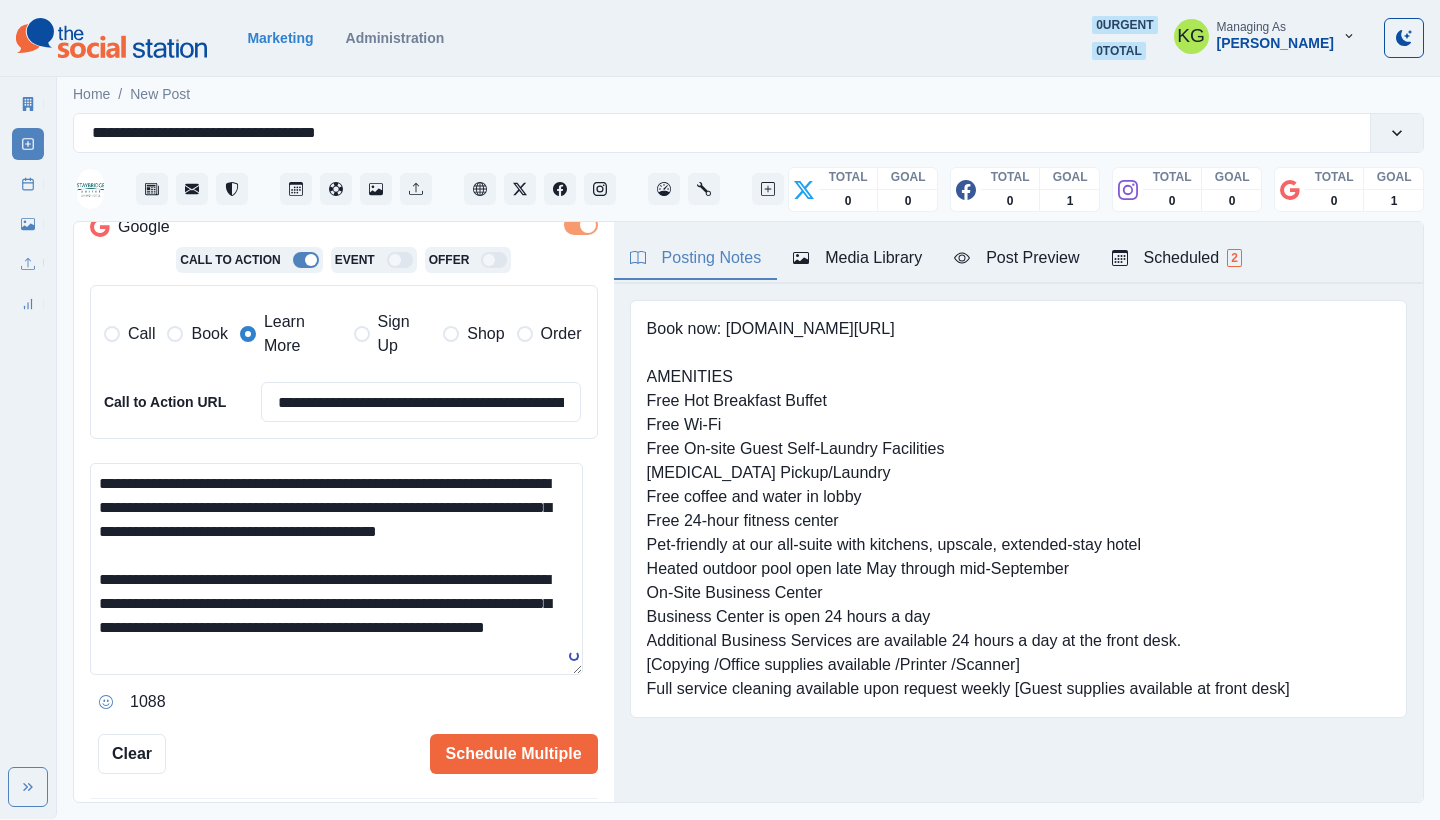 click on "**********" at bounding box center [336, 569] 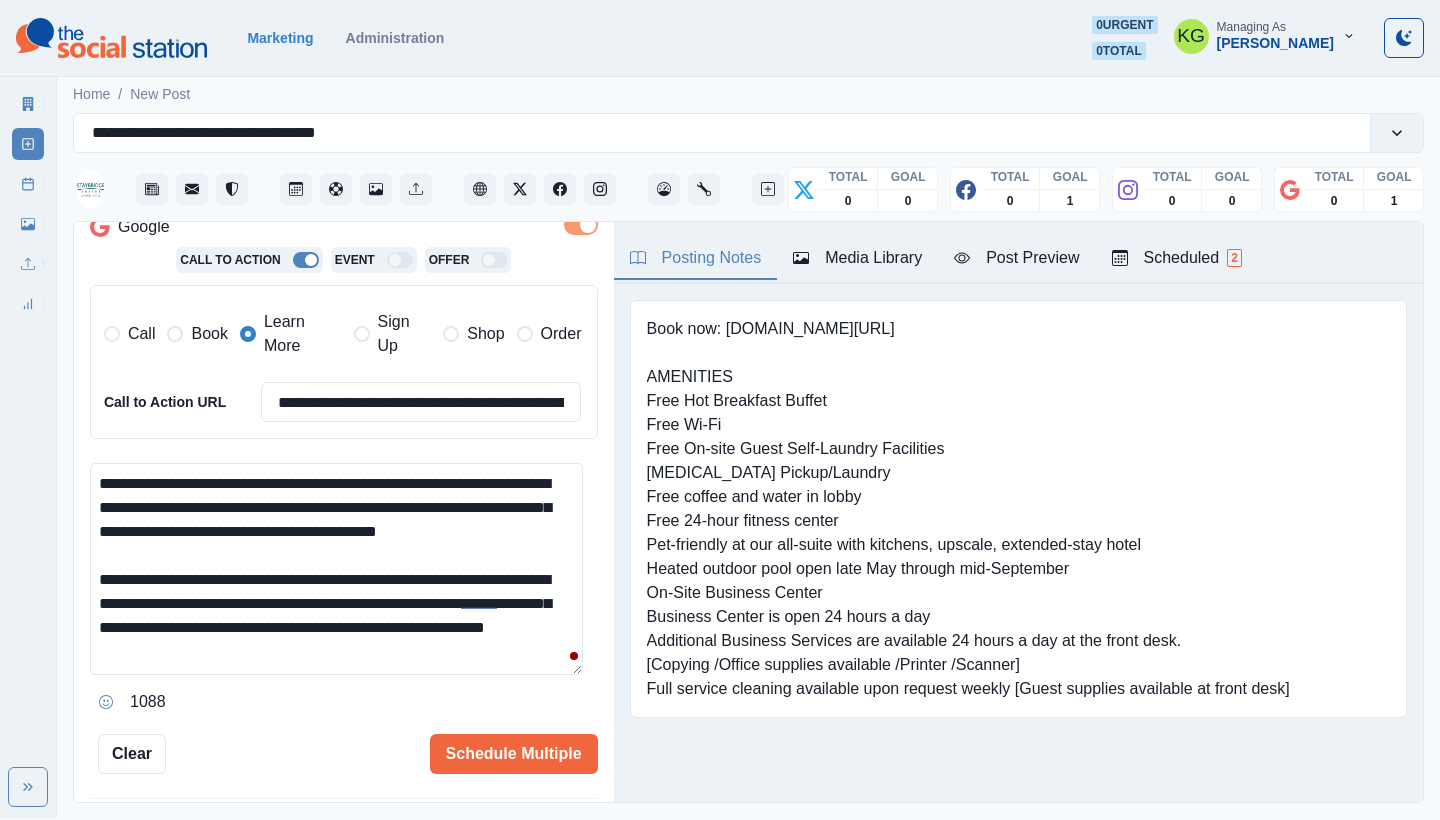 scroll, scrollTop: 451, scrollLeft: 0, axis: vertical 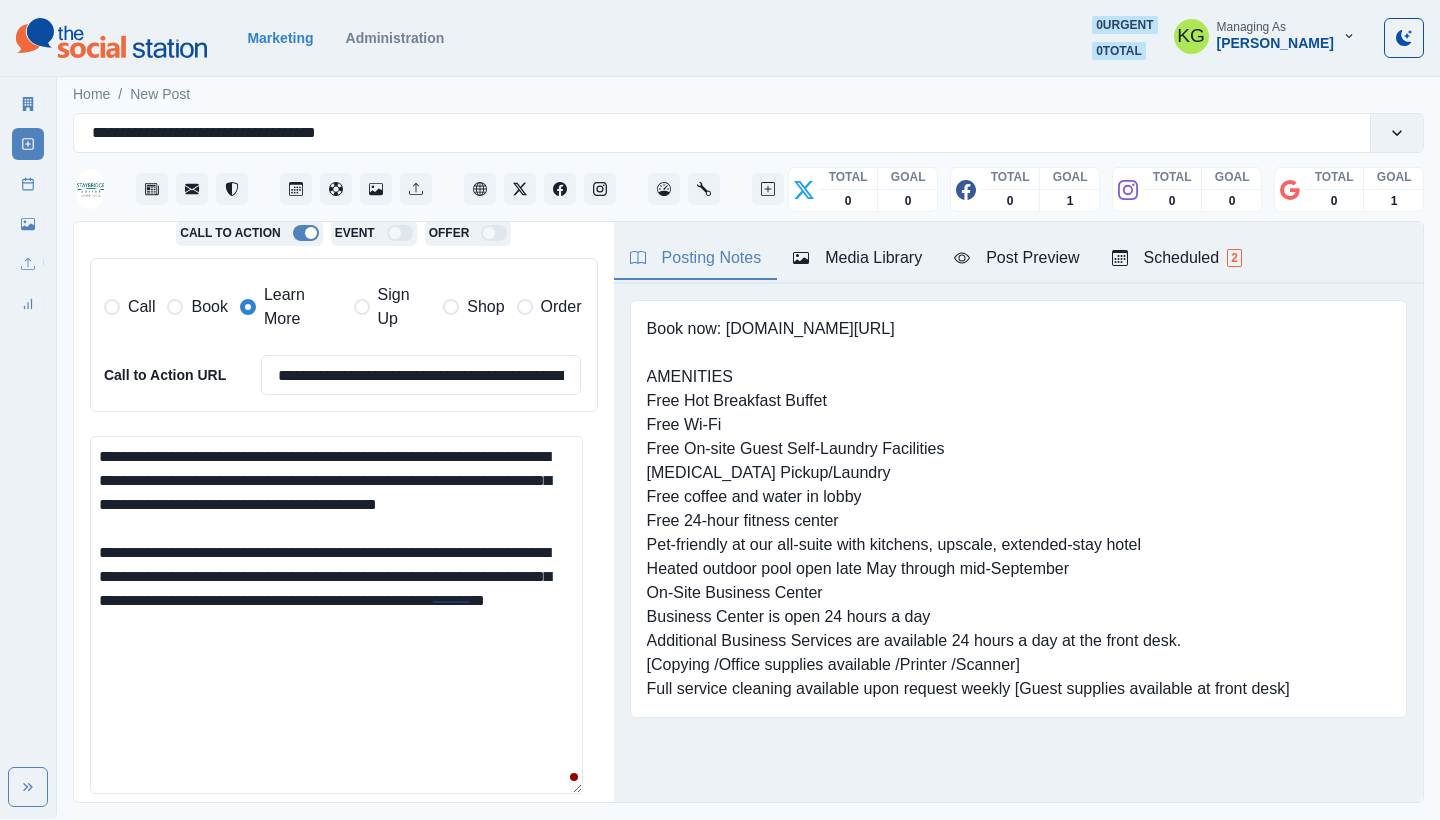 click on "**********" at bounding box center [336, 615] 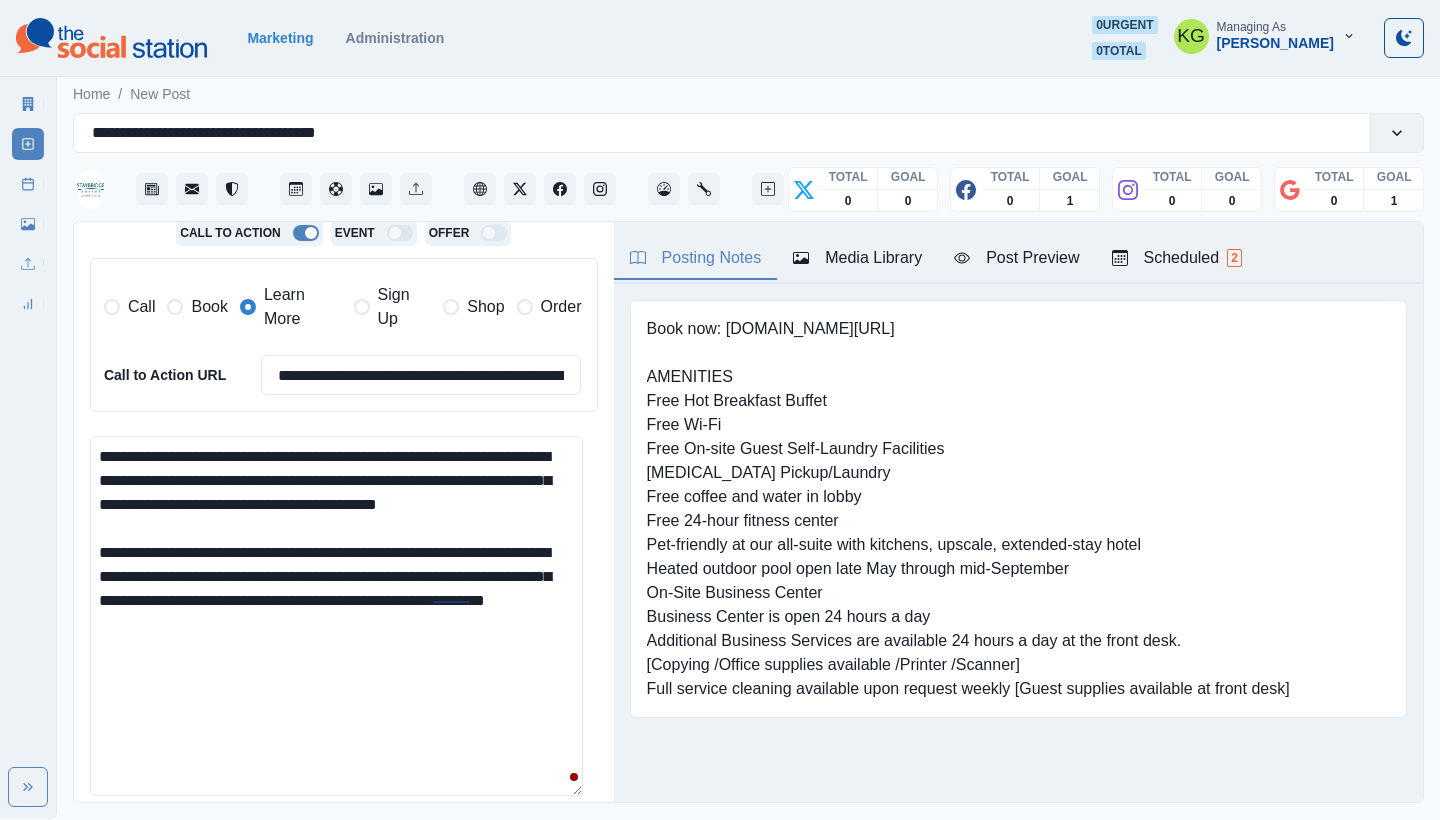 click on "**********" at bounding box center [336, 616] 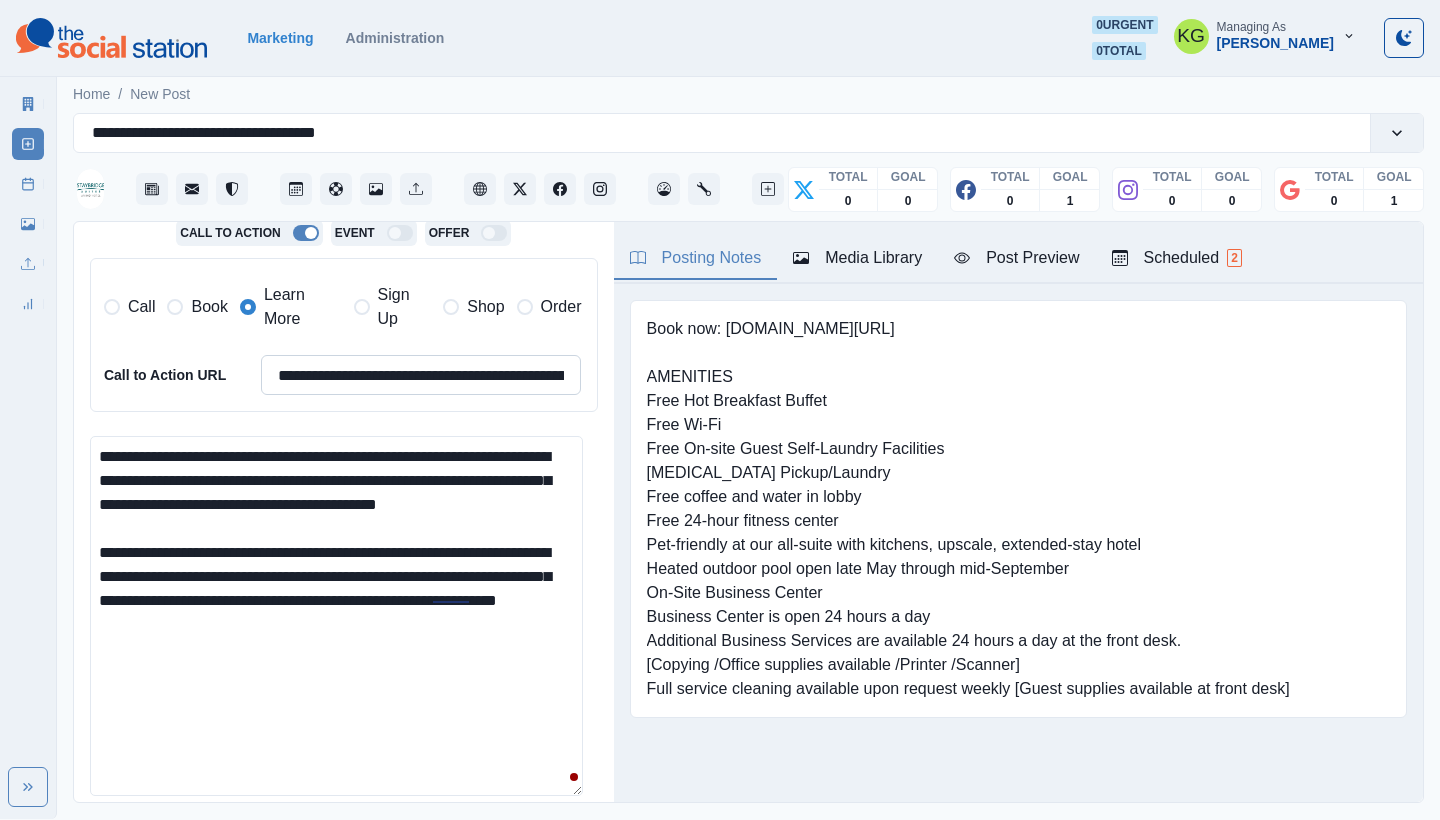 type on "**********" 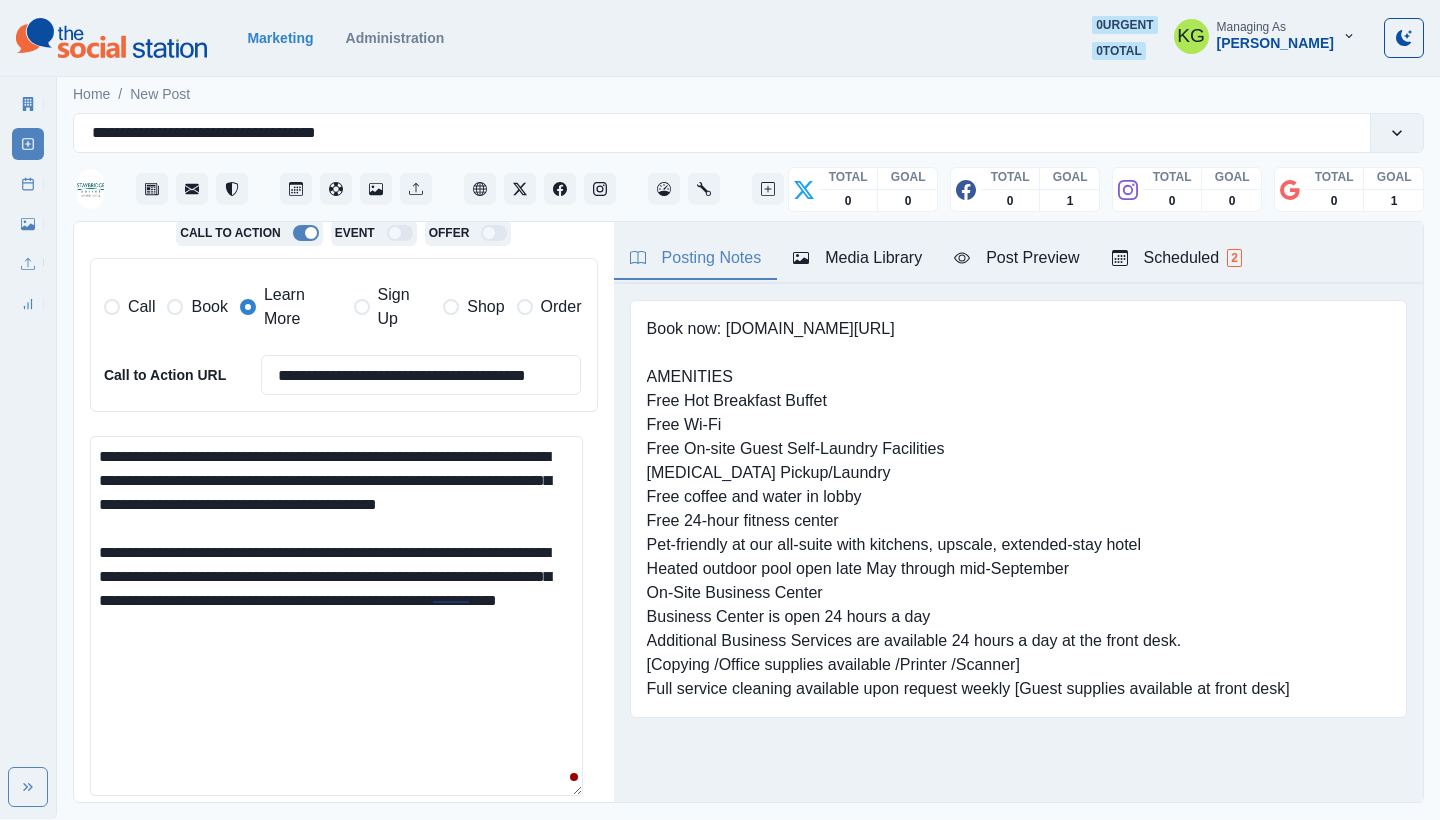 type on "**********" 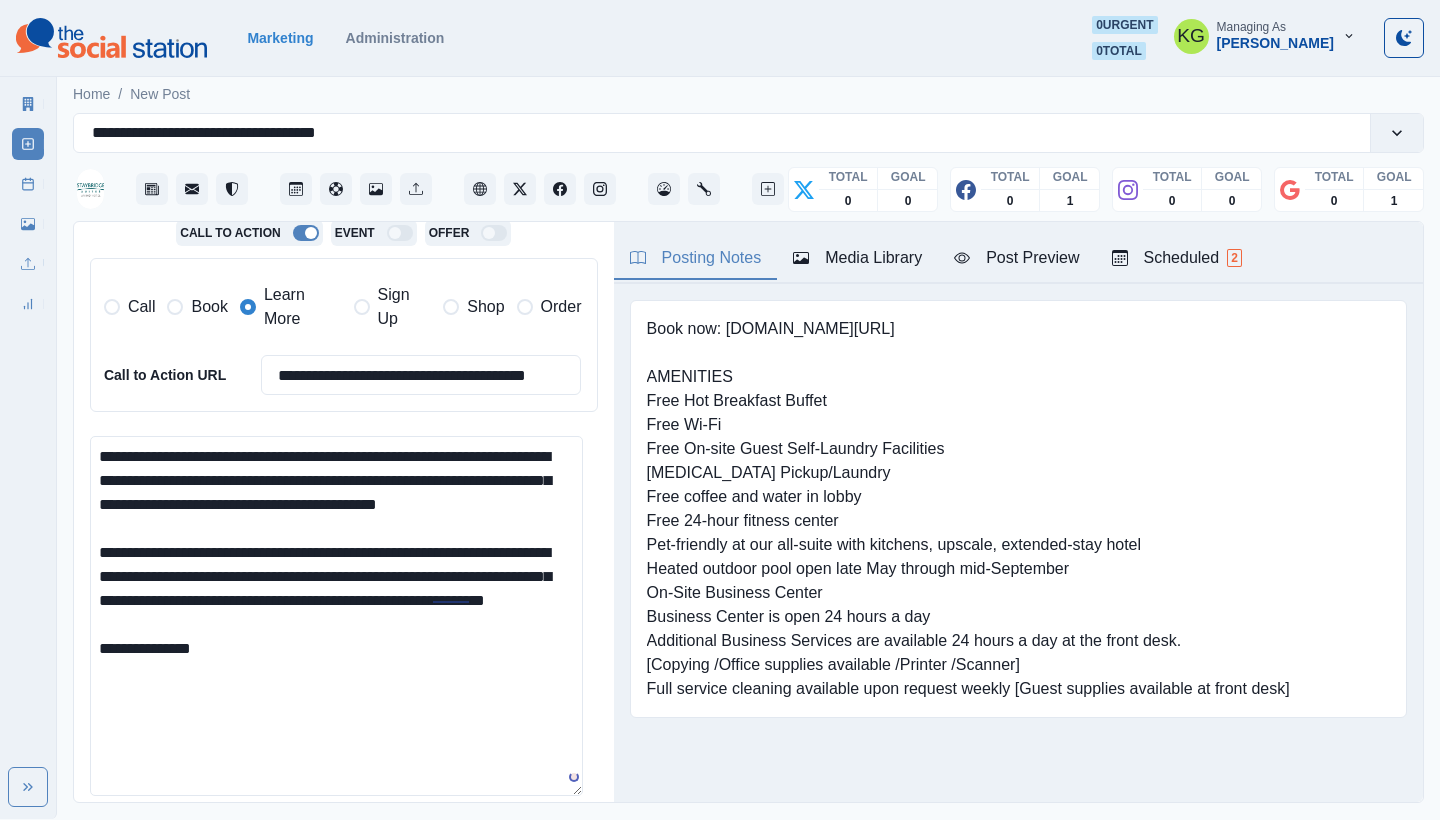 paste on "**********" 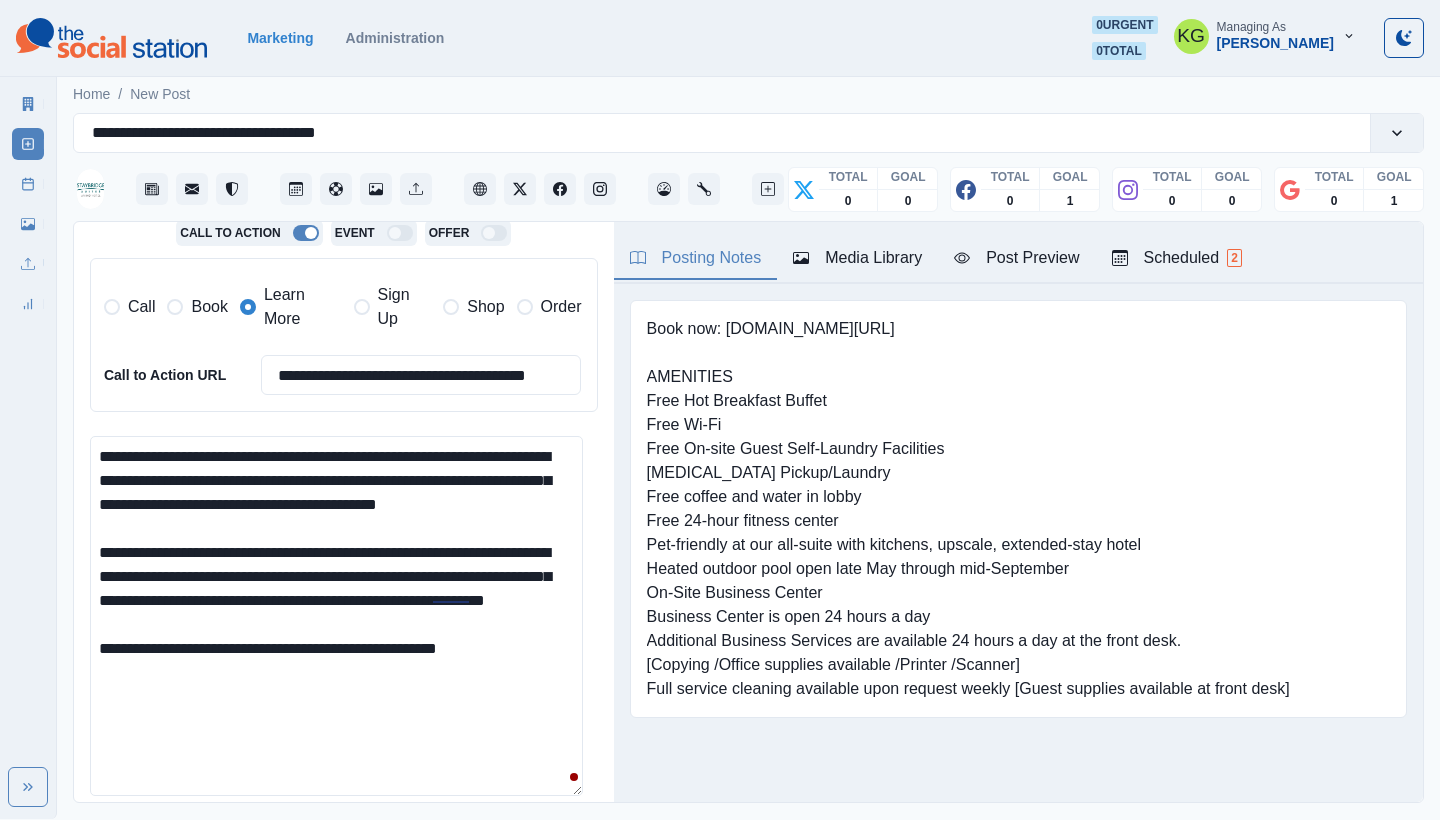 drag, startPoint x: 249, startPoint y: 682, endPoint x: 202, endPoint y: 684, distance: 47.042534 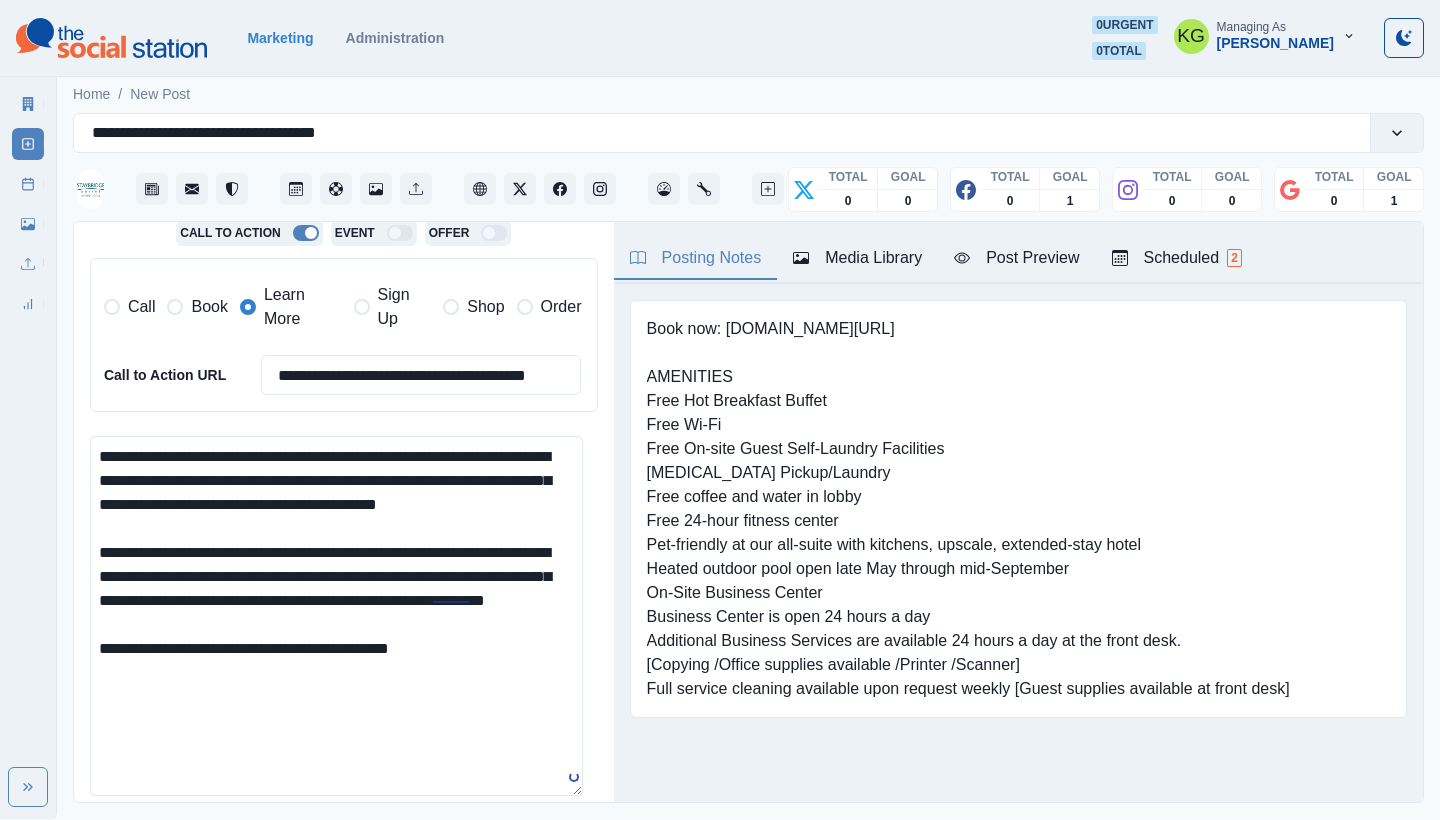 click on "**********" at bounding box center [336, 616] 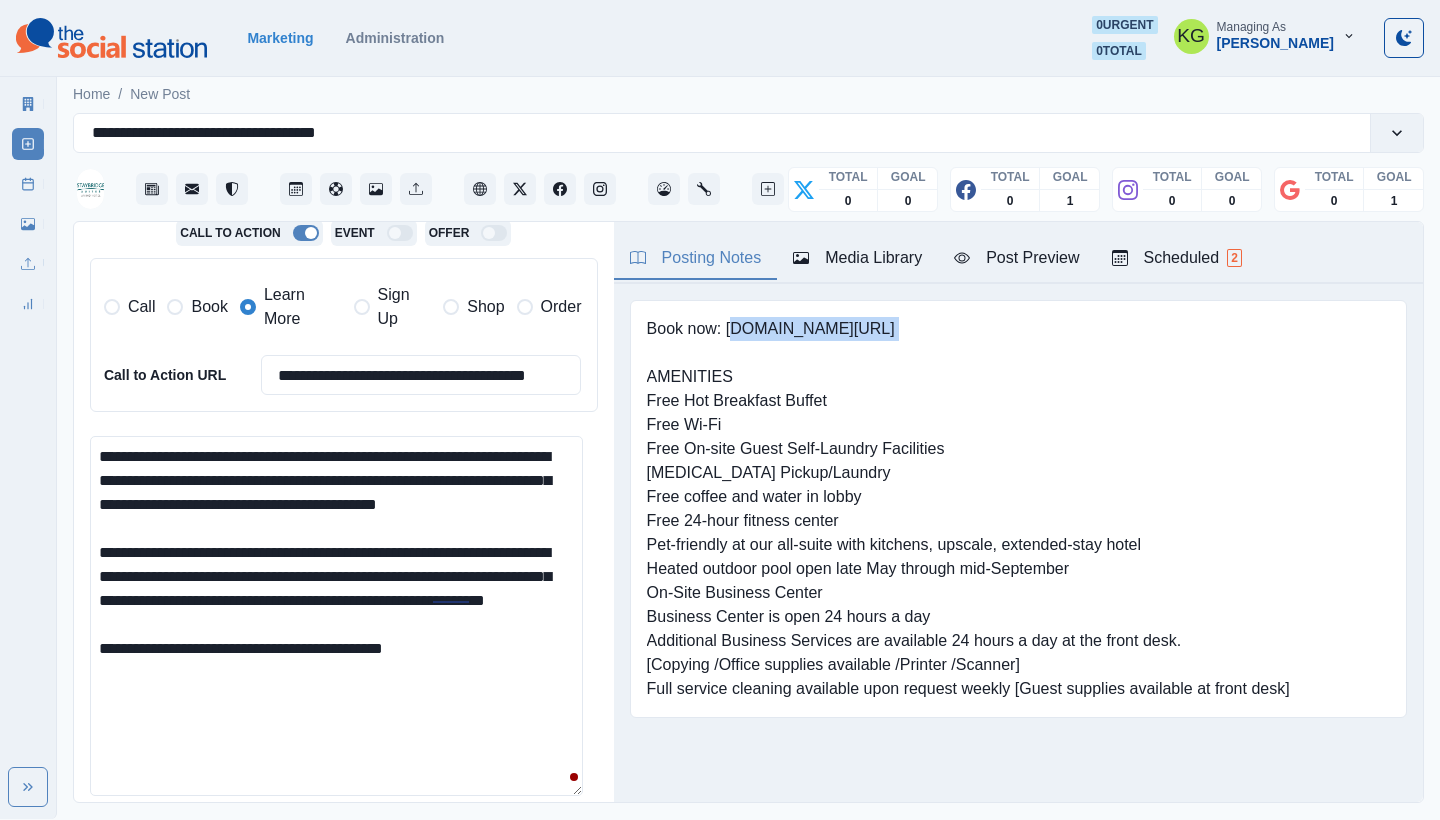 drag, startPoint x: 794, startPoint y: 330, endPoint x: 1103, endPoint y: 363, distance: 310.75714 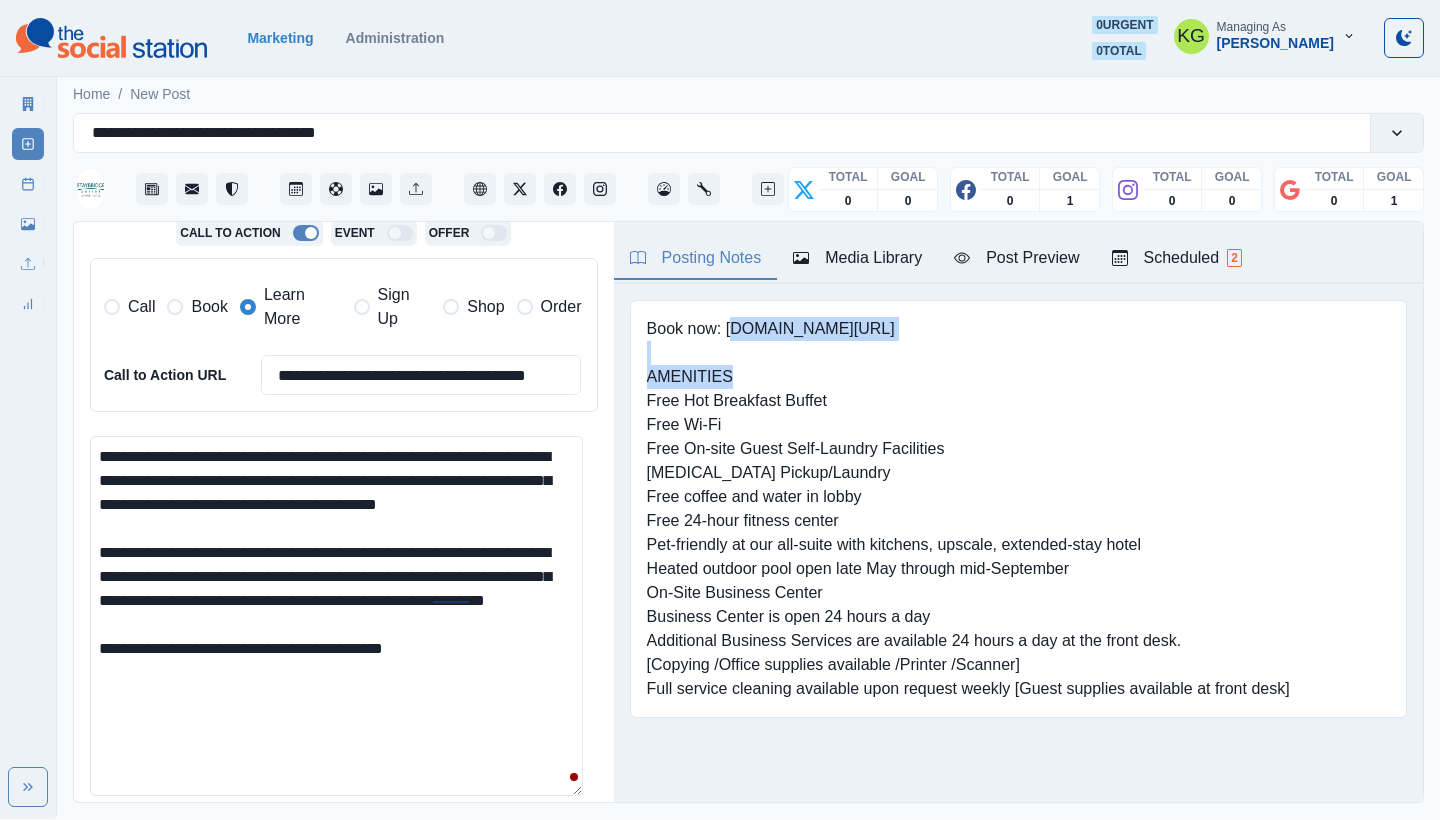 click on "Book now: www.bit.ly/3DeGwBo
AMENITIES
Free Hot Breakfast Buffet
Free Wi-Fi
Free On-site Guest Self-Laundry Facilities
Dry Cleaning Pickup/Laundry
Free coffee and water in lobby
Free 24-hour fitness center
Pet-friendly at our all-suite with kitchens, upscale, extended-stay hotel
Heated outdoor pool open late May through mid-September
On-Site Business Center
Business Center is open 24 hours a day
Additional Business Services are available 24 hours a day at the front desk.
[Copying /Office supplies available /Printer /Scanner]
Full service cleaning available upon request weekly [Guest supplies available at front desk]" at bounding box center [1018, 509] 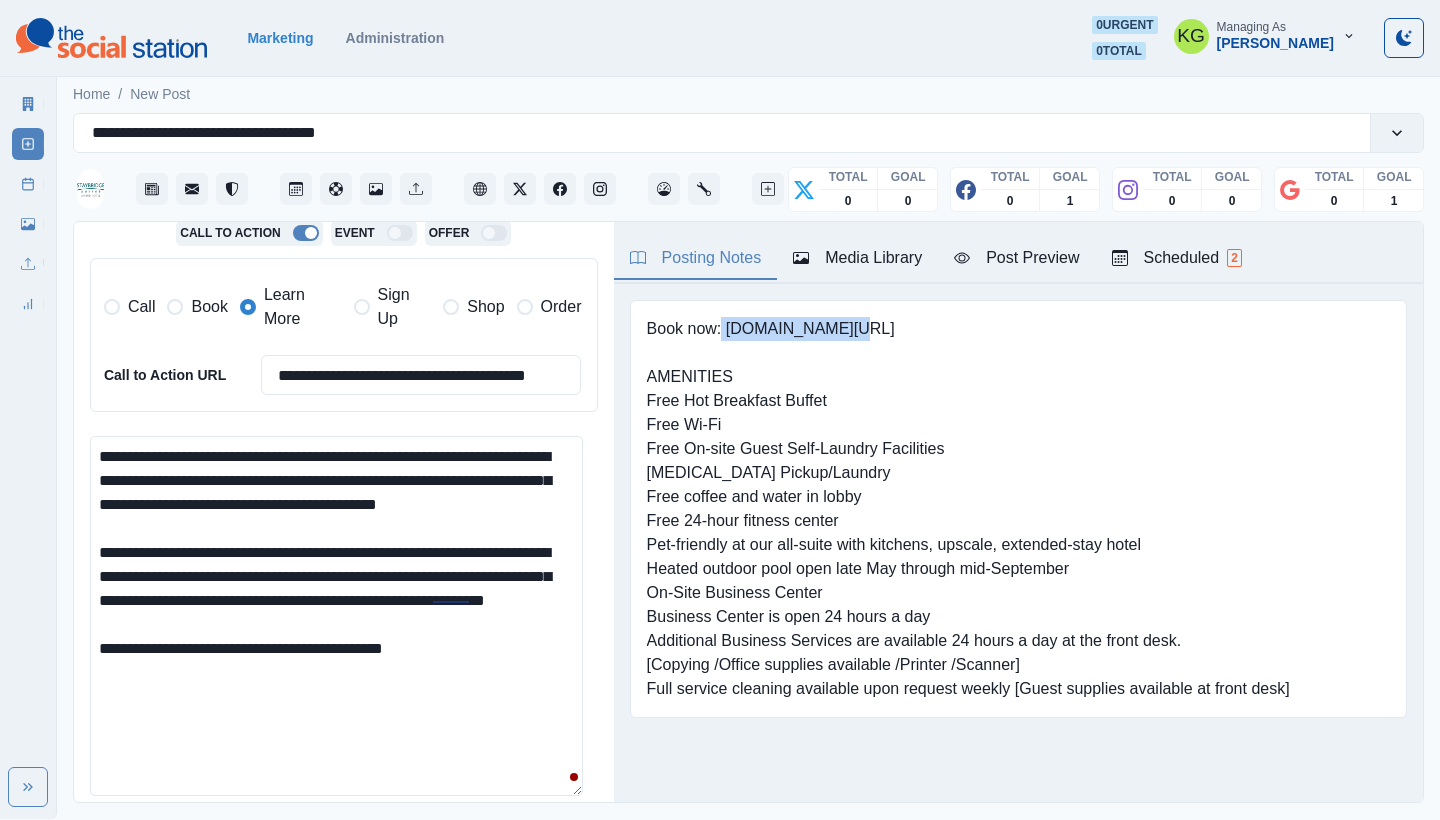 drag, startPoint x: 721, startPoint y: 323, endPoint x: 850, endPoint y: 325, distance: 129.0155 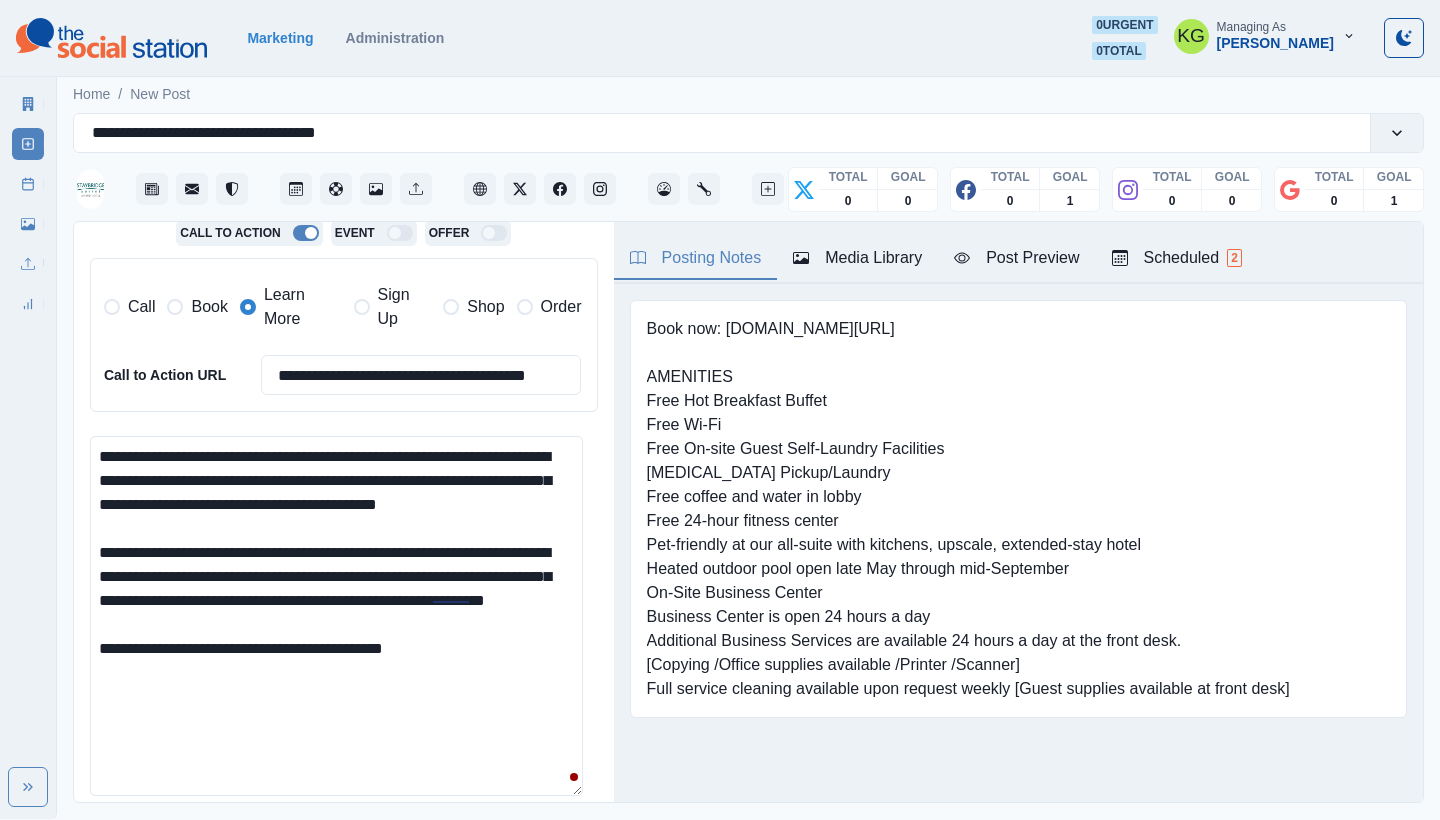 click on "Book now: www.bit.ly/3DeGwBo
AMENITIES
Free Hot Breakfast Buffet
Free Wi-Fi
Free On-site Guest Self-Laundry Facilities
Dry Cleaning Pickup/Laundry
Free coffee and water in lobby
Free 24-hour fitness center
Pet-friendly at our all-suite with kitchens, upscale, extended-stay hotel
Heated outdoor pool open late May through mid-September
On-Site Business Center
Business Center is open 24 hours a day
Additional Business Services are available 24 hours a day at the front desk.
[Copying /Office supplies available /Printer /Scanner]
Full service cleaning available upon request weekly [Guest supplies available at front desk]" at bounding box center [968, 509] 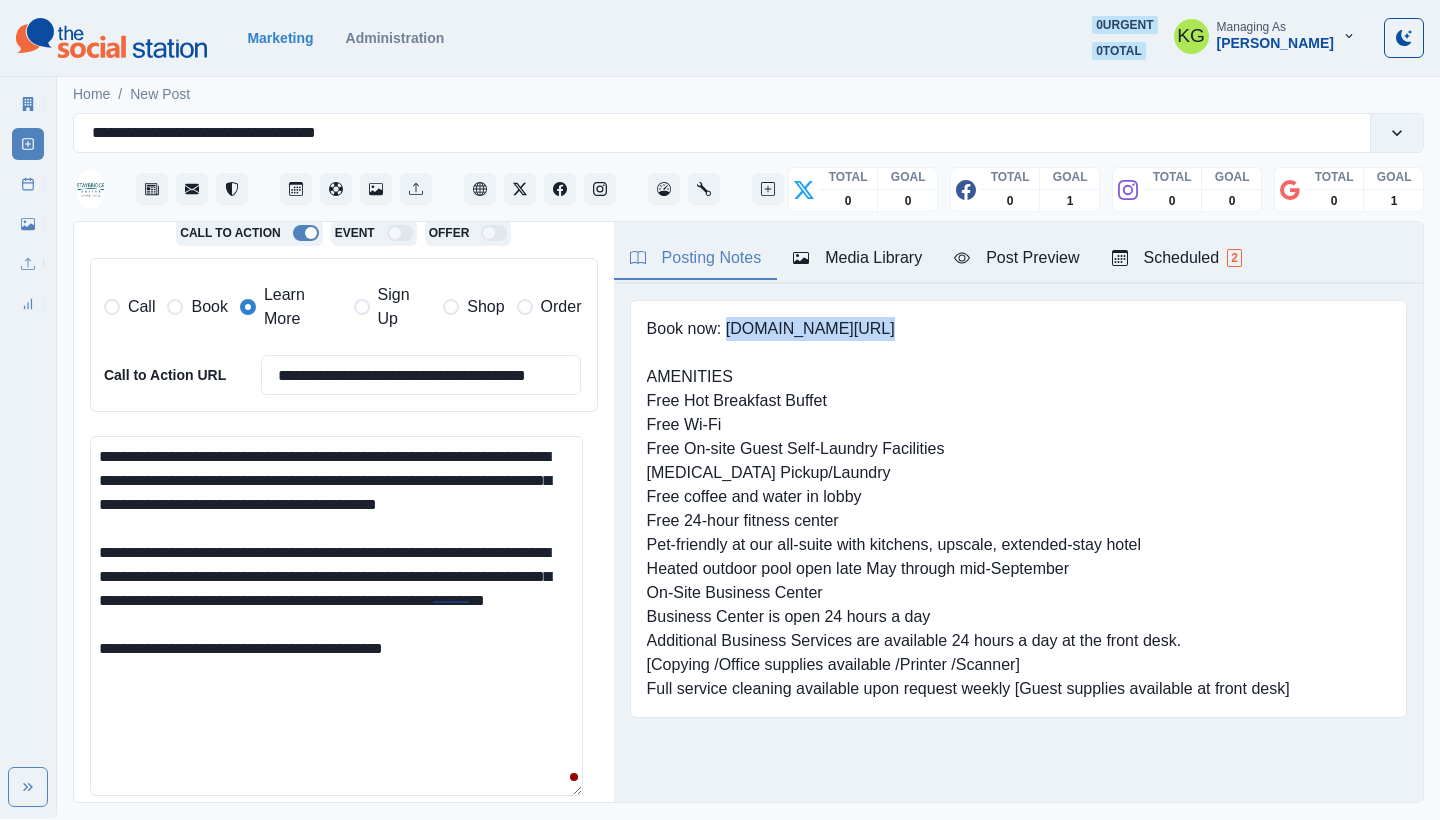 drag, startPoint x: 863, startPoint y: 326, endPoint x: 728, endPoint y: 324, distance: 135.01482 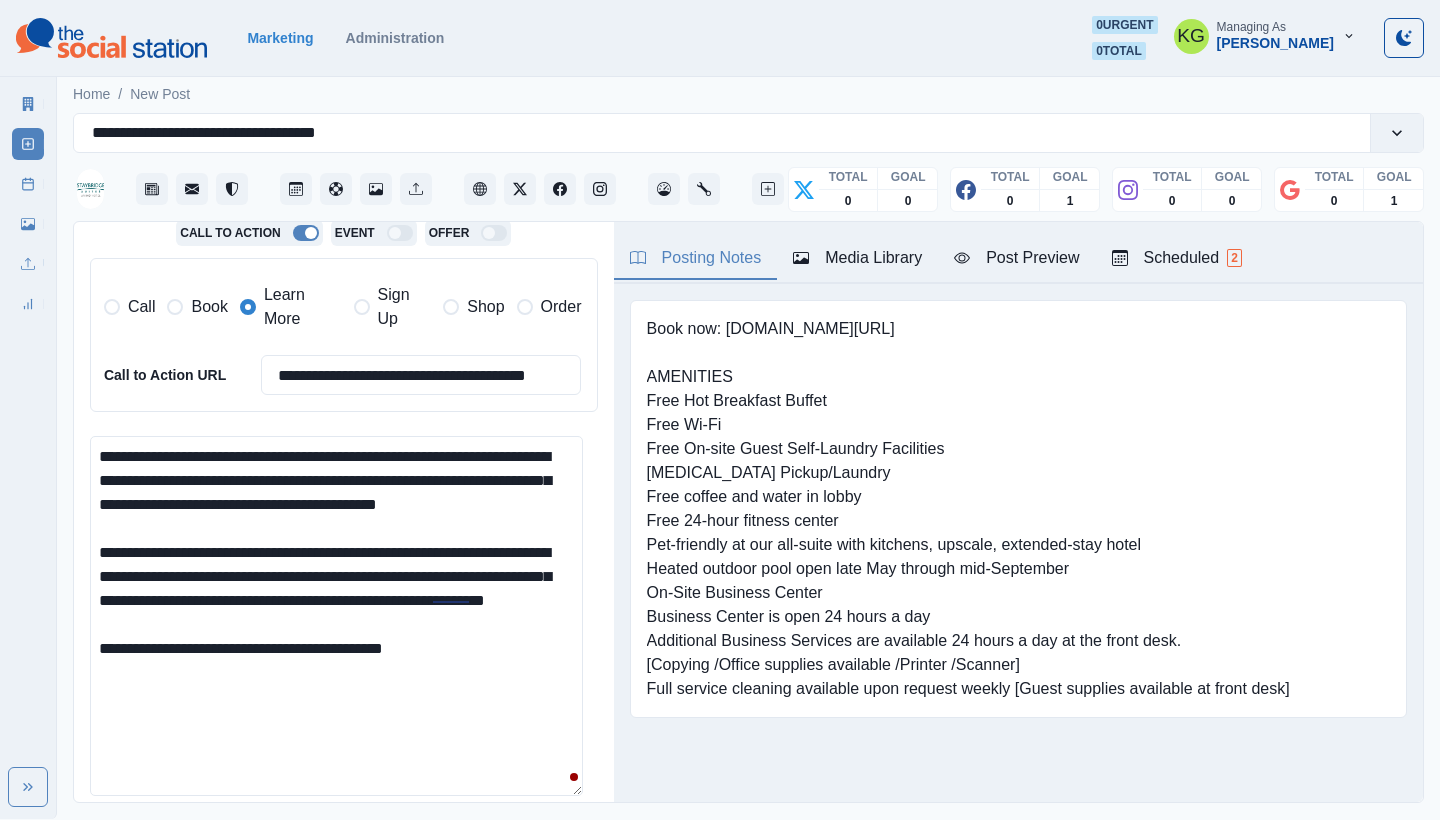 click on "**********" at bounding box center [336, 616] 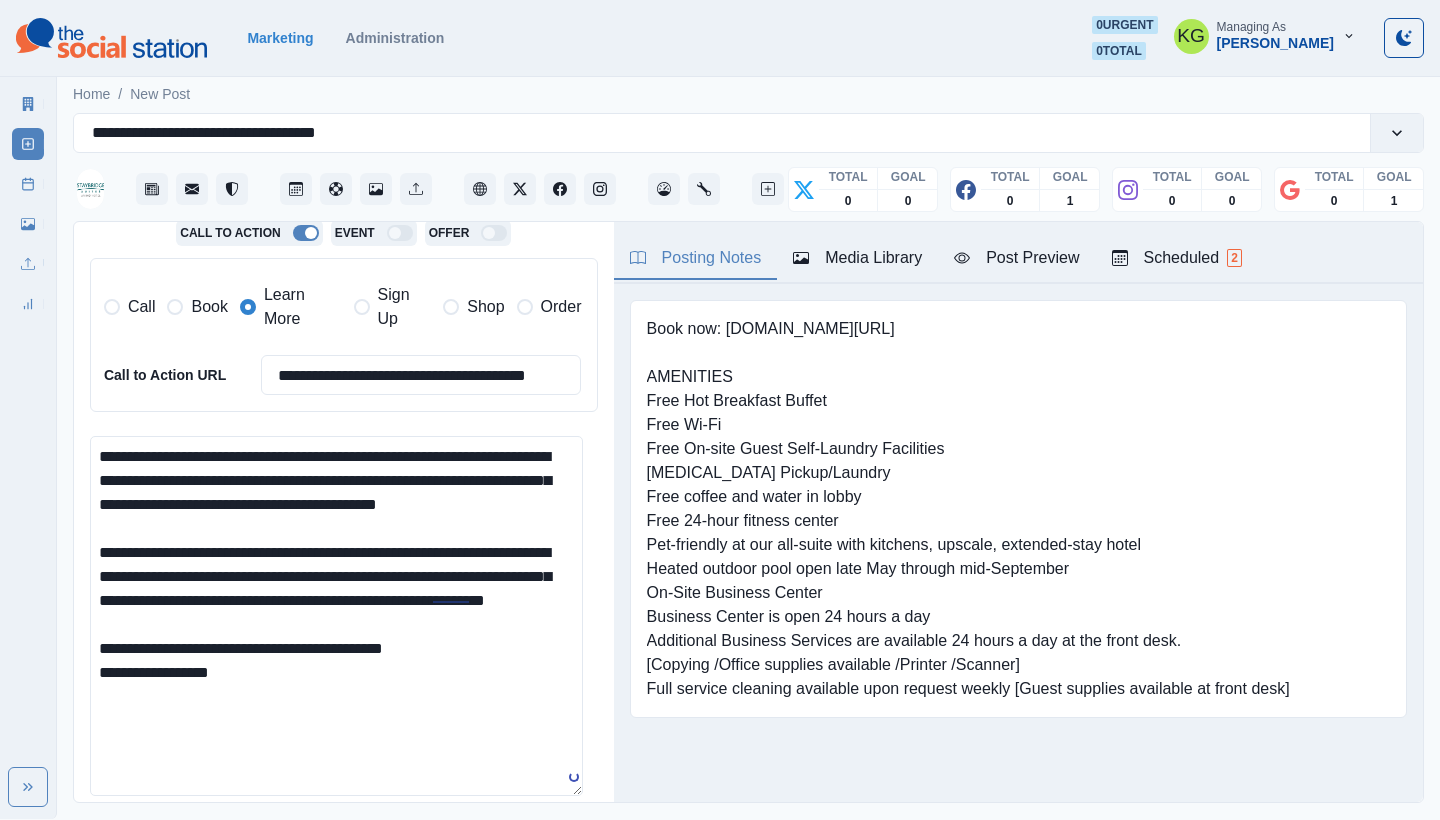 paste on "**********" 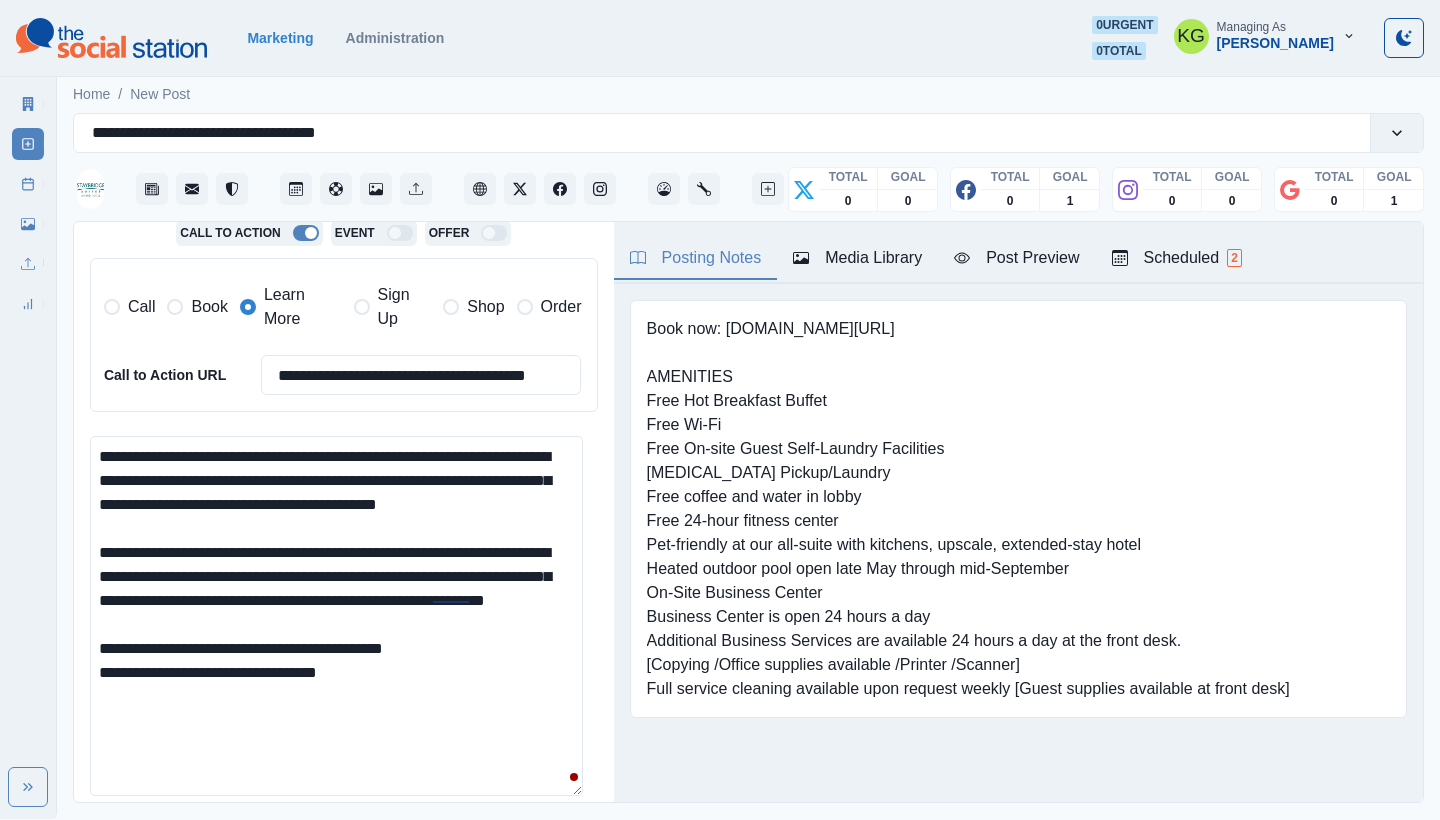 scroll, scrollTop: 649, scrollLeft: 0, axis: vertical 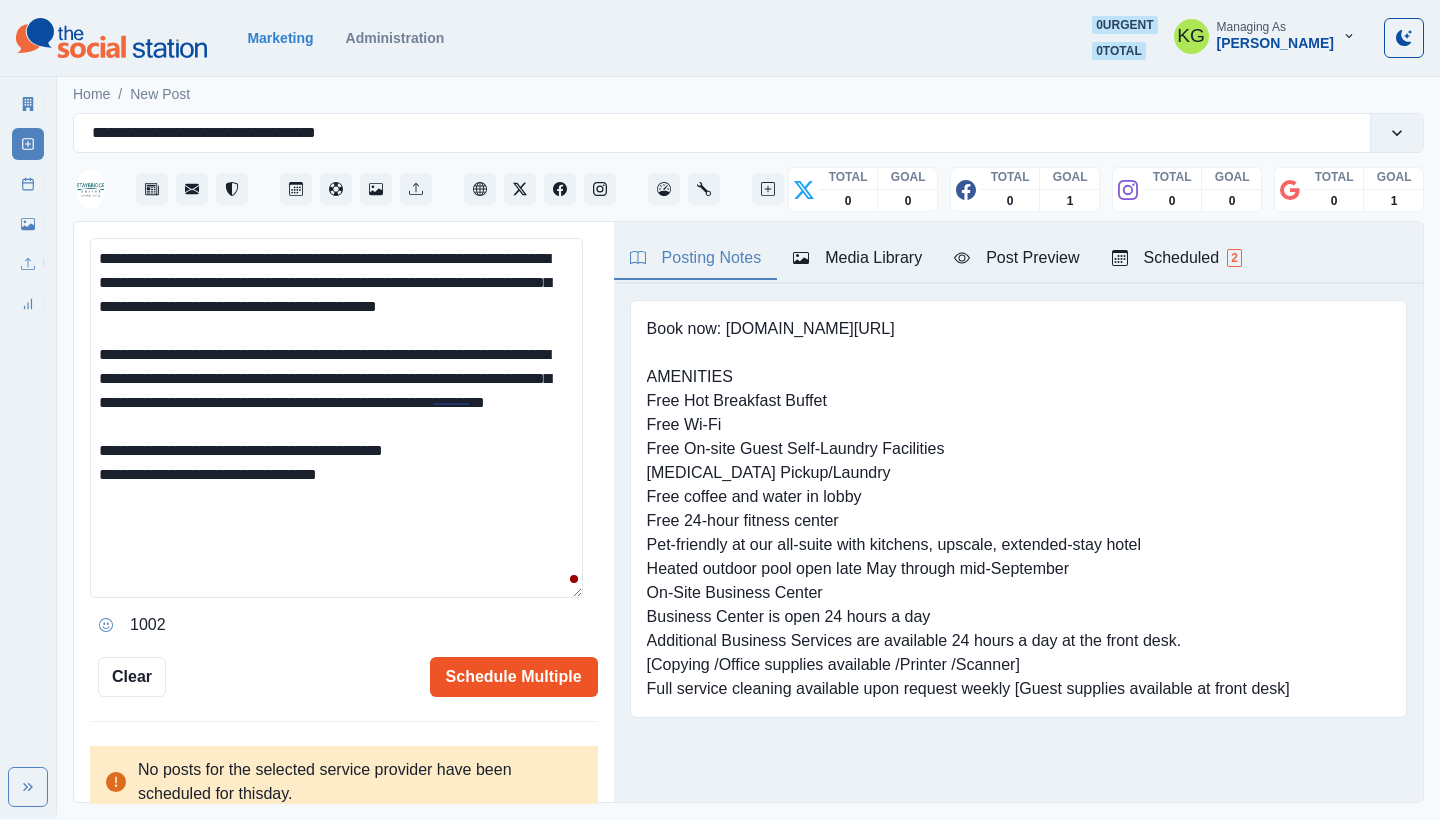 type on "**********" 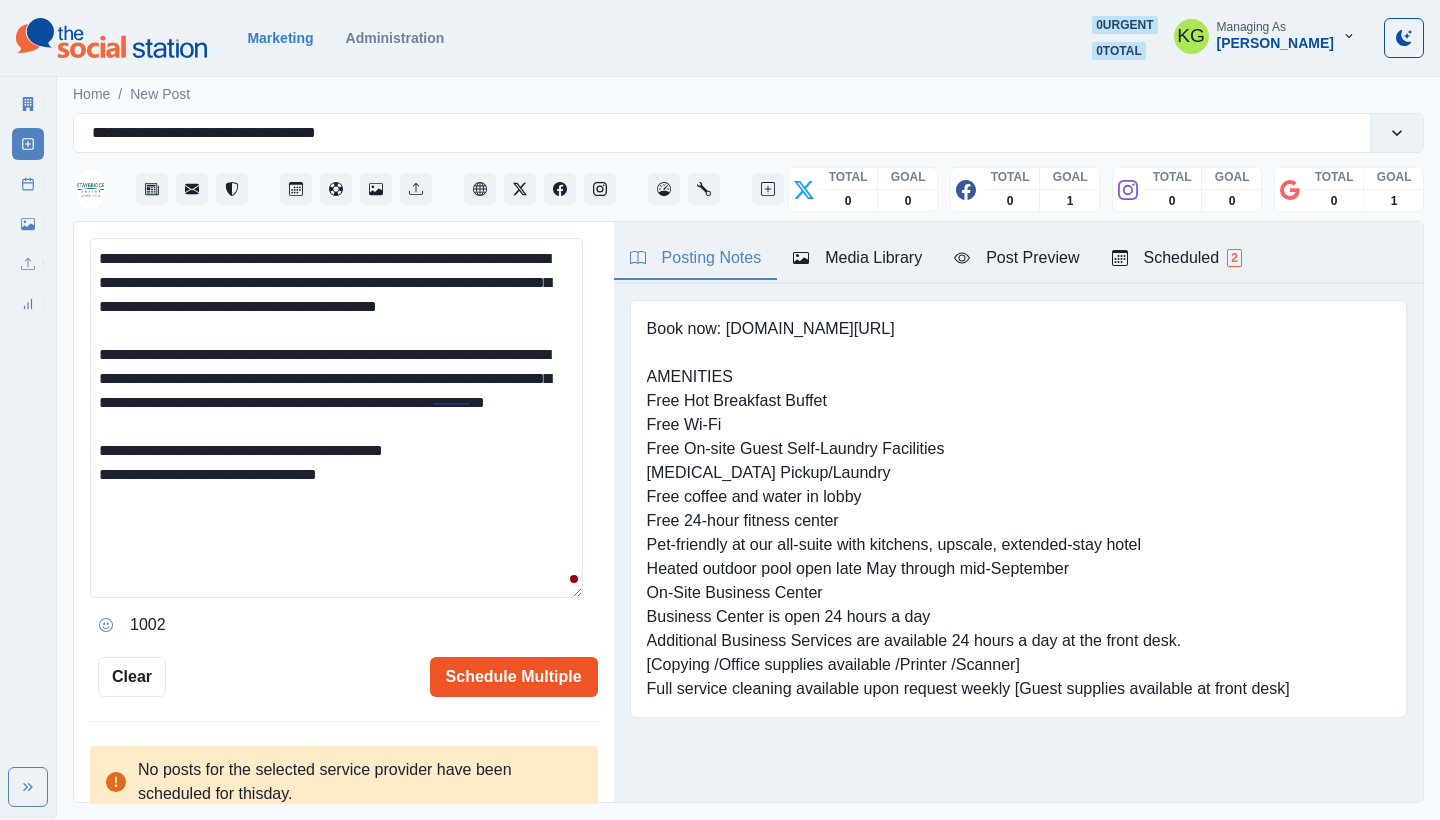 click on "Schedule Multiple" at bounding box center (514, 677) 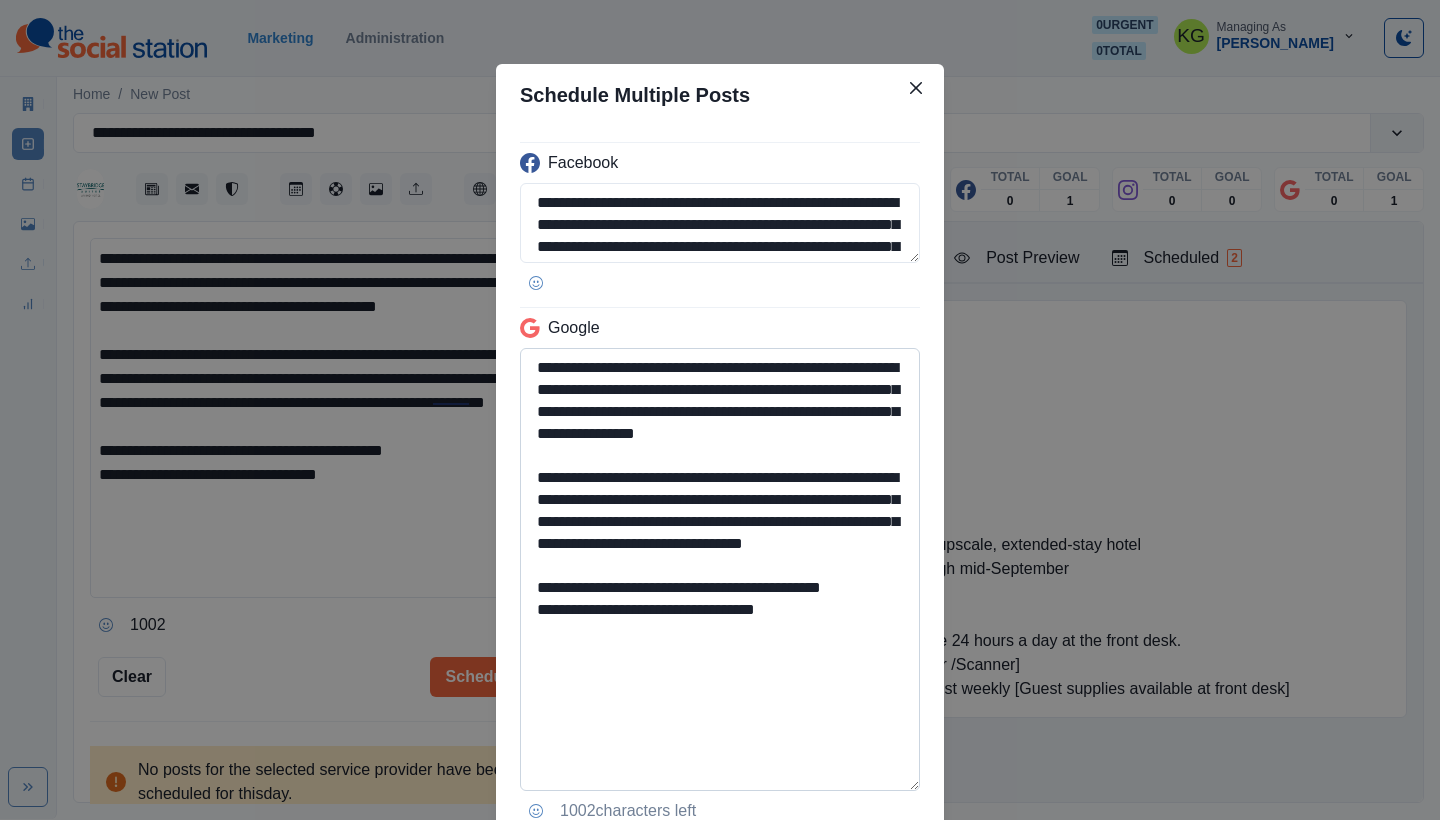 click on "**********" at bounding box center (720, 569) 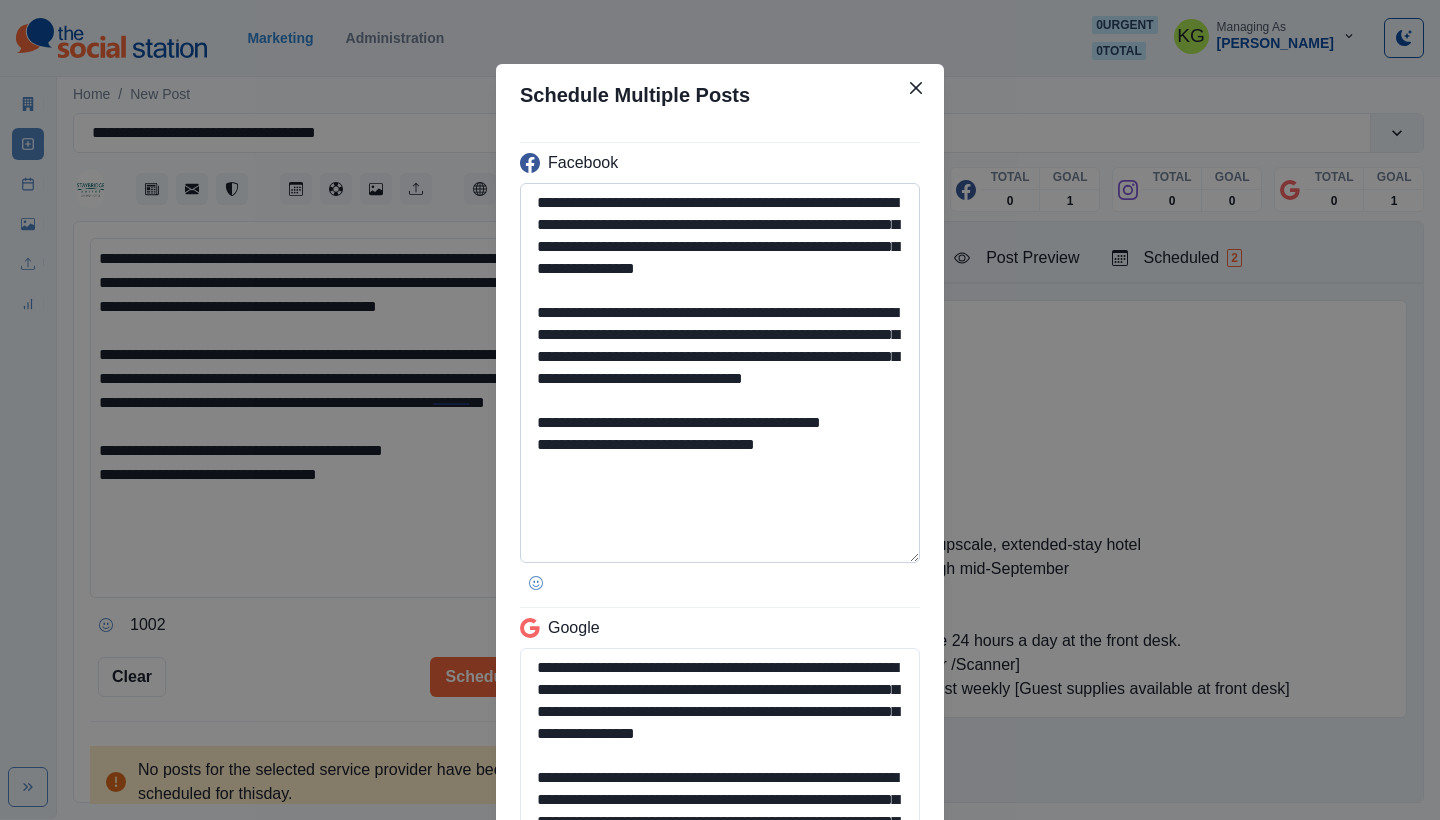click on "**********" at bounding box center [720, 373] 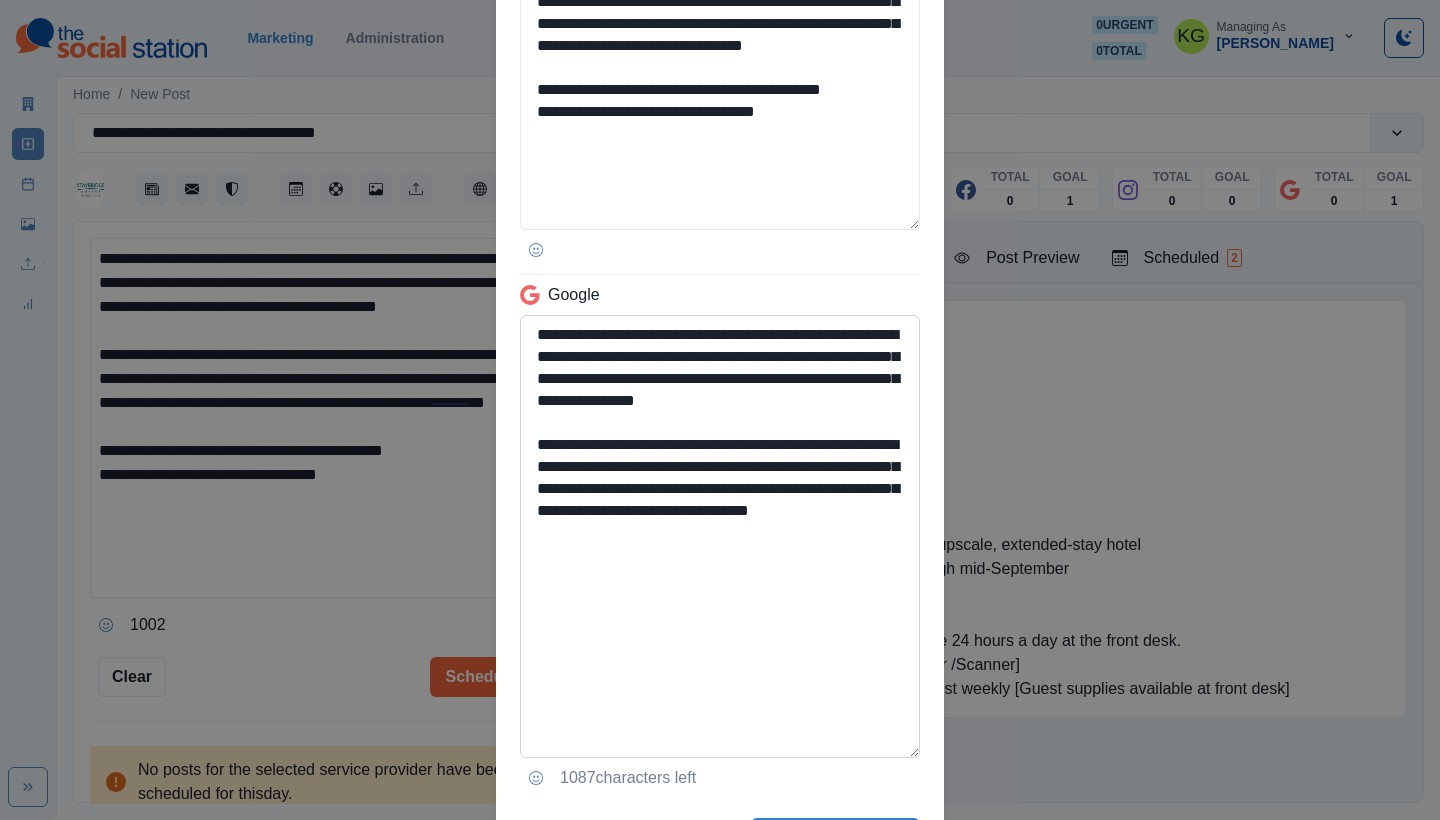 scroll, scrollTop: 344, scrollLeft: 0, axis: vertical 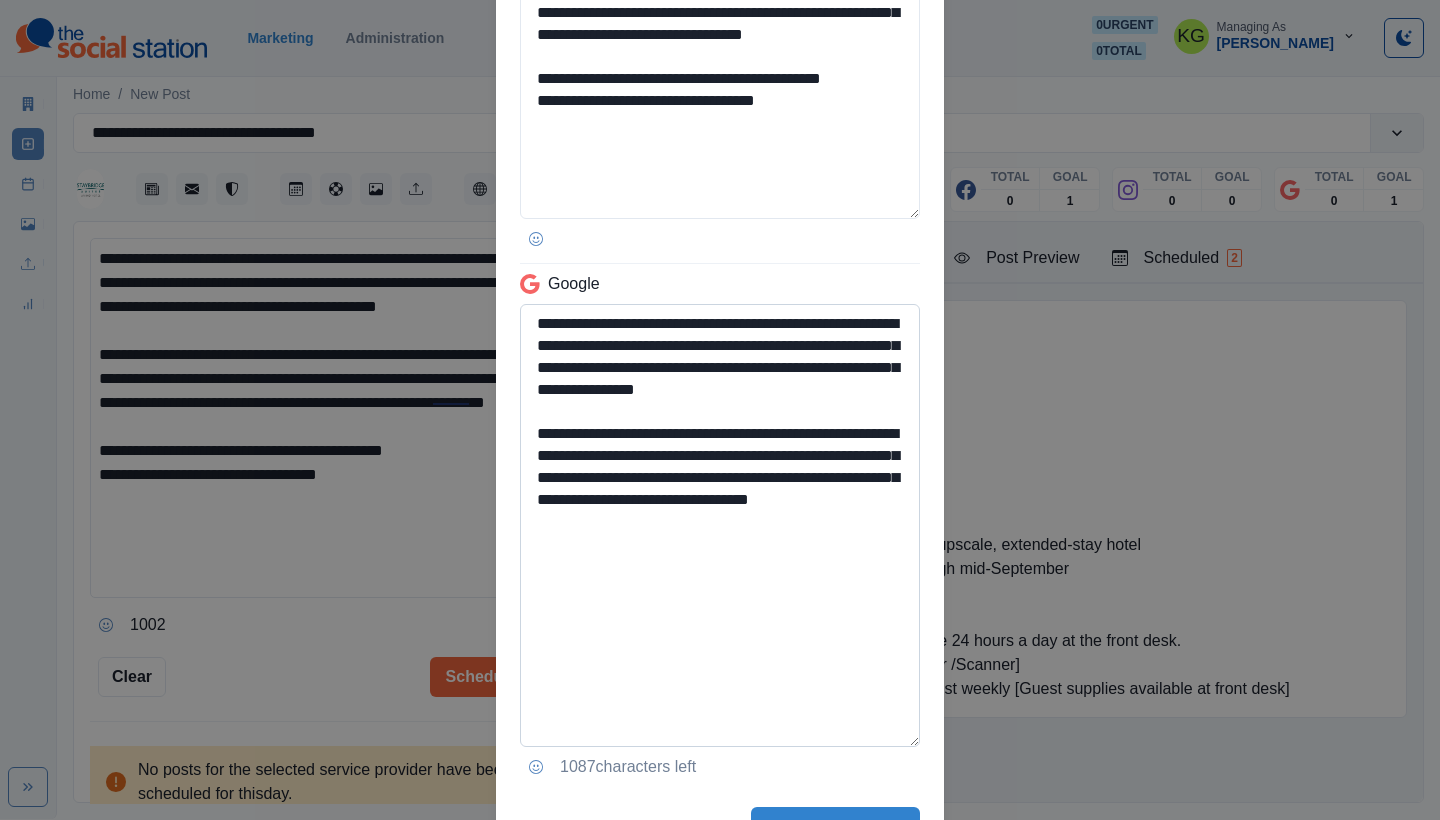 click on "**********" at bounding box center (720, 525) 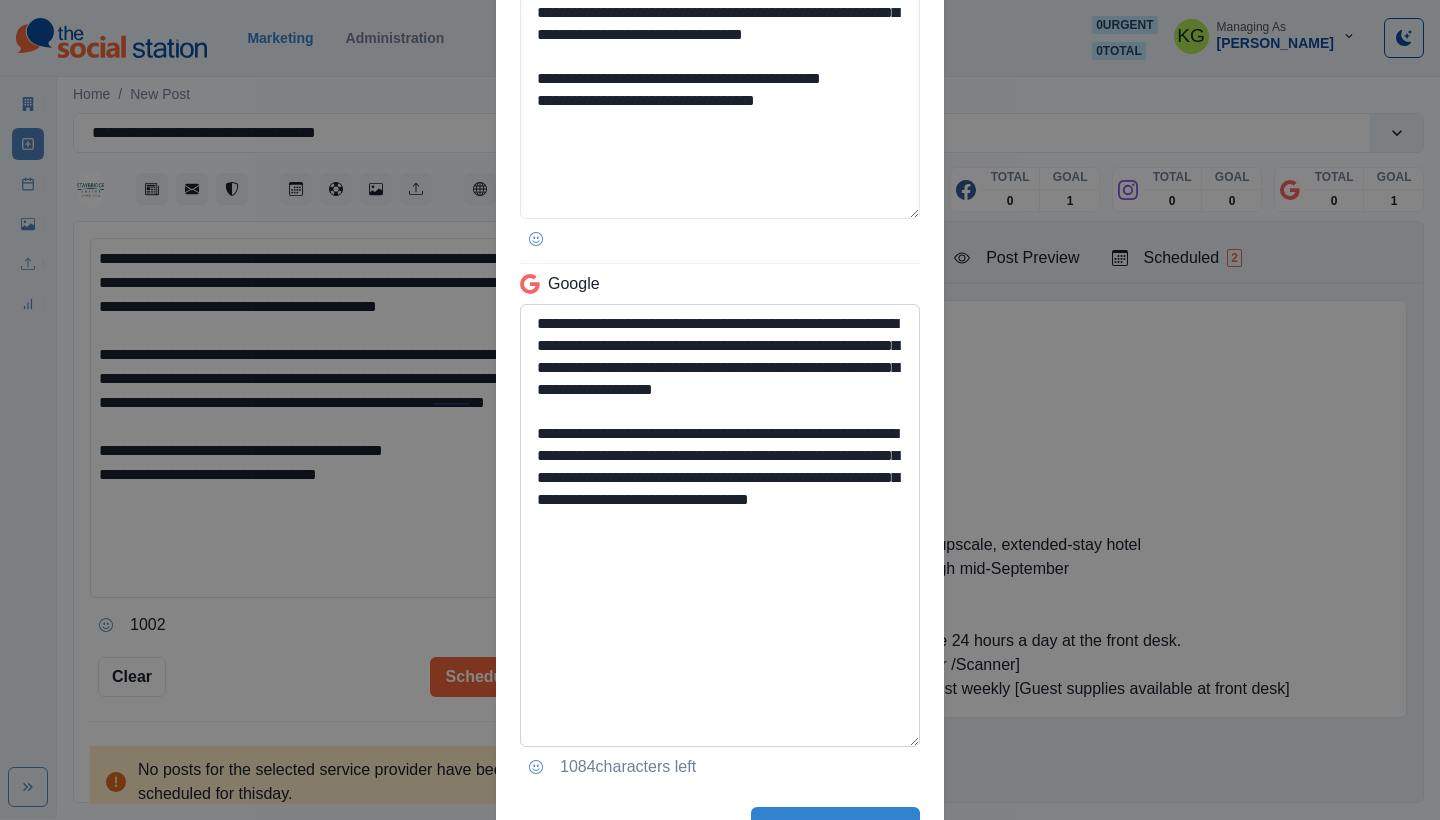 click on "**********" at bounding box center [720, 525] 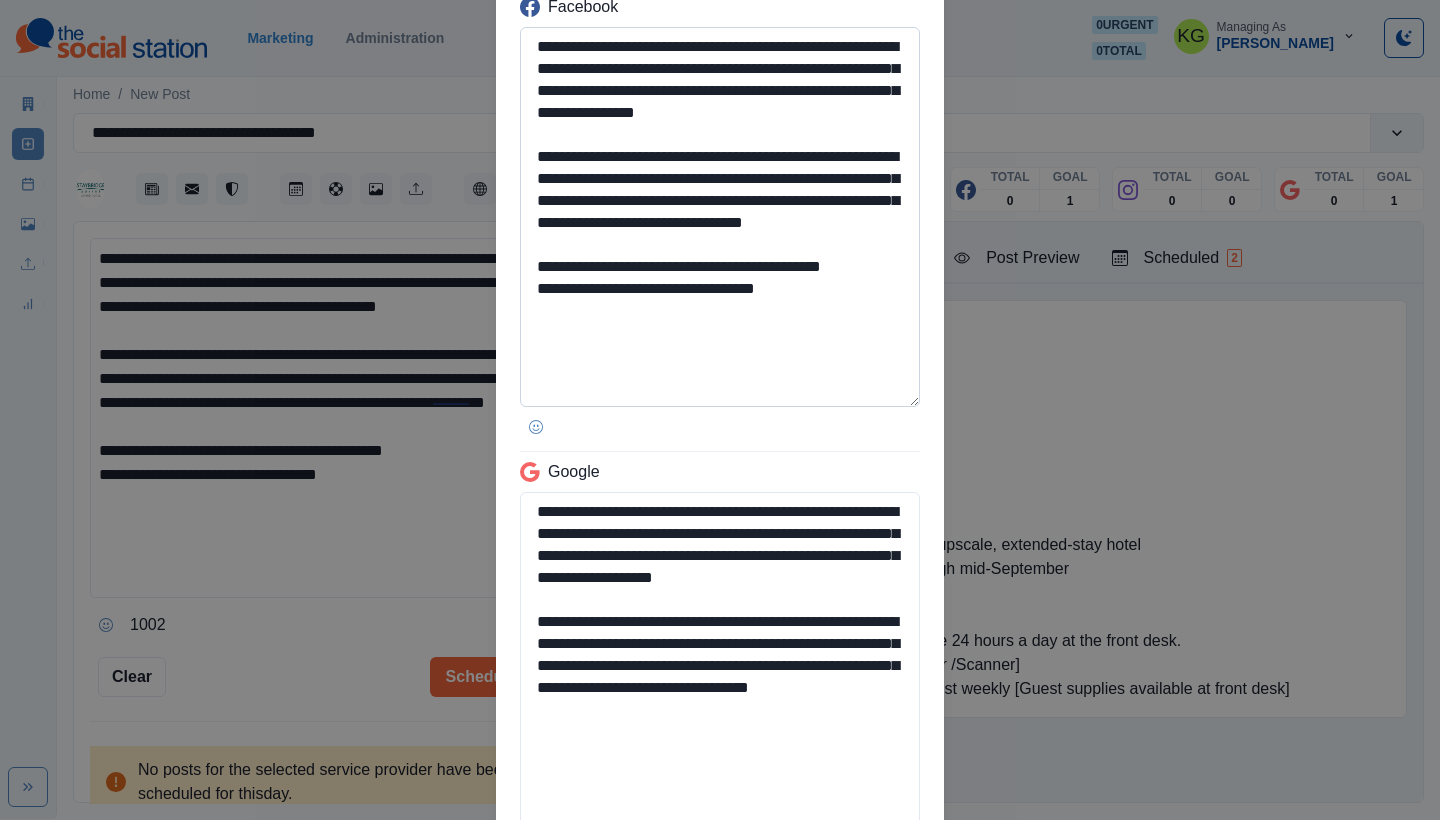 type on "**********" 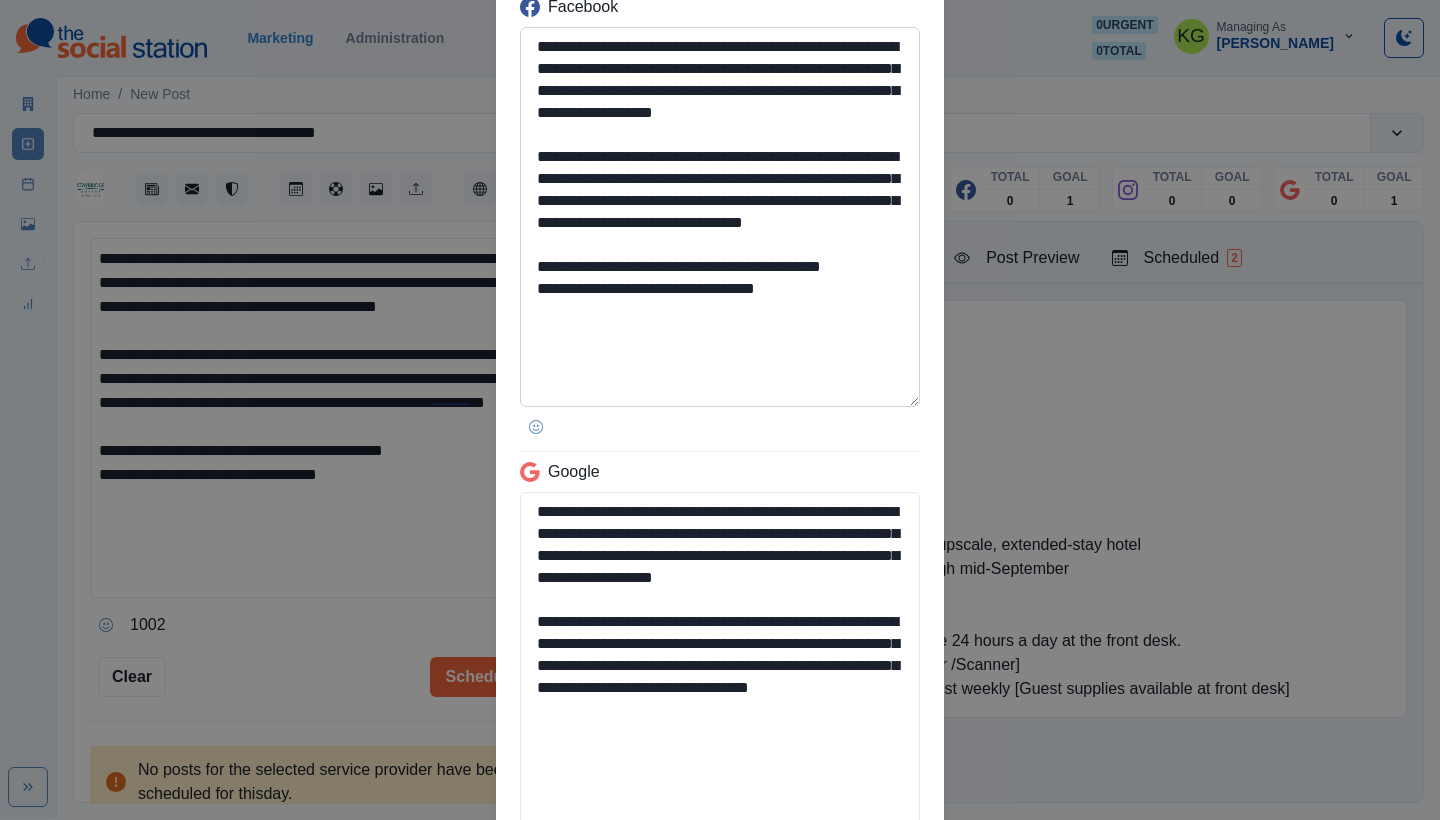 click on "**********" at bounding box center (720, 217) 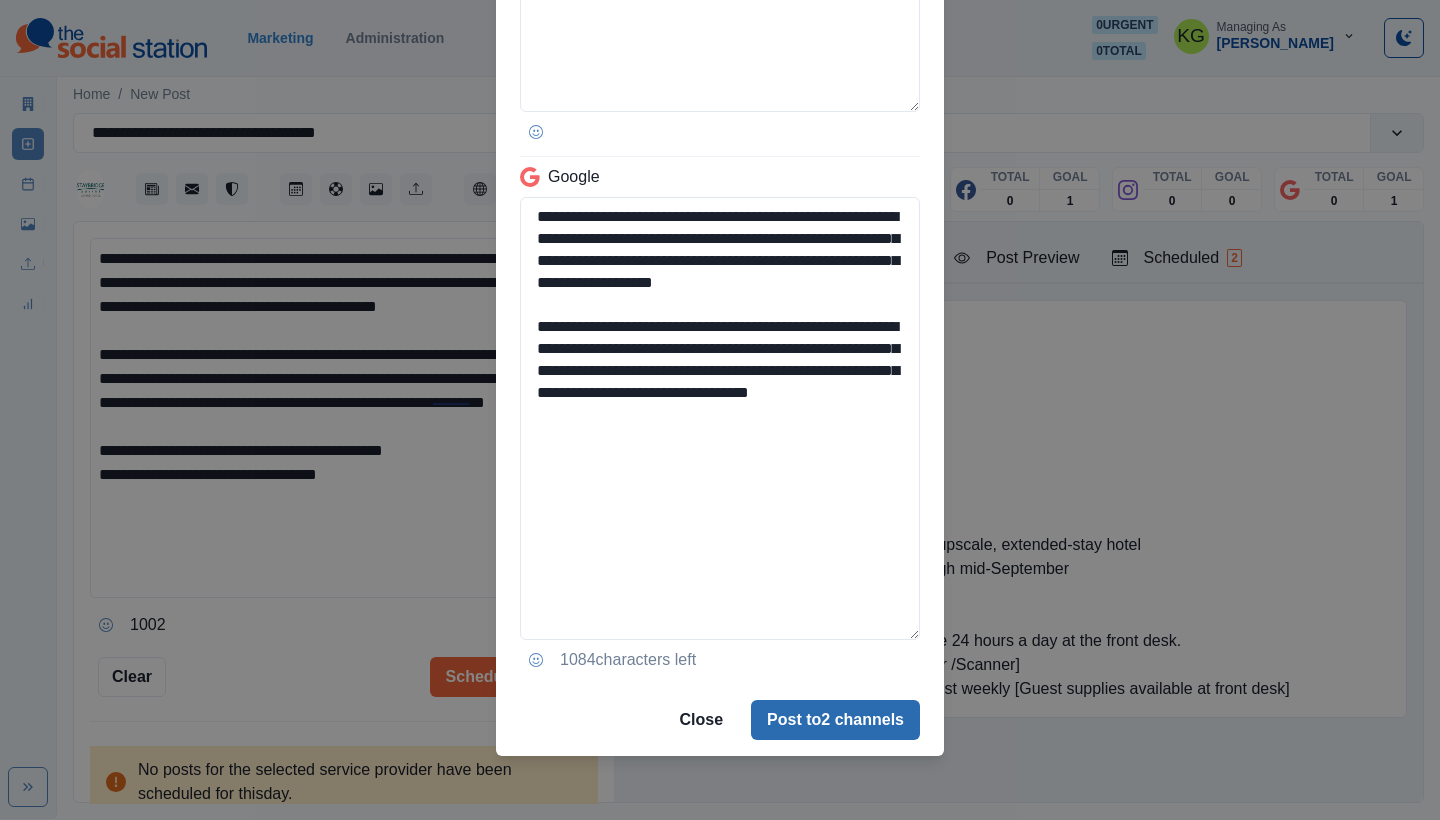 type on "**********" 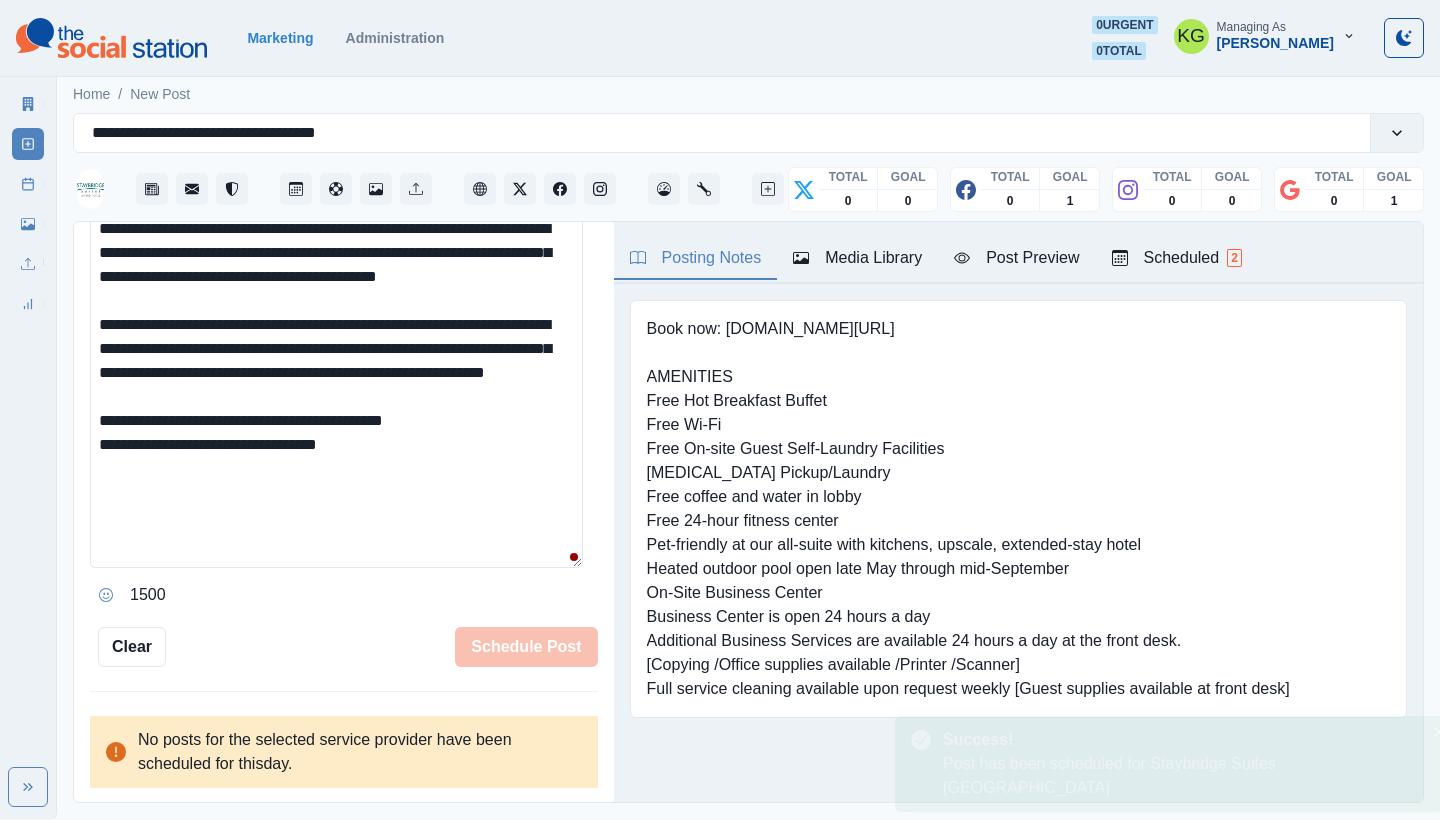 type 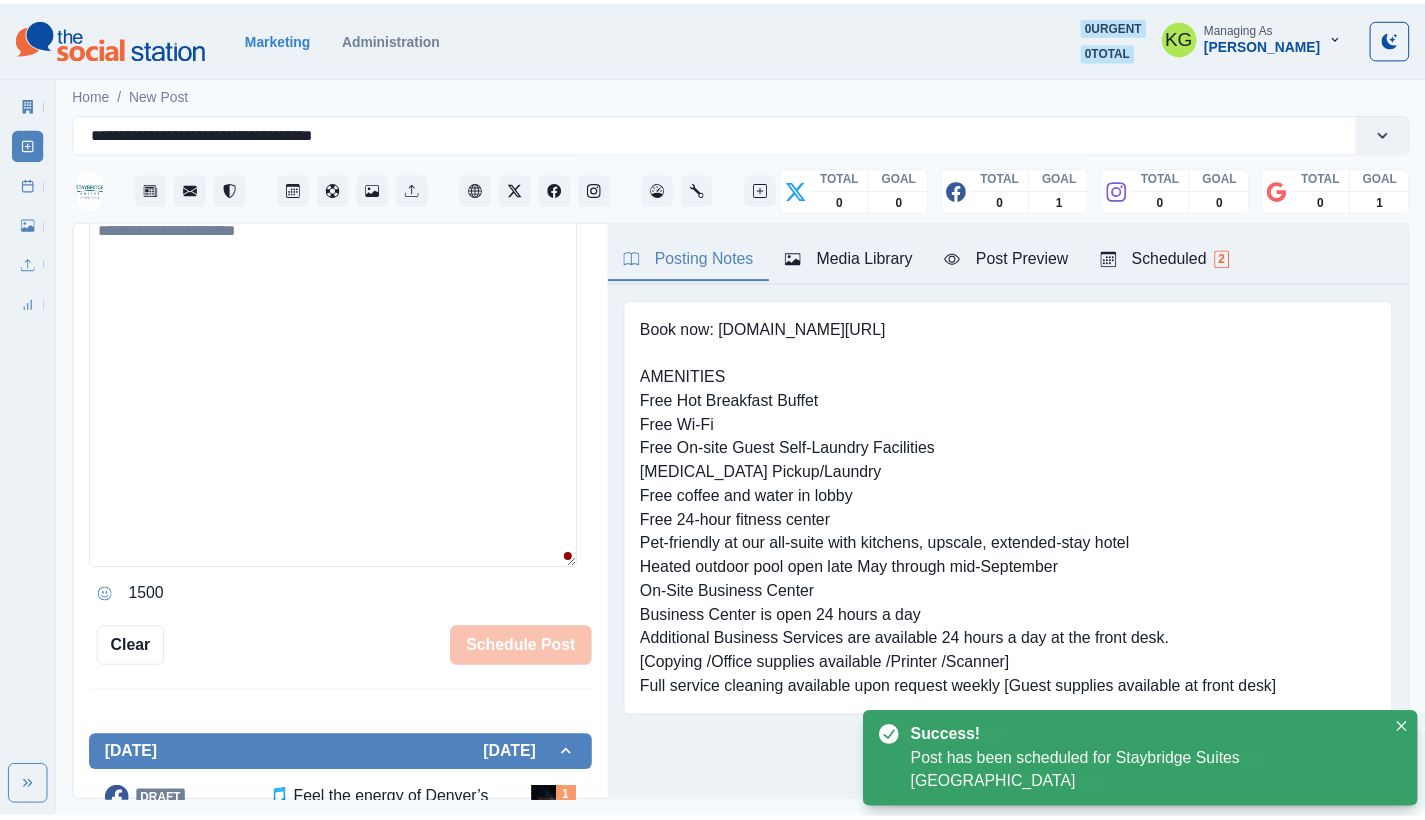 scroll, scrollTop: 368, scrollLeft: 0, axis: vertical 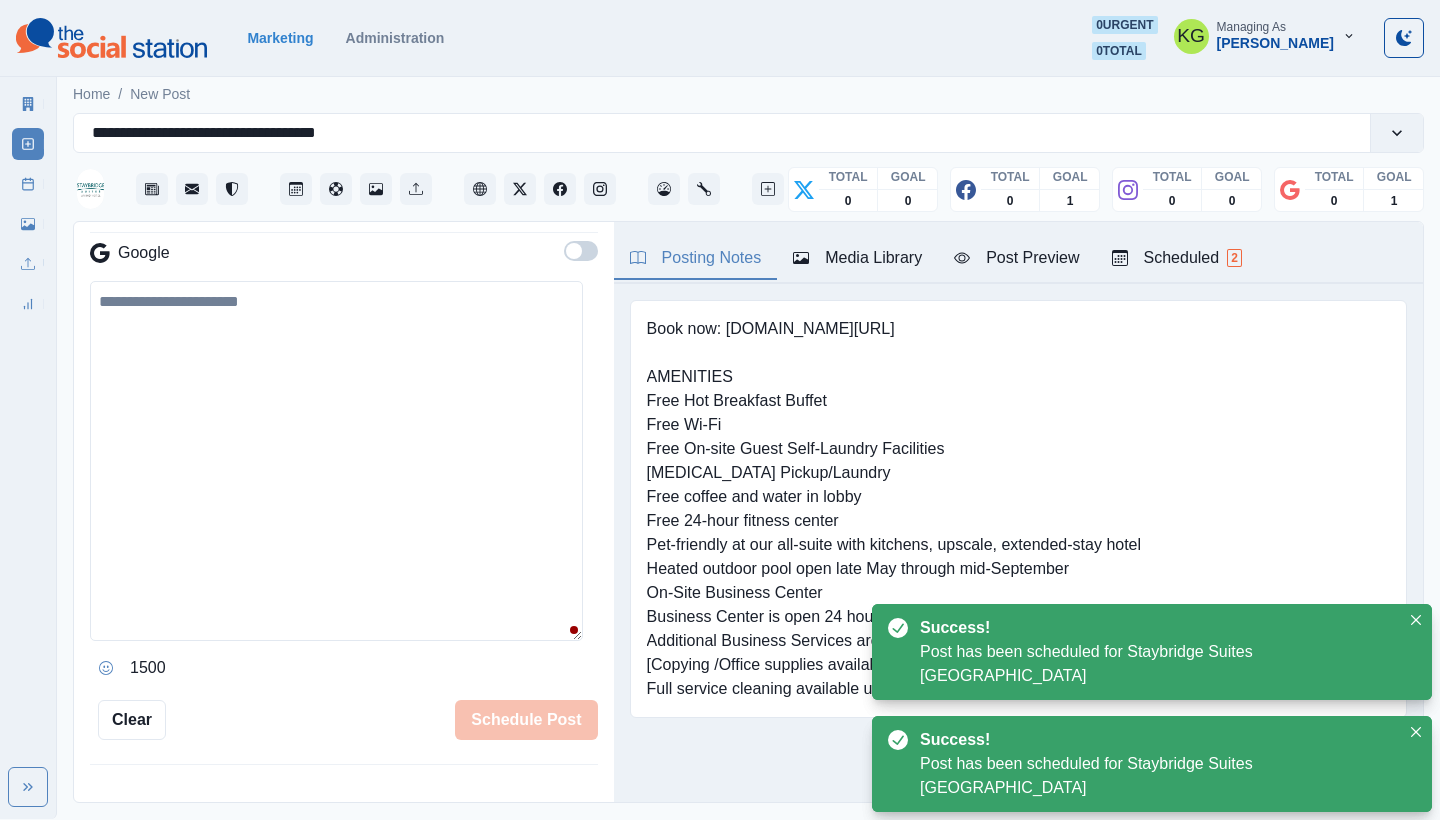 click on "Post Schedule" at bounding box center (28, 184) 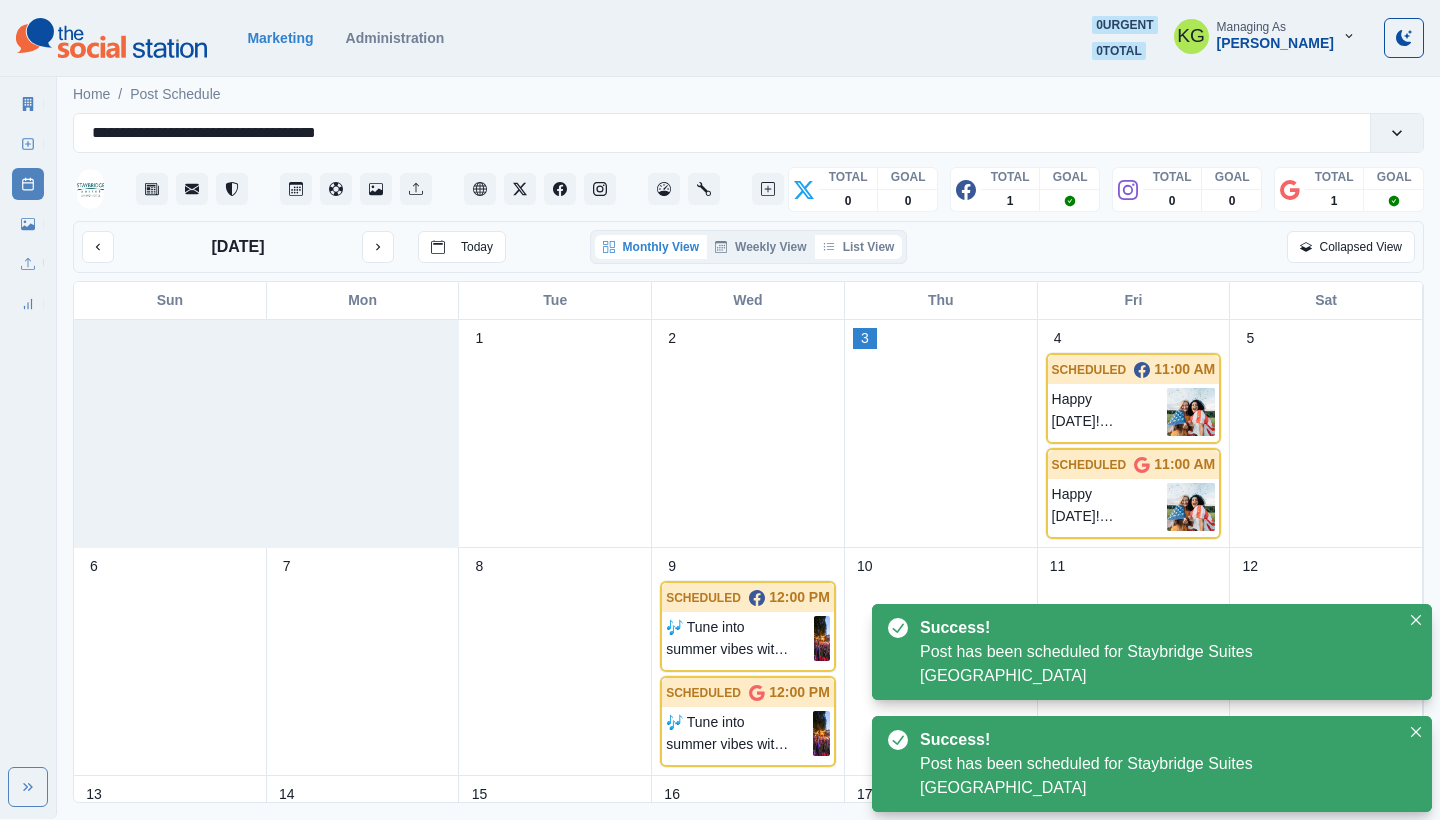 click on "List View" at bounding box center (859, 247) 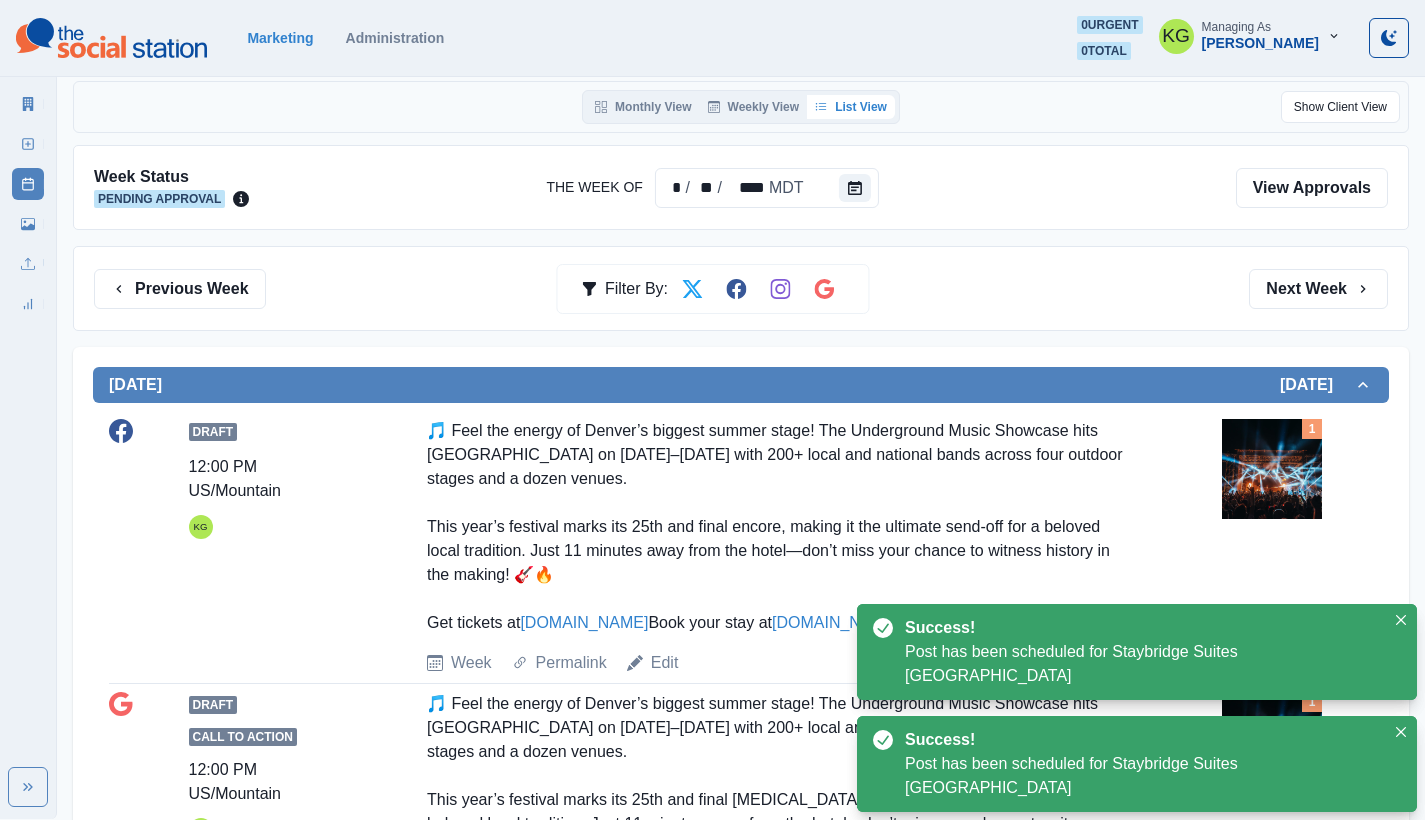 scroll, scrollTop: 302, scrollLeft: 0, axis: vertical 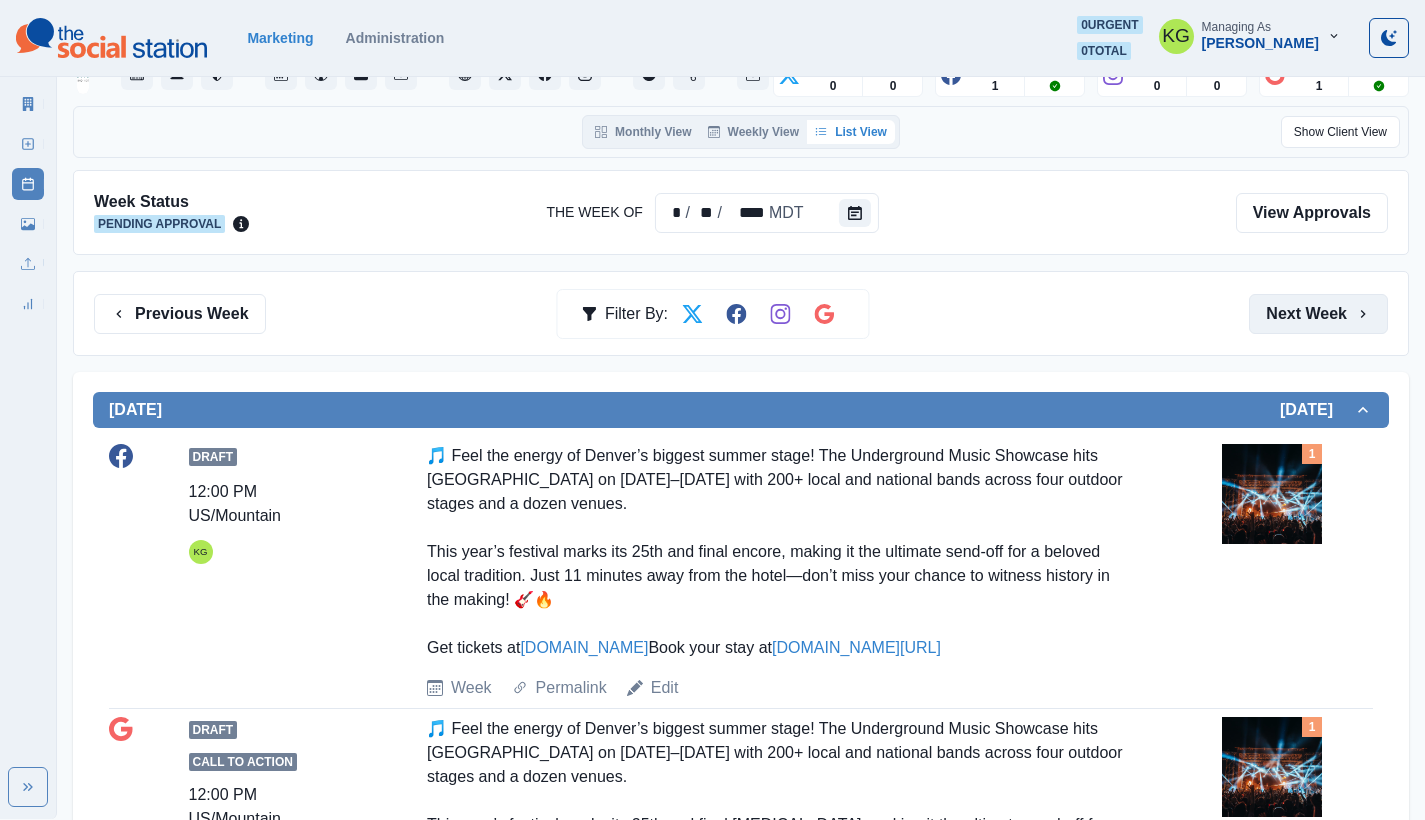 click on "Next Week" at bounding box center (1318, 314) 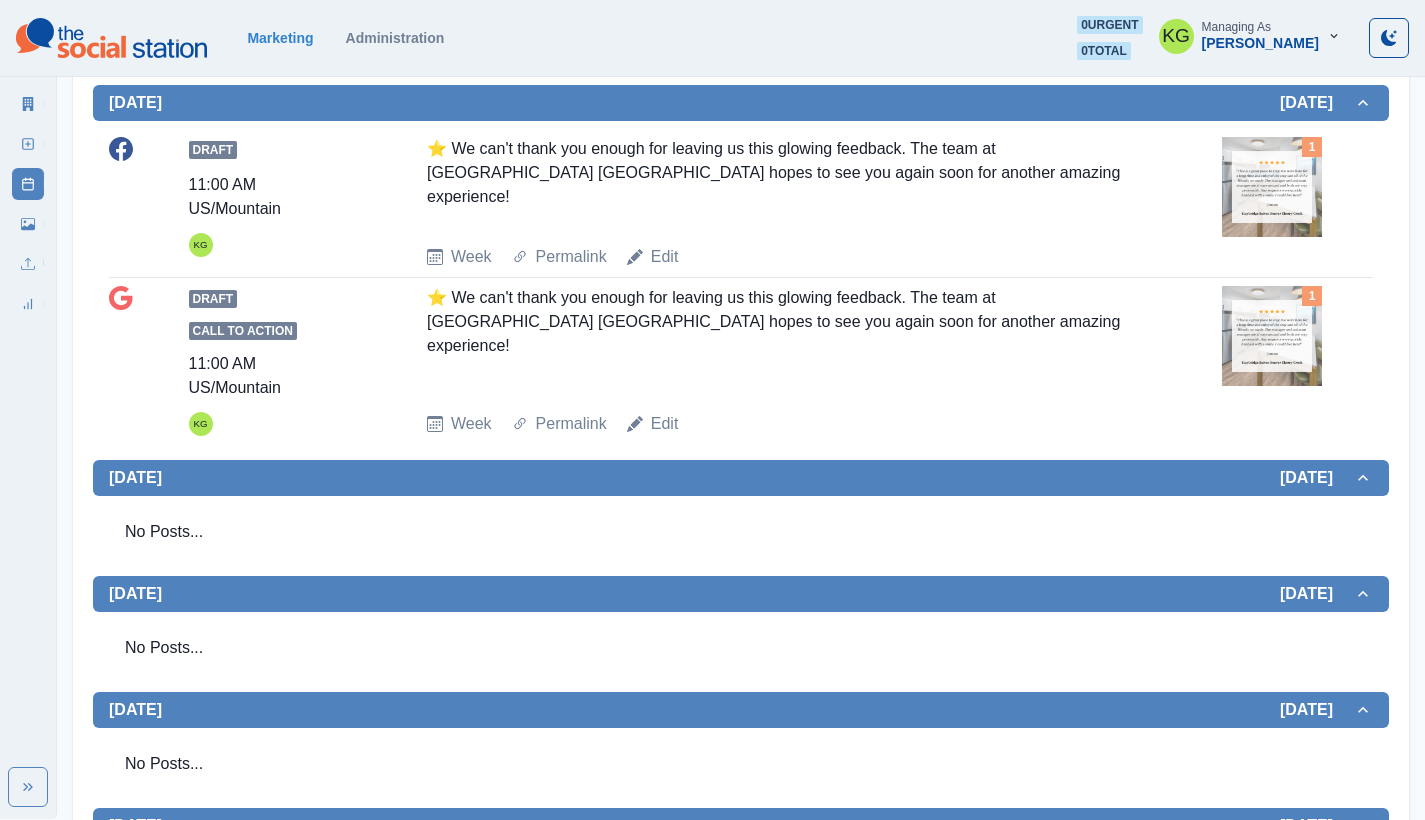 scroll, scrollTop: 263, scrollLeft: 0, axis: vertical 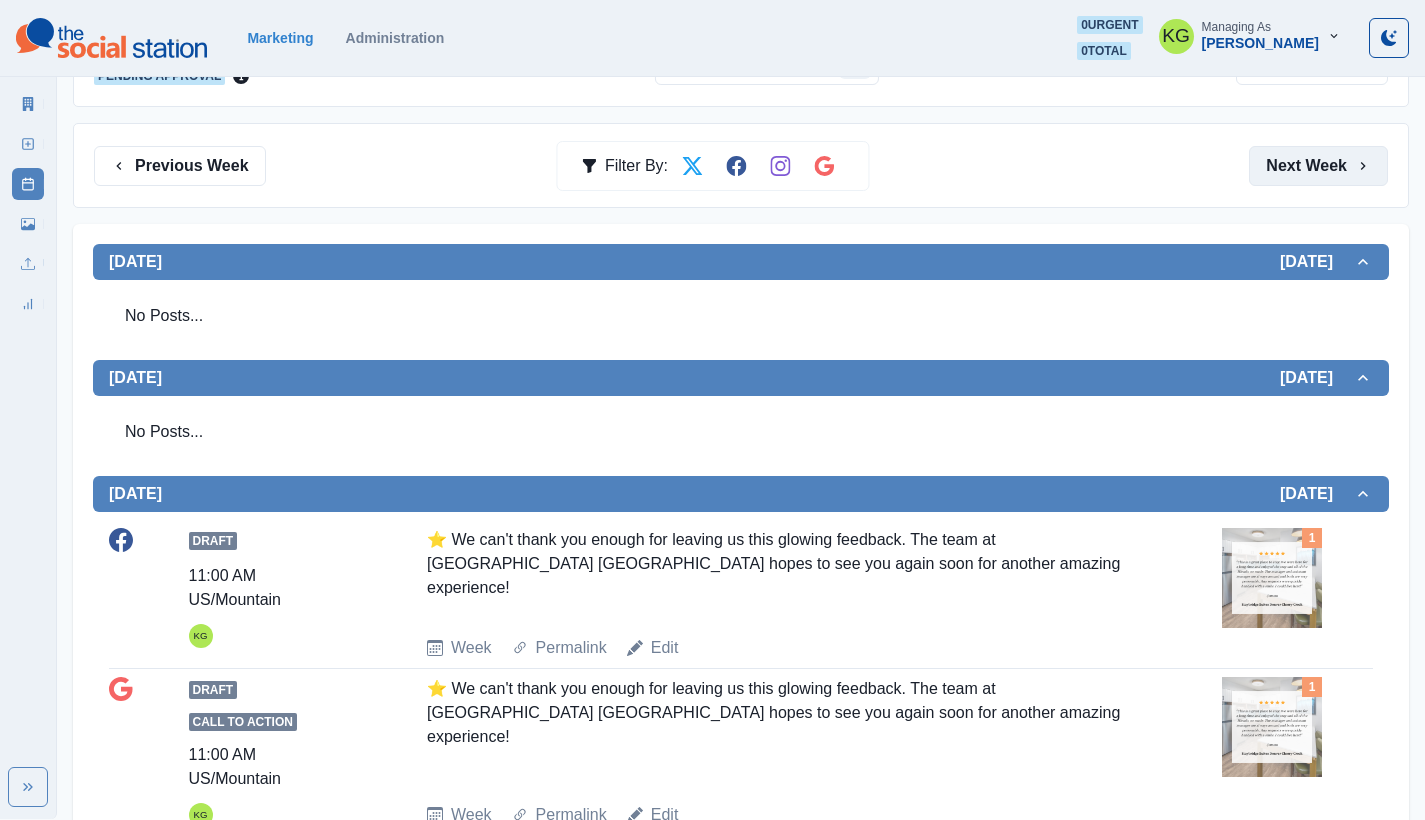click on "Next Week" at bounding box center [1318, 166] 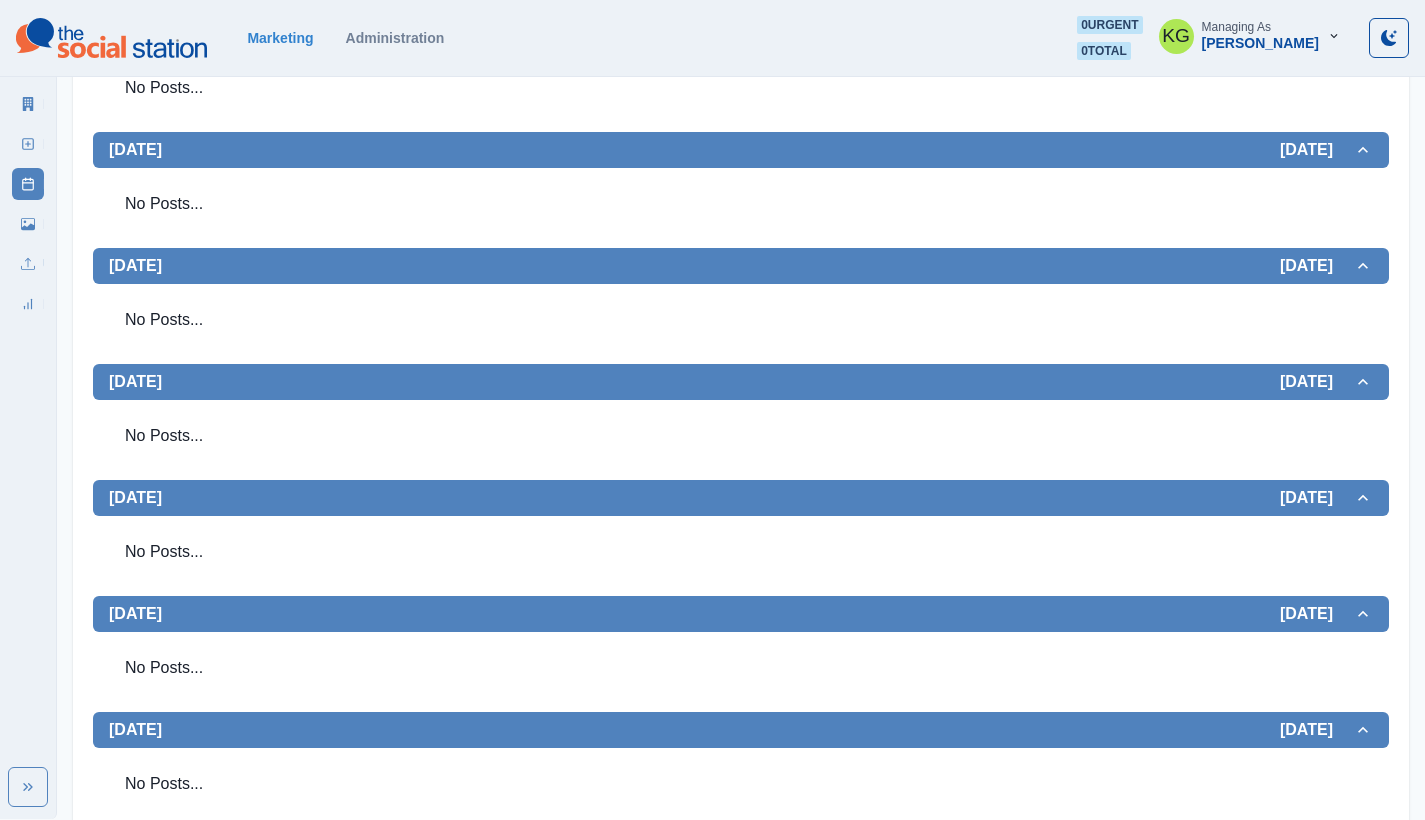scroll, scrollTop: 137, scrollLeft: 0, axis: vertical 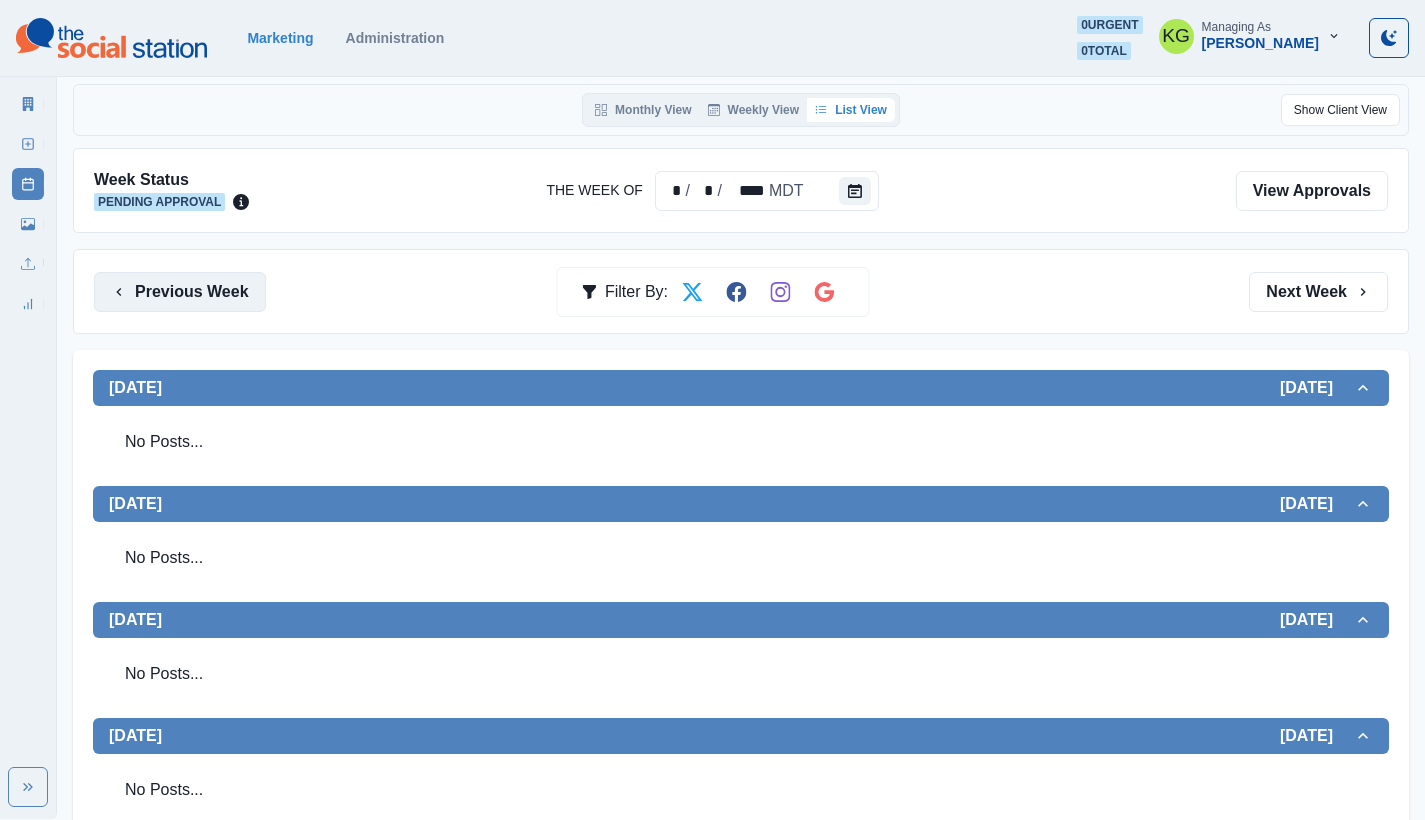 click on "Previous Week" at bounding box center (180, 292) 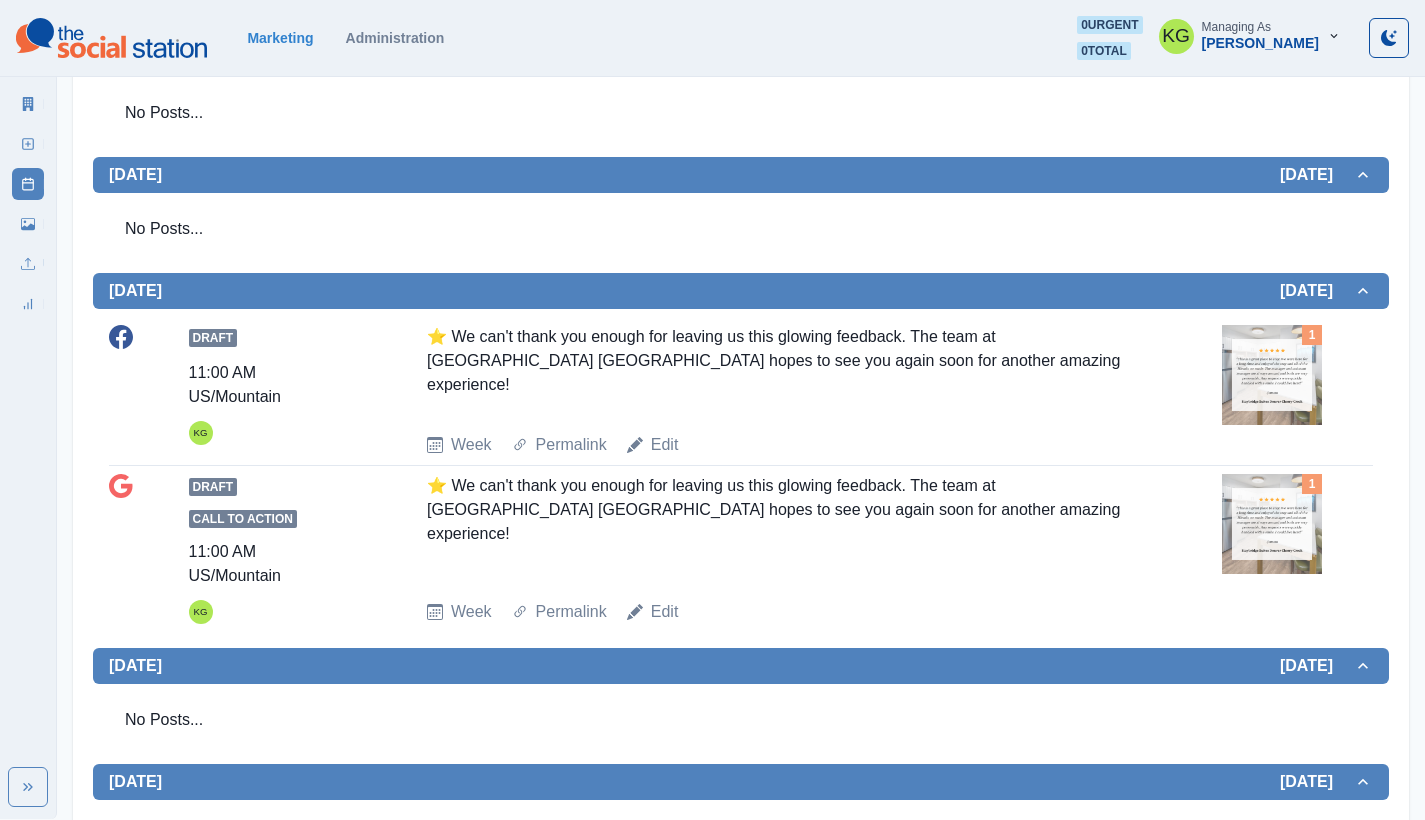 scroll, scrollTop: 35, scrollLeft: 0, axis: vertical 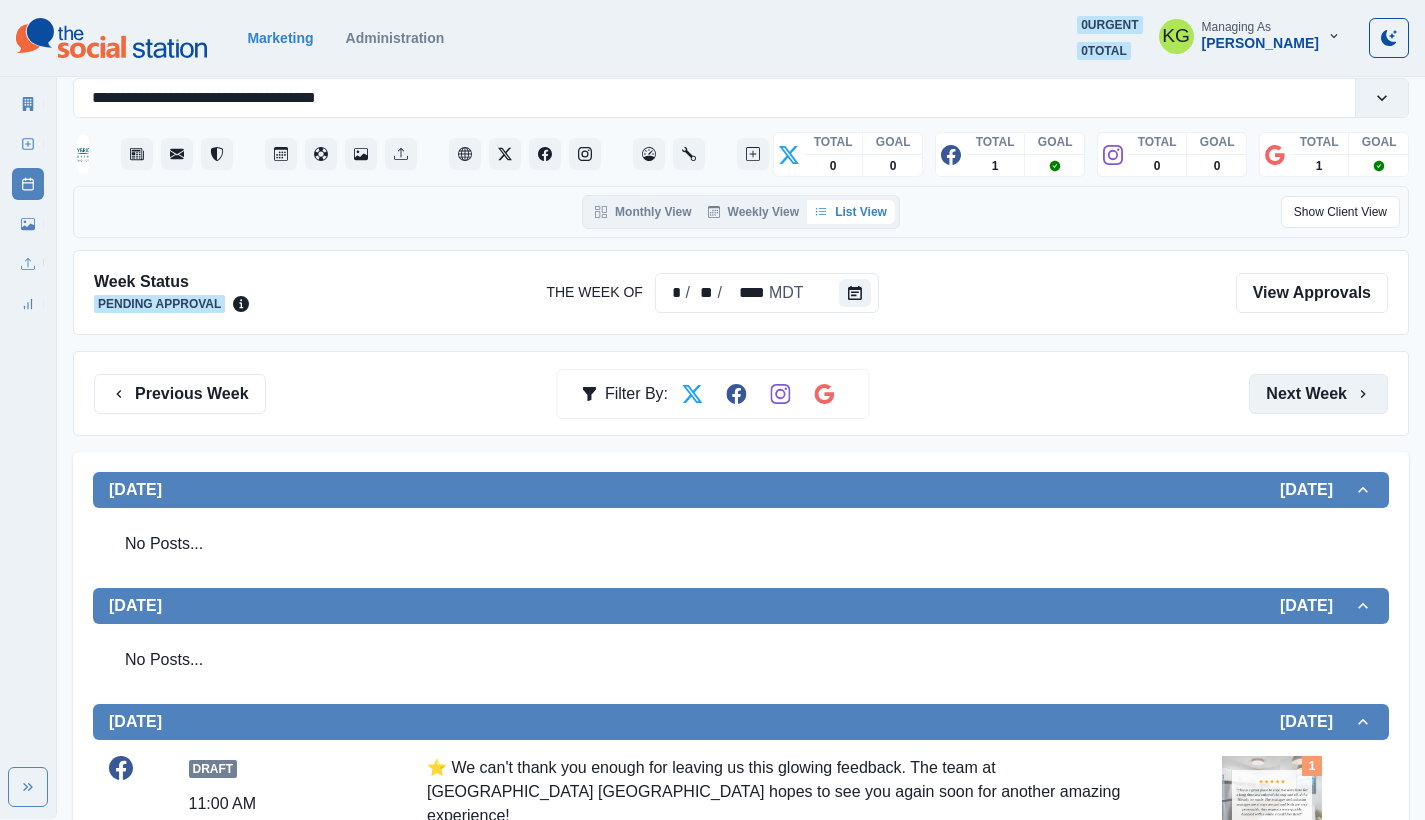 click on "Next Week" at bounding box center (1318, 394) 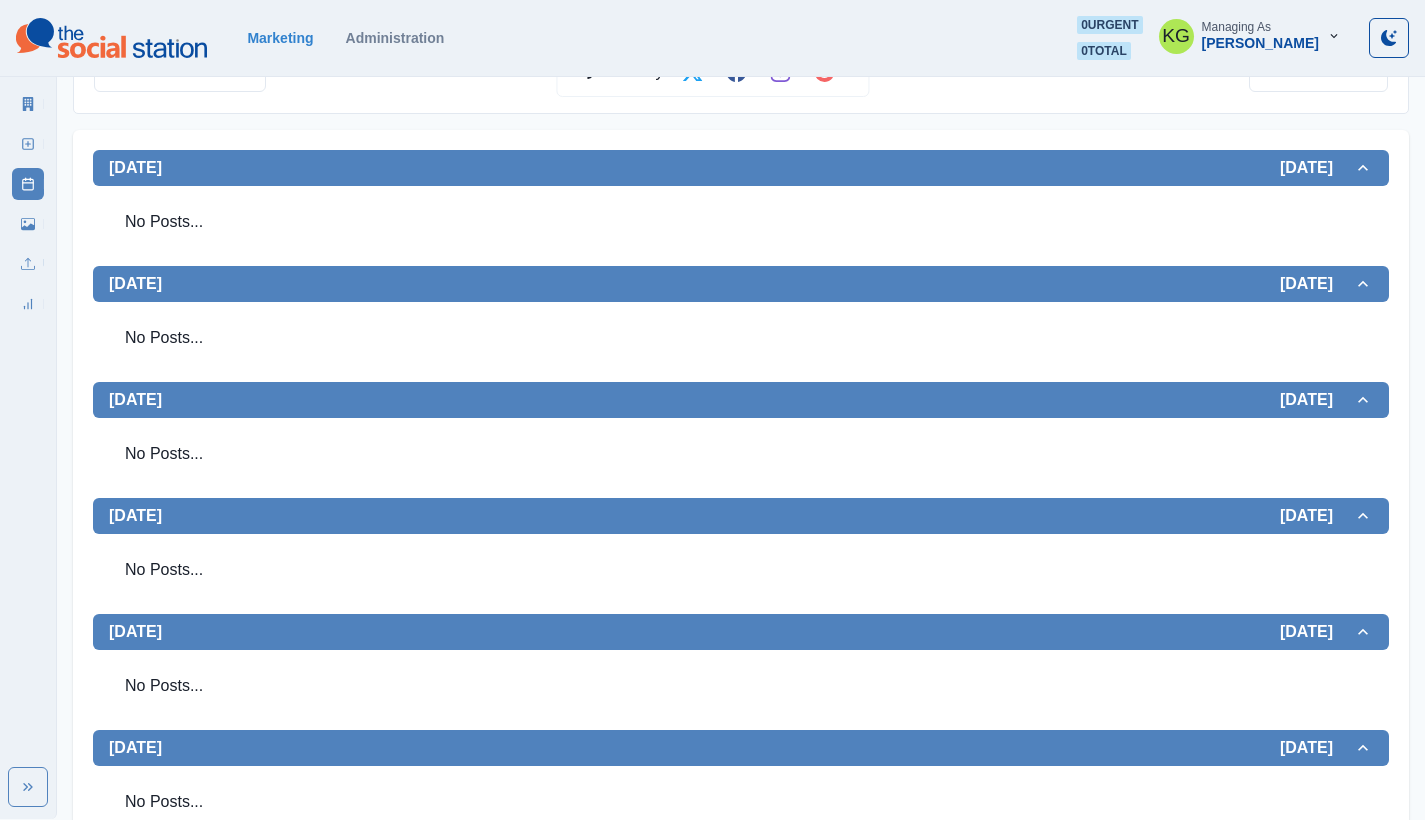 scroll, scrollTop: 197, scrollLeft: 0, axis: vertical 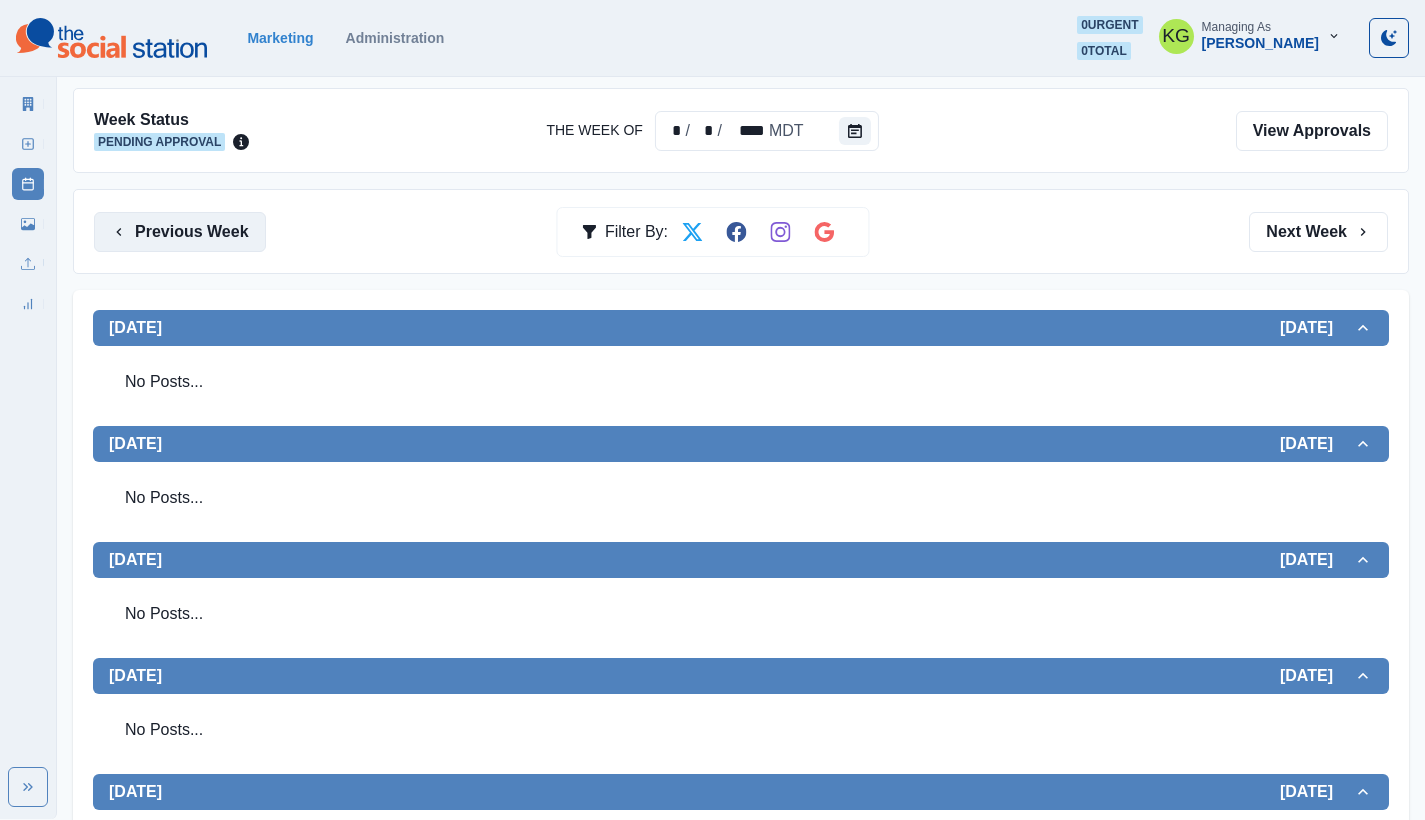 click on "Previous Week" at bounding box center [180, 232] 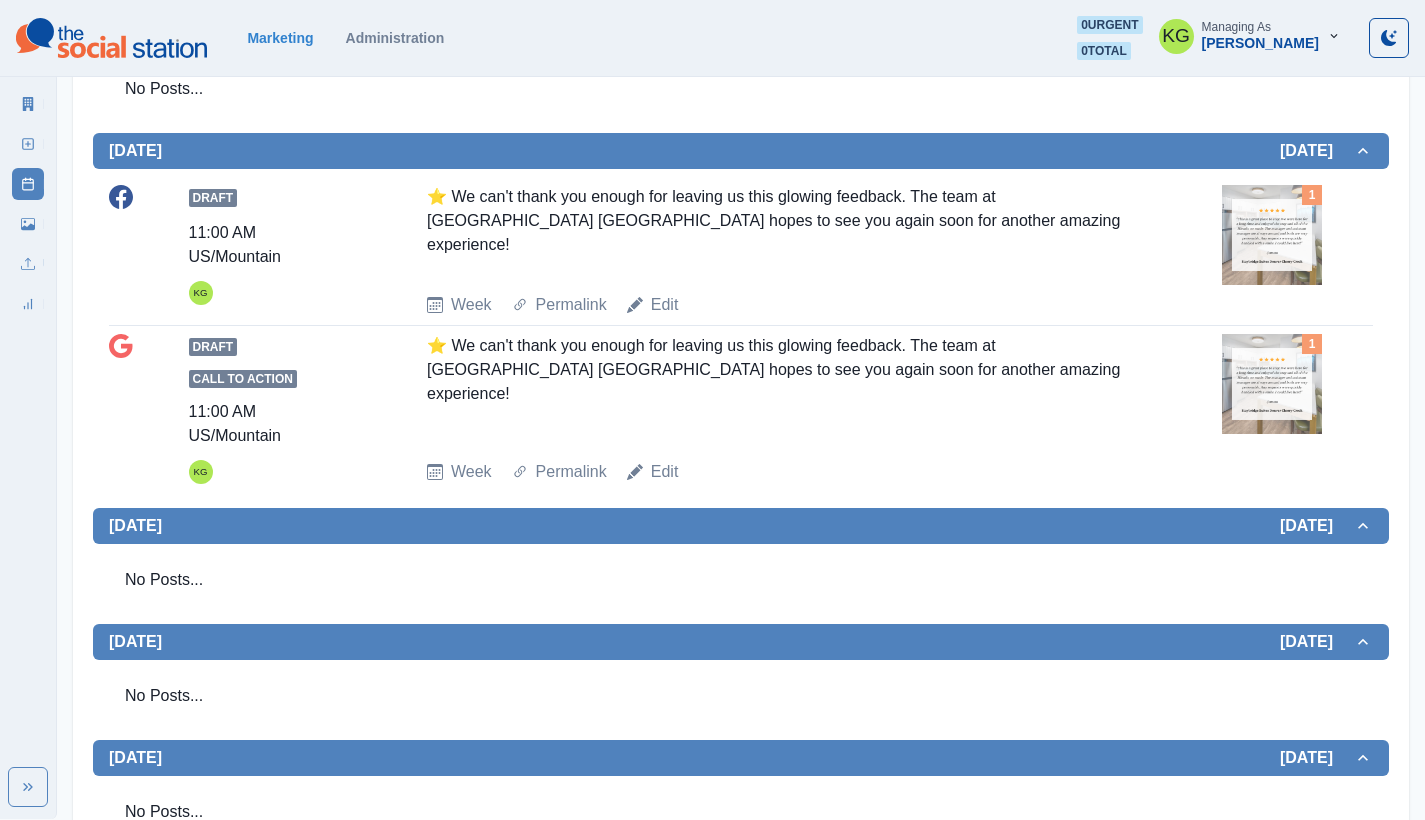 scroll, scrollTop: 0, scrollLeft: 0, axis: both 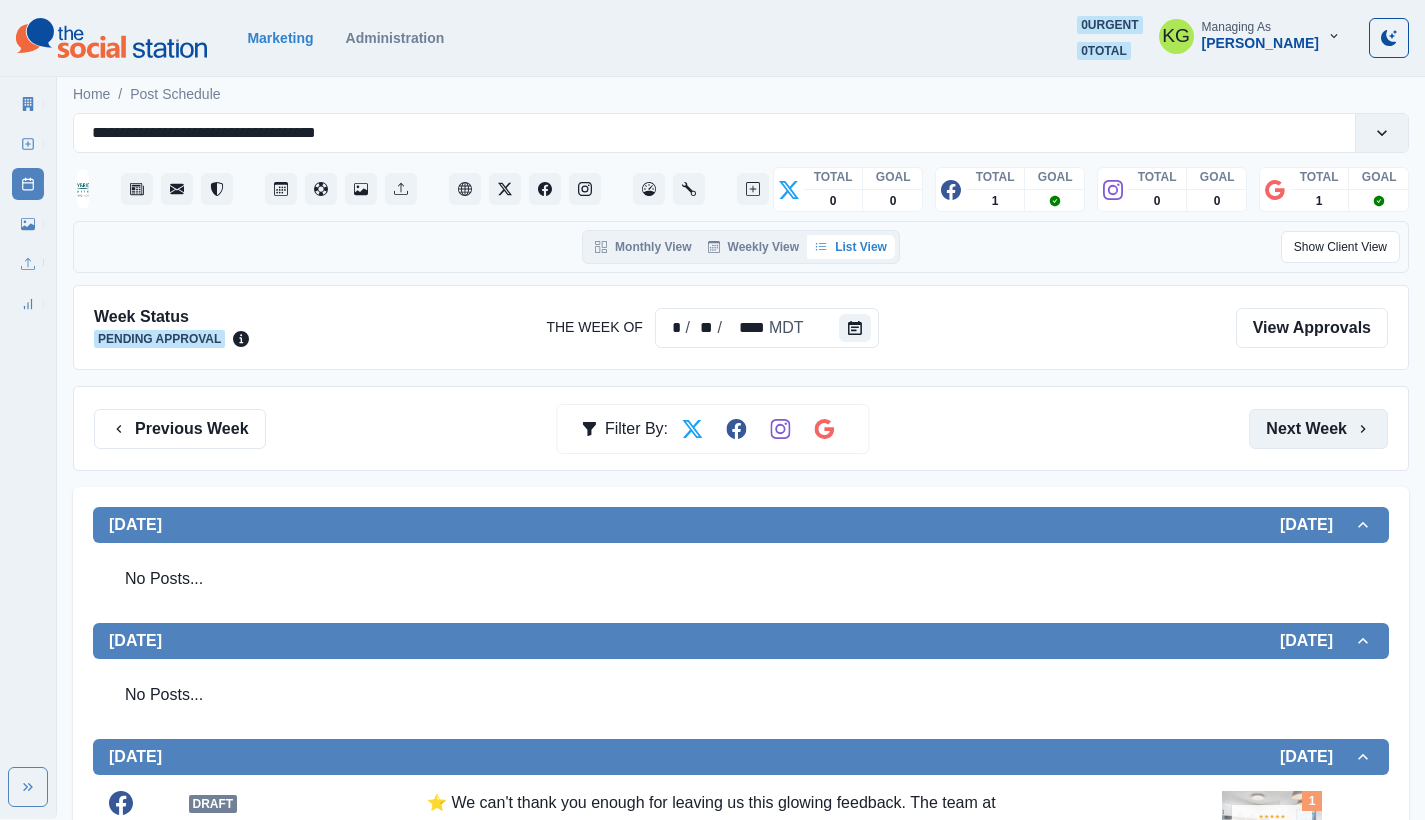 click on "Next Week" at bounding box center [1318, 429] 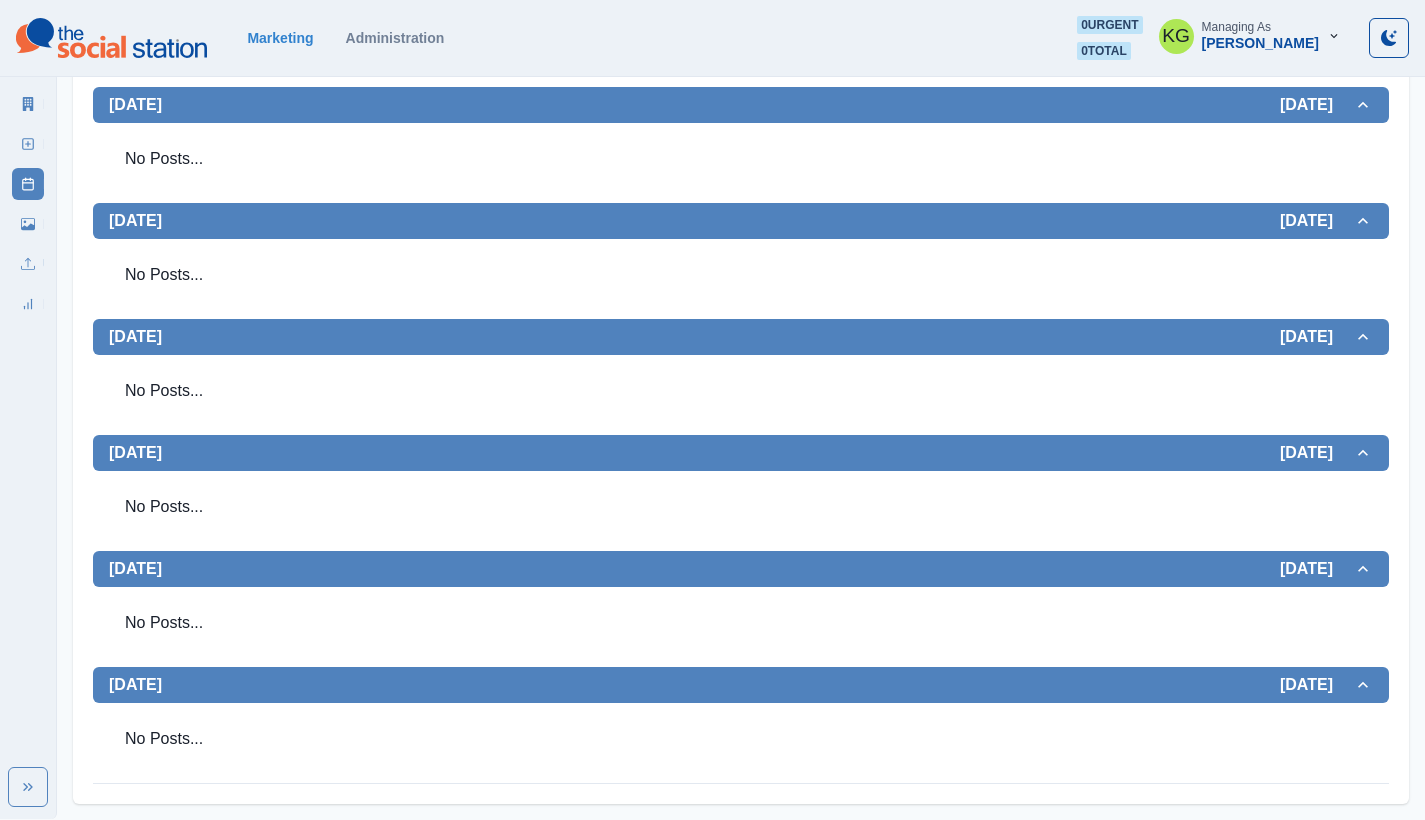 scroll, scrollTop: 0, scrollLeft: 0, axis: both 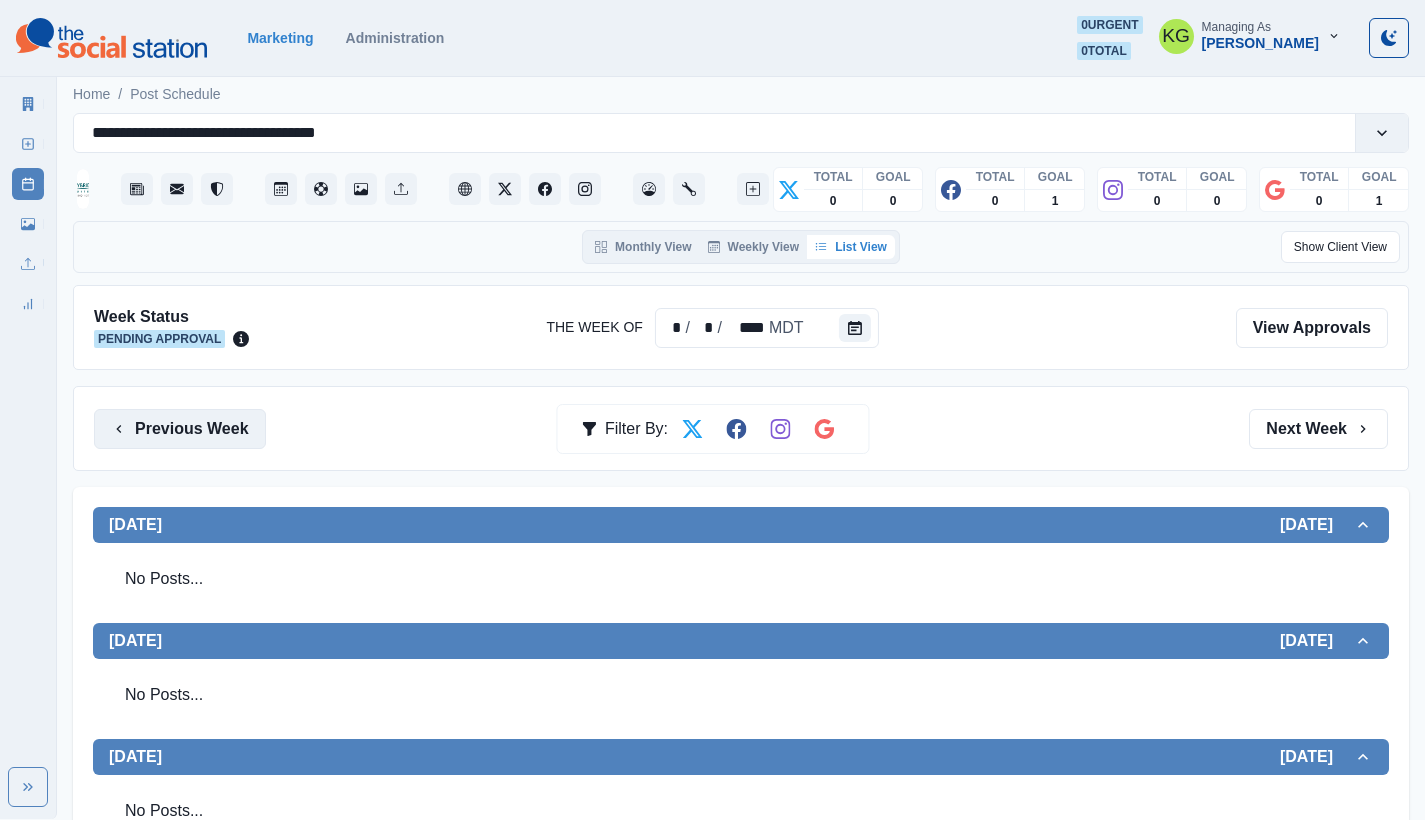 click on "Previous Week" at bounding box center (180, 429) 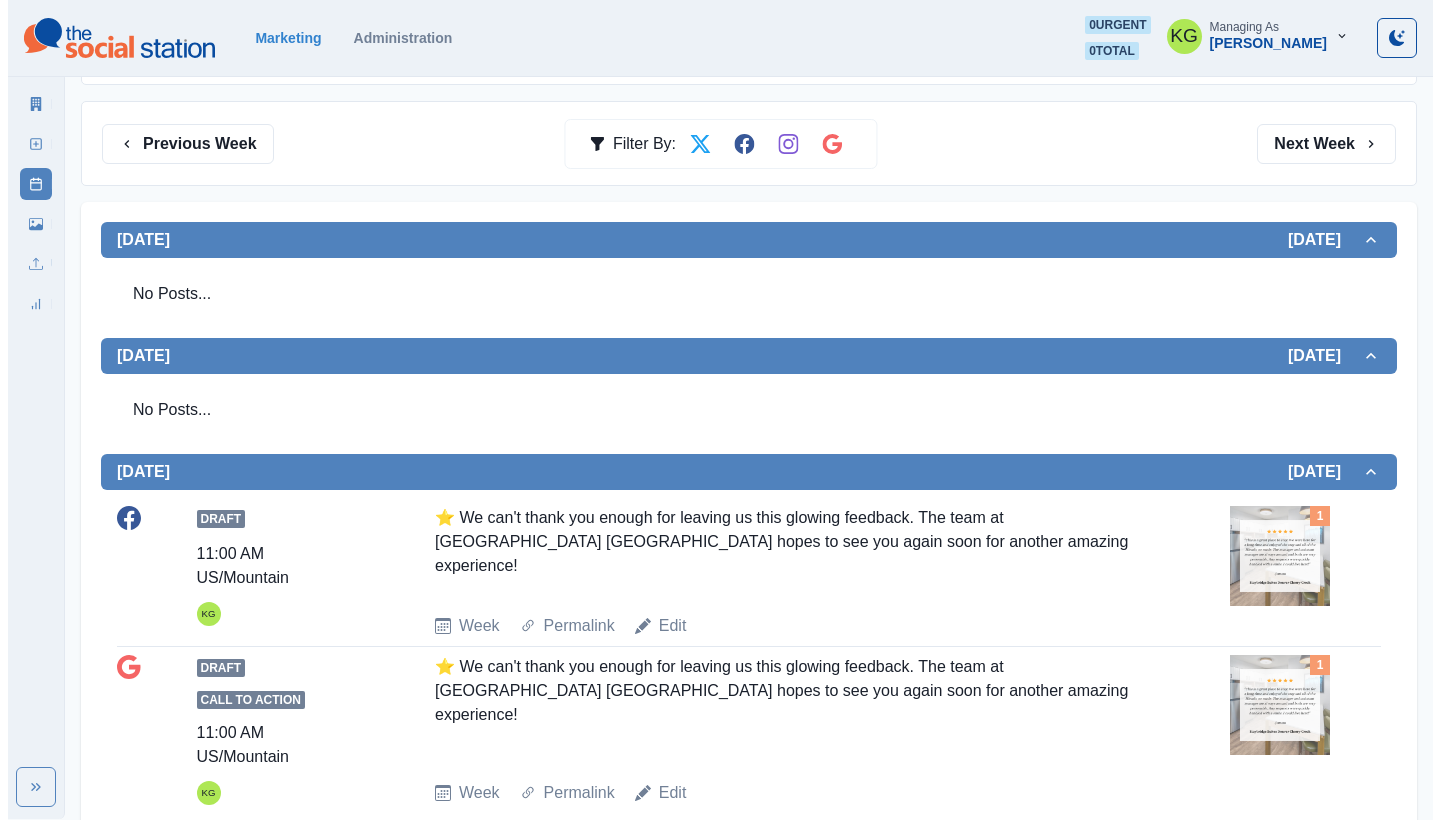 scroll, scrollTop: 0, scrollLeft: 0, axis: both 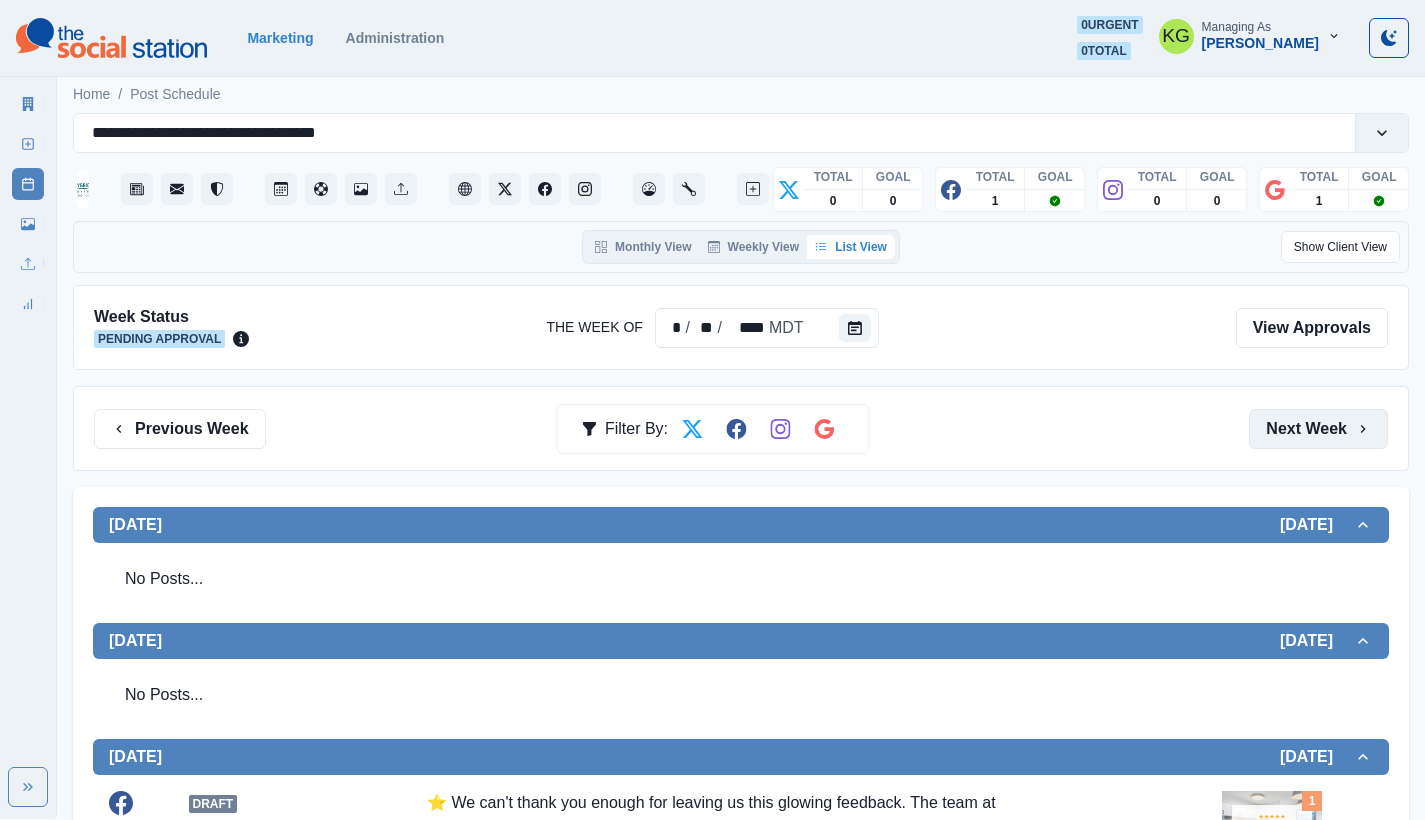 click on "Next Week" at bounding box center (1318, 429) 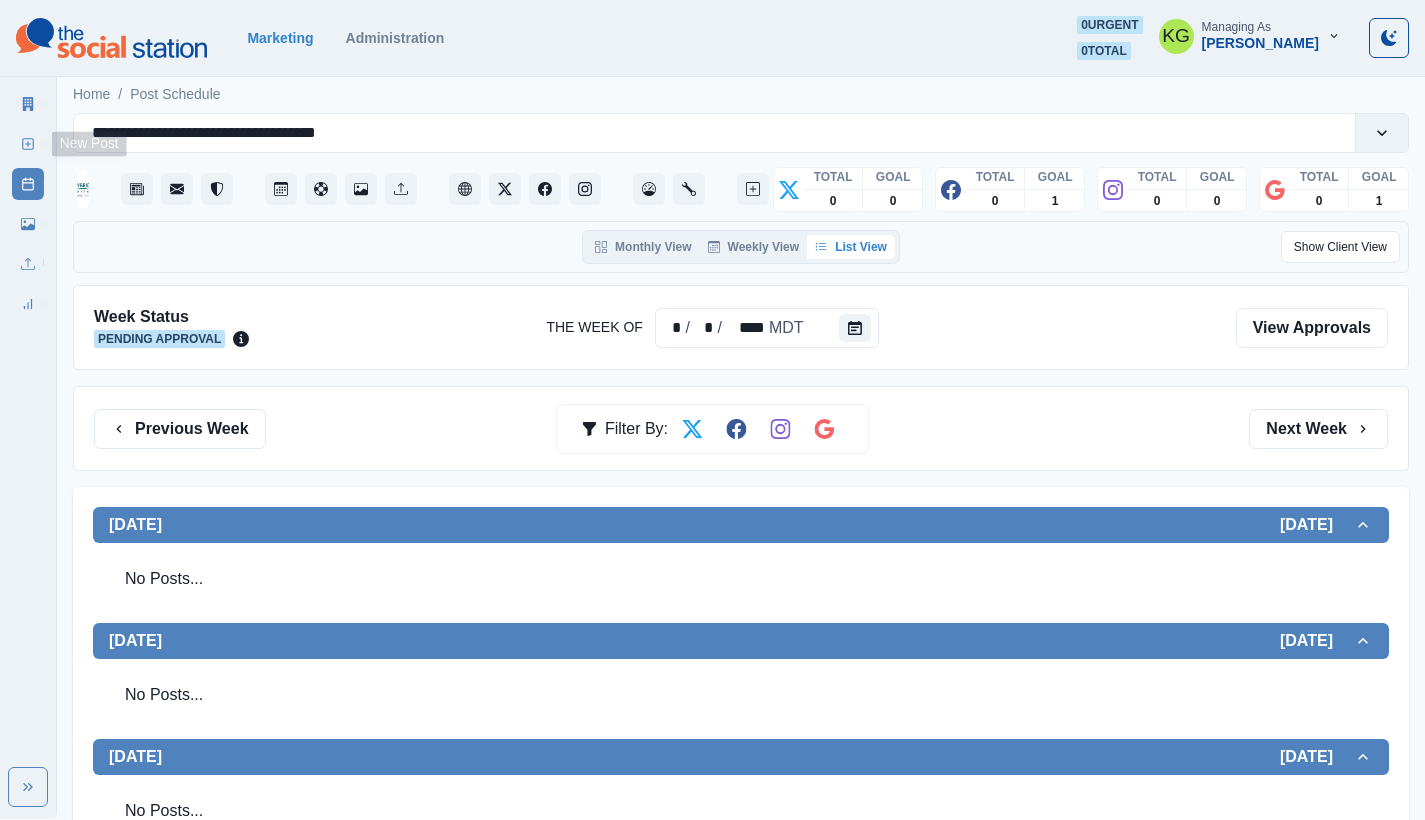click 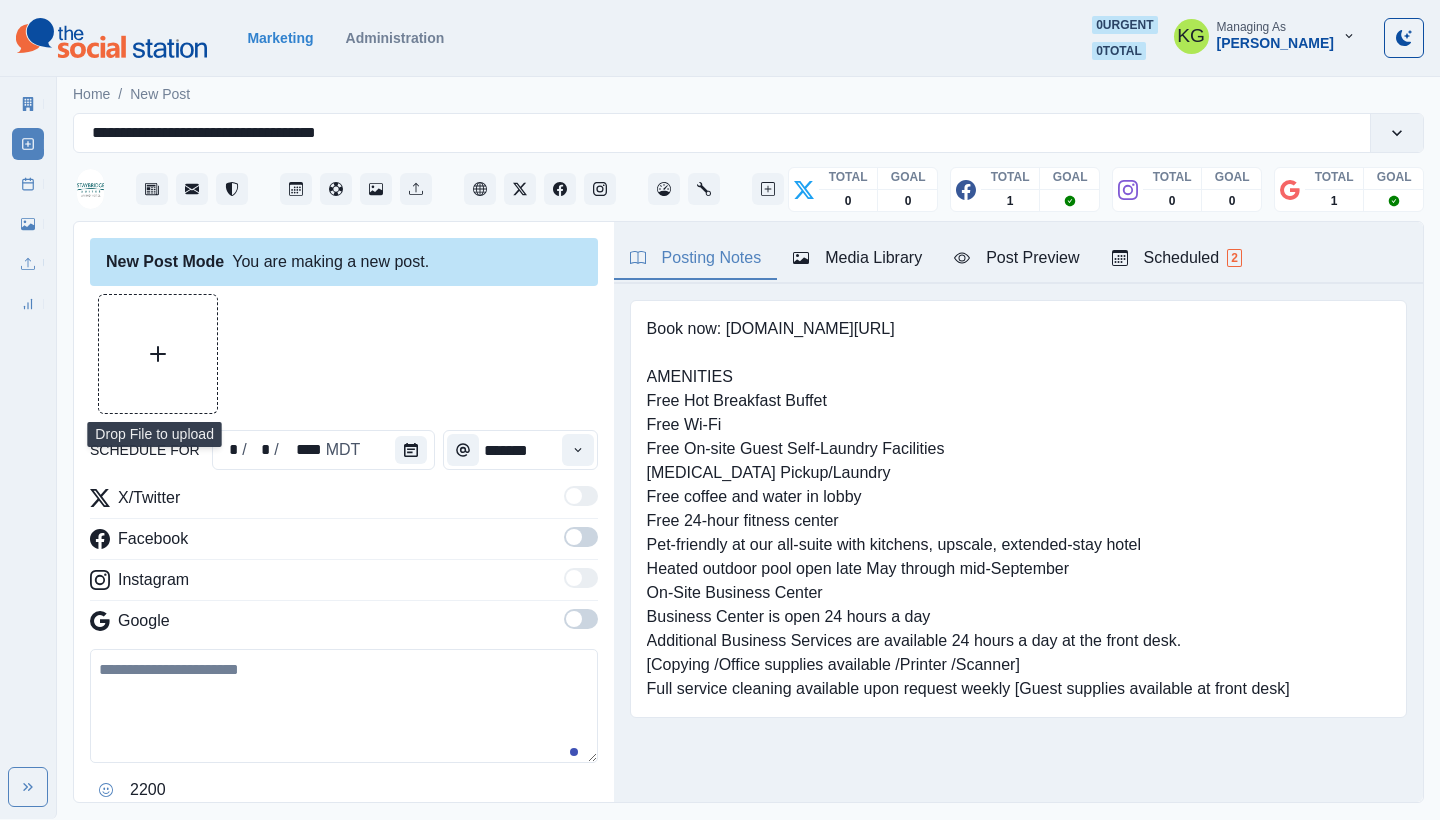 click at bounding box center (158, 354) 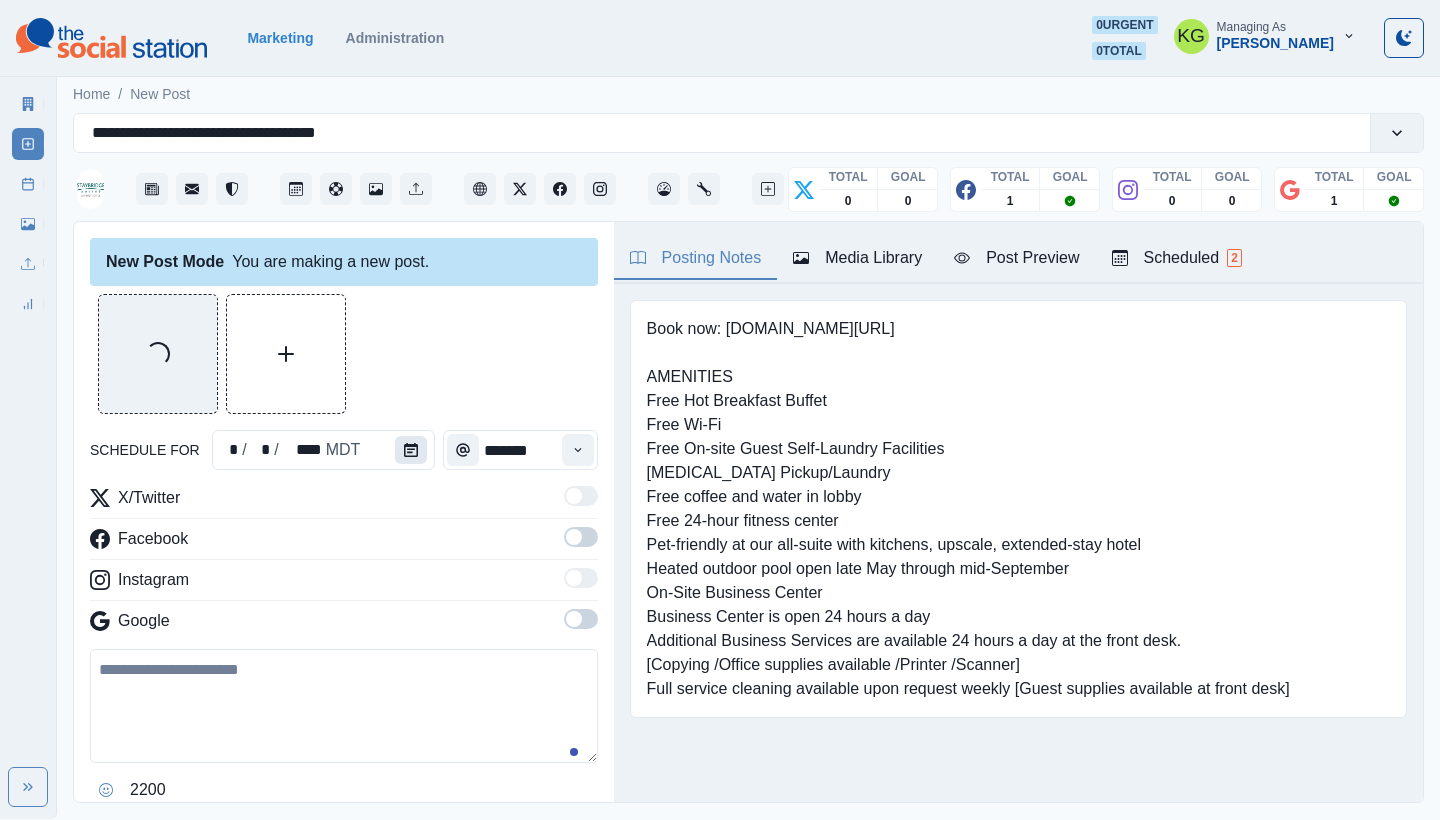 click at bounding box center (411, 450) 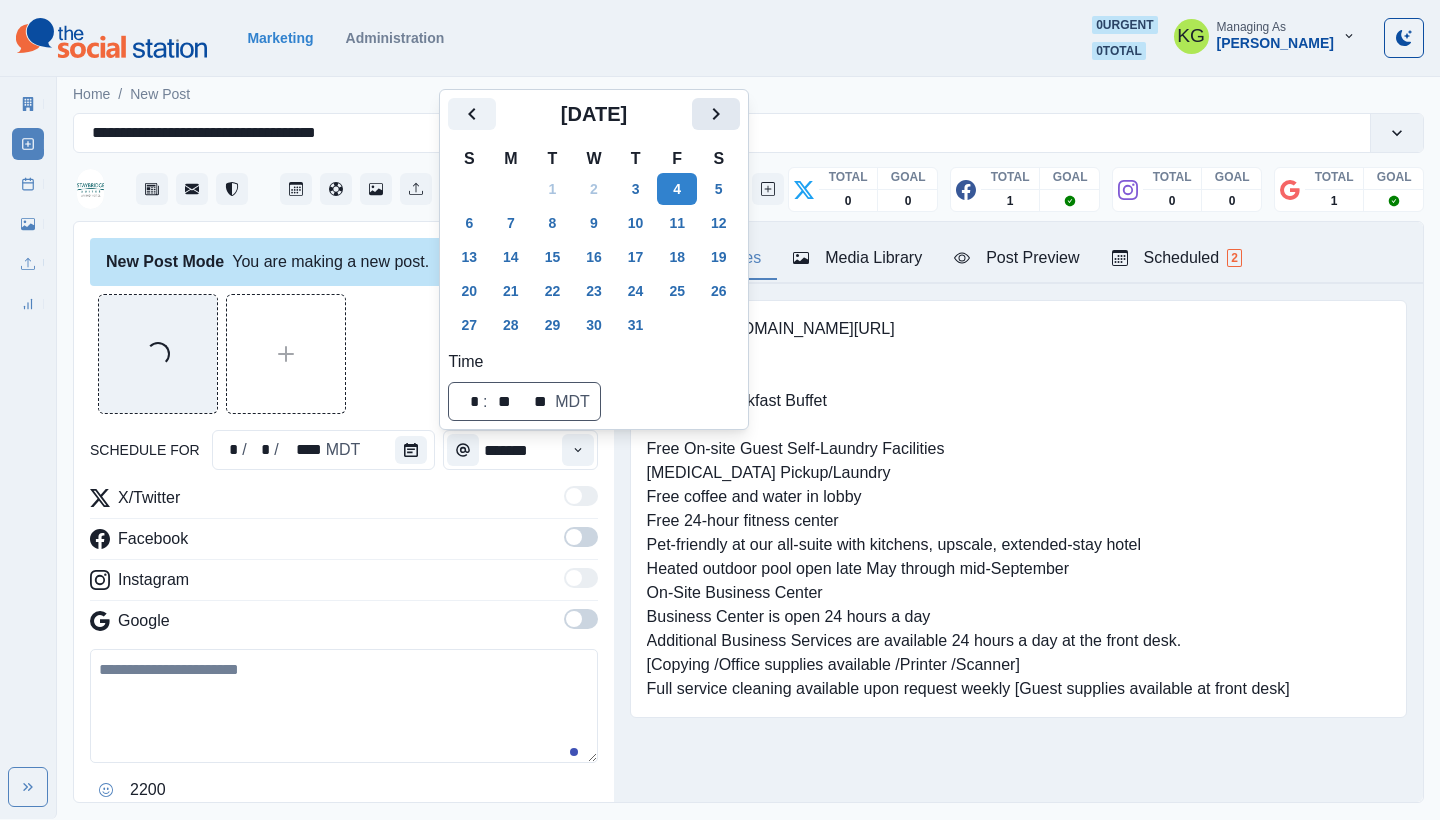 click 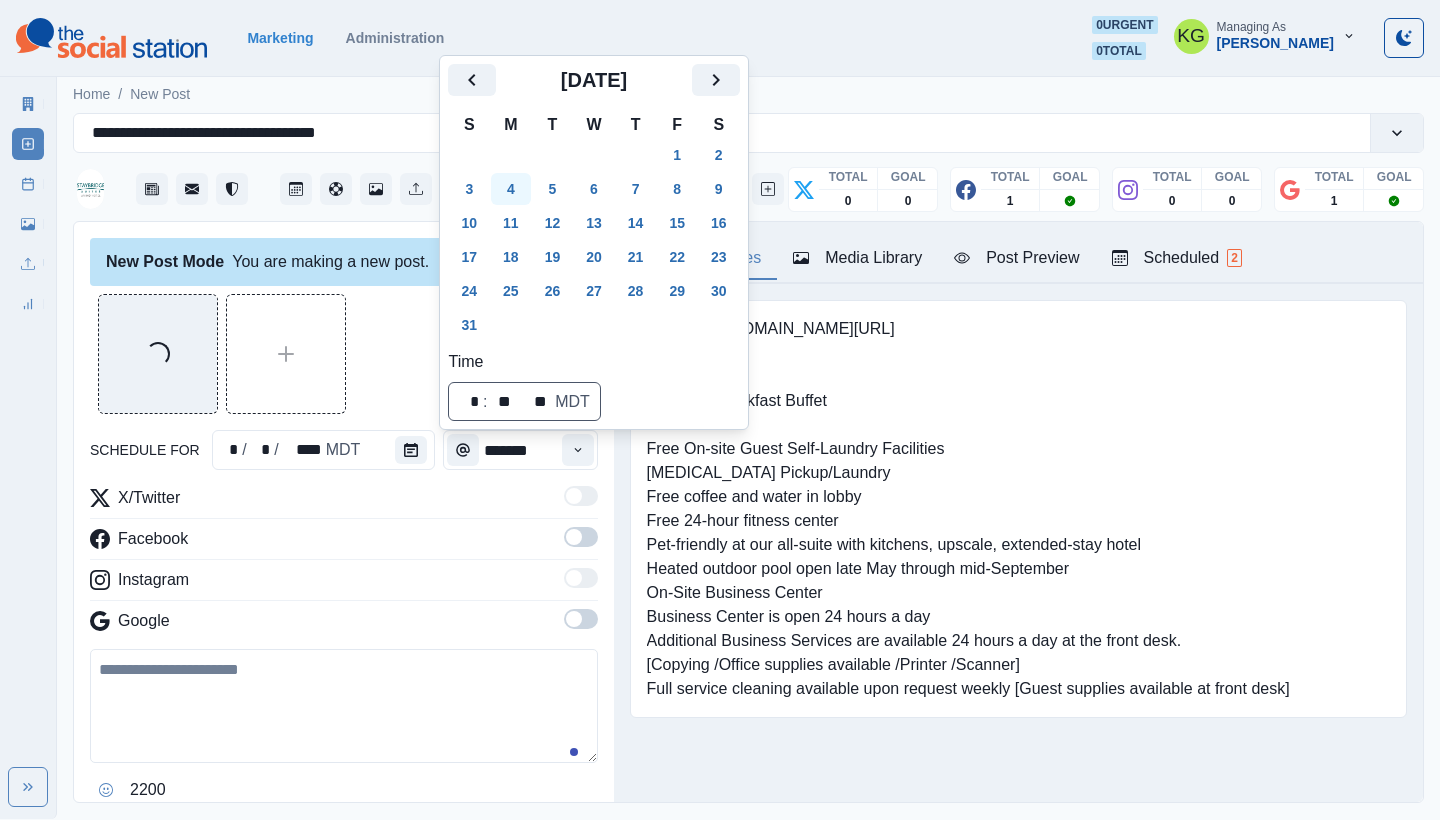 click on "4" at bounding box center [511, 189] 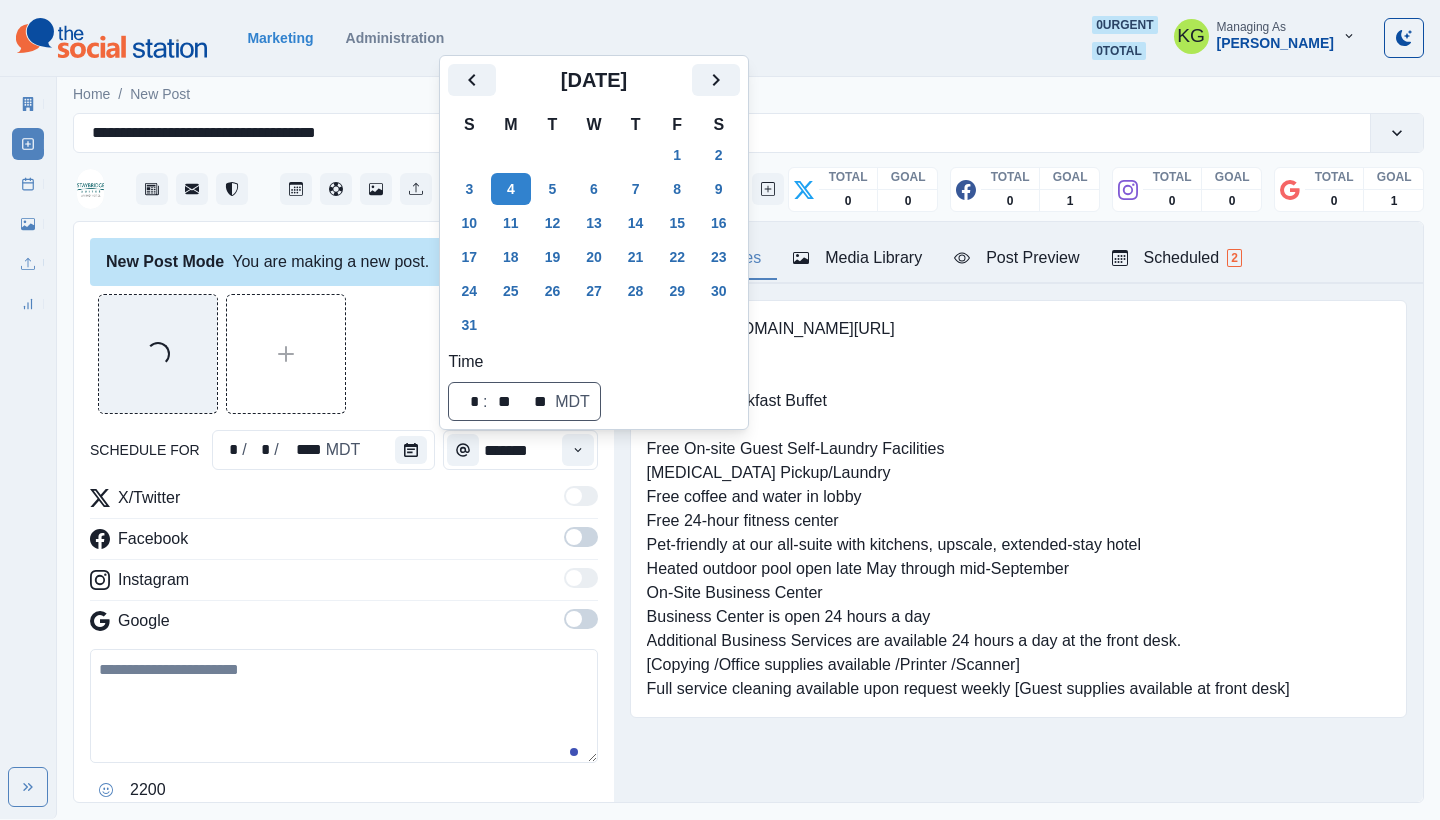 click on "New Post Mode You are making a new post. Loading... schedule for  * / * / **** MDT ******* X/Twitter Facebook Instagram Google
2200 Clear Schedule Post No posts for the selected service provider have been scheduled for this  day ." at bounding box center (344, 513) 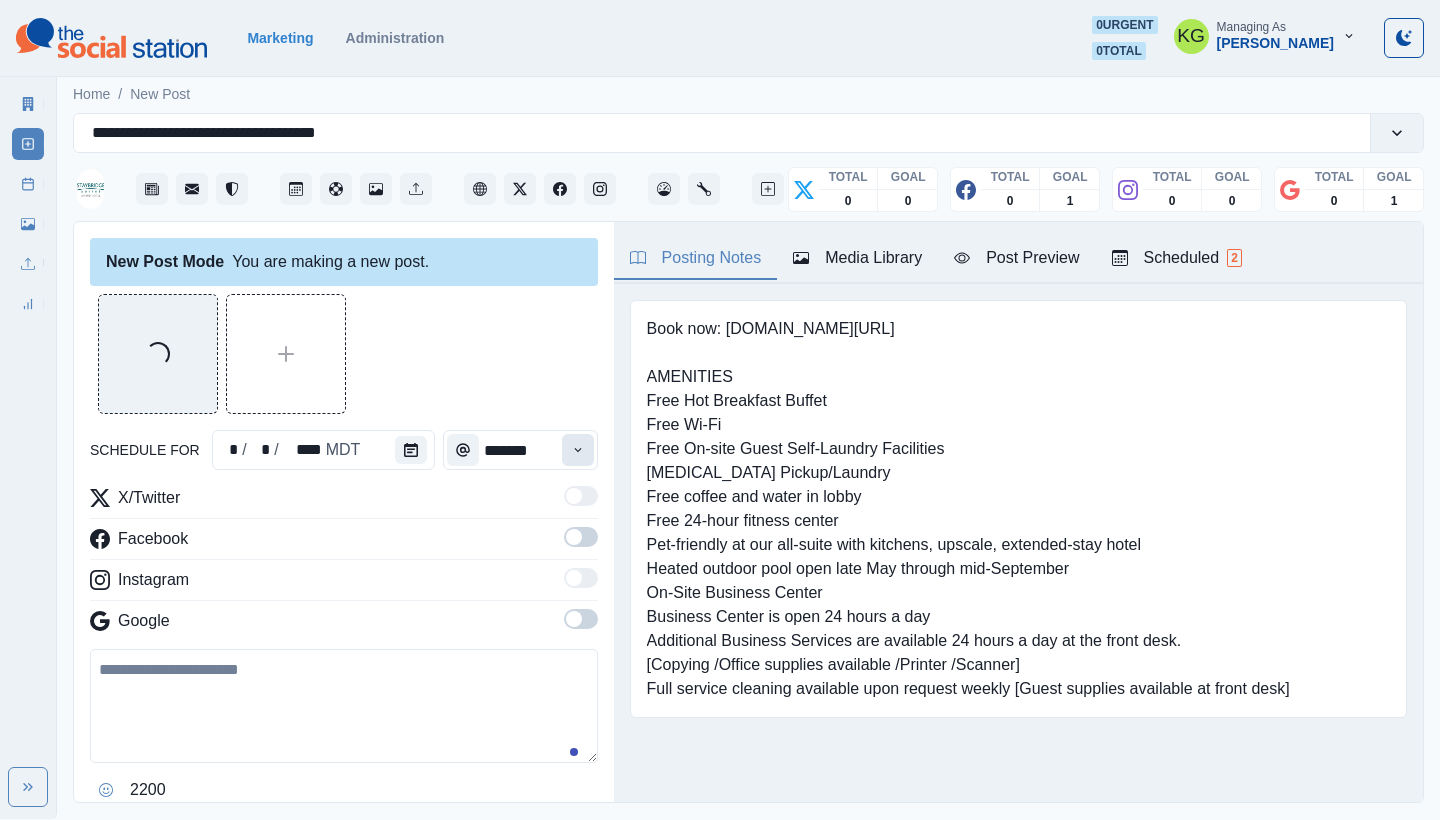 click at bounding box center [578, 450] 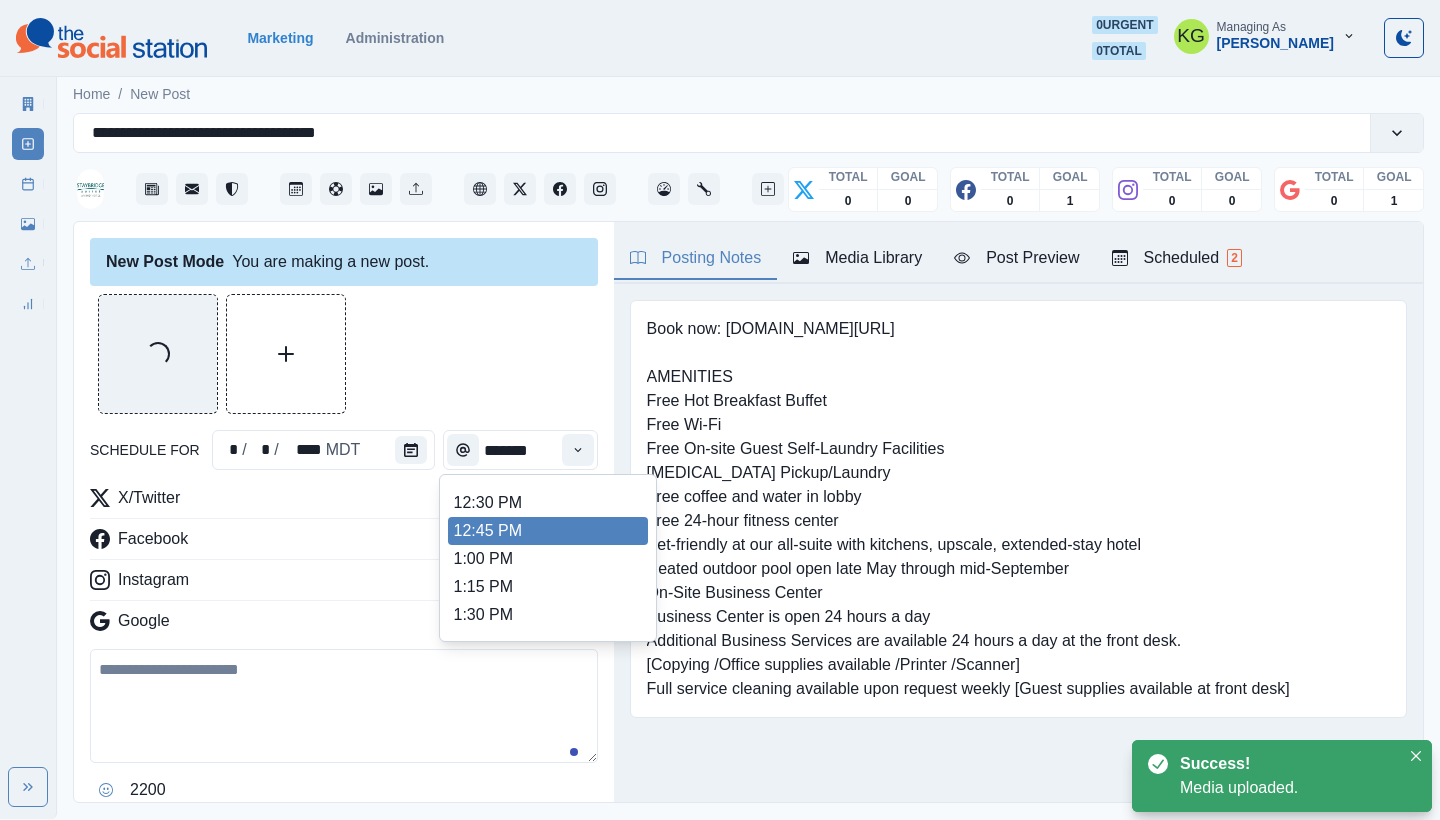 scroll, scrollTop: 684, scrollLeft: 0, axis: vertical 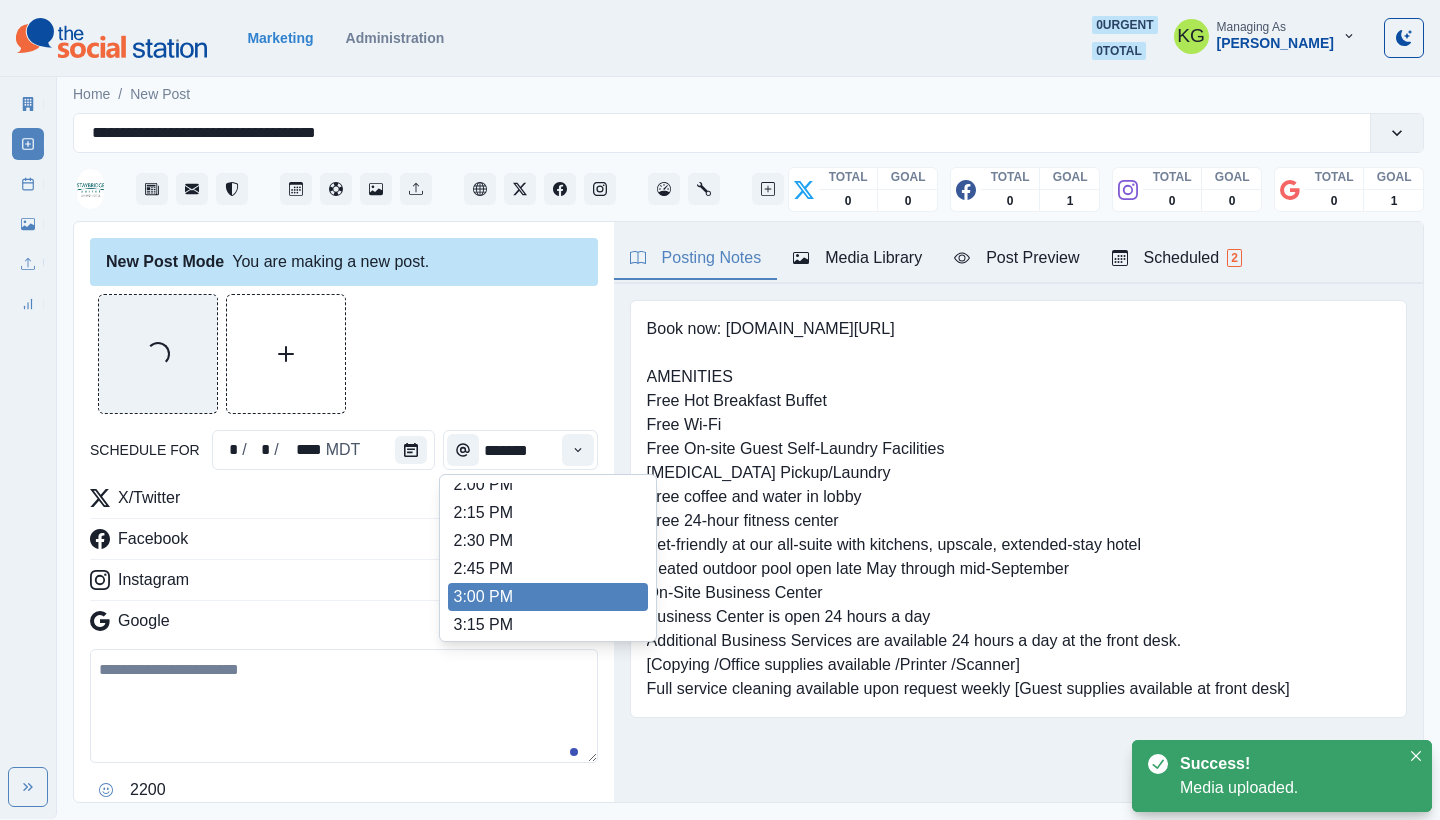 click on "3:00 PM" at bounding box center (548, 597) 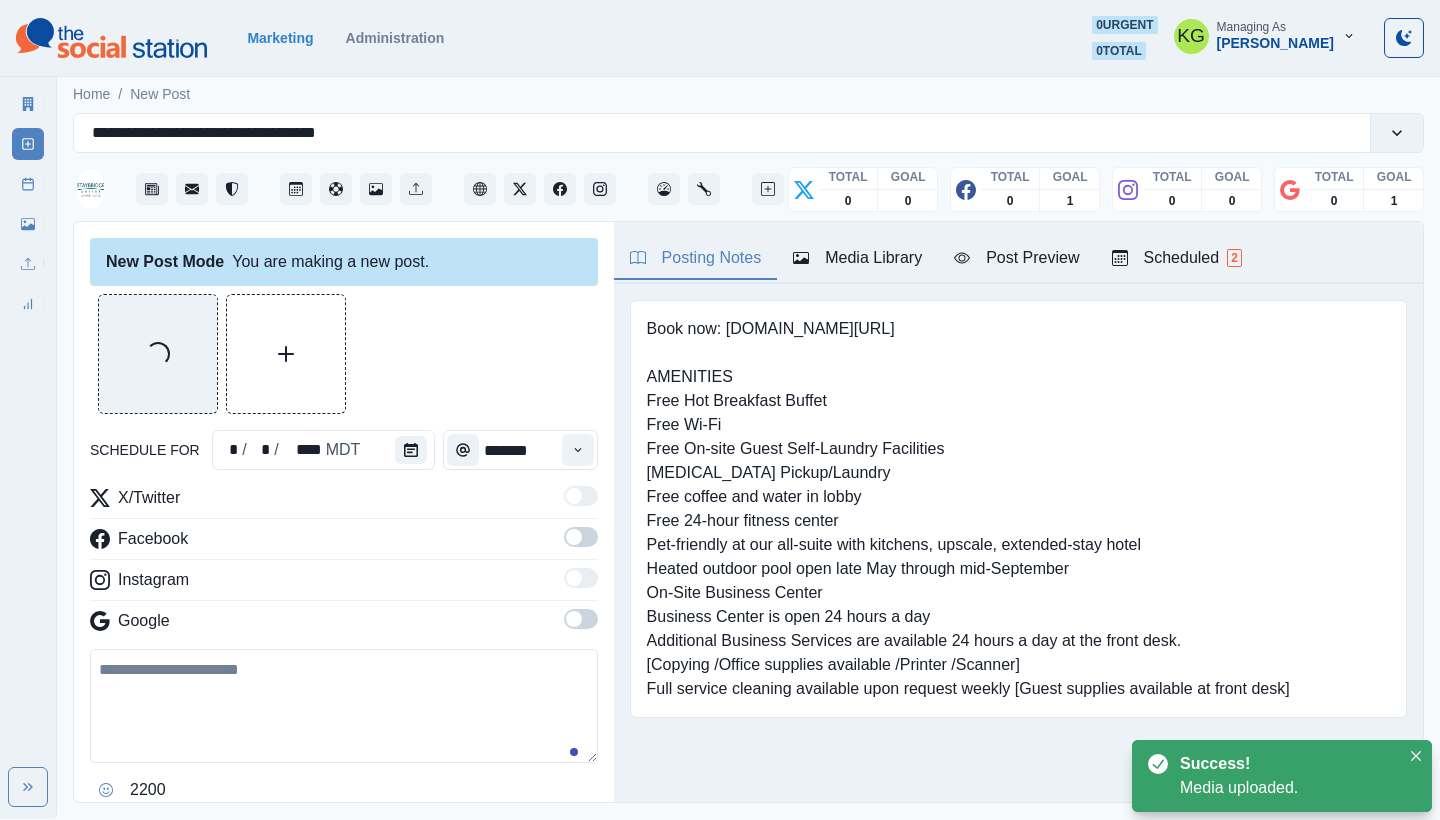 click at bounding box center [581, 619] 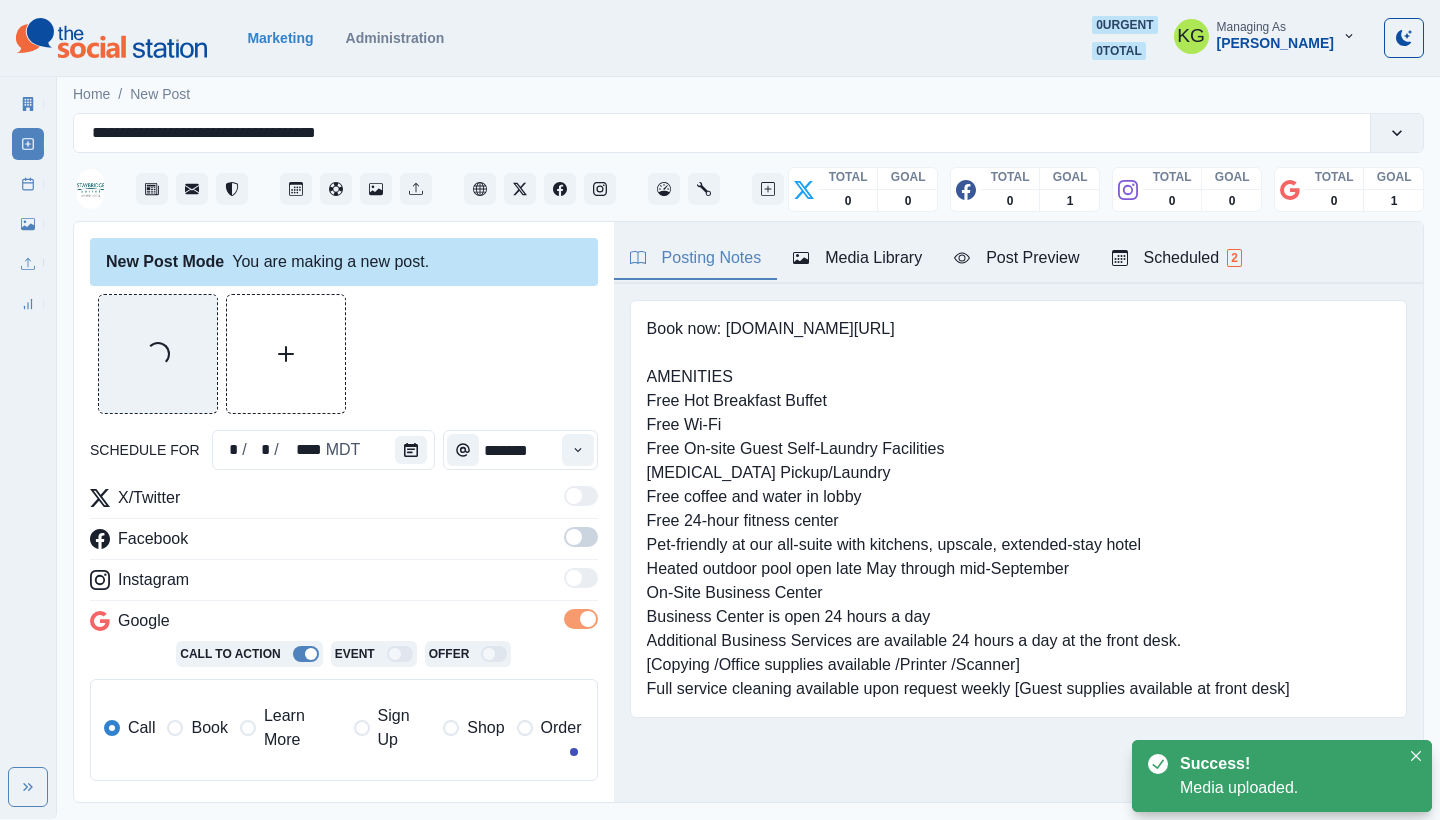 click at bounding box center [581, 543] 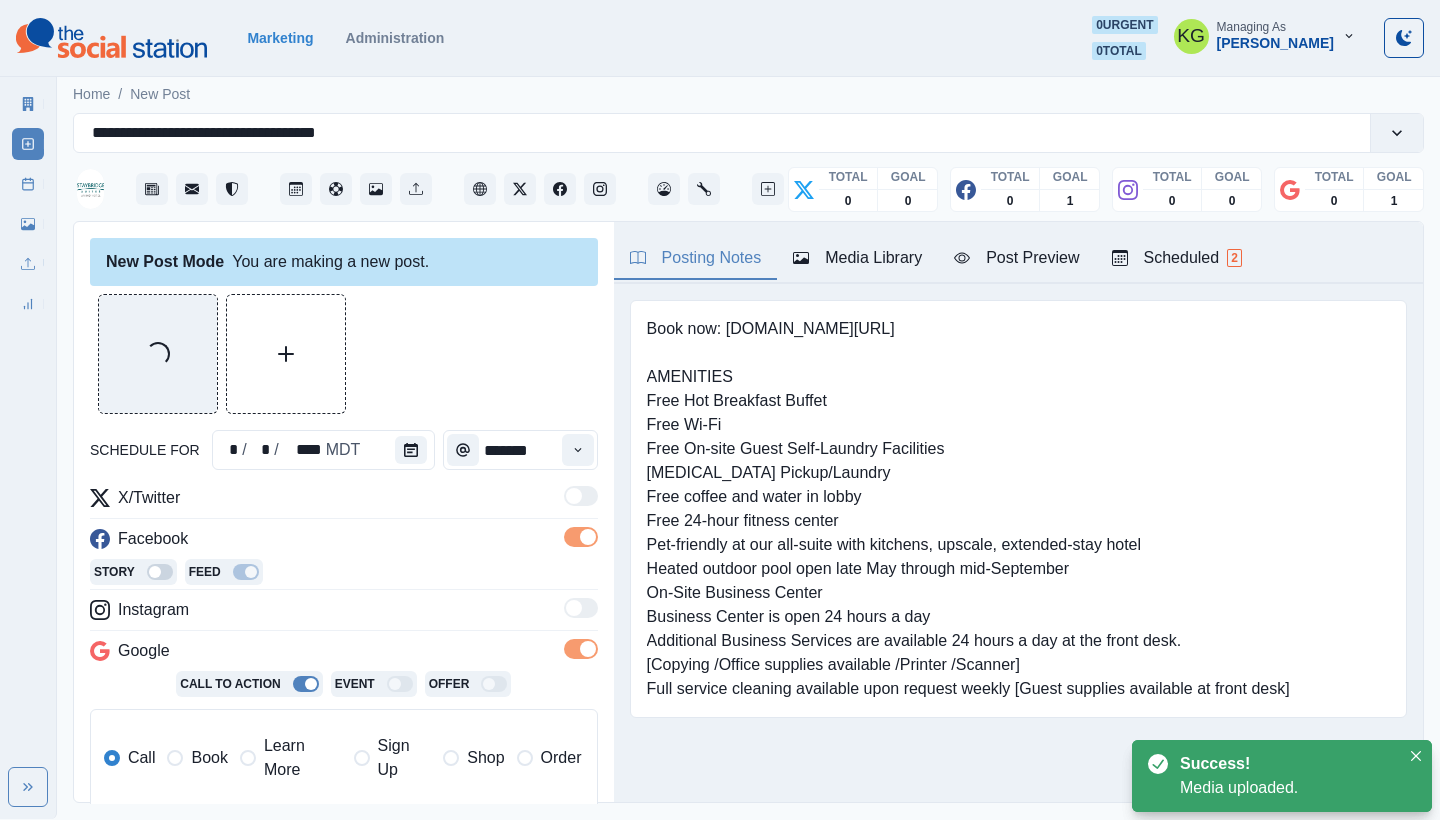 scroll, scrollTop: 372, scrollLeft: 0, axis: vertical 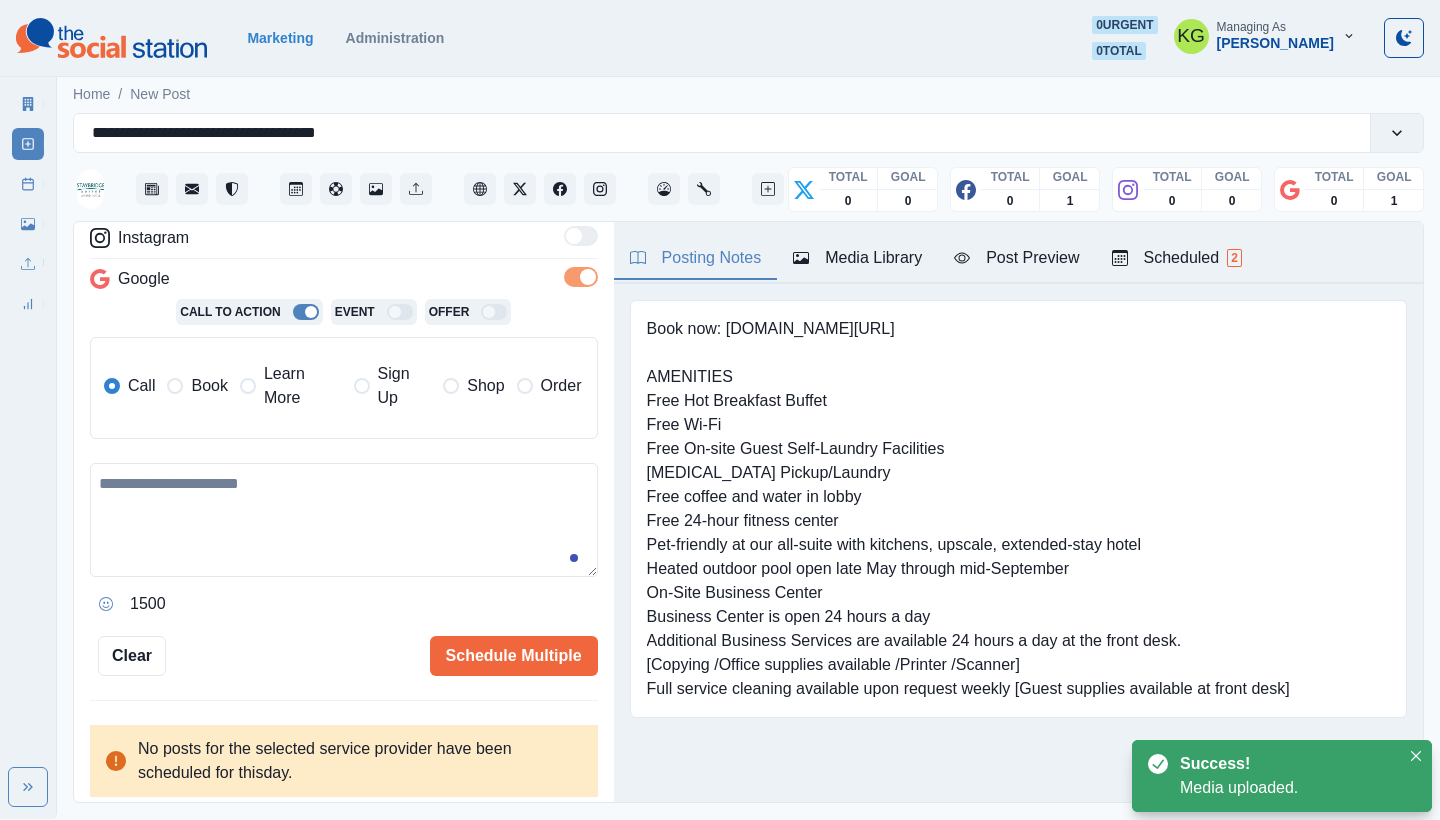 click on "Learn More" at bounding box center [291, 386] 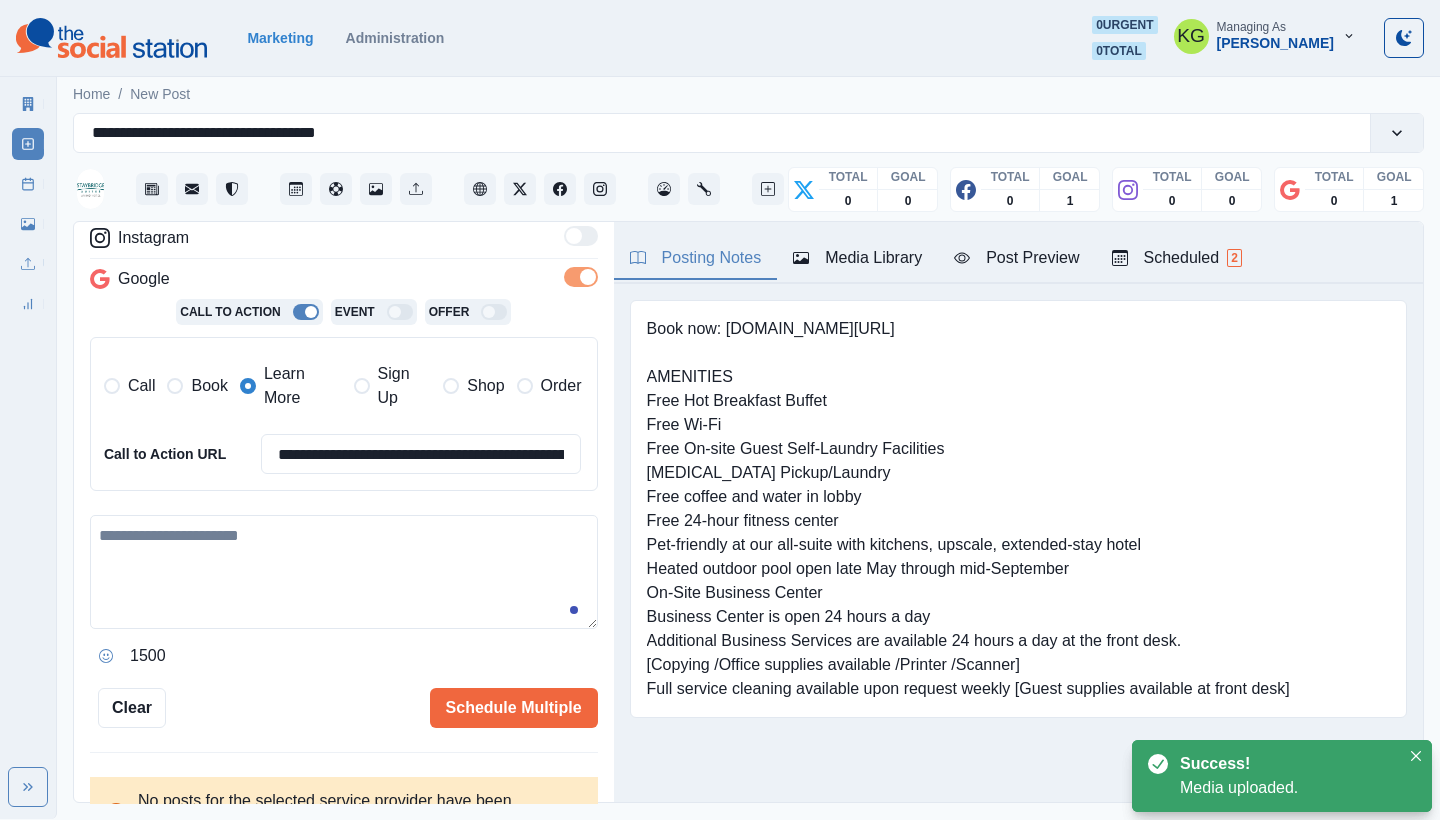click at bounding box center [344, 572] 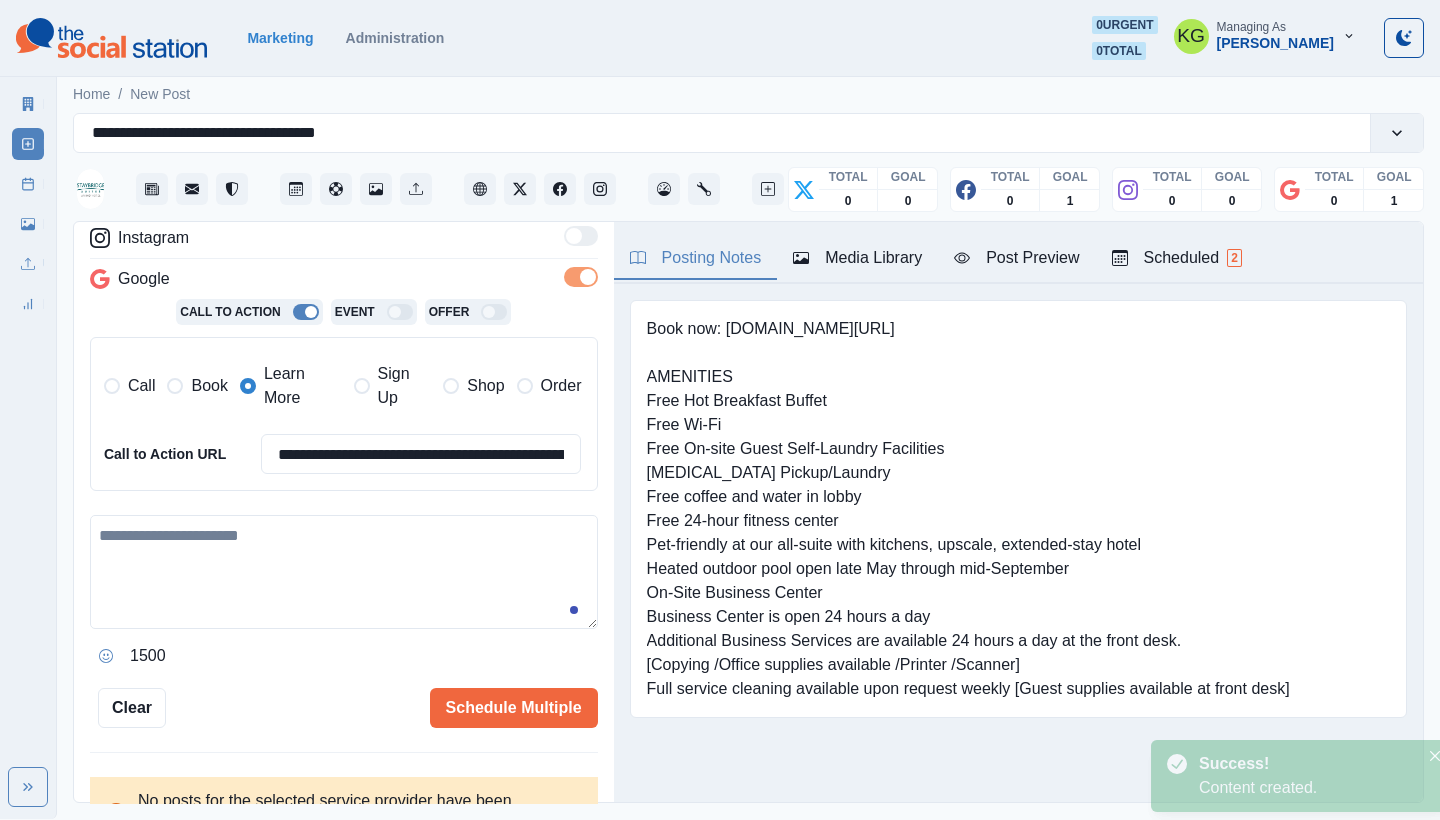 paste on "**********" 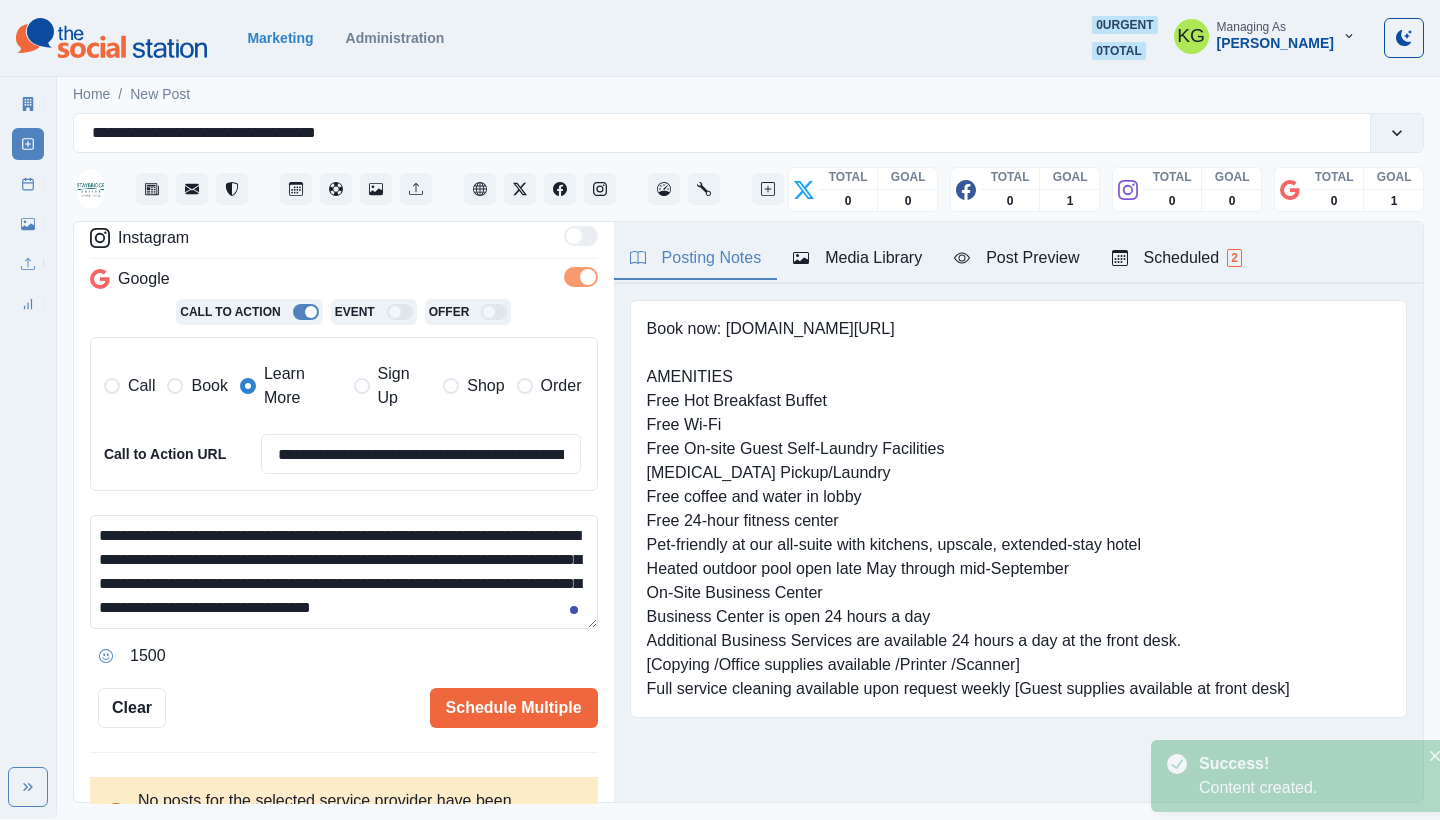 scroll, scrollTop: 13, scrollLeft: 0, axis: vertical 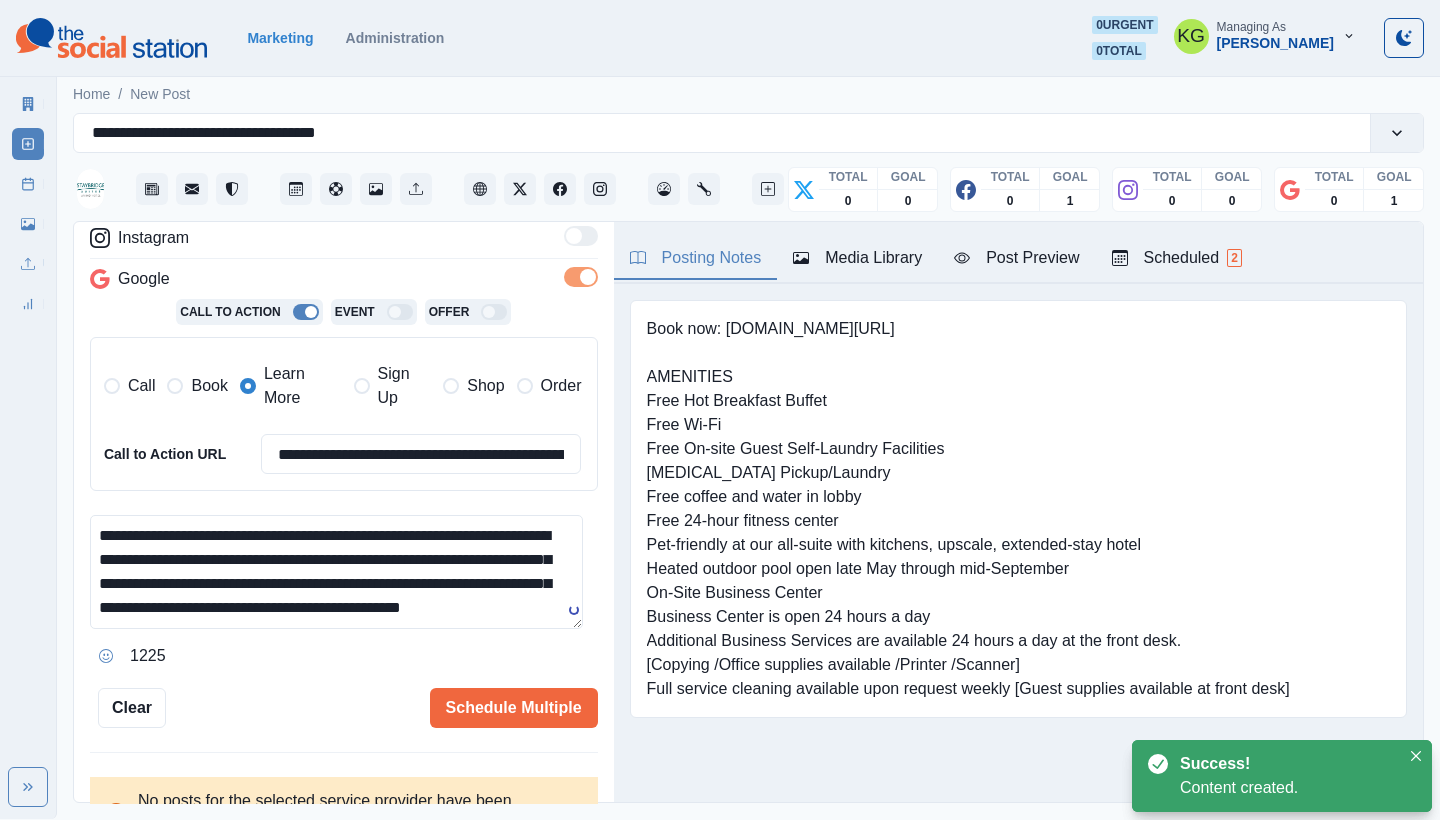 drag, startPoint x: 563, startPoint y: 610, endPoint x: 568, endPoint y: 662, distance: 52.23983 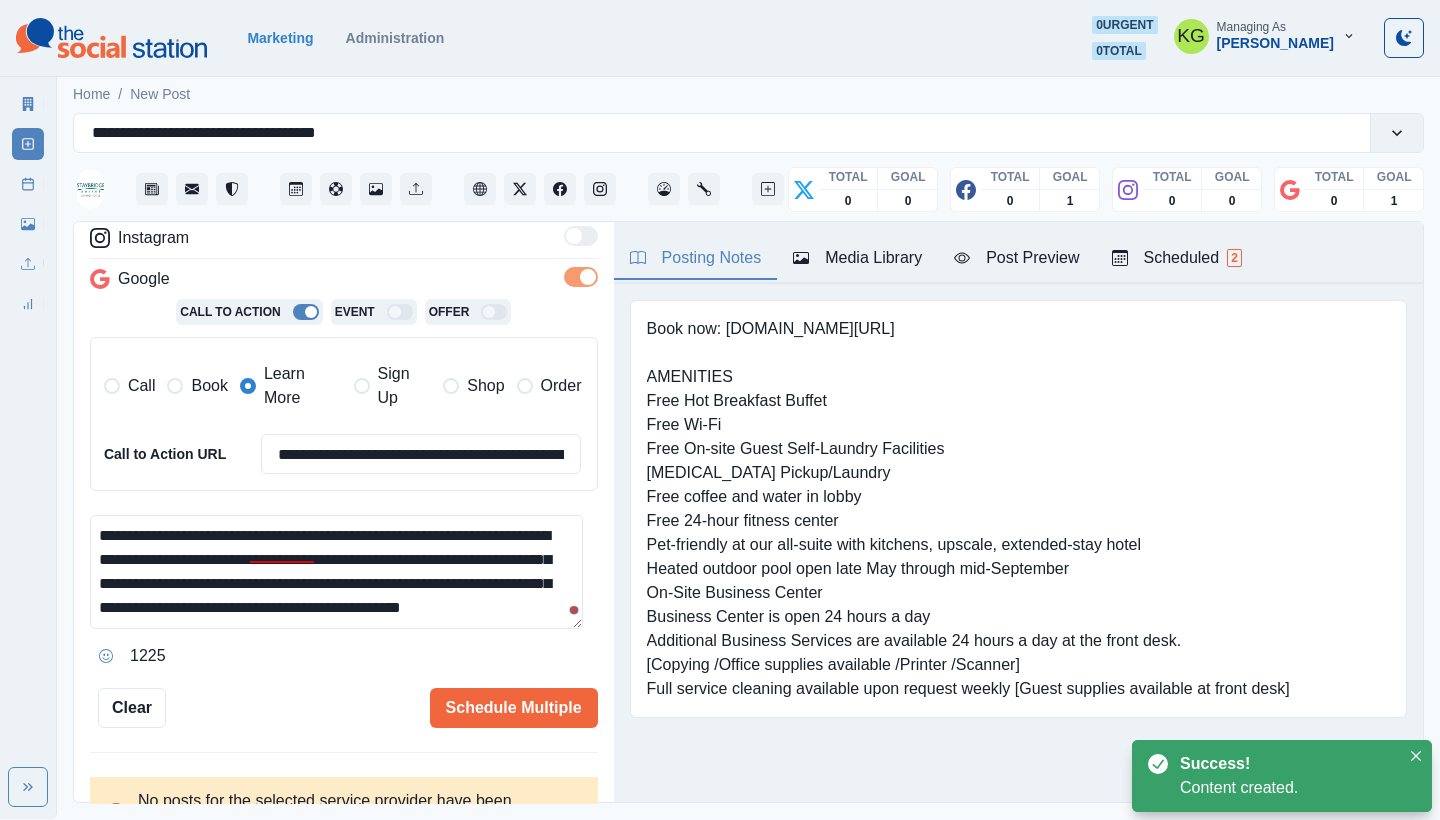 click on "**********" at bounding box center [336, 572] 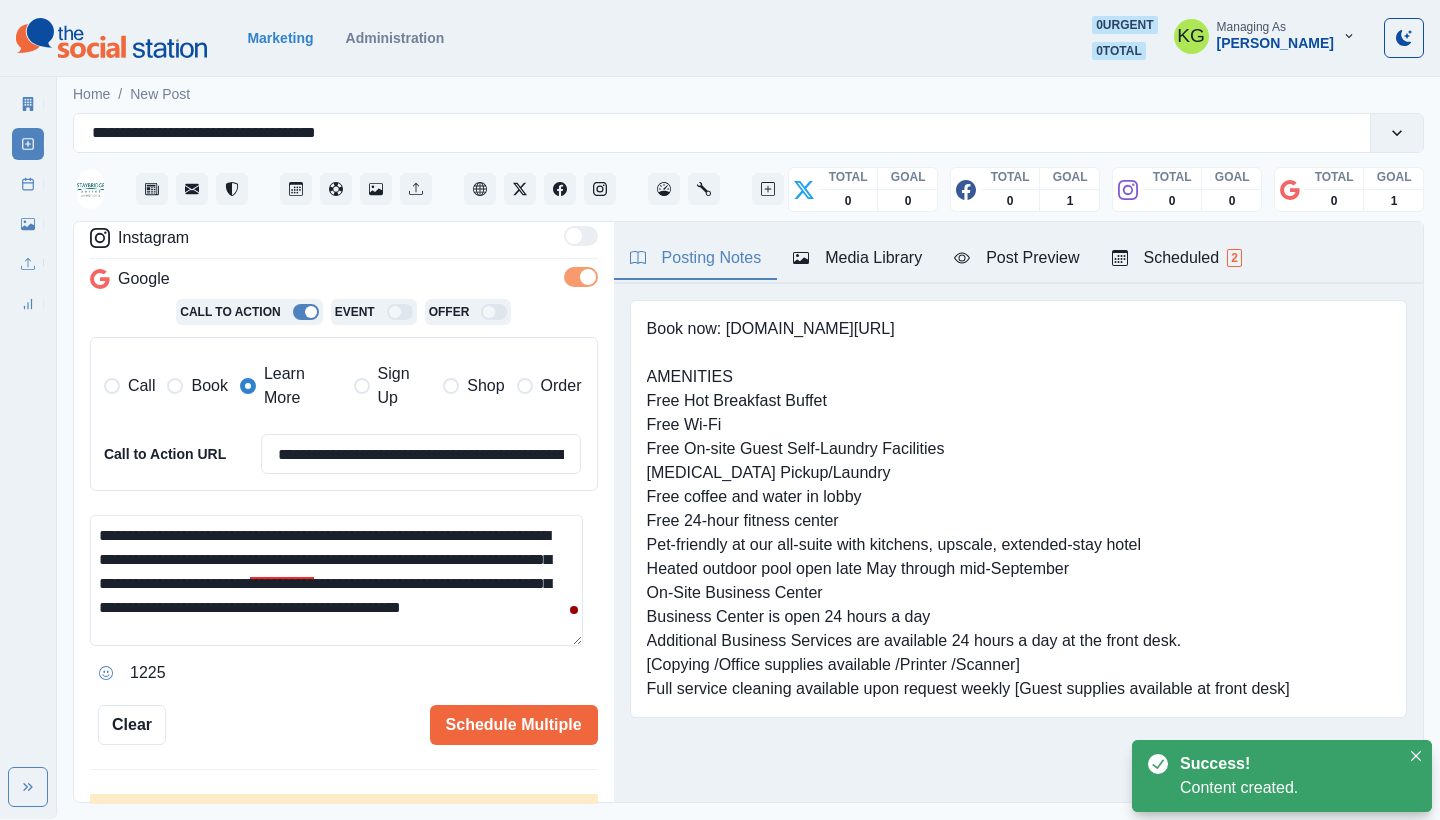 scroll, scrollTop: 0, scrollLeft: 0, axis: both 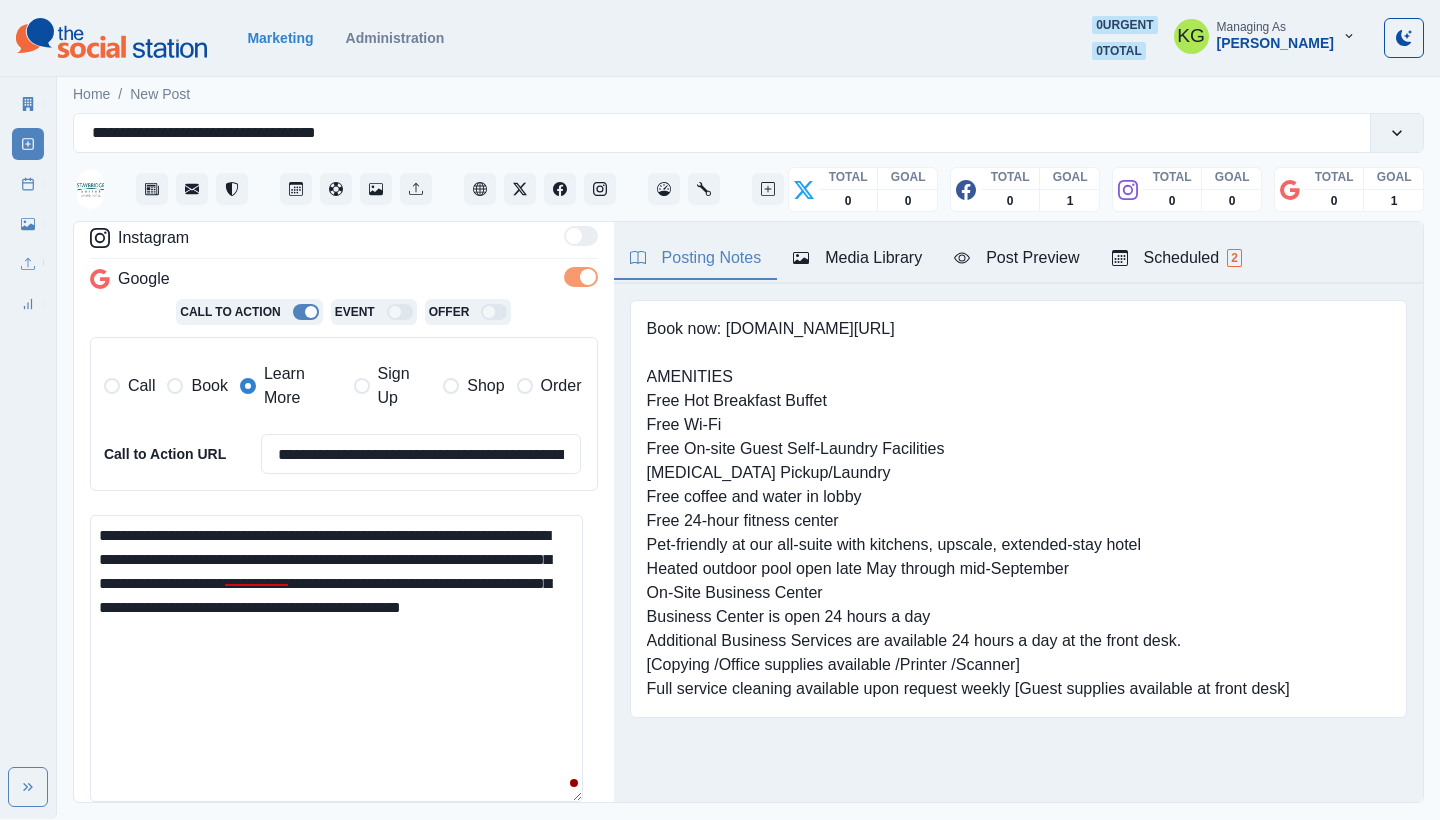drag, startPoint x: 272, startPoint y: 548, endPoint x: 540, endPoint y: 554, distance: 268.06717 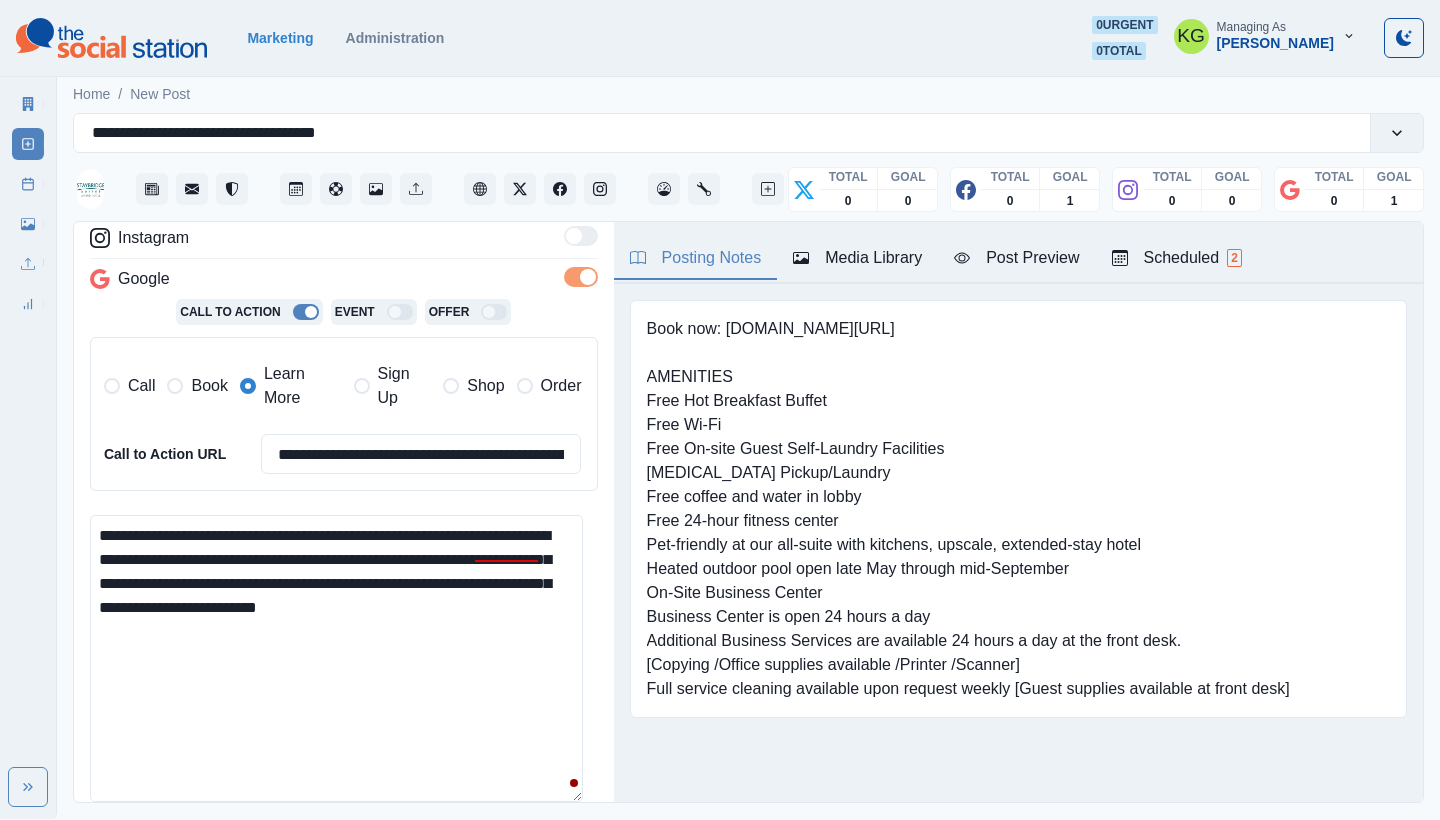 click on "**********" at bounding box center (336, 658) 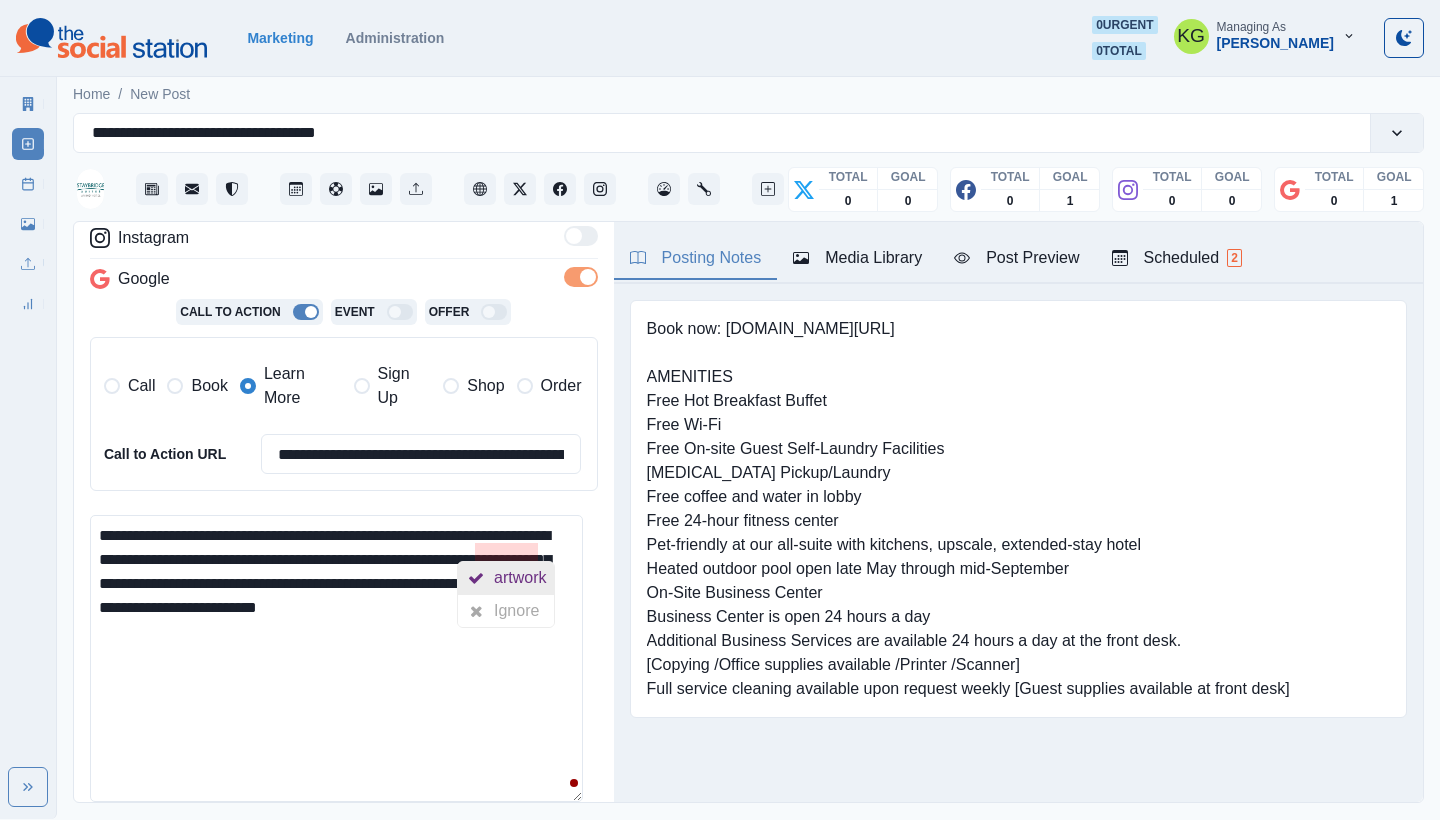 click on "artwork" at bounding box center [524, 578] 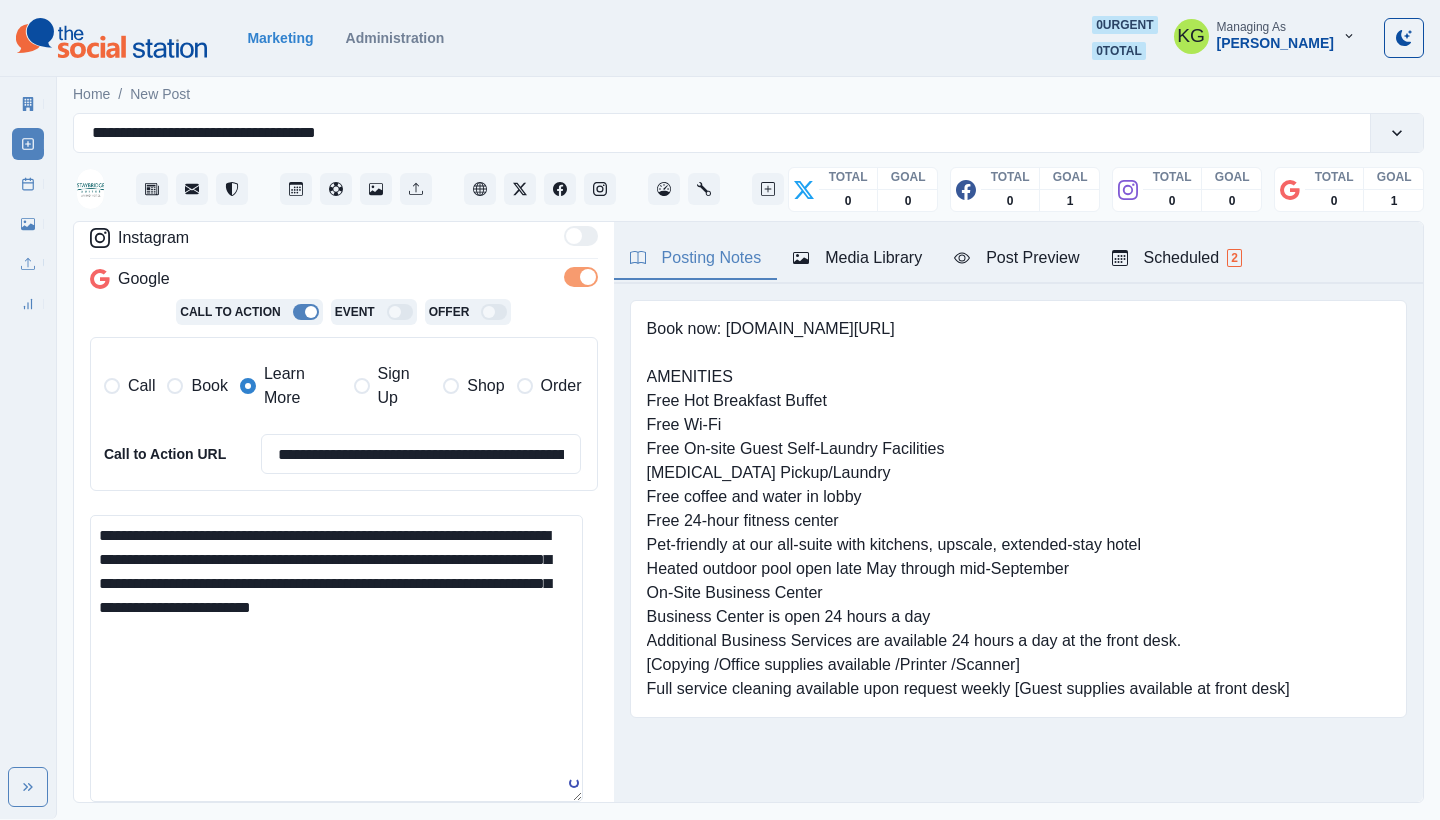click on "**********" at bounding box center (336, 658) 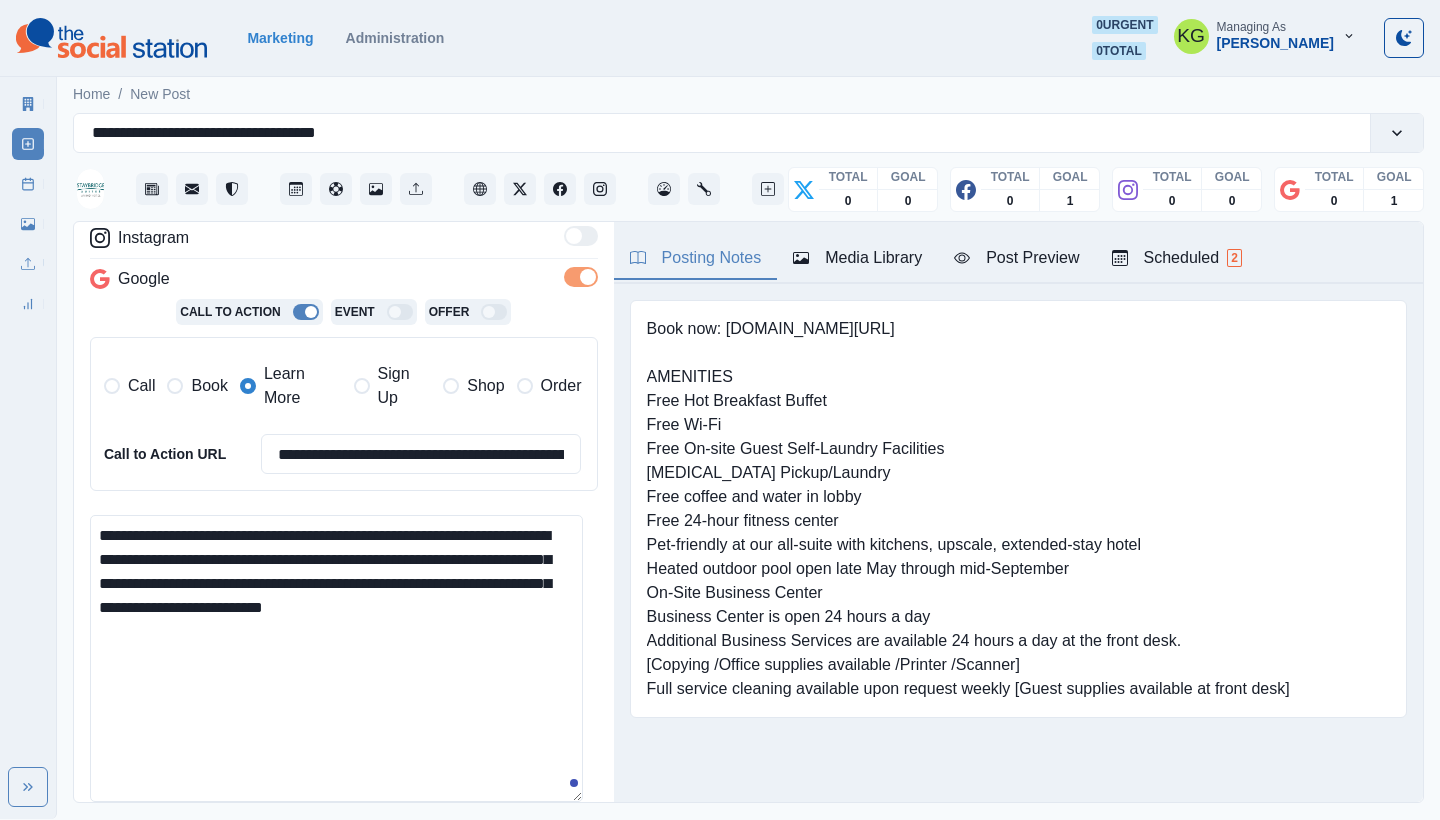 paste on "**********" 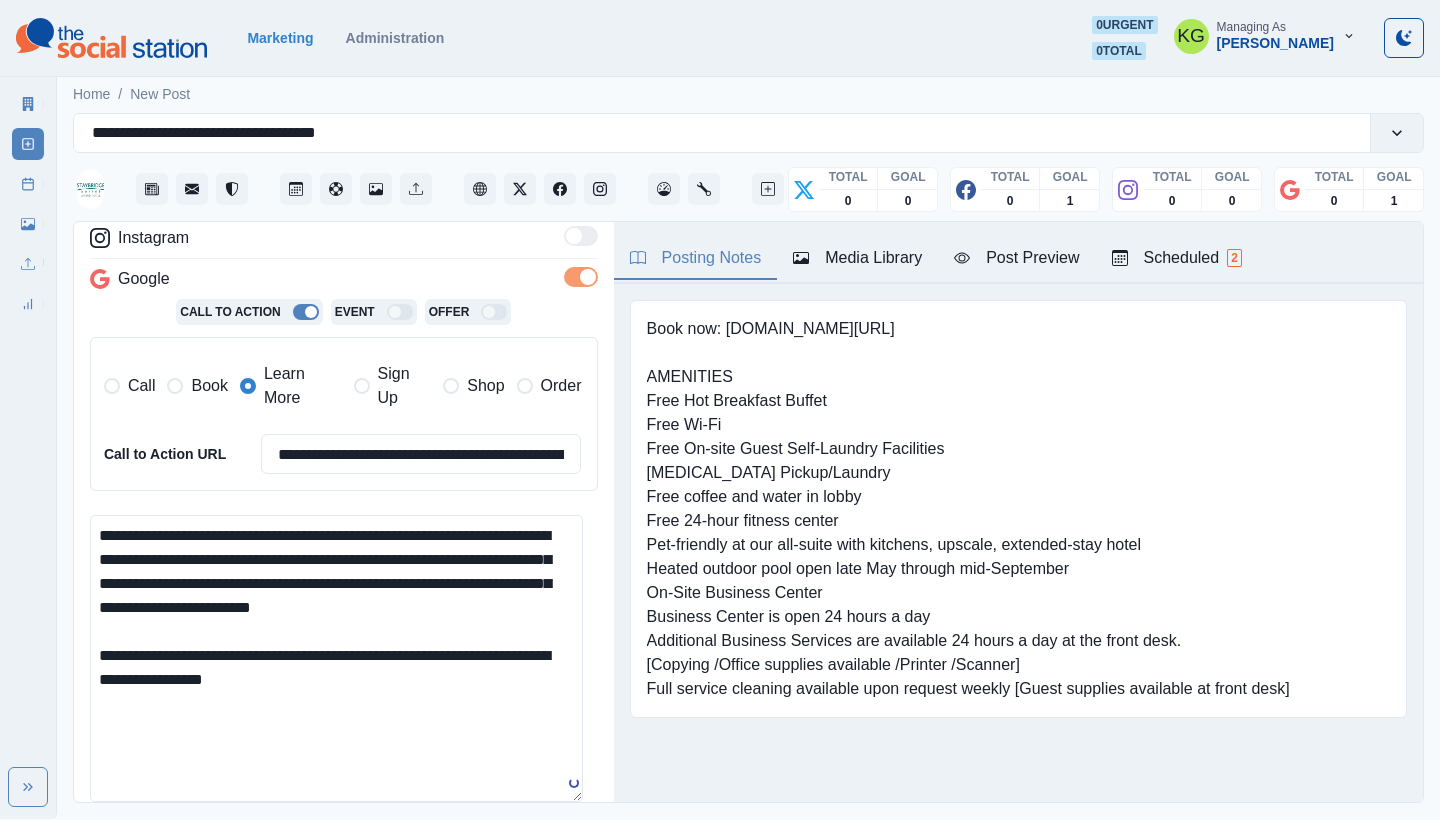 scroll, scrollTop: 532, scrollLeft: 0, axis: vertical 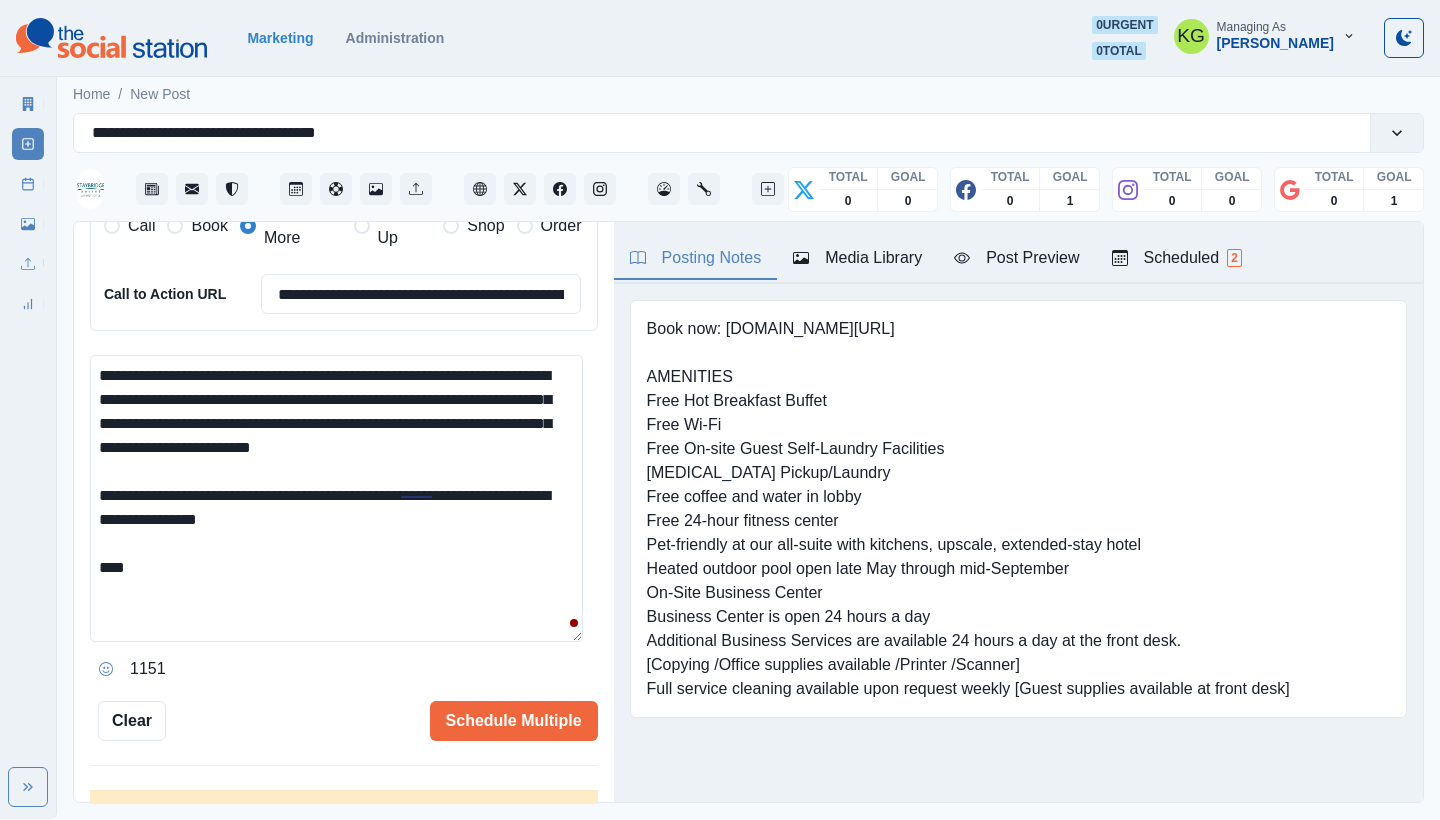 drag, startPoint x: 472, startPoint y: 521, endPoint x: 461, endPoint y: 496, distance: 27.313 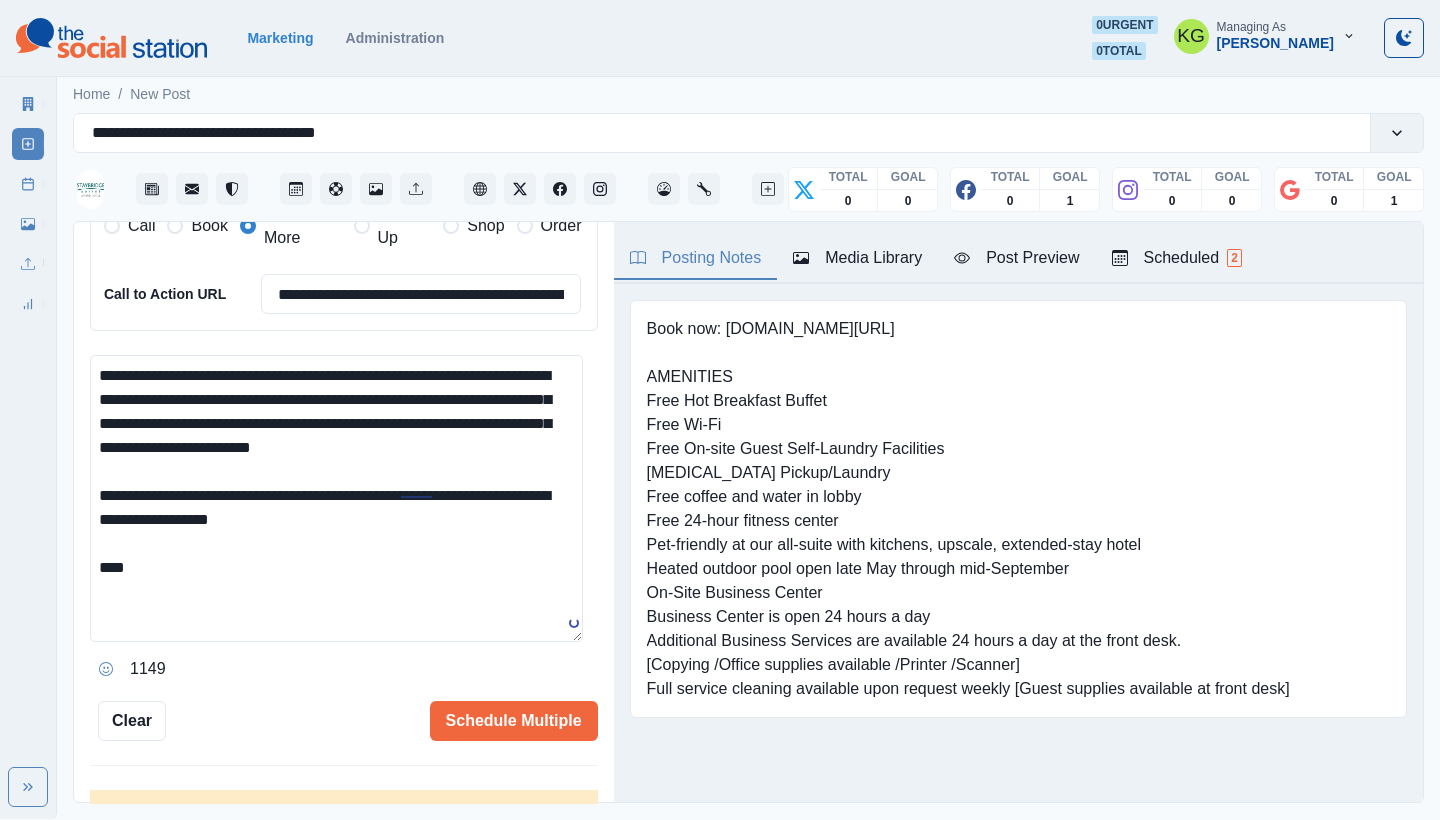 click on "**********" at bounding box center [336, 498] 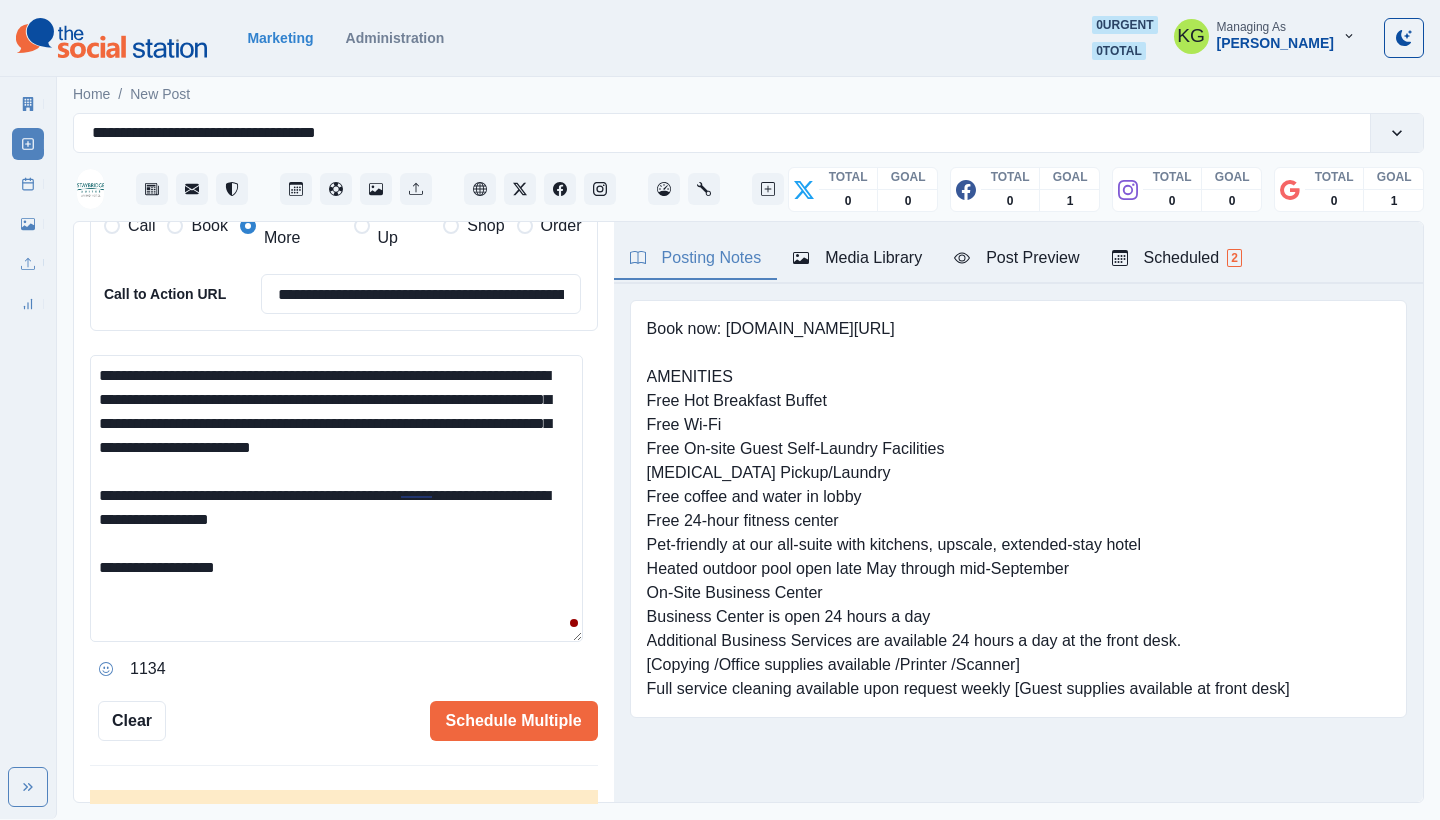 click on "**********" at bounding box center [336, 498] 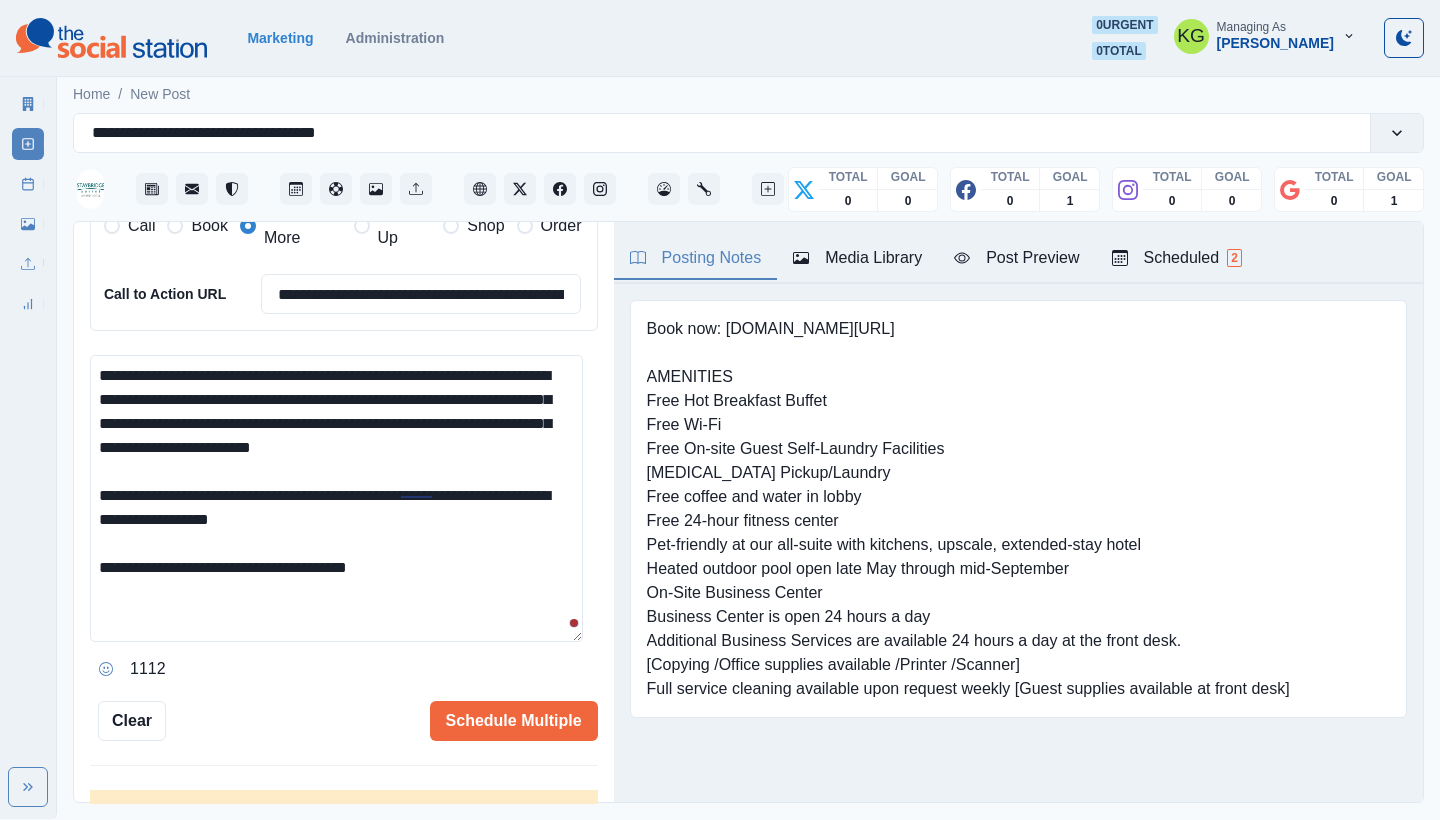 drag, startPoint x: 272, startPoint y: 559, endPoint x: 226, endPoint y: 559, distance: 46 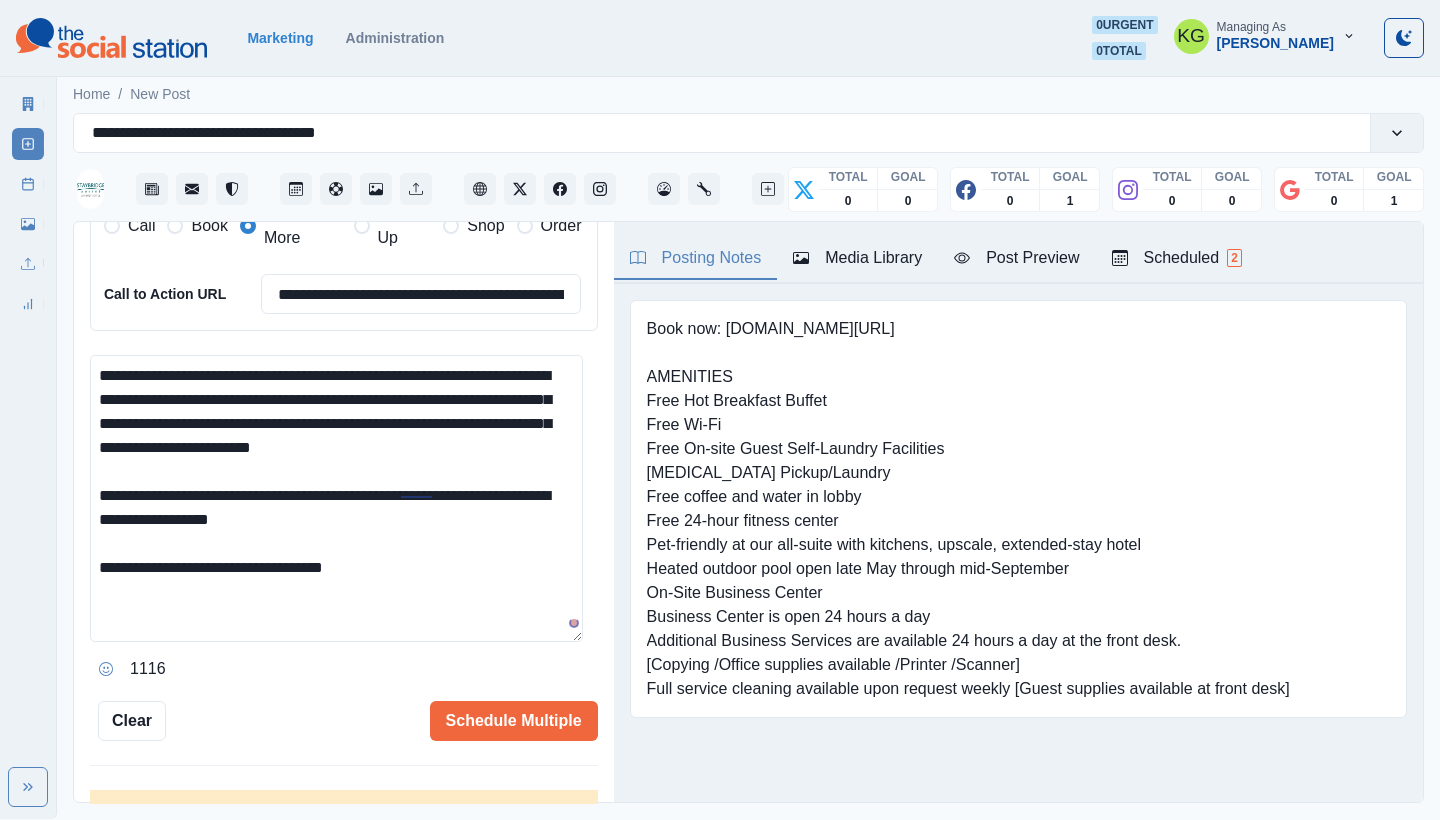 click on "**********" at bounding box center (336, 498) 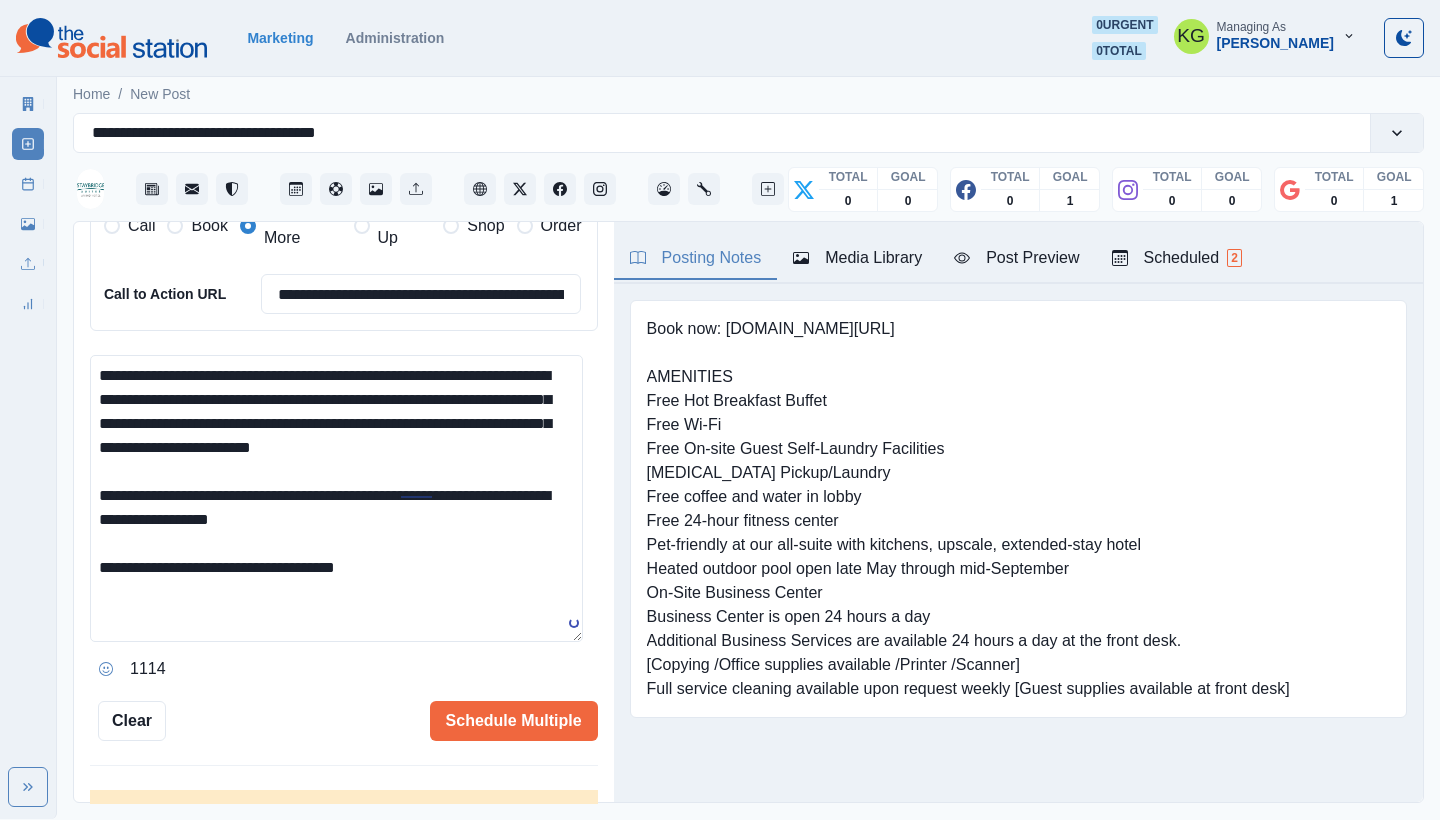 click at bounding box center (106, 669) 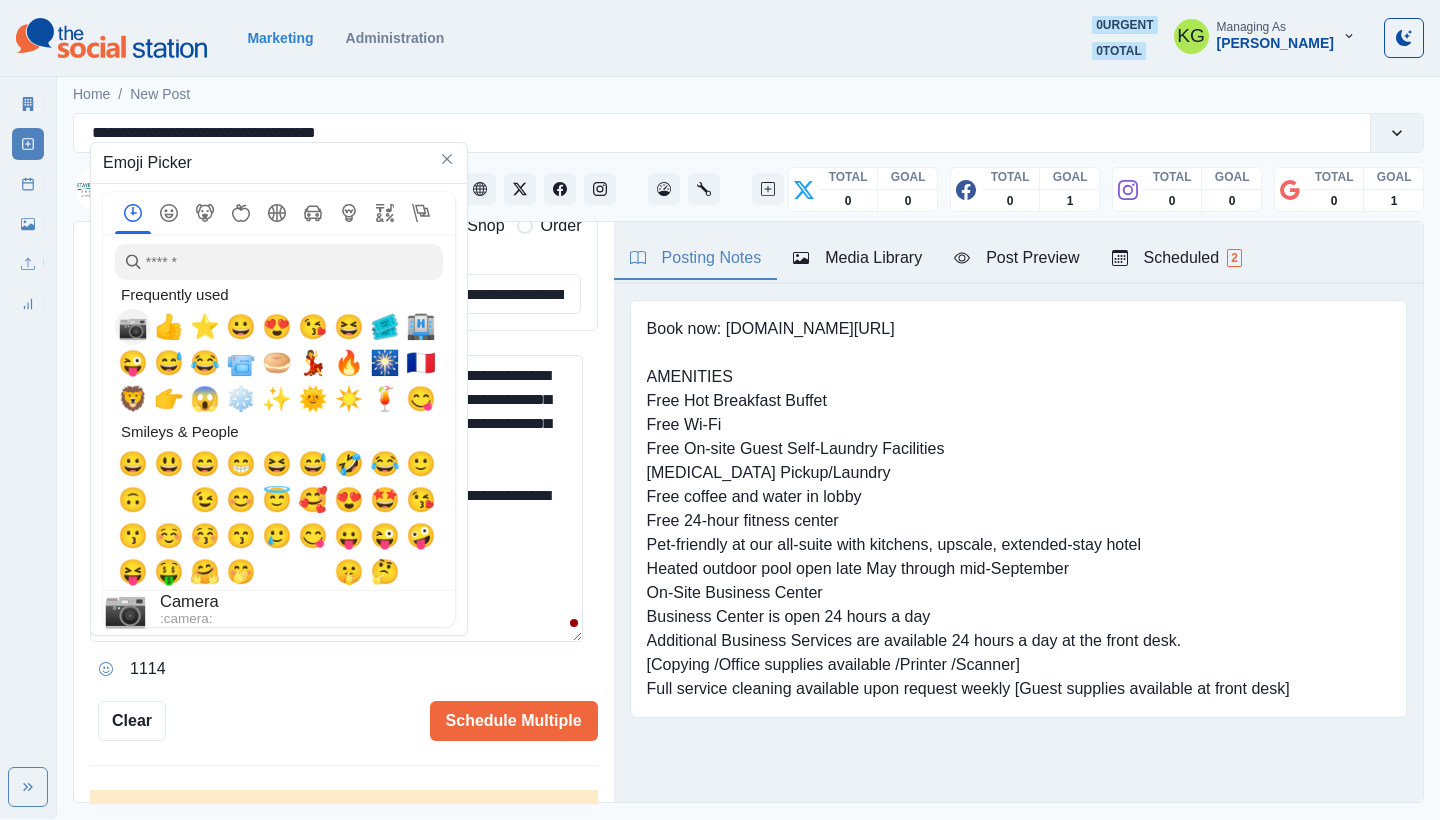 click on "📷" at bounding box center (133, 327) 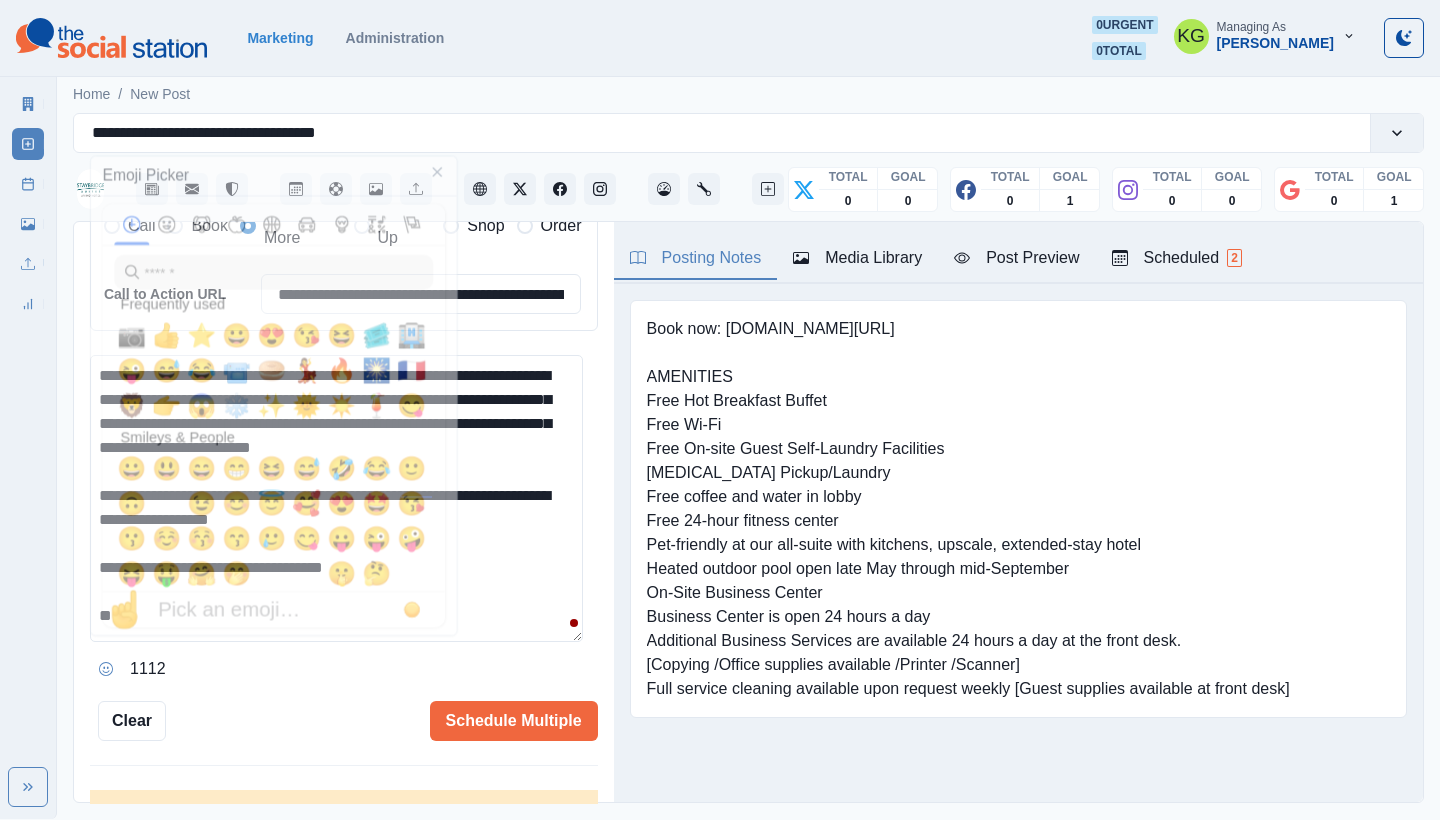click on "**********" at bounding box center [336, 498] 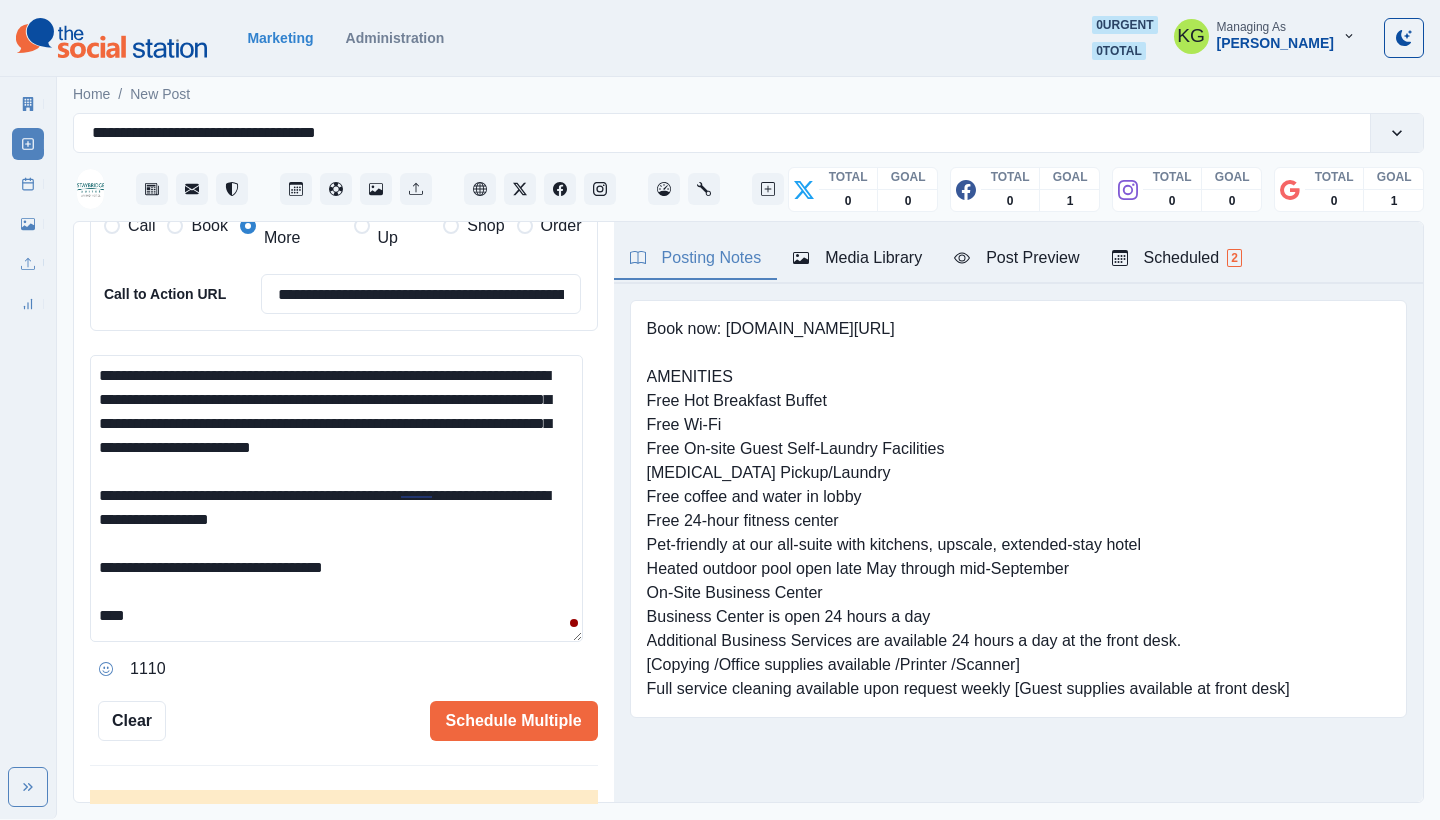paste on "**********" 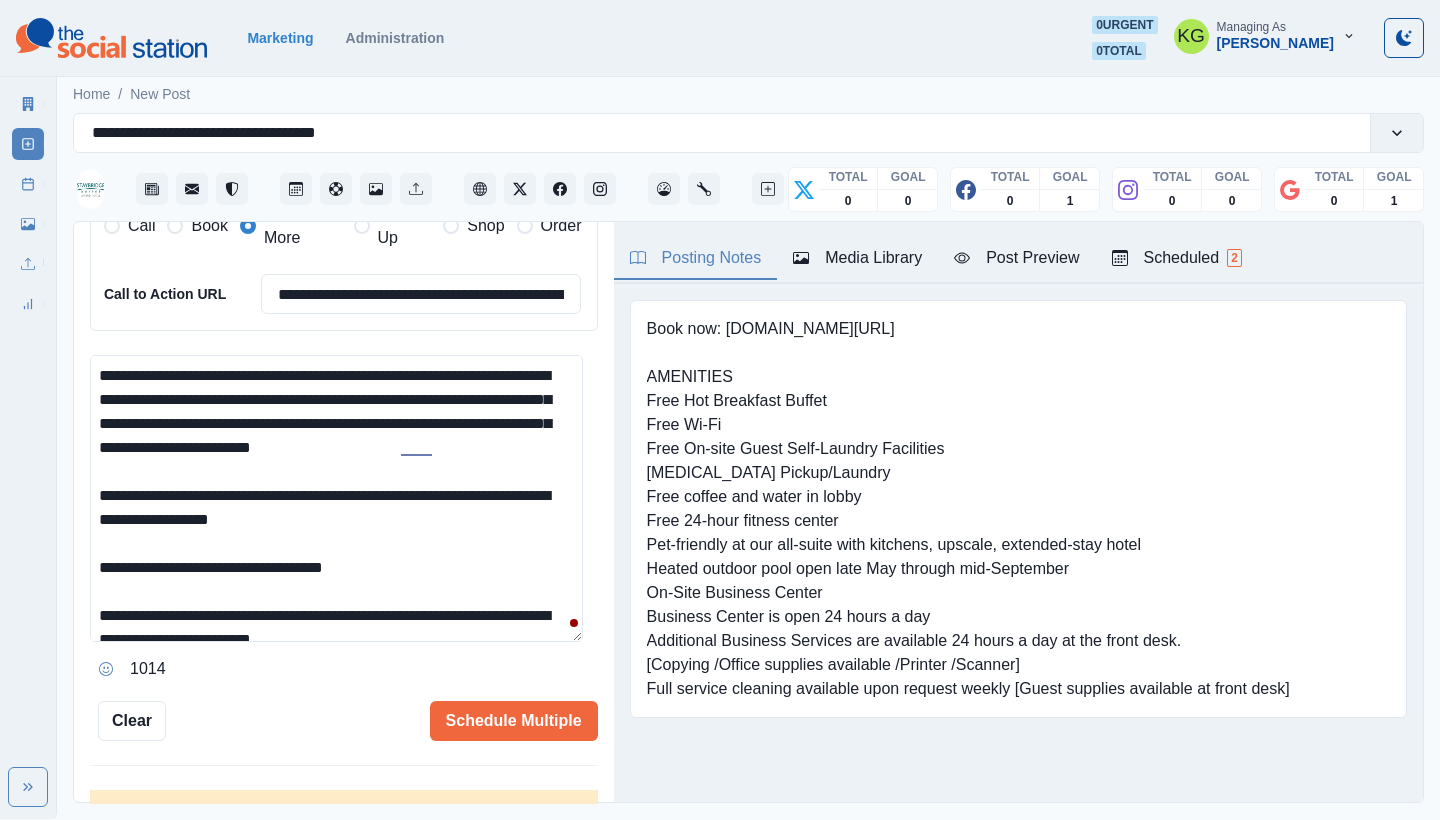 scroll, scrollTop: 43, scrollLeft: 0, axis: vertical 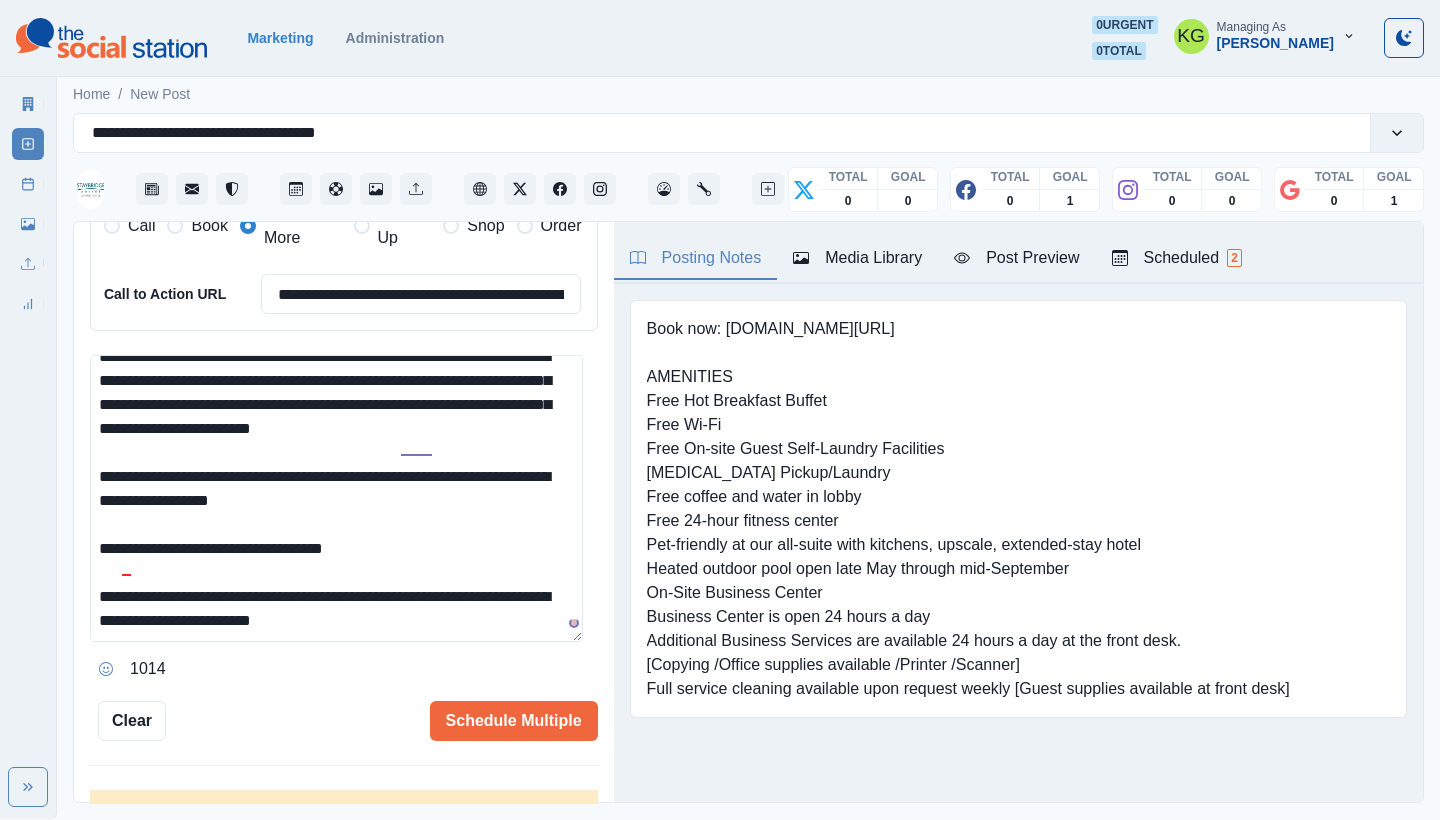 drag, startPoint x: 207, startPoint y: 562, endPoint x: 166, endPoint y: 562, distance: 41 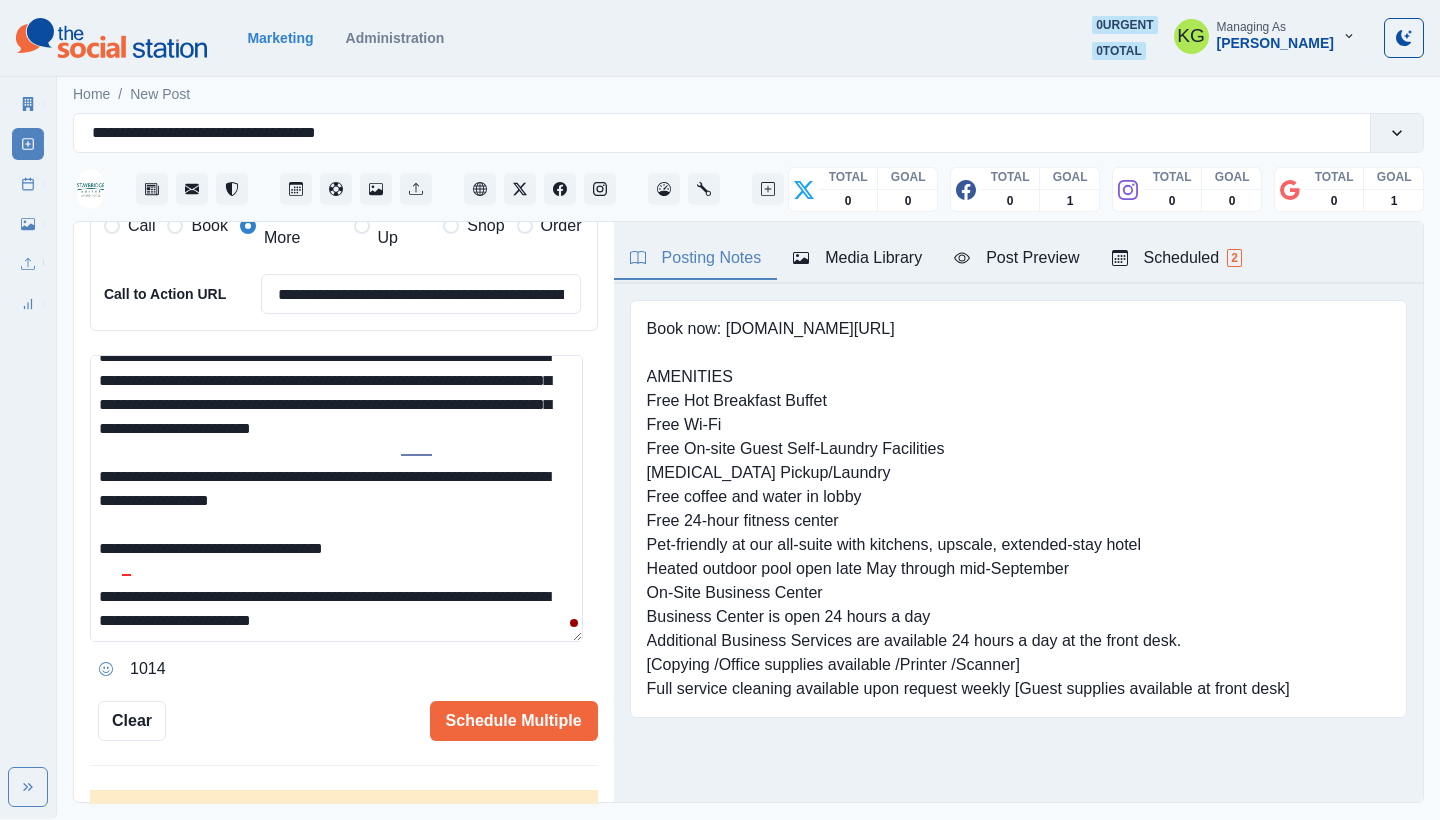 click on "**********" at bounding box center [336, 498] 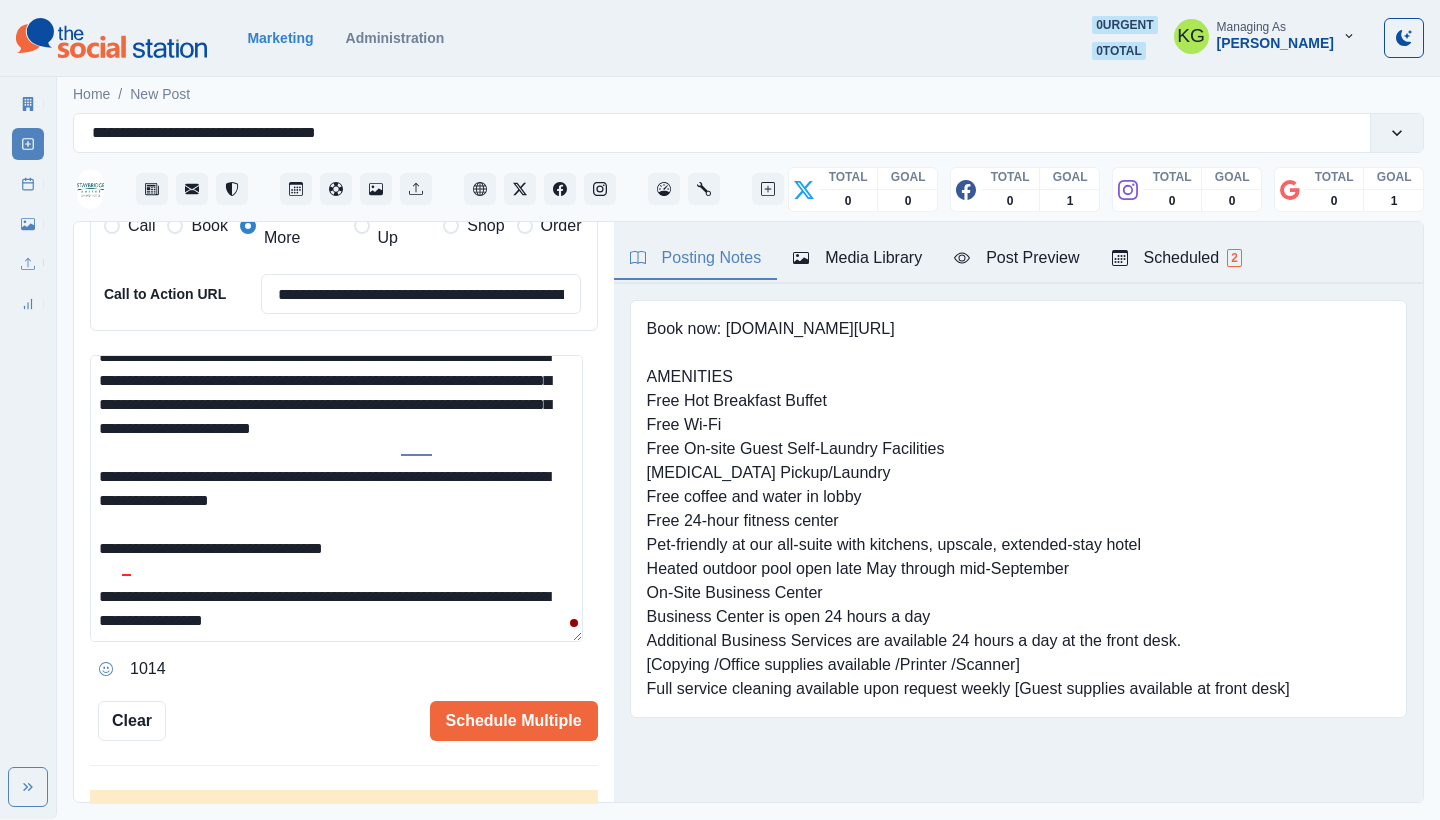 scroll, scrollTop: 19, scrollLeft: 0, axis: vertical 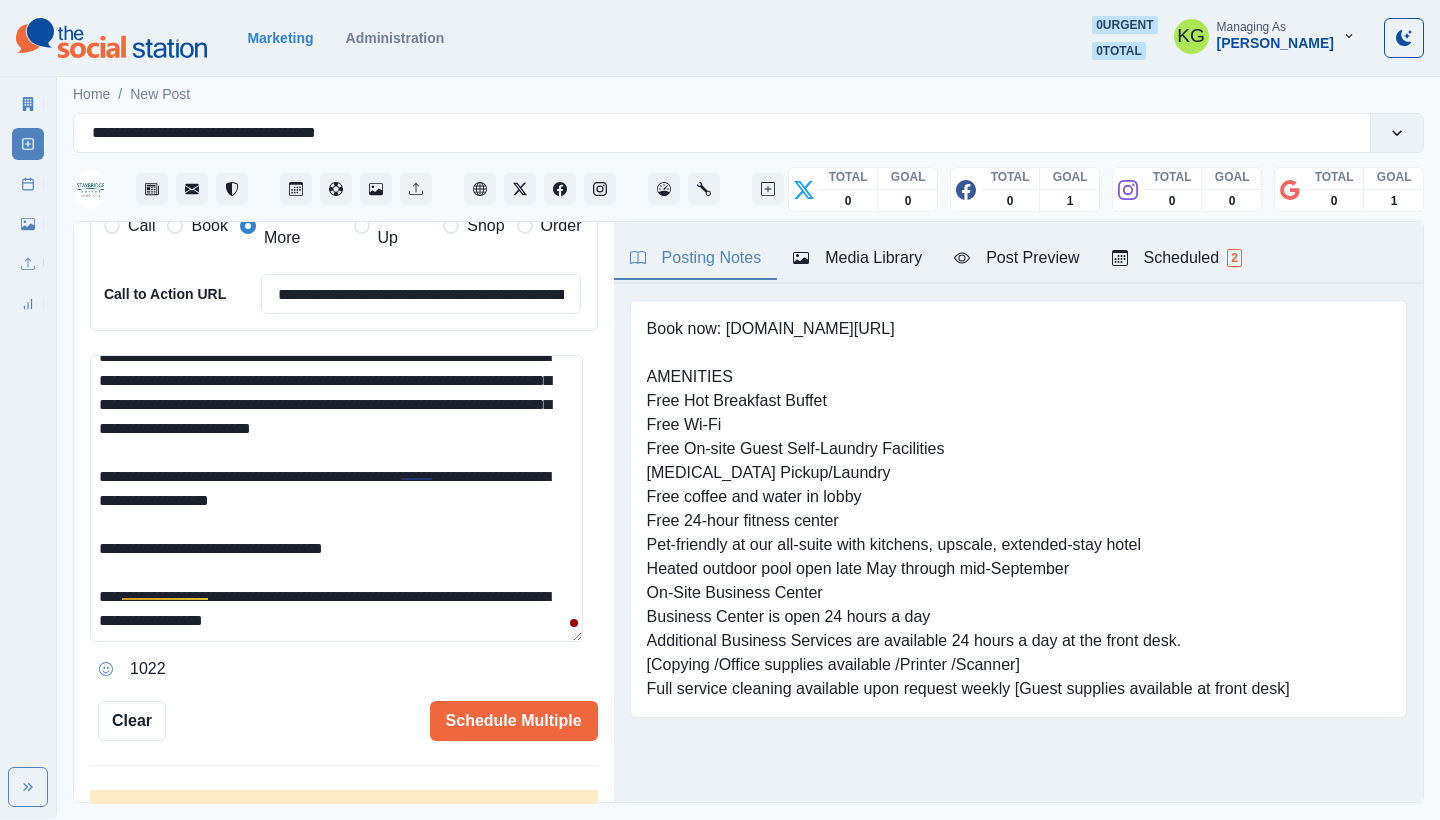 drag, startPoint x: 264, startPoint y: 586, endPoint x: 412, endPoint y: 612, distance: 150.26643 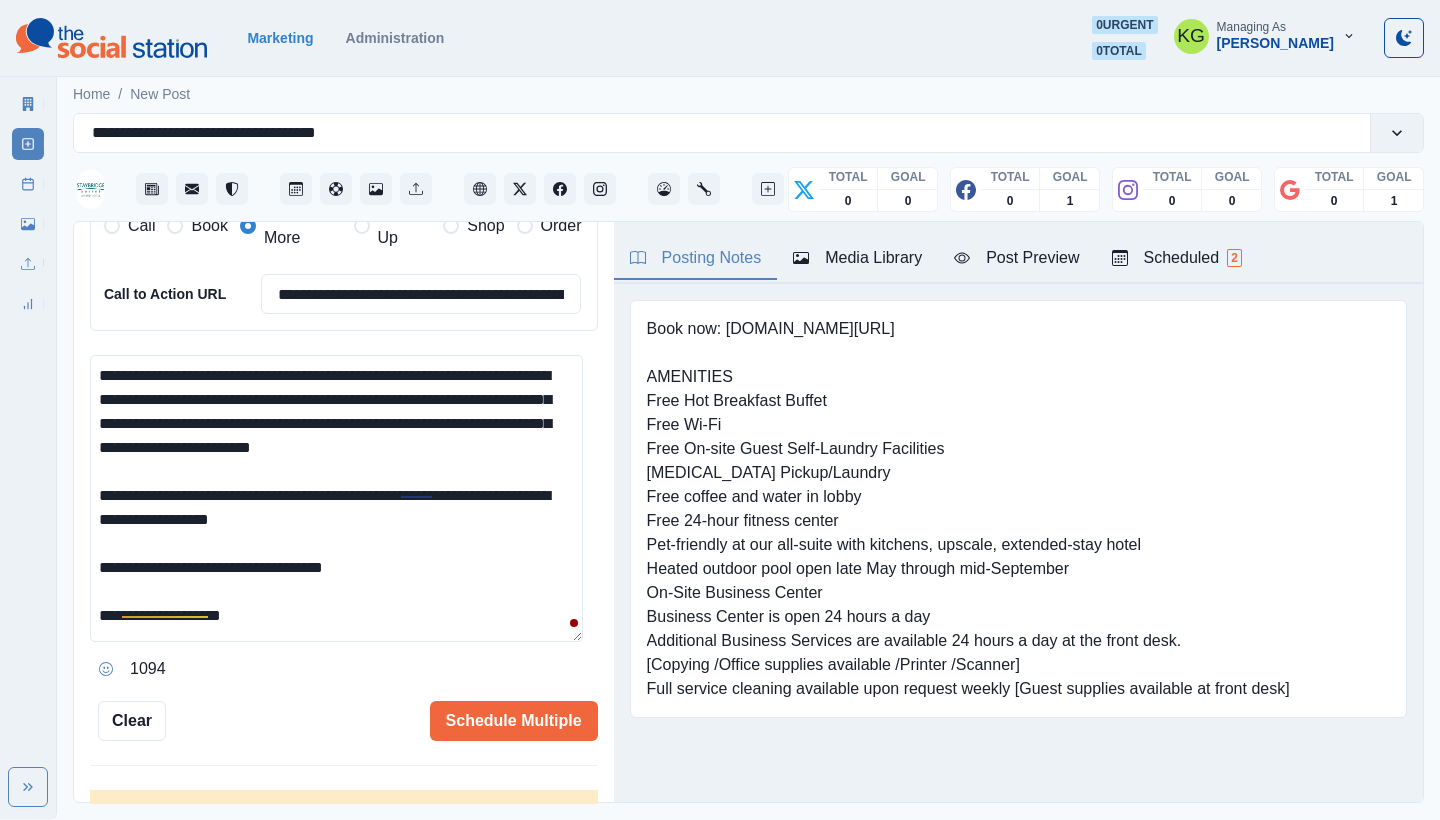 scroll, scrollTop: 0, scrollLeft: 0, axis: both 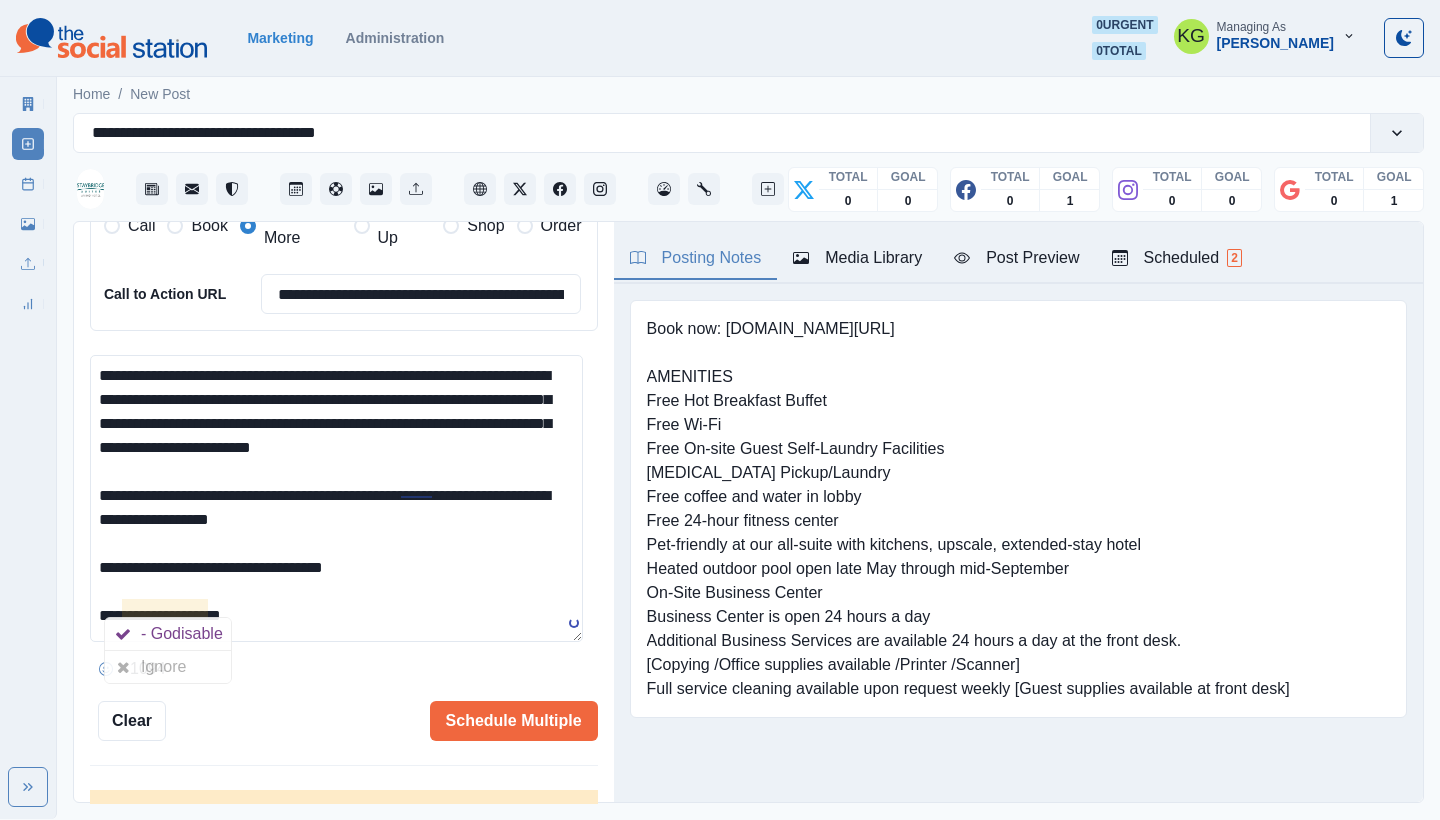 click on "**********" at bounding box center [336, 498] 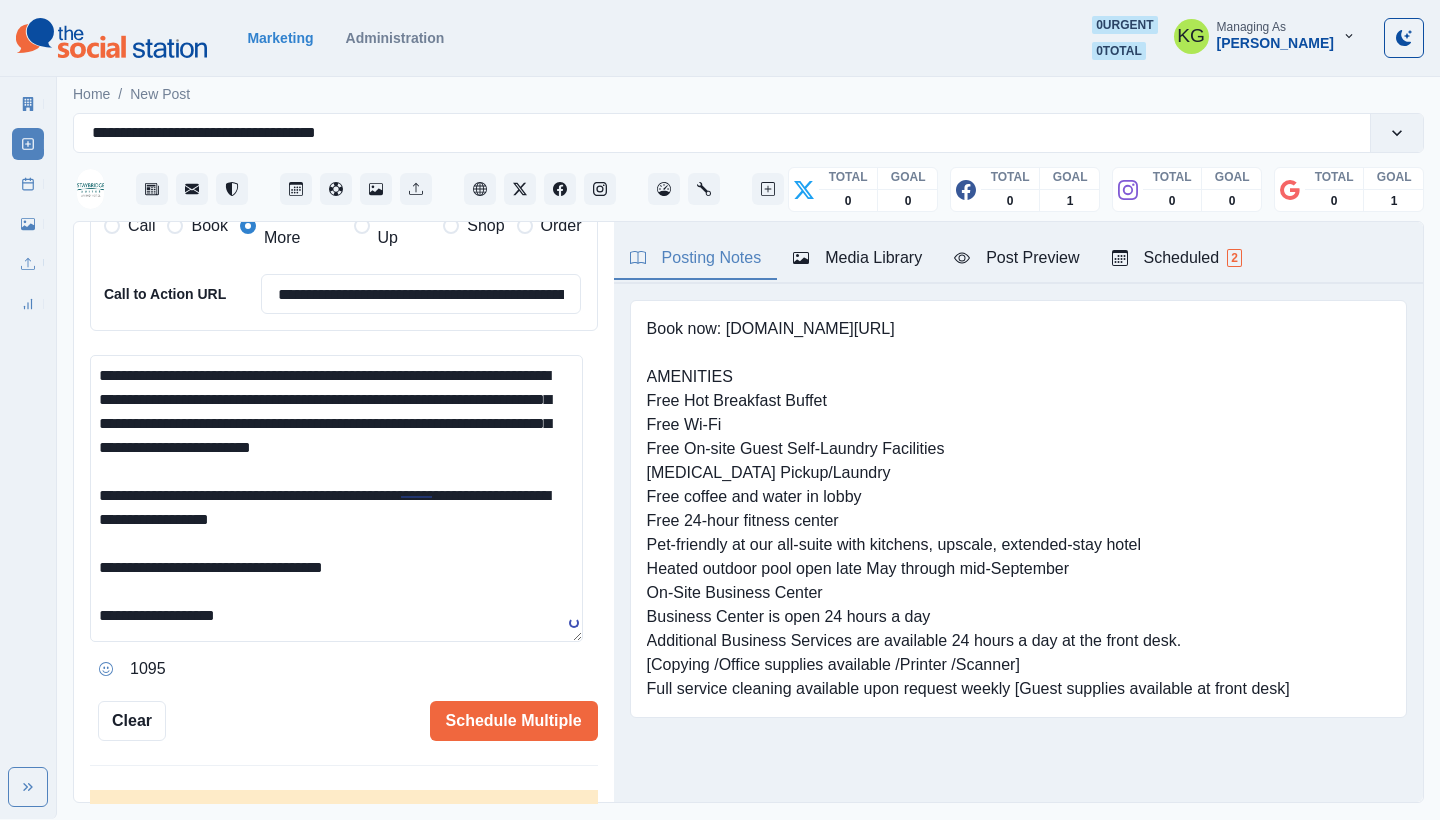 click on "**********" at bounding box center [336, 498] 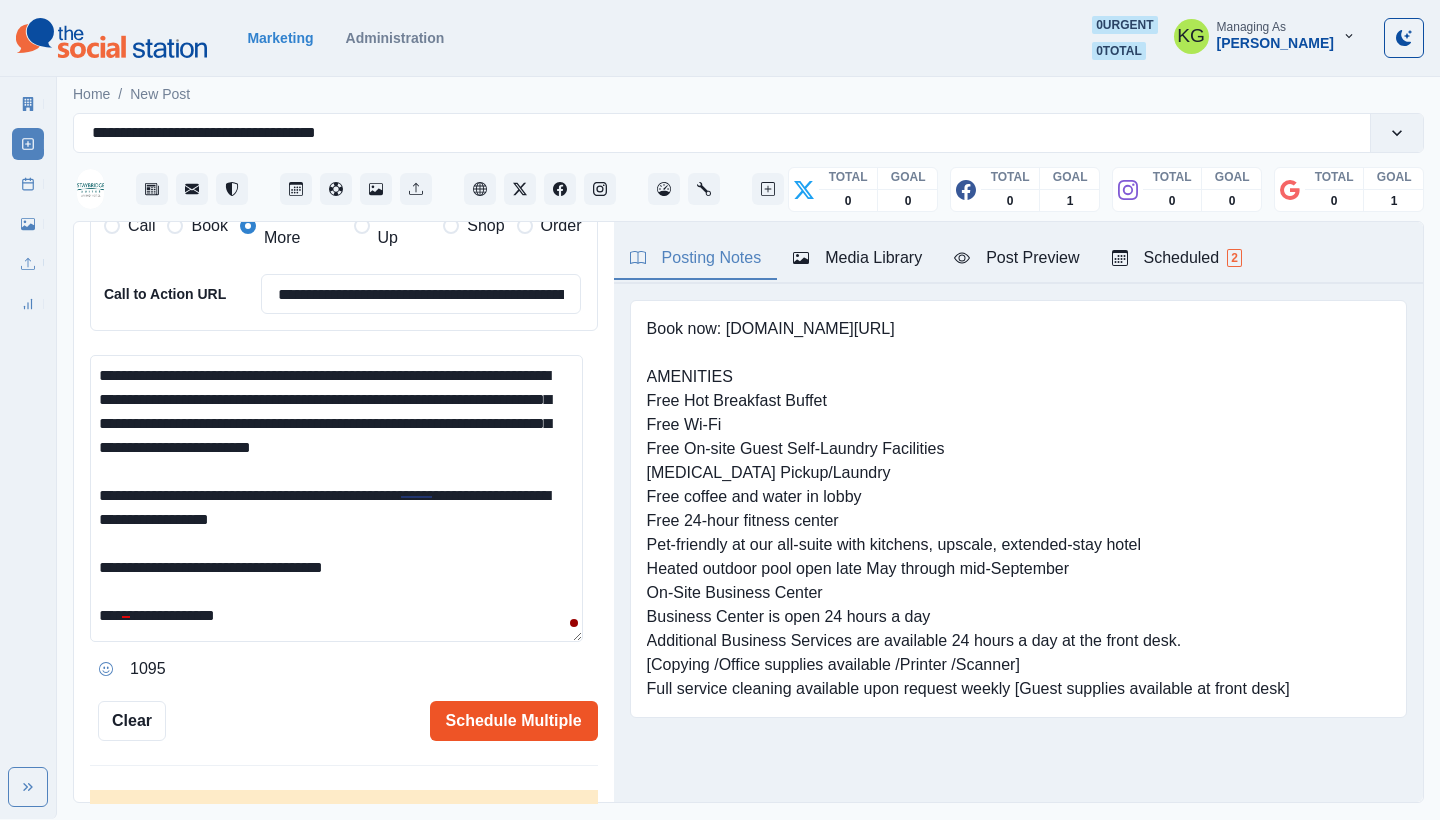 type on "**********" 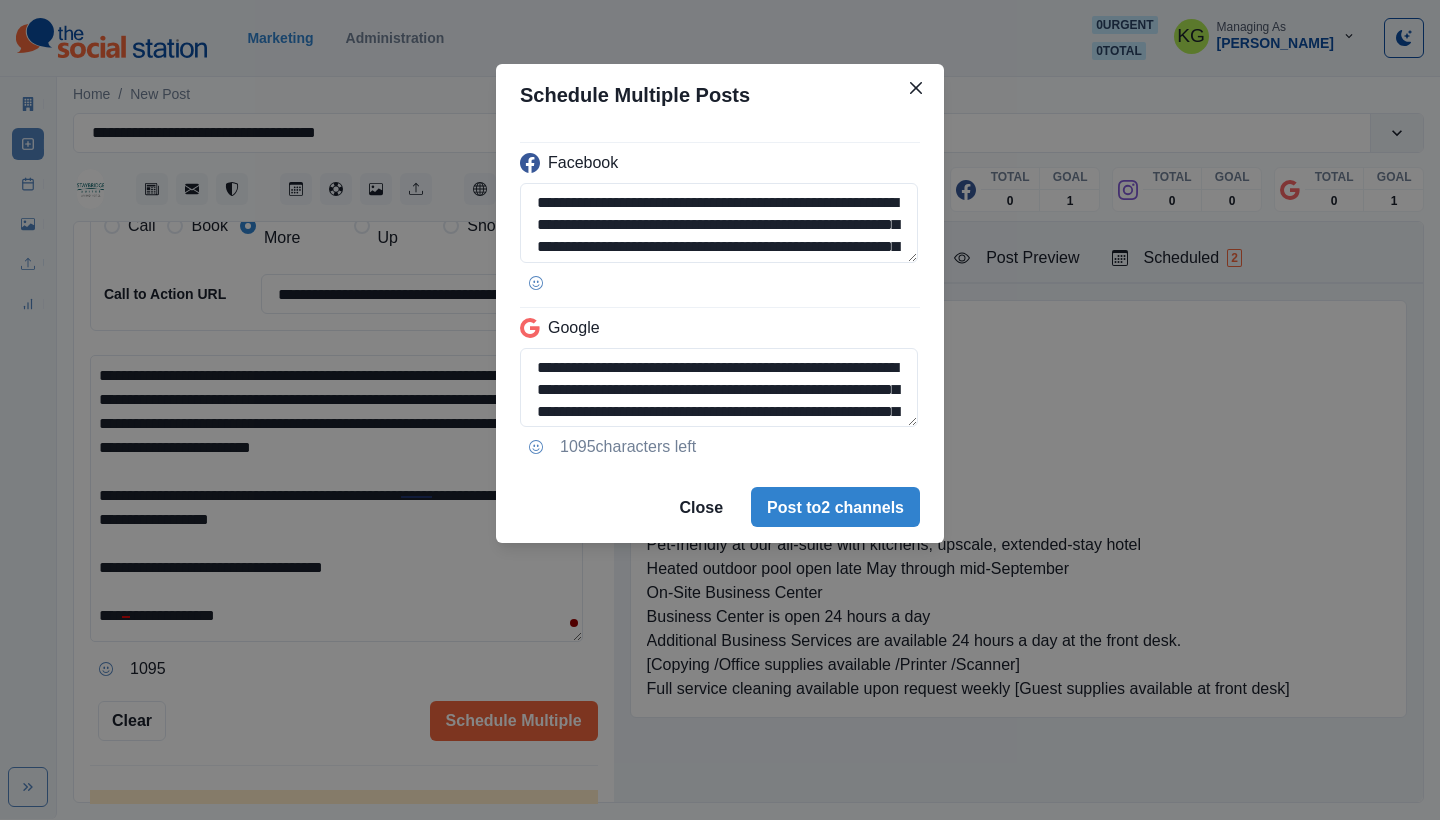 click at bounding box center [916, 88] 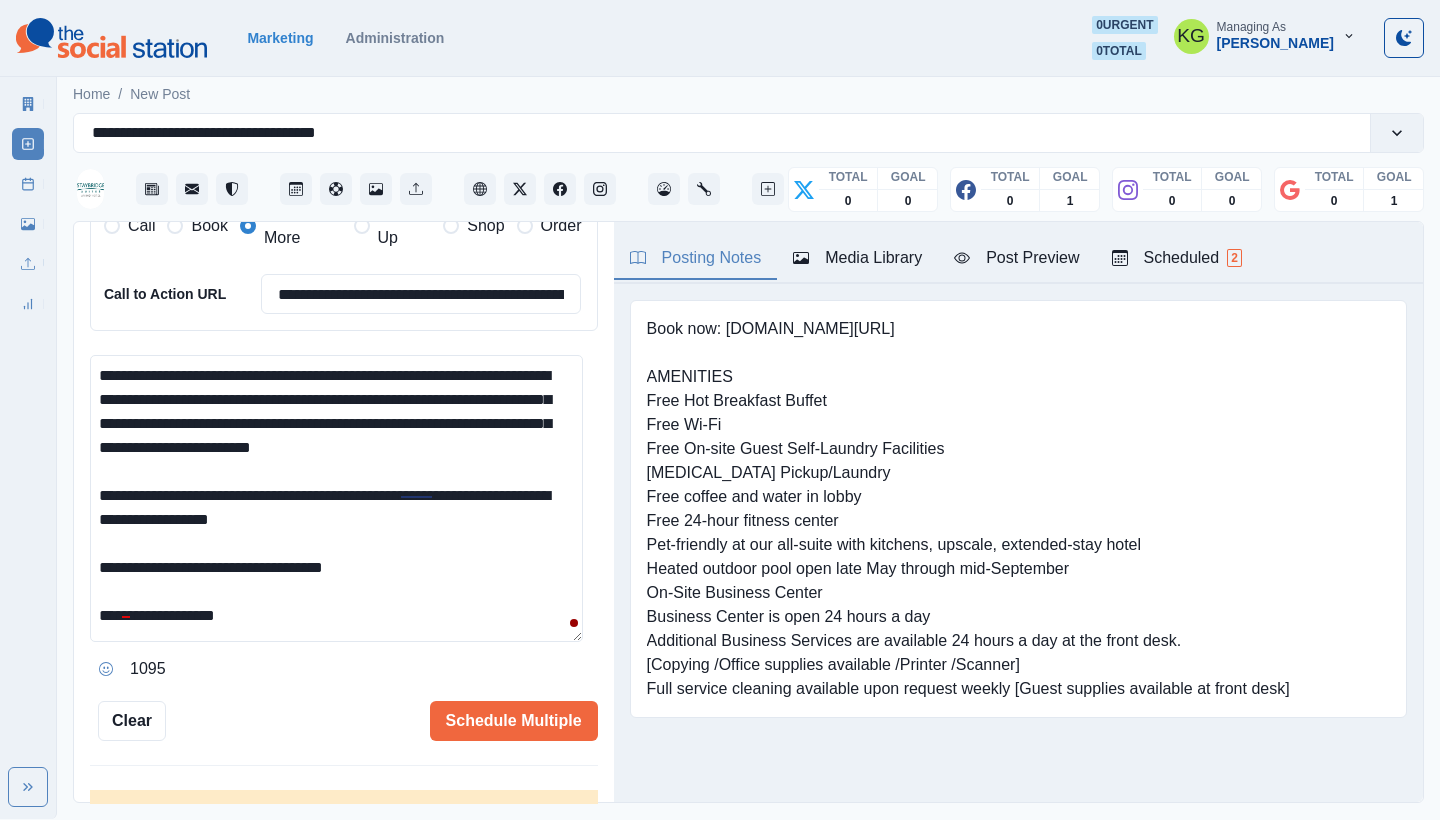 drag, startPoint x: 286, startPoint y: 556, endPoint x: 221, endPoint y: 553, distance: 65.06919 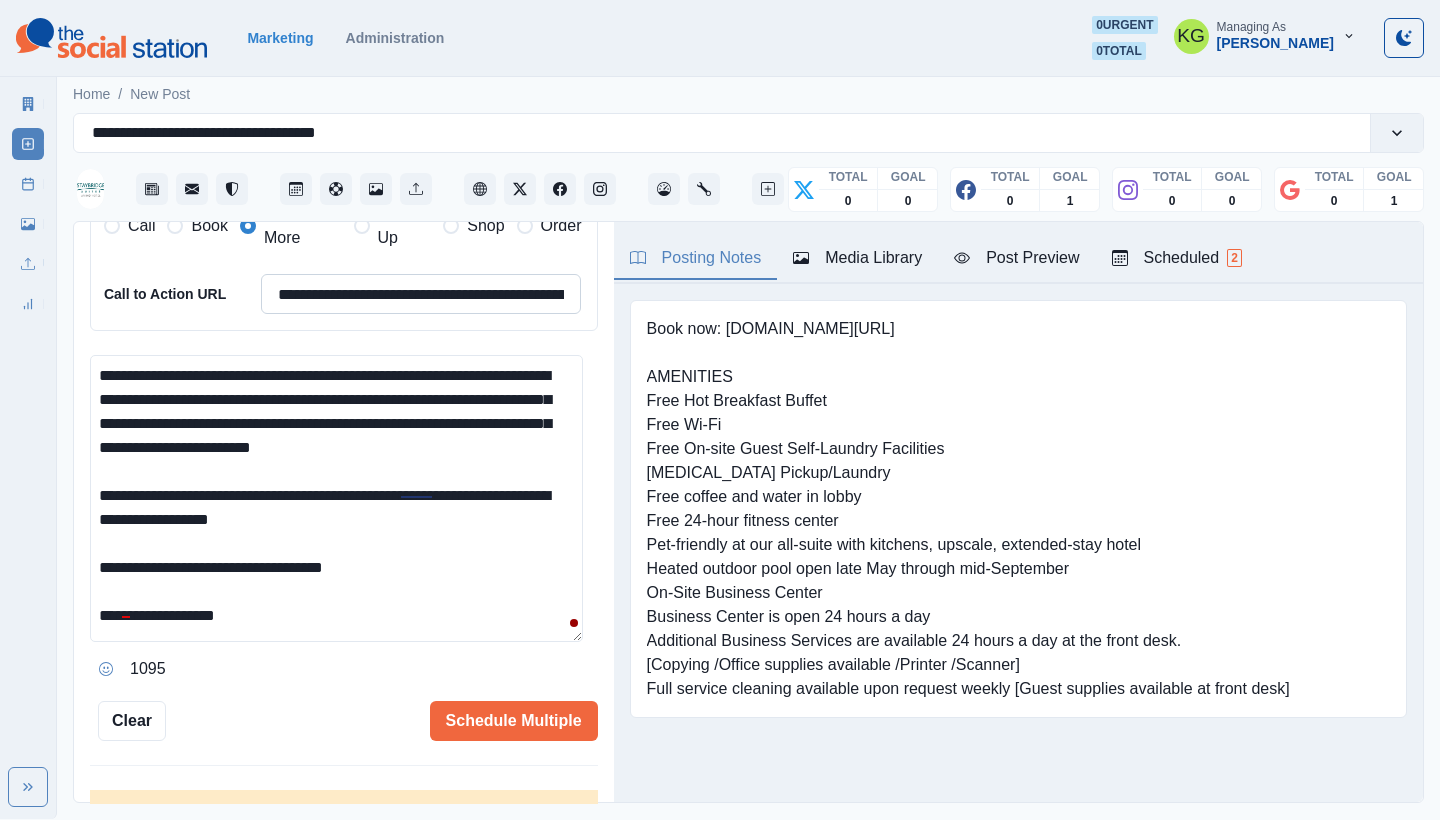 click on "**********" at bounding box center (421, 294) 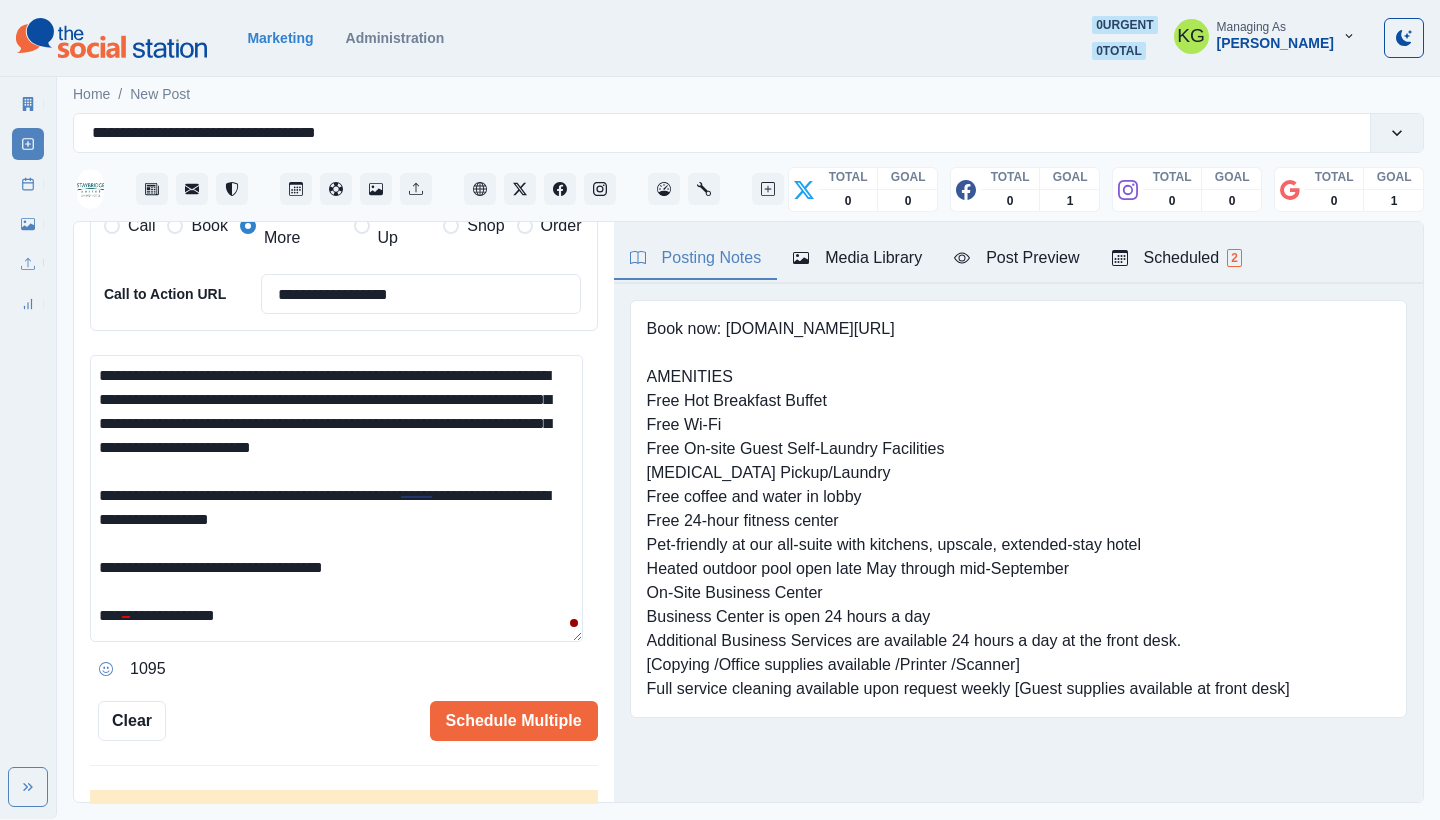 type on "**********" 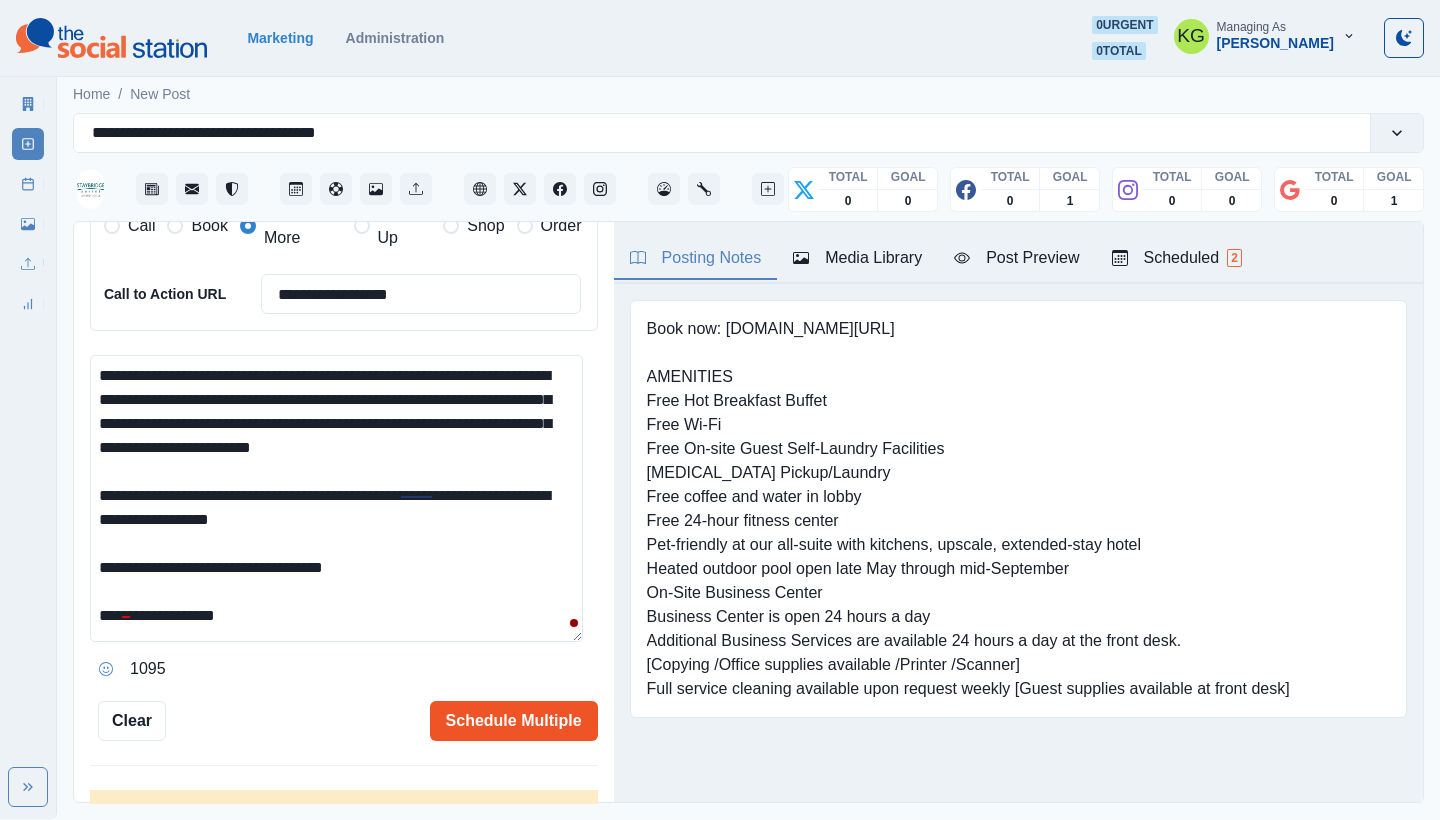 click on "Schedule Multiple" at bounding box center (514, 721) 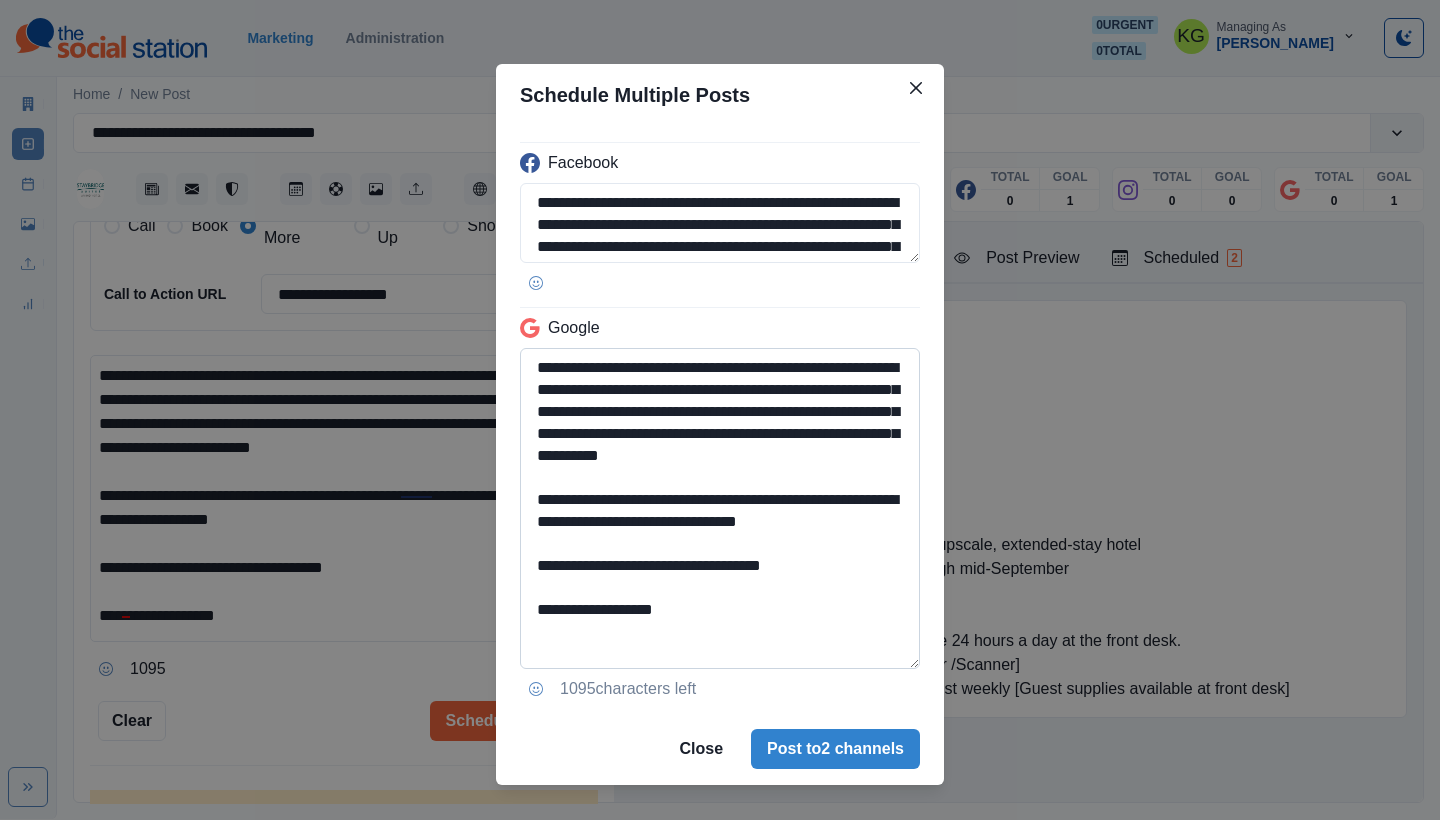 click on "**********" at bounding box center [720, 508] 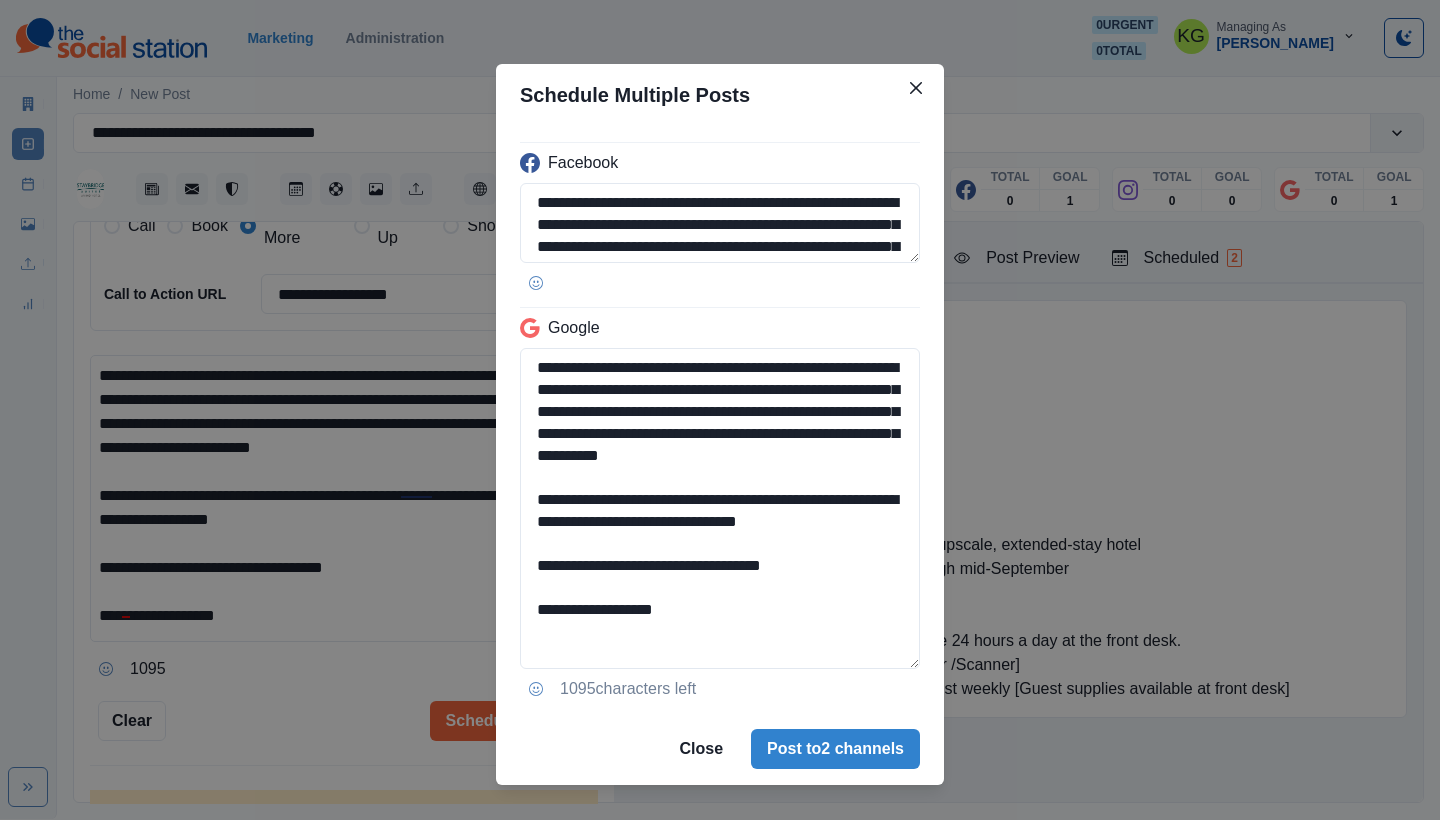 drag, startPoint x: 517, startPoint y: 588, endPoint x: 918, endPoint y: 598, distance: 401.12466 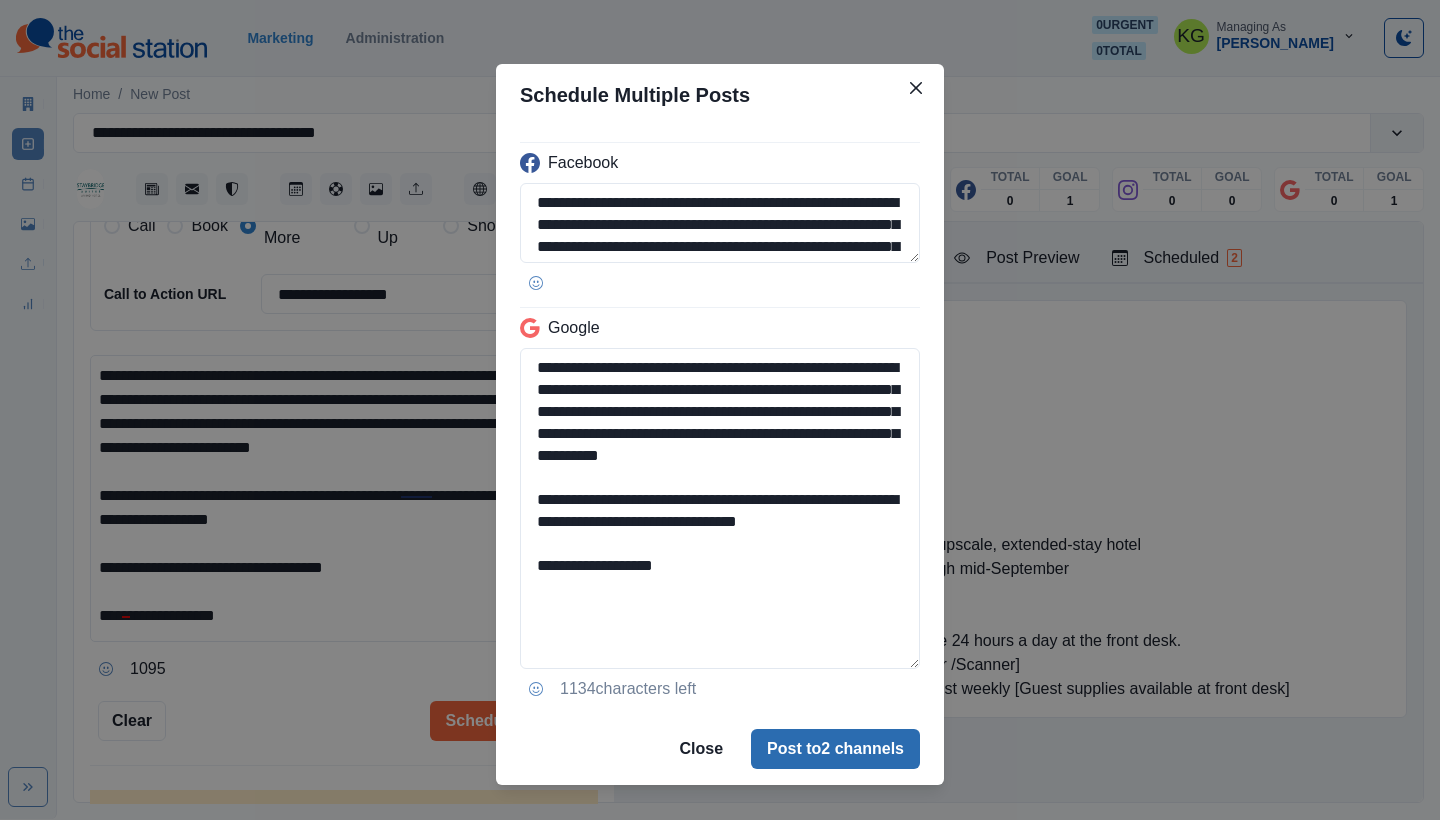 type on "**********" 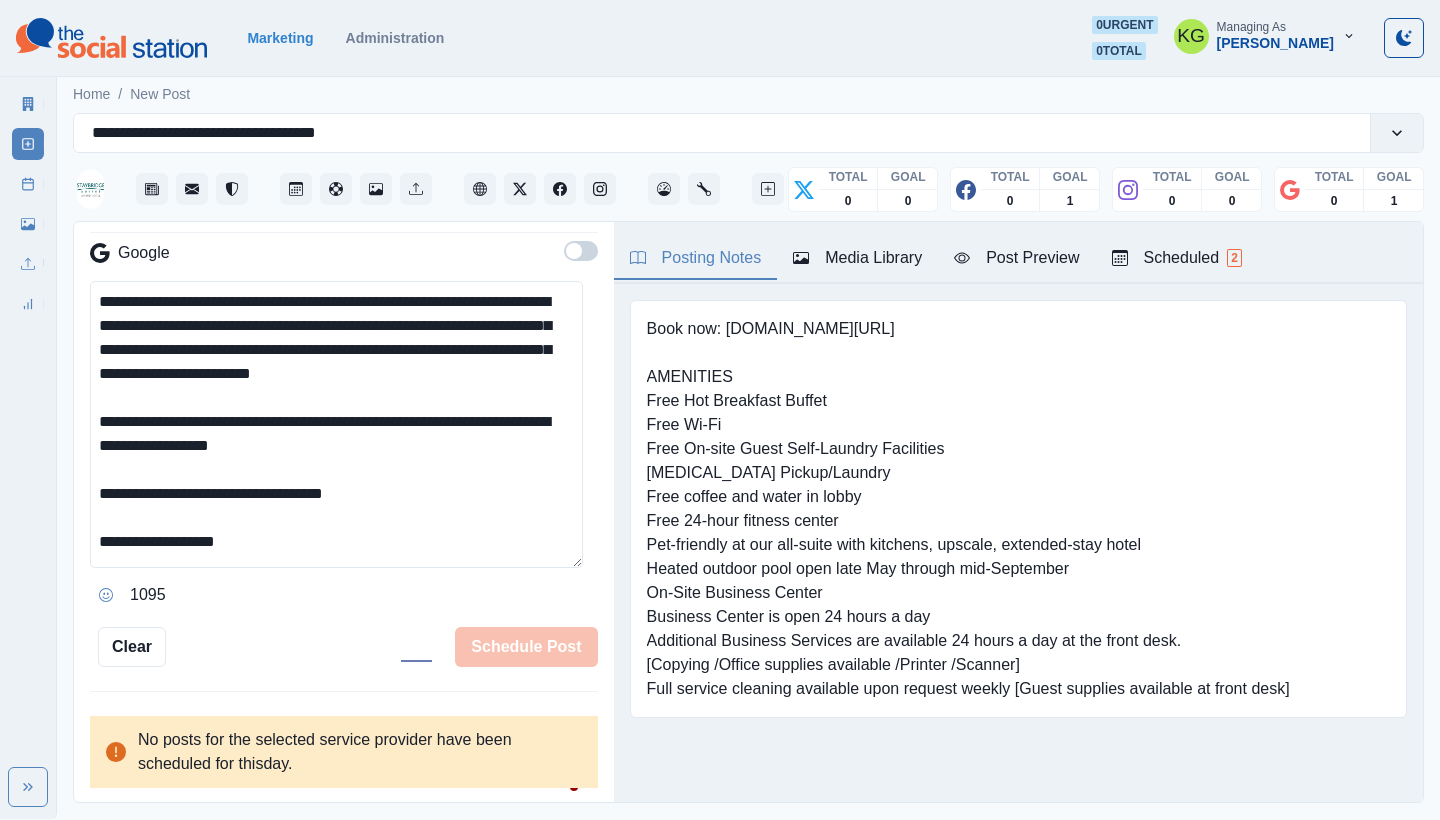 type 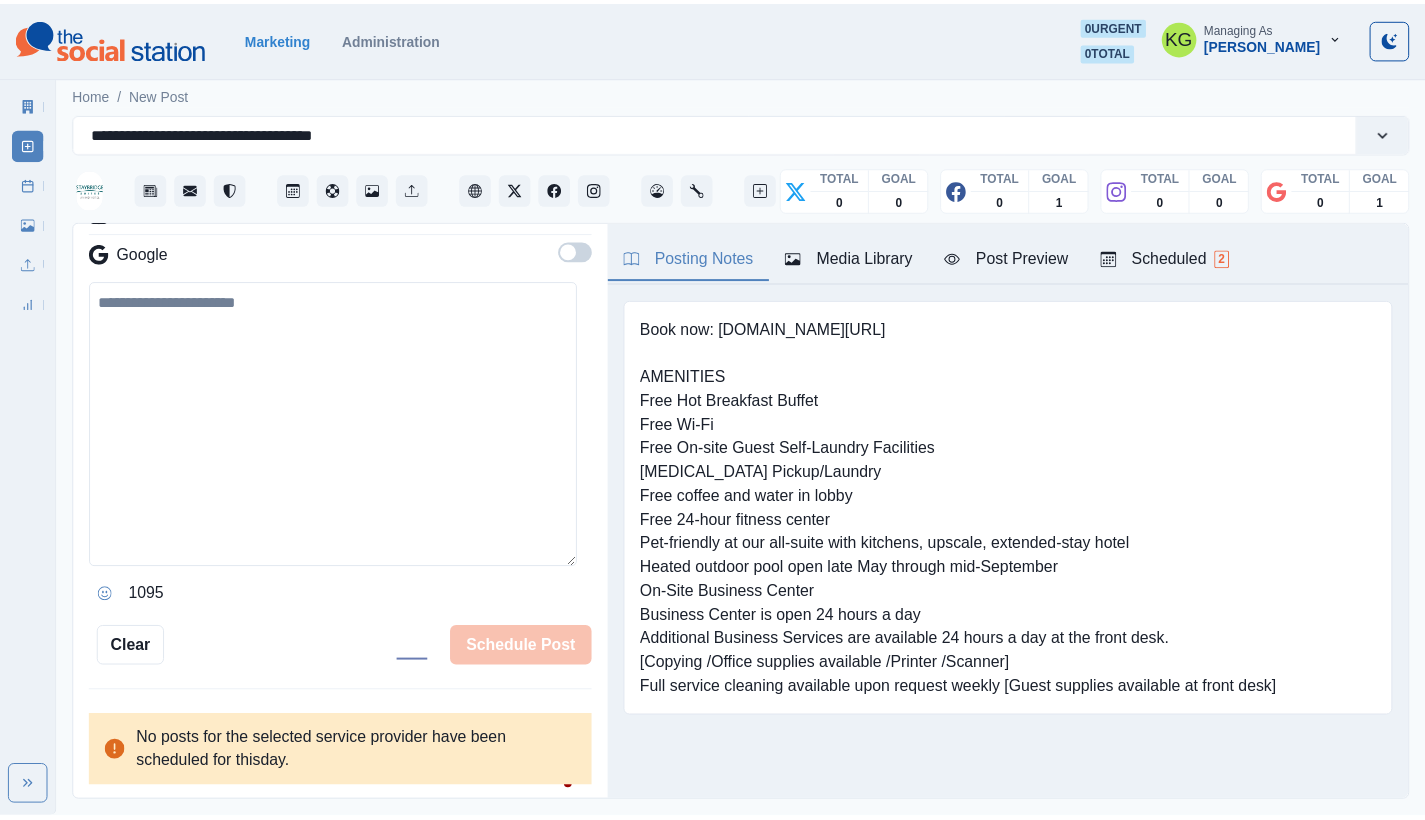 scroll, scrollTop: 367, scrollLeft: 0, axis: vertical 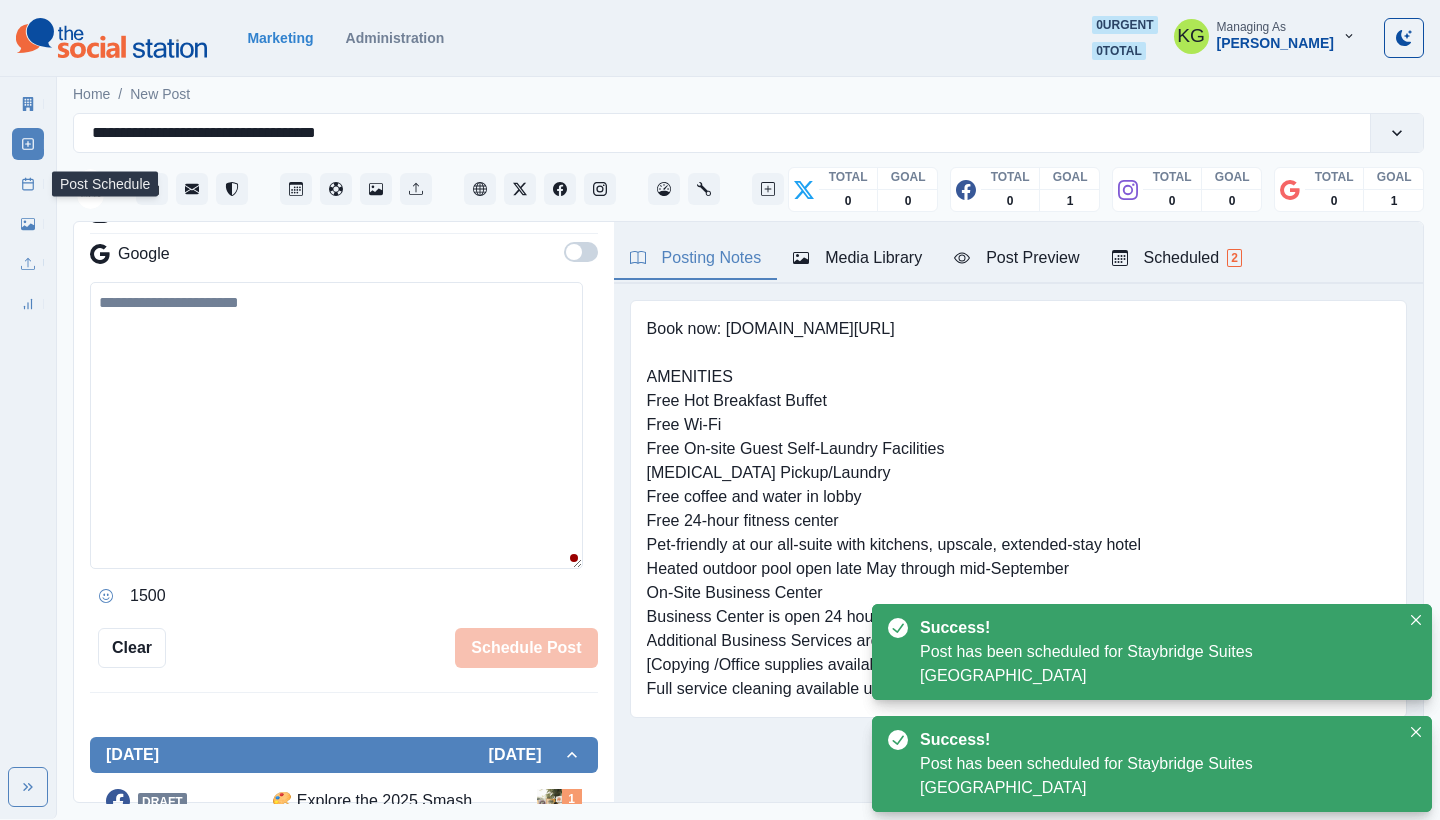 click on "Post Schedule" at bounding box center (28, 184) 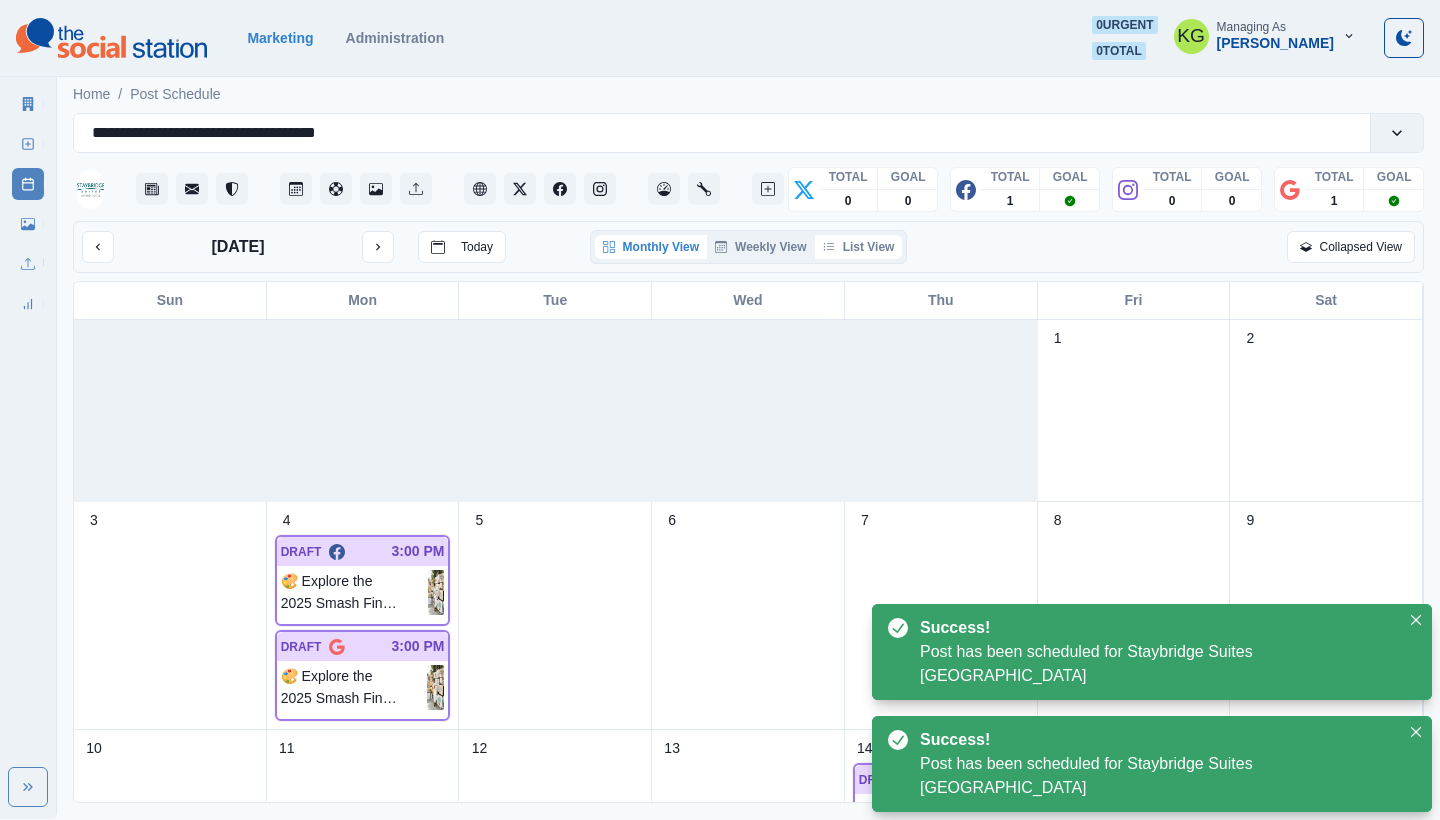click on "List View" at bounding box center (859, 247) 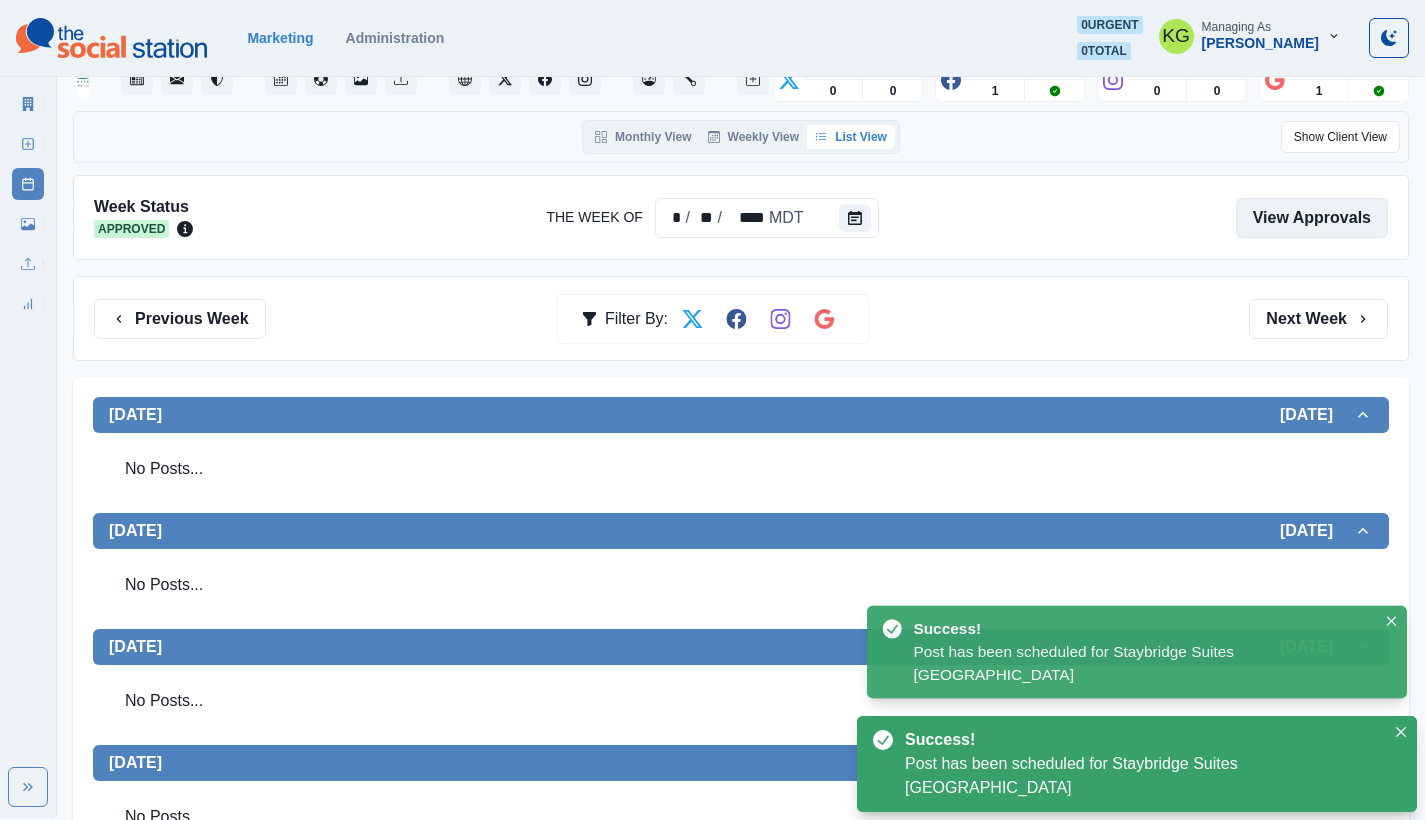 scroll, scrollTop: 0, scrollLeft: 0, axis: both 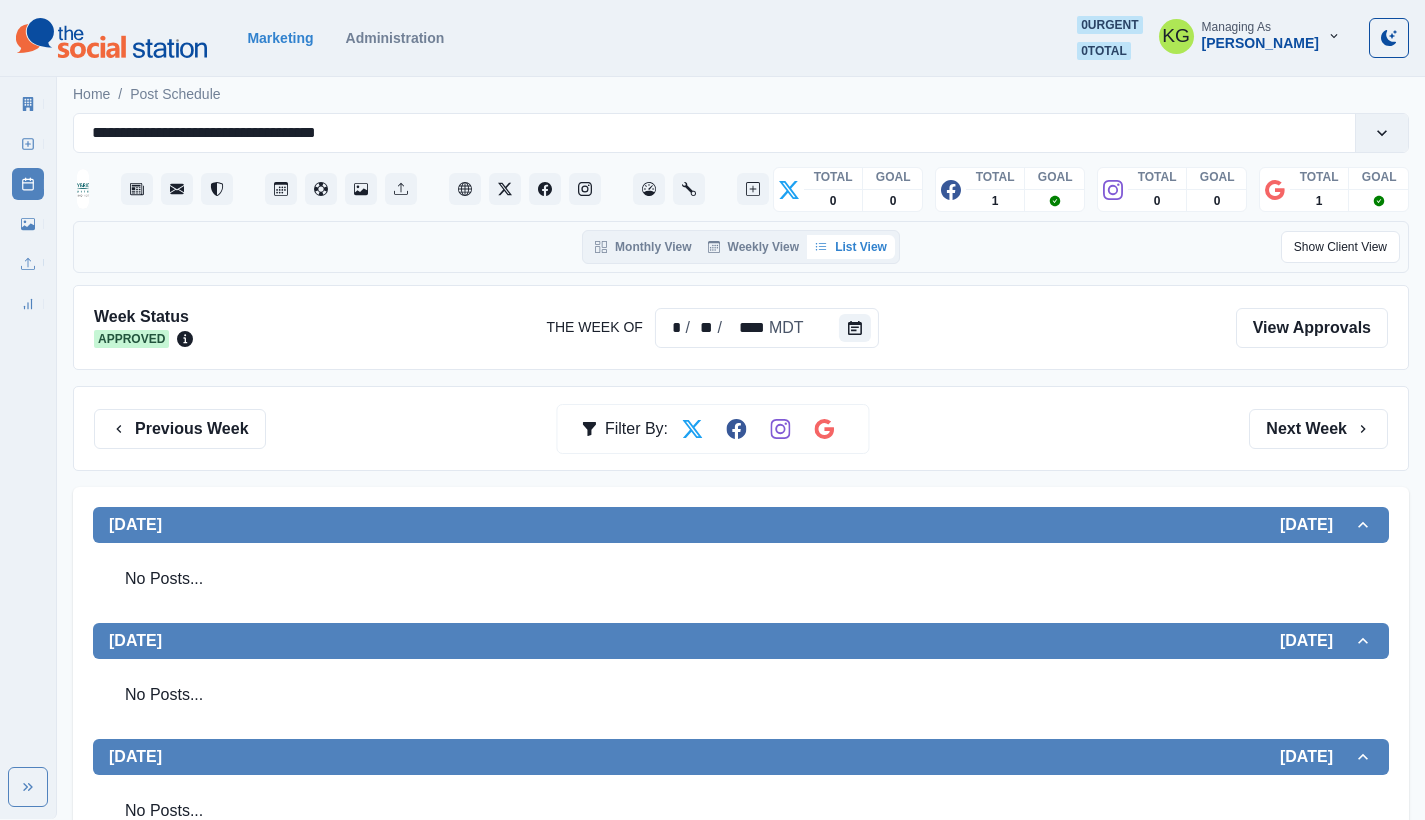 click on "Previous Week Filter By: Next Week" at bounding box center [741, 428] 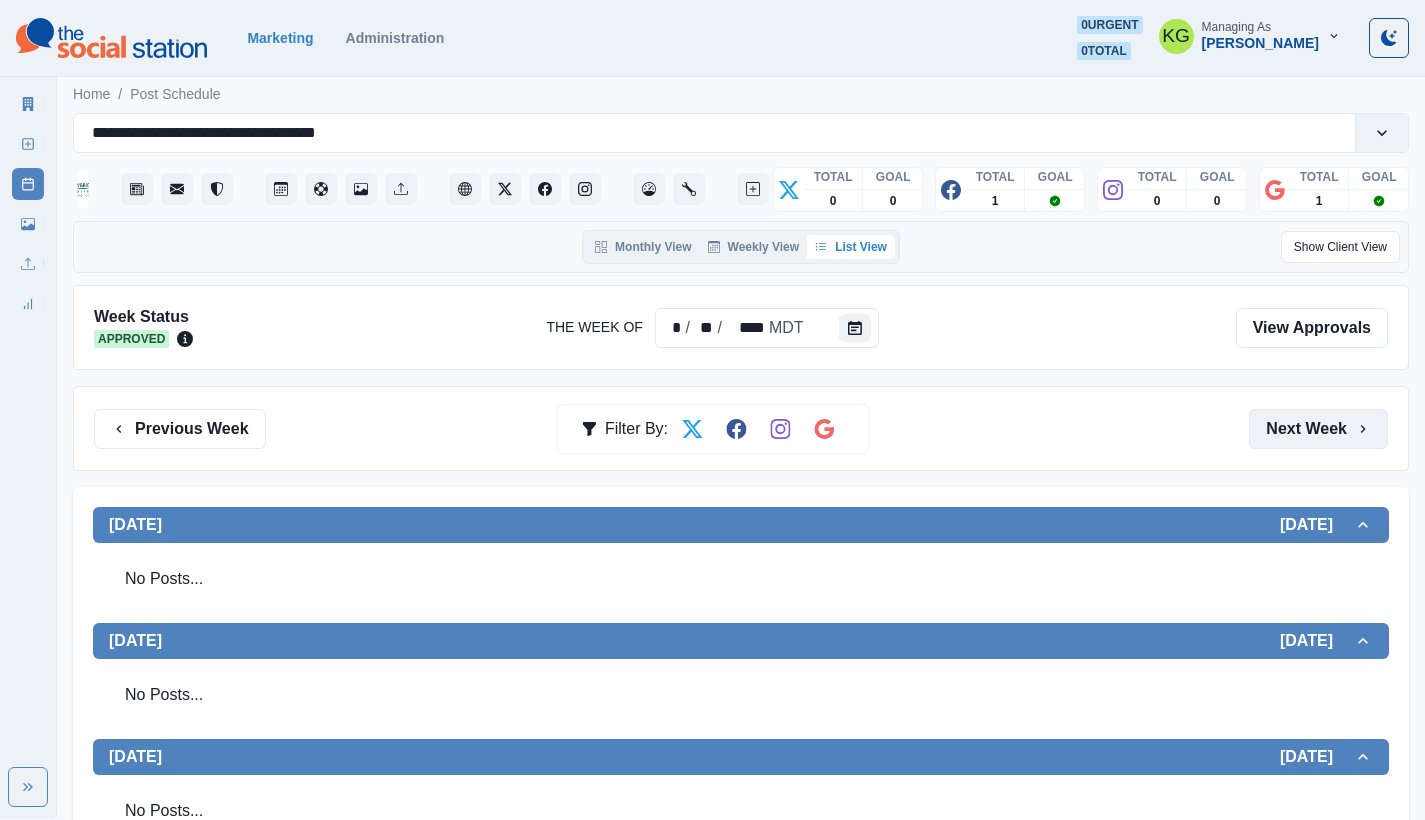 click on "Next Week" at bounding box center [1318, 429] 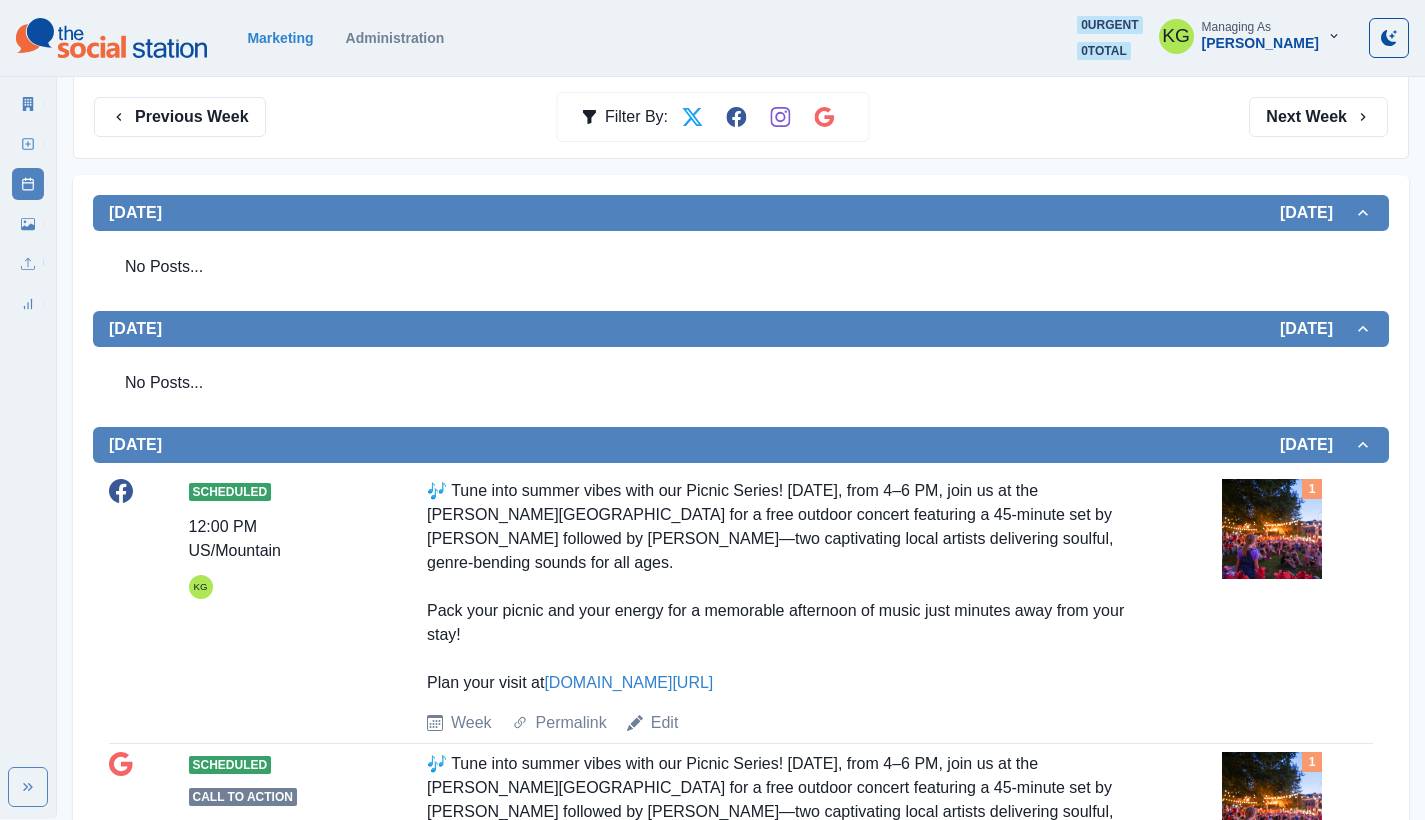scroll, scrollTop: 0, scrollLeft: 0, axis: both 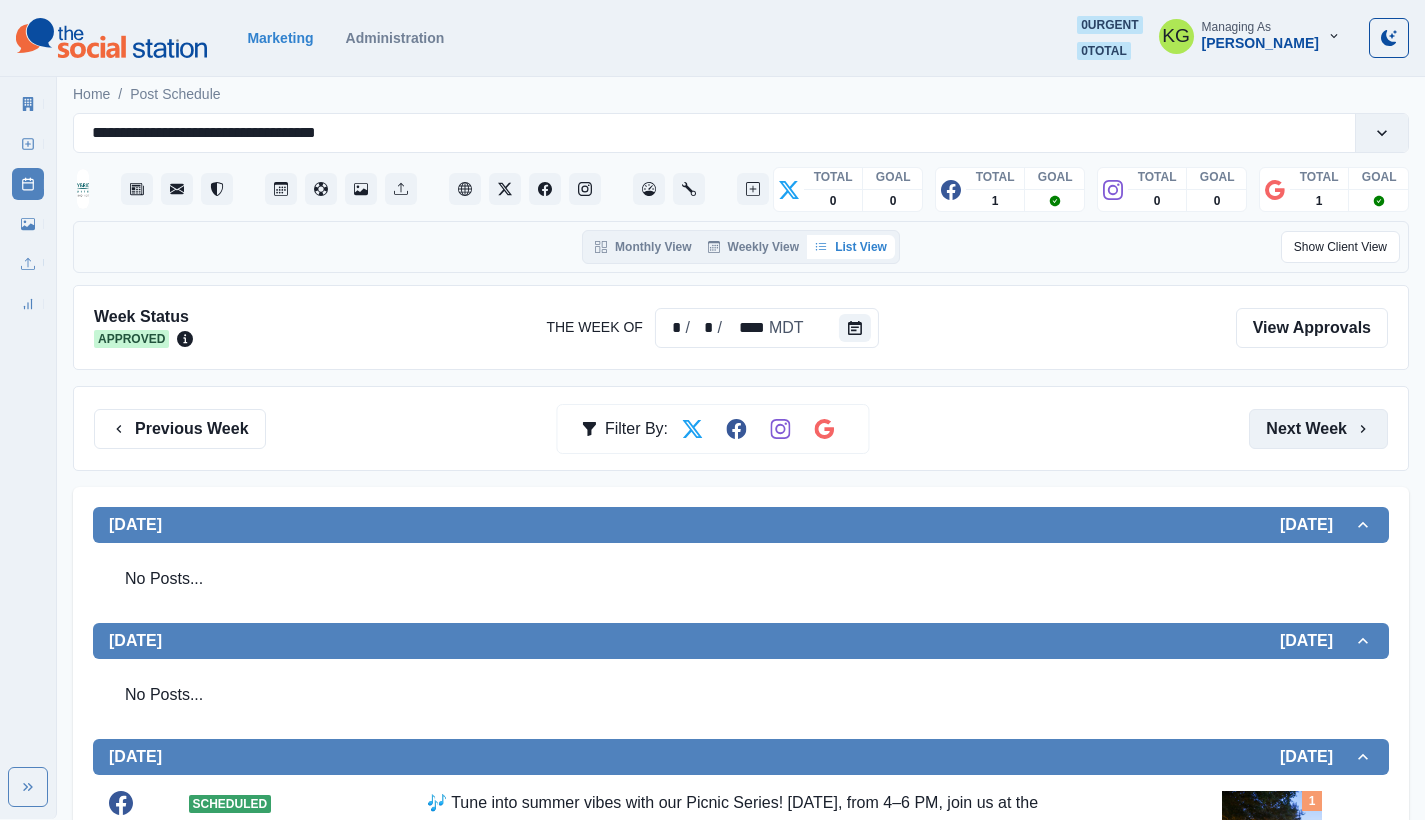 click on "Next Week" at bounding box center (1318, 429) 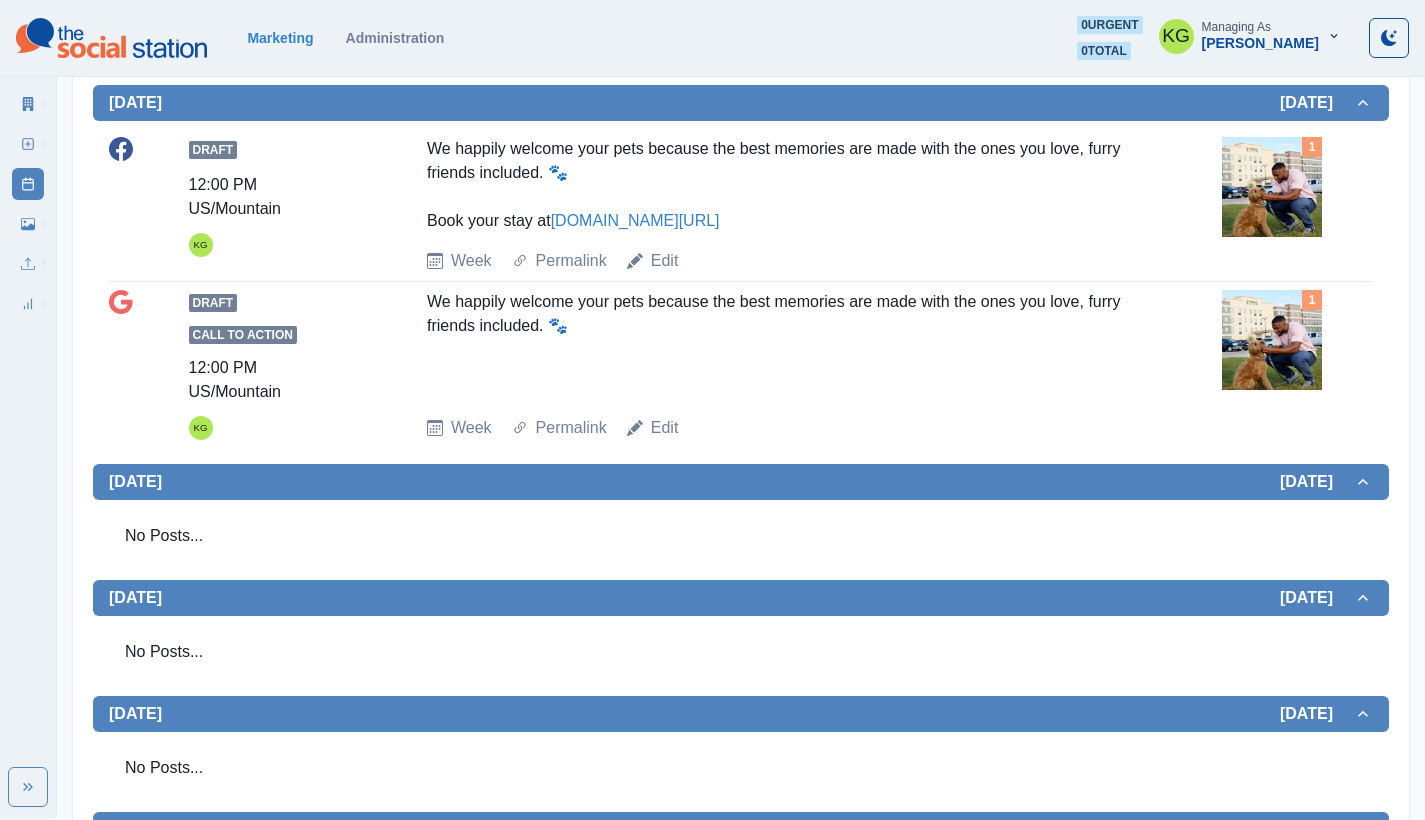 scroll, scrollTop: 0, scrollLeft: 0, axis: both 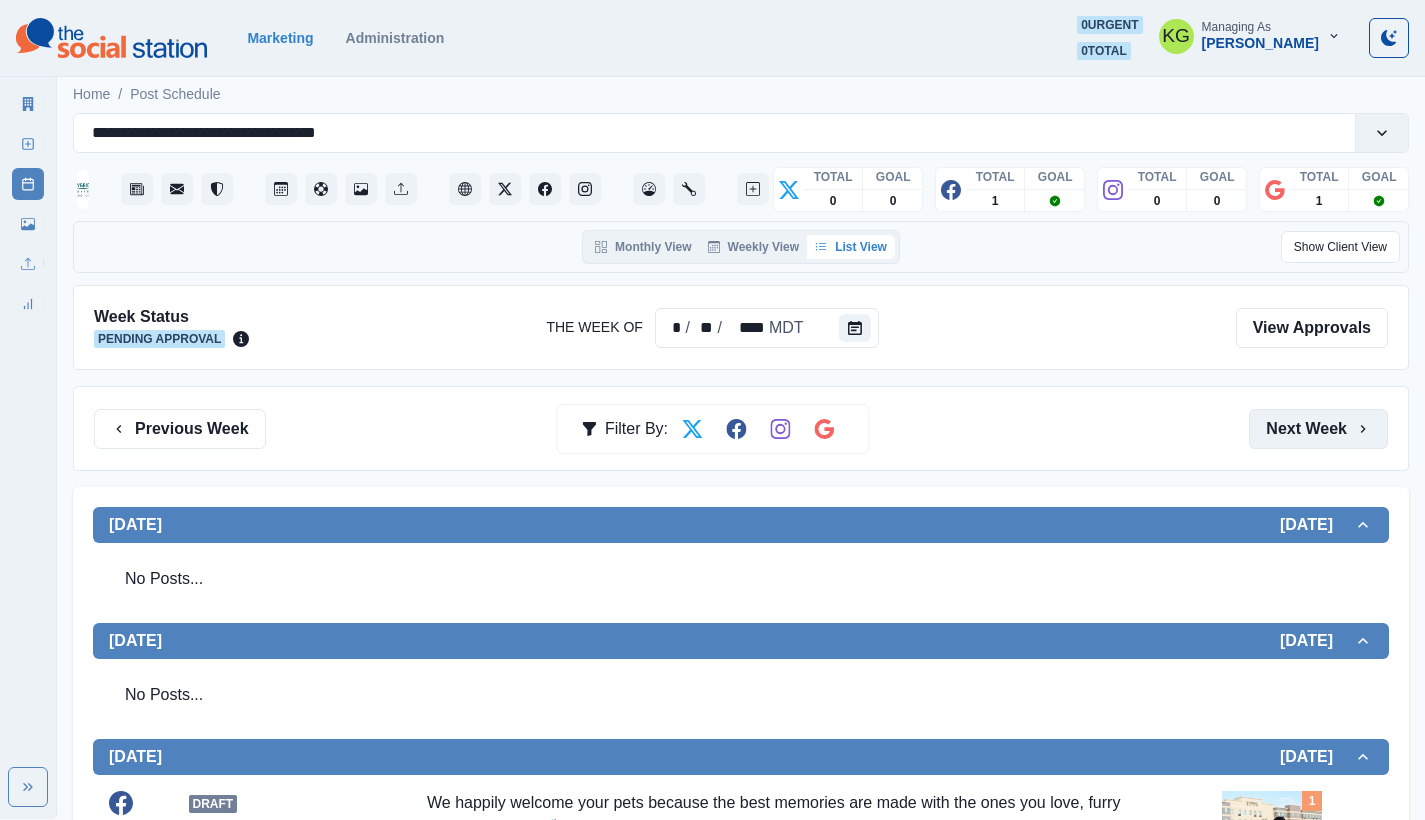click on "Next Week" at bounding box center [1318, 429] 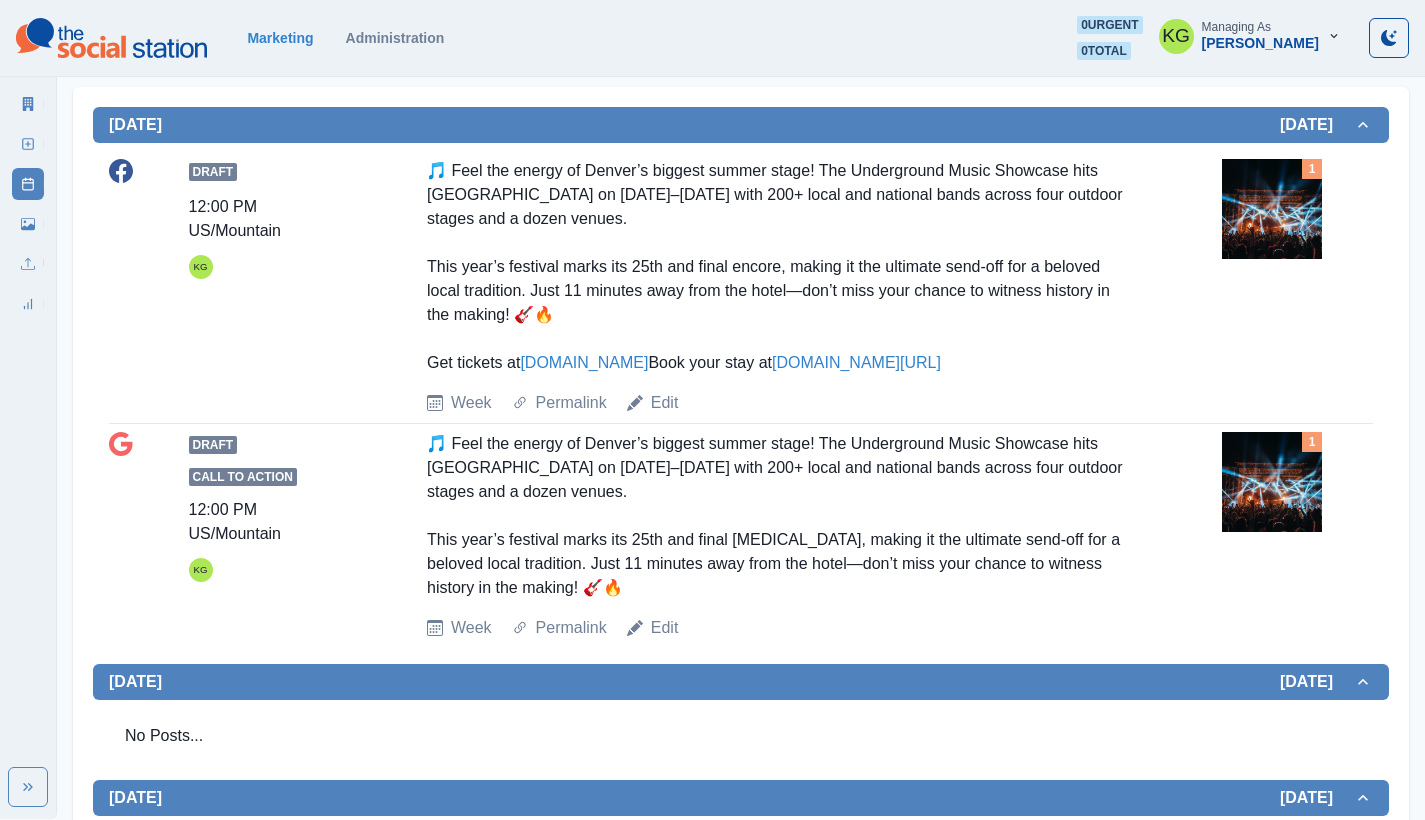 scroll, scrollTop: 0, scrollLeft: 0, axis: both 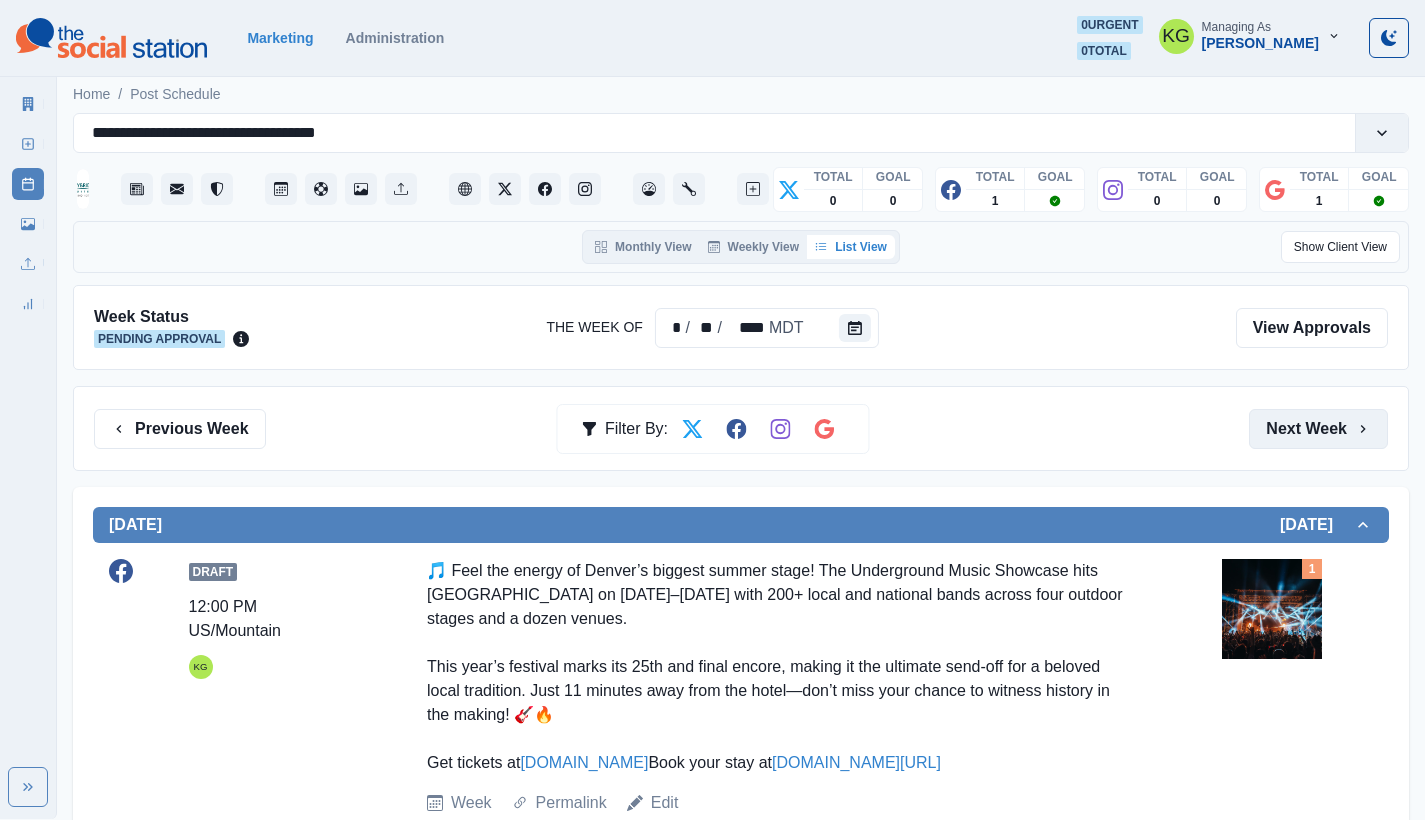 click on "Next Week" at bounding box center (1318, 429) 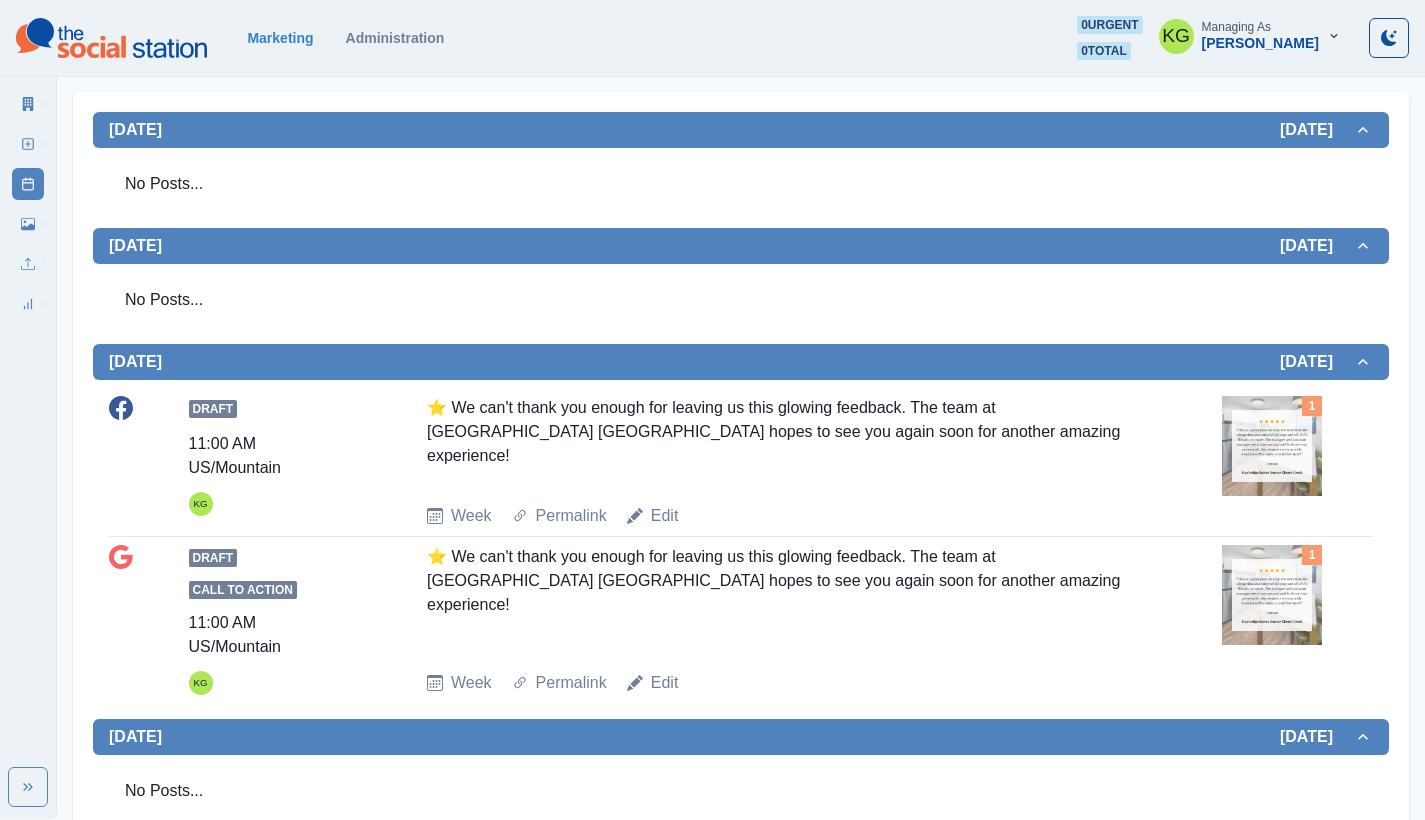 scroll, scrollTop: 12, scrollLeft: 0, axis: vertical 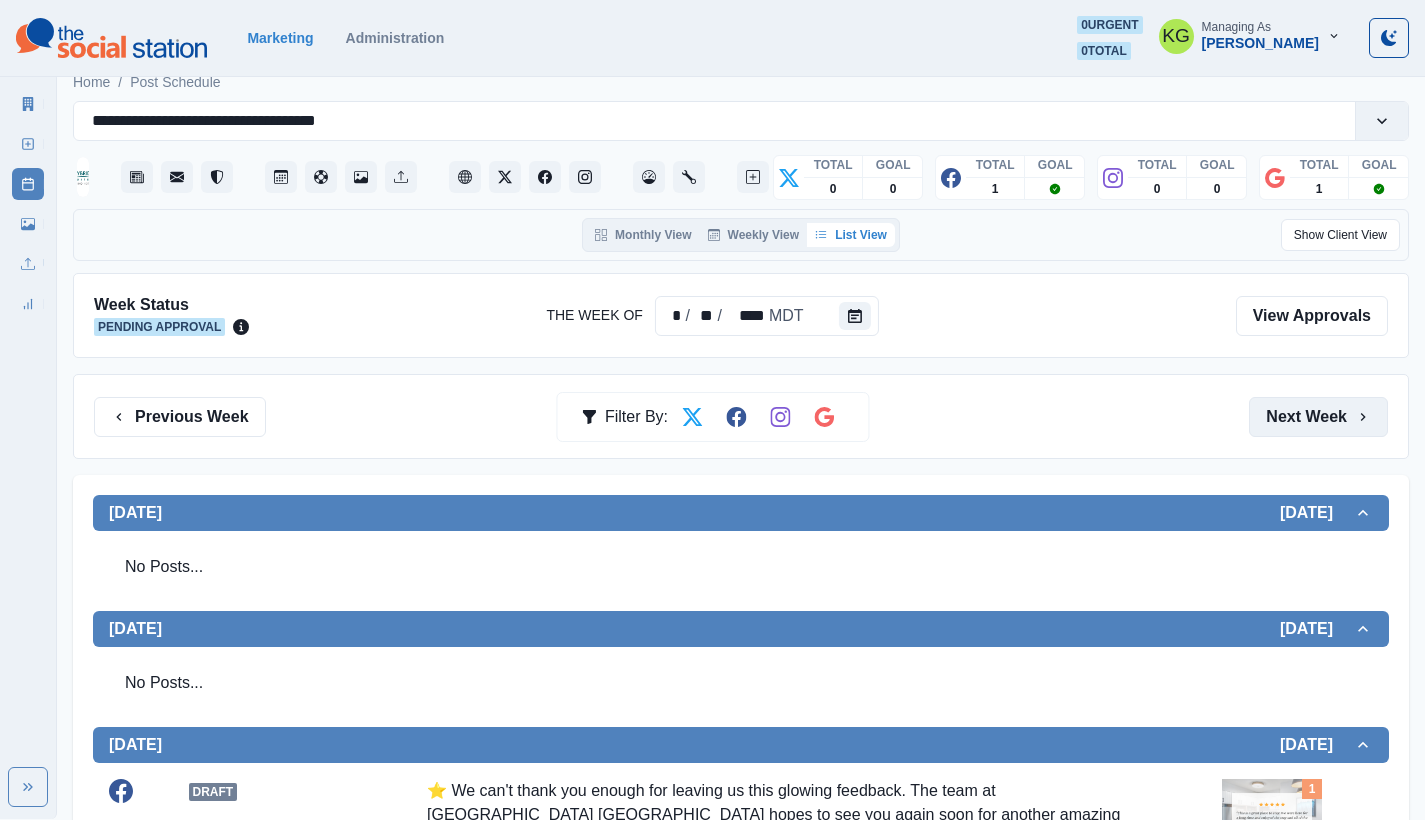 click on "Next Week" at bounding box center [1318, 417] 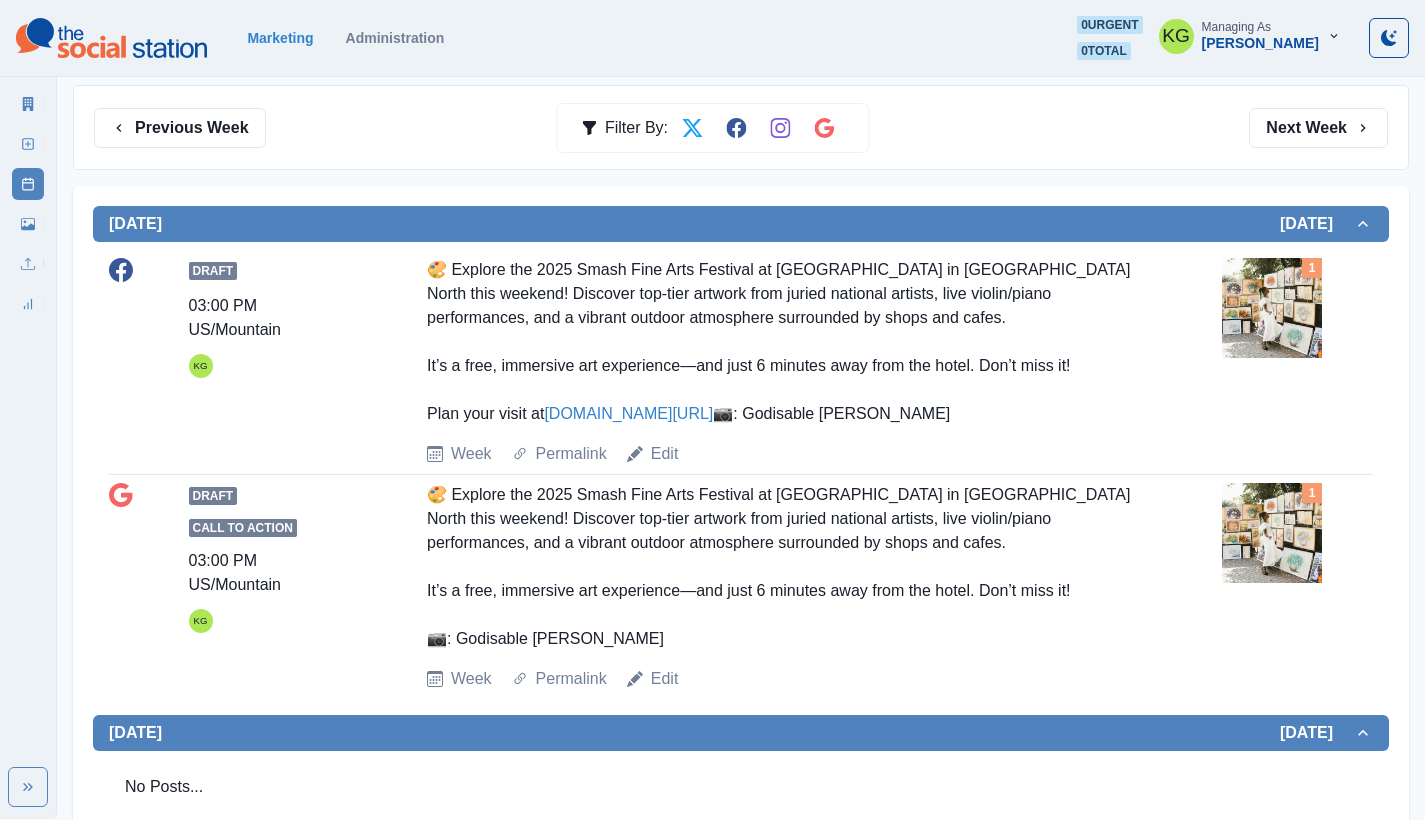 scroll, scrollTop: 0, scrollLeft: 0, axis: both 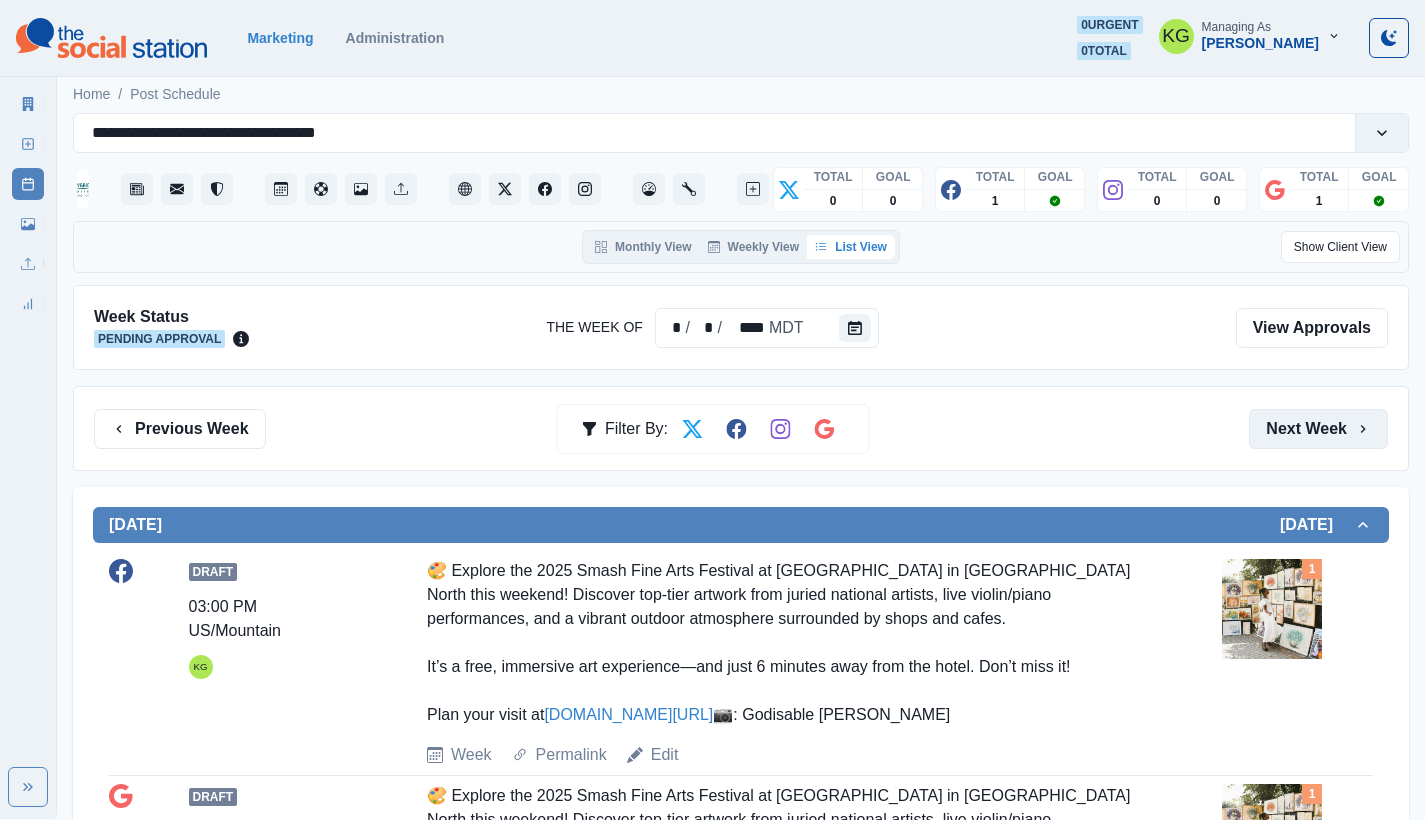 click on "Next Week" at bounding box center [1318, 429] 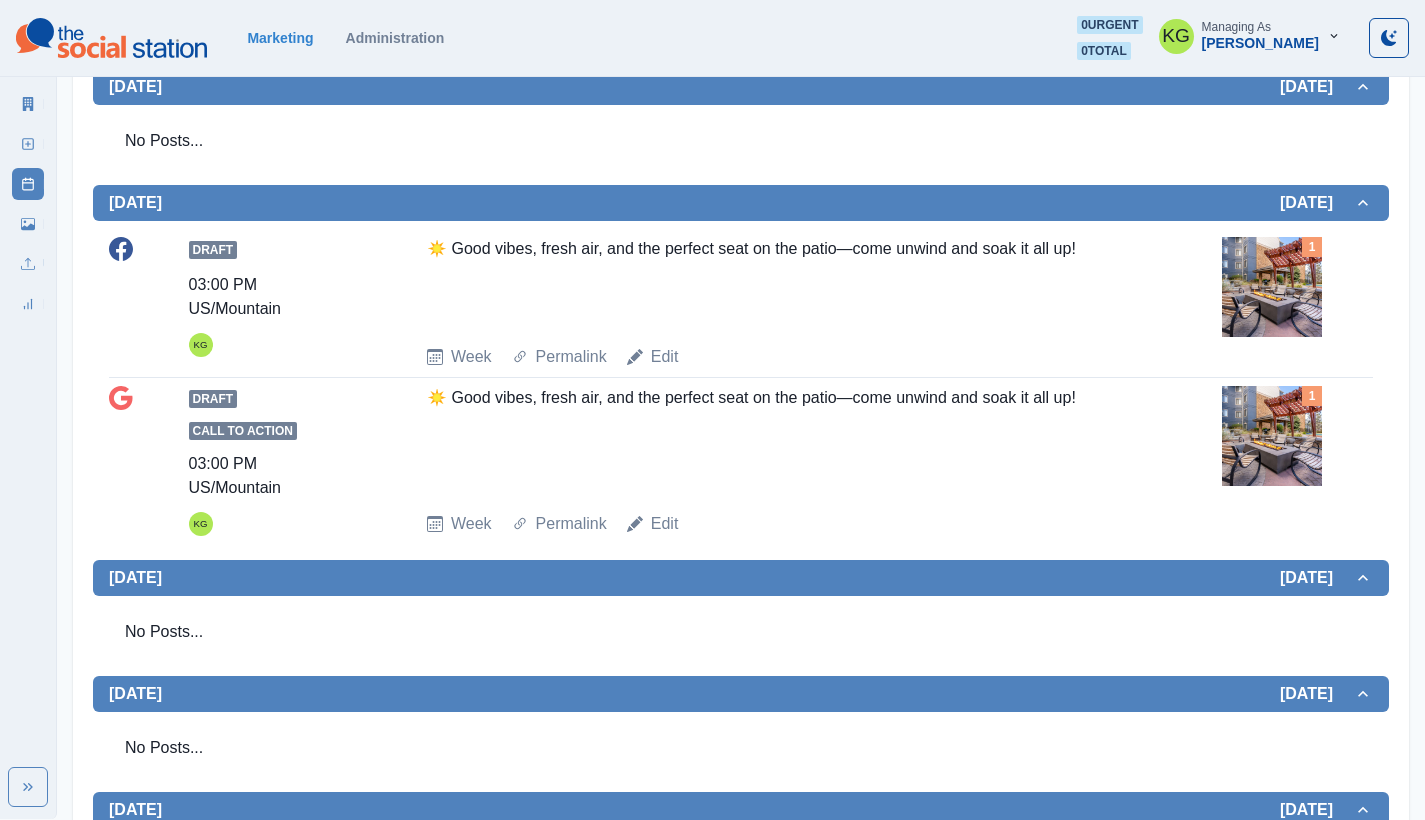scroll, scrollTop: 0, scrollLeft: 0, axis: both 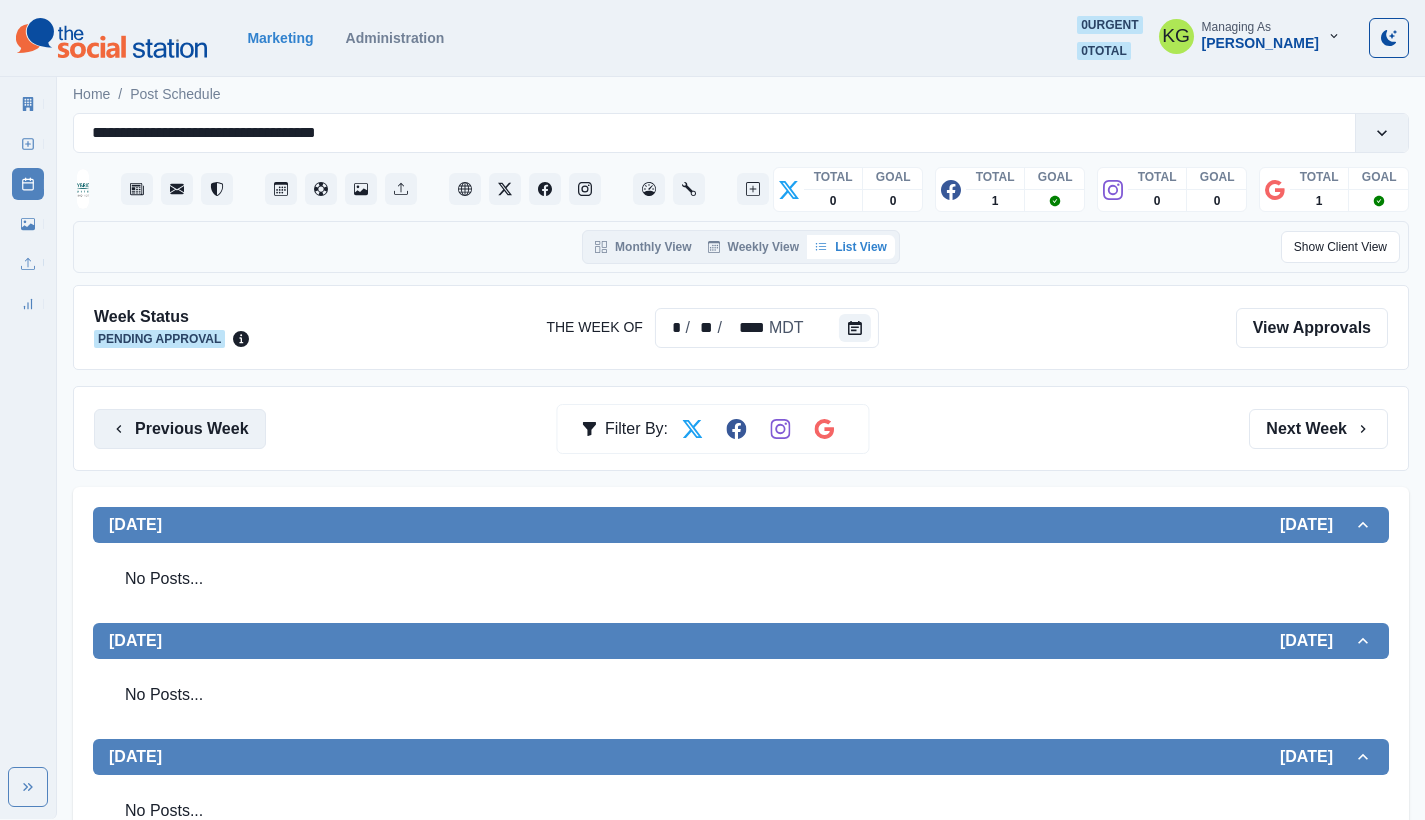 click on "Previous Week" at bounding box center (180, 429) 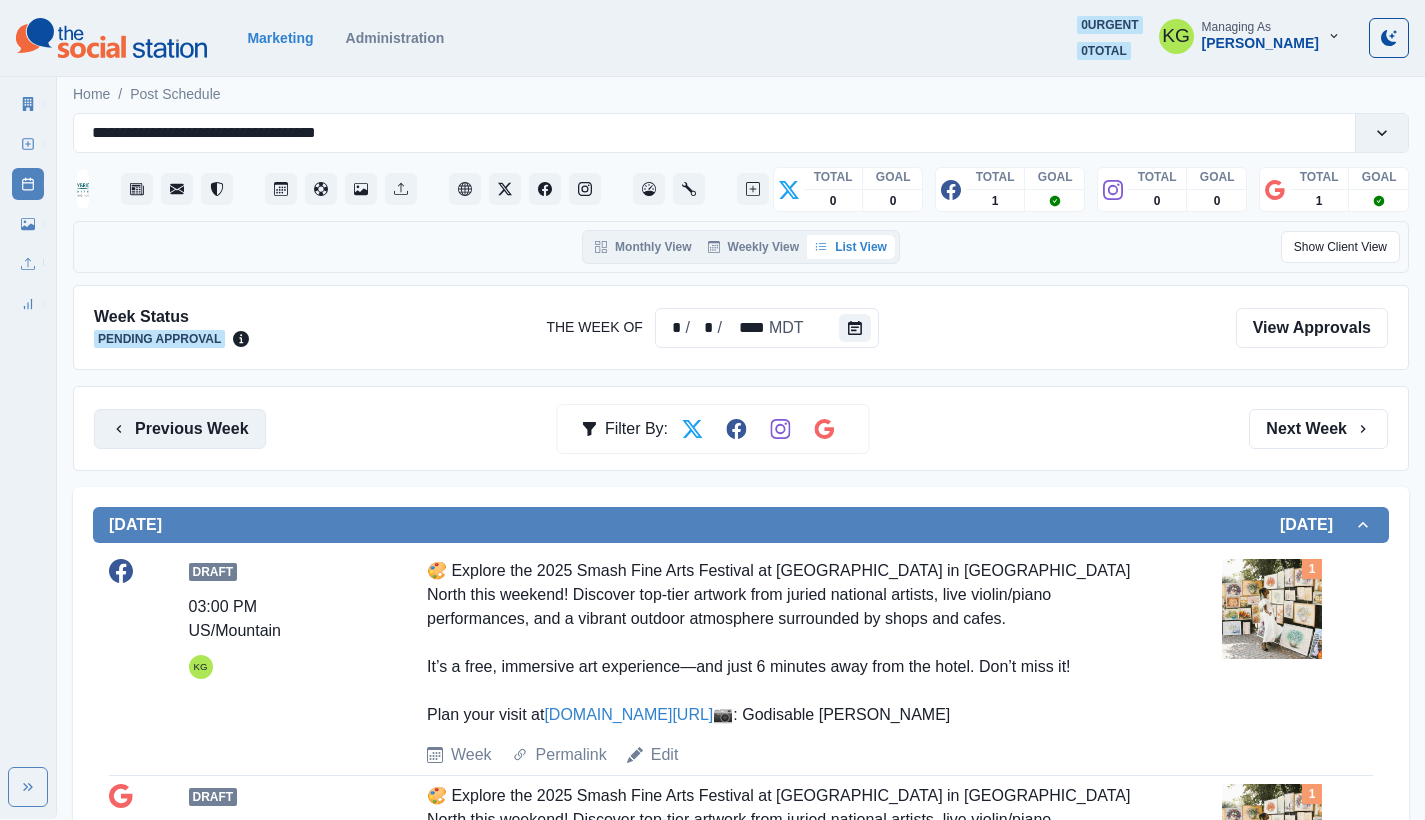 click on "Previous Week" at bounding box center [180, 429] 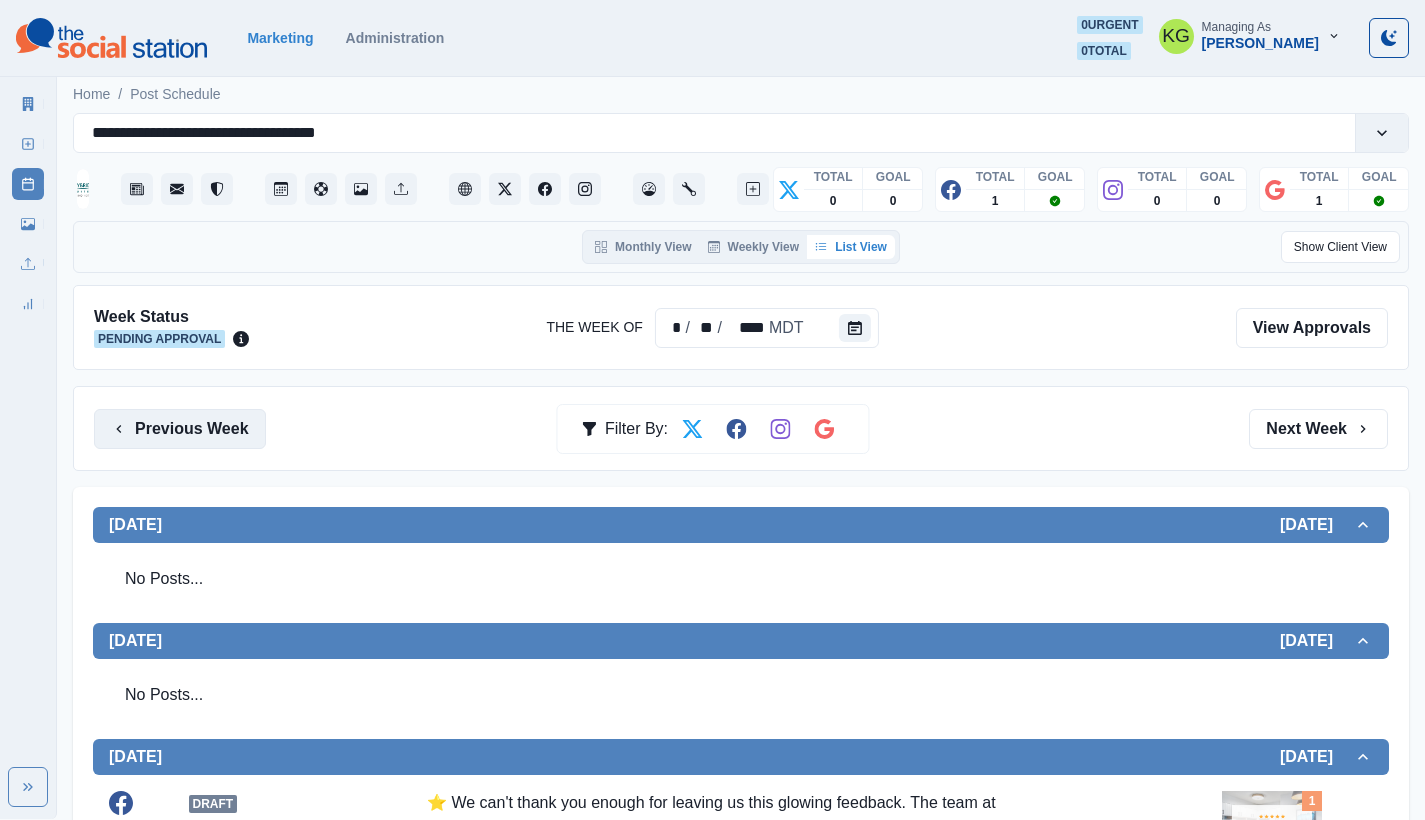 click on "Previous Week" at bounding box center (180, 429) 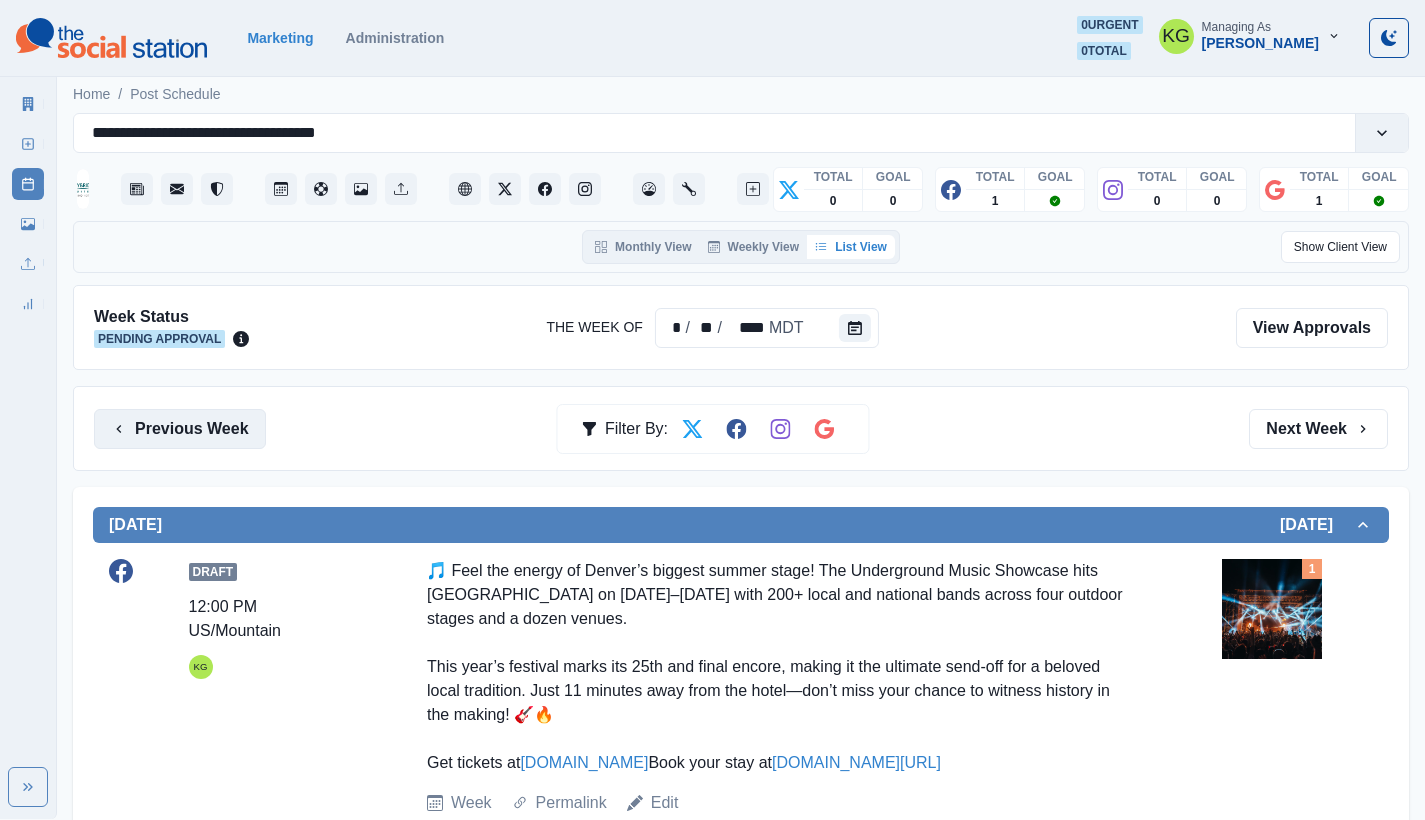 click on "Previous Week" at bounding box center [180, 429] 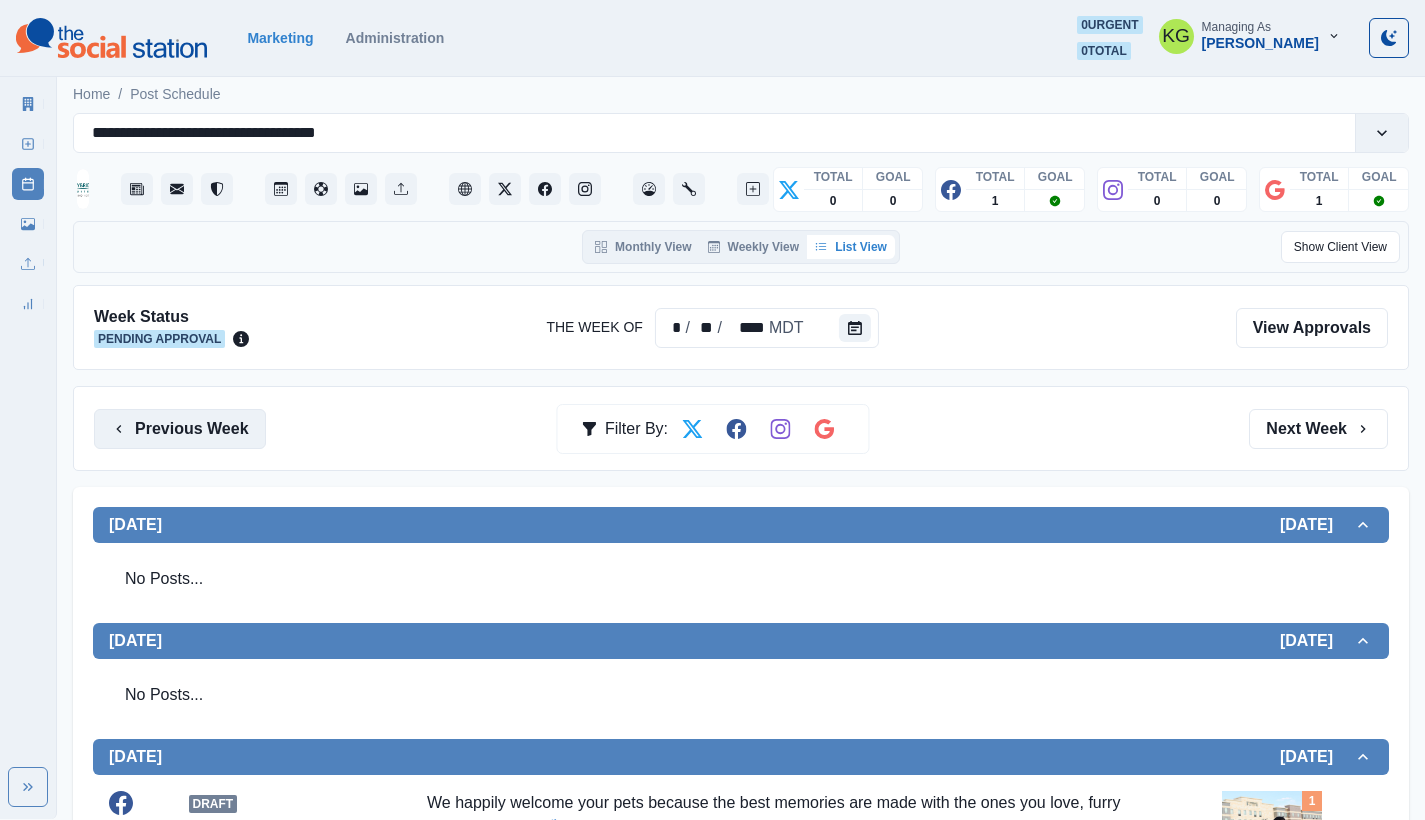 scroll, scrollTop: 417, scrollLeft: 0, axis: vertical 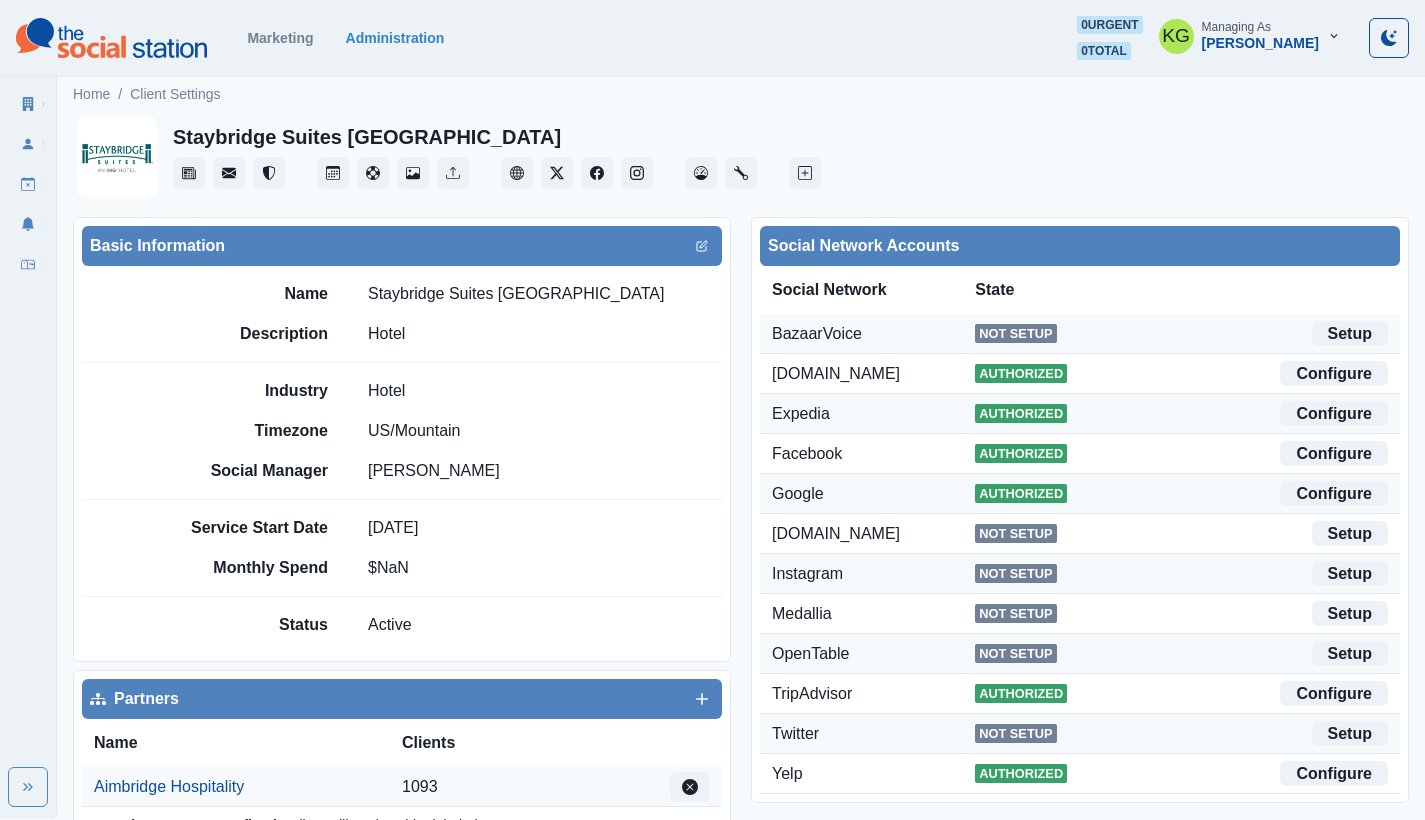click on "Staybridge Suites [GEOGRAPHIC_DATA]" at bounding box center (516, 294) 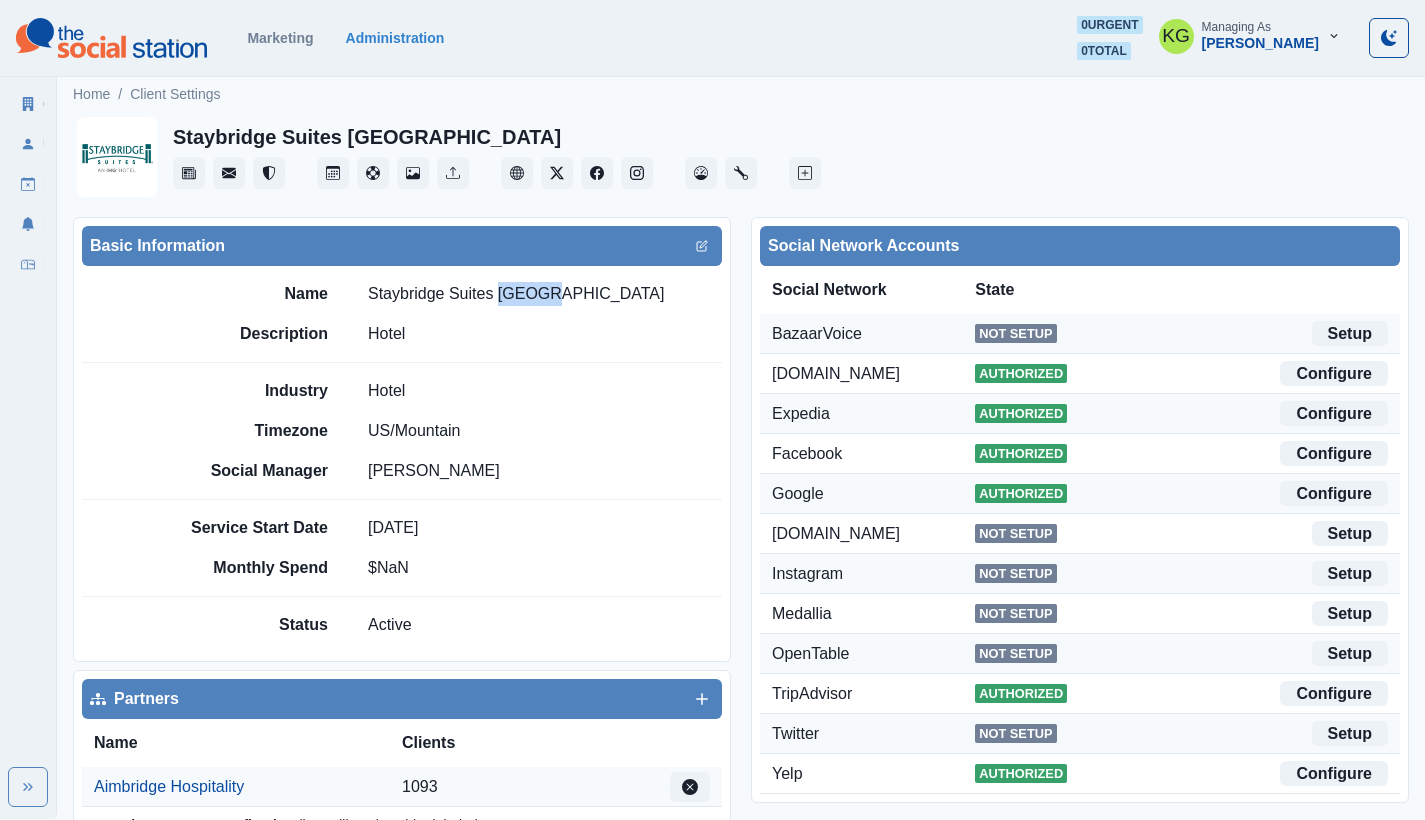 click on "Staybridge Suites Denver Cherry Creek" at bounding box center (516, 294) 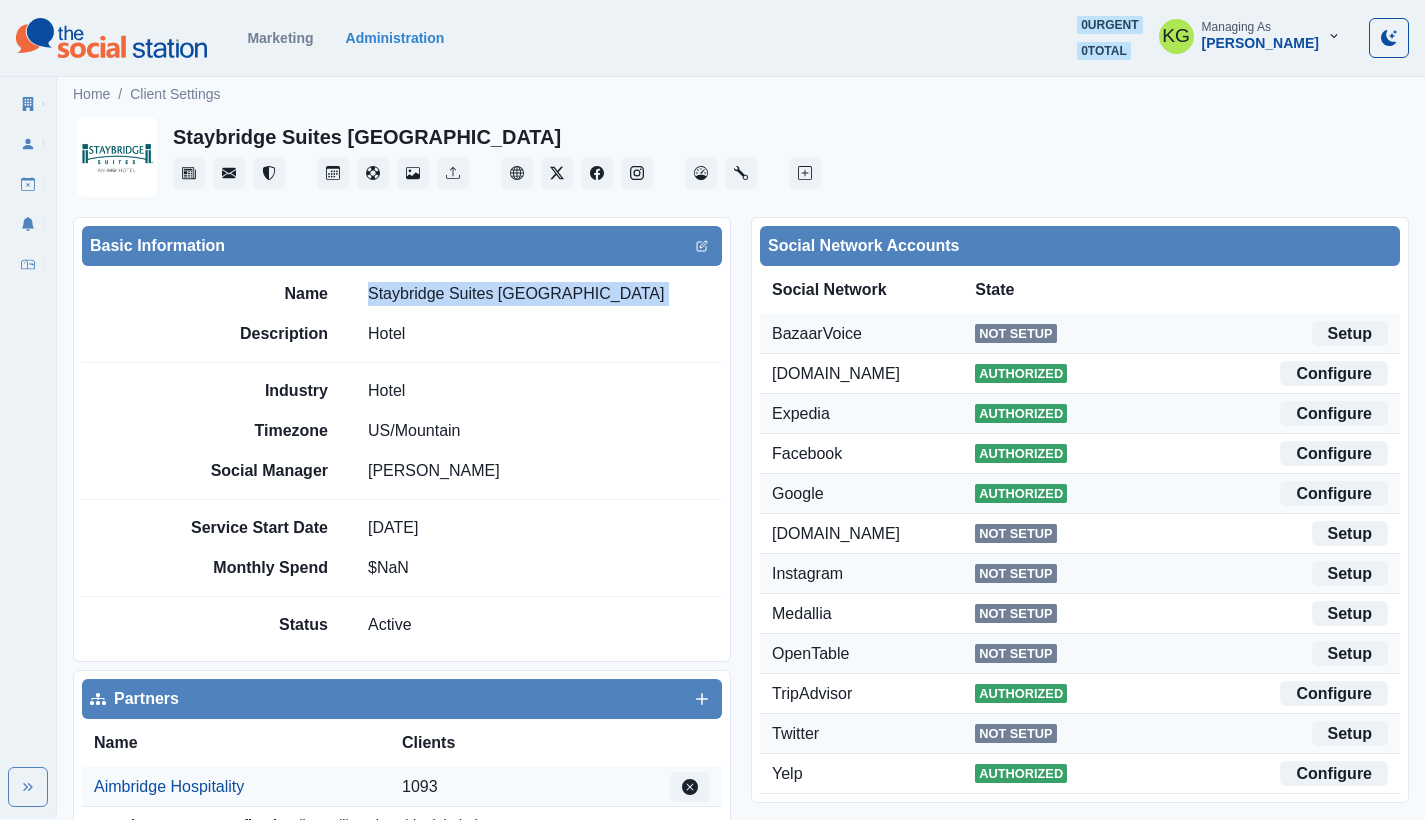 click on "Staybridge Suites Denver Cherry Creek" at bounding box center (516, 294) 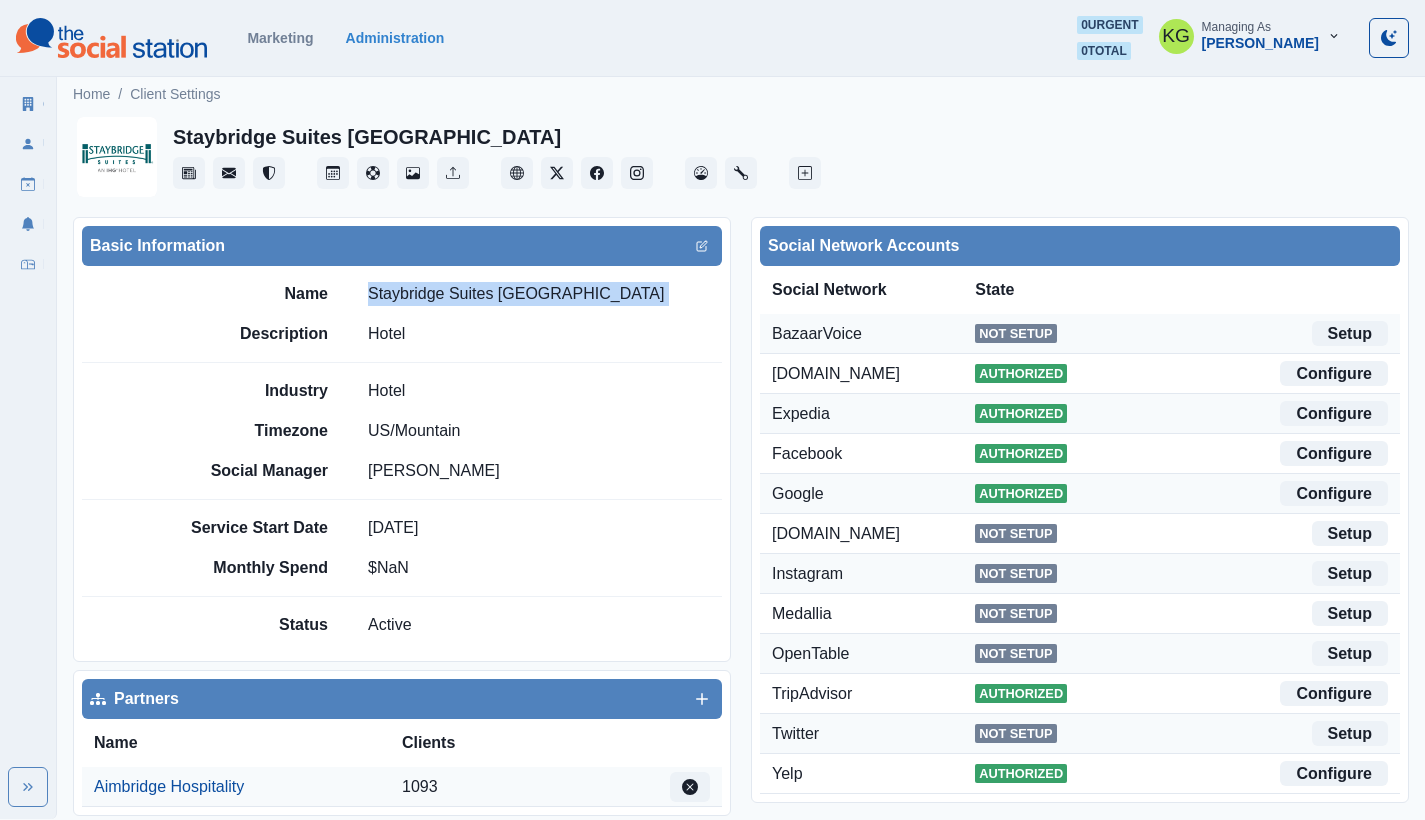 copy on "Staybridge Suites Denver Cherry Creek" 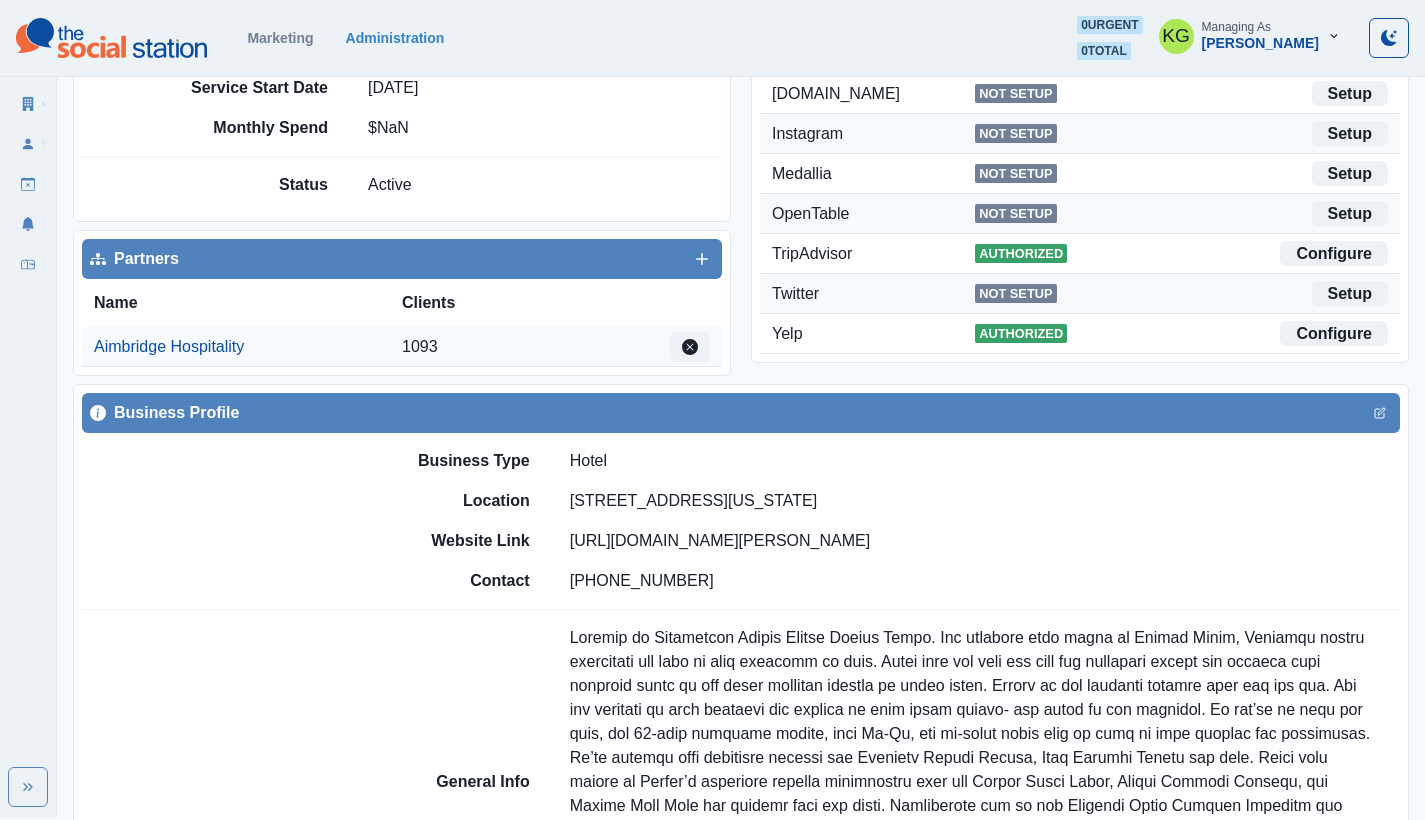 scroll, scrollTop: 523, scrollLeft: 0, axis: vertical 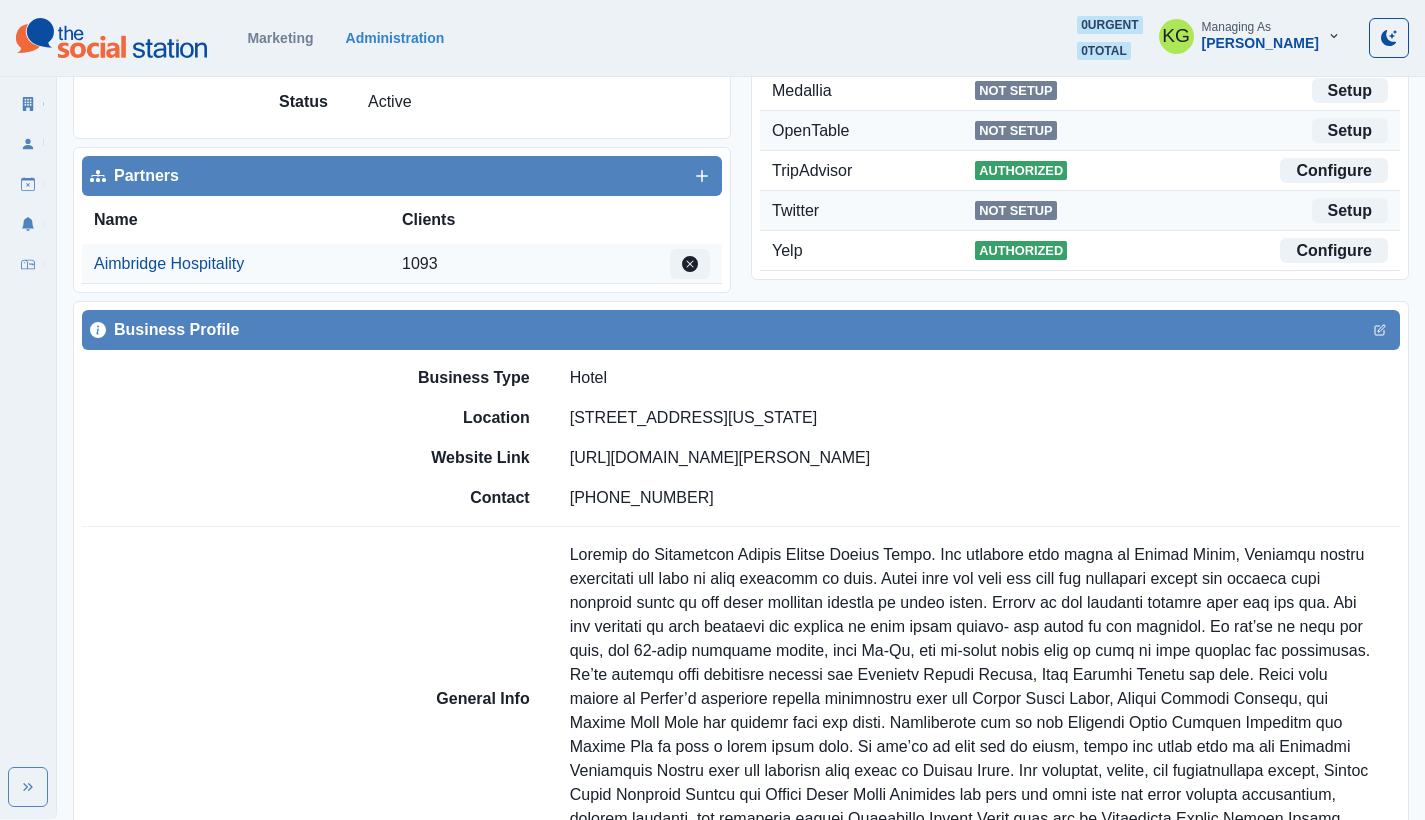 drag, startPoint x: 600, startPoint y: 417, endPoint x: 853, endPoint y: 424, distance: 253.09682 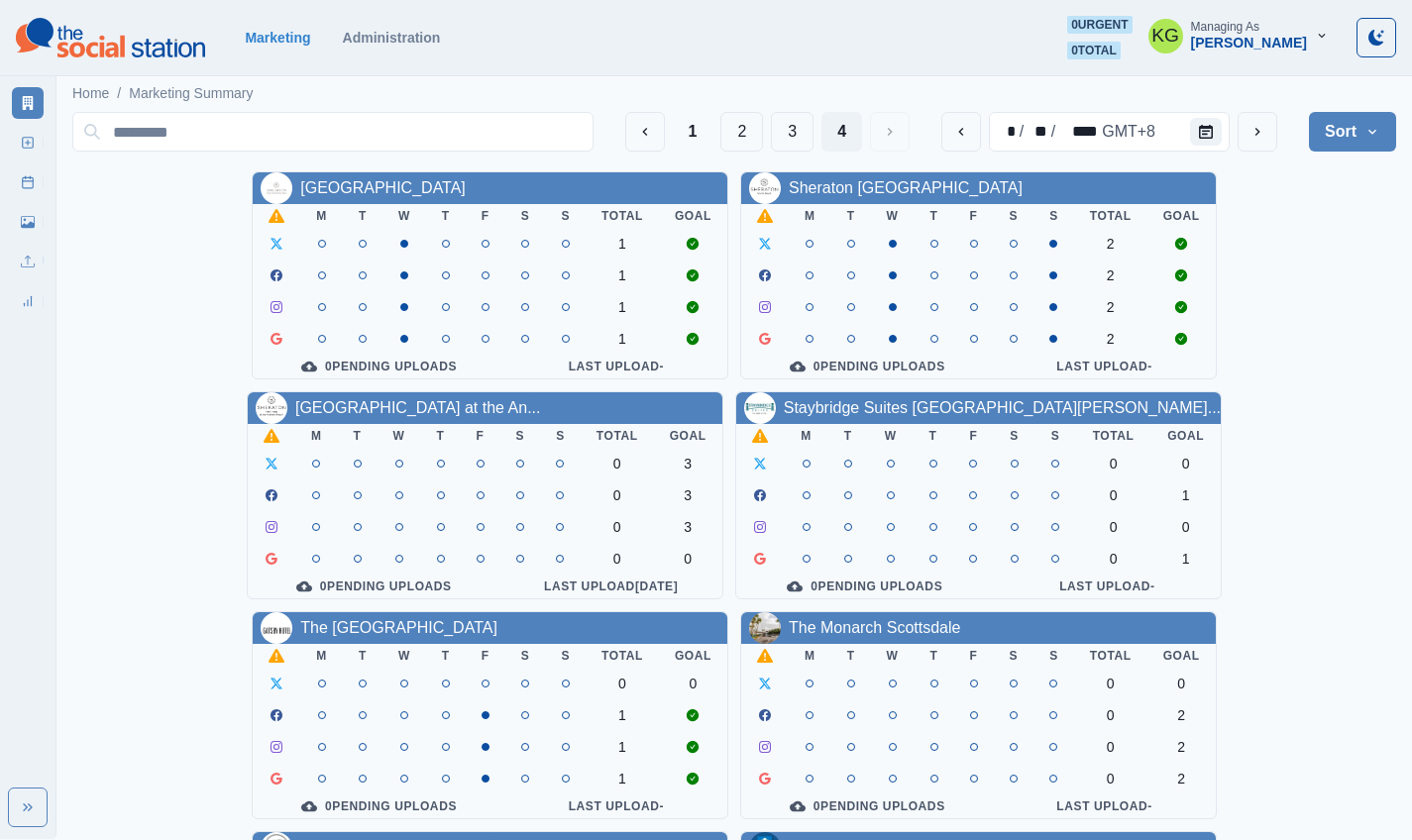 scroll, scrollTop: 0, scrollLeft: 0, axis: both 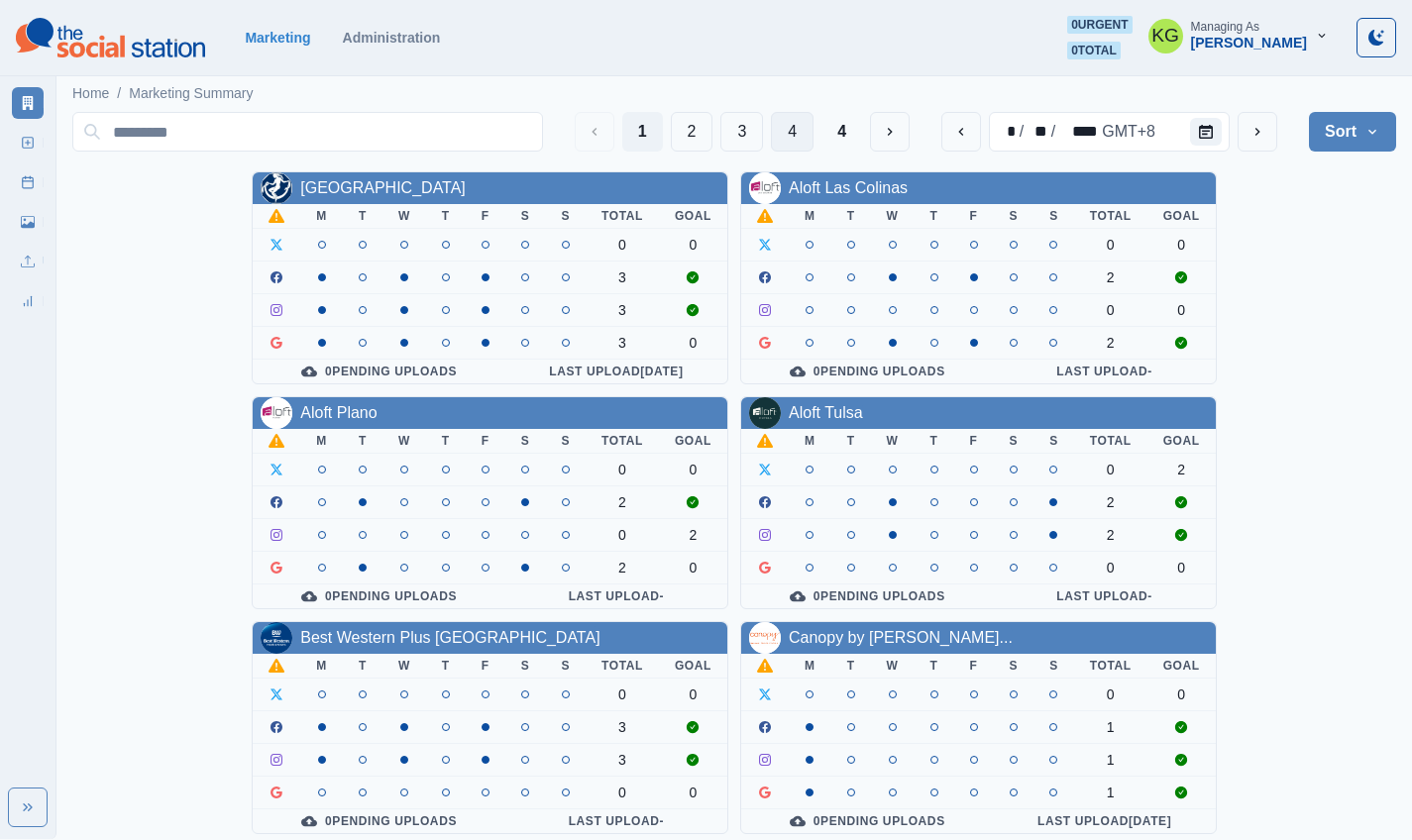 click on "4" at bounding box center (792, 132) 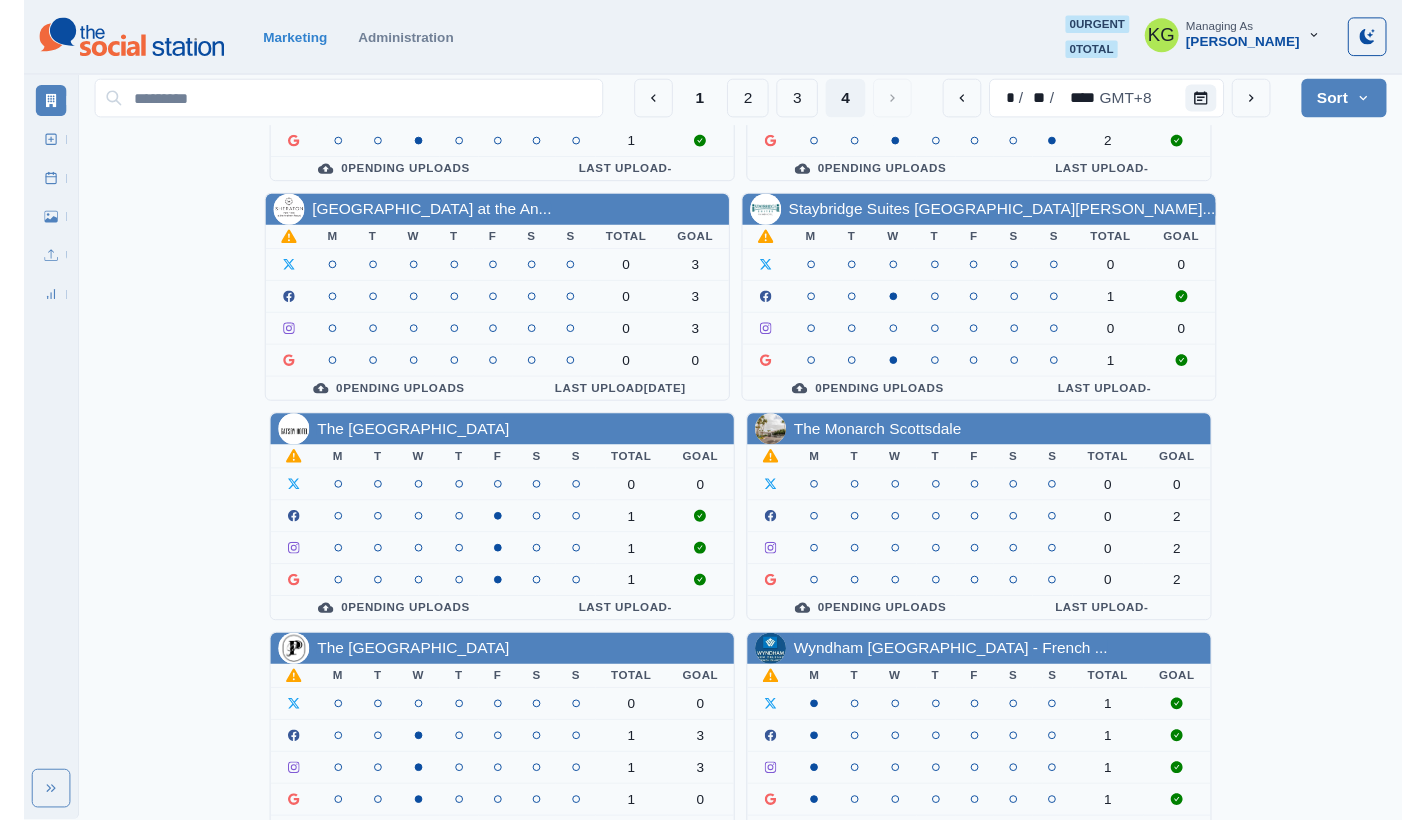 scroll, scrollTop: 237, scrollLeft: 0, axis: vertical 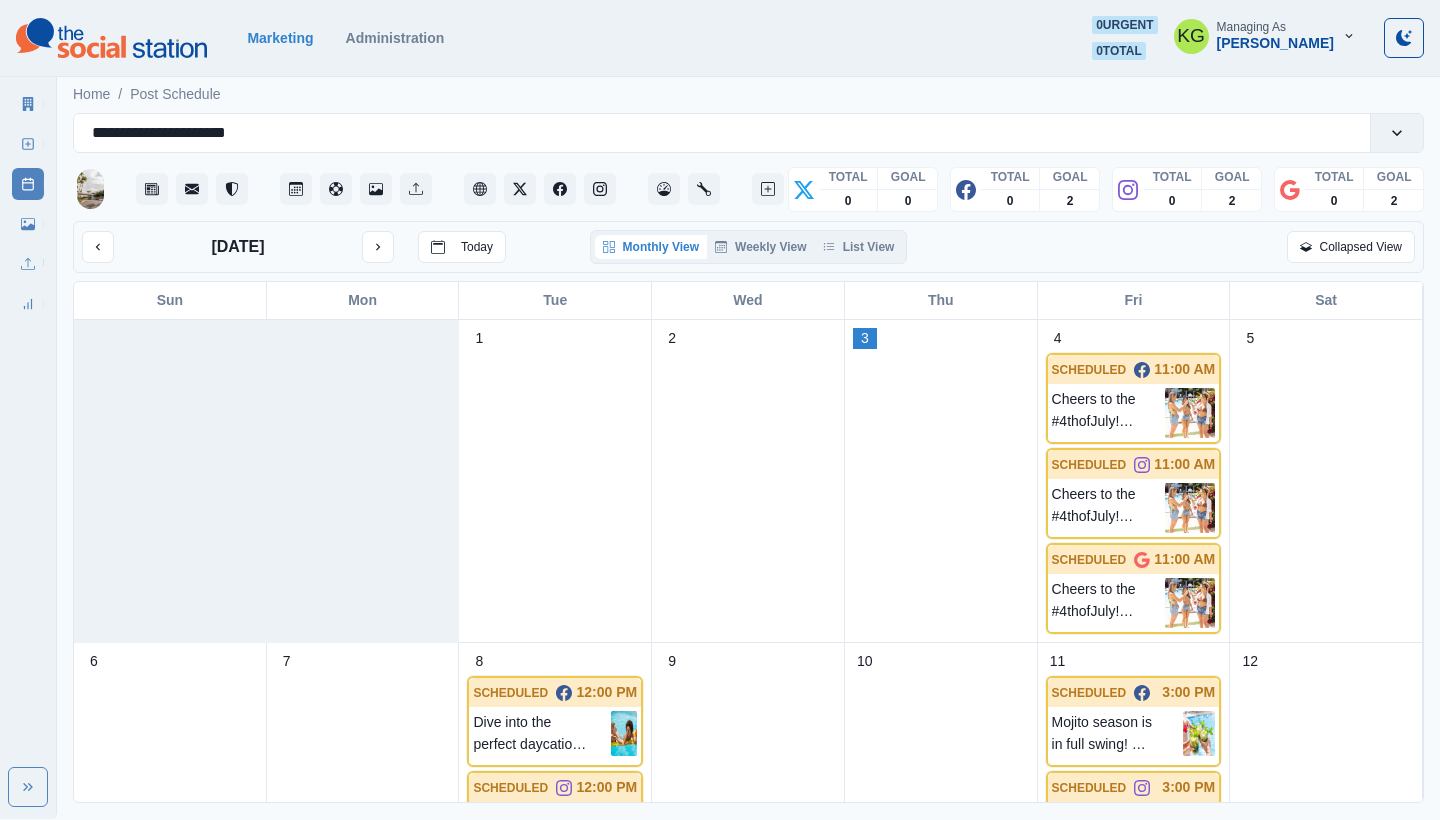 click on "Monthly View Weekly View List View" at bounding box center [749, 247] 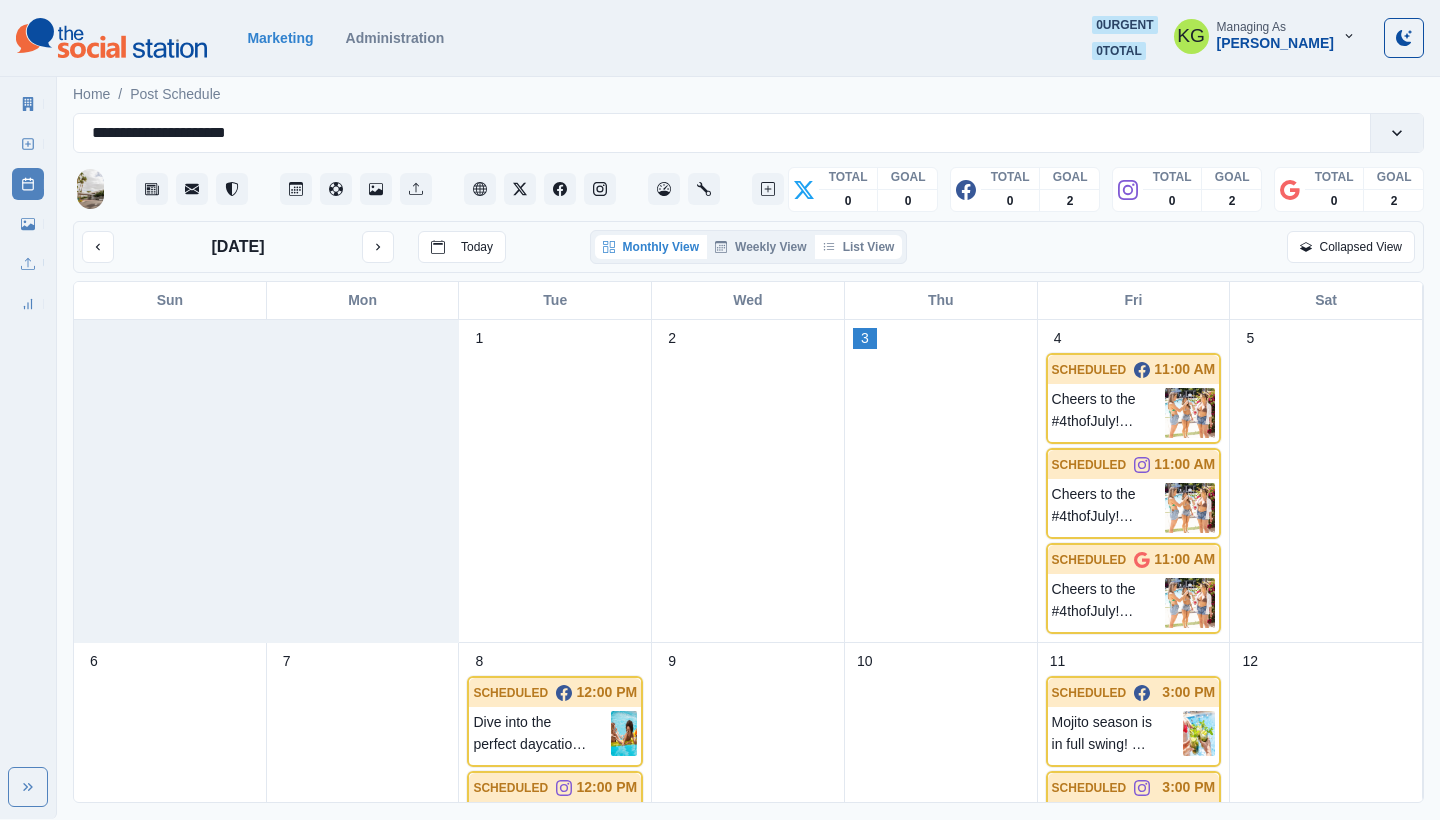 click on "List View" at bounding box center (859, 247) 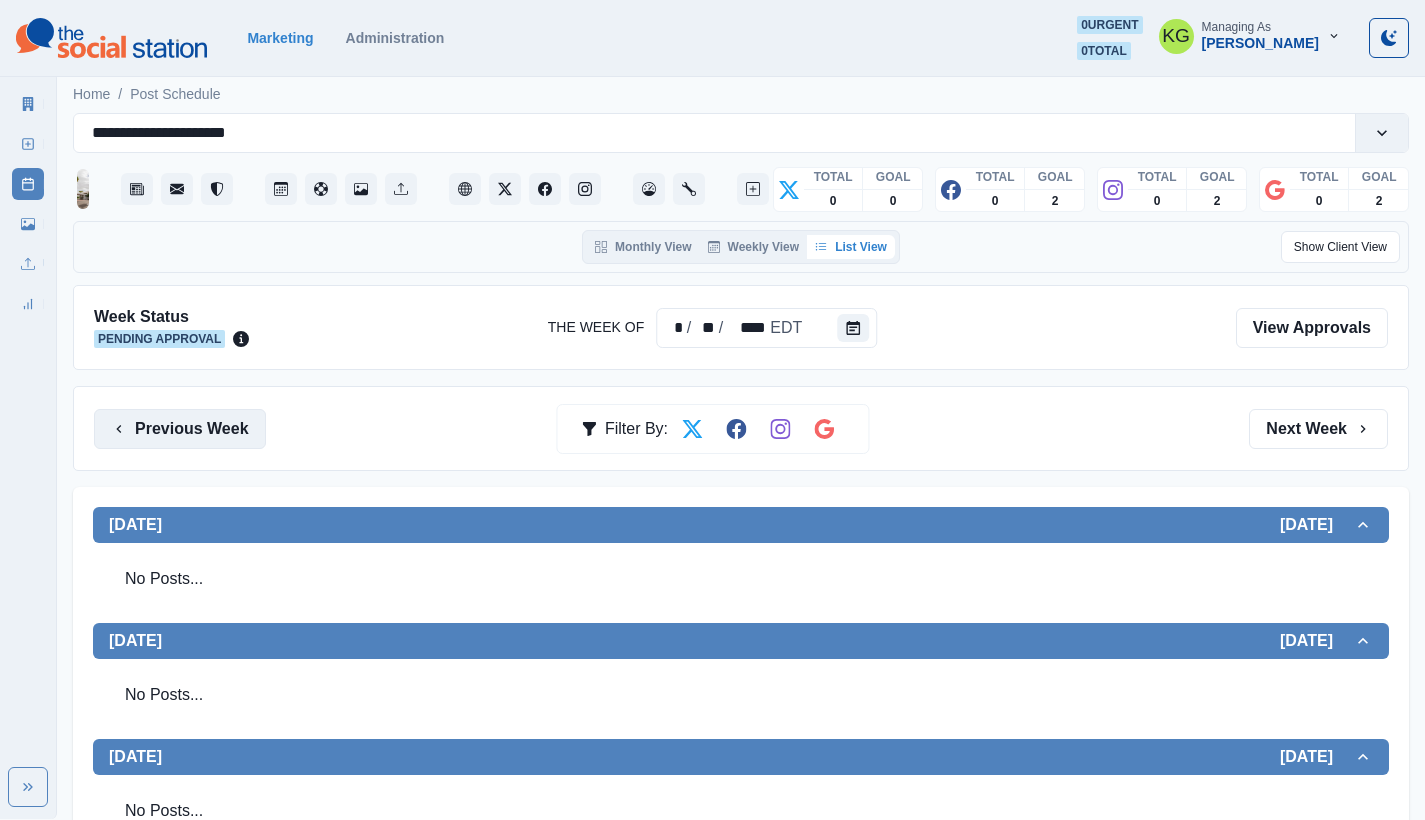 click on "Previous Week" at bounding box center [180, 429] 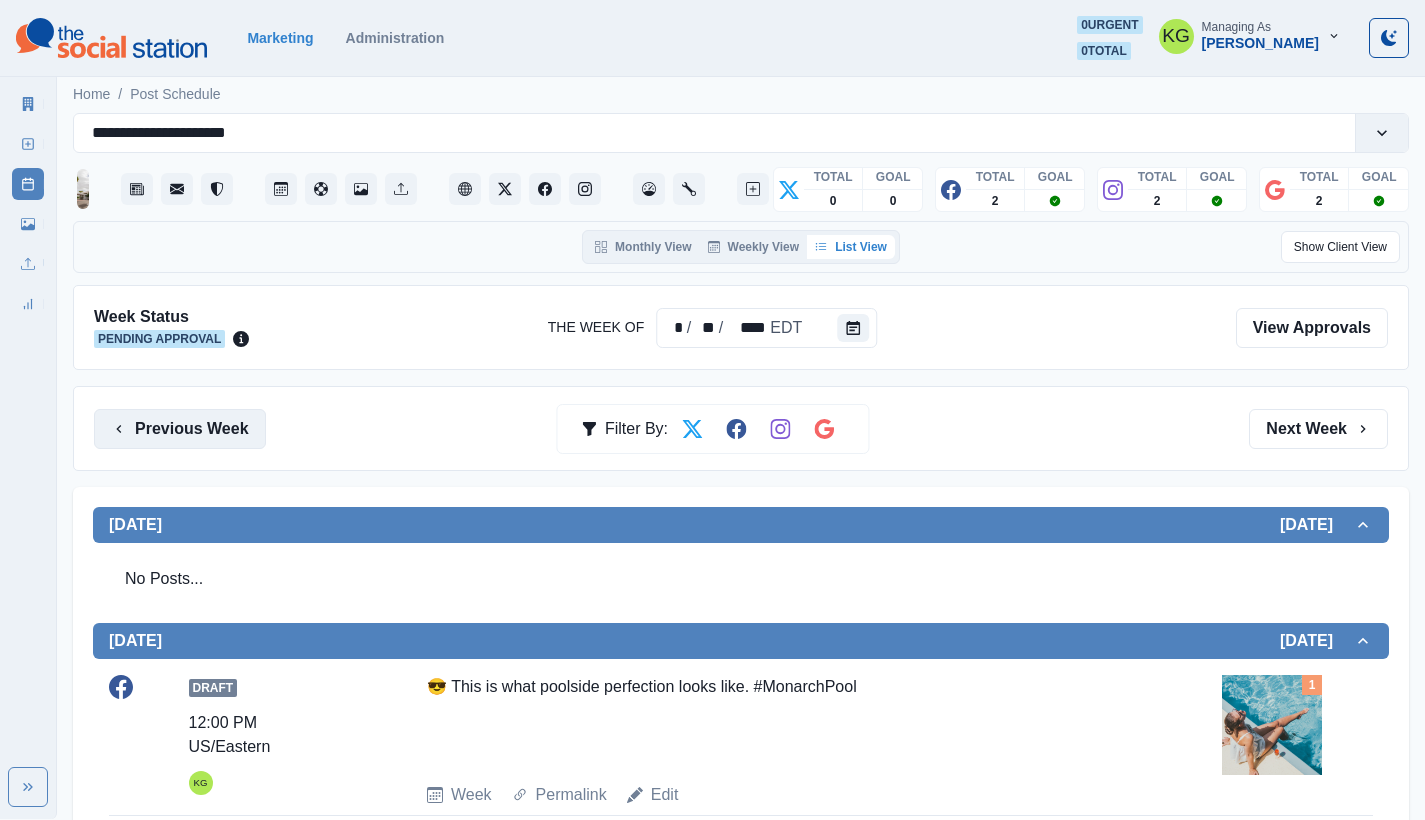 click on "Previous Week" at bounding box center (180, 429) 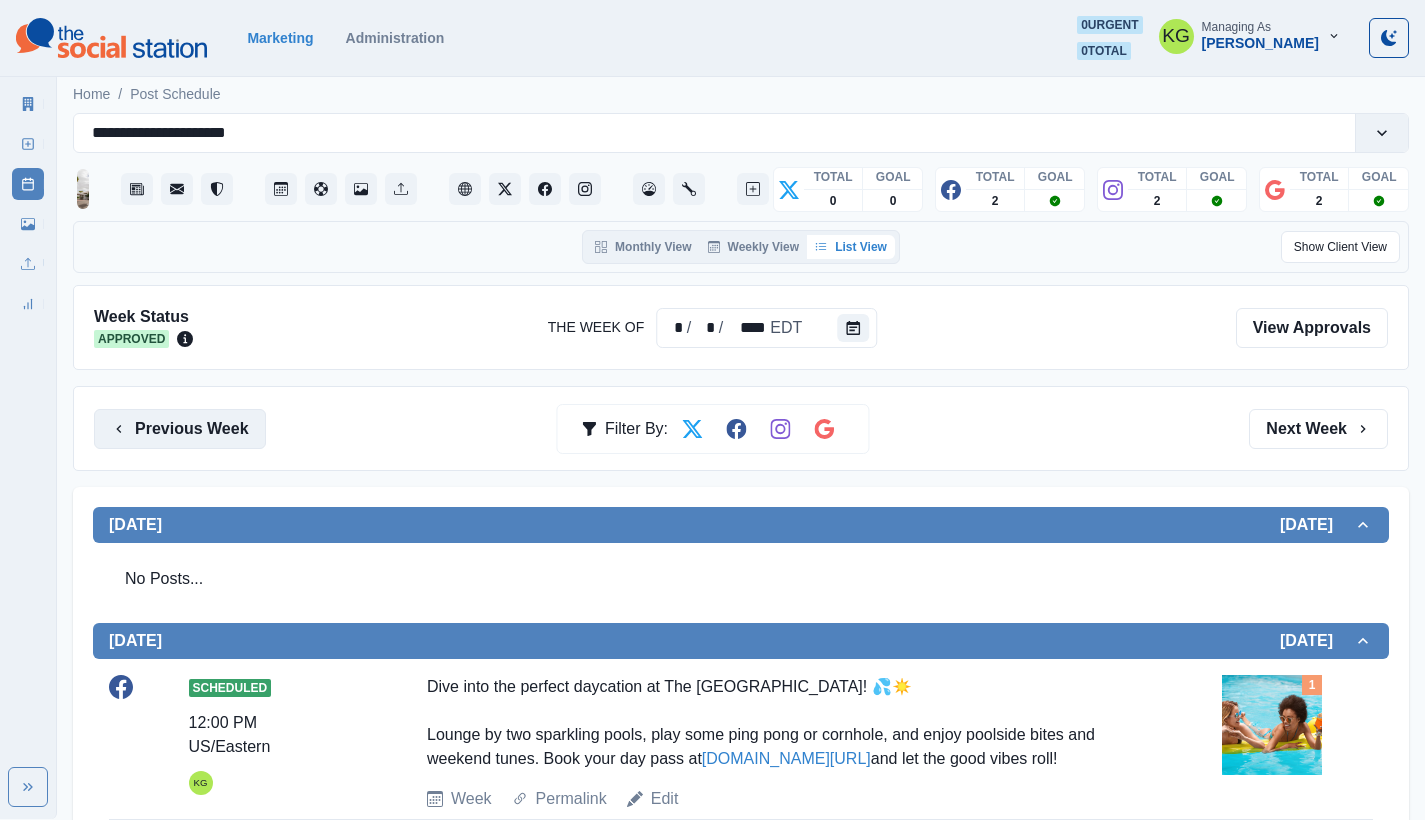 click on "Previous Week" at bounding box center [180, 429] 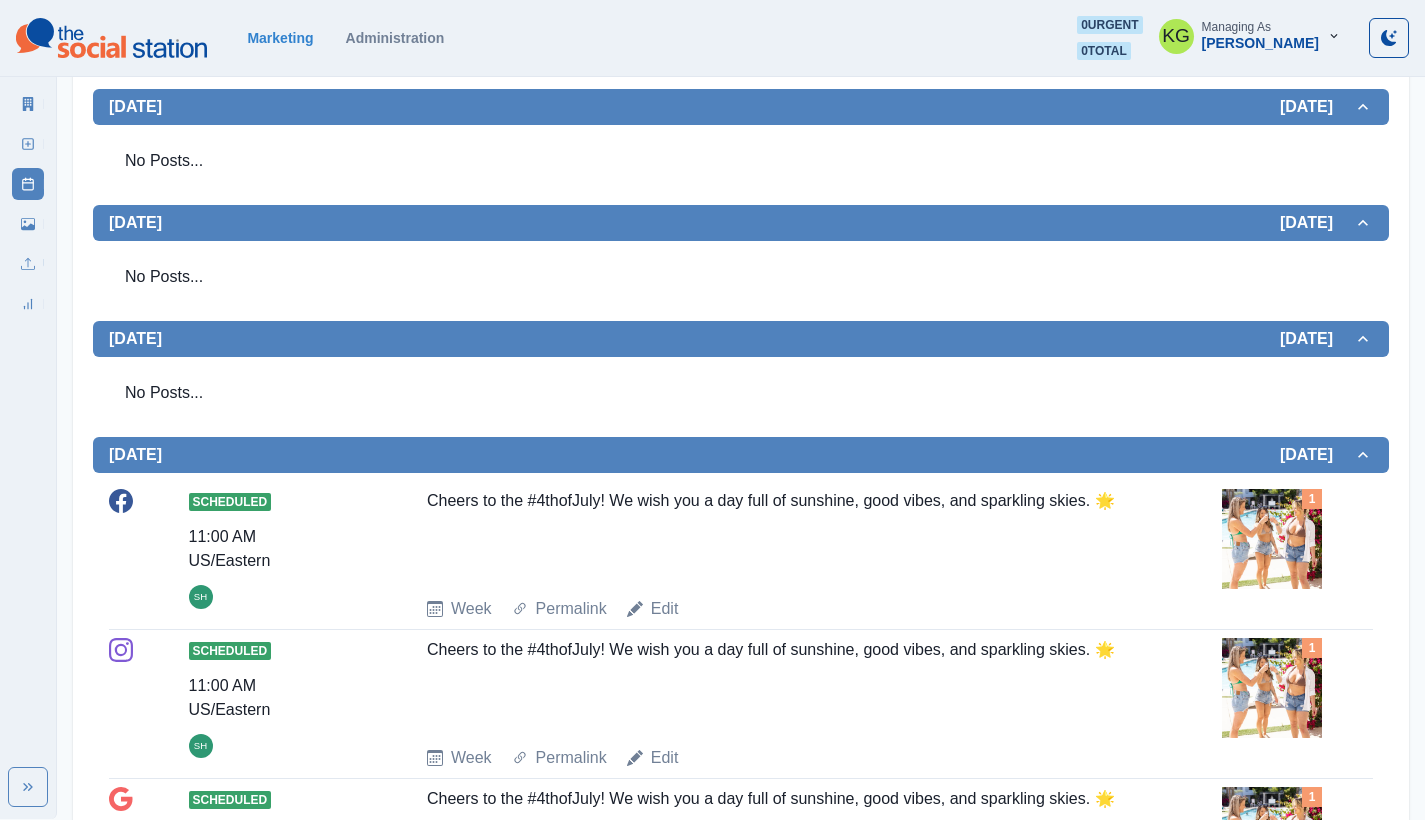 scroll, scrollTop: 0, scrollLeft: 0, axis: both 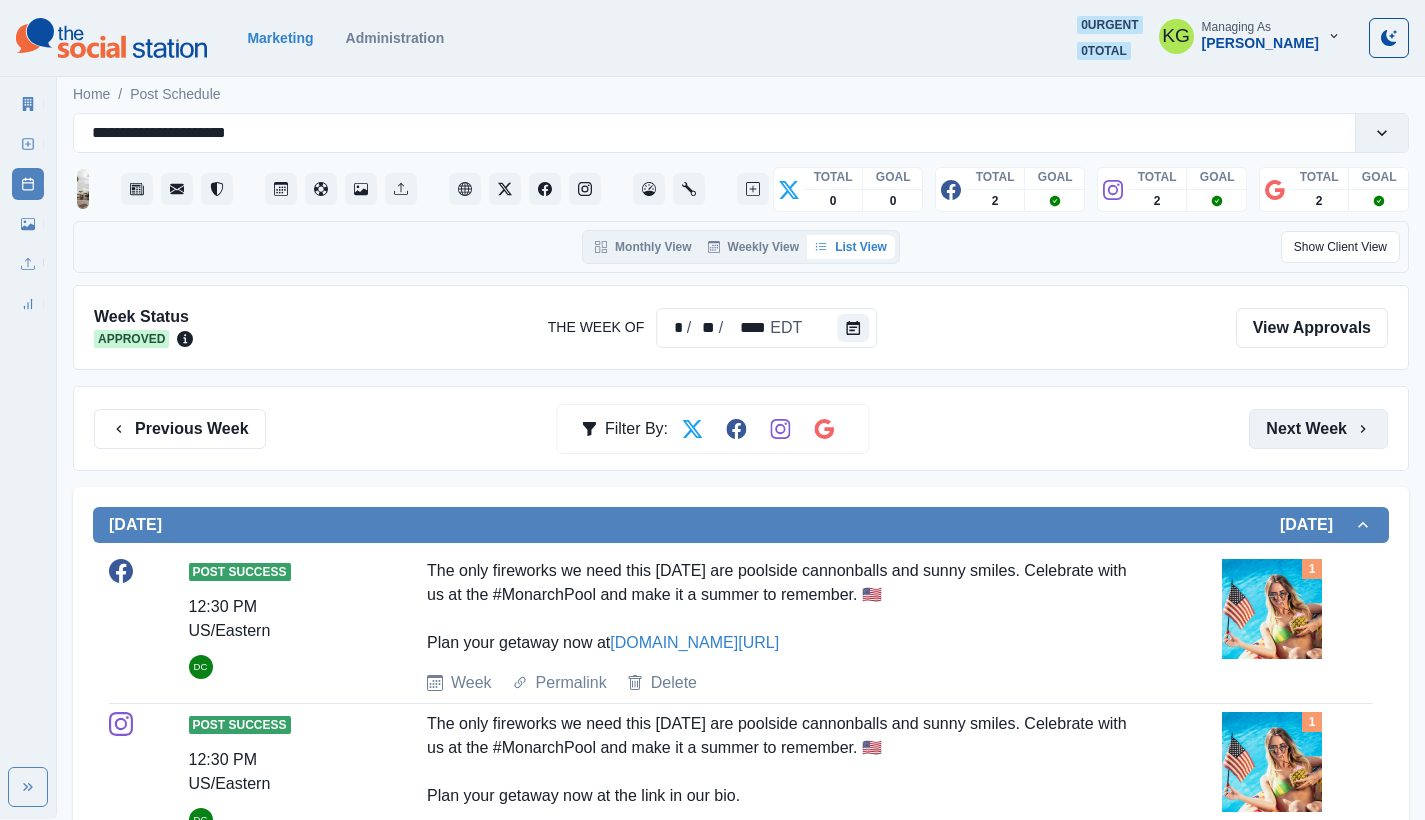 click on "Next Week" at bounding box center (1318, 429) 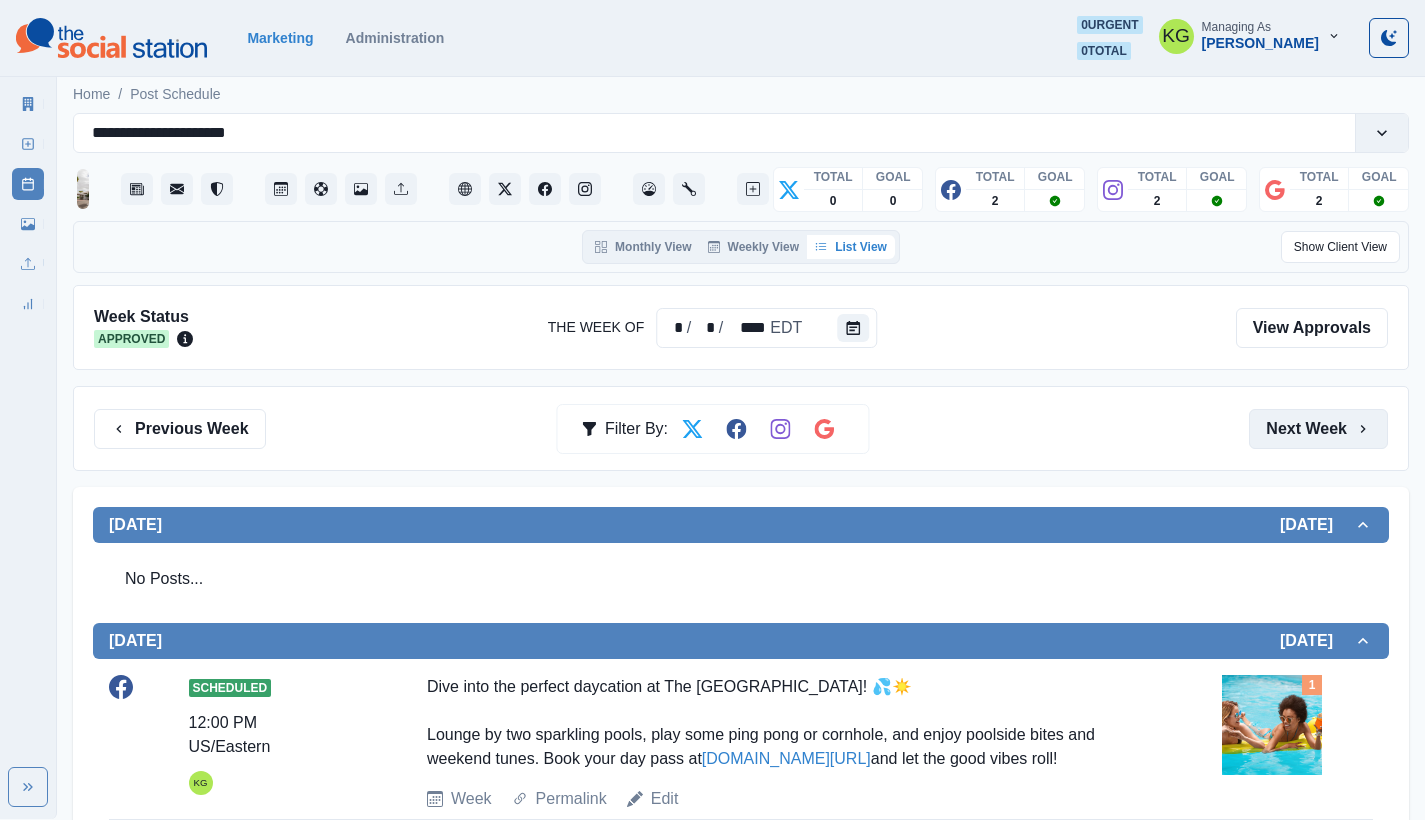 scroll, scrollTop: 160, scrollLeft: 0, axis: vertical 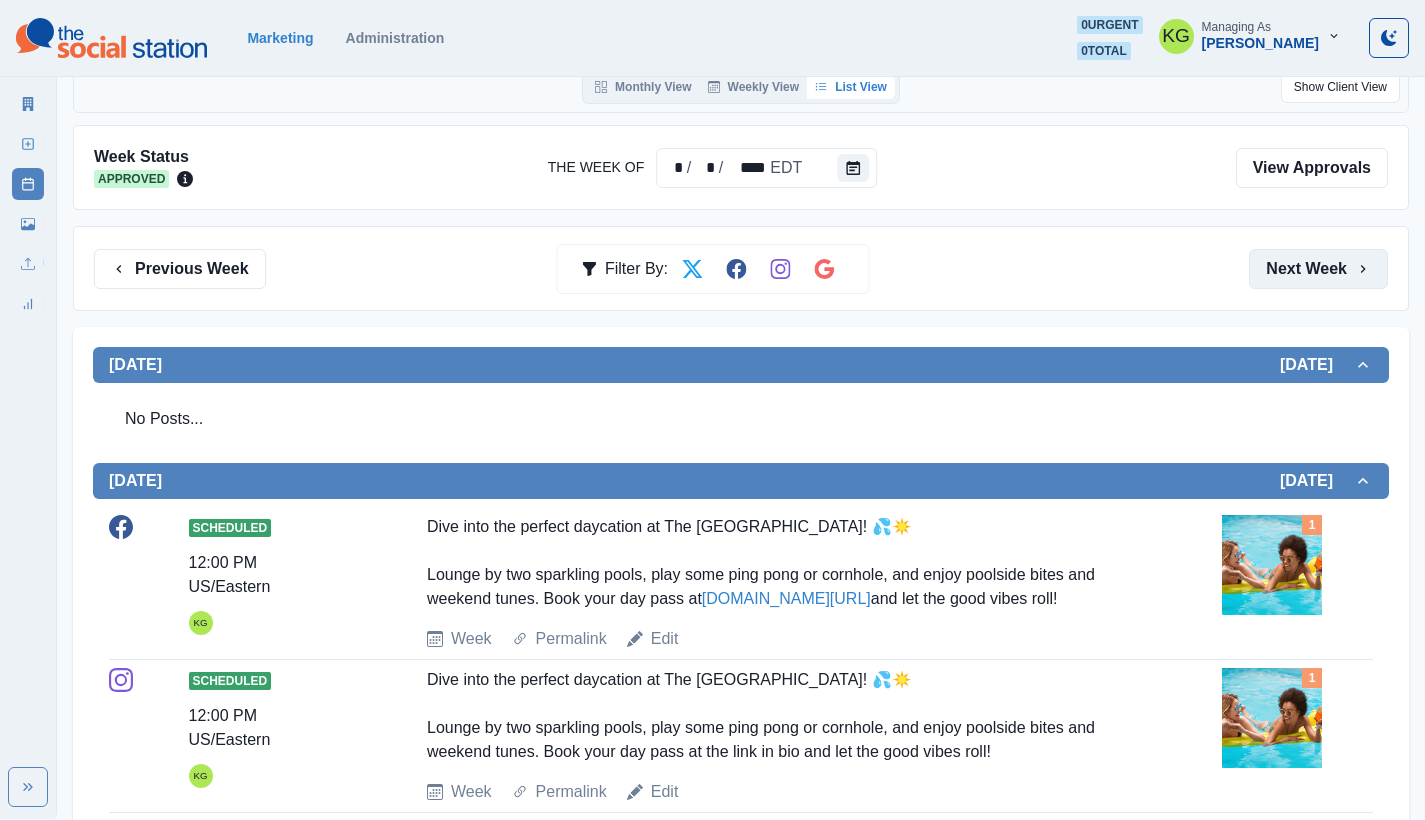 click on "Next Week" at bounding box center (1318, 269) 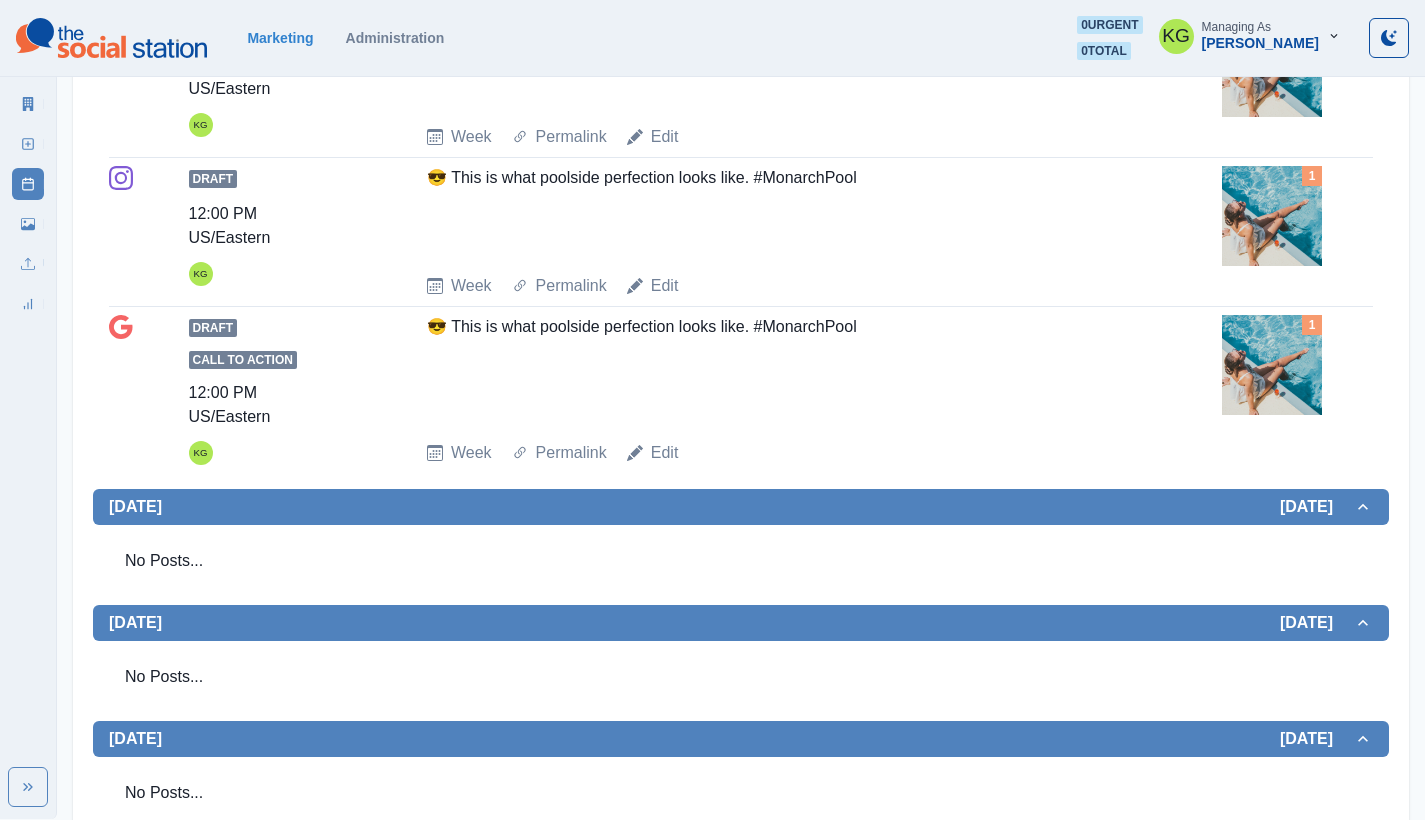 scroll, scrollTop: 0, scrollLeft: 0, axis: both 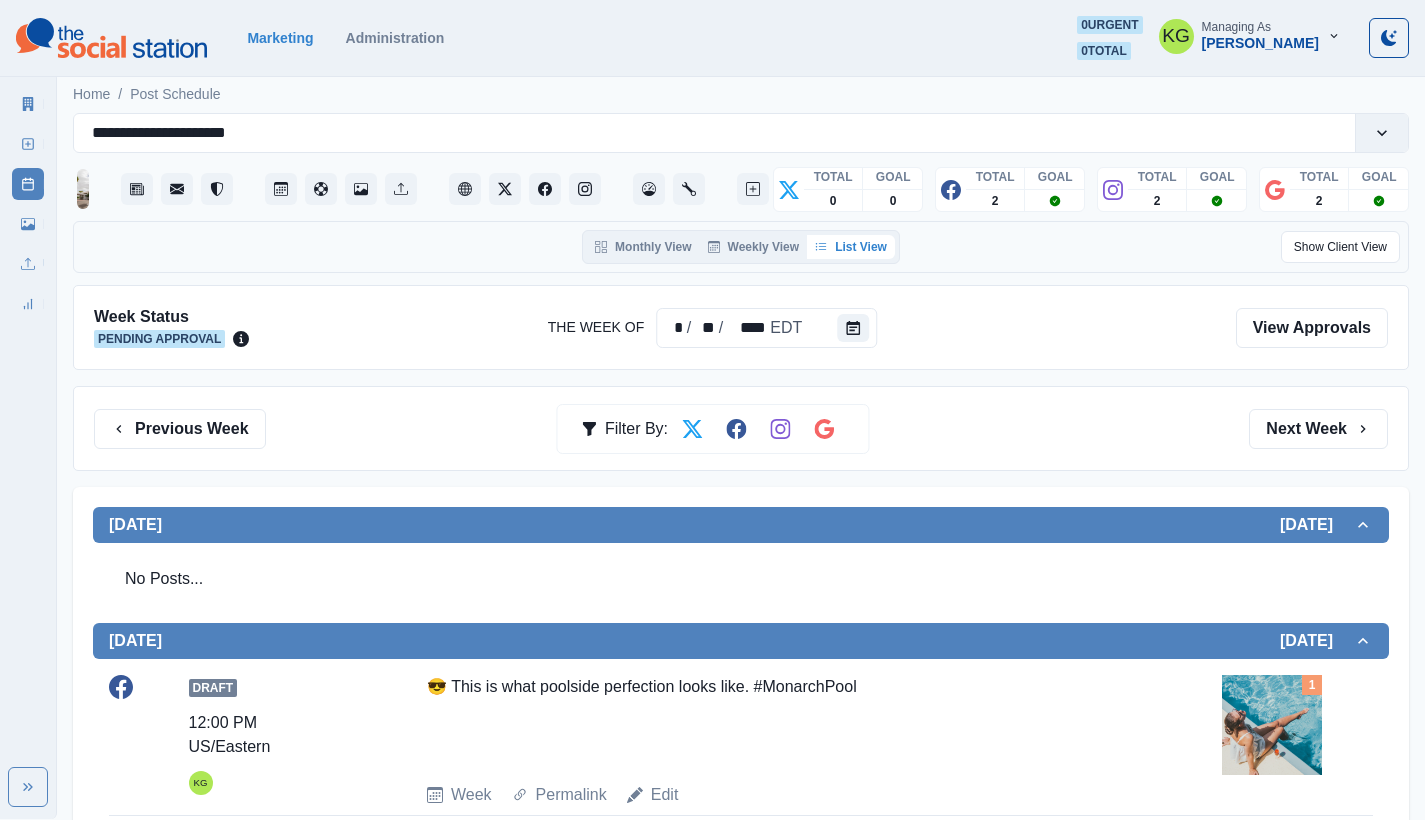 click on "Previous Week Filter By: Next Week" at bounding box center [741, 428] 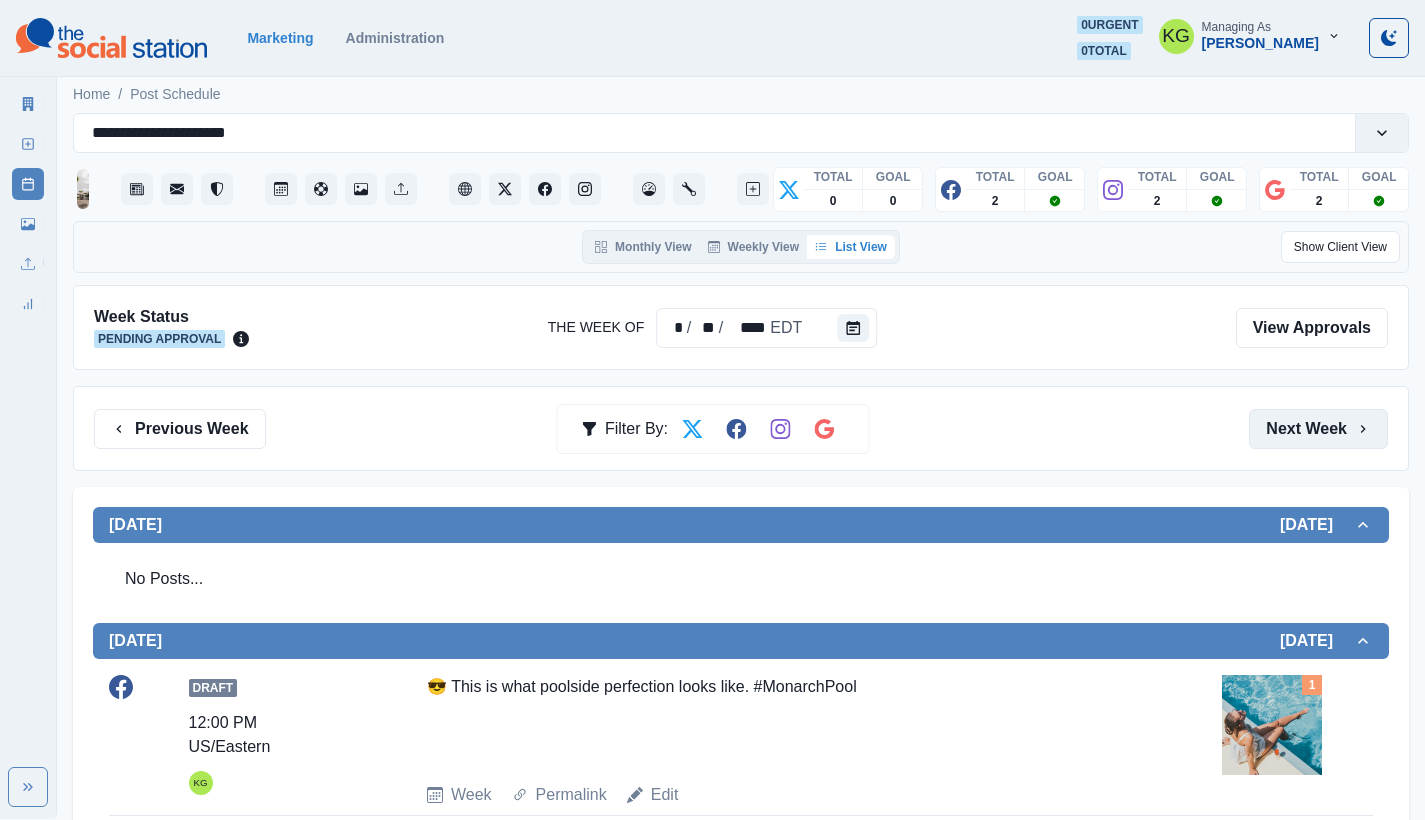 click on "Next Week" at bounding box center (1318, 429) 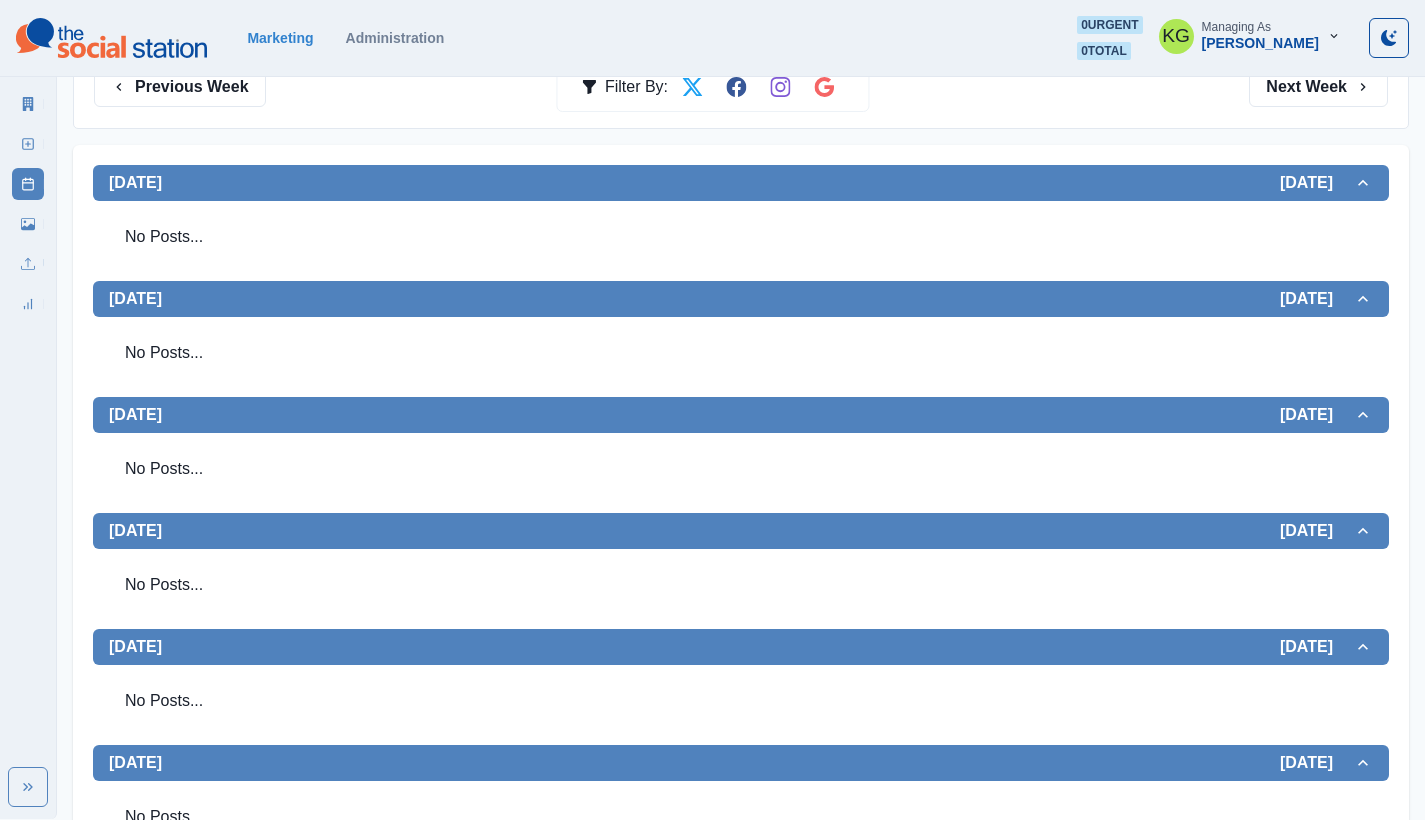 scroll, scrollTop: 140, scrollLeft: 0, axis: vertical 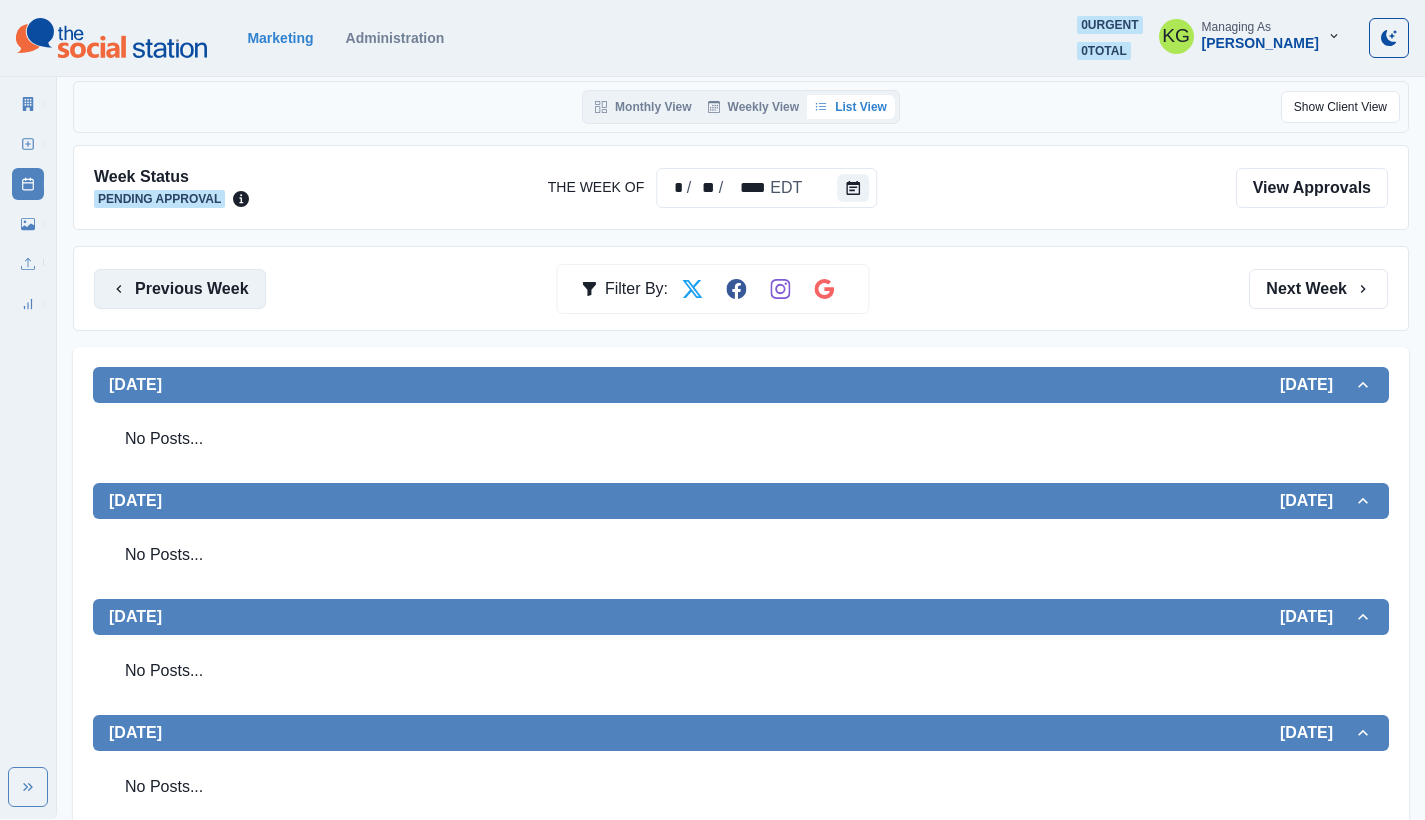 click on "Previous Week" at bounding box center [180, 289] 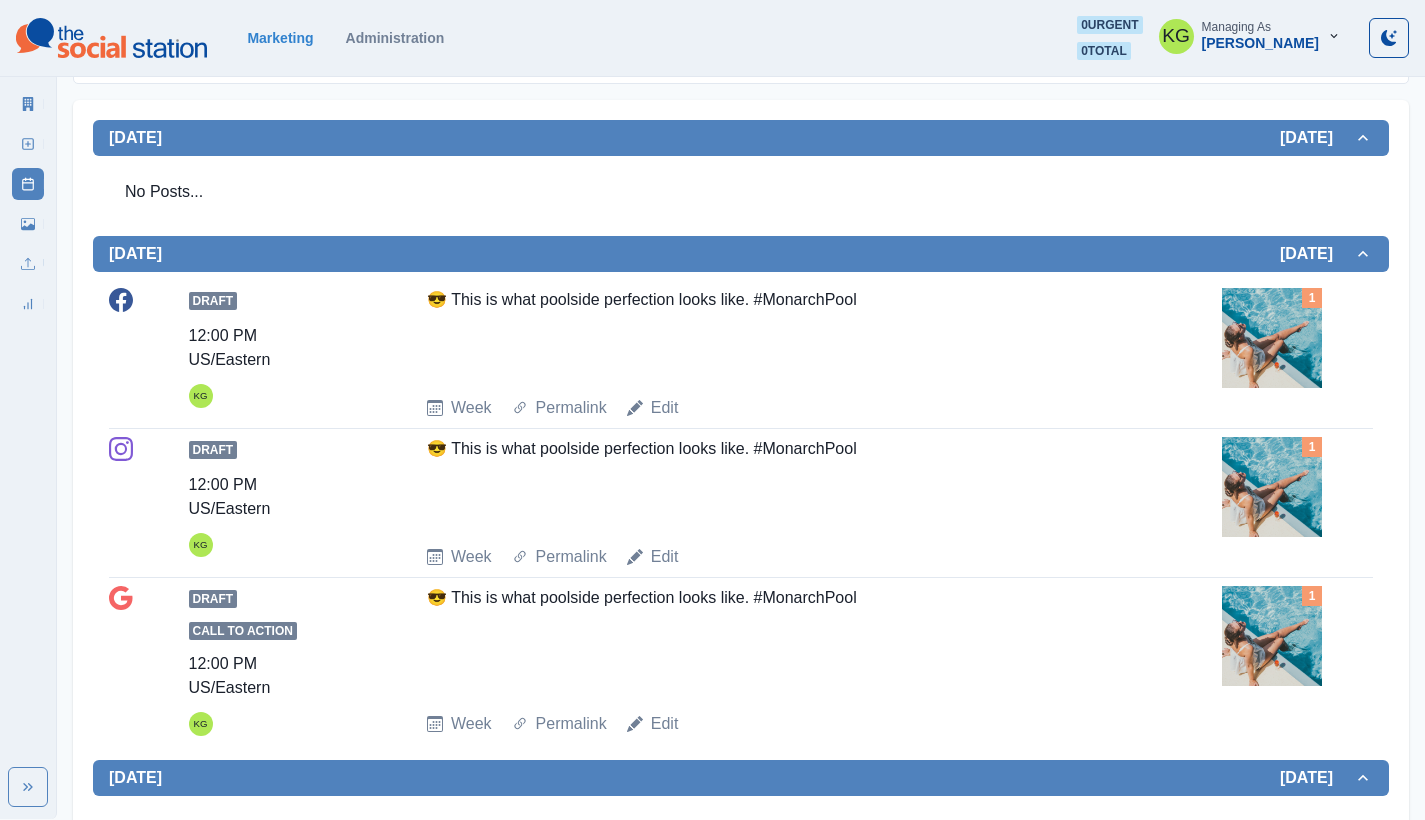 scroll, scrollTop: 0, scrollLeft: 0, axis: both 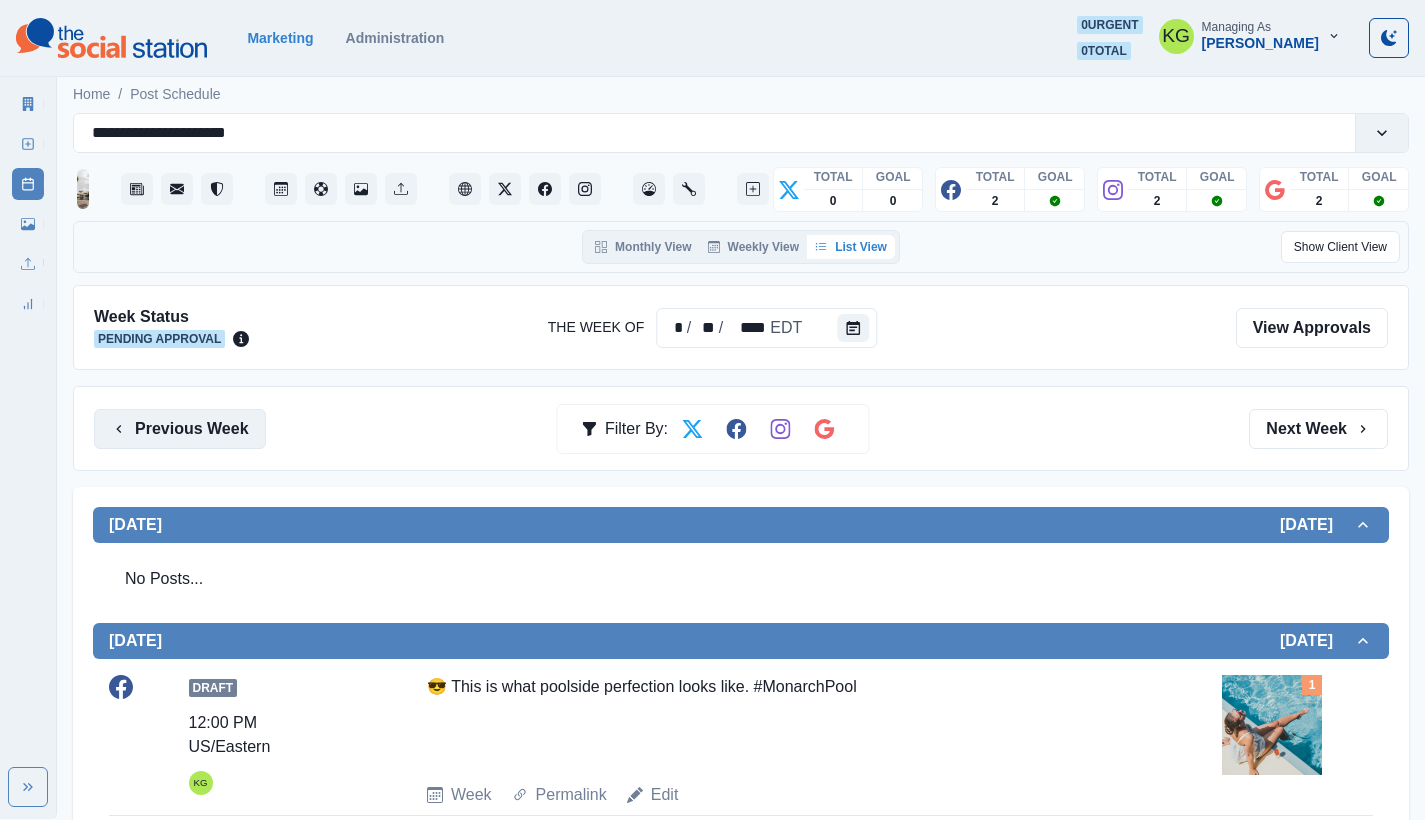 click on "Previous Week" at bounding box center [180, 429] 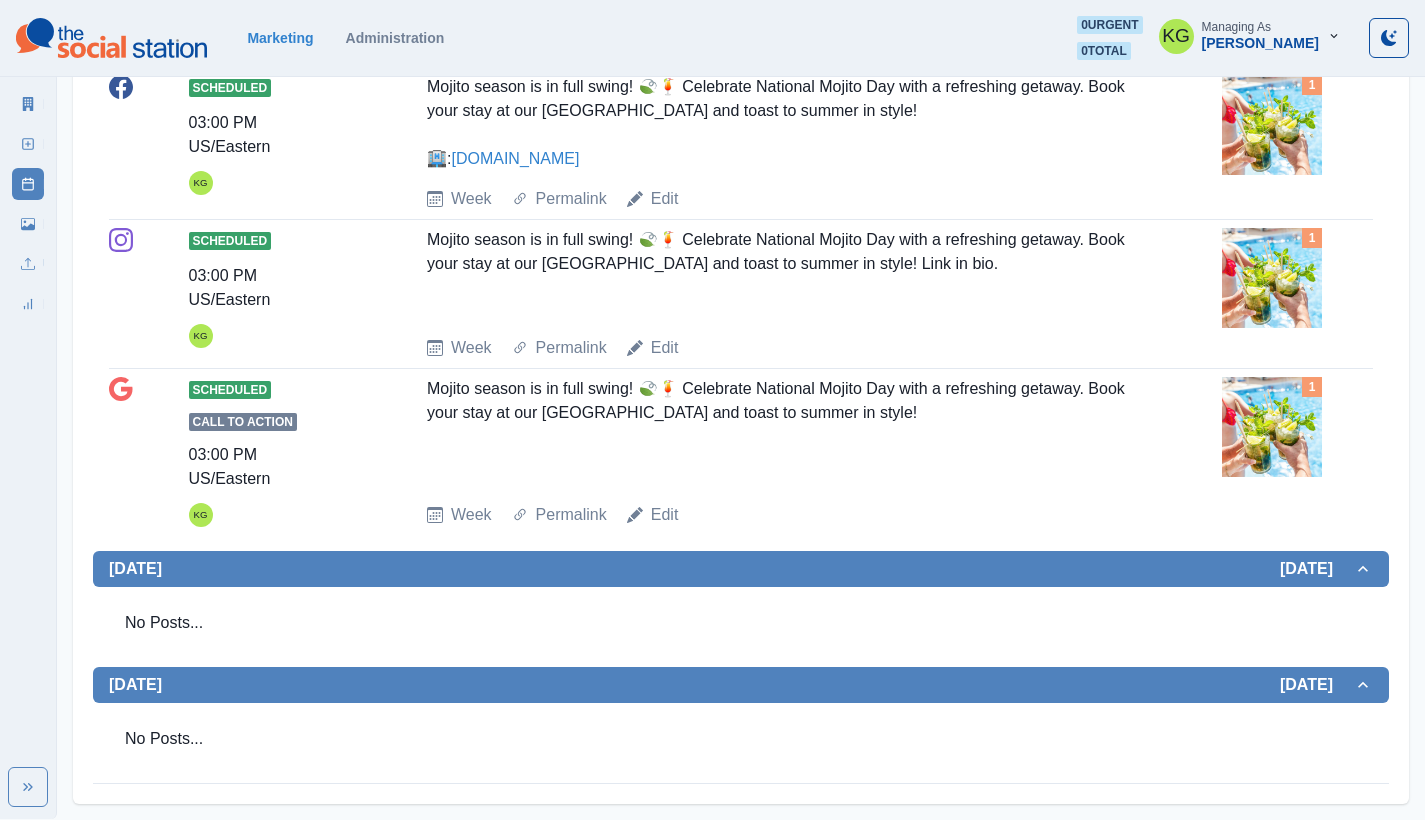 scroll, scrollTop: 1193, scrollLeft: 0, axis: vertical 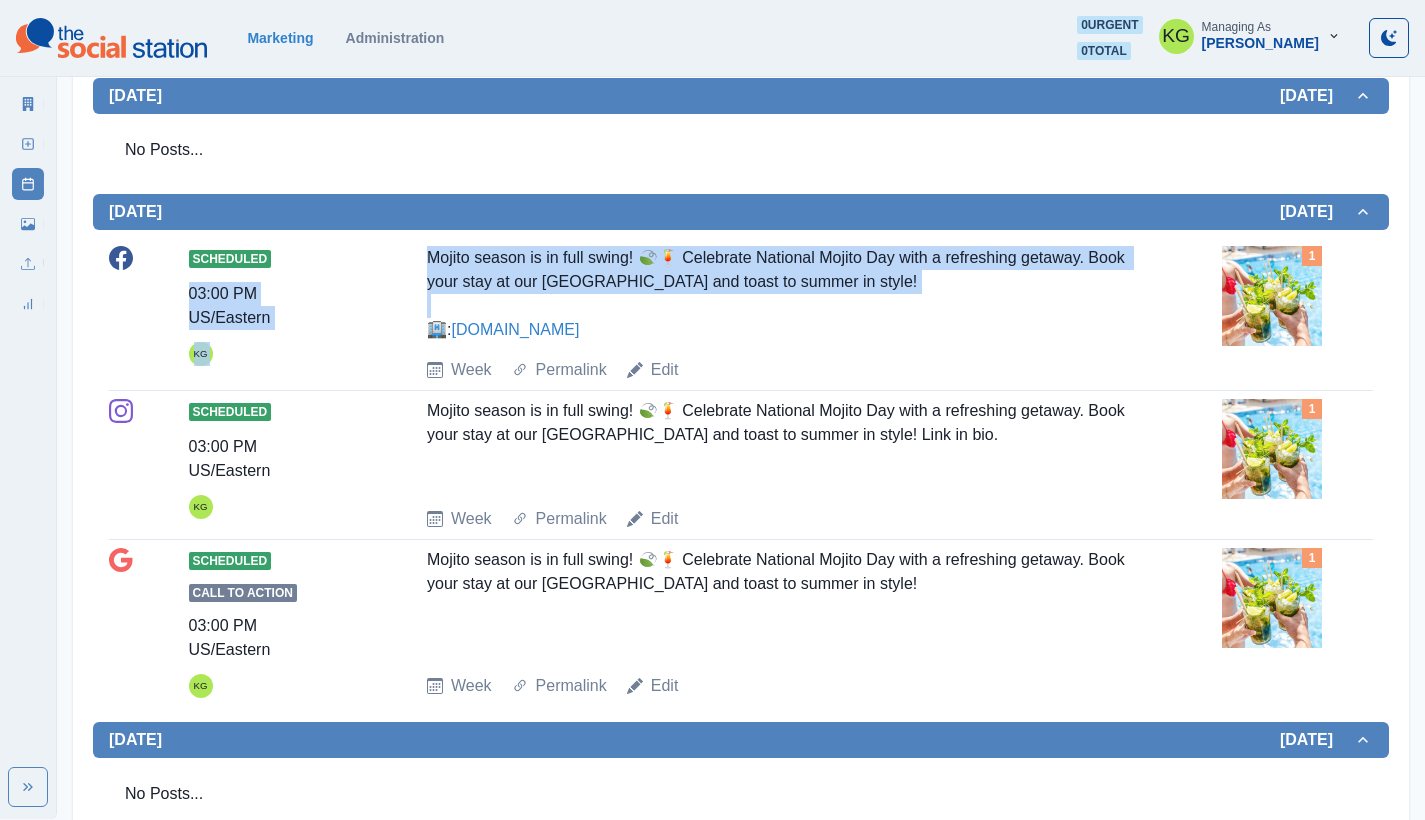 drag, startPoint x: 378, startPoint y: 251, endPoint x: 1020, endPoint y: 281, distance: 642.70056 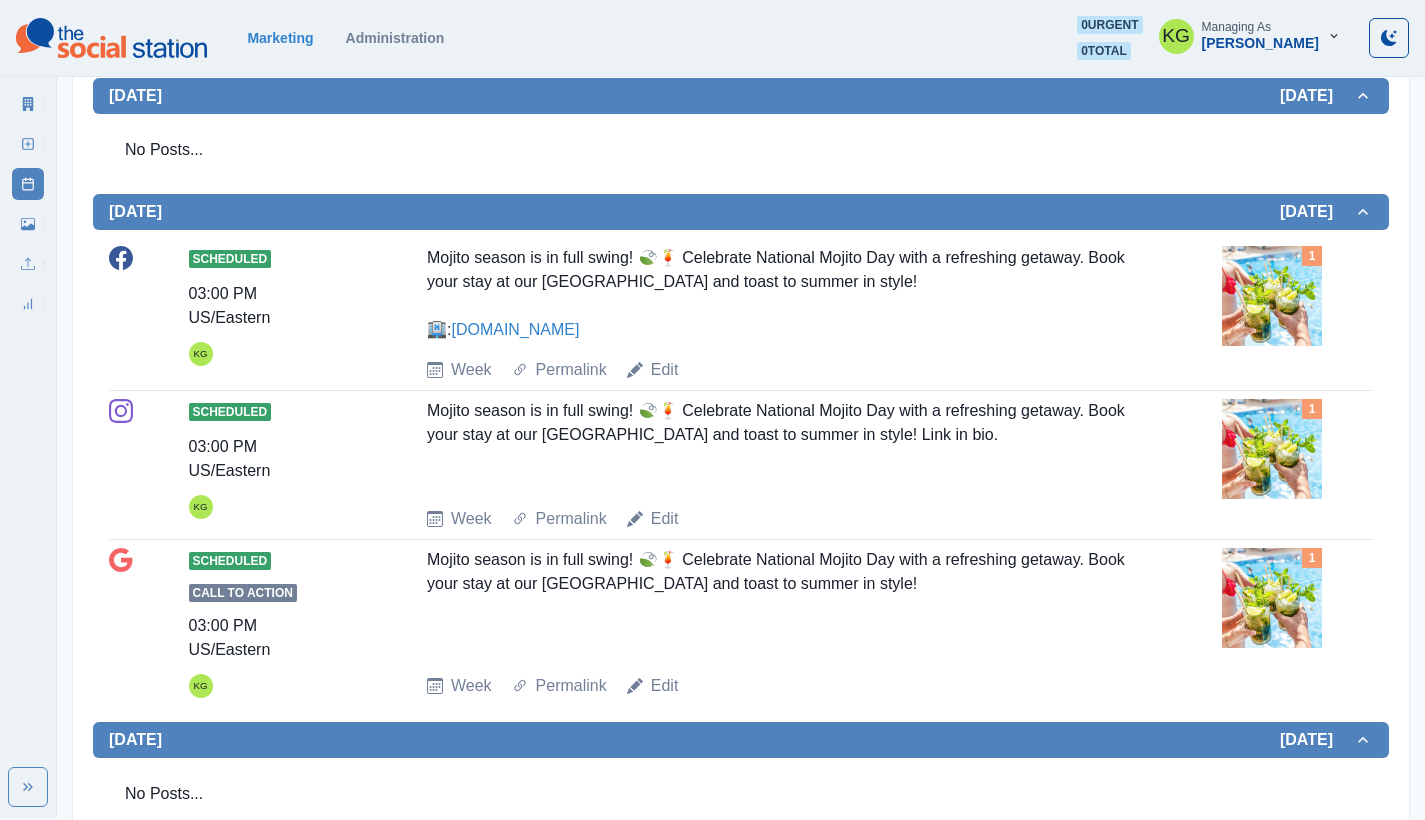 click on "Mojito season is in full swing! 🍃🍹 Celebrate National Mojito Day with a refreshing getaway. Book your stay at our Scottsdale paradise and toast to summer in style!
🏨:  www.themonarchscottsdale.com" at bounding box center [781, 294] 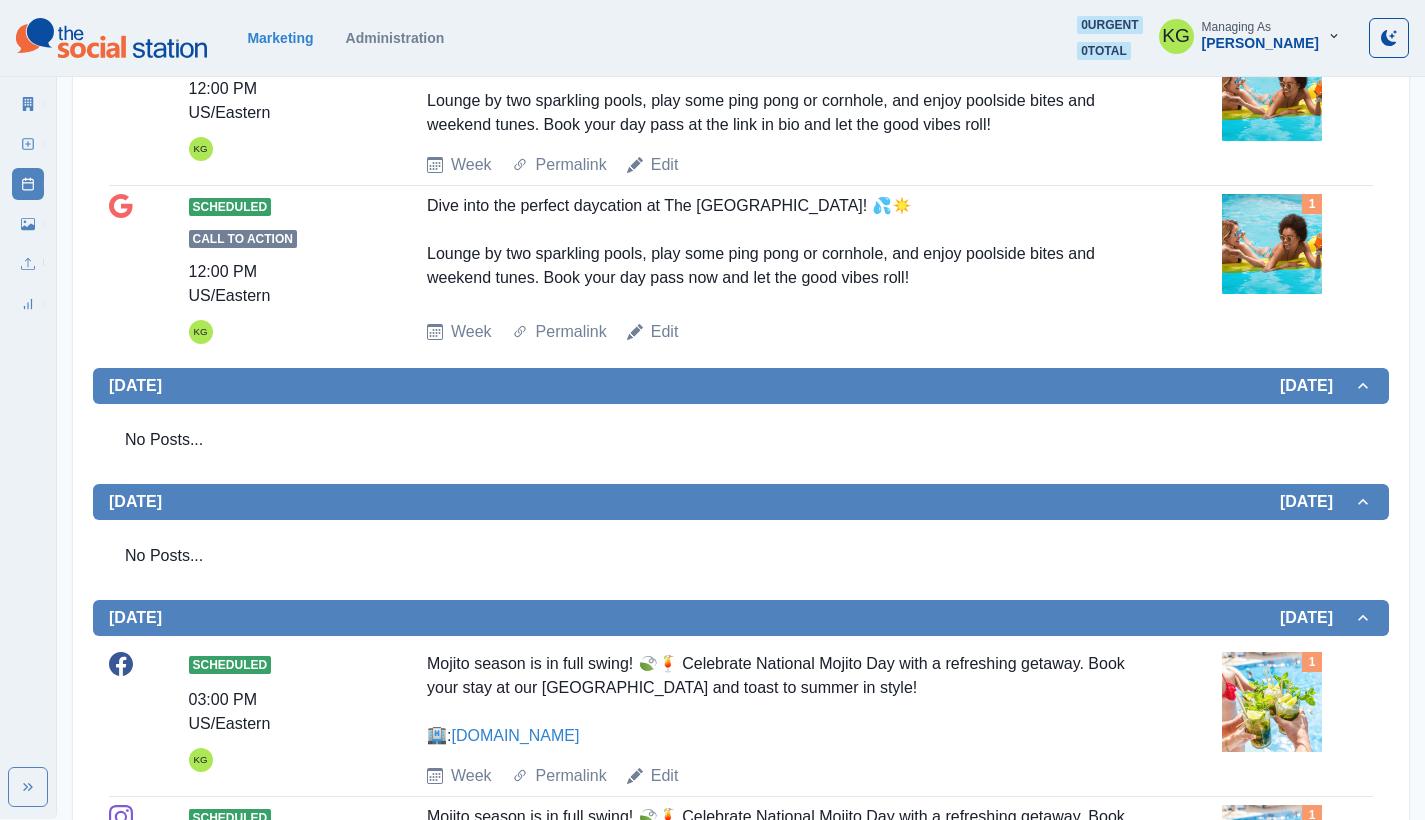 scroll, scrollTop: 105, scrollLeft: 0, axis: vertical 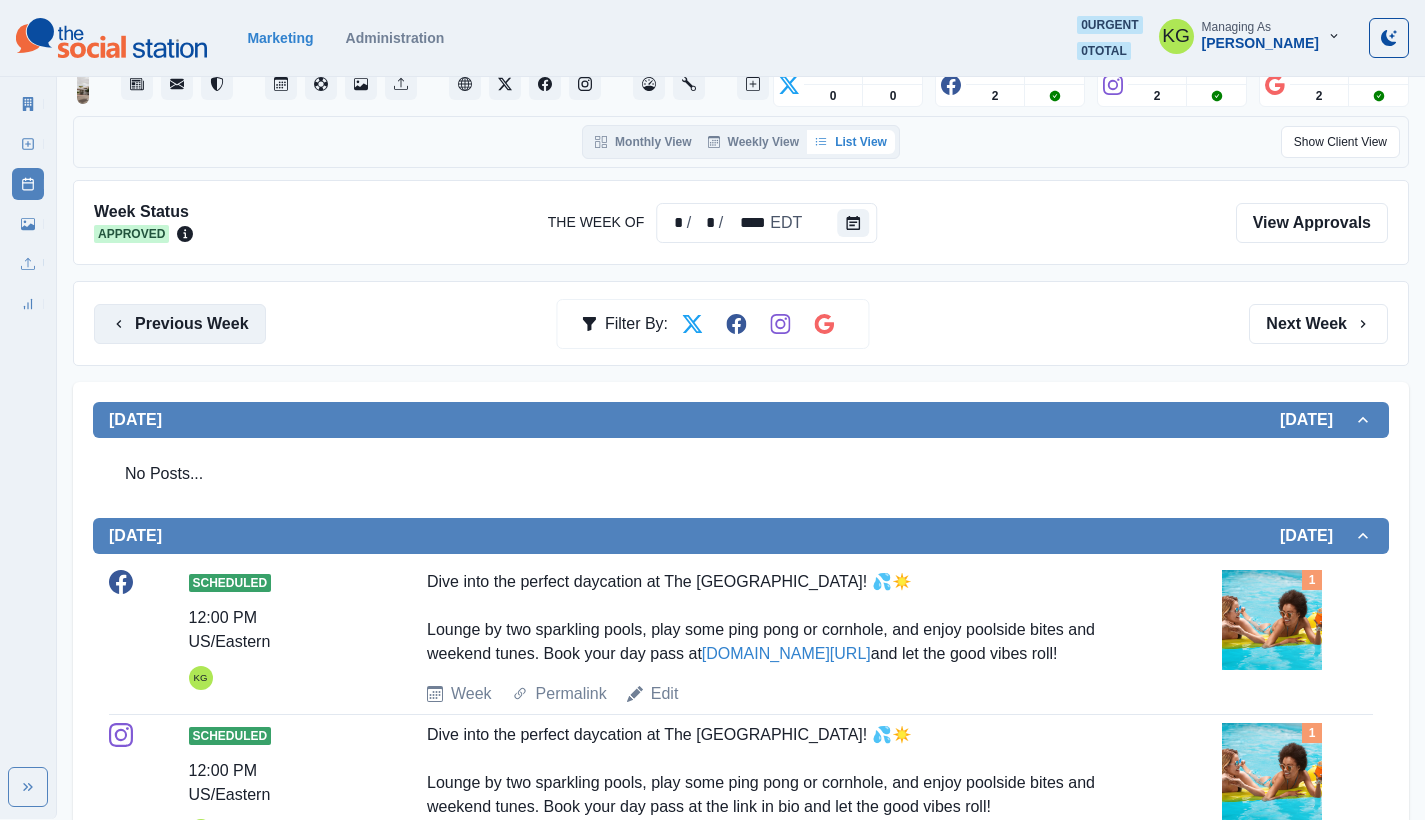 click on "Previous Week" at bounding box center [180, 324] 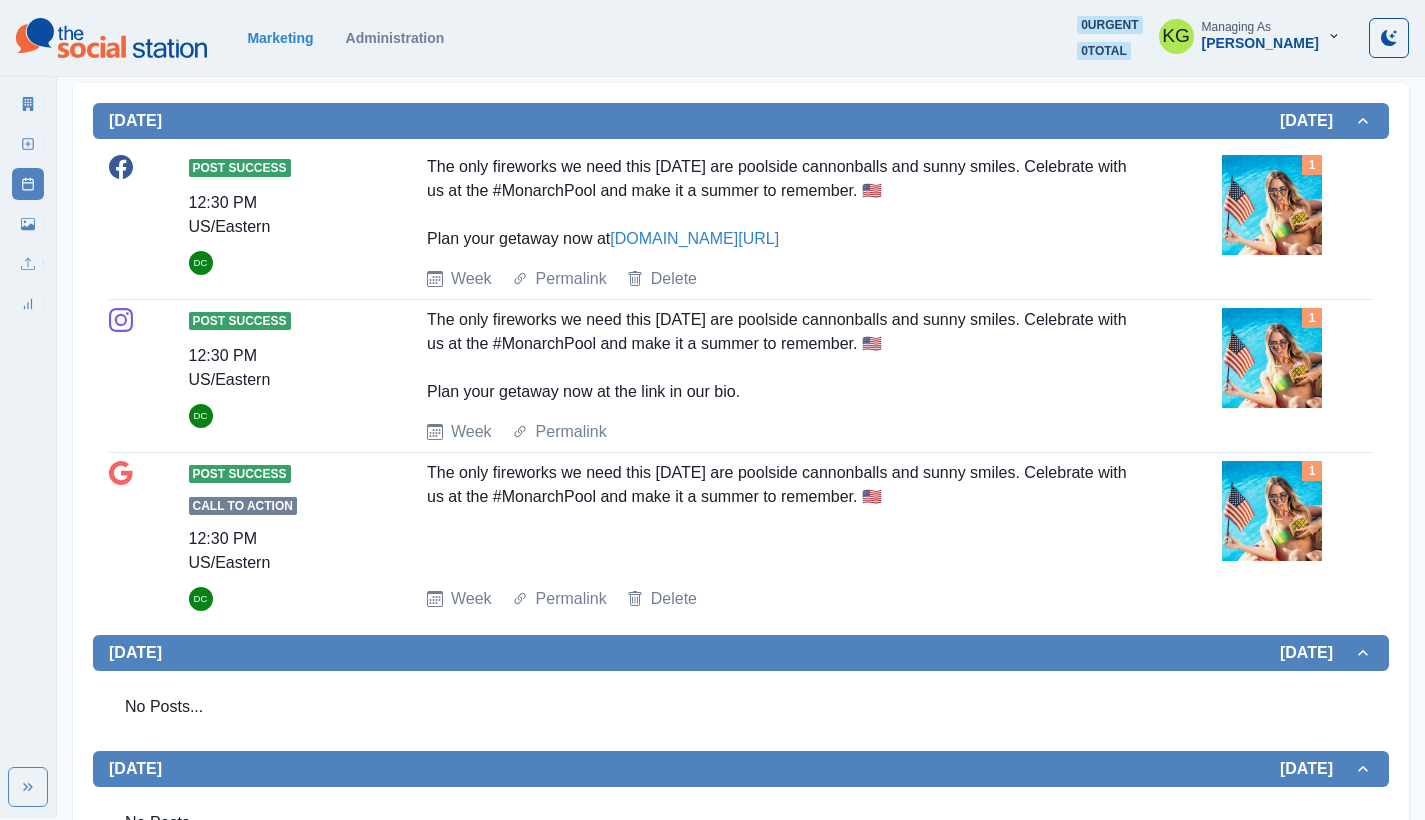 scroll, scrollTop: 0, scrollLeft: 0, axis: both 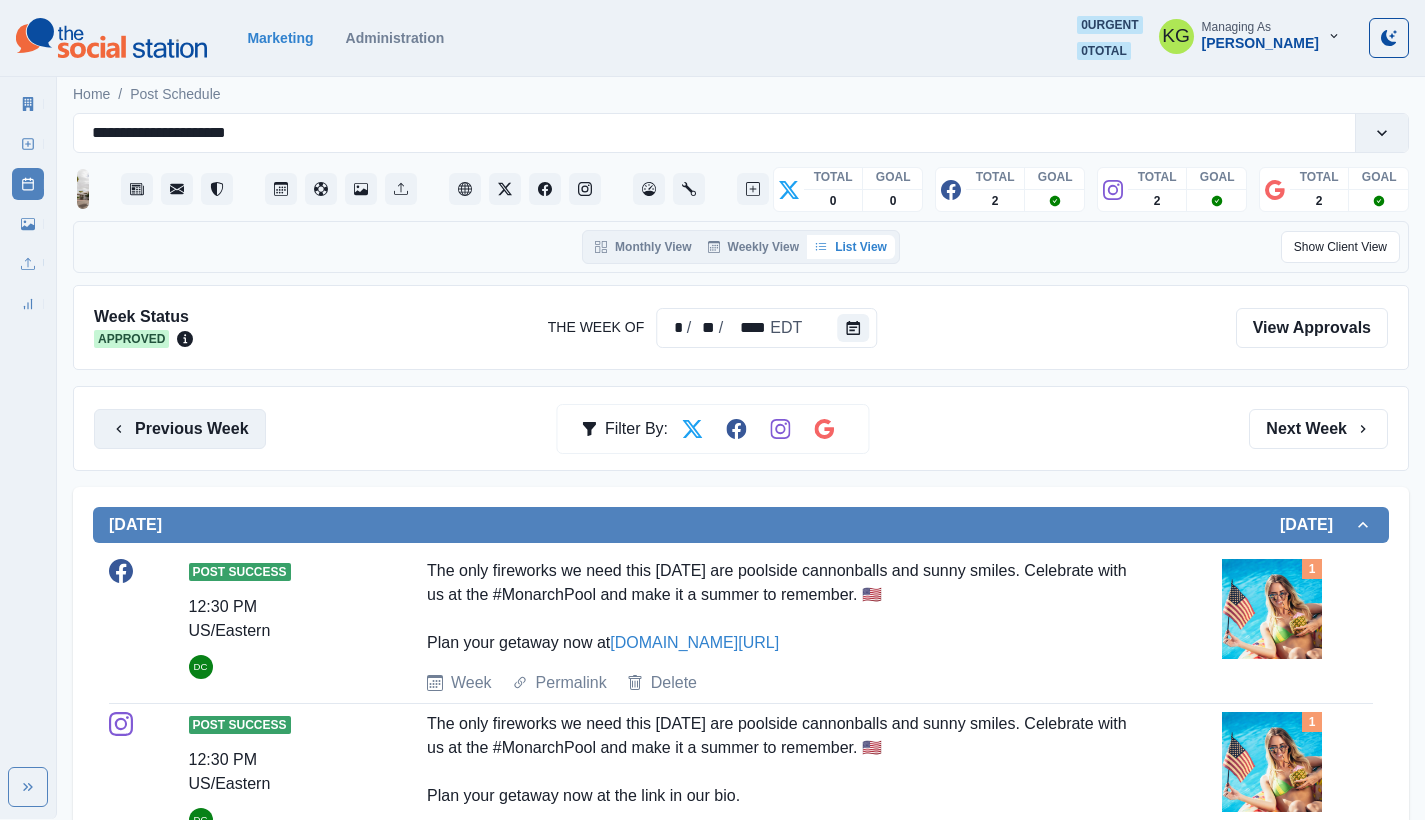 click on "Previous Week" at bounding box center [180, 429] 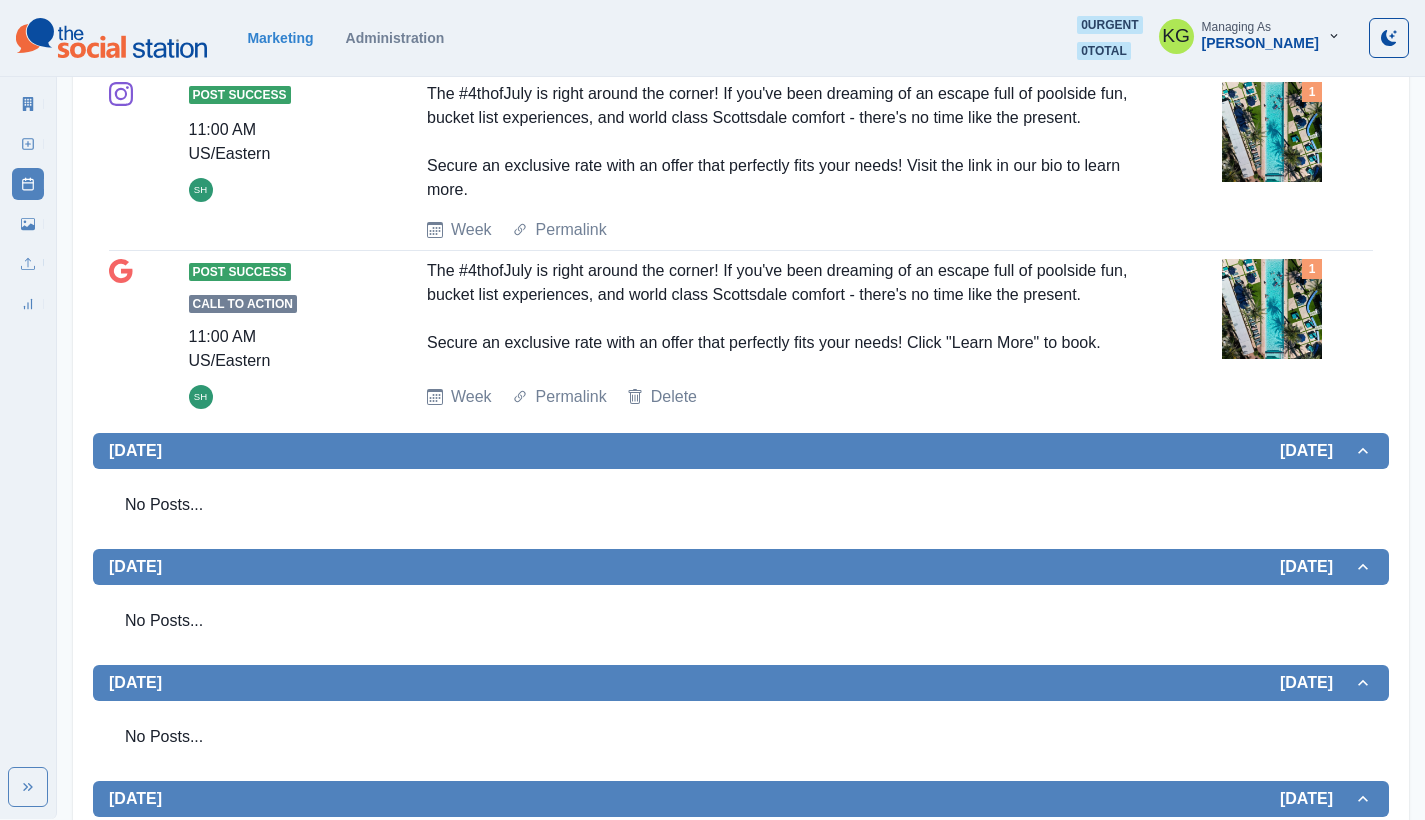 scroll, scrollTop: 6, scrollLeft: 0, axis: vertical 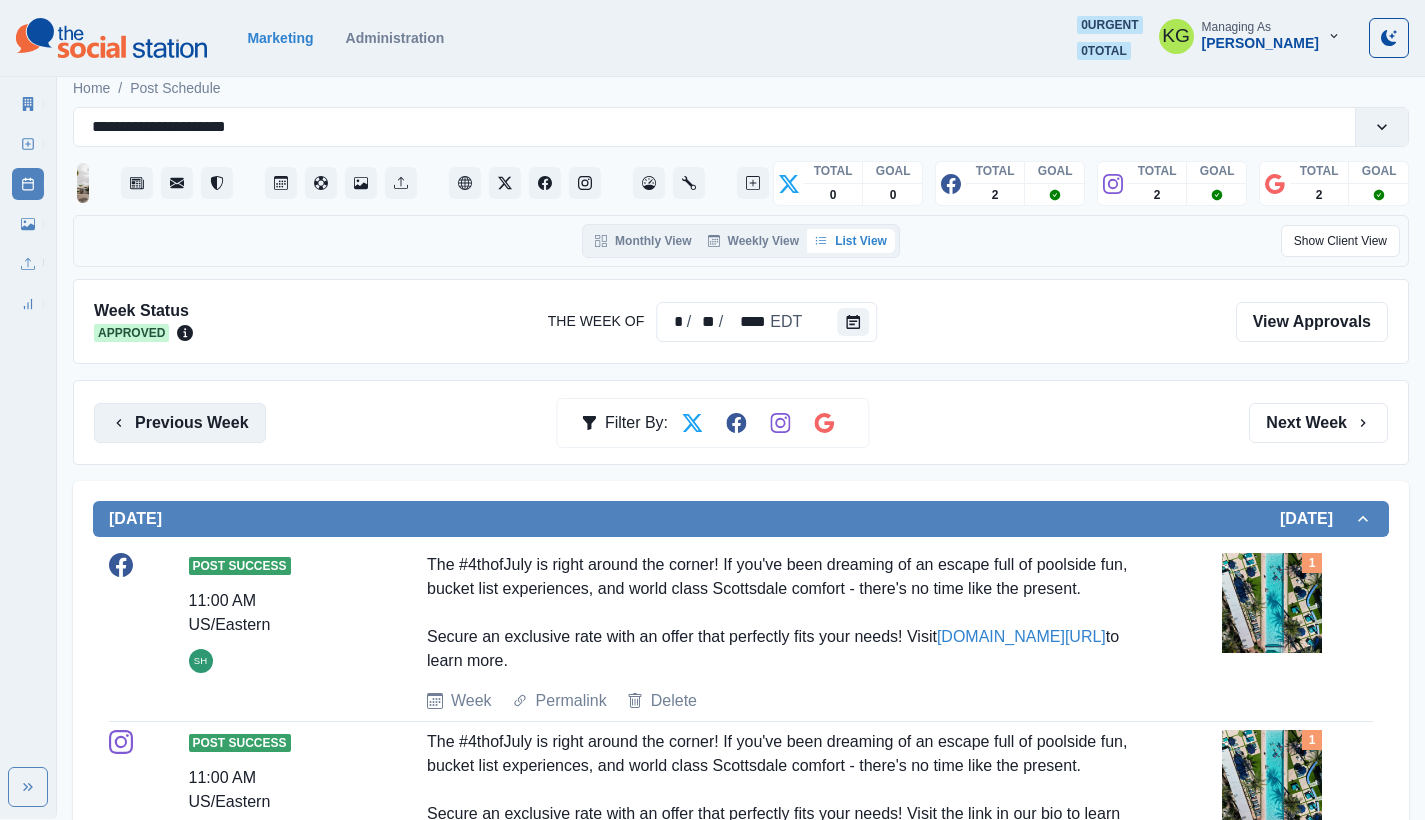 click on "Previous Week" at bounding box center [180, 423] 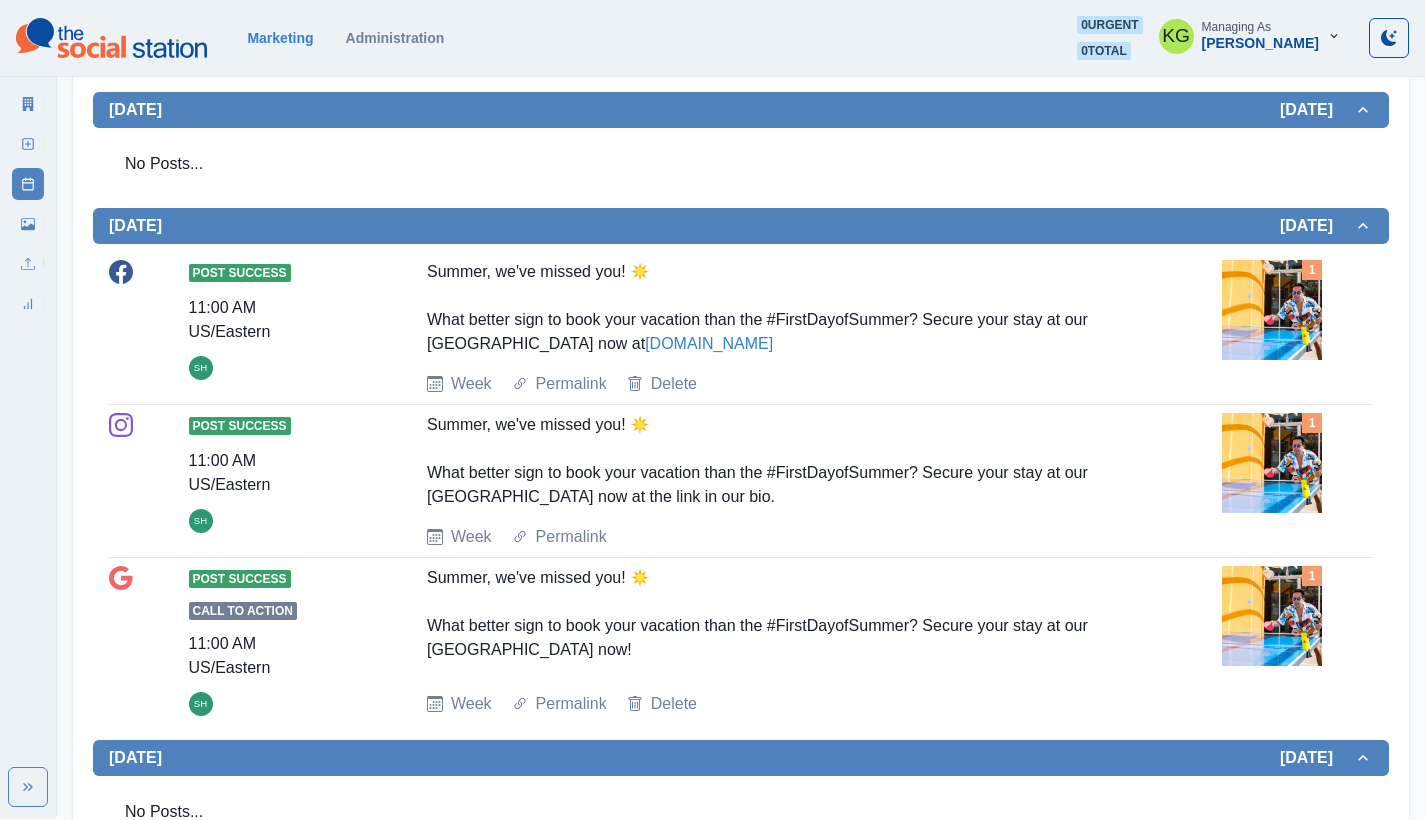 scroll, scrollTop: 227, scrollLeft: 0, axis: vertical 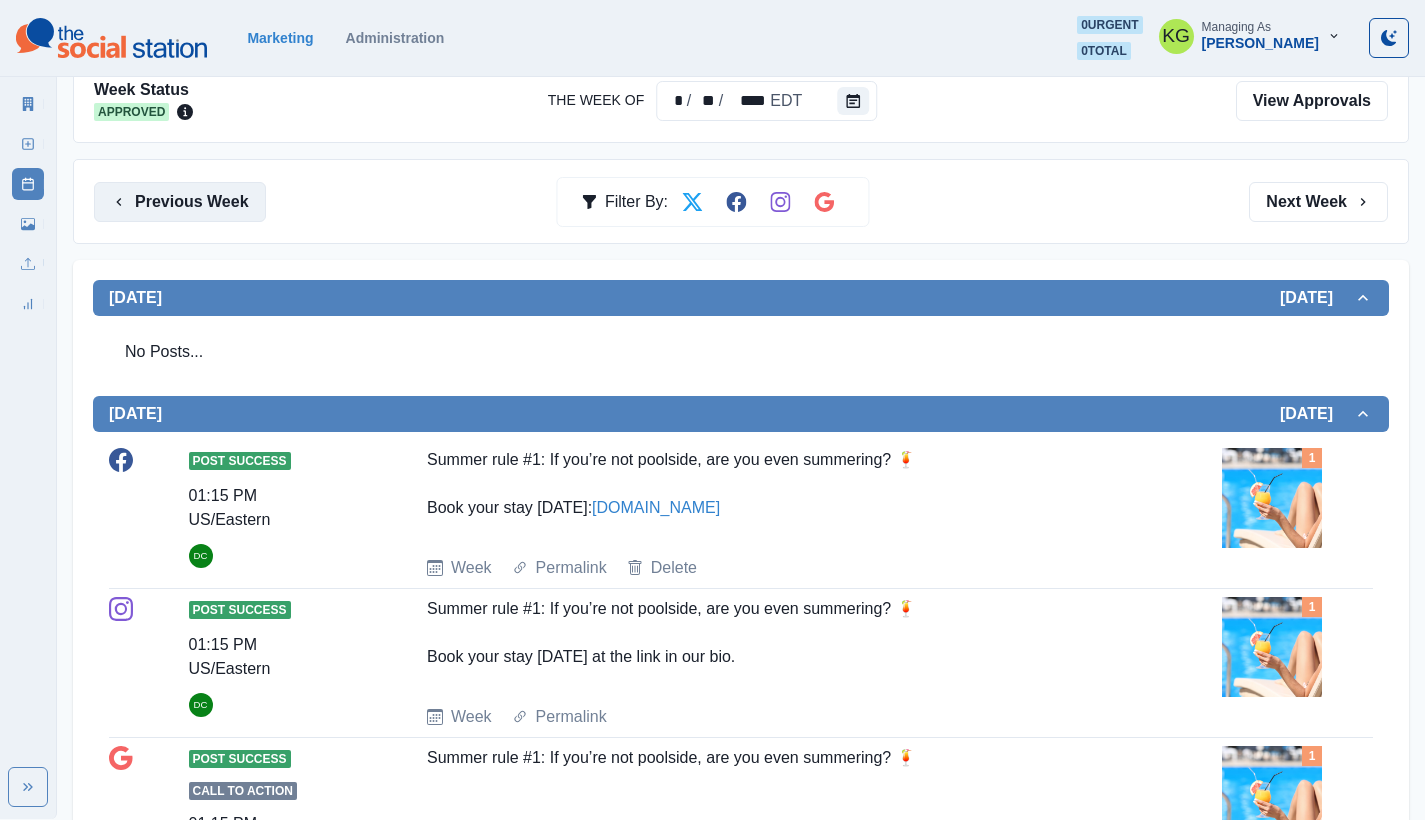 click on "Previous Week" at bounding box center (180, 202) 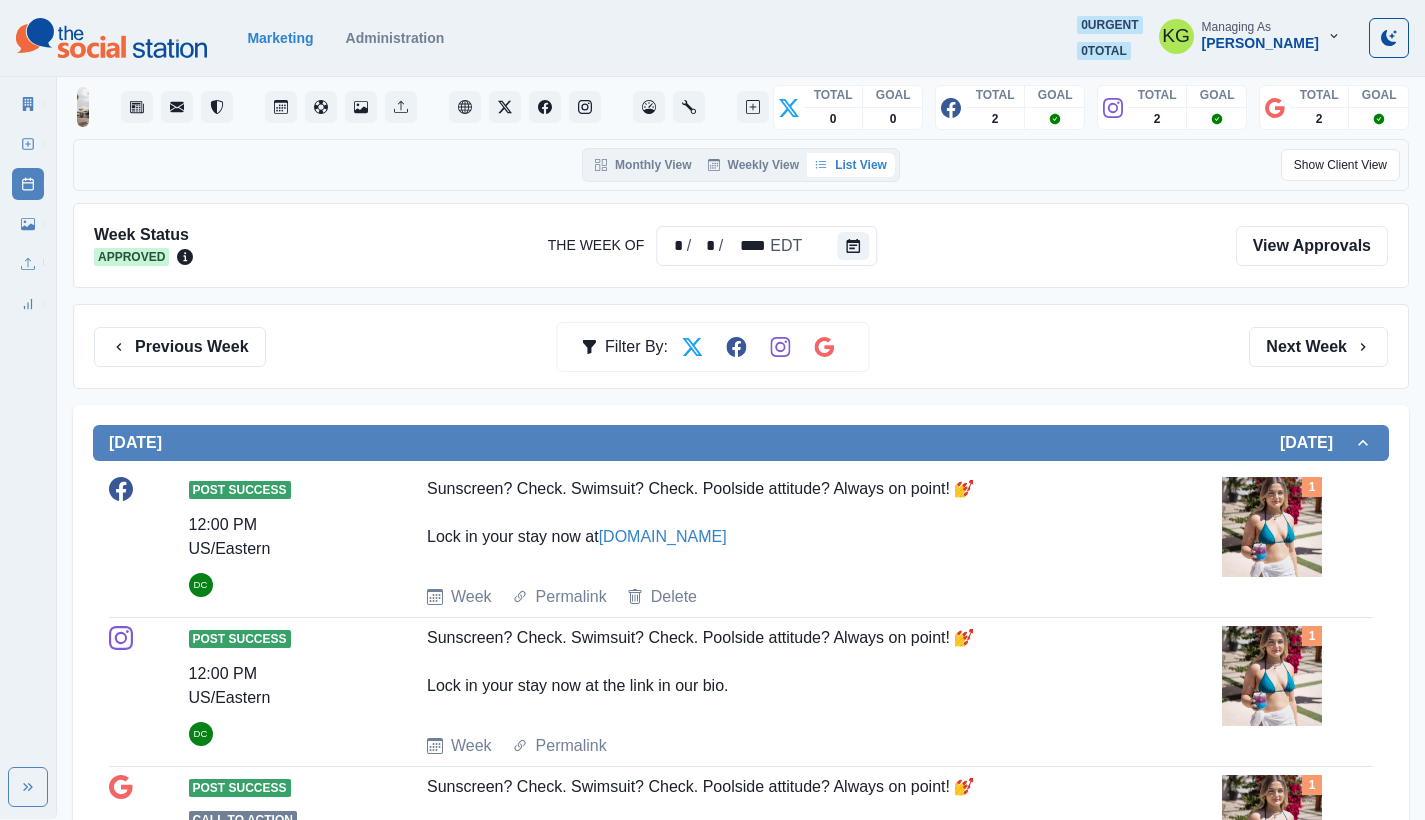 scroll, scrollTop: 0, scrollLeft: 0, axis: both 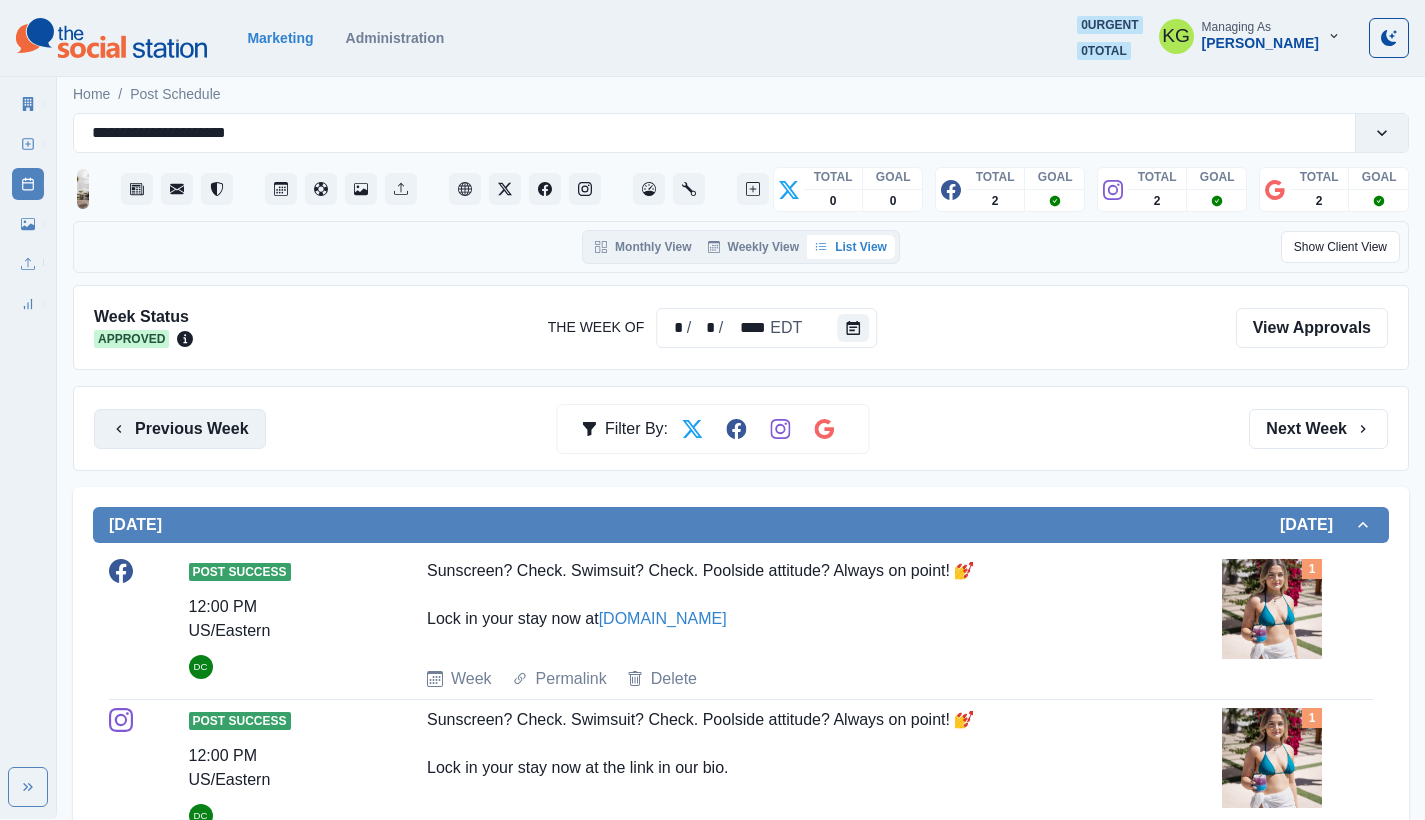 click on "Previous Week" at bounding box center [180, 429] 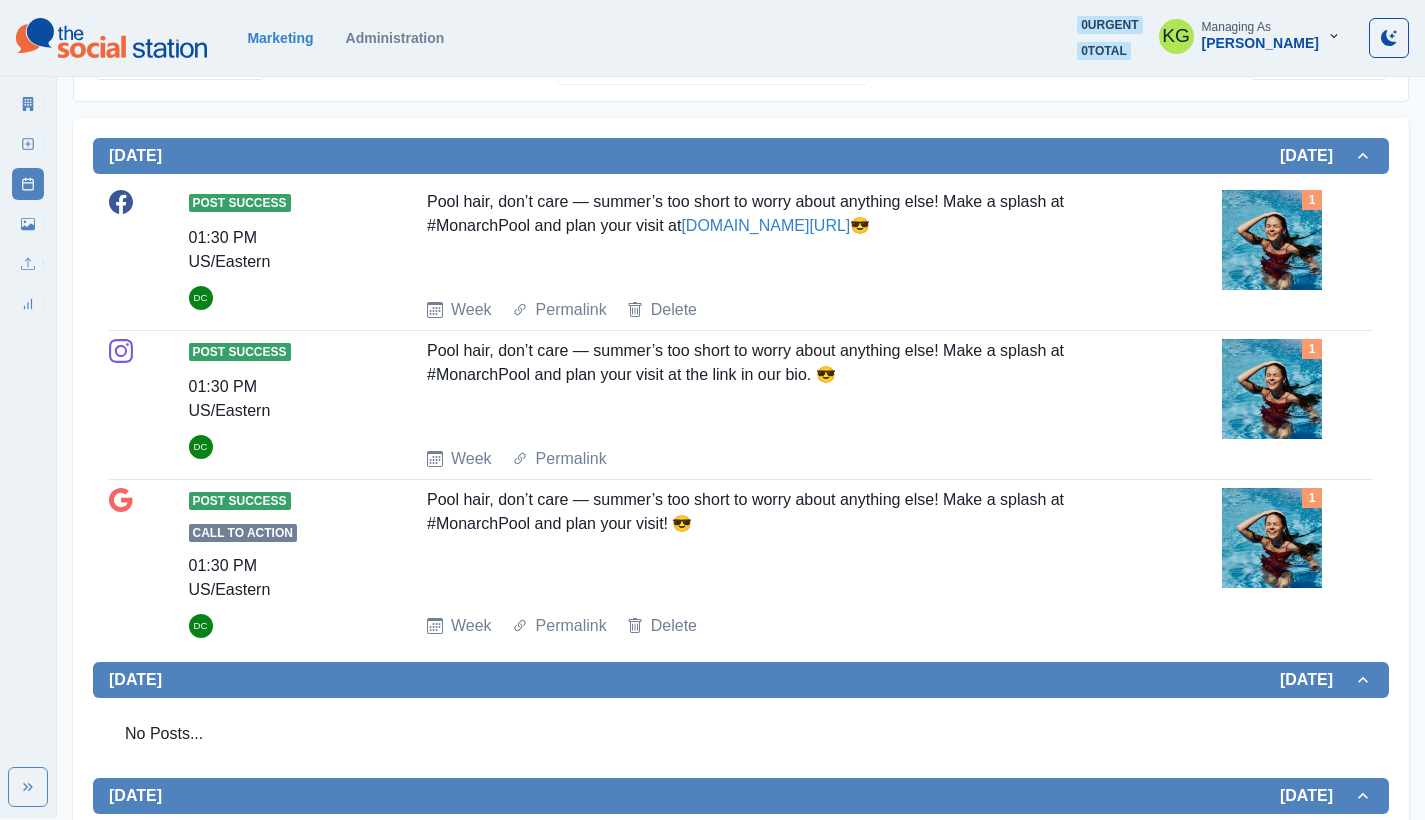scroll, scrollTop: 89, scrollLeft: 0, axis: vertical 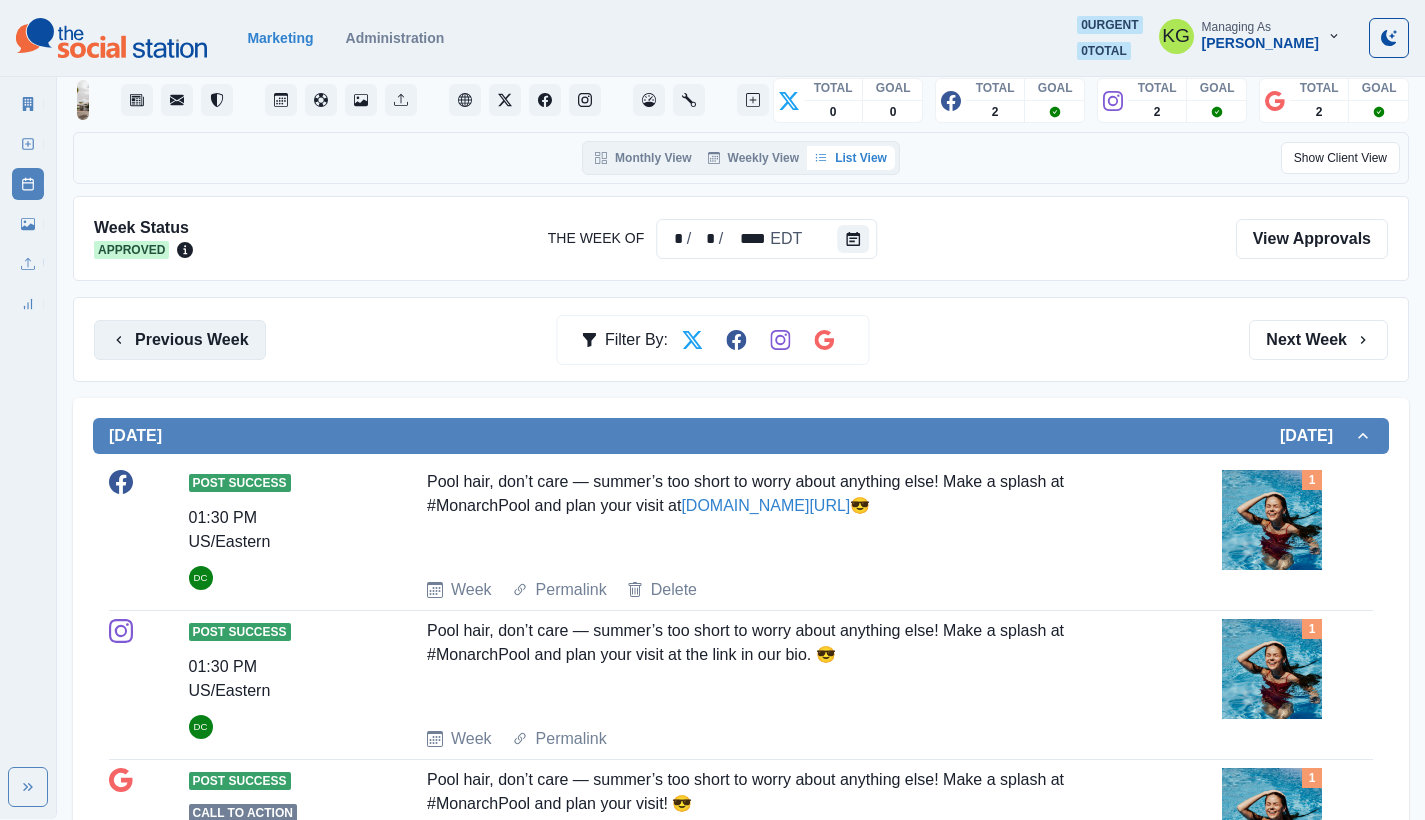 click on "Previous Week" at bounding box center [180, 340] 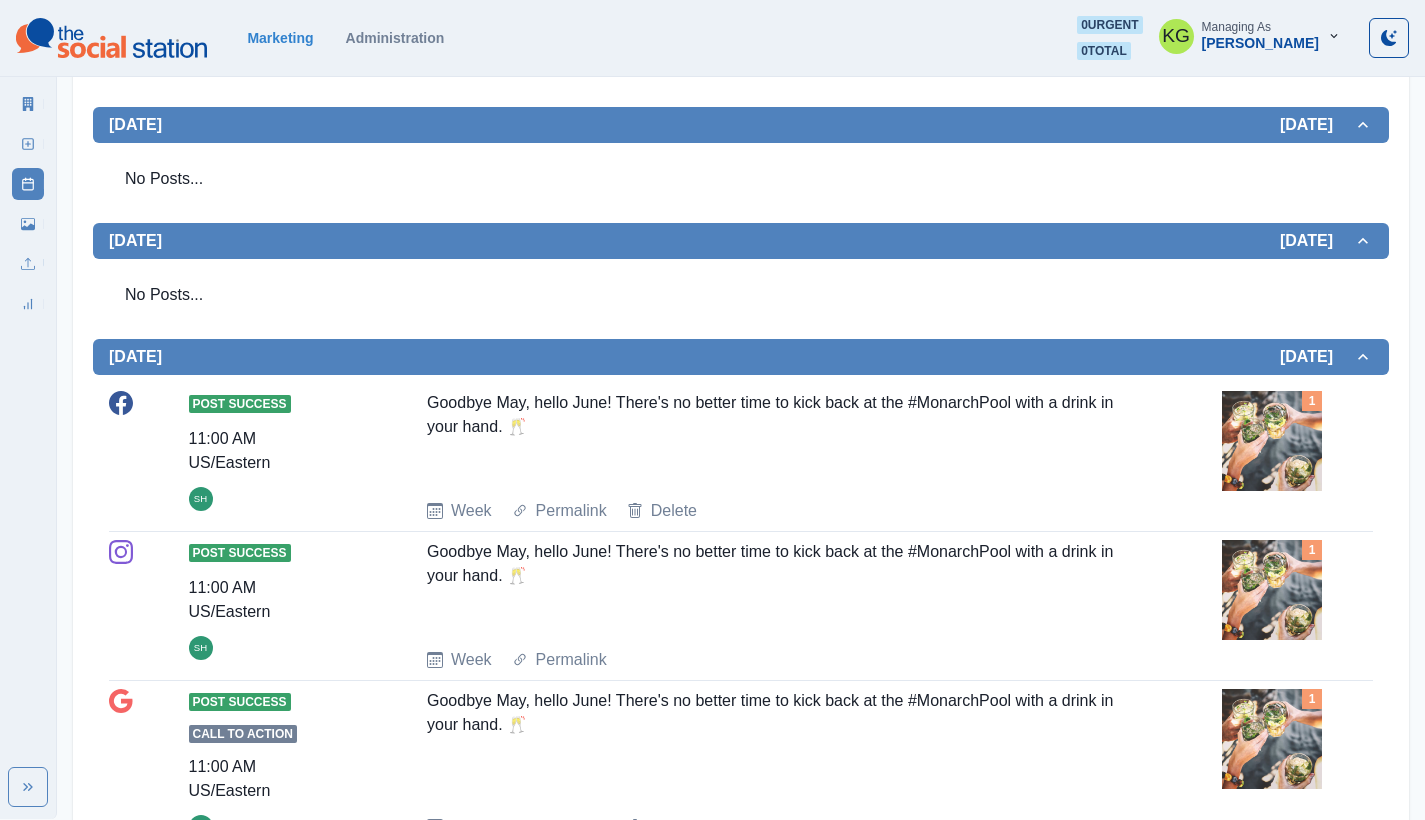 scroll, scrollTop: 0, scrollLeft: 0, axis: both 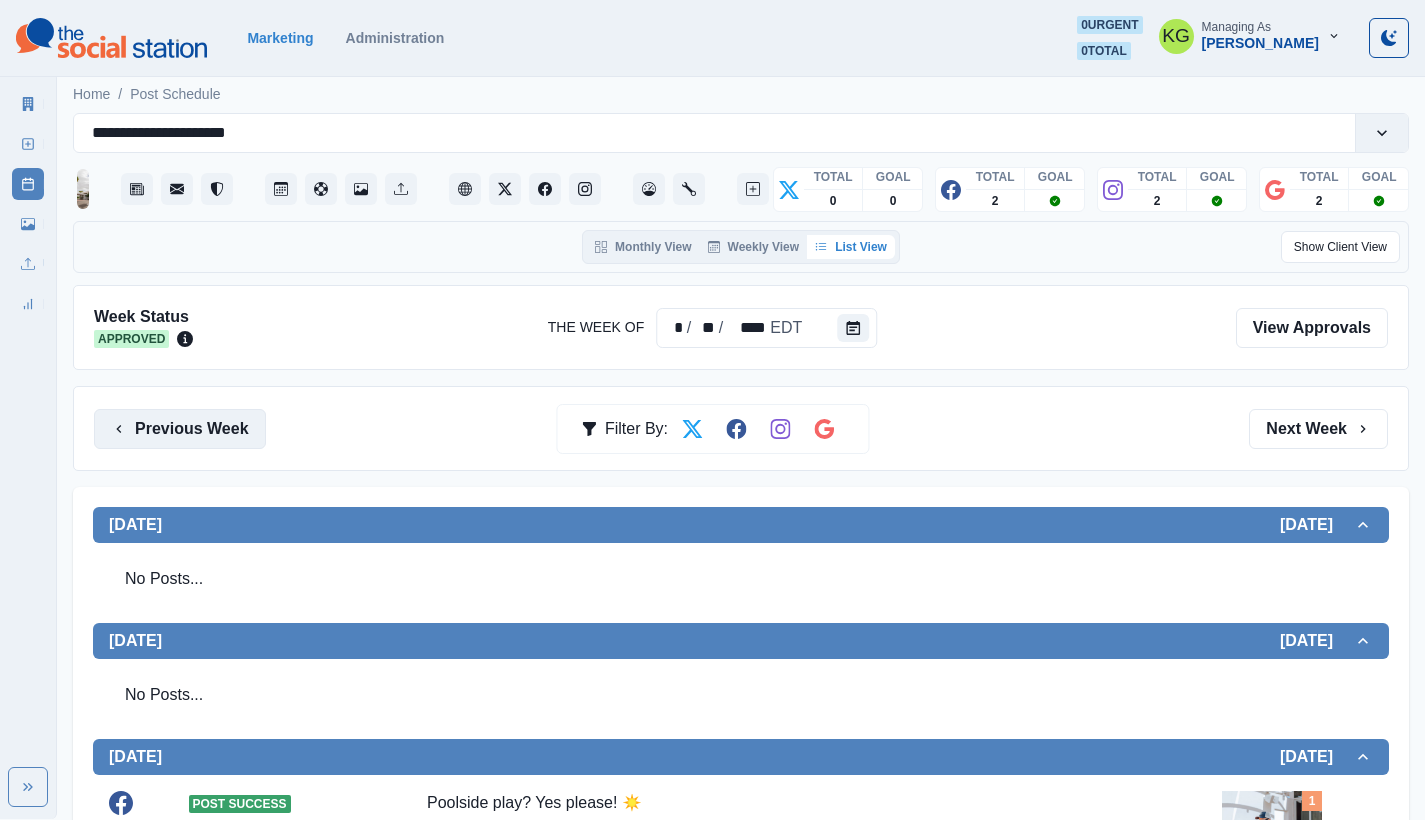 click on "Previous Week" at bounding box center (180, 429) 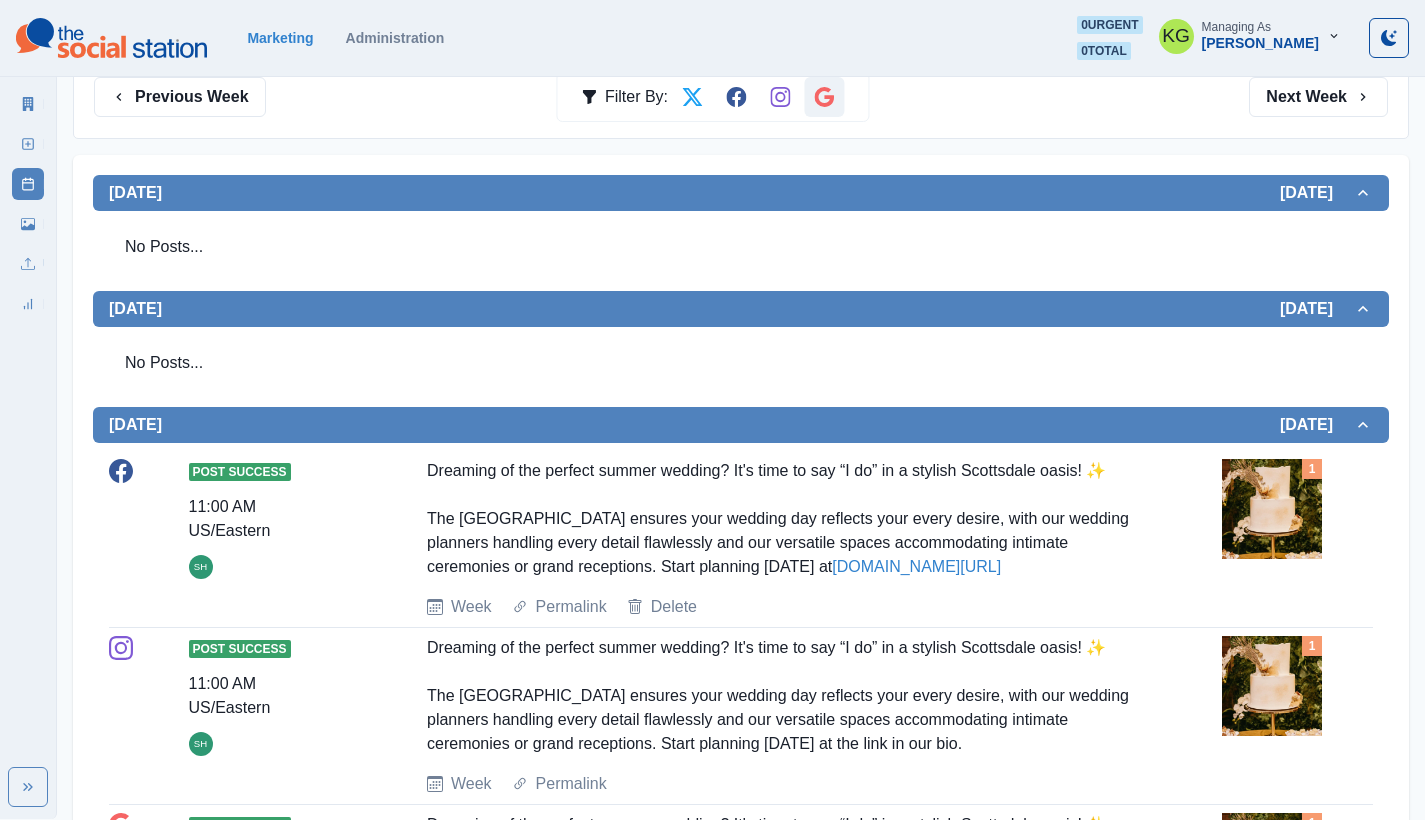 scroll 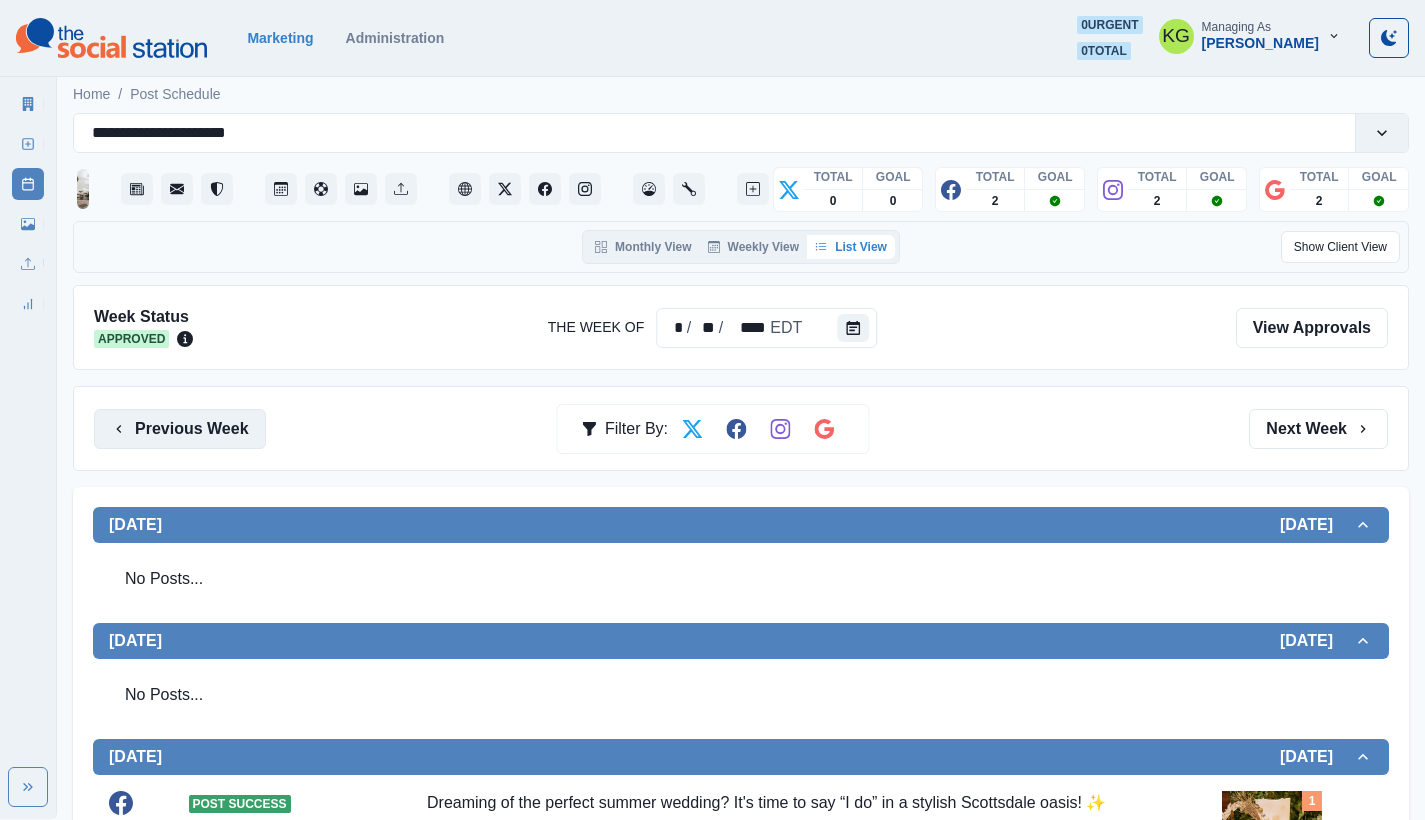 click on "Previous Week" at bounding box center [180, 429] 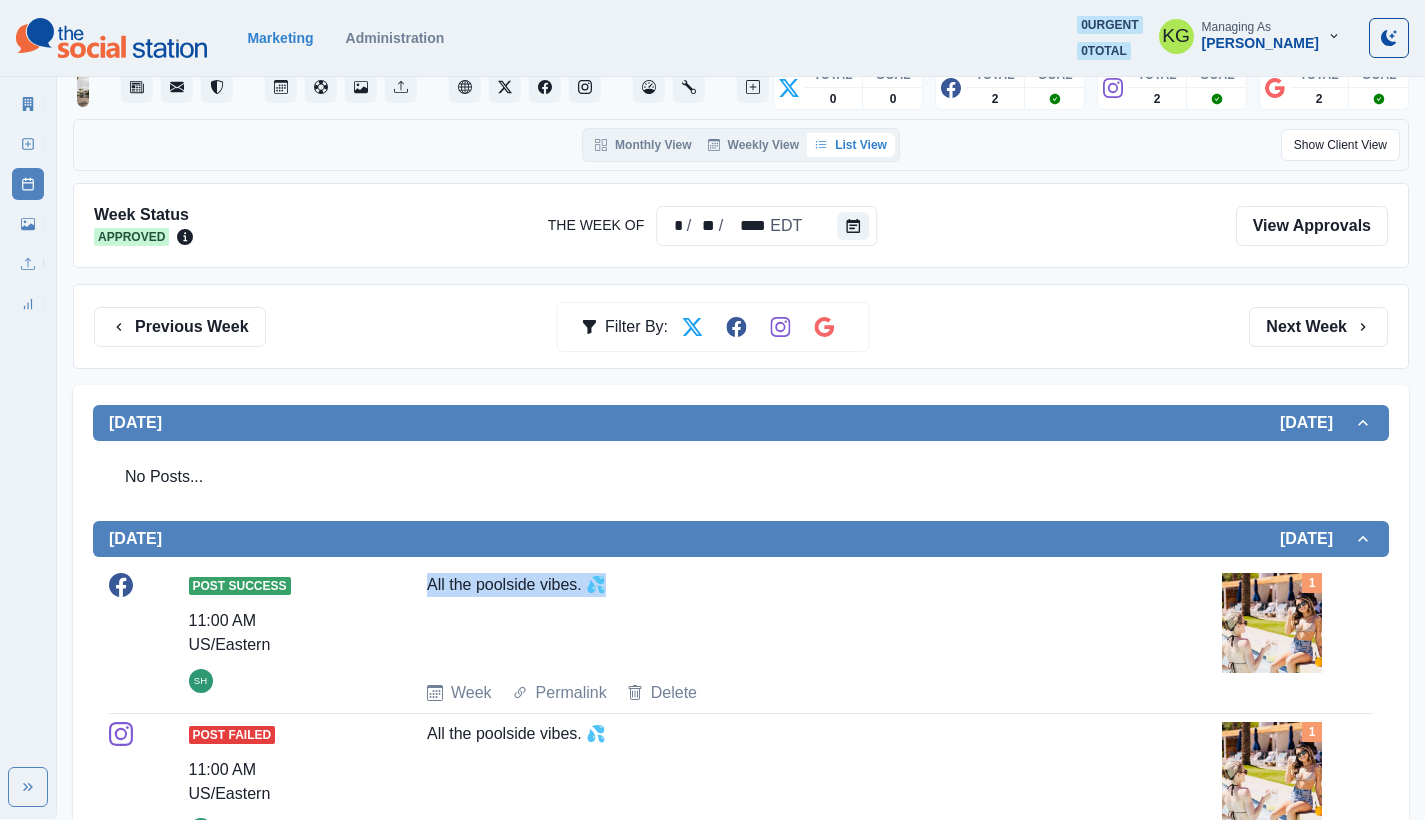 drag, startPoint x: 424, startPoint y: 582, endPoint x: 723, endPoint y: 597, distance: 299.376 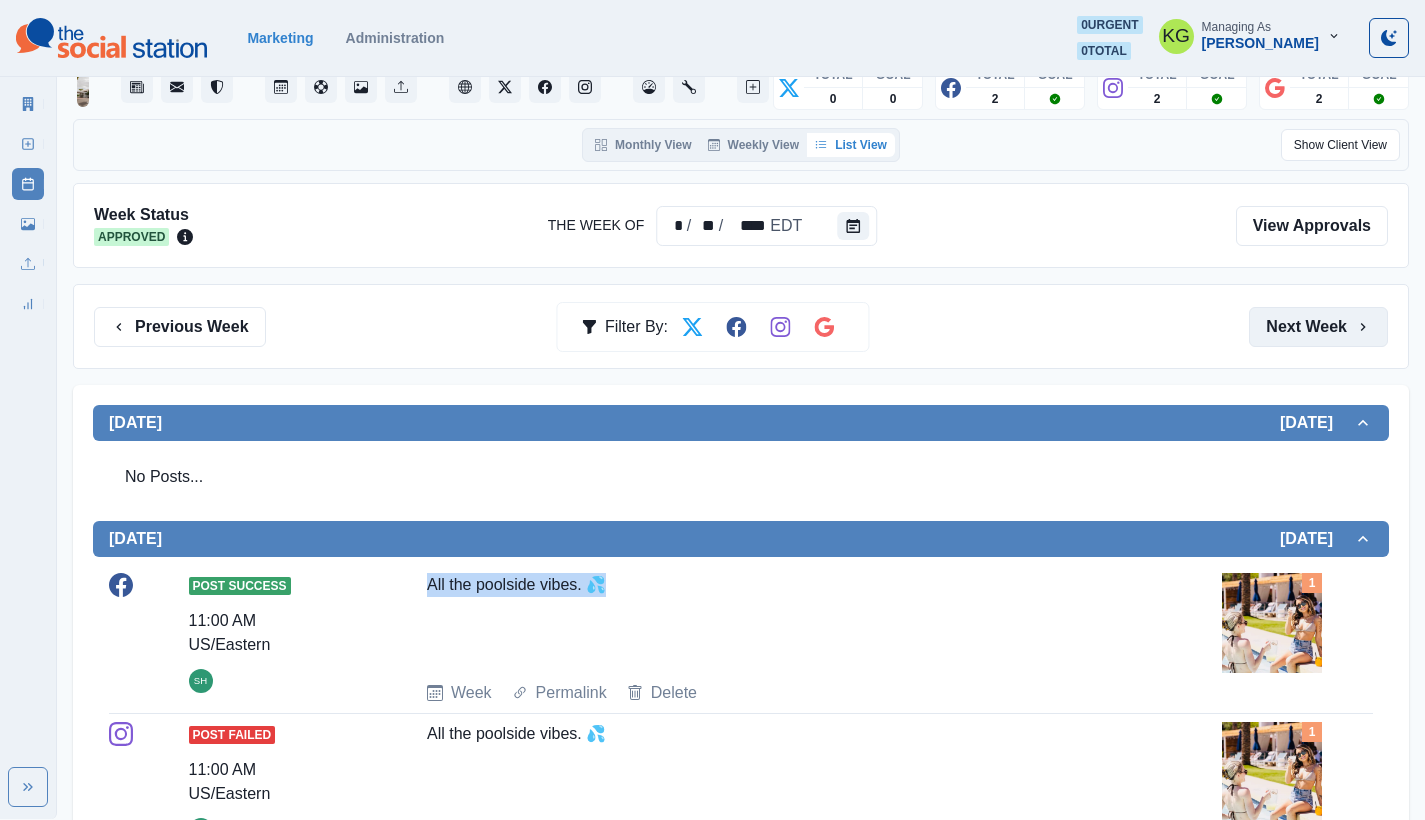 click on "Next Week" at bounding box center (1318, 327) 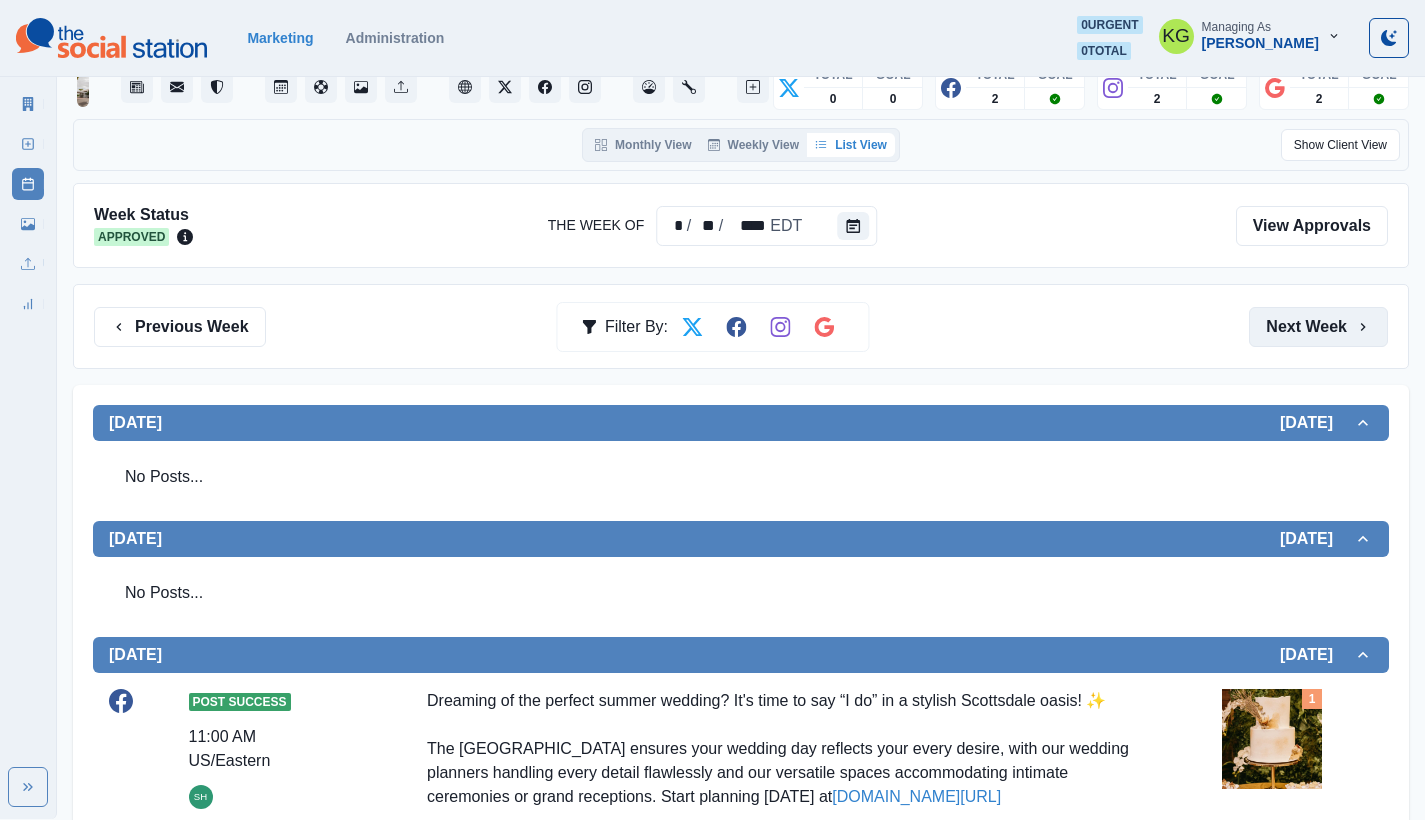 click on "Next Week" at bounding box center [1318, 327] 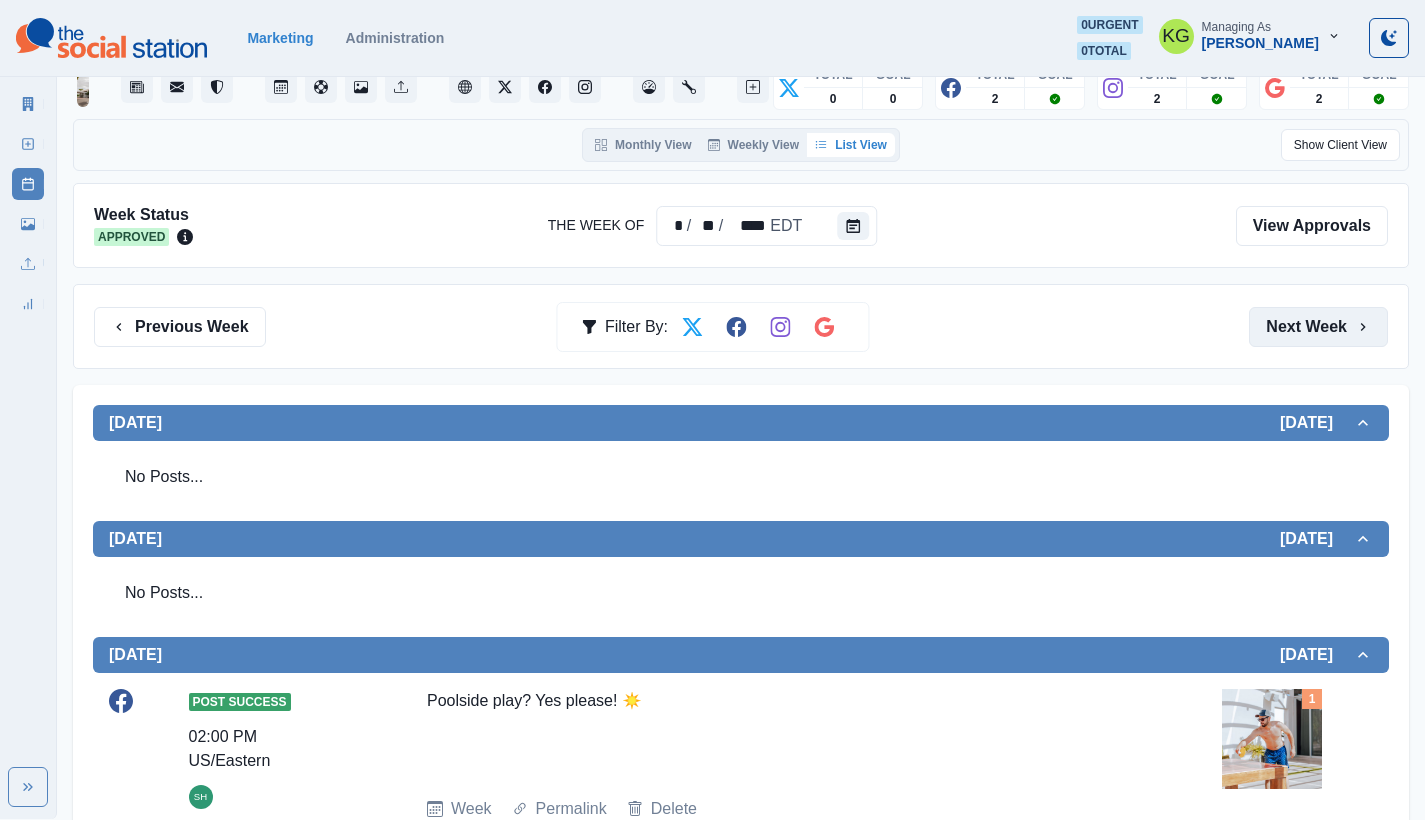 click on "Next Week" at bounding box center [1318, 327] 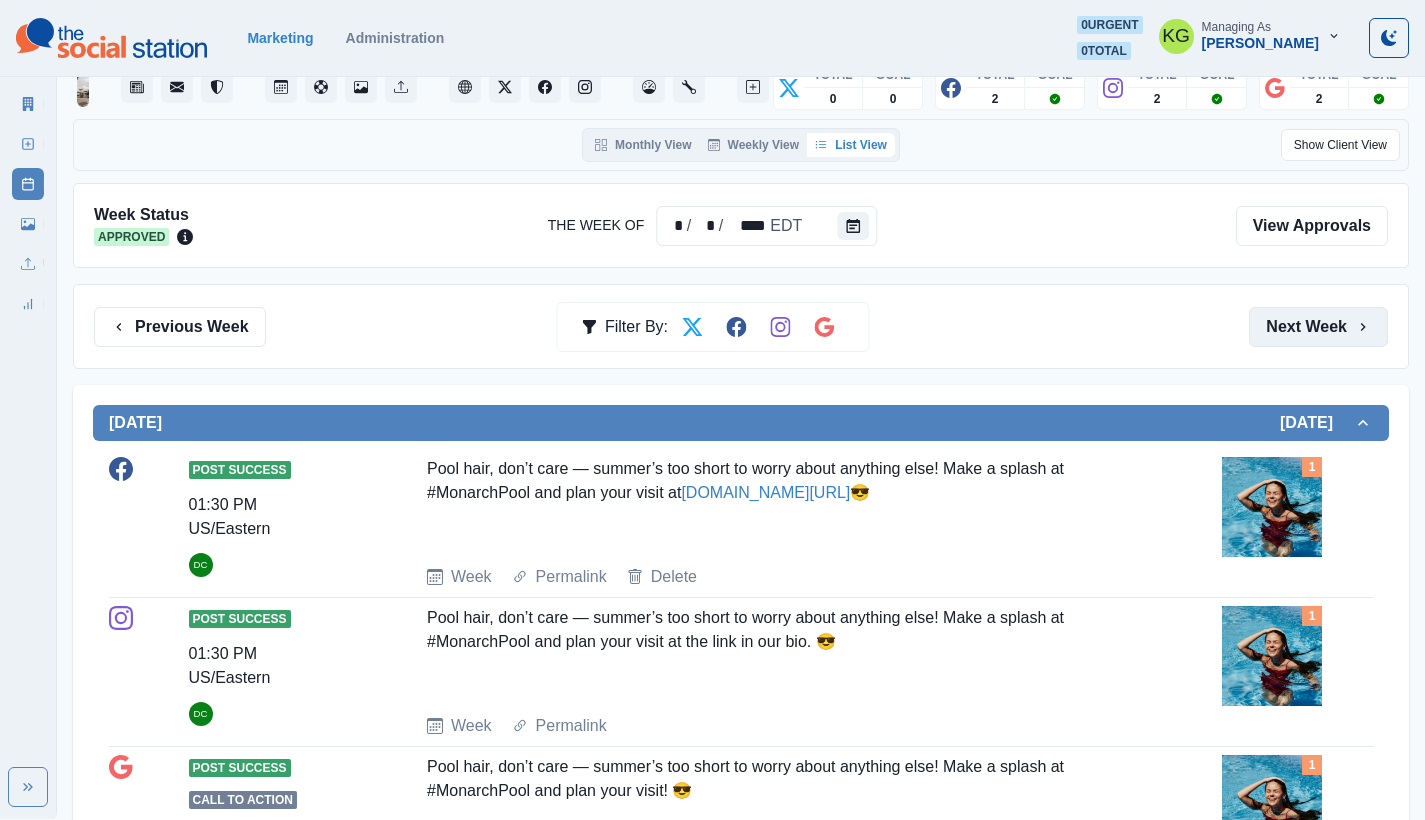click on "Next Week" at bounding box center [1318, 327] 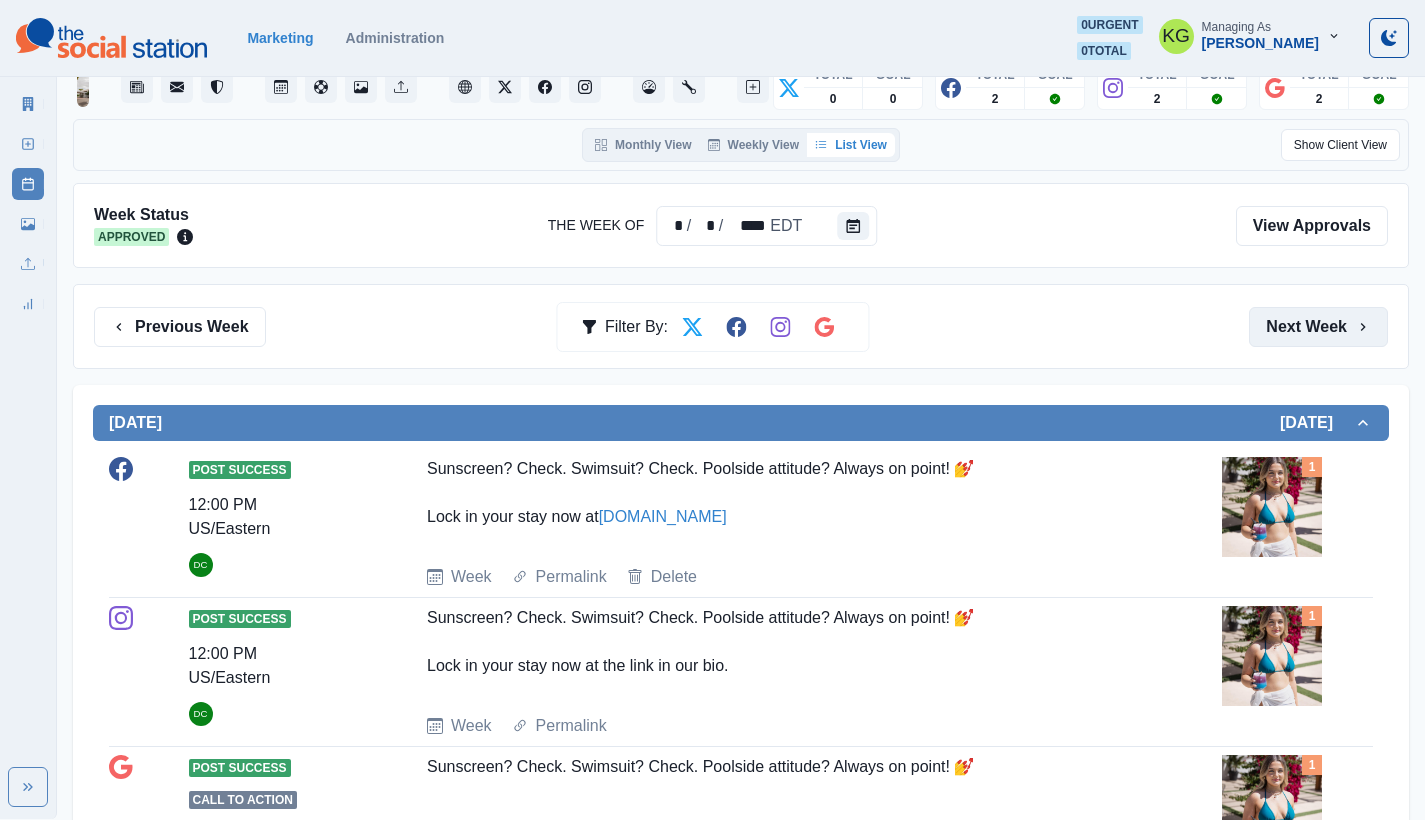 click on "Next Week" at bounding box center [1318, 327] 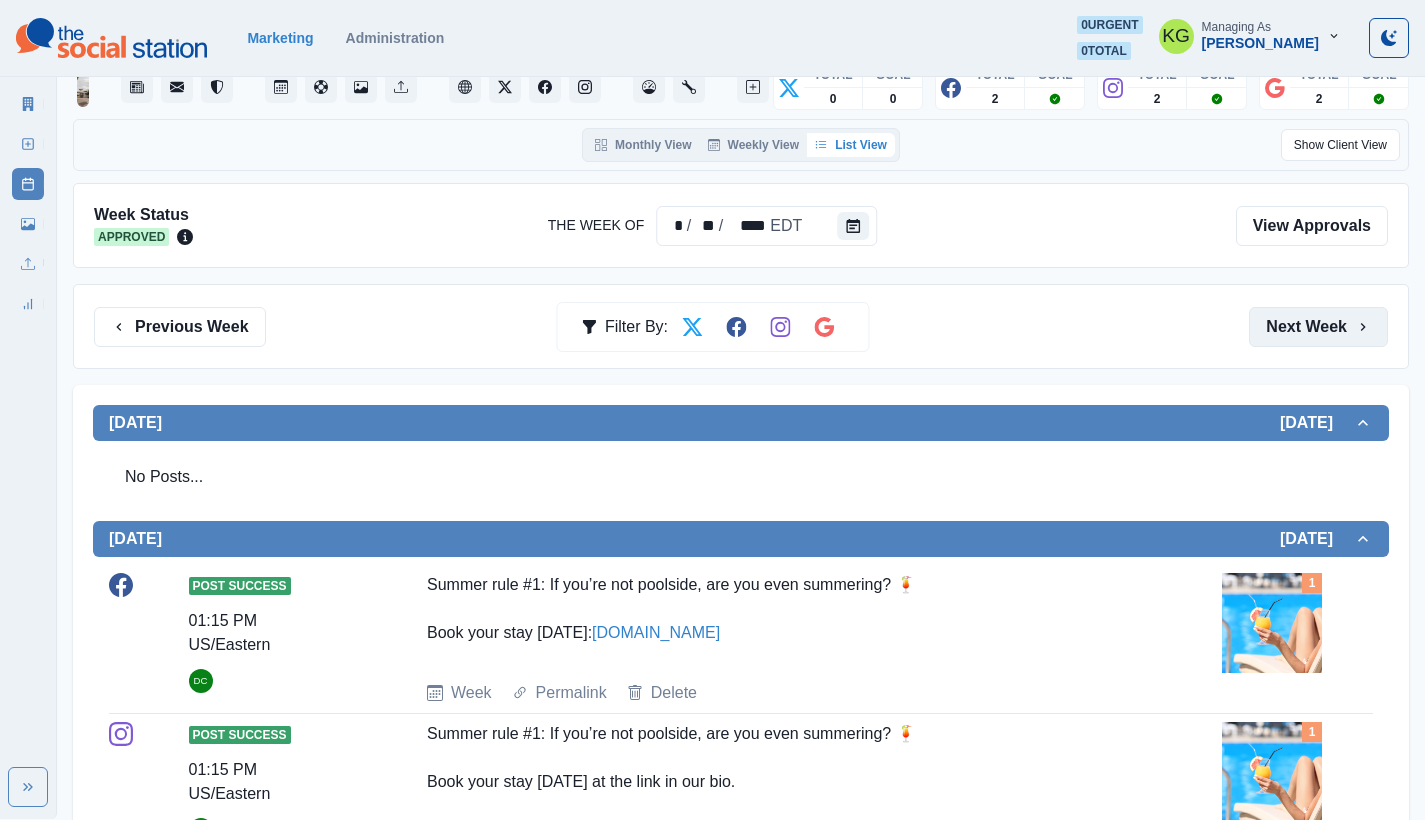 click on "Next Week" at bounding box center [1318, 327] 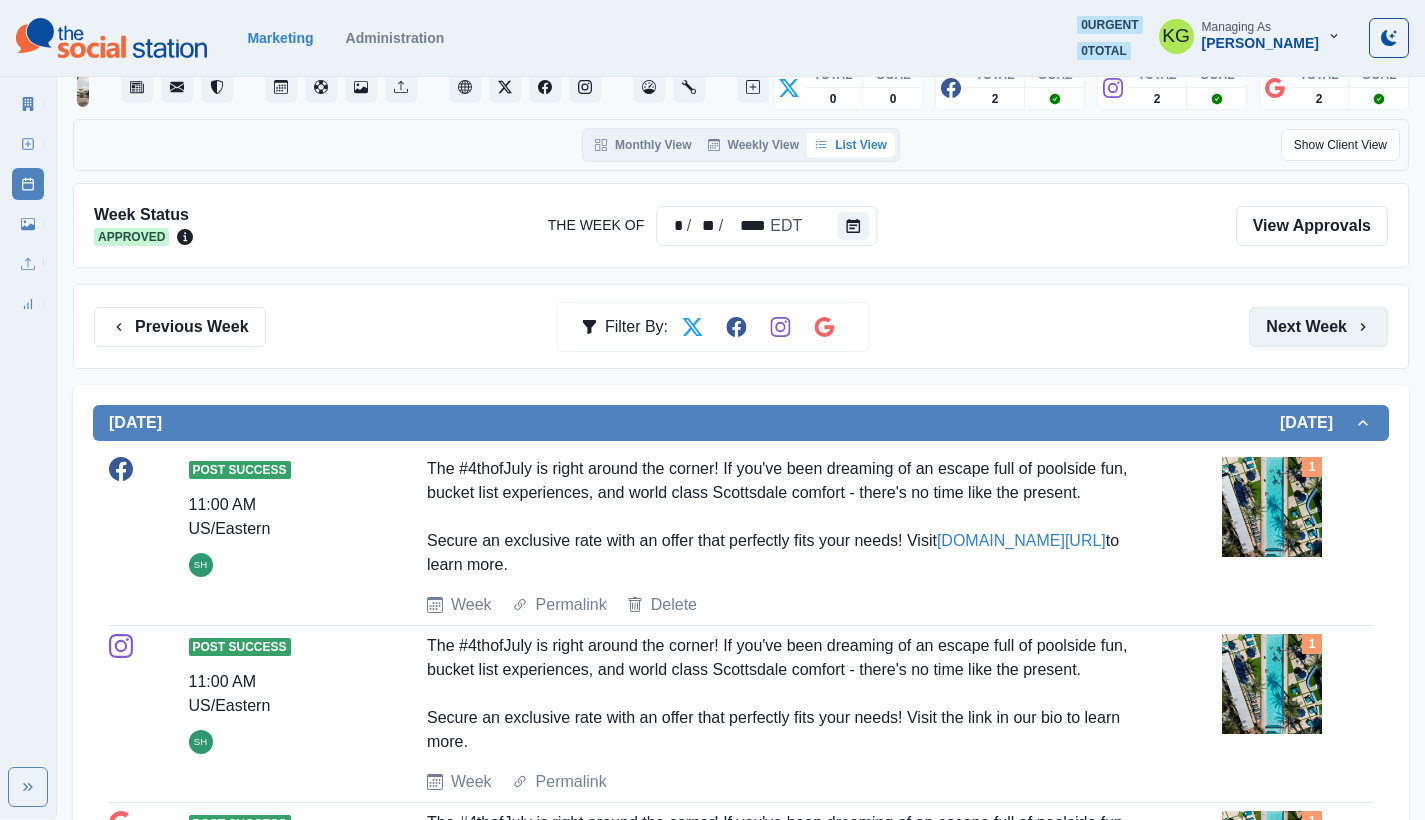 click on "Next Week" at bounding box center [1318, 327] 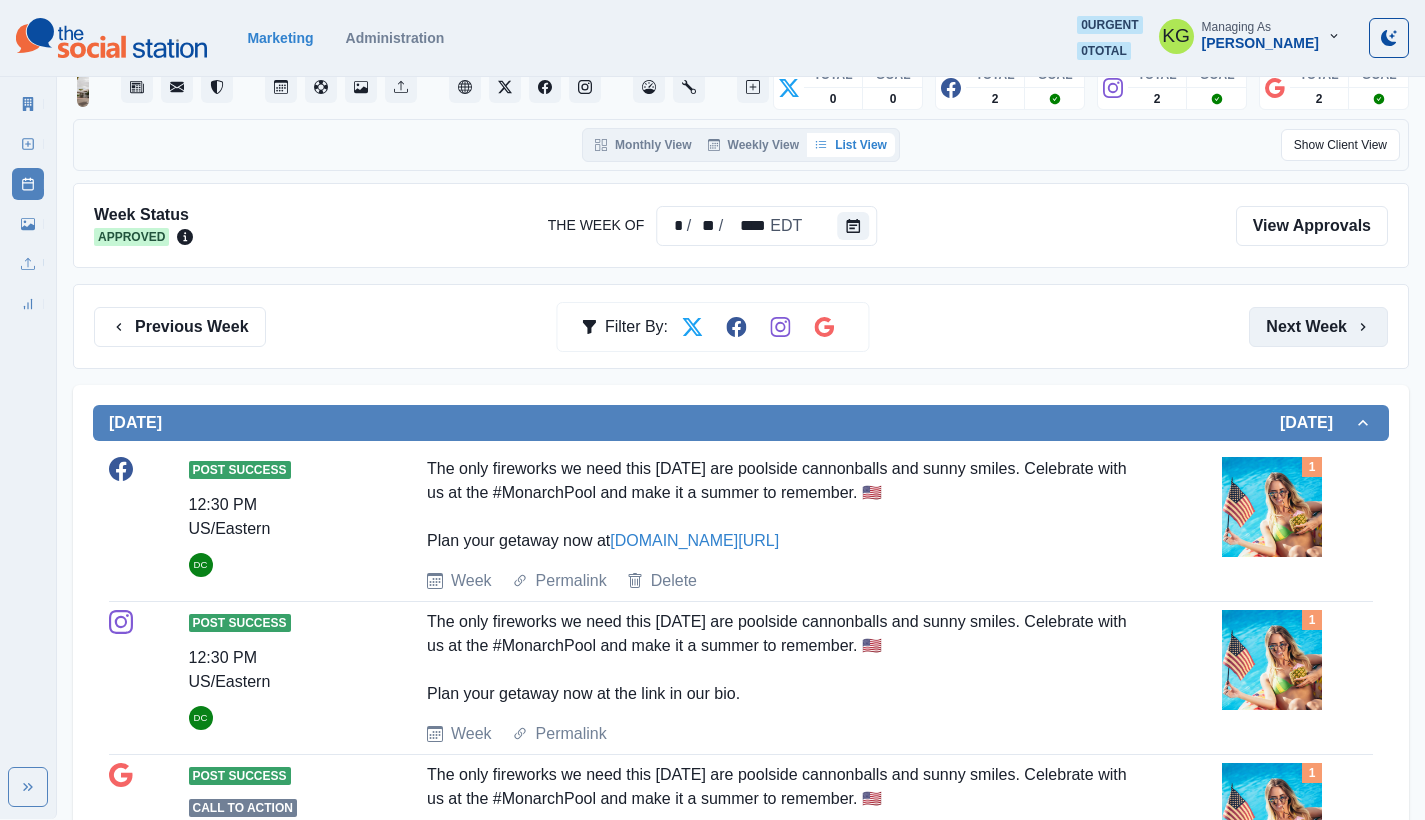 click on "Next Week" at bounding box center [1318, 327] 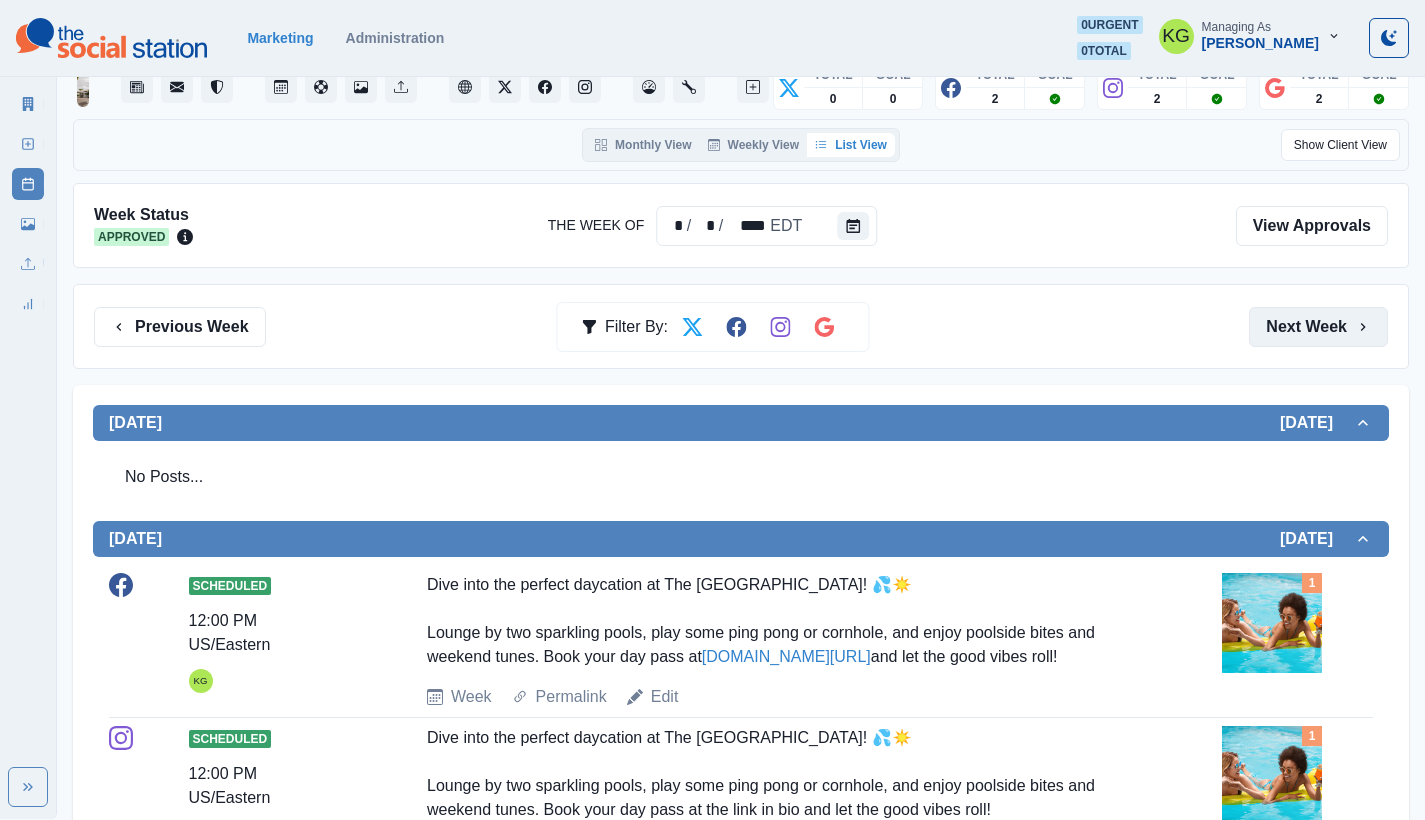 click on "Next Week" at bounding box center [1318, 327] 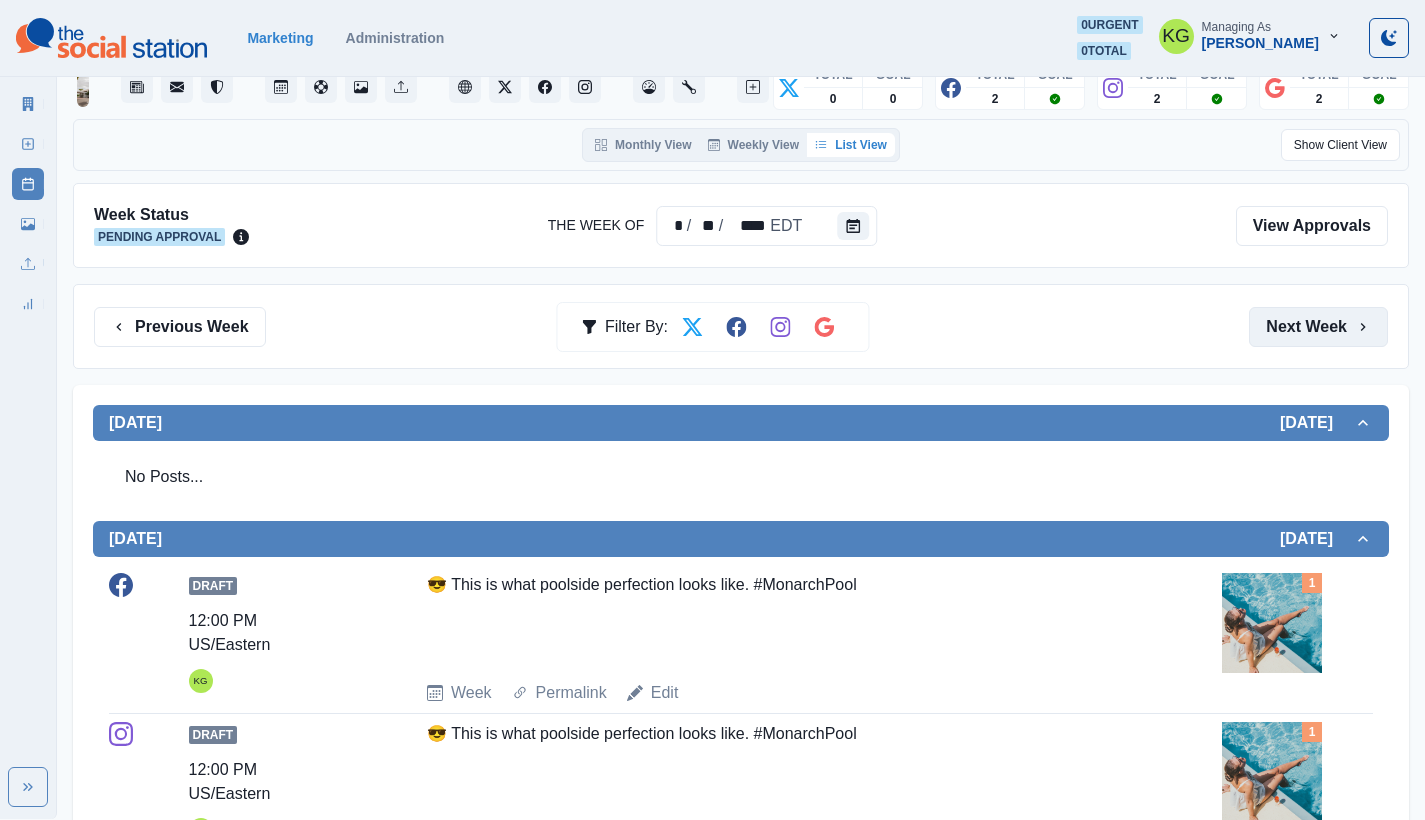 click on "Next Week" at bounding box center [1318, 327] 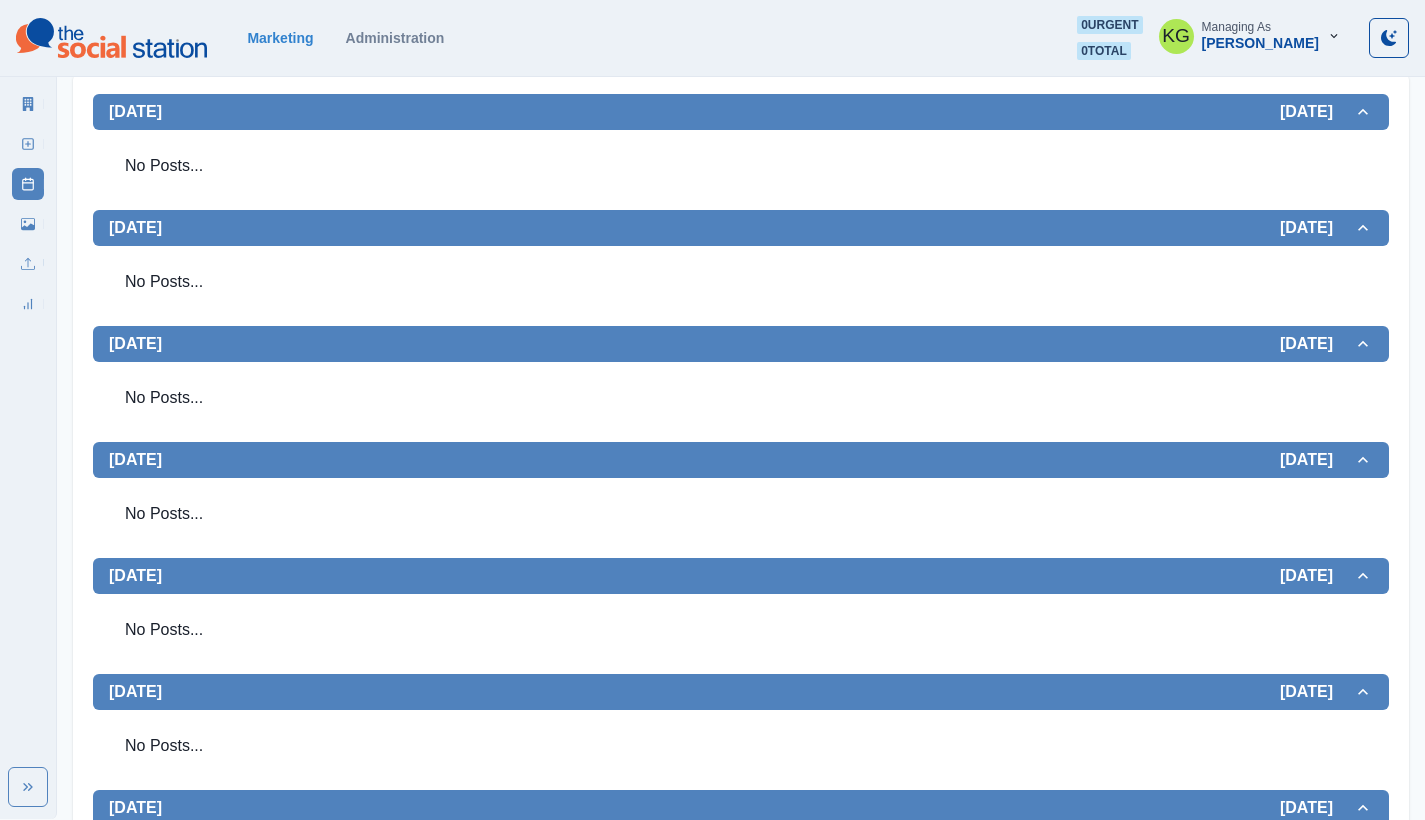 scroll, scrollTop: 536, scrollLeft: 0, axis: vertical 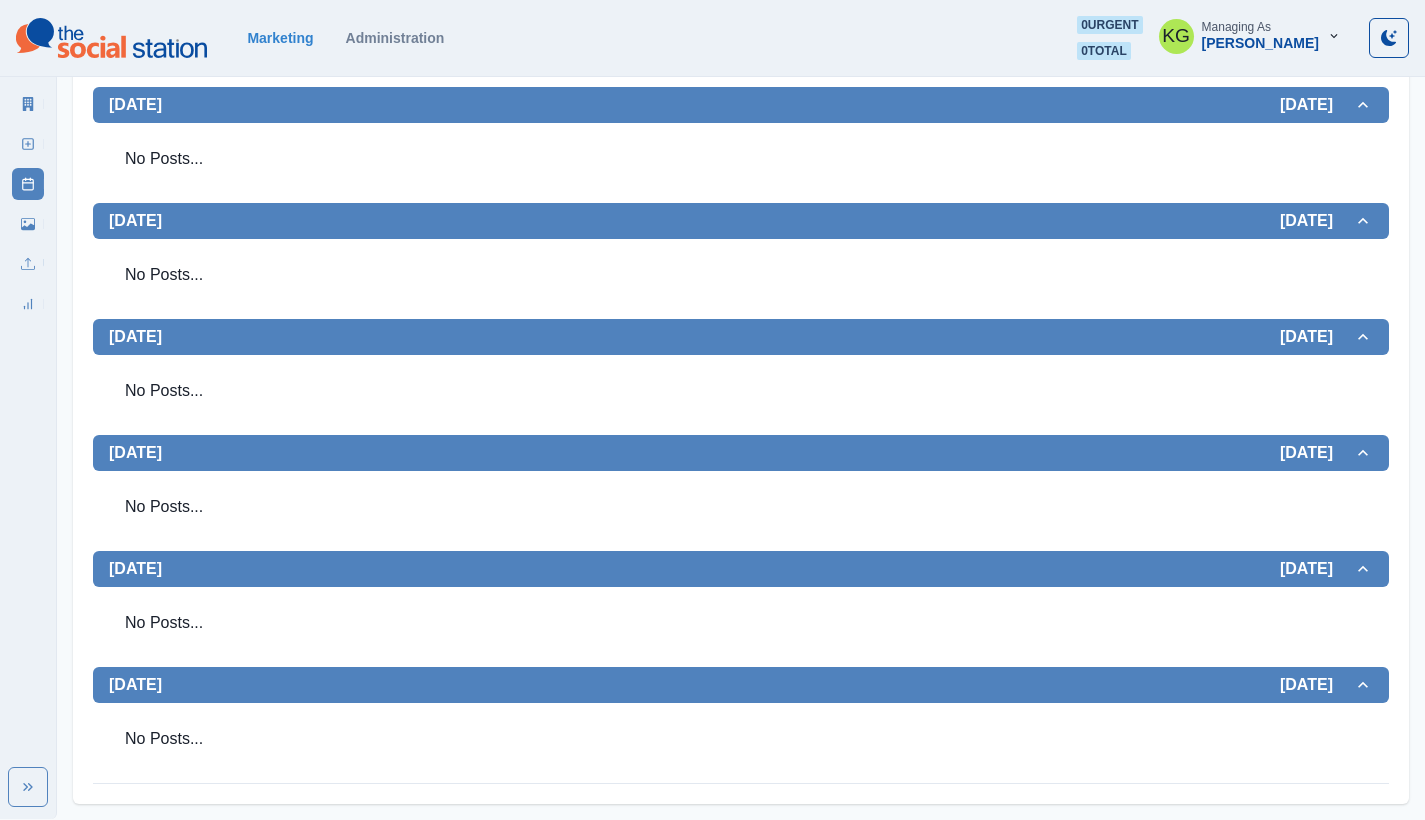 click on "Marketing Summary New Post Post Schedule Media Library Uploads Review Summary" at bounding box center [28, 200] 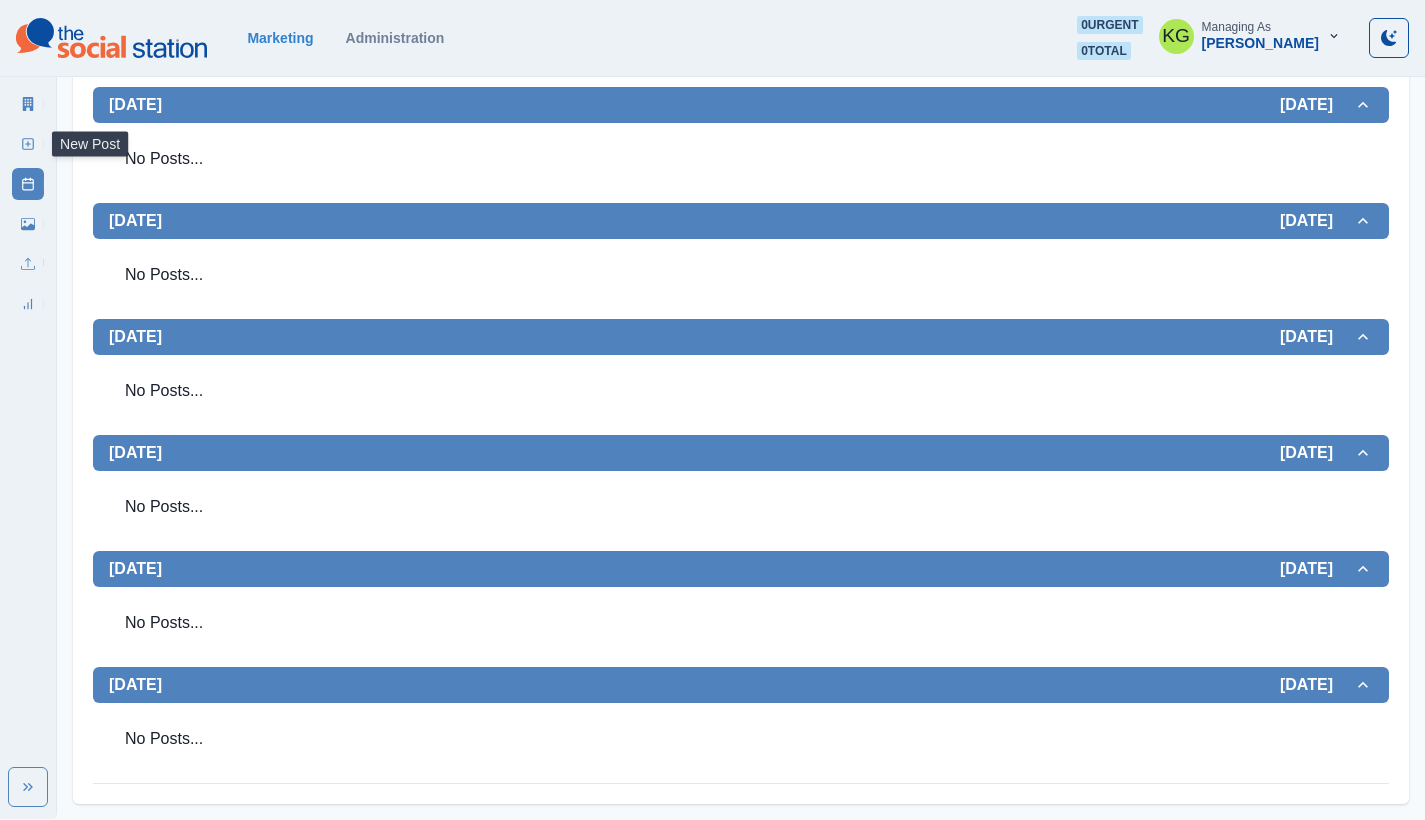 click 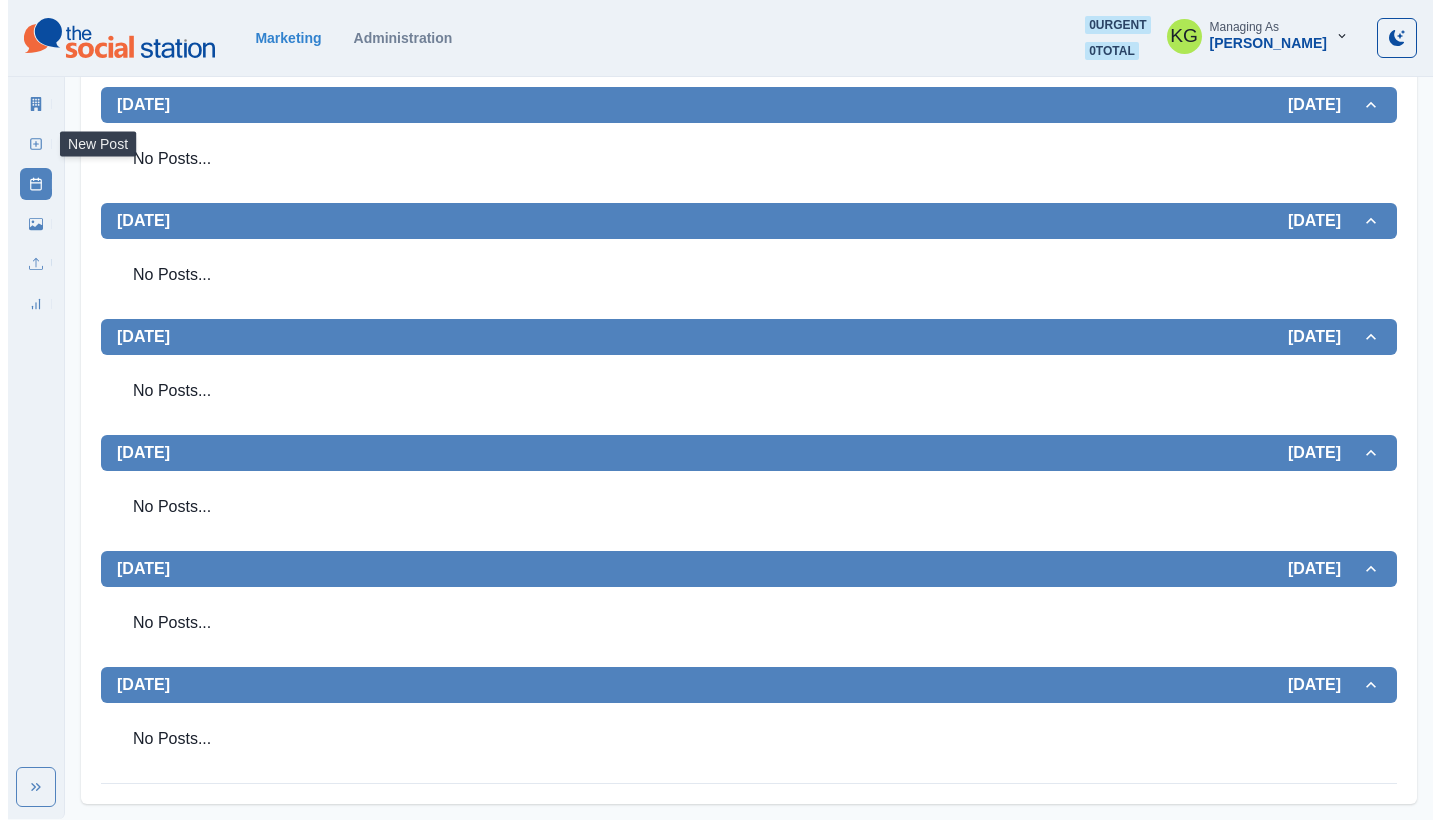 scroll, scrollTop: 0, scrollLeft: 0, axis: both 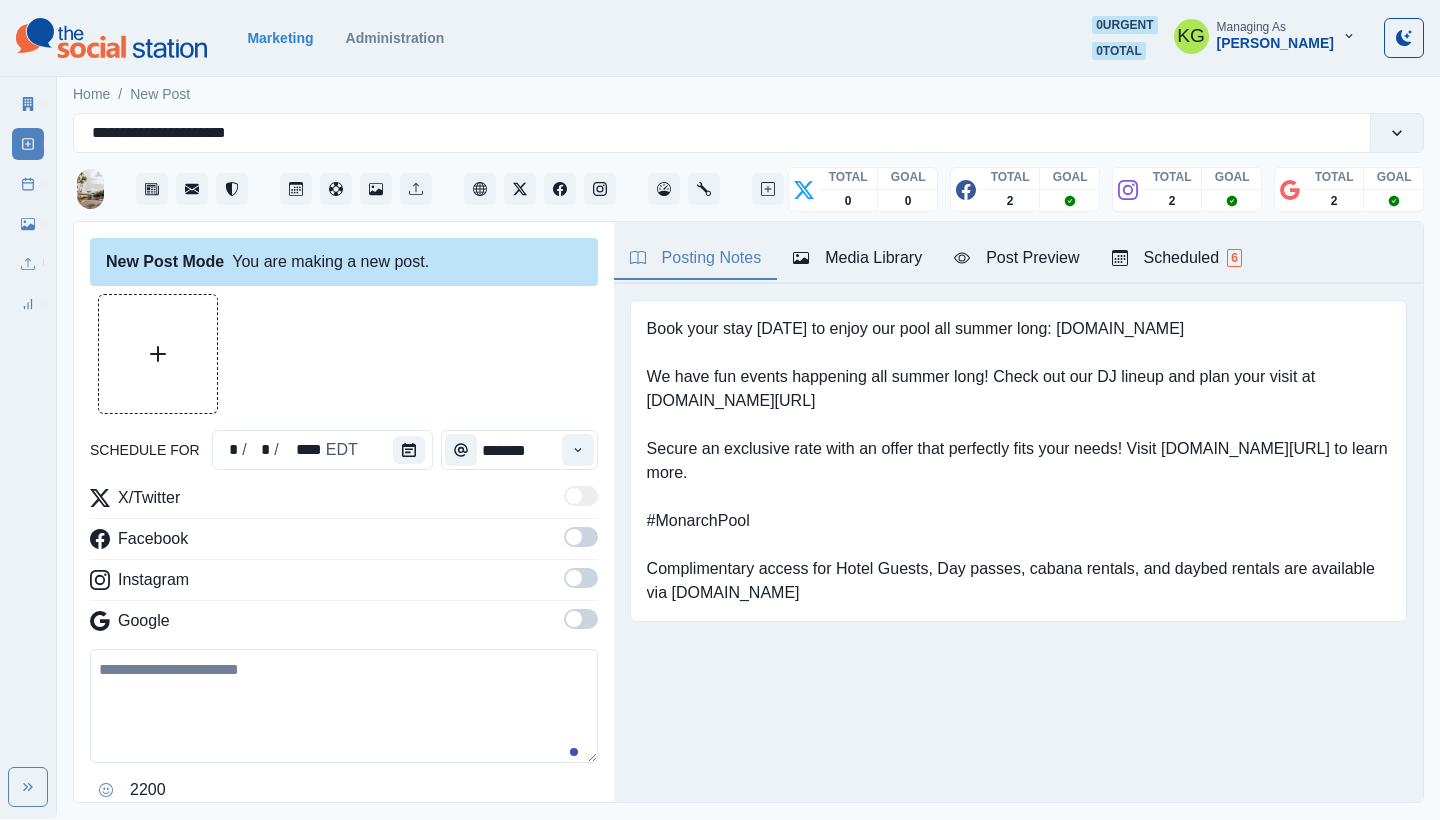 click at bounding box center [413, 450] 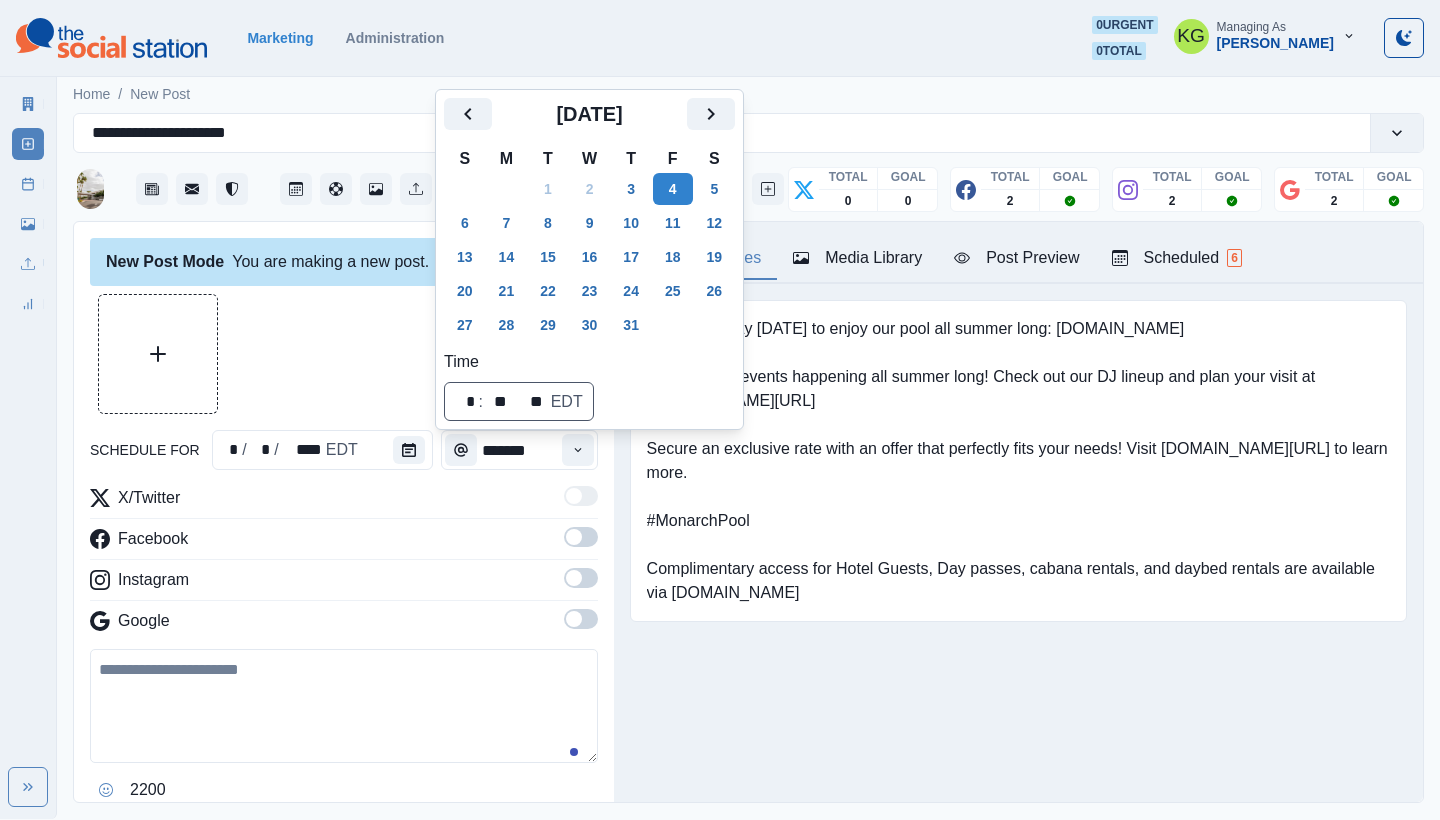click on "Book your stay today to enjoy our pool all summer long: www.themonarchscottsdale.com
We have fun events happening all summer long! Check out our DJ lineup and plan your visit at www.bit.ly/3Foxtlr
Secure an exclusive rate with an offer that perfectly fits your needs! Visit bit.ly/3EOp8r5 to learn more.
#MonarchPool
Complimentary access for Hotel Guests, Day passes, cabana rentals, and daybed rentals are available via resortpass.com Upload Type Any Image Video Source Any Upload Social Manager Found: Instagram Found: Google Customer Photo Found: TripAdvisor Review Found: Yelp Review Reusable Any Yes No Description Any Missing Description Duplicates Any Show Duplicated Media Last Scheduled Any Over A Month Ago Over 3 Months Ago Over 6 Months Ago Never Scheduled Sort Newest Media Oldest Media Most Recently Scheduled Least Recently Scheduled Please select a service provider to see a post preview. Week Of * / * / **** GMT+8 Monday June 30, 2025 Post Success 12:30 PM US/Eastern DC www.bit.ly/3Foxtlr Week Delete" at bounding box center (1018, 492) 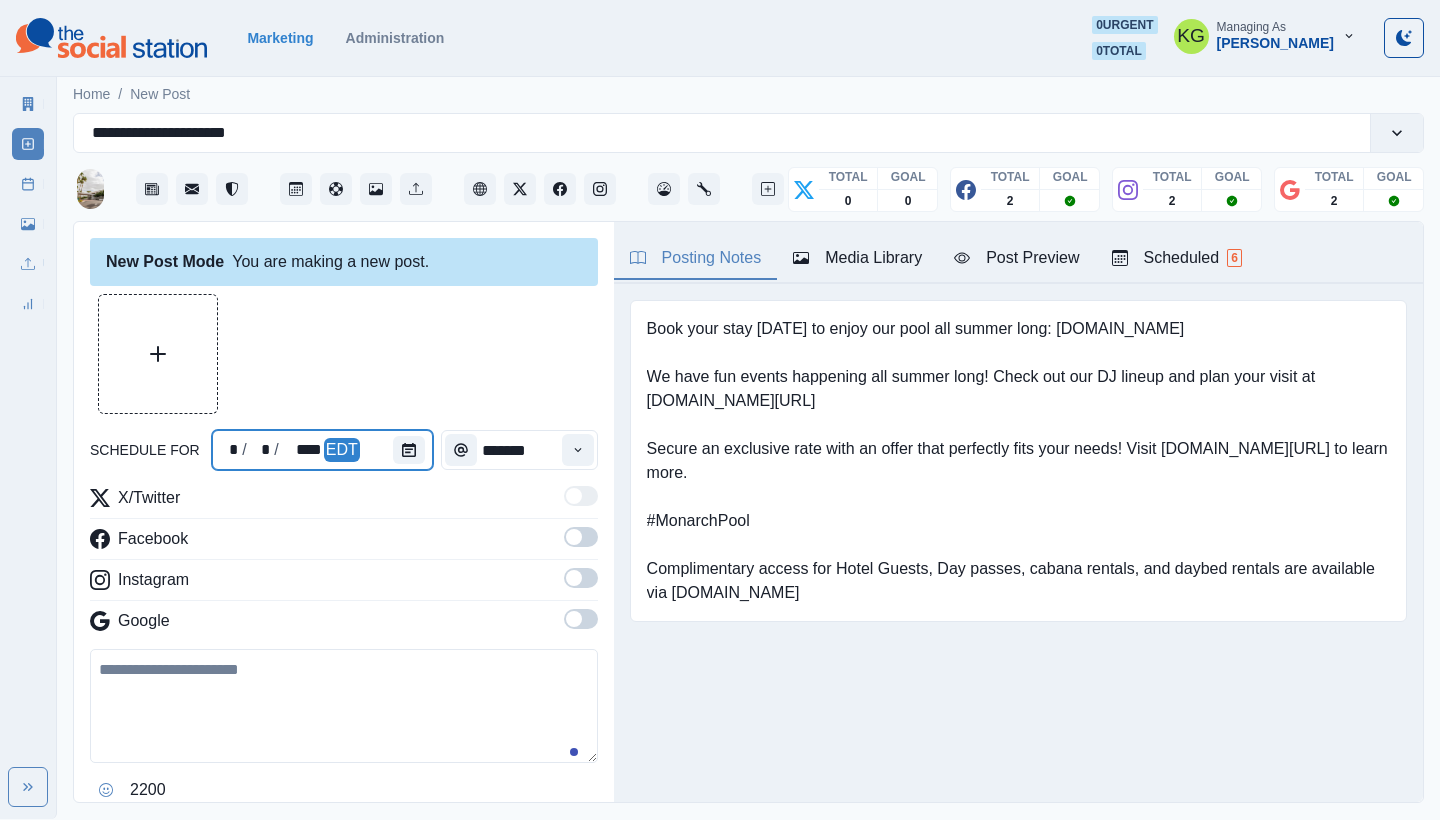 click at bounding box center [413, 450] 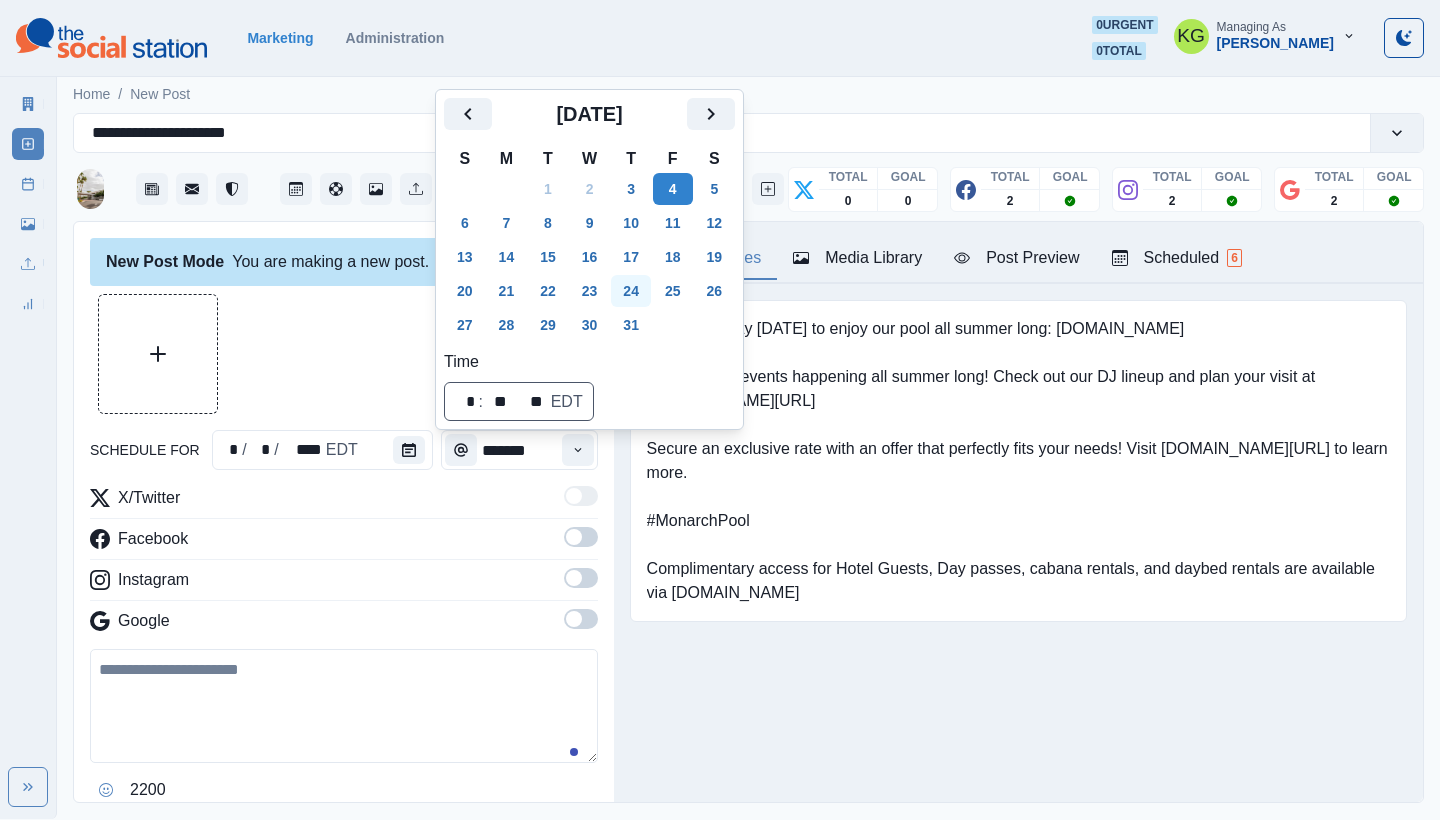 click on "24" at bounding box center (631, 291) 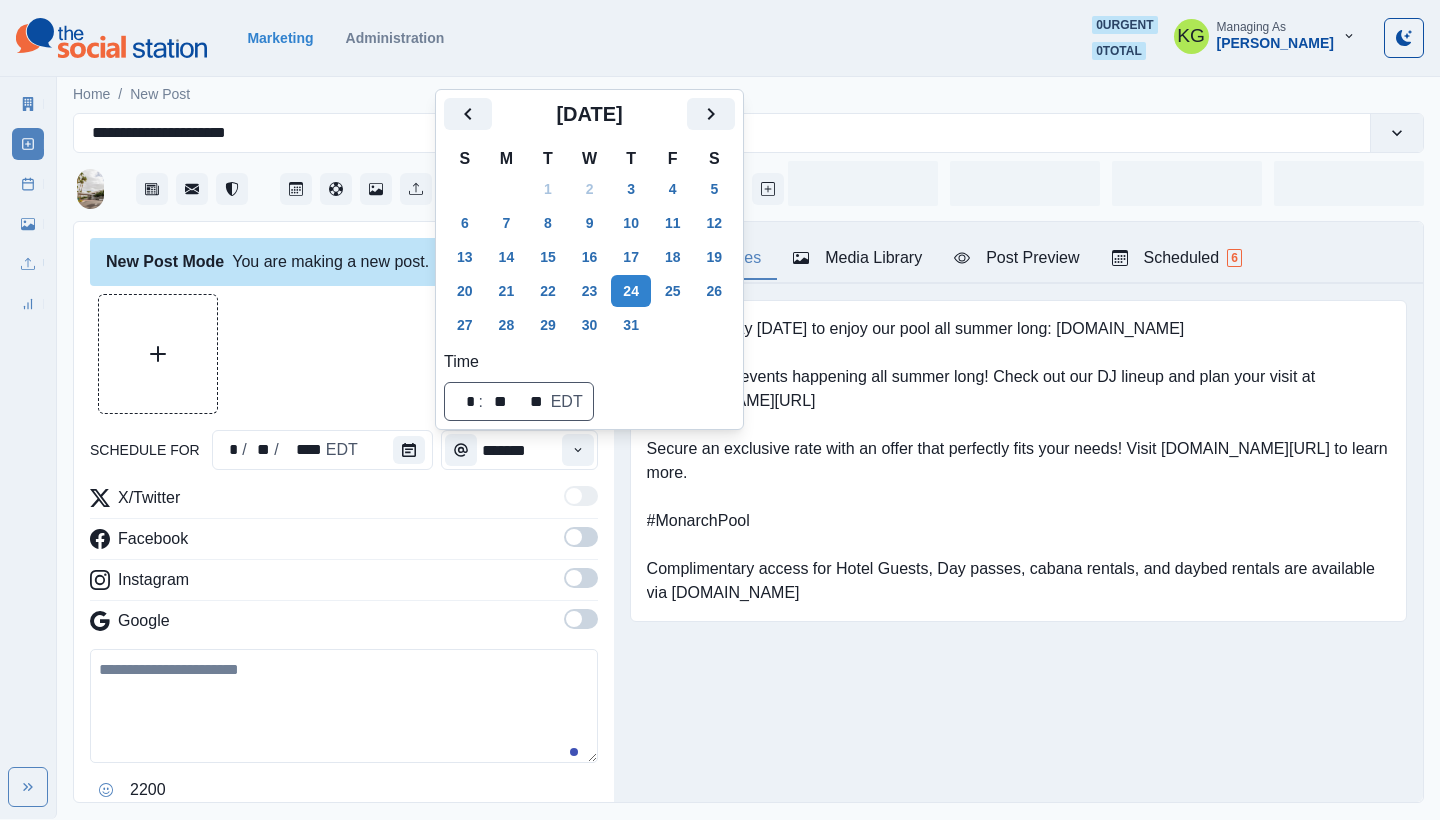 click on "Book your stay today to enjoy our pool all summer long: www.themonarchscottsdale.com
We have fun events happening all summer long! Check out our DJ lineup and plan your visit at www.bit.ly/3Foxtlr
Secure an exclusive rate with an offer that perfectly fits your needs! Visit bit.ly/3EOp8r5 to learn more.
#MonarchPool
Complimentary access for Hotel Guests, Day passes, cabana rentals, and daybed rentals are available via resortpass.com Upload Type Any Image Video Source Any Upload Social Manager Found: Instagram Found: Google Customer Photo Found: TripAdvisor Review Found: Yelp Review Reusable Any Yes No Description Any Missing Description Duplicates Any Show Duplicated Media Last Scheduled Any Over A Month Ago Over 3 Months Ago Over 6 Months Ago Never Scheduled Sort Newest Media Oldest Media Most Recently Scheduled Least Recently Scheduled 1 2 3 Please select a service provider to see a post preview. Week Of * / * / **** GMT+8 Monday June 30, 2025 Post Success 12:30 PM US/Eastern DC www.bit.ly/3Foxtlr Week 1" at bounding box center (1018, 492) 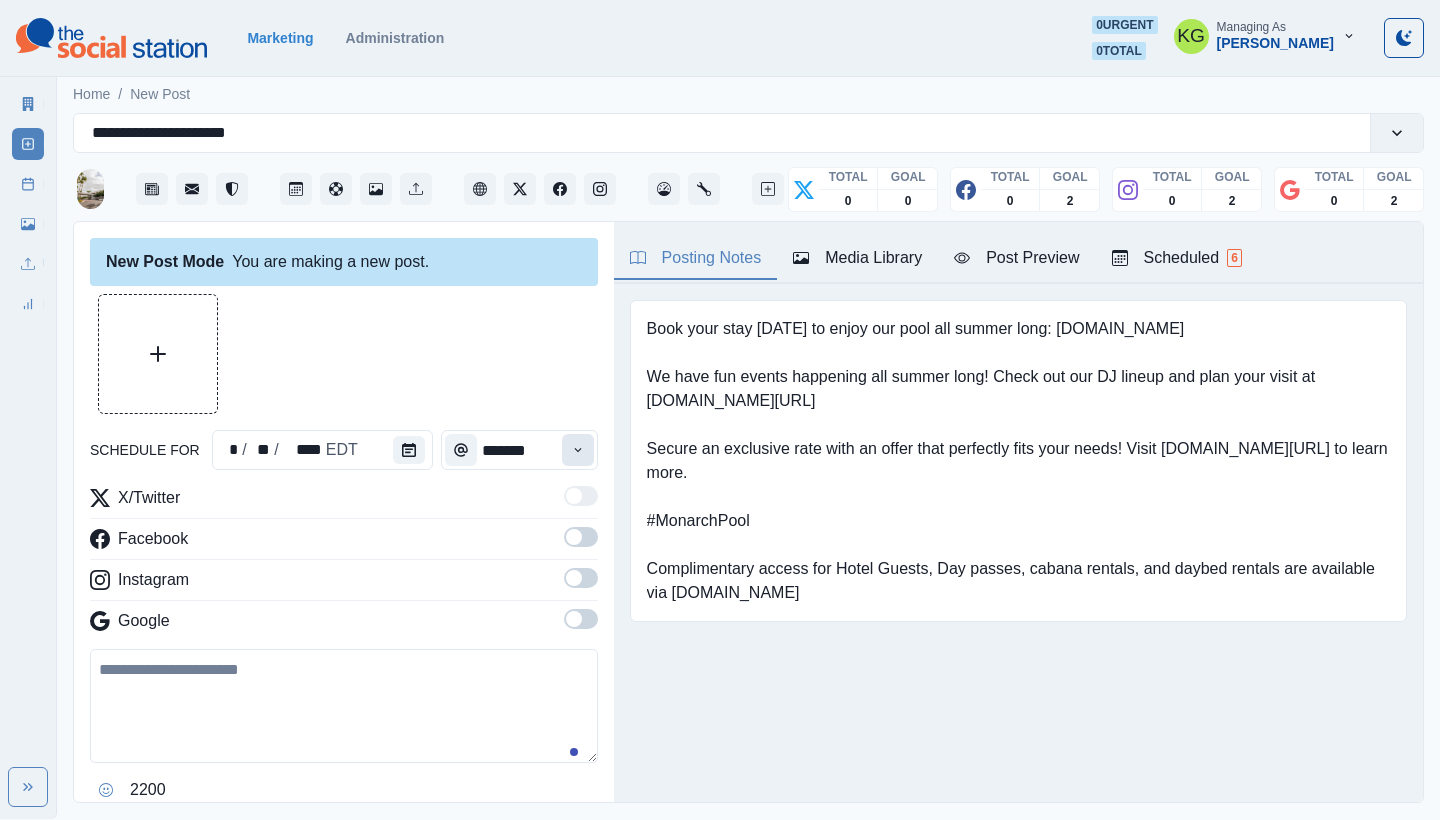 click at bounding box center [578, 450] 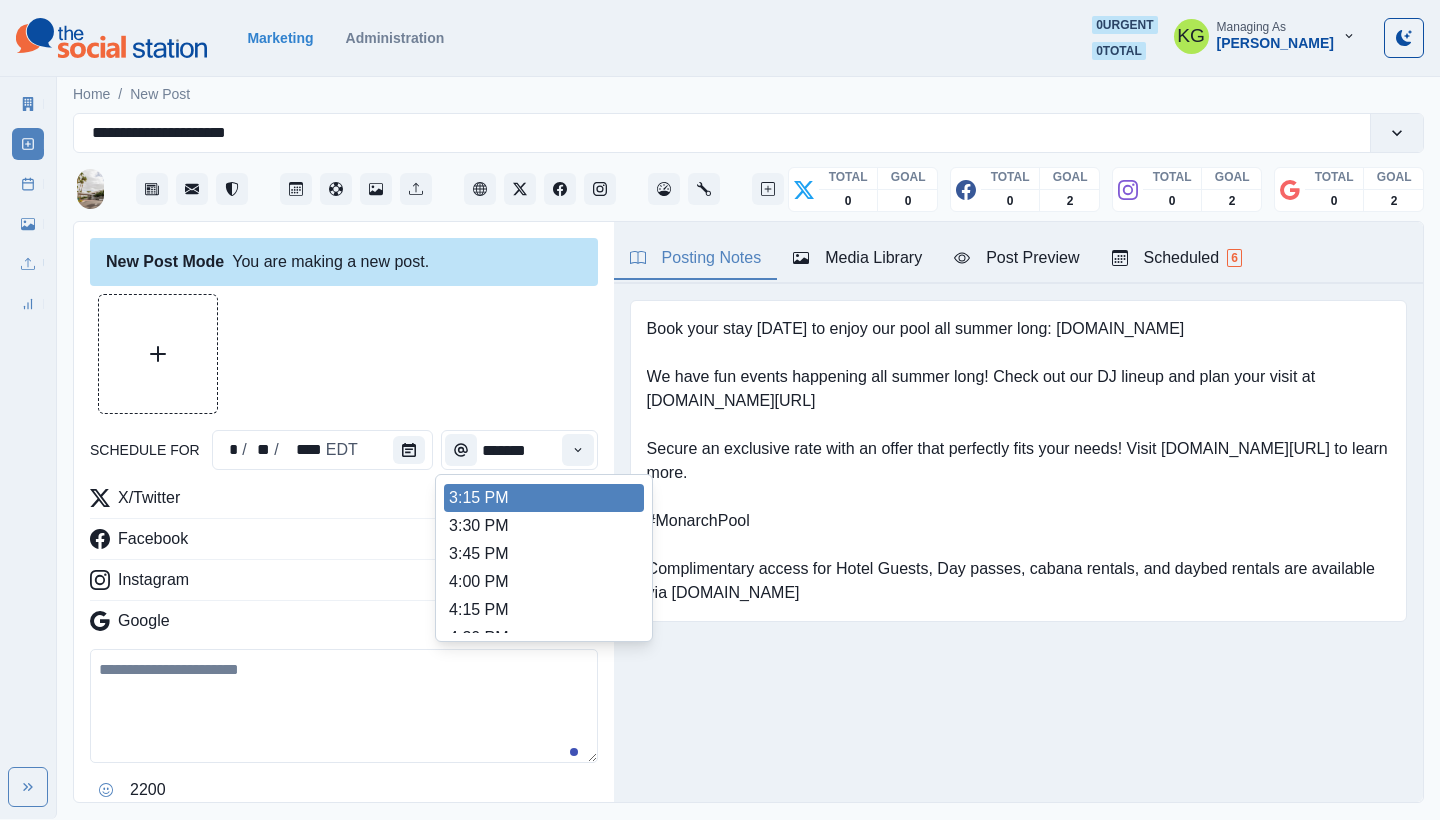 scroll, scrollTop: 775, scrollLeft: 0, axis: vertical 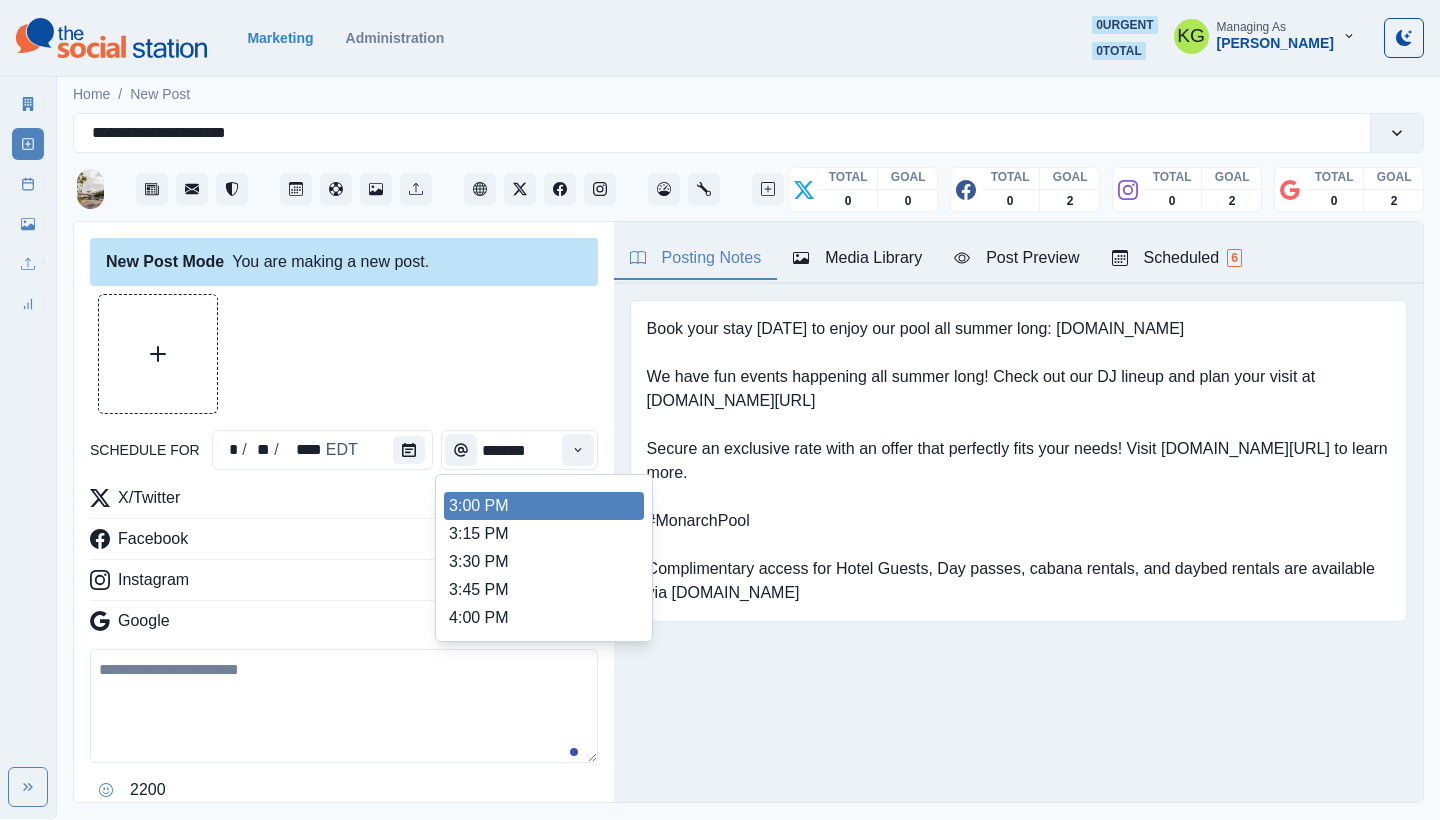 click on "3:00 PM" at bounding box center [544, 506] 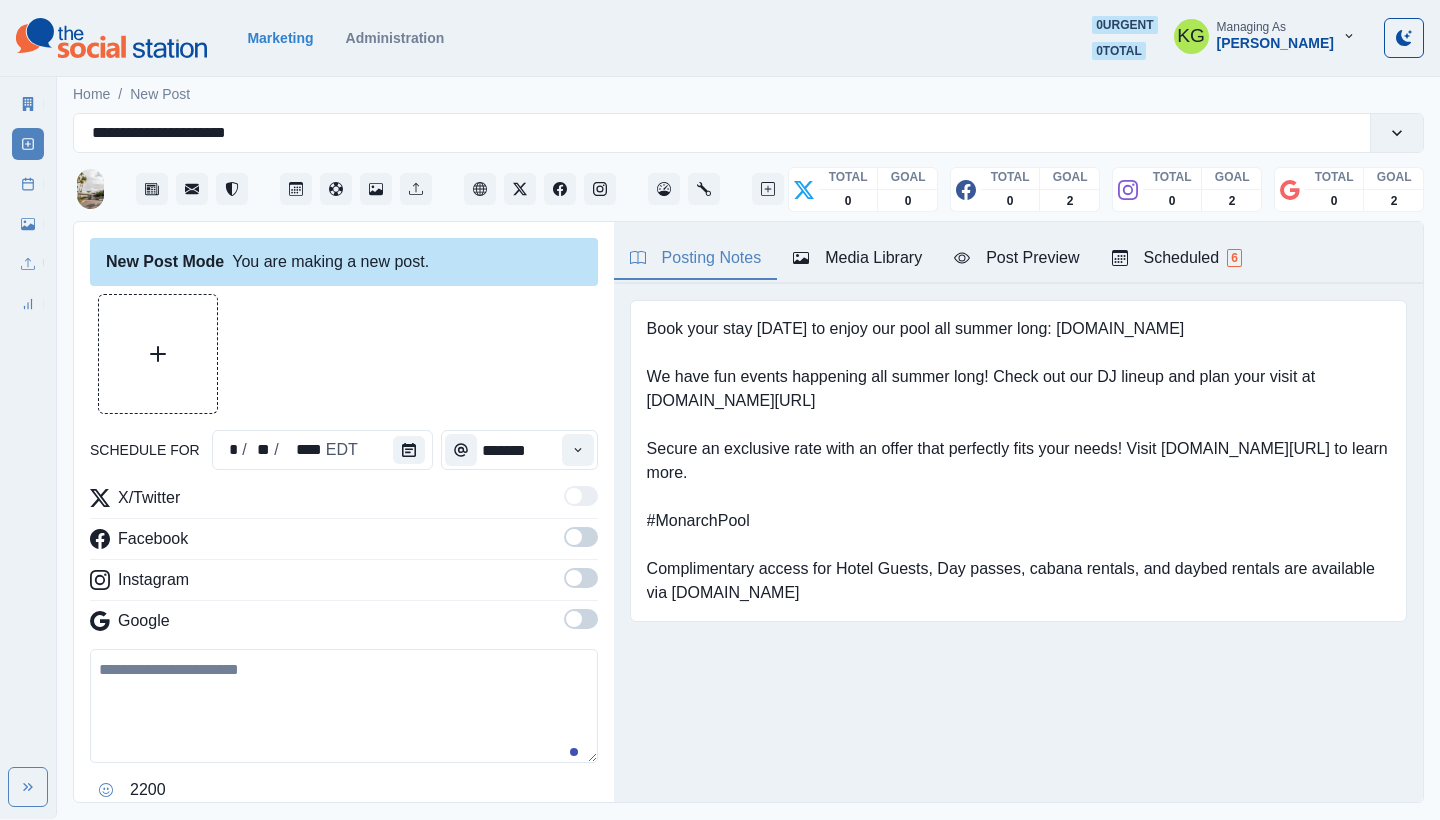 drag, startPoint x: 577, startPoint y: 621, endPoint x: 560, endPoint y: 574, distance: 49.979996 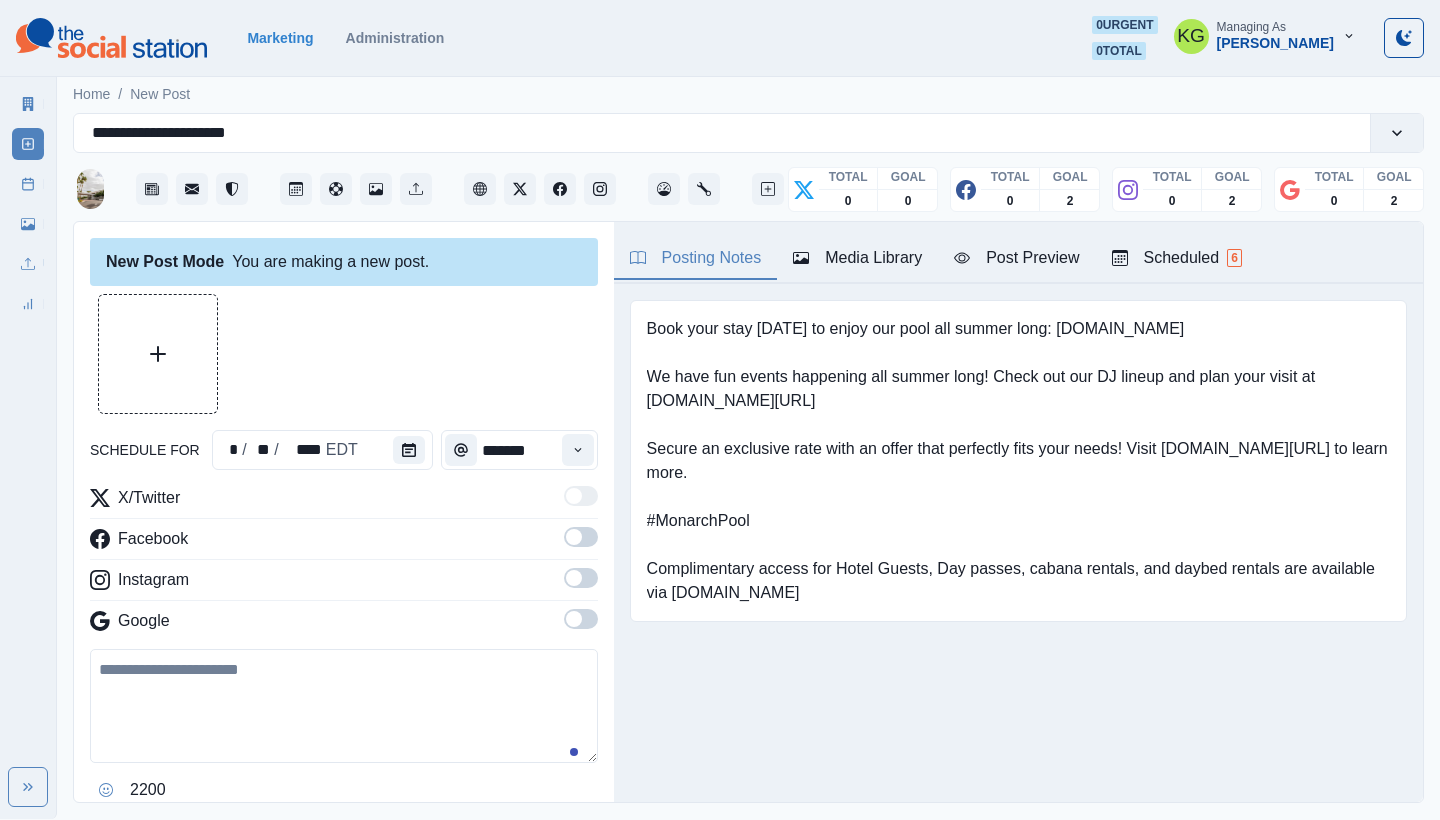 click at bounding box center (581, 619) 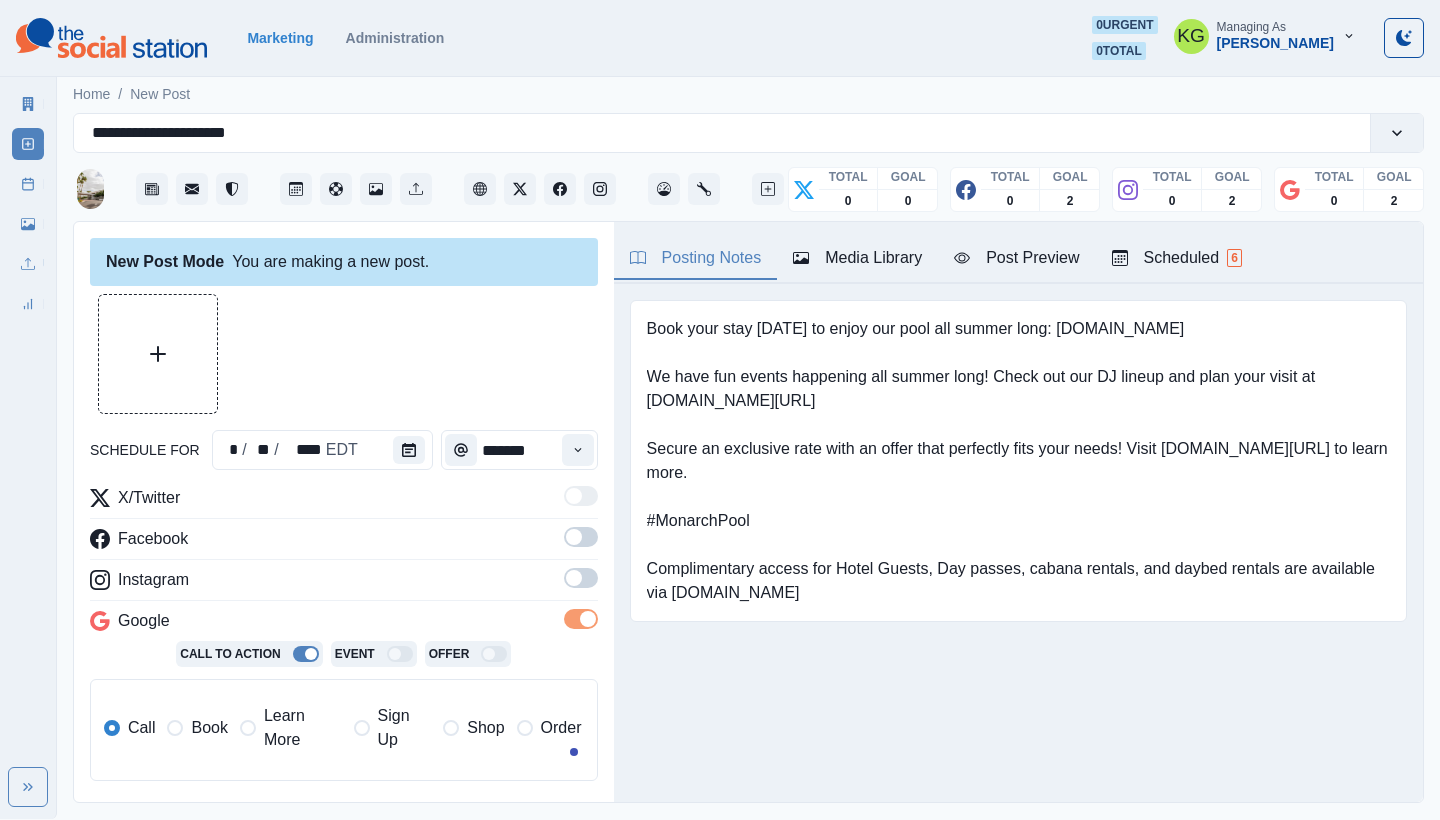 click at bounding box center (581, 578) 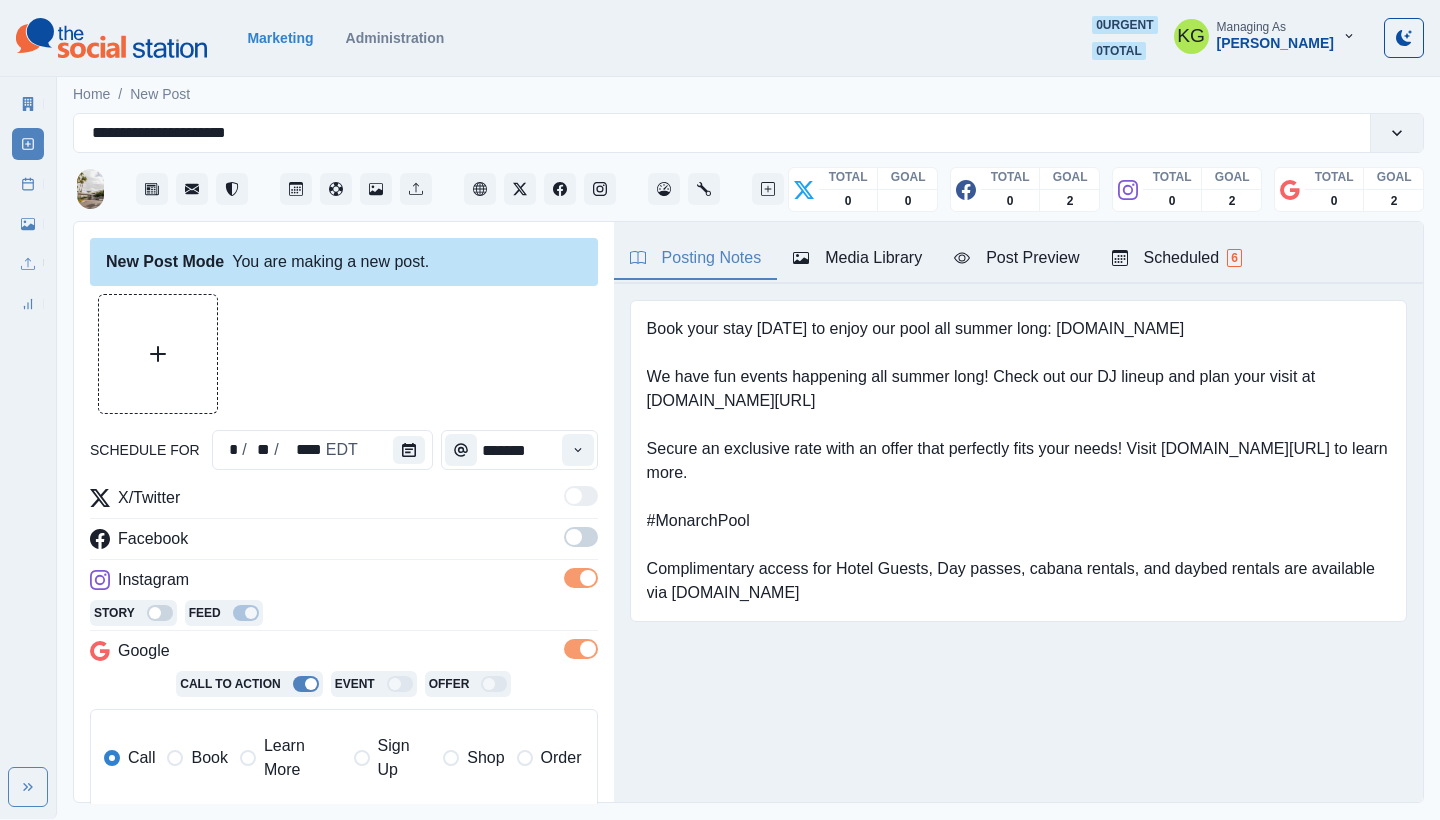 click at bounding box center (581, 537) 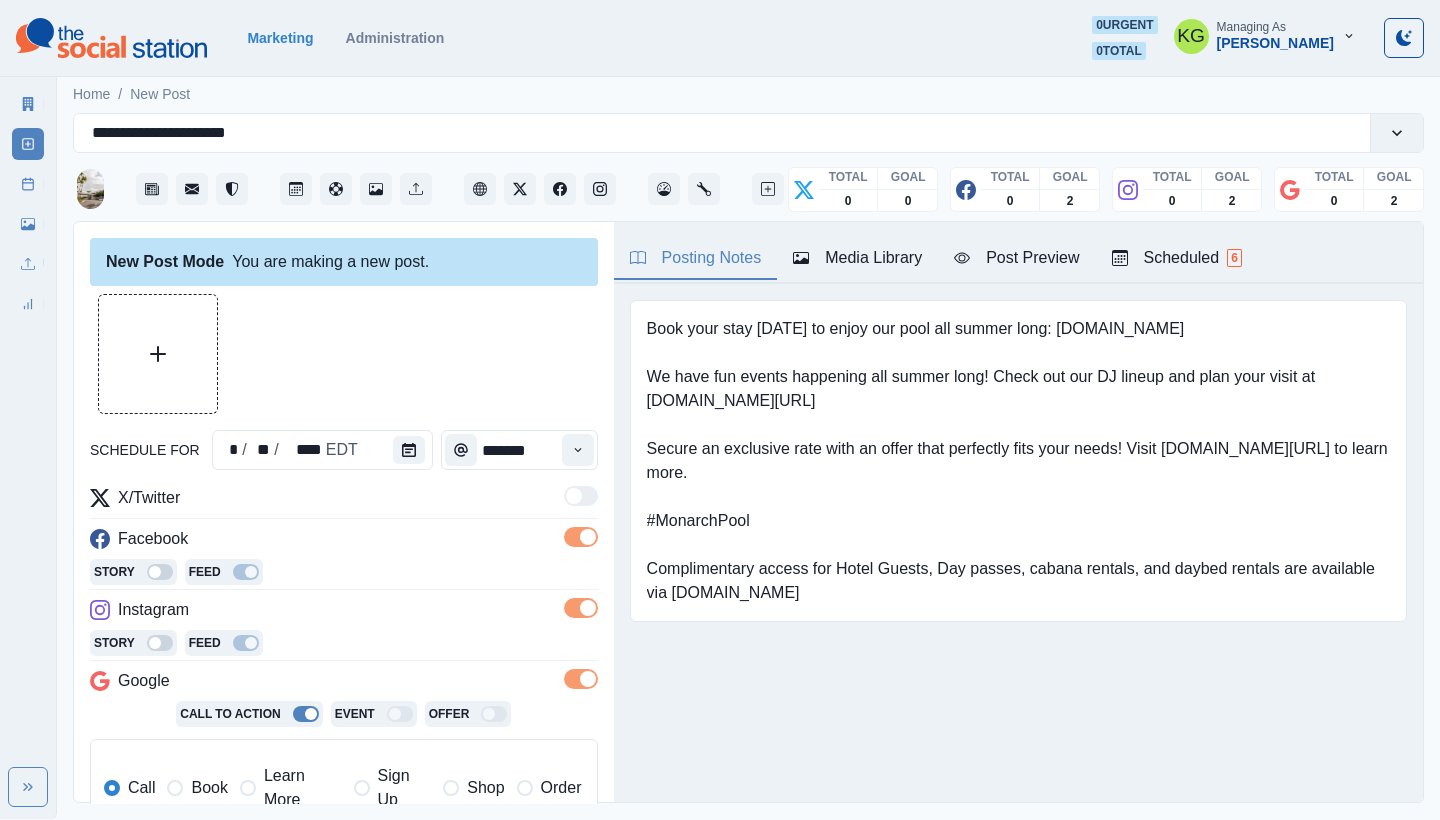 scroll, scrollTop: 190, scrollLeft: 0, axis: vertical 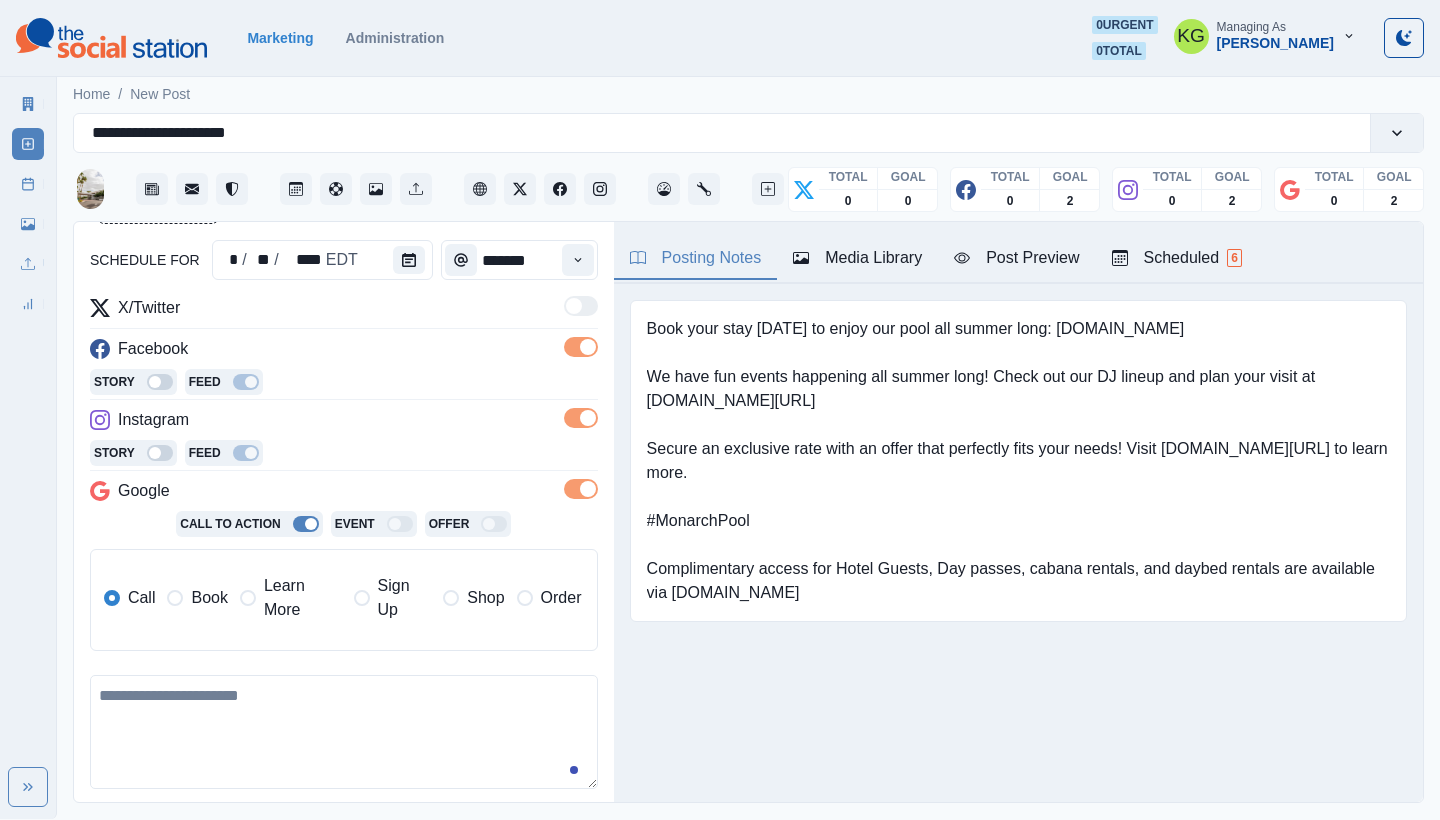 click on "Book" at bounding box center [209, 598] 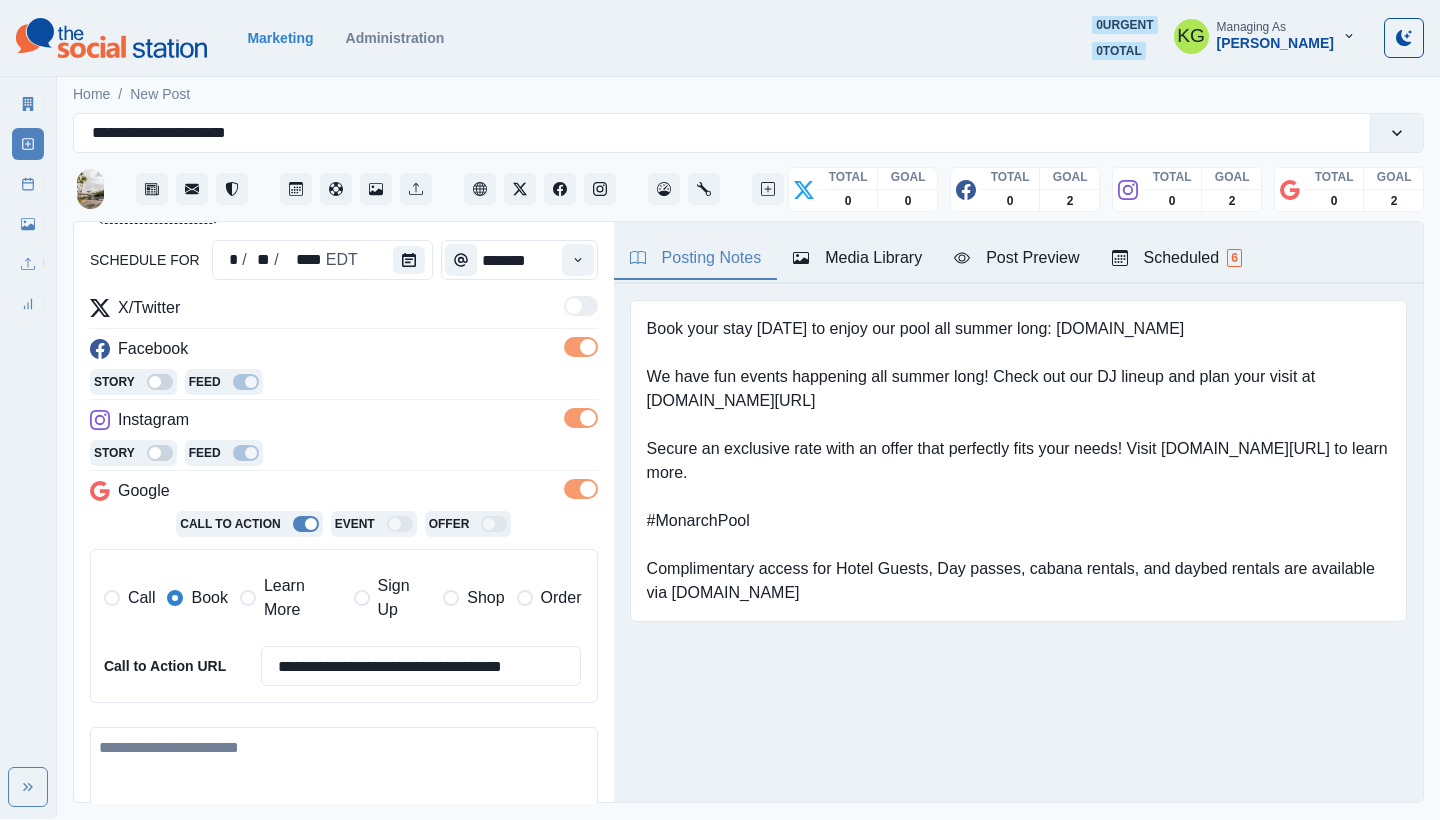 click on "Media Library" at bounding box center (857, 258) 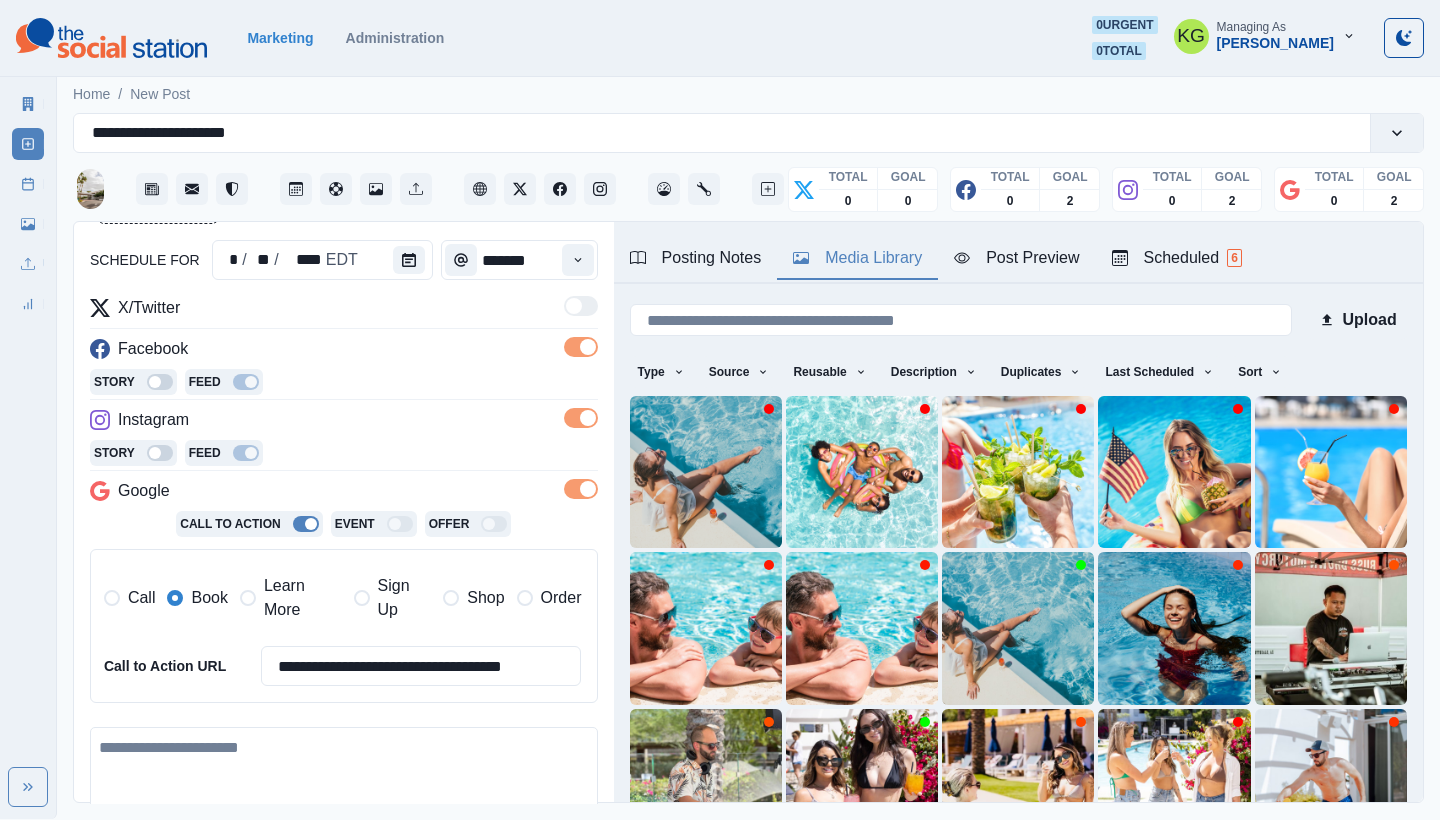 scroll, scrollTop: 119, scrollLeft: 0, axis: vertical 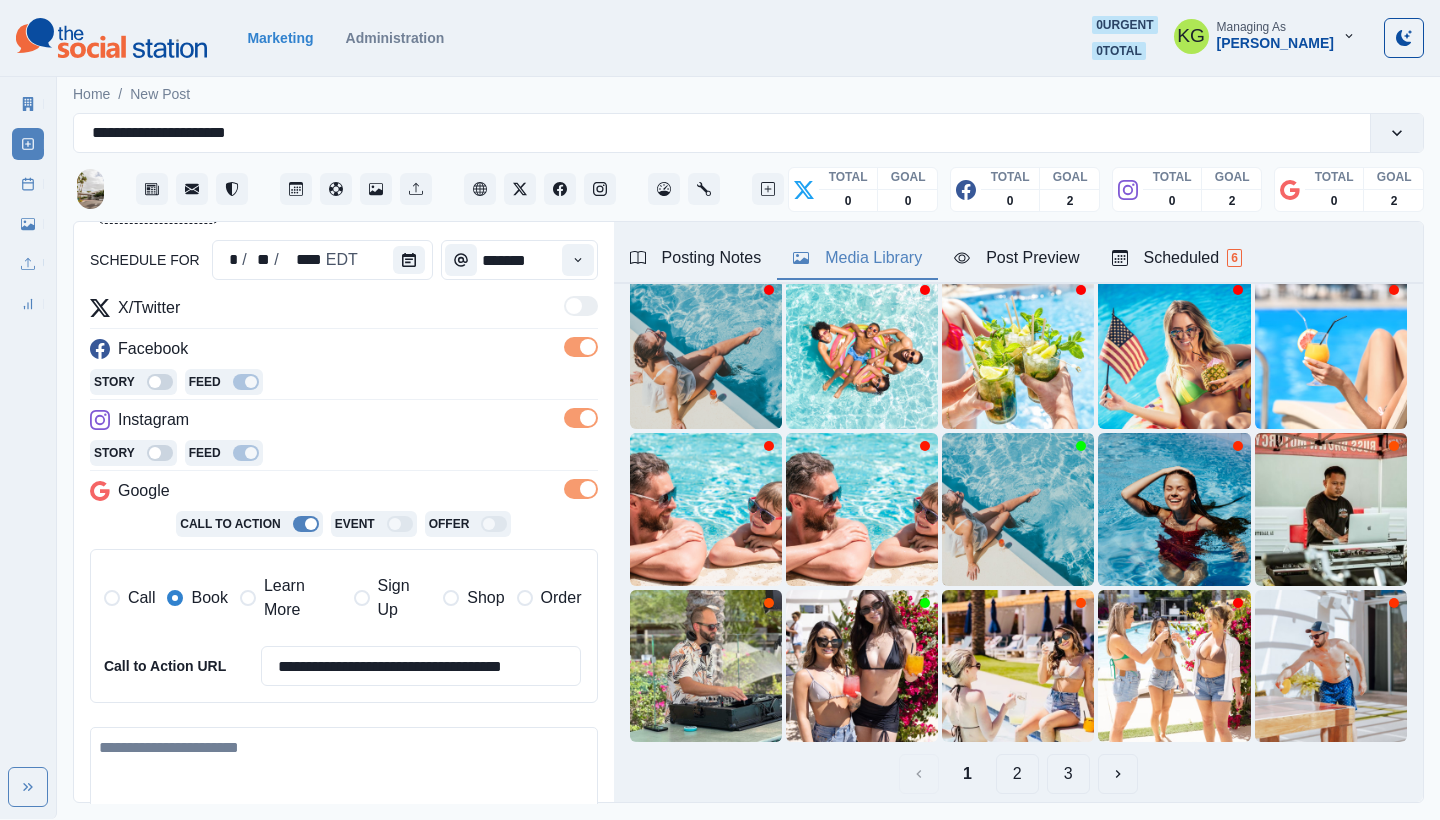 click on "3" at bounding box center [1068, 774] 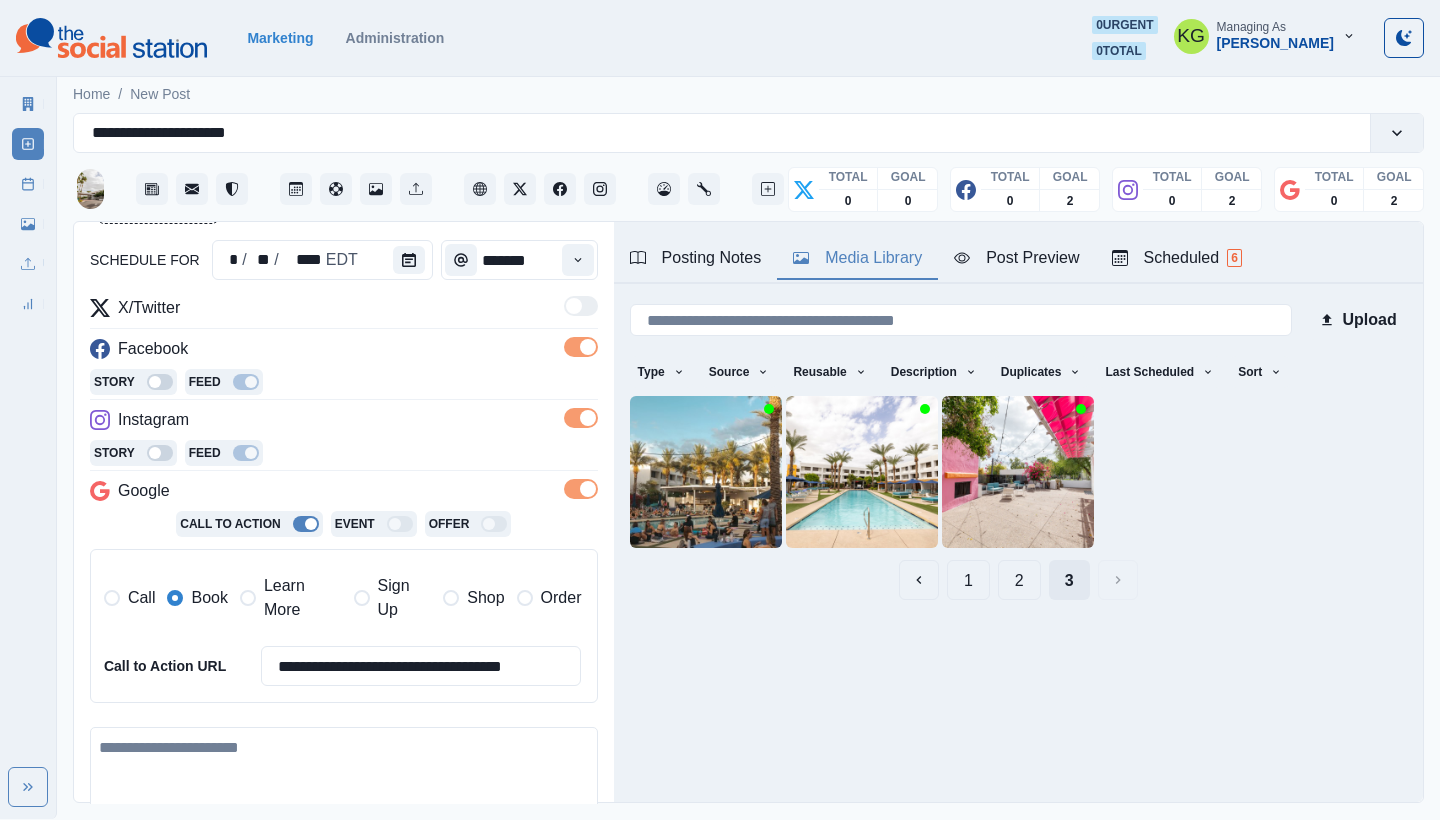 scroll, scrollTop: 0, scrollLeft: 0, axis: both 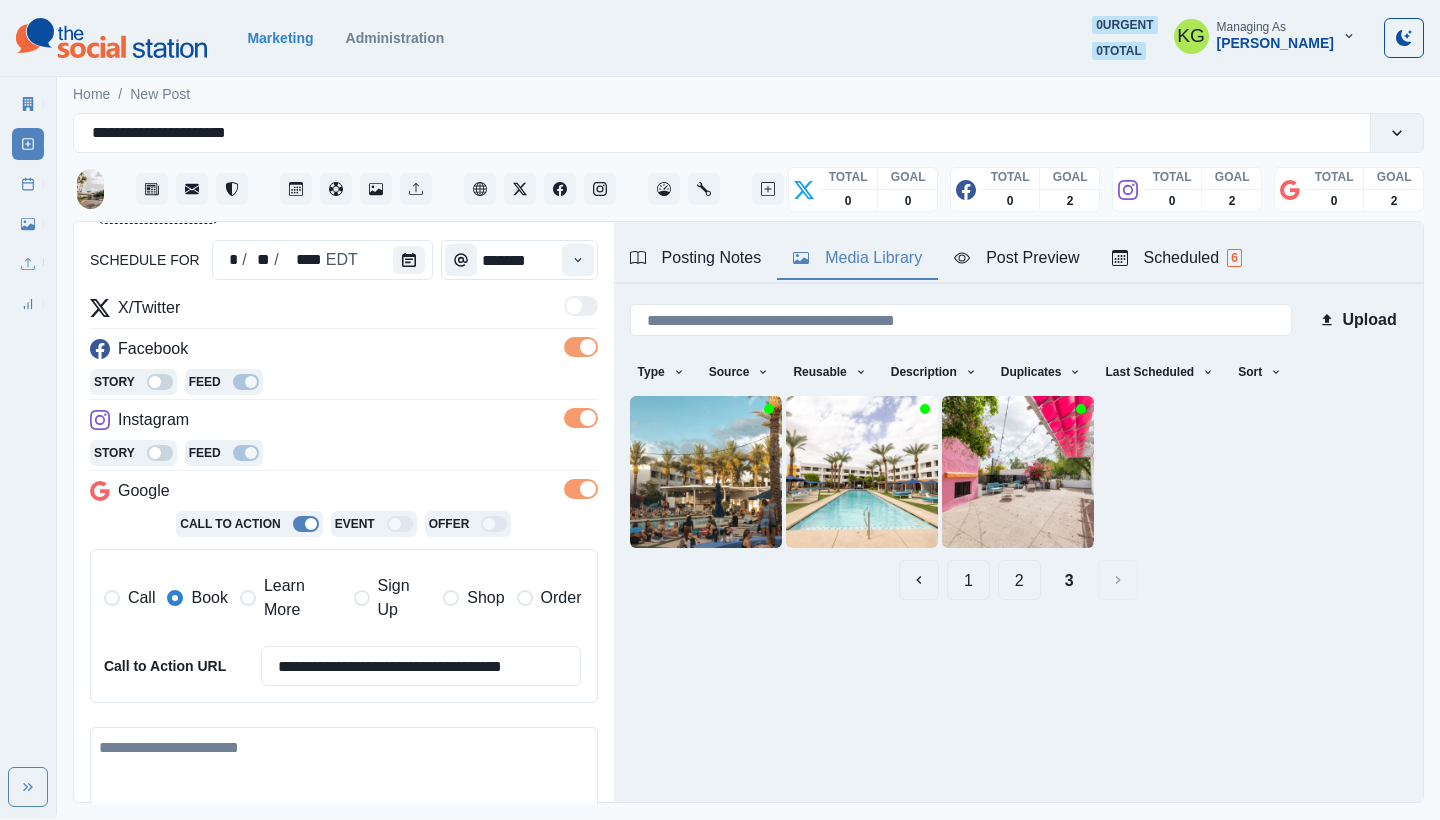 click on "2" at bounding box center (1019, 580) 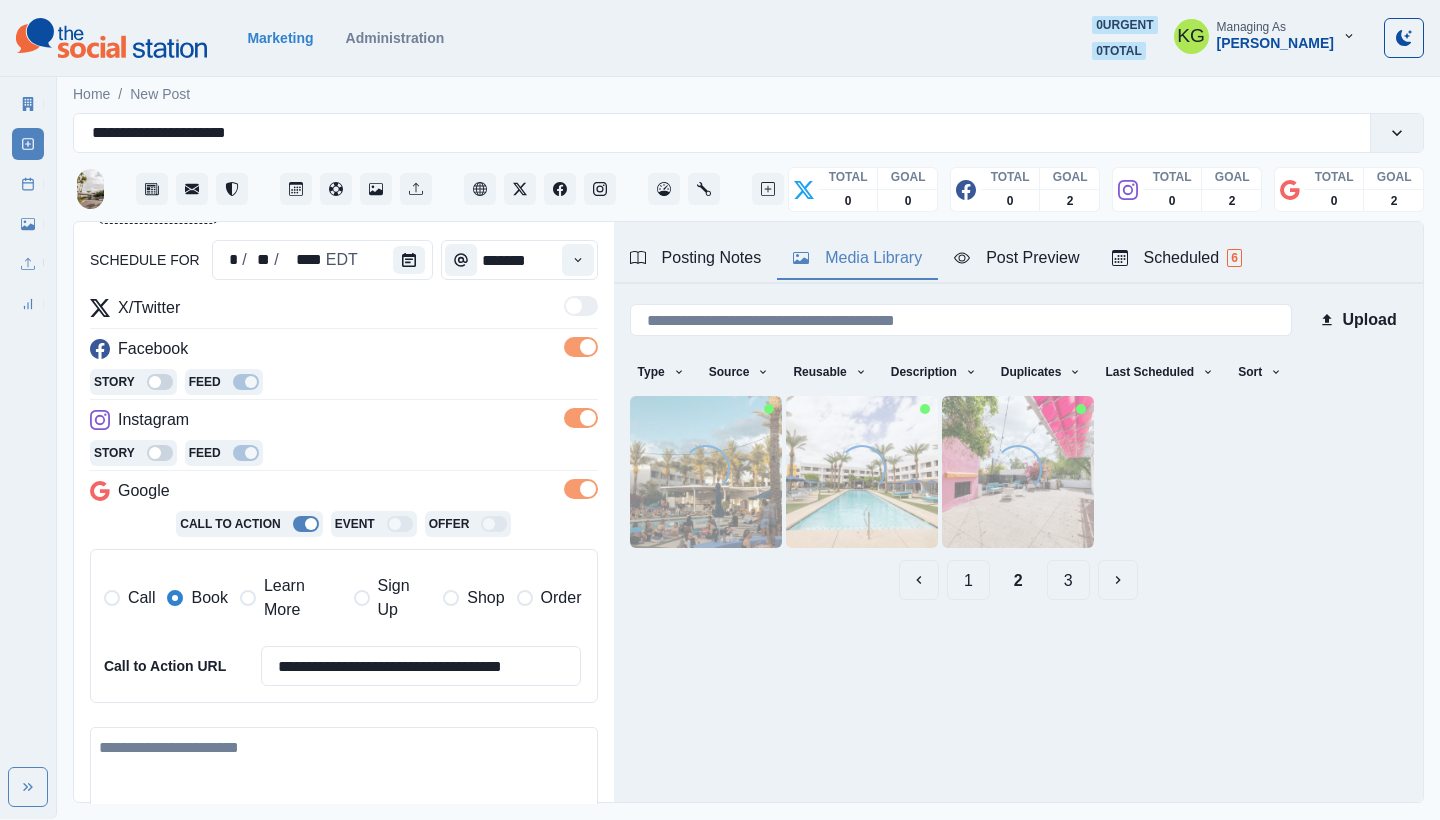 scroll, scrollTop: 368, scrollLeft: 0, axis: vertical 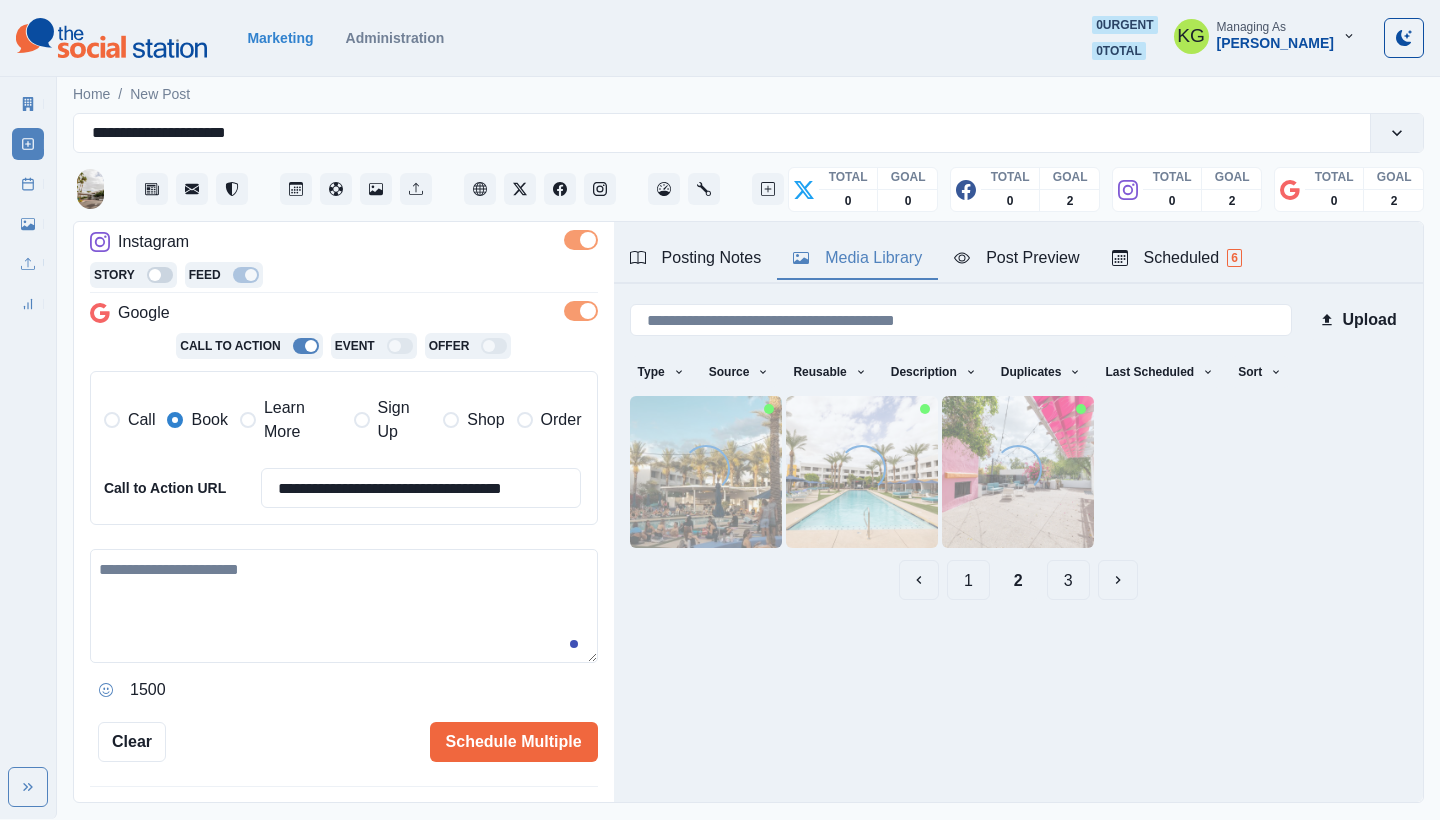 click at bounding box center (344, 606) 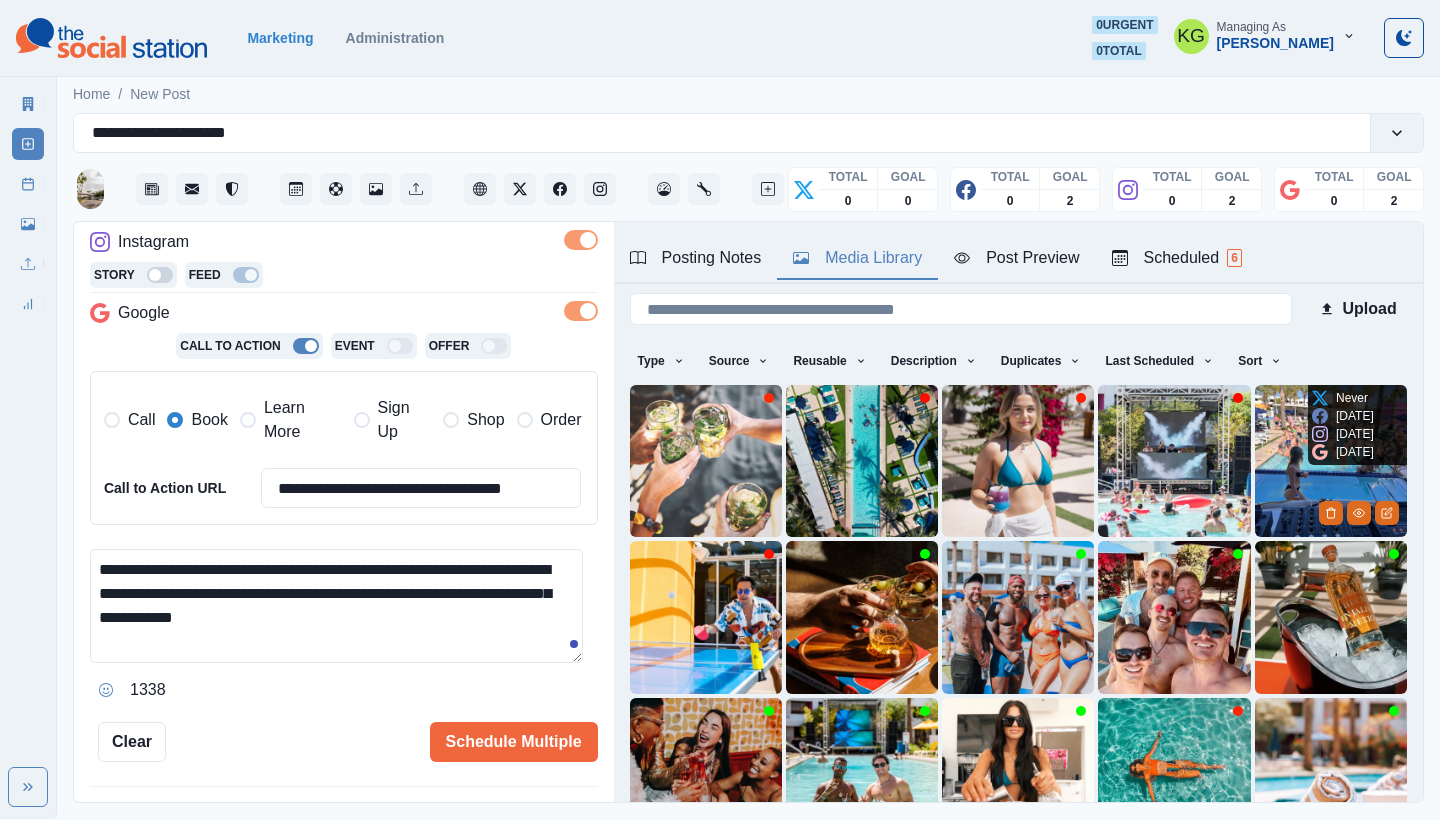 scroll, scrollTop: 51, scrollLeft: 0, axis: vertical 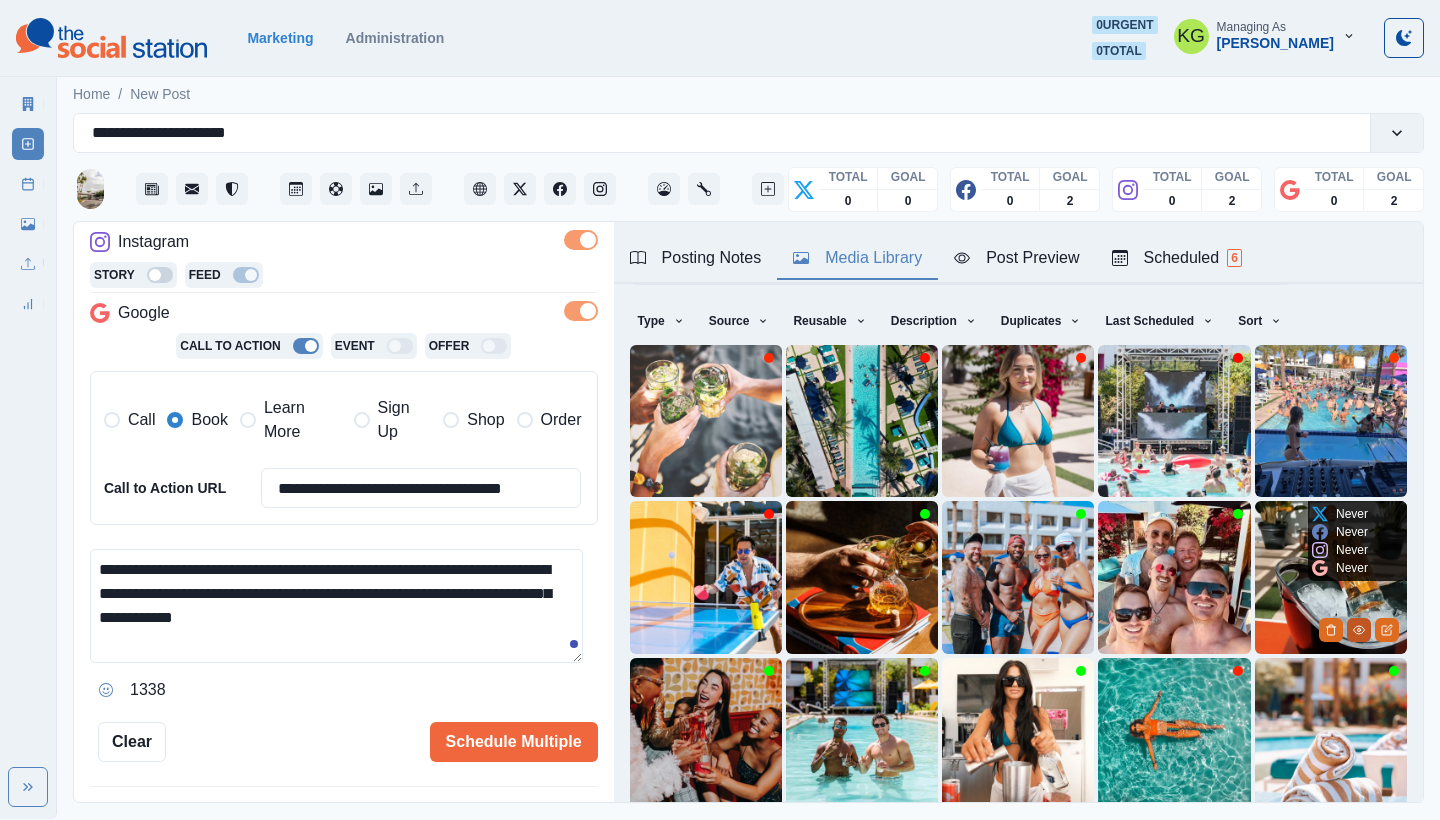 type on "**********" 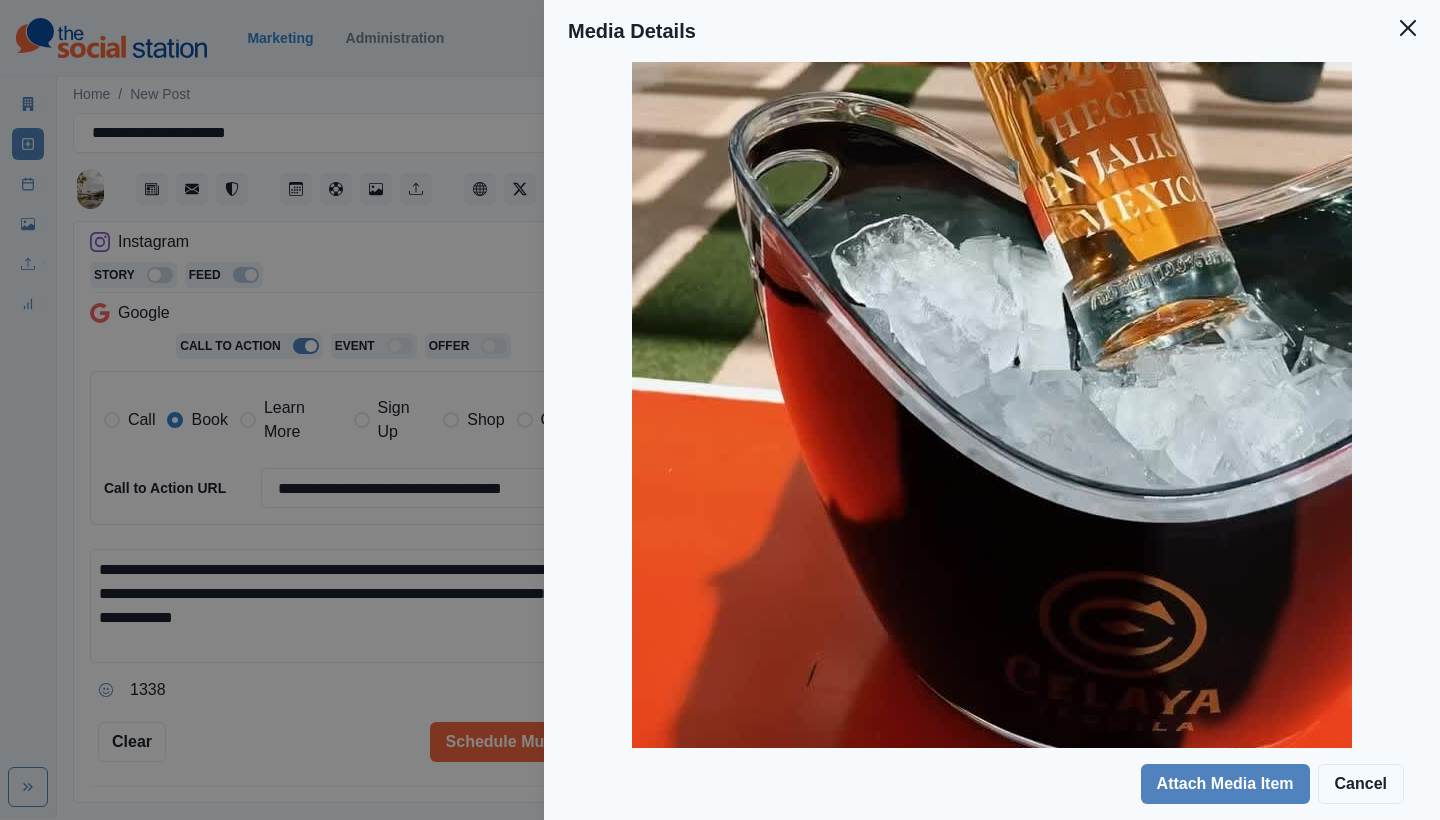 scroll, scrollTop: 0, scrollLeft: 0, axis: both 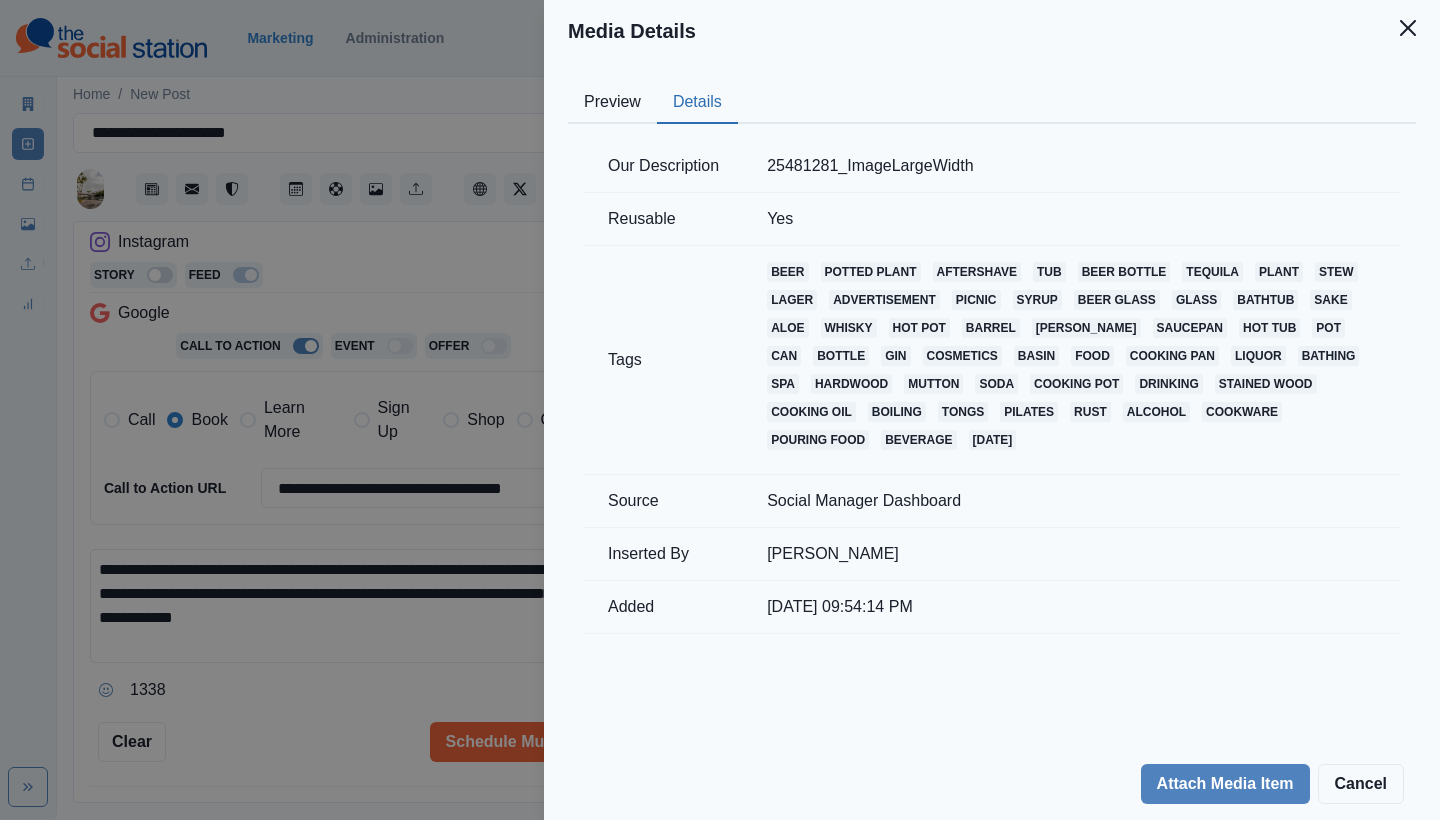 click on "Details" at bounding box center (697, 103) 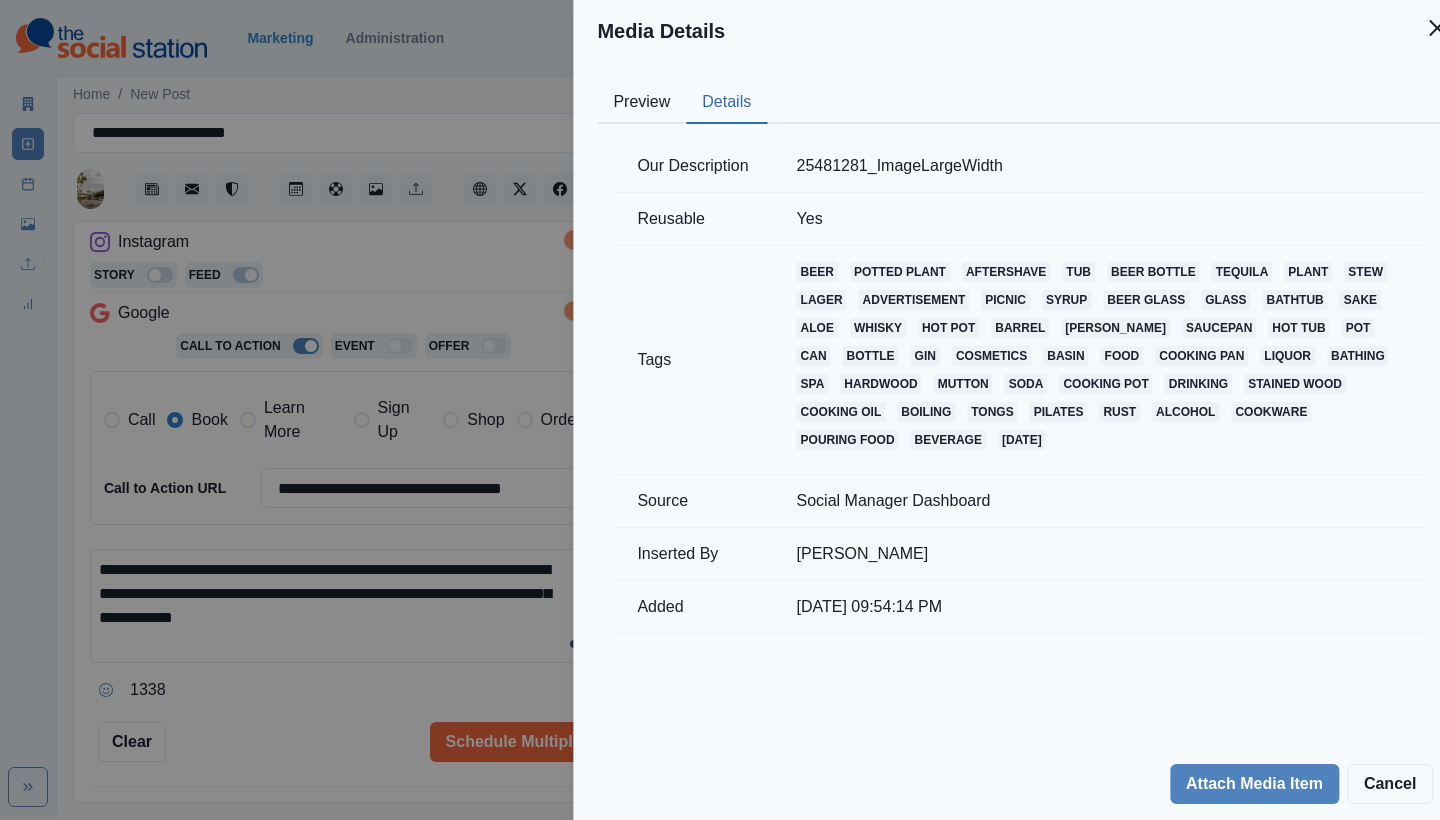 scroll, scrollTop: 62, scrollLeft: 0, axis: vertical 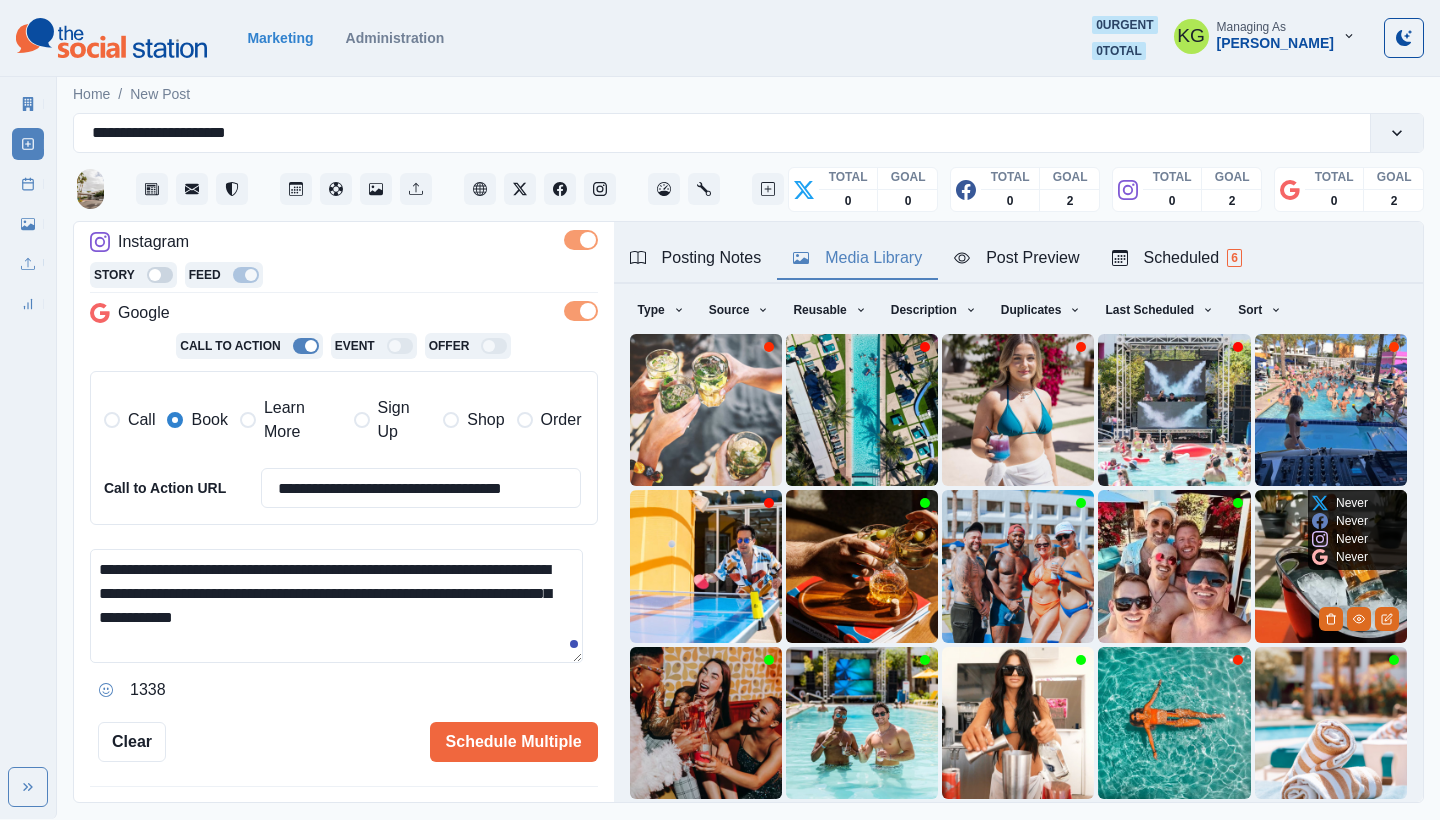 click at bounding box center (1331, 566) 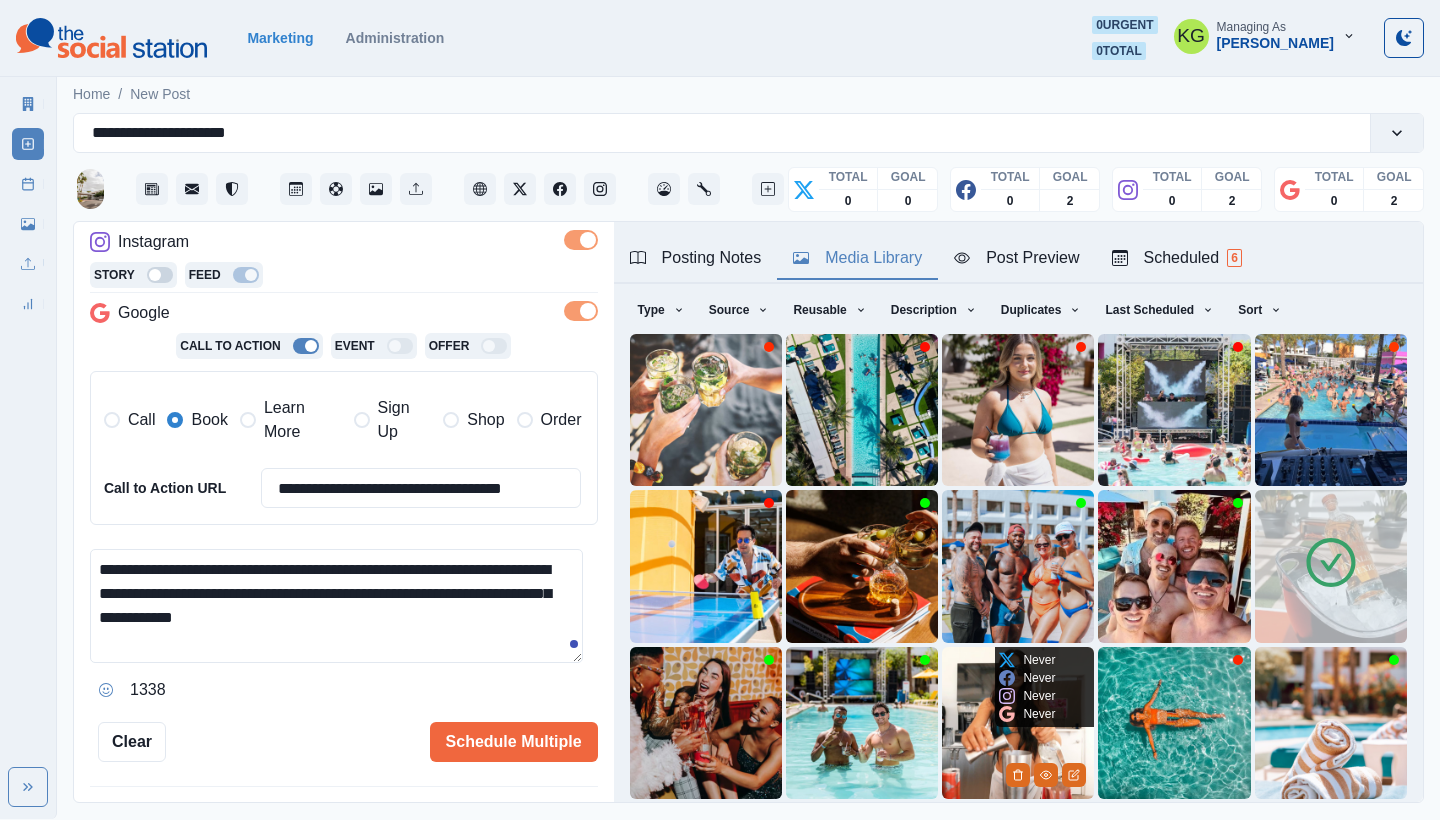 scroll, scrollTop: 85, scrollLeft: 0, axis: vertical 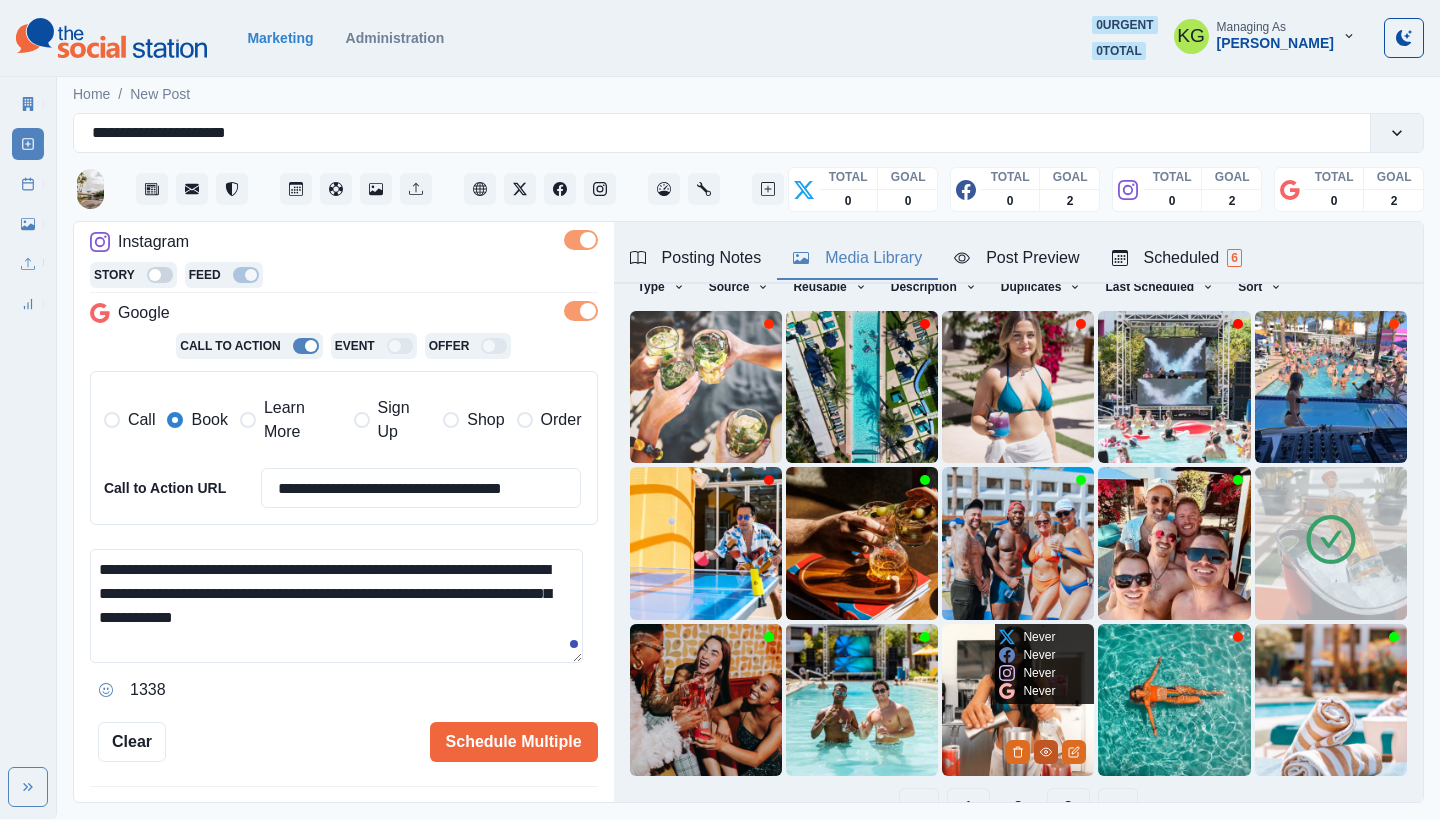 click 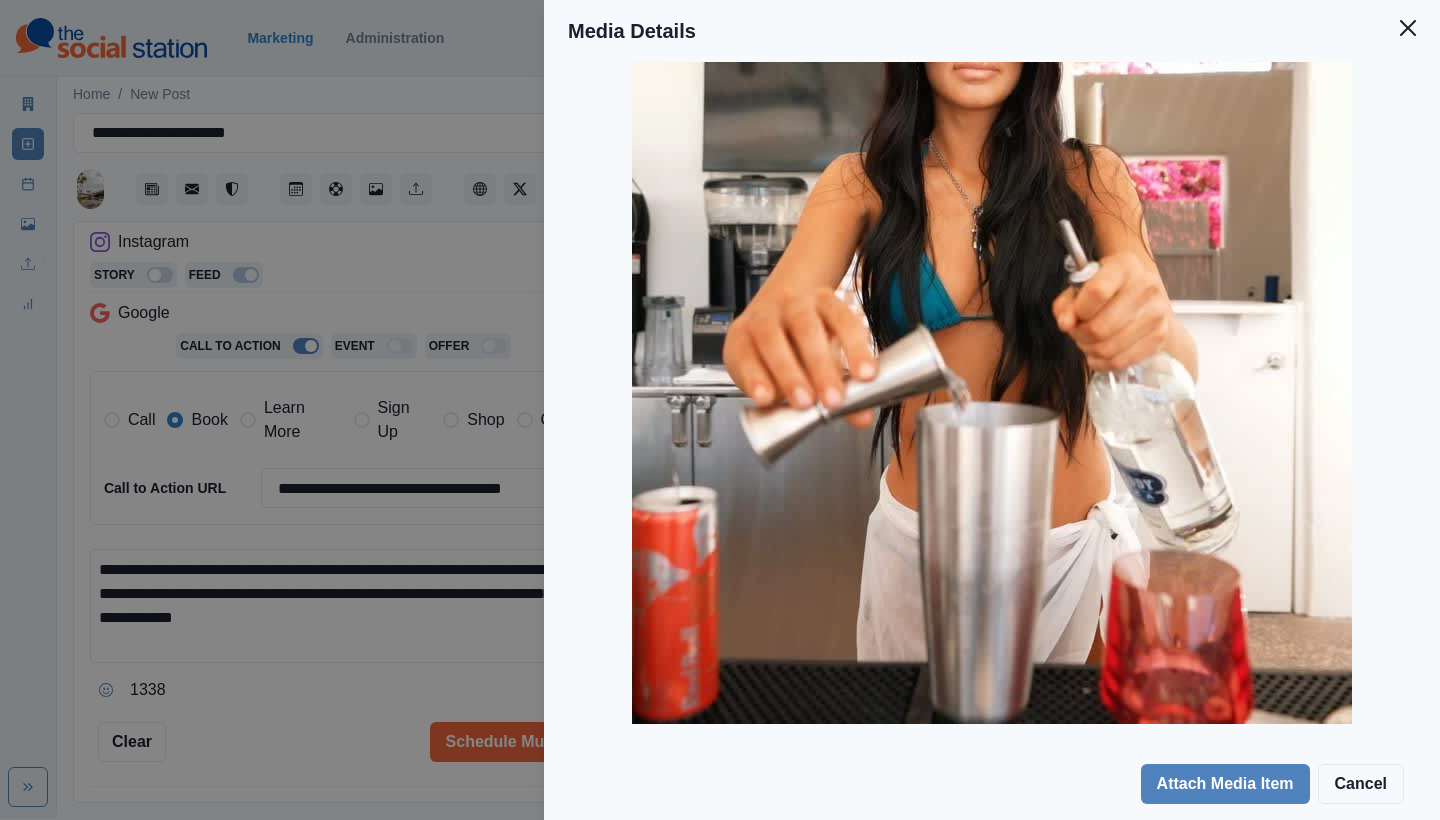 scroll, scrollTop: 0, scrollLeft: 0, axis: both 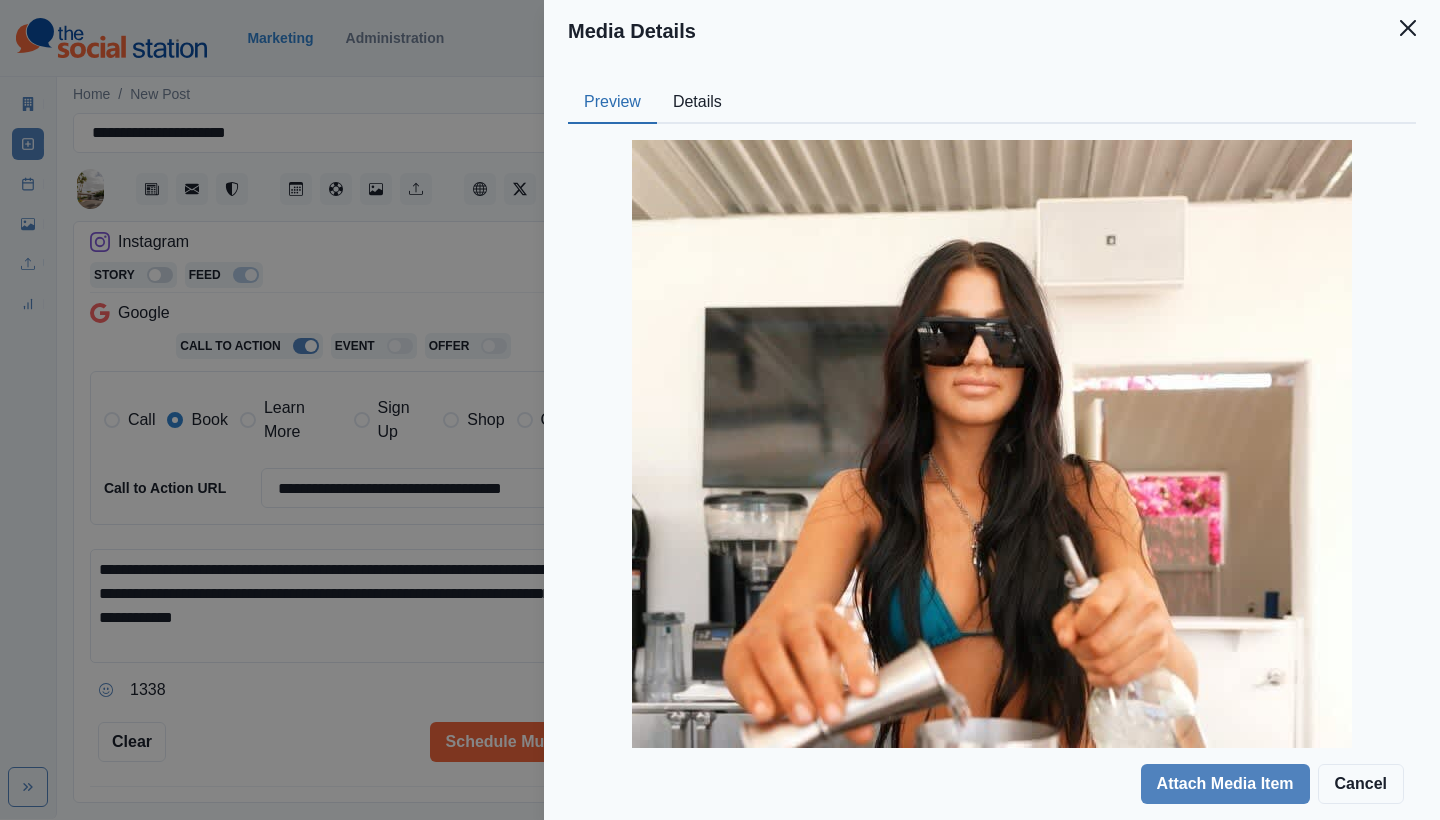 click on "Media Details Preview Details Our Description 25494203_ImageLargeWidth Reusable Yes Tags Source Social Manager Dashboard Inserted By Sara Haas Added 05/05/2025, 09:54:10 PM Attach Media Item Cancel" at bounding box center [720, 410] 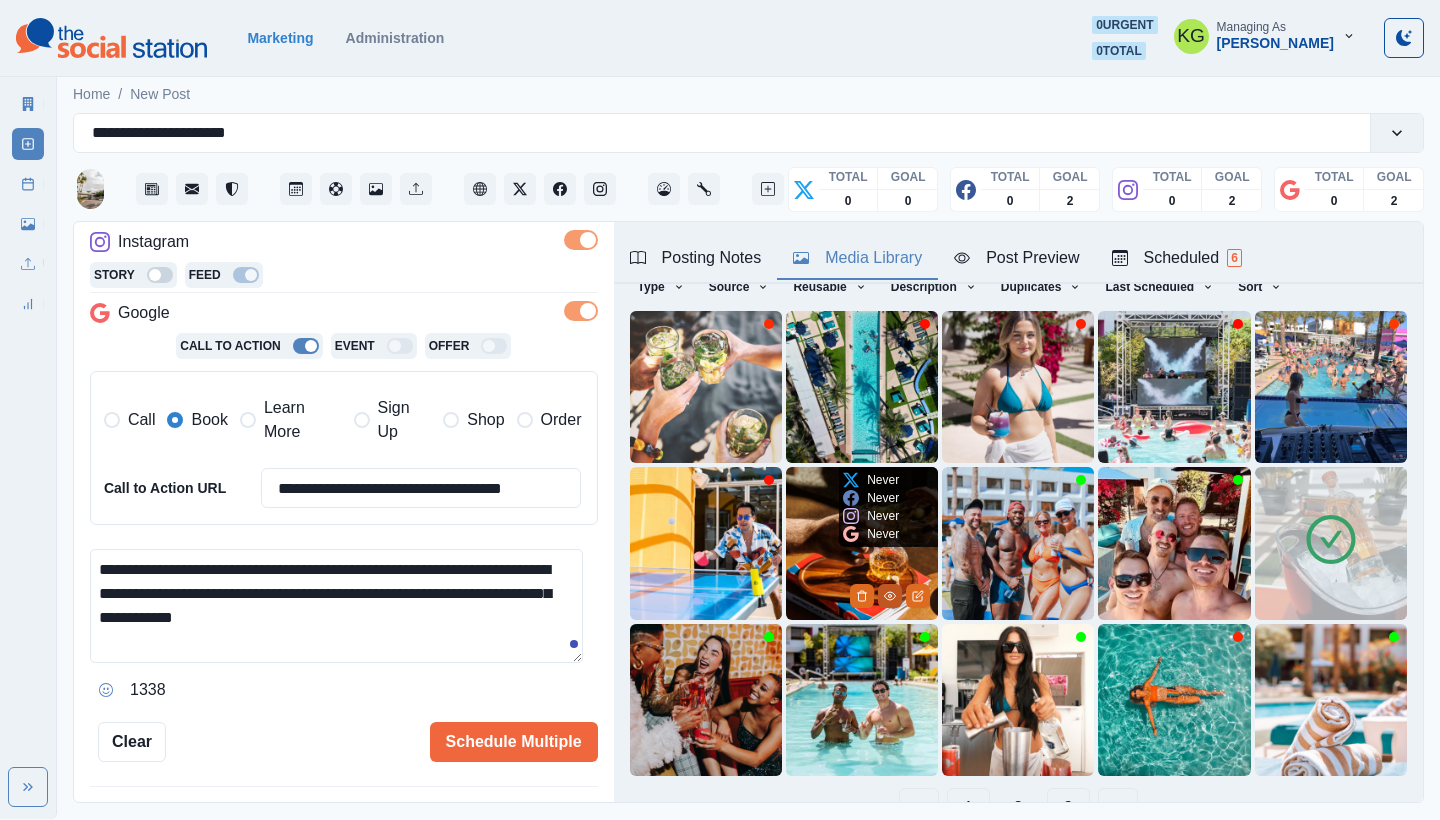 click at bounding box center (890, 596) 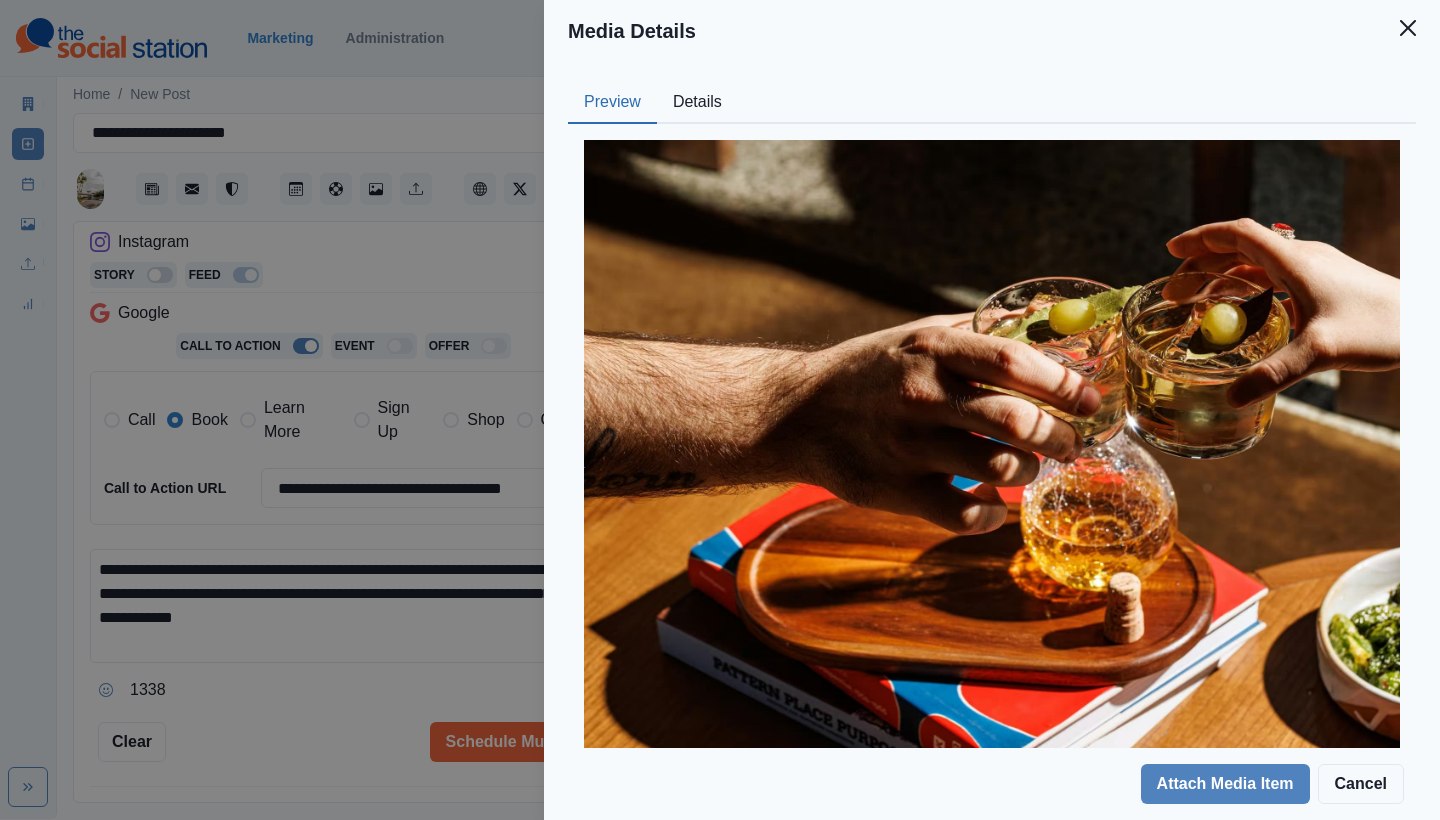 scroll, scrollTop: 15, scrollLeft: 0, axis: vertical 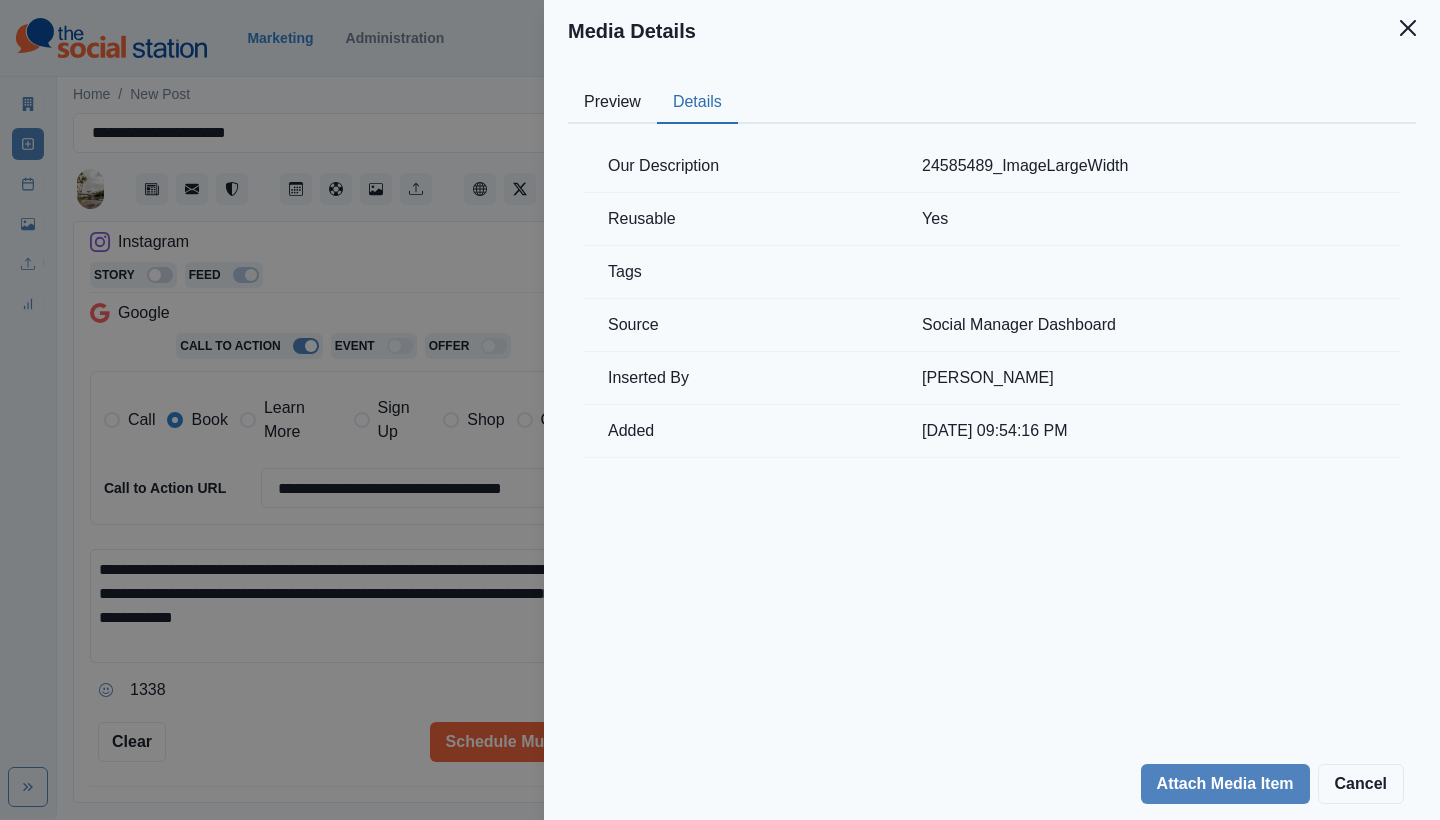 click on "Details" at bounding box center (697, 103) 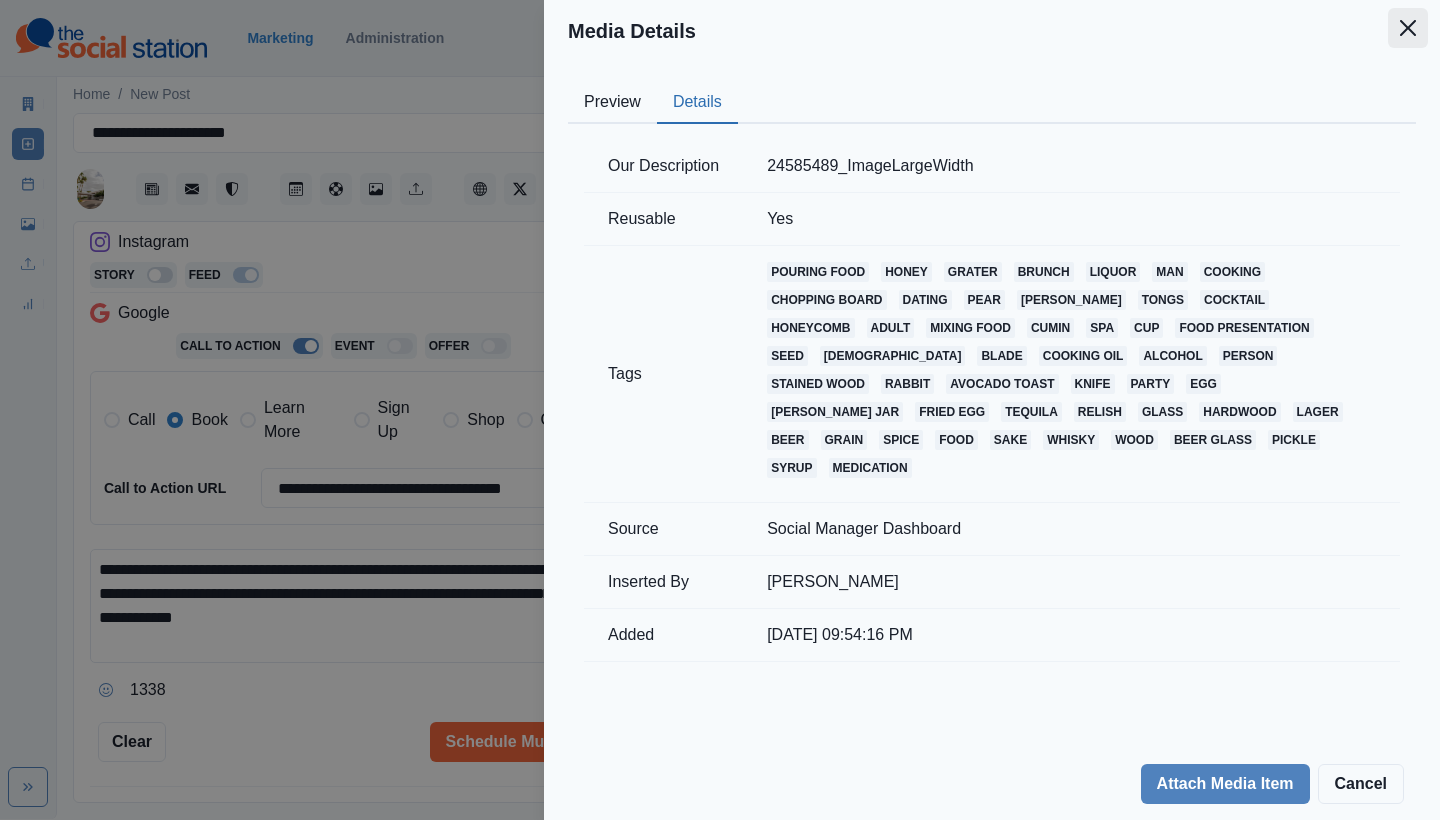click at bounding box center [1408, 28] 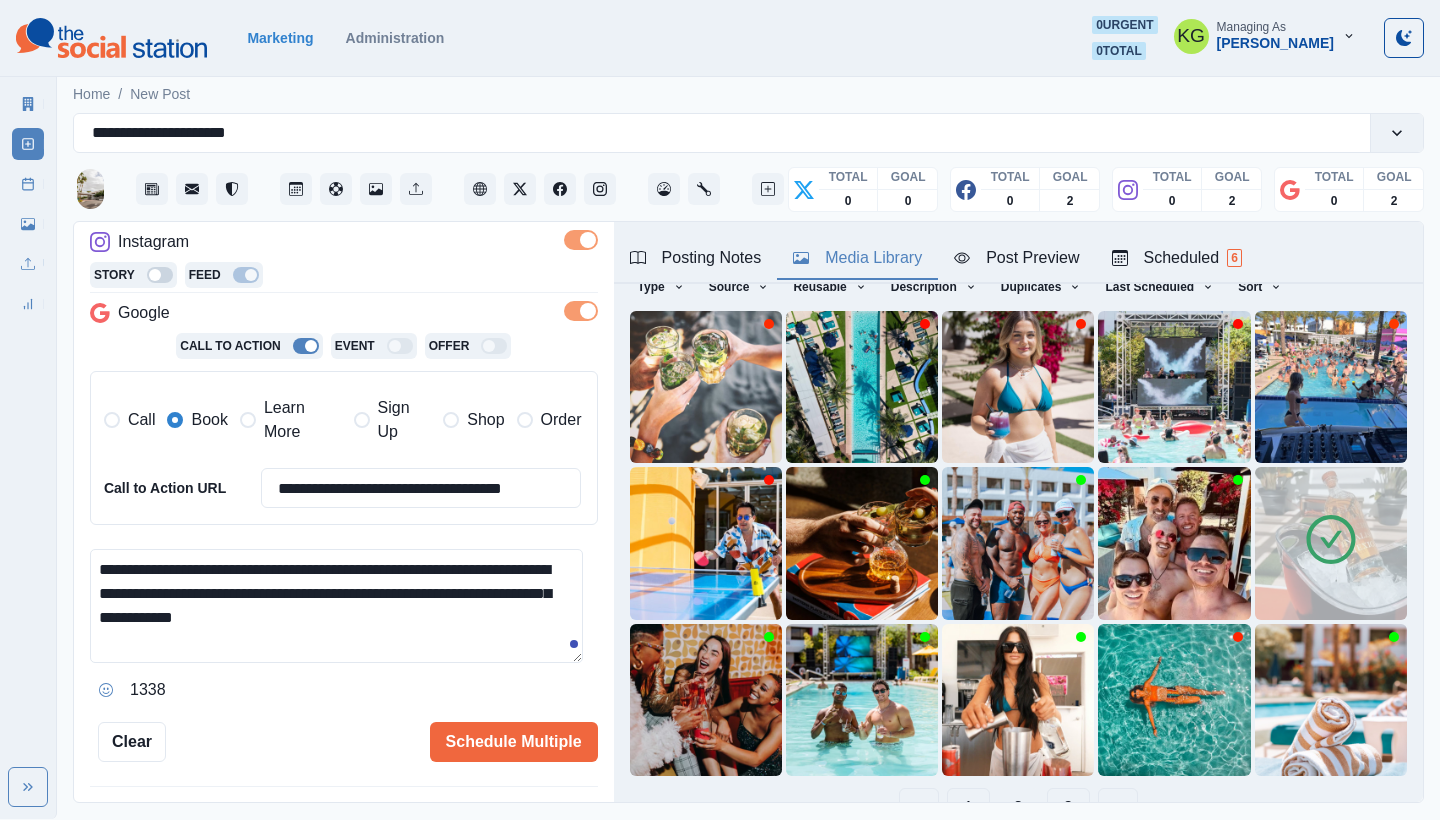 click at bounding box center [1331, 543] 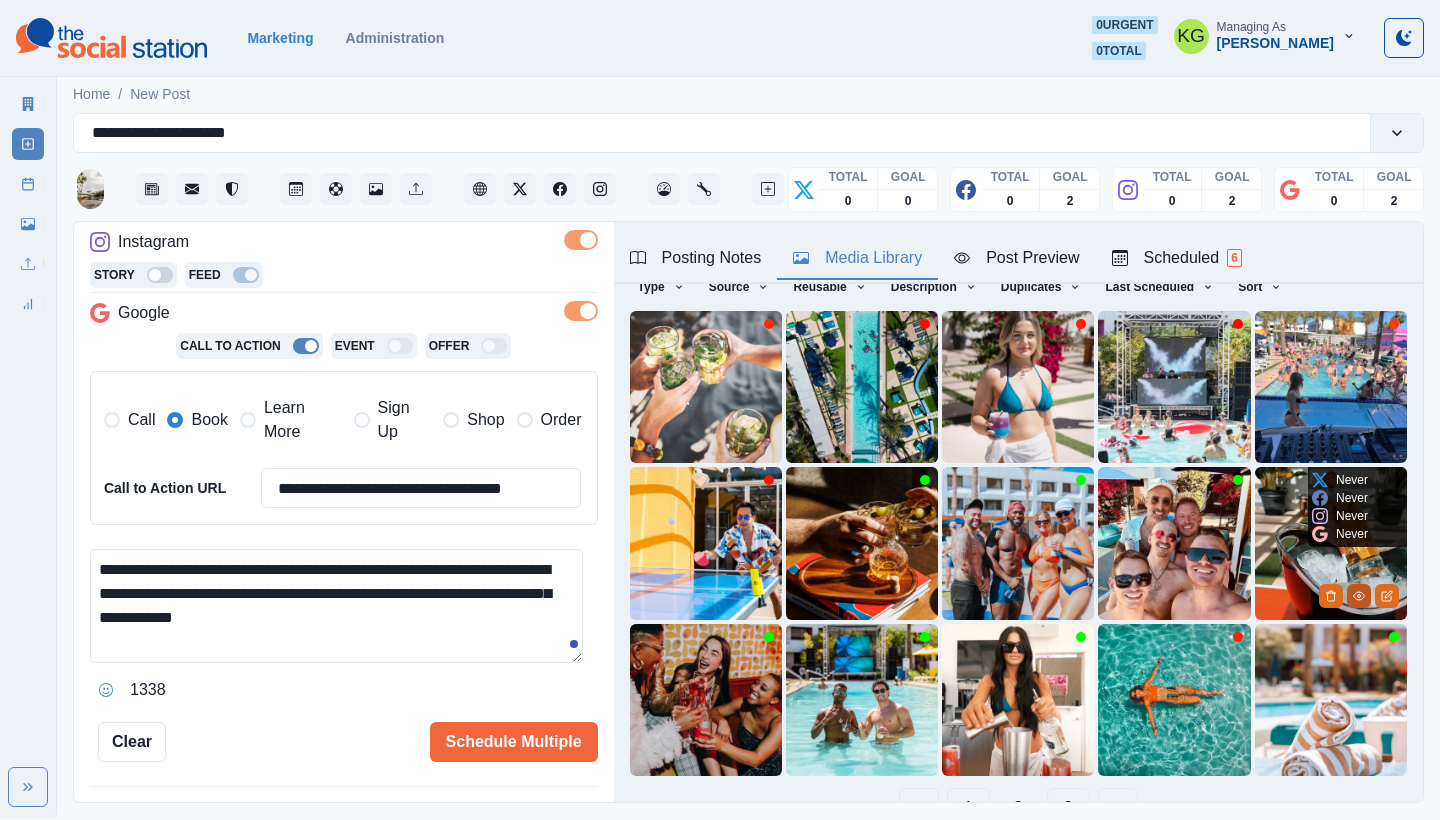 click 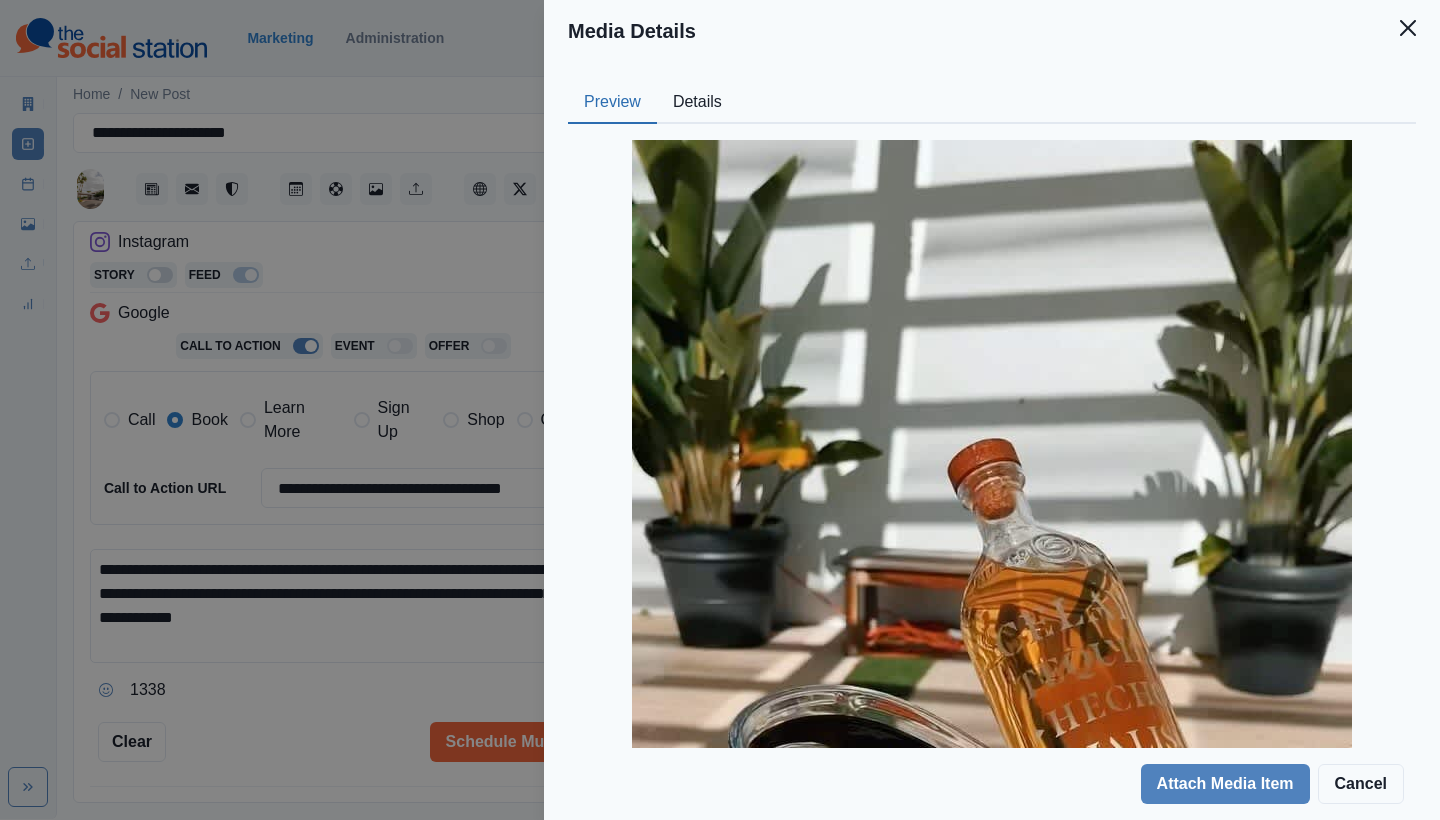 click on "Preview Details Our Description 25481281_ImageLargeWidth Reusable Yes Tags beer potted plant aftershave tub beer bottle tequila plant stew lager advertisement picnic syrup beer glass glass bathtub sake aloe whisky hot pot barrel stout saucepan hot tub pot can bottle gin cosmetics basin food cooking pan liquor bathing spa hardwood mutton soda cooking pot drinking stained wood cooking oil boiling tongs pilates rust alcohol cookware pouring food beverage halloween Source Social Manager Dashboard Inserted By Sara Haas Added 05/05/2025, 09:54:14 PM" at bounding box center [992, 405] 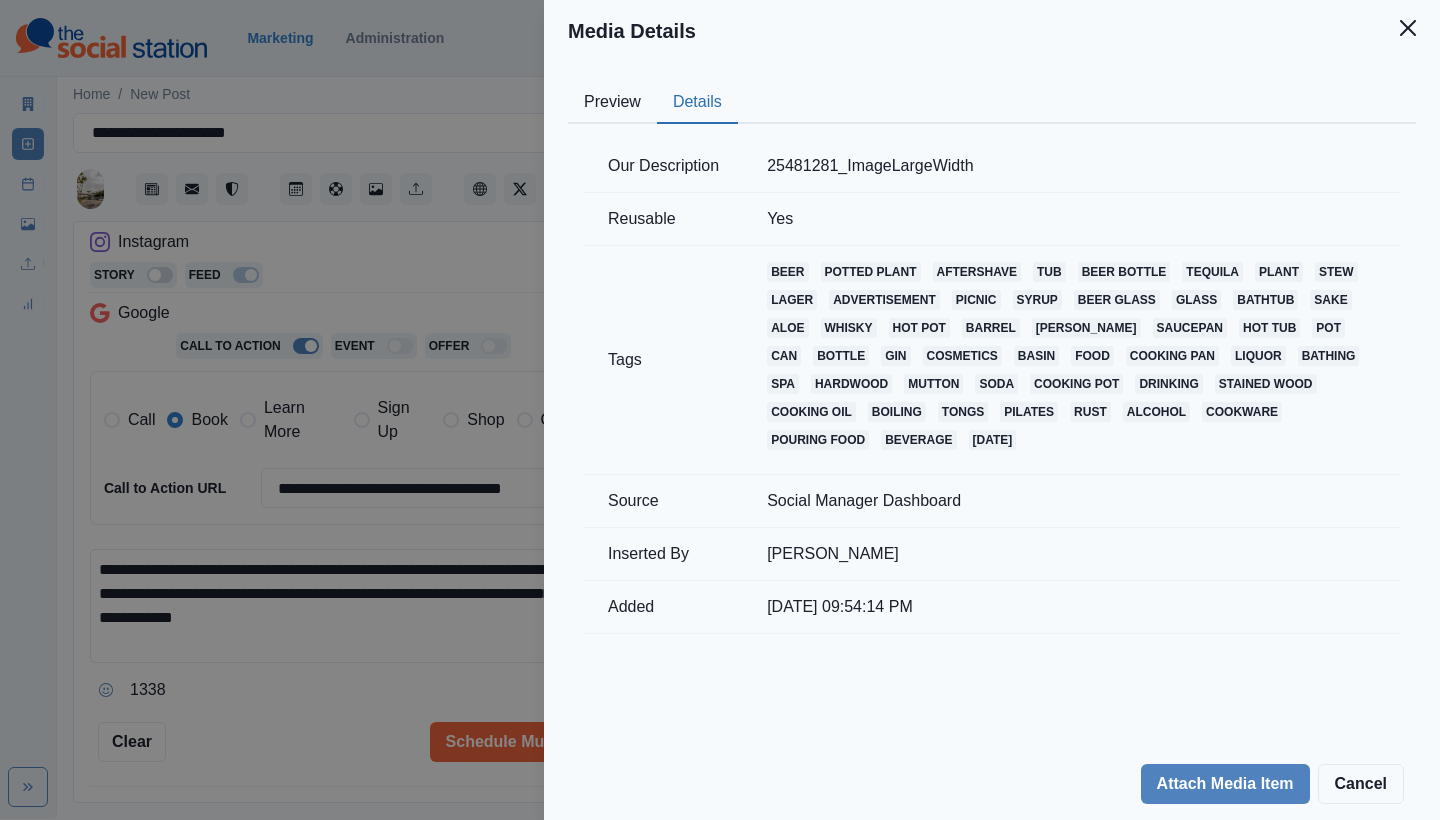 click on "Details" at bounding box center [697, 103] 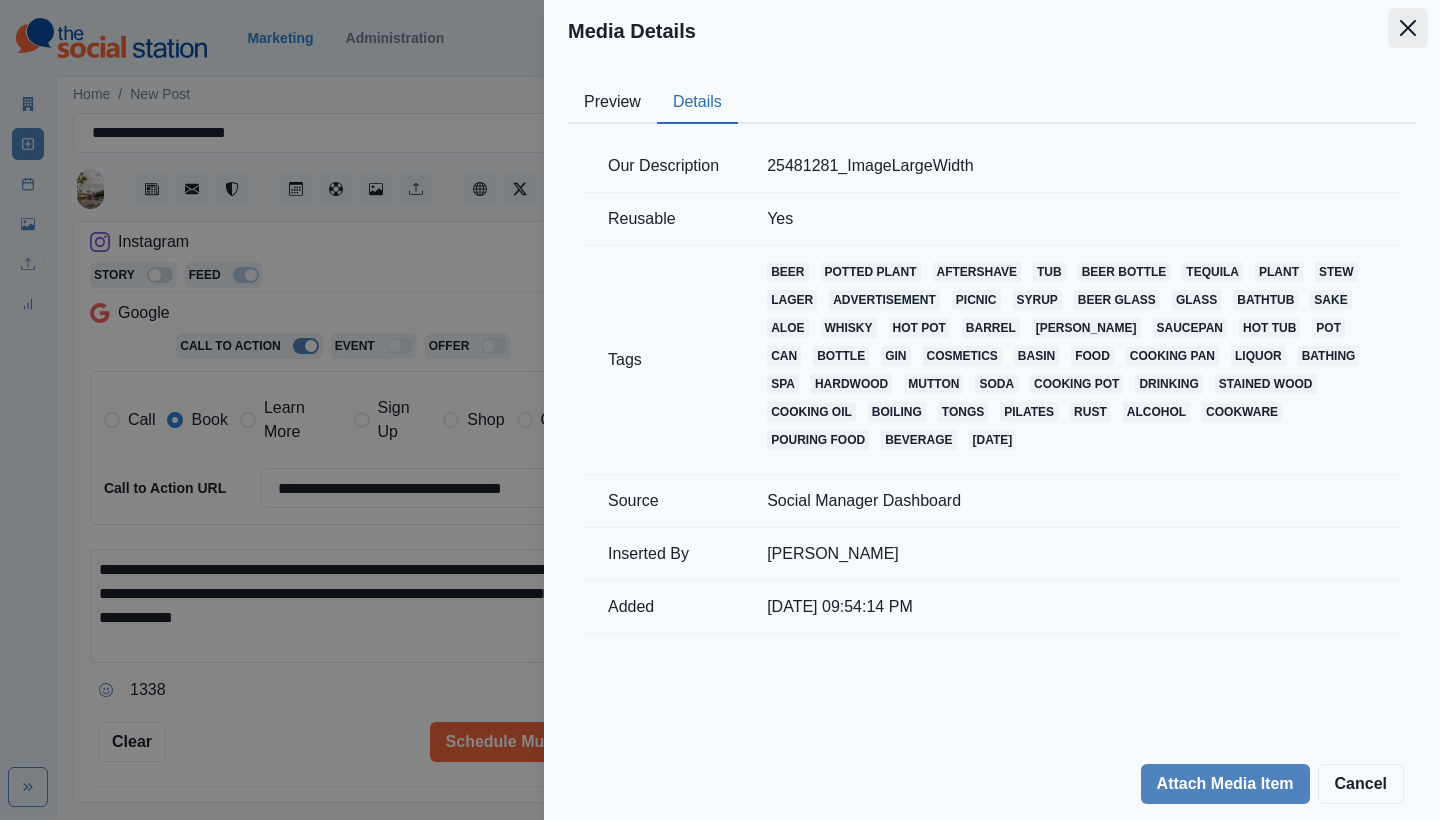 click 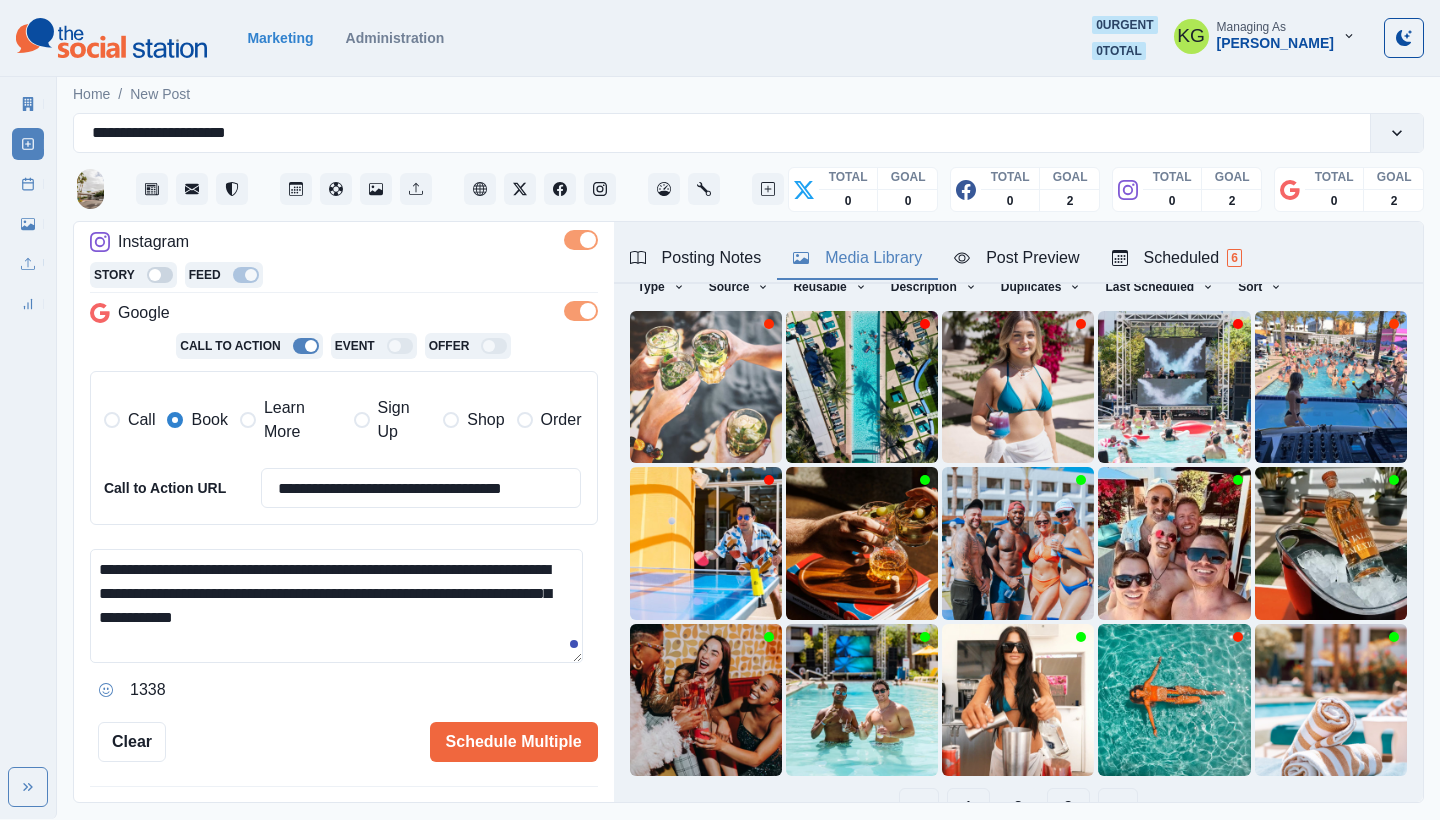 click on "1" at bounding box center [968, 808] 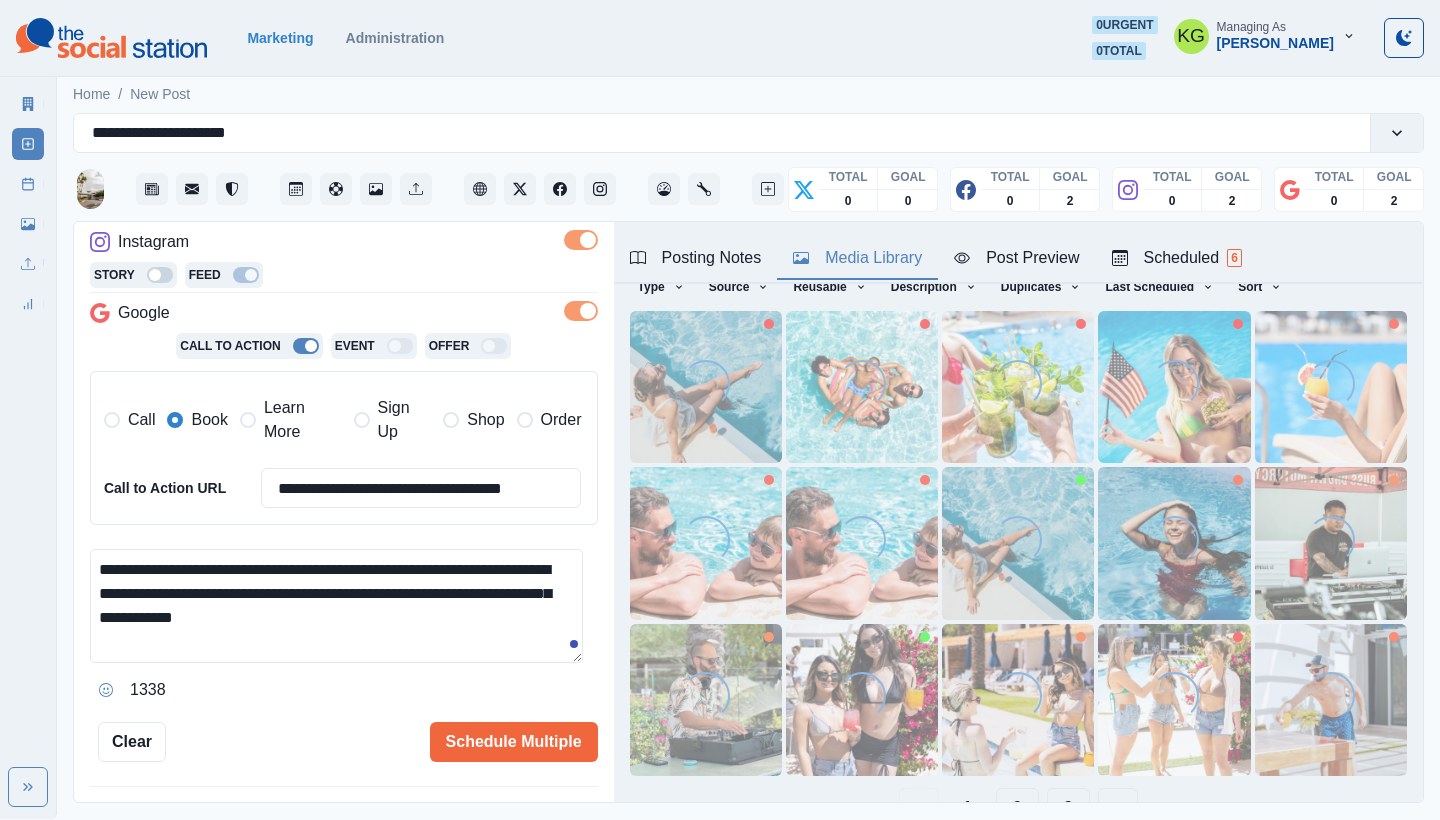 scroll, scrollTop: 171, scrollLeft: 0, axis: vertical 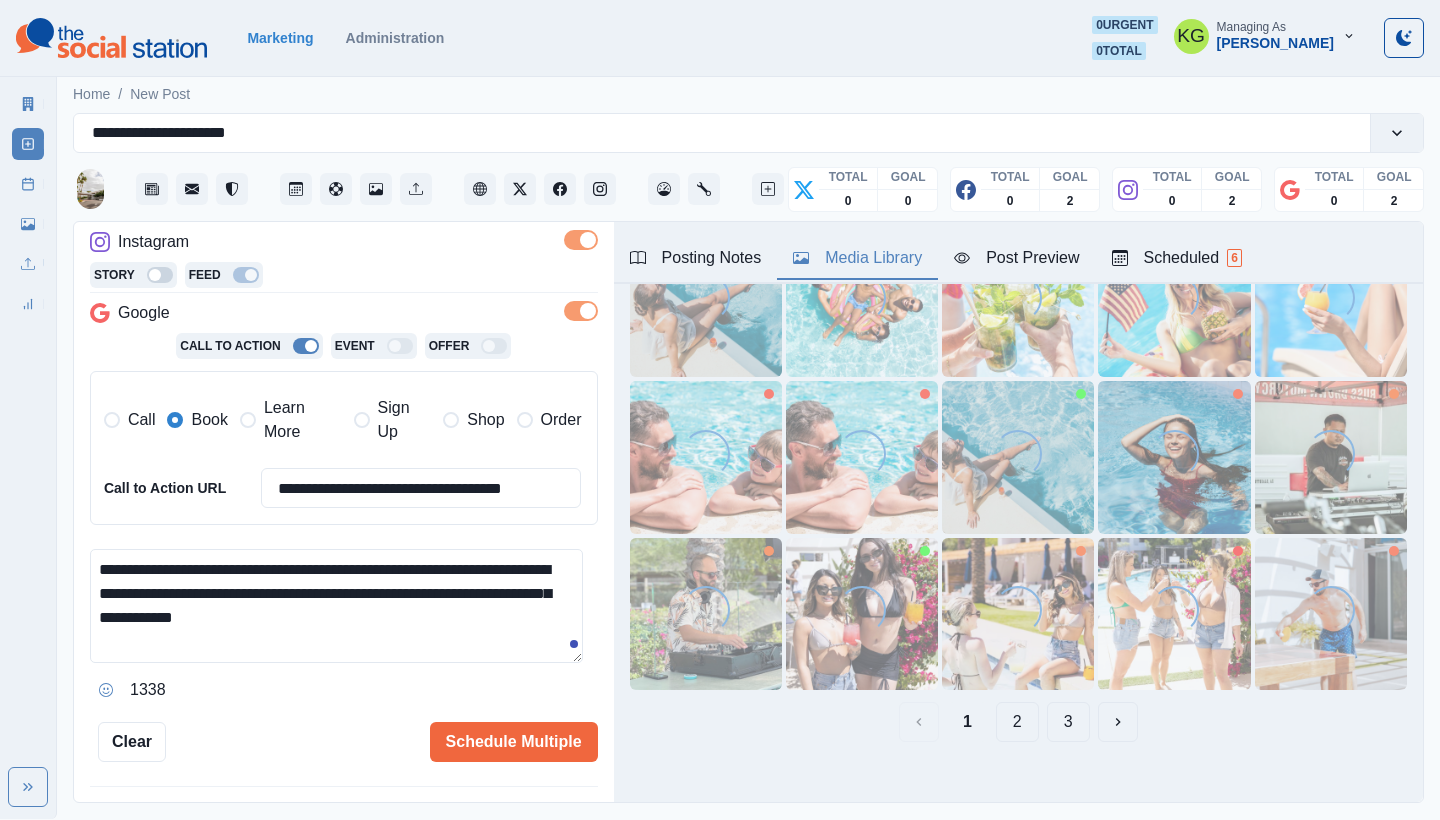 click on "2" at bounding box center [1017, 722] 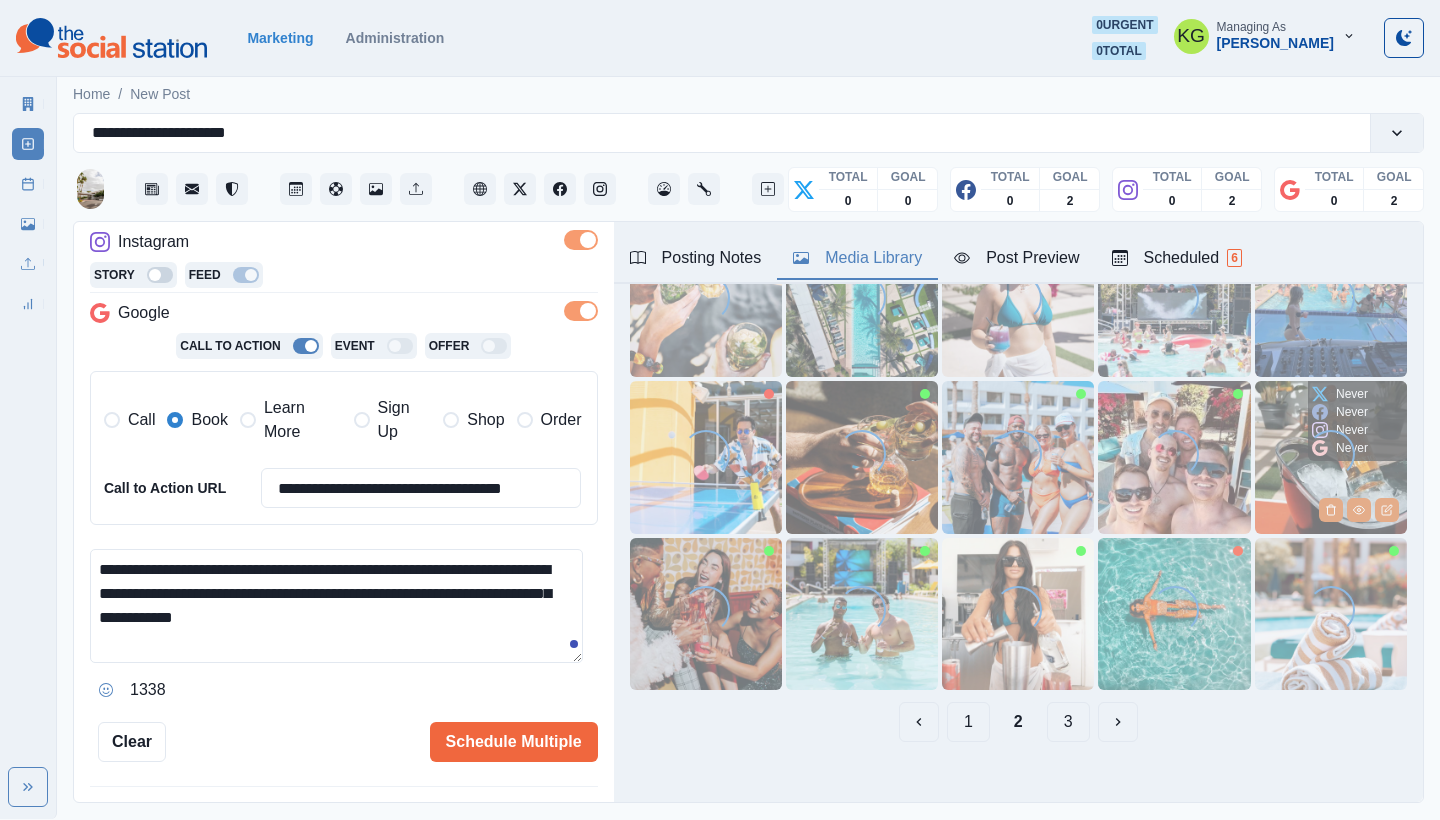 click at bounding box center [1331, 457] 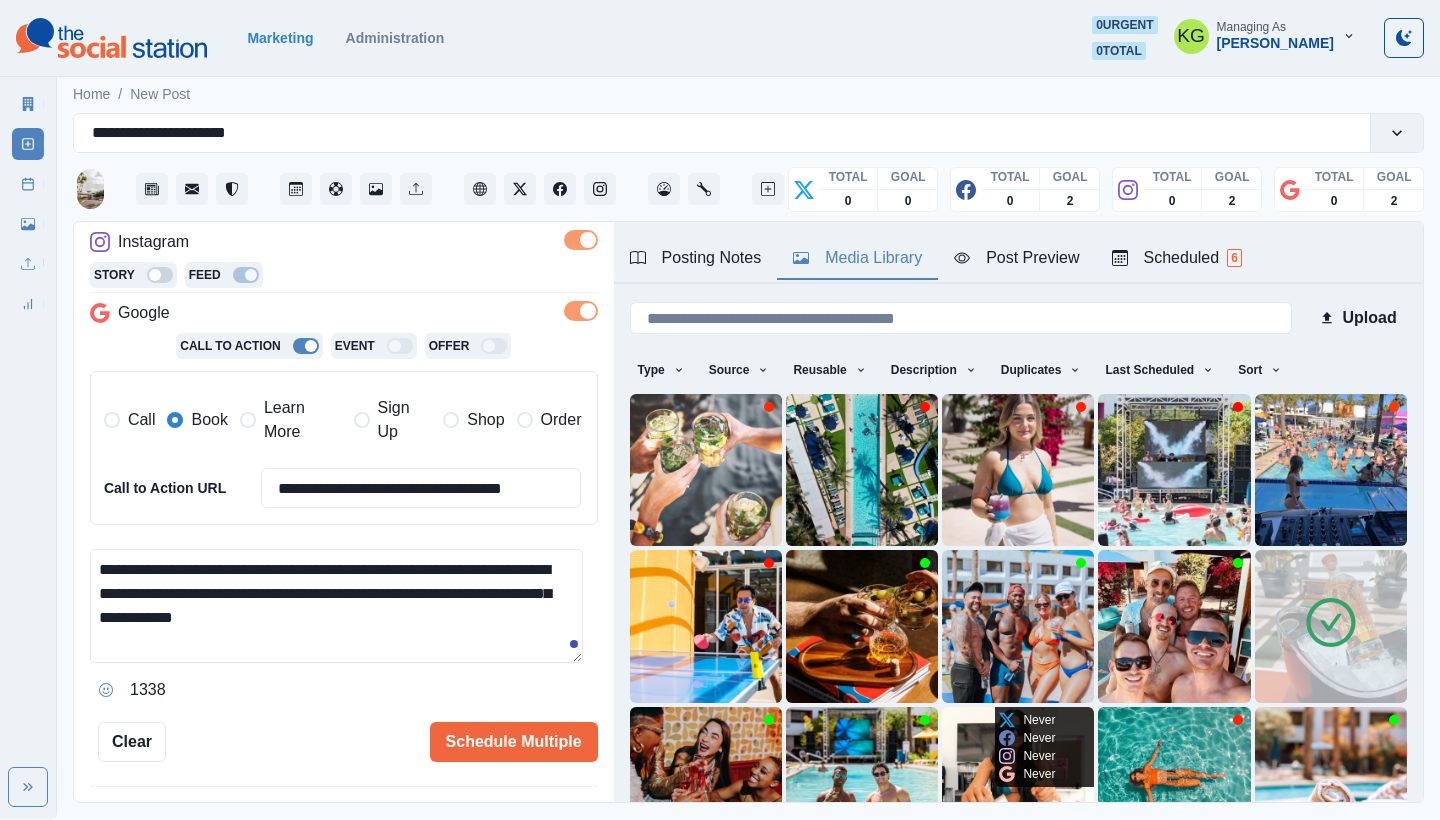 scroll, scrollTop: 171, scrollLeft: 0, axis: vertical 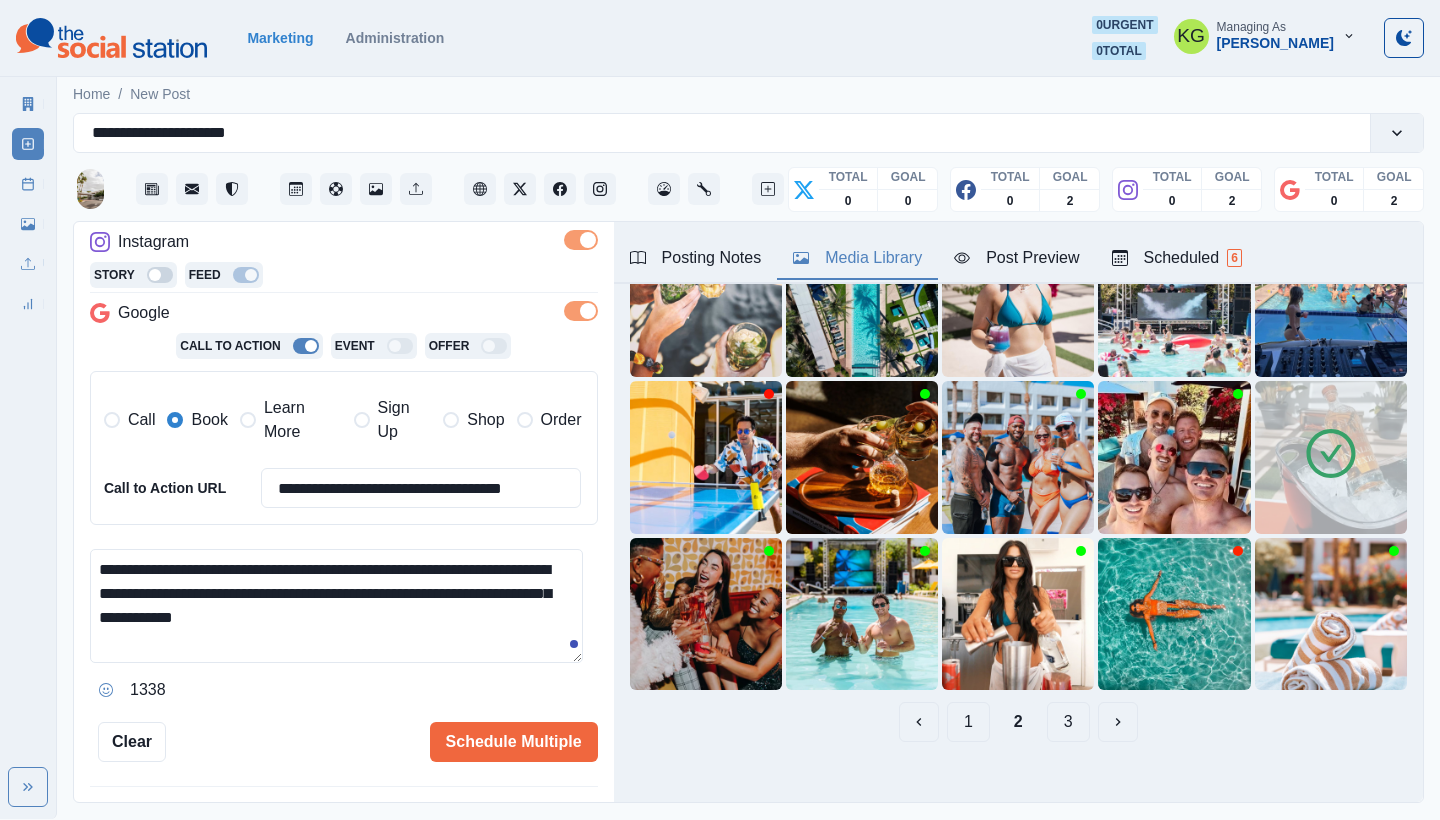 click on "3" at bounding box center [1068, 722] 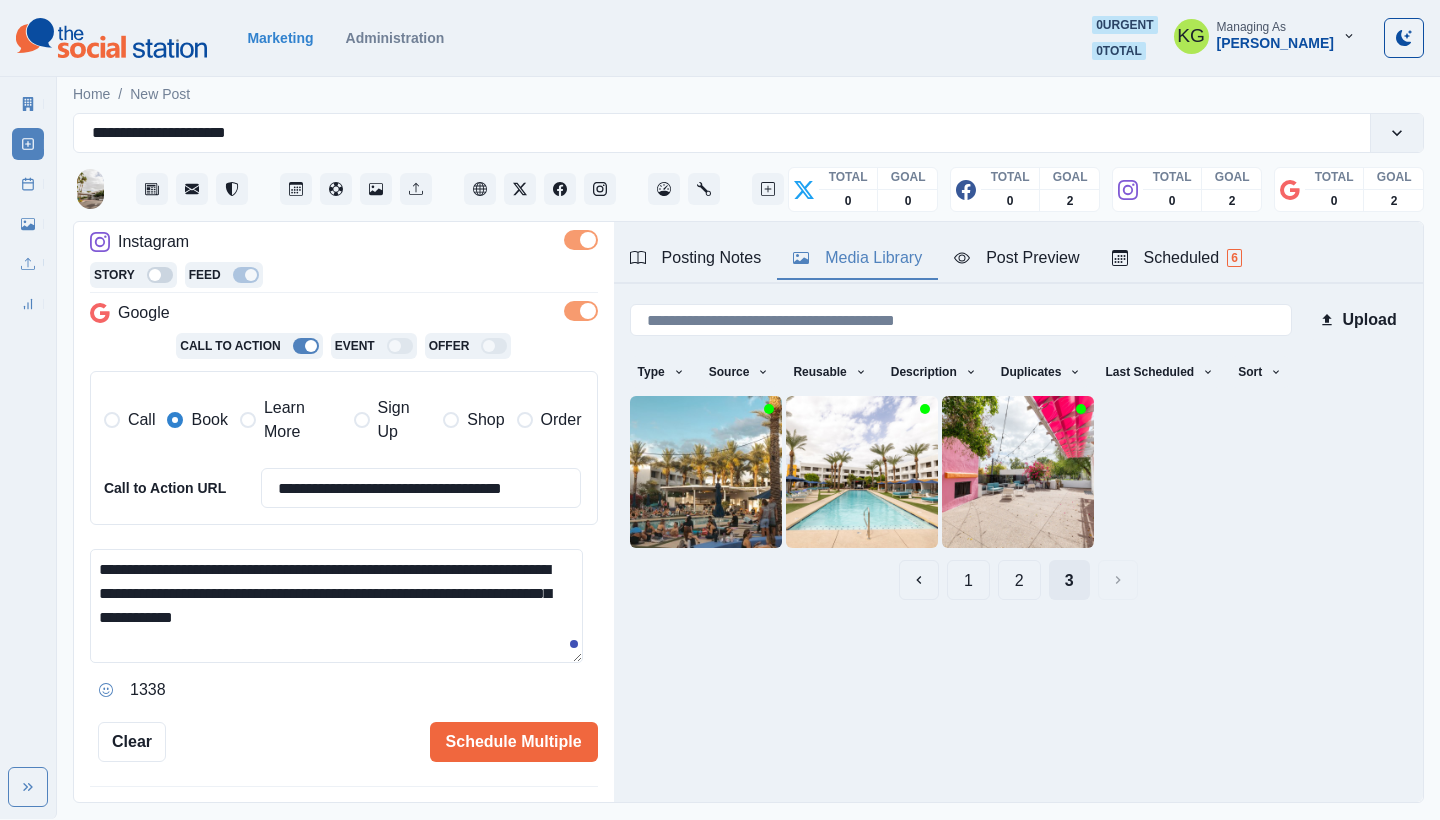 scroll, scrollTop: 0, scrollLeft: 0, axis: both 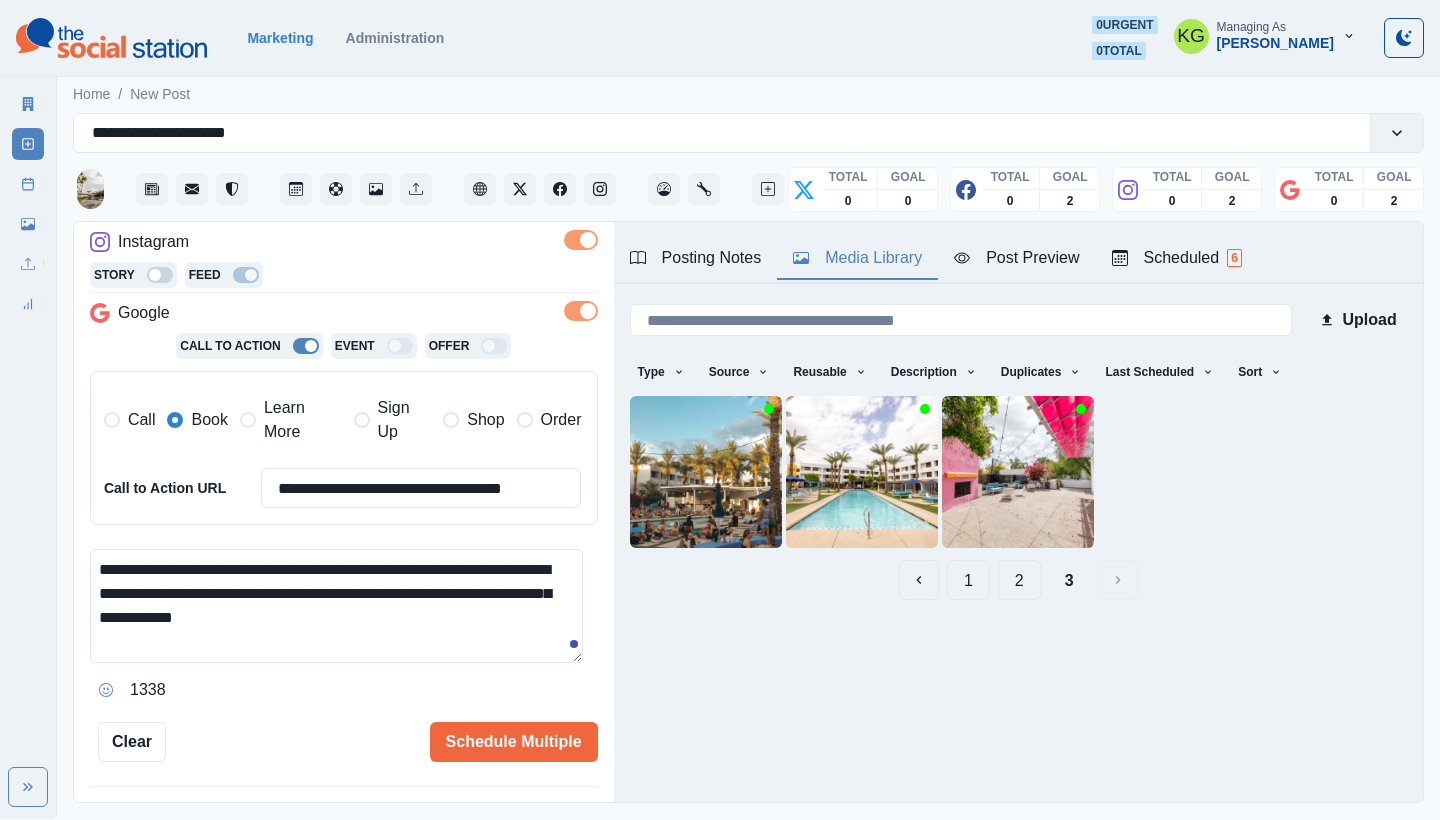 click on "2" at bounding box center (1019, 580) 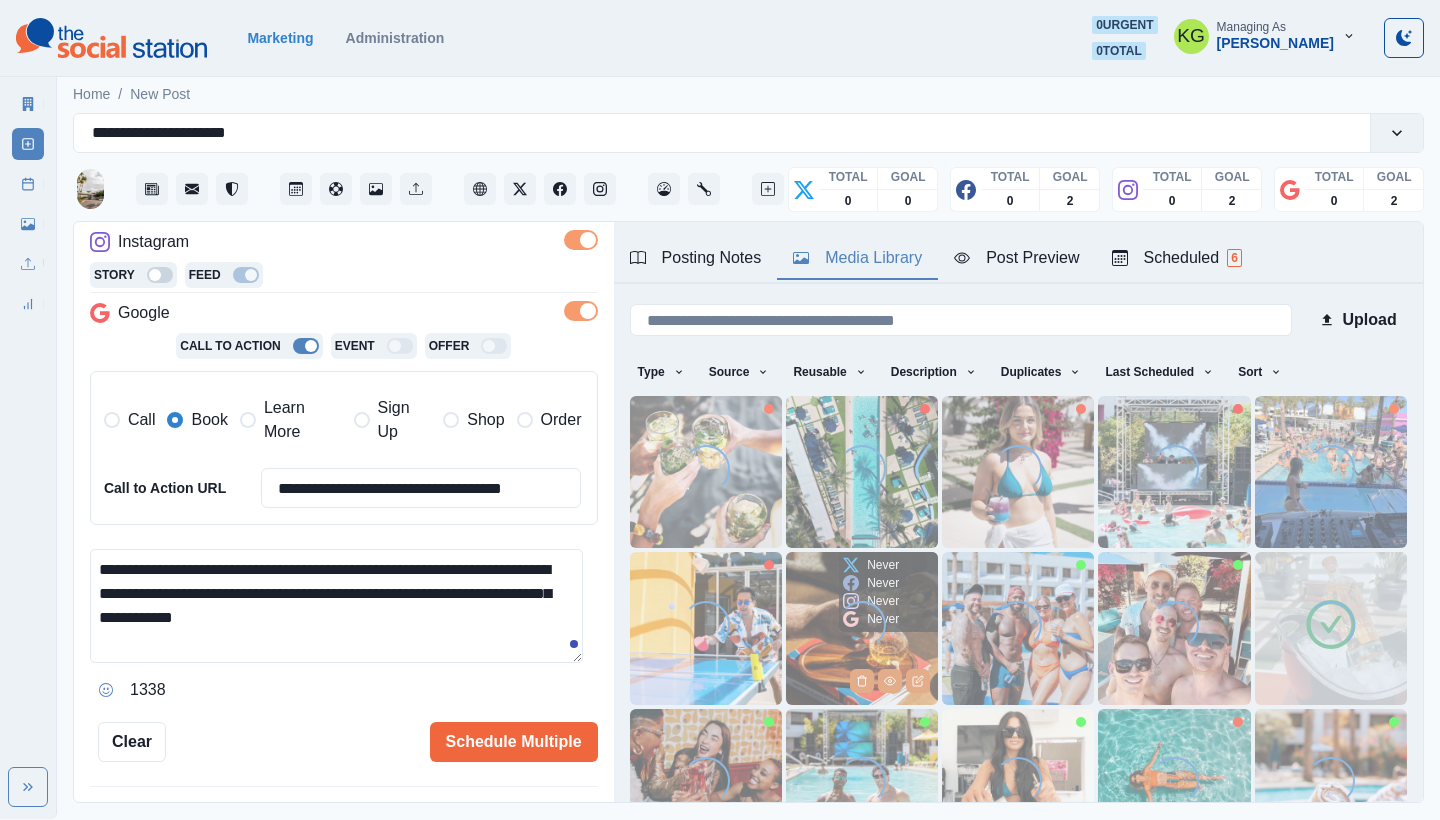 scroll, scrollTop: 171, scrollLeft: 0, axis: vertical 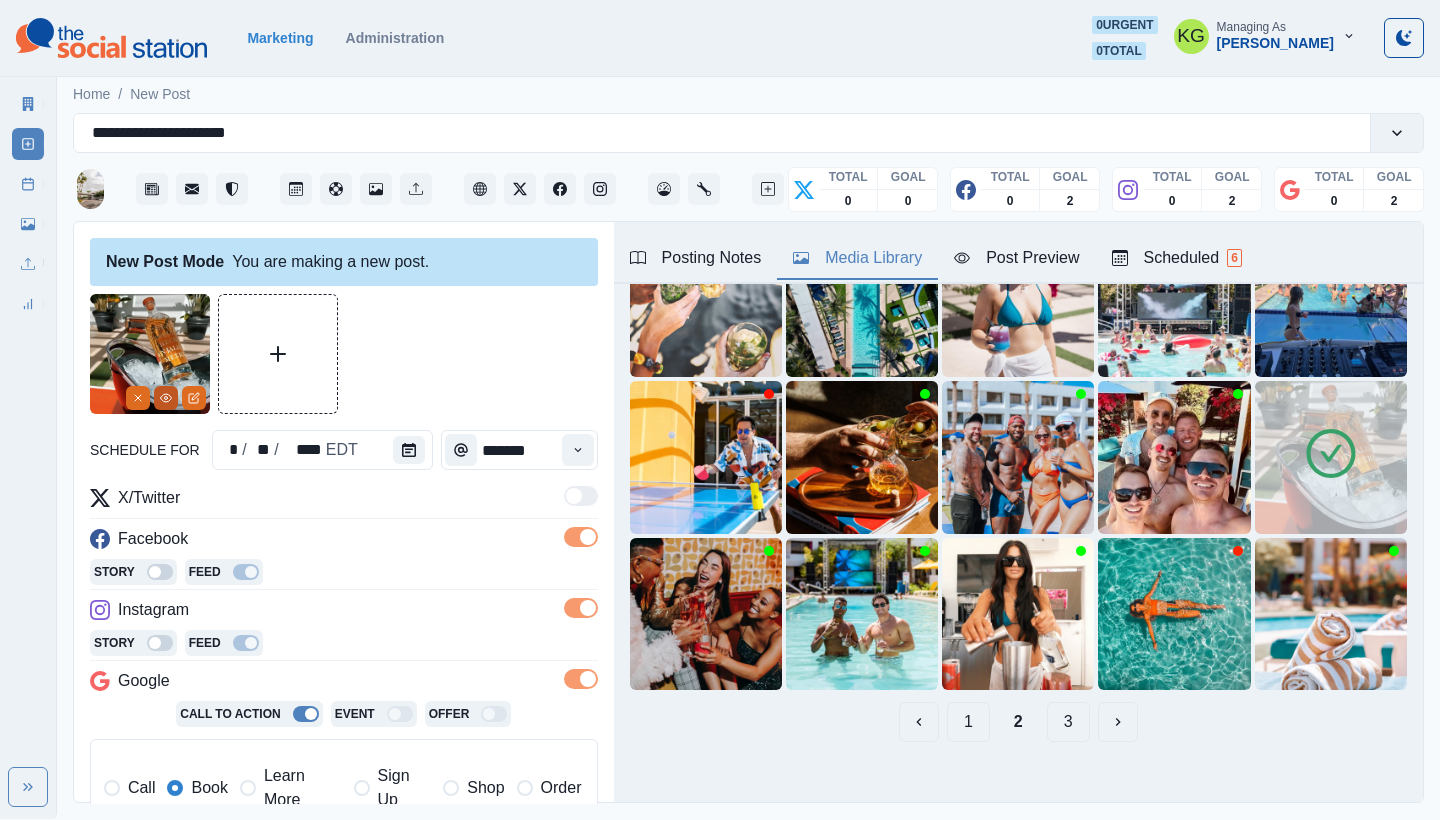 click at bounding box center (166, 398) 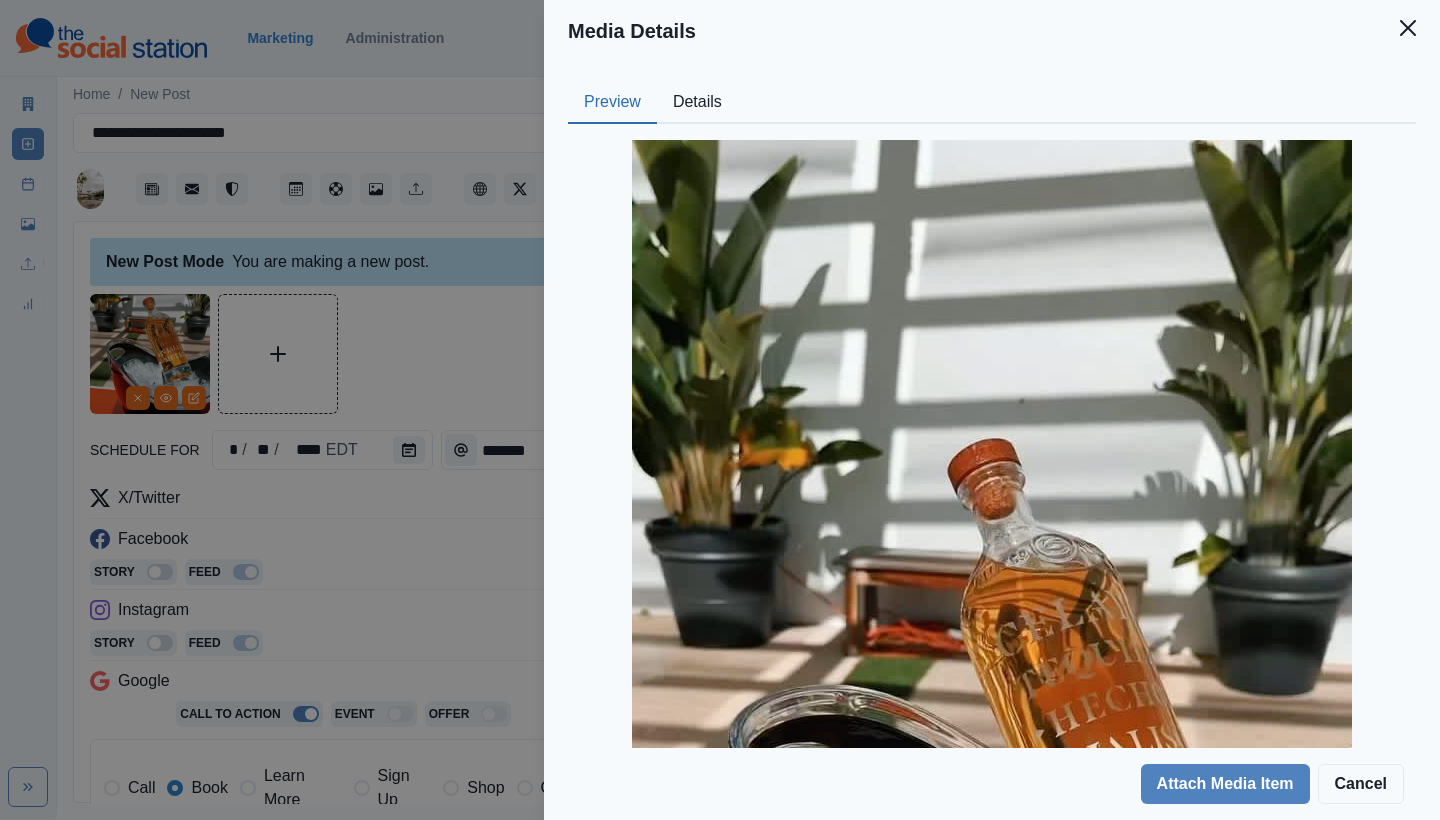 scroll, scrollTop: 401, scrollLeft: 0, axis: vertical 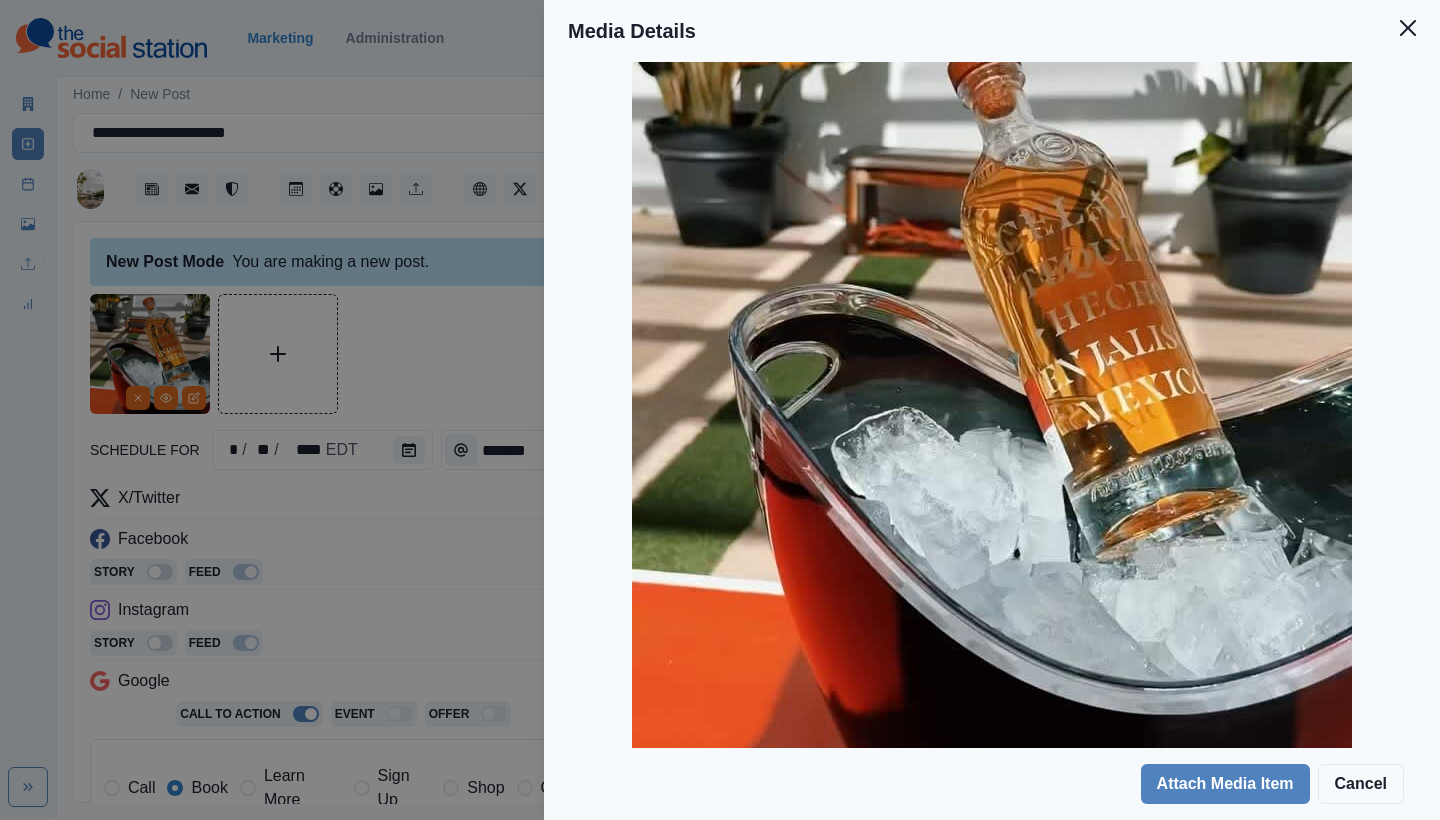 click on "Media Details Preview Details Our Description 25481281_ImageLargeWidth Reusable Yes Tags beer potted plant aftershave tub beer bottle tequila plant stew lager advertisement picnic syrup beer glass glass bathtub sake aloe whisky hot pot barrel stout saucepan hot tub pot can bottle gin cosmetics basin food cooking pan liquor bathing spa hardwood mutton soda cooking pot drinking stained wood cooking oil boiling tongs pilates rust alcohol cookware pouring food beverage halloween Source Social Manager Dashboard Inserted By Sara Haas Added 05/05/2025, 09:54:14 PM Attach Media Item Cancel" at bounding box center (720, 410) 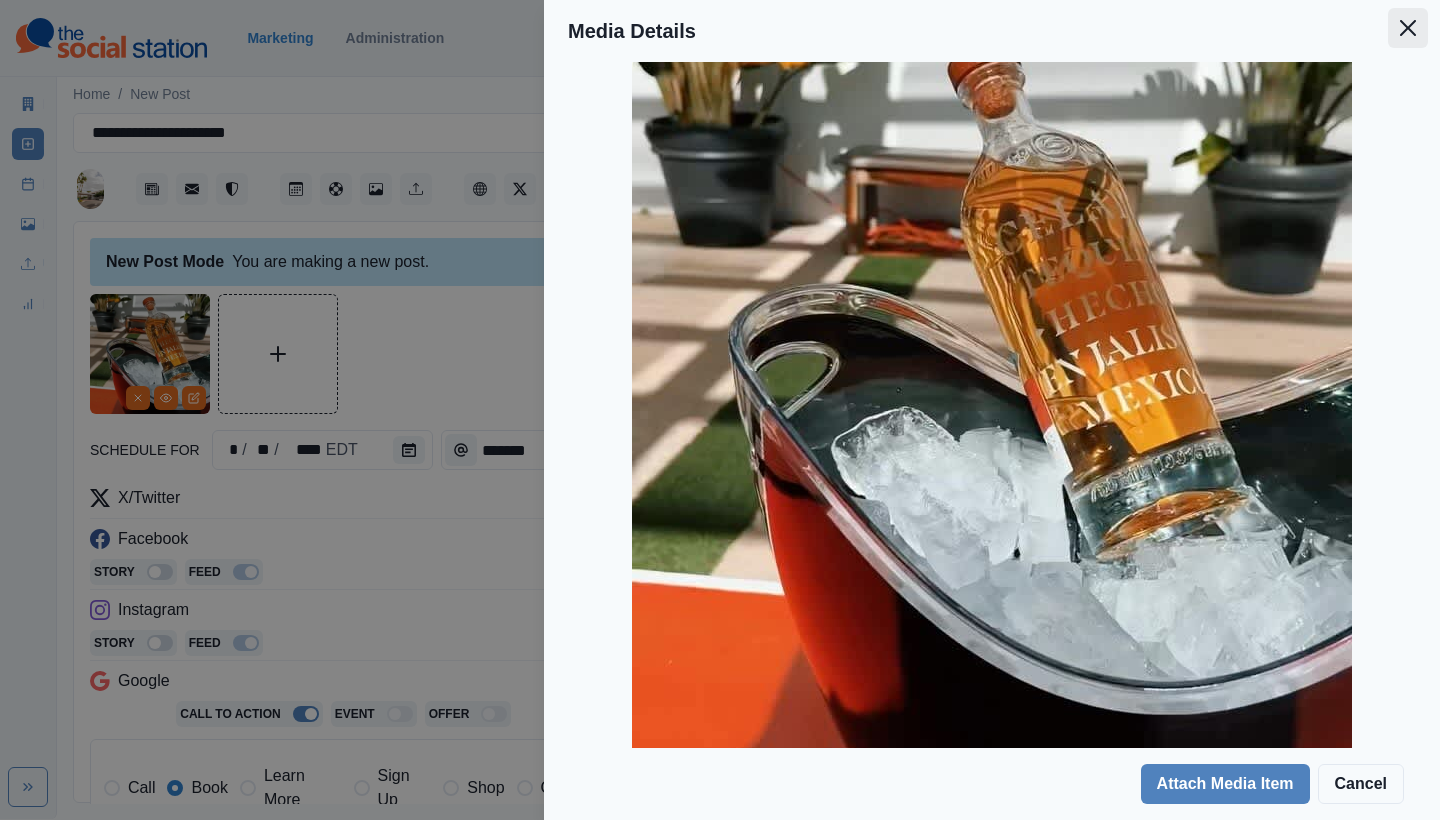 click 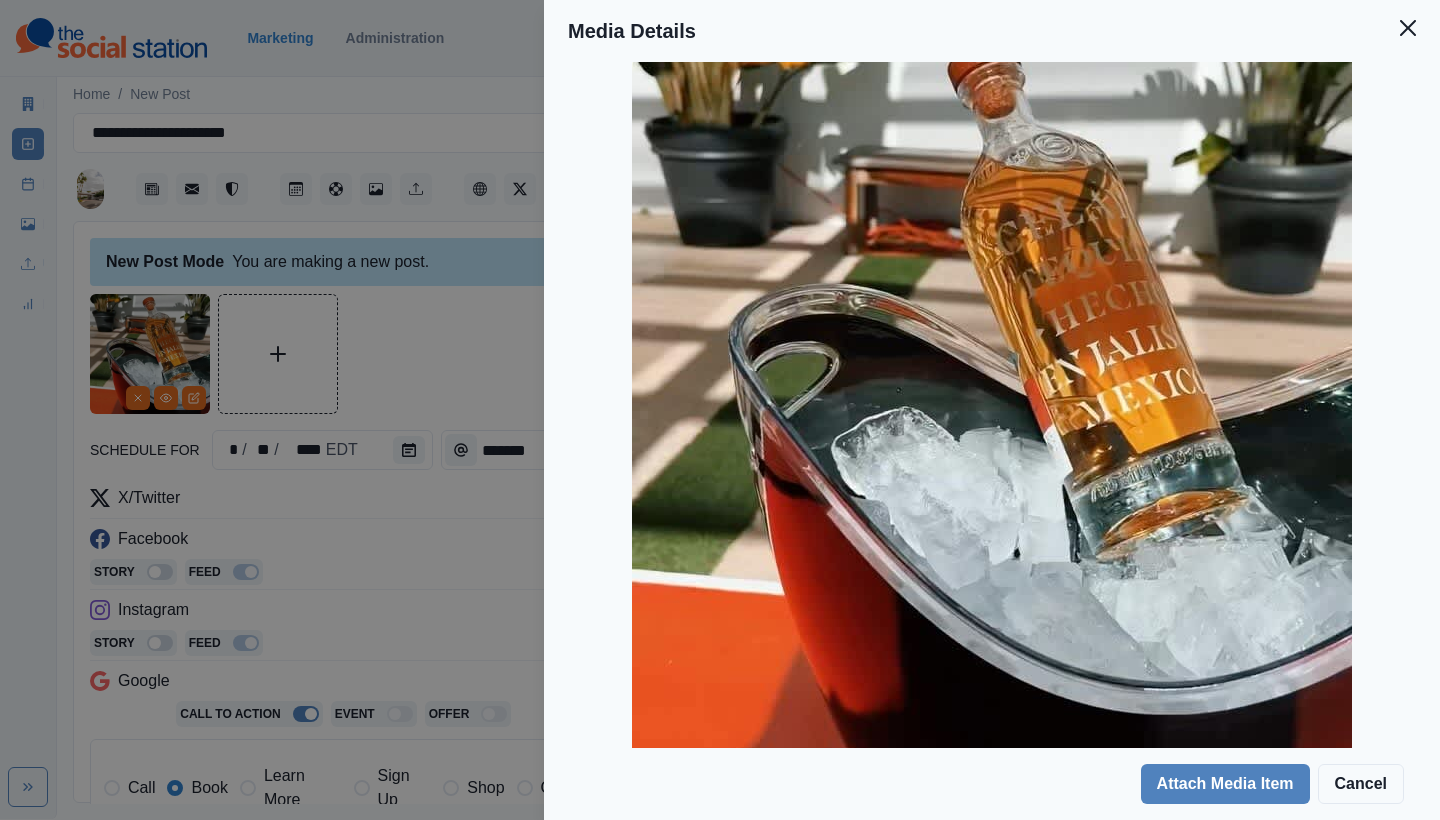 click on "Attach Media Item Cancel" at bounding box center [992, 784] 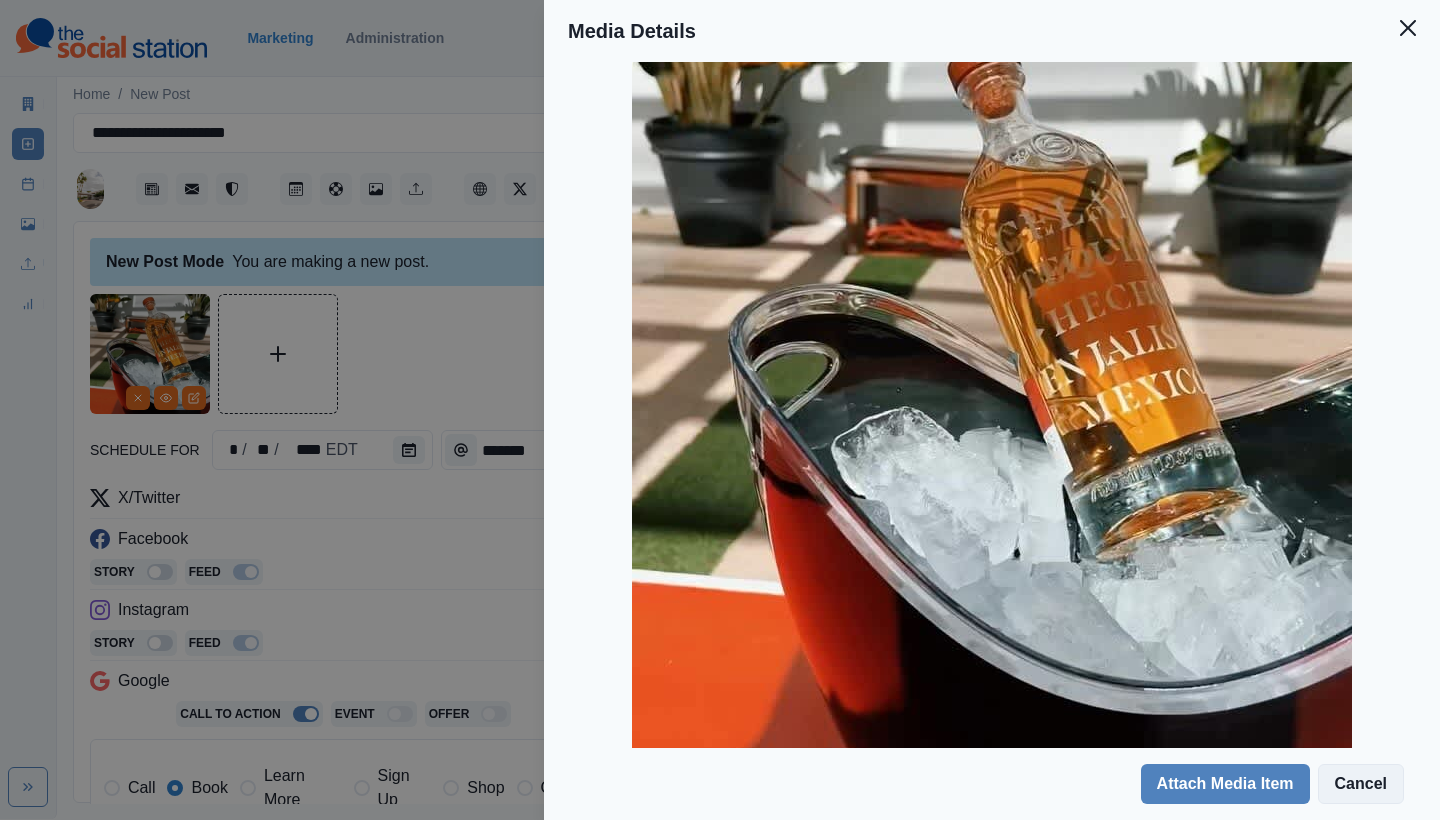 click on "Cancel" at bounding box center [1361, 784] 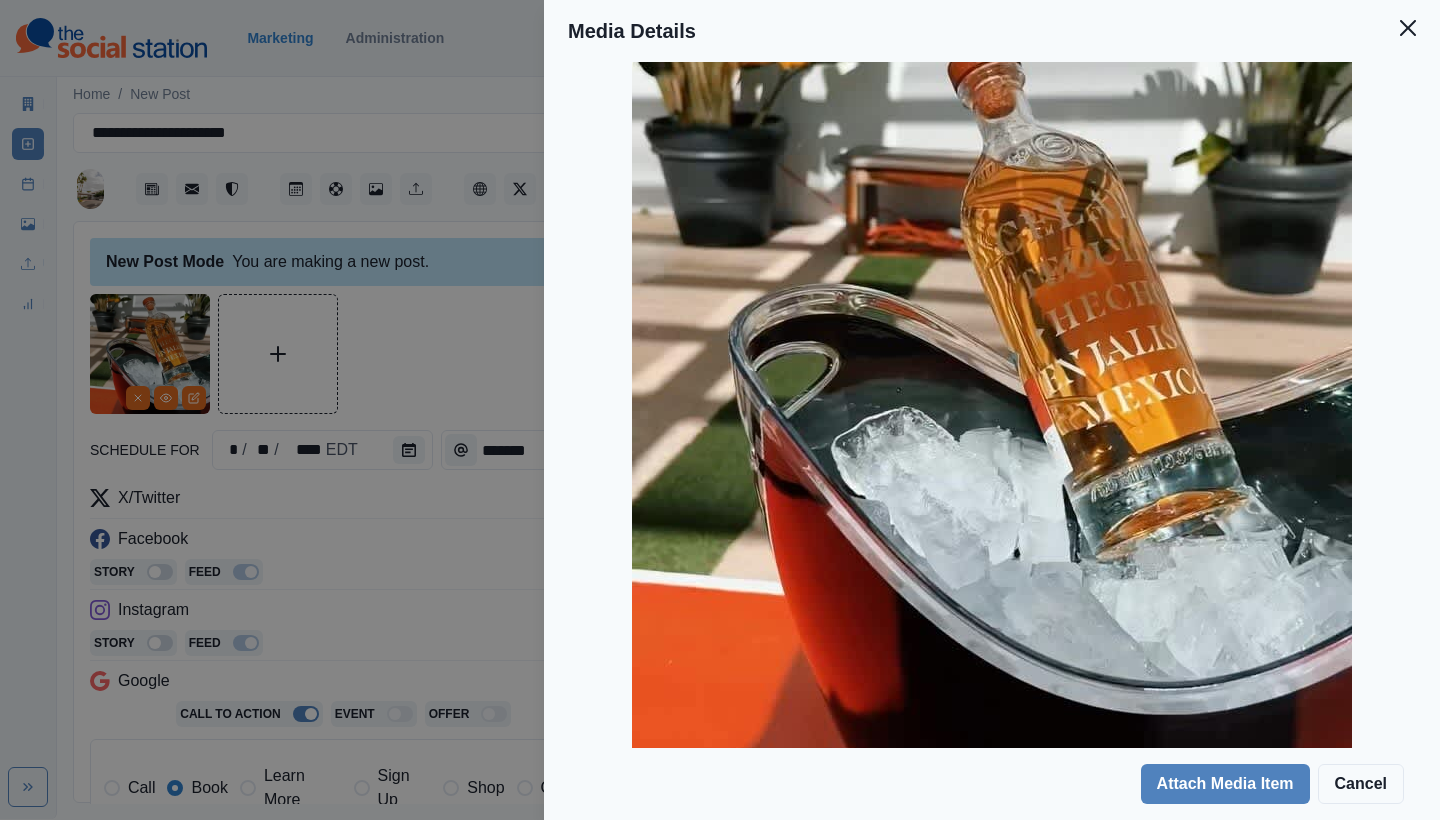 click on "Media Details Preview Details Our Description 25481281_ImageLargeWidth Reusable Yes Tags beer potted plant aftershave tub beer bottle tequila plant stew lager advertisement picnic syrup beer glass glass bathtub sake aloe whisky hot pot barrel stout saucepan hot tub pot can bottle gin cosmetics basin food cooking pan liquor bathing spa hardwood mutton soda cooking pot drinking stained wood cooking oil boiling tongs pilates rust alcohol cookware pouring food beverage halloween Source Social Manager Dashboard Inserted By Sara Haas Added 05/05/2025, 09:54:14 PM Attach Media Item Cancel" at bounding box center [720, 410] 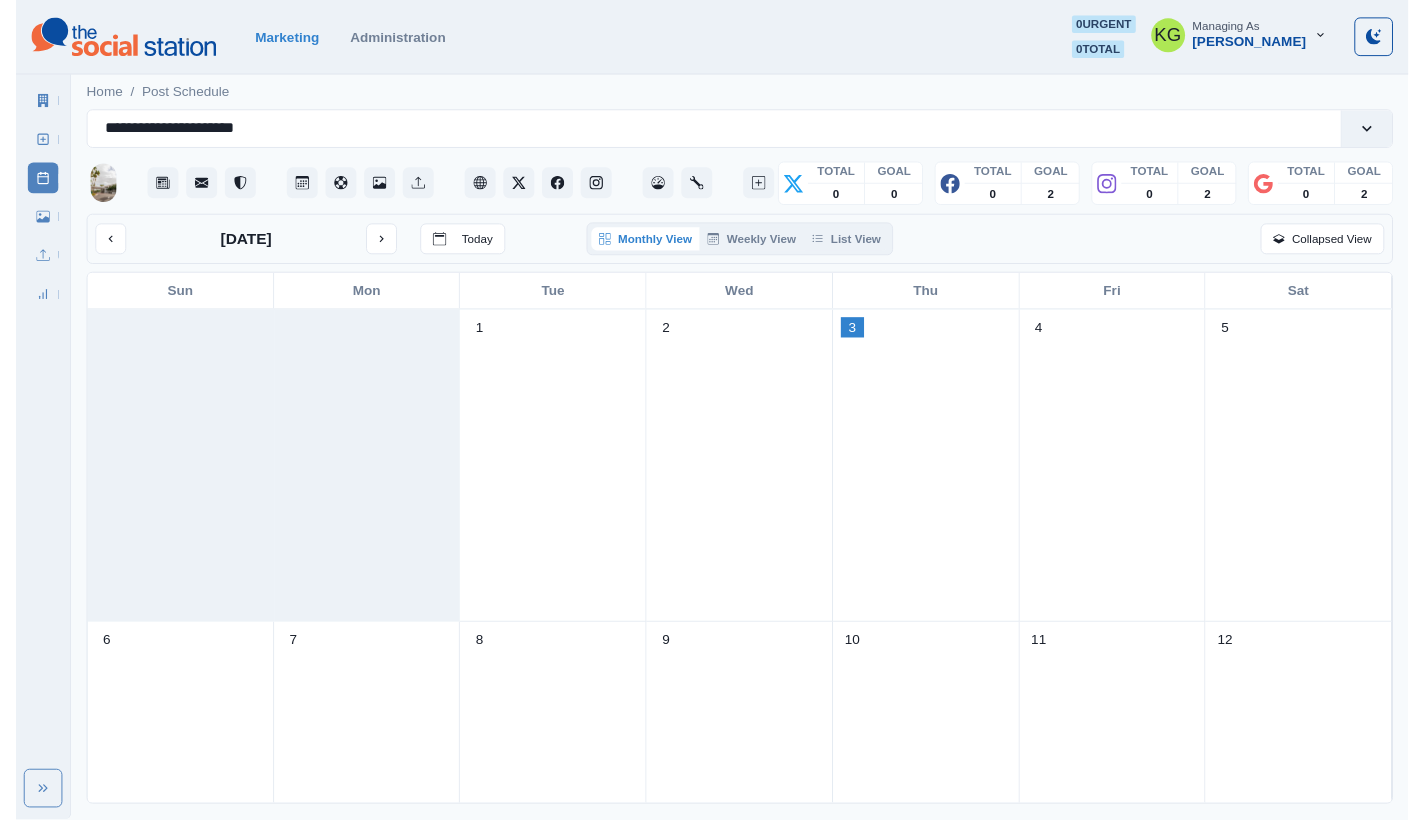 scroll, scrollTop: 0, scrollLeft: 0, axis: both 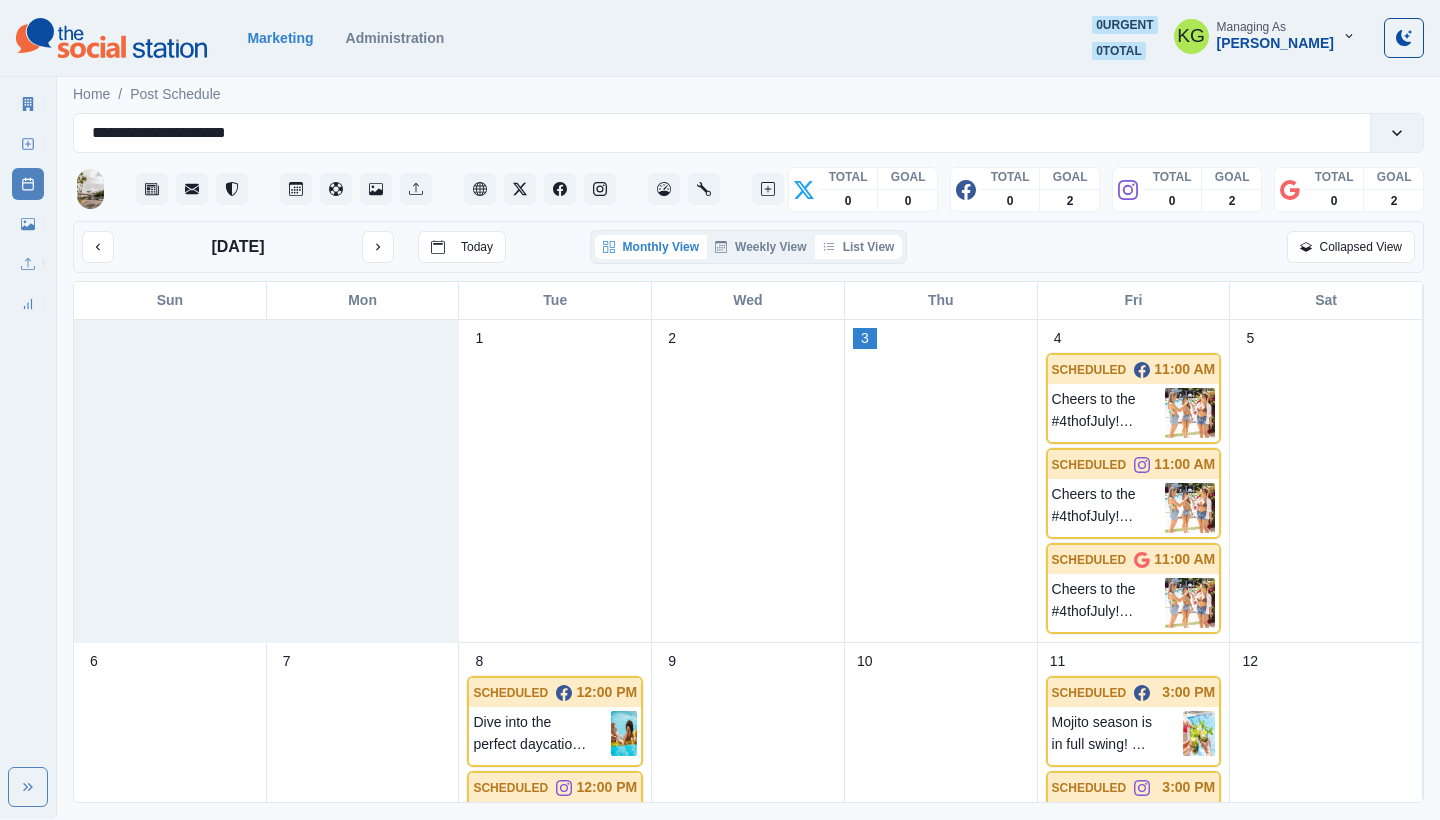 click on "List View" at bounding box center (859, 247) 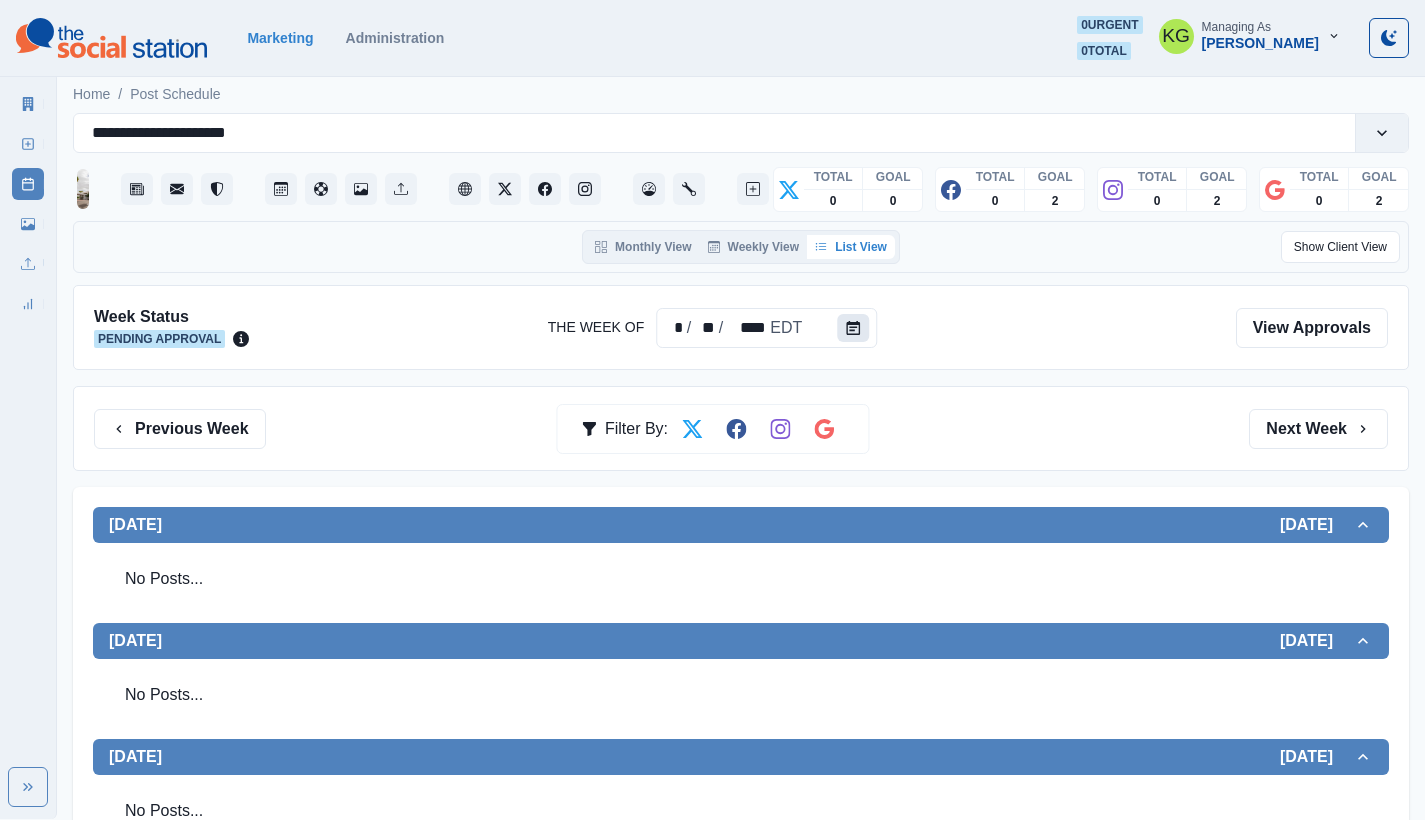 click 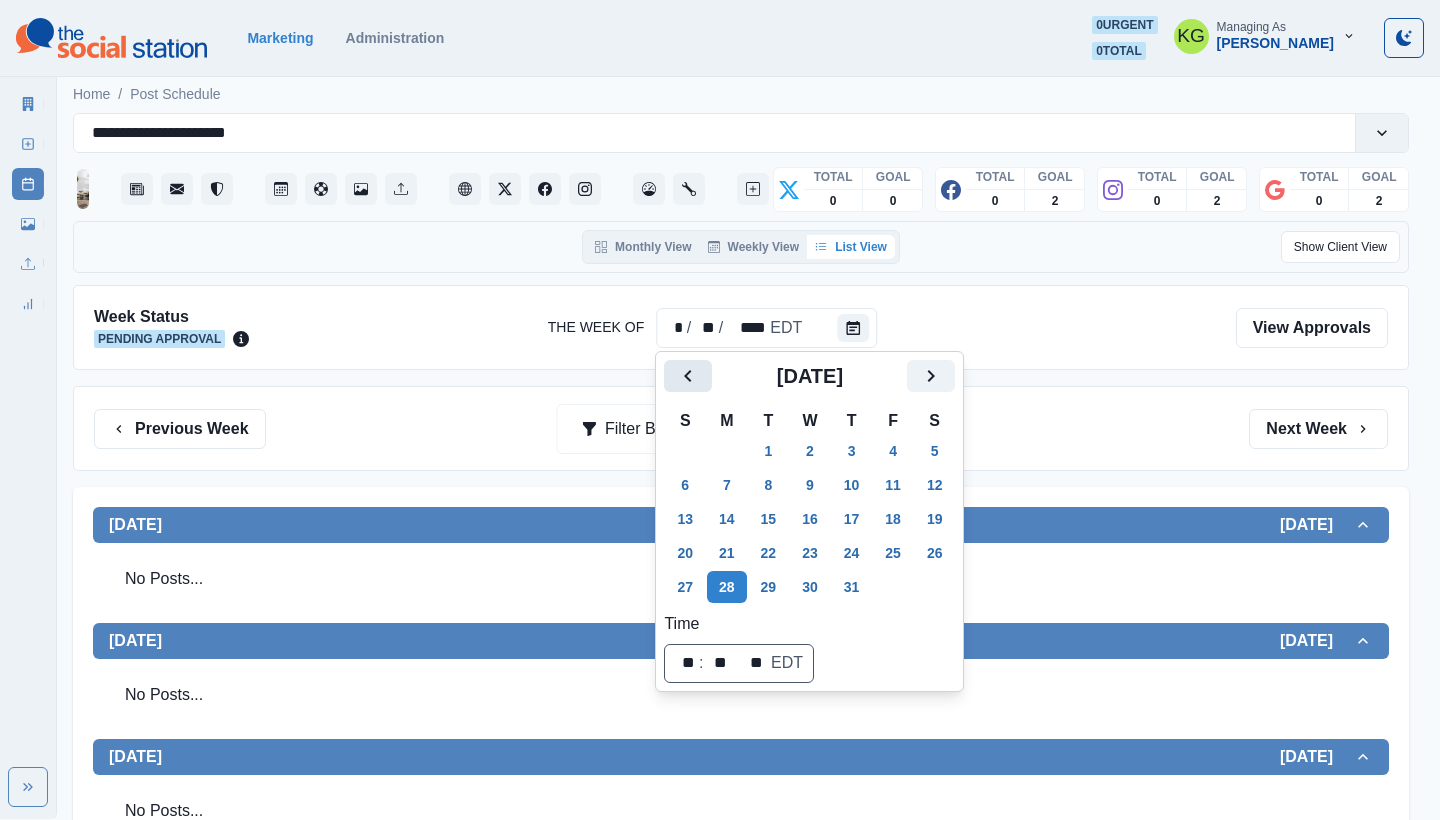 click 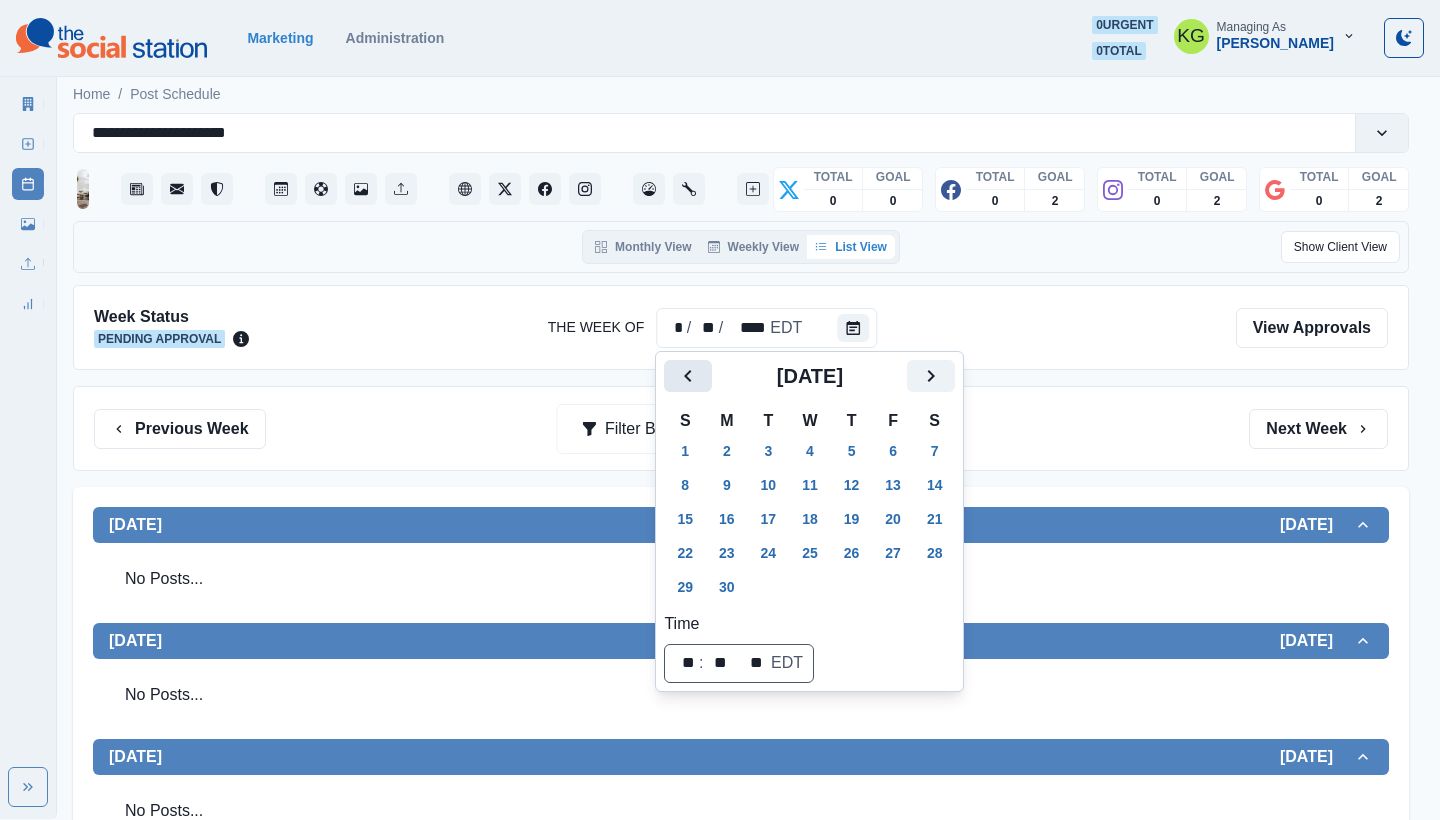 click 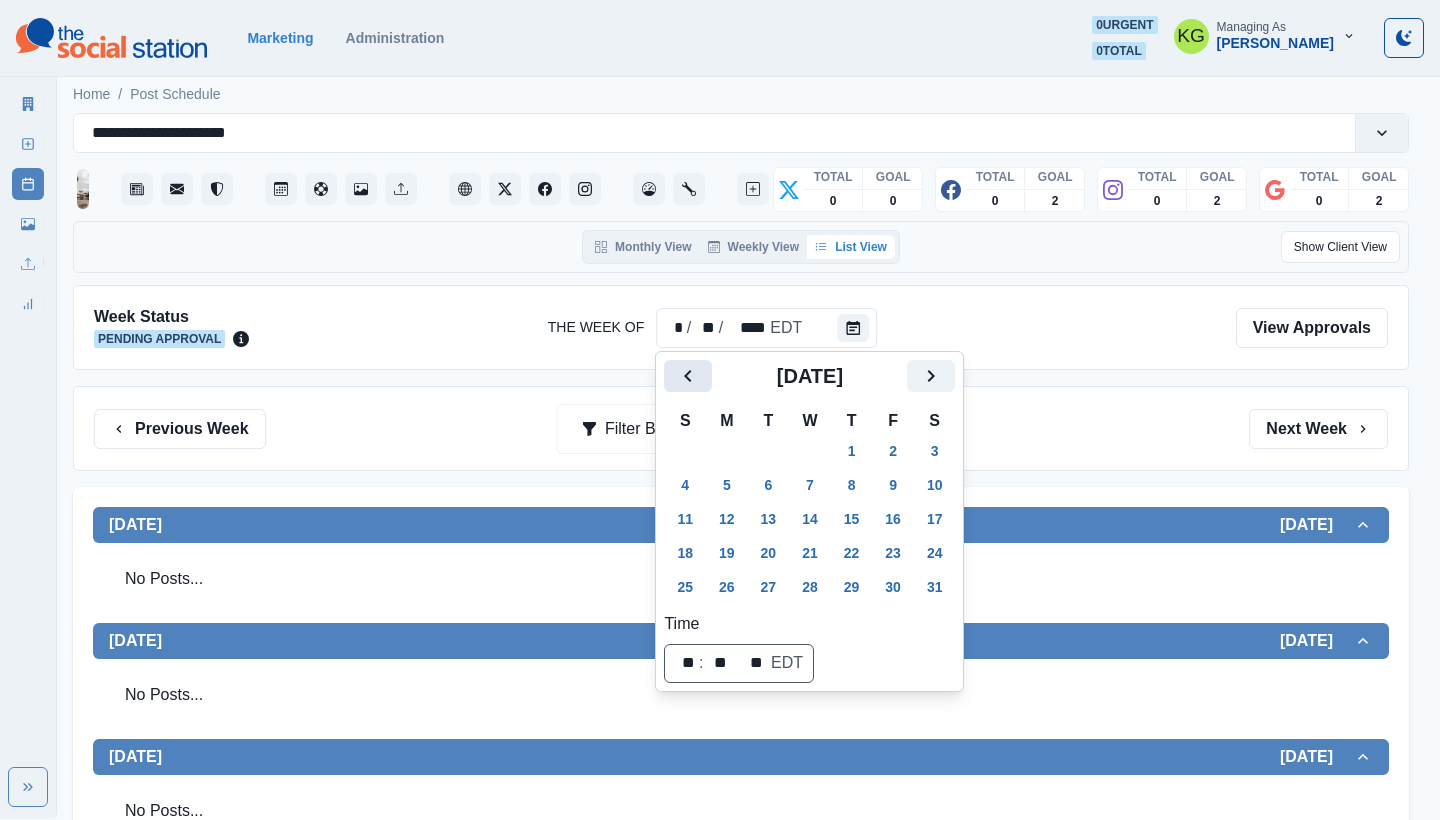 click 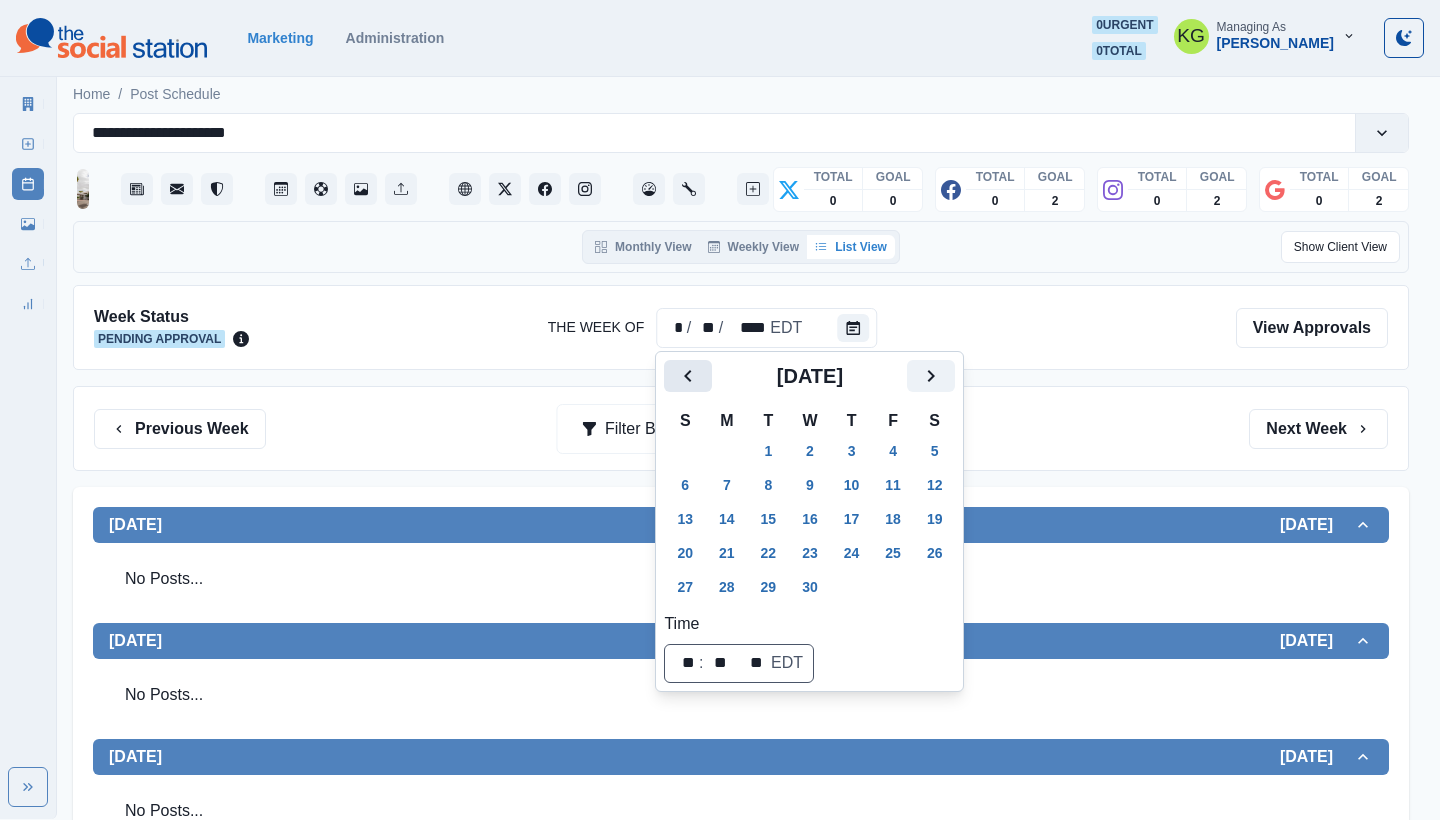 click 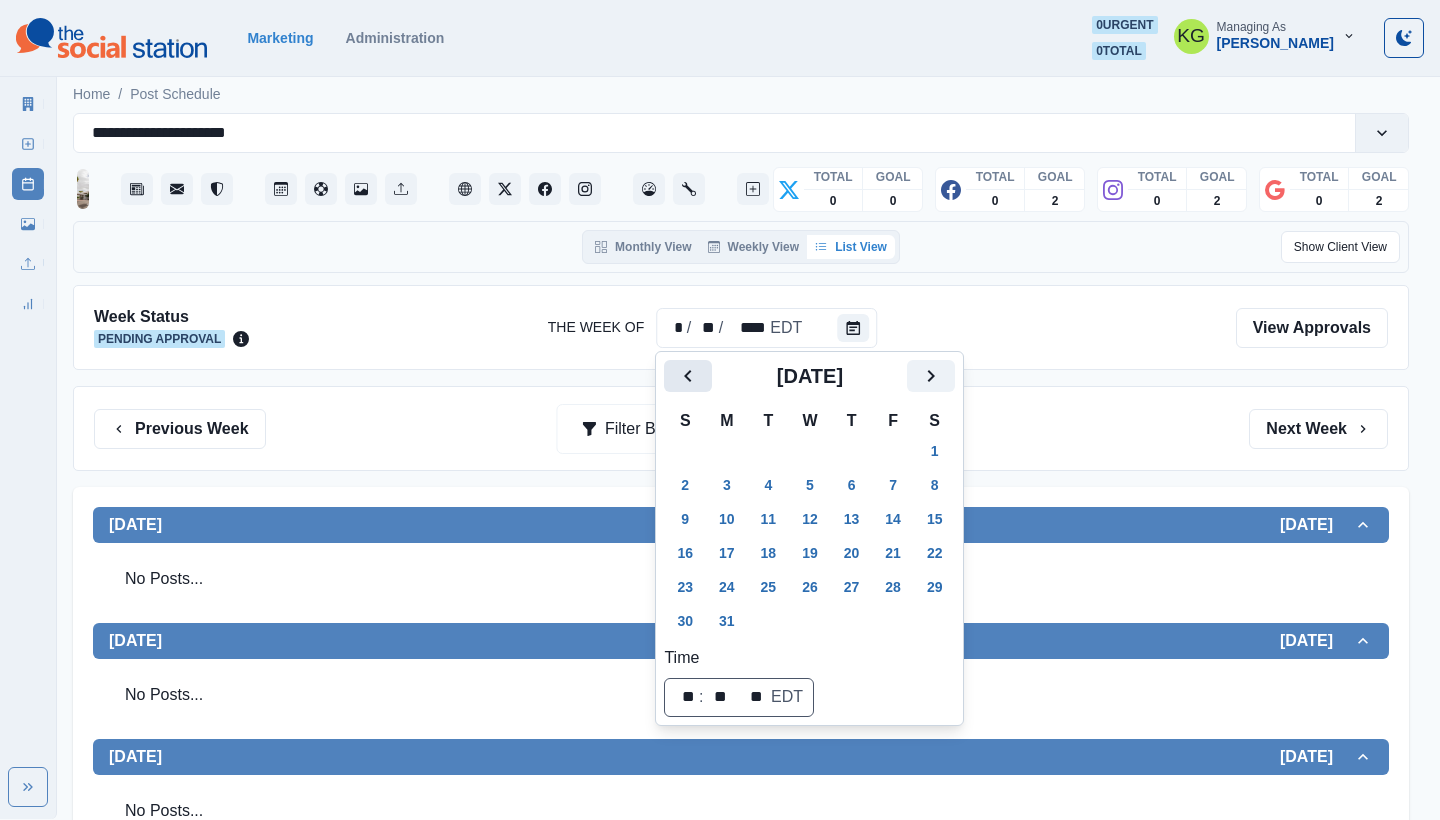 click 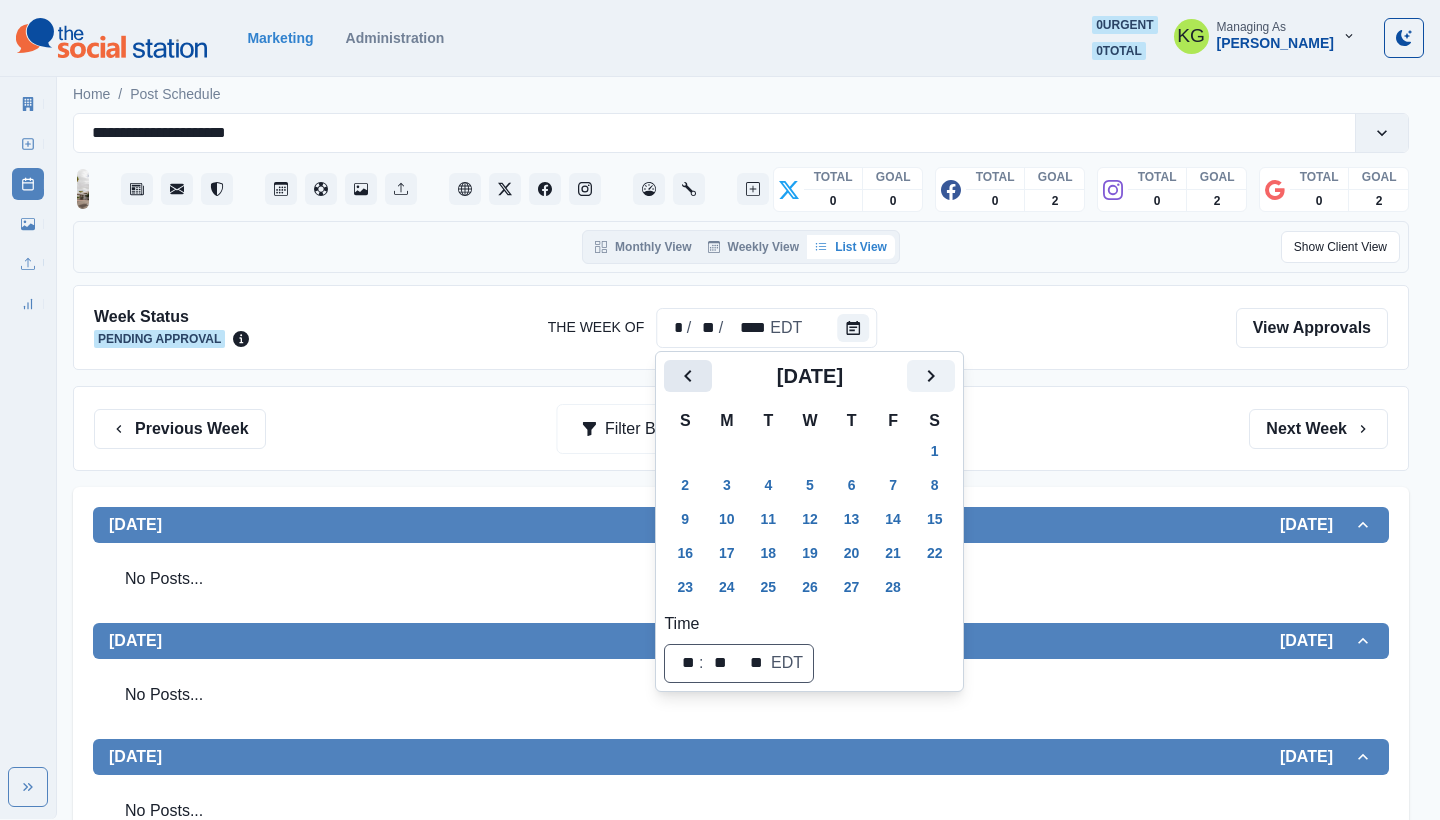 click 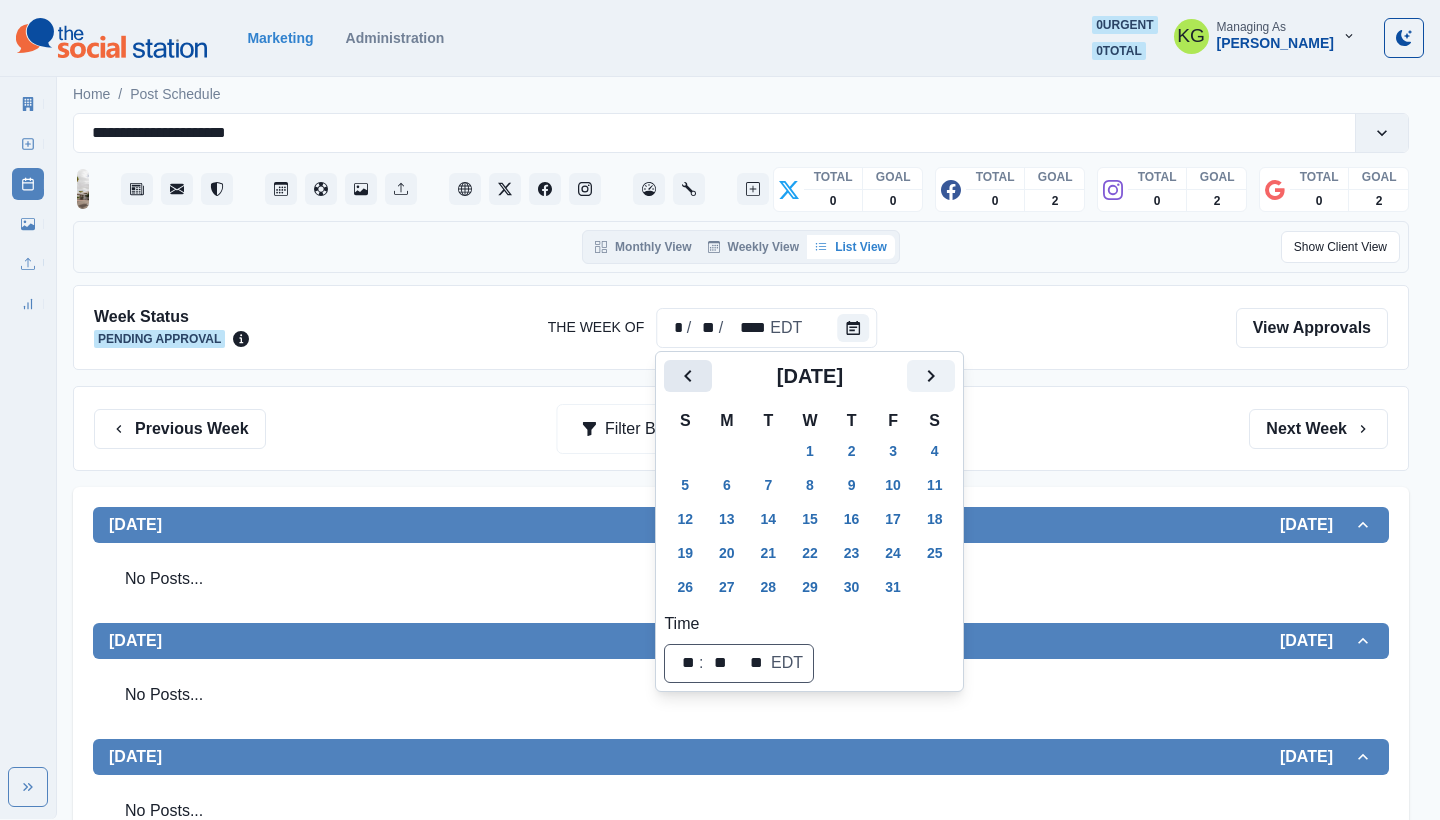 click 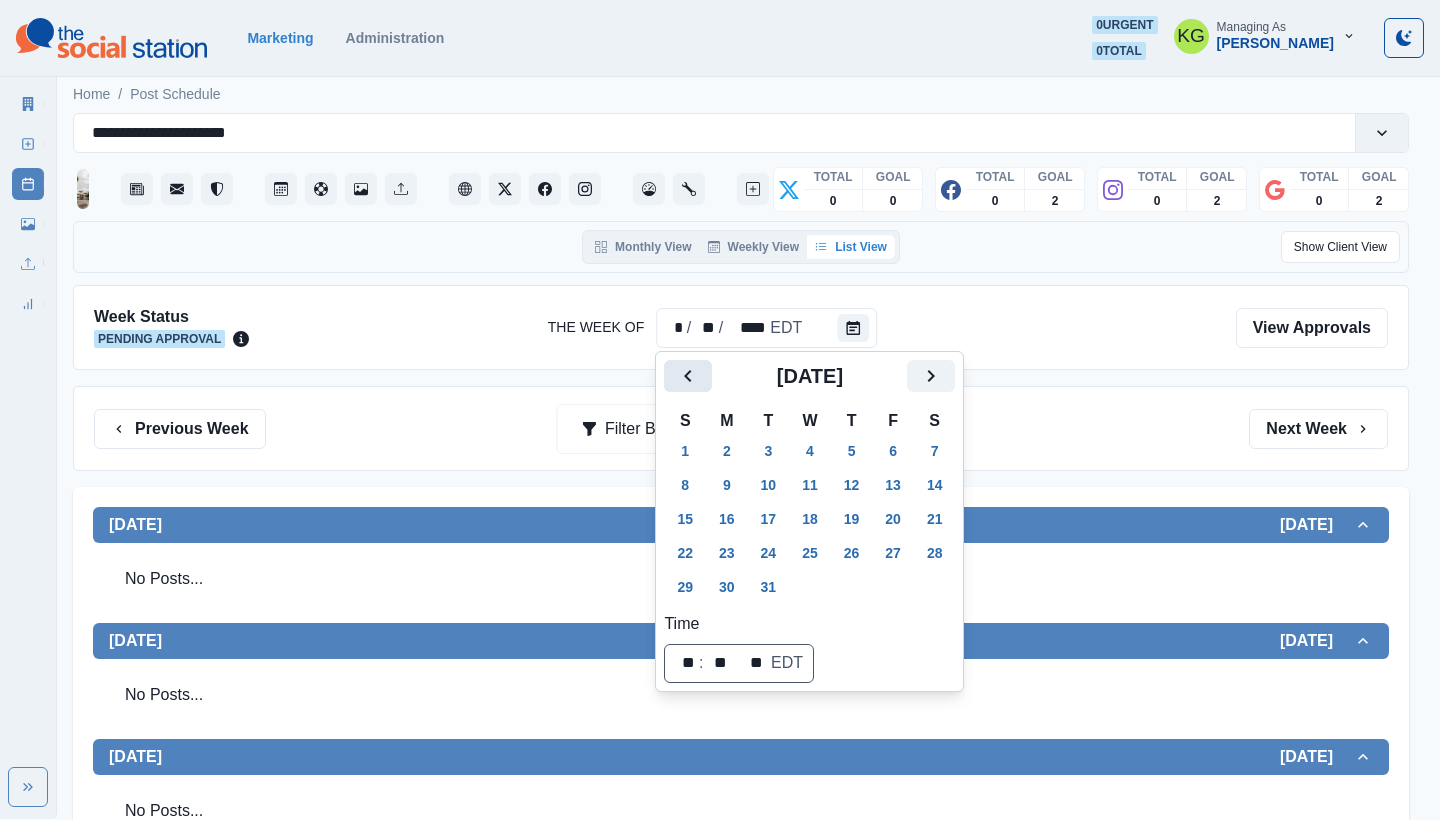 click 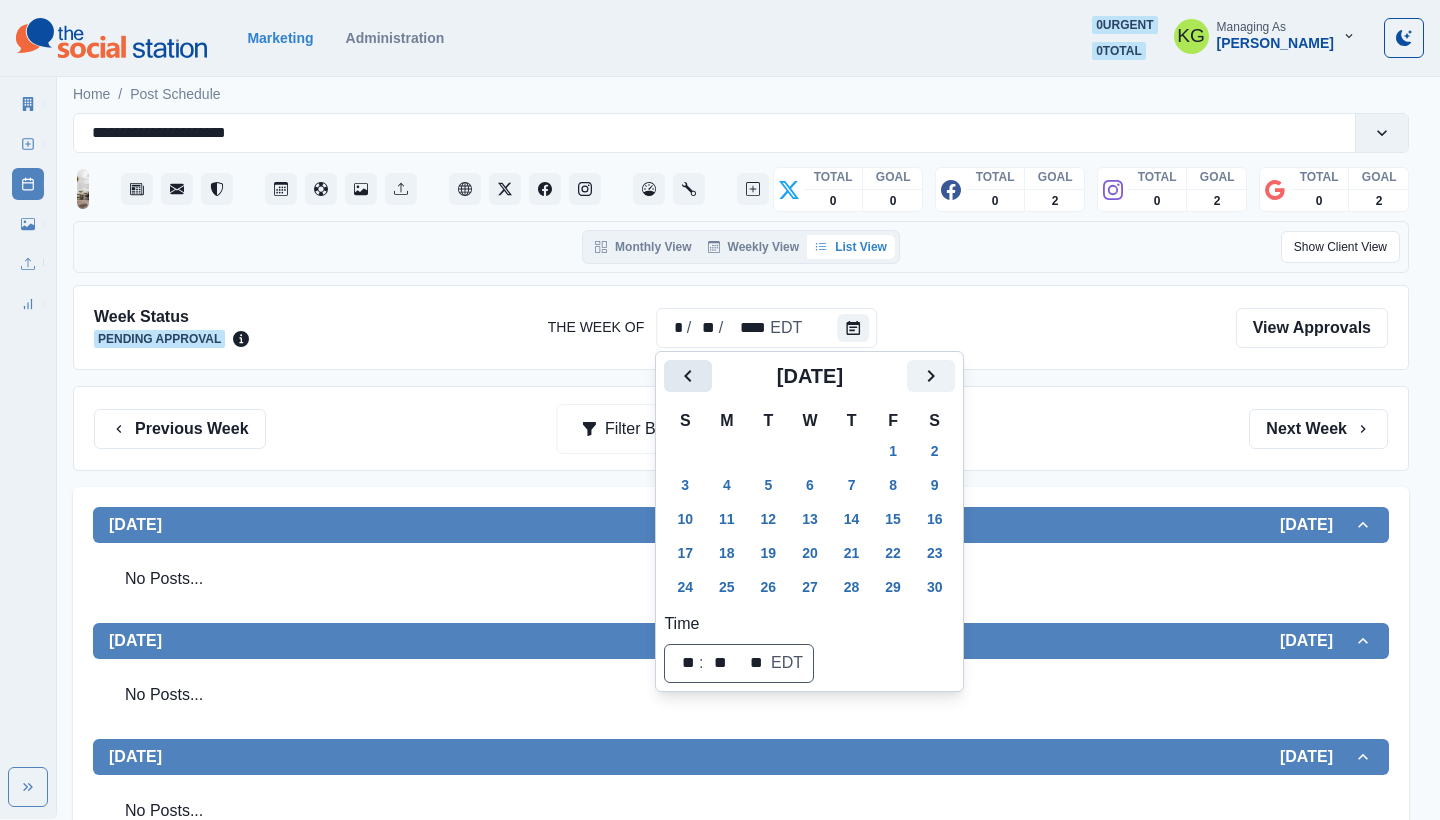 click 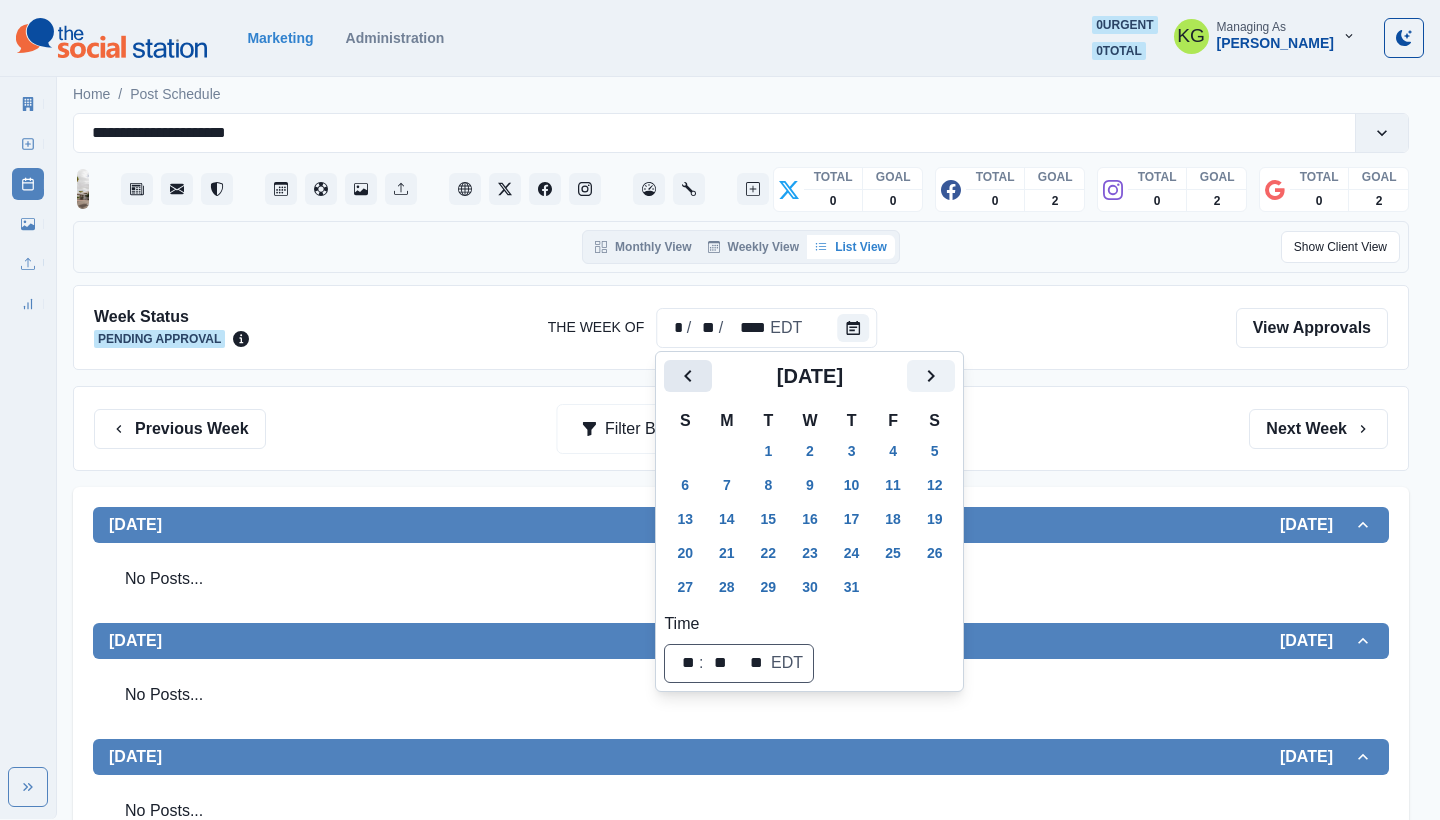 click 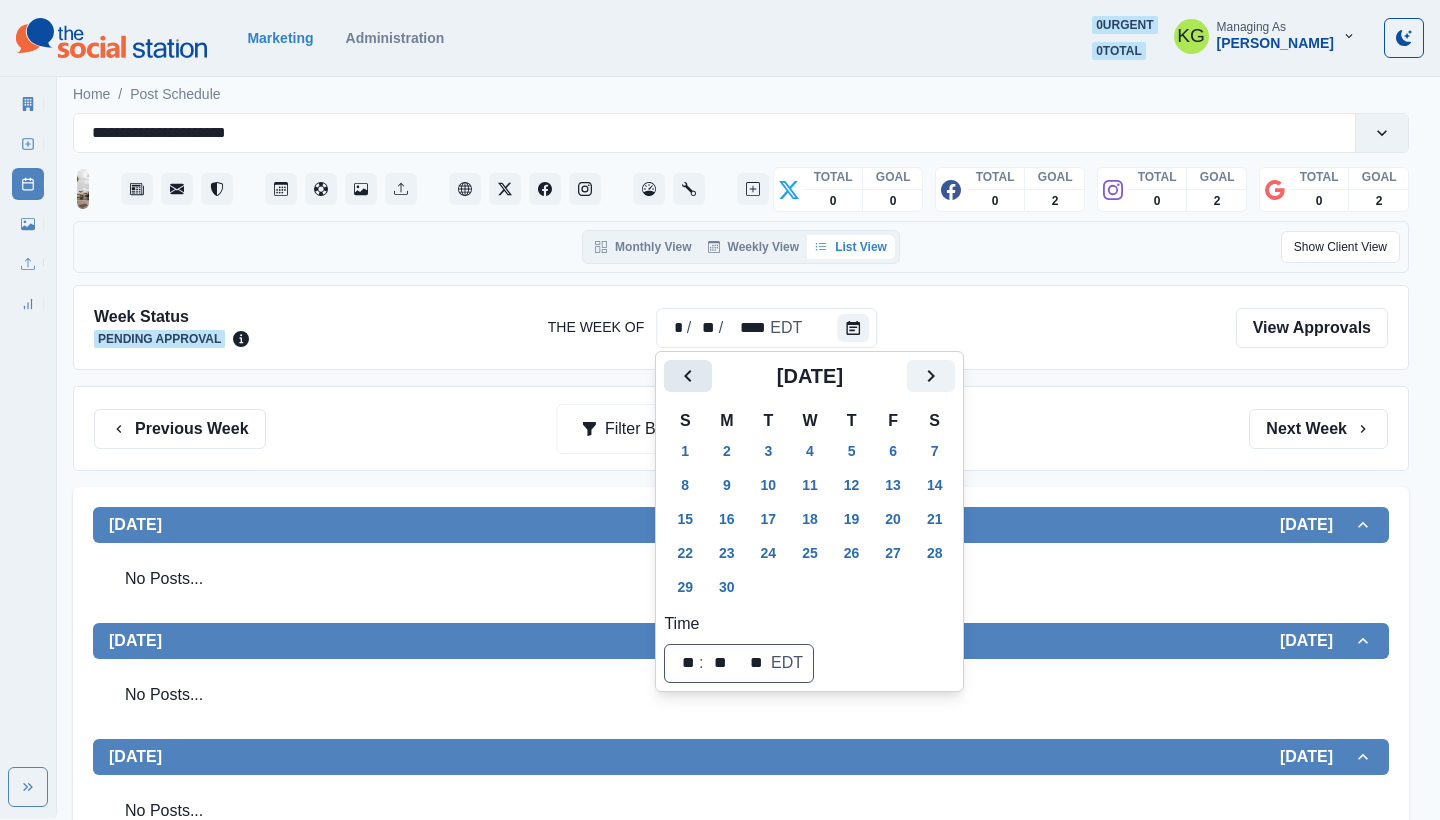 click 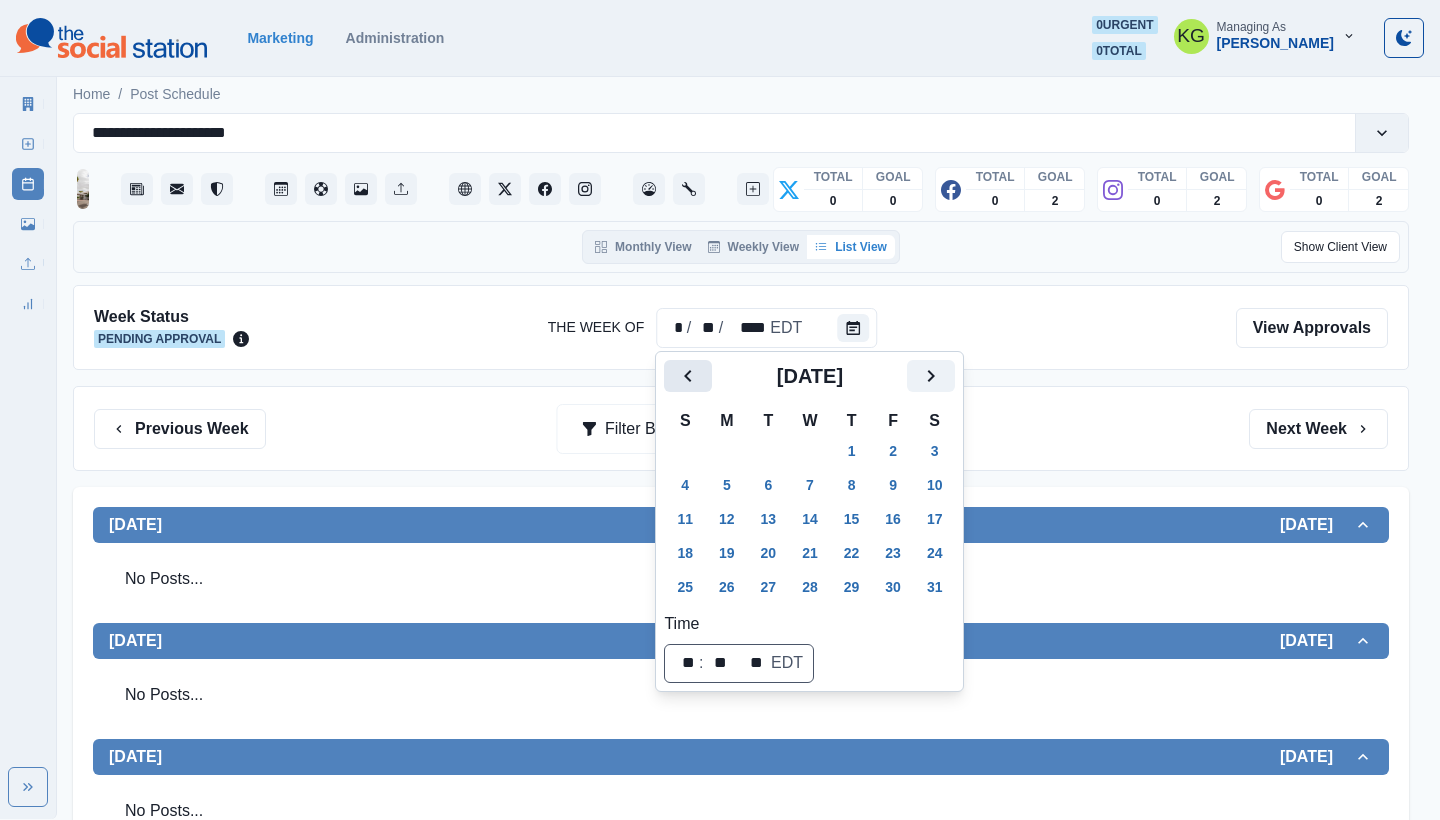 click 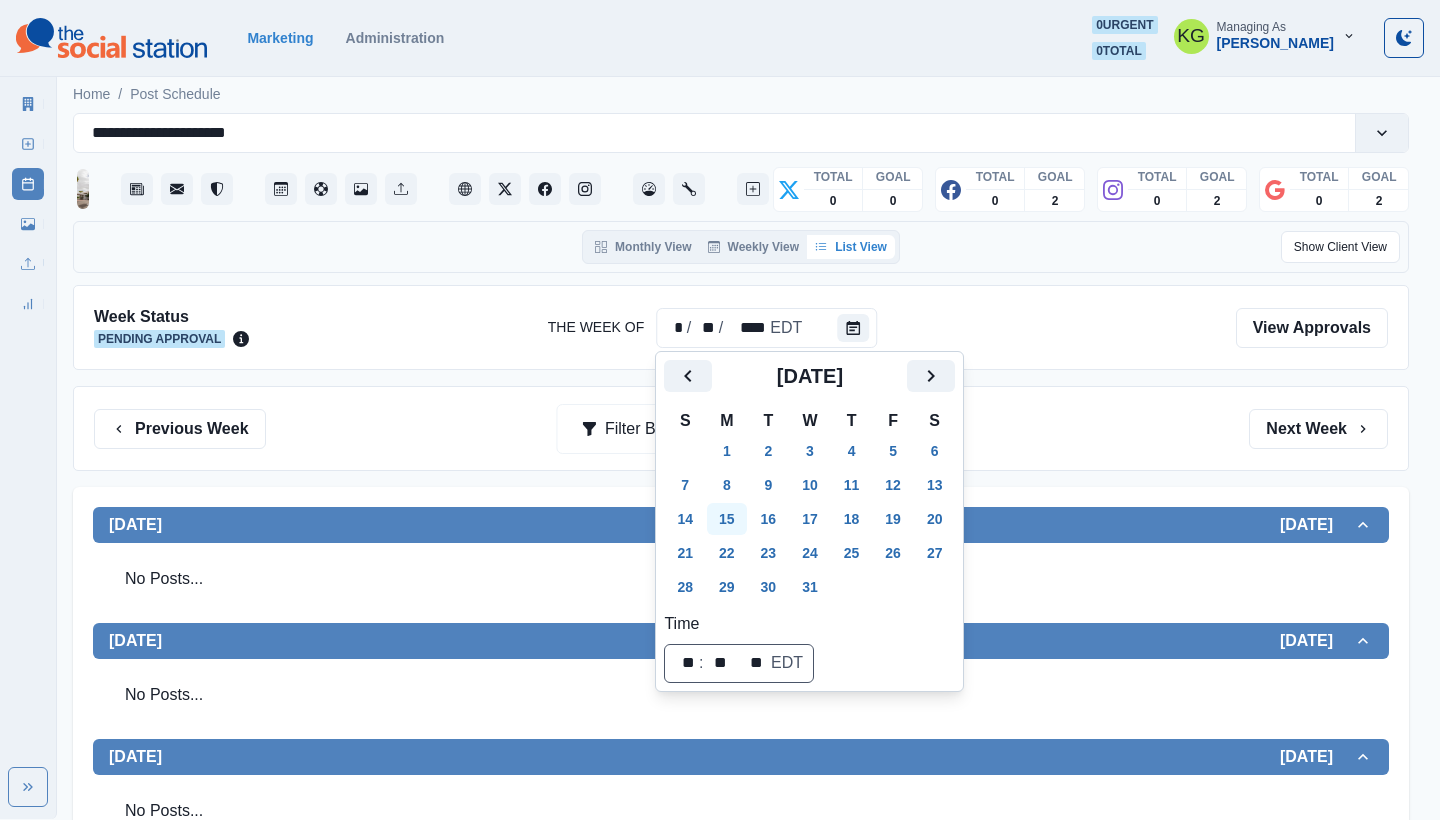 click on "15" at bounding box center (727, 519) 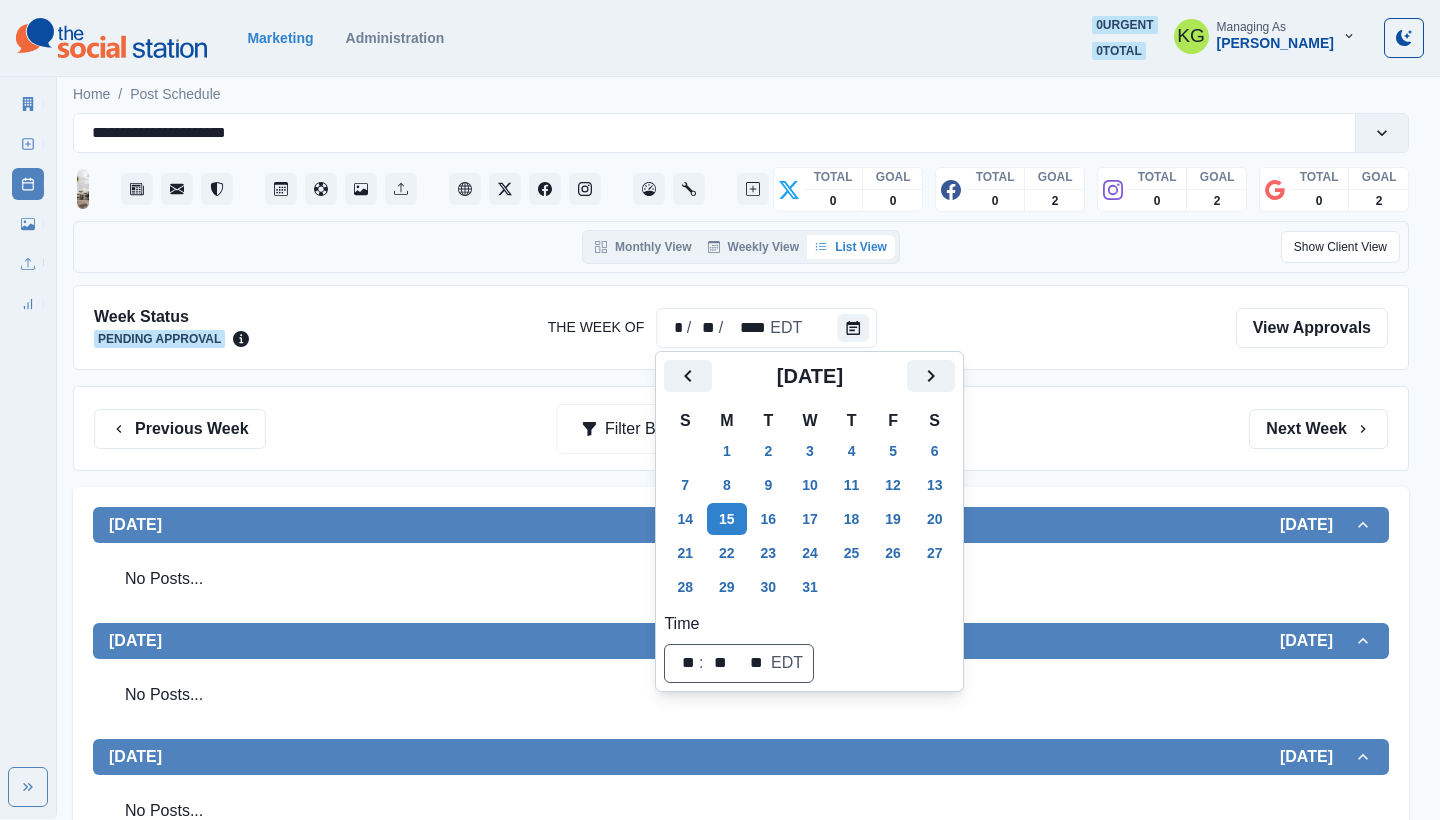 click on "Previous Week Filter By: Next Week" at bounding box center [741, 428] 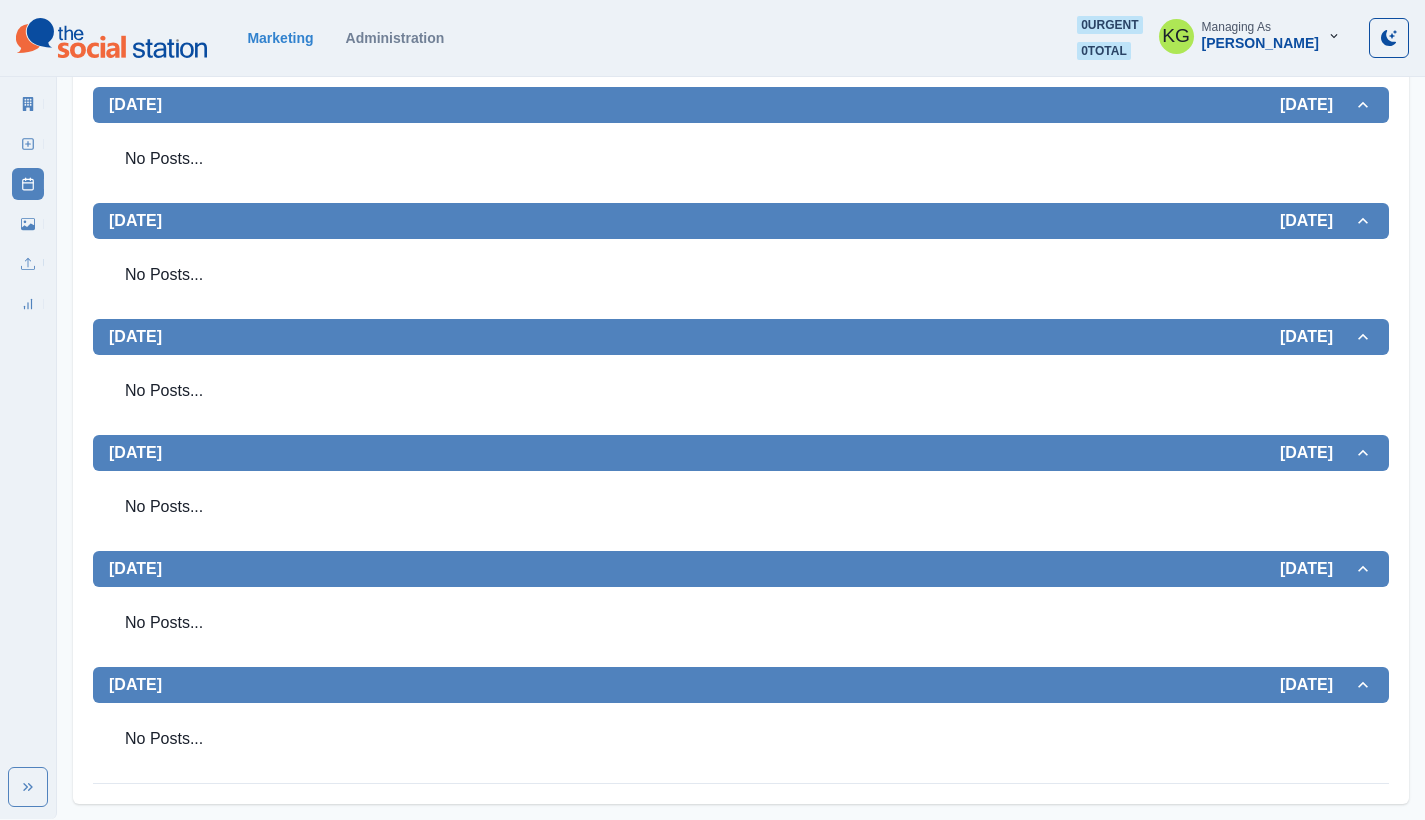 scroll, scrollTop: 0, scrollLeft: 0, axis: both 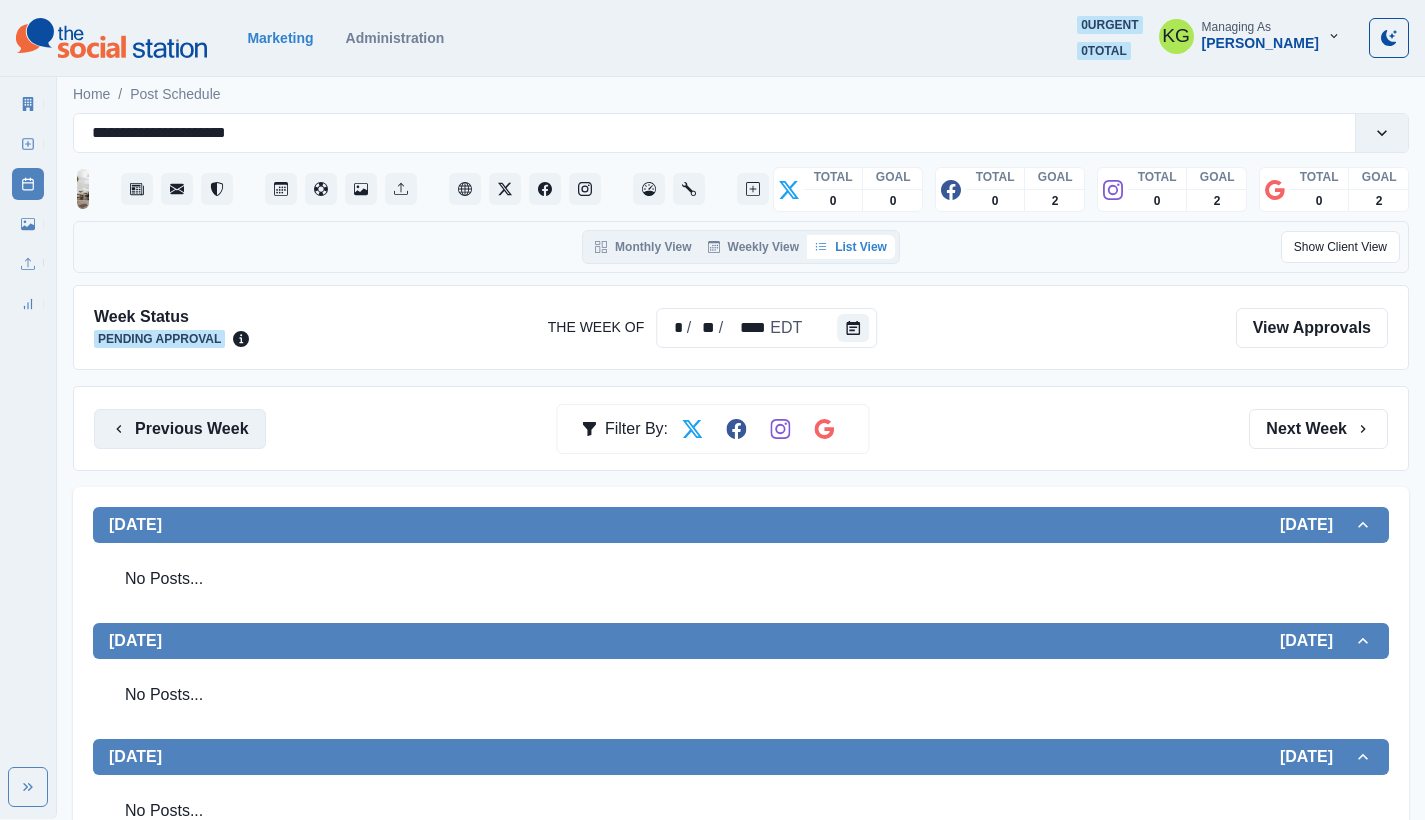 click on "Previous Week" at bounding box center (180, 429) 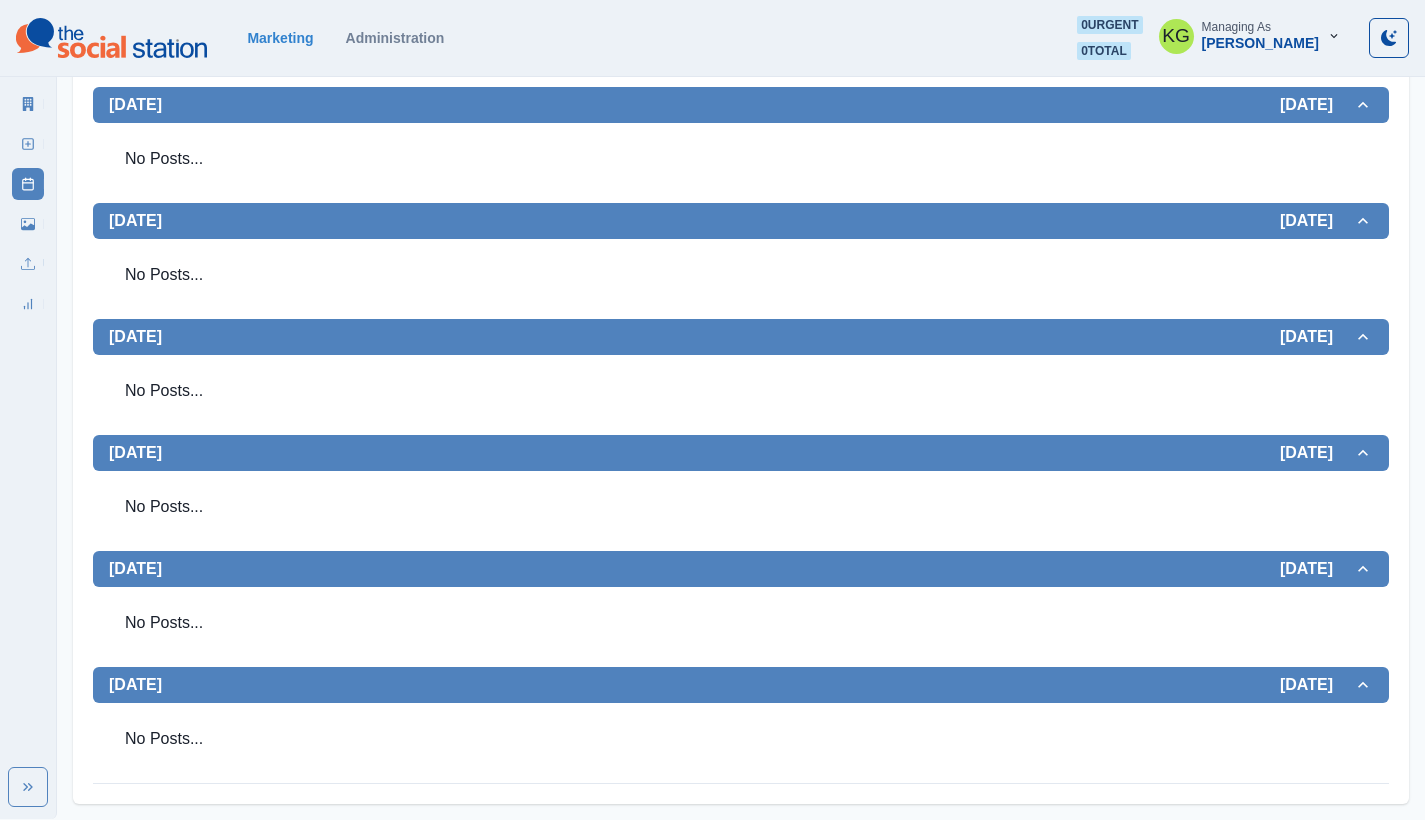 scroll, scrollTop: 0, scrollLeft: 0, axis: both 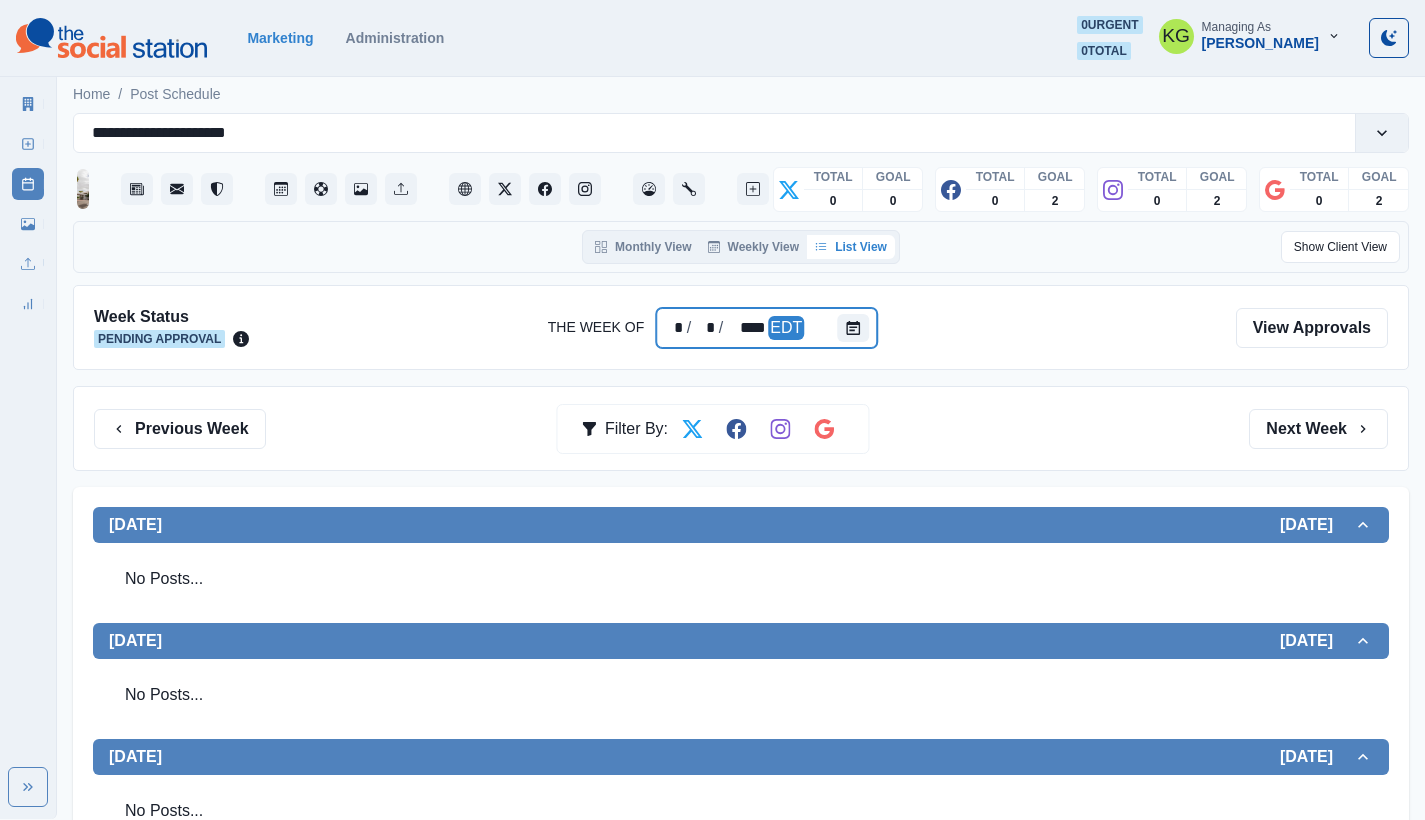 click at bounding box center [857, 328] 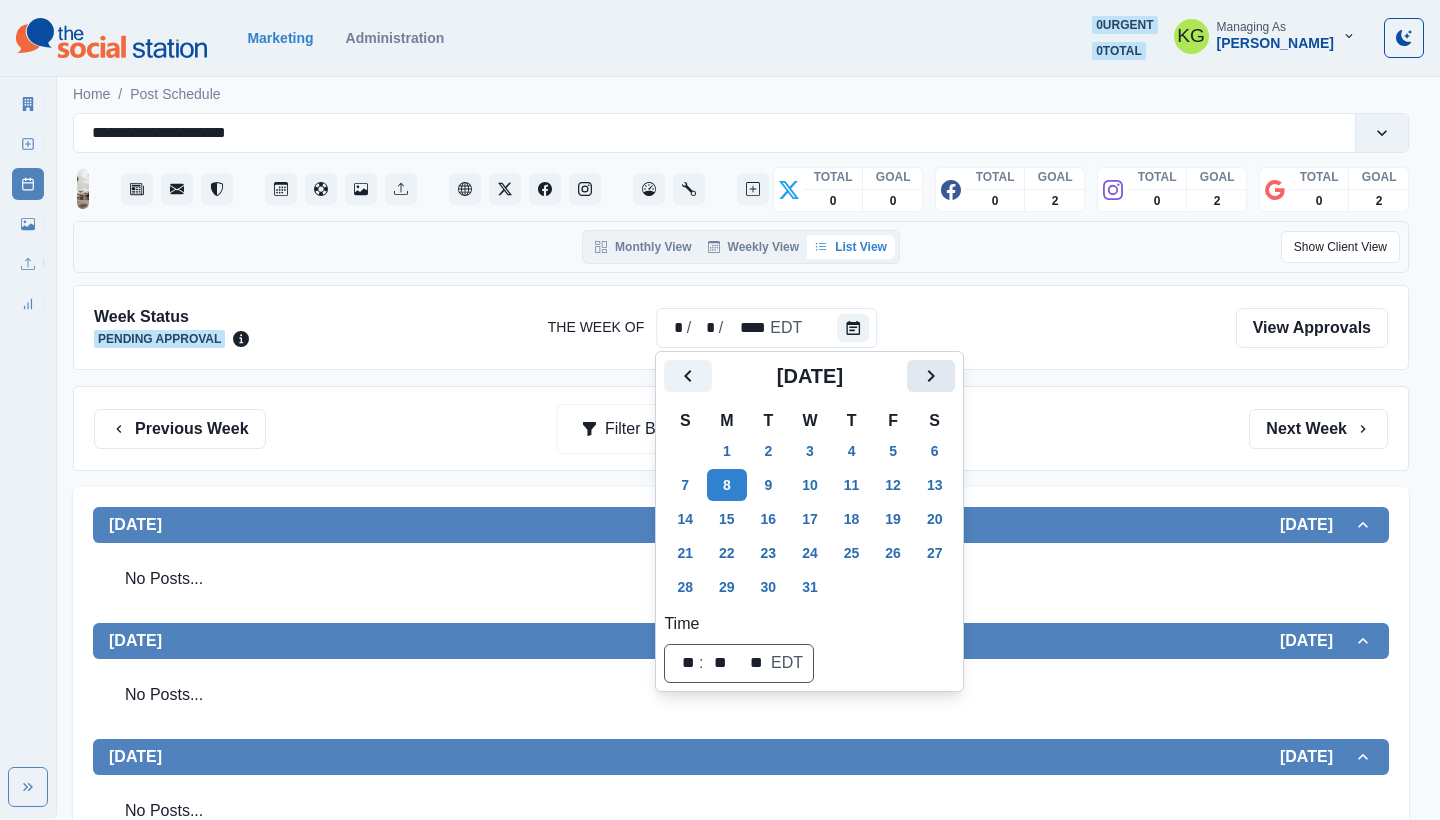 click 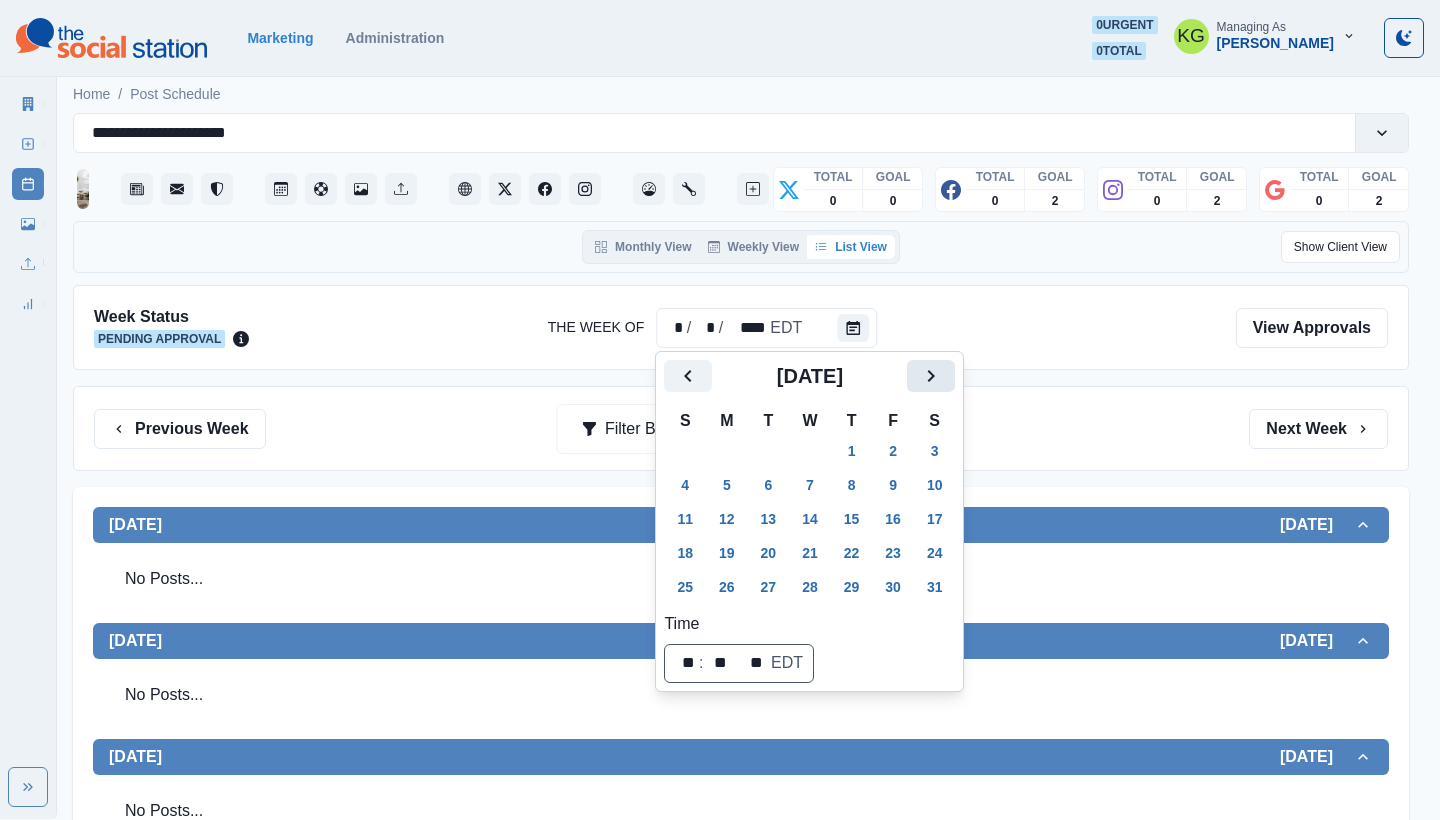 click 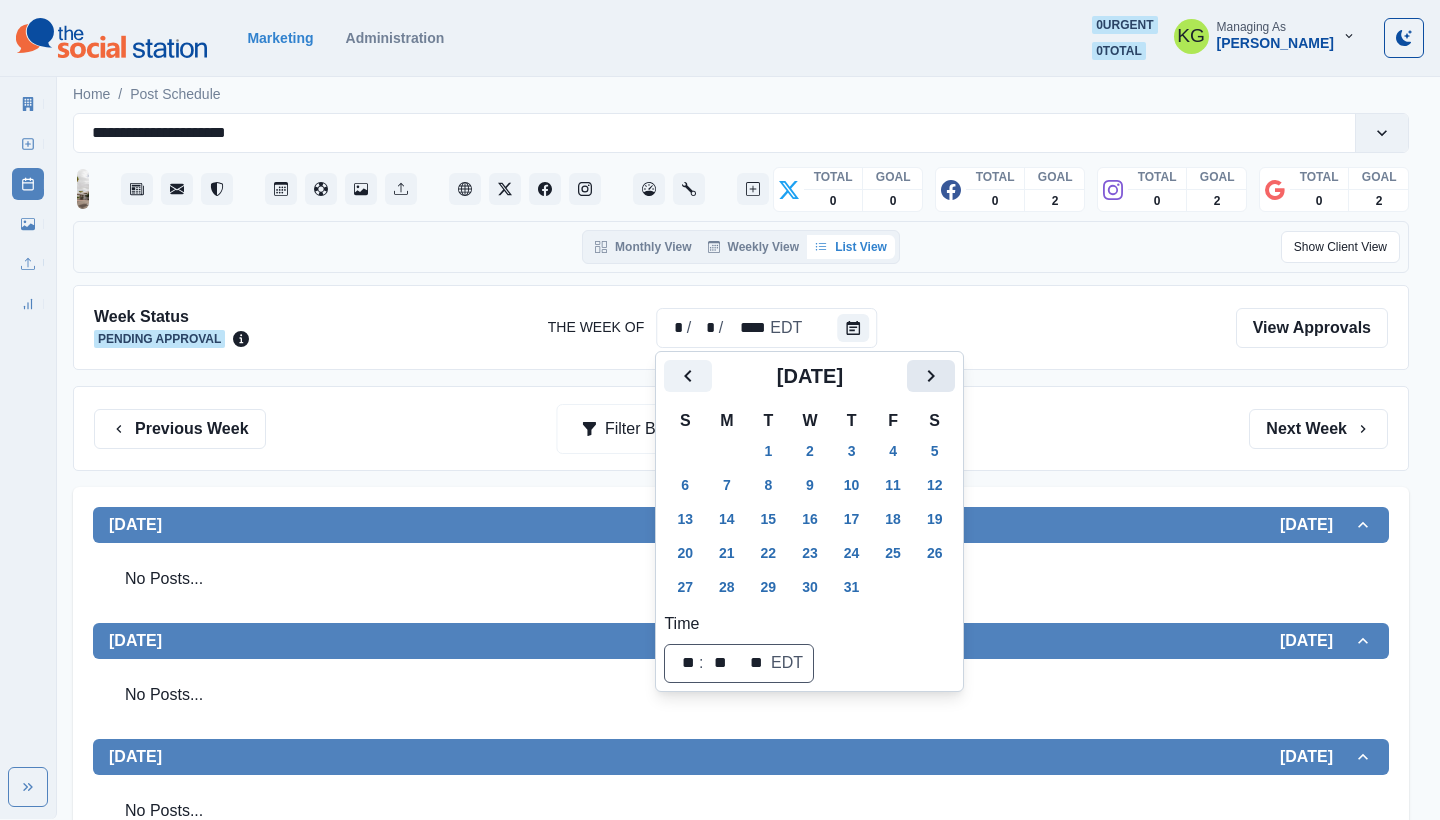 click 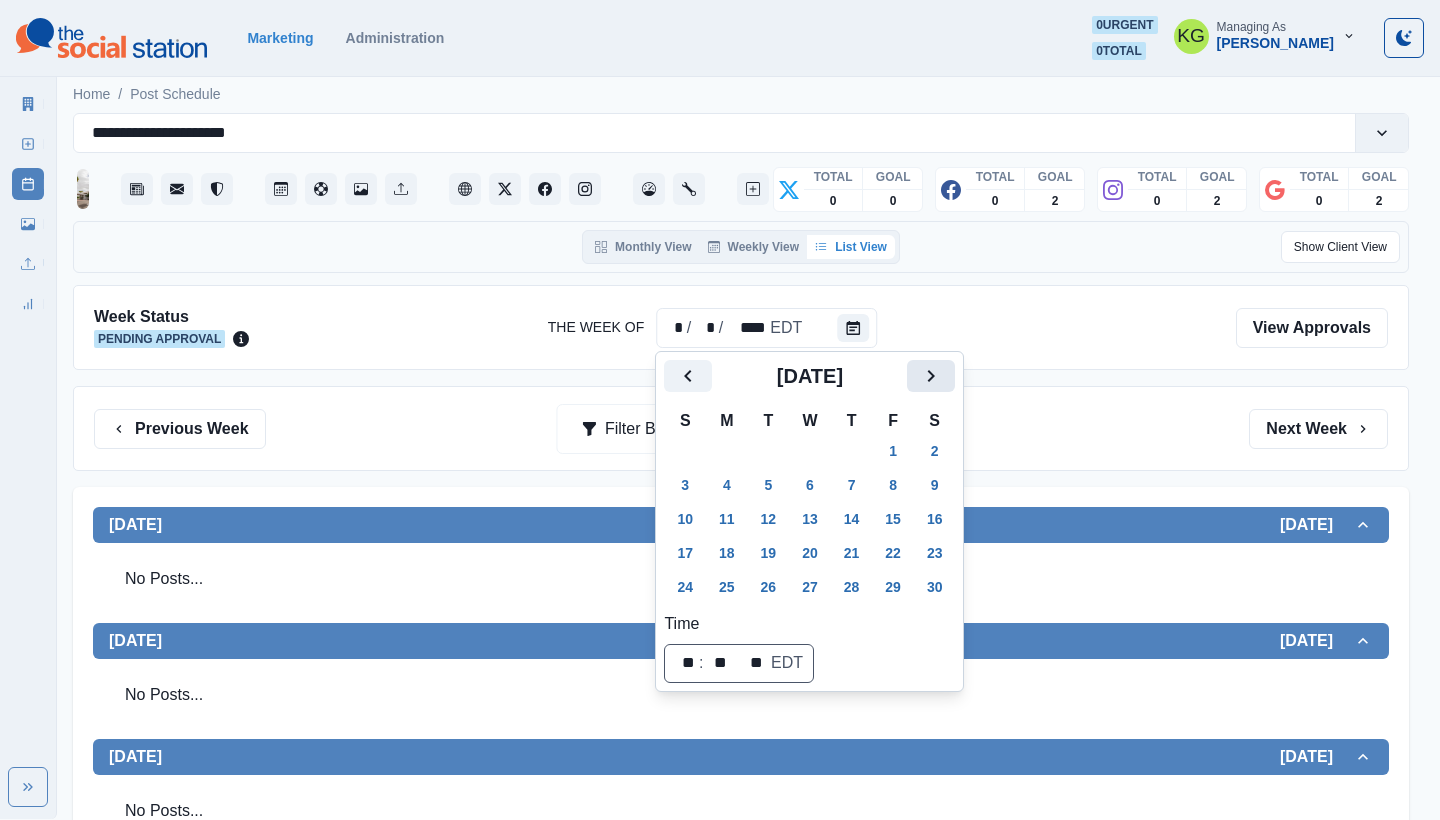 click 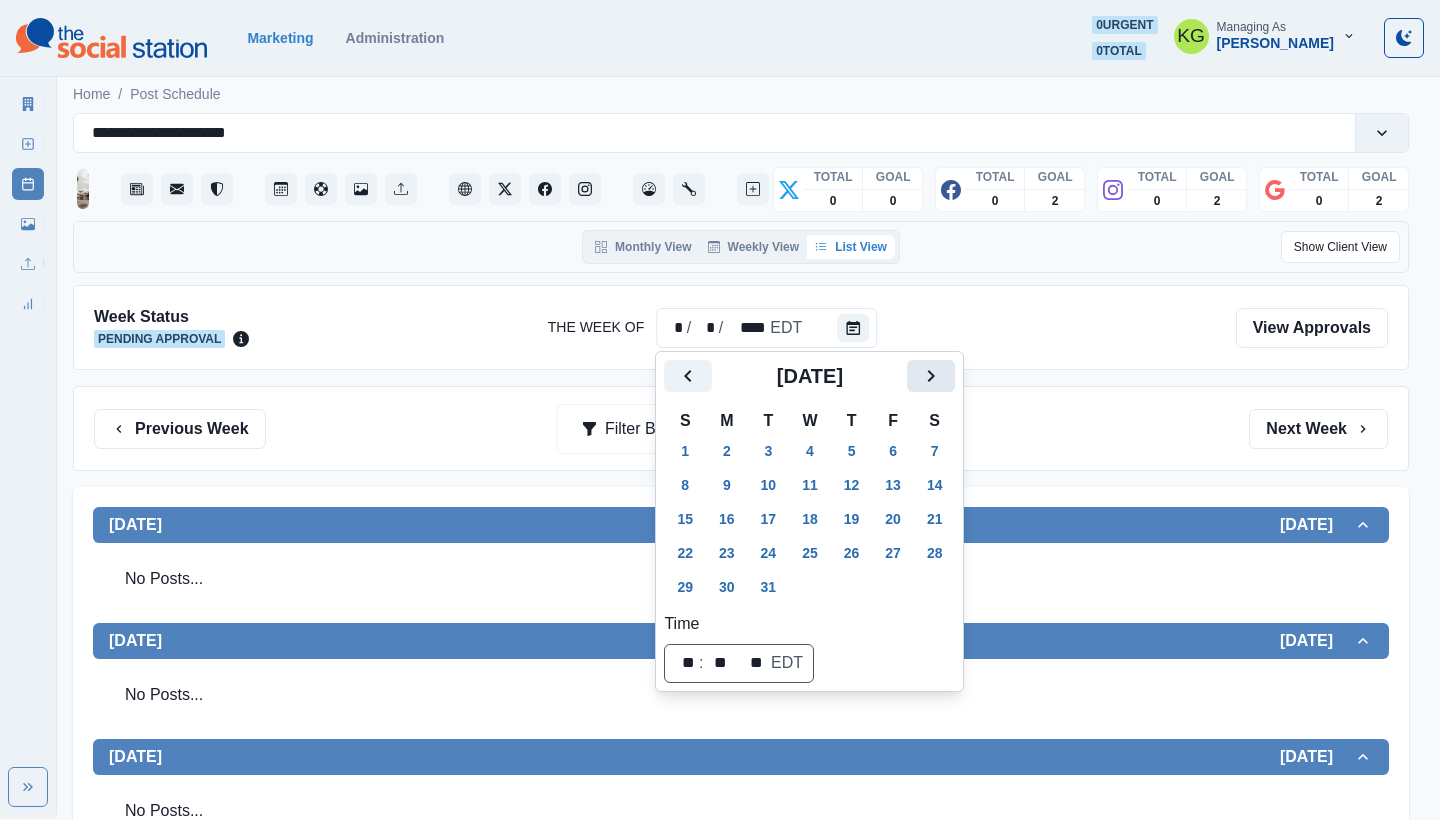 click 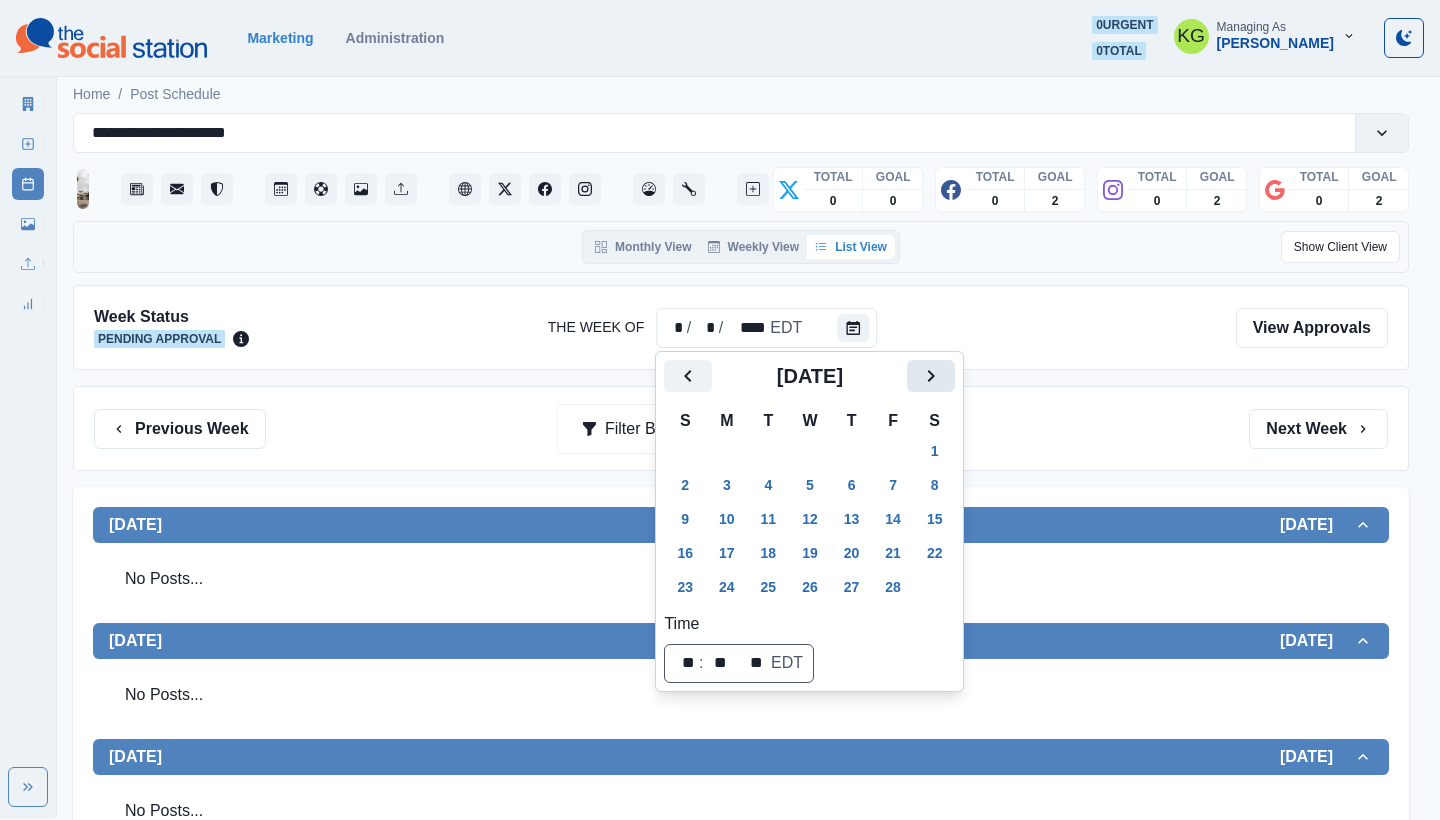 click 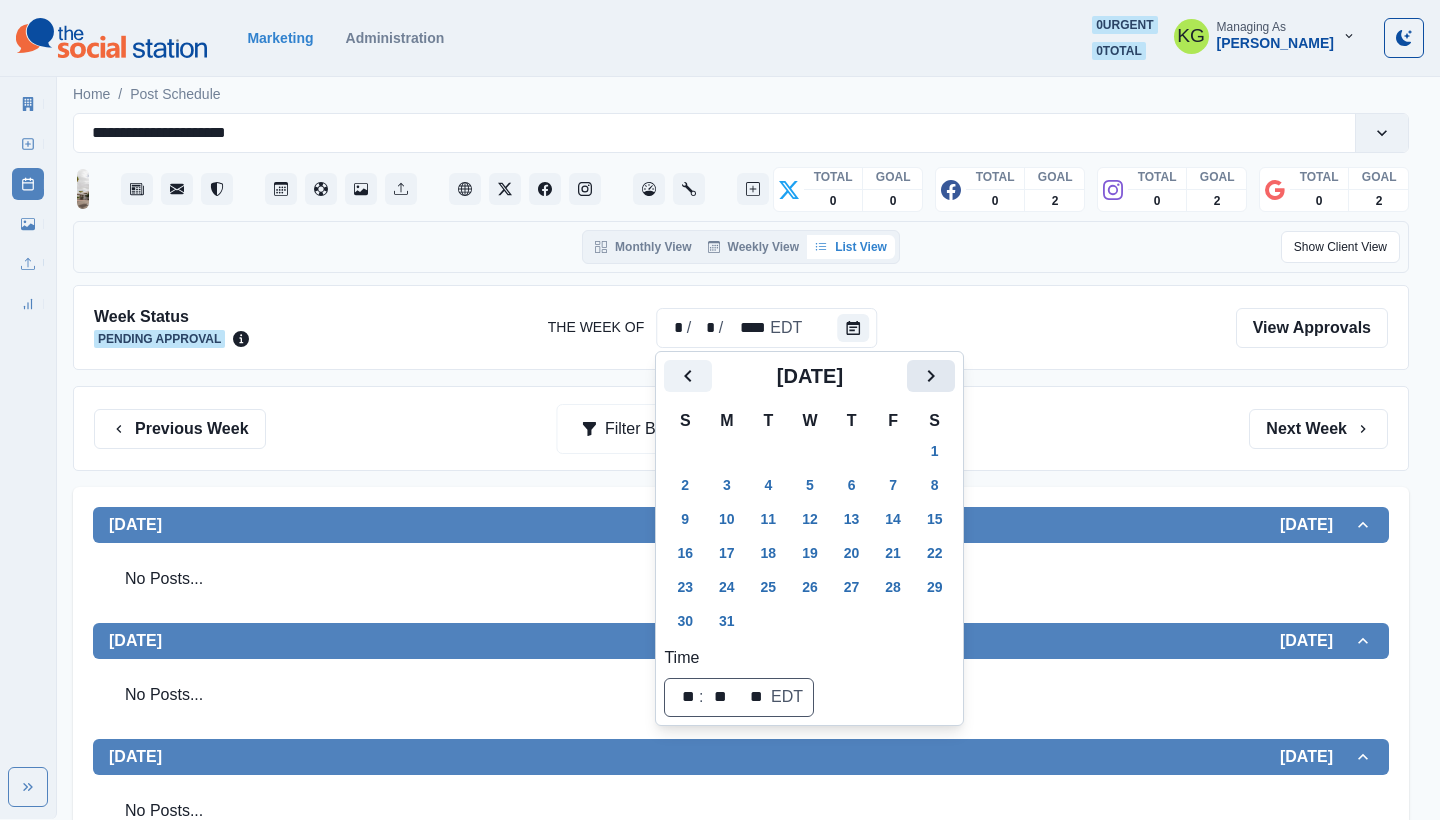 click 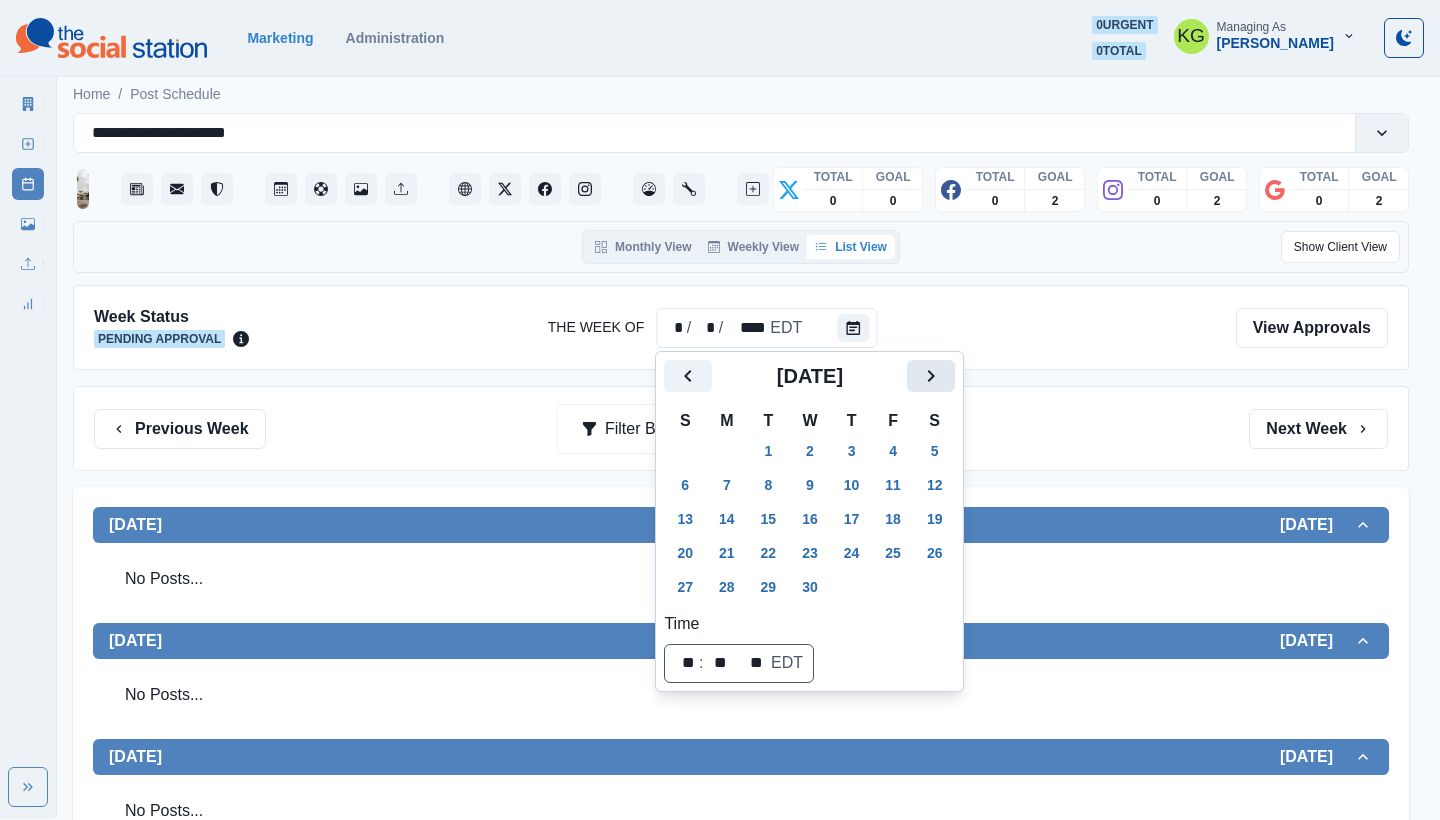 click 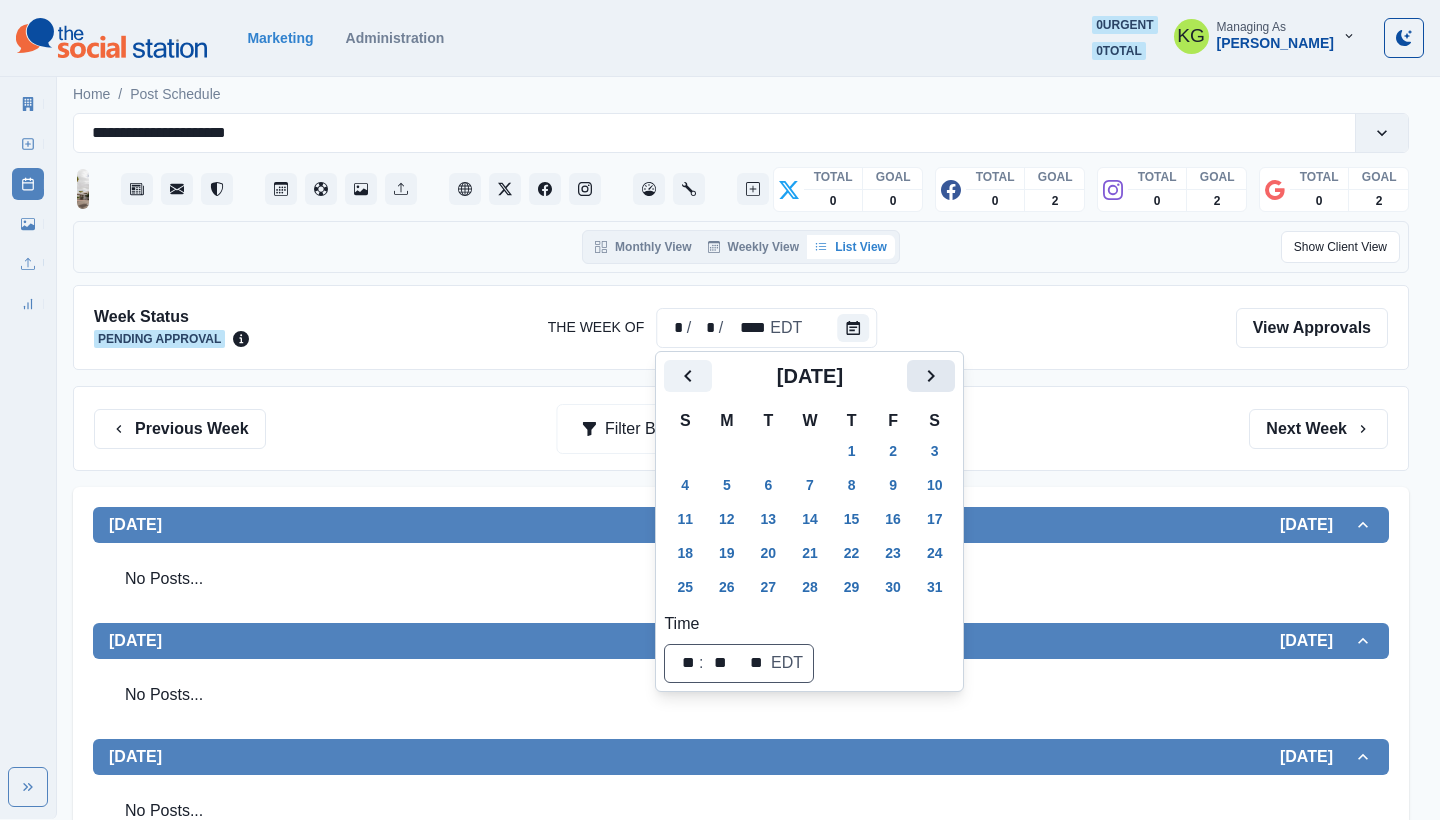 click 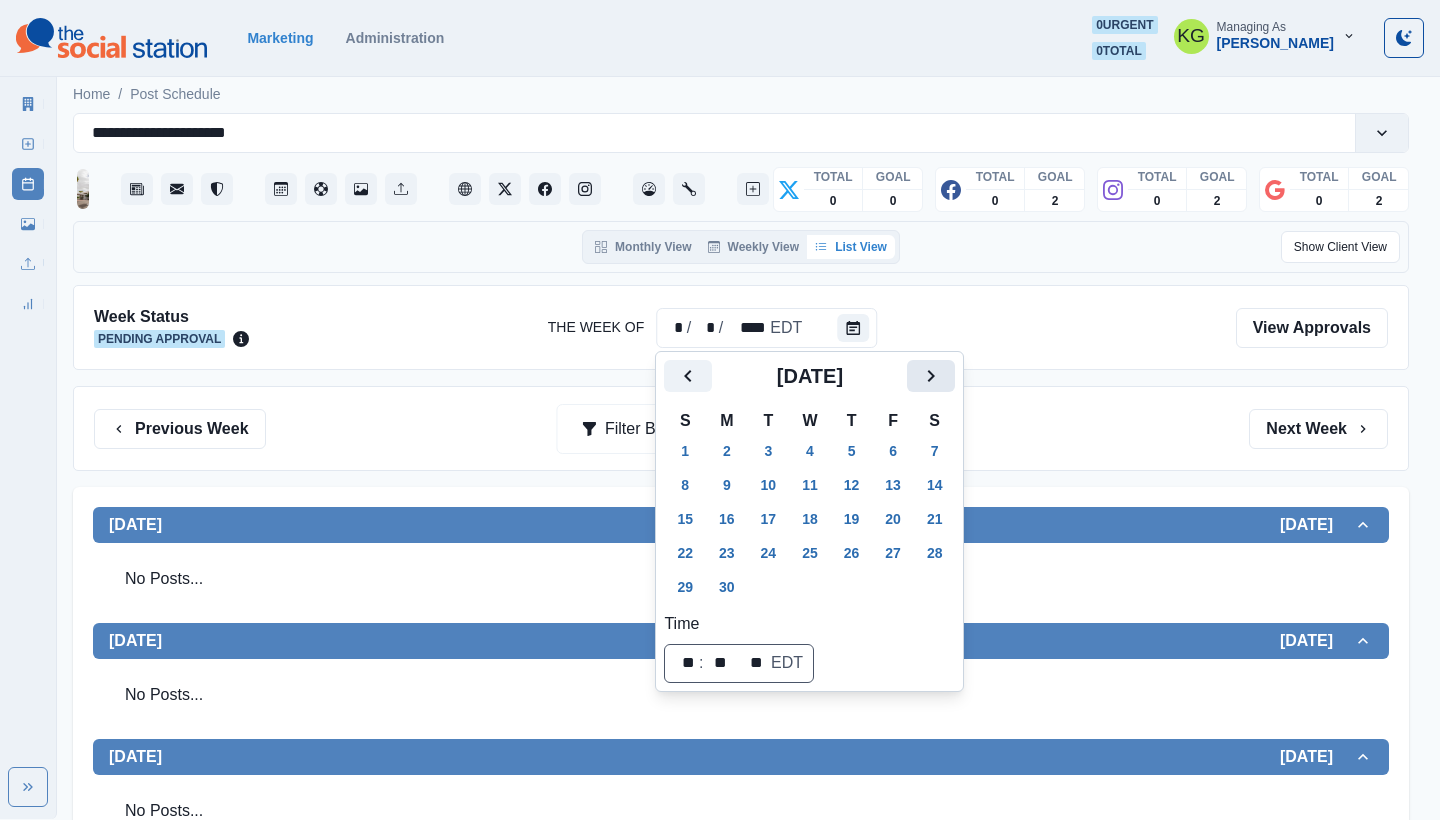 click 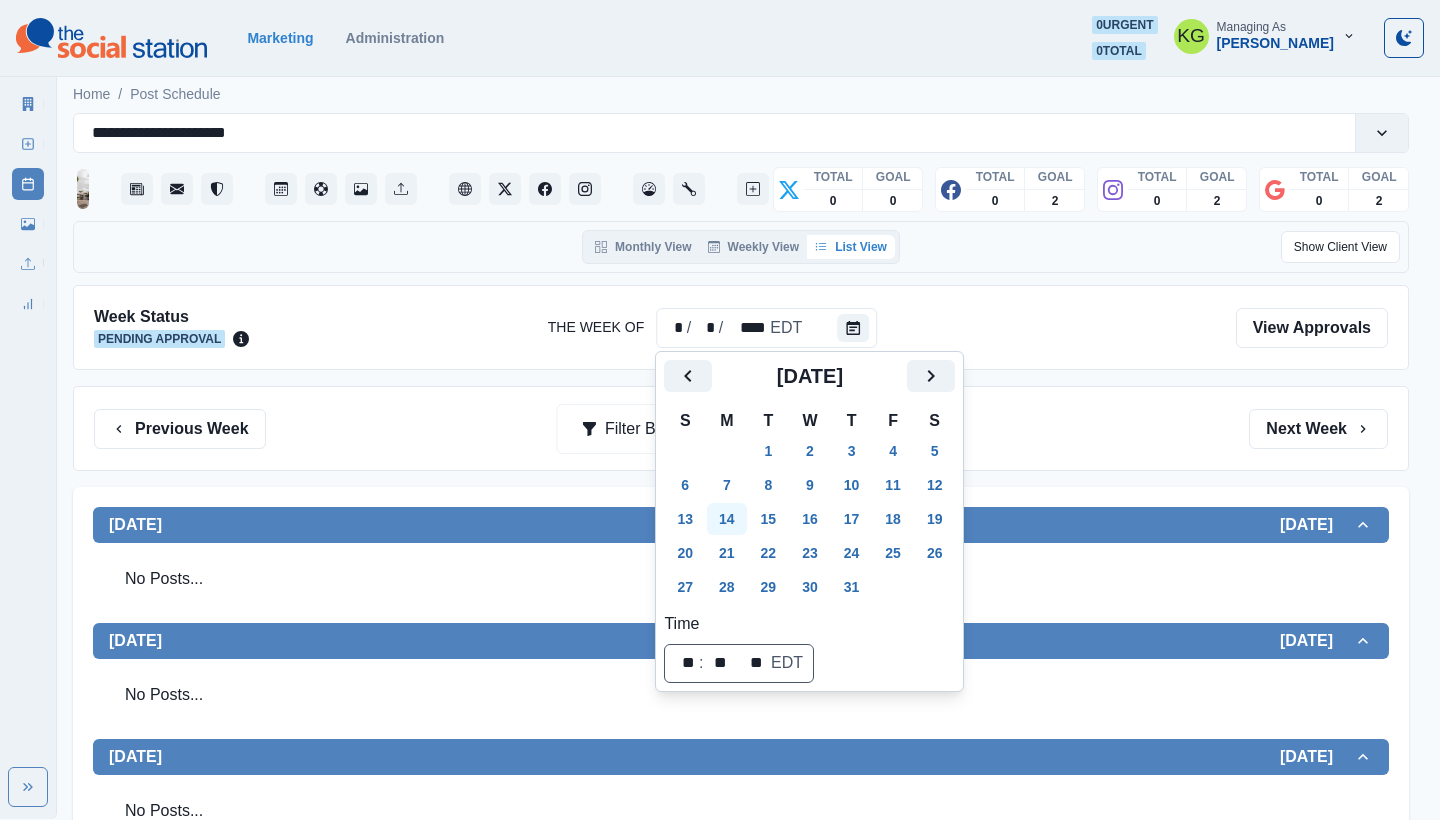 click on "14" at bounding box center [727, 519] 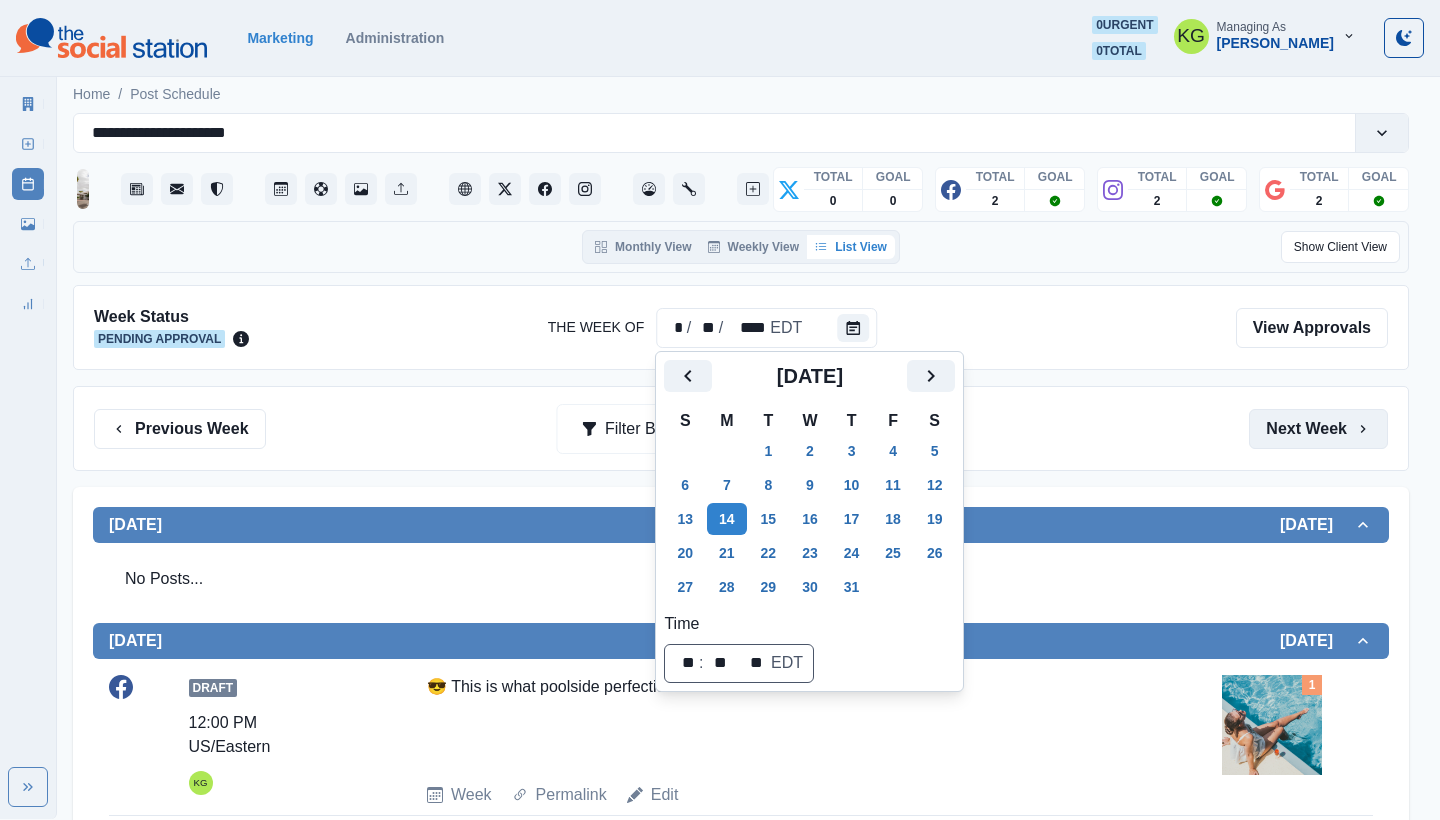 click on "Next Week" at bounding box center [1318, 429] 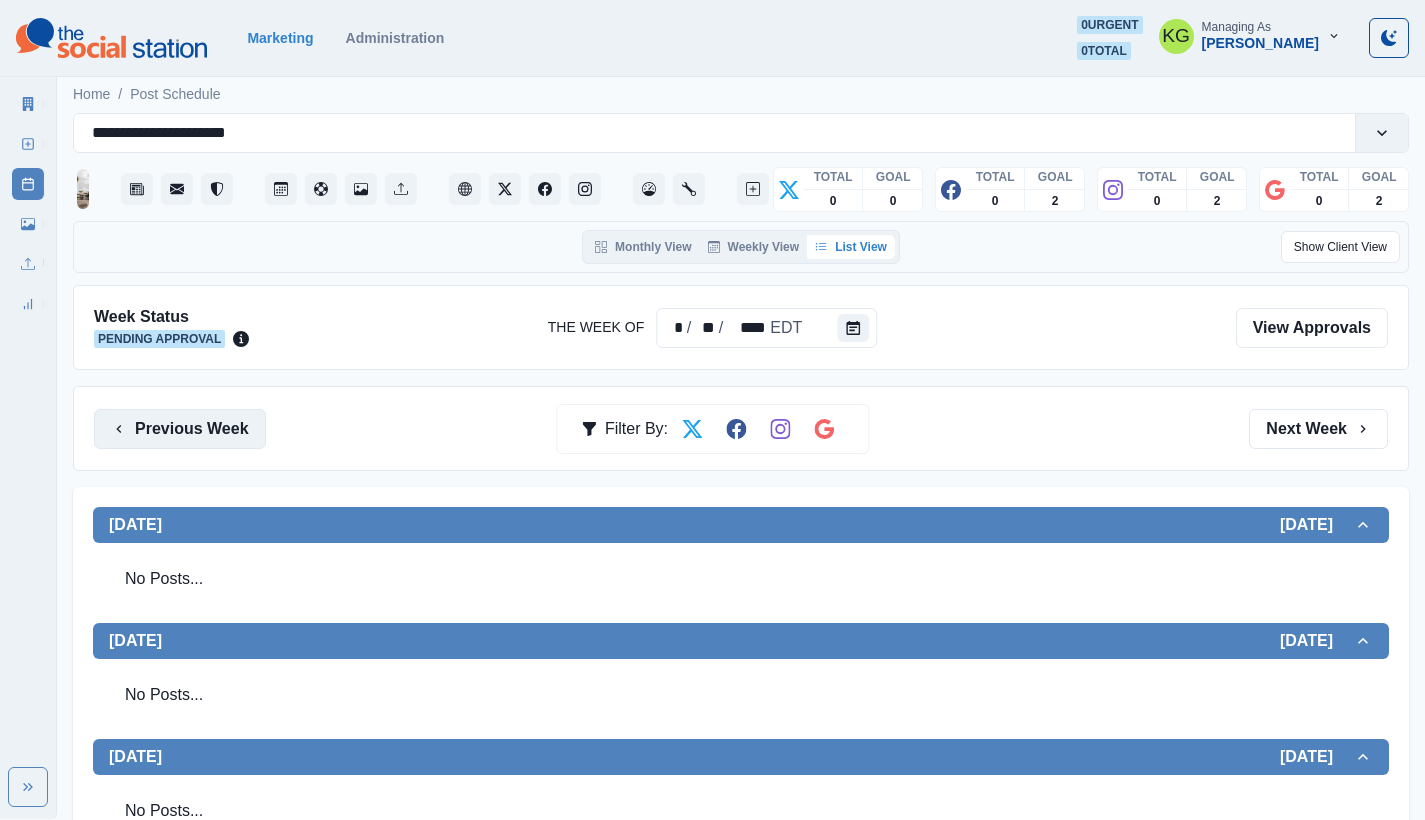 click on "Previous Week" at bounding box center [180, 429] 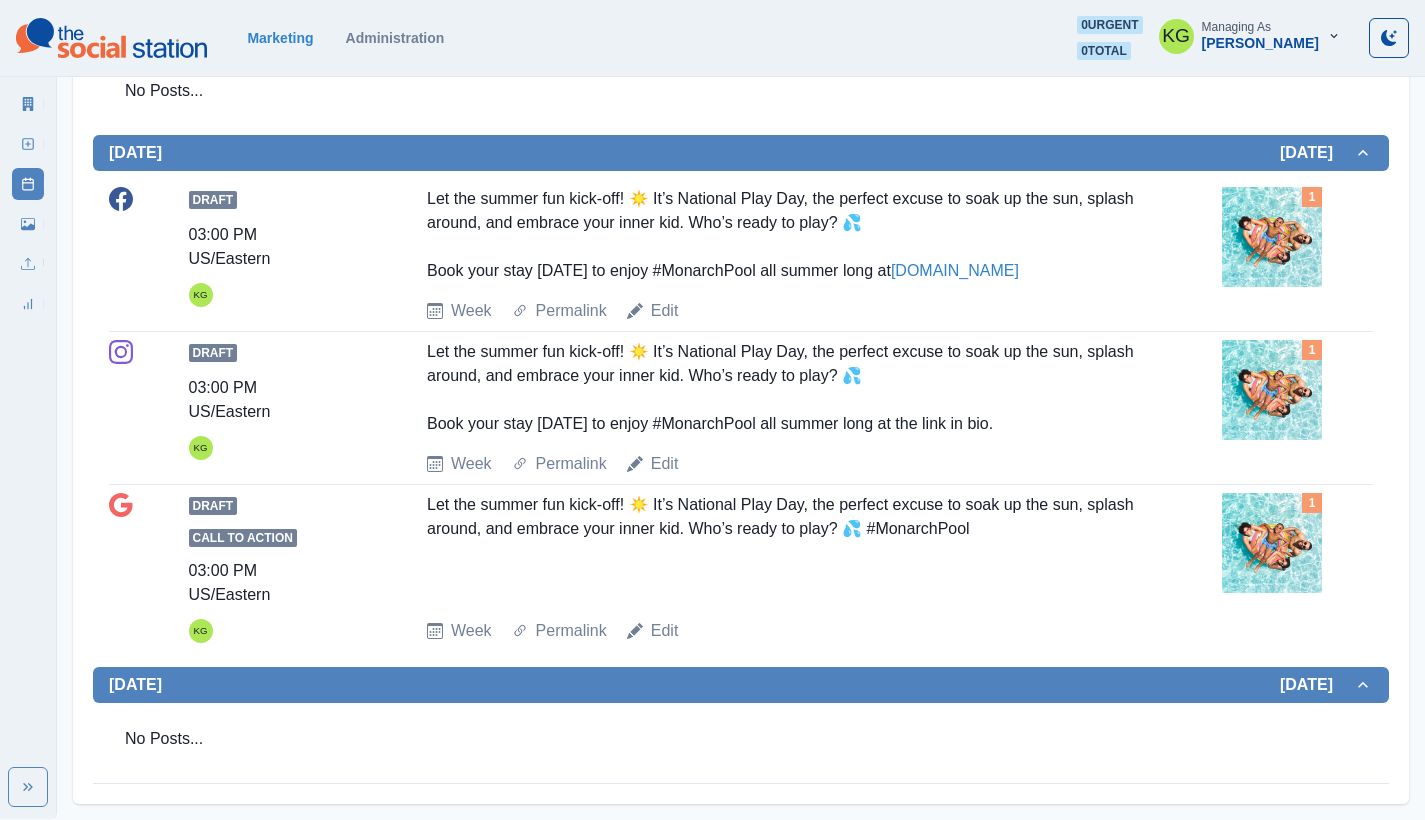 scroll, scrollTop: 53, scrollLeft: 0, axis: vertical 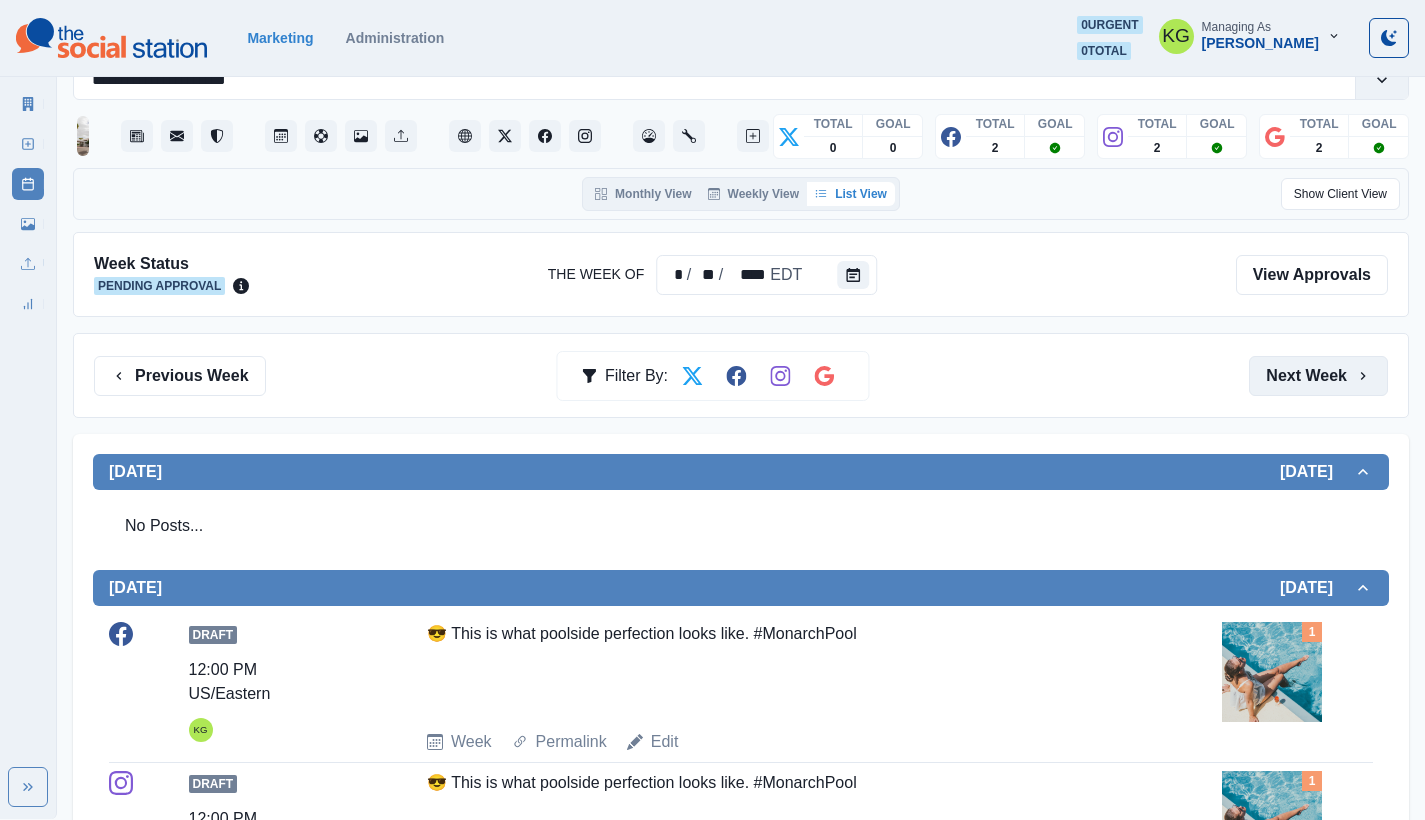 click on "Next Week" at bounding box center [1318, 376] 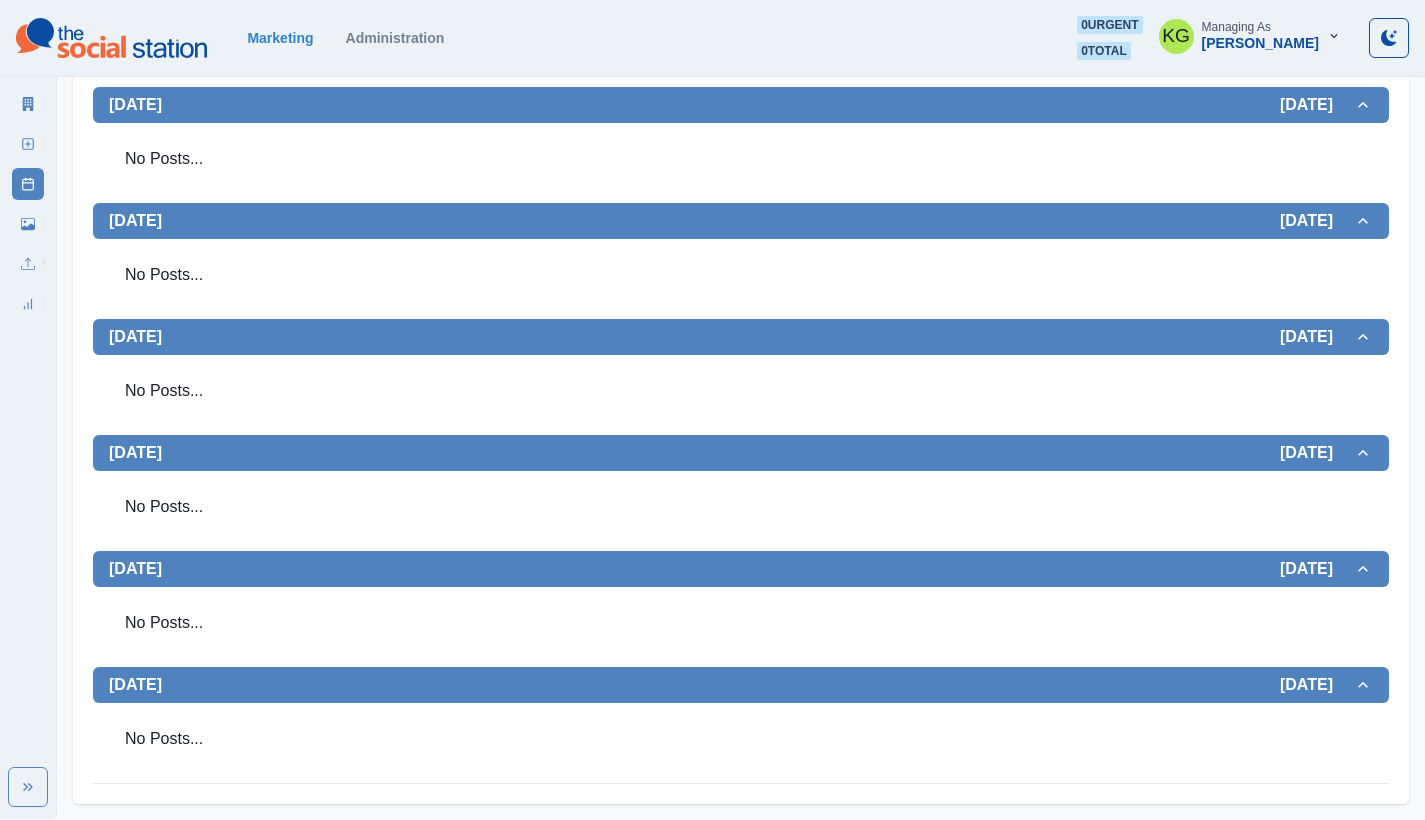 scroll, scrollTop: 0, scrollLeft: 0, axis: both 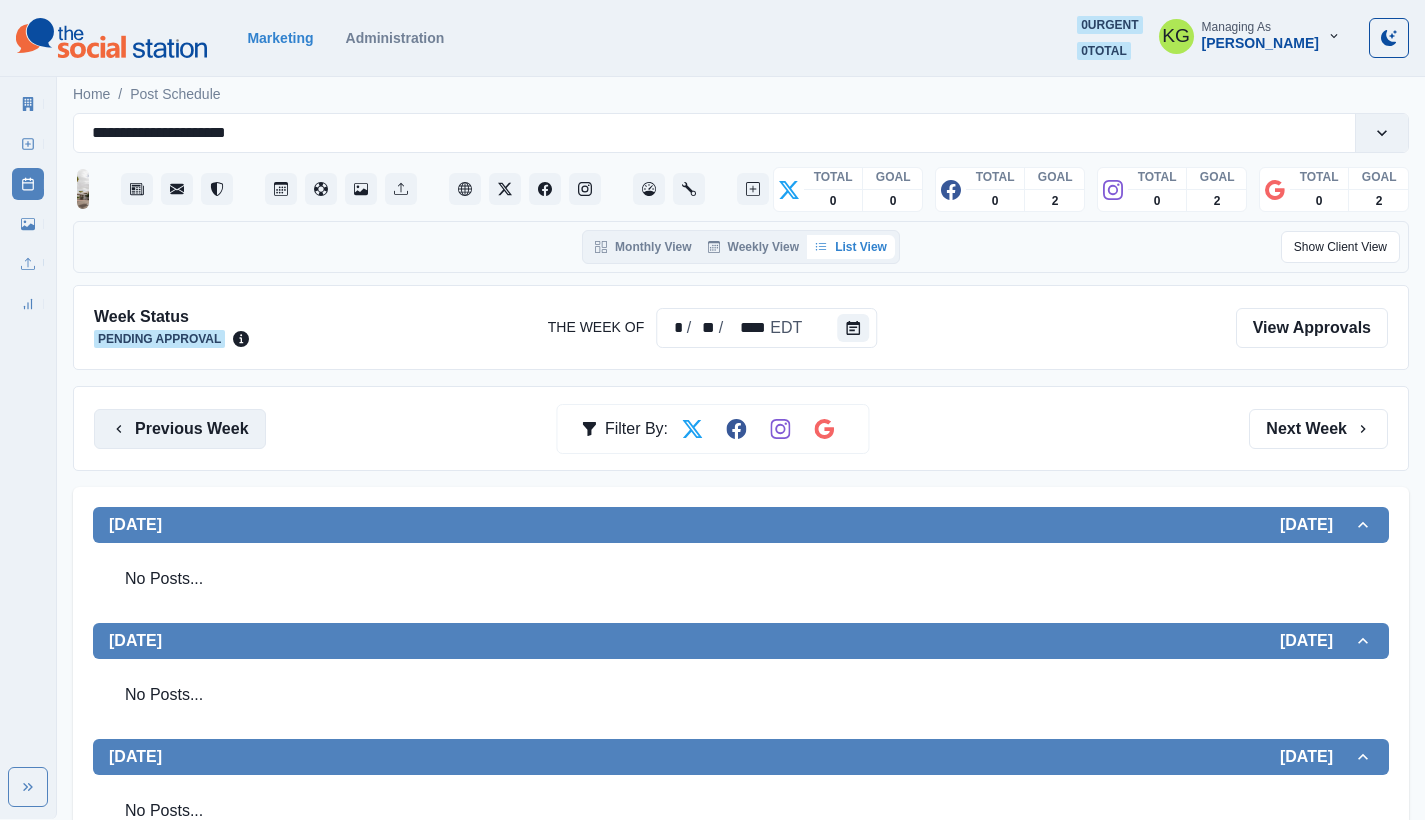 click on "Previous Week" at bounding box center [180, 429] 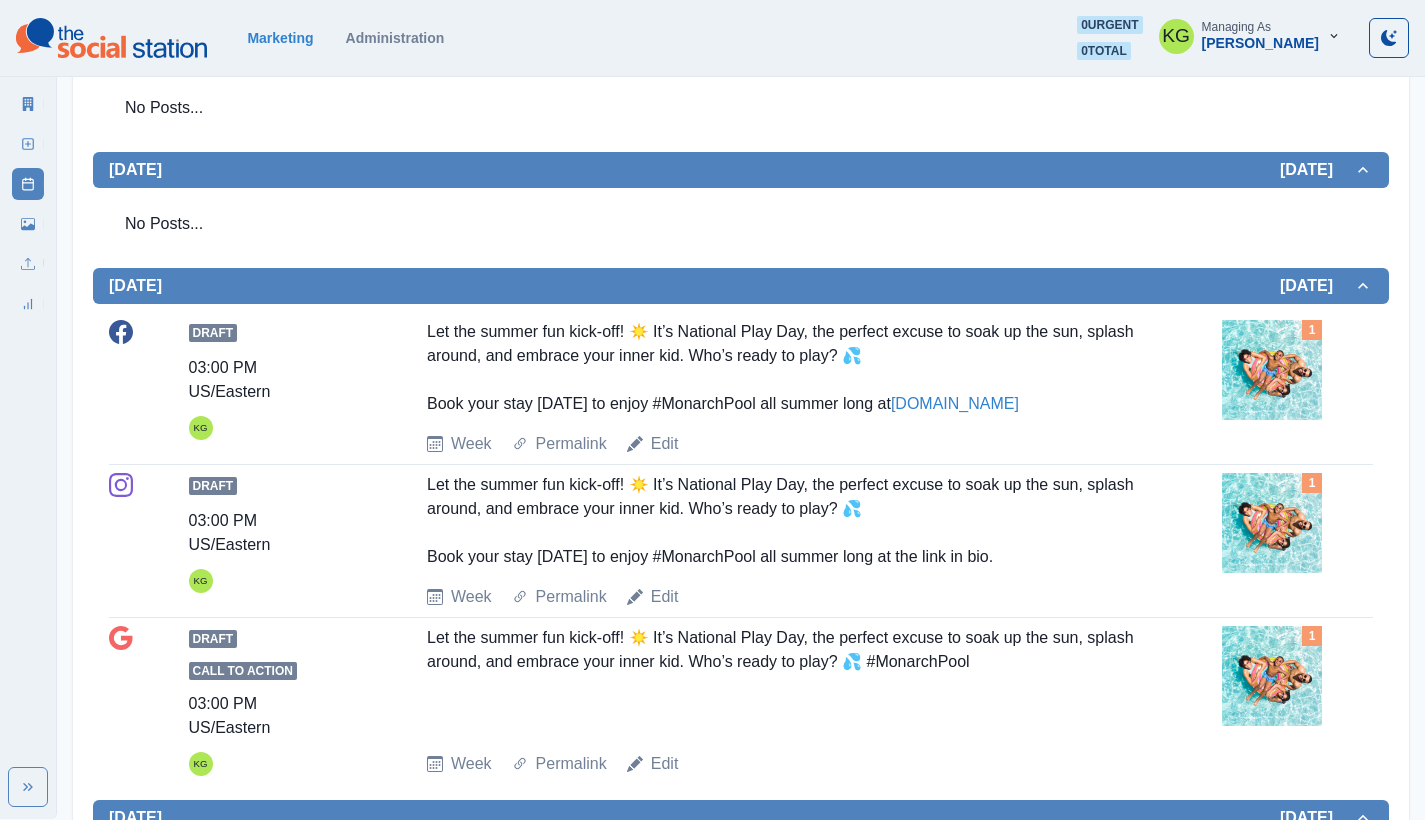 scroll, scrollTop: 0, scrollLeft: 0, axis: both 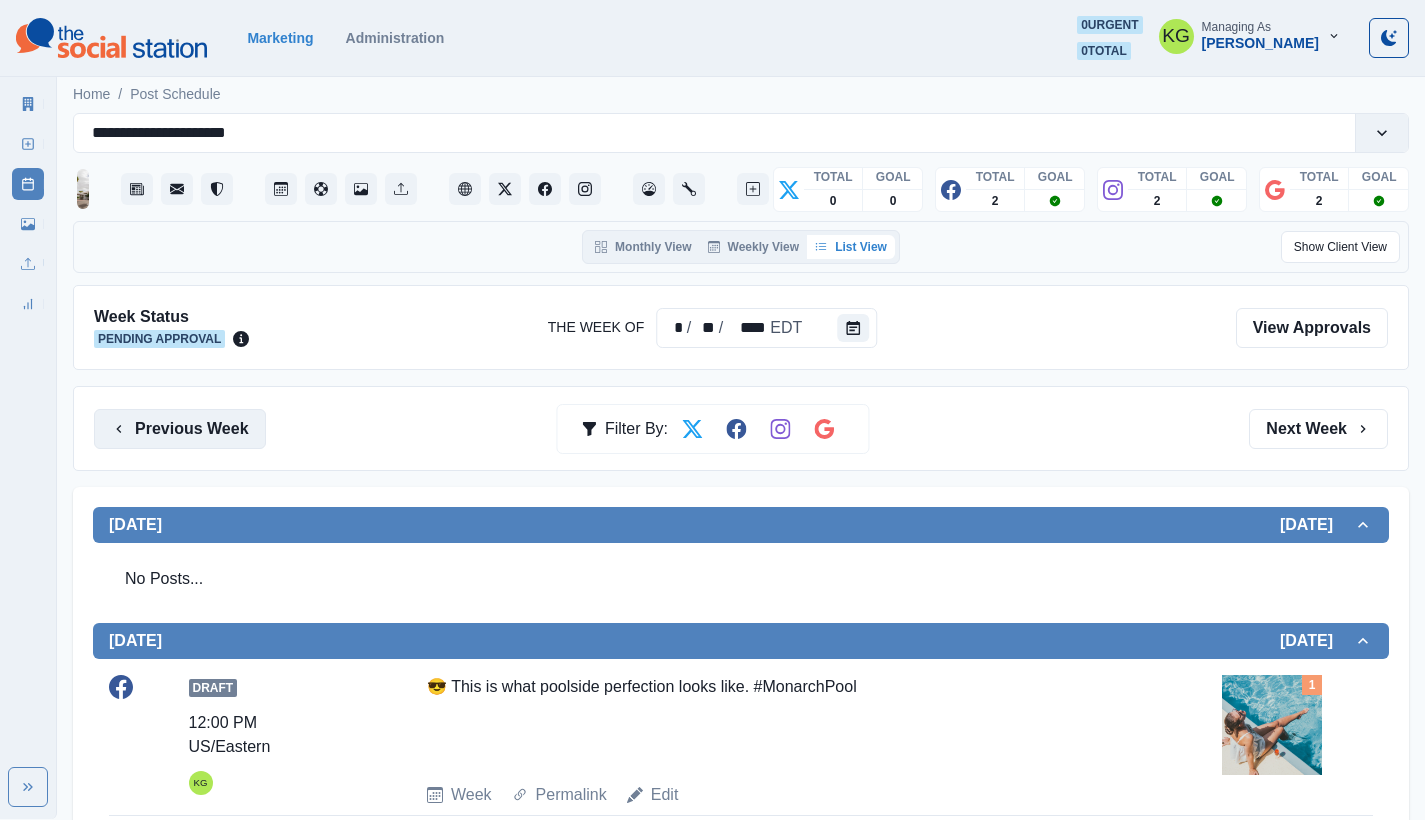 click on "Previous Week" at bounding box center [180, 429] 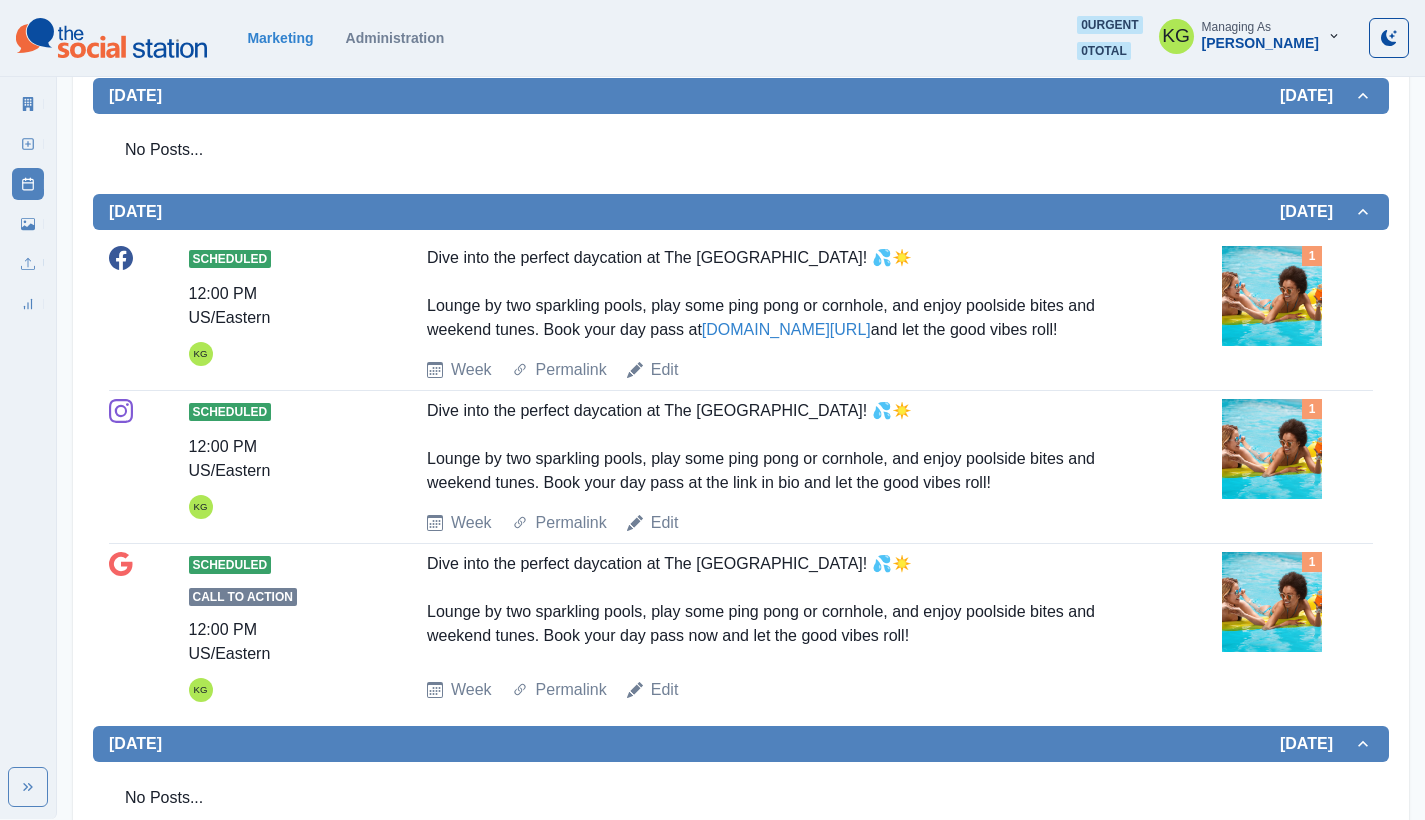 scroll, scrollTop: 1112, scrollLeft: 0, axis: vertical 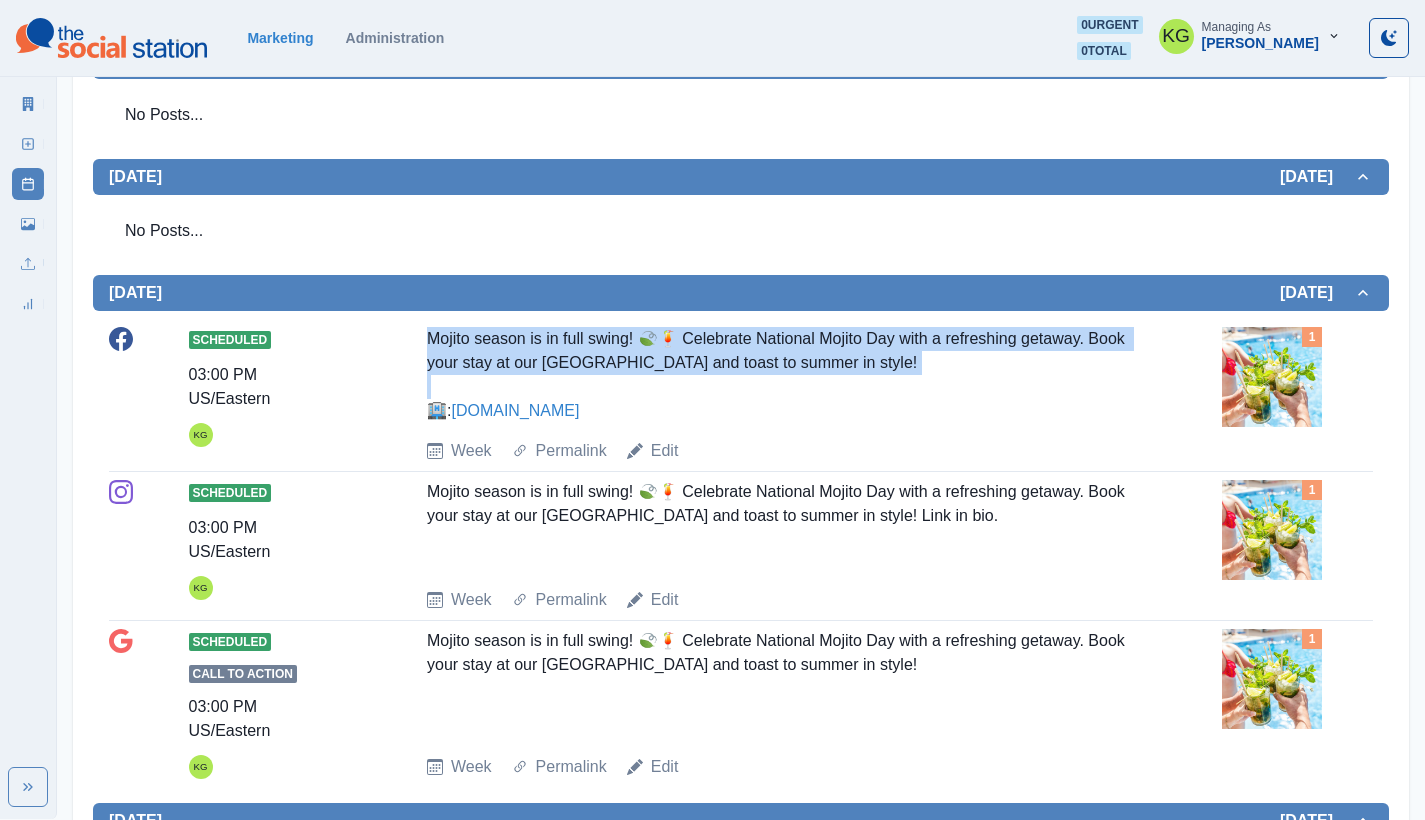drag, startPoint x: 500, startPoint y: 327, endPoint x: 1002, endPoint y: 353, distance: 502.67285 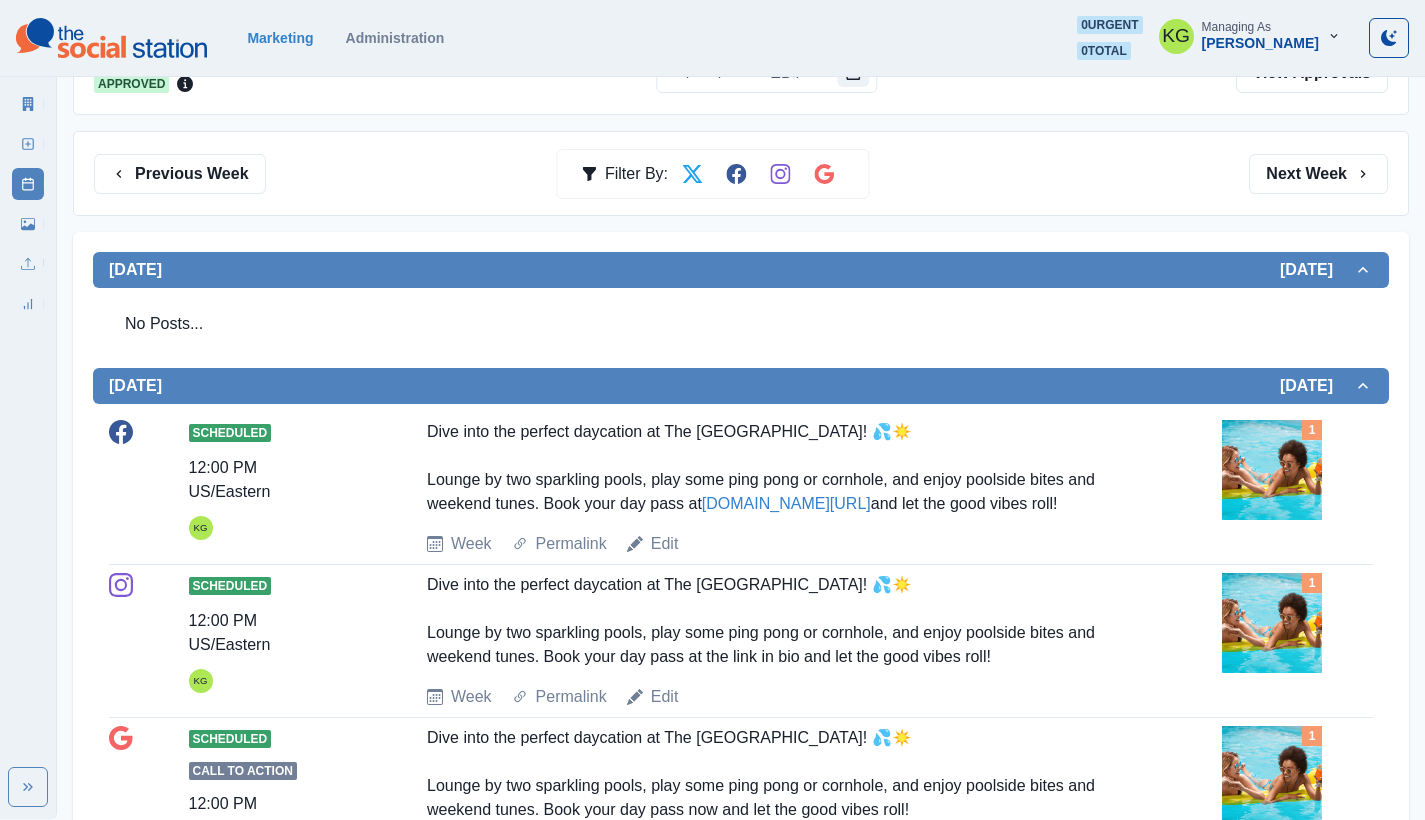 scroll, scrollTop: 259, scrollLeft: 0, axis: vertical 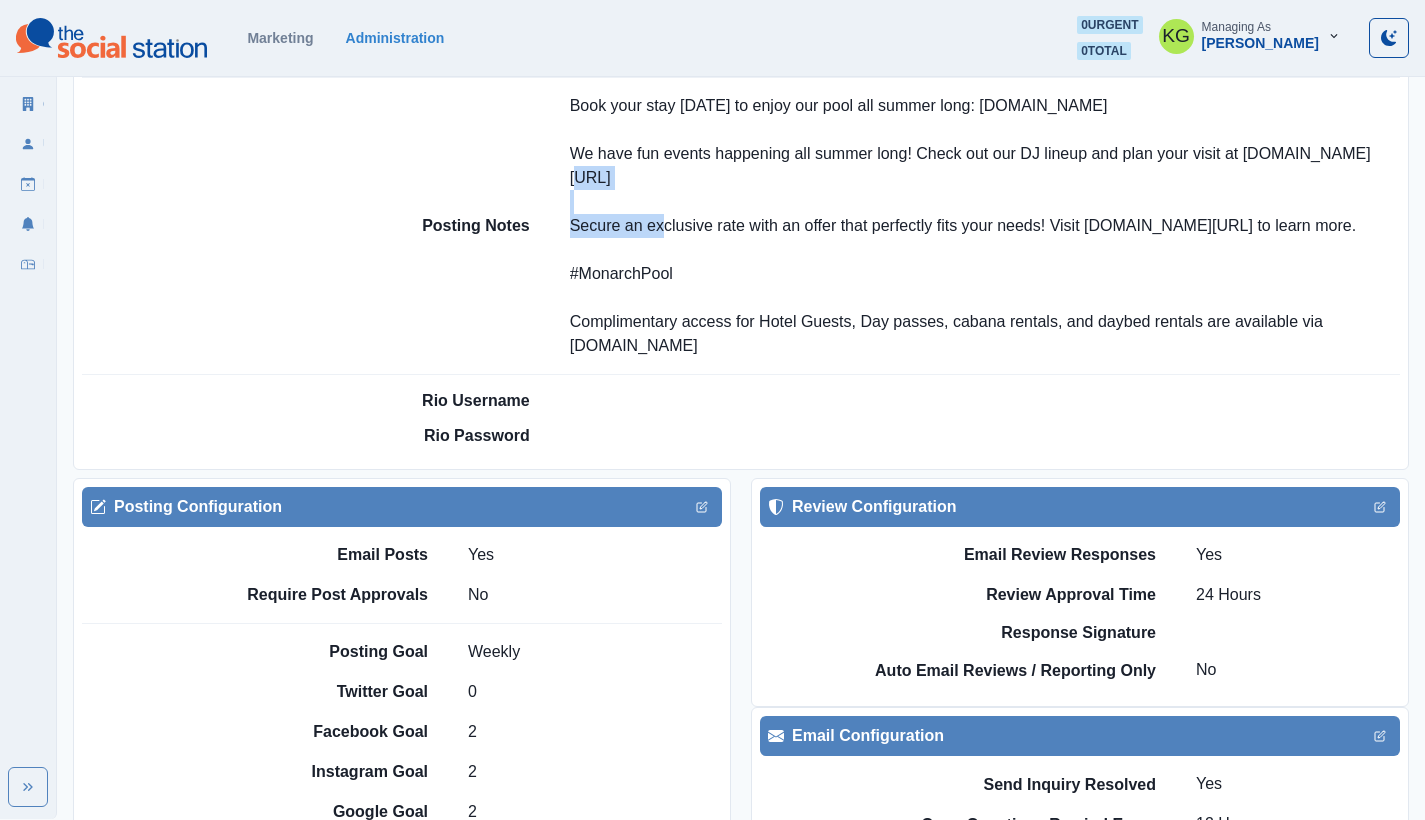 drag, startPoint x: 697, startPoint y: 152, endPoint x: 528, endPoint y: 142, distance: 169.2956 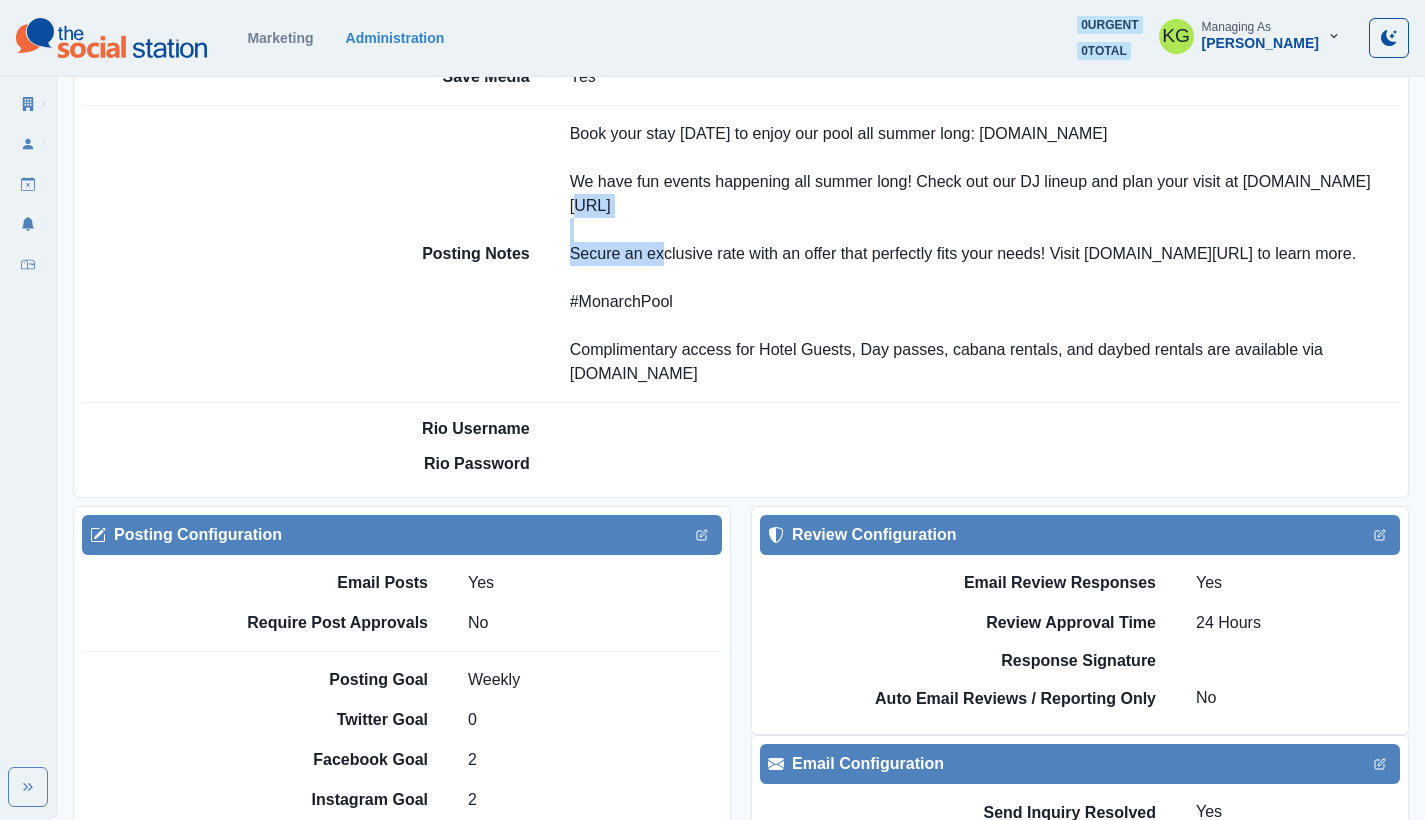 scroll, scrollTop: 1383, scrollLeft: 0, axis: vertical 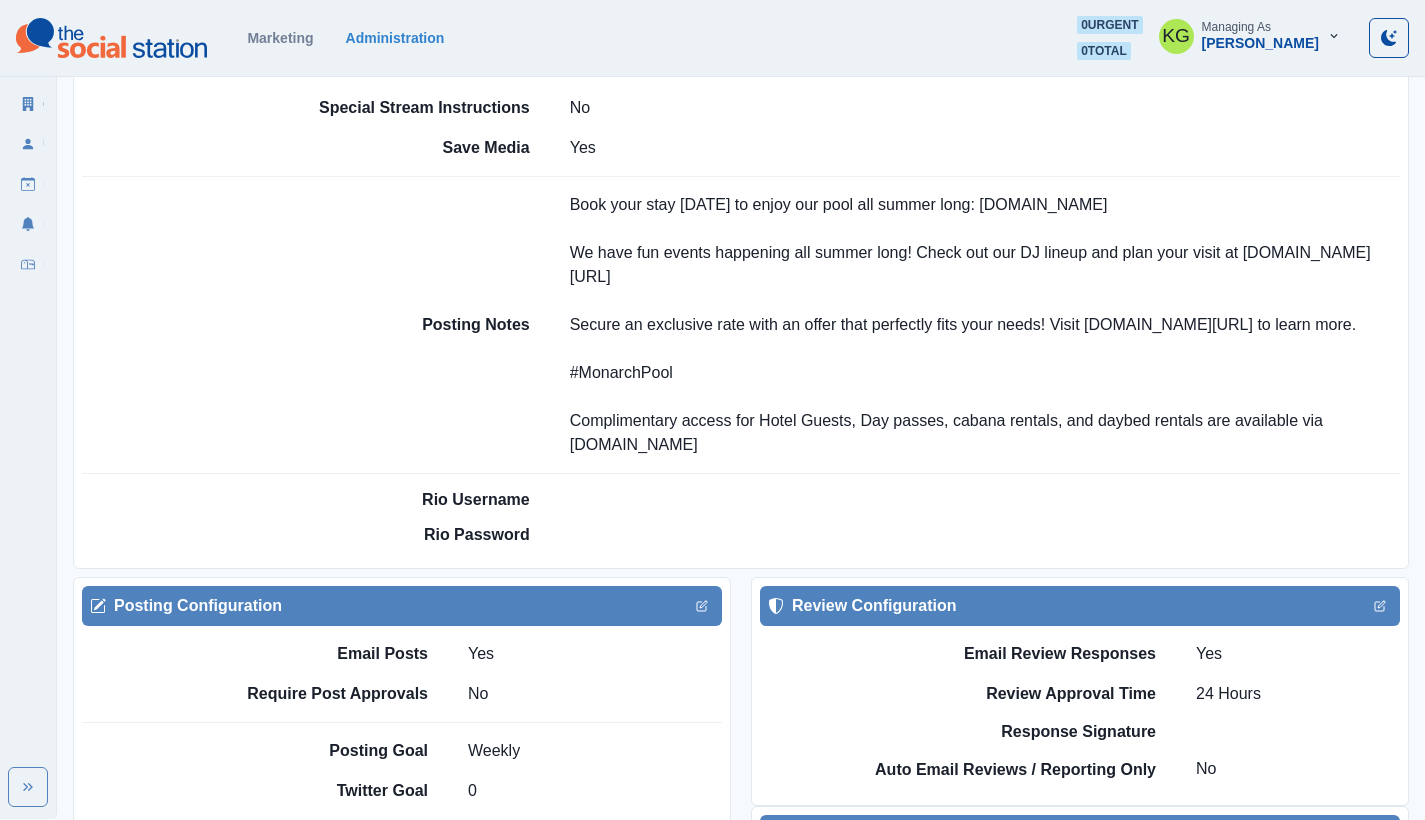 click on "Posting Notes Book your stay [DATE] to enjoy our pool all summer long: [DOMAIN_NAME]
We have fun events happening all summer long! Check out our DJ lineup and plan your visit at [DOMAIN_NAME][URL]
Secure an exclusive rate with an offer that perfectly fits your needs! Visit [DOMAIN_NAME][URL] to learn more.
#MonarchPool
Complimentary access for Hotel Guests, Day passes, cabana rentals, and daybed rentals are available via [DOMAIN_NAME]" at bounding box center [840, 325] 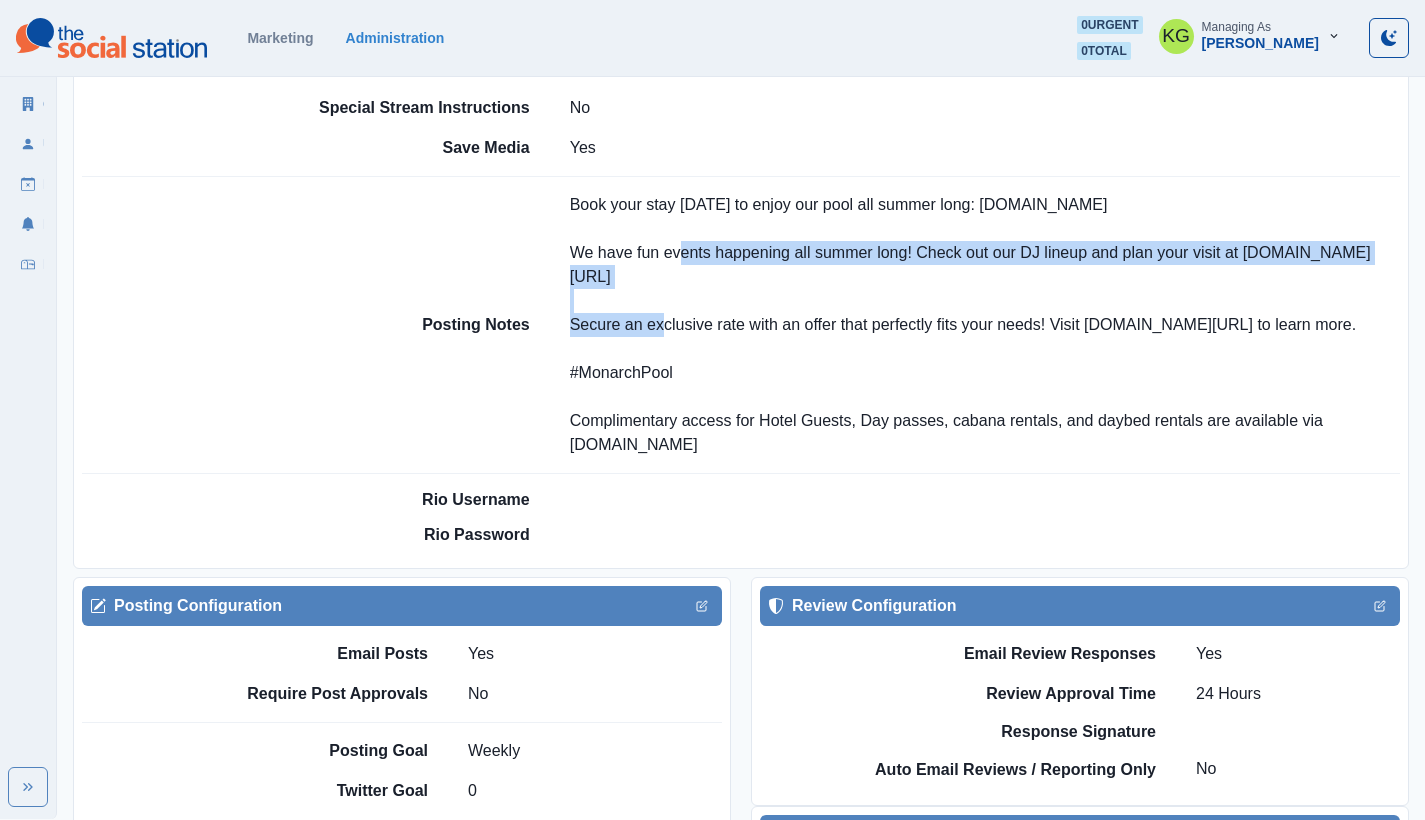 drag, startPoint x: 942, startPoint y: 250, endPoint x: 992, endPoint y: 241, distance: 50.803543 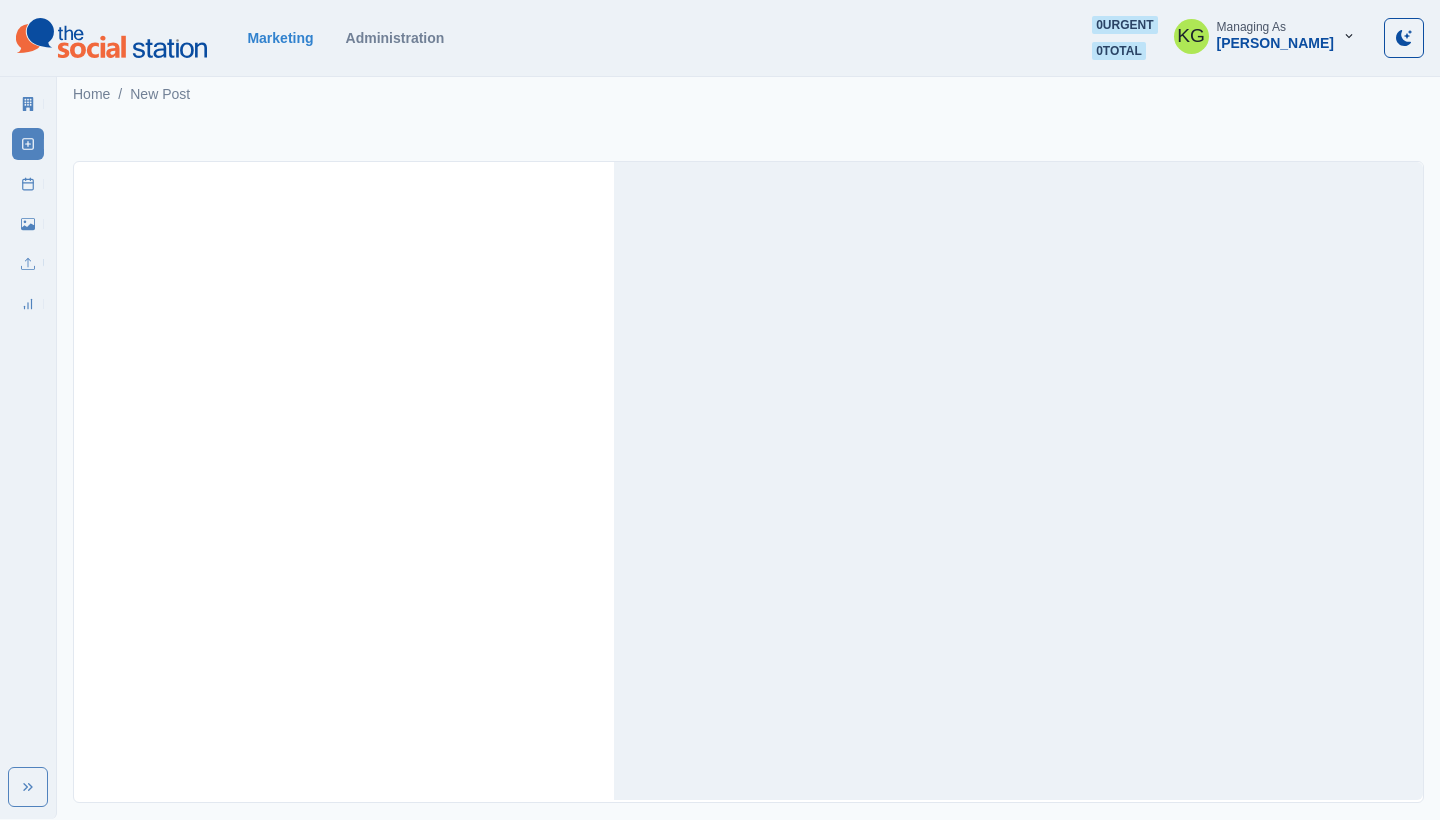 click on "Marketing Administration 0  urgent 0  total KG Managing As [PERSON_NAME]" at bounding box center [720, 38] 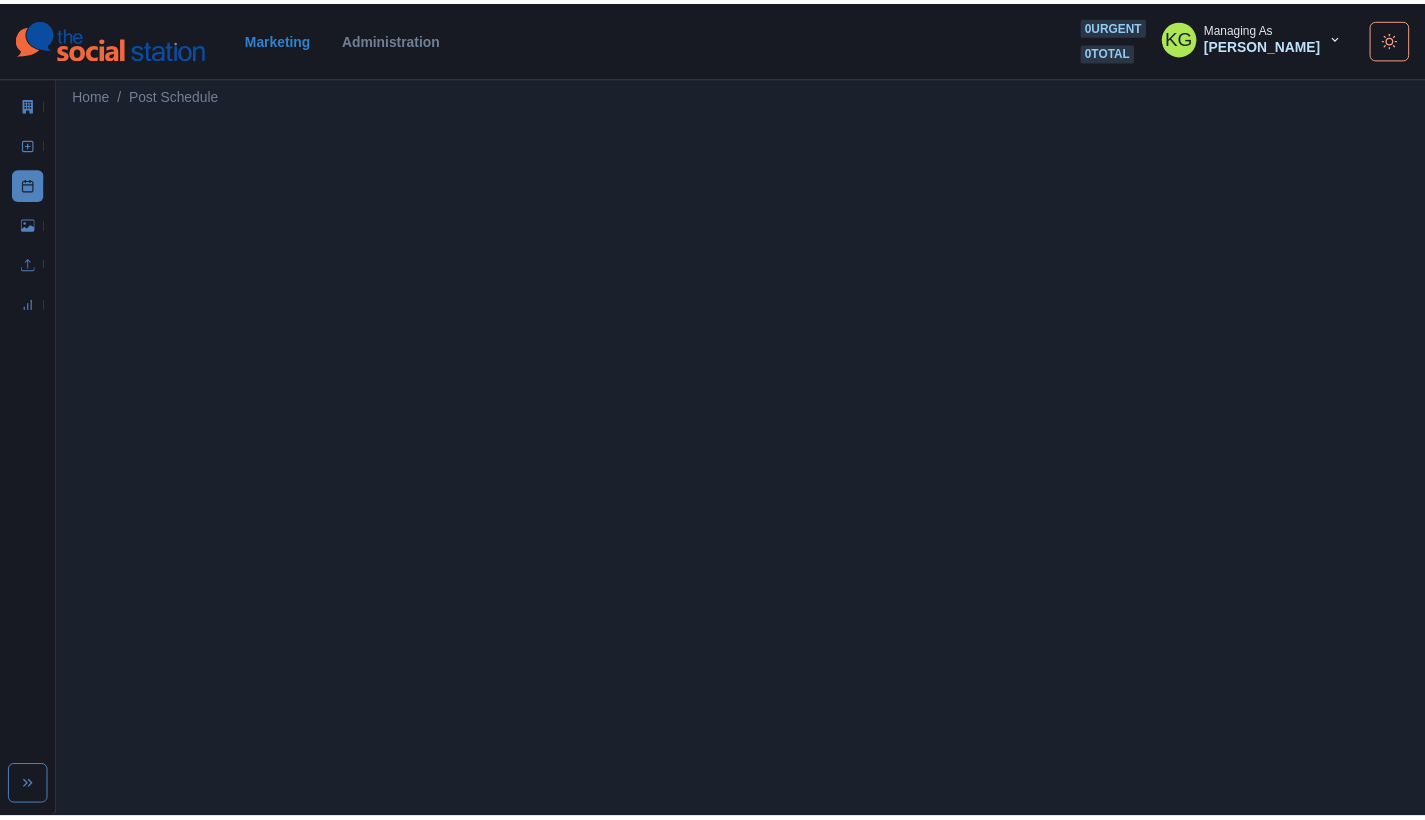 scroll, scrollTop: 0, scrollLeft: 0, axis: both 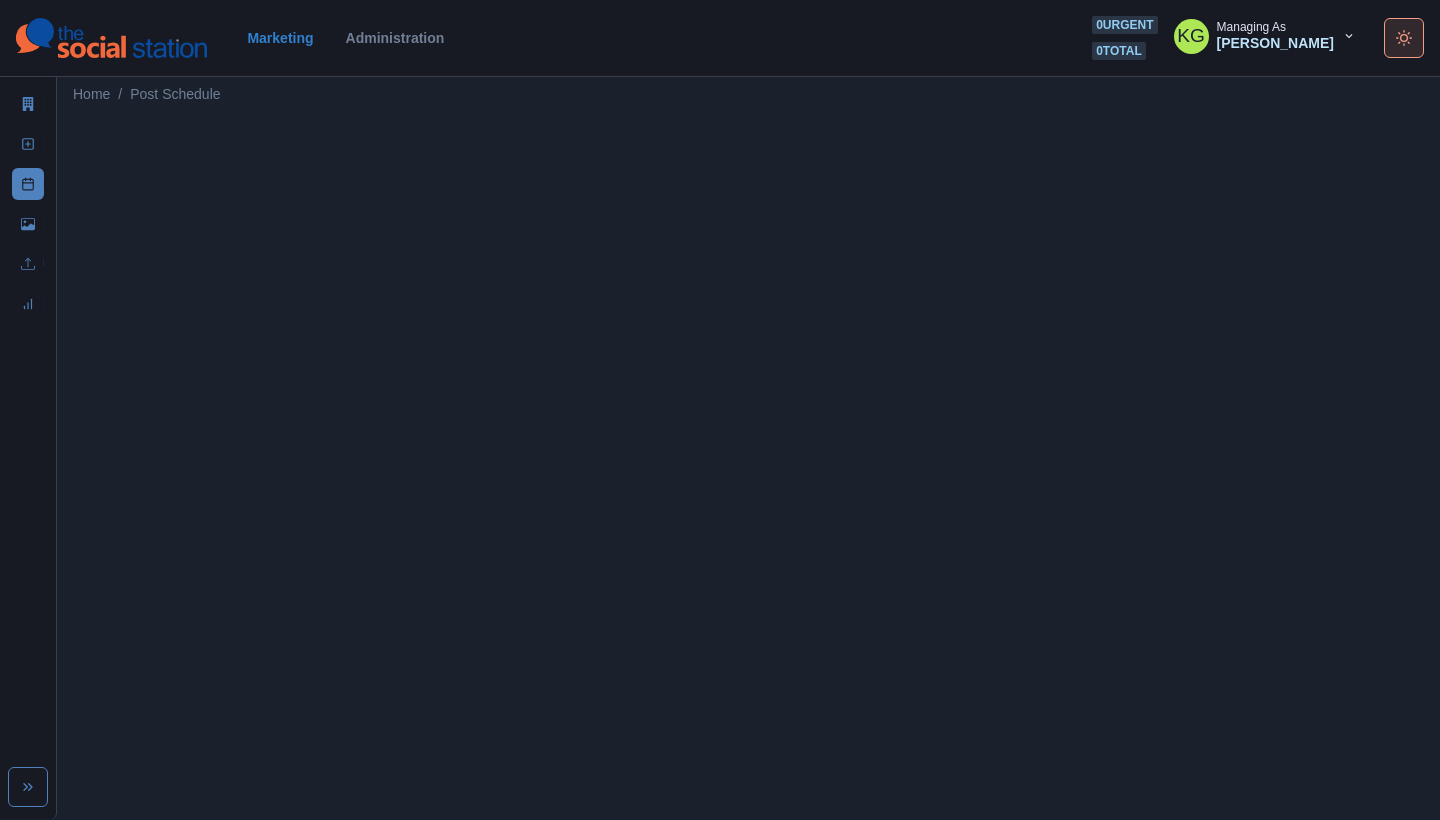 click 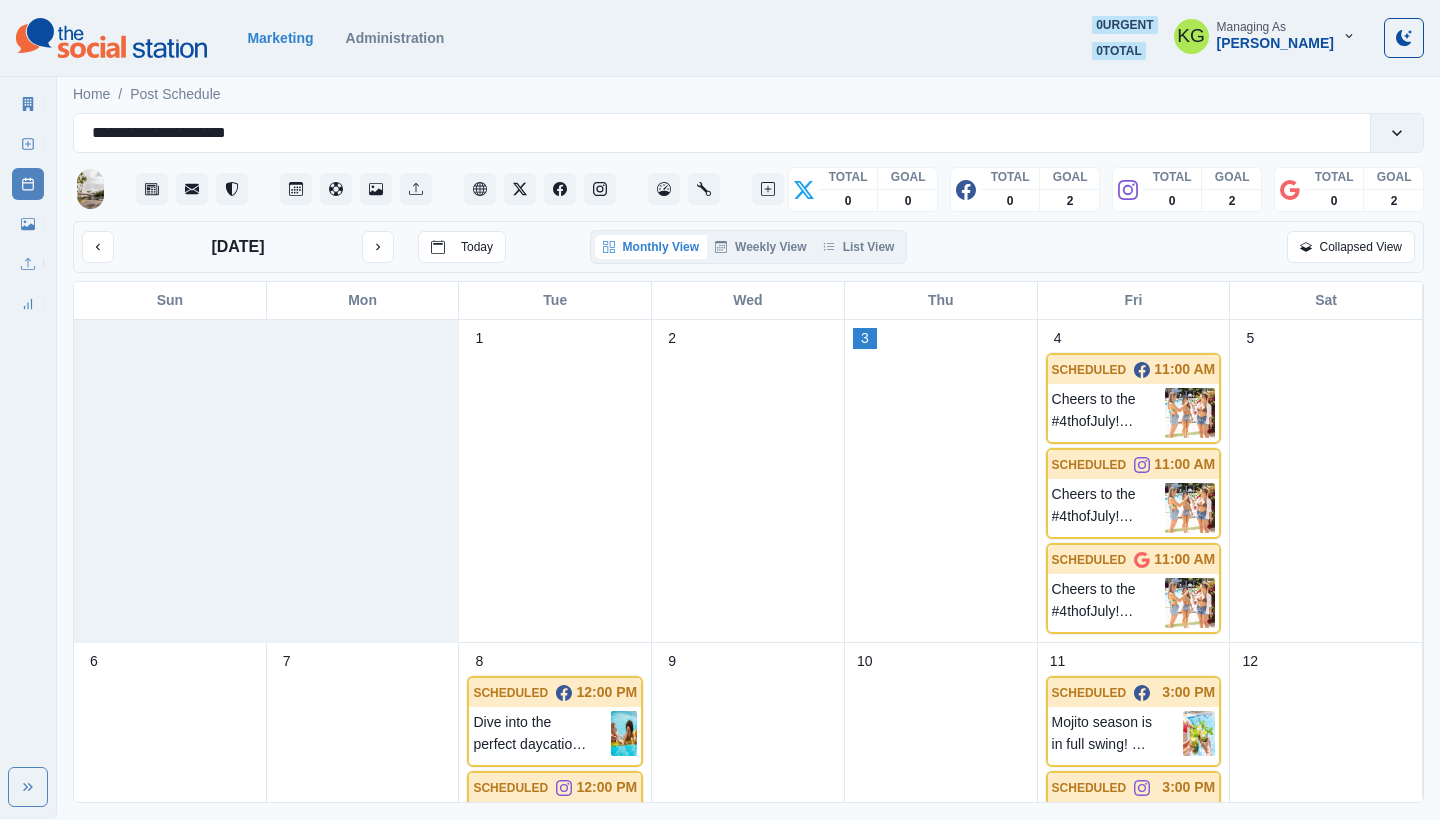 click on "[DATE] [DATE] Monthly View Weekly View List View Collapsed View" at bounding box center [748, 247] 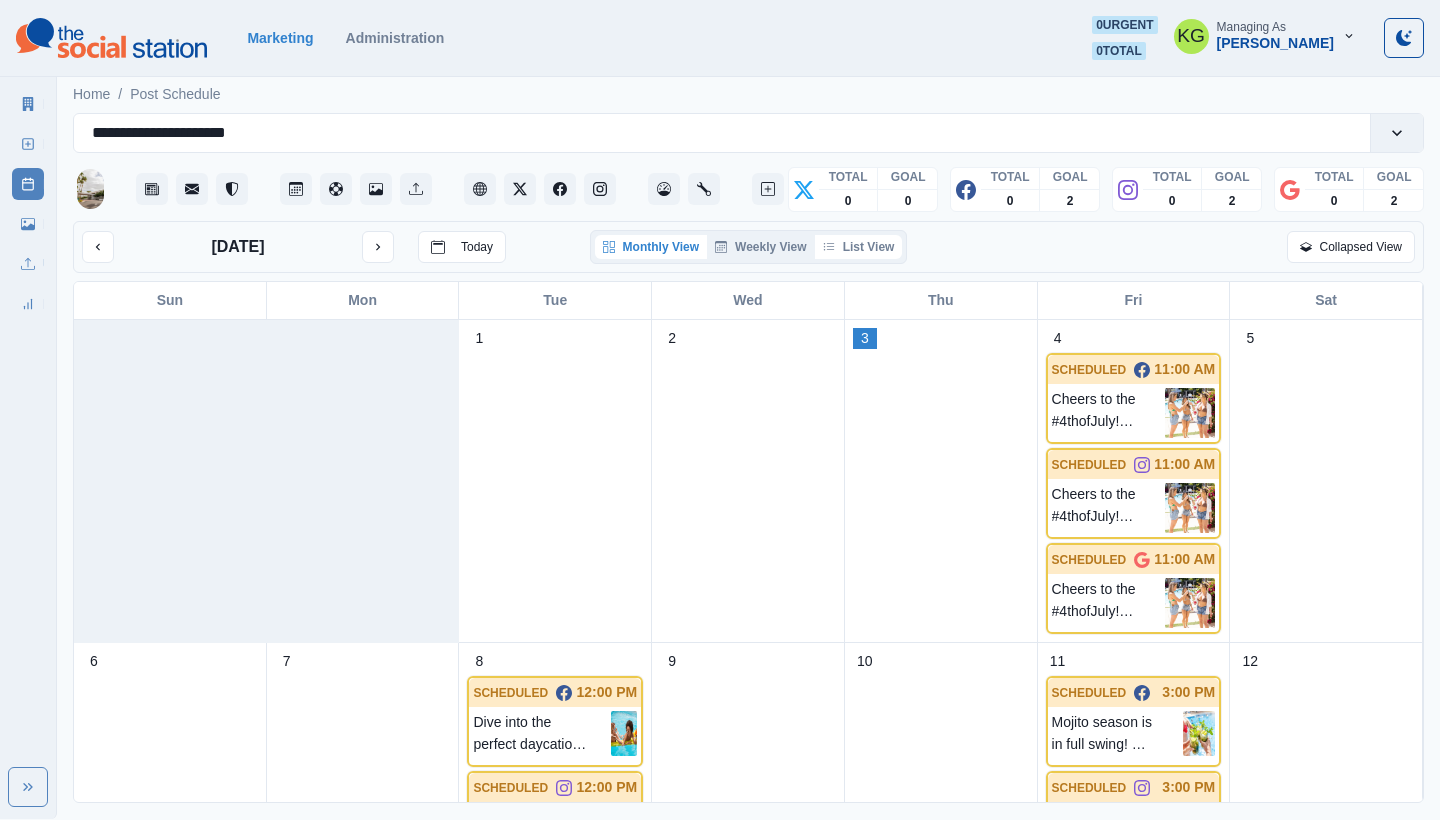 click on "List View" at bounding box center [859, 247] 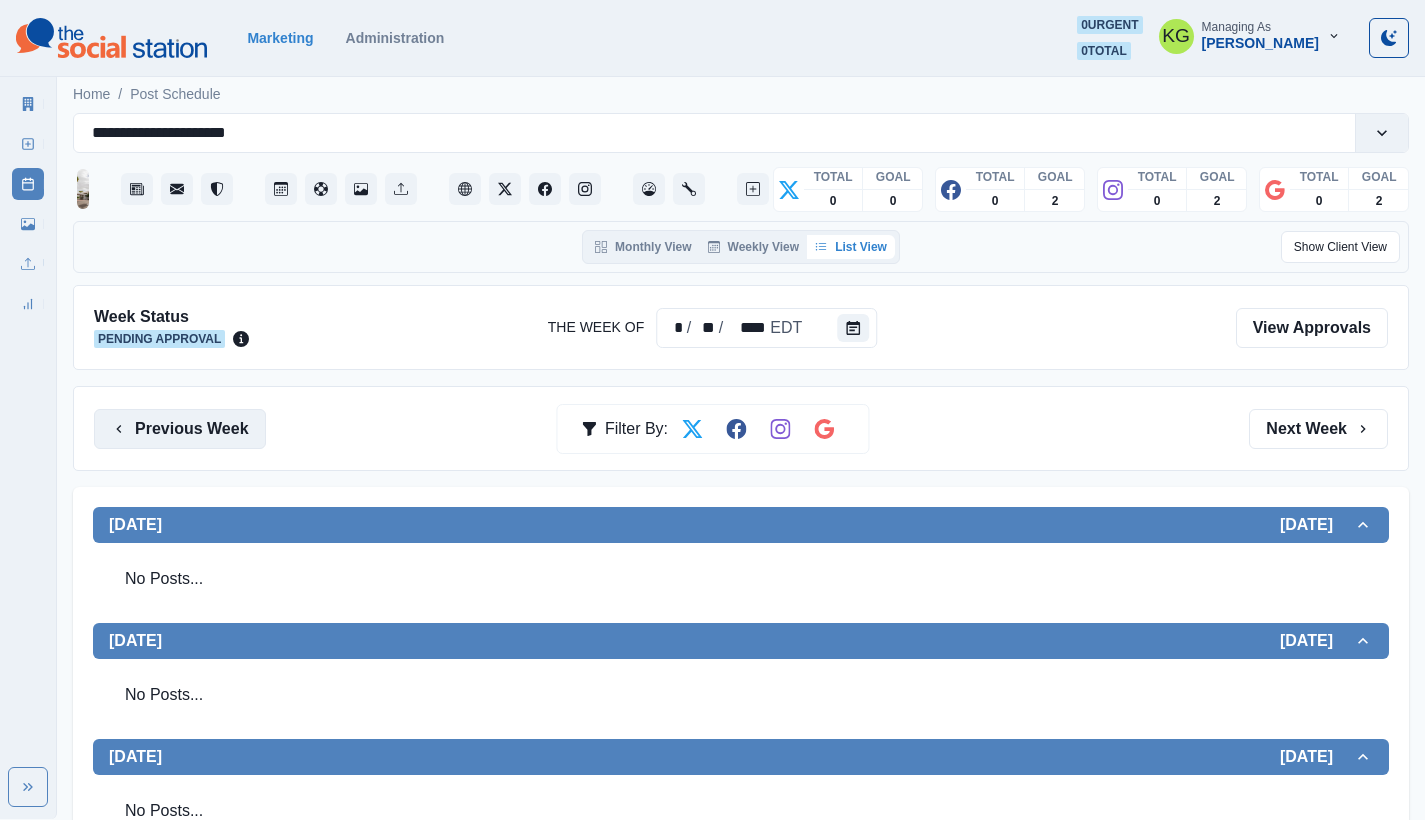 click on "Previous Week" at bounding box center [180, 429] 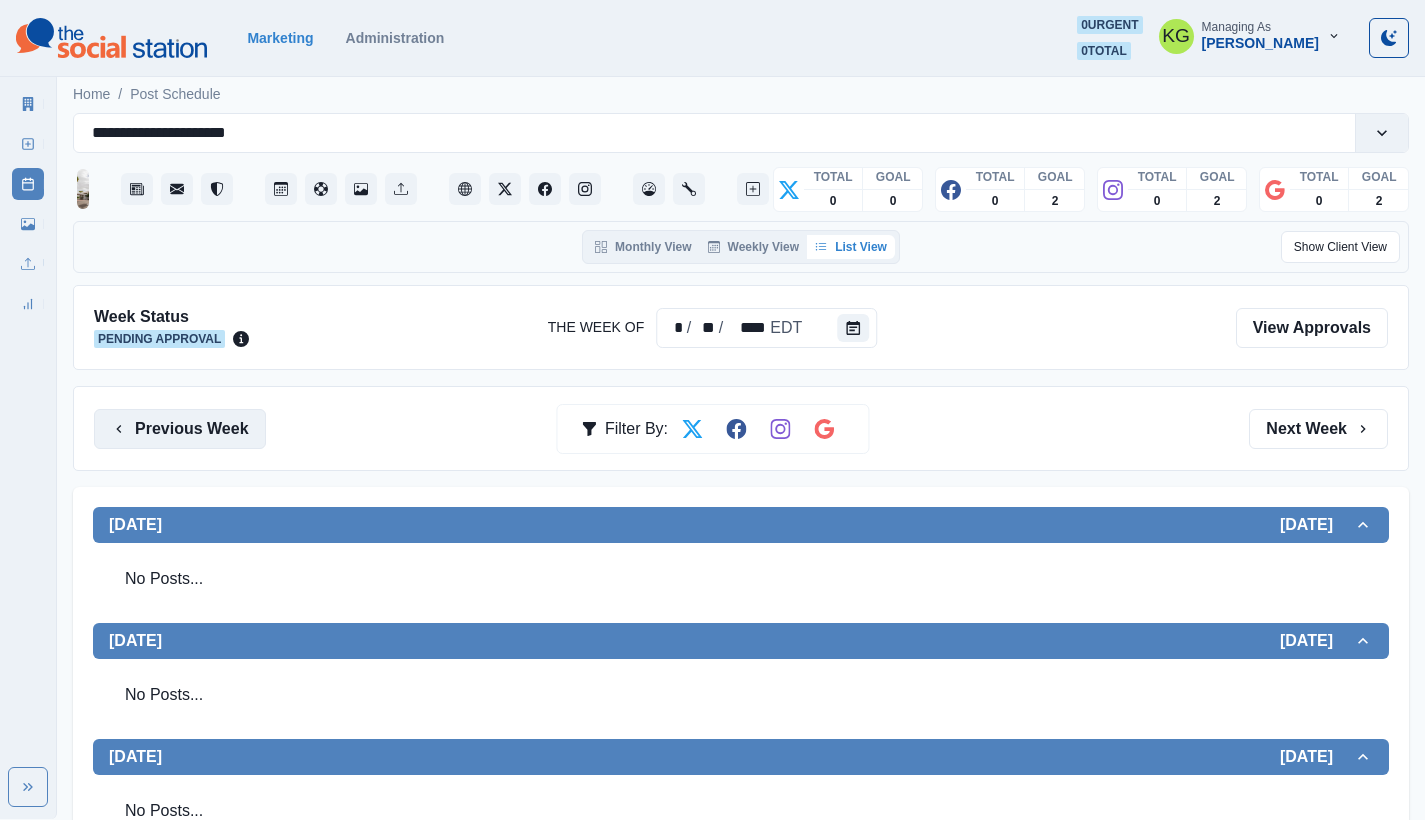 click on "Previous Week" at bounding box center [180, 429] 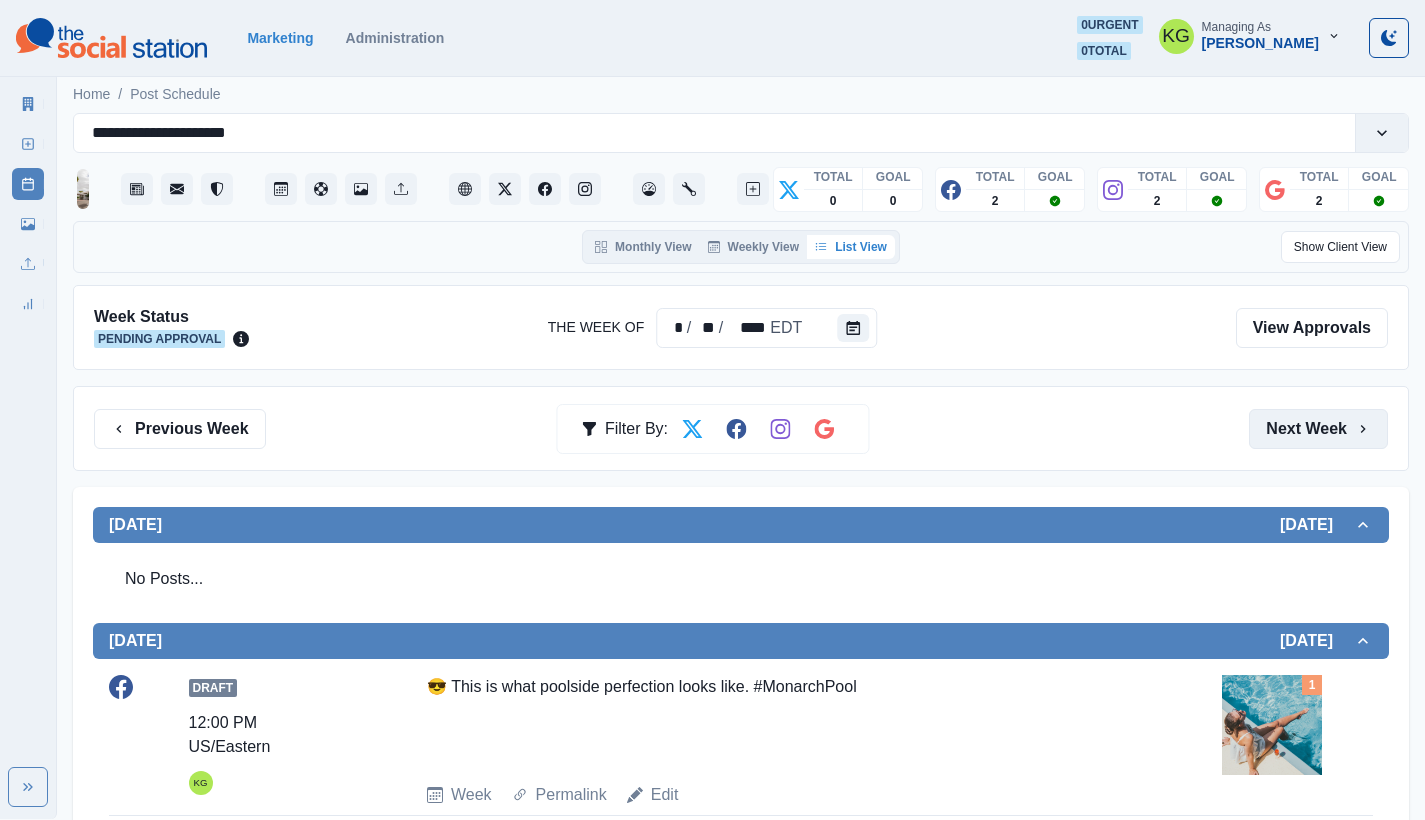 click on "Next Week" at bounding box center [1318, 429] 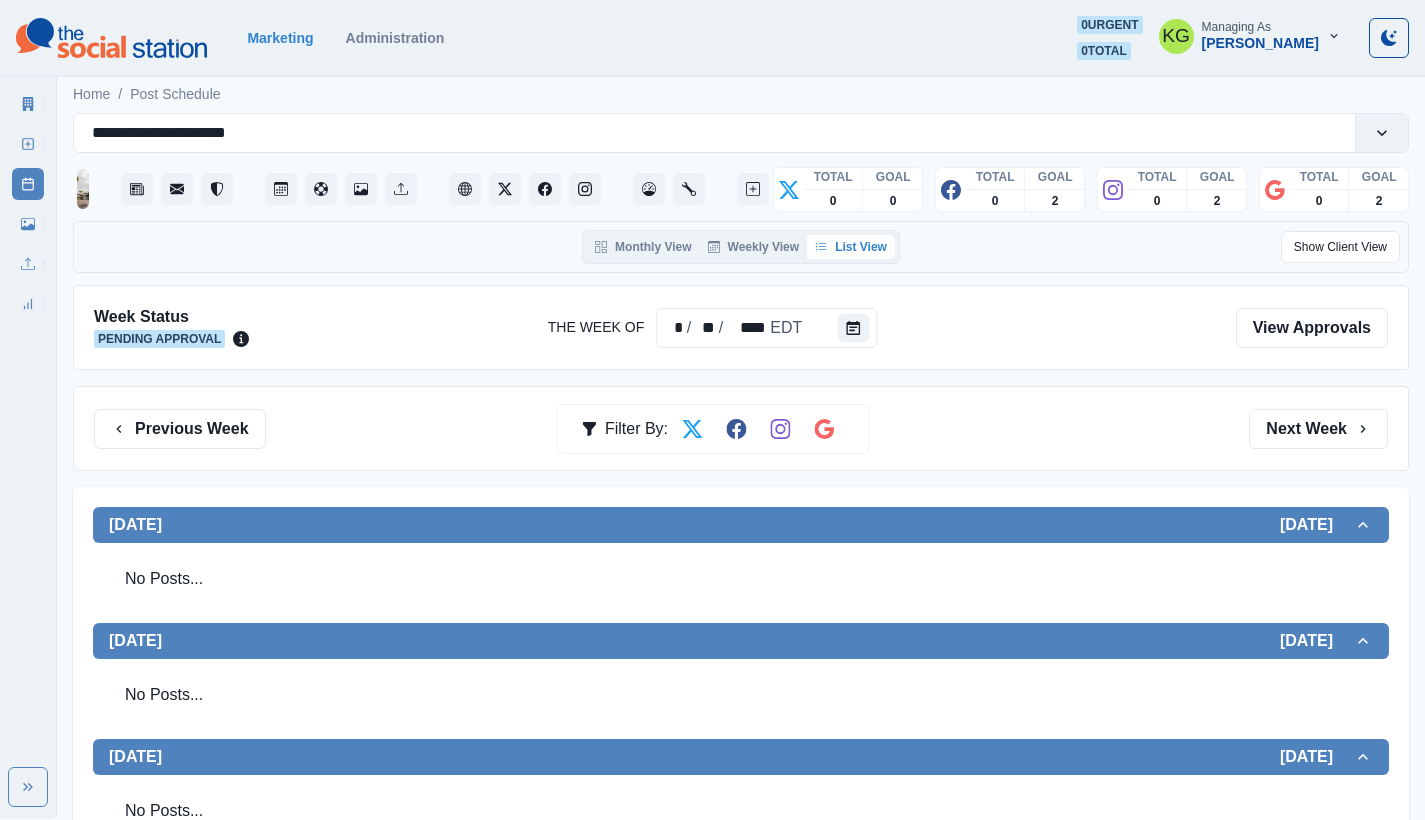 scroll, scrollTop: 536, scrollLeft: 0, axis: vertical 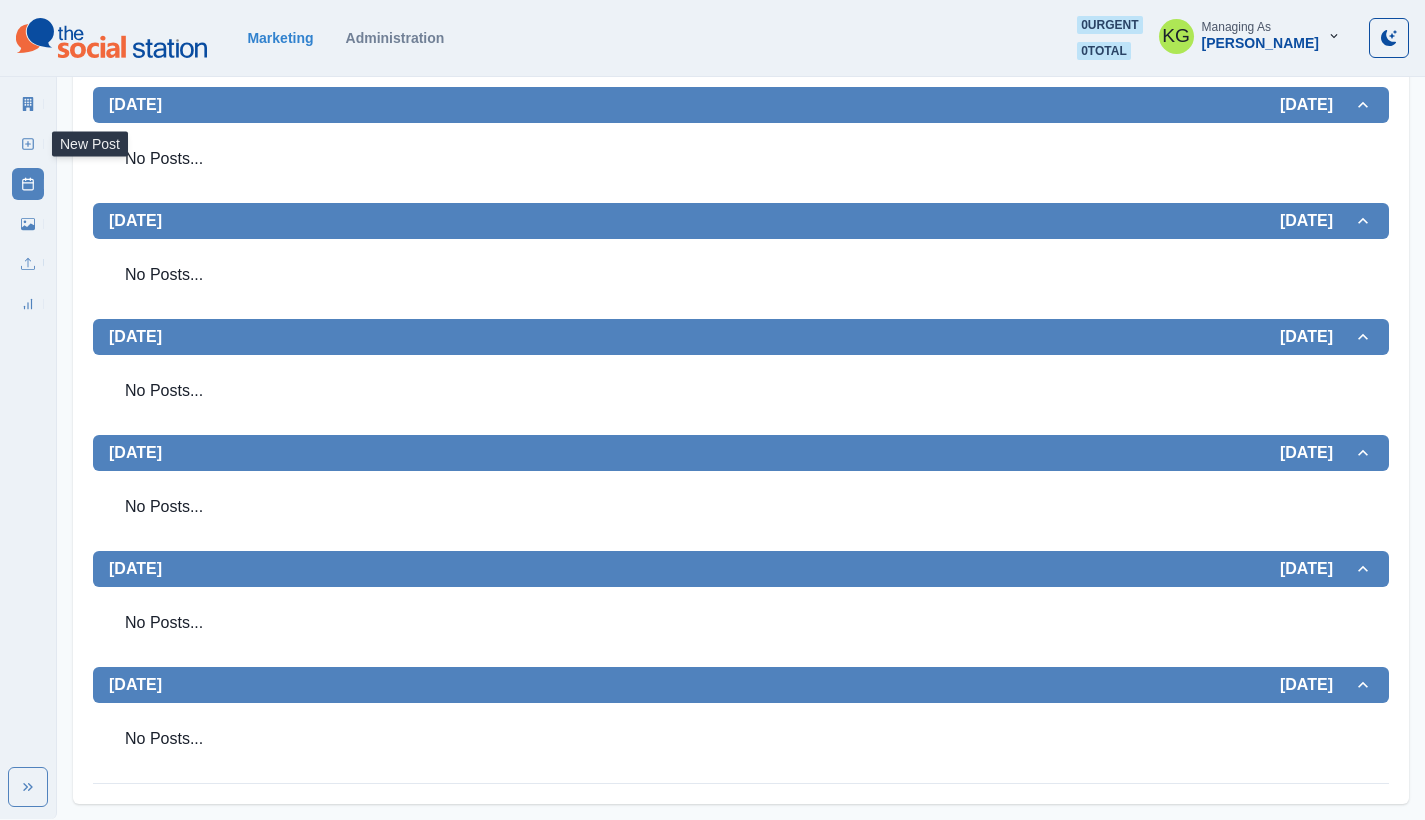 click on "New Post" at bounding box center [28, 144] 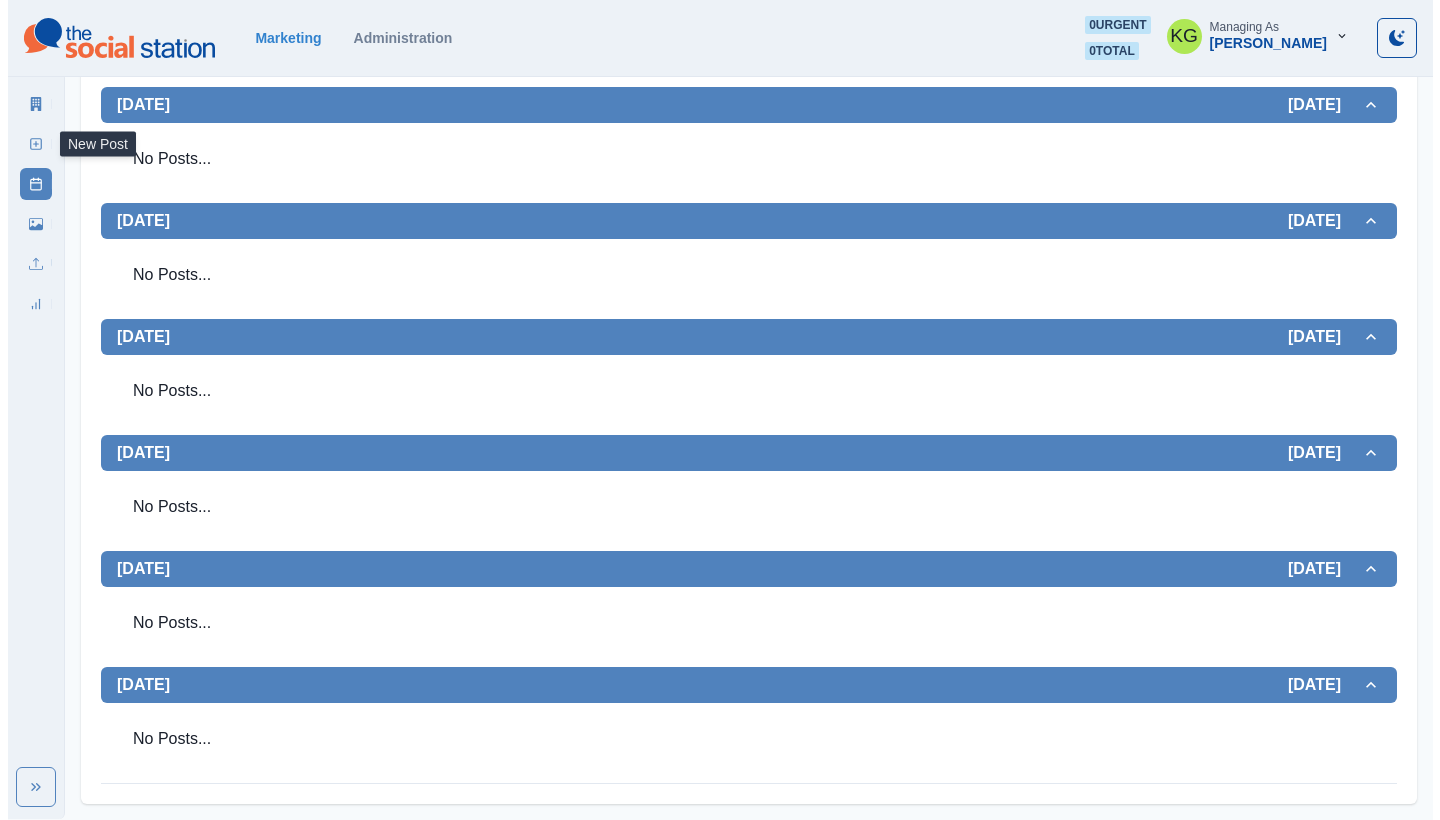 scroll, scrollTop: 0, scrollLeft: 0, axis: both 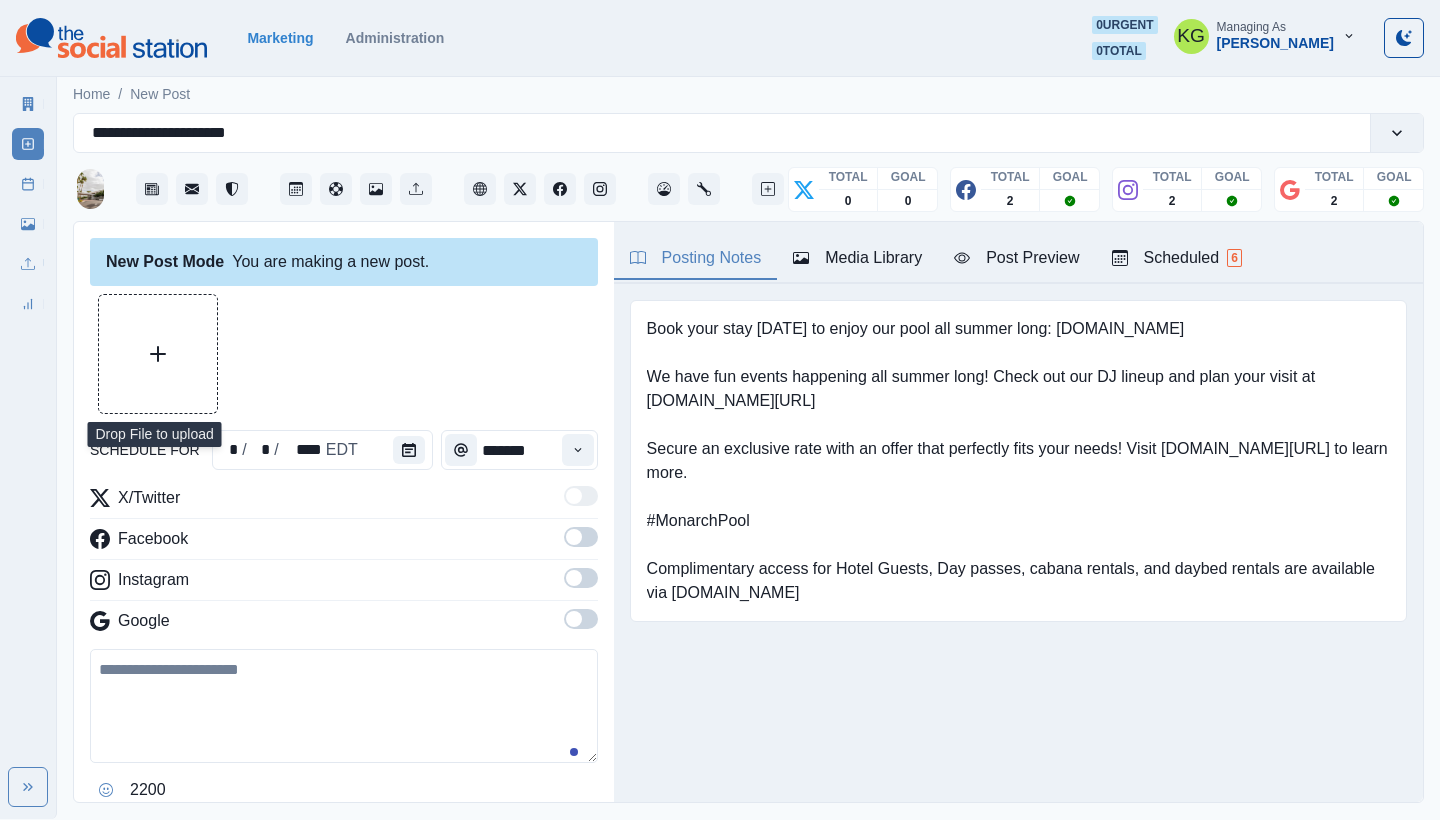 click at bounding box center [158, 354] 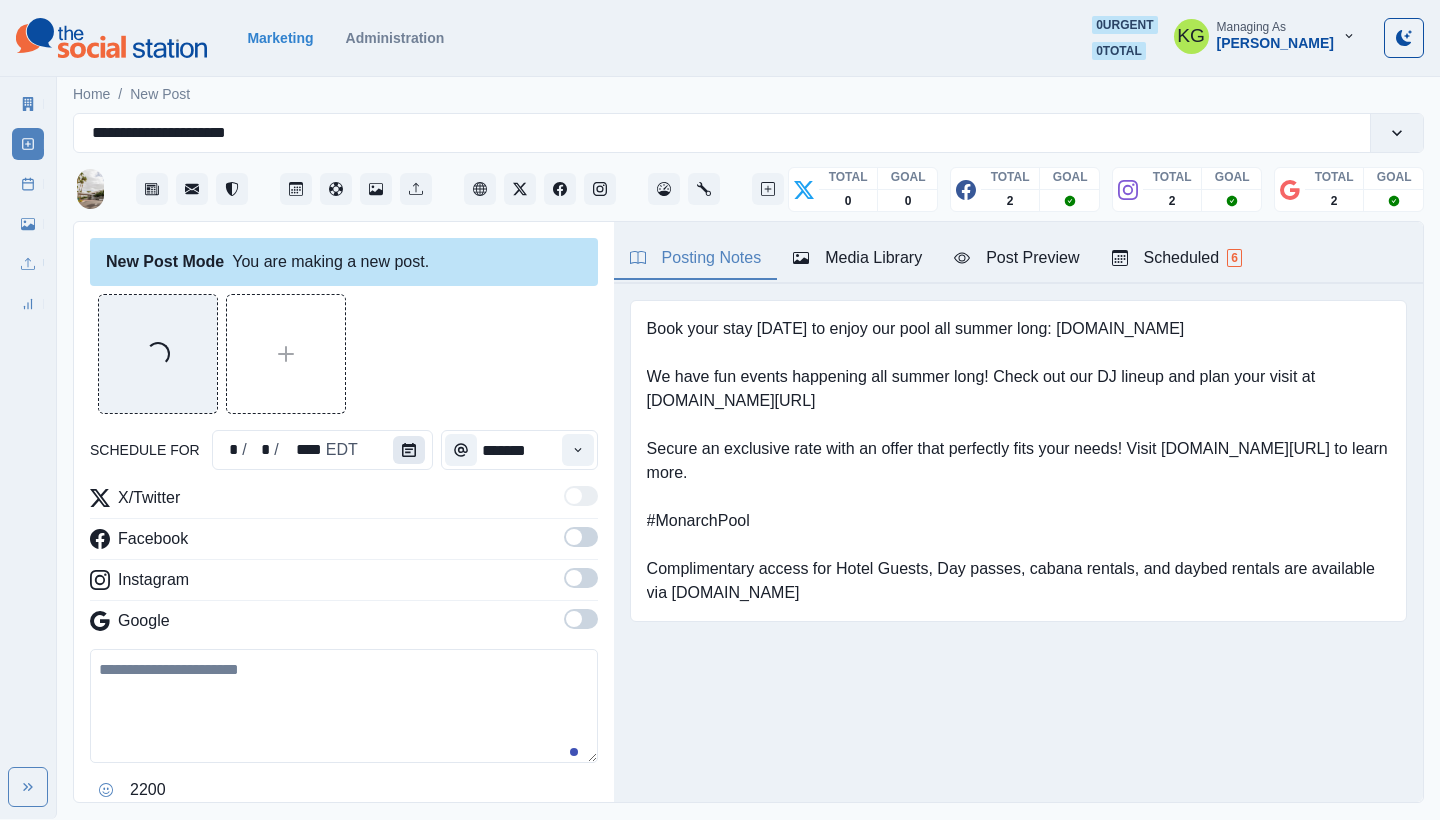 click at bounding box center (409, 450) 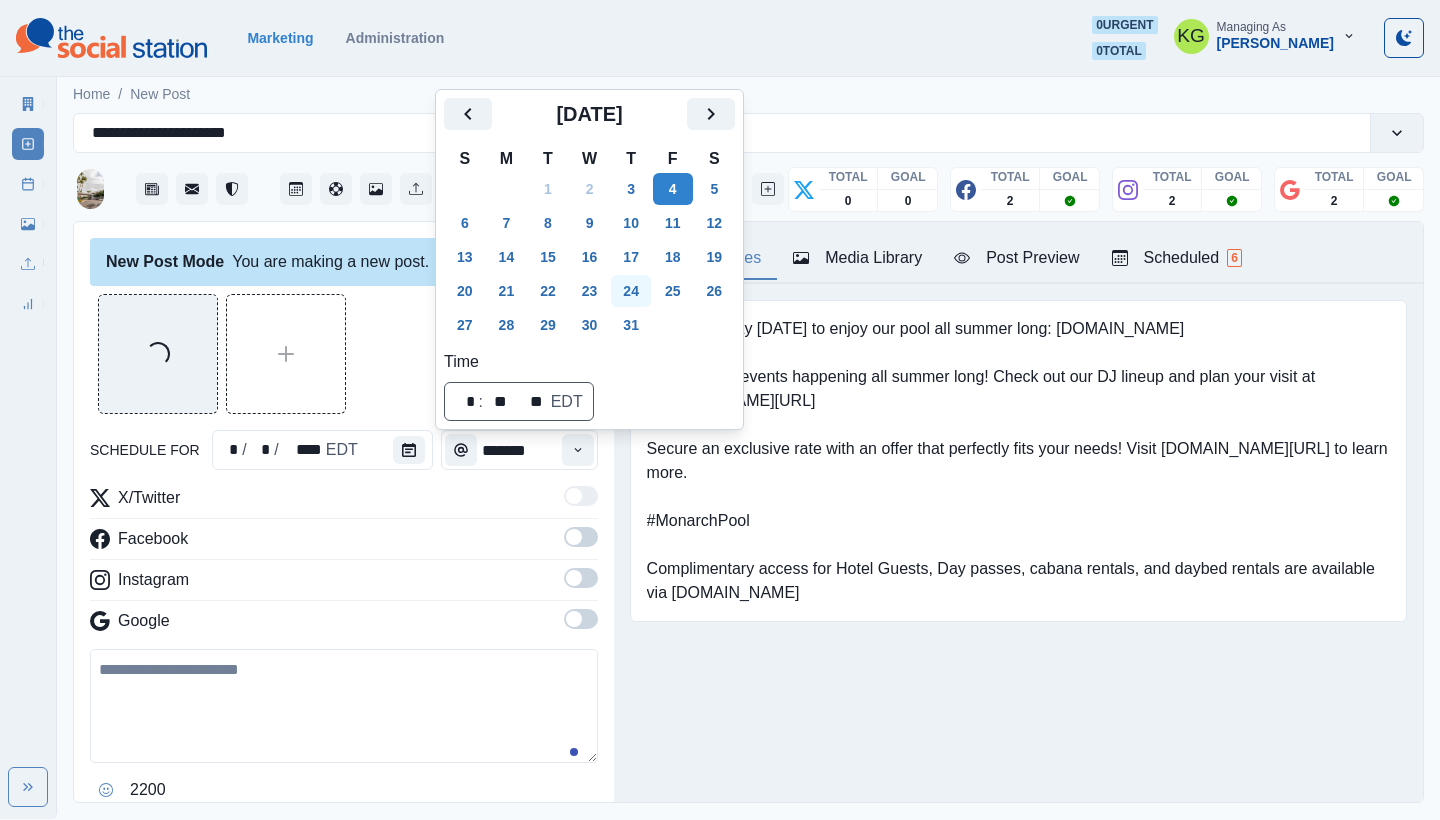 click on "24" at bounding box center [631, 291] 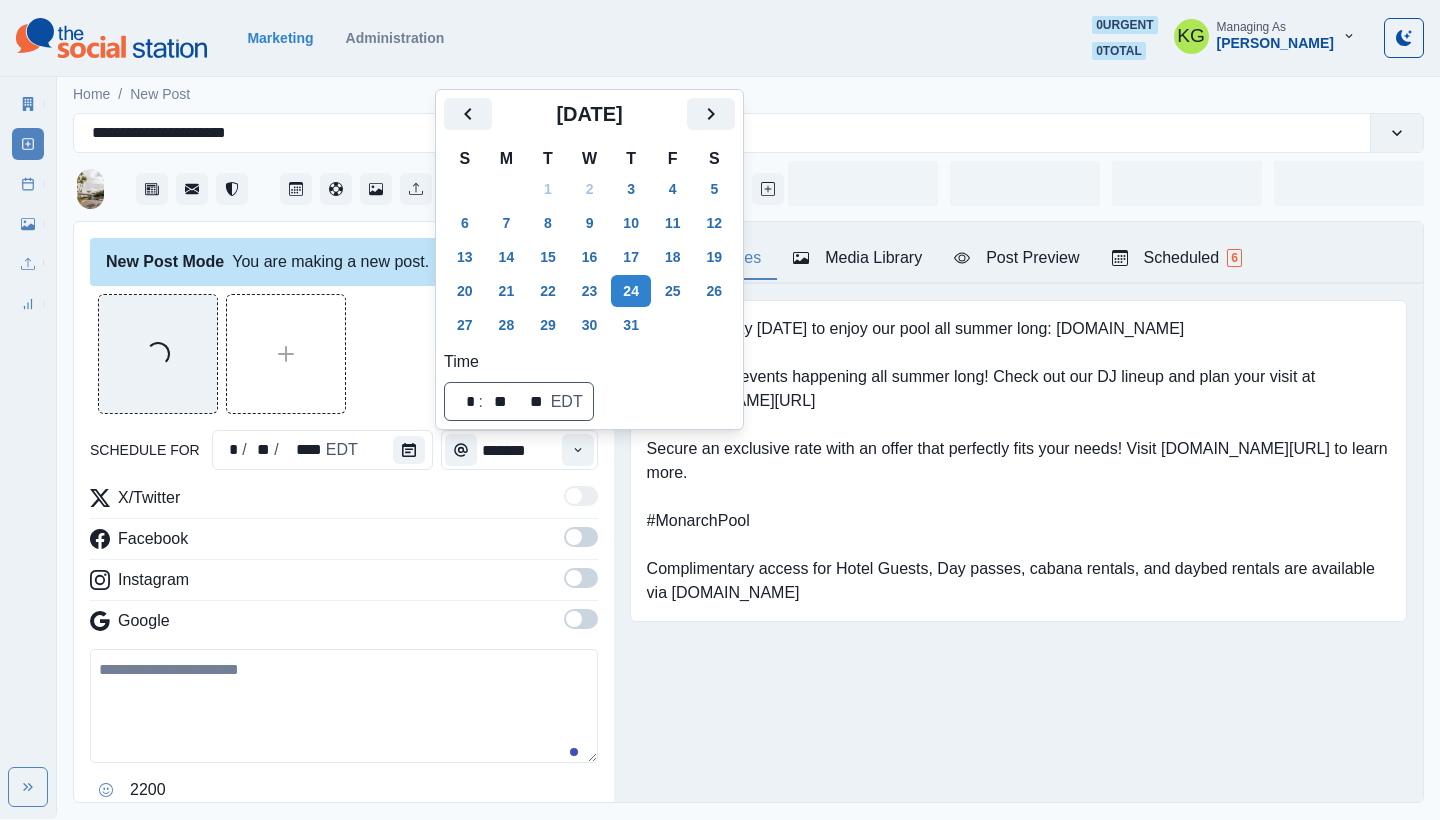 click on "Posting Notes Media Library Post Preview Scheduled 6 Book your stay today to enjoy our pool all summer long: www.themonarchscottsdale.com
We have fun events happening all summer long! Check out our DJ lineup and plan your visit at www.bit.ly/3Foxtlr
Secure an exclusive rate with an offer that perfectly fits your needs! Visit bit.ly/3EOp8r5 to learn more.
#MonarchPool
Complimentary access for Hotel Guests, Day passes, cabana rentals, and daybed rentals are available via resortpass.com Upload Type Any Image Video Source Any Upload Social Manager Found: Instagram Found: Google Customer Photo Found: TripAdvisor Review Found: Yelp Review Reusable Any Yes No Description Any Missing Description Duplicates Any Show Duplicated Media Last Scheduled Any Over A Month Ago Over 3 Months Ago Over 6 Months Ago Never Scheduled Sort Newest Media Oldest Media Most Recently Scheduled Least Recently Scheduled 1 2 3 Please select a service provider to see a post preview. Week Of * / * / **** GMT+8 Monday June 30, 2025 DC Week" at bounding box center (1018, 512) 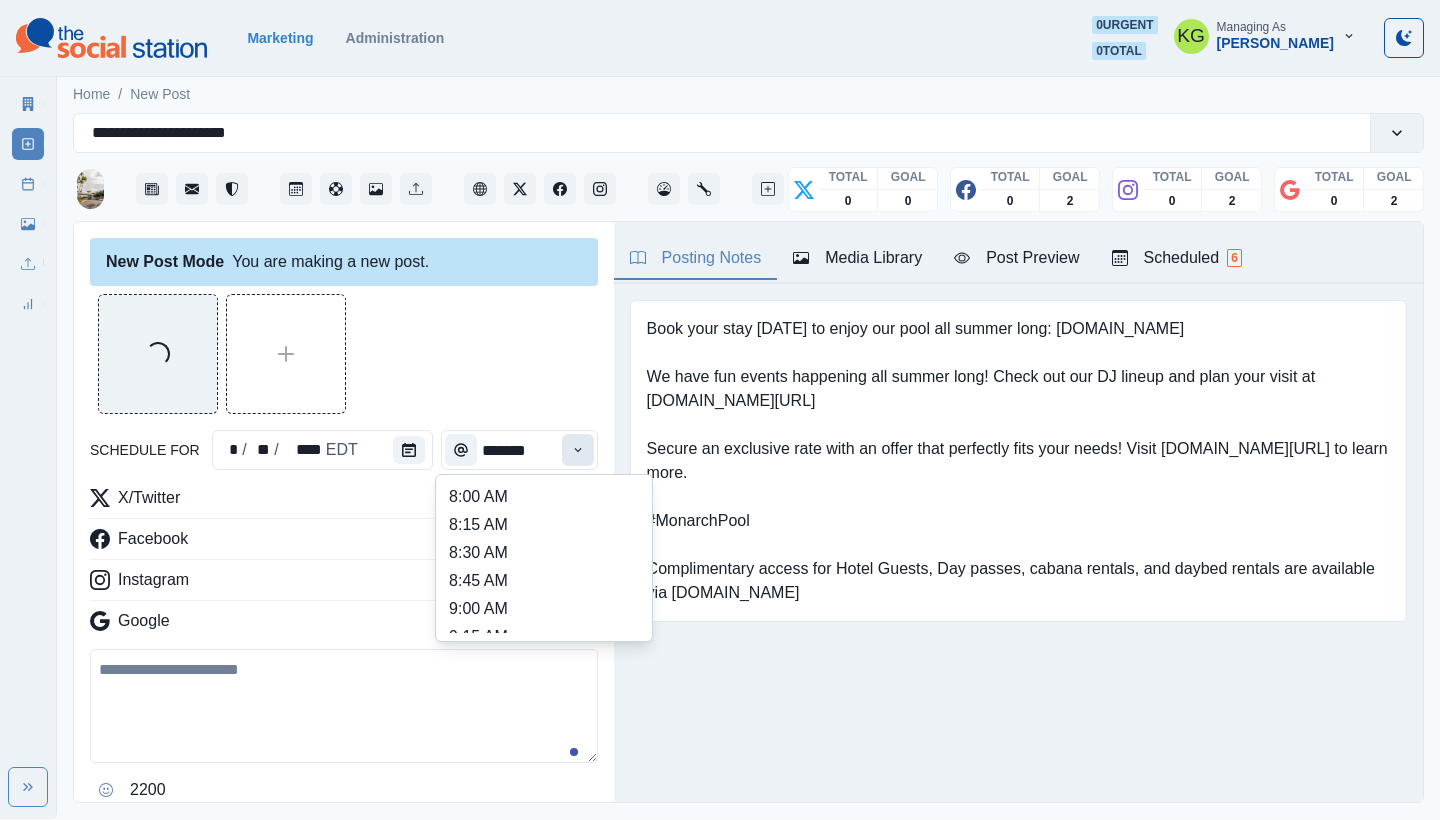 click at bounding box center [578, 450] 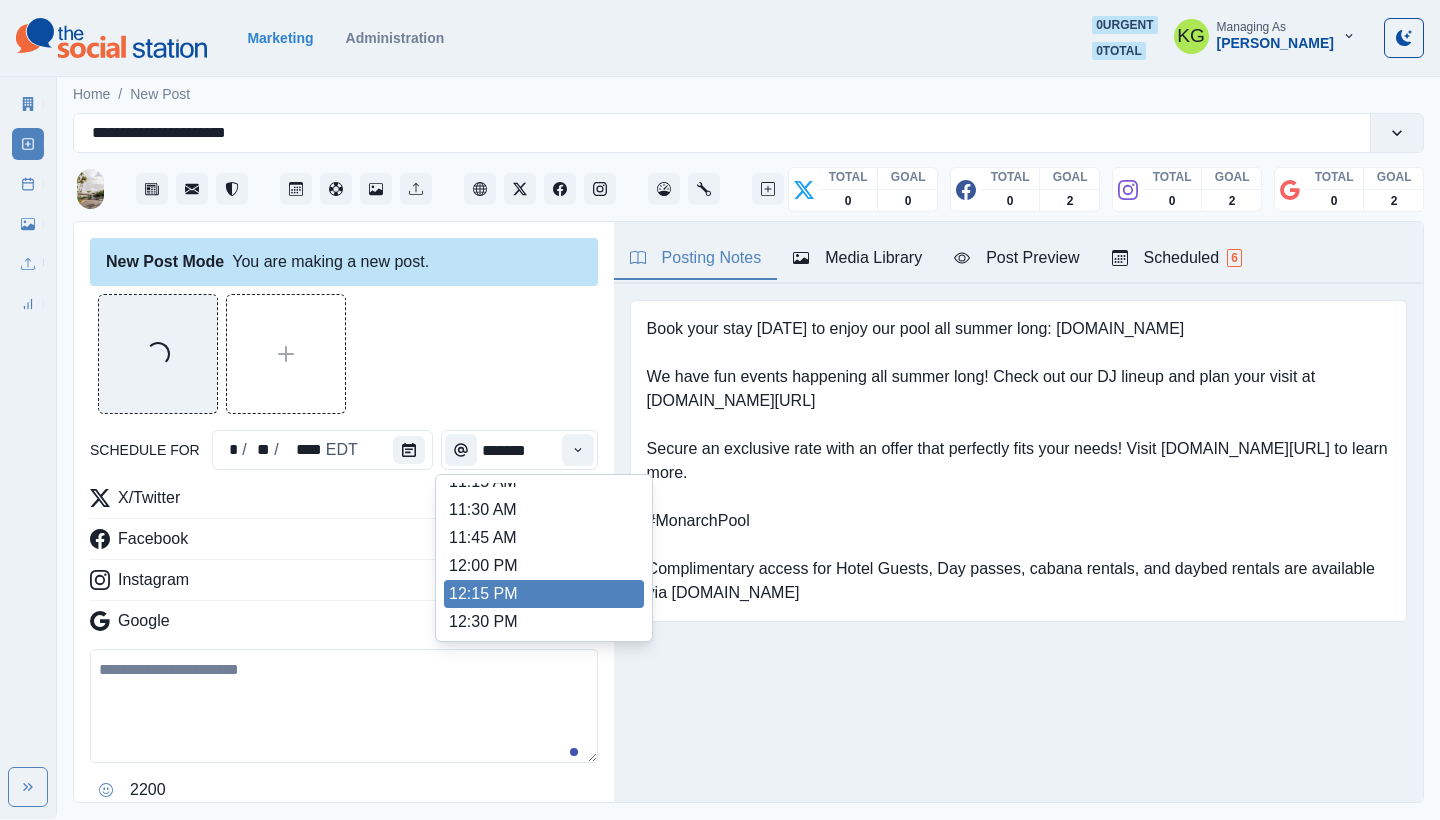 scroll, scrollTop: 382, scrollLeft: 0, axis: vertical 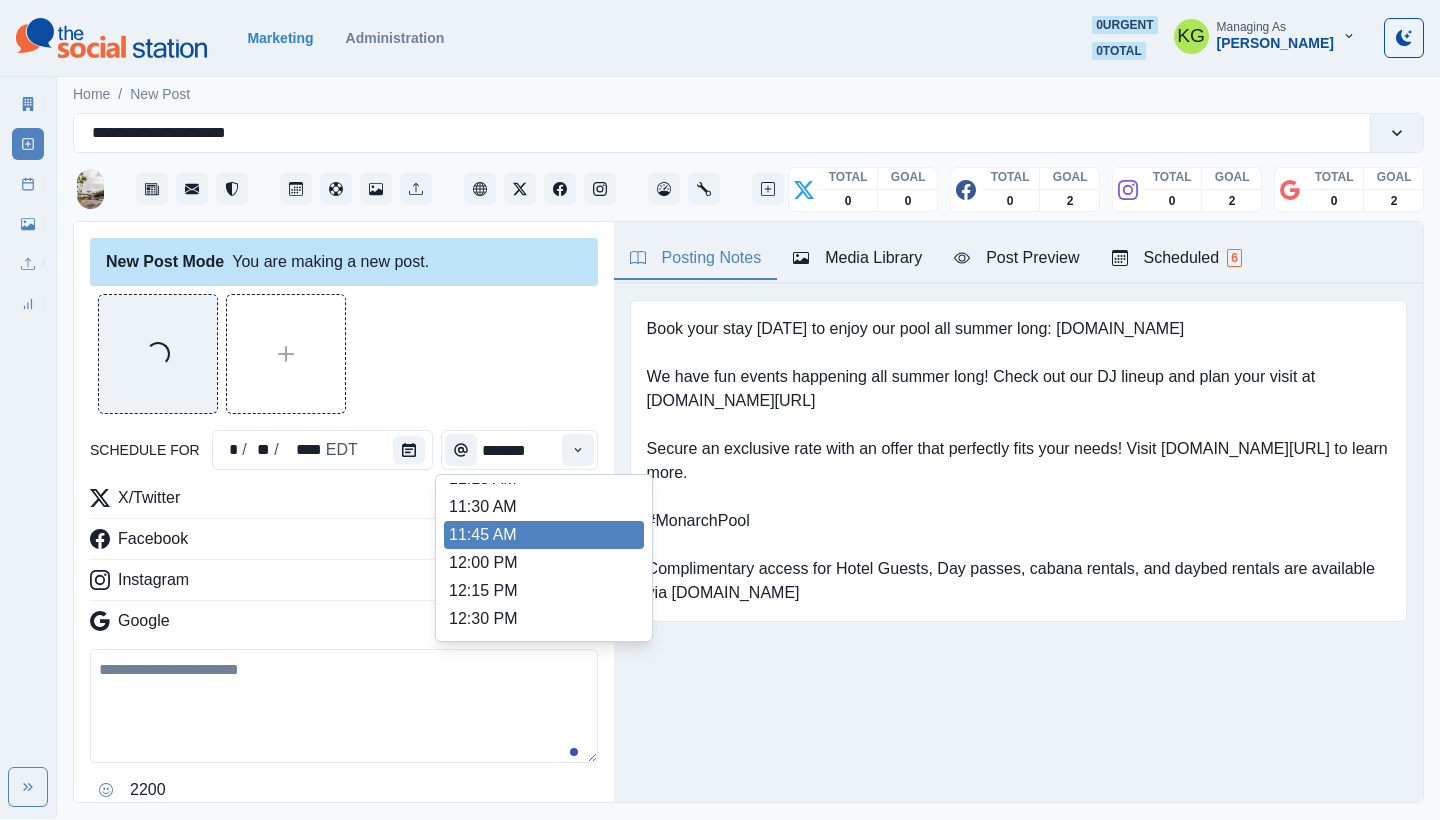 click on "11:45 AM" at bounding box center [544, 535] 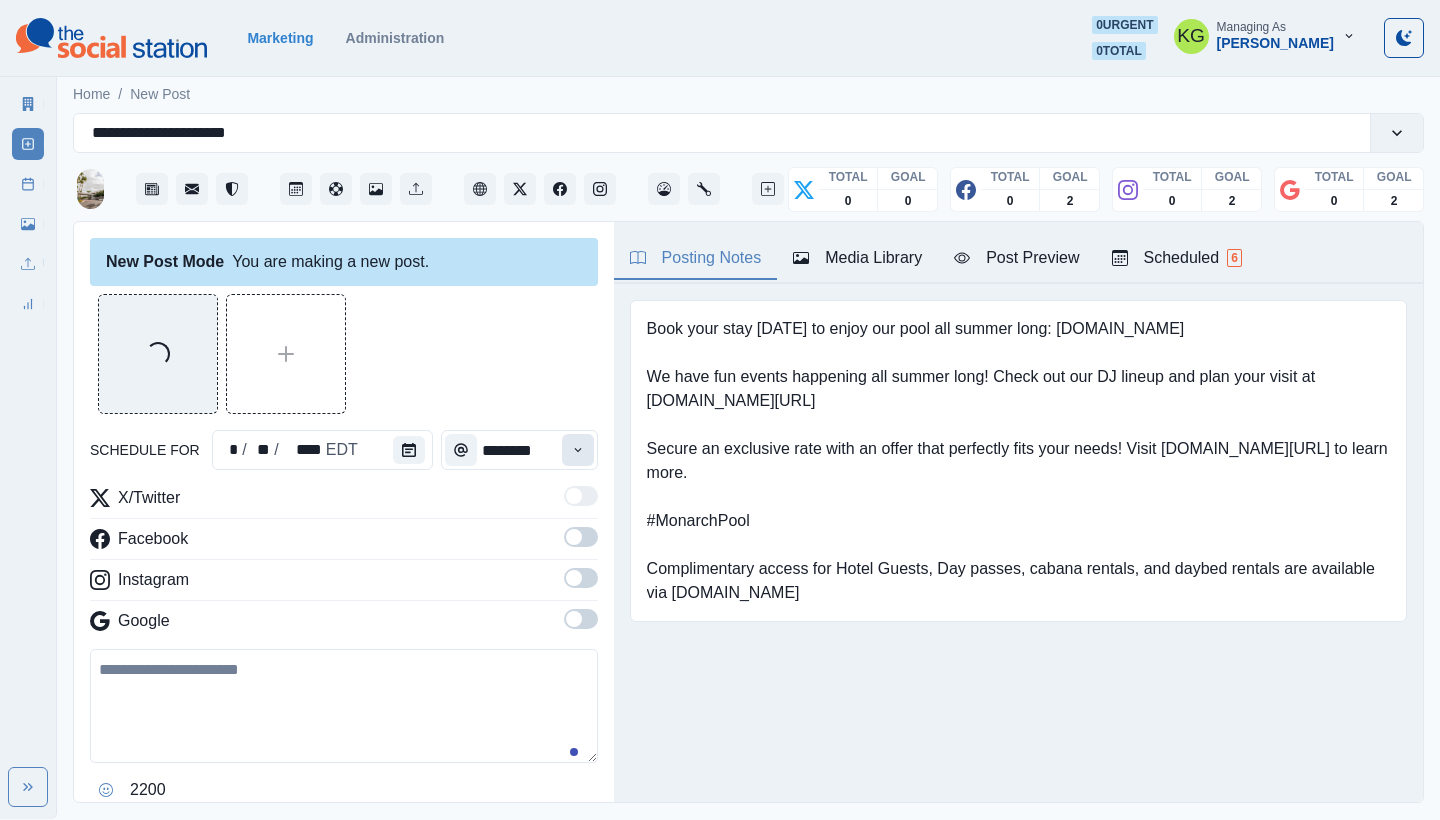 click at bounding box center (578, 450) 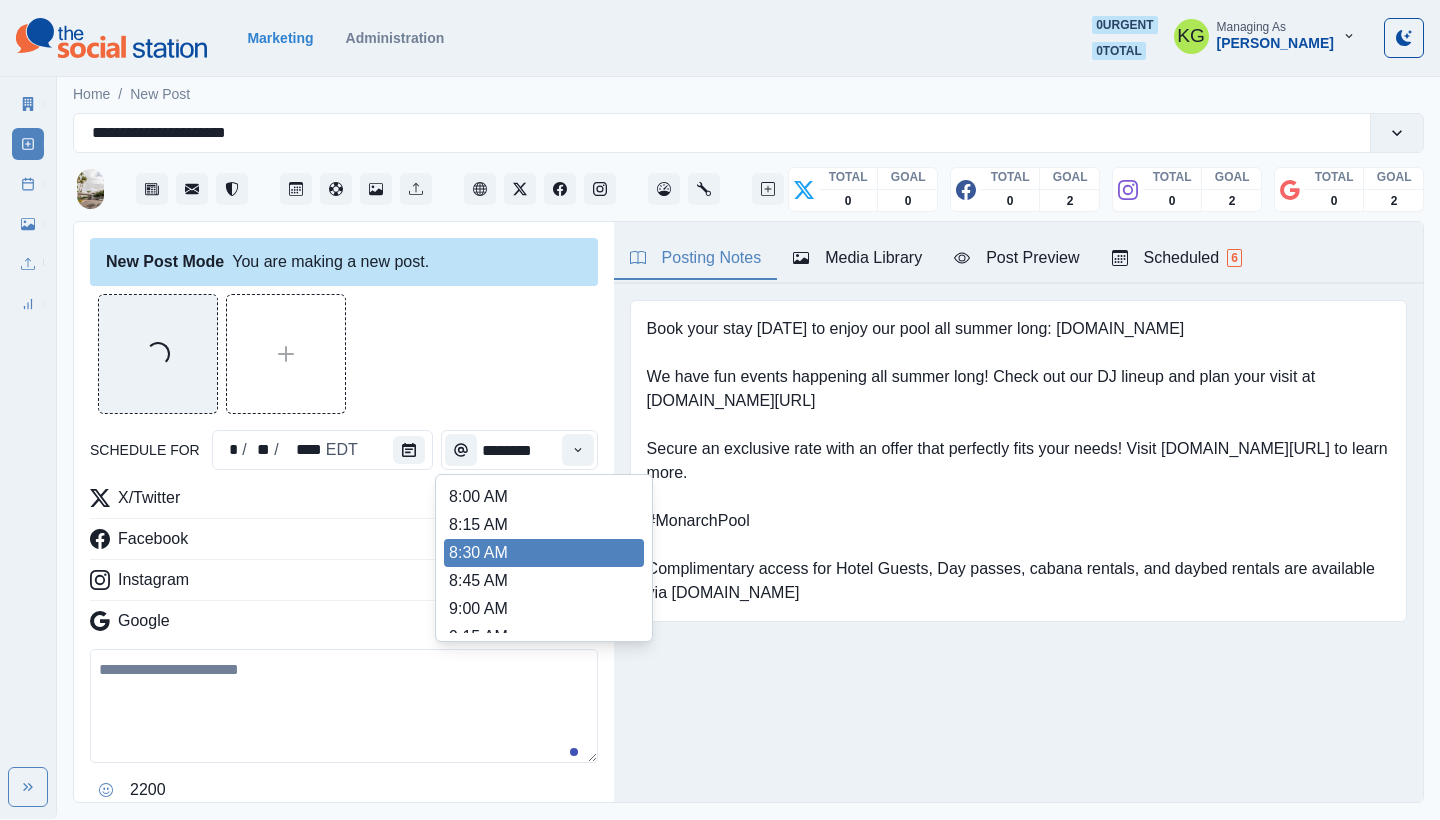 scroll, scrollTop: 684, scrollLeft: 0, axis: vertical 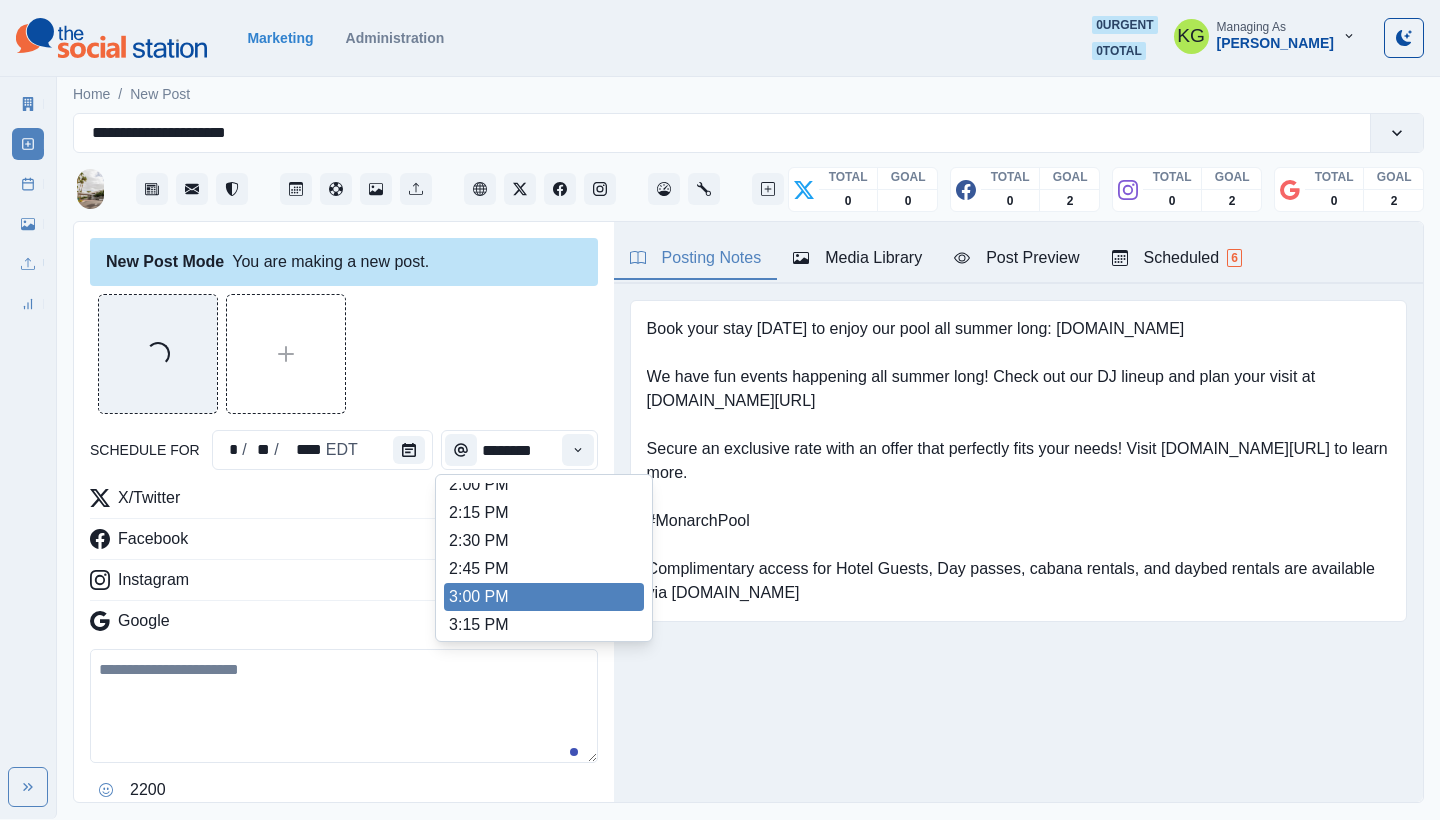 click on "3:00 PM" at bounding box center [544, 597] 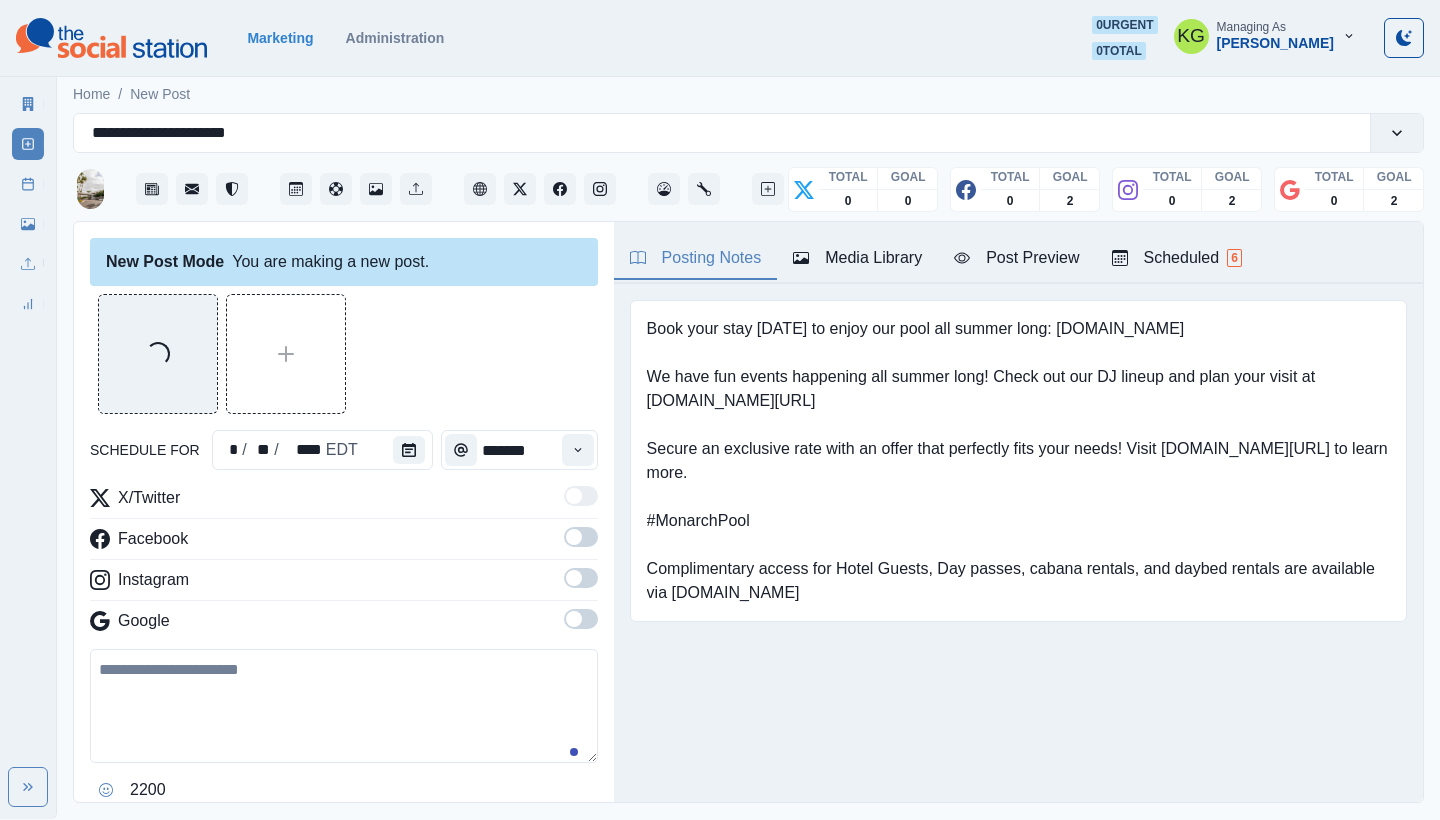 click at bounding box center (581, 619) 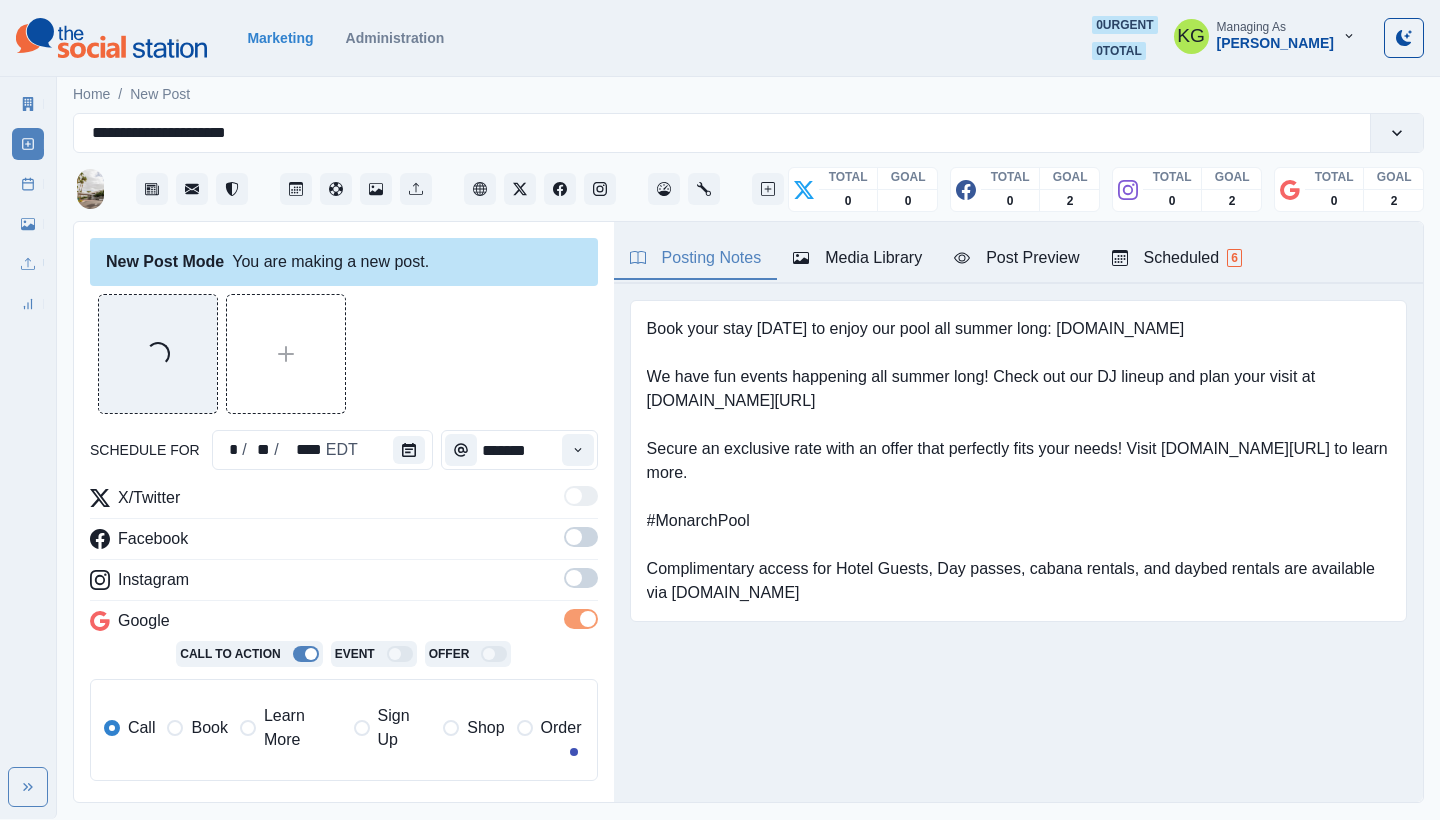 click at bounding box center (581, 578) 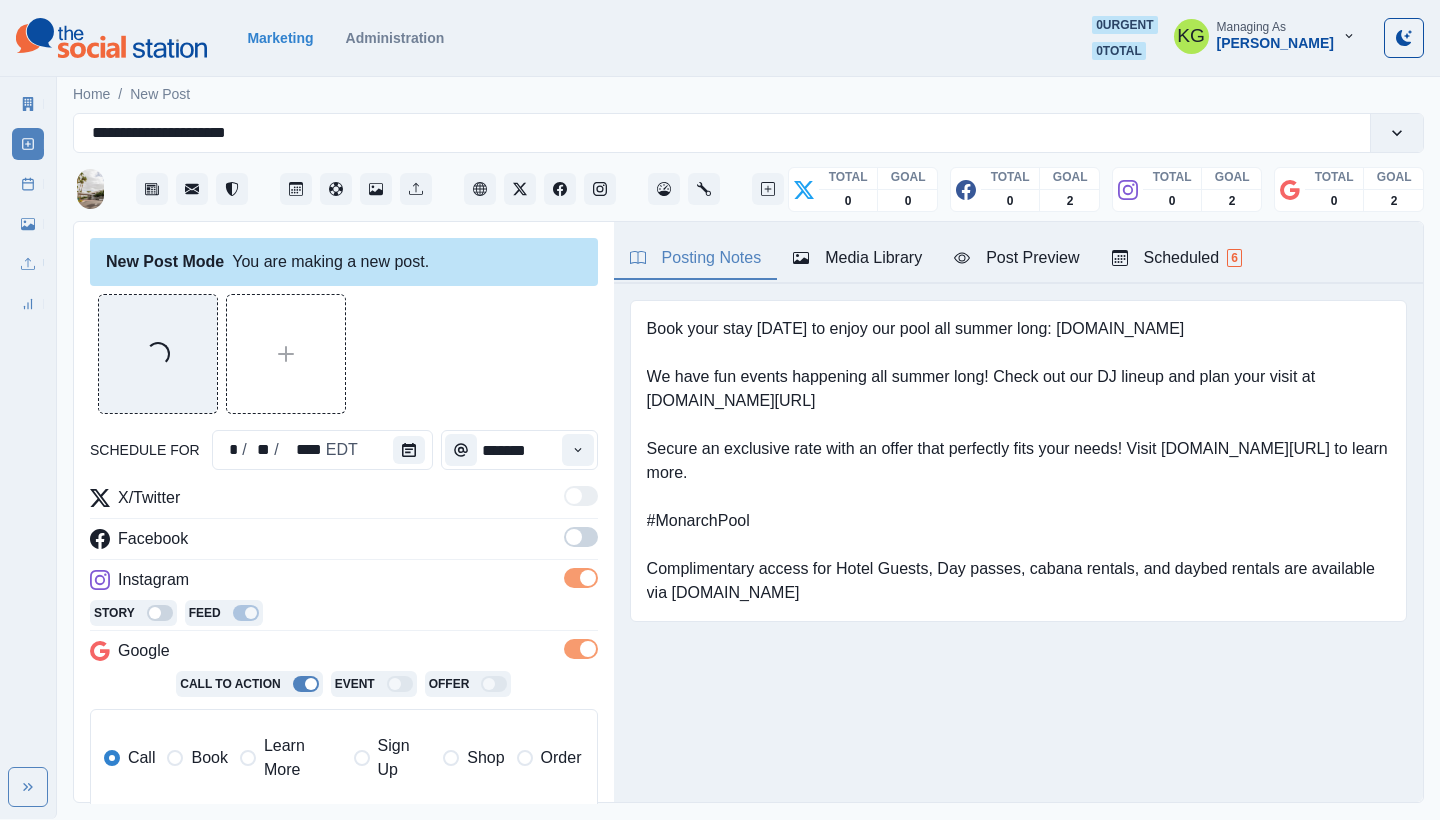 click at bounding box center (581, 537) 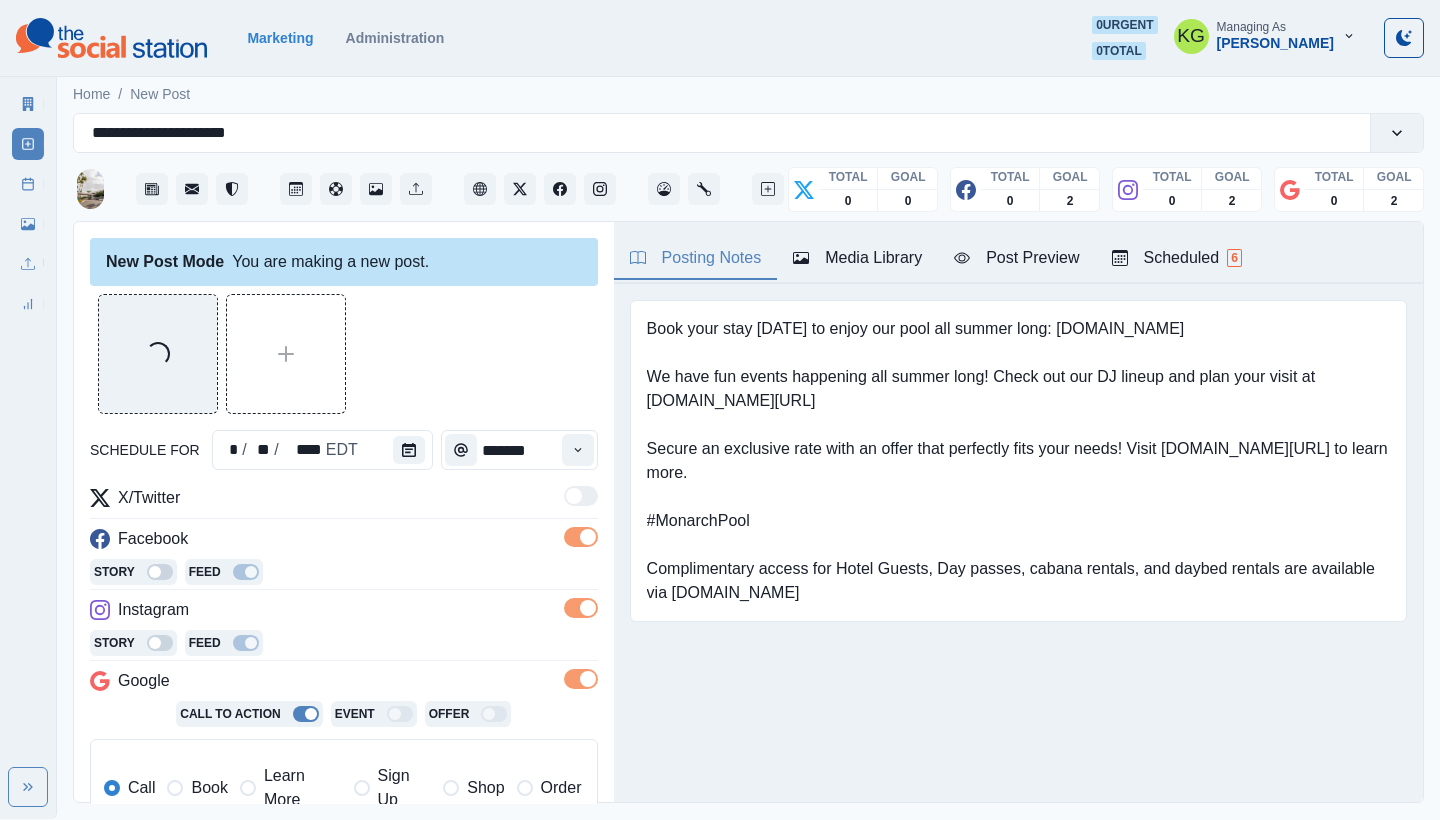 scroll, scrollTop: 402, scrollLeft: 0, axis: vertical 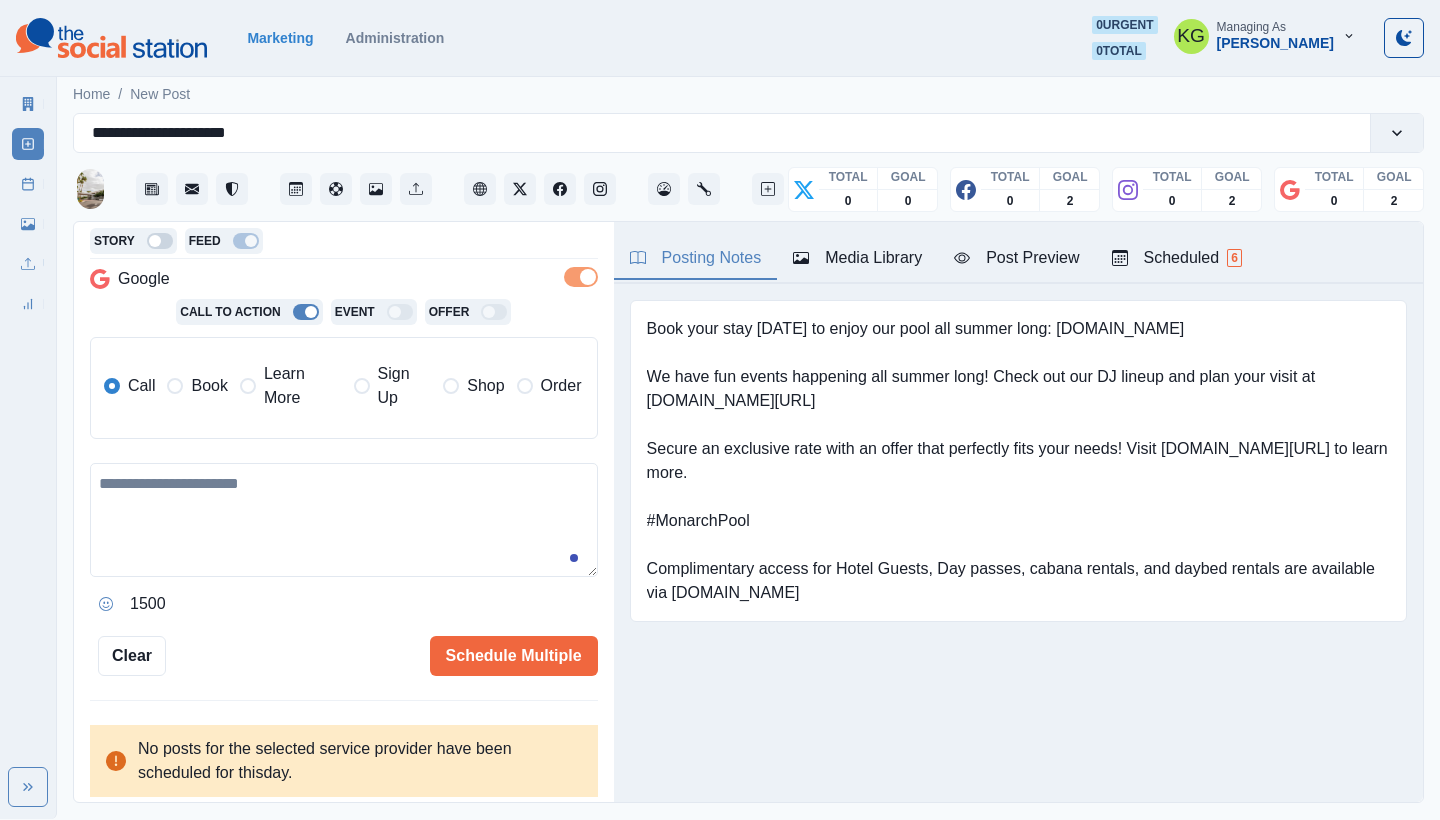 click on "Book" at bounding box center (209, 386) 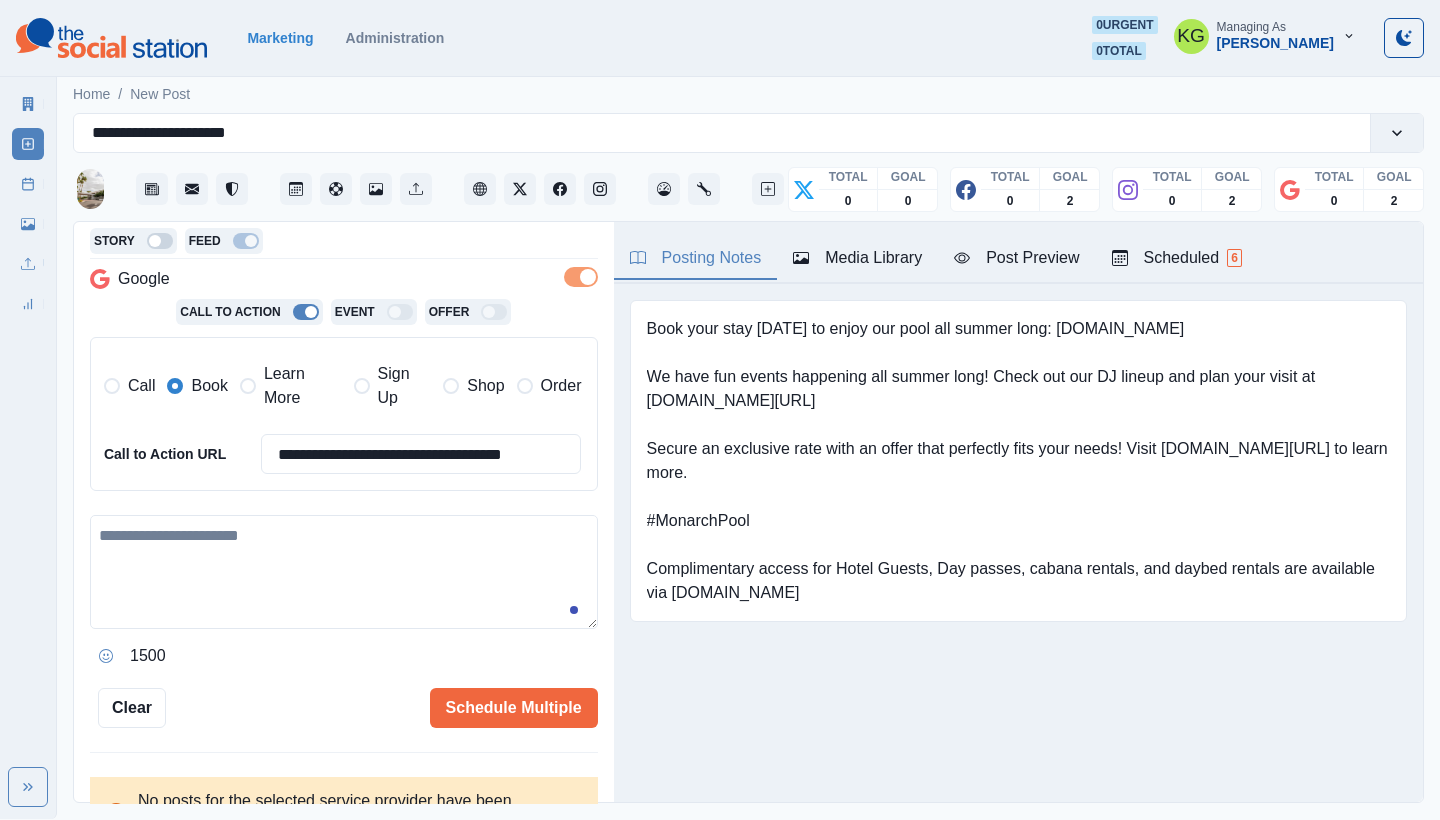 click at bounding box center (344, 572) 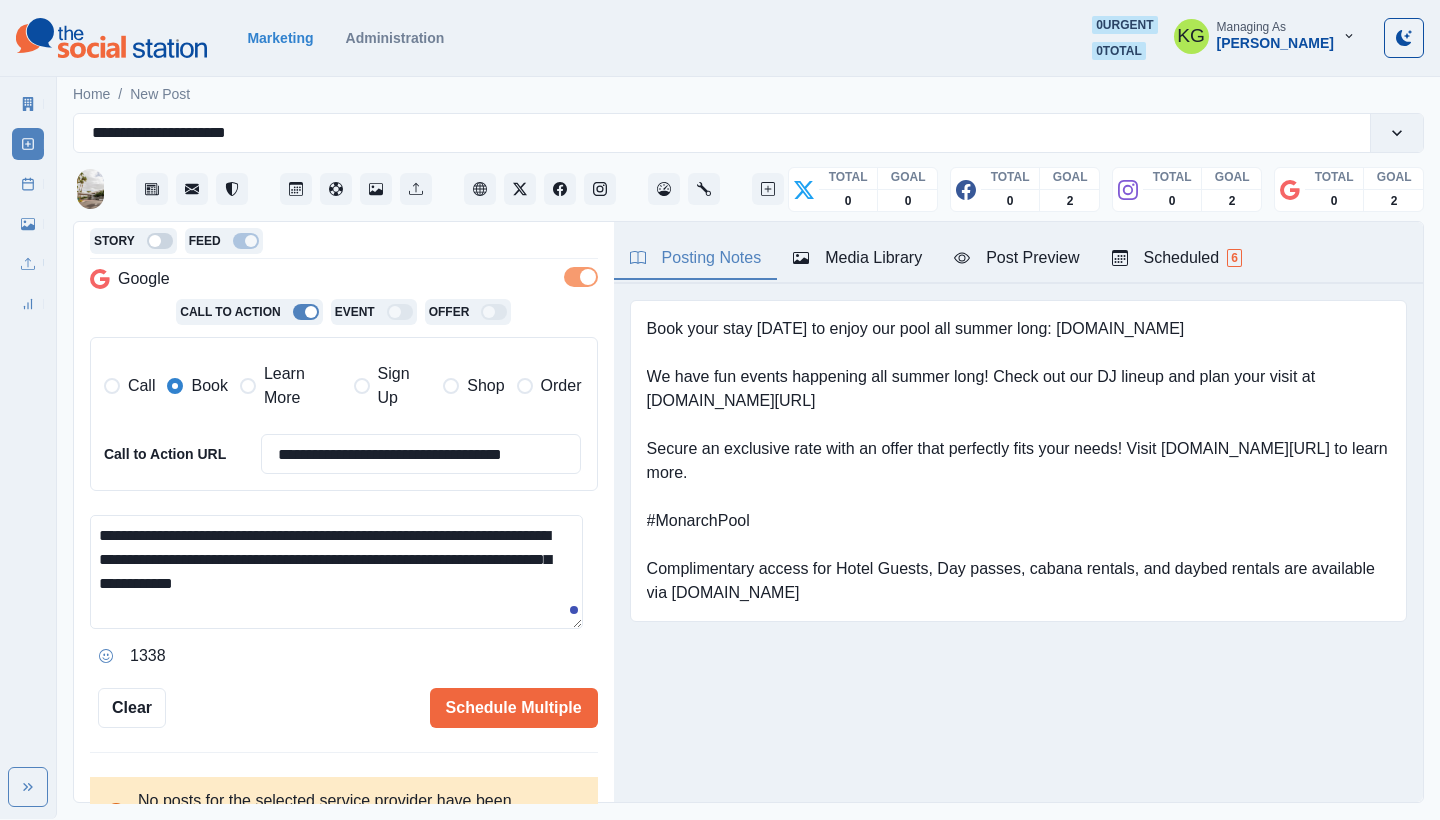click on "**********" at bounding box center [336, 572] 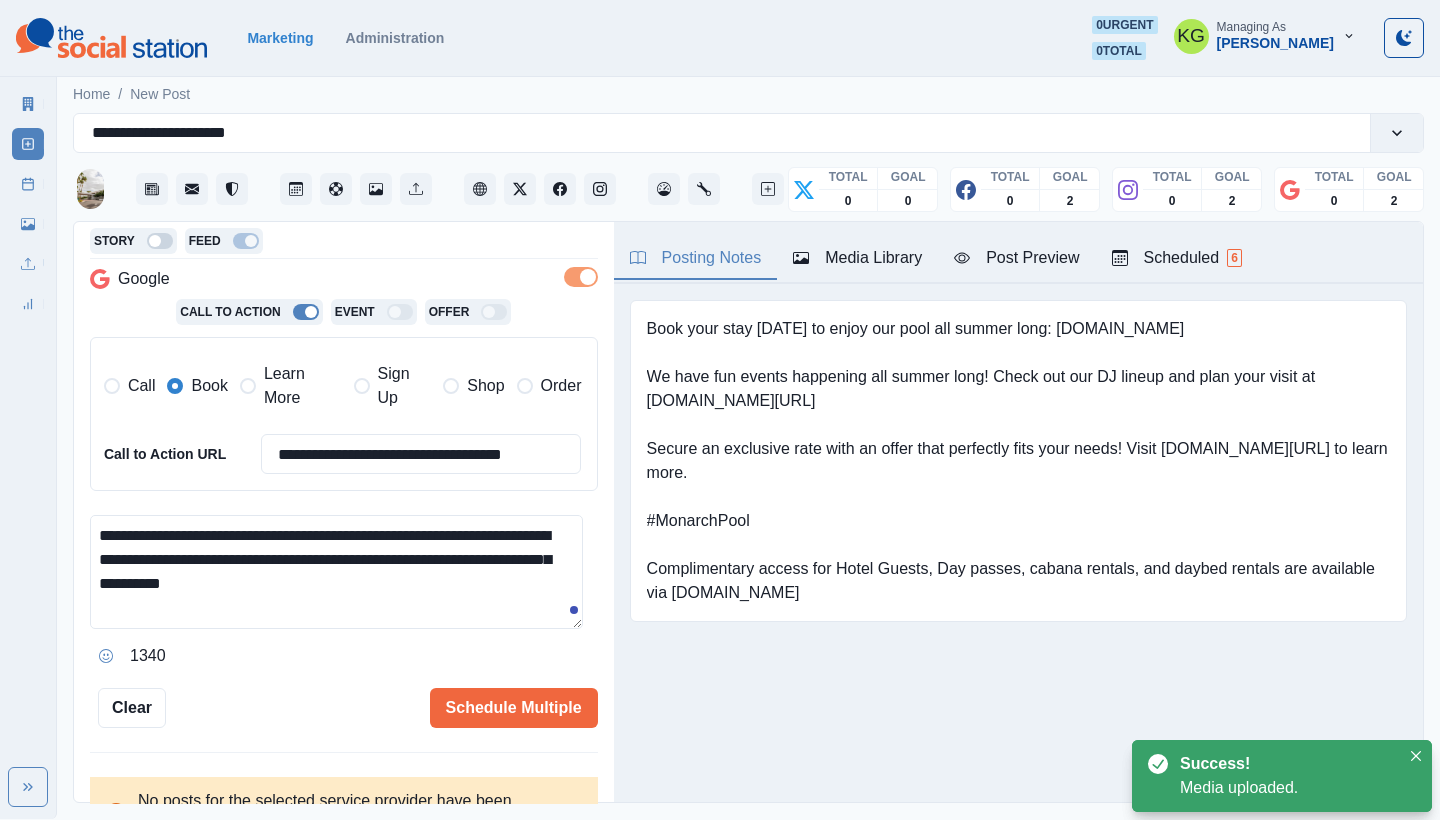 click on "**********" at bounding box center (336, 572) 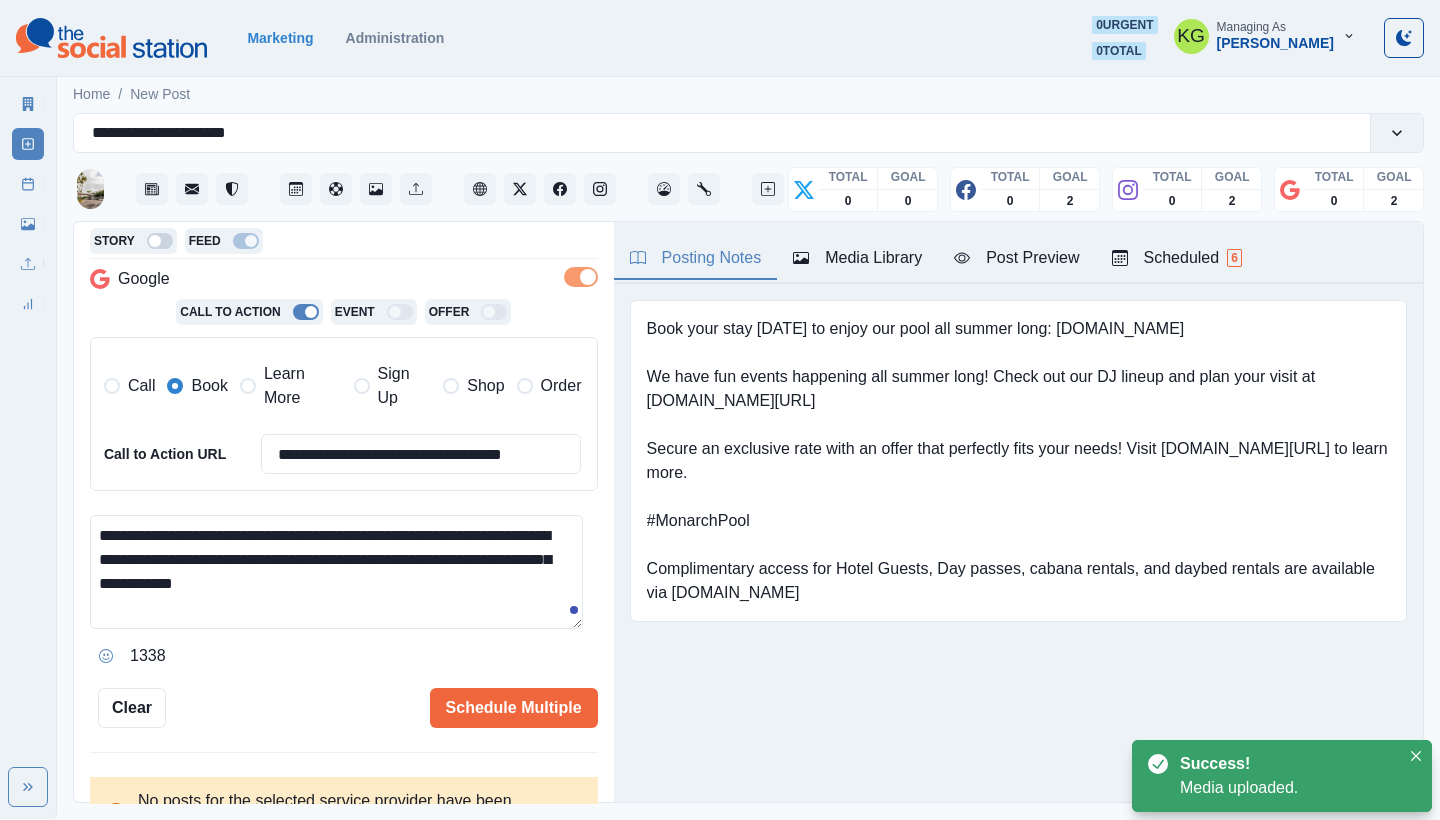 click on "**********" at bounding box center (336, 572) 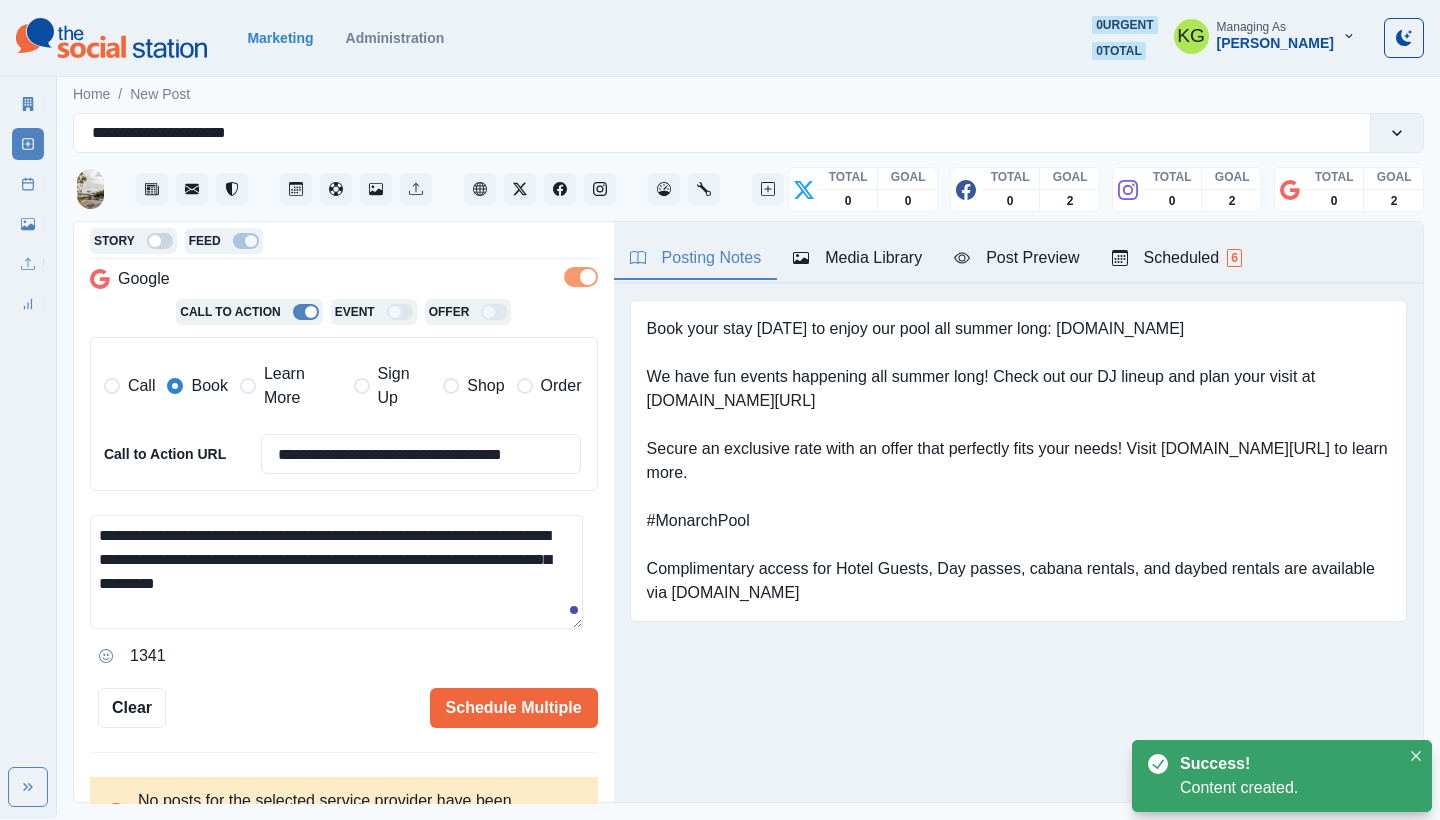 click on "**********" at bounding box center [336, 572] 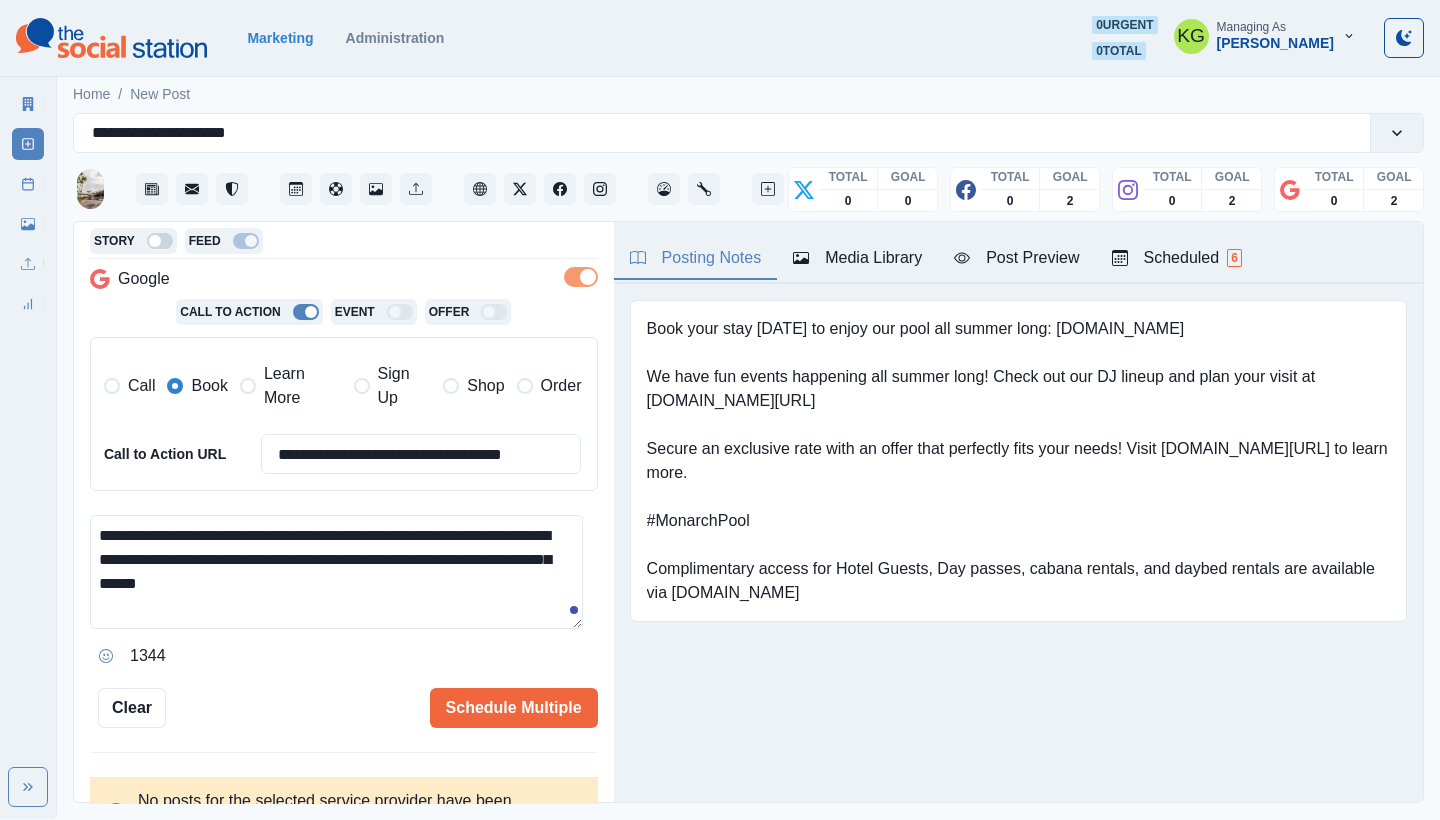 click on "**********" at bounding box center [336, 572] 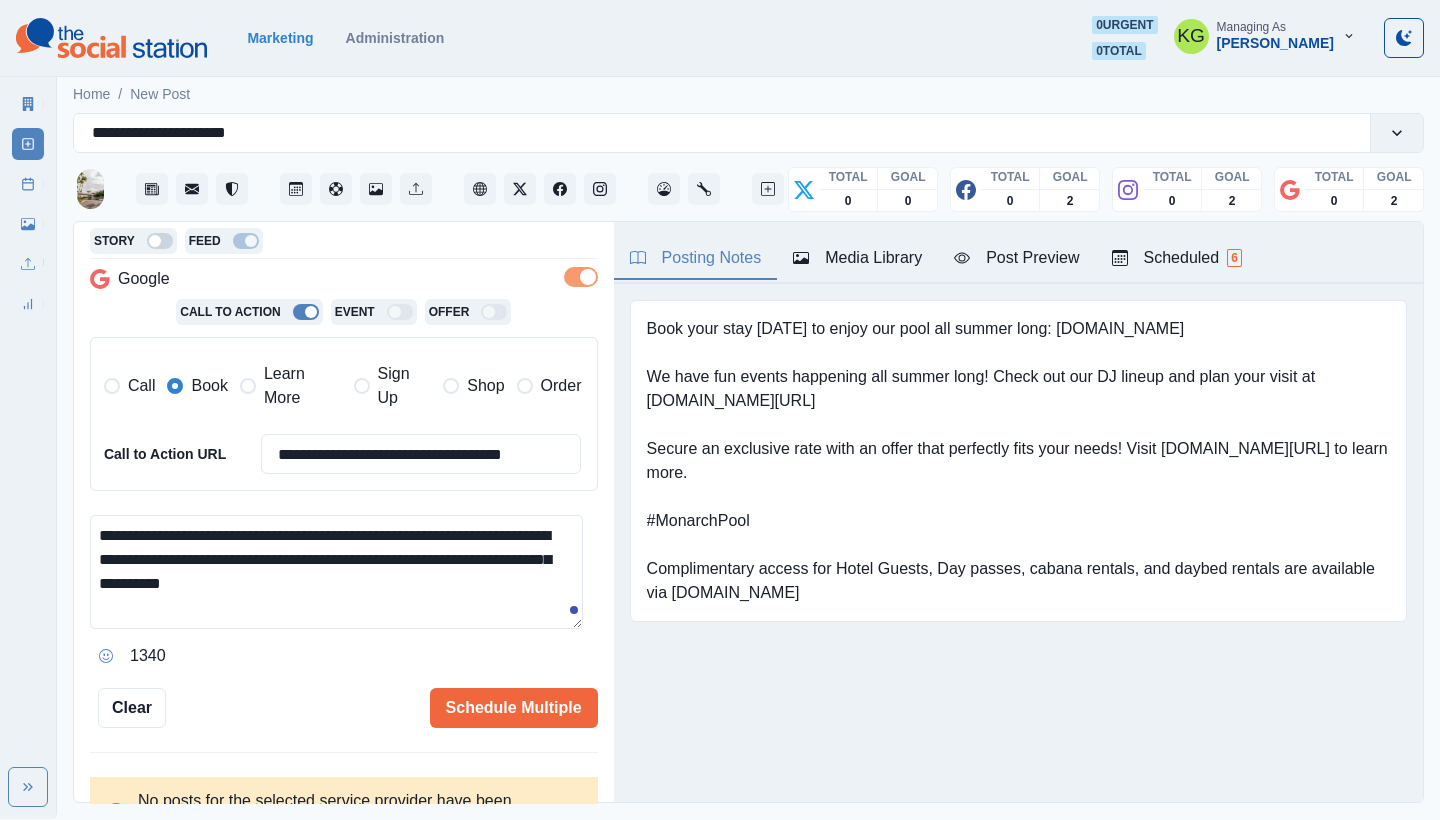 paste on "**********" 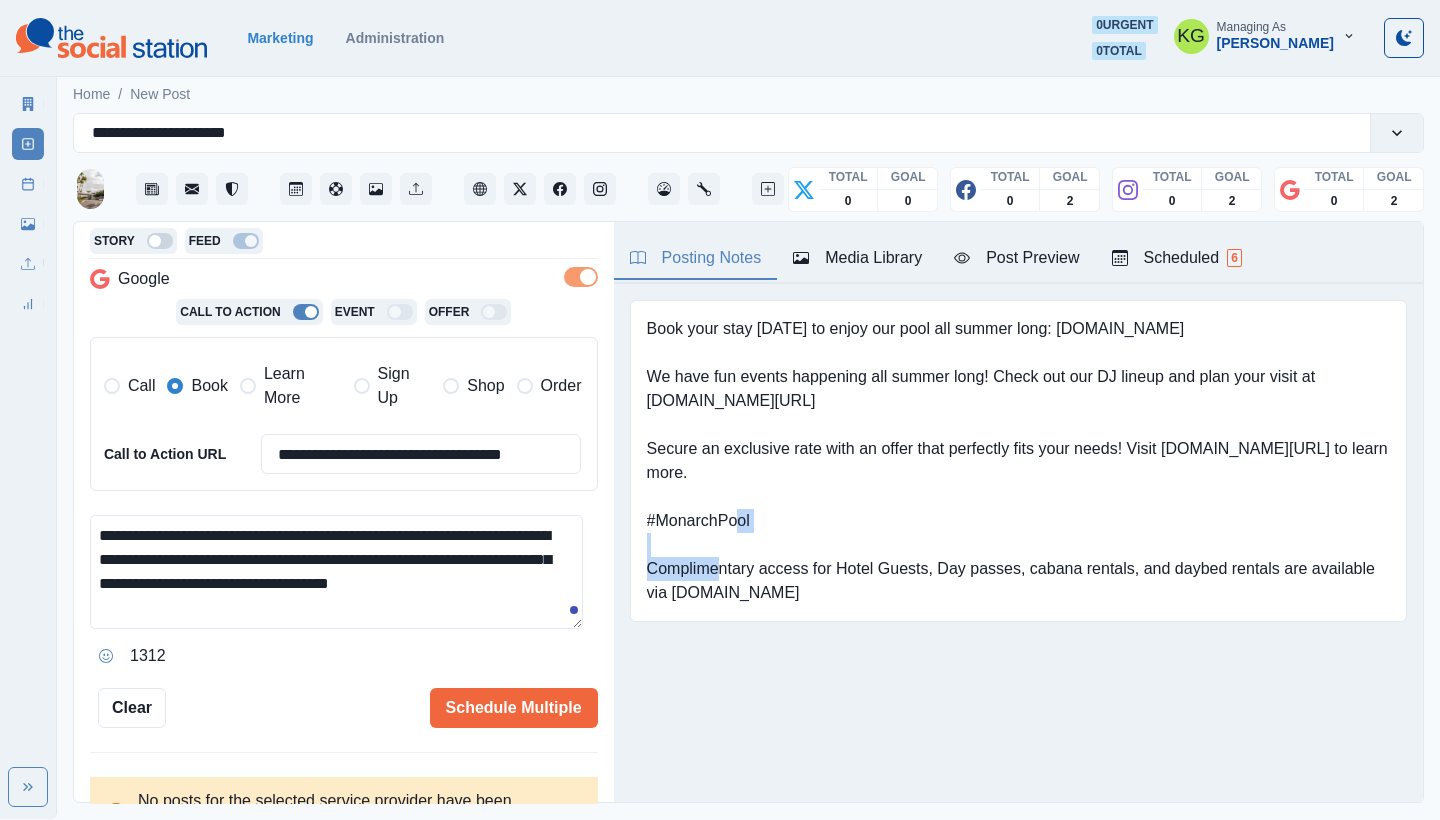 drag, startPoint x: 788, startPoint y: 520, endPoint x: 846, endPoint y: 522, distance: 58.034473 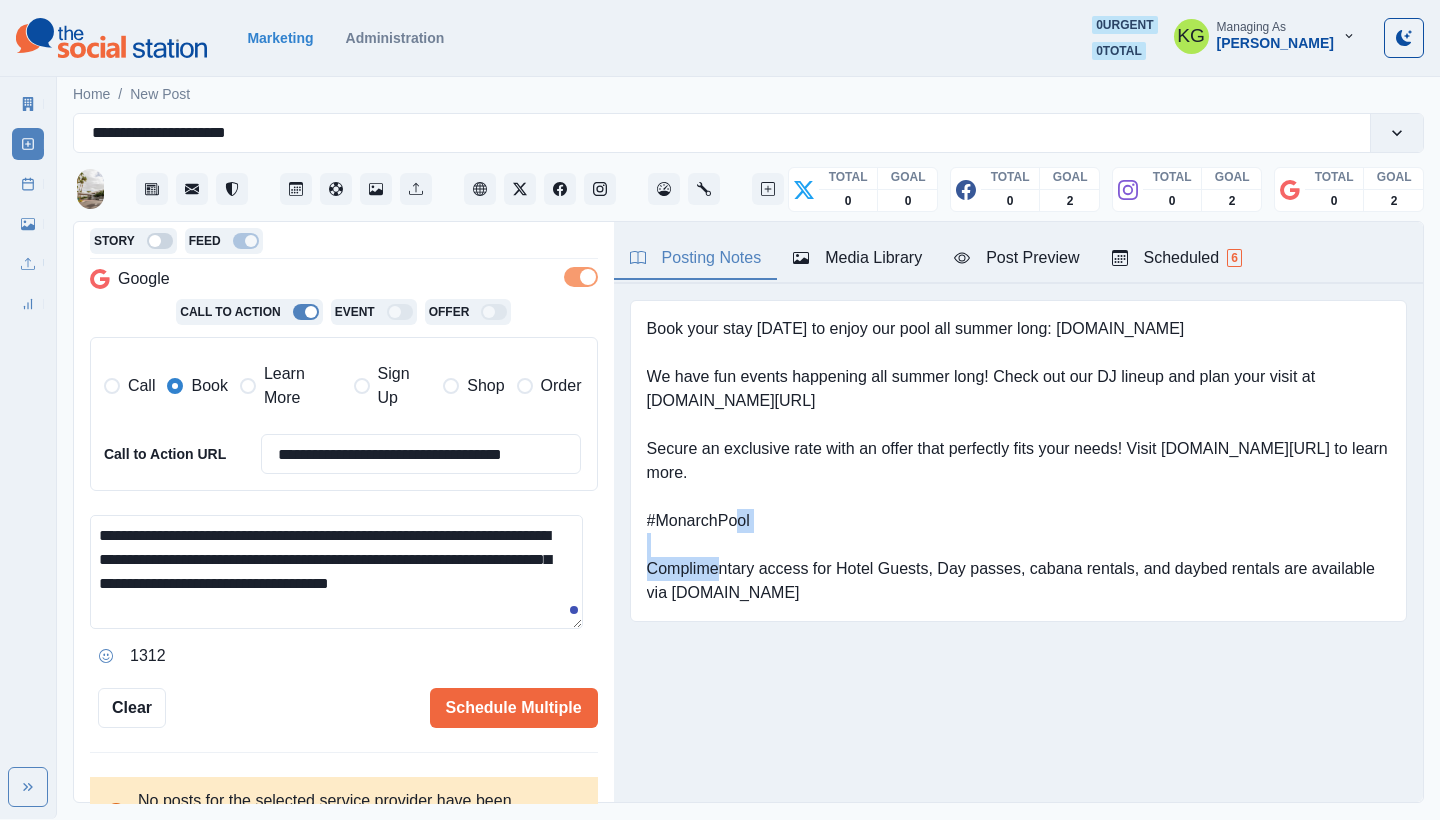 click on "Book your stay [DATE] to enjoy our pool all summer long: [DOMAIN_NAME]
We have fun events happening all summer long! Check out our DJ lineup and plan your visit at [DOMAIN_NAME][URL]
Secure an exclusive rate with an offer that perfectly fits your needs! Visit [DOMAIN_NAME][URL] to learn more.
#MonarchPool
Complimentary access for Hotel Guests, Day passes, cabana rentals, and daybed rentals are available via [DOMAIN_NAME]" at bounding box center (1018, 461) 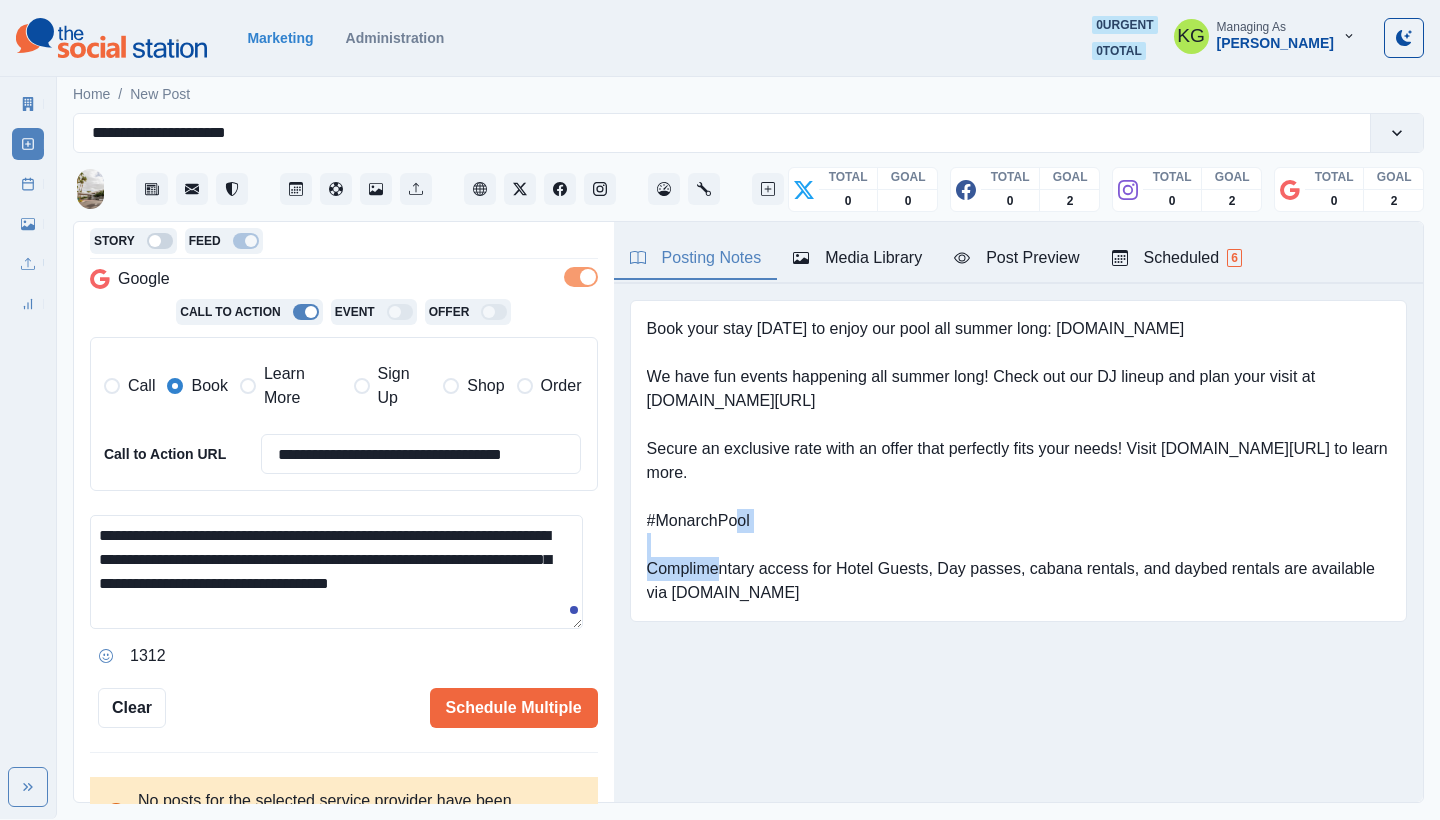 copy on "#MonarchPool" 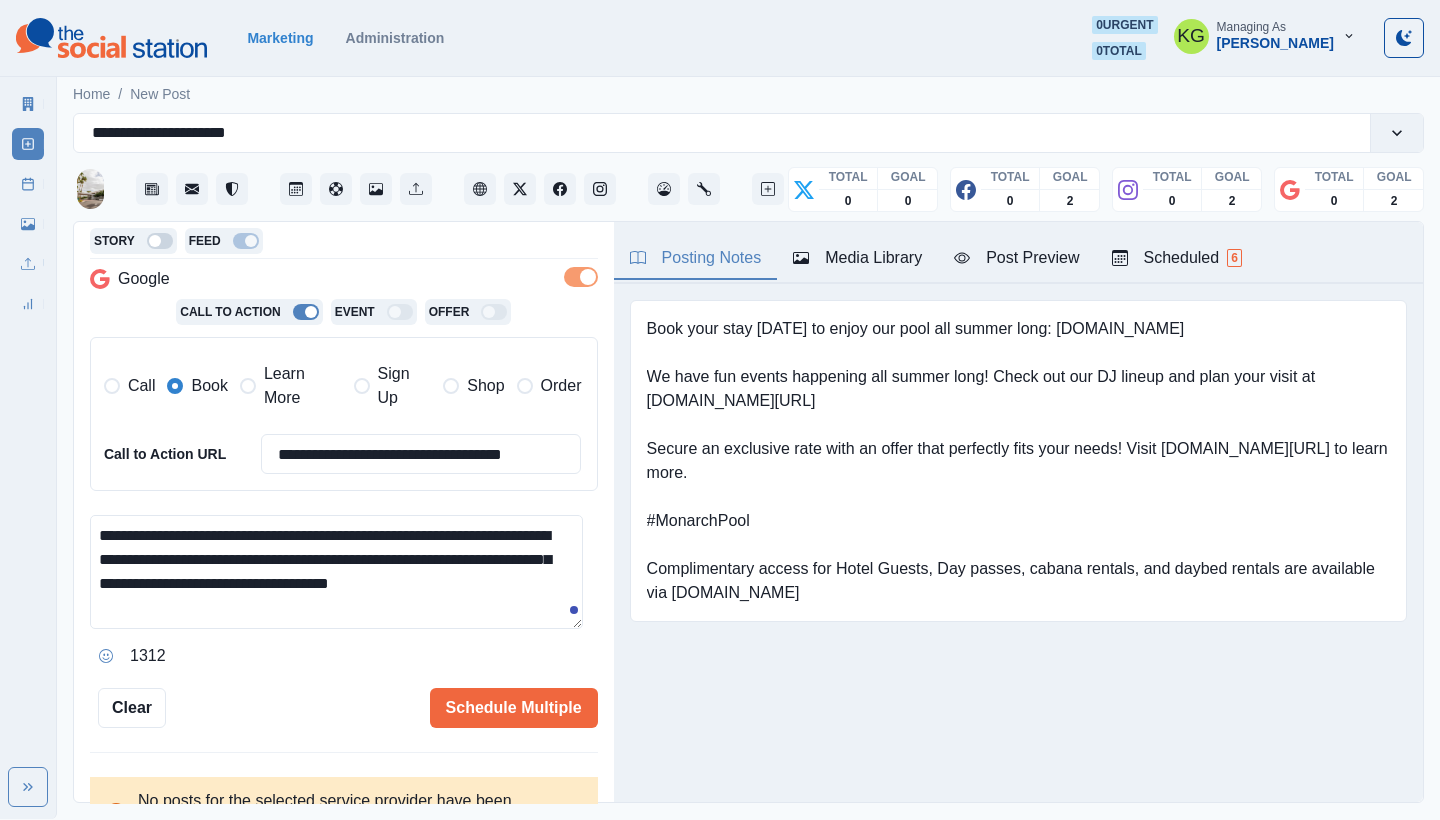 click on "**********" at bounding box center [336, 572] 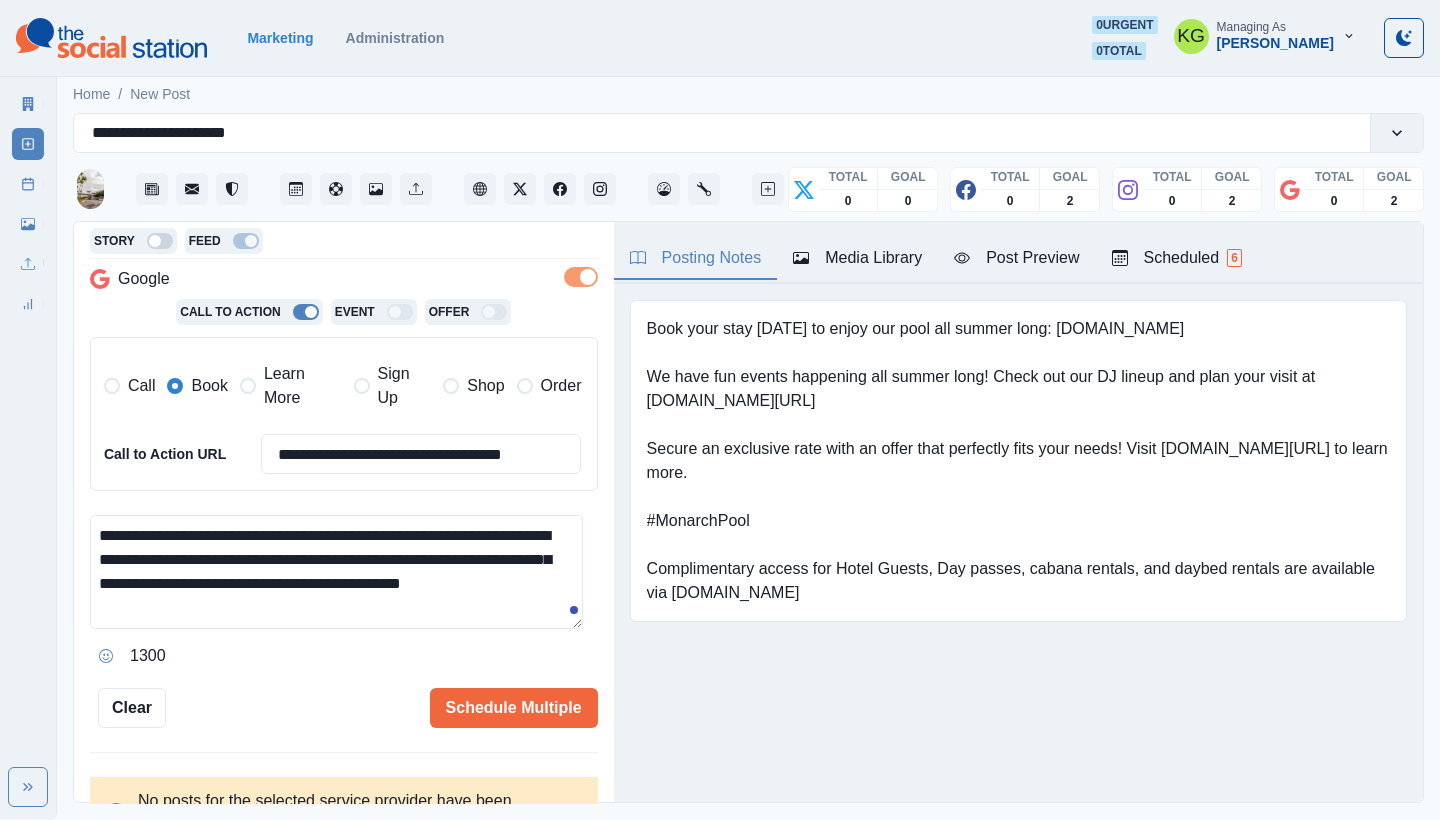 click on "**********" at bounding box center [336, 572] 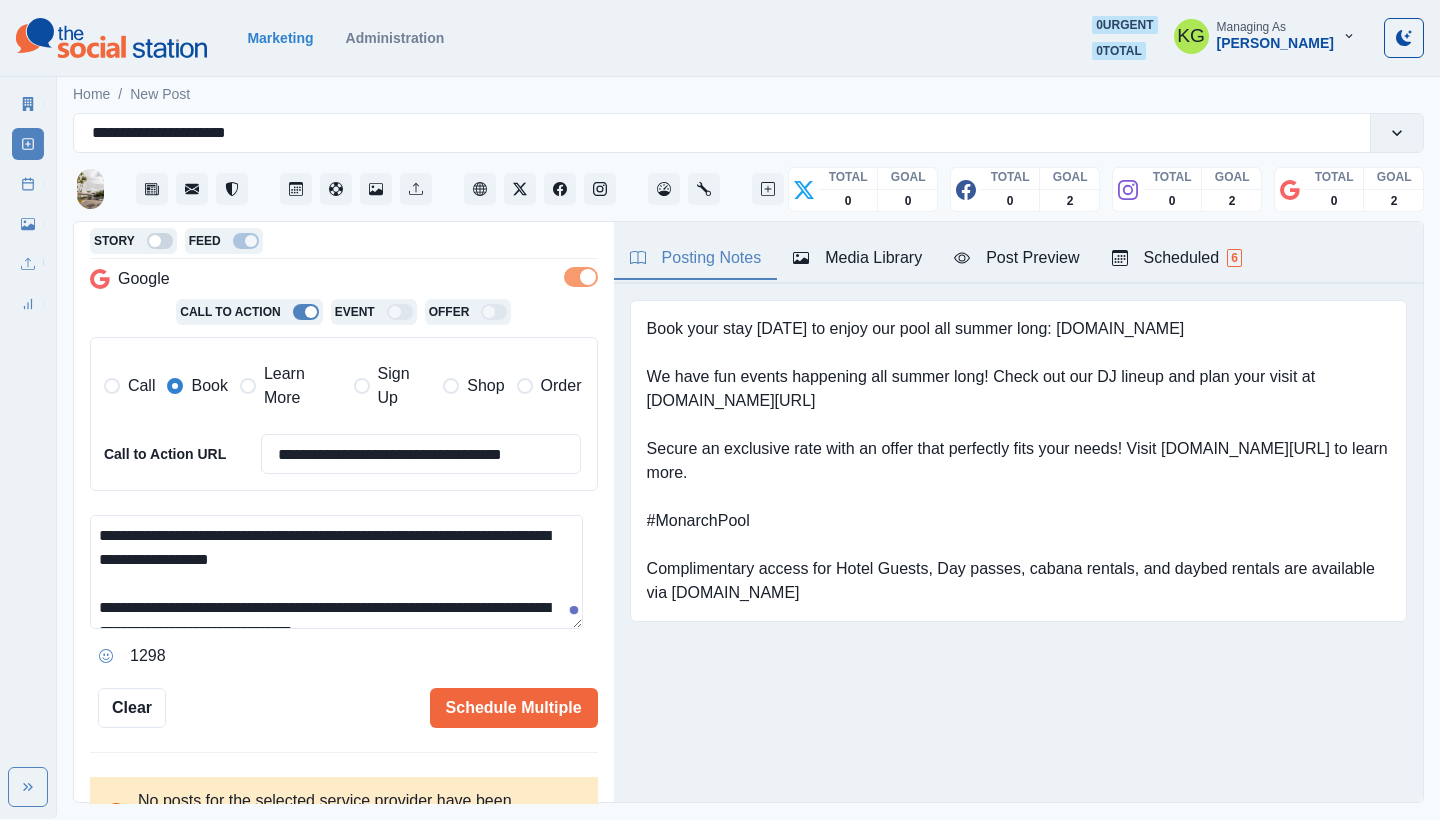 scroll, scrollTop: 24, scrollLeft: 0, axis: vertical 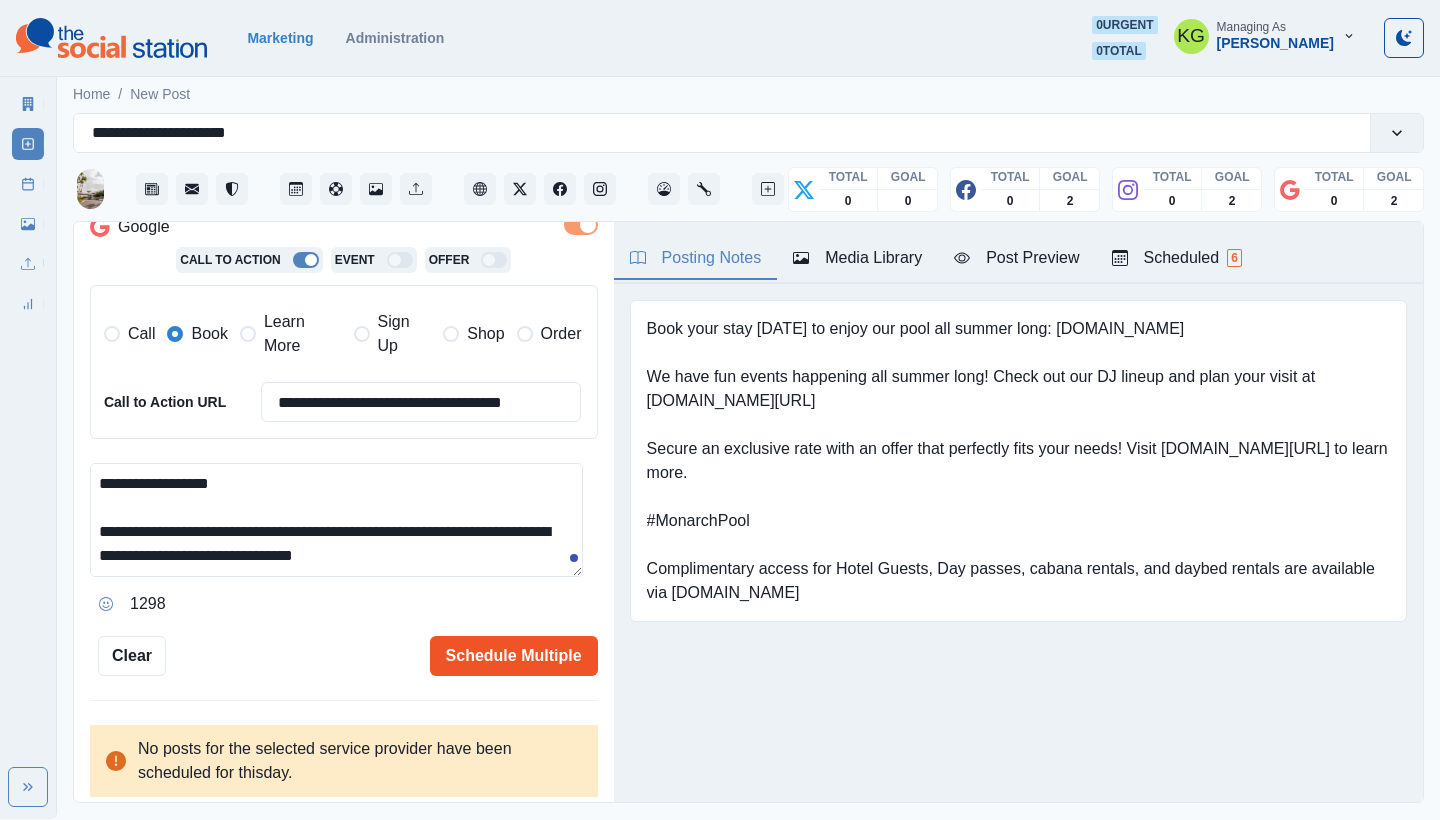 type on "**********" 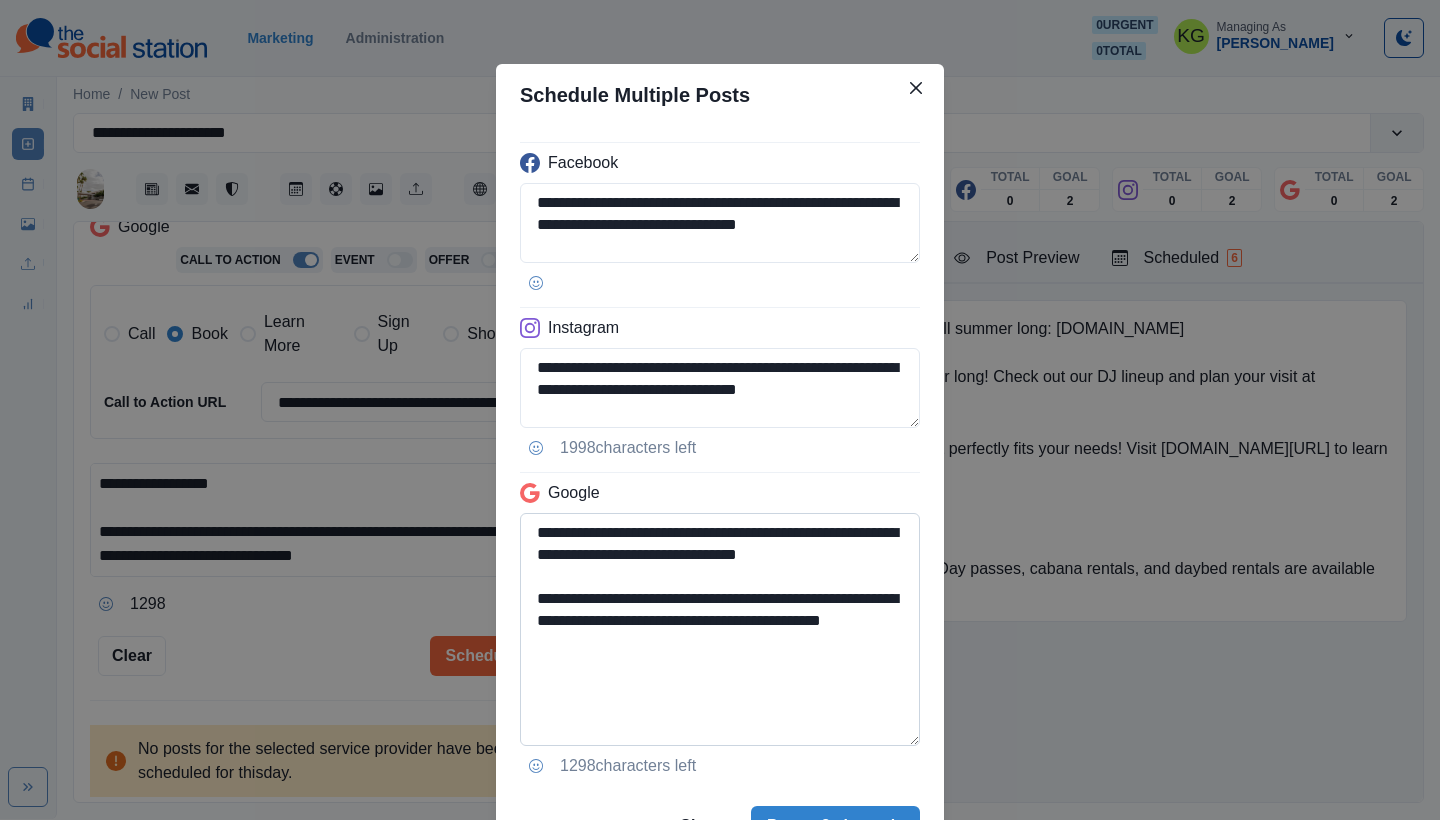 click on "**********" at bounding box center (720, 629) 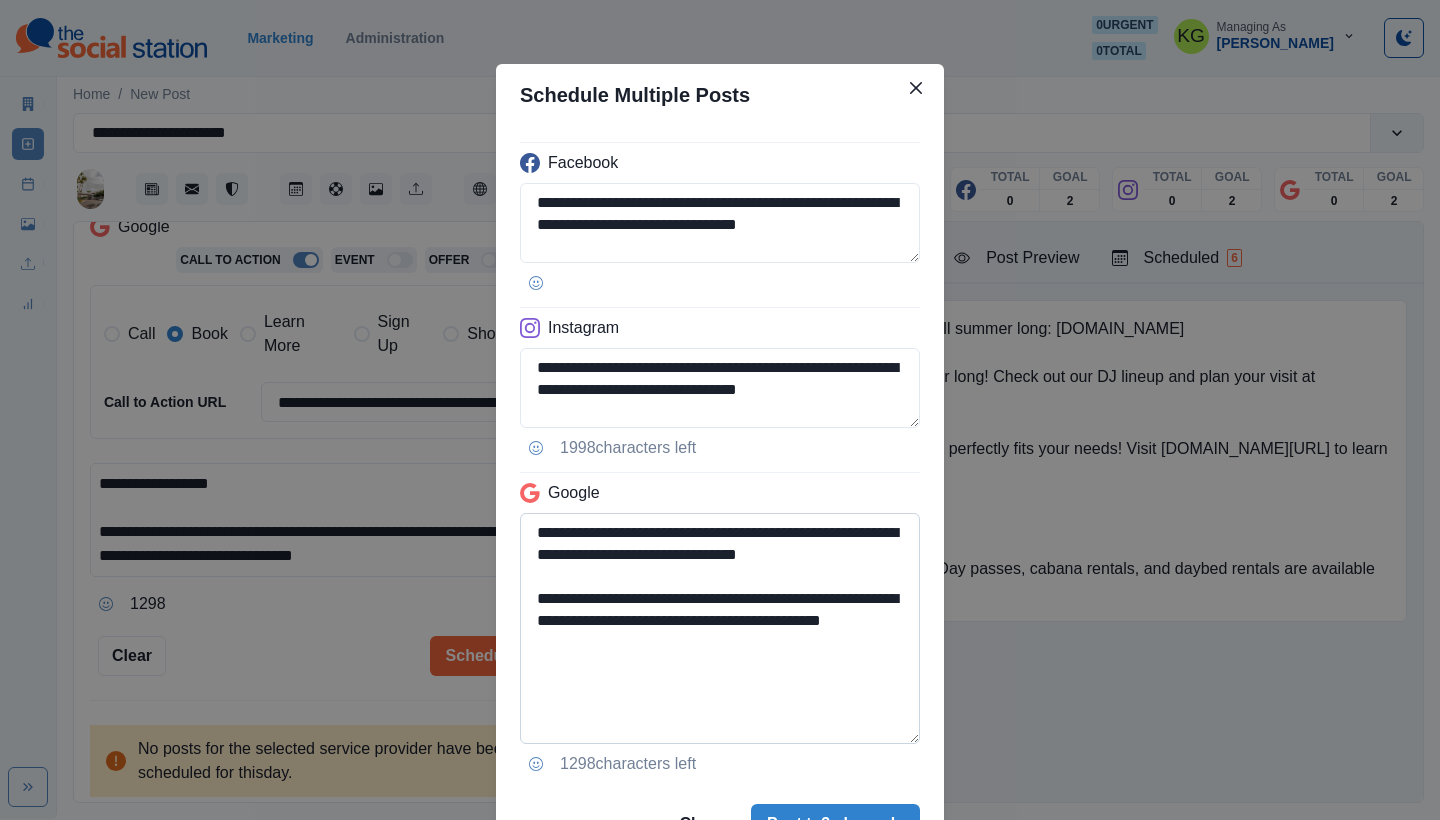 click on "**********" at bounding box center [720, 628] 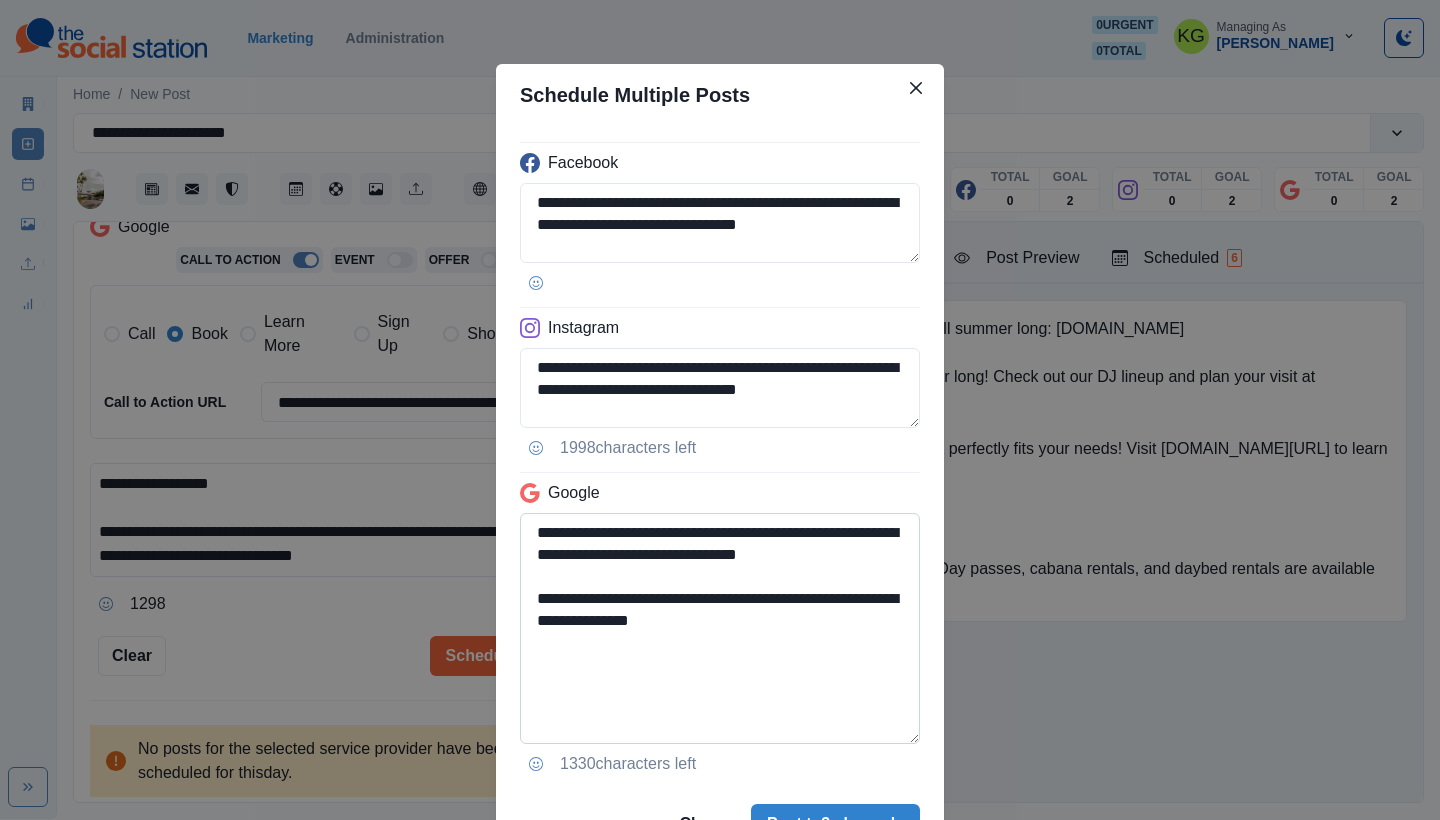 click on "**********" at bounding box center (720, 628) 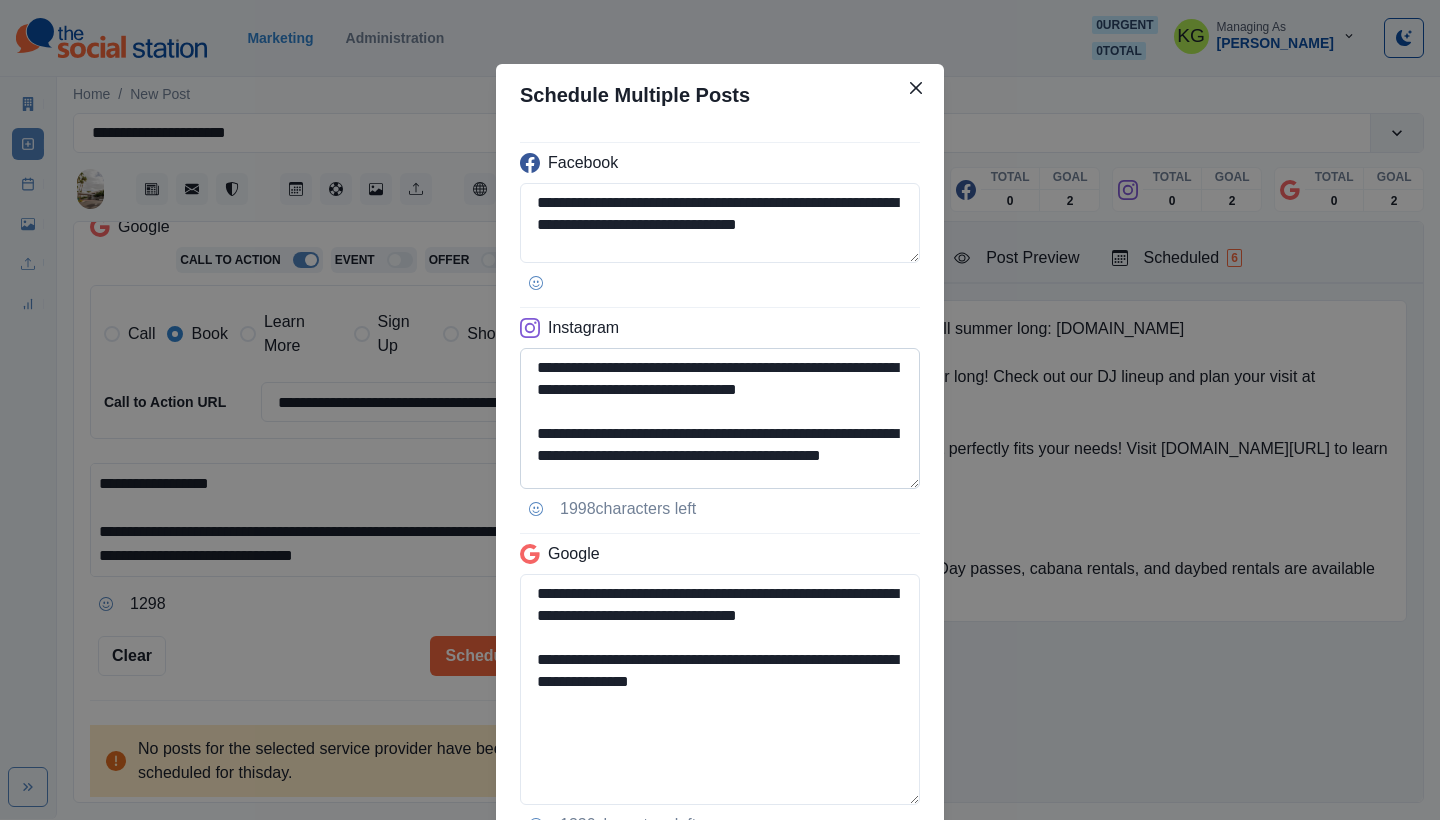 click on "**********" at bounding box center (720, 418) 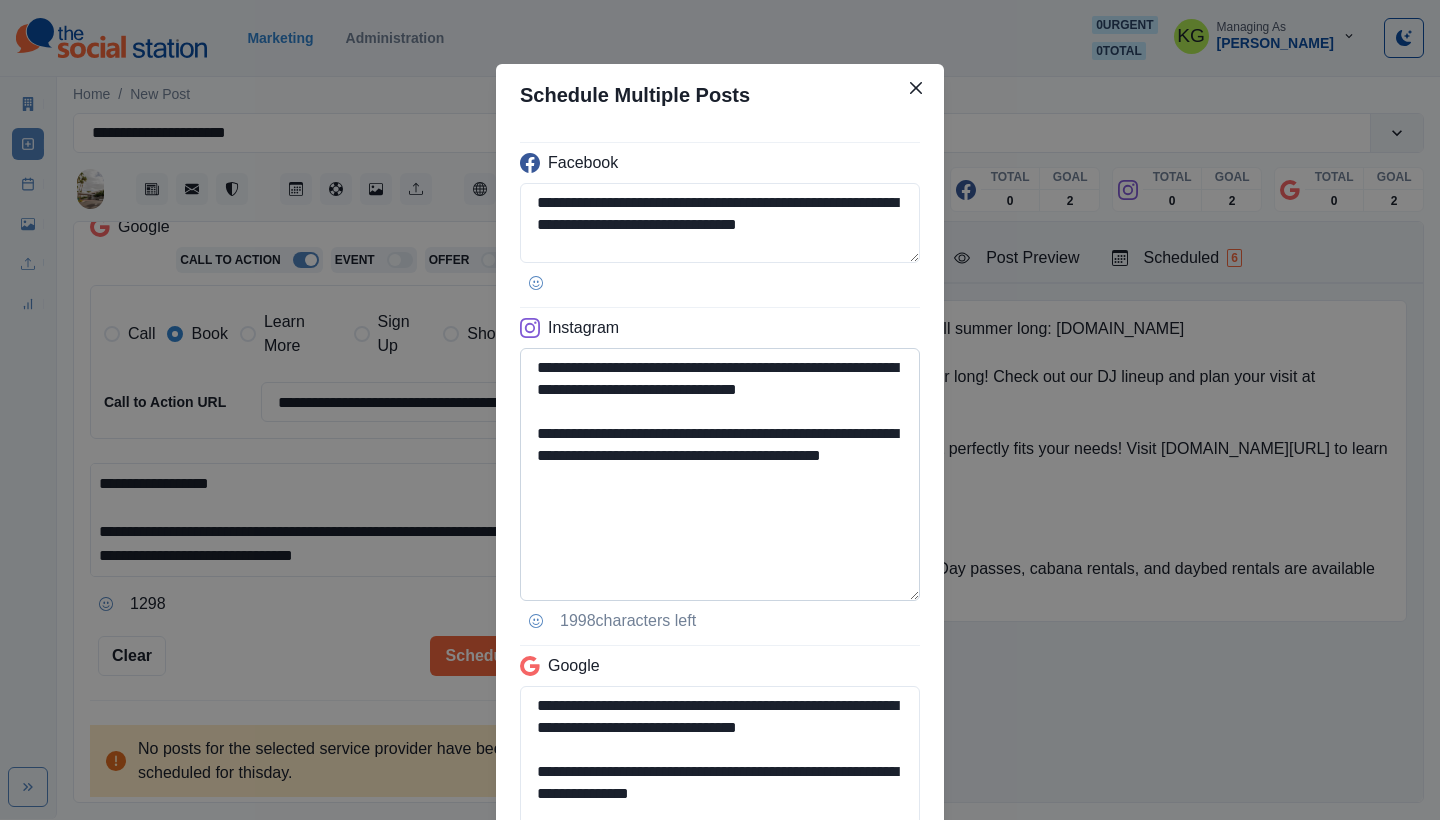 type on "**********" 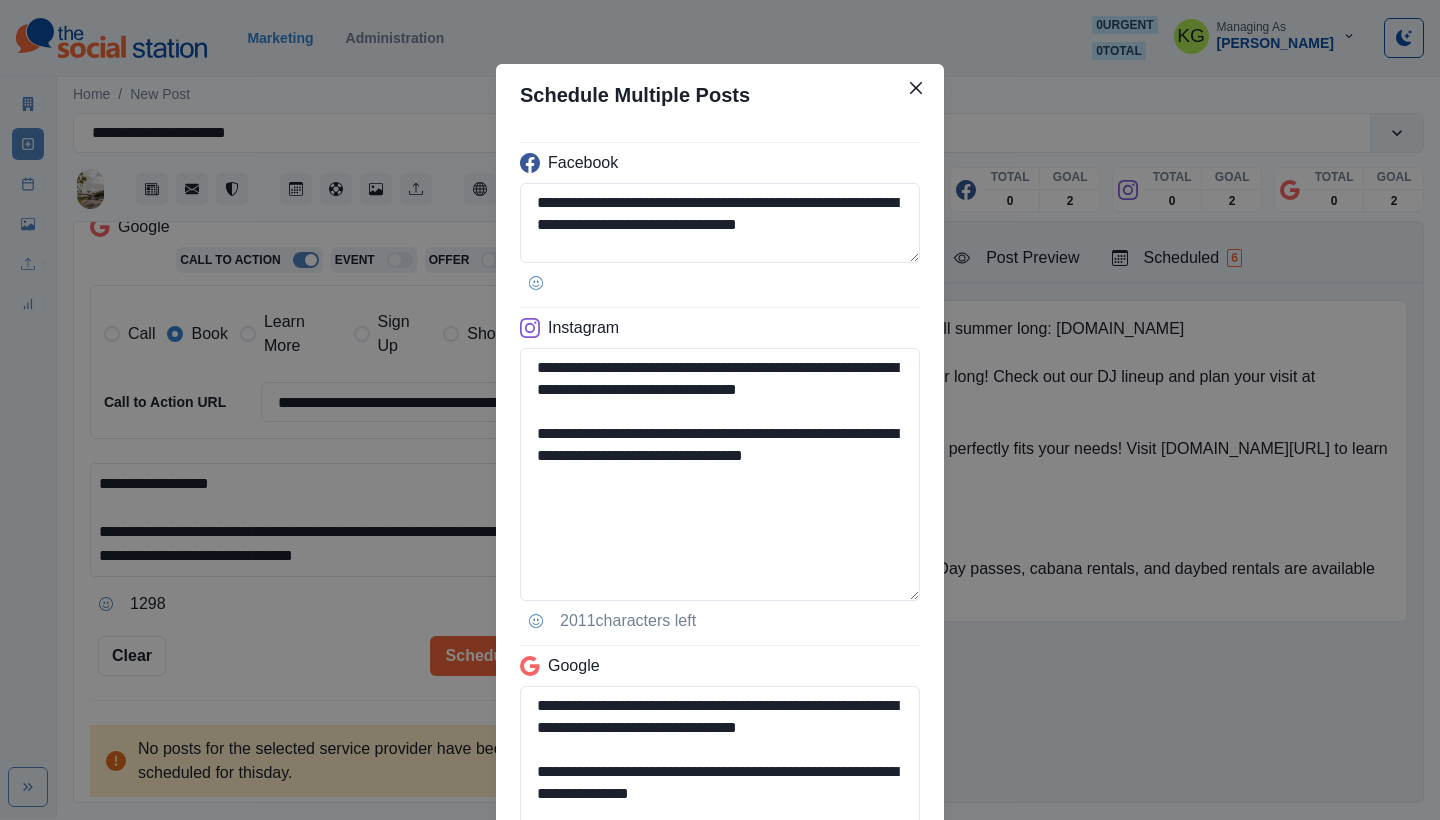 scroll, scrollTop: 277, scrollLeft: 0, axis: vertical 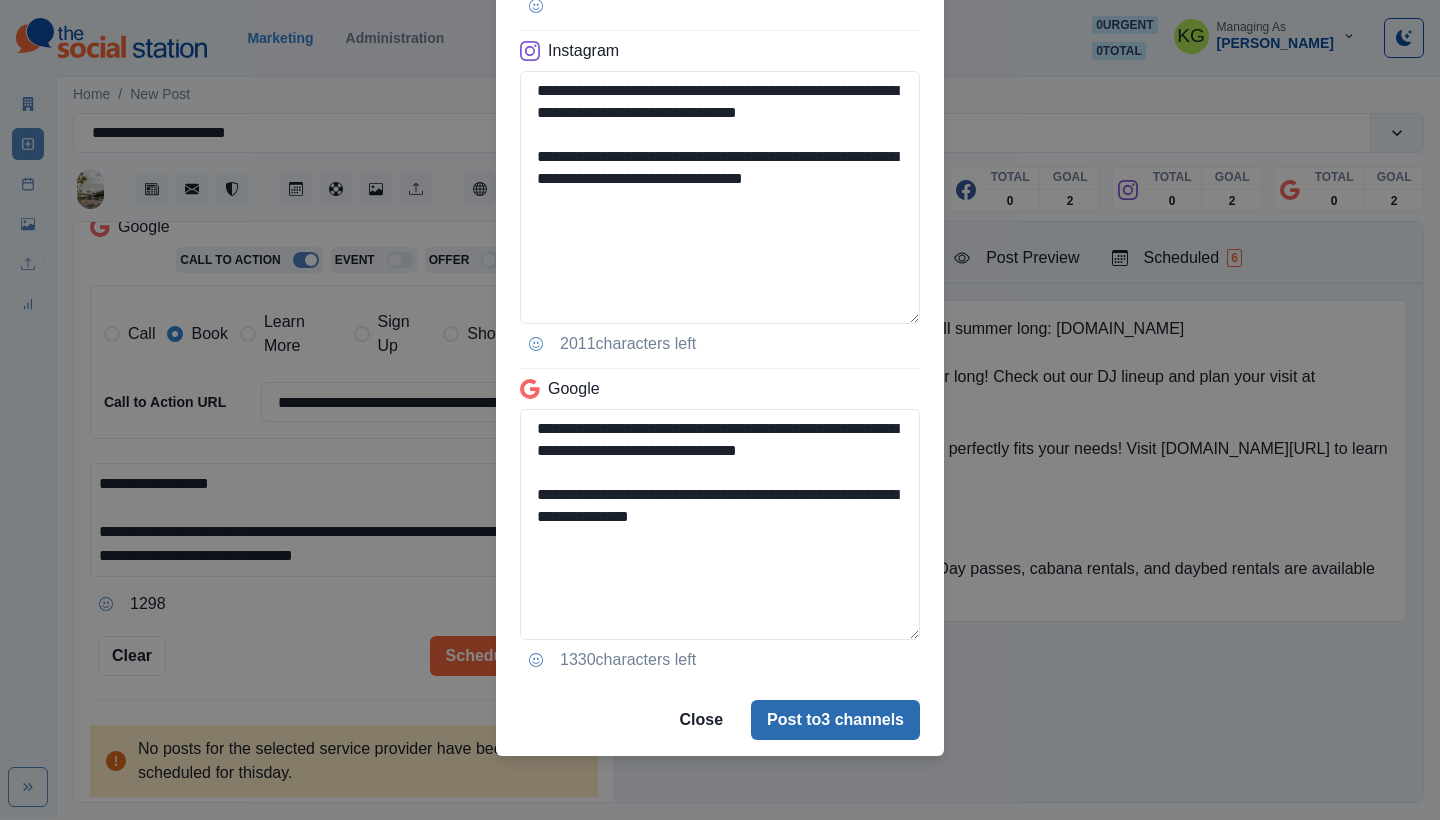 type on "**********" 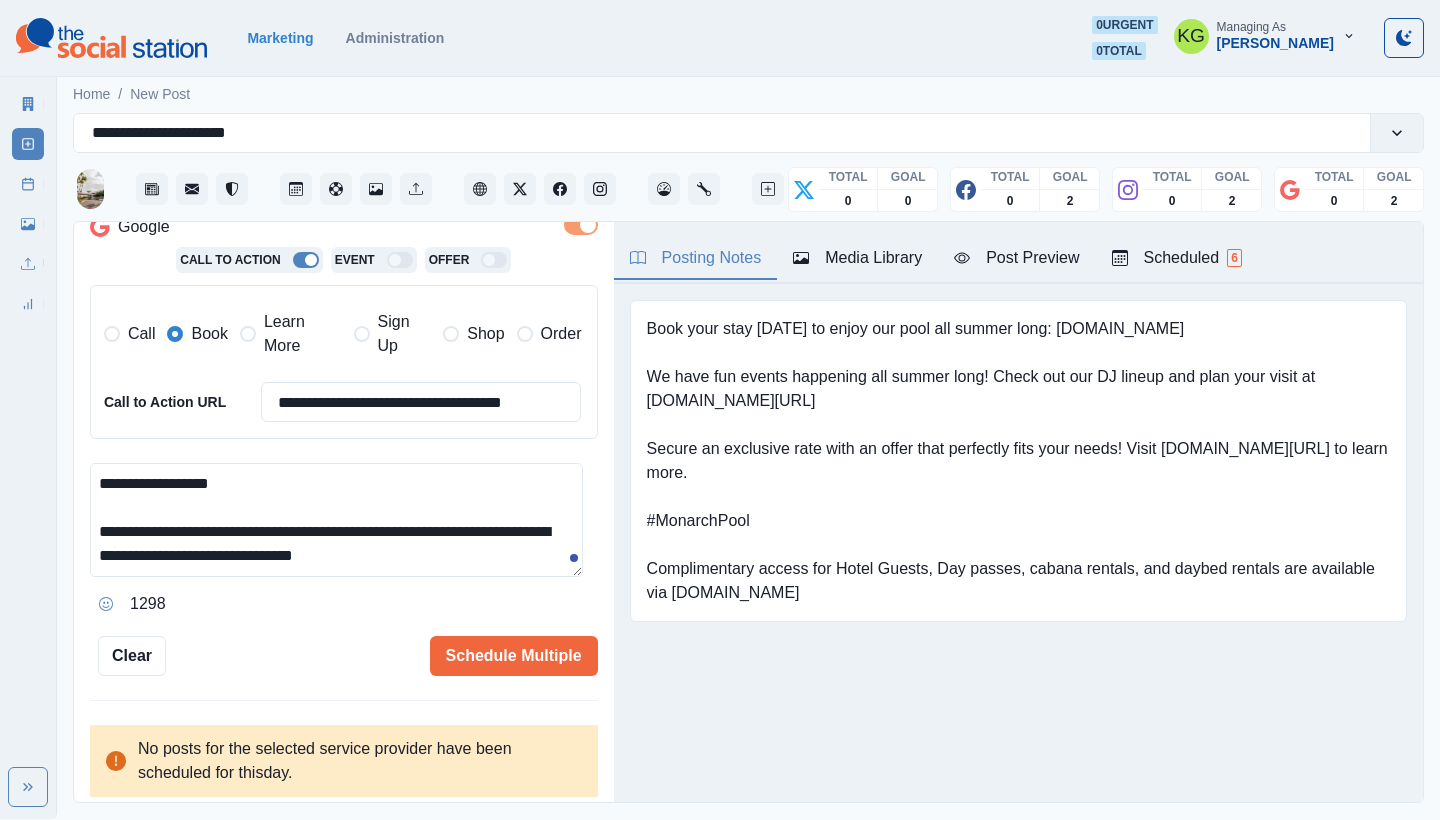 type 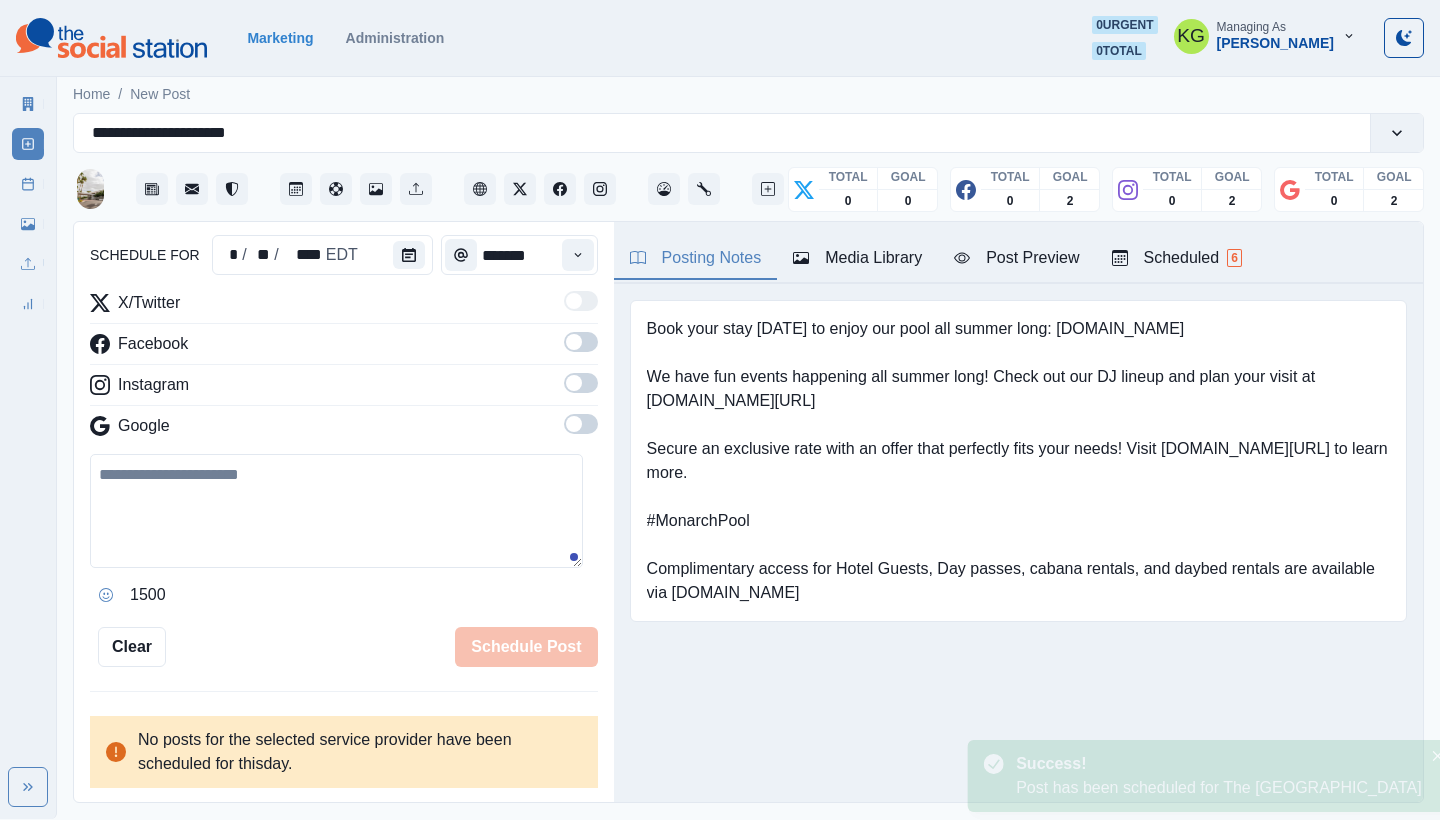 scroll, scrollTop: 194, scrollLeft: 0, axis: vertical 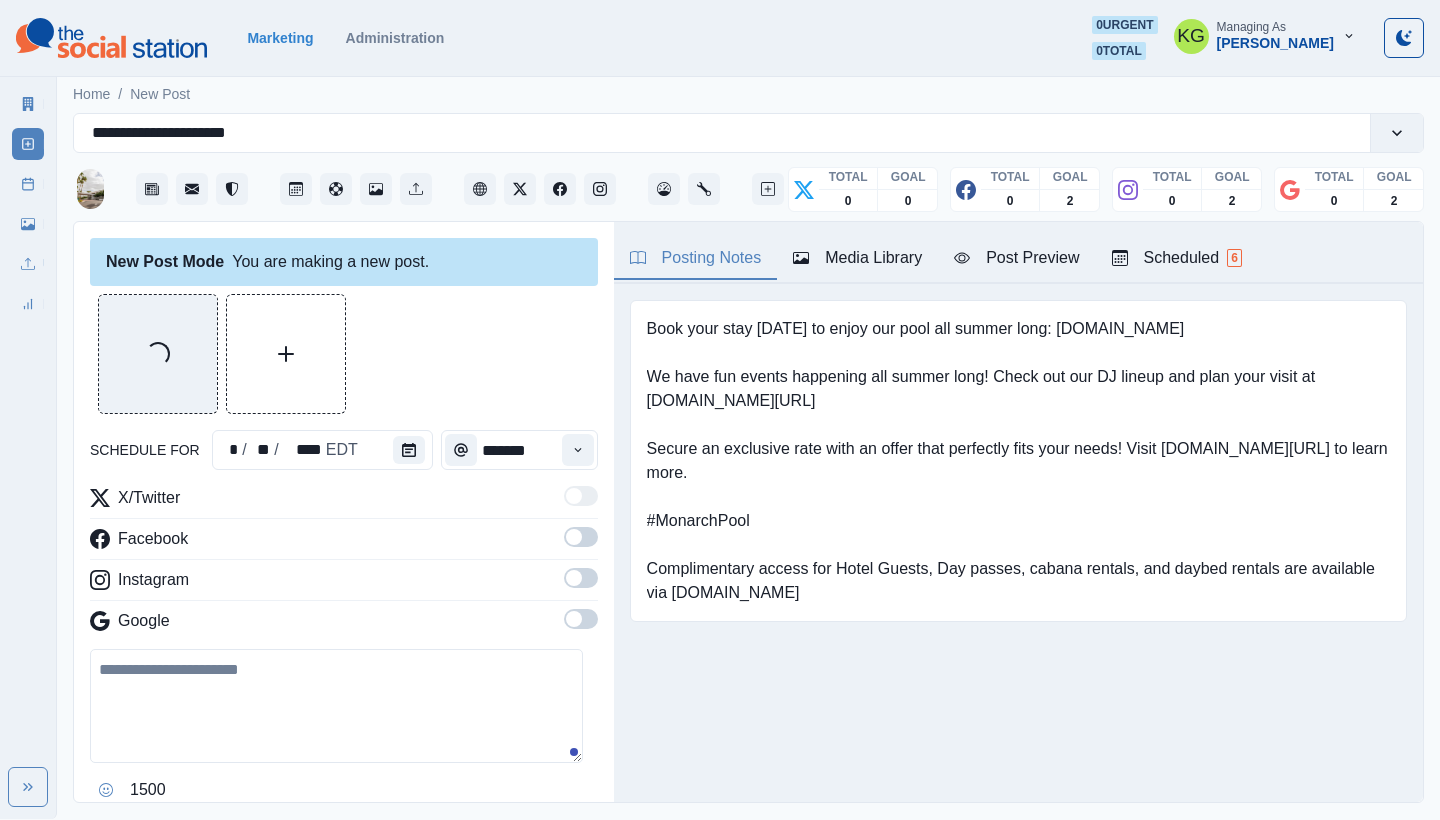 click on "Post Schedule" at bounding box center (28, 184) 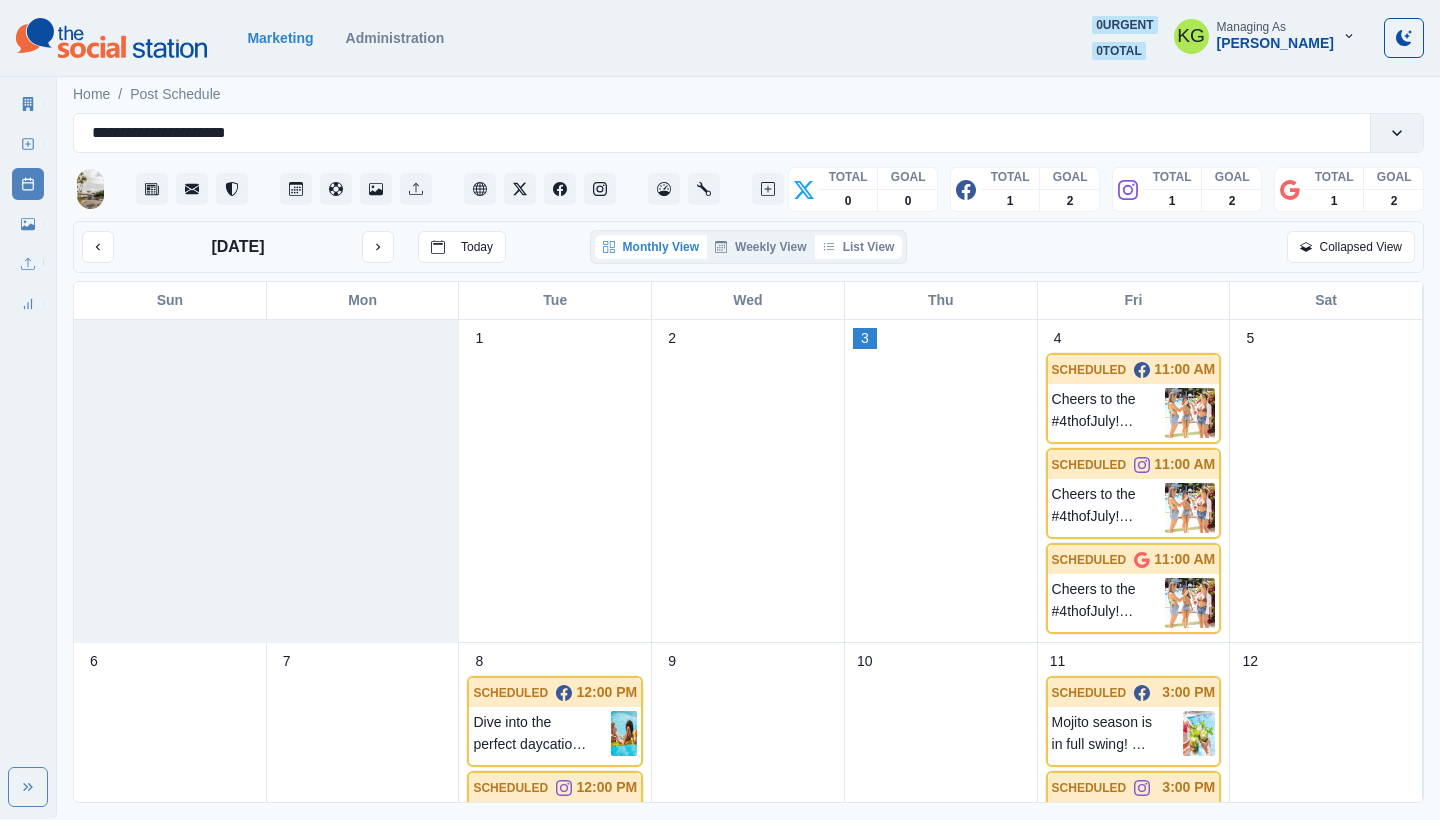 click on "List View" at bounding box center [859, 247] 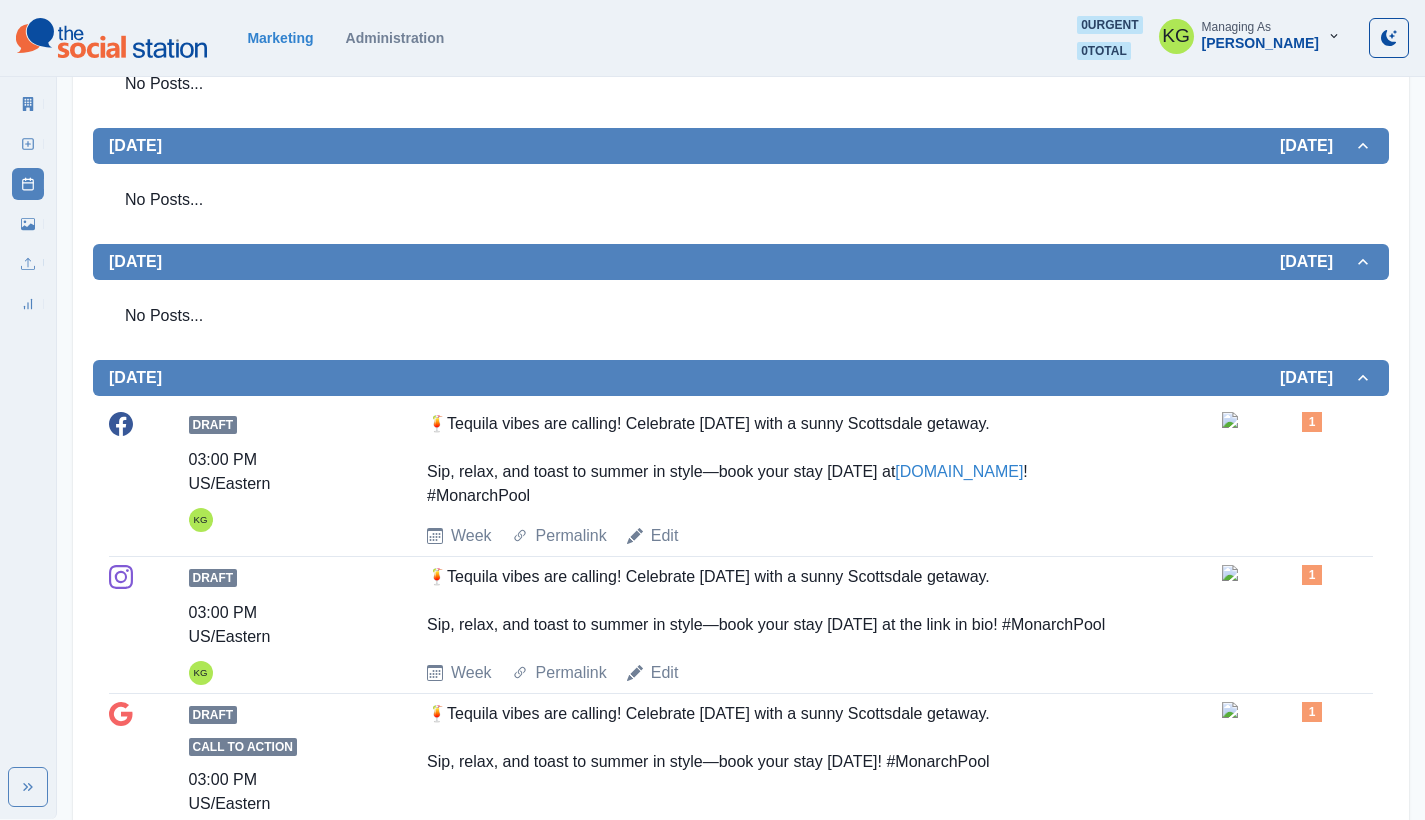 scroll, scrollTop: 70, scrollLeft: 0, axis: vertical 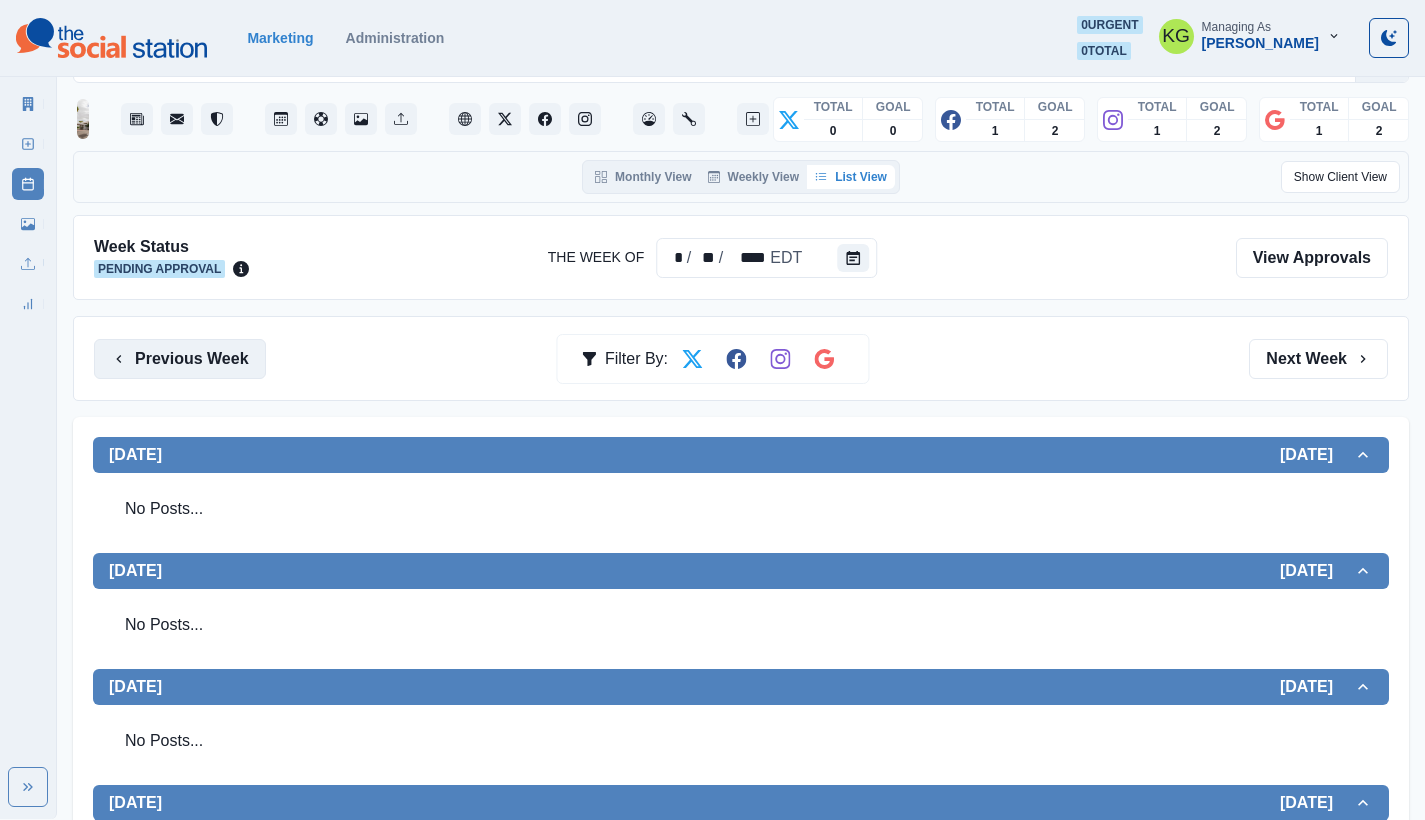 click on "Previous Week" at bounding box center (180, 359) 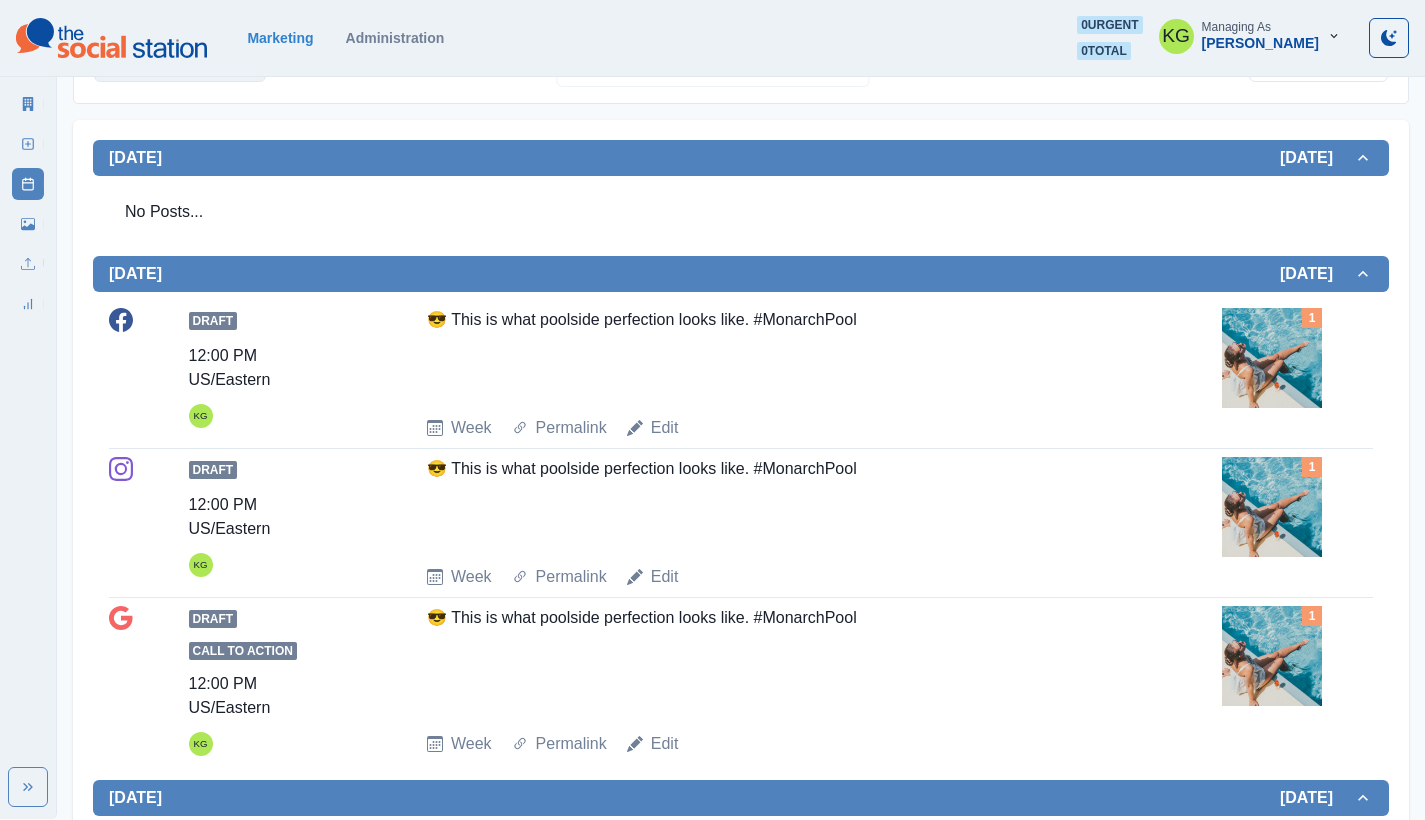 scroll, scrollTop: 56, scrollLeft: 0, axis: vertical 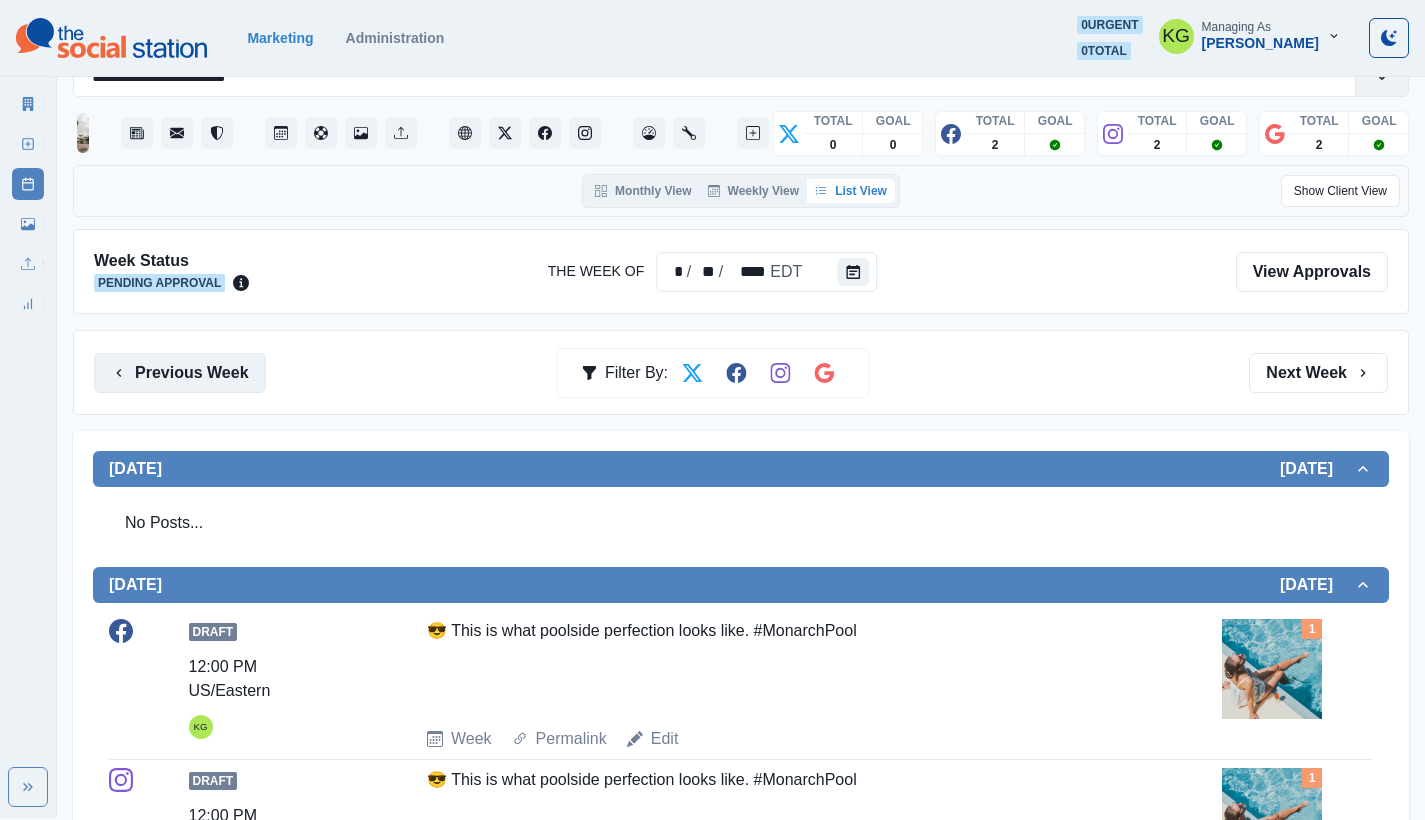 click on "Previous Week" at bounding box center [180, 373] 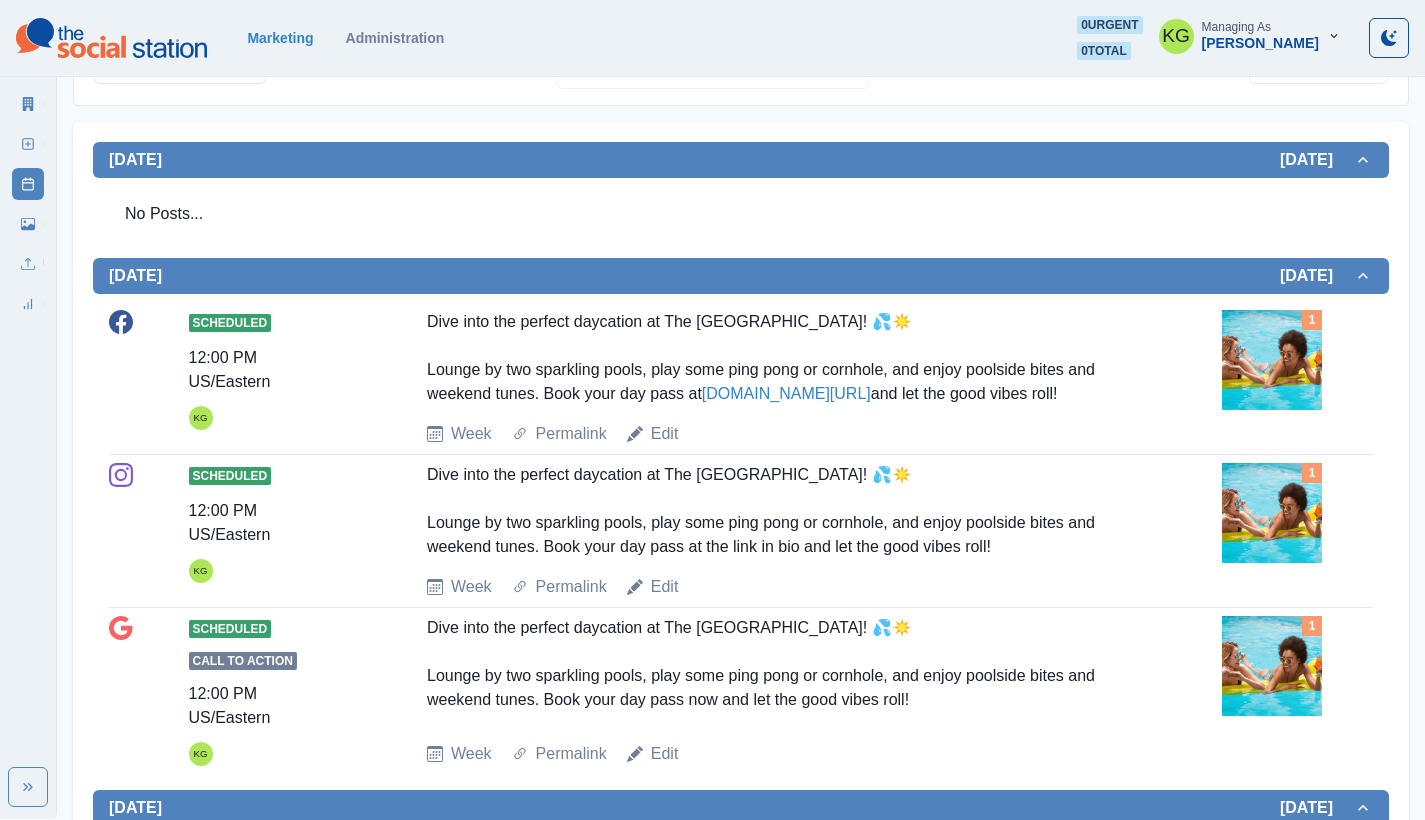 scroll, scrollTop: 0, scrollLeft: 0, axis: both 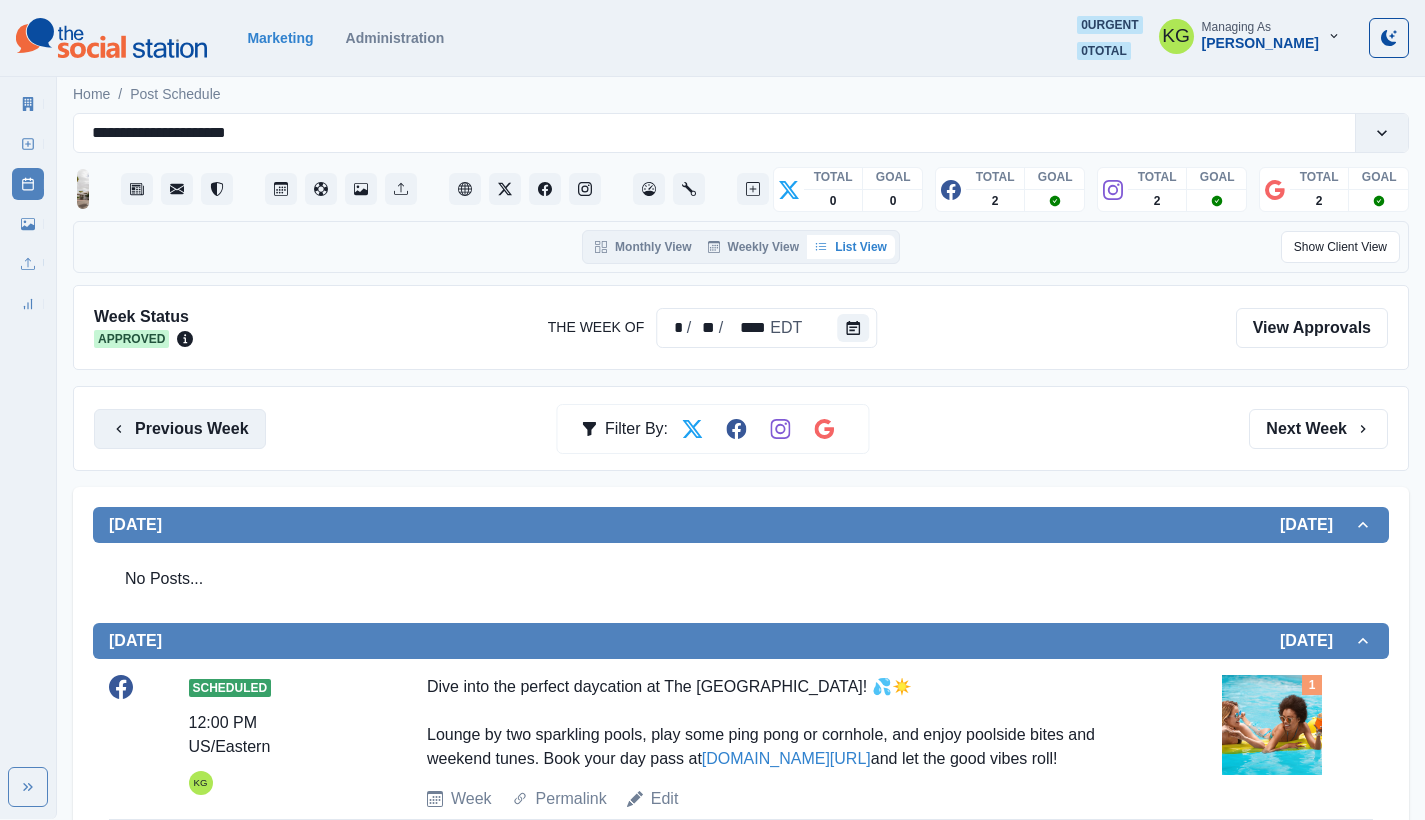 click on "Previous Week" at bounding box center (180, 429) 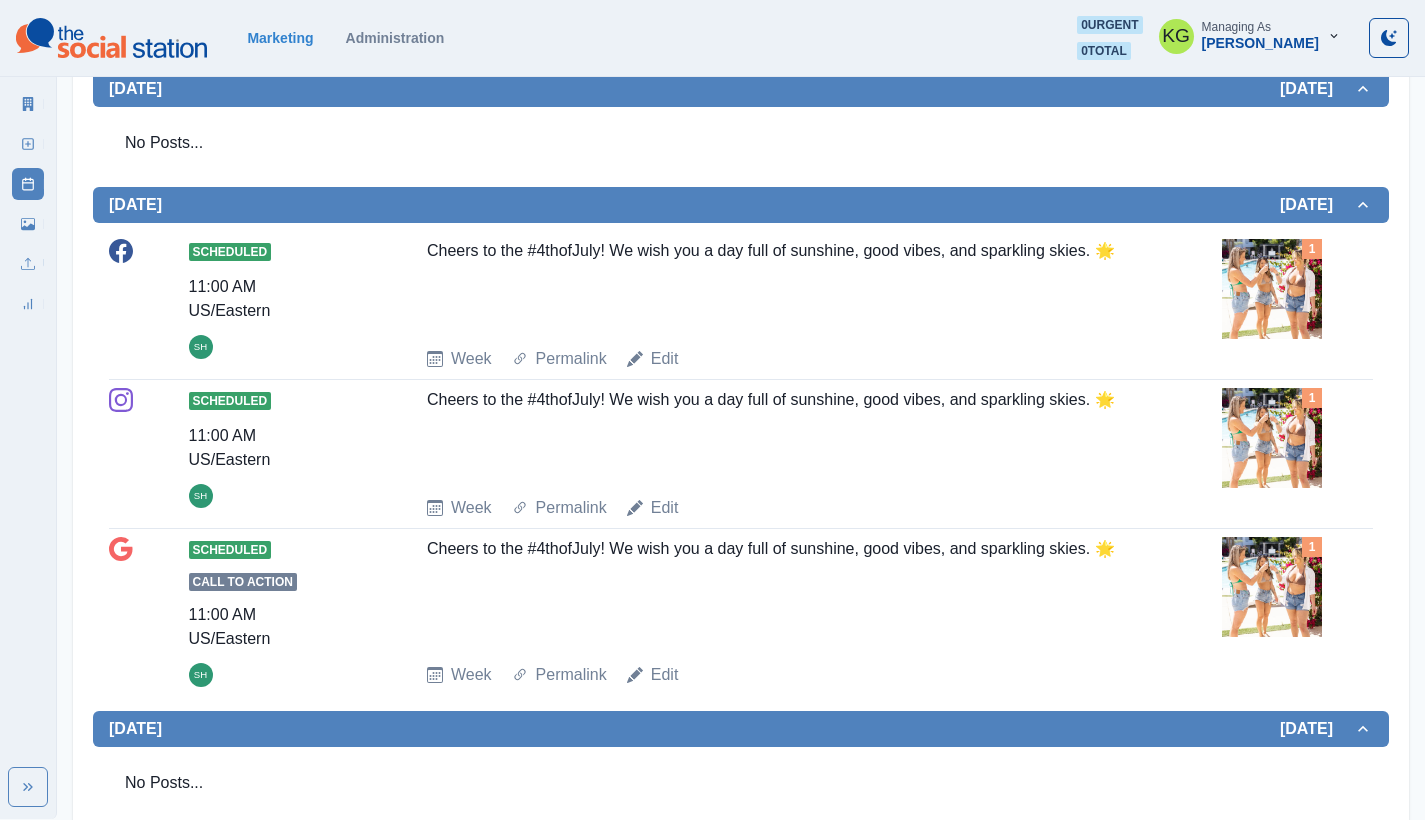scroll, scrollTop: 0, scrollLeft: 0, axis: both 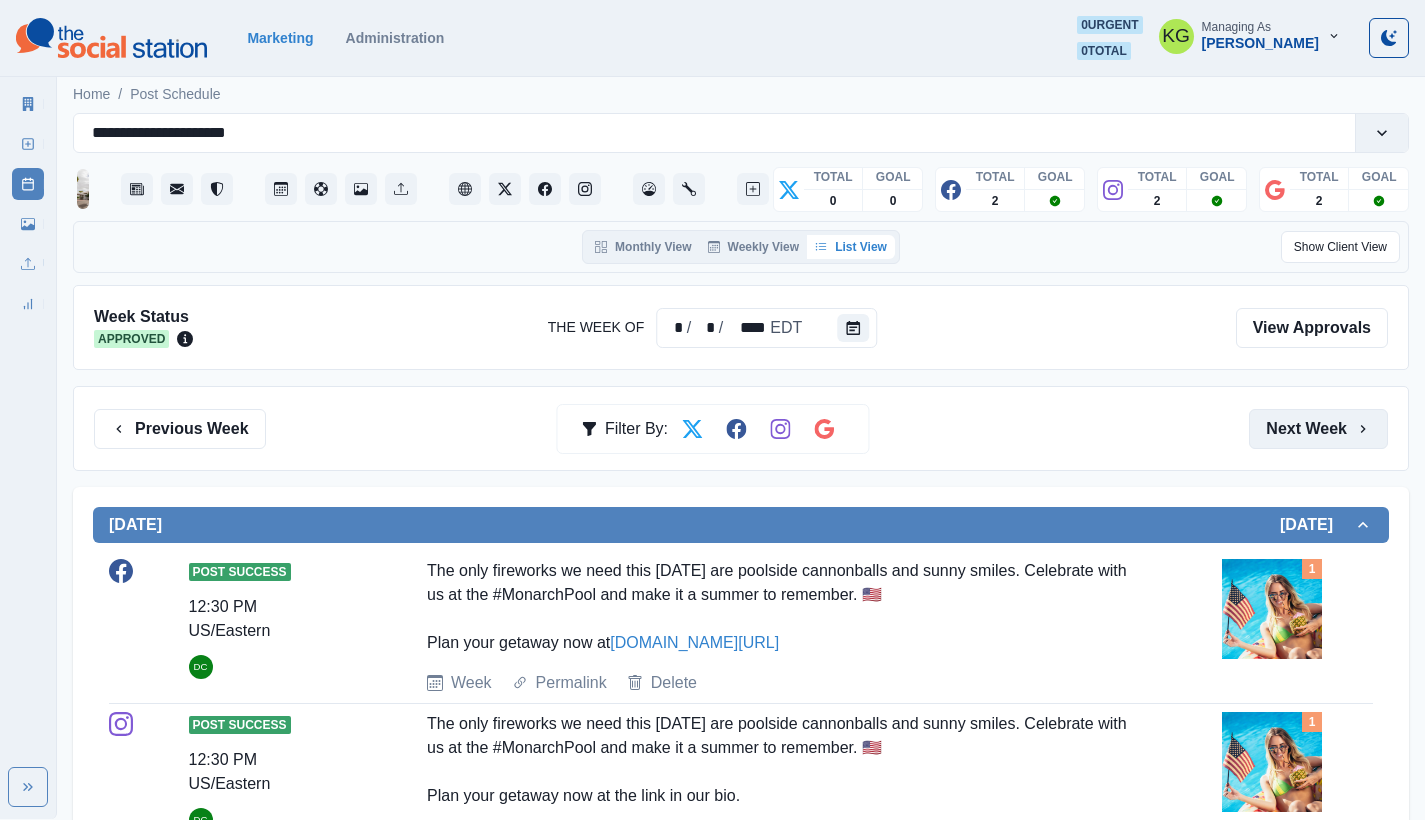 click on "Next Week" at bounding box center (1318, 429) 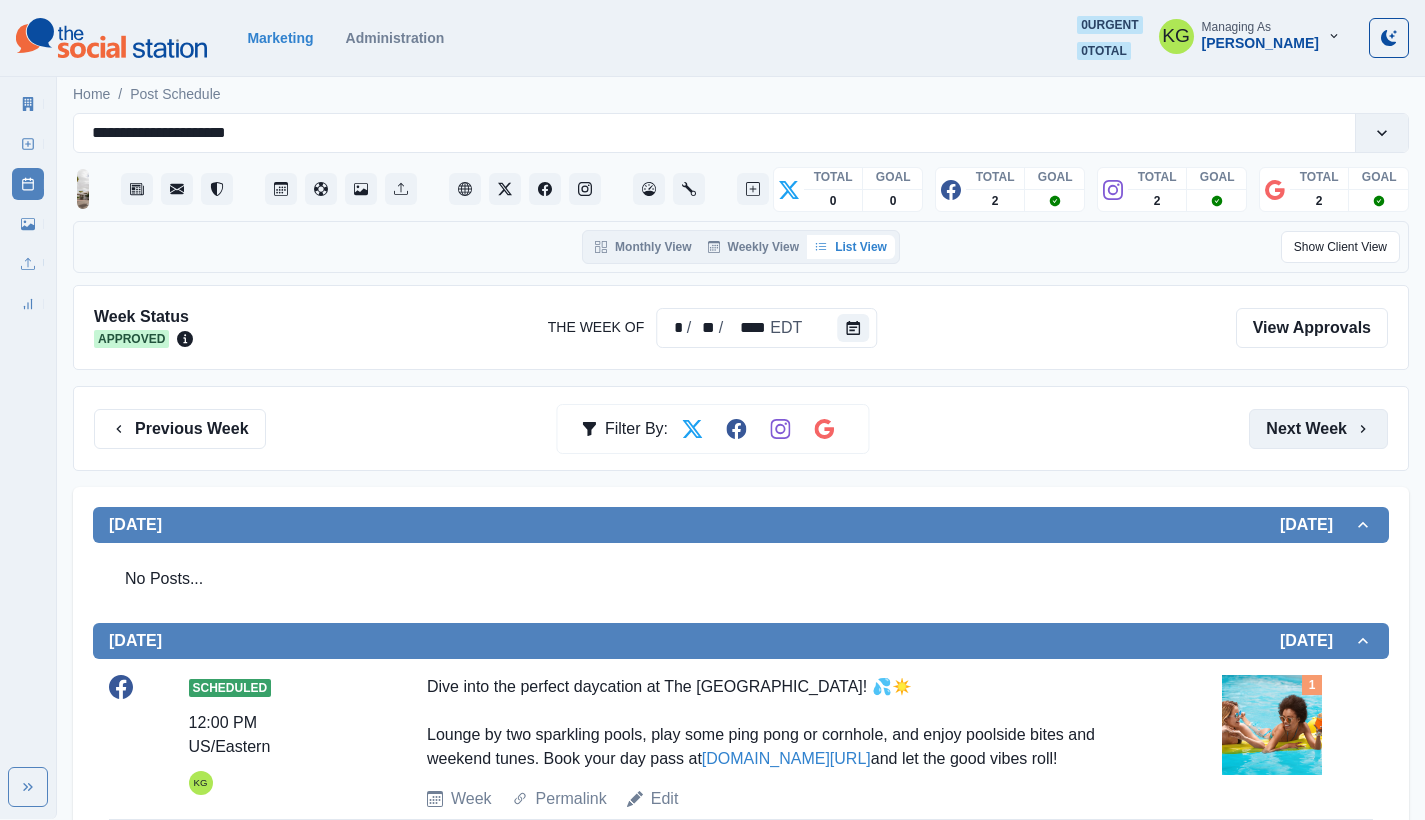 click on "Next Week" at bounding box center [1318, 429] 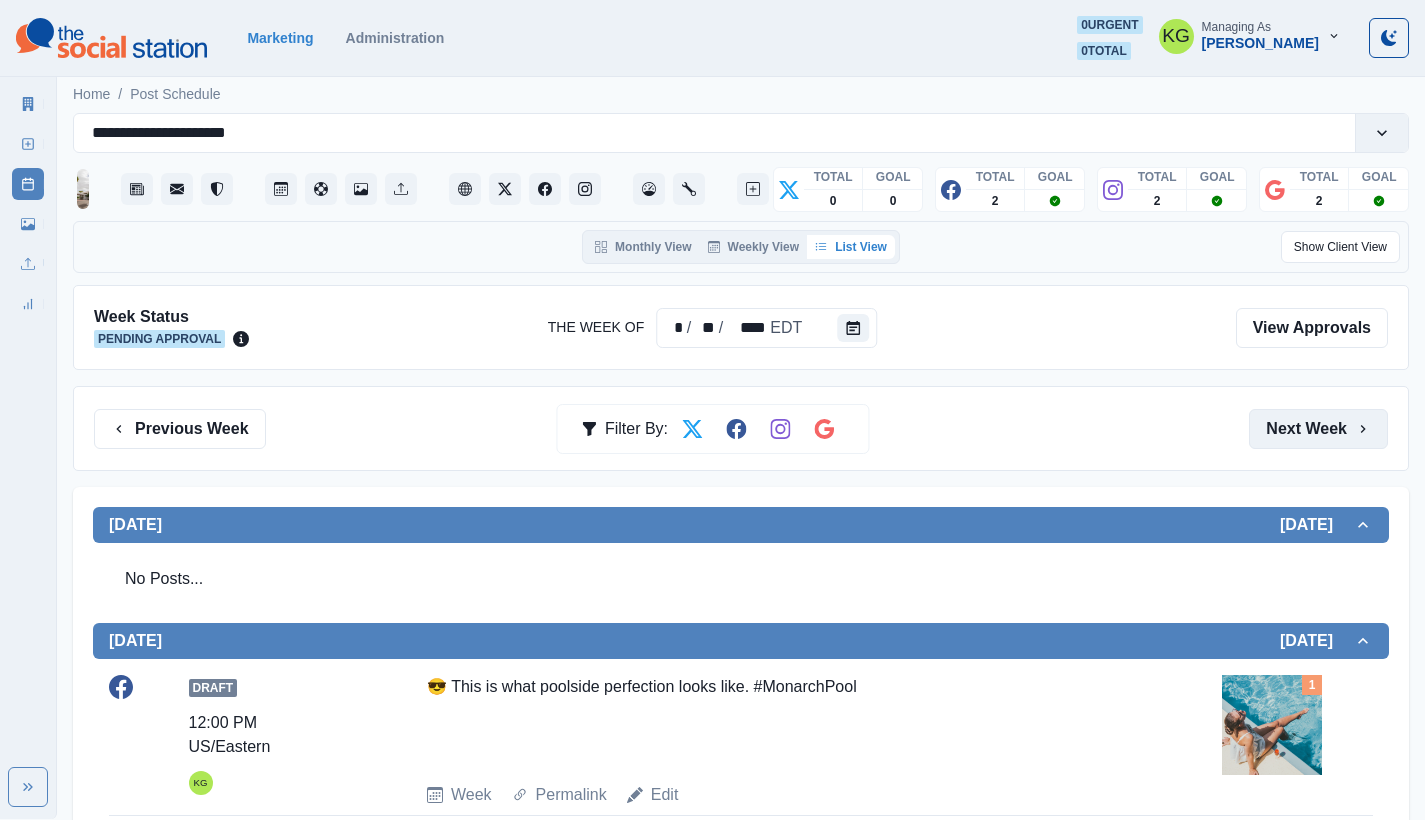 click on "Next Week" at bounding box center [1318, 429] 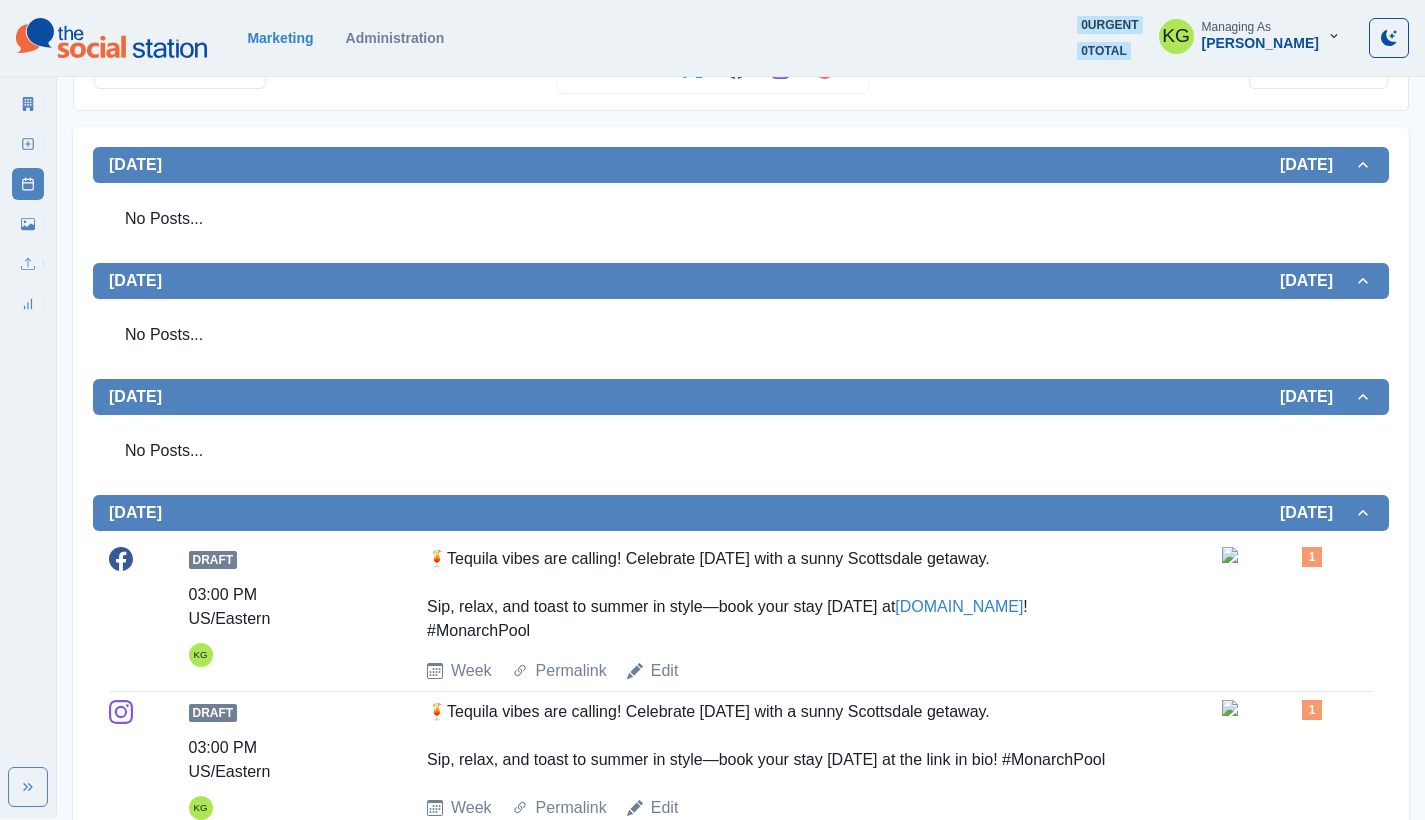 scroll, scrollTop: 0, scrollLeft: 0, axis: both 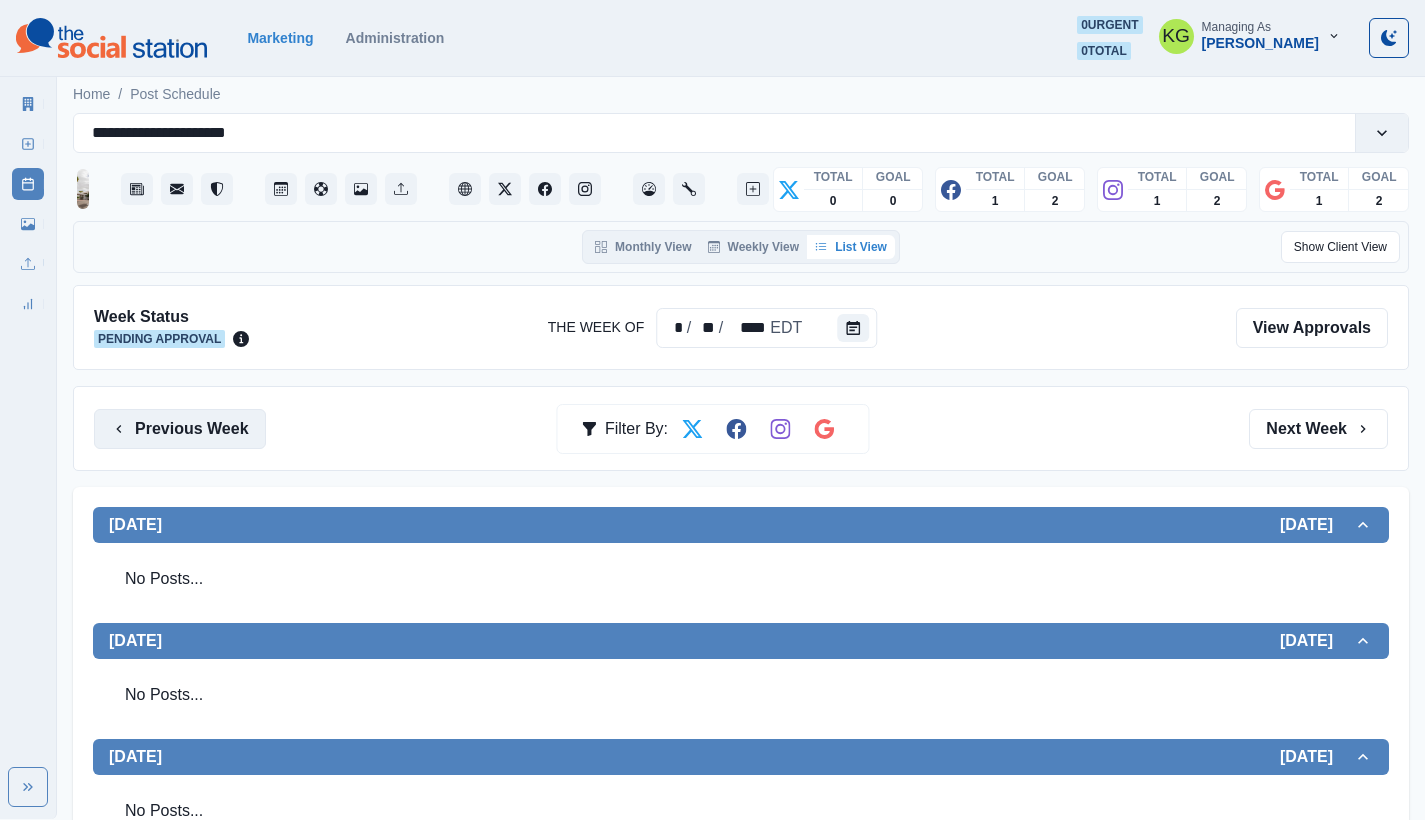 click on "Previous Week" at bounding box center (180, 429) 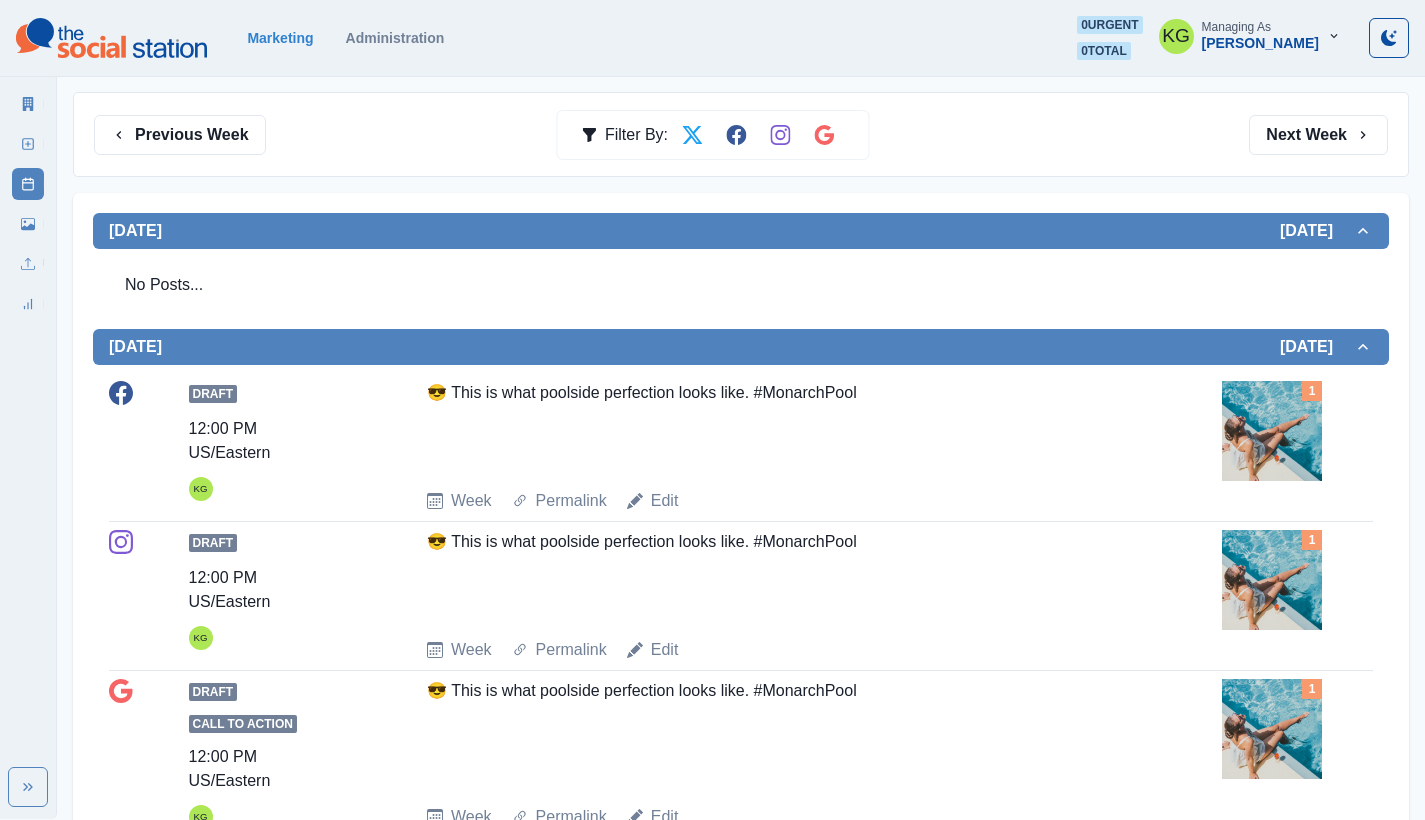scroll, scrollTop: 0, scrollLeft: 0, axis: both 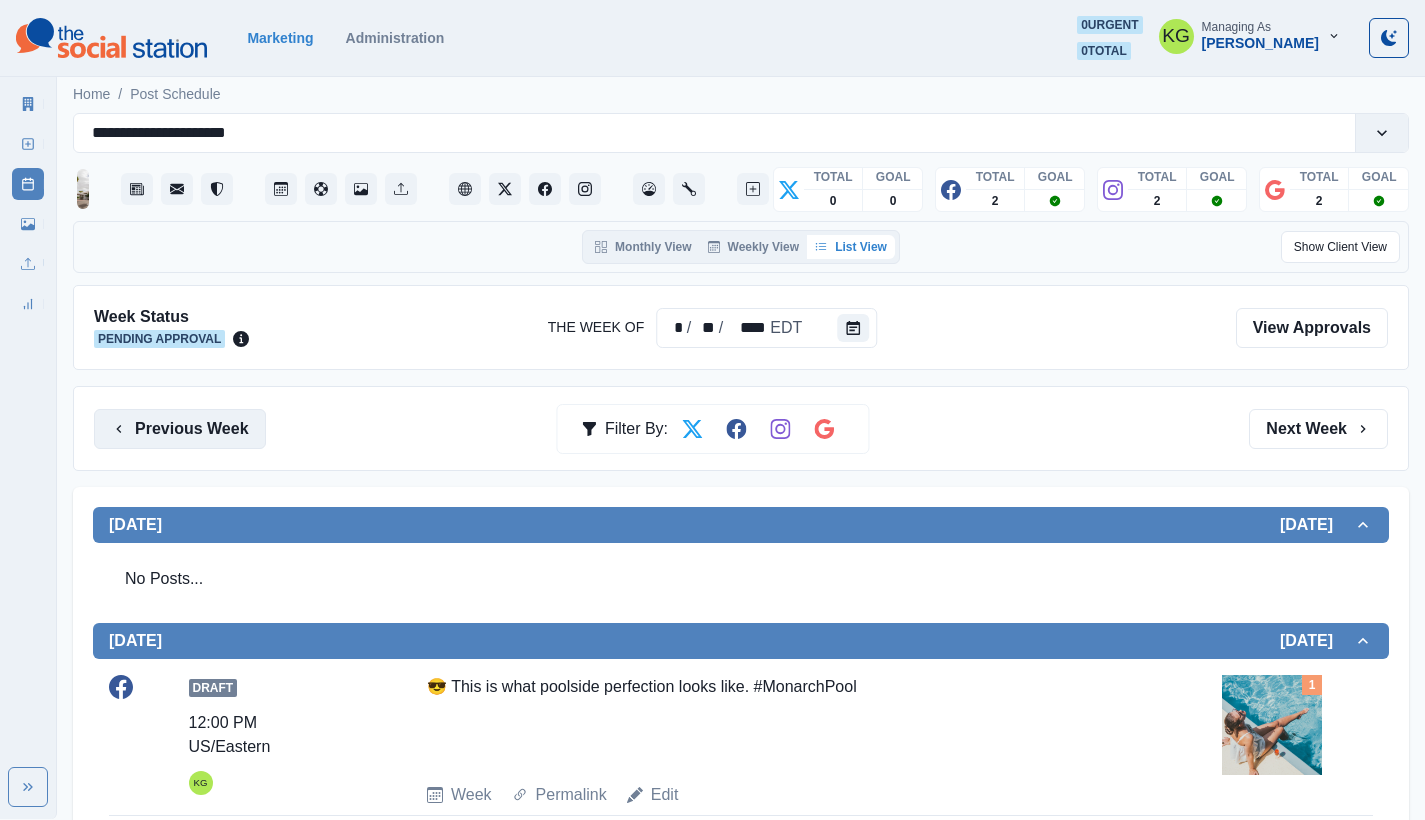 click on "Previous Week" at bounding box center (180, 429) 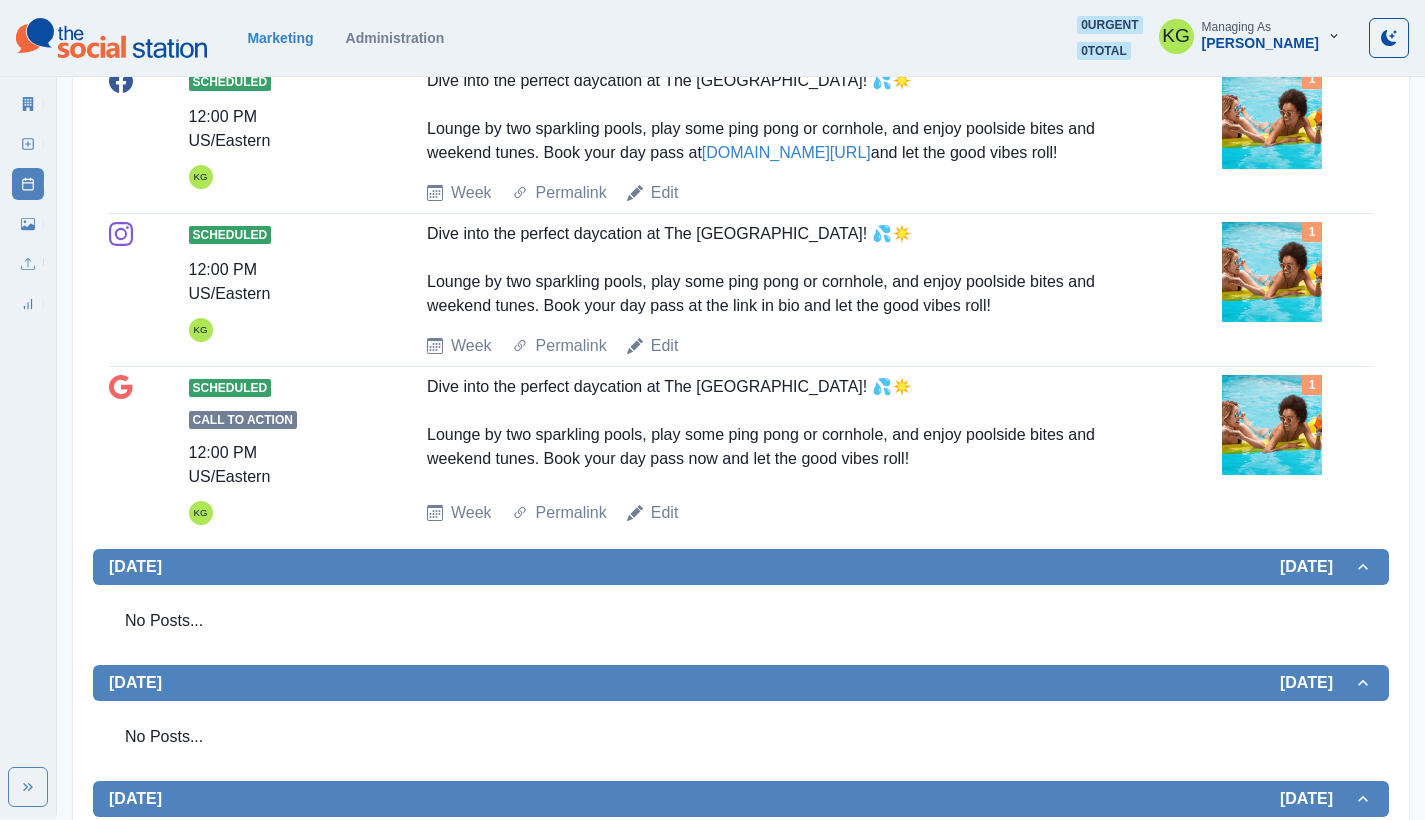 scroll, scrollTop: 99, scrollLeft: 0, axis: vertical 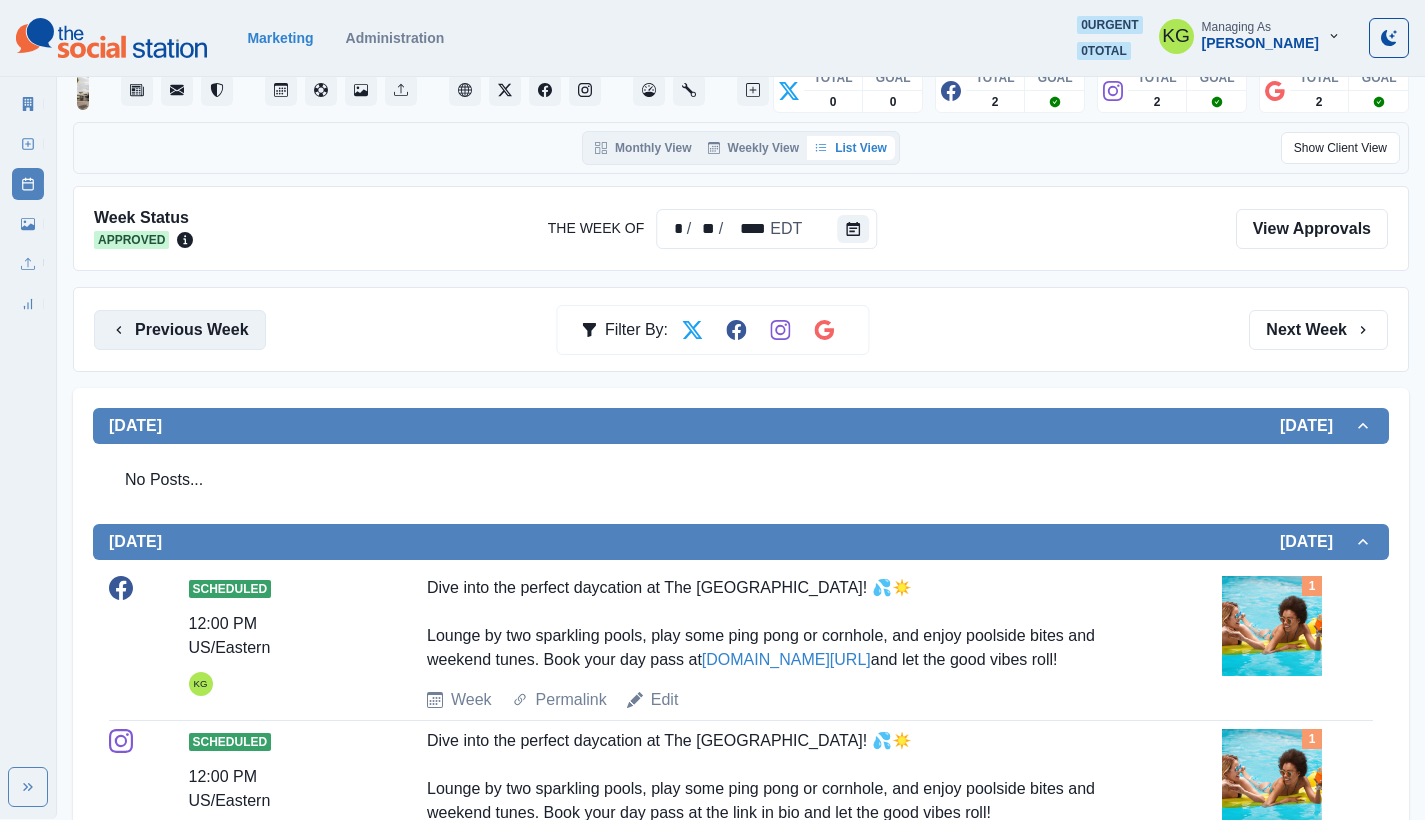 click on "Previous Week" at bounding box center [180, 330] 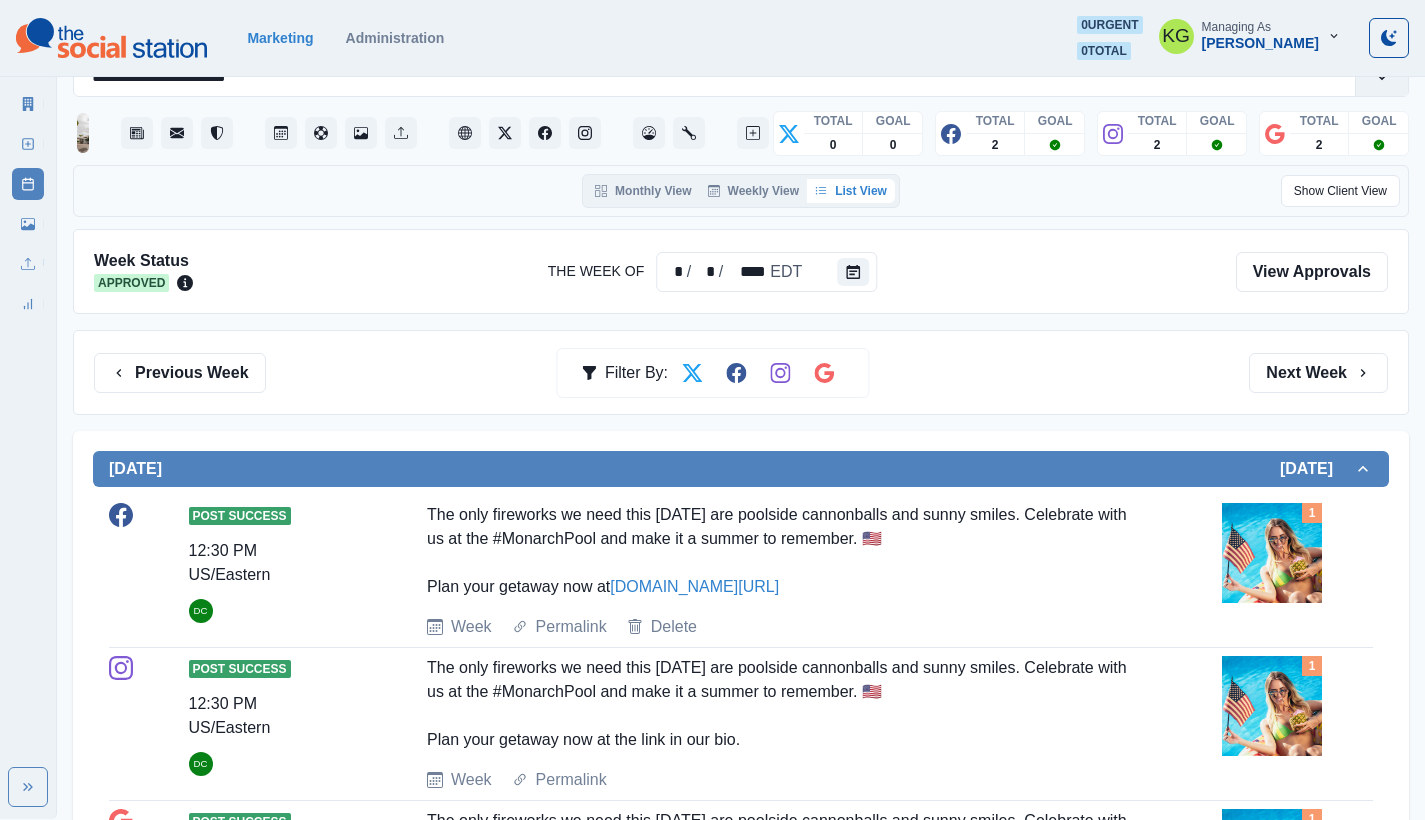 scroll, scrollTop: 0, scrollLeft: 0, axis: both 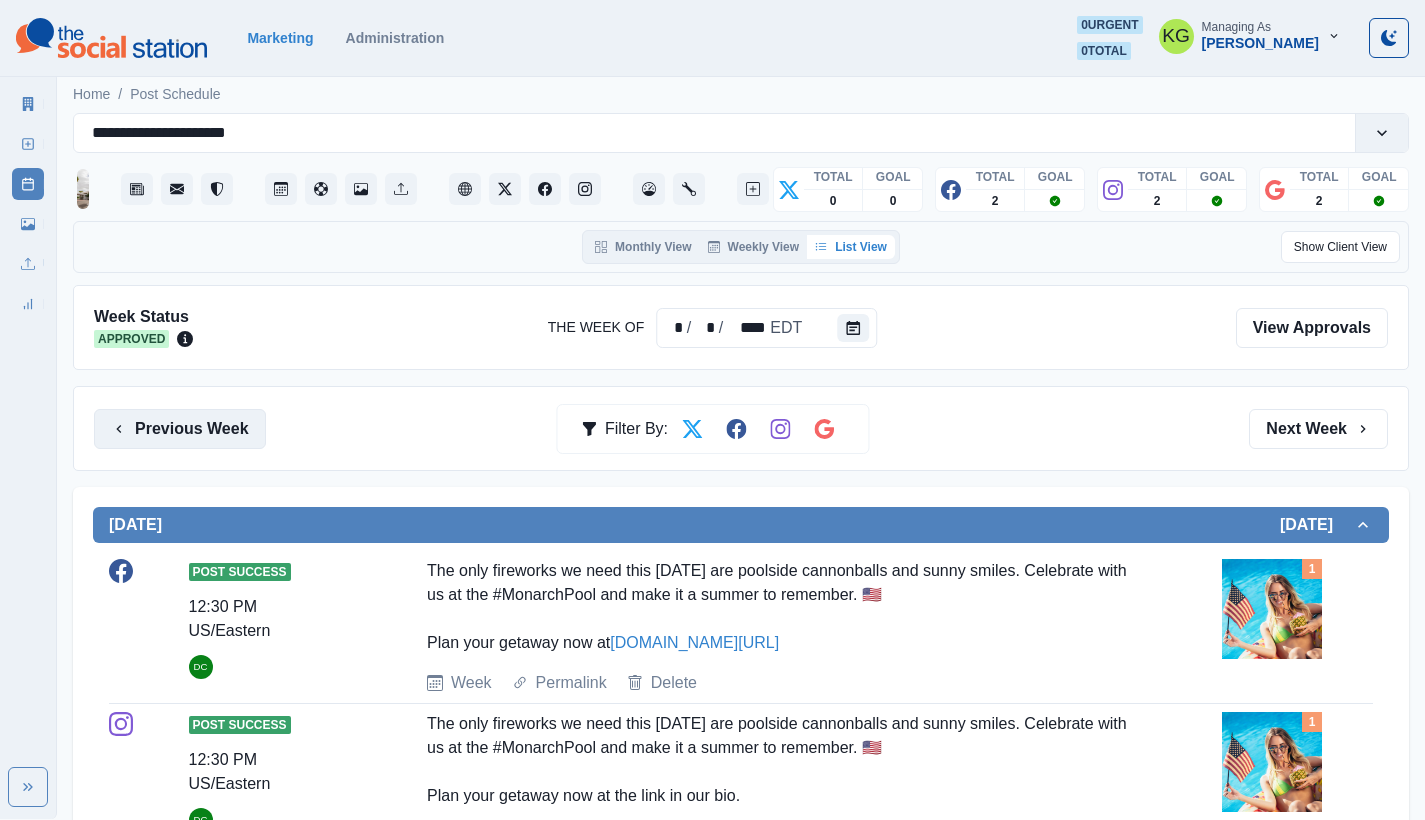 click on "Previous Week" at bounding box center [180, 429] 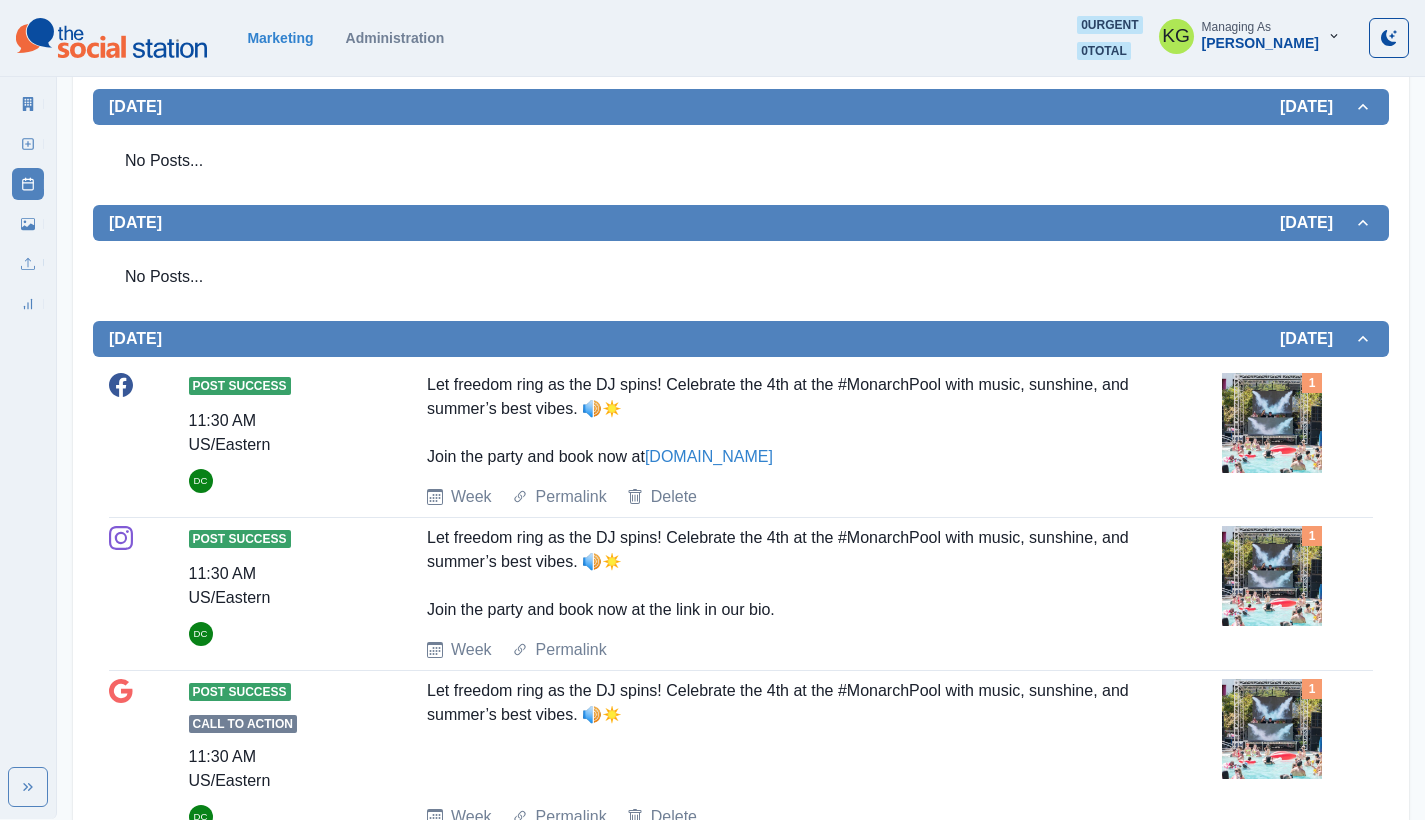 scroll, scrollTop: 1118, scrollLeft: 0, axis: vertical 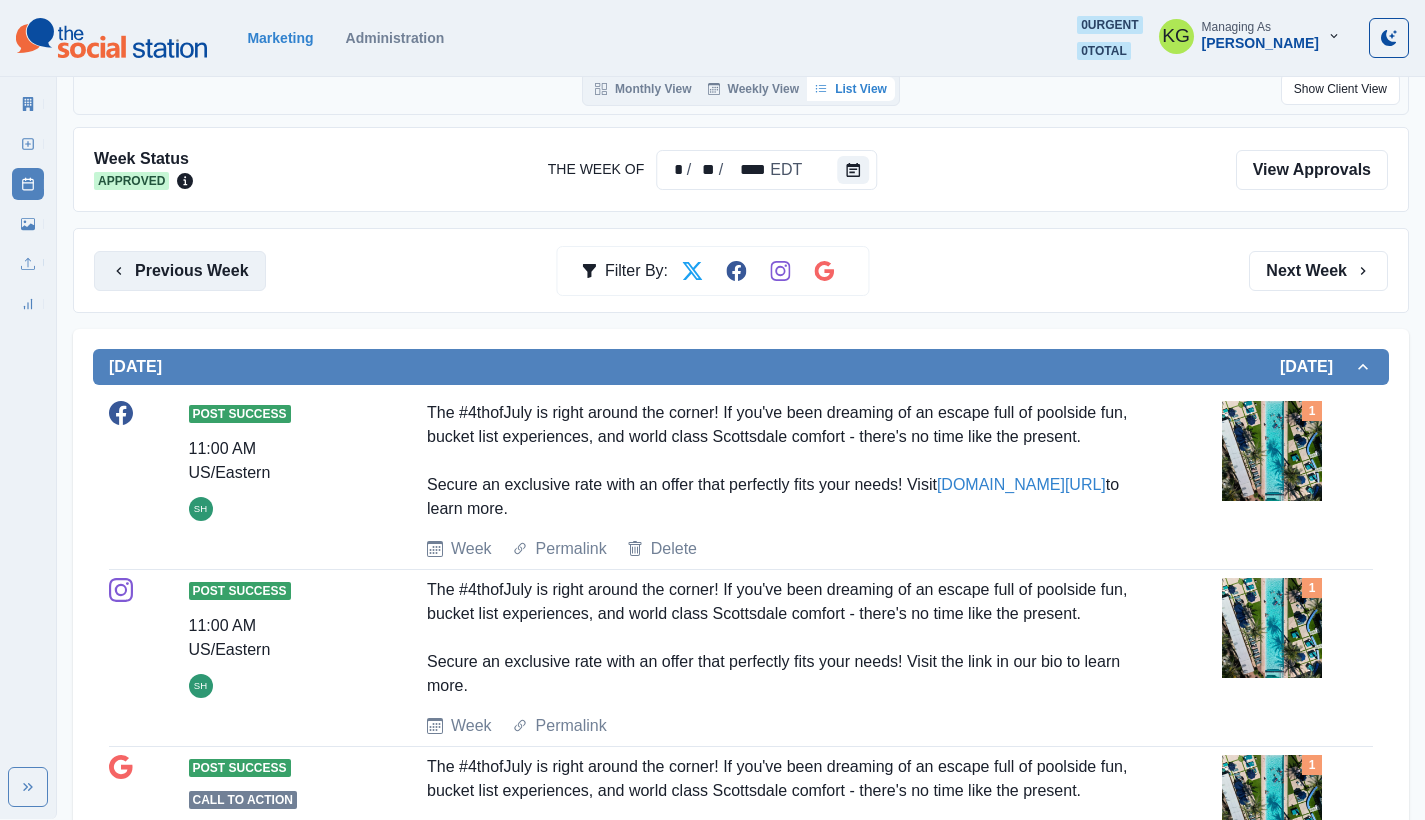 click on "Previous Week" at bounding box center (180, 271) 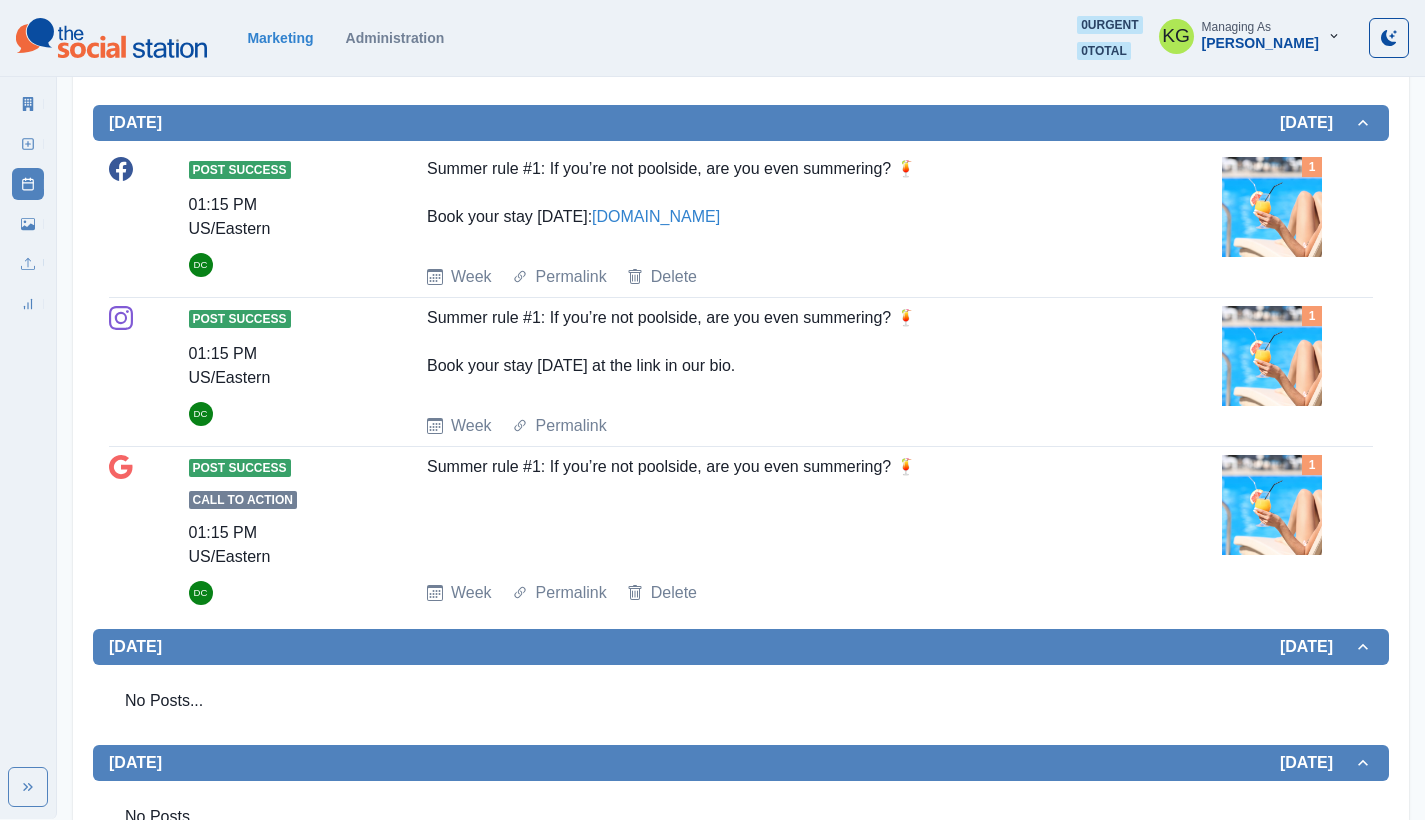 scroll, scrollTop: 0, scrollLeft: 0, axis: both 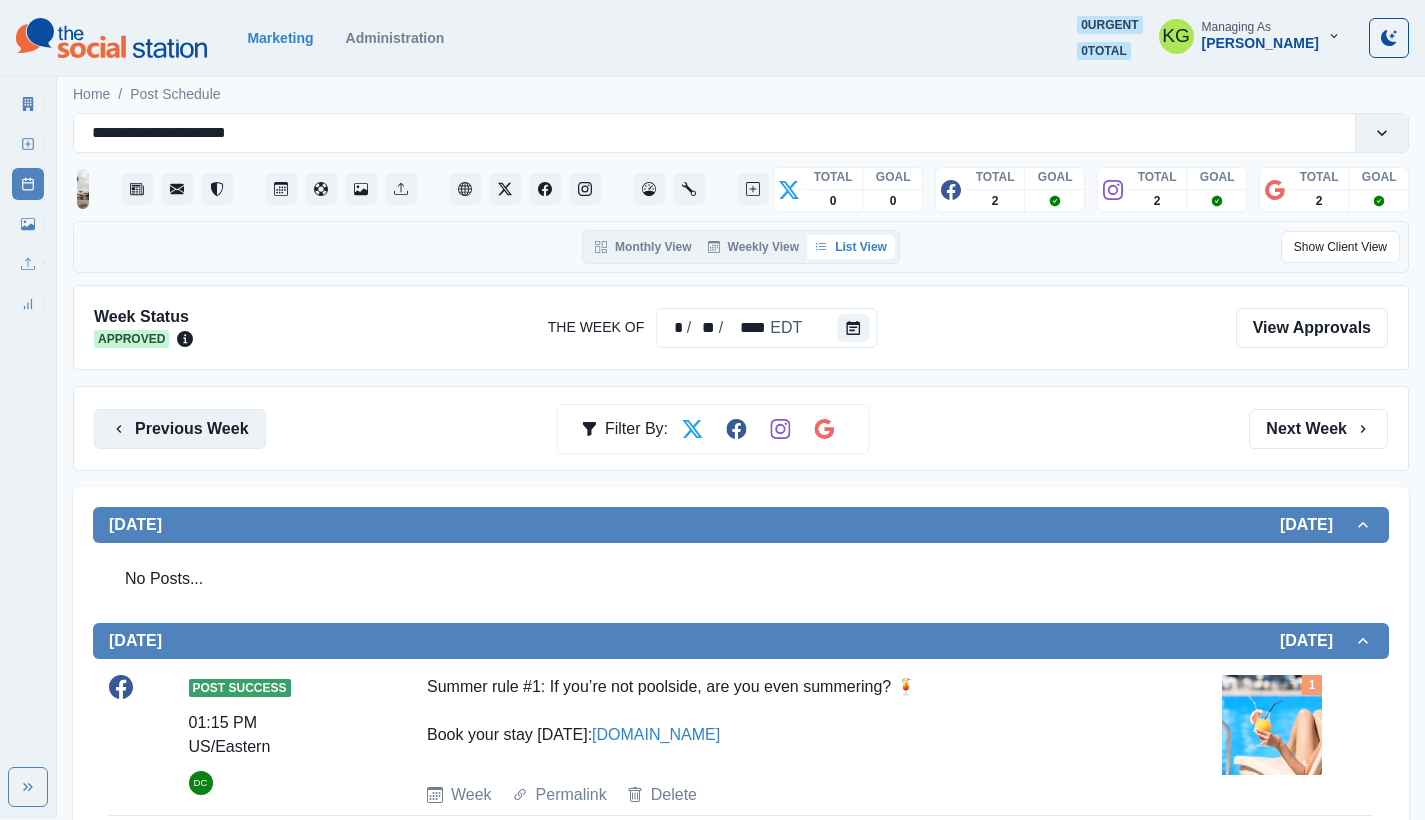 click on "Previous Week" at bounding box center (180, 429) 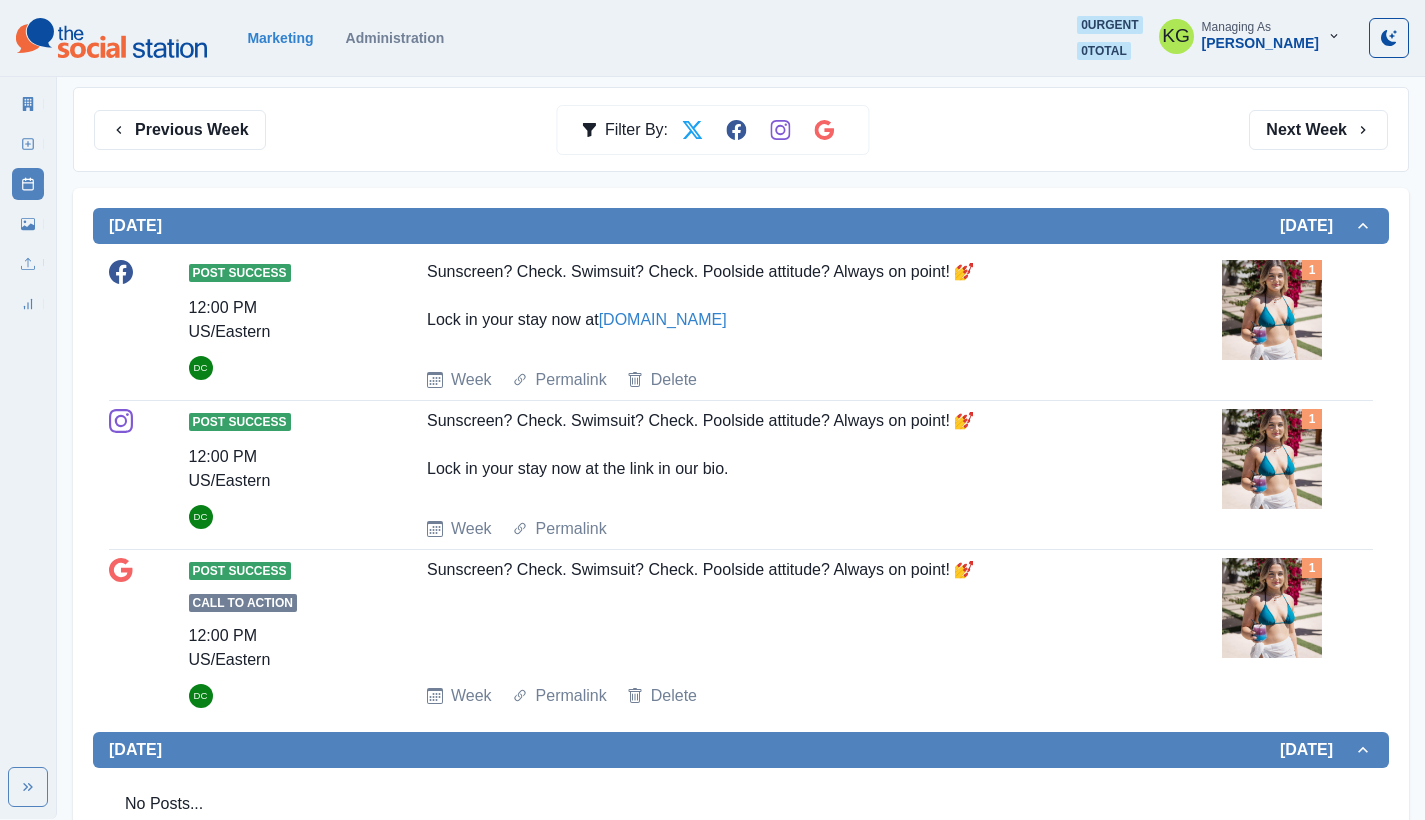 scroll, scrollTop: 0, scrollLeft: 0, axis: both 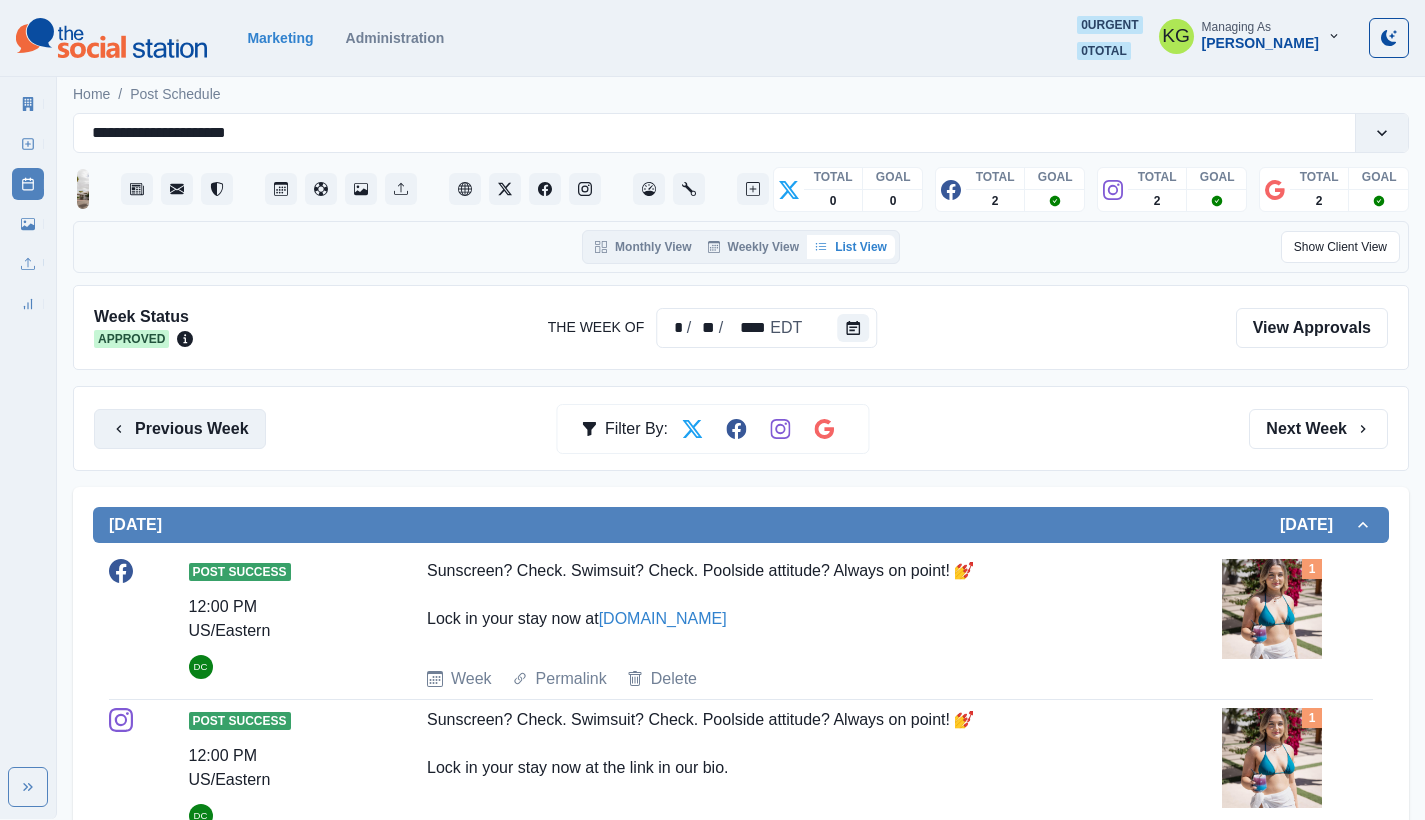 click on "Previous Week" at bounding box center [180, 429] 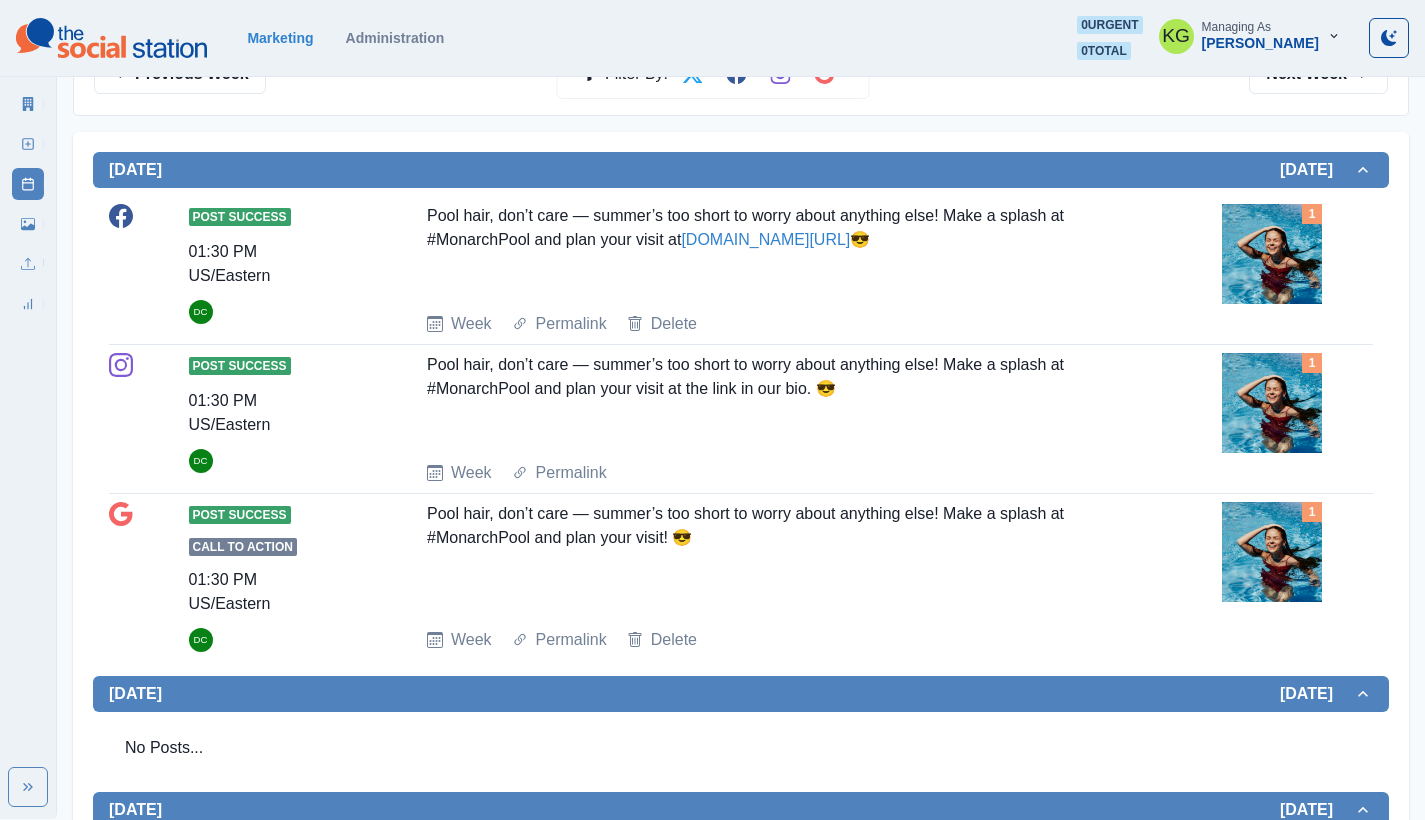 scroll, scrollTop: 0, scrollLeft: 0, axis: both 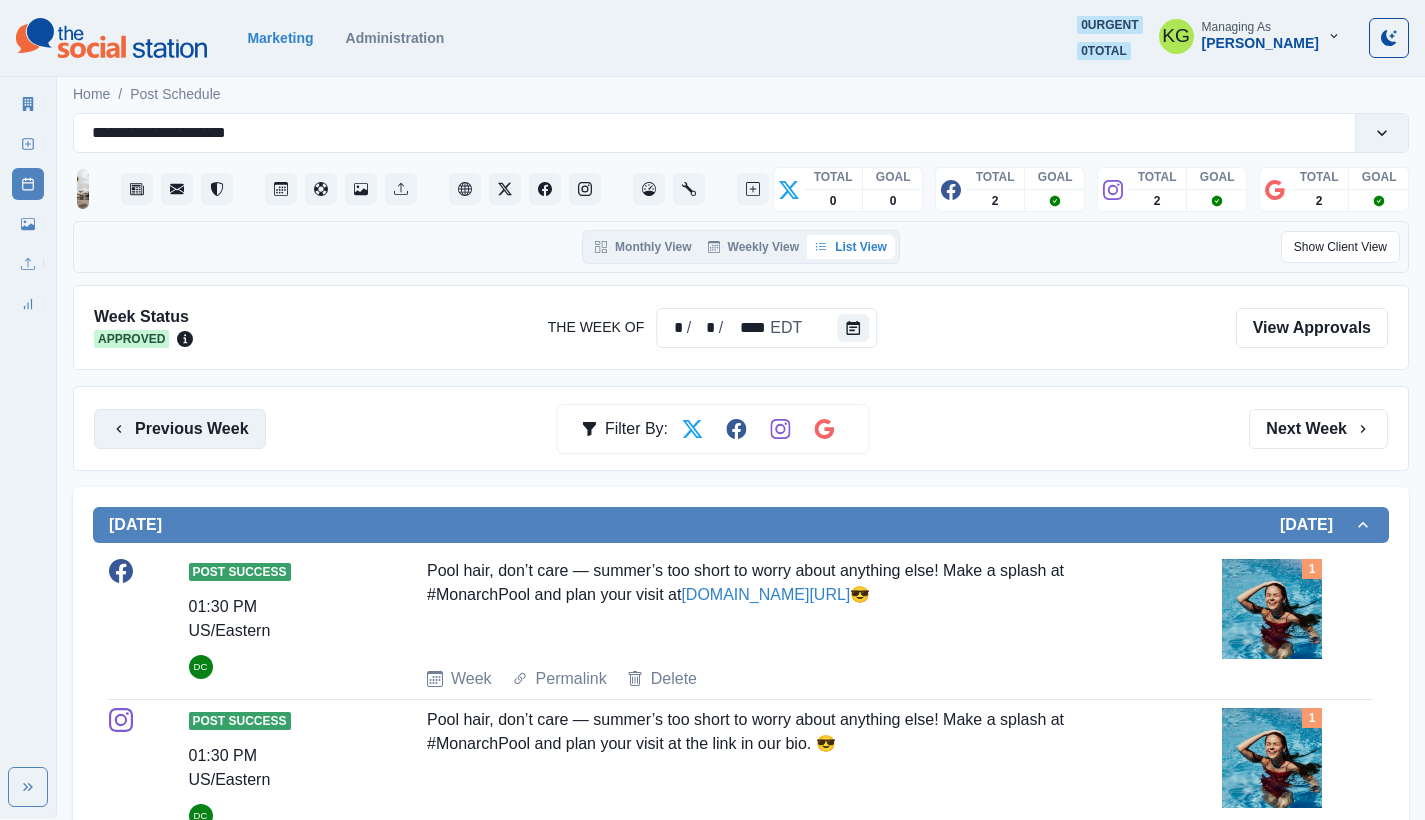 click on "Previous Week" at bounding box center [180, 429] 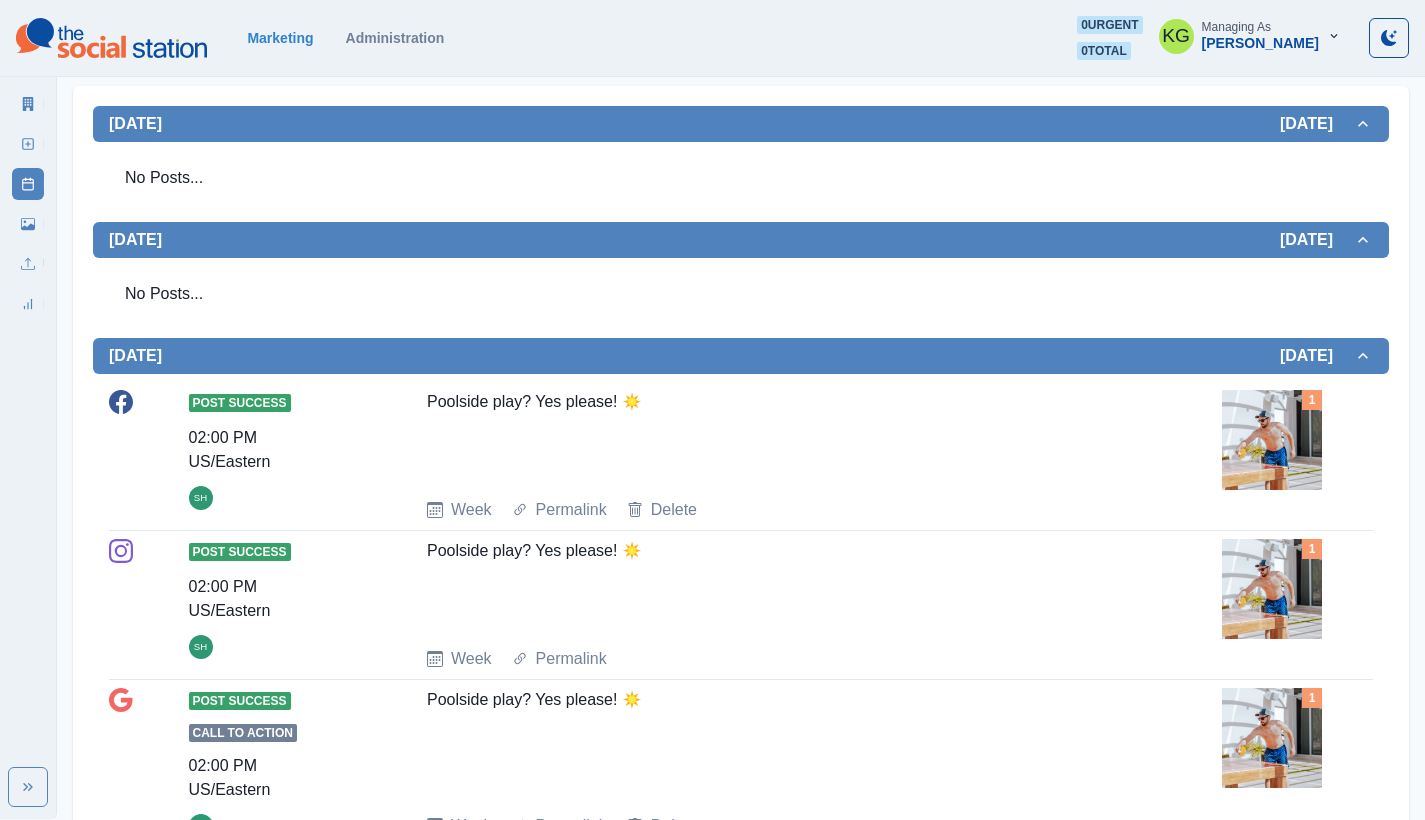 scroll, scrollTop: 0, scrollLeft: 0, axis: both 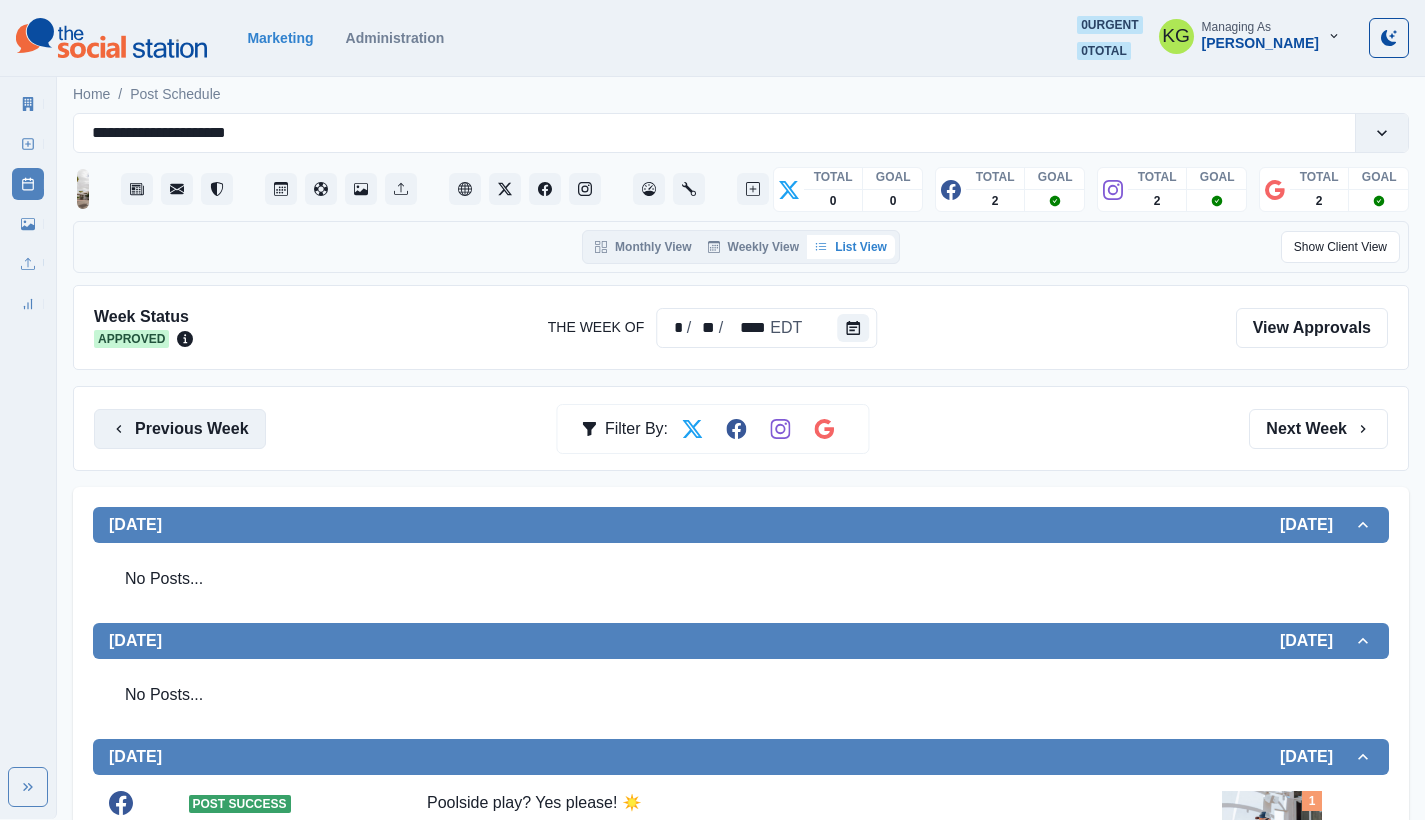 click on "Previous Week" at bounding box center [180, 429] 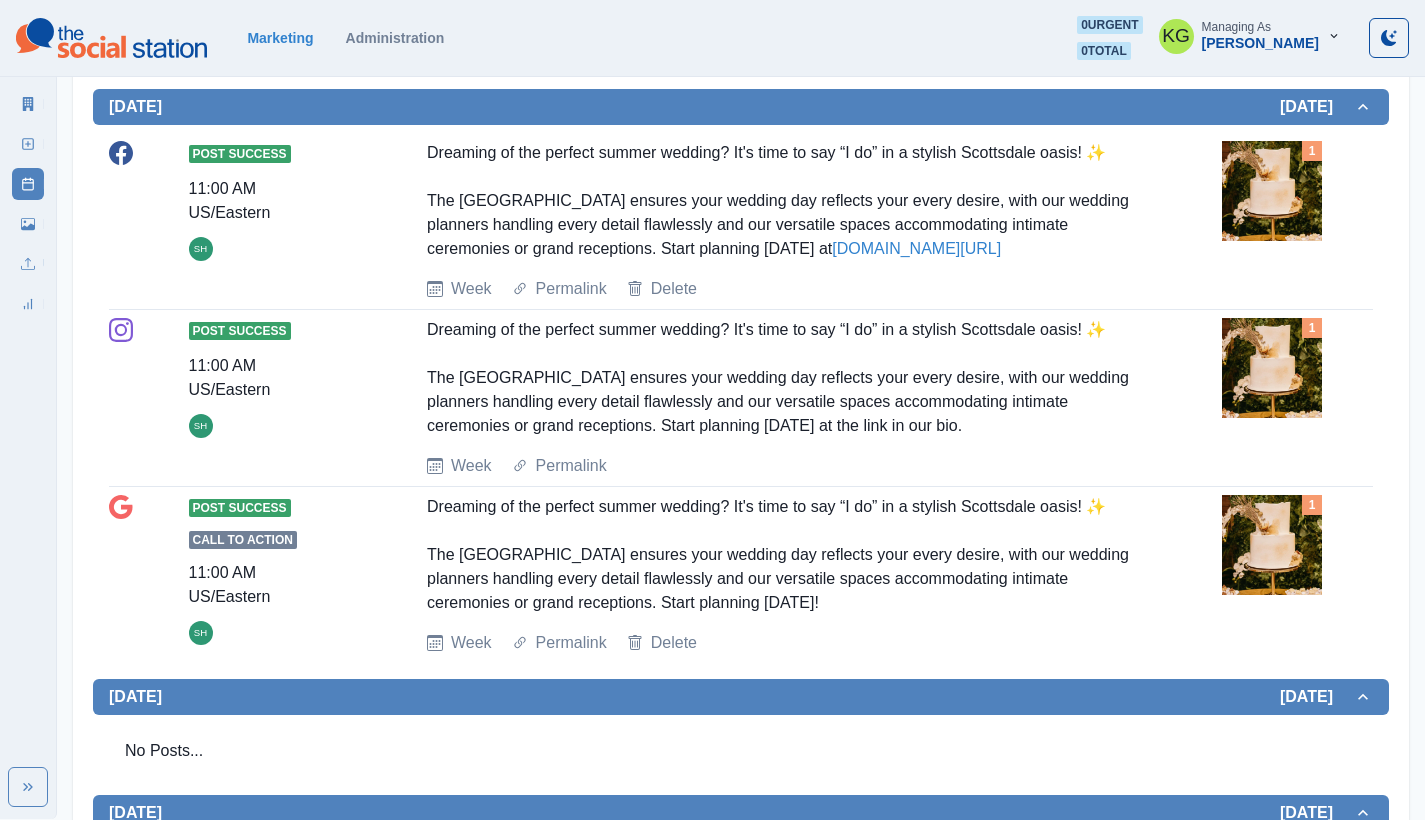 scroll, scrollTop: 0, scrollLeft: 0, axis: both 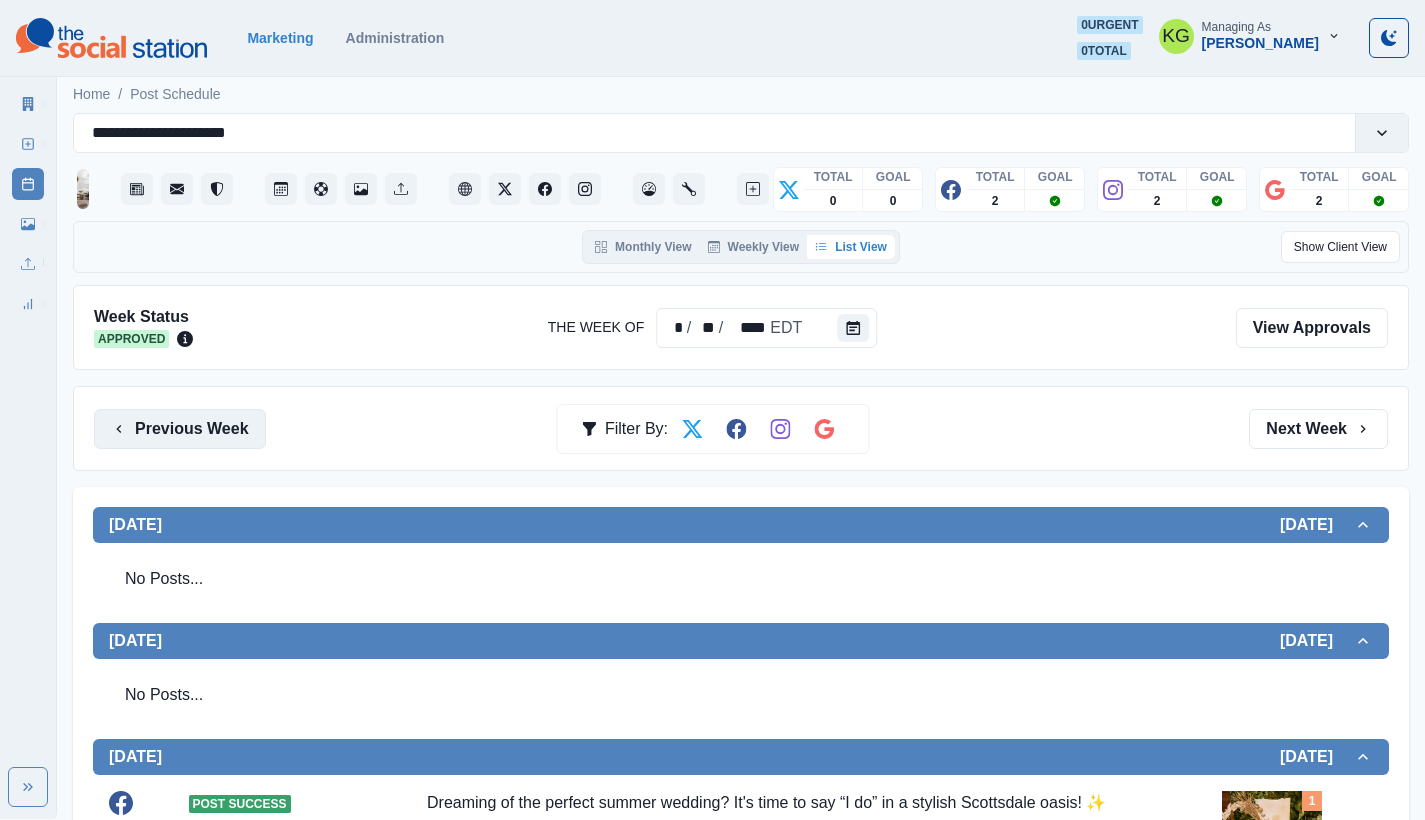 click on "Previous Week" at bounding box center [180, 429] 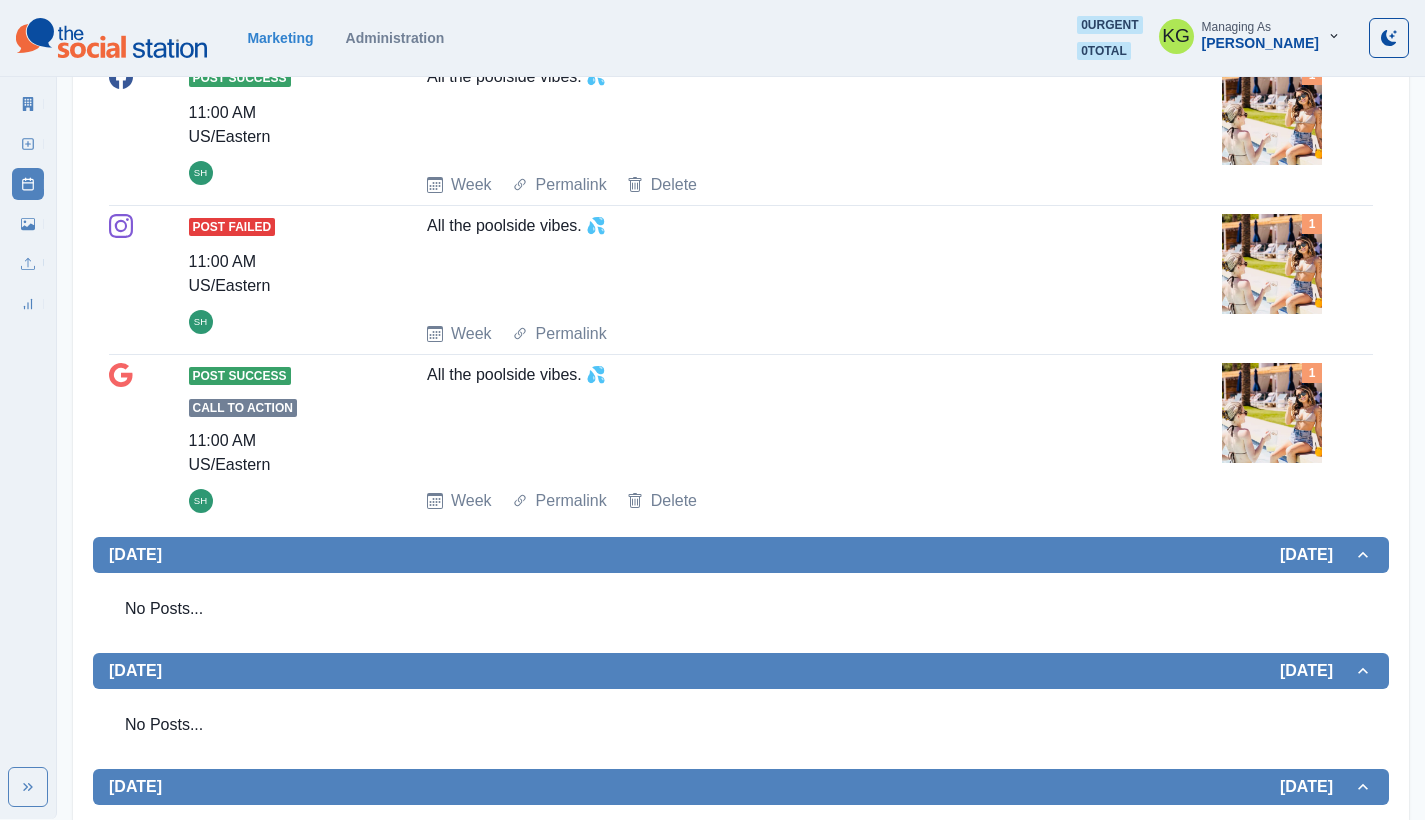 scroll, scrollTop: 293, scrollLeft: 0, axis: vertical 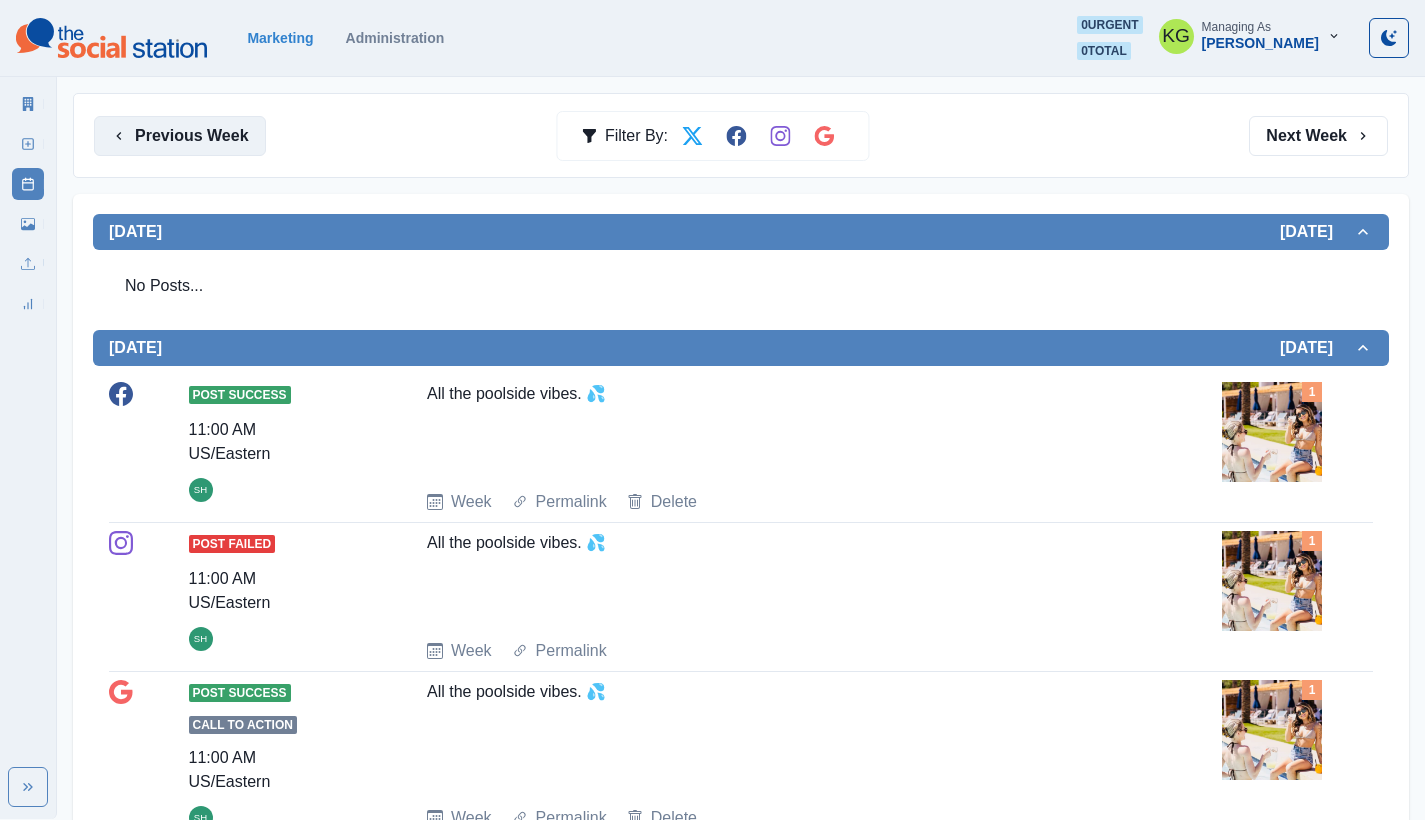 click on "Previous Week" at bounding box center (180, 136) 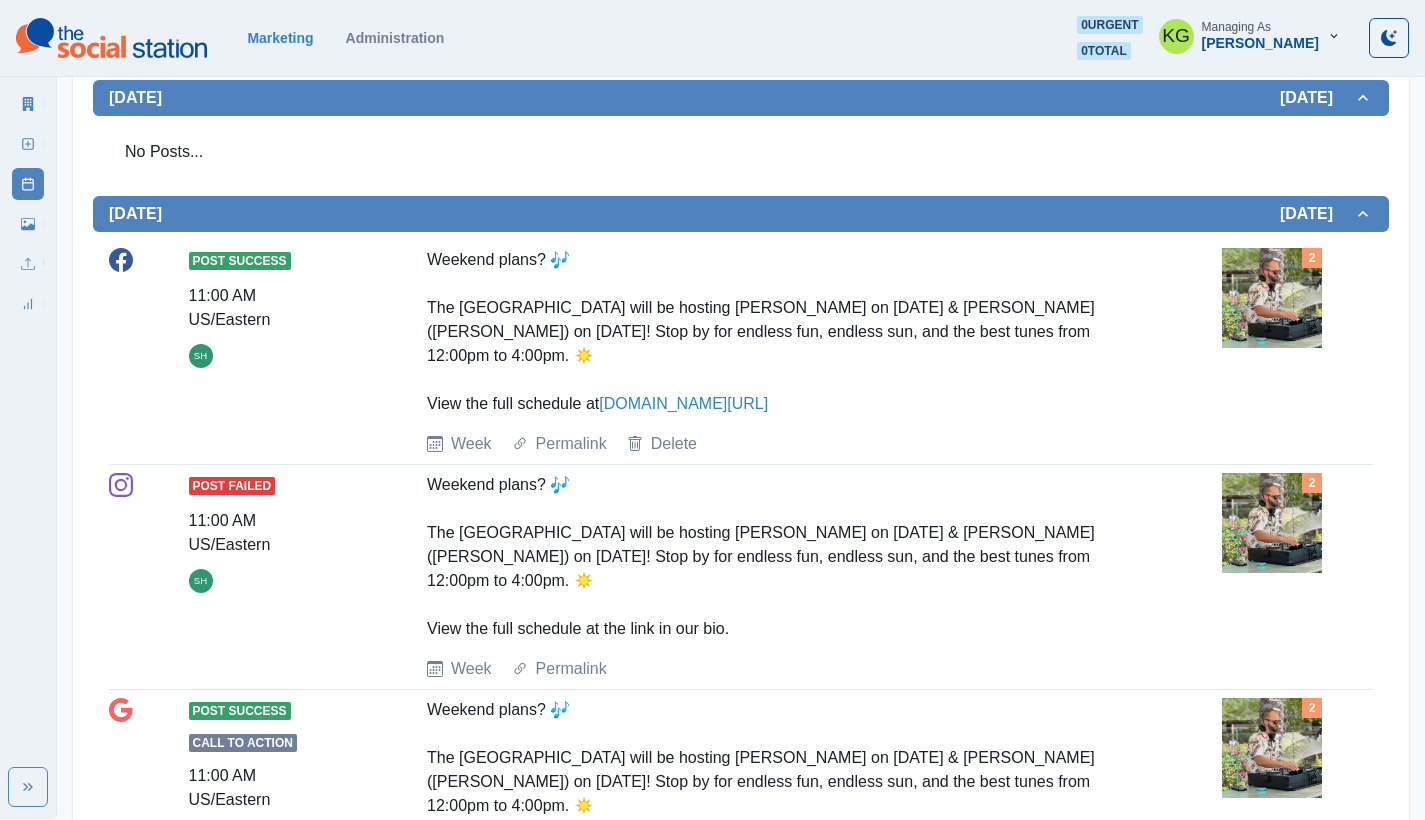 scroll, scrollTop: 0, scrollLeft: 0, axis: both 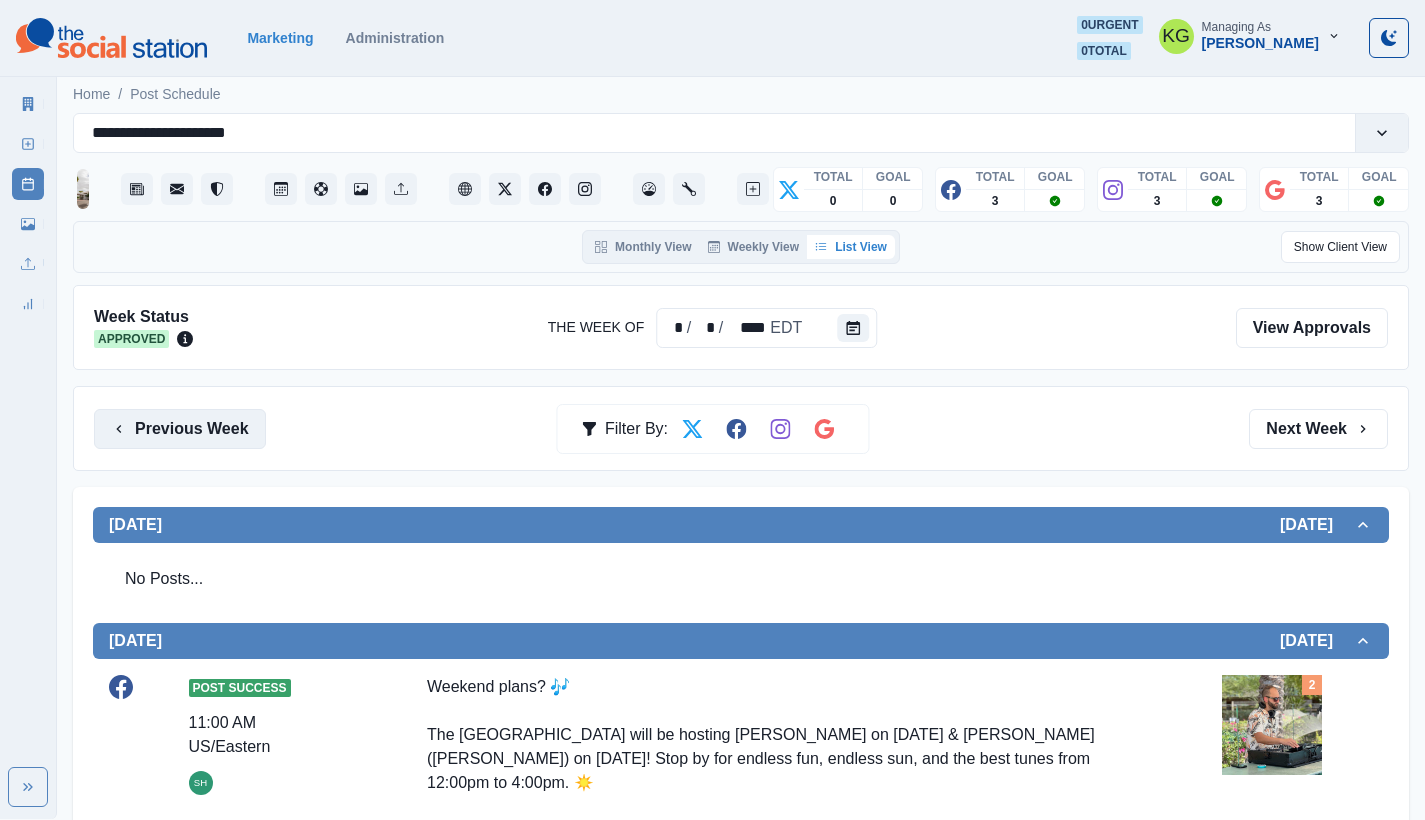 click on "Previous Week" at bounding box center (180, 429) 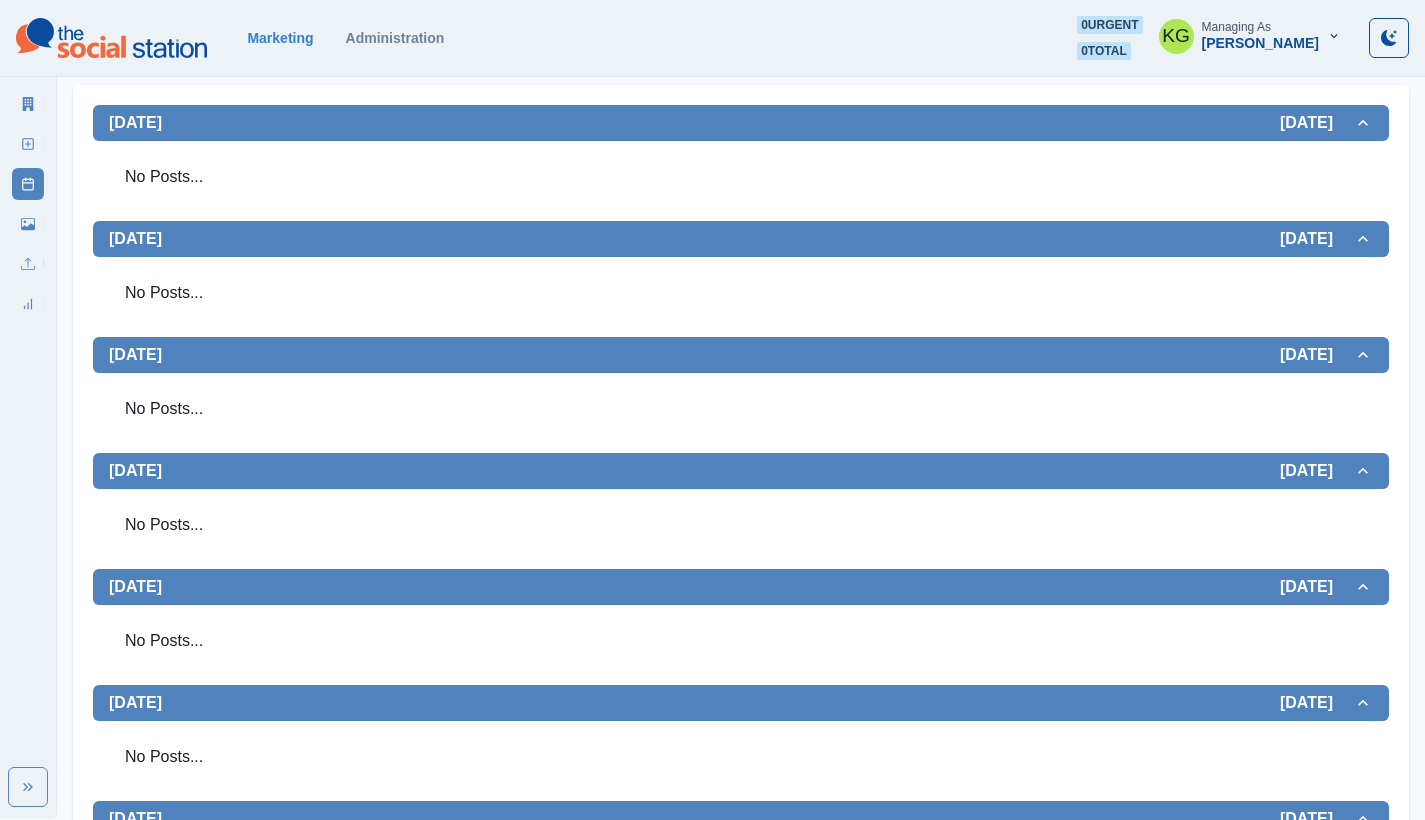 scroll 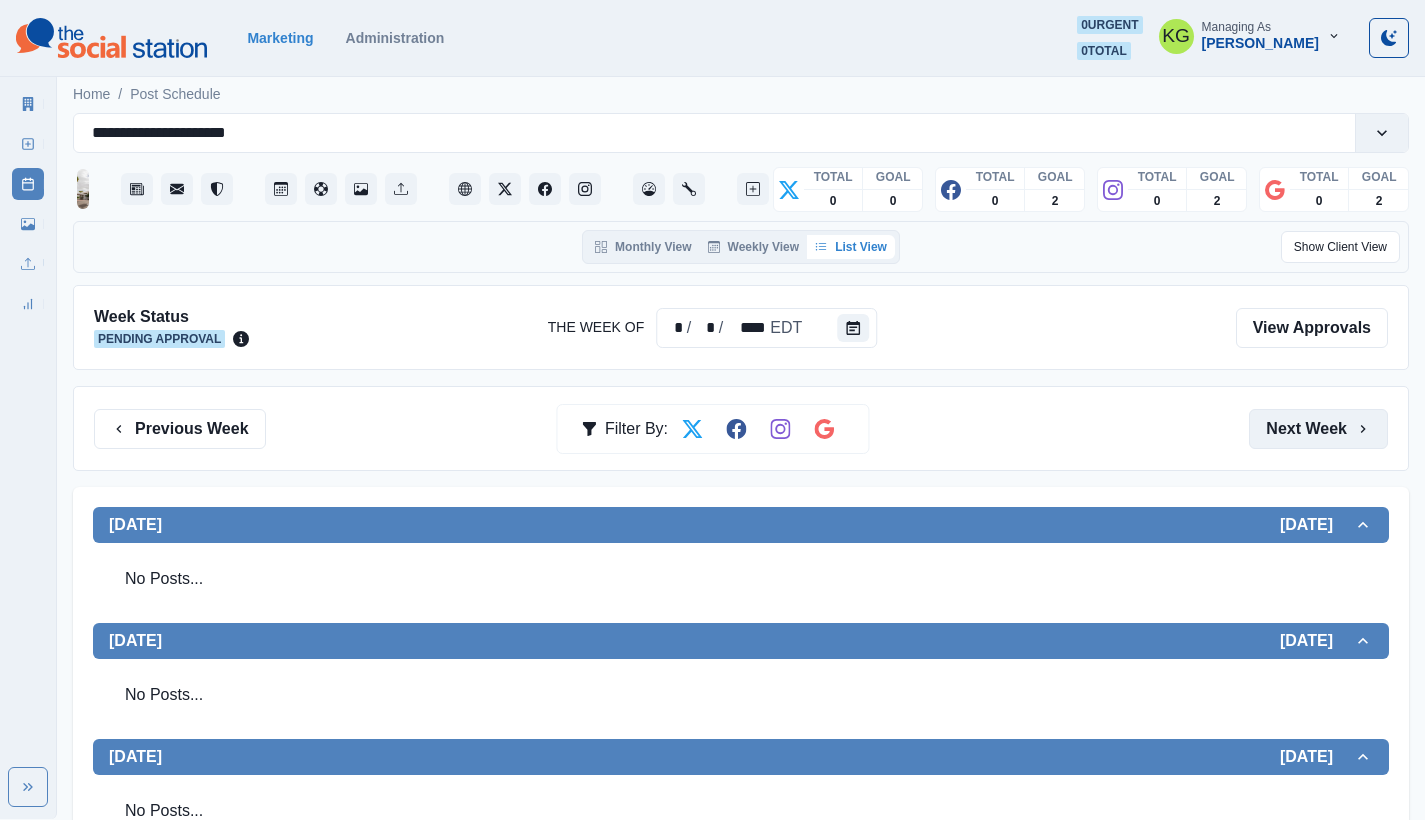 click on "Next Week" at bounding box center (1318, 429) 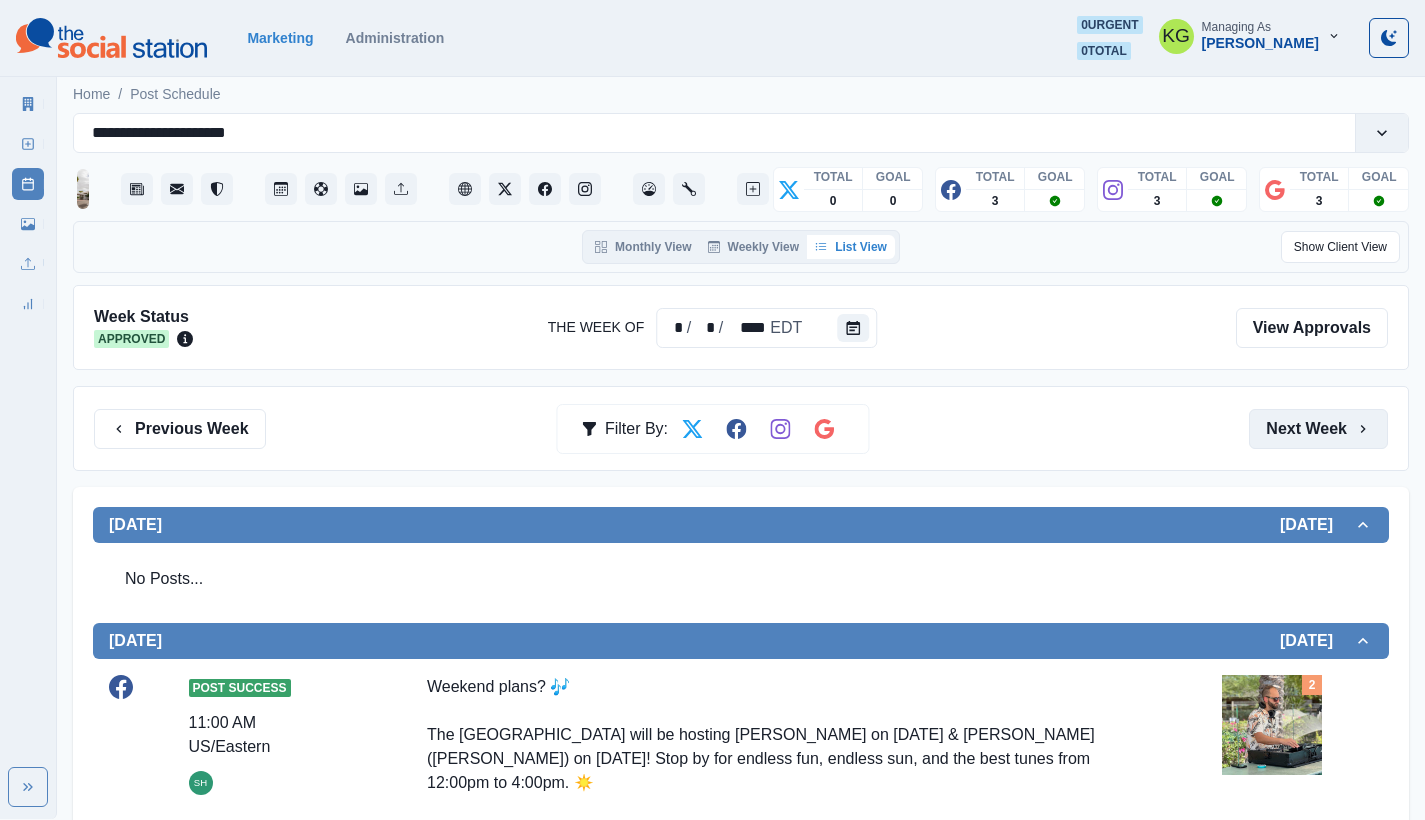 click on "Next Week" at bounding box center [1318, 429] 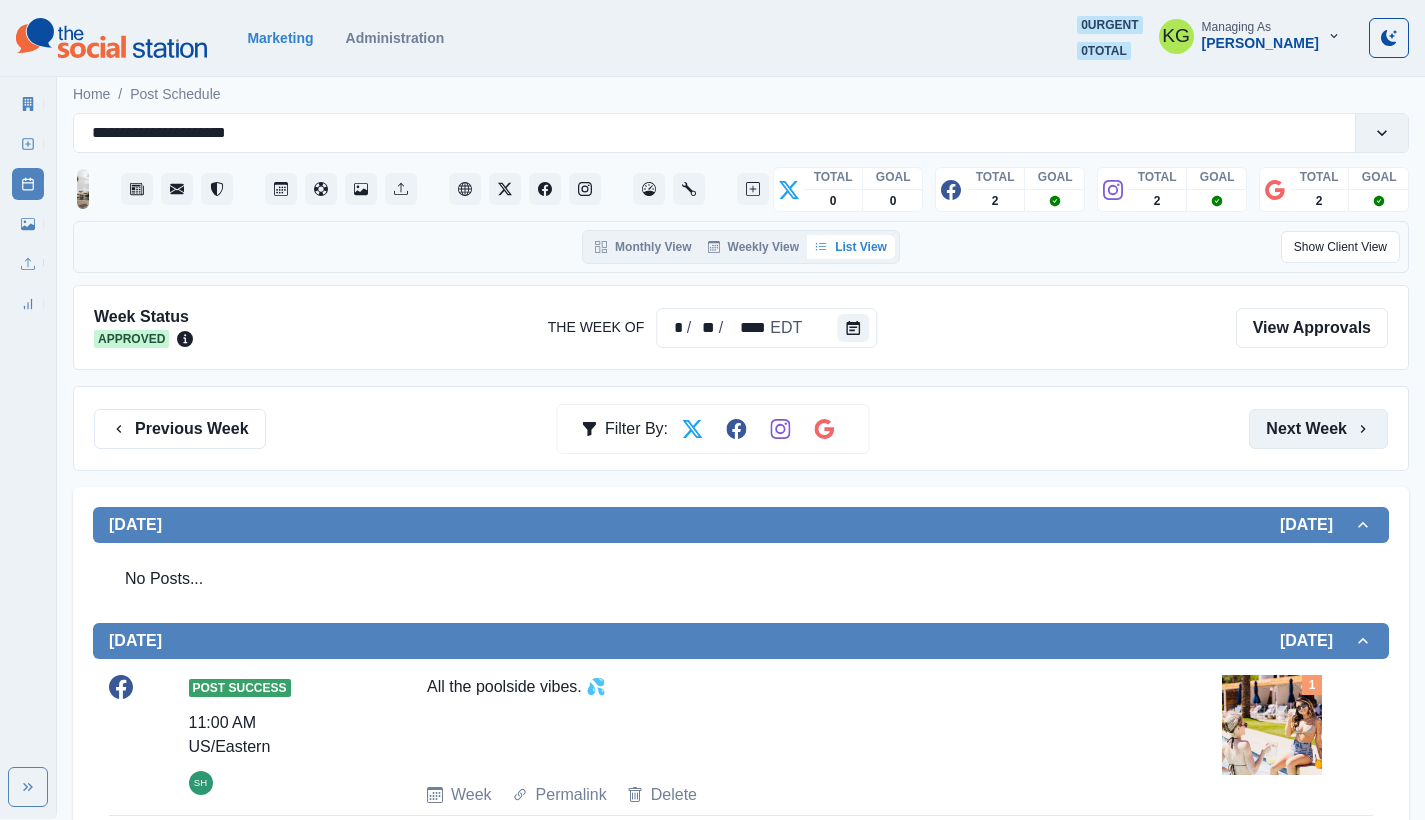 click on "Next Week" at bounding box center (1318, 429) 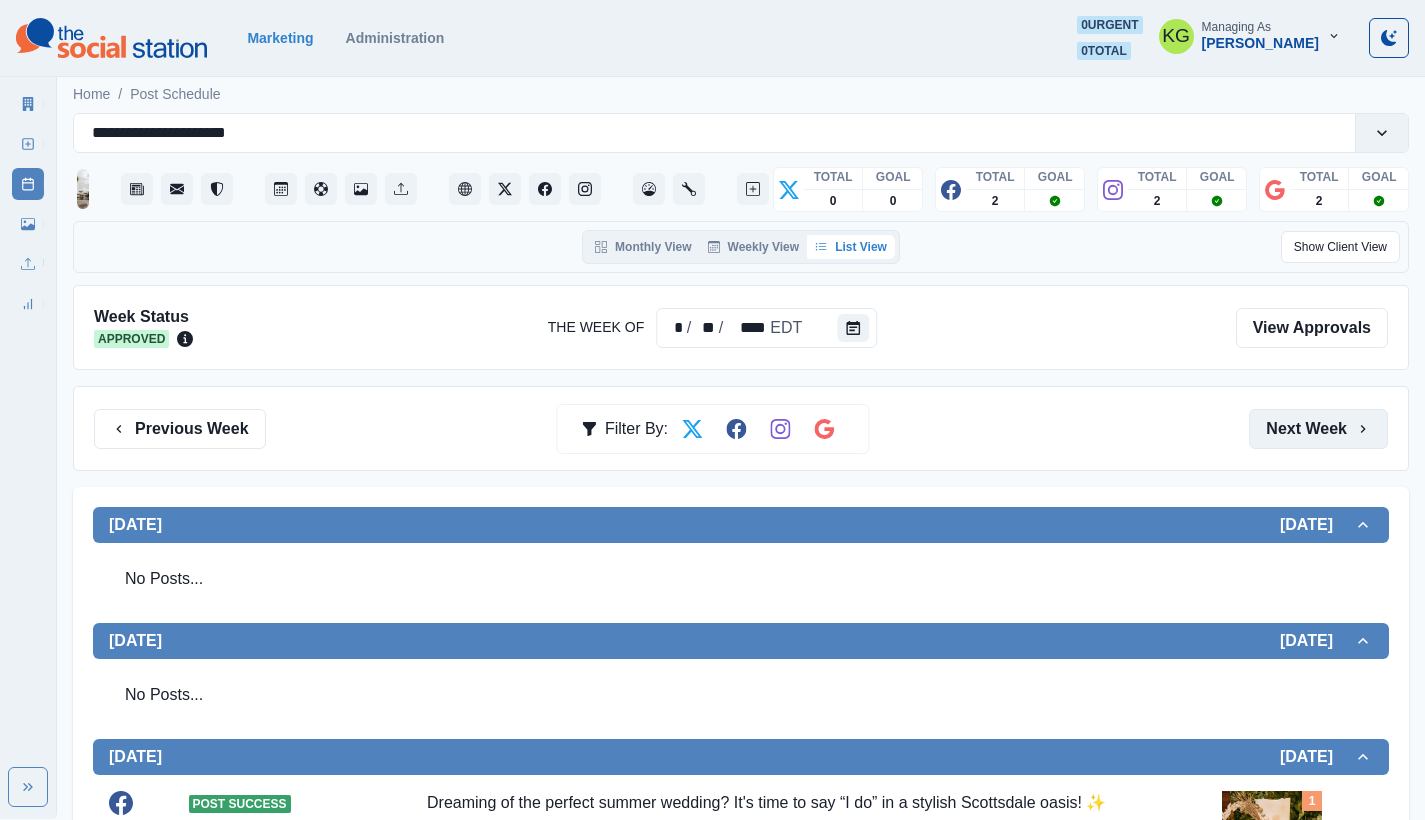 click on "Next Week" at bounding box center (1318, 429) 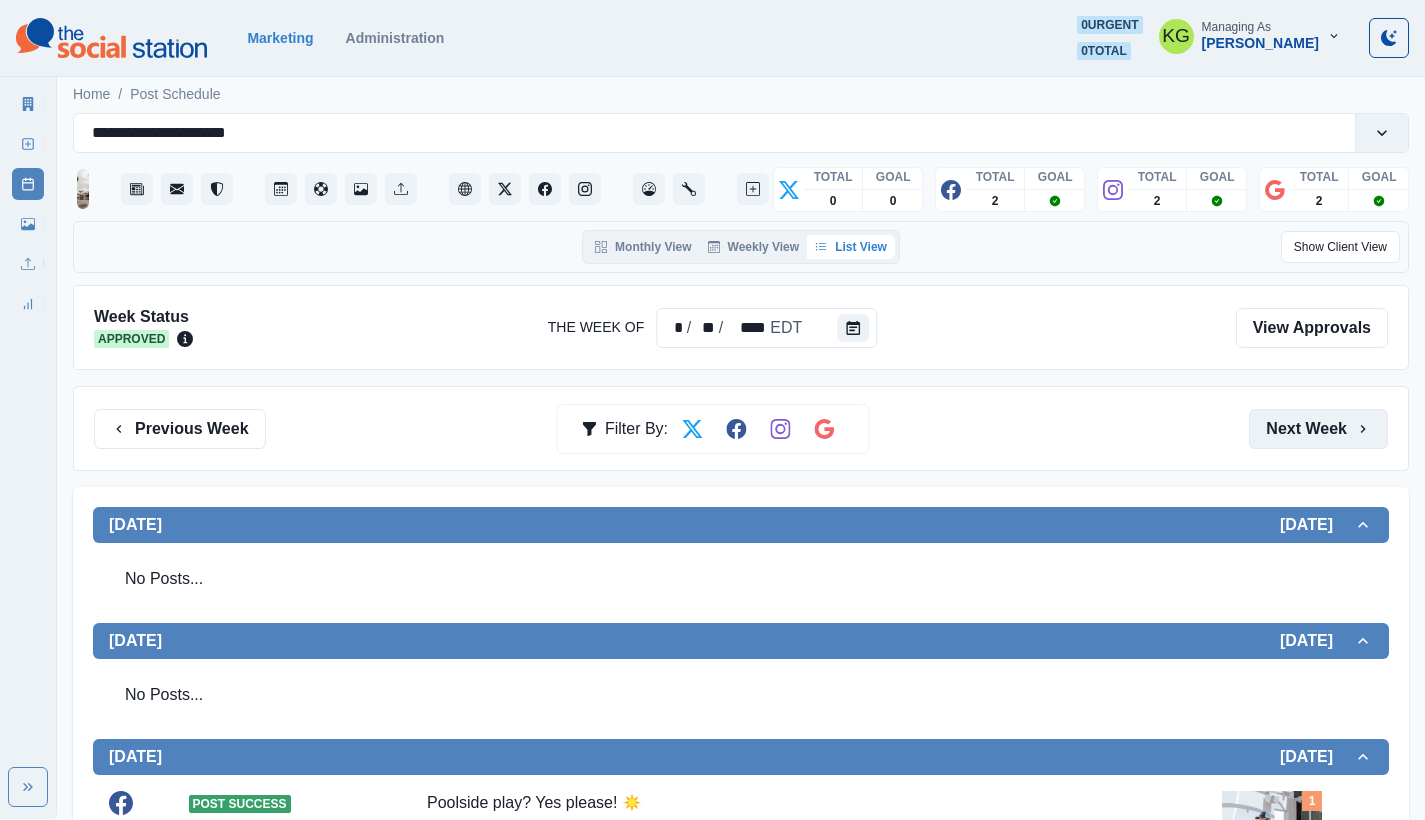 click on "Next Week" at bounding box center (1318, 429) 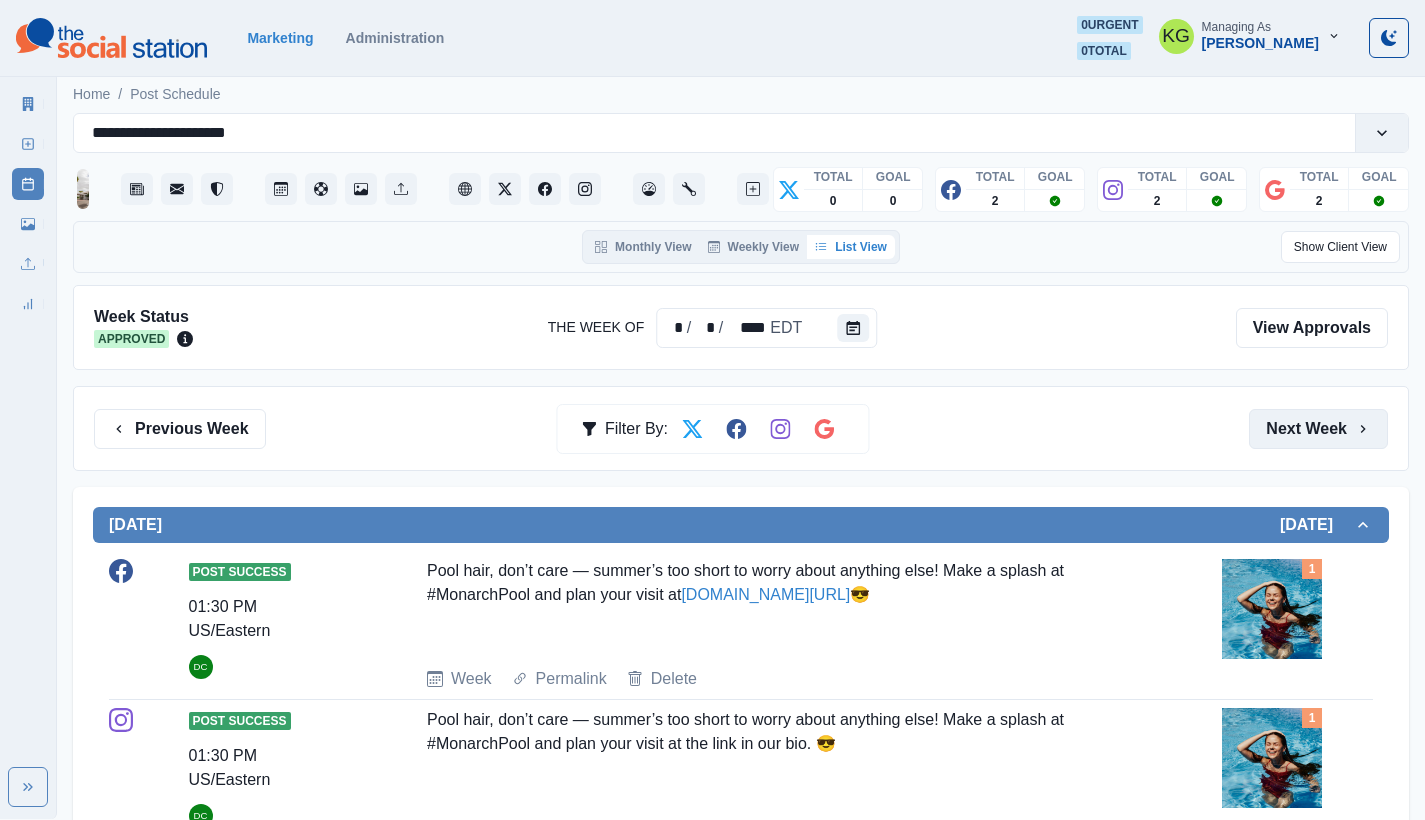 click on "Next Week" at bounding box center (1318, 429) 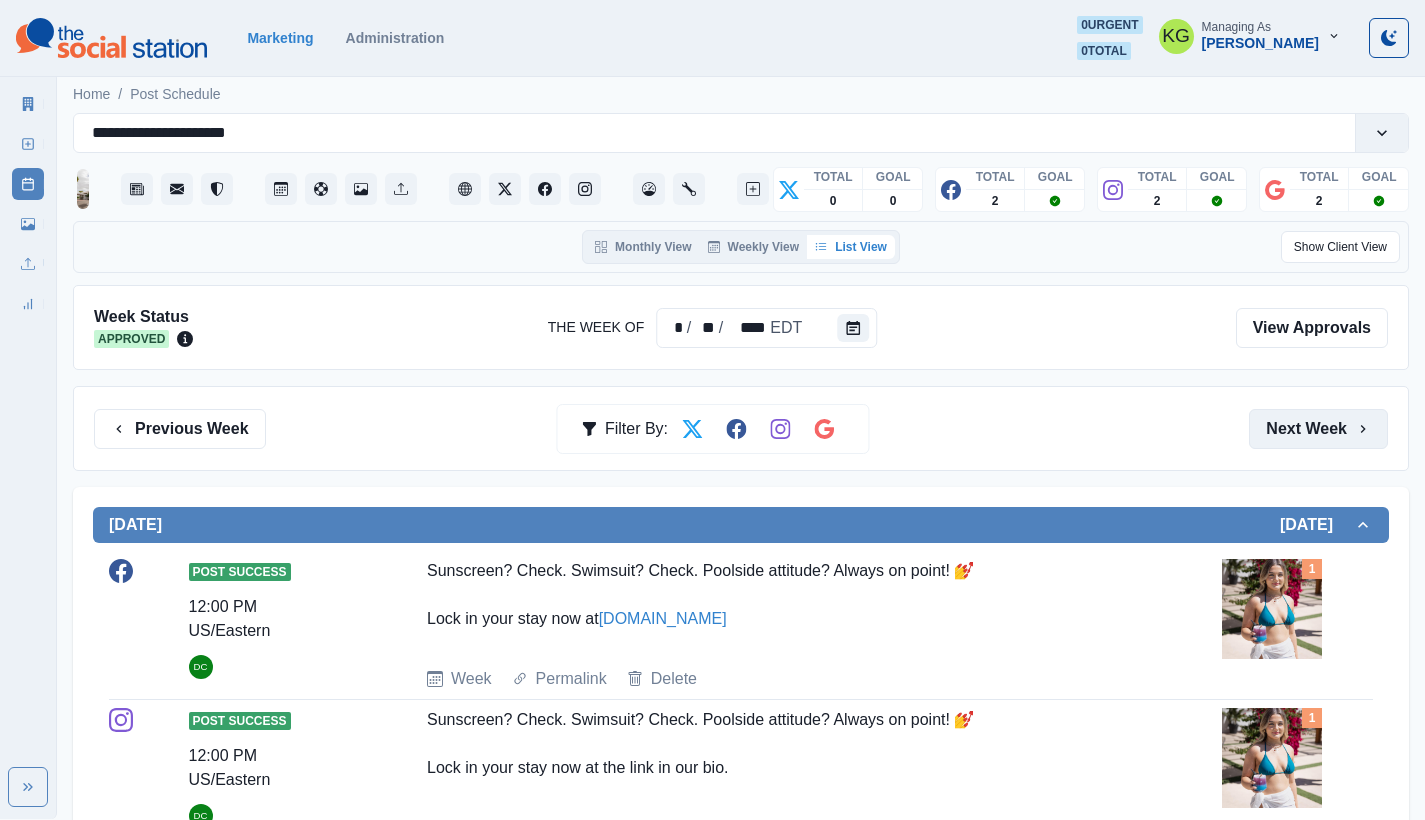 click on "Next Week" at bounding box center [1318, 429] 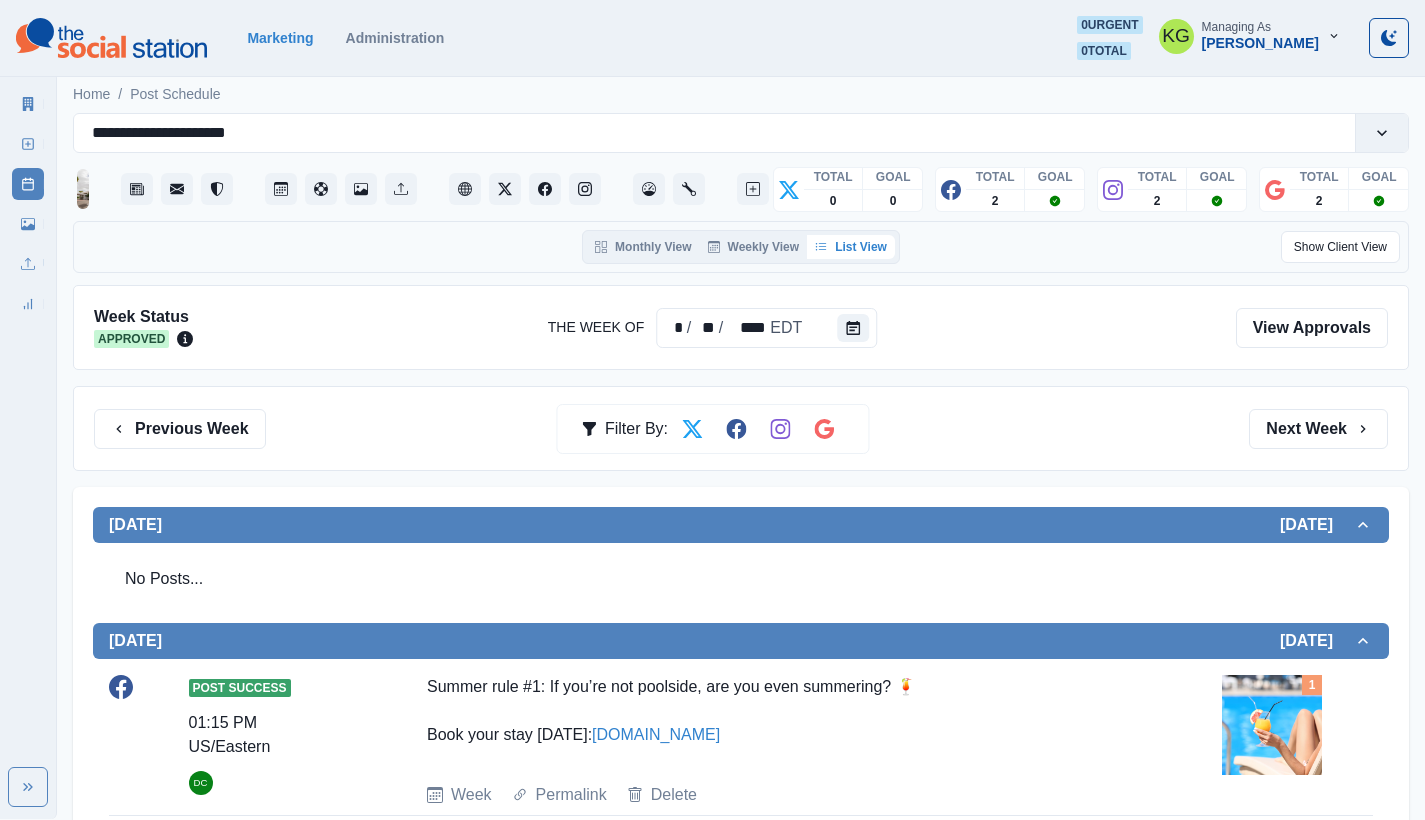 drag, startPoint x: 675, startPoint y: 686, endPoint x: 888, endPoint y: 734, distance: 218.34148 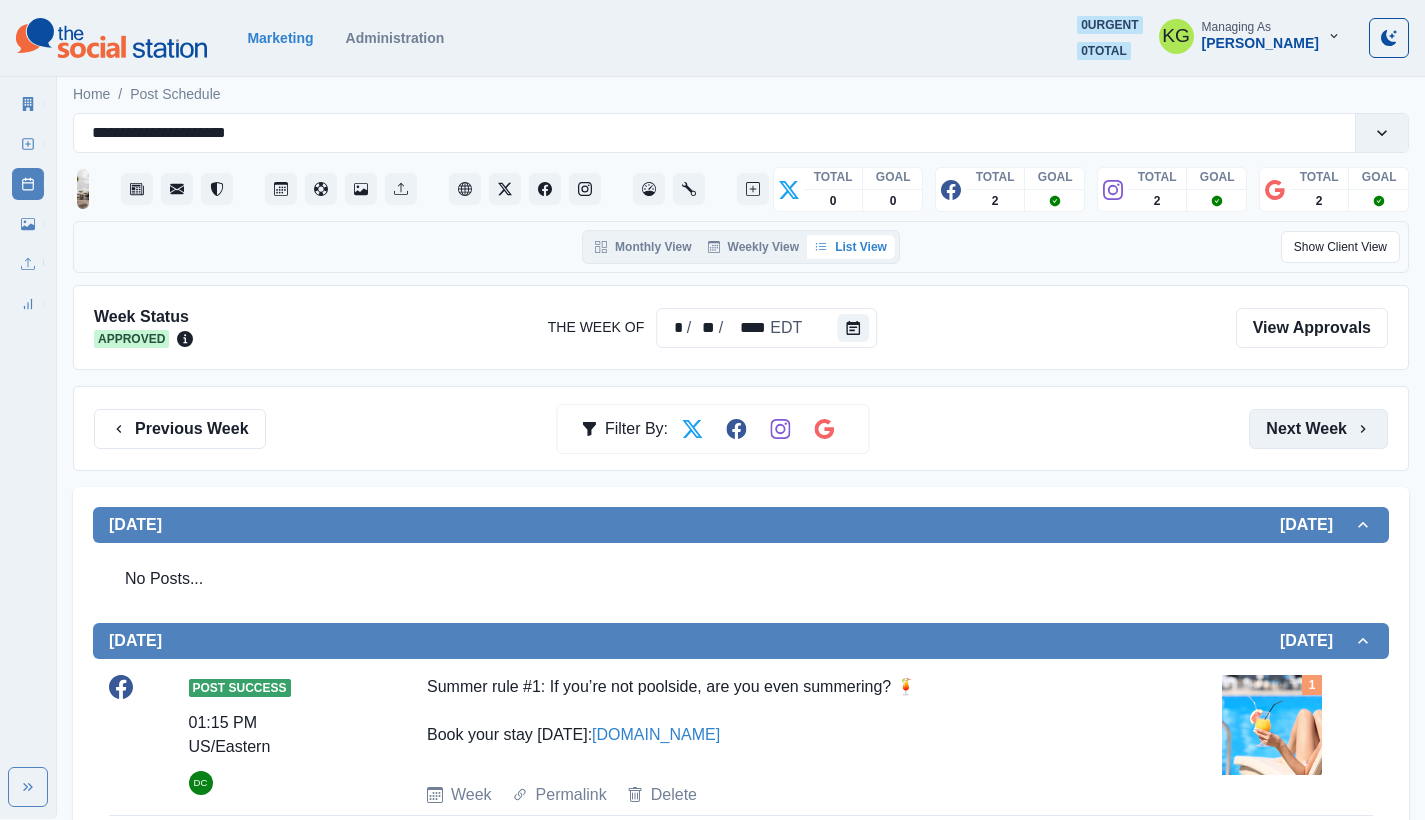 click on "Next Week" at bounding box center (1318, 429) 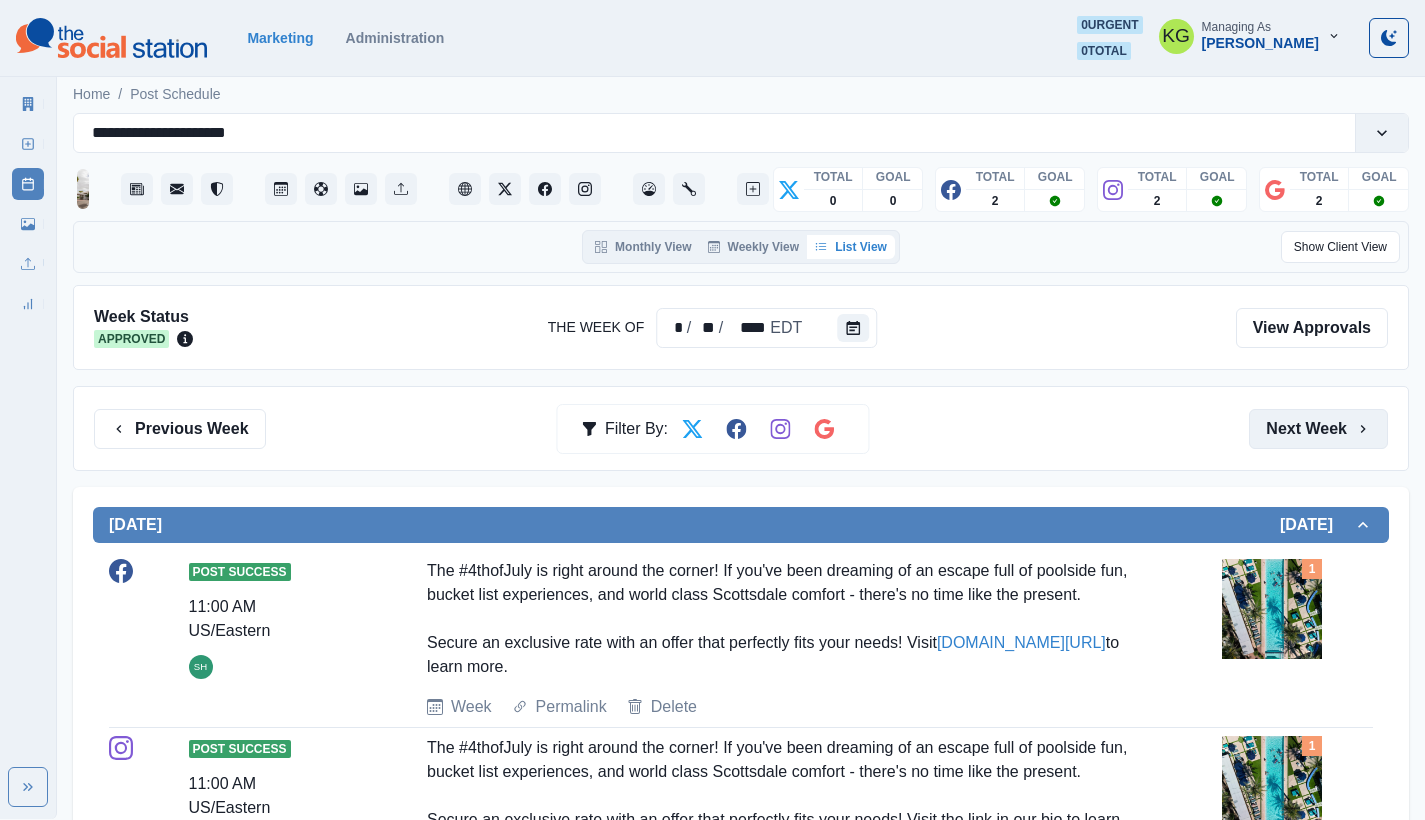 click on "Next Week" at bounding box center (1318, 429) 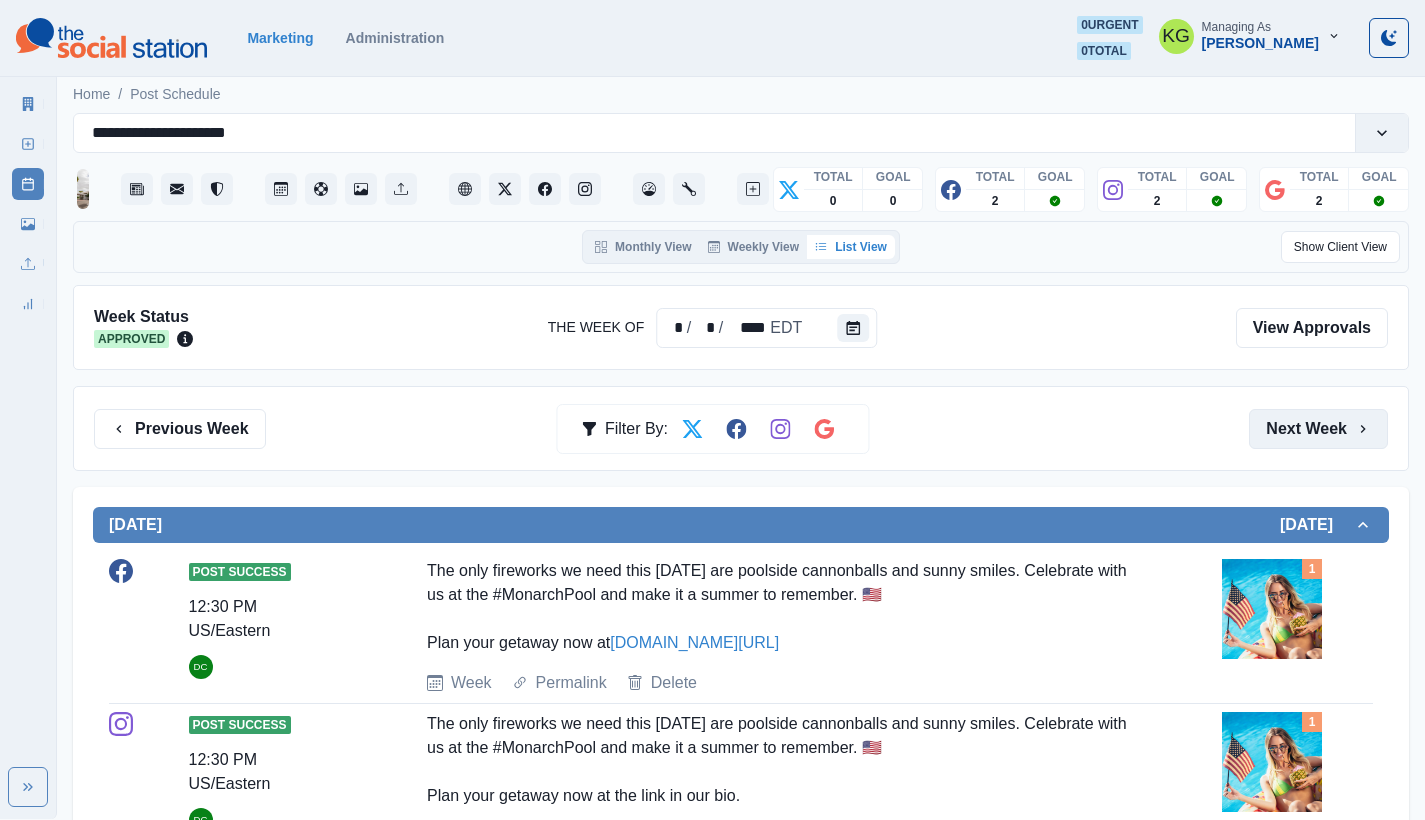 click on "Next Week" at bounding box center [1318, 429] 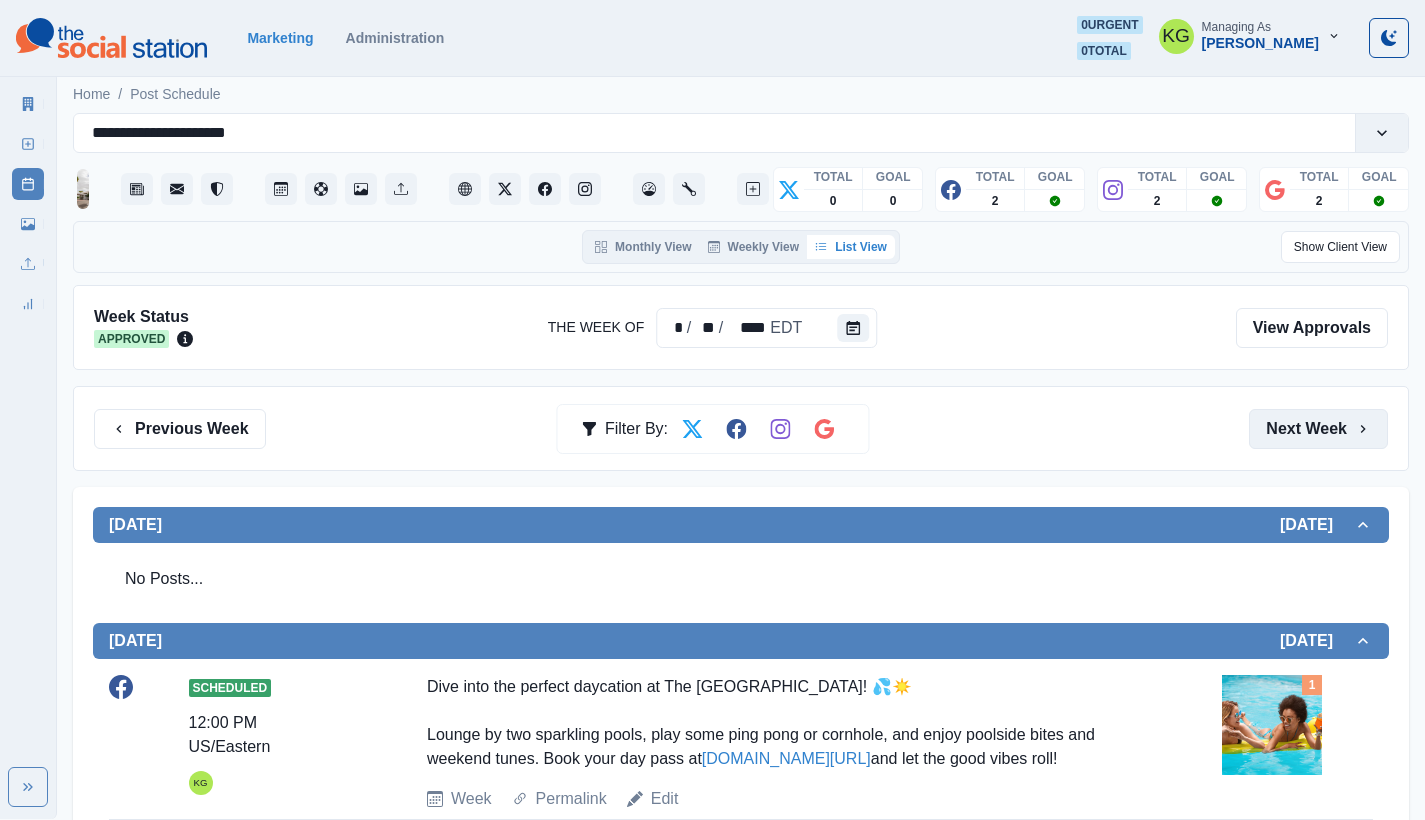 click on "Next Week" at bounding box center (1318, 429) 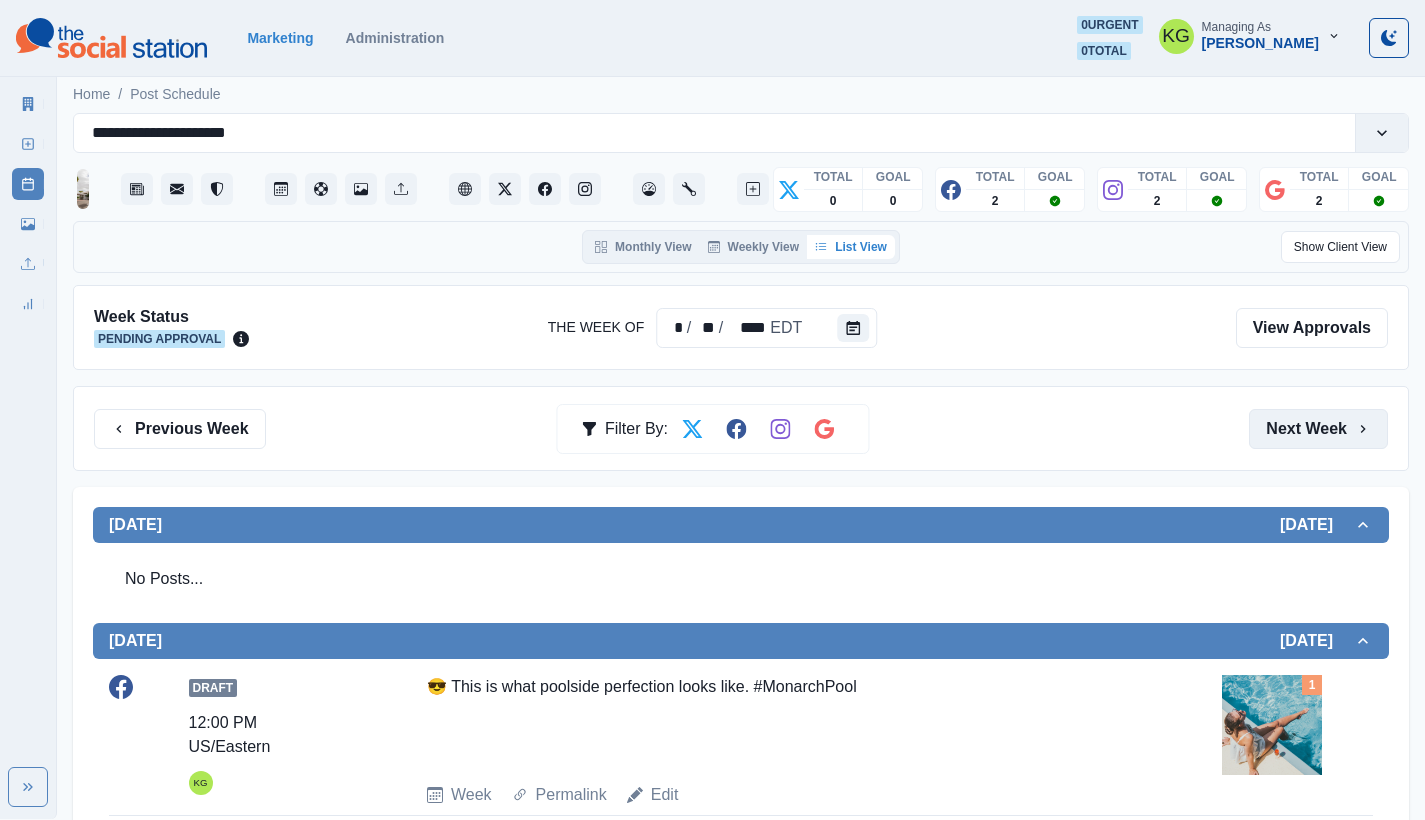 click on "Next Week" at bounding box center (1318, 429) 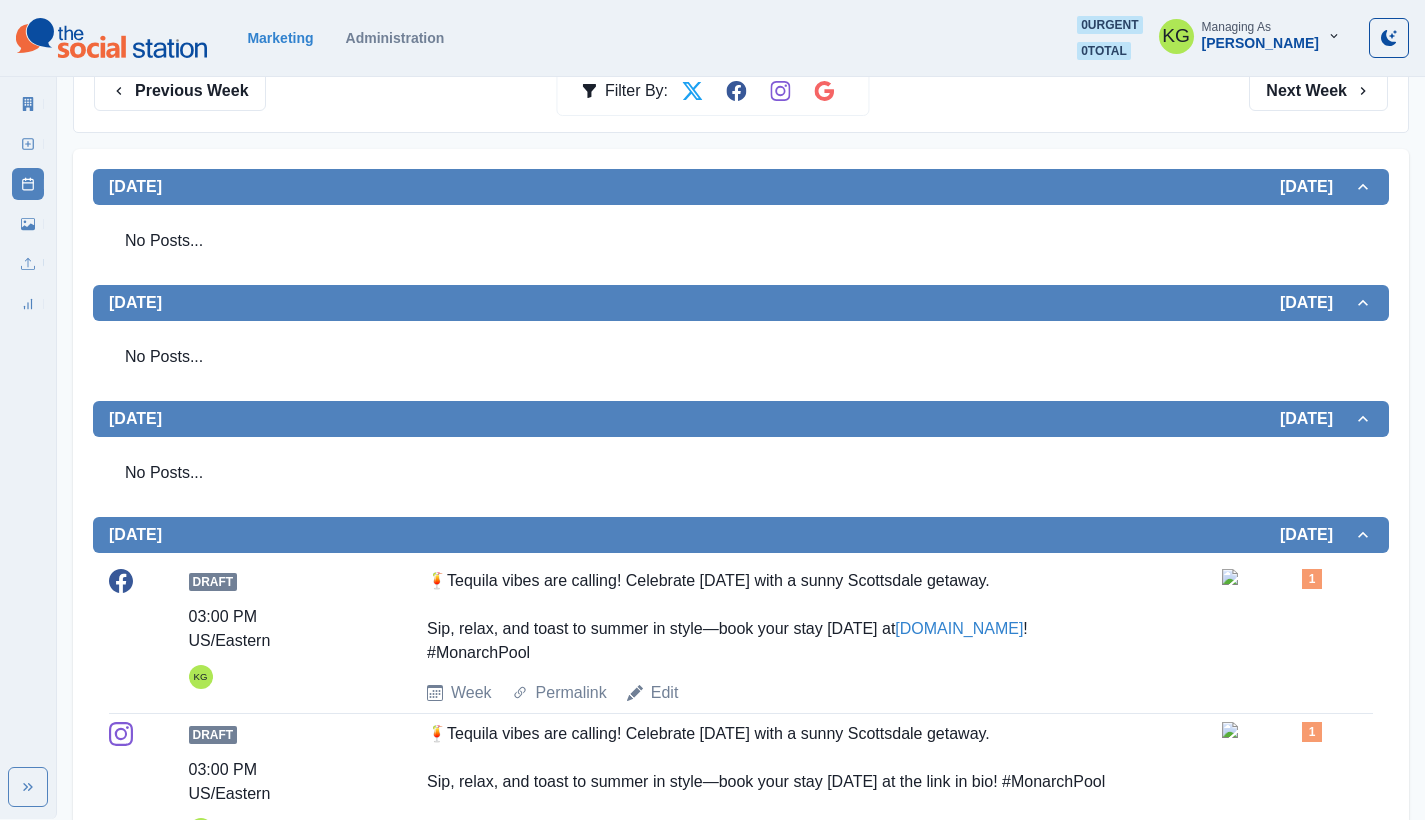 scroll, scrollTop: 0, scrollLeft: 0, axis: both 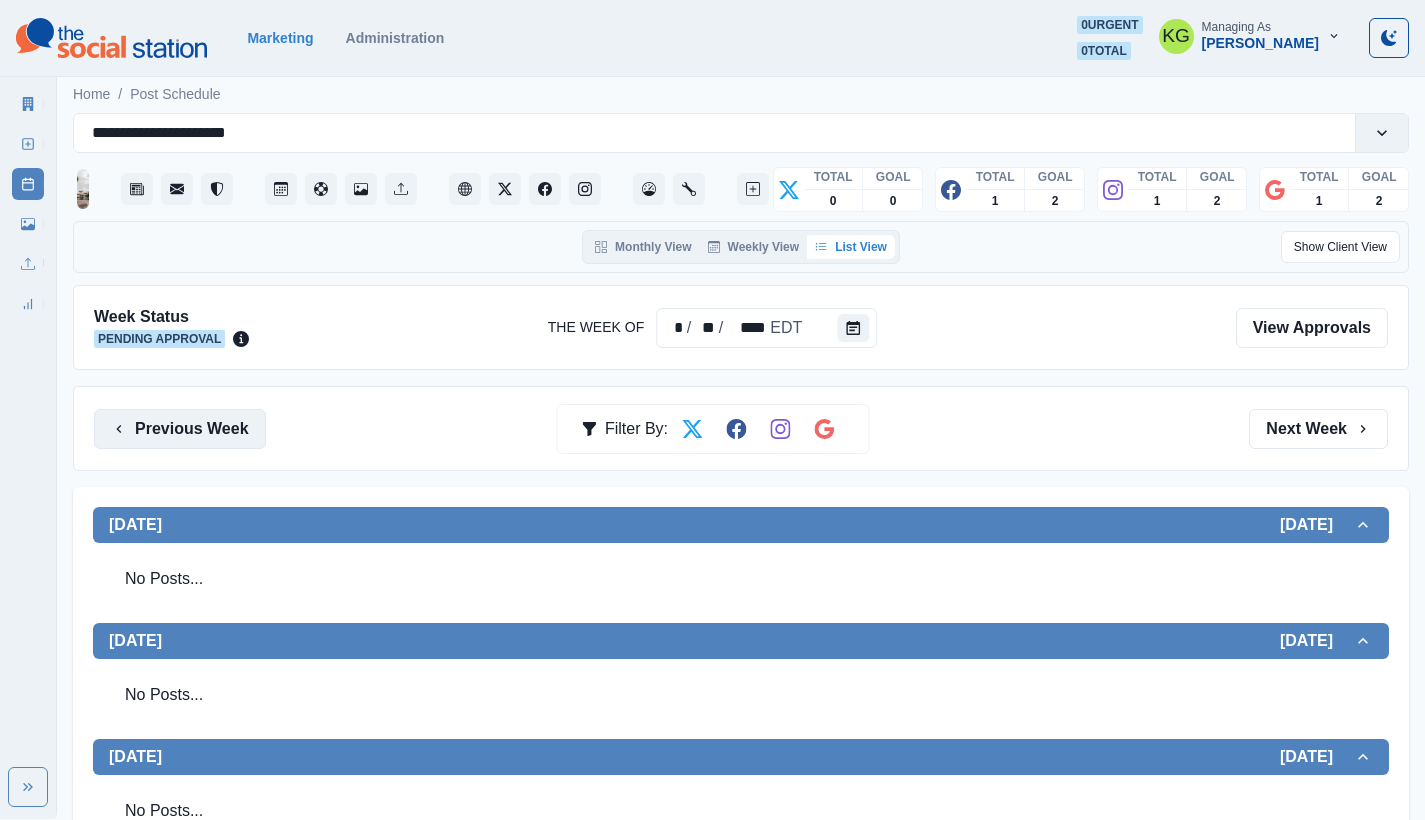 click on "Previous Week" at bounding box center (180, 429) 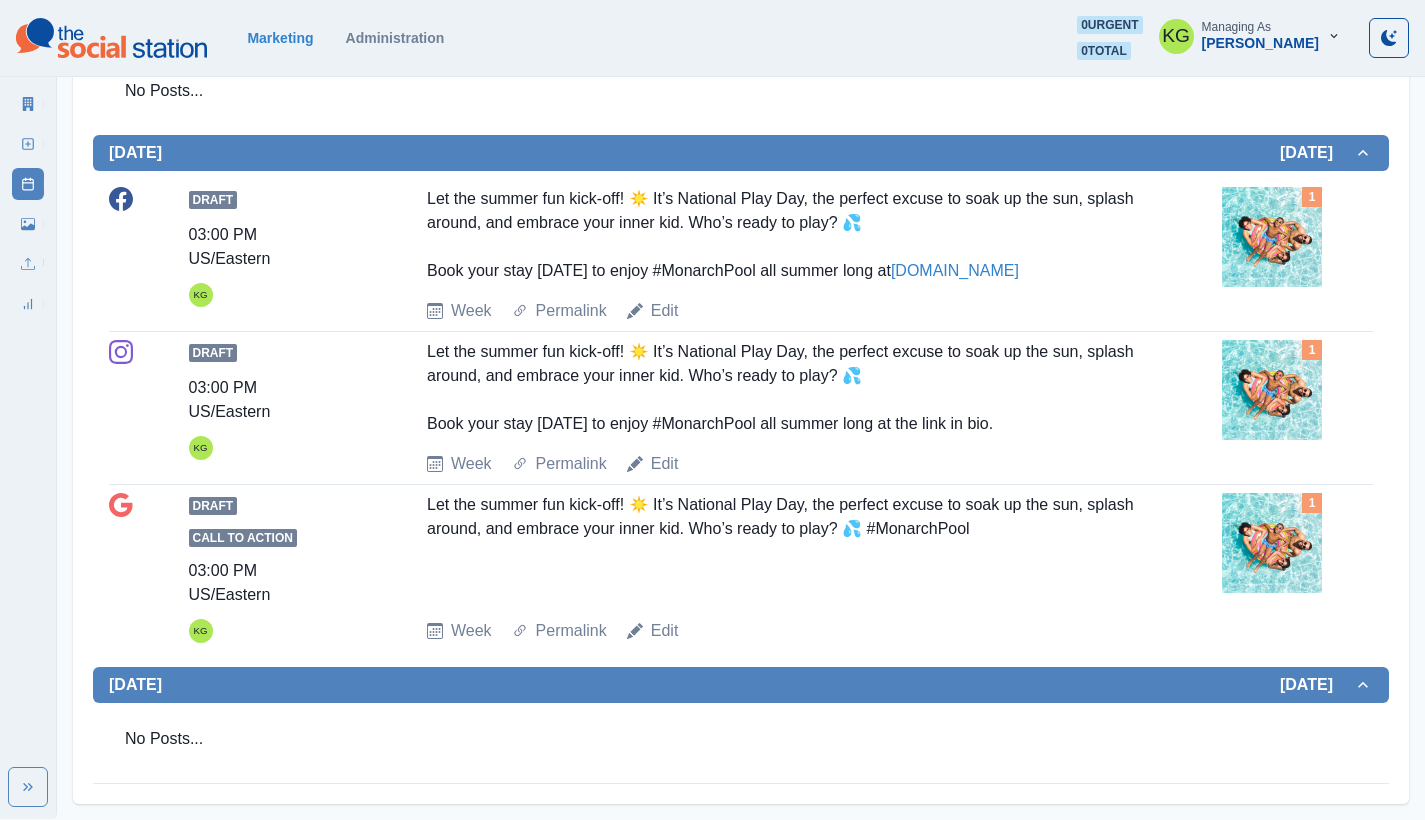 scroll, scrollTop: 0, scrollLeft: 0, axis: both 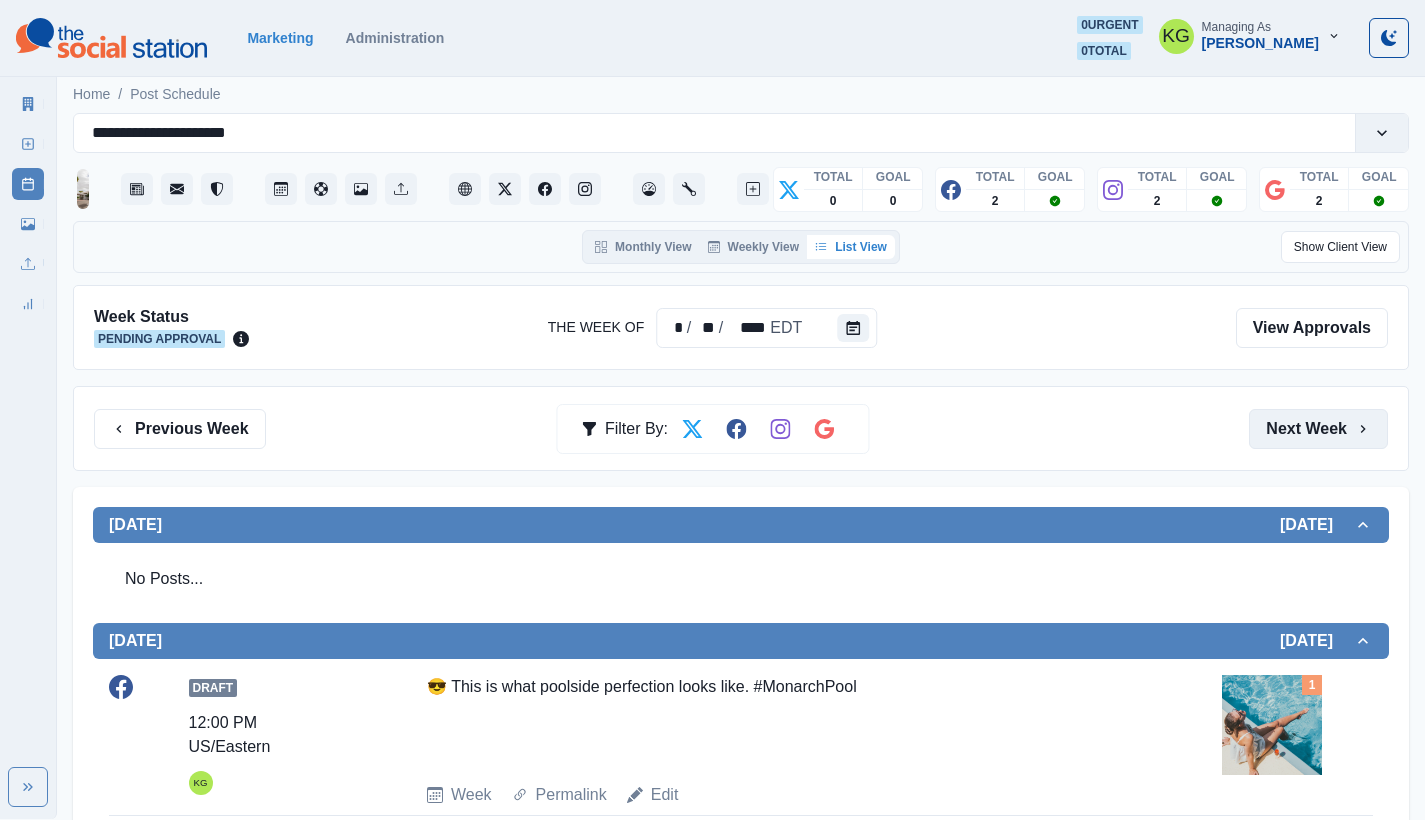 click on "Next Week" at bounding box center (1318, 429) 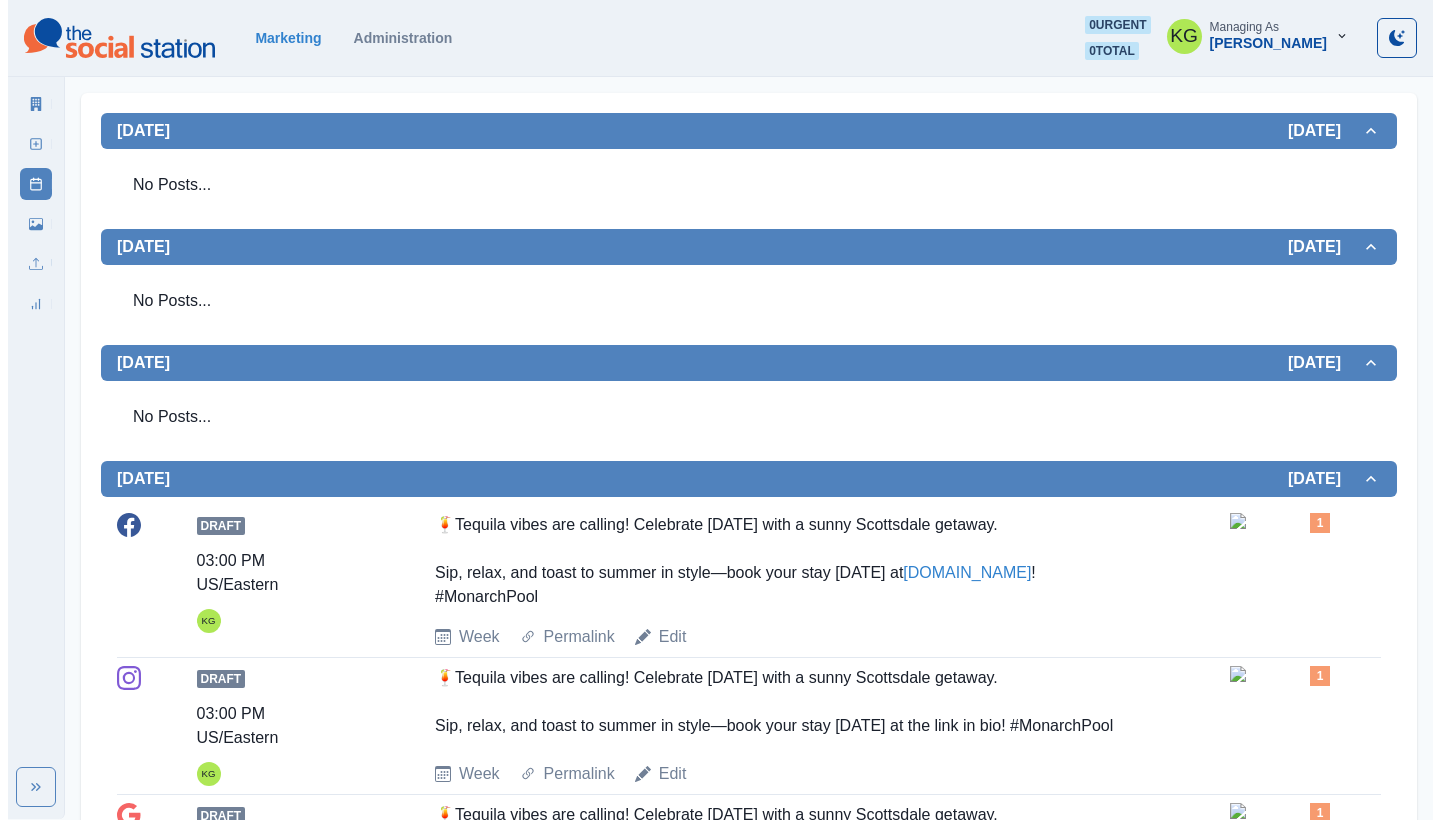 scroll, scrollTop: 0, scrollLeft: 0, axis: both 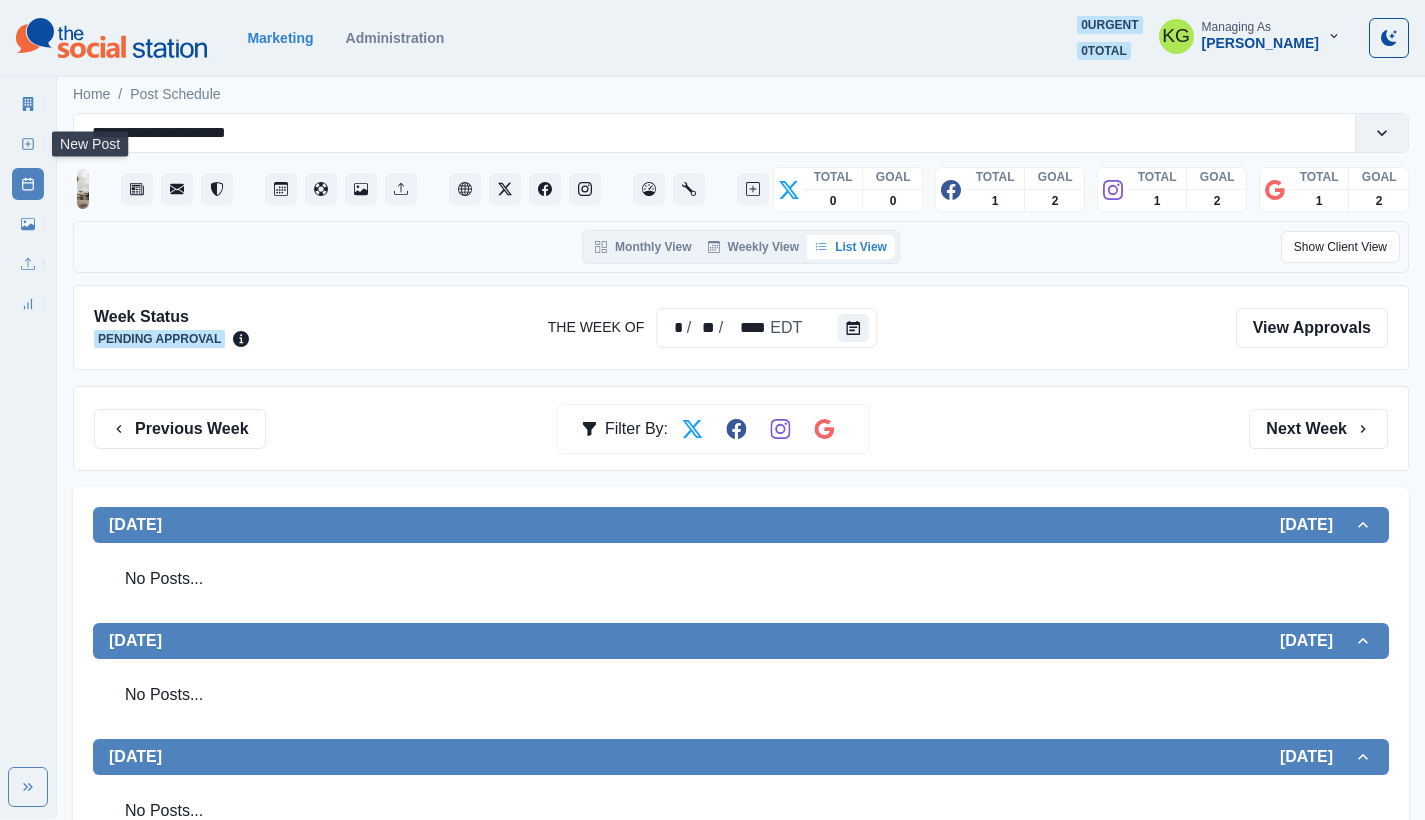 click 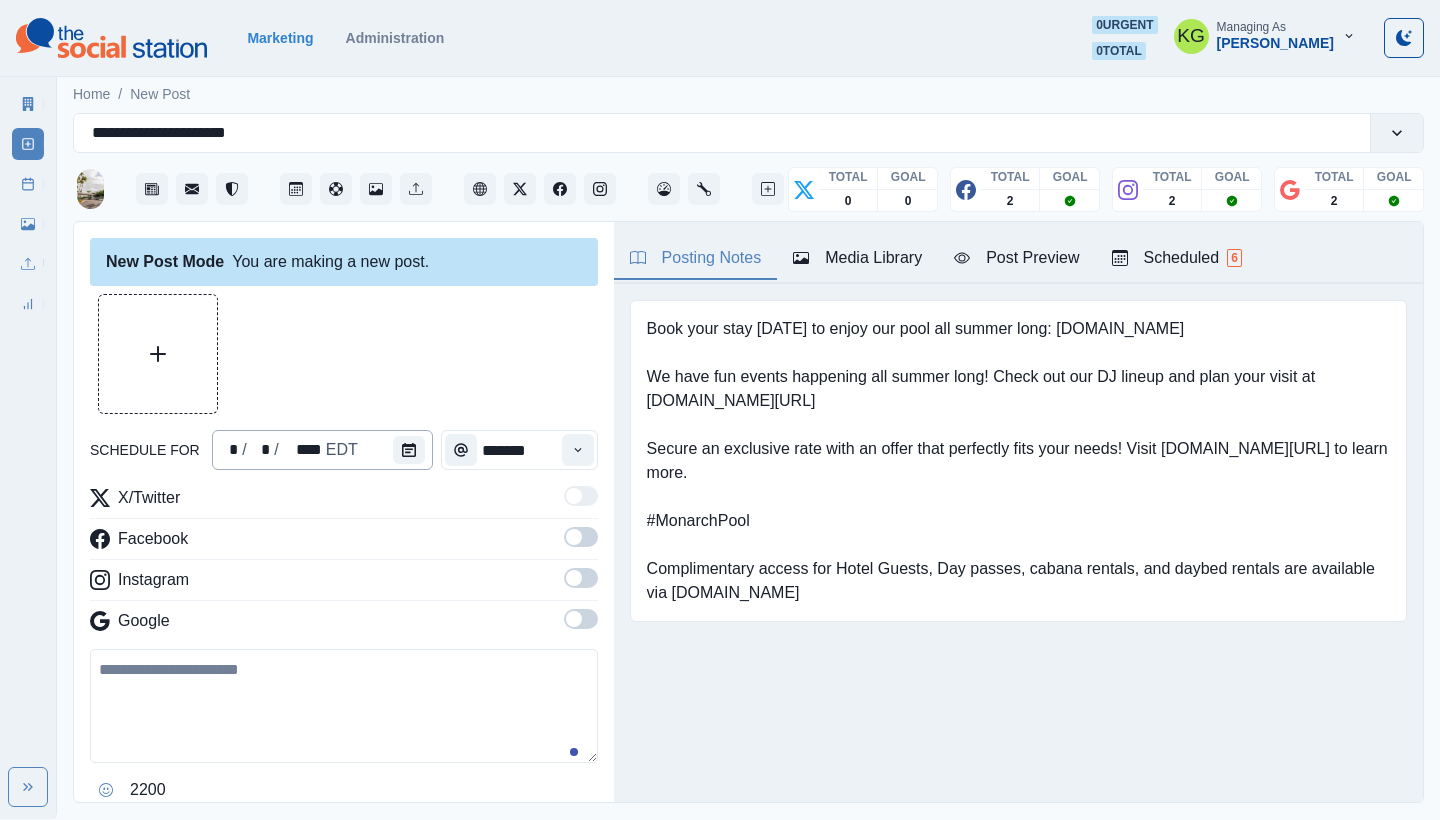 click on "* / * / **** EDT" at bounding box center [322, 450] 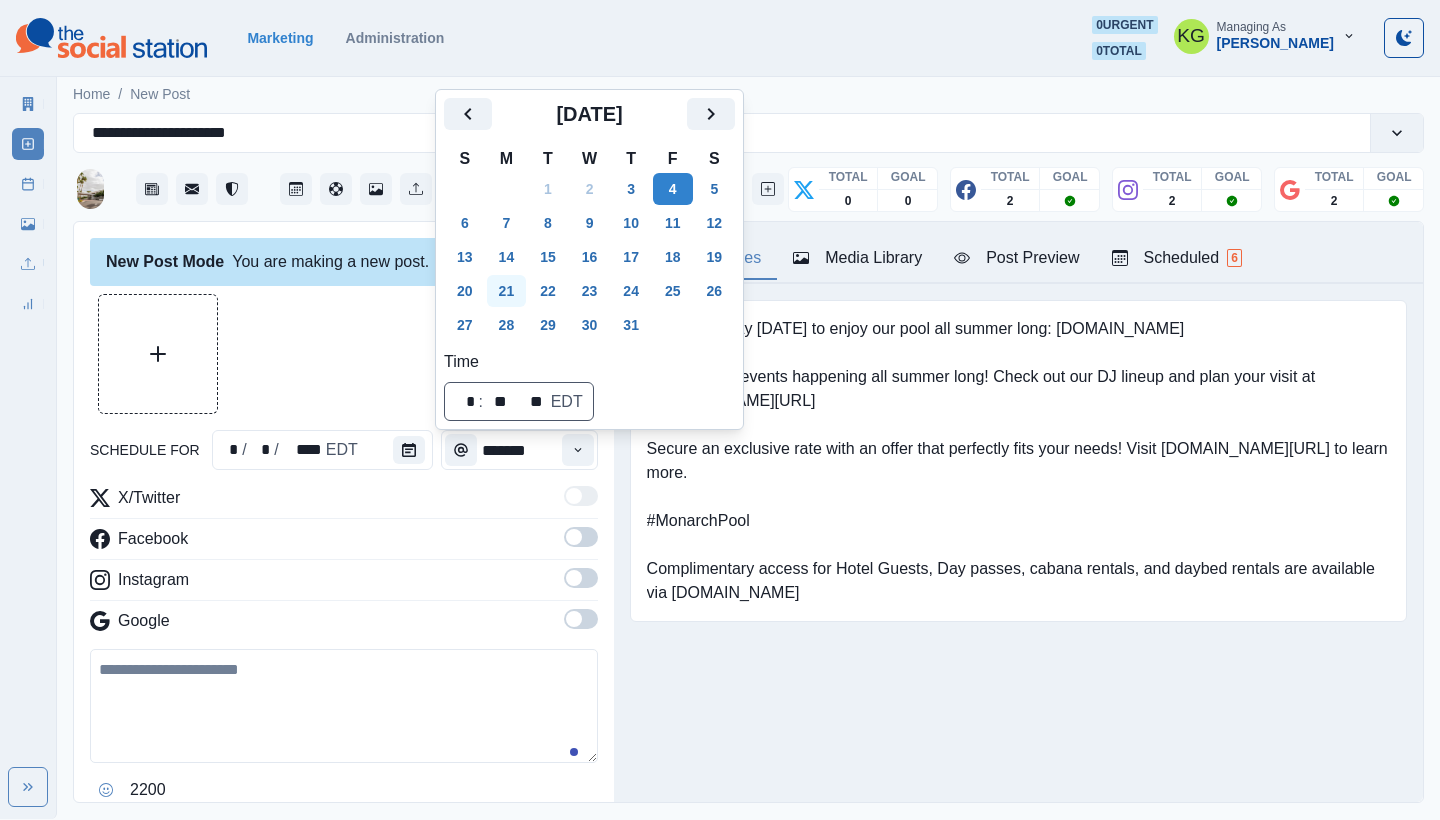 click on "21" at bounding box center (507, 291) 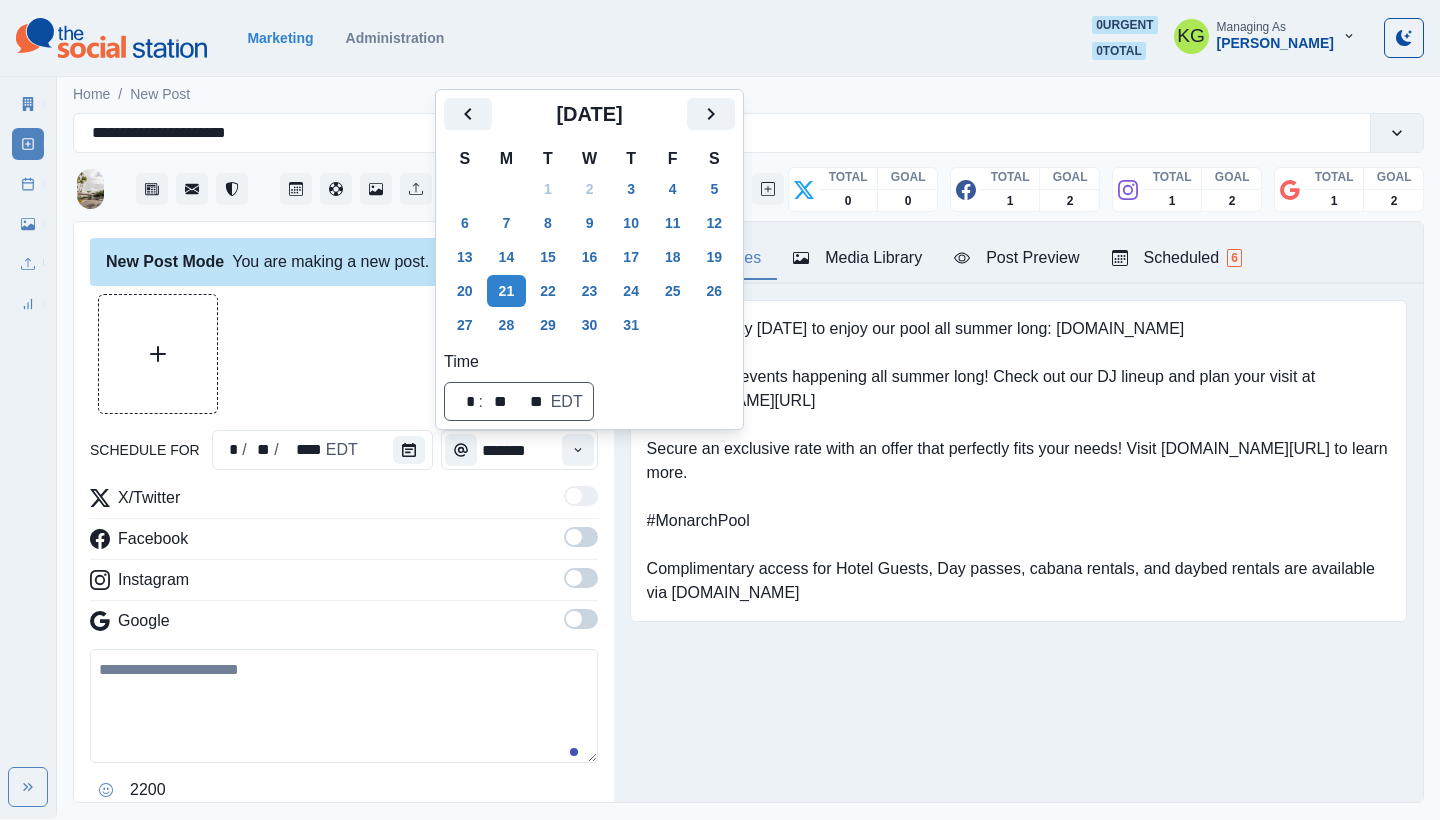 click on "Book your stay today to enjoy our pool all summer long: www.themonarchscottsdale.com
We have fun events happening all summer long! Check out our DJ lineup and plan your visit at www.bit.ly/3Foxtlr
Secure an exclusive rate with an offer that perfectly fits your needs! Visit bit.ly/3EOp8r5 to learn more.
#MonarchPool
Complimentary access for Hotel Guests, Day passes, cabana rentals, and daybed rentals are available via resortpass.com" at bounding box center [1018, 461] 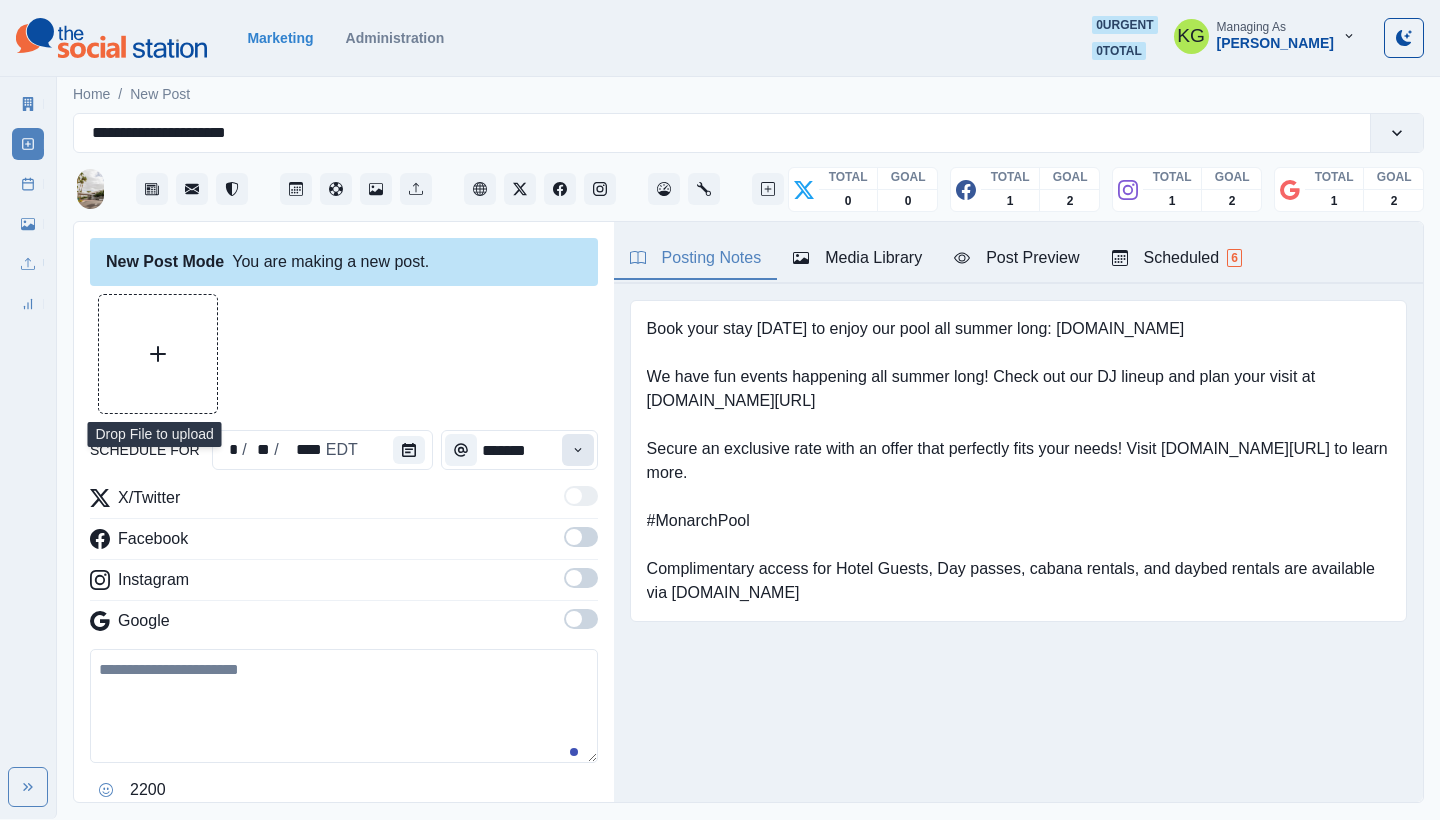 click at bounding box center (578, 450) 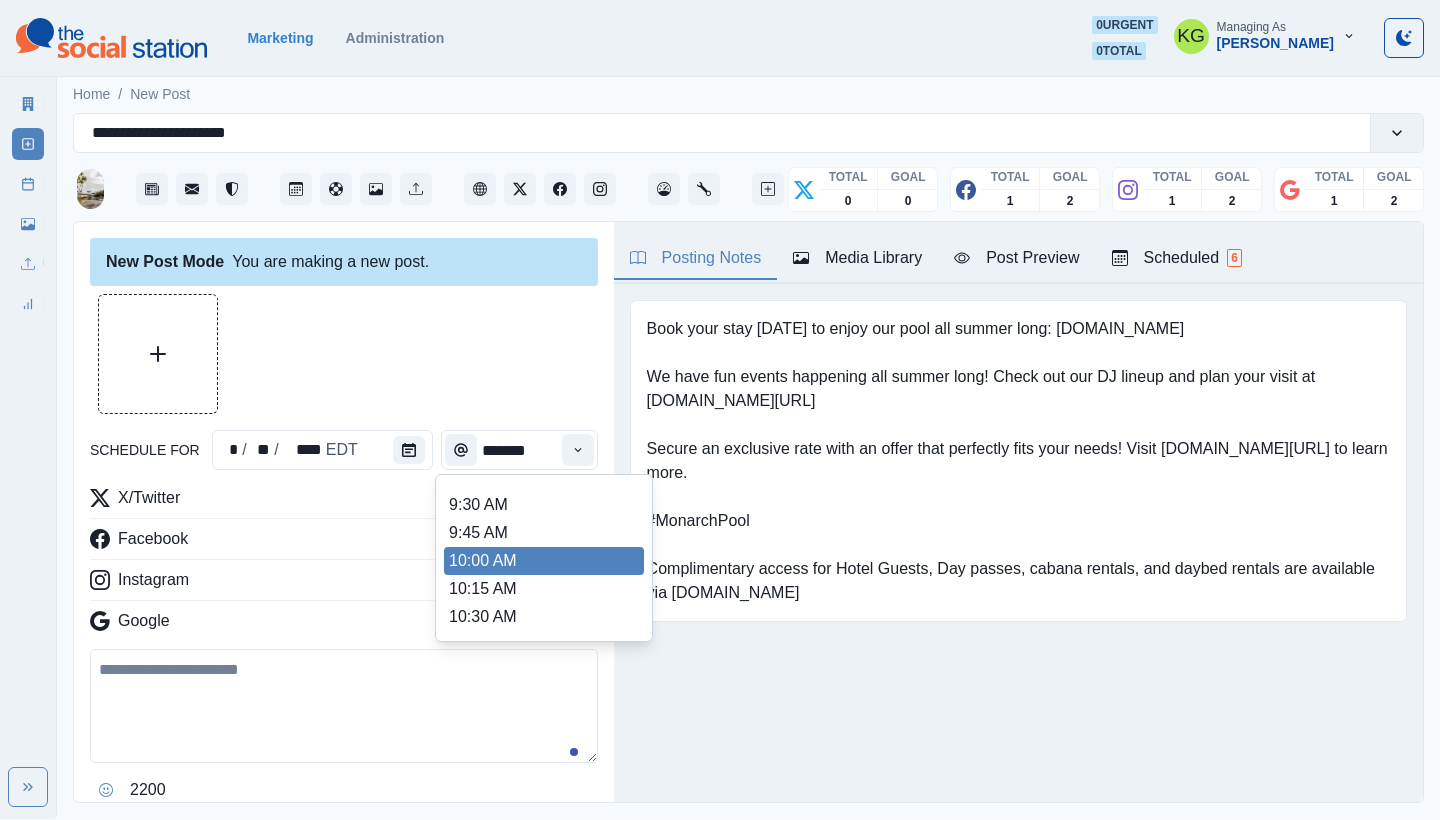 scroll, scrollTop: 340, scrollLeft: 0, axis: vertical 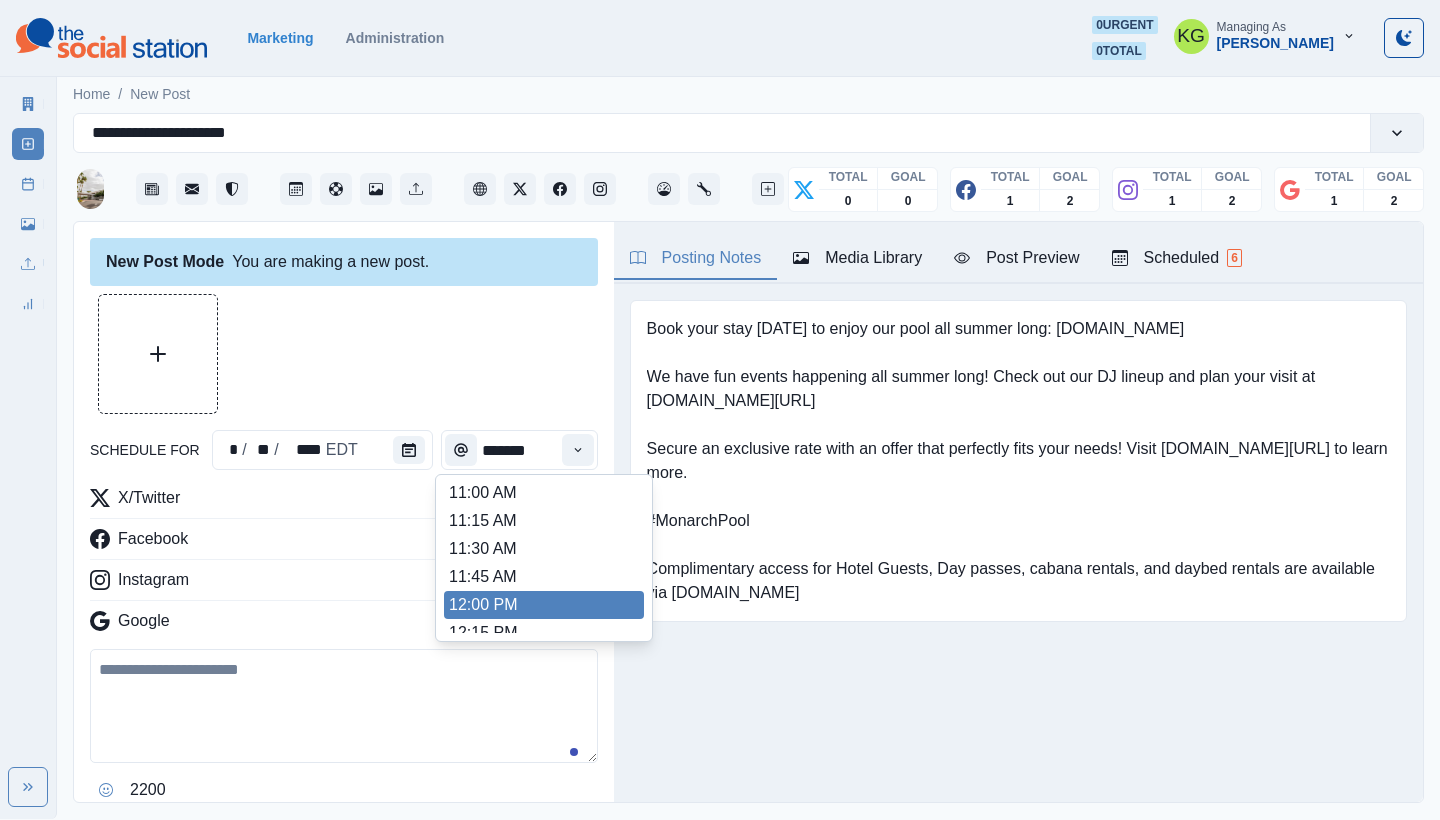 click on "12:00 PM" at bounding box center [544, 605] 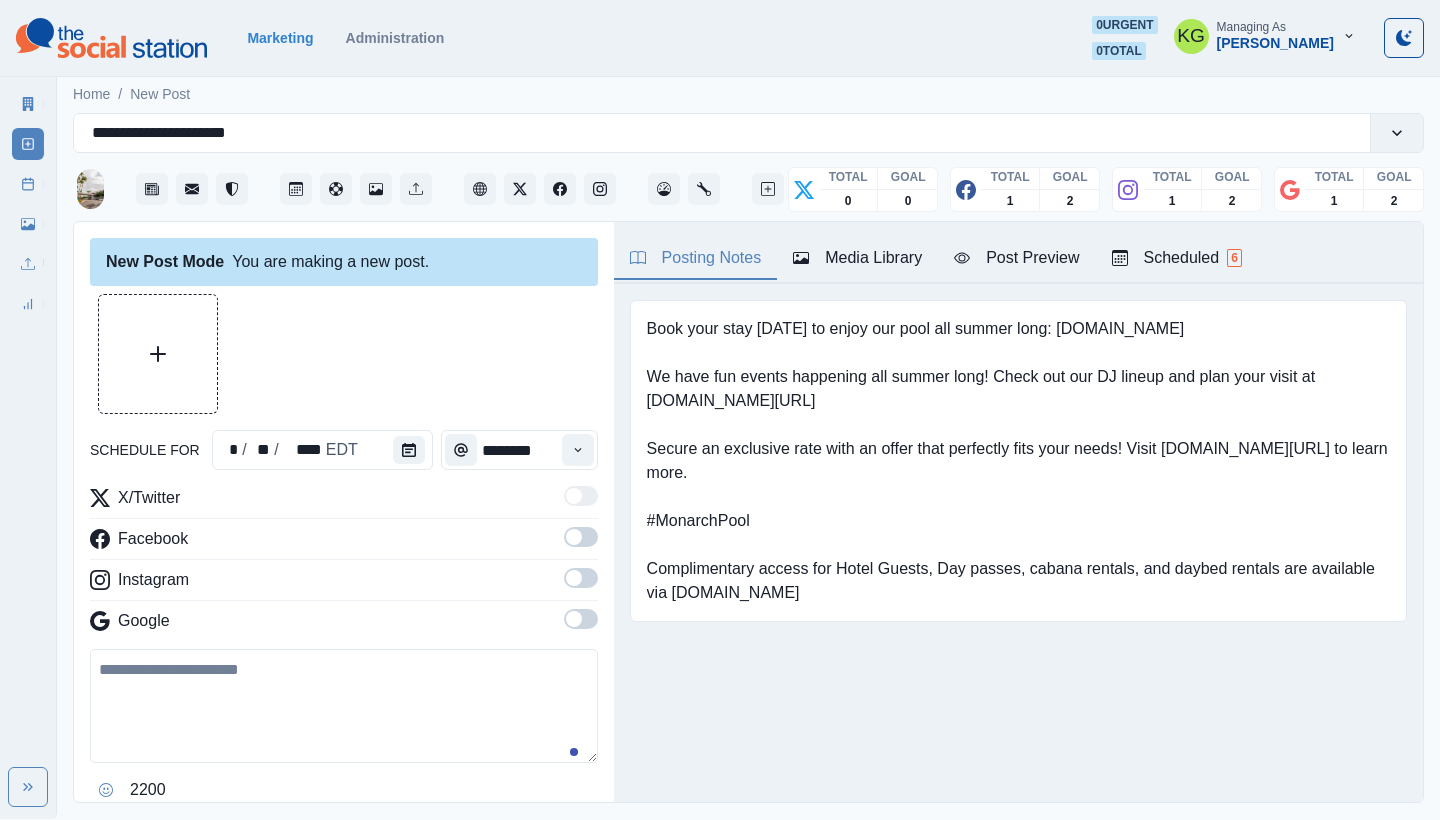 click at bounding box center (574, 619) 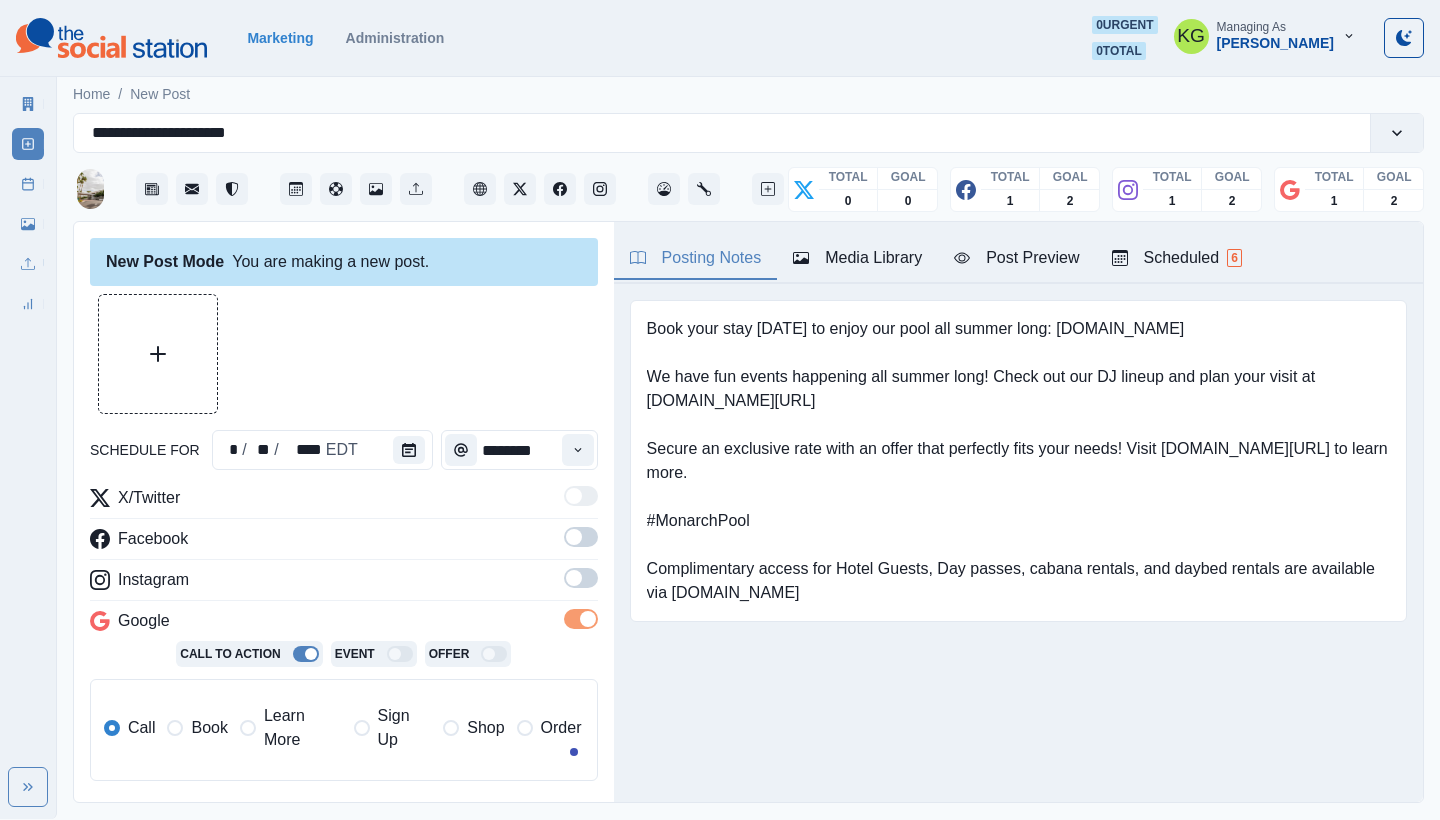 click at bounding box center [574, 578] 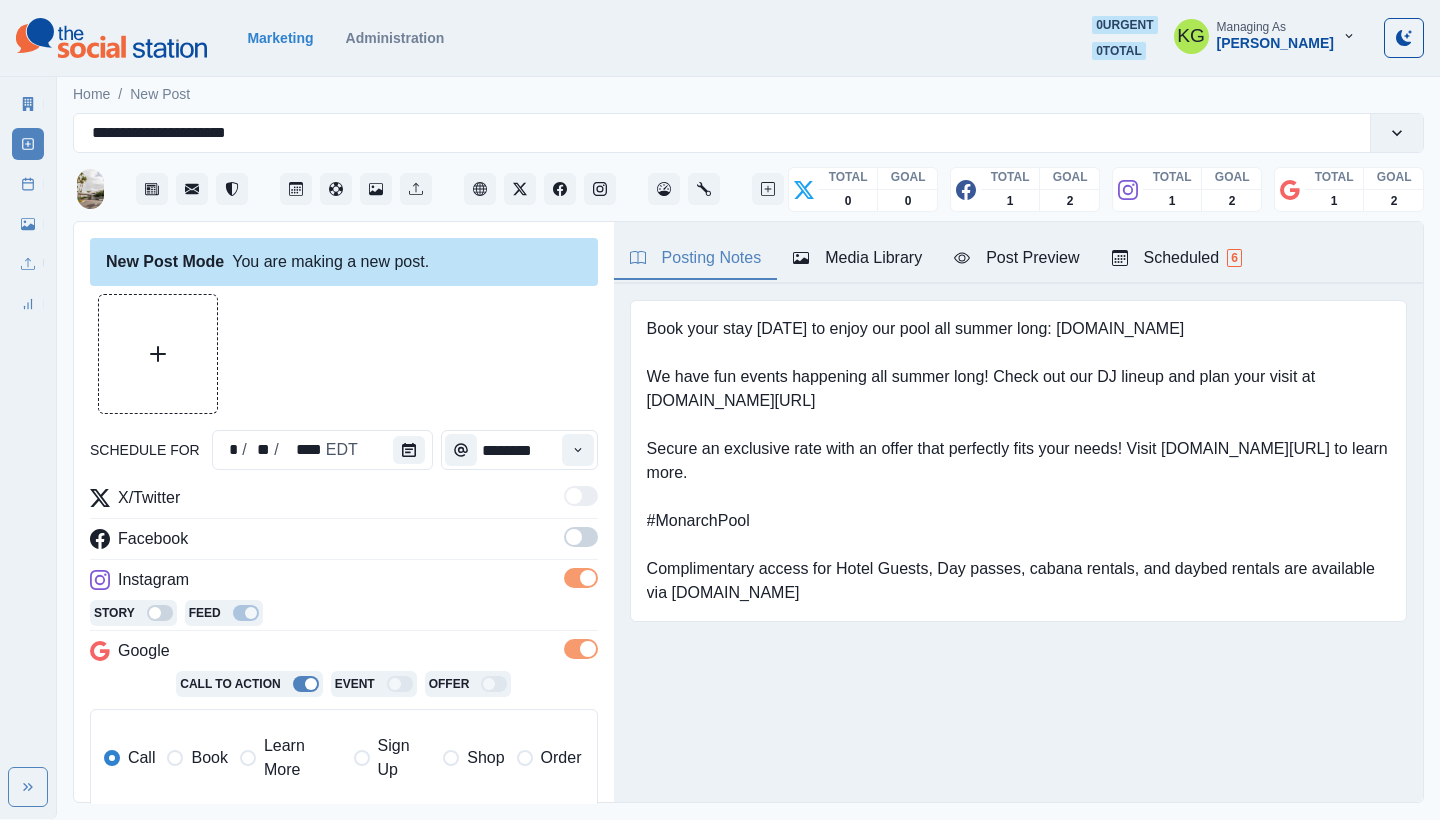 click at bounding box center (581, 537) 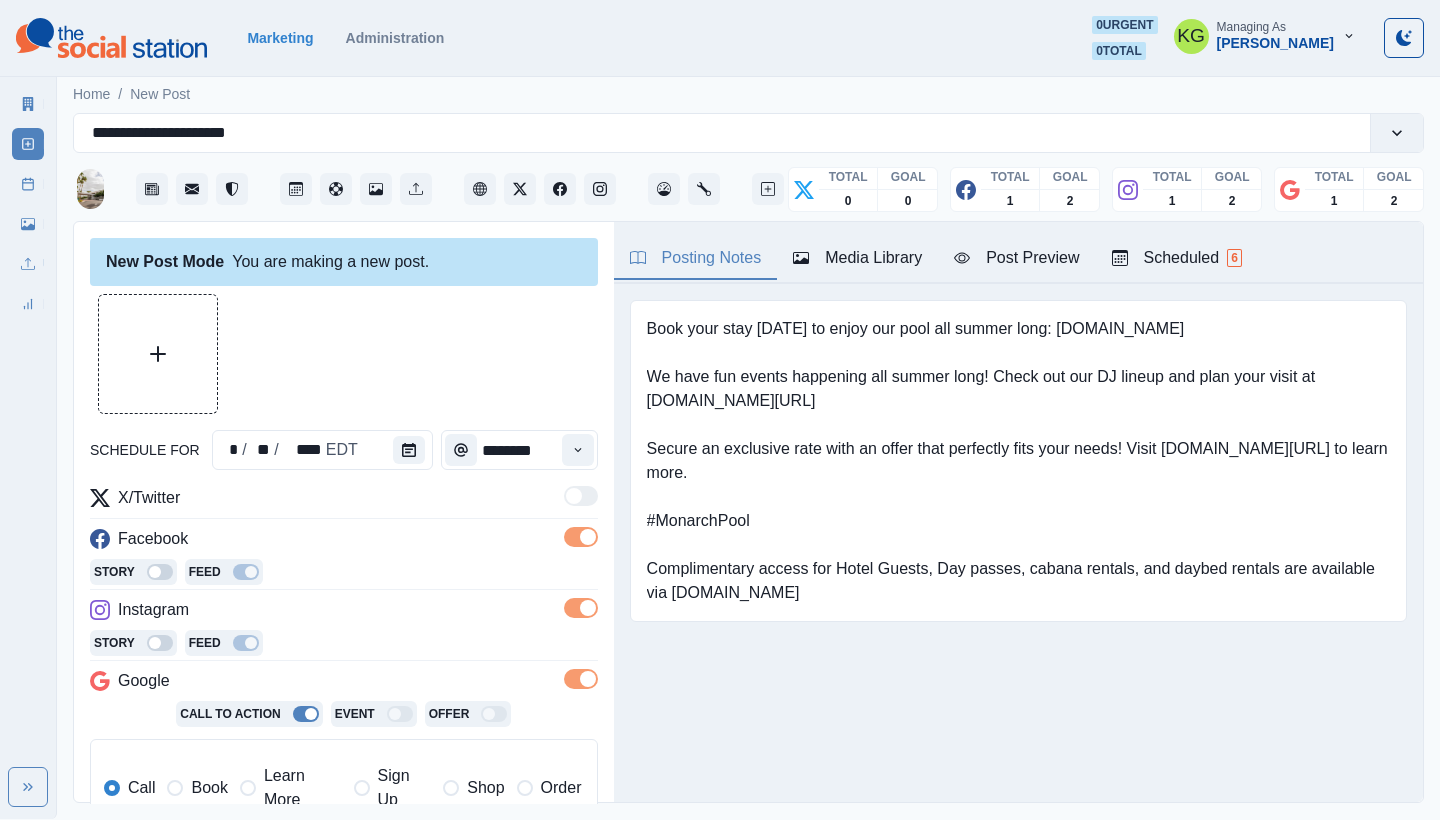 scroll, scrollTop: 402, scrollLeft: 0, axis: vertical 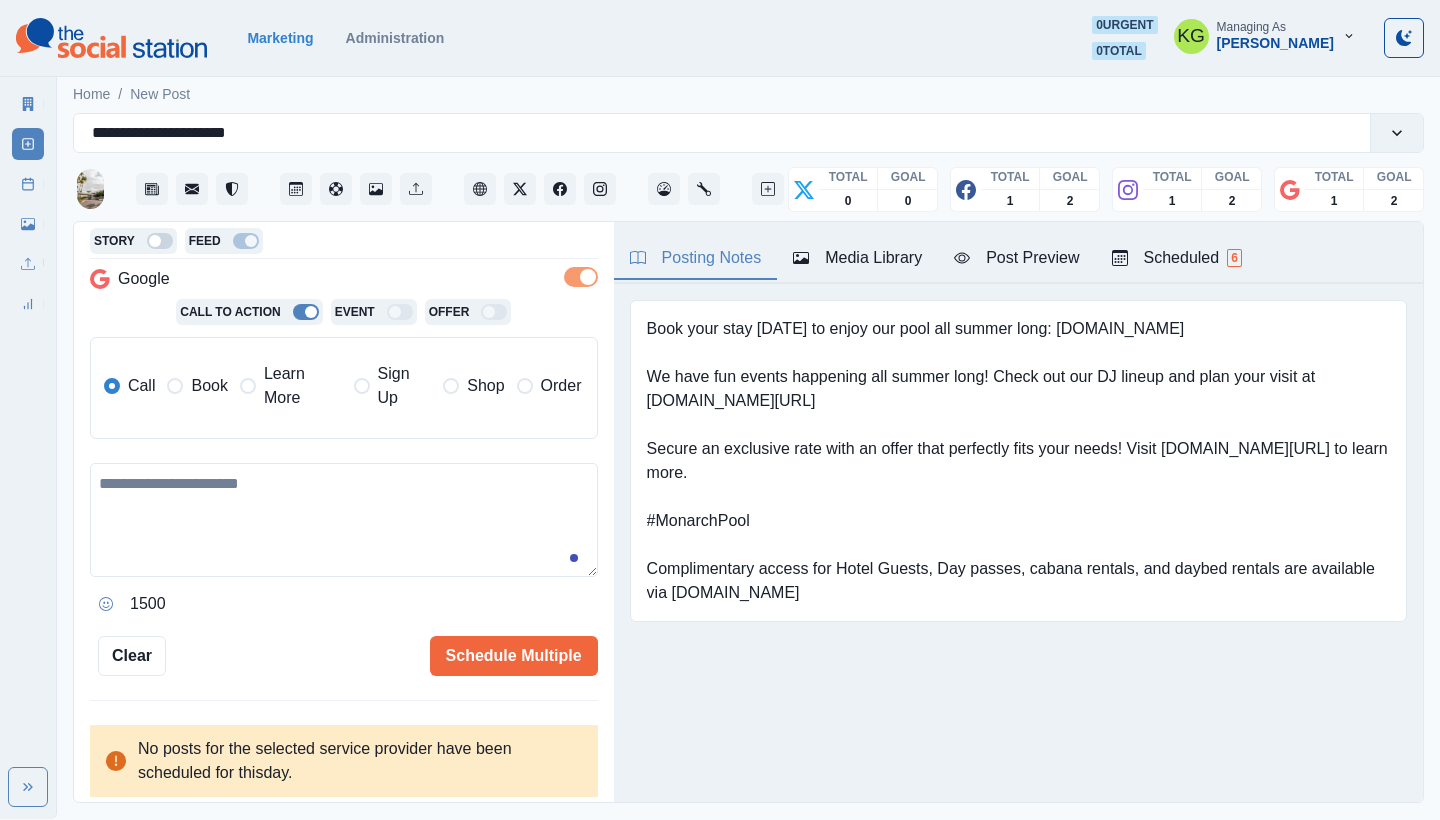 click at bounding box center [344, 520] 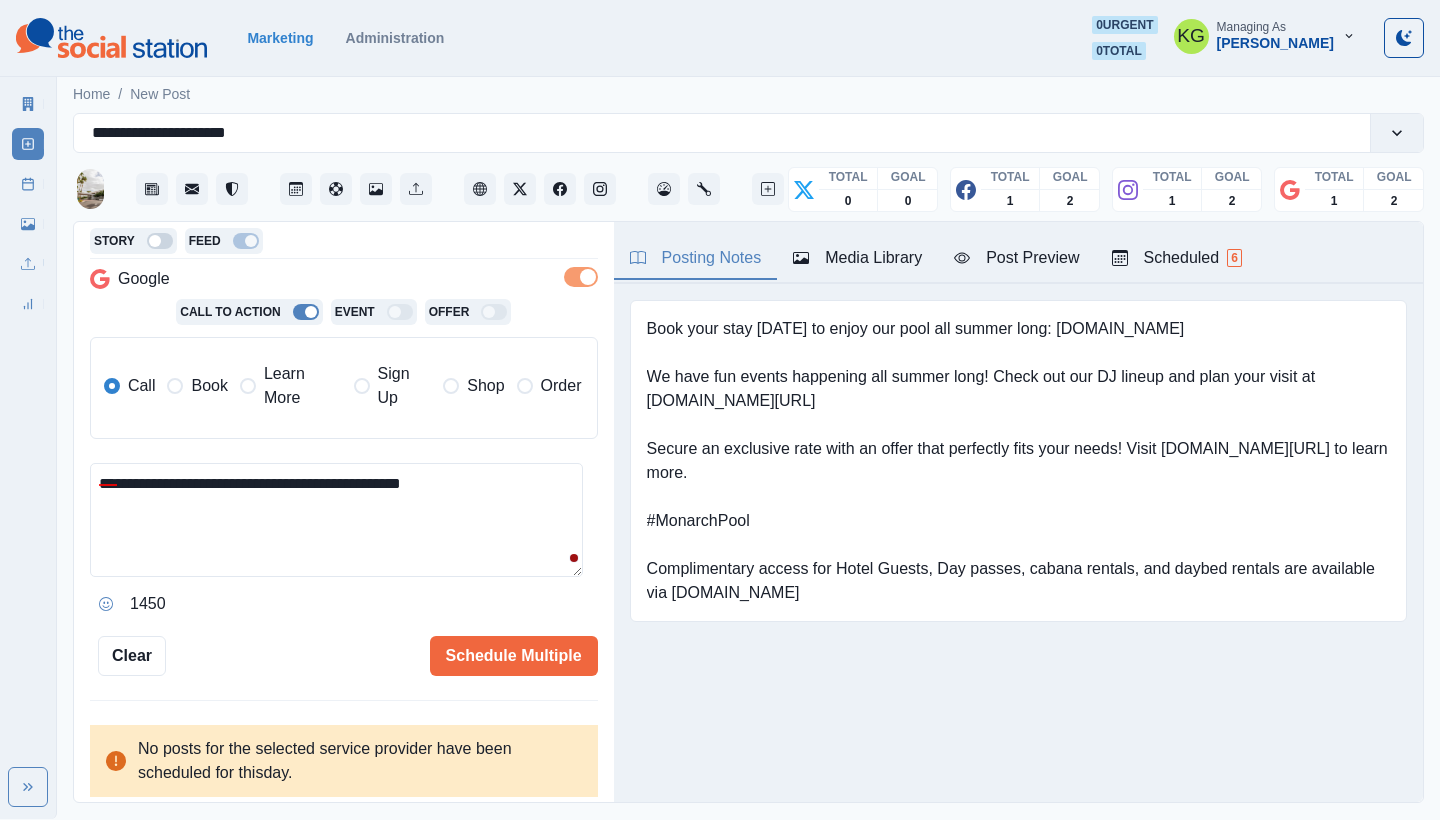 click on "**********" at bounding box center [336, 520] 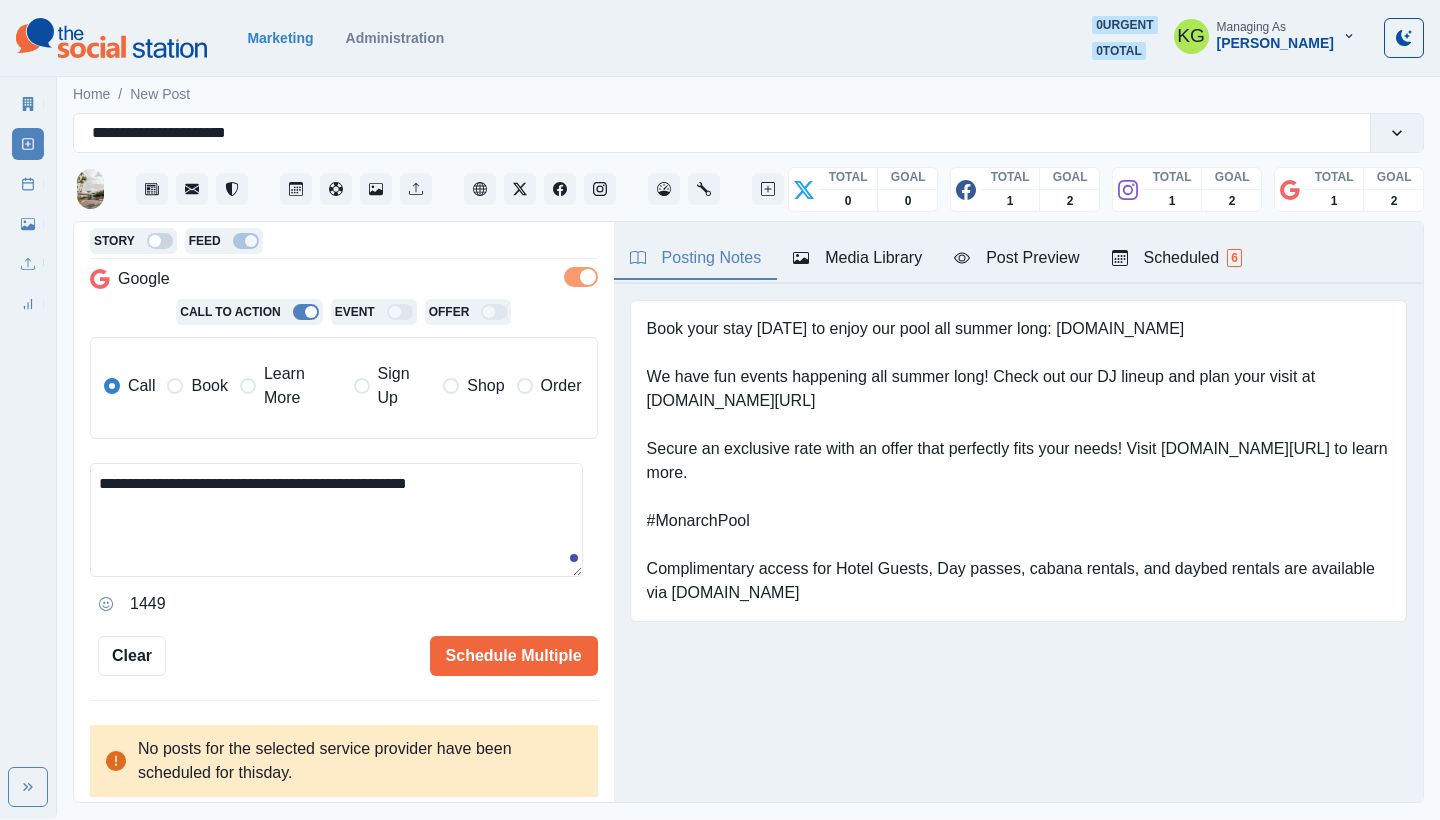 click on "Book" at bounding box center [209, 386] 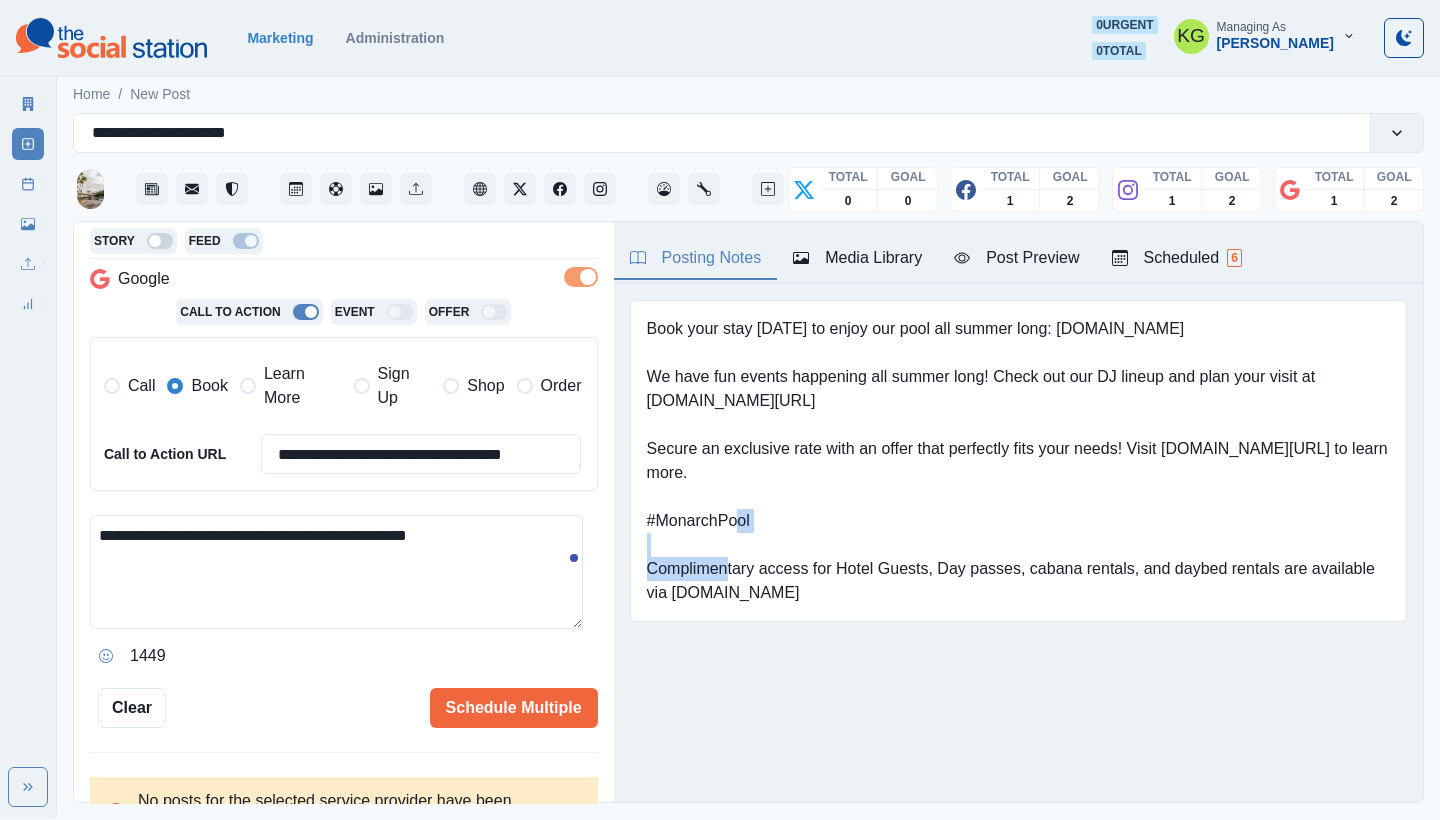 drag, startPoint x: 651, startPoint y: 516, endPoint x: 779, endPoint y: 531, distance: 128.87592 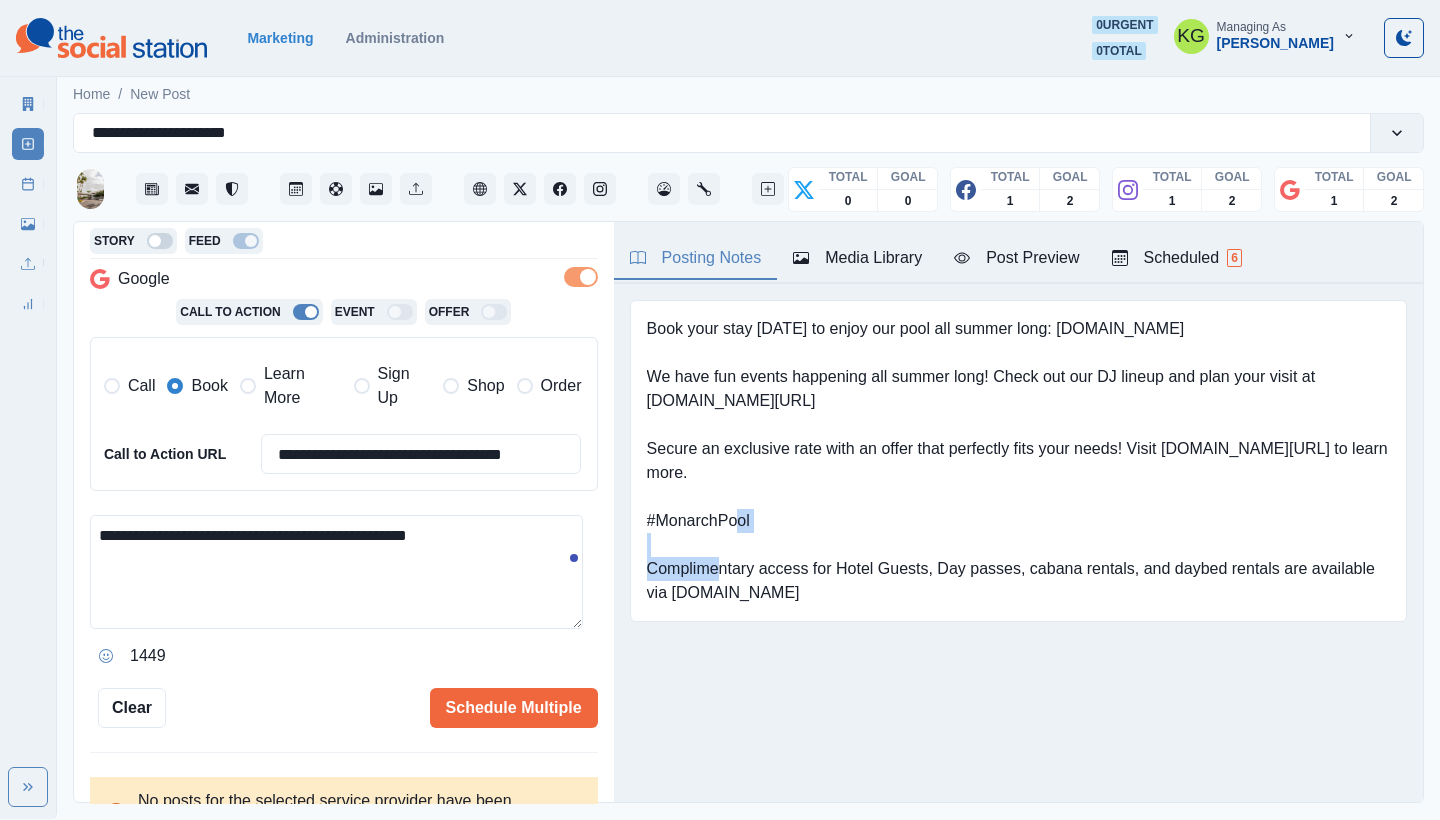 drag, startPoint x: 752, startPoint y: 518, endPoint x: 642, endPoint y: 519, distance: 110.00455 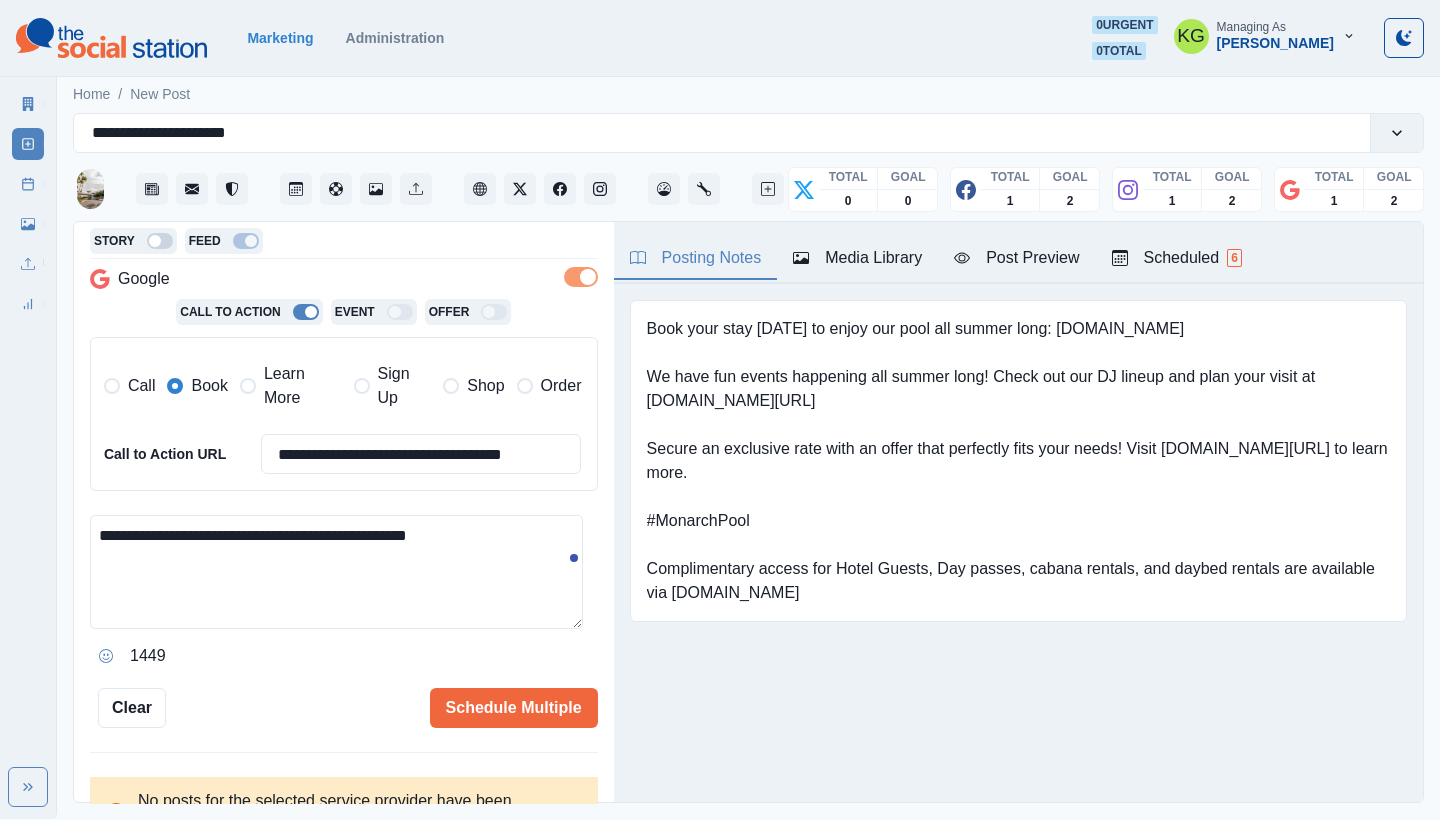 click on "**********" at bounding box center [336, 572] 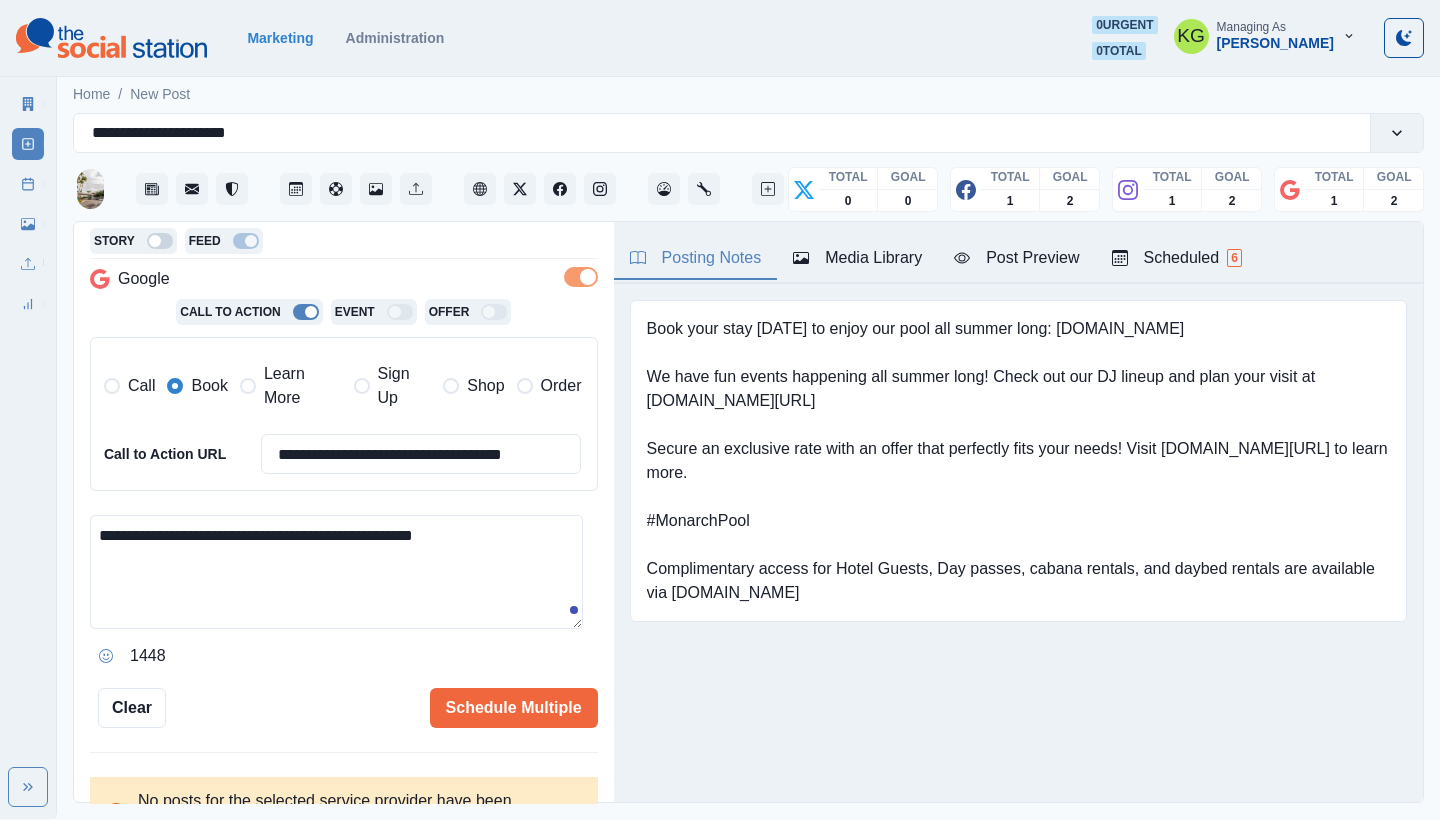 paste on "**********" 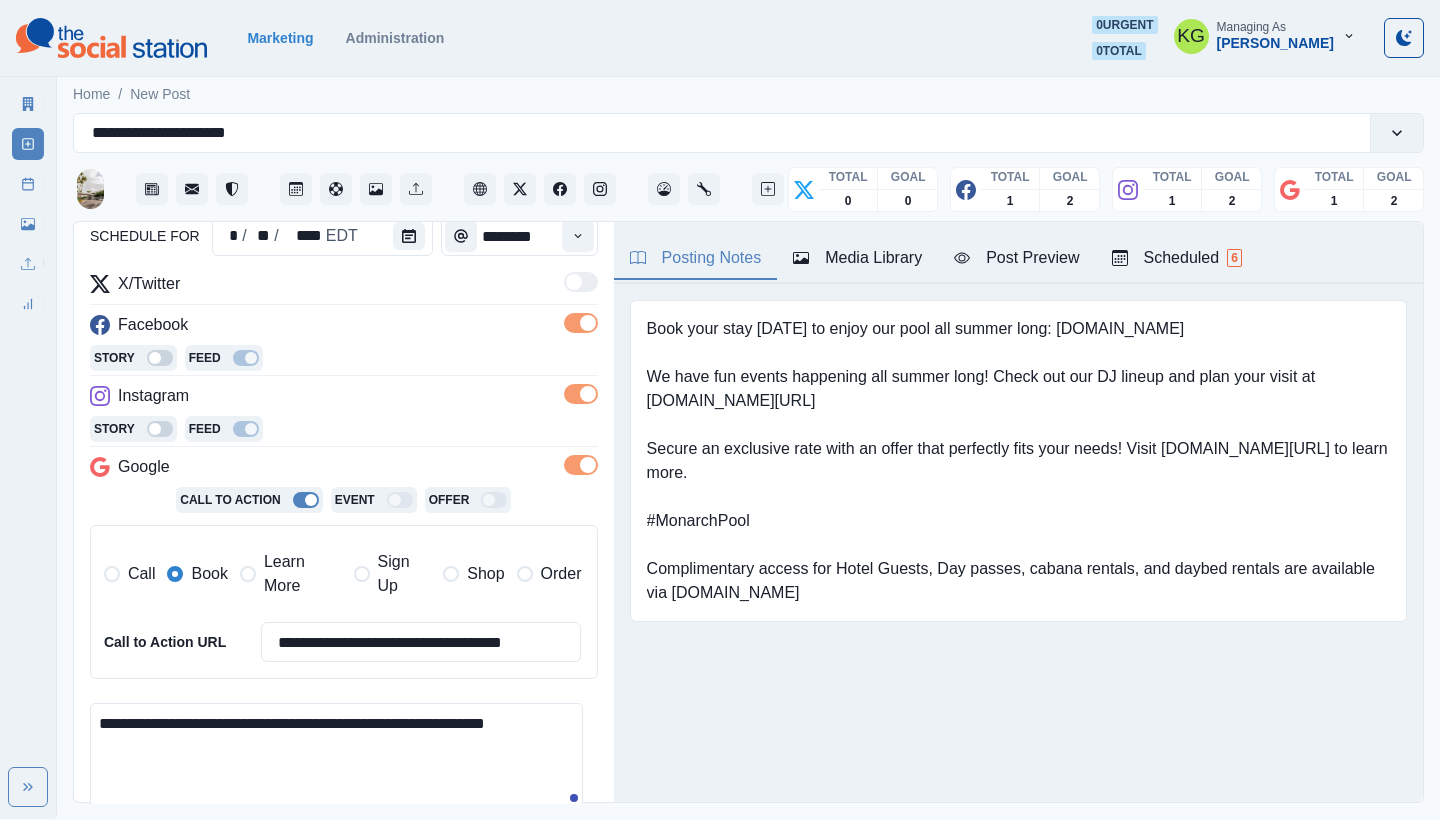 scroll, scrollTop: 24, scrollLeft: 0, axis: vertical 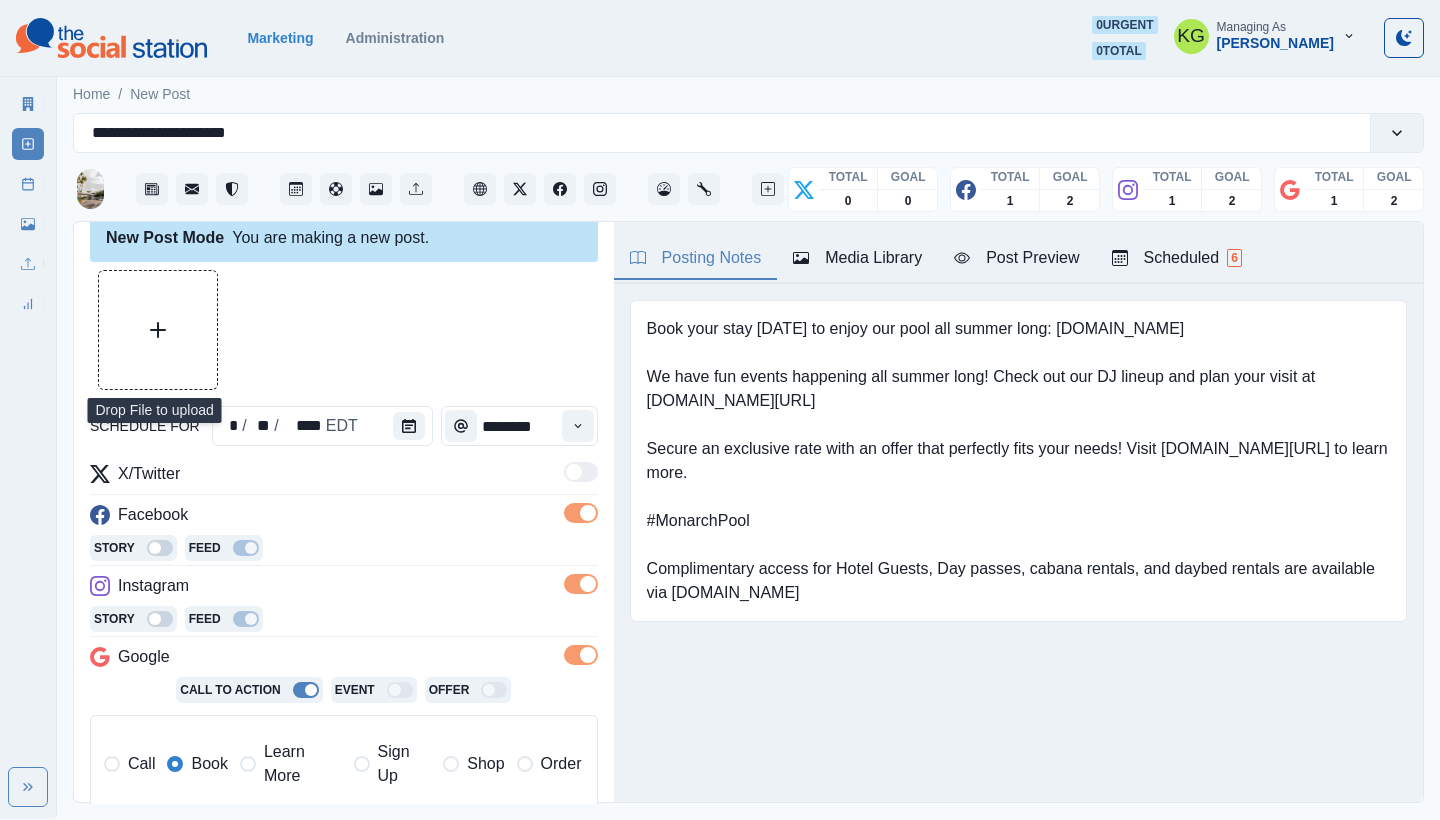 click at bounding box center (158, 330) 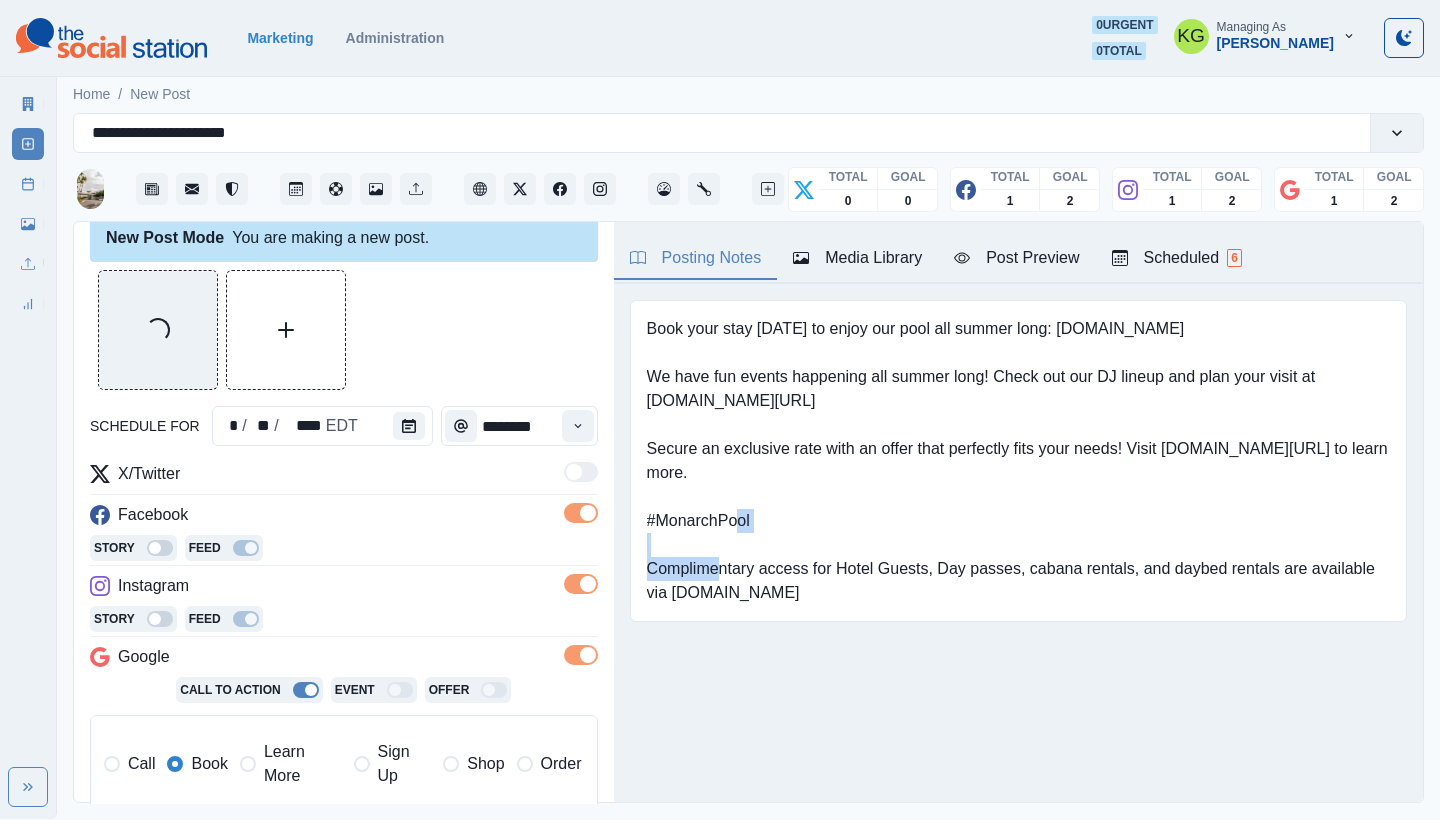 drag, startPoint x: 643, startPoint y: 518, endPoint x: 825, endPoint y: 510, distance: 182.17574 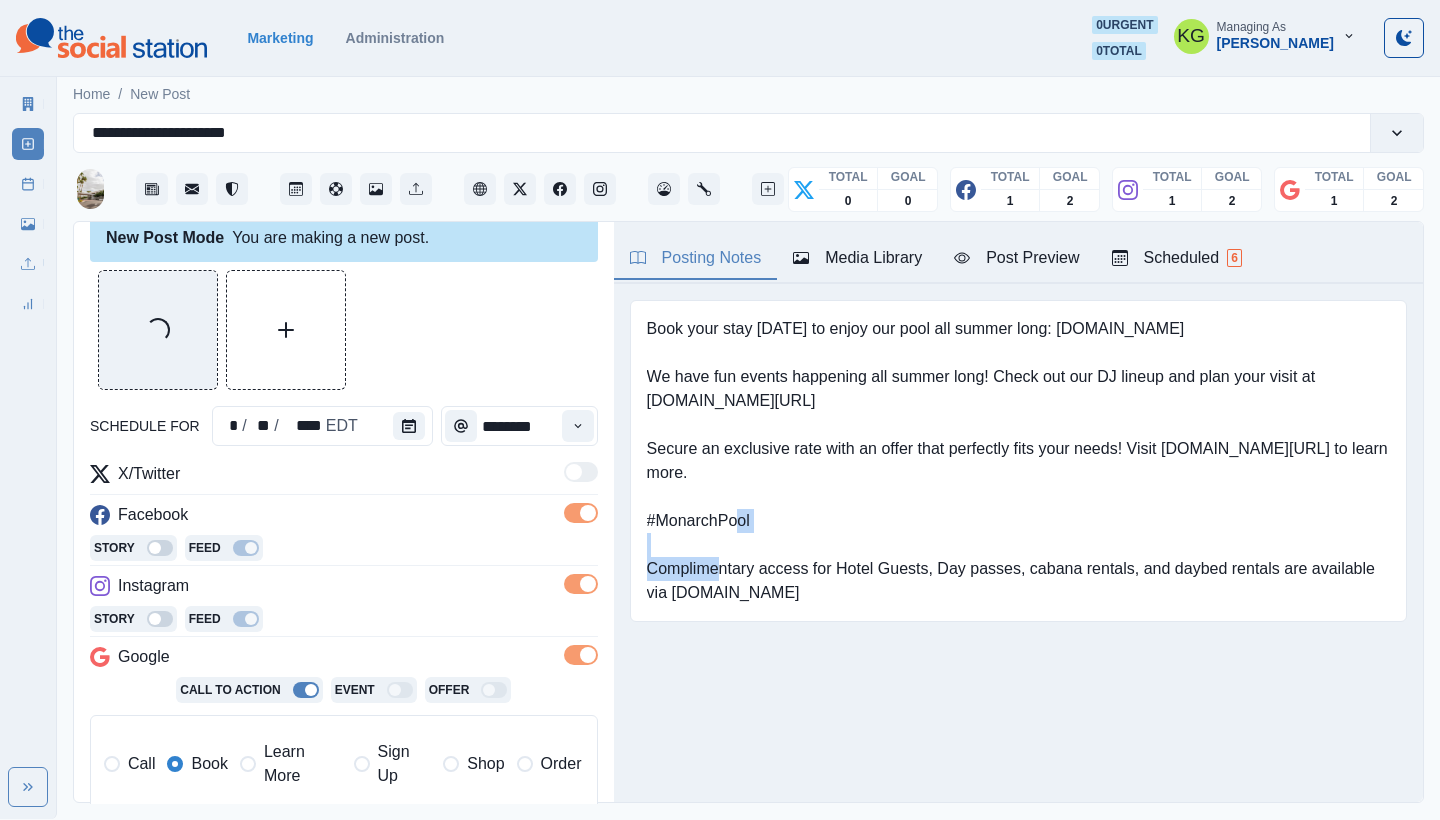 click on "Book your stay today to enjoy our pool all summer long: www.themonarchscottsdale.com
We have fun events happening all summer long! Check out our DJ lineup and plan your visit at www.bit.ly/3Foxtlr
Secure an exclusive rate with an offer that perfectly fits your needs! Visit bit.ly/3EOp8r5 to learn more.
#MonarchPool
Complimentary access for Hotel Guests, Day passes, cabana rentals, and daybed rentals are available via resortpass.com" at bounding box center [1018, 461] 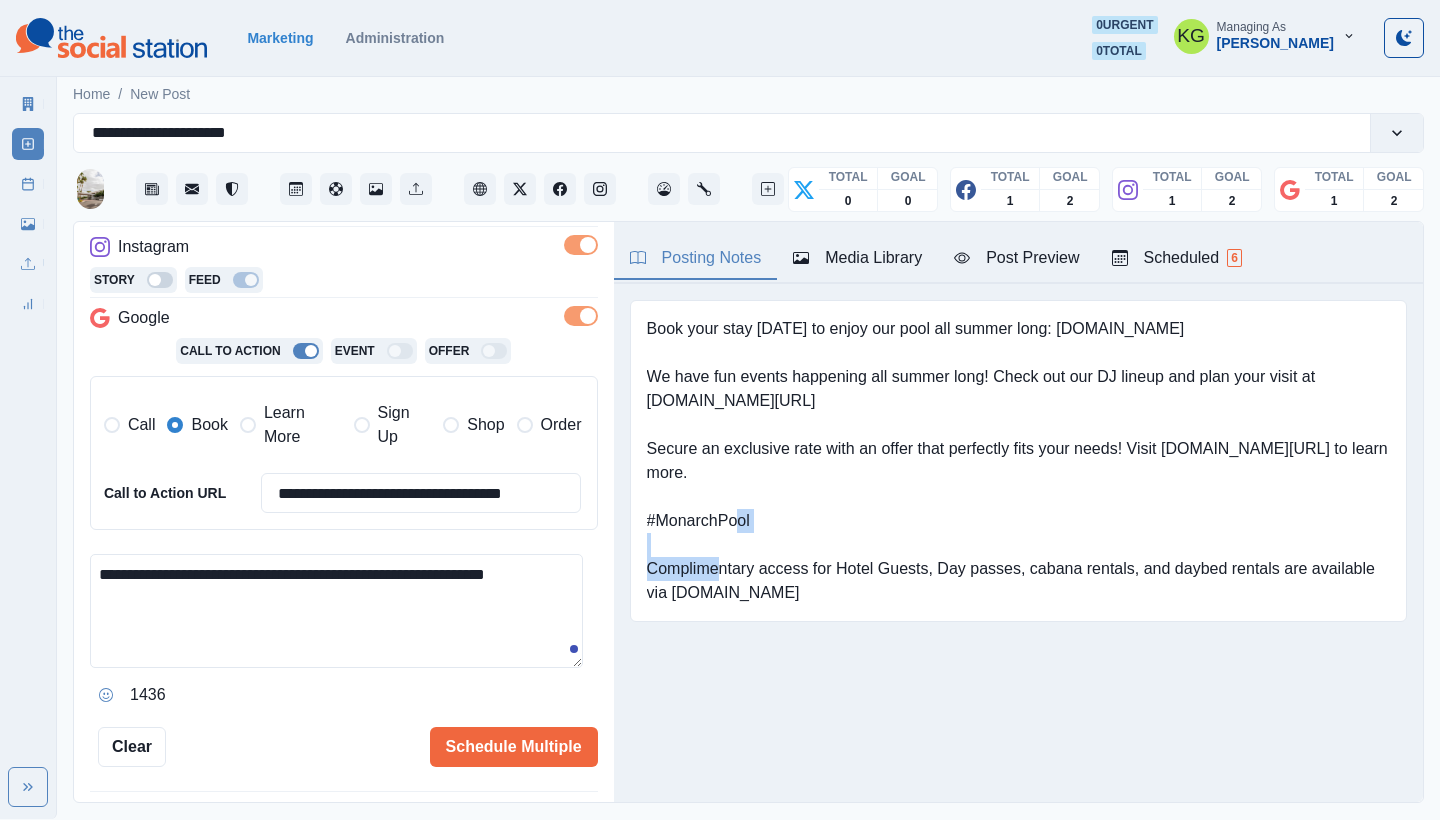 scroll, scrollTop: 363, scrollLeft: 0, axis: vertical 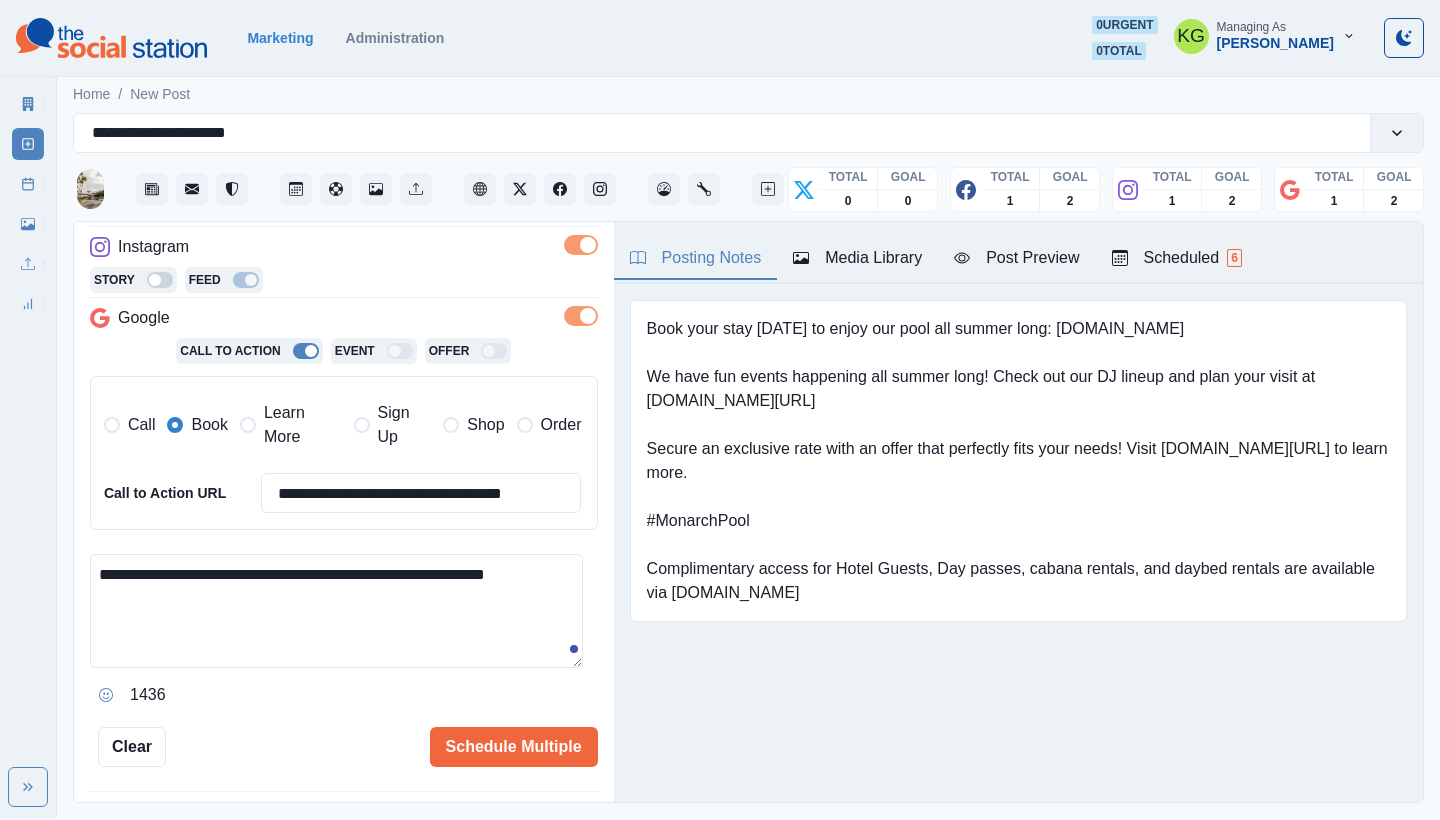 click on "**********" at bounding box center [336, 611] 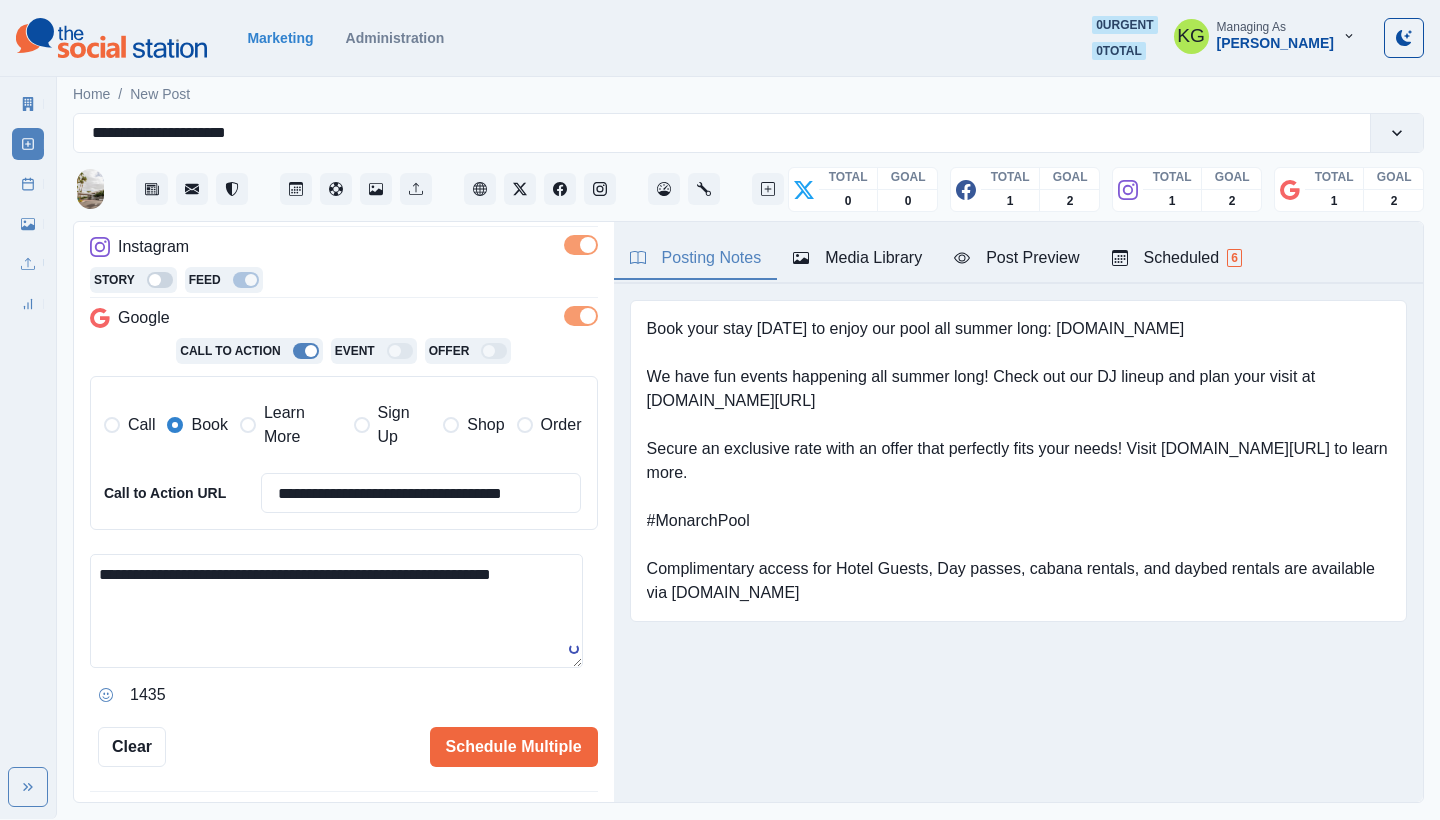 type on "**********" 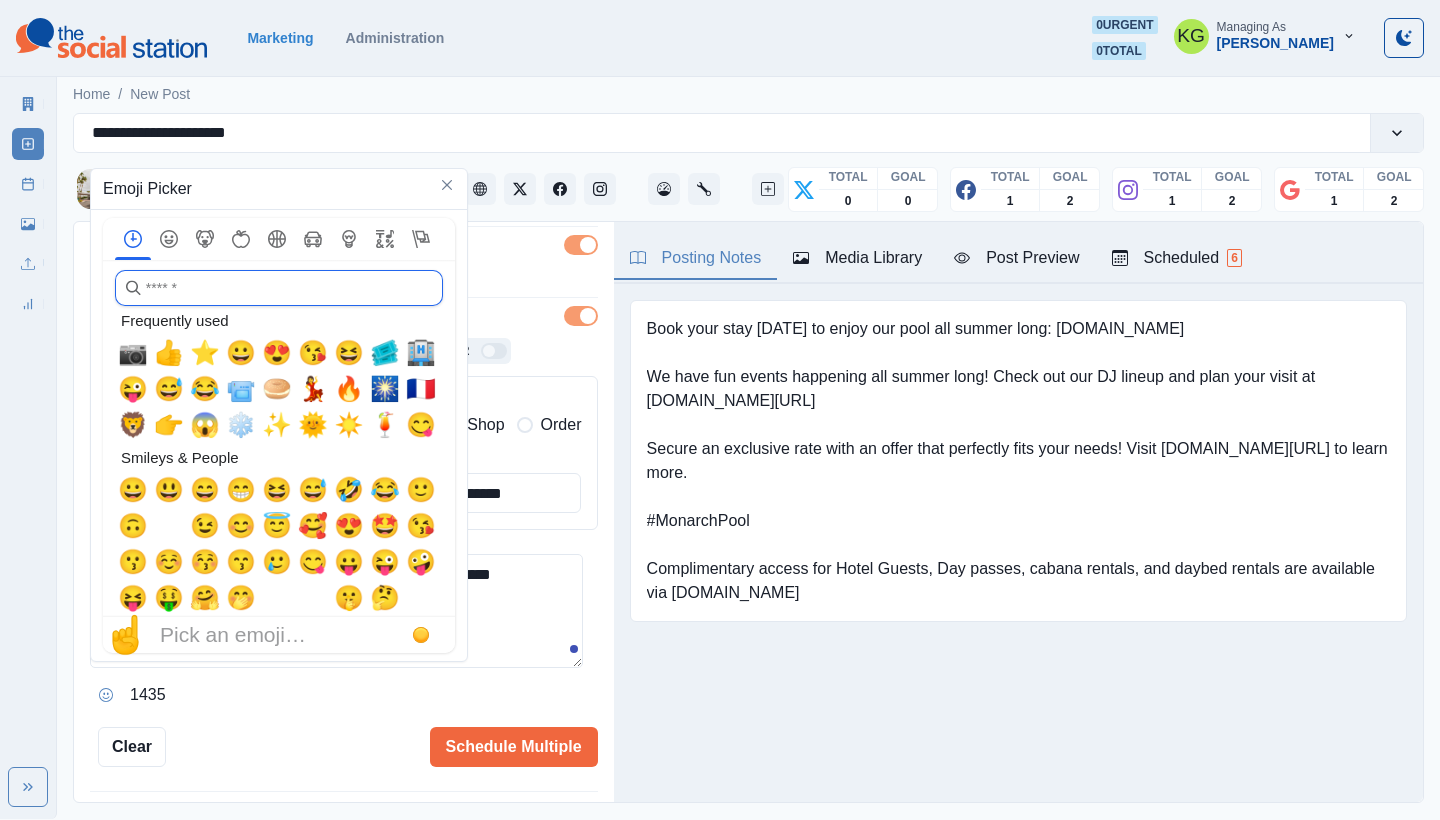 click at bounding box center [279, 288] 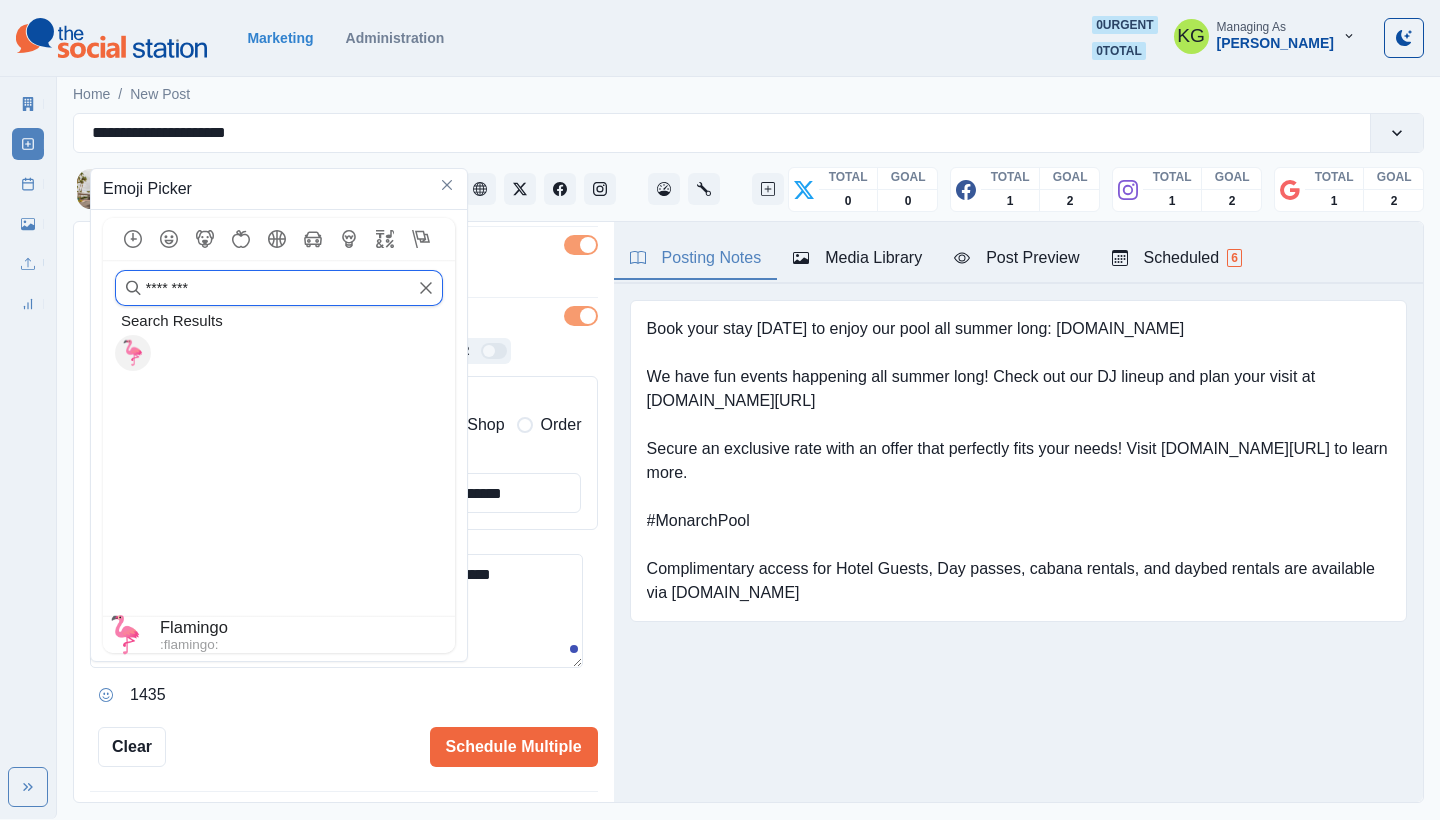 type on "********" 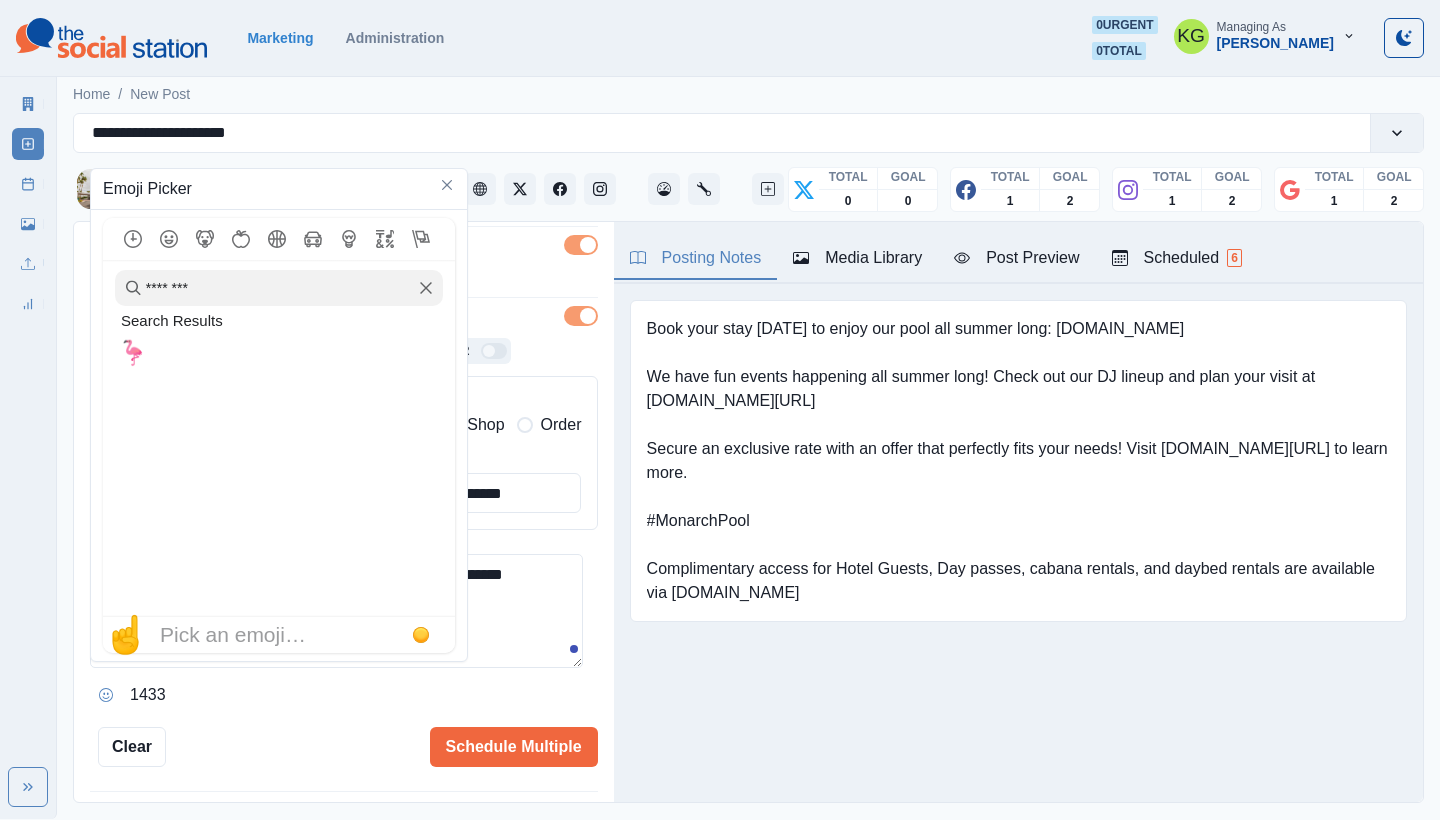 click on "**********" at bounding box center (336, 611) 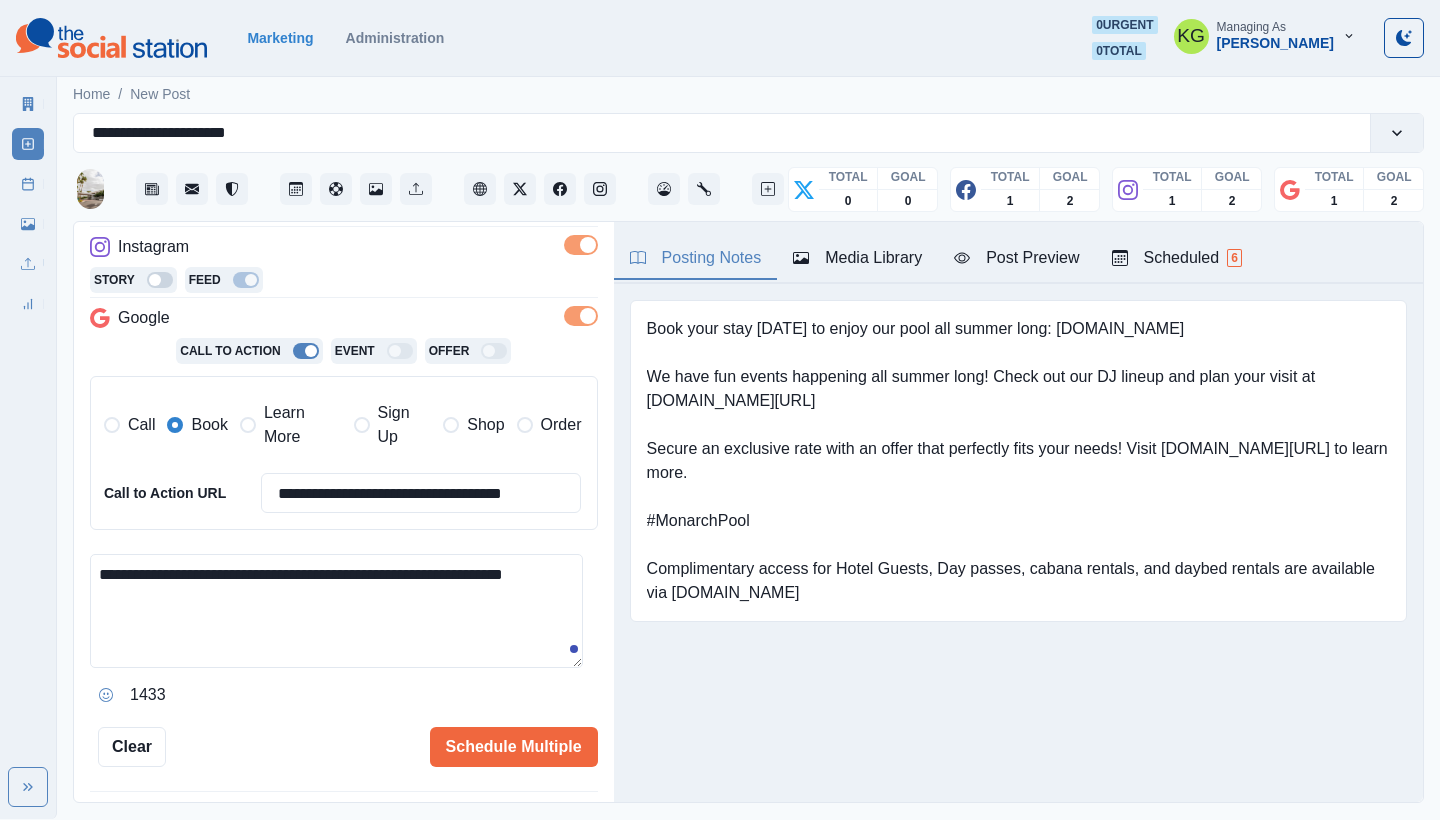 drag, startPoint x: 122, startPoint y: 583, endPoint x: 101, endPoint y: 582, distance: 21.023796 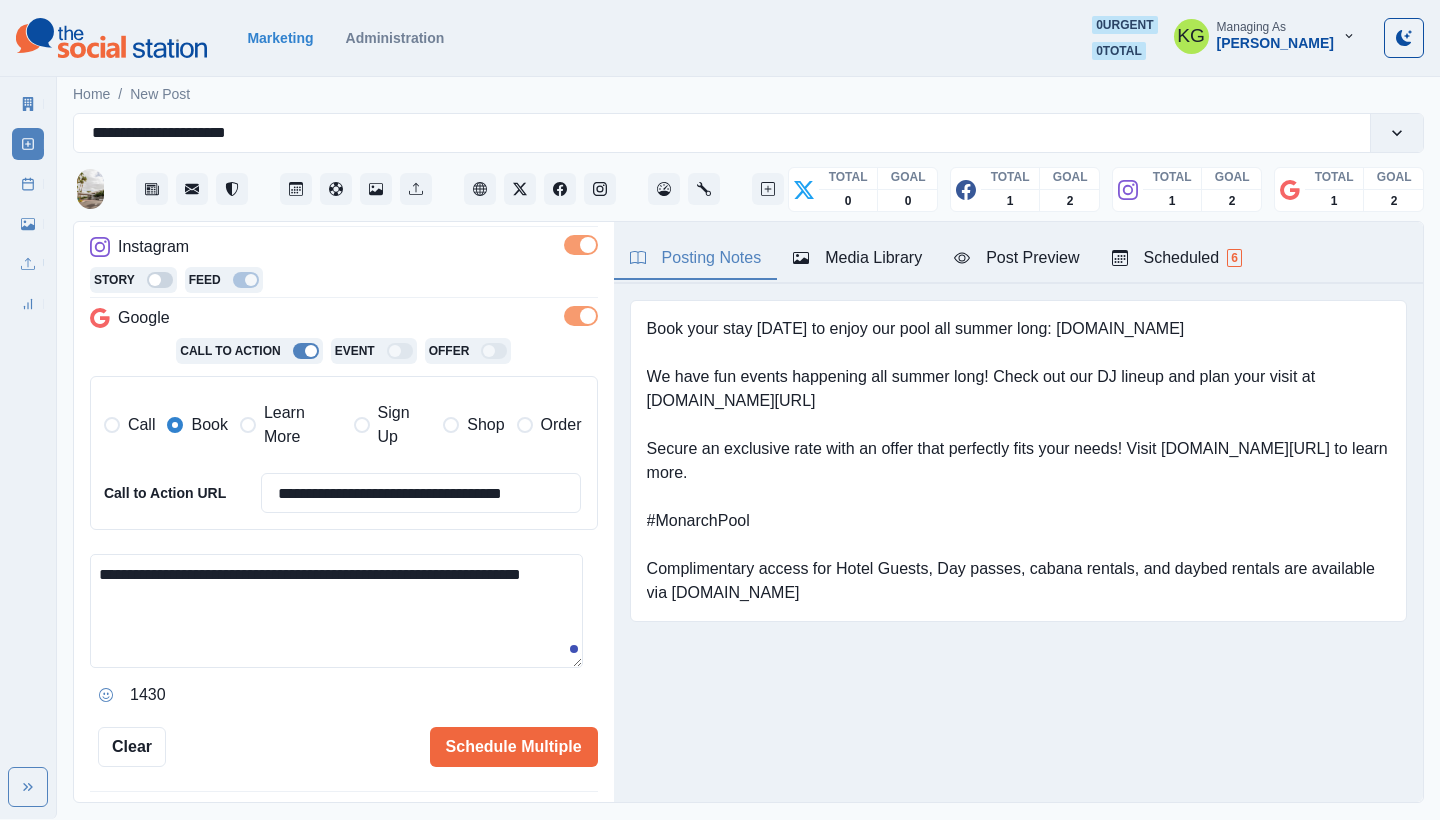 click on "**********" at bounding box center [336, 611] 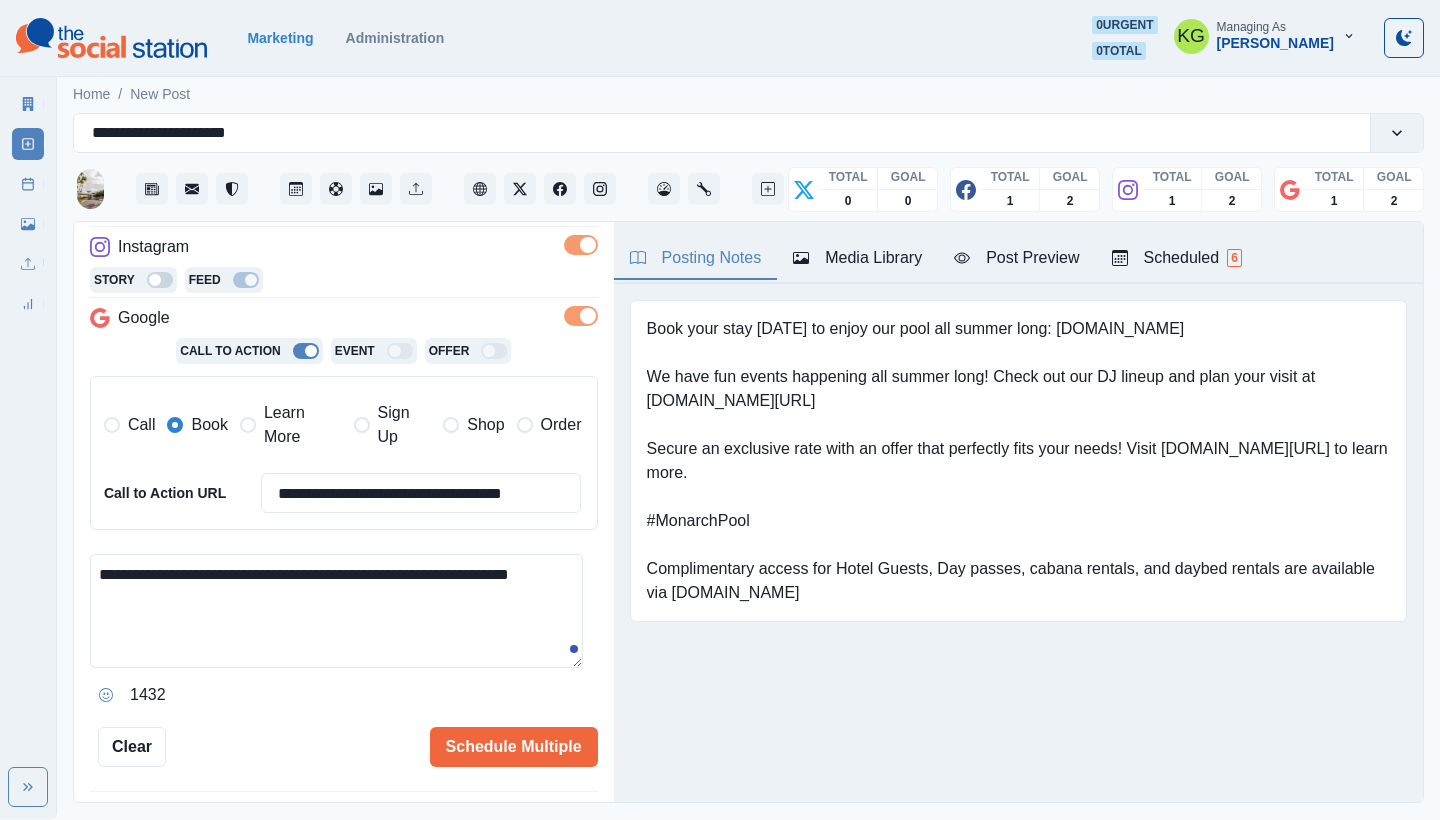 click on "**********" at bounding box center [336, 611] 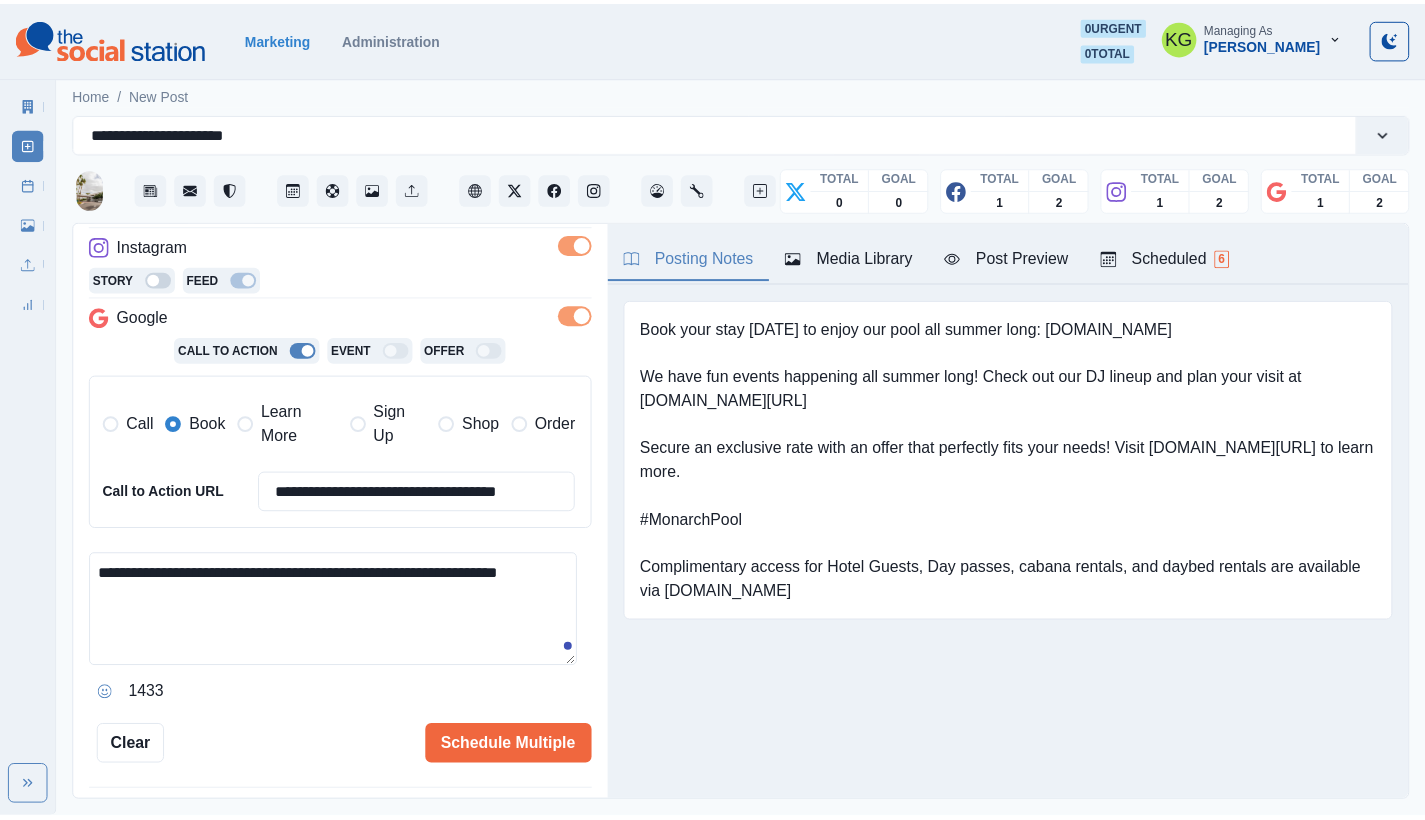 scroll, scrollTop: 0, scrollLeft: 0, axis: both 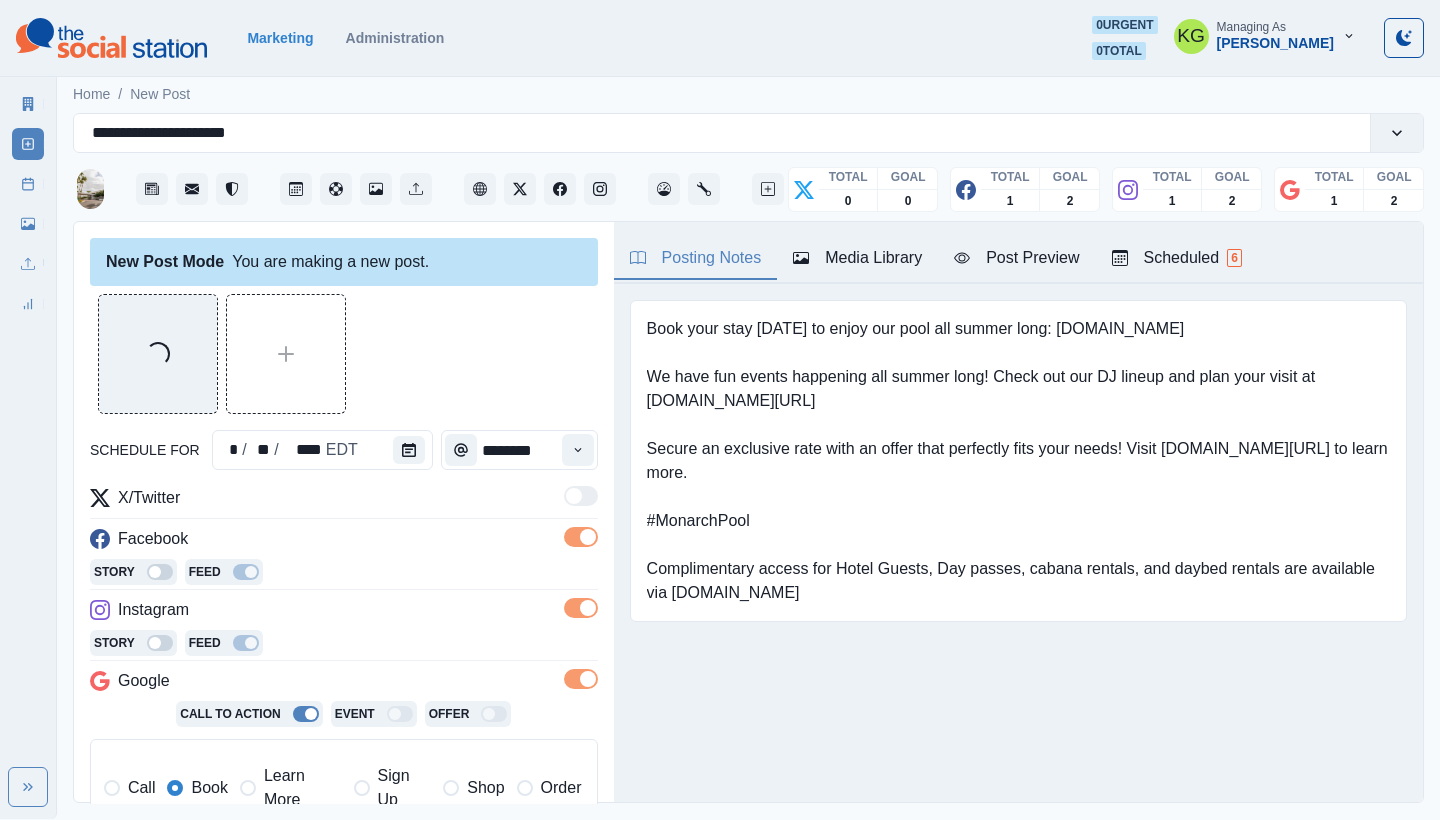 type on "**********" 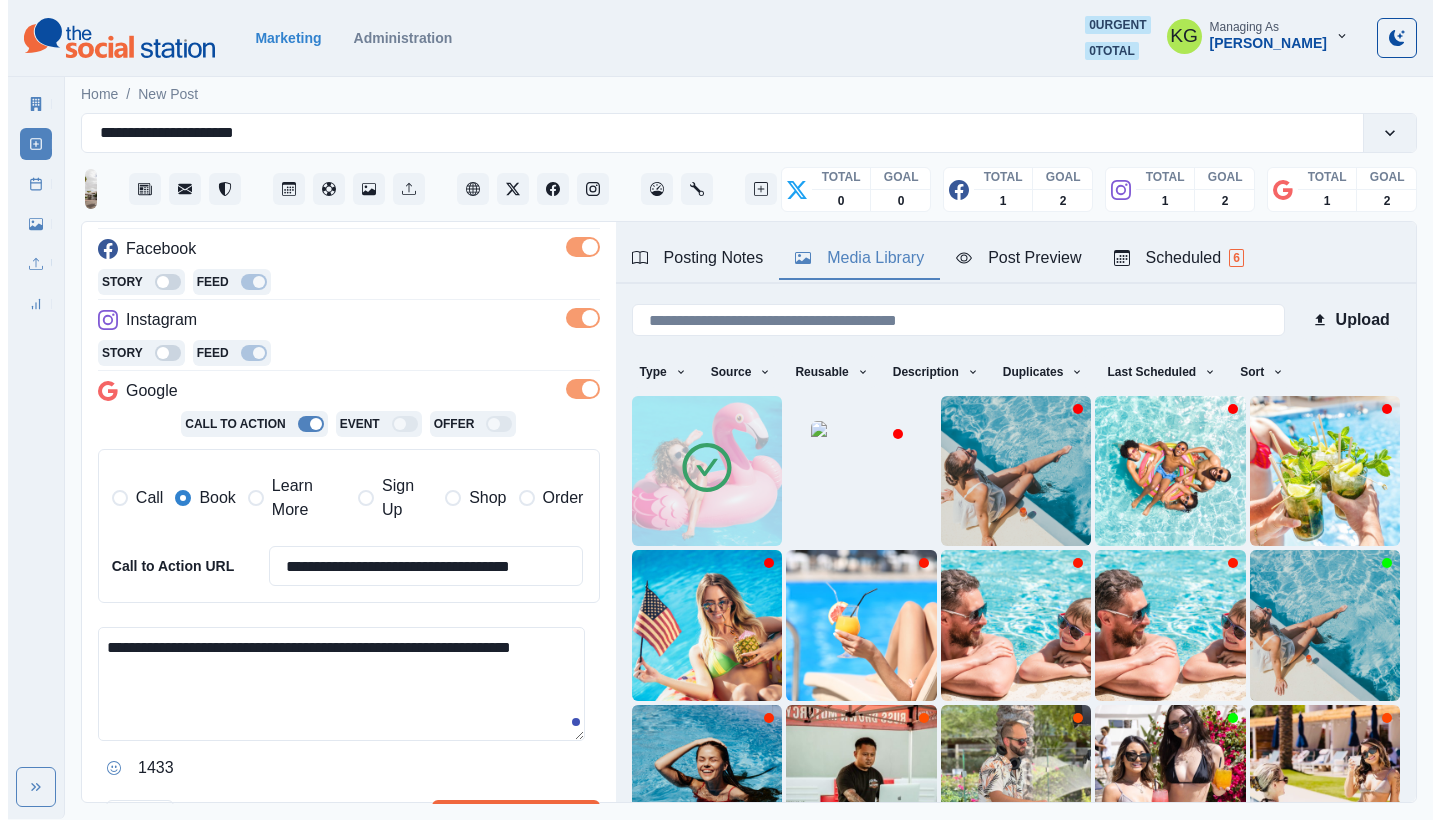 scroll, scrollTop: 449, scrollLeft: 0, axis: vertical 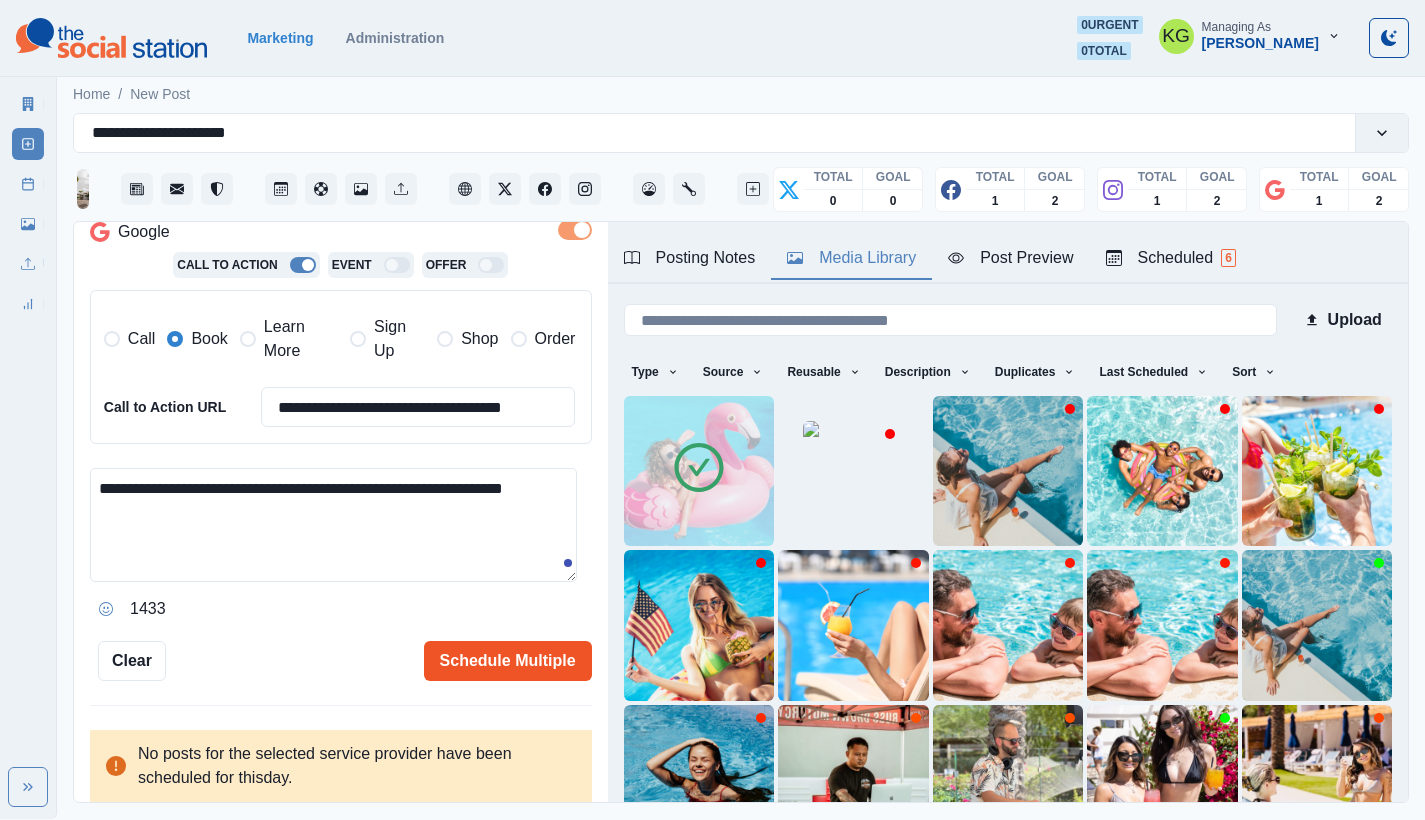 click on "Schedule Multiple" at bounding box center (508, 661) 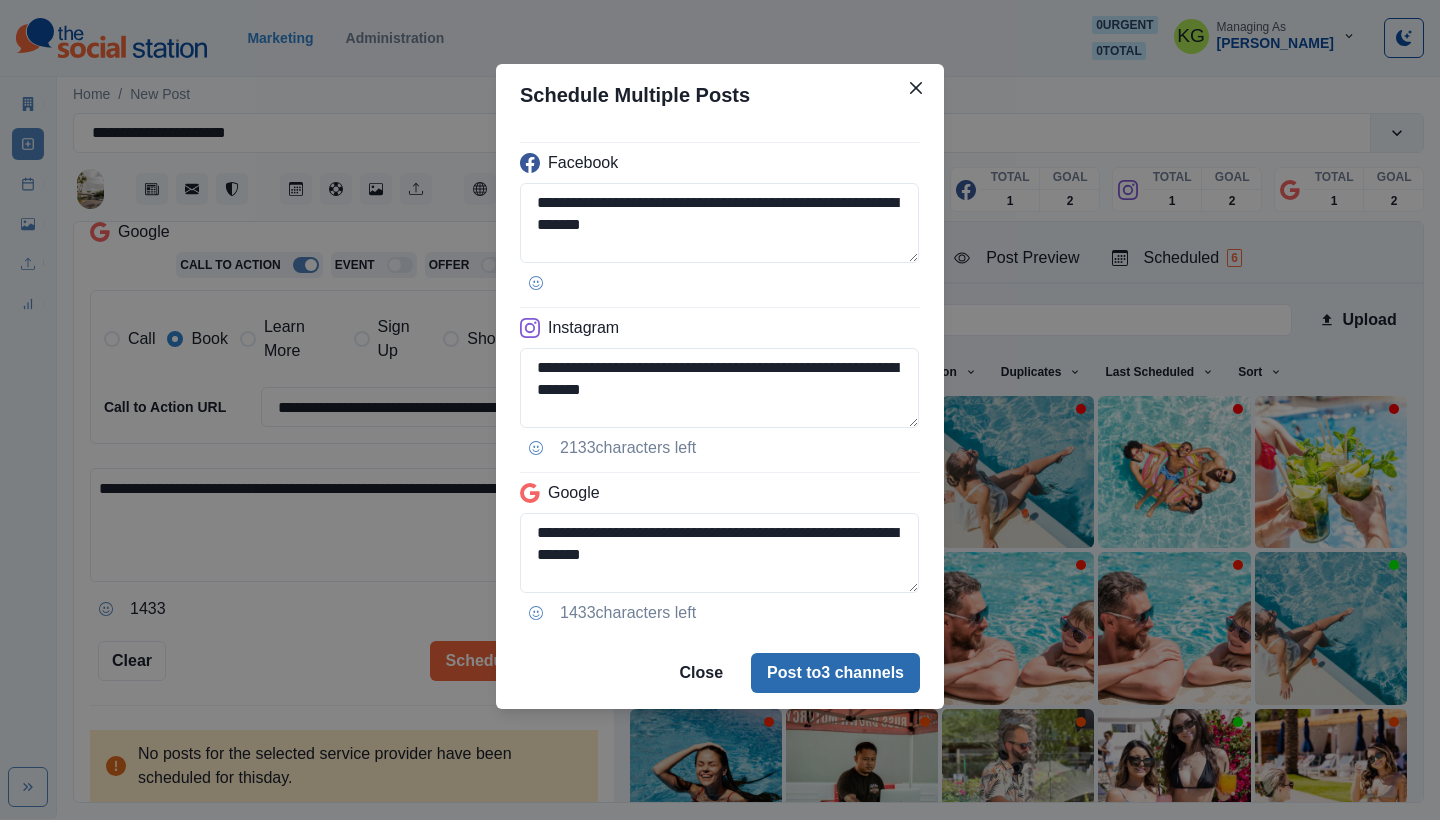 click on "Post to  3   channels" at bounding box center (835, 673) 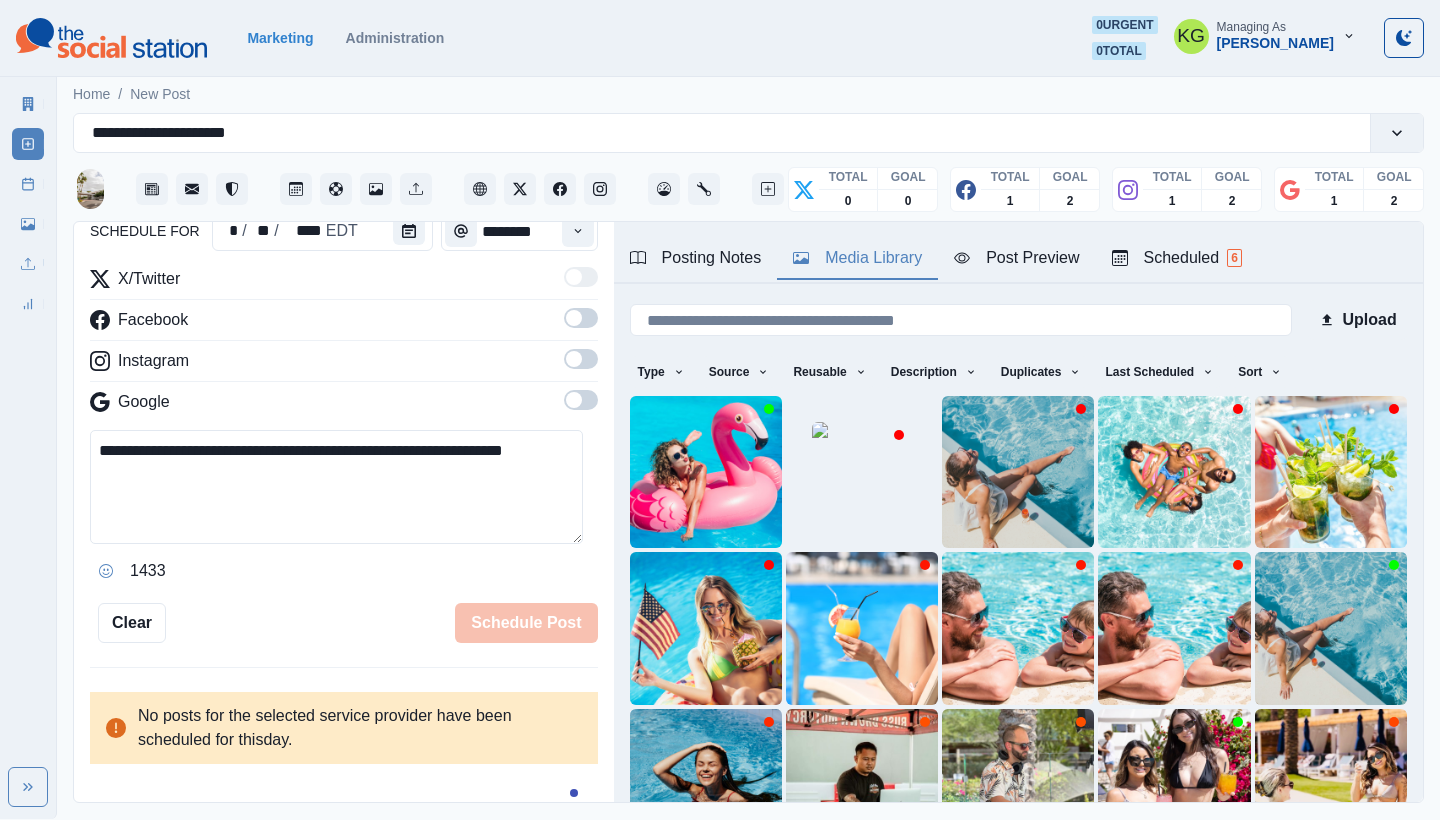 type 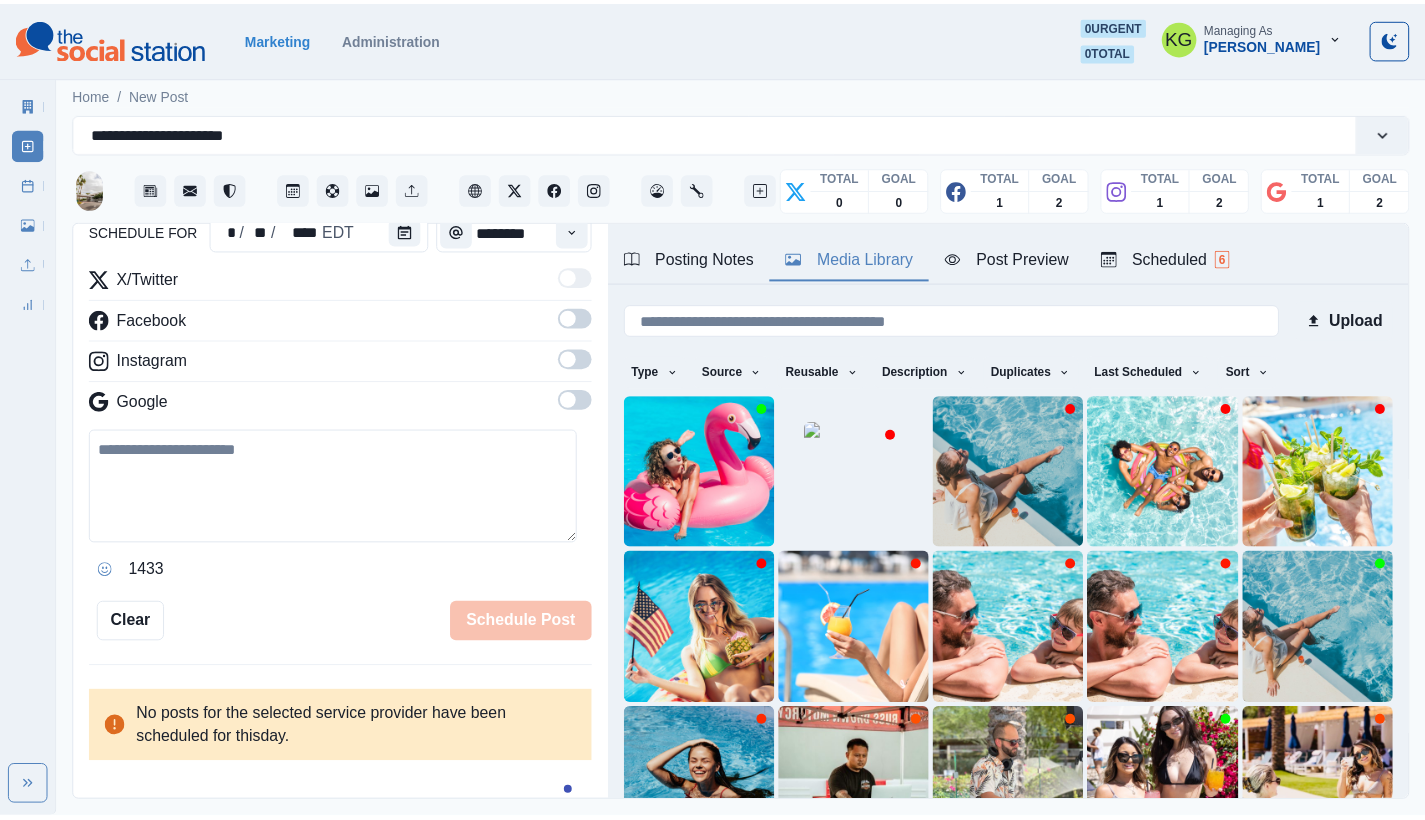 scroll, scrollTop: 194, scrollLeft: 0, axis: vertical 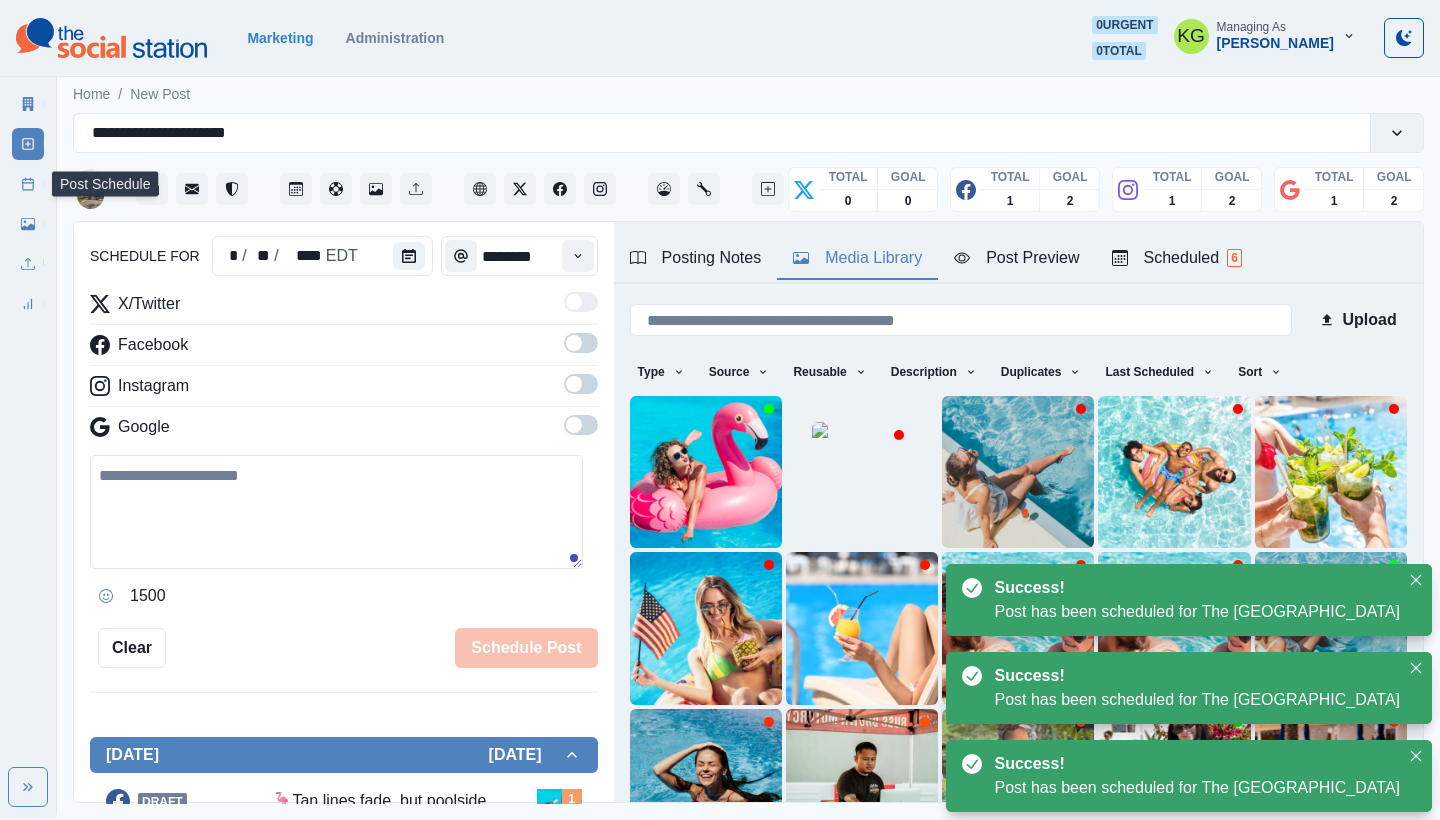click on "Post Schedule" at bounding box center (28, 184) 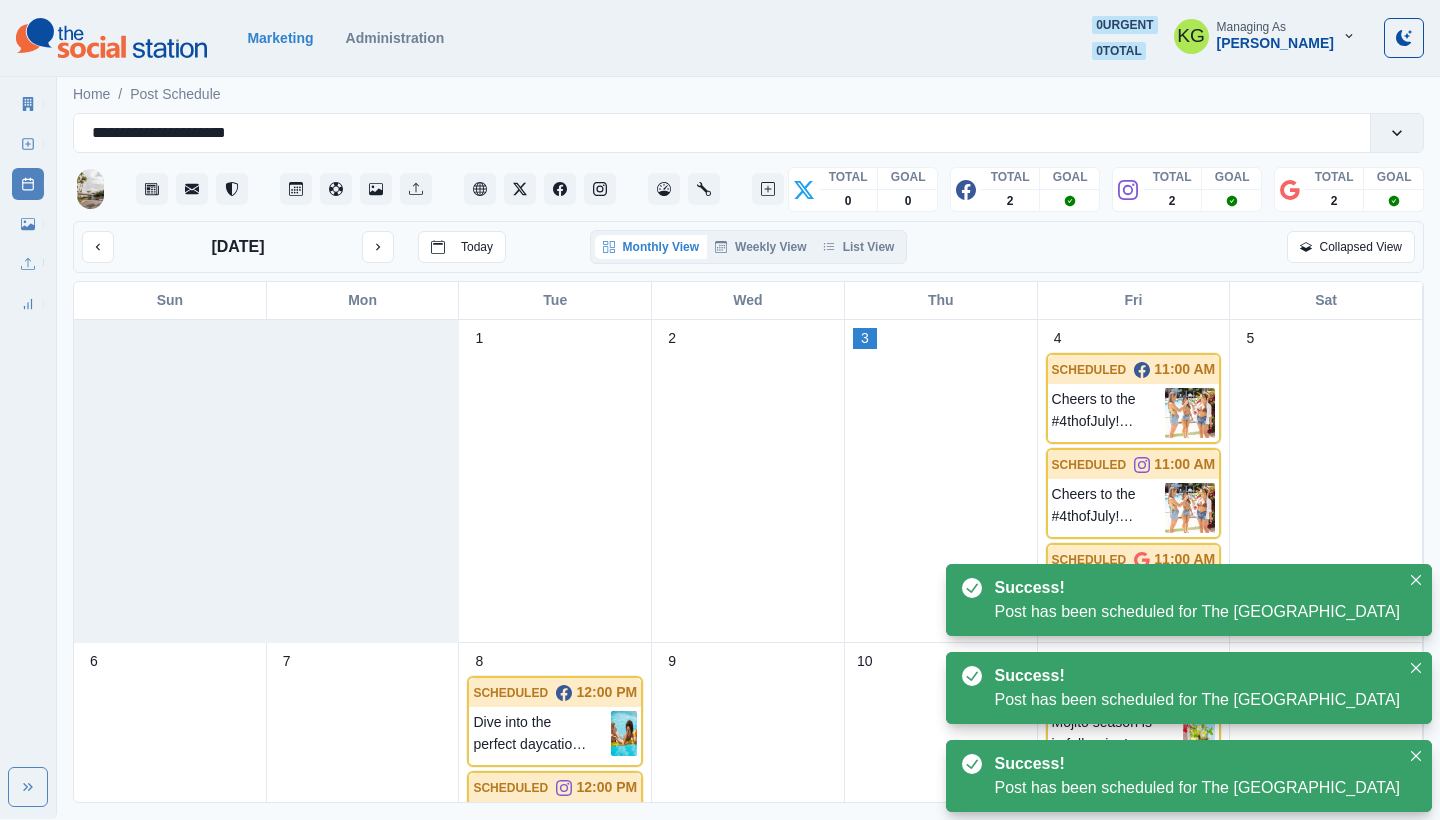click on "Monthly View Weekly View List View" at bounding box center [749, 247] 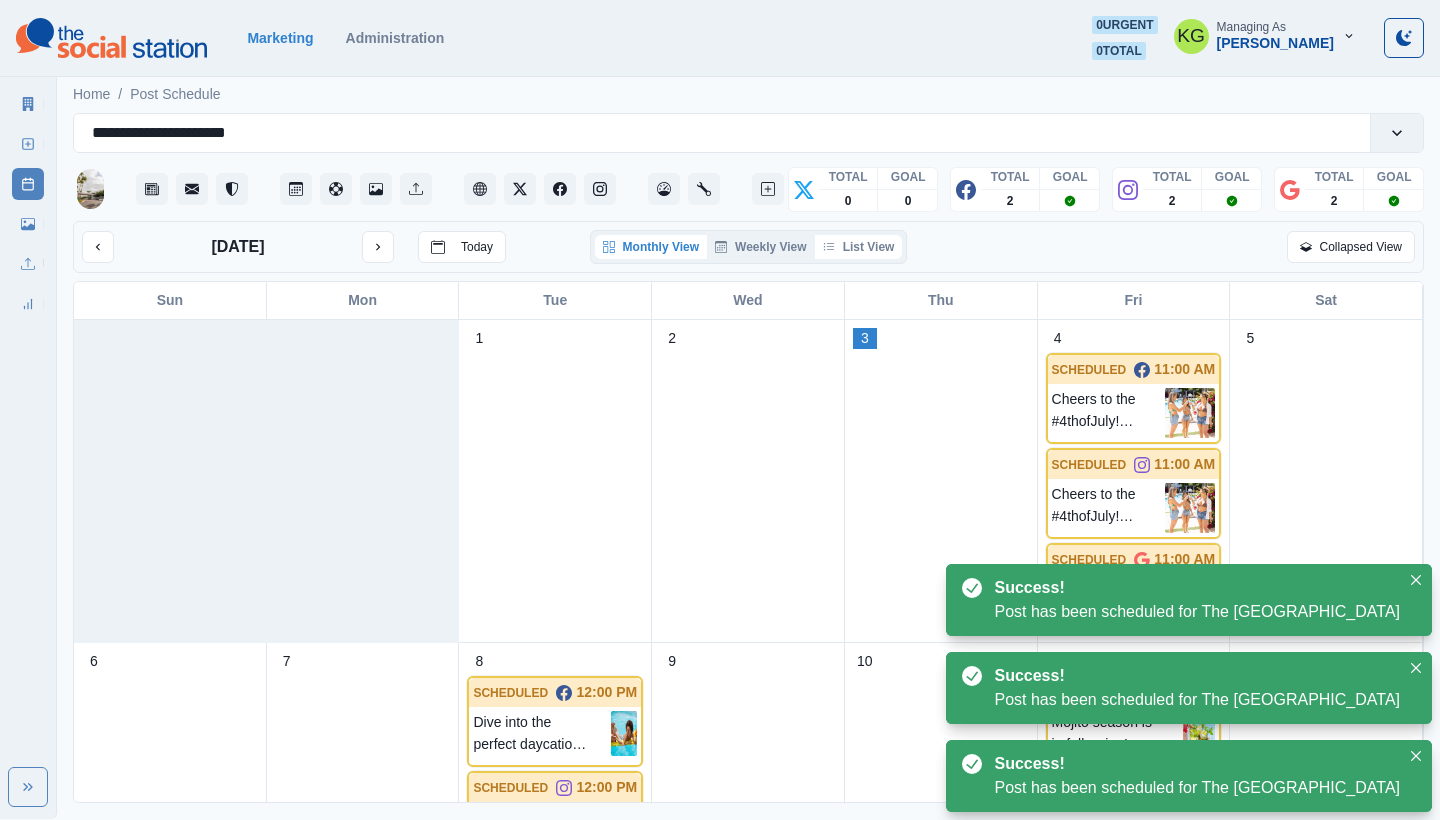 click on "List View" at bounding box center (859, 247) 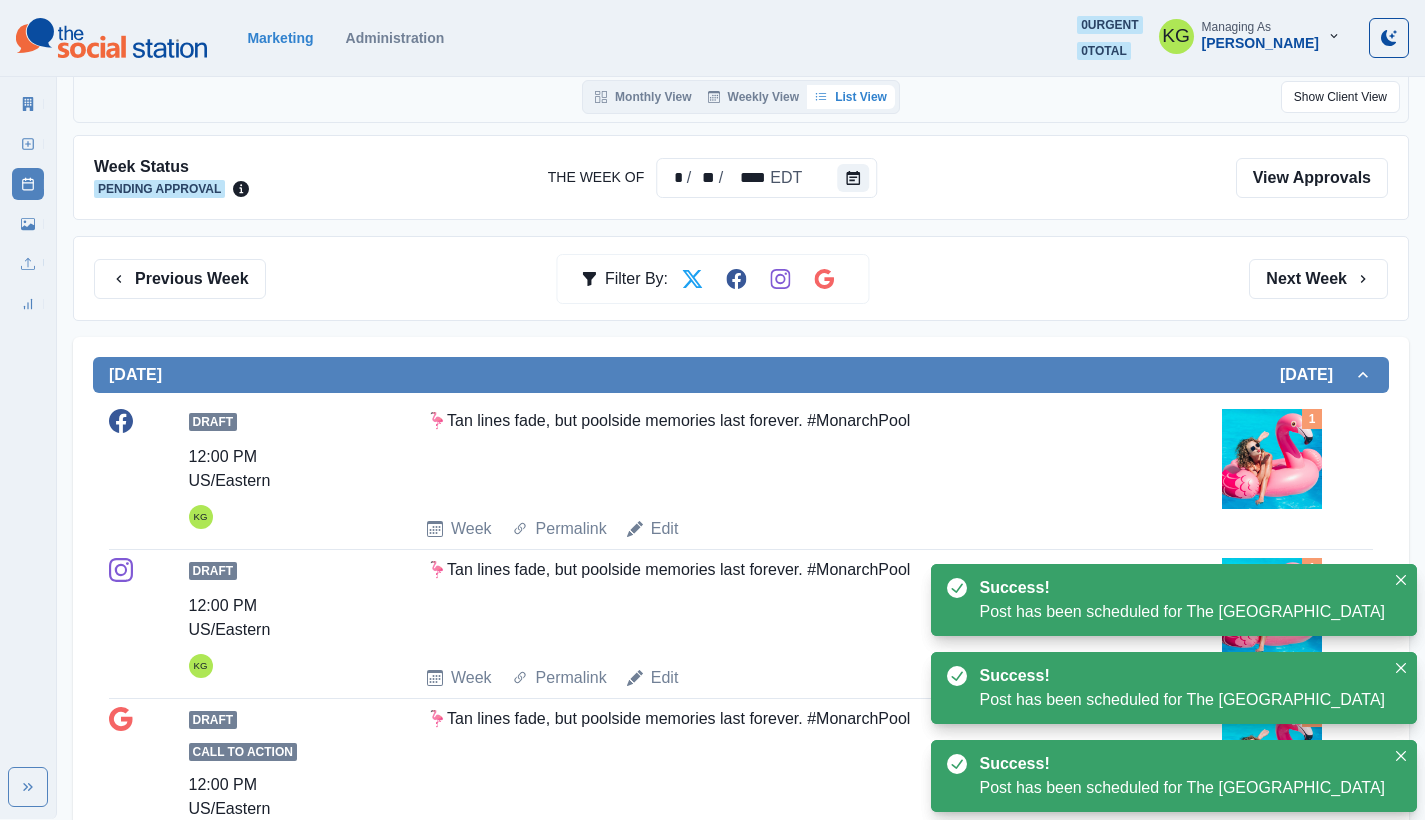 scroll, scrollTop: 318, scrollLeft: 0, axis: vertical 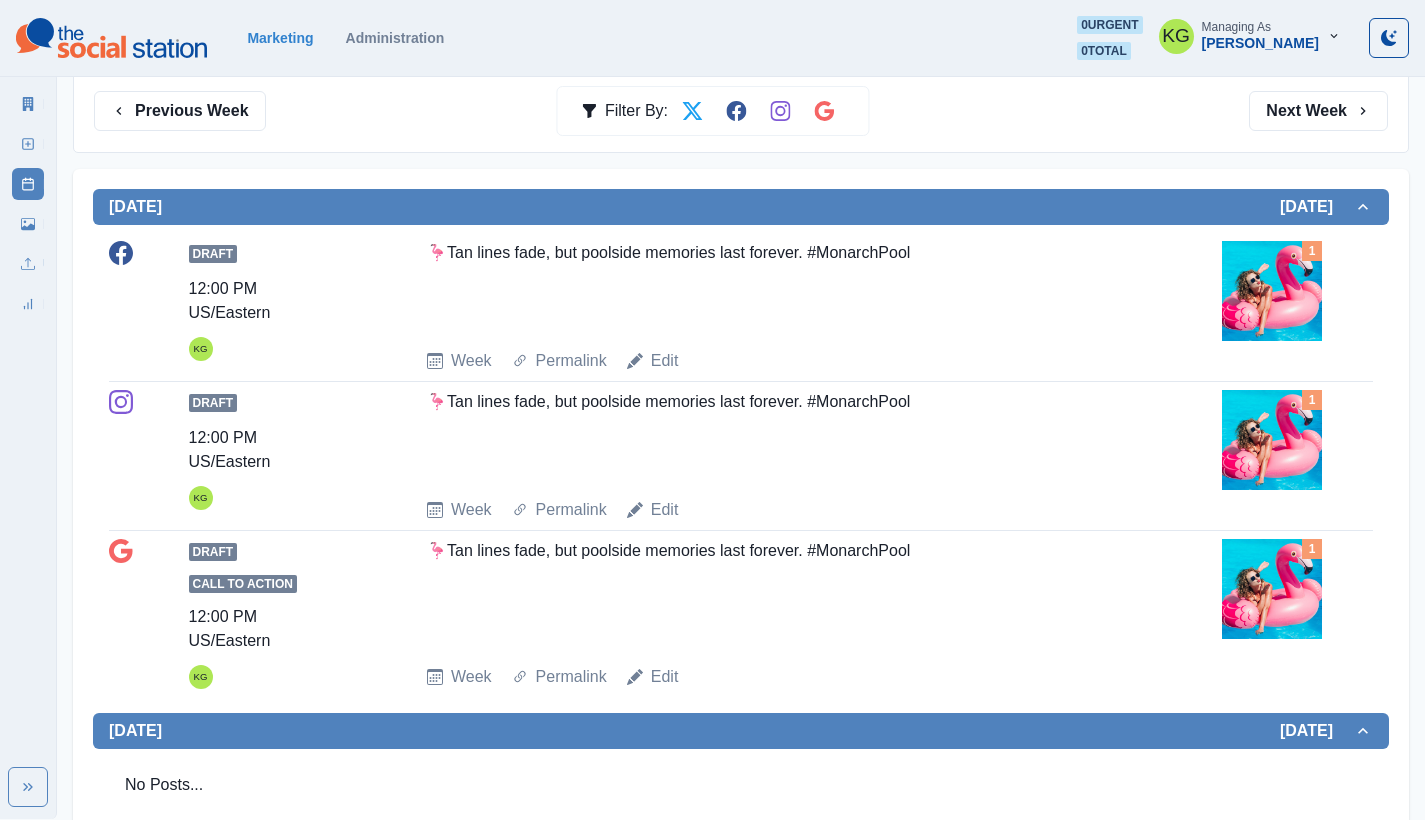 click at bounding box center (1272, 291) 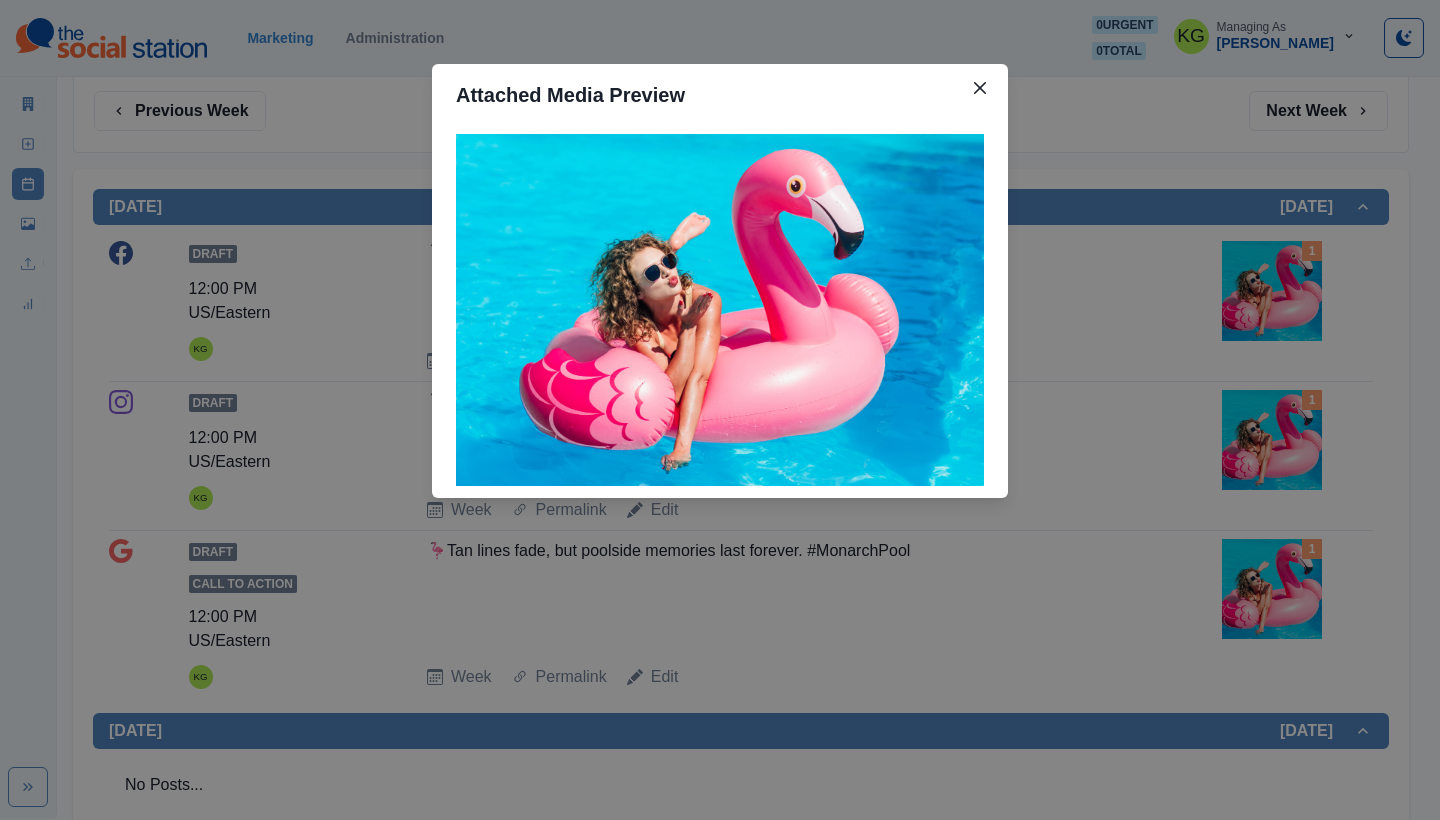click on "Attached Media Preview" at bounding box center (720, 410) 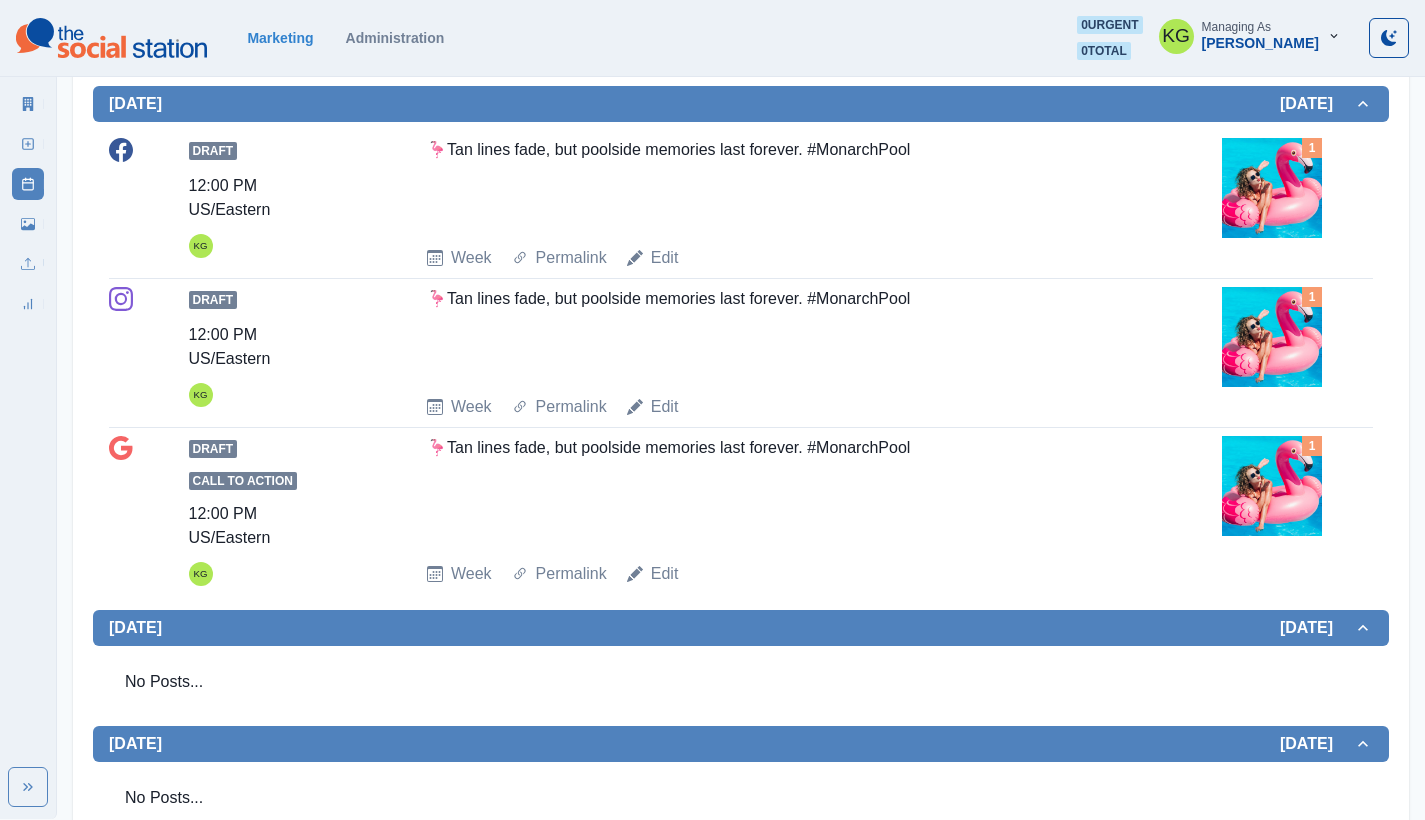 scroll, scrollTop: 22, scrollLeft: 0, axis: vertical 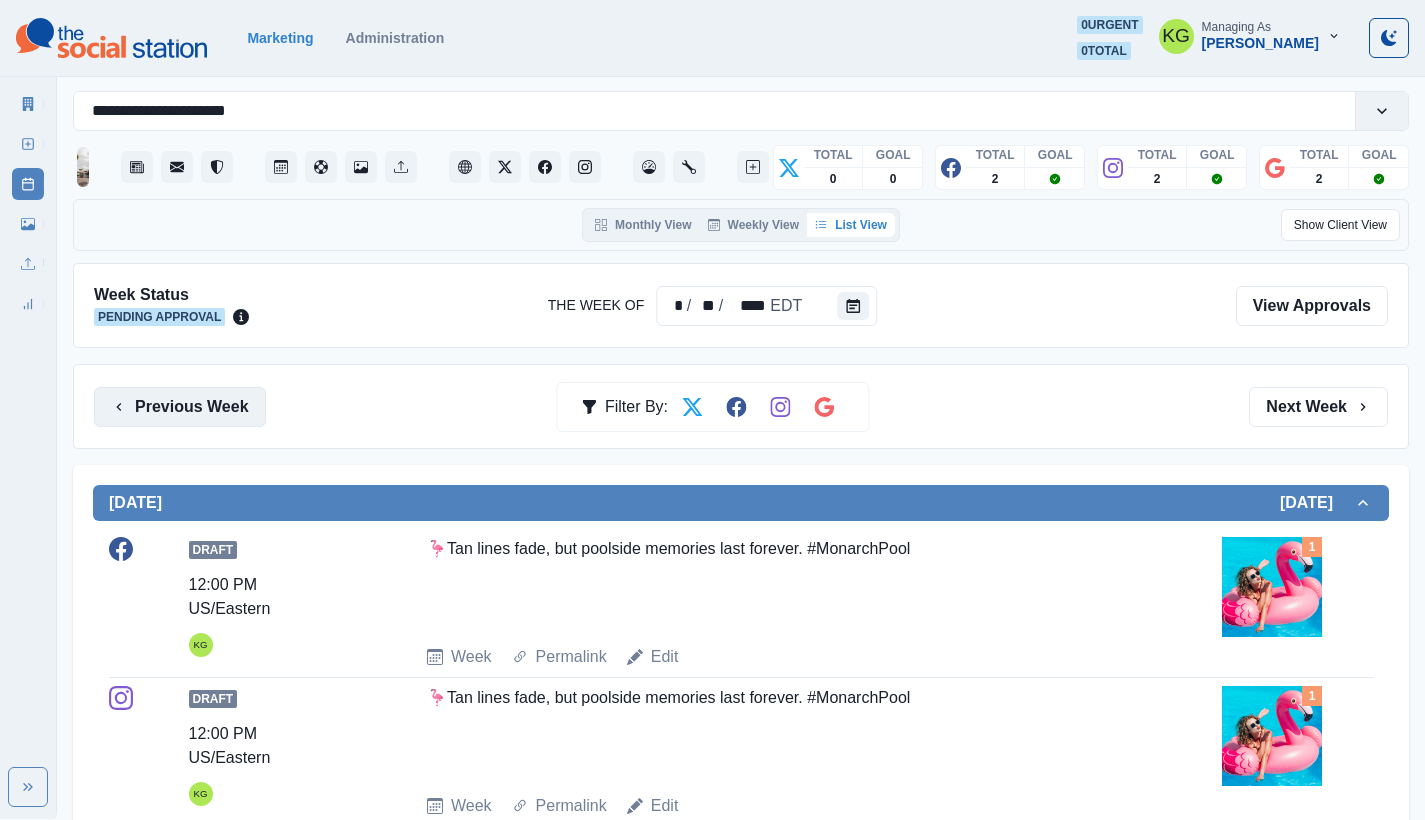 click on "Previous Week" at bounding box center [180, 407] 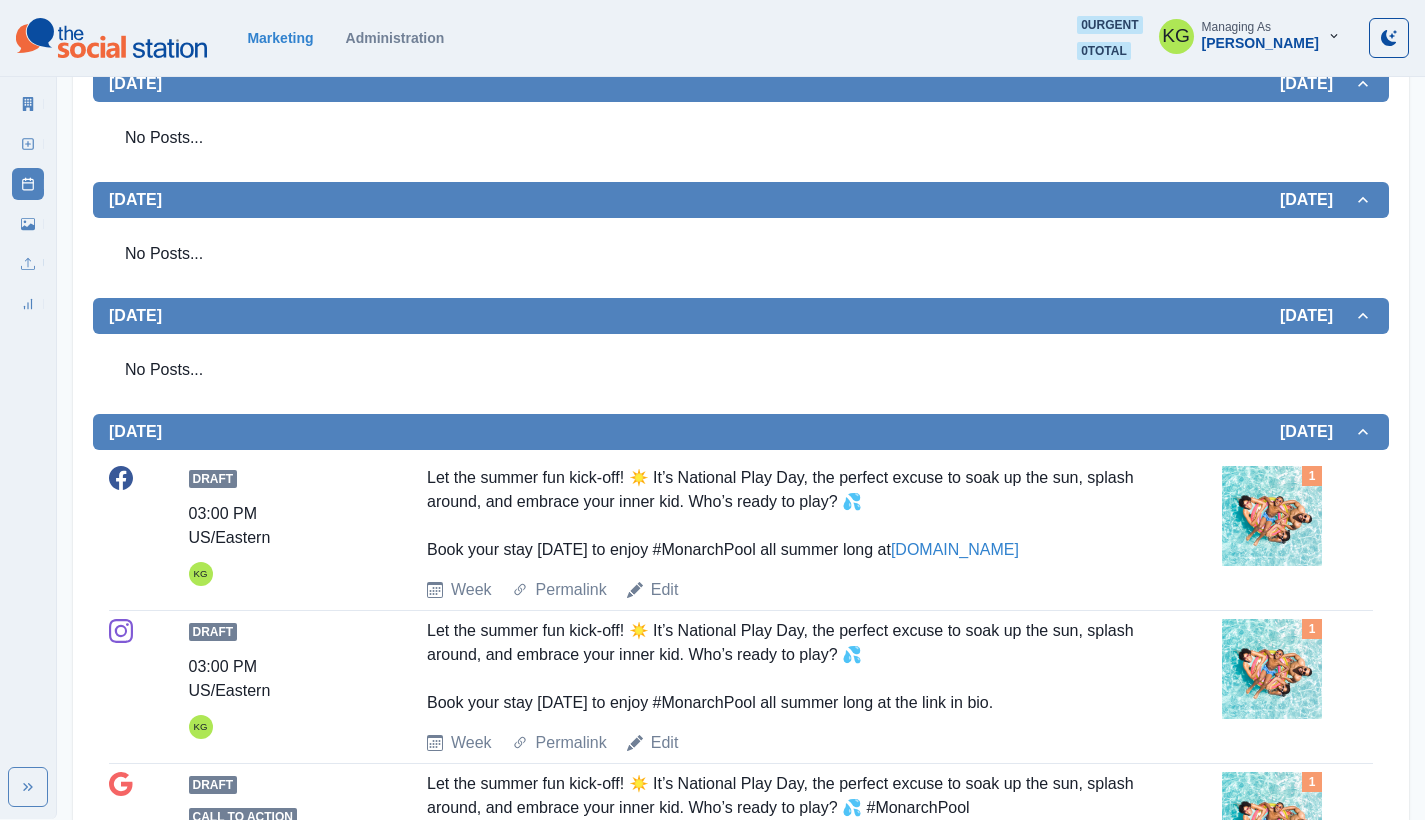 scroll, scrollTop: 106, scrollLeft: 0, axis: vertical 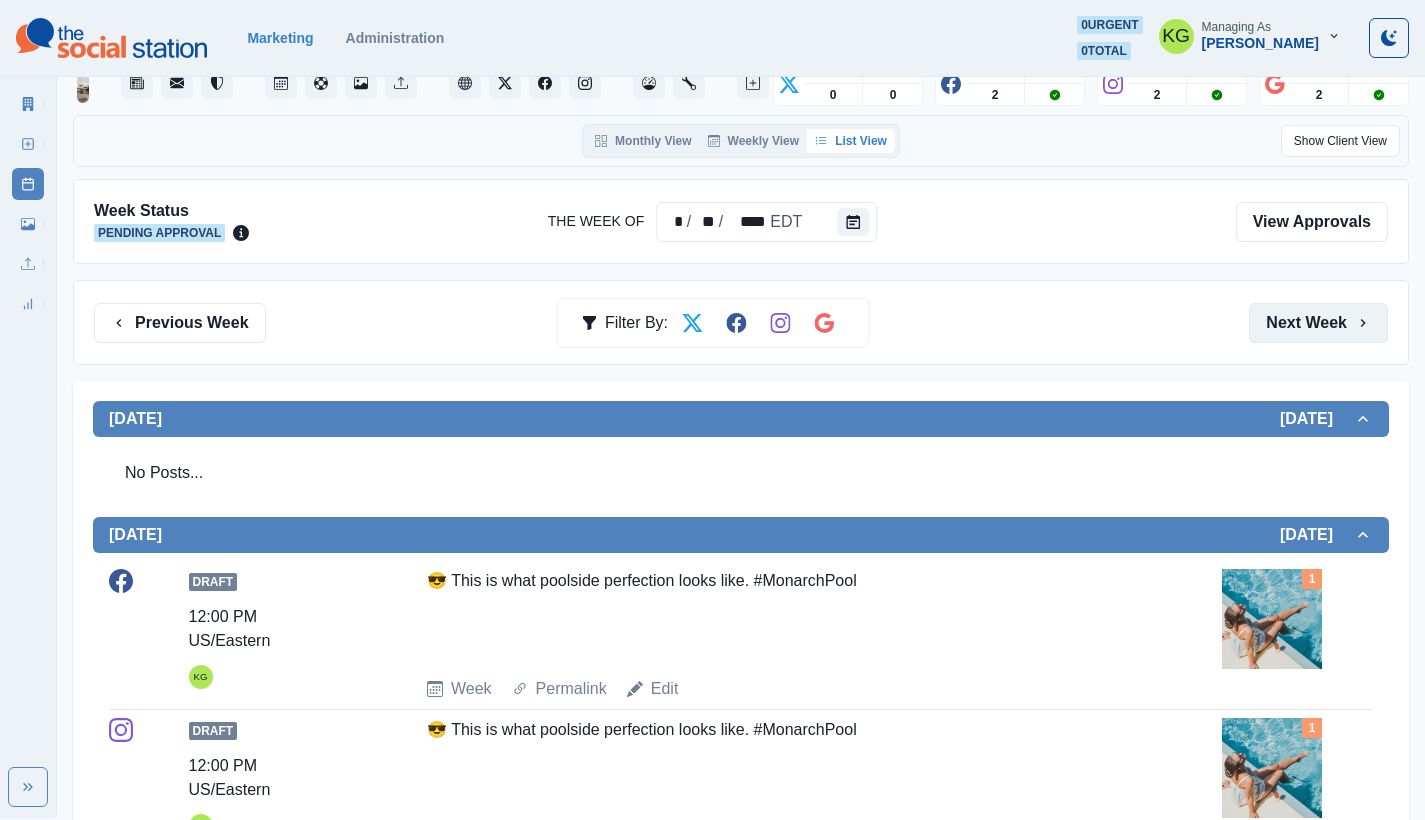 click on "Next Week" at bounding box center (1318, 323) 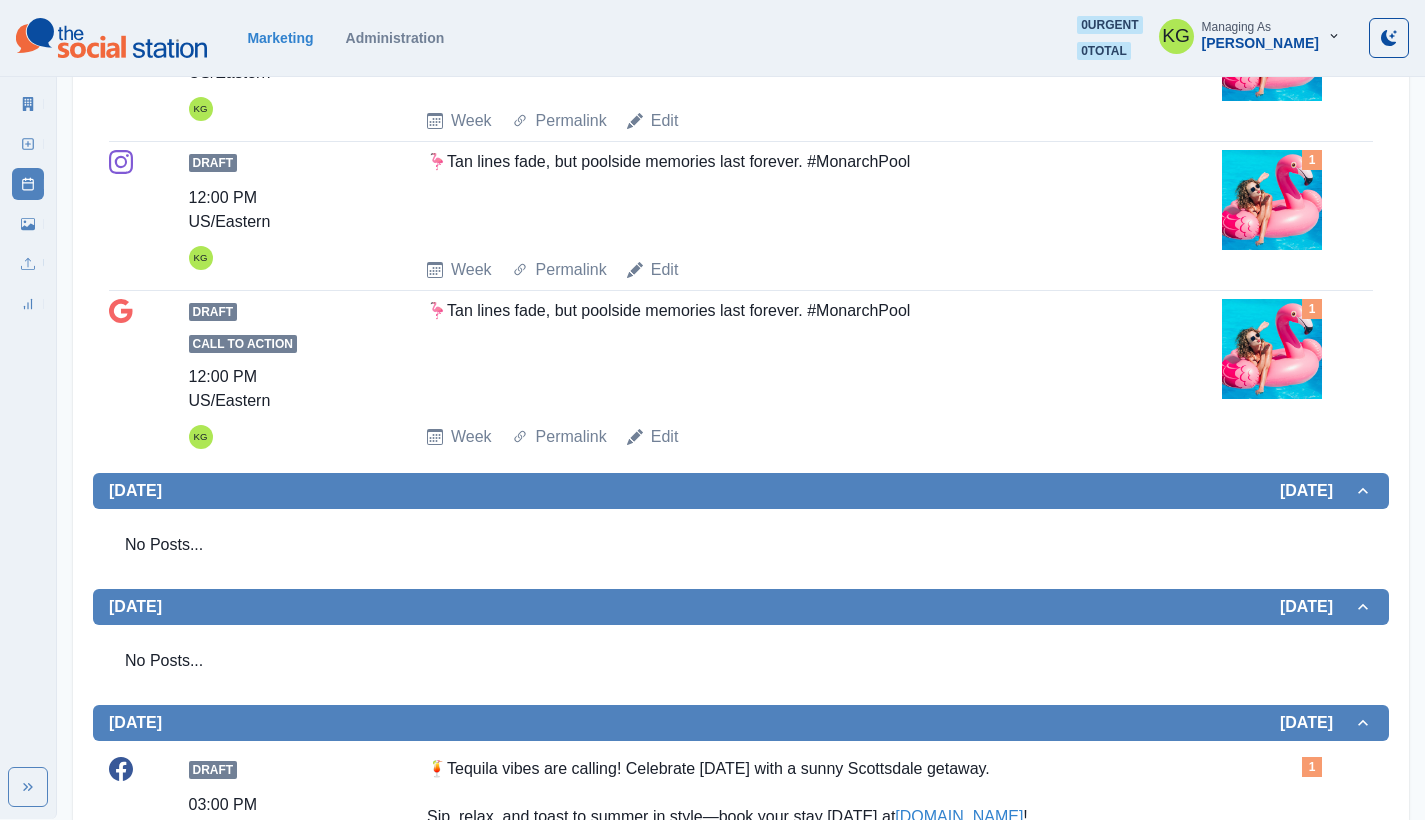 scroll, scrollTop: 0, scrollLeft: 0, axis: both 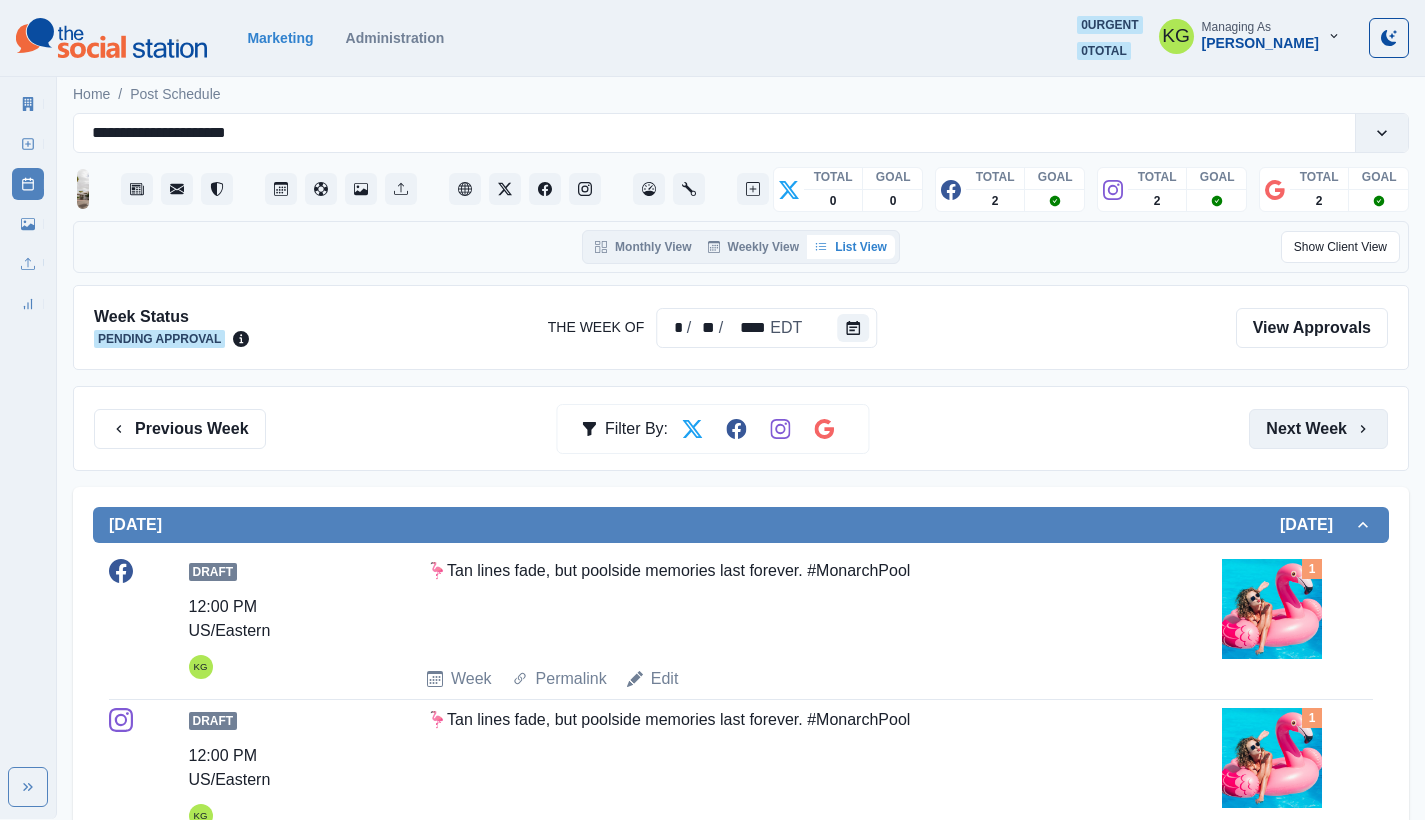 click on "Next Week" at bounding box center [1318, 429] 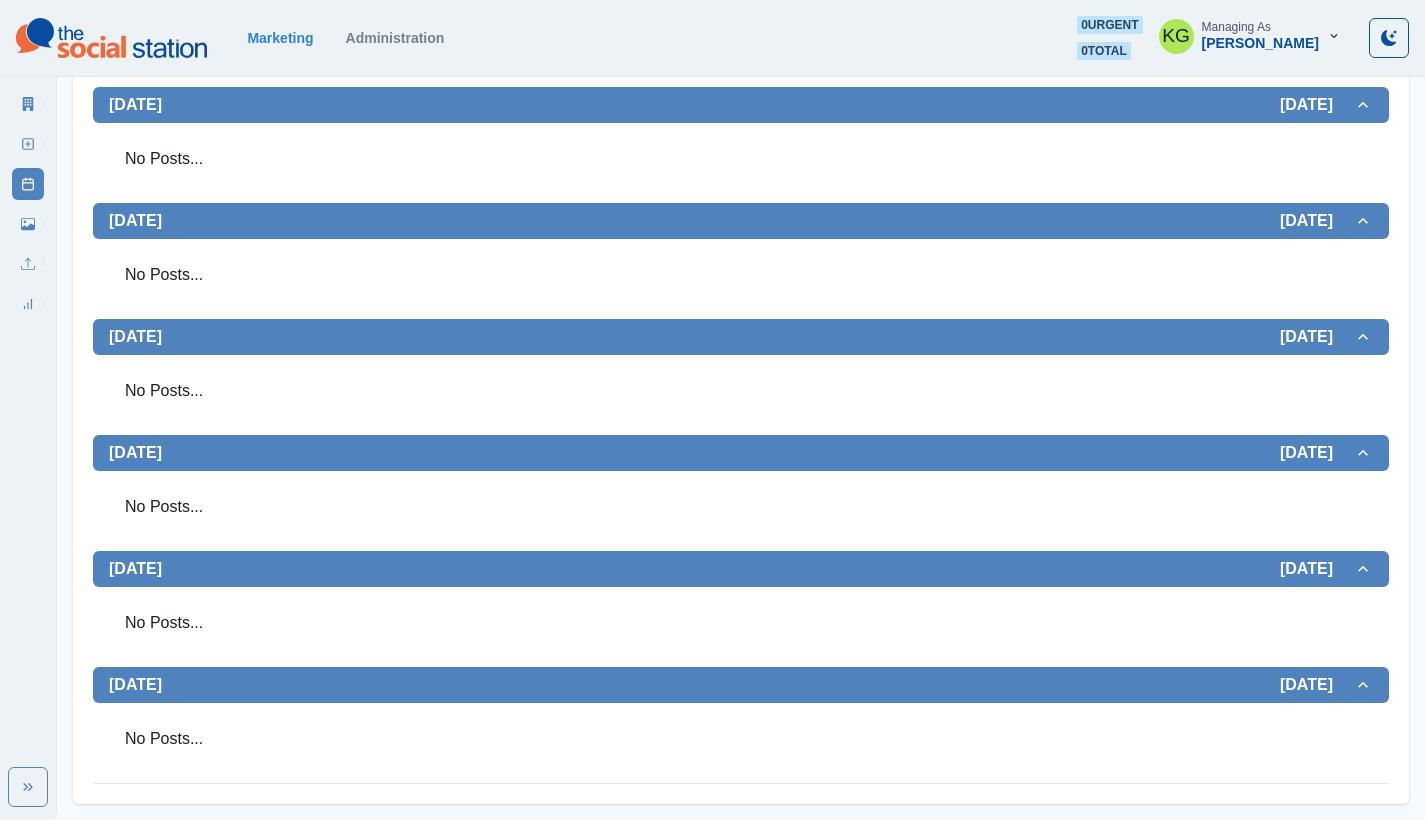 scroll, scrollTop: 0, scrollLeft: 0, axis: both 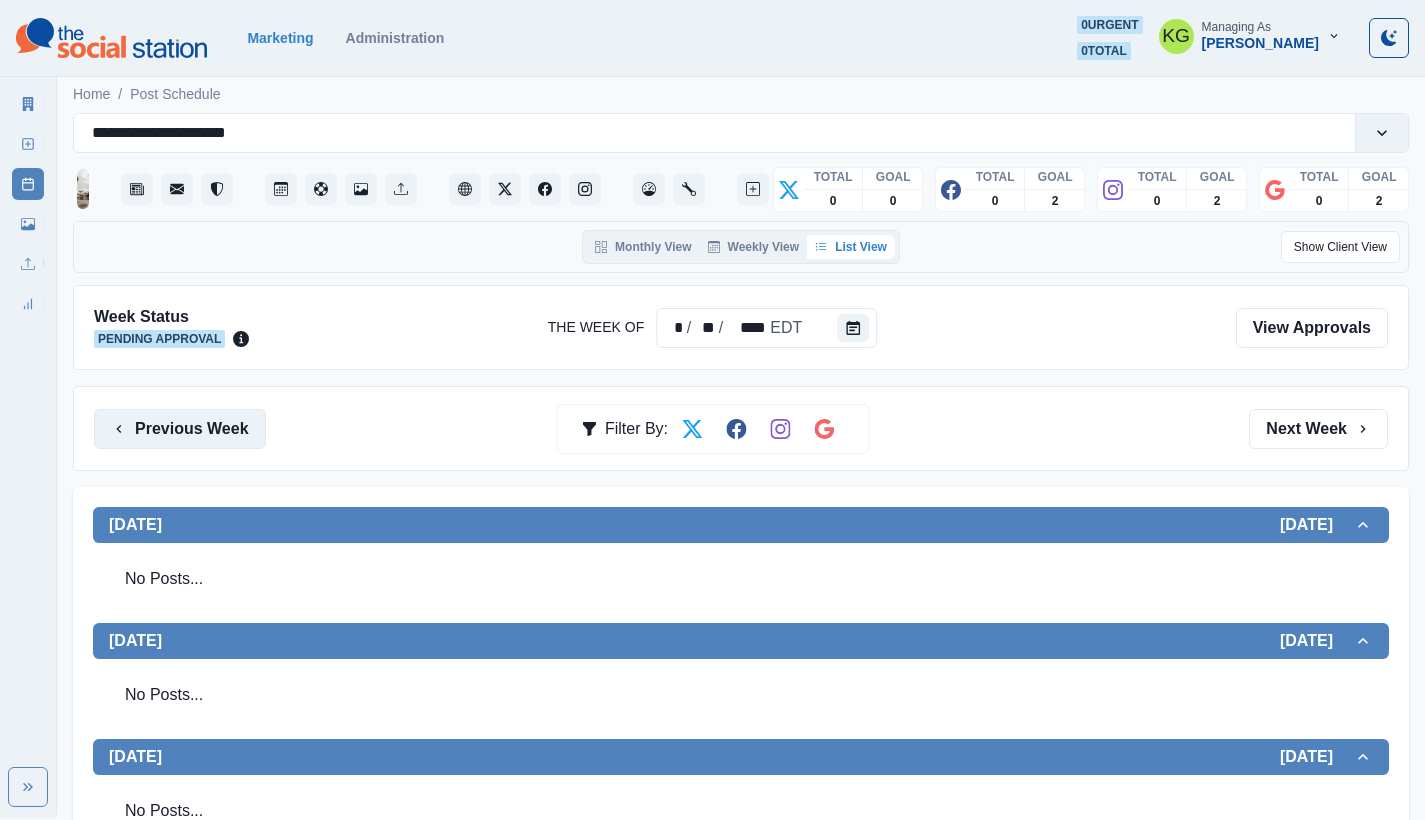 click on "Previous Week" at bounding box center [180, 429] 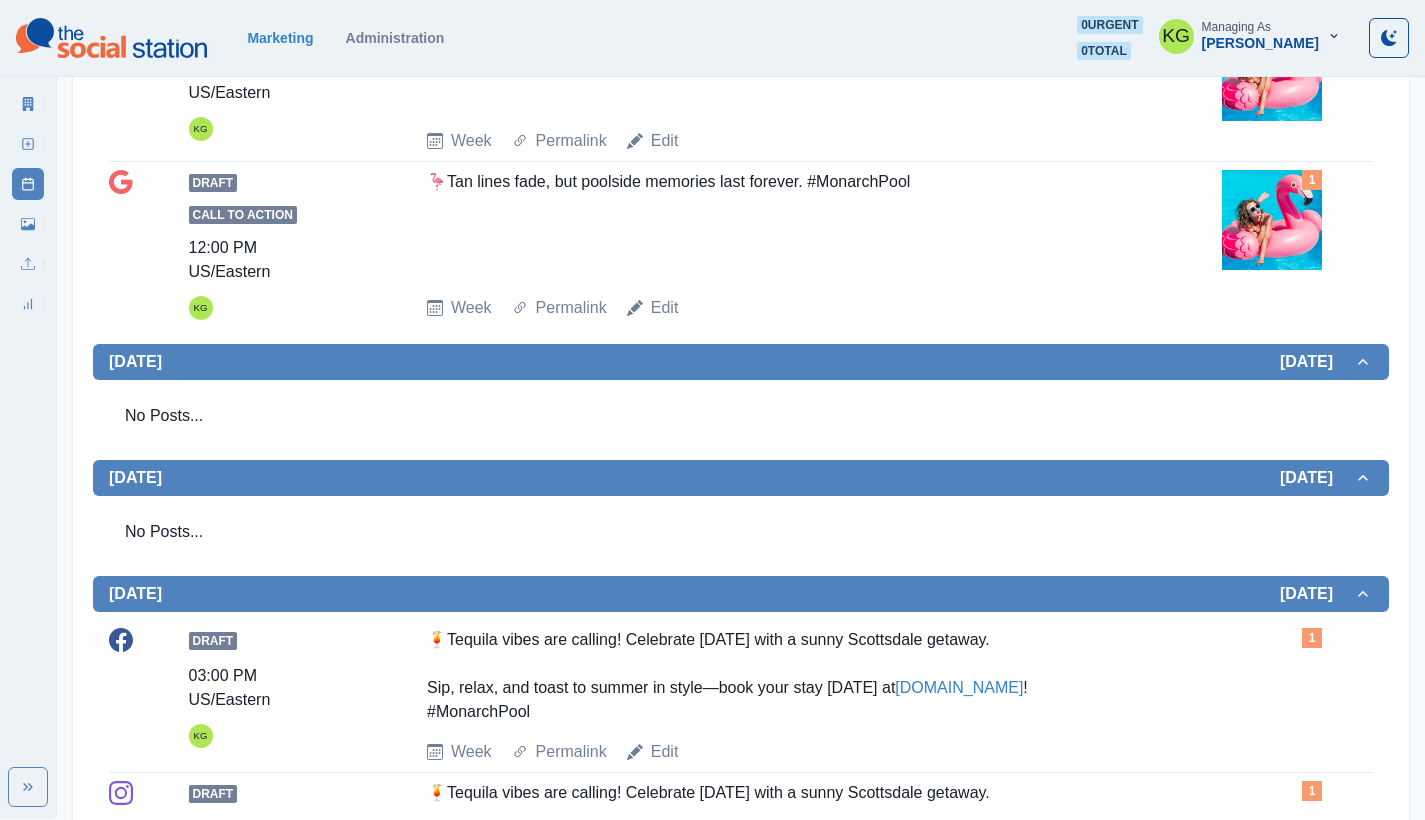 scroll, scrollTop: 3, scrollLeft: 0, axis: vertical 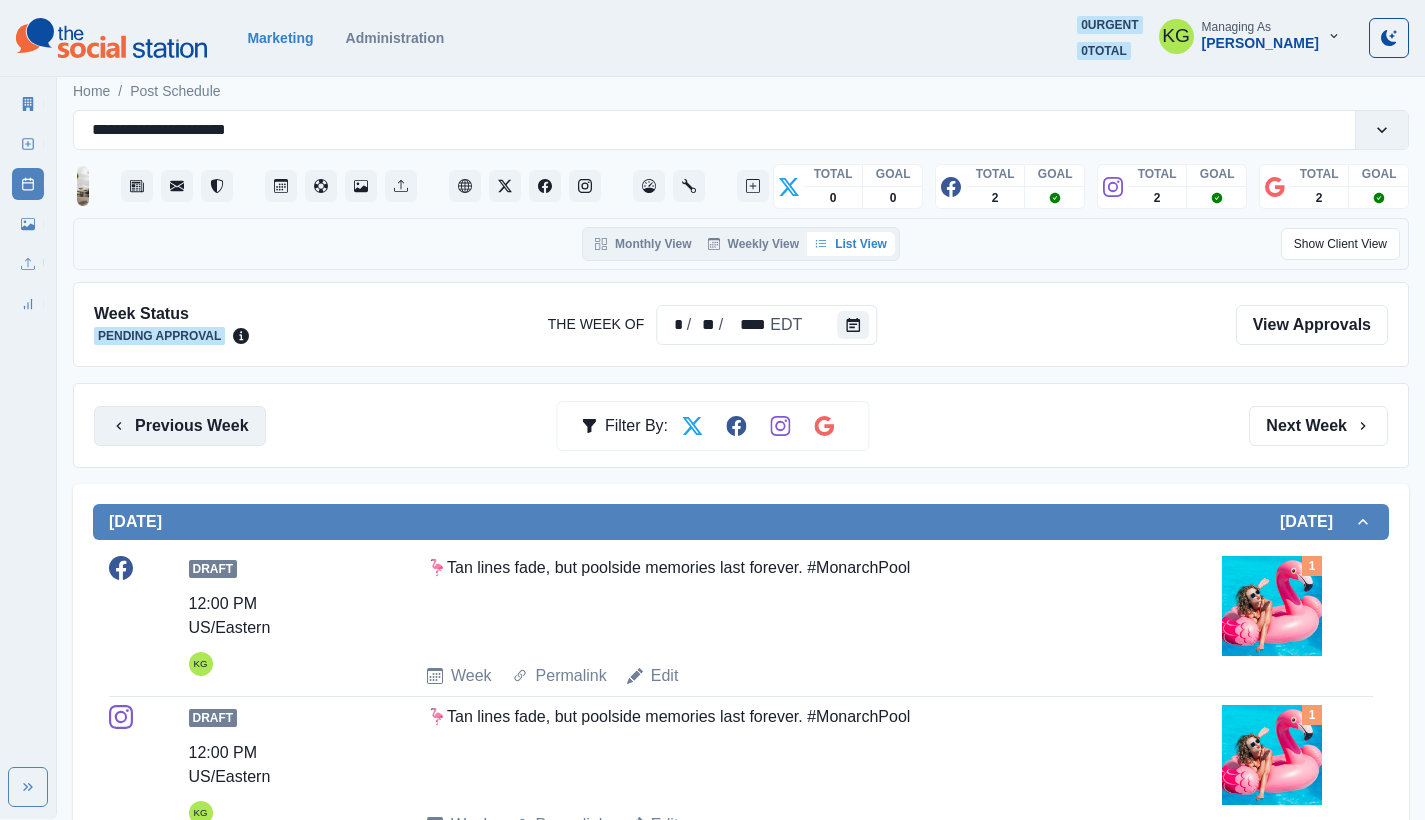 click on "Previous Week" at bounding box center [180, 426] 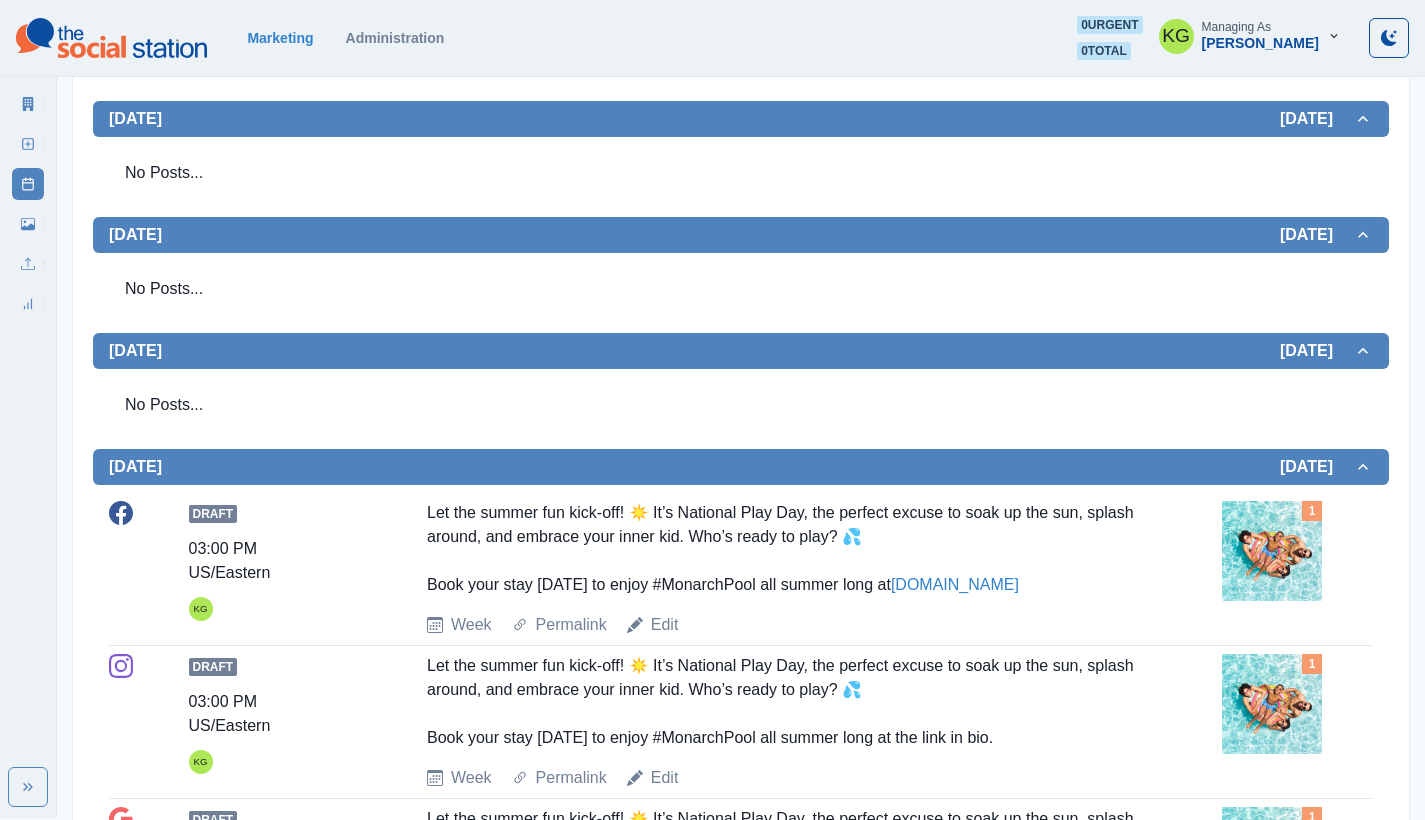 scroll, scrollTop: 1360, scrollLeft: 0, axis: vertical 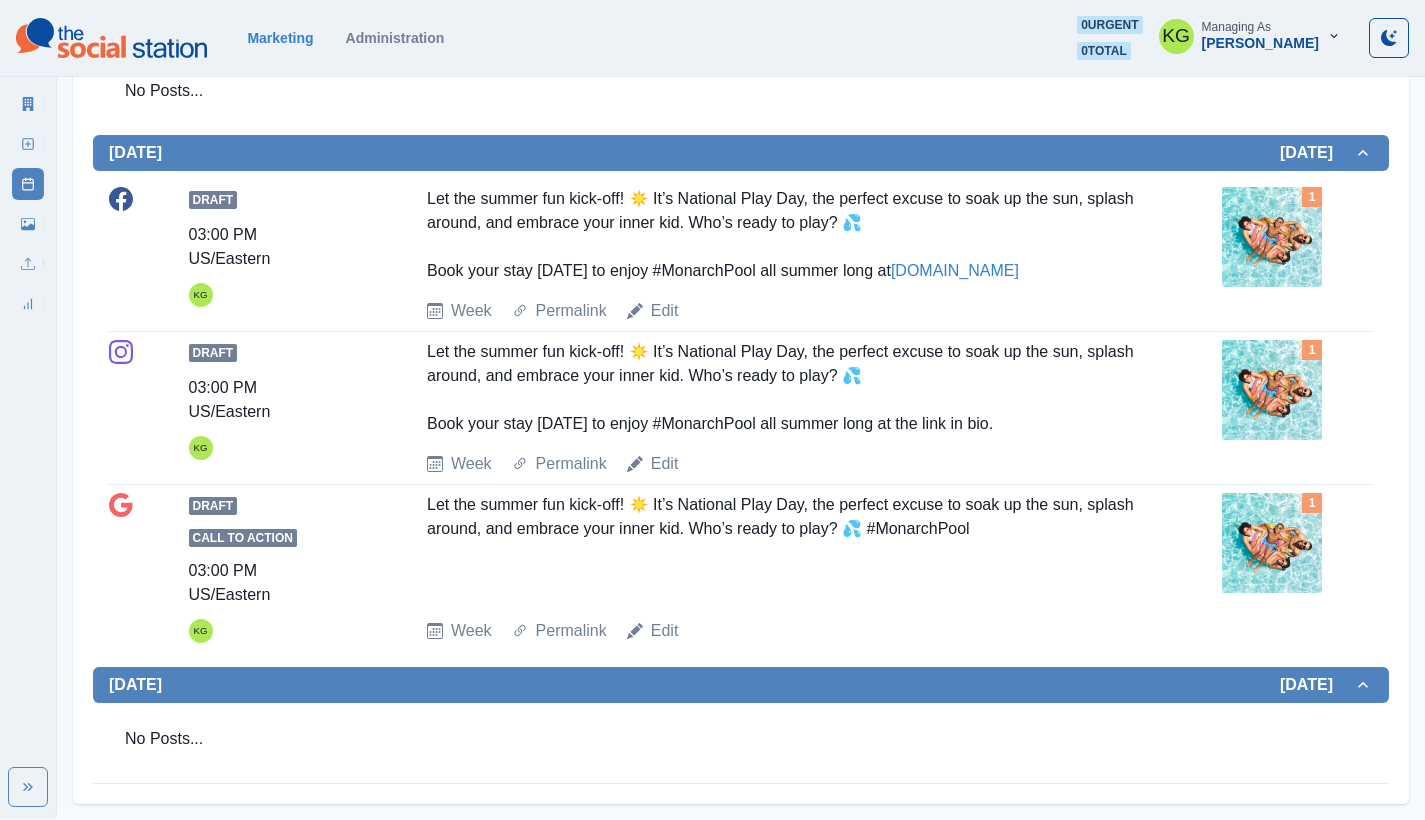 drag, startPoint x: 445, startPoint y: 201, endPoint x: 1154, endPoint y: 272, distance: 712.54614 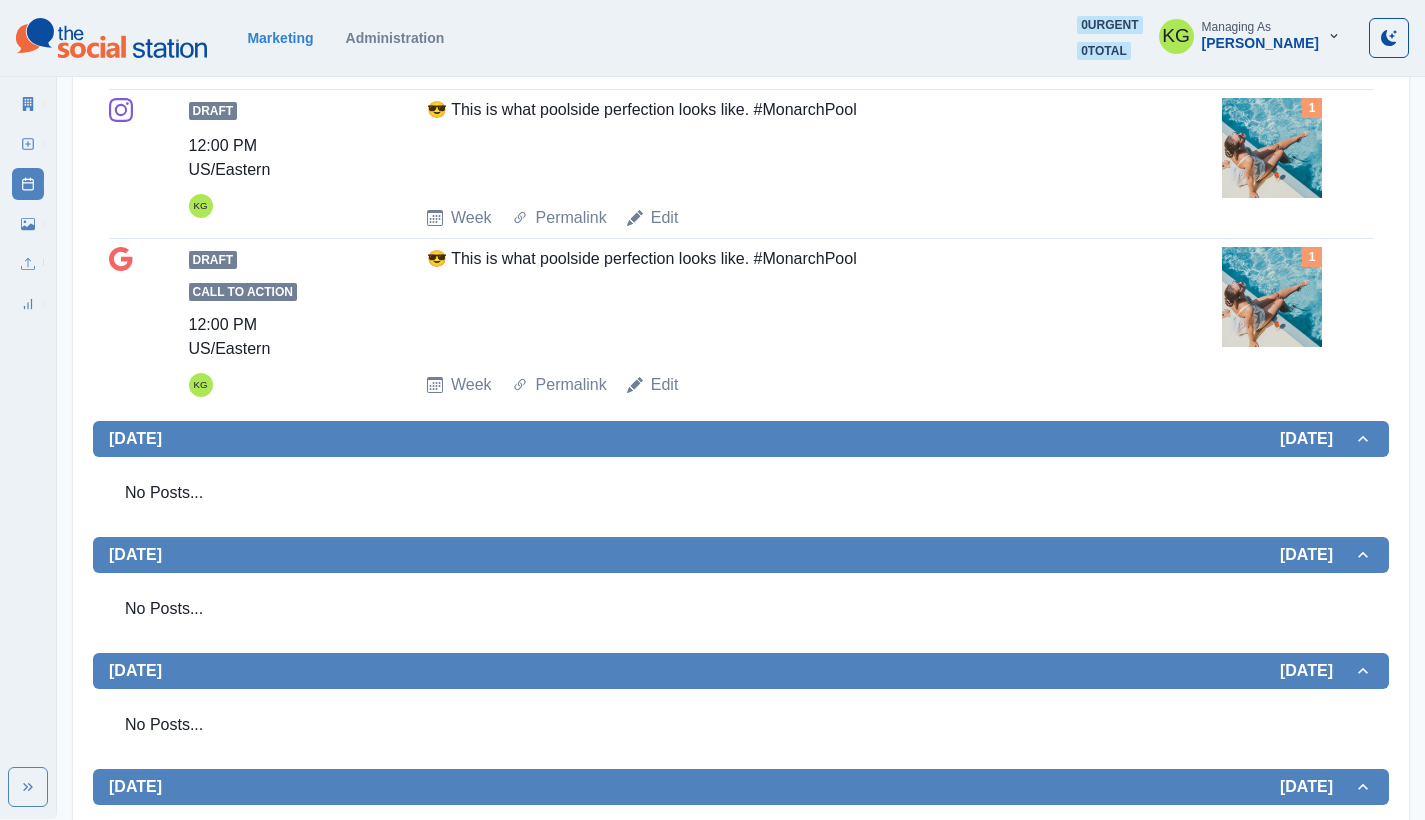 scroll, scrollTop: 0, scrollLeft: 0, axis: both 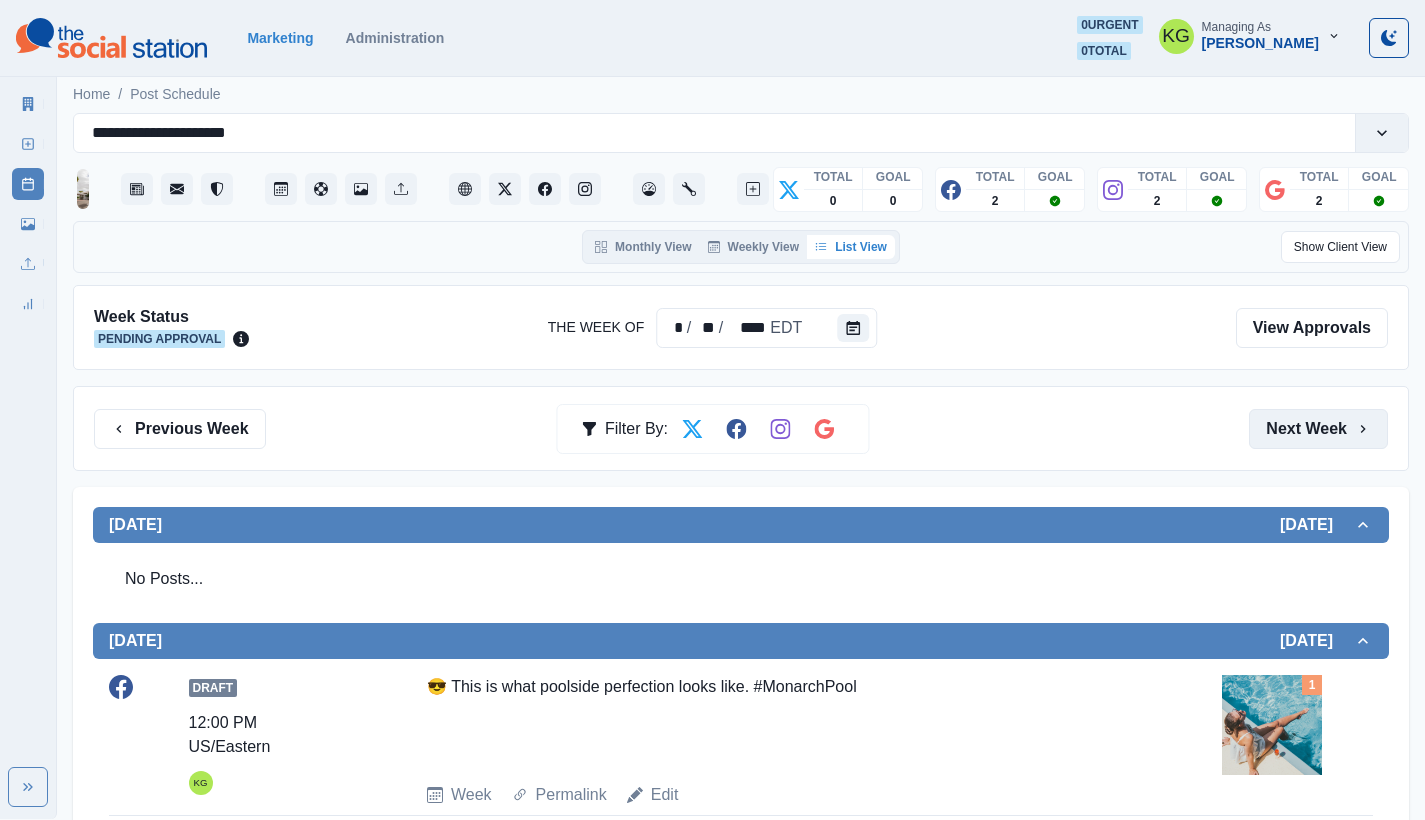 click 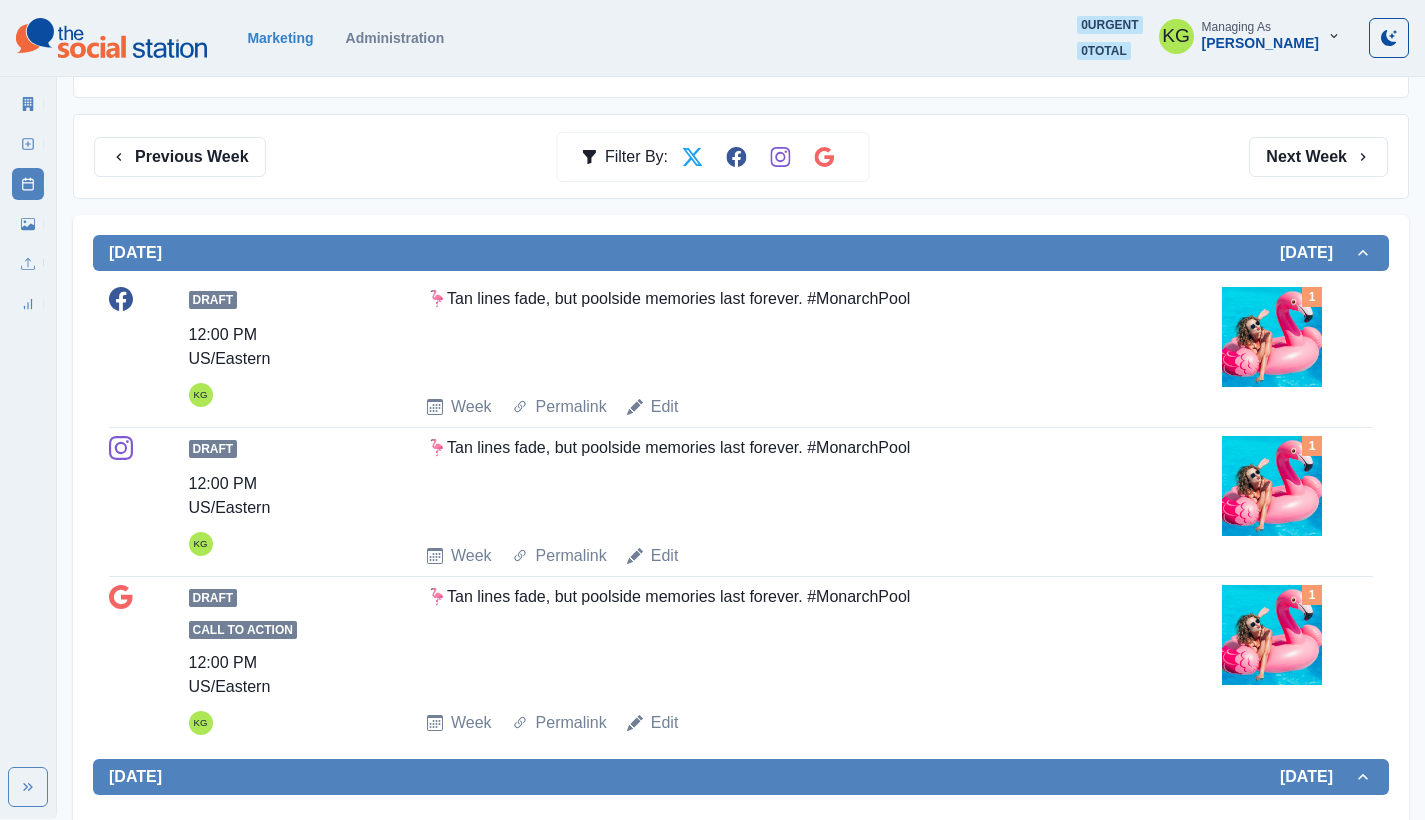 scroll, scrollTop: 70, scrollLeft: 0, axis: vertical 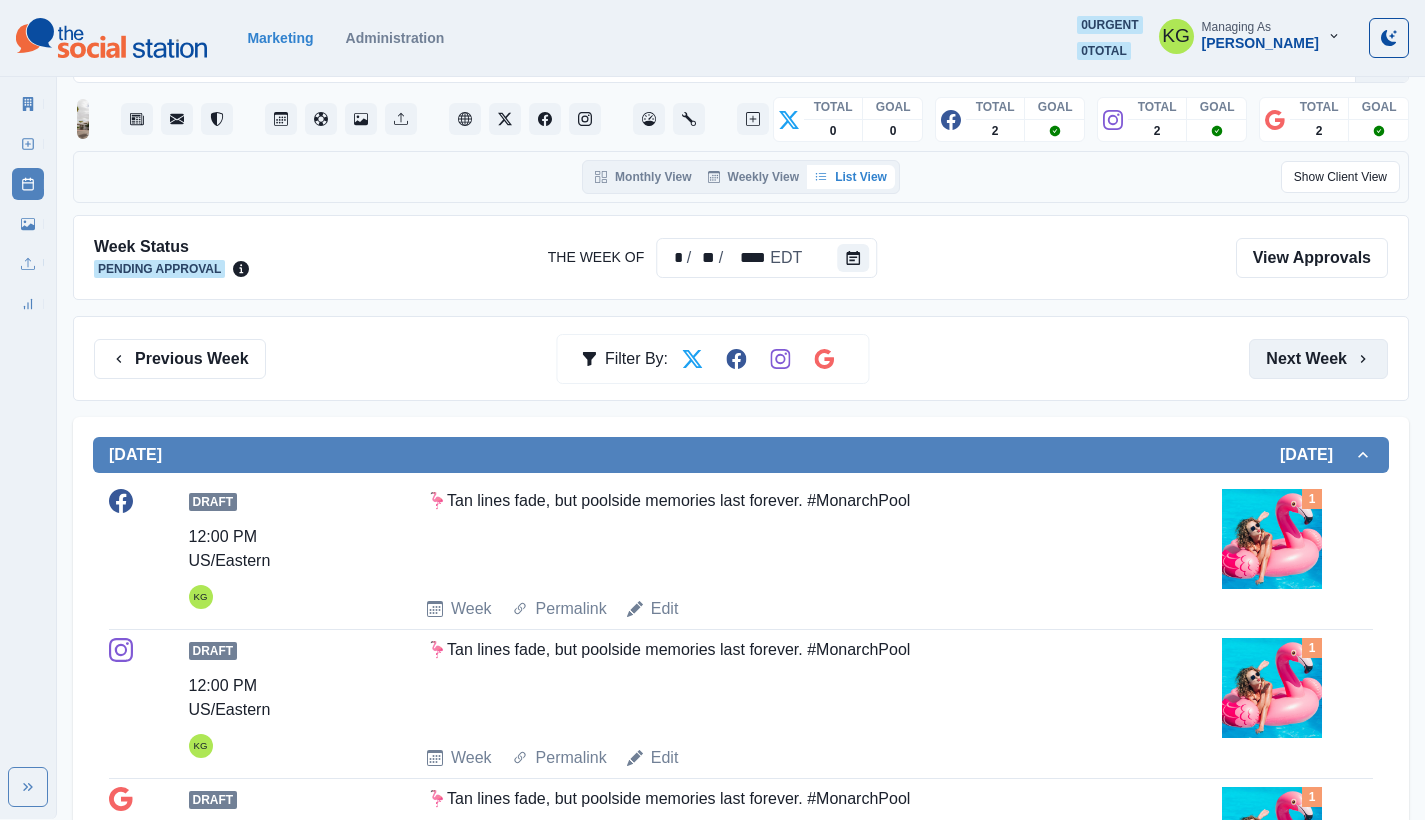 click on "Next Week" at bounding box center [1318, 359] 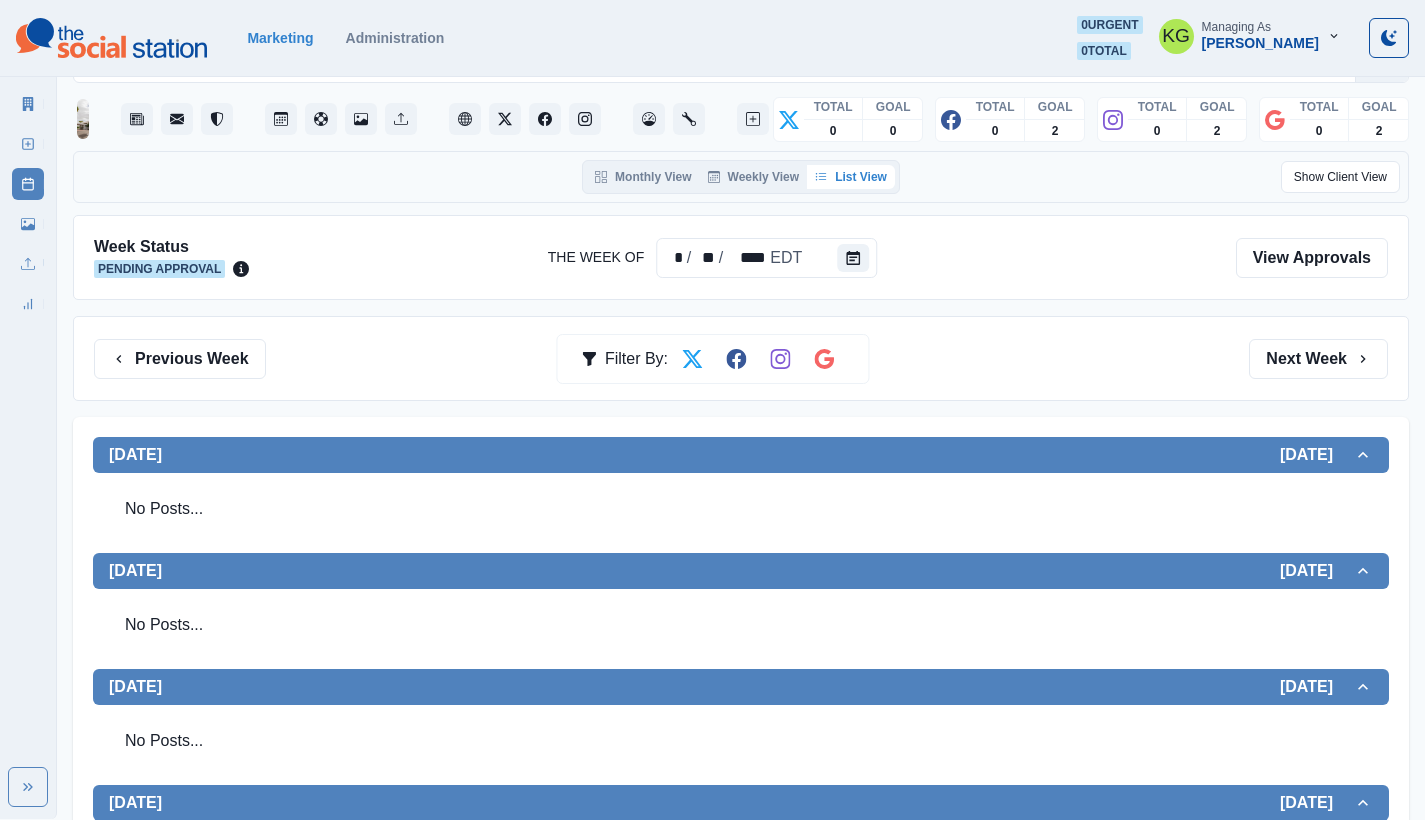 scroll, scrollTop: 536, scrollLeft: 0, axis: vertical 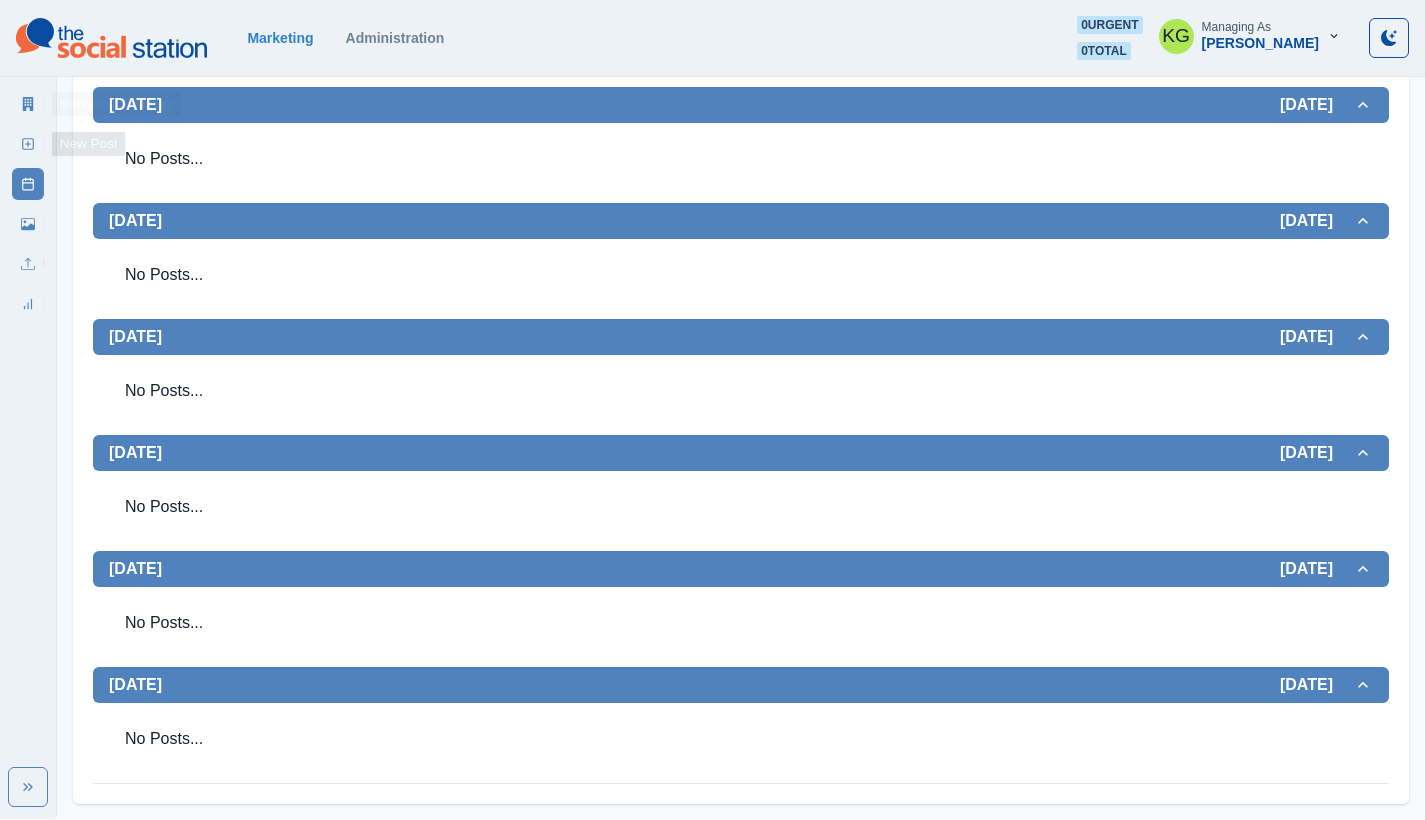 click on "New Post" at bounding box center [28, 144] 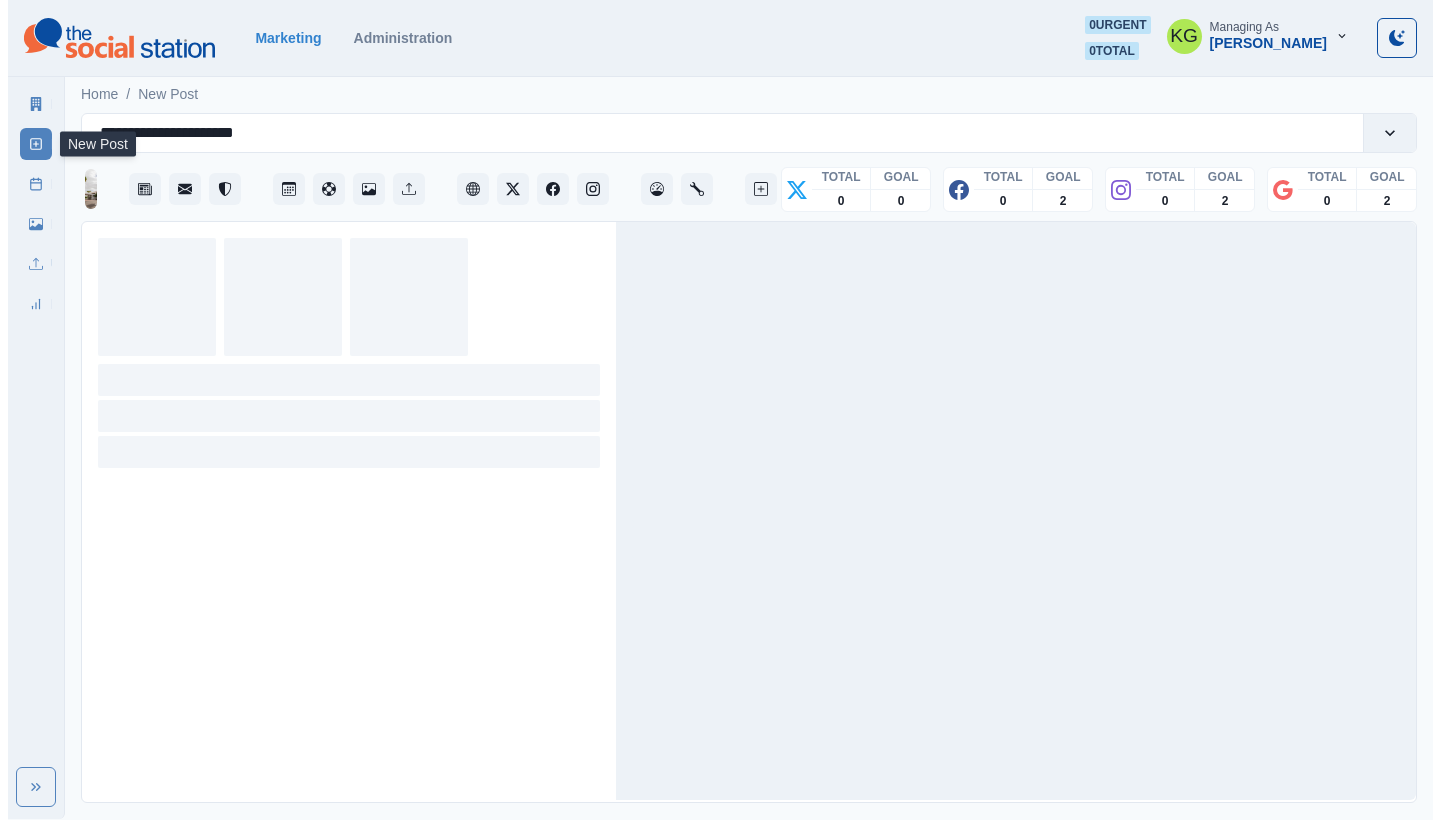 scroll, scrollTop: 0, scrollLeft: 0, axis: both 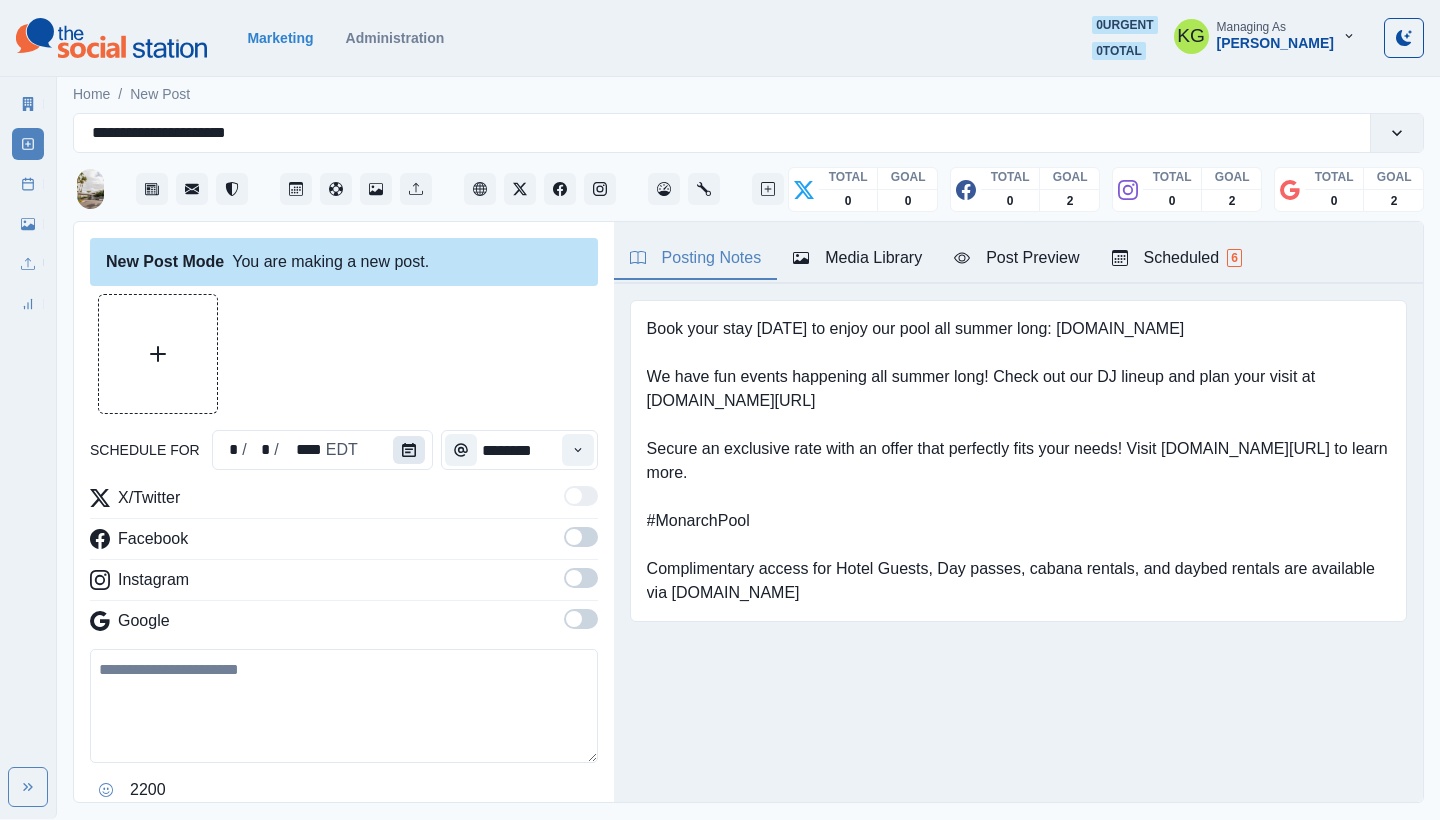 click 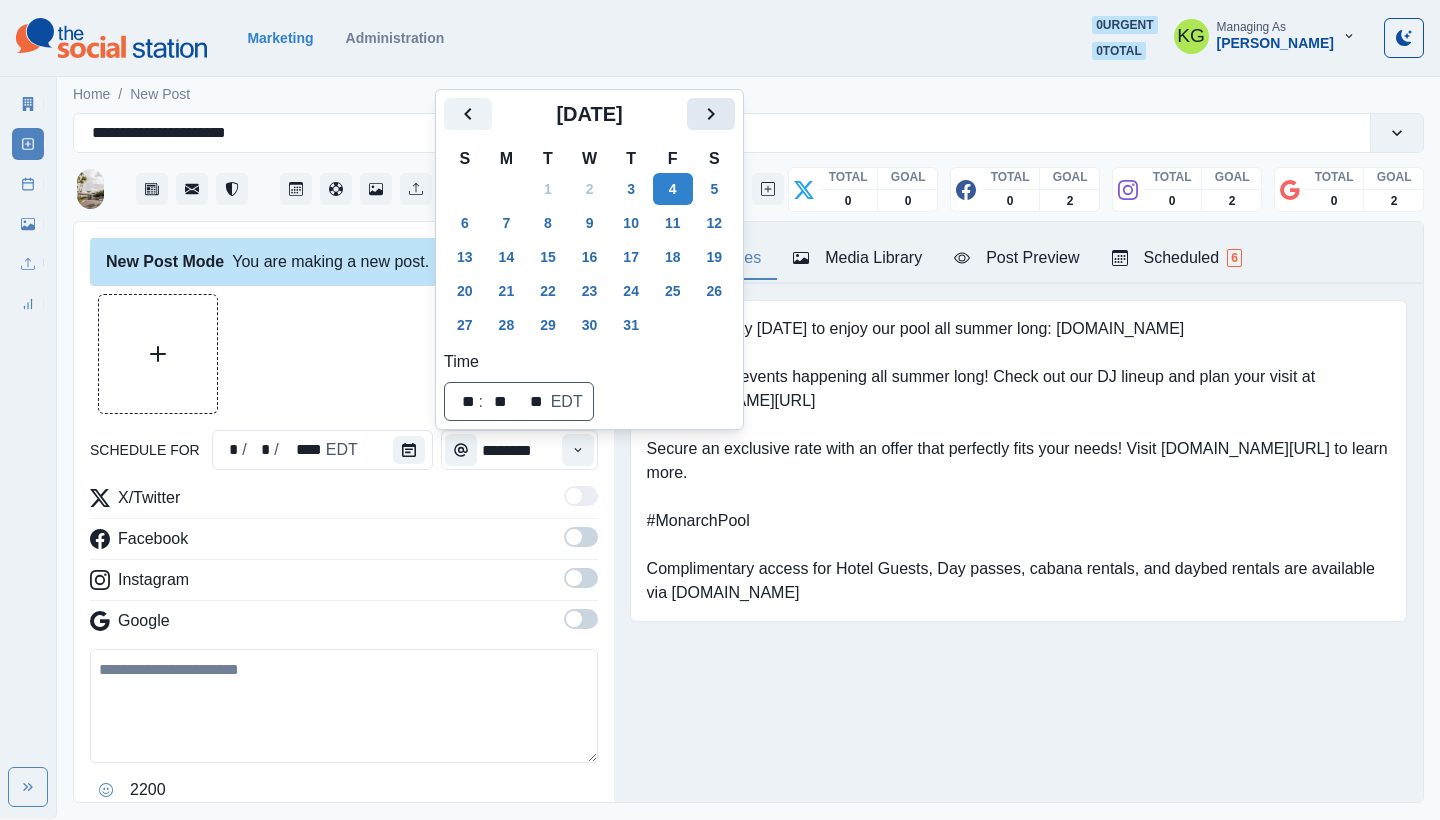 click 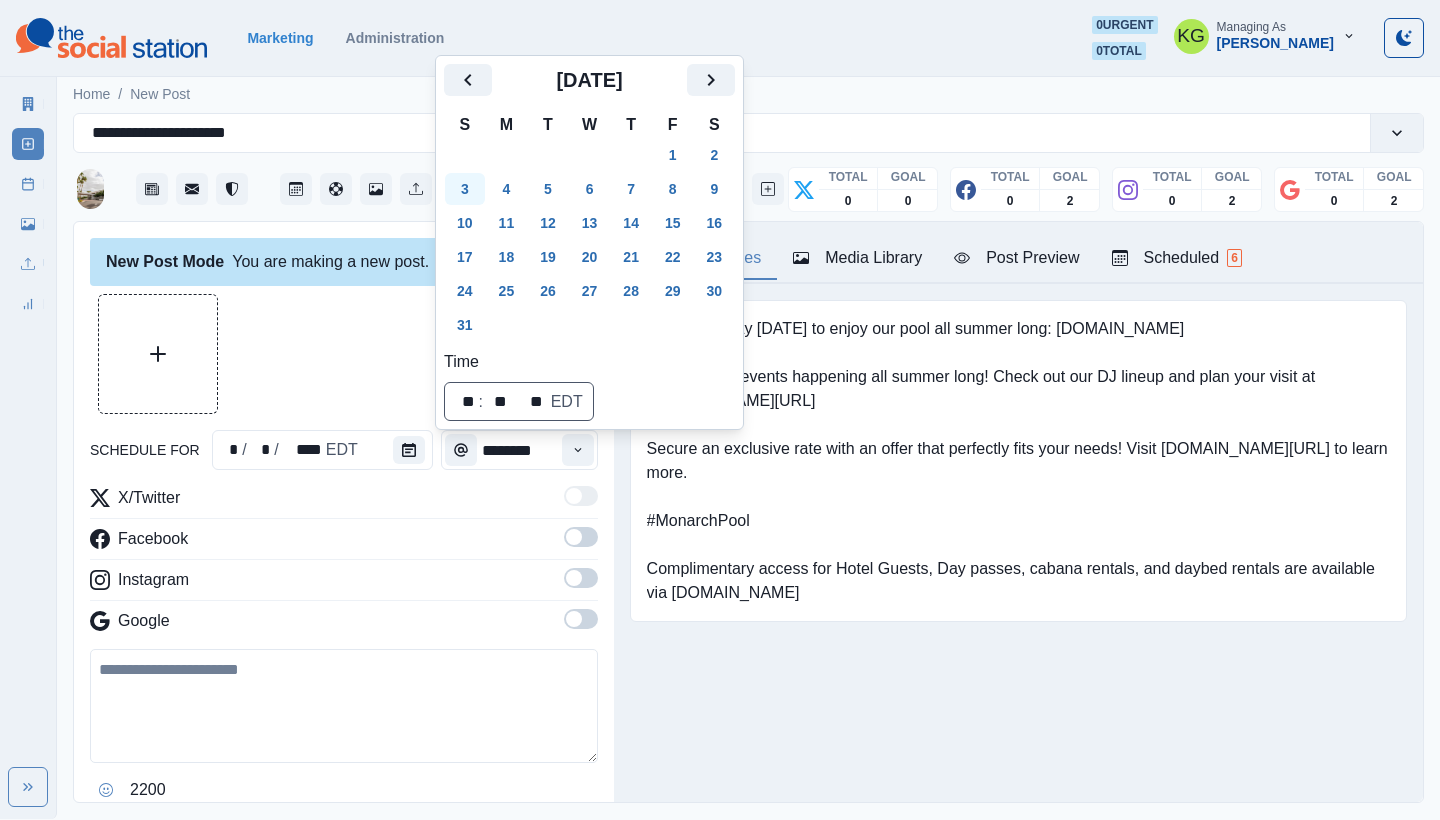 click on "3" at bounding box center [465, 189] 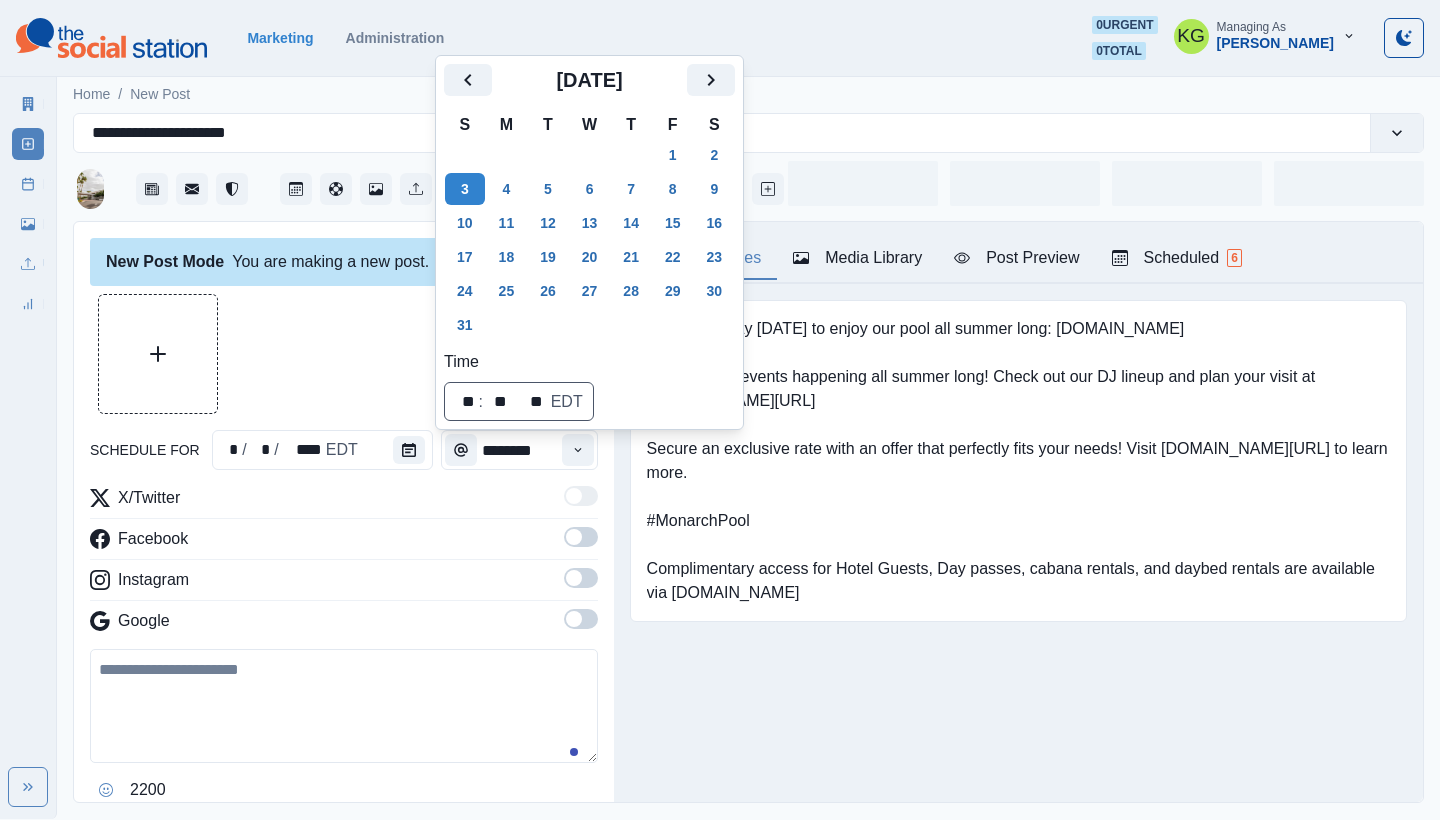 click at bounding box center (344, 354) 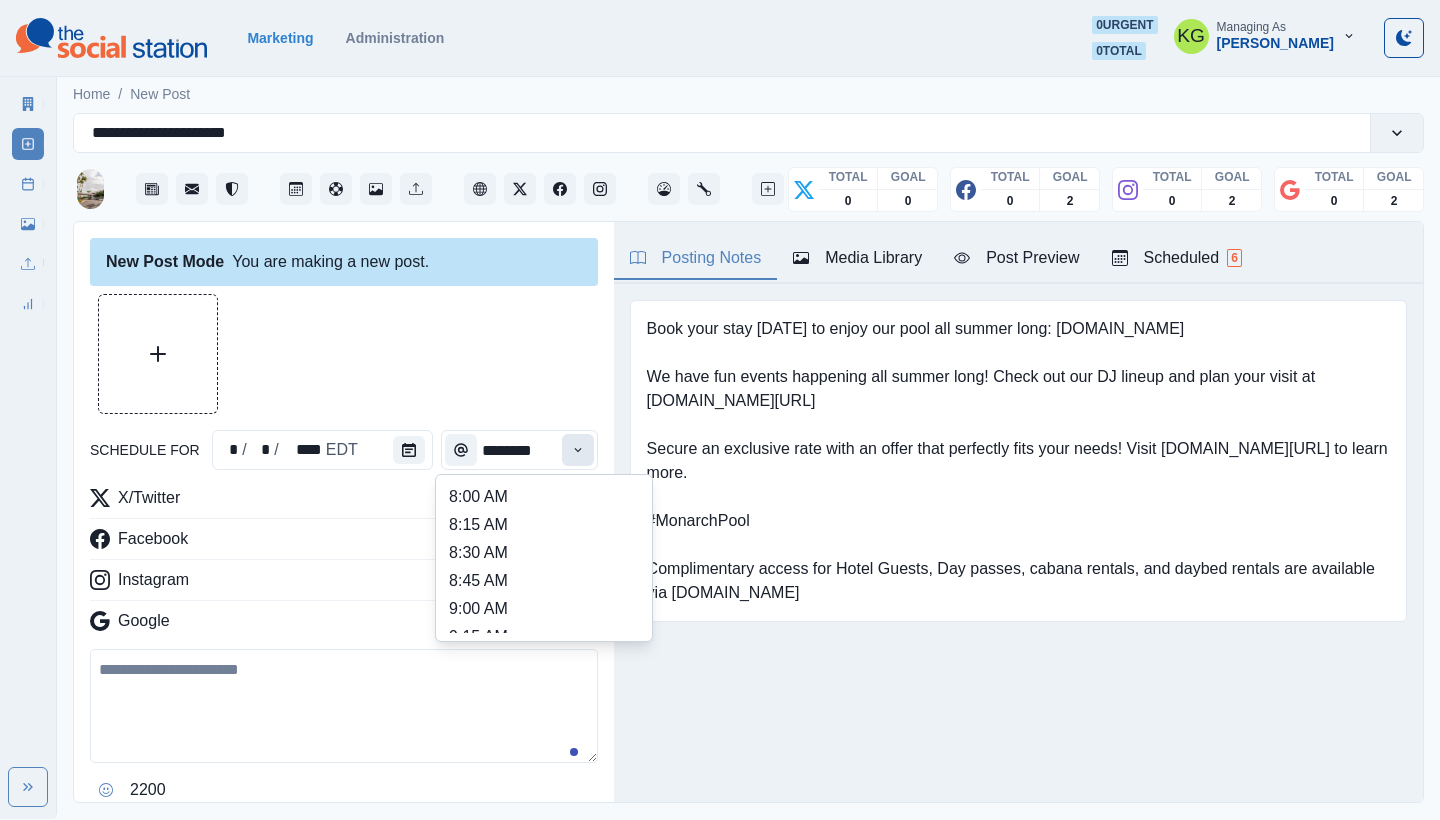 click 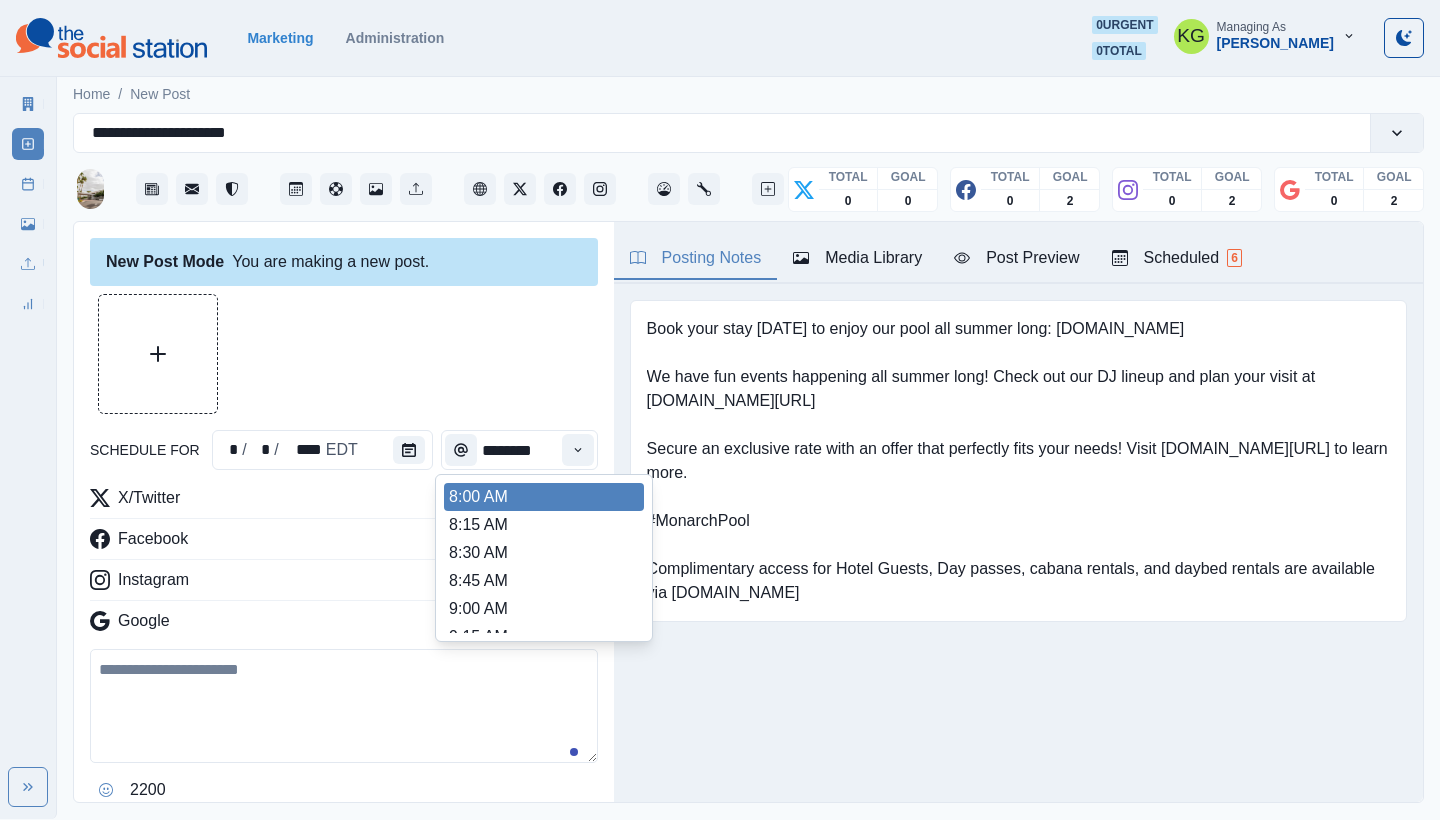 scroll, scrollTop: 387, scrollLeft: 0, axis: vertical 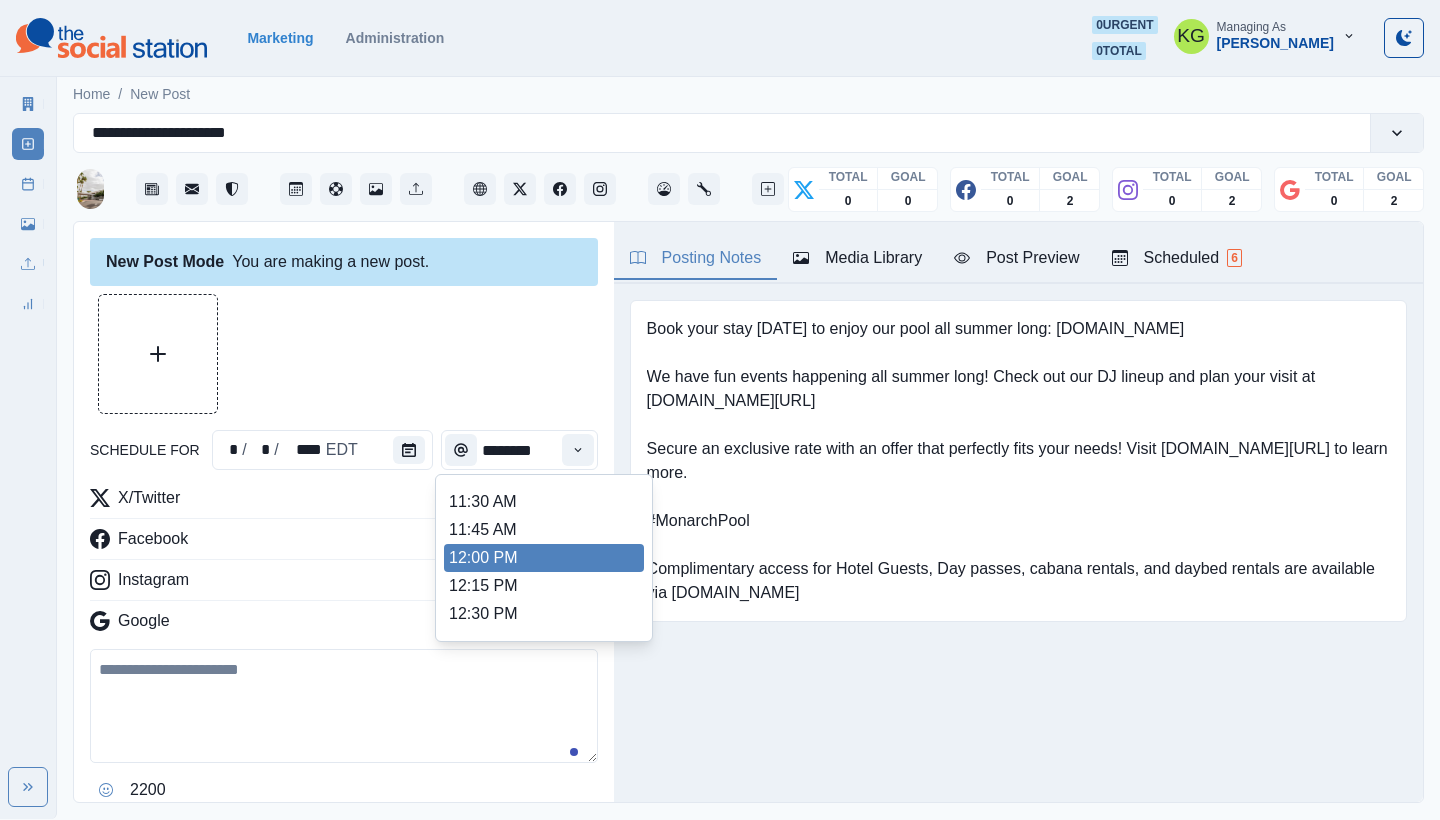 click on "12:00 PM" at bounding box center (544, 558) 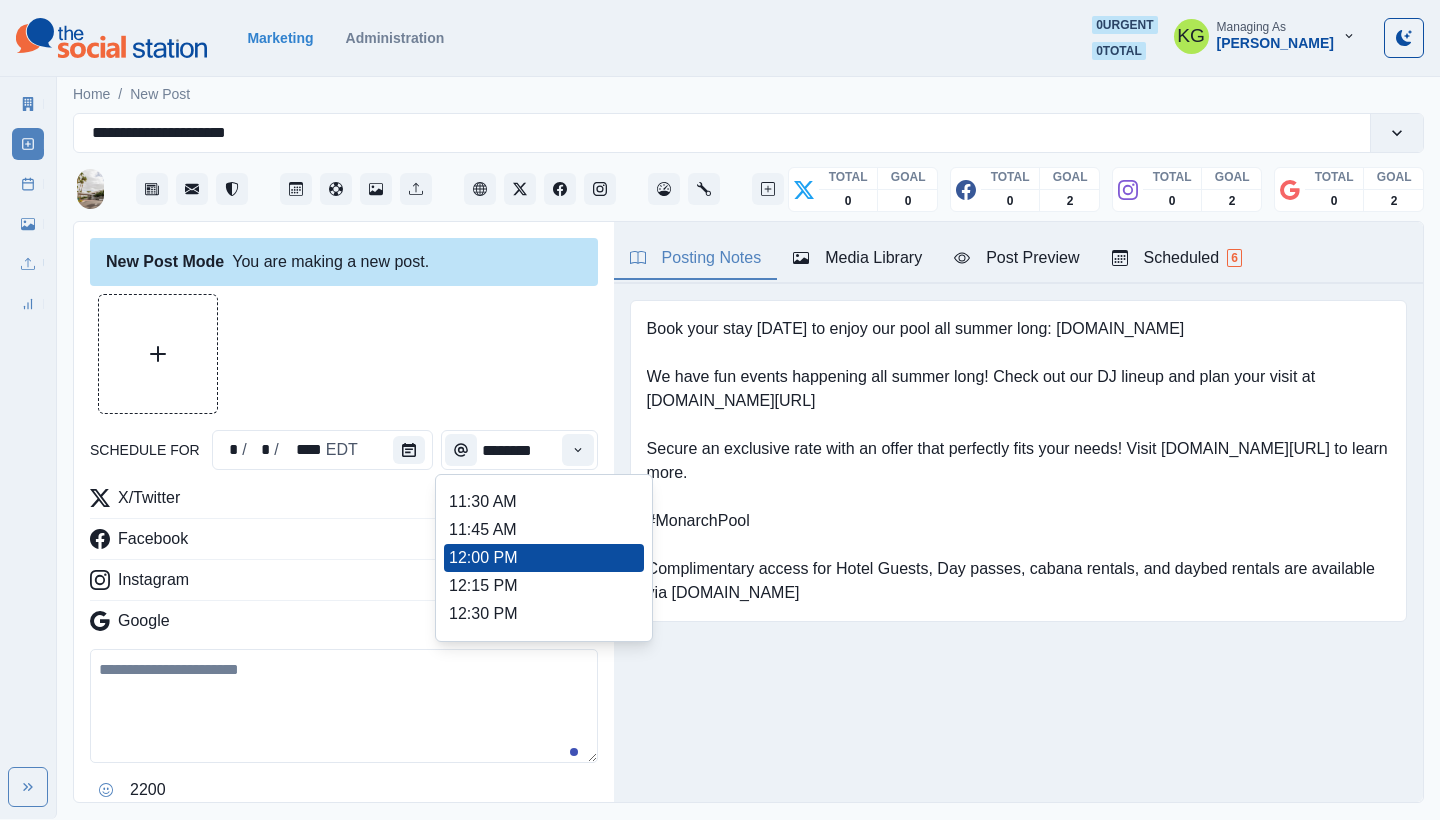 type on "********" 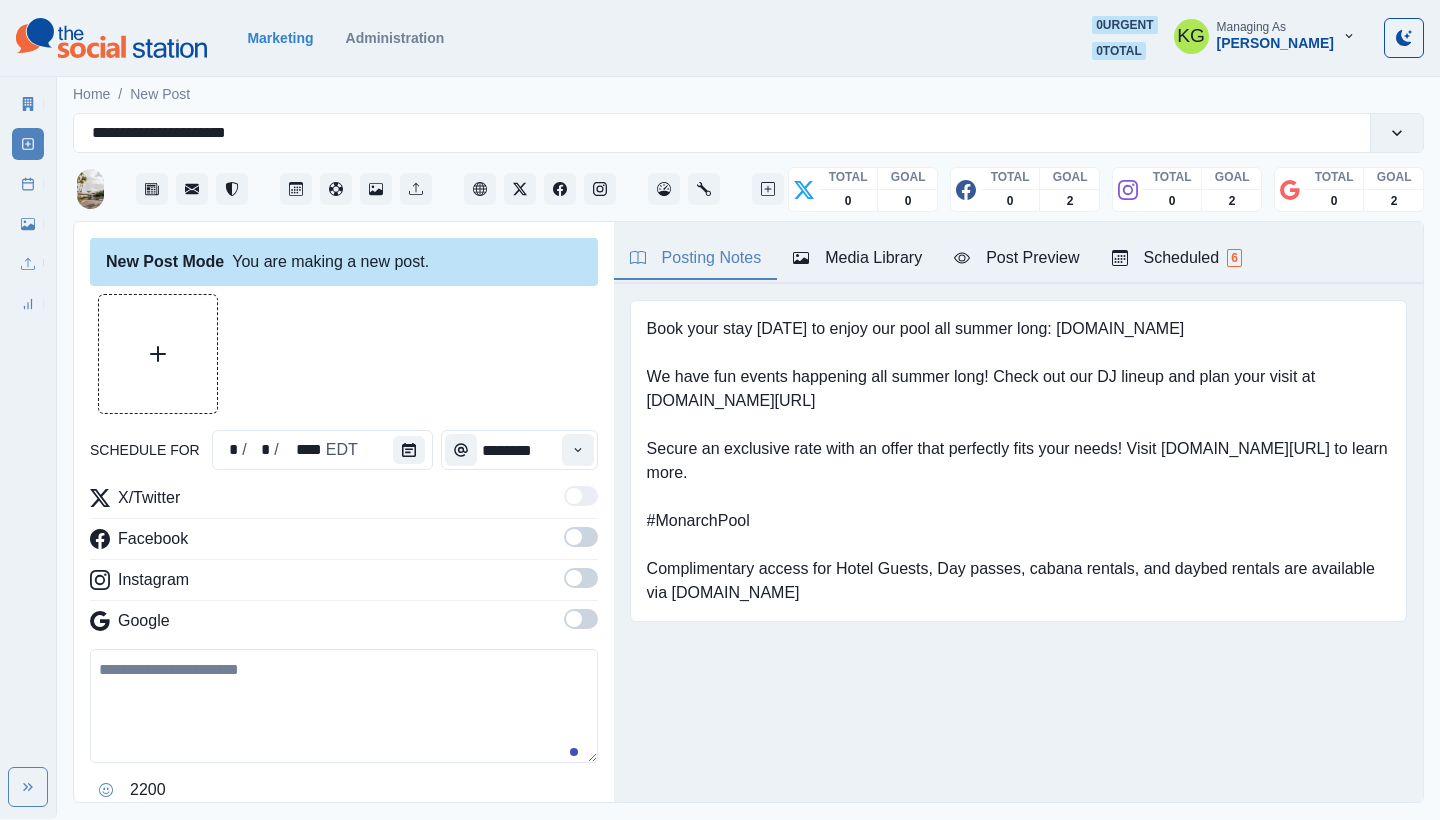 click at bounding box center (574, 619) 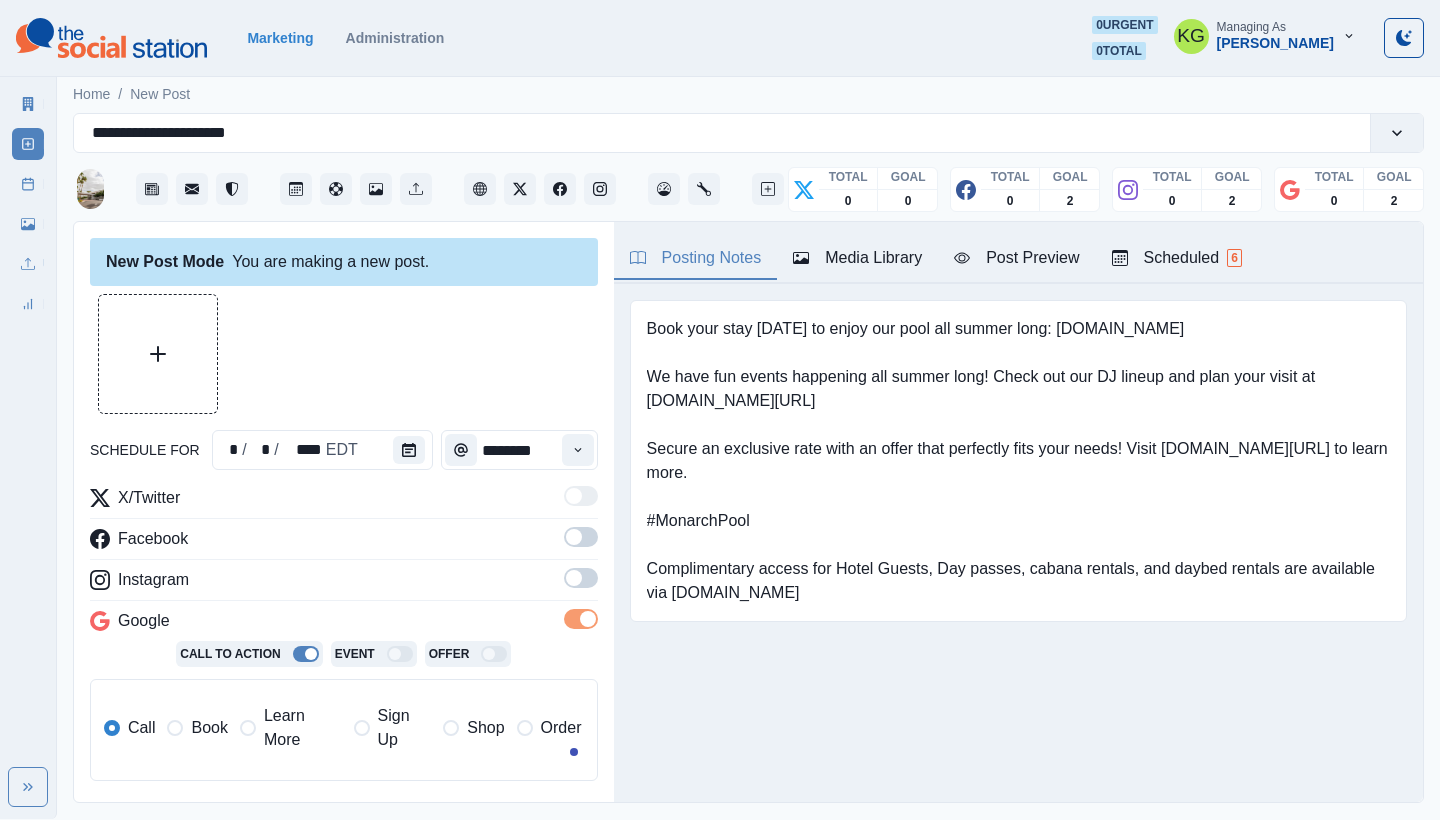 click at bounding box center [581, 578] 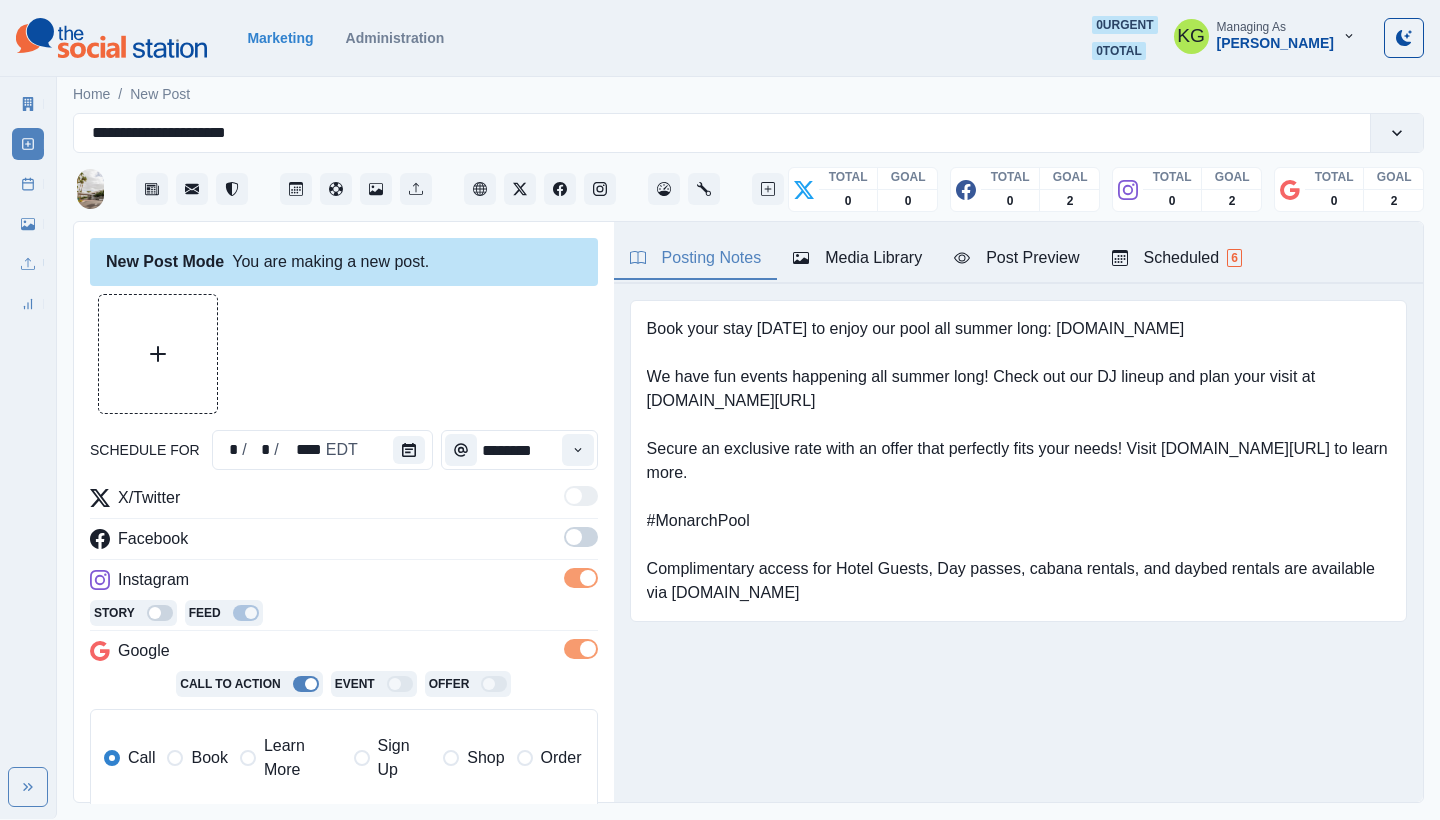 click at bounding box center (574, 537) 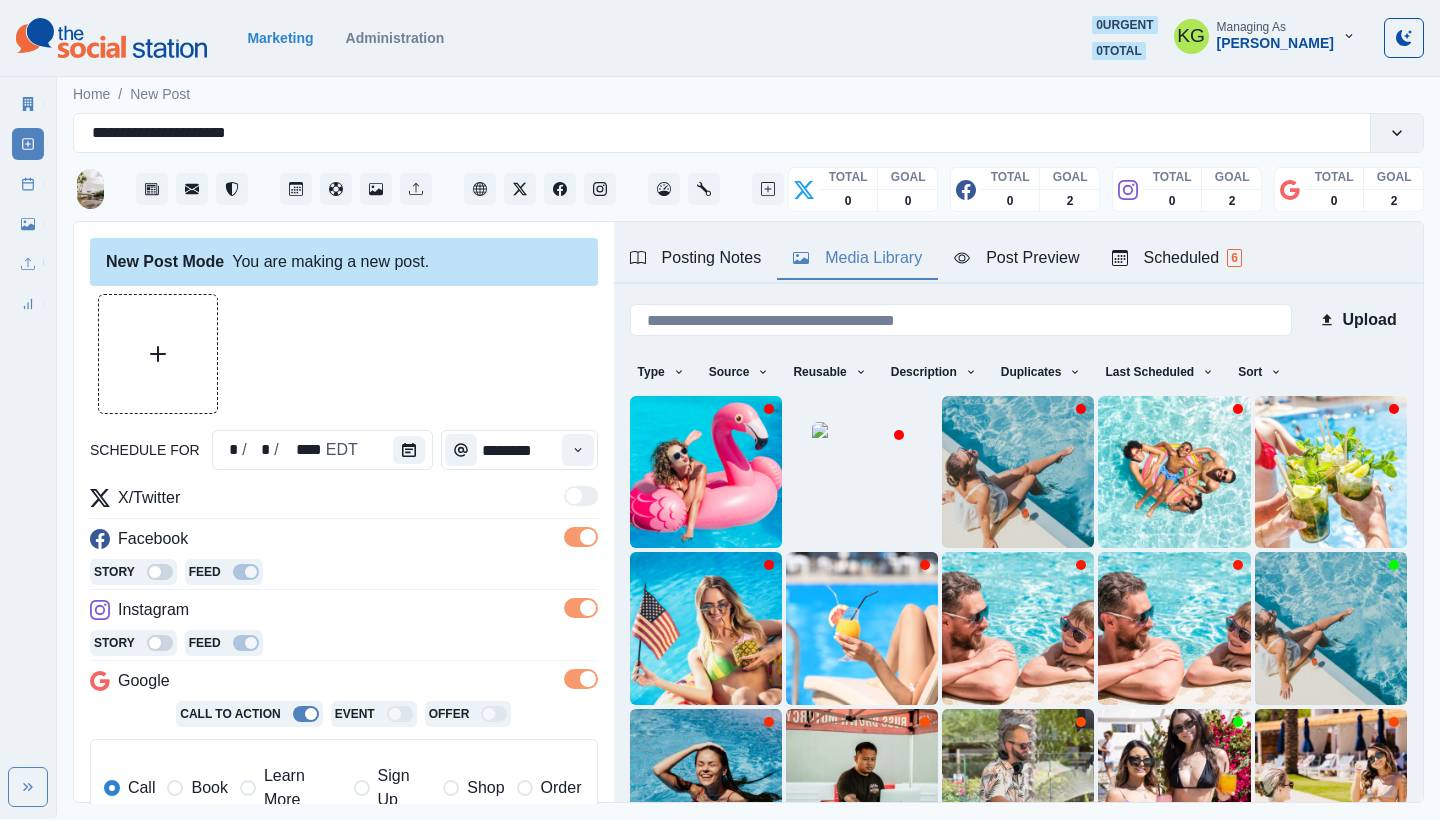 click on "Media Library" at bounding box center (857, 258) 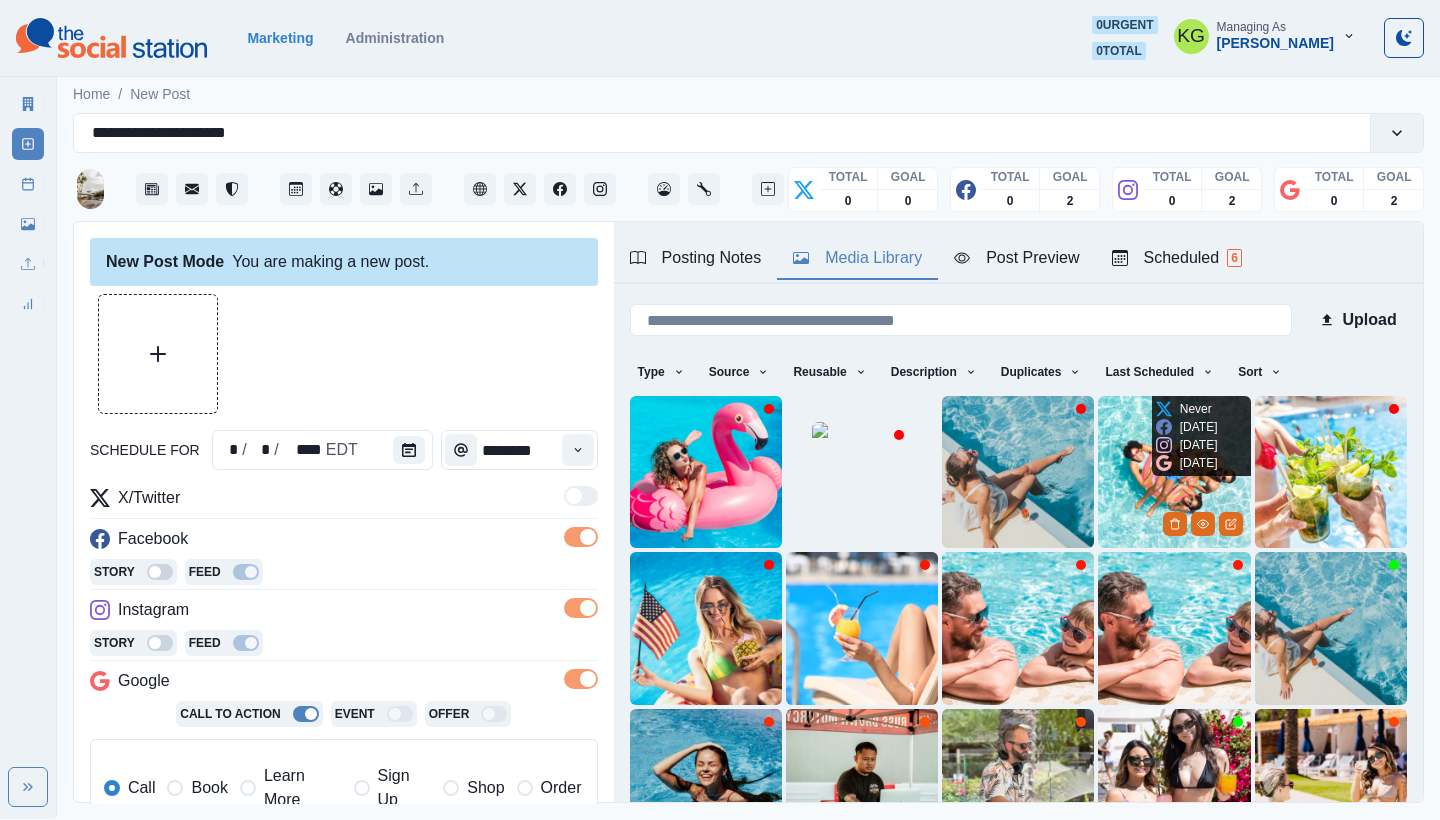 scroll, scrollTop: 171, scrollLeft: 0, axis: vertical 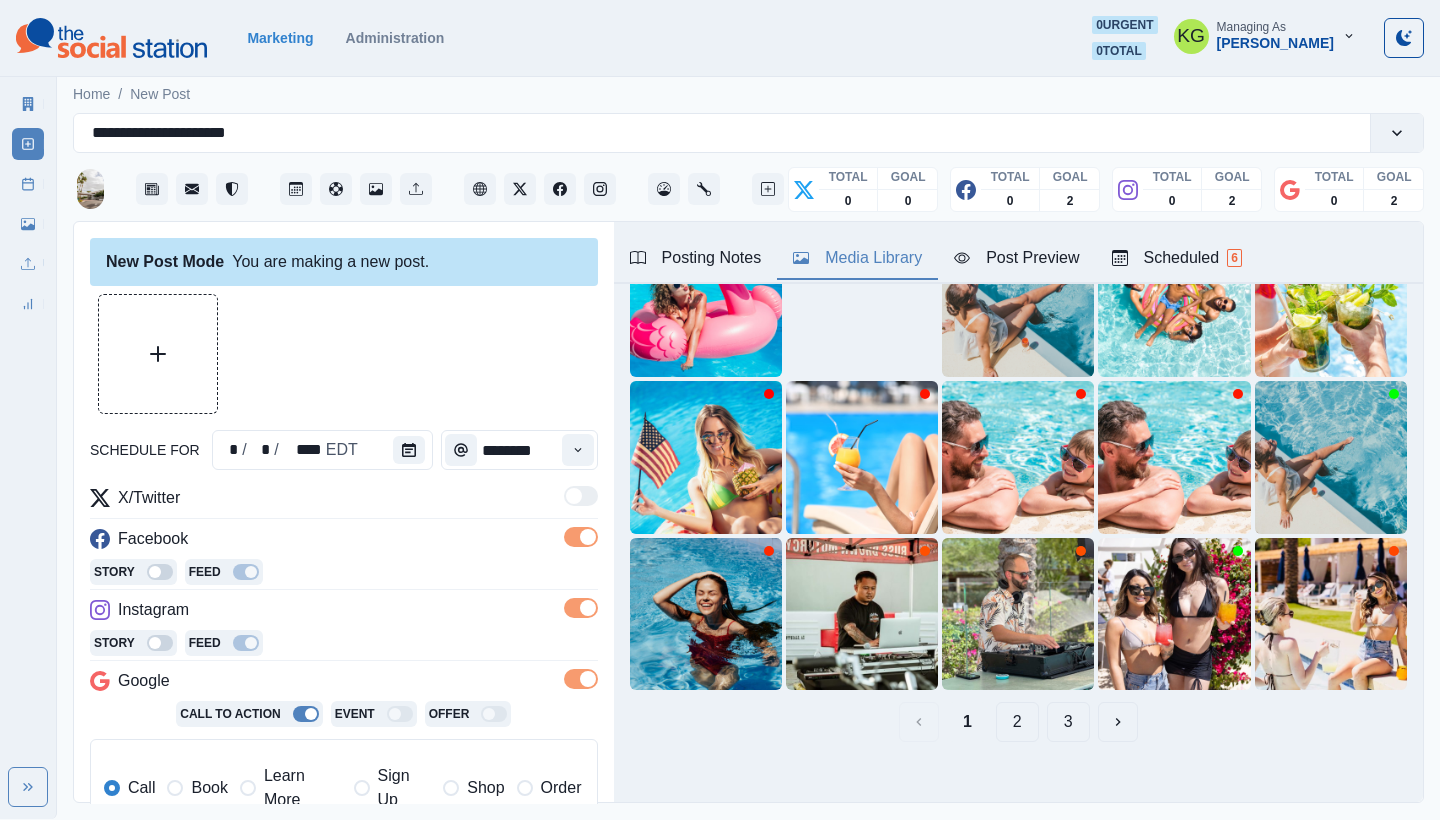 click on "1 2 3" at bounding box center (1018, 722) 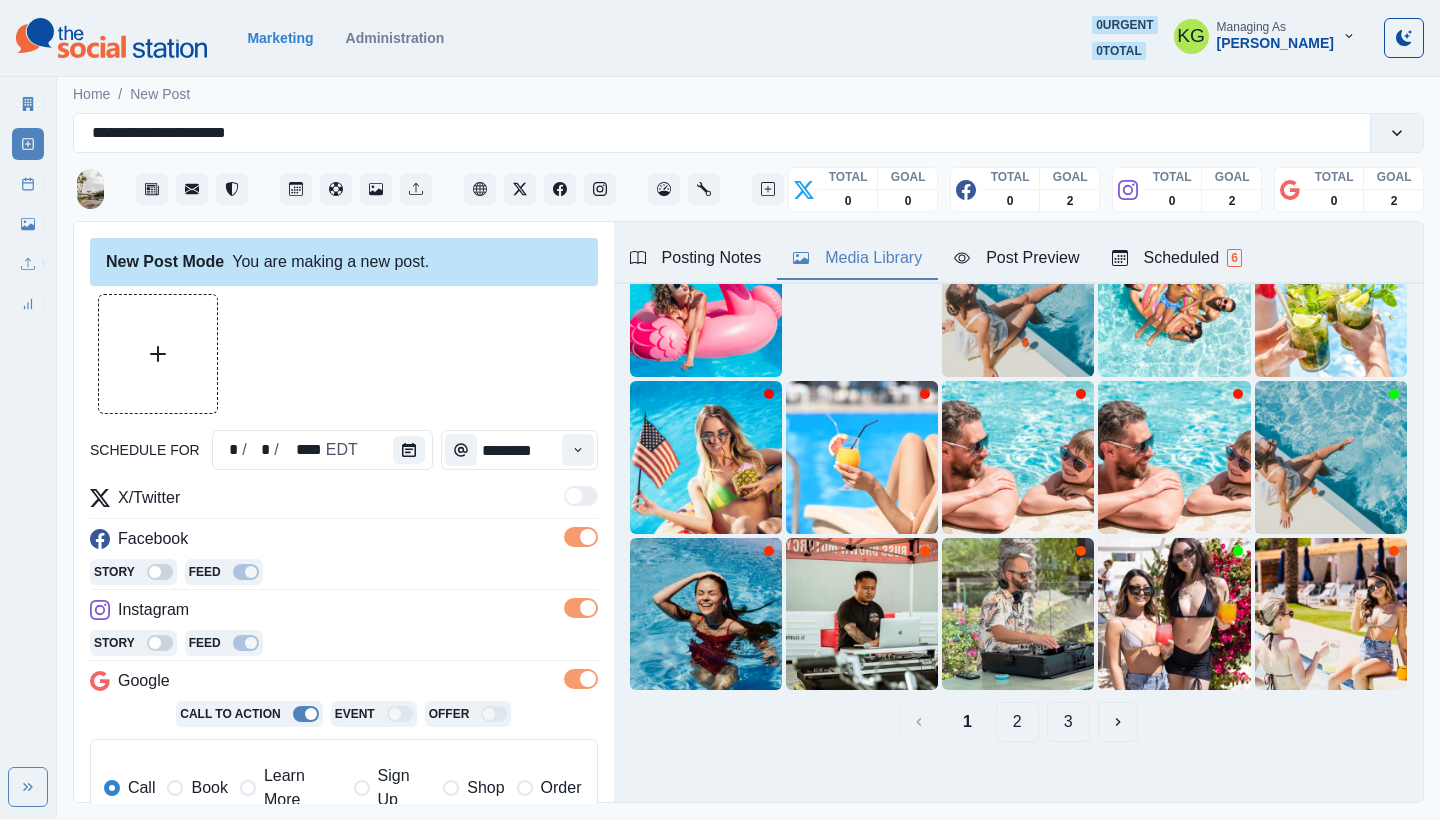 click 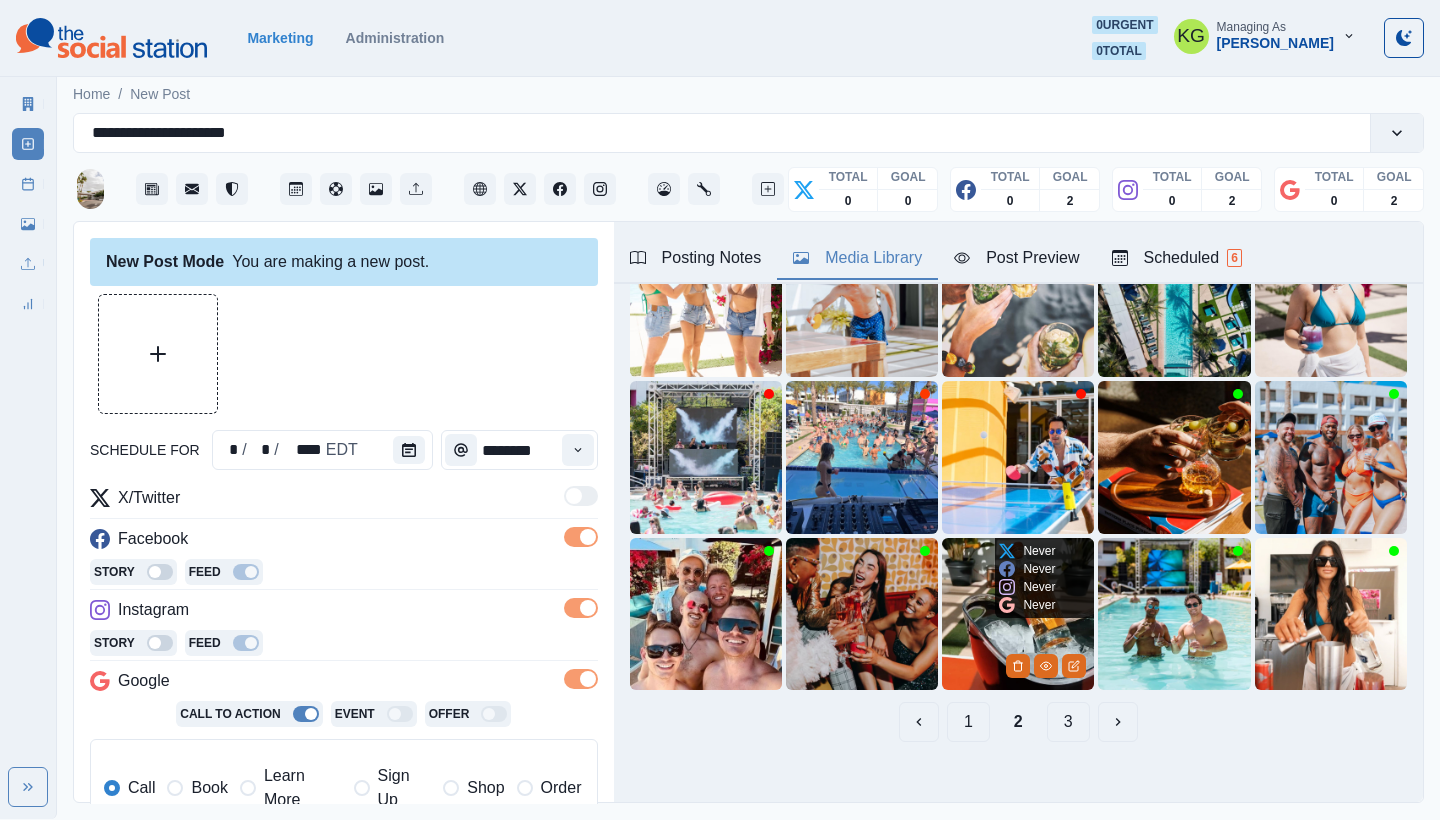 scroll, scrollTop: 0, scrollLeft: 0, axis: both 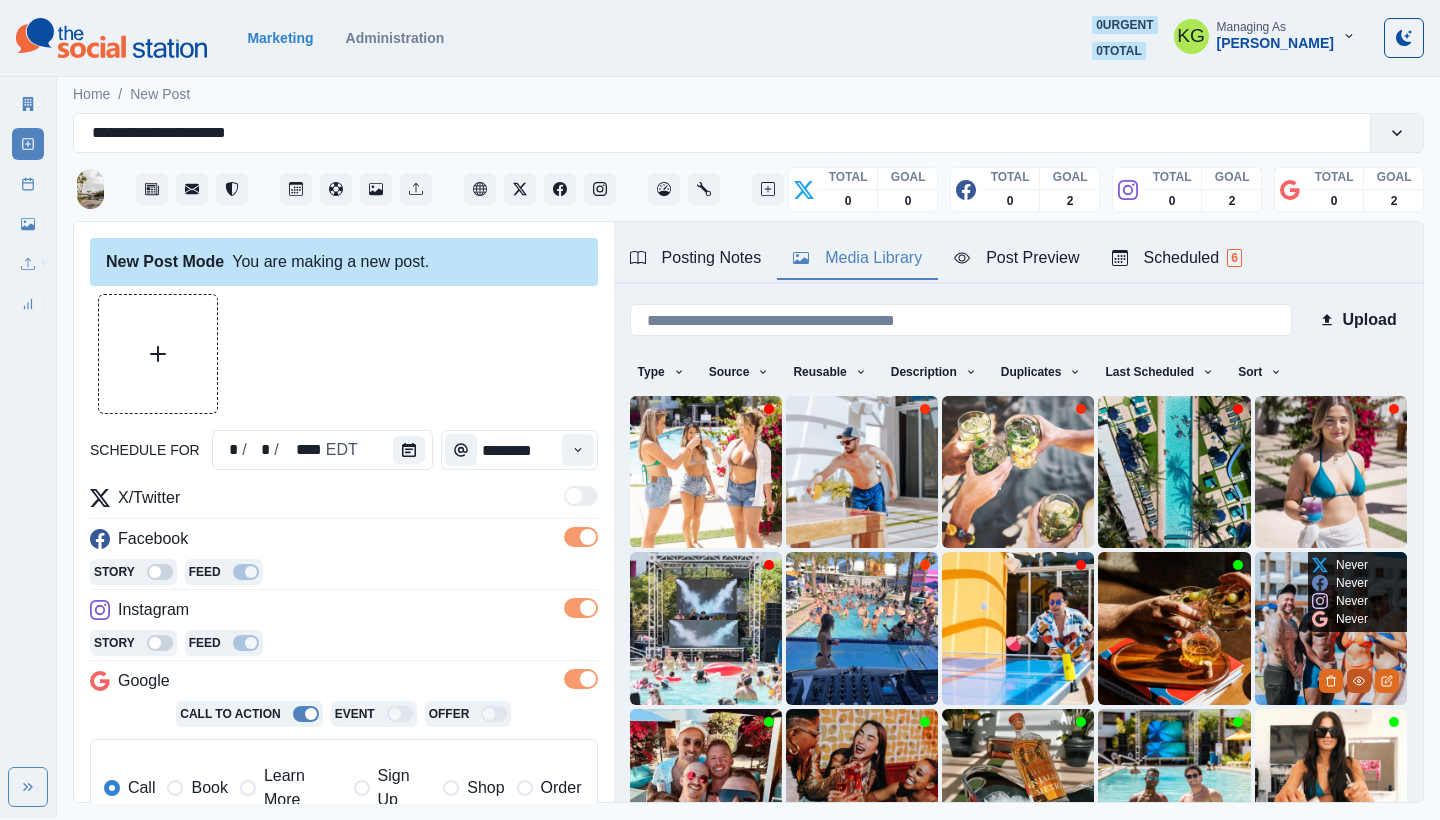 click 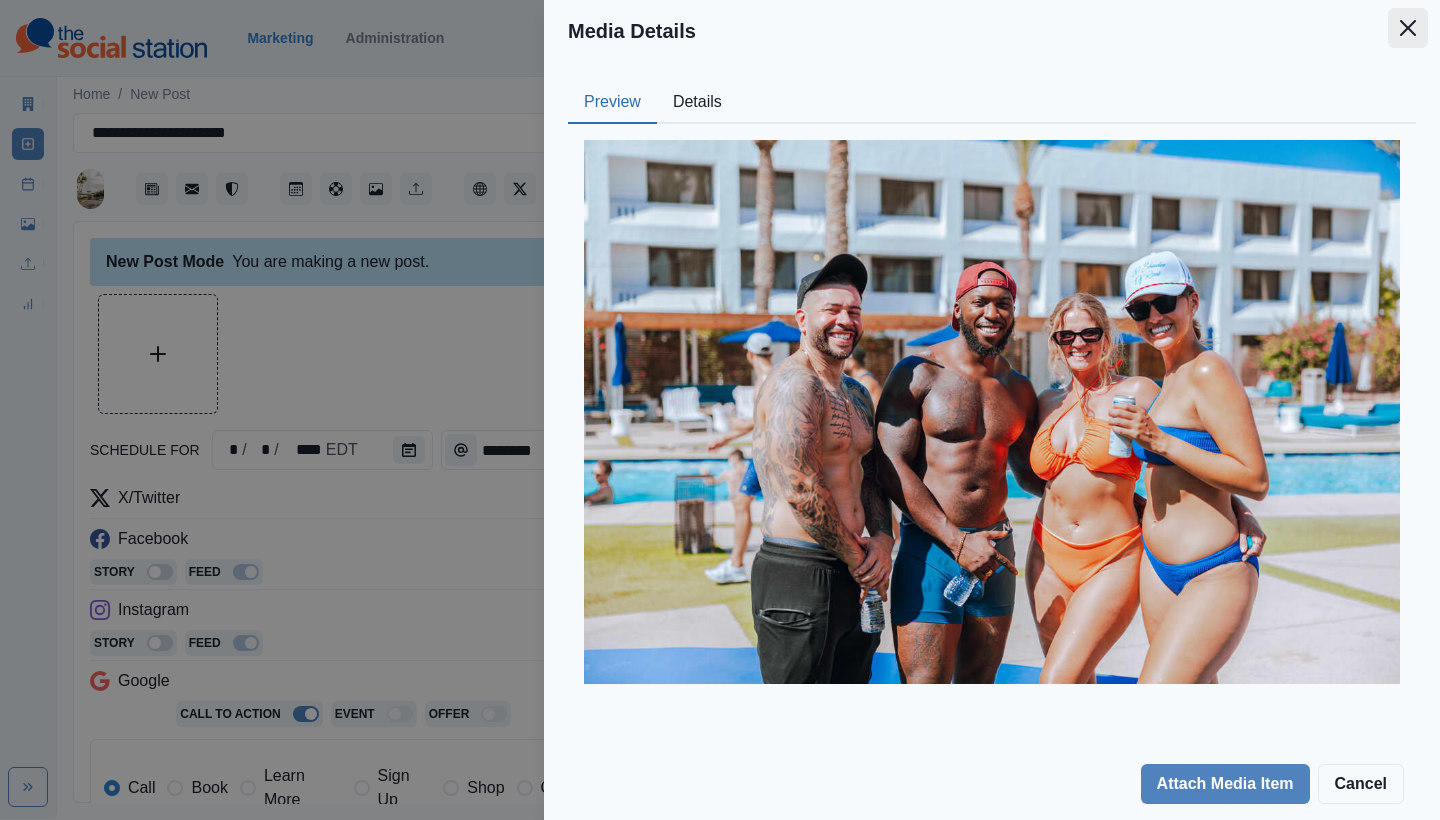 click 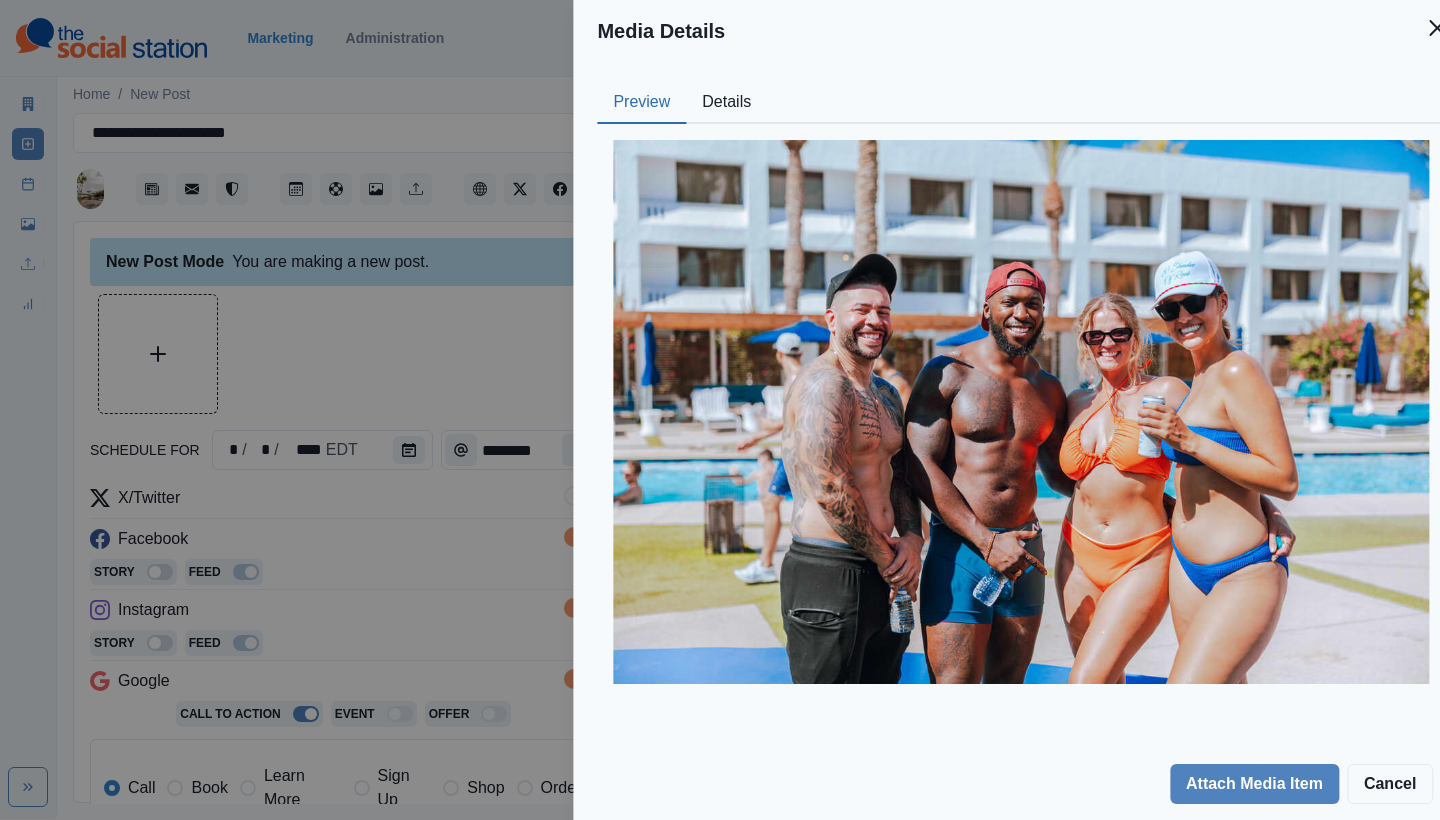 scroll, scrollTop: 62, scrollLeft: 0, axis: vertical 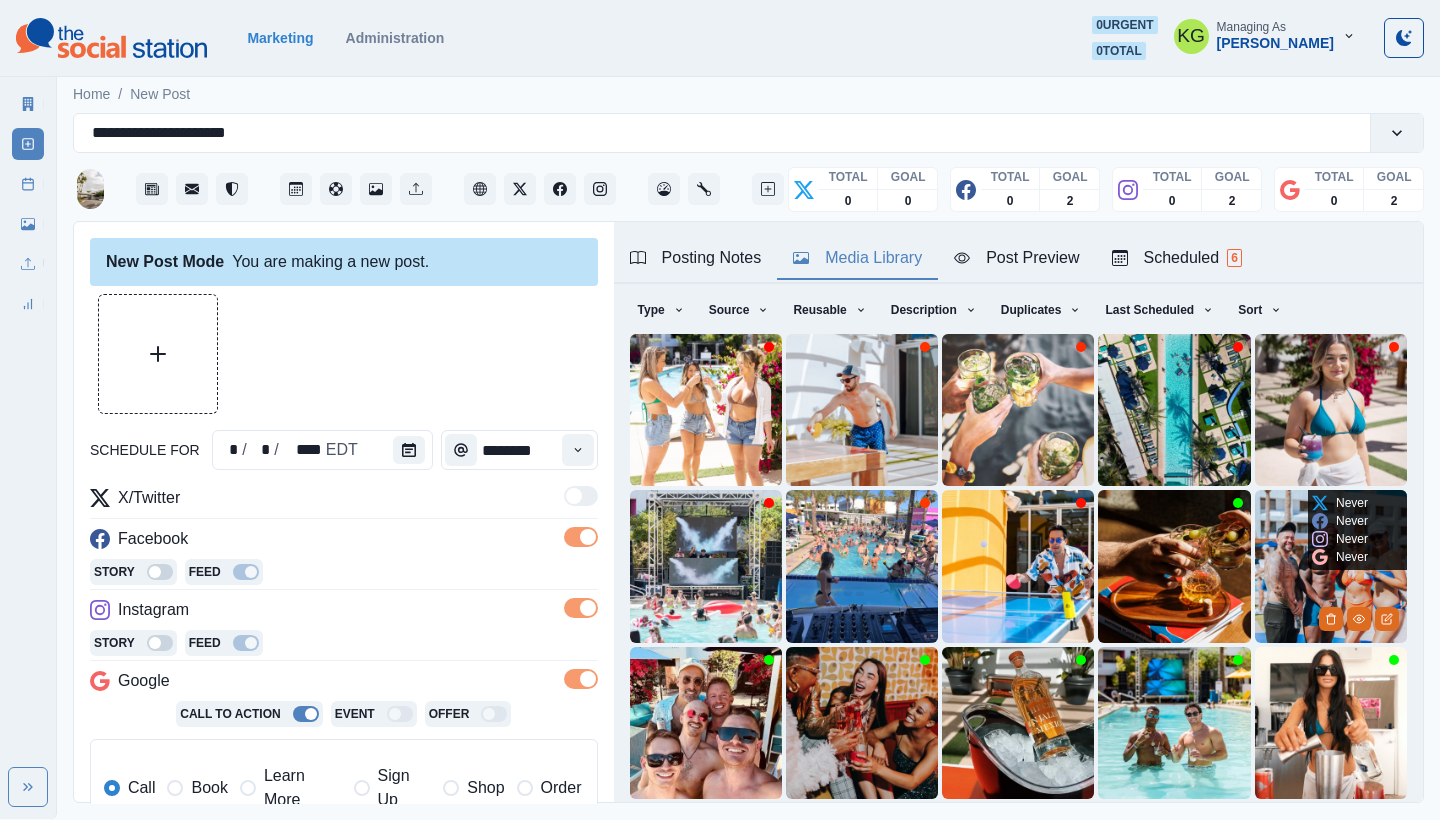 click at bounding box center (1331, 566) 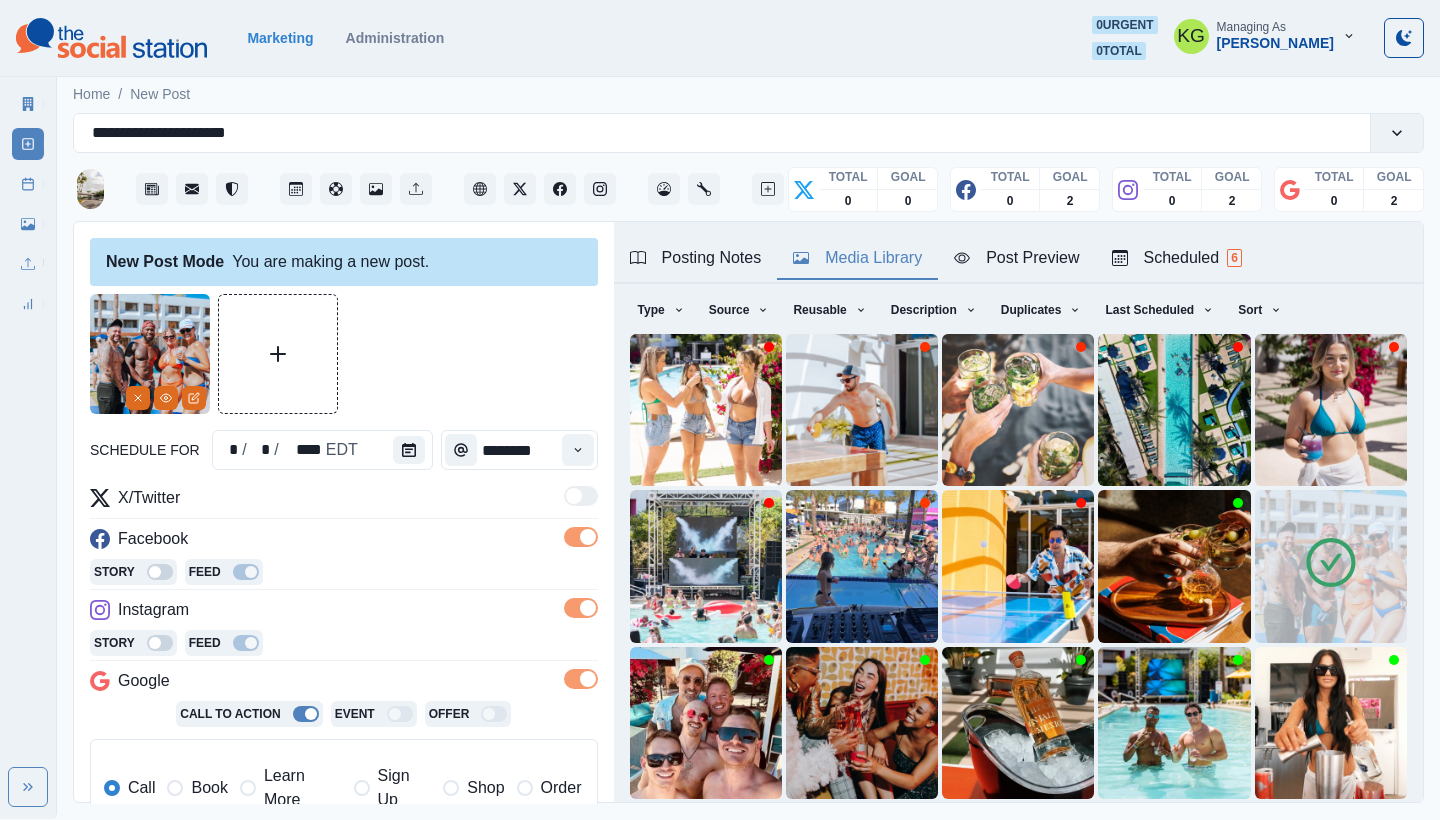 scroll, scrollTop: 171, scrollLeft: 0, axis: vertical 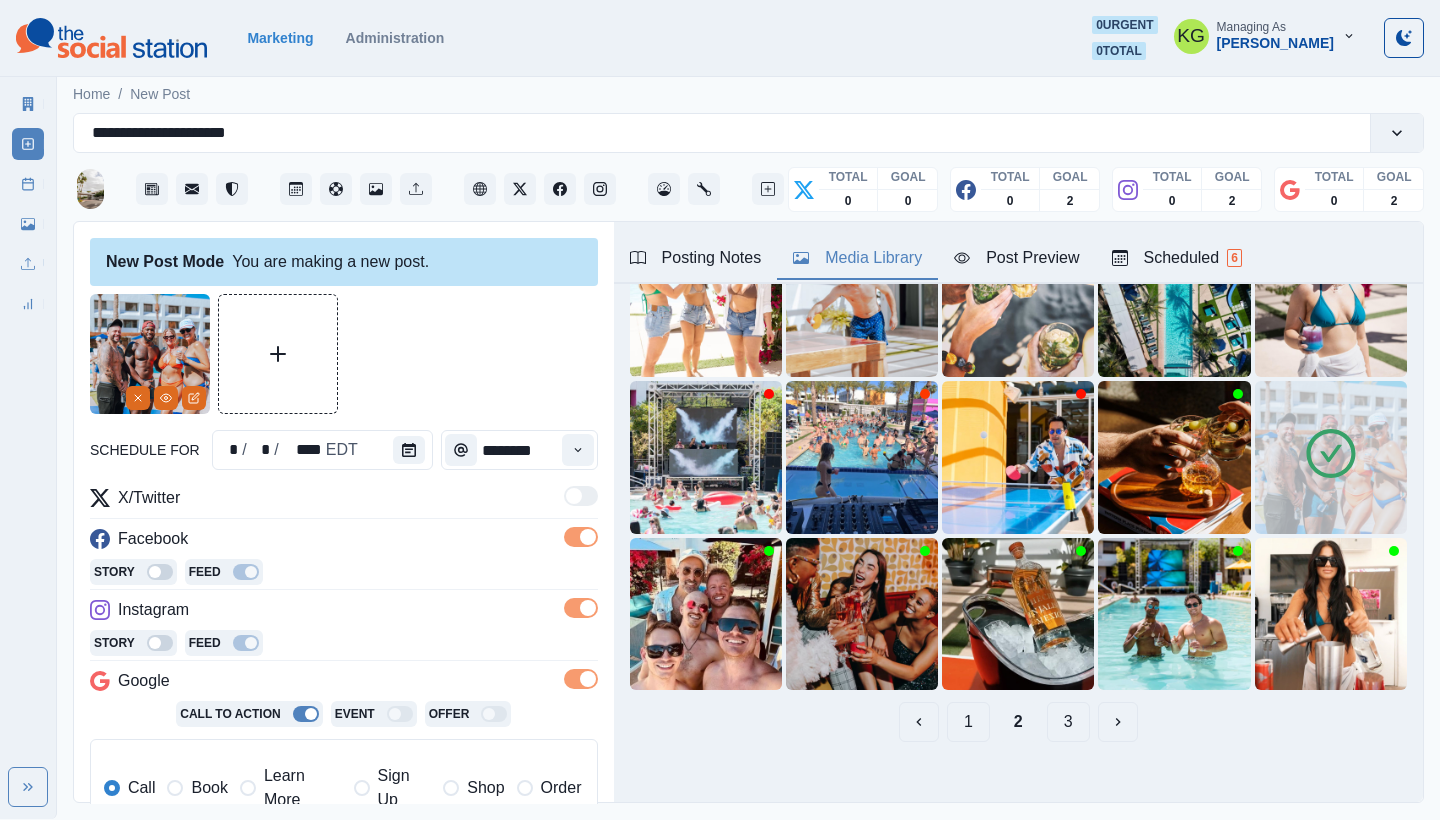 click on "3" at bounding box center [1068, 722] 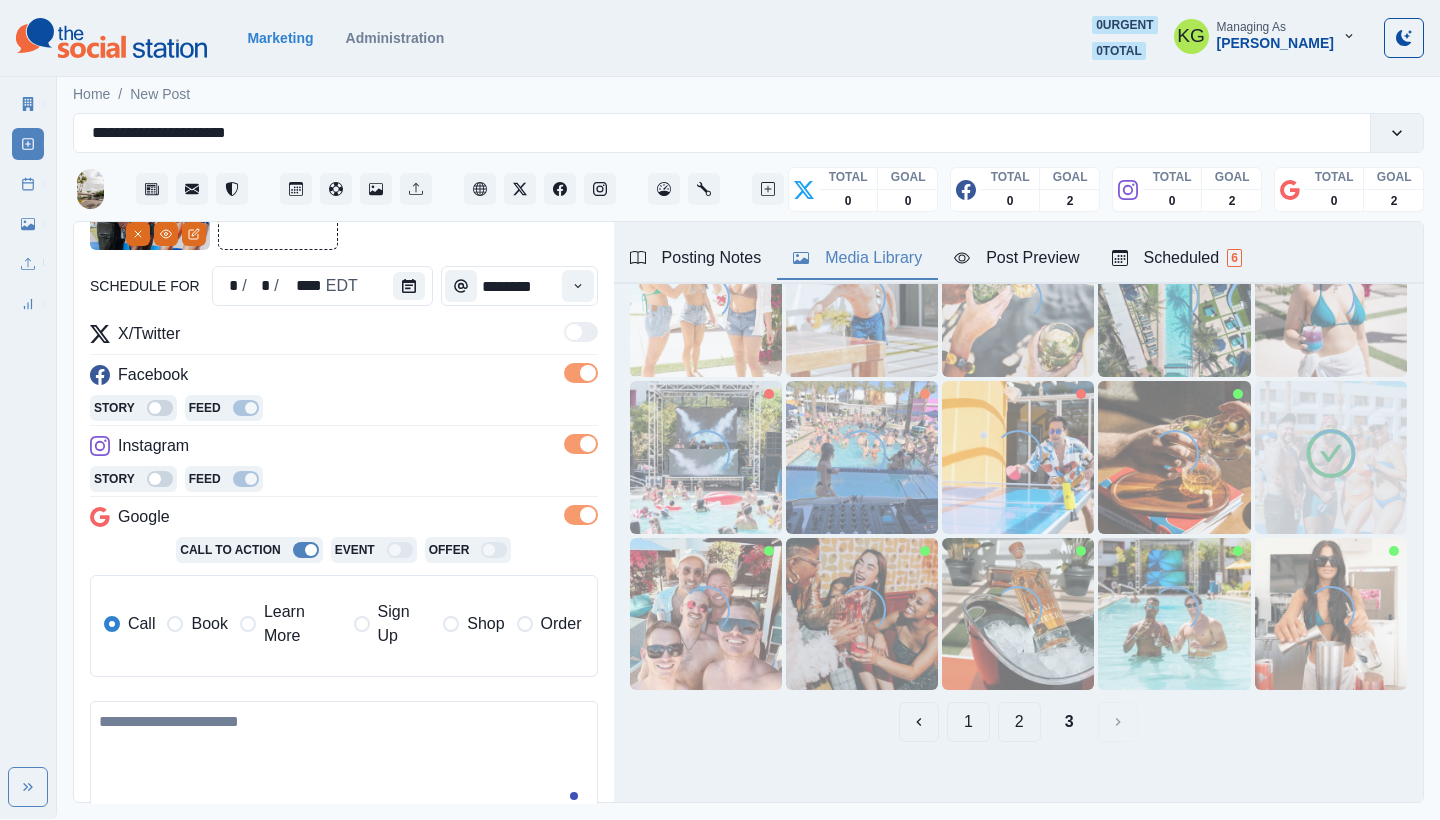 scroll, scrollTop: 168, scrollLeft: 0, axis: vertical 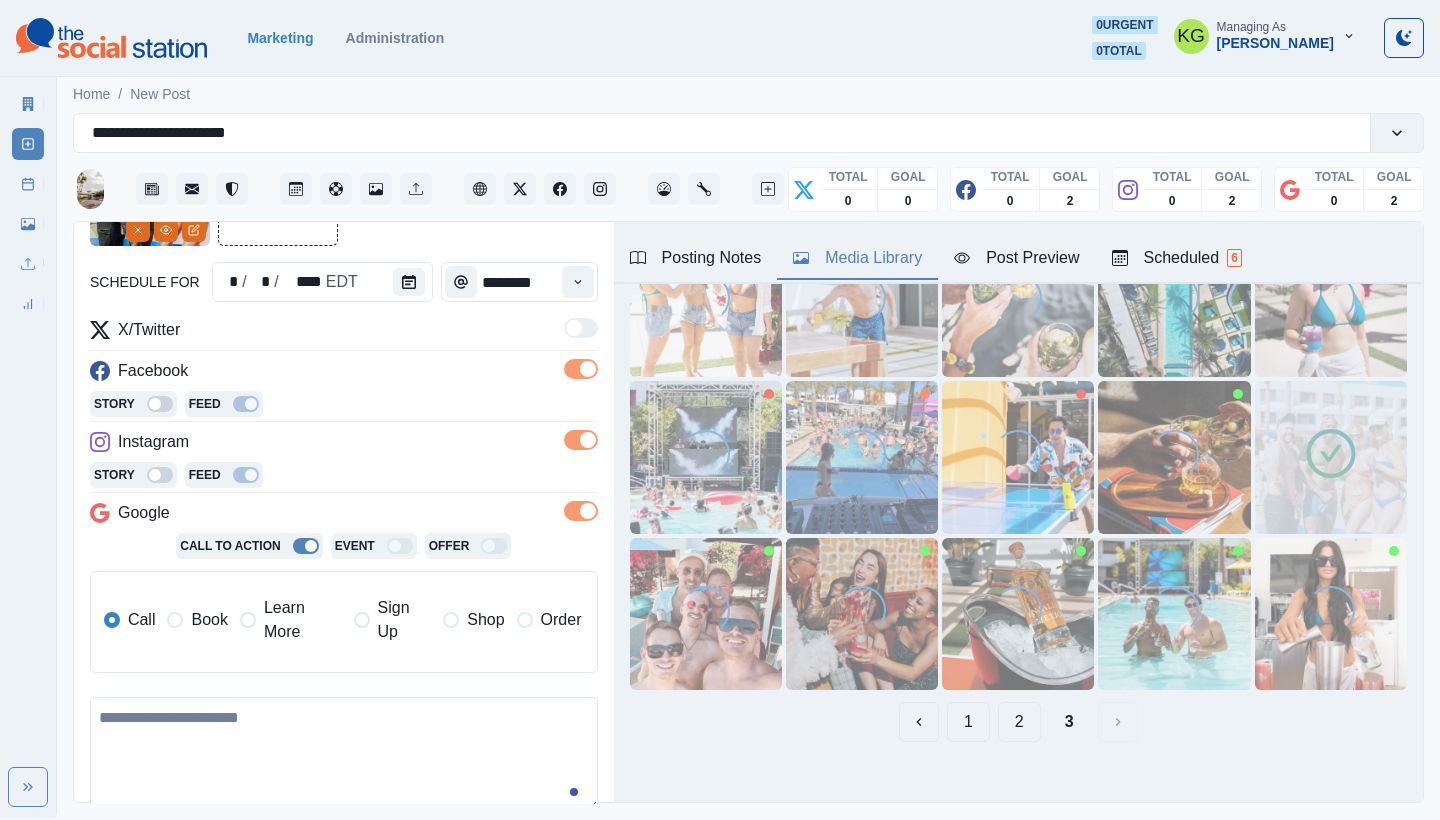 click on "Book" at bounding box center [209, 620] 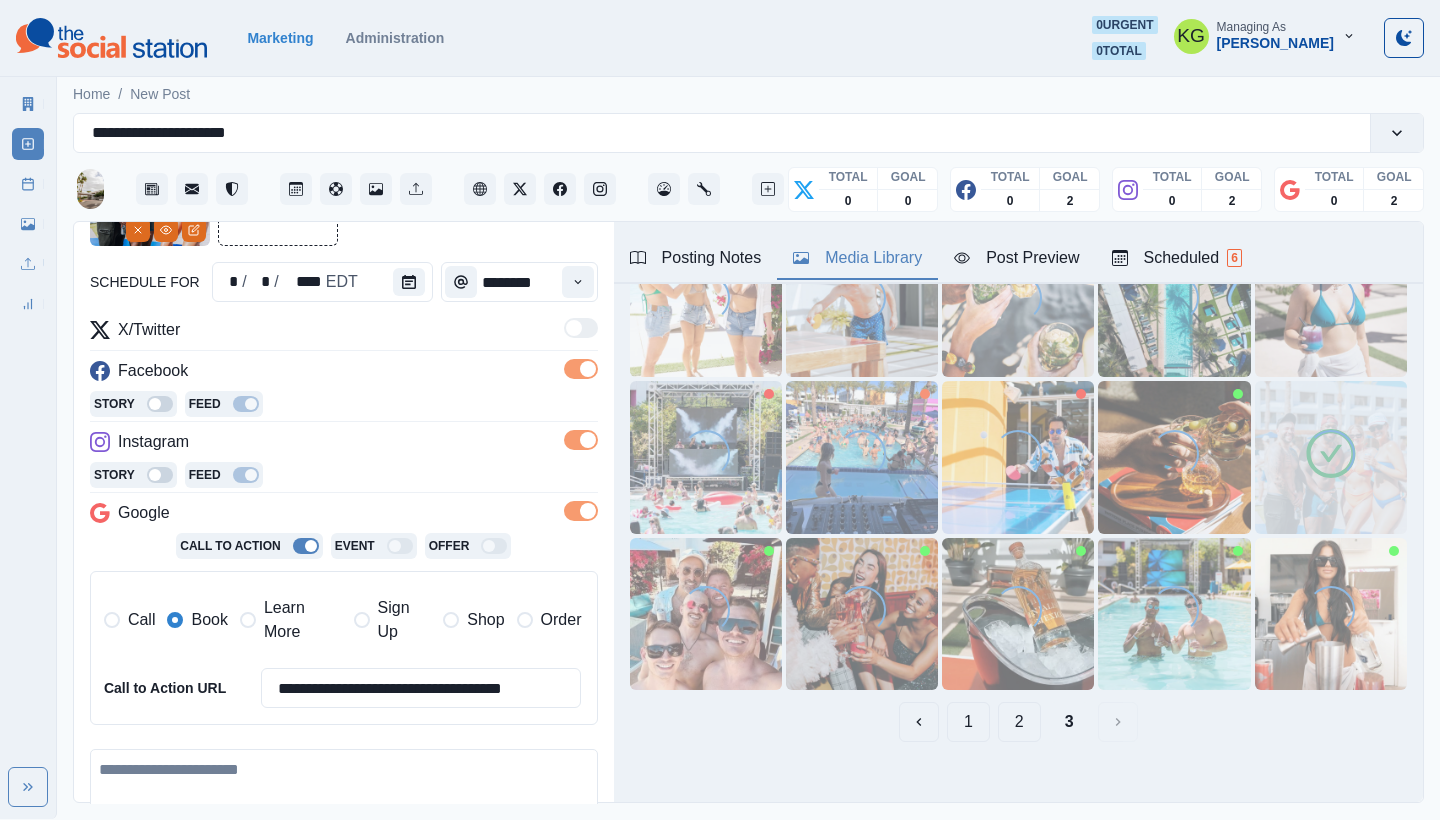 click on "Learn More" at bounding box center [303, 620] 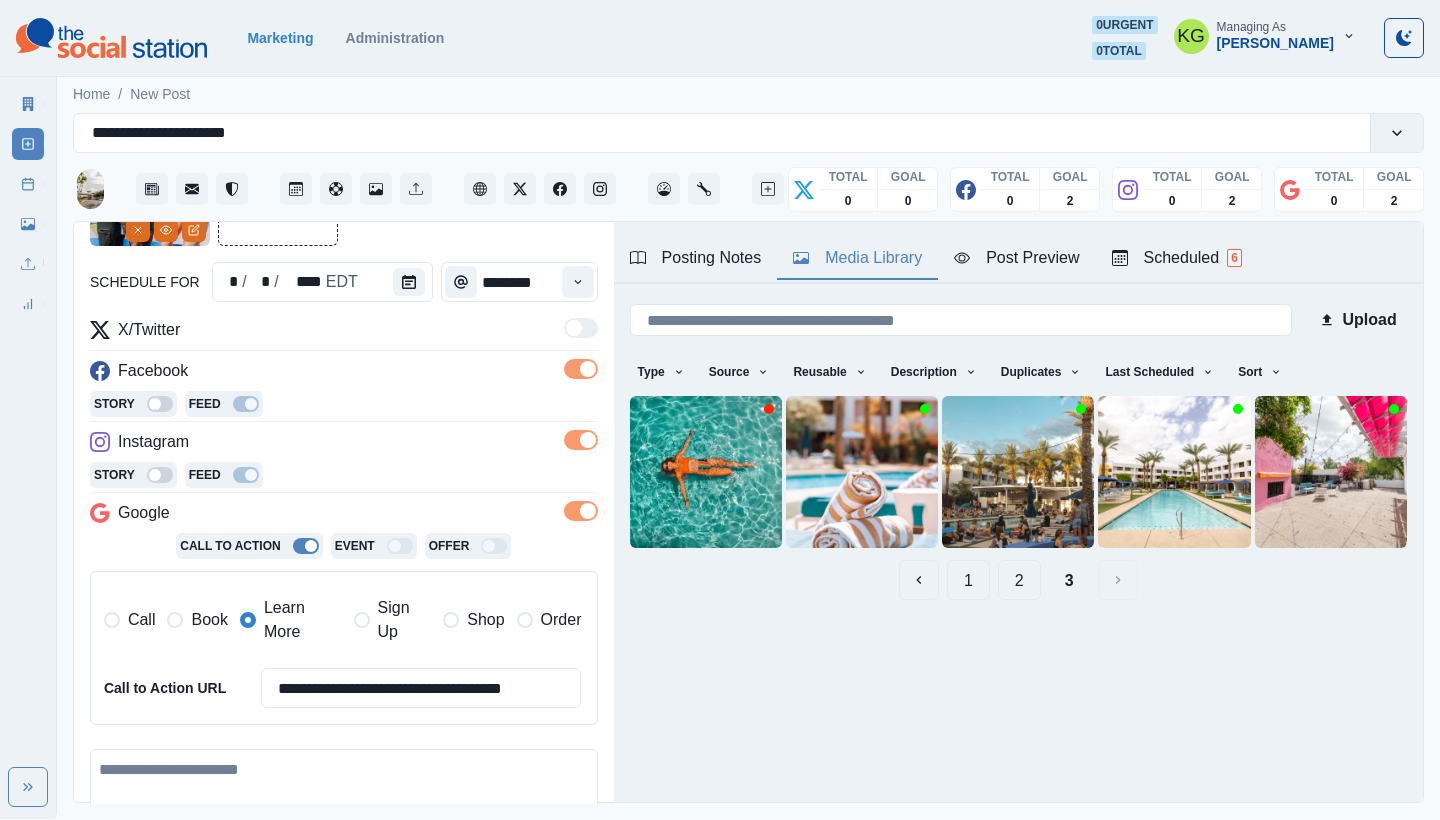 click on "Book" at bounding box center [197, 620] 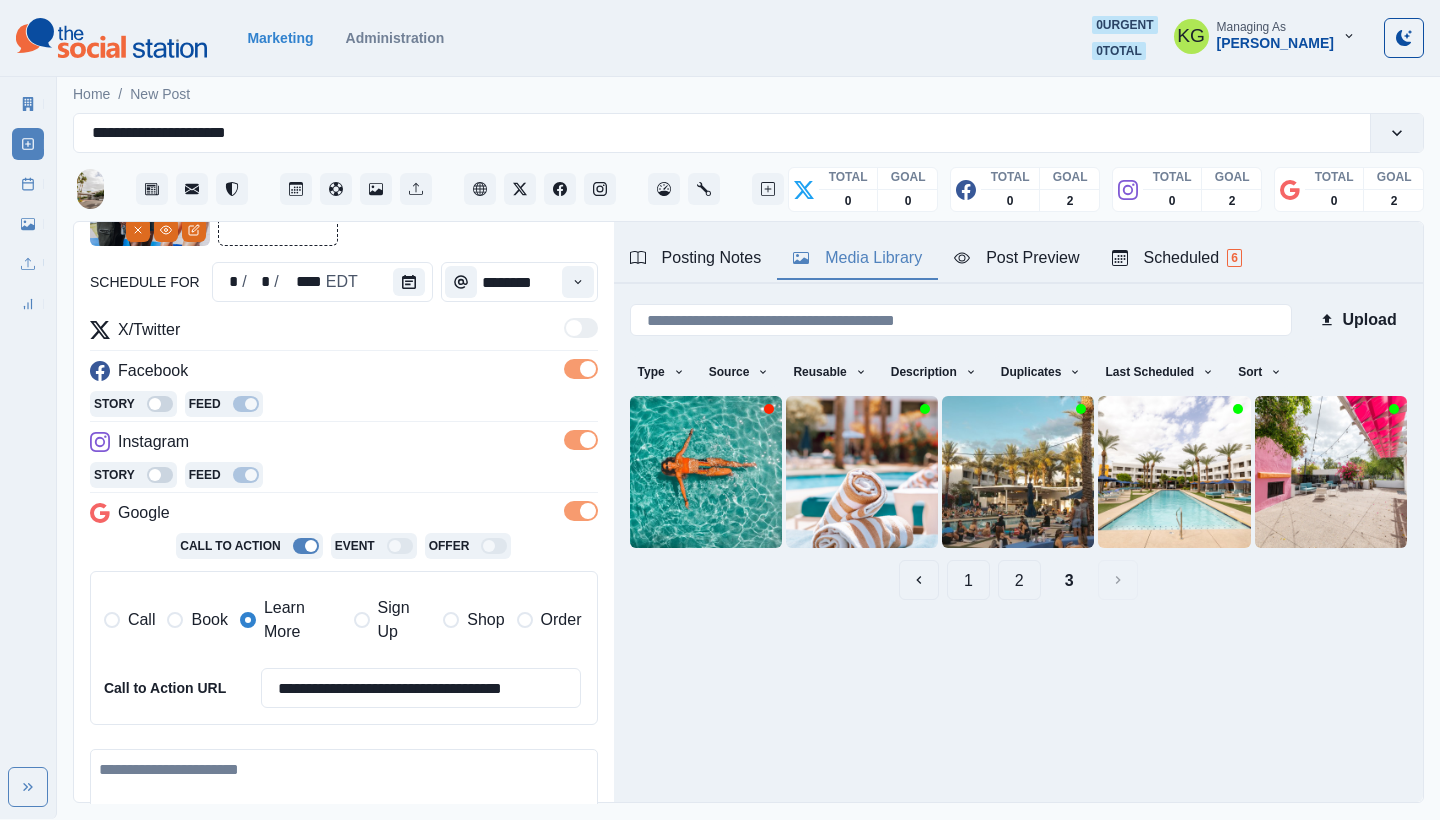 scroll, scrollTop: 0, scrollLeft: 0, axis: both 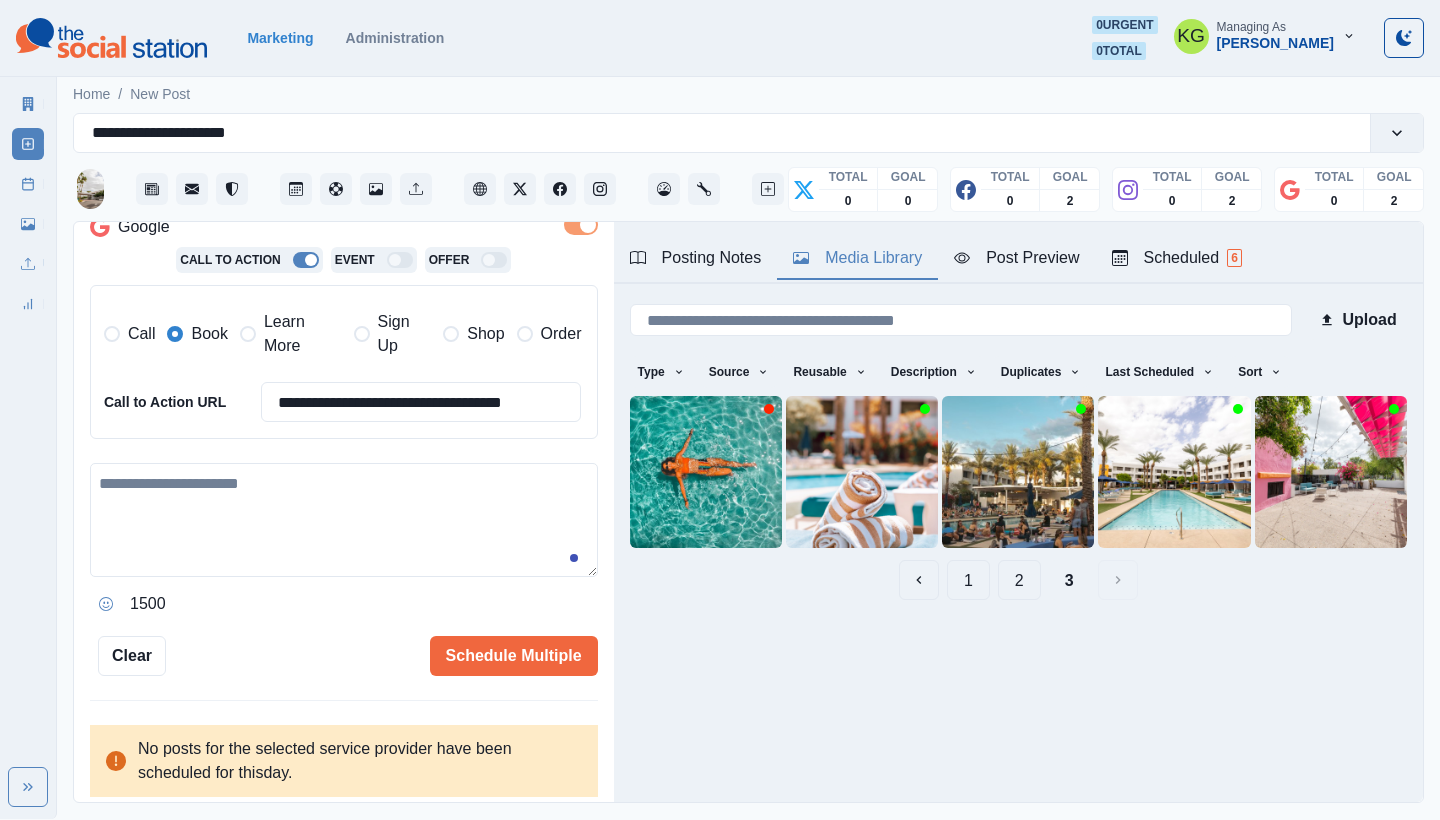 click at bounding box center (344, 520) 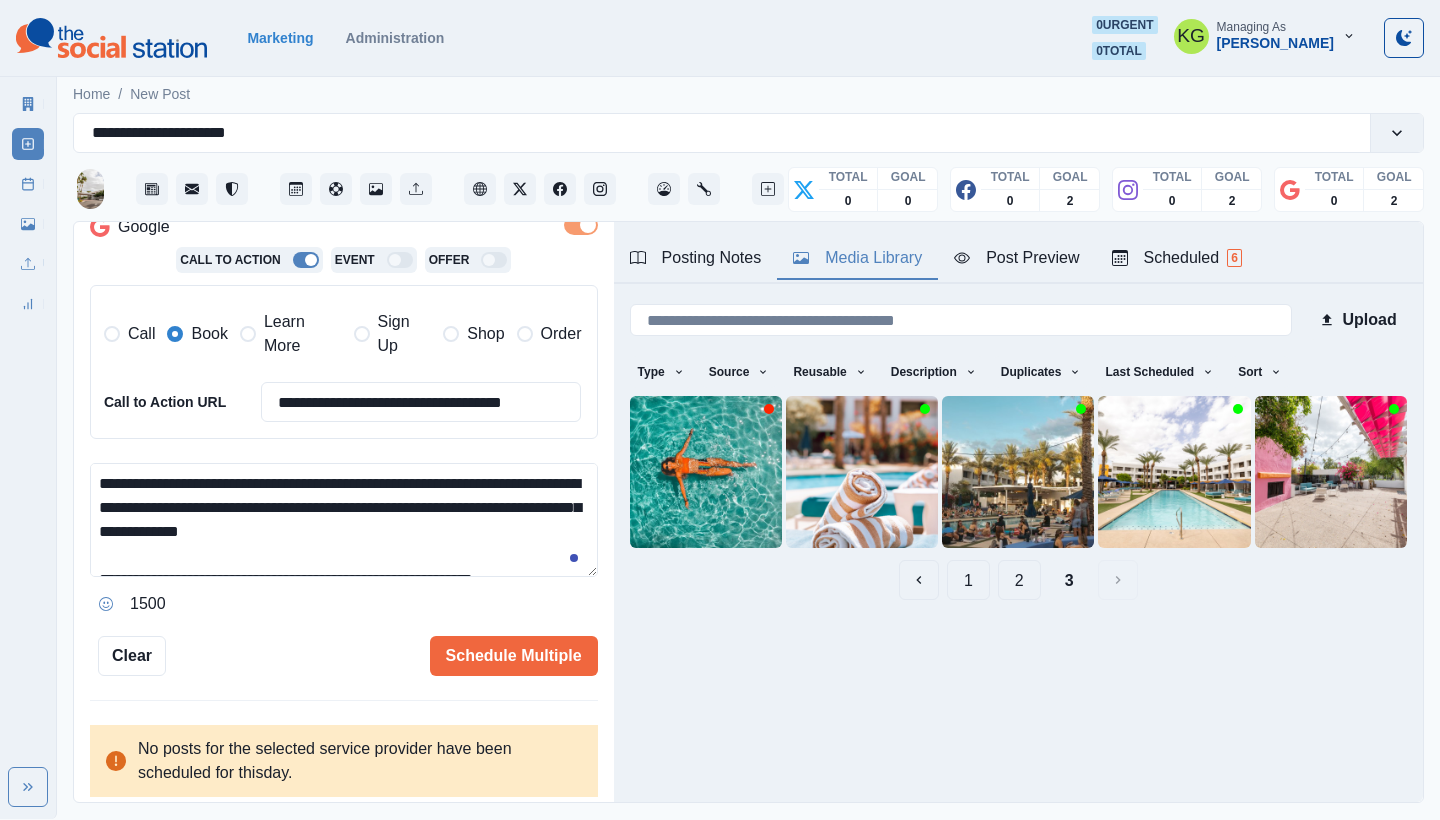scroll, scrollTop: 48, scrollLeft: 0, axis: vertical 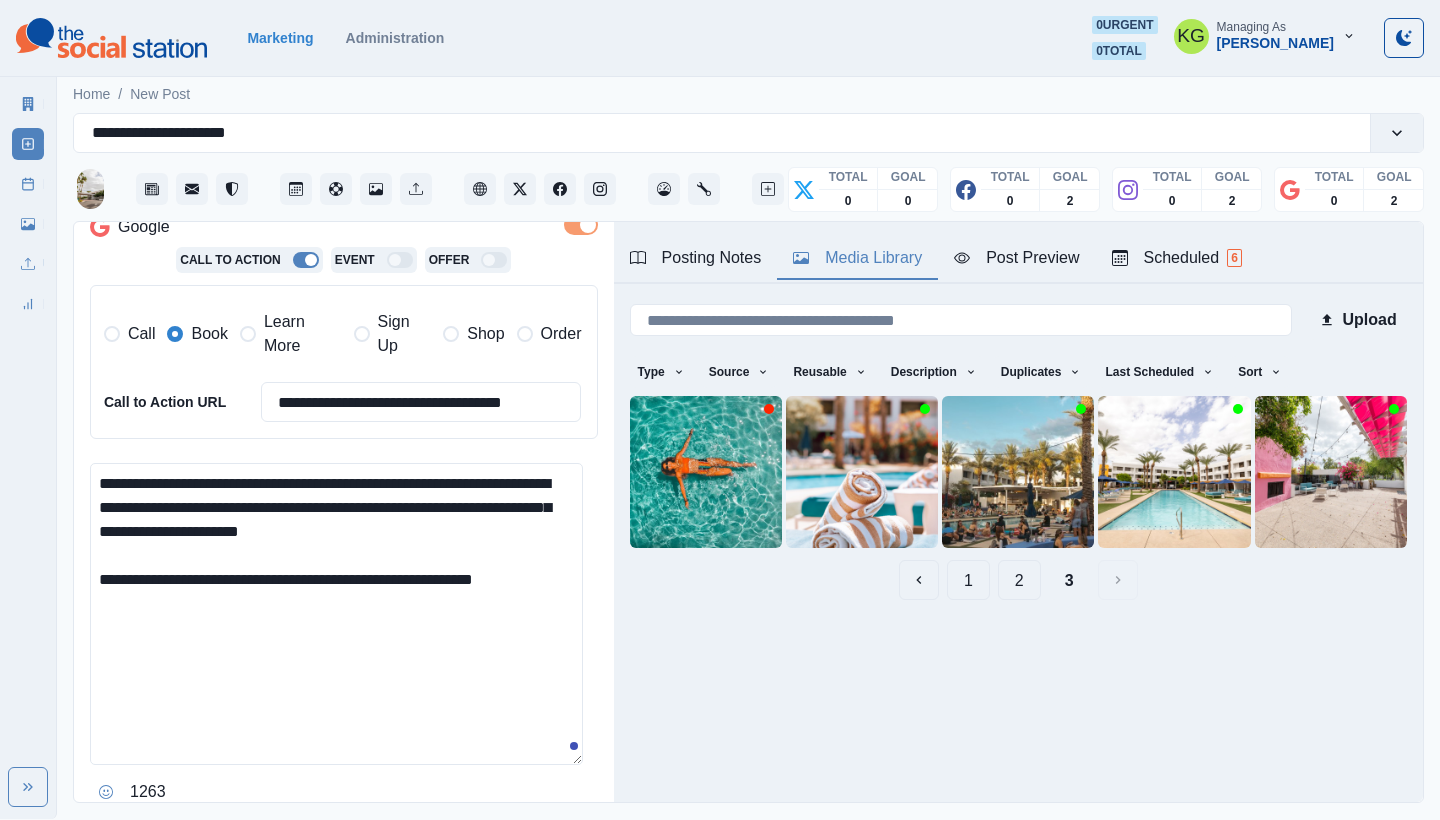 click on "**********" at bounding box center [336, 614] 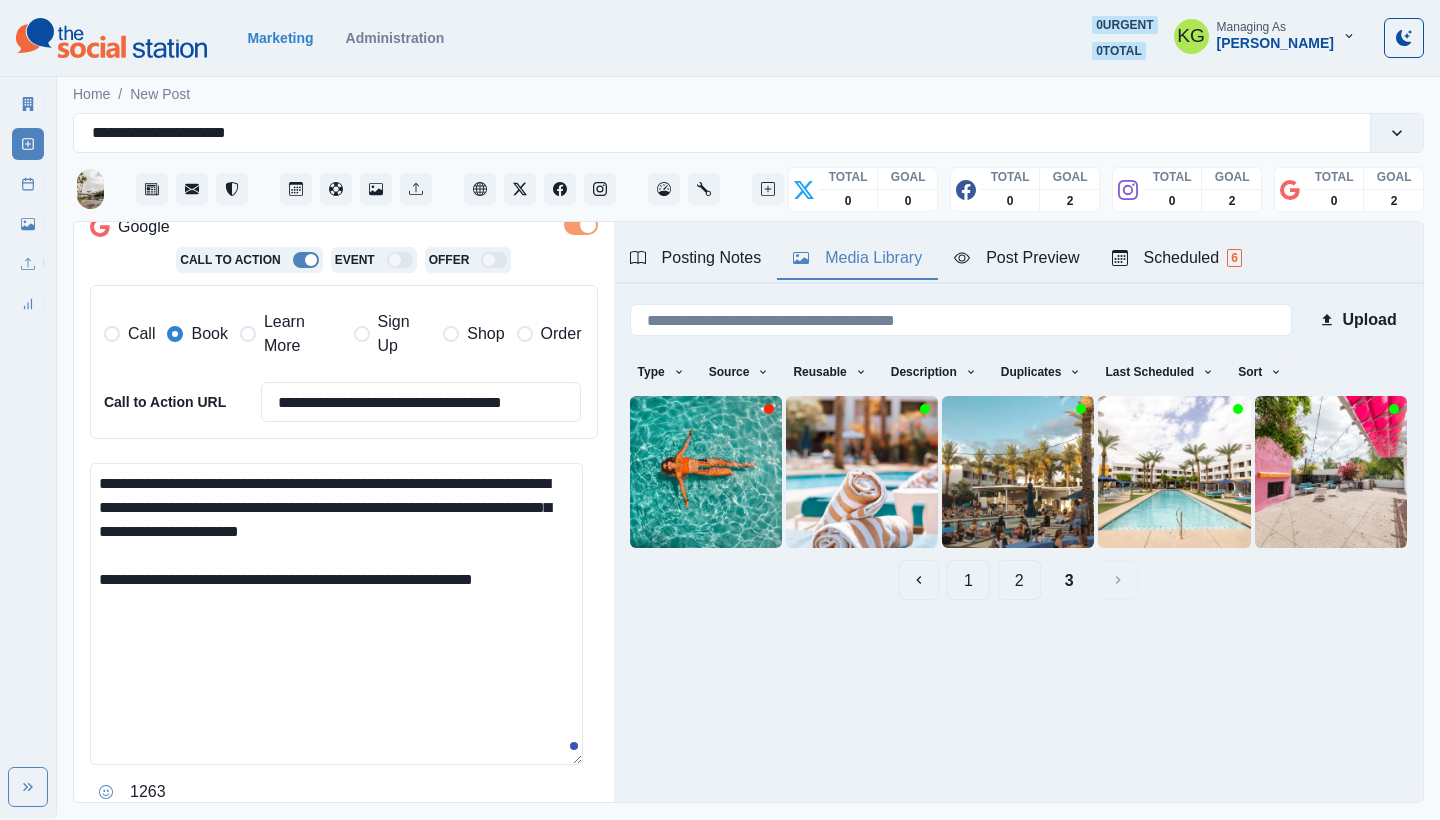drag, startPoint x: 526, startPoint y: 474, endPoint x: 488, endPoint y: 472, distance: 38.052597 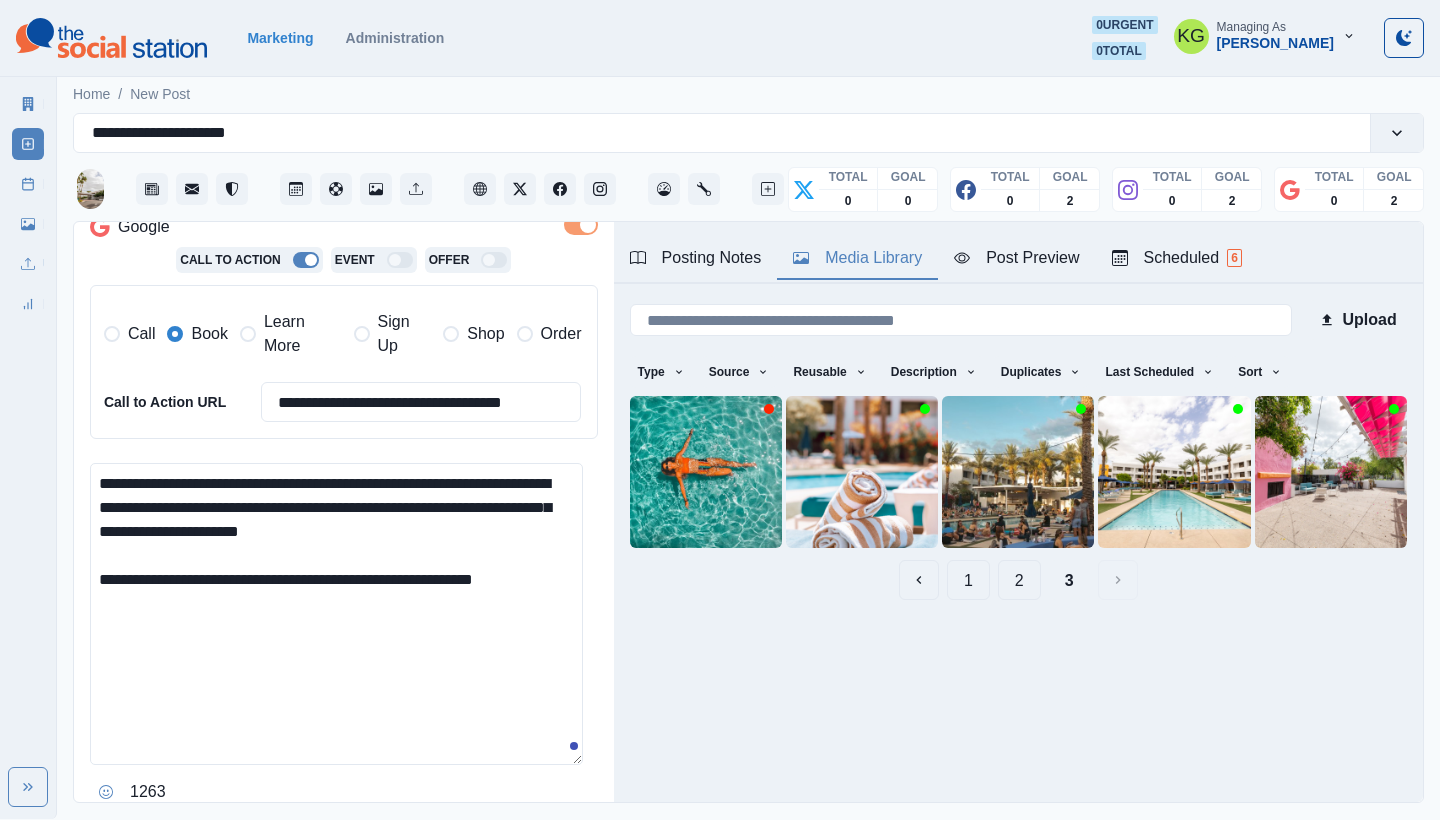 click on "**********" at bounding box center (336, 614) 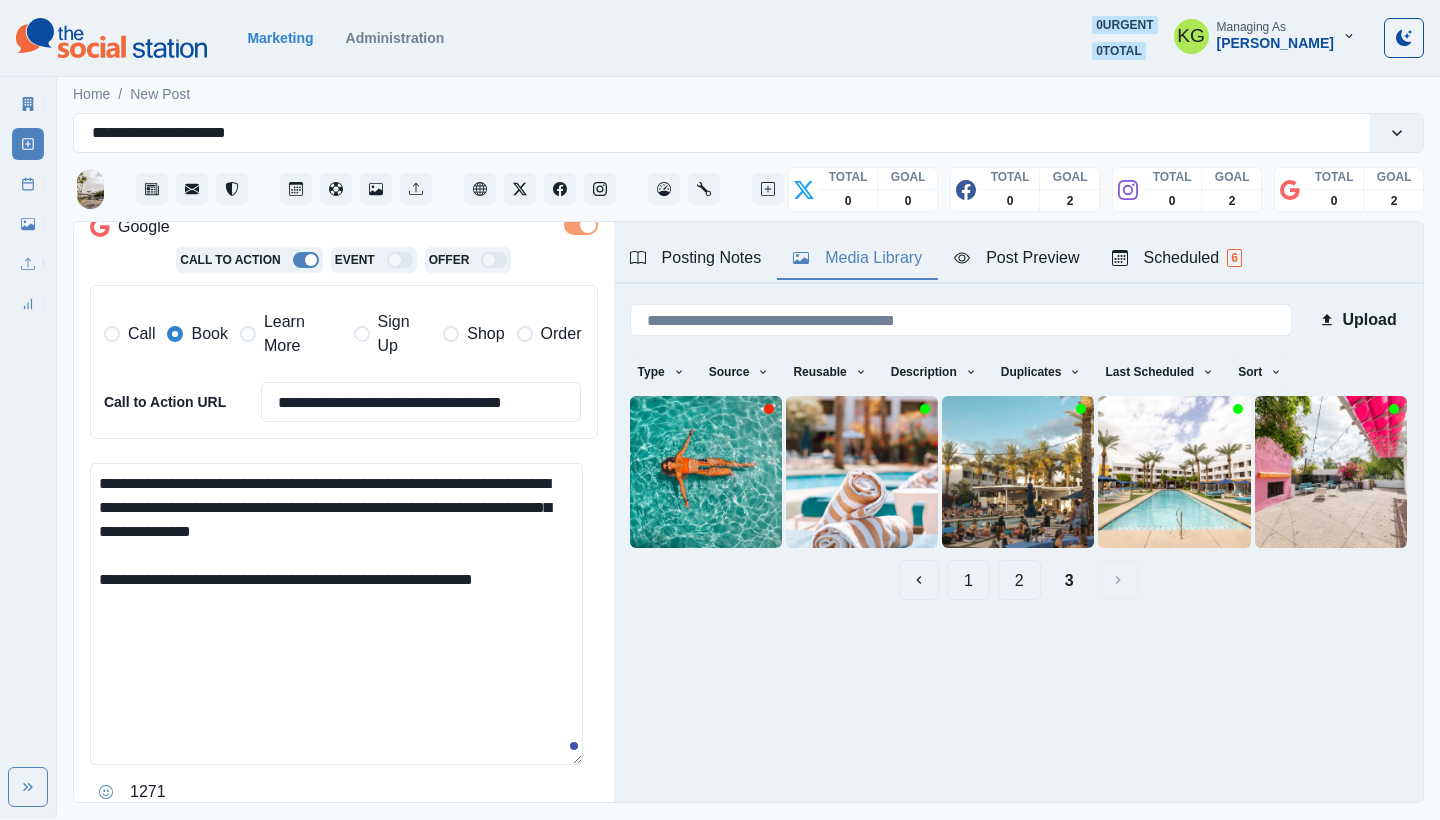 drag, startPoint x: 204, startPoint y: 511, endPoint x: 50, endPoint y: 446, distance: 167.15561 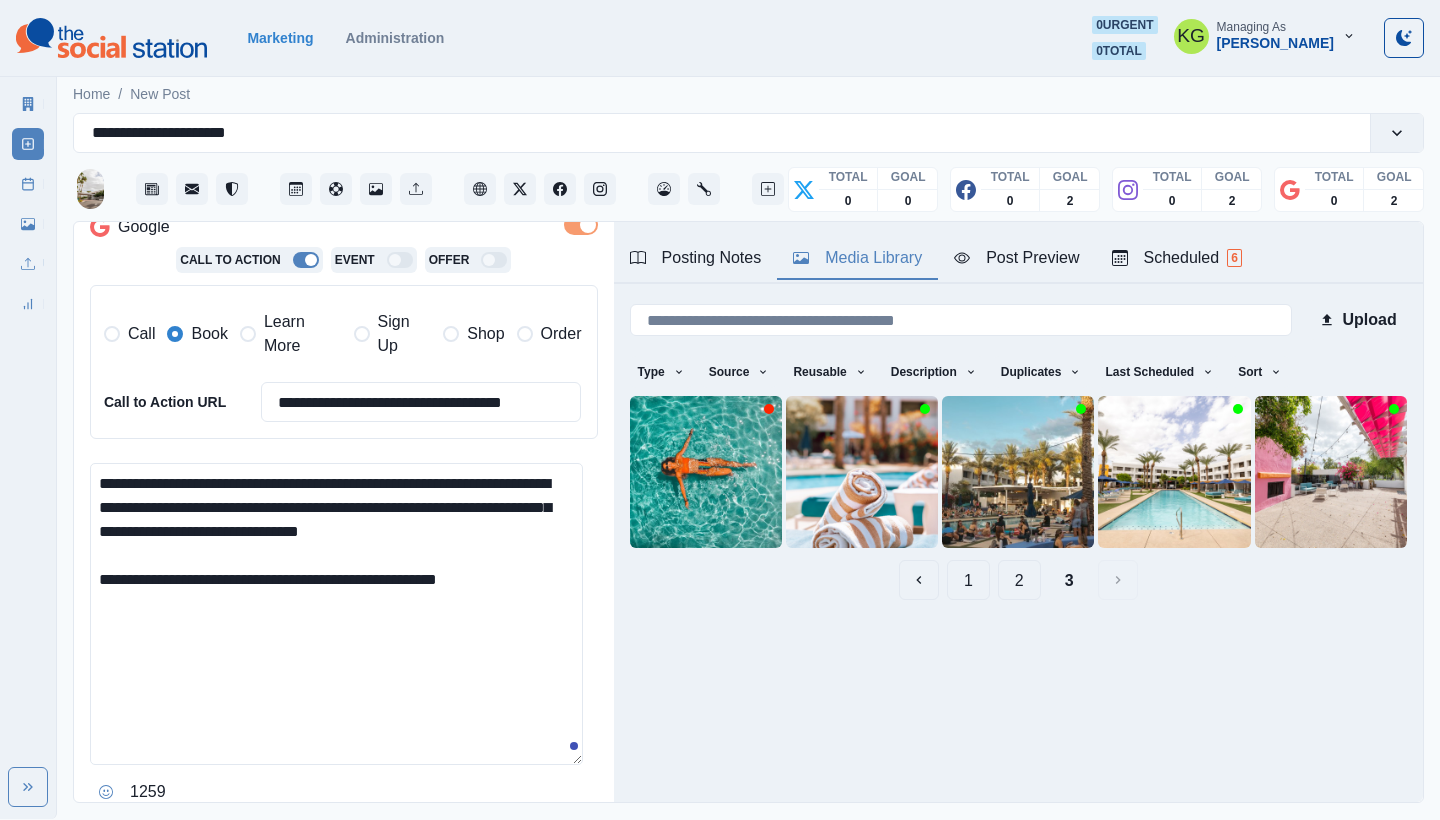drag, startPoint x: 171, startPoint y: 500, endPoint x: 159, endPoint y: 501, distance: 12.0415945 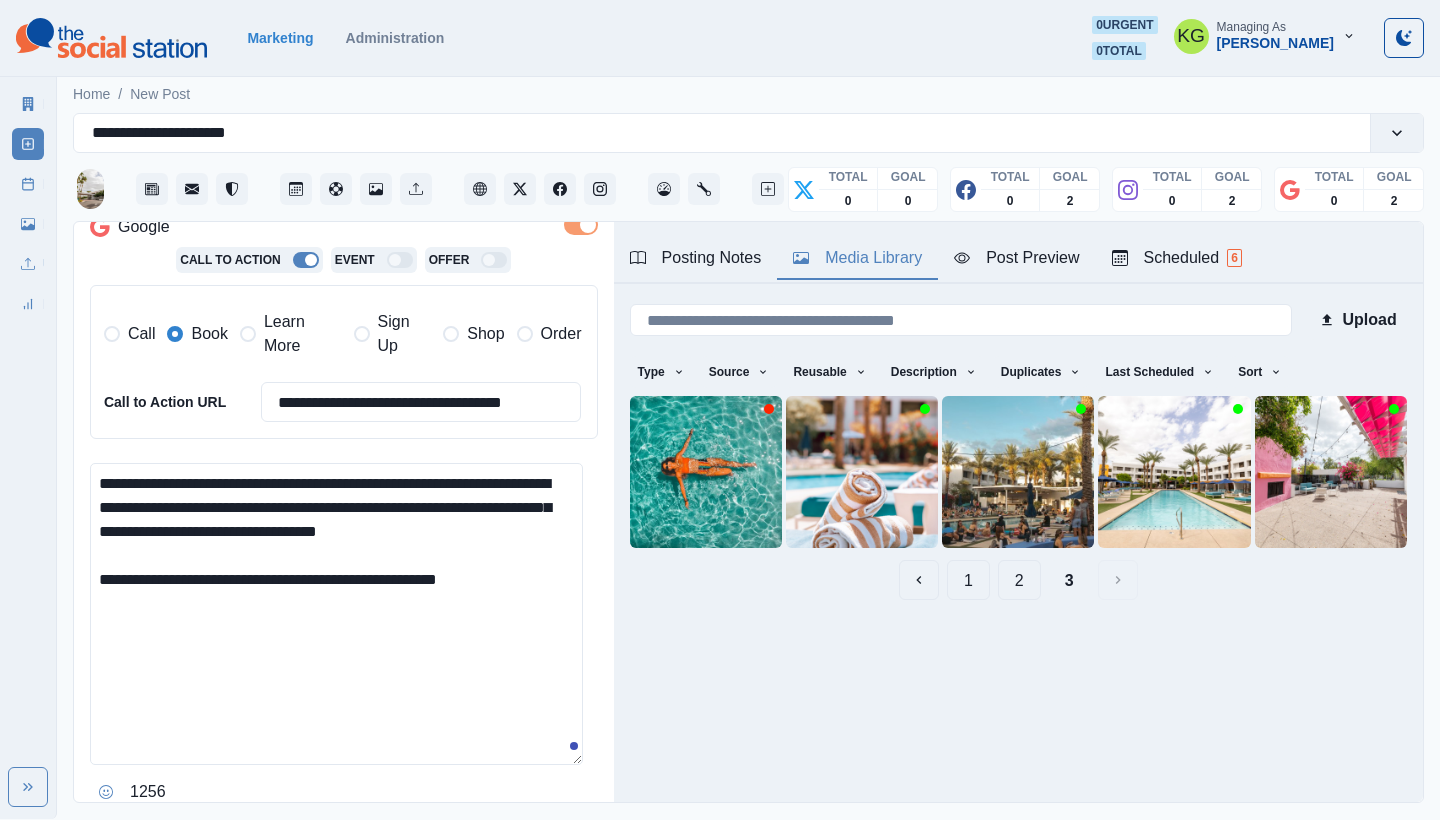 drag, startPoint x: 234, startPoint y: 499, endPoint x: 190, endPoint y: 497, distance: 44.04543 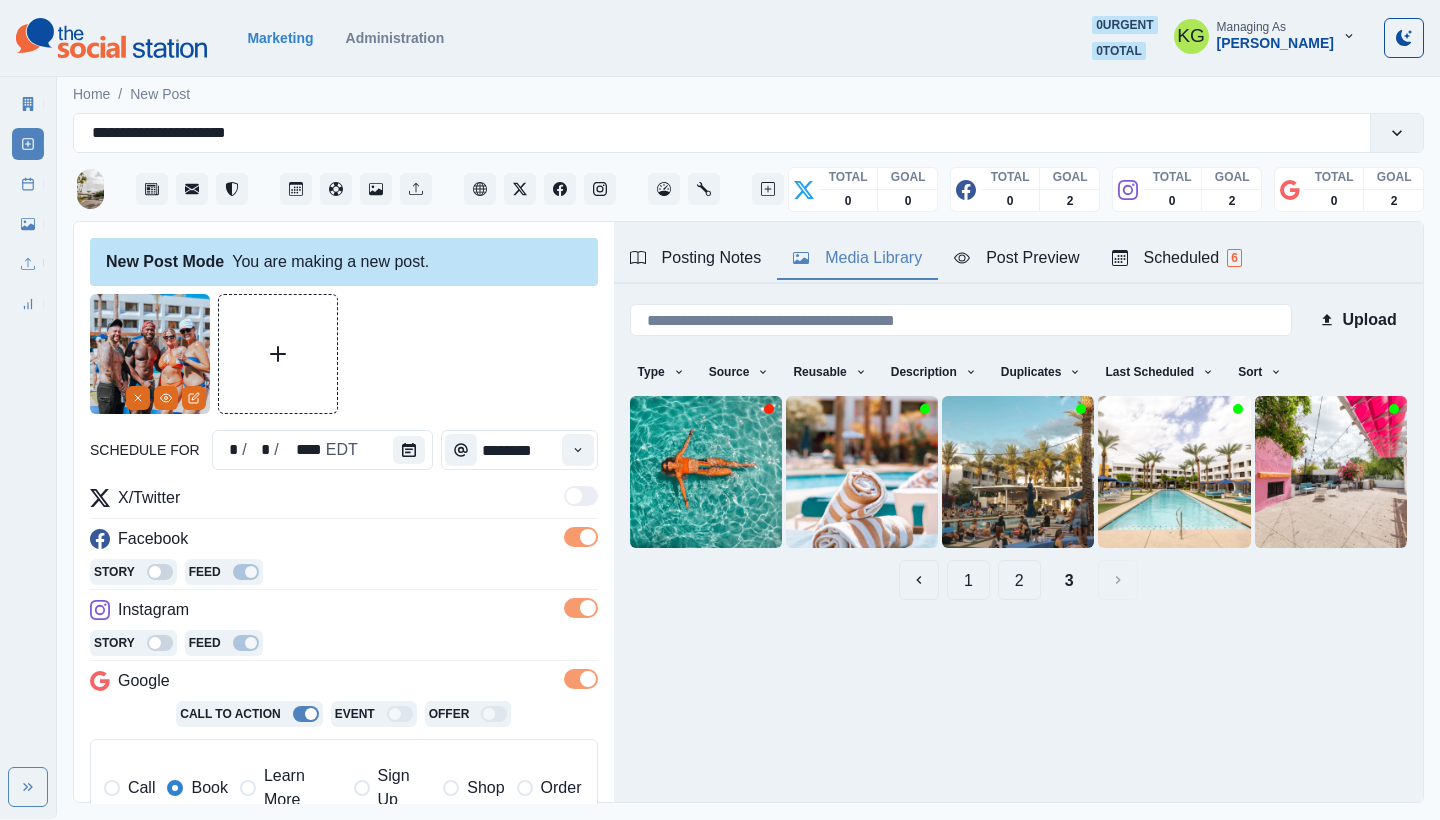 scroll, scrollTop: 642, scrollLeft: 0, axis: vertical 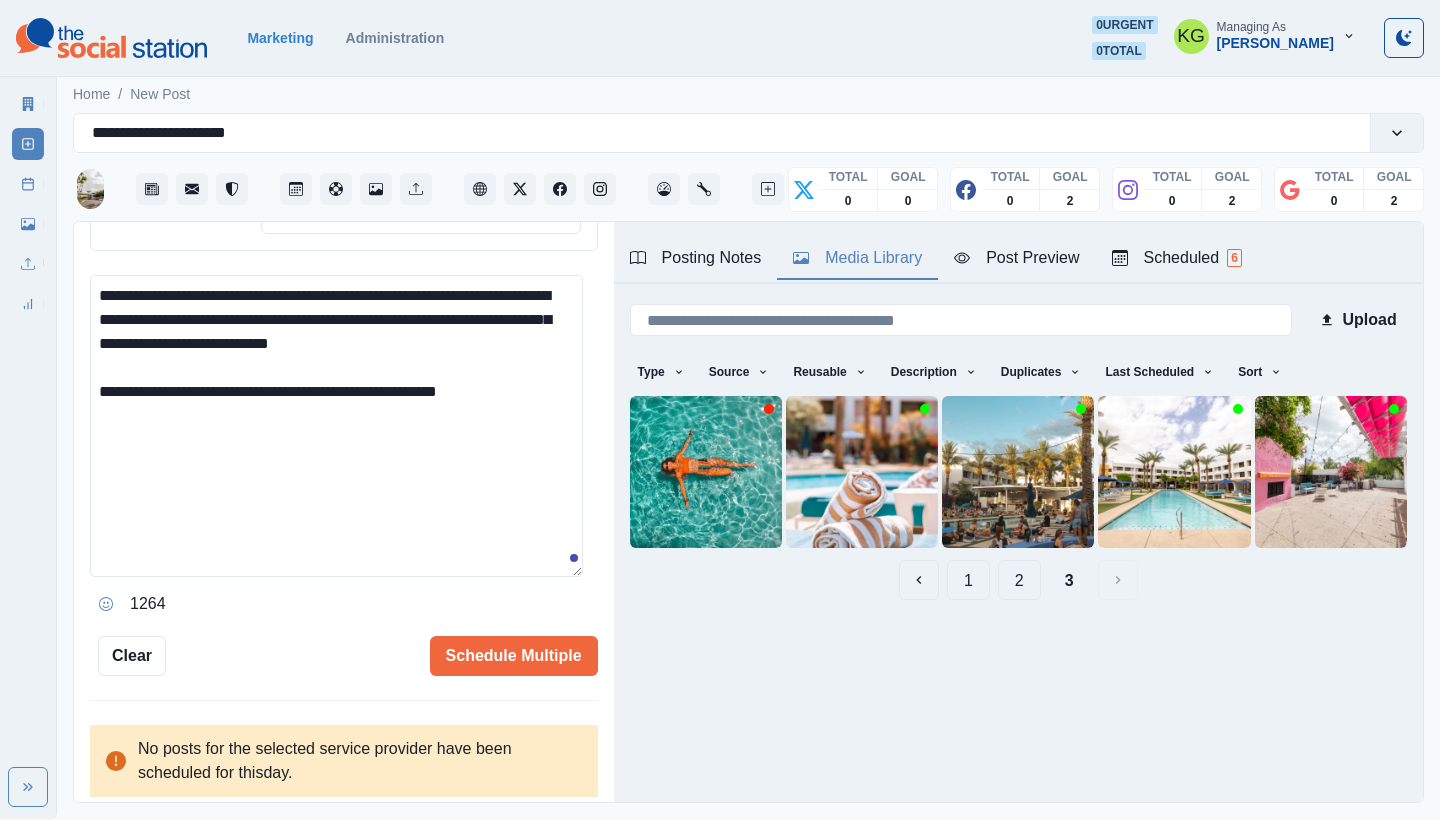 click on "Posting Notes" at bounding box center (696, 258) 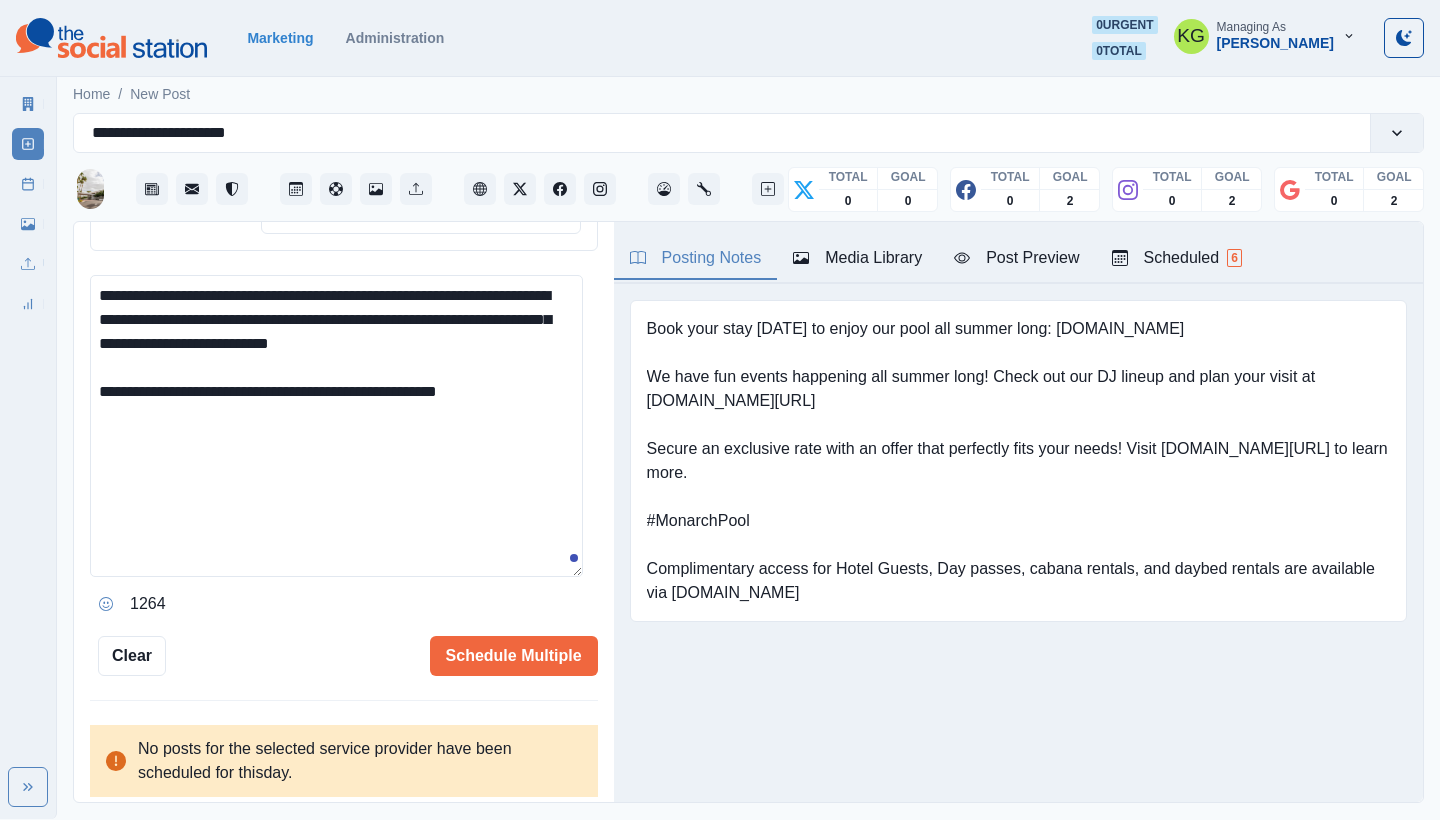 click on "**********" at bounding box center (336, 426) 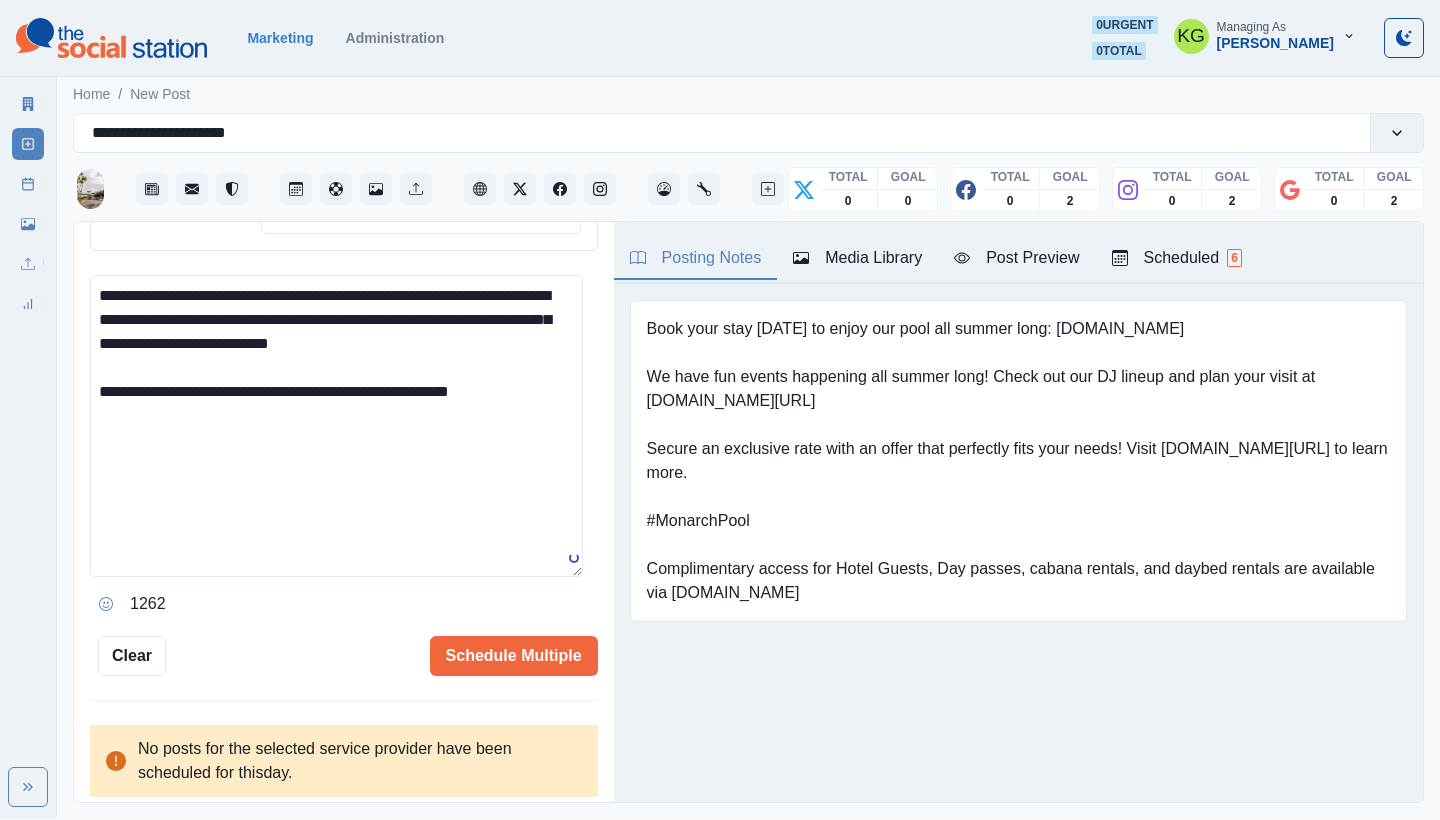 click on "**********" at bounding box center (336, 426) 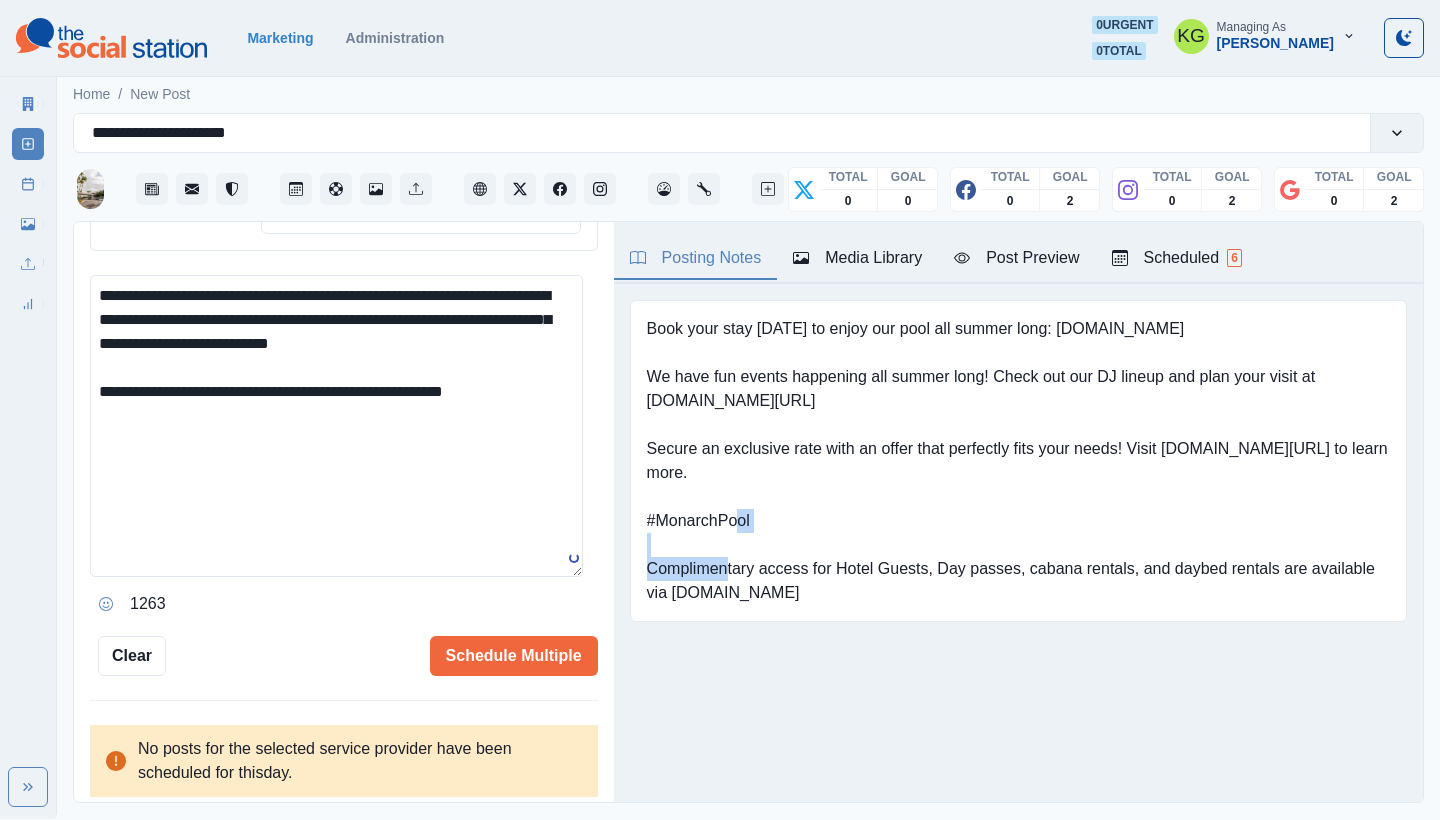 drag, startPoint x: 787, startPoint y: 531, endPoint x: 638, endPoint y: 522, distance: 149.27156 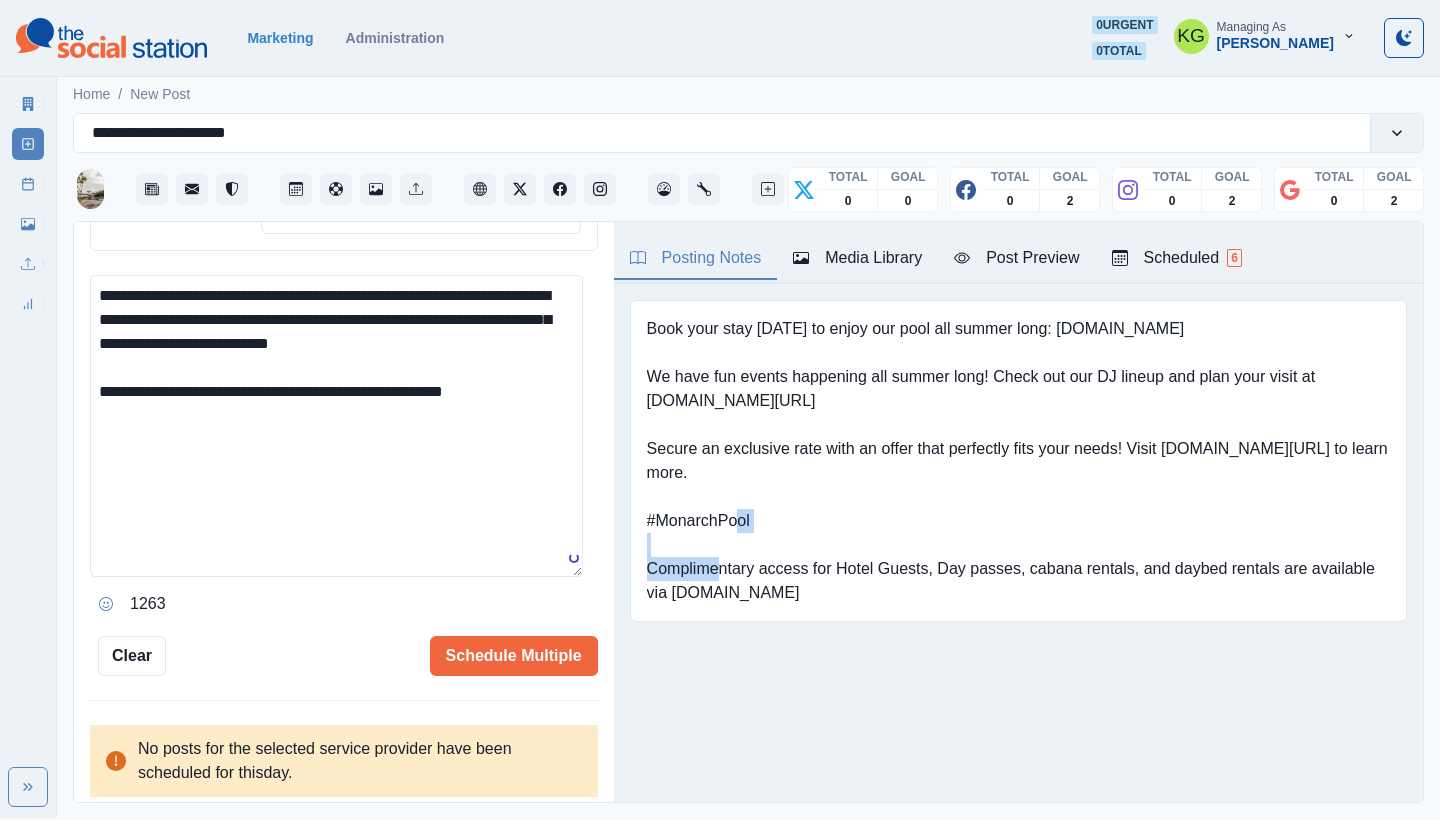 drag, startPoint x: 649, startPoint y: 518, endPoint x: 755, endPoint y: 515, distance: 106.04244 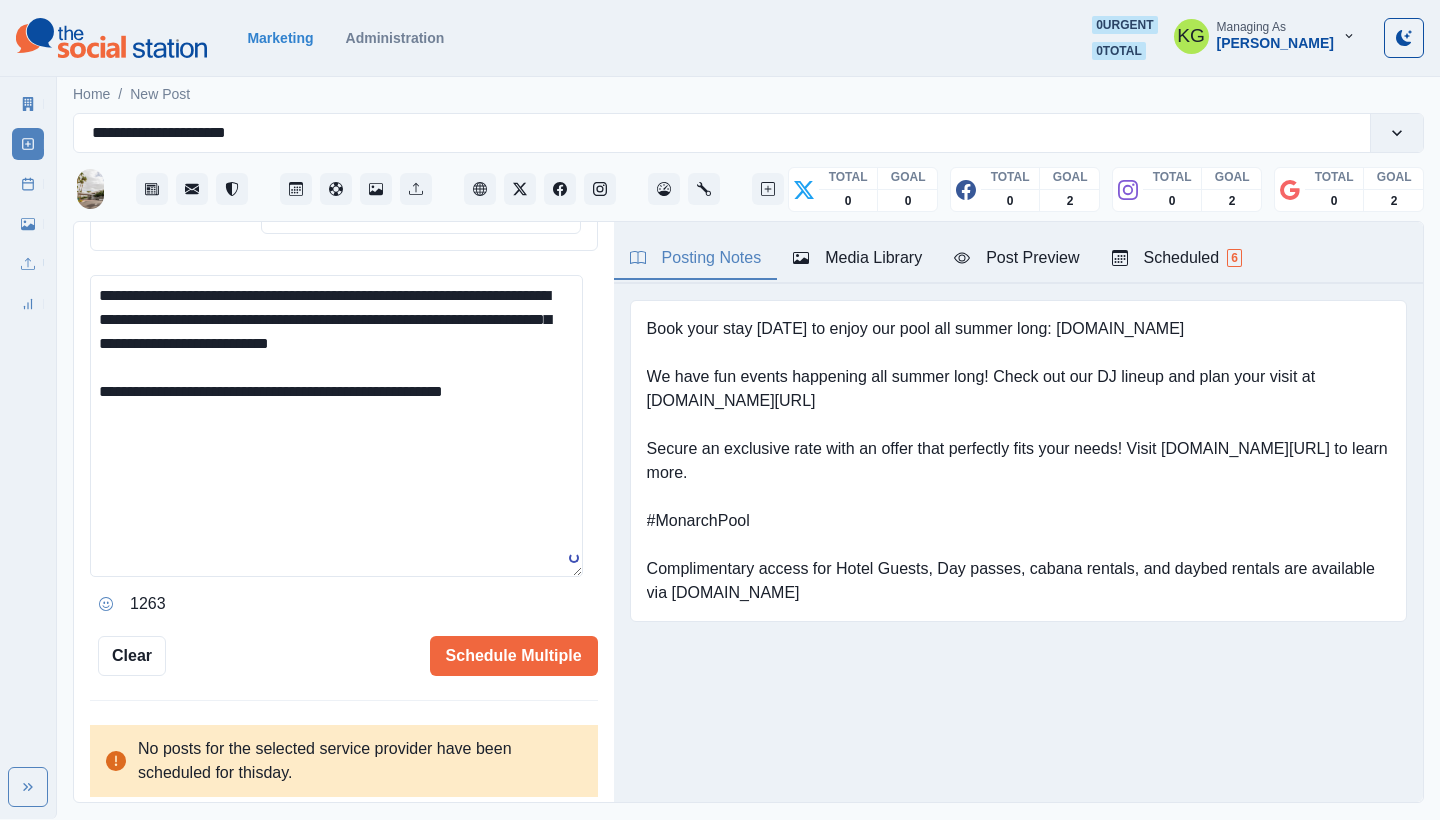 click on "**********" at bounding box center [336, 426] 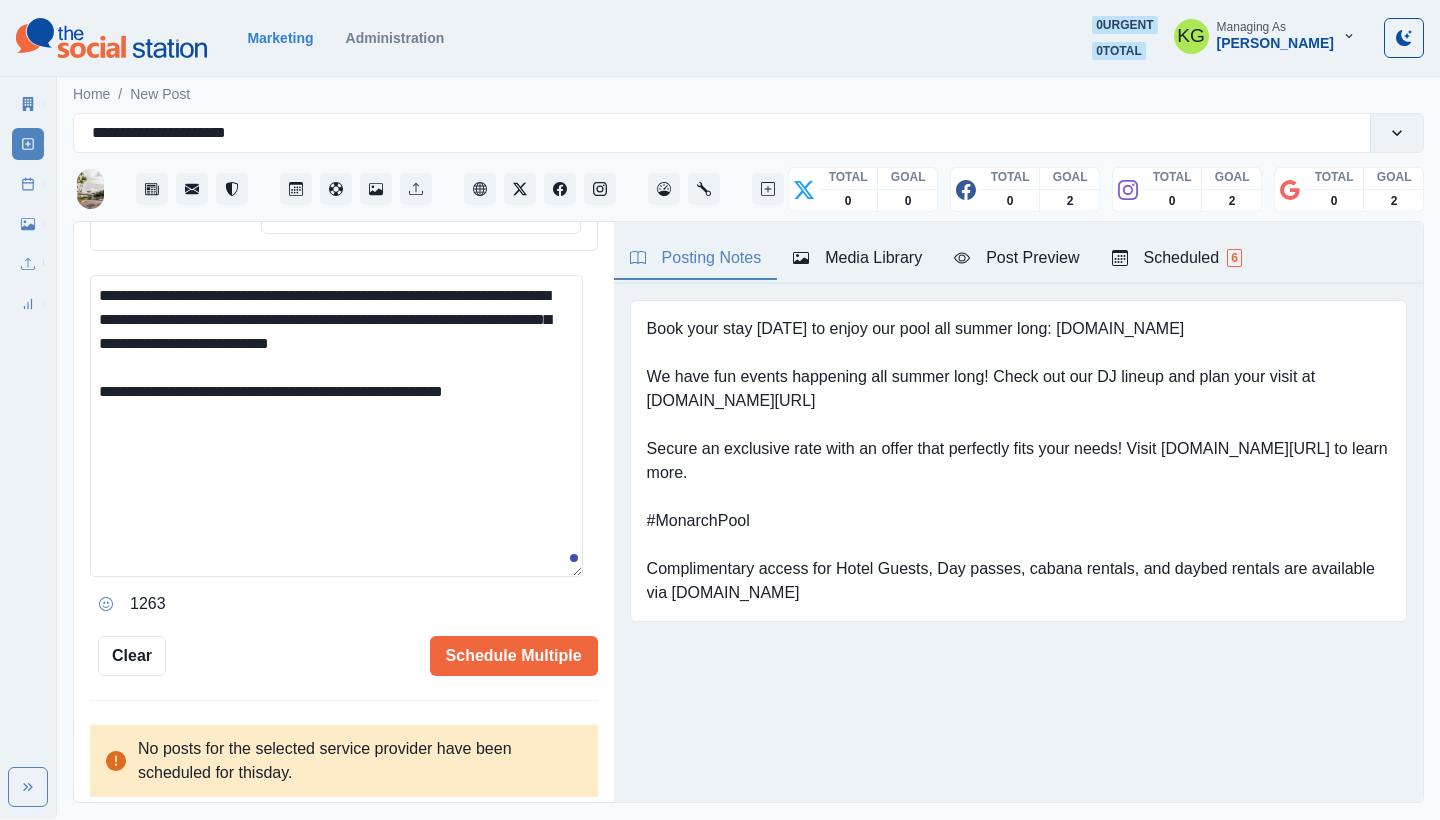 paste on "**********" 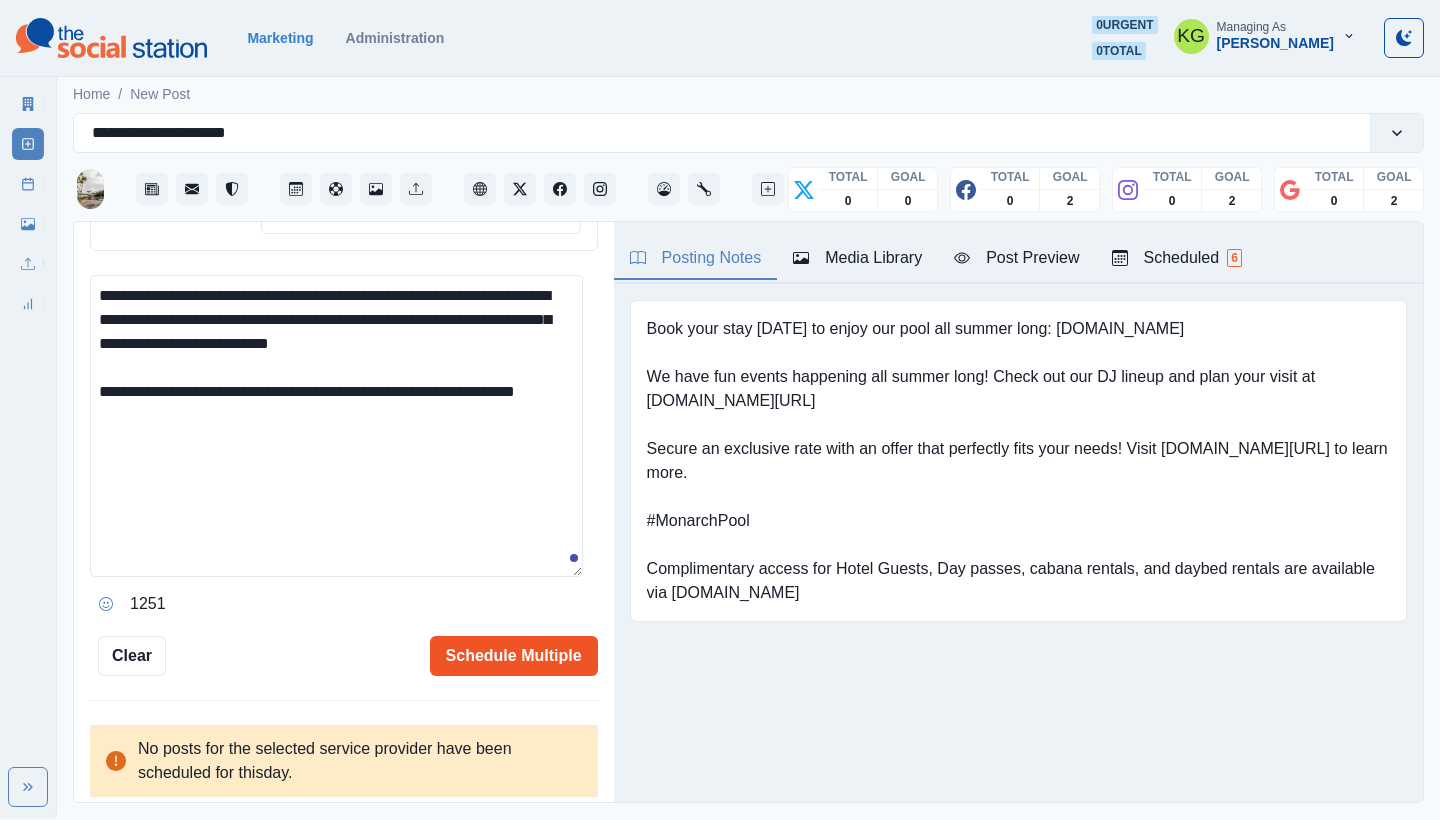 type on "**********" 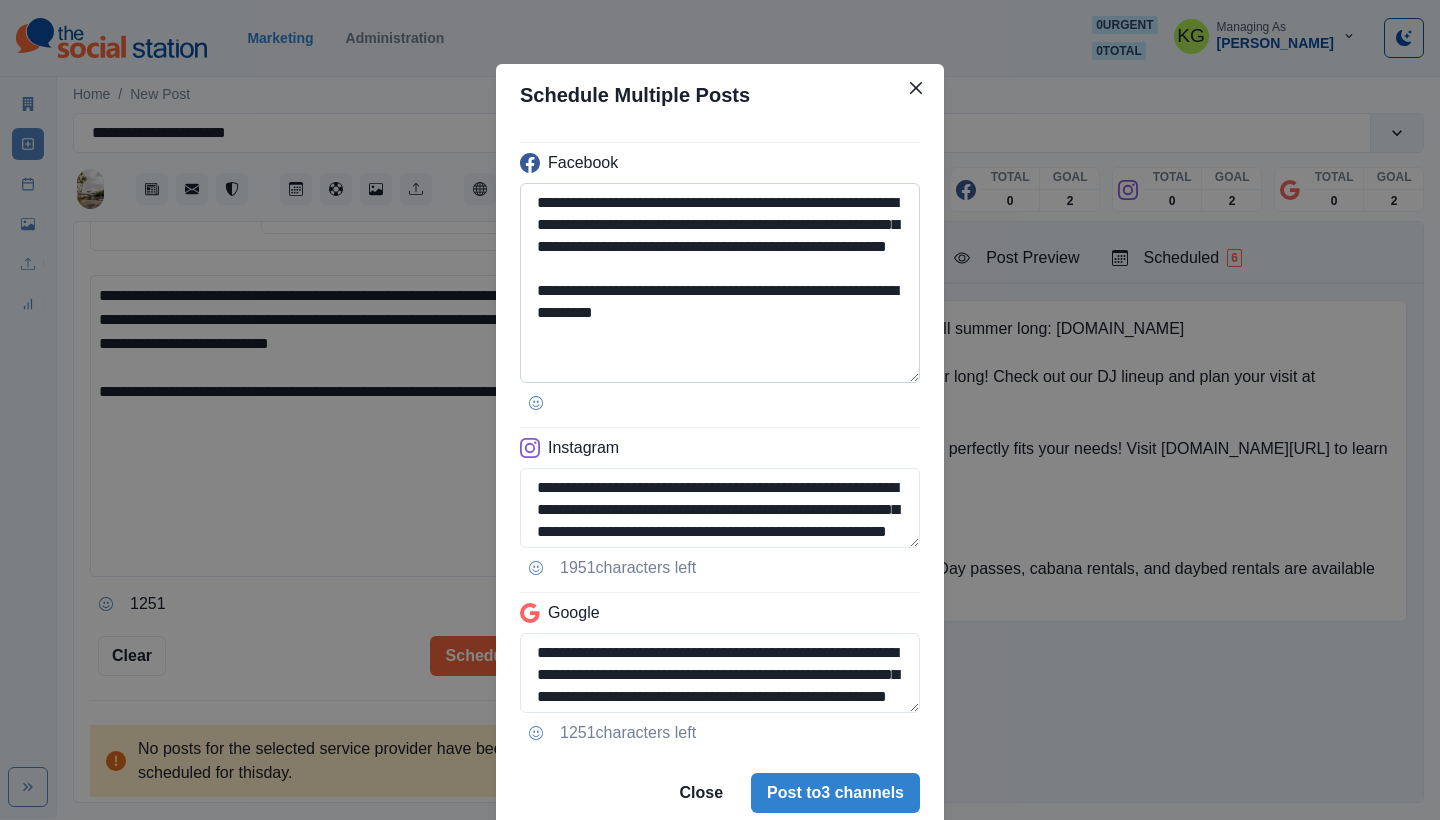 click on "**********" at bounding box center (720, 283) 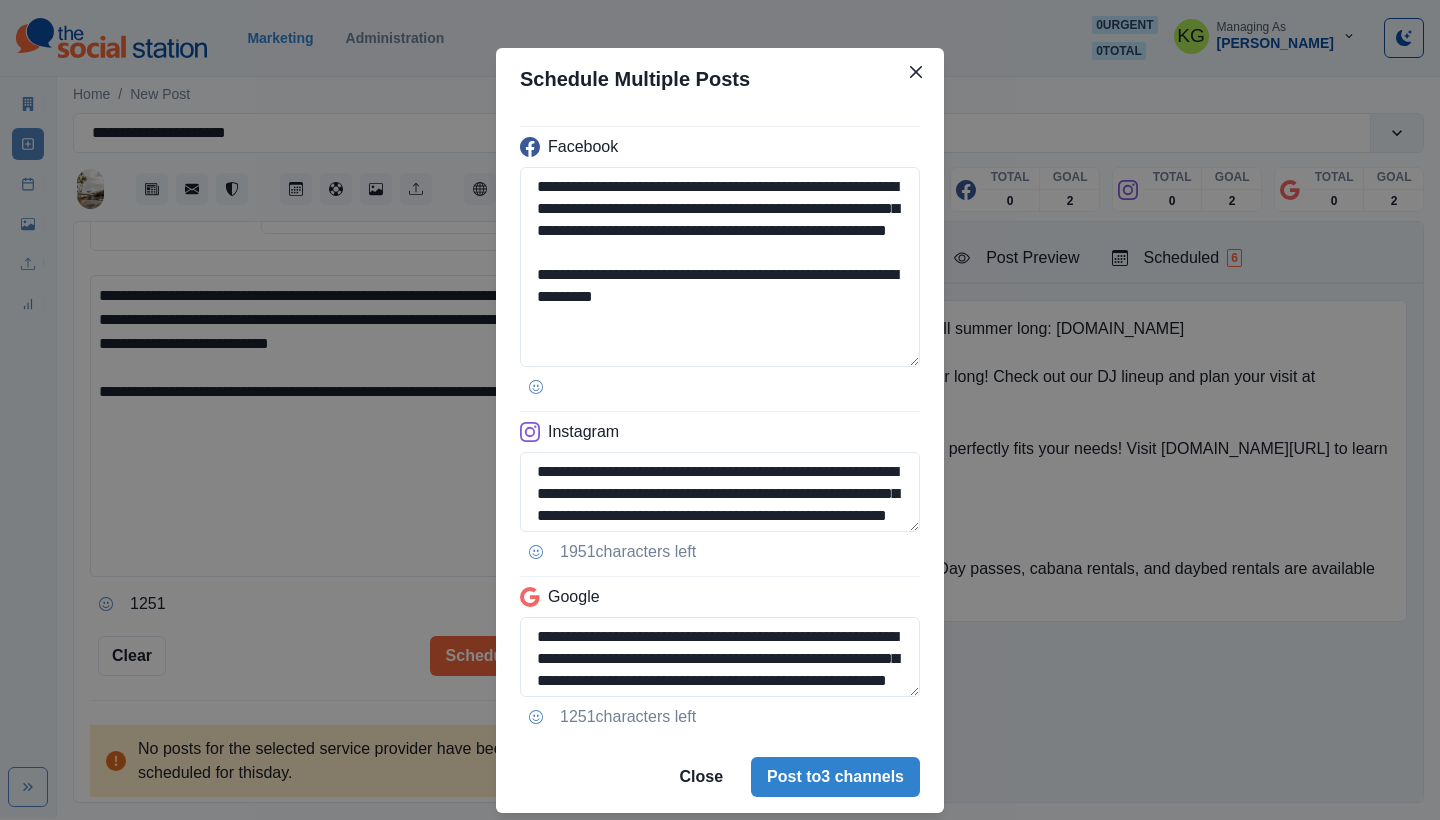 scroll, scrollTop: 73, scrollLeft: 0, axis: vertical 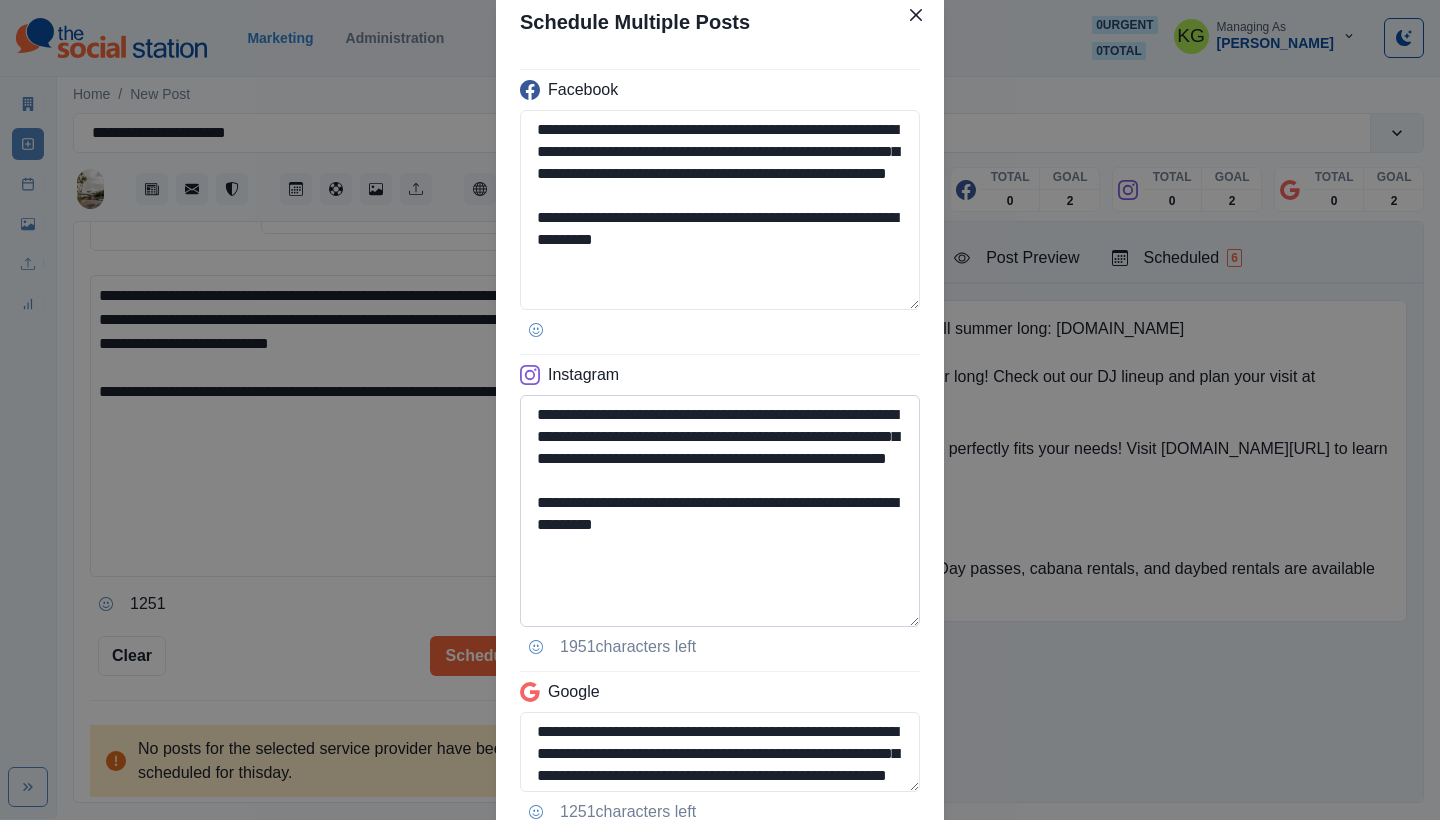 click on "**********" at bounding box center (720, 511) 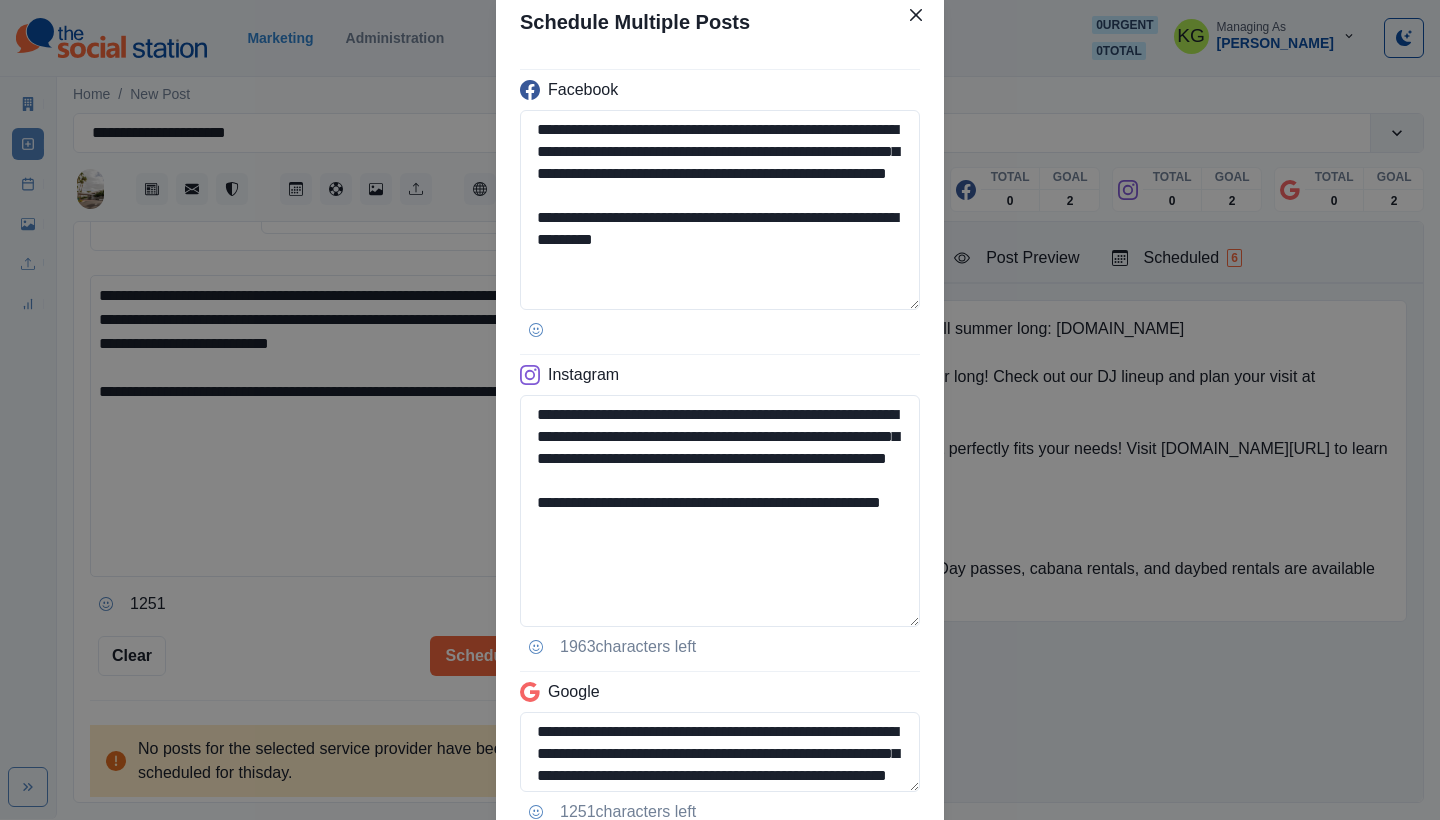 scroll, scrollTop: 225, scrollLeft: 0, axis: vertical 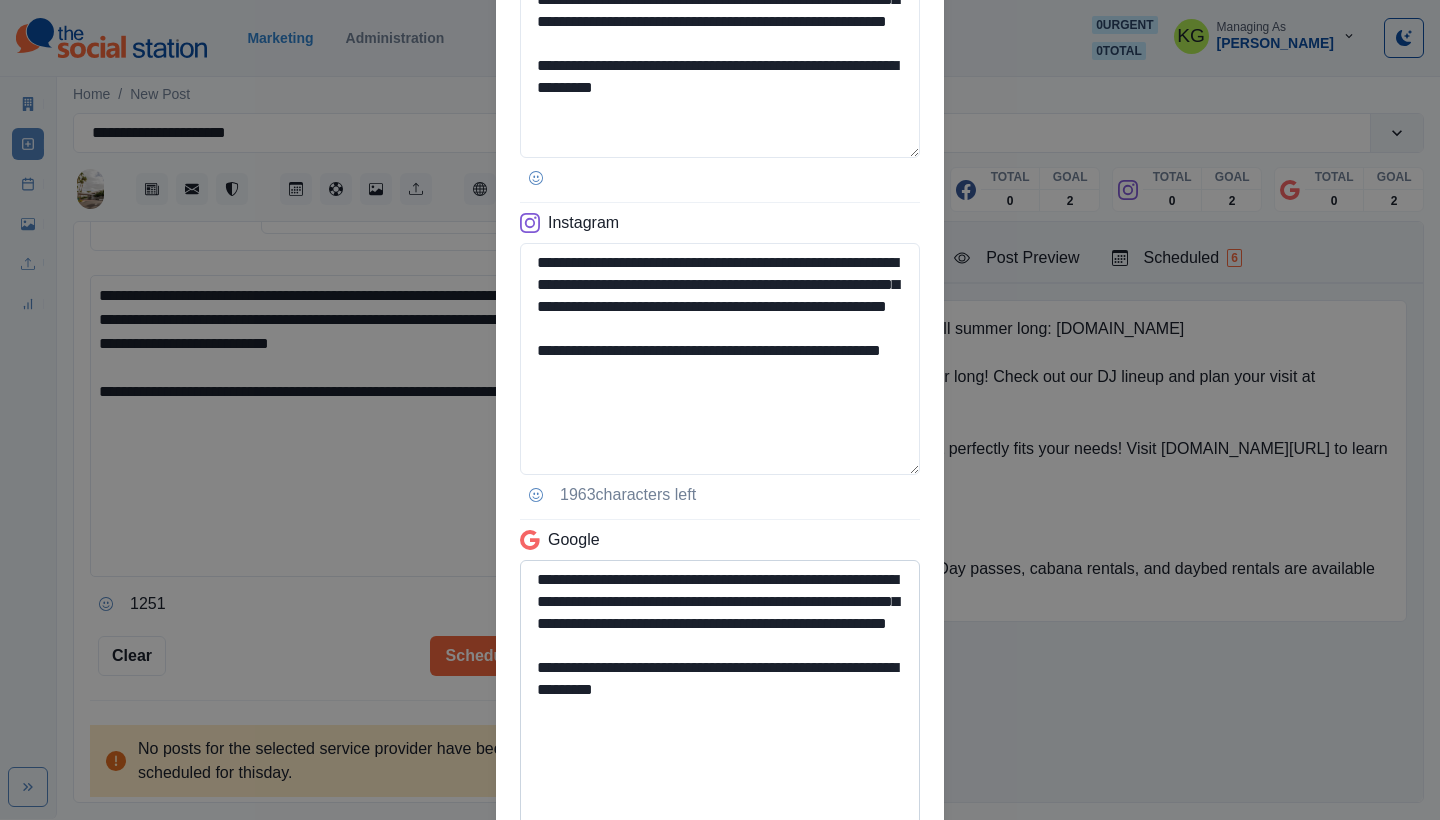 click on "**********" at bounding box center (720, 695) 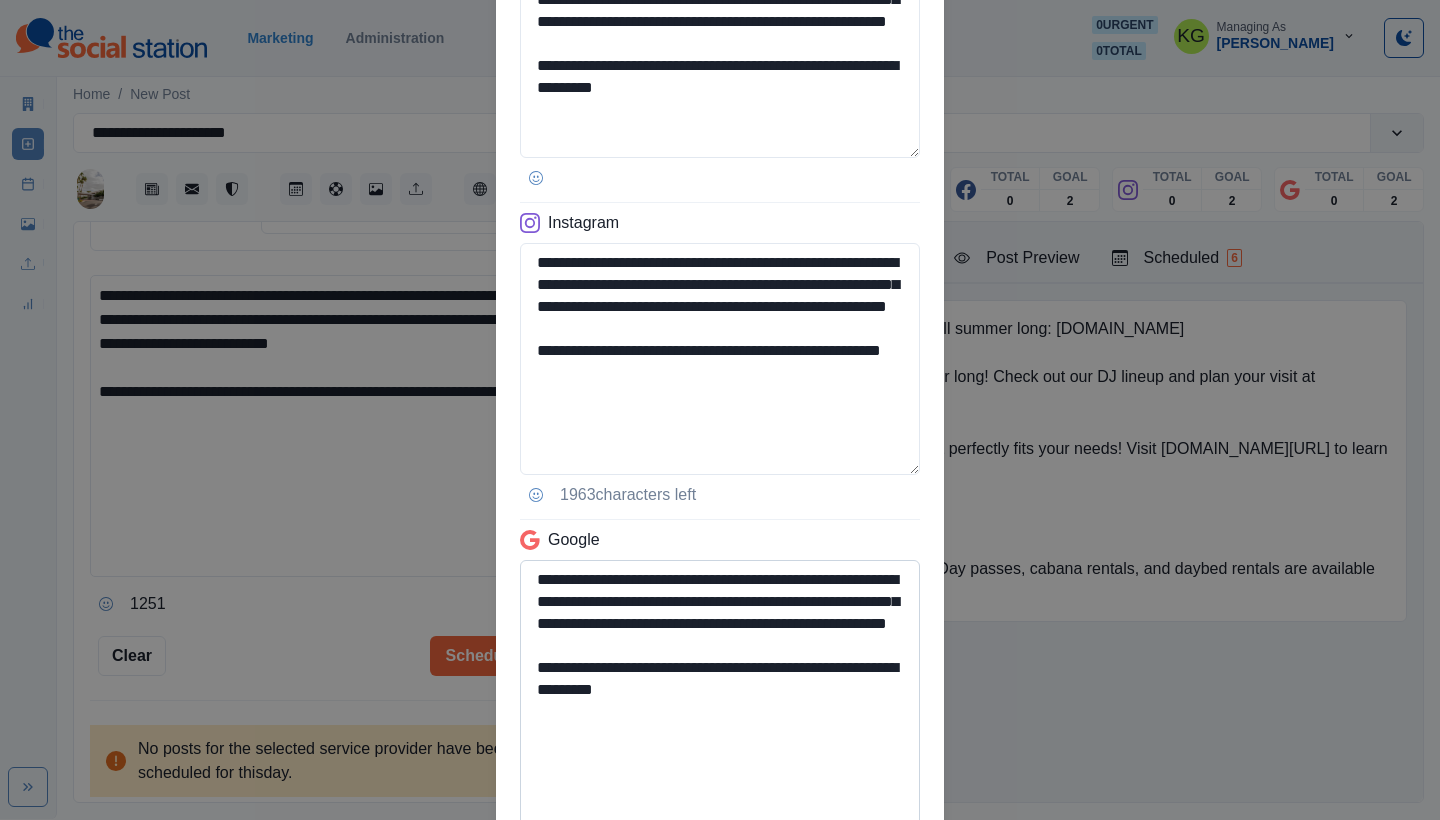 type on "**********" 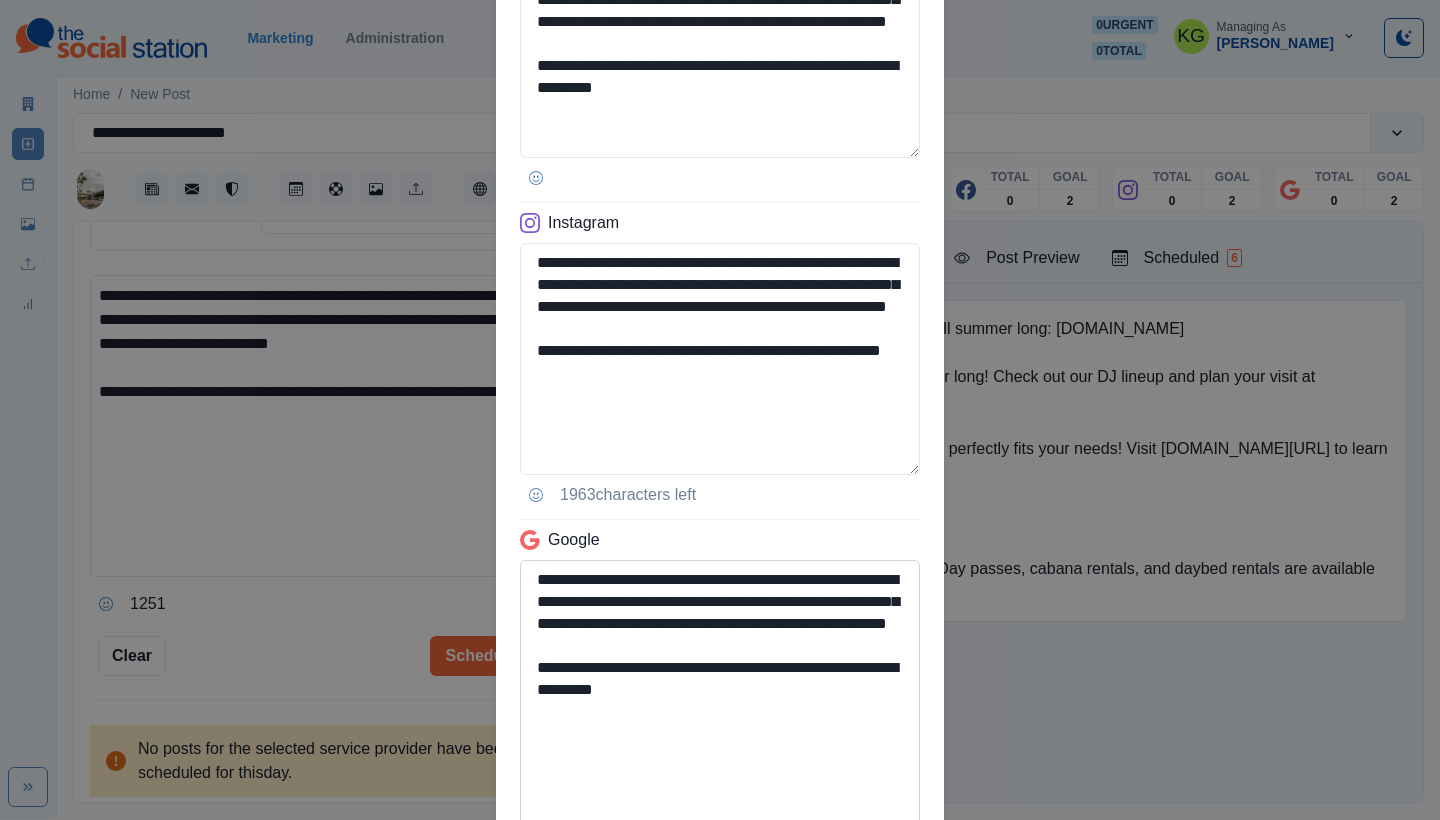 drag, startPoint x: 723, startPoint y: 709, endPoint x: 768, endPoint y: 731, distance: 50.08992 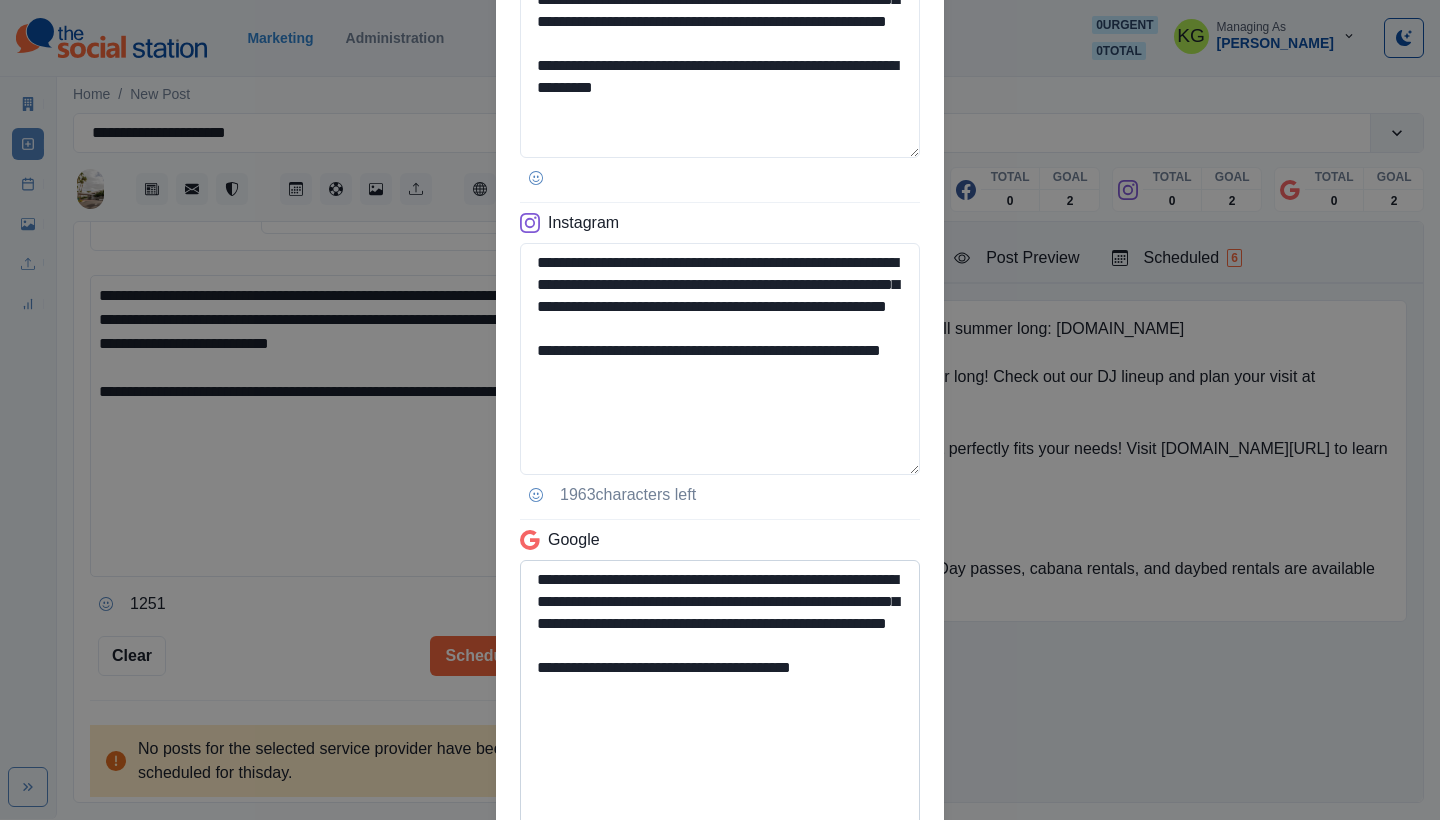 click on "**********" at bounding box center (720, 695) 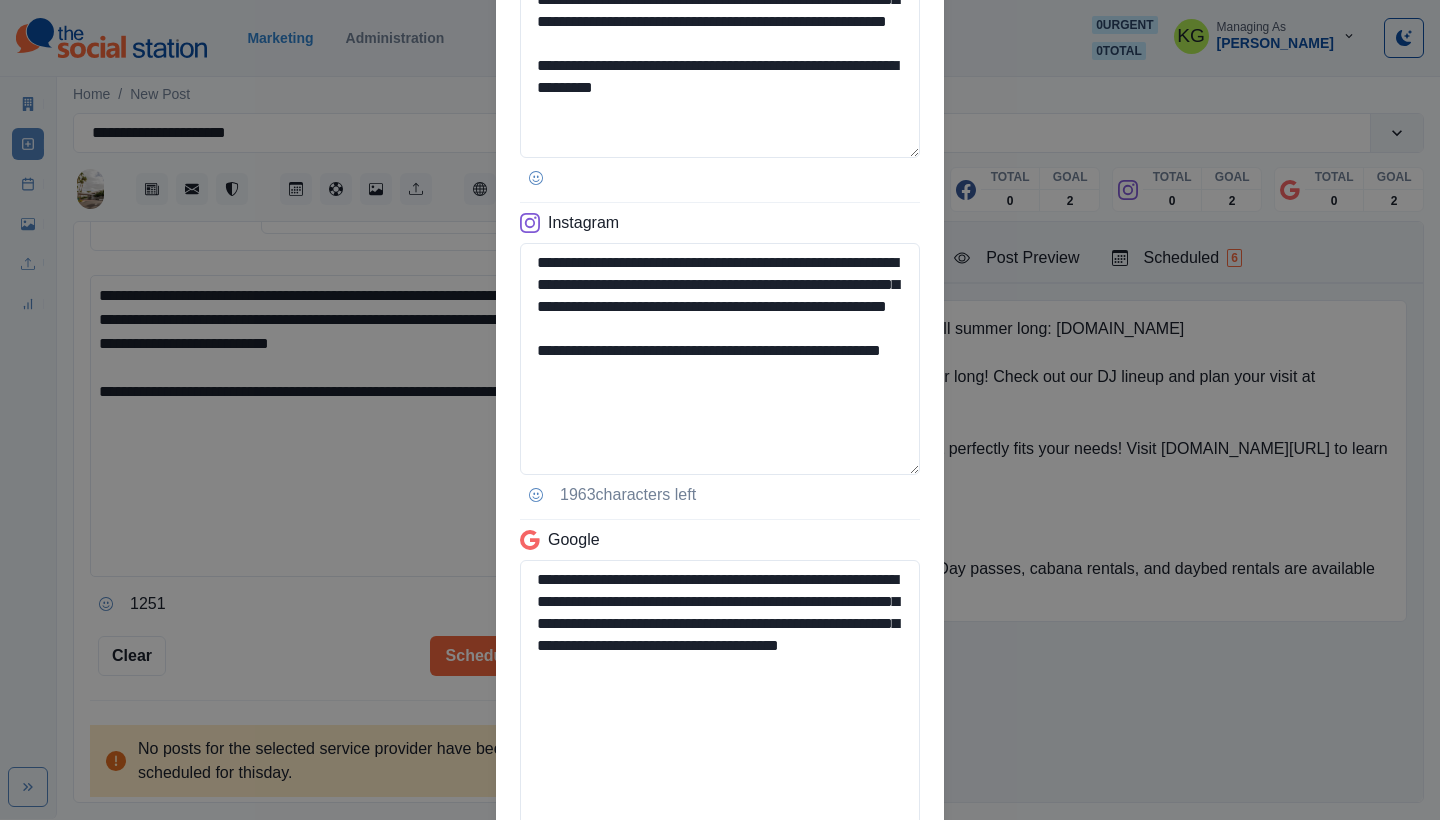 scroll, scrollTop: 415, scrollLeft: 0, axis: vertical 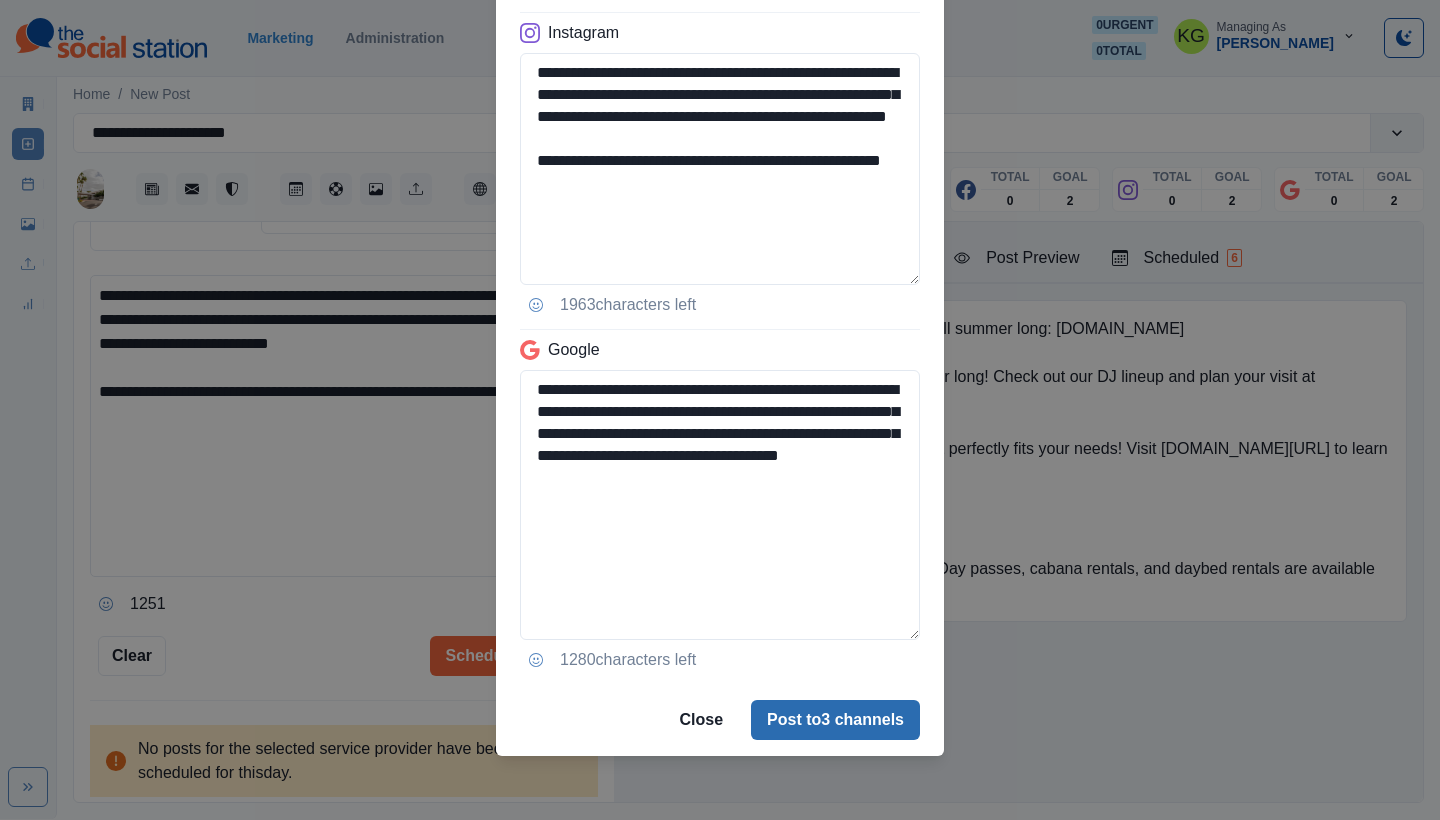 type on "**********" 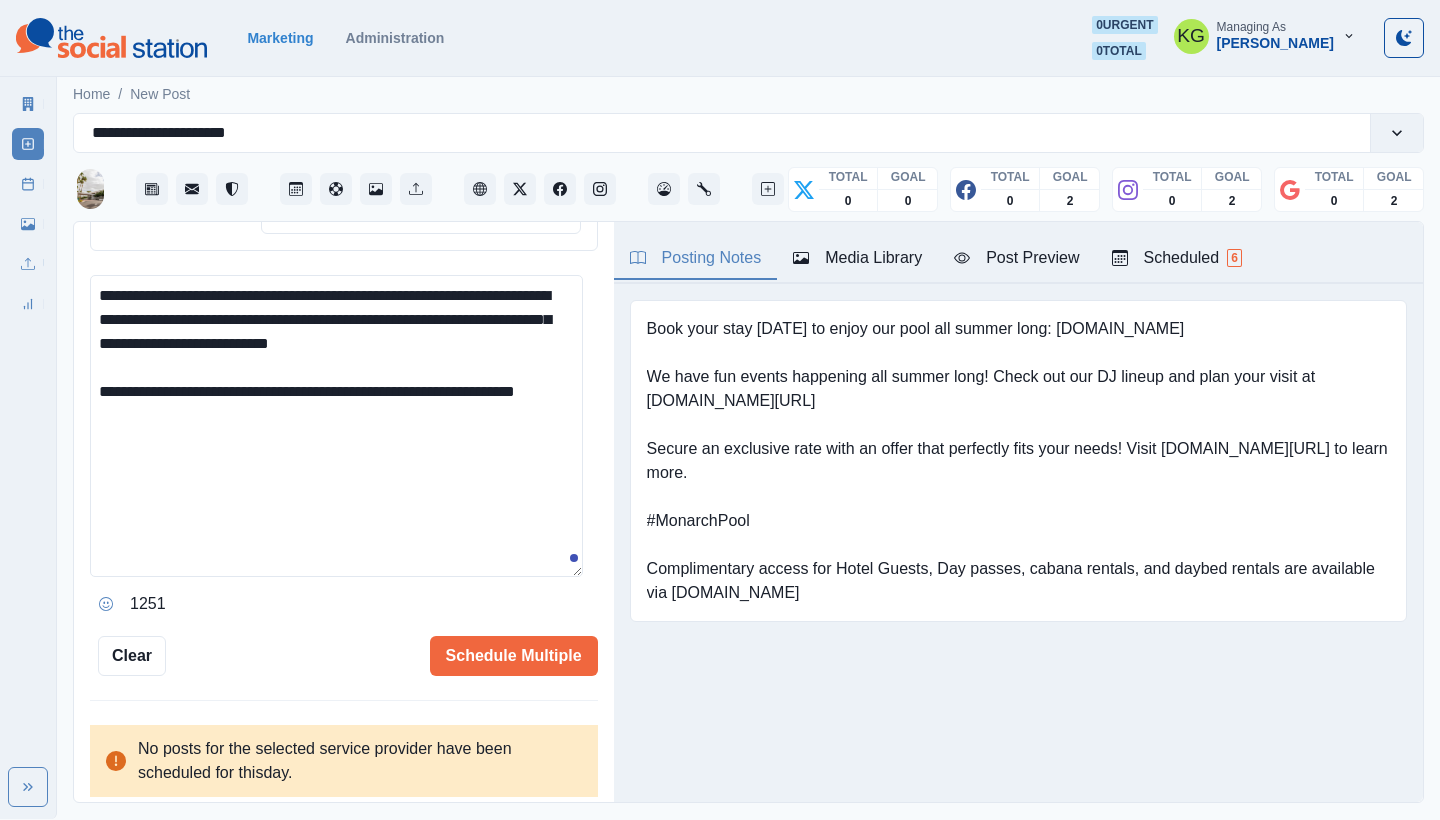 type 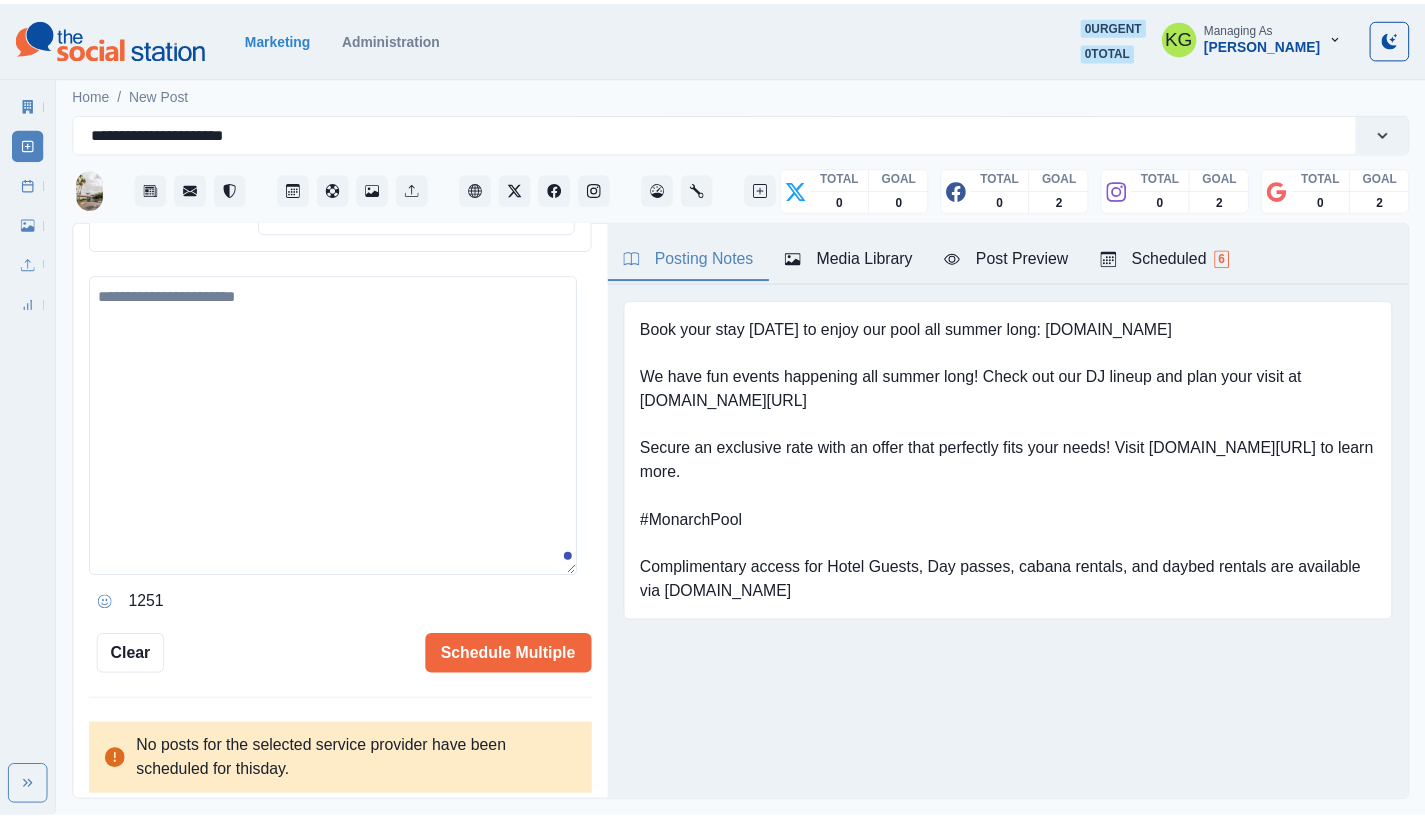 scroll, scrollTop: 382, scrollLeft: 0, axis: vertical 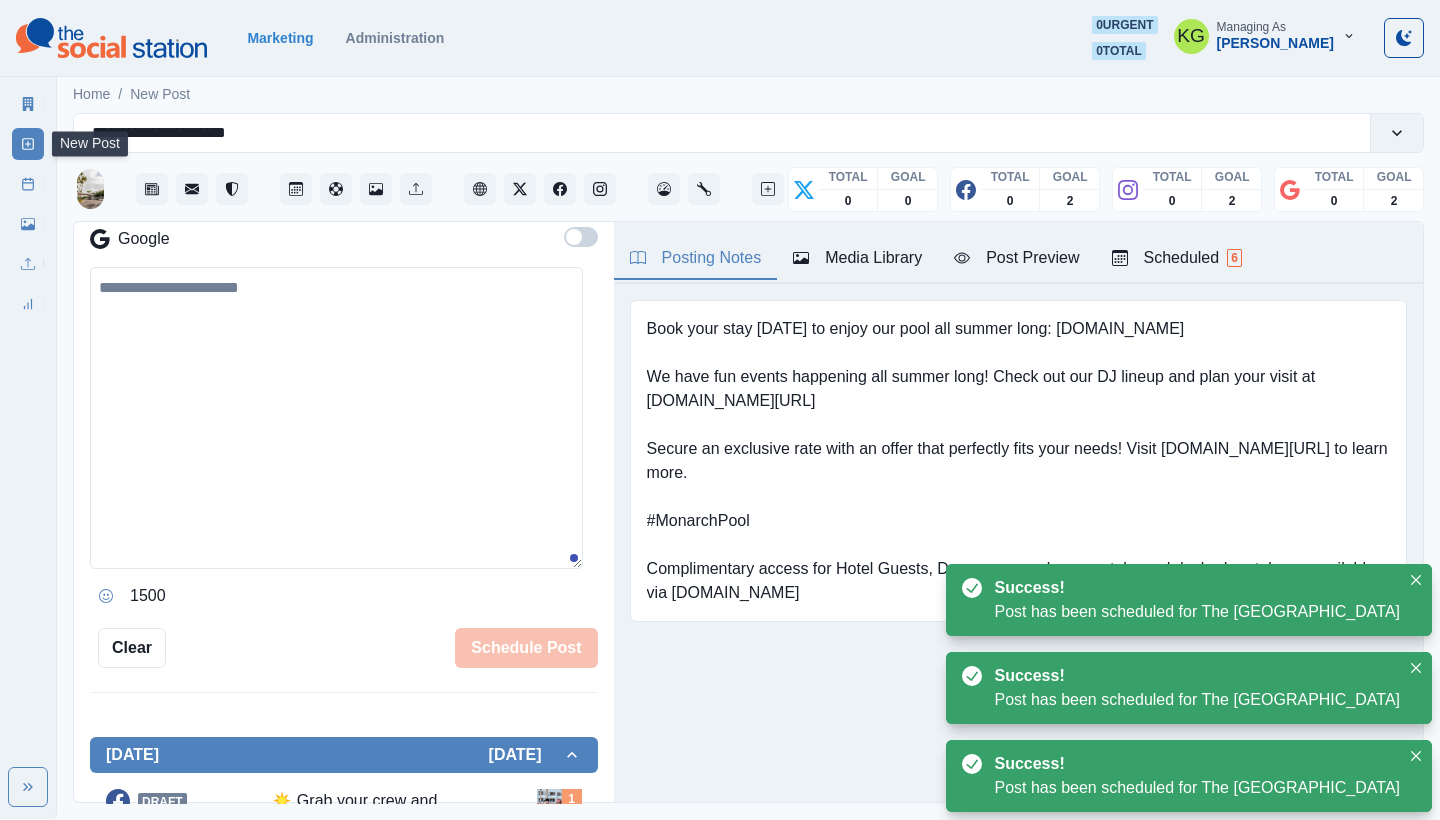 click 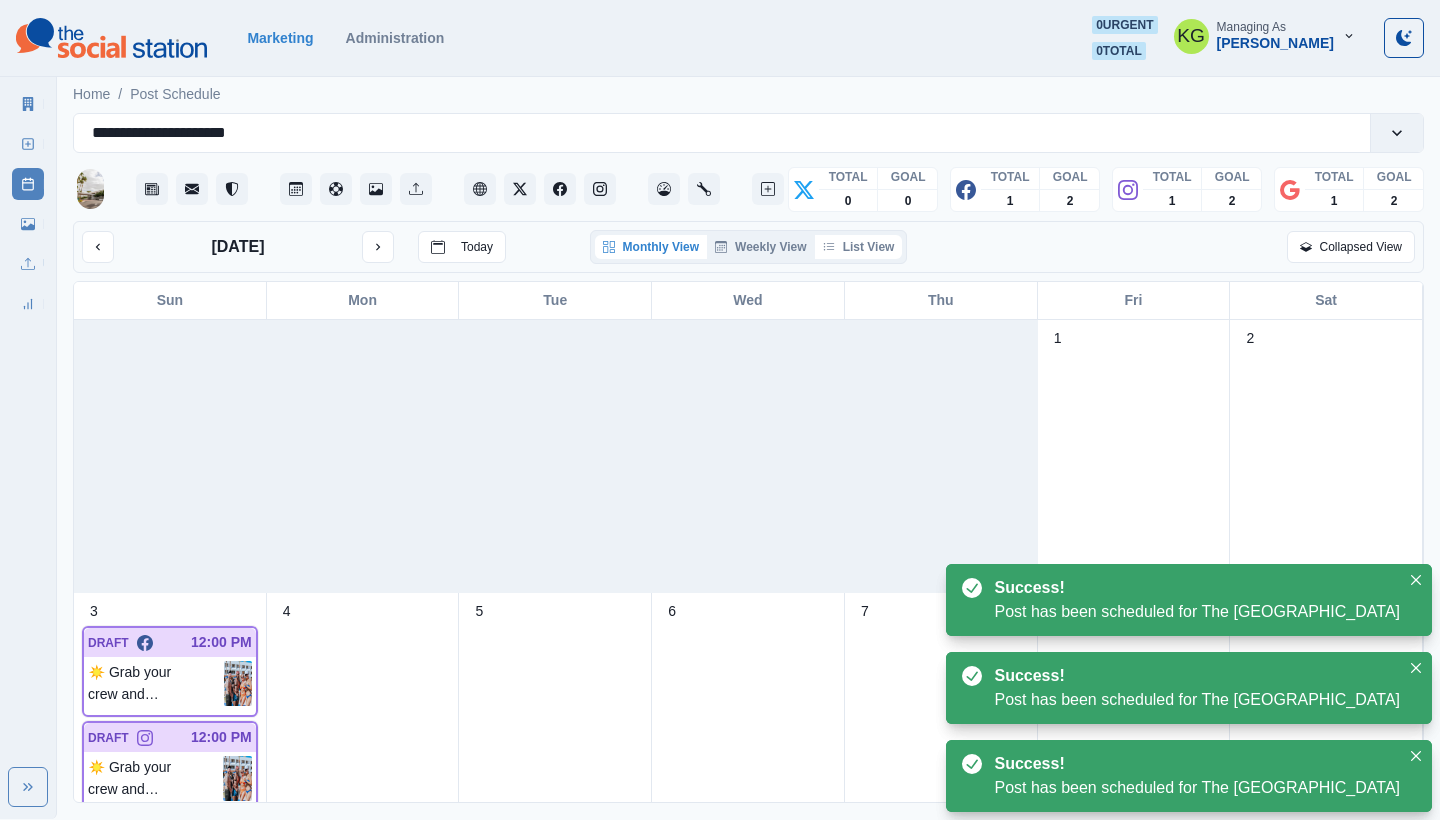 click on "List View" at bounding box center (859, 247) 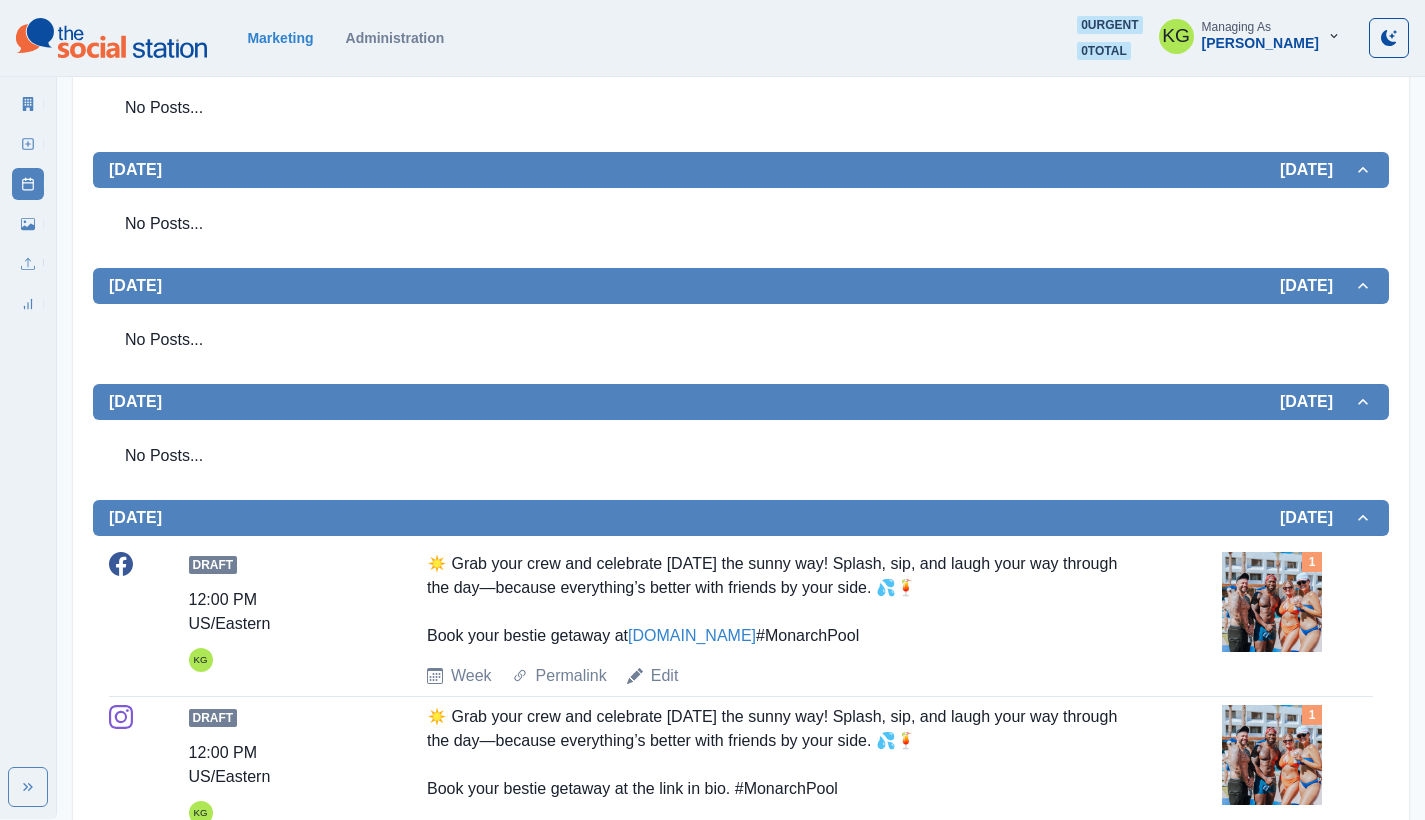 scroll, scrollTop: 0, scrollLeft: 0, axis: both 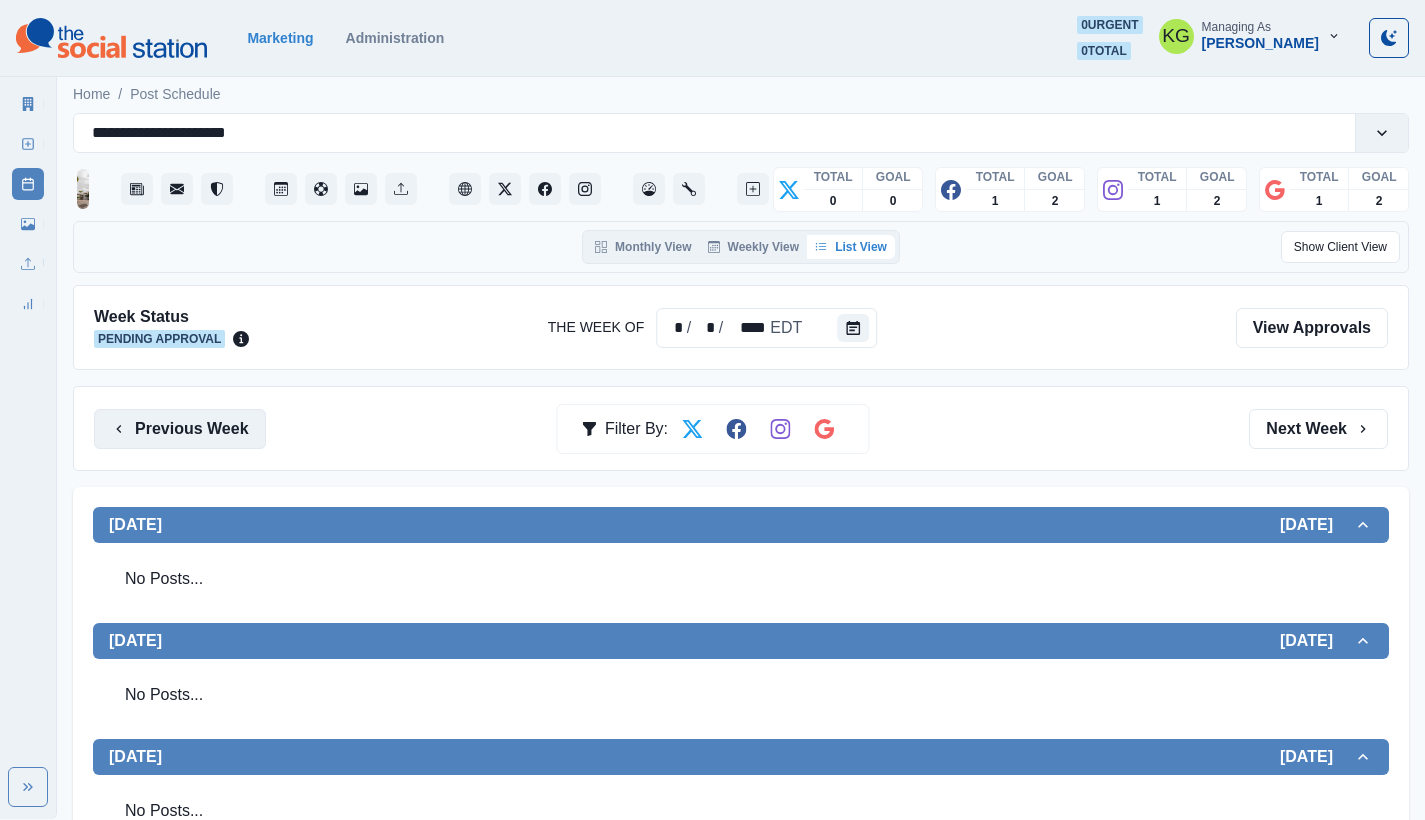 click on "Previous Week" at bounding box center (180, 429) 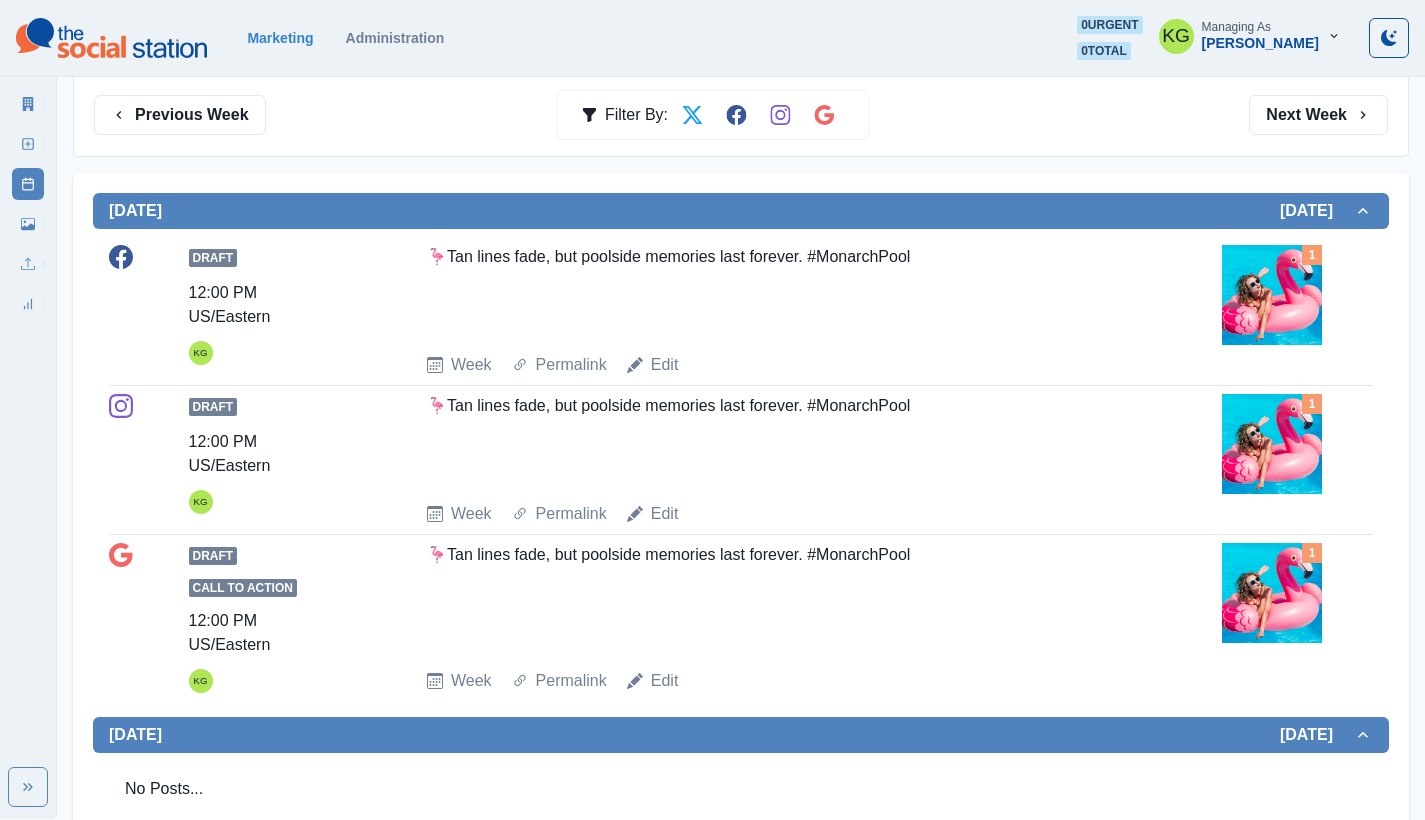 scroll, scrollTop: 0, scrollLeft: 0, axis: both 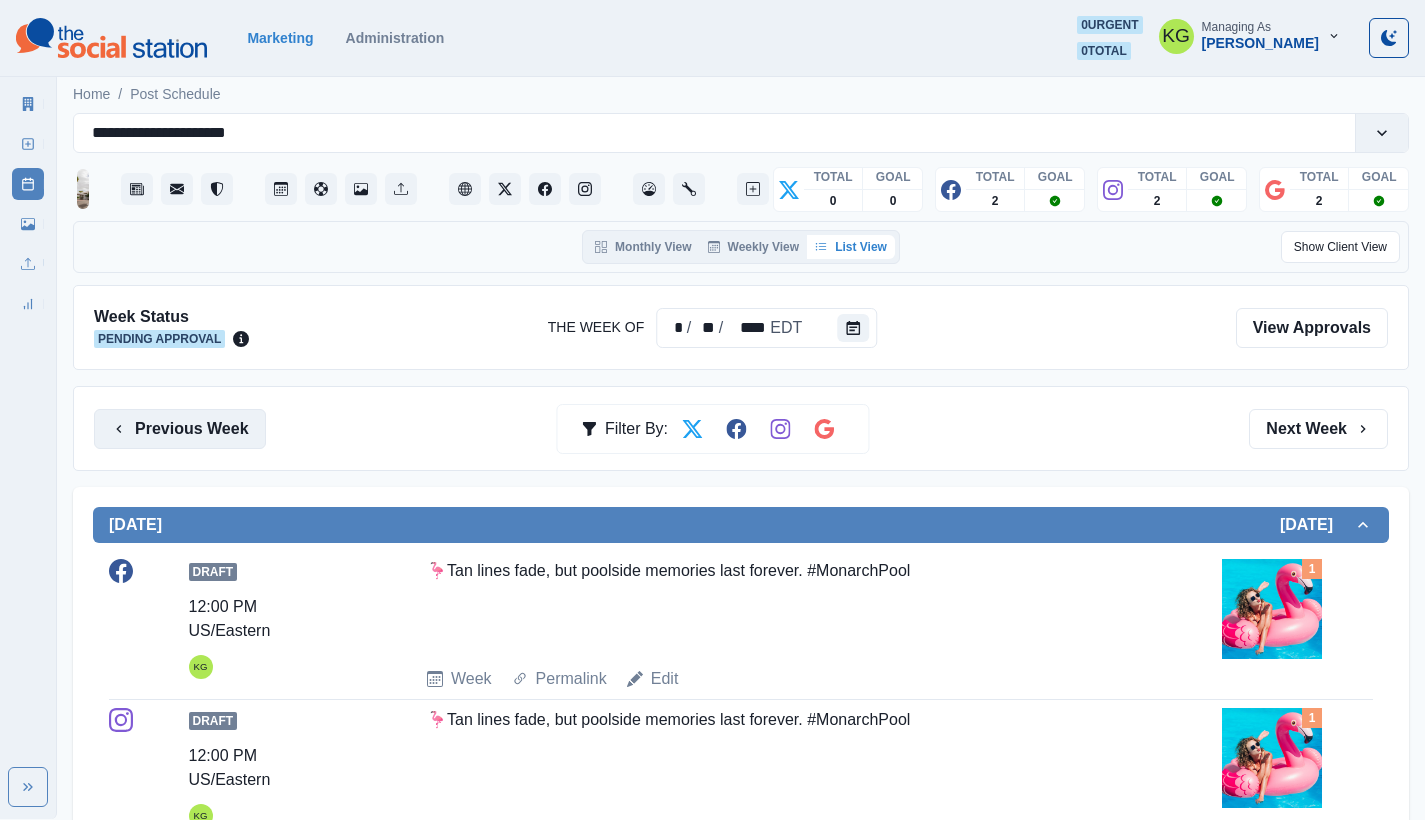 click on "Previous Week" at bounding box center [180, 429] 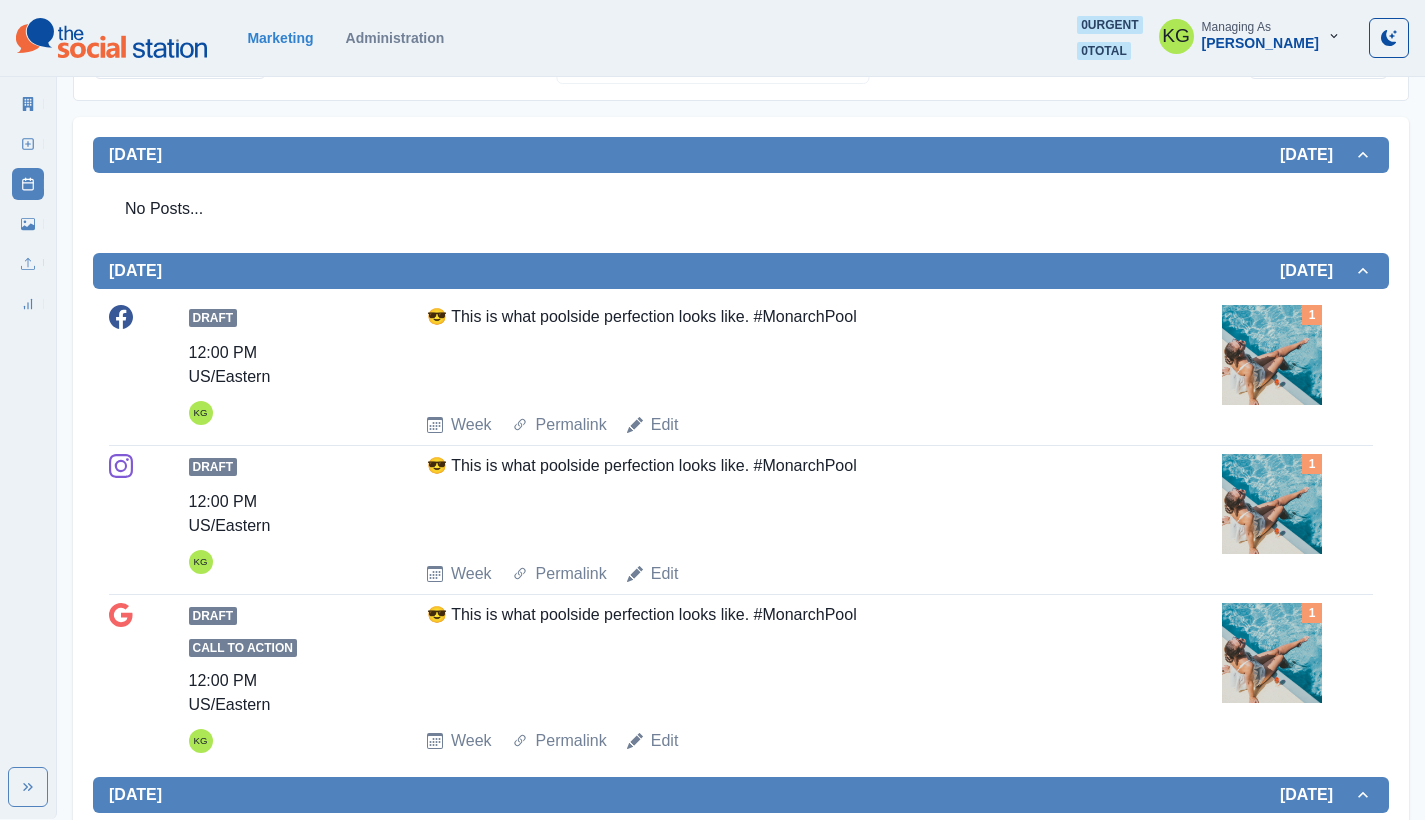 scroll, scrollTop: 0, scrollLeft: 0, axis: both 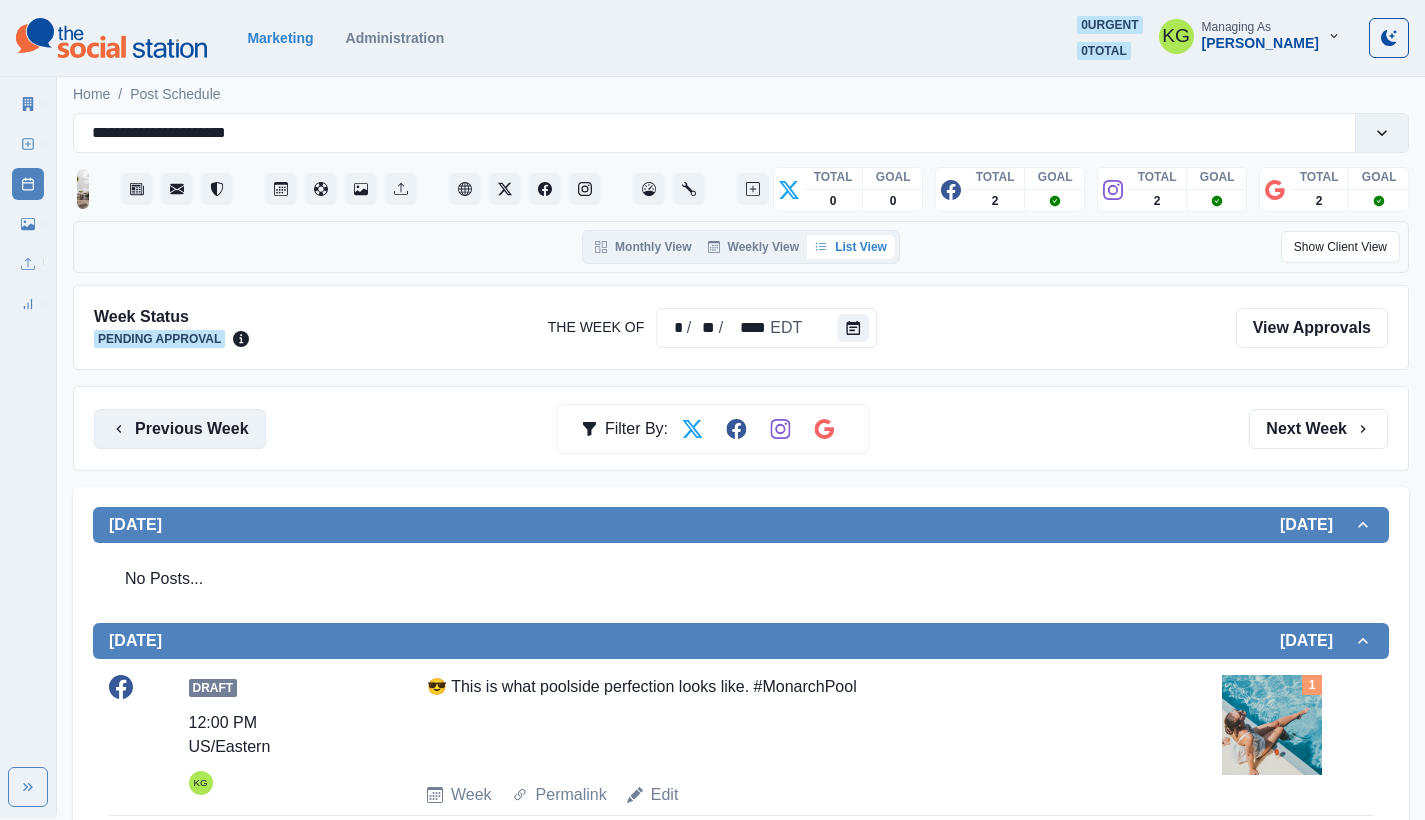 click on "Previous Week" at bounding box center (180, 429) 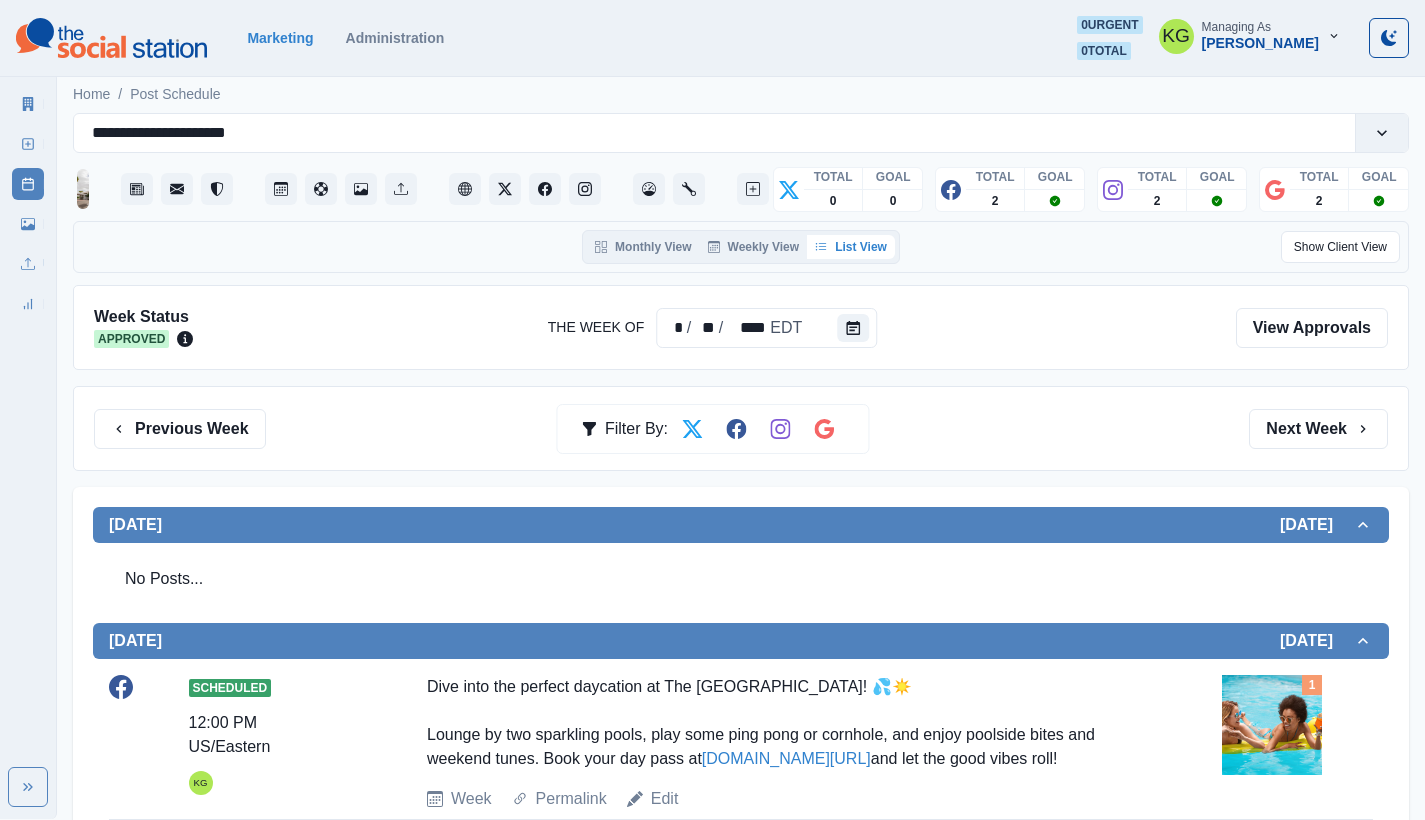 scroll, scrollTop: 380, scrollLeft: 0, axis: vertical 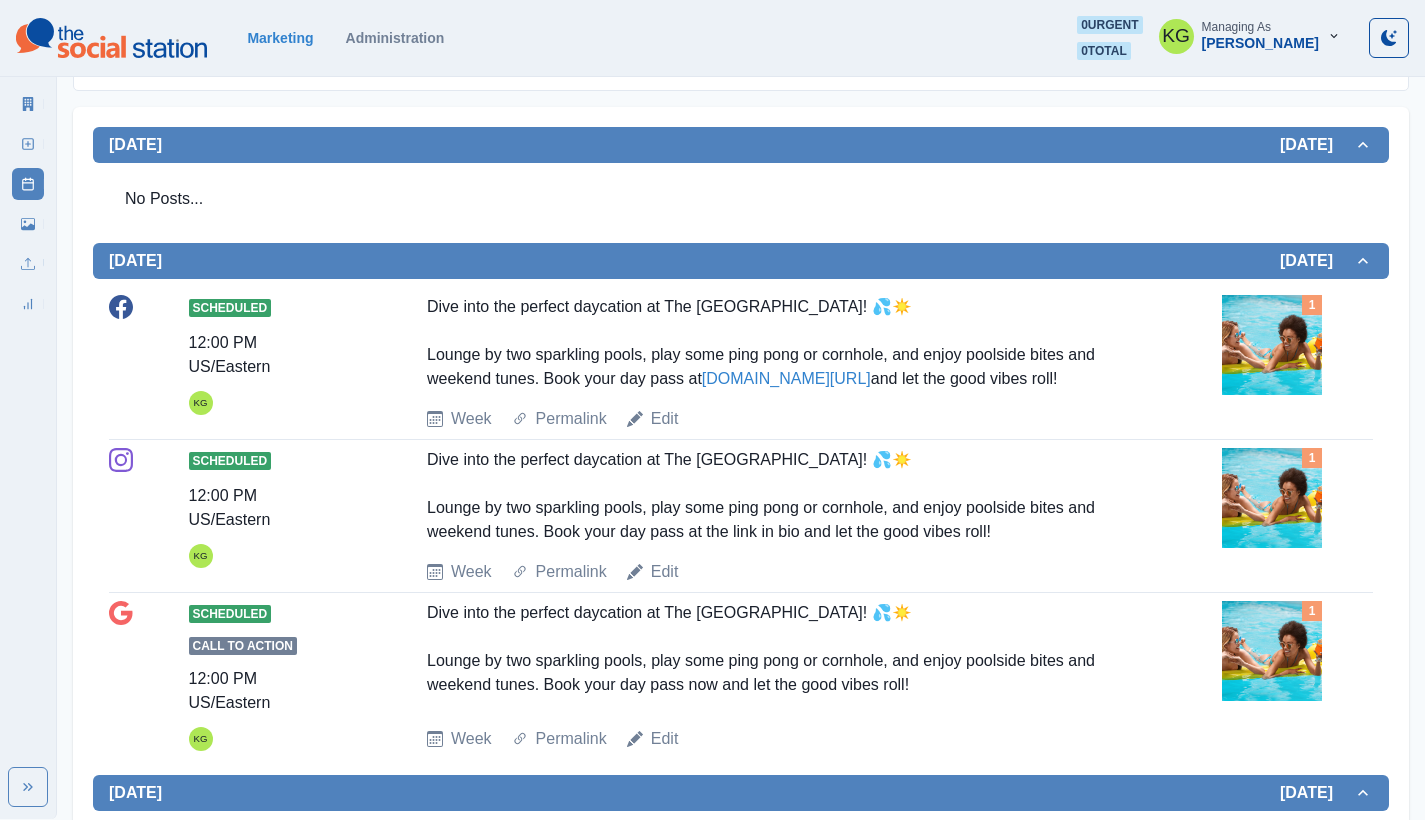 click on "Scheduled 12:00 PM US/Eastern KG Dive into the perfect daycation at The Monarch Scottsdale! 💦☀️
Lounge by two sparkling pools, play some ping pong or cornhole, and enjoy poolside bites and weekend tunes. Book your day pass at  www.bit.ly/3HQrtTm  and let the good vibes roll! Week Permalink Edit 1" at bounding box center [741, 363] 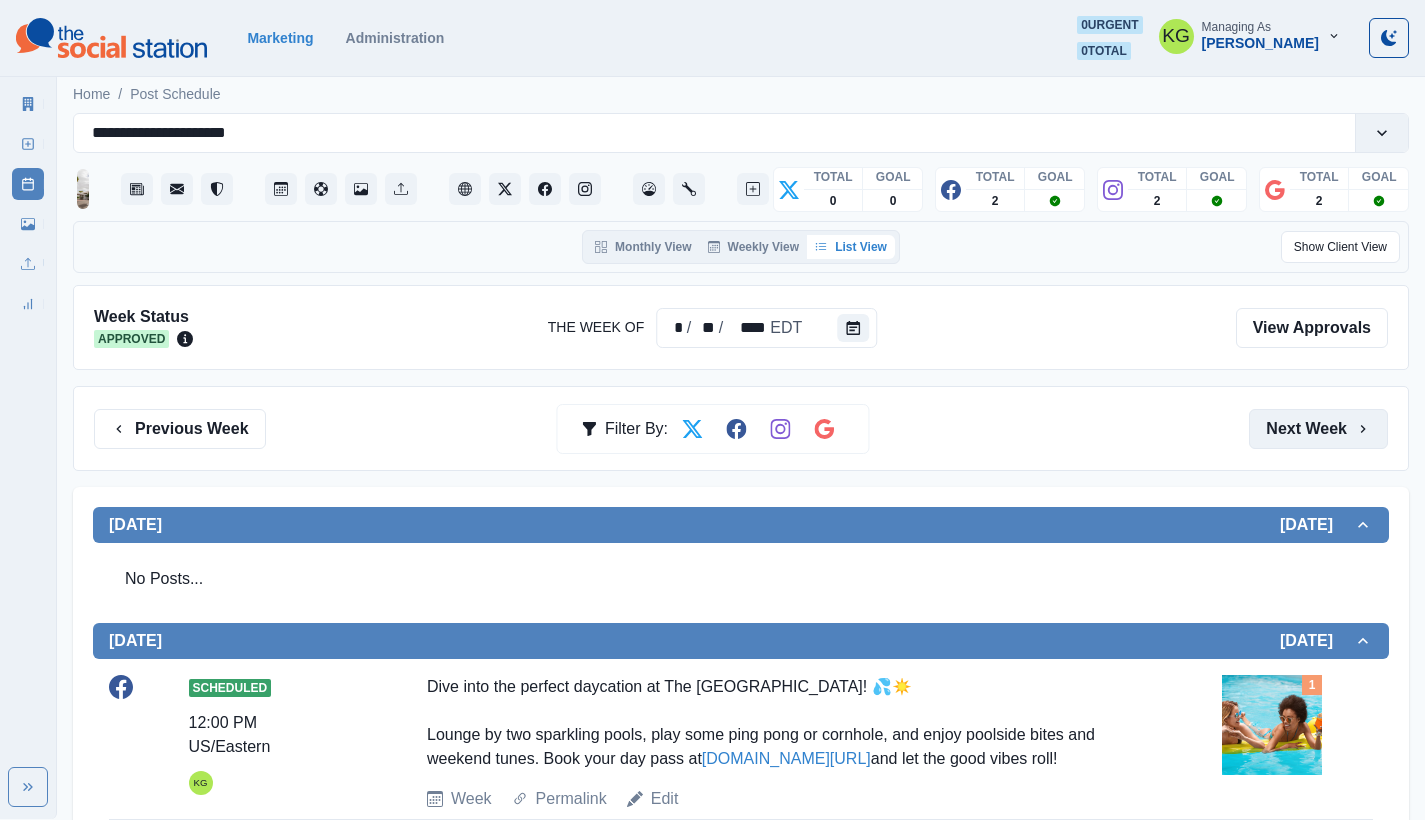 click on "Next Week" at bounding box center (1318, 429) 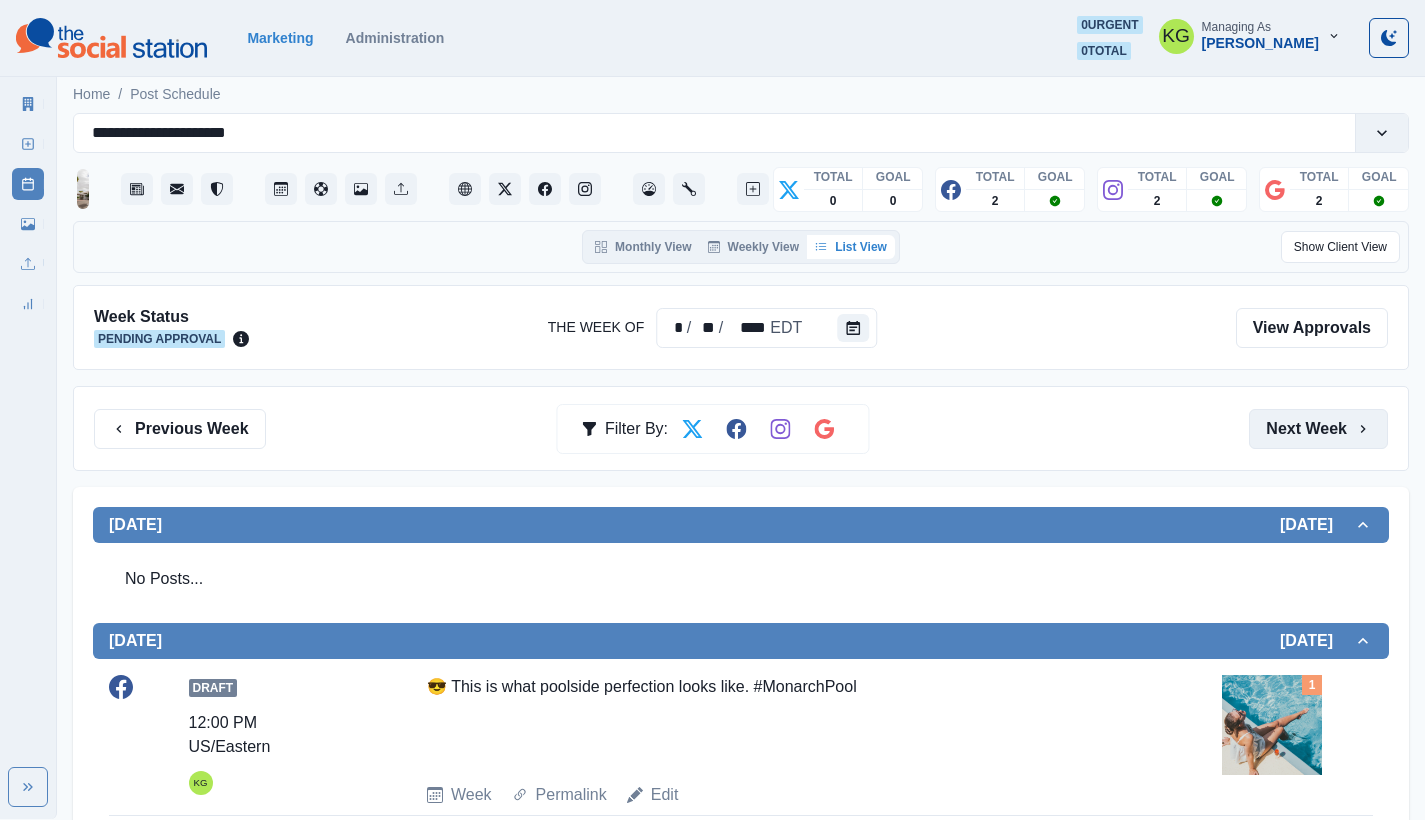 click on "Next Week" at bounding box center (1318, 429) 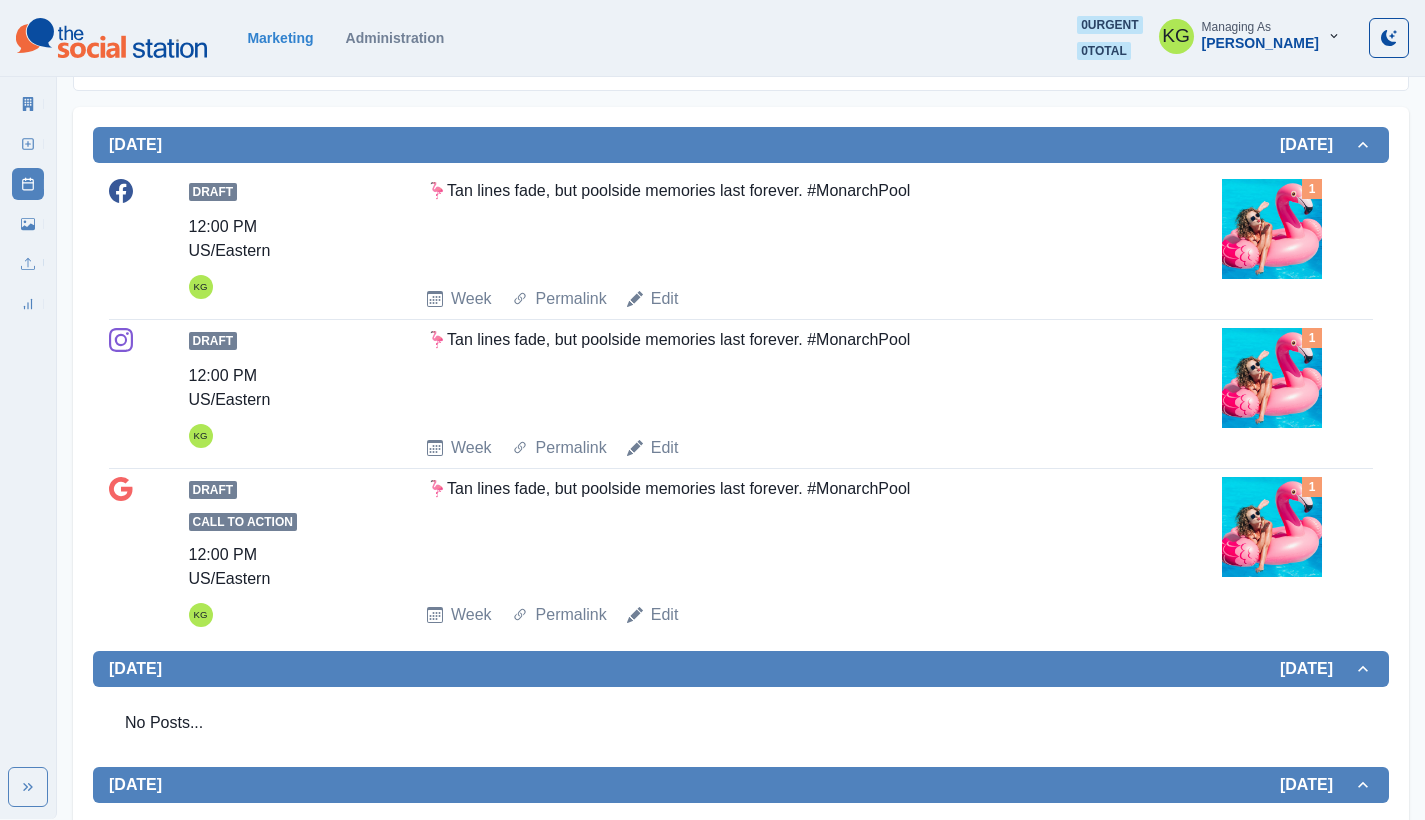 scroll, scrollTop: 109, scrollLeft: 0, axis: vertical 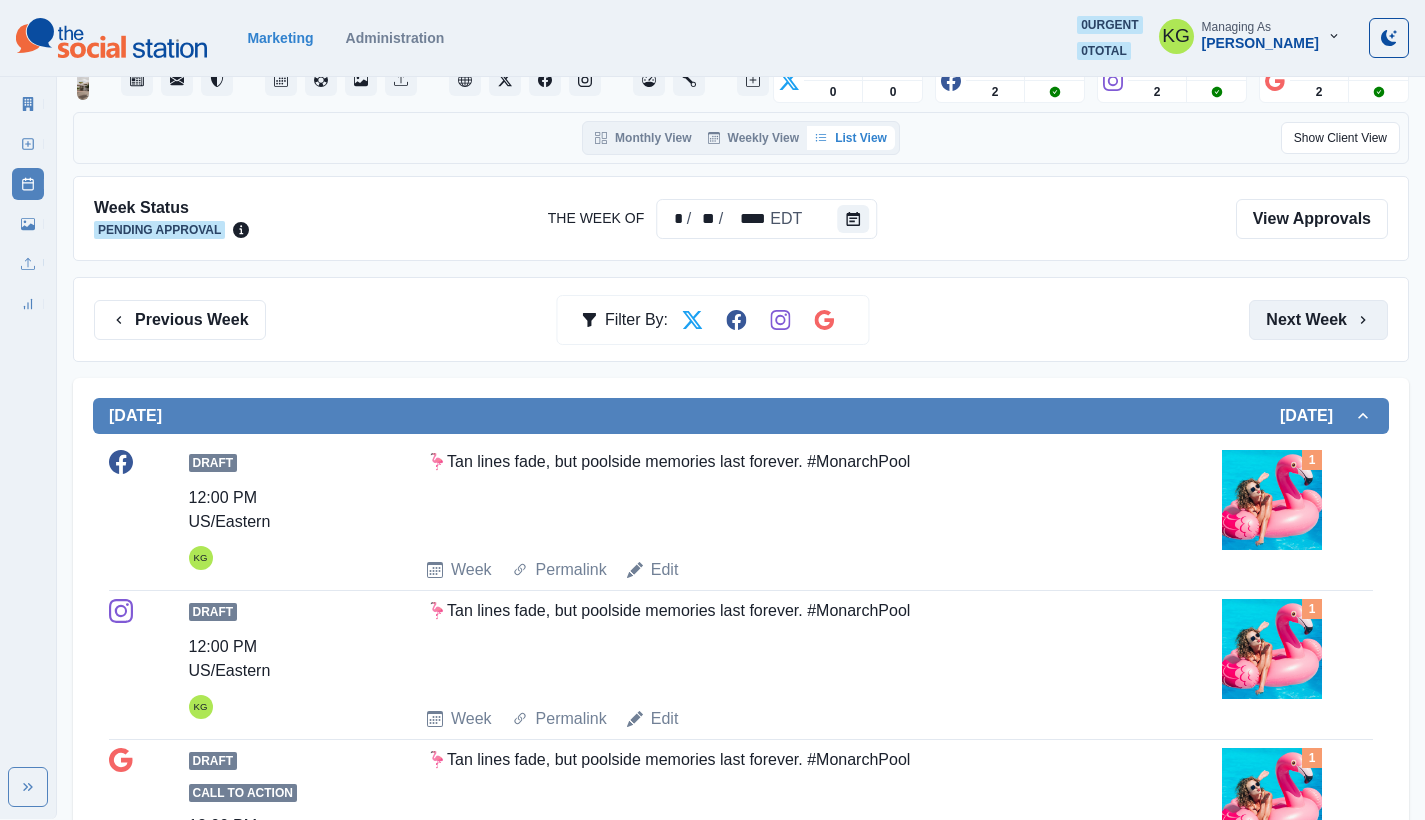 click on "Next Week" at bounding box center (1318, 320) 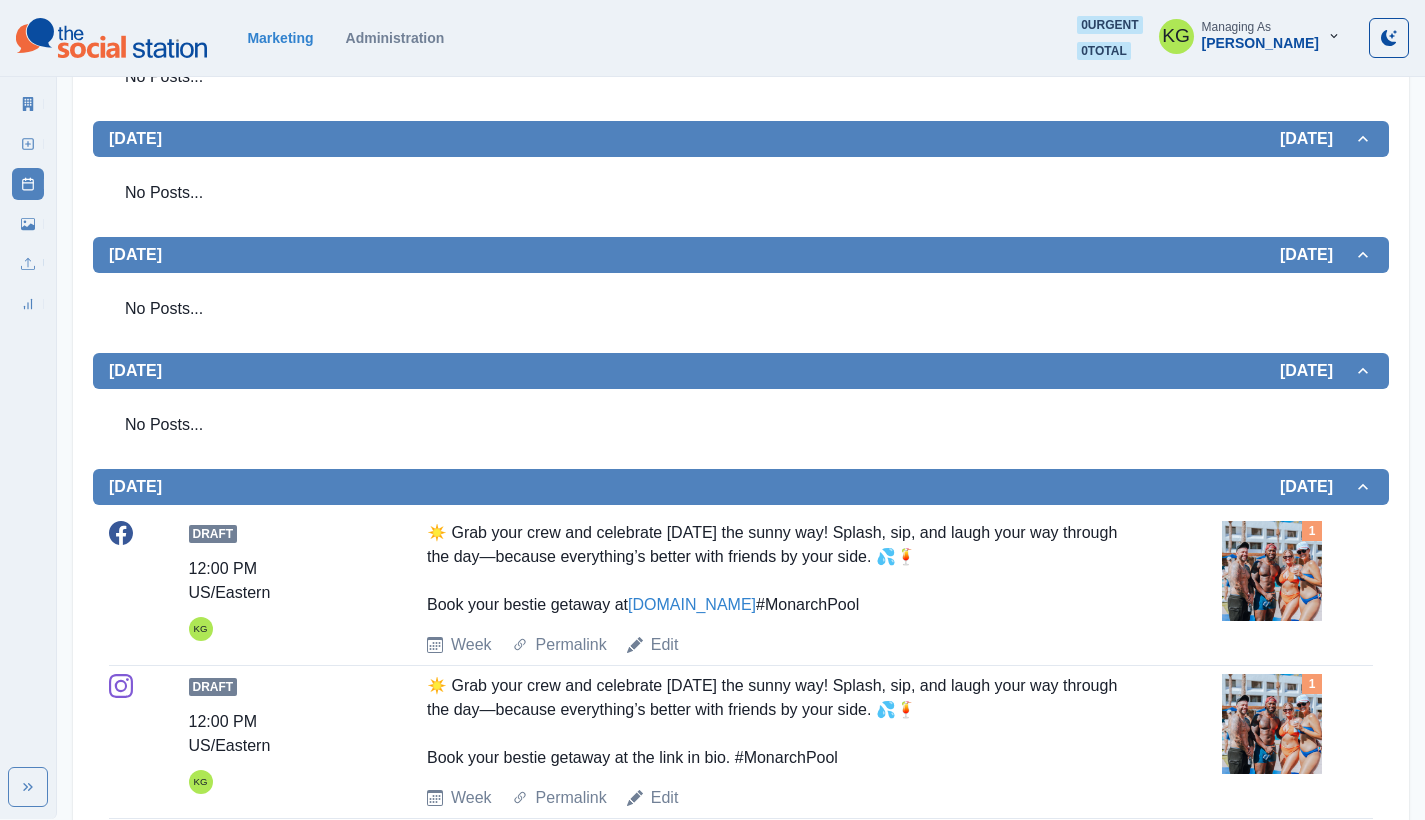scroll, scrollTop: 564, scrollLeft: 0, axis: vertical 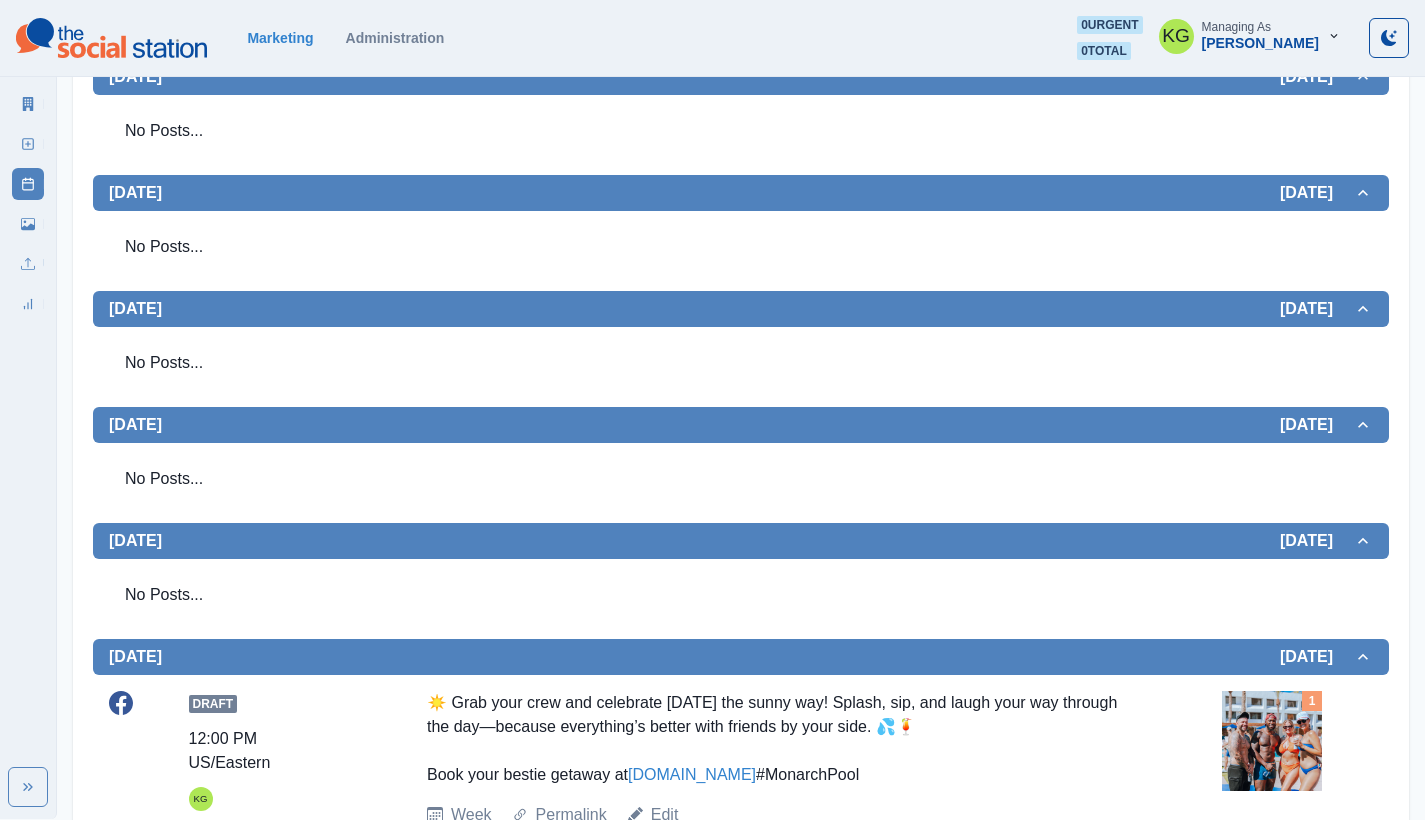 click 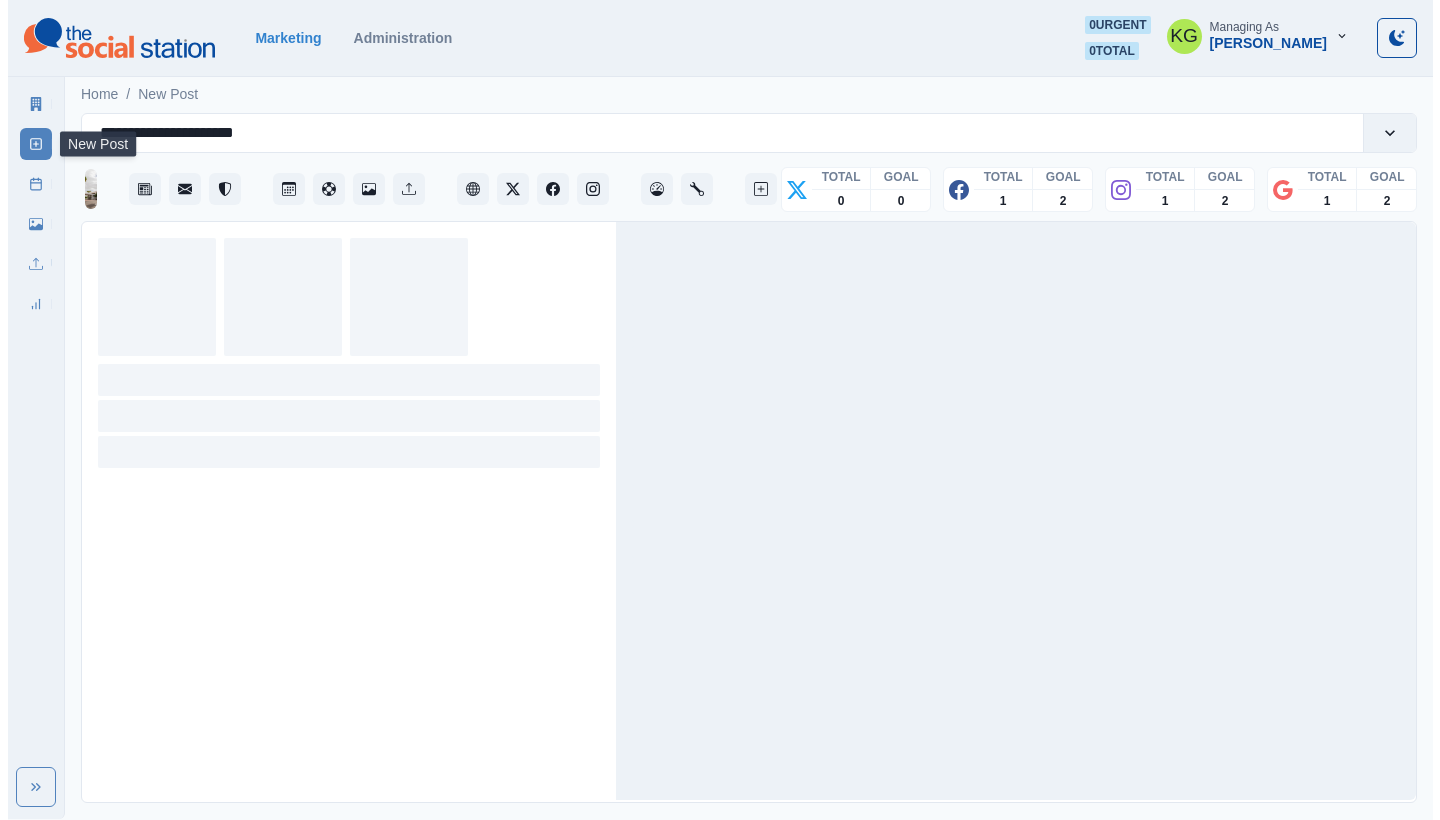 scroll, scrollTop: 0, scrollLeft: 0, axis: both 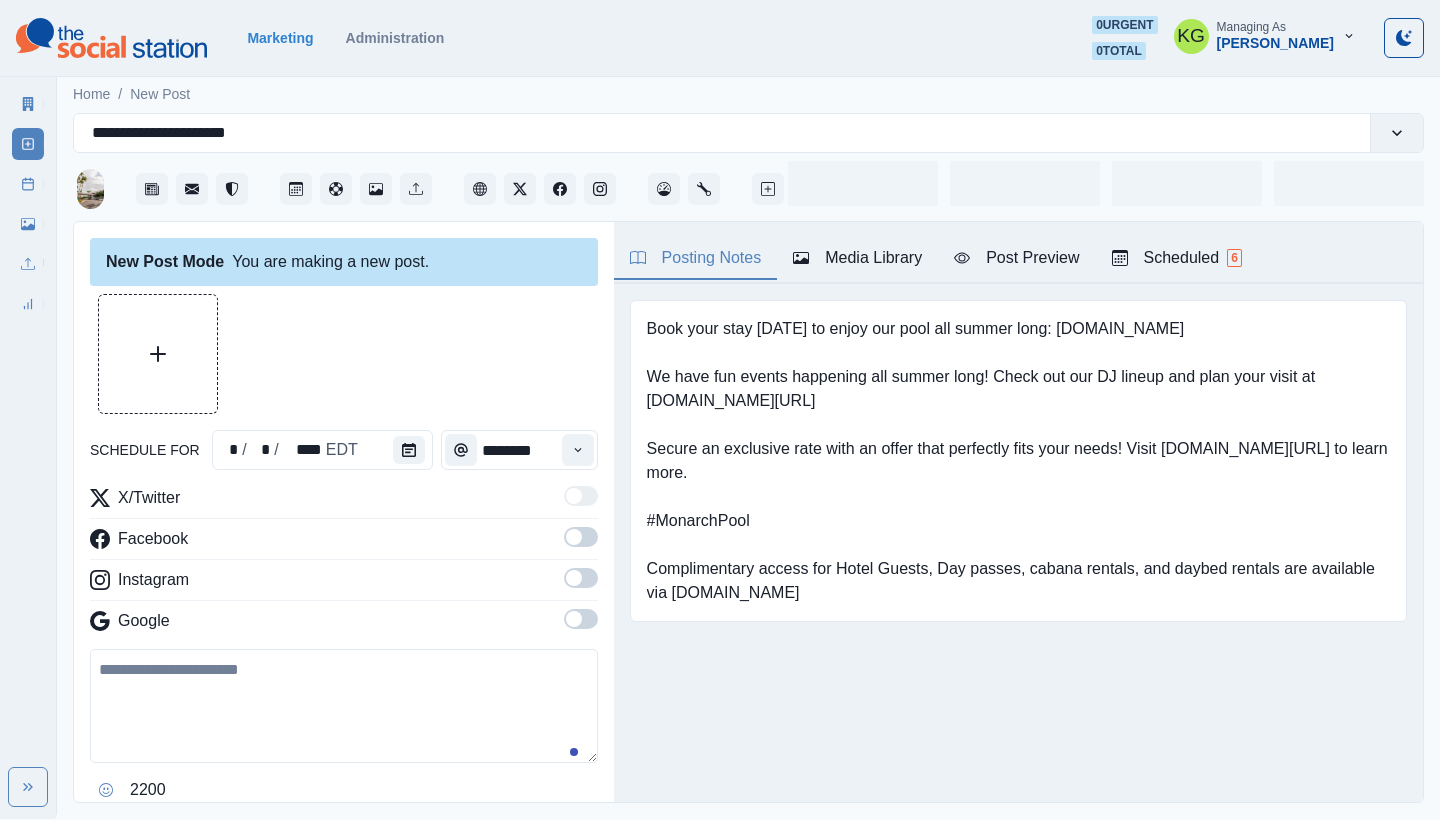 click on "schedule for  * / * / **** EDT ******** X/Twitter Facebook Instagram Google
2200 Clear Schedule Post" at bounding box center (344, 578) 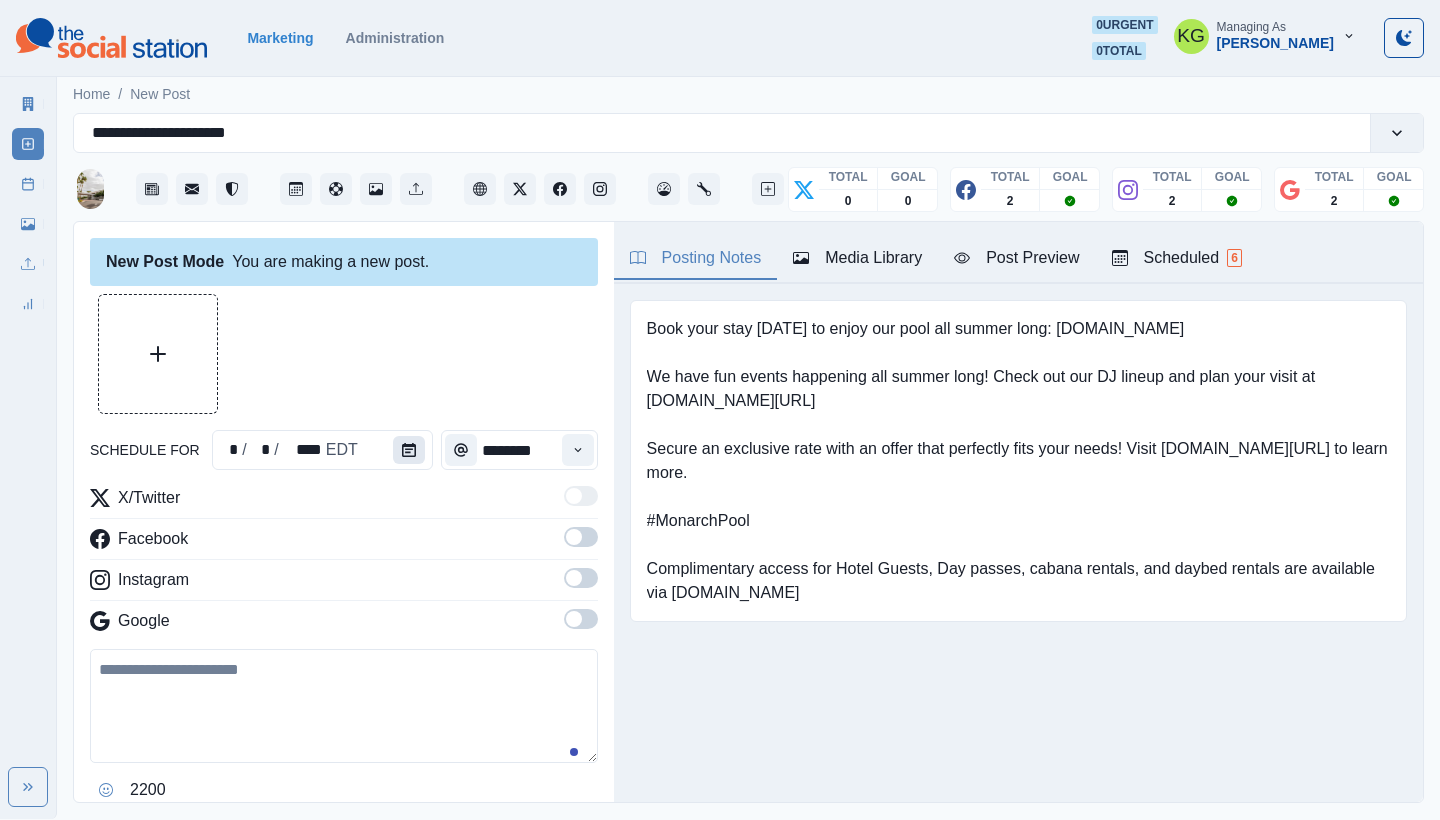 click 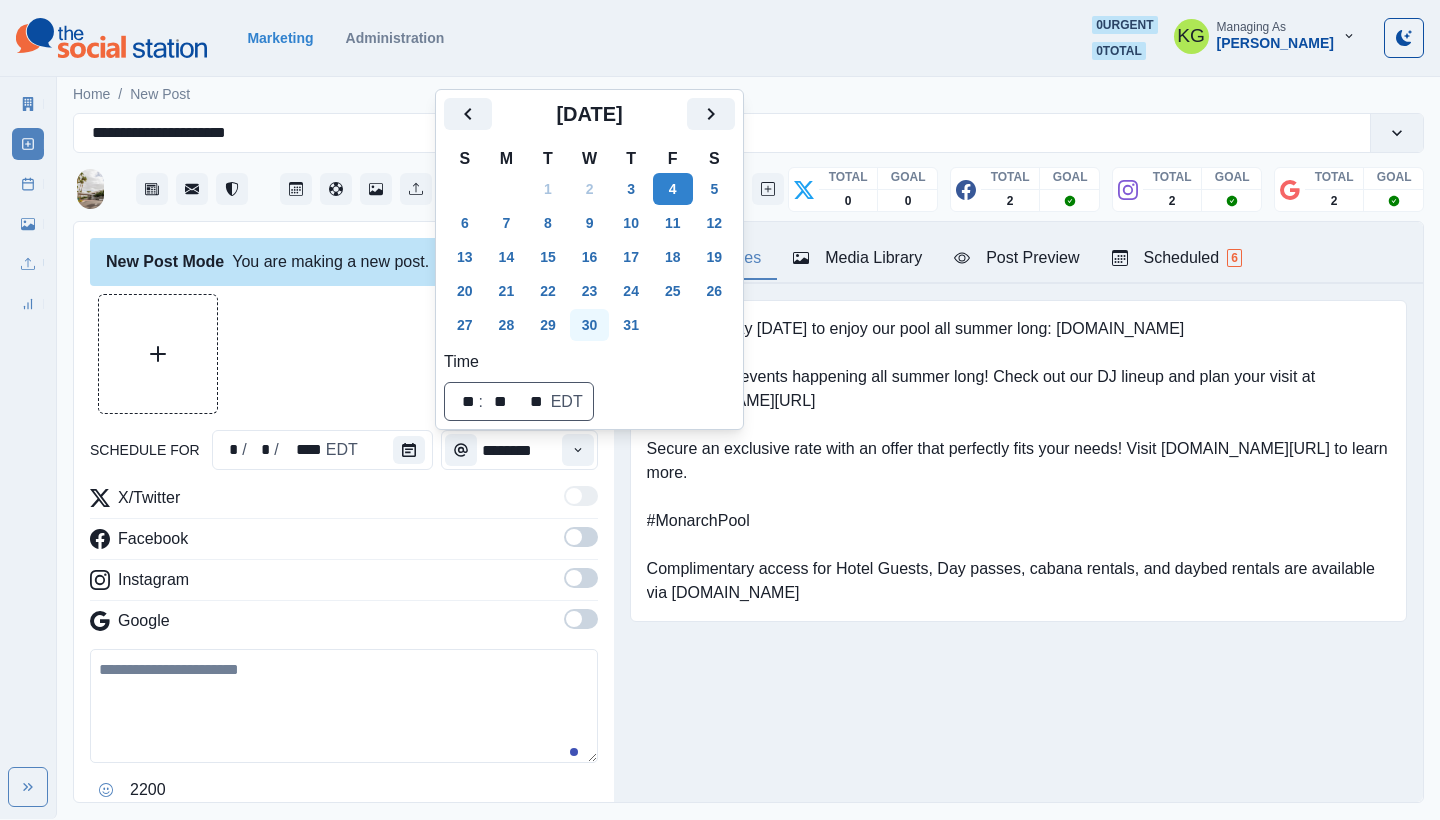 click on "30" at bounding box center (590, 325) 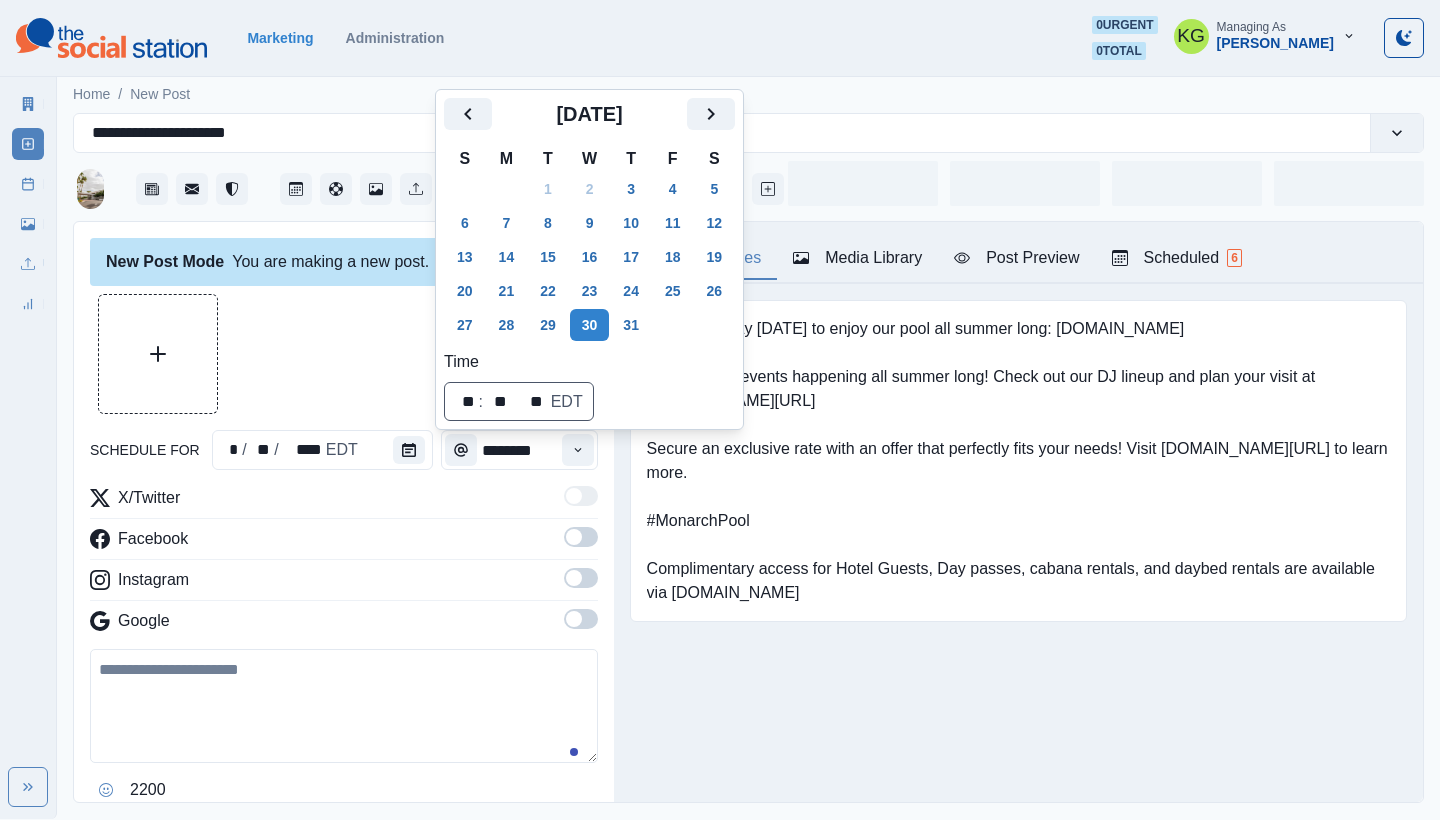 click on "Book your stay today to enjoy our pool all summer long: www.themonarchscottsdale.com
We have fun events happening all summer long! Check out our DJ lineup and plan your visit at www.bit.ly/3Foxtlr
Secure an exclusive rate with an offer that perfectly fits your needs! Visit bit.ly/3EOp8r5 to learn more.
#MonarchPool
Complimentary access for Hotel Guests, Day passes, cabana rentals, and daybed rentals are available via resortpass.com Upload Type Any Image Video Source Any Upload Social Manager Found: Instagram Found: Google Customer Photo Found: TripAdvisor Review Found: Yelp Review Reusable Any Yes No Description Any Missing Description Duplicates Any Show Duplicated Media Last Scheduled Any Over A Month Ago Over 3 Months Ago Over 6 Months Ago Never Scheduled Sort Newest Media Oldest Media Most Recently Scheduled Least Recently Scheduled Please select a service provider to see a post preview. Week Of * / * / **** GMT+8 Monday June 30, 2025 Post Success 12:30 PM US/Eastern DC www.bit.ly/3Foxtlr Week Delete" at bounding box center [1018, 492] 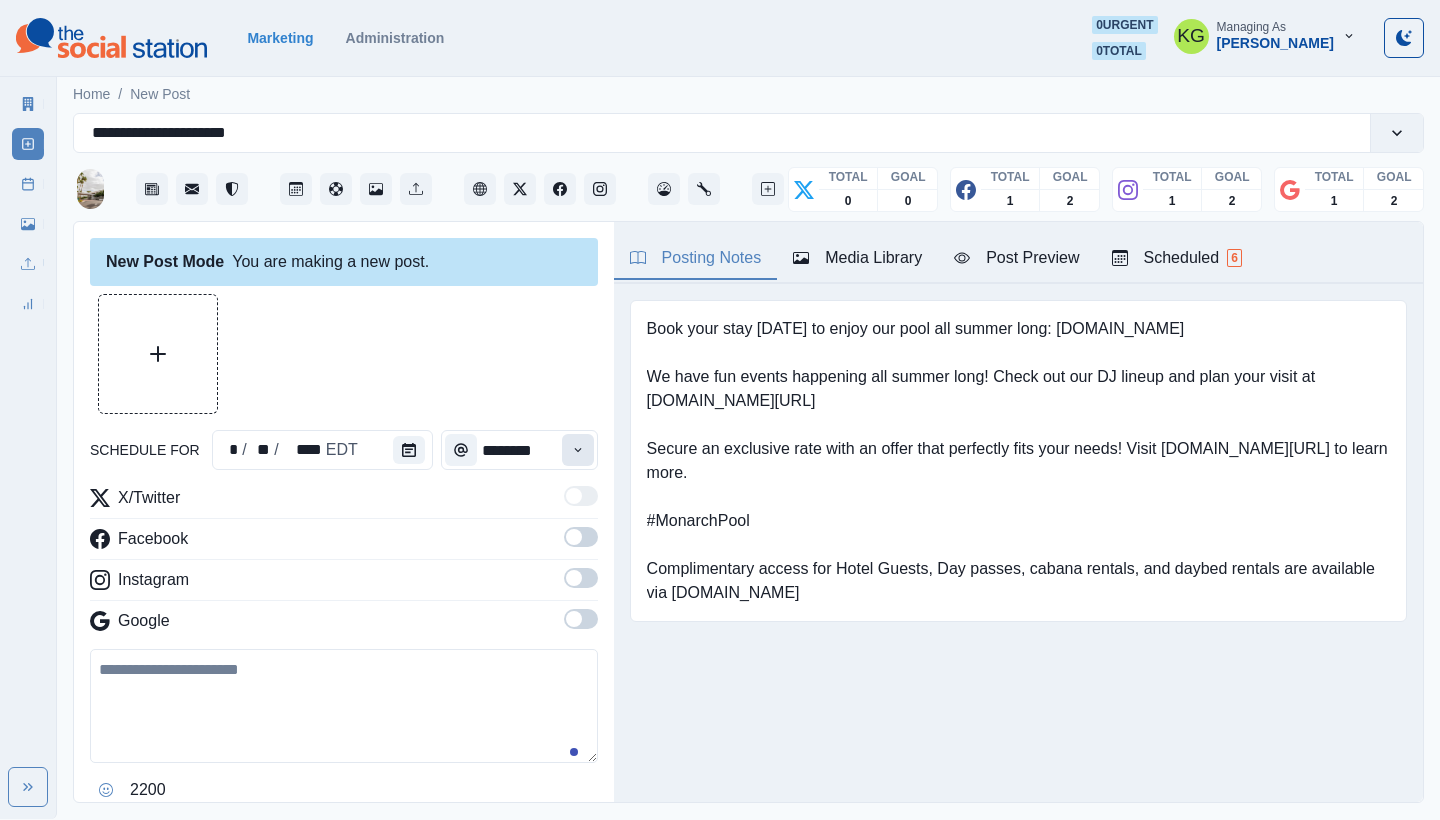 click 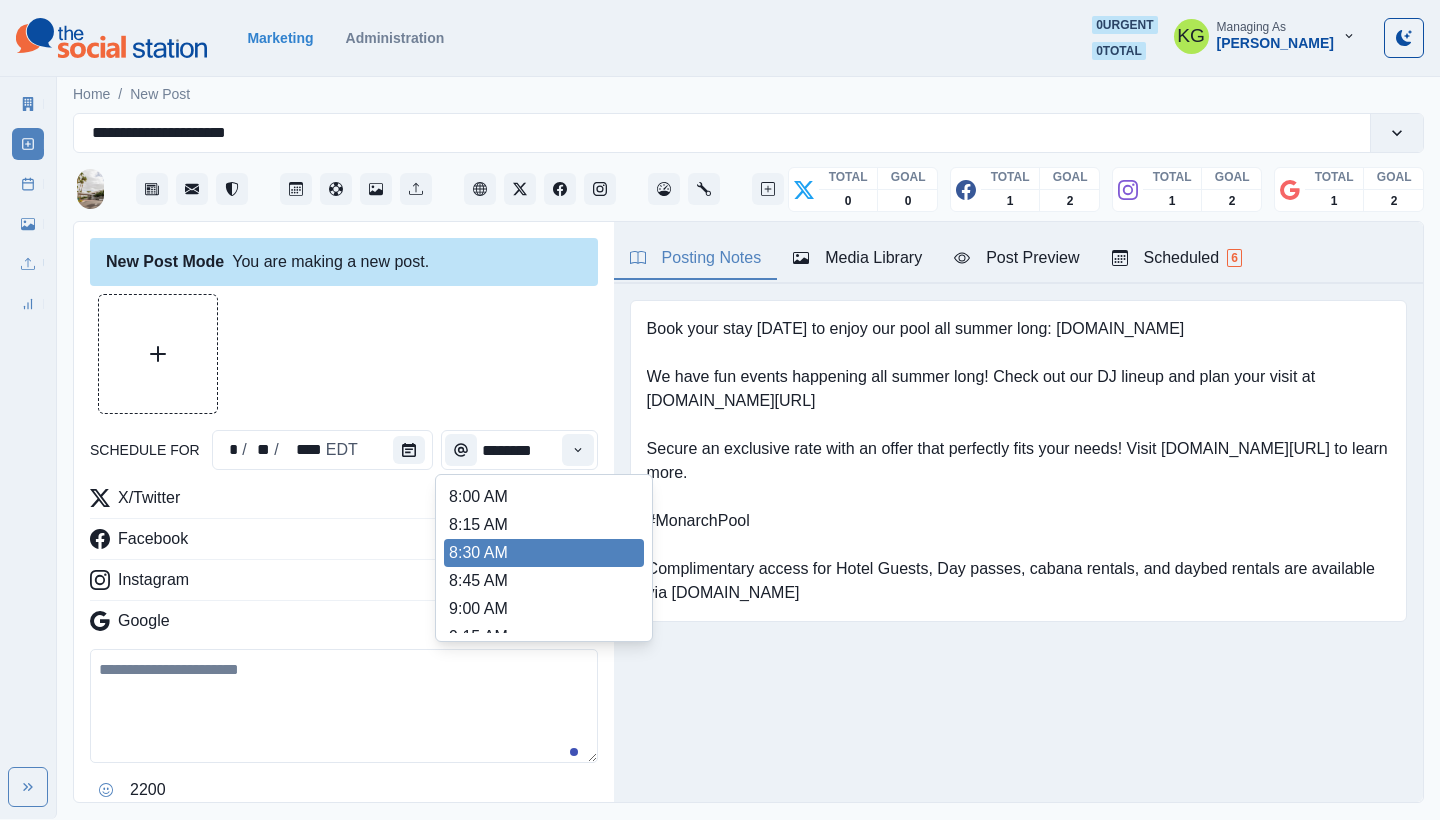 scroll, scrollTop: 423, scrollLeft: 0, axis: vertical 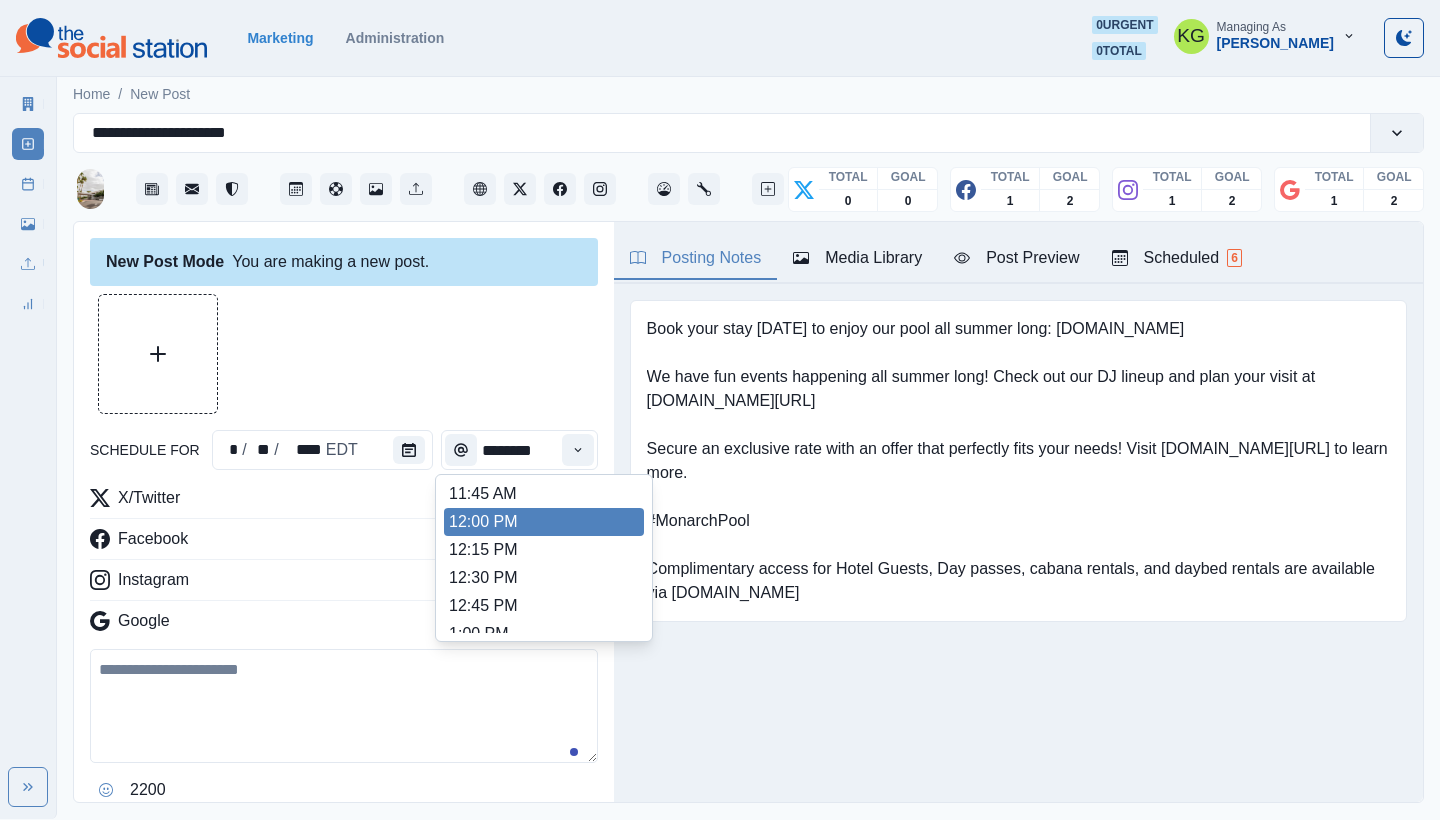 click on "12:00 PM" at bounding box center [544, 522] 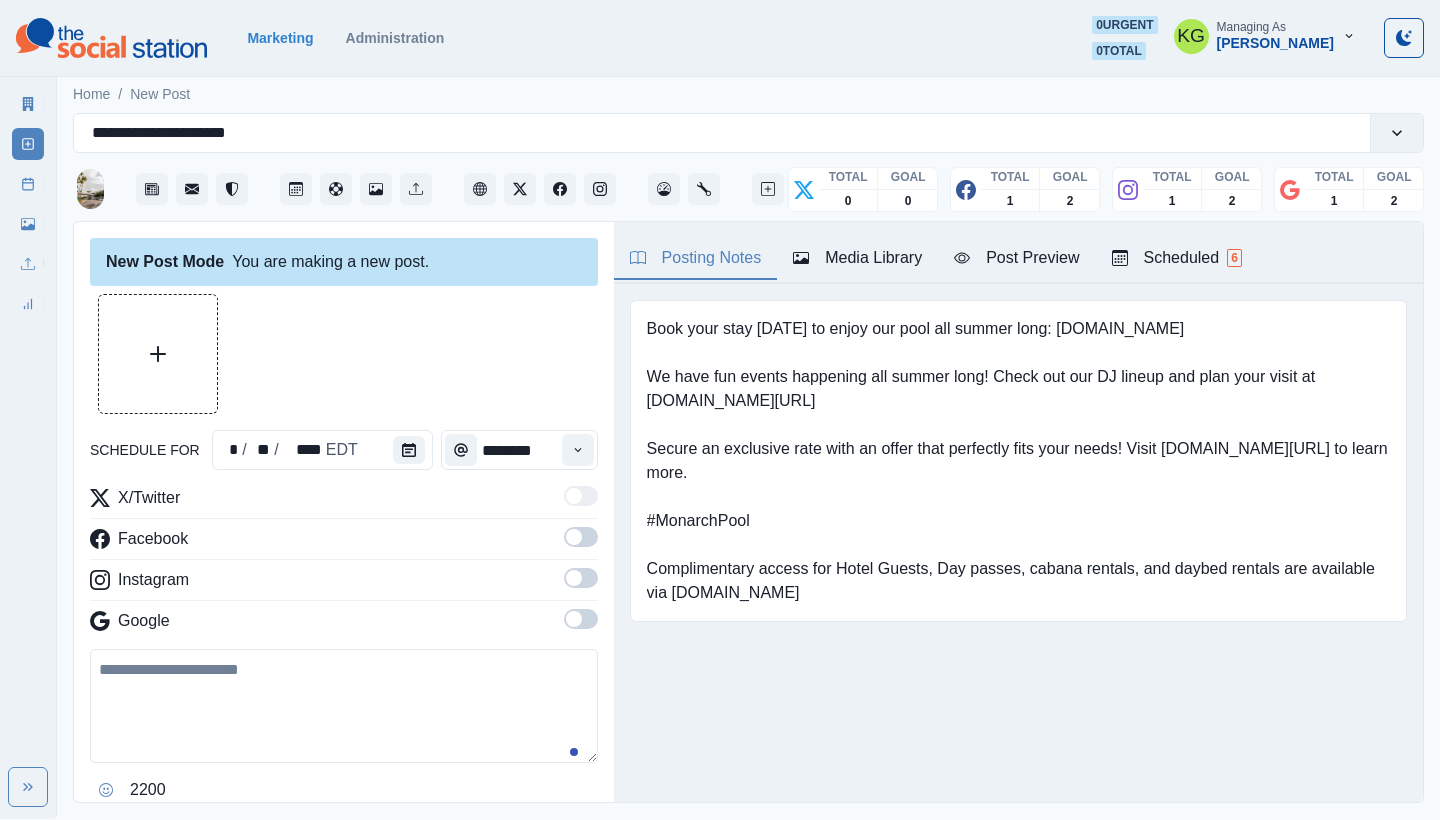 drag, startPoint x: 561, startPoint y: 605, endPoint x: 563, endPoint y: 567, distance: 38.052597 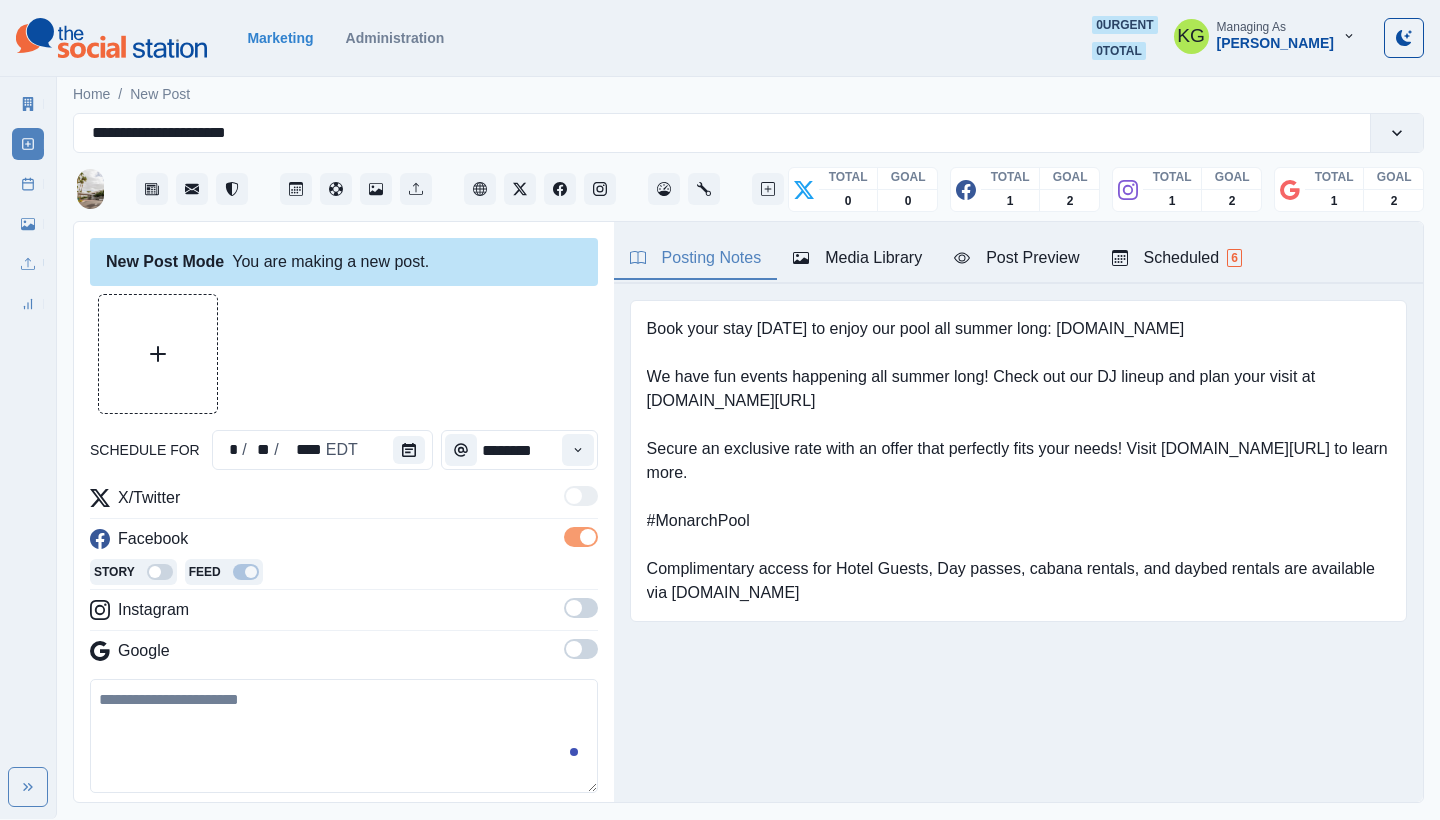 click at bounding box center [581, 608] 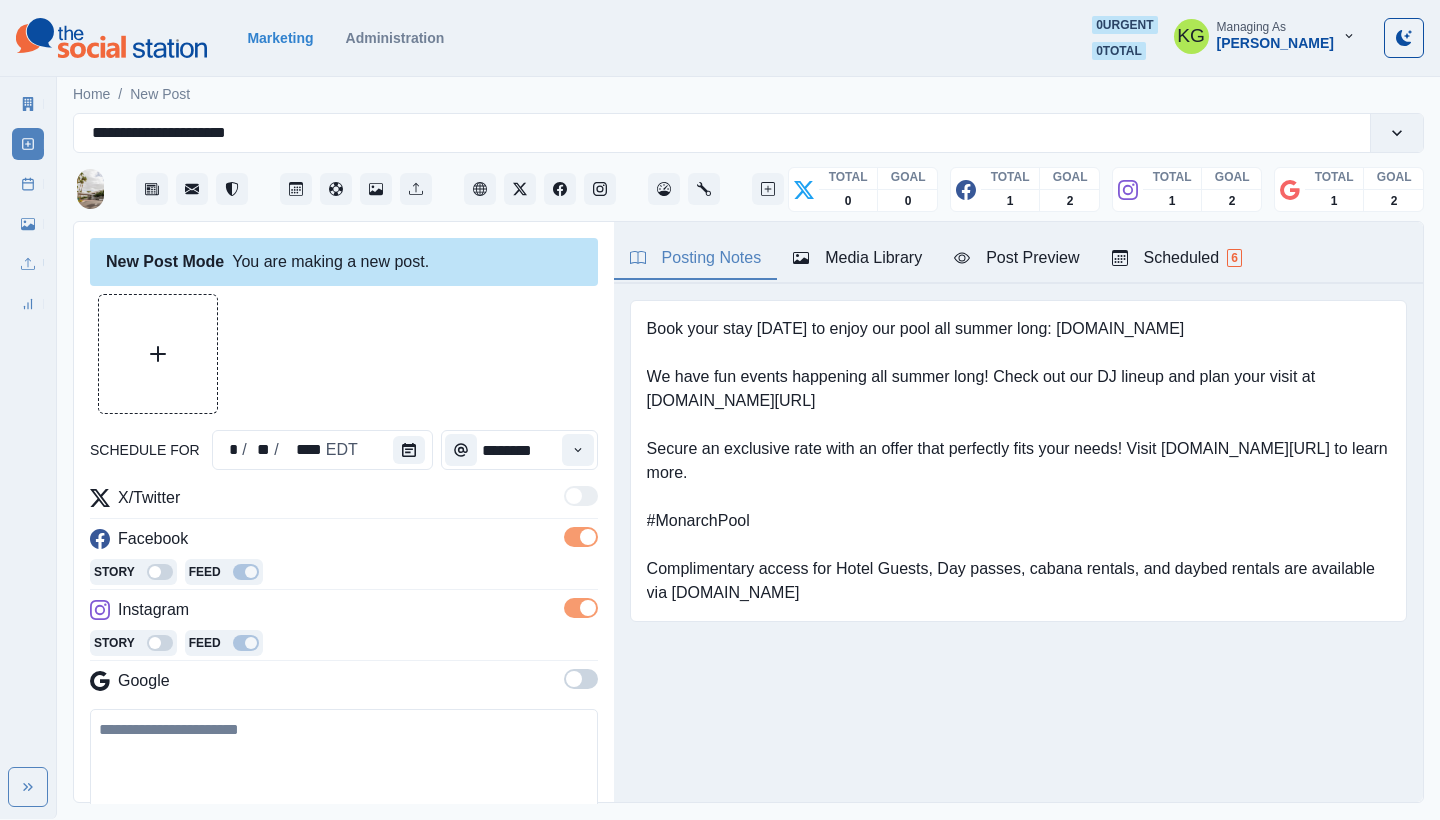 click at bounding box center [581, 679] 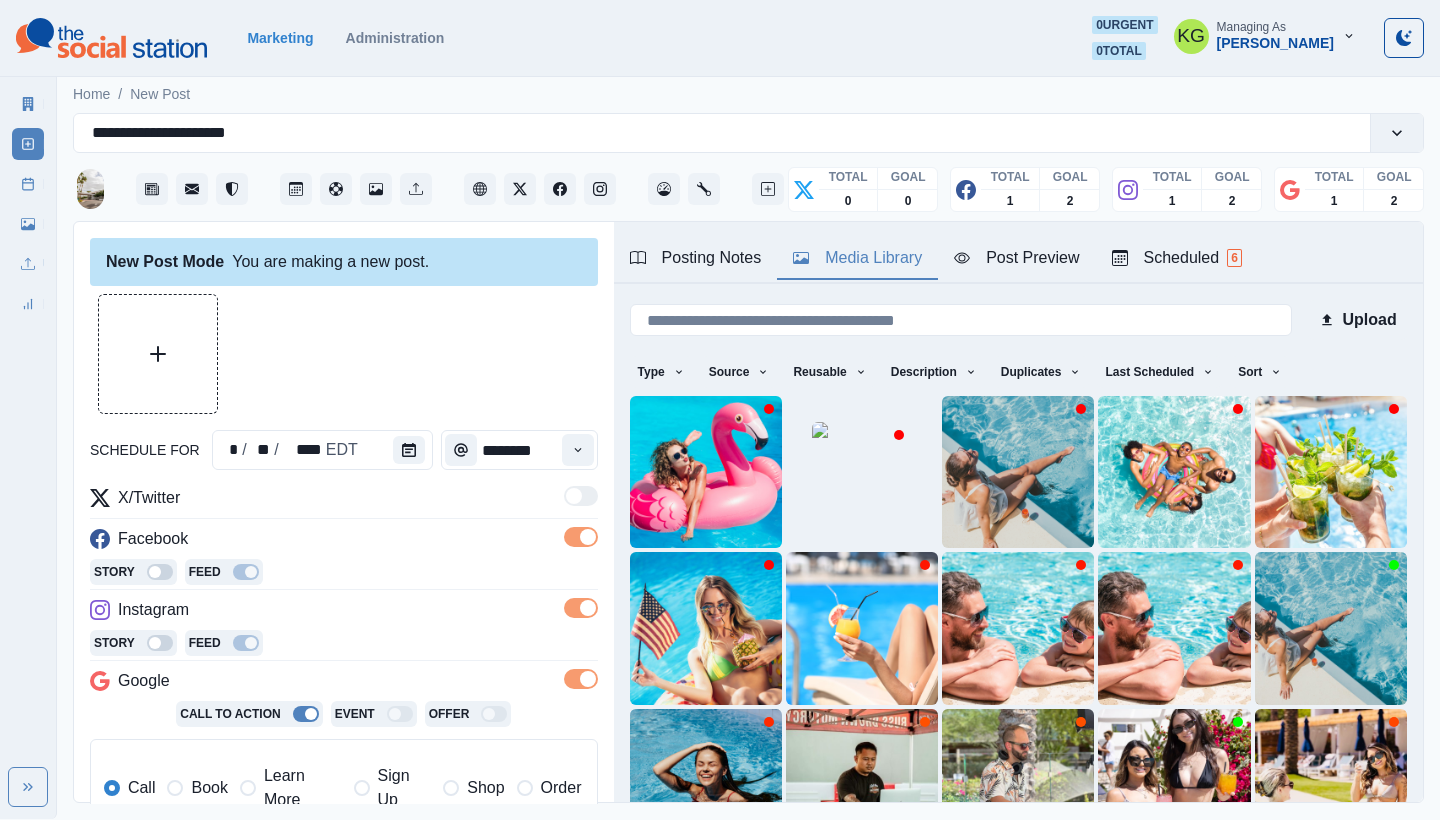 click on "Media Library" at bounding box center (857, 258) 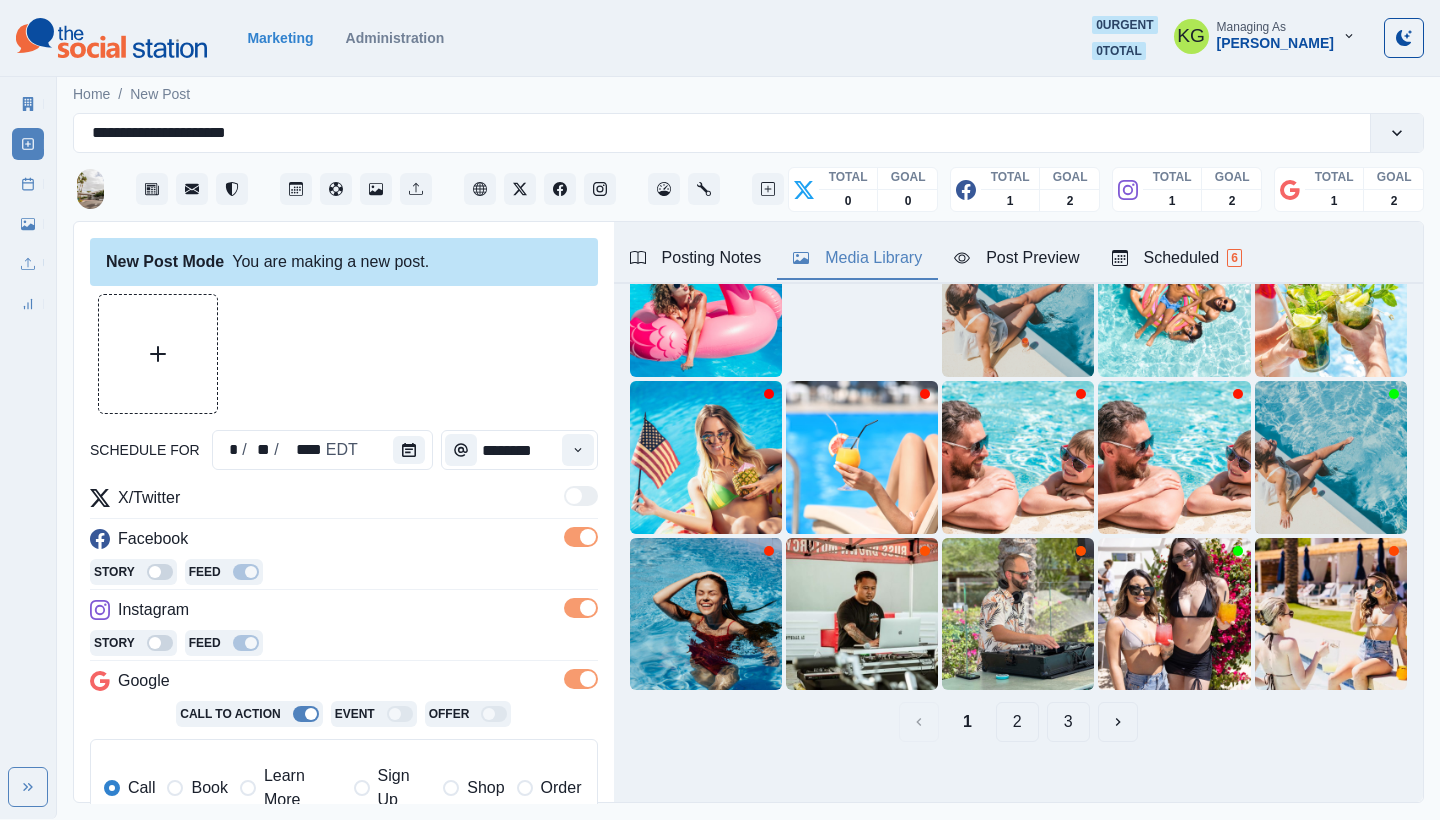 click on "3" at bounding box center (1068, 722) 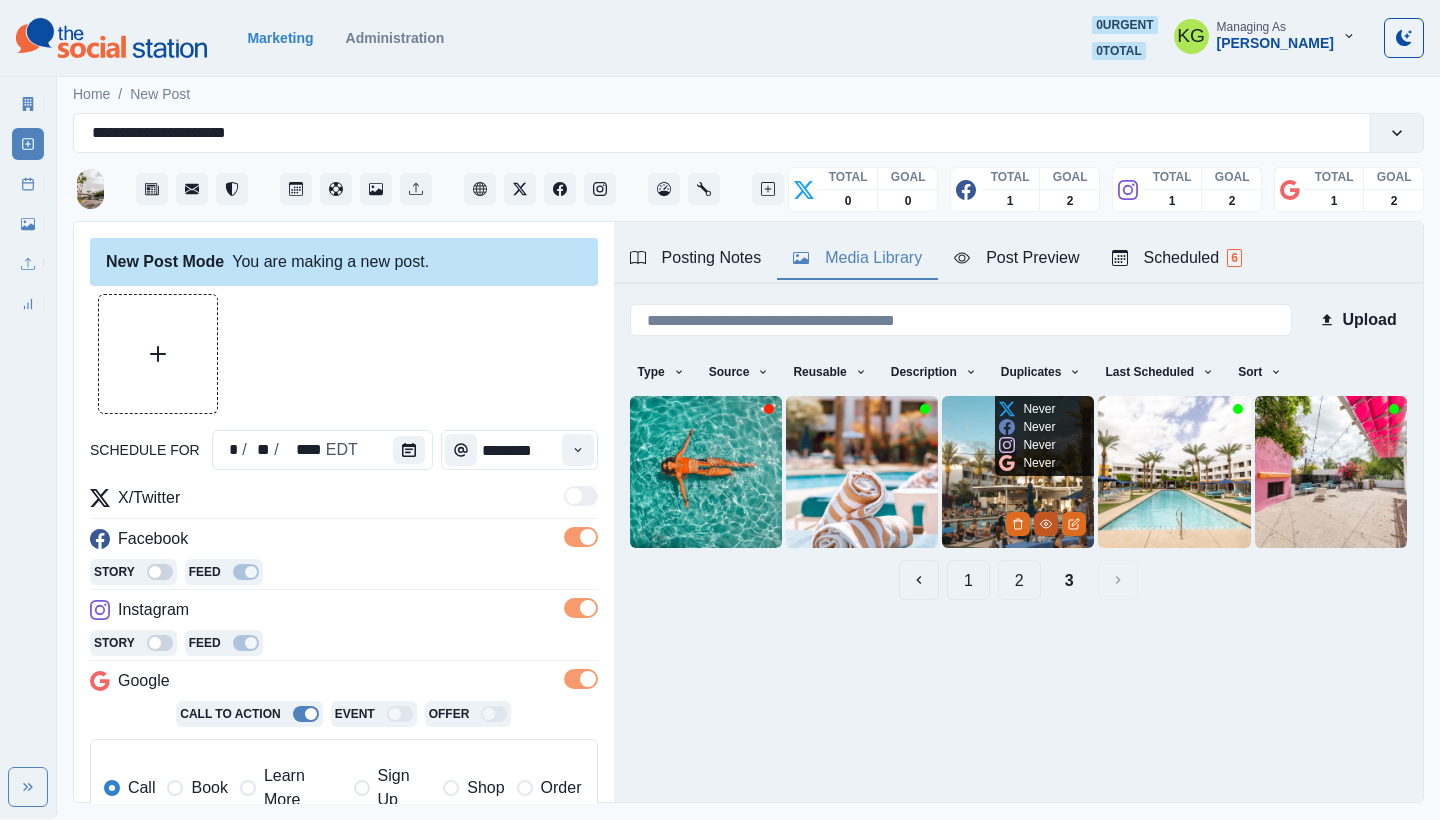 click 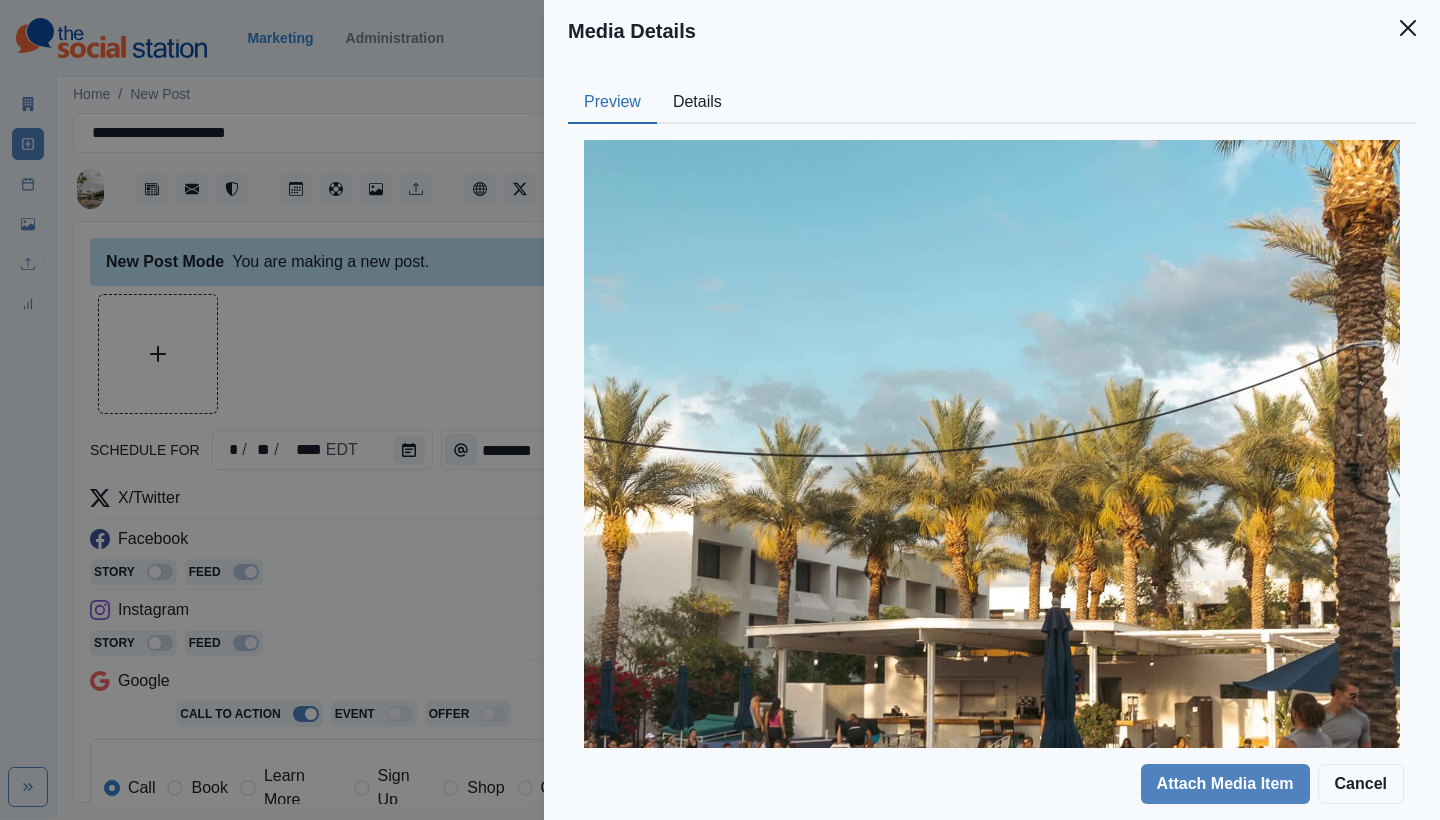 scroll, scrollTop: 217, scrollLeft: 0, axis: vertical 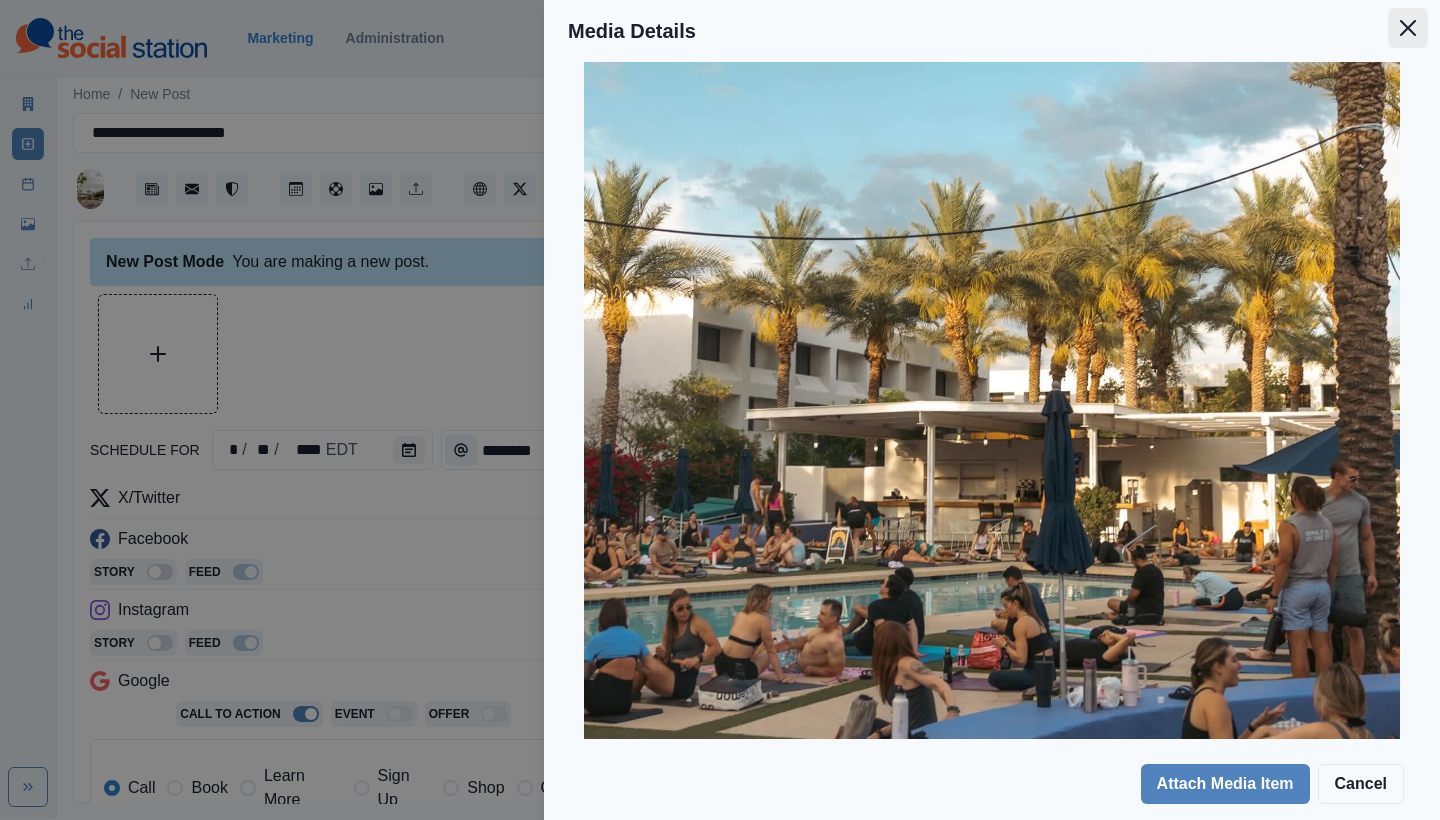 click at bounding box center (1408, 28) 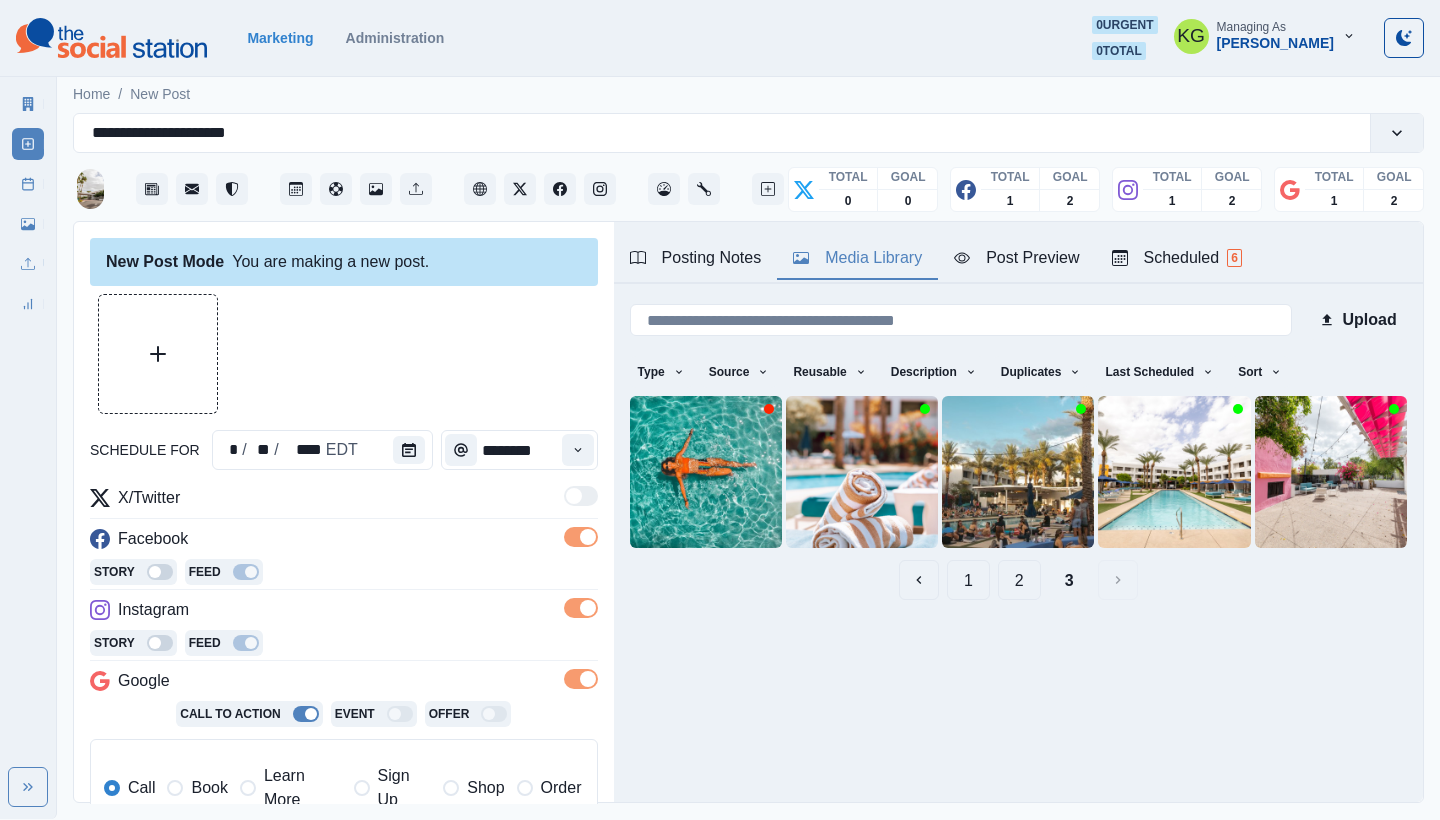 click on "2" at bounding box center [1019, 580] 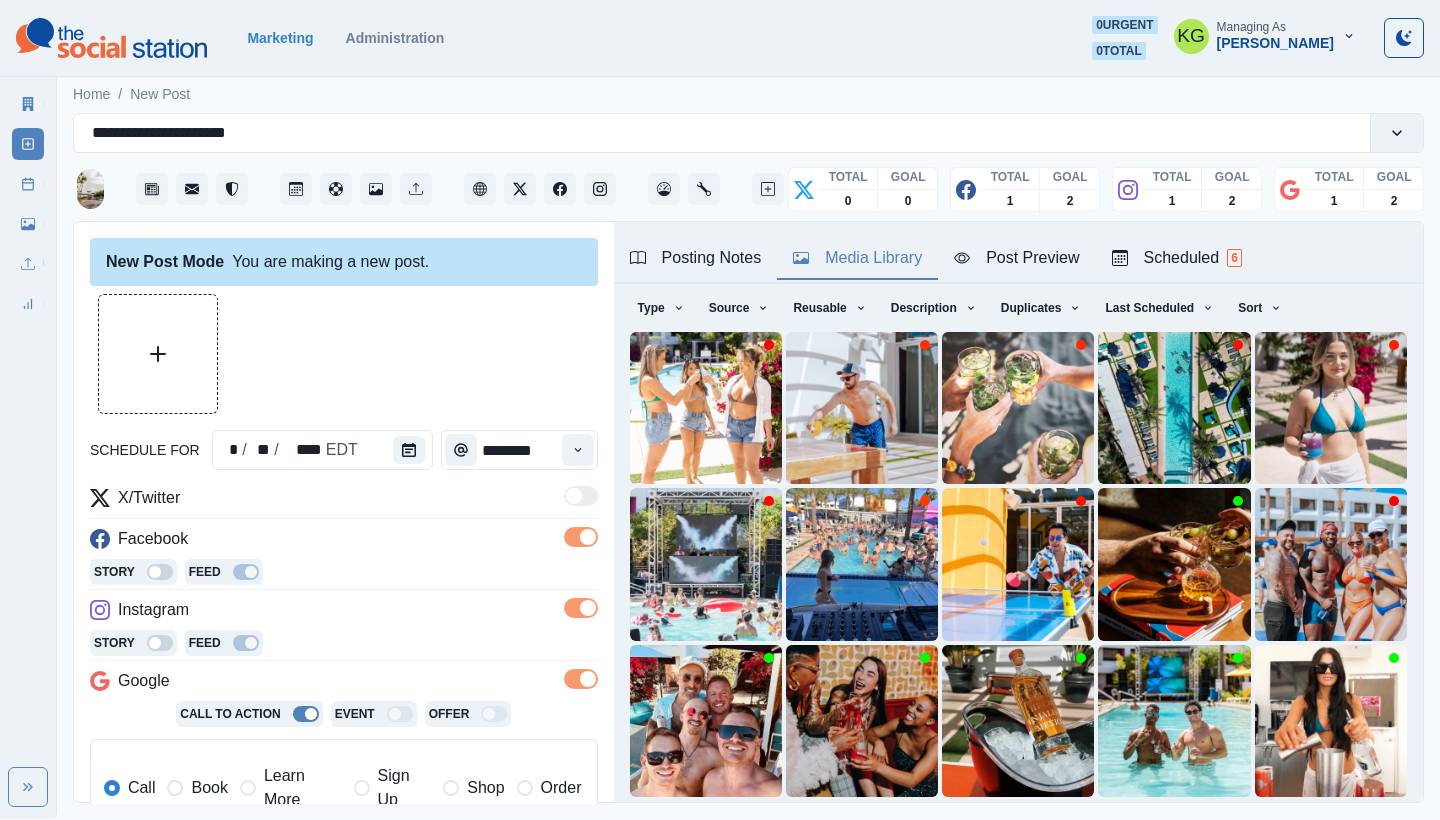 scroll, scrollTop: 171, scrollLeft: 0, axis: vertical 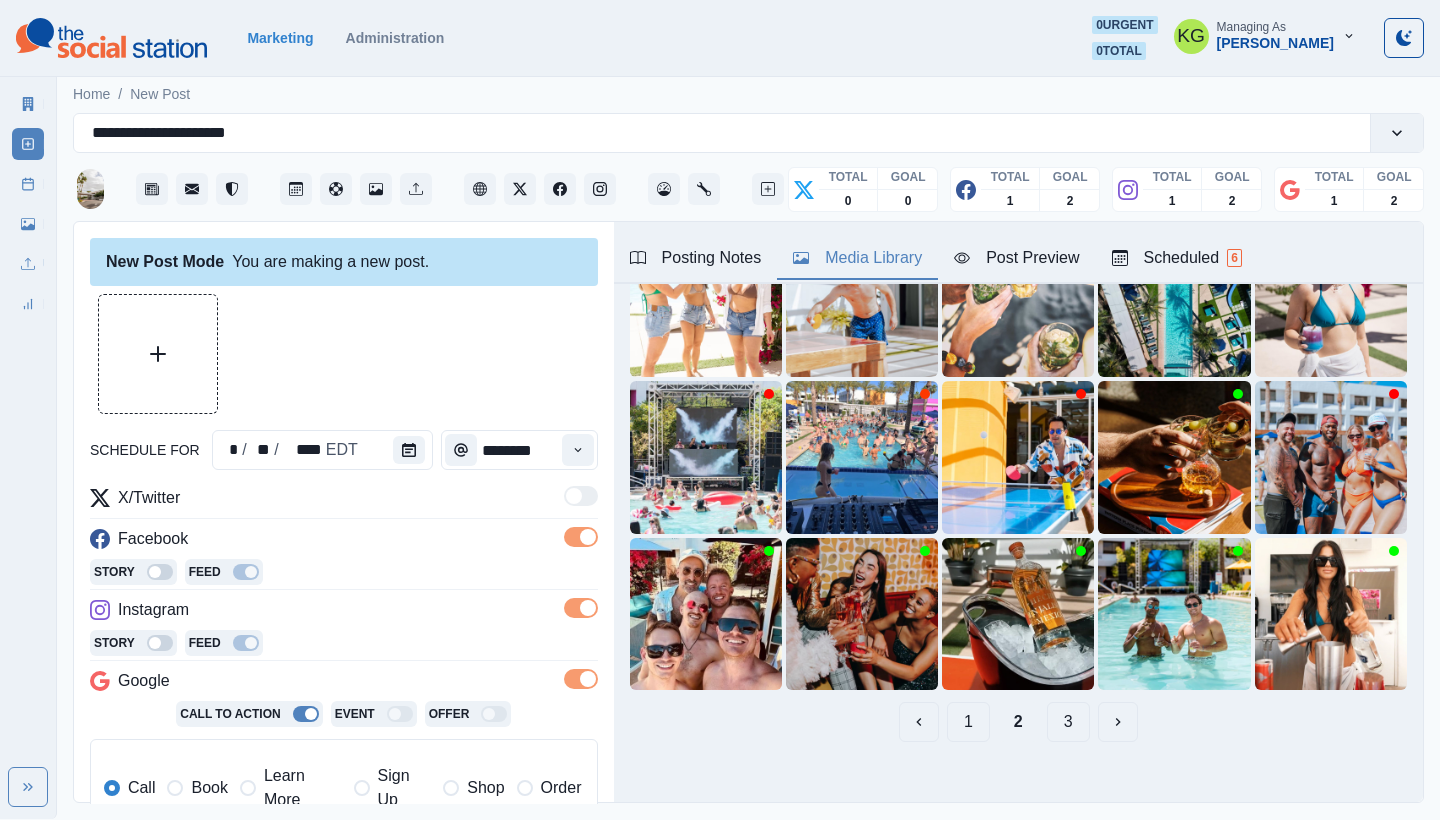 click on "1" at bounding box center (968, 722) 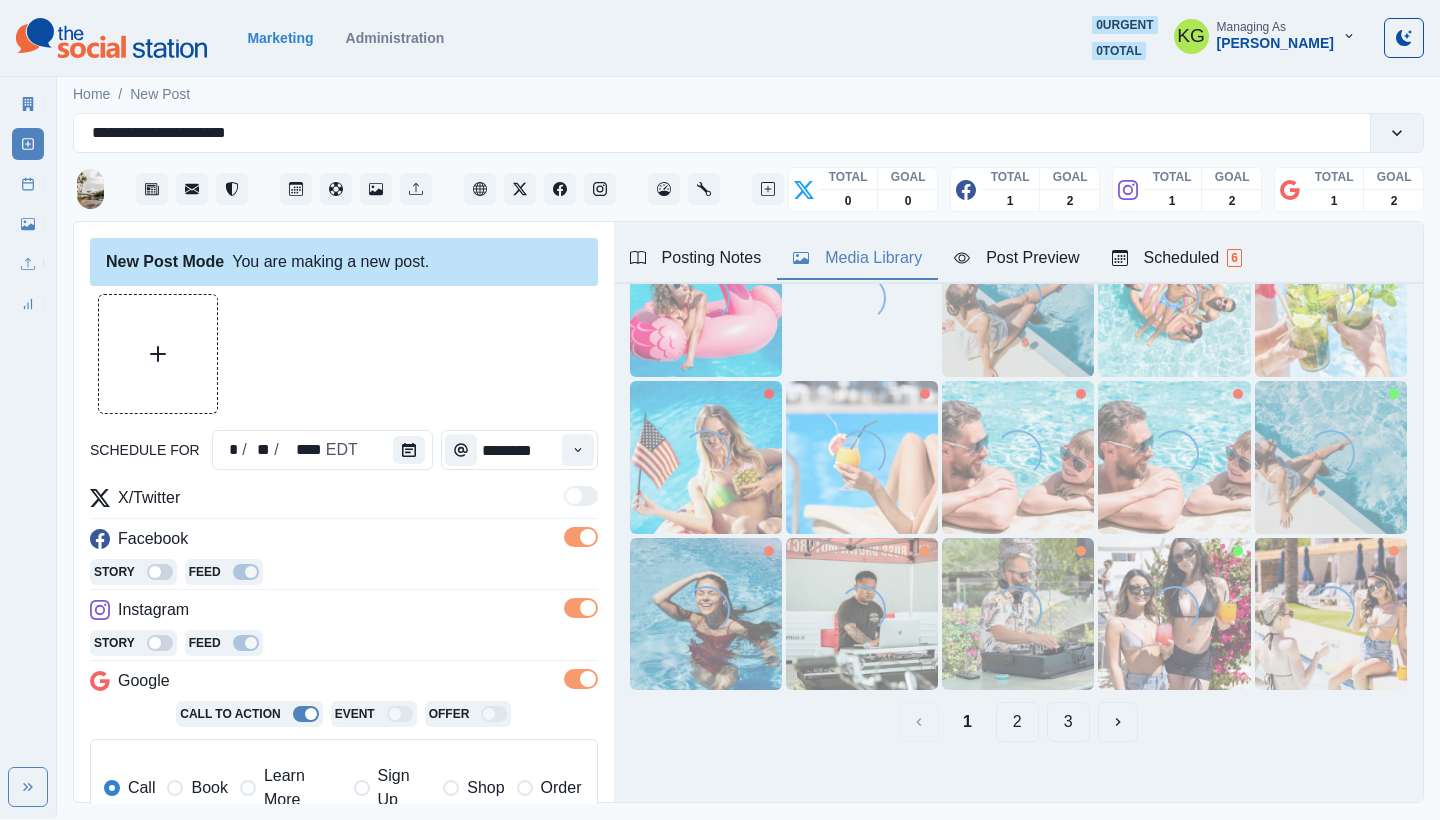 scroll, scrollTop: 402, scrollLeft: 0, axis: vertical 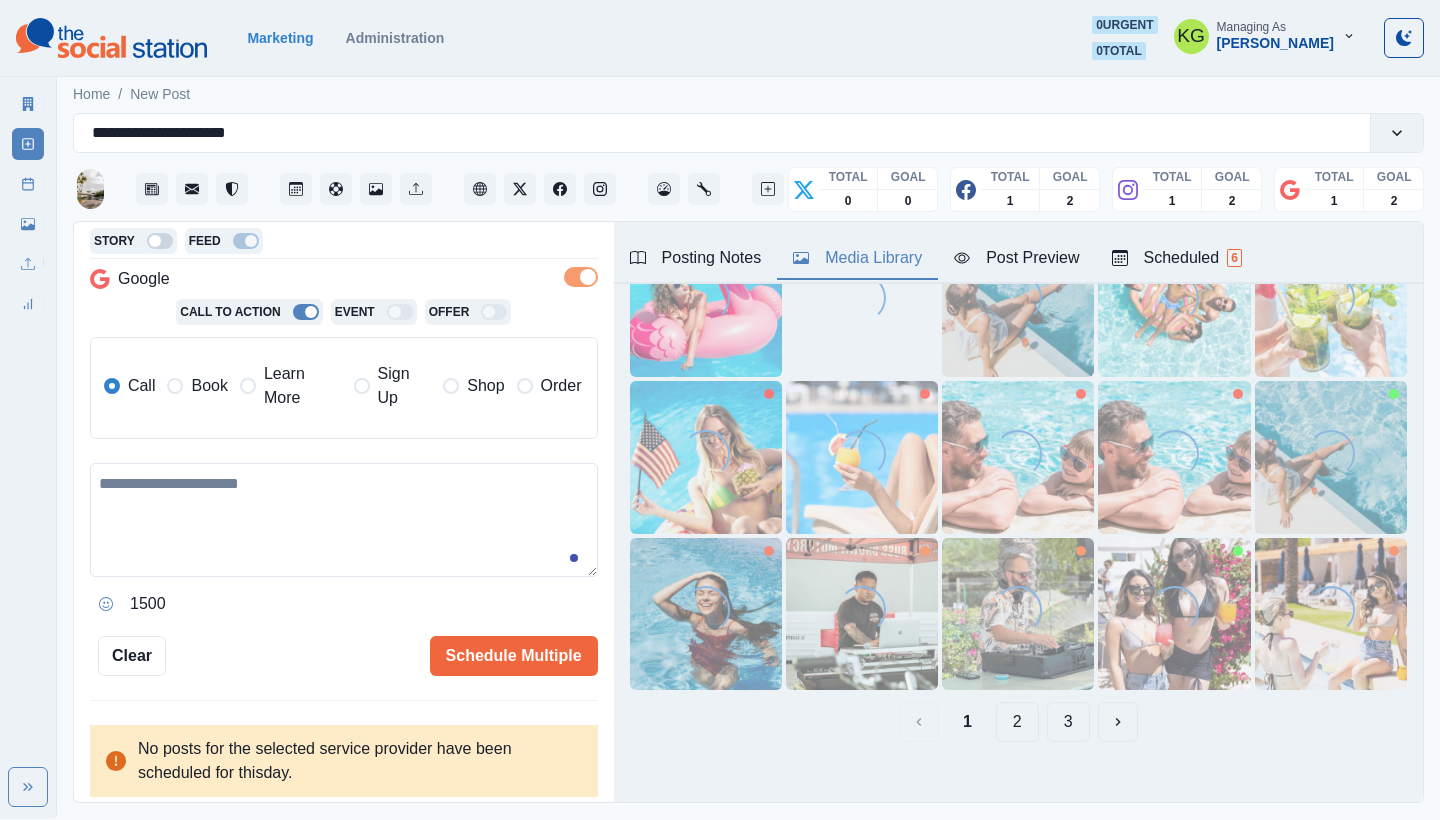click at bounding box center [344, 520] 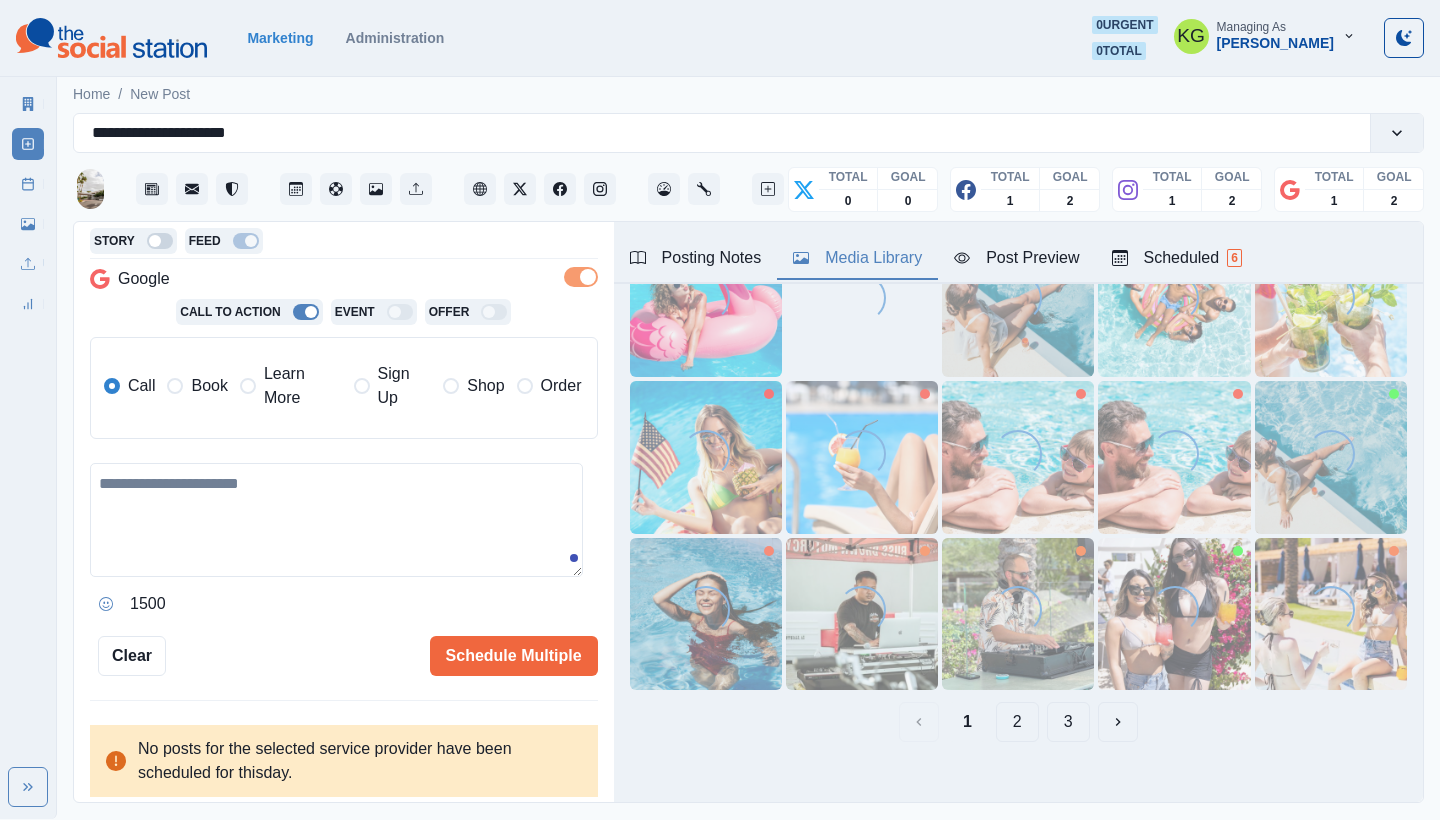 paste on "**********" 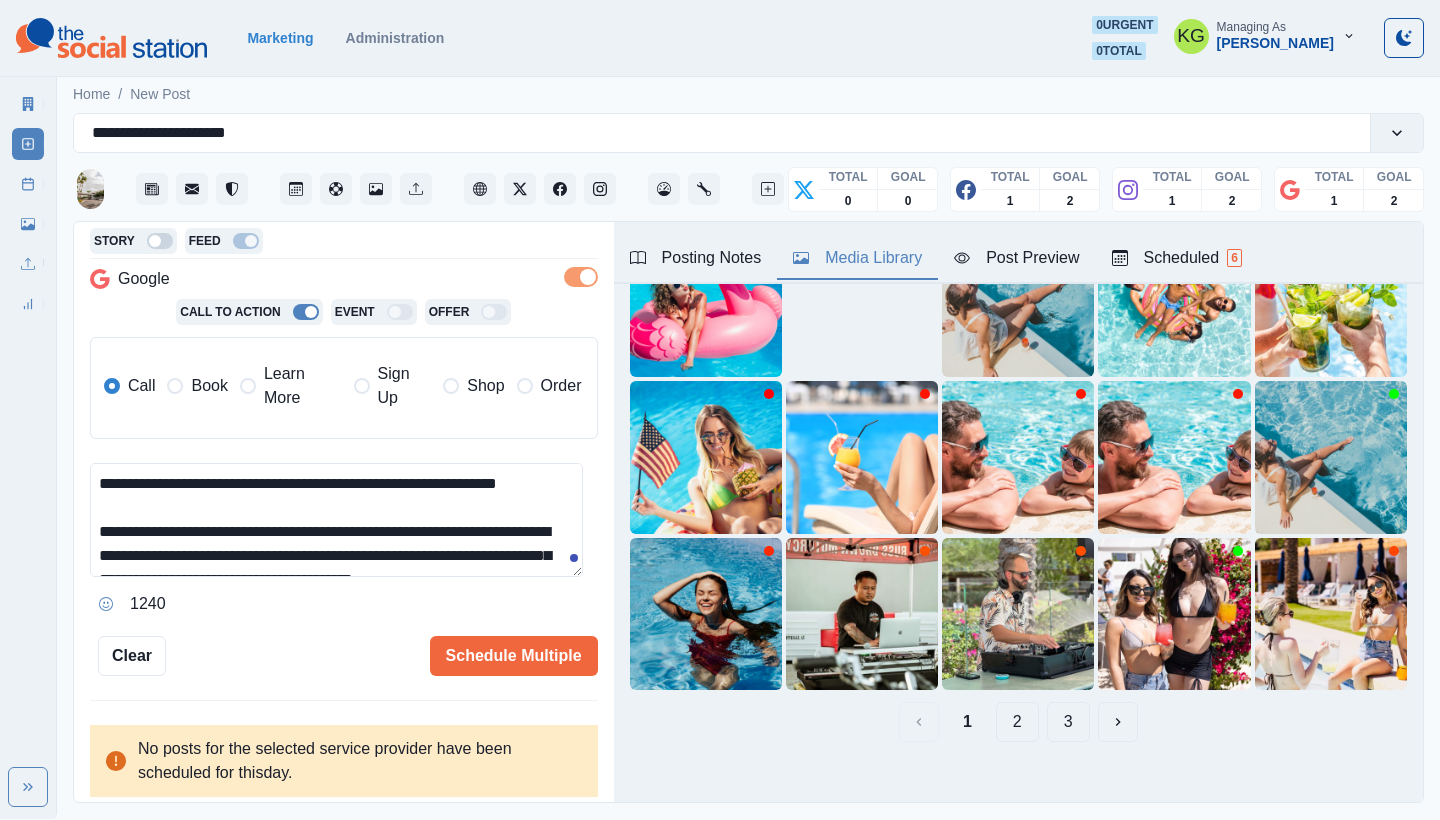 scroll, scrollTop: 72, scrollLeft: 0, axis: vertical 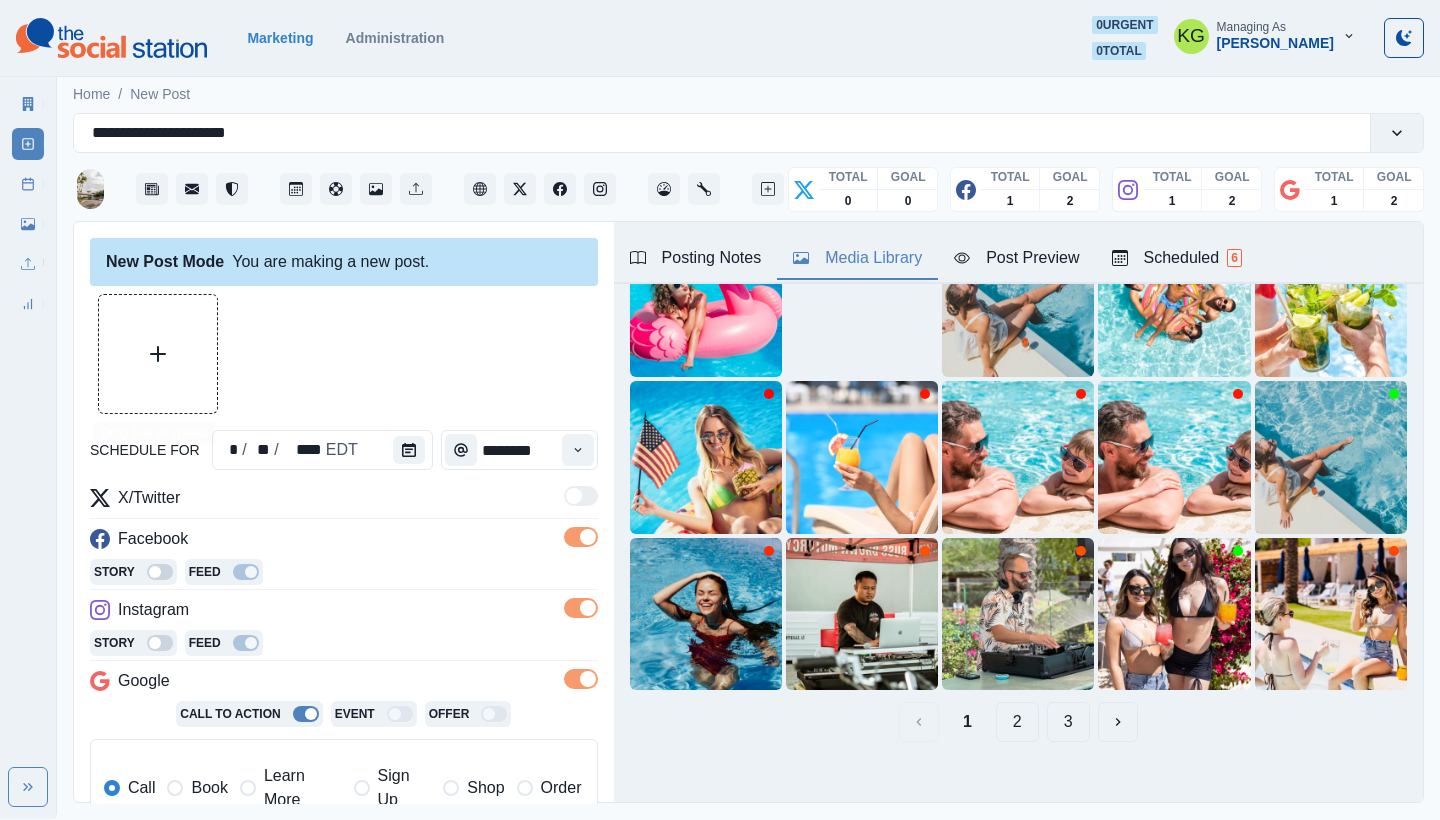 click at bounding box center [158, 354] 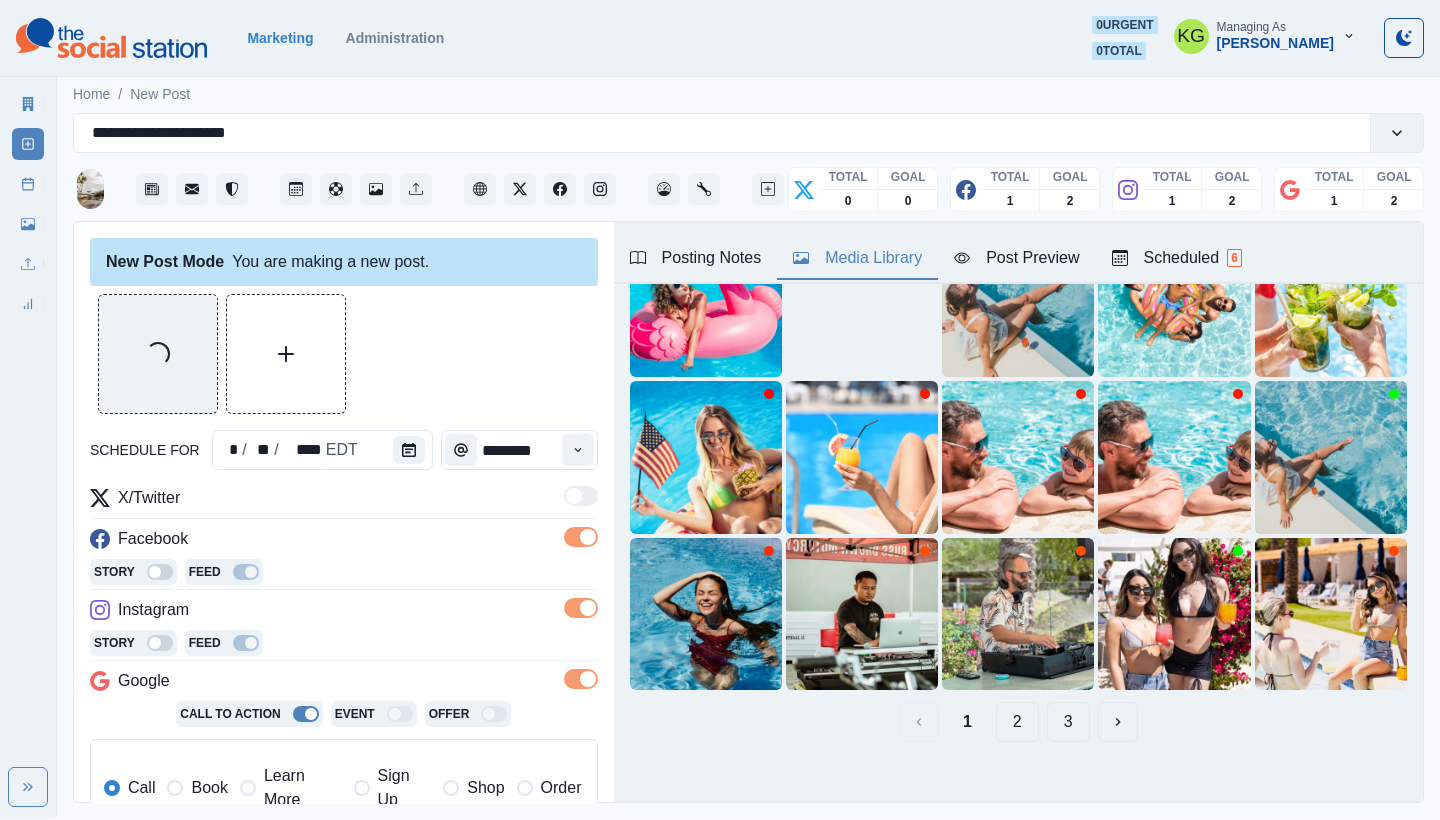 scroll, scrollTop: 402, scrollLeft: 0, axis: vertical 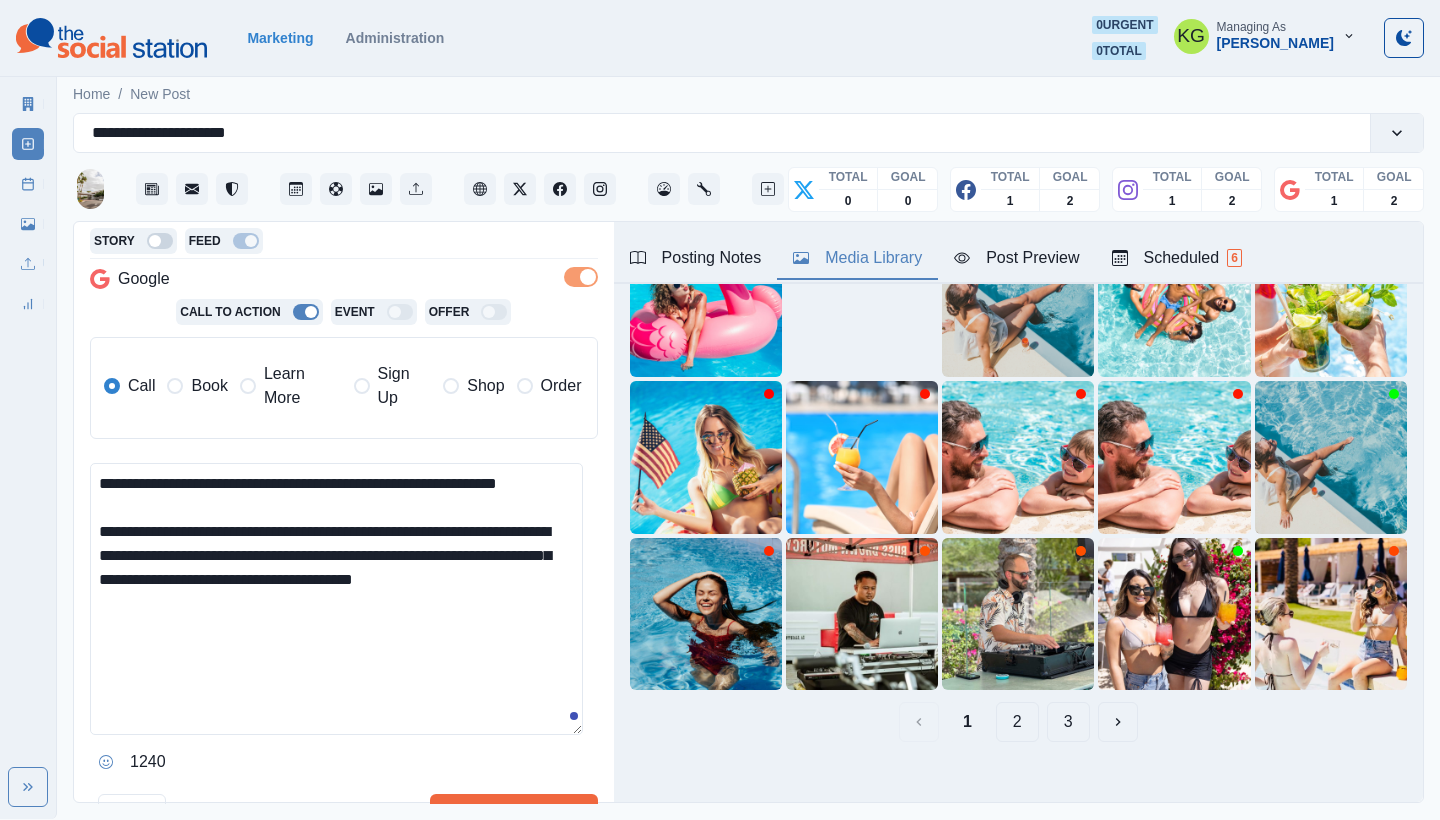 click on "**********" at bounding box center [336, 599] 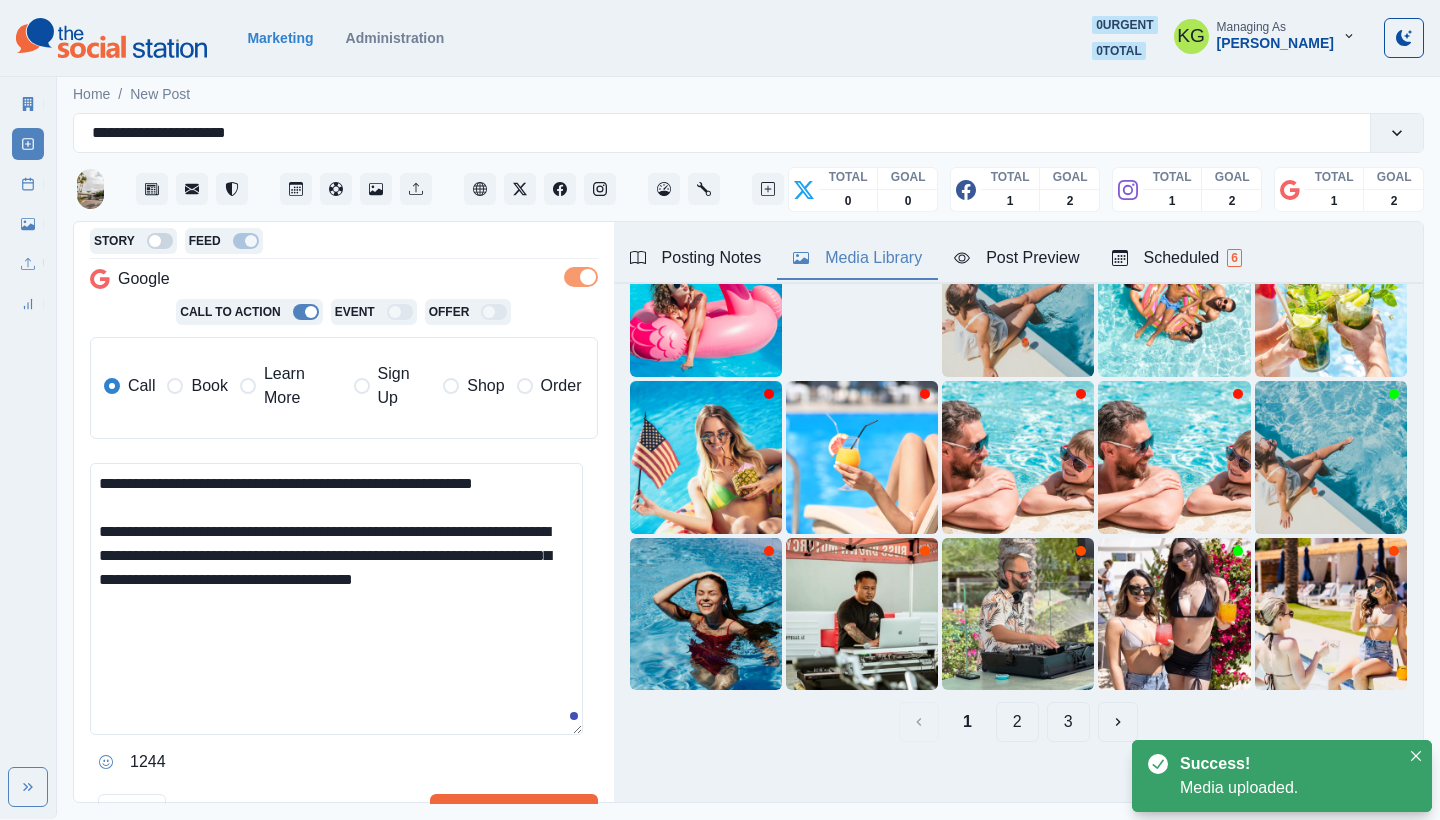 click on "**********" at bounding box center [336, 599] 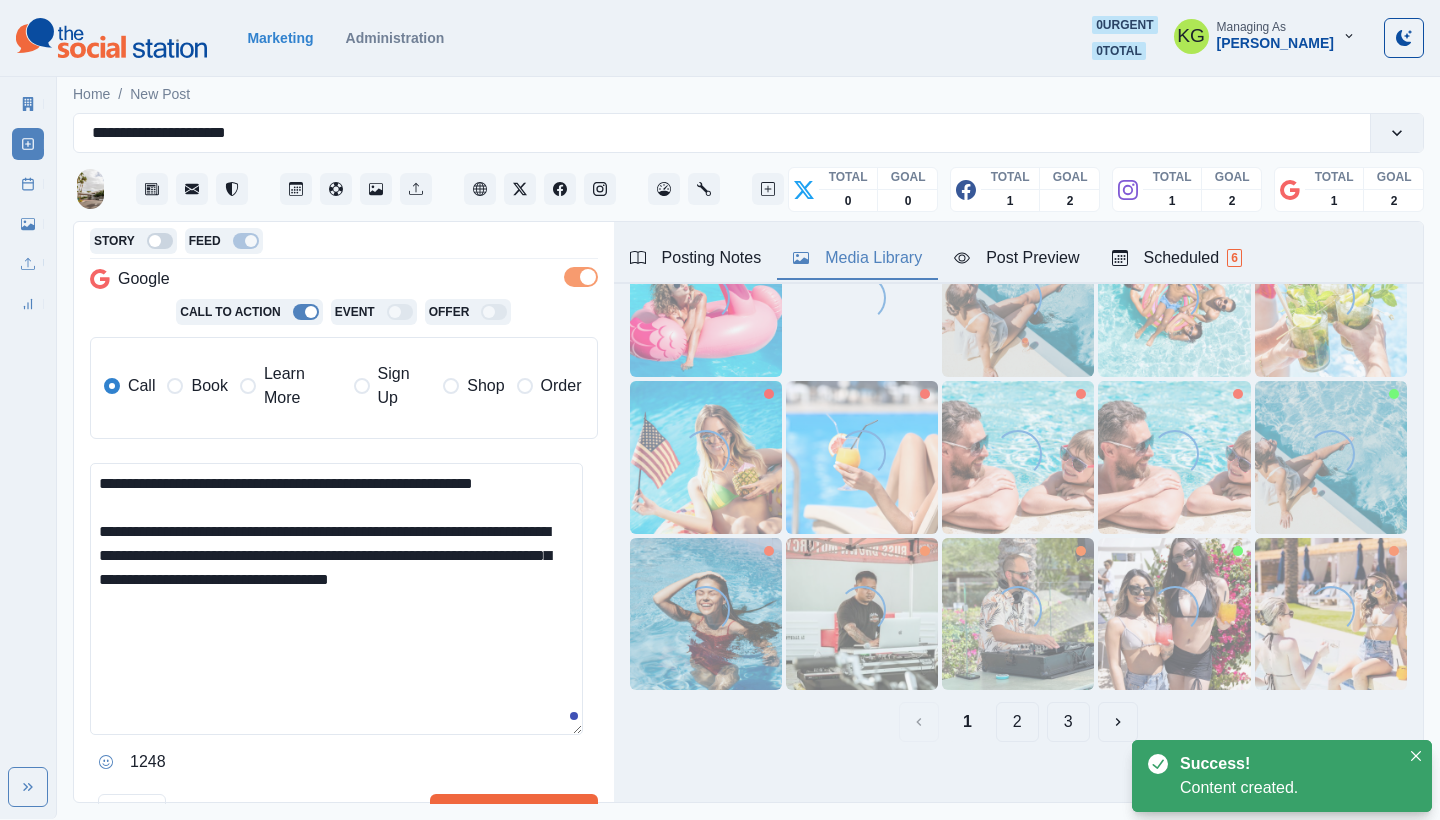 click on "**********" at bounding box center [336, 599] 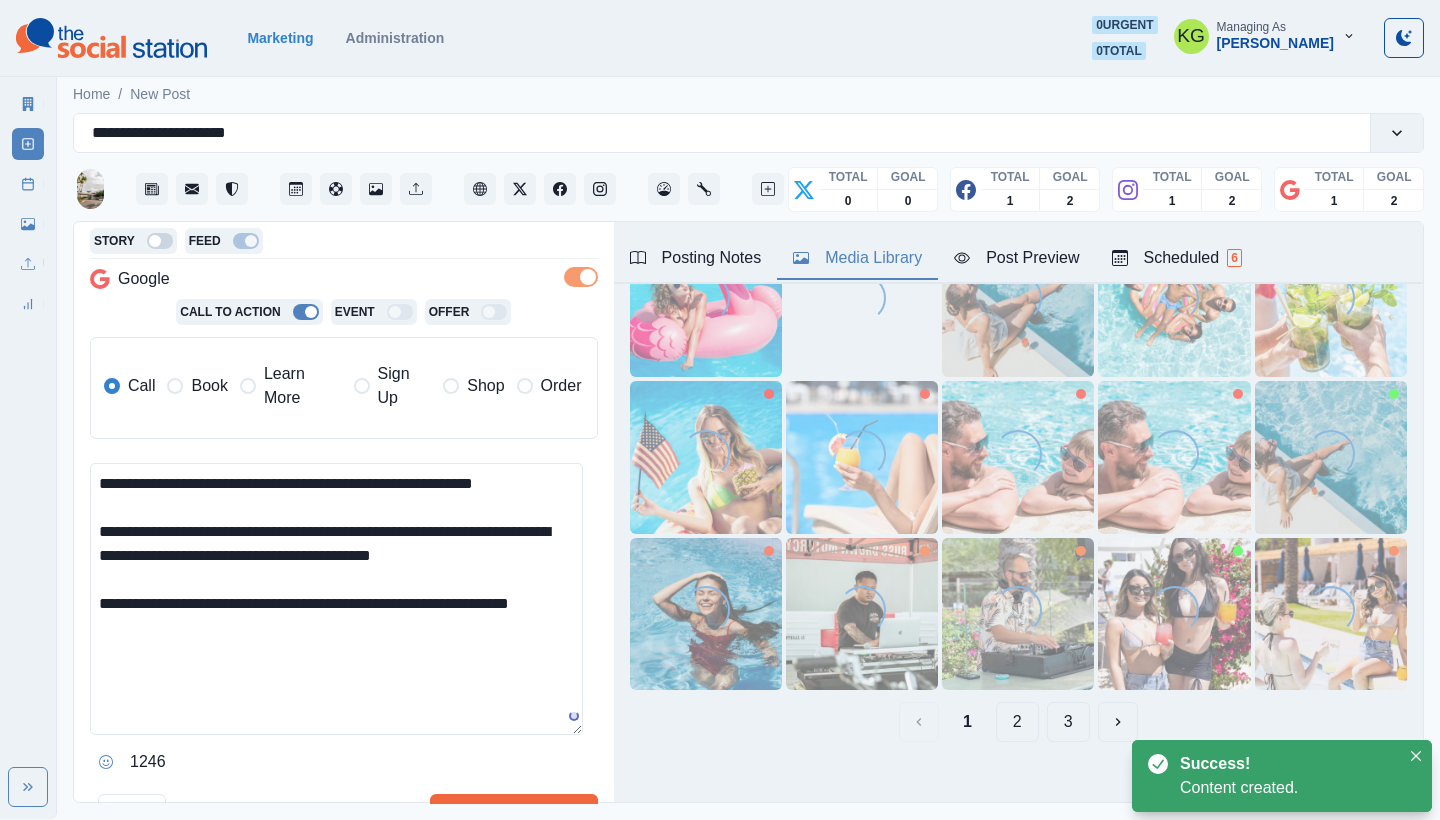 click on "**********" at bounding box center [336, 599] 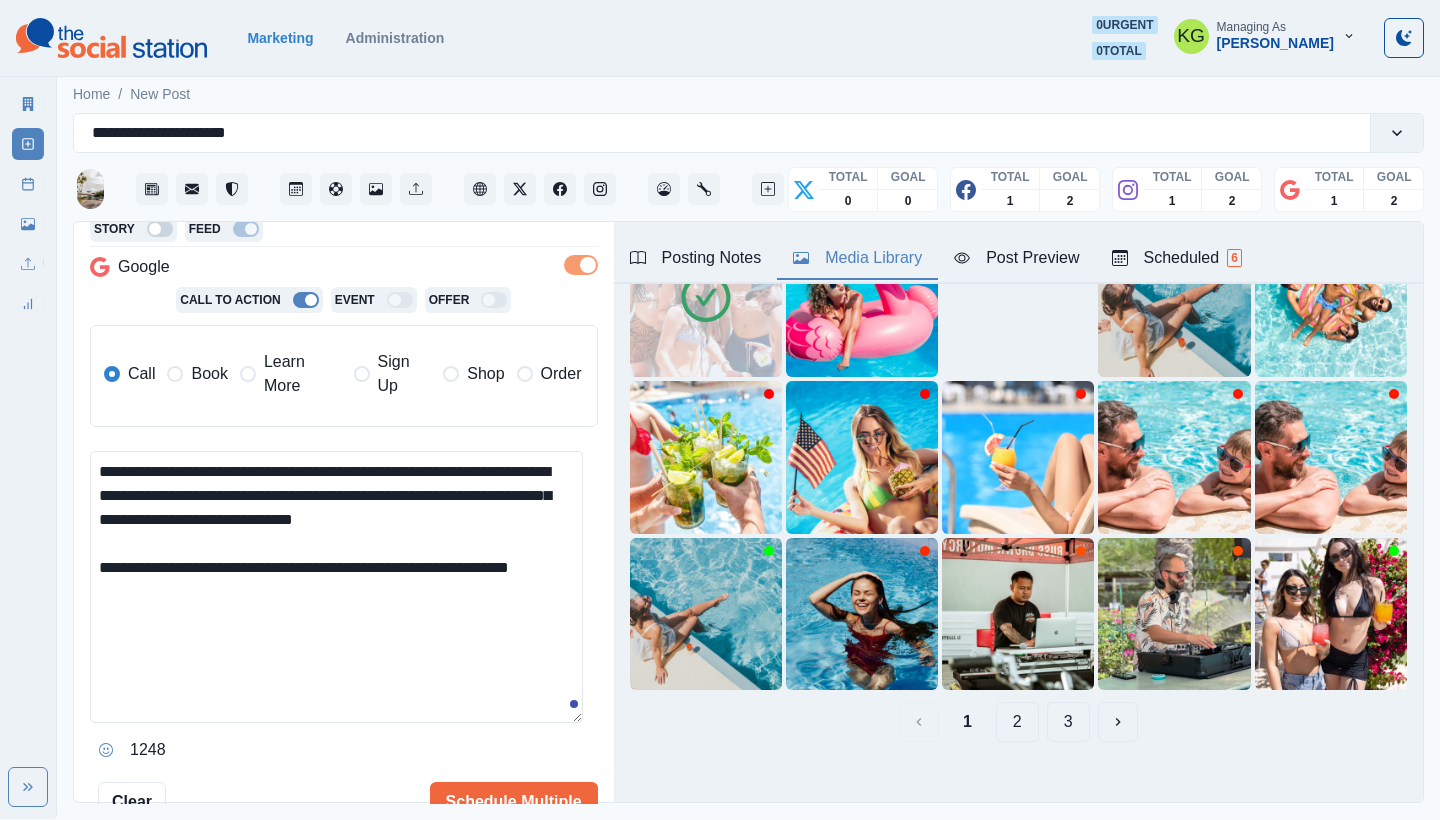 scroll, scrollTop: 418, scrollLeft: 0, axis: vertical 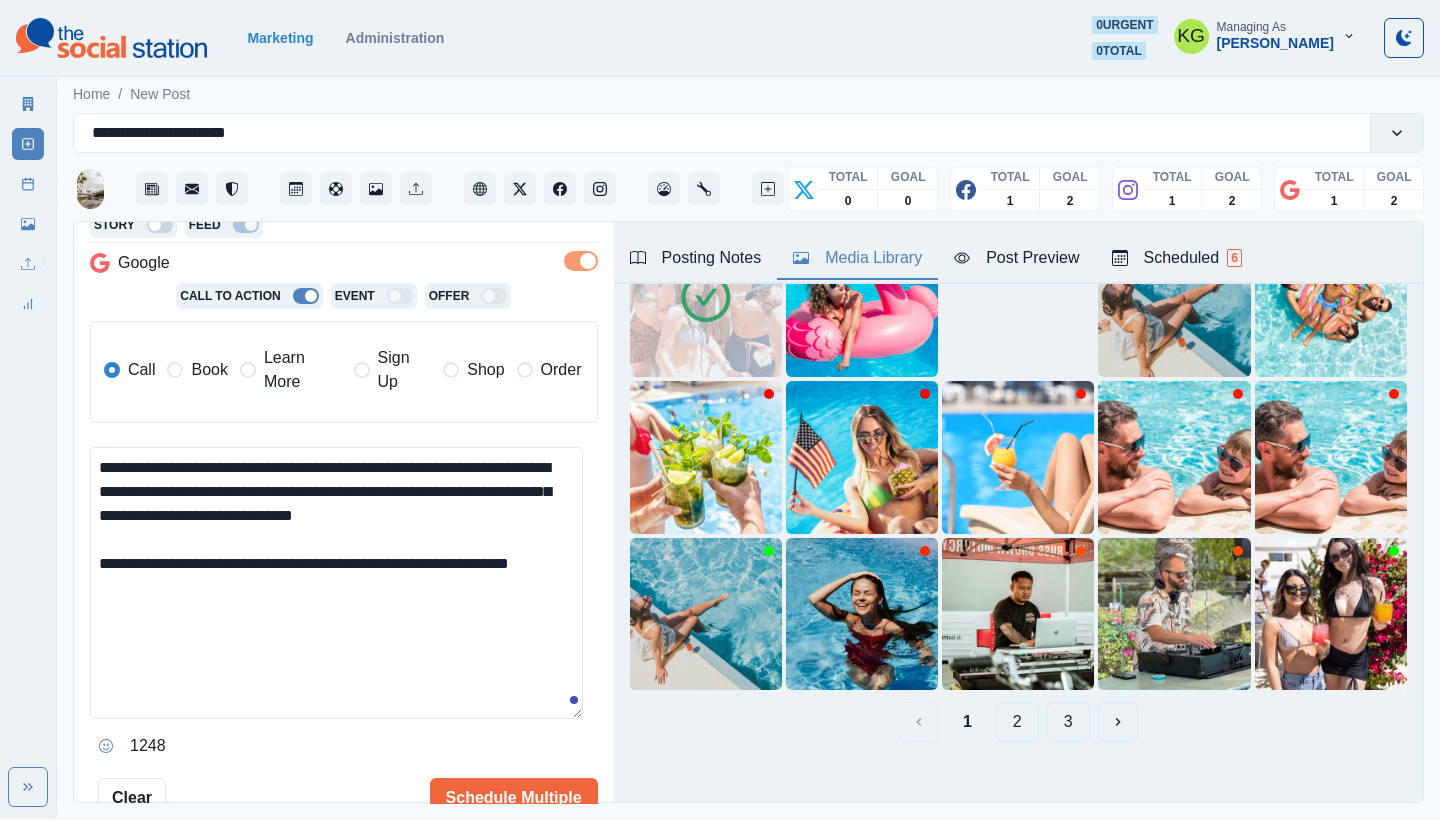 click on "**********" at bounding box center [336, 583] 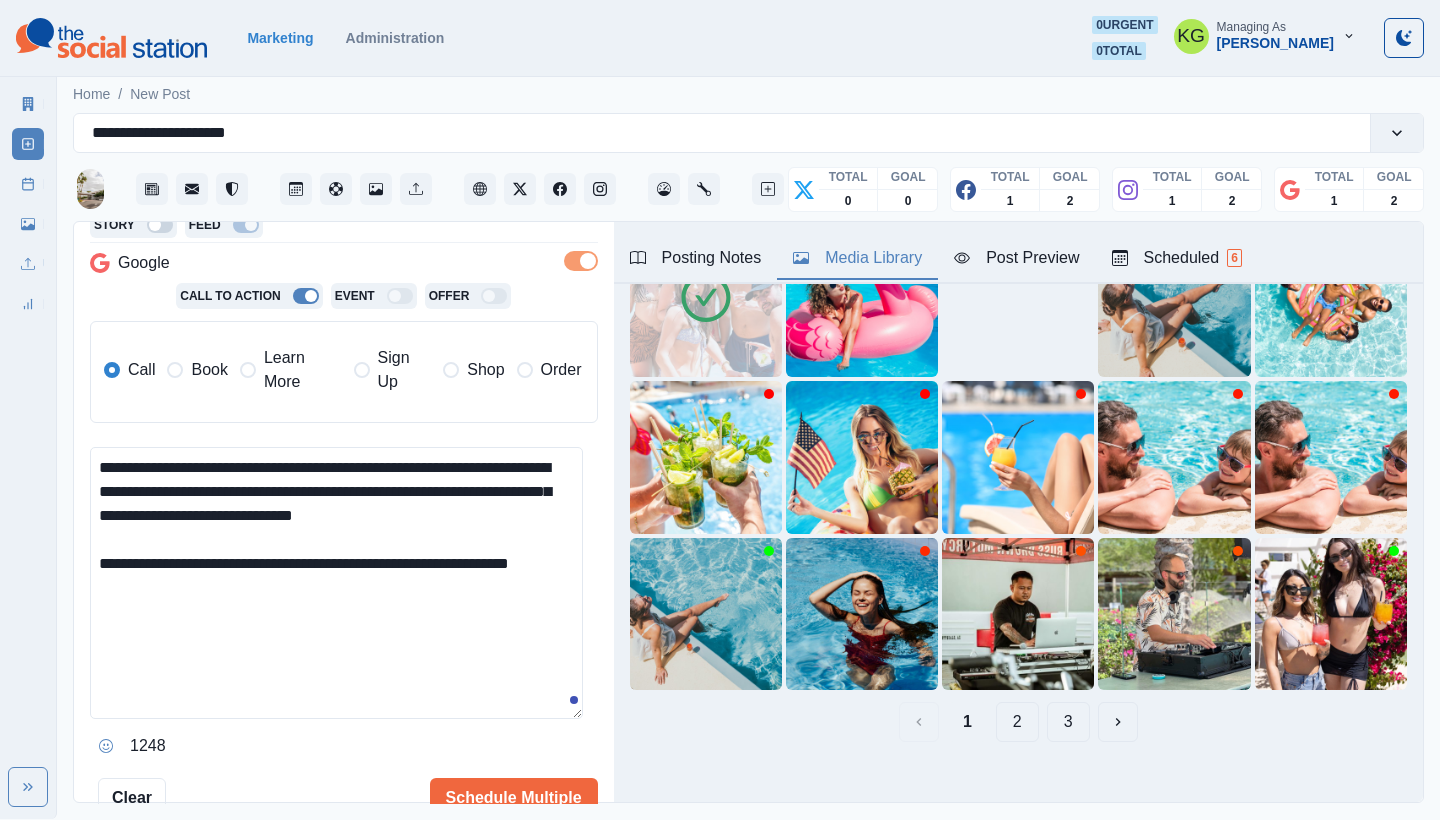scroll, scrollTop: 388, scrollLeft: 0, axis: vertical 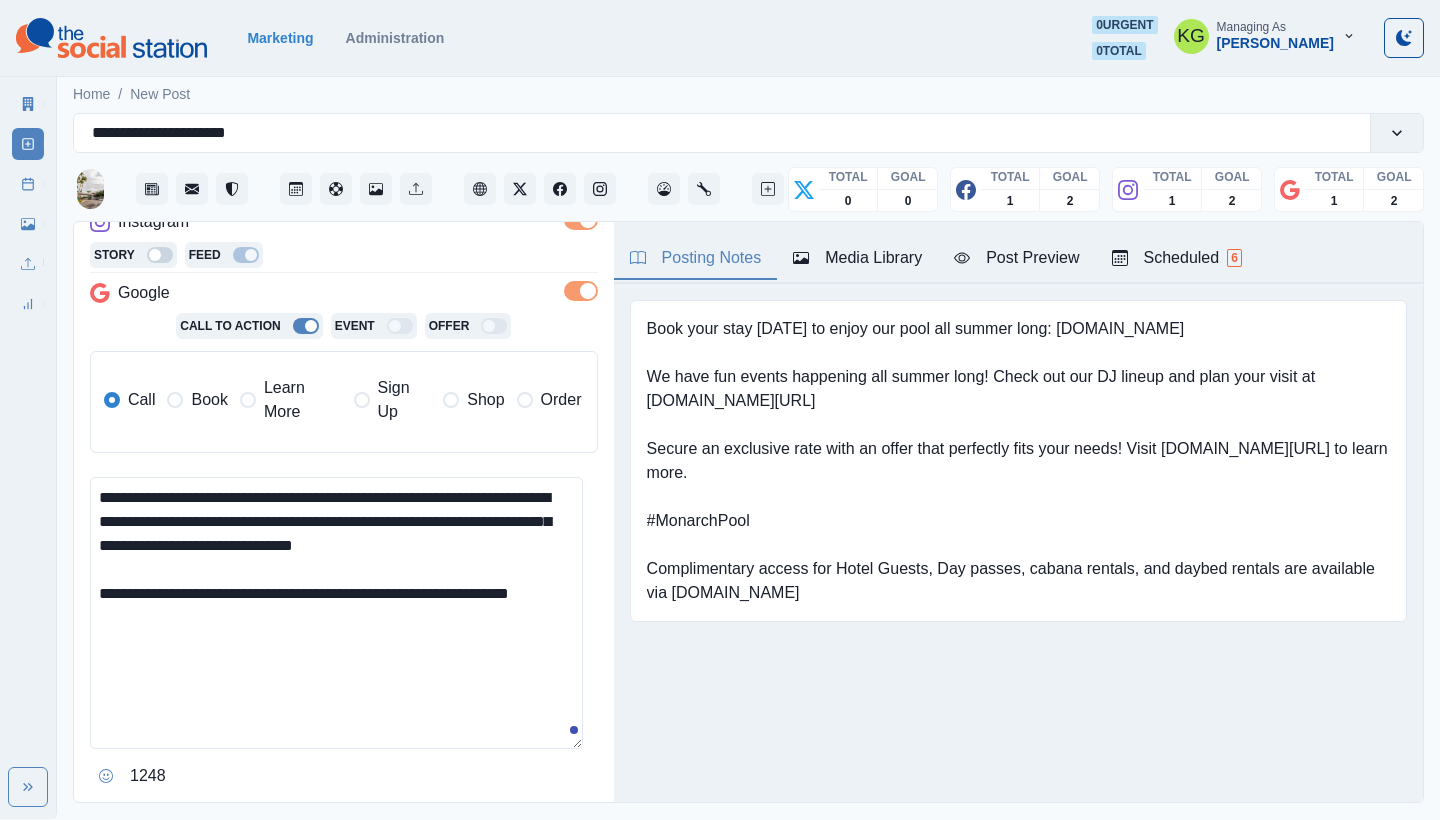click on "Posting Notes" at bounding box center (696, 258) 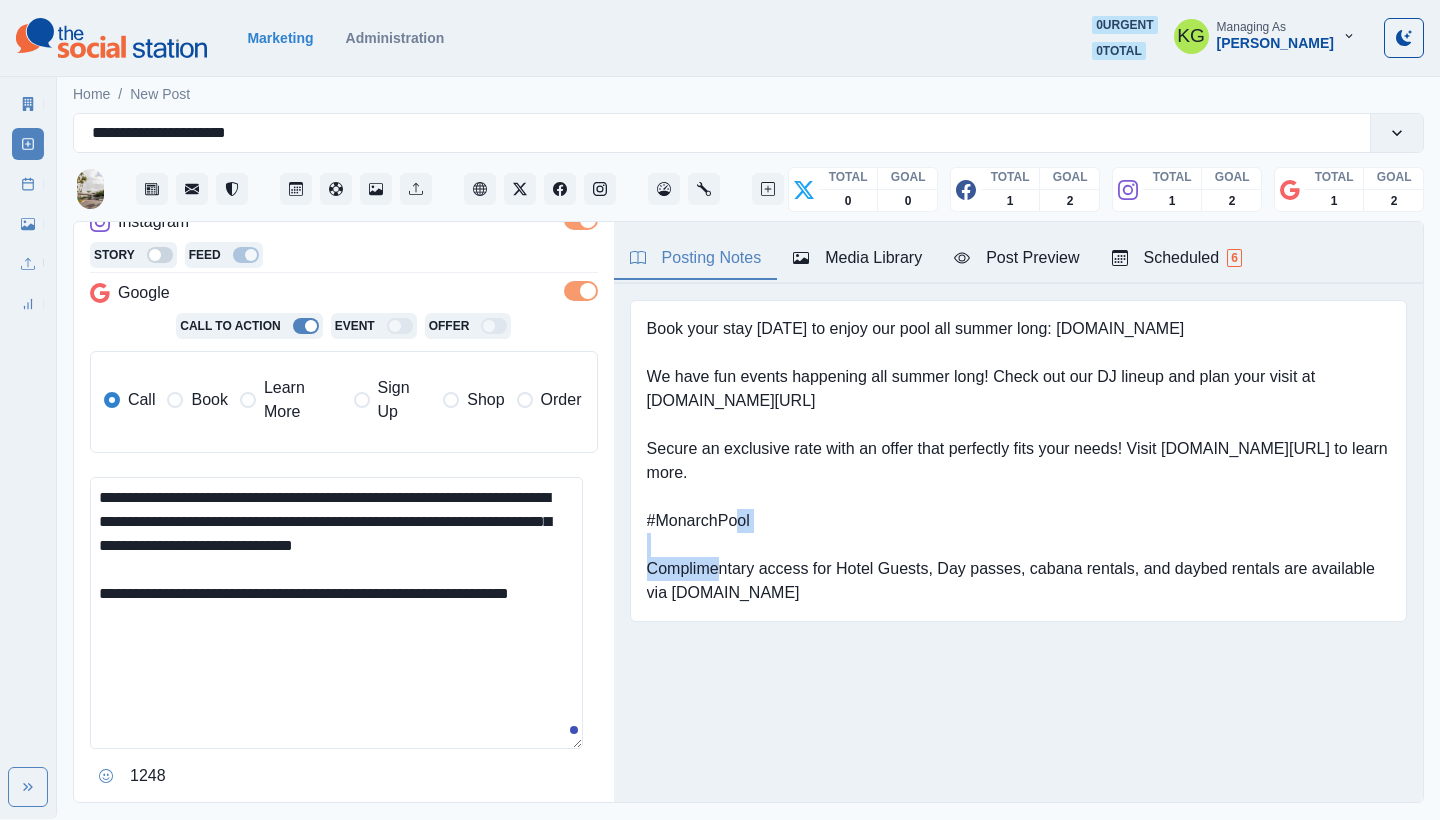 drag, startPoint x: 649, startPoint y: 523, endPoint x: 884, endPoint y: 525, distance: 235.00851 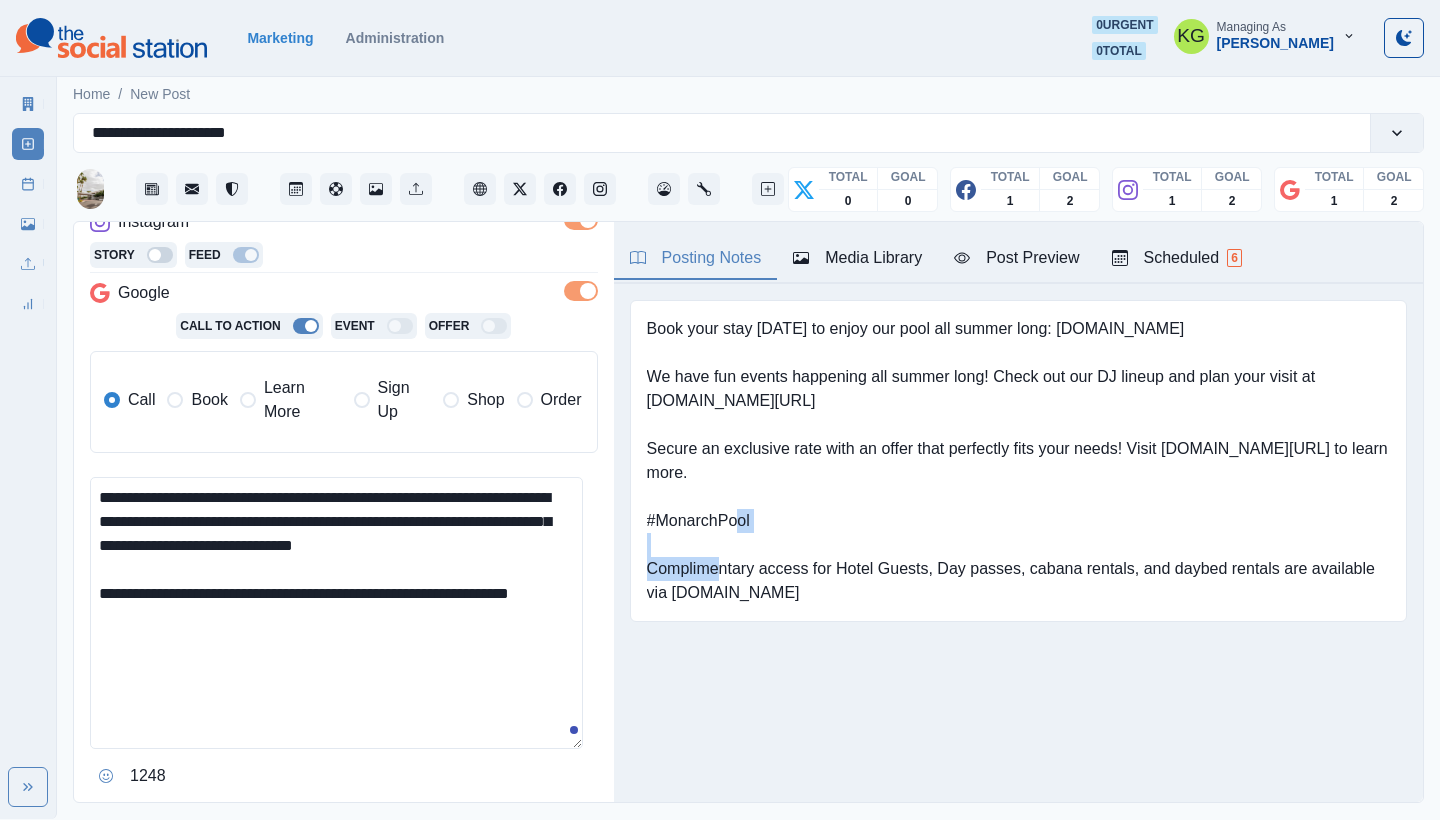 click on "Book your stay today to enjoy our pool all summer long: www.themonarchscottsdale.com
We have fun events happening all summer long! Check out our DJ lineup and plan your visit at www.bit.ly/3Foxtlr
Secure an exclusive rate with an offer that perfectly fits your needs! Visit bit.ly/3EOp8r5 to learn more.
#MonarchPool
Complimentary access for Hotel Guests, Day passes, cabana rentals, and daybed rentals are available via resortpass.com" at bounding box center (1018, 461) 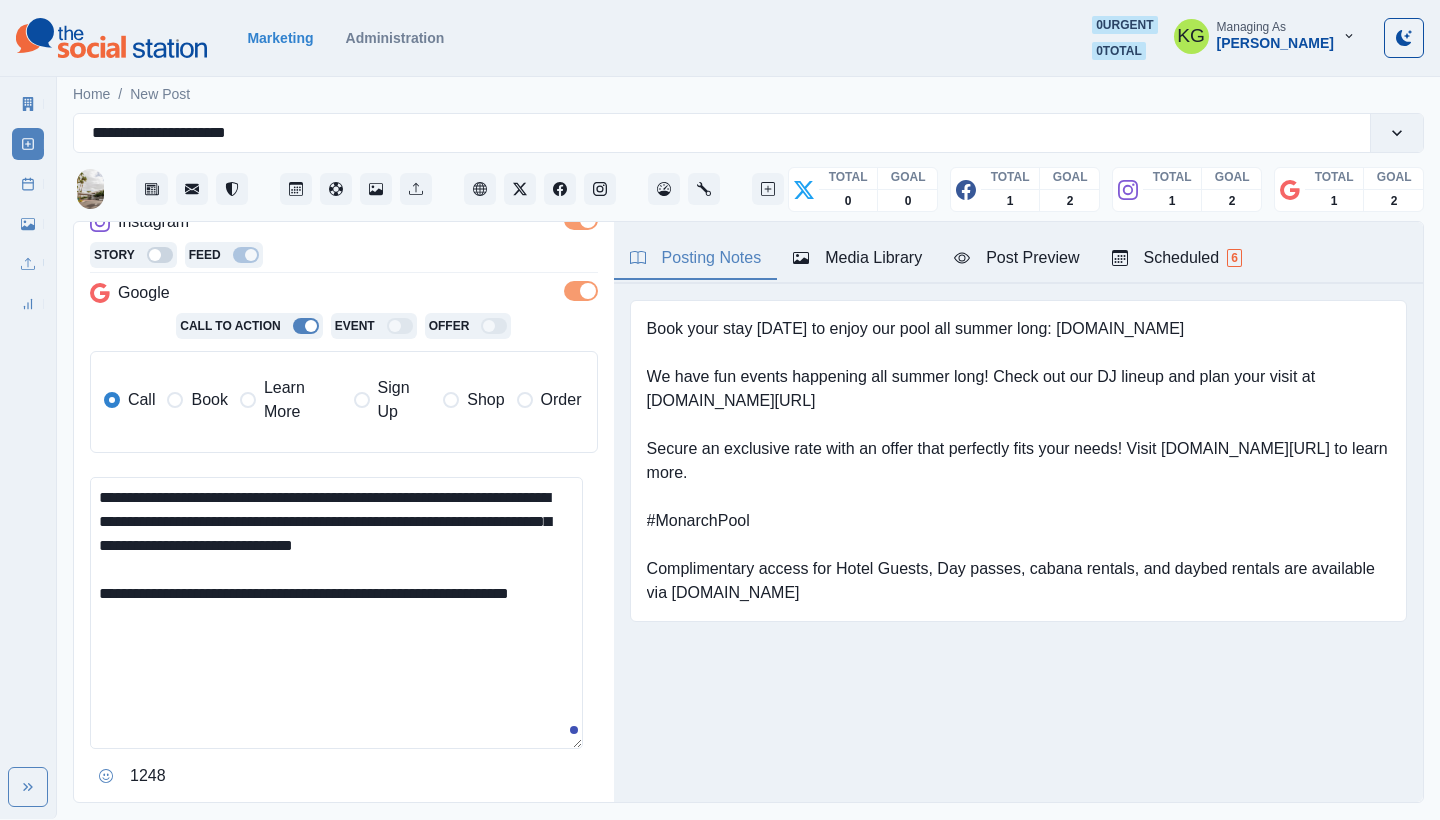 click on "**********" at bounding box center [336, 613] 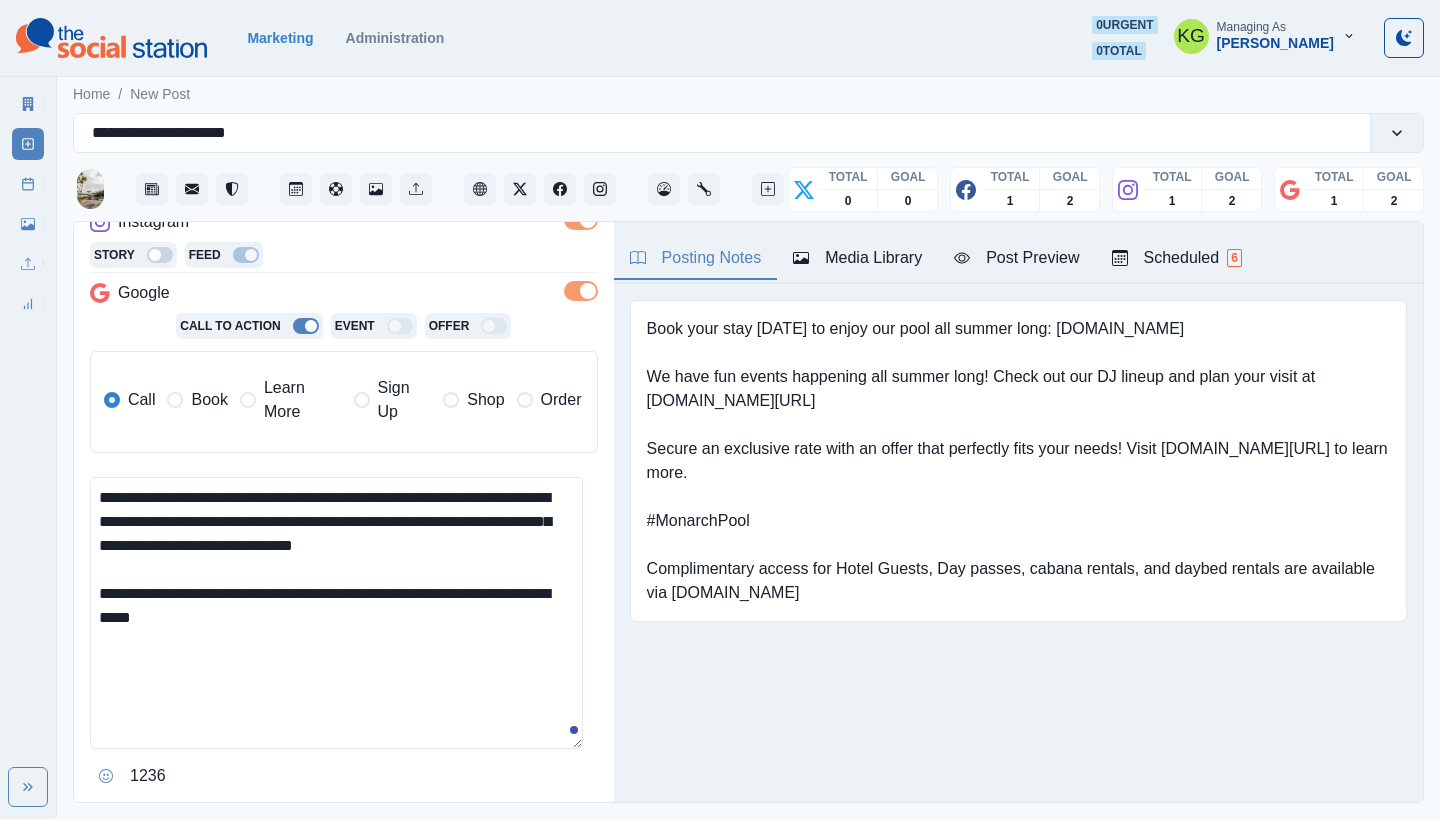 scroll, scrollTop: 560, scrollLeft: 0, axis: vertical 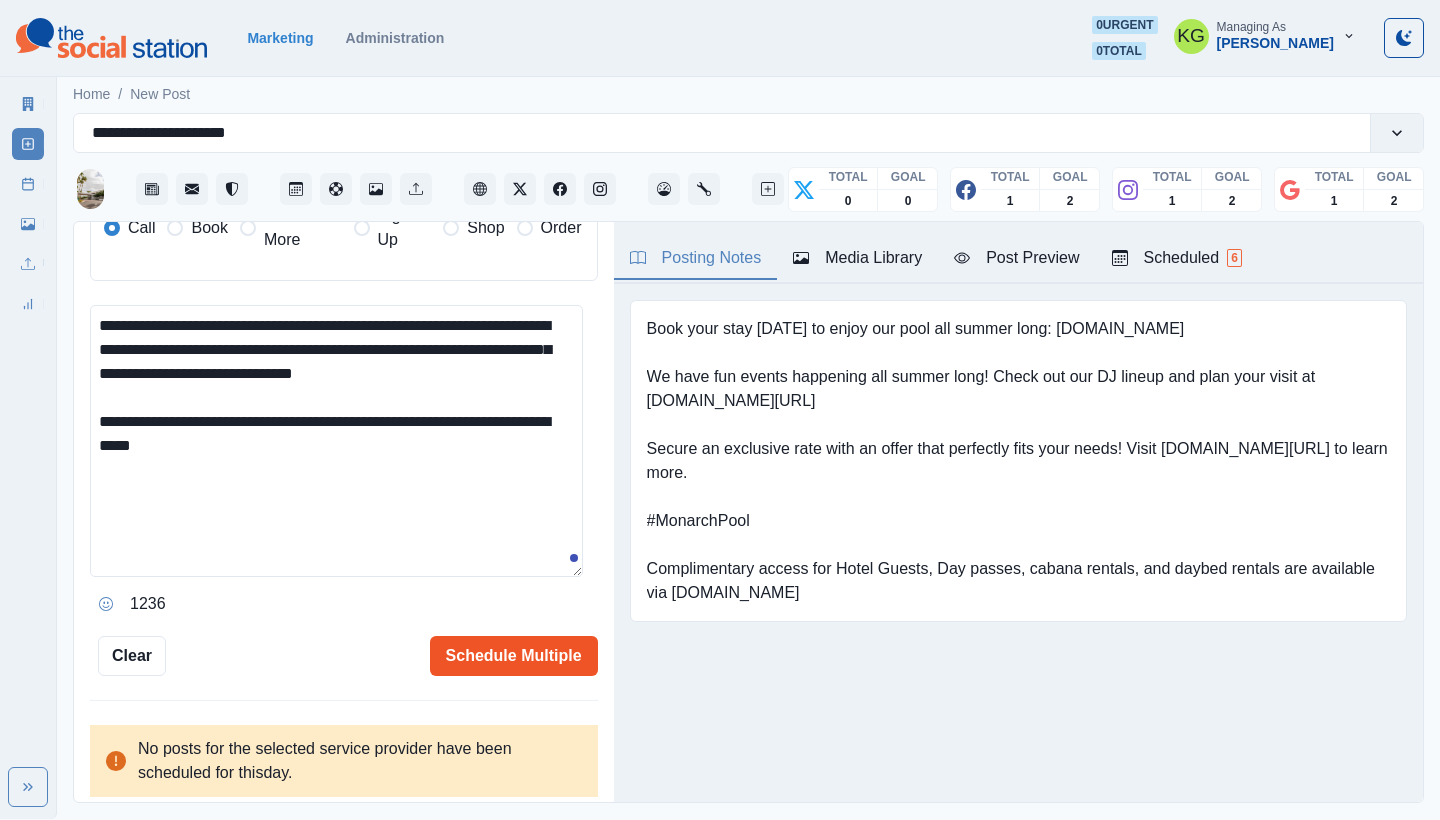 type on "**********" 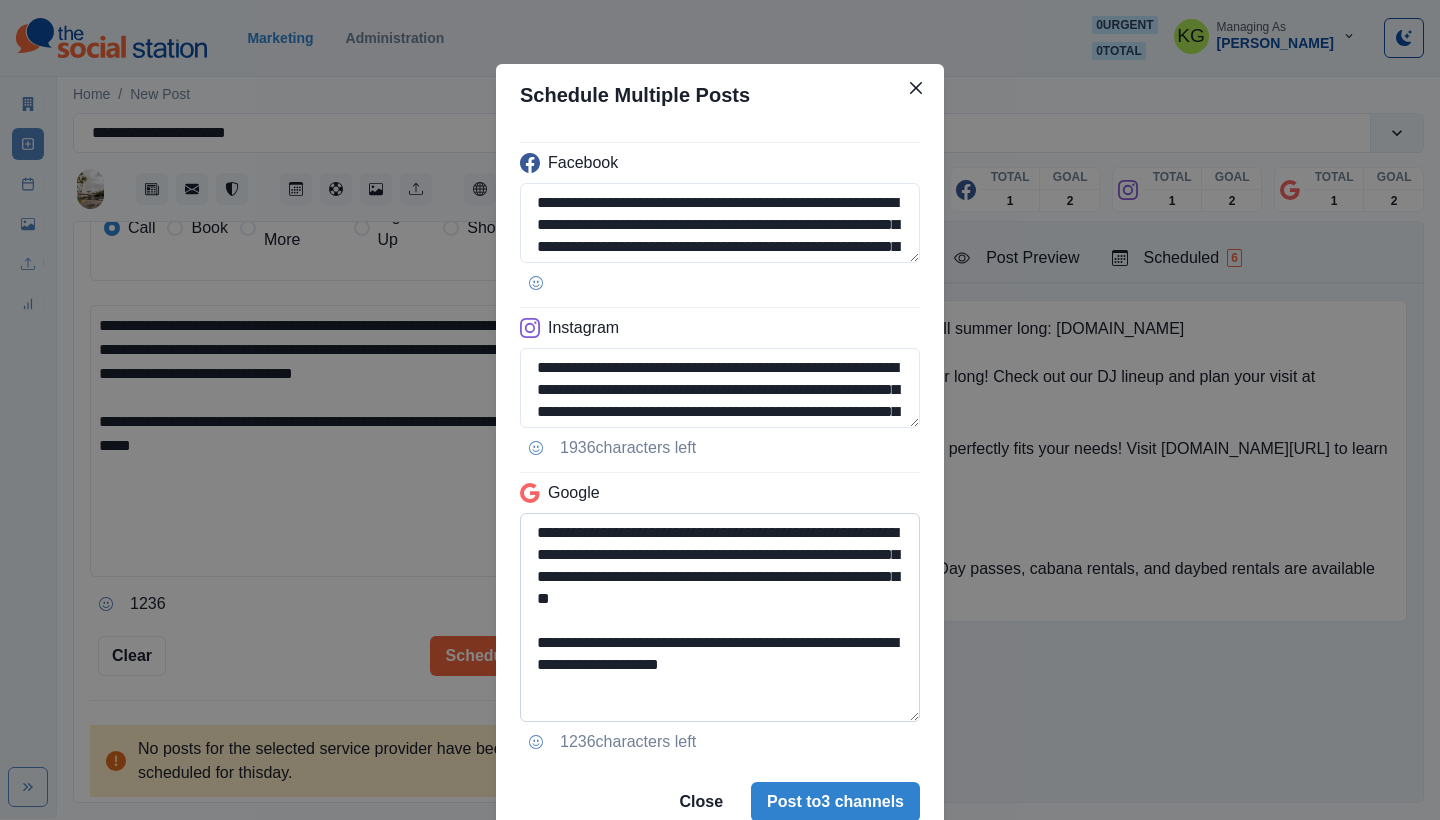 click on "**********" at bounding box center [720, 617] 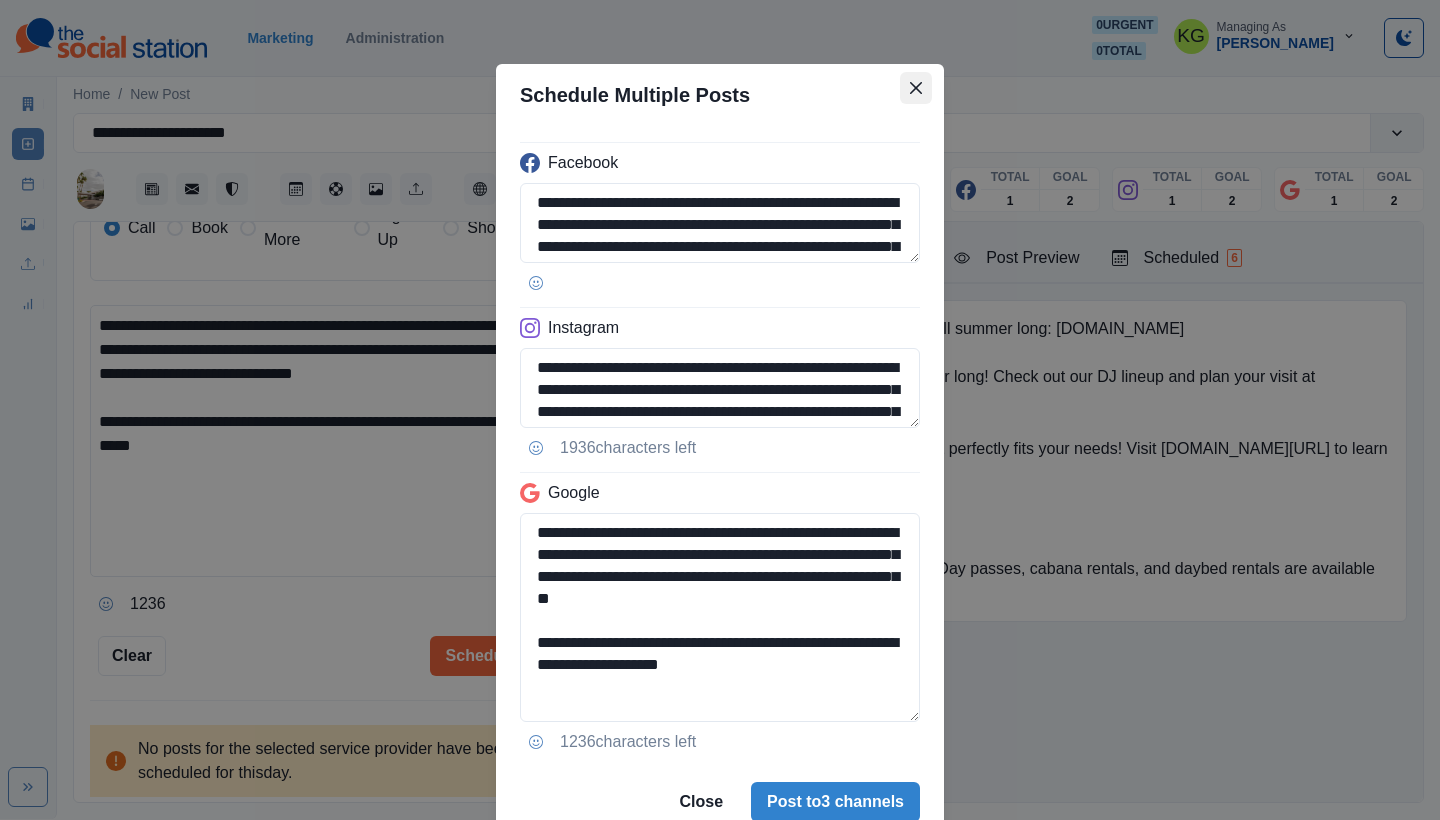 click 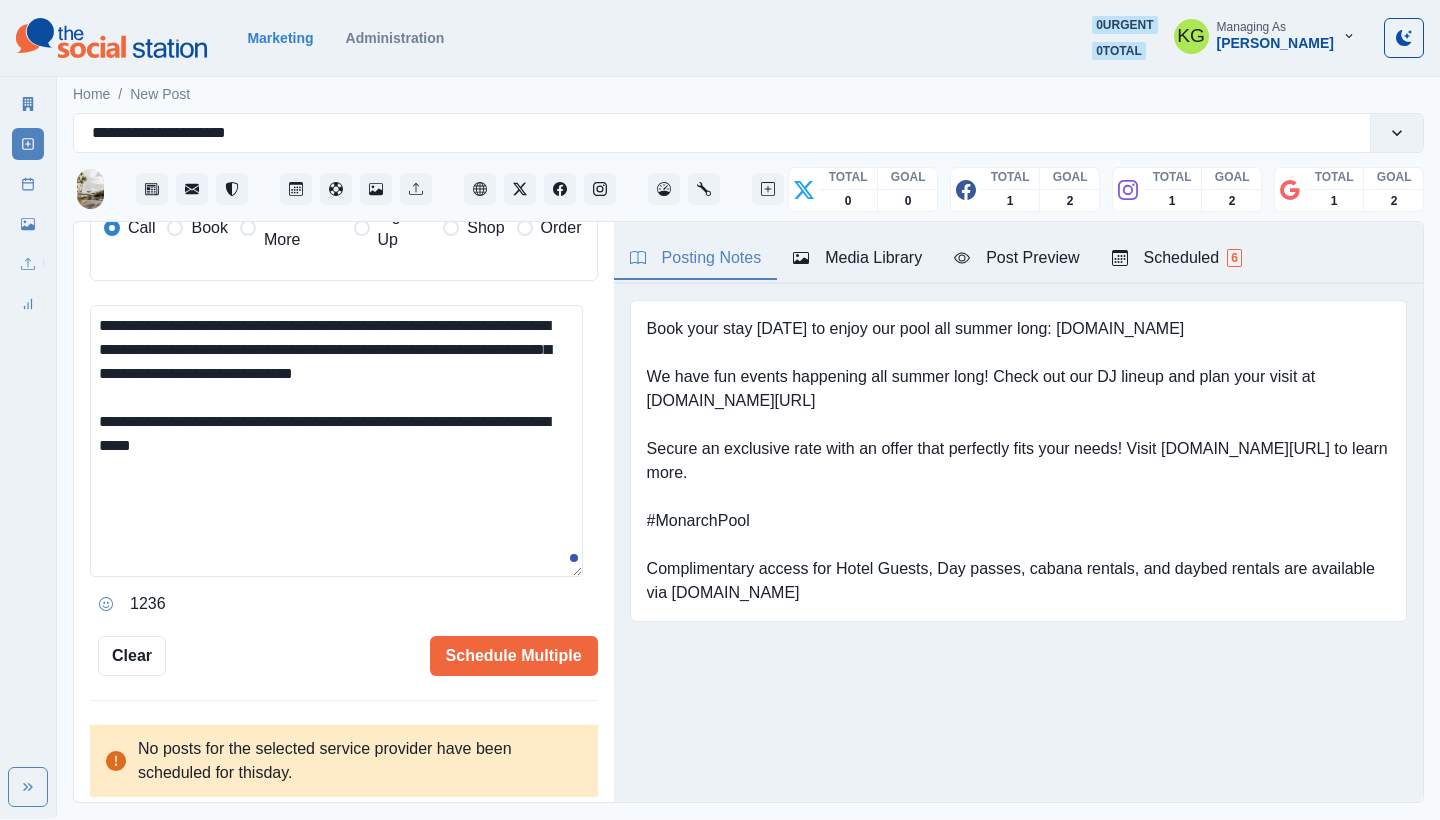 drag, startPoint x: 329, startPoint y: 411, endPoint x: 441, endPoint y: 411, distance: 112 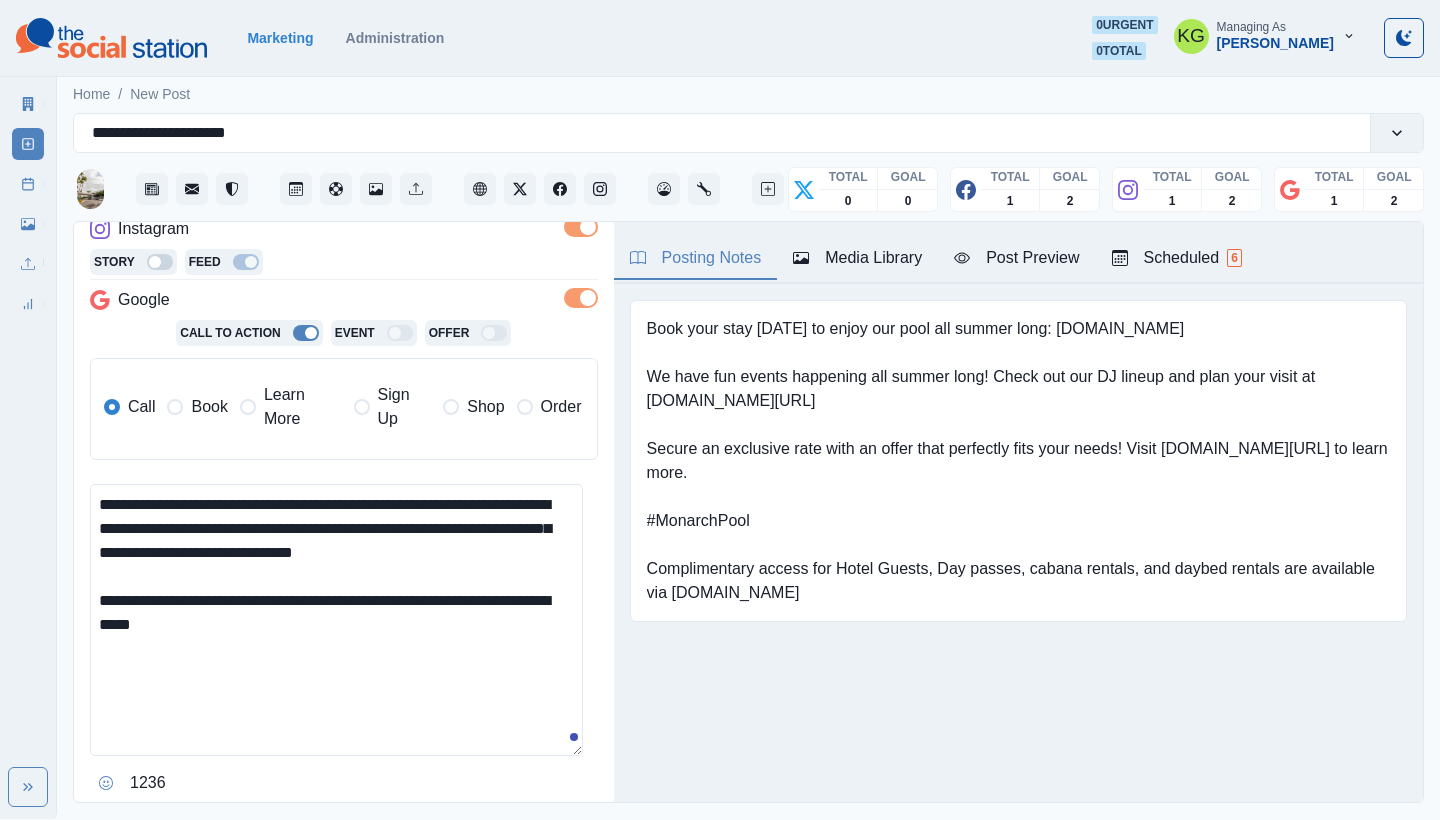 click on "Learn More" at bounding box center (303, 407) 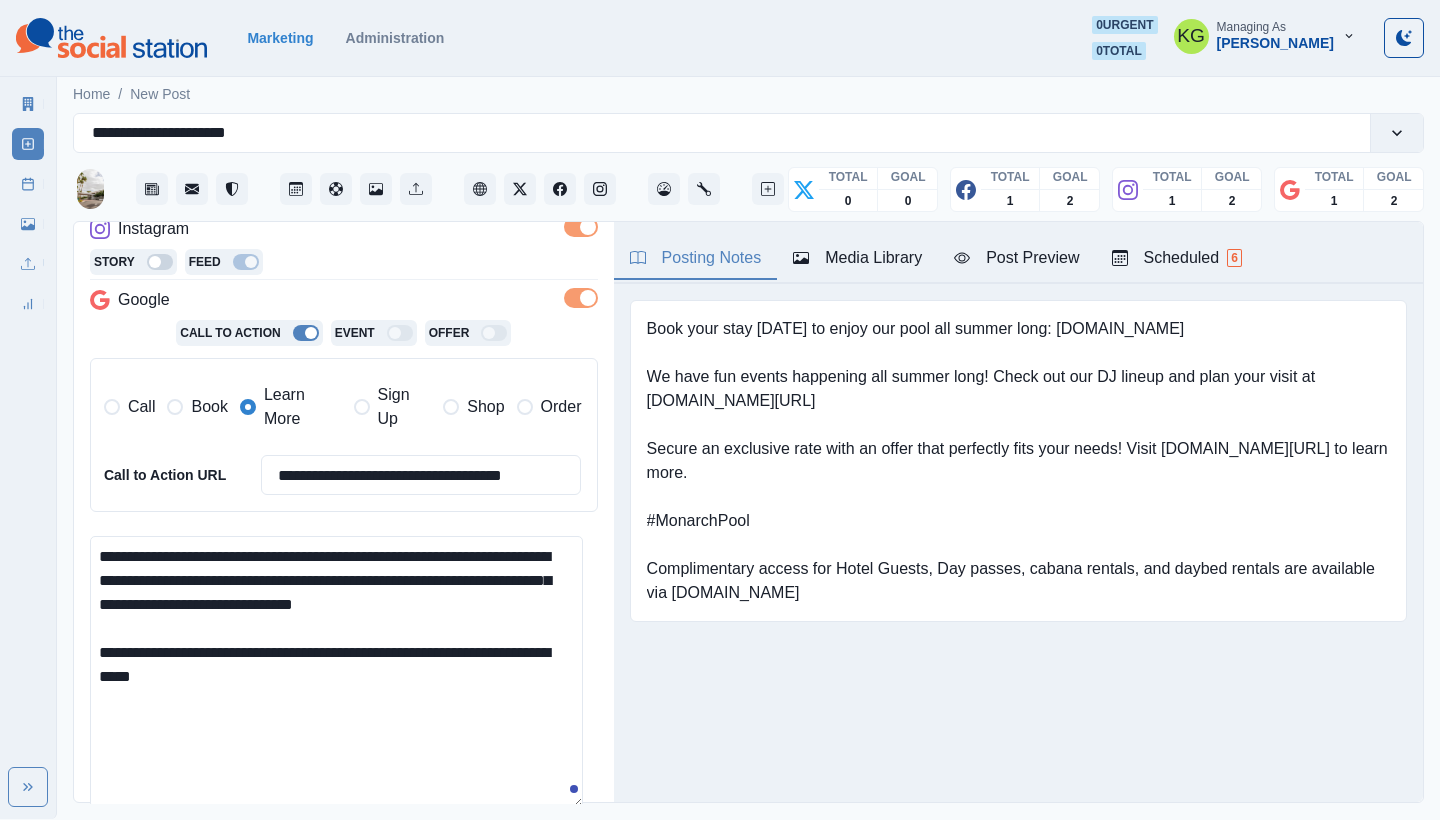 click on "Book" at bounding box center (209, 407) 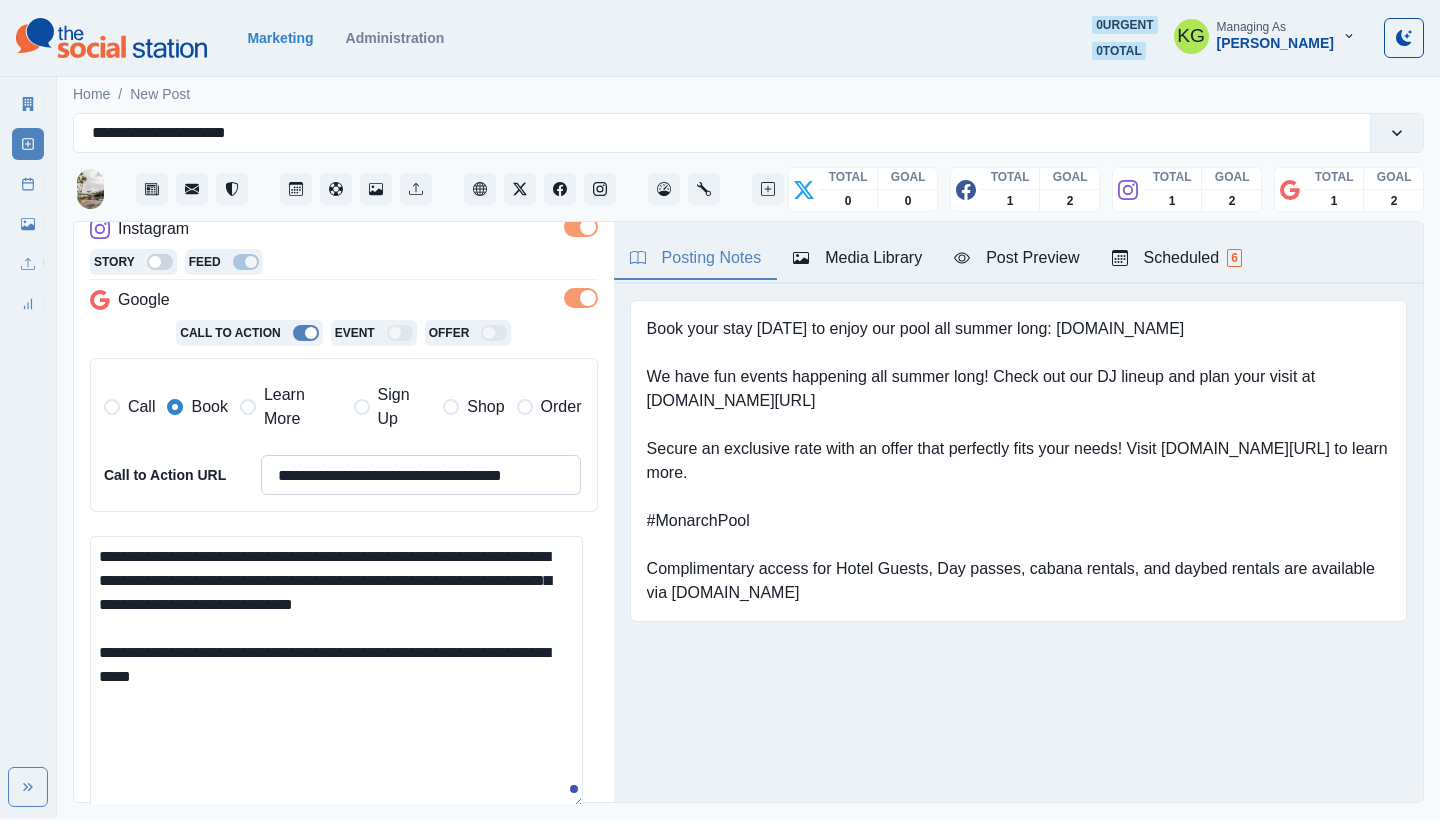 click on "**********" at bounding box center (421, 475) 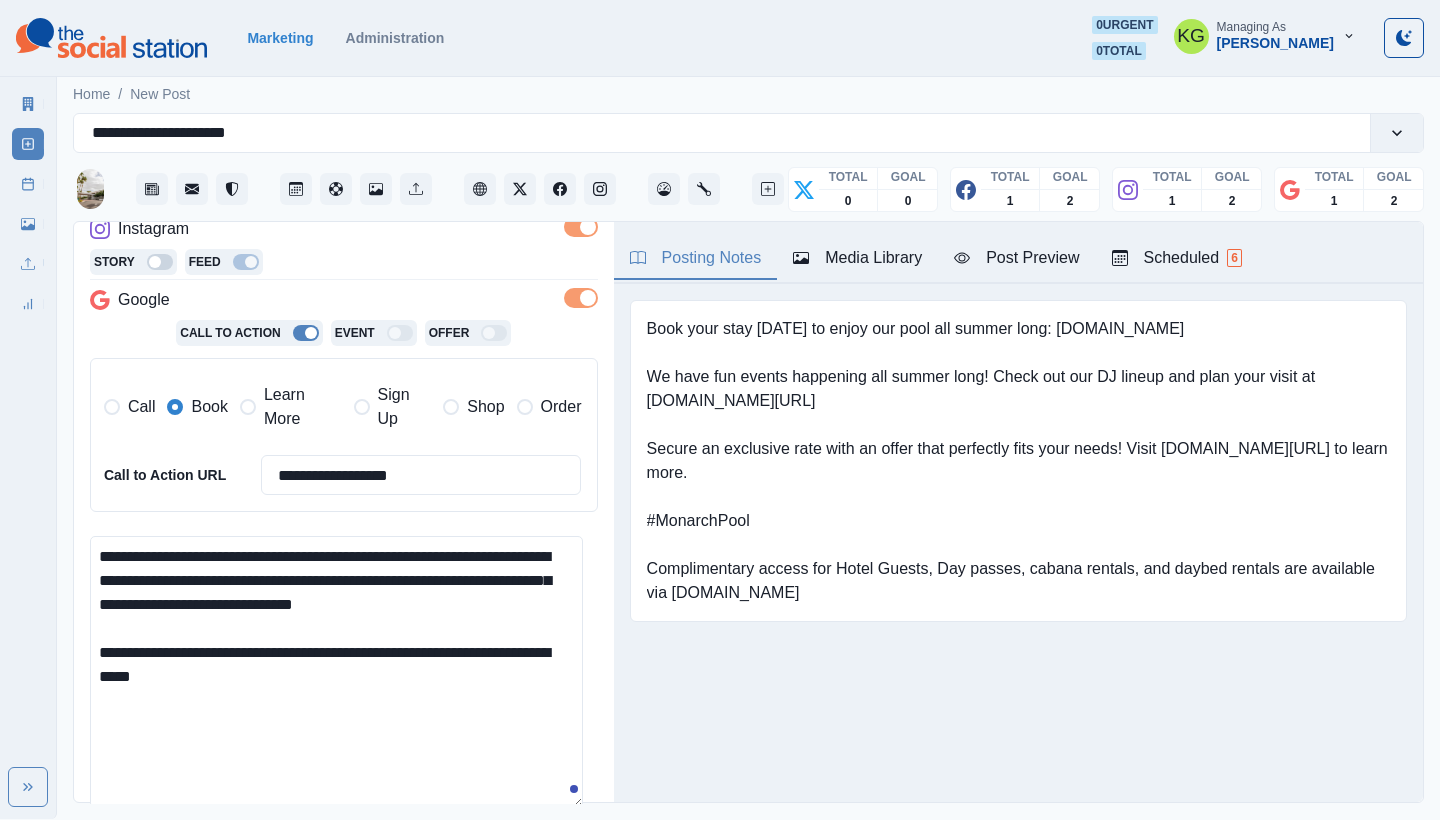 scroll, scrollTop: 612, scrollLeft: 0, axis: vertical 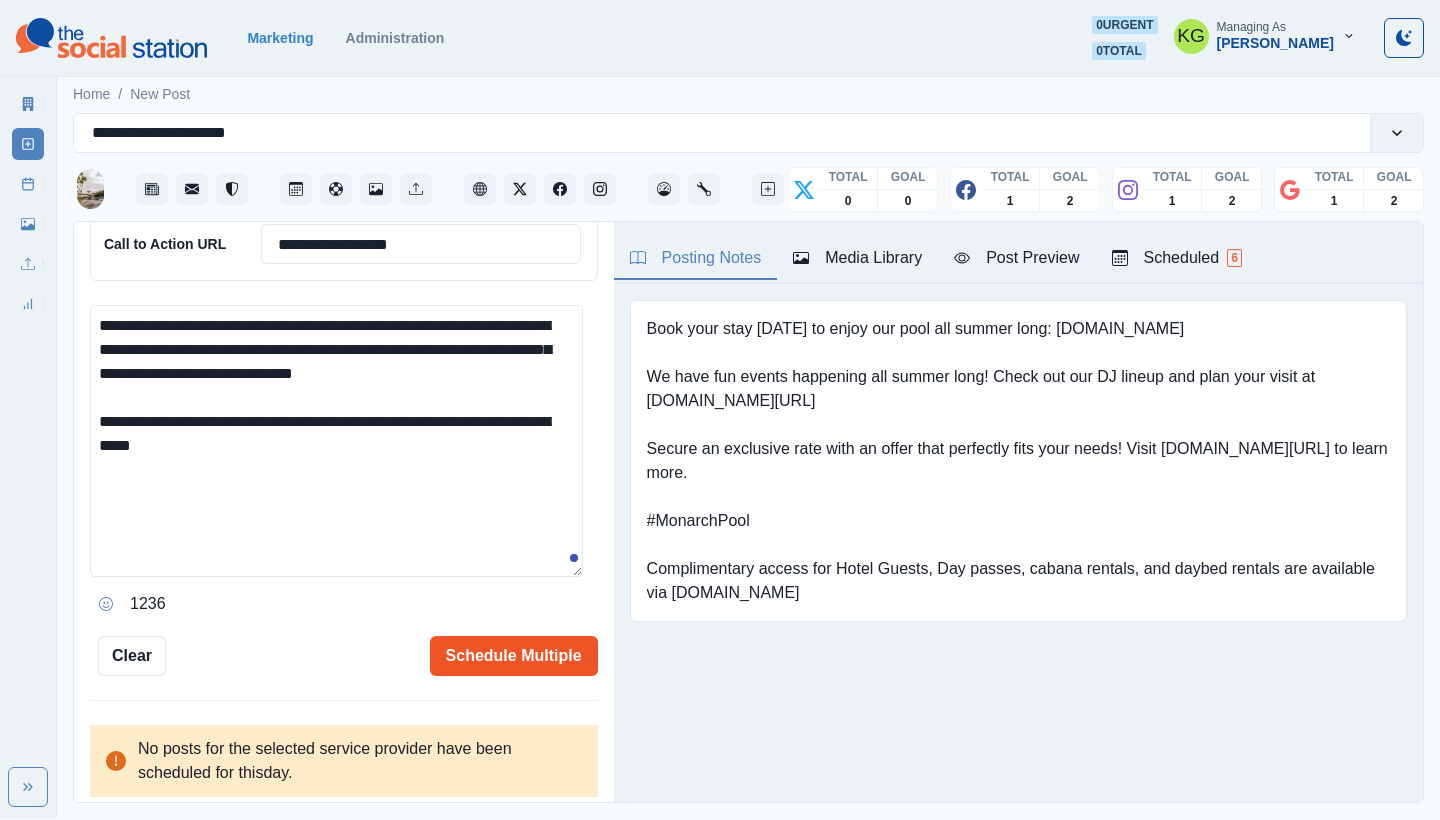 type on "**********" 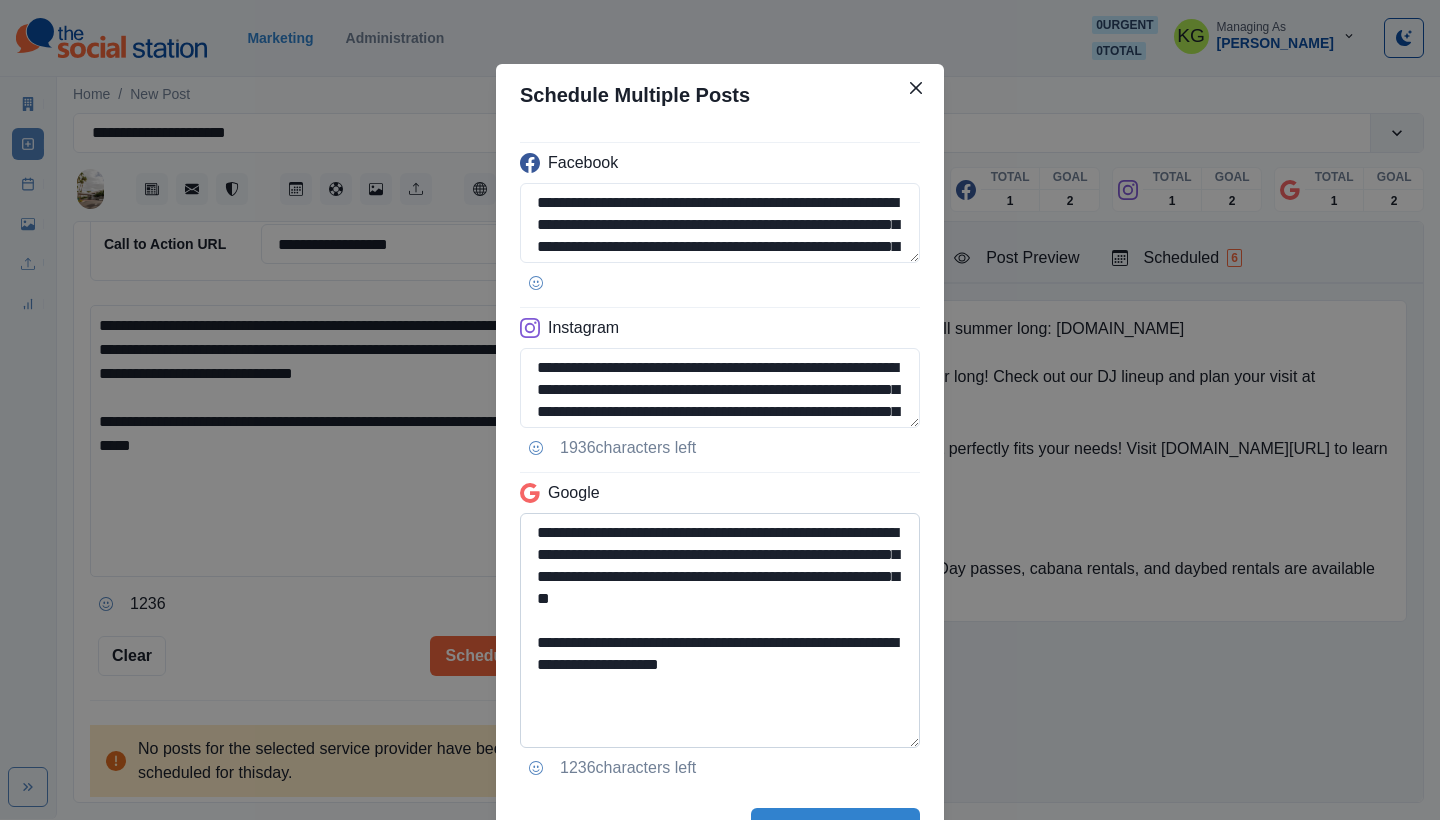 click on "**********" at bounding box center [720, 630] 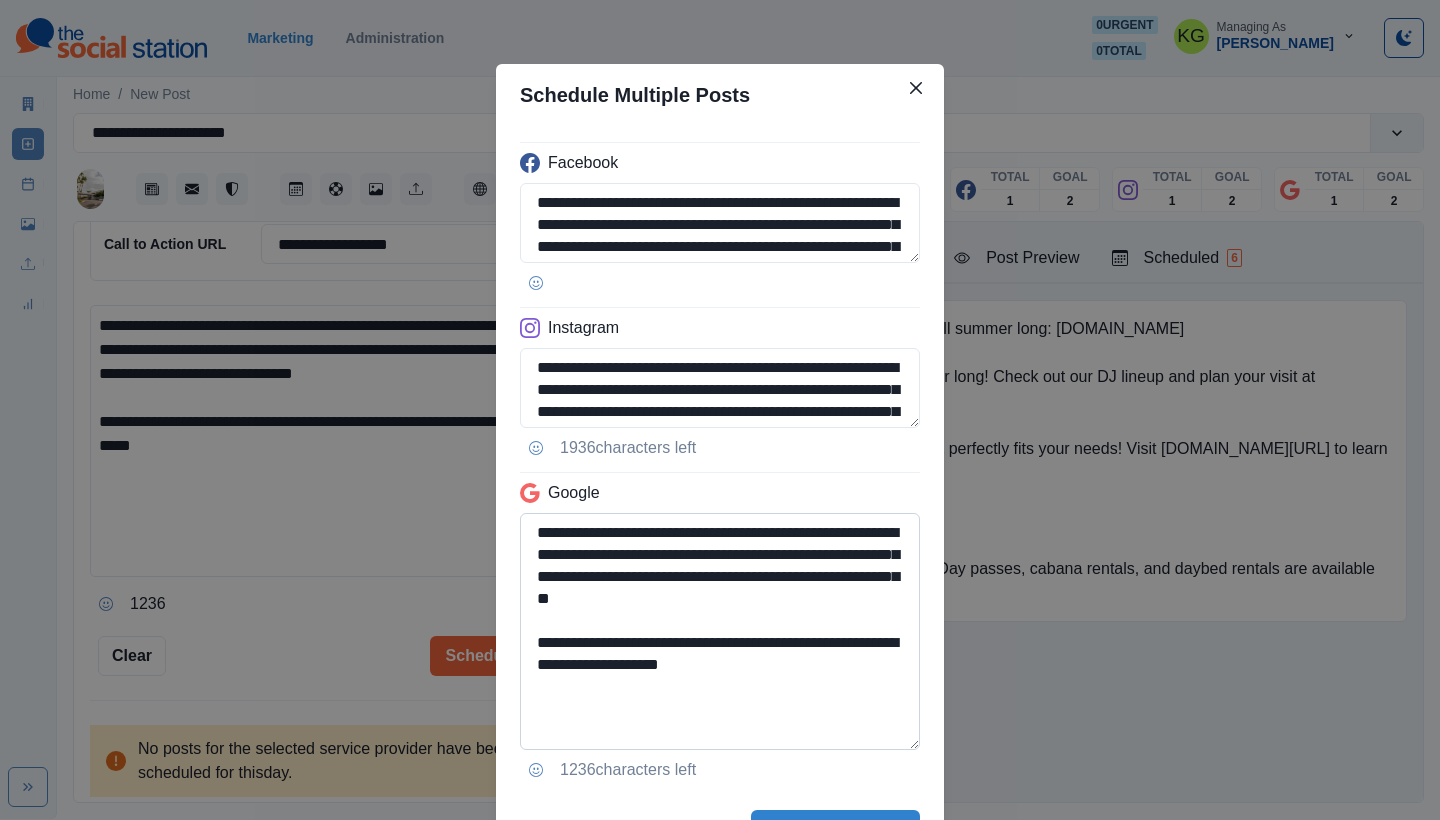 drag, startPoint x: 774, startPoint y: 677, endPoint x: 729, endPoint y: 652, distance: 51.47815 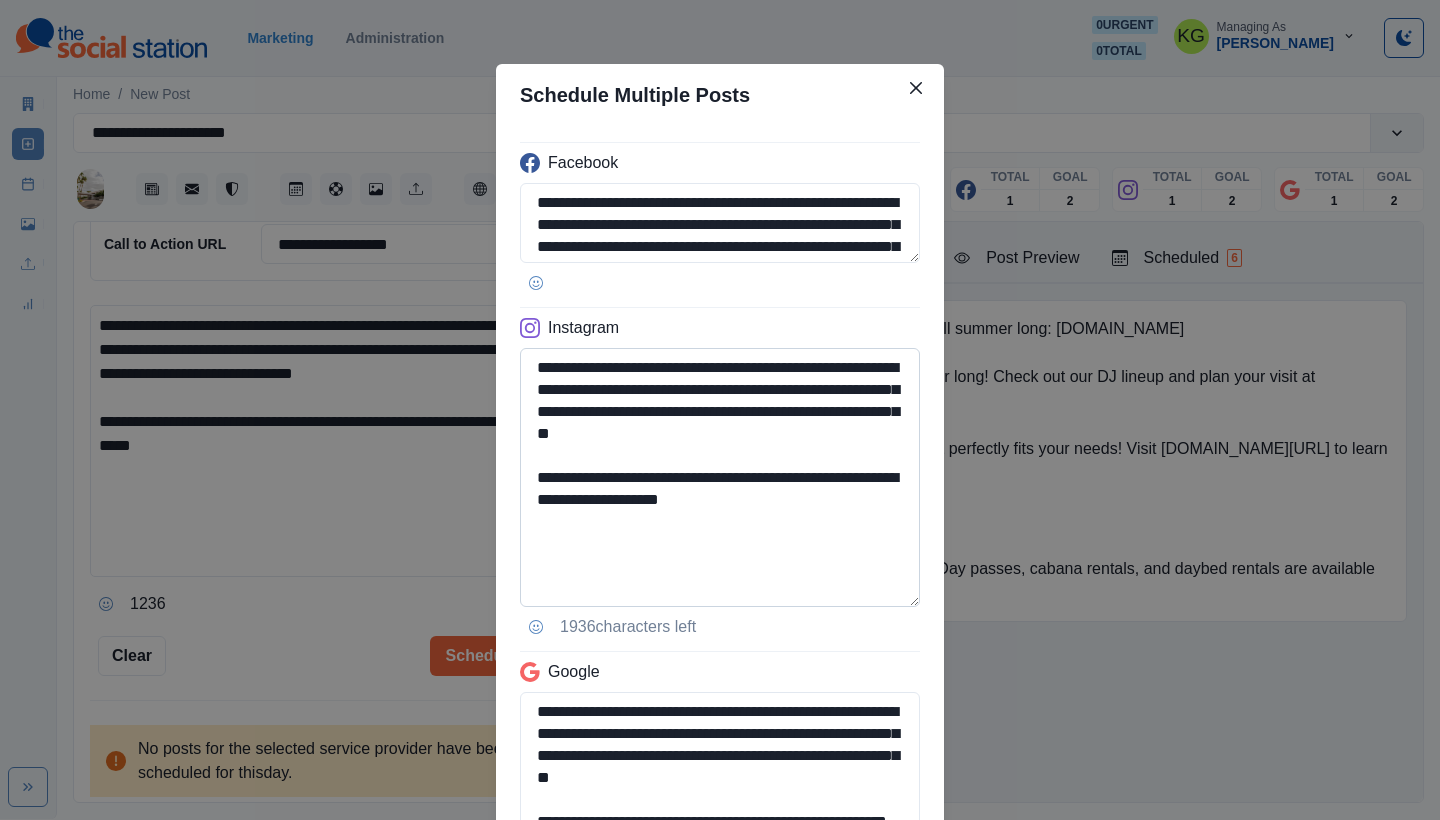 click on "**********" at bounding box center (720, 477) 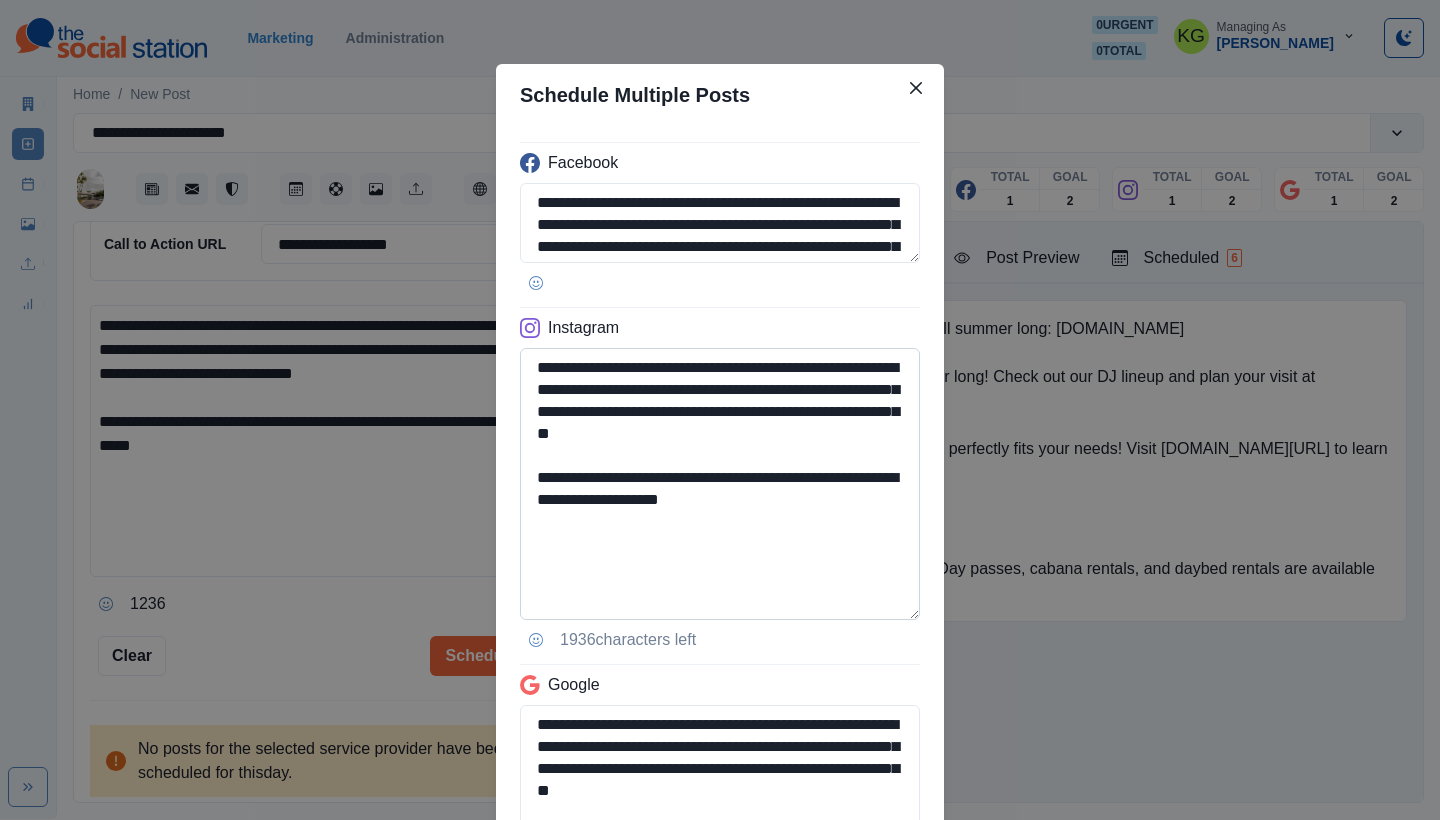 type on "**********" 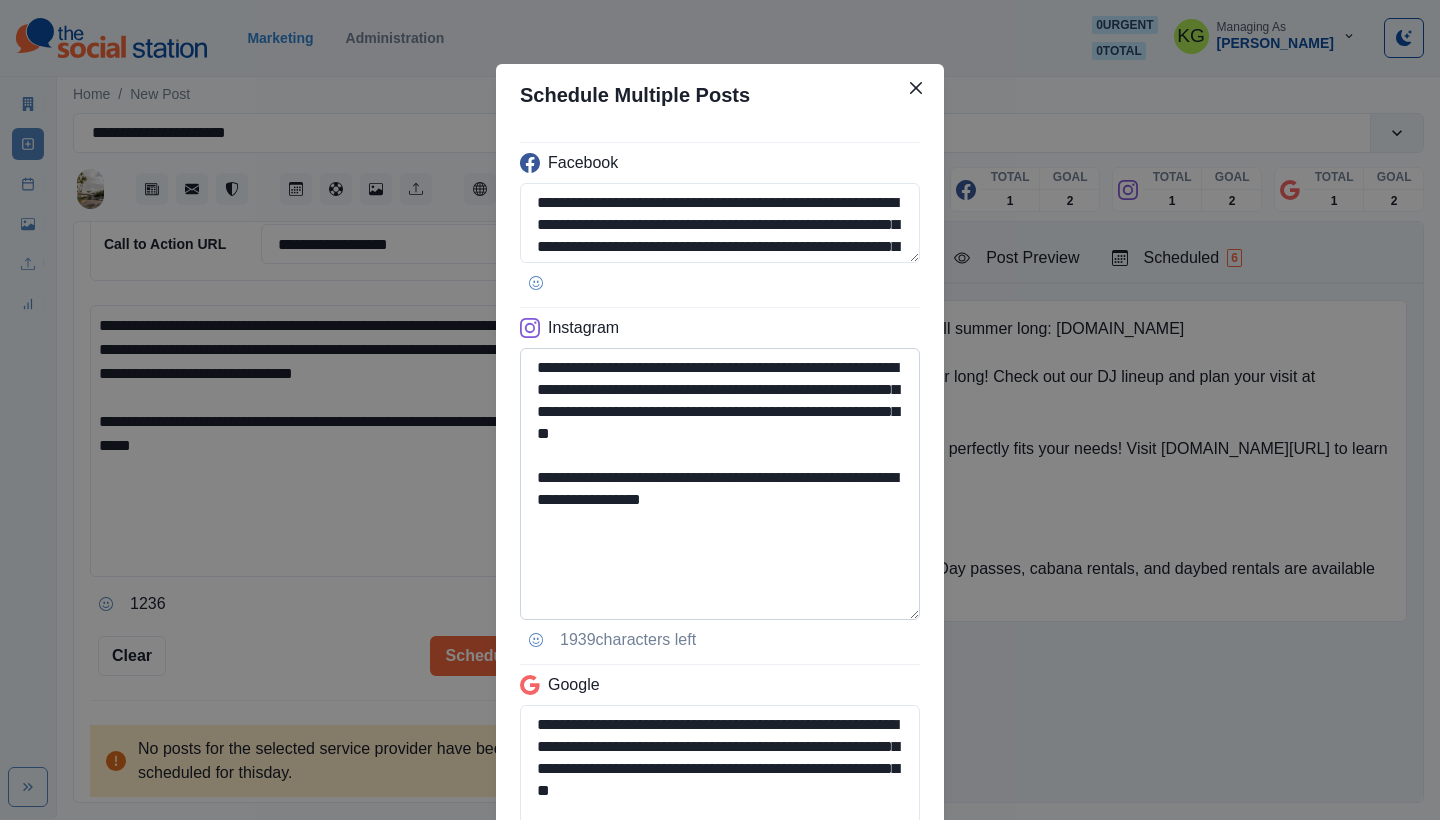 scroll, scrollTop: 302, scrollLeft: 0, axis: vertical 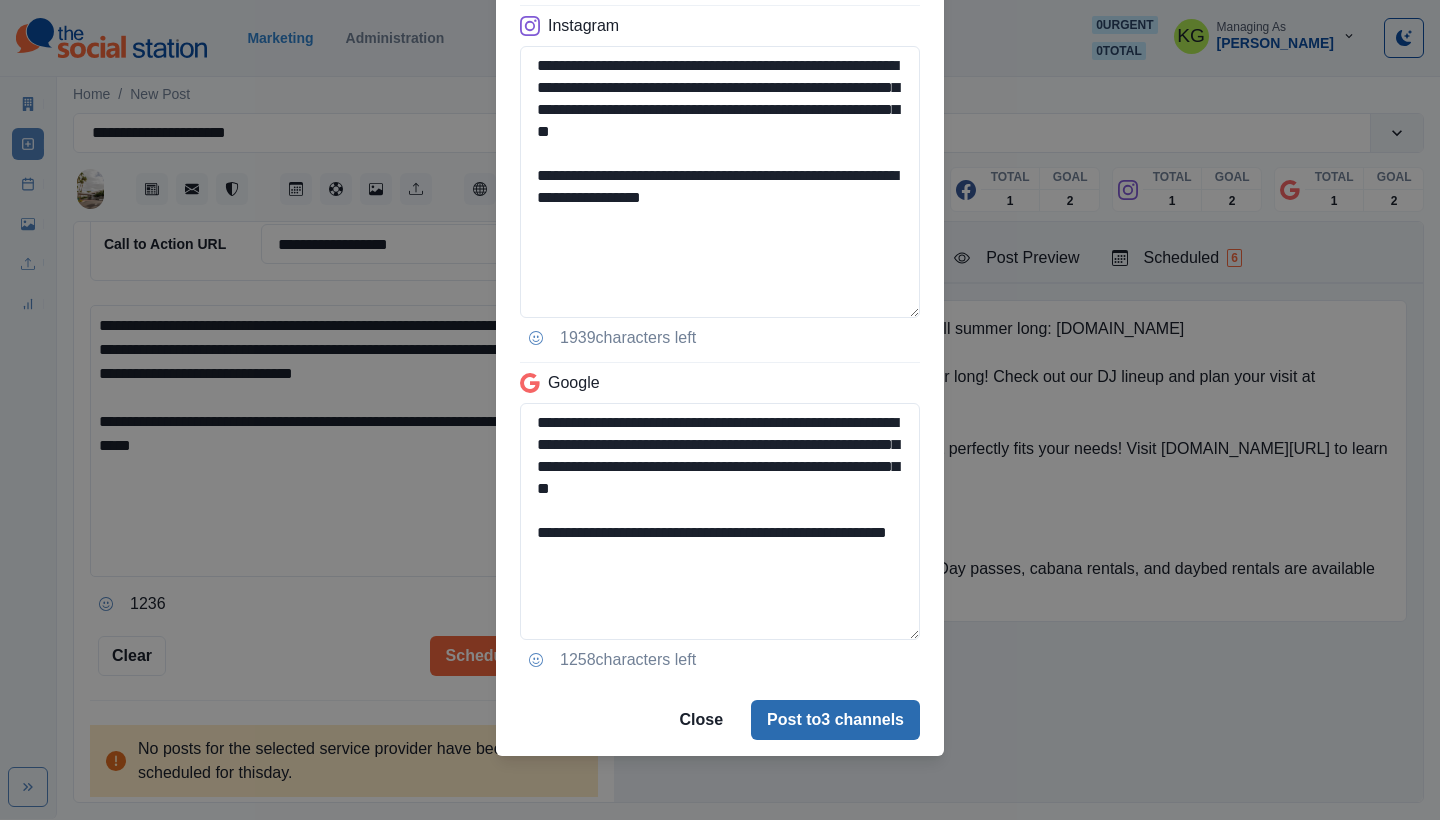 type on "**********" 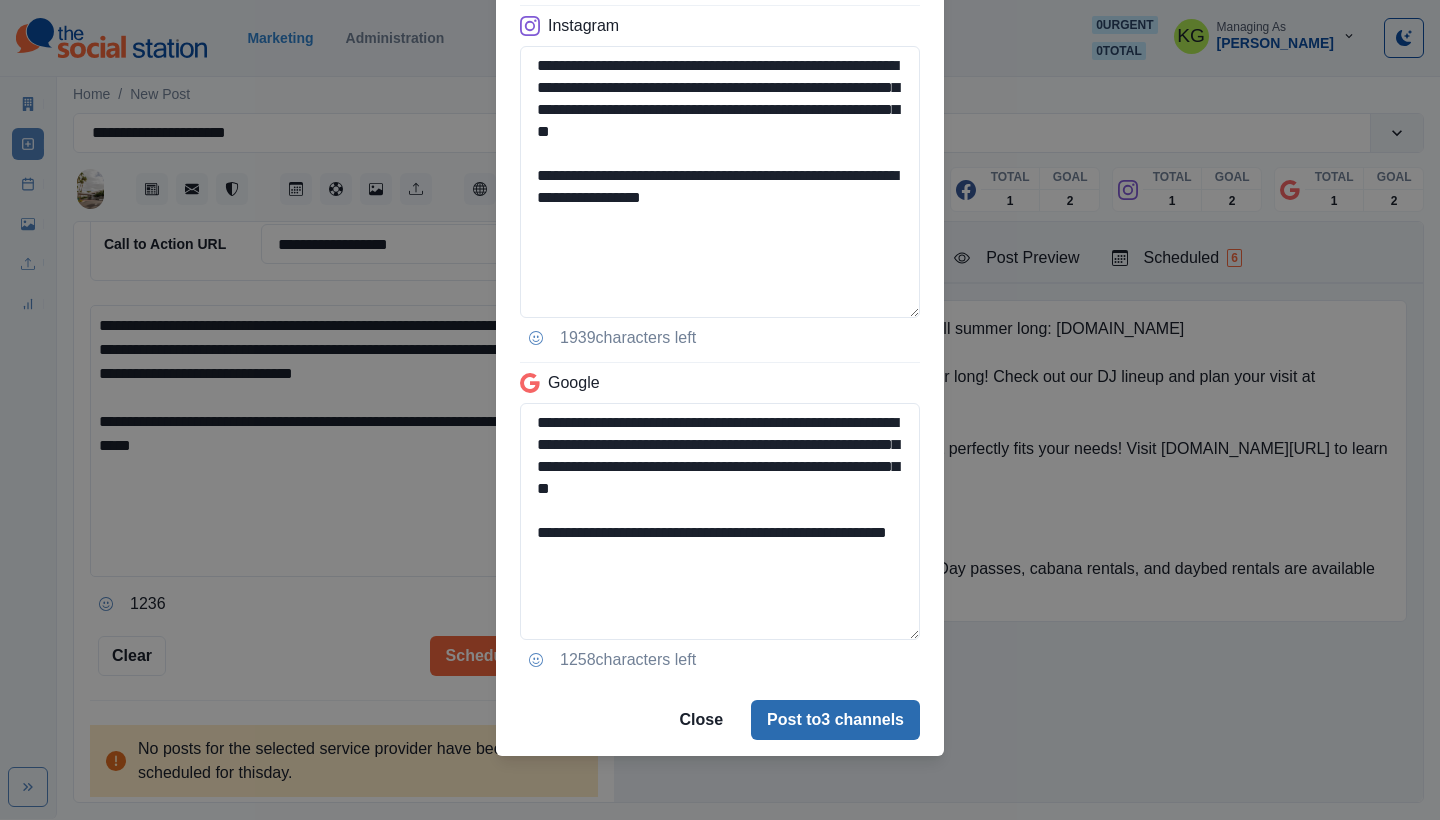 click on "Post to  3   channels" at bounding box center [835, 720] 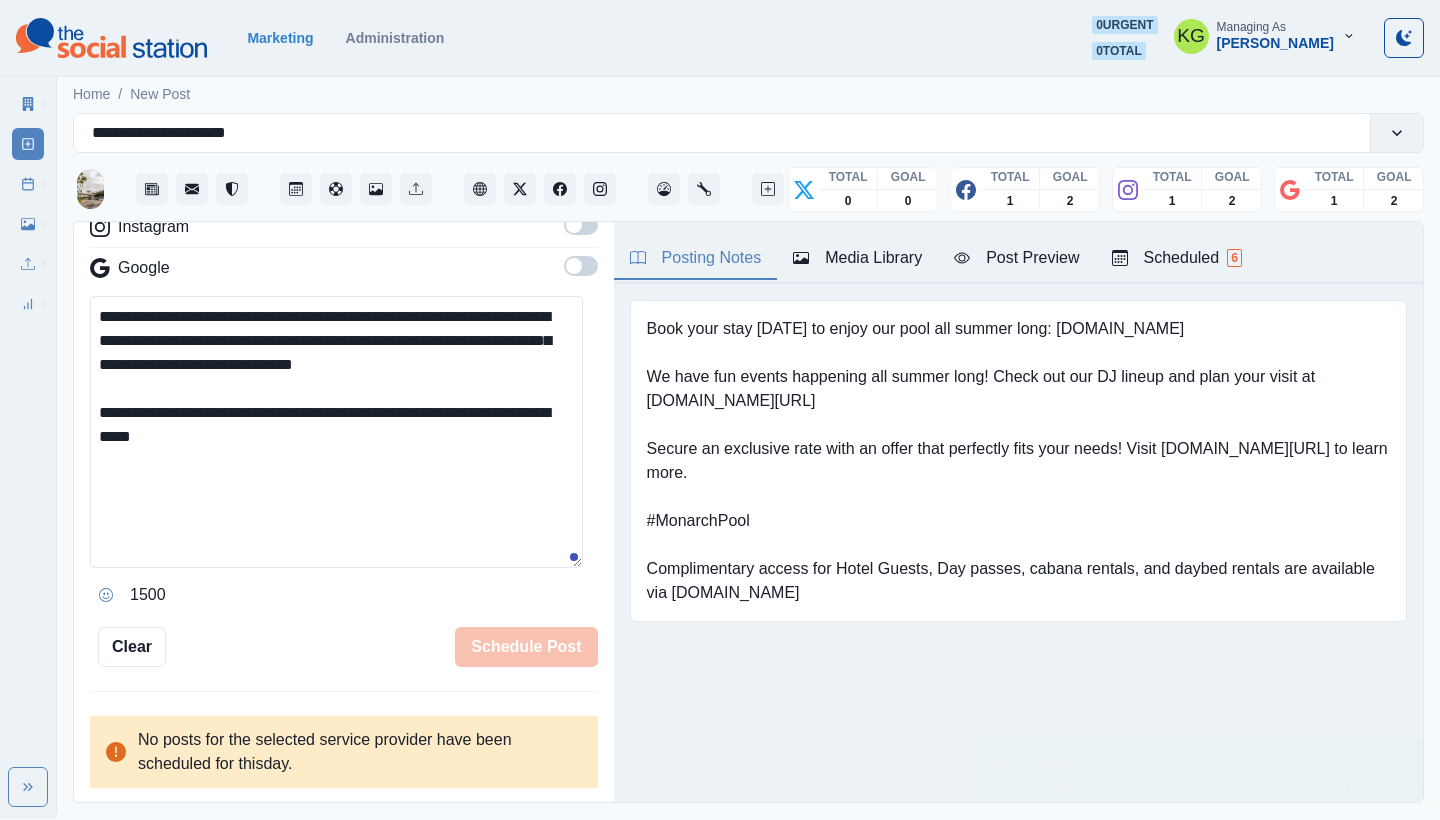 type 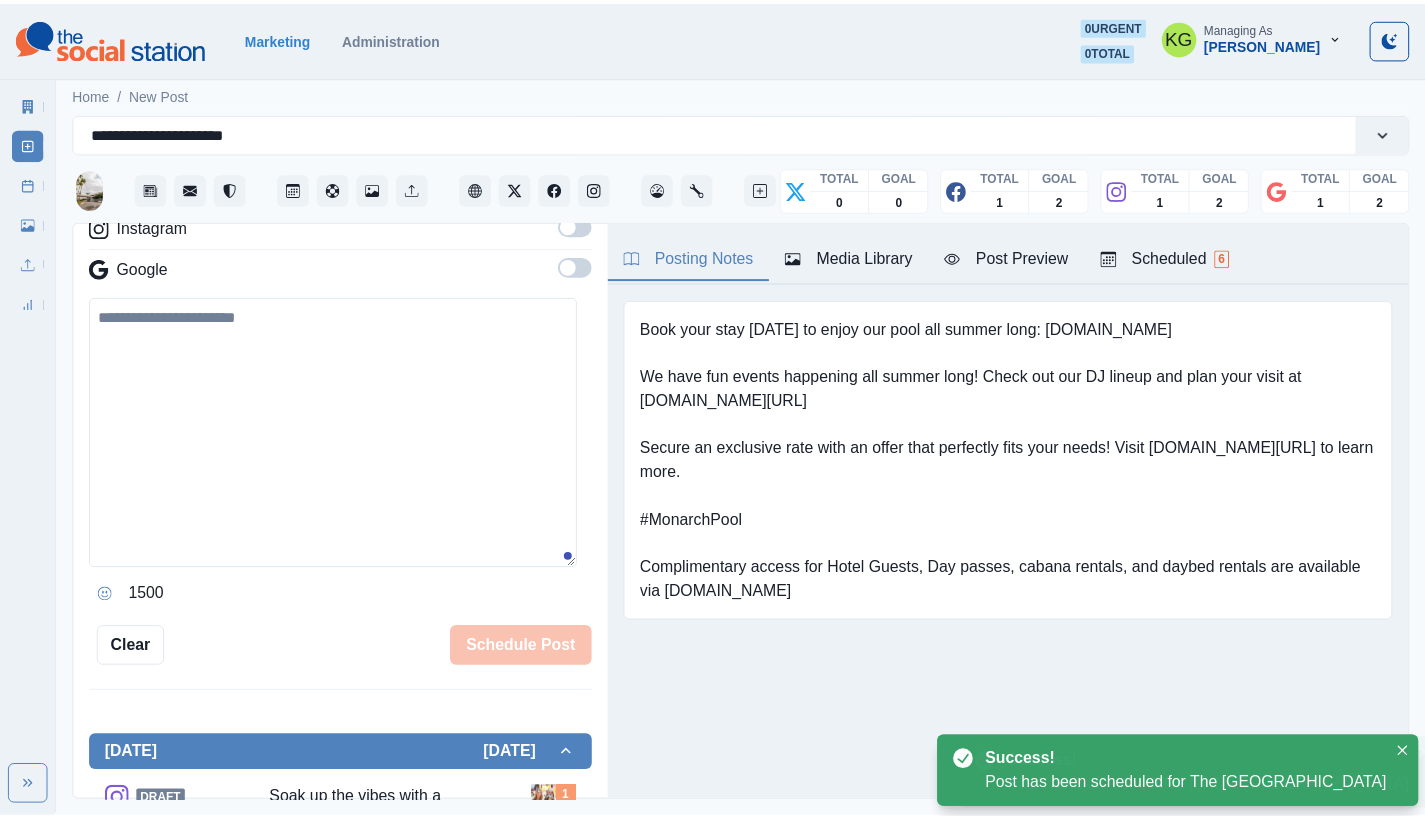 scroll, scrollTop: 280, scrollLeft: 0, axis: vertical 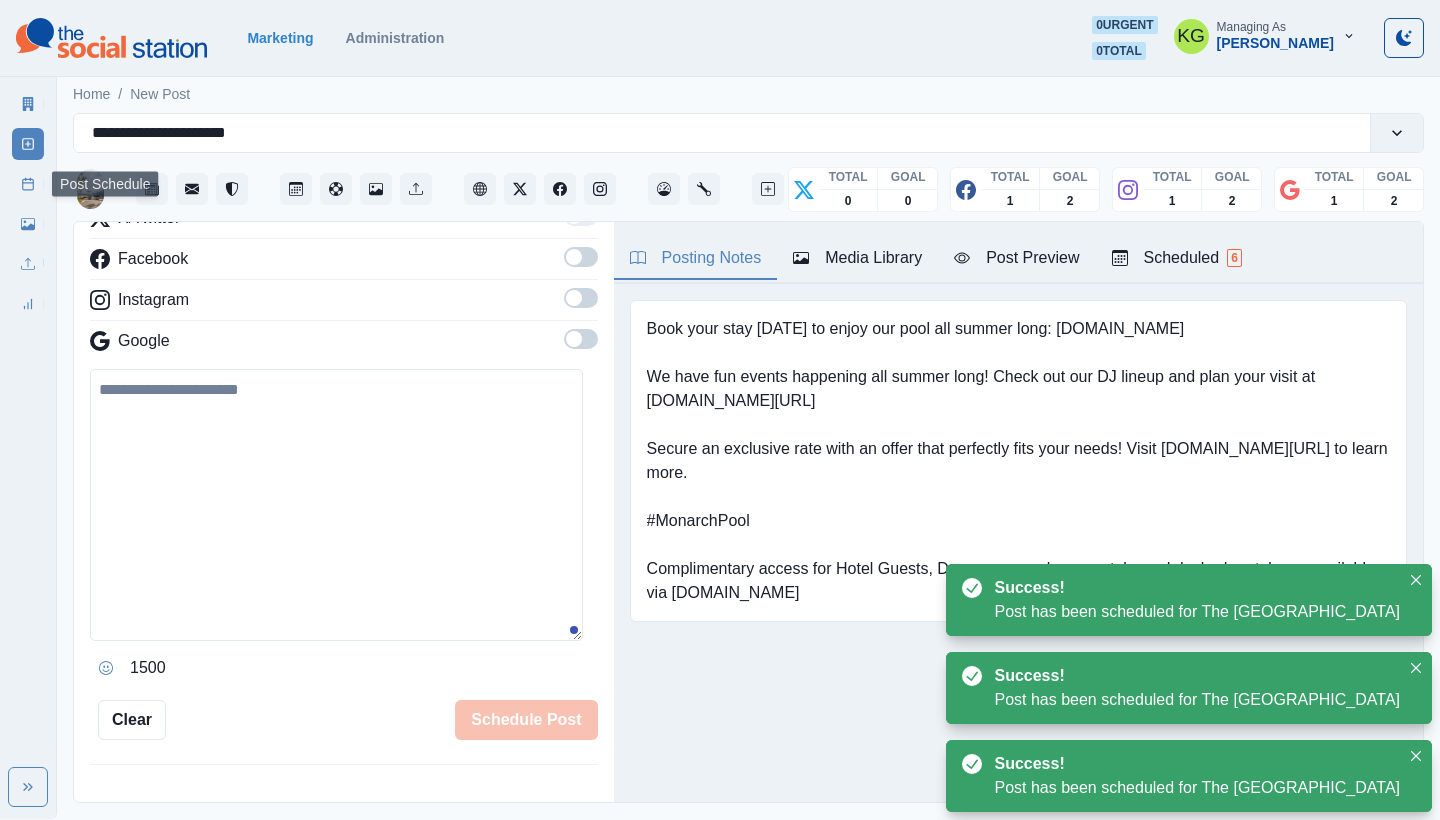 click on "Post Schedule" at bounding box center [28, 184] 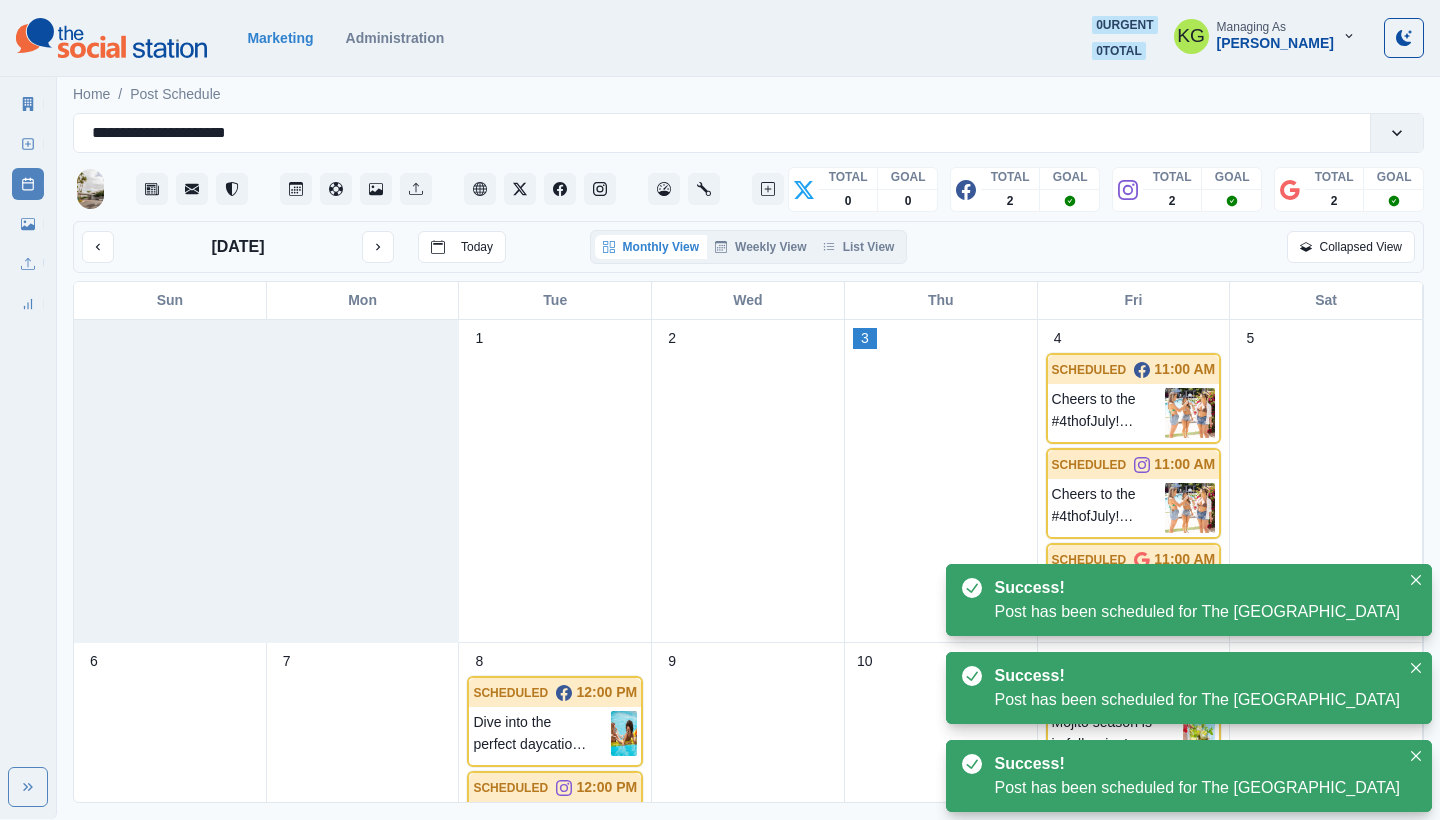 click on "Monthly View Weekly View List View" at bounding box center (749, 247) 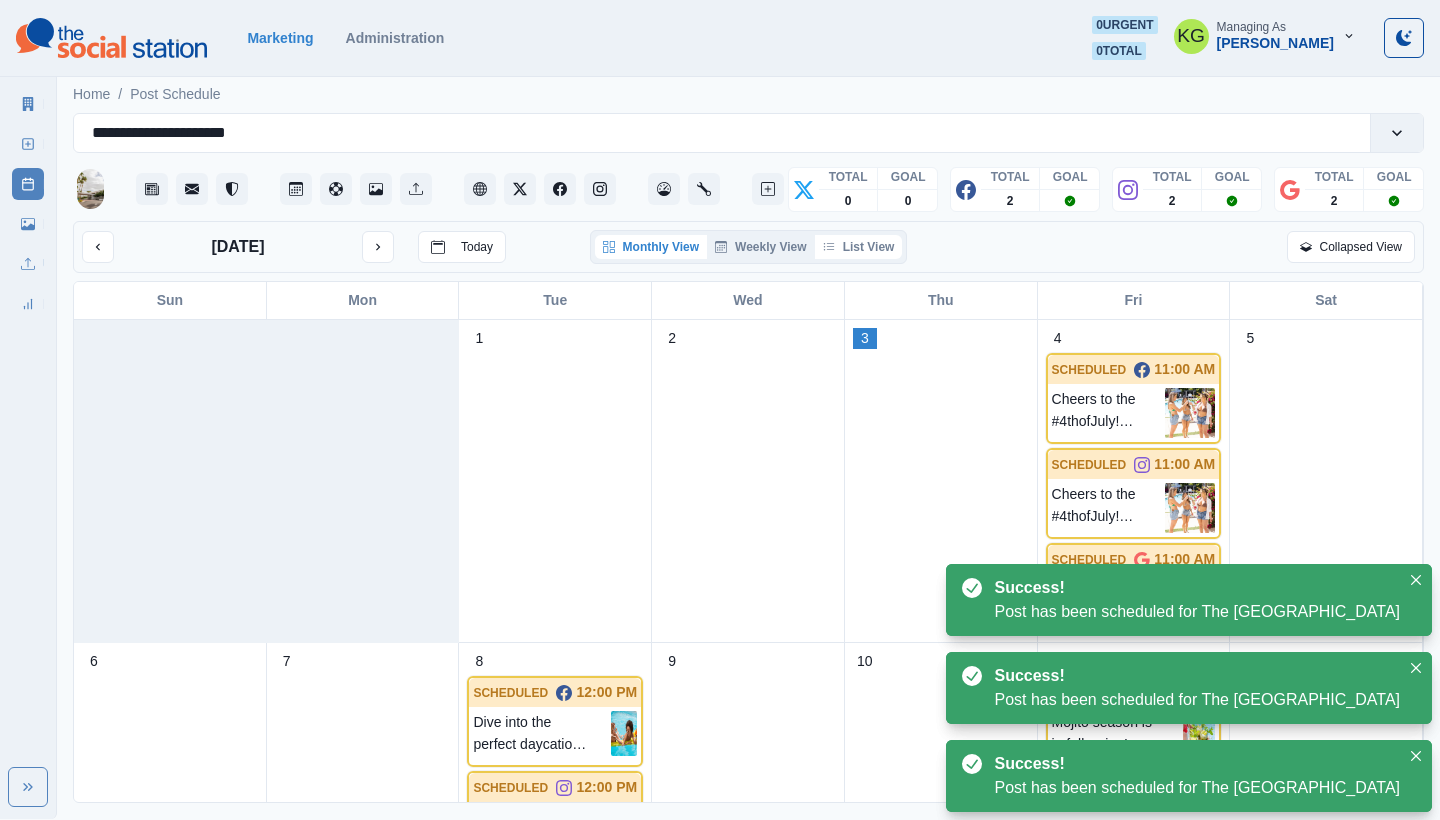 click on "List View" at bounding box center (859, 247) 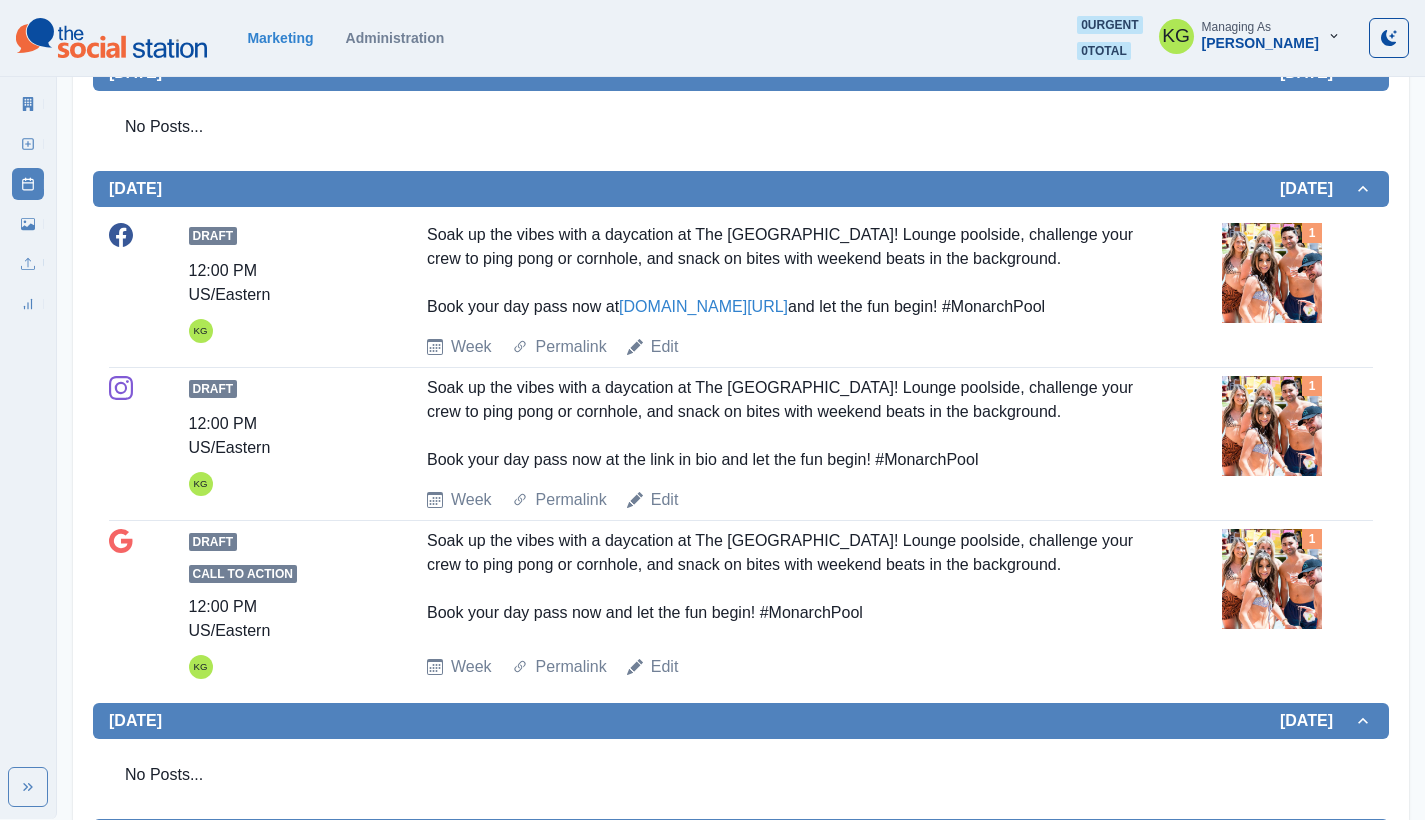 scroll, scrollTop: 0, scrollLeft: 0, axis: both 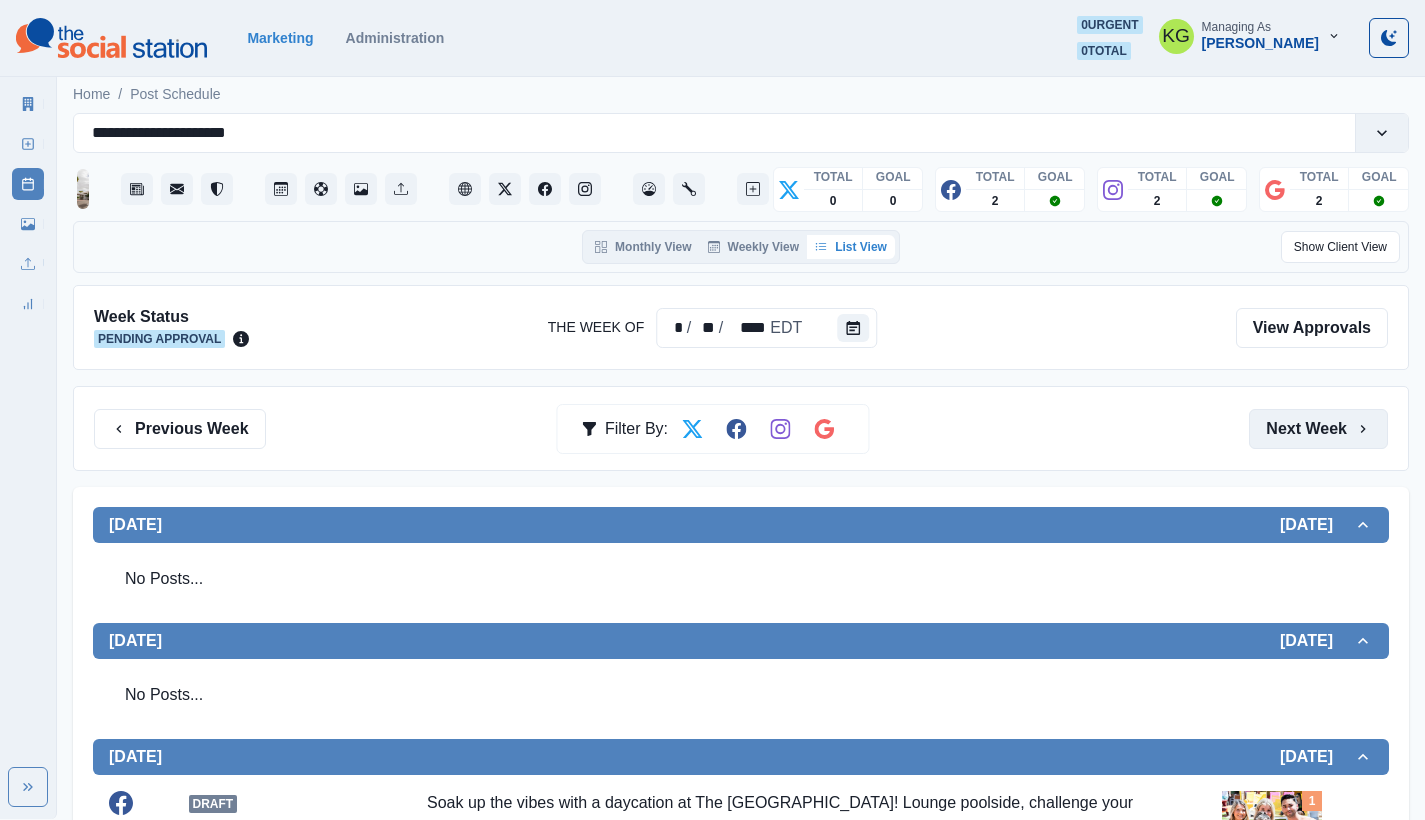 click 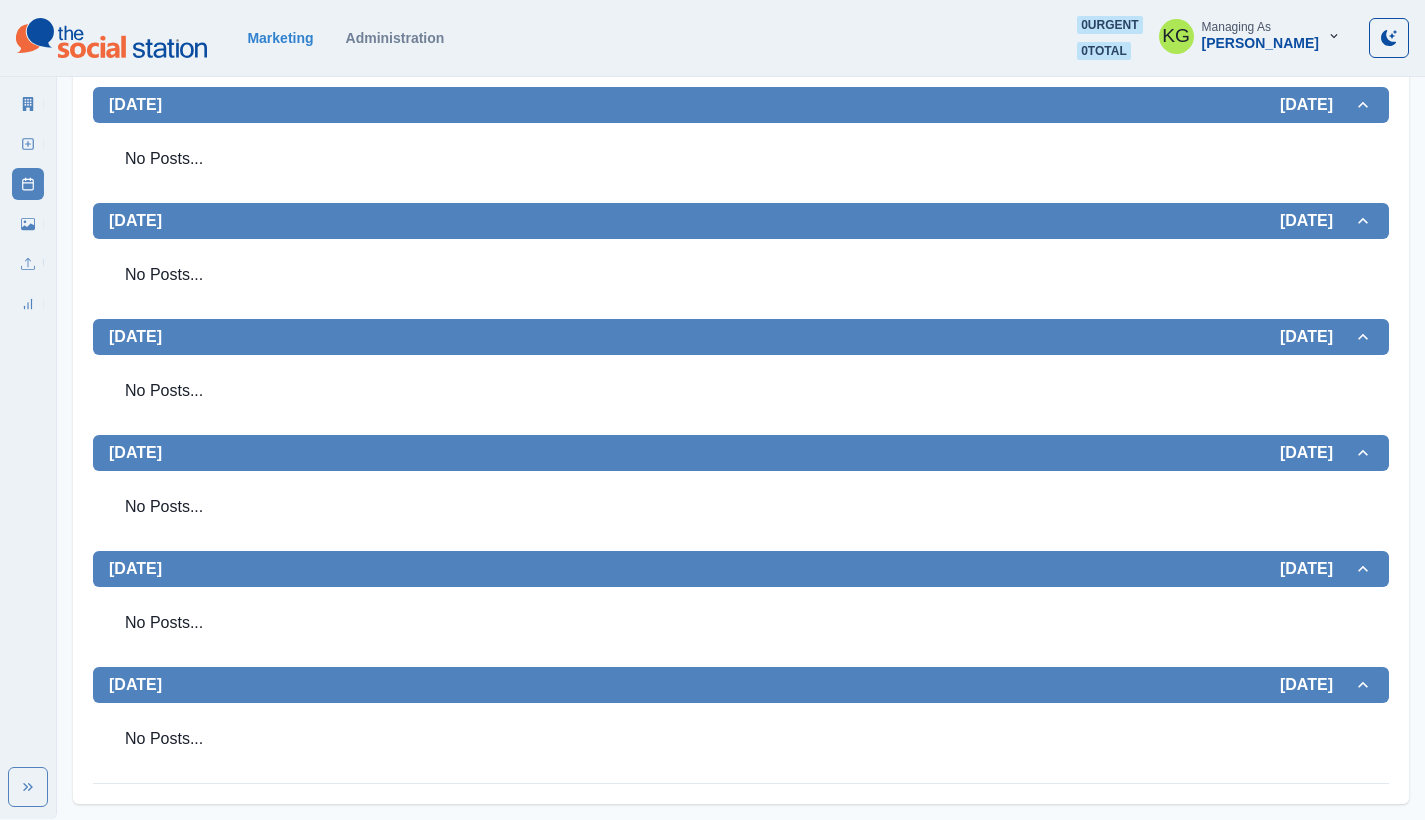 scroll, scrollTop: 134, scrollLeft: 0, axis: vertical 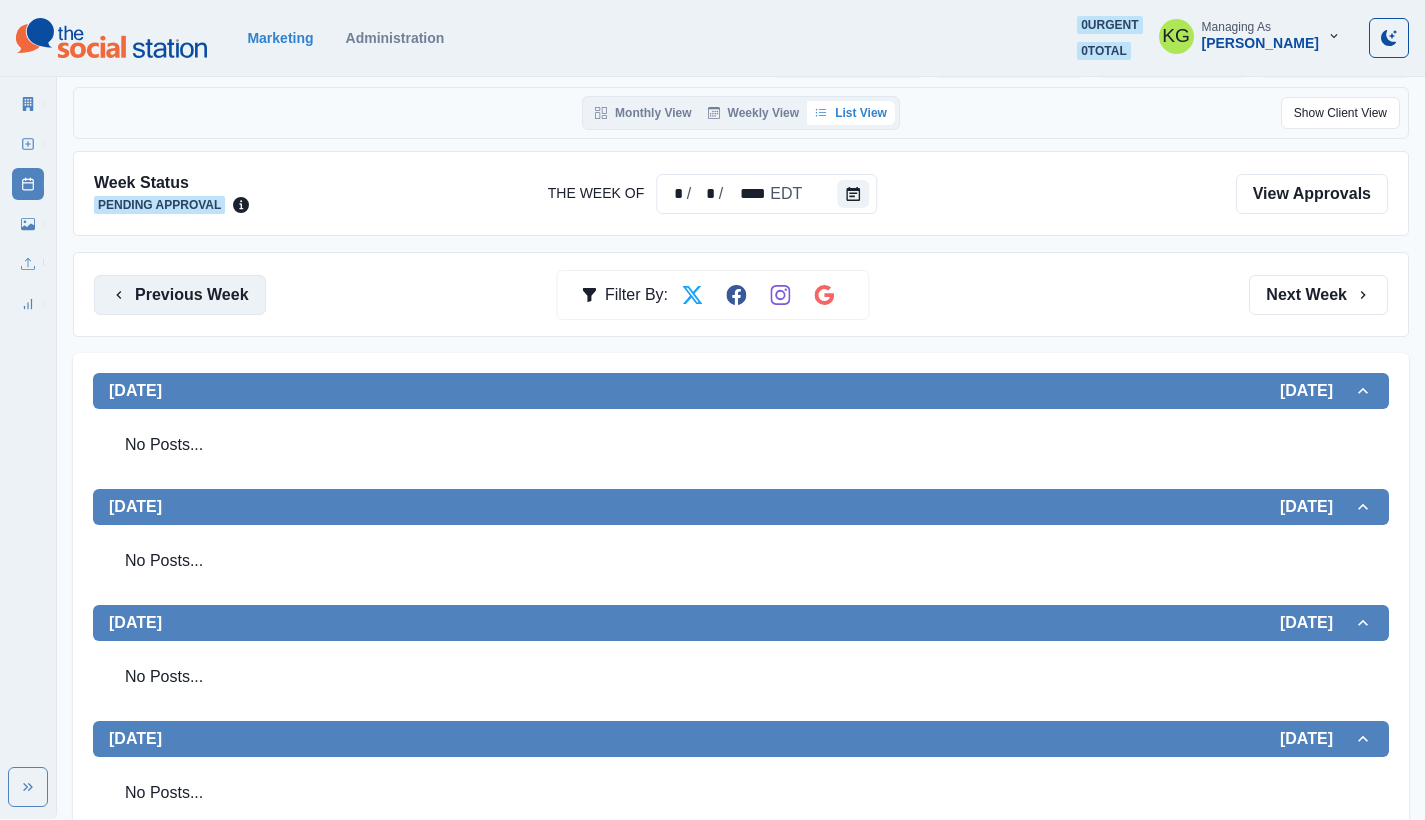 click on "Previous Week" at bounding box center [180, 295] 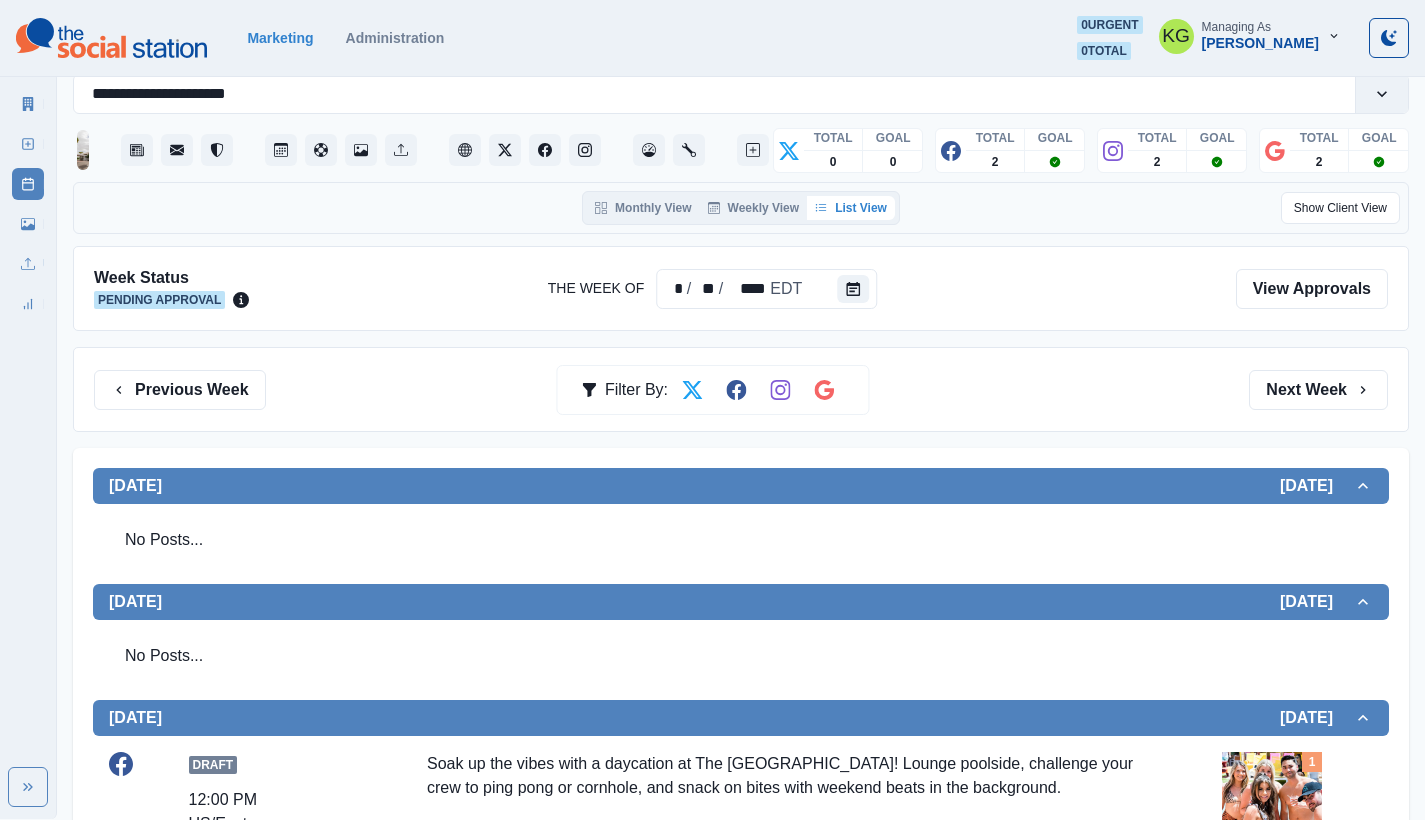 scroll, scrollTop: 0, scrollLeft: 0, axis: both 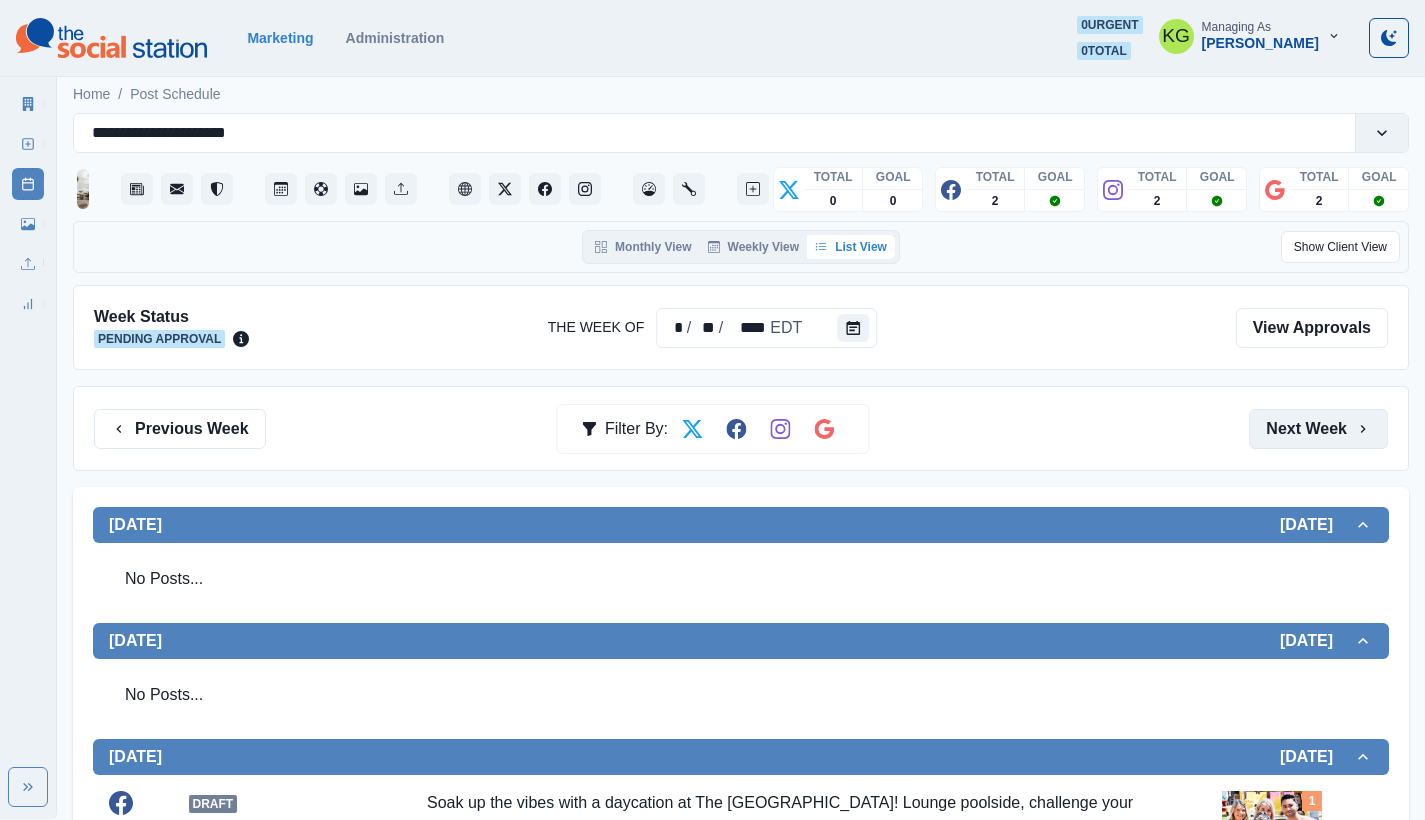 click on "Next Week" at bounding box center (1318, 429) 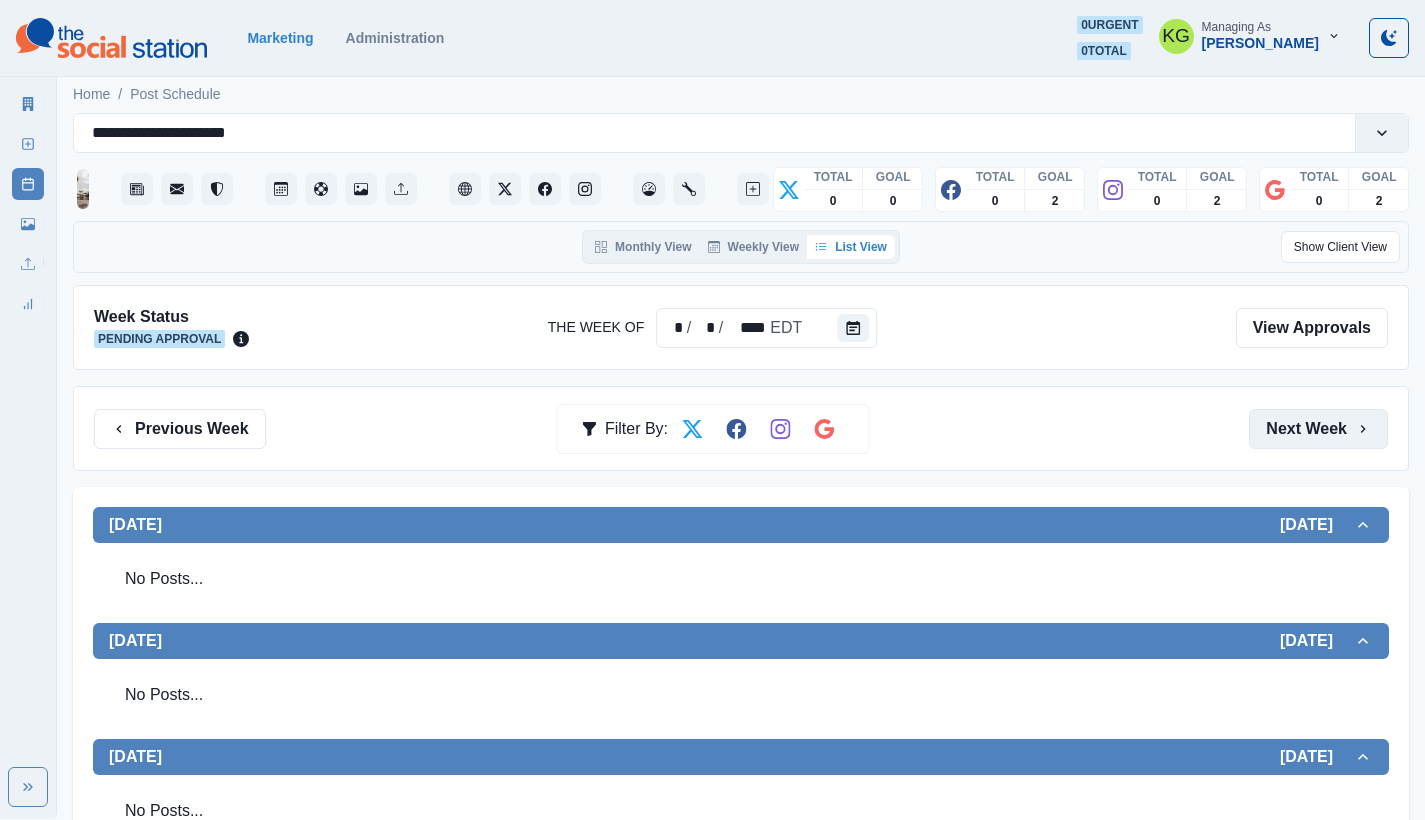 scroll, scrollTop: 182, scrollLeft: 0, axis: vertical 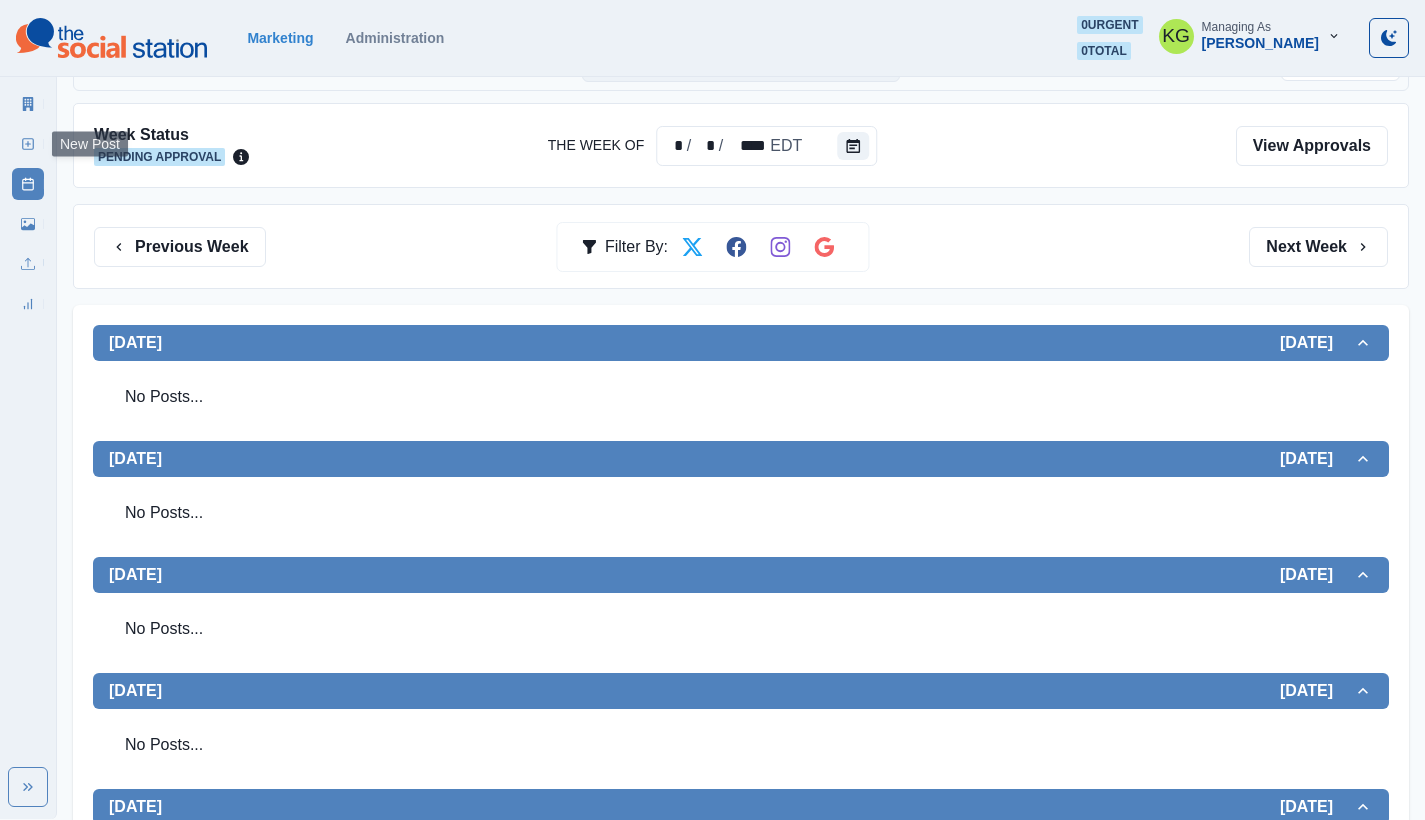 click on "New Post" at bounding box center (28, 144) 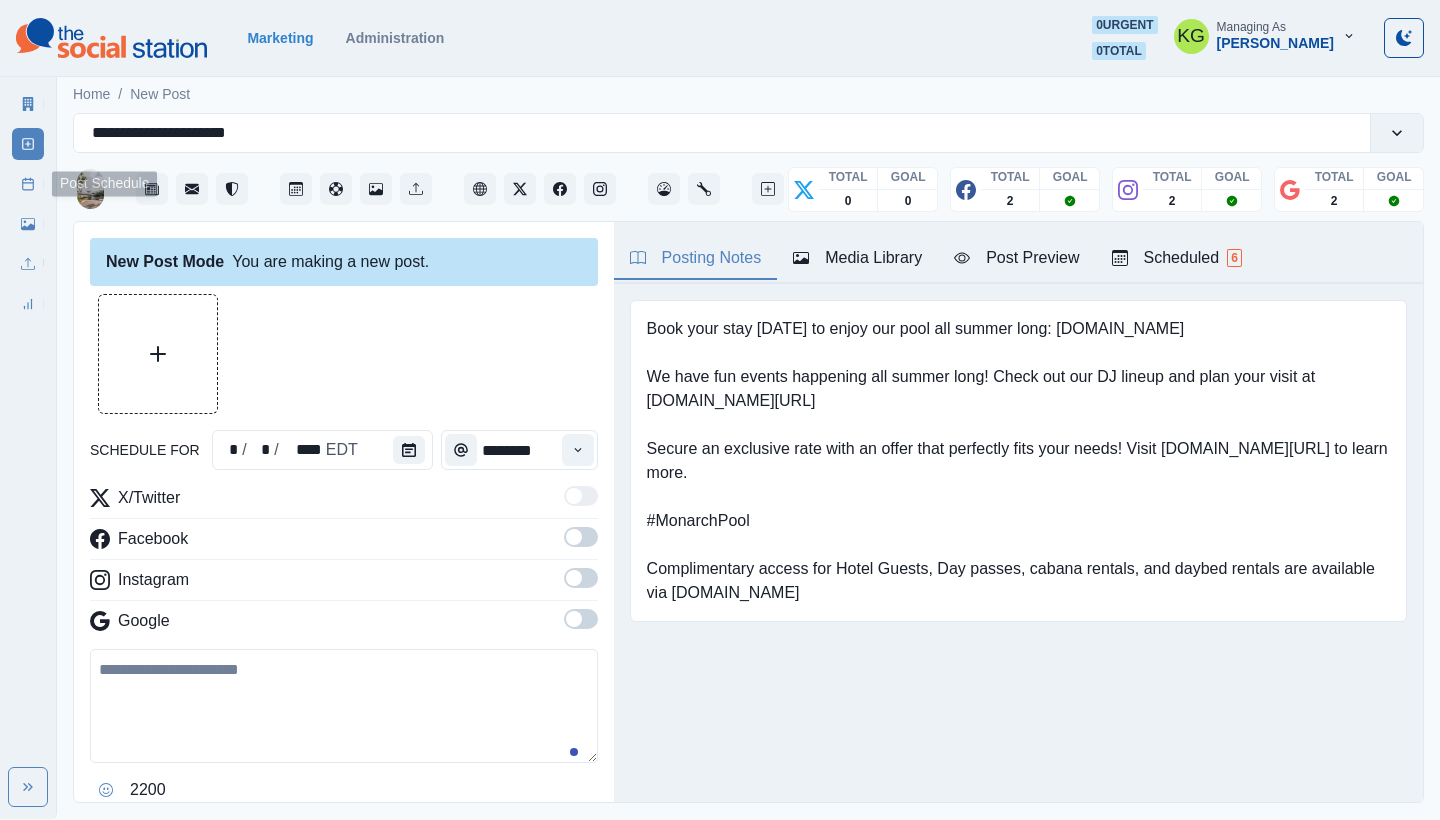 click on "Post Schedule" at bounding box center (28, 184) 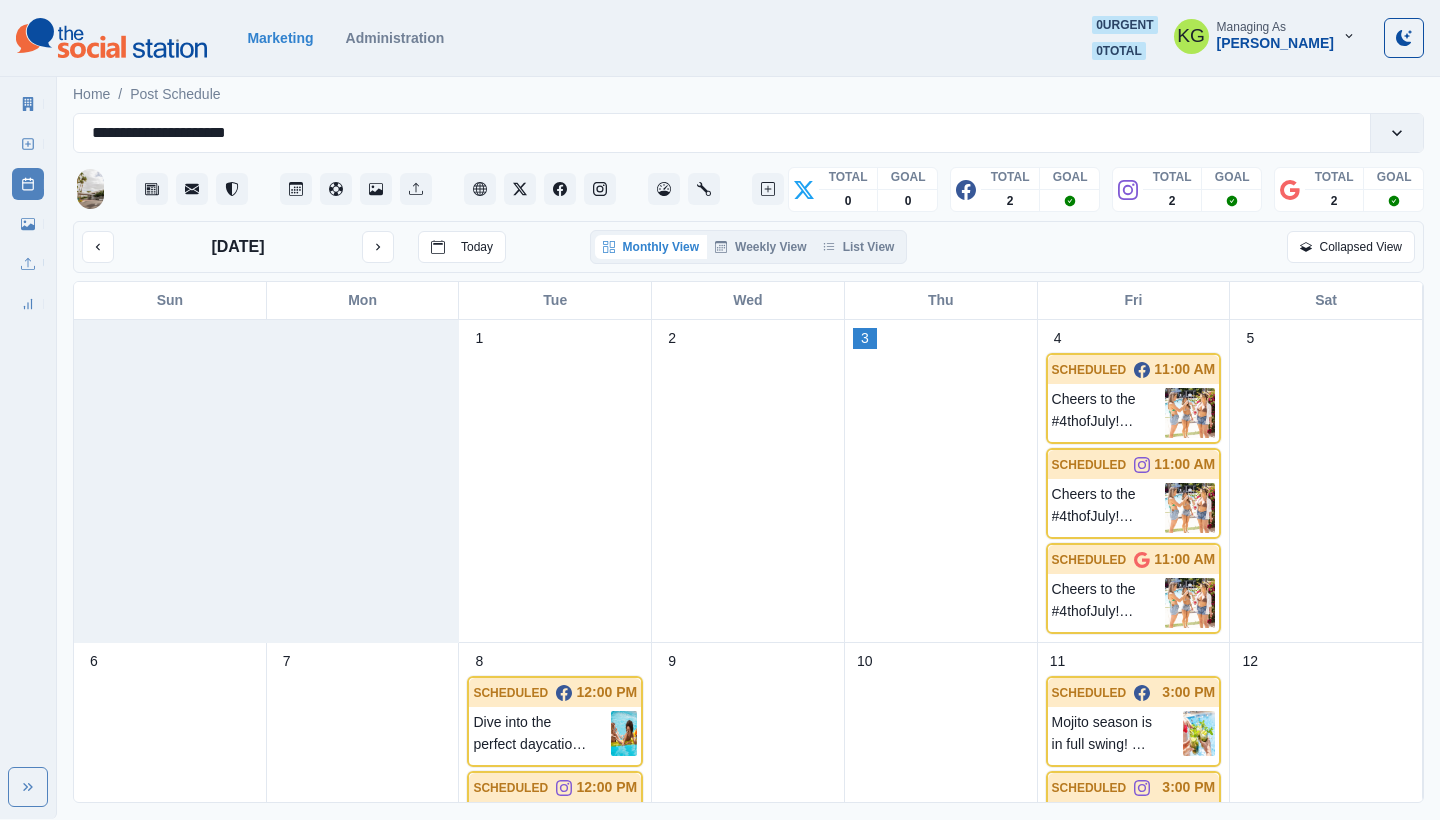 click on "July 2025 Today Monthly View Weekly View List View Collapsed View" at bounding box center (748, 247) 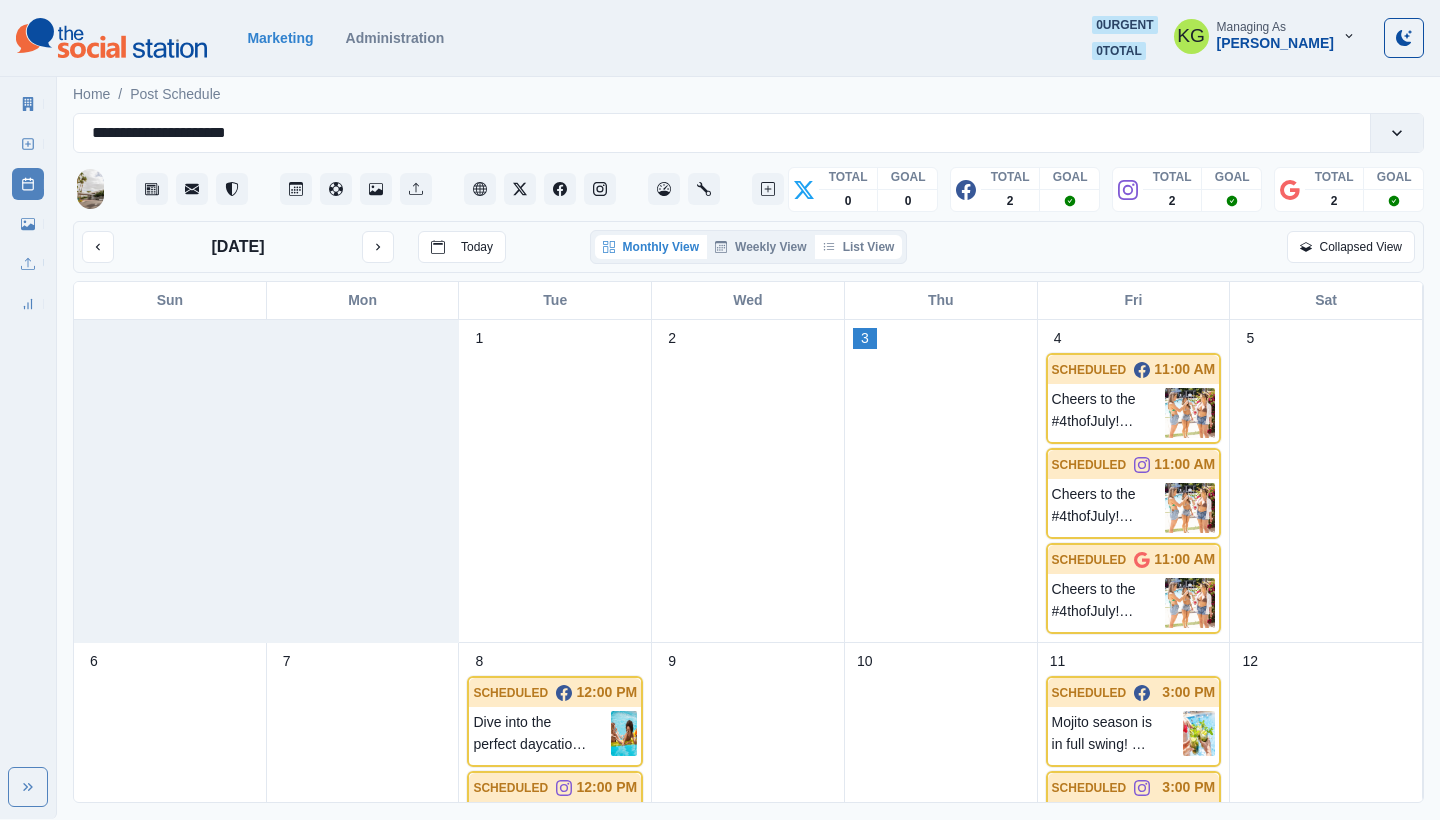 click on "List View" at bounding box center [859, 247] 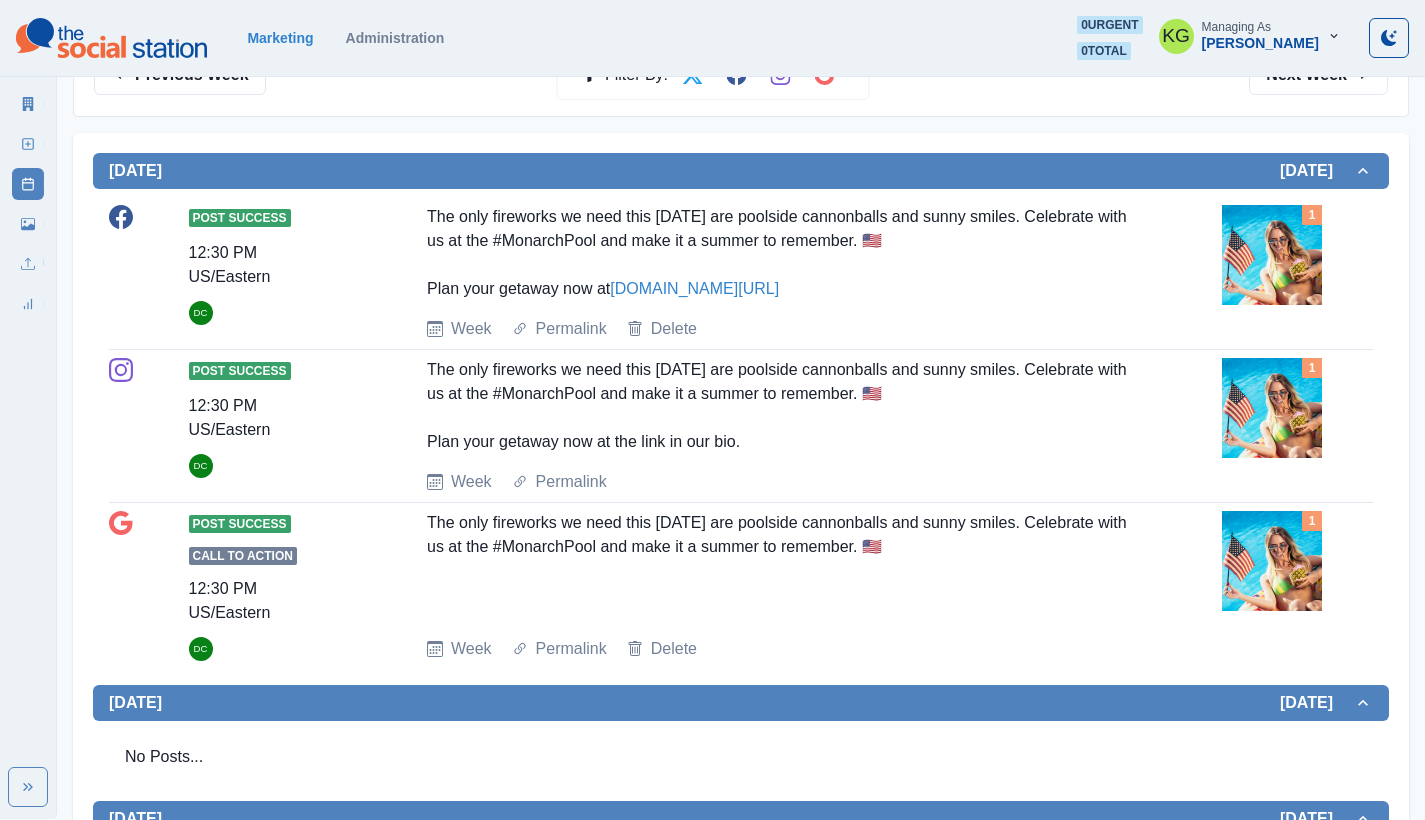 scroll, scrollTop: 0, scrollLeft: 0, axis: both 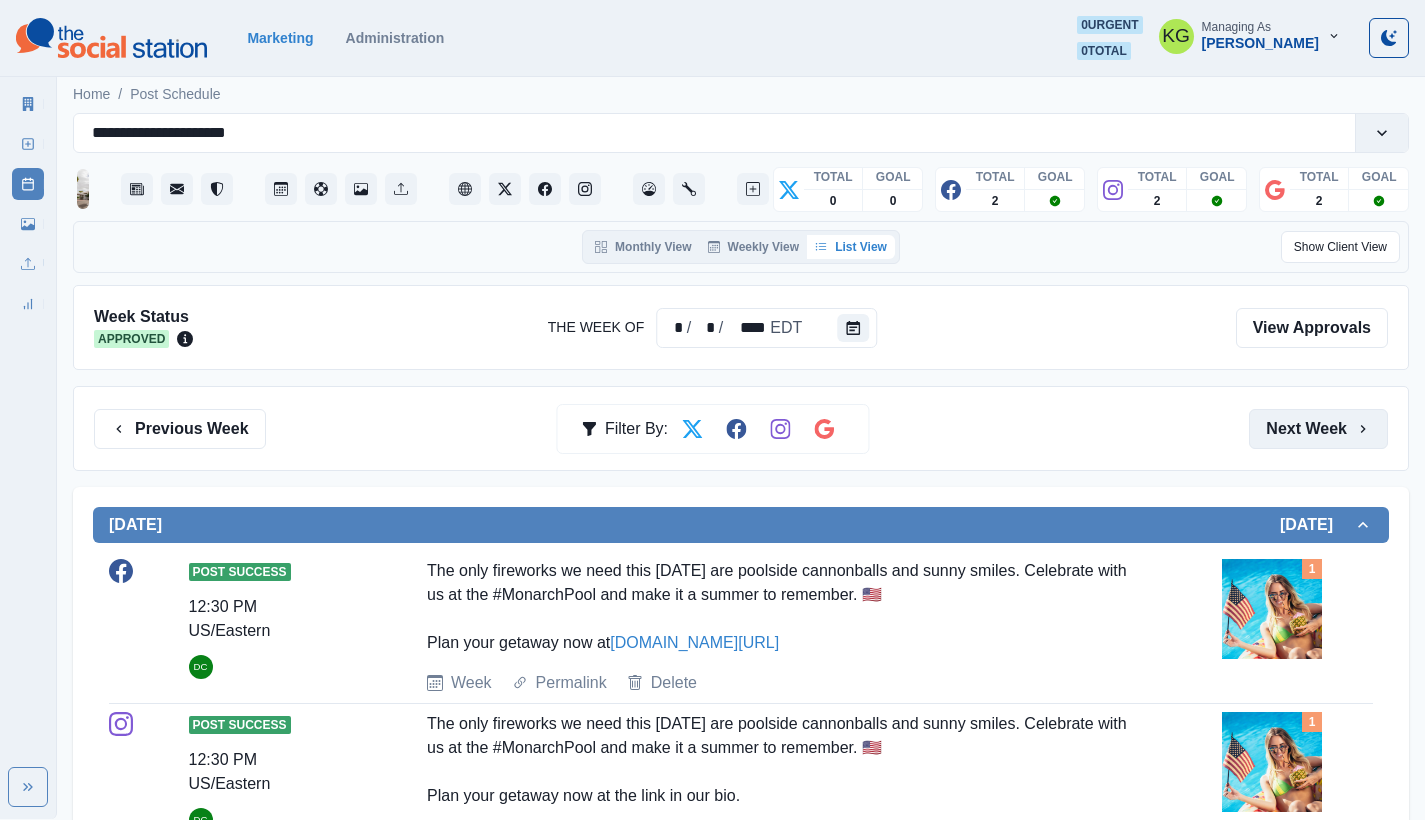 click on "Next Week" at bounding box center (1318, 429) 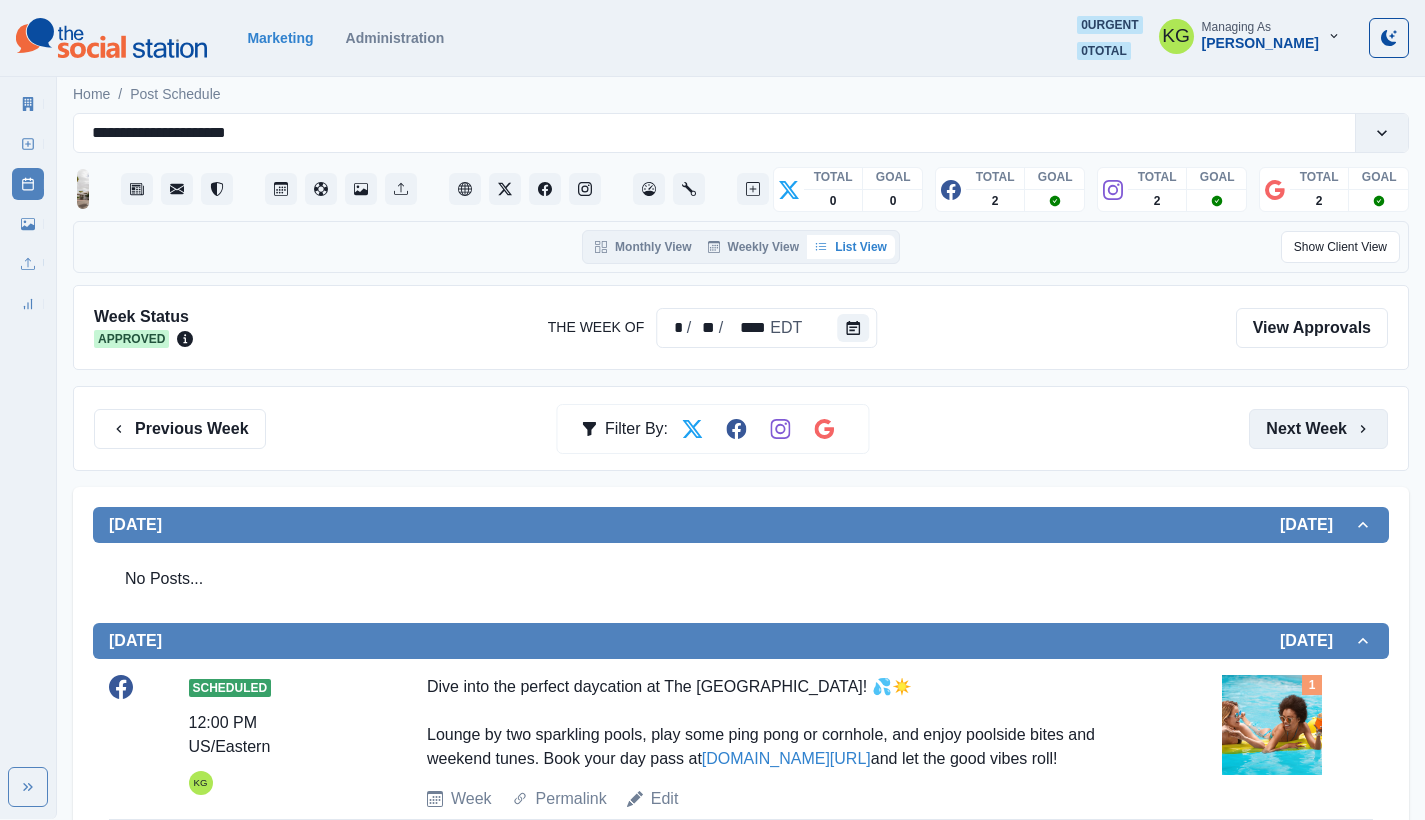 click on "Next Week" at bounding box center (1318, 429) 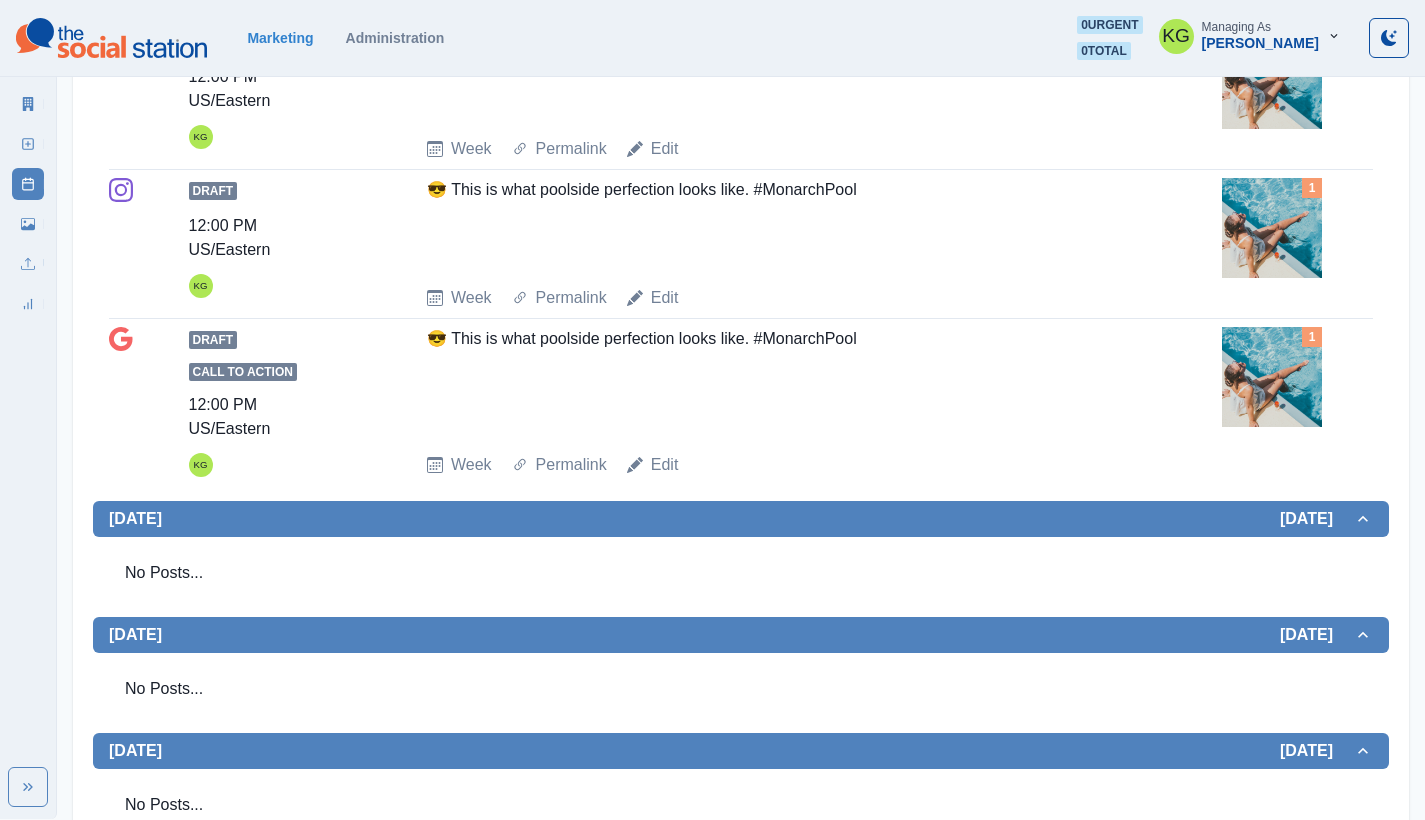 scroll, scrollTop: 0, scrollLeft: 0, axis: both 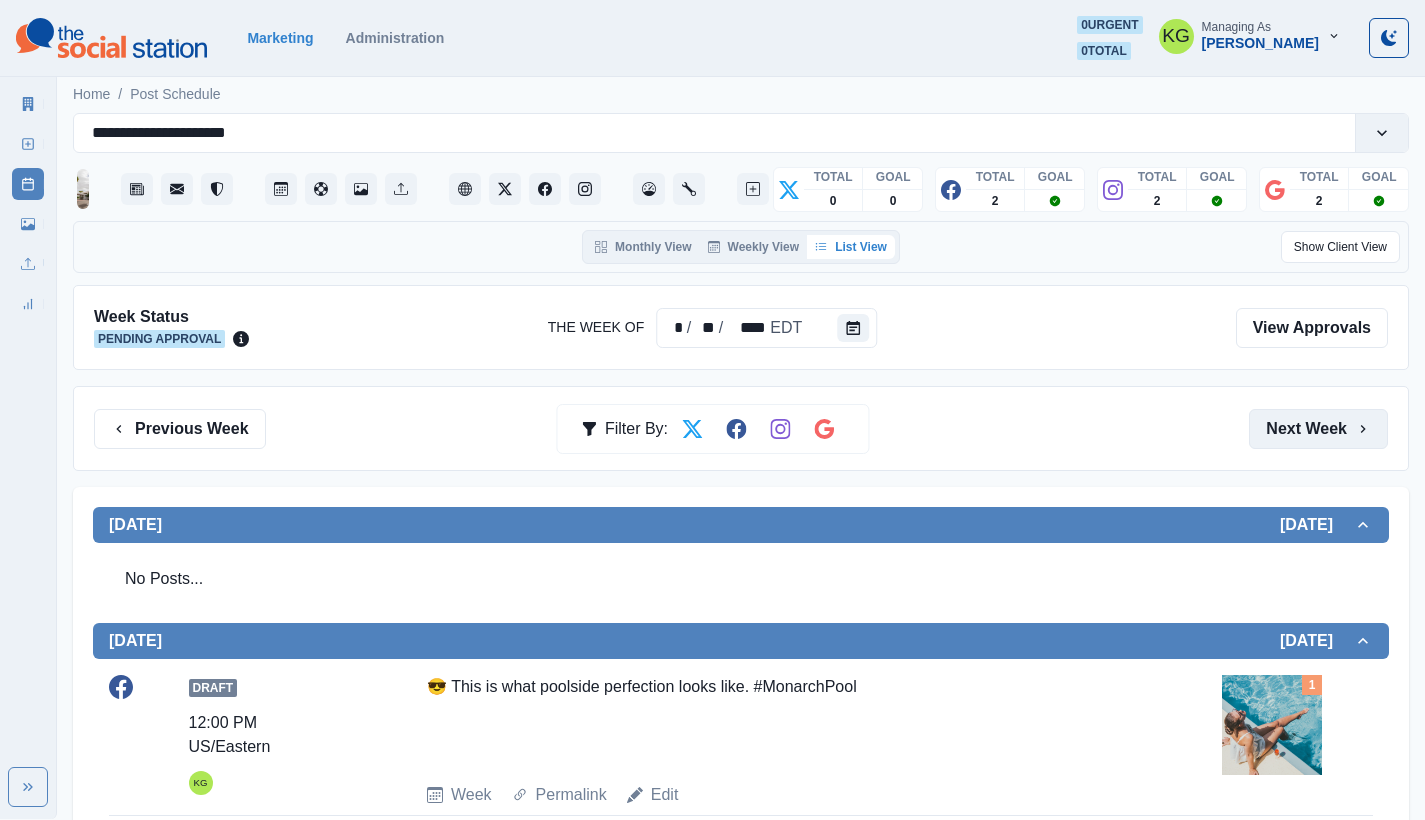 click on "Next Week" at bounding box center [1318, 429] 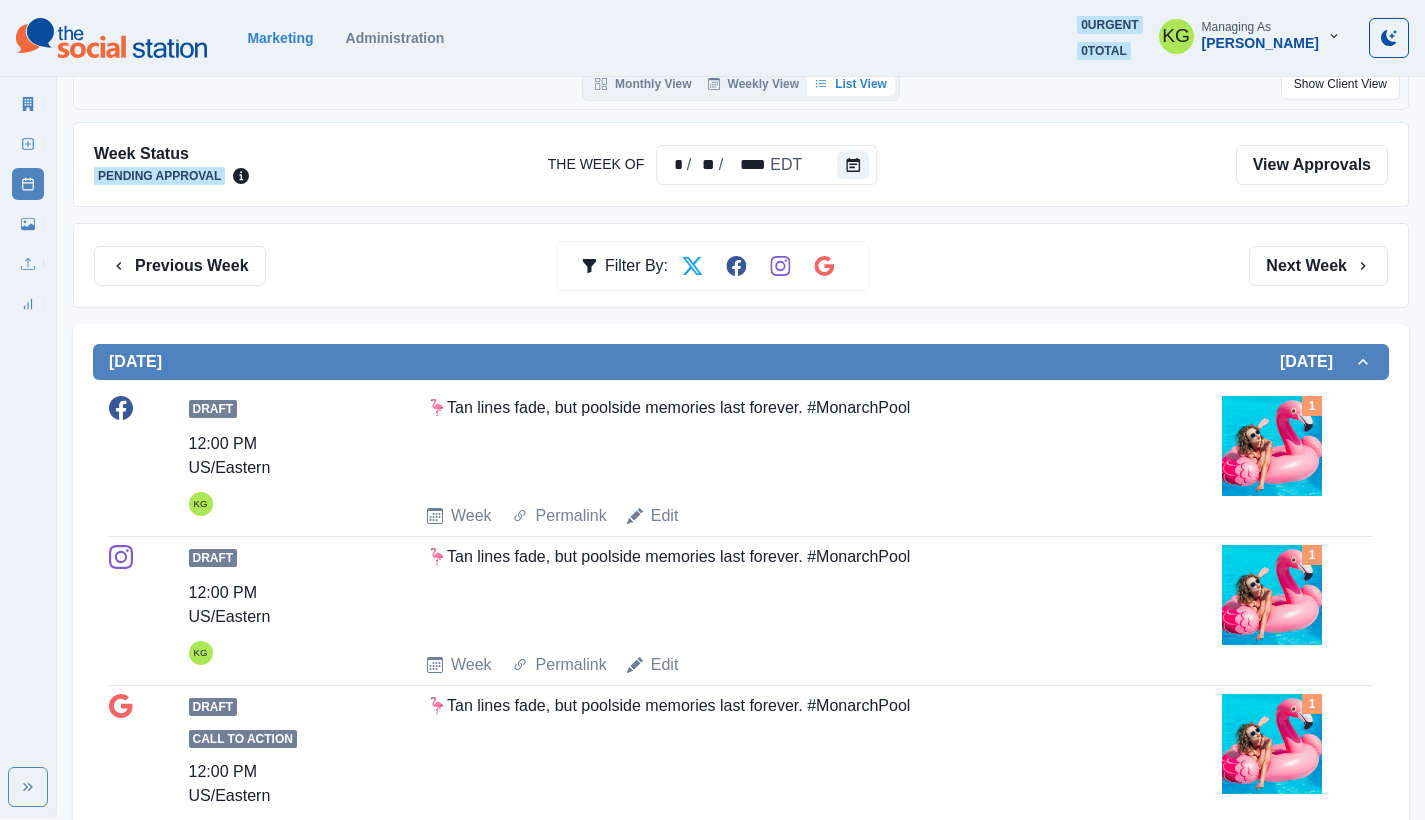 scroll, scrollTop: 0, scrollLeft: 0, axis: both 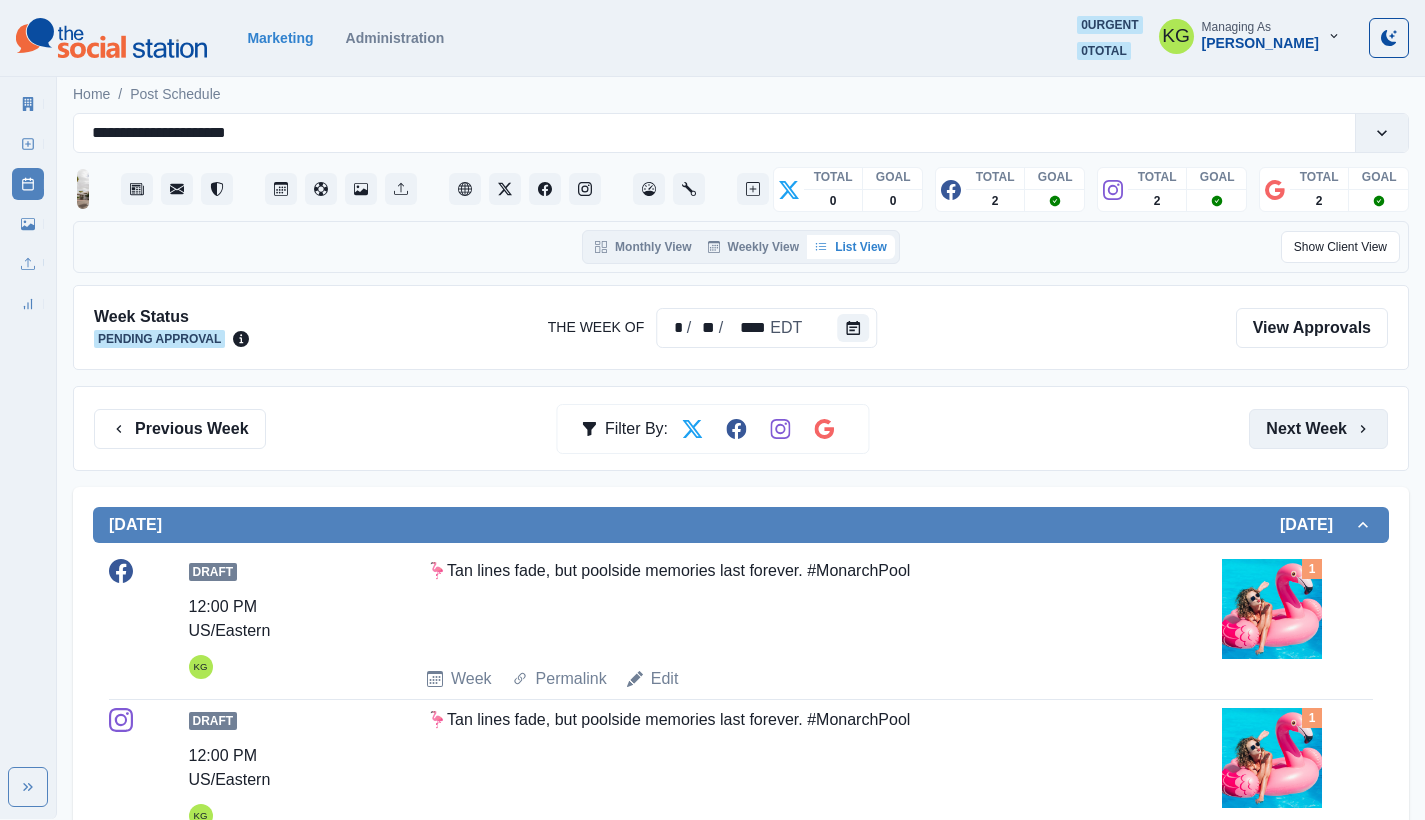 click on "Next Week" at bounding box center (1318, 429) 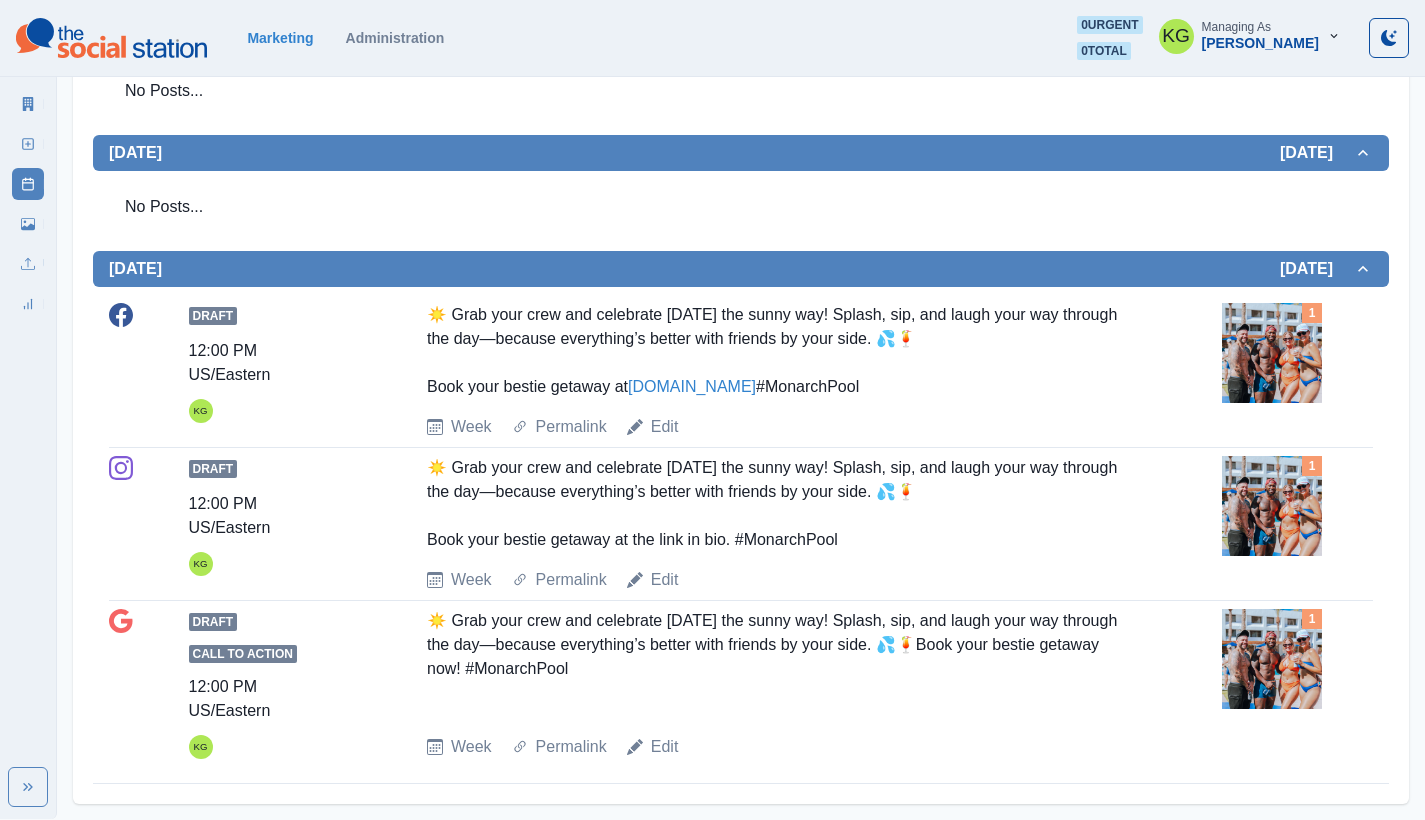 scroll, scrollTop: 0, scrollLeft: 0, axis: both 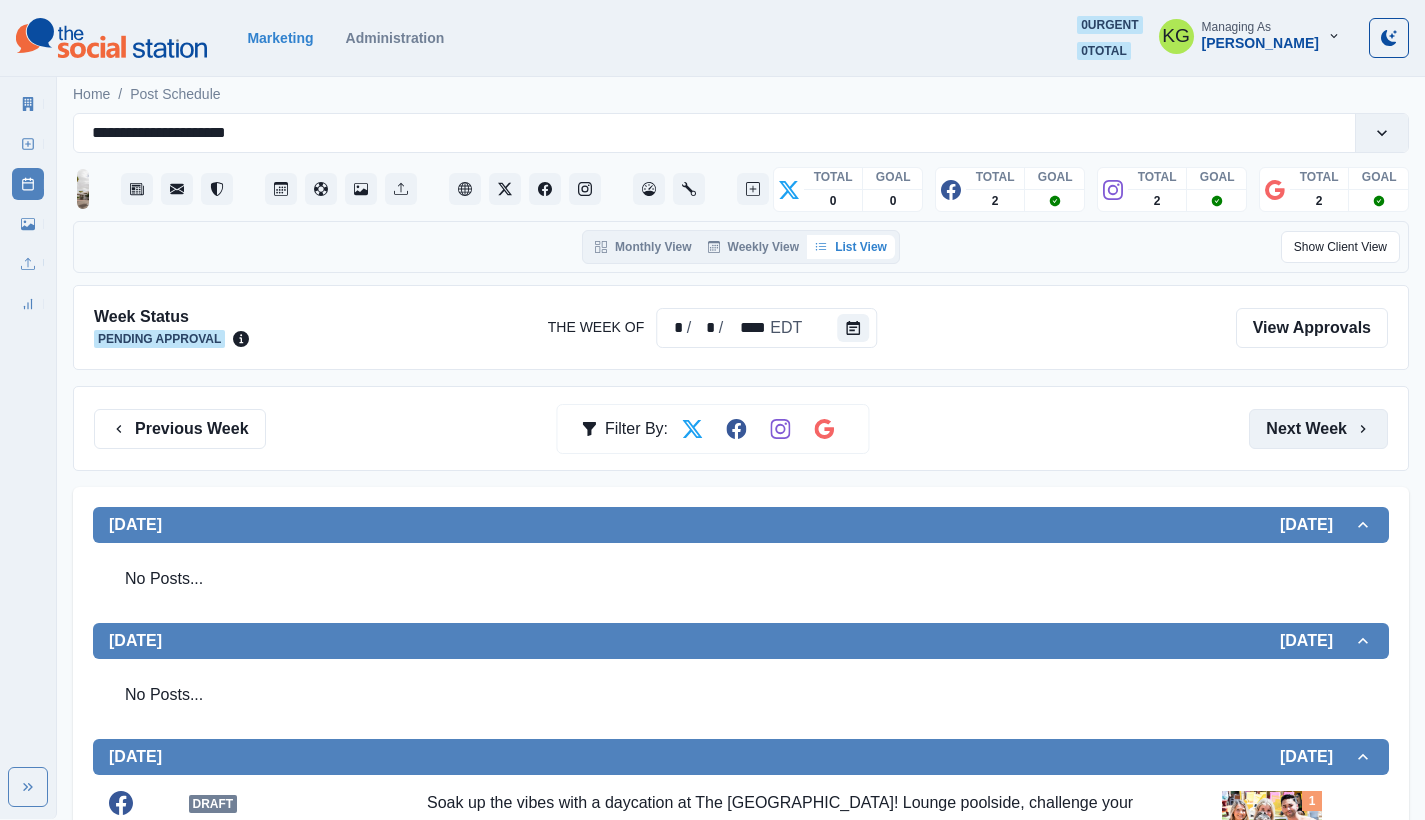 click on "Next Week" at bounding box center [1318, 429] 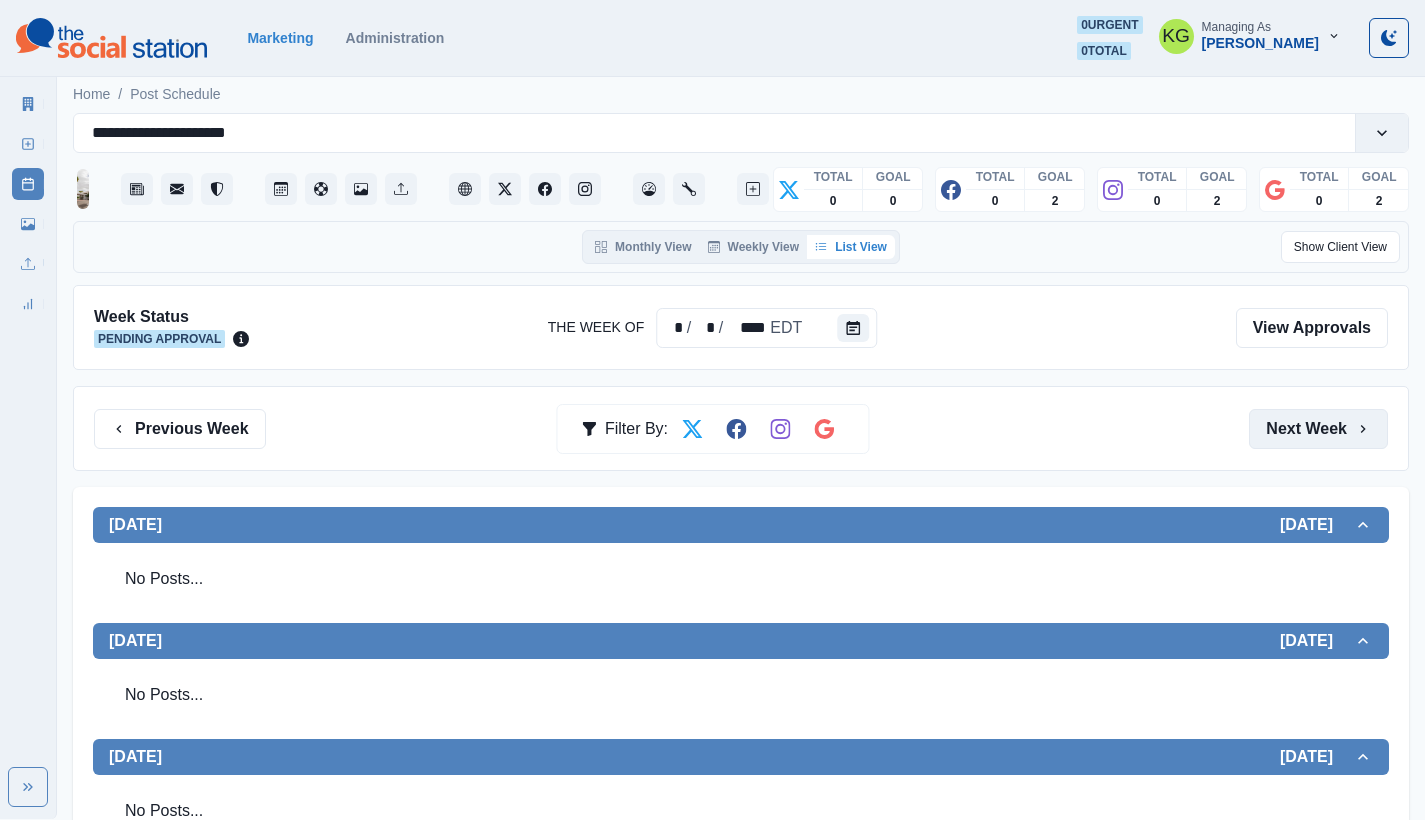 scroll, scrollTop: 431, scrollLeft: 0, axis: vertical 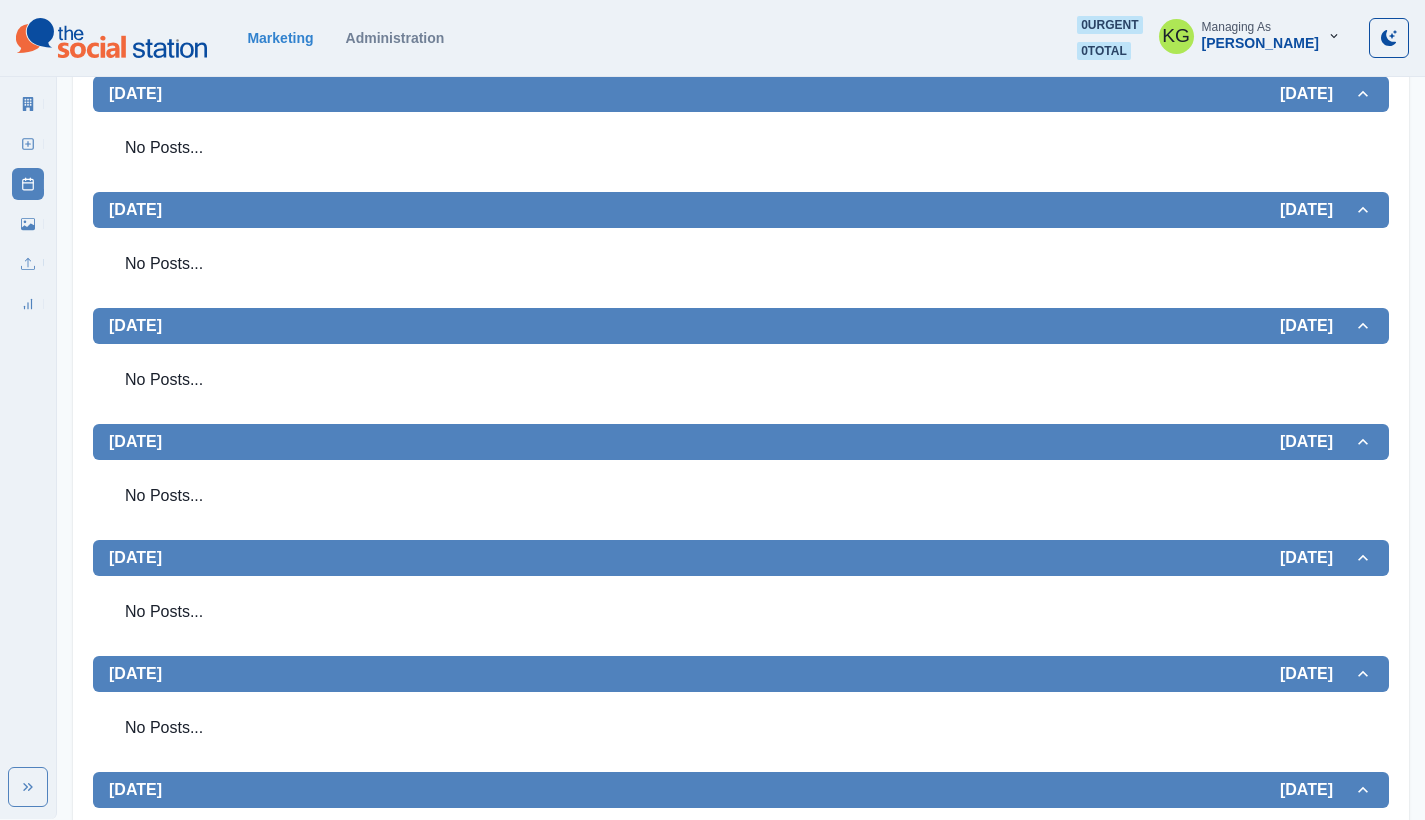 click 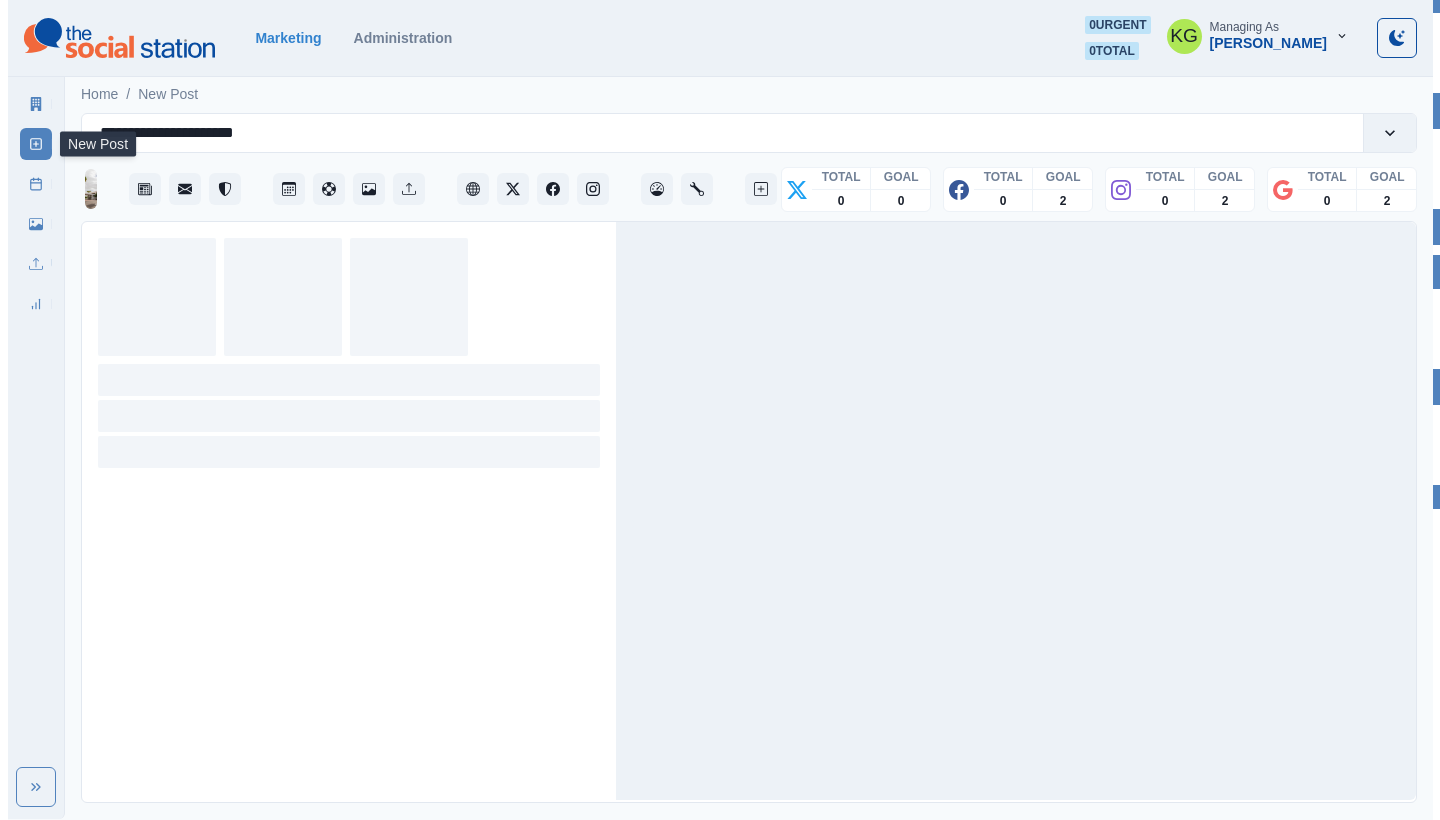 scroll, scrollTop: 0, scrollLeft: 0, axis: both 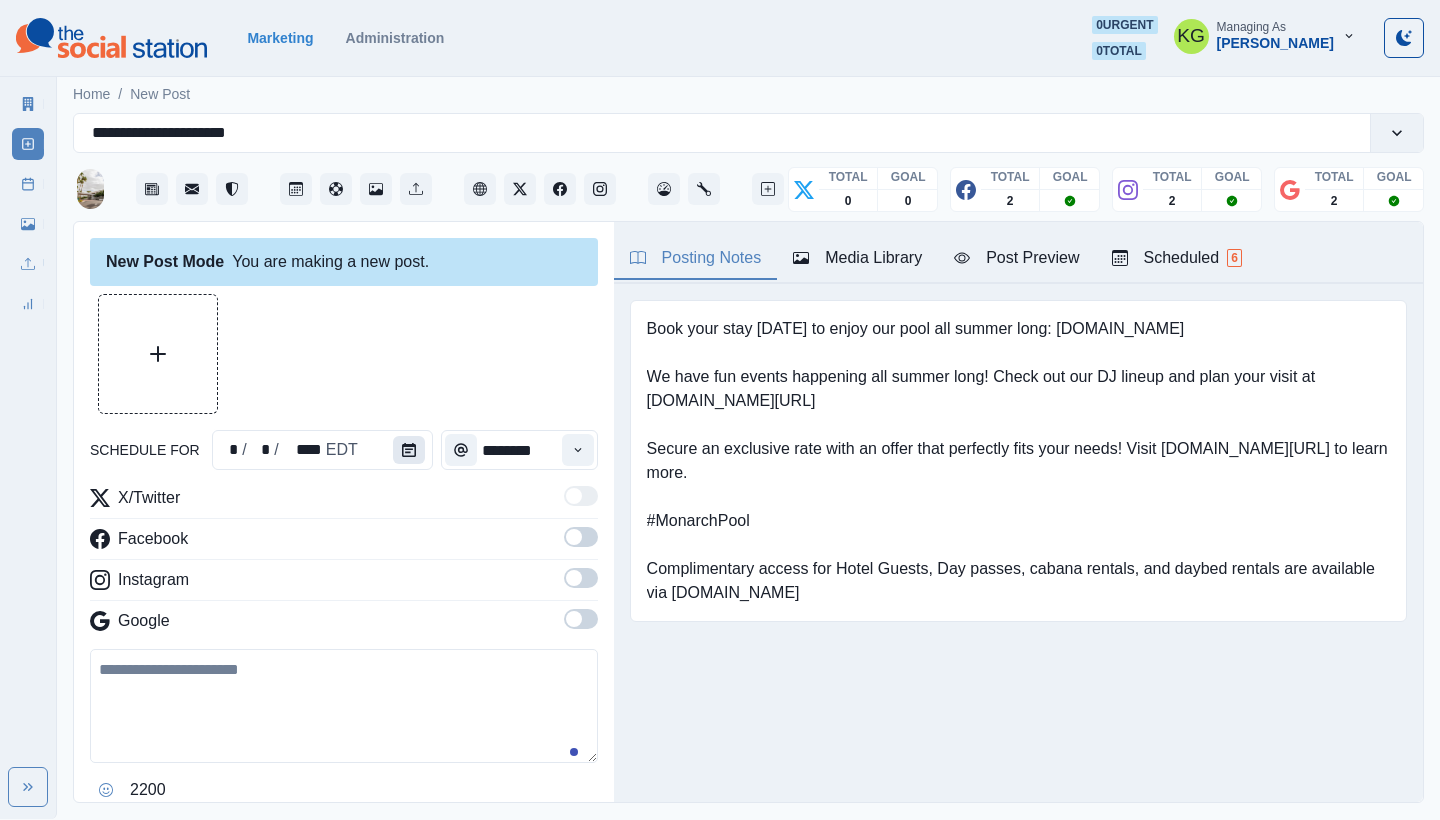 click 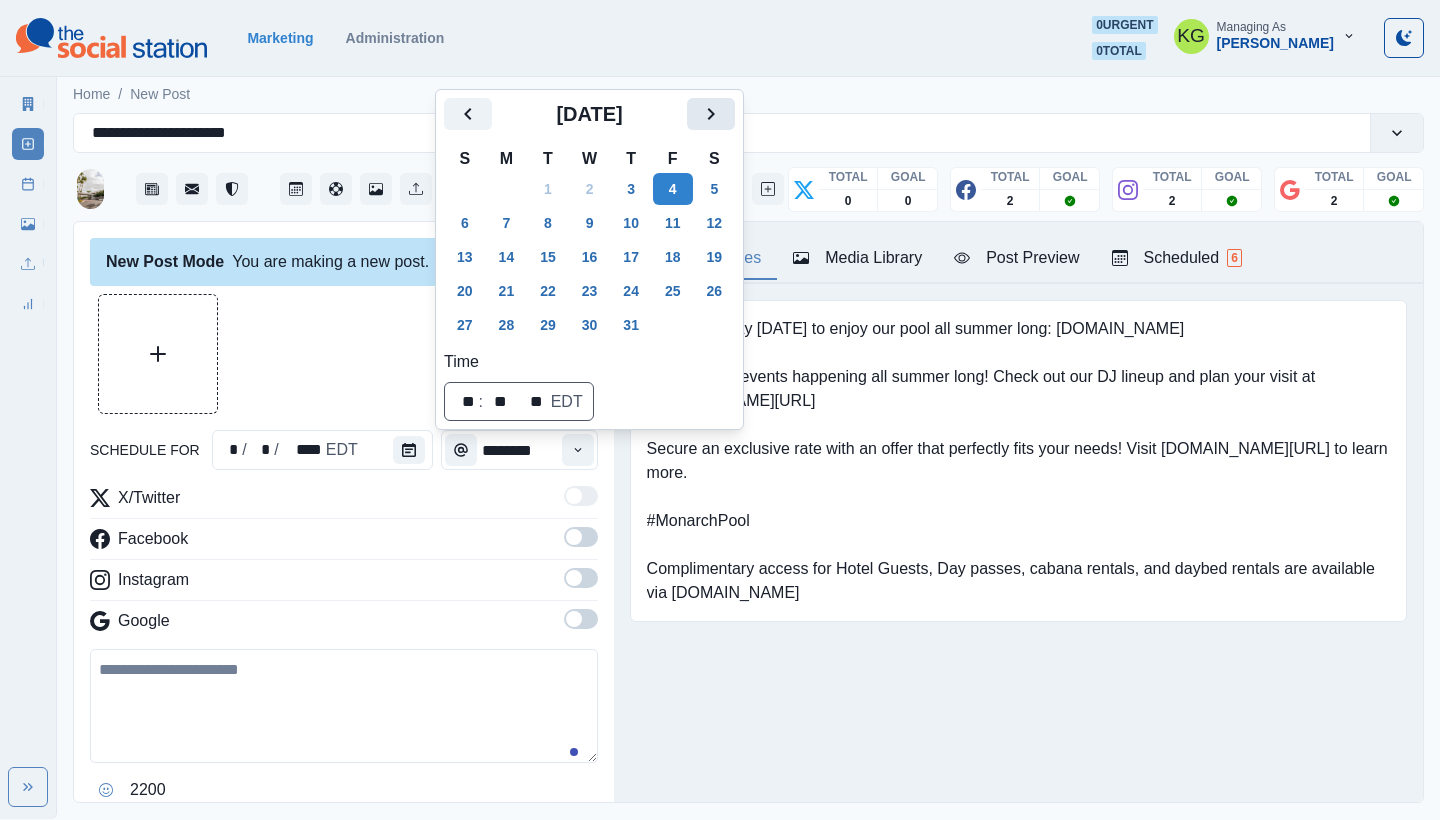 click 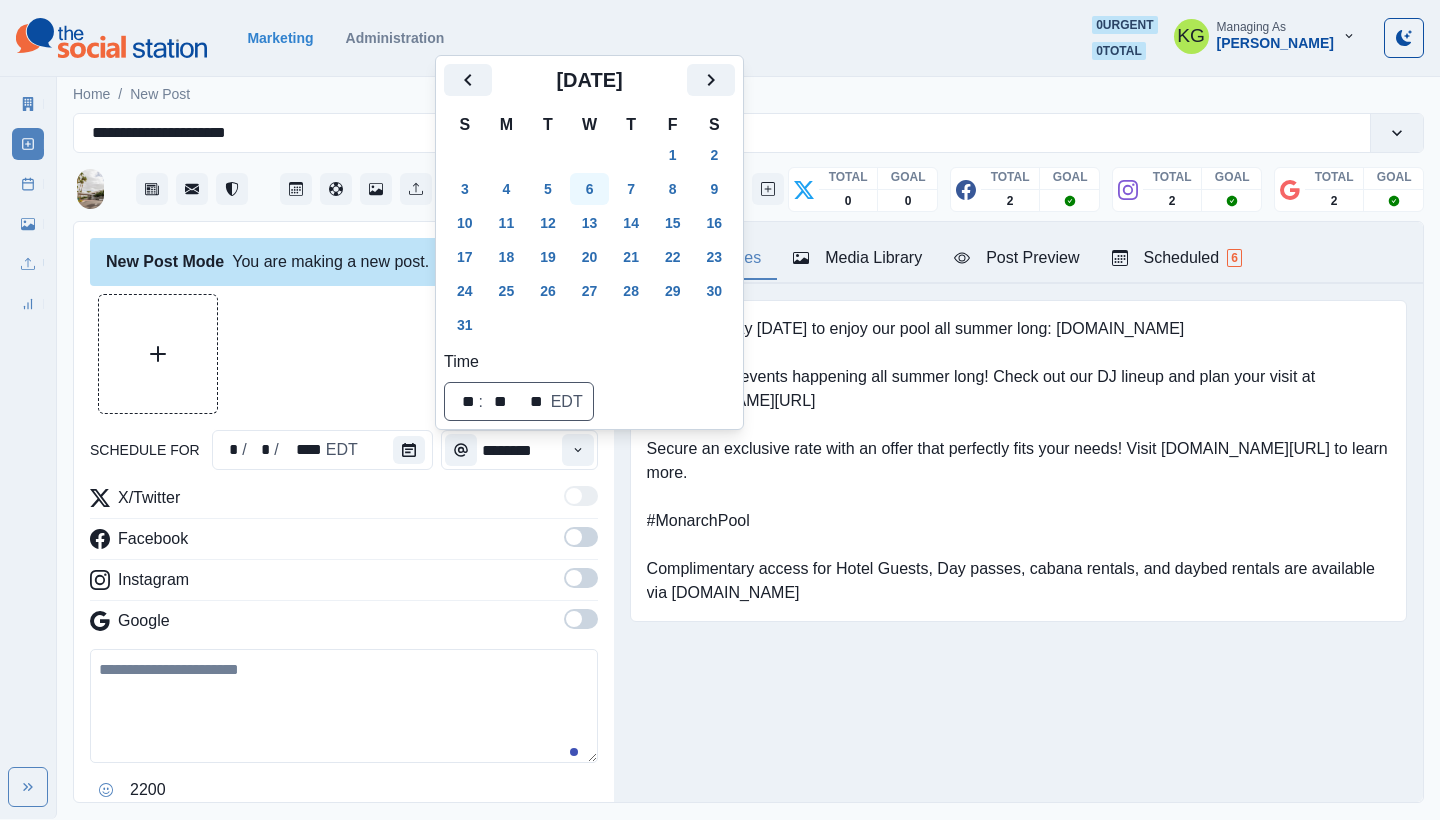 click on "6" at bounding box center (590, 189) 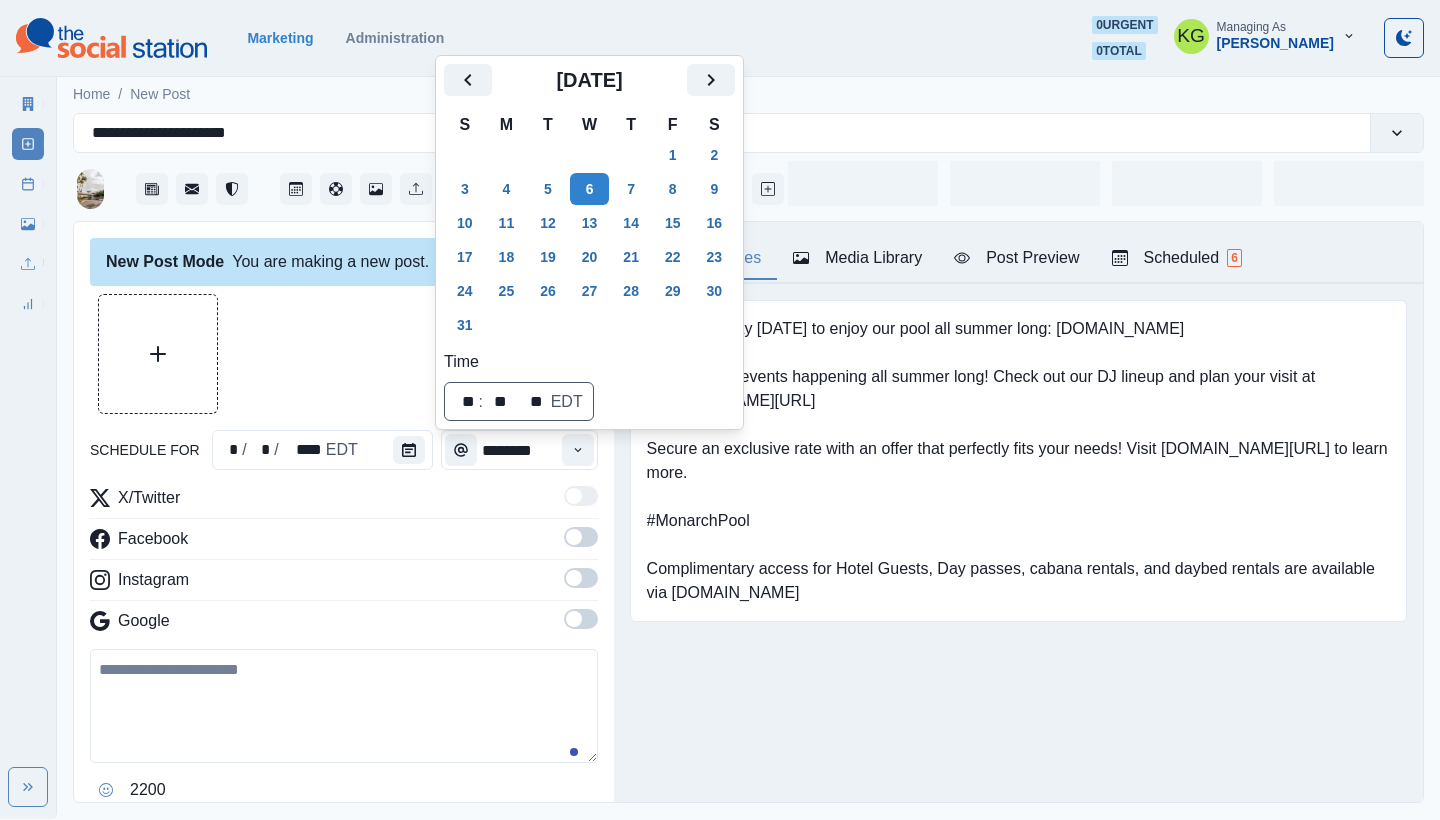 click at bounding box center (344, 354) 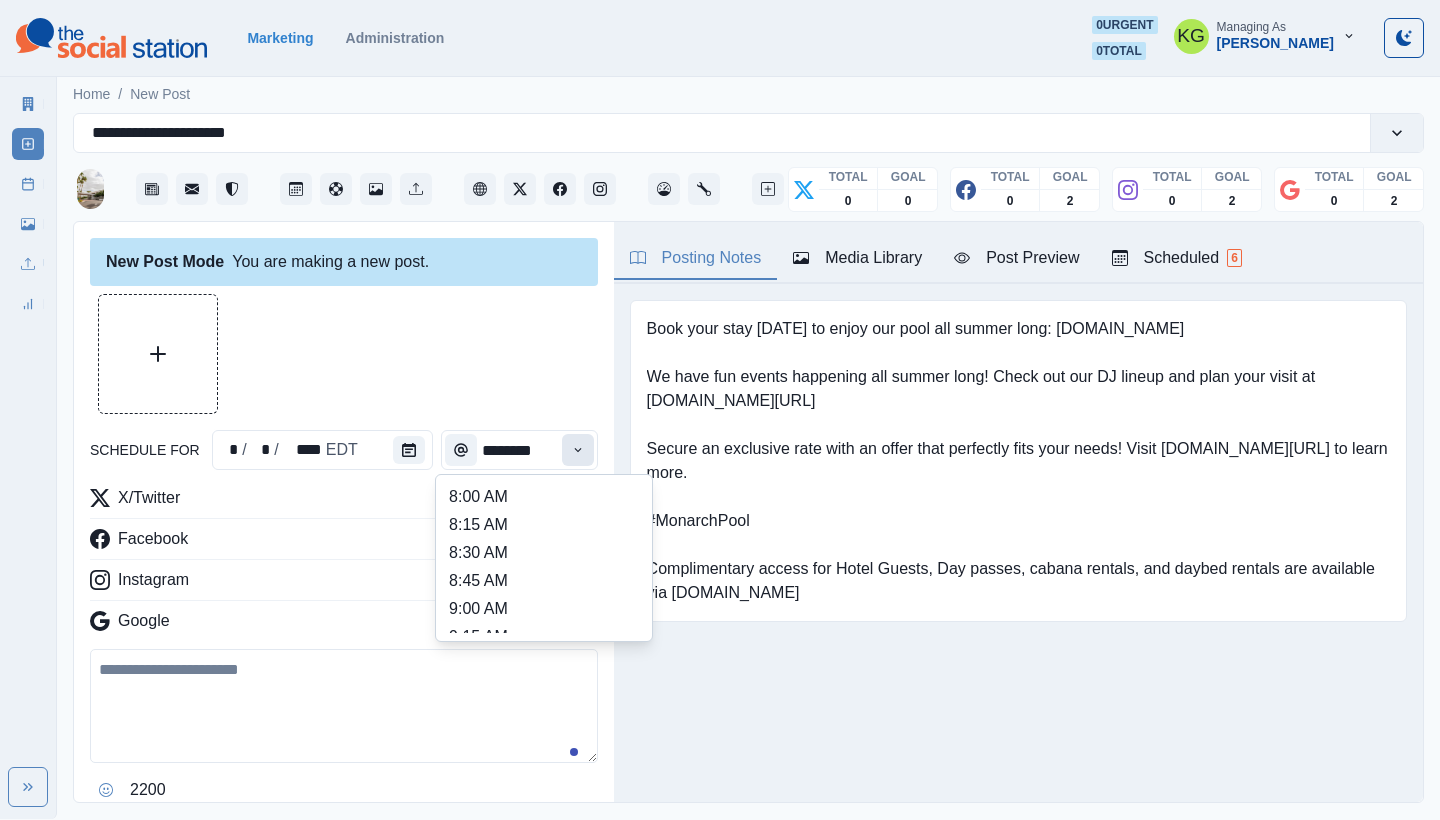click at bounding box center [578, 450] 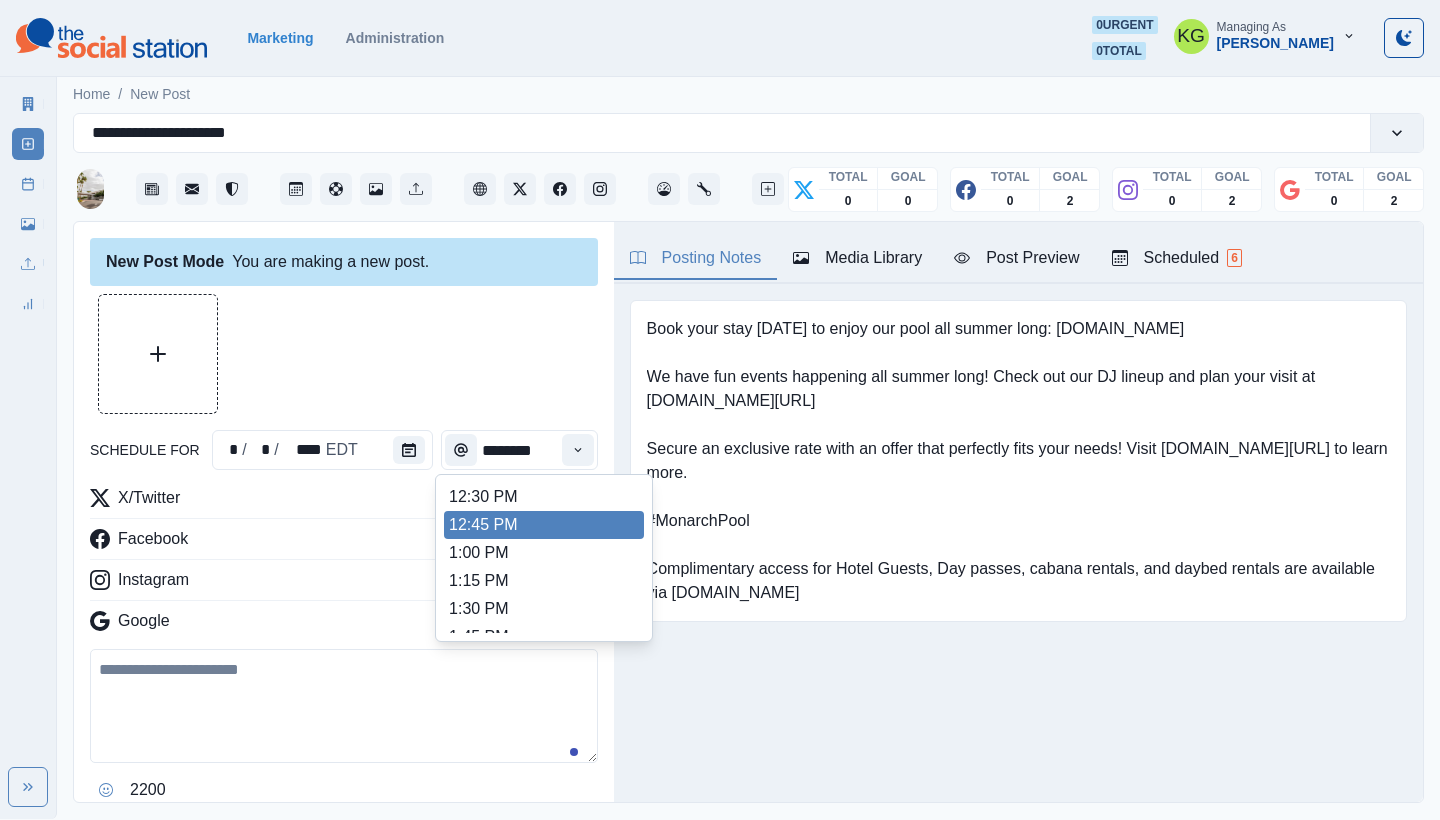 scroll, scrollTop: 466, scrollLeft: 0, axis: vertical 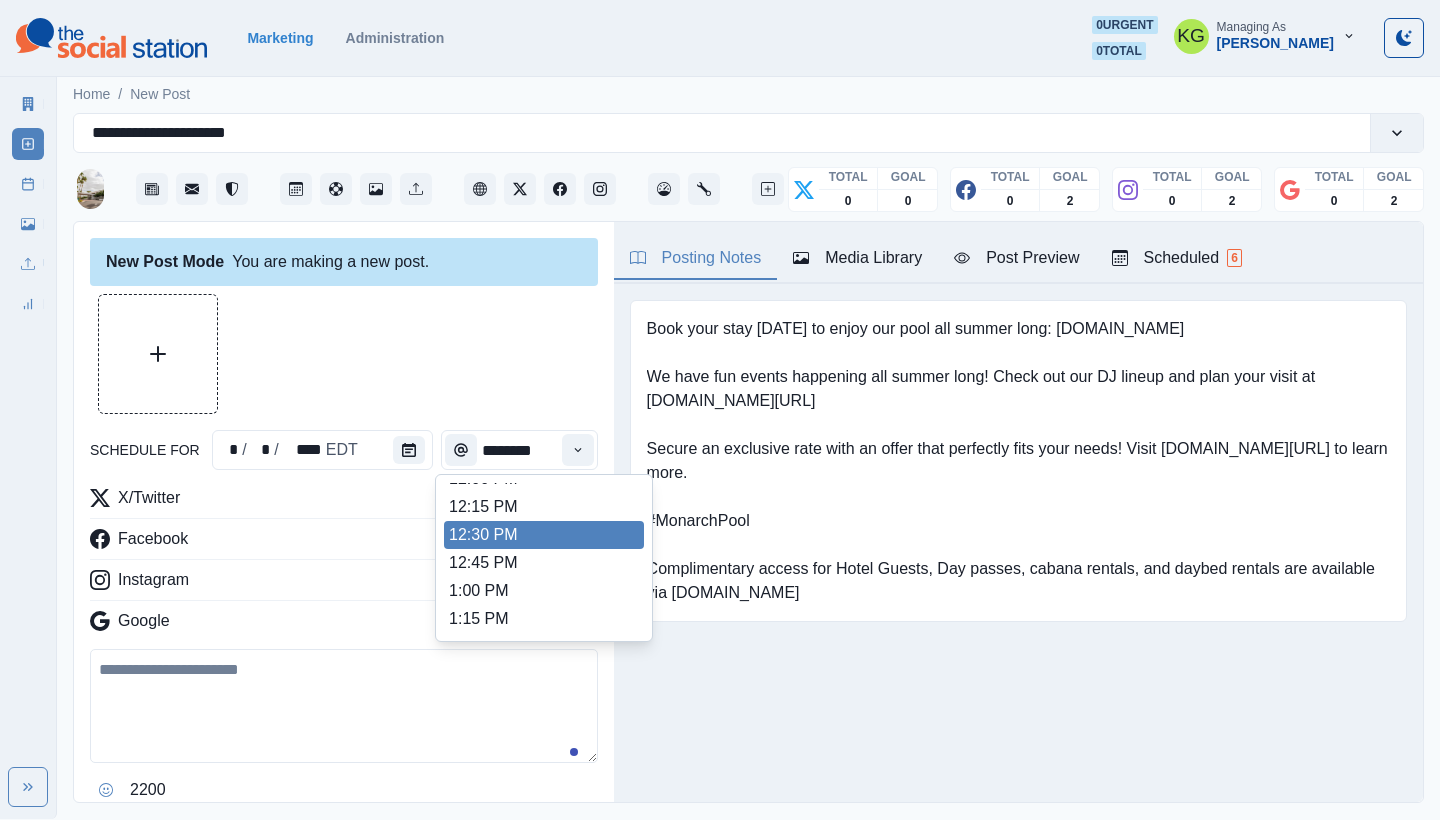 click on "12:30 PM" at bounding box center [544, 535] 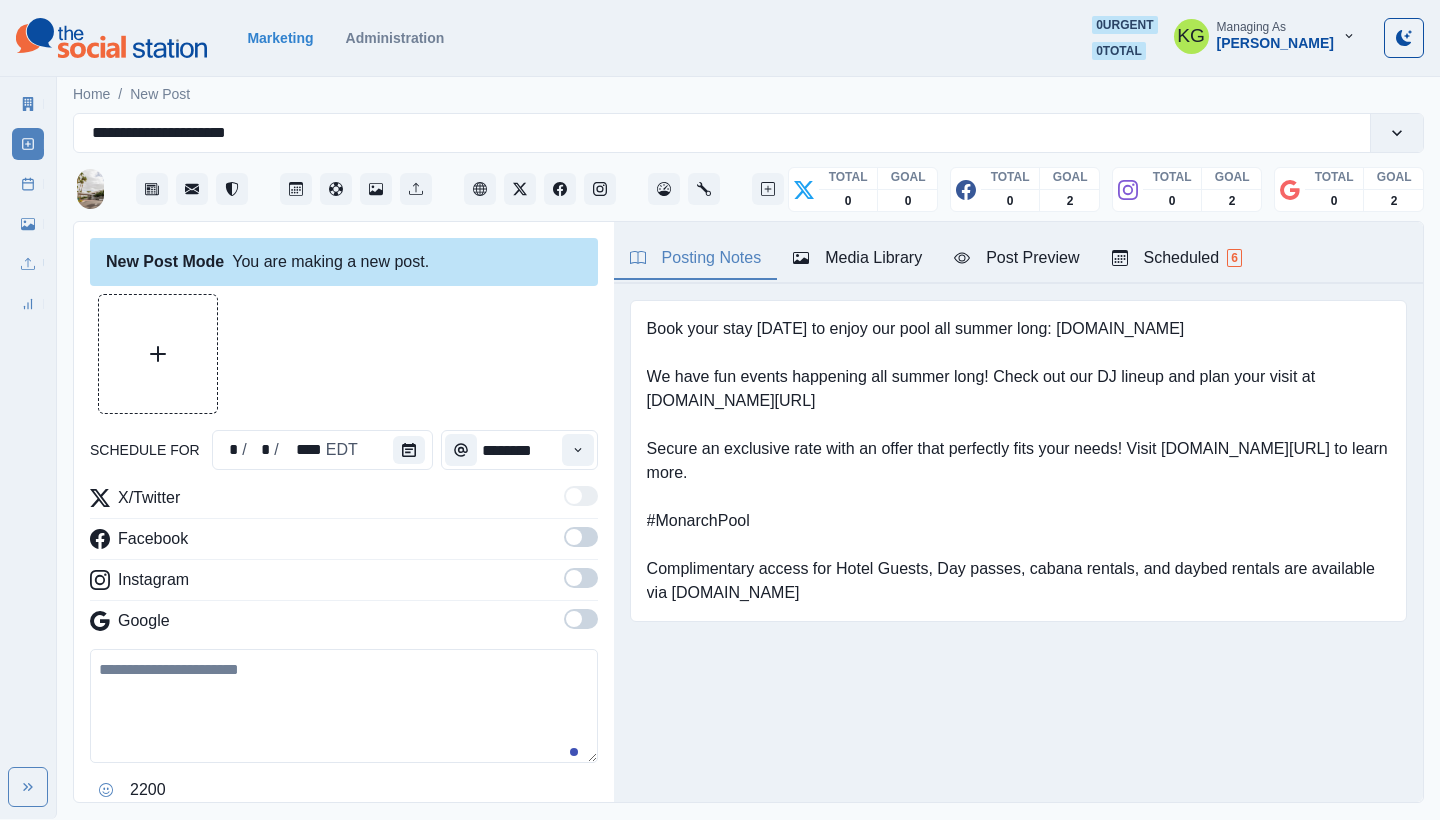click at bounding box center (574, 619) 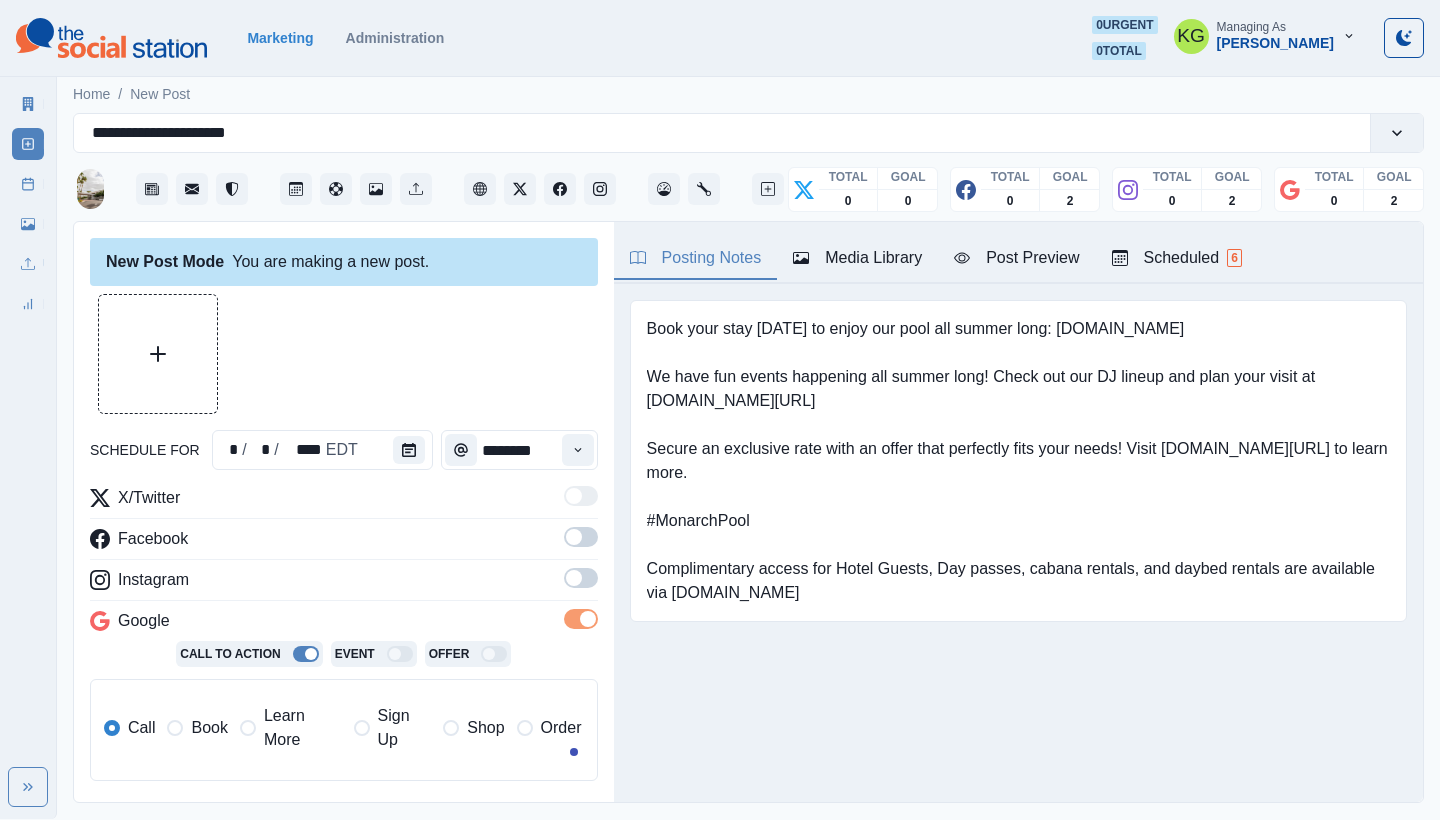 drag, startPoint x: 567, startPoint y: 577, endPoint x: 567, endPoint y: 538, distance: 39 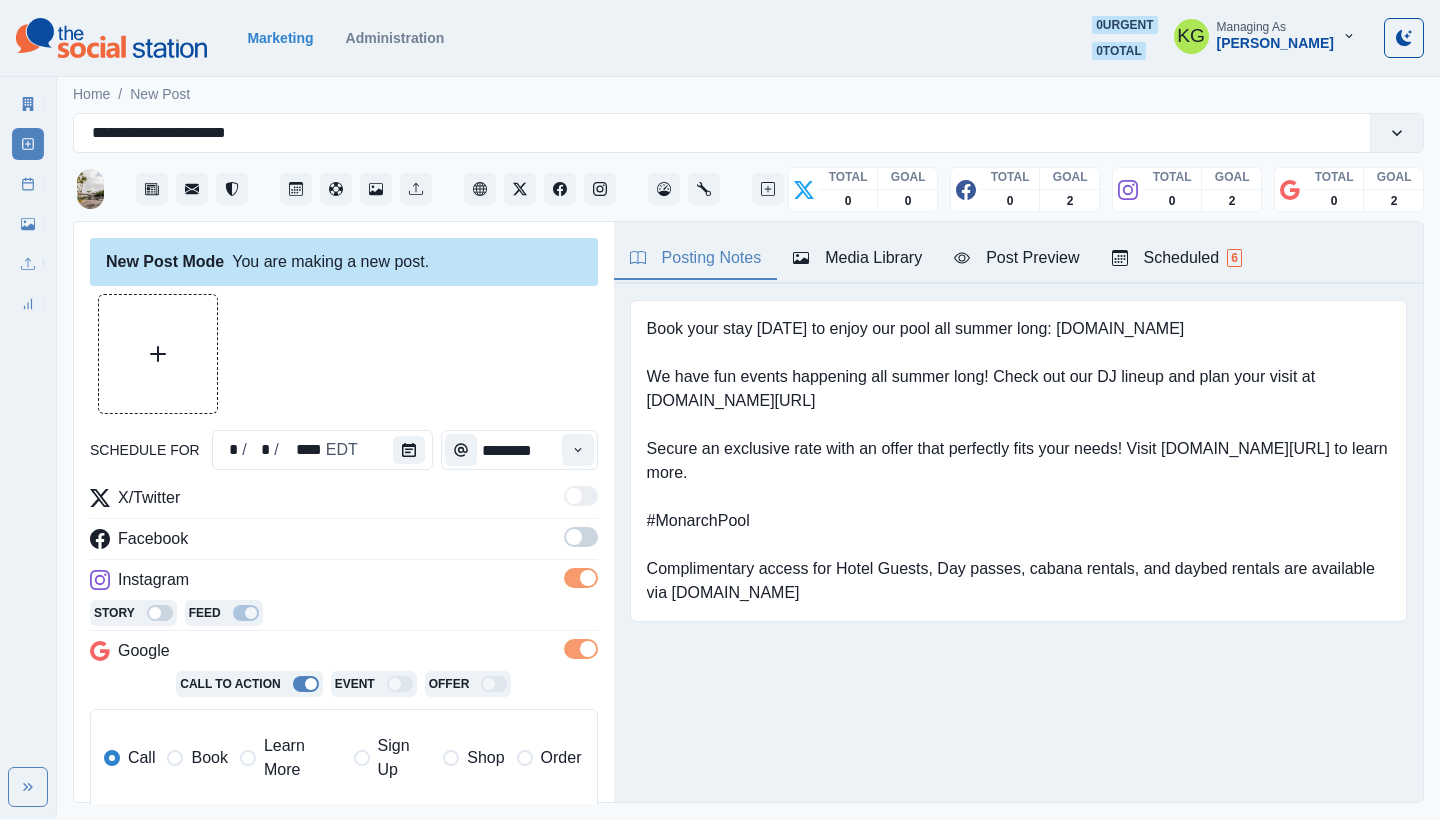 click at bounding box center [581, 537] 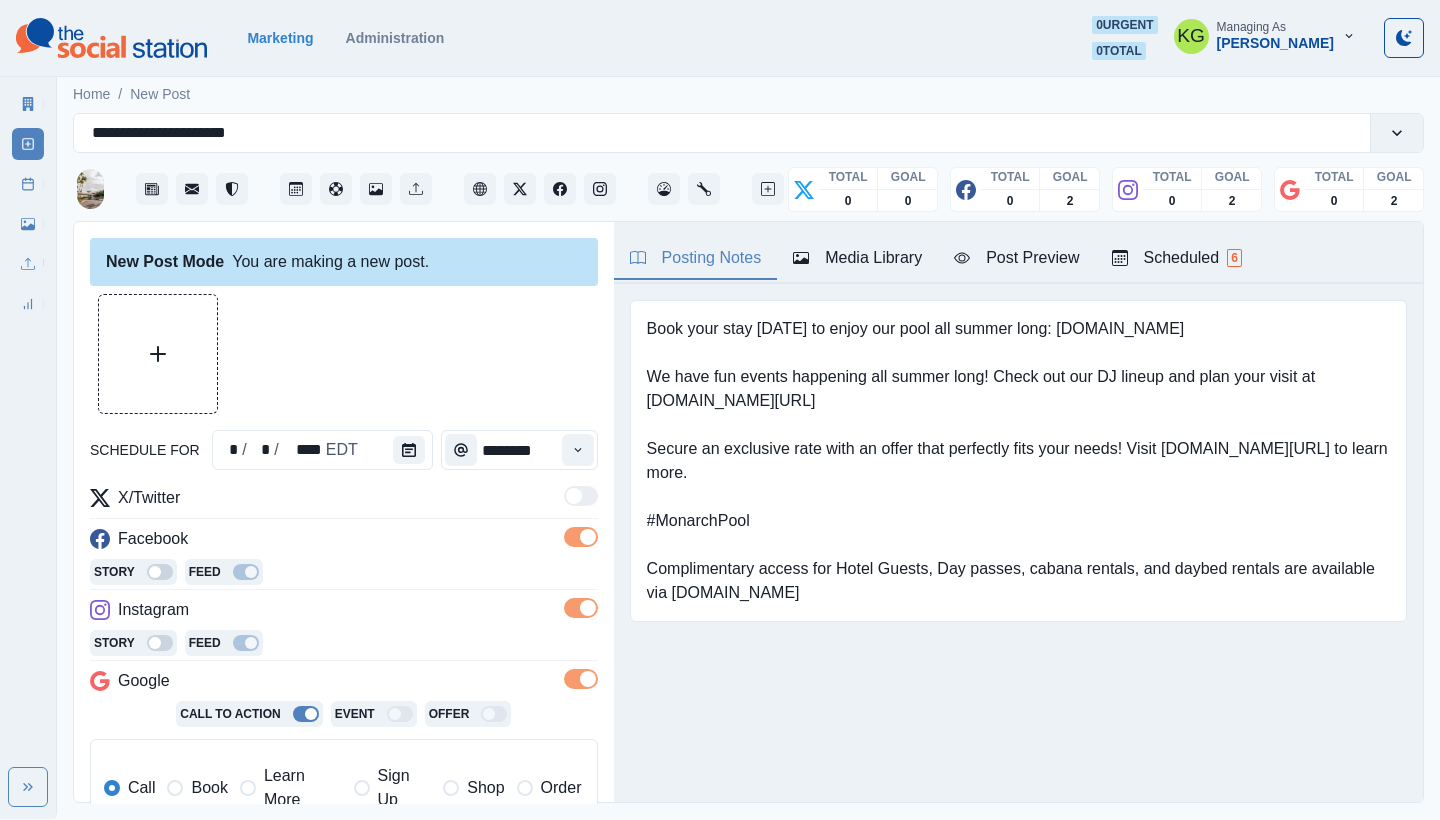 scroll, scrollTop: 402, scrollLeft: 0, axis: vertical 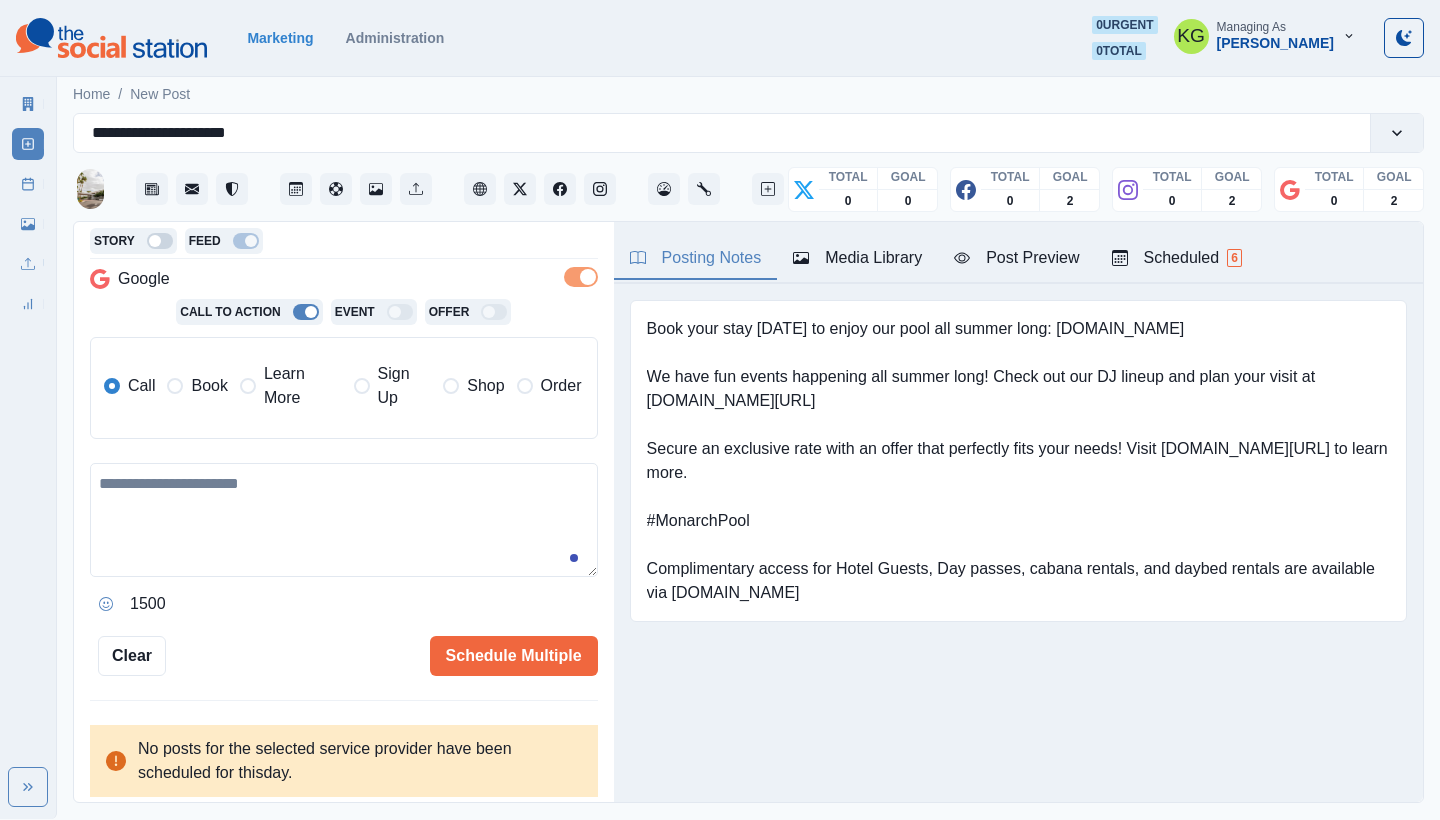 click on "Book" at bounding box center [209, 386] 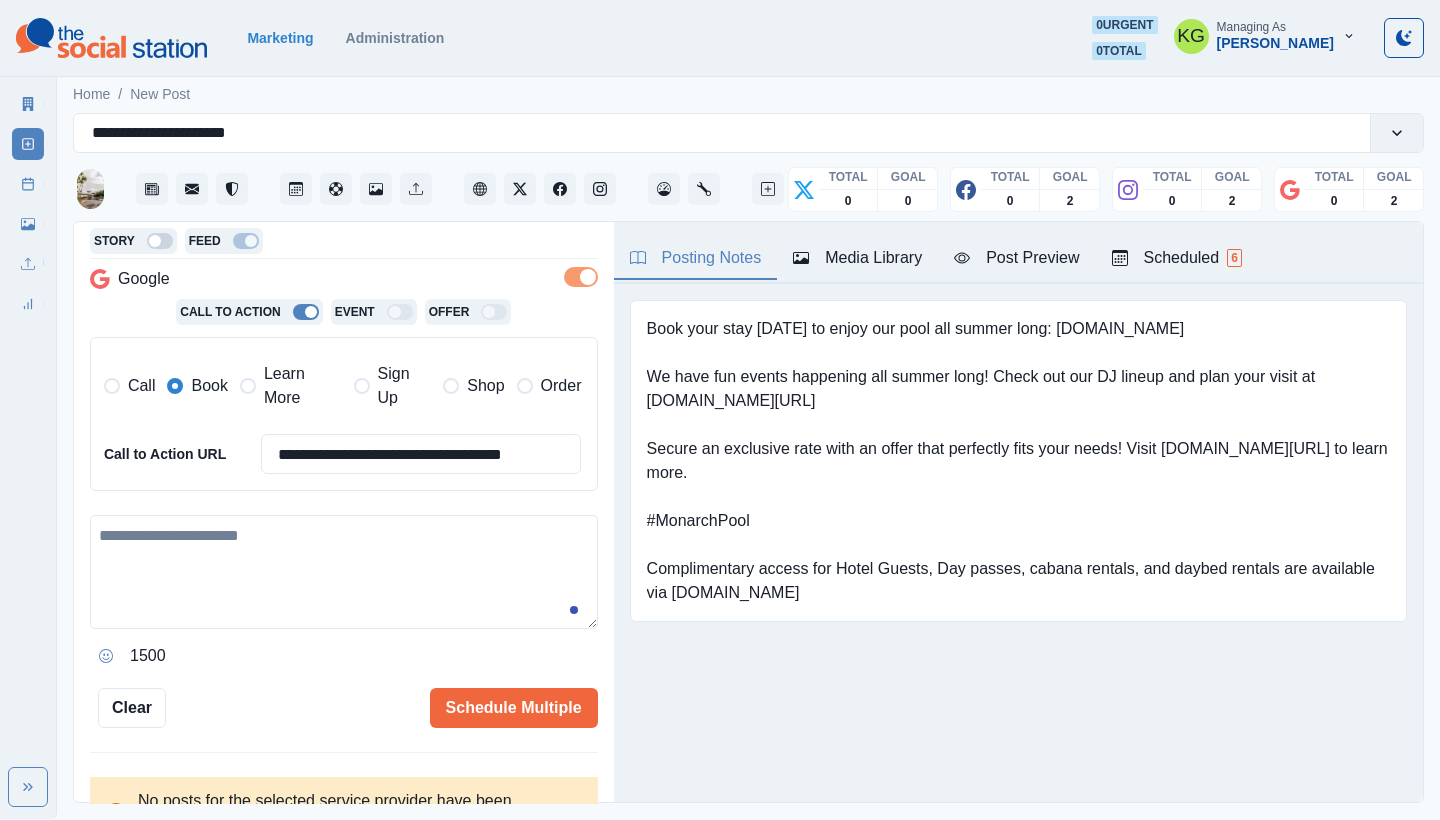 click at bounding box center (344, 572) 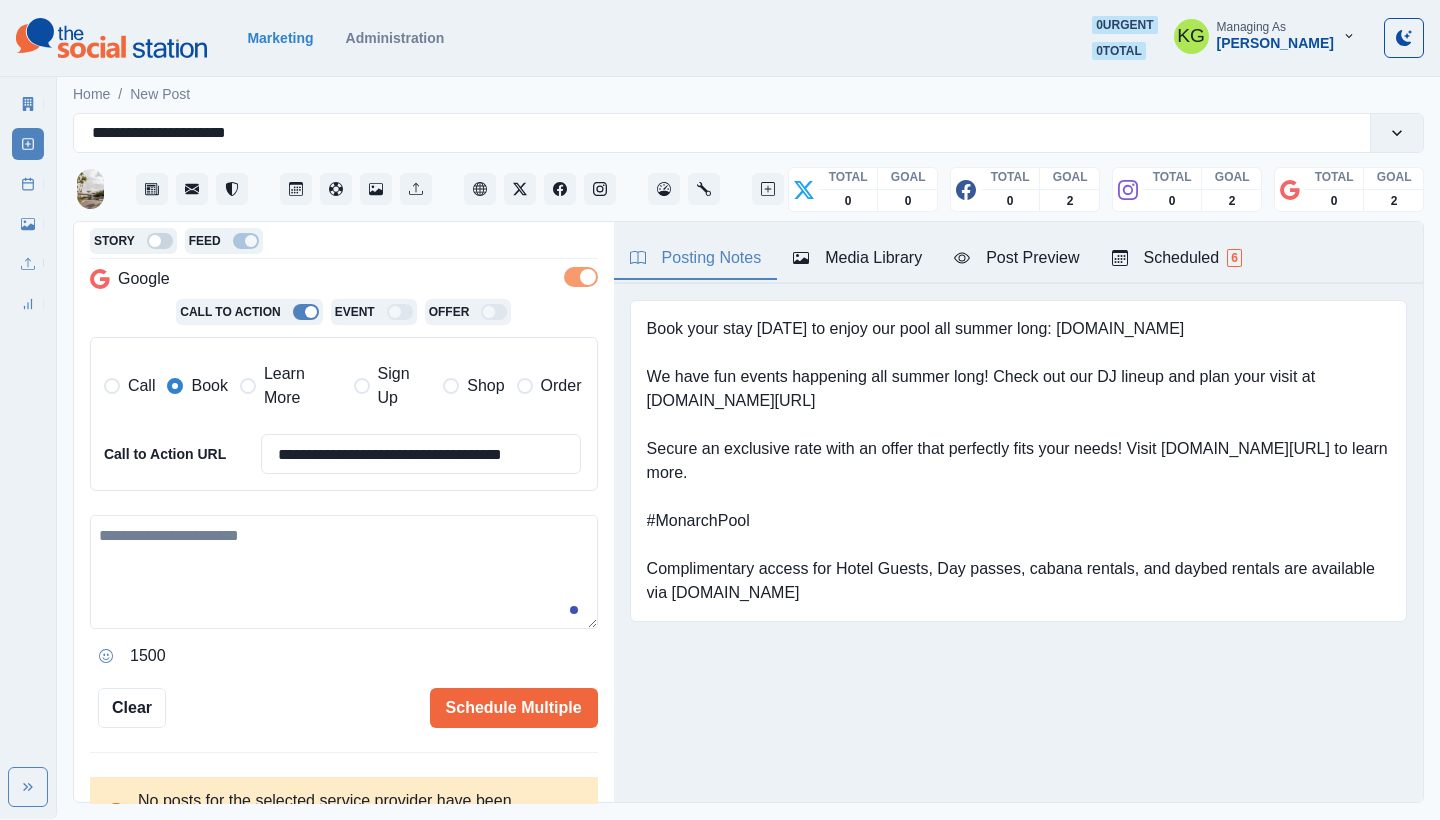 paste on "**********" 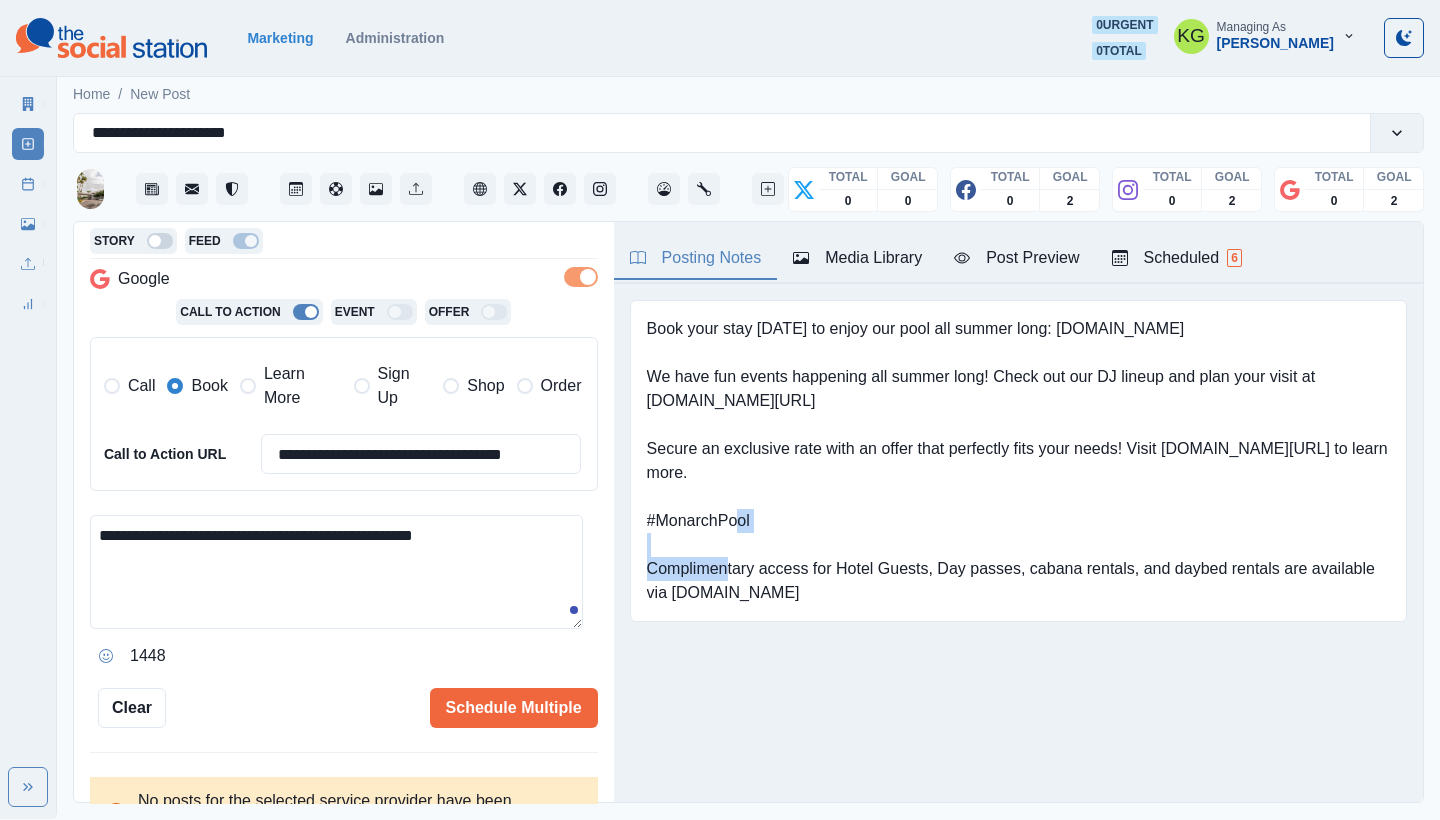 drag, startPoint x: 687, startPoint y: 521, endPoint x: 895, endPoint y: 531, distance: 208.24025 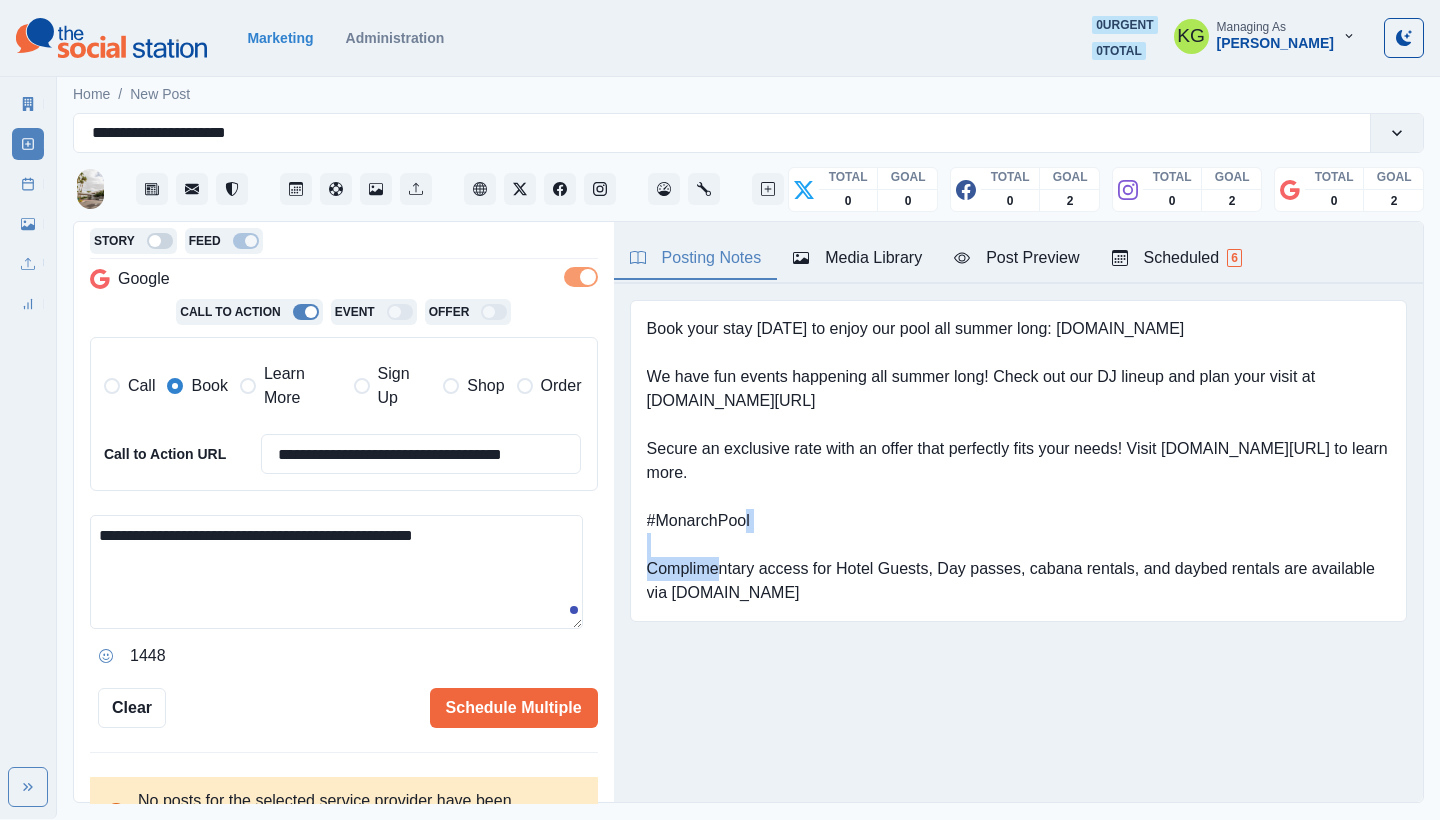 drag, startPoint x: 787, startPoint y: 523, endPoint x: 652, endPoint y: 524, distance: 135.00371 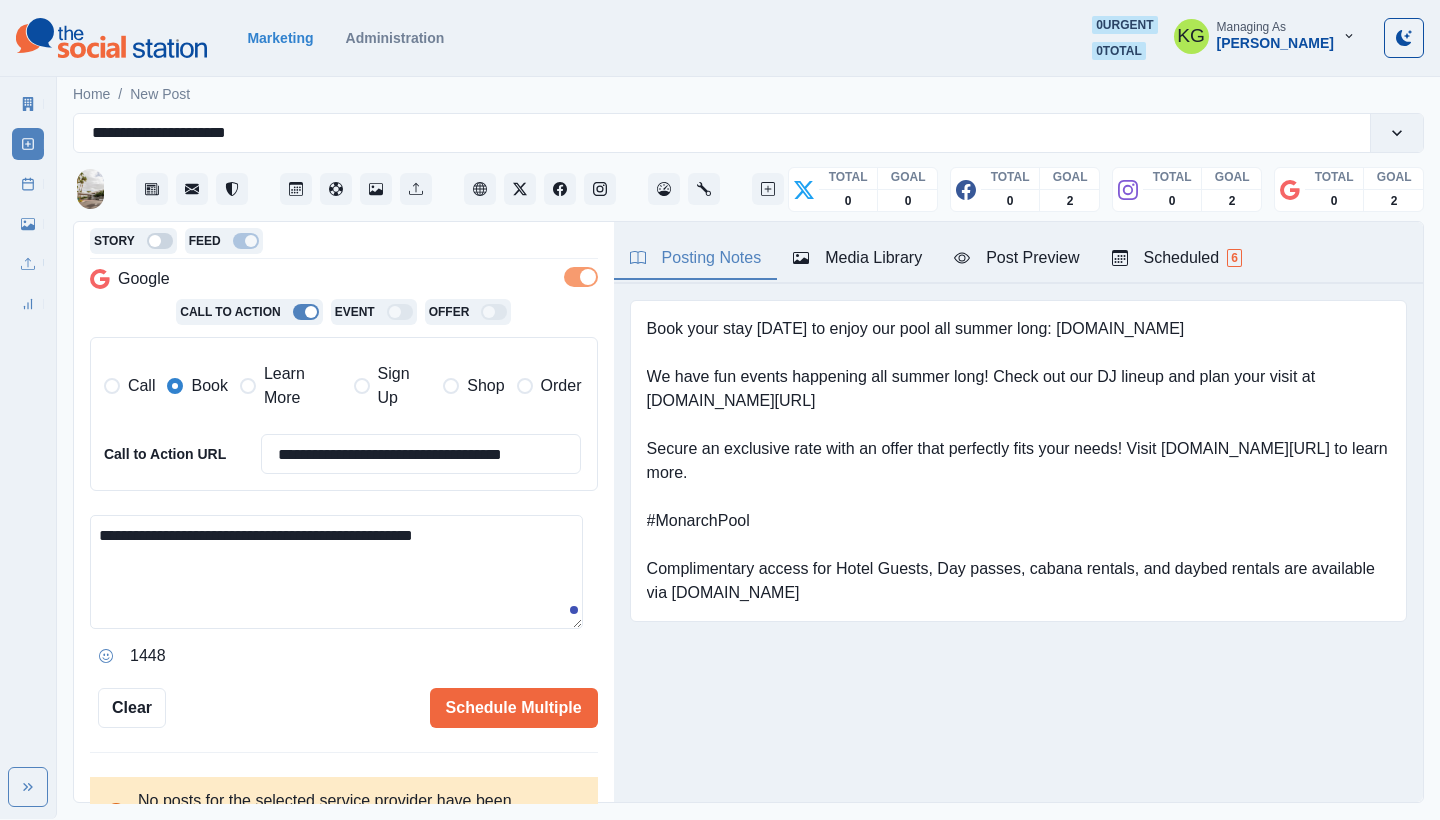 click on "Book your stay today to enjoy our pool all summer long: www.themonarchscottsdale.com
We have fun events happening all summer long! Check out our DJ lineup and plan your visit at www.bit.ly/3Foxtlr
Secure an exclusive rate with an offer that perfectly fits your needs! Visit bit.ly/3EOp8r5 to learn more.
#MonarchPool
Complimentary access for Hotel Guests, Day passes, cabana rentals, and daybed rentals are available via resortpass.com" at bounding box center [1018, 461] 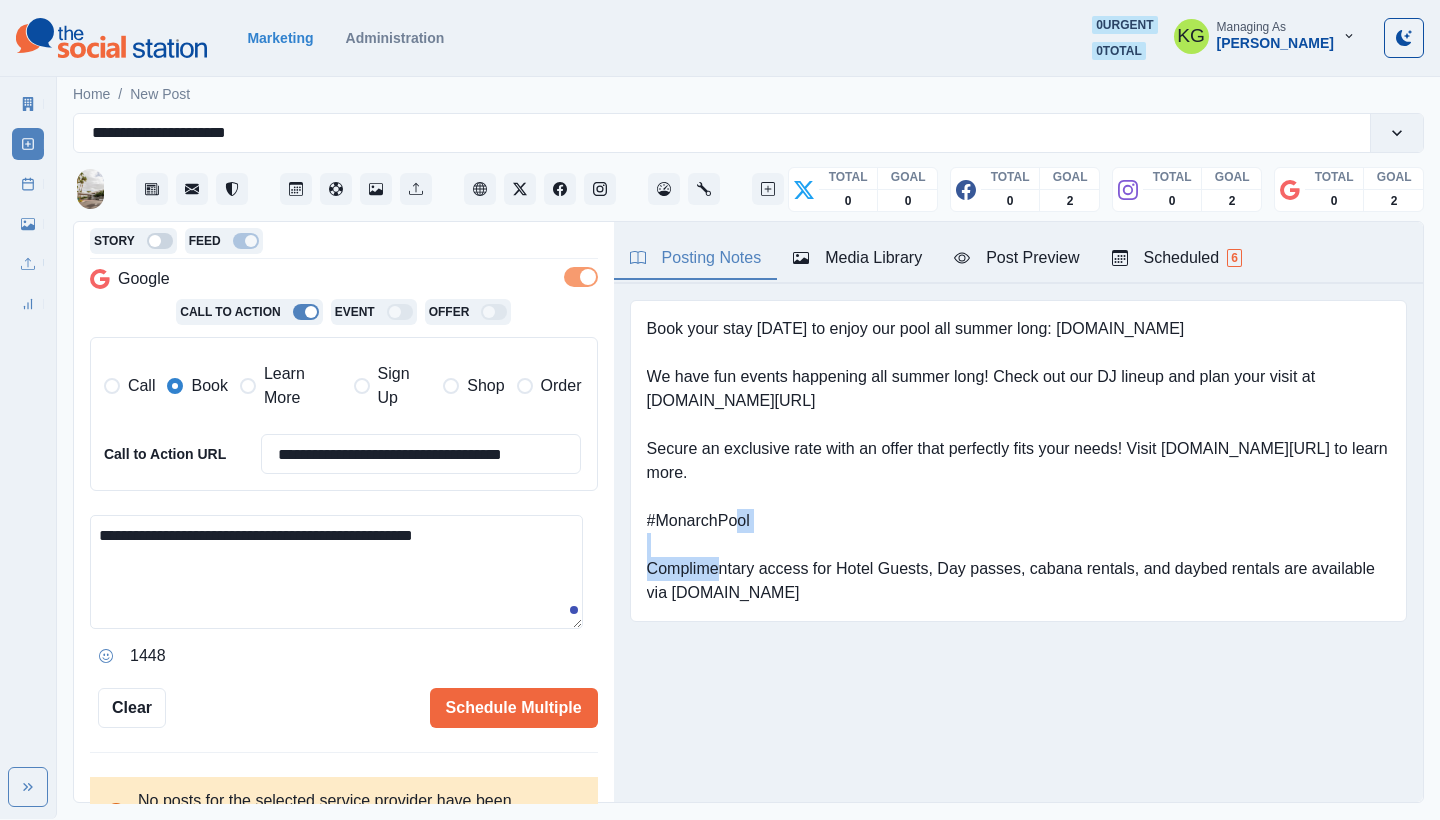drag, startPoint x: 645, startPoint y: 519, endPoint x: 782, endPoint y: 517, distance: 137.0146 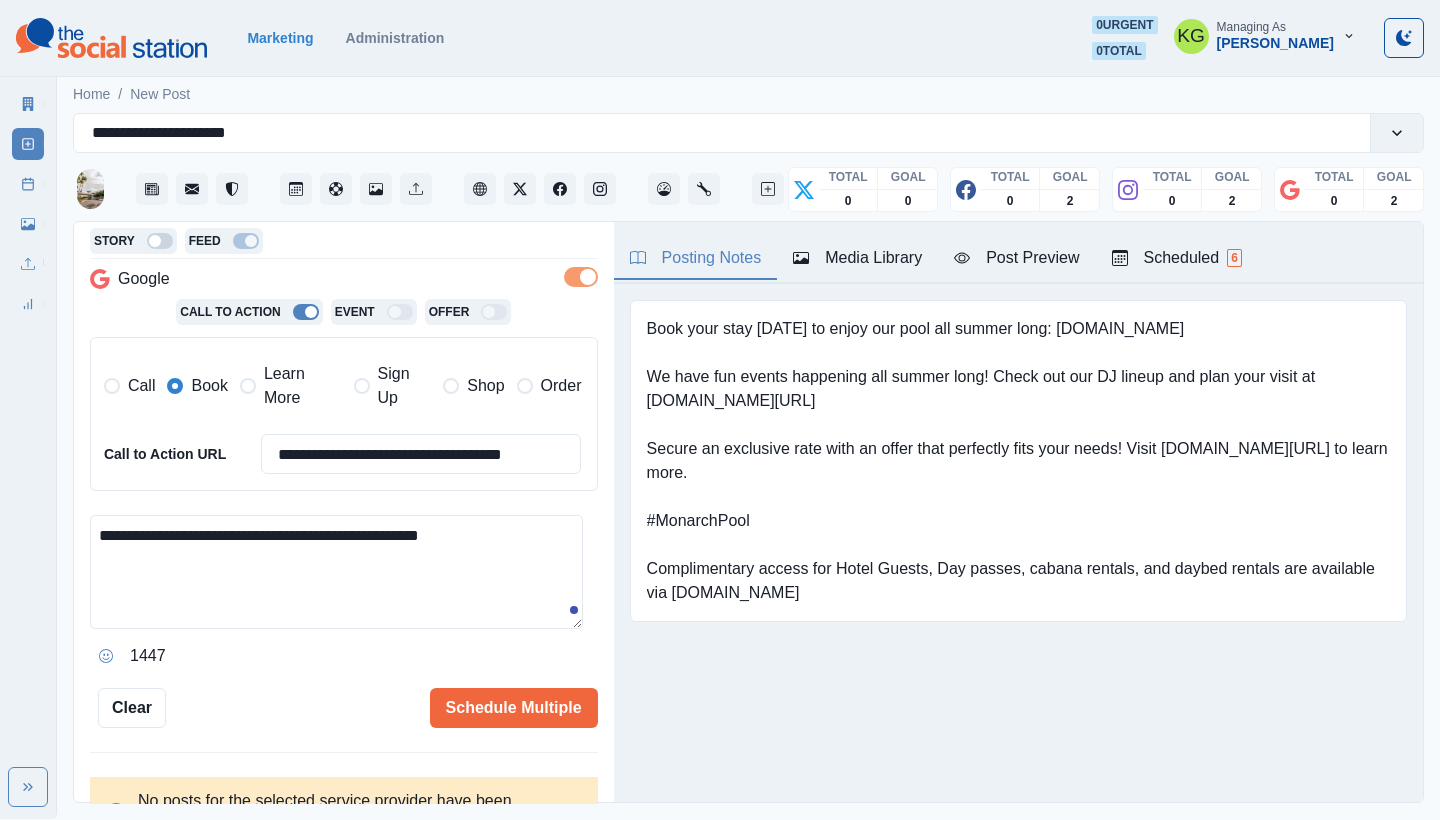 paste on "**********" 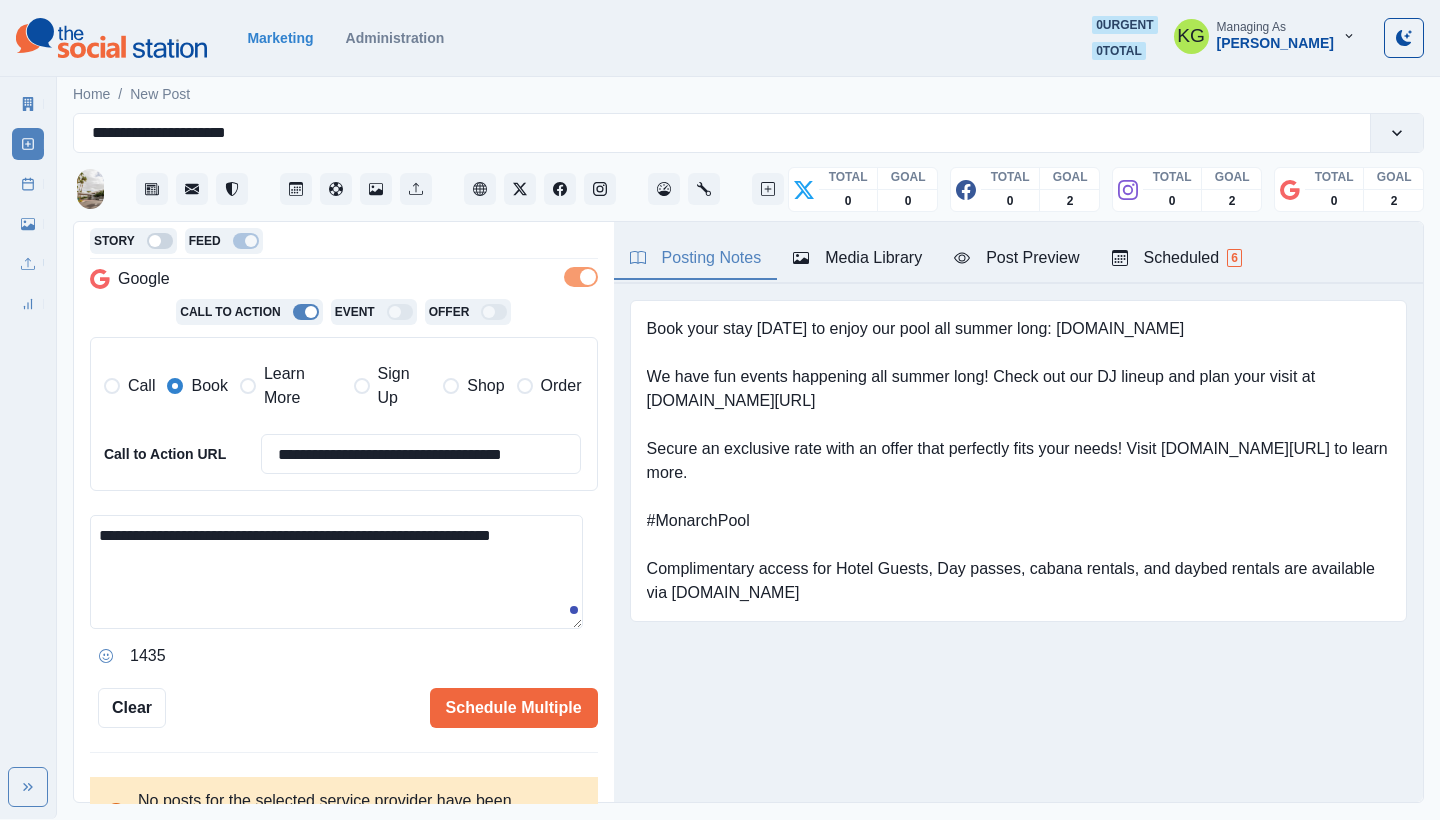type on "**********" 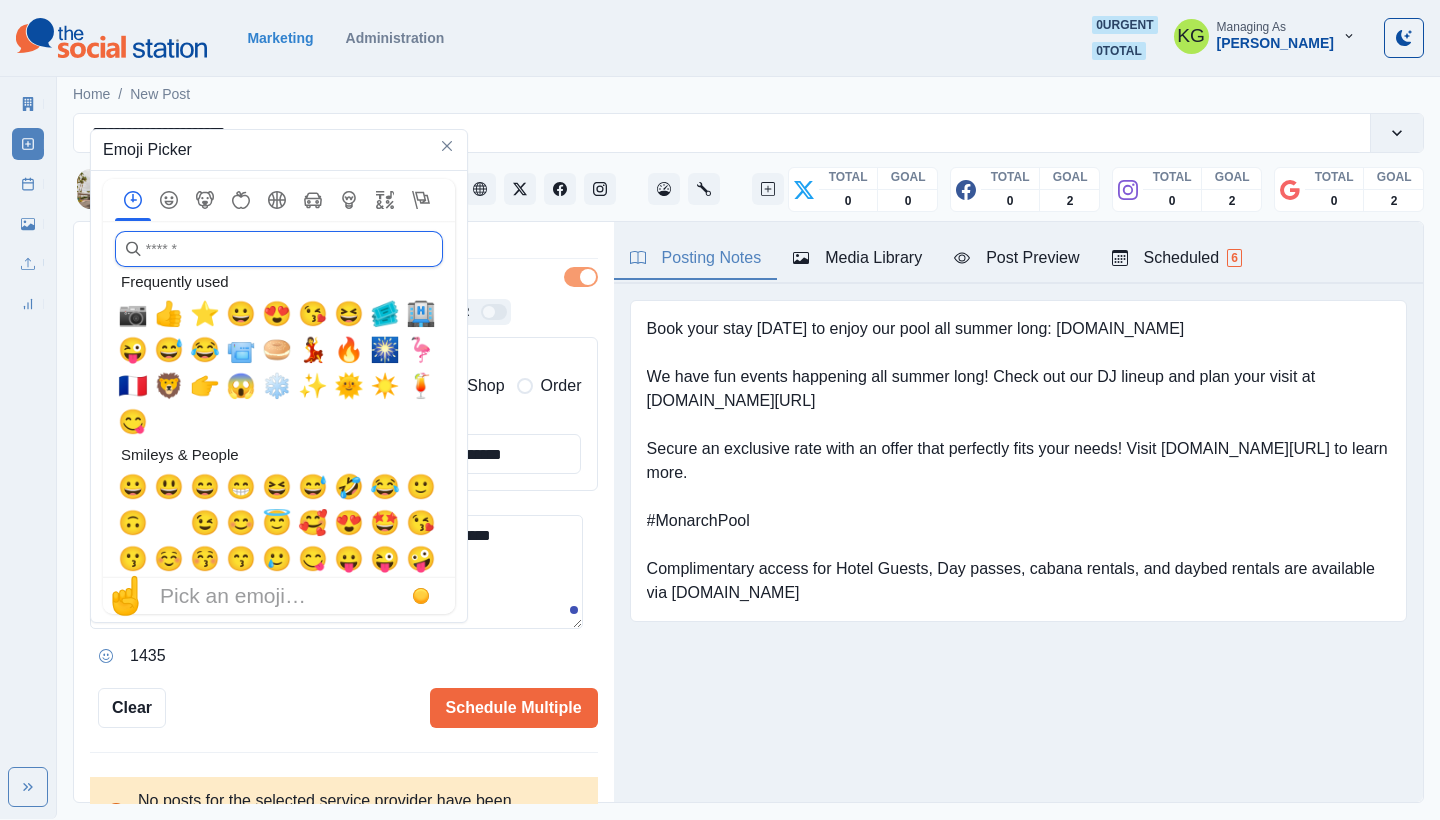 click at bounding box center [279, 249] 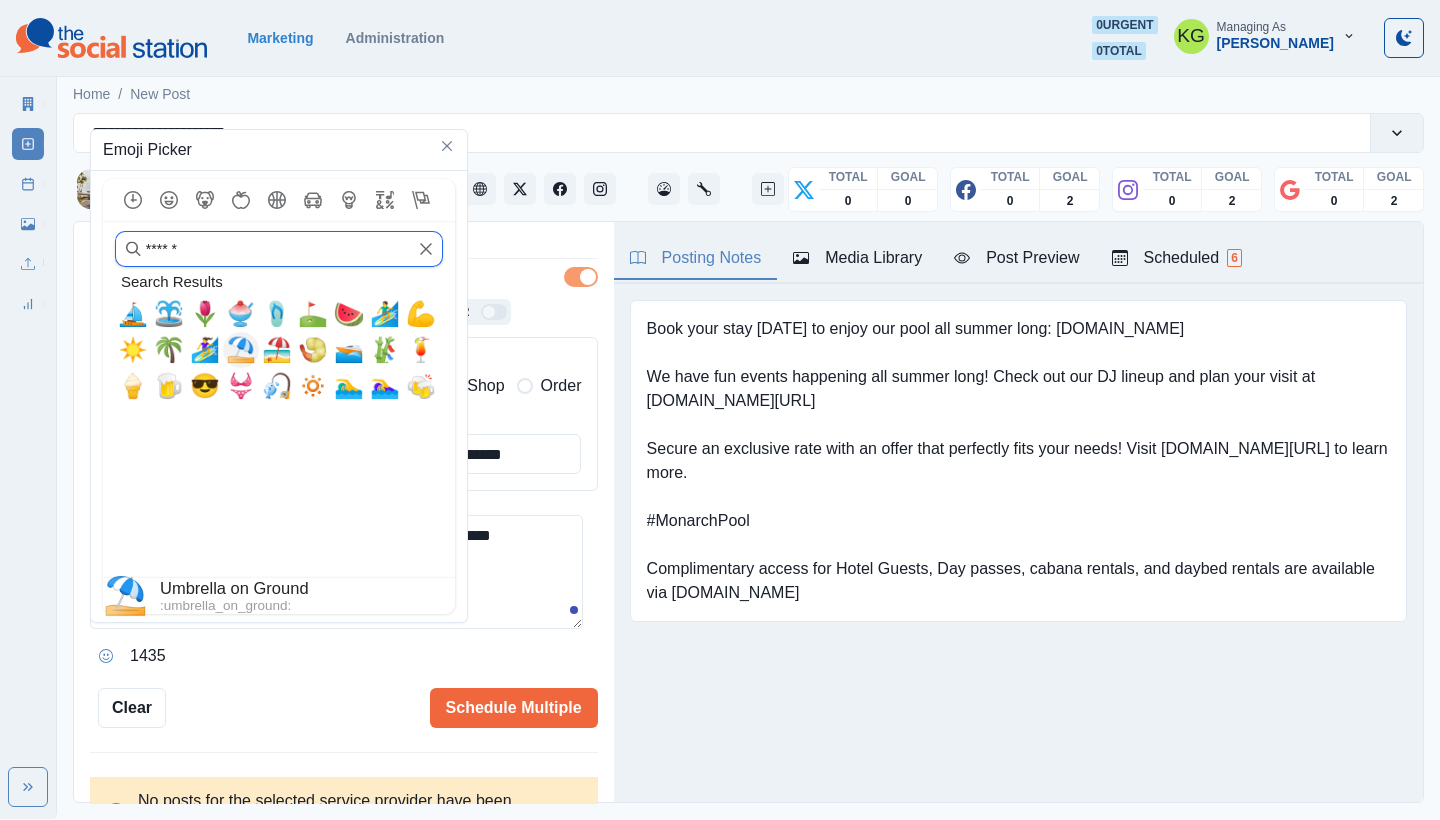 type on "******" 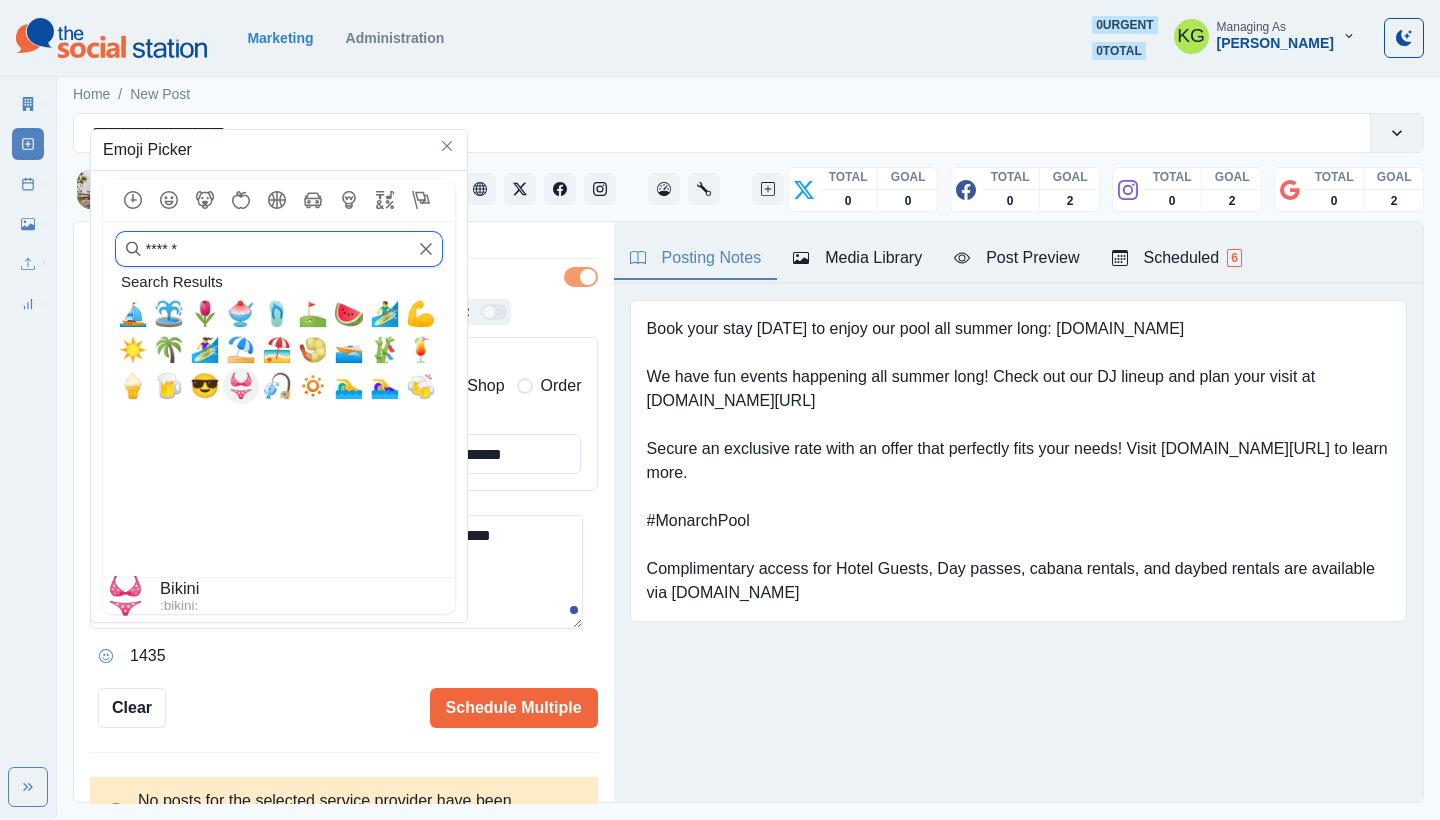 click on "👙" at bounding box center [241, 386] 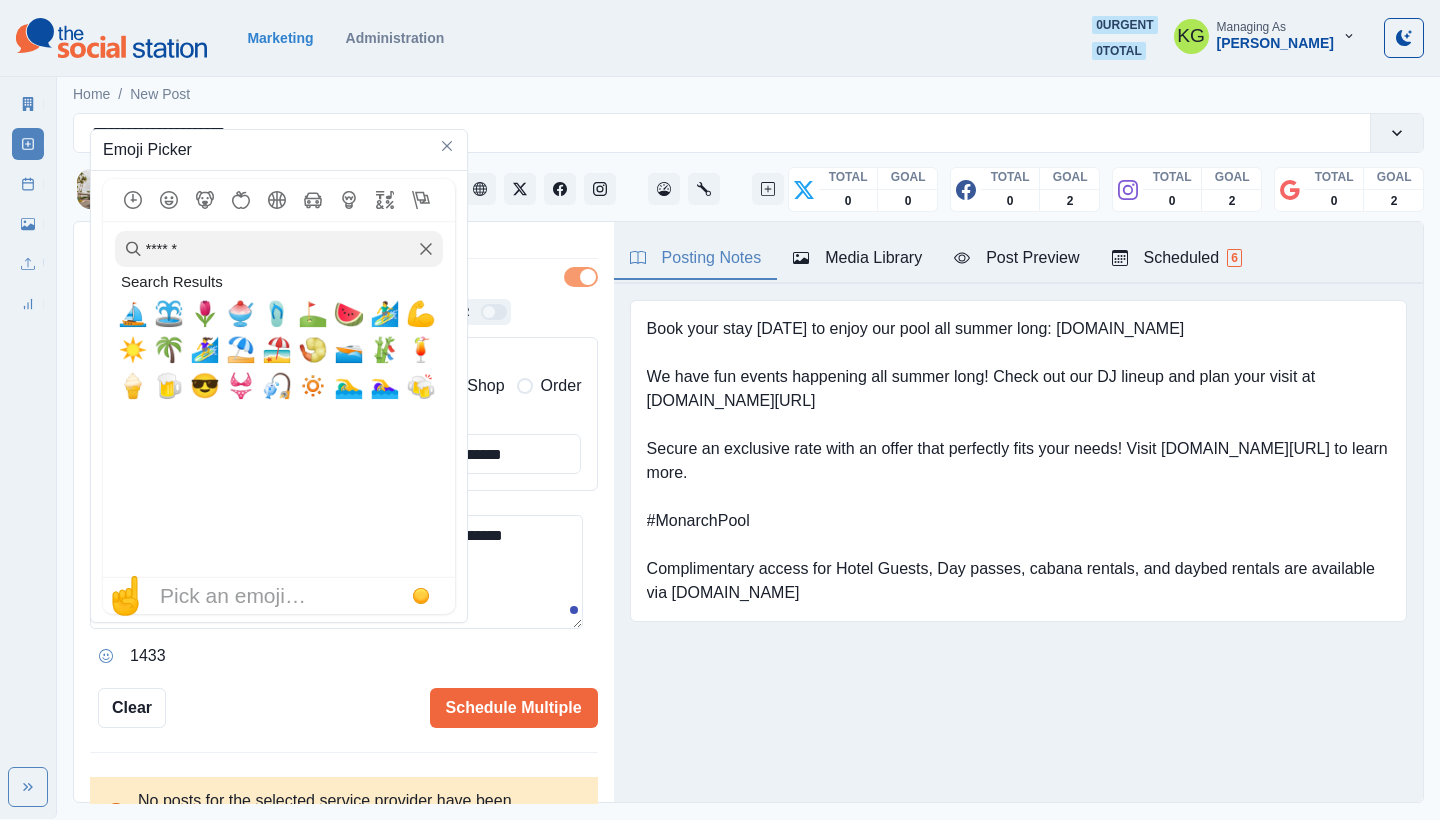 click on "**********" at bounding box center (336, 572) 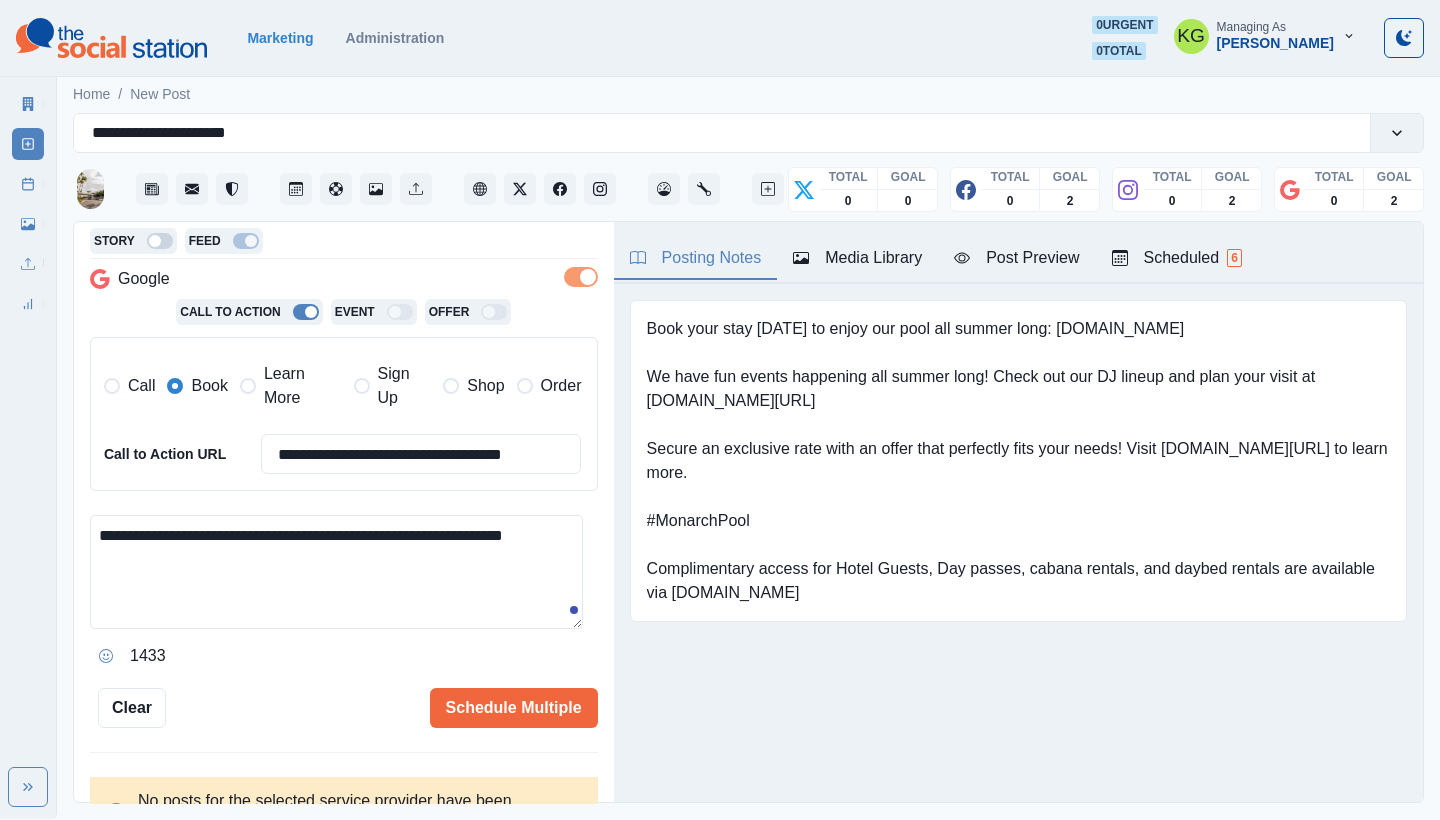 drag, startPoint x: 227, startPoint y: 560, endPoint x: 213, endPoint y: 556, distance: 14.56022 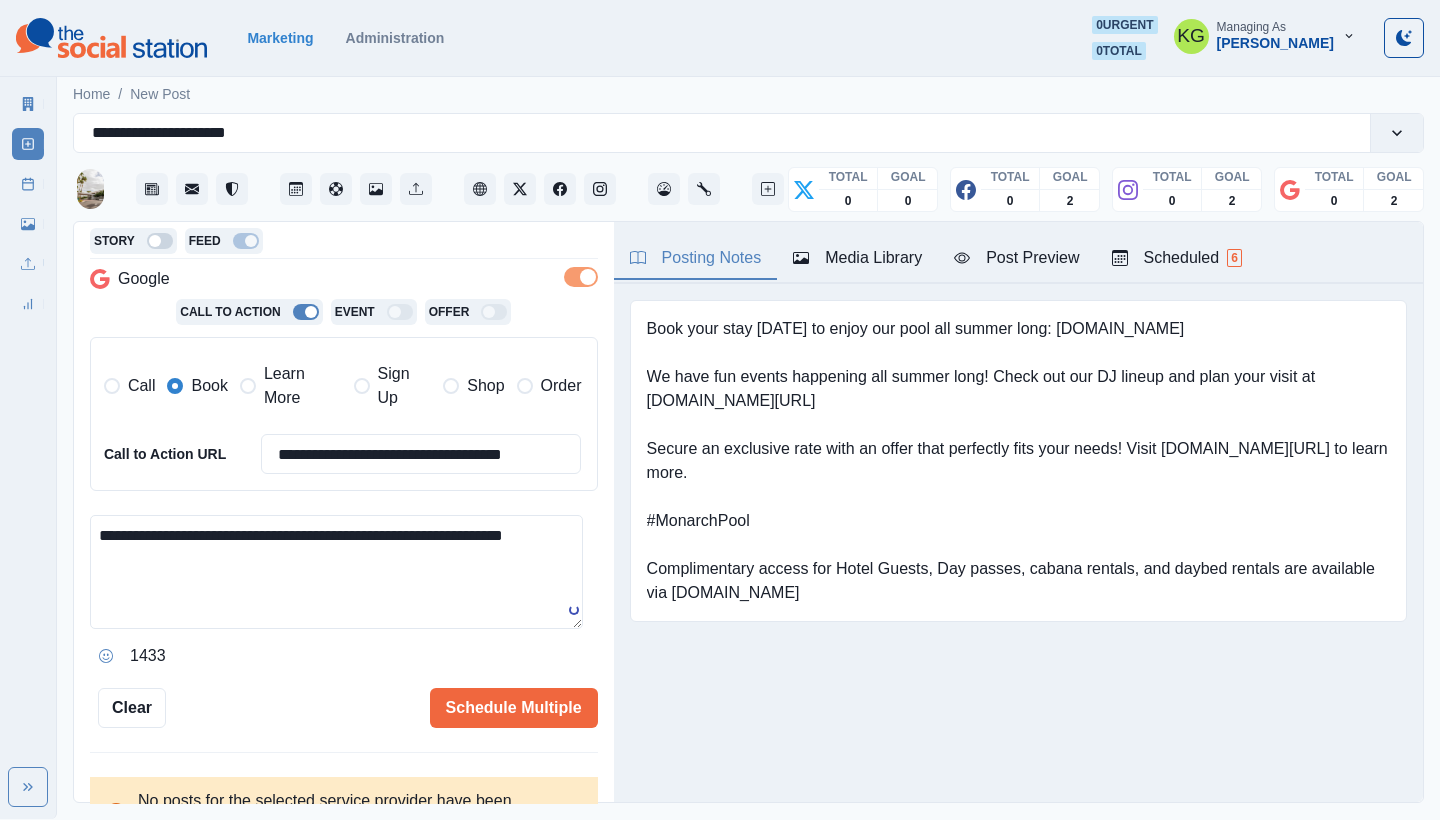 drag, startPoint x: 118, startPoint y: 520, endPoint x: 70, endPoint y: 521, distance: 48.010414 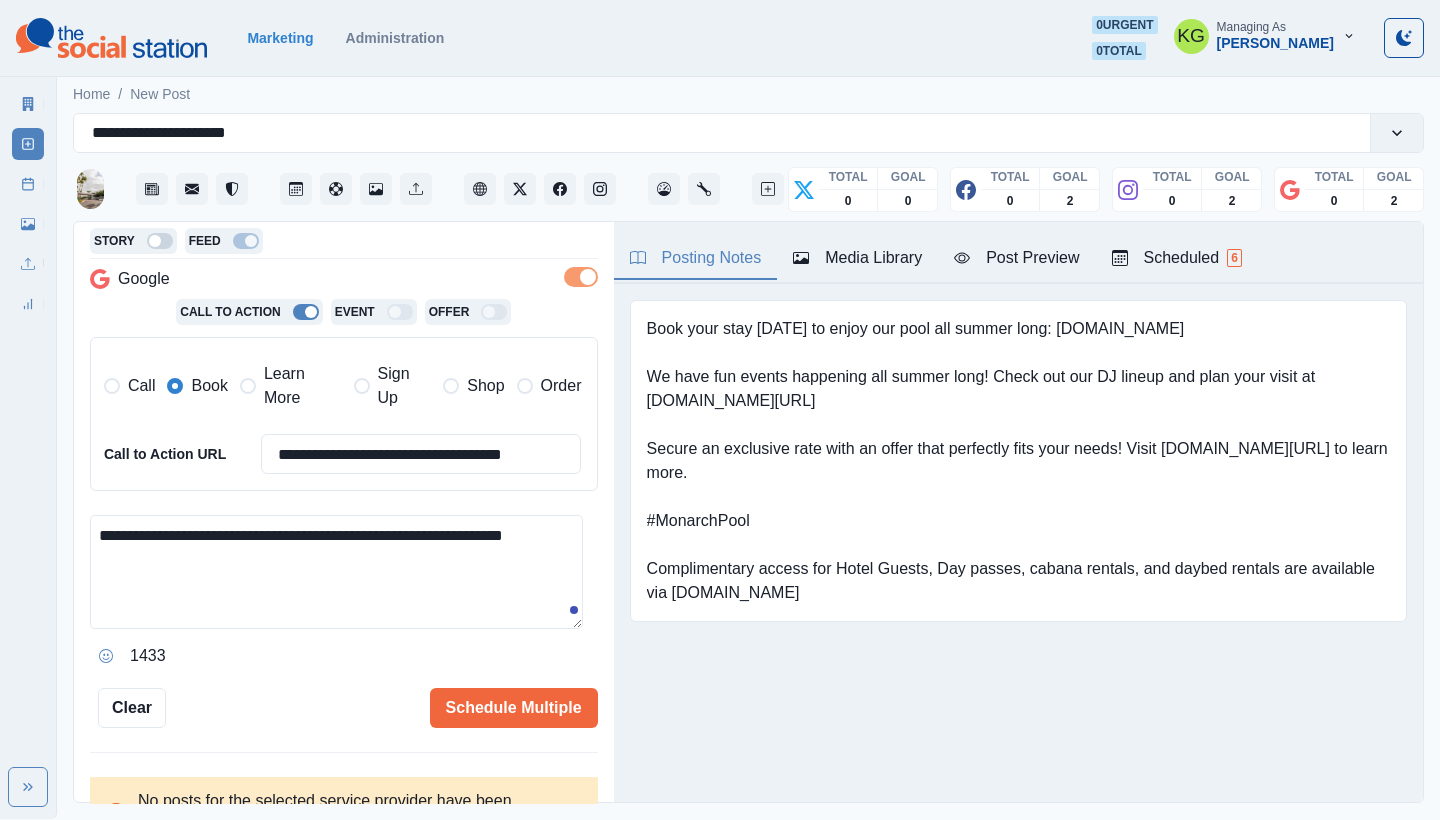 click on "**********" at bounding box center (336, 572) 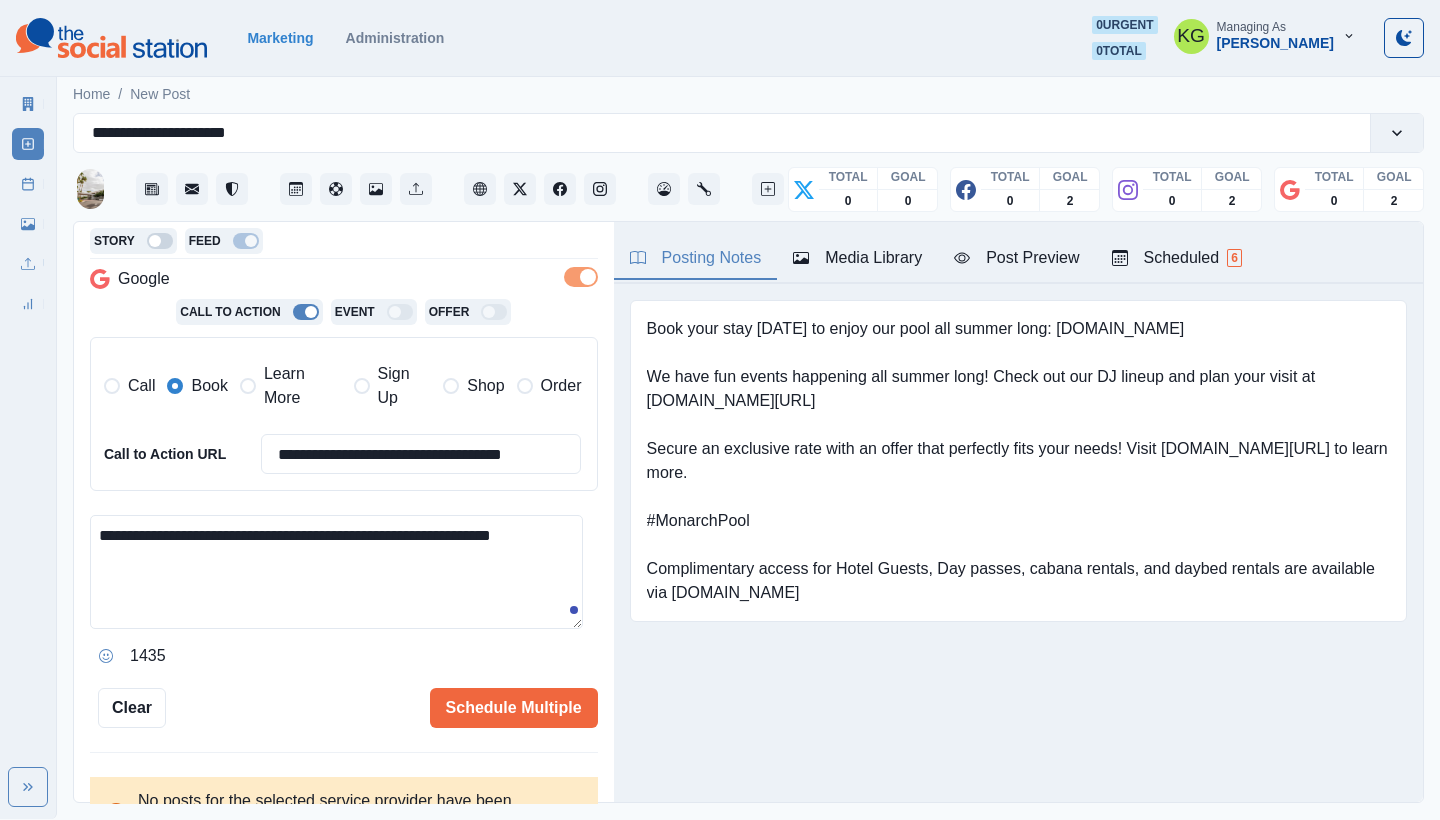 type on "**********" 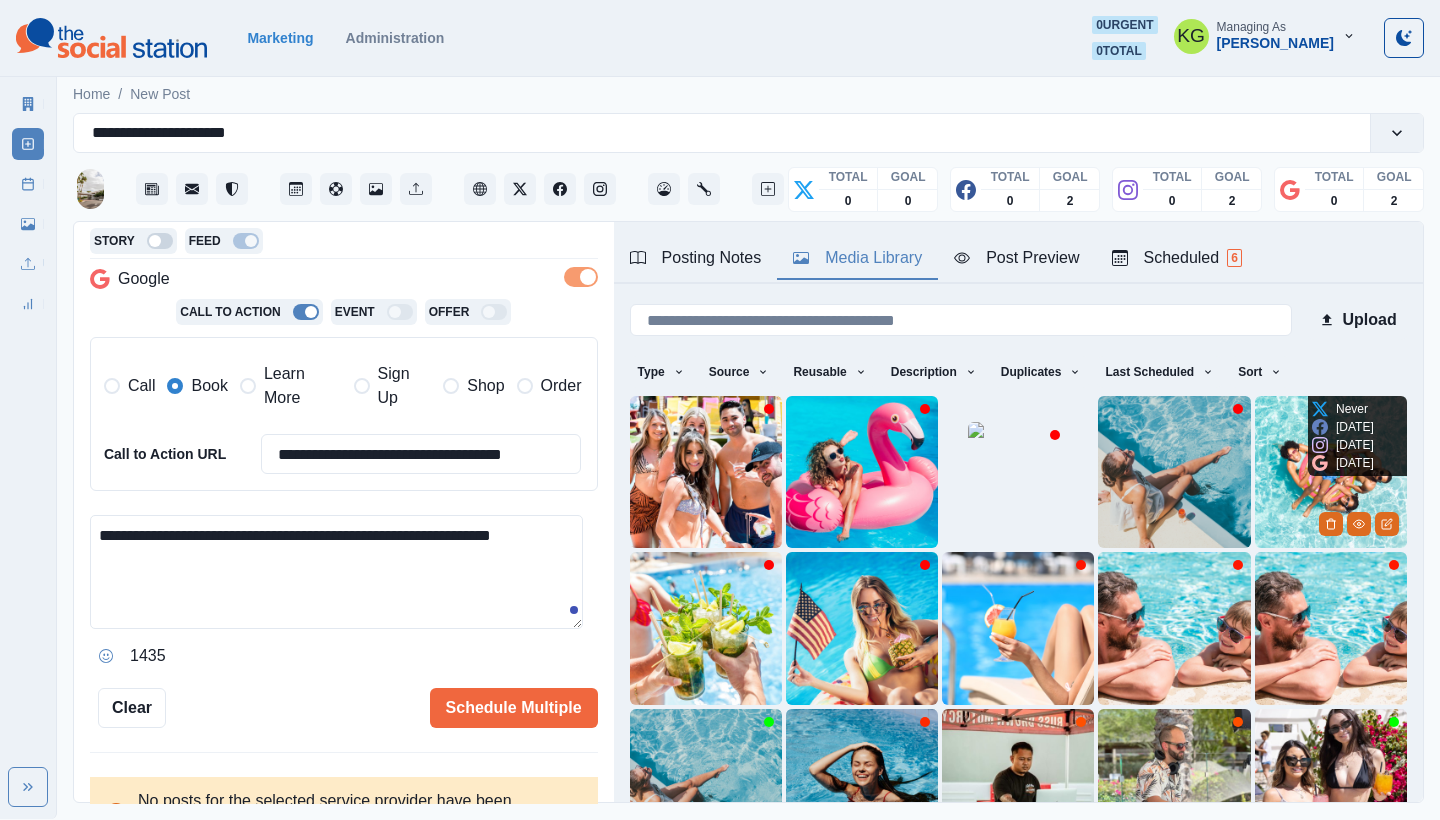 scroll, scrollTop: 171, scrollLeft: 0, axis: vertical 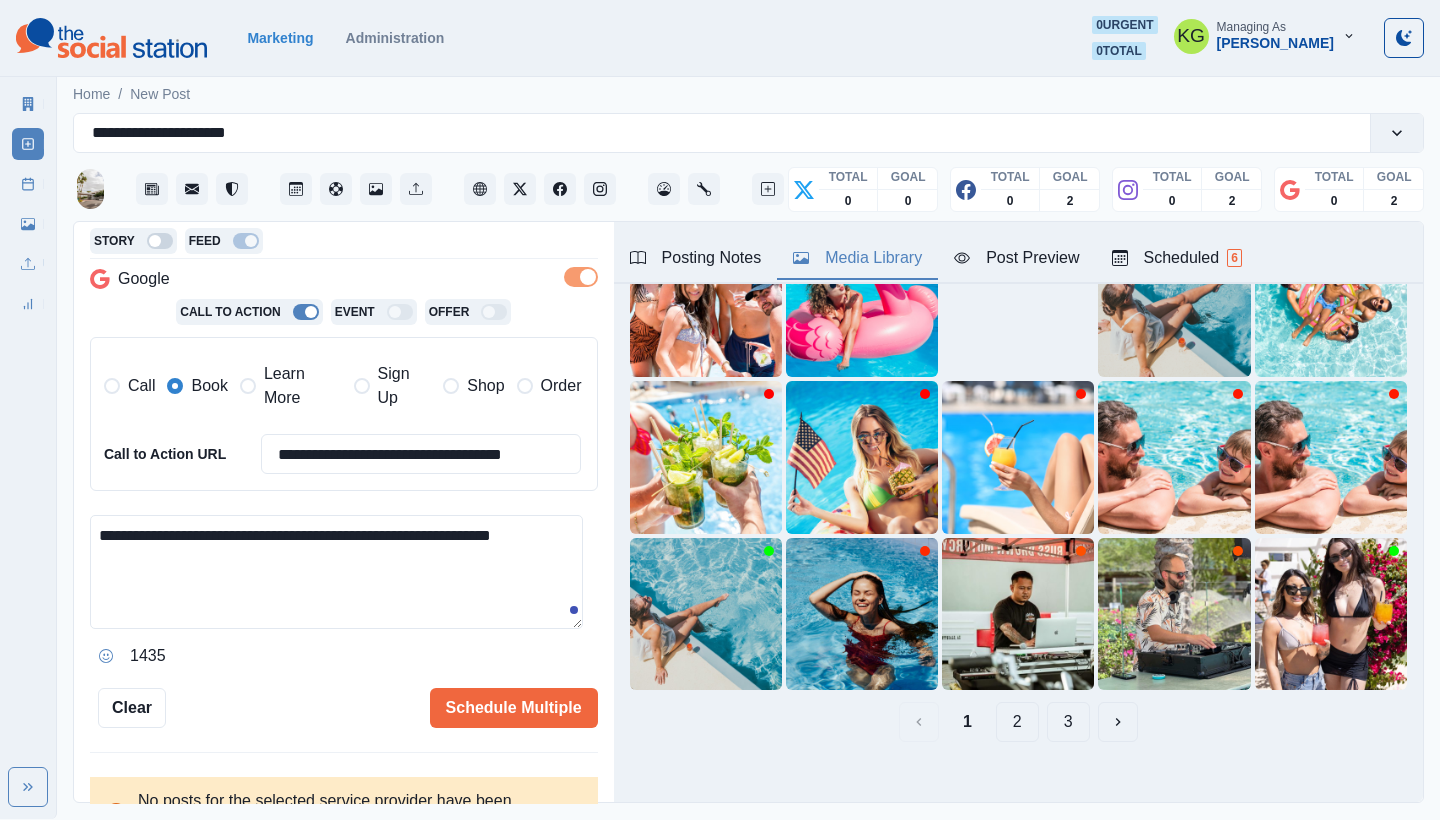 click on "3" at bounding box center [1068, 722] 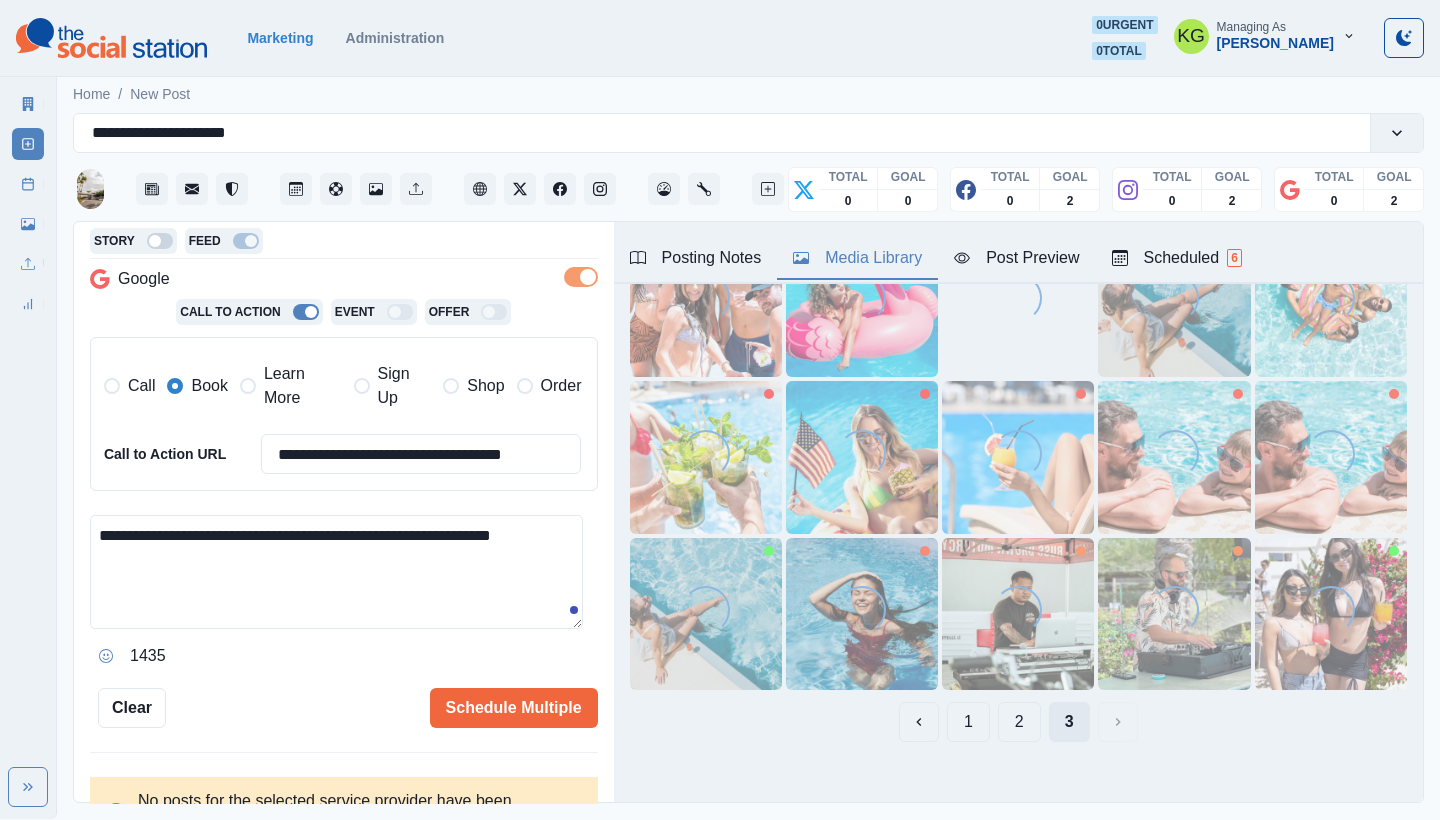scroll, scrollTop: 0, scrollLeft: 0, axis: both 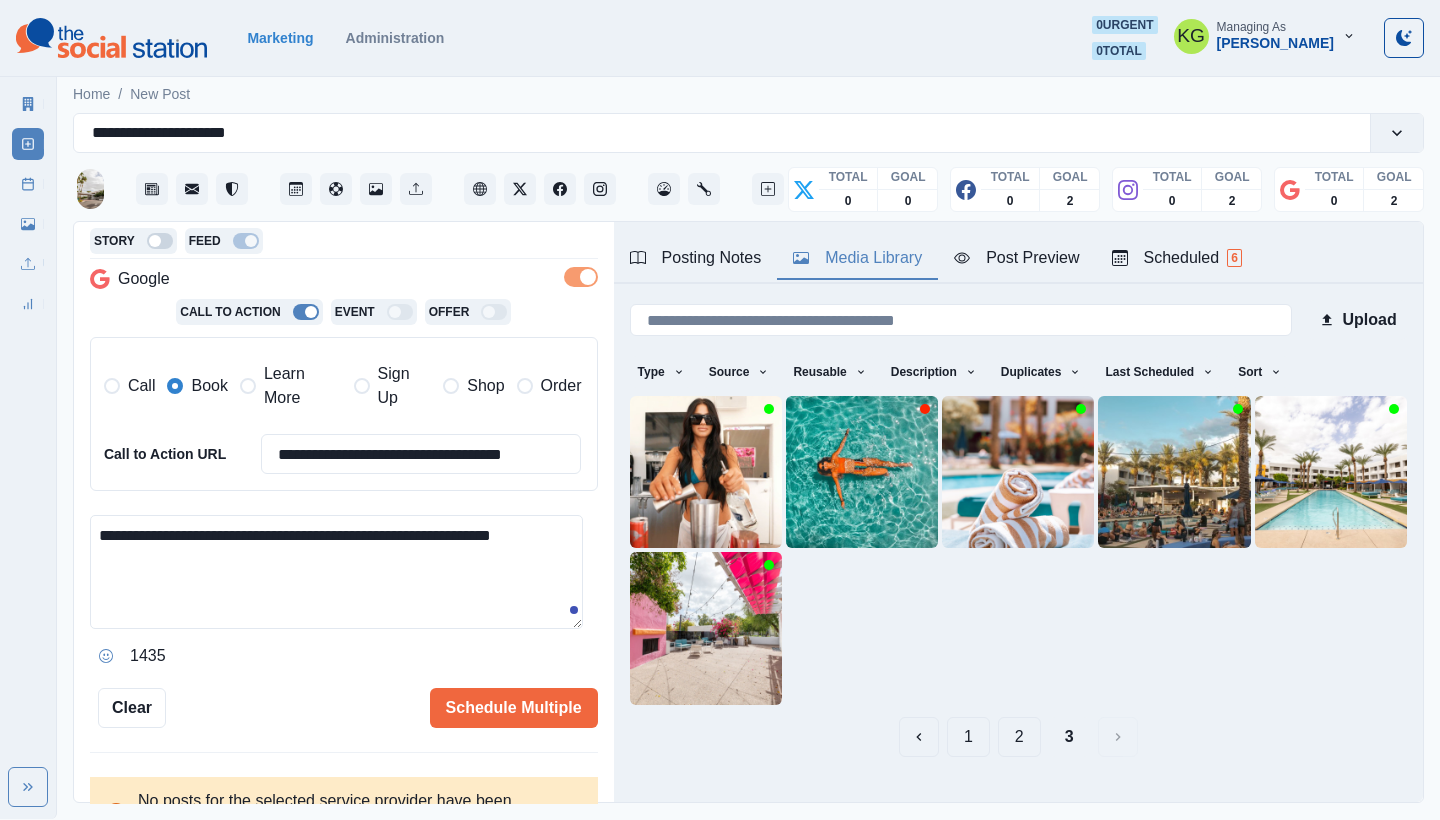 click on "2" at bounding box center (1019, 737) 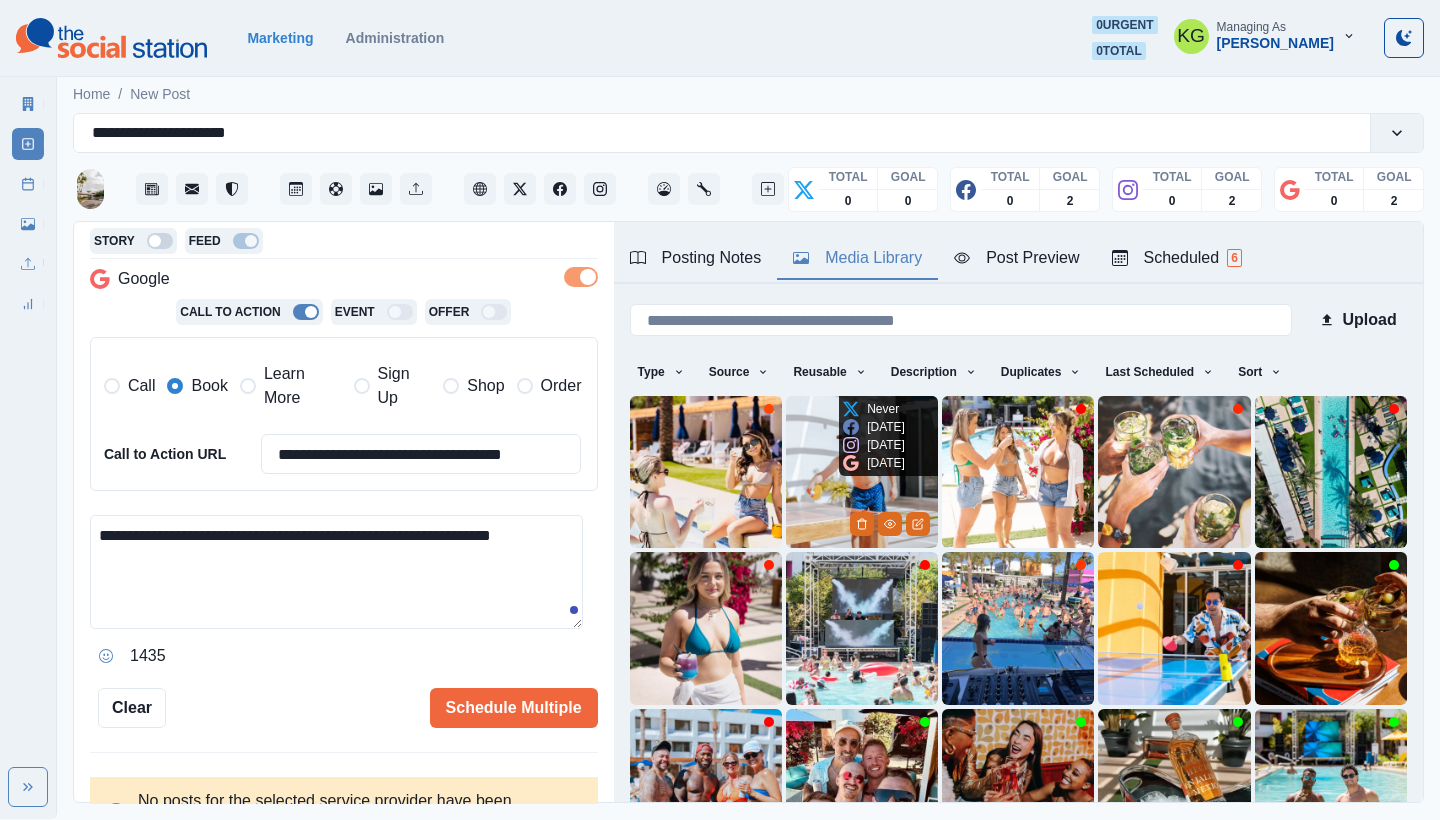 scroll, scrollTop: 158, scrollLeft: 0, axis: vertical 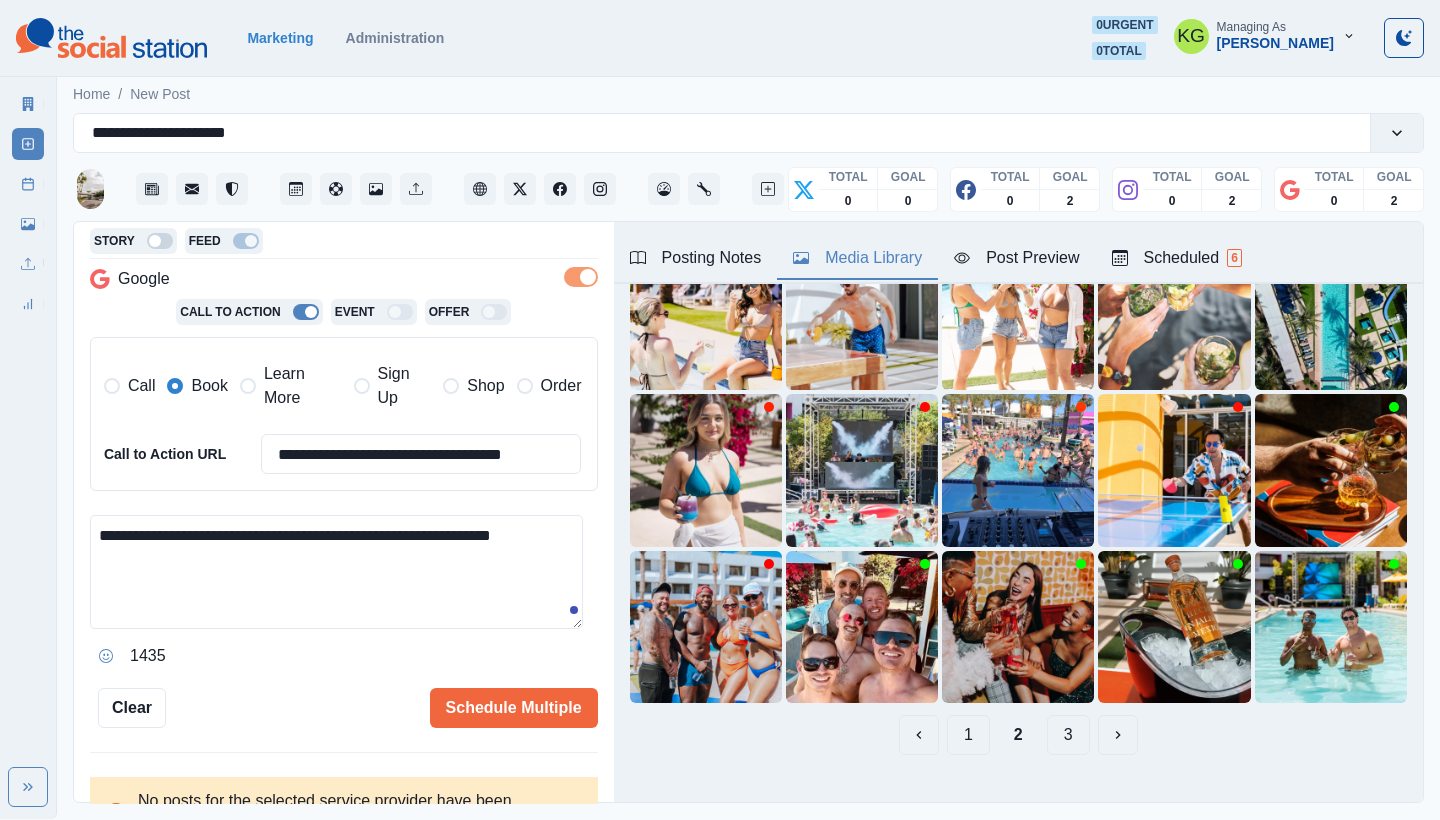 click on "1" at bounding box center (968, 735) 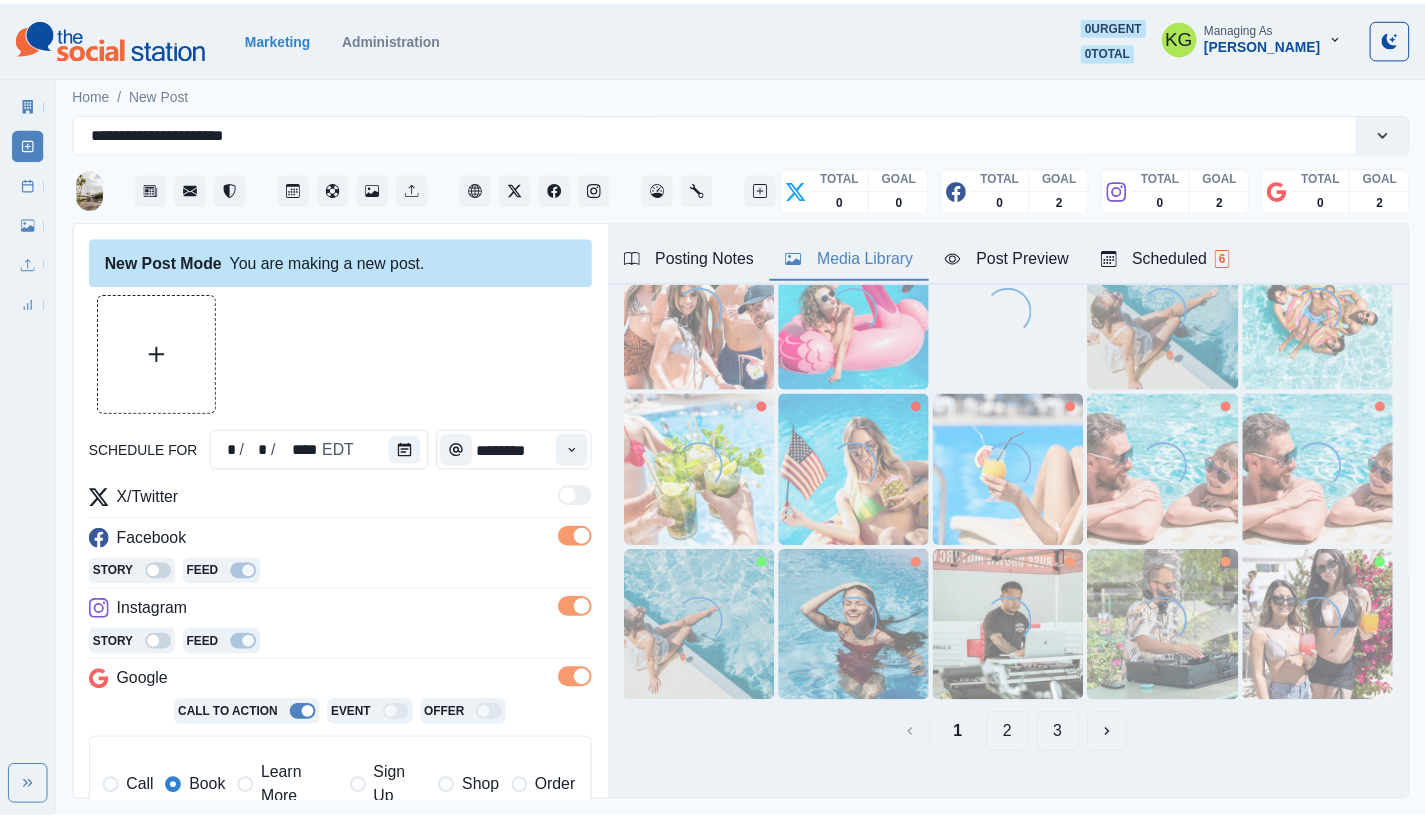 scroll, scrollTop: 0, scrollLeft: 0, axis: both 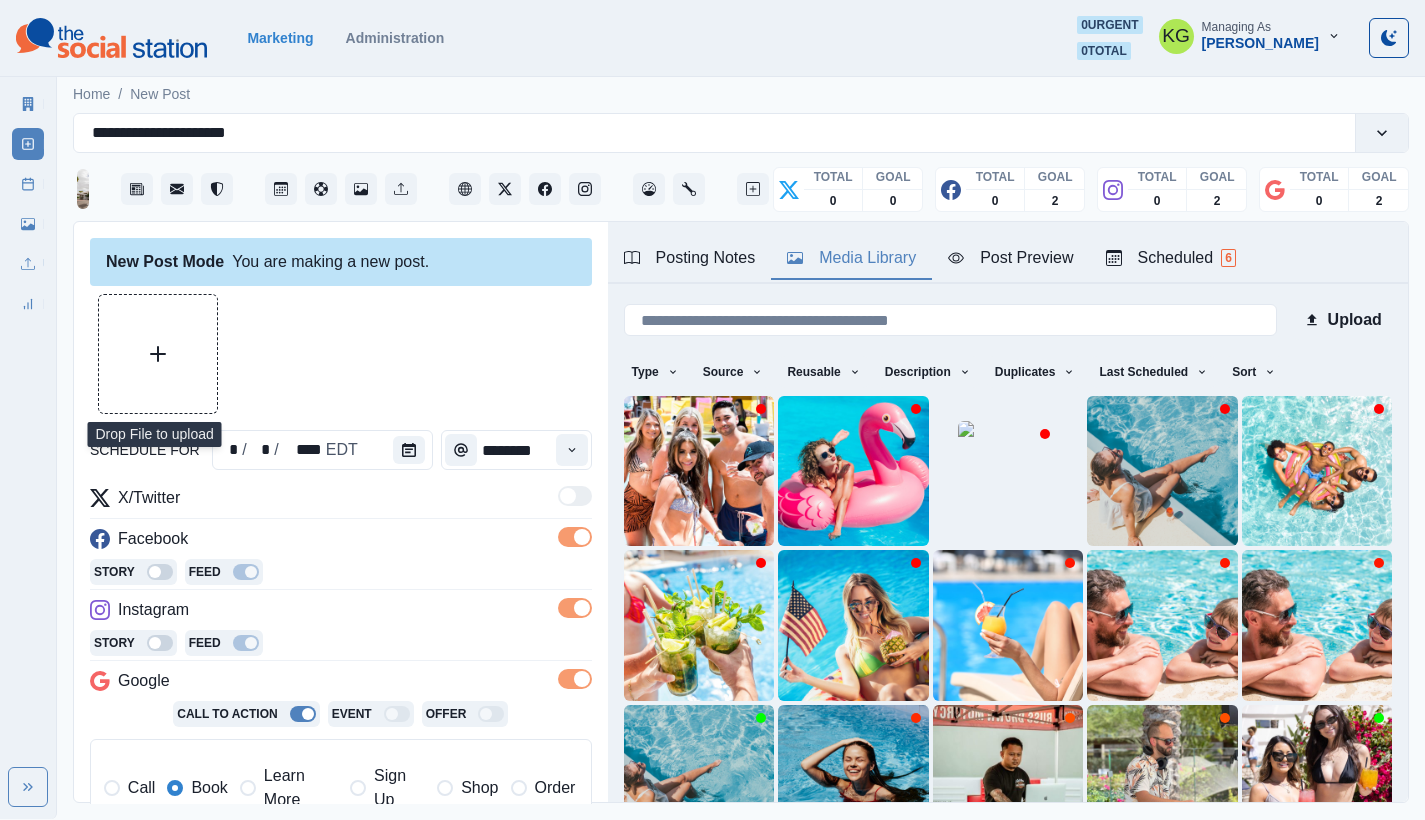 click 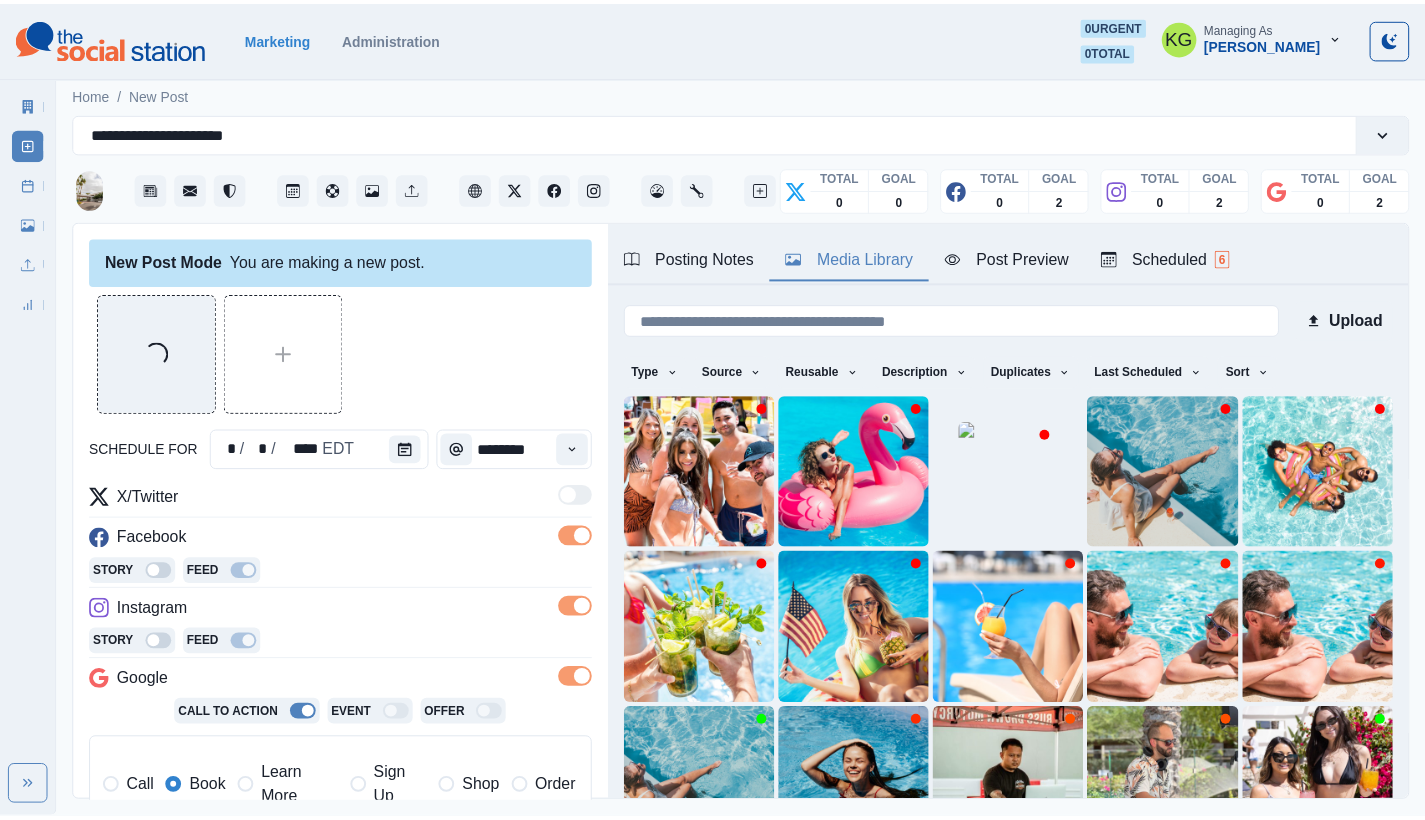 scroll, scrollTop: 454, scrollLeft: 0, axis: vertical 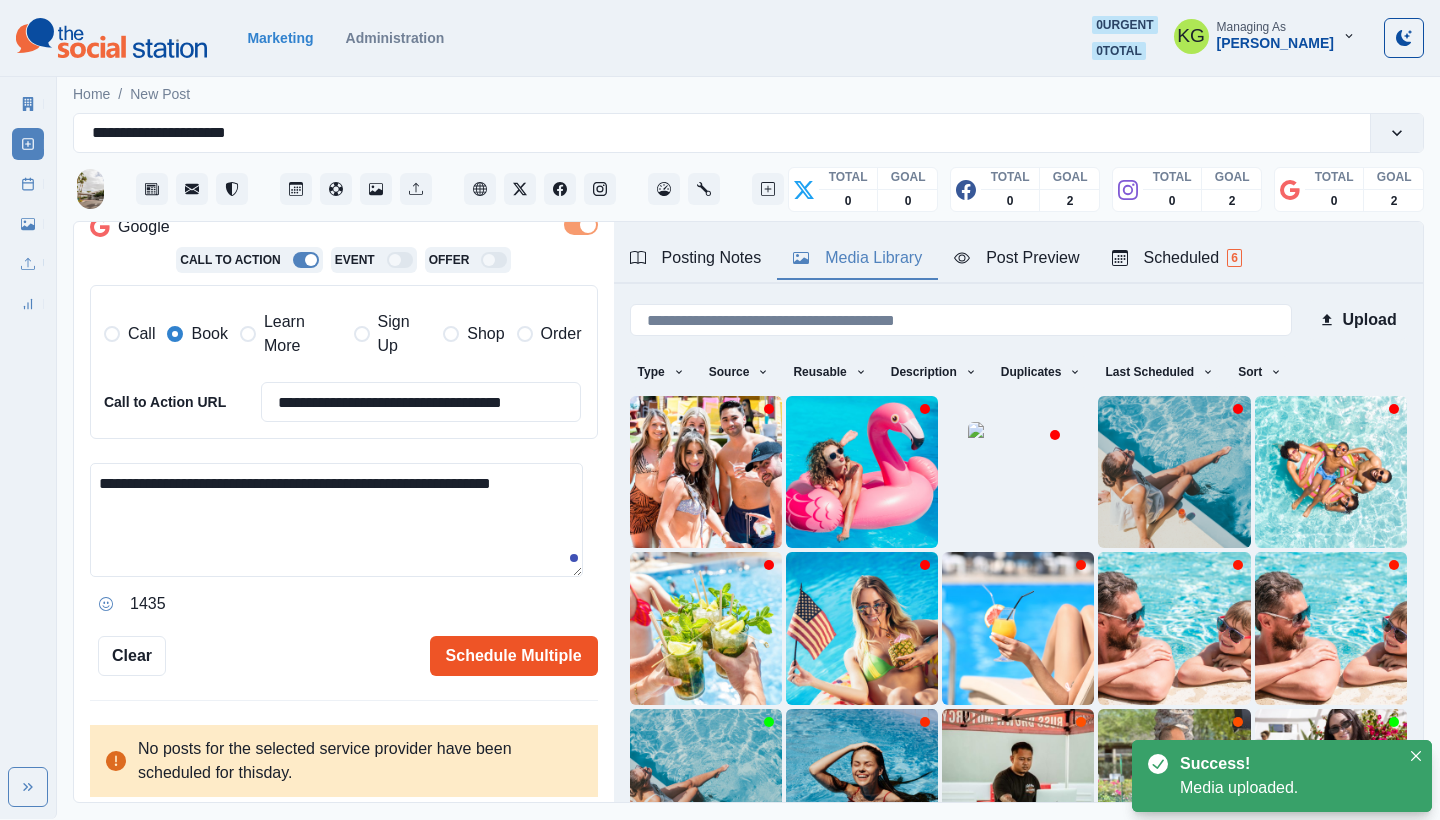 click on "Schedule Multiple" at bounding box center [514, 656] 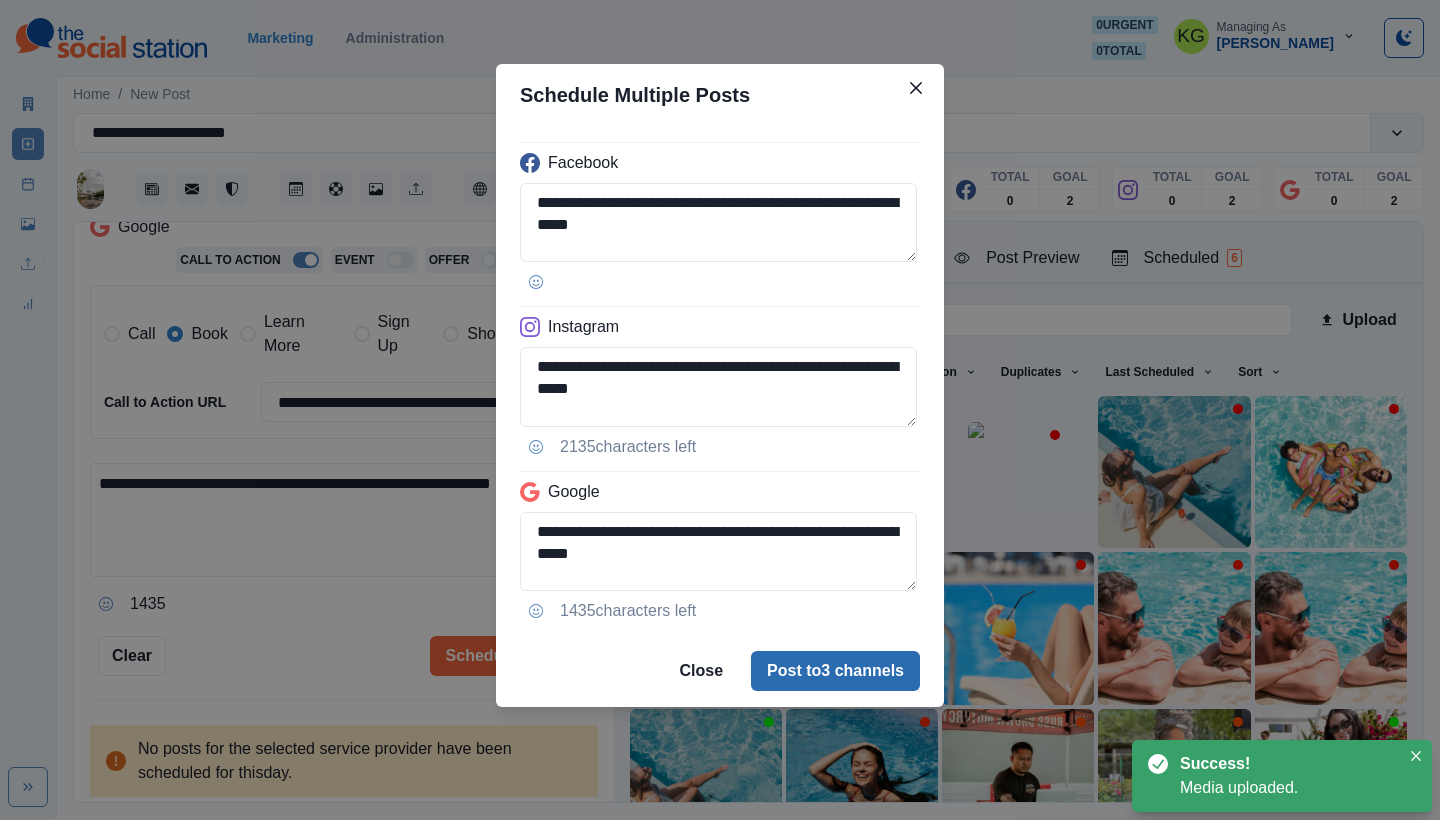 click on "Post to  3   channels" at bounding box center (835, 671) 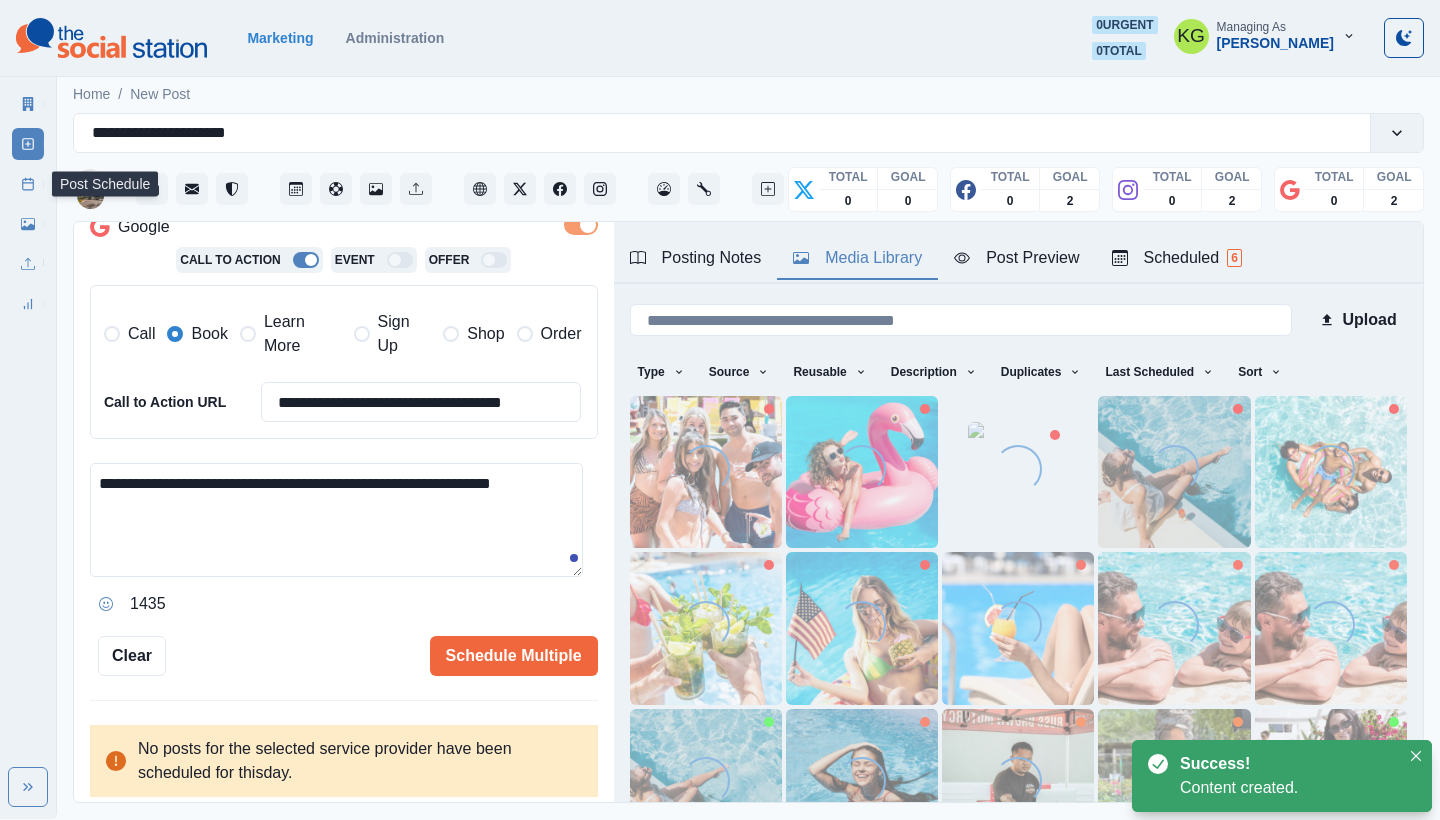click 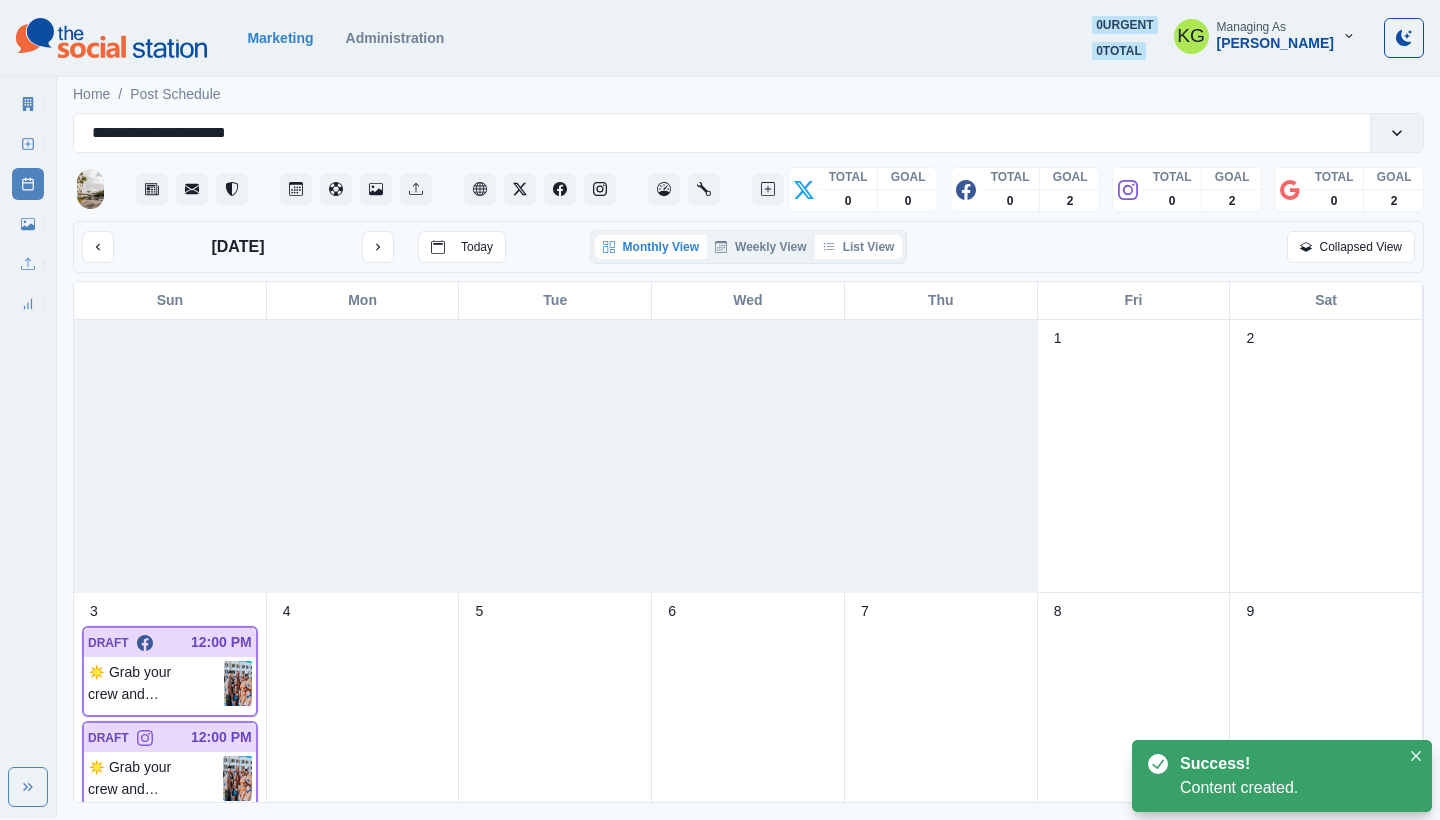 click on "List View" at bounding box center [859, 247] 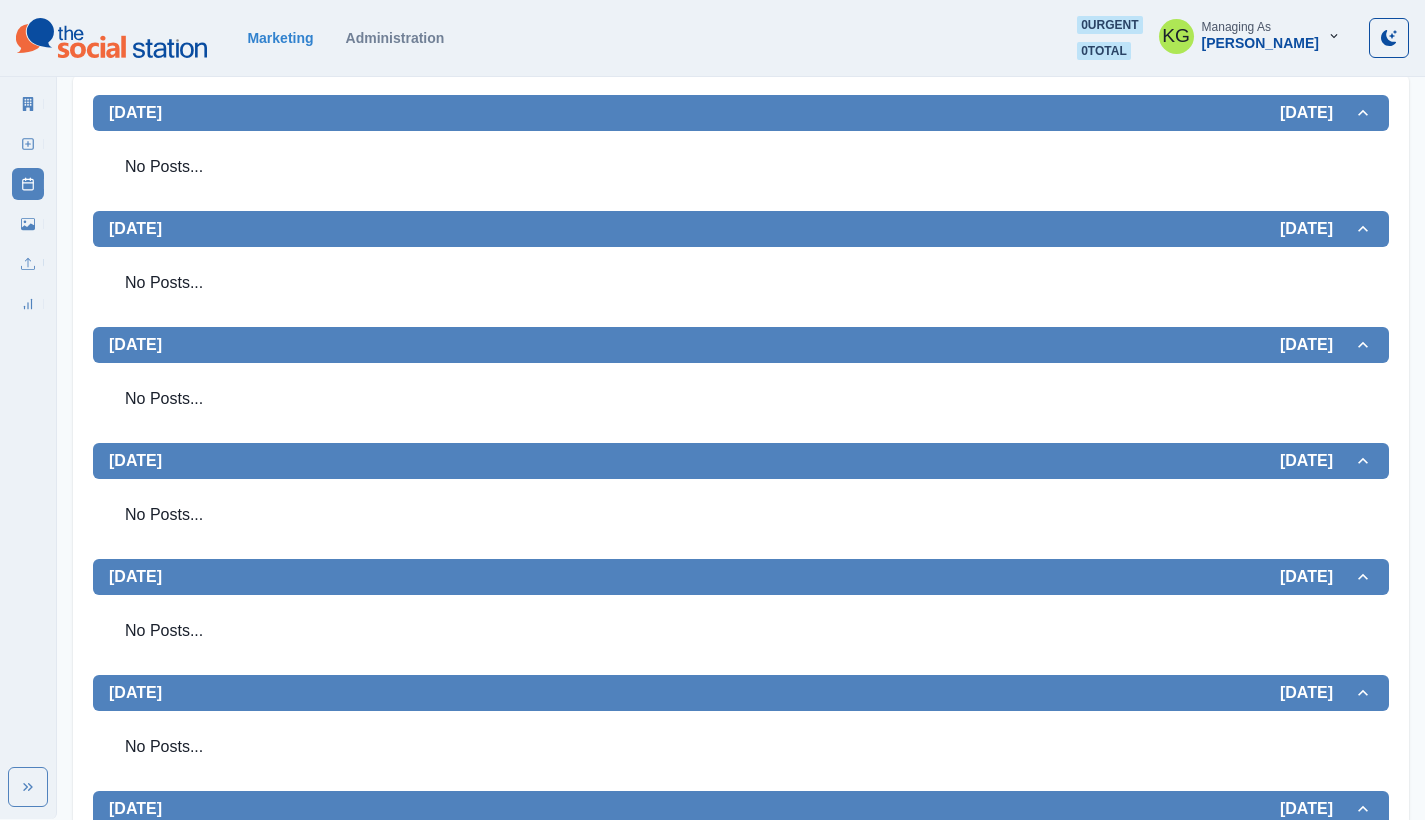 scroll, scrollTop: 0, scrollLeft: 0, axis: both 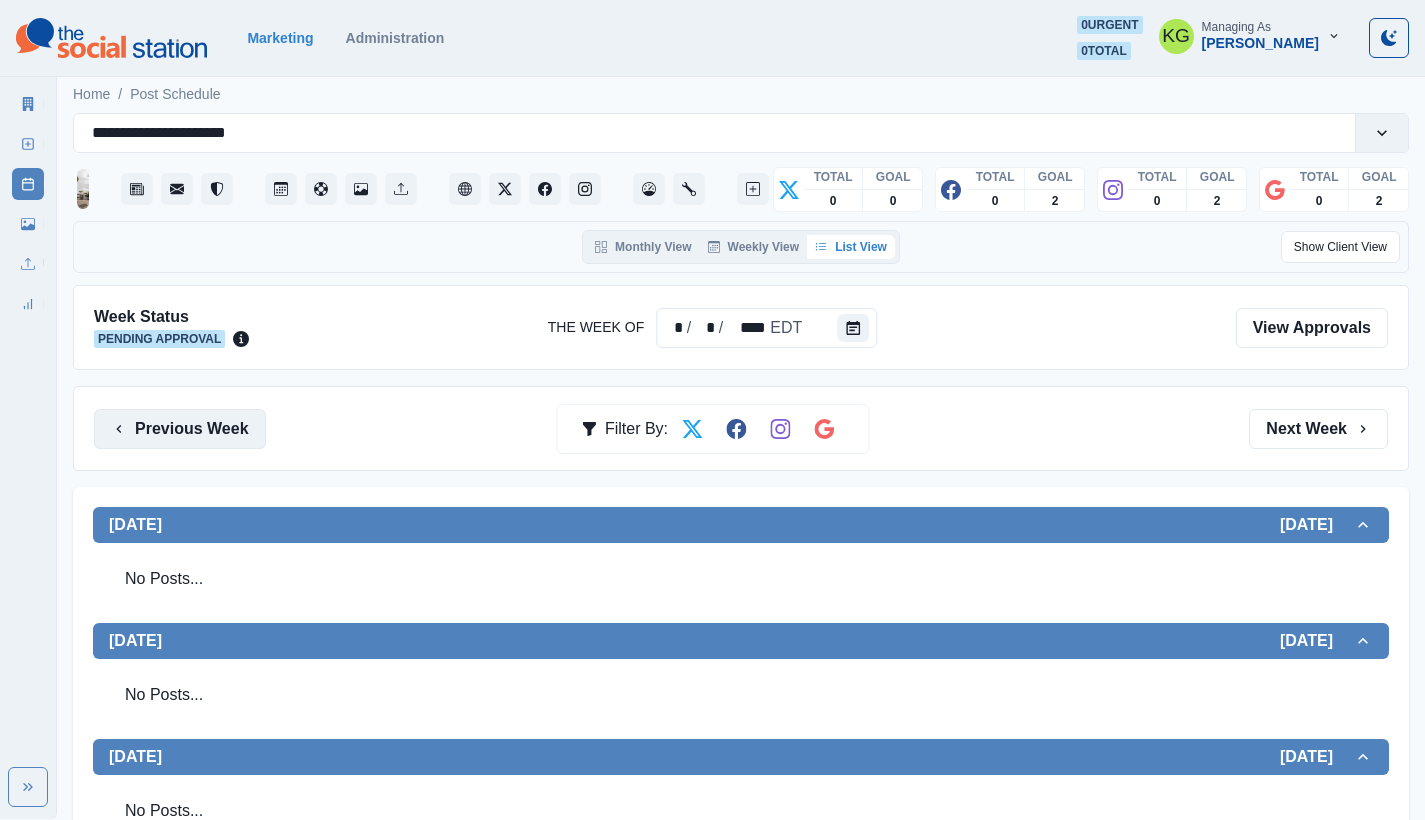 click on "Previous Week" at bounding box center (180, 429) 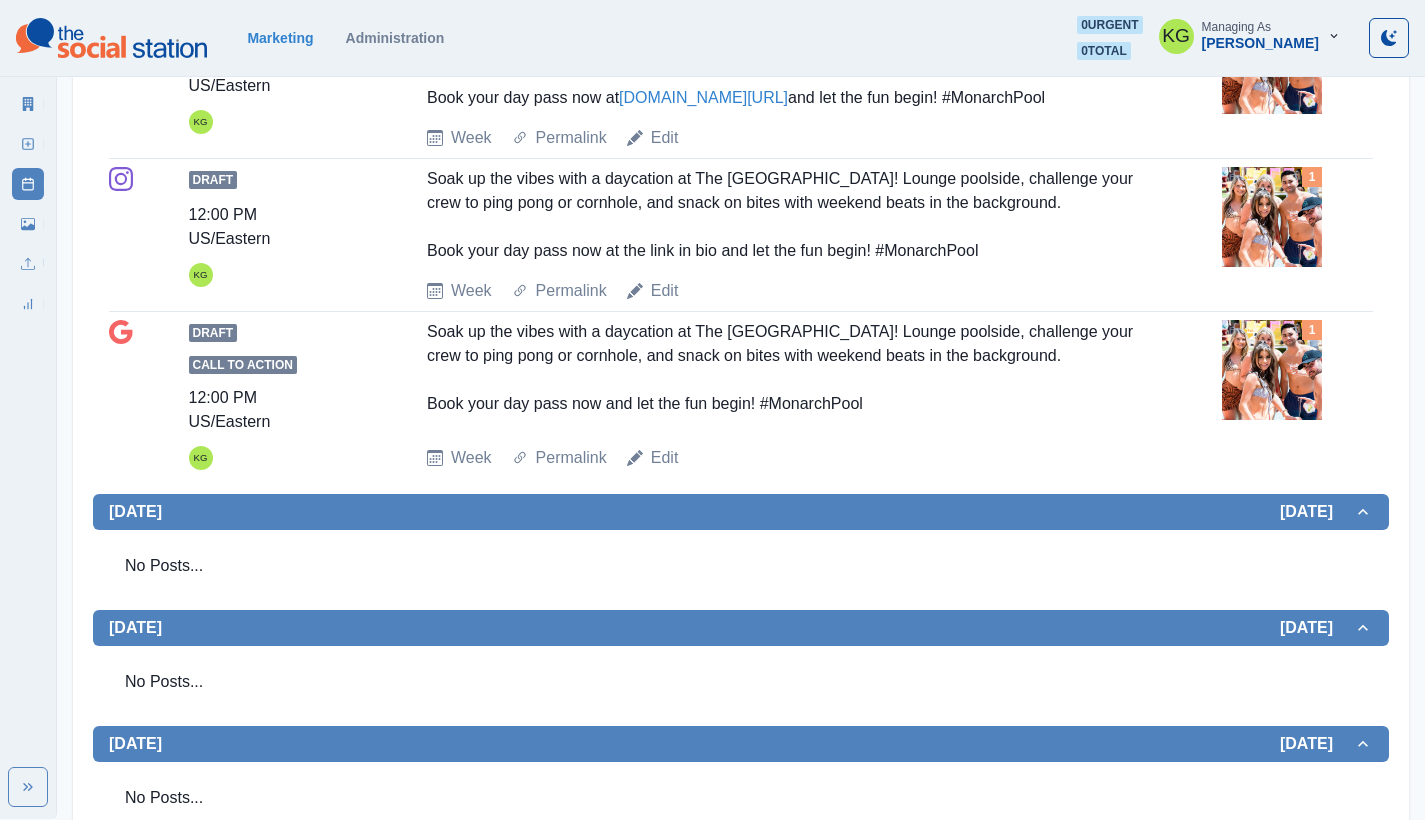 scroll, scrollTop: 590, scrollLeft: 0, axis: vertical 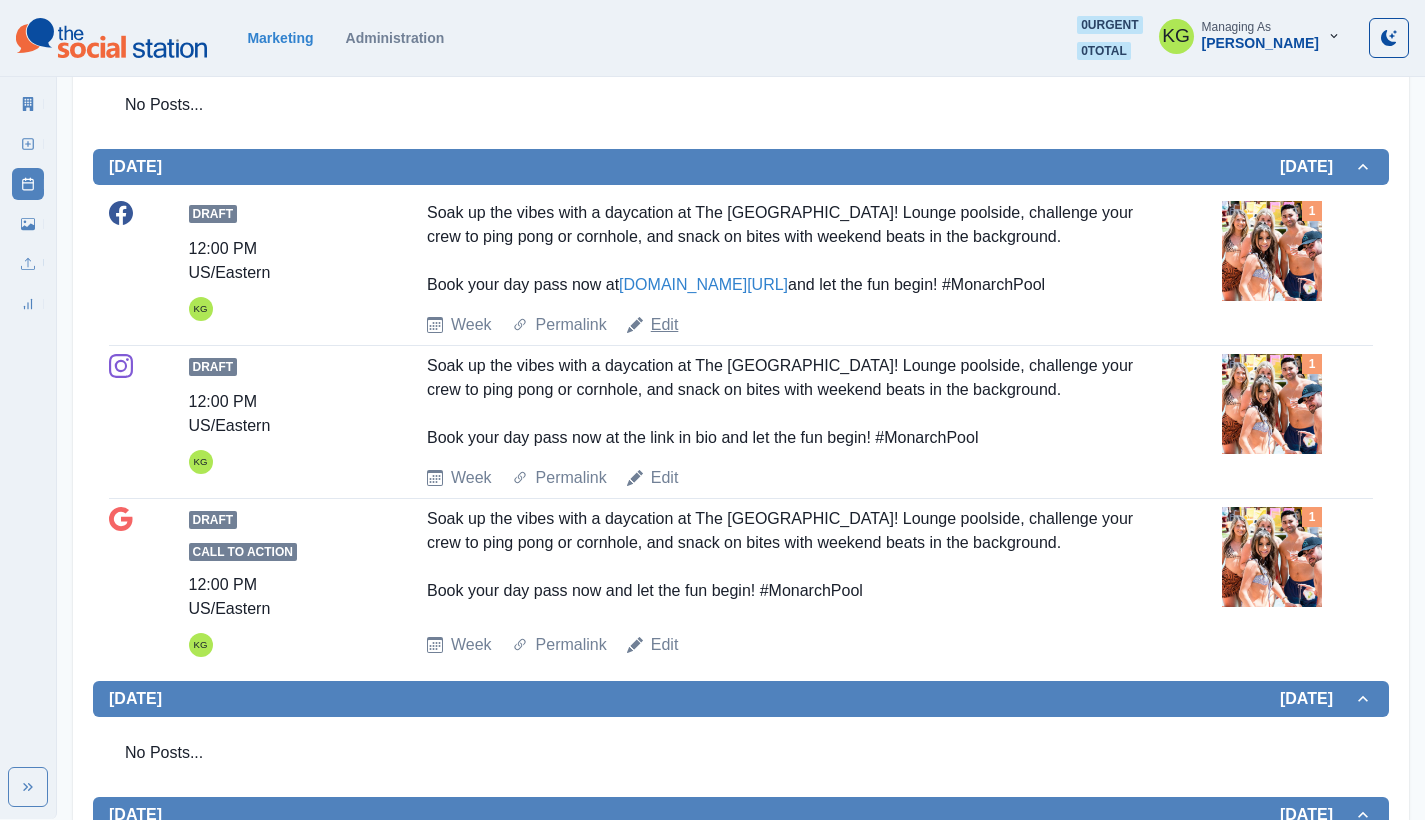 click on "Edit" at bounding box center (665, 325) 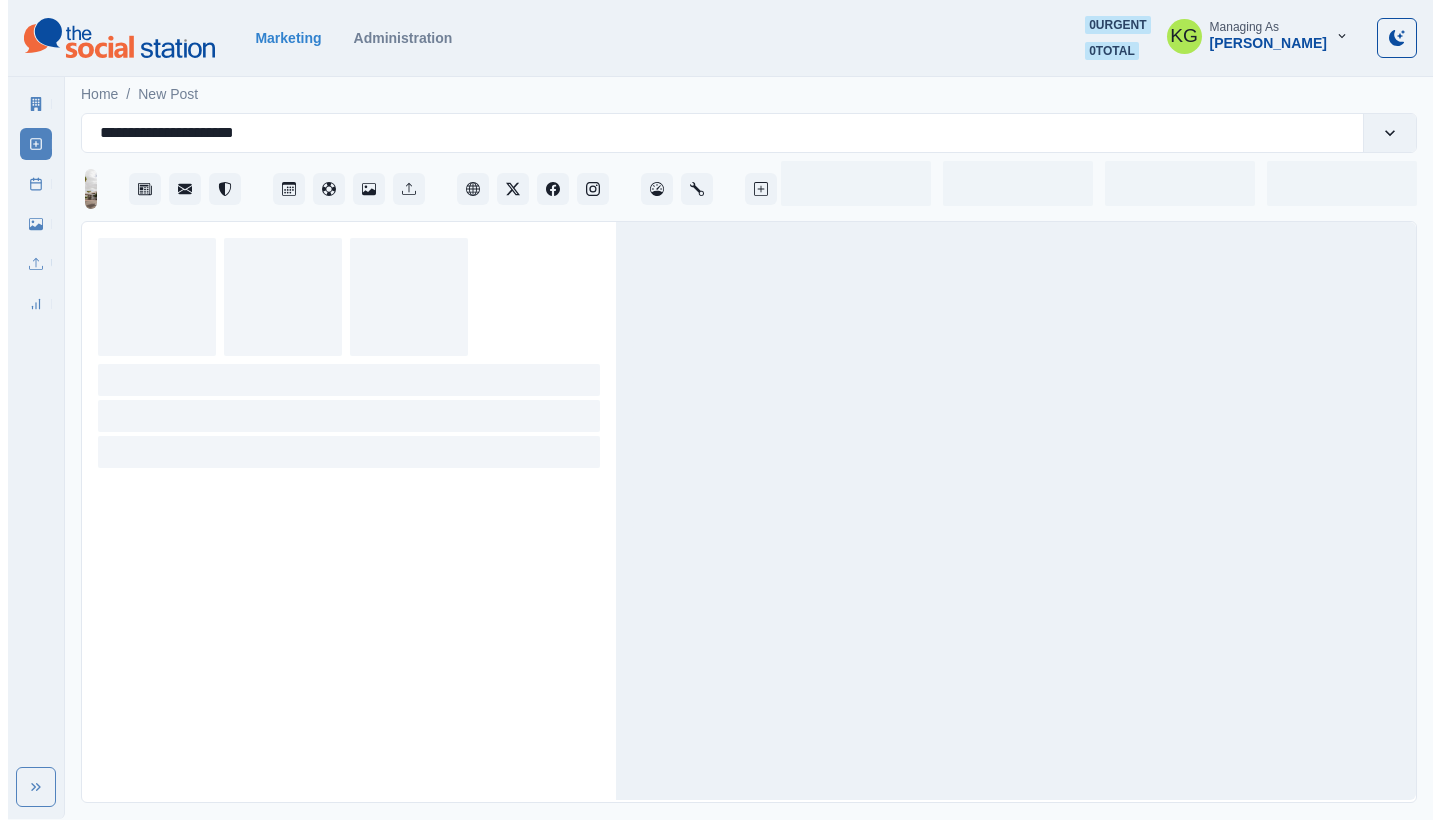 scroll, scrollTop: 0, scrollLeft: 0, axis: both 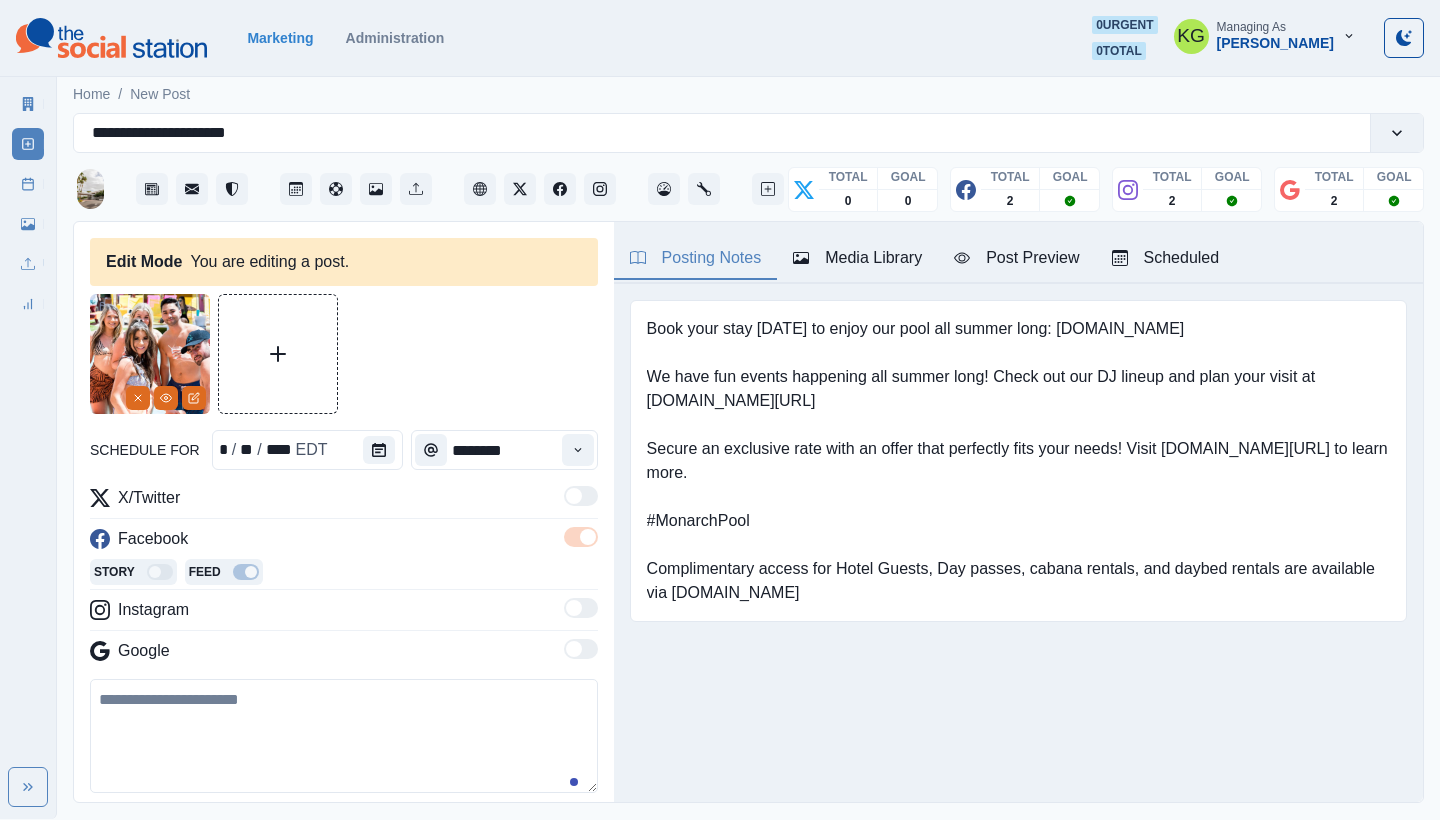 type on "**********" 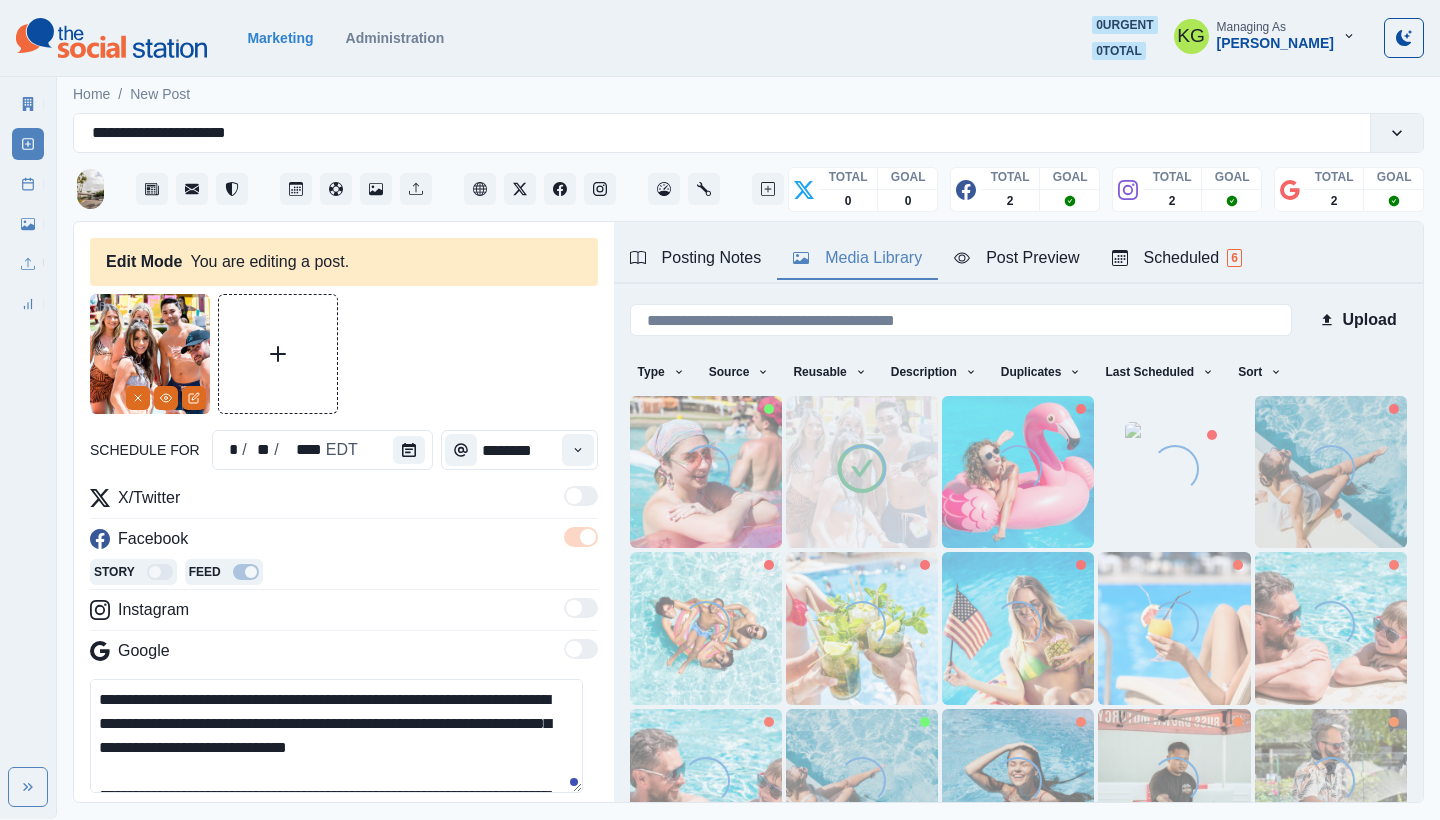 click on "Media Library" at bounding box center [857, 258] 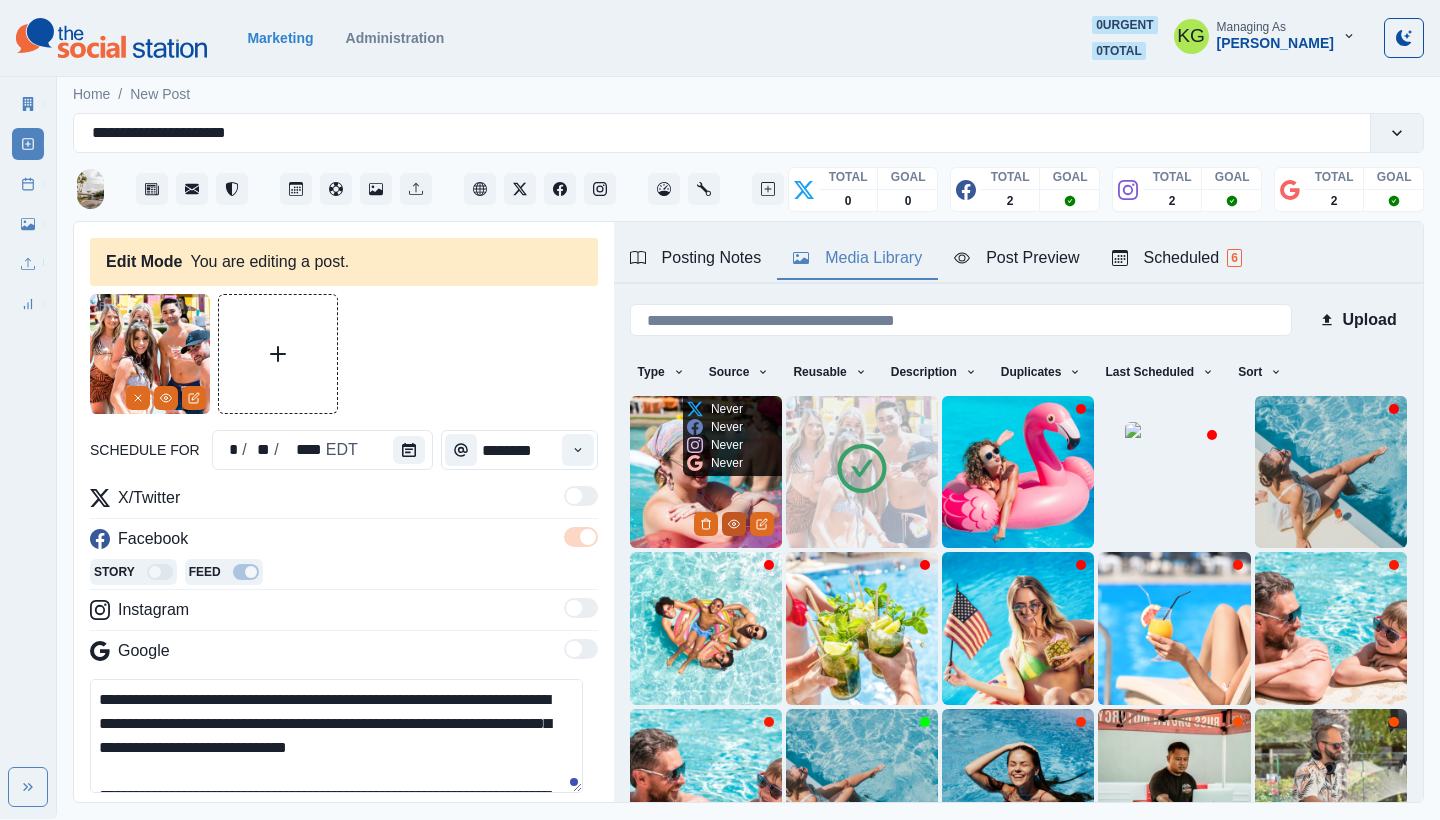 click 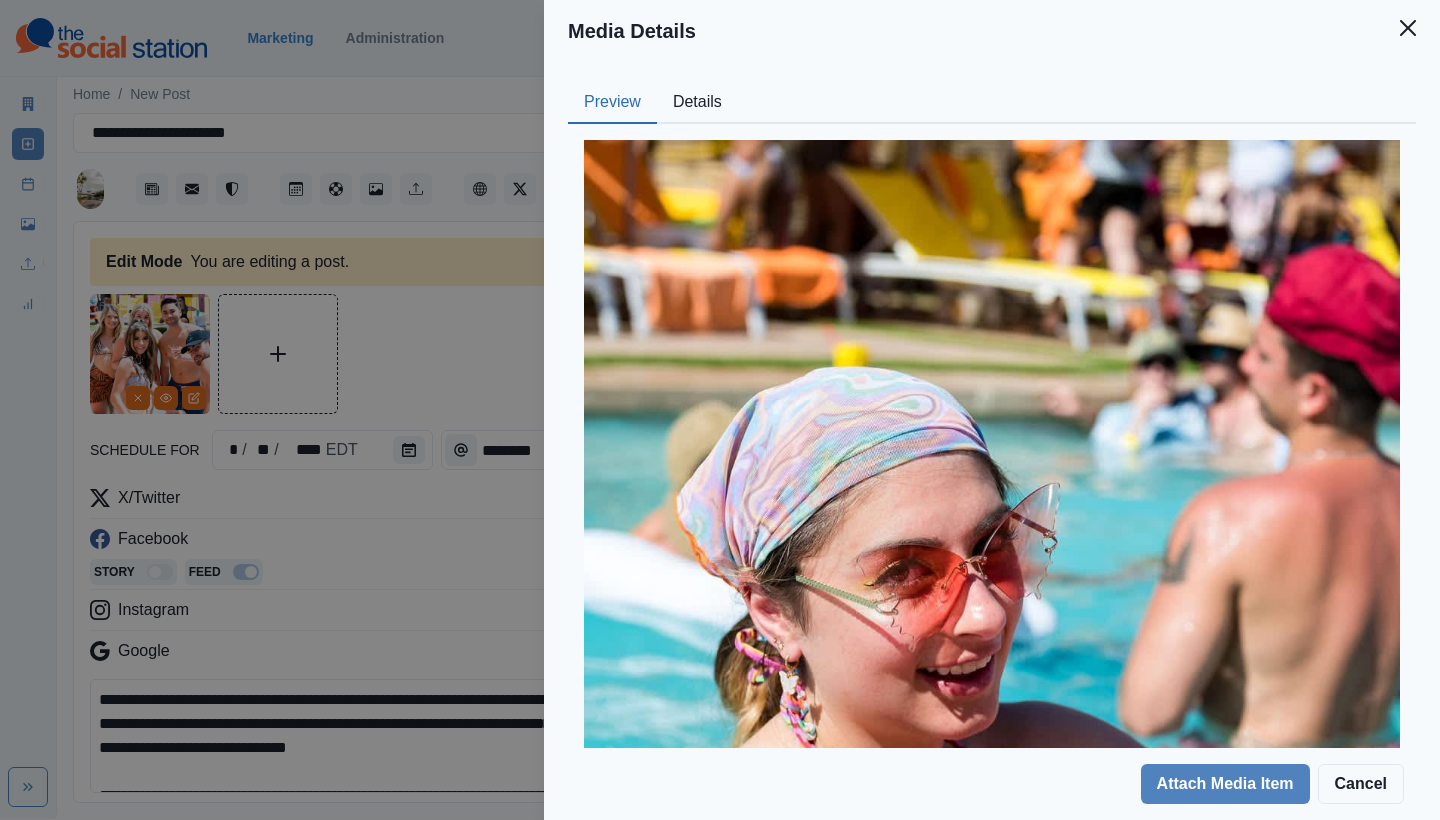 click on "Details" at bounding box center (697, 103) 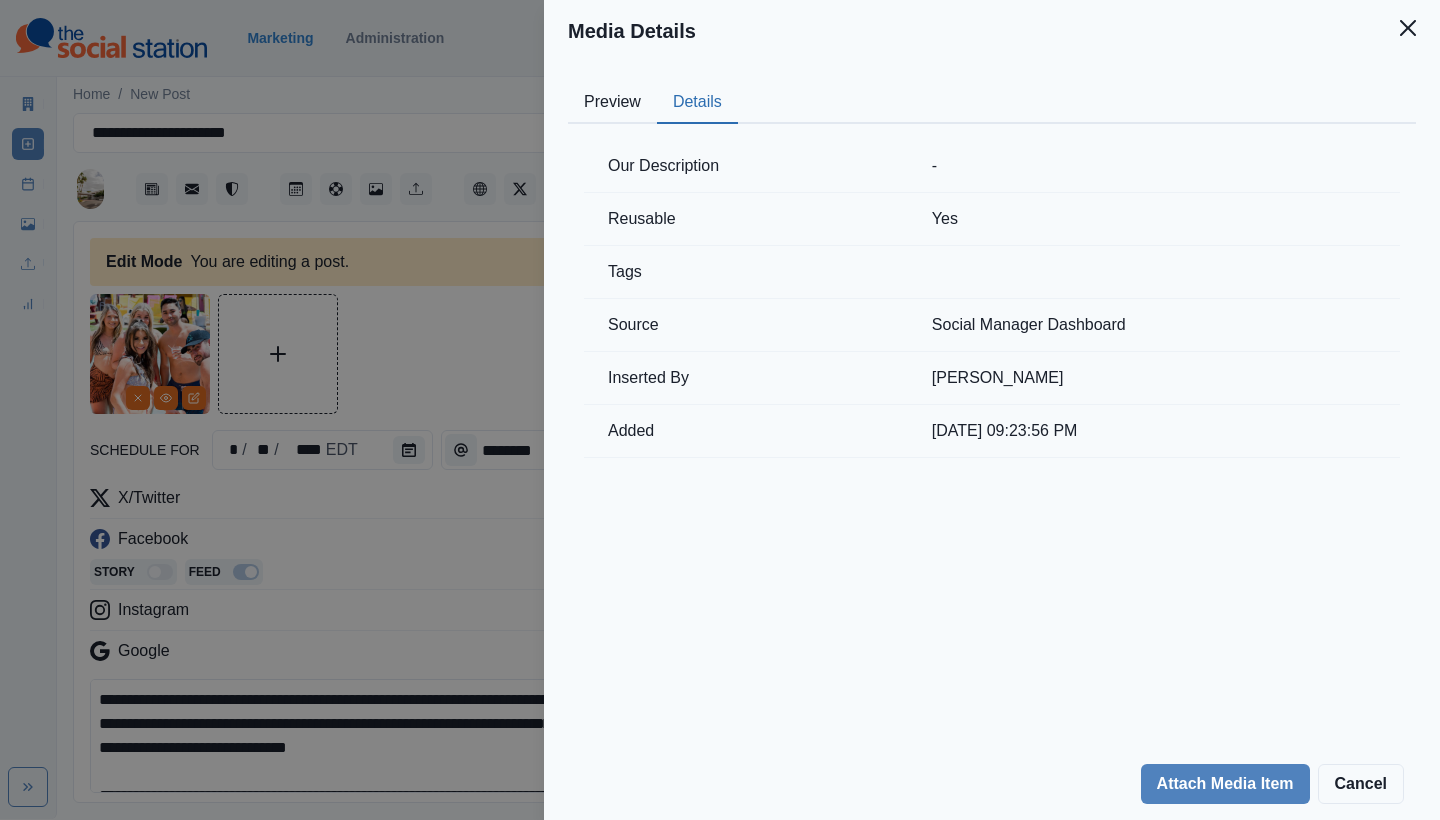 click 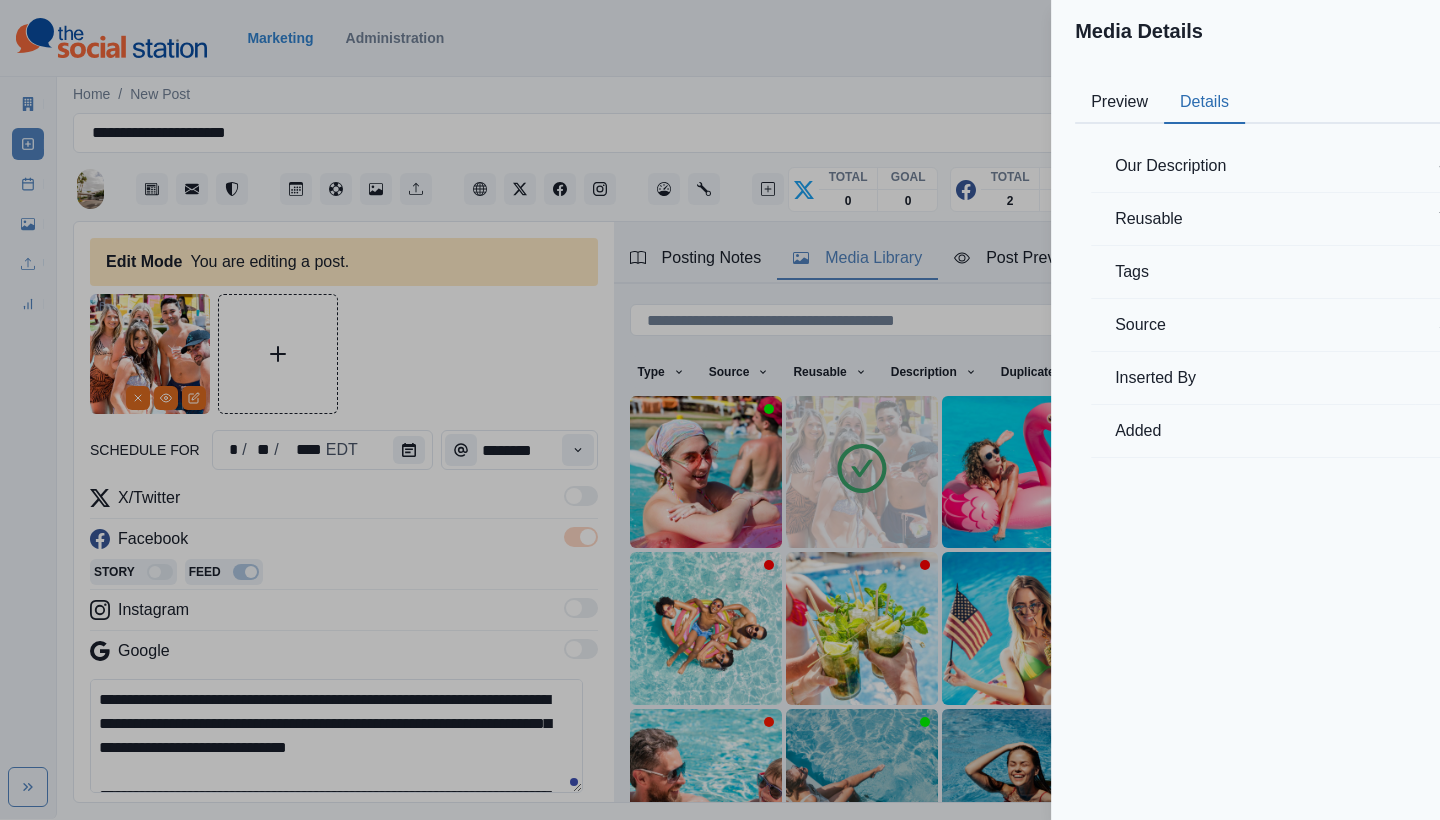 scroll, scrollTop: 62, scrollLeft: 0, axis: vertical 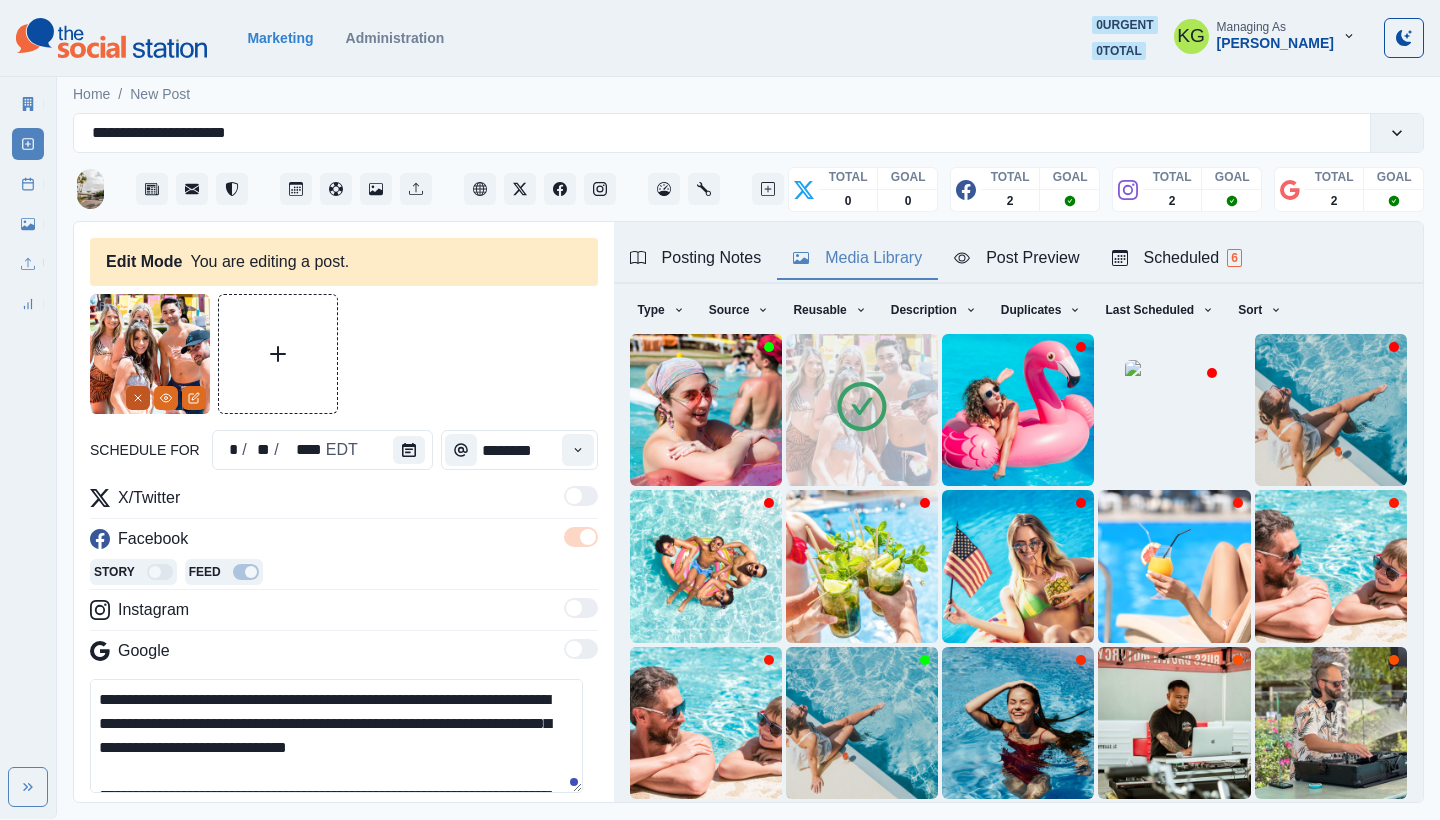 click 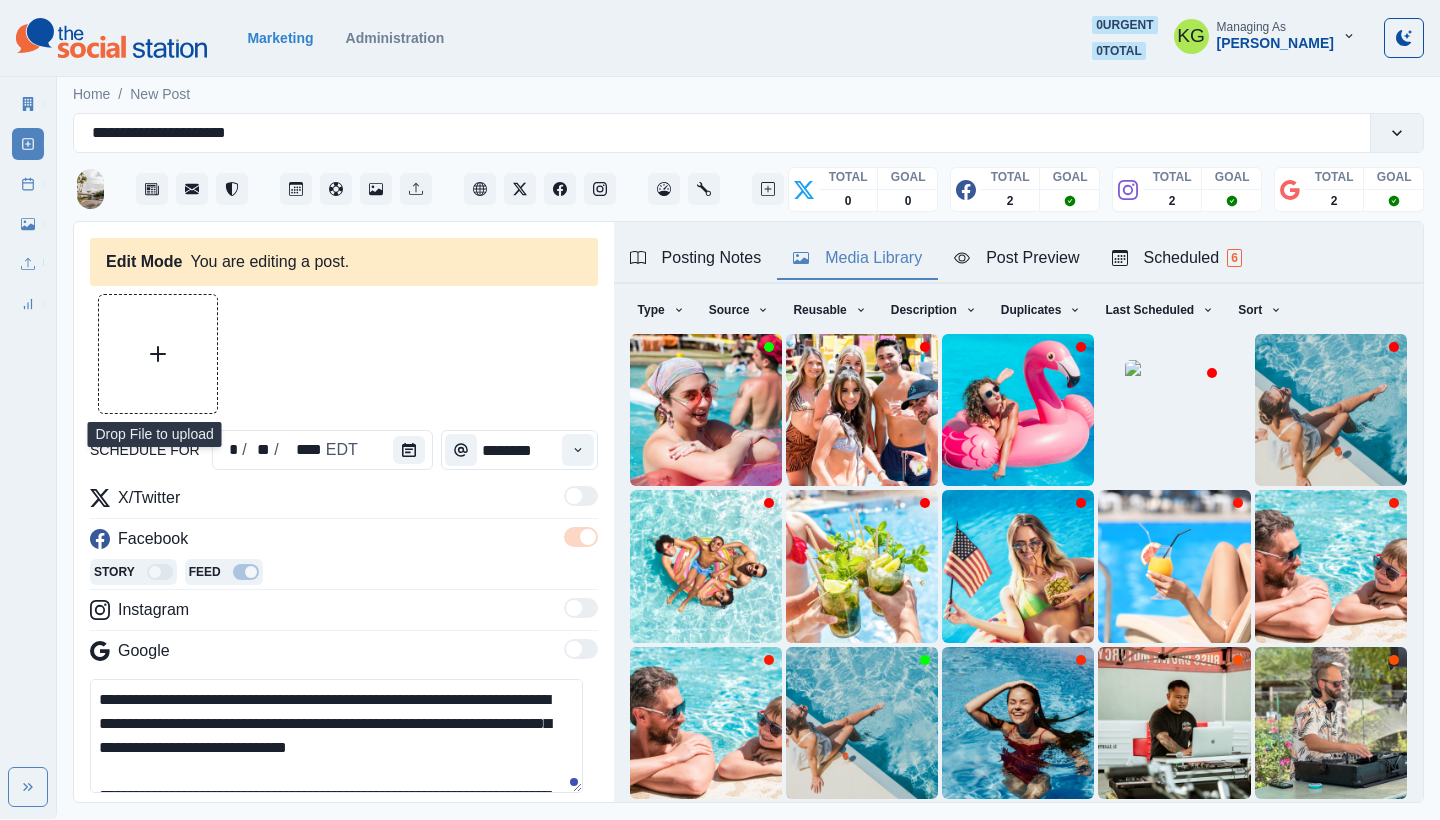 click at bounding box center [158, 354] 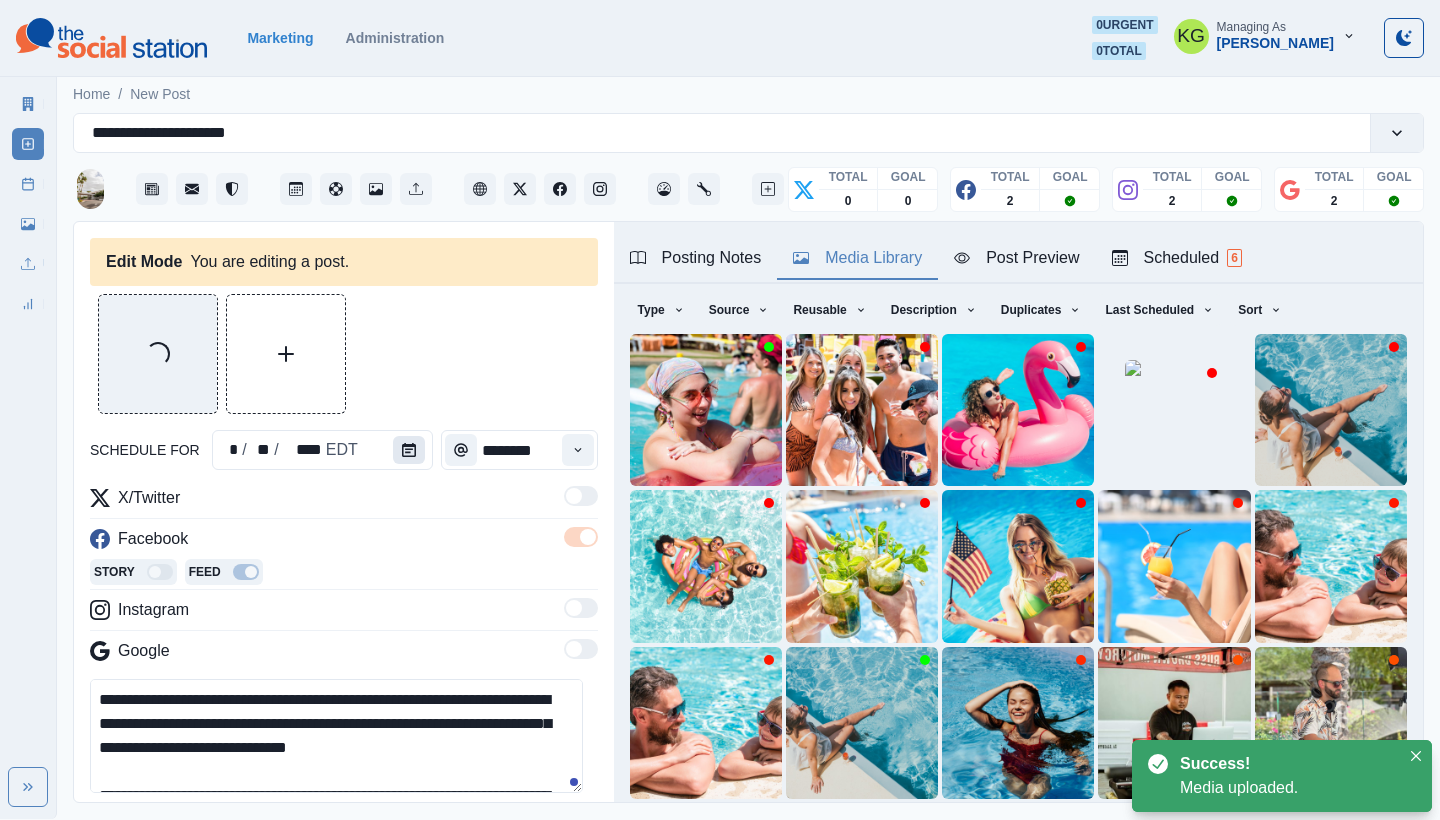 scroll, scrollTop: 422, scrollLeft: 0, axis: vertical 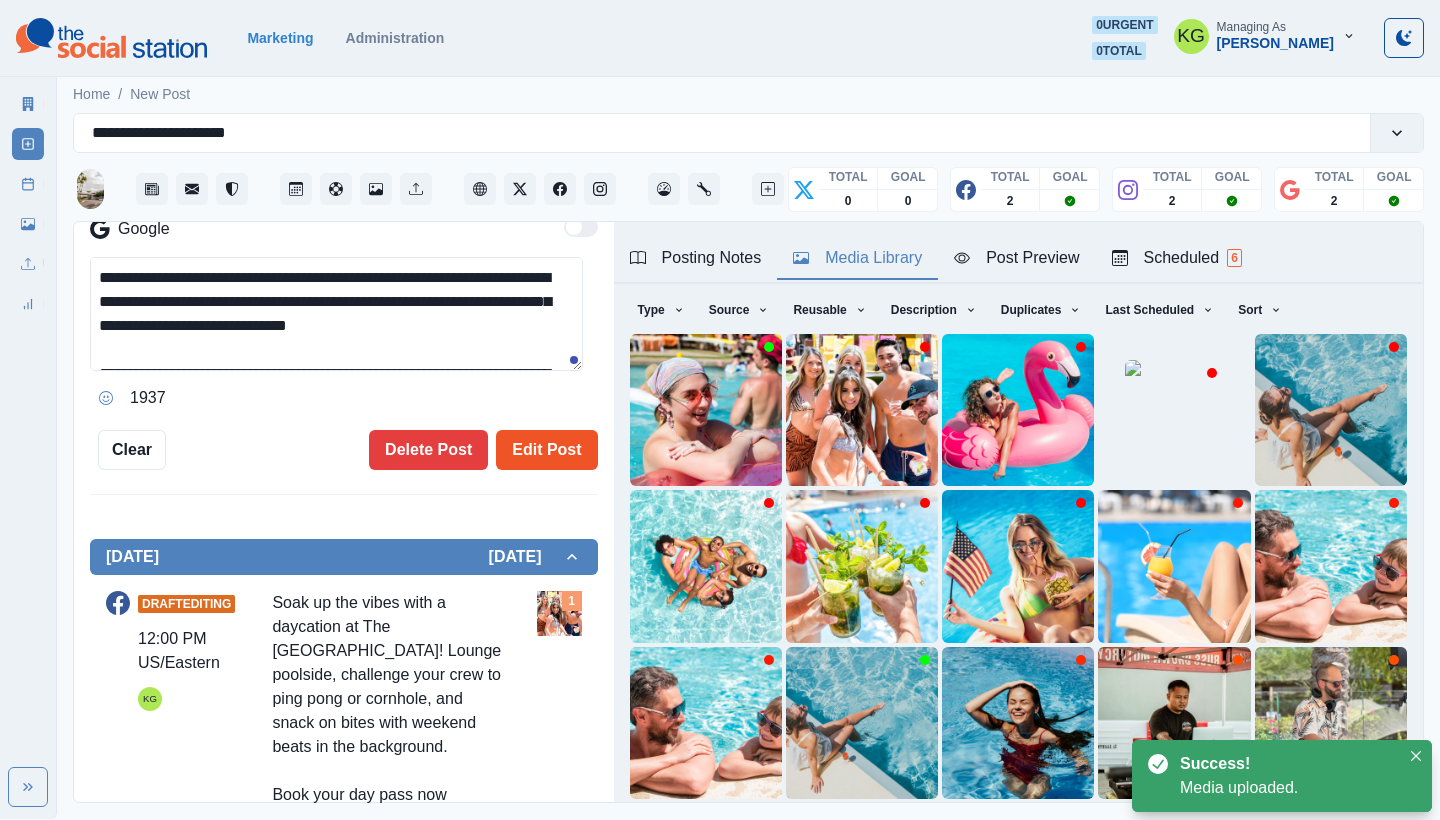 click on "Edit Post" at bounding box center (546, 450) 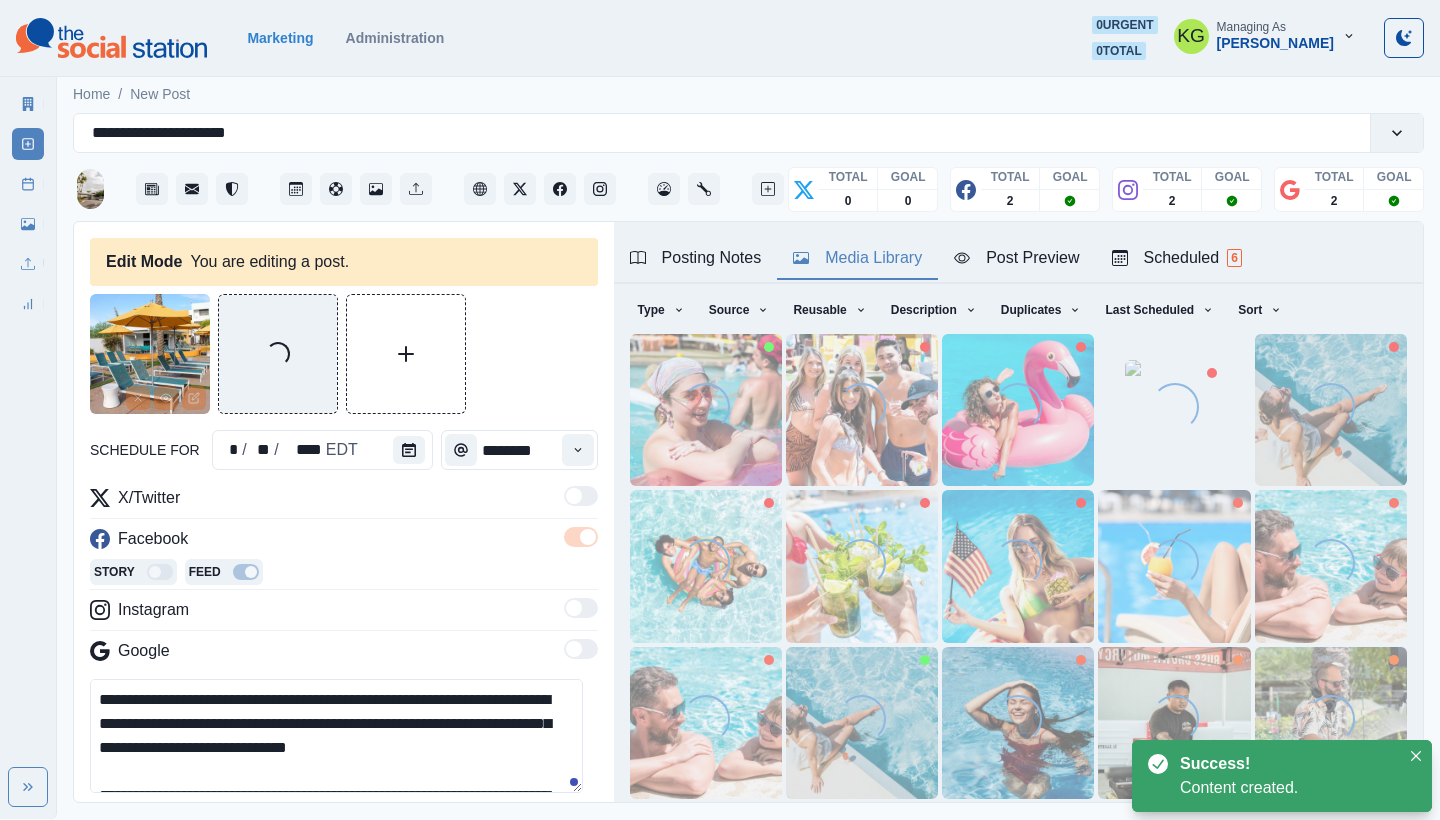 scroll, scrollTop: 177, scrollLeft: 0, axis: vertical 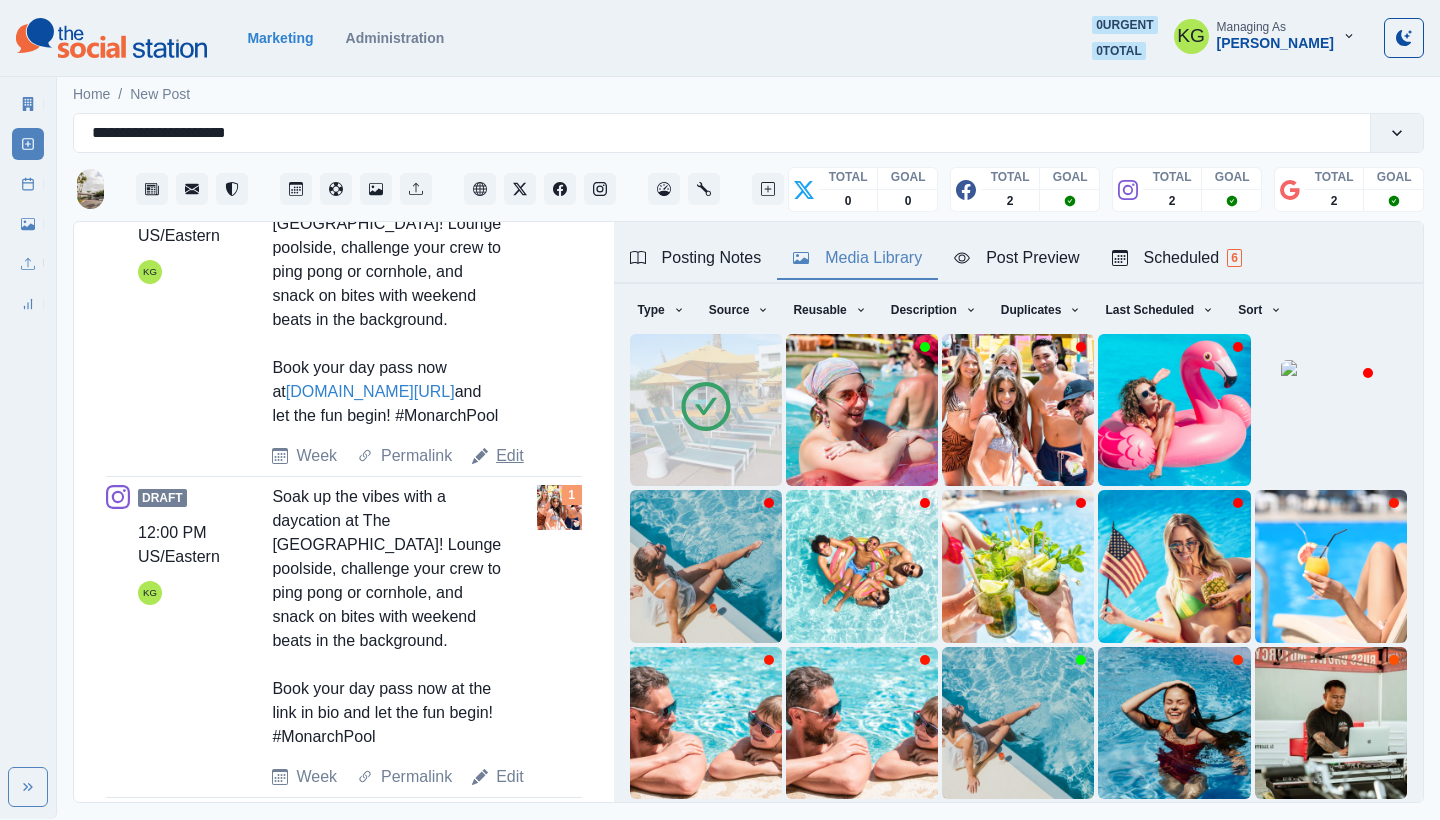 click on "Edit" at bounding box center (510, 456) 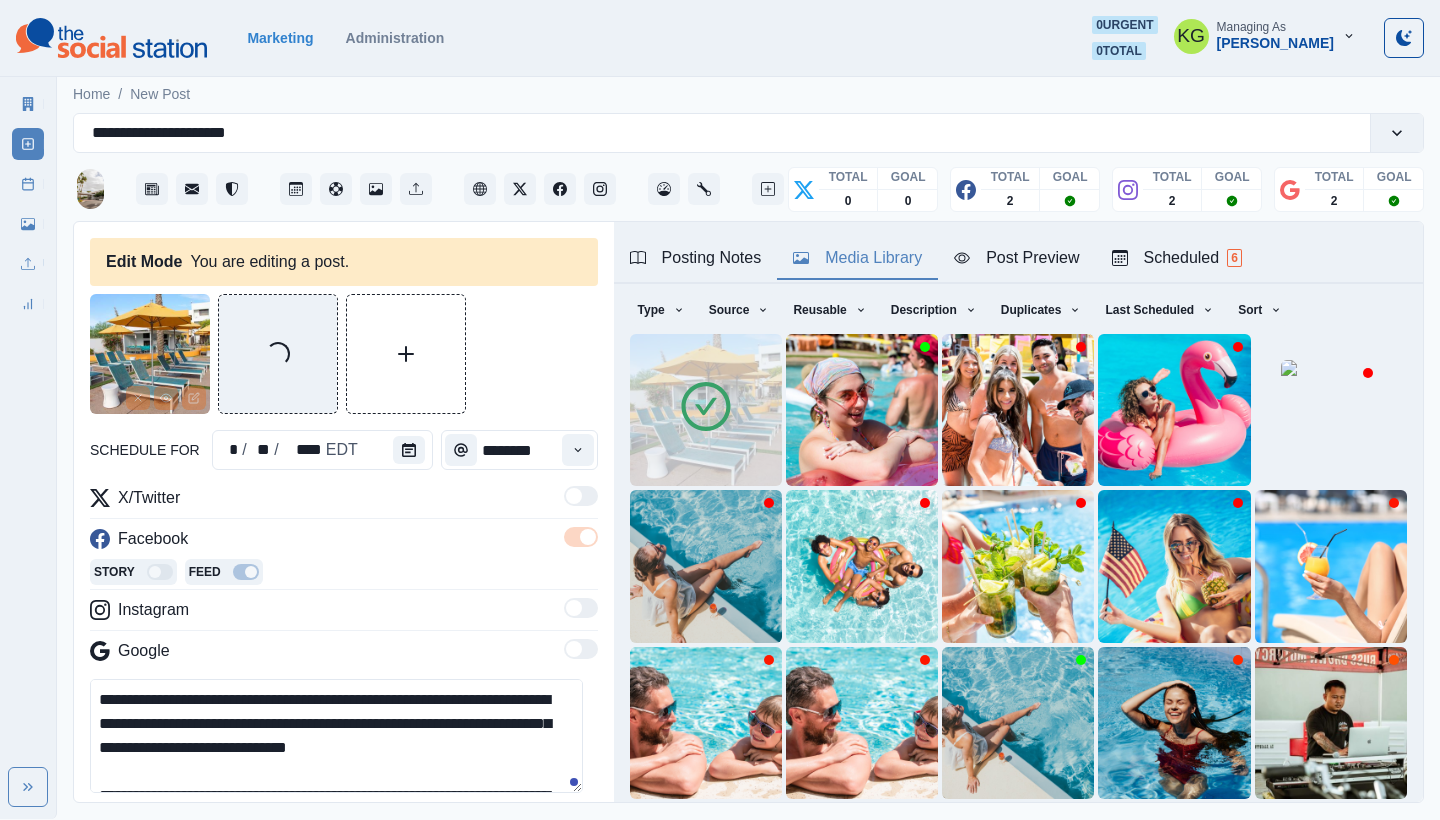 scroll, scrollTop: 383, scrollLeft: 0, axis: vertical 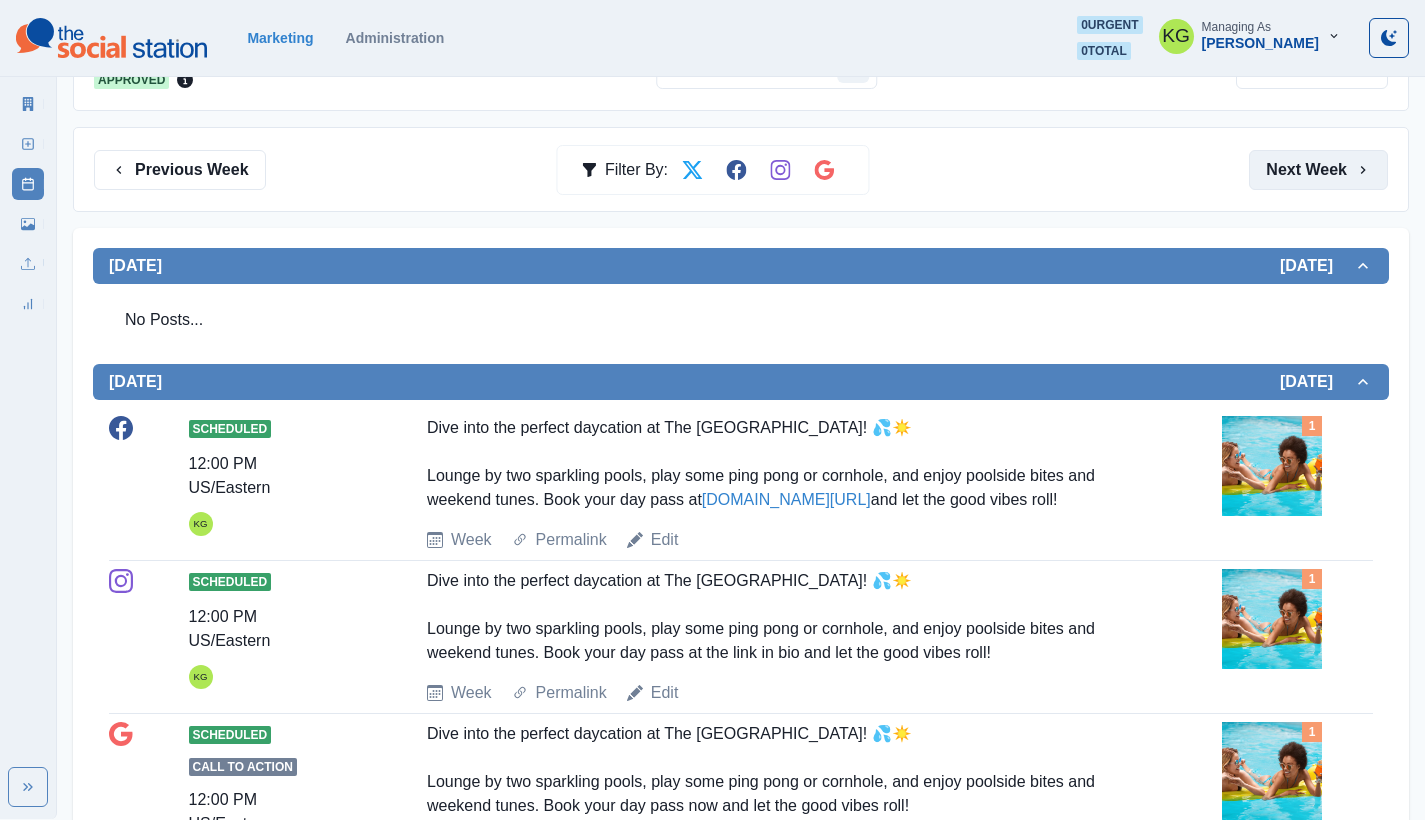 click on "Next Week" at bounding box center [1318, 170] 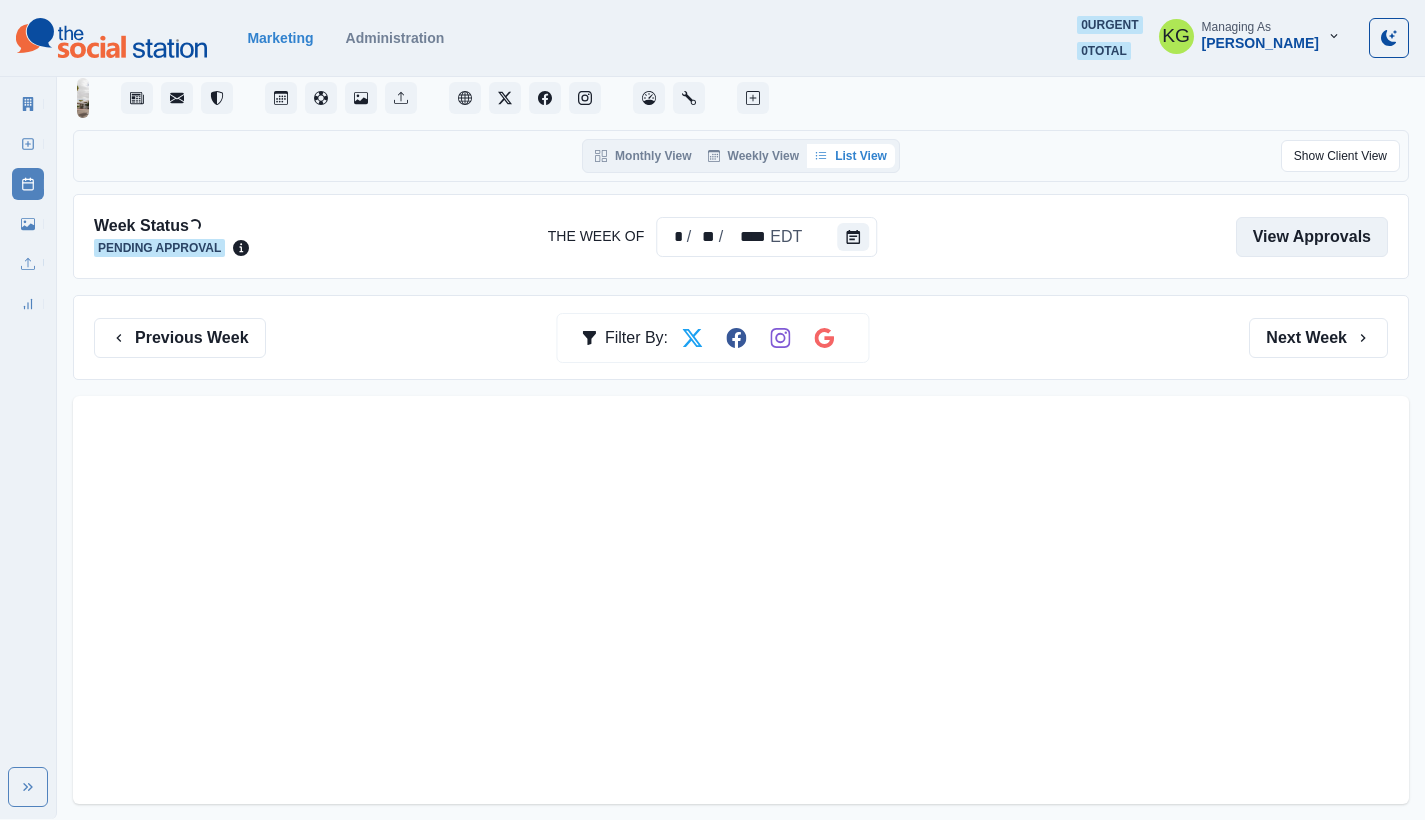 scroll, scrollTop: 0, scrollLeft: 0, axis: both 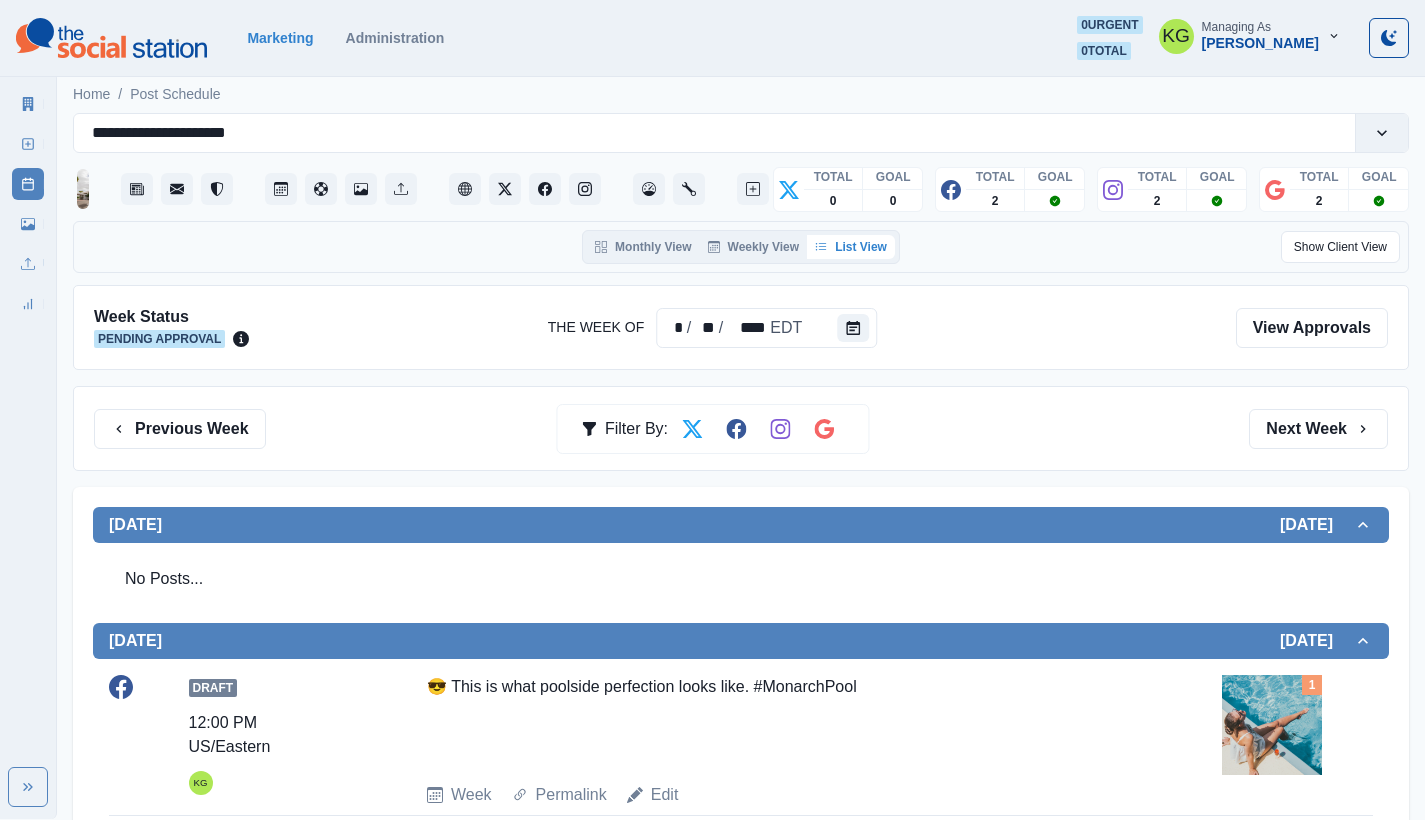 click on "Week Status  Pending Approval The Week Of * / ** / **** EDT View Approvals Previous Week Filter By: [DATE][DATE] No Posts... [DATE] Draft  12:00 PM US/Eastern KG 😎 This is what poolside perfection looks like. #MonarchPool Week Permalink Edit 1 Draft  12:00 PM US/Eastern KG 😎 This is what poolside perfection looks like. #MonarchPool Week Permalink Edit 1 Draft  Call to Action 12:00 PM US/Eastern KG 😎 This is what poolside perfection looks like. #MonarchPool Week Permalink Edit 1 [DATE] No Posts... [DATE] No Posts... [DATE] No Posts... [DATE] Draft  03:00 PM US/Eastern KG Let the summer fun kick-off! ☀️ It’s National Play Day, the perfect excuse to soak up the sun, splash around, and embrace your inner kid. Who’s ready to play? 💦
Book your stay [DATE] to enjoy #MonarchPool all summer long at  [DOMAIN_NAME] Week Permalink Edit 1 Draft  03:00 PM US/Eastern KG Week Permalink Edit 1 KG" at bounding box center [741, 1224] 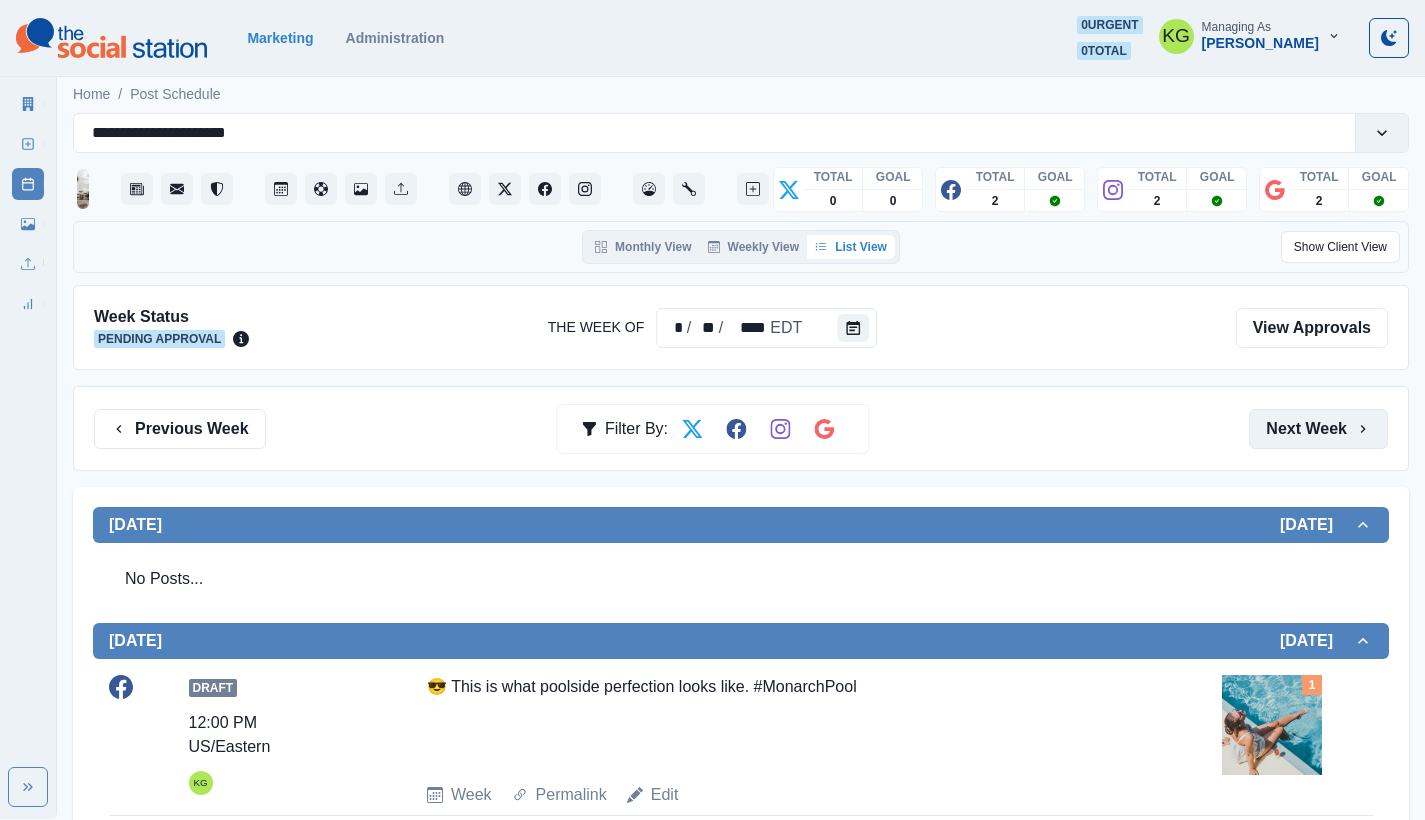 click on "Next Week" at bounding box center [1318, 429] 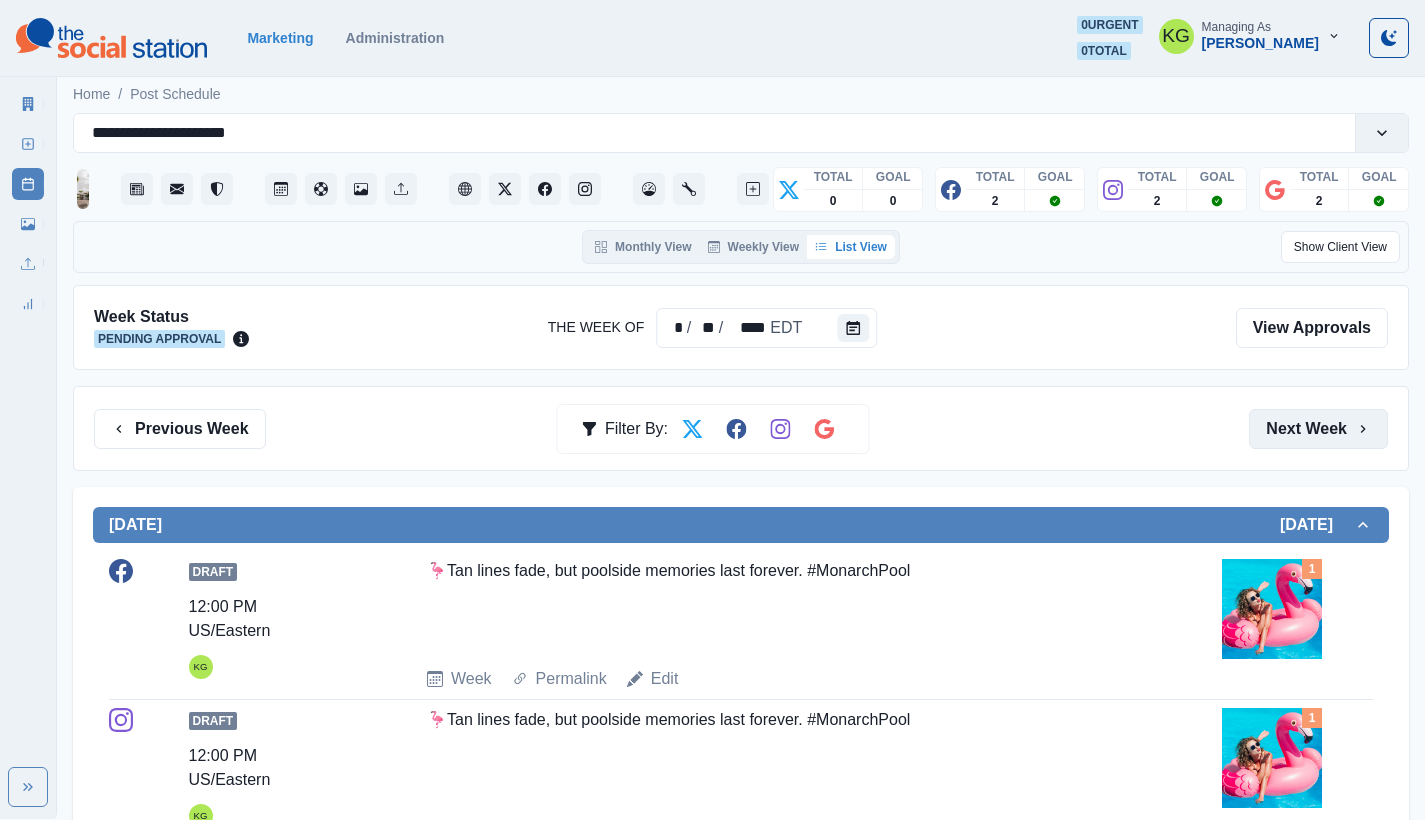 click on "Next Week" at bounding box center [1318, 429] 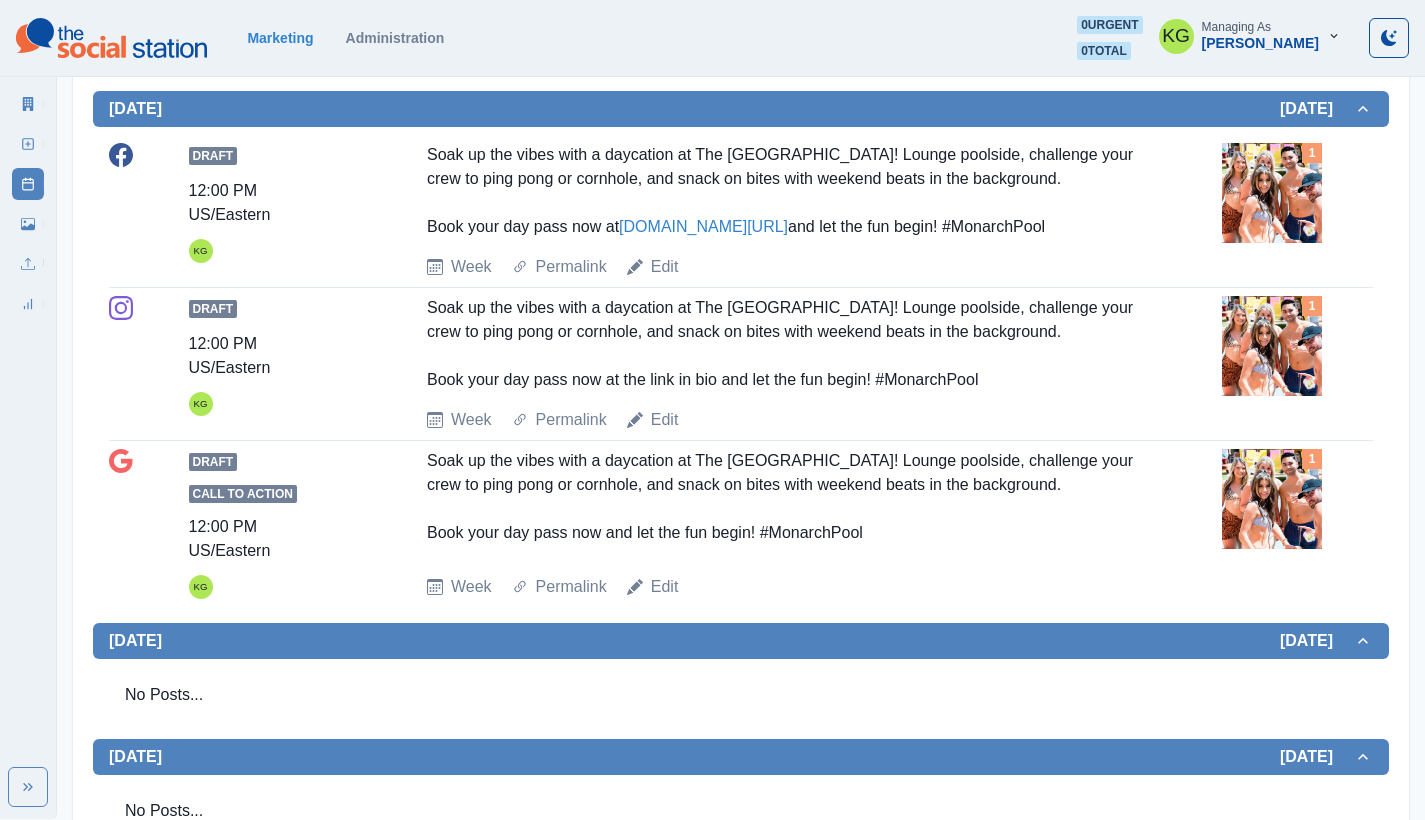 scroll, scrollTop: 652, scrollLeft: 0, axis: vertical 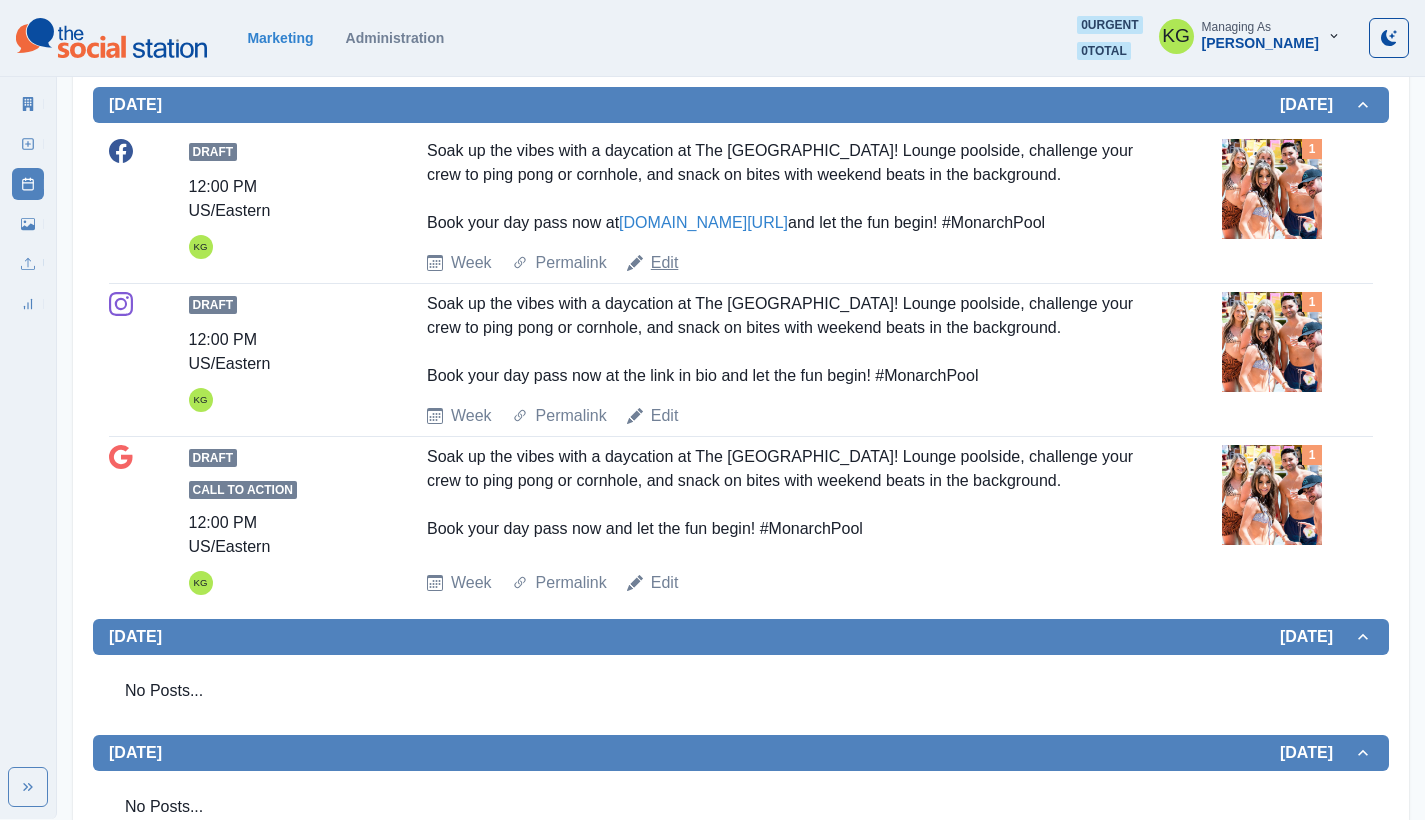 click on "Edit" at bounding box center [665, 263] 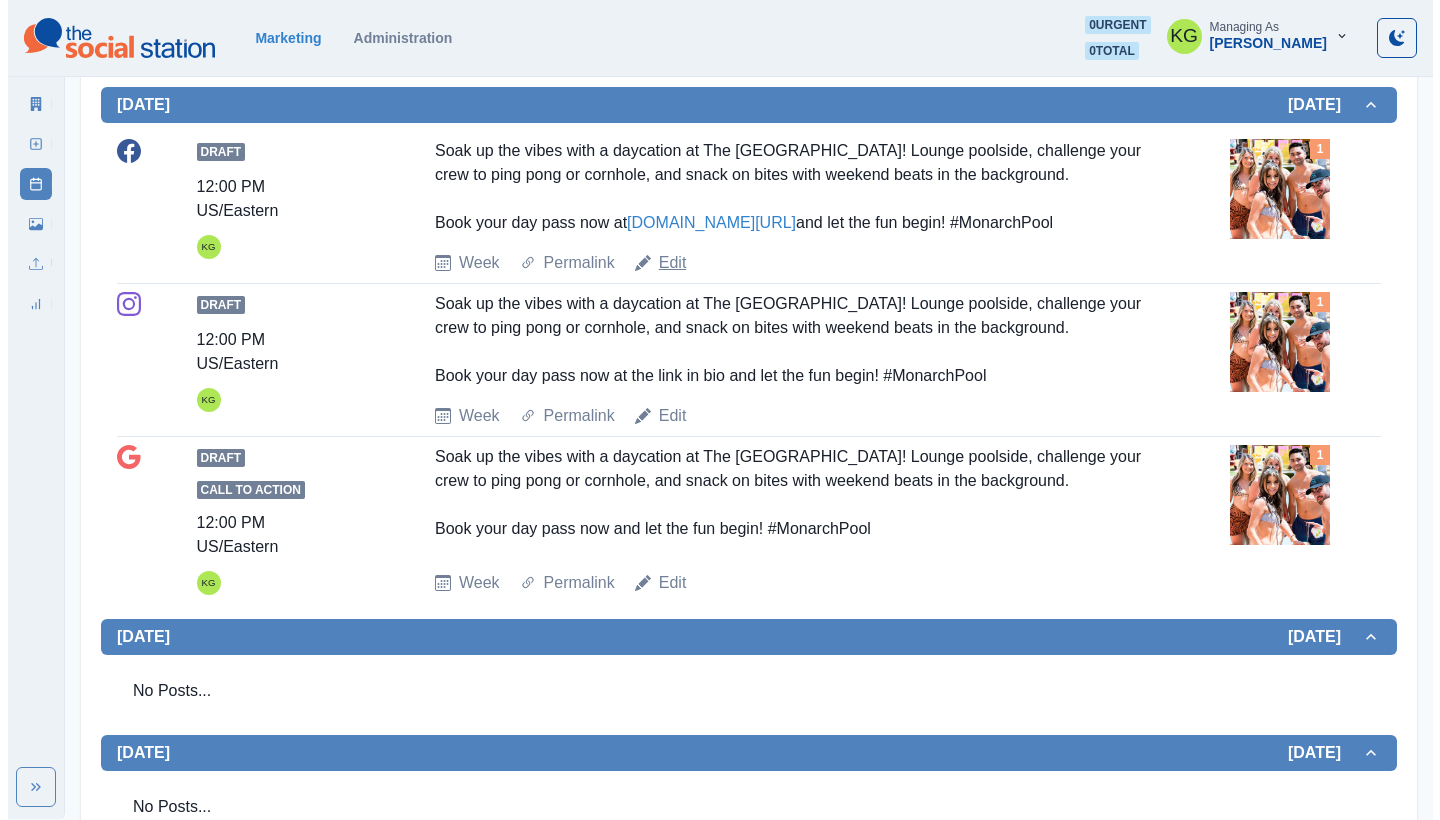 scroll, scrollTop: 0, scrollLeft: 0, axis: both 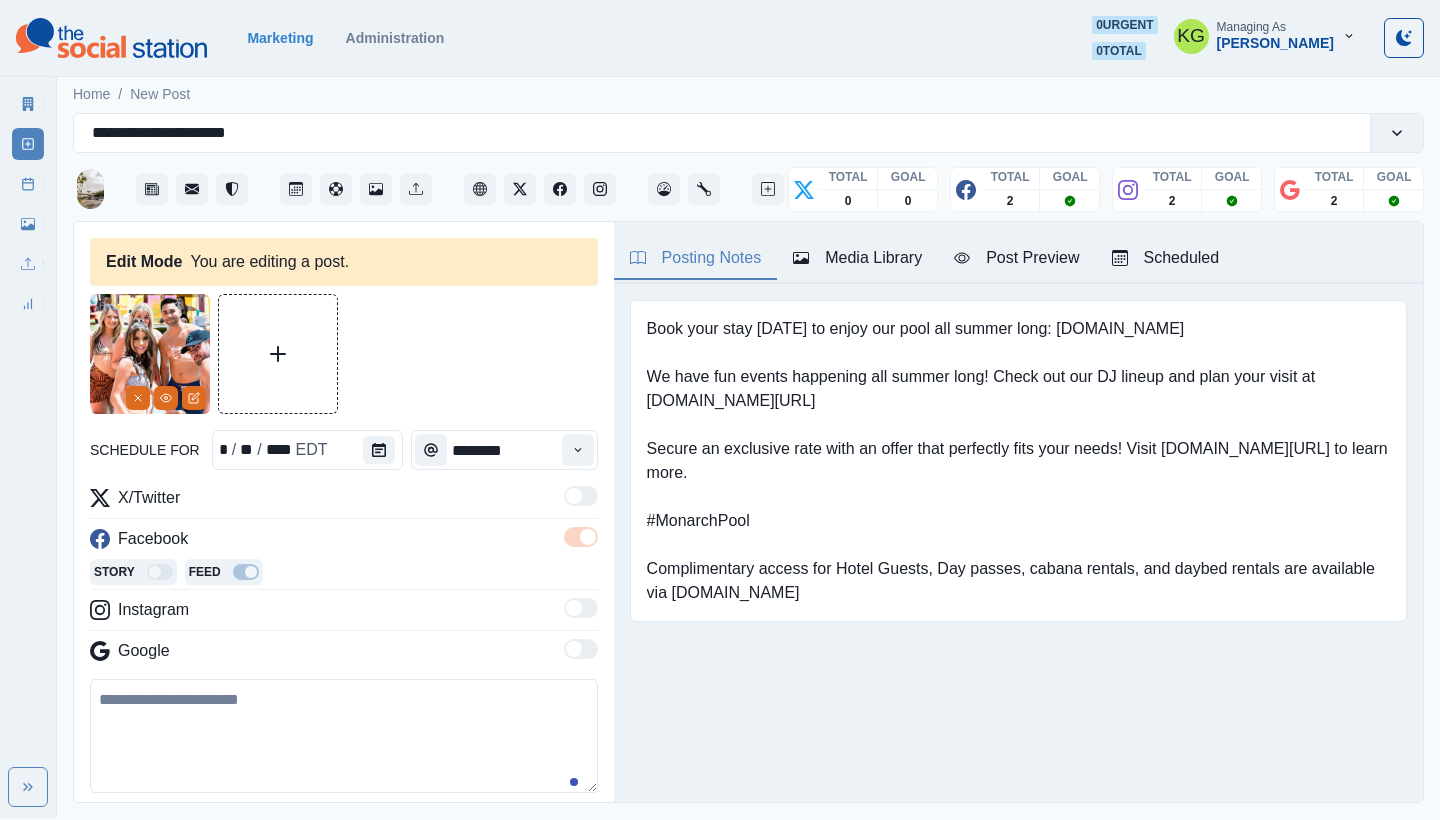 type on "**********" 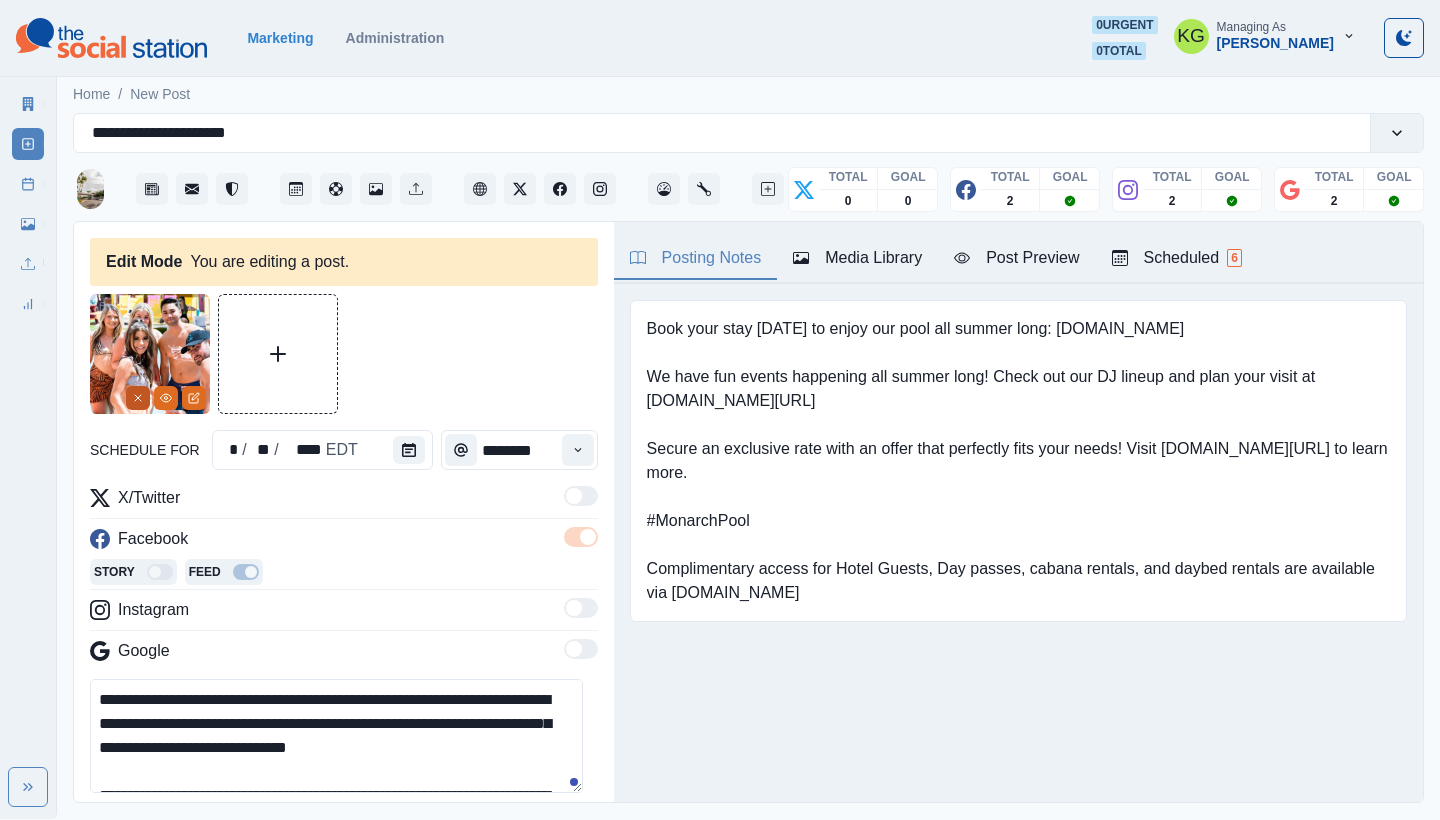 click at bounding box center [138, 398] 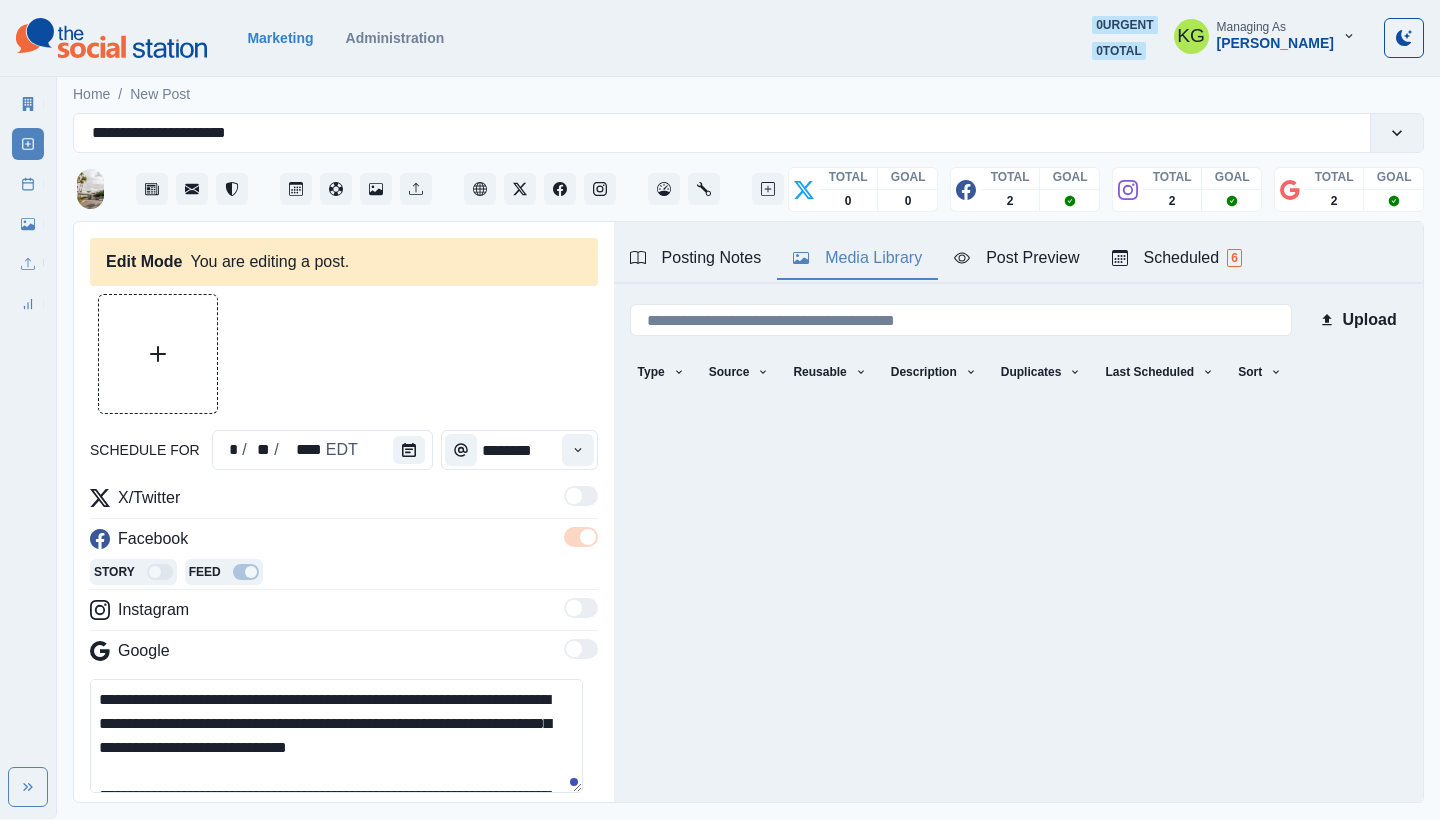 click on "Media Library" at bounding box center (857, 258) 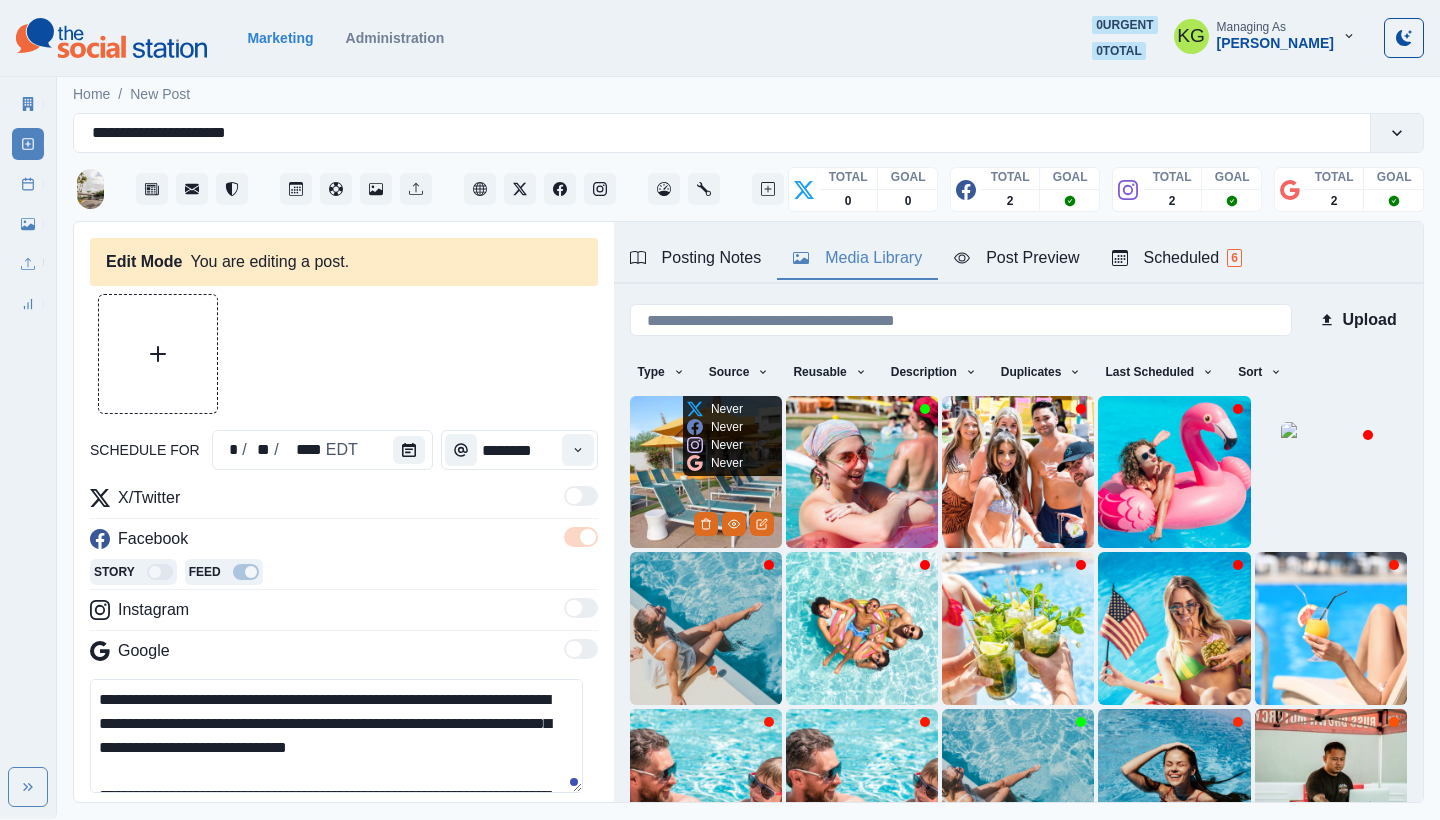 click at bounding box center (706, 472) 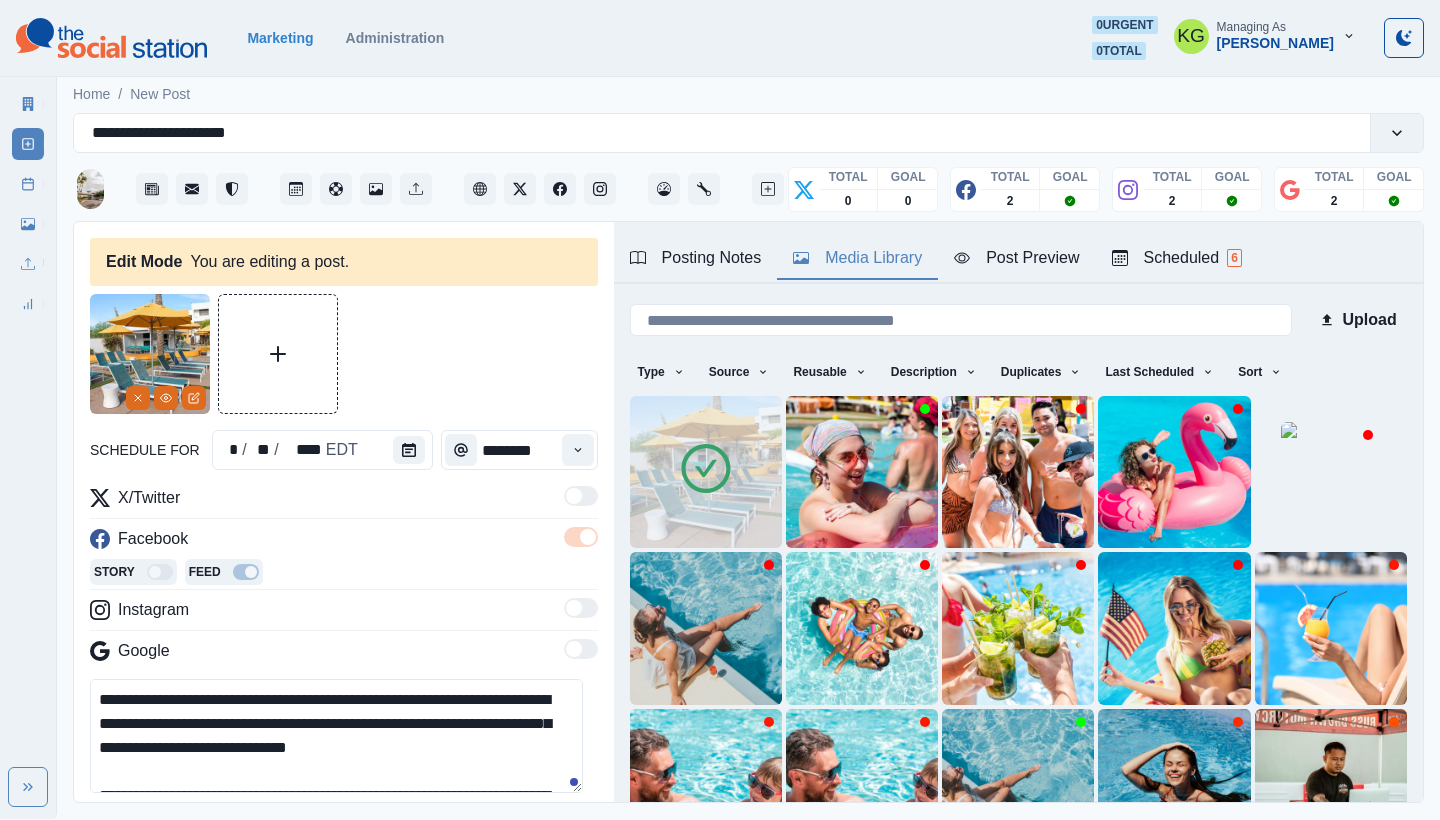 scroll, scrollTop: 421, scrollLeft: 0, axis: vertical 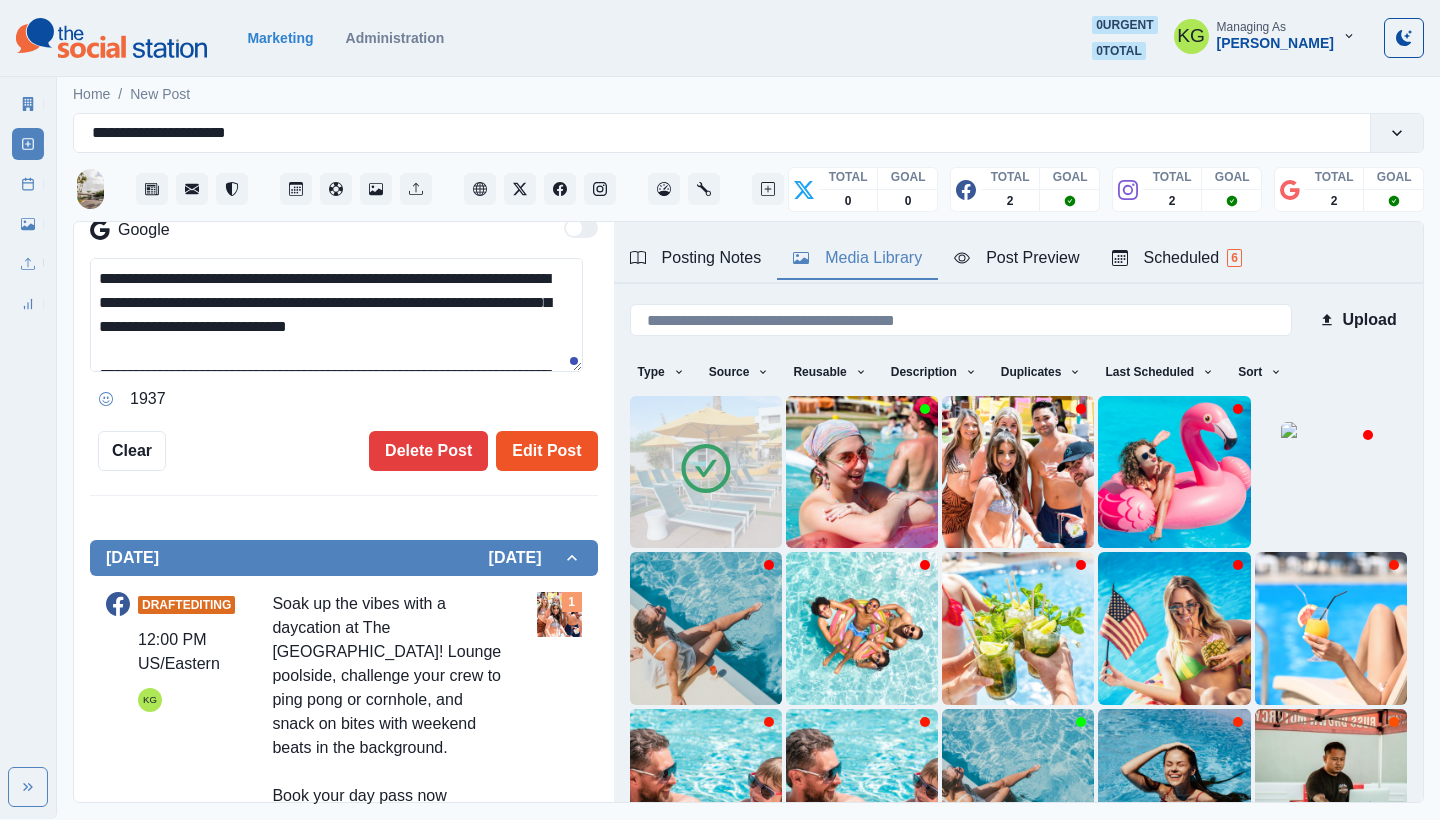 click on "Edit Post" at bounding box center (546, 451) 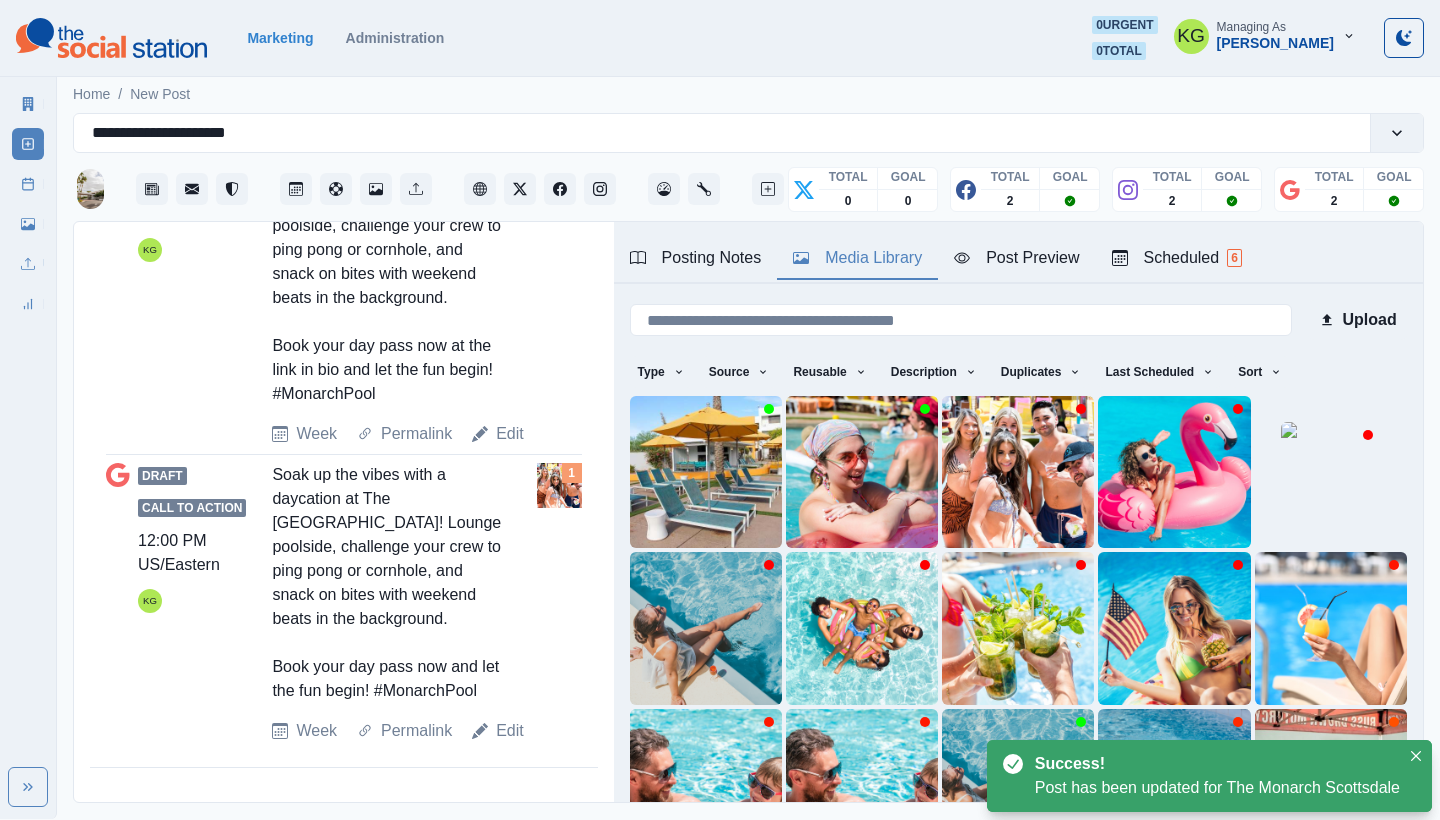 scroll, scrollTop: 998, scrollLeft: 0, axis: vertical 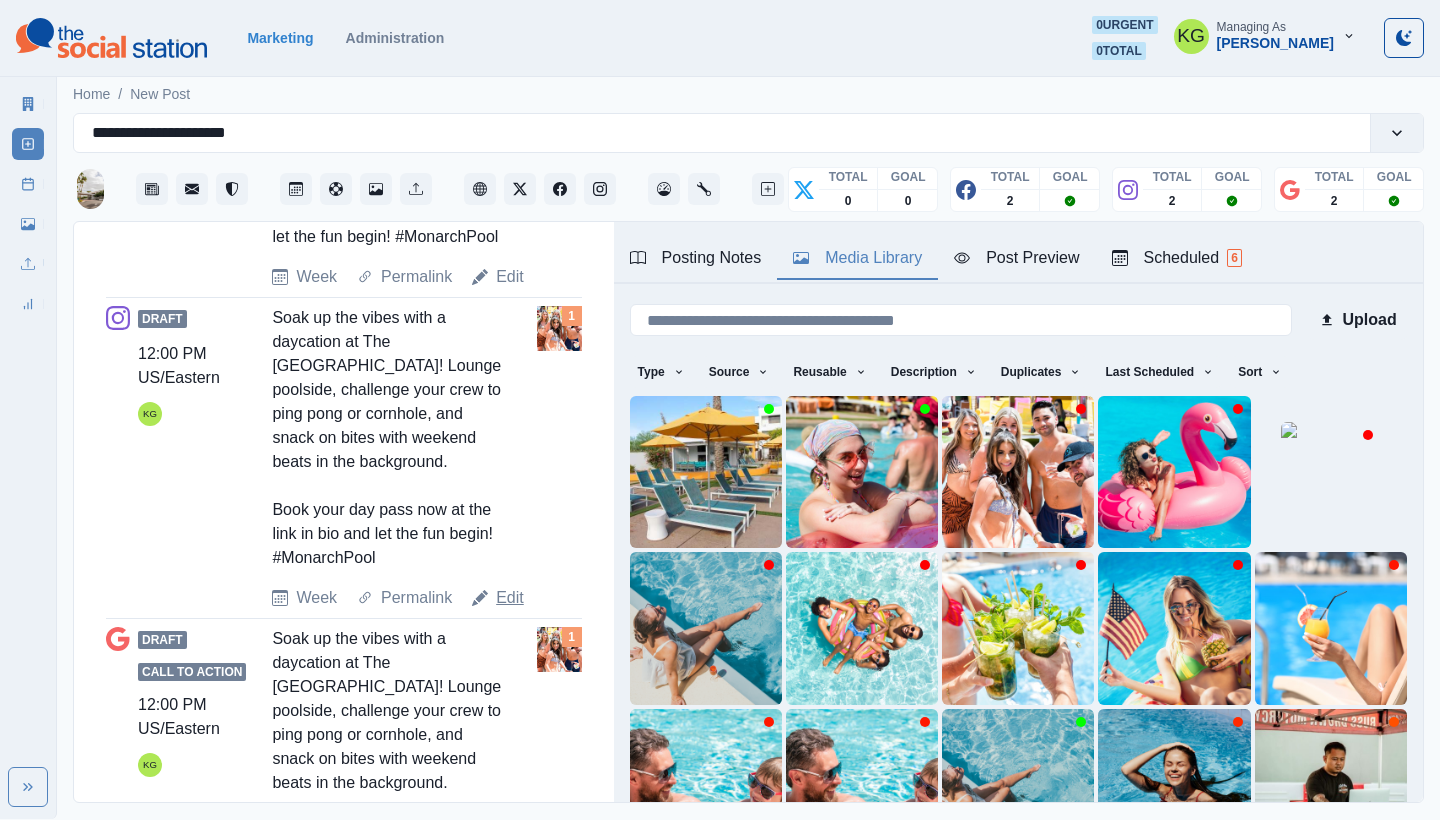 click on "Edit" at bounding box center [510, 598] 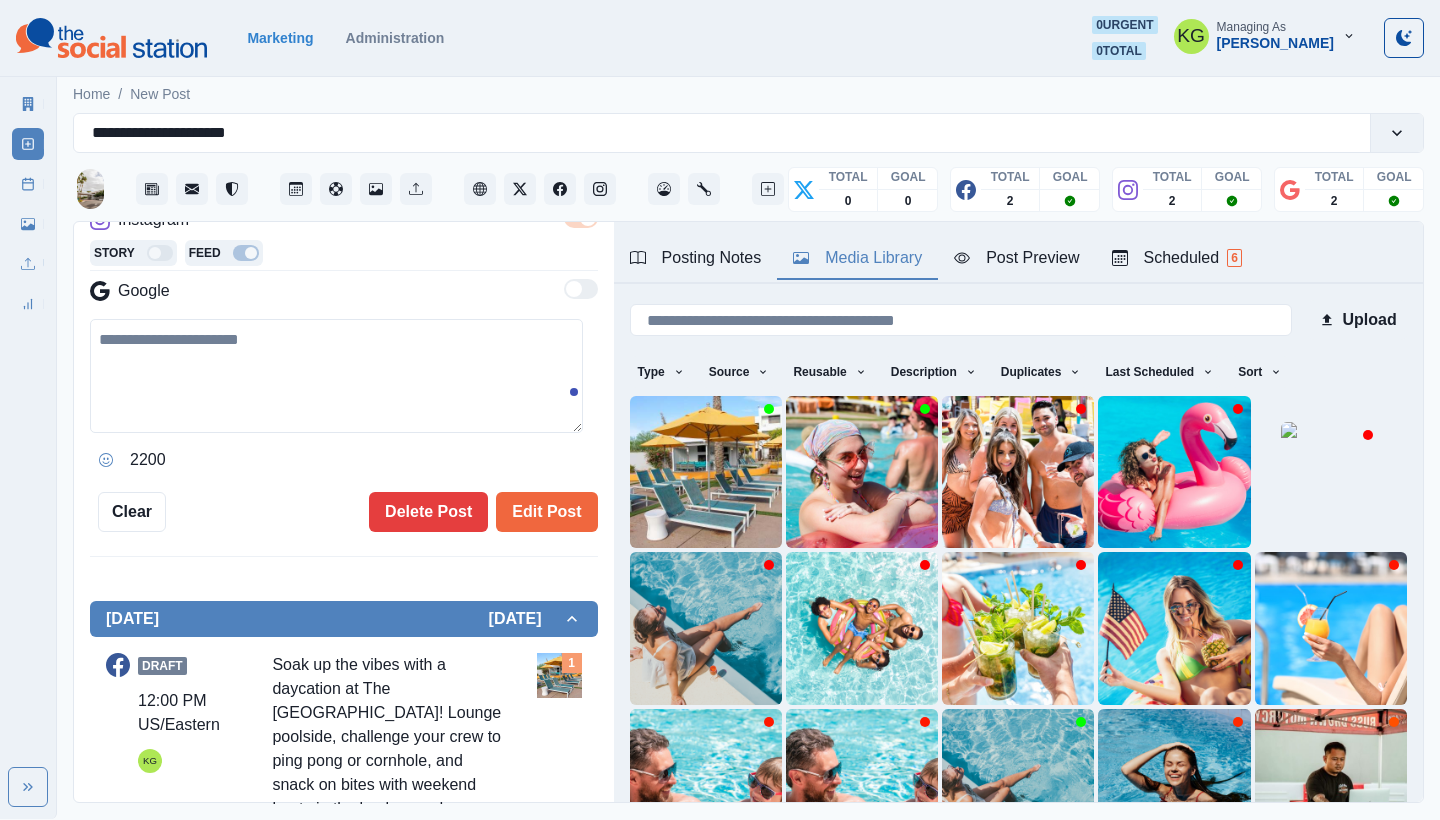 type on "**********" 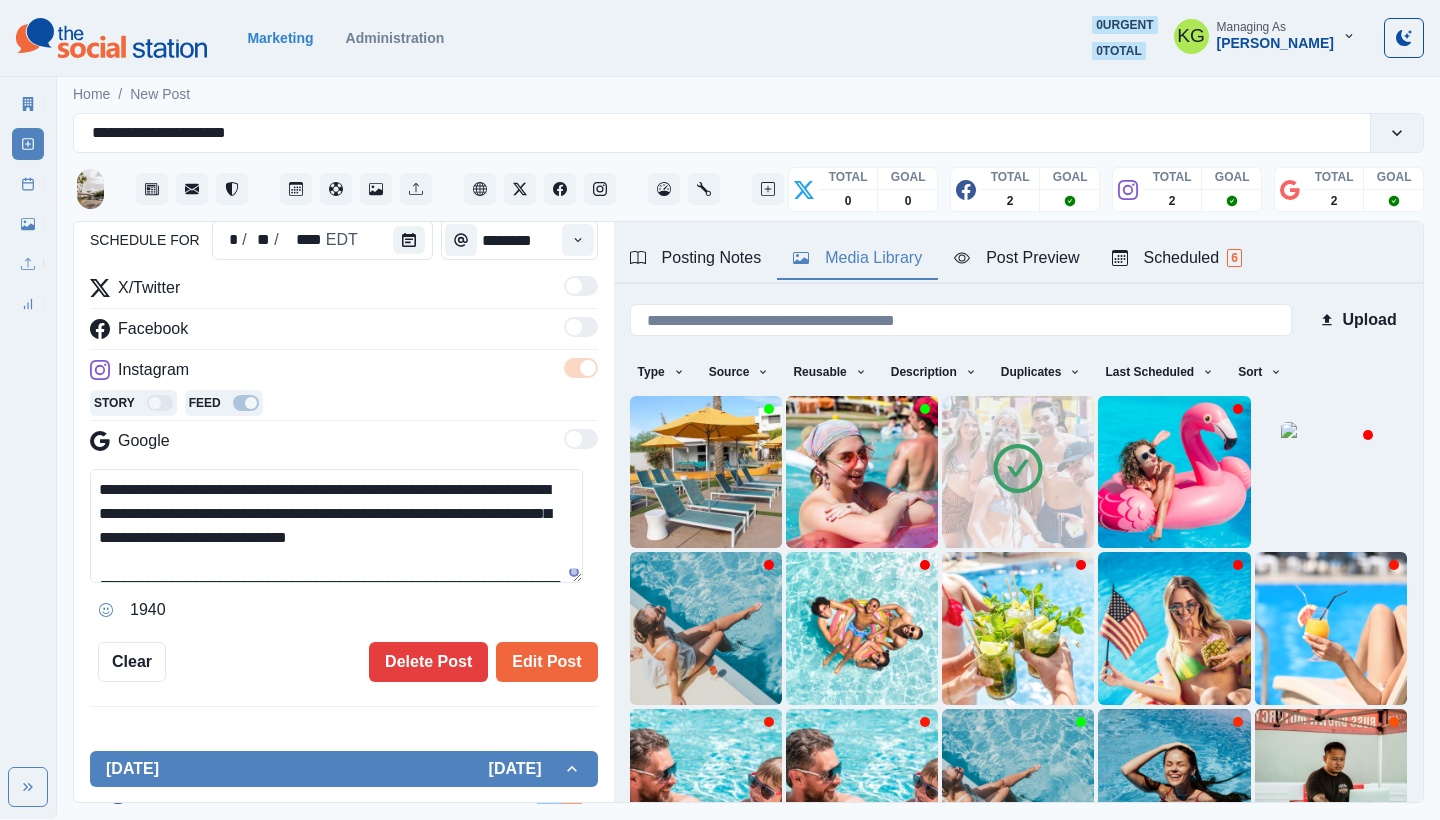 scroll, scrollTop: 0, scrollLeft: 0, axis: both 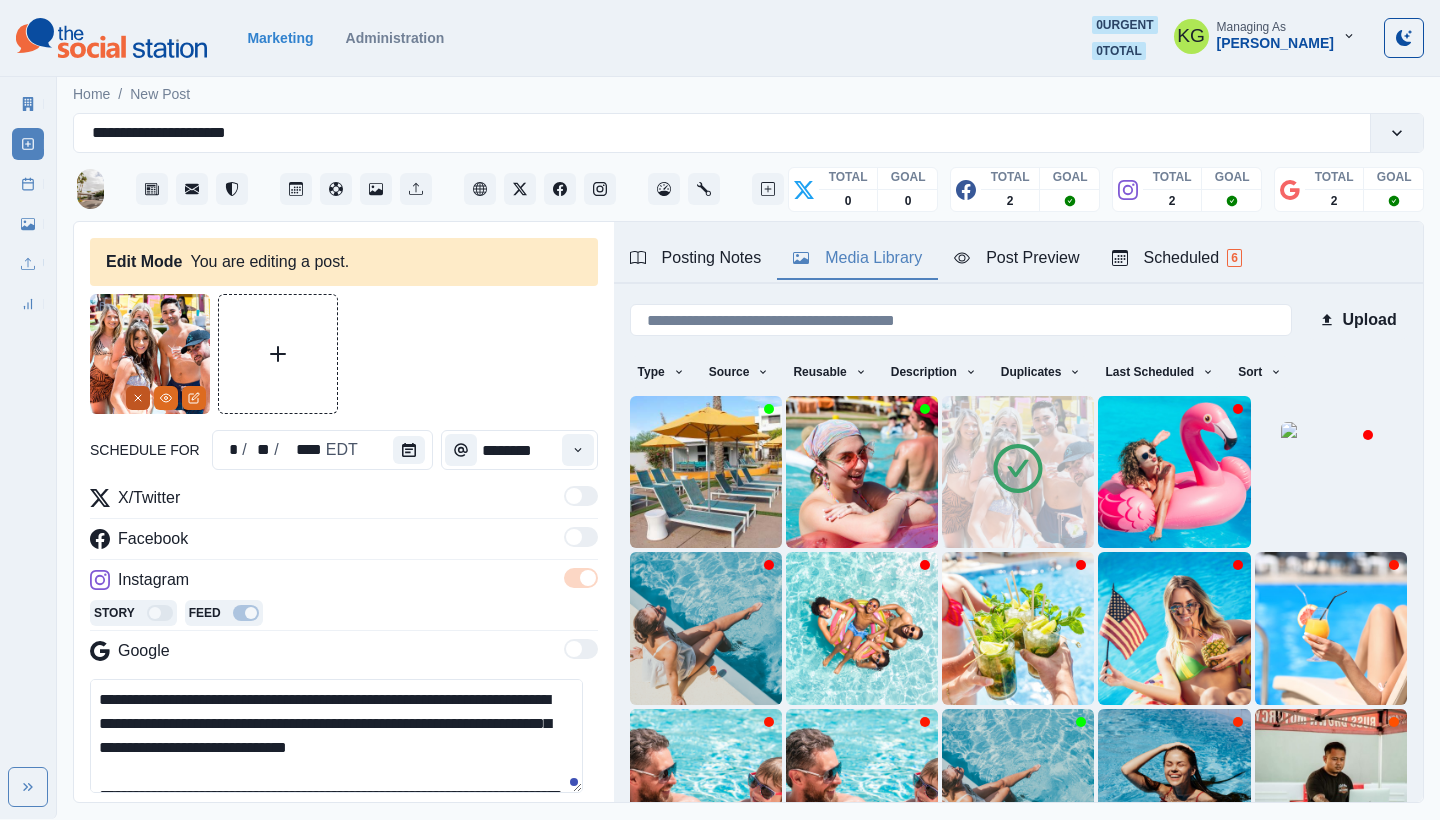click 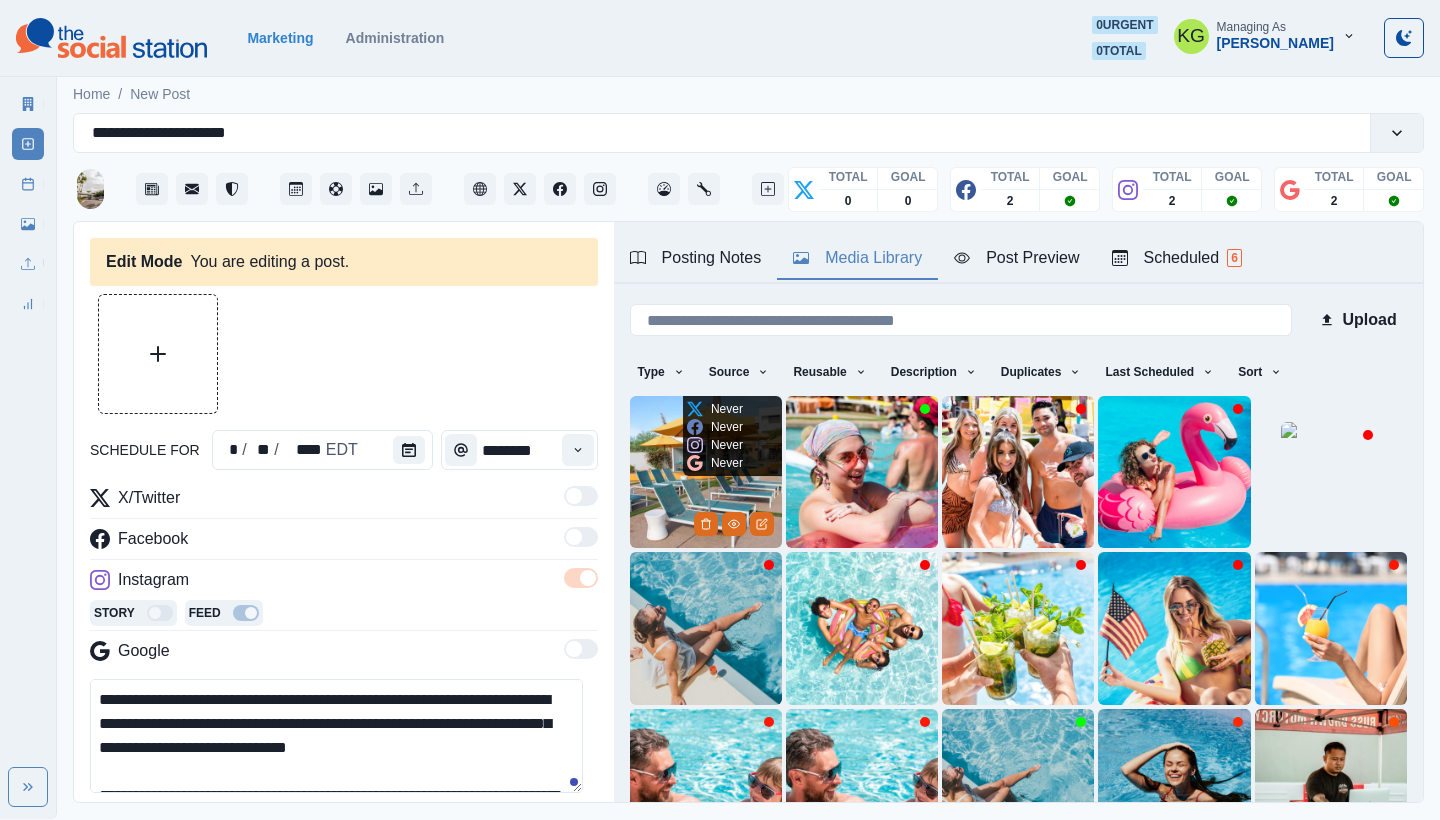 click at bounding box center (706, 472) 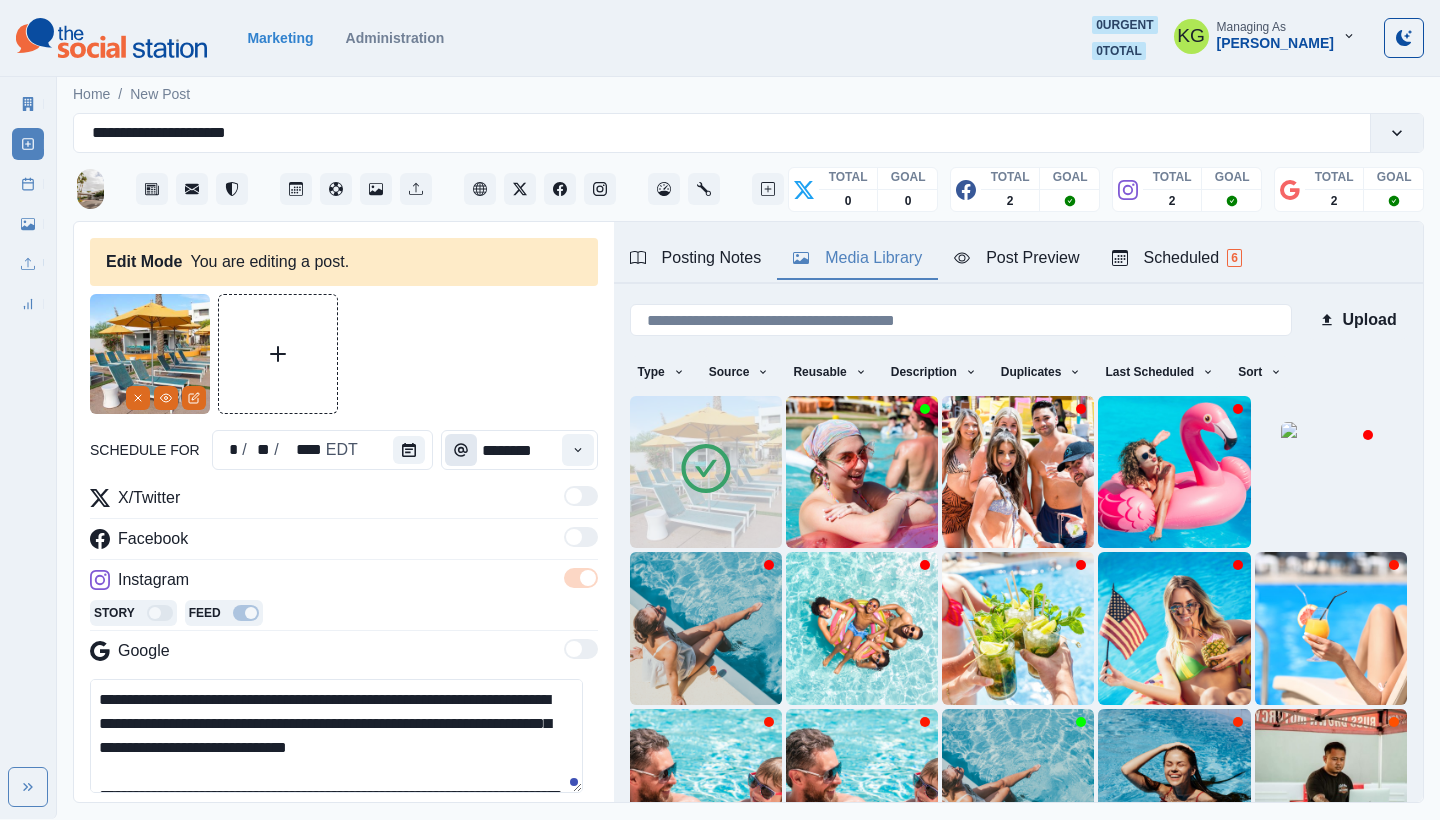 scroll, scrollTop: 187, scrollLeft: 0, axis: vertical 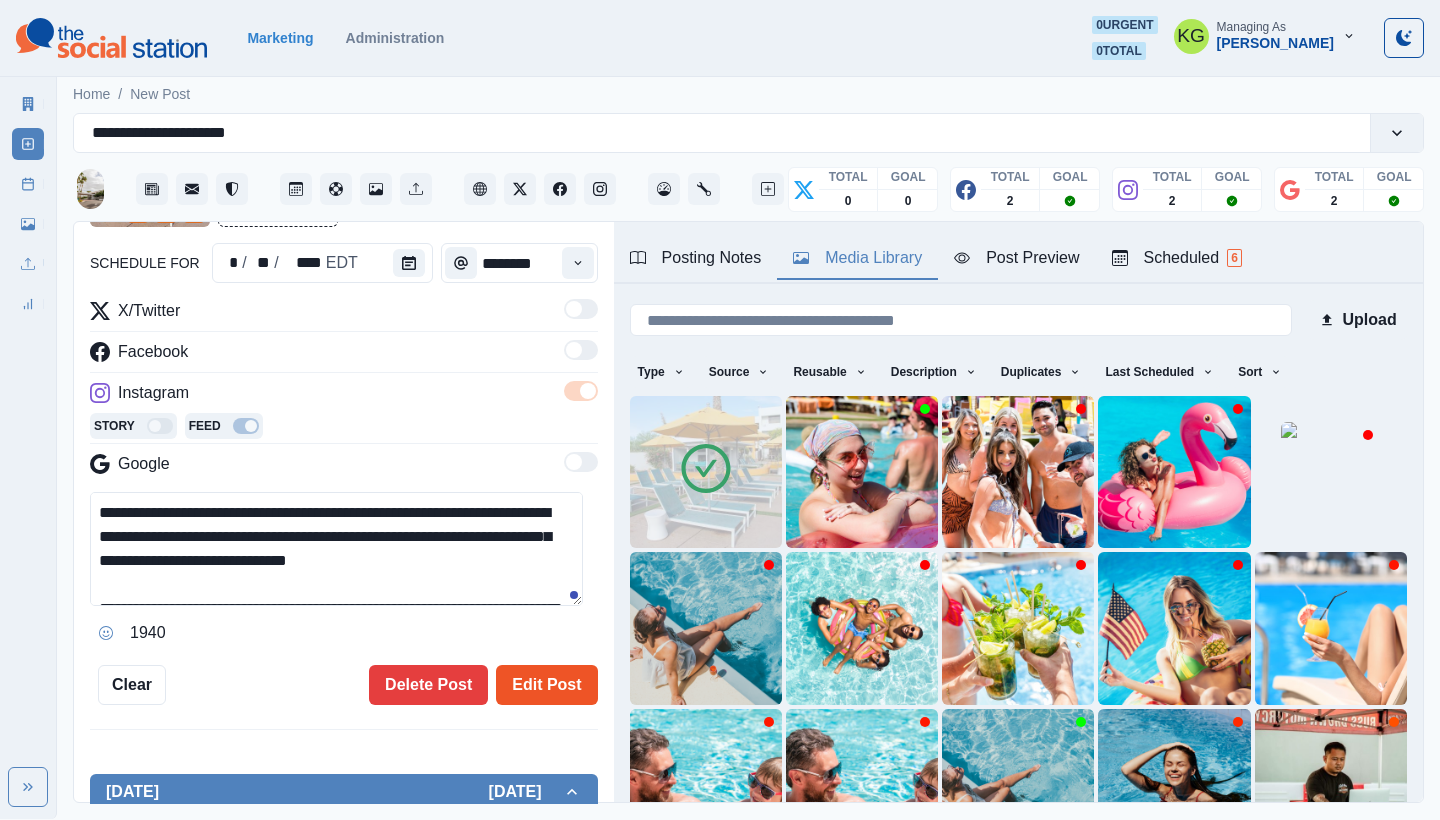 click on "Edit Post" at bounding box center [546, 685] 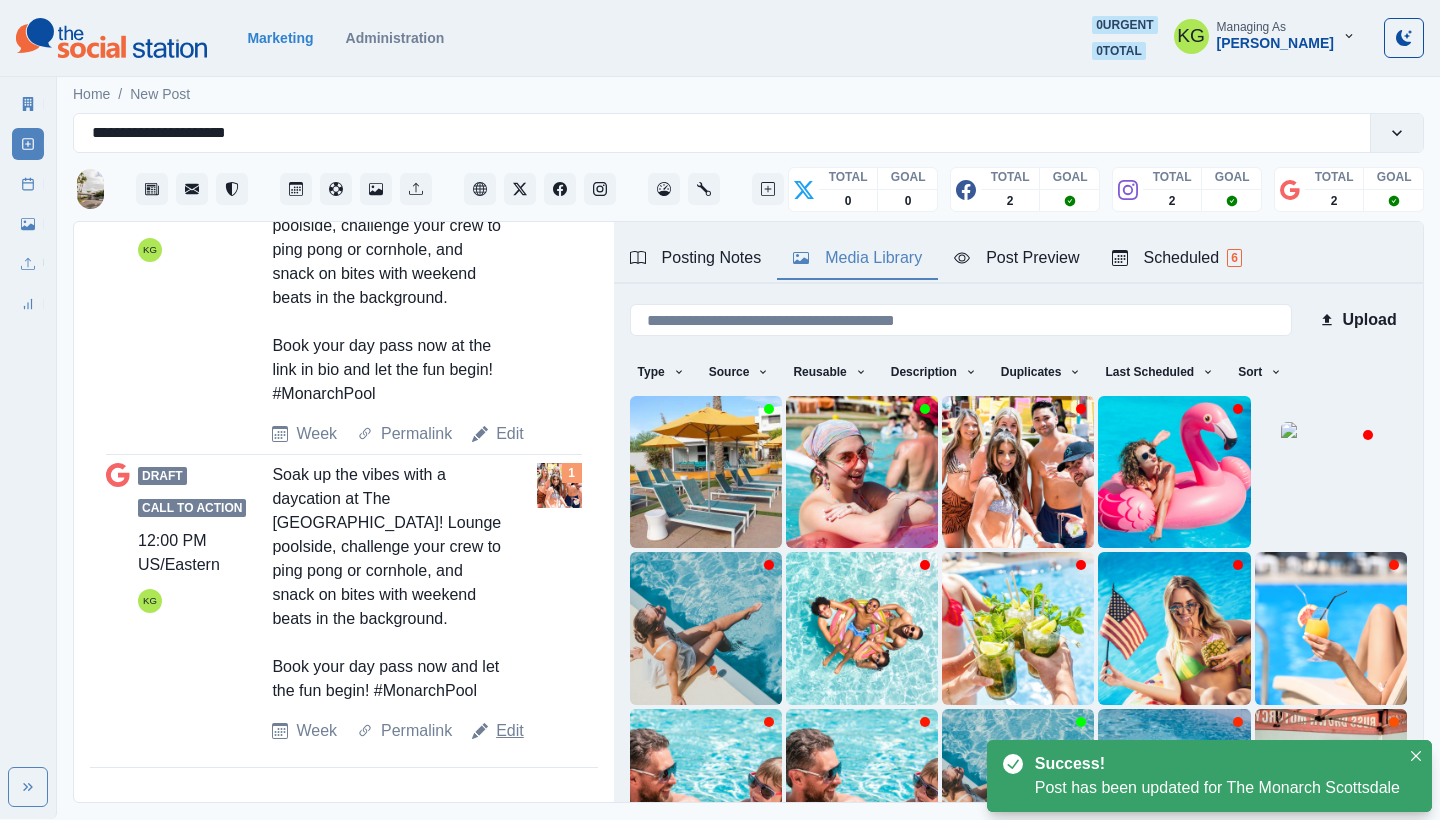 click on "Edit" at bounding box center (510, 731) 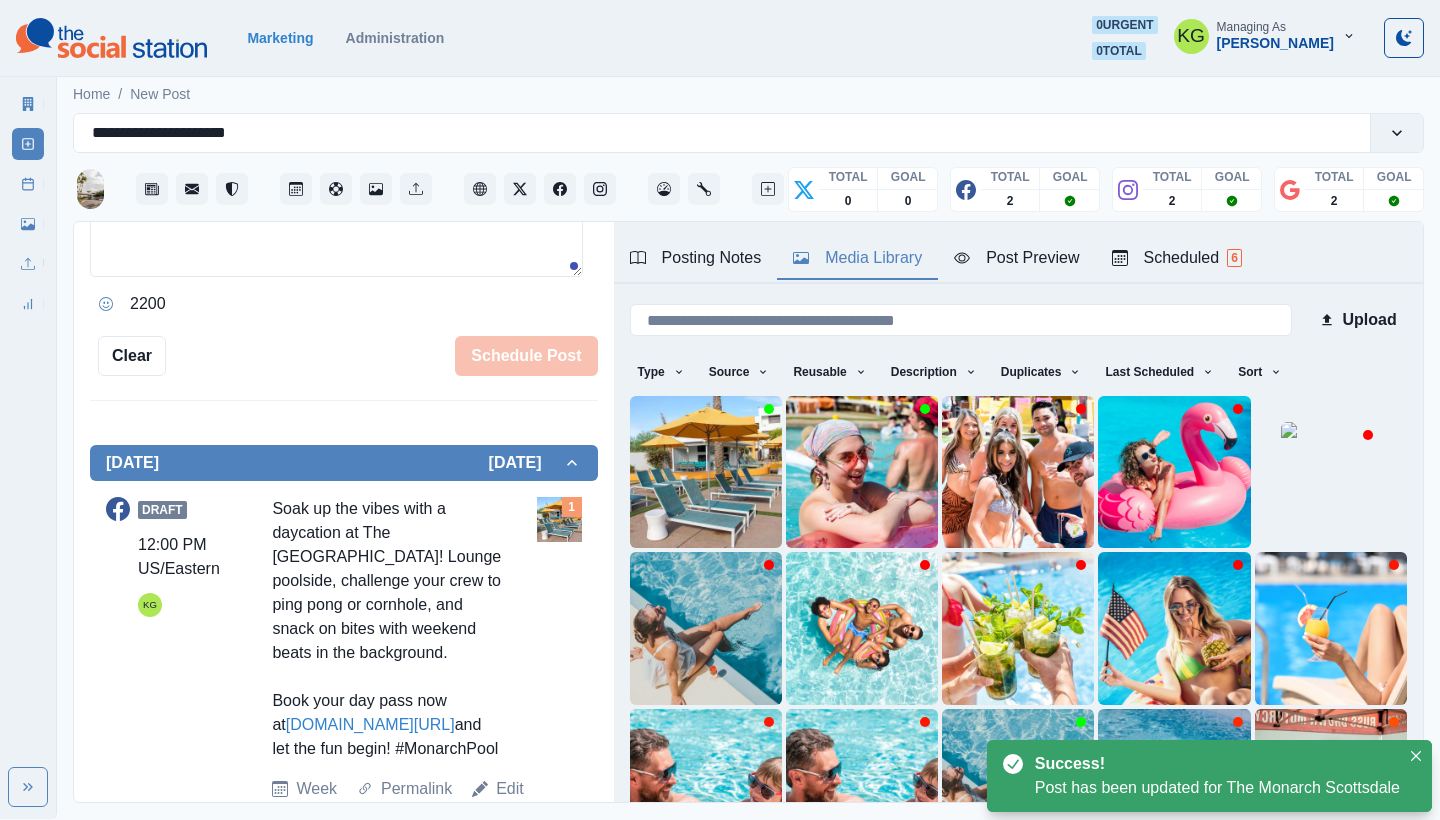 scroll, scrollTop: 0, scrollLeft: 0, axis: both 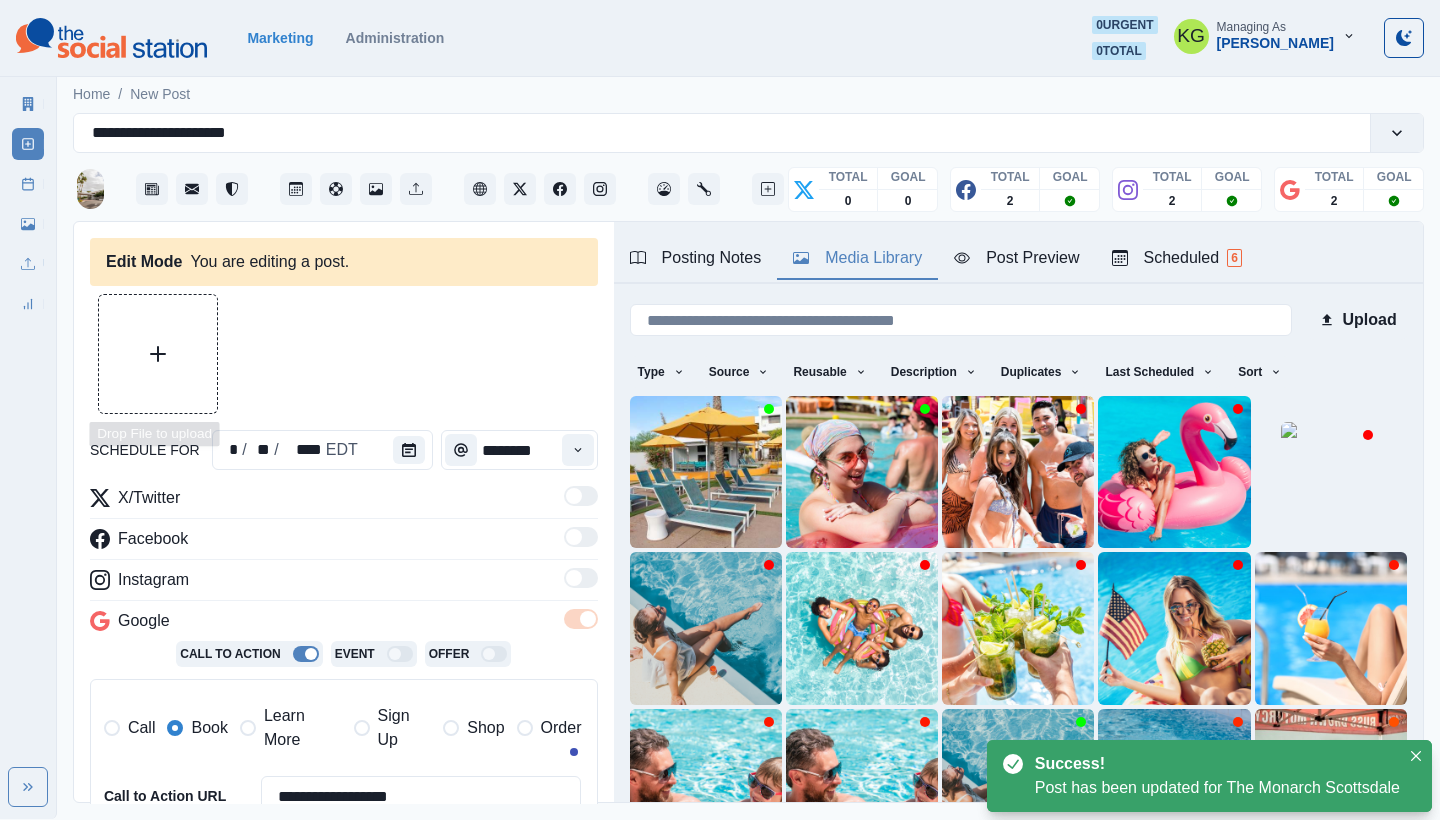 type on "**********" 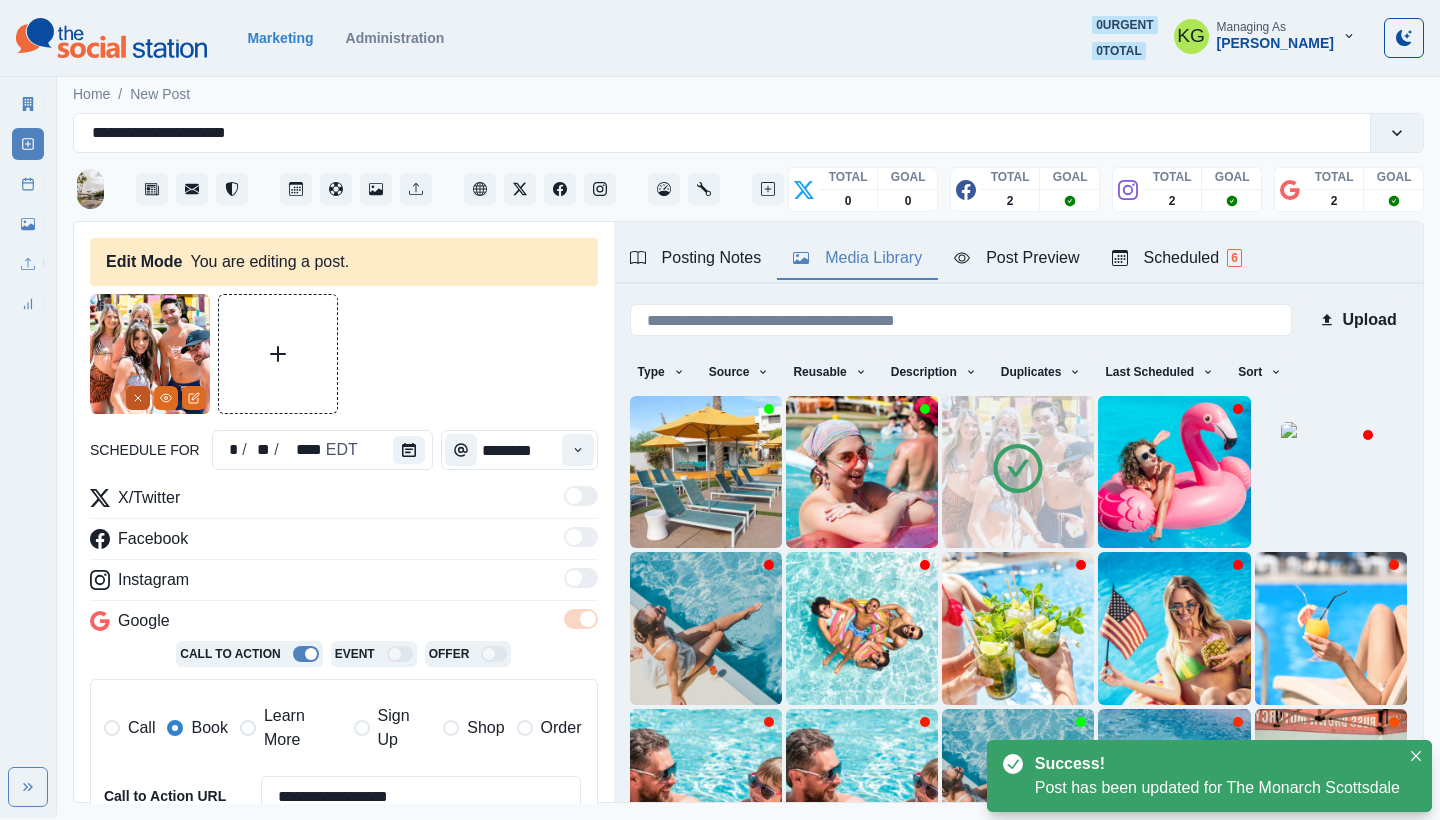 click 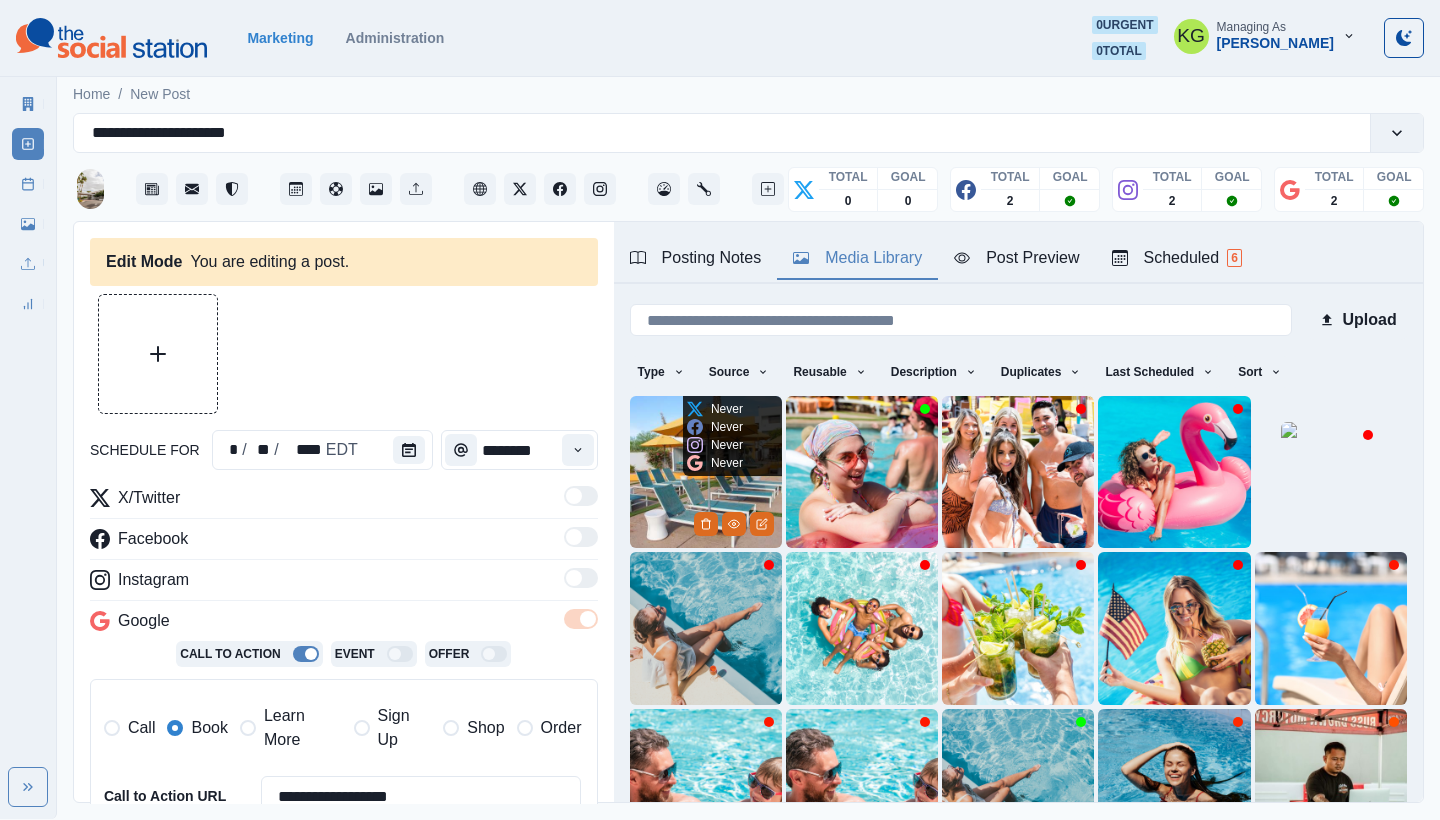 click at bounding box center [706, 472] 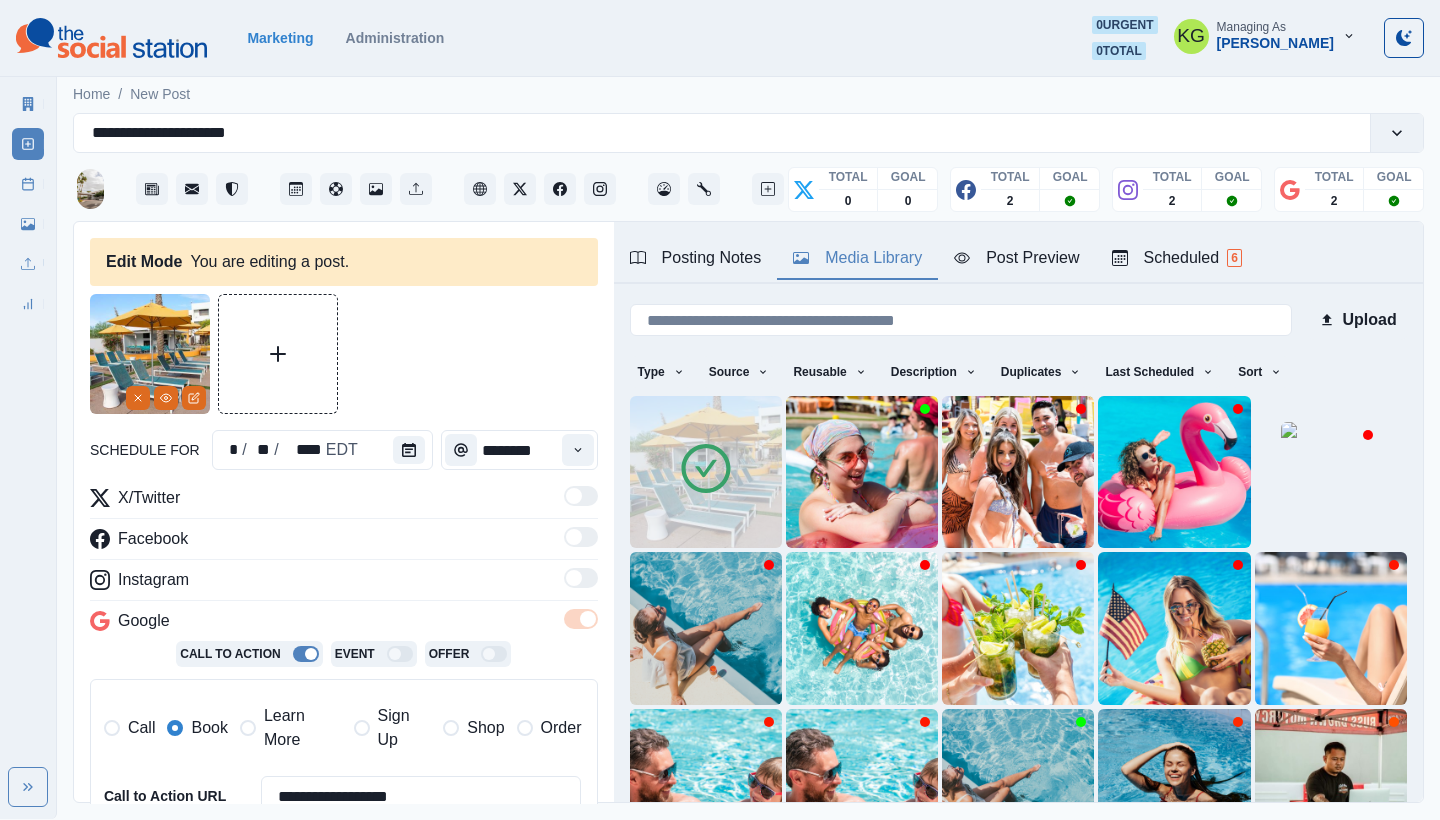 scroll, scrollTop: 407, scrollLeft: 0, axis: vertical 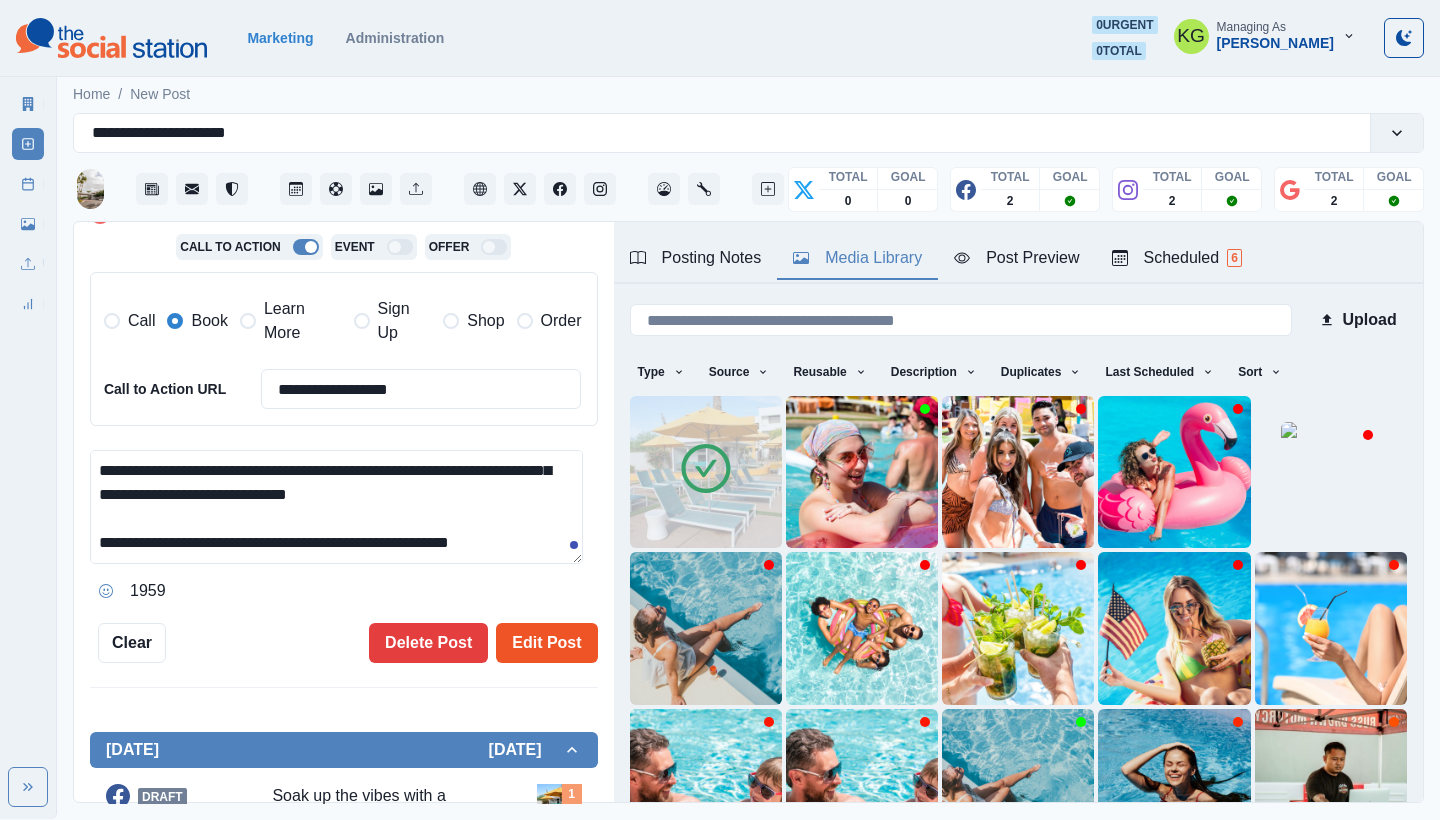 click on "Edit Post" at bounding box center [546, 643] 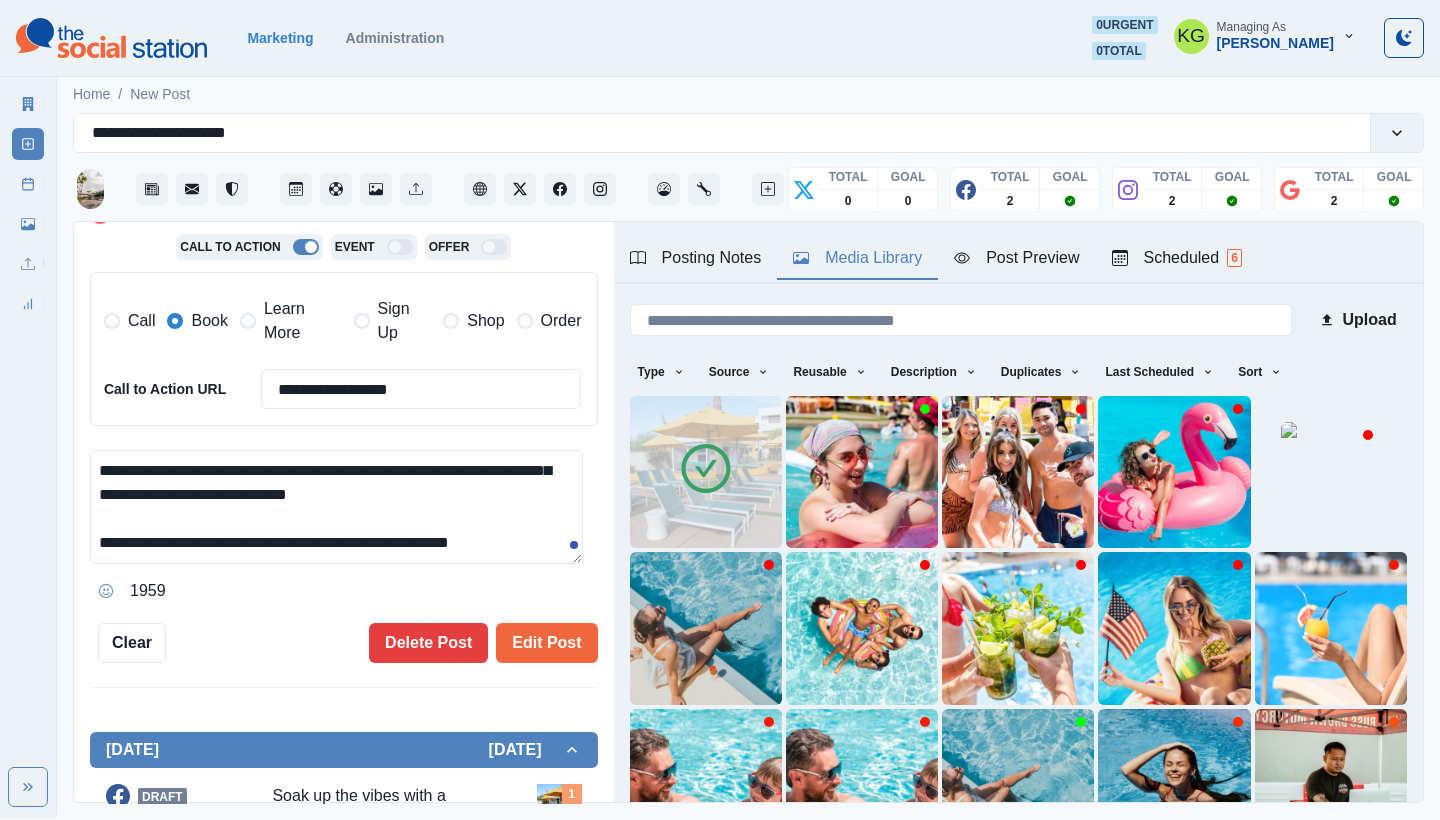 type 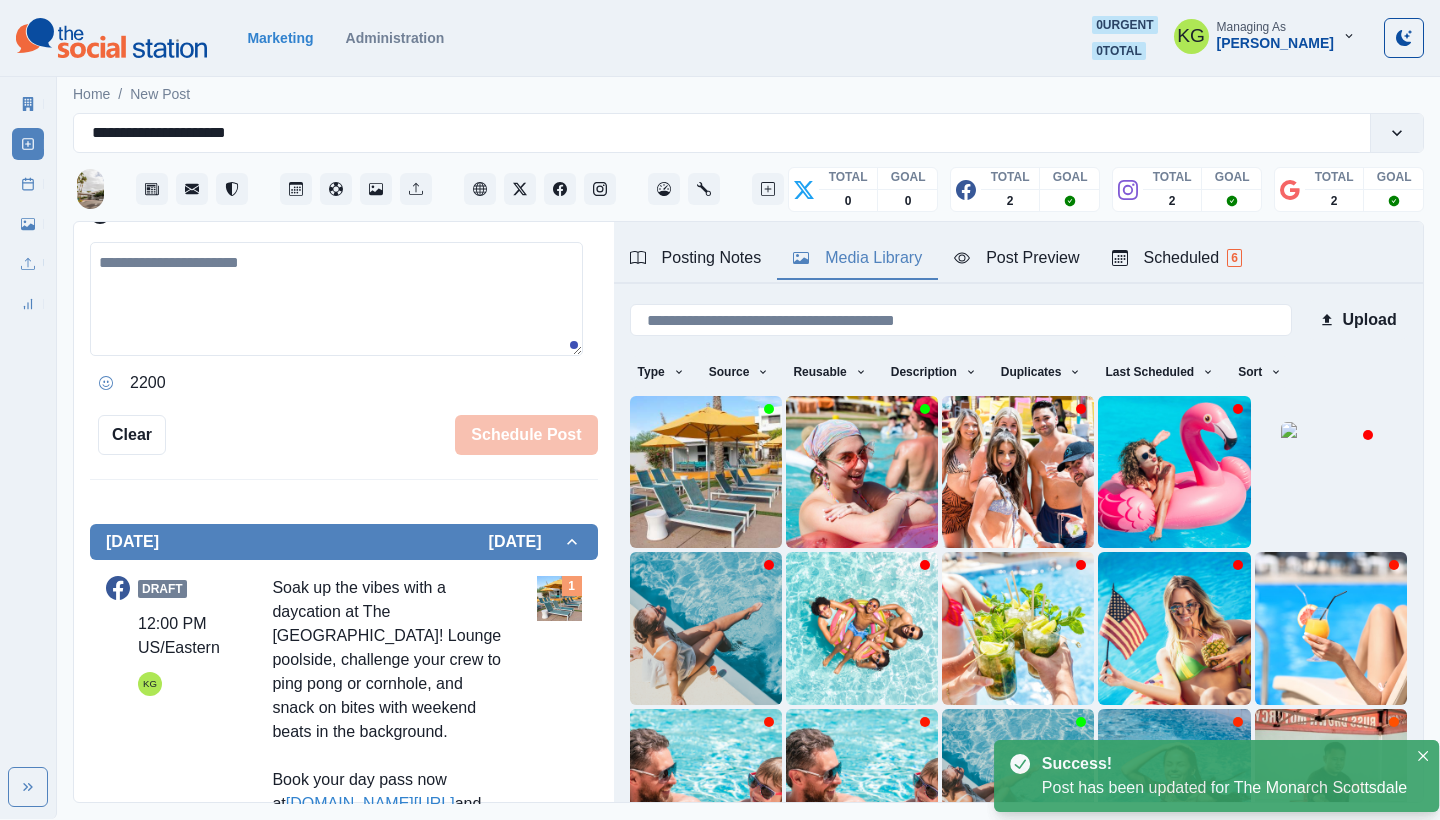 scroll, scrollTop: 0, scrollLeft: 0, axis: both 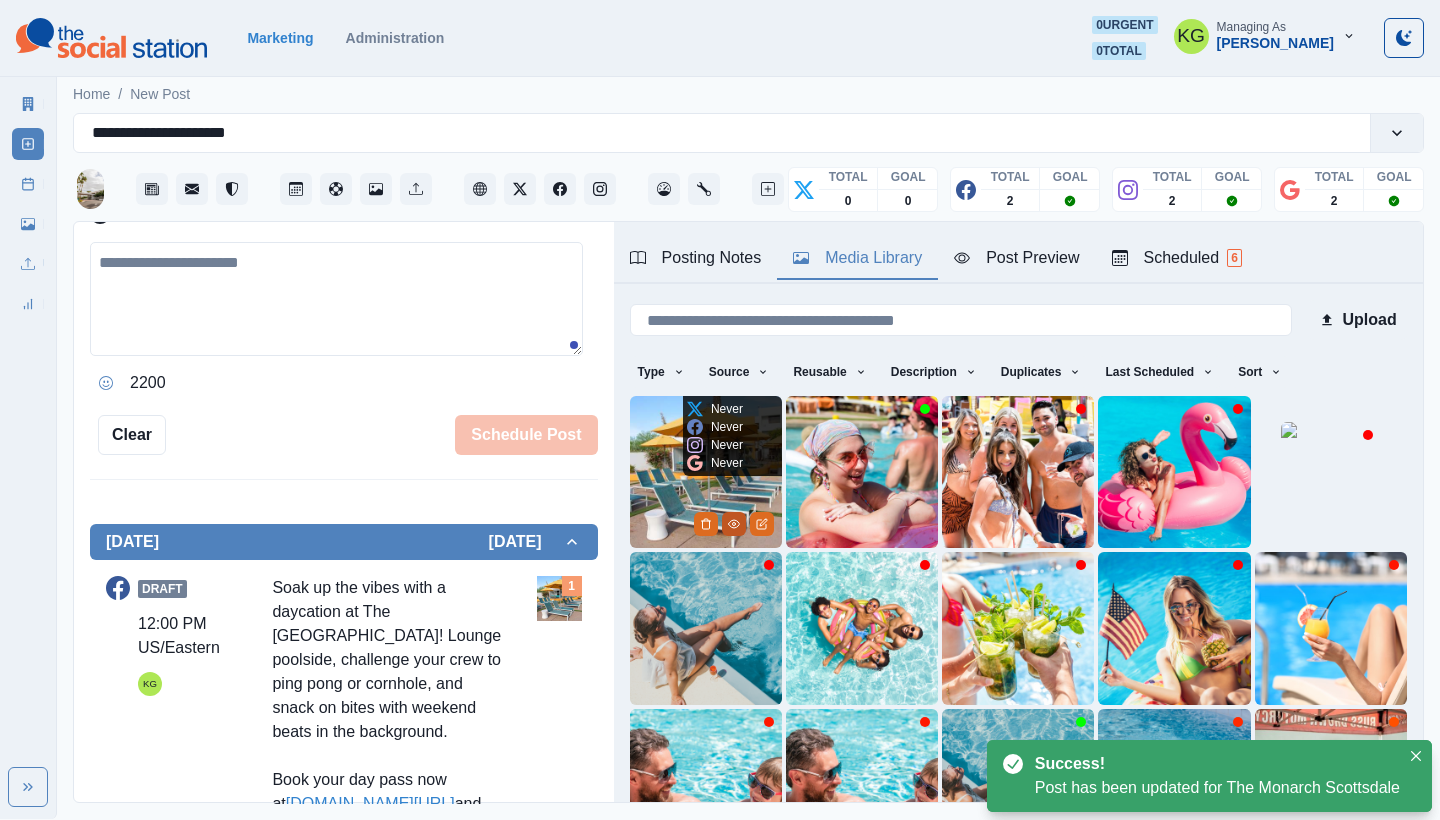 click 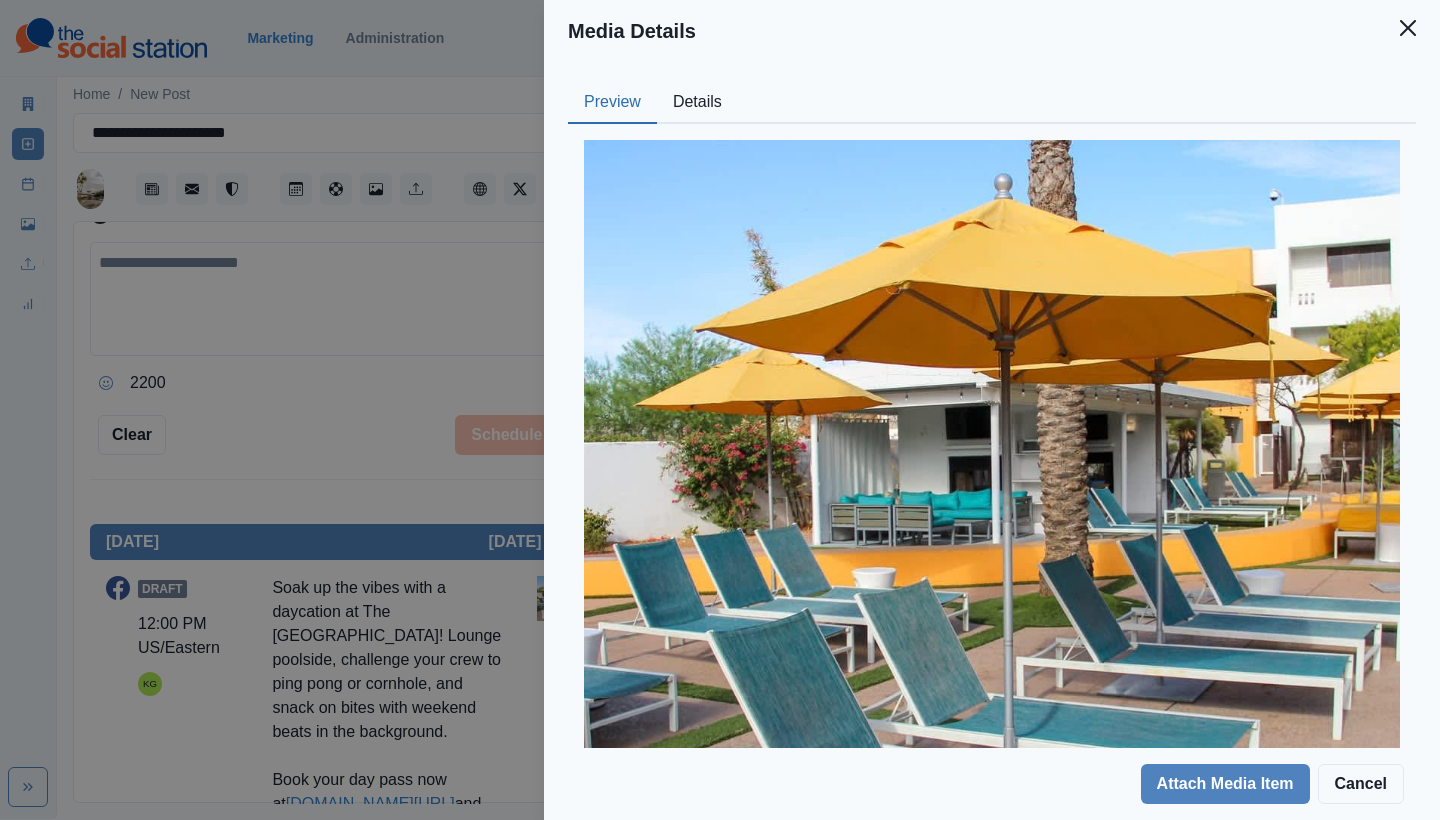 click on "Details" at bounding box center (697, 103) 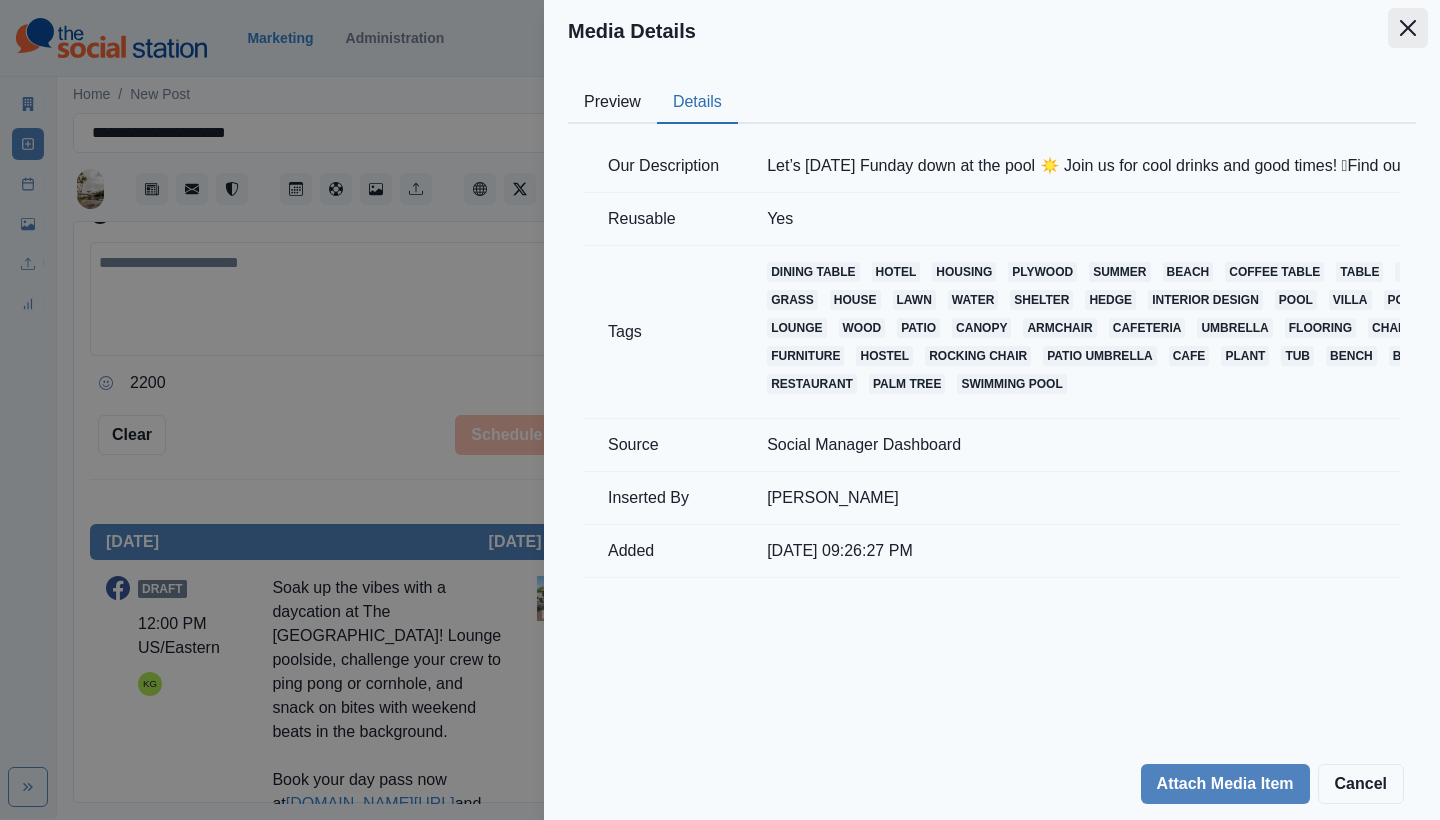 click 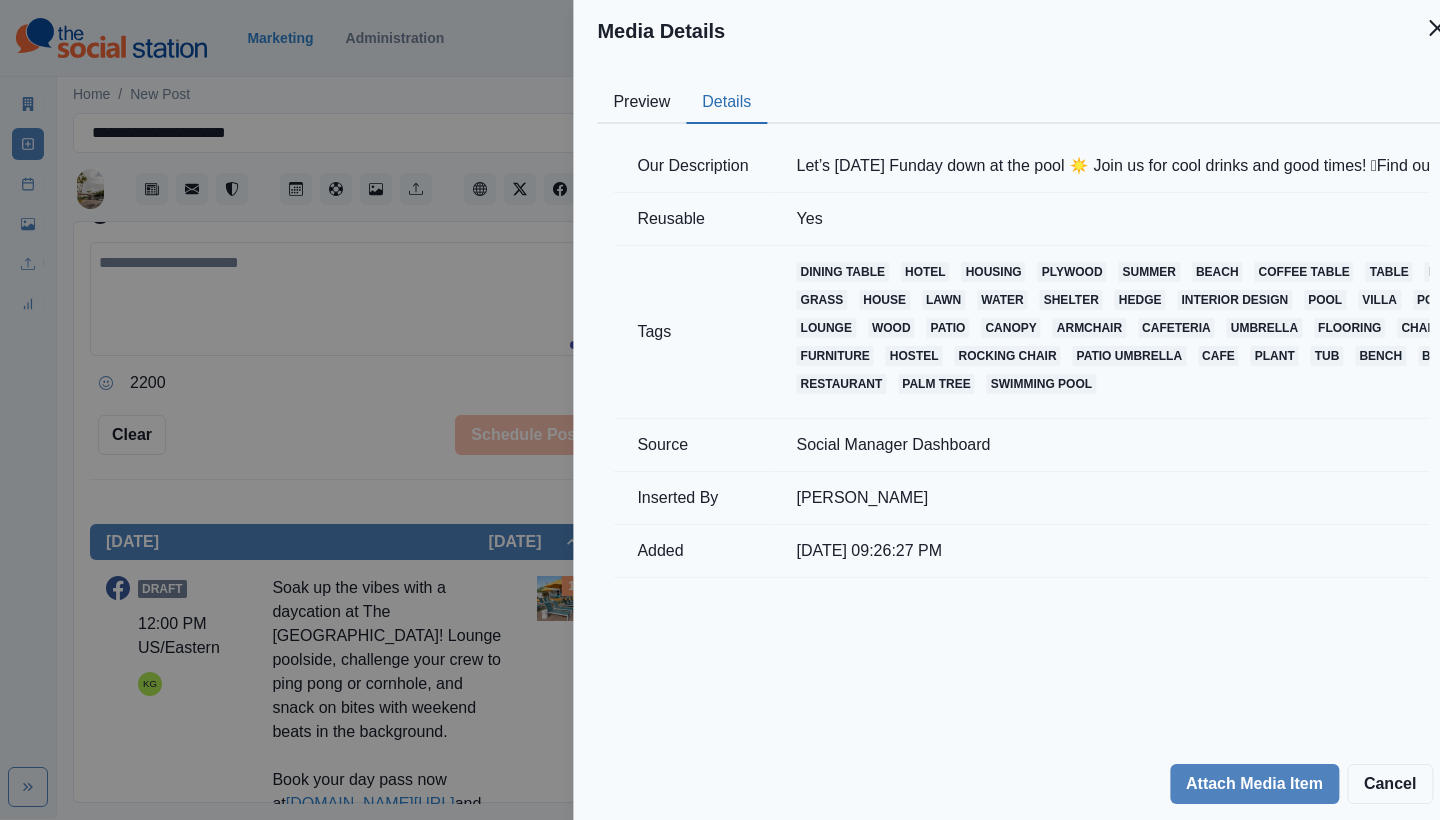 scroll, scrollTop: 62, scrollLeft: 0, axis: vertical 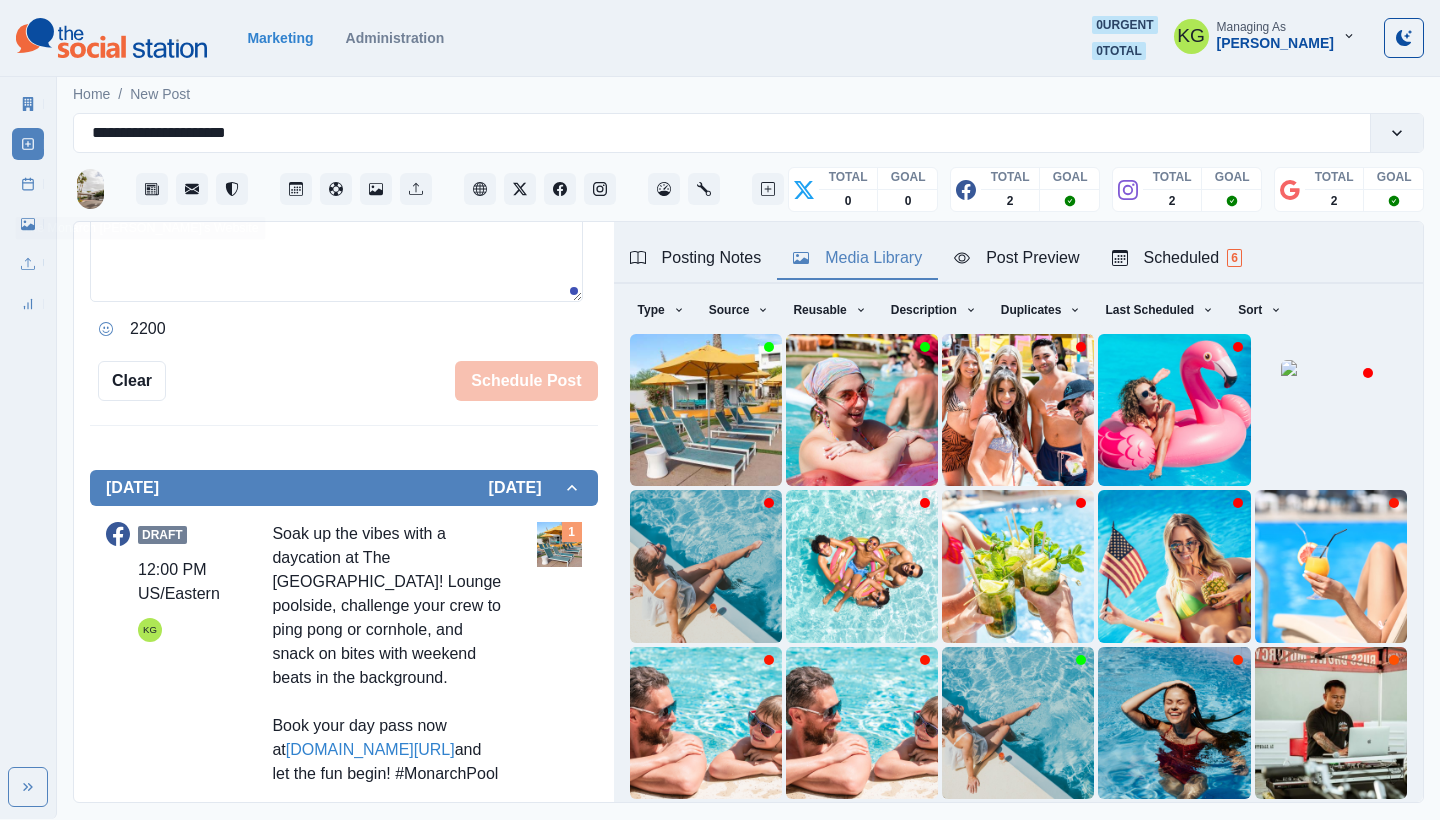 click on "Post Schedule" at bounding box center [28, 184] 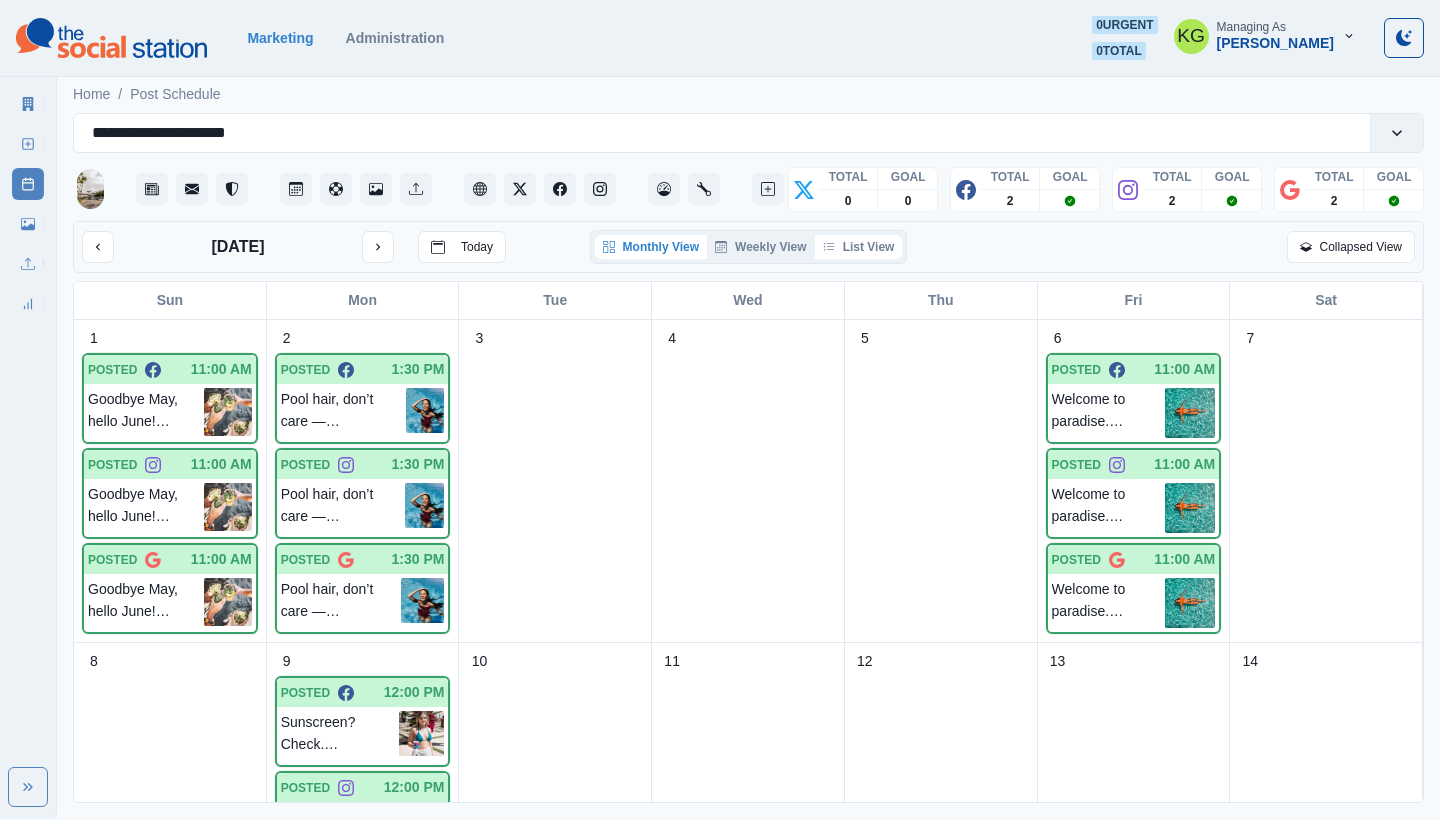 click on "List View" at bounding box center [859, 247] 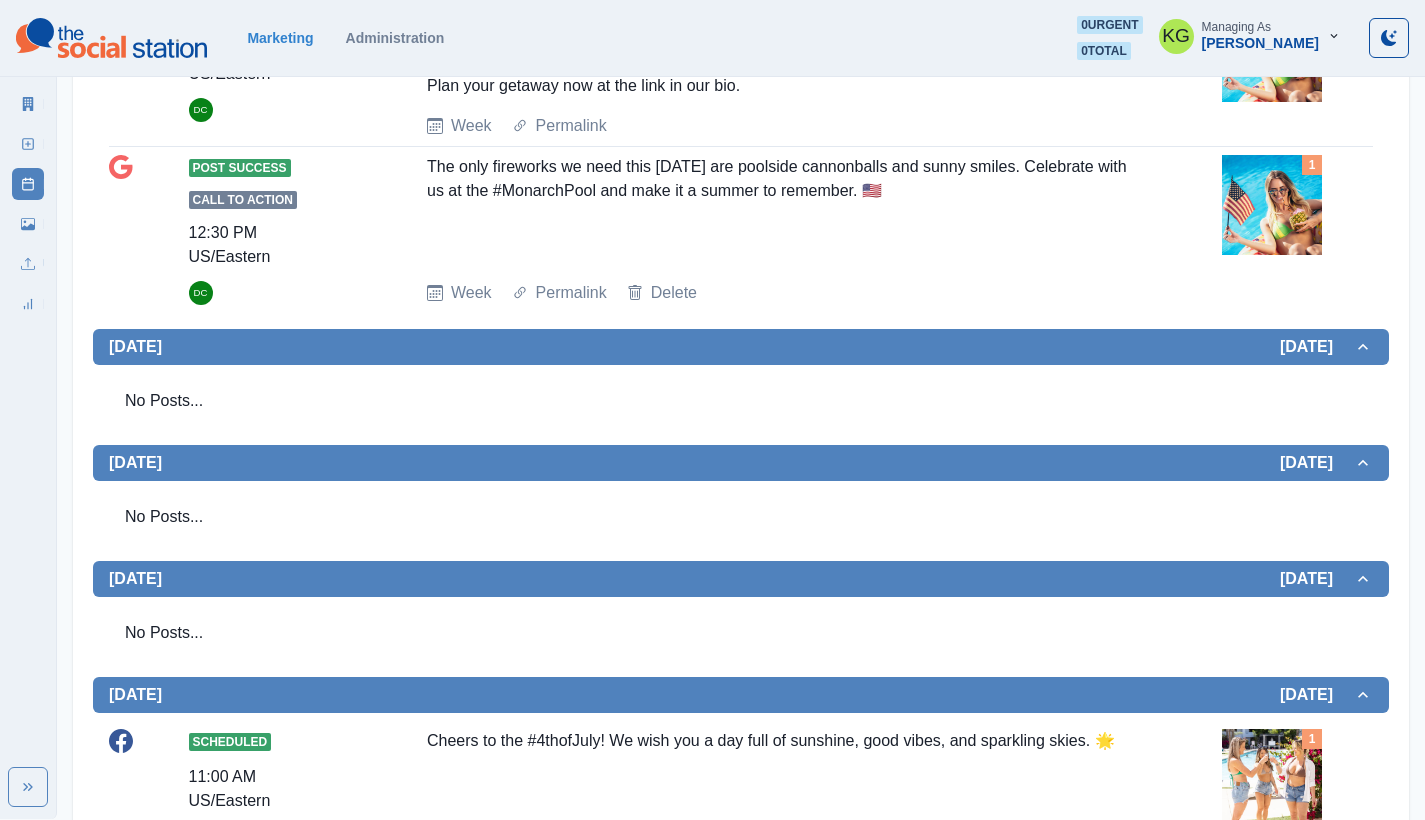 scroll, scrollTop: 0, scrollLeft: 0, axis: both 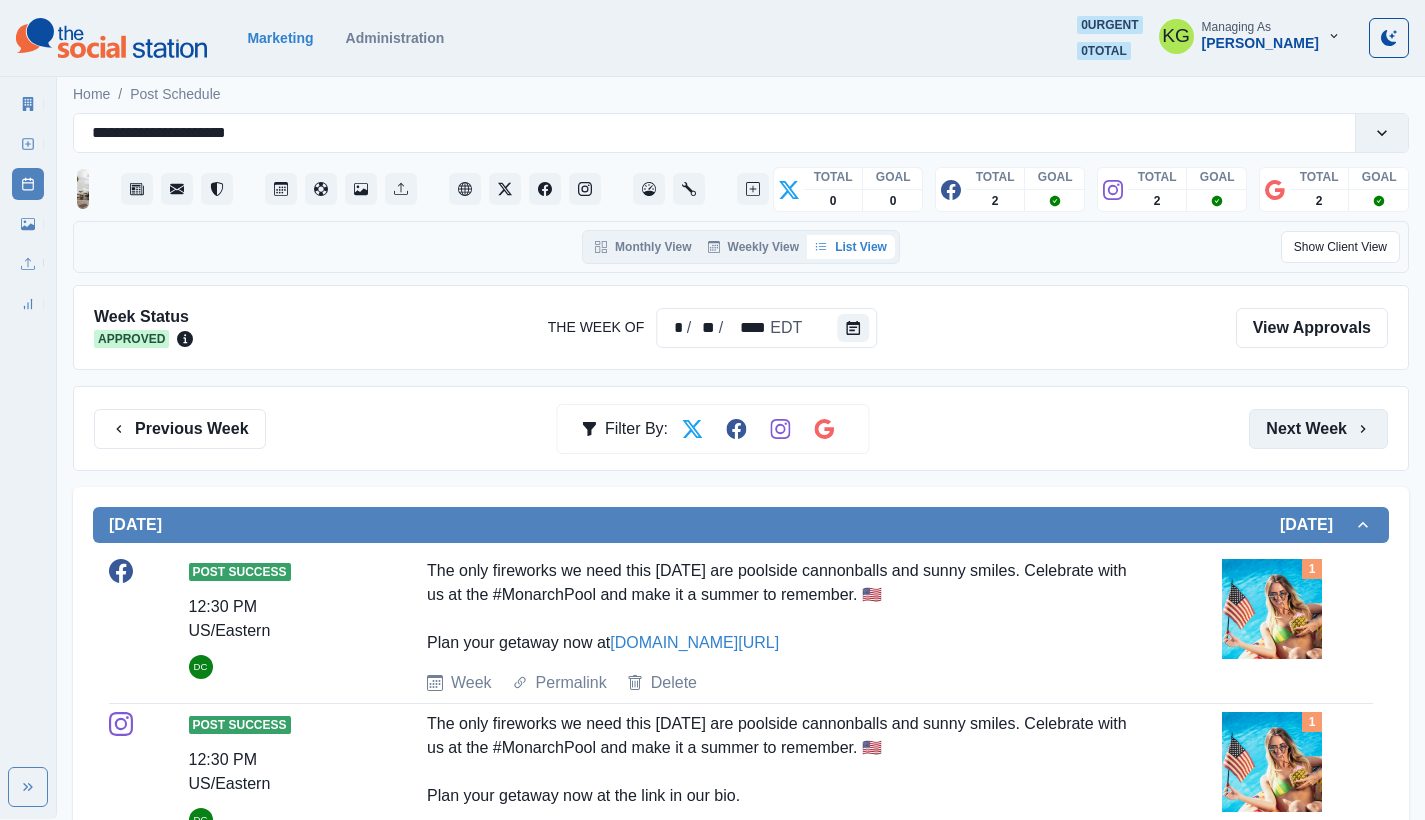 click on "Next Week" at bounding box center (1318, 429) 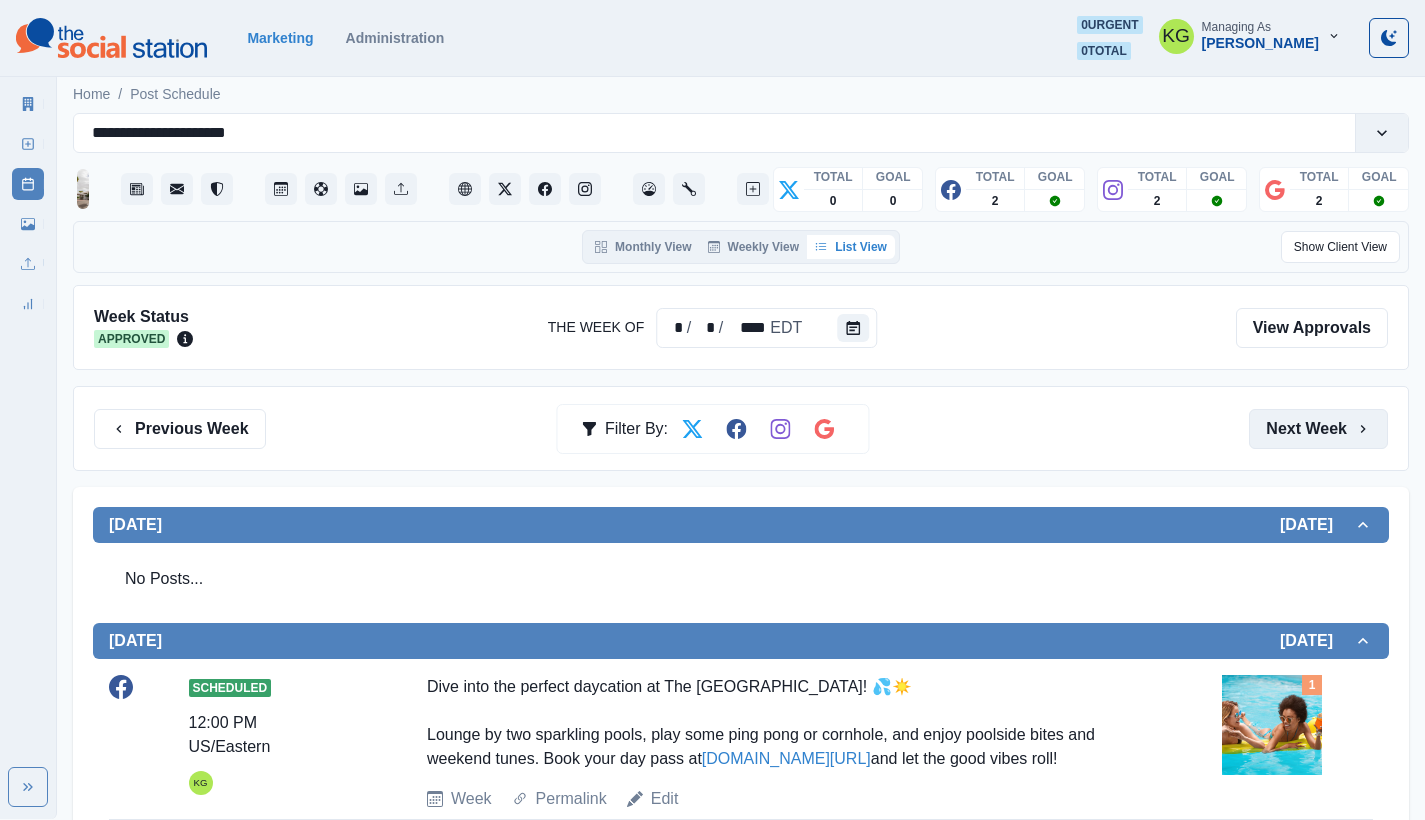 click on "Next Week" at bounding box center [1318, 429] 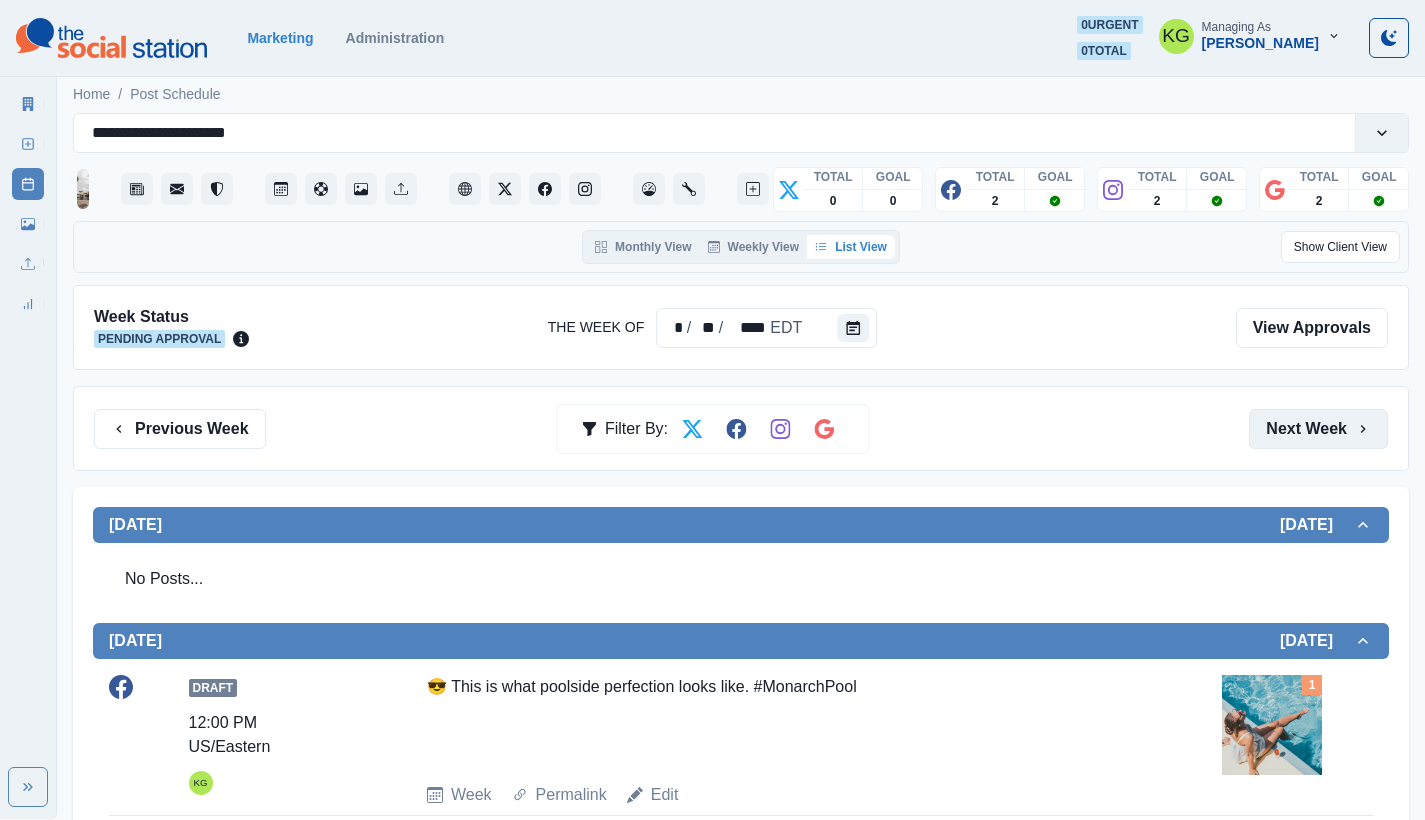 click on "Next Week" at bounding box center [1318, 429] 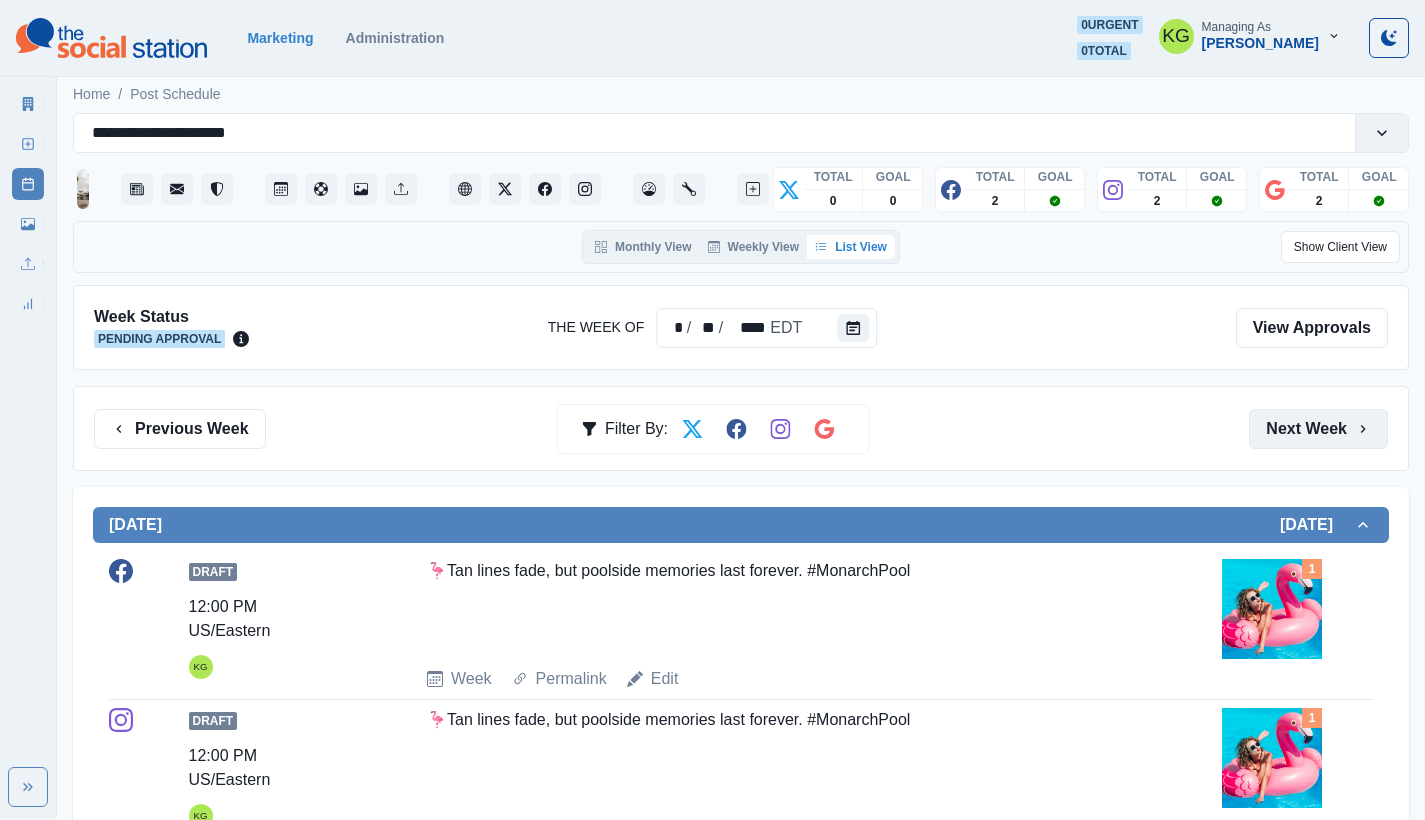 click on "Next Week" at bounding box center (1318, 429) 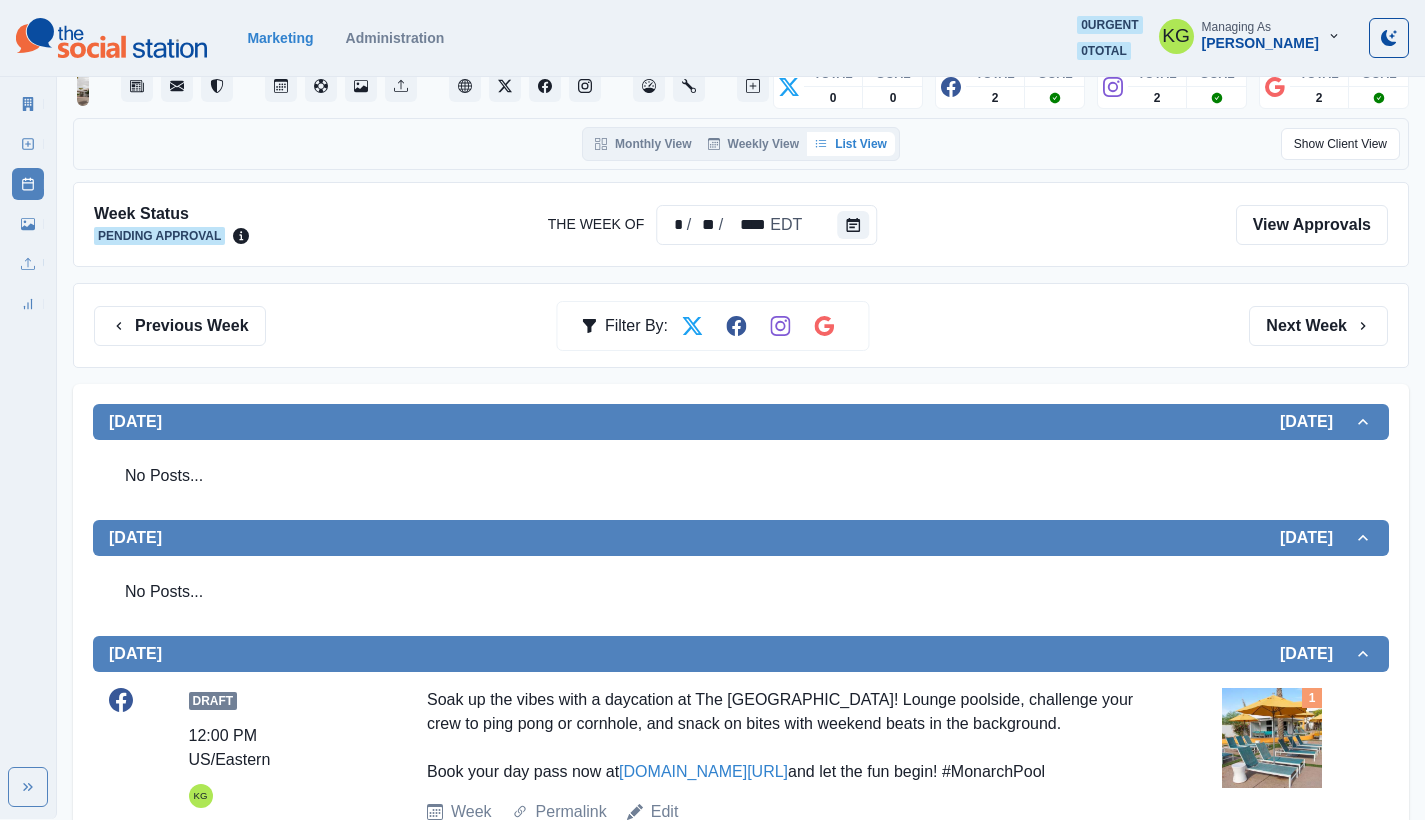scroll, scrollTop: 0, scrollLeft: 0, axis: both 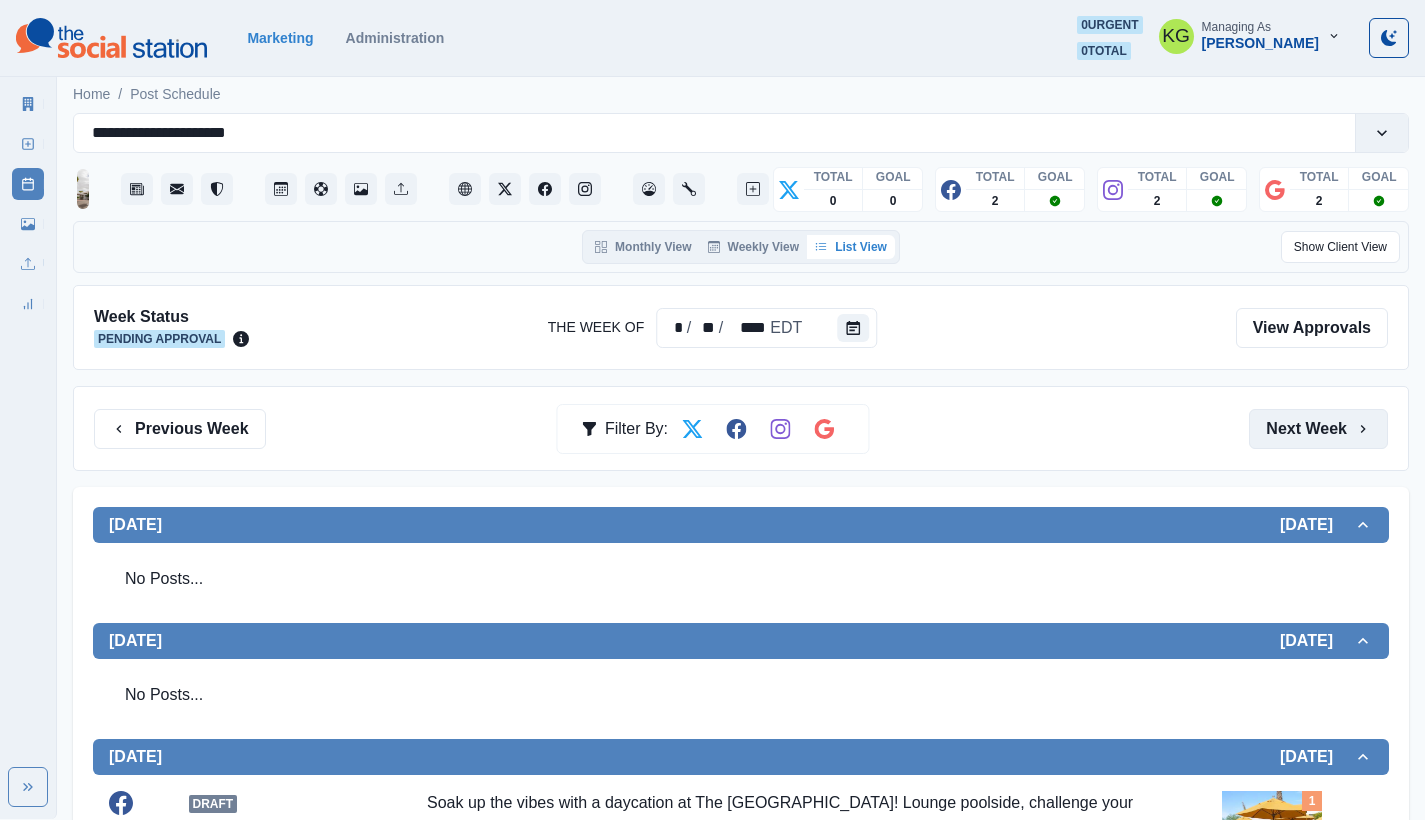 click on "Next Week" at bounding box center (1318, 429) 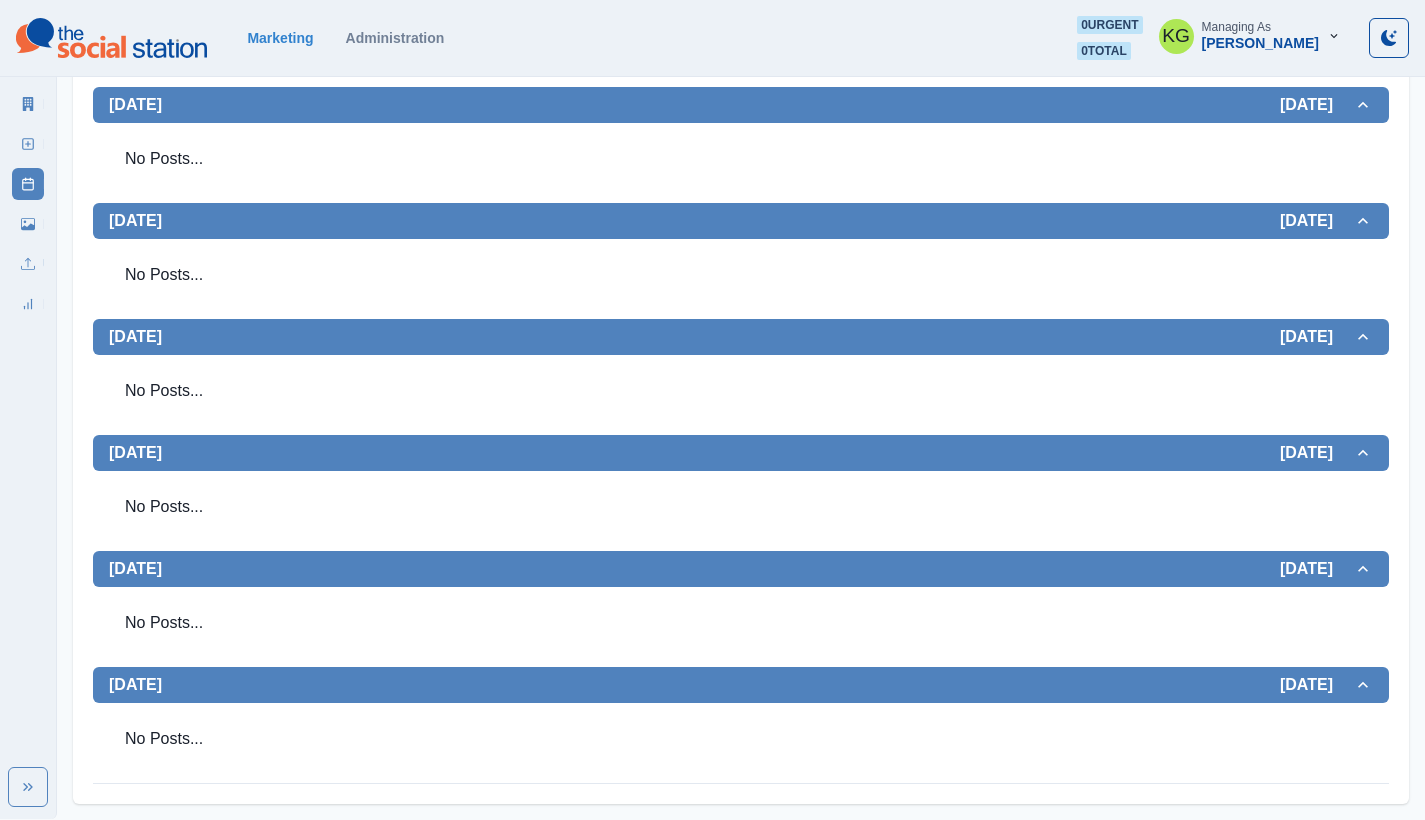 scroll, scrollTop: 0, scrollLeft: 0, axis: both 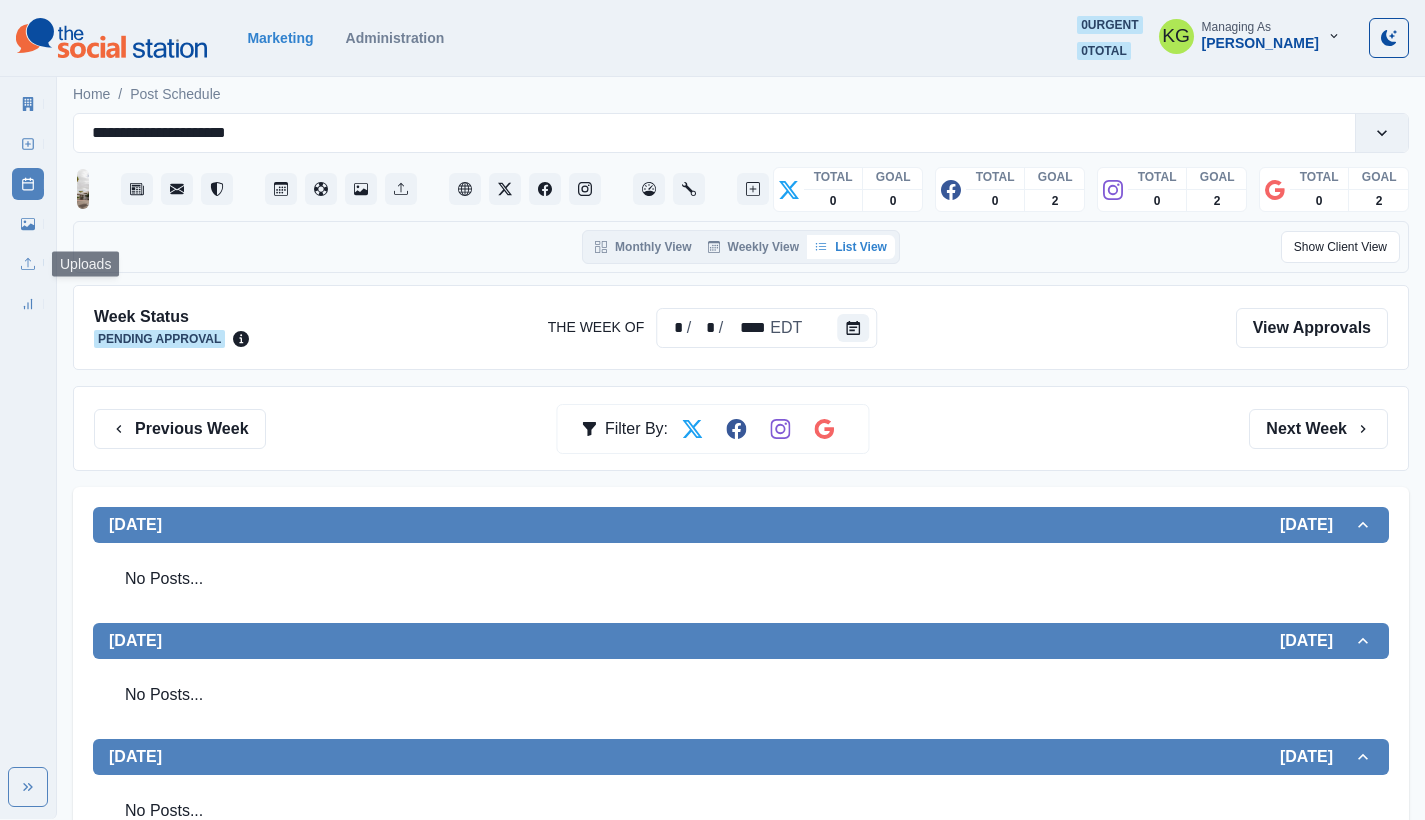 click on "Media Library" at bounding box center (28, 224) 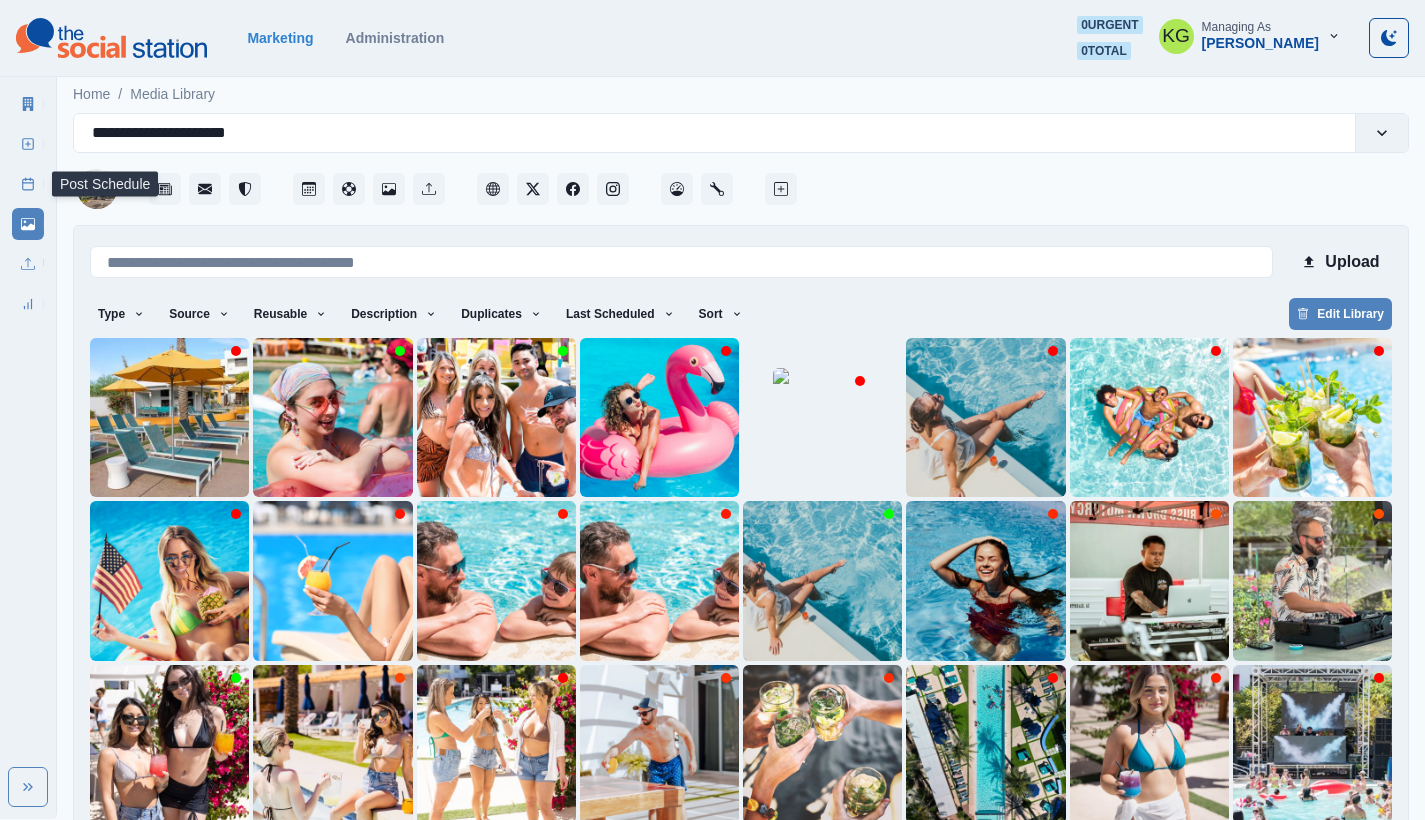 click on "Post Schedule" at bounding box center (28, 184) 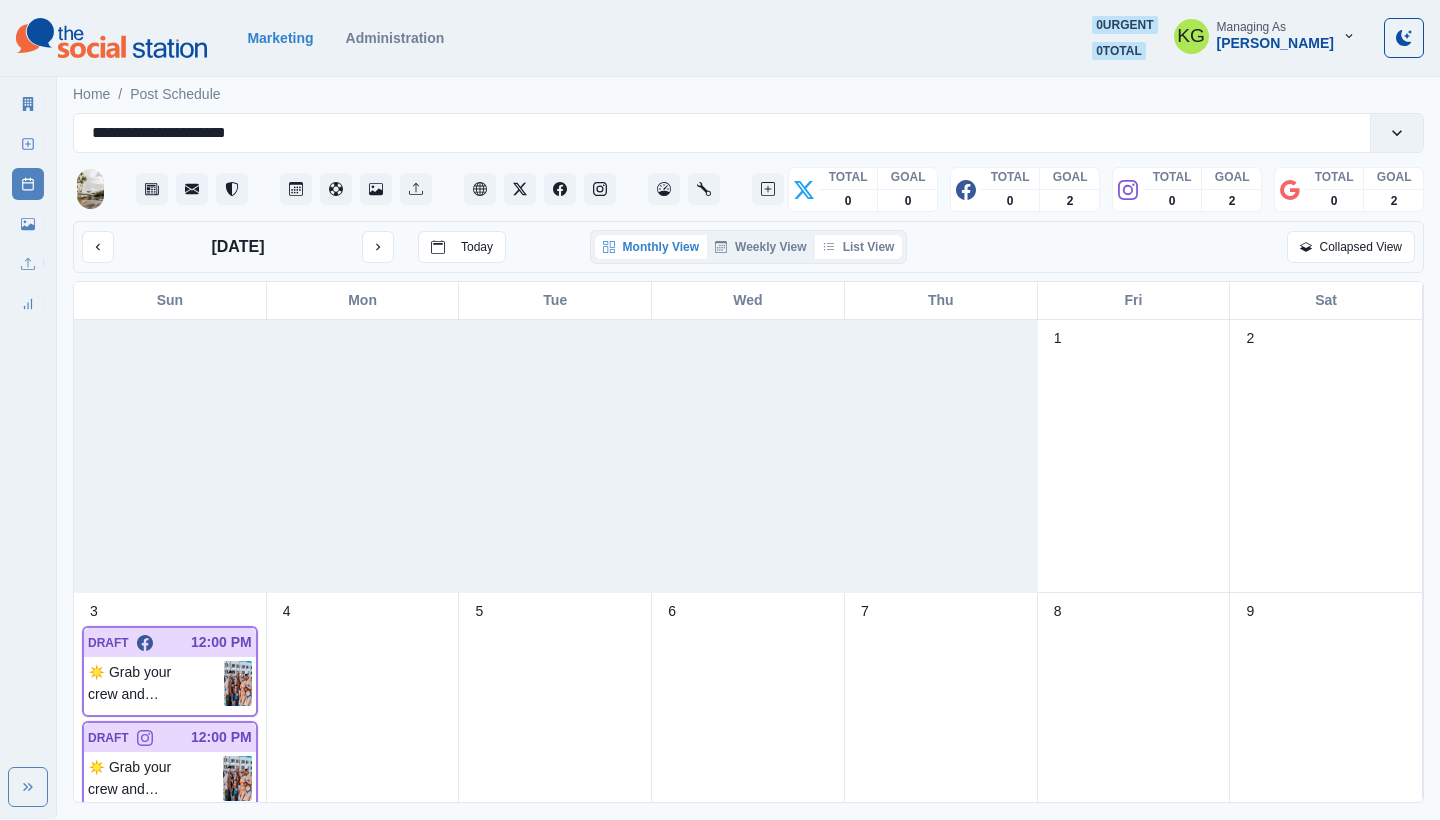 click on "List View" at bounding box center [859, 247] 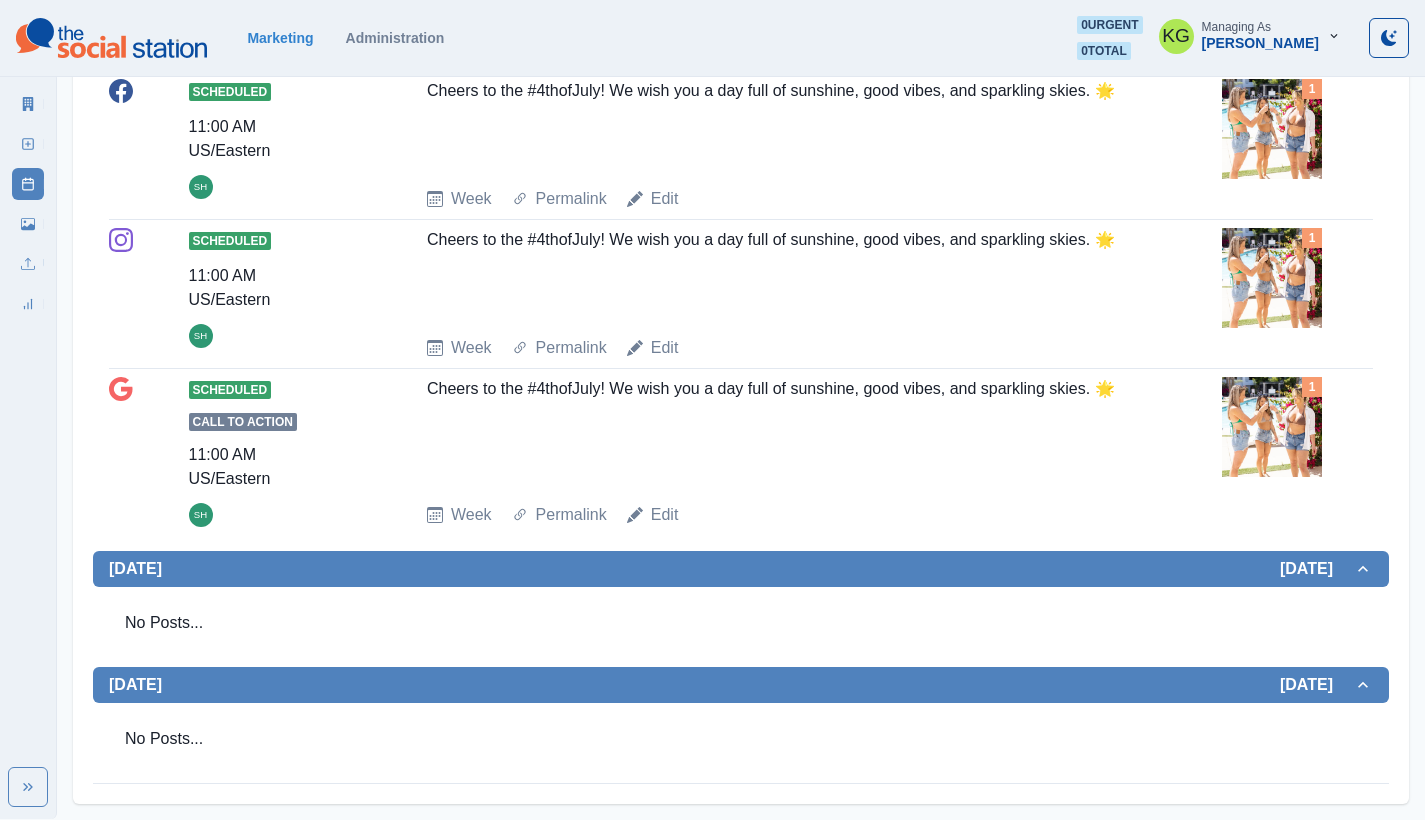 scroll, scrollTop: 0, scrollLeft: 0, axis: both 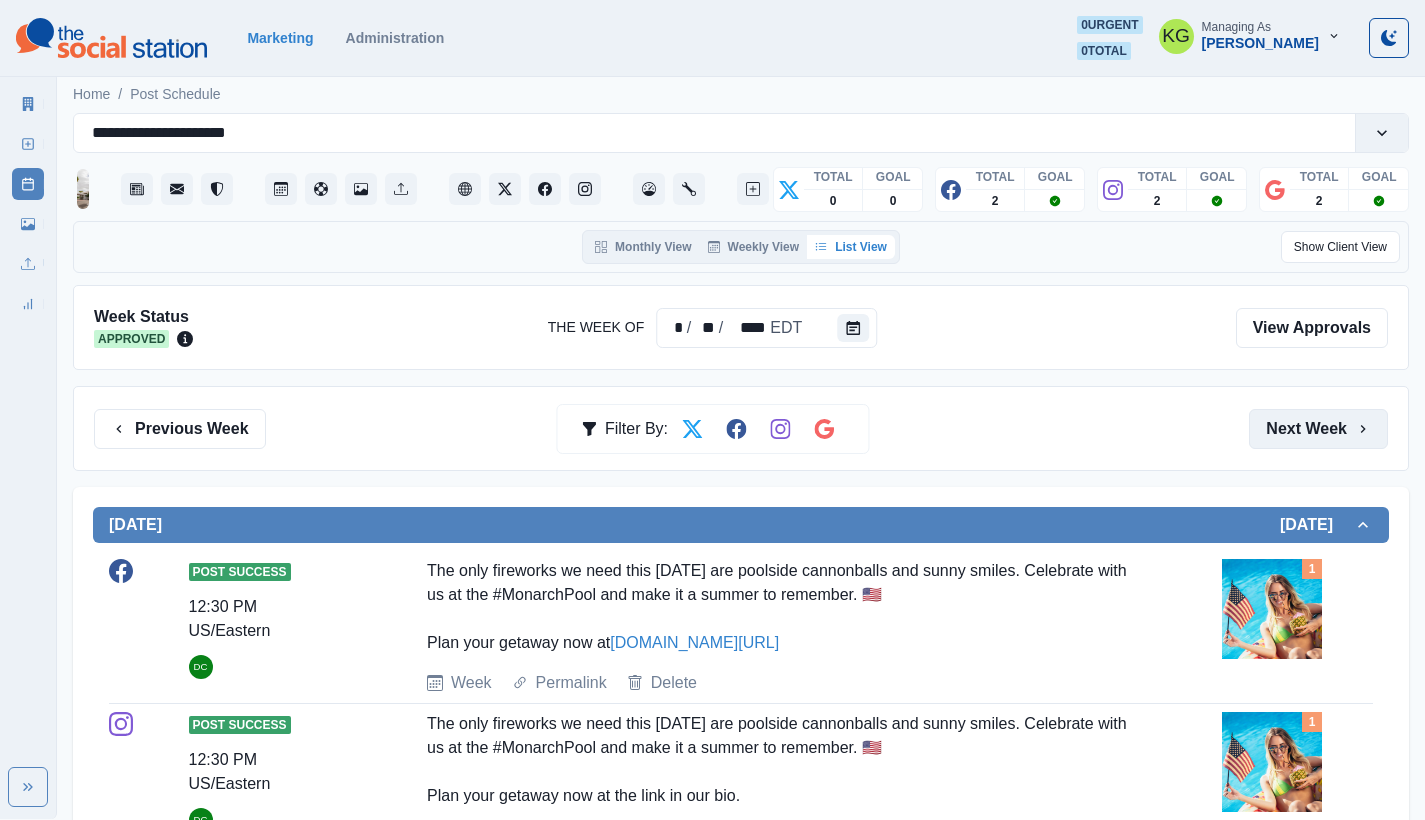 click on "Next Week" at bounding box center [1318, 429] 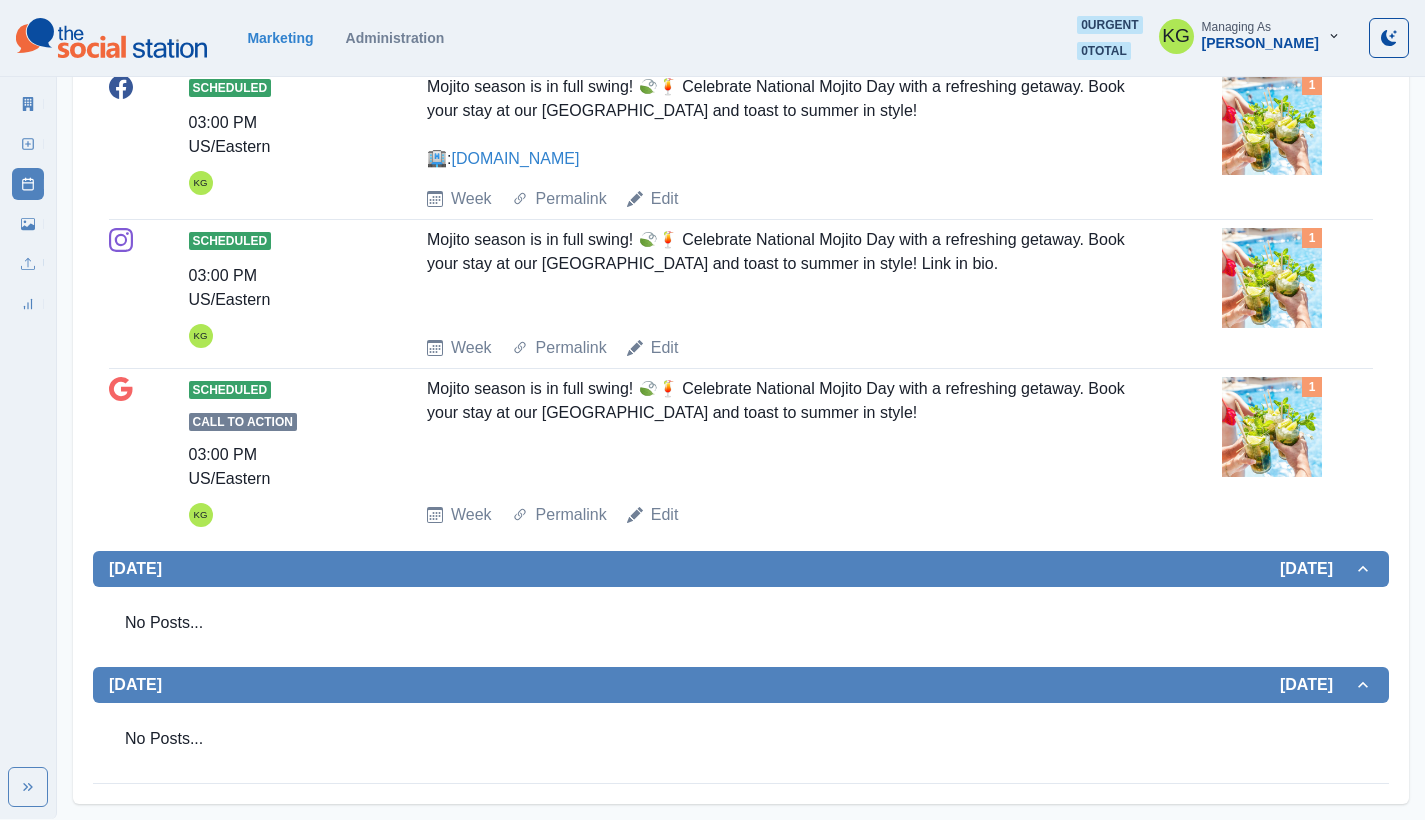 scroll, scrollTop: 0, scrollLeft: 0, axis: both 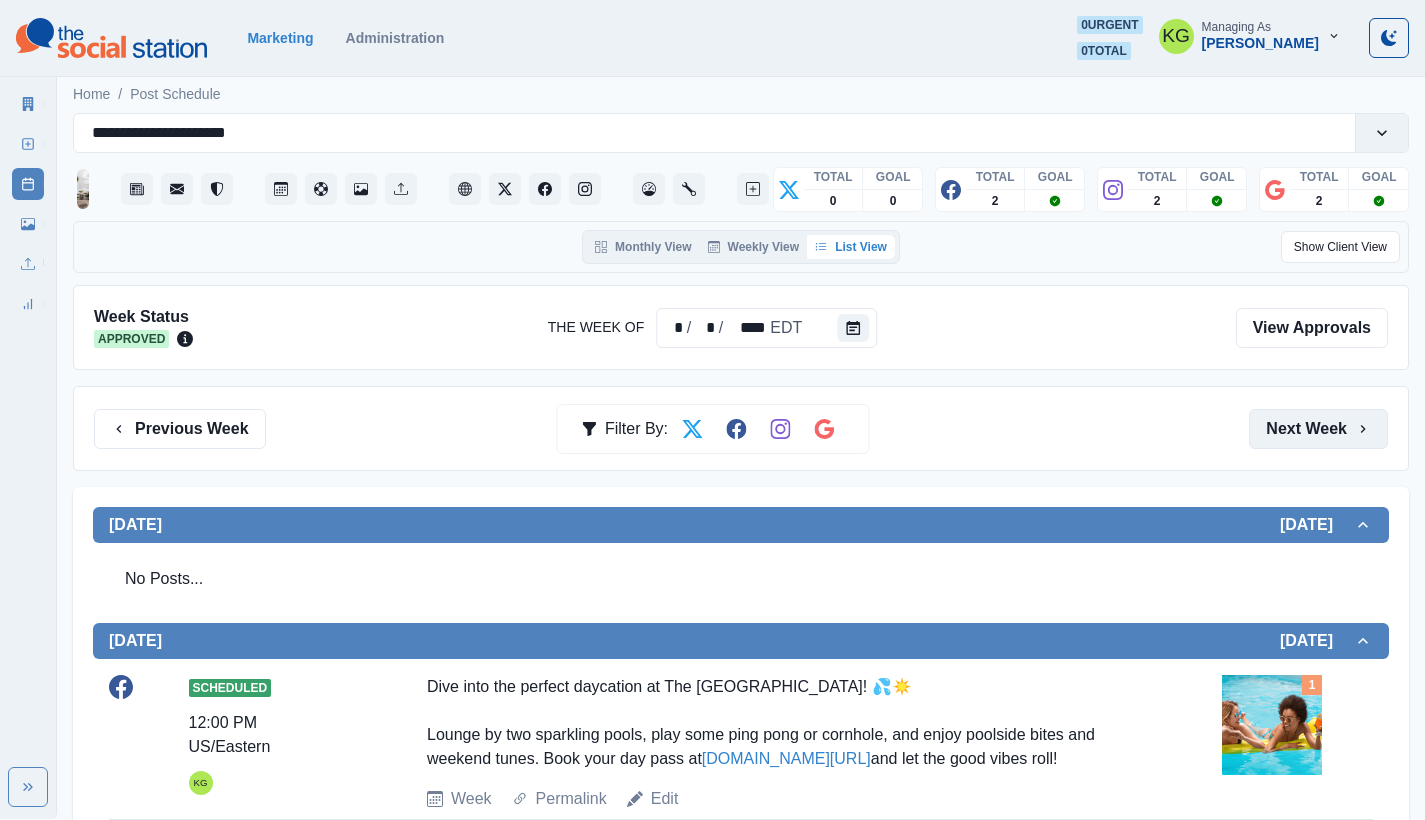 click on "Next Week" at bounding box center (1318, 429) 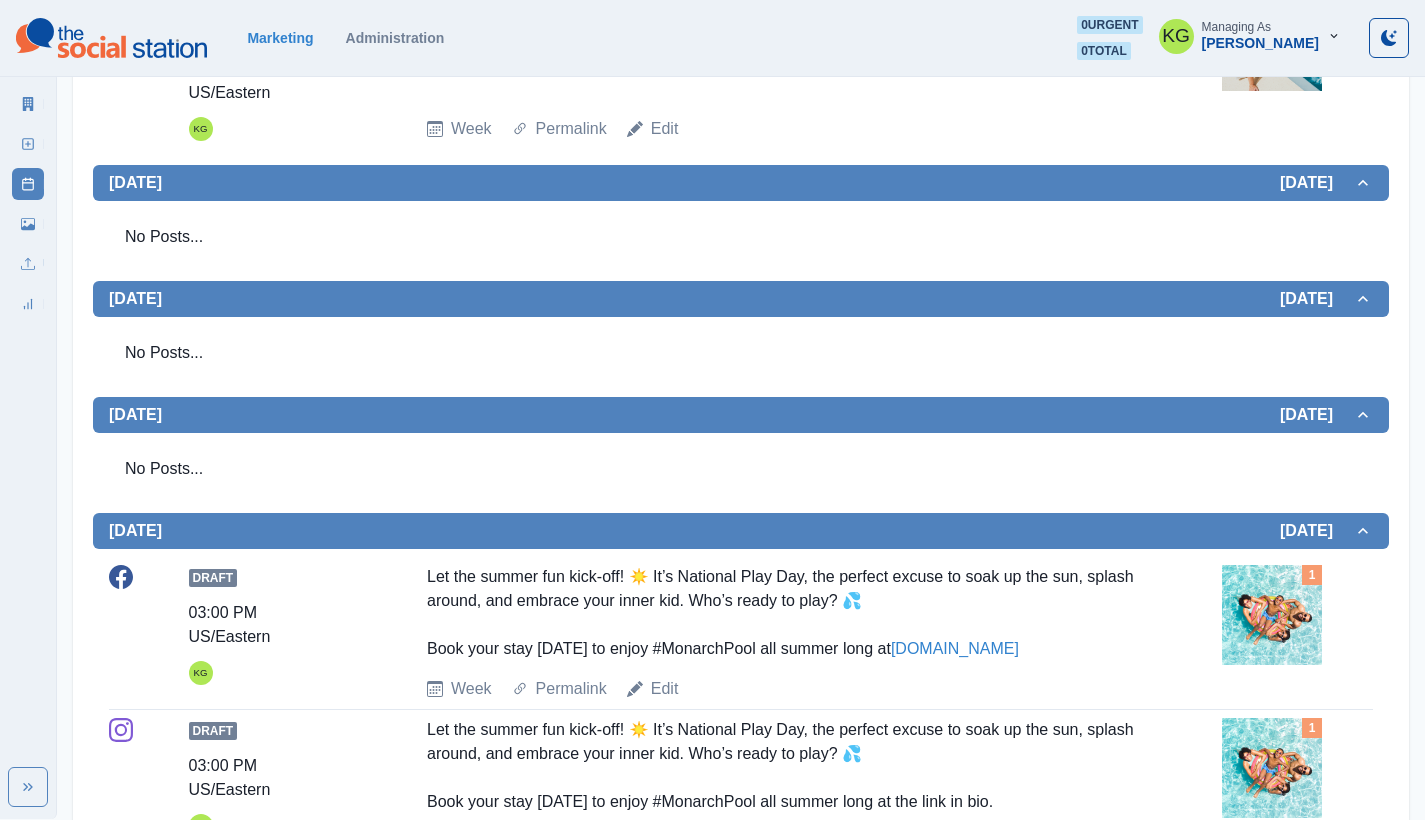 scroll, scrollTop: 0, scrollLeft: 0, axis: both 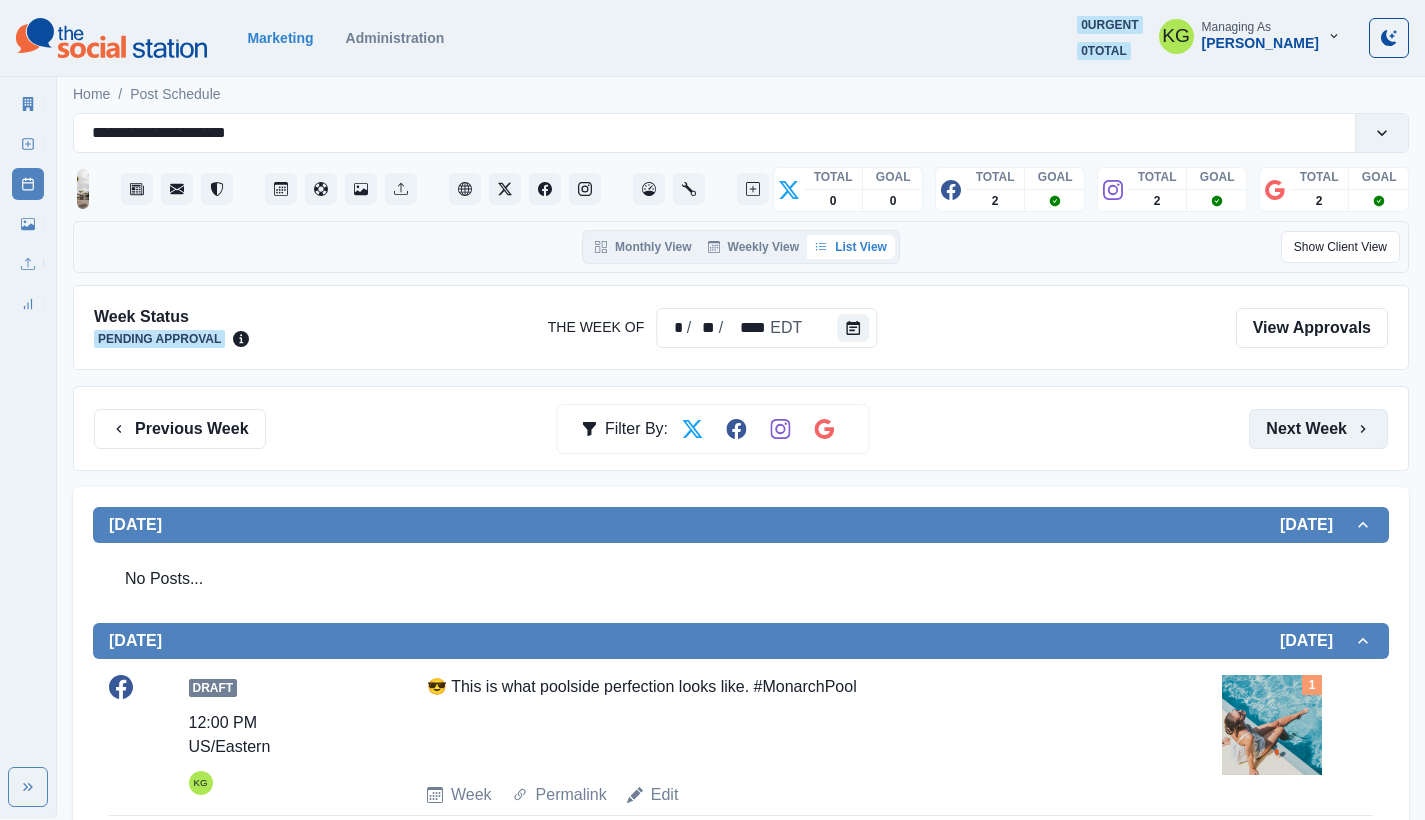 click on "Next Week" at bounding box center (1318, 429) 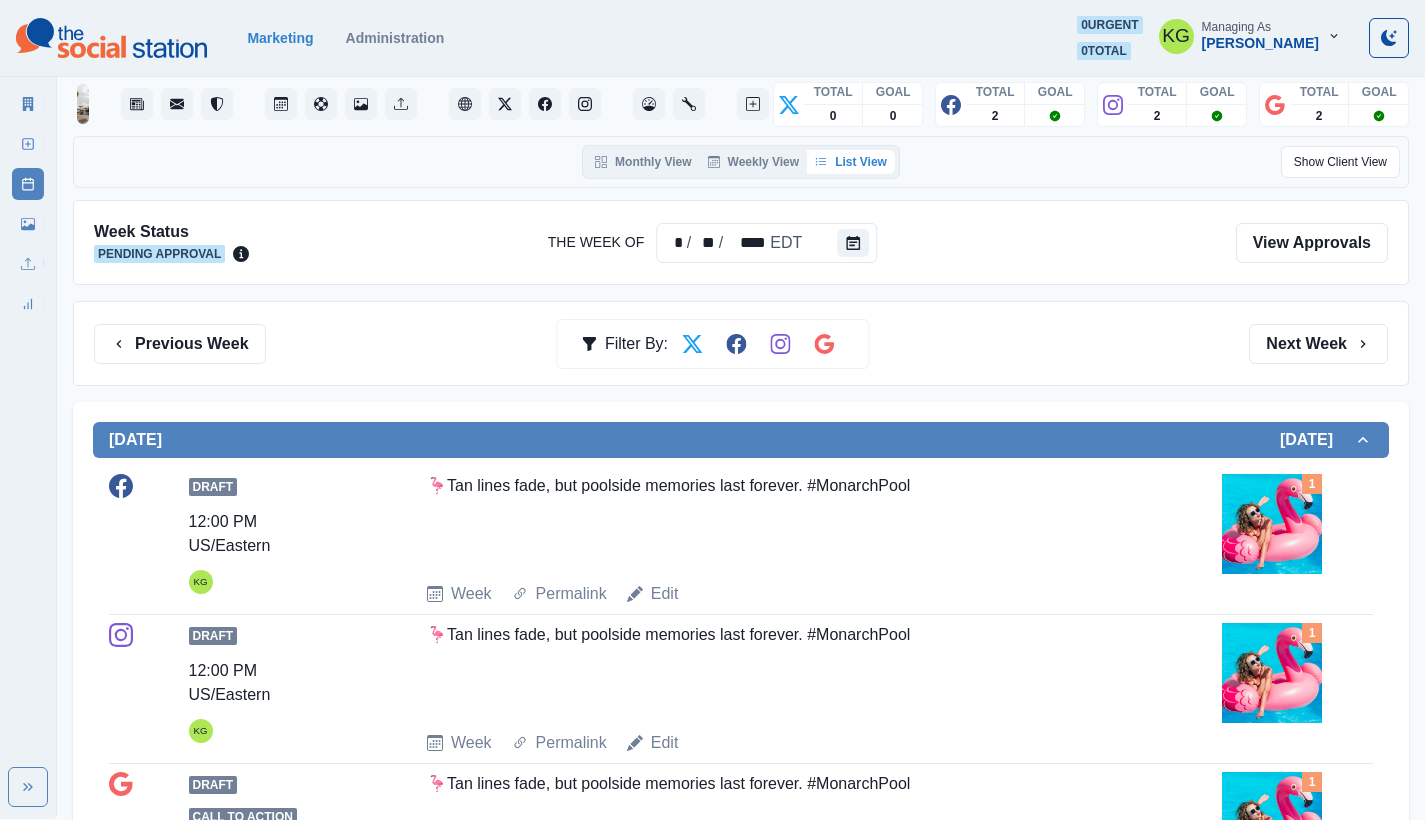 scroll, scrollTop: 0, scrollLeft: 0, axis: both 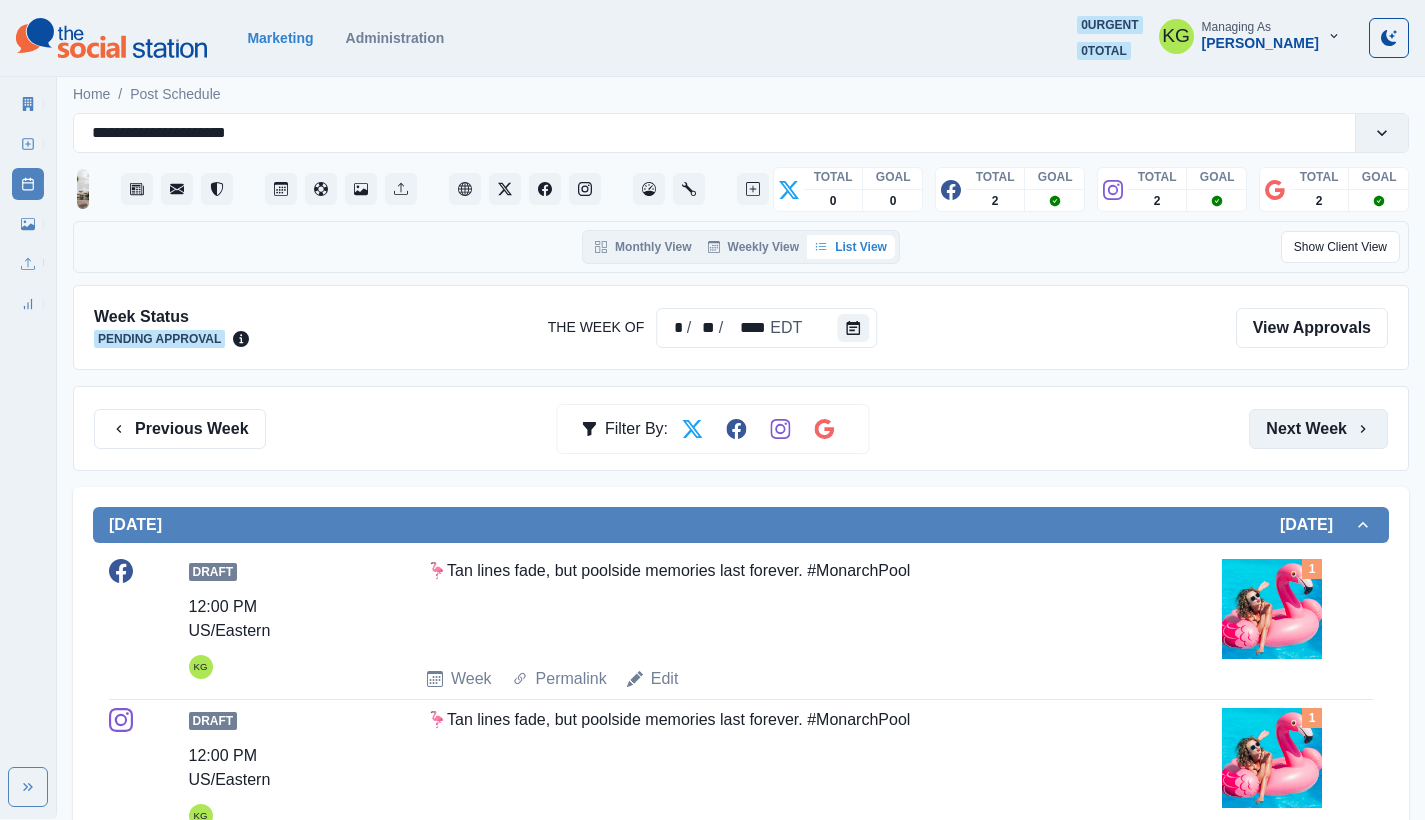 click on "Next Week" at bounding box center [1318, 429] 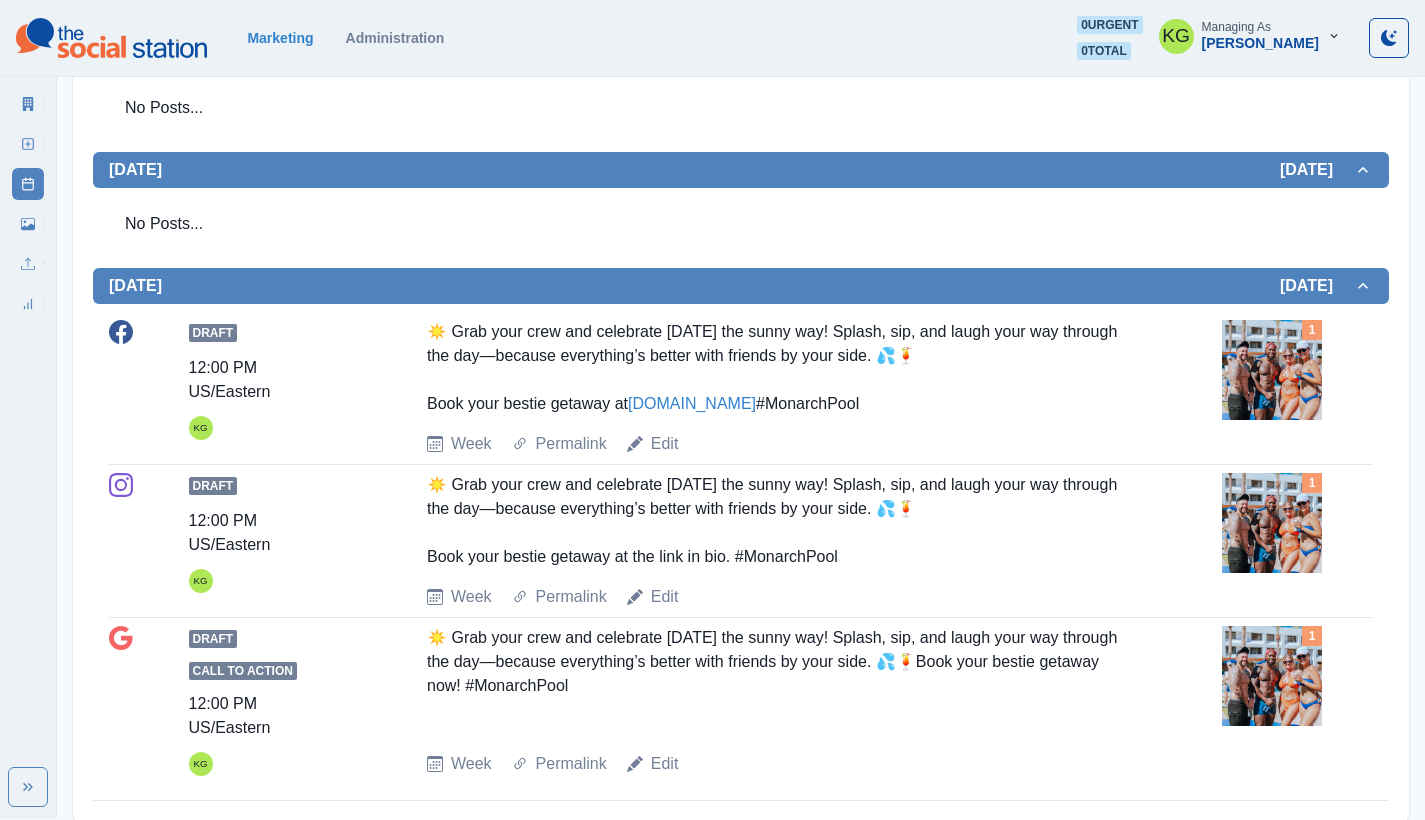 scroll, scrollTop: 0, scrollLeft: 0, axis: both 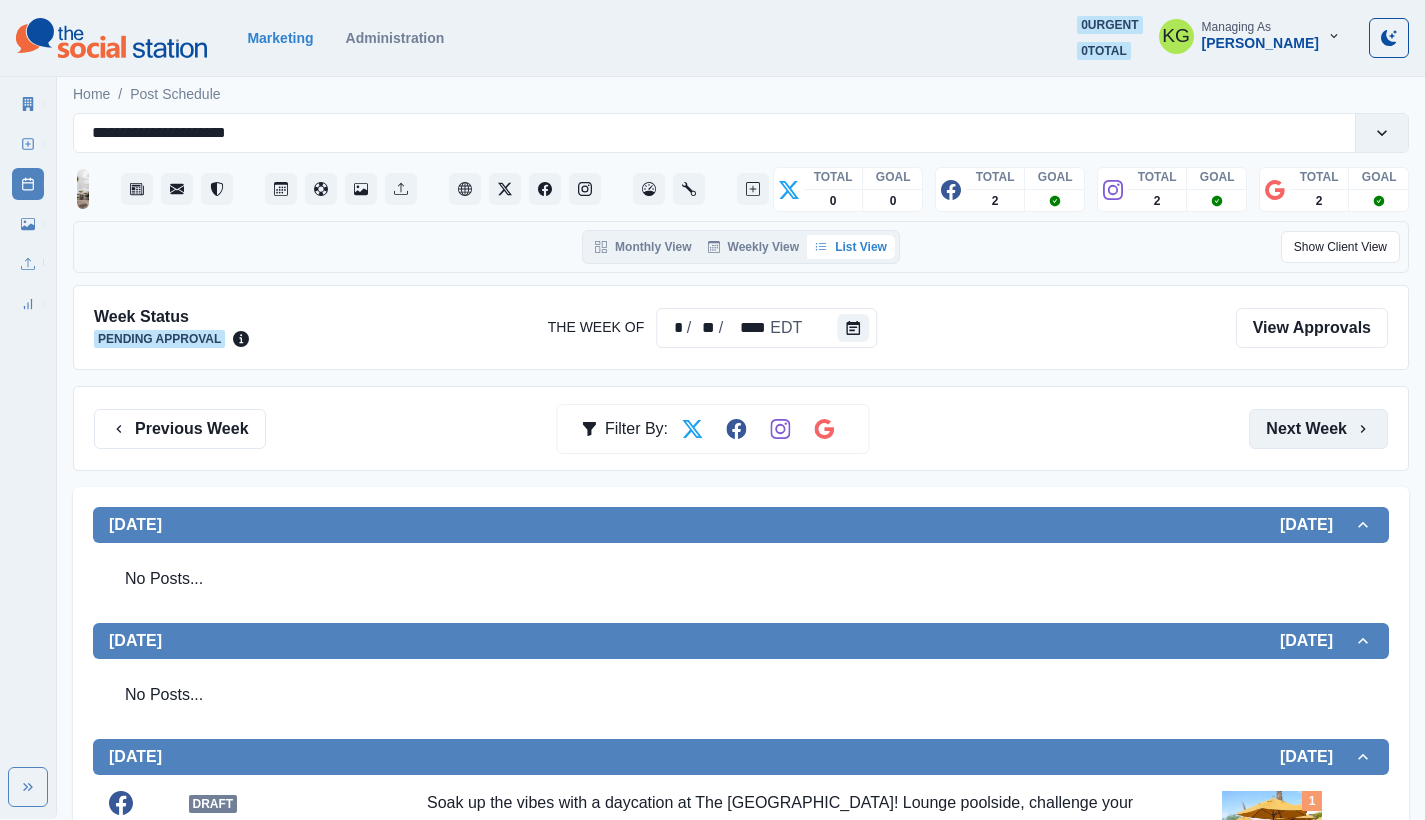 click on "Next Week" at bounding box center [1318, 429] 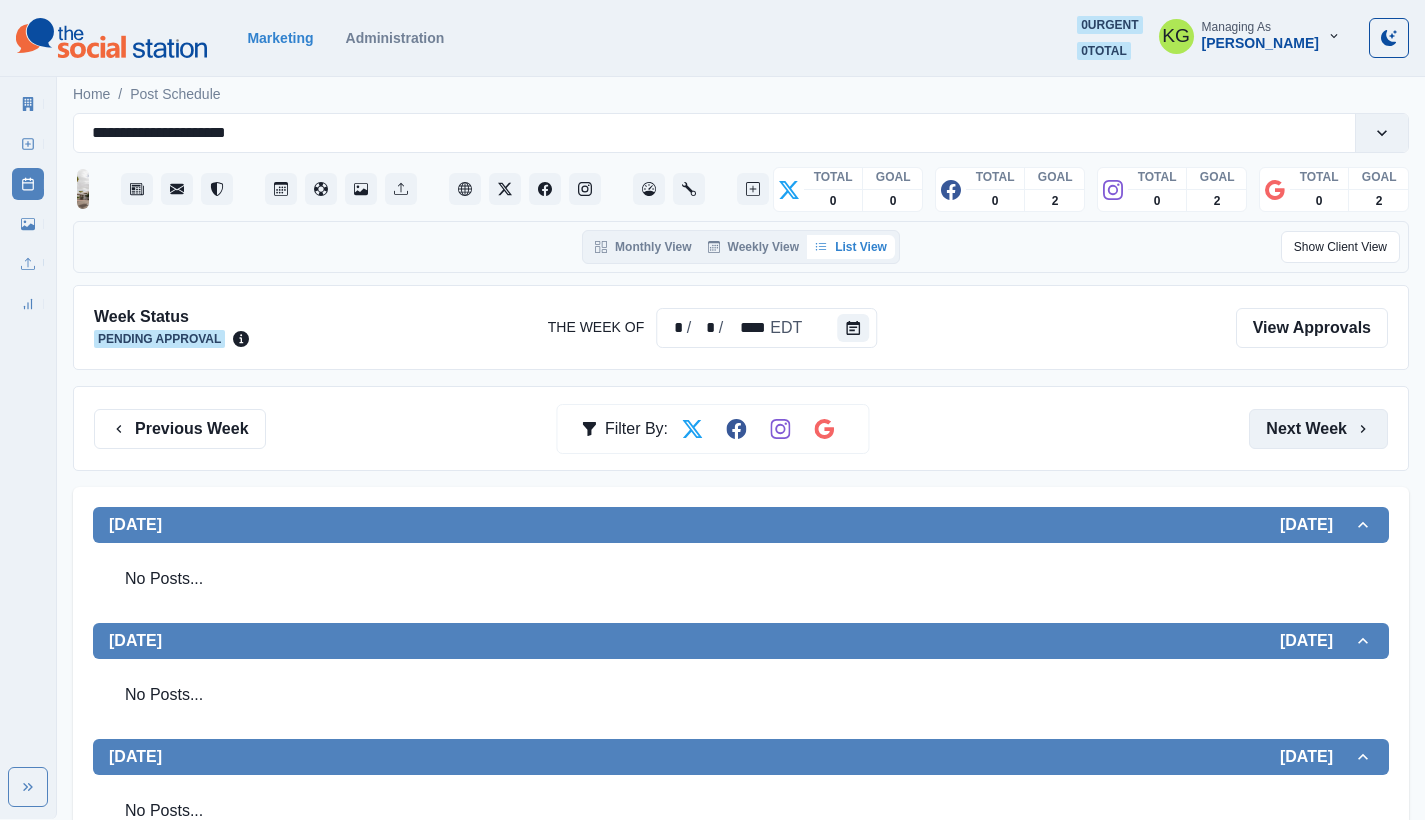 scroll, scrollTop: 425, scrollLeft: 0, axis: vertical 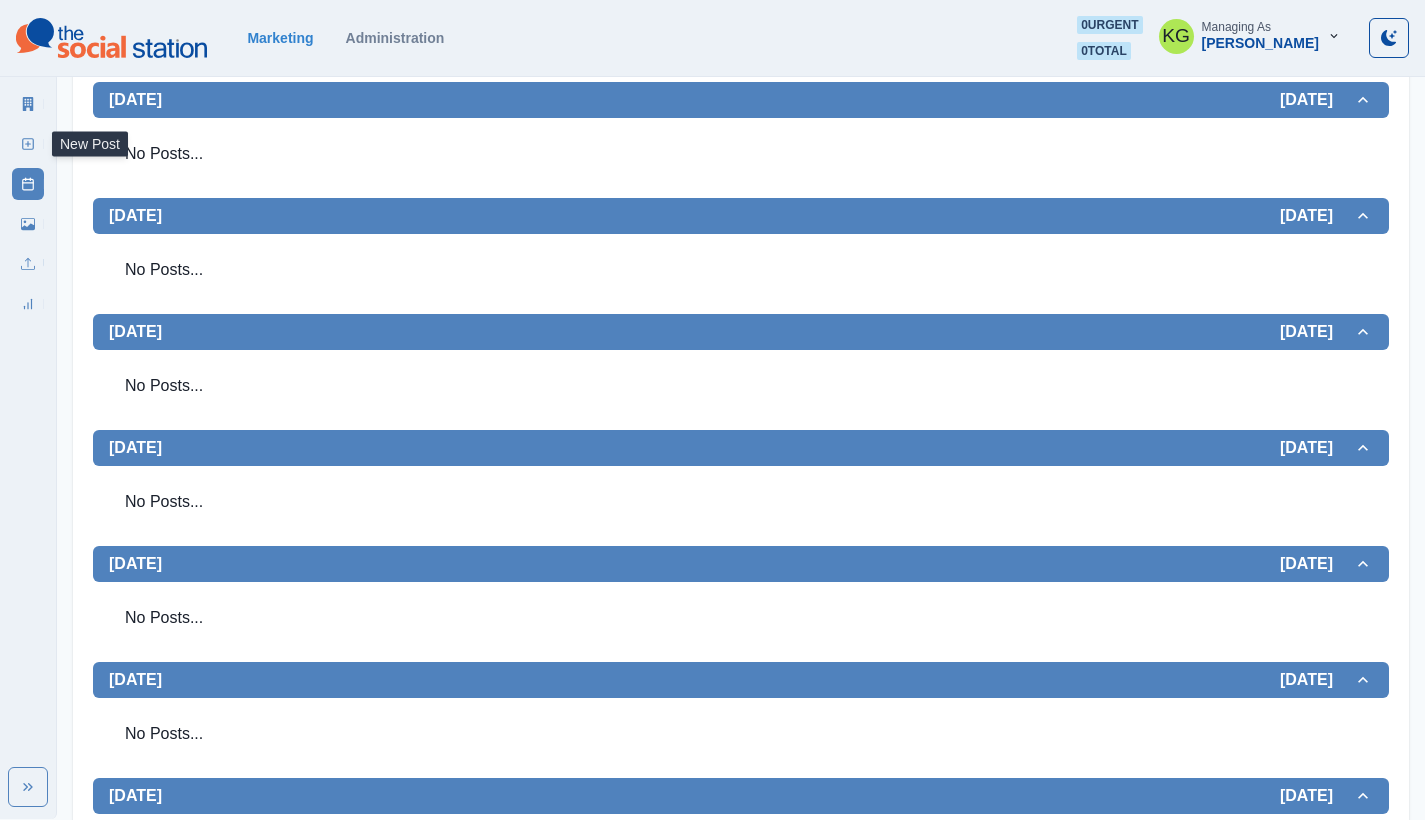 click on "New Post" at bounding box center [28, 144] 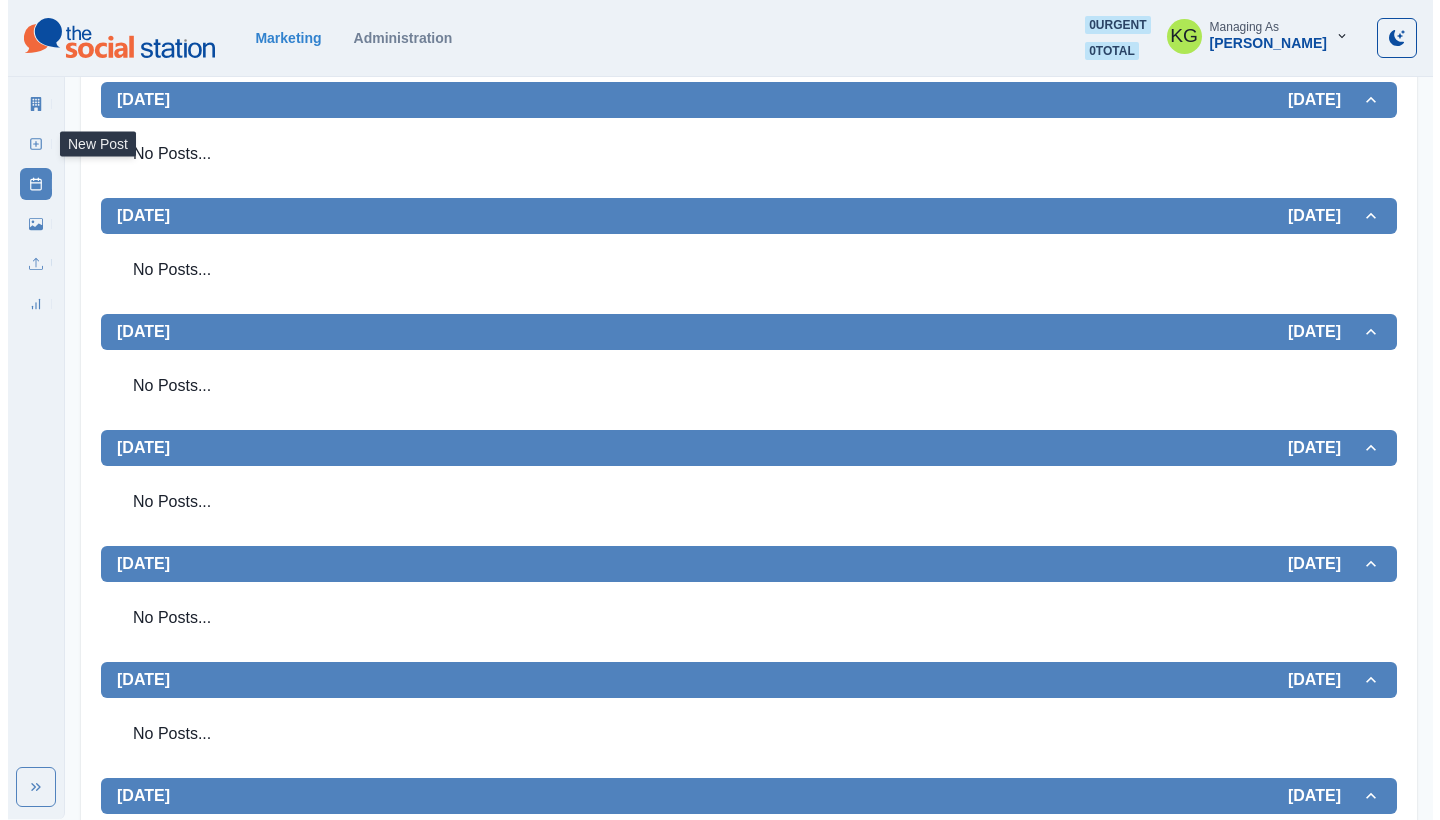 scroll, scrollTop: 0, scrollLeft: 0, axis: both 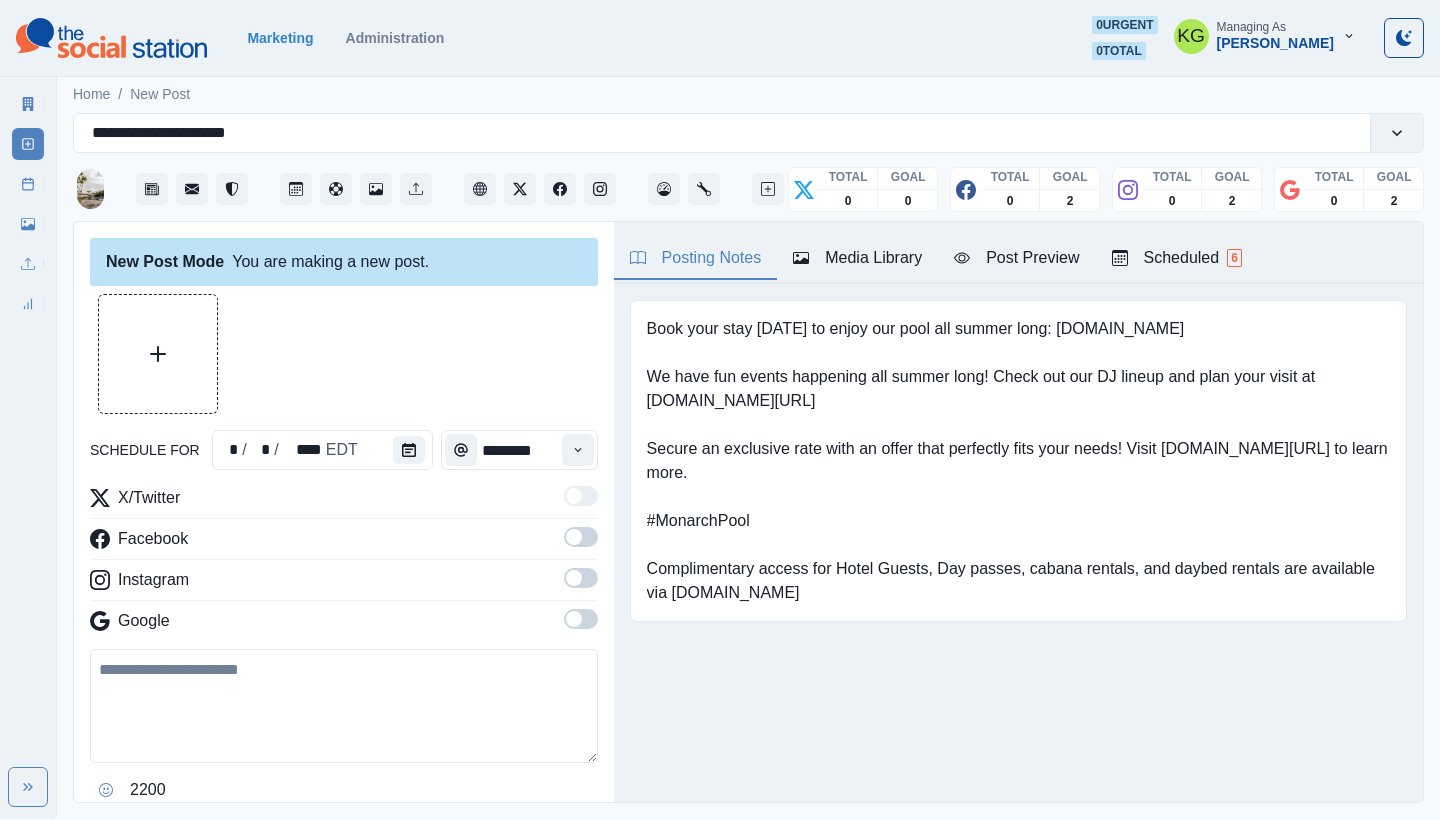 click on "Media Library" at bounding box center (857, 259) 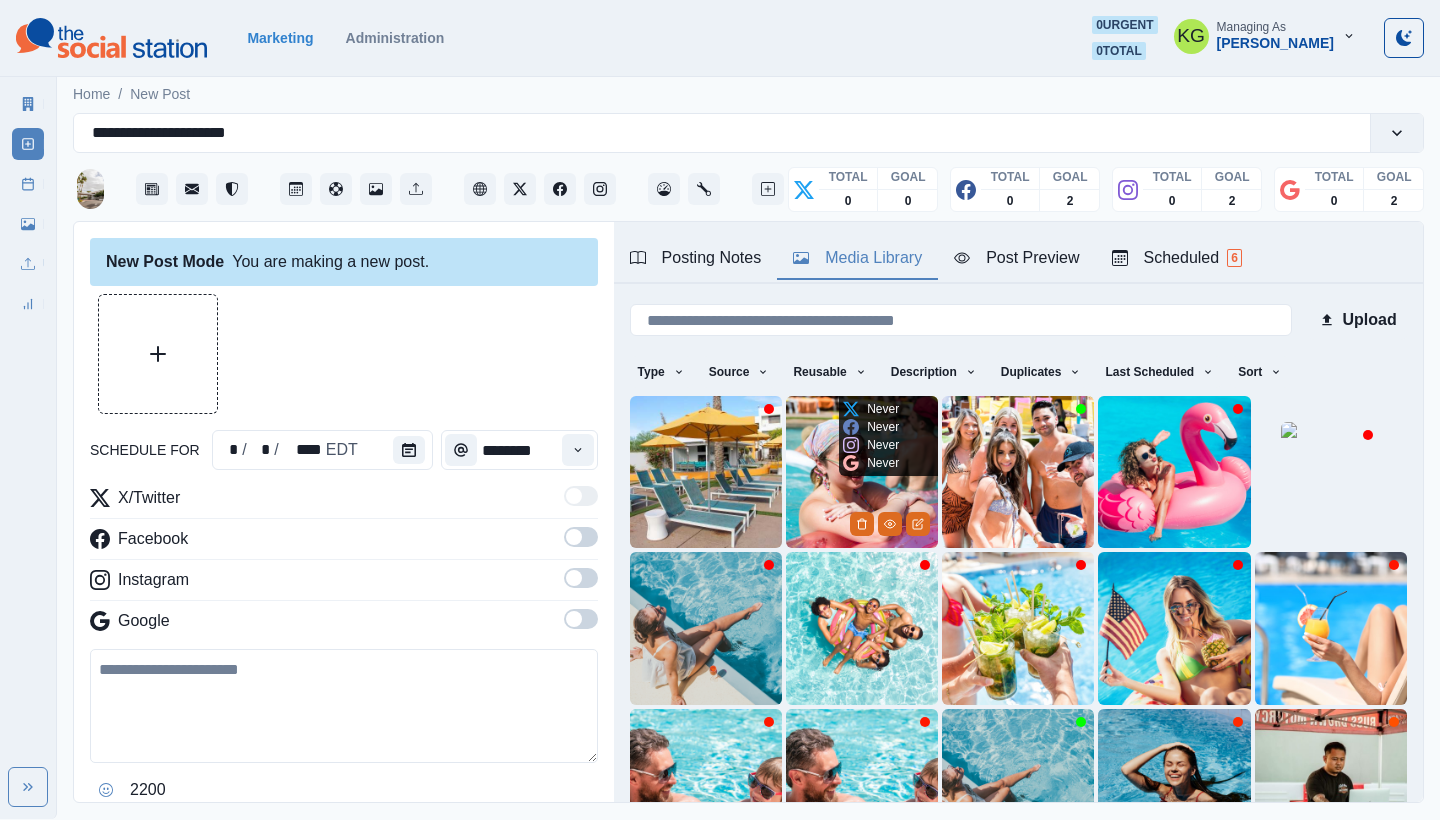 click at bounding box center (862, 472) 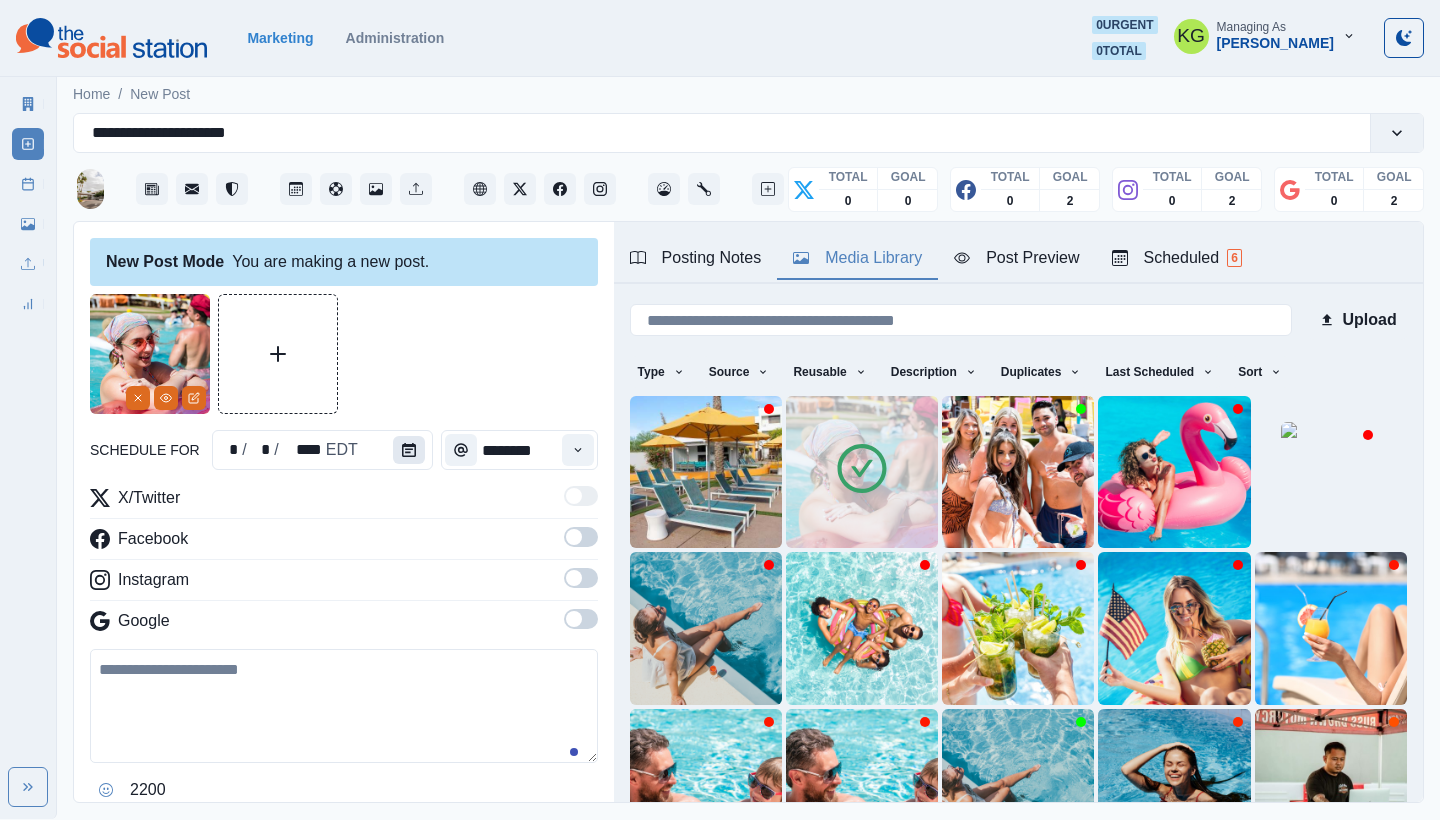 click at bounding box center [409, 450] 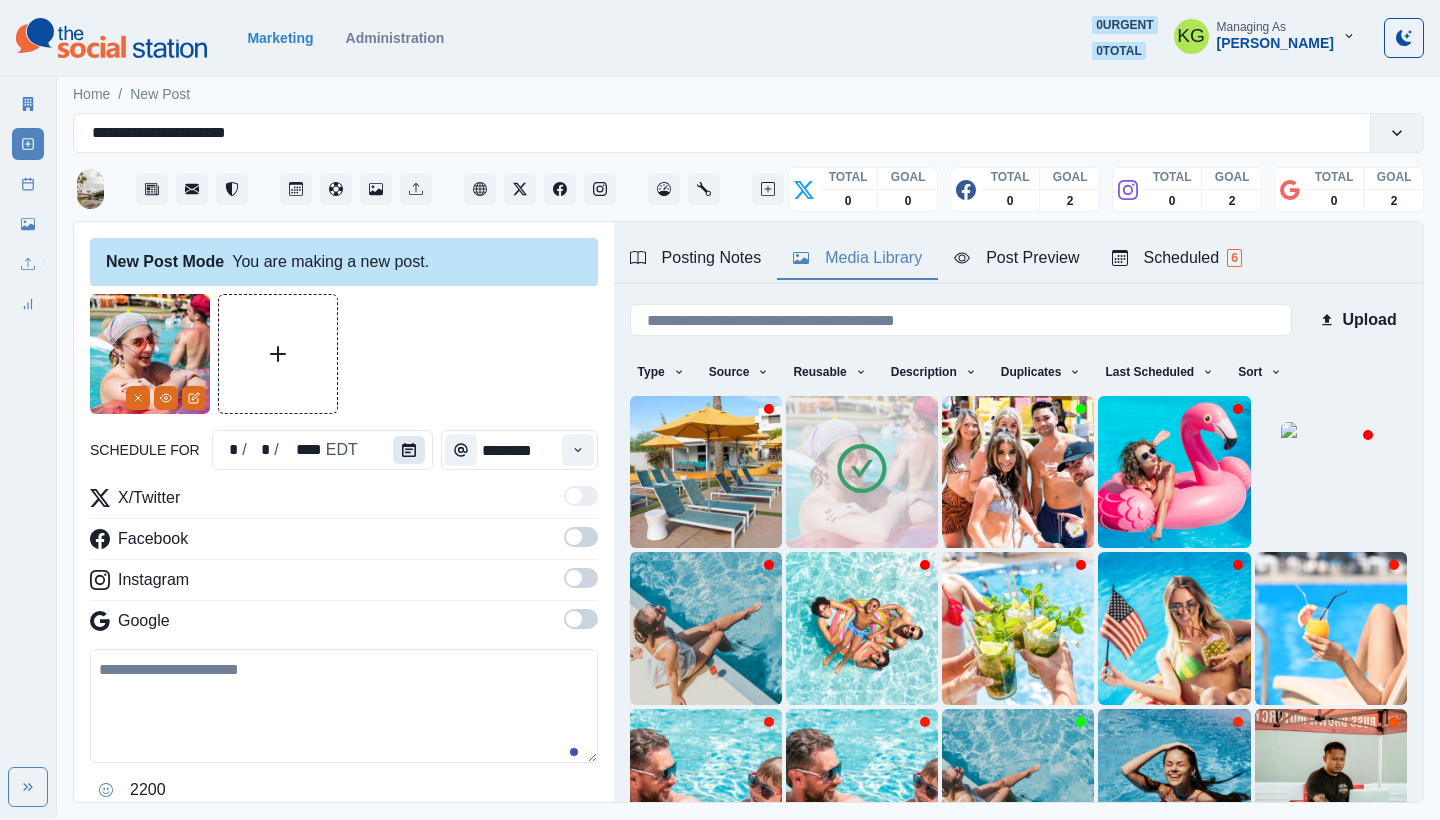 click 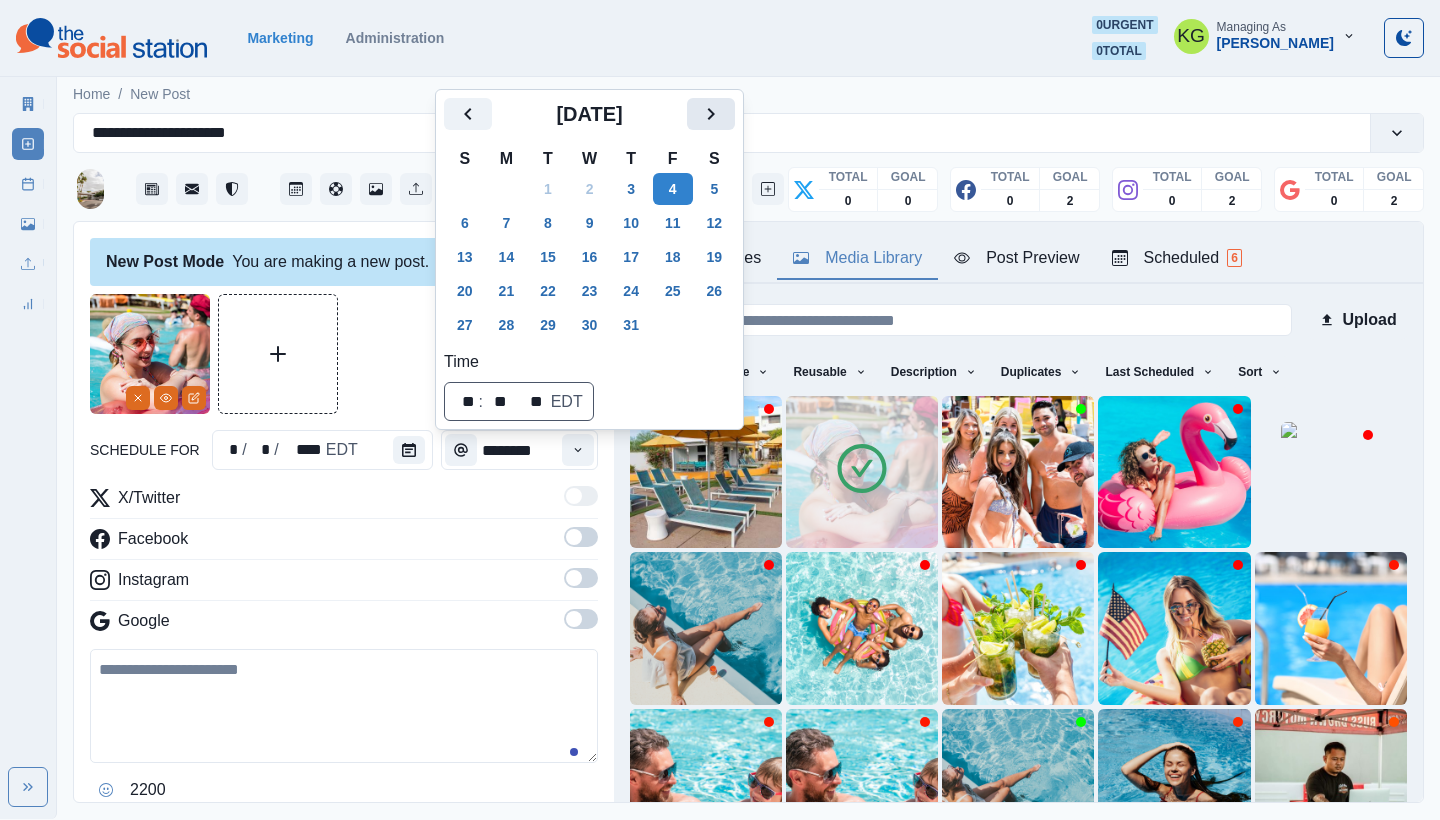 click 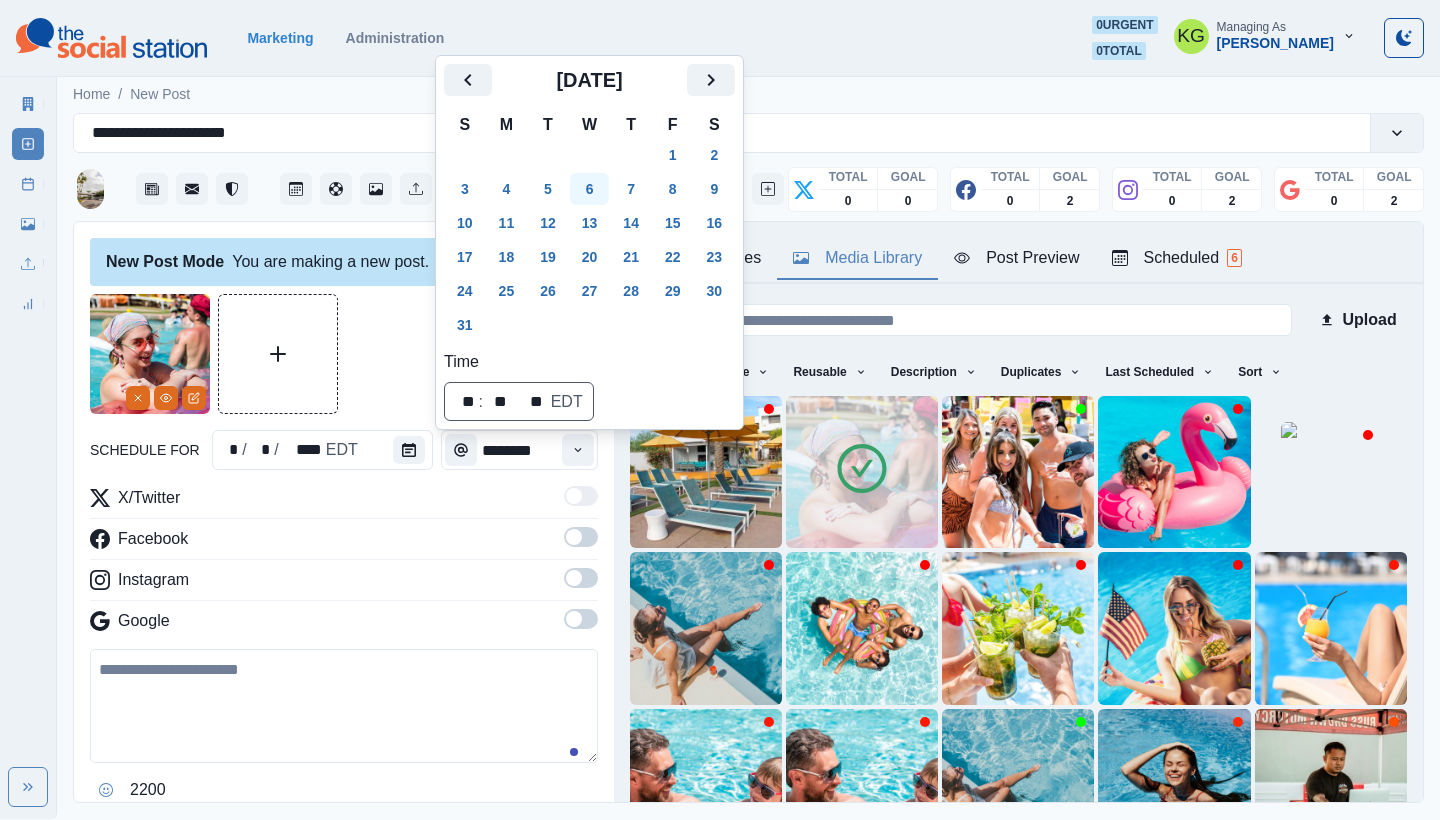 click on "6" at bounding box center (590, 189) 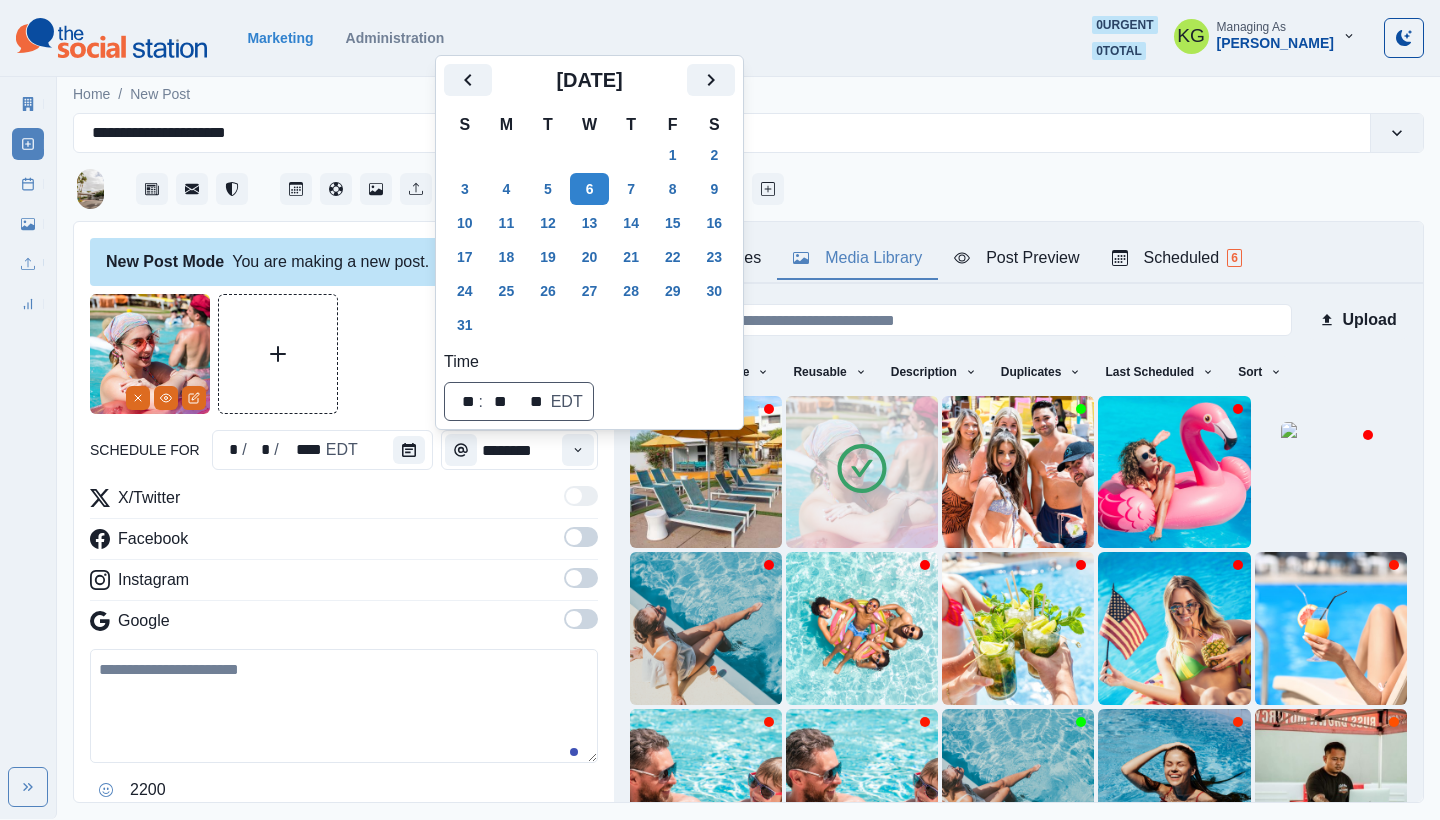click at bounding box center (344, 354) 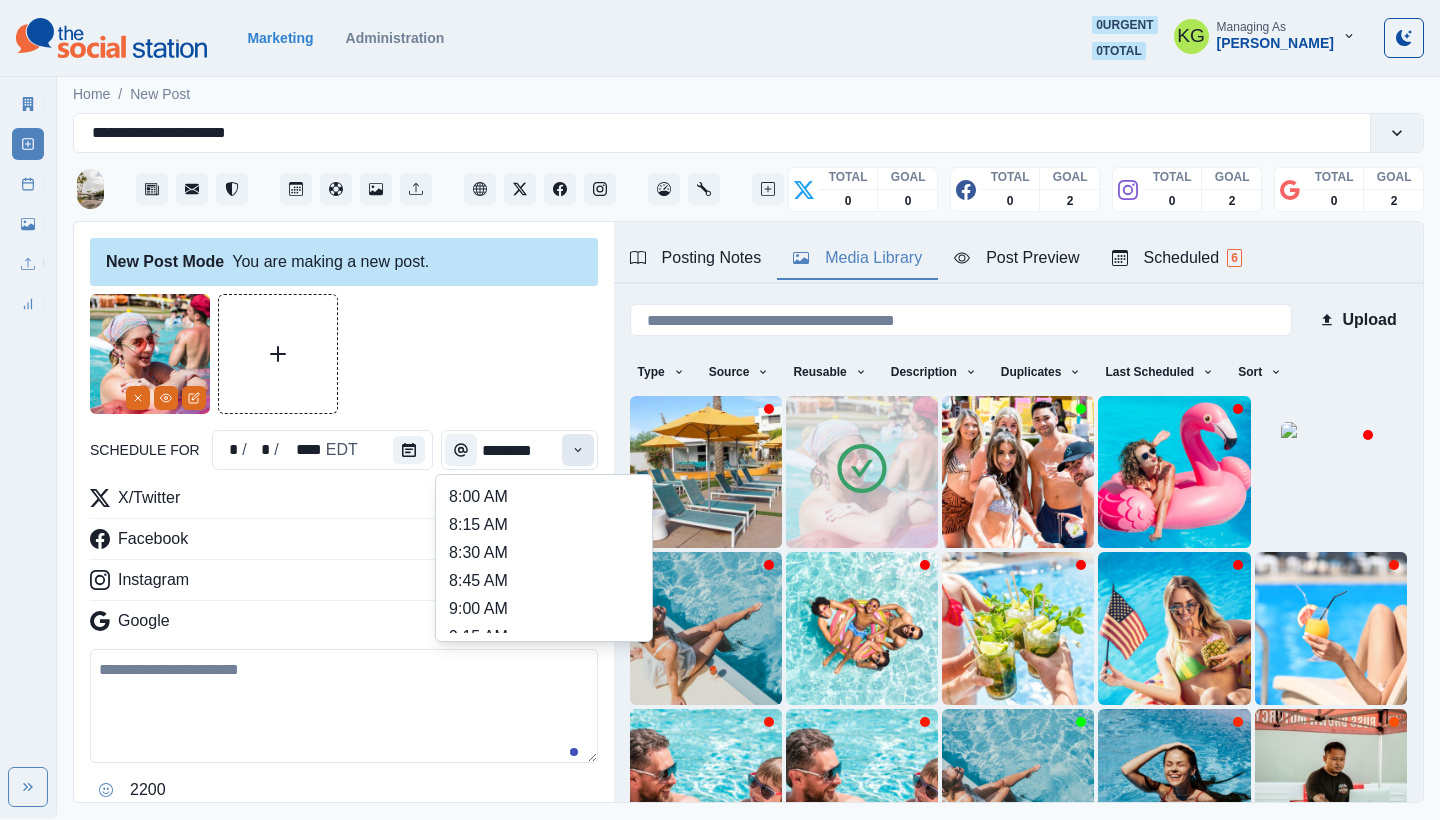 click at bounding box center (578, 450) 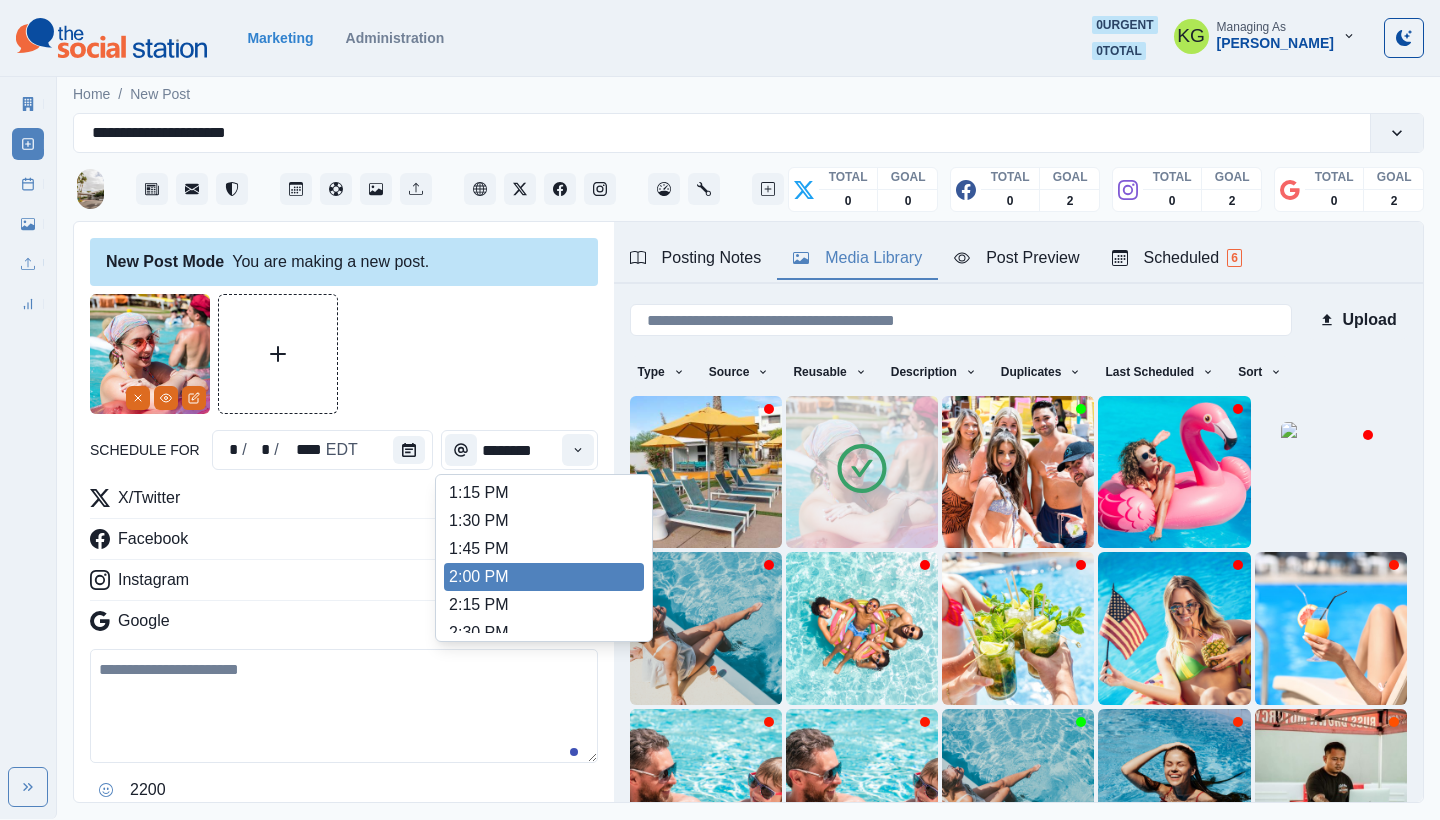 scroll, scrollTop: 743, scrollLeft: 0, axis: vertical 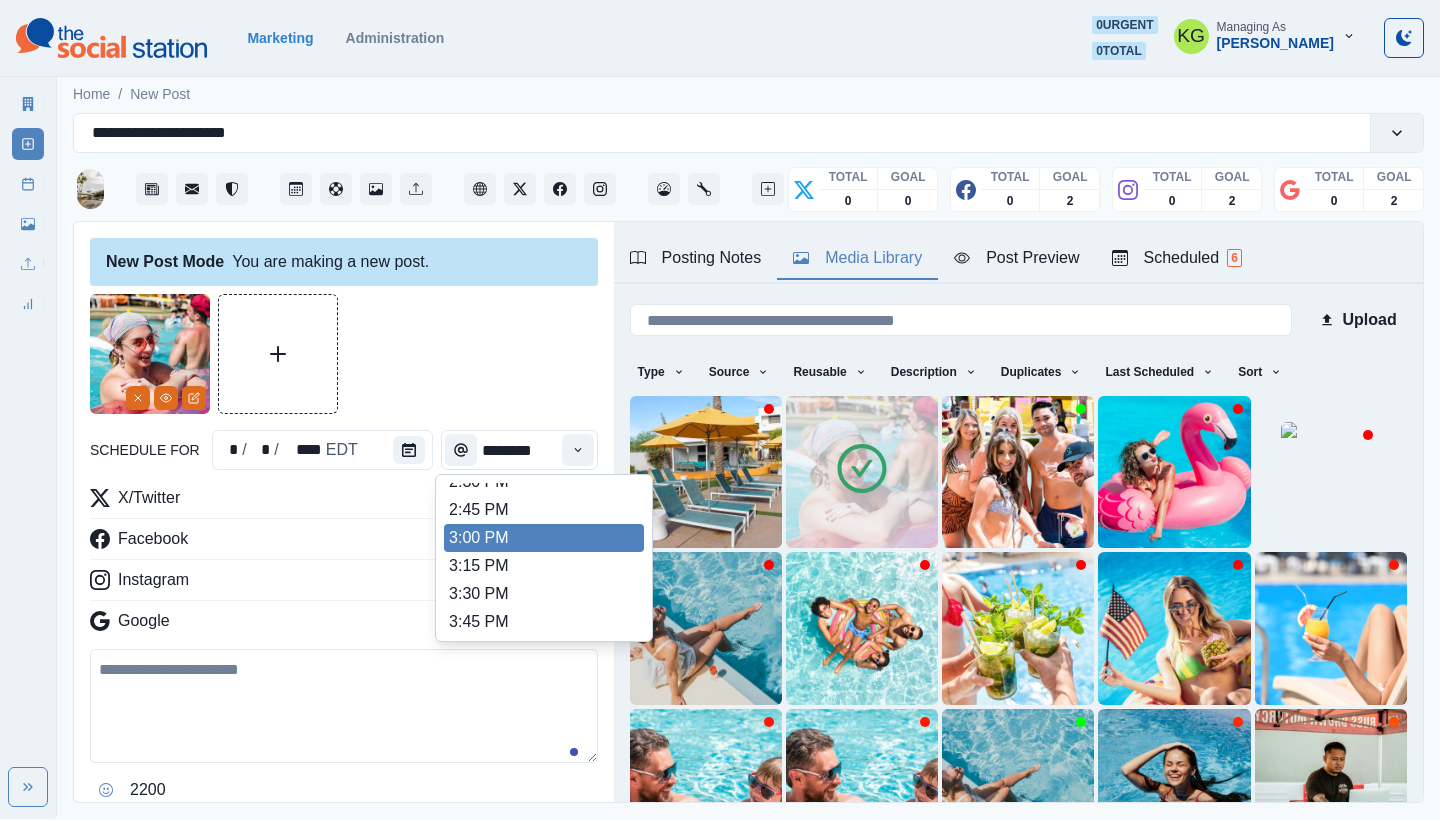 click on "3:00 PM" at bounding box center (544, 538) 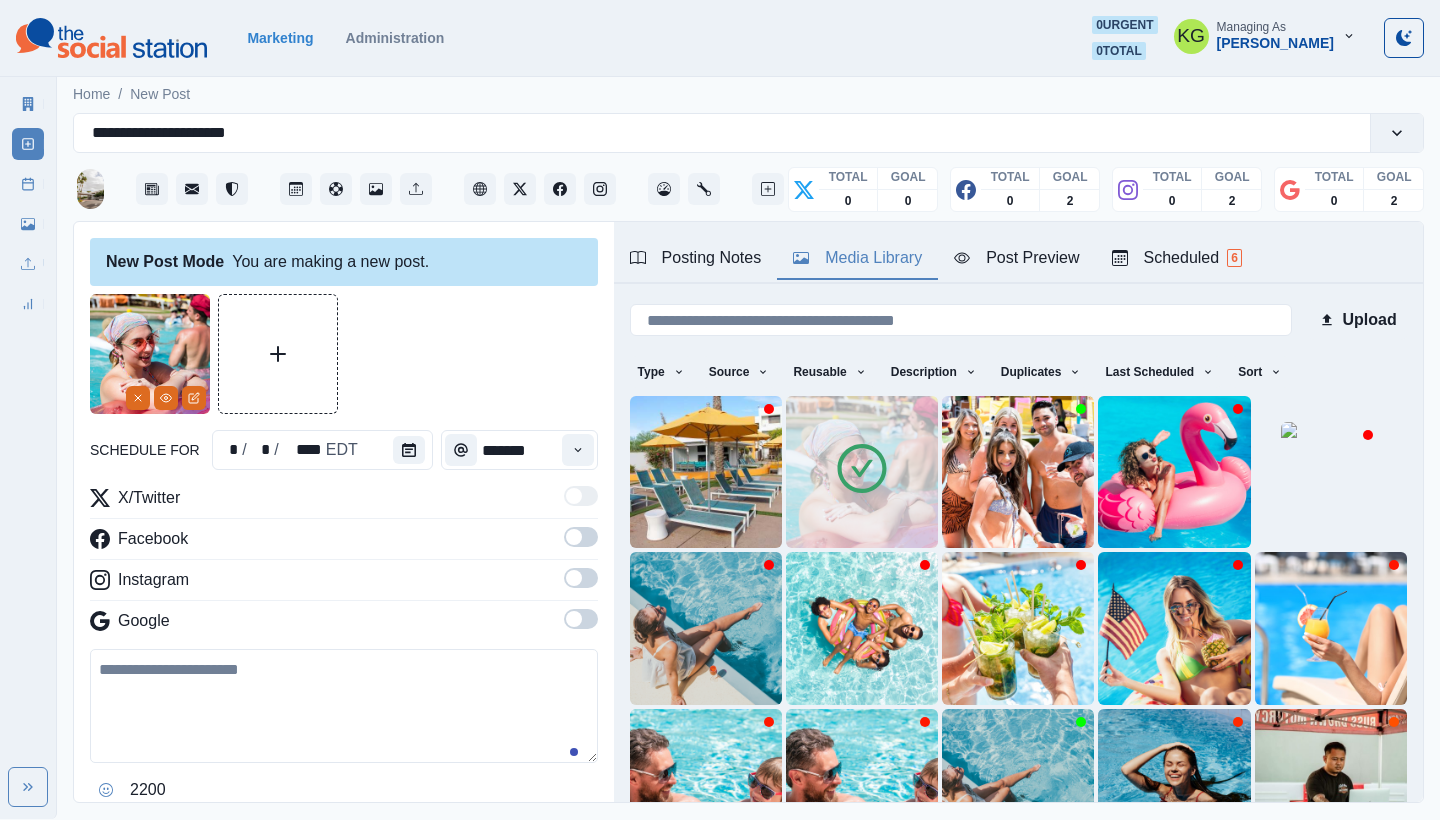 click at bounding box center [574, 619] 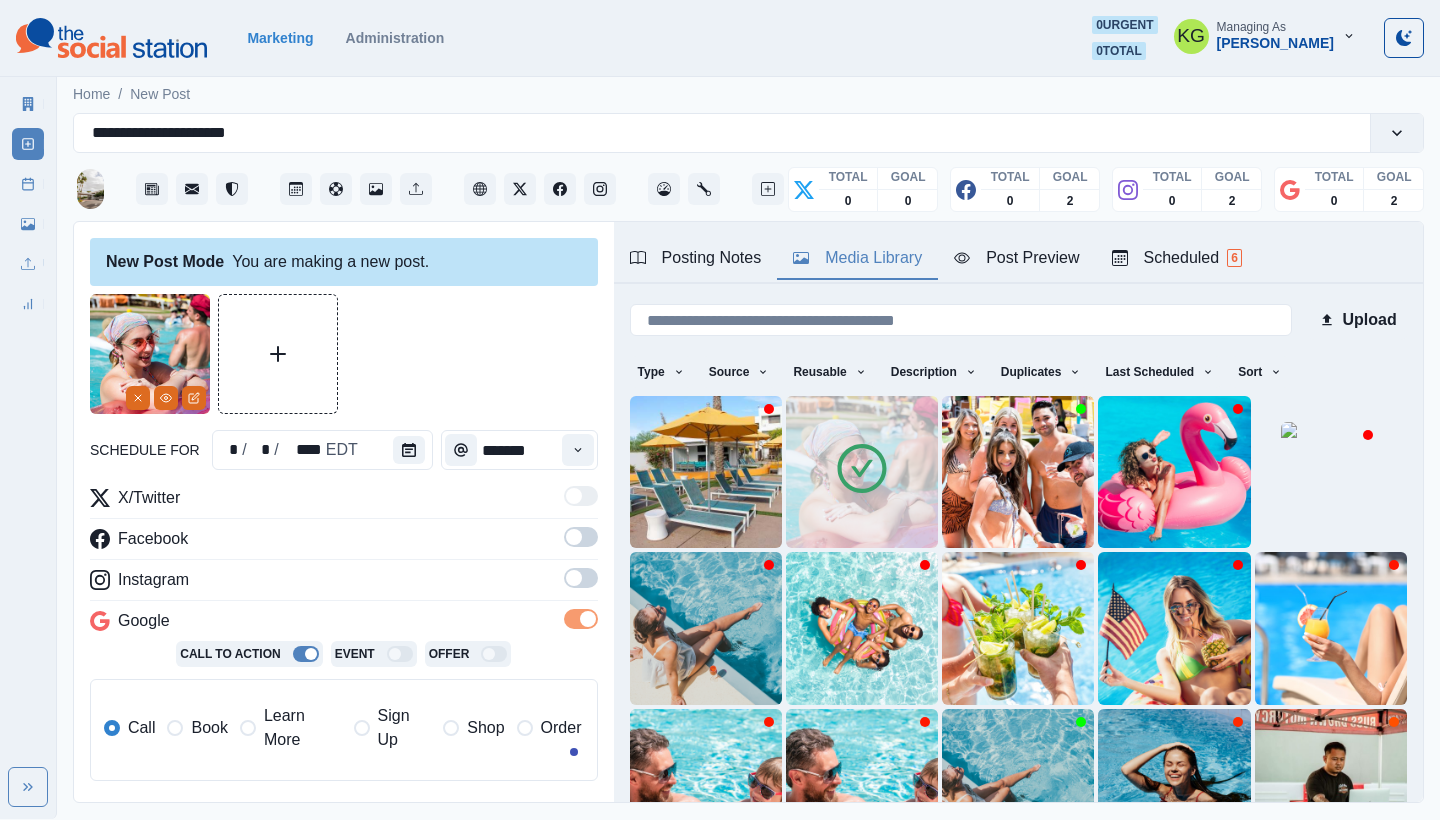 click at bounding box center [581, 578] 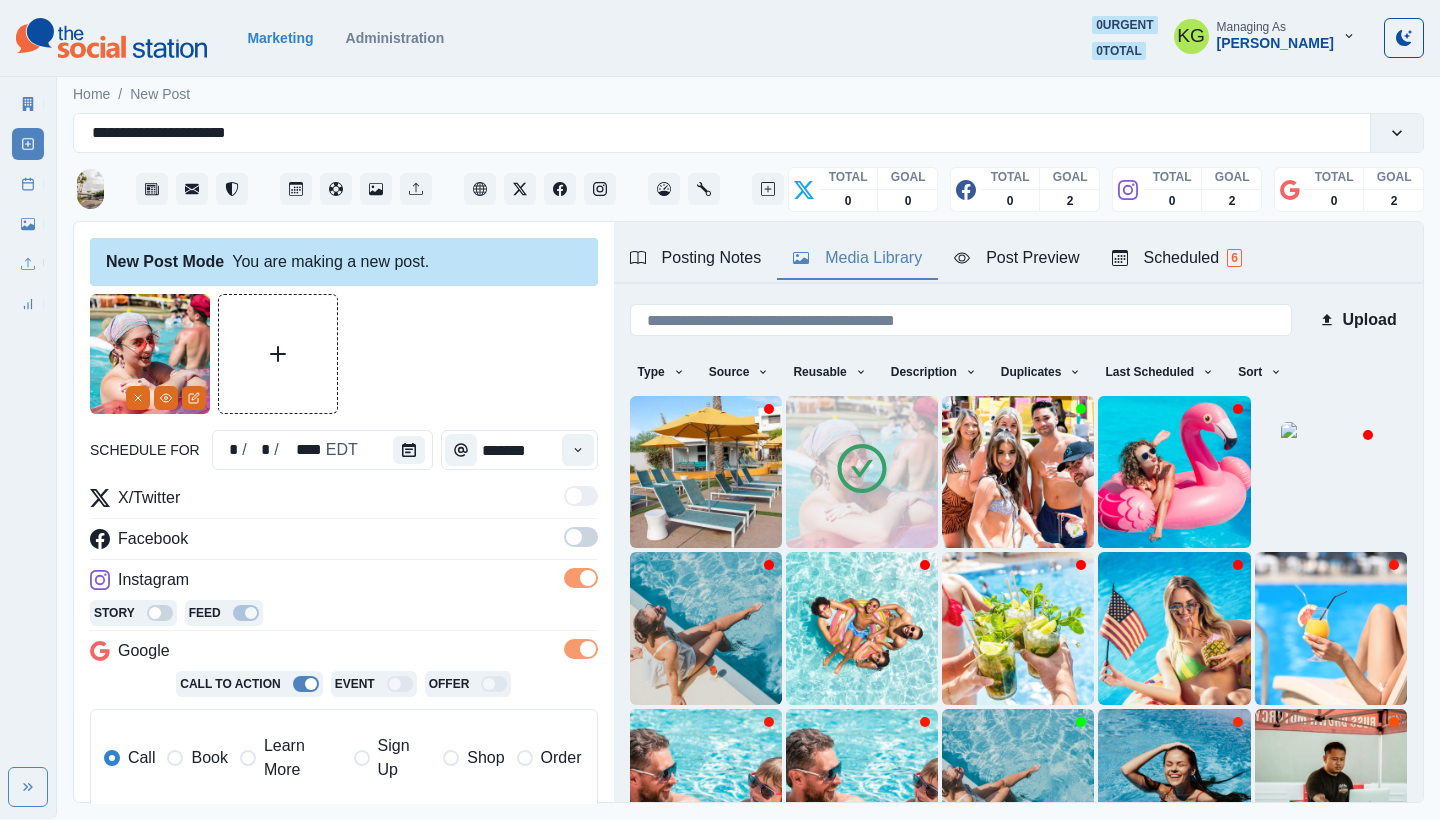 click at bounding box center (581, 537) 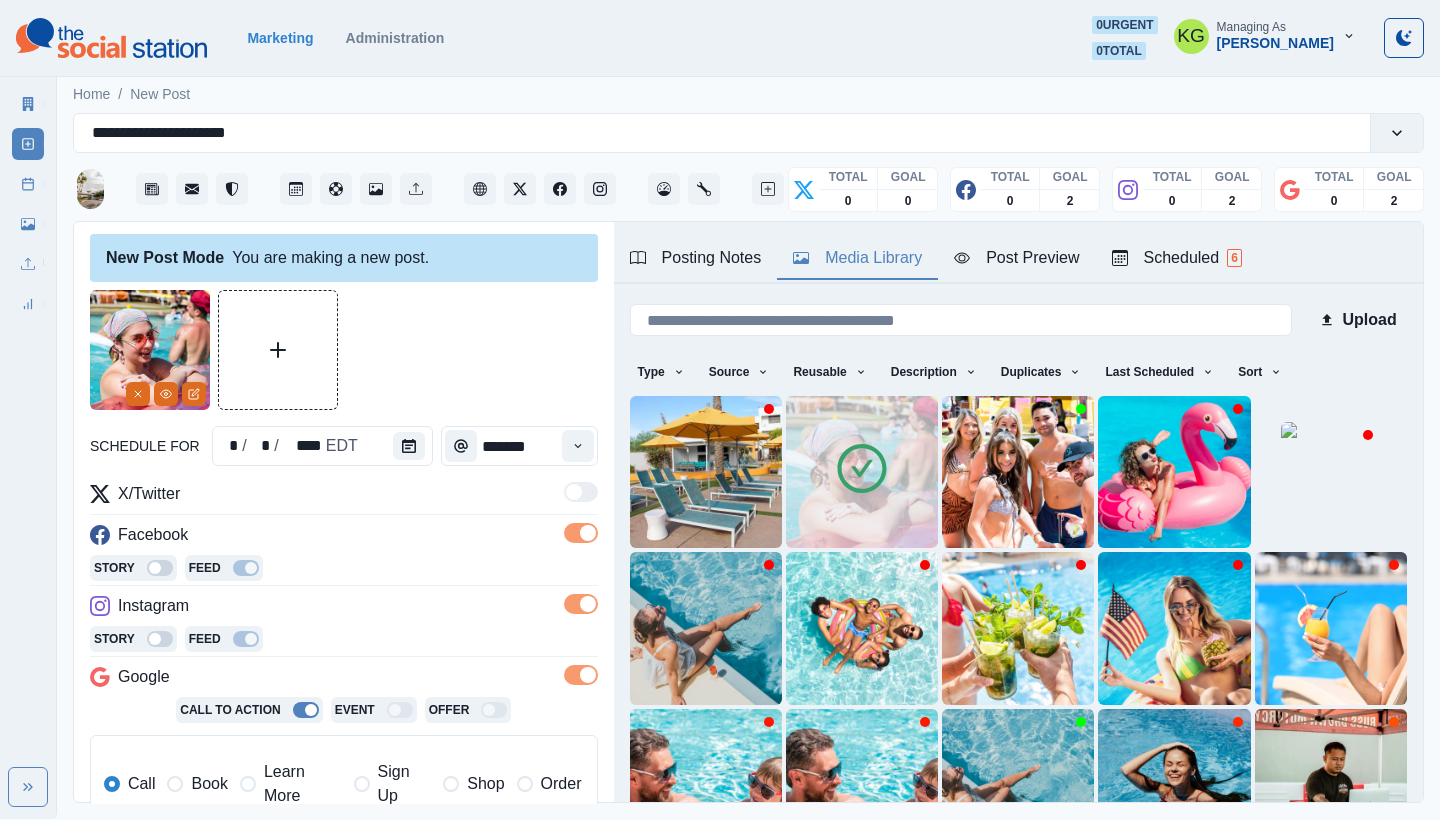 scroll, scrollTop: 194, scrollLeft: 0, axis: vertical 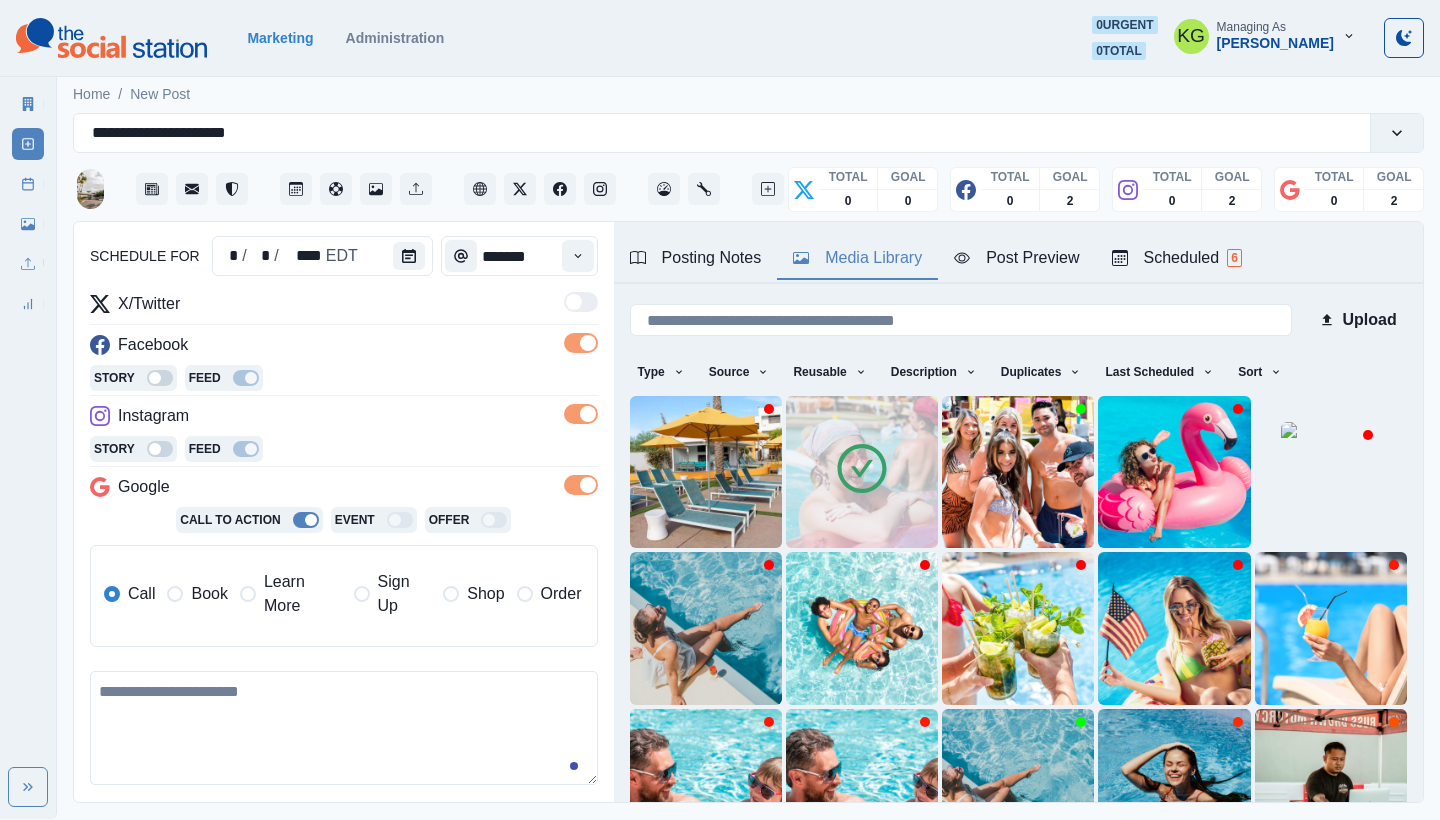 click on "Book" at bounding box center (209, 594) 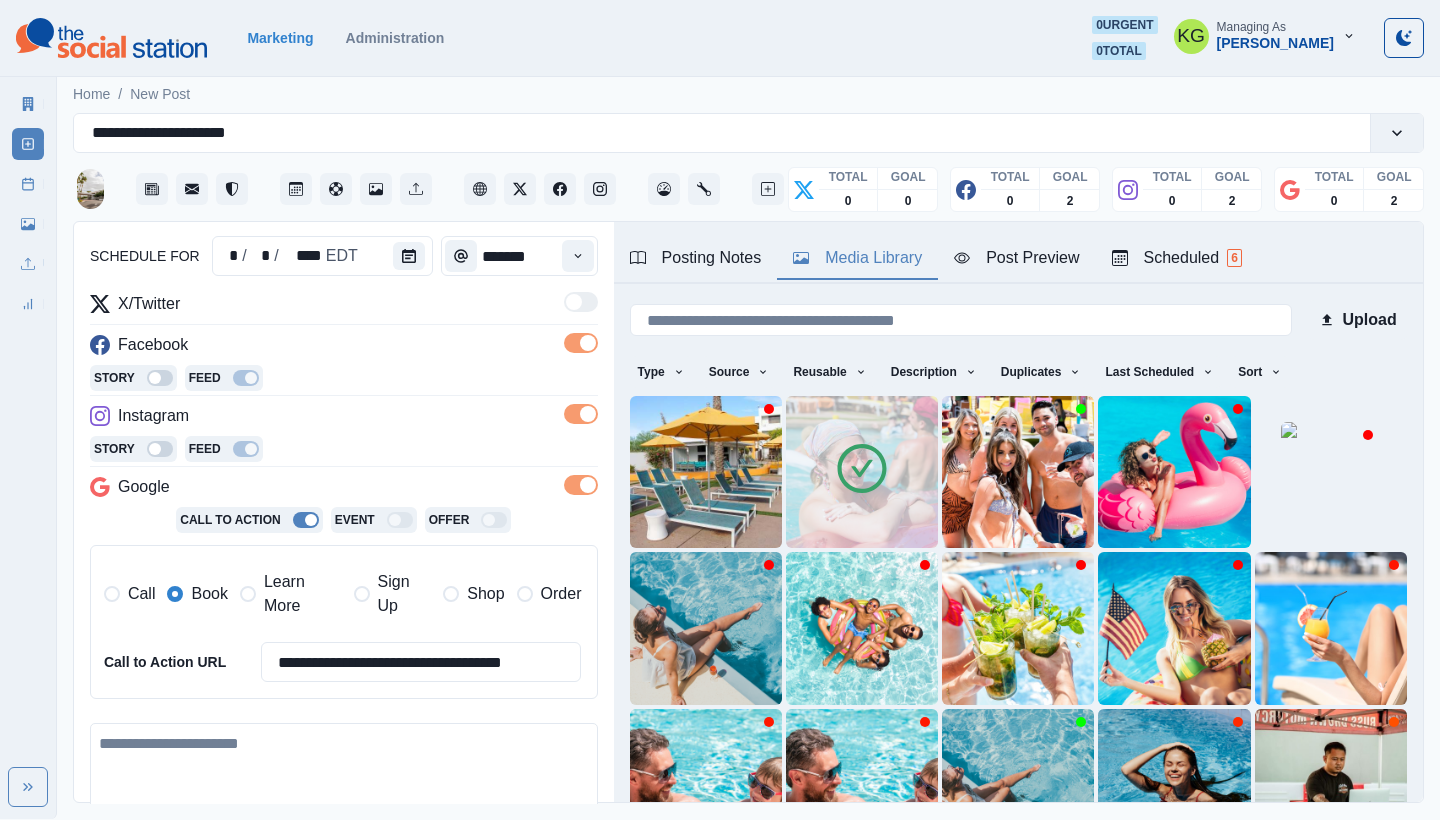 scroll, scrollTop: 454, scrollLeft: 0, axis: vertical 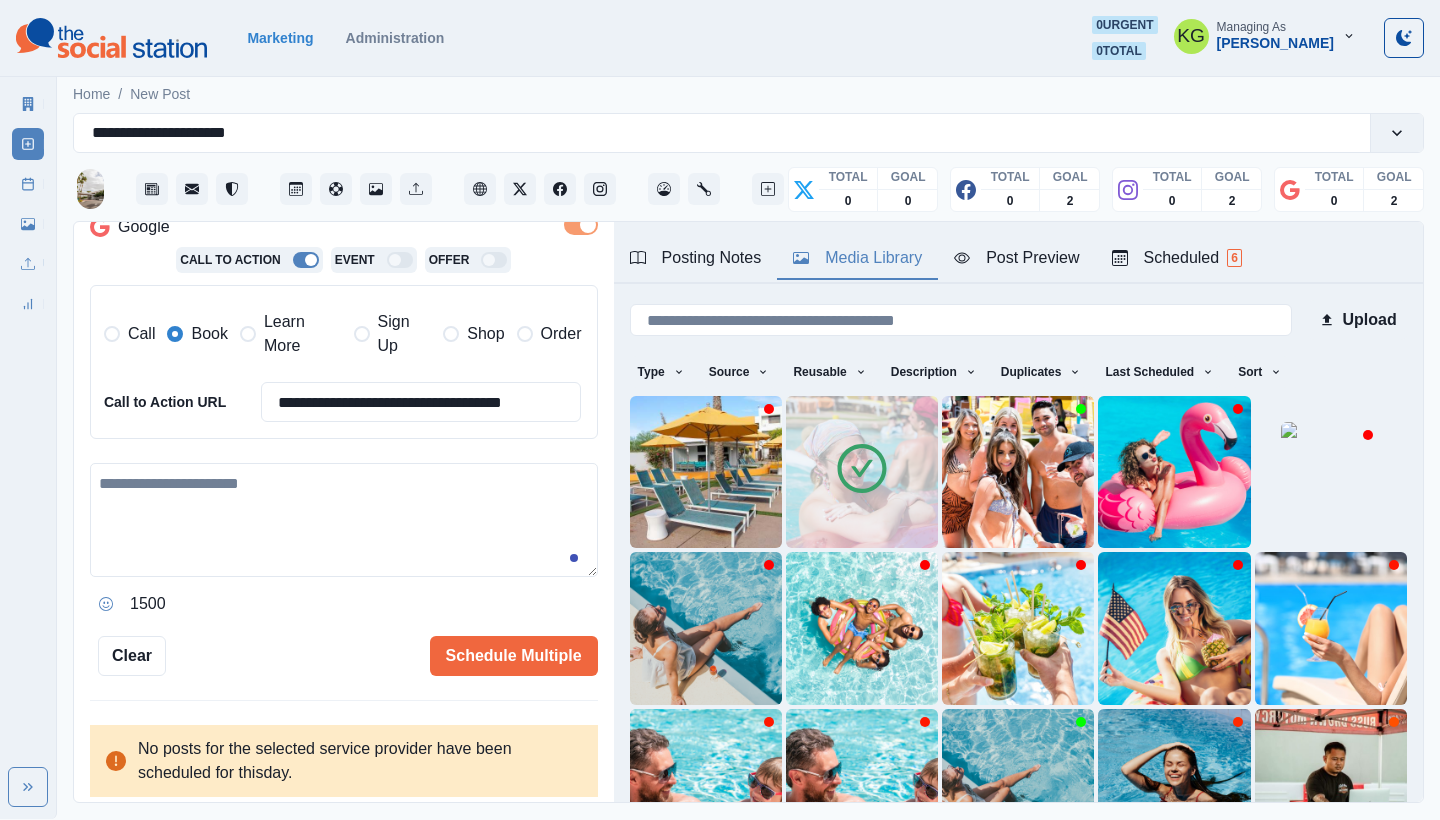 click at bounding box center [344, 520] 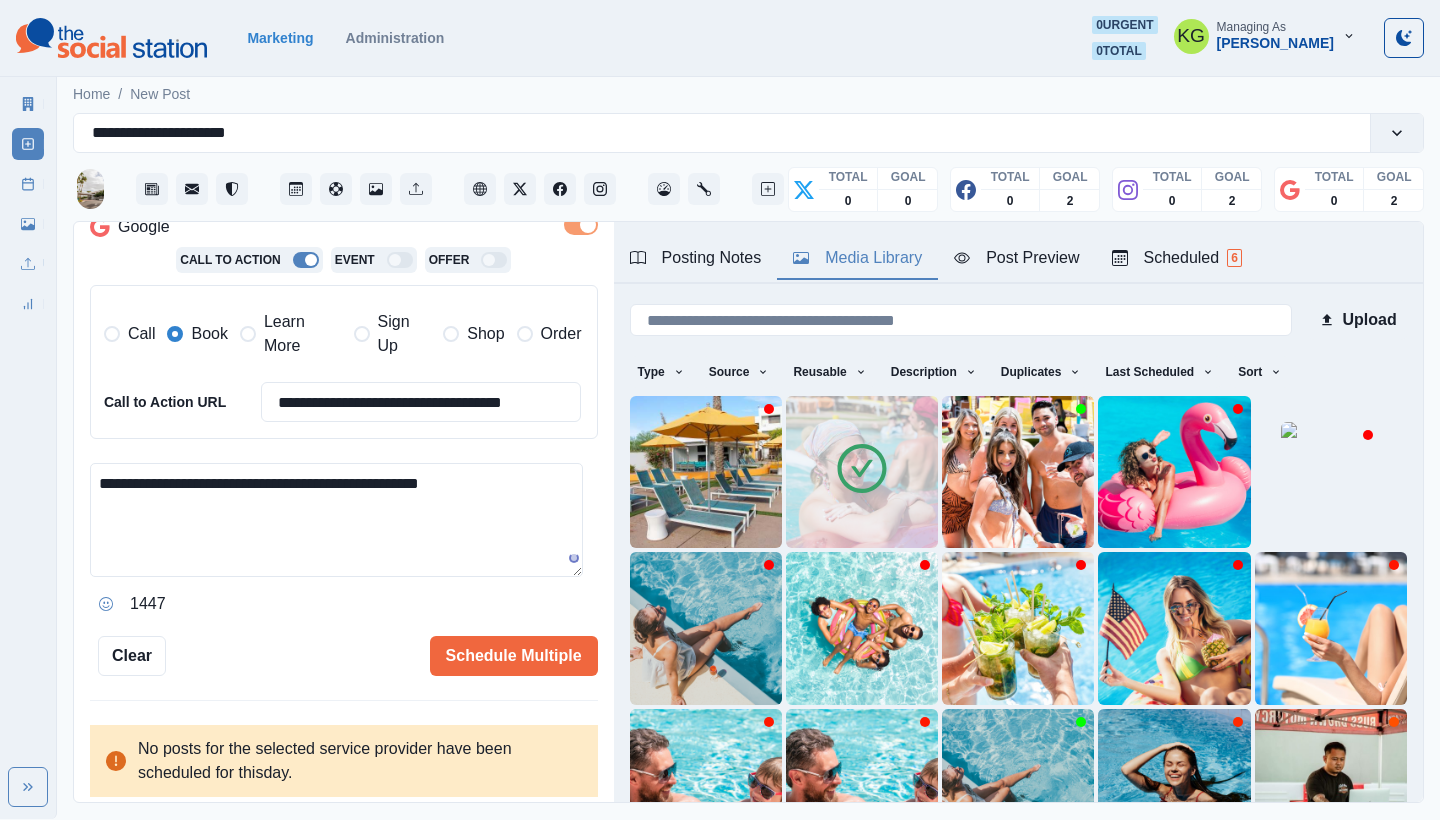 click 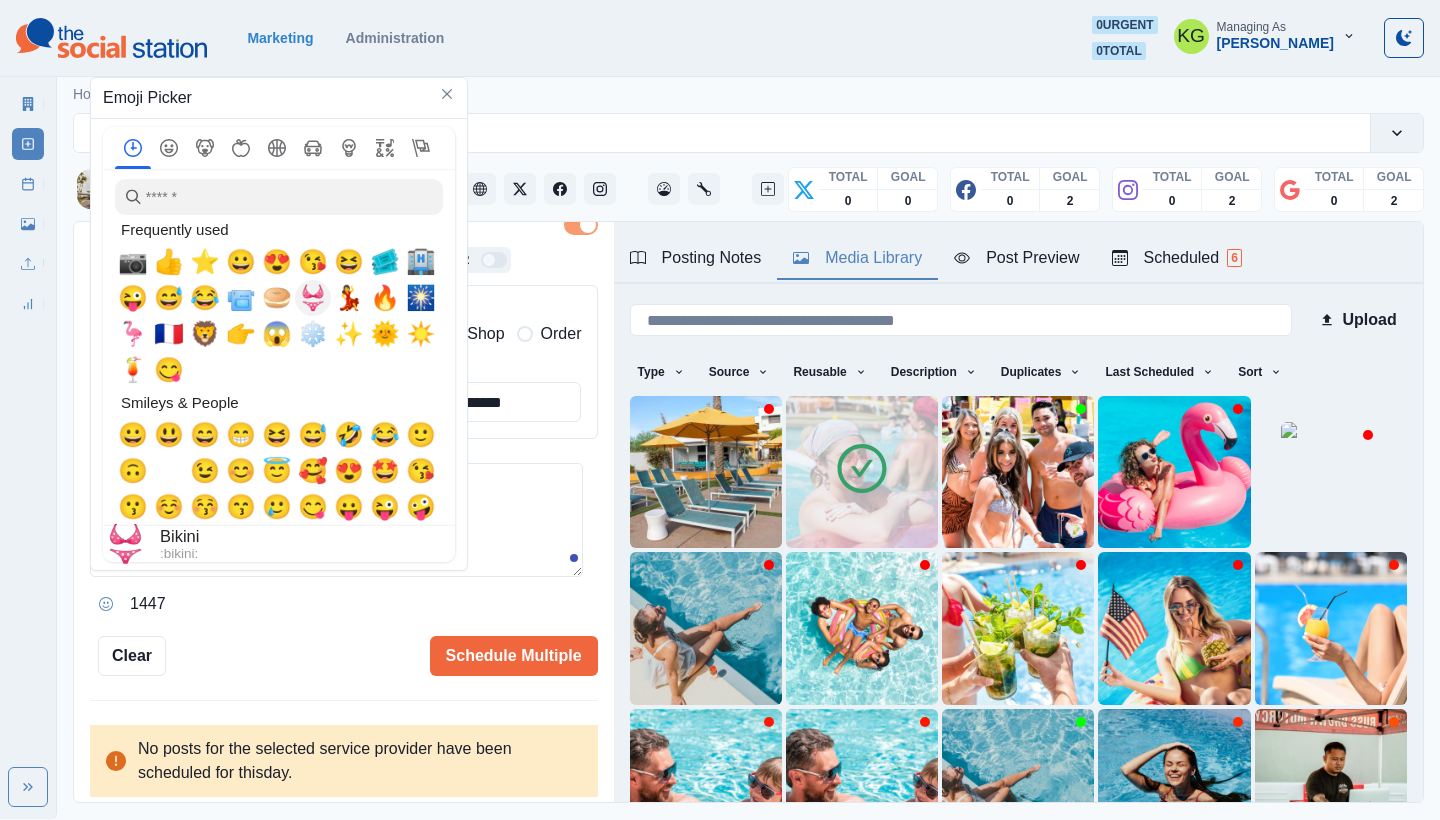 click at bounding box center (313, 298) 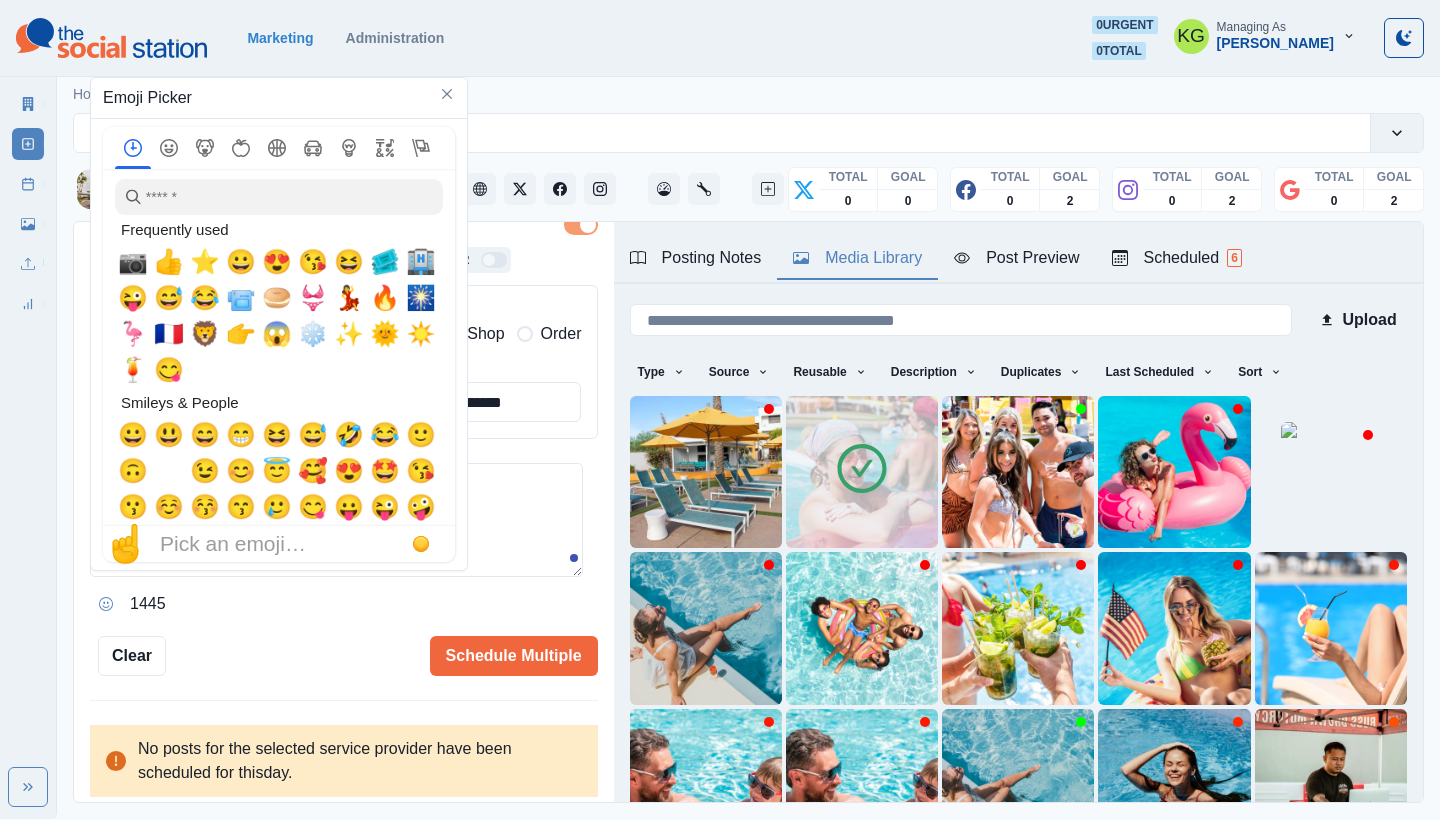 click on "**********" at bounding box center (336, 520) 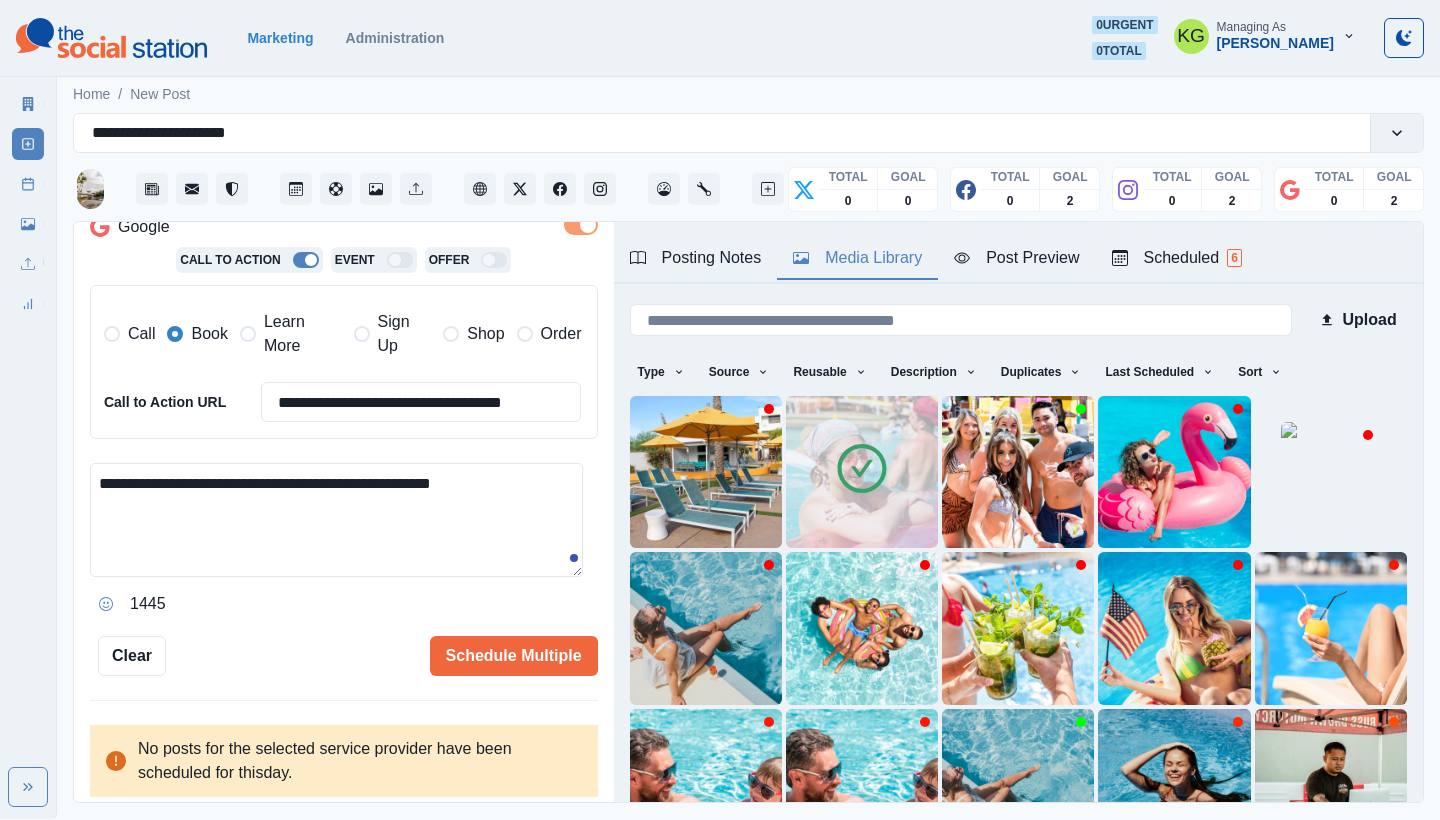 drag, startPoint x: 513, startPoint y: 471, endPoint x: 498, endPoint y: 471, distance: 15 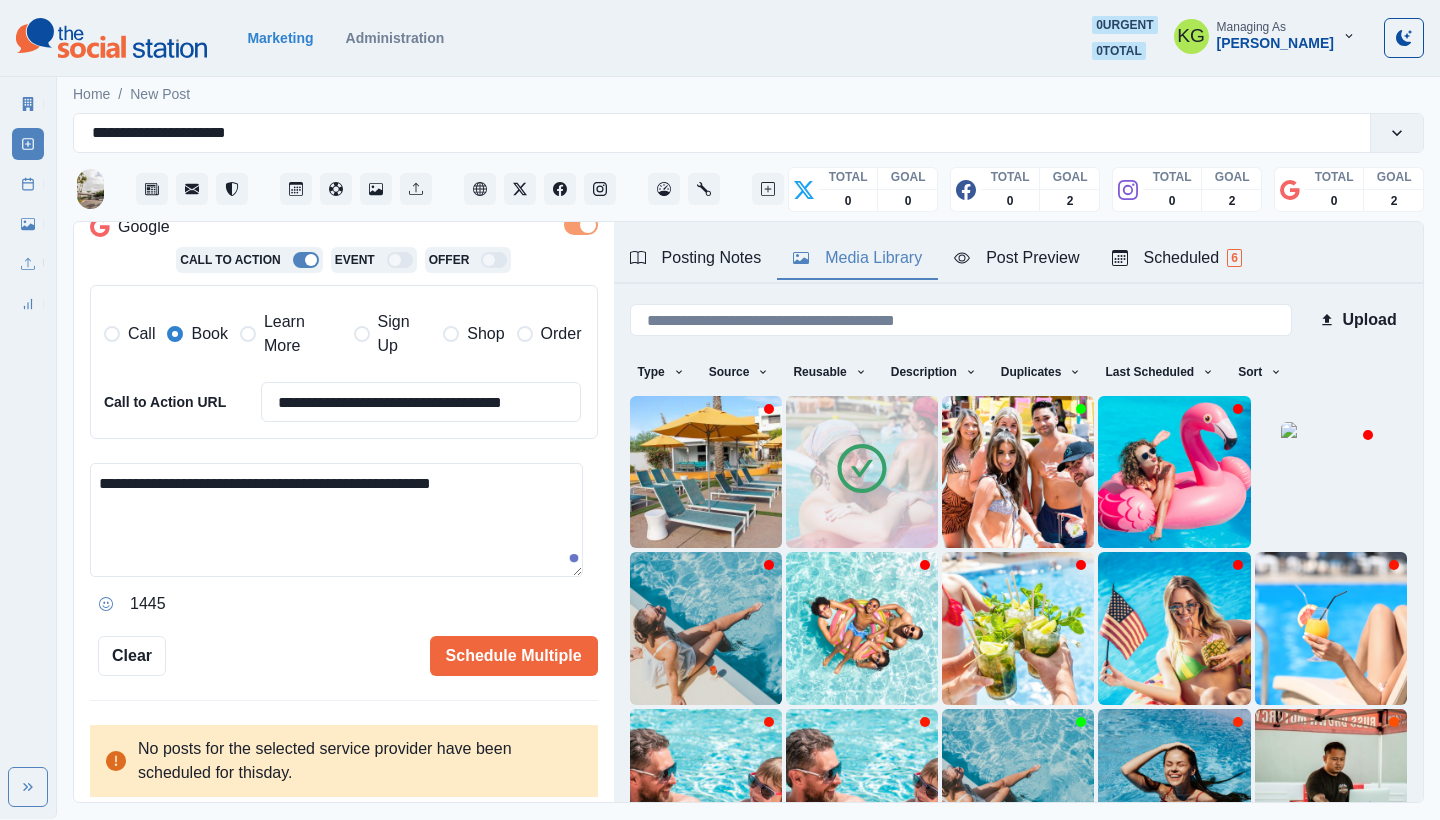 drag, startPoint x: 124, startPoint y: 470, endPoint x: 105, endPoint y: 468, distance: 19.104973 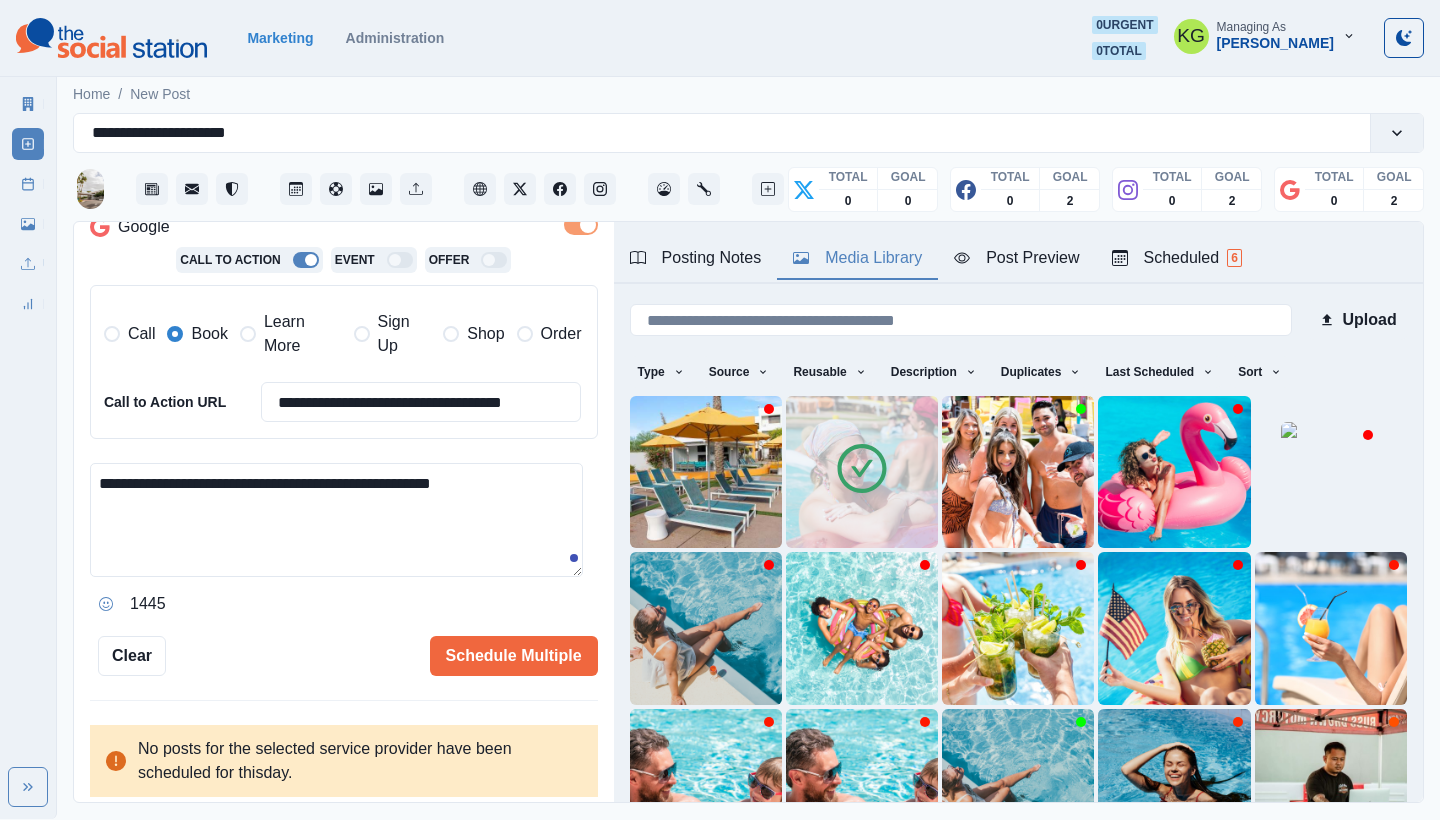 paste 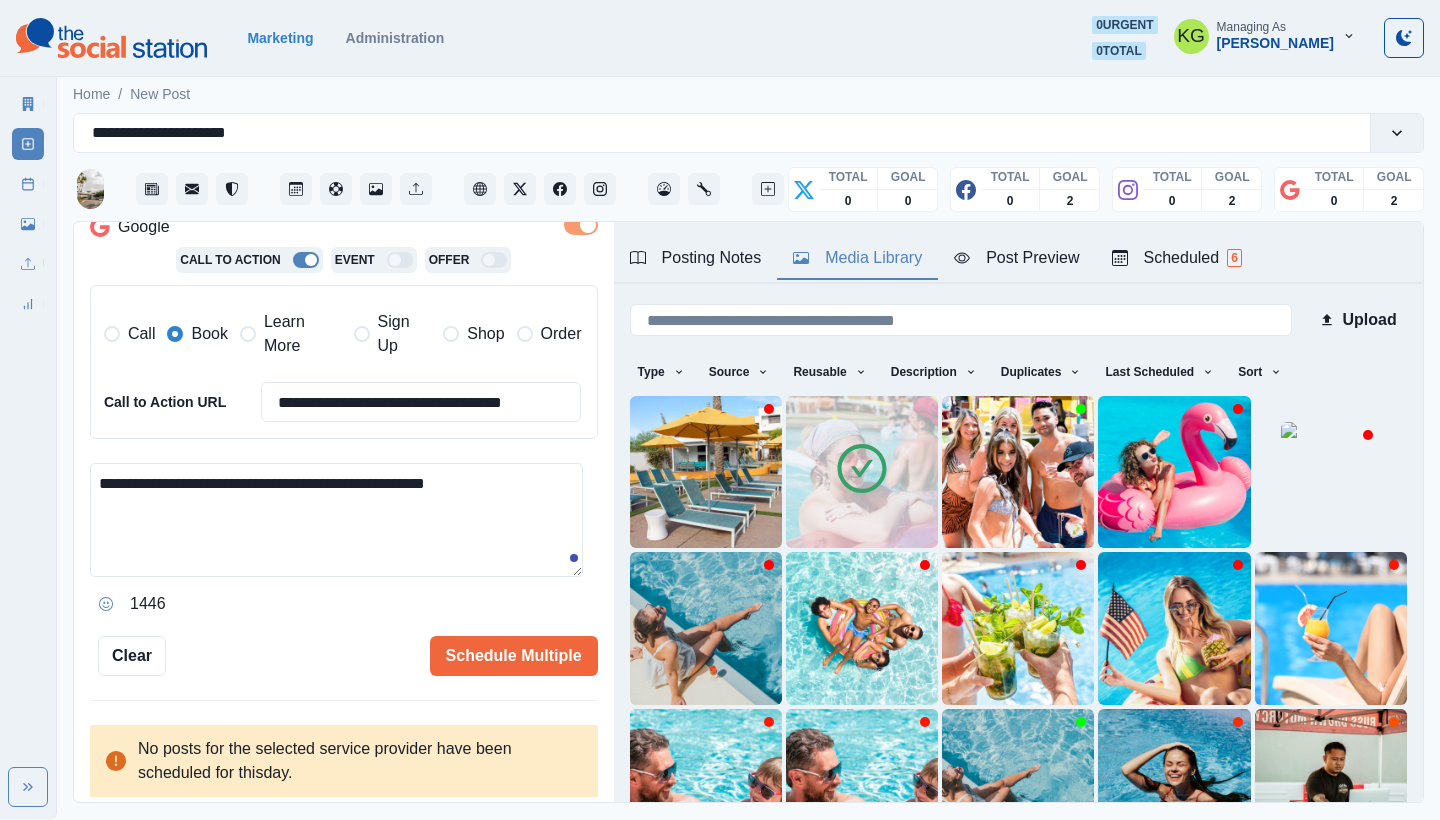 click on "**********" at bounding box center (336, 520) 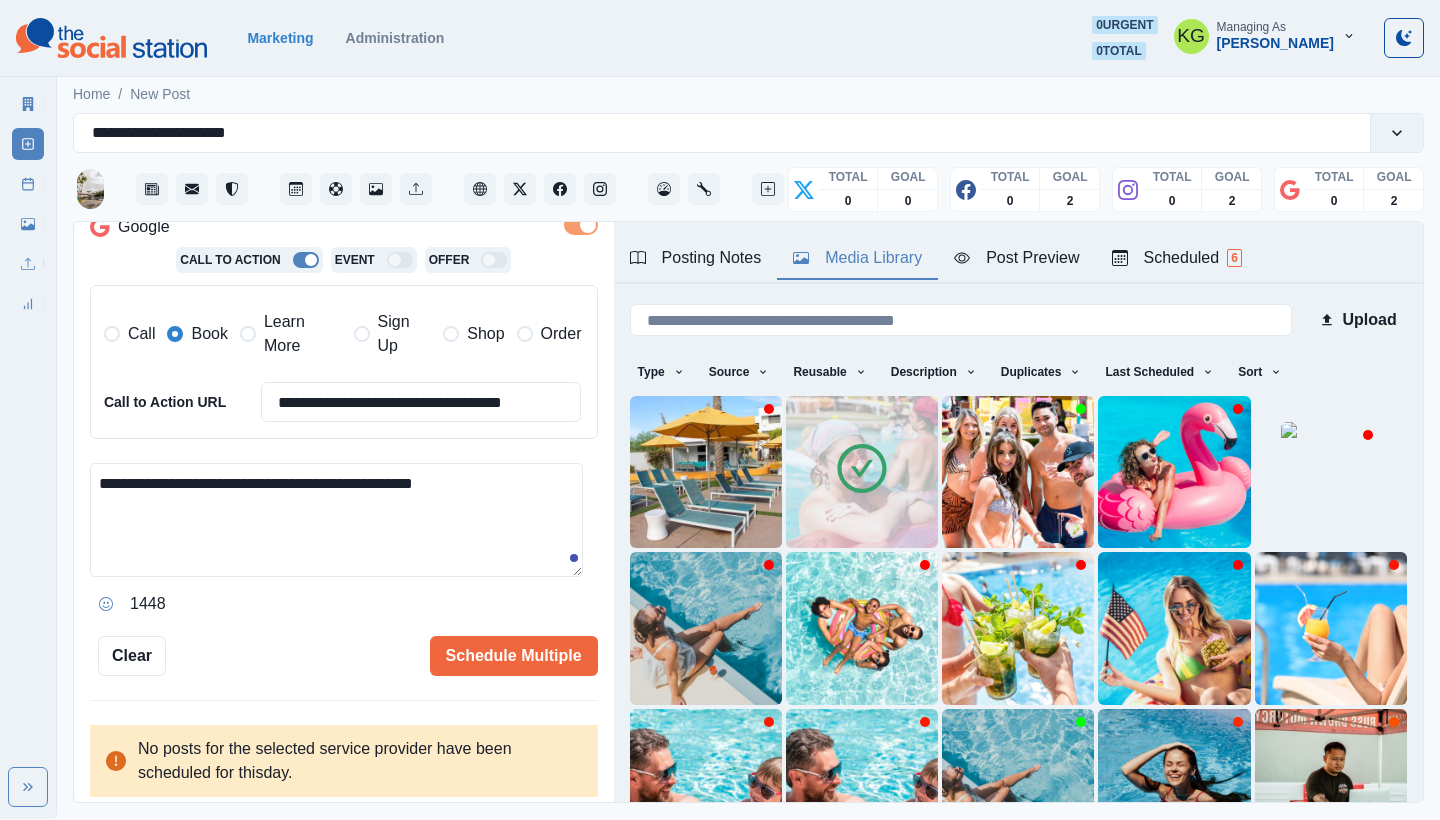 click on "Posting Notes" at bounding box center [696, 258] 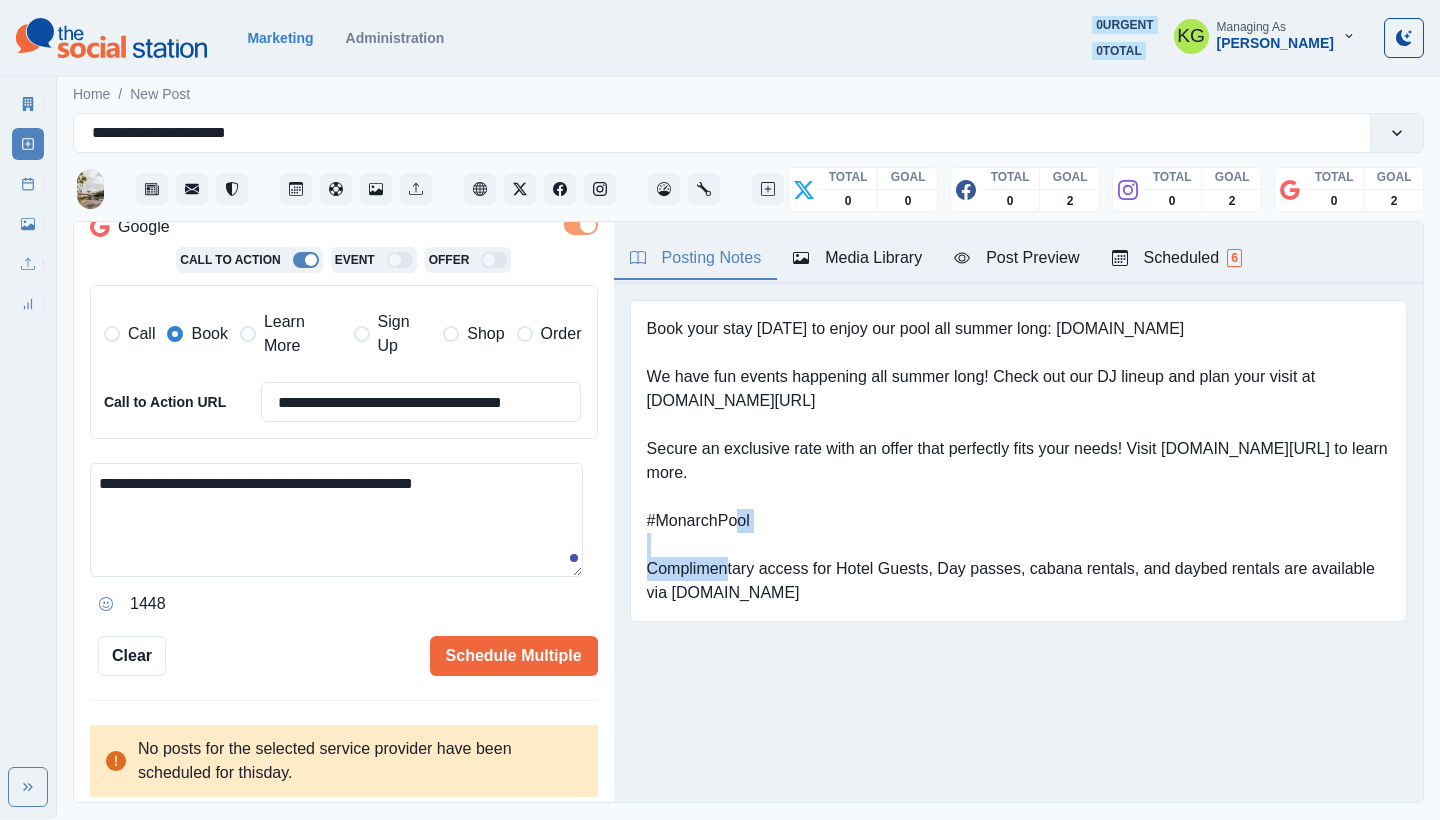 drag, startPoint x: 645, startPoint y: 521, endPoint x: 829, endPoint y: 533, distance: 184.39088 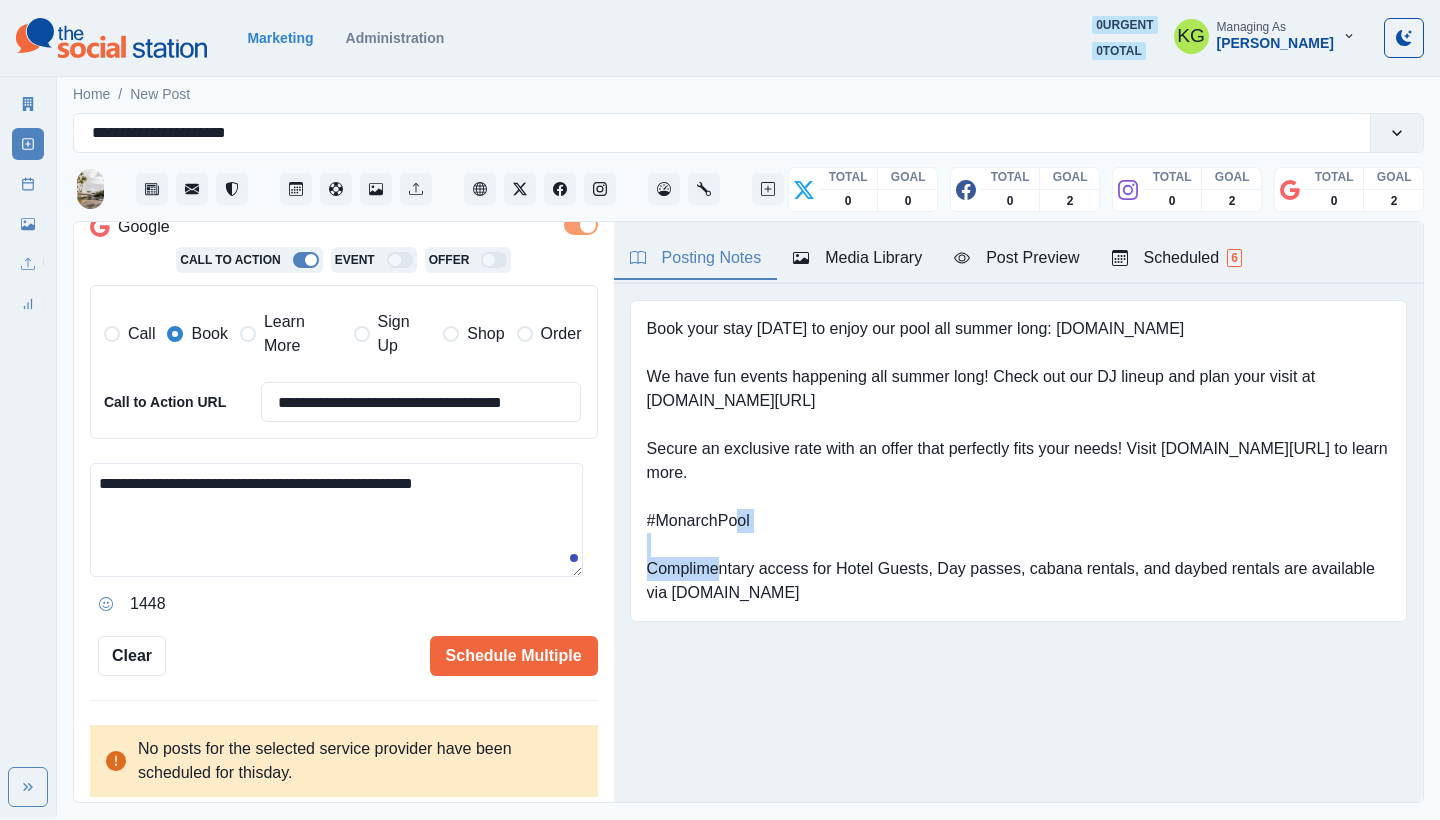drag, startPoint x: 712, startPoint y: 517, endPoint x: 648, endPoint y: 518, distance: 64.00781 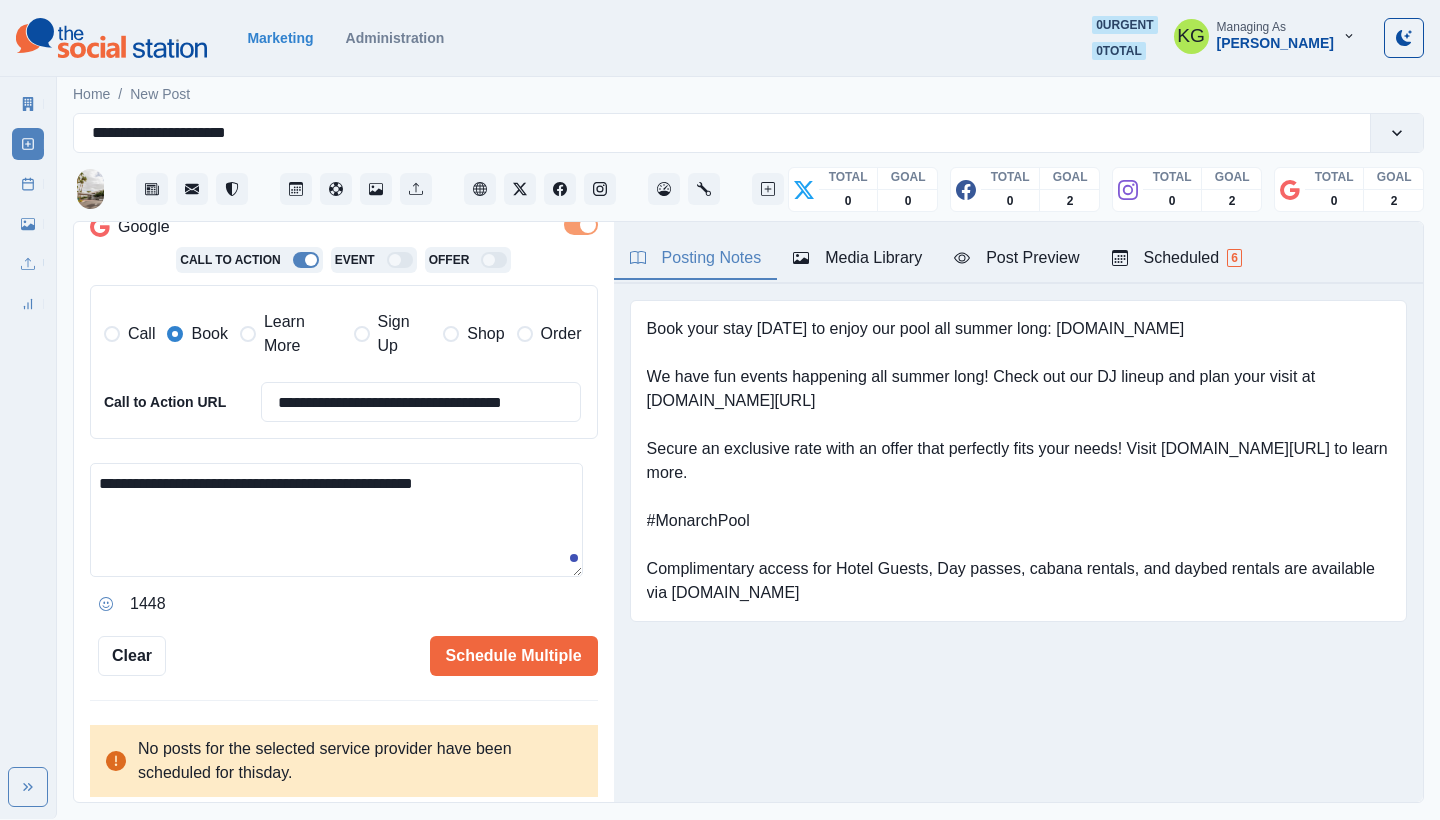 drag, startPoint x: 478, startPoint y: 473, endPoint x: 416, endPoint y: 479, distance: 62.289646 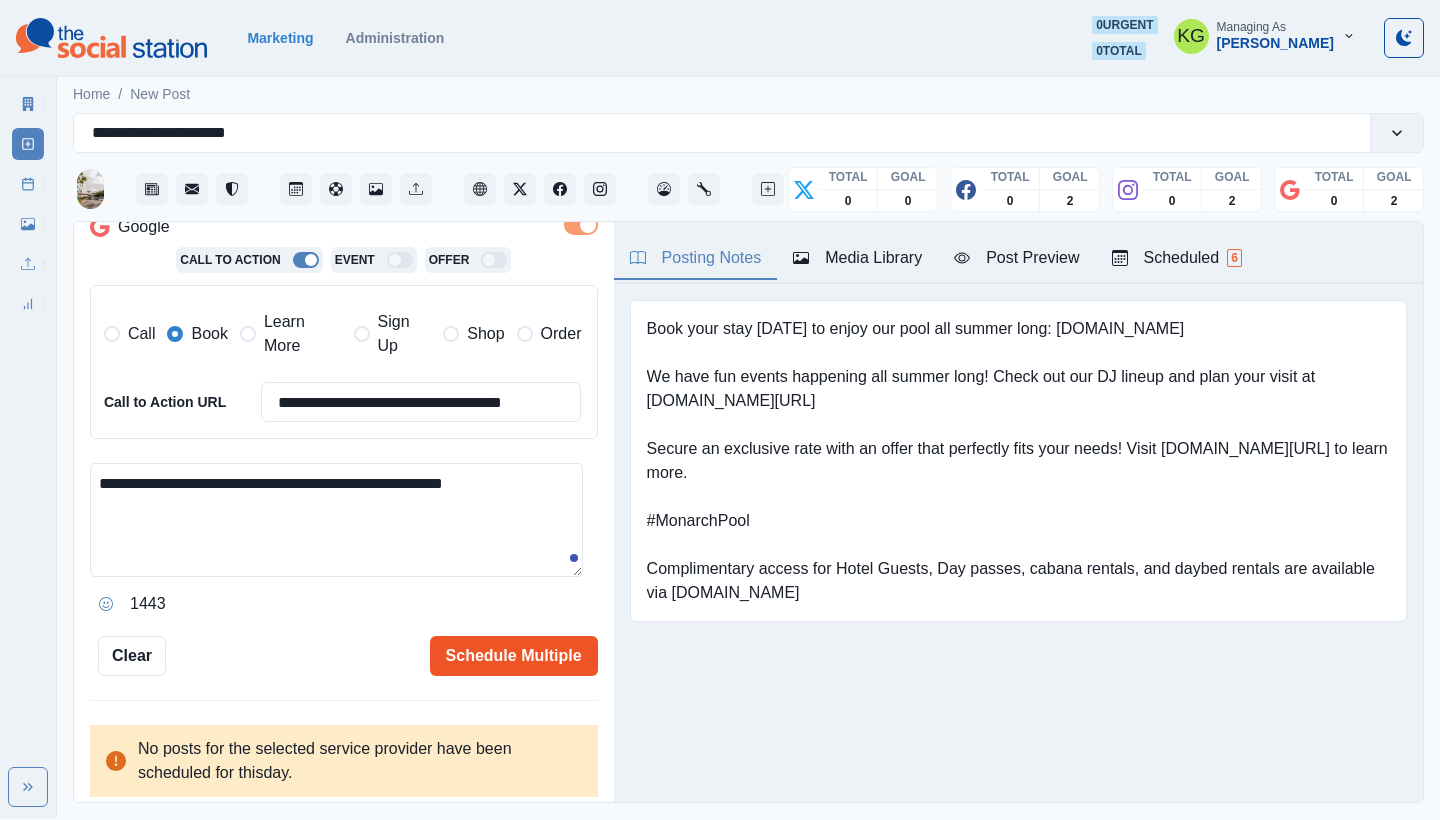 type on "**********" 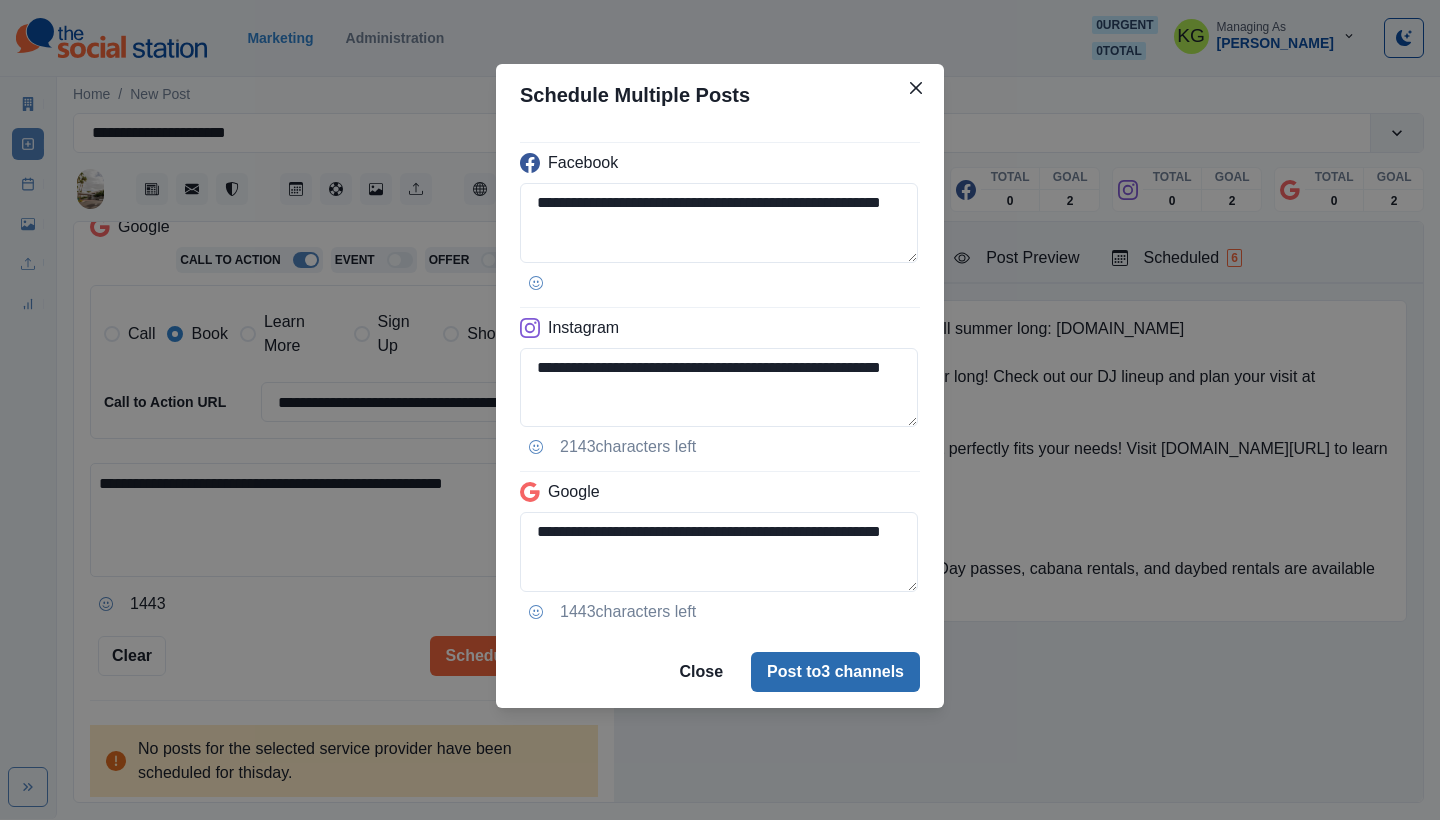click on "Post to  3   channels" at bounding box center (835, 672) 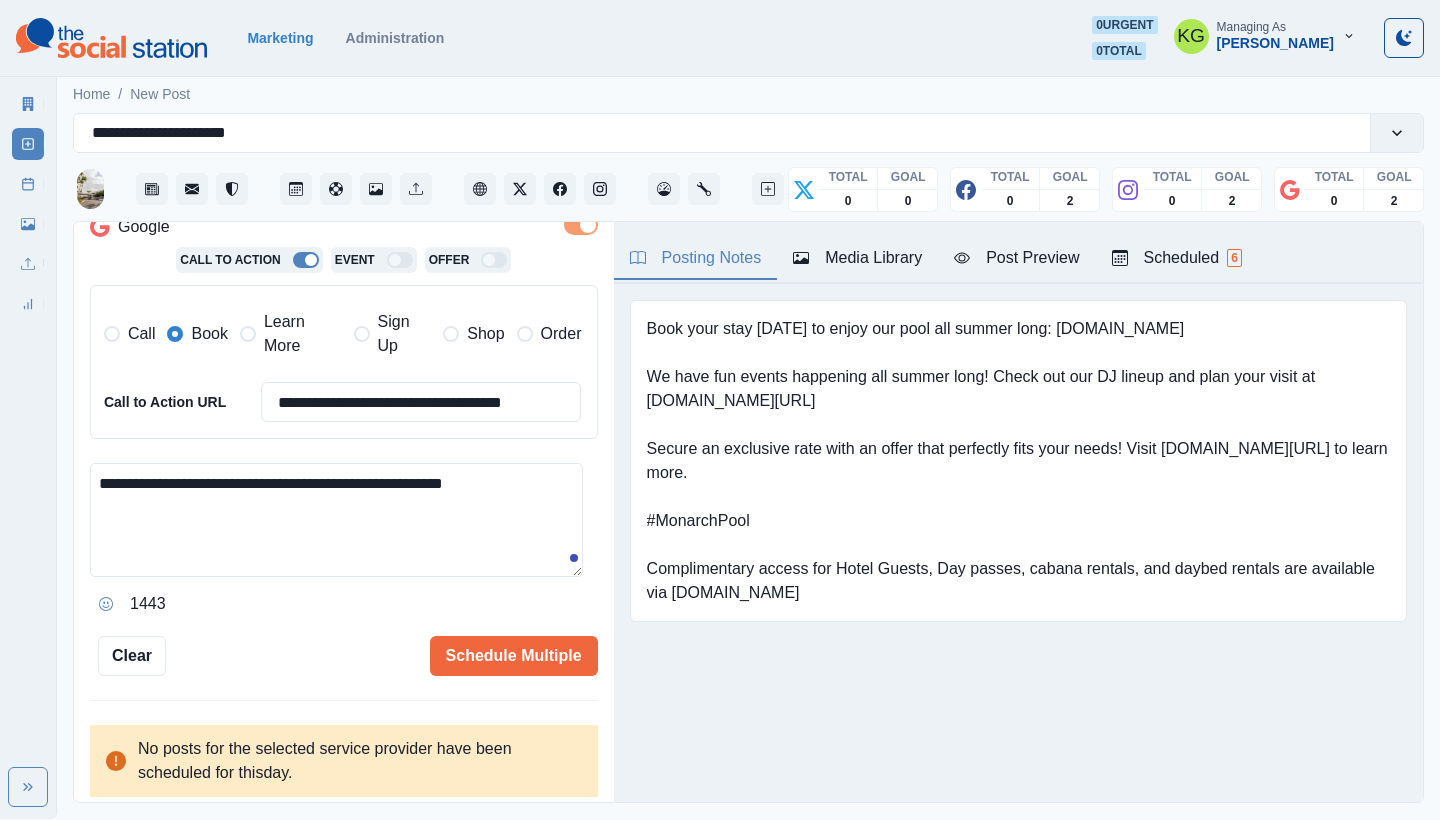type 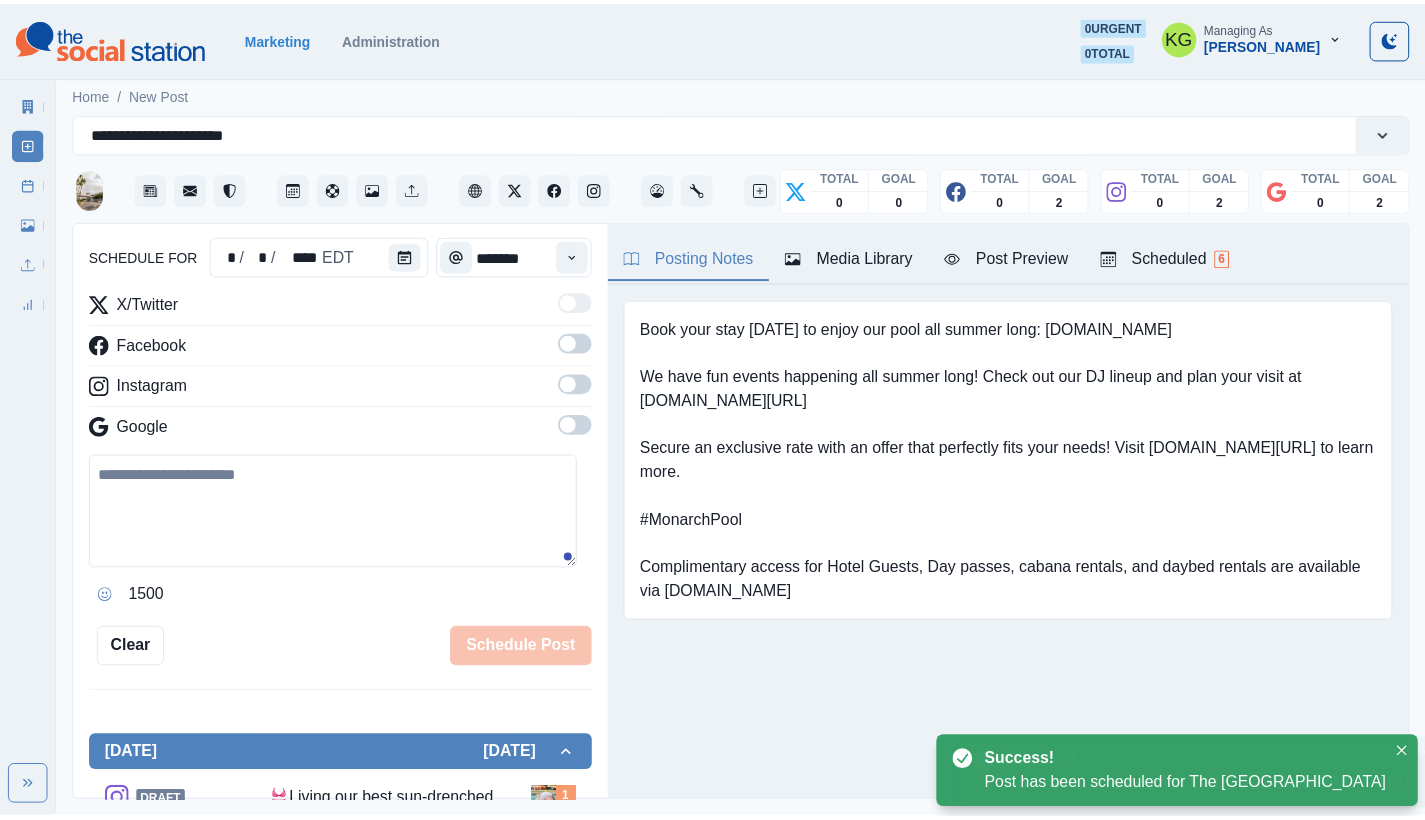 scroll, scrollTop: 122, scrollLeft: 0, axis: vertical 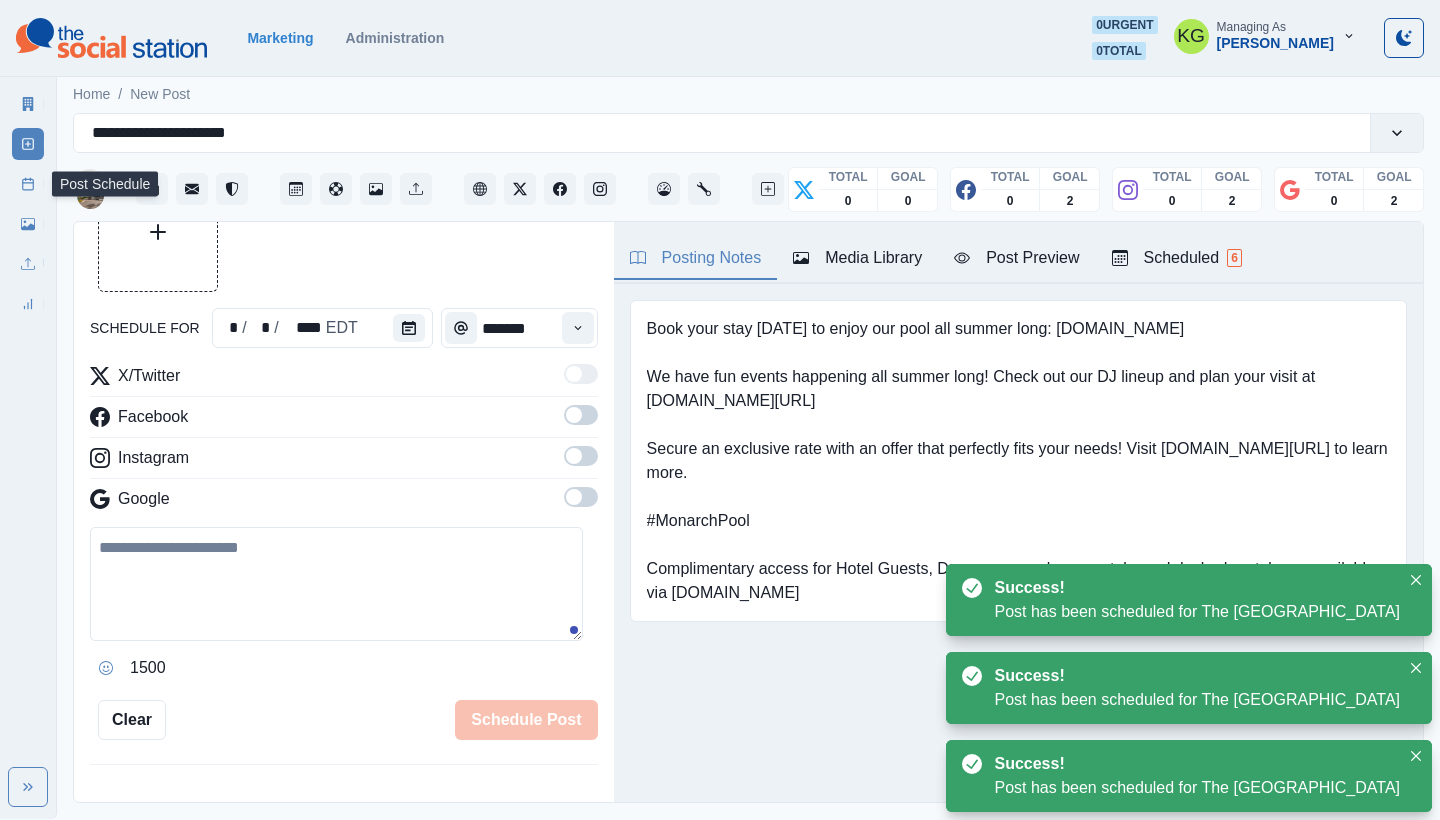 click on "Post Schedule" at bounding box center [28, 184] 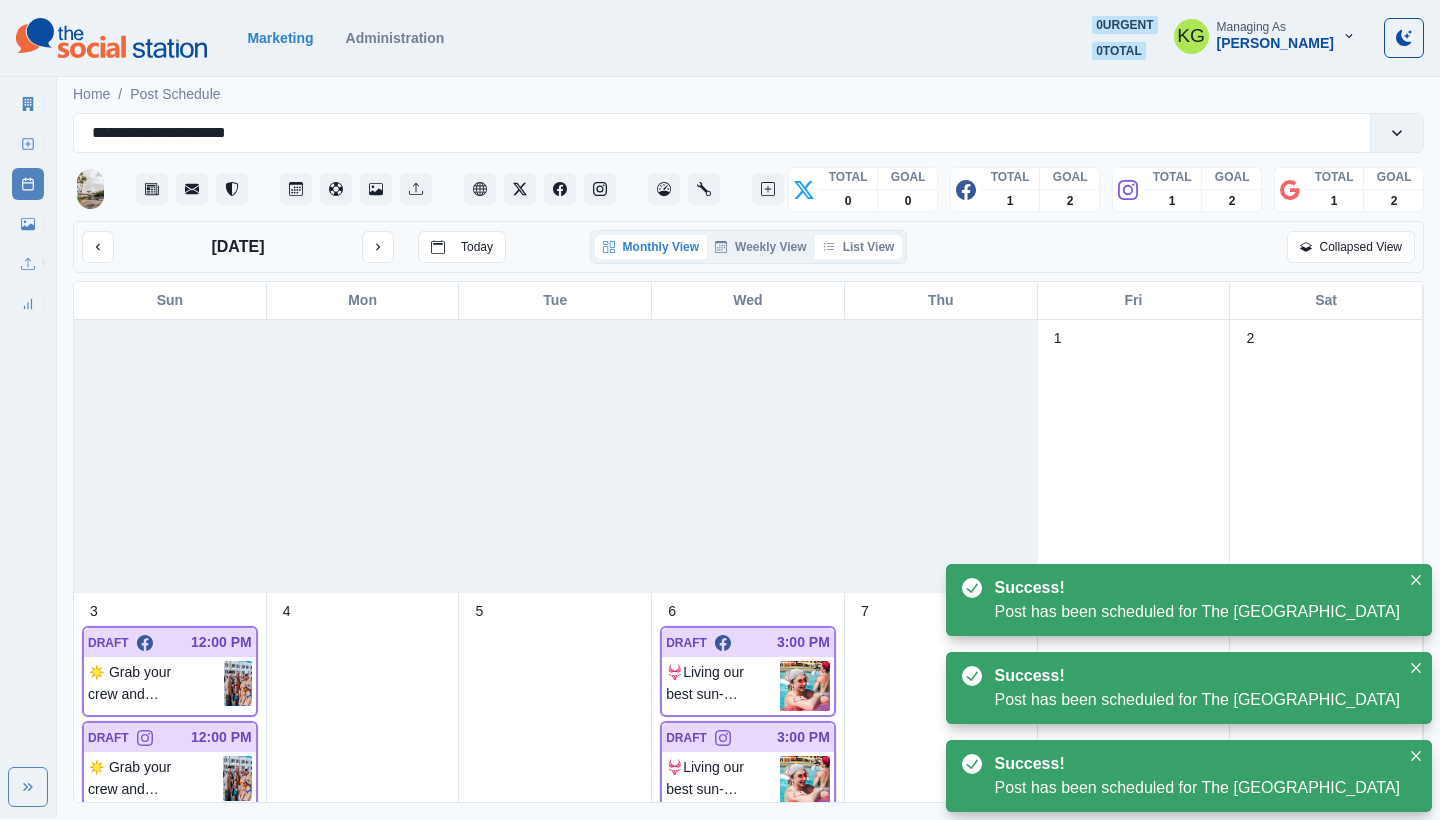 click on "List View" at bounding box center [859, 247] 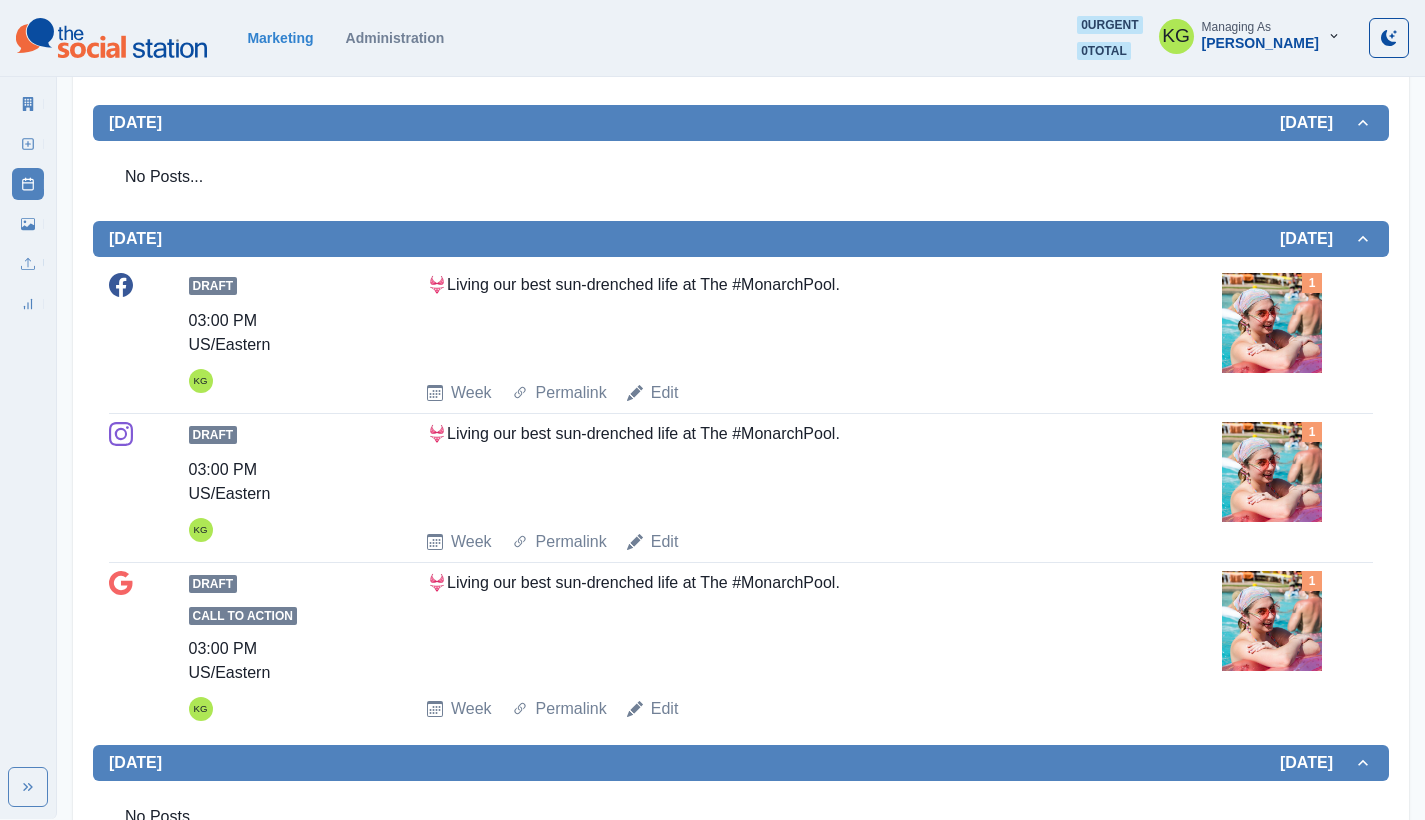 scroll, scrollTop: 899, scrollLeft: 0, axis: vertical 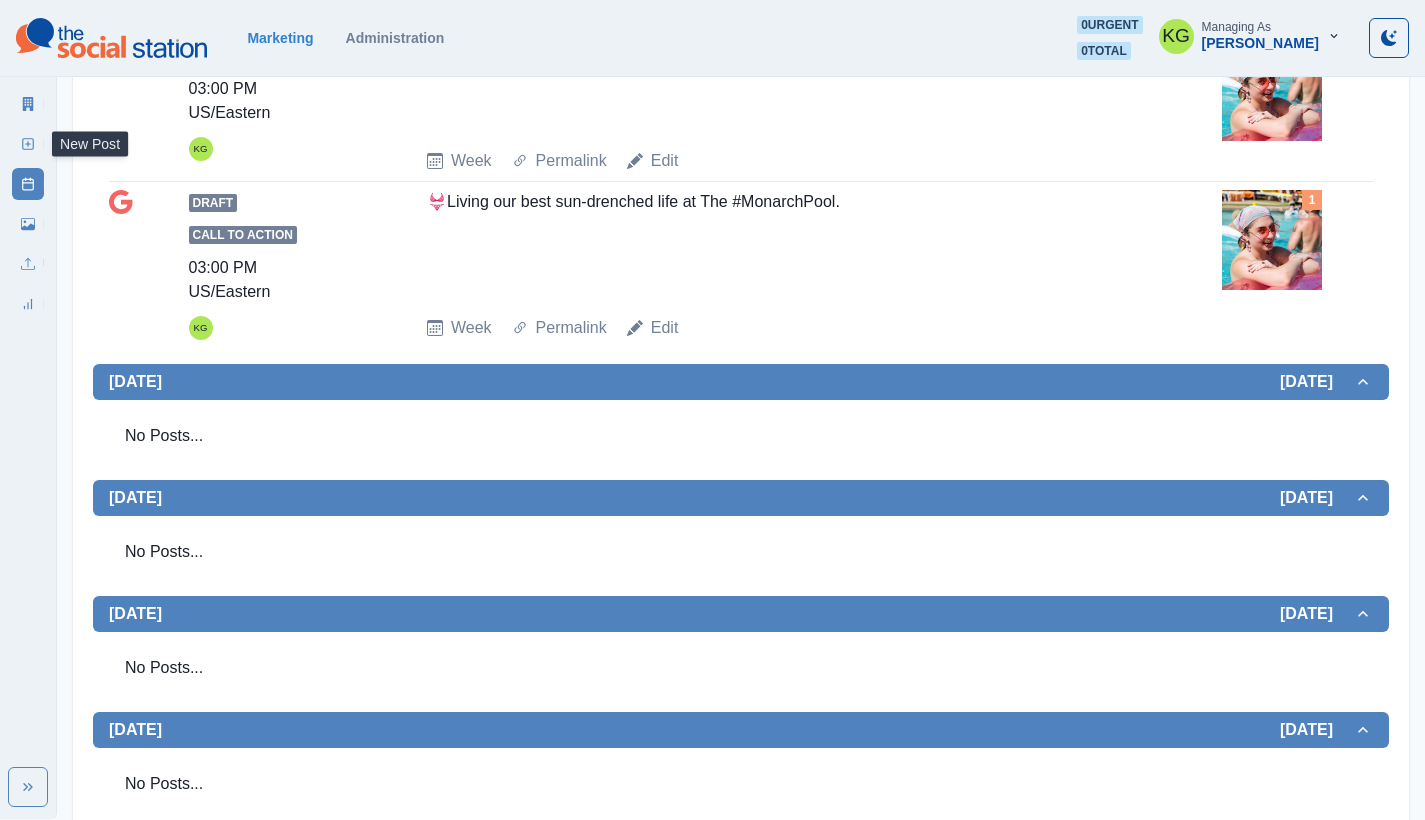 click on "New Post" at bounding box center [28, 144] 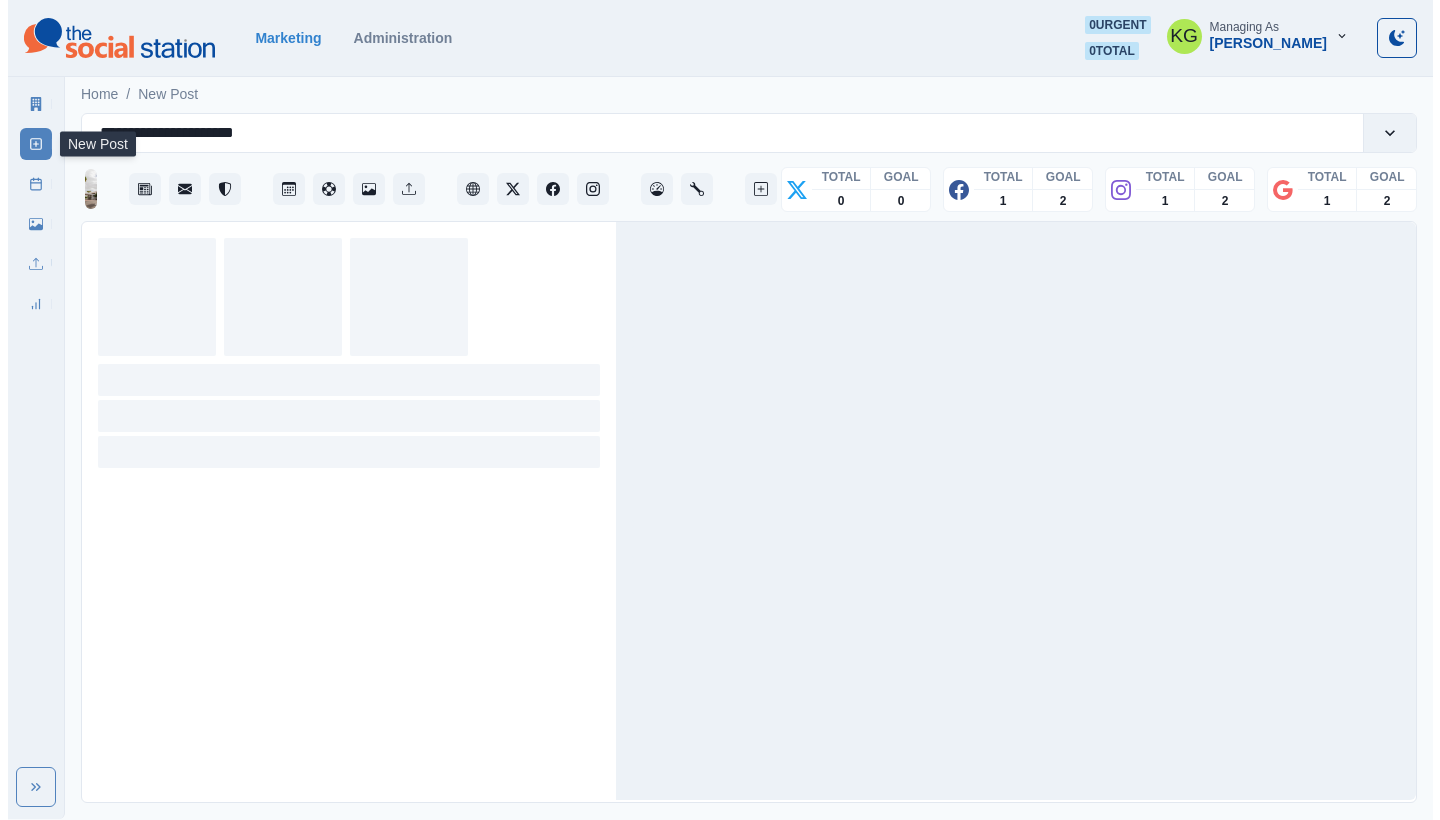 scroll, scrollTop: 0, scrollLeft: 0, axis: both 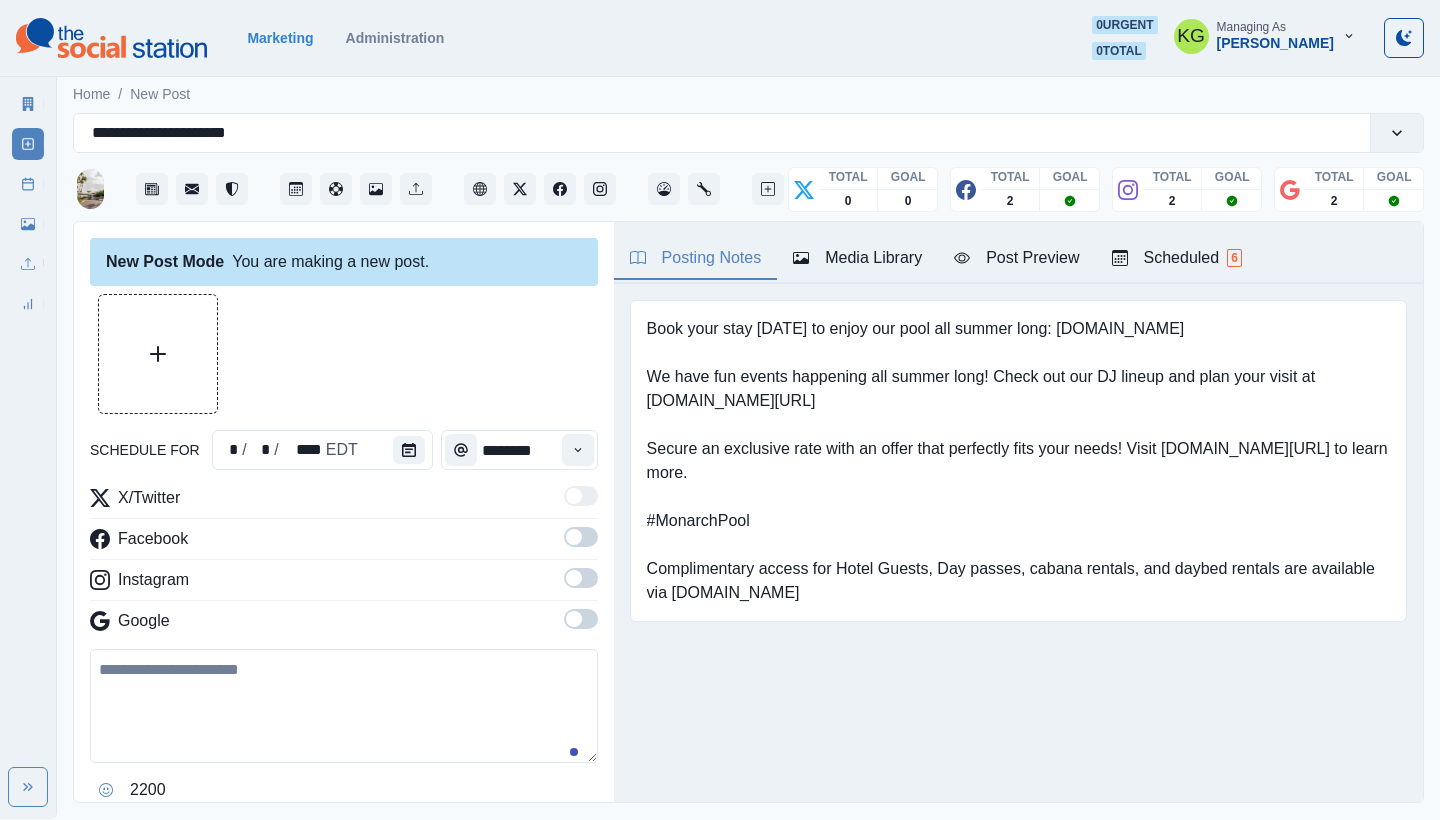 click on "Media Library" at bounding box center (857, 258) 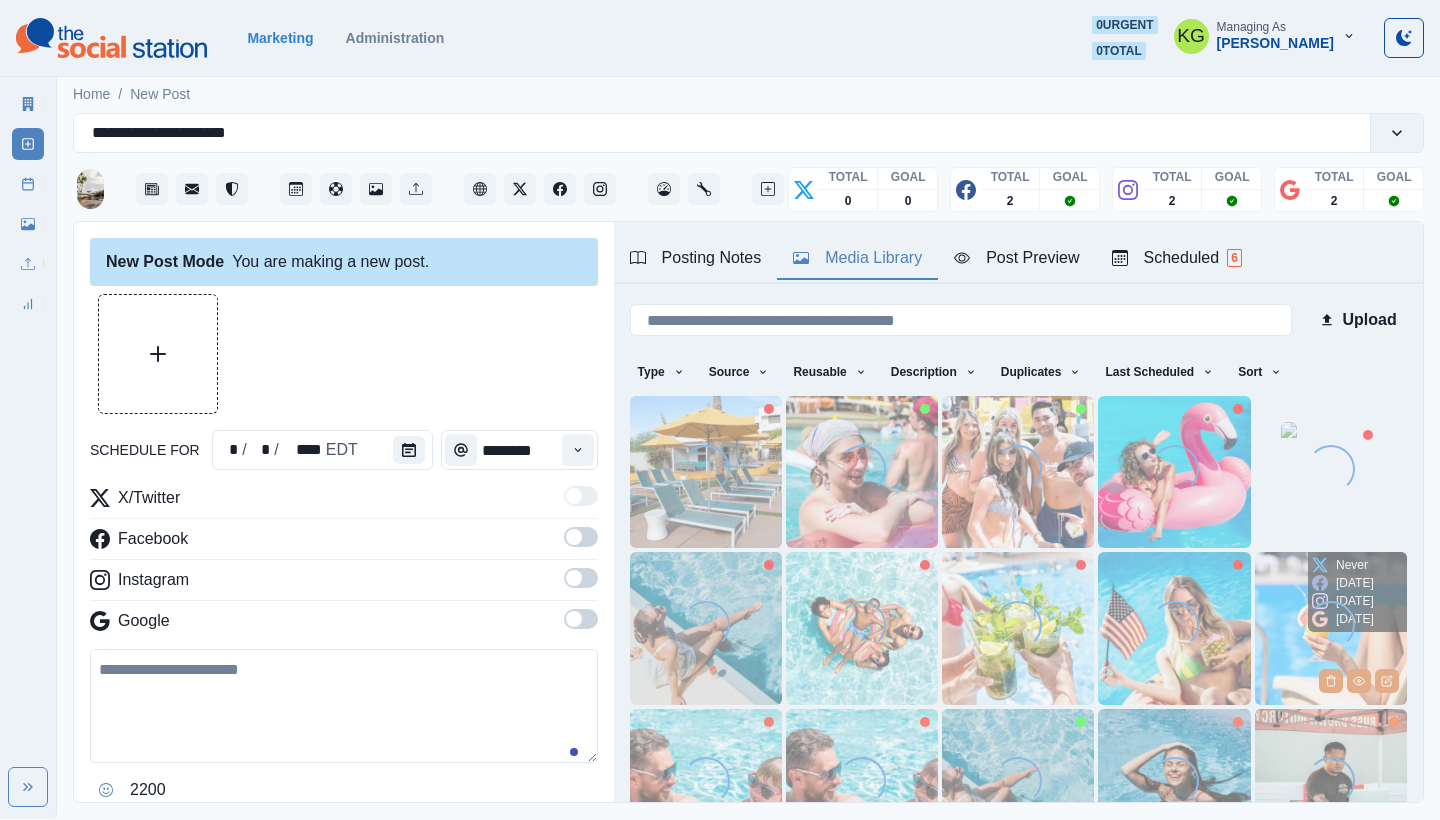 scroll, scrollTop: 171, scrollLeft: 0, axis: vertical 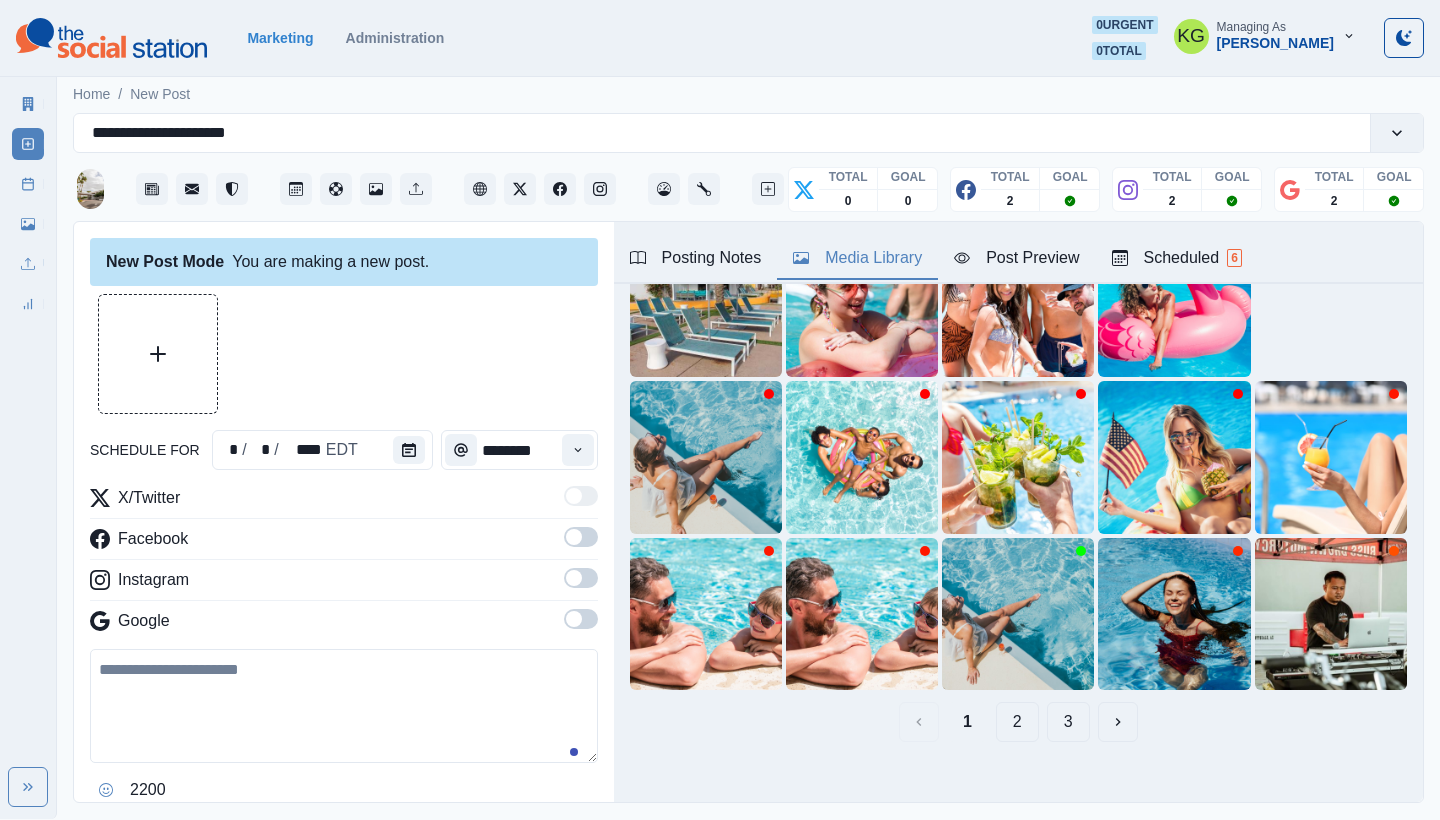 click on "3" at bounding box center (1068, 722) 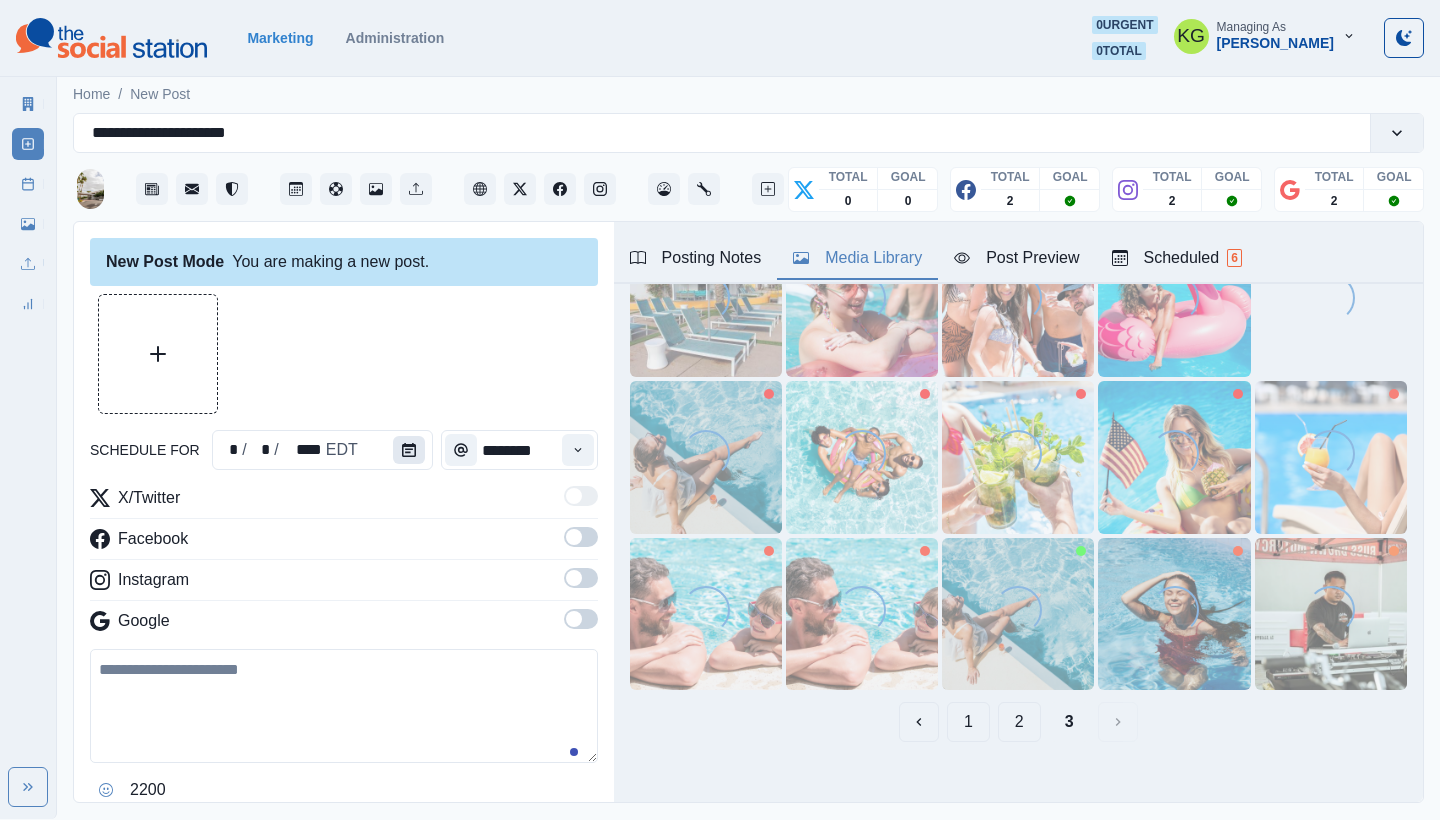 click at bounding box center [409, 450] 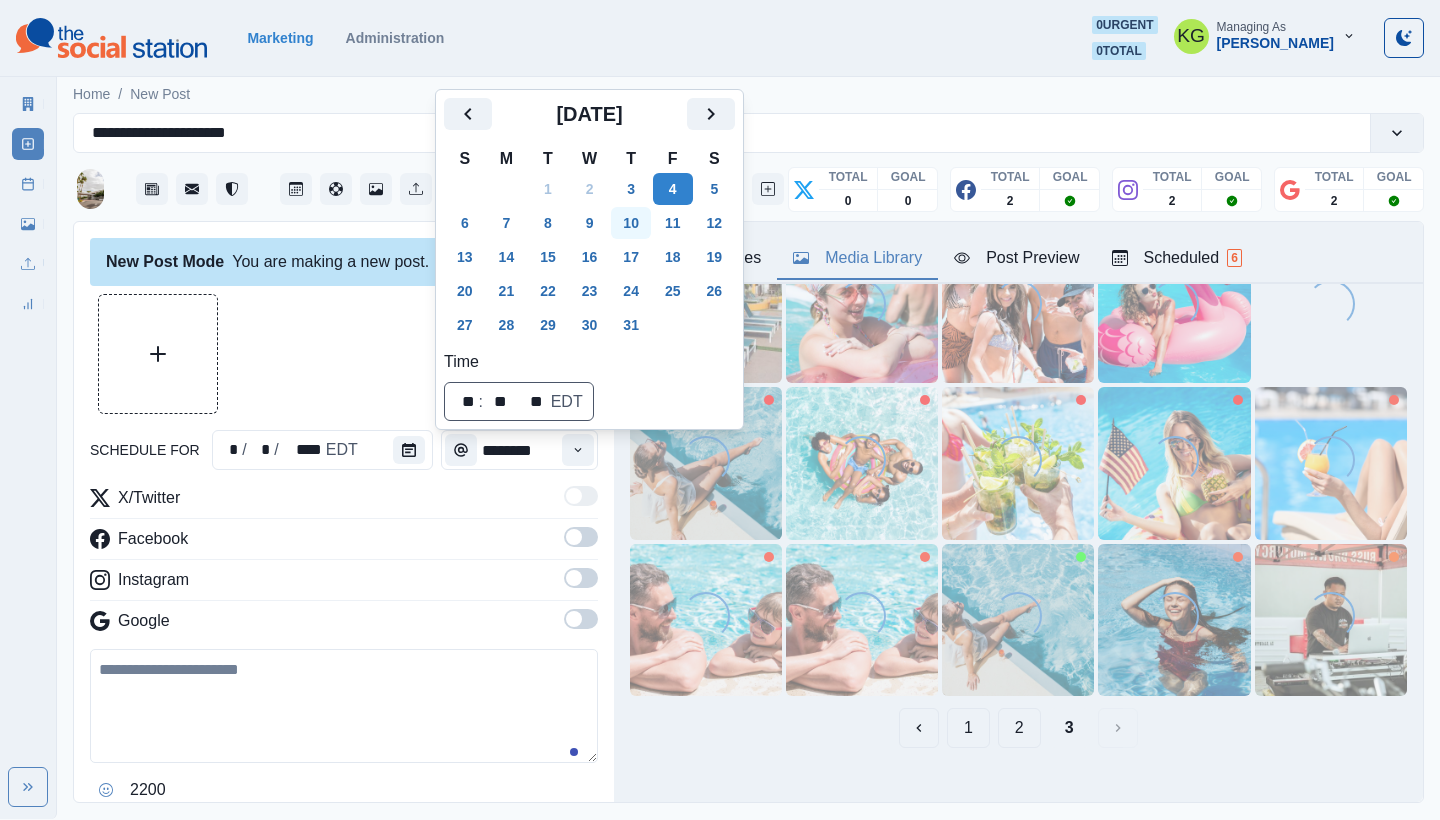 scroll, scrollTop: 0, scrollLeft: 0, axis: both 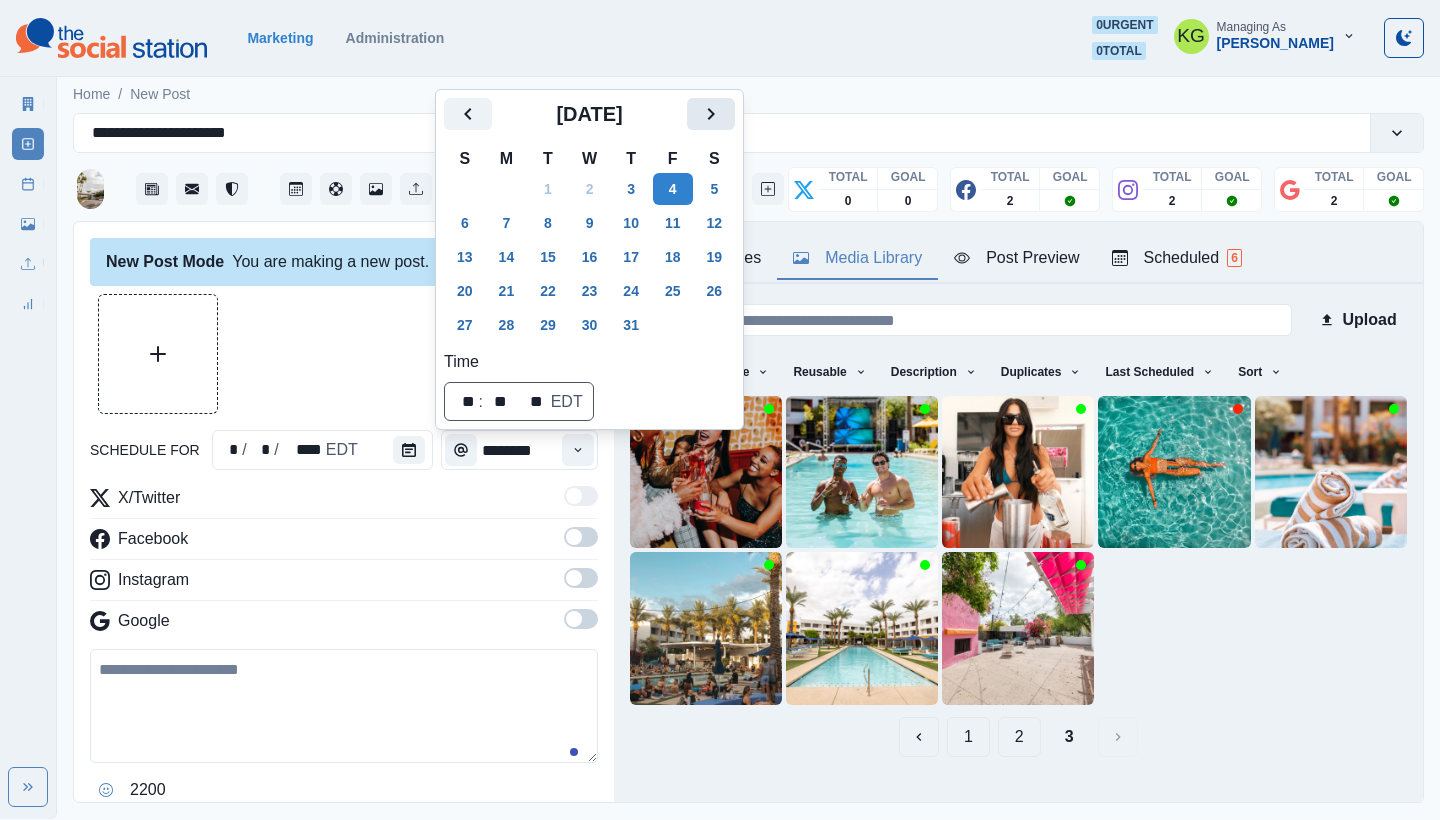 click 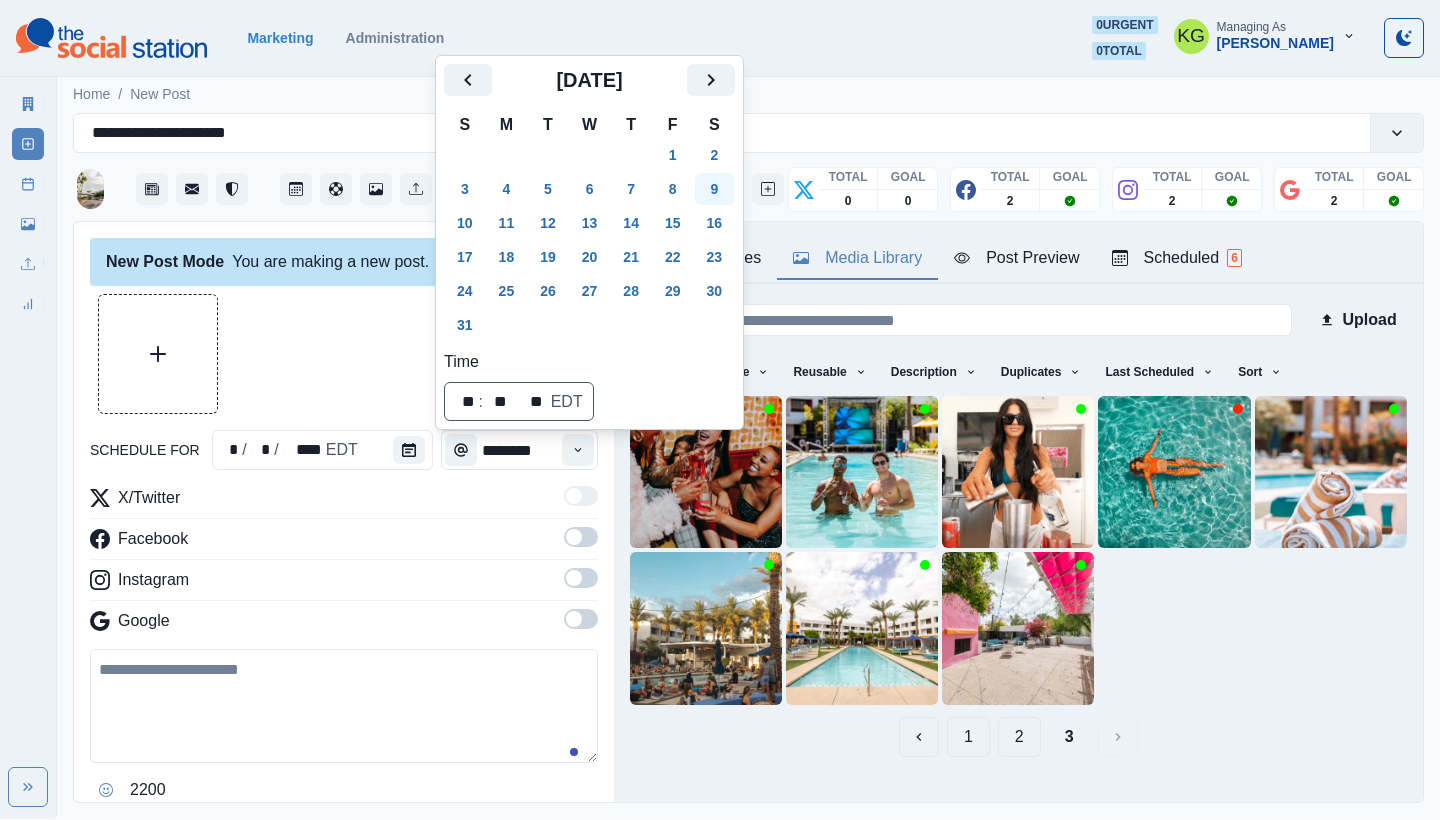 click on "9" at bounding box center (715, 189) 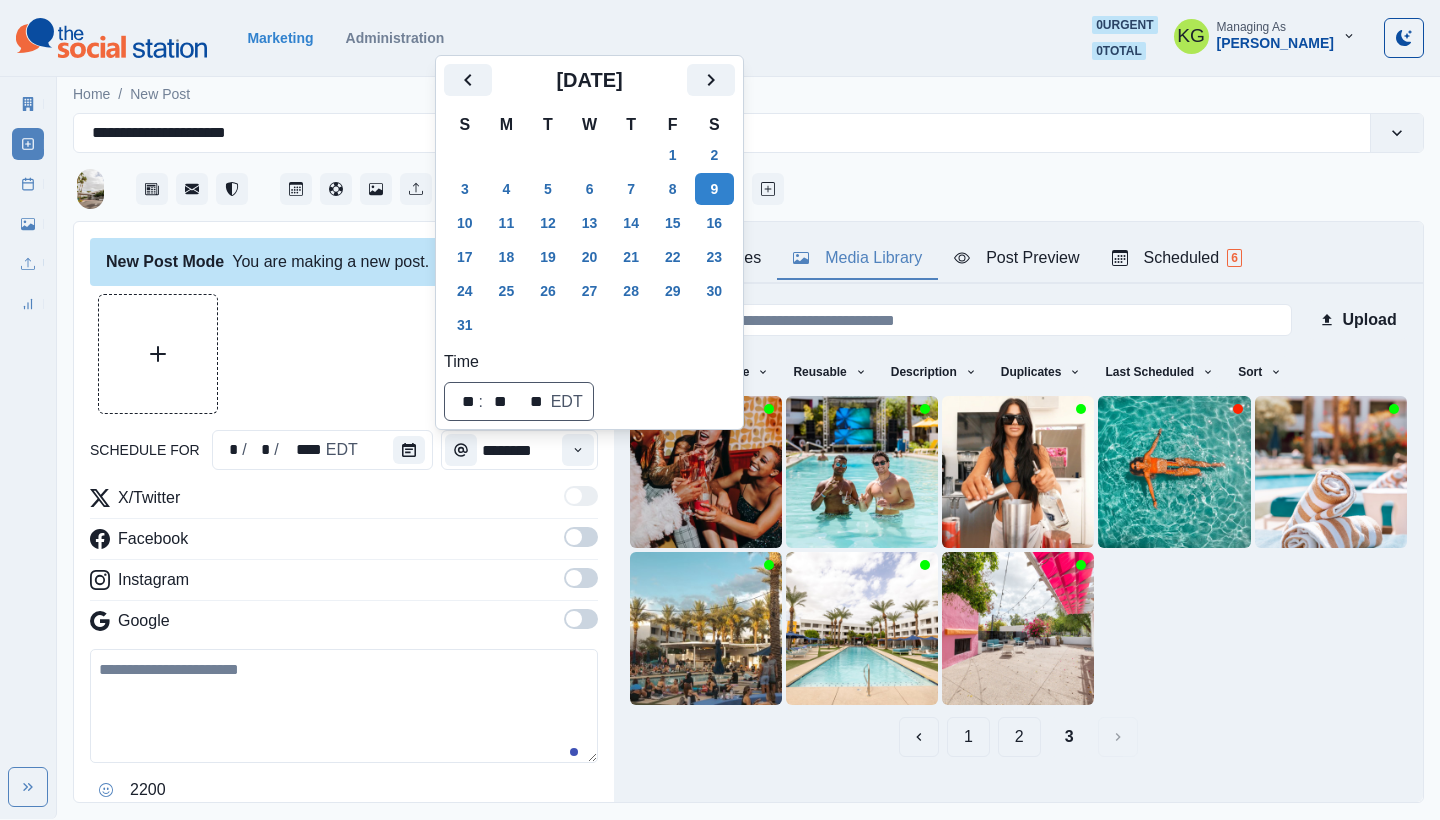 click at bounding box center [344, 354] 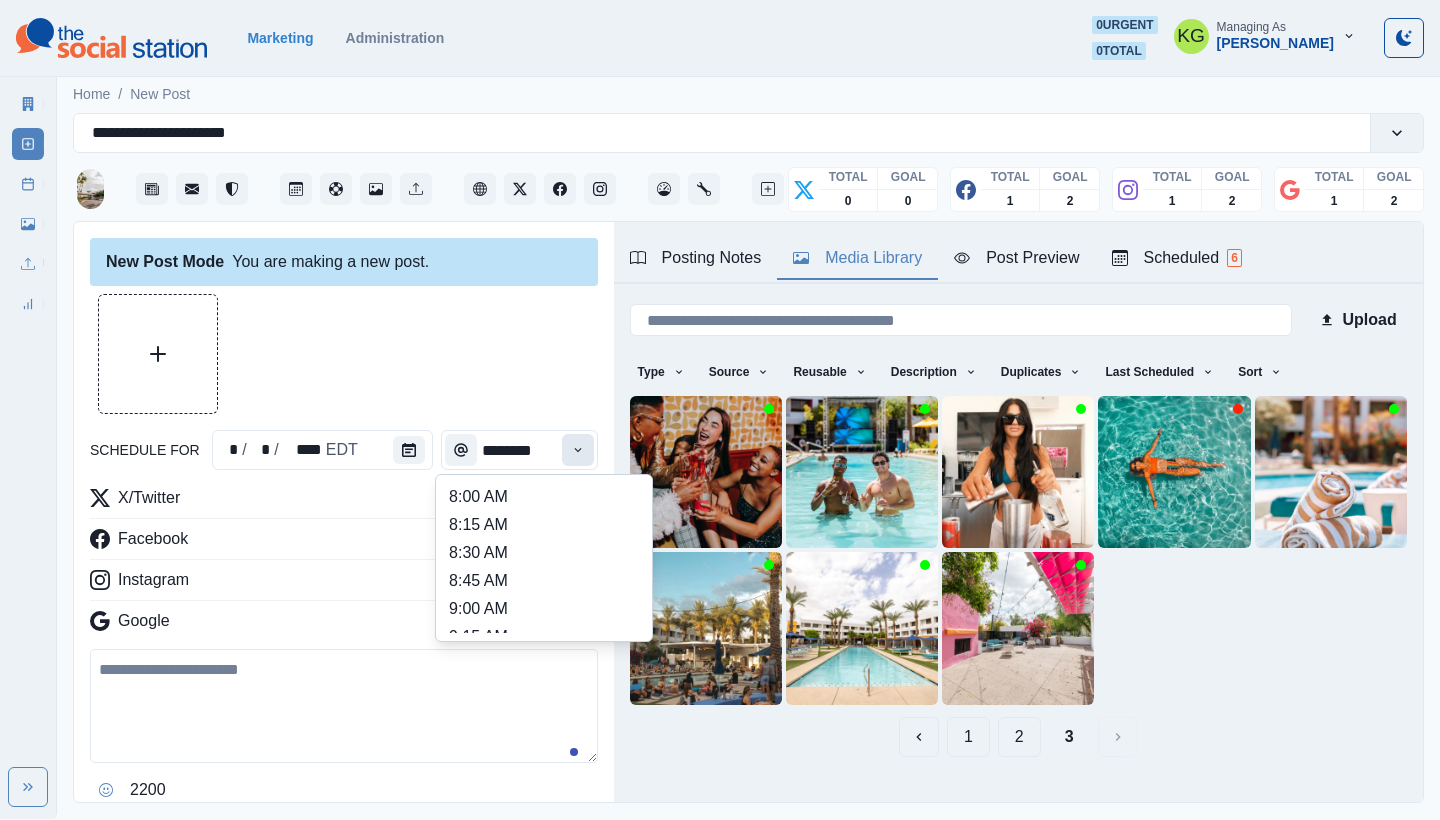 click at bounding box center [578, 450] 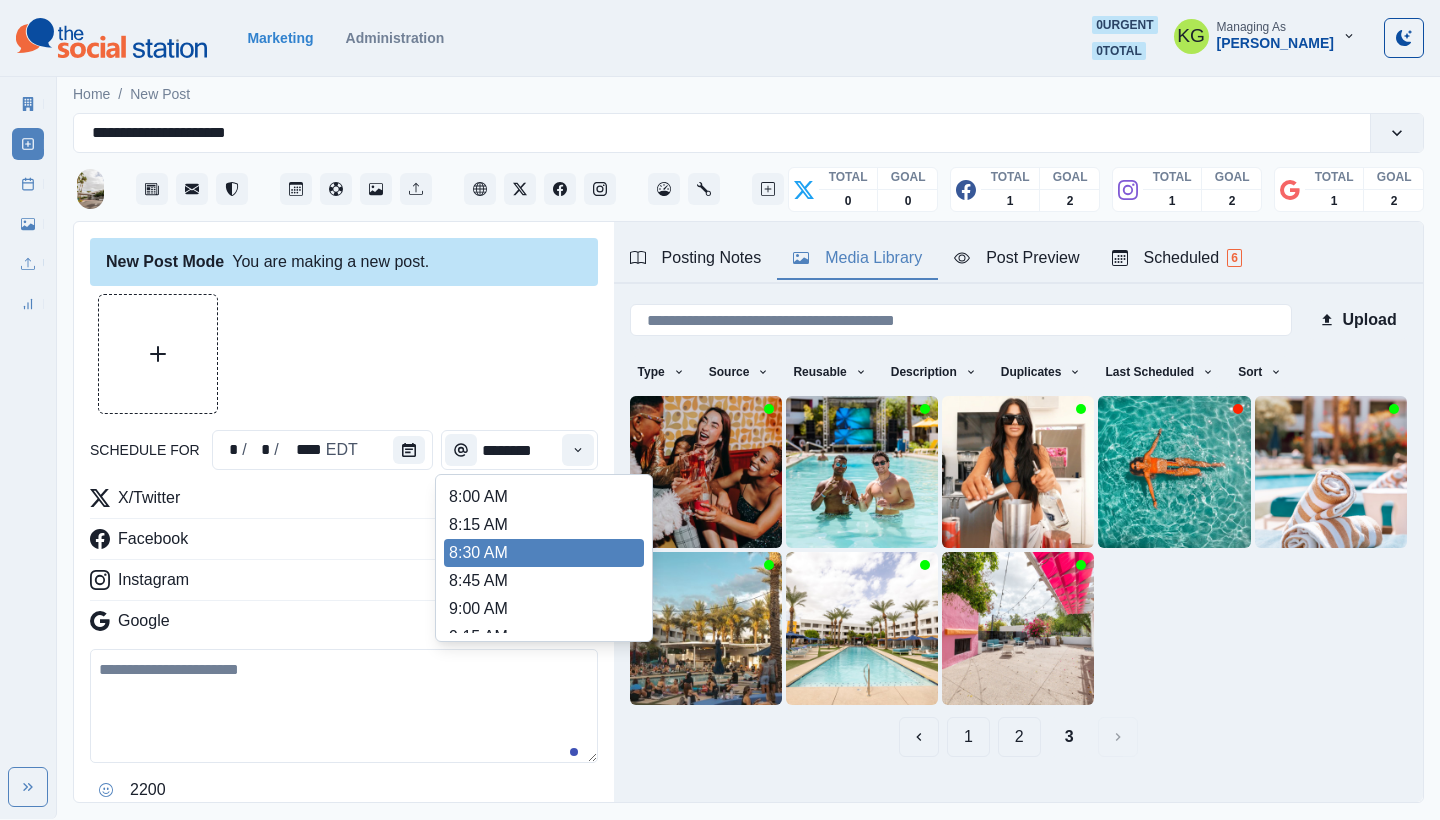 scroll, scrollTop: 396, scrollLeft: 0, axis: vertical 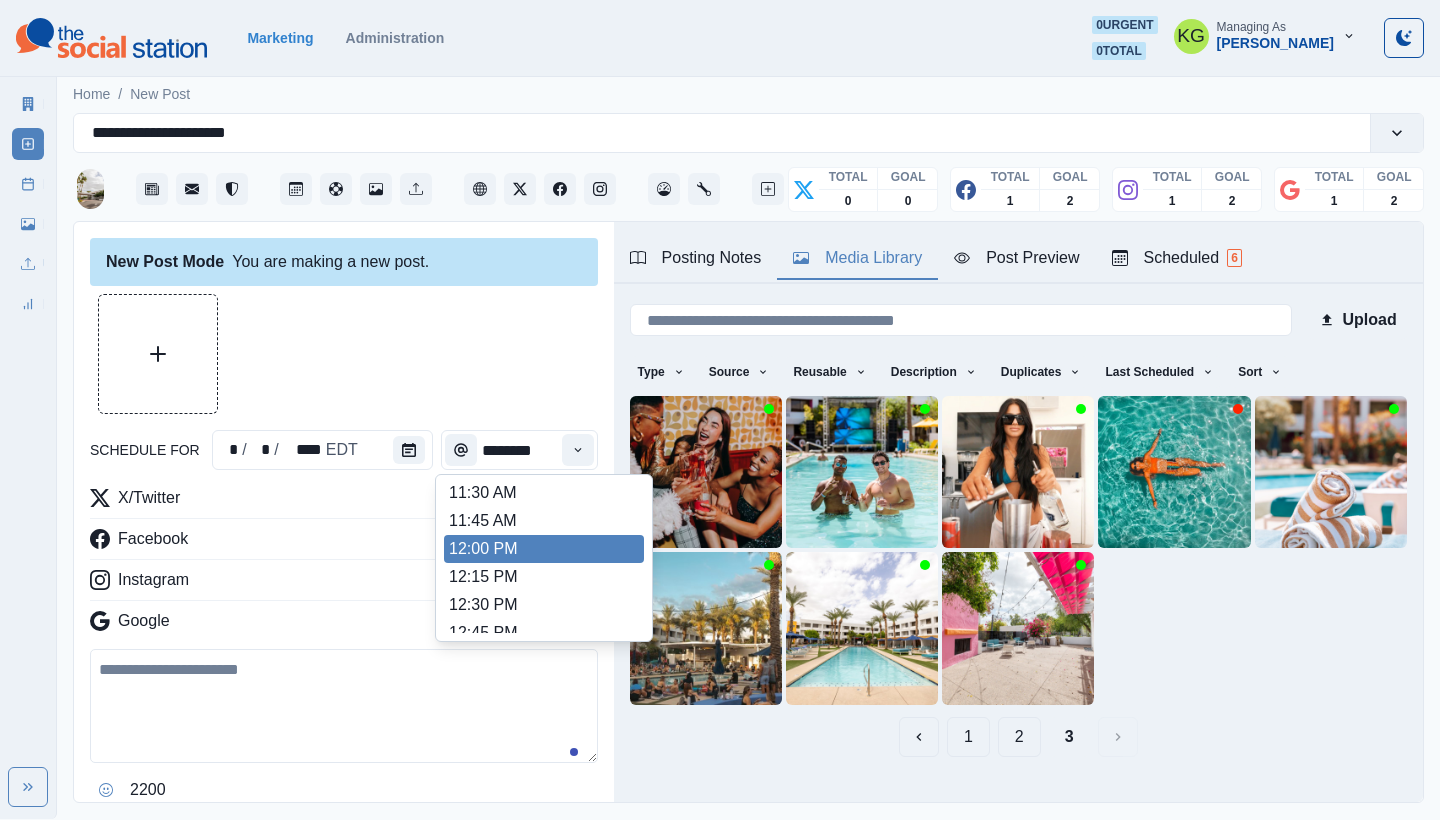 click on "12:00 PM" at bounding box center (544, 549) 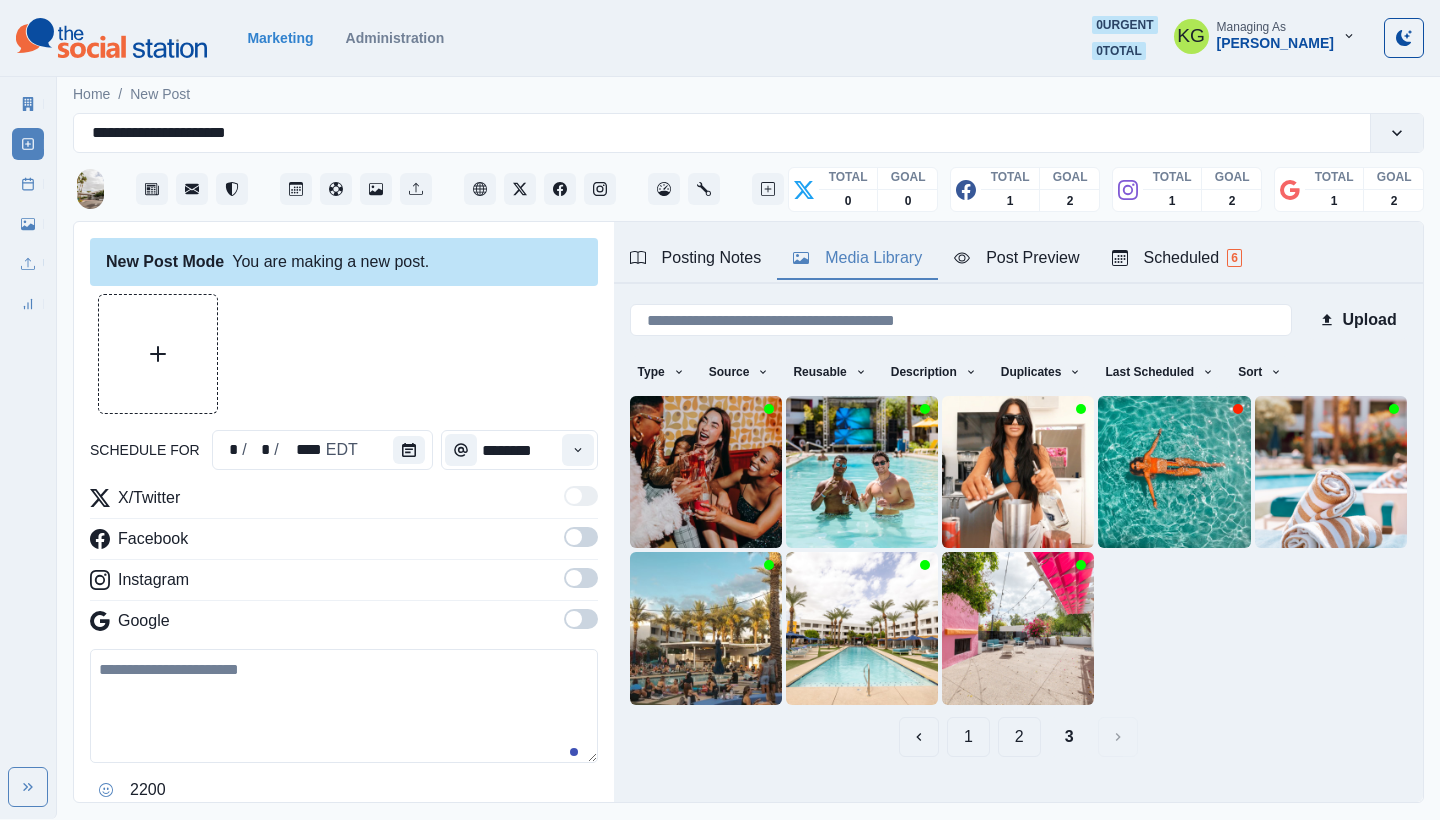 click on "2" at bounding box center [1019, 737] 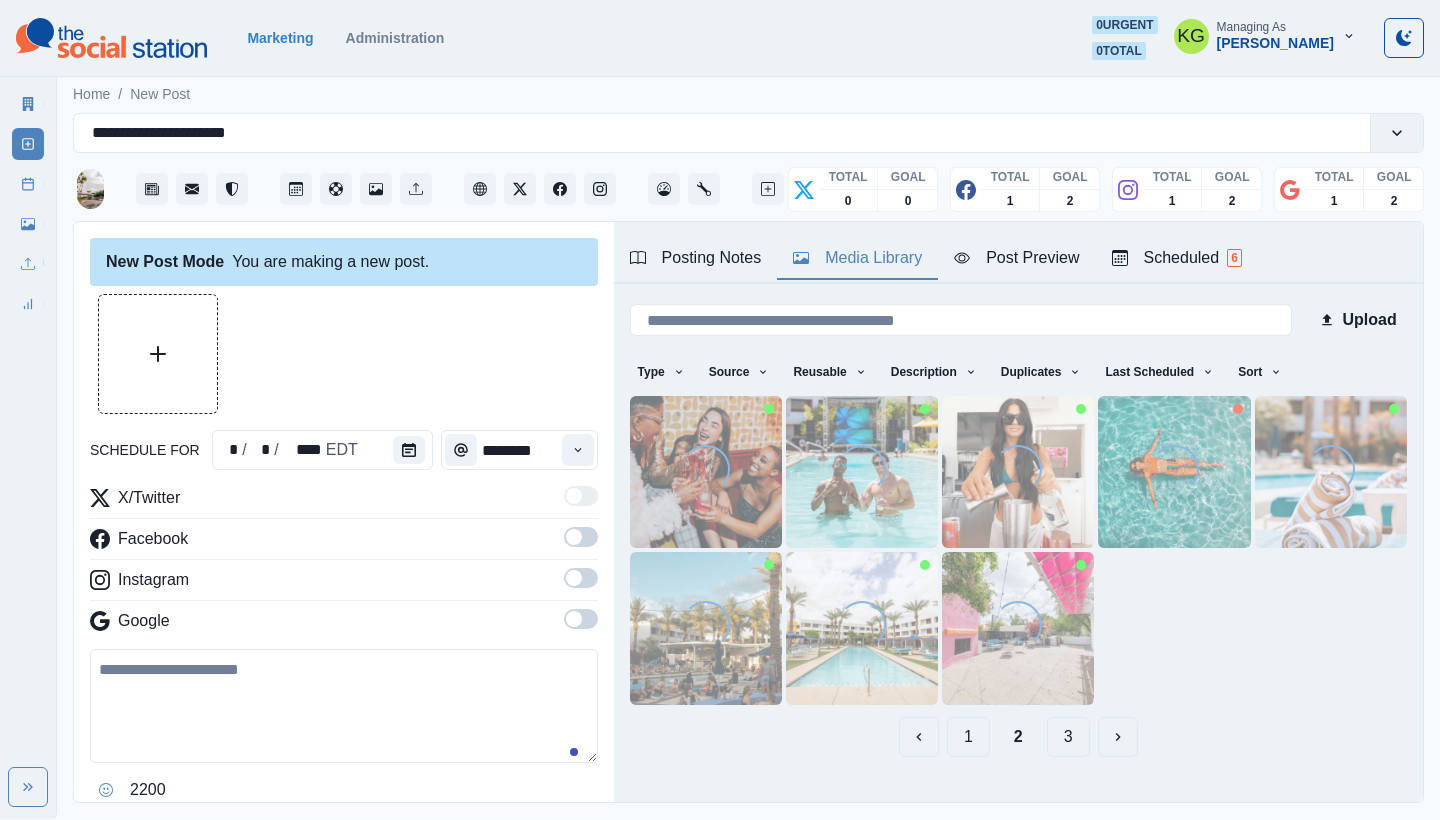 click on "Google" at bounding box center [344, 625] 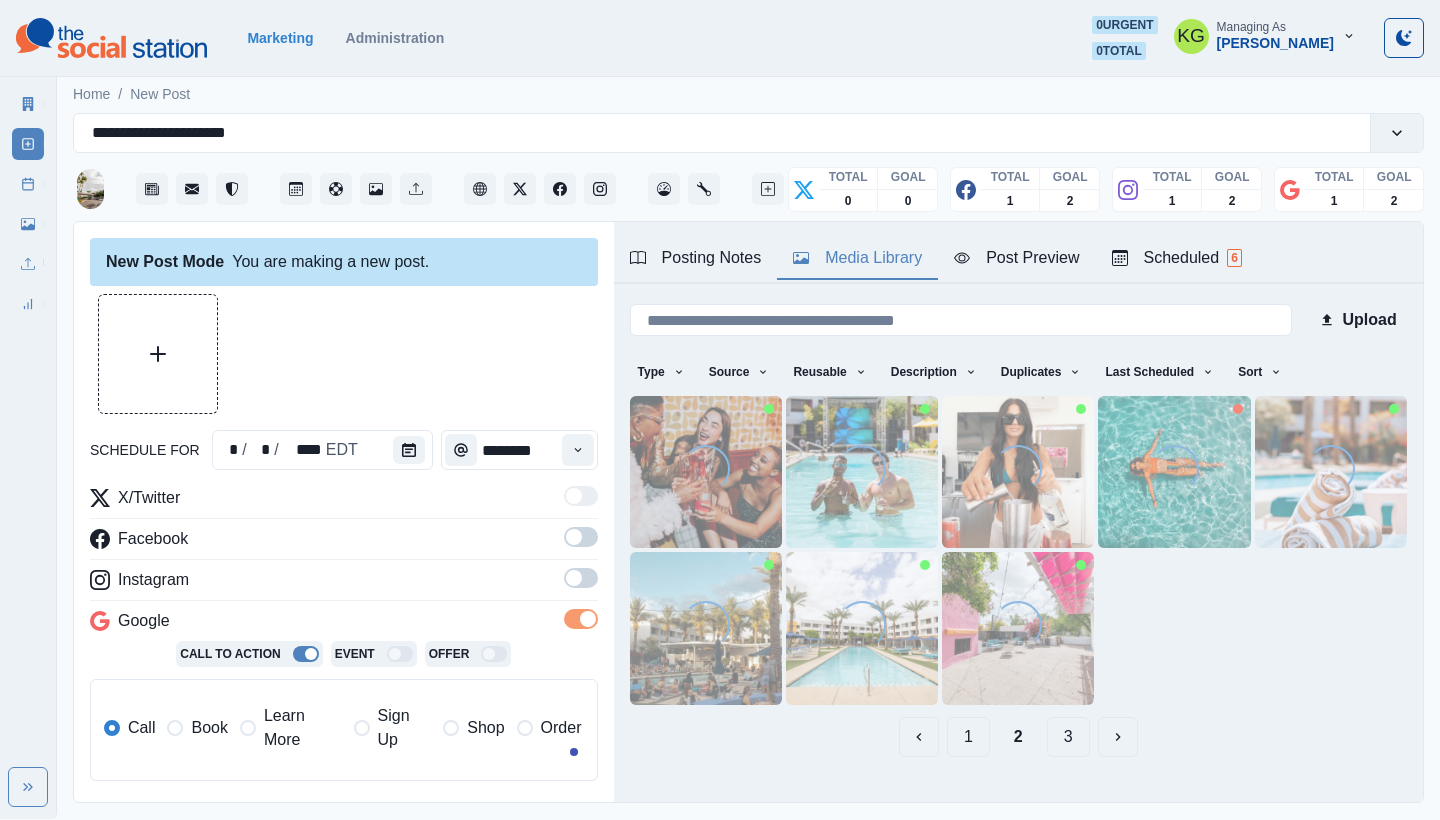 click at bounding box center [581, 584] 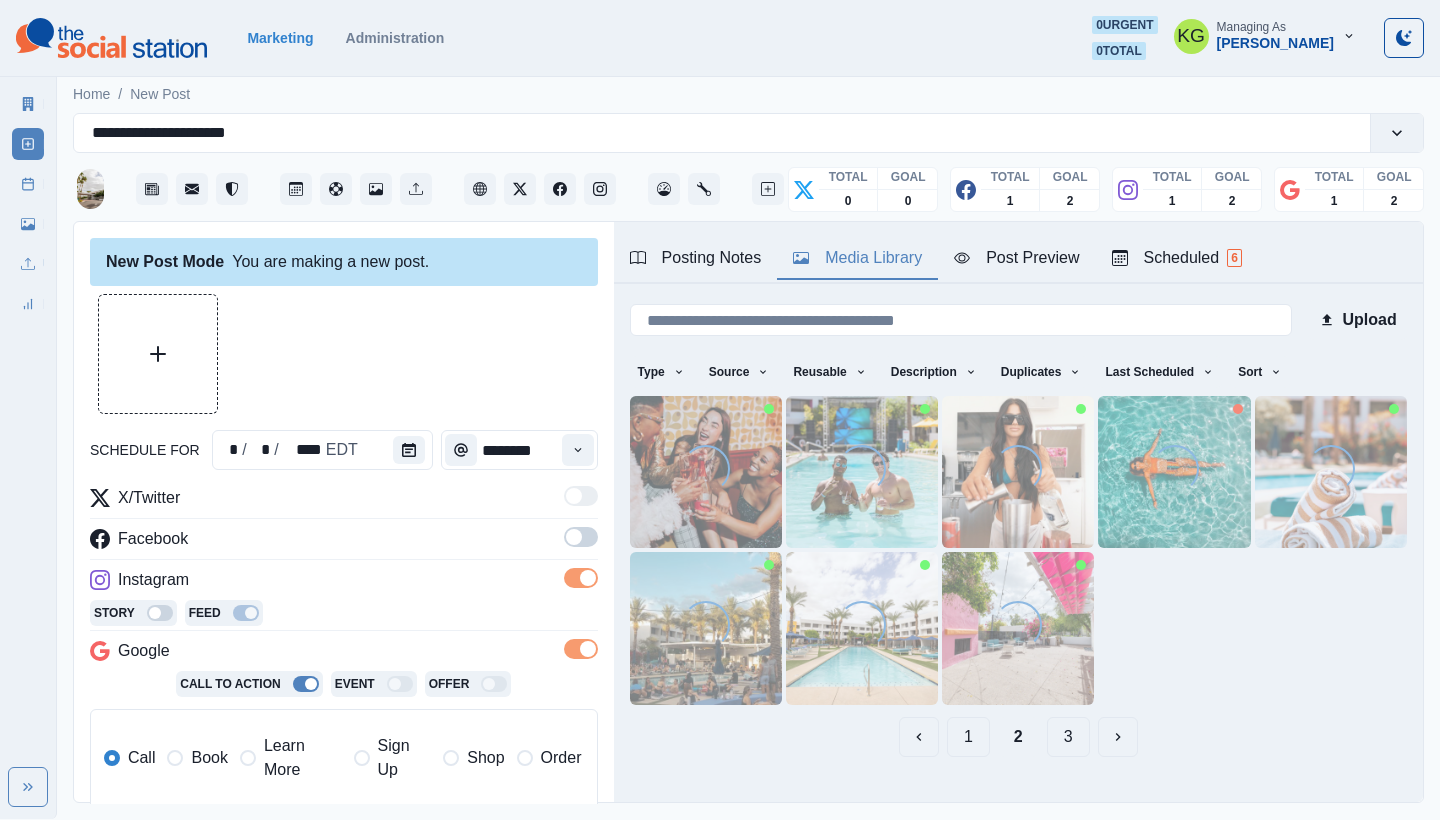 click at bounding box center [574, 537] 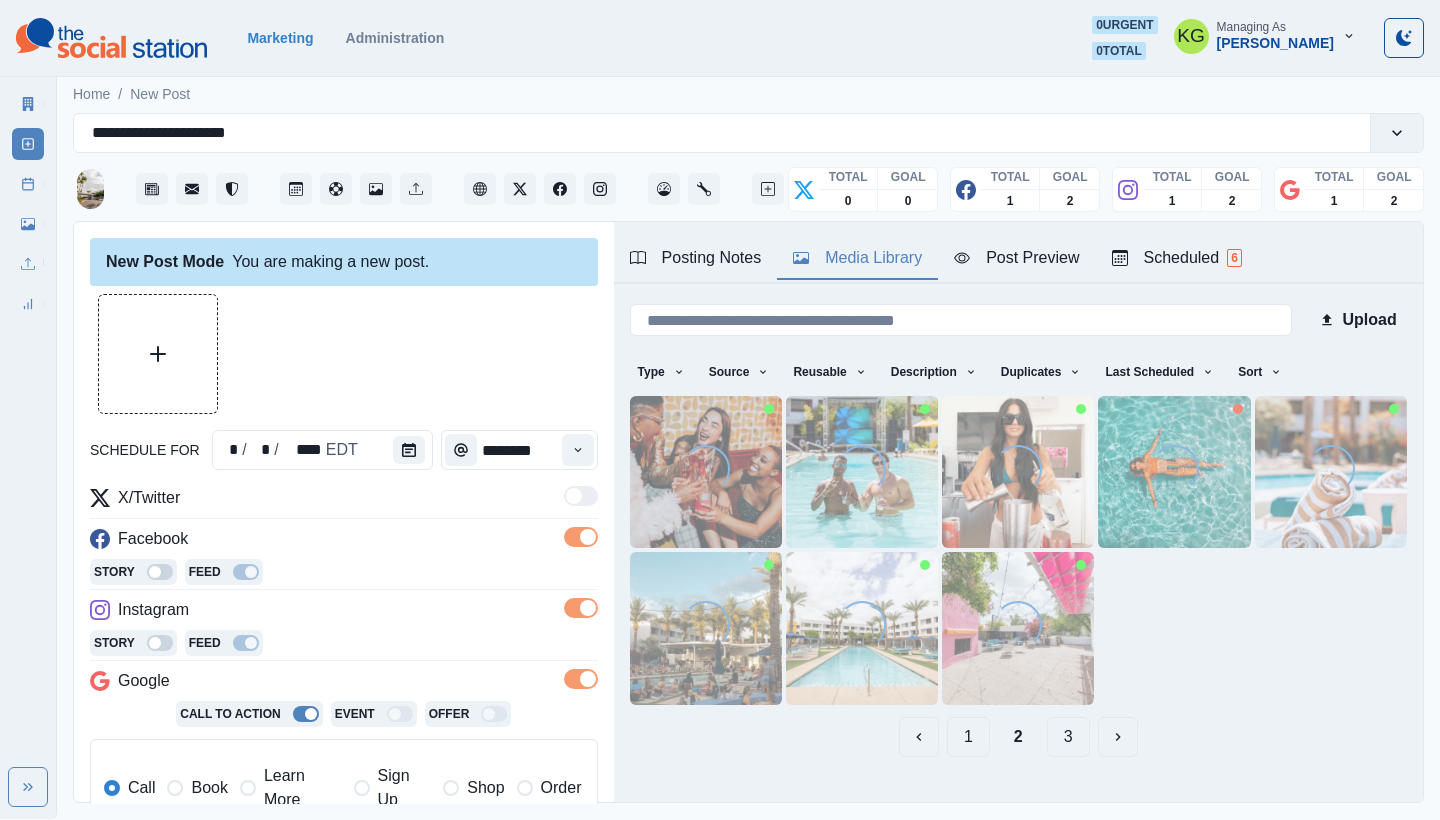 scroll, scrollTop: 164, scrollLeft: 0, axis: vertical 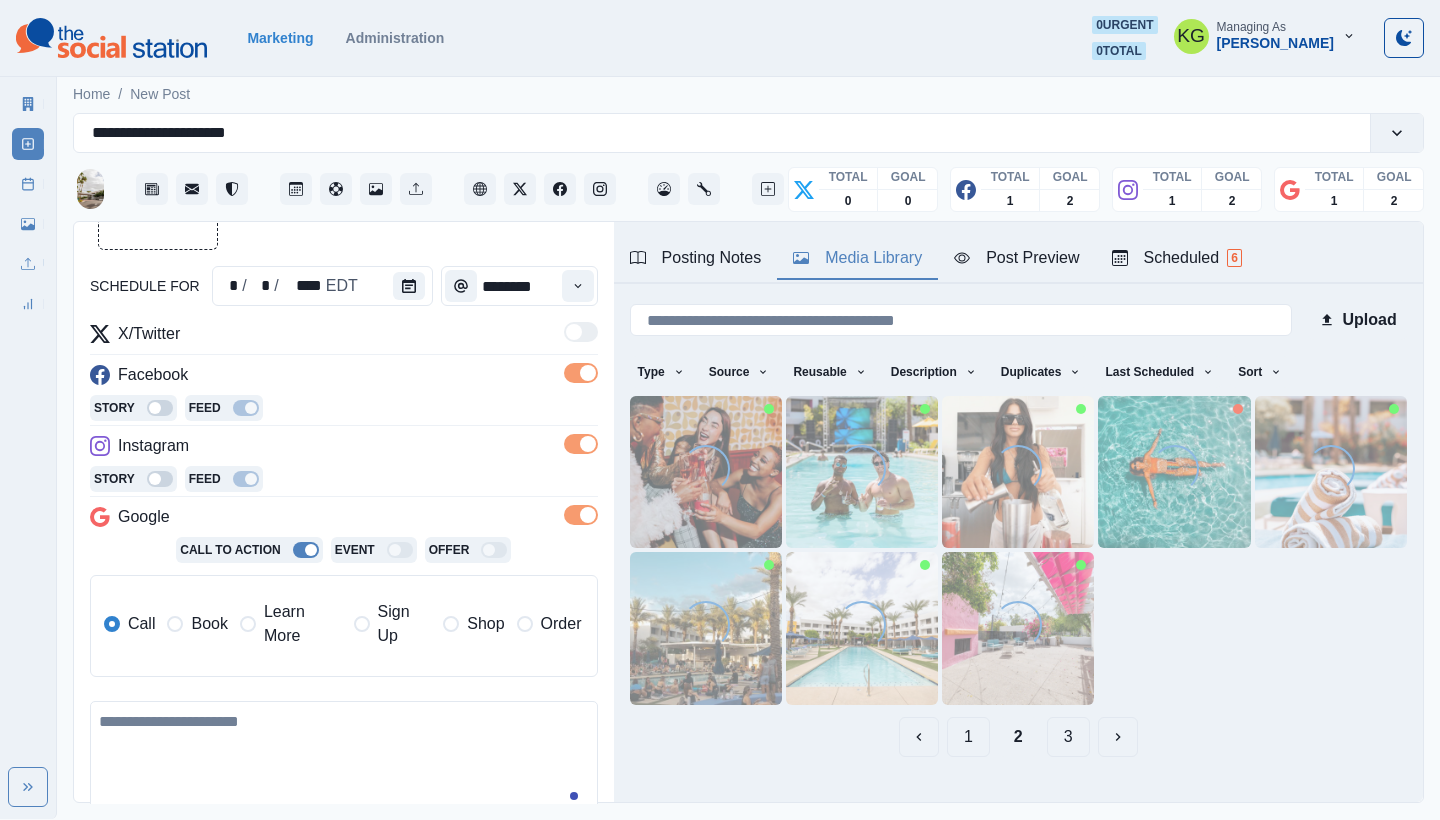 click on "Book" at bounding box center (209, 624) 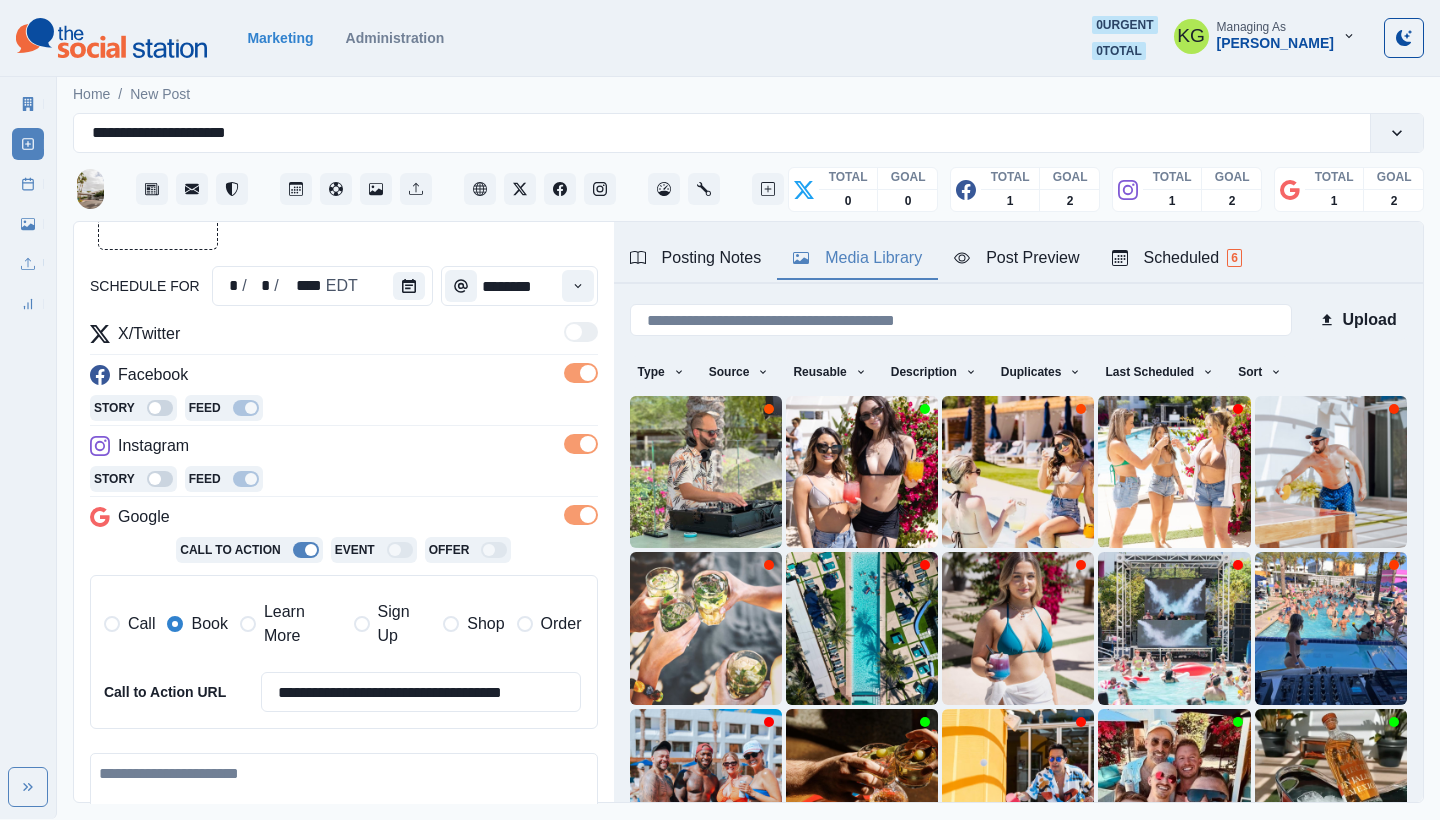 click at bounding box center [344, 810] 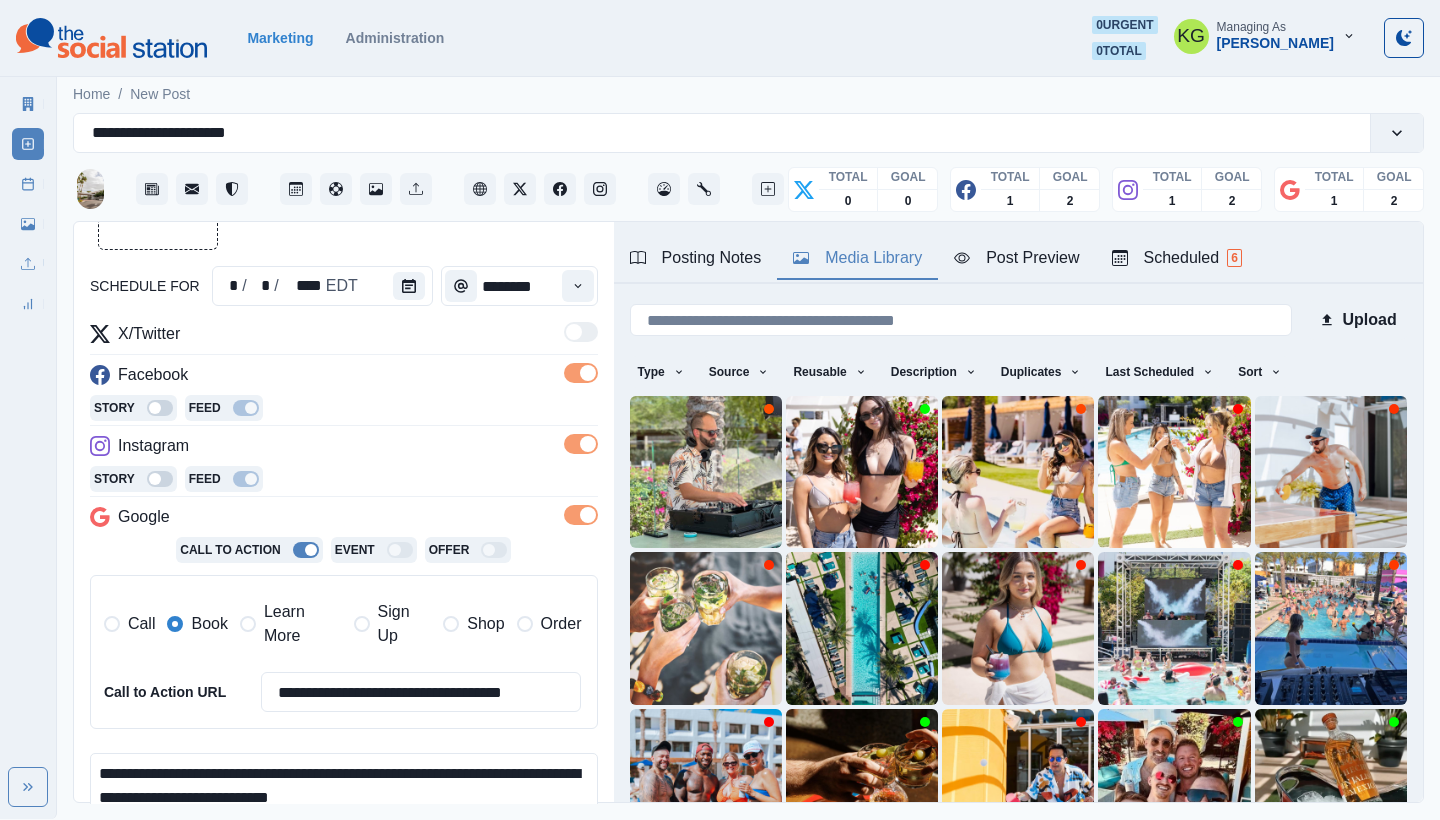 scroll, scrollTop: 454, scrollLeft: 0, axis: vertical 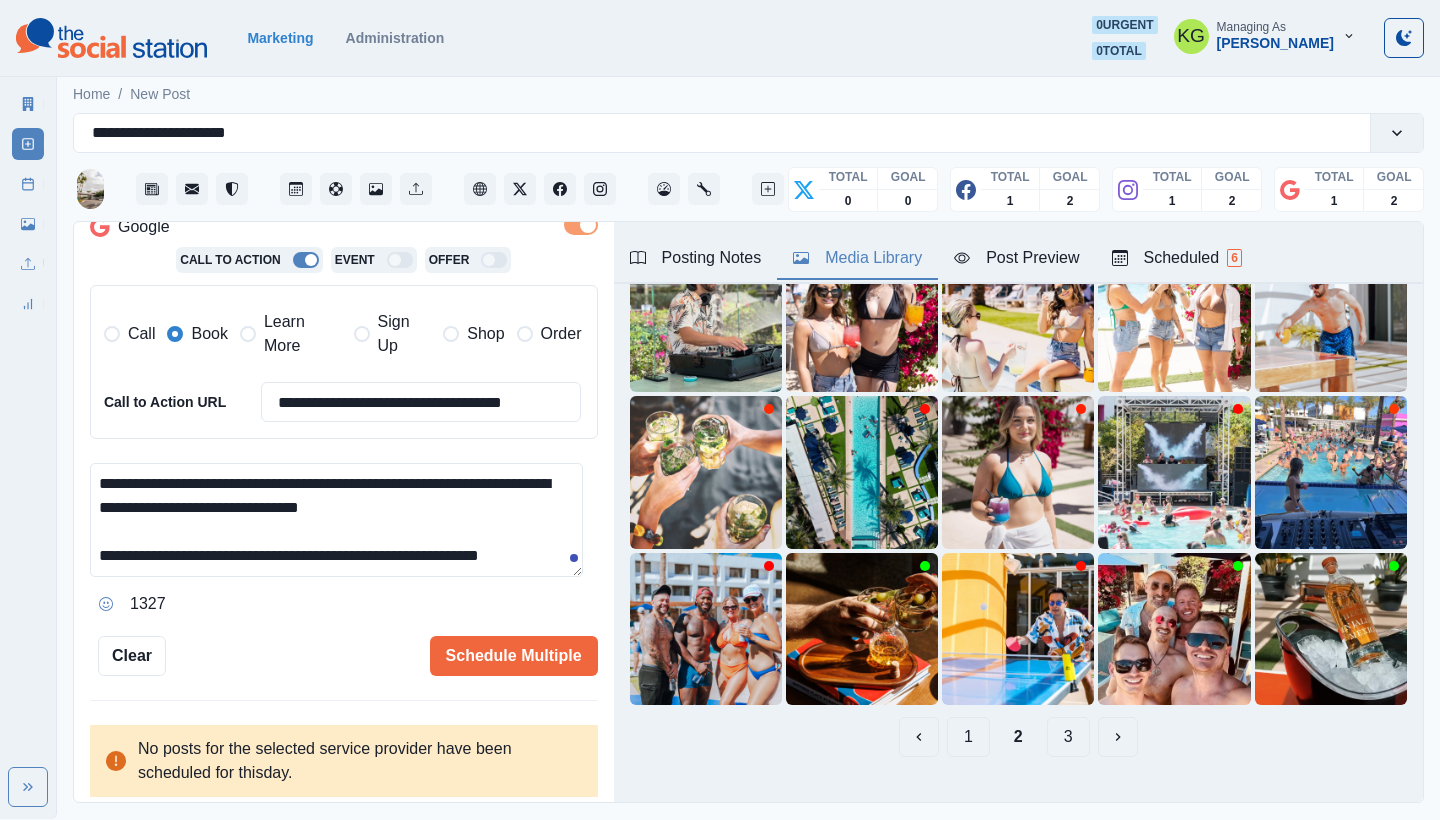 click on "1" at bounding box center (968, 737) 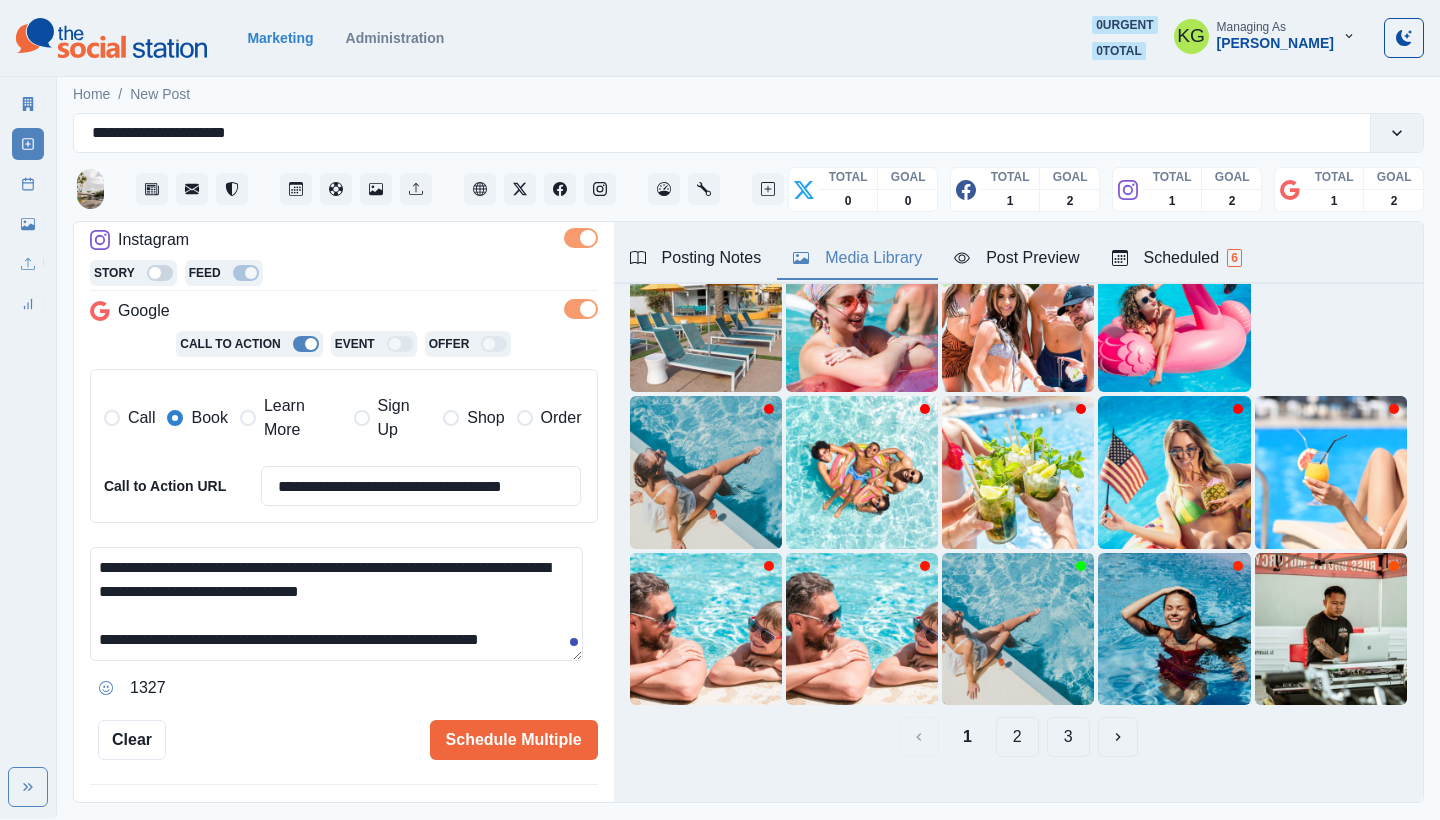scroll, scrollTop: 379, scrollLeft: 0, axis: vertical 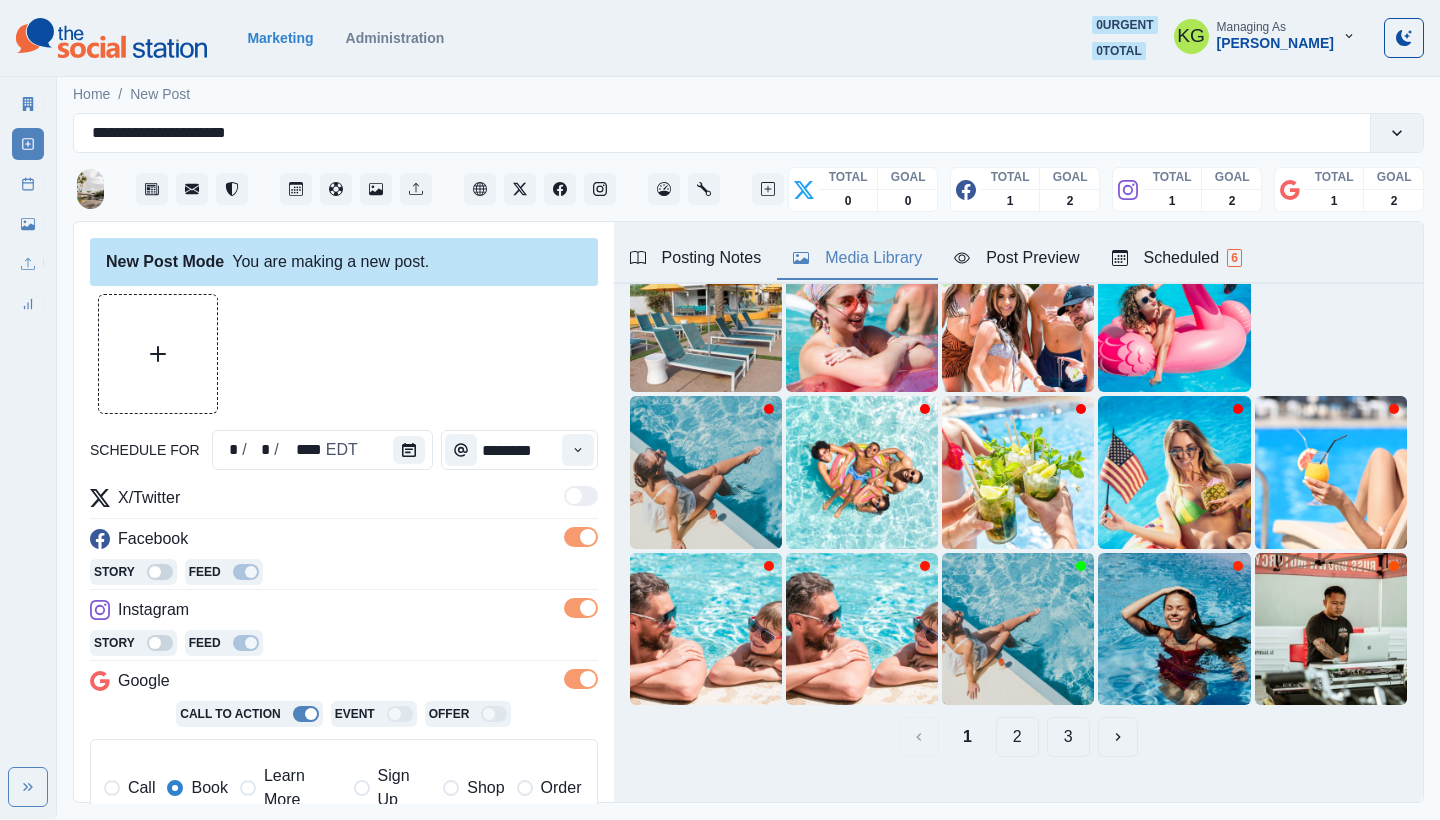 click at bounding box center [158, 354] 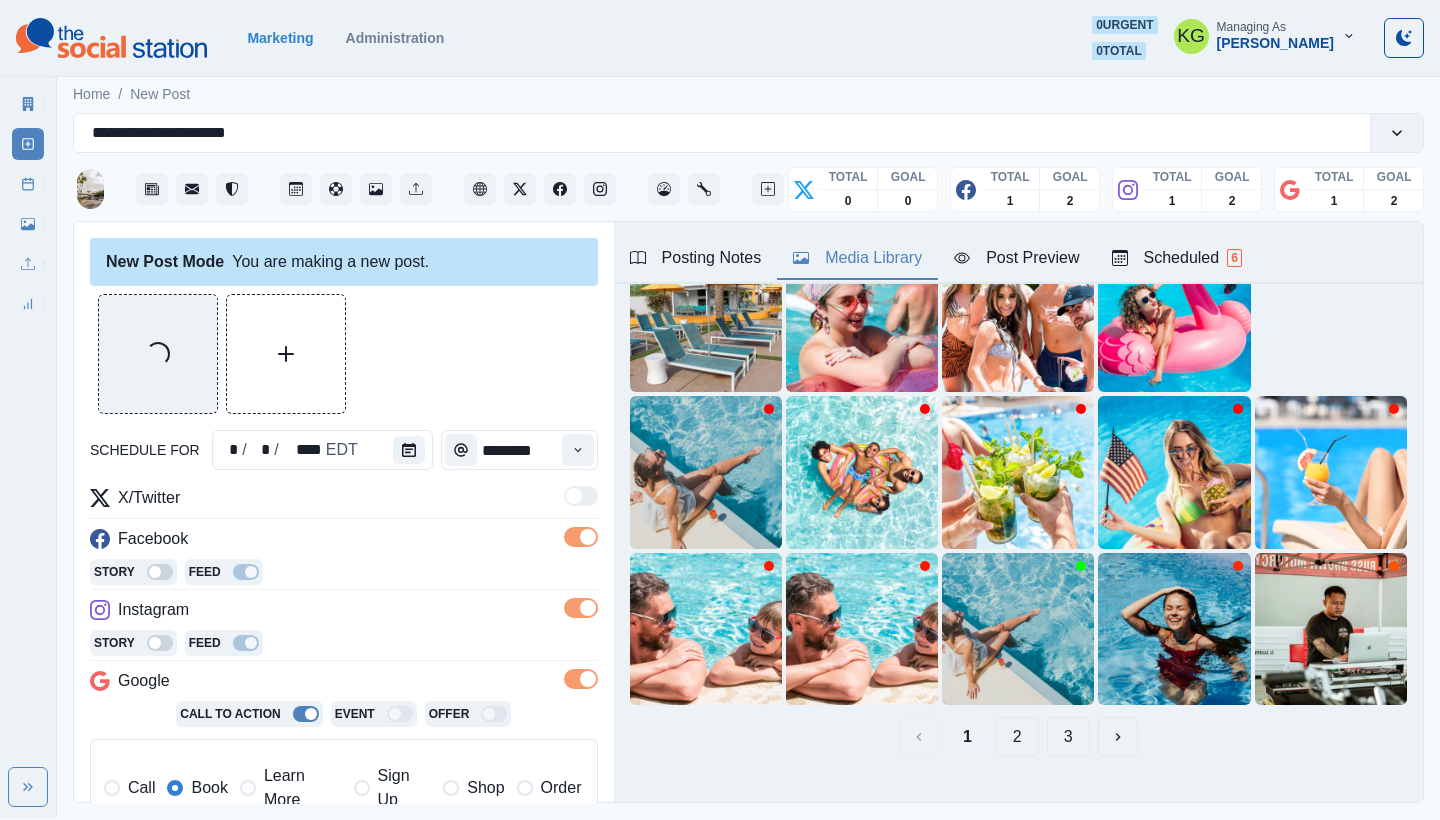 scroll, scrollTop: 440, scrollLeft: 0, axis: vertical 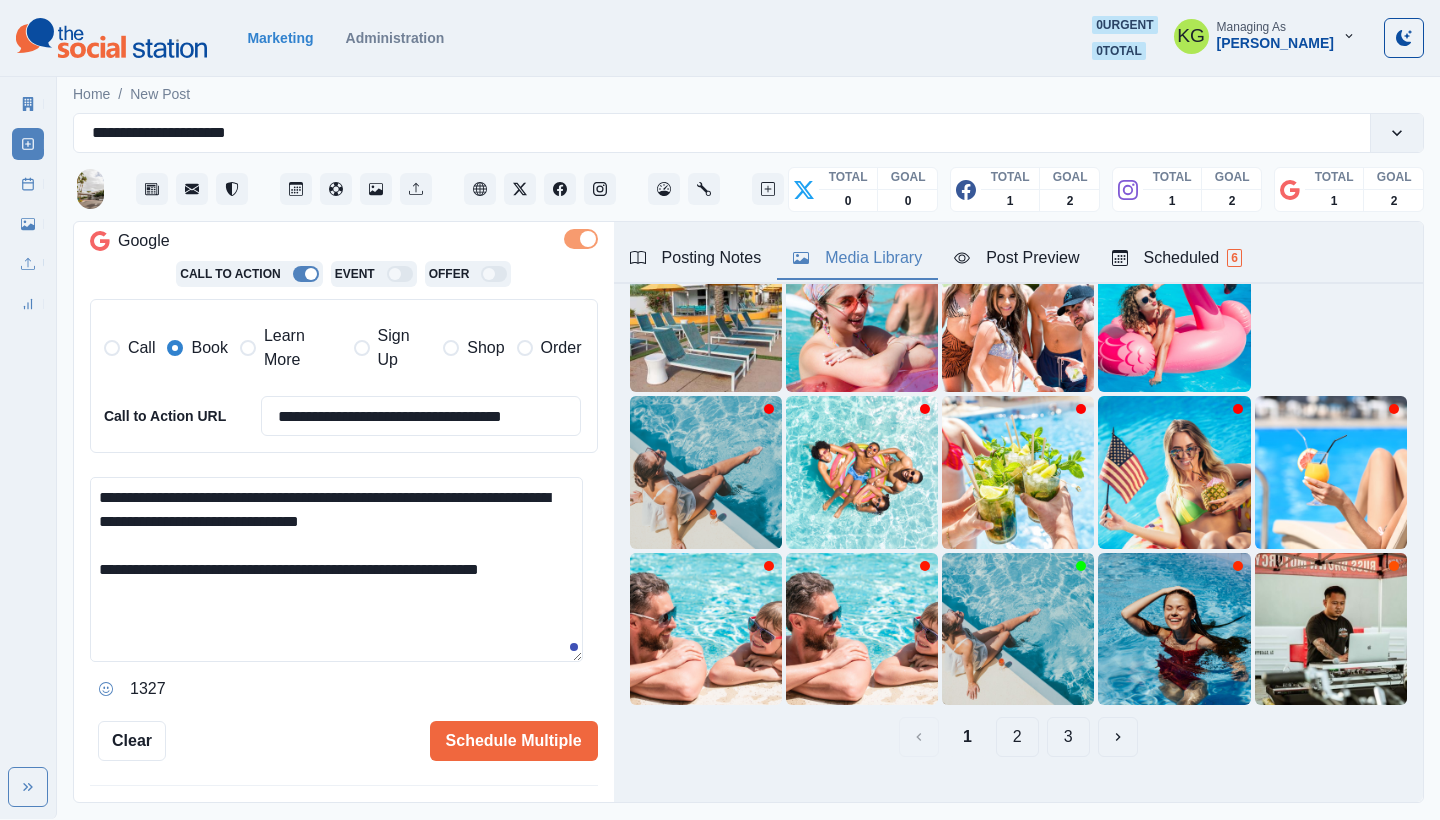 click on "**********" at bounding box center [336, 569] 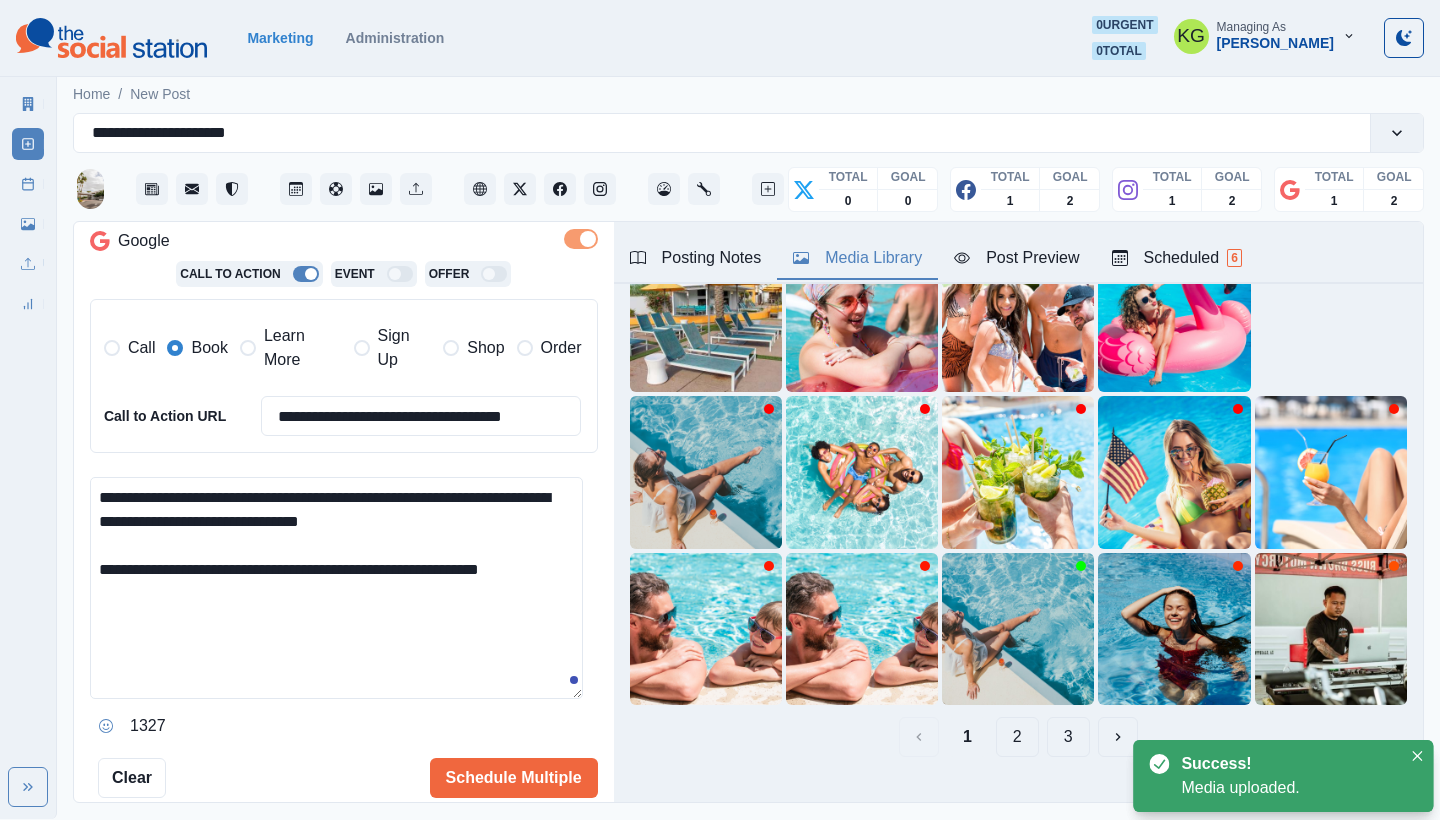 drag, startPoint x: 395, startPoint y: 566, endPoint x: 399, endPoint y: 622, distance: 56.142673 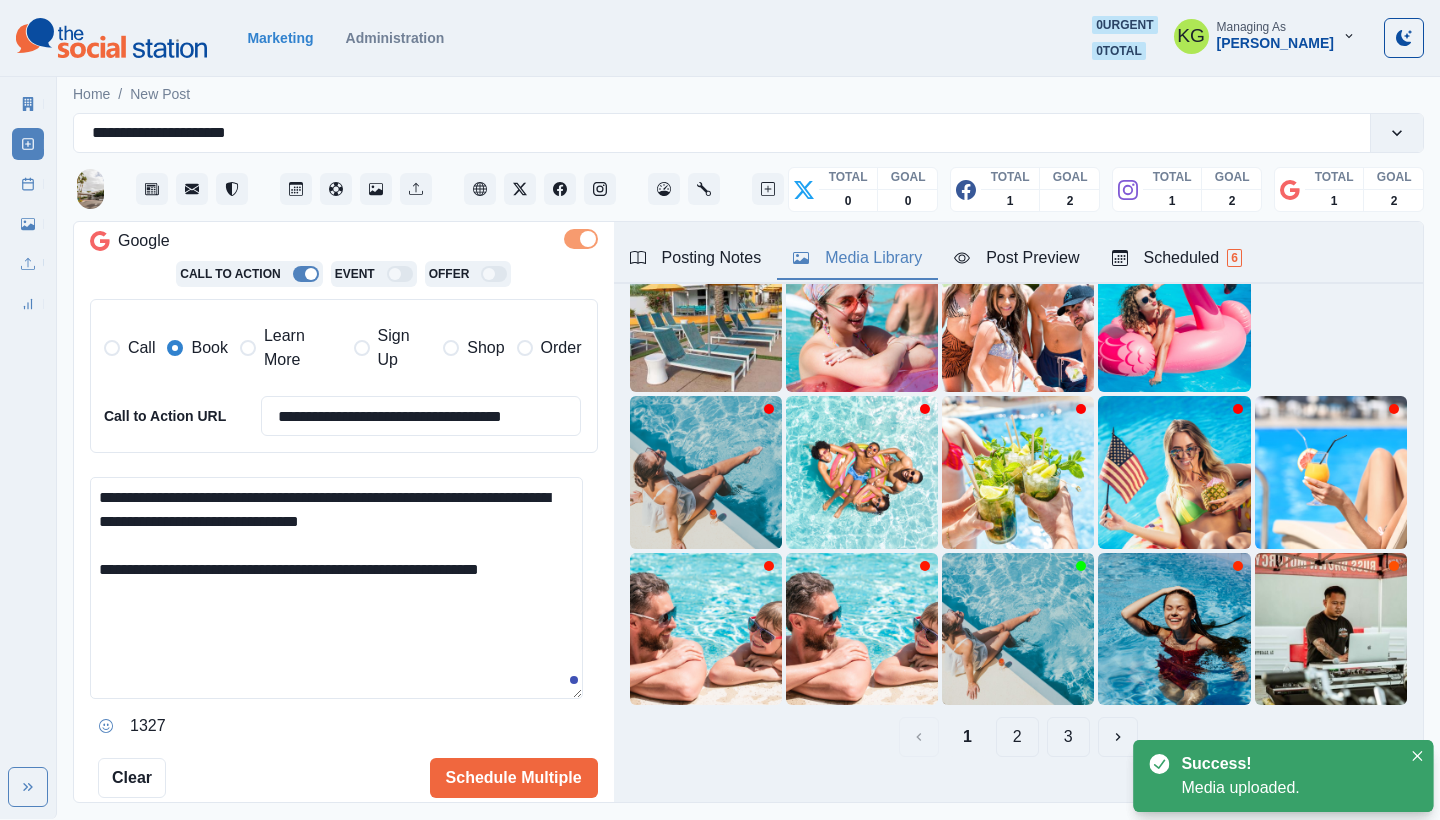 click on "**********" at bounding box center [336, 588] 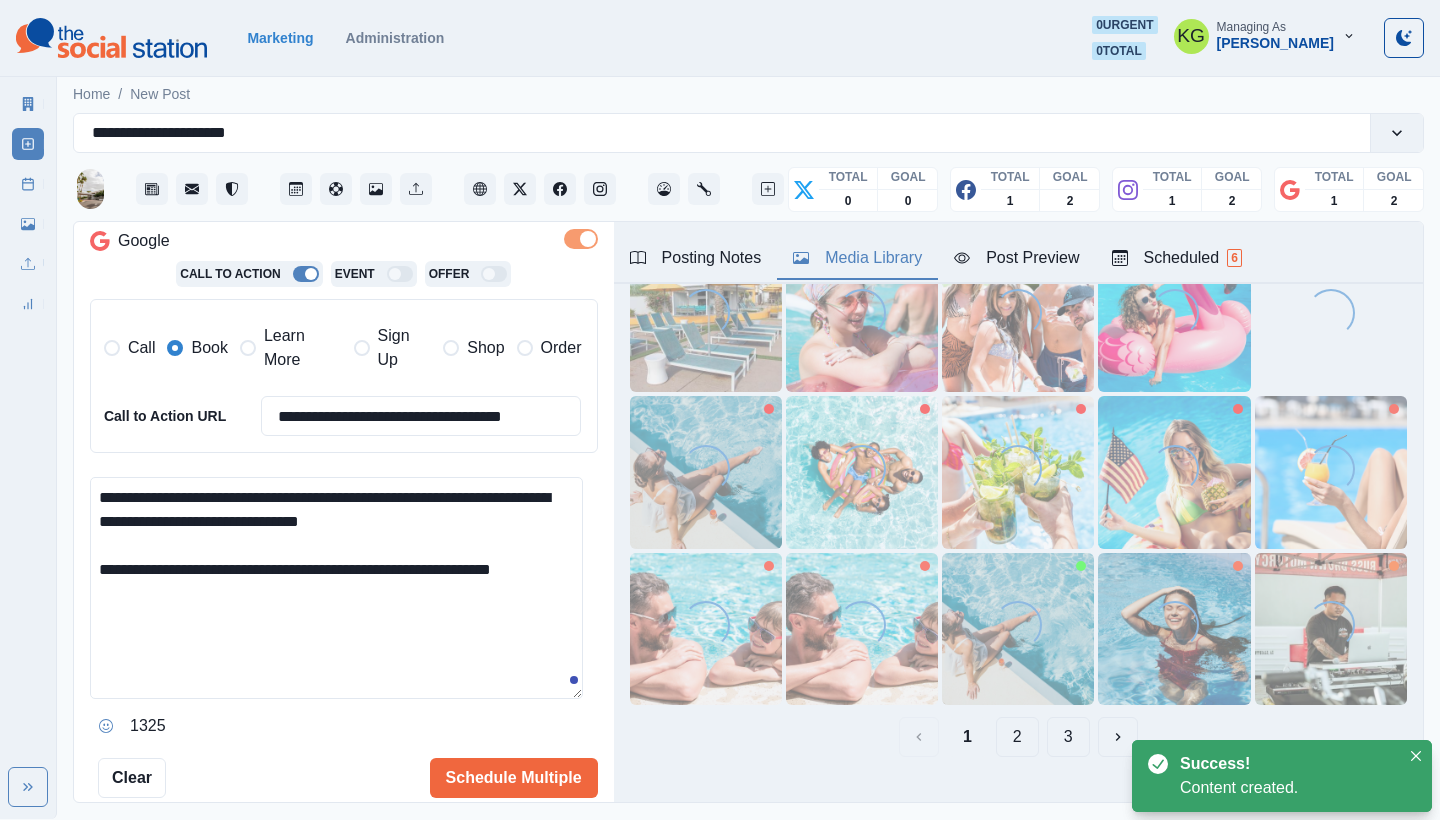 click on "**********" at bounding box center (336, 588) 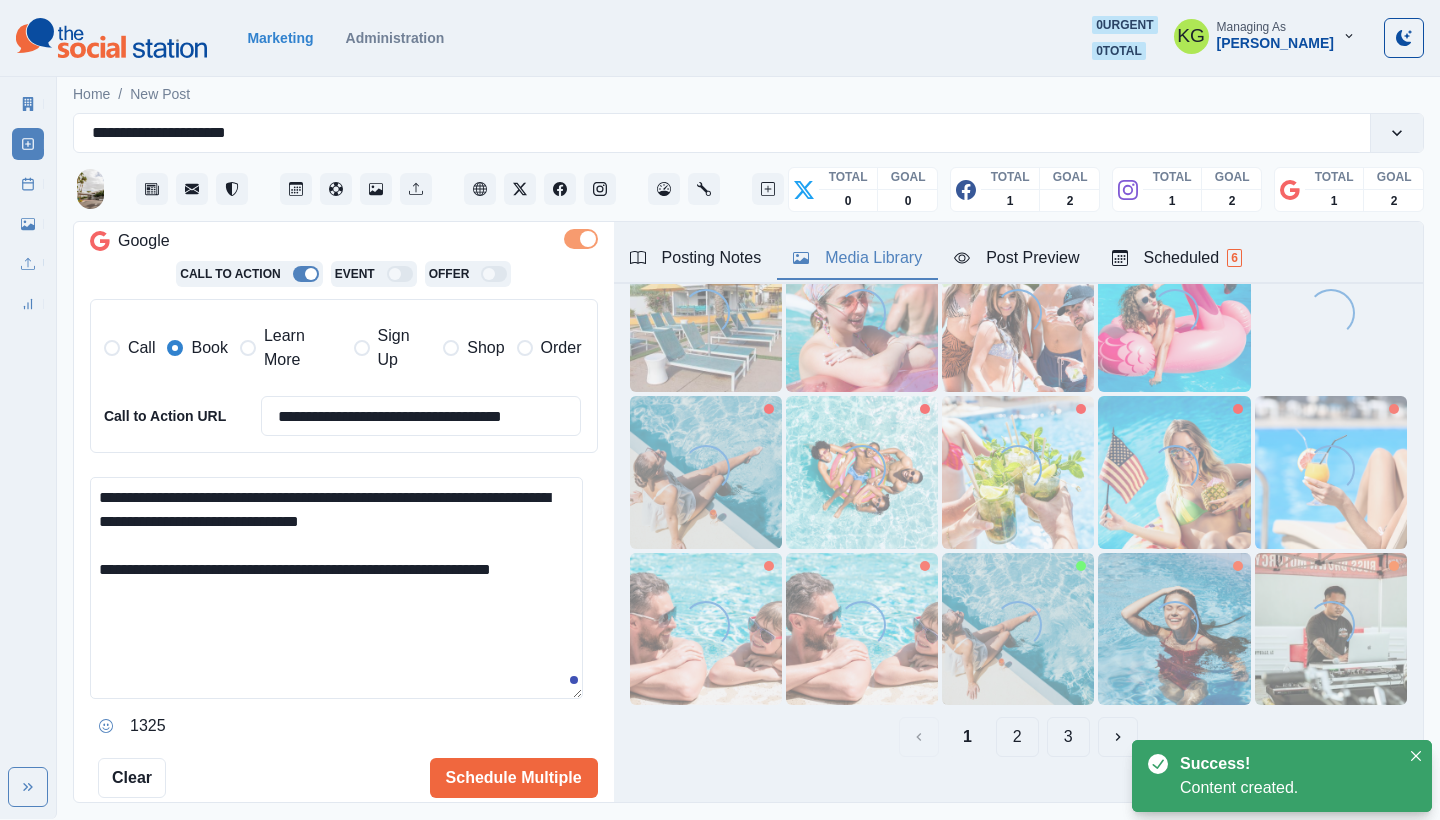 click on "**********" at bounding box center (336, 588) 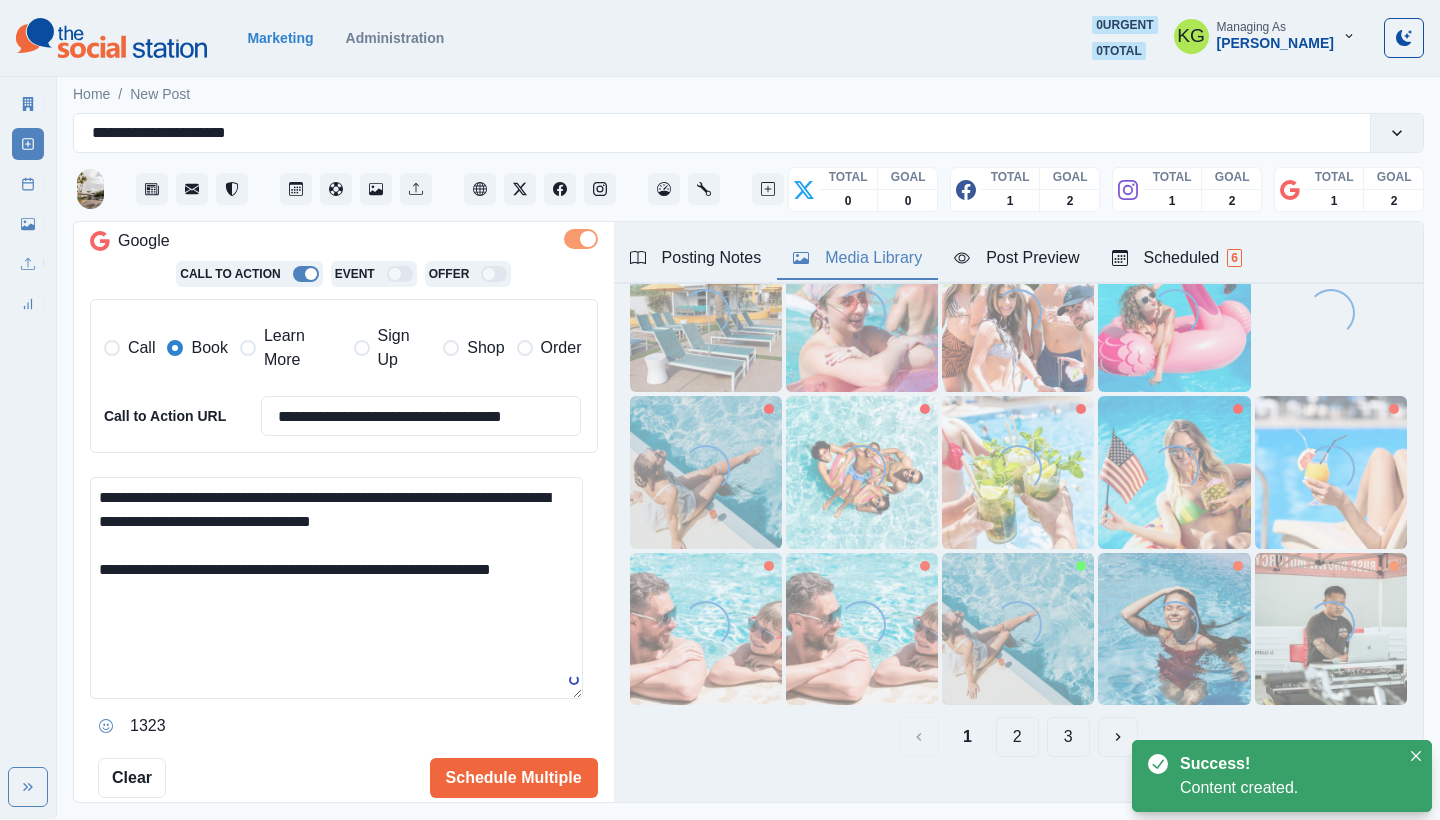click on "**********" at bounding box center [336, 588] 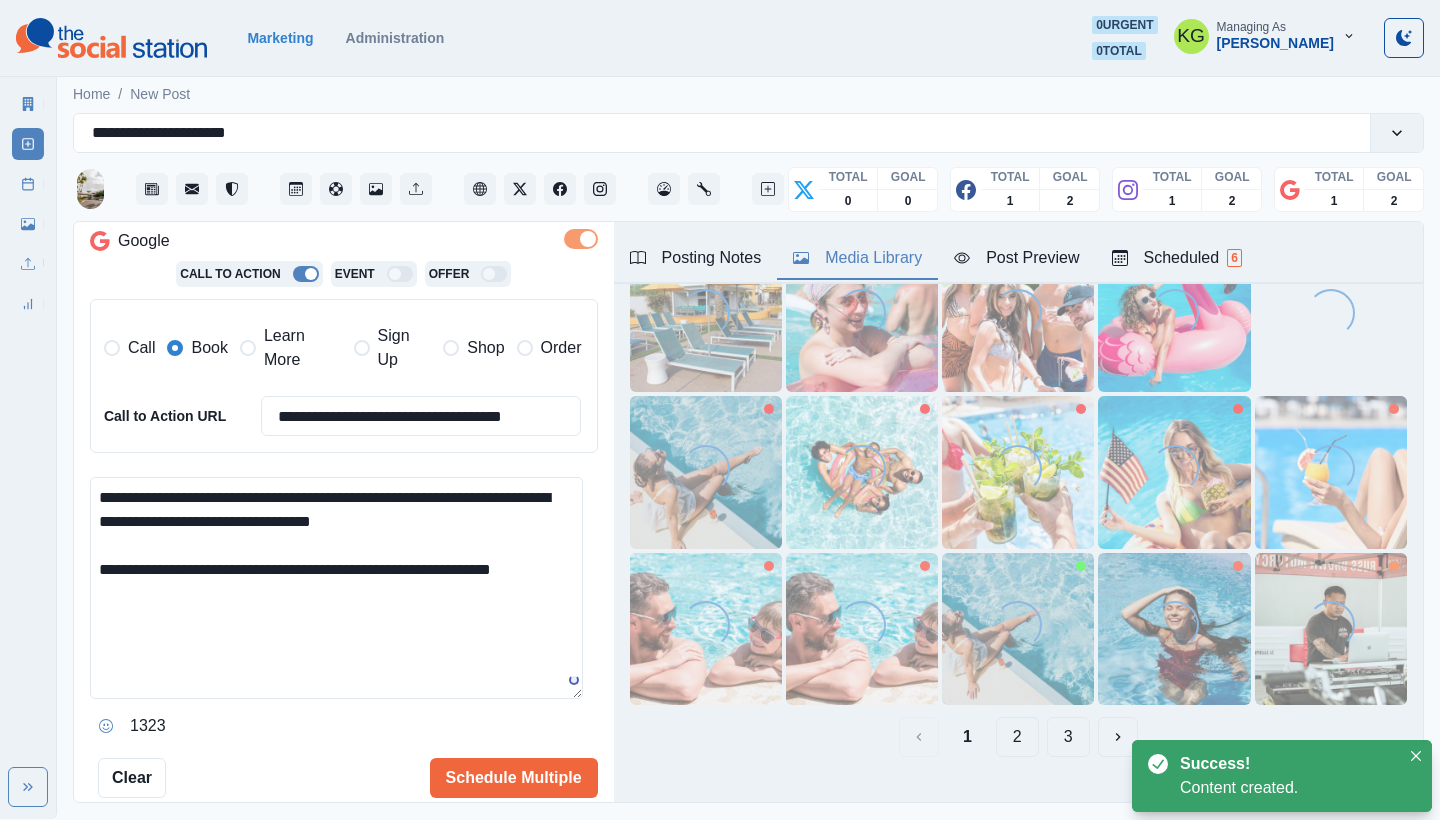 click on "**********" at bounding box center (336, 588) 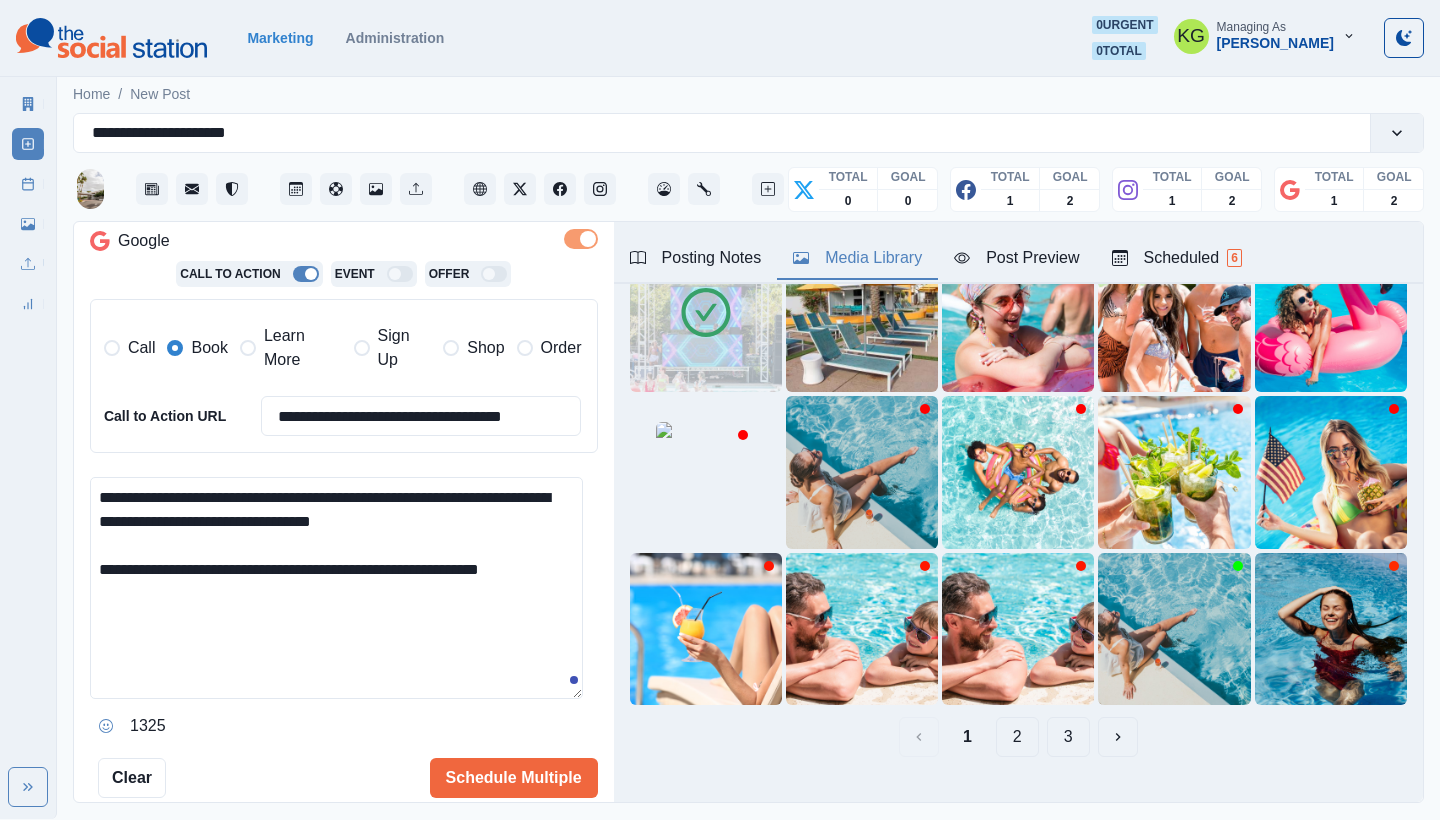 click on "Posting Notes" at bounding box center [696, 258] 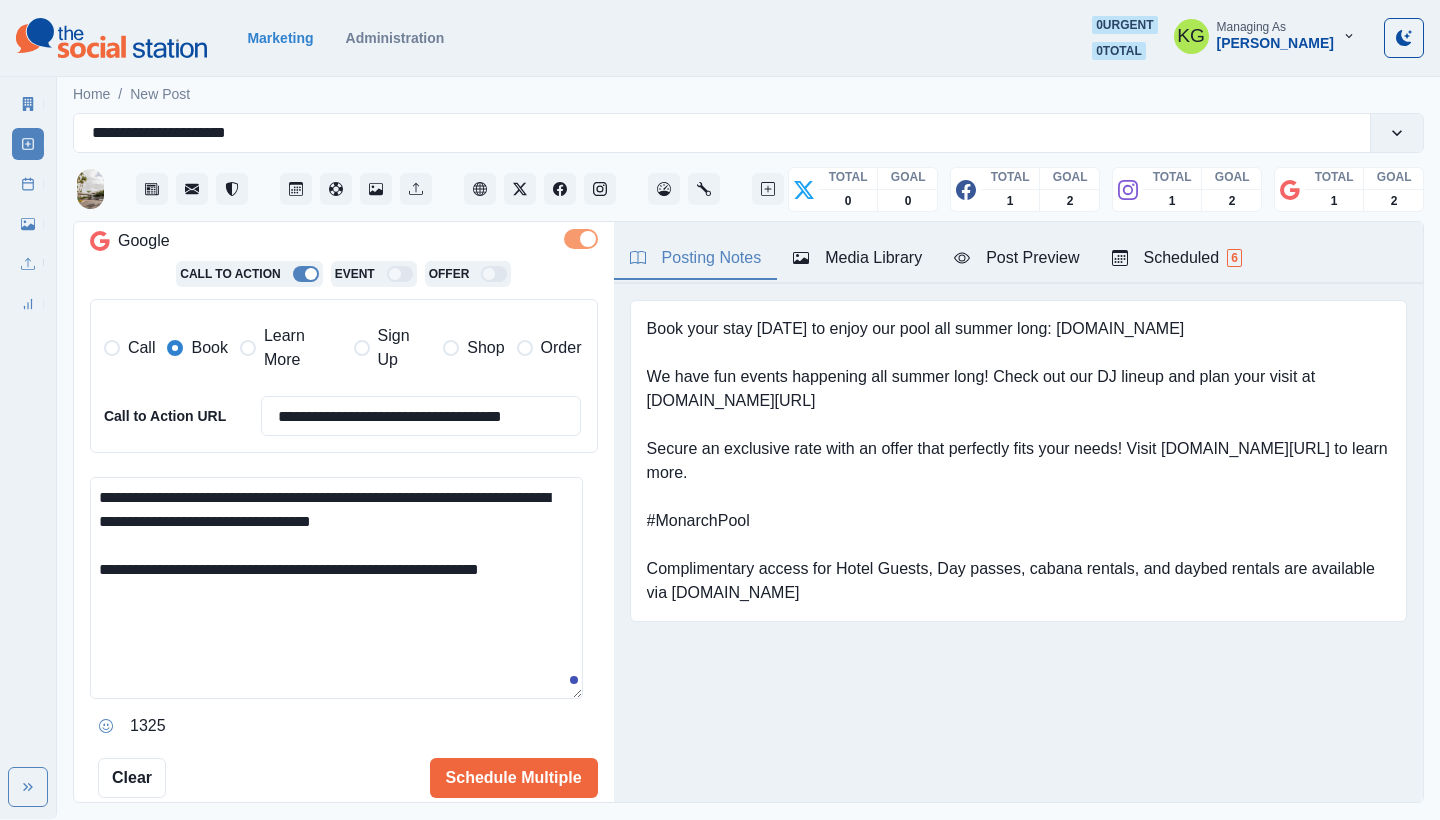 scroll, scrollTop: 0, scrollLeft: 0, axis: both 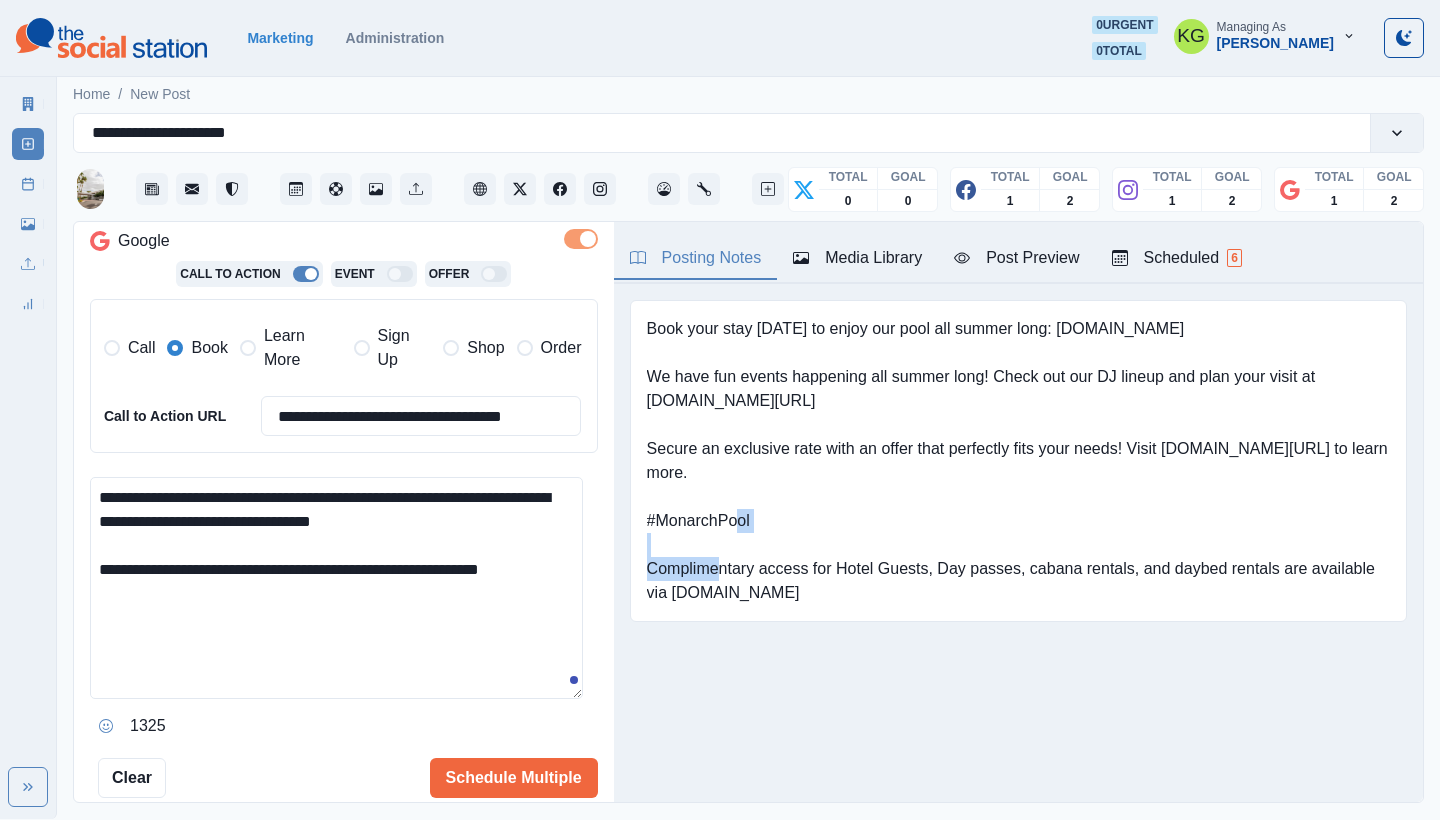 drag, startPoint x: 712, startPoint y: 521, endPoint x: 622, endPoint y: 517, distance: 90.088844 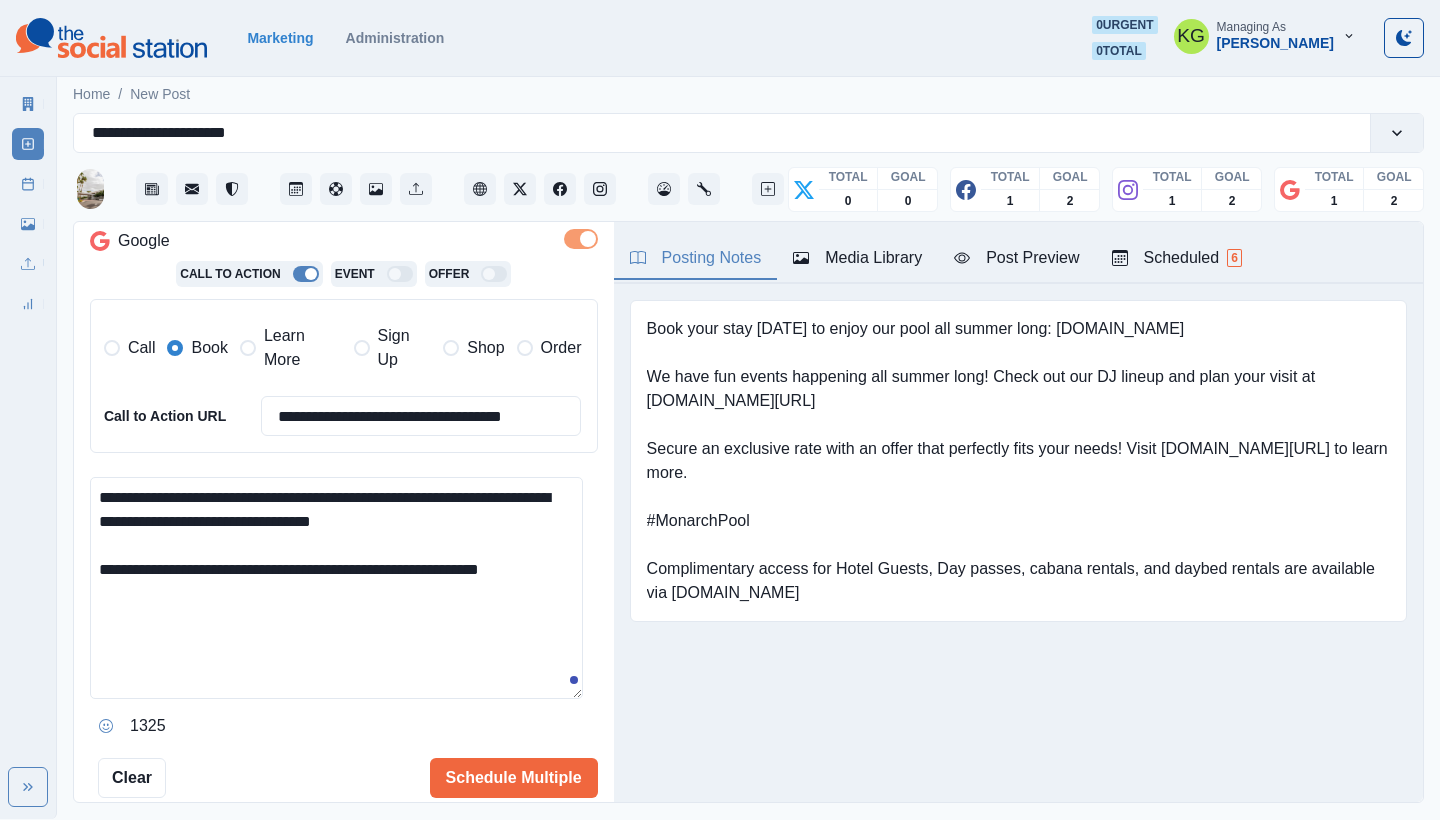 drag, startPoint x: 328, startPoint y: 488, endPoint x: 502, endPoint y: 490, distance: 174.01149 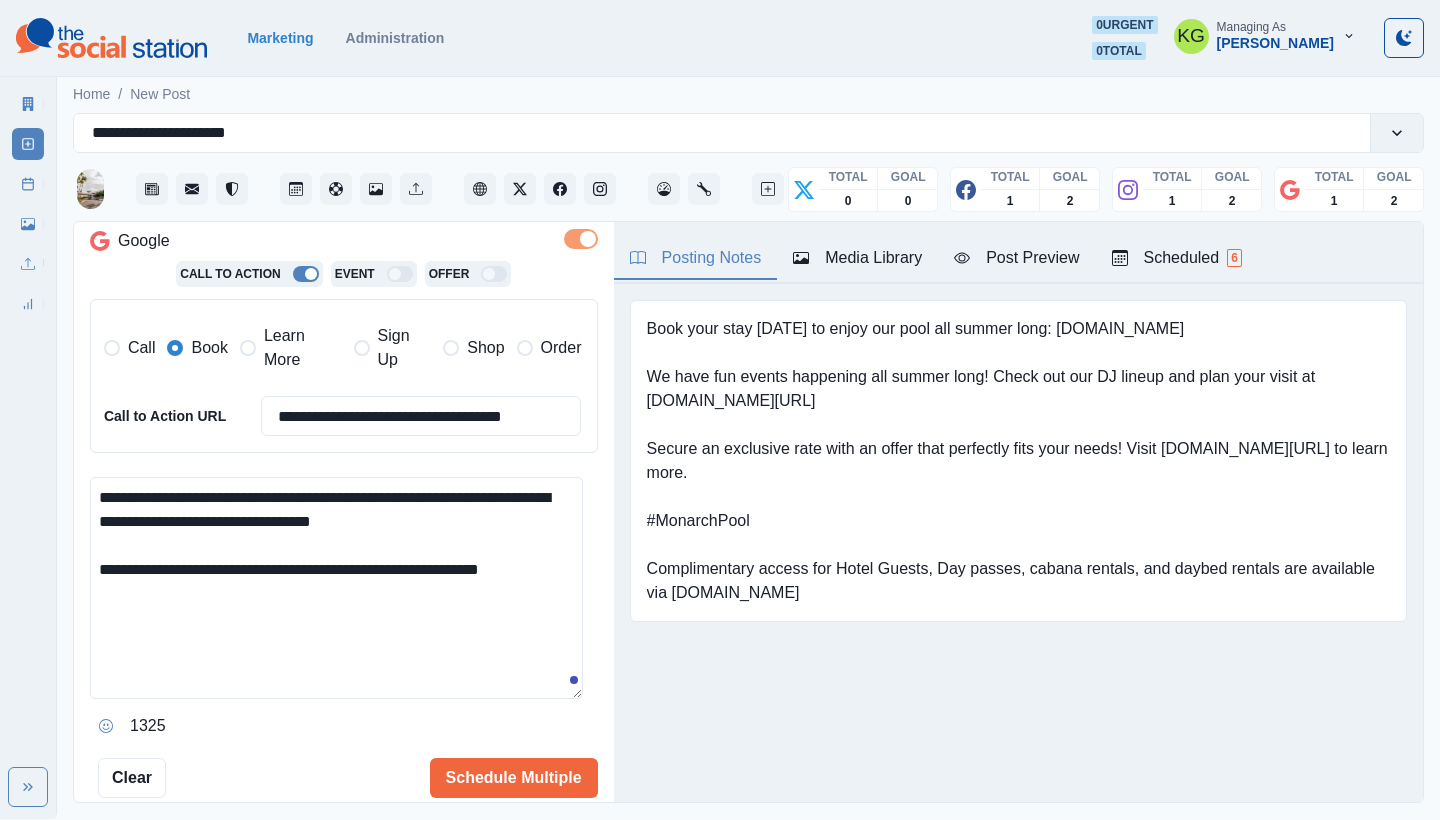 click on "**********" at bounding box center [336, 588] 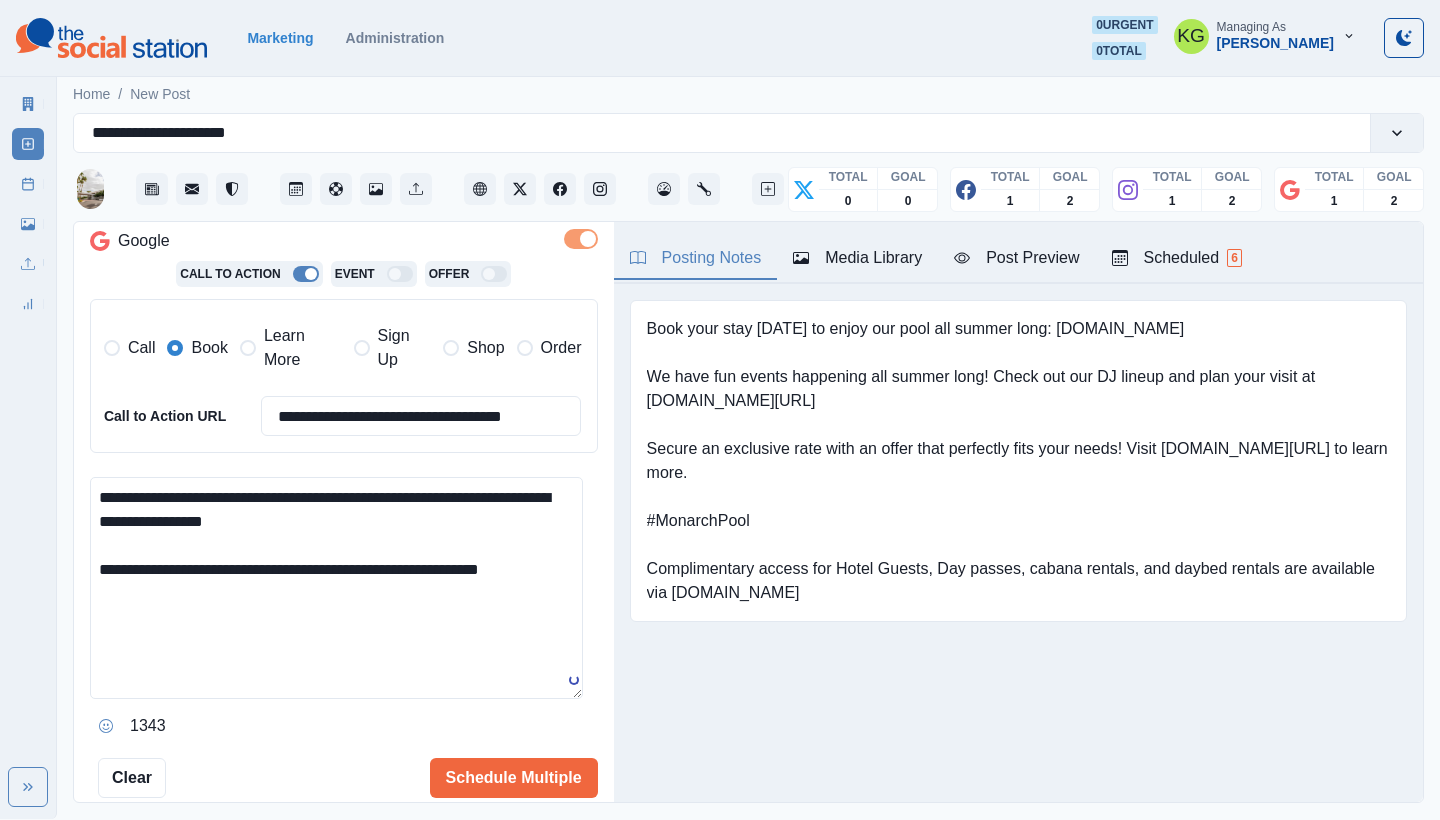 paste on "**********" 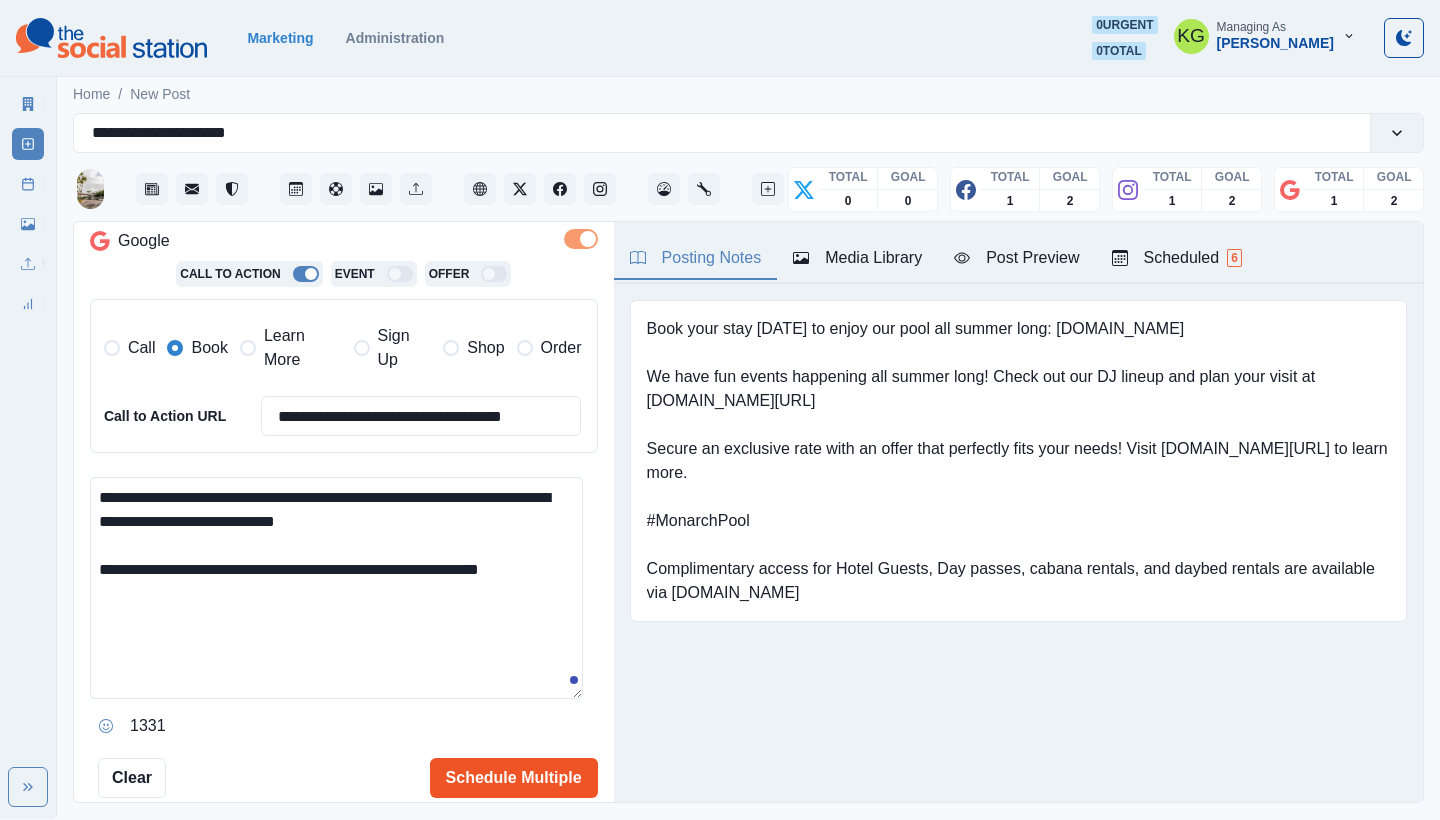 type on "**********" 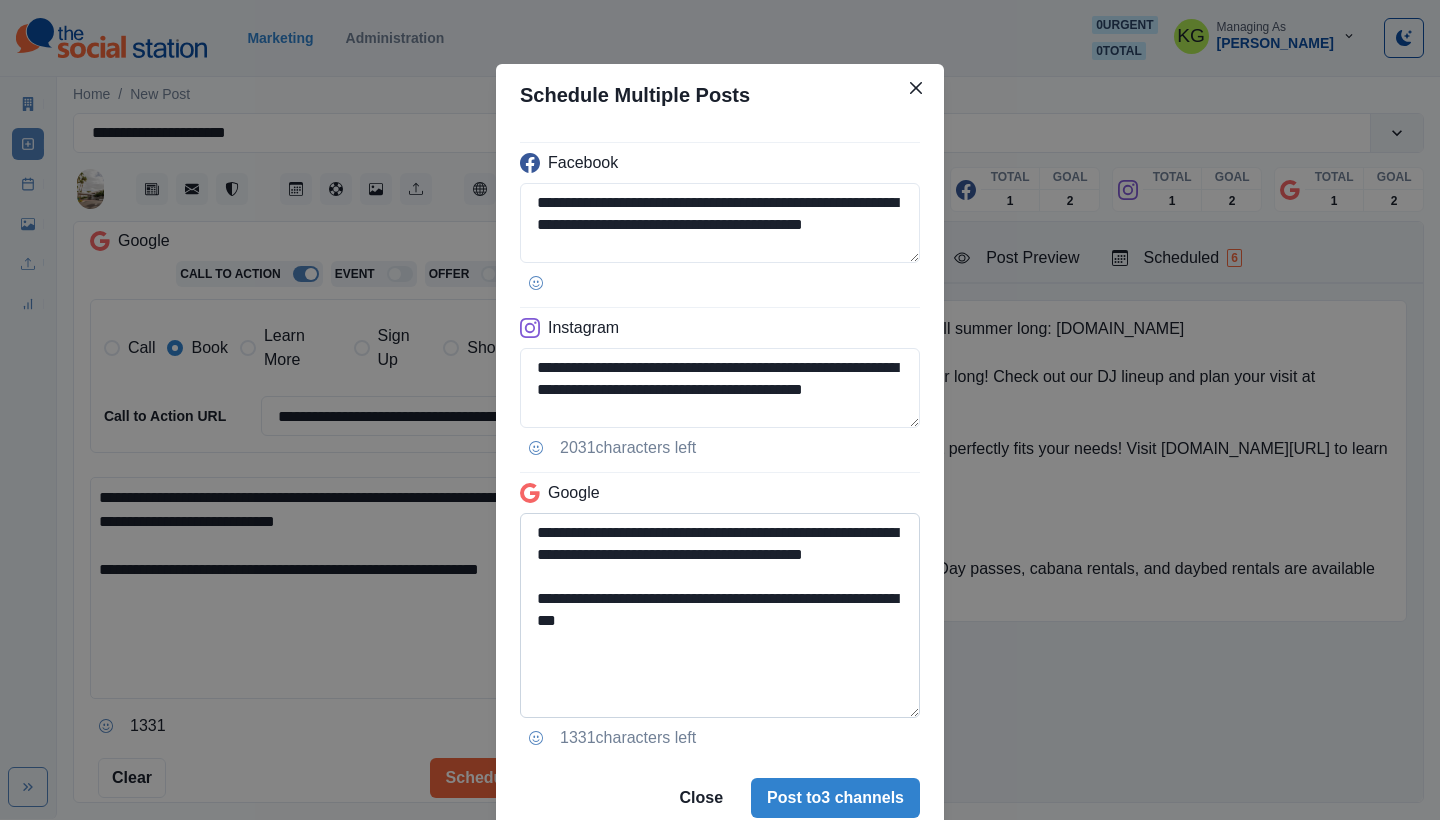 click on "**********" at bounding box center (720, 615) 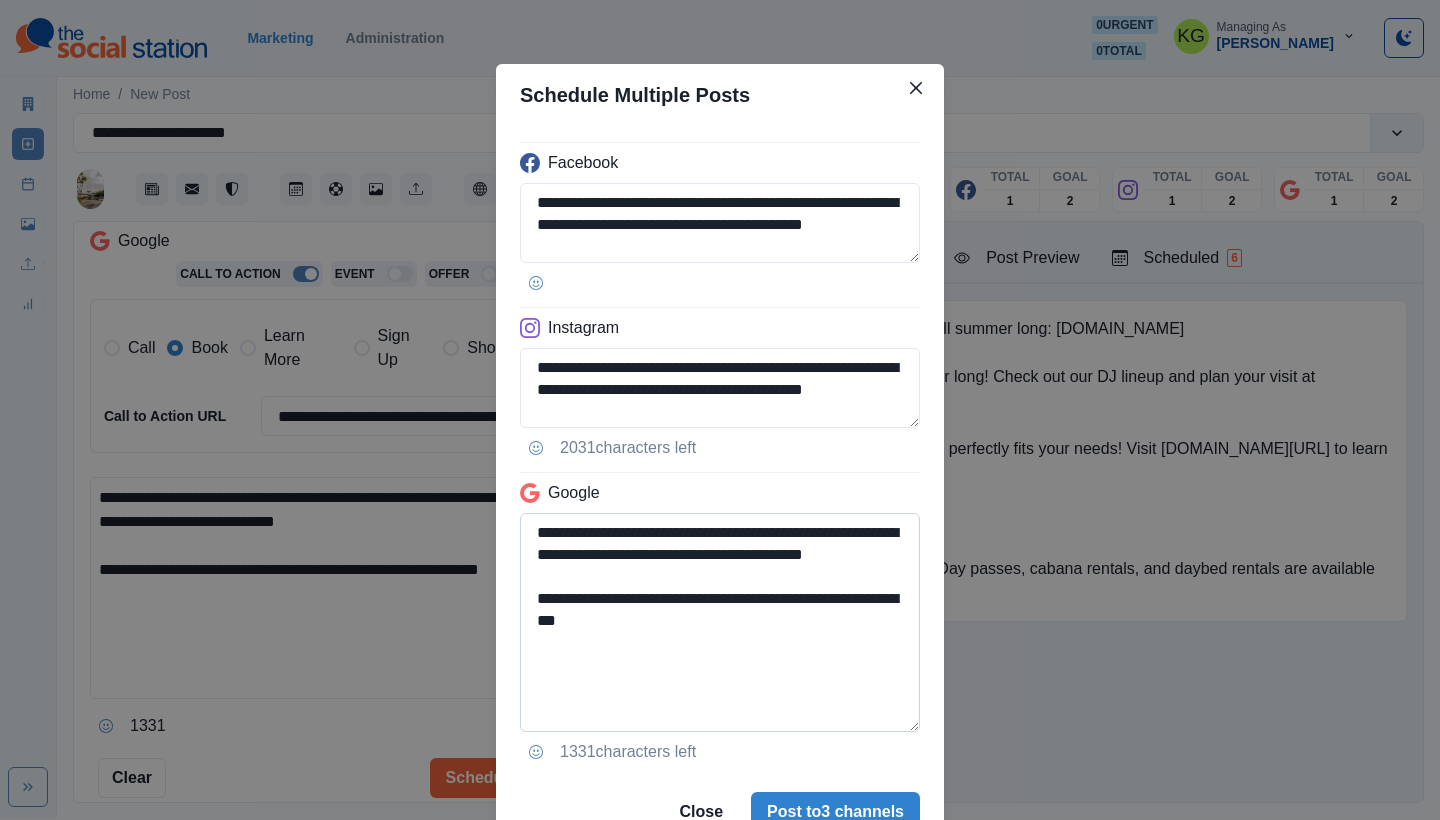 click on "**********" at bounding box center (720, 622) 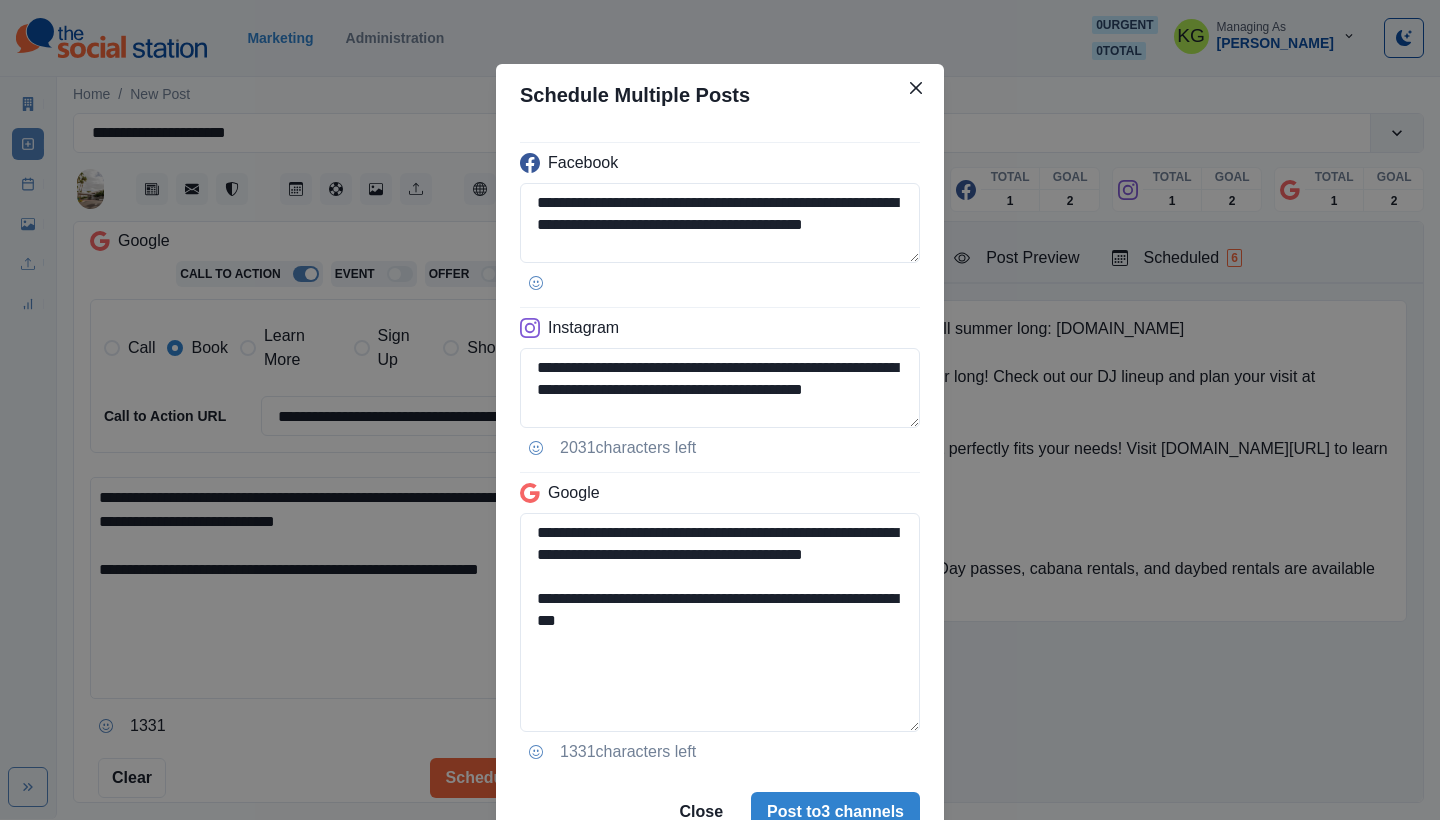 drag, startPoint x: 650, startPoint y: 650, endPoint x: 510, endPoint y: 651, distance: 140.00357 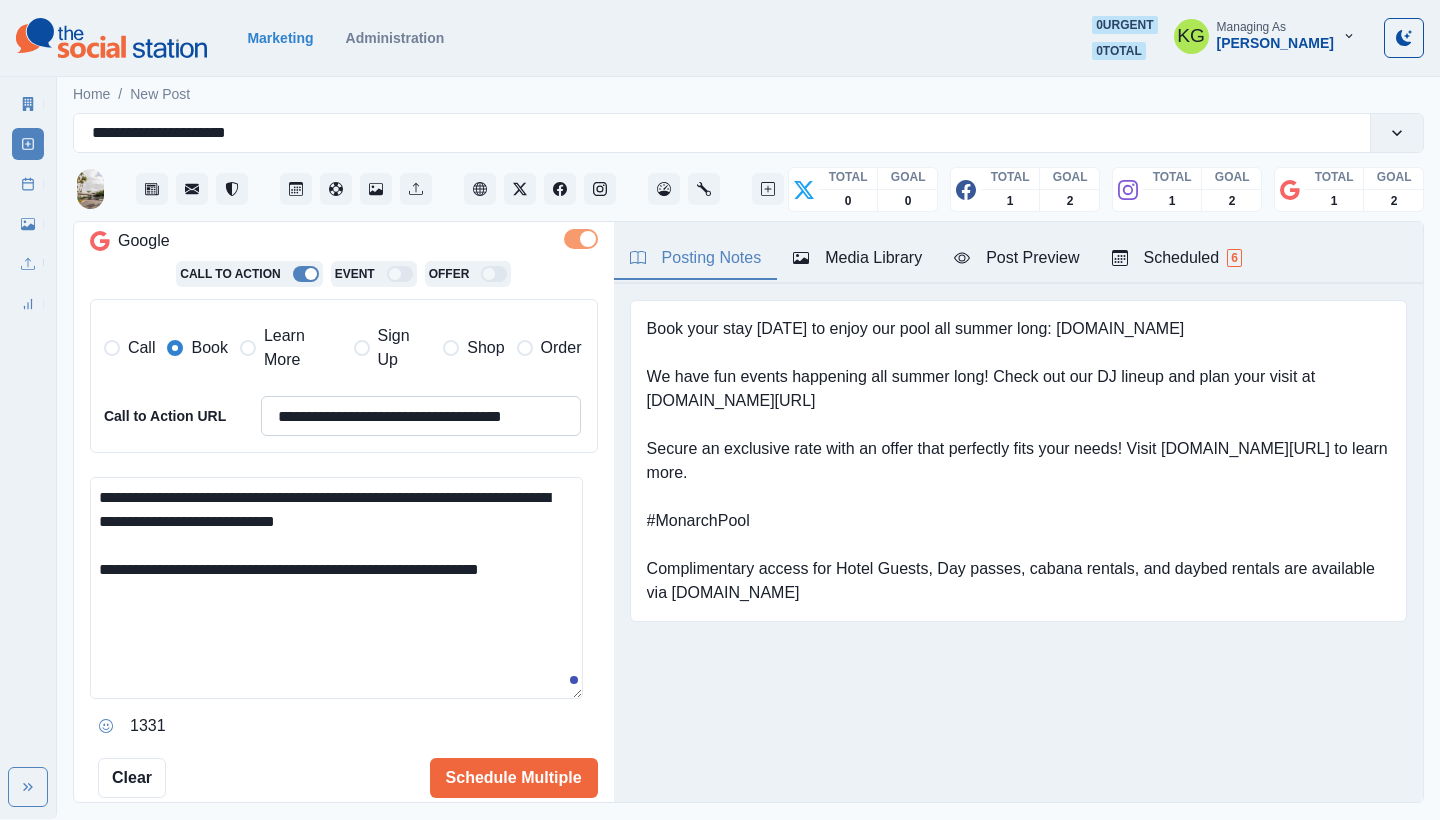click on "**********" at bounding box center [421, 416] 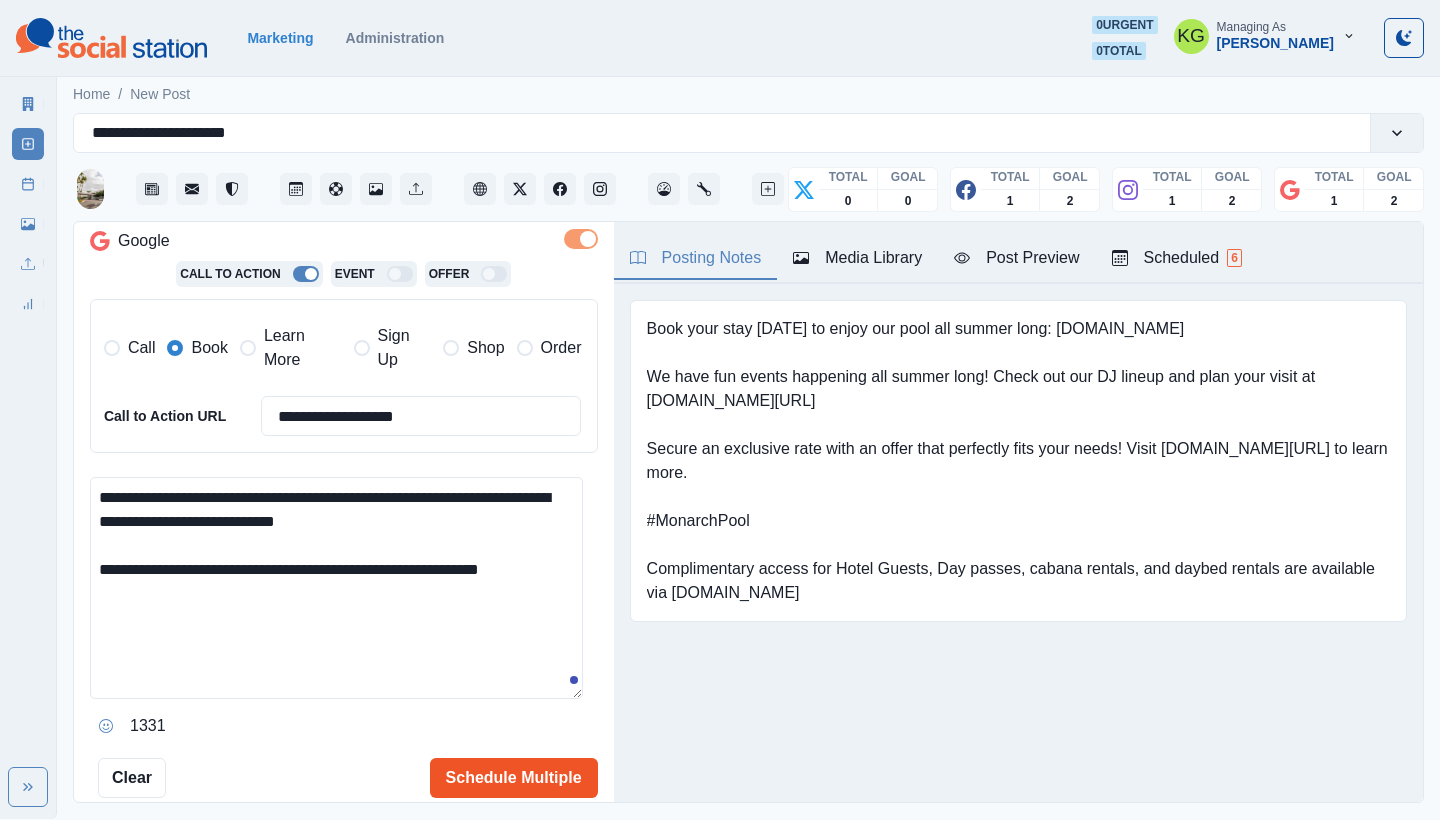 type on "**********" 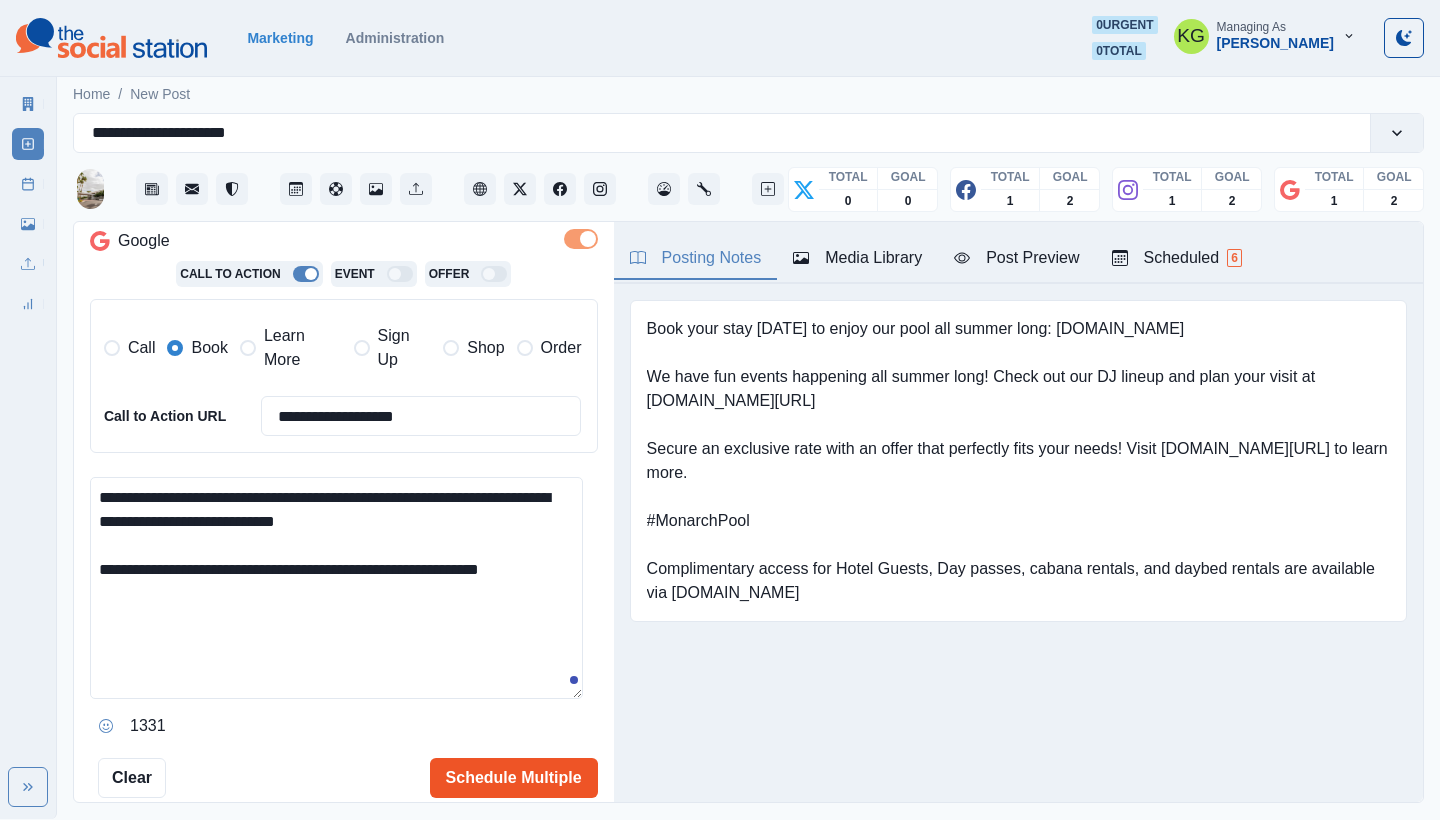 click on "Schedule Multiple" at bounding box center [514, 778] 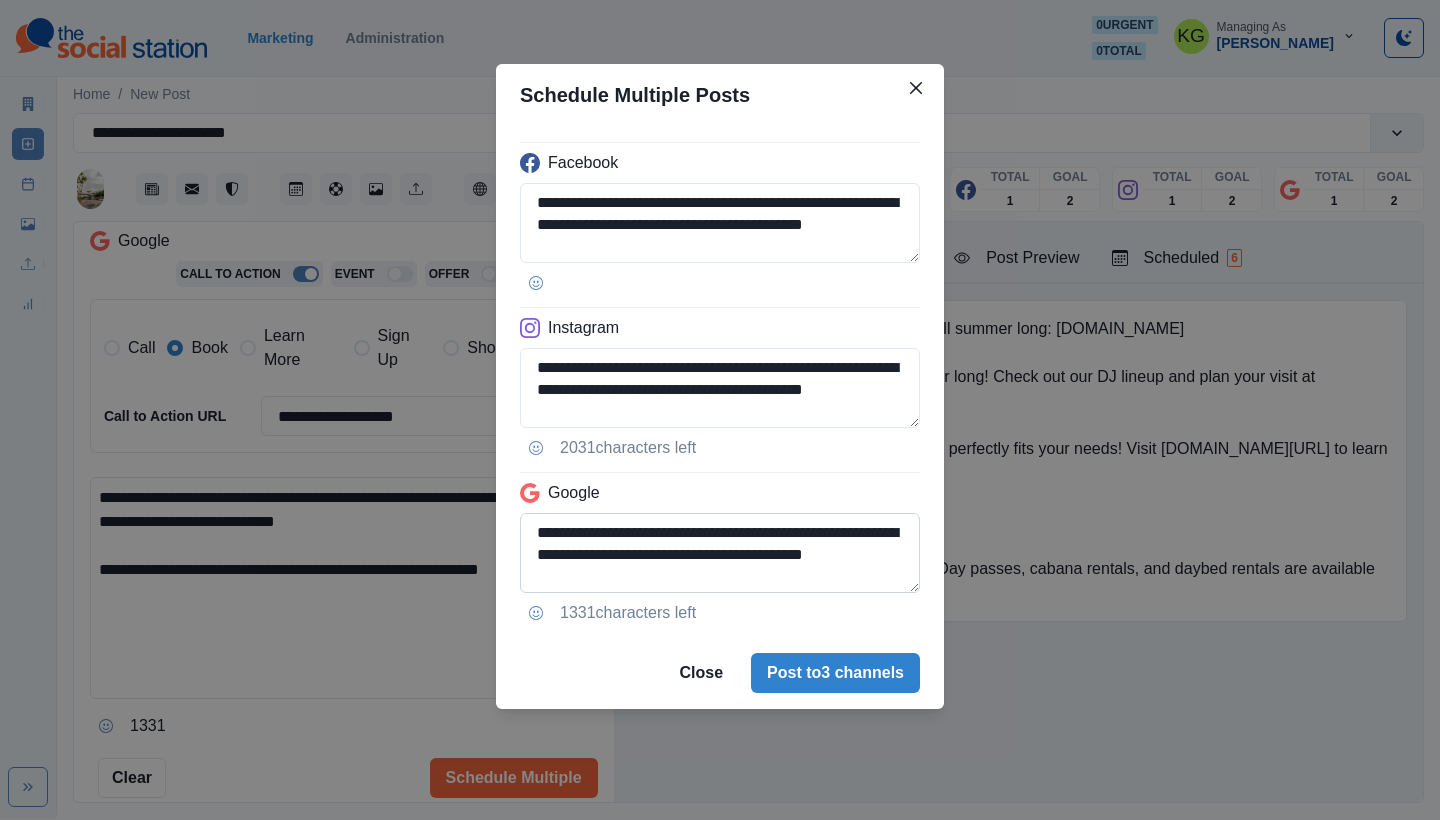 drag, startPoint x: 823, startPoint y: 582, endPoint x: 691, endPoint y: 585, distance: 132.03409 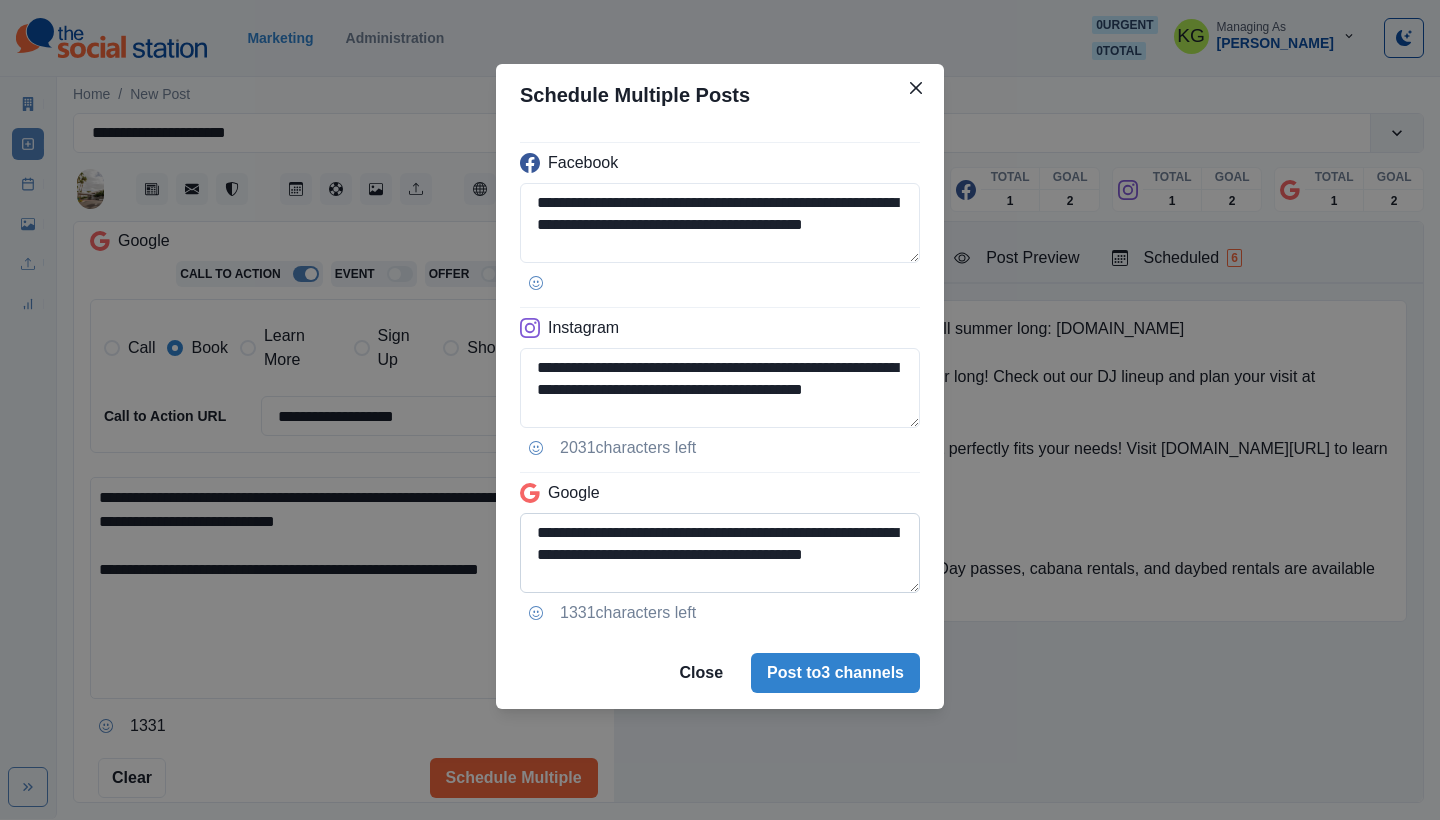 click on "**********" at bounding box center [720, 553] 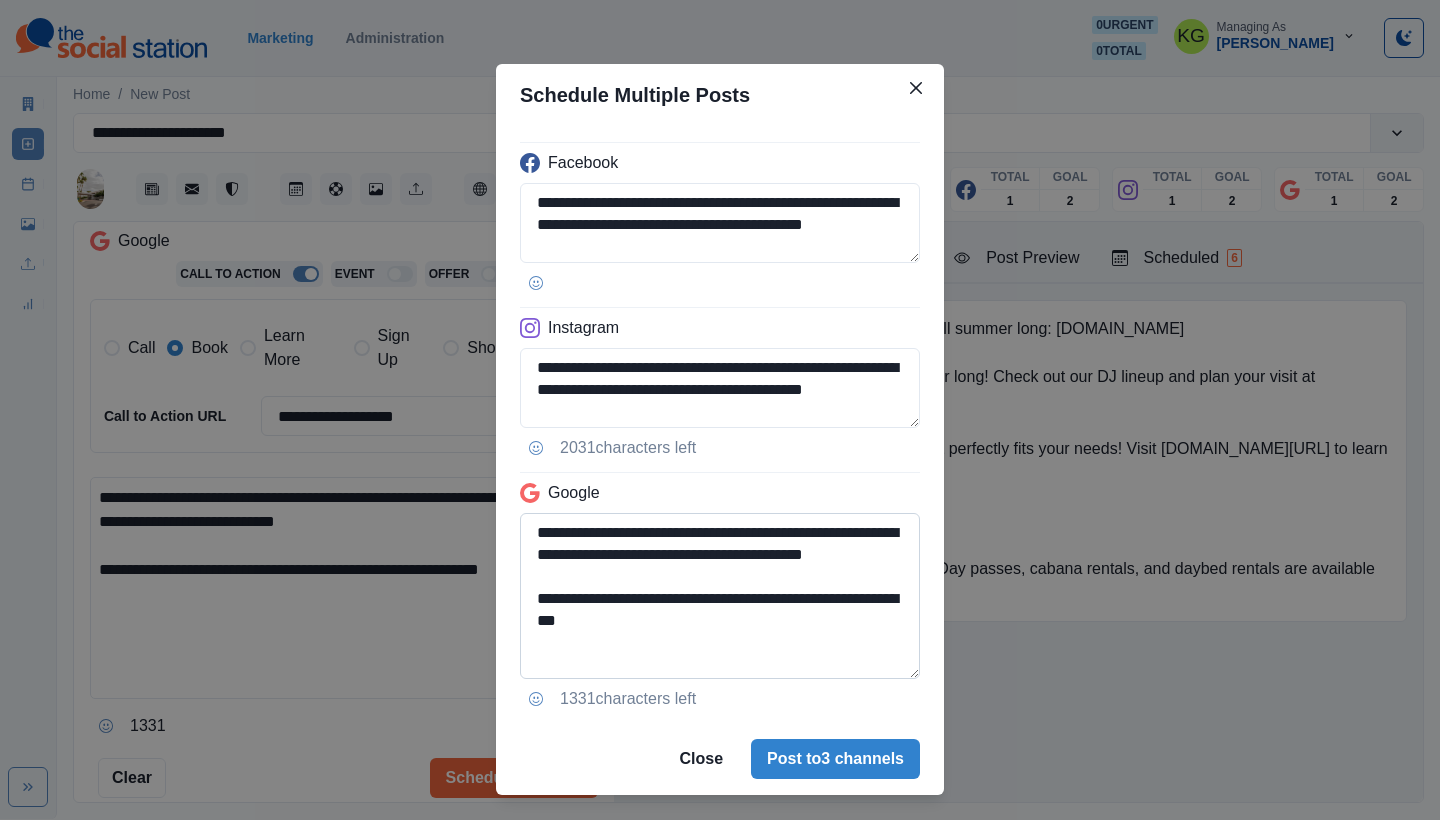 click on "**********" at bounding box center [720, 596] 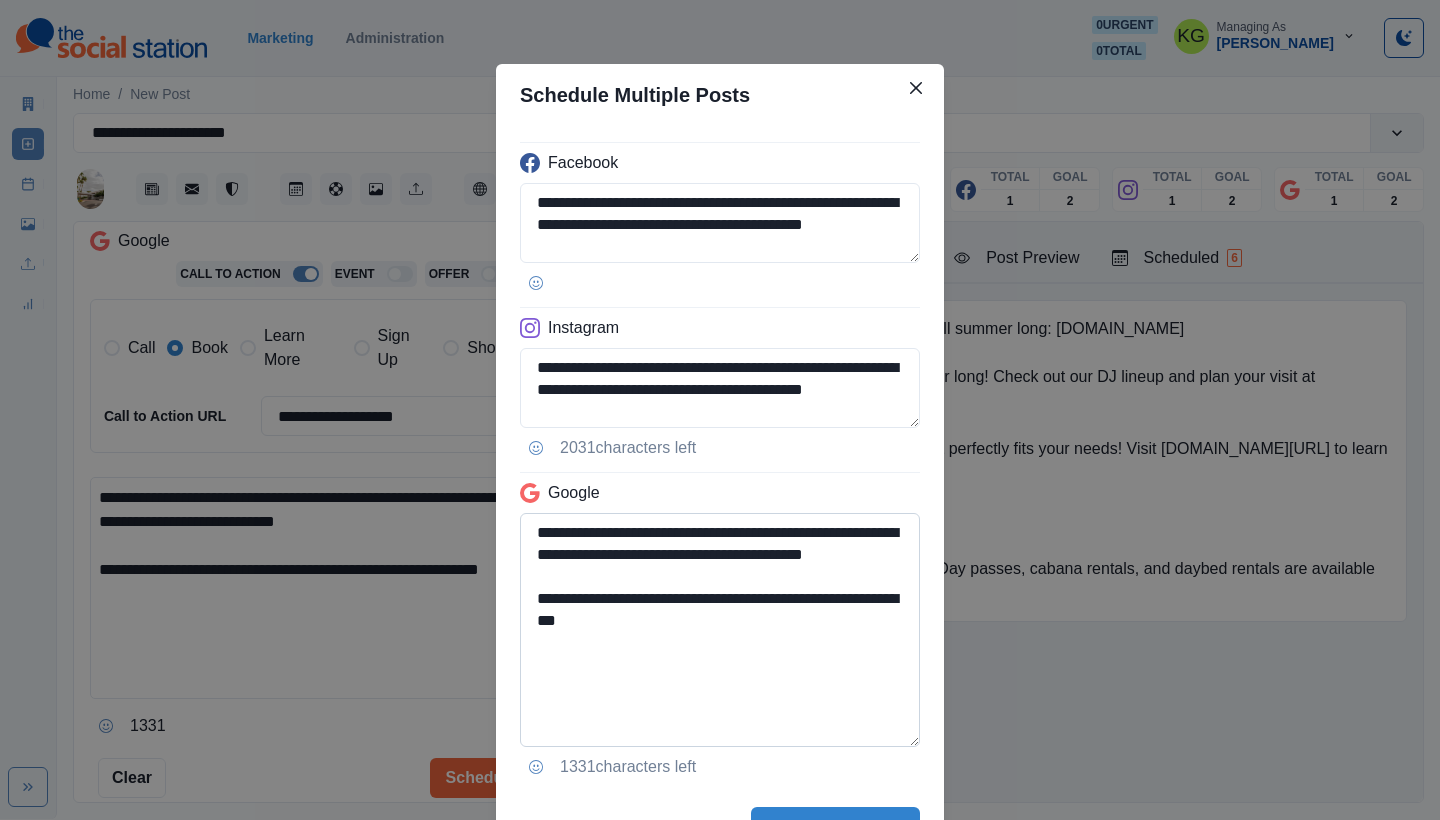 drag, startPoint x: 764, startPoint y: 656, endPoint x: 753, endPoint y: 653, distance: 11.401754 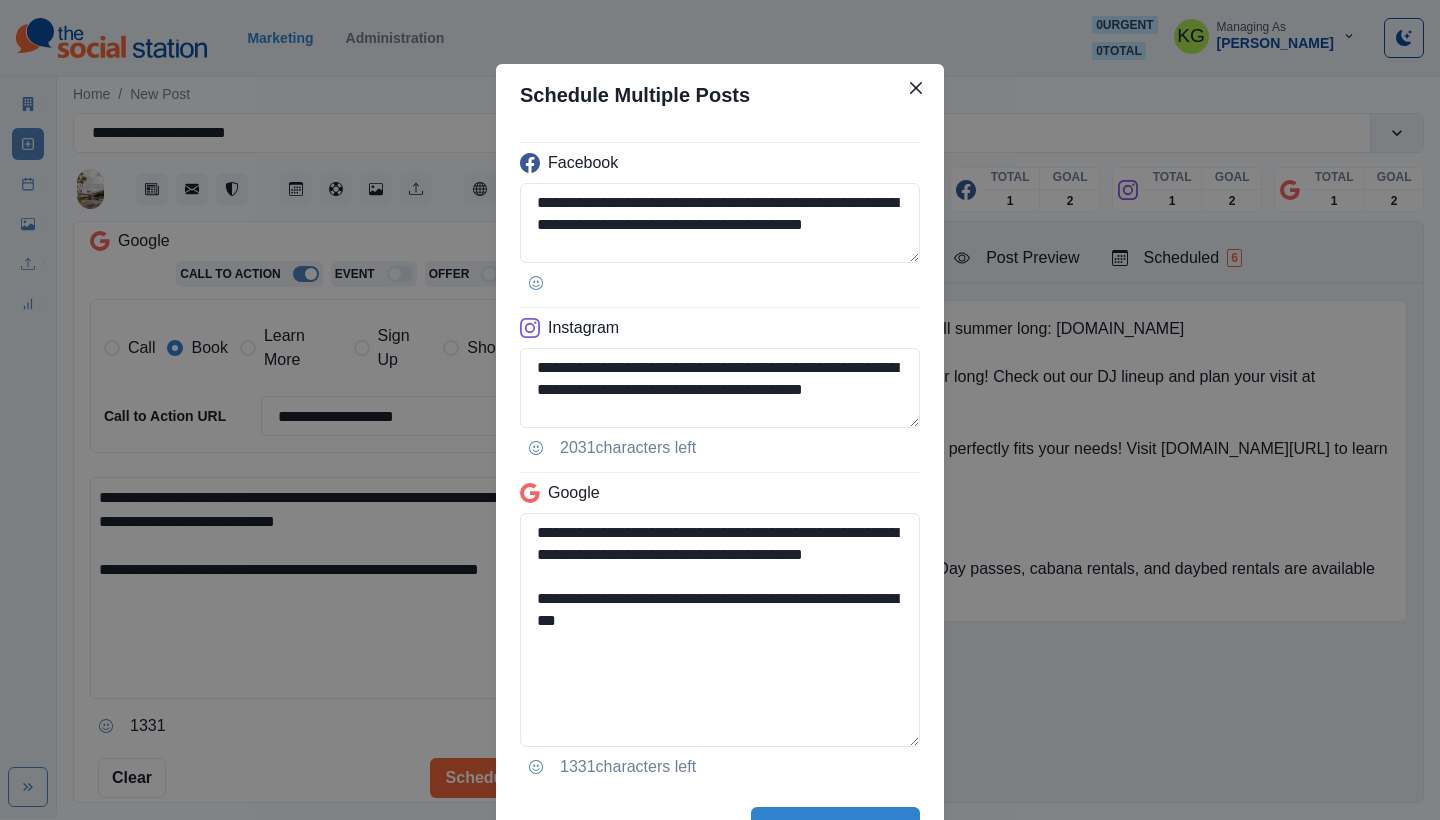 drag, startPoint x: 572, startPoint y: 634, endPoint x: 506, endPoint y: 636, distance: 66.0303 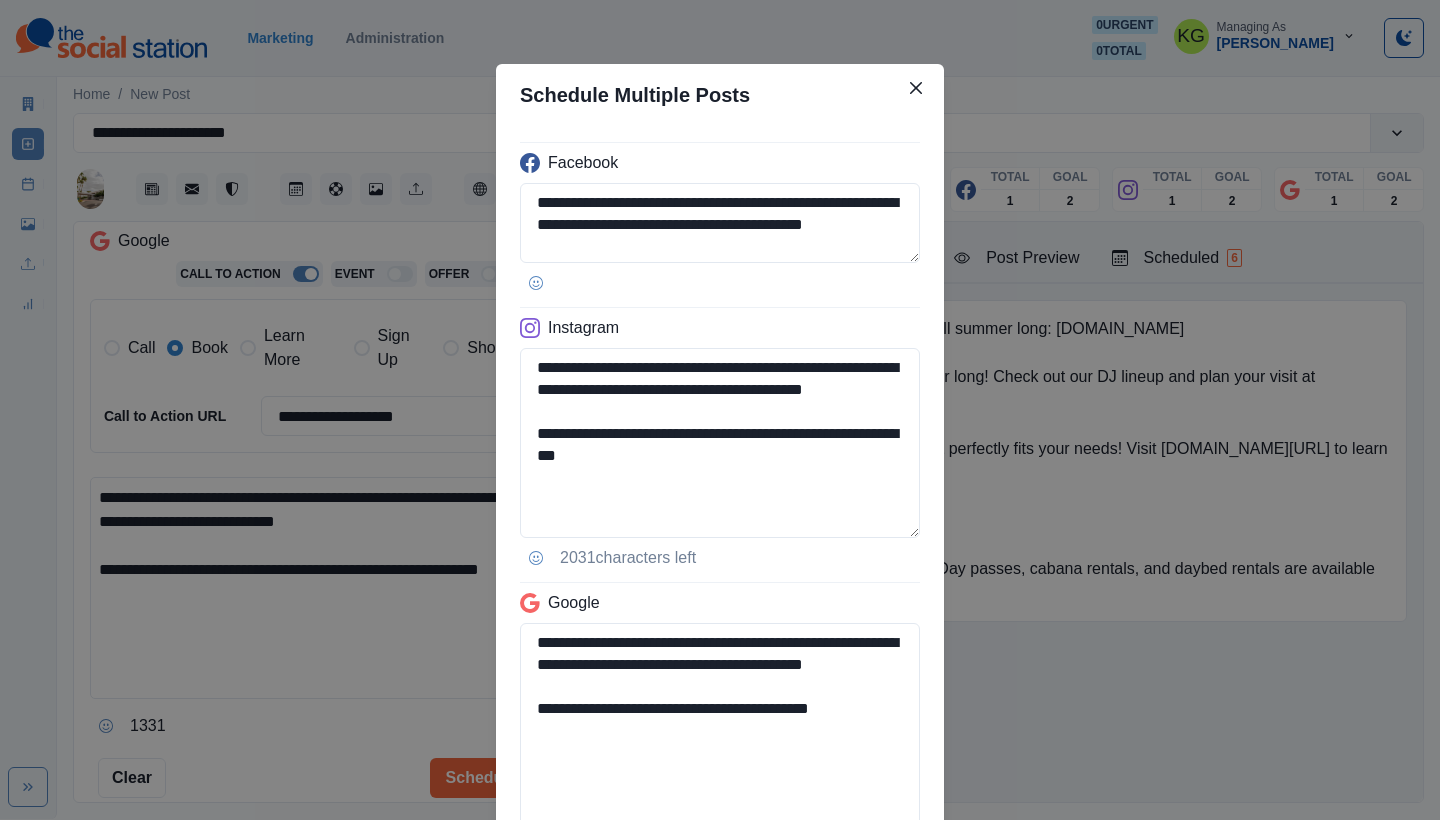 click on "**********" at bounding box center (720, 513) 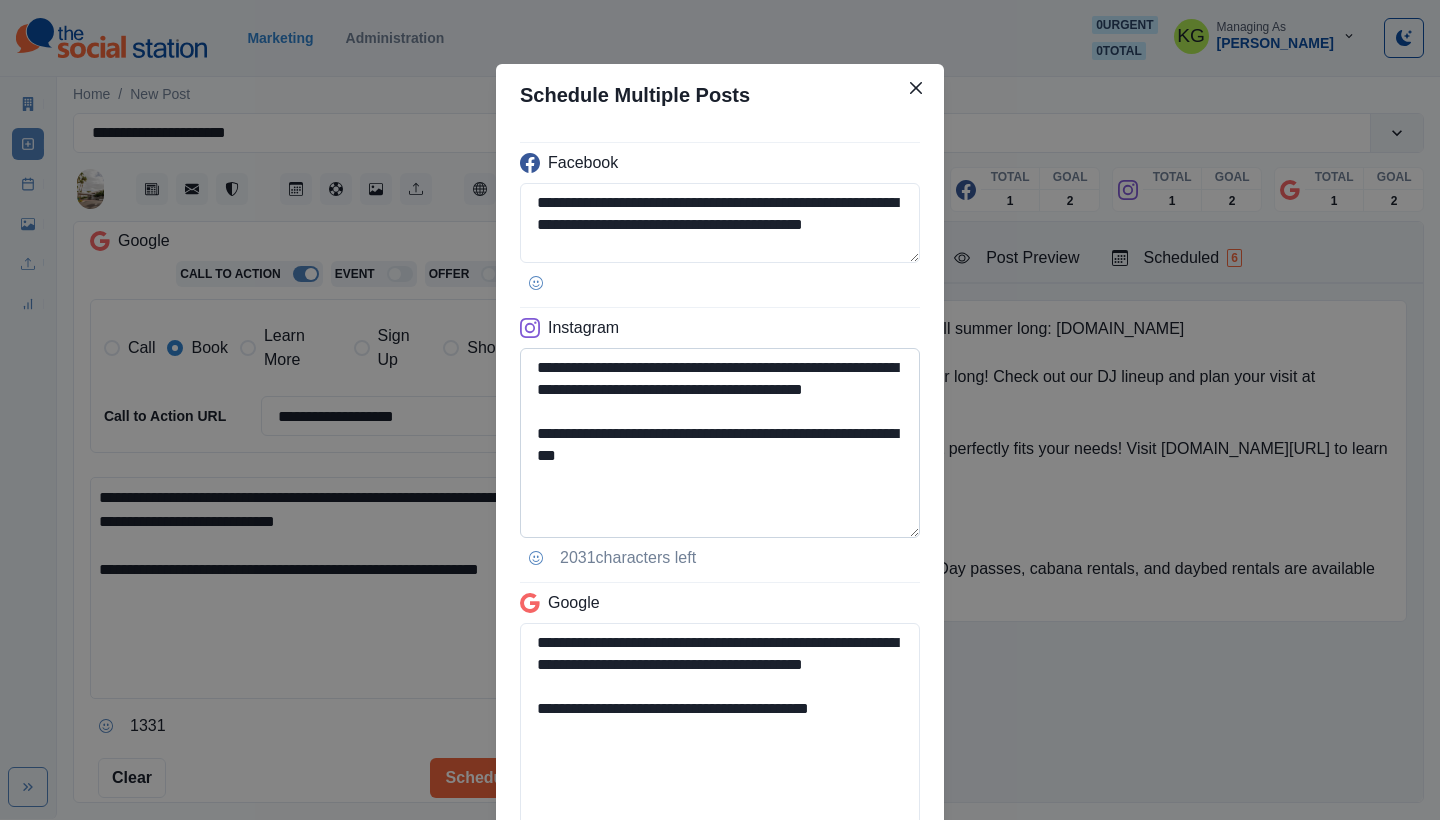 type on "**********" 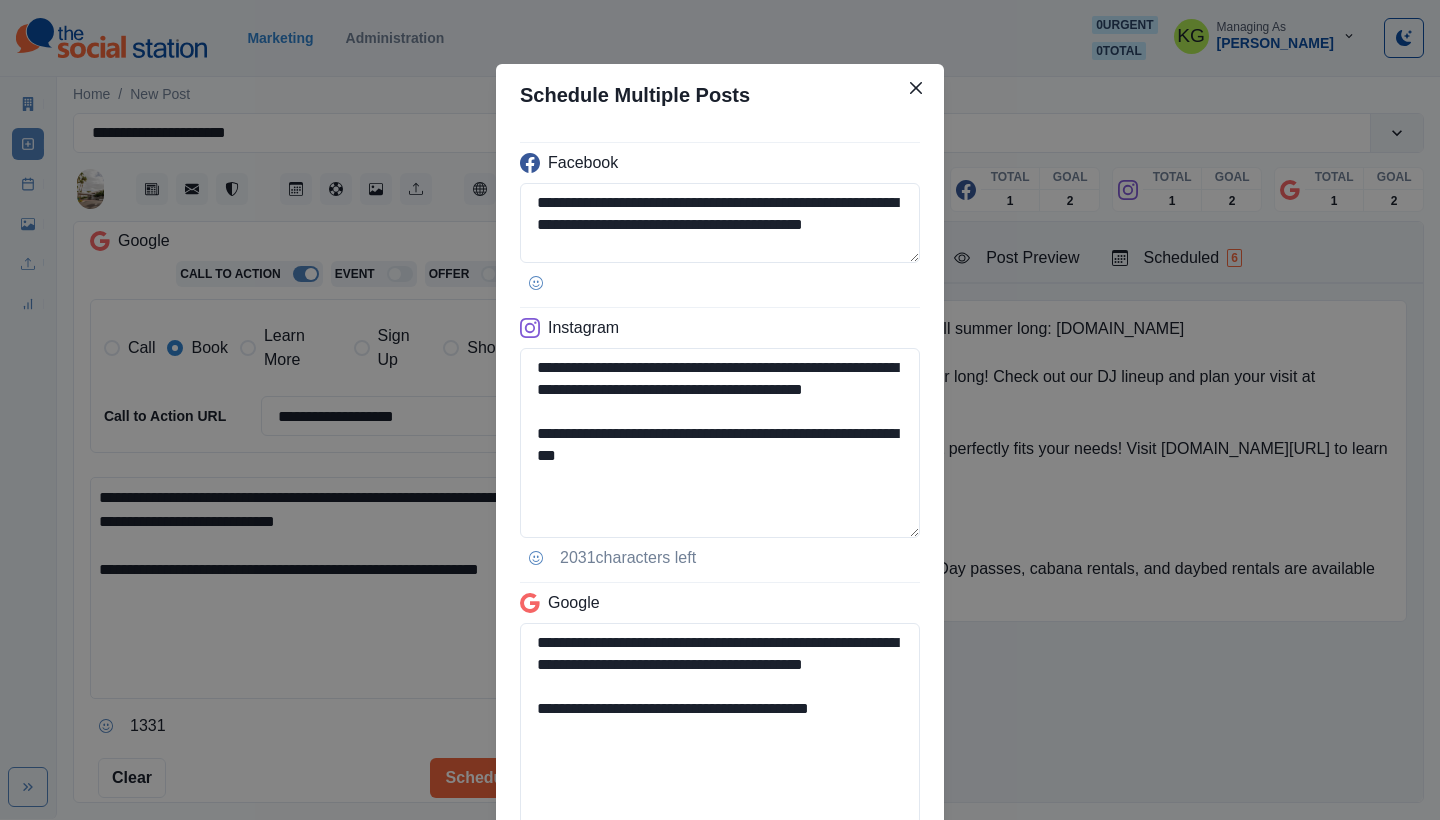 drag, startPoint x: 584, startPoint y: 484, endPoint x: 453, endPoint y: 485, distance: 131.00381 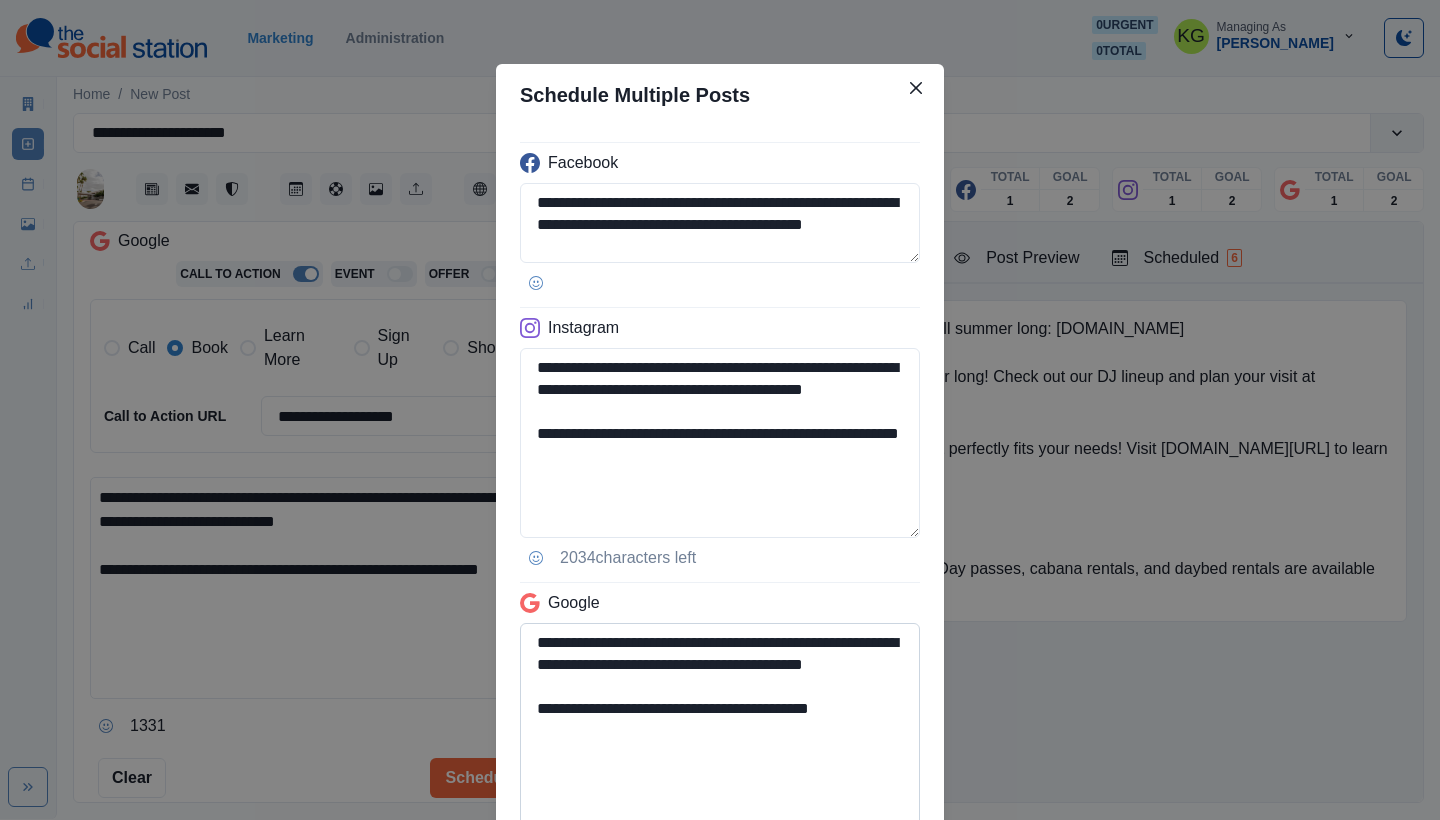 scroll, scrollTop: 217, scrollLeft: 0, axis: vertical 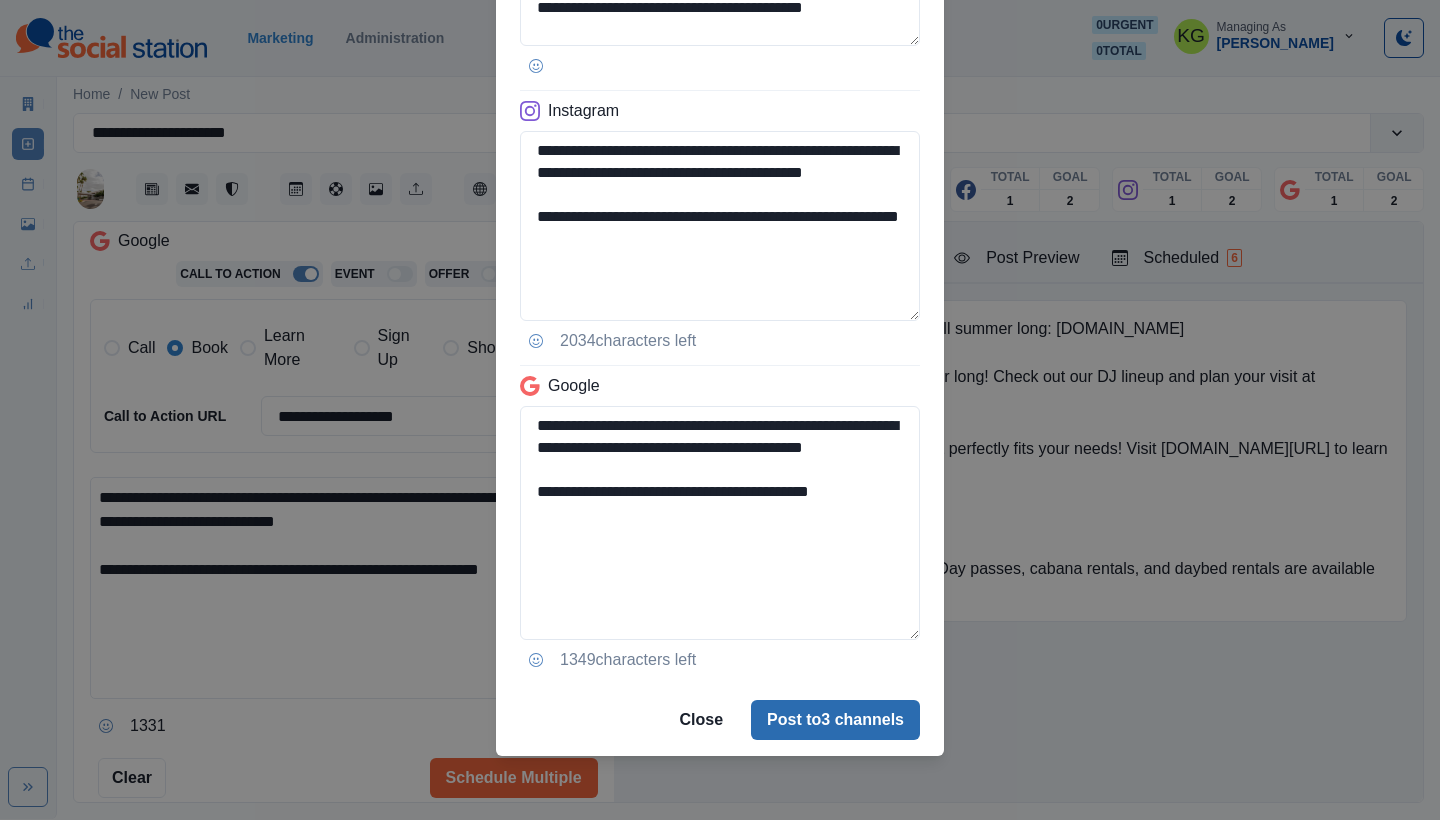 type on "**********" 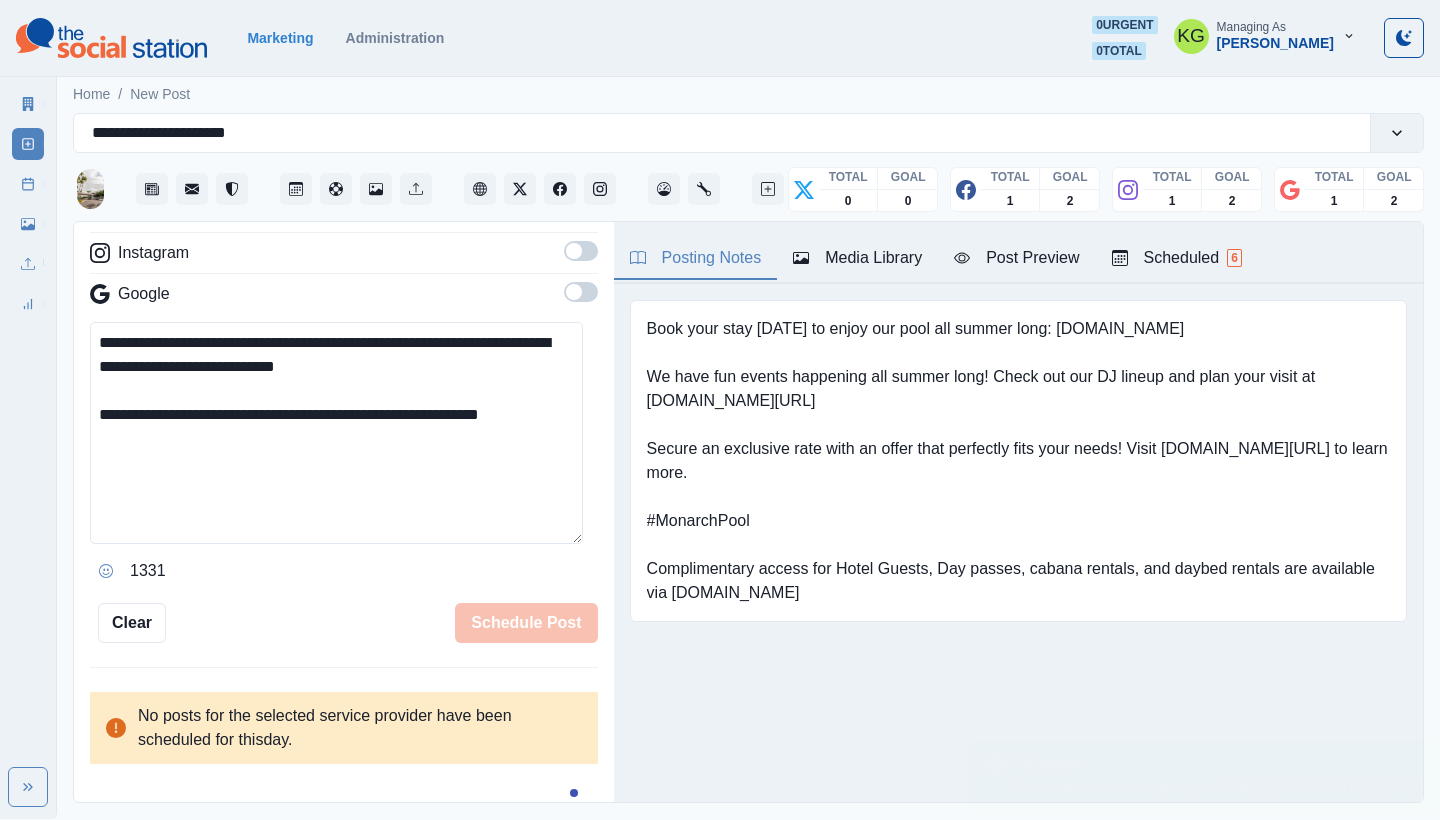 type 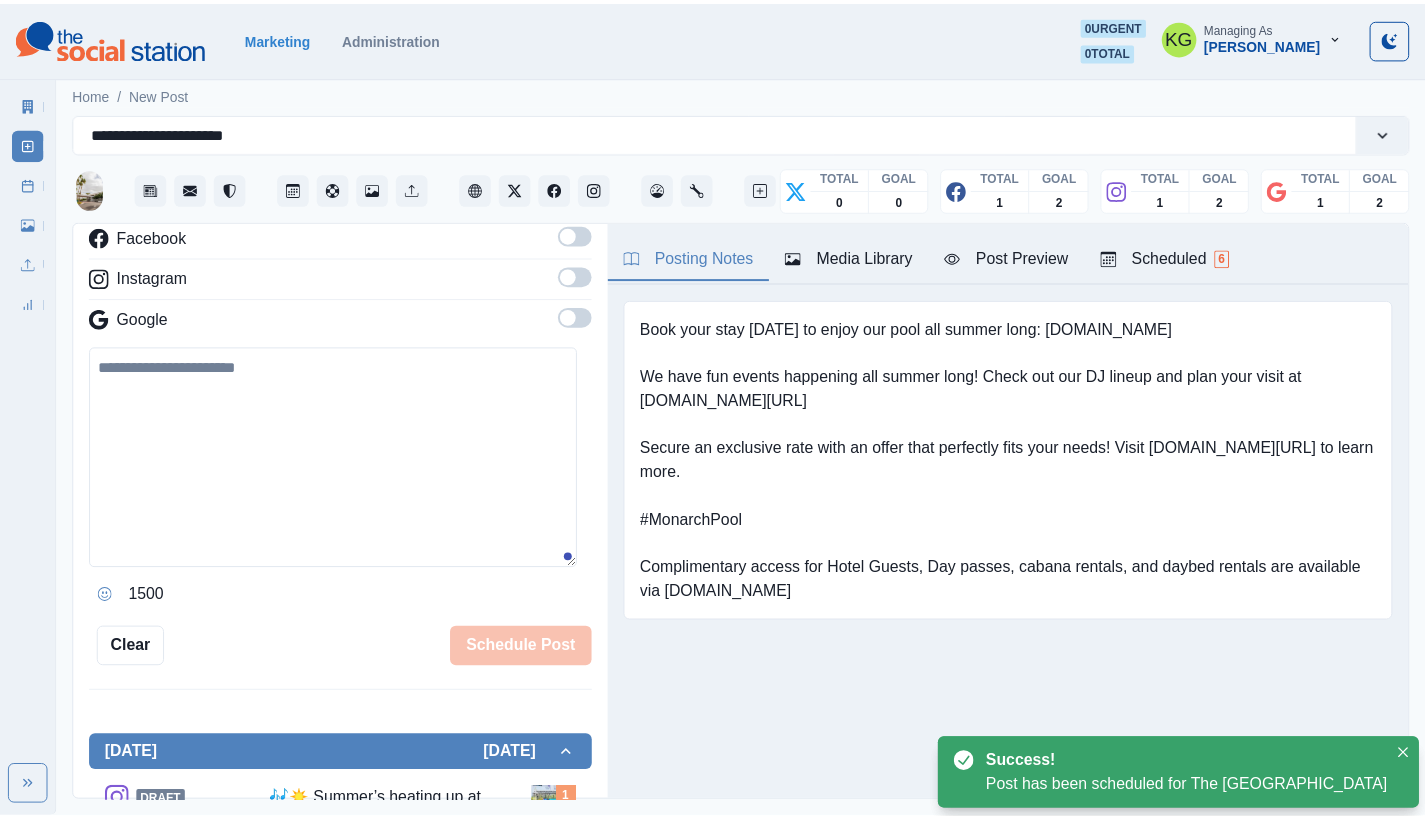 scroll, scrollTop: 230, scrollLeft: 0, axis: vertical 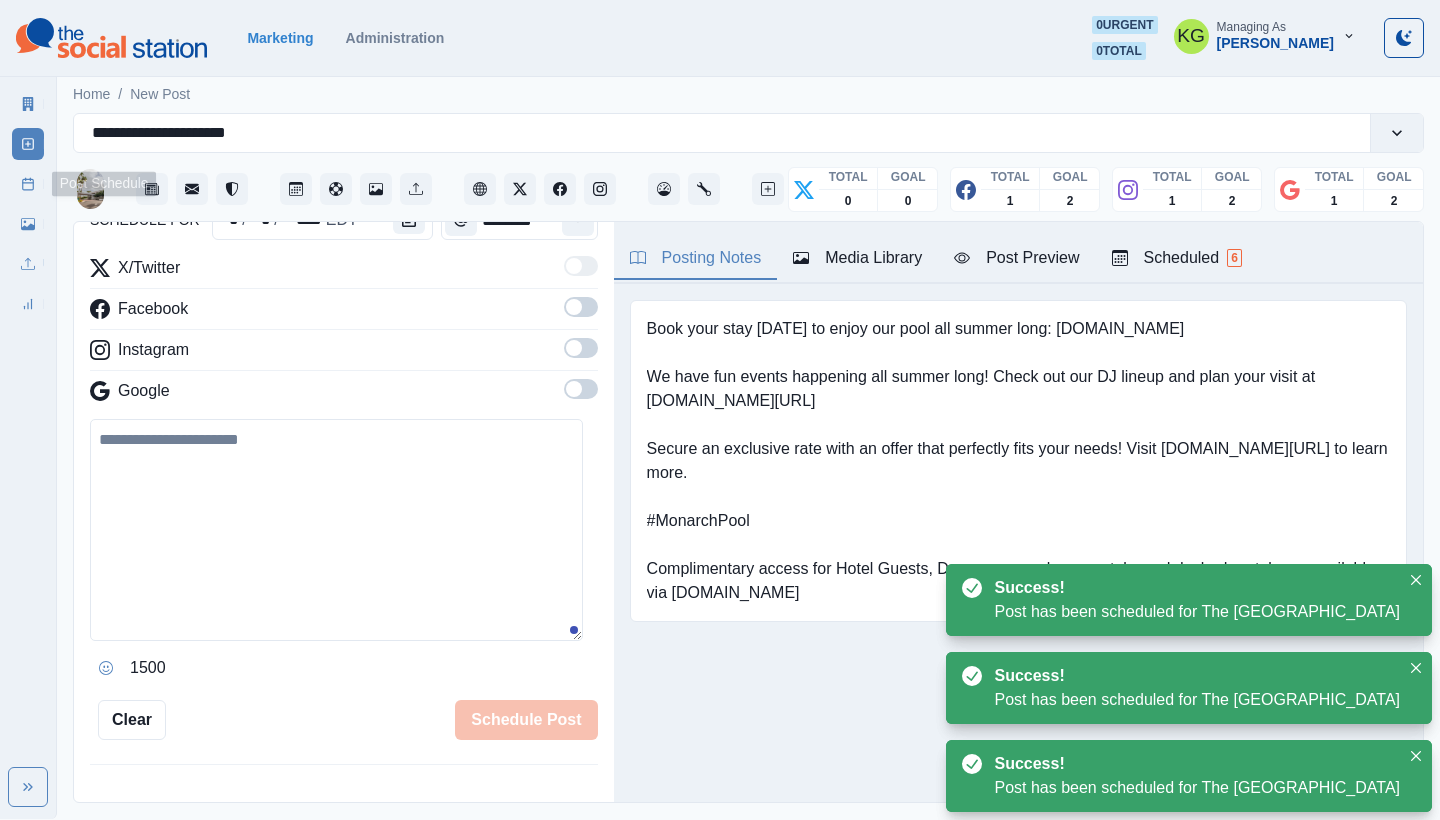 click 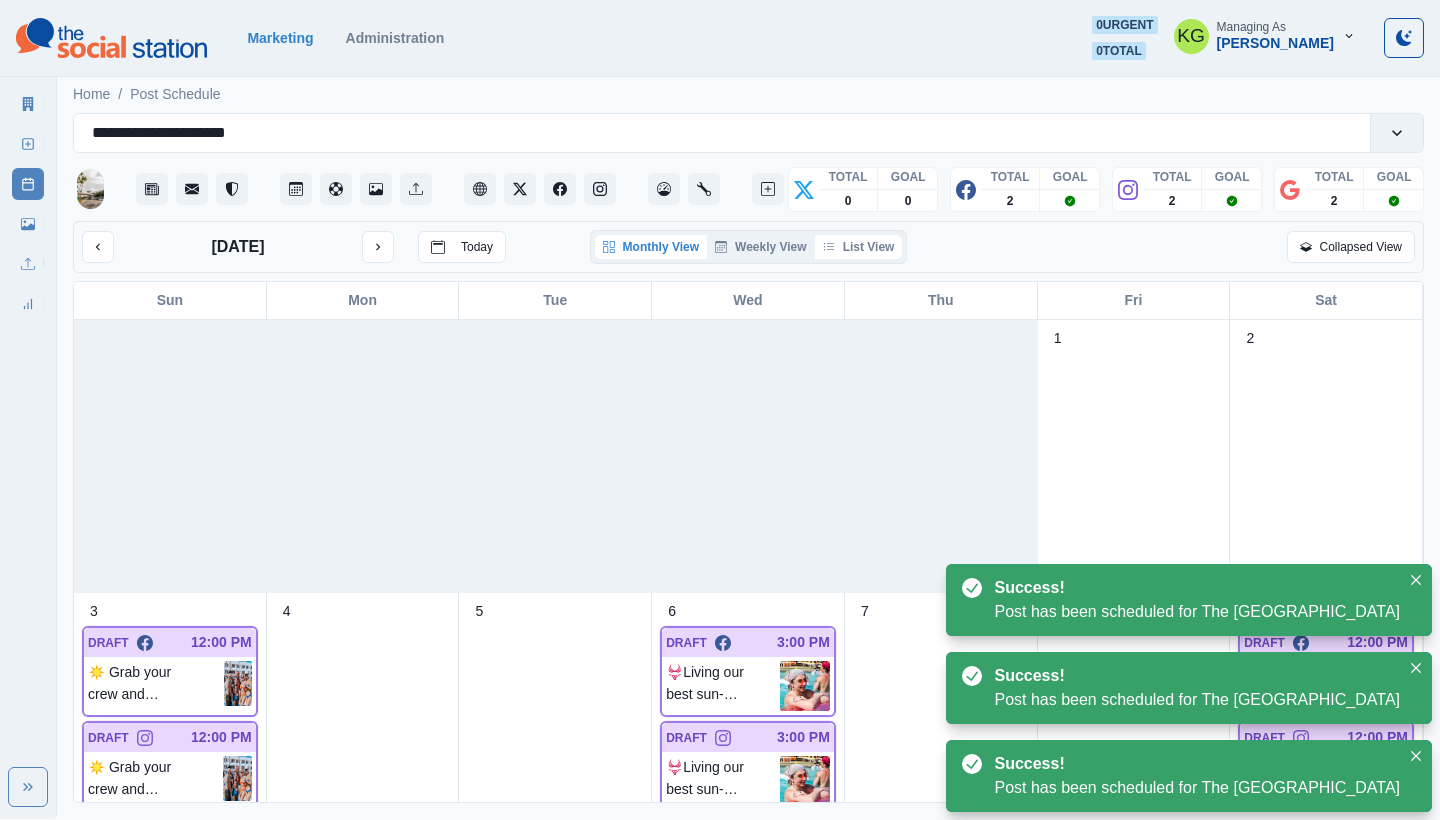 click on "List View" at bounding box center [859, 247] 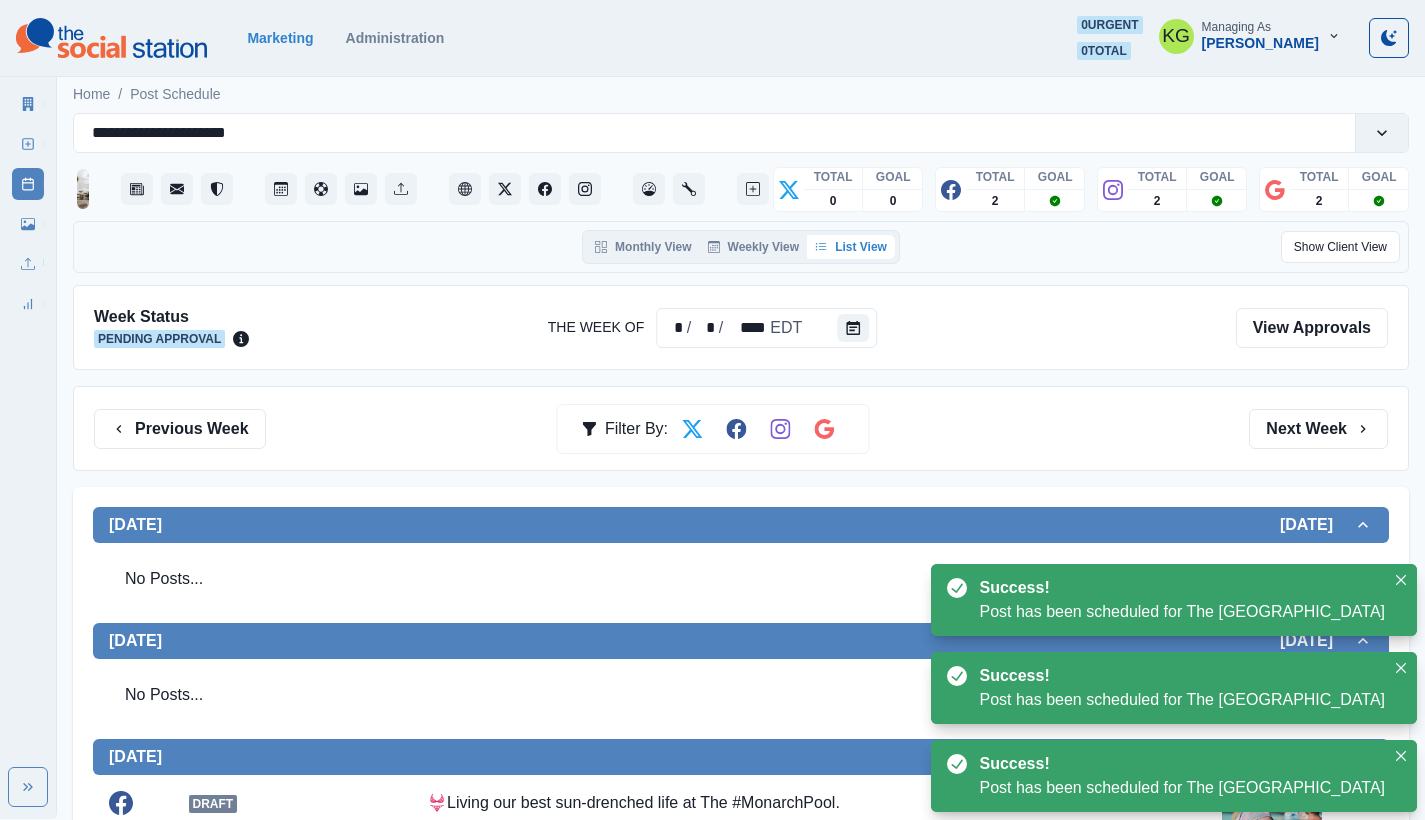 scroll, scrollTop: 667, scrollLeft: 0, axis: vertical 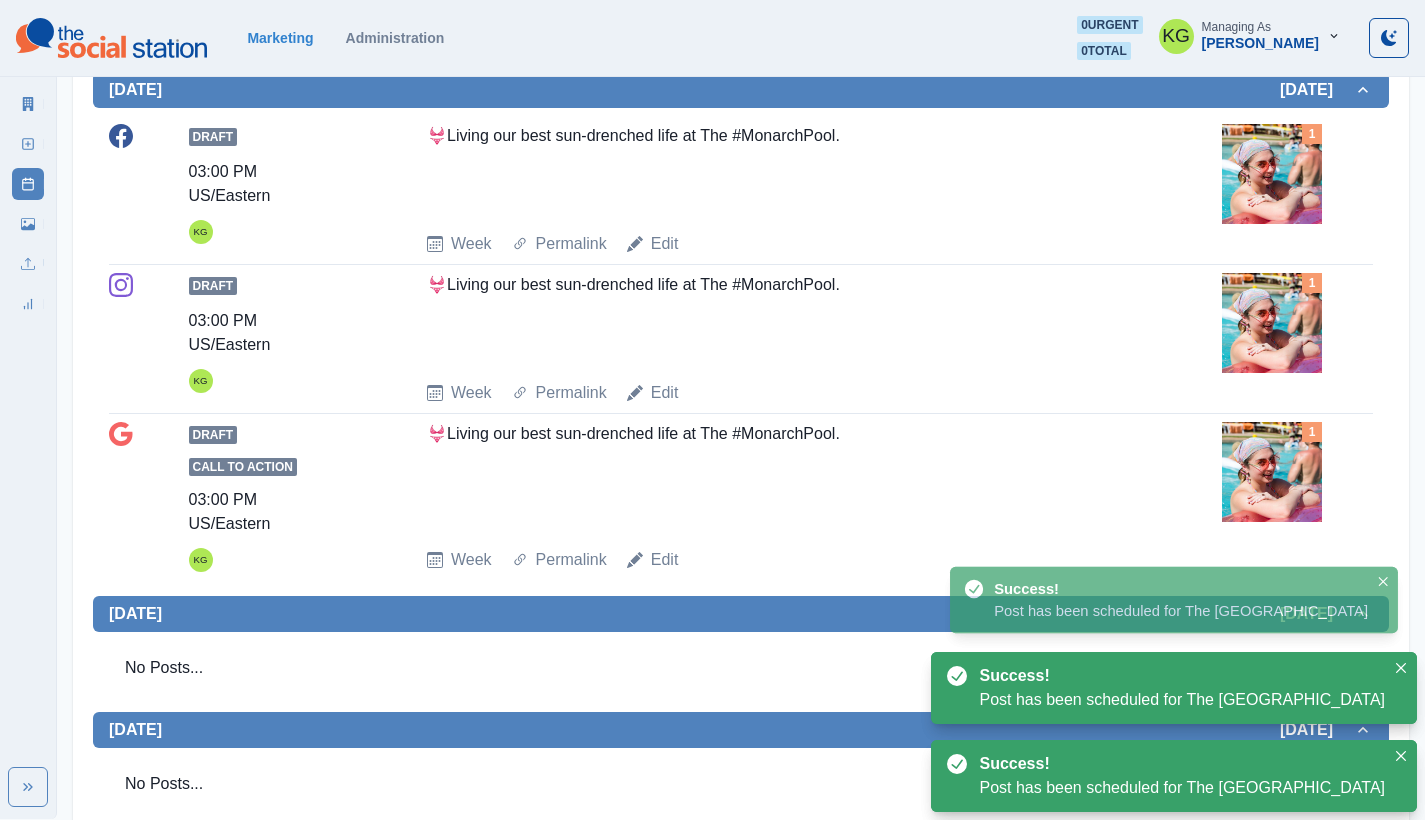 click on "Draft  03:00 PM US/Eastern KG 👙Living our best sun-drenched life at The #MonarchPool. Week Permalink Edit 1" at bounding box center (741, 190) 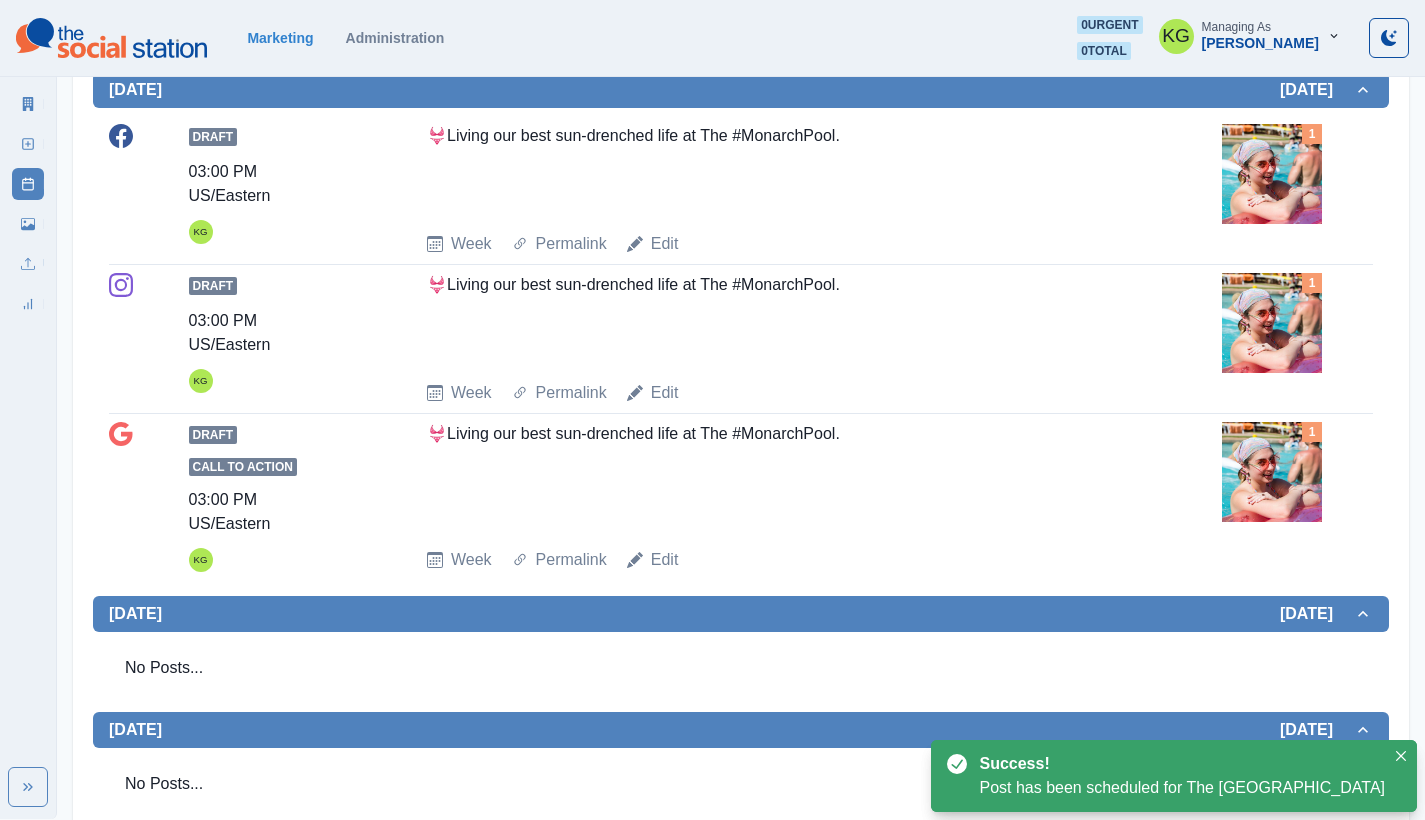 click at bounding box center (1272, 174) 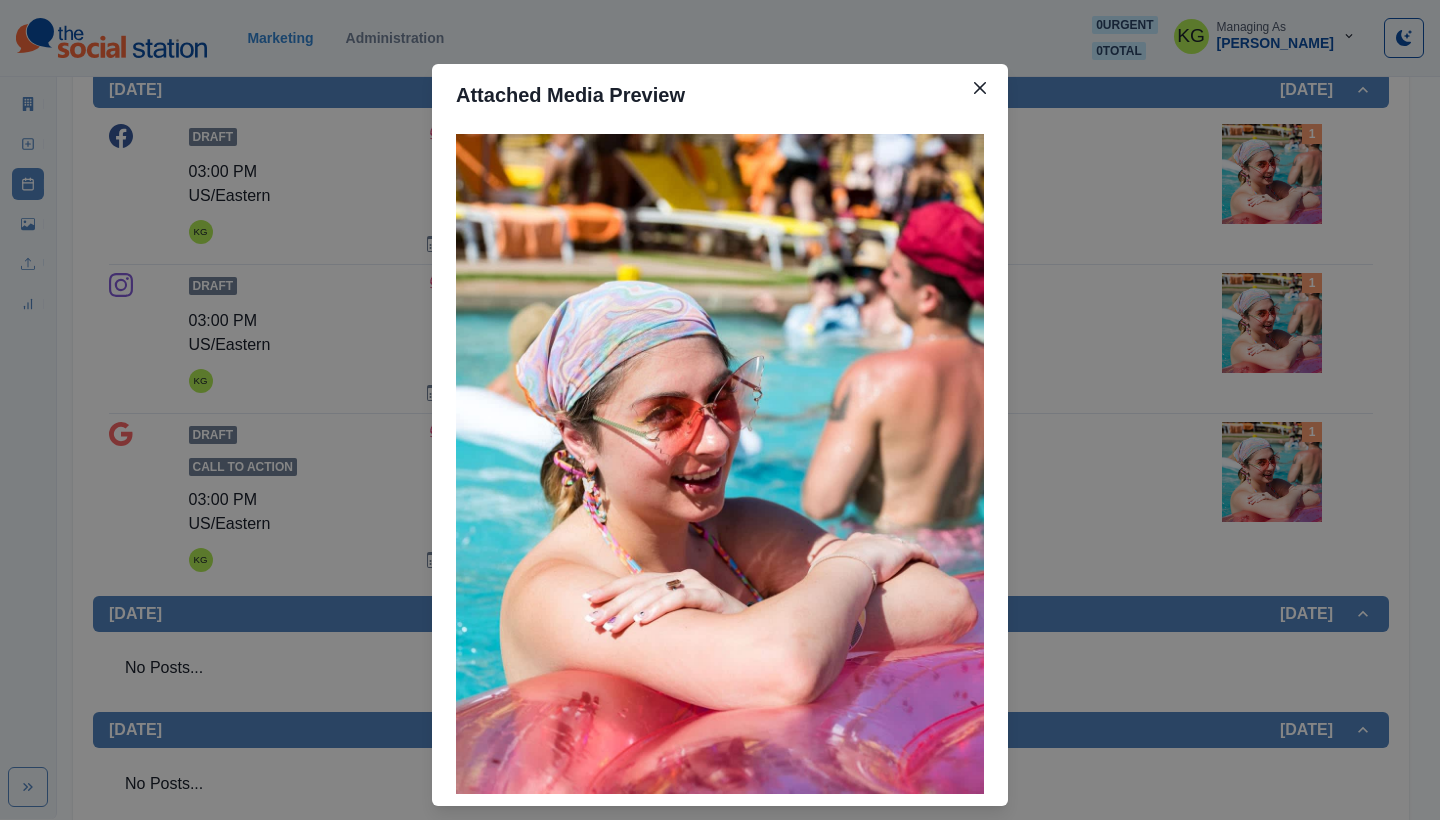 click on "Attached Media Preview" at bounding box center (720, 410) 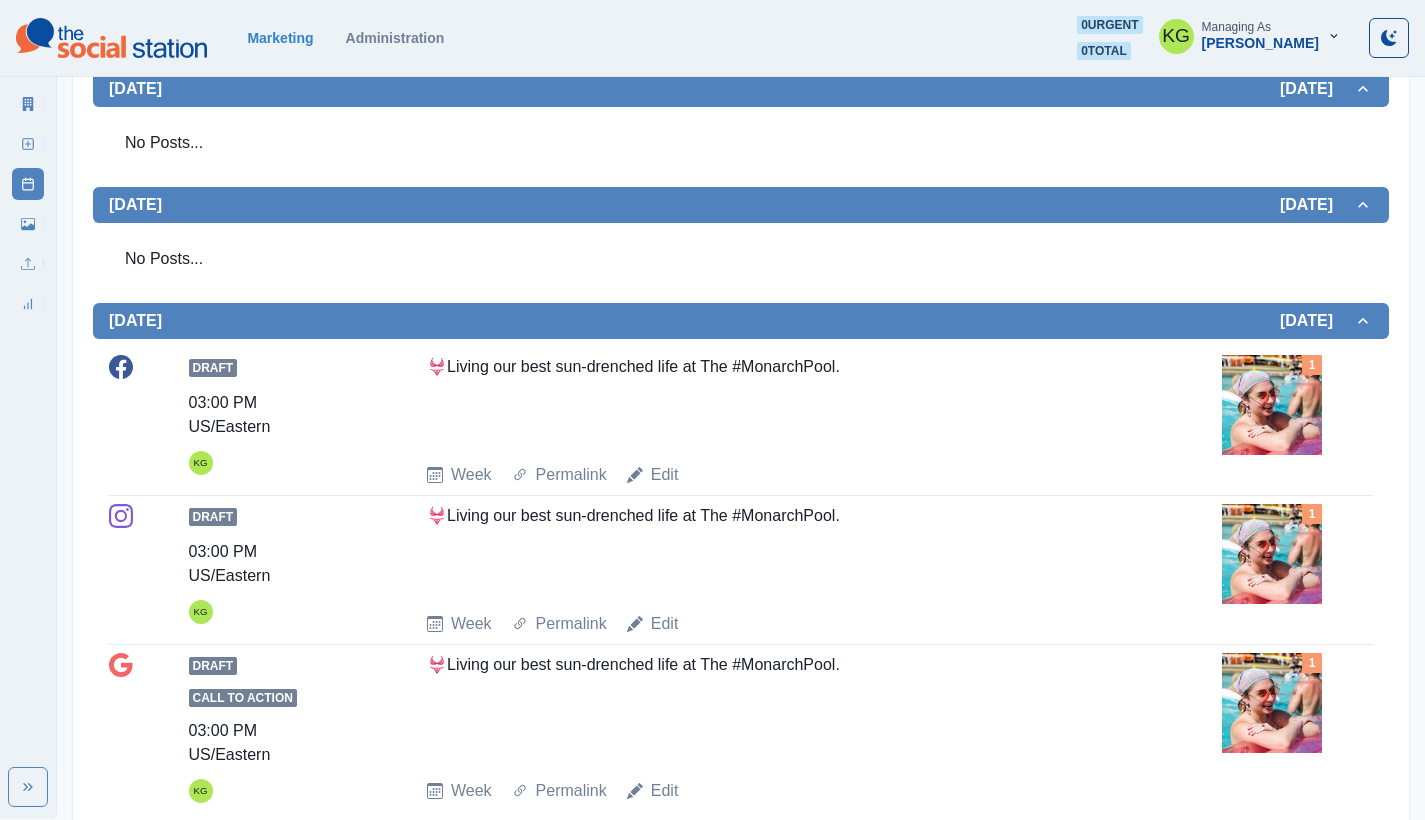 scroll, scrollTop: 0, scrollLeft: 0, axis: both 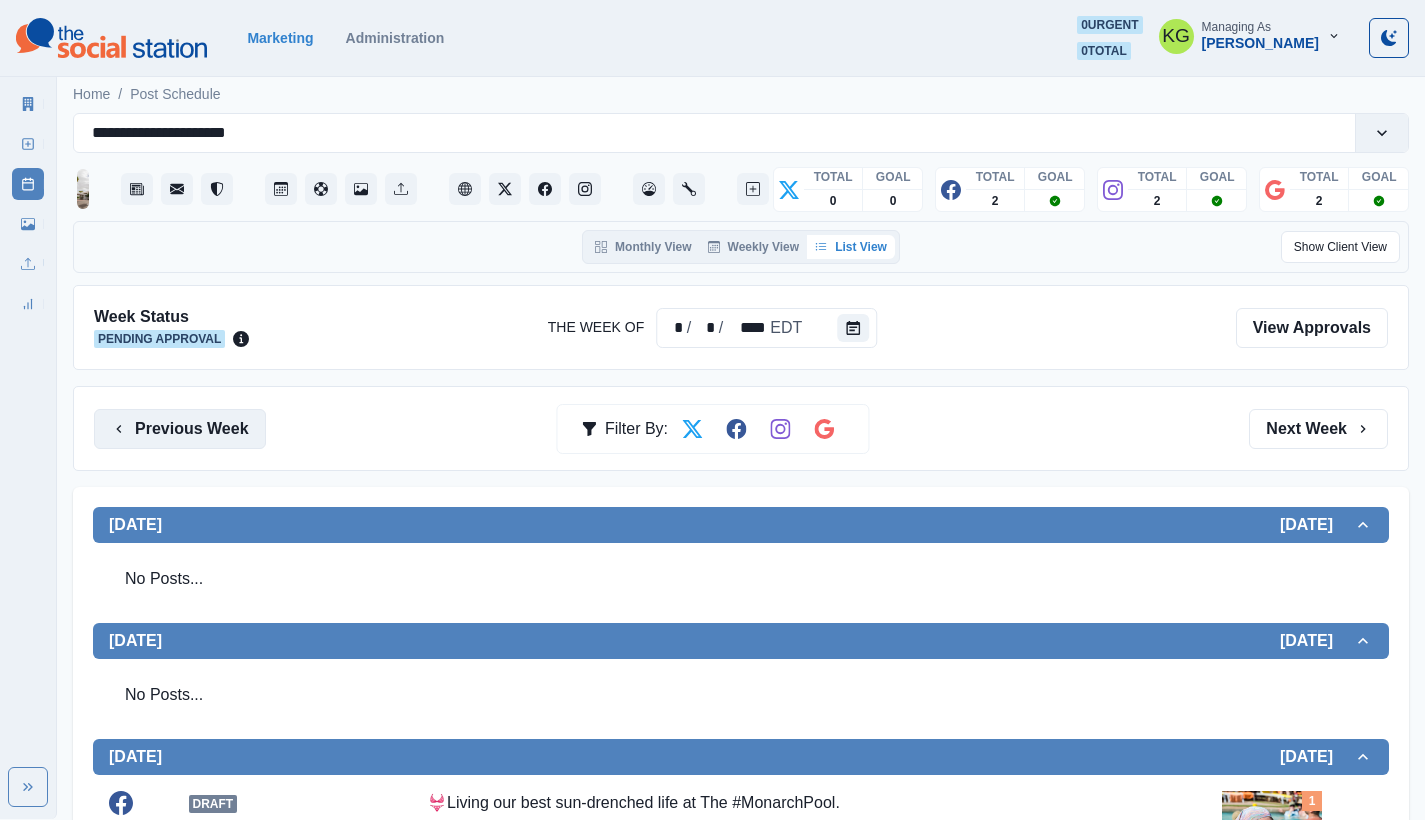 click on "Previous Week" at bounding box center [180, 429] 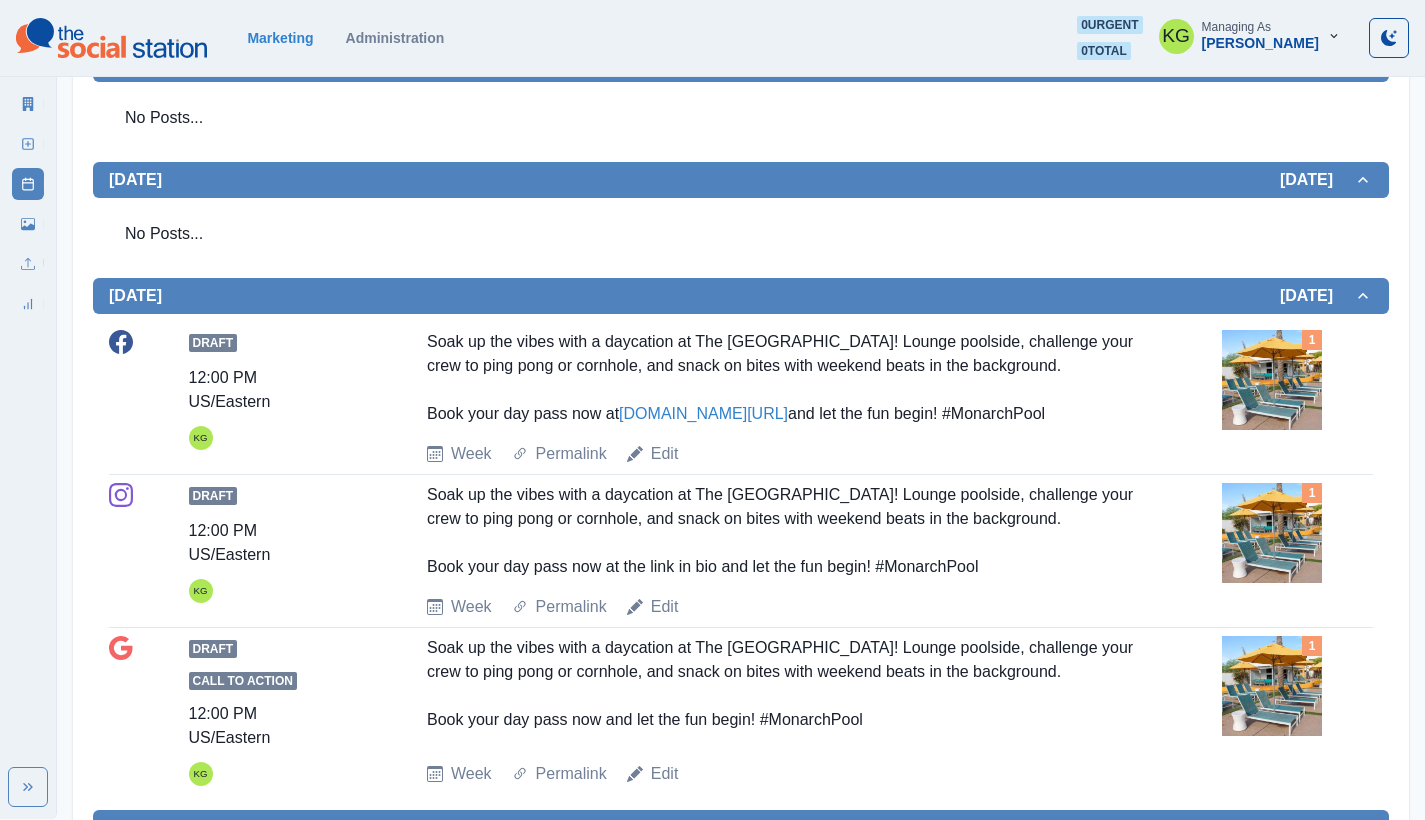 scroll, scrollTop: 0, scrollLeft: 0, axis: both 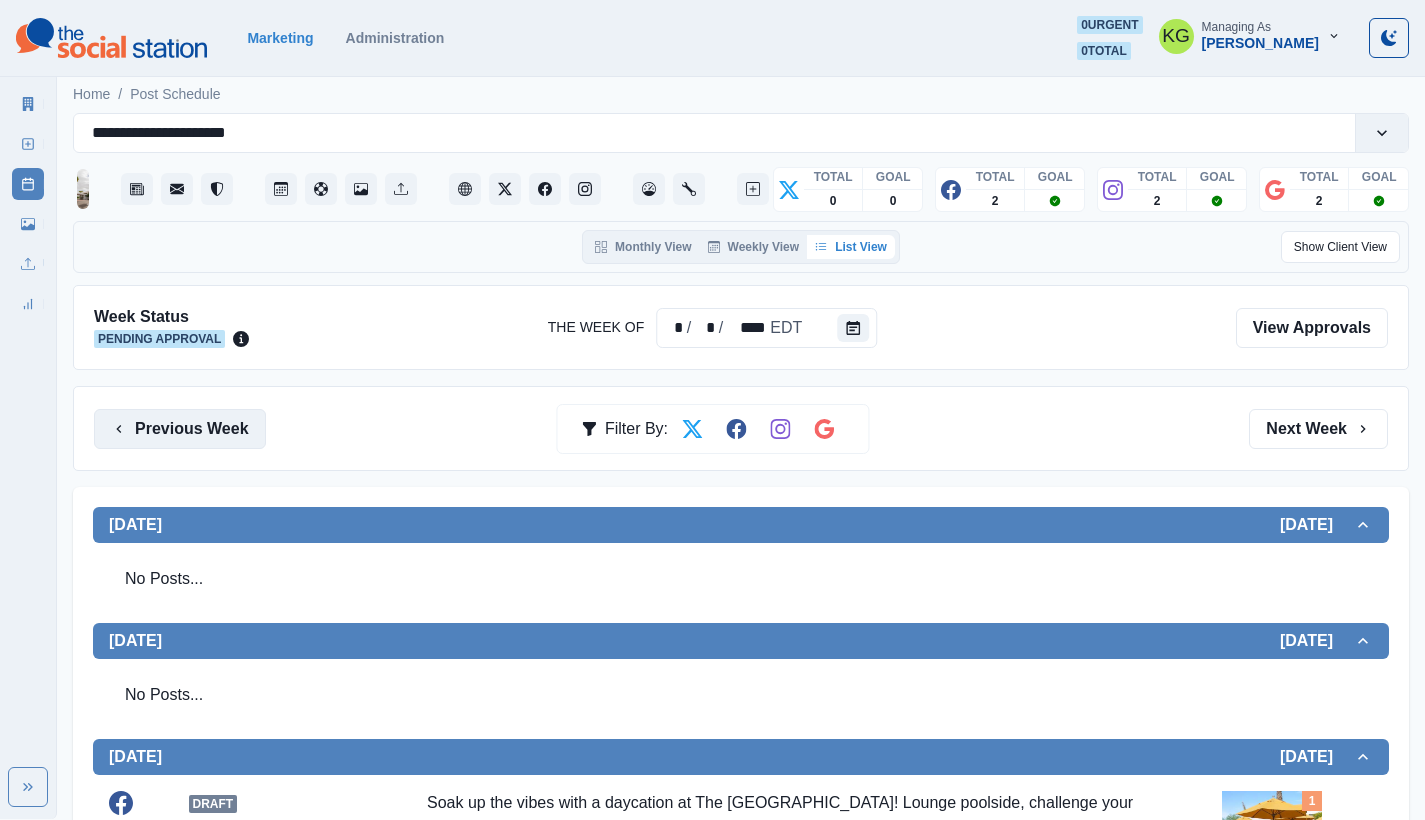 click on "Previous Week" at bounding box center (180, 429) 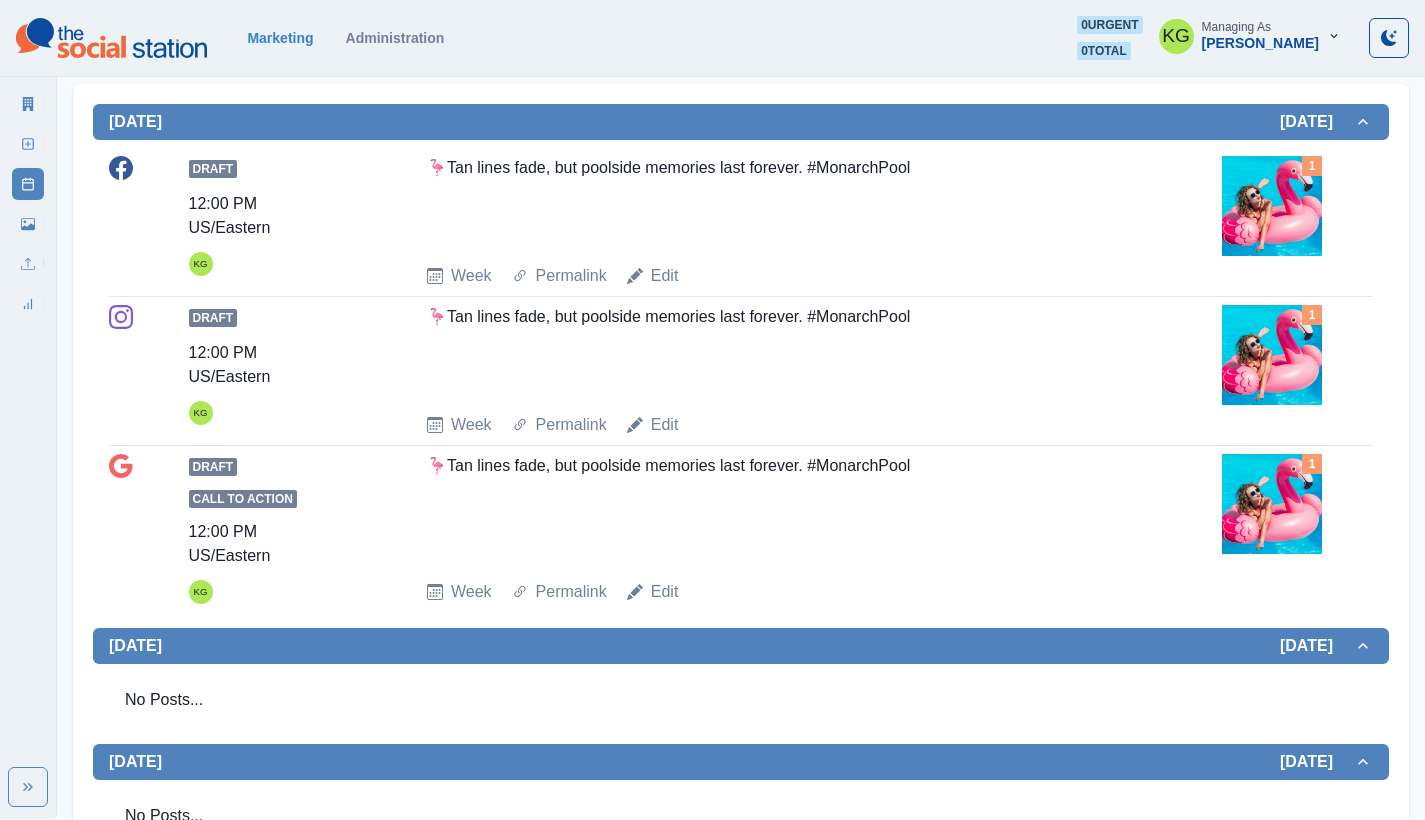 scroll, scrollTop: 0, scrollLeft: 0, axis: both 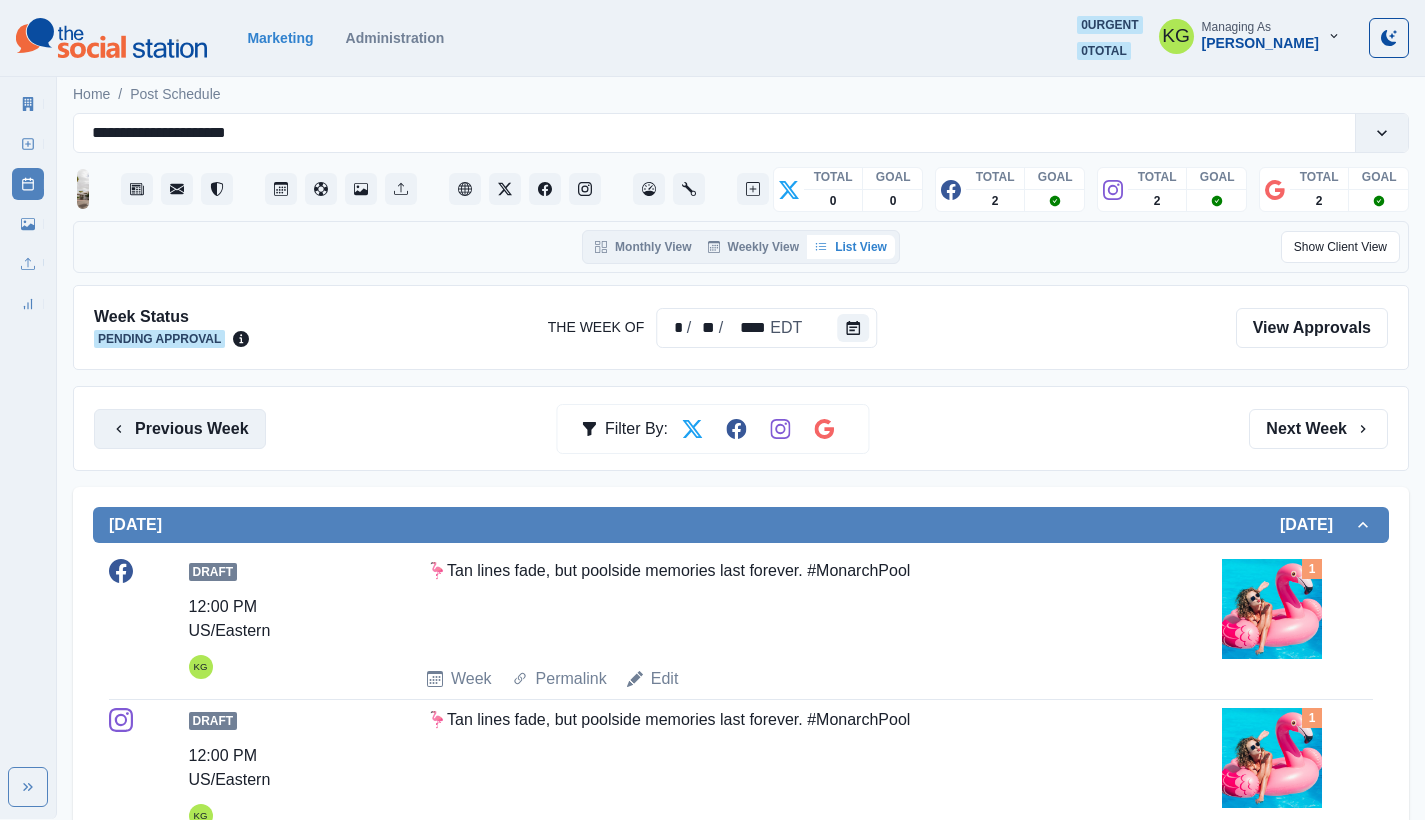 click on "Previous Week" at bounding box center (180, 429) 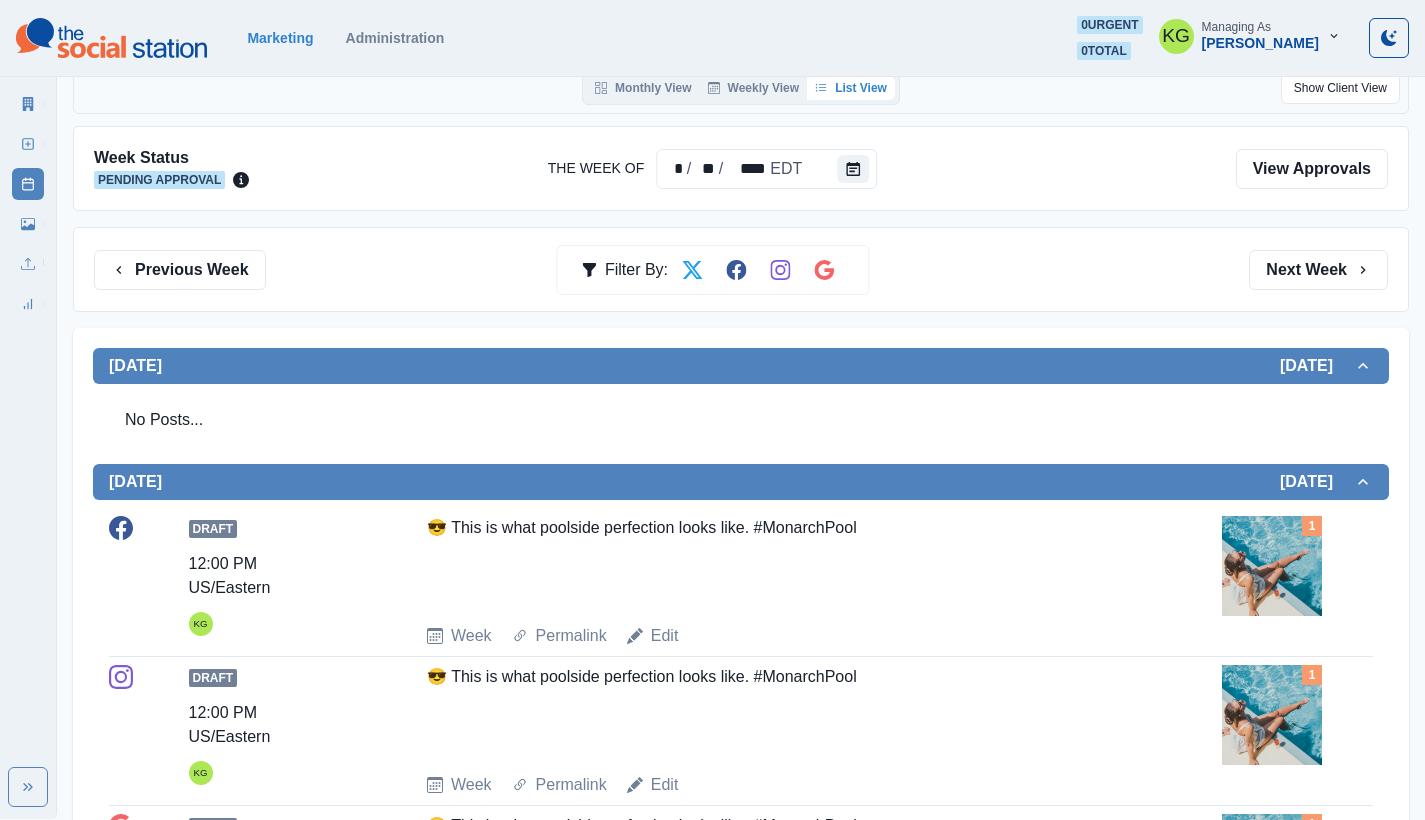 scroll, scrollTop: 0, scrollLeft: 0, axis: both 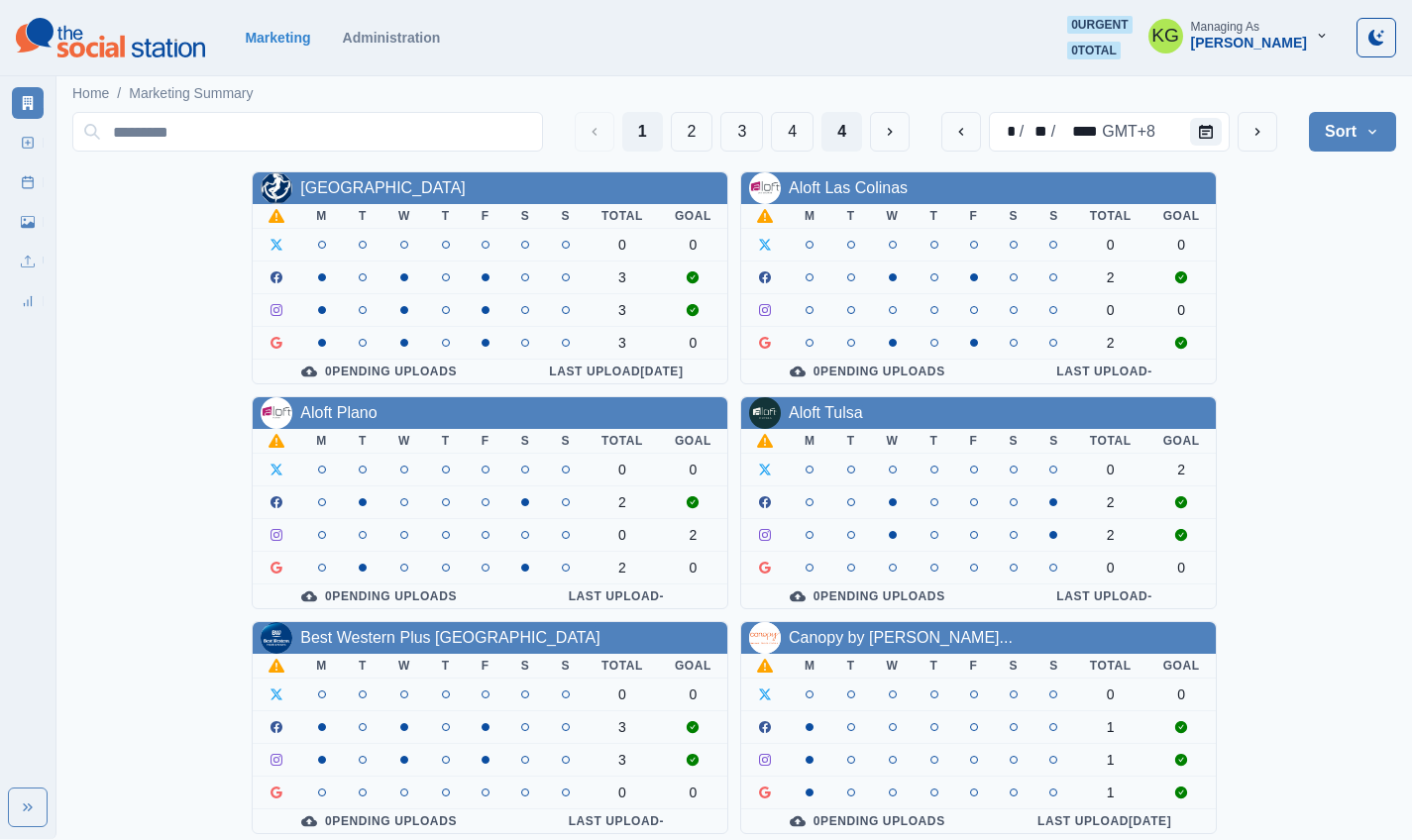 click on "4" at bounding box center [841, 132] 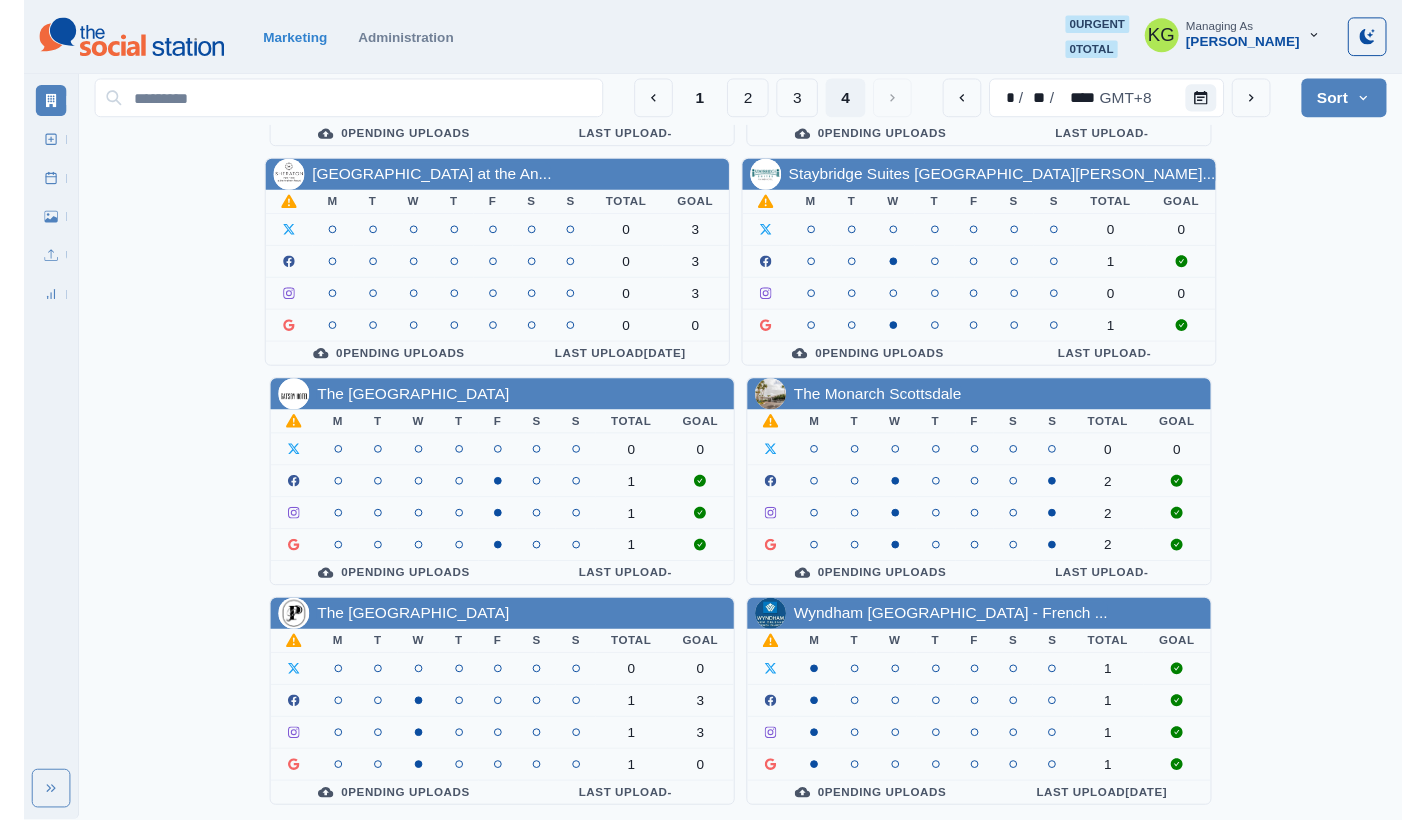 scroll, scrollTop: 0, scrollLeft: 0, axis: both 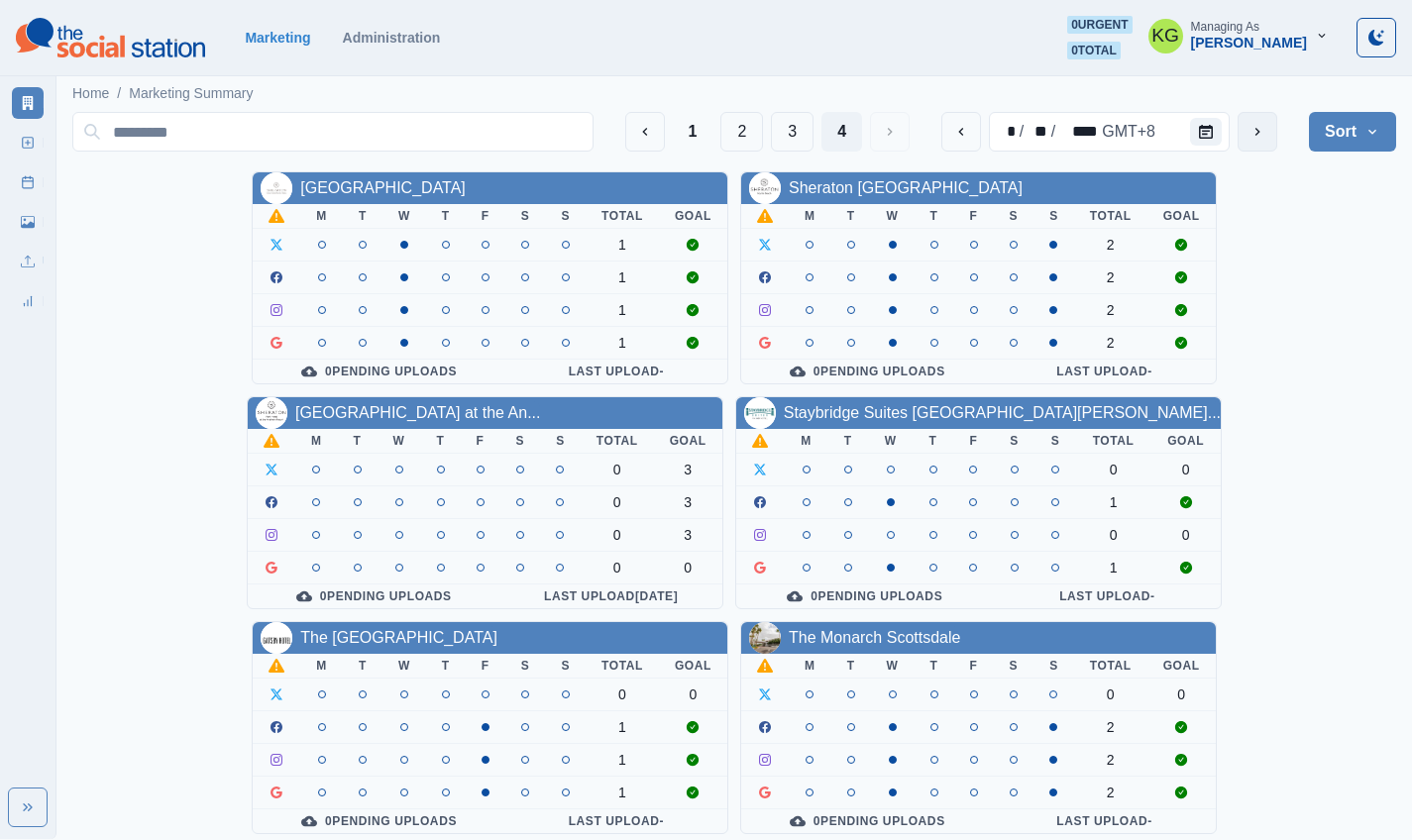 click at bounding box center (1257, 132) 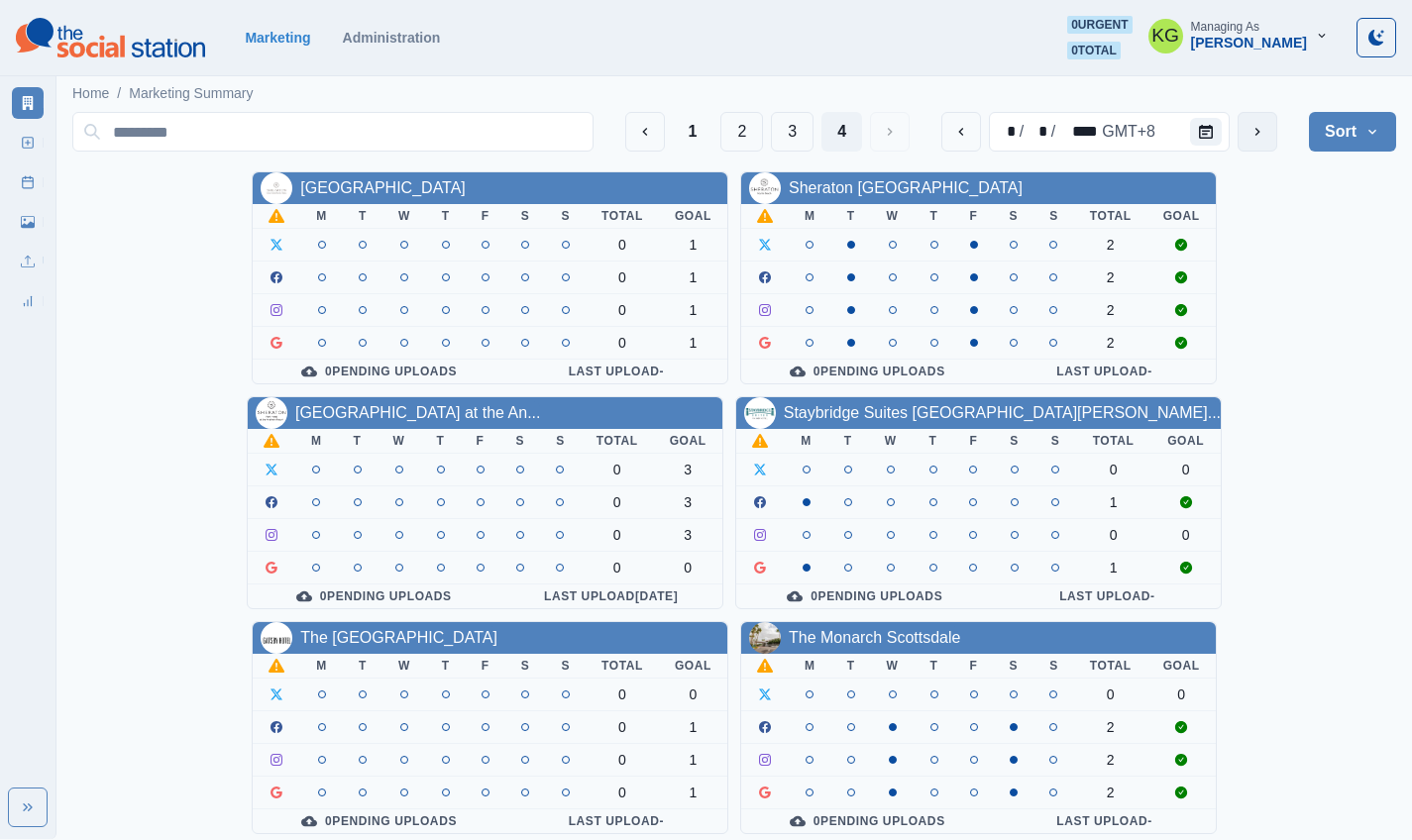 click at bounding box center (1257, 132) 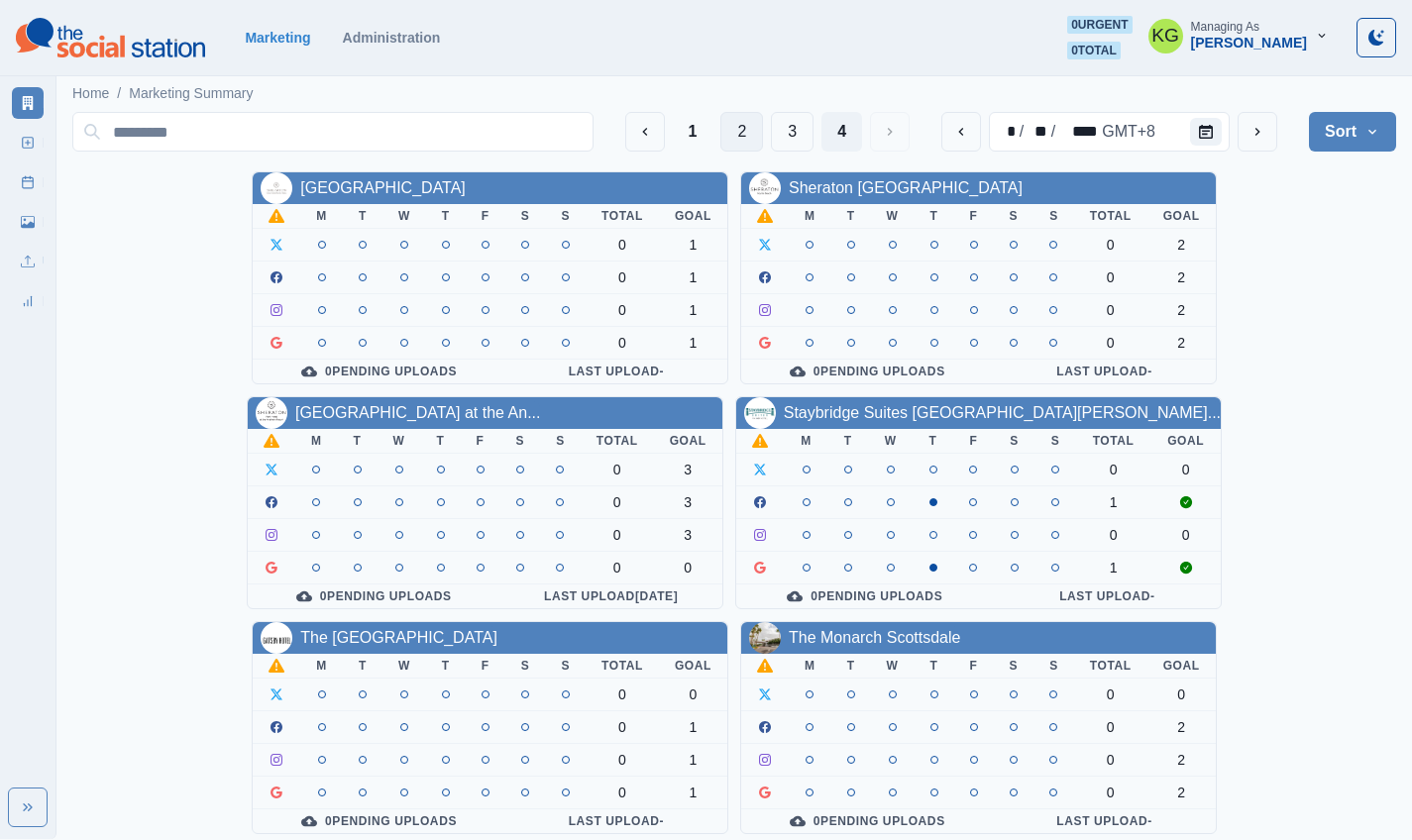 click on "2" at bounding box center (741, 132) 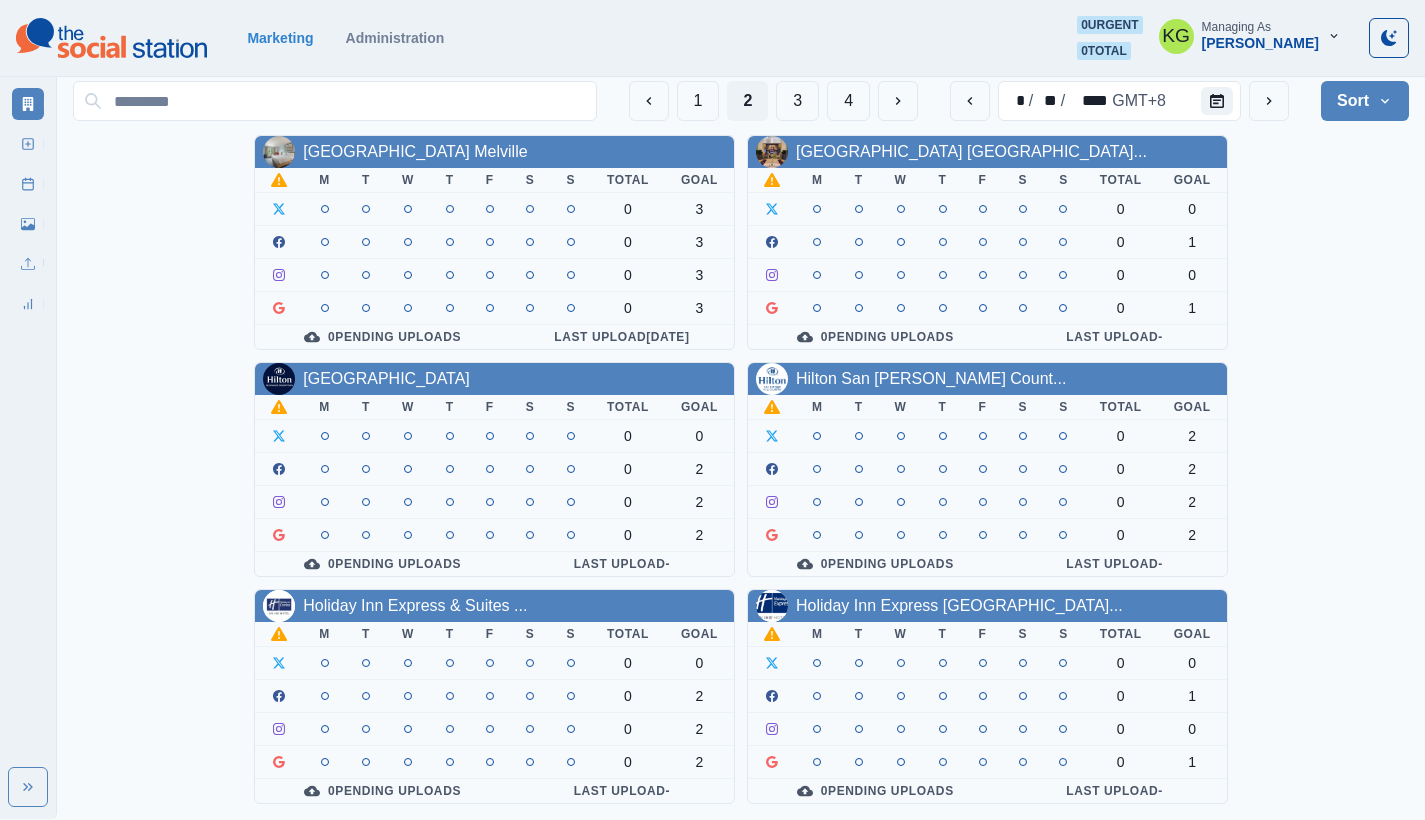 scroll, scrollTop: 719, scrollLeft: 0, axis: vertical 